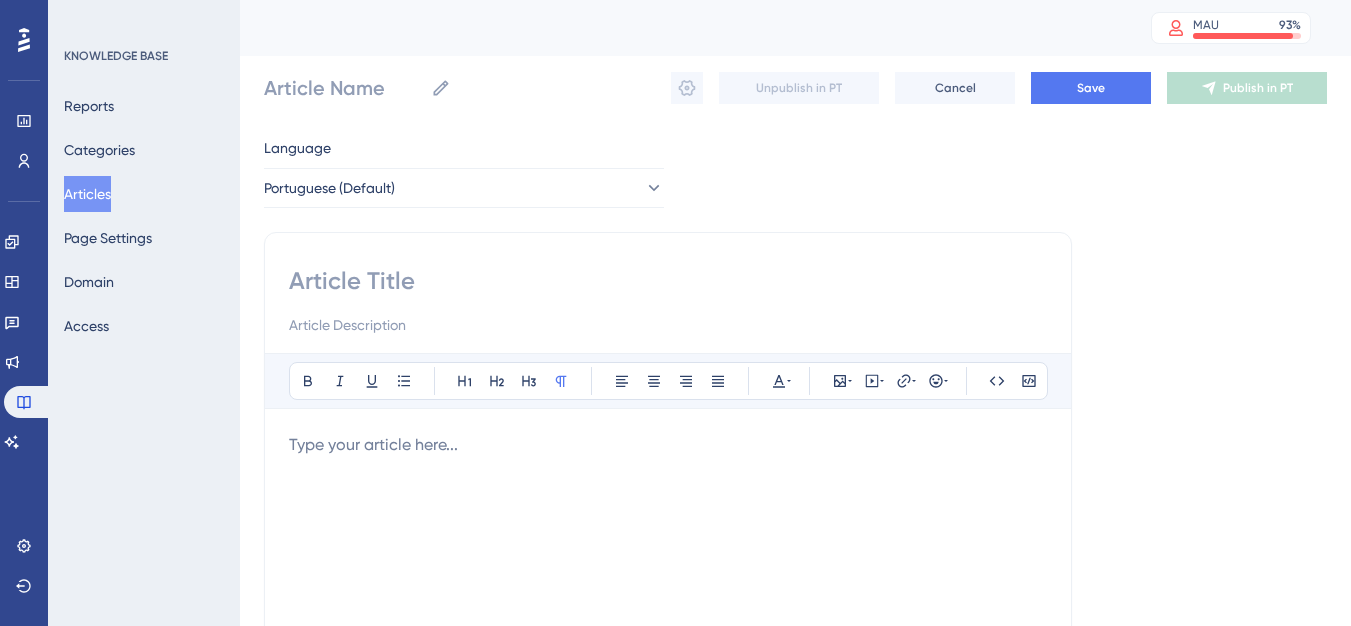 scroll, scrollTop: 0, scrollLeft: 0, axis: both 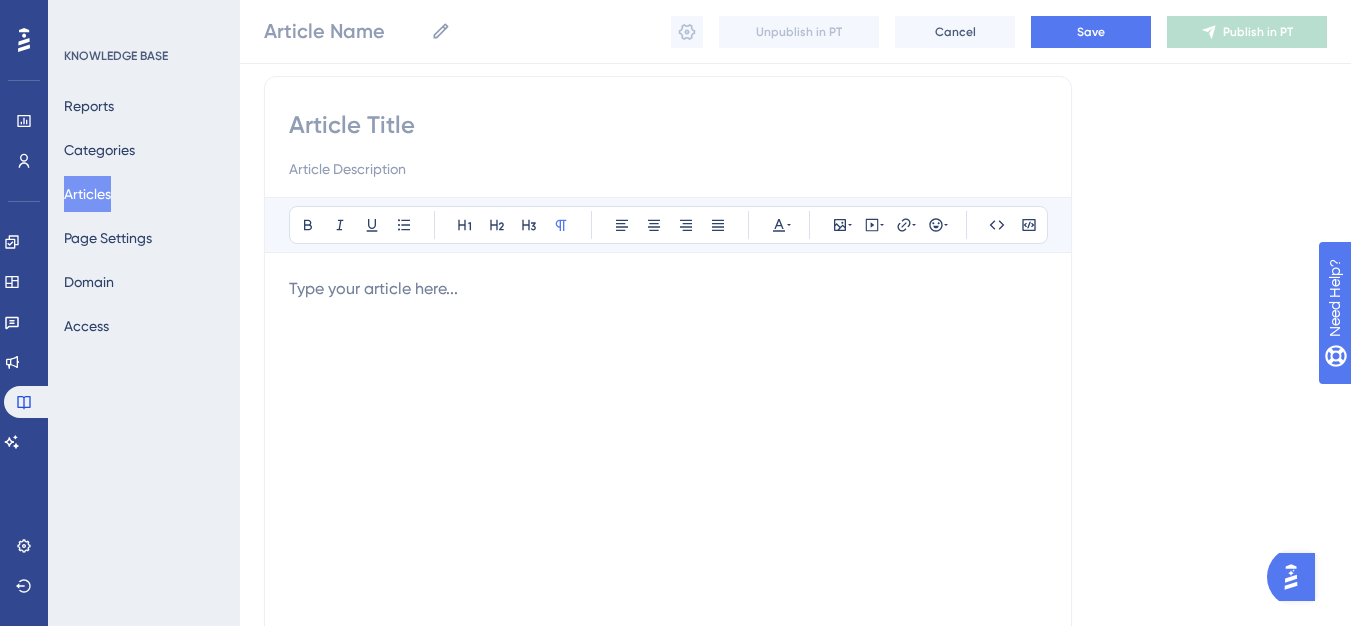 click at bounding box center [668, 497] 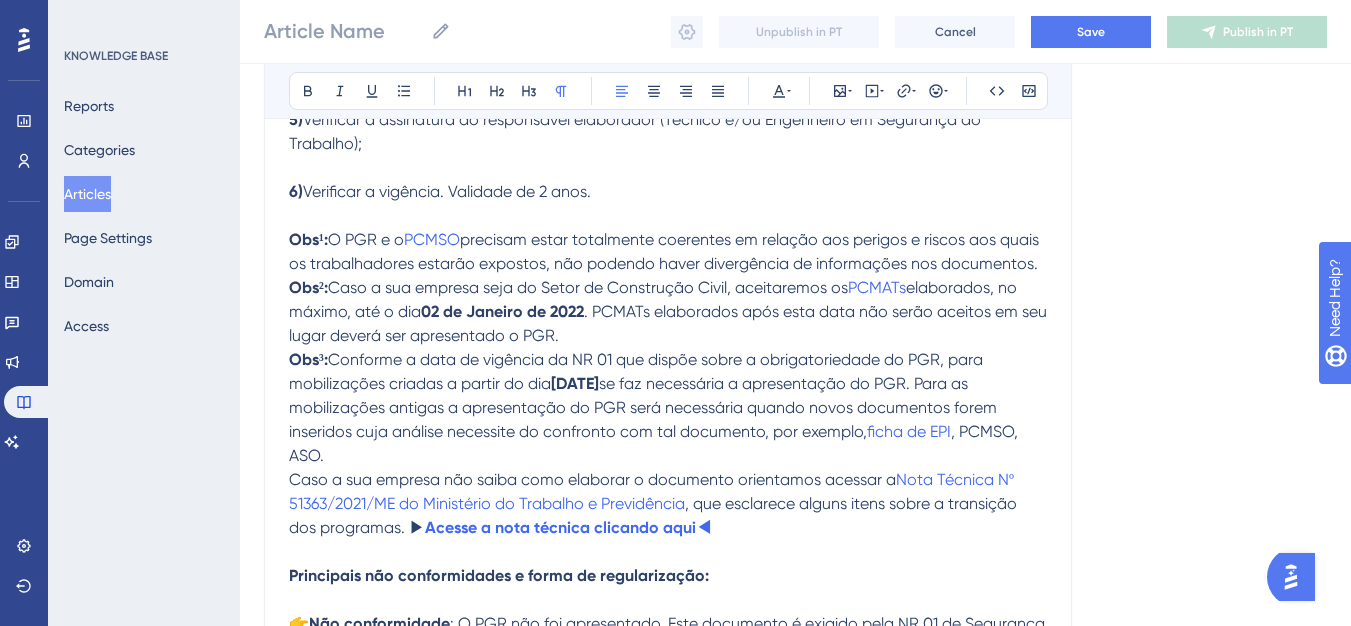 scroll, scrollTop: 929, scrollLeft: 0, axis: vertical 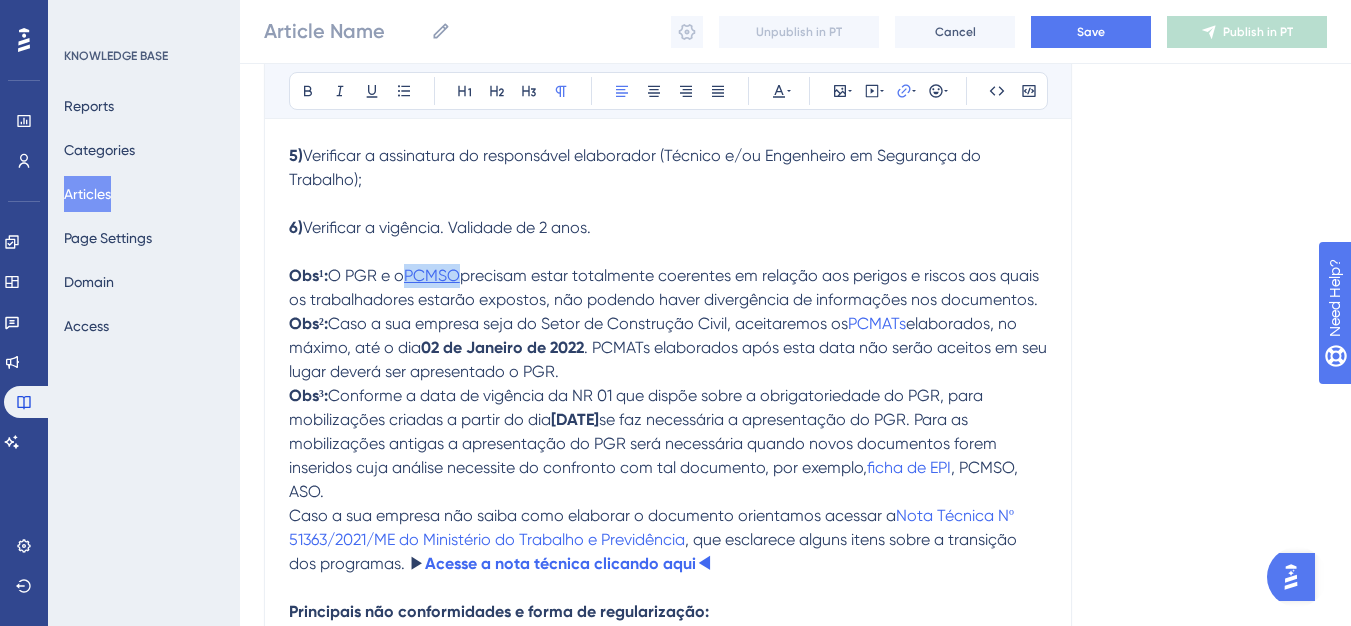 drag, startPoint x: 412, startPoint y: 274, endPoint x: 464, endPoint y: 280, distance: 52.34501 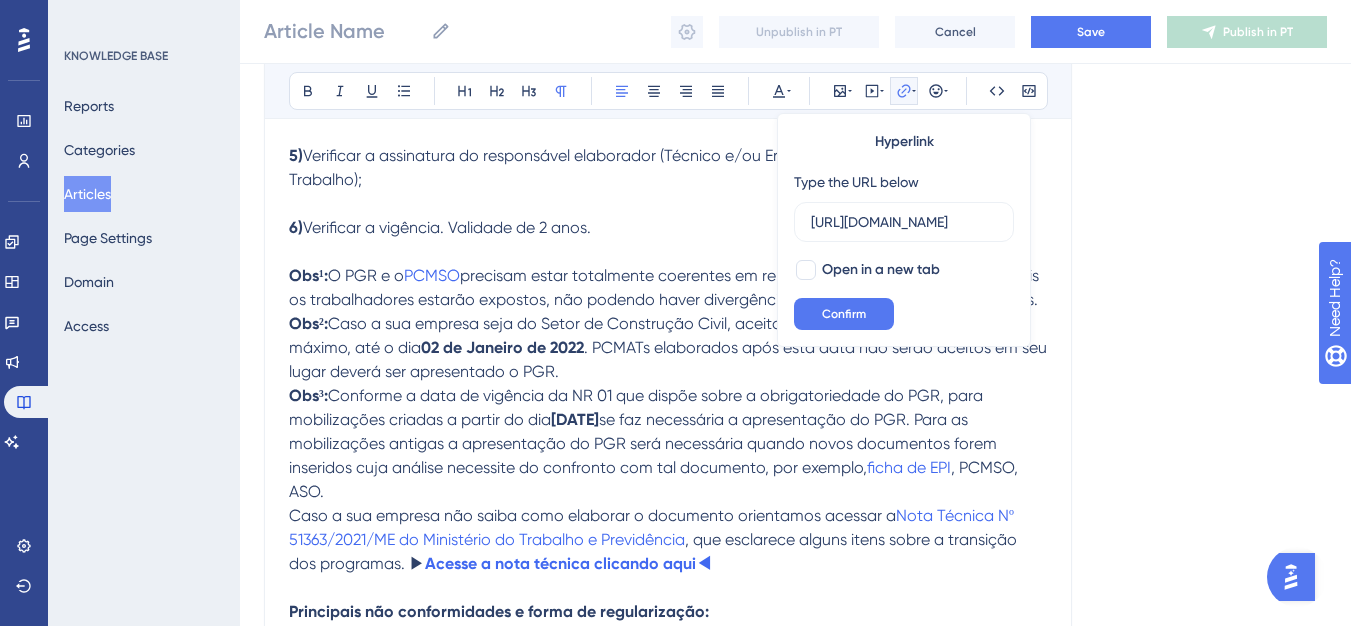 scroll, scrollTop: 0, scrollLeft: 325, axis: horizontal 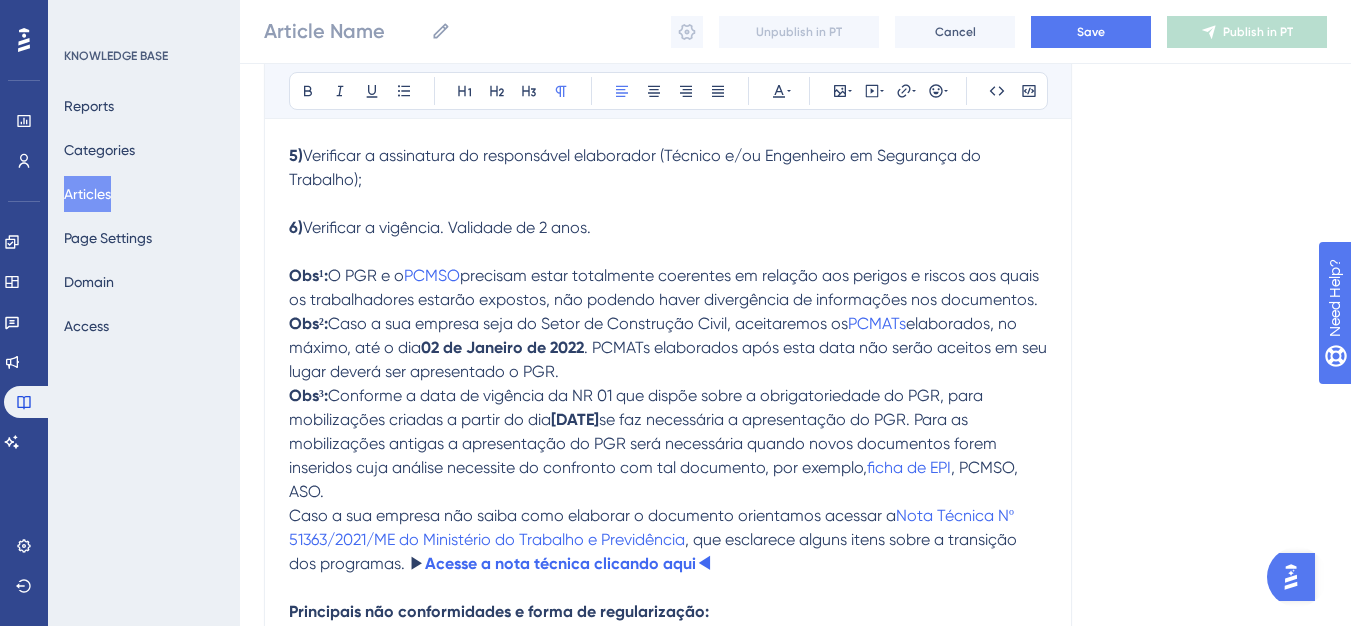 click on "precisam estar totalmente coerentes em relação aos perigos e riscos aos quais os trabalhadores estarão expostos, não podendo haver divergência de informações nos documentos." at bounding box center (666, 287) 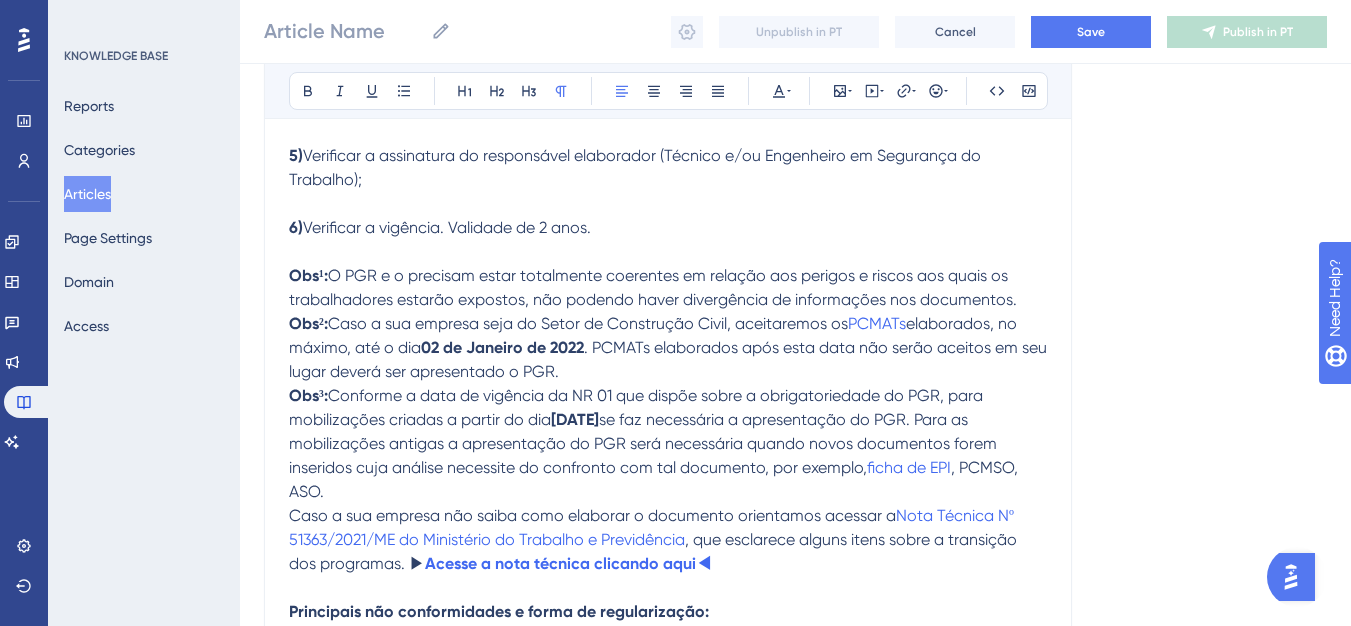 type 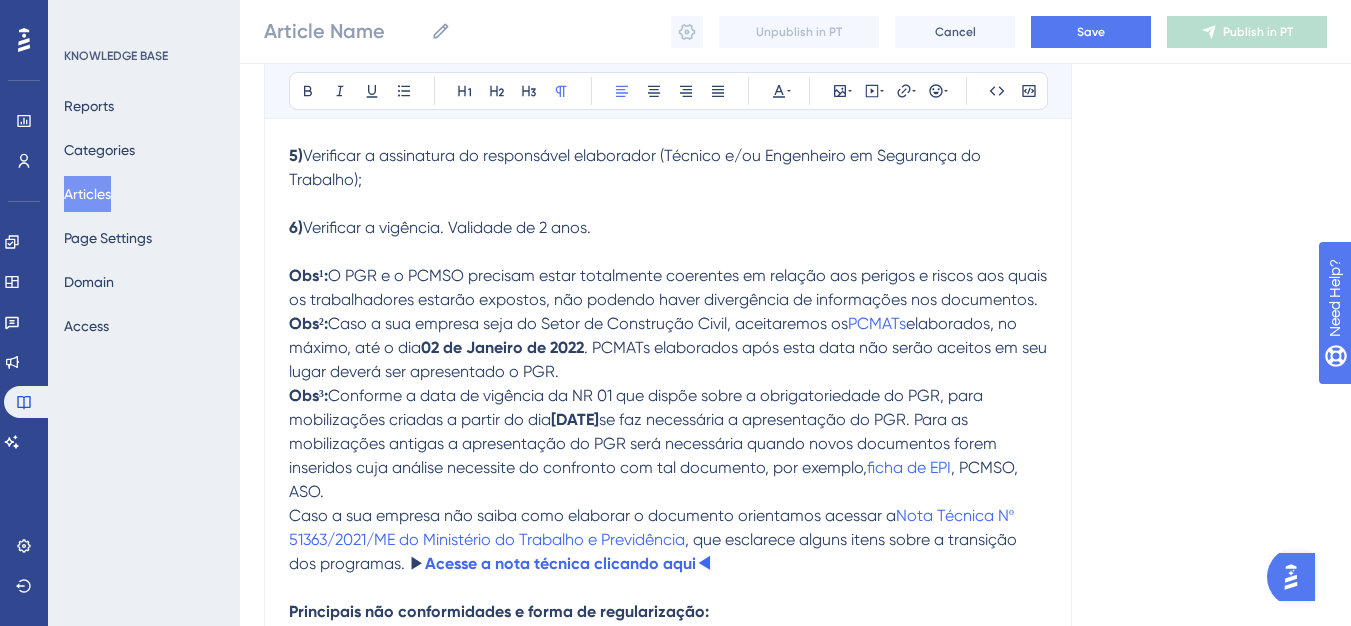 click on "elaborados, no máximo, até o dia" at bounding box center [655, 335] 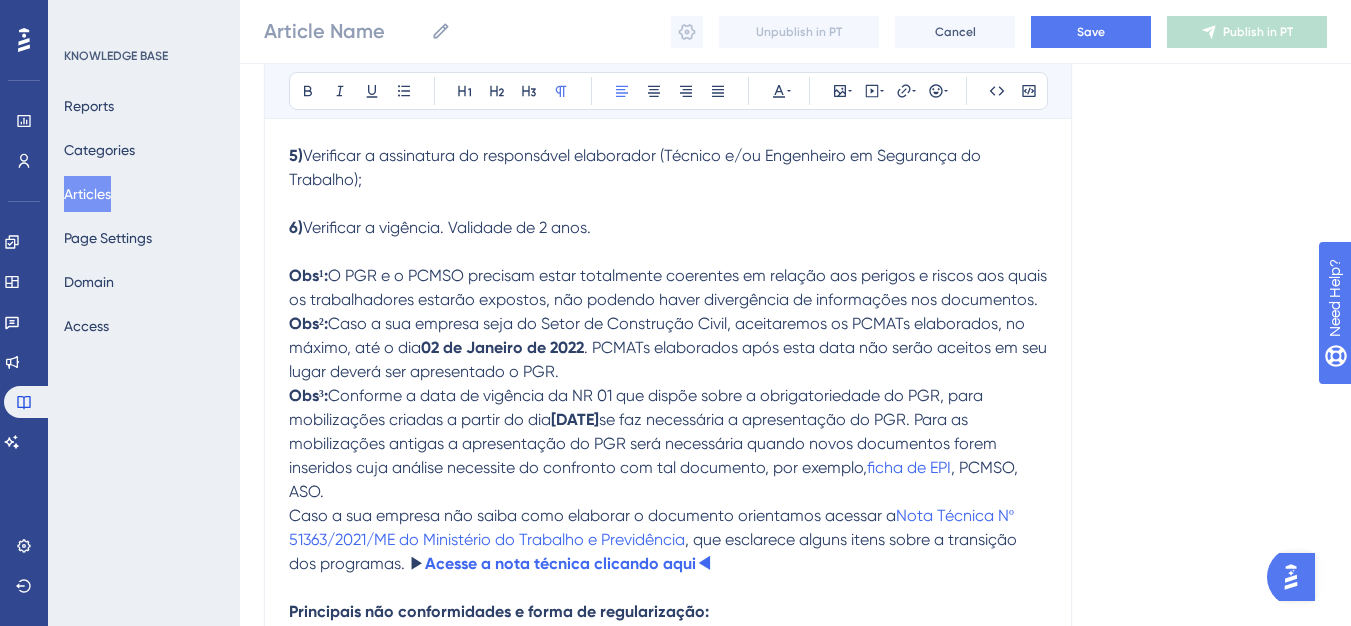 click on ", PCMSO, ASO." at bounding box center (655, 479) 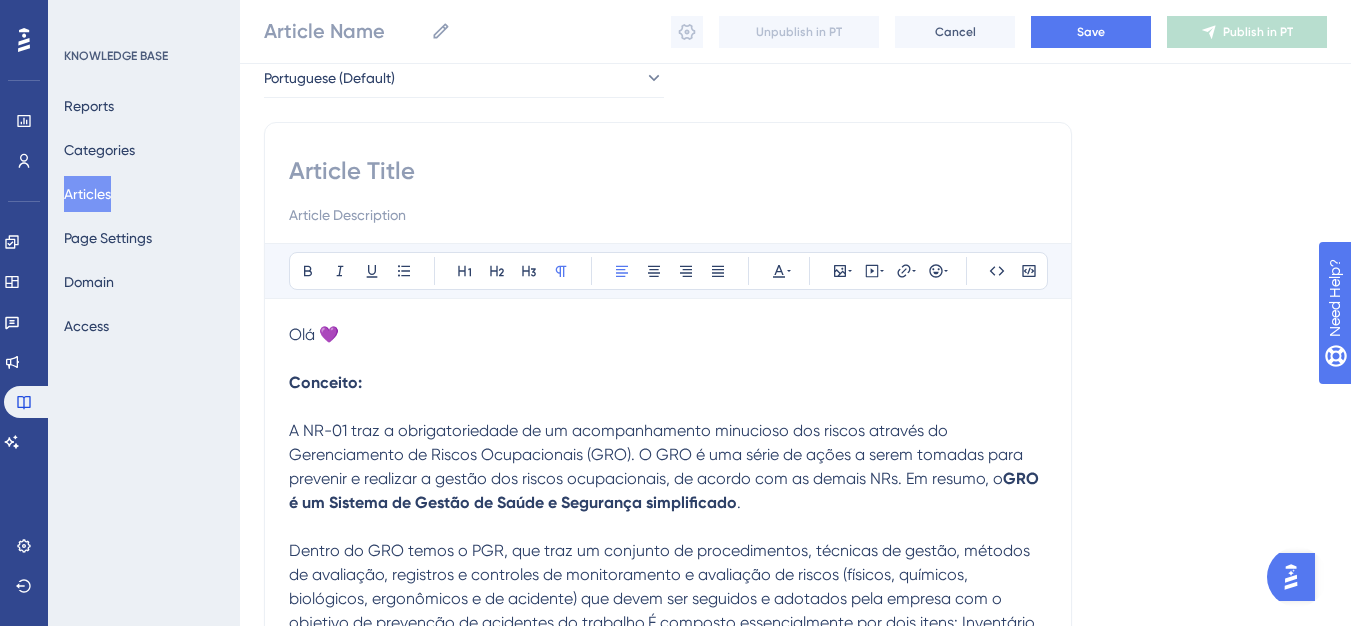 scroll, scrollTop: 100, scrollLeft: 0, axis: vertical 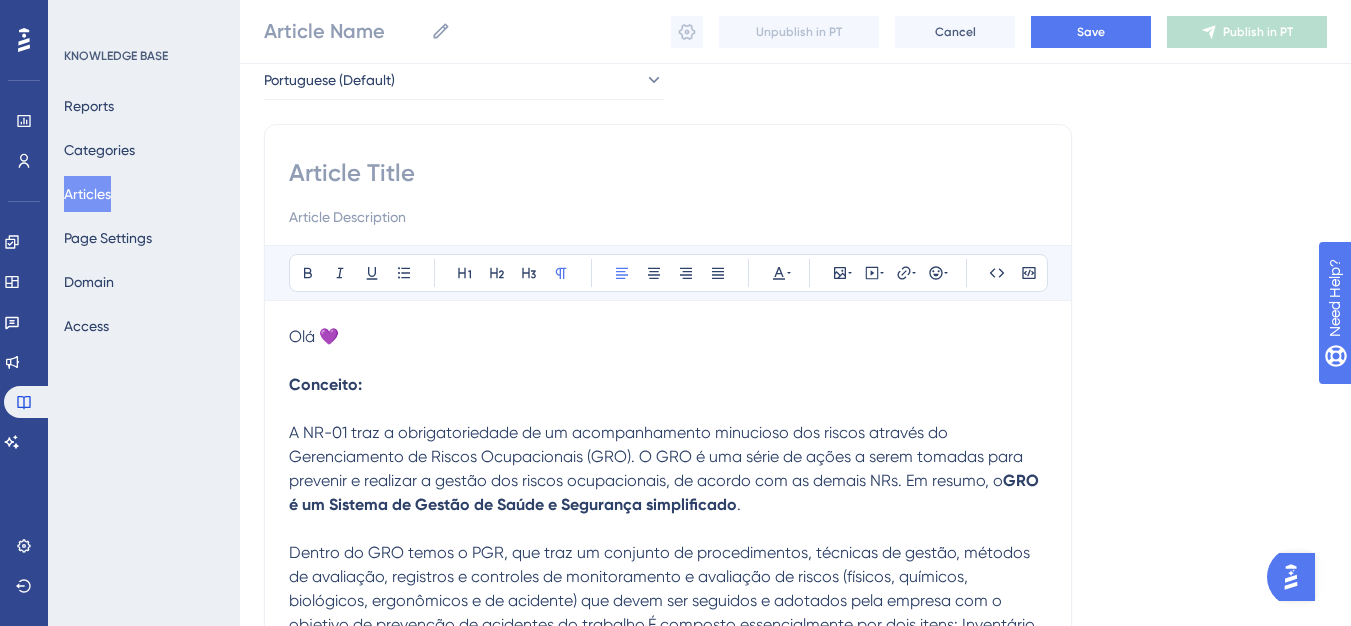 click at bounding box center [668, 173] 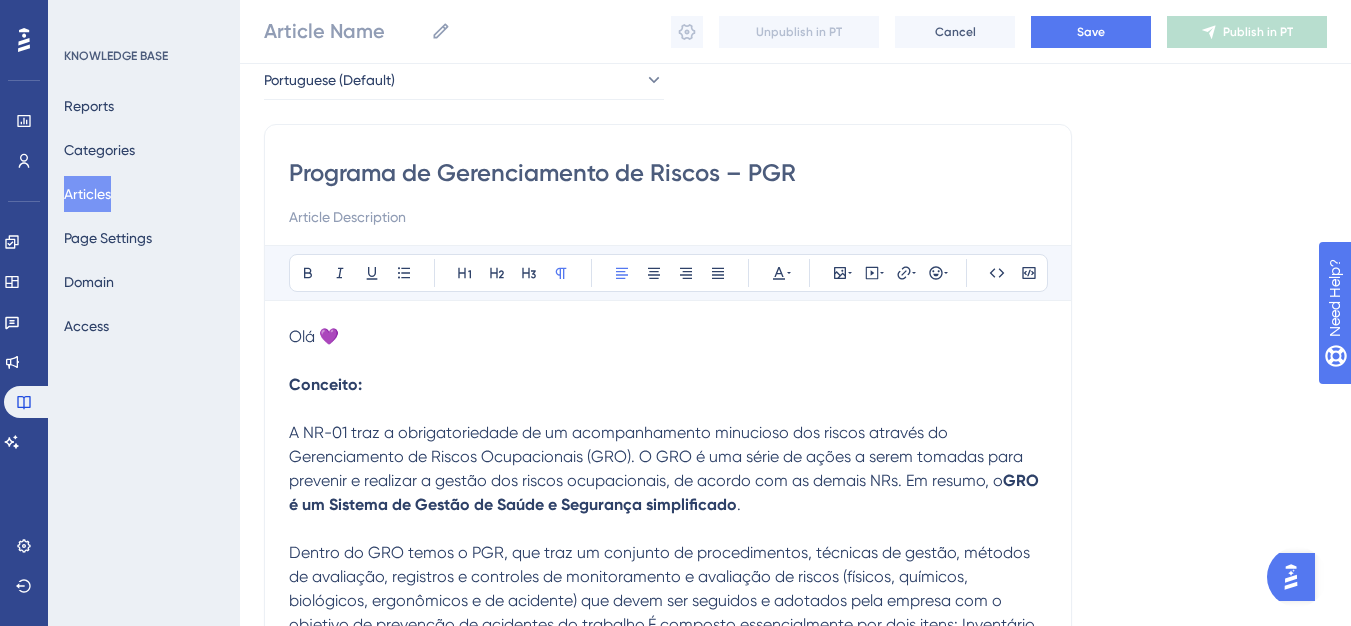 scroll, scrollTop: 30, scrollLeft: 0, axis: vertical 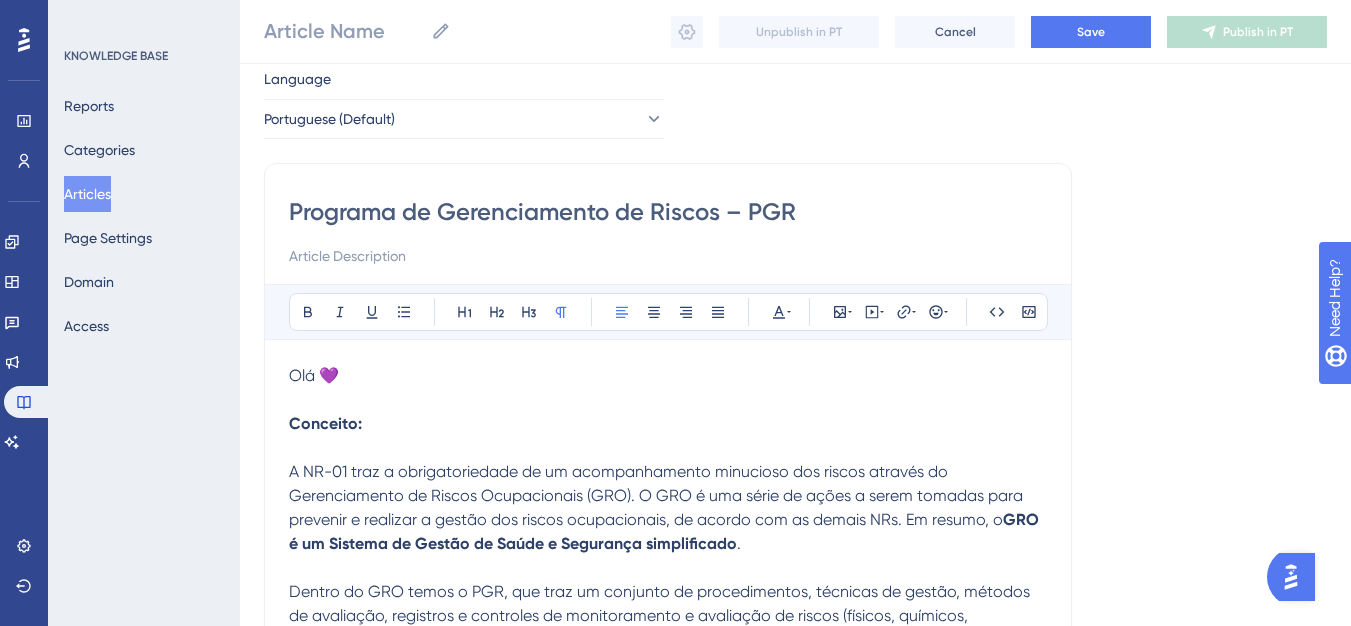 type on "Programa de Gerenciamento de Riscos – PGR" 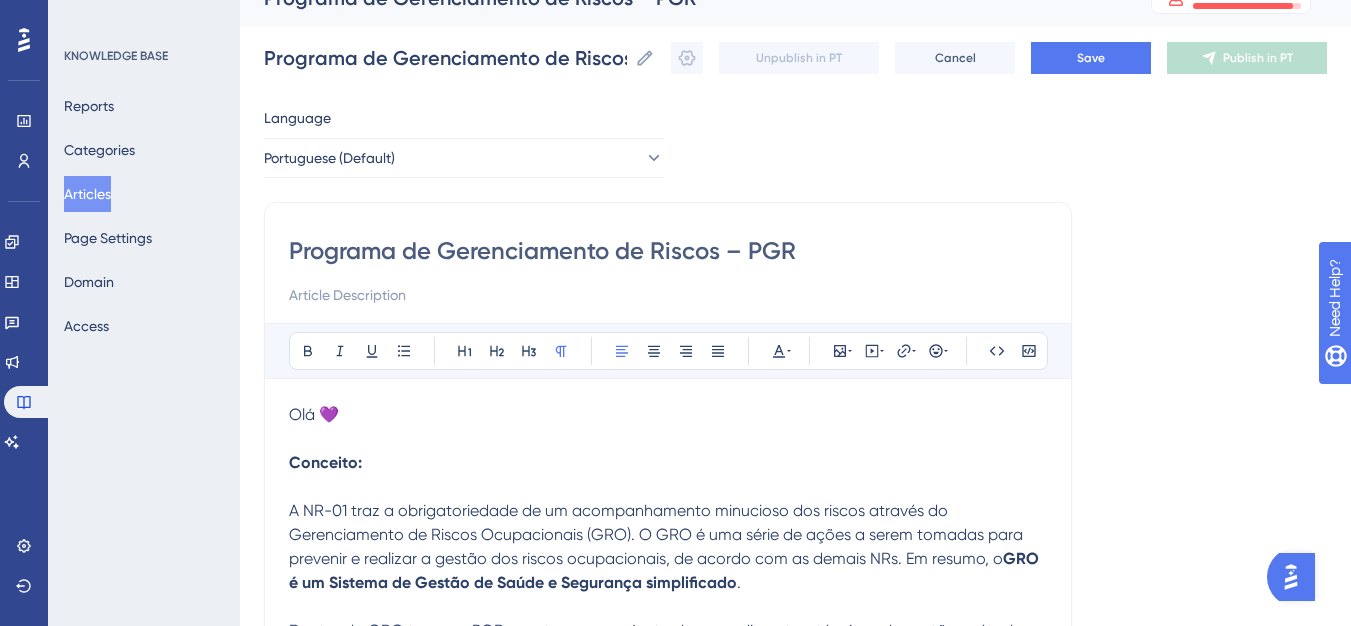 scroll, scrollTop: 0, scrollLeft: 0, axis: both 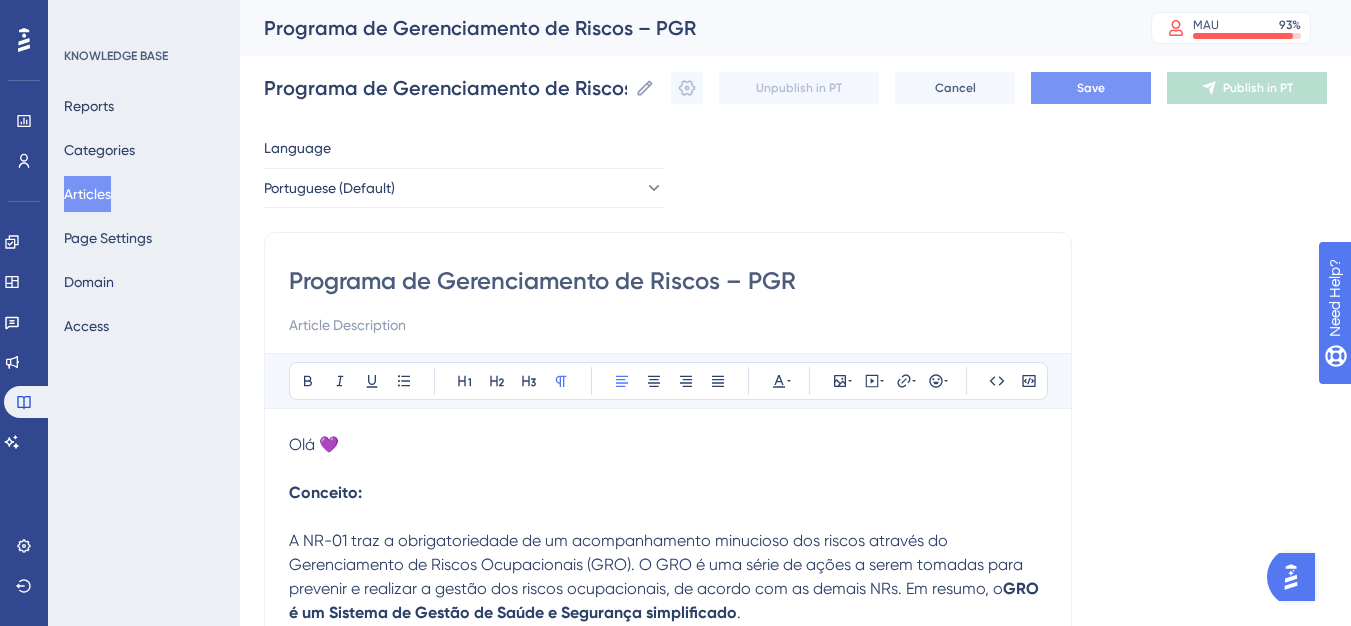 type on "Programa de Gerenciamento de Riscos – PGR" 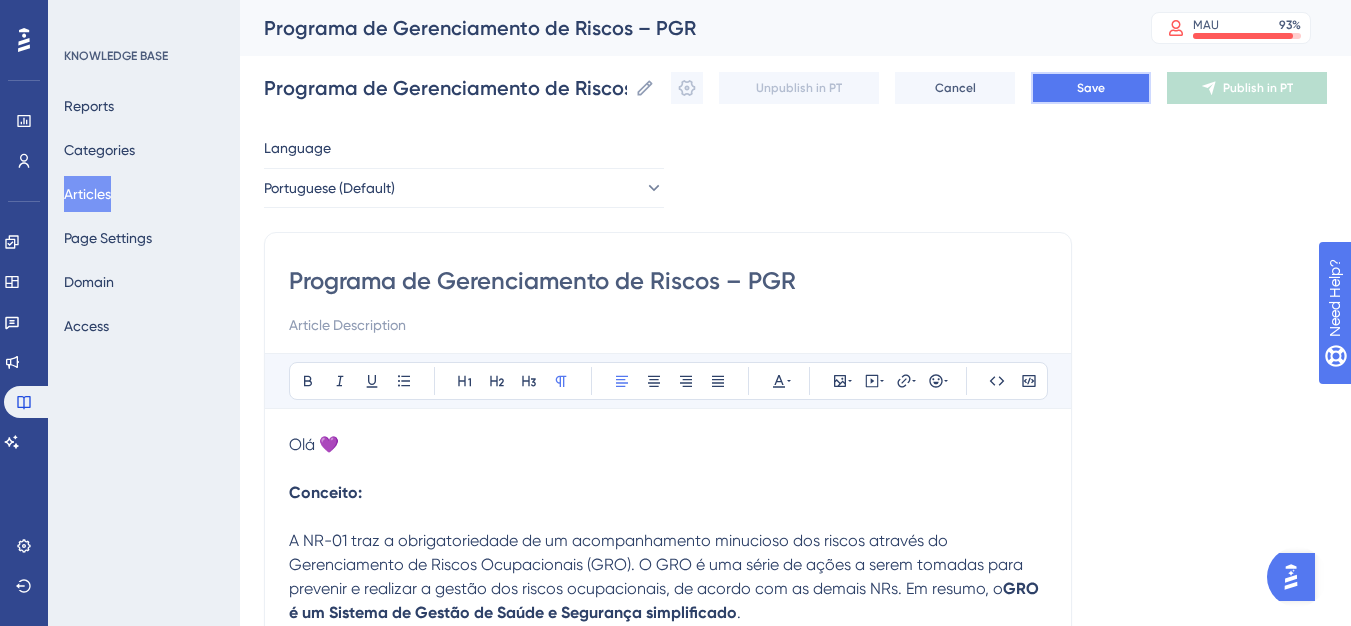 click on "Save" at bounding box center (1091, 88) 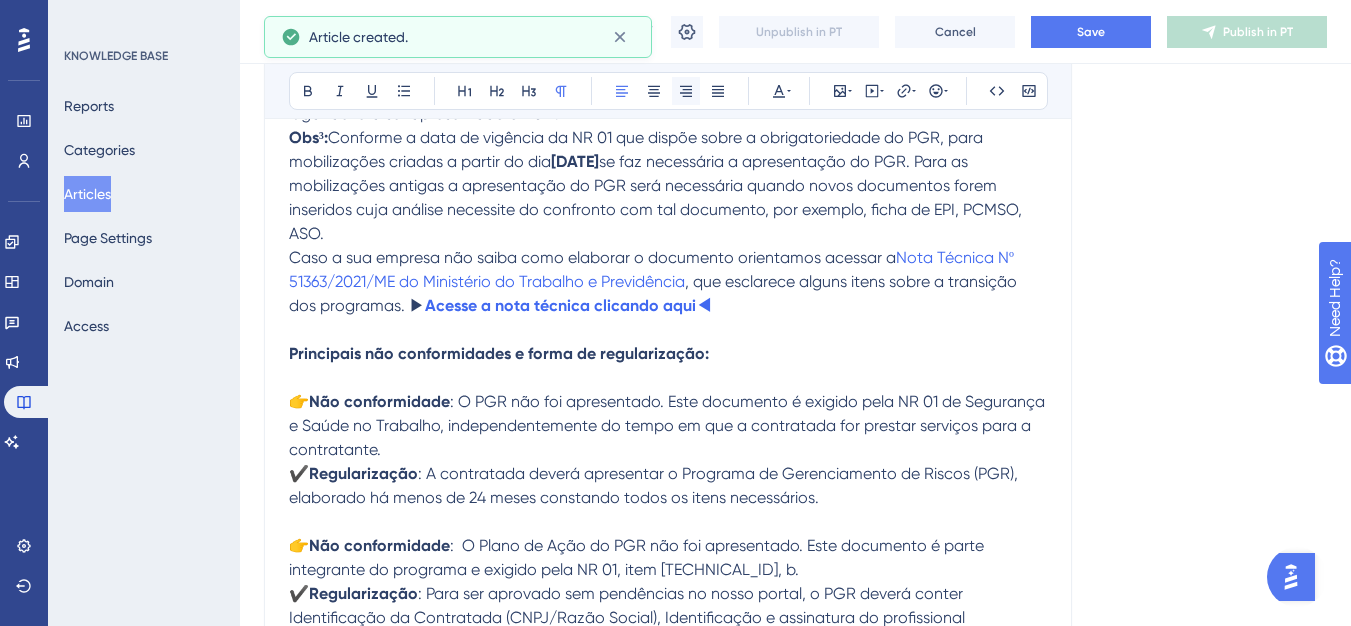 scroll, scrollTop: 1037, scrollLeft: 0, axis: vertical 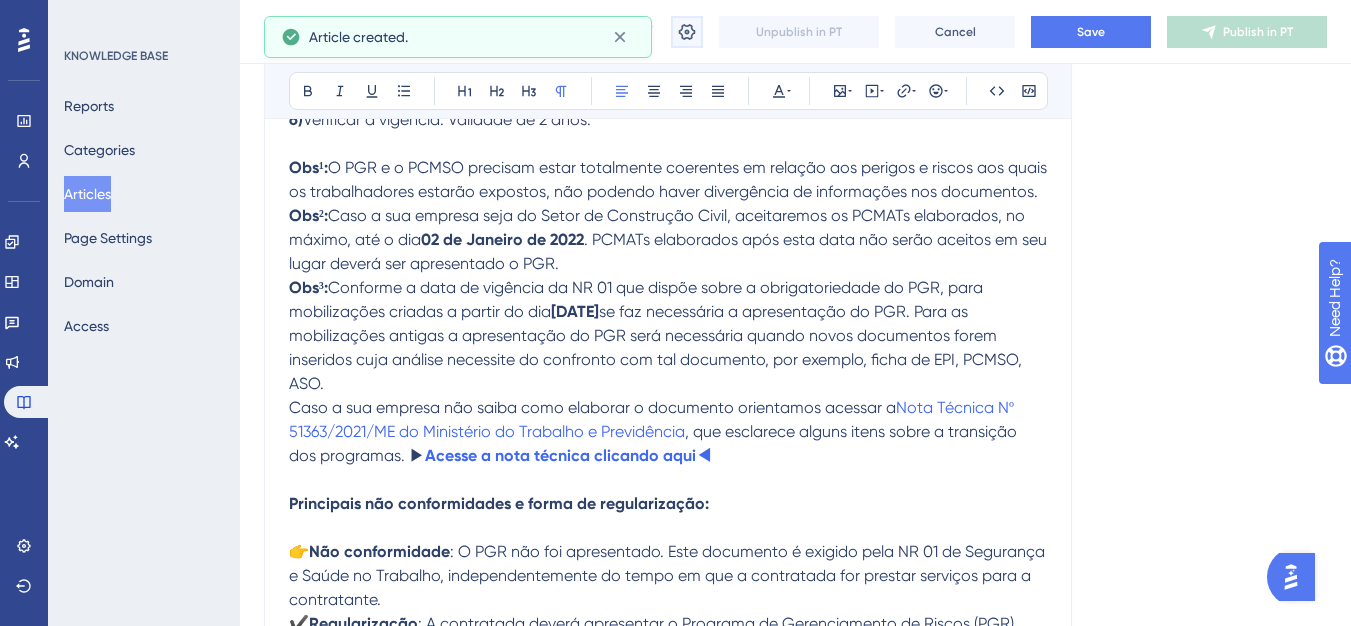 click at bounding box center [687, 32] 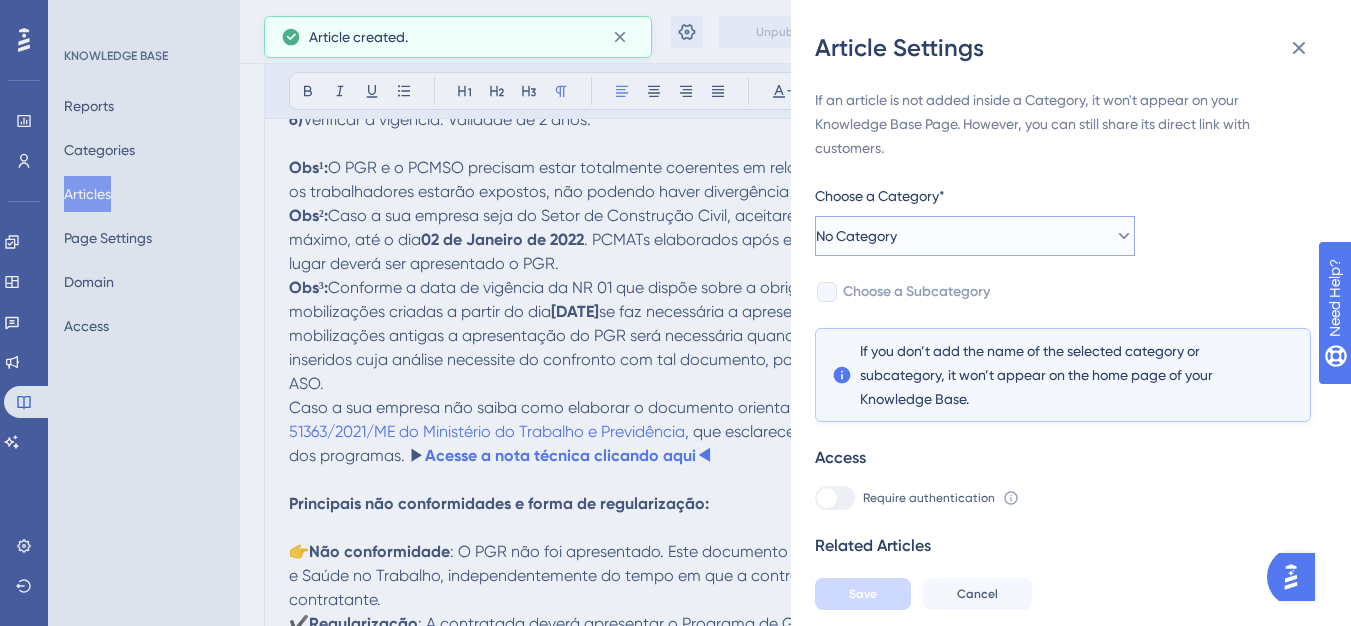 click on "No Category" at bounding box center [975, 236] 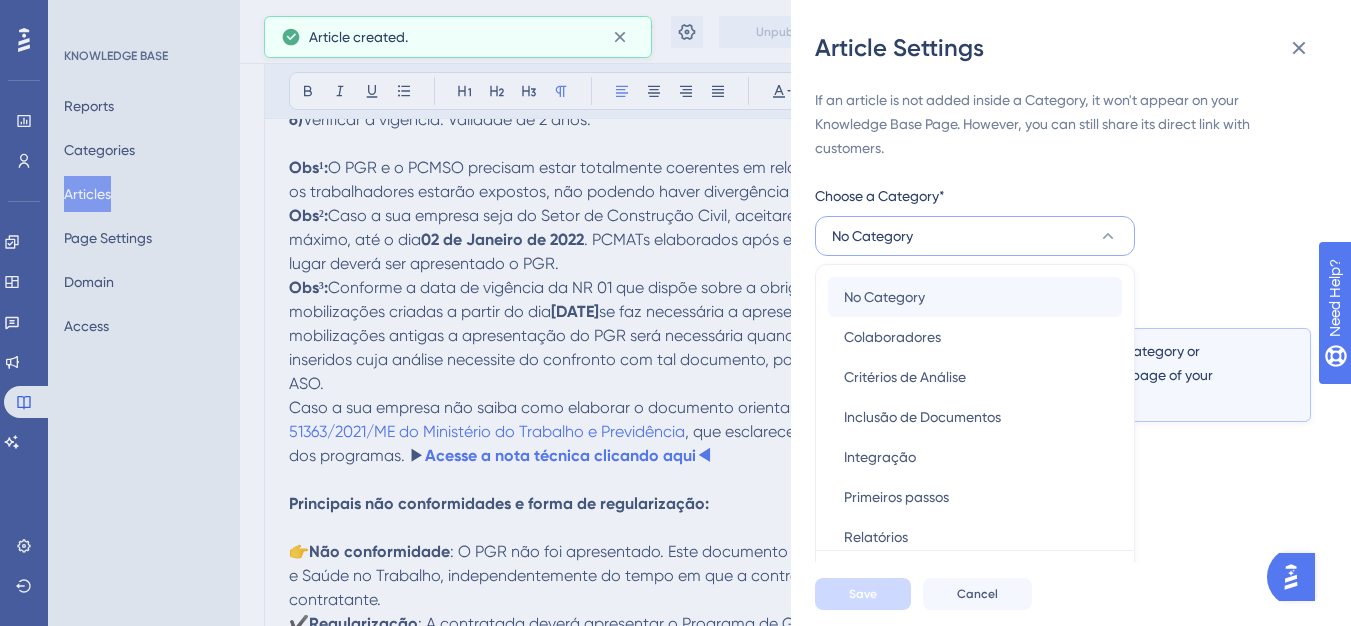scroll, scrollTop: 49, scrollLeft: 0, axis: vertical 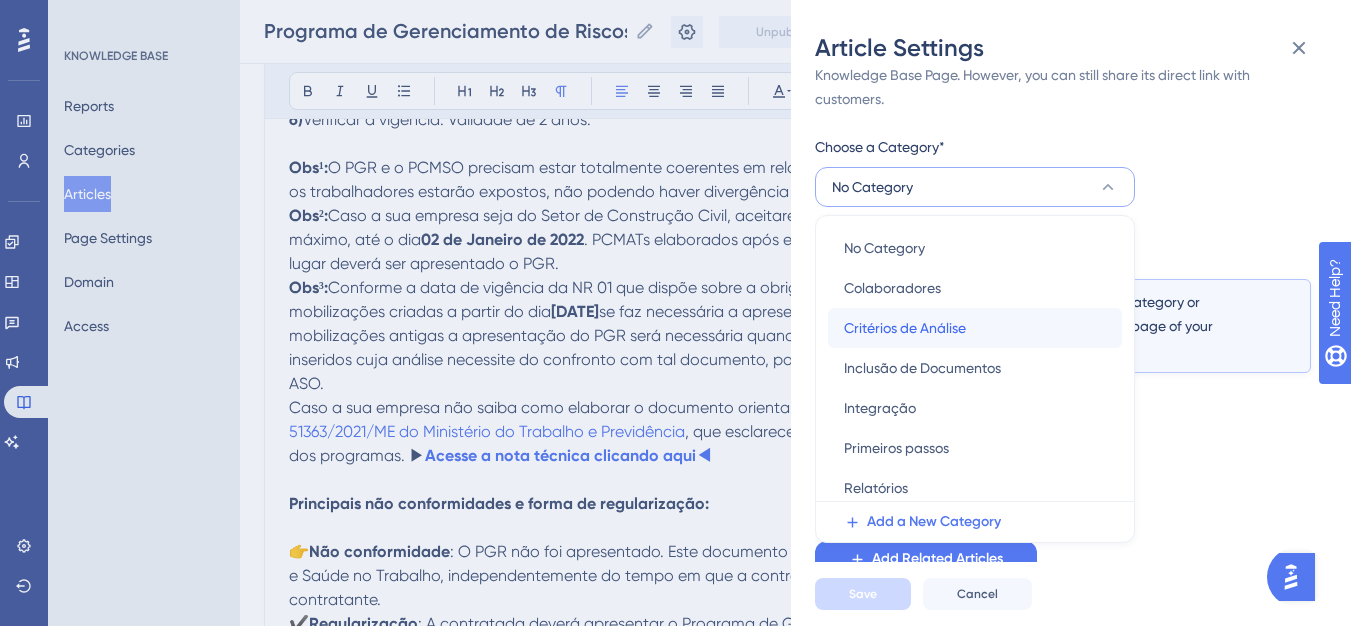 click on "Critérios de Análise" at bounding box center [905, 328] 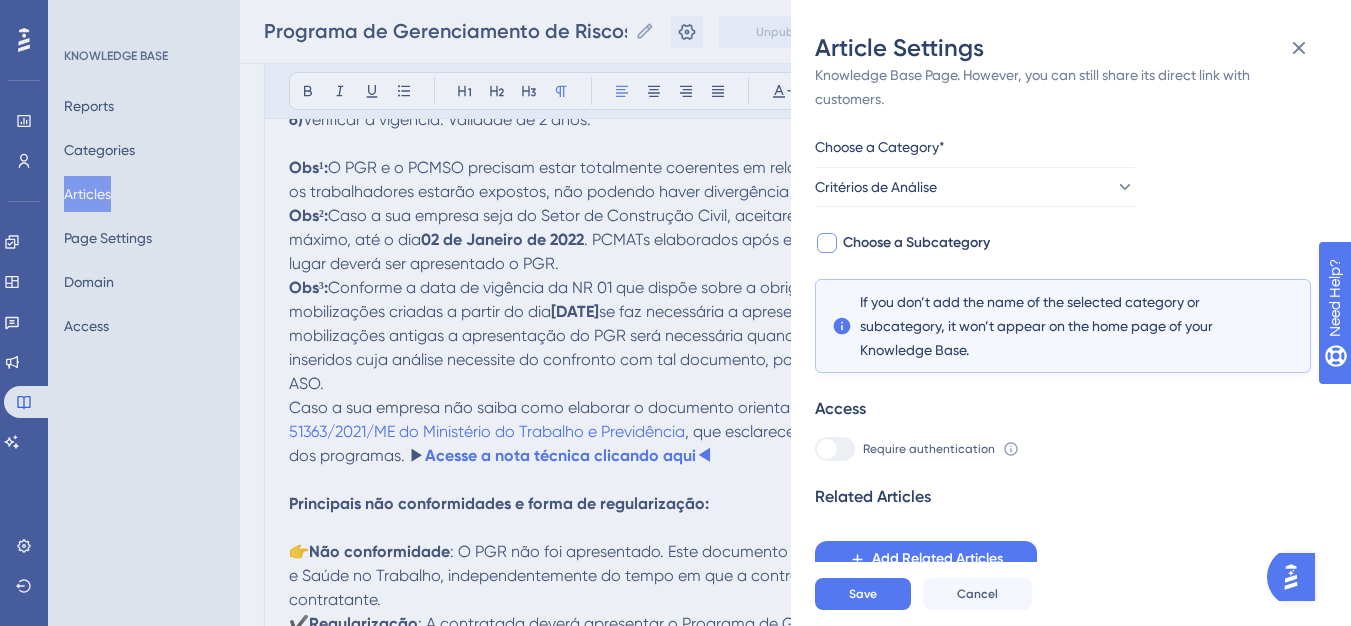 click on "Choose a Subcategory" at bounding box center (916, 243) 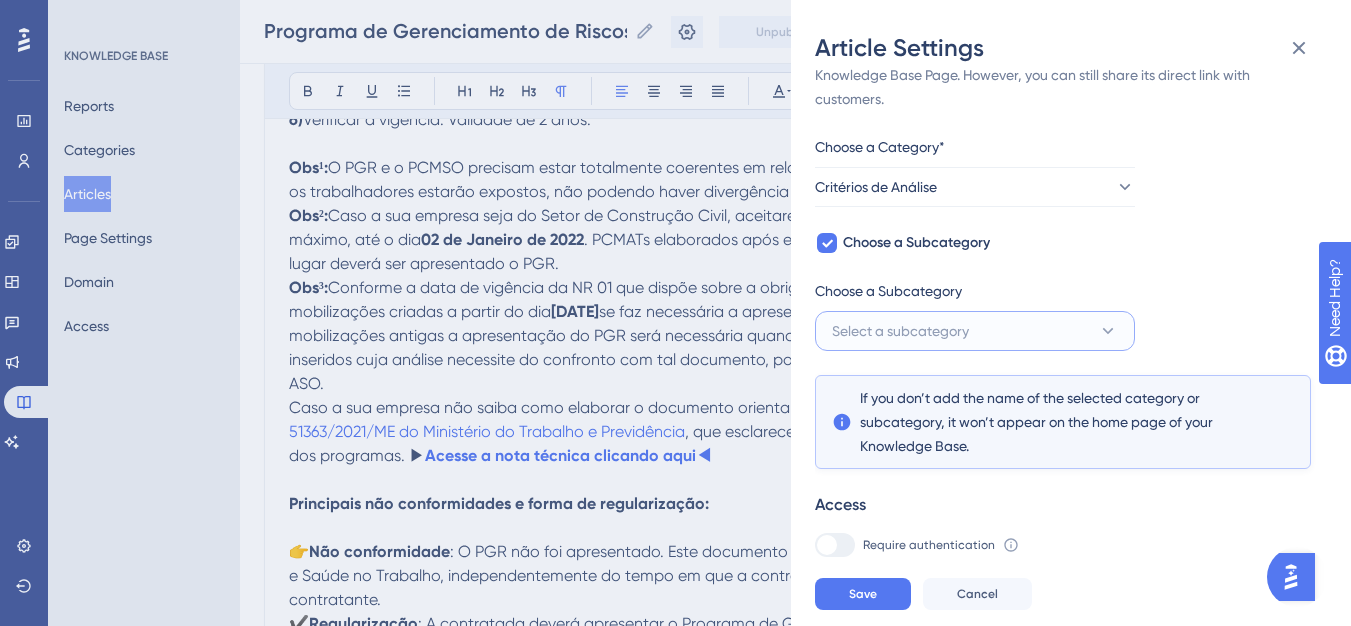 click on "Select a subcategory" at bounding box center [975, 331] 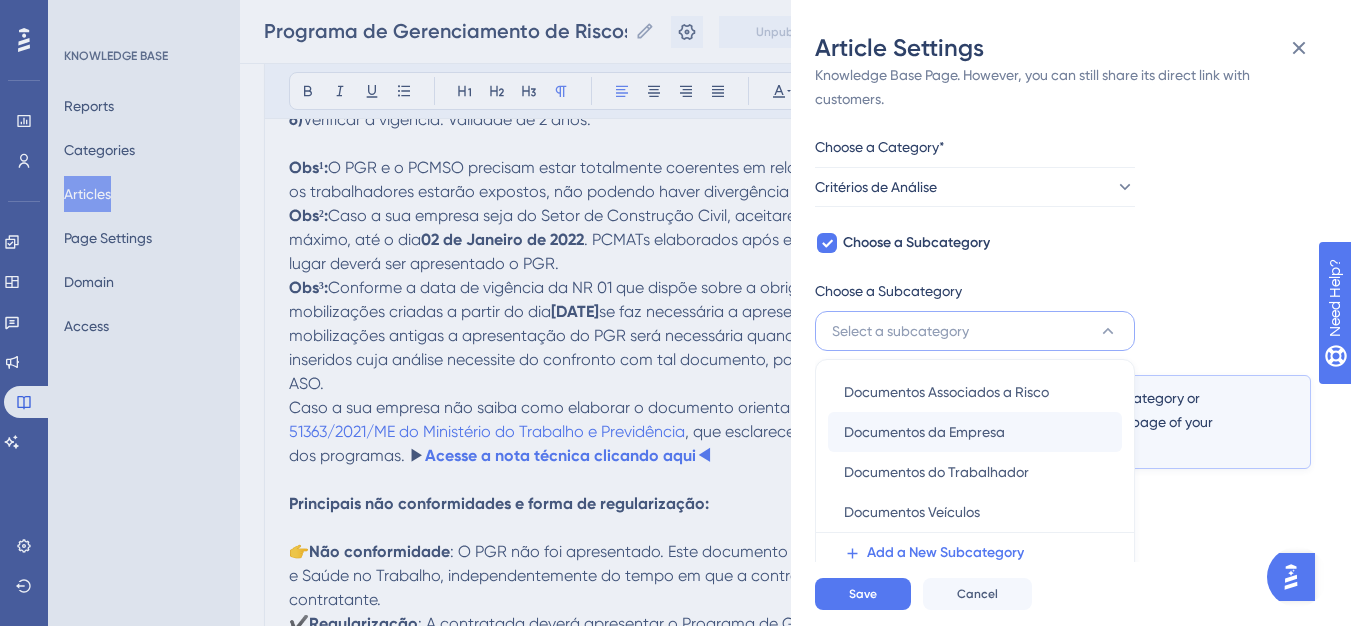 scroll, scrollTop: 145, scrollLeft: 0, axis: vertical 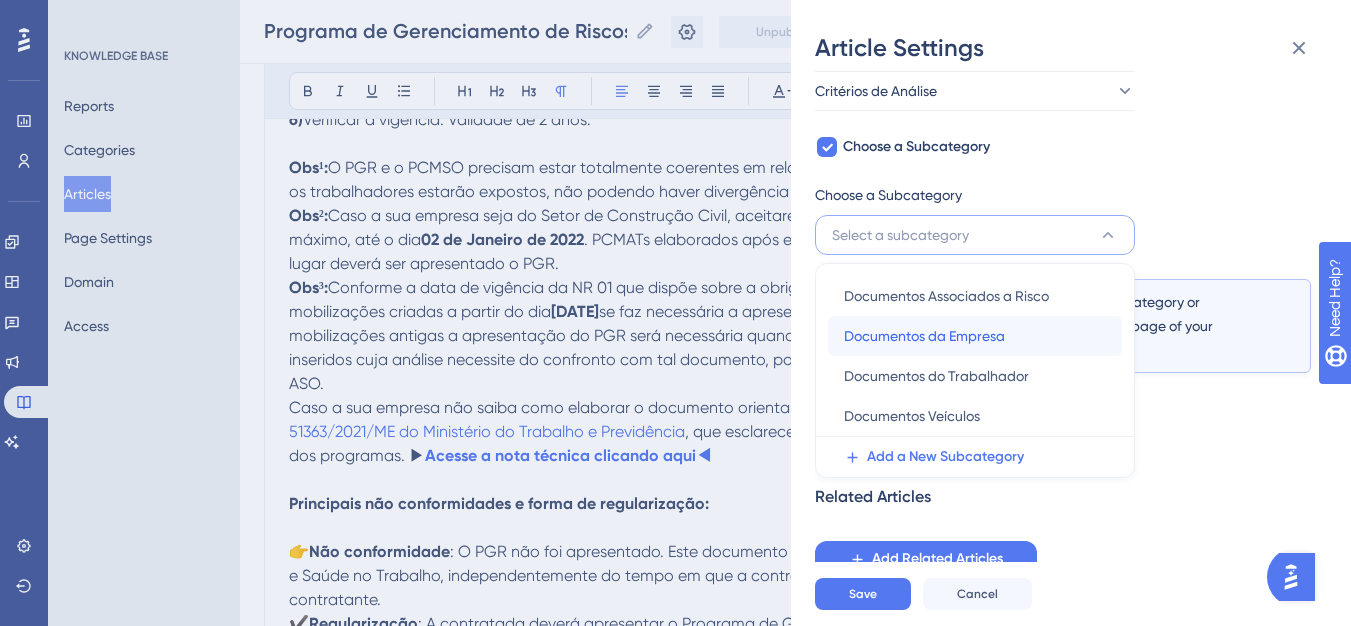click on "Documentos da Empresa" at bounding box center [924, 336] 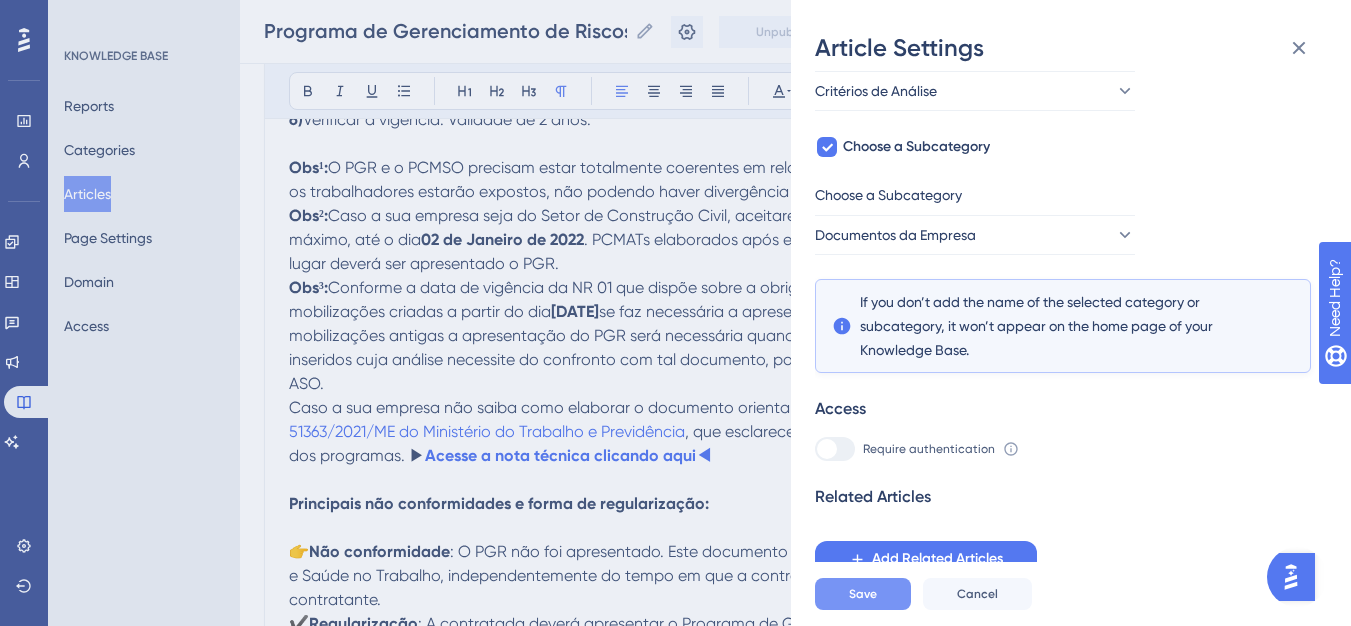 click on "Save" at bounding box center (863, 594) 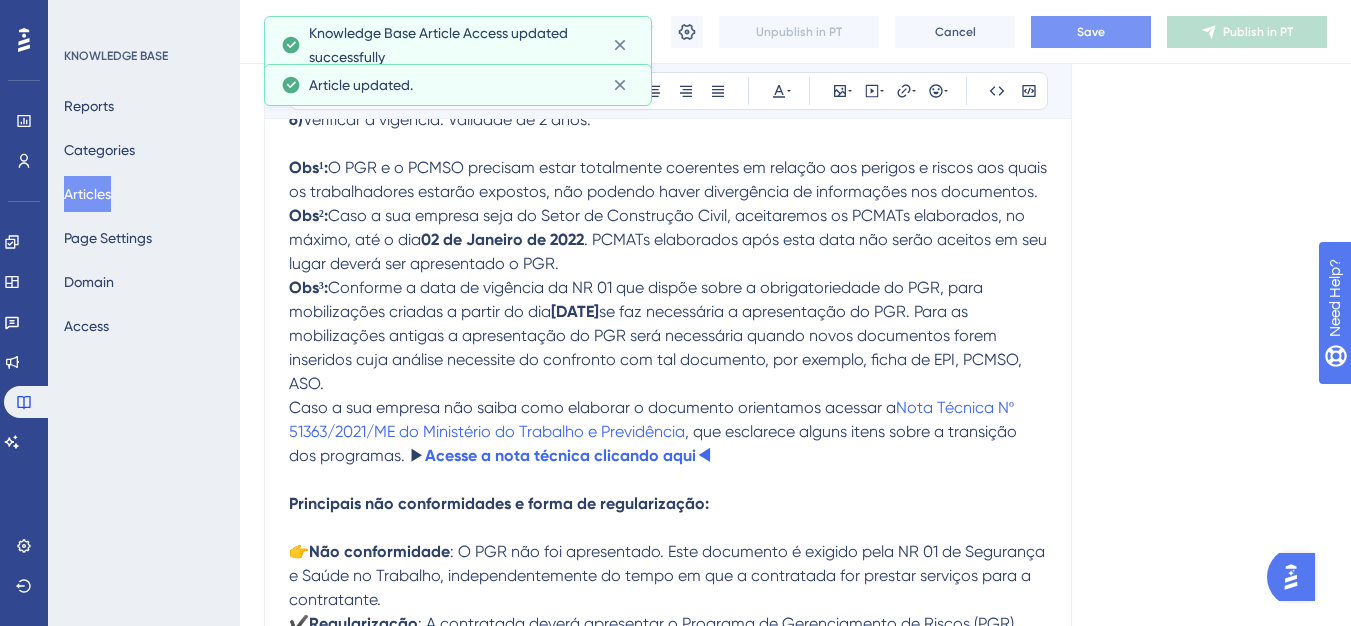 click on "Save" at bounding box center (1091, 32) 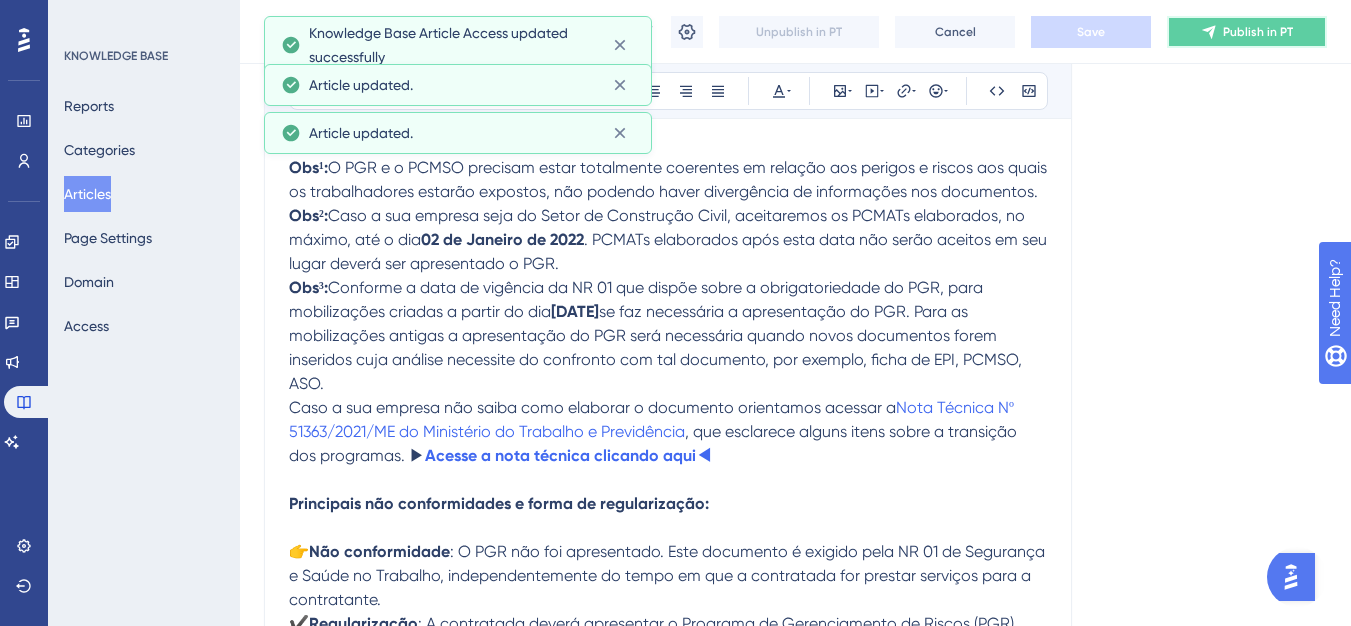 click on "Publish in PT" at bounding box center (1247, 32) 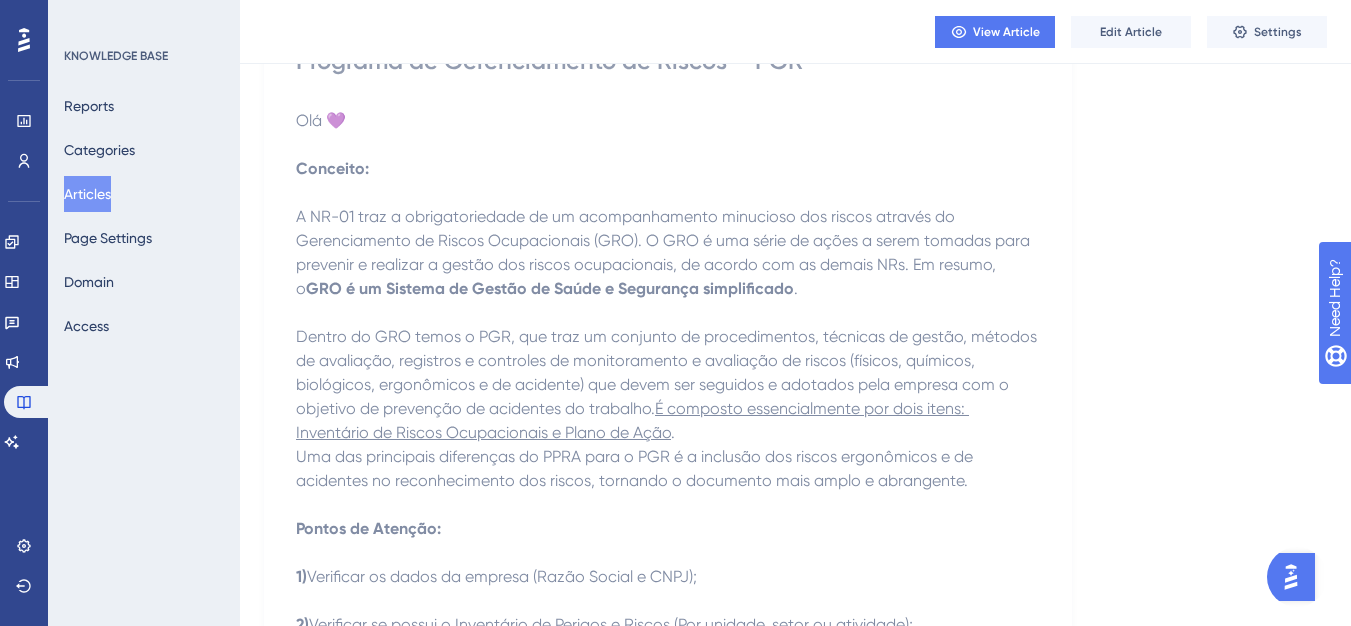 scroll, scrollTop: 0, scrollLeft: 0, axis: both 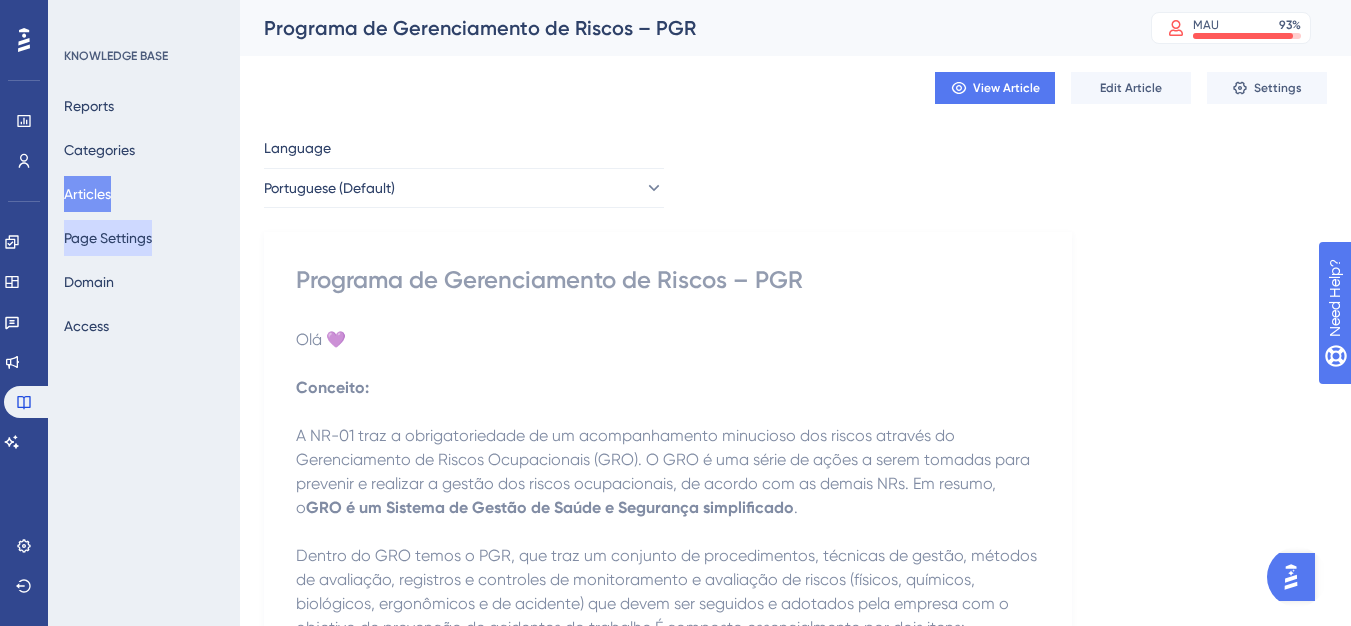 drag, startPoint x: 116, startPoint y: 196, endPoint x: 129, endPoint y: 235, distance: 41.109608 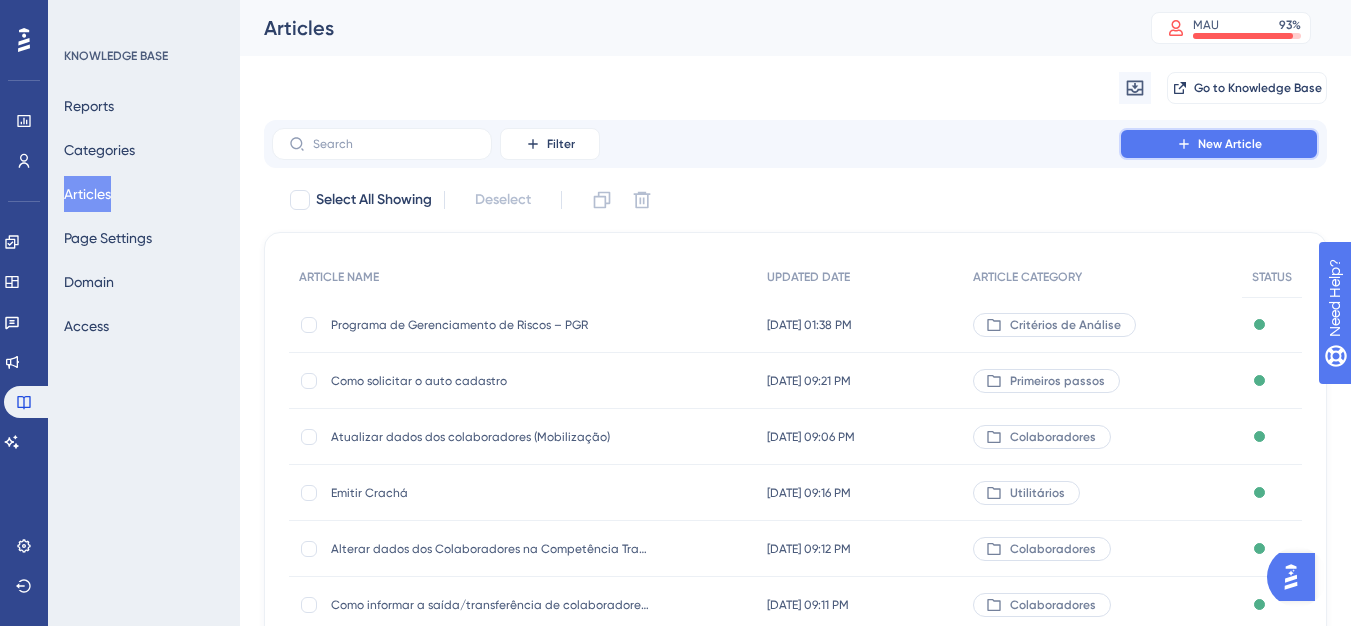 click 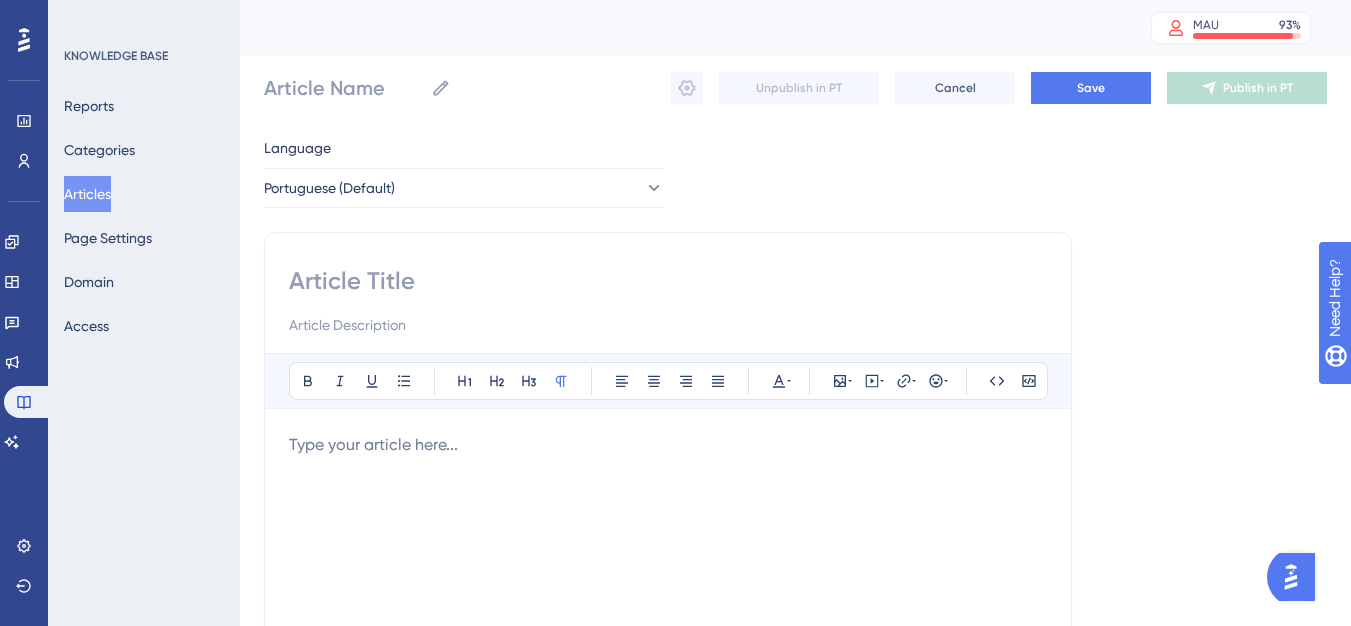 click at bounding box center (668, 653) 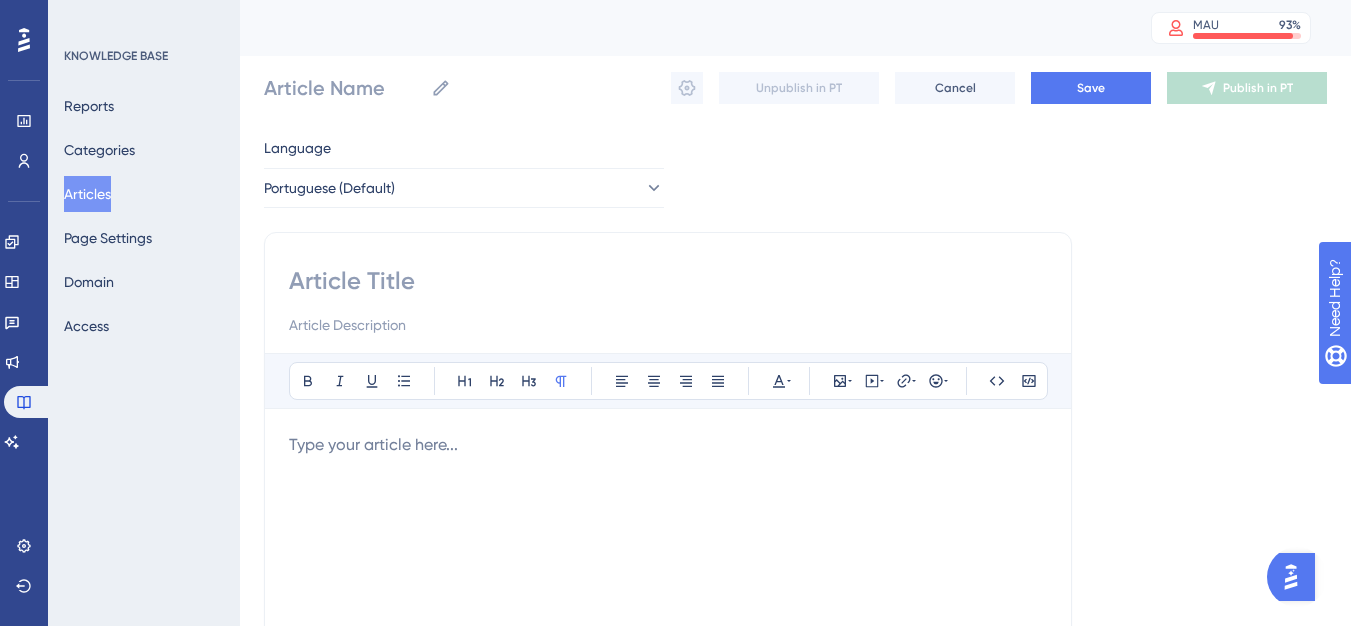 click at bounding box center [668, 301] 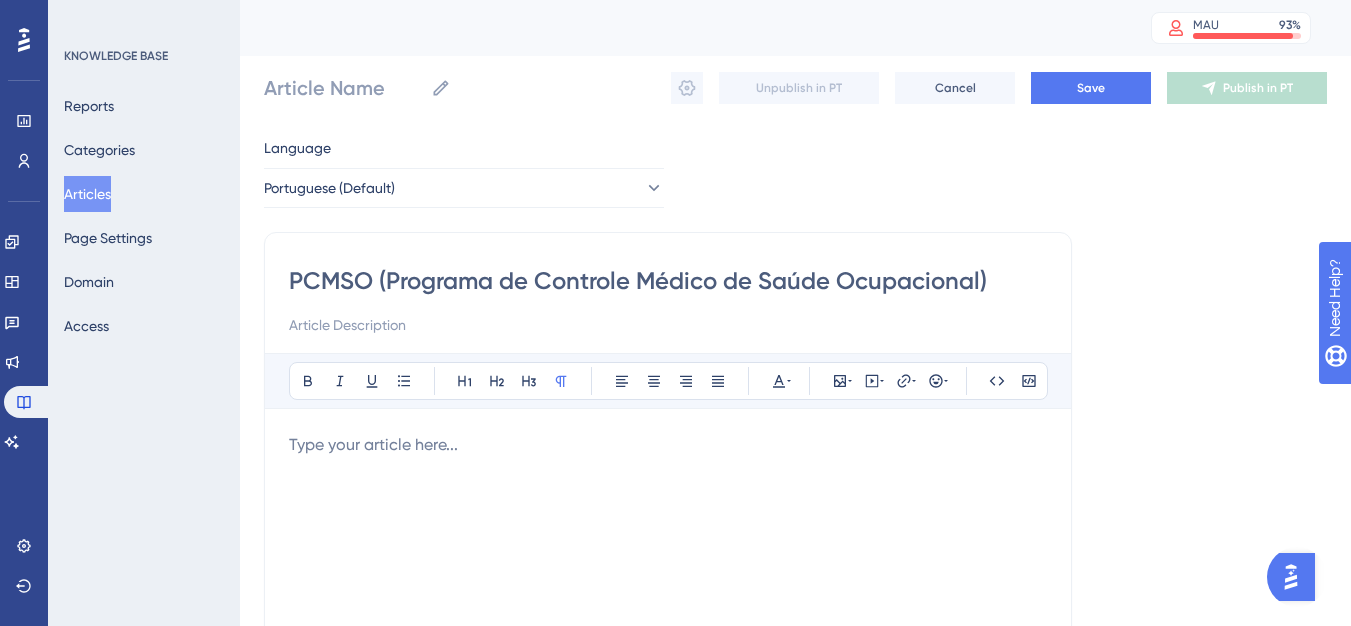 type on "PCMSO (Programa de Controle Médico de Saúde Ocupacional)" 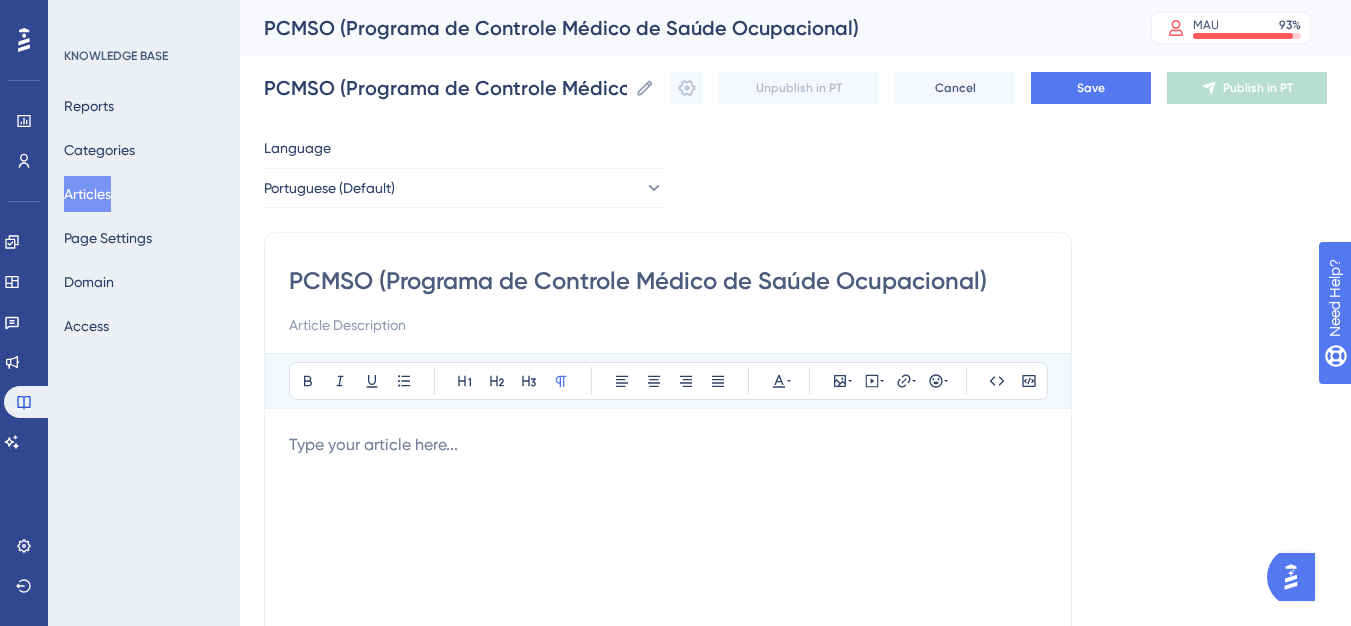 type on "PCMSO (Programa de Controle Médico de Saúde Ocupacional)" 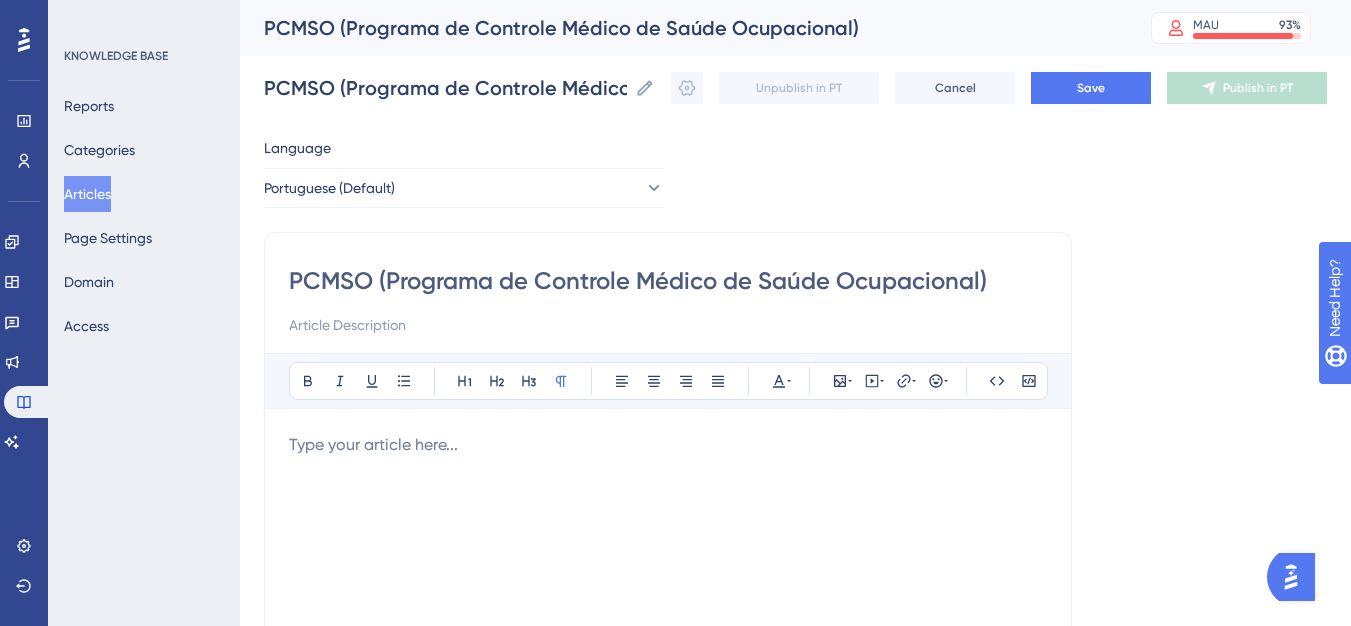 click at bounding box center (668, 653) 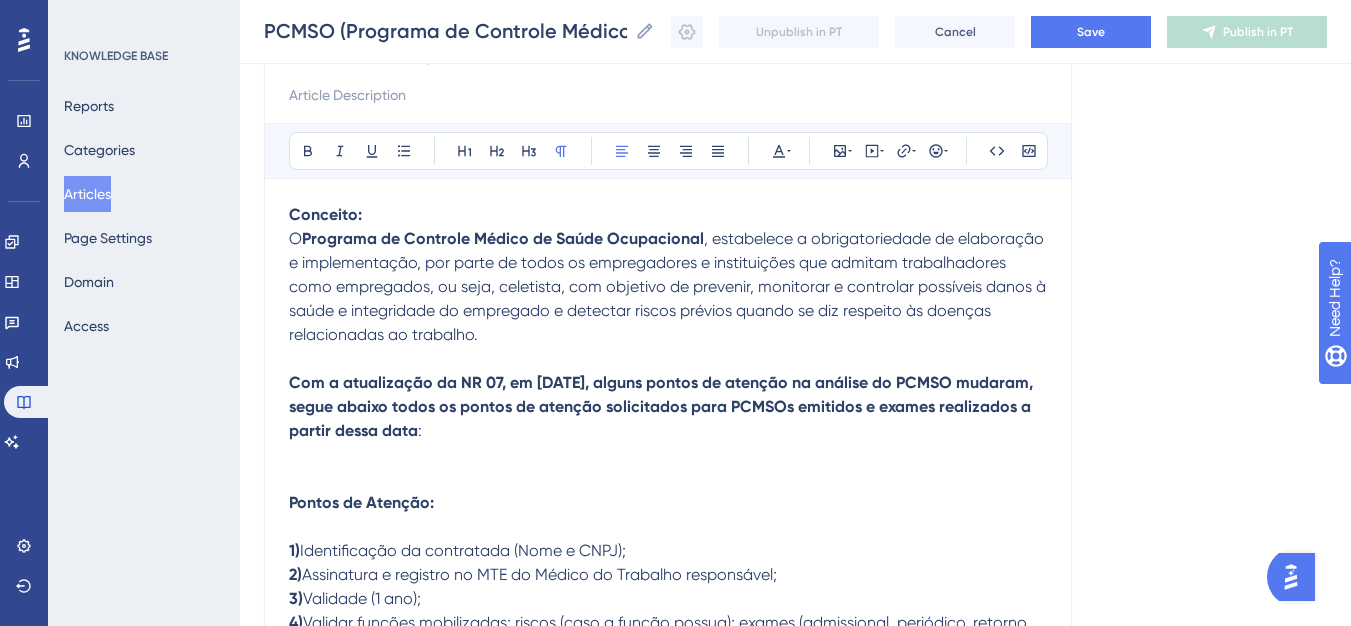 scroll, scrollTop: 1, scrollLeft: 0, axis: vertical 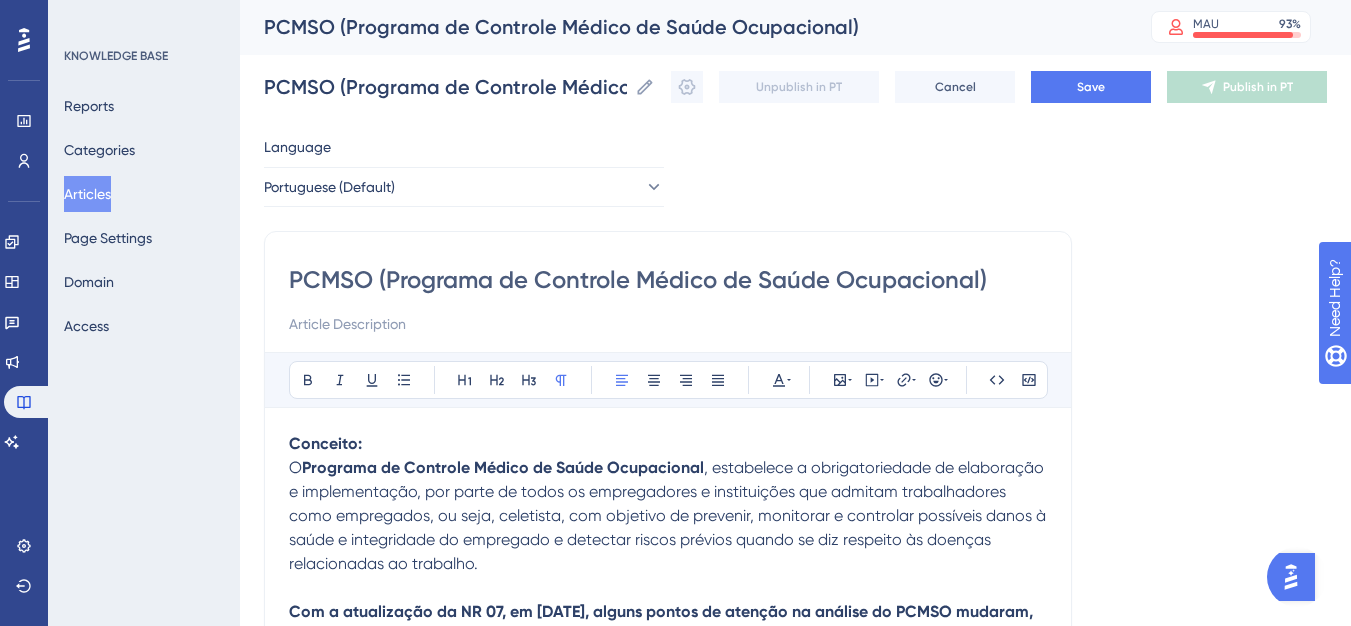 click on "Conceito:" at bounding box center (325, 443) 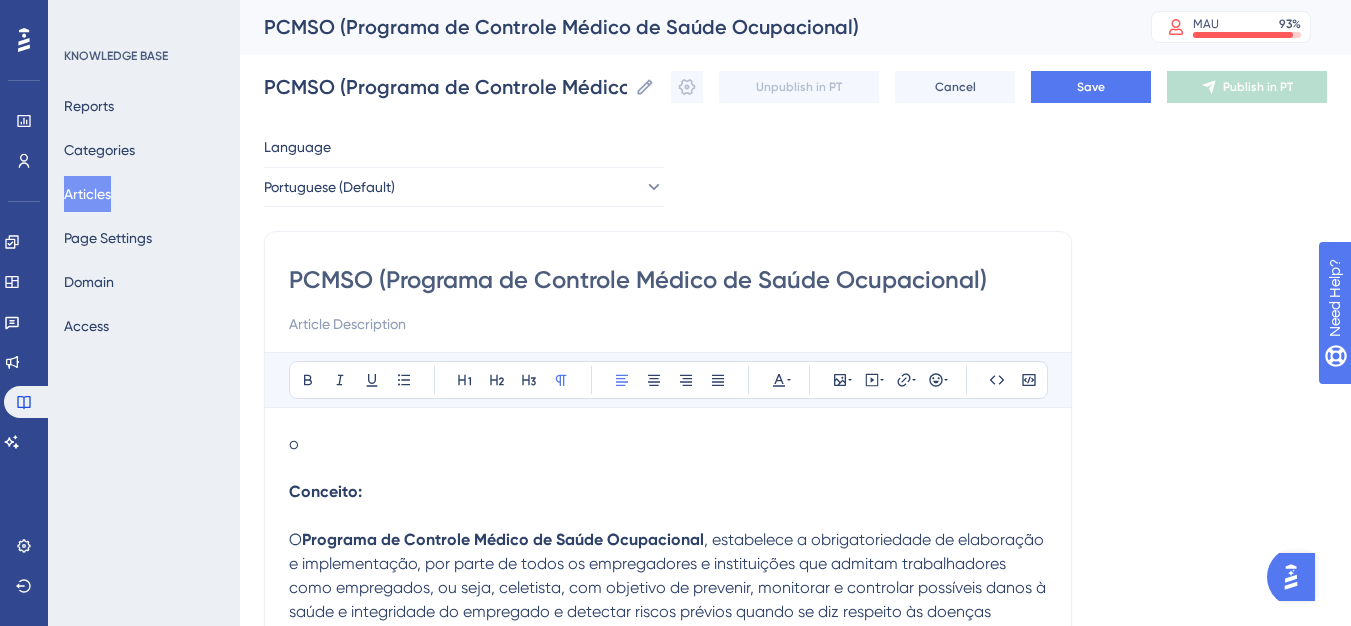 type 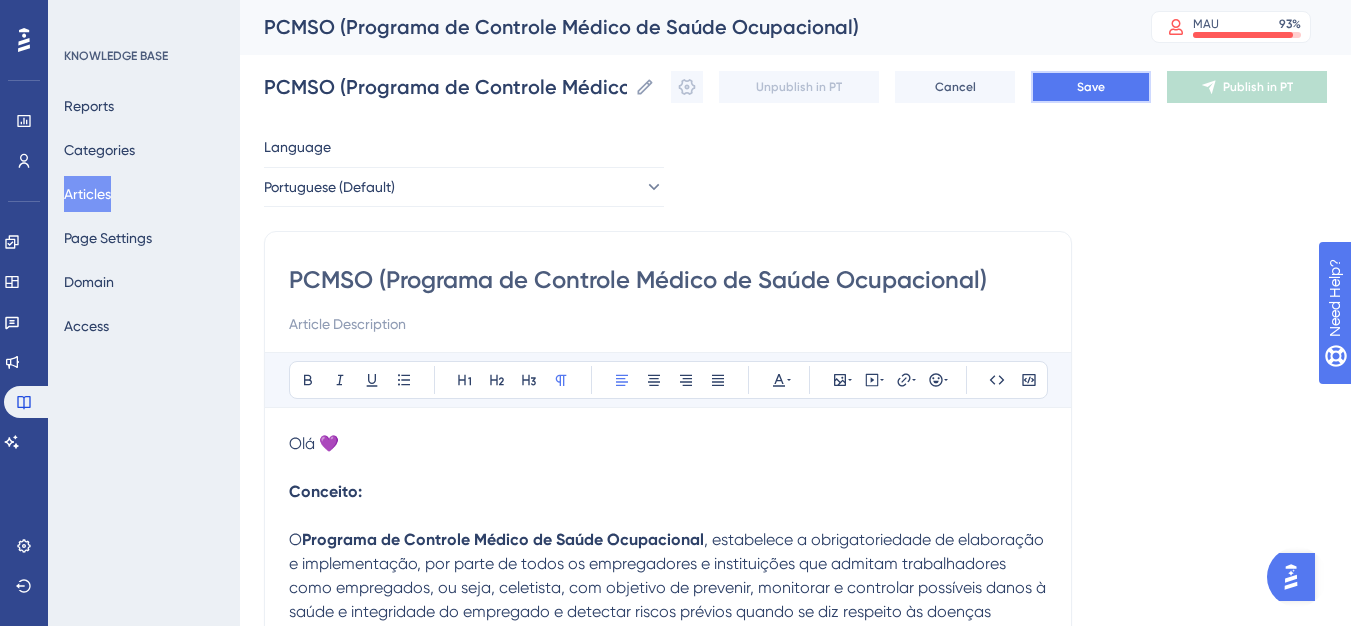 click on "Save" at bounding box center (1091, 87) 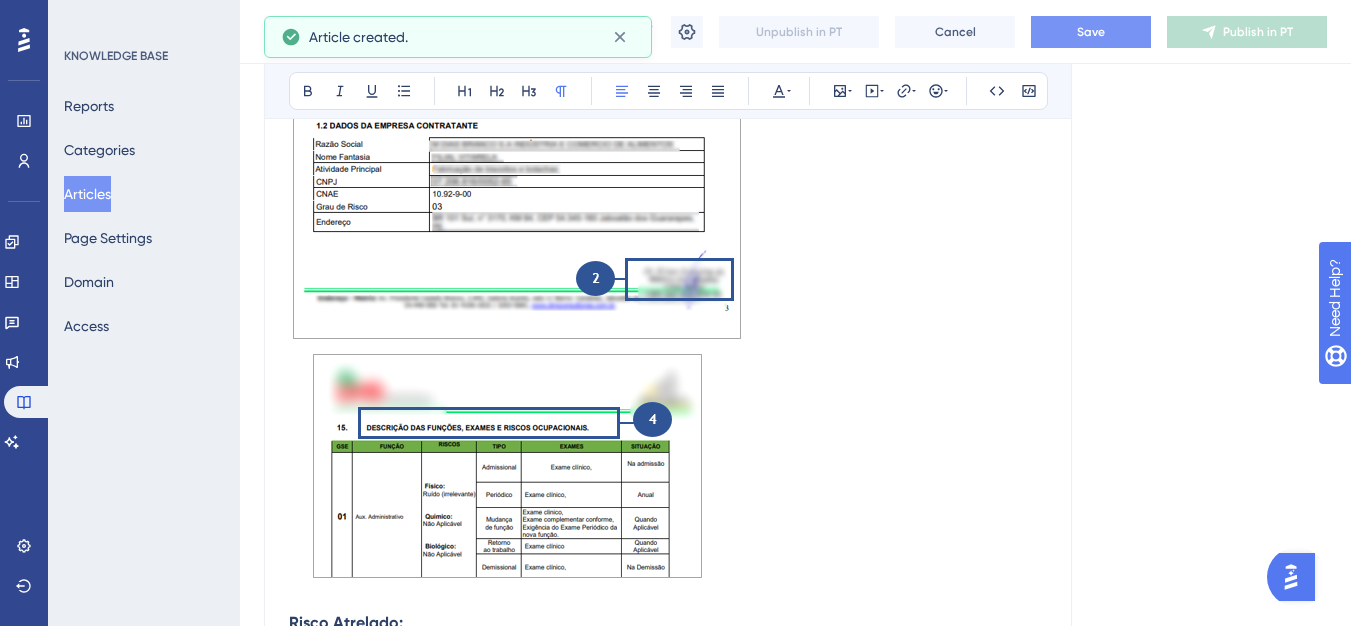 scroll, scrollTop: 973, scrollLeft: 0, axis: vertical 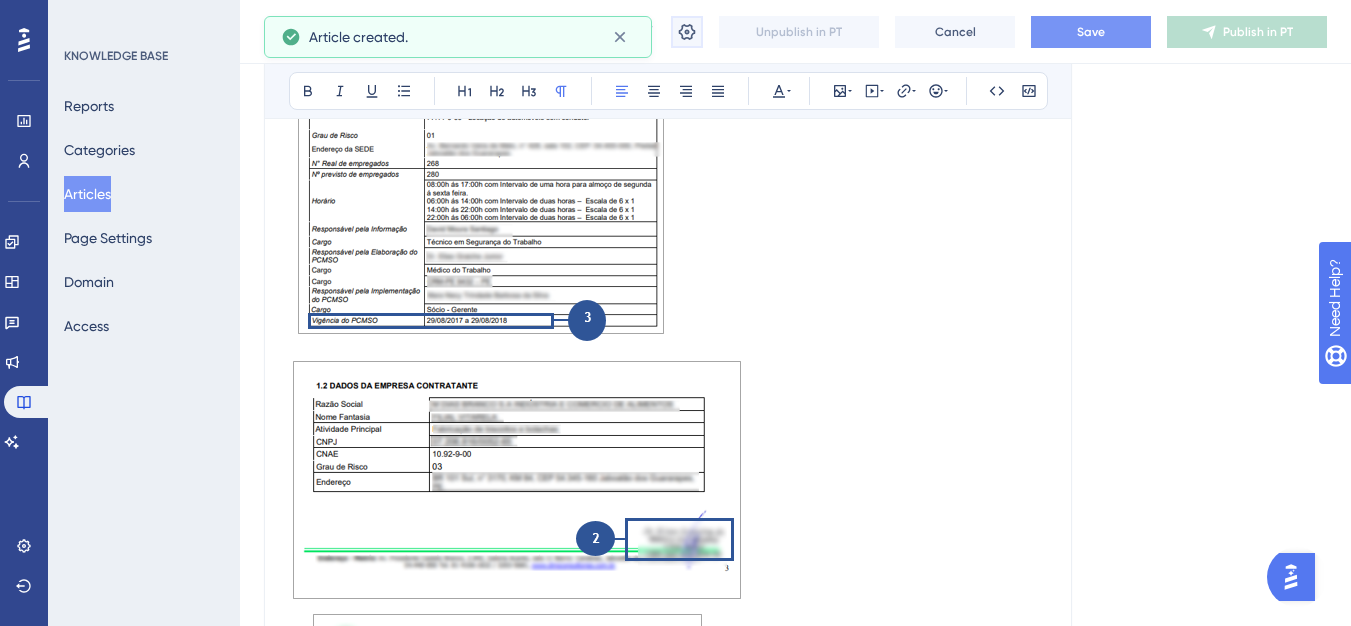 click at bounding box center [687, 32] 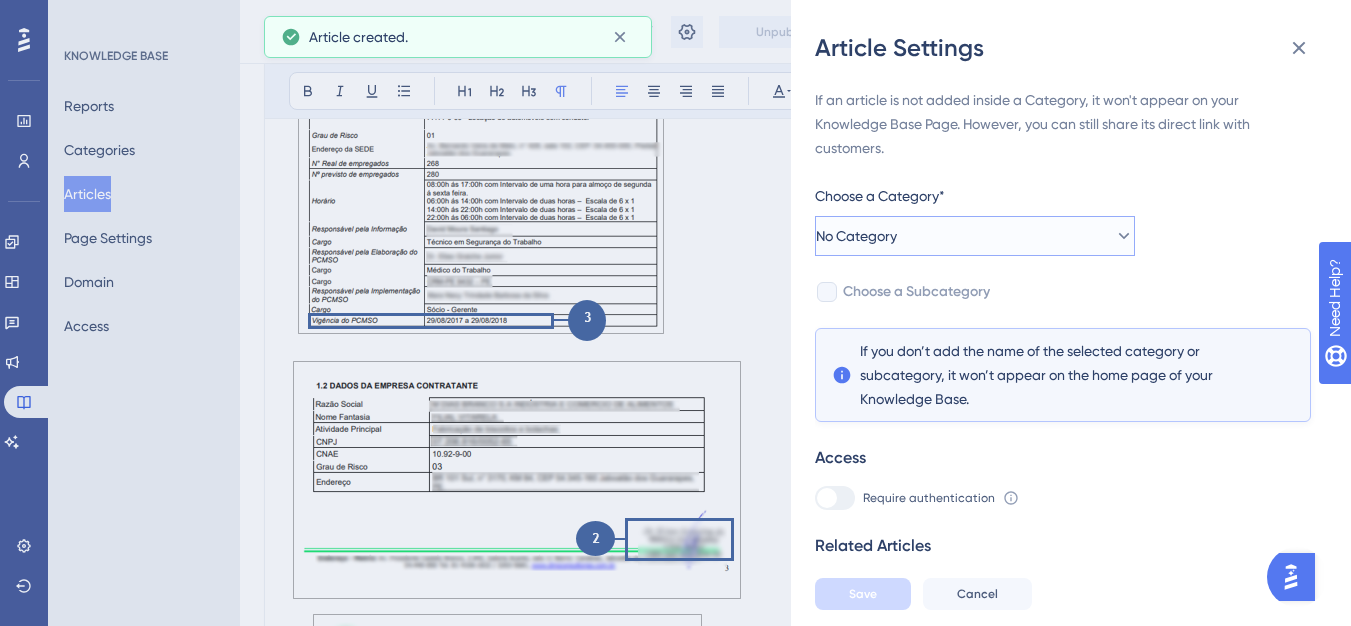 click on "No Category" at bounding box center [975, 236] 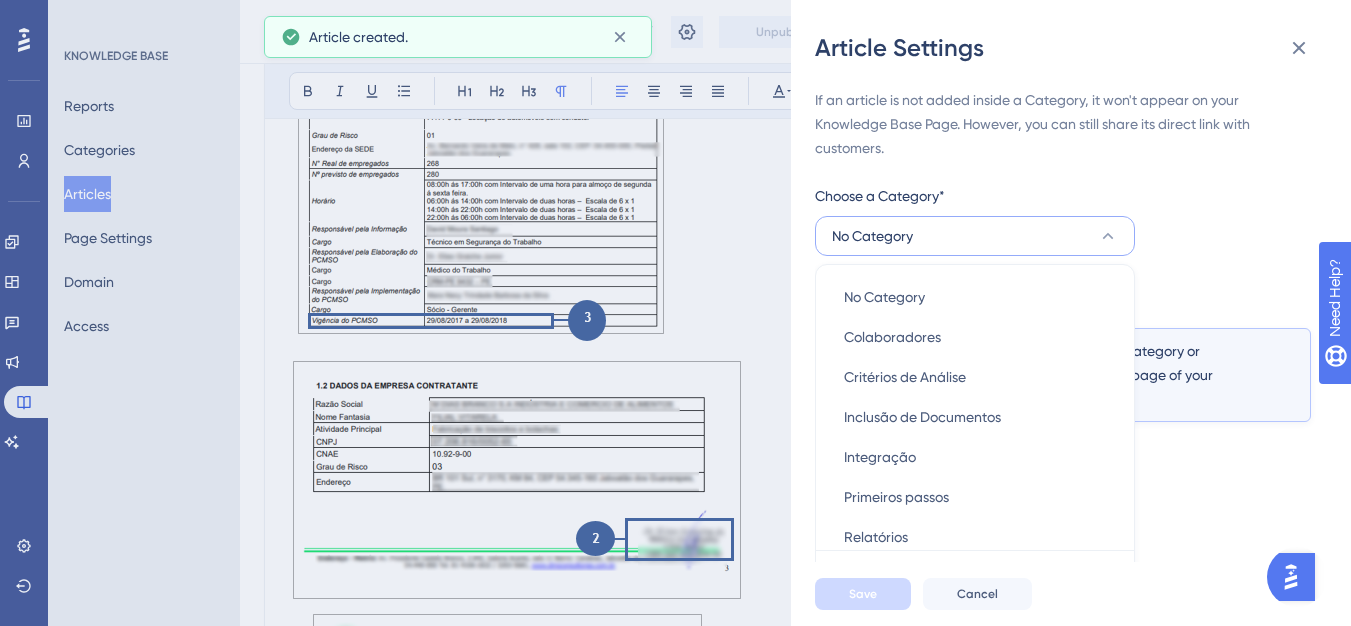 scroll, scrollTop: 49, scrollLeft: 0, axis: vertical 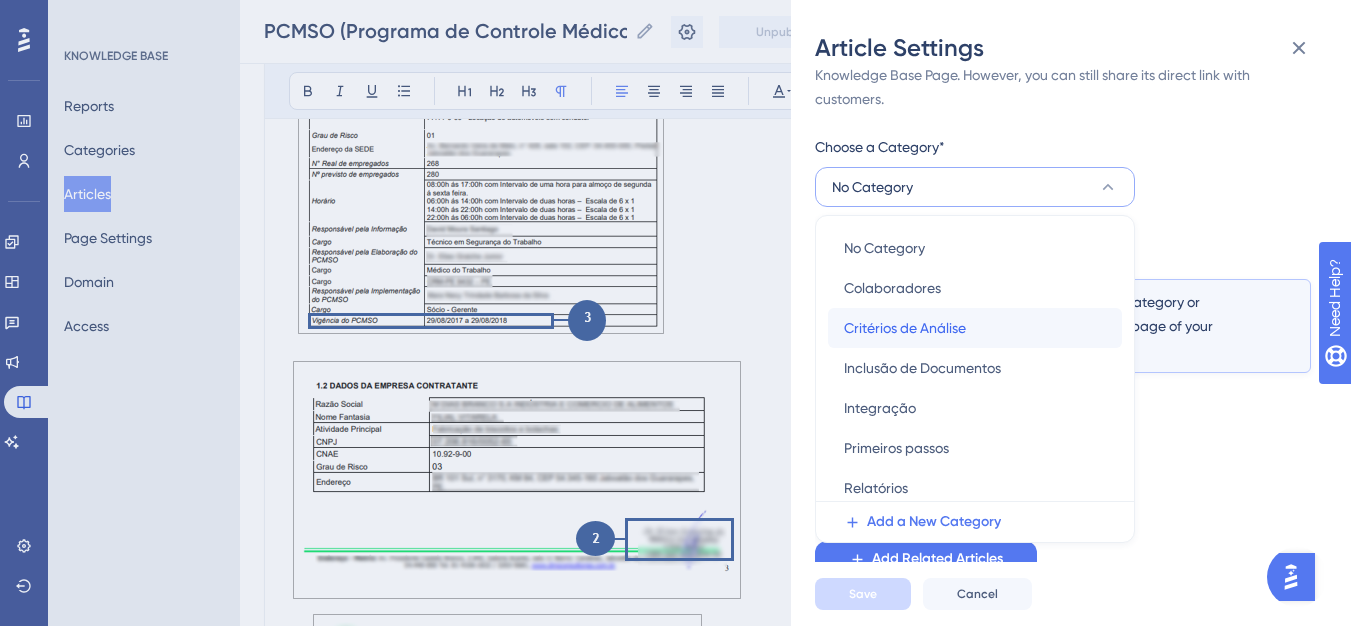 click on "Critérios de Análise" at bounding box center [905, 328] 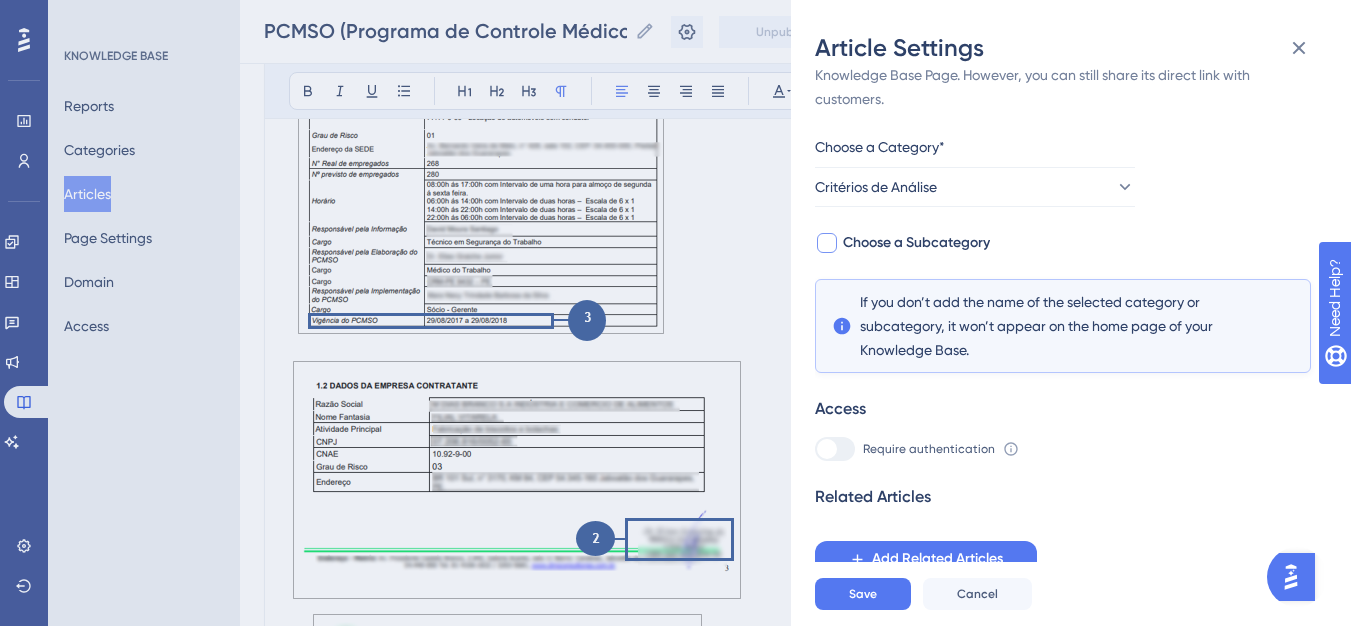 click on "Choose a Subcategory" at bounding box center (916, 243) 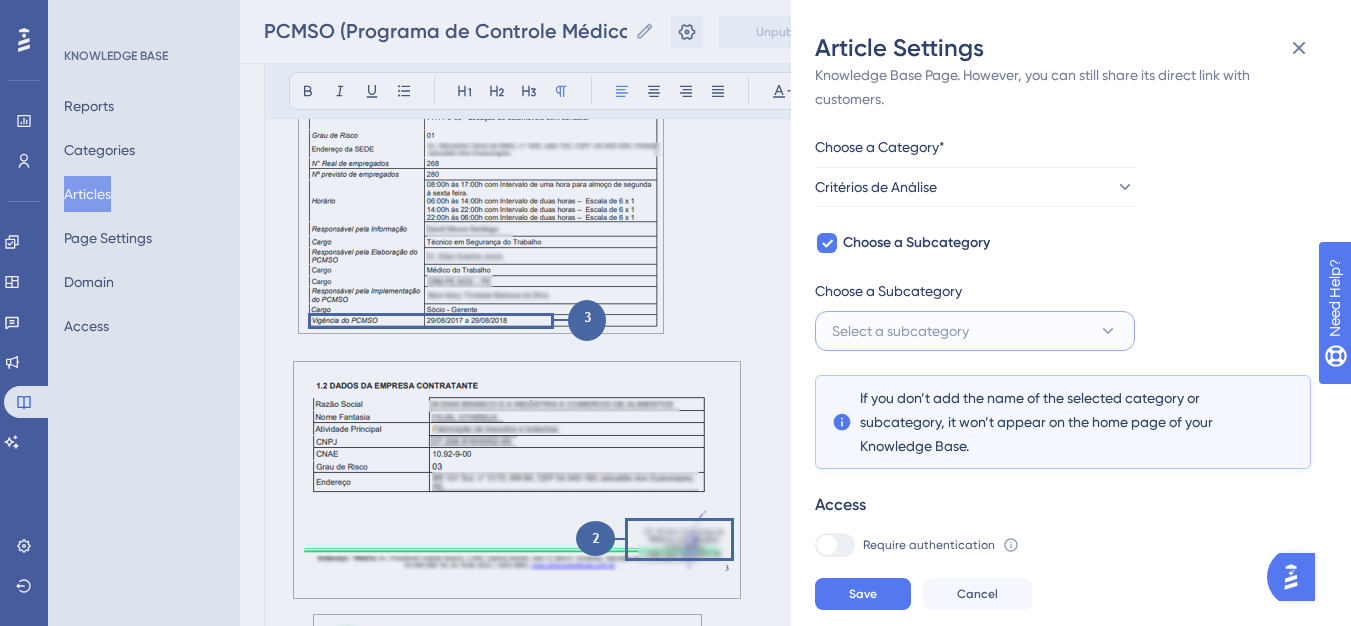 click on "Select a subcategory" at bounding box center (975, 331) 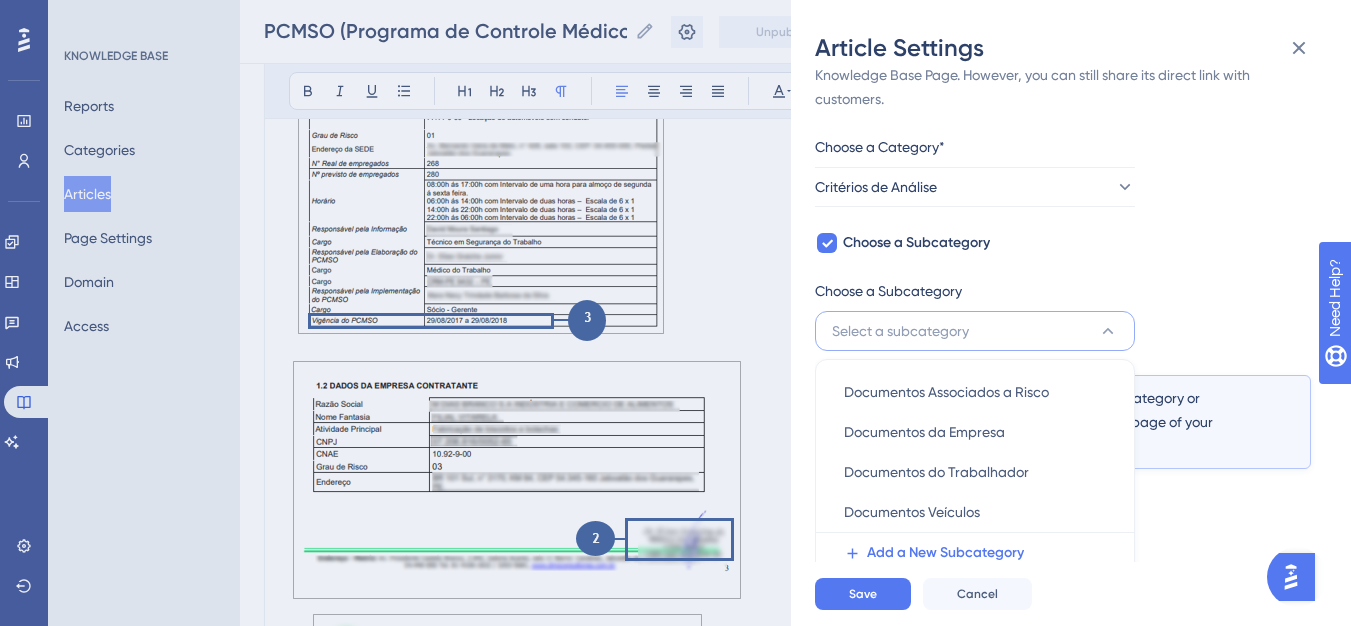 scroll, scrollTop: 145, scrollLeft: 0, axis: vertical 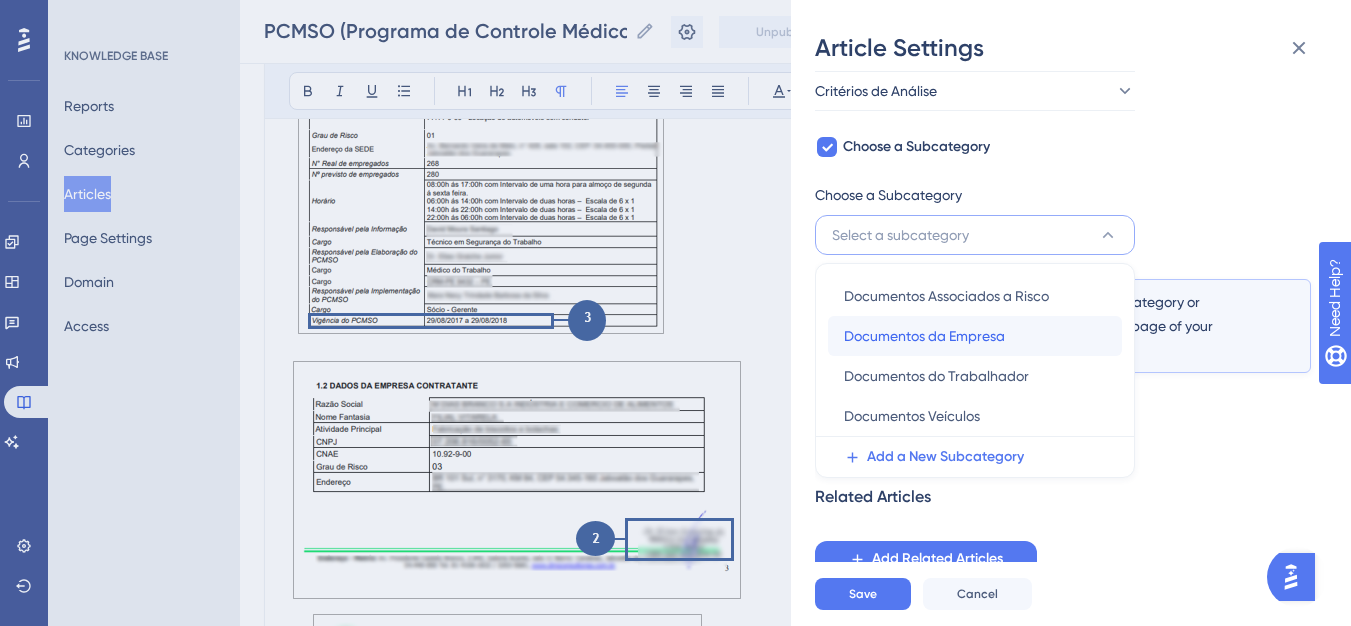 click on "Documentos da Empresa" at bounding box center (924, 336) 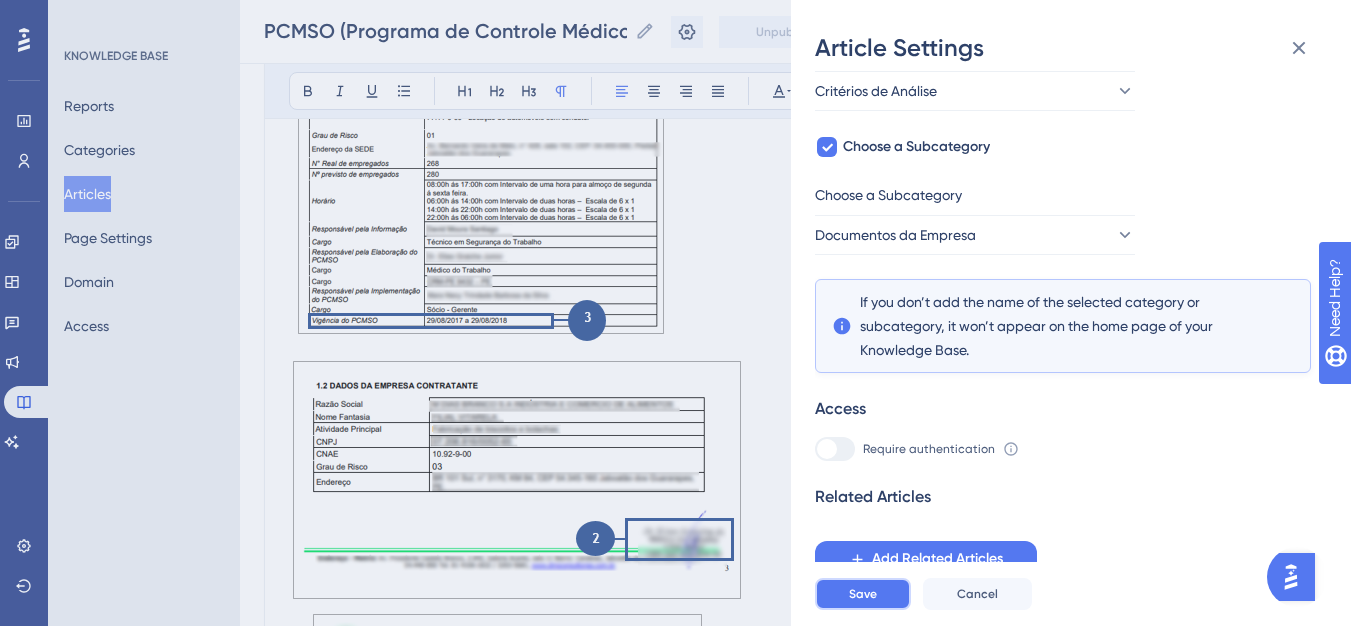 click on "Save" at bounding box center (863, 594) 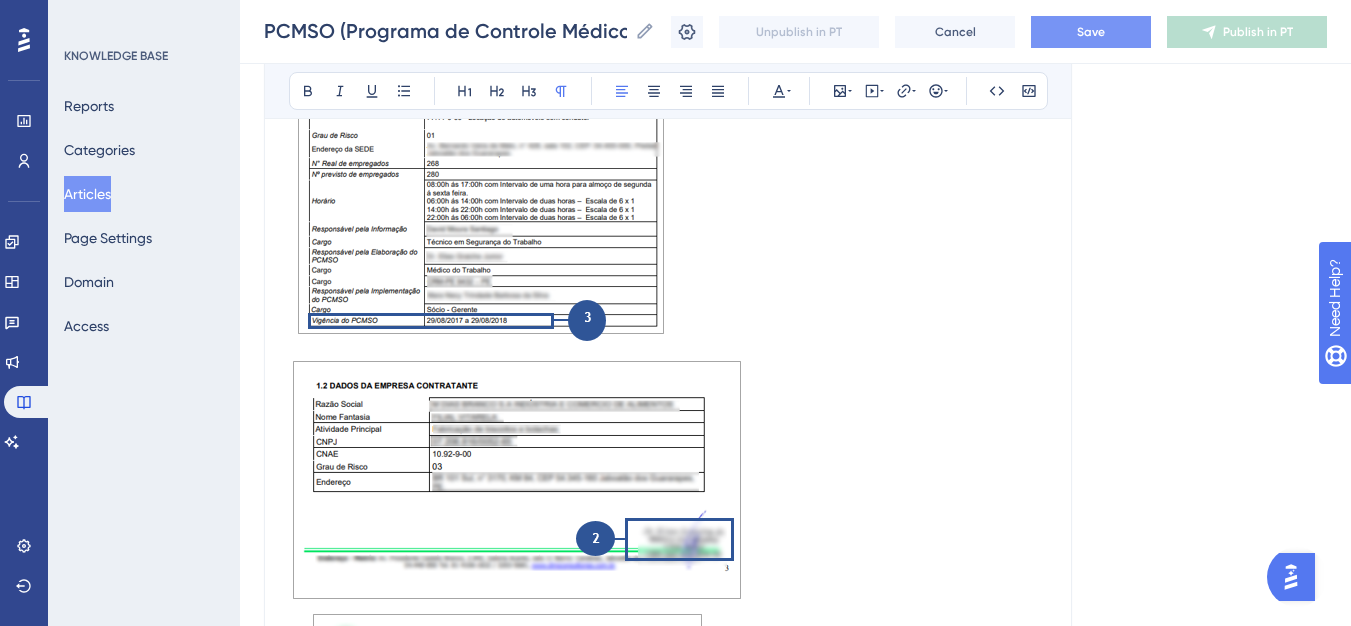 click on "Save" at bounding box center [1091, 32] 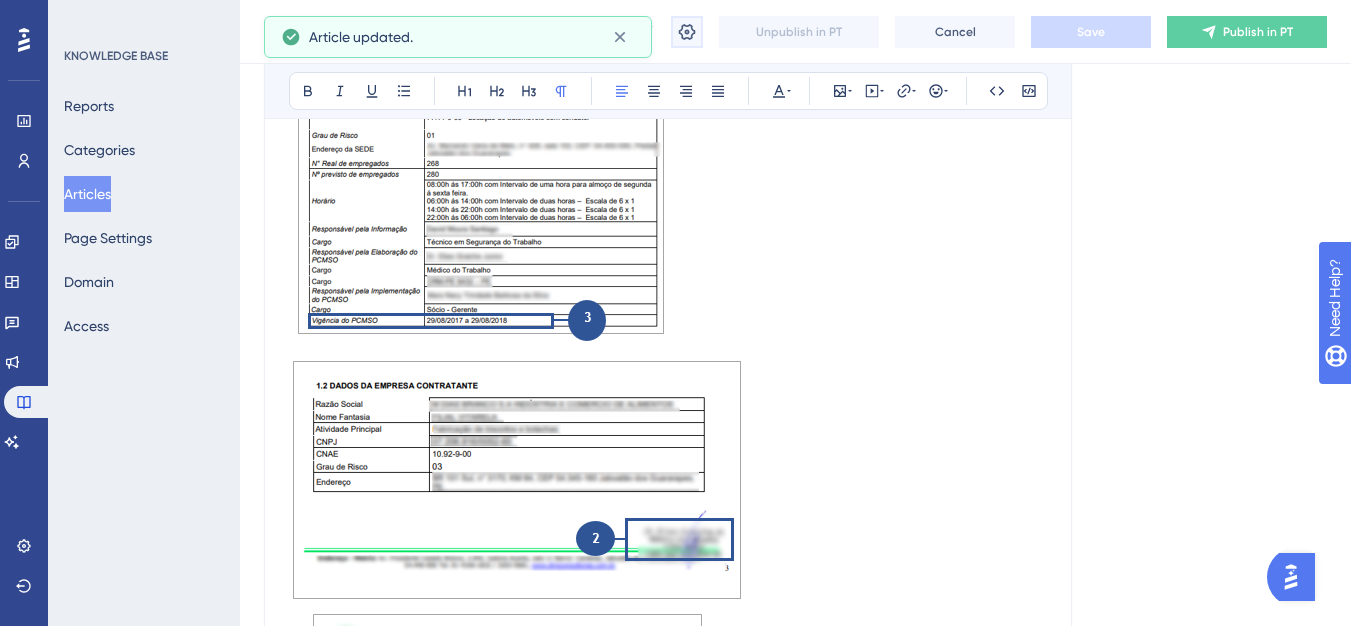 click 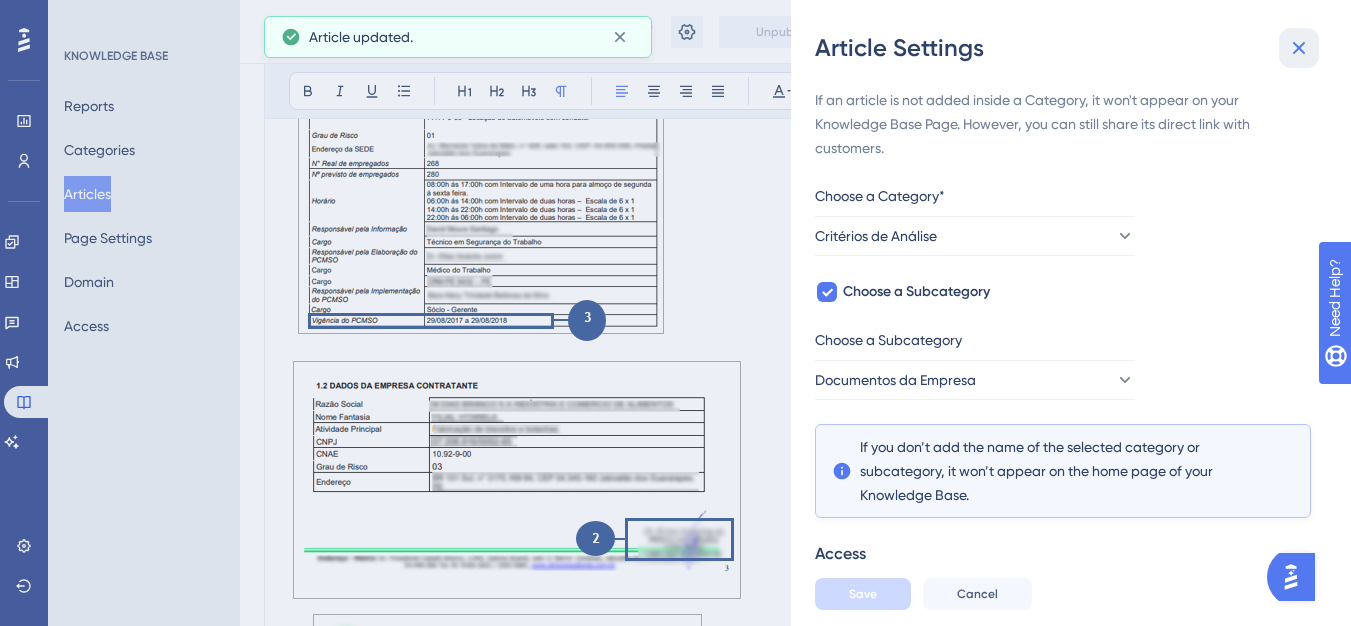 click at bounding box center [1299, 48] 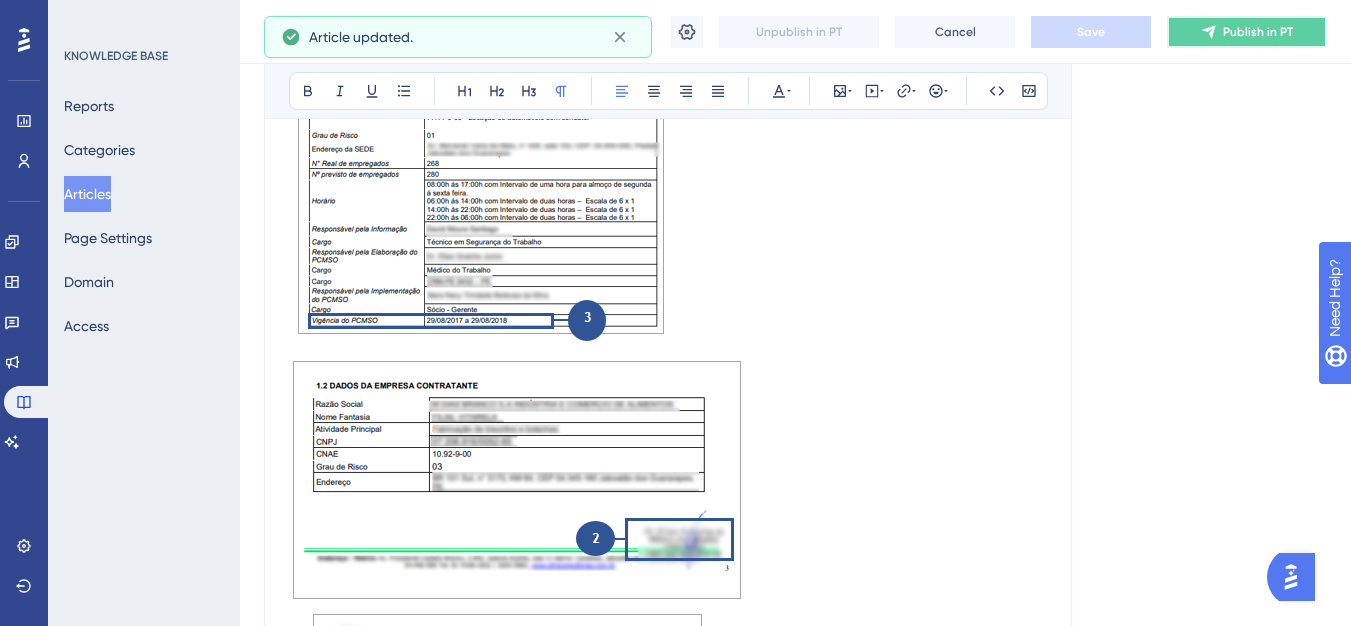 click on "Publish in PT" at bounding box center (1258, 32) 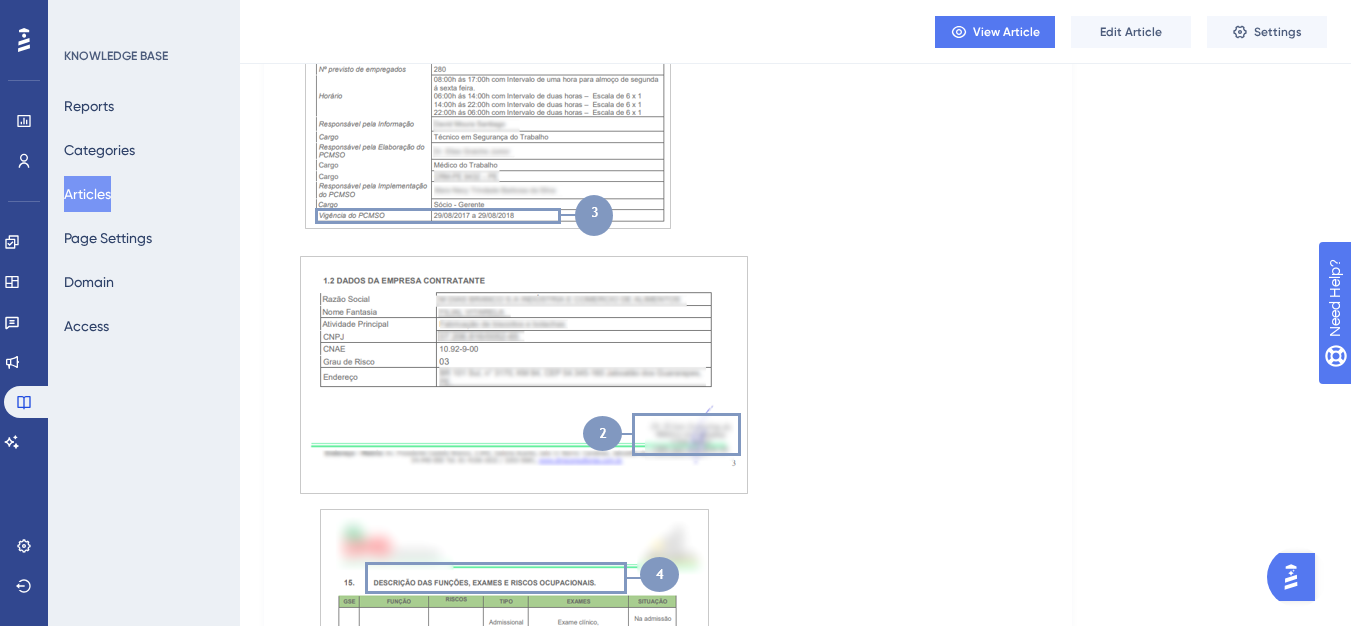 click on "Articles" at bounding box center (87, 194) 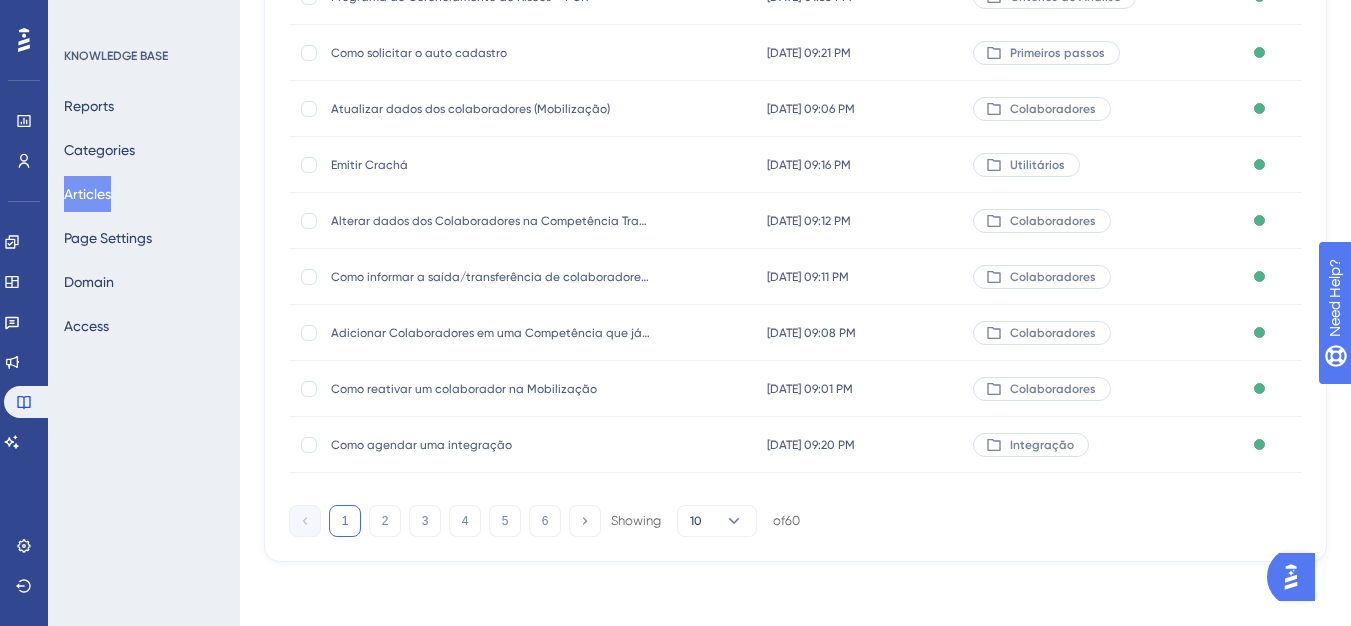 scroll, scrollTop: 0, scrollLeft: 0, axis: both 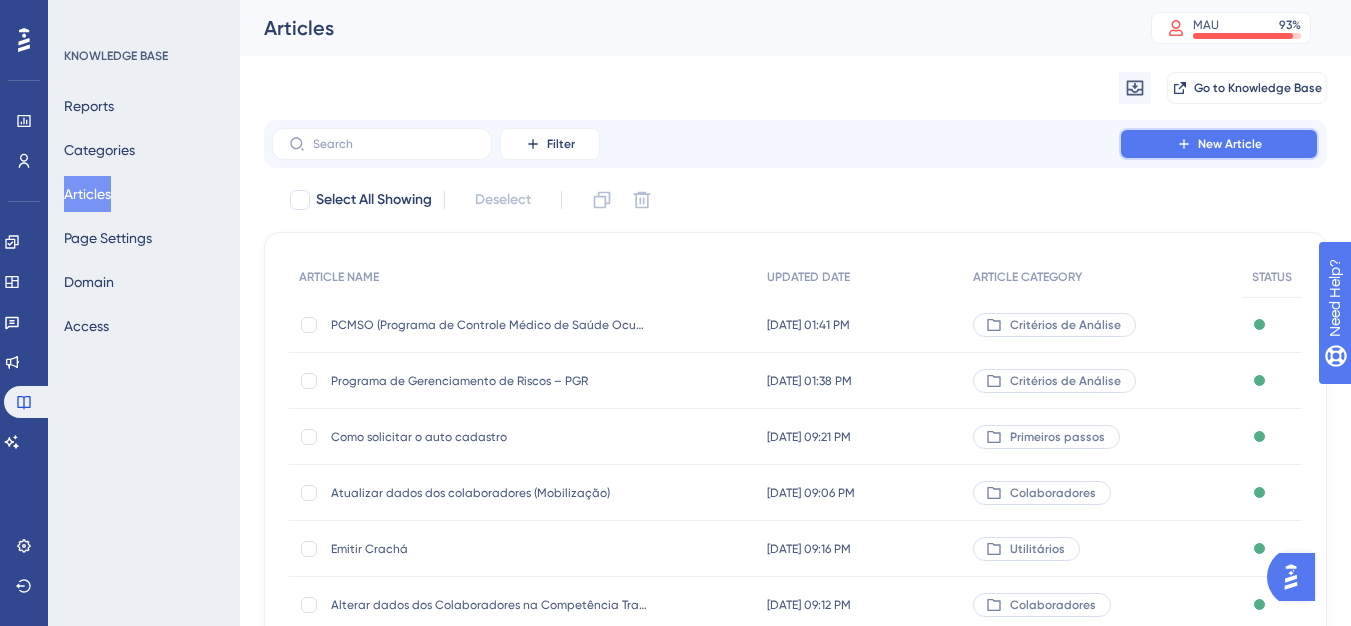 click on "New Article" at bounding box center (1230, 144) 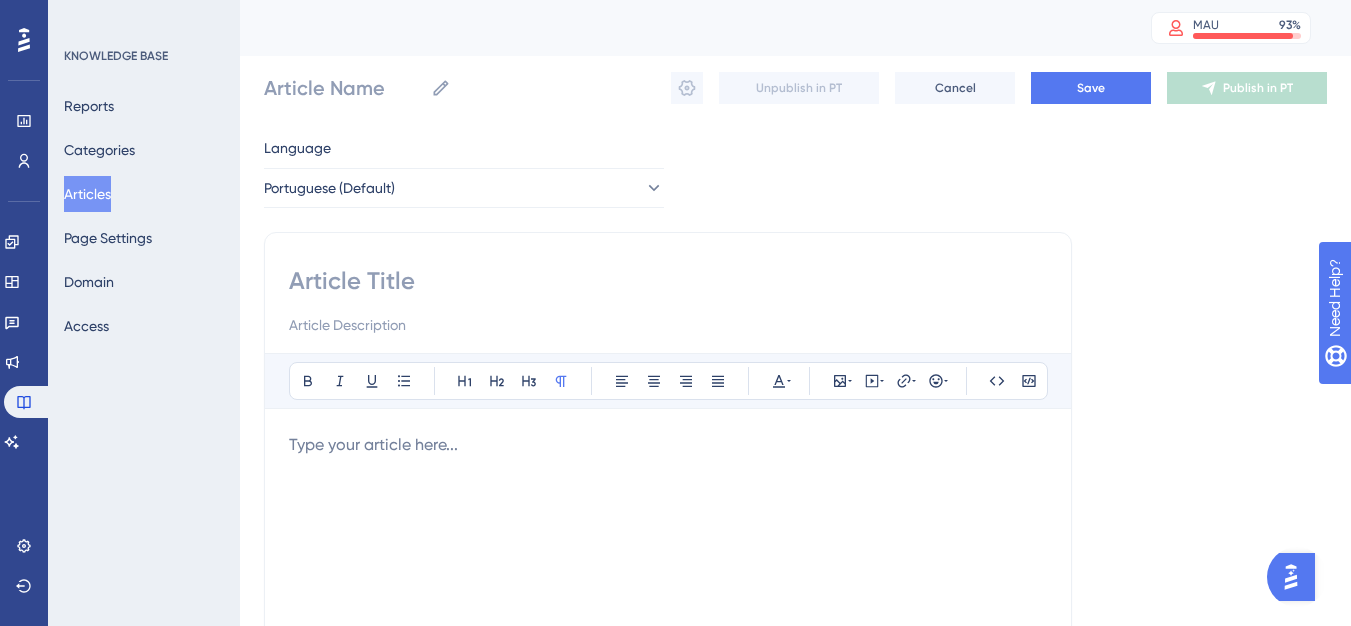click at bounding box center [668, 281] 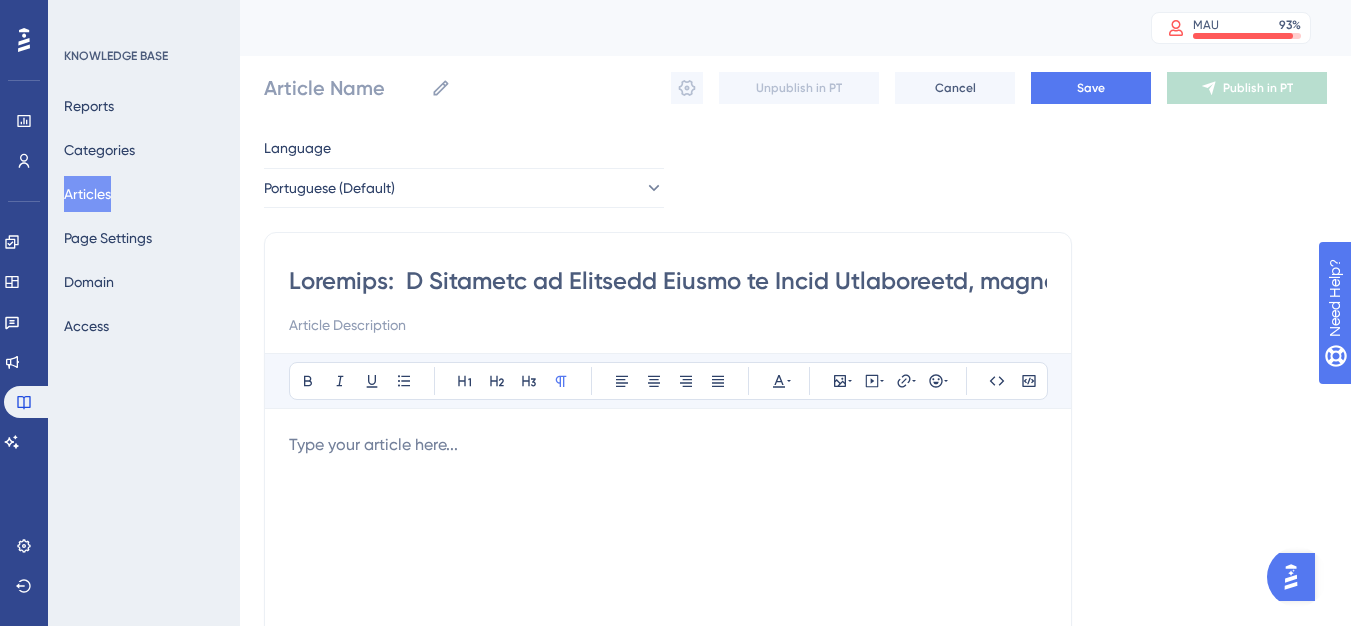 scroll, scrollTop: 0, scrollLeft: 33140, axis: horizontal 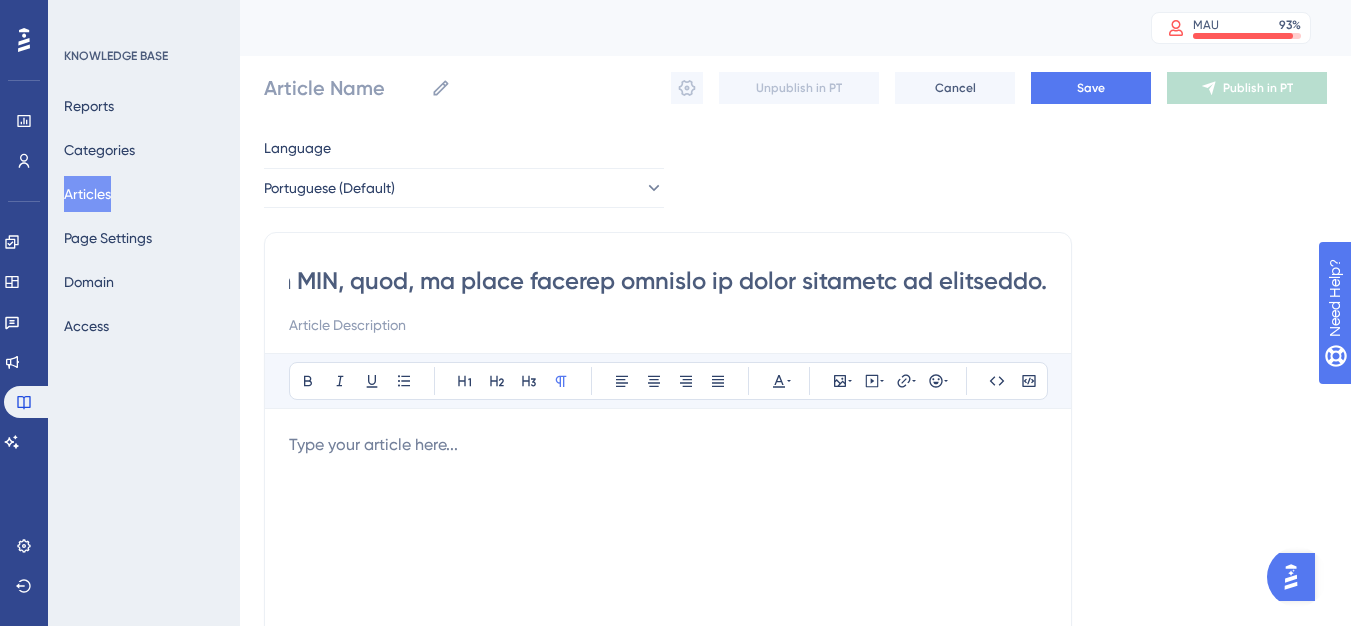 type on "Conceito:  O Programa de Controle Médico de Saúde Ocupacional, estabelece a obrigatoriedade de elaboração e implementação, por parte de todos os empregadores e instituições que admitam trabalhadores como empregados, ou seja, celetista, com objetivo de prevenir, monitorar e controlar possíveis danos à saúde e integridade do empregado e detectar riscos prévios quando se diz respeito às doenças relacionadas ao trabalho.     Com a atualização da NR 07, em 03/01/2022, alguns pontos de atenção na análise do PCMSO mudaram, segue abaixo todos os pontos de atenção solicitados para PCMSOs emitidos e exames realizados a partir dessa data:        Pontos de Atenção:     1) Identificação da contratada (Nome e CNPJ);  2) Assinatura e registro no MTE do Médico do Trabalho responsável;  3) Validade (1 ano);  4) Validar funções mobilizadas; riscos (caso a função possua); exames (admissional, periódico, retorno ao trabalho e mudança de função) e periodicidade deles.         Risco Atrelado:  No caso de ausência do PCMSO:  1) ..." 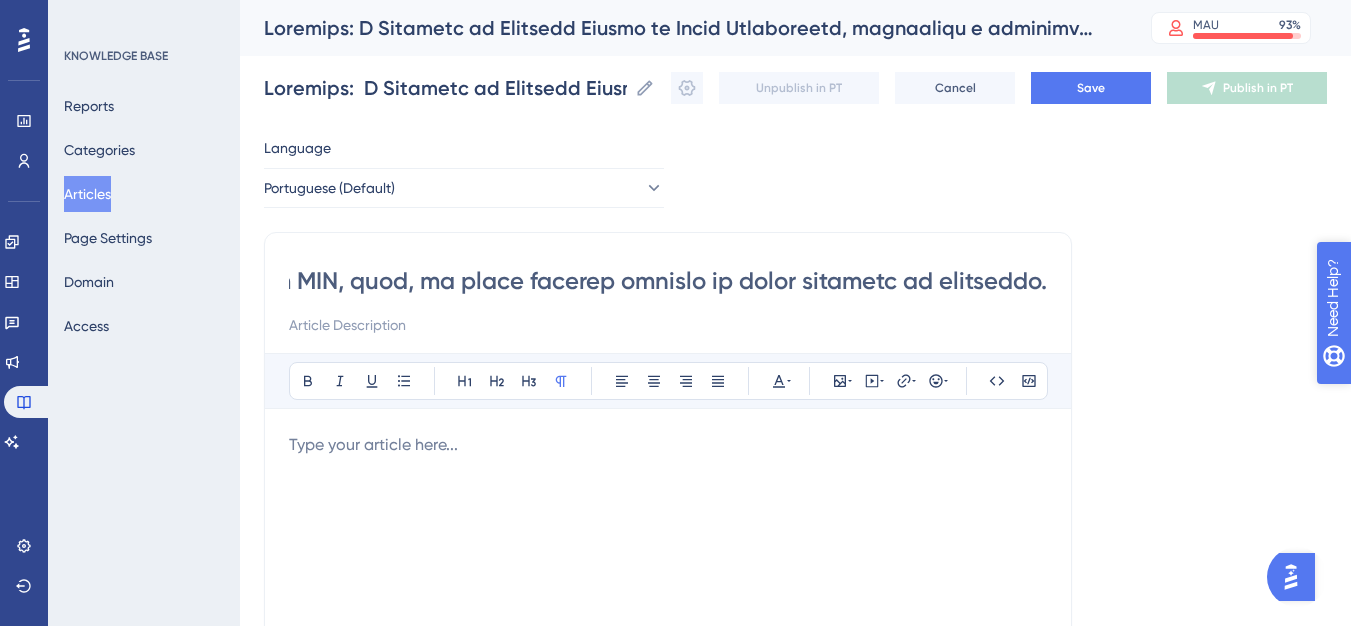 scroll, scrollTop: 0, scrollLeft: 0, axis: both 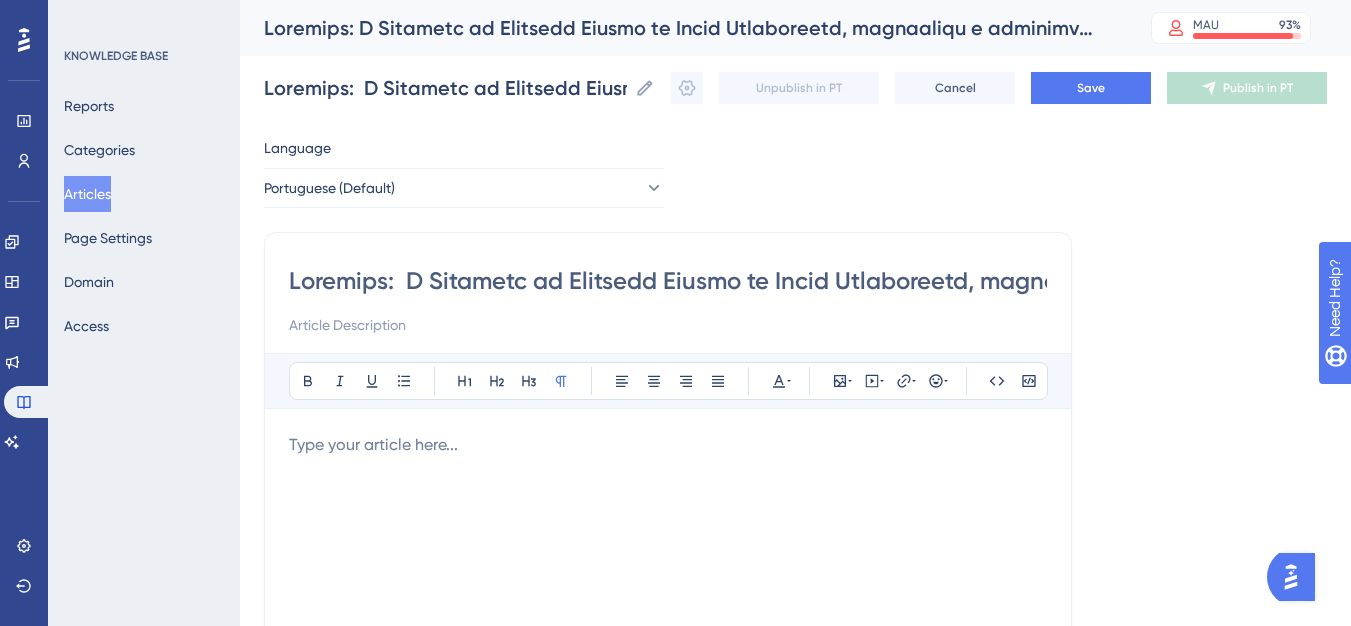 click at bounding box center (668, 281) 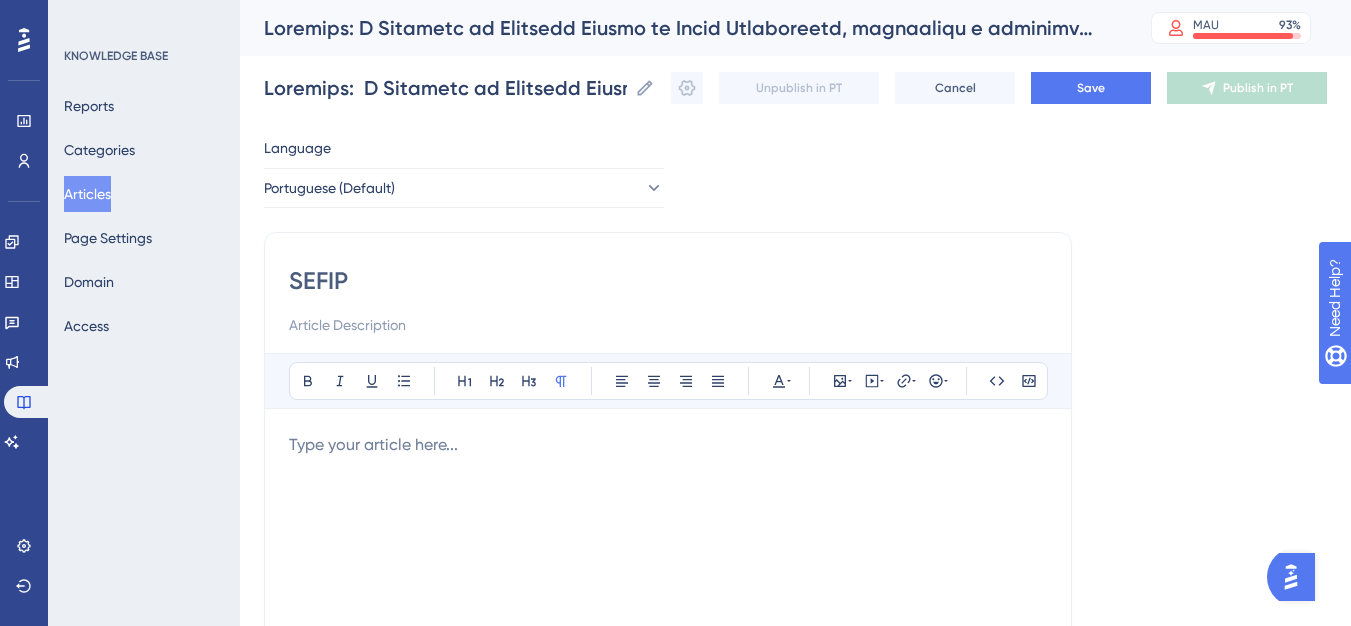 type on "SEFIP" 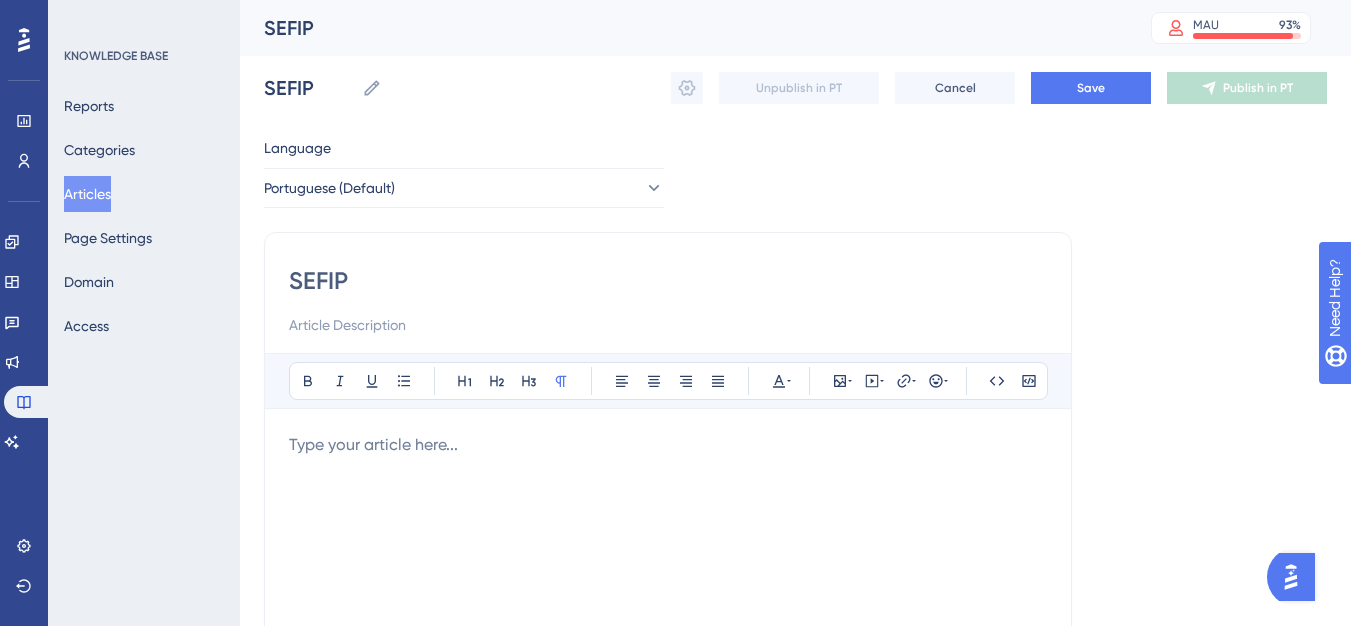 type on "SEFIP" 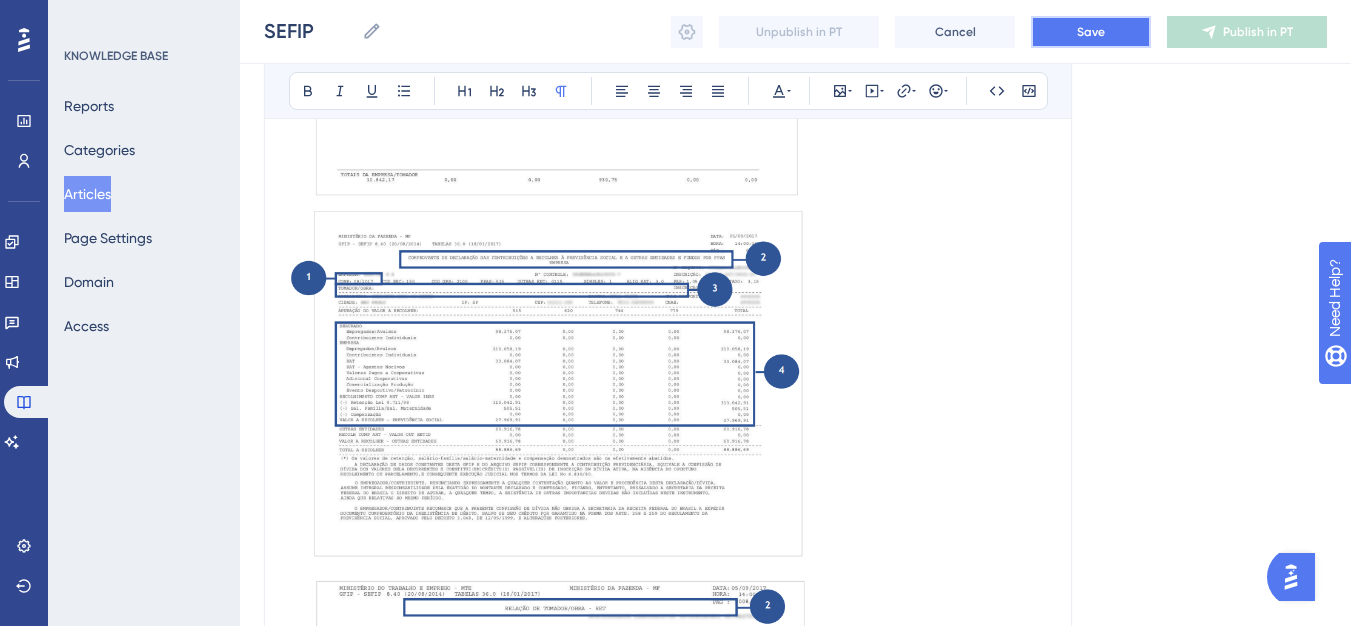 click on "Save" at bounding box center (1091, 32) 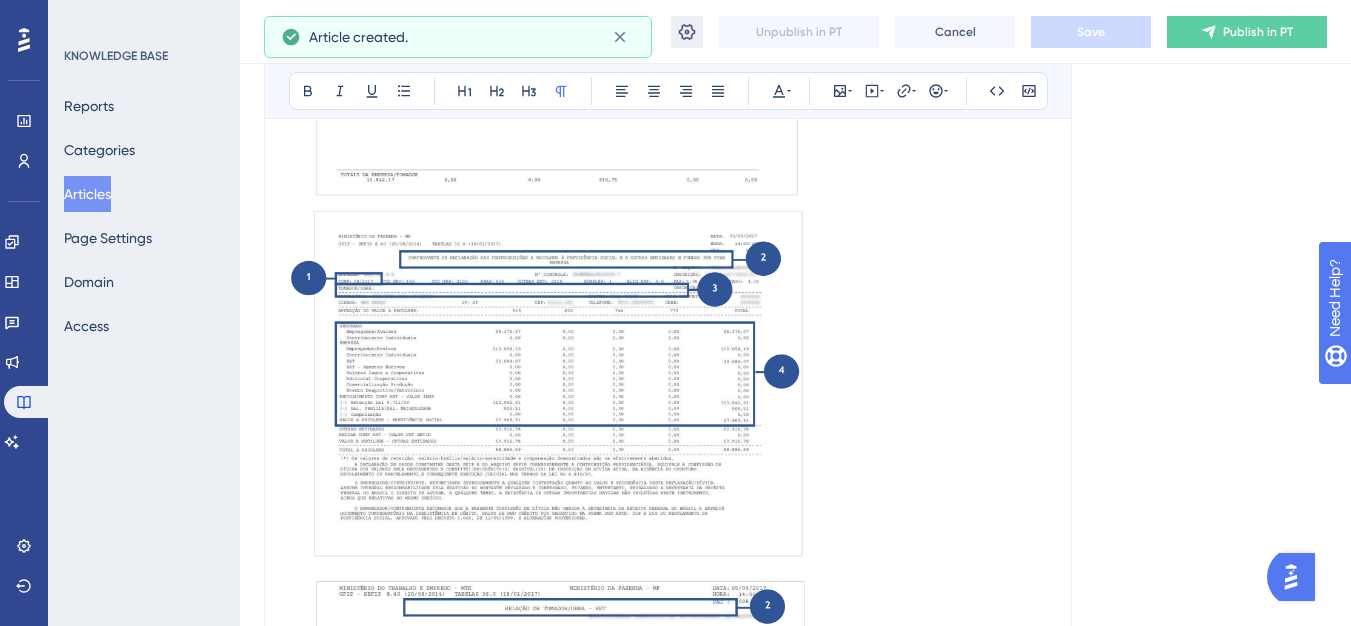 scroll, scrollTop: 1077, scrollLeft: 0, axis: vertical 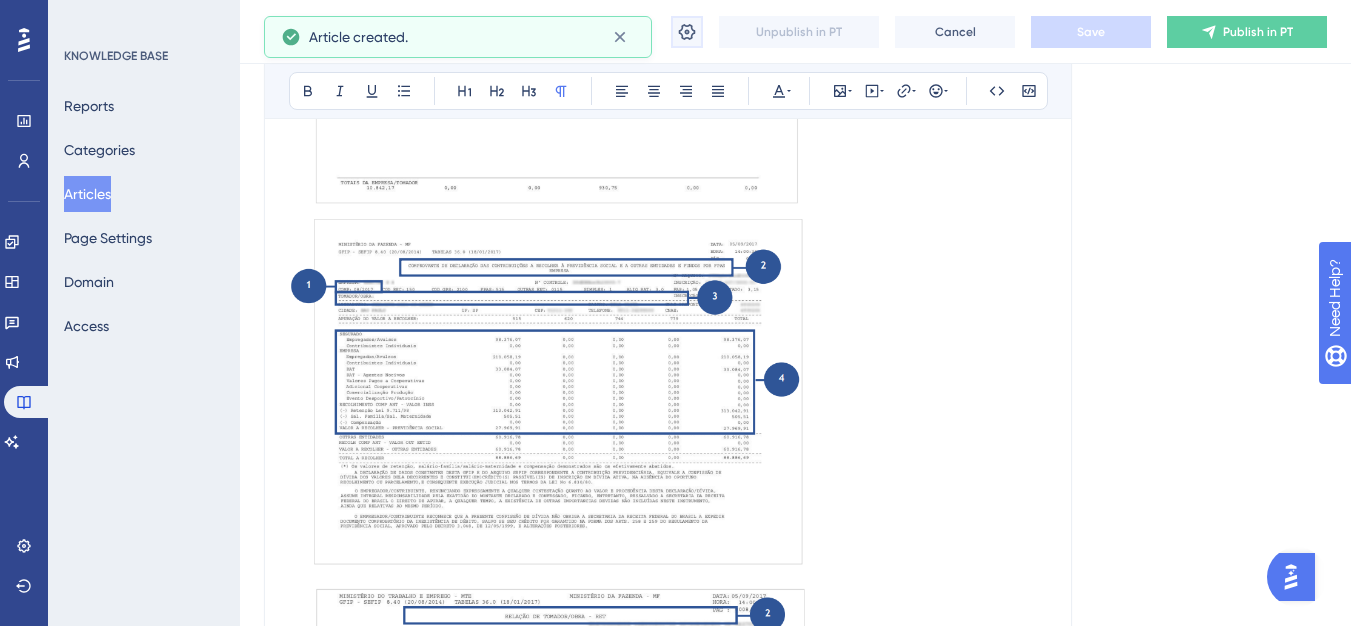 click at bounding box center (687, 32) 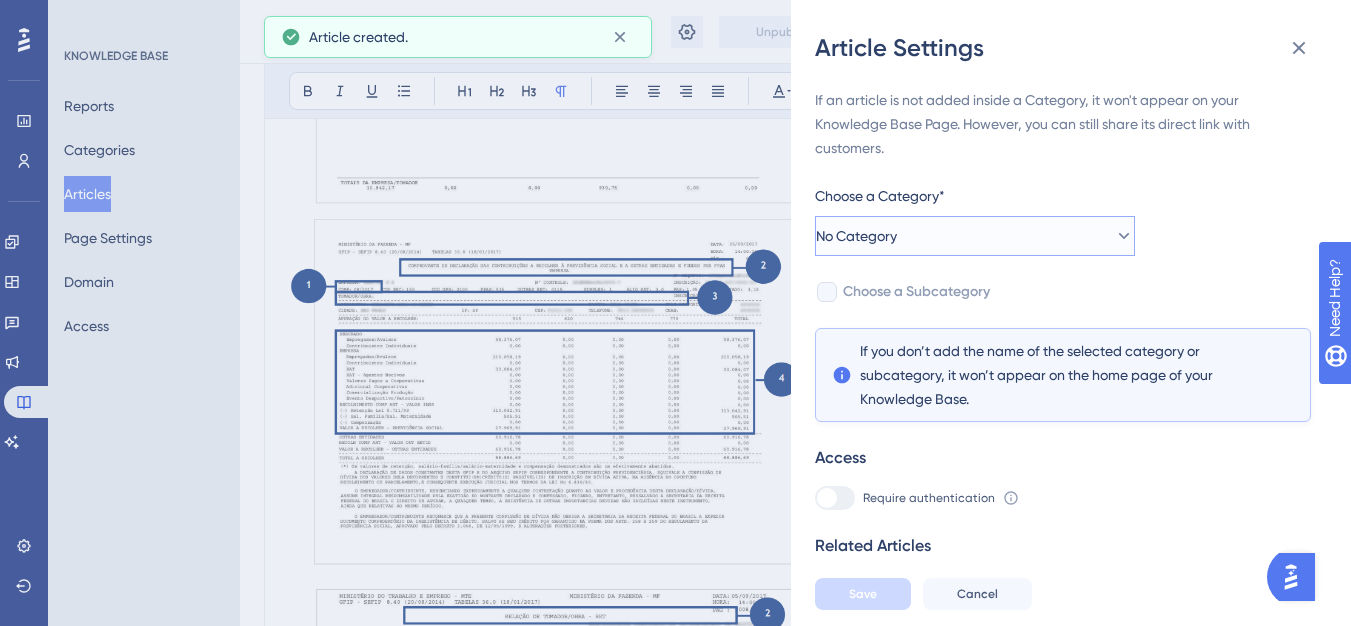 click on "No Category" at bounding box center (975, 236) 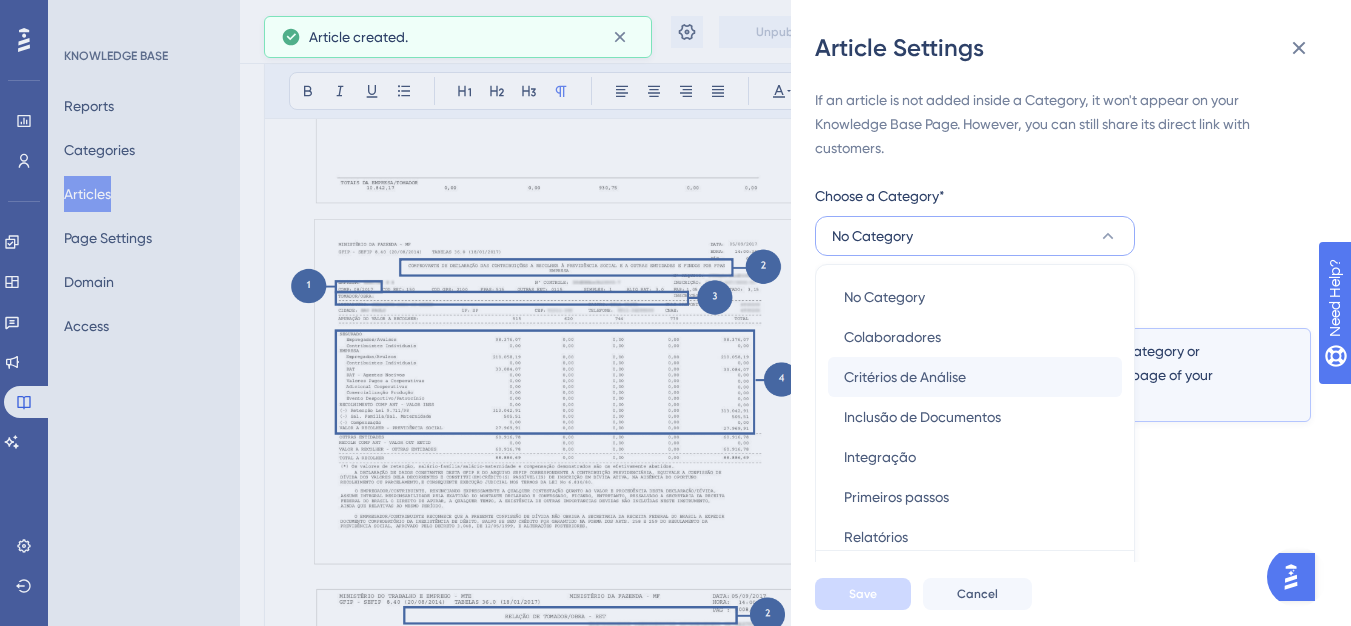 scroll, scrollTop: 49, scrollLeft: 0, axis: vertical 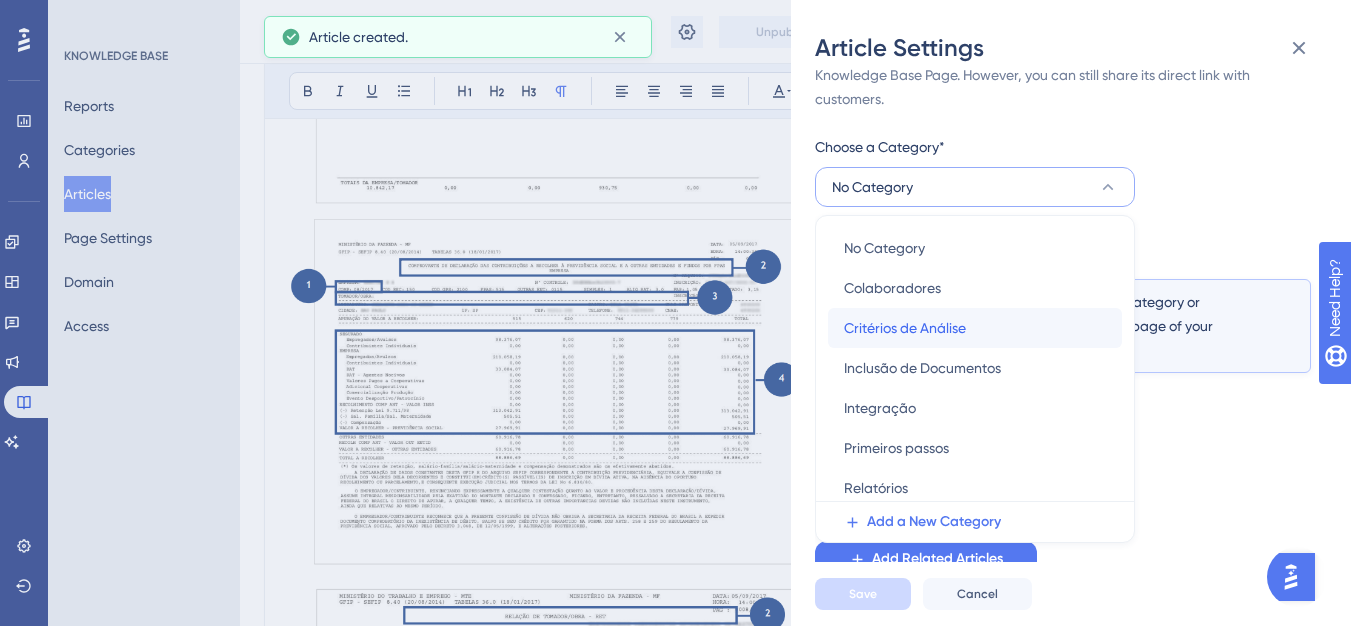 click on "Critérios de Análise" at bounding box center [905, 328] 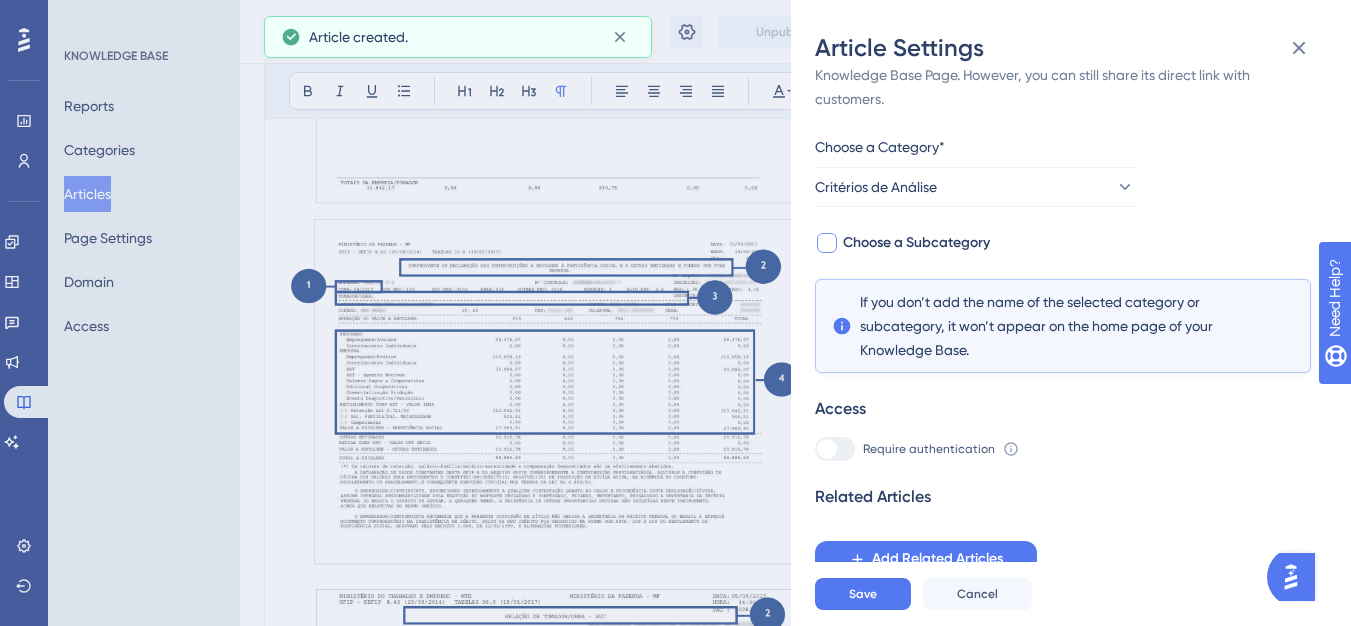 click on "Choose a Subcategory" at bounding box center (902, 243) 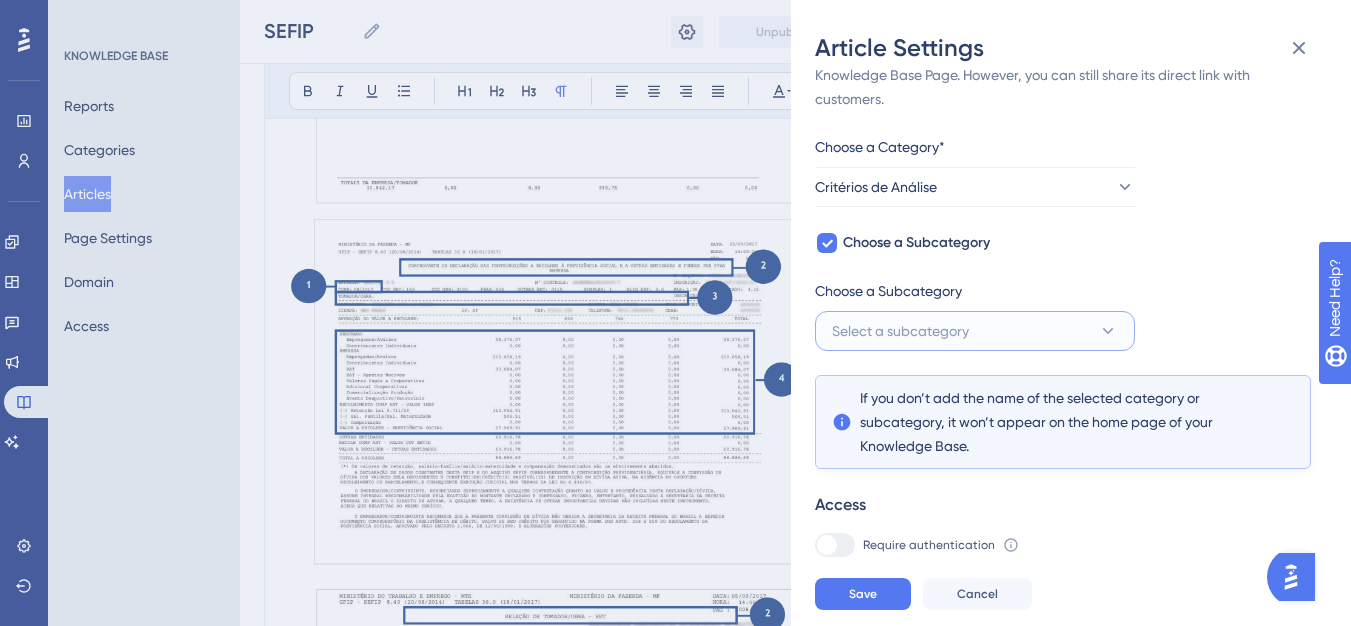 click on "Select a subcategory" at bounding box center [900, 331] 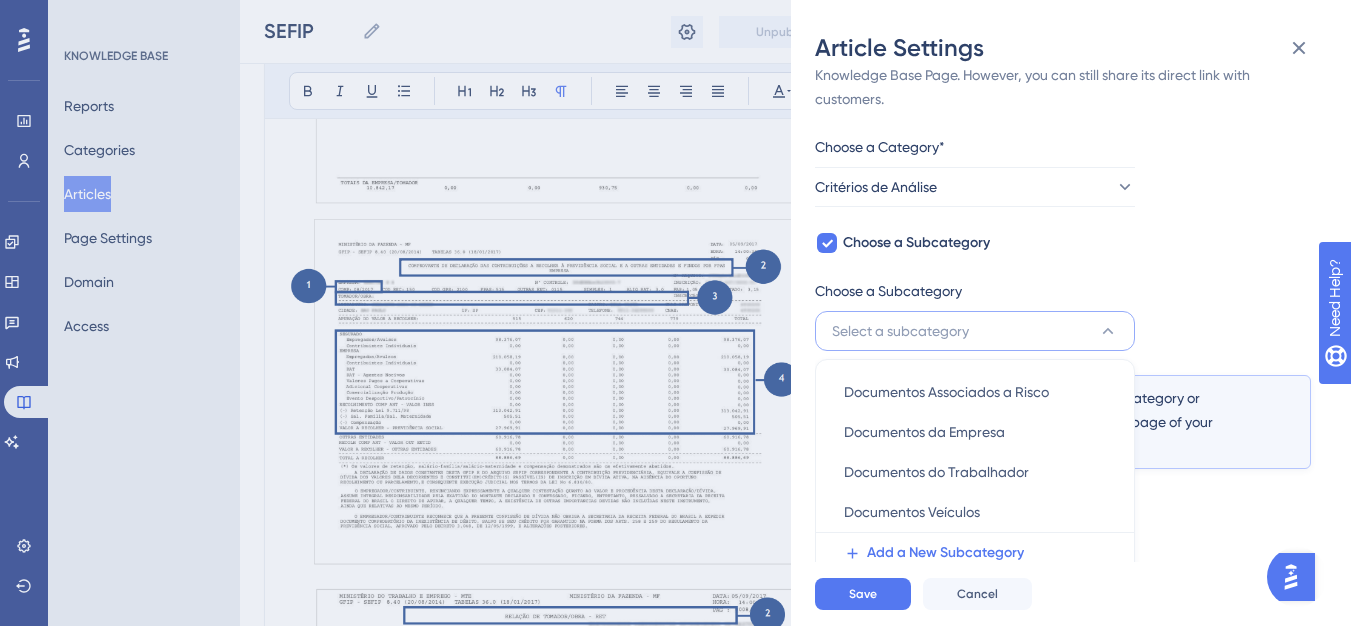 scroll, scrollTop: 145, scrollLeft: 0, axis: vertical 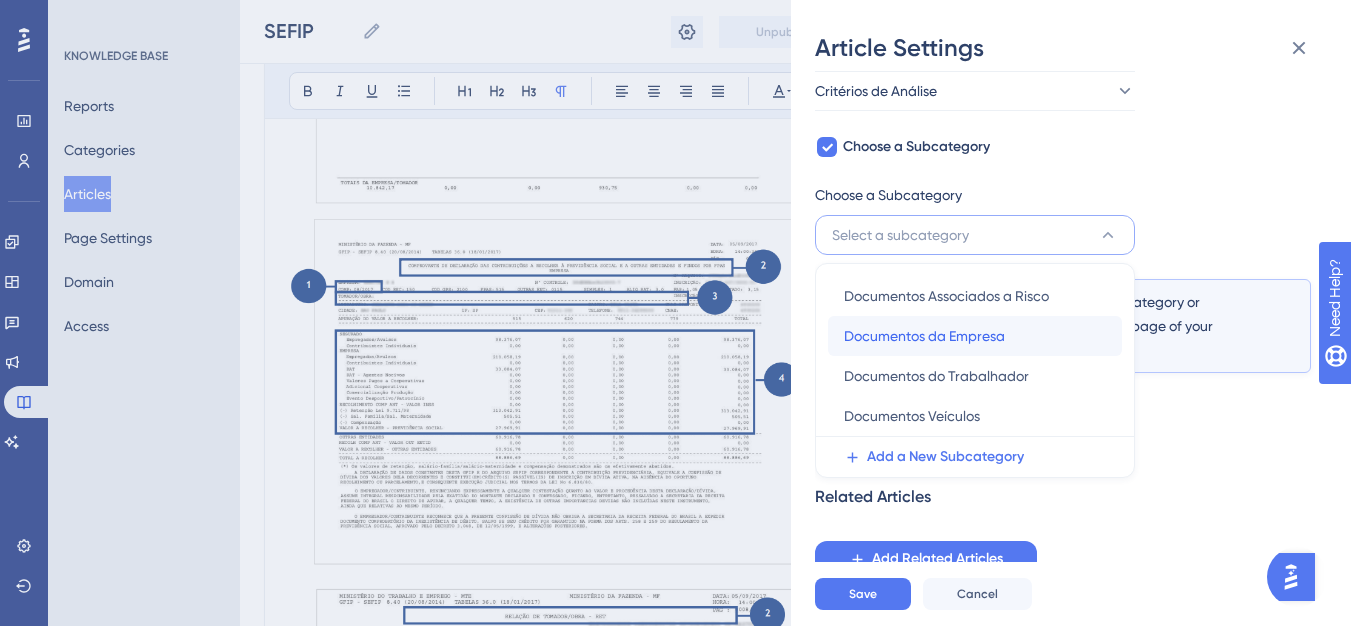 click on "Documentos da Empresa" at bounding box center [924, 336] 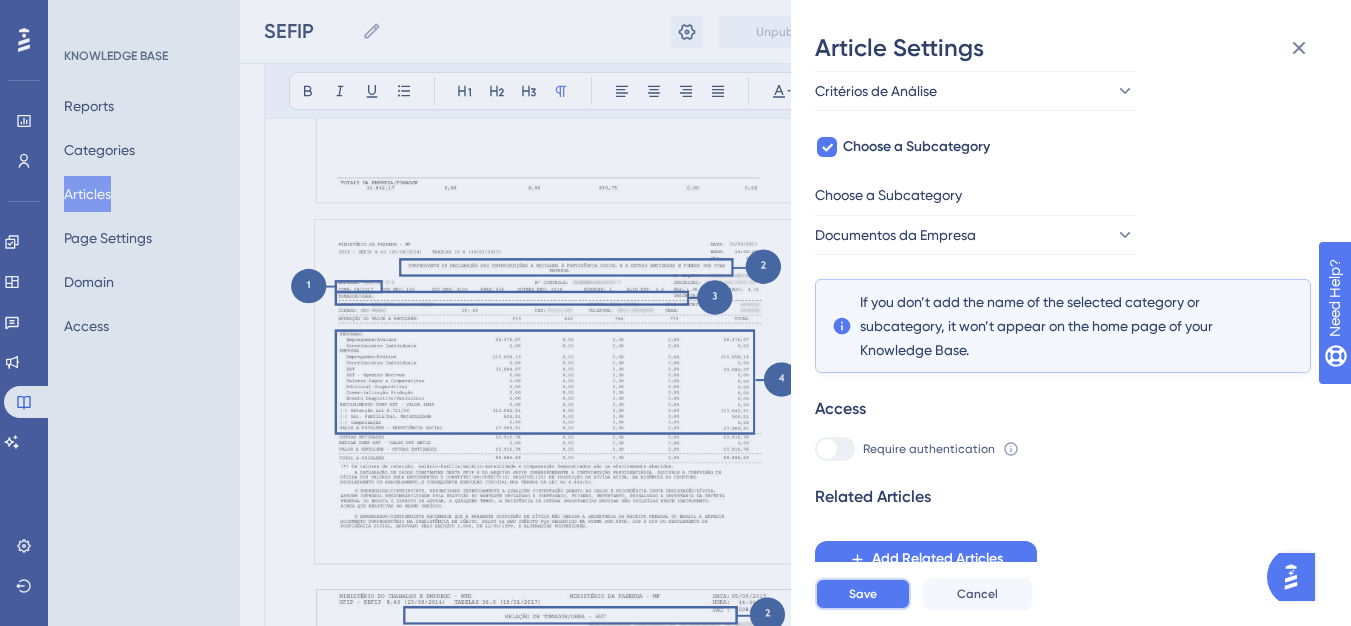 click on "Save" at bounding box center [863, 594] 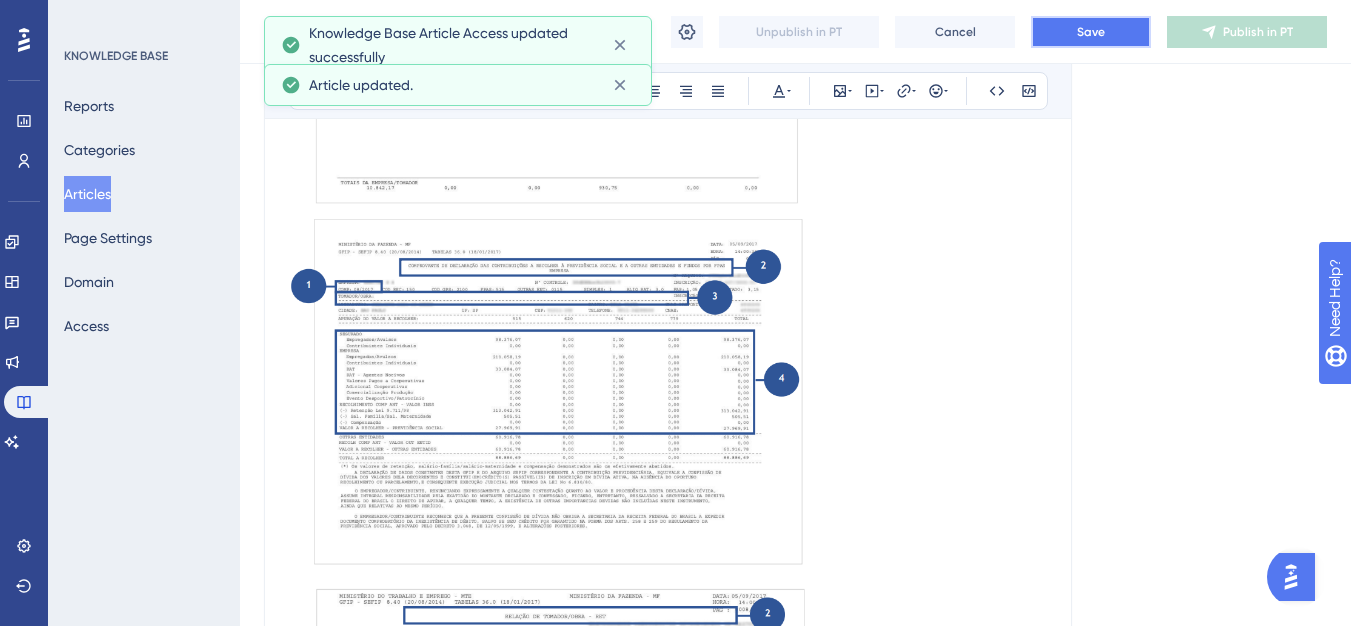 click on "Save" at bounding box center [1091, 32] 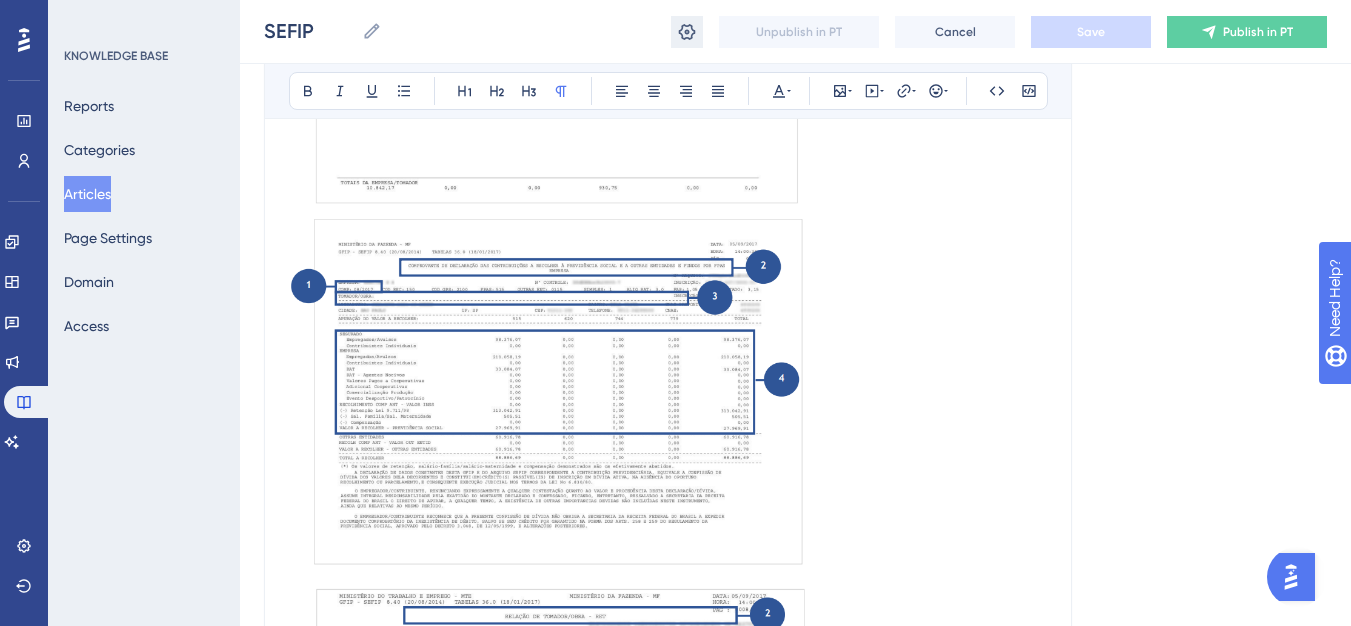 click at bounding box center [687, 32] 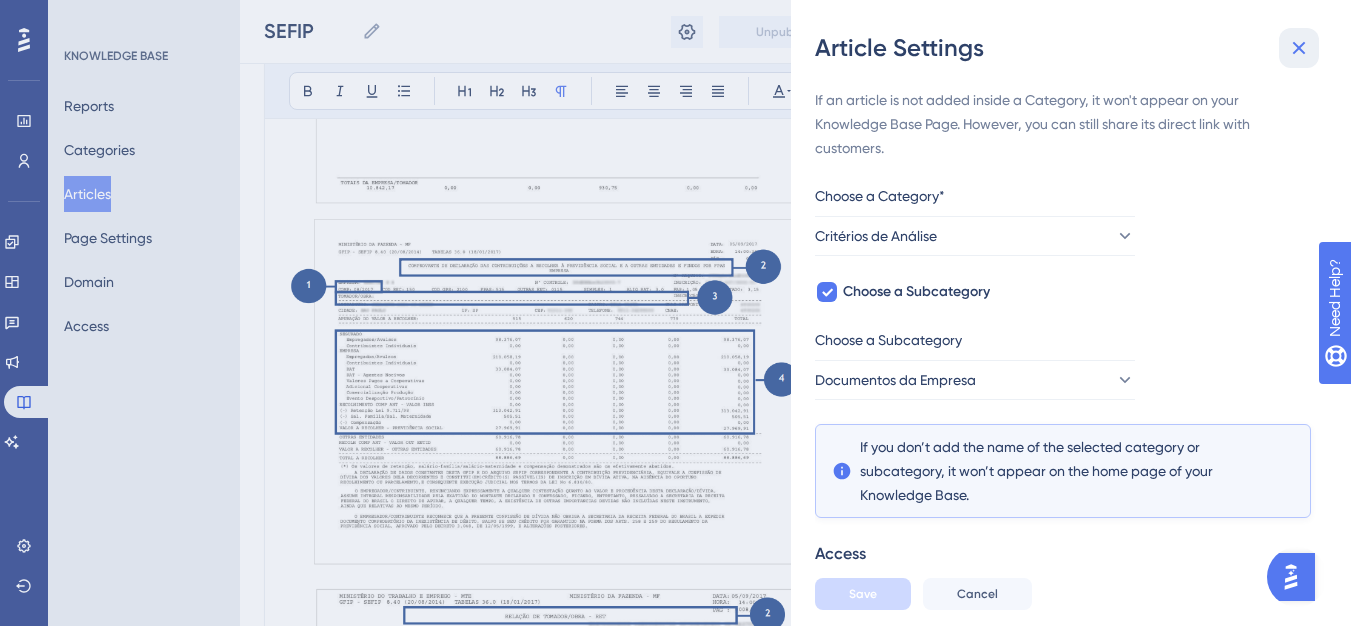 click at bounding box center (1299, 48) 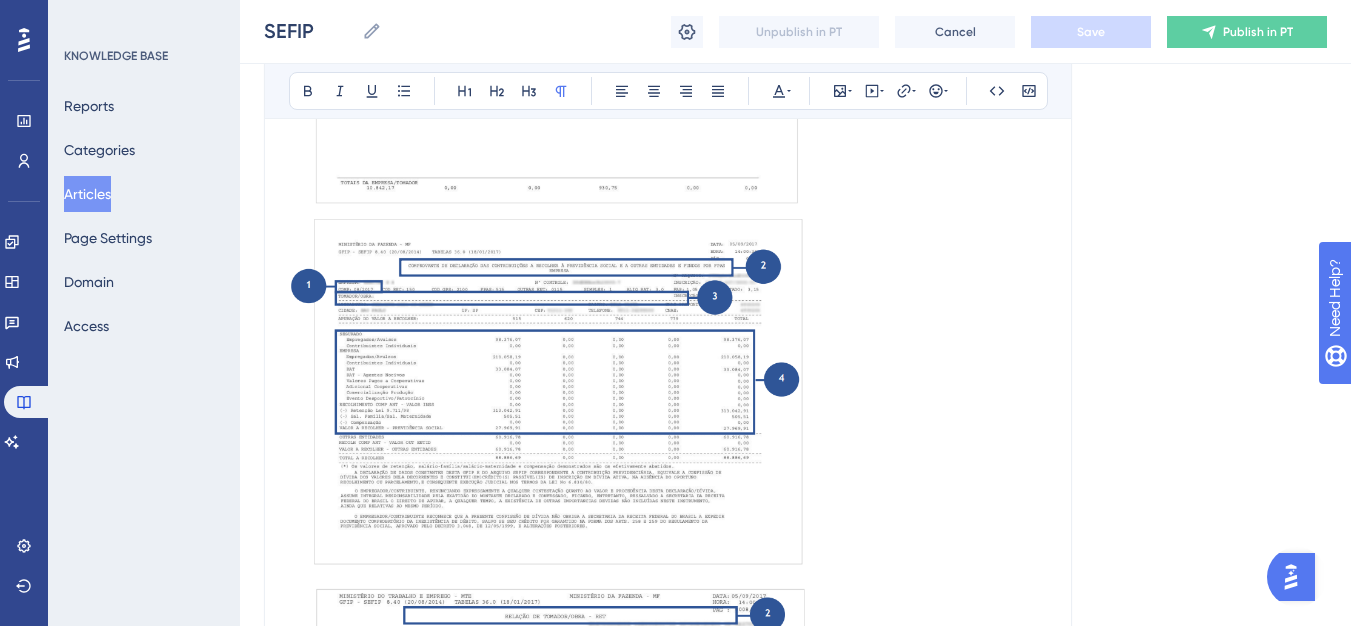 click on "SEFIP SEFIP Unpublish in PT Cancel Save Publish in PT" at bounding box center (795, 32) 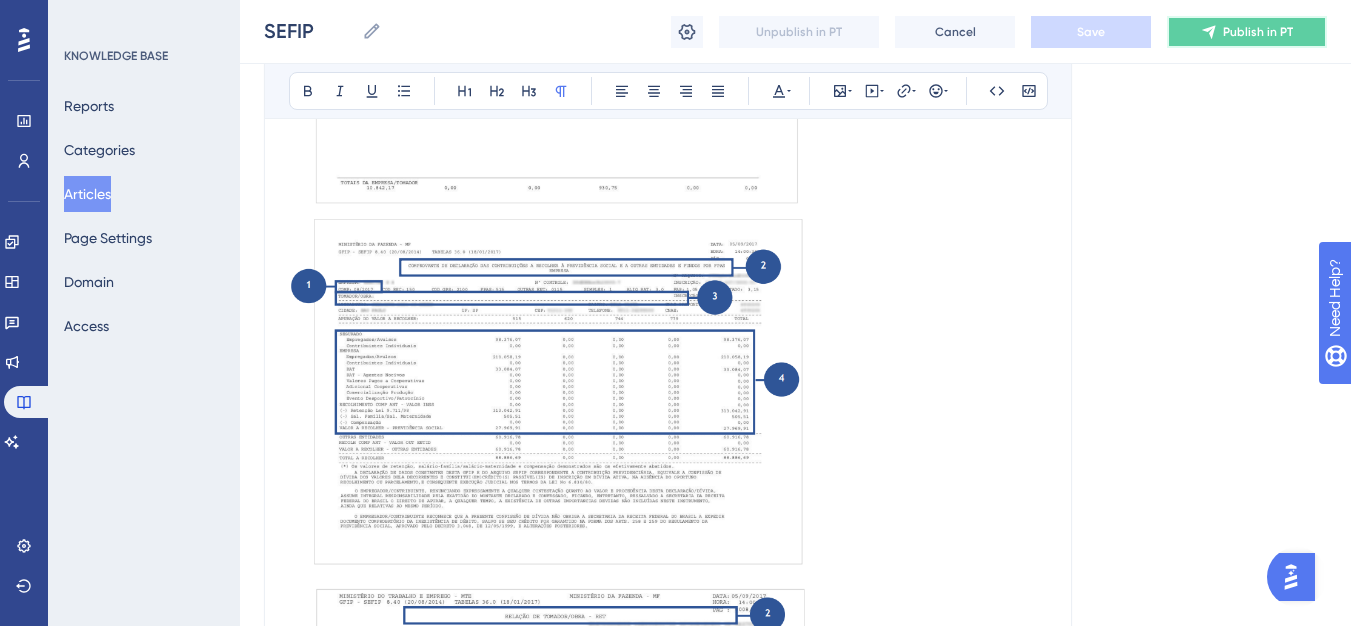 click on "Publish in PT" at bounding box center (1247, 32) 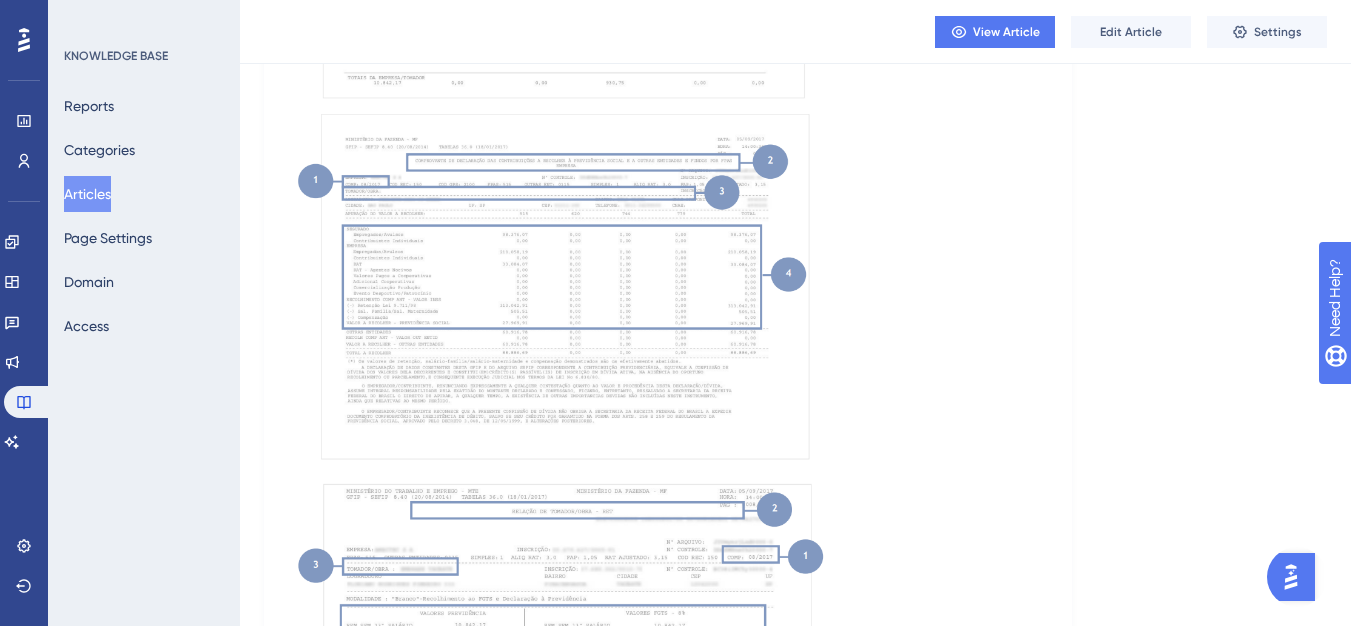 click on "Articles" at bounding box center [87, 194] 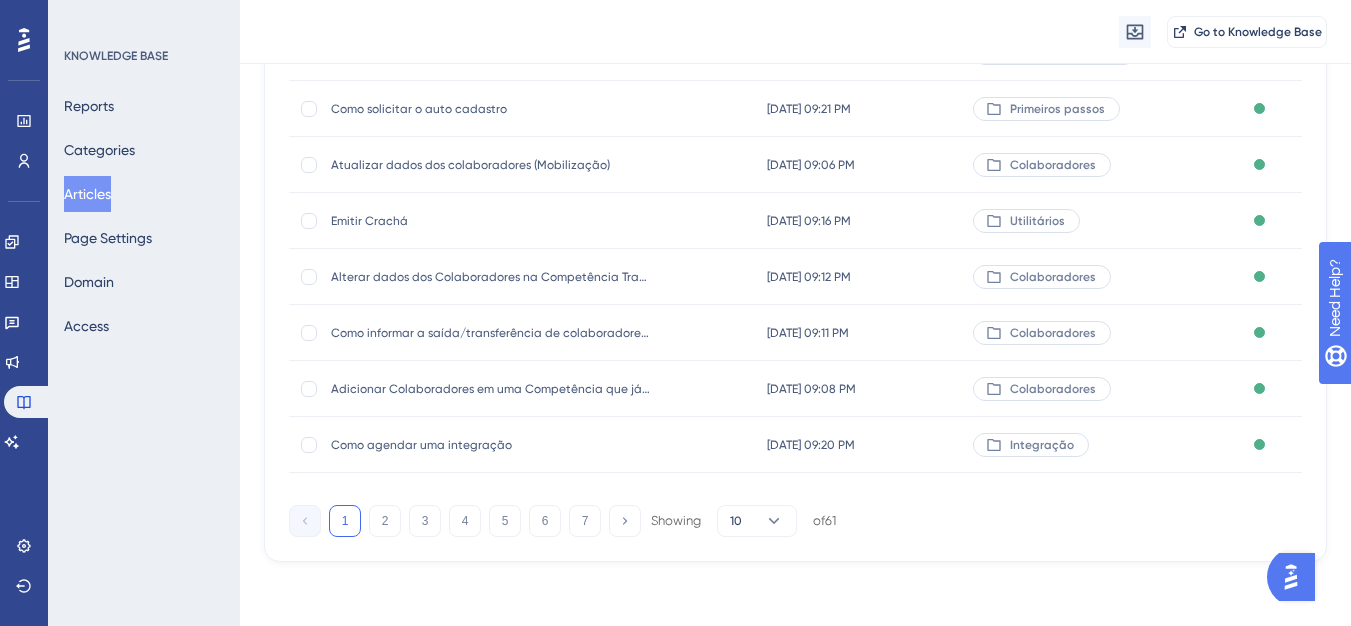 scroll, scrollTop: 0, scrollLeft: 0, axis: both 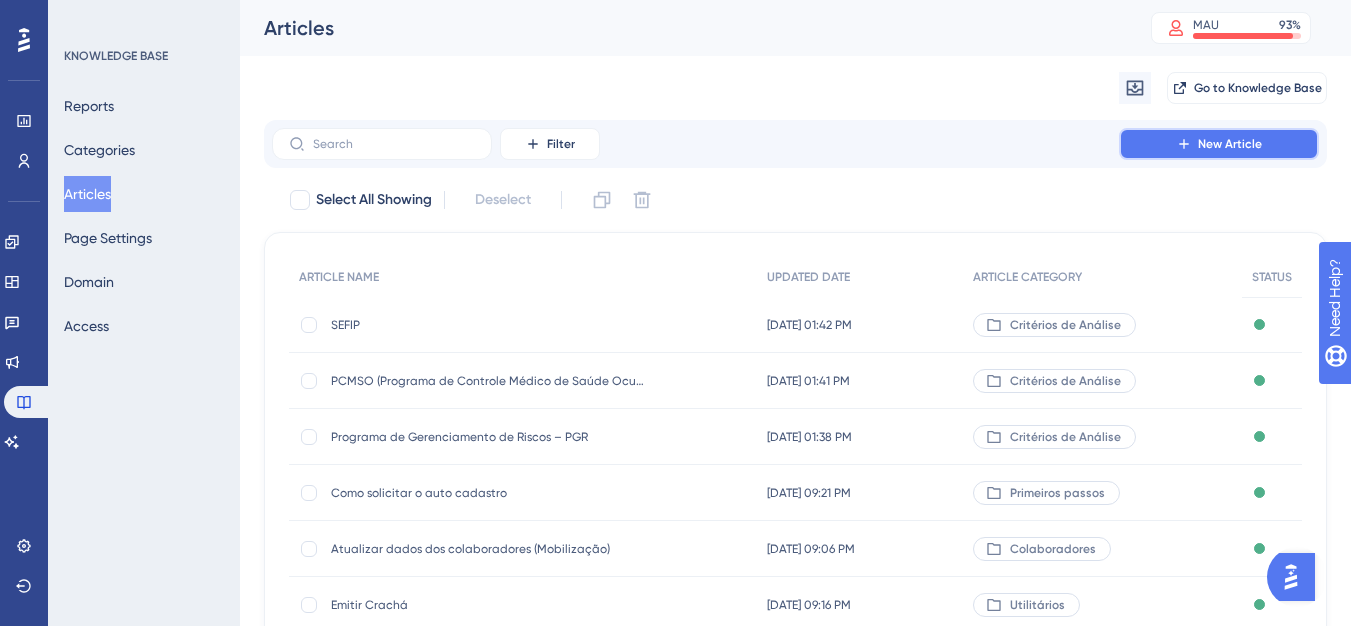 click on "New Article" at bounding box center [1219, 144] 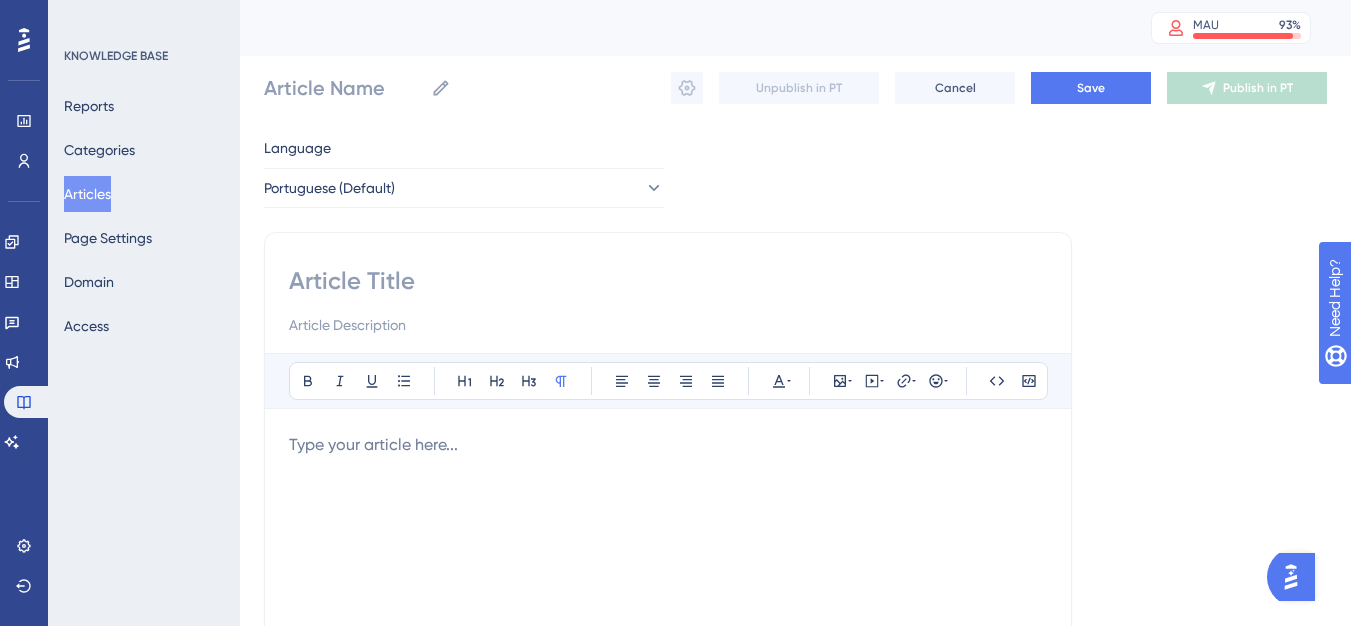 click at bounding box center (668, 281) 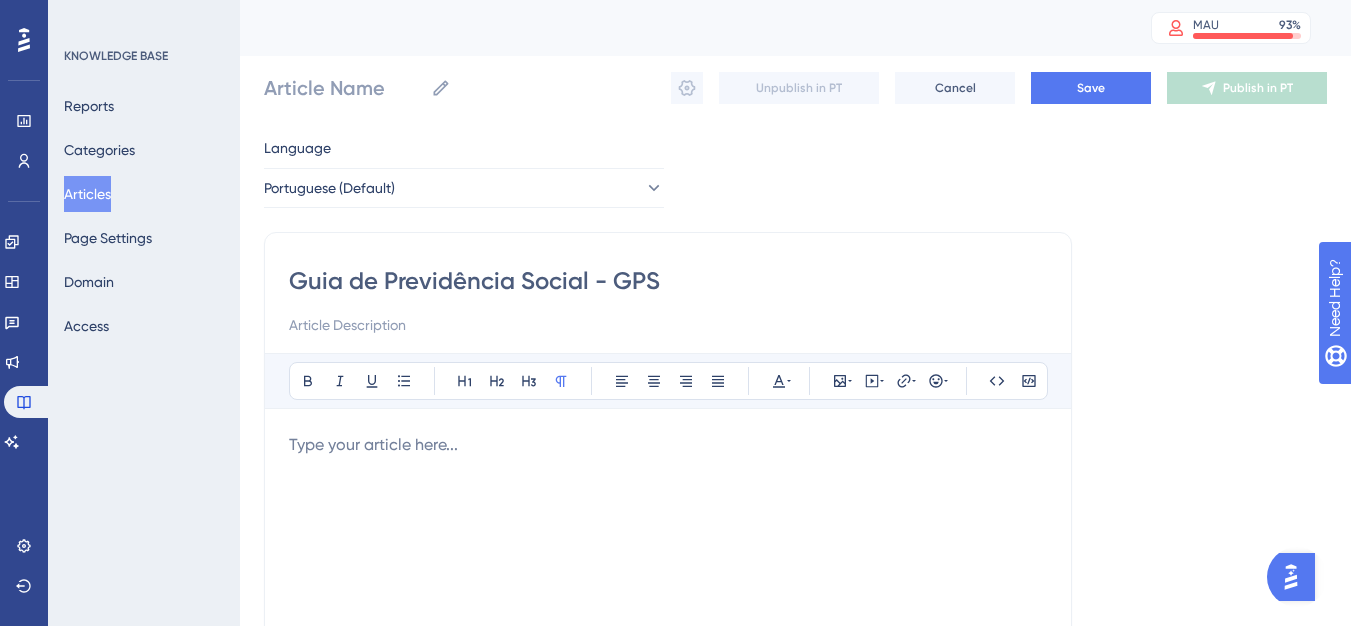 type on "Guia de Previdência Social - GPS" 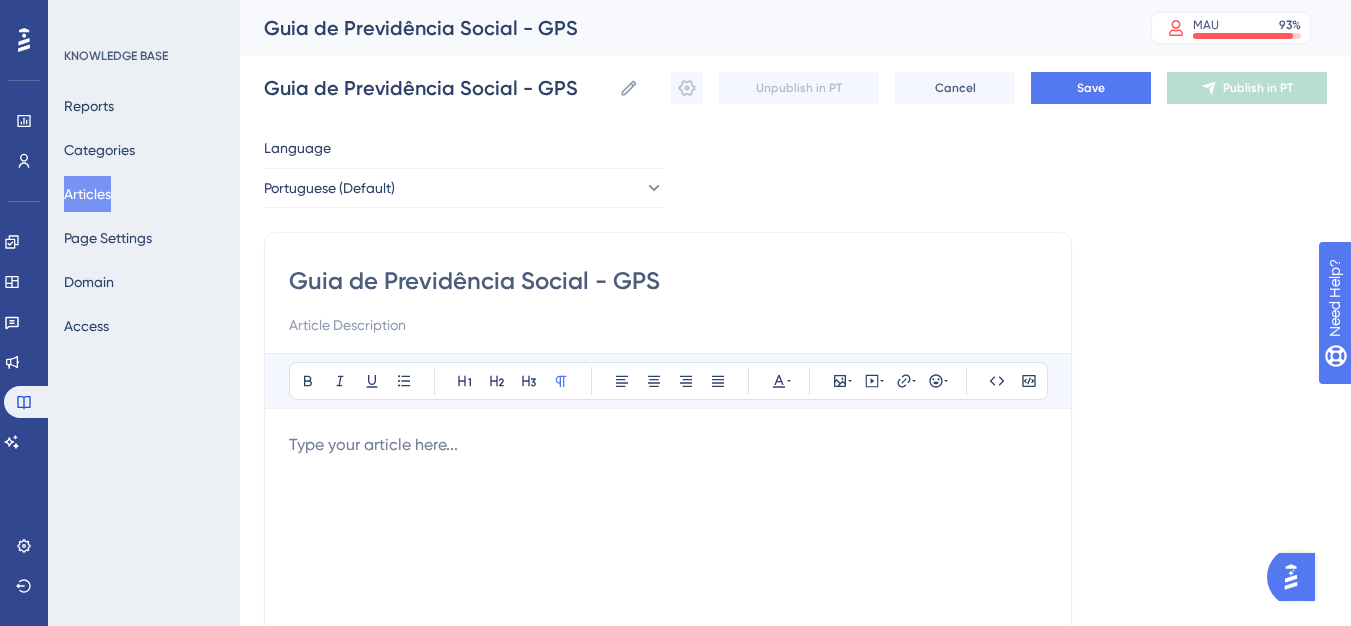 type on "Guia de Previdência Social - GPS" 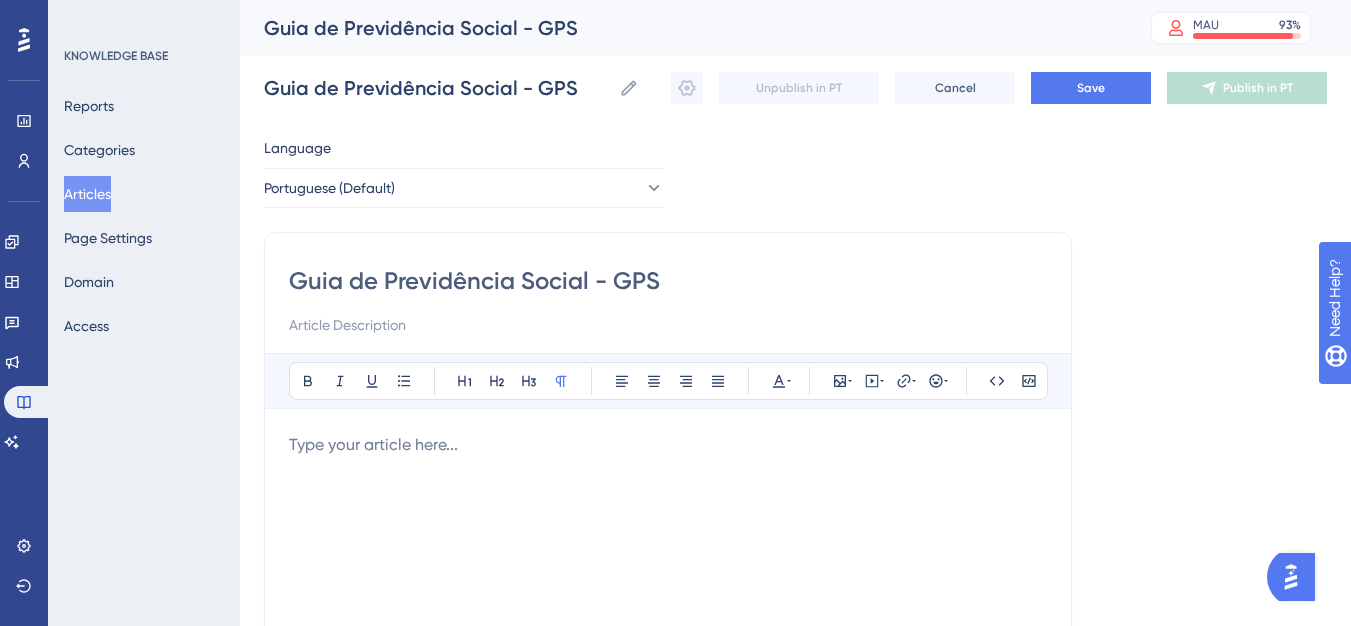 click at bounding box center [668, 445] 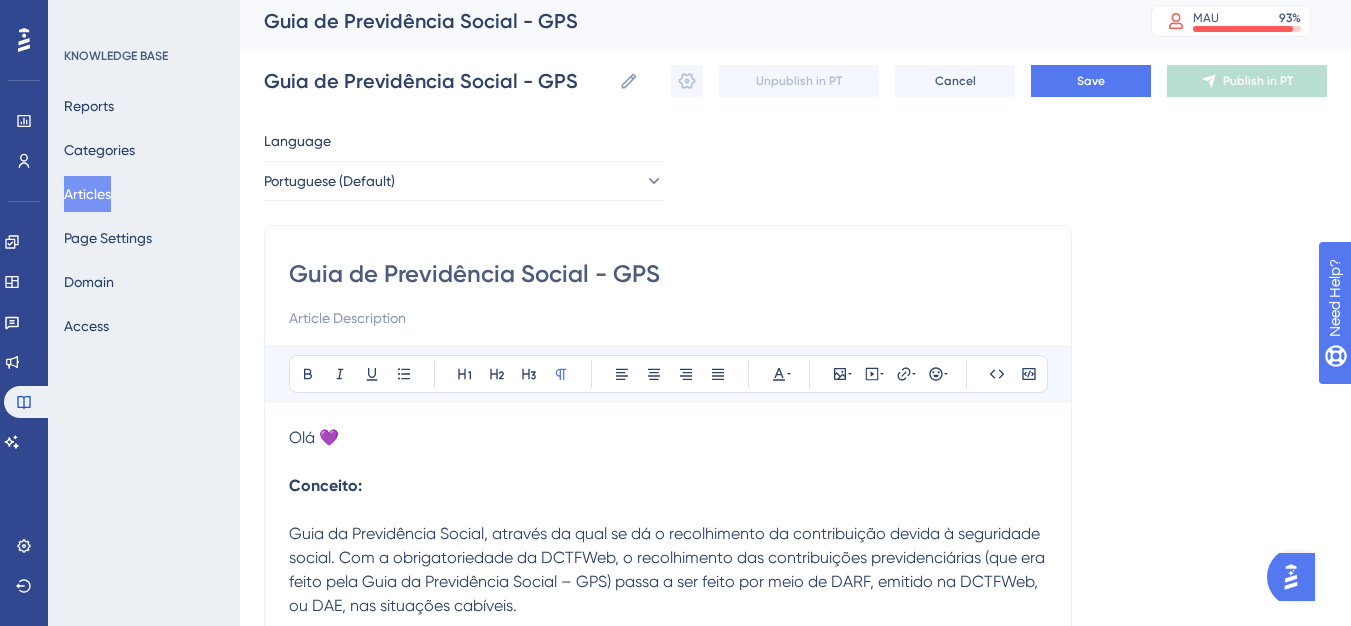 scroll, scrollTop: 0, scrollLeft: 0, axis: both 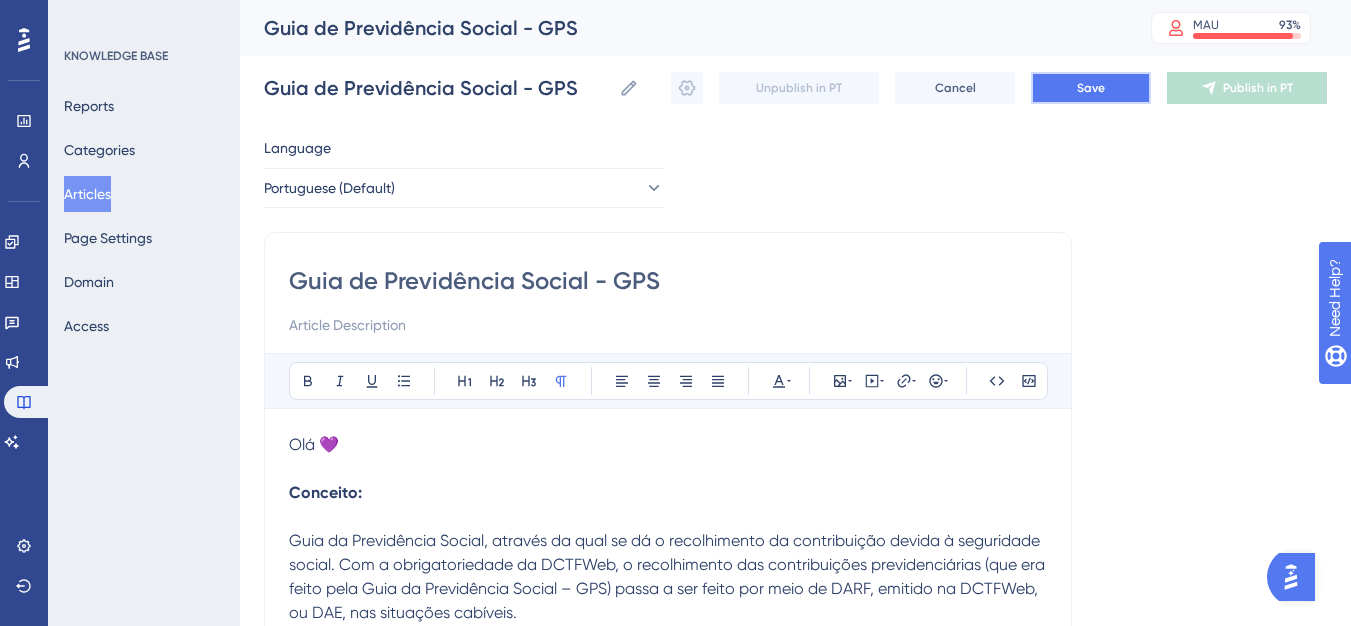 click on "Save" at bounding box center (1091, 88) 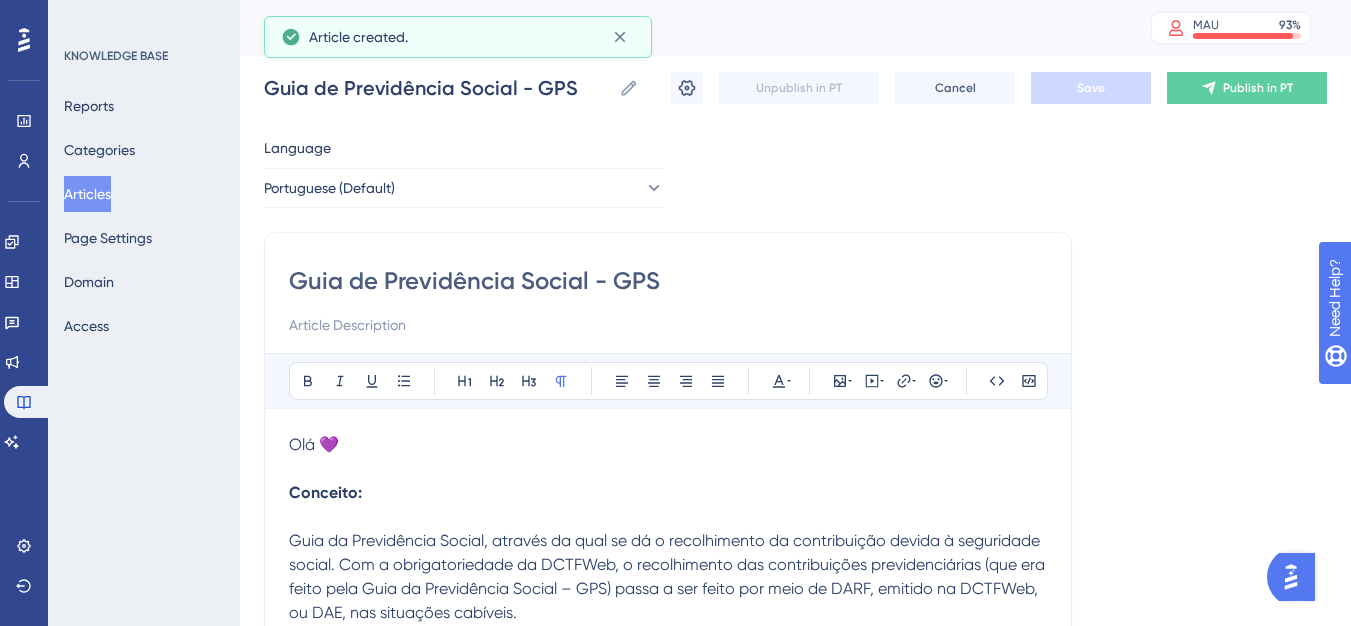 scroll, scrollTop: 821, scrollLeft: 0, axis: vertical 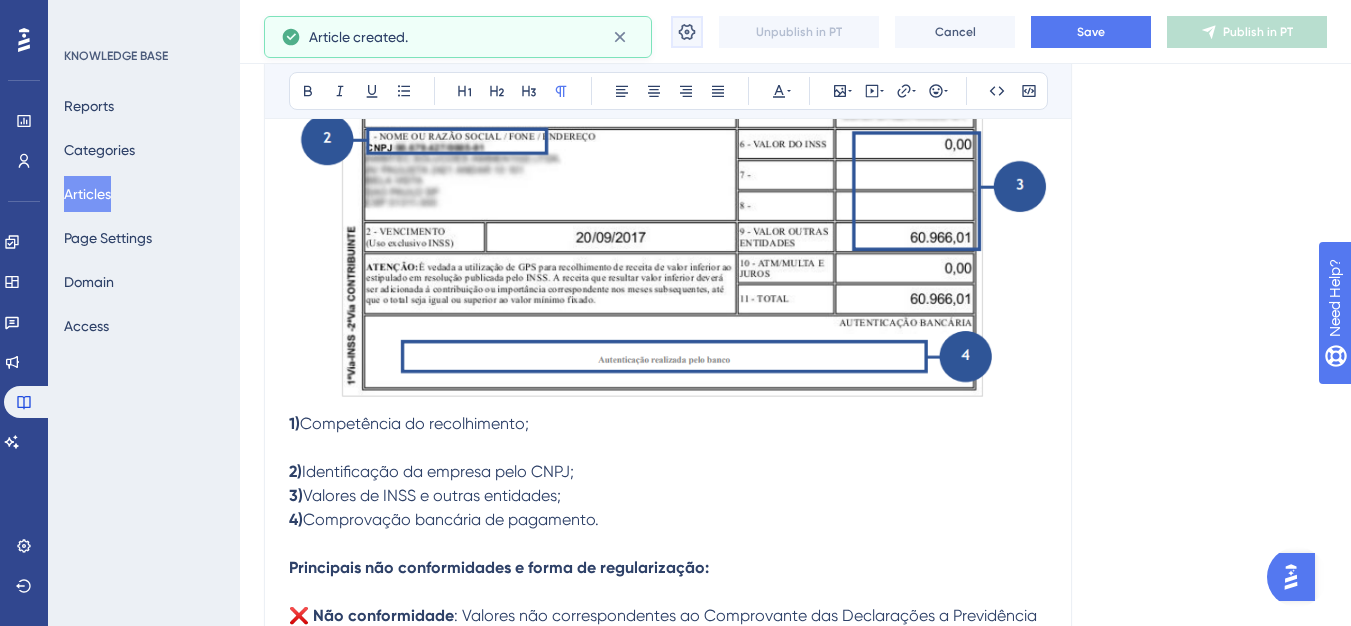 click 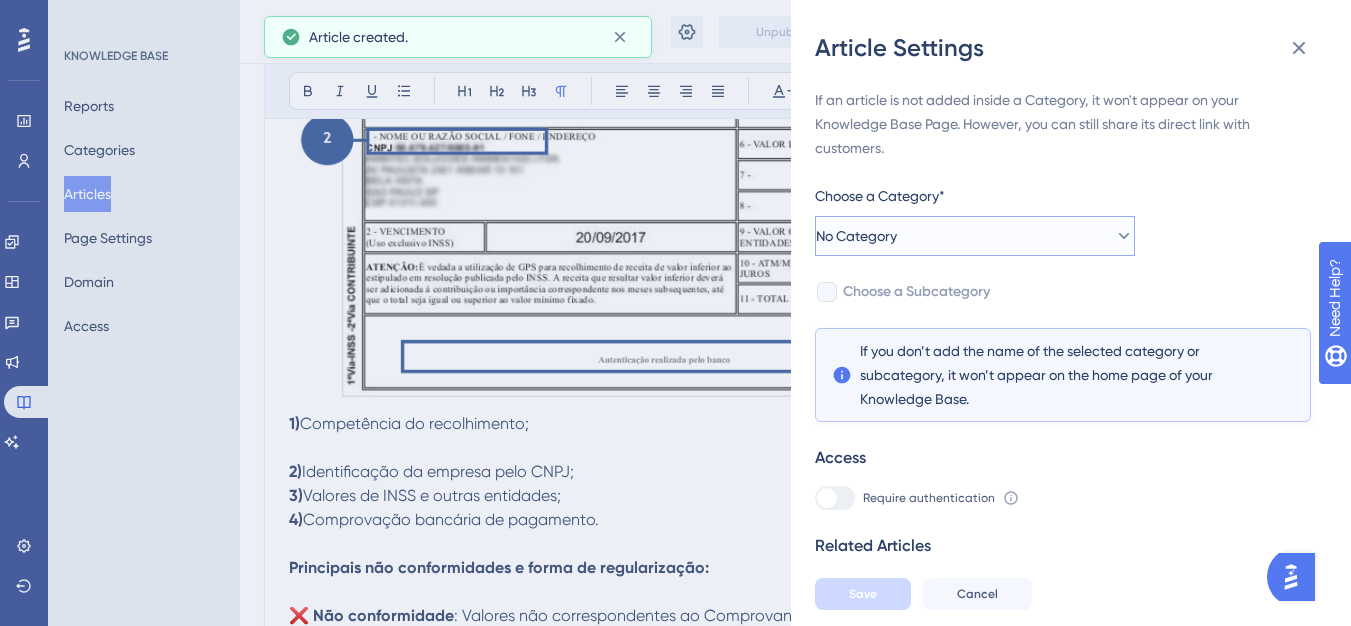 click on "No Category" at bounding box center (975, 236) 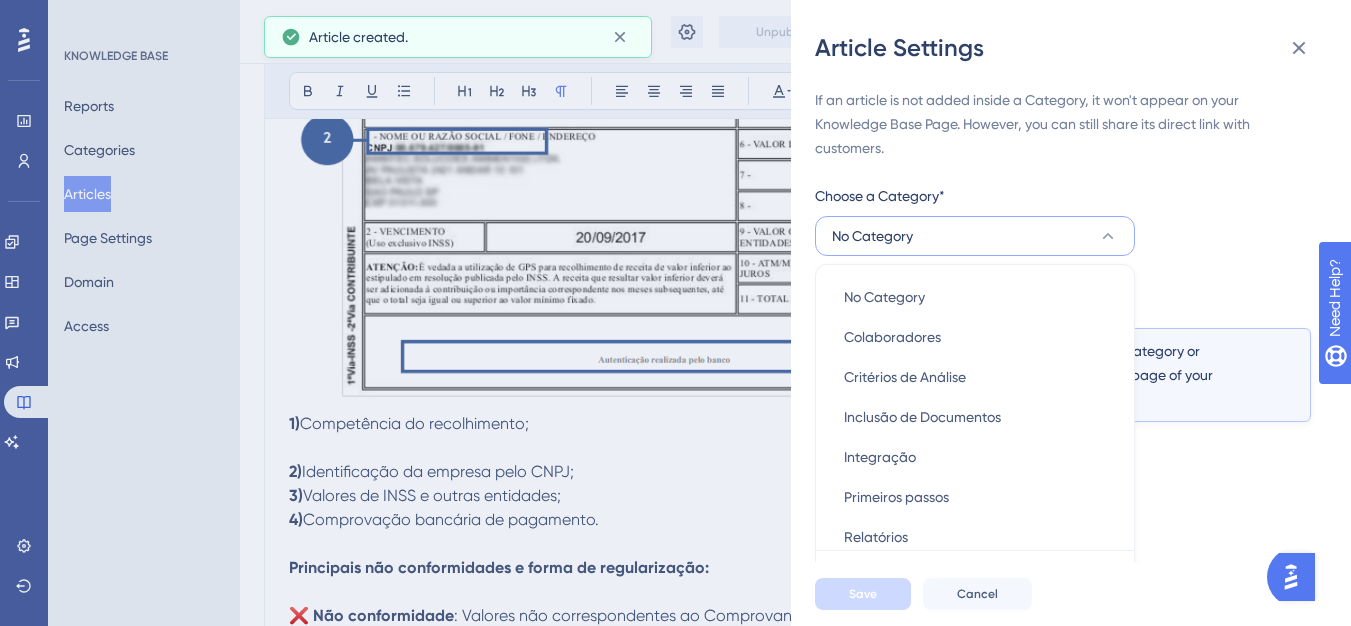 scroll, scrollTop: 49, scrollLeft: 0, axis: vertical 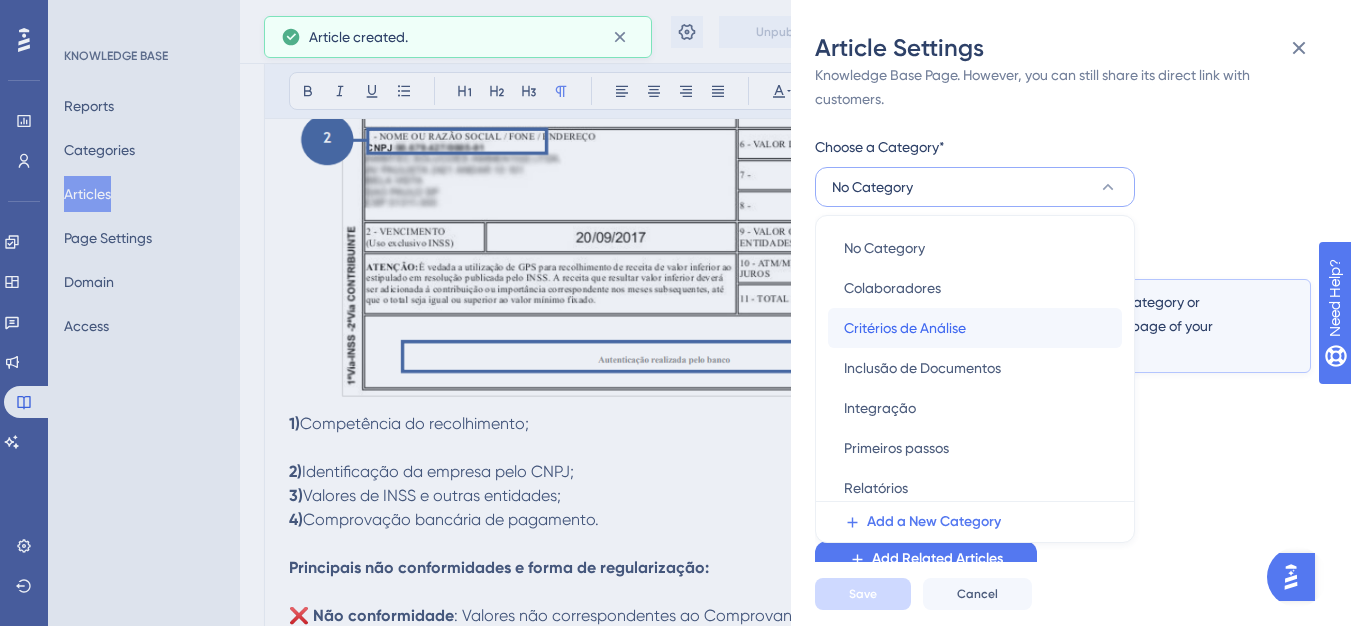 click on "Critérios de Análise" at bounding box center [905, 328] 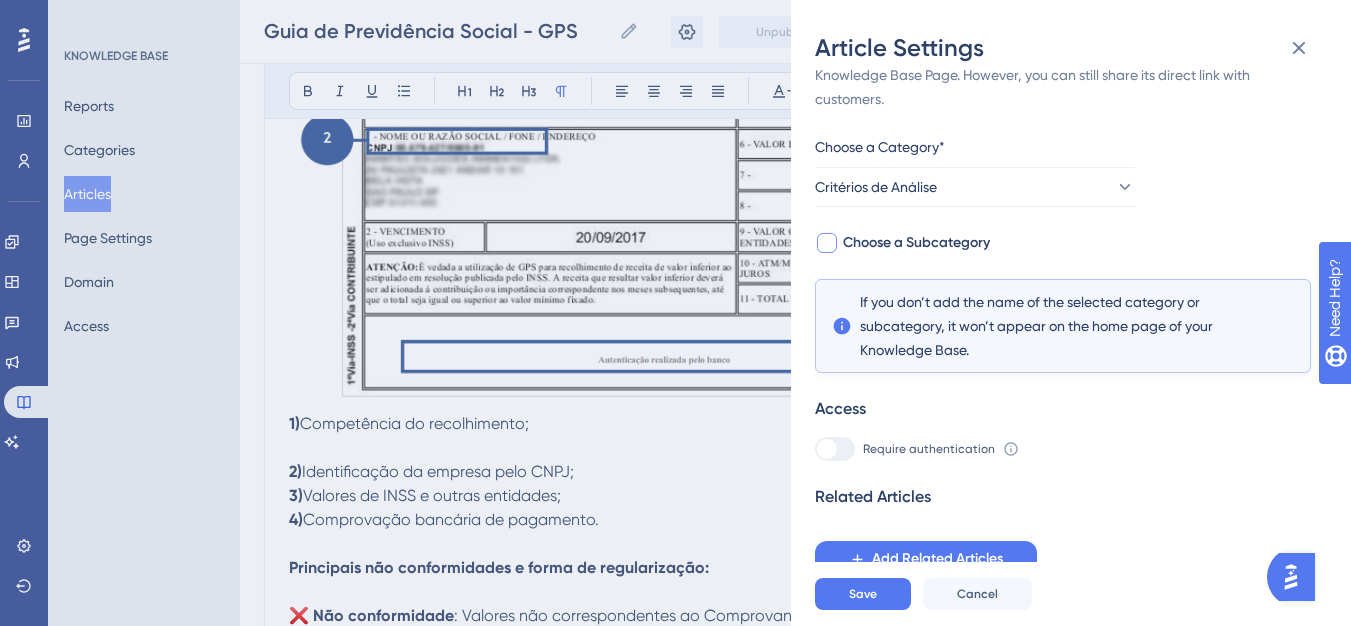 click on "Choose a Subcategory" at bounding box center [916, 243] 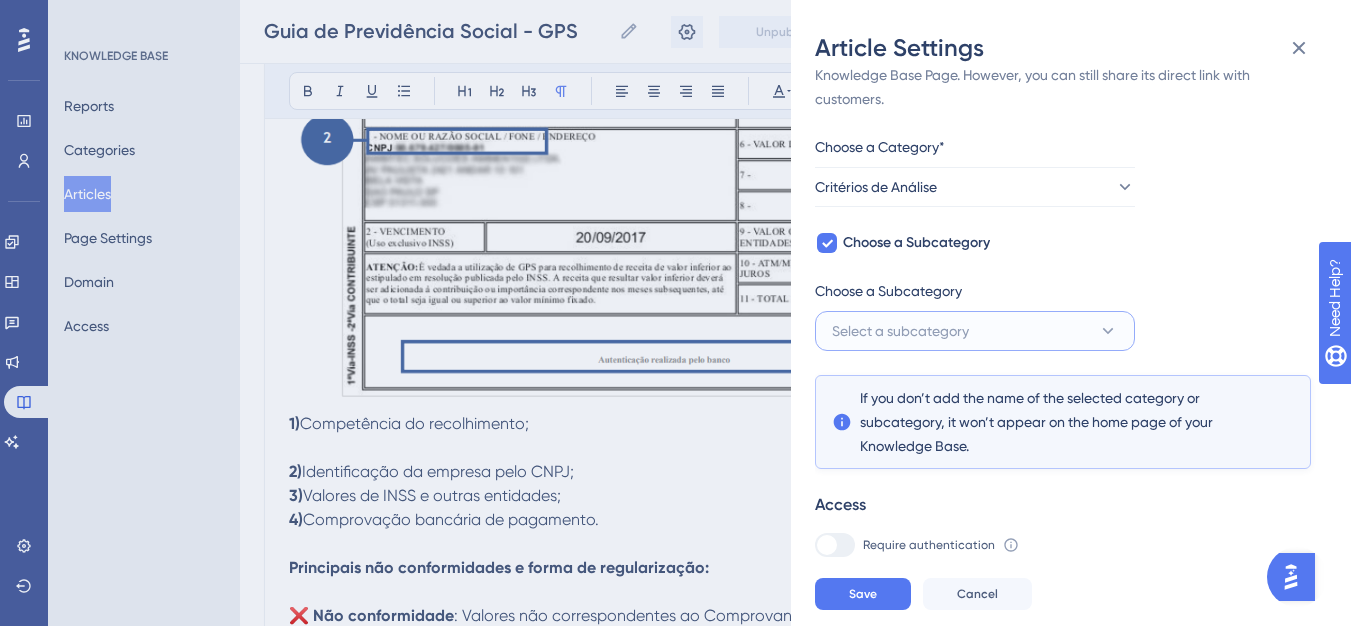 click on "Select a subcategory" at bounding box center (975, 331) 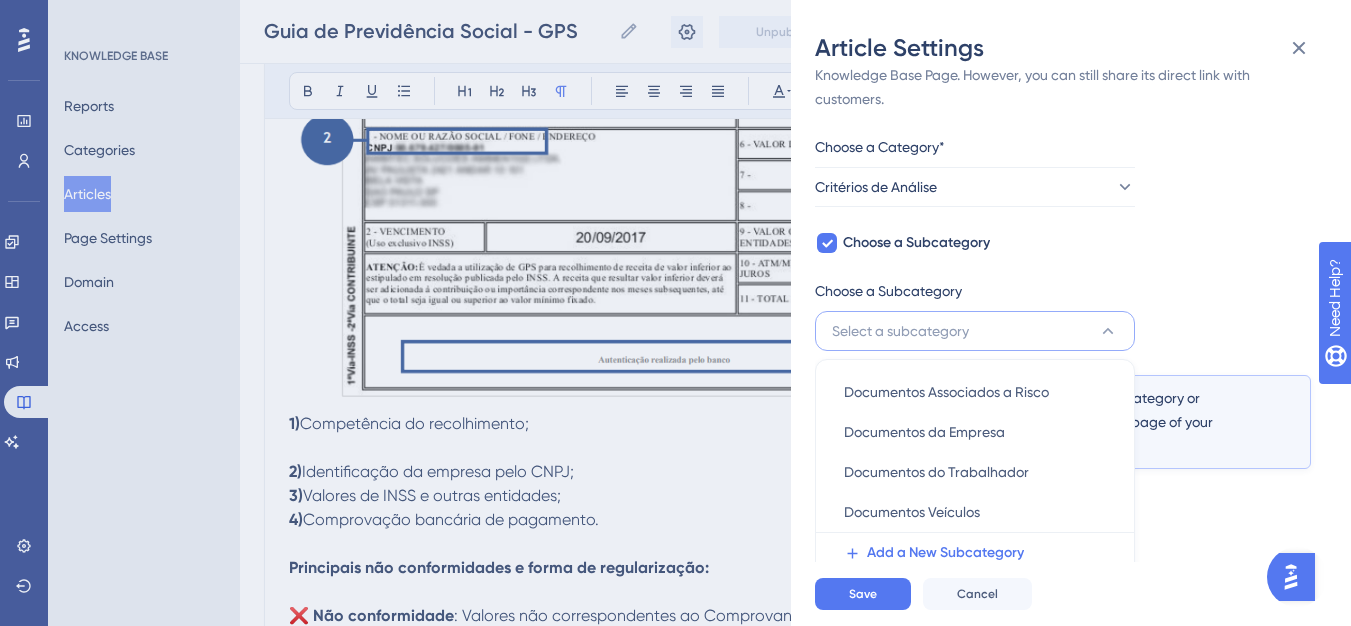 scroll, scrollTop: 145, scrollLeft: 0, axis: vertical 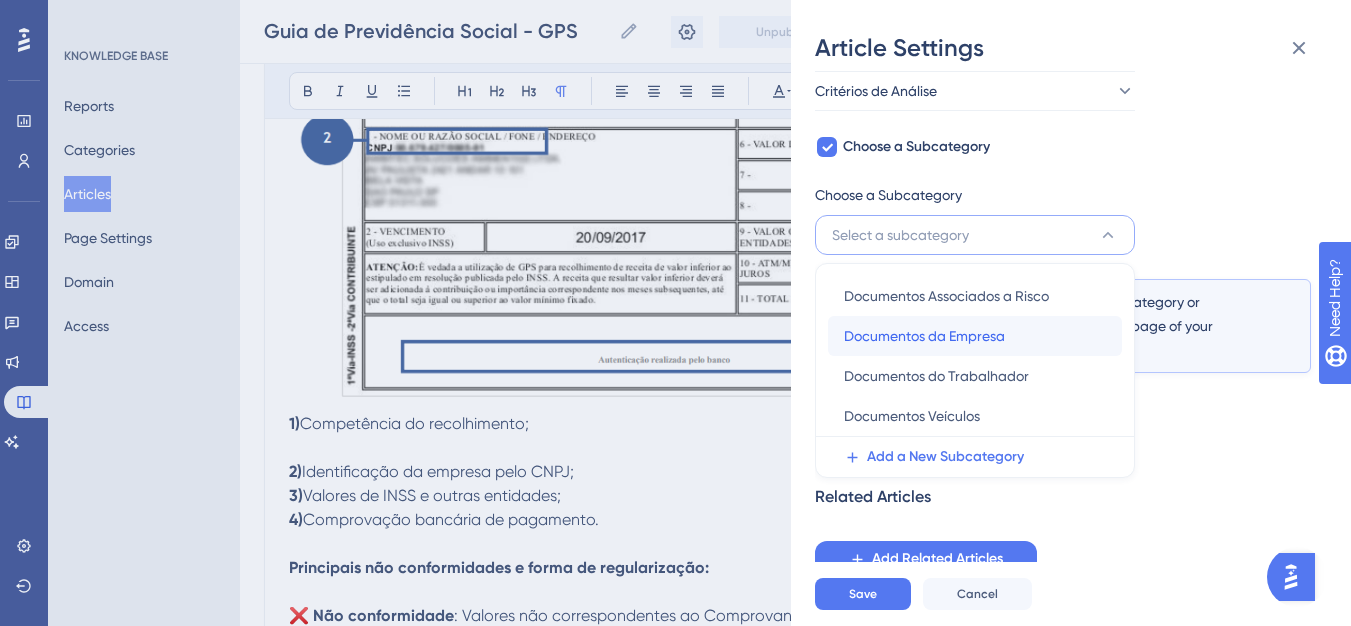 click on "Documentos da Empresa" at bounding box center (924, 336) 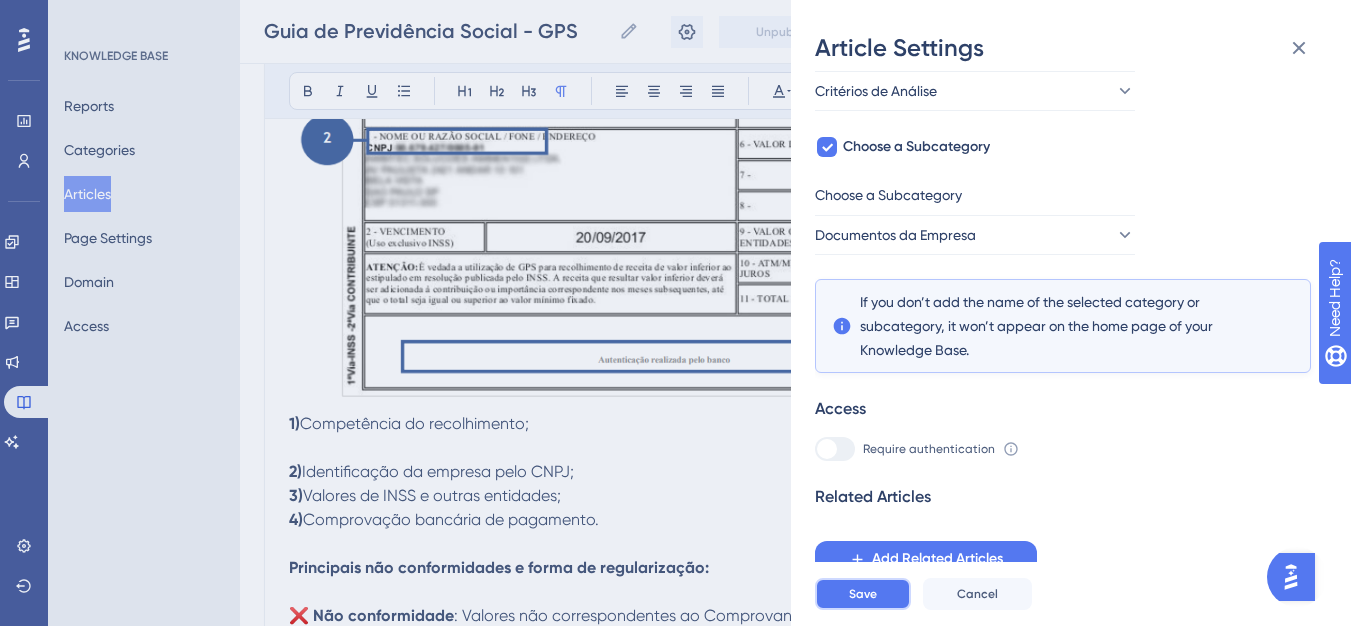 click on "Save" at bounding box center [863, 594] 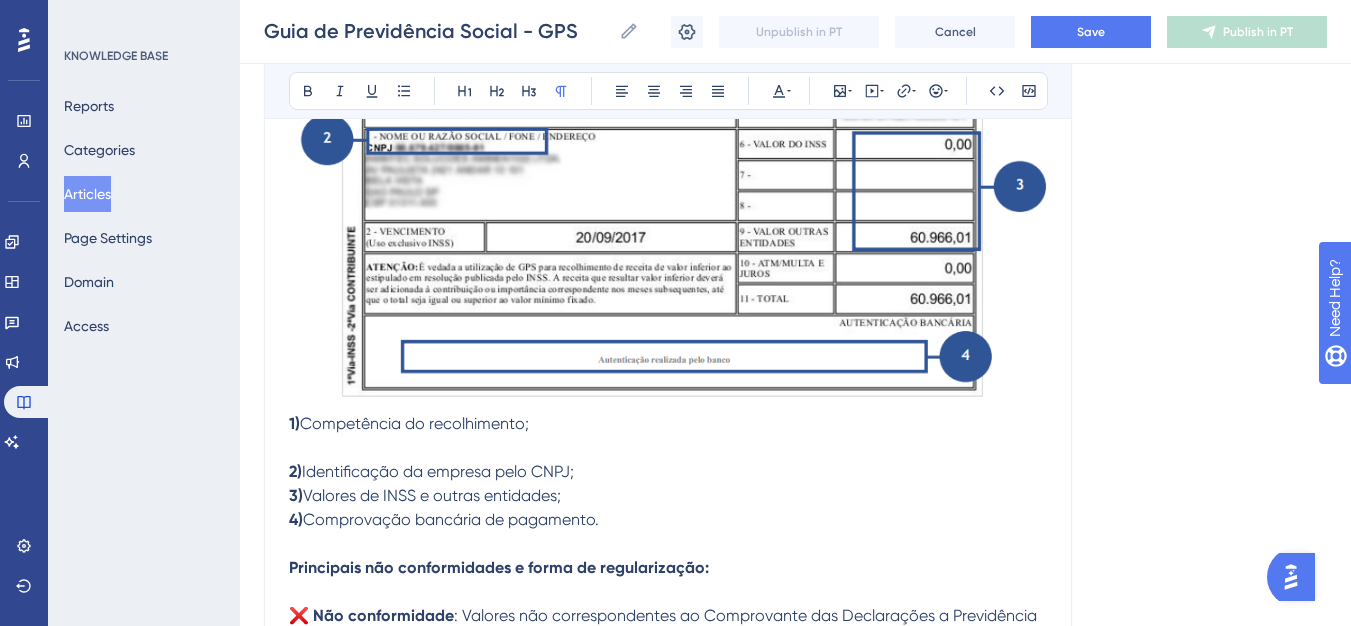 click on "Guia de Previdência Social - GPS Guia de Previdência Social - GPS Unpublish in PT Cancel Save Publish in PT" at bounding box center (795, 32) 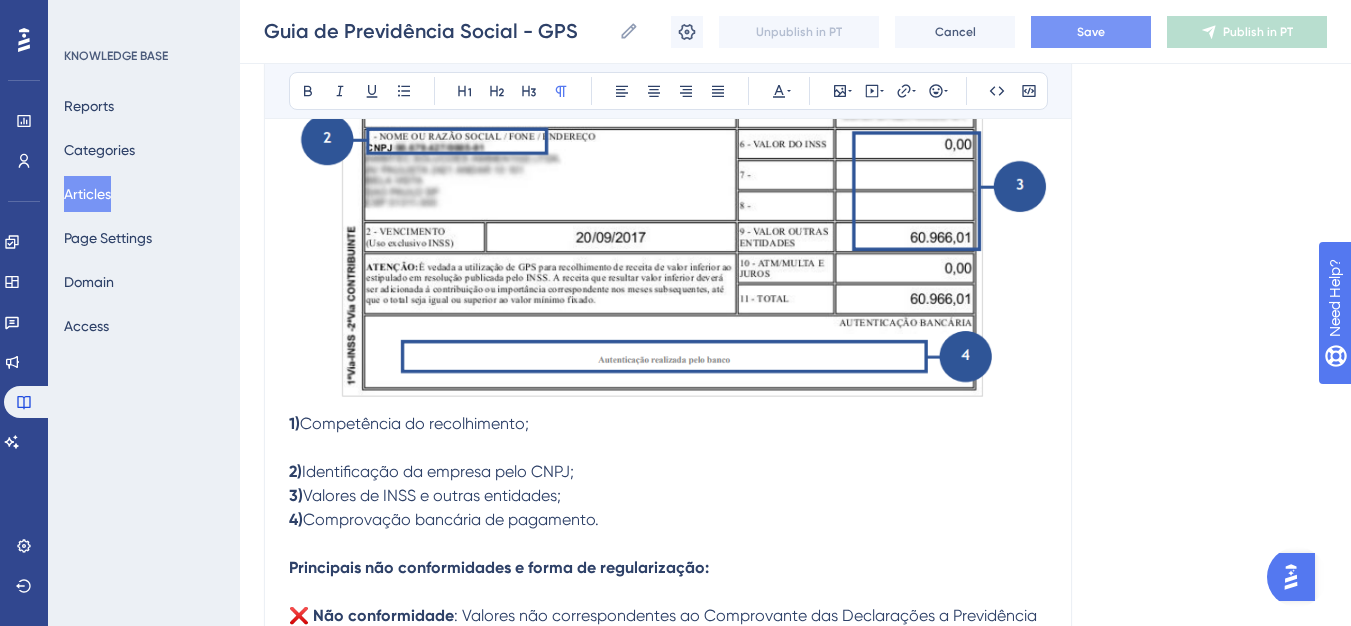 click on "Save" at bounding box center (1091, 32) 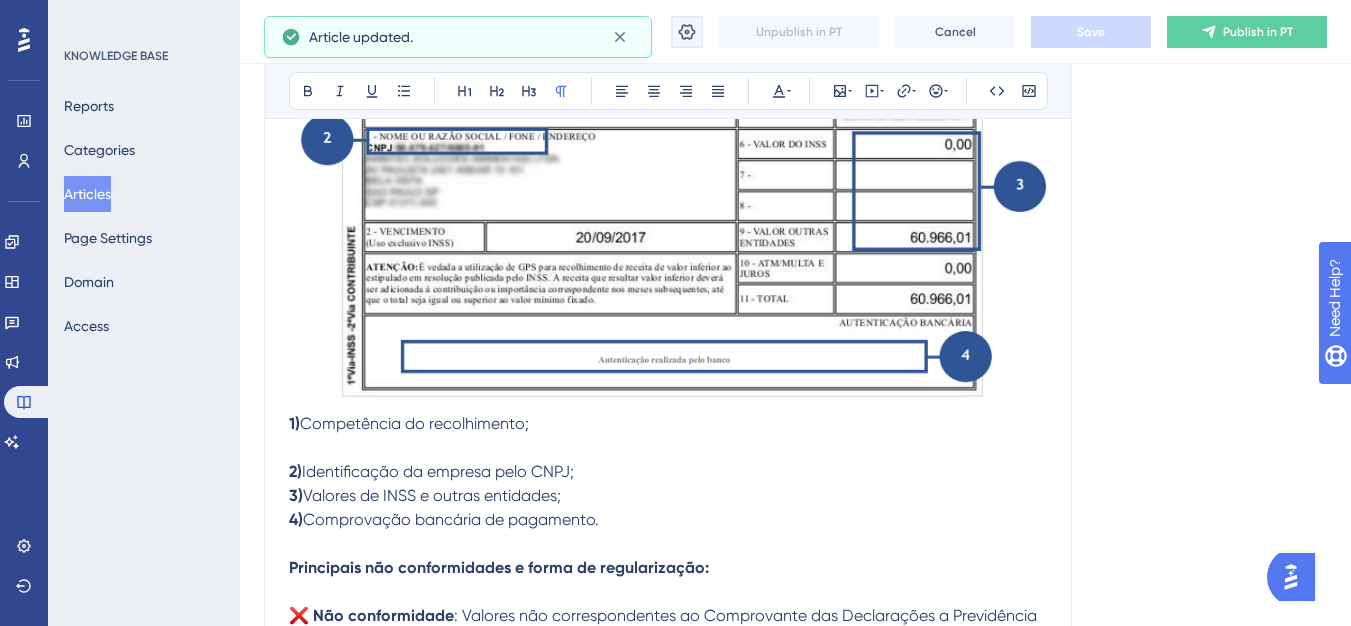 click 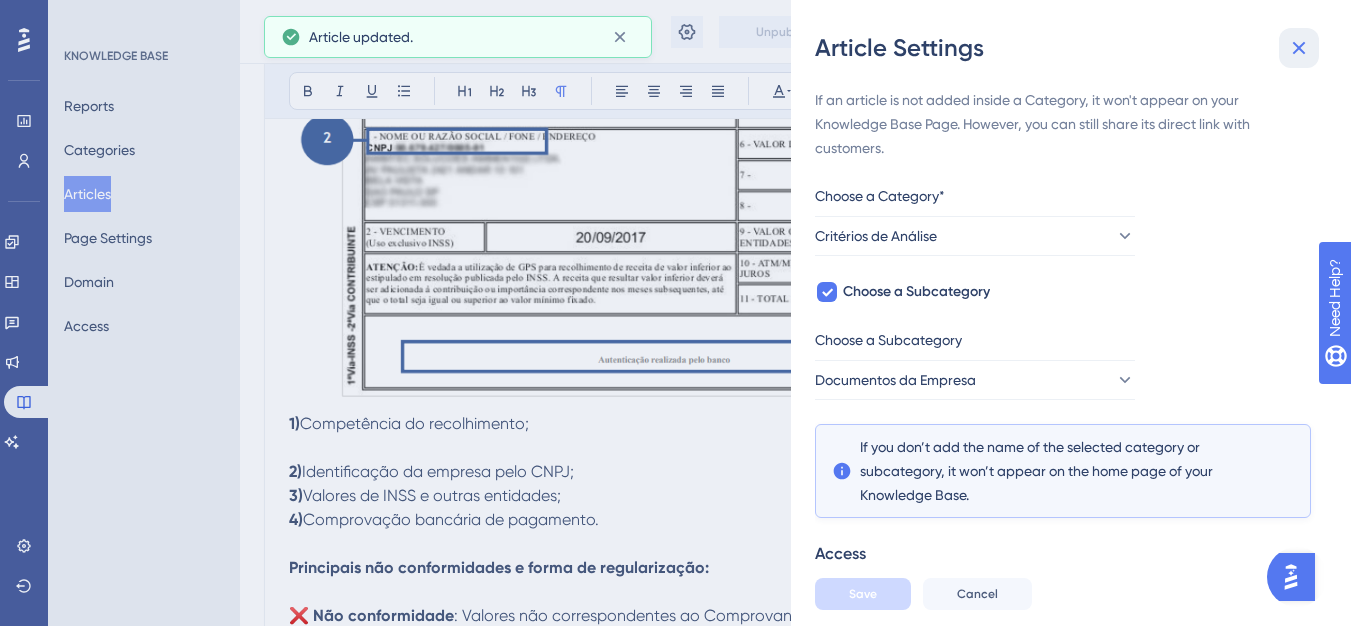 click 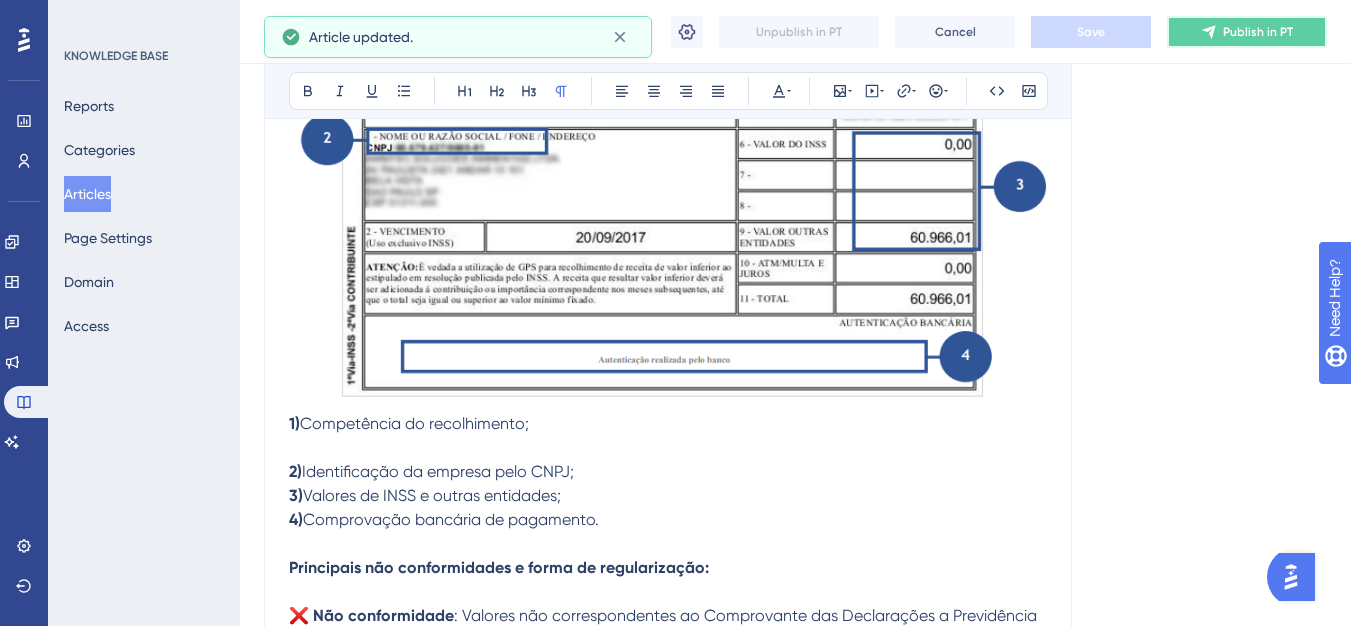 click on "Publish in PT" at bounding box center (1247, 32) 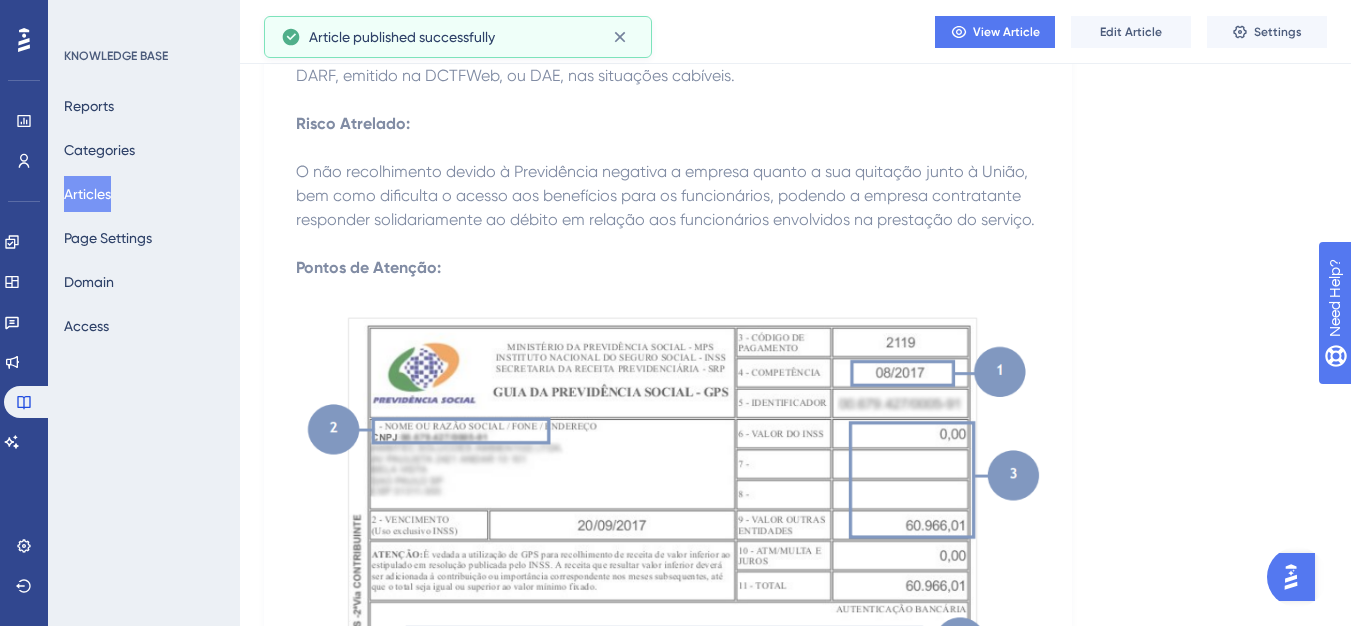 scroll, scrollTop: 421, scrollLeft: 0, axis: vertical 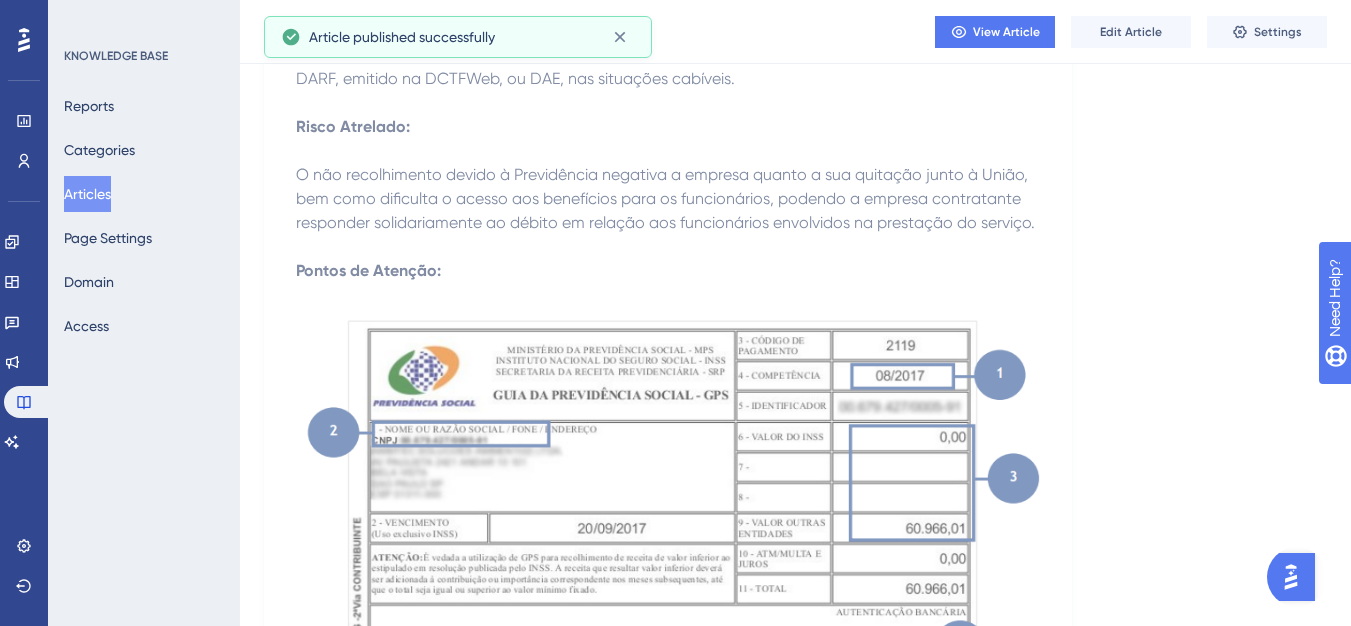 click on "Articles" at bounding box center (87, 194) 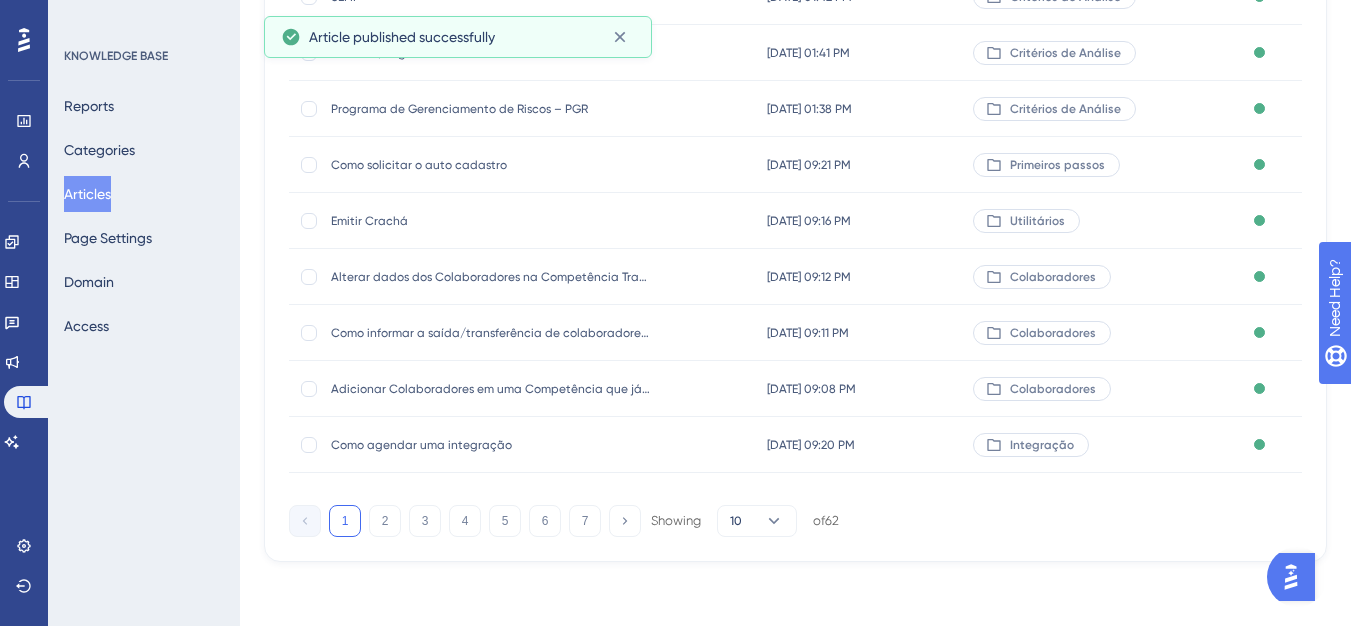 scroll, scrollTop: 0, scrollLeft: 0, axis: both 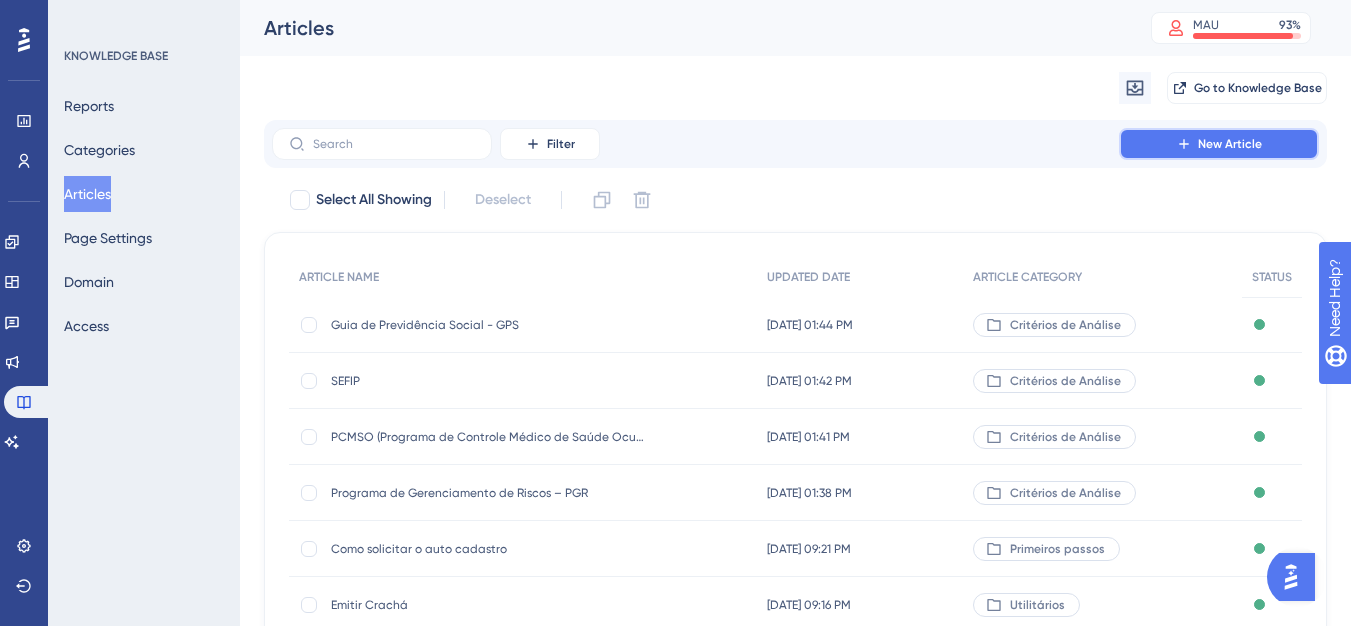 click on "New Article" at bounding box center (1230, 144) 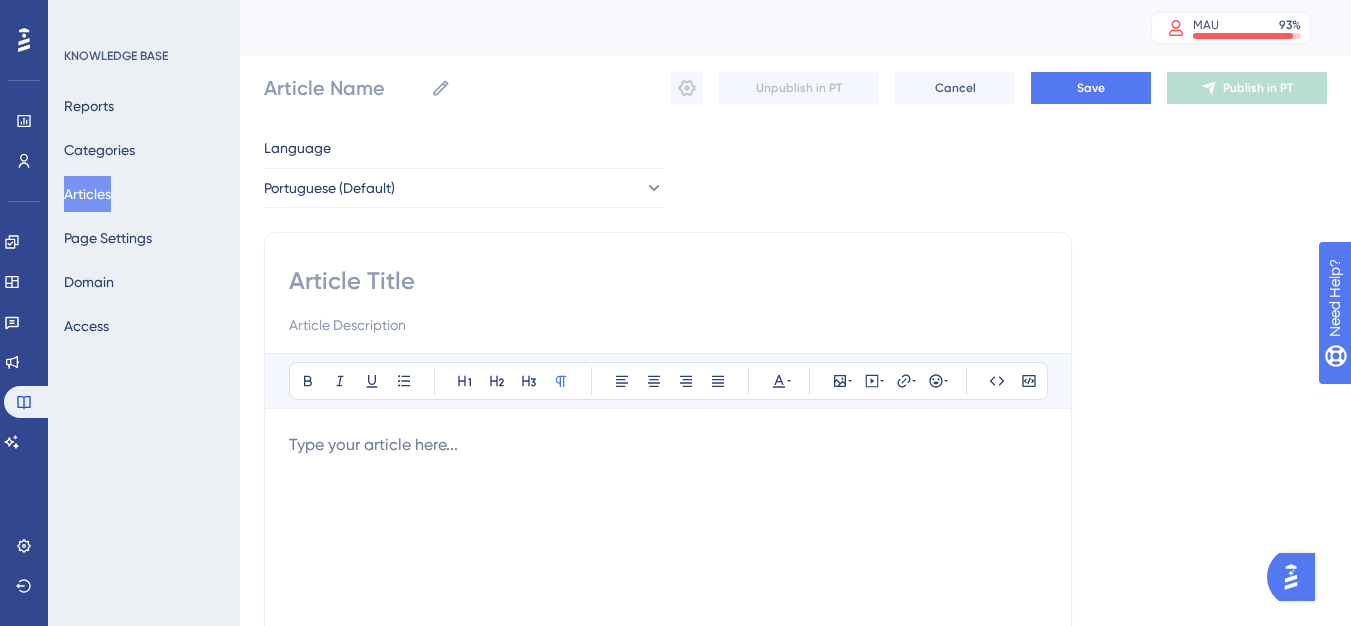 click at bounding box center (668, 281) 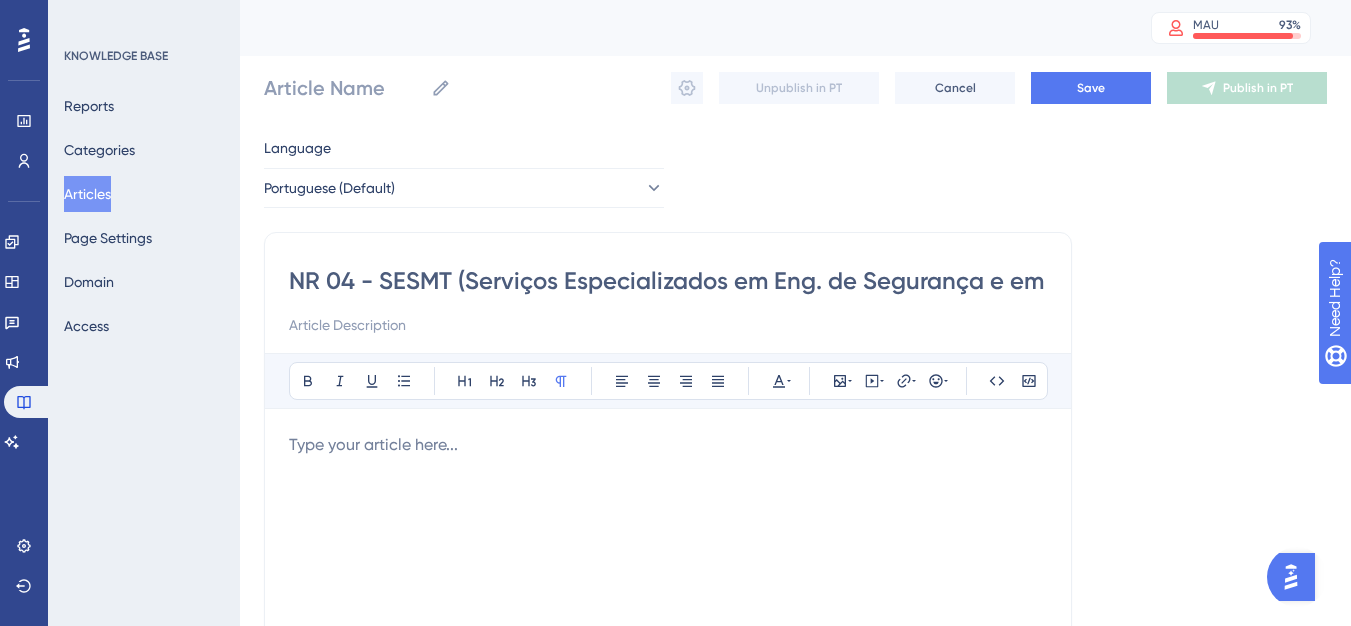 scroll, scrollTop: 0, scrollLeft: 250, axis: horizontal 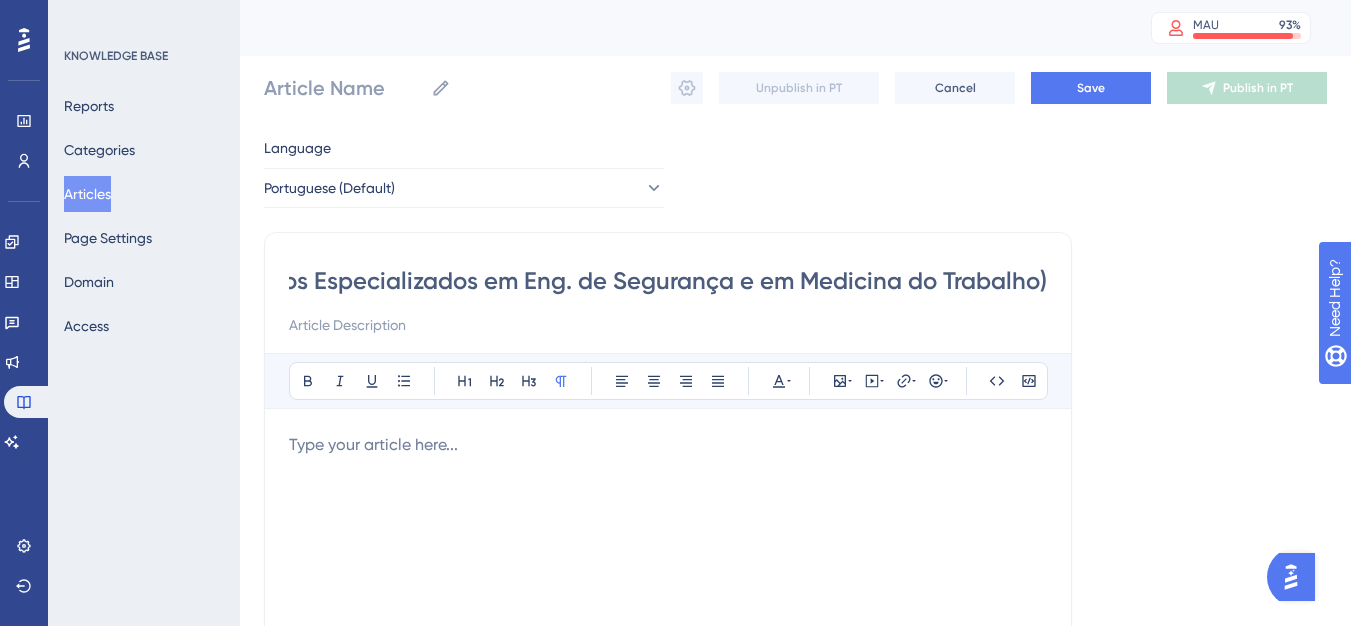 type on "NR 04 - SESMT (Serviços Especializados em Eng. de Segurança e em Medicina do Trabalho)" 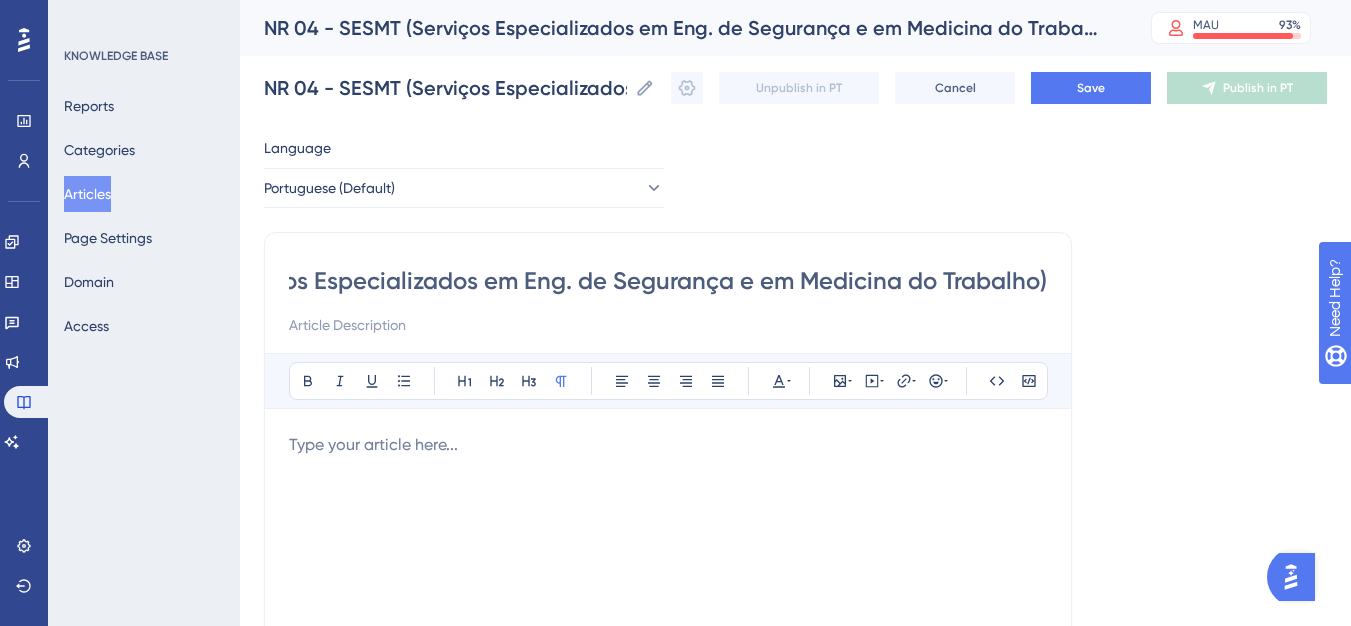 type on "NR 04 - SESMT (Serviços Especializados em Eng. de Segurança e em Medicina do Trabalho)" 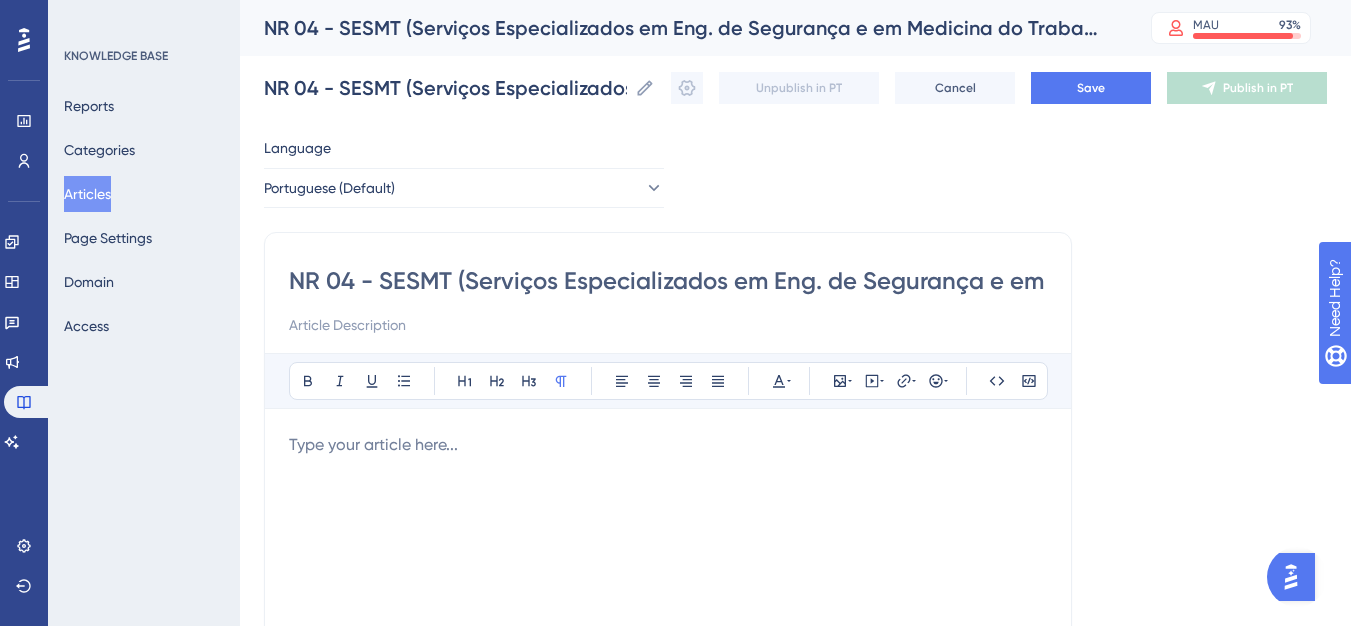 click at bounding box center [668, 445] 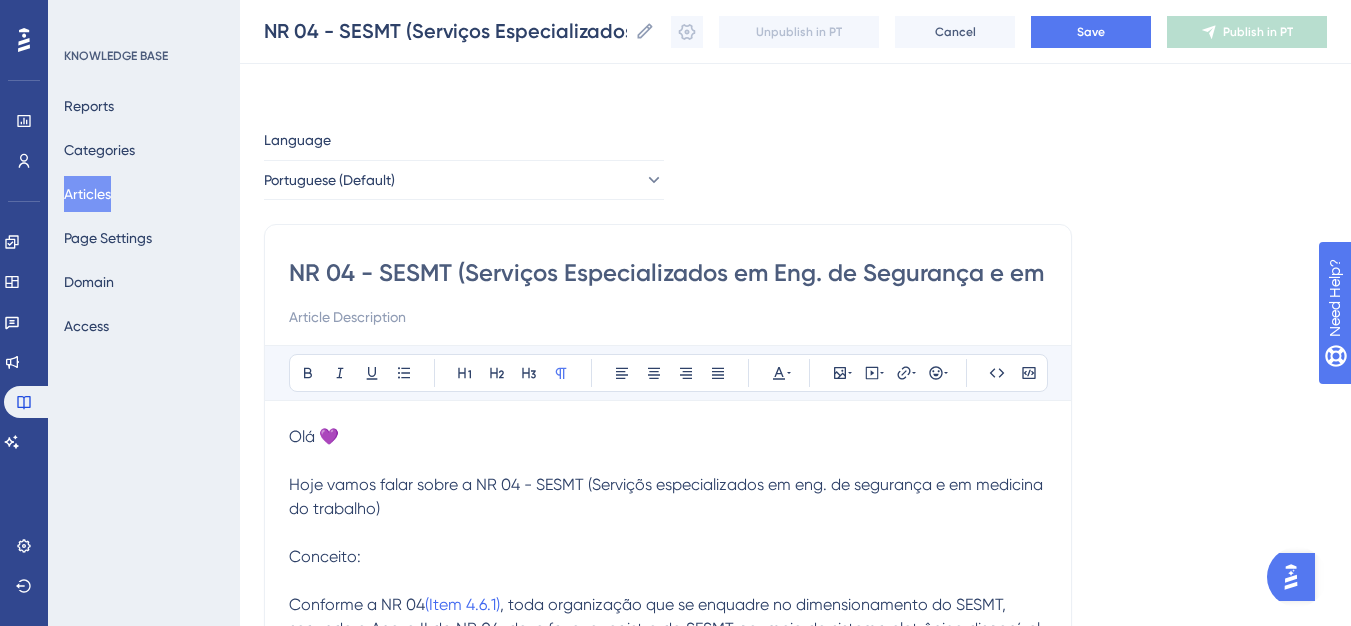 scroll, scrollTop: 893, scrollLeft: 0, axis: vertical 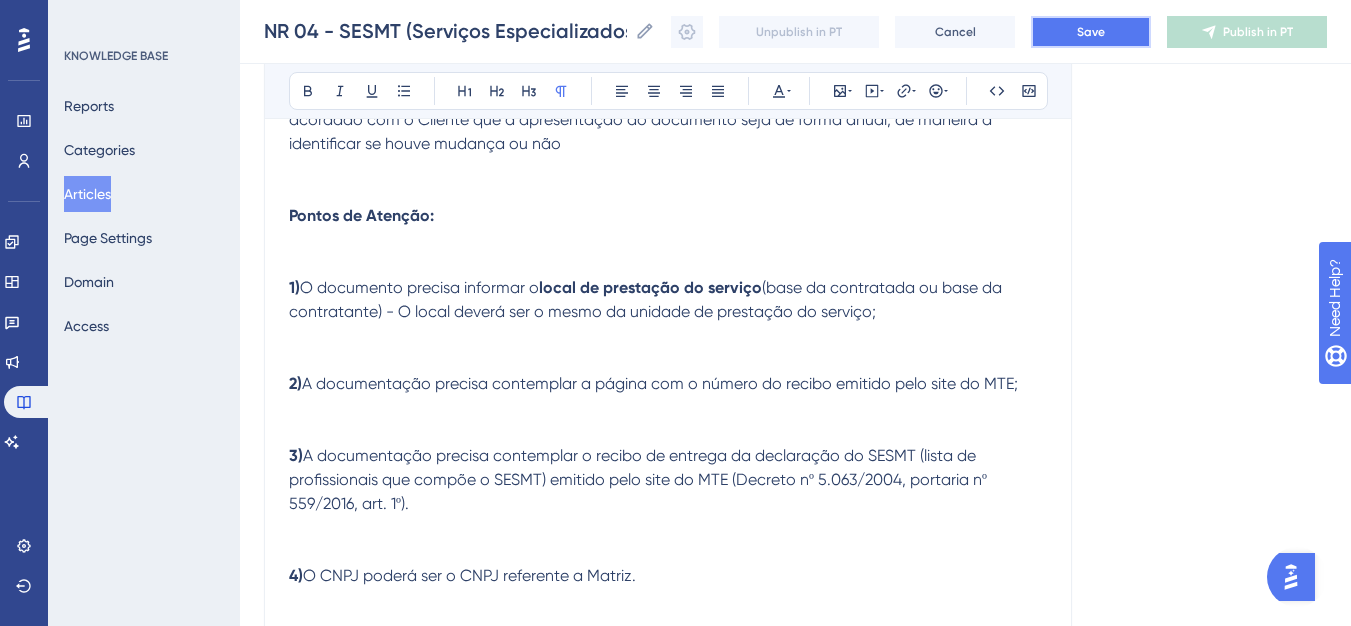 click on "Save" at bounding box center (1091, 32) 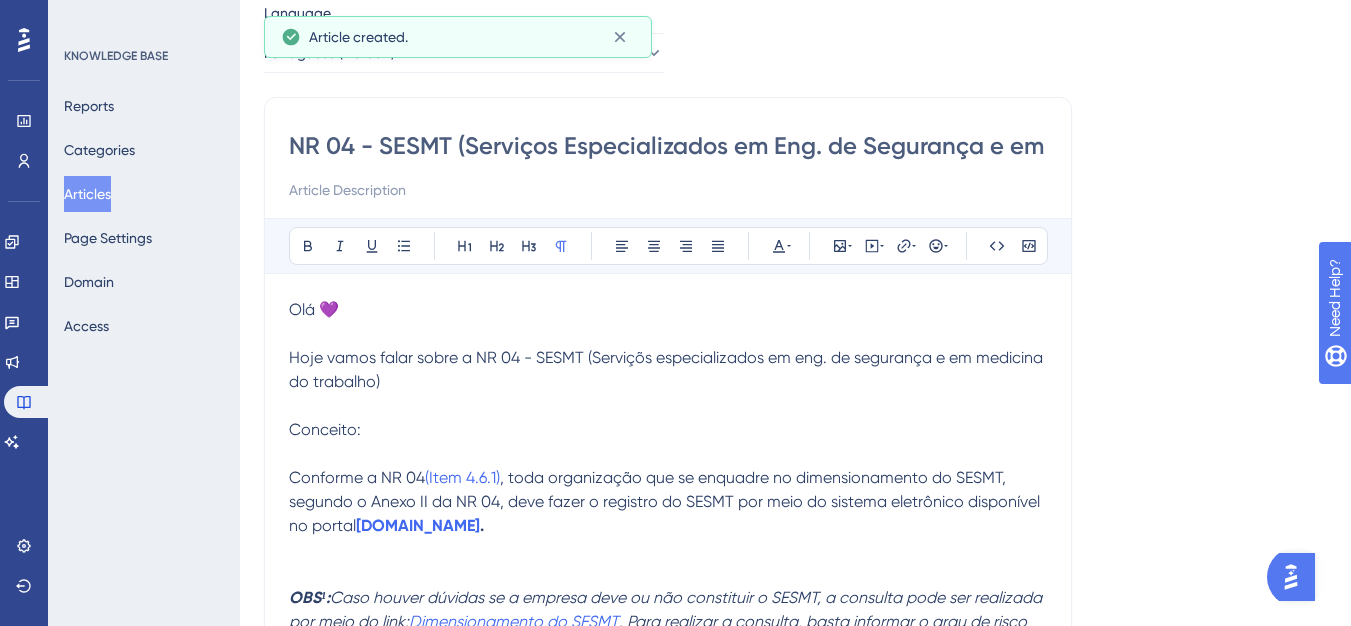 scroll, scrollTop: 0, scrollLeft: 0, axis: both 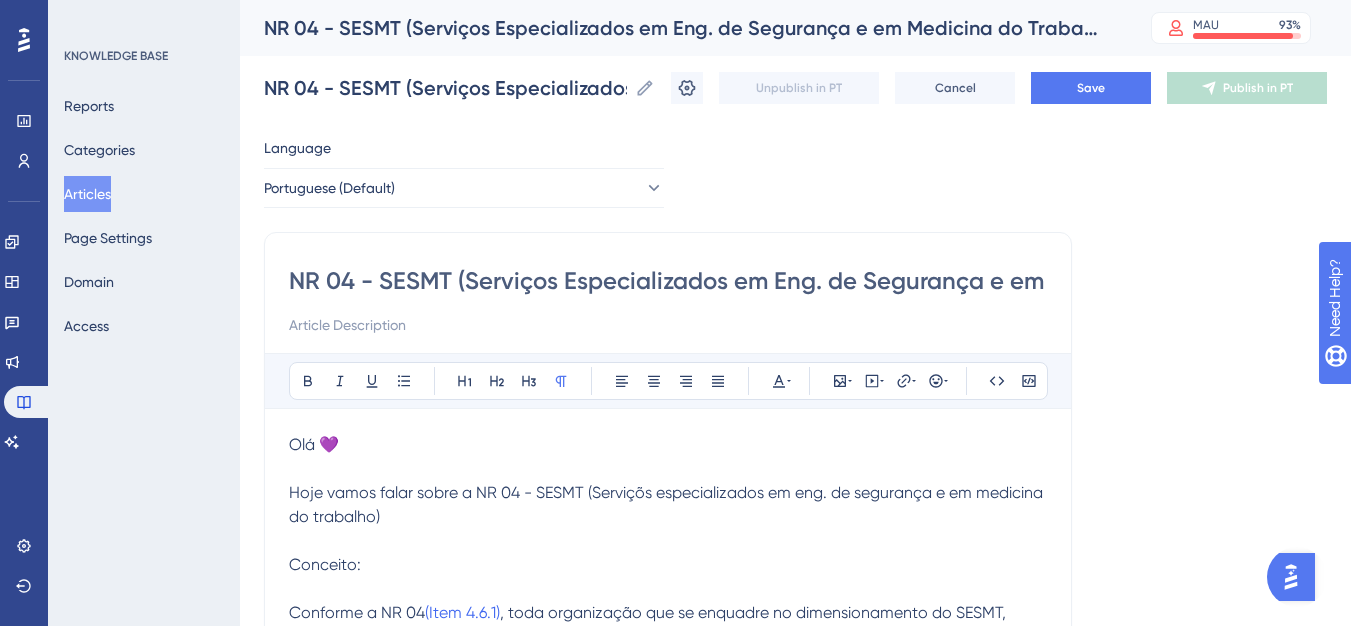 click on "Conceito:" at bounding box center (325, 564) 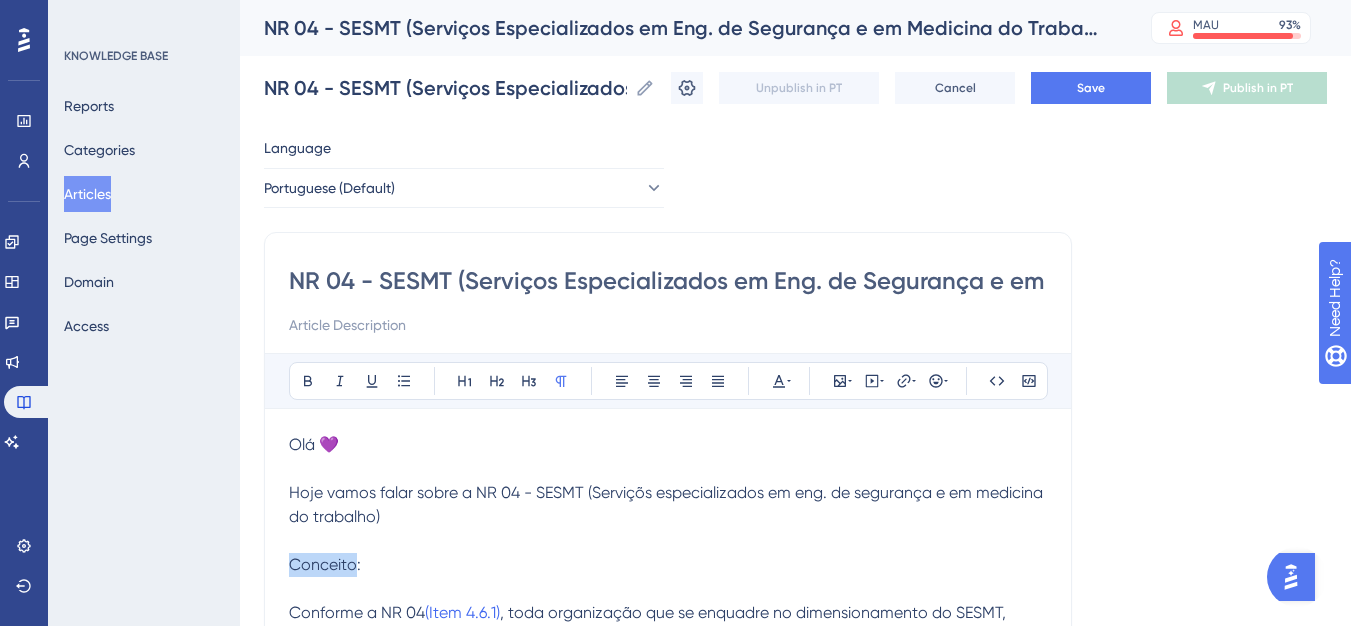 click on "Conceito:" at bounding box center [325, 564] 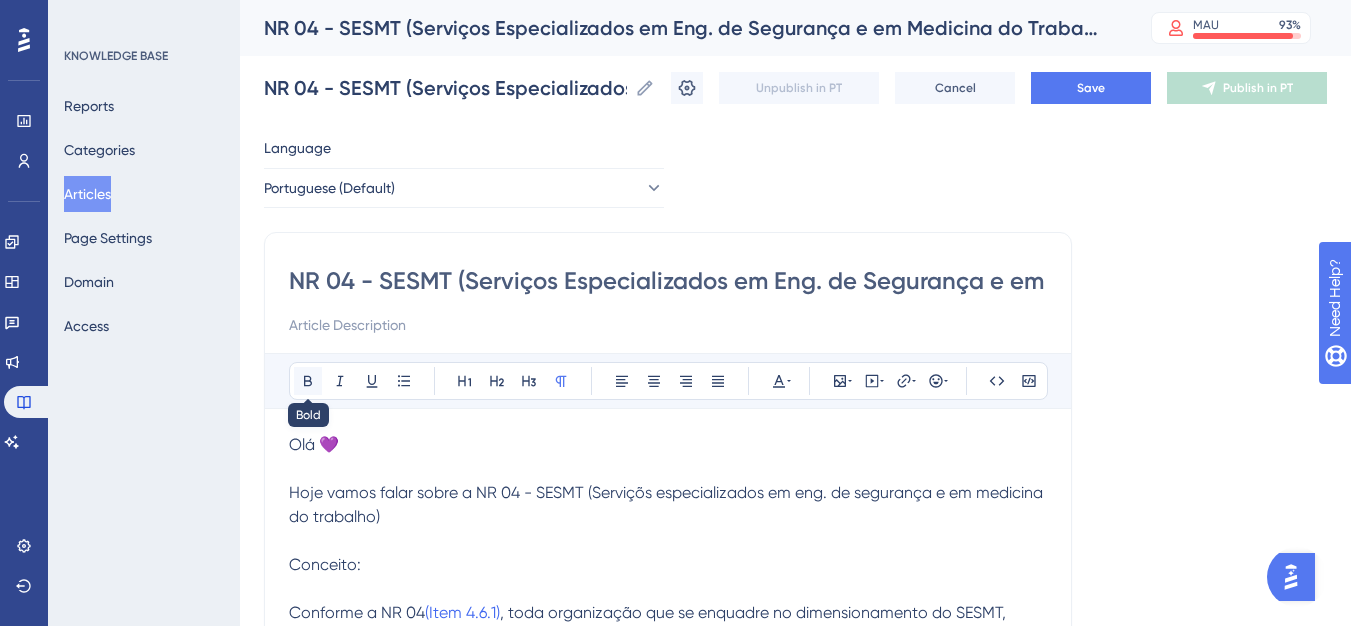 click 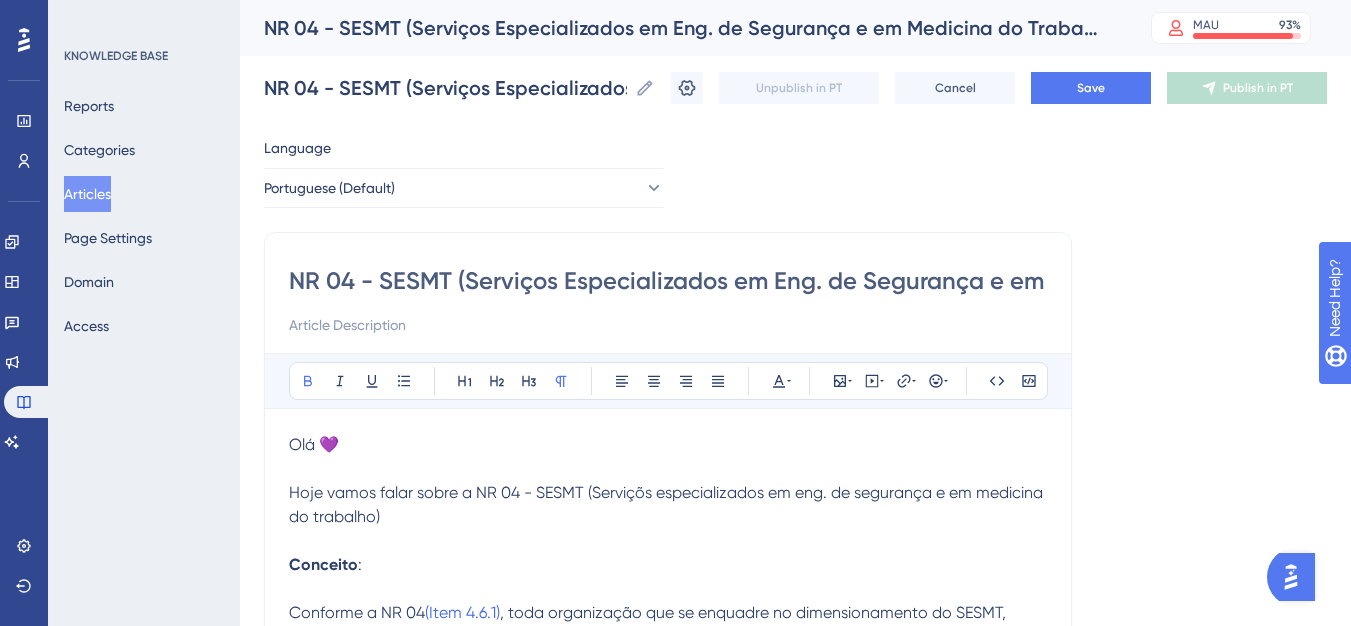 click on "NR 04 - SESMT (Serviços Especializados em Eng. de Segurança e em Medicina do Trabalho) NR 04 - SESMT (Serviços Especializados em Eng. de Segurança e em Medicina do Trabalho) Unpublish in PT Cancel Save Publish in PT" at bounding box center [795, 88] 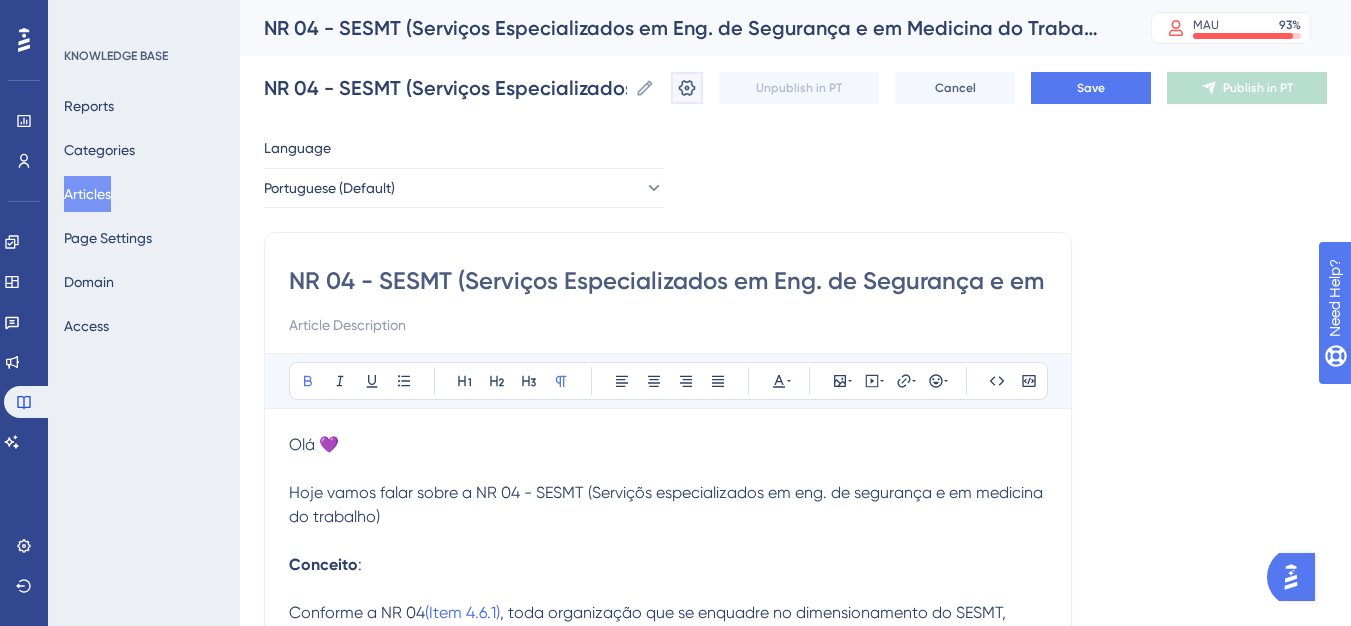 click at bounding box center (687, 88) 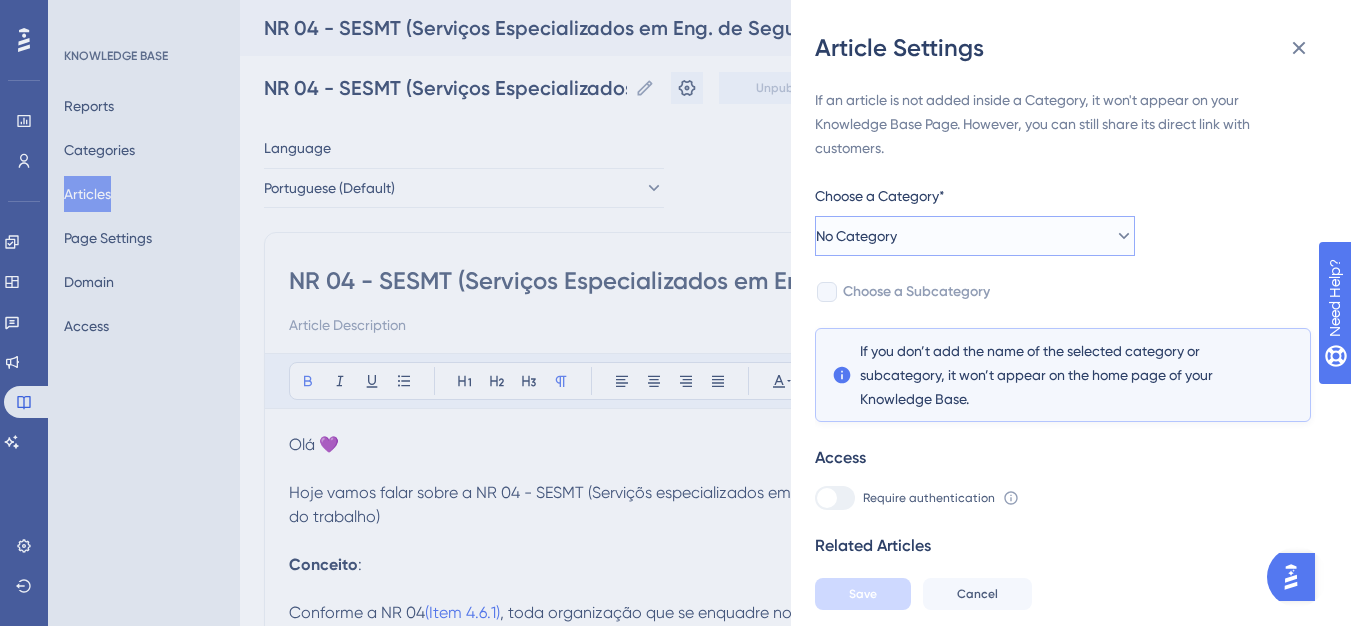 click on "No Category" at bounding box center [975, 236] 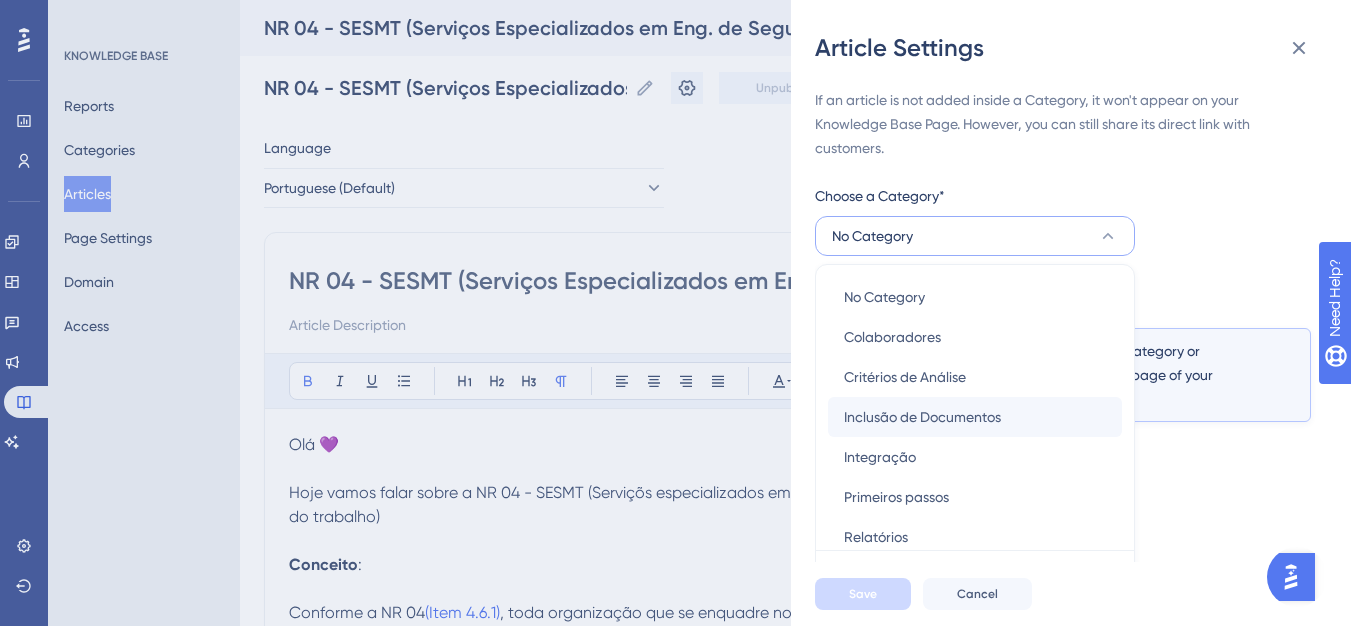 scroll, scrollTop: 49, scrollLeft: 0, axis: vertical 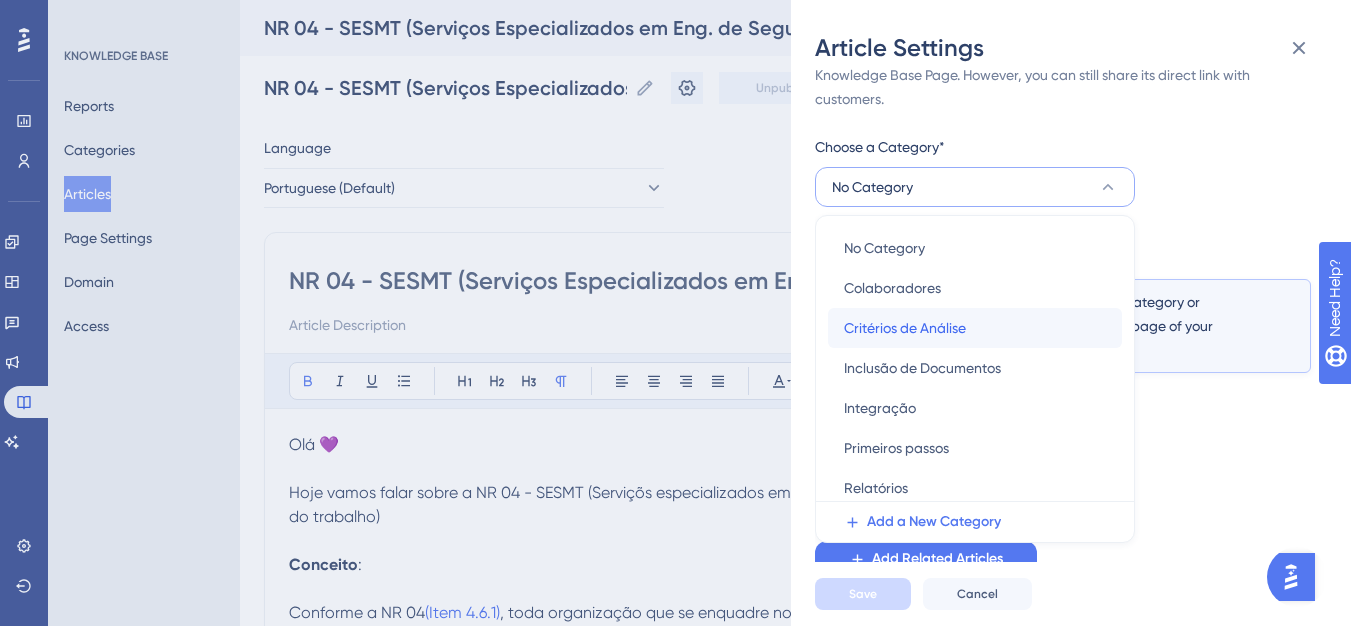 click on "Critérios de Análise Critérios de Análise" at bounding box center (975, 328) 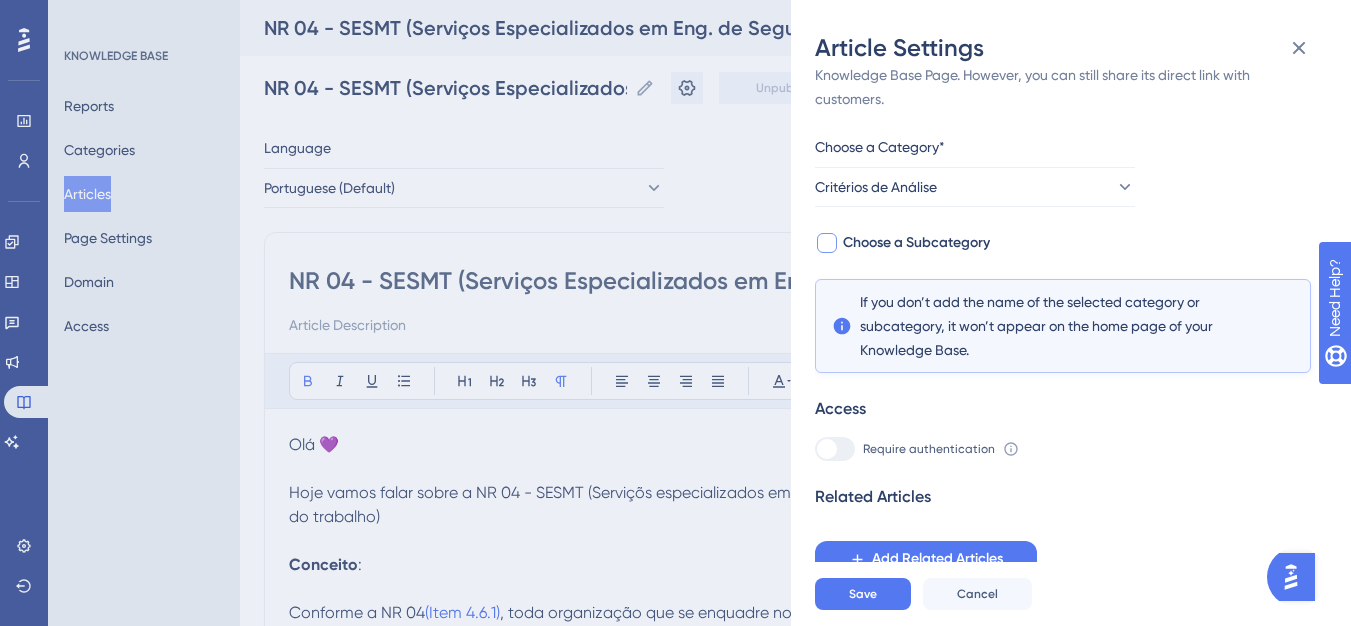 click at bounding box center (827, 243) 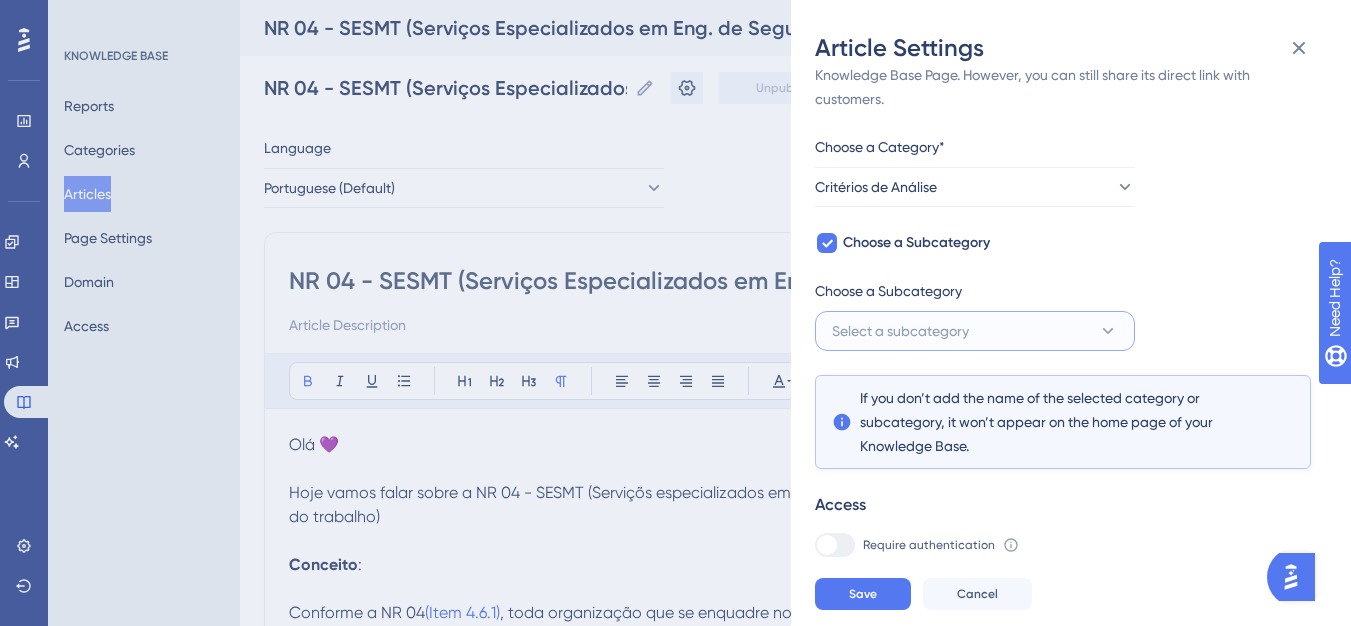 click on "Select a subcategory" at bounding box center (900, 331) 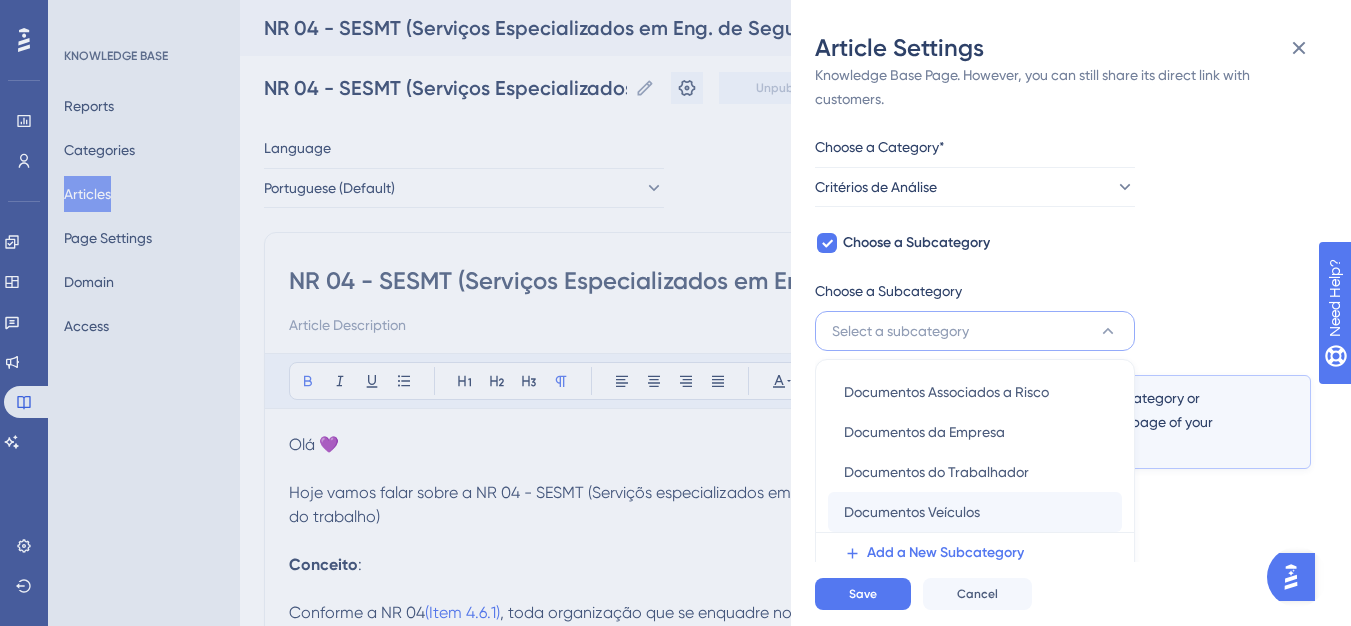 scroll, scrollTop: 145, scrollLeft: 0, axis: vertical 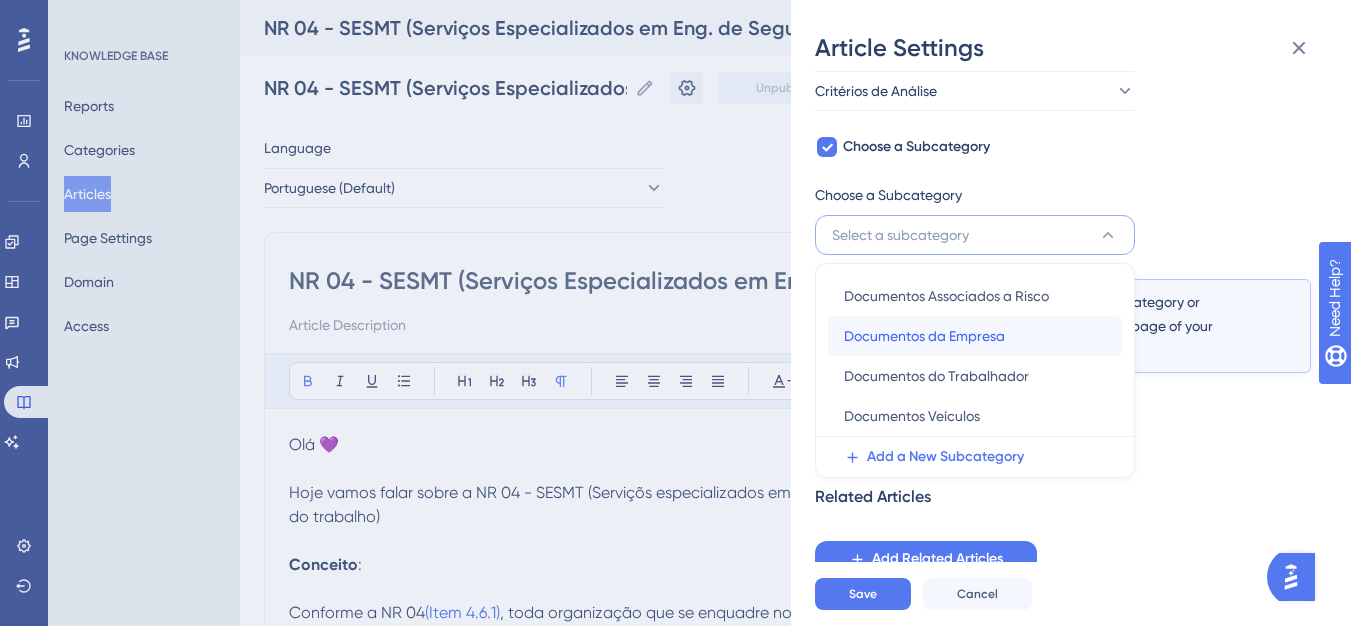click on "Documentos da Empresa" at bounding box center (924, 336) 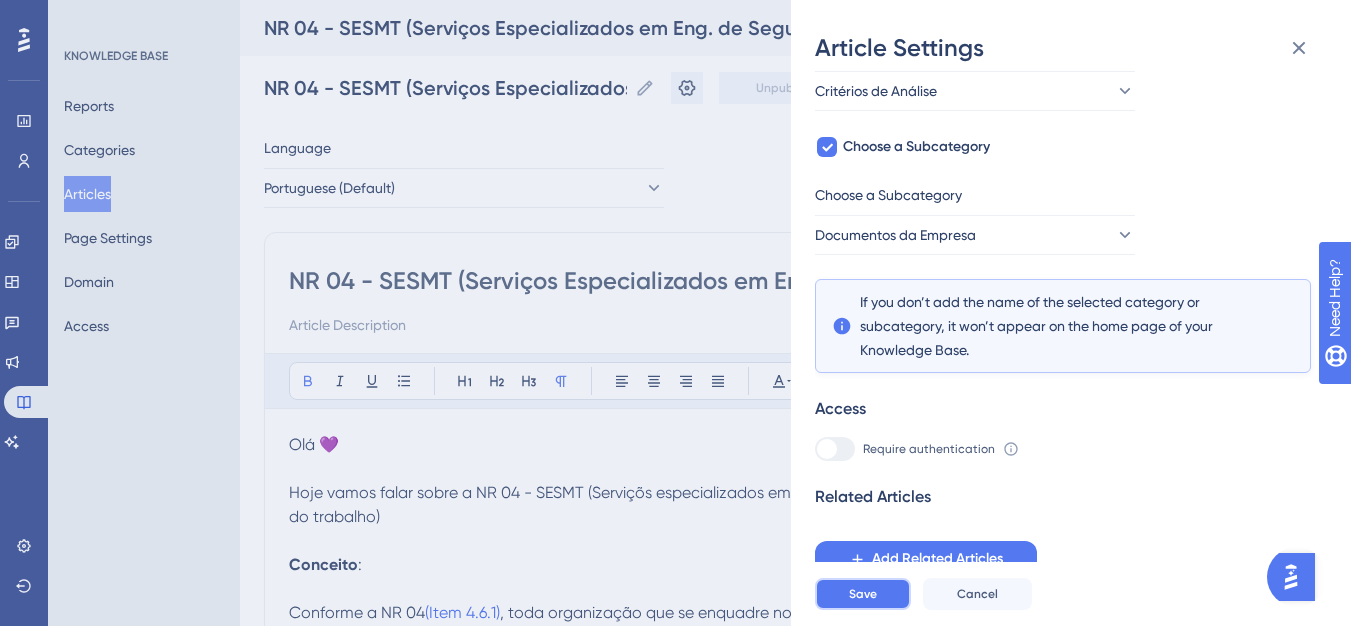 click on "Save" at bounding box center [863, 594] 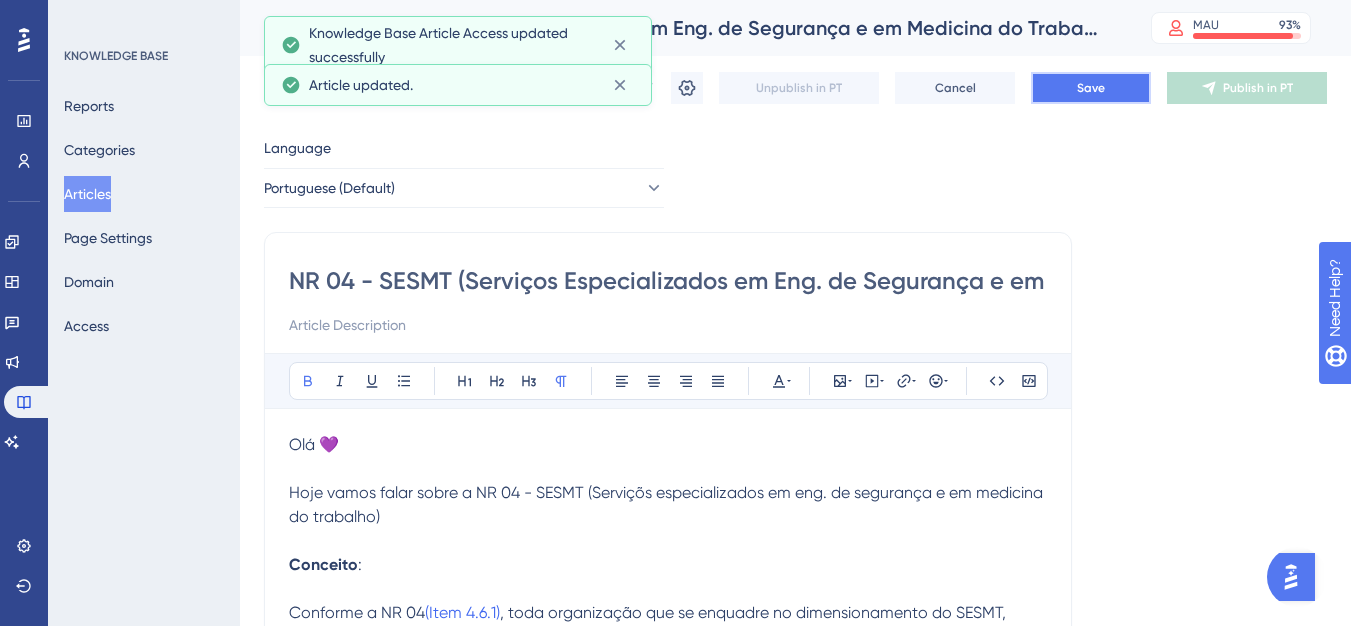 click on "Save" at bounding box center [1091, 88] 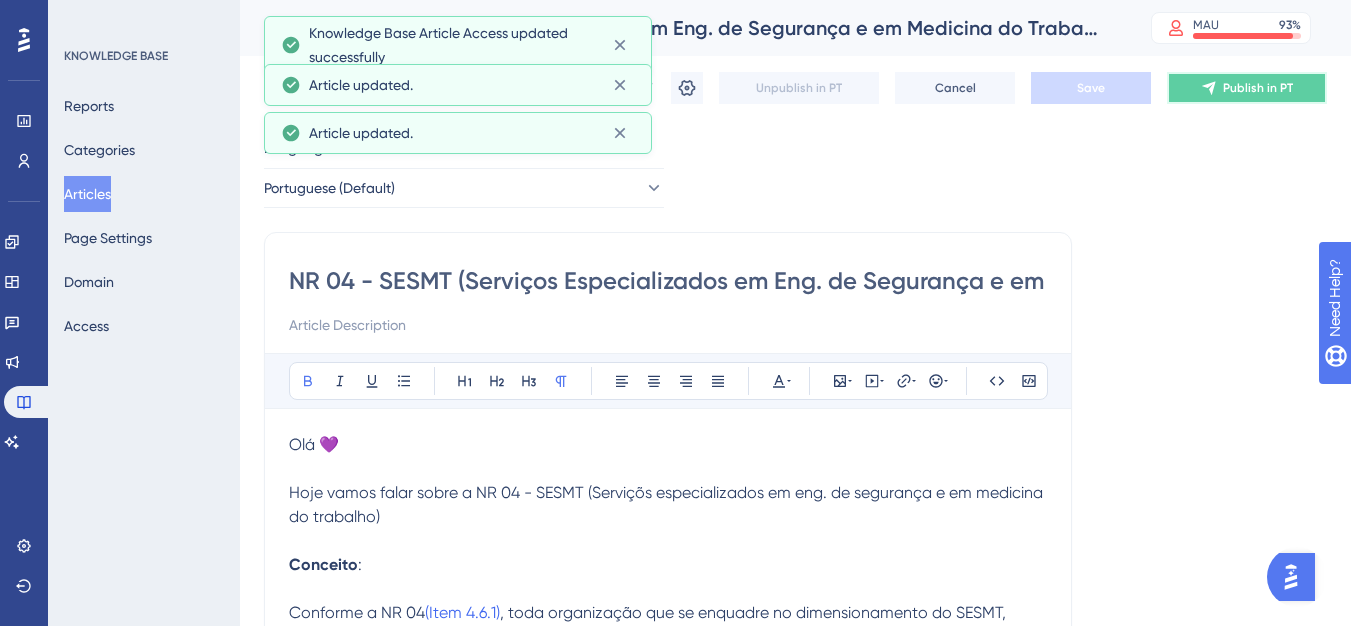 click 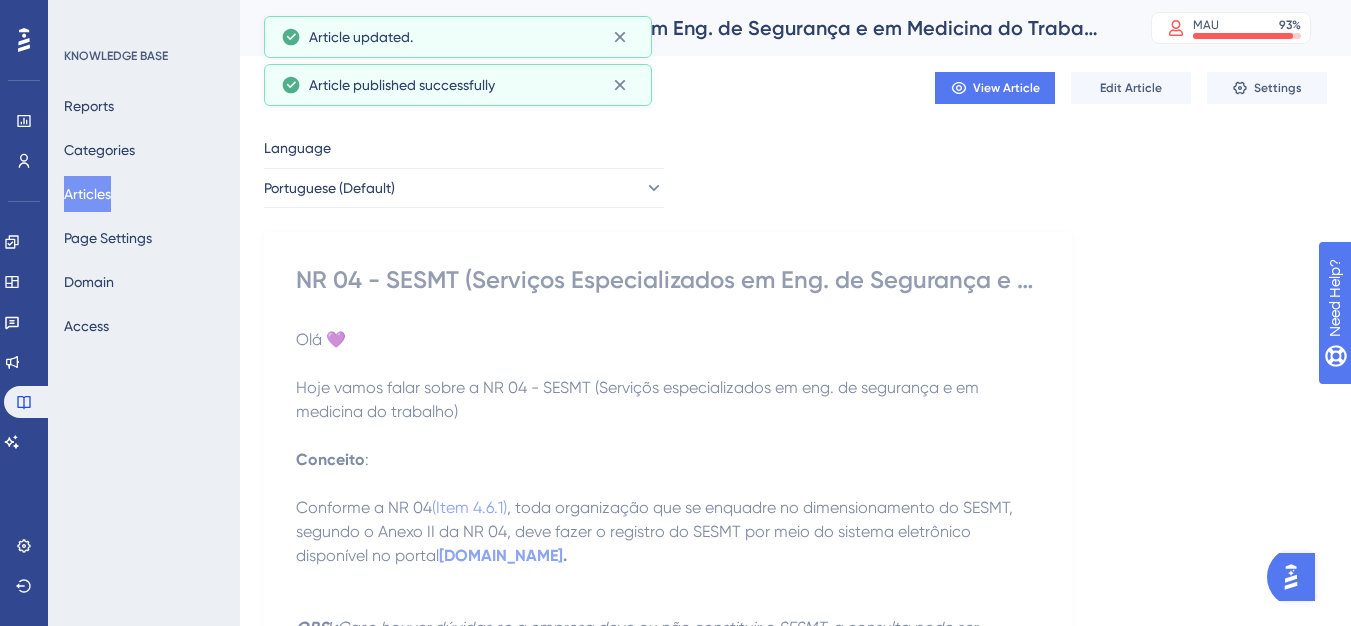 click on "Articles" at bounding box center [87, 194] 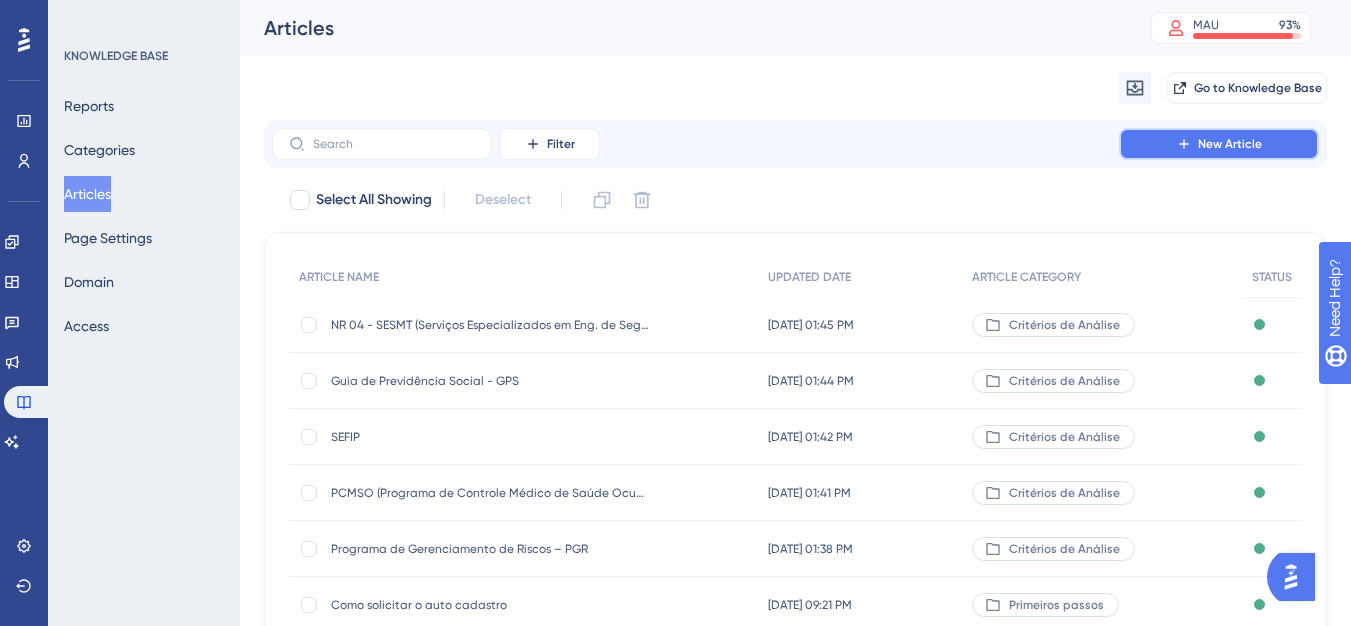 click on "New Article" at bounding box center [1219, 144] 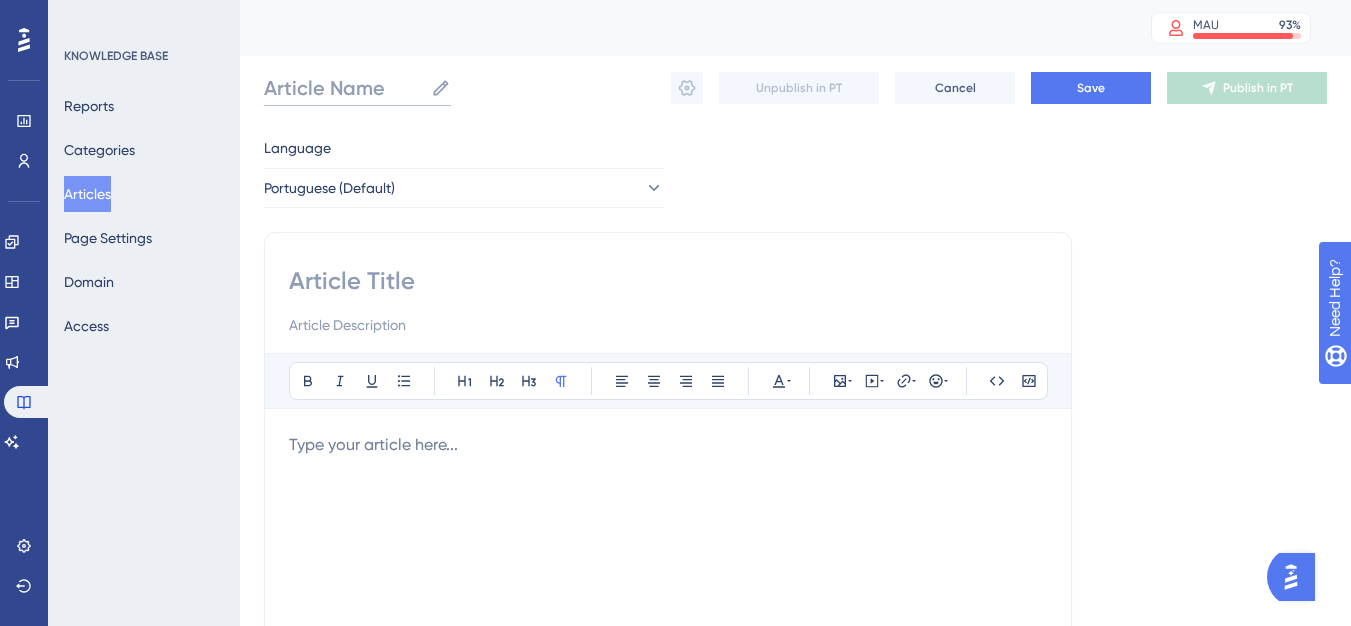 click on "Article Name" at bounding box center (343, 88) 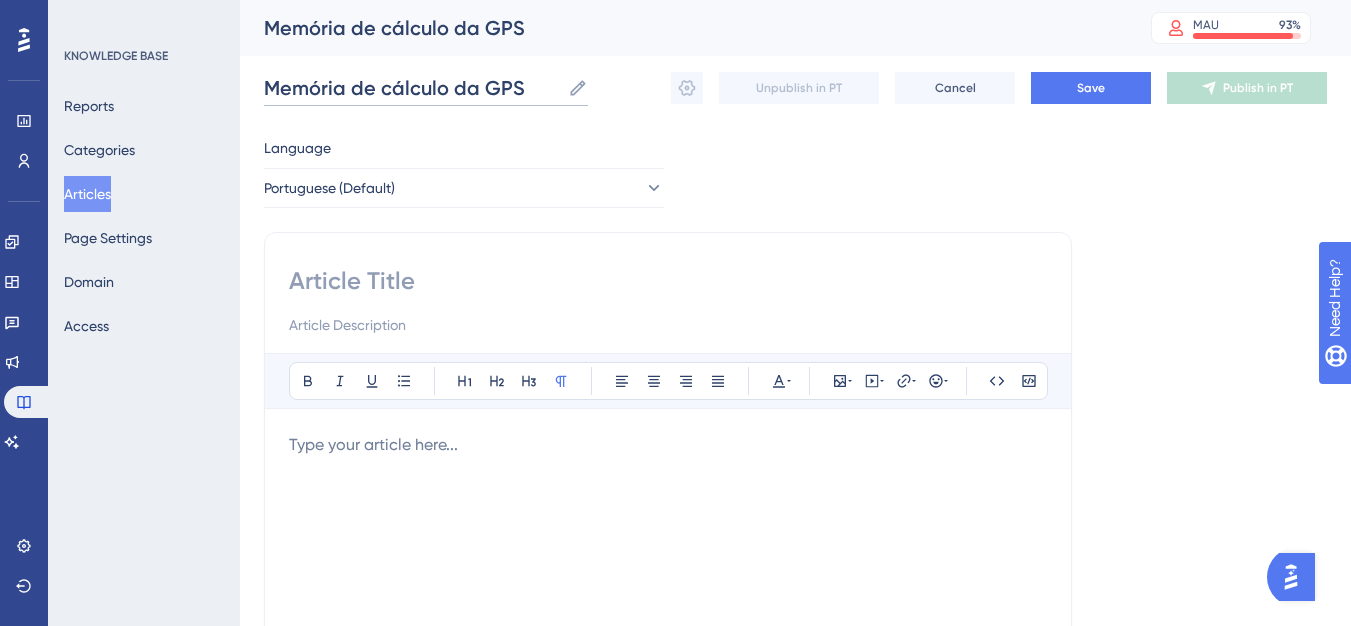 scroll, scrollTop: 0, scrollLeft: 0, axis: both 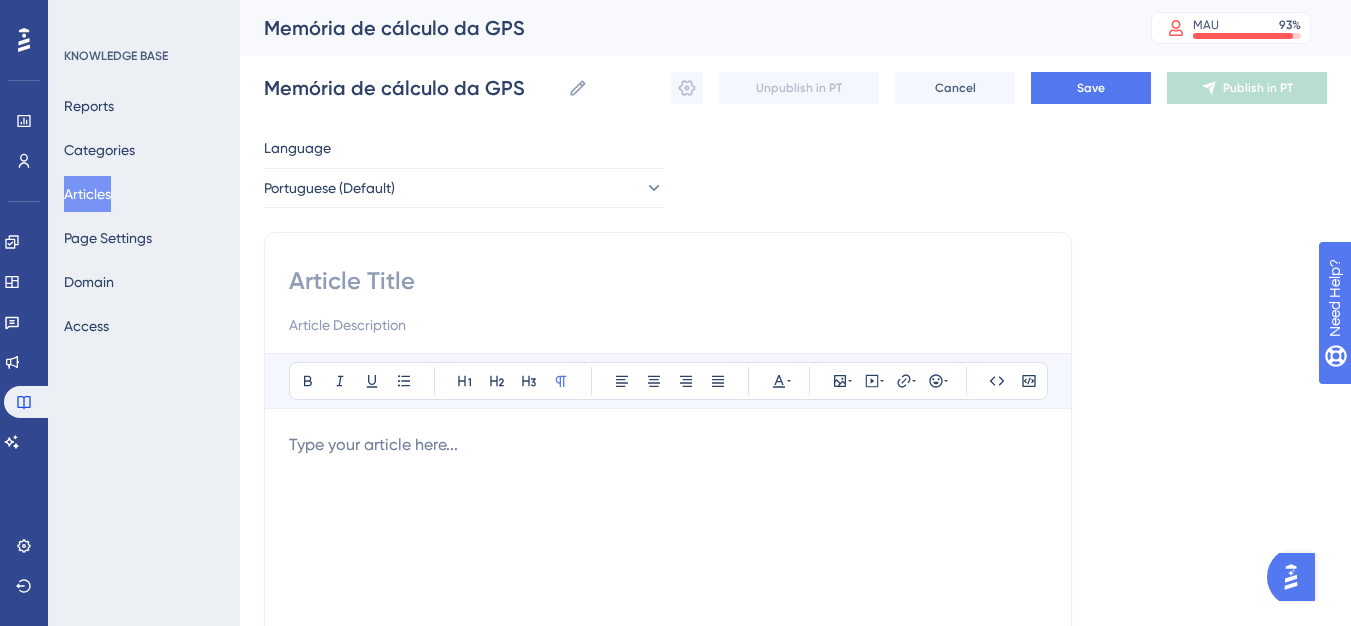 click at bounding box center [668, 281] 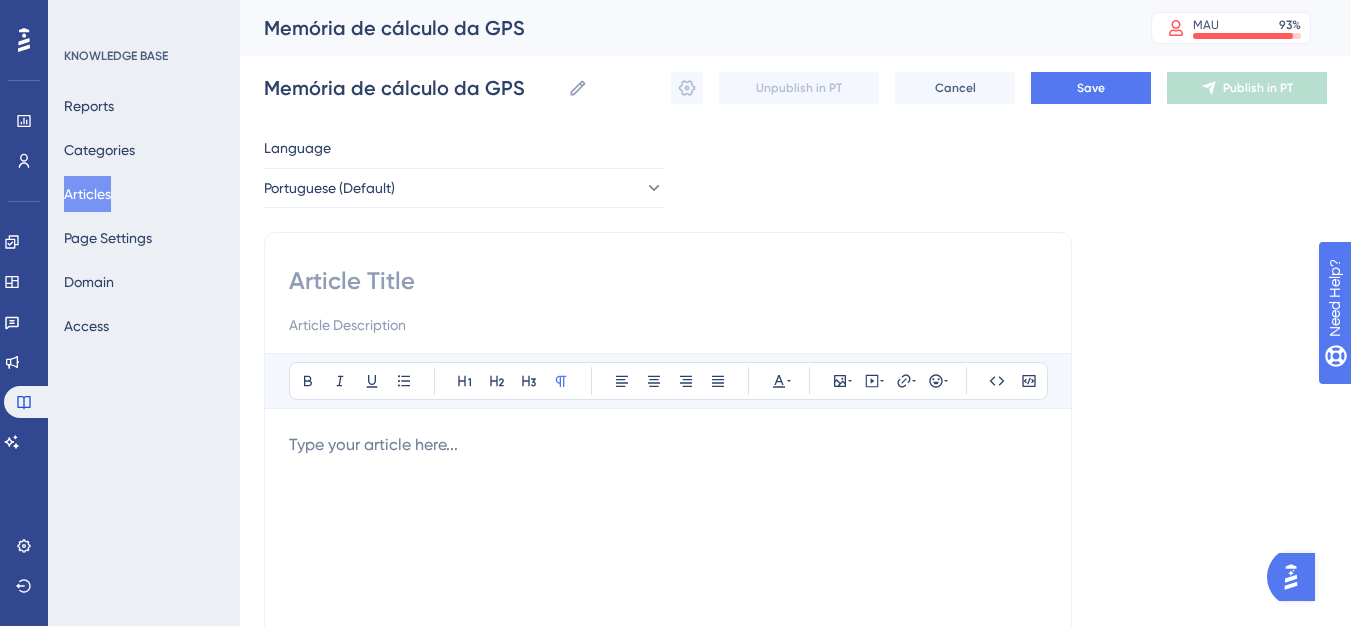 click at bounding box center [668, 653] 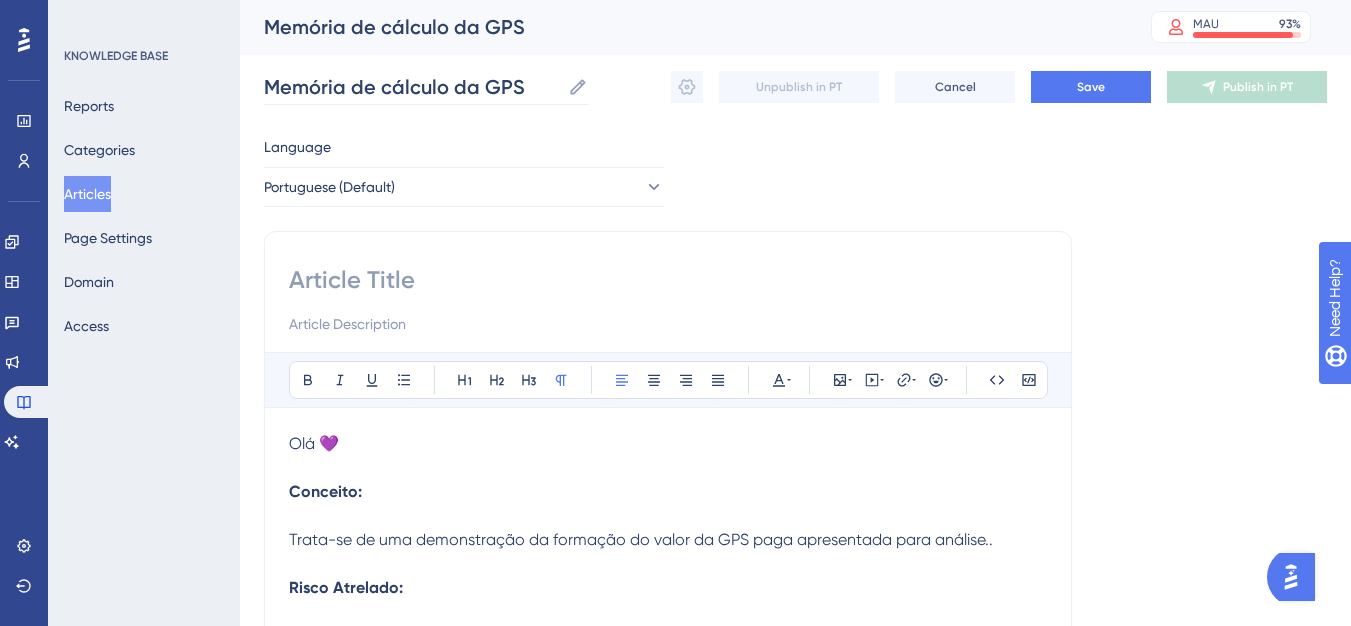 scroll, scrollTop: 0, scrollLeft: 0, axis: both 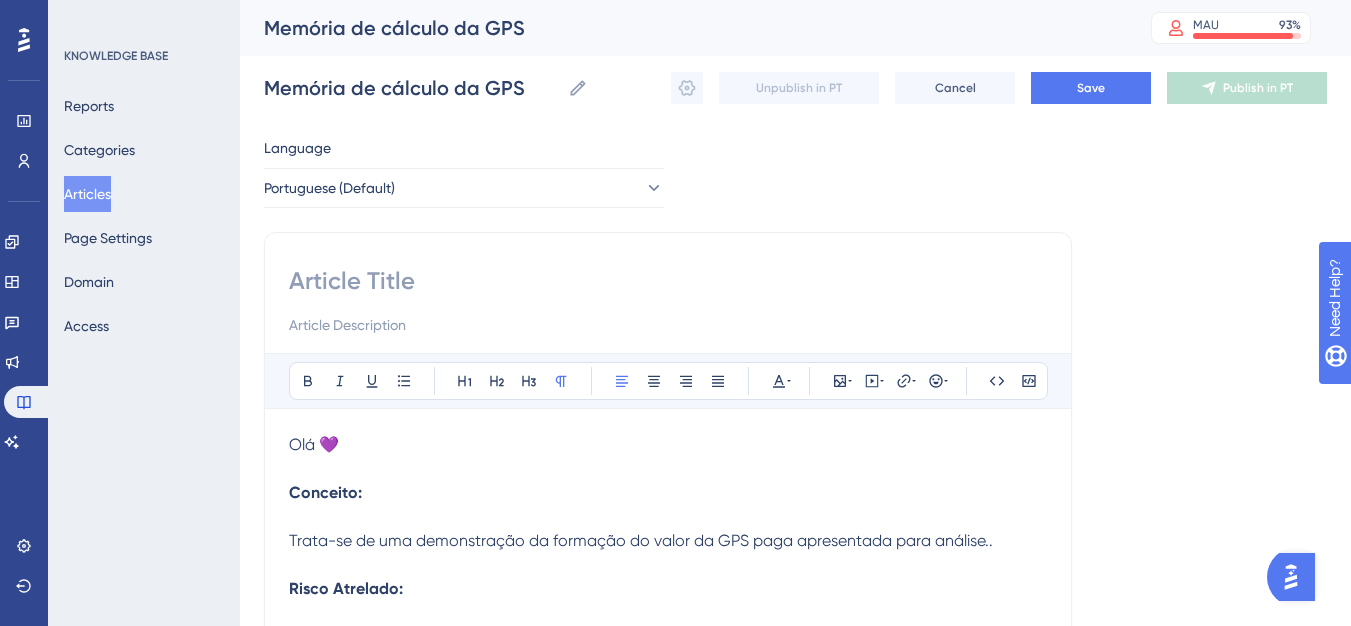 click on "Memória de cálculo da GPS" at bounding box center [682, 28] 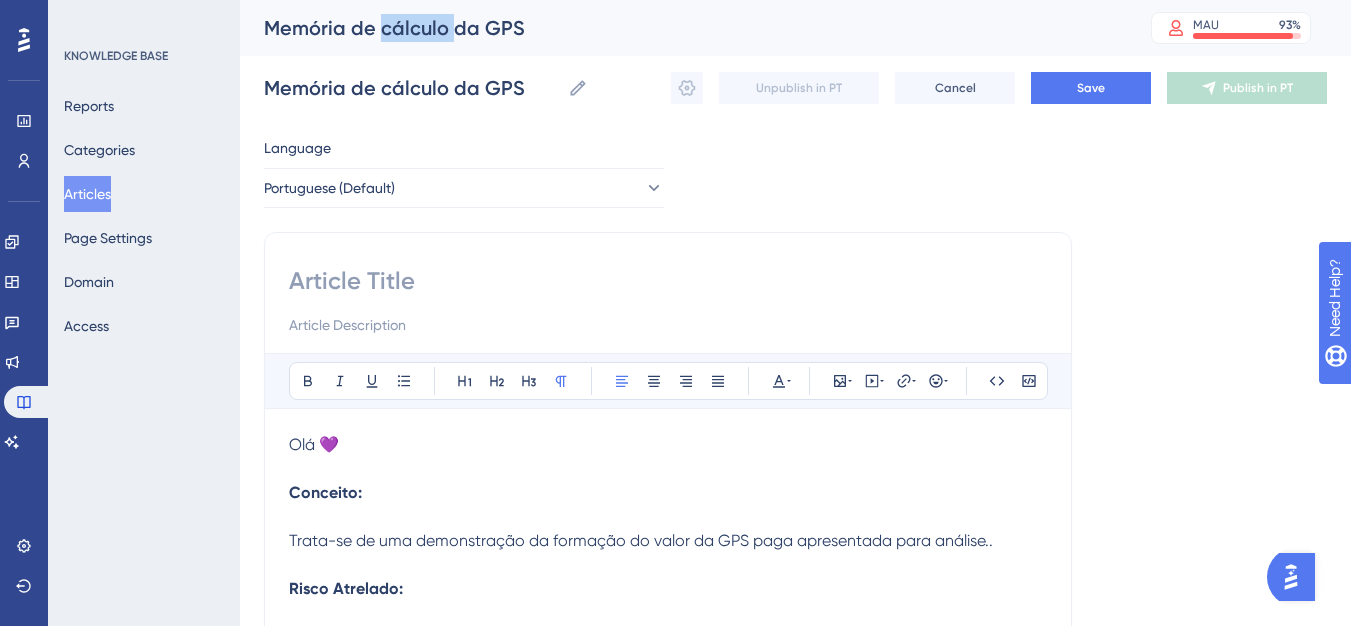 click on "Memória de cálculo da GPS" at bounding box center (682, 28) 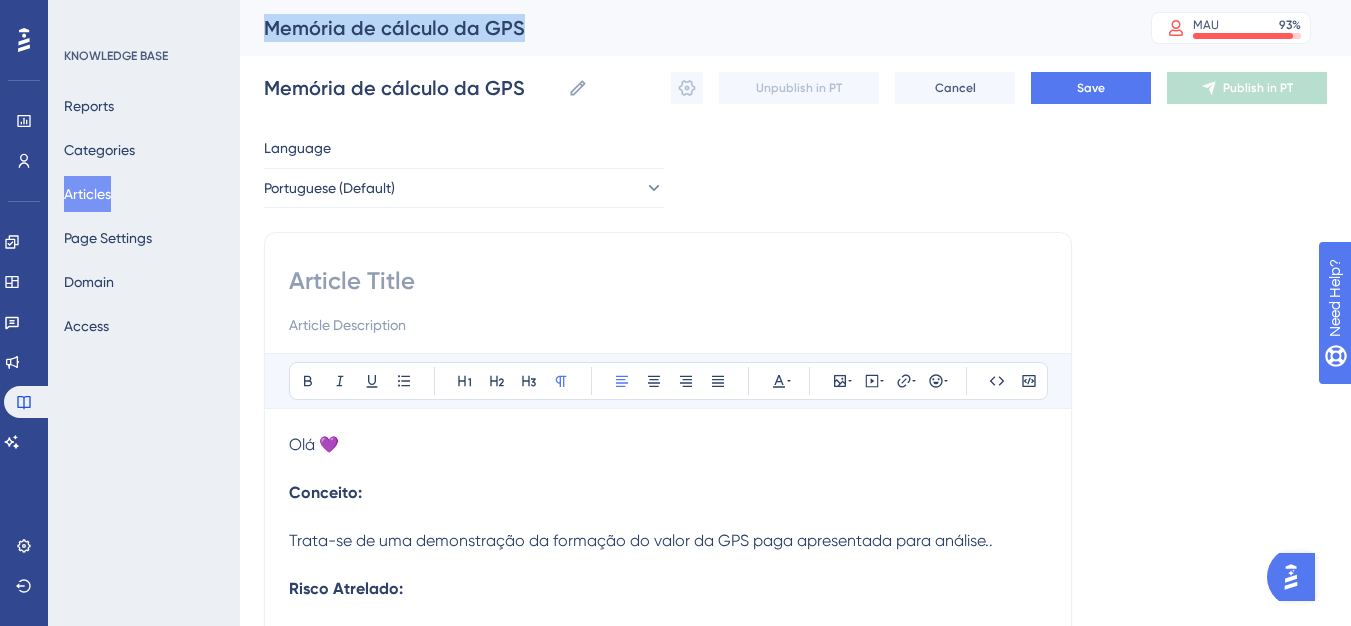 click on "Memória de cálculo da GPS" at bounding box center (682, 28) 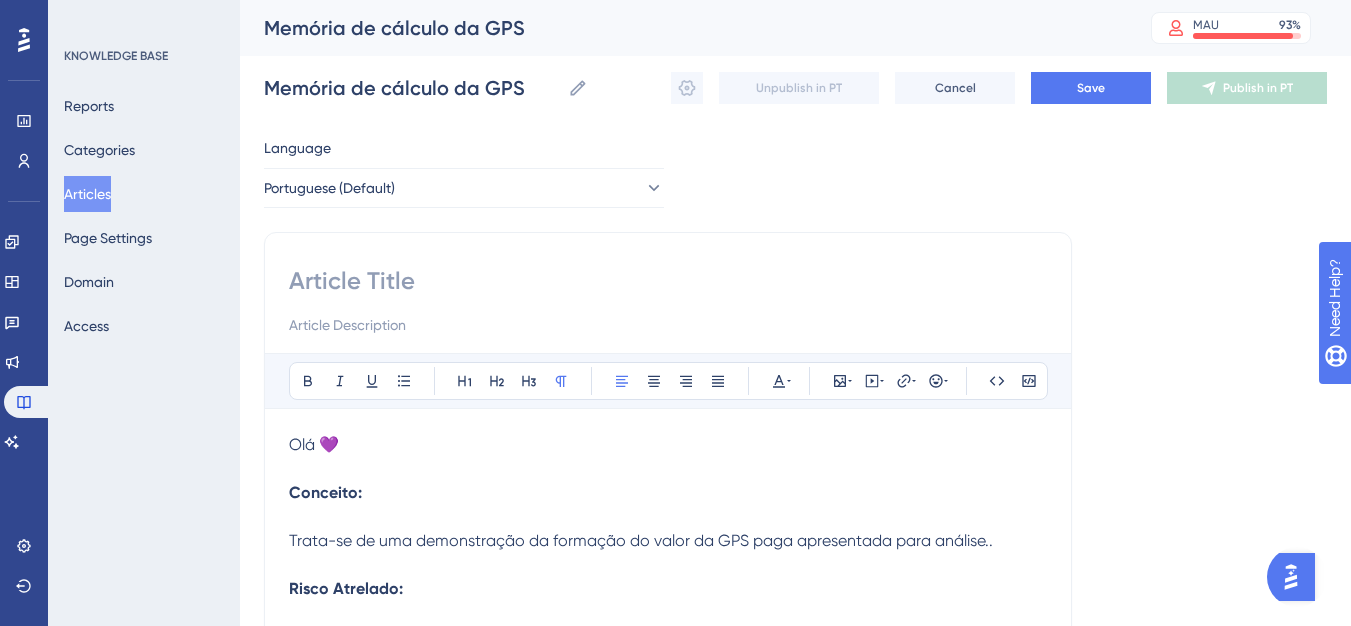 click at bounding box center [668, 281] 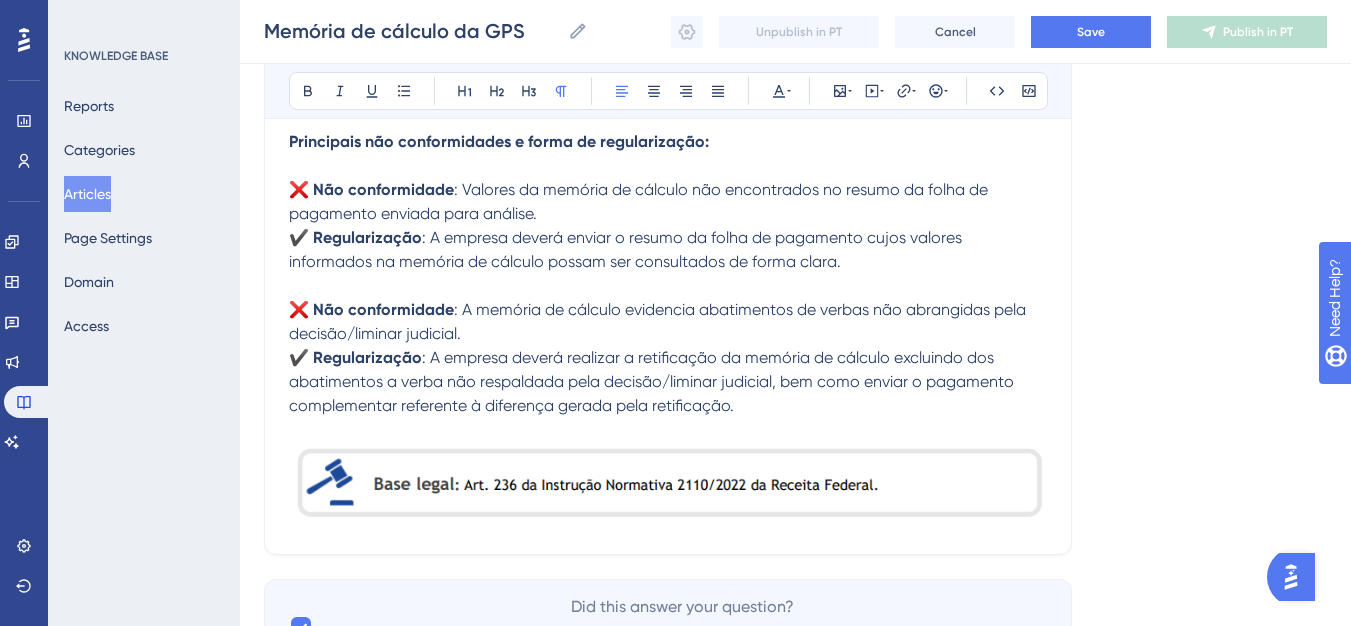 scroll, scrollTop: 1404, scrollLeft: 0, axis: vertical 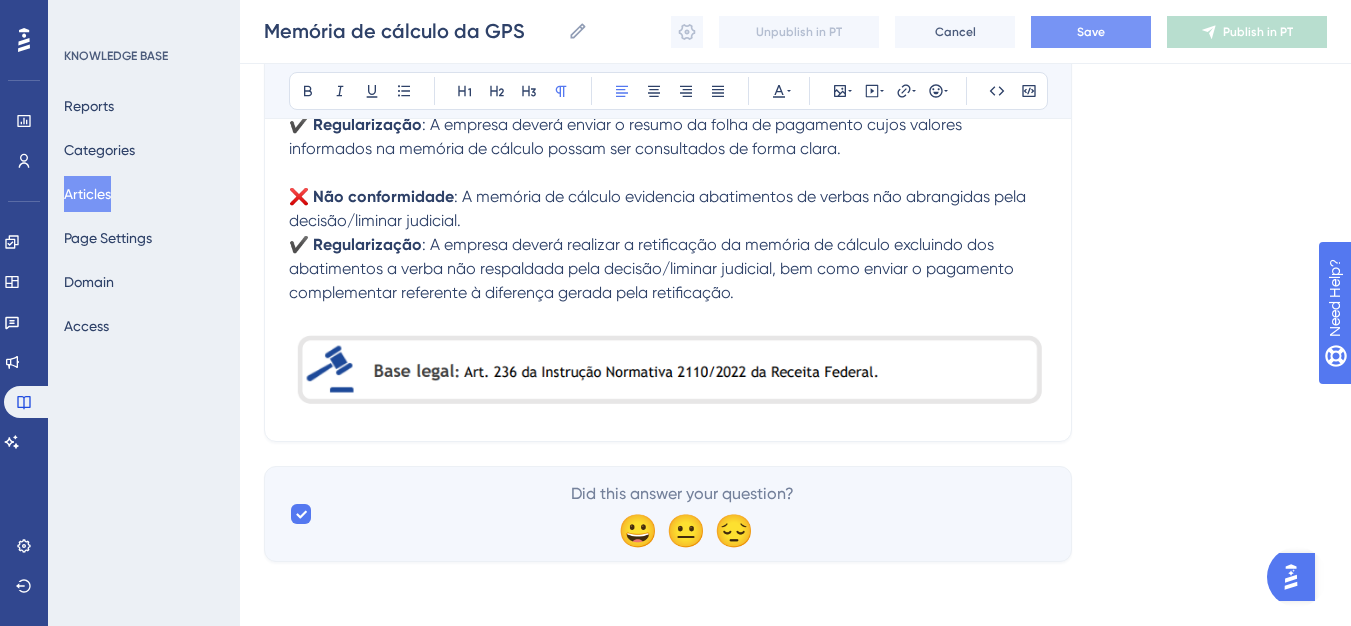 type on "Memória de cálculo da GPS" 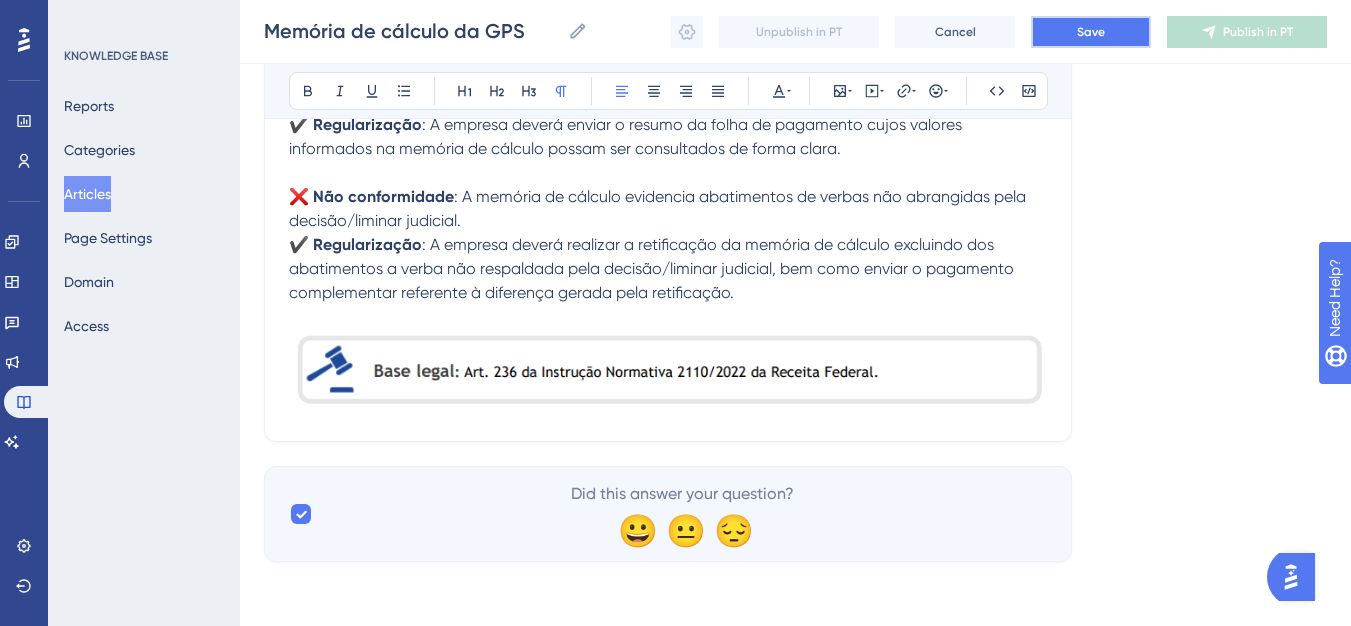 click on "Save" at bounding box center (1091, 32) 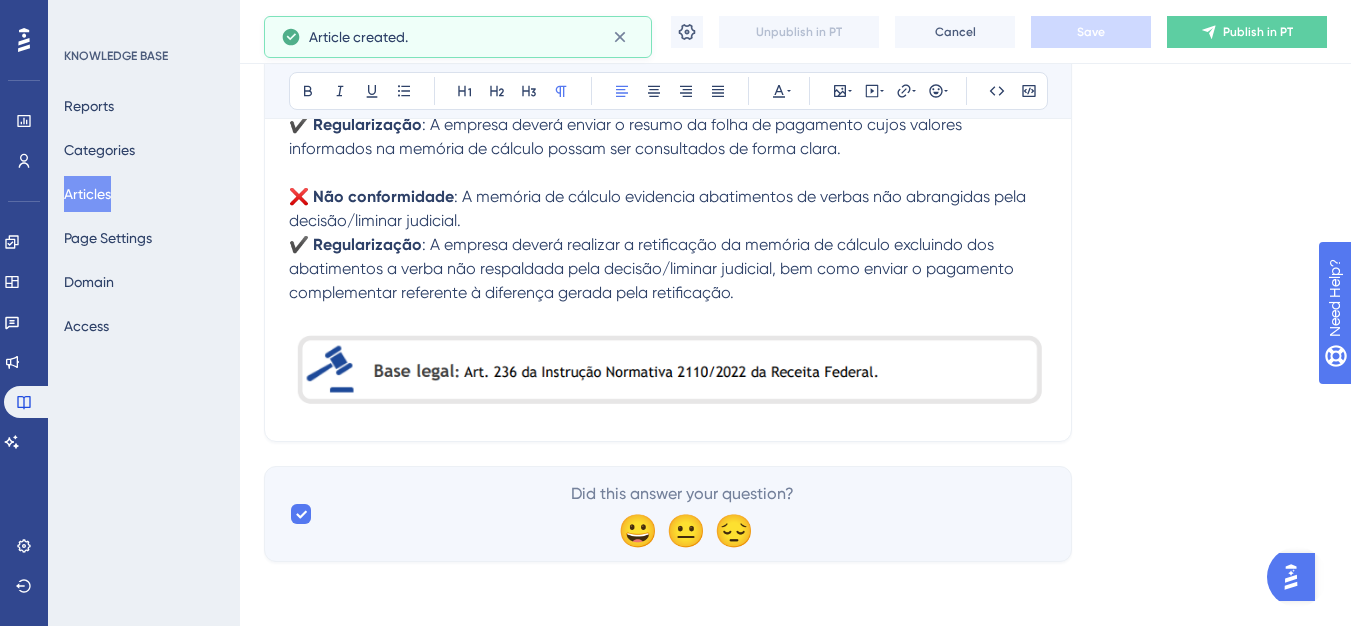 scroll, scrollTop: 597, scrollLeft: 0, axis: vertical 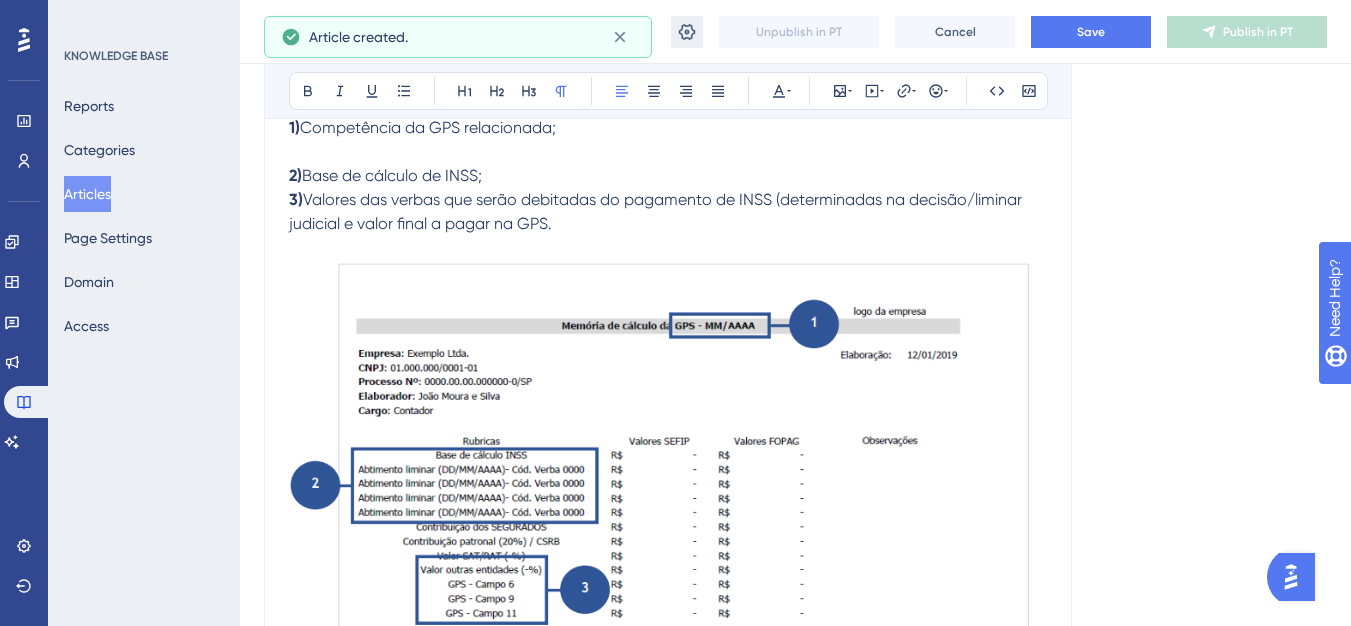 click 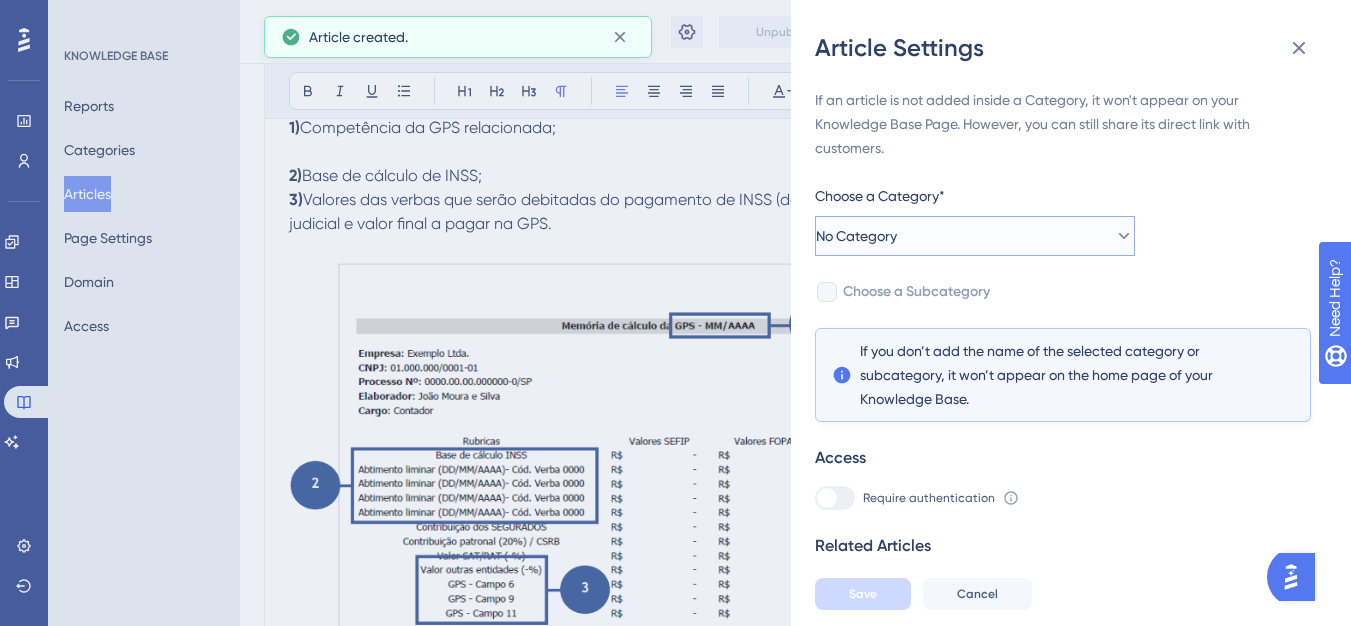 click on "No Category" at bounding box center (856, 236) 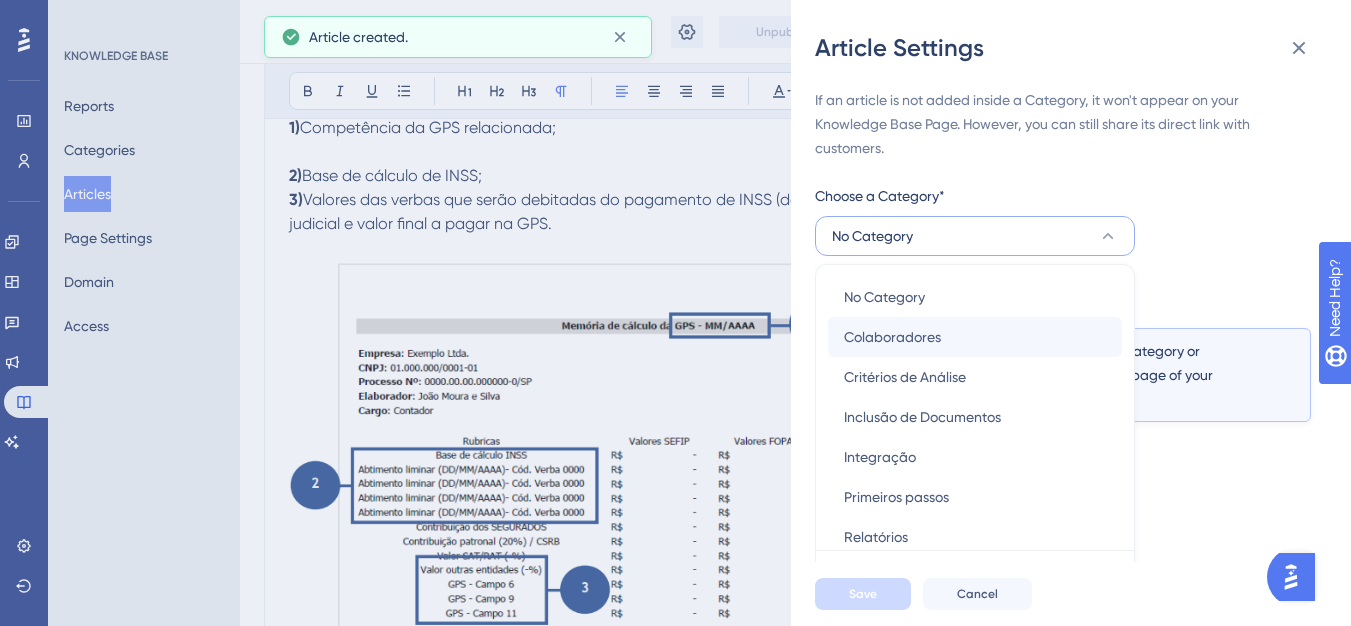 scroll, scrollTop: 49, scrollLeft: 0, axis: vertical 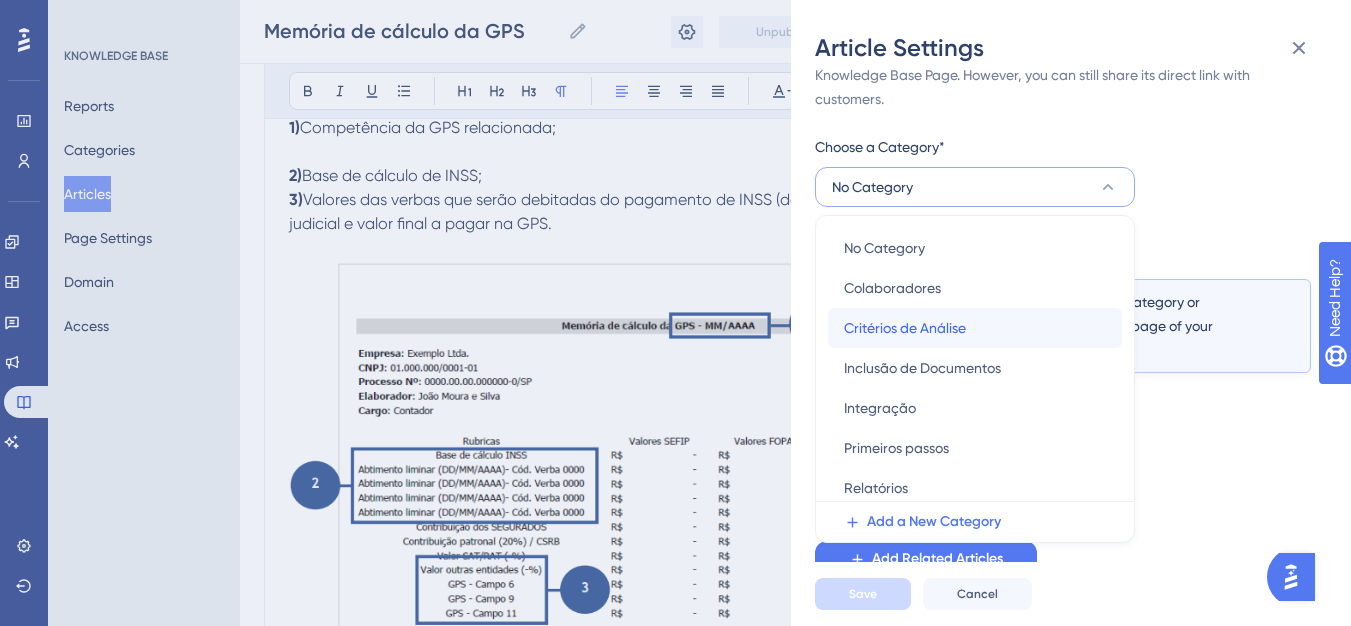 click on "Critérios de Análise" at bounding box center (905, 328) 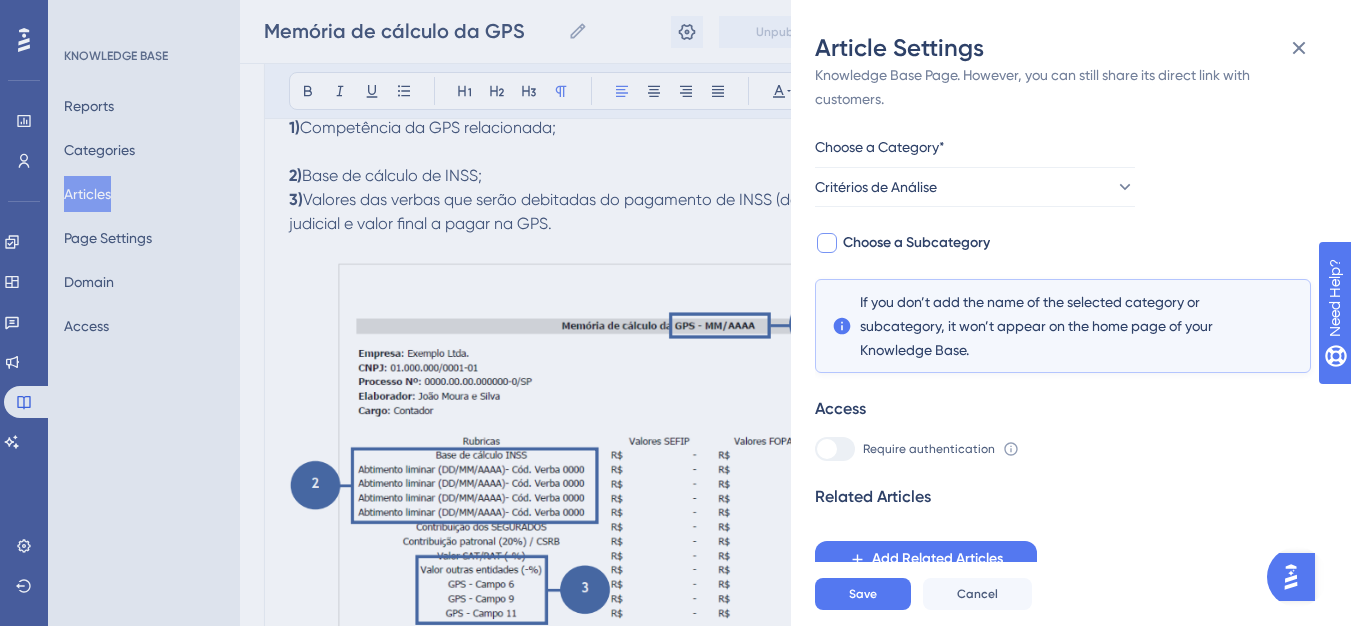 click on "Choose a Subcategory" at bounding box center (902, 243) 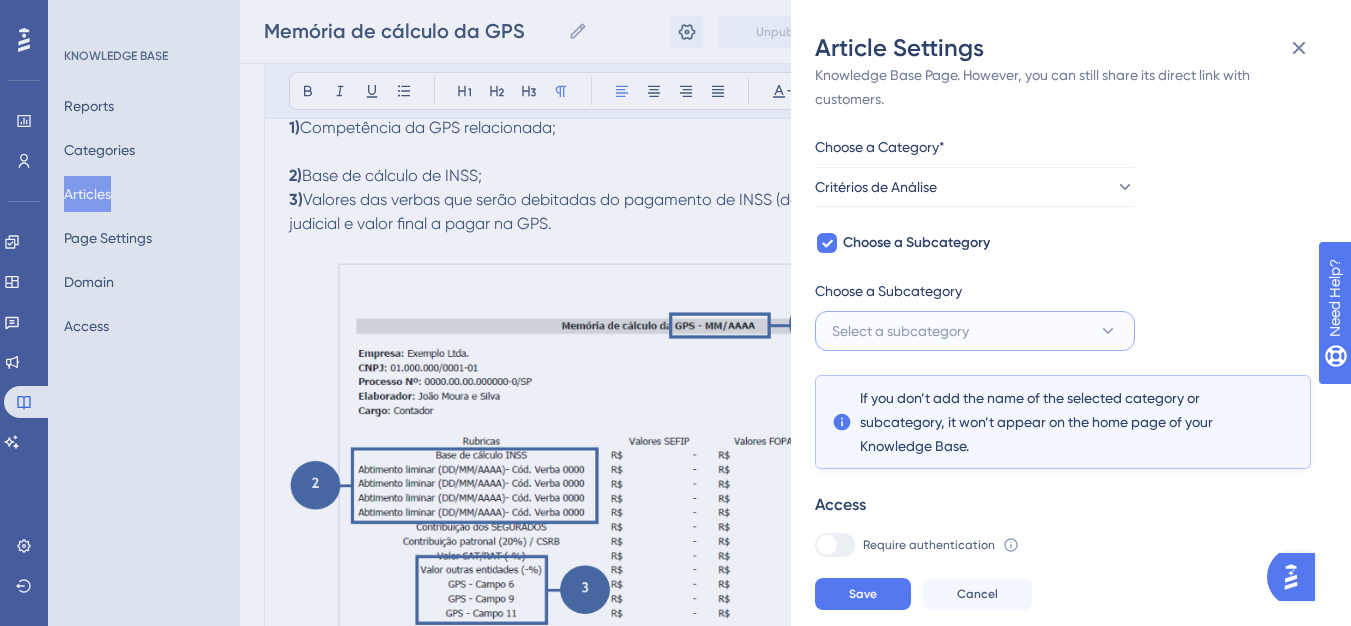 click on "Select a subcategory" at bounding box center (900, 331) 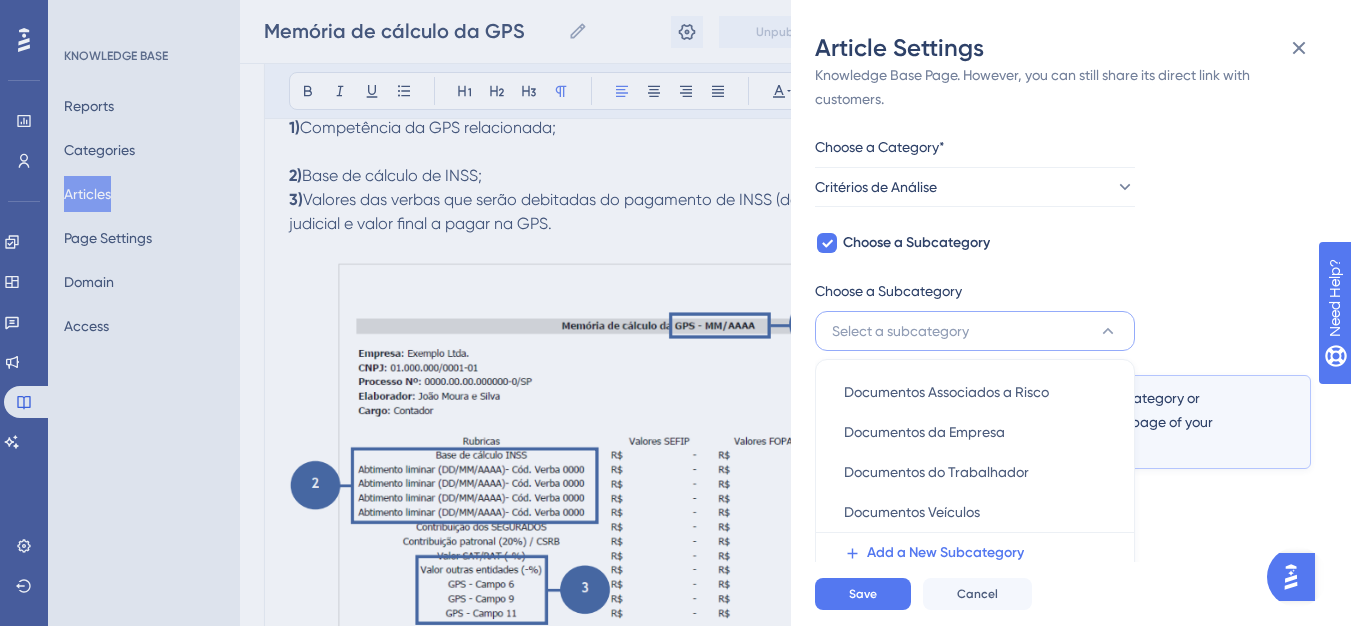scroll, scrollTop: 145, scrollLeft: 0, axis: vertical 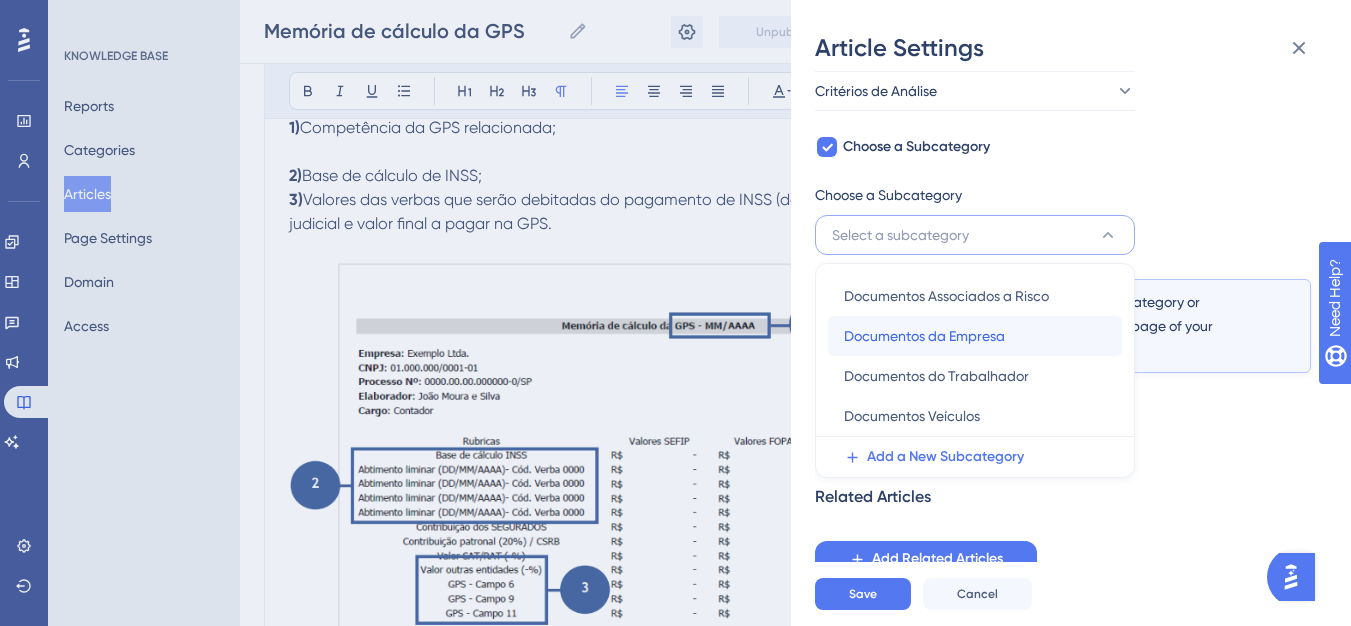 click on "Documentos da Empresa" at bounding box center (924, 336) 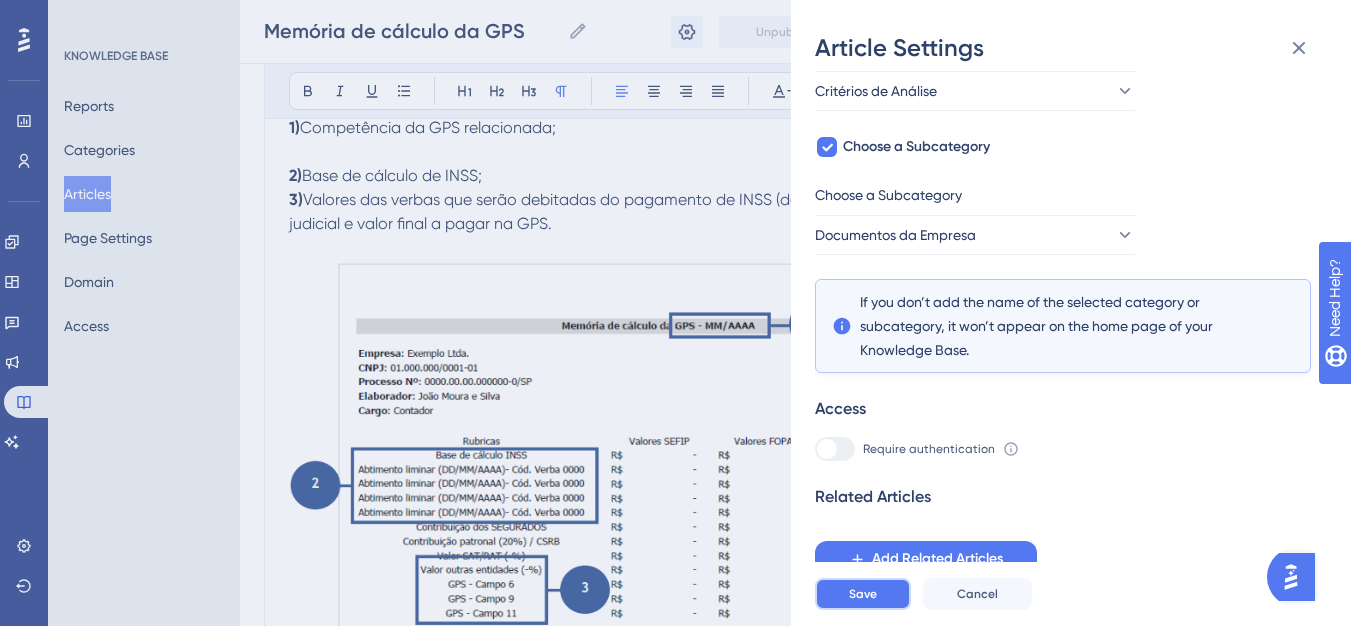 click on "Save" at bounding box center (863, 594) 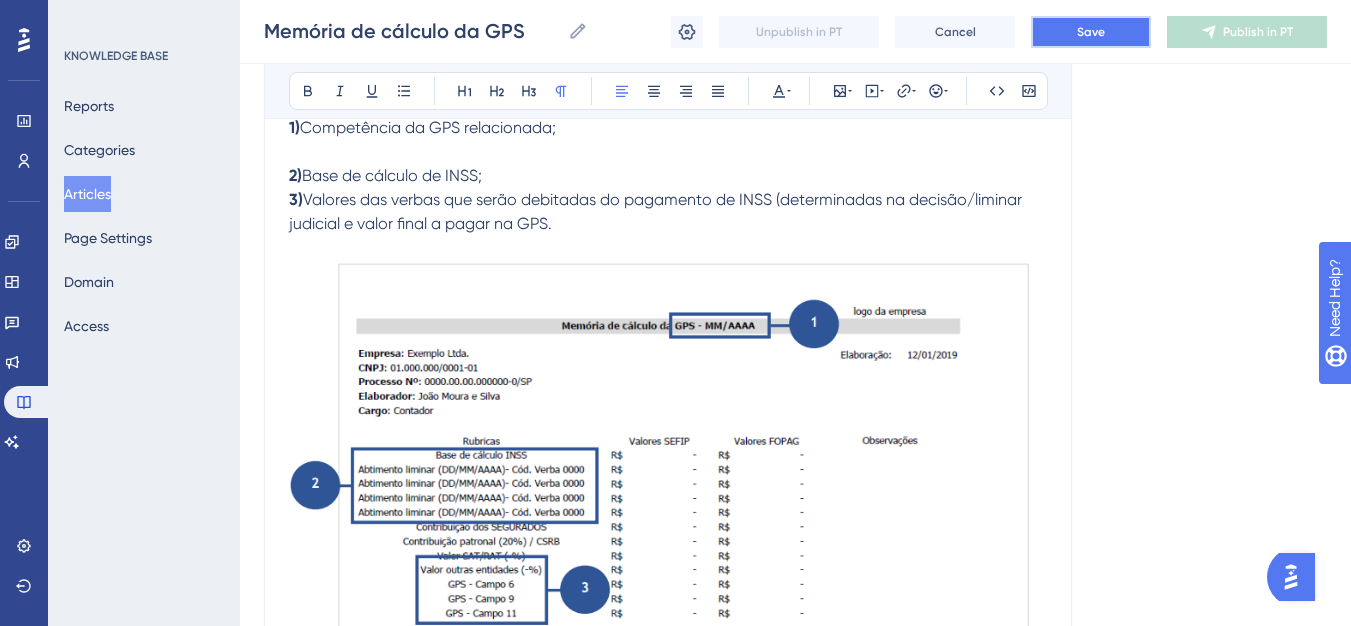 click on "Save" at bounding box center (1091, 32) 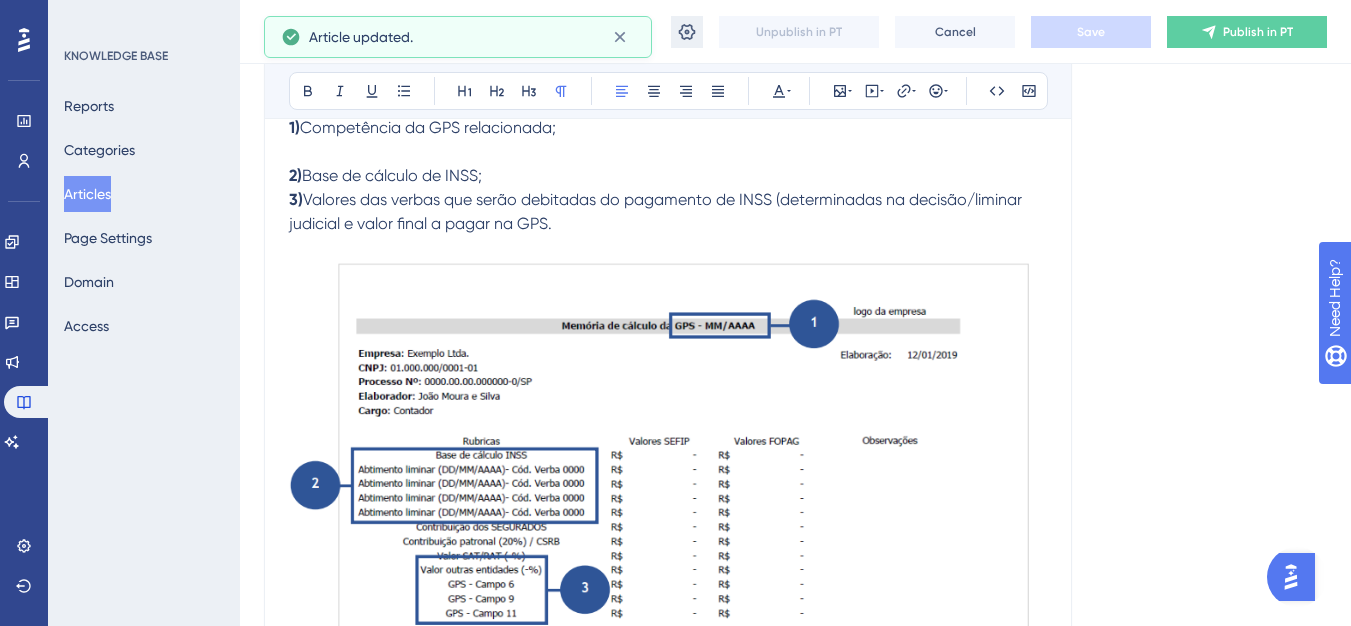 click 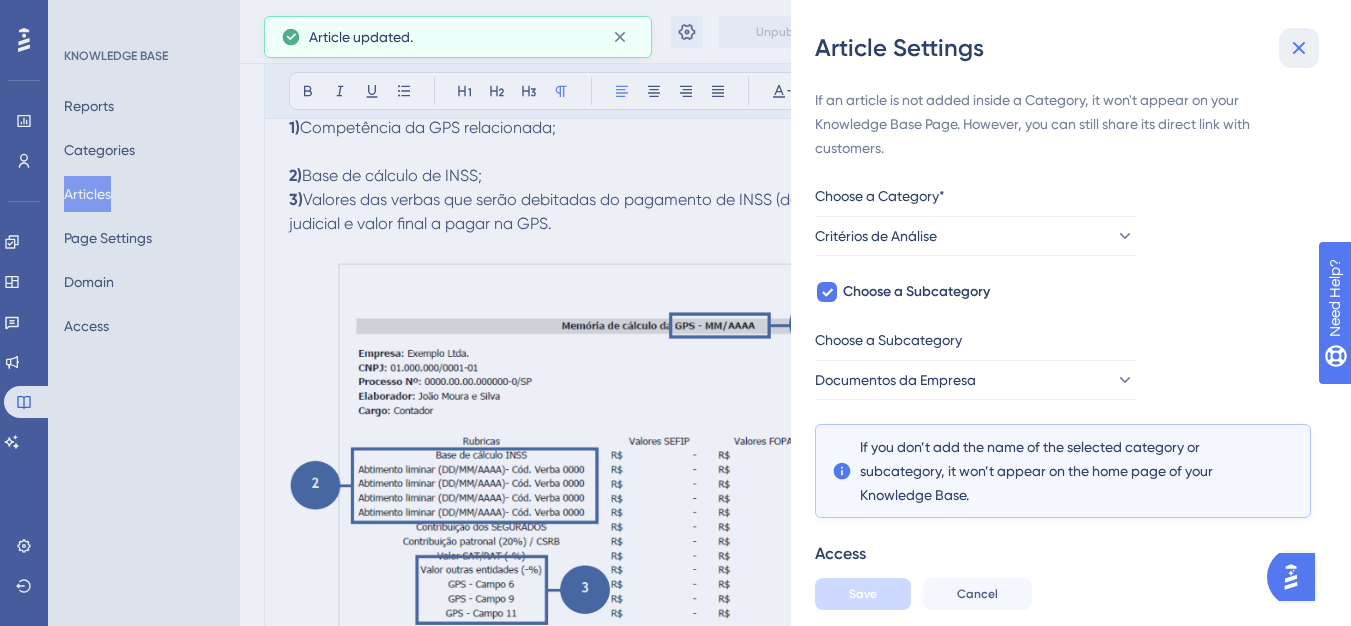 click 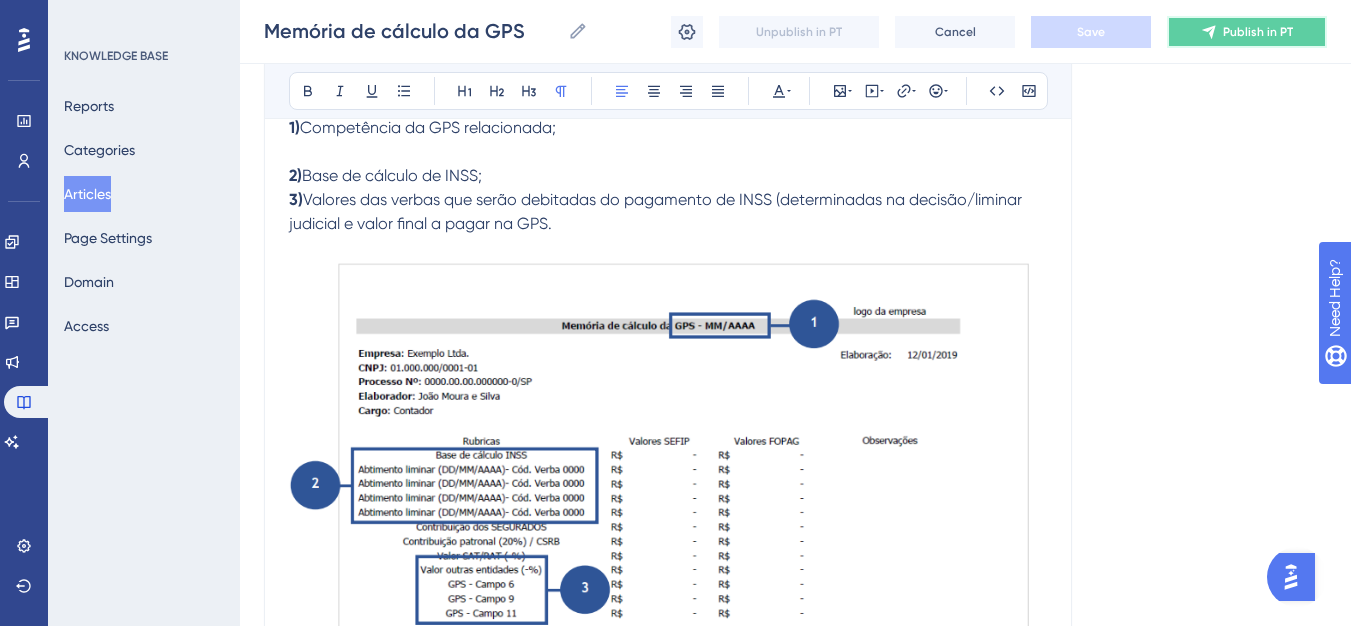 click 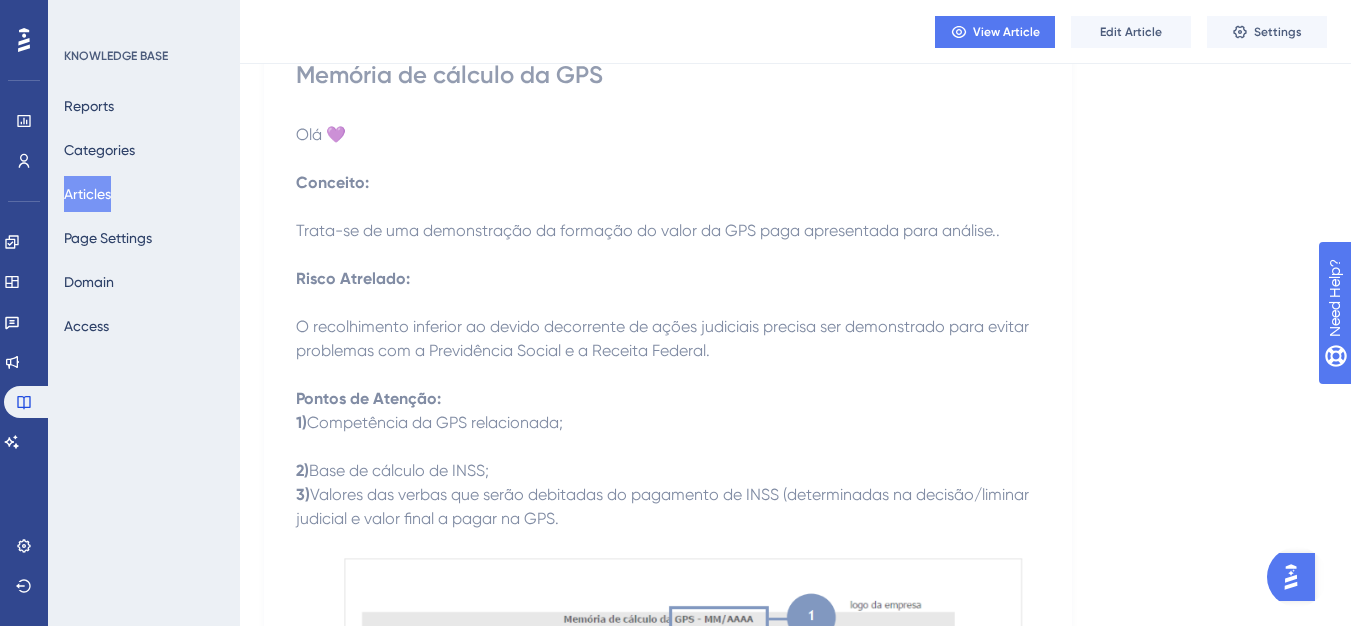 scroll, scrollTop: 0, scrollLeft: 0, axis: both 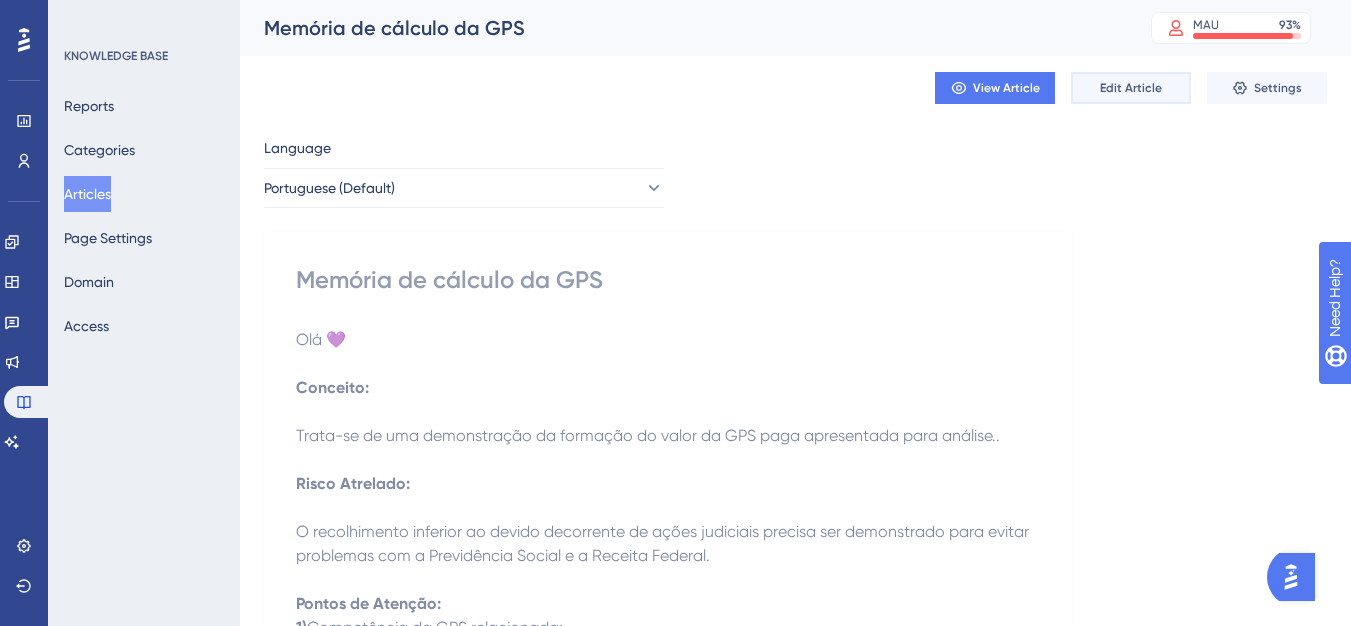 click on "Edit Article" at bounding box center (1131, 88) 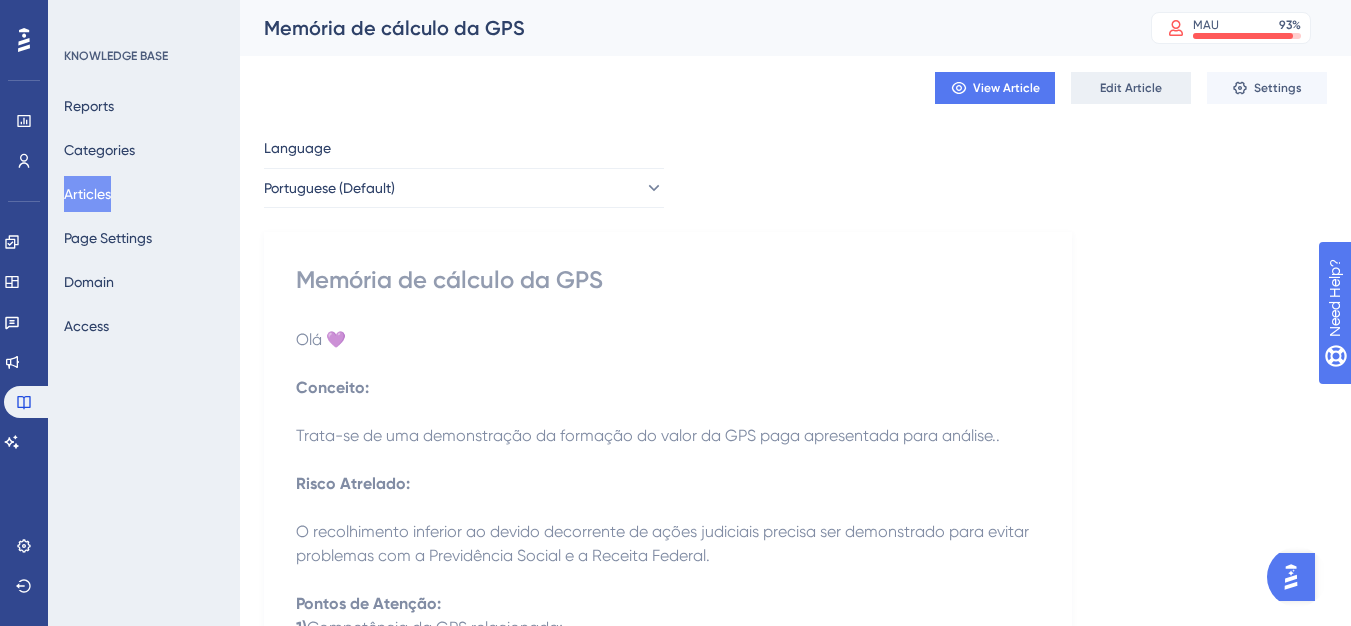 scroll, scrollTop: 605, scrollLeft: 0, axis: vertical 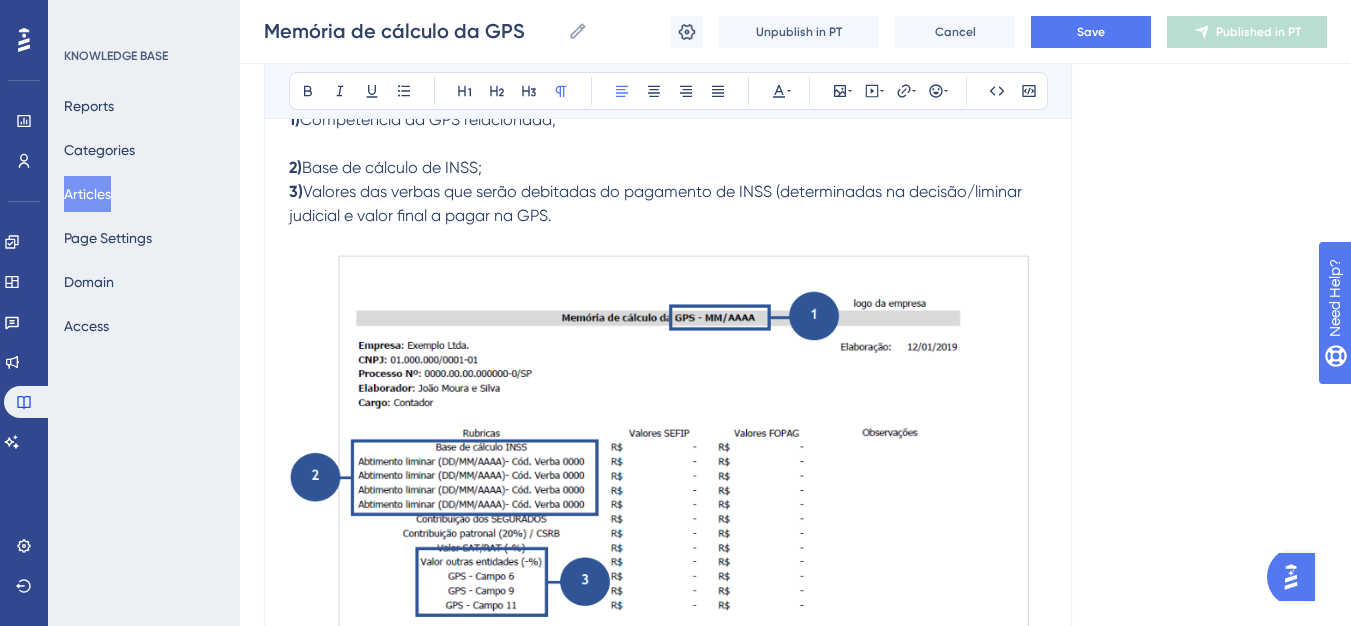 click on "Articles" at bounding box center (87, 194) 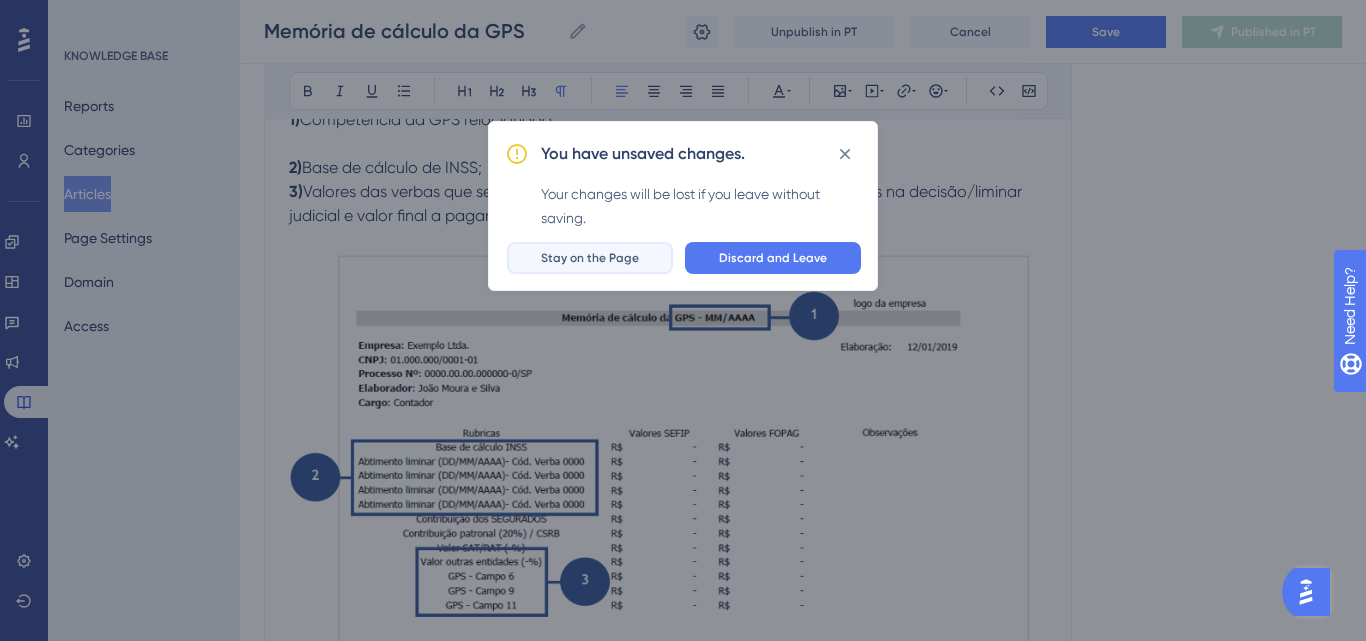 click on "Stay on the Page" at bounding box center [590, 258] 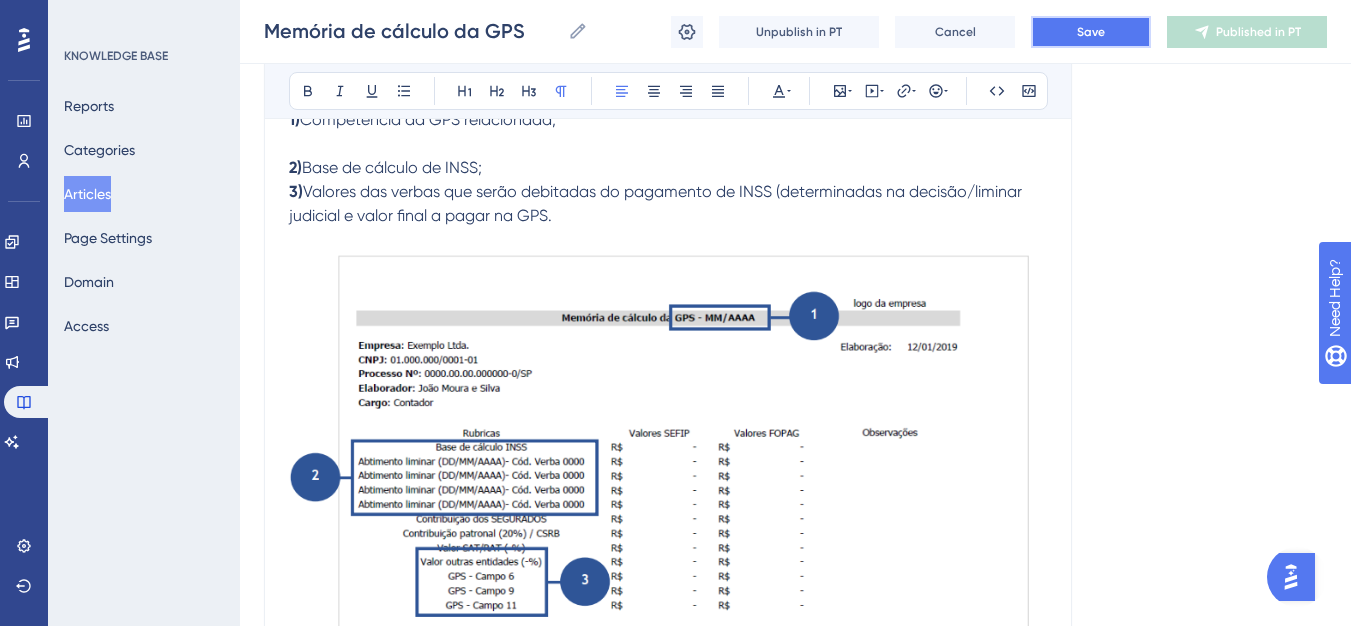 click on "Save" at bounding box center (1091, 32) 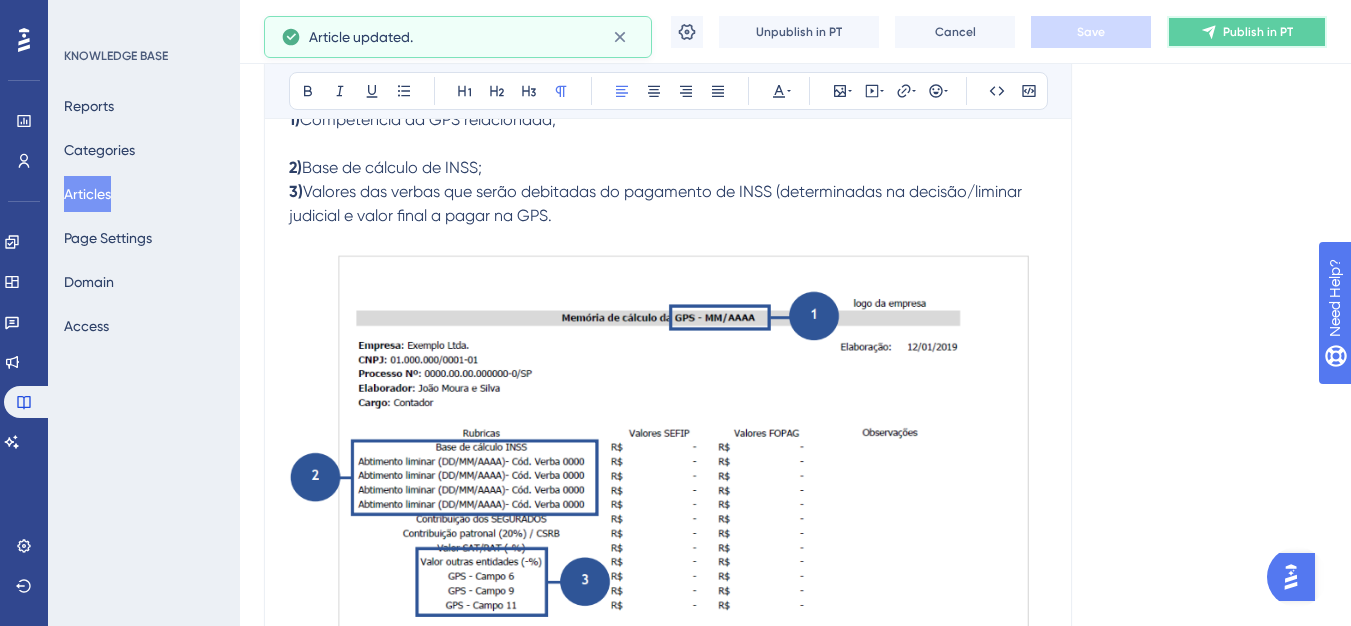 click 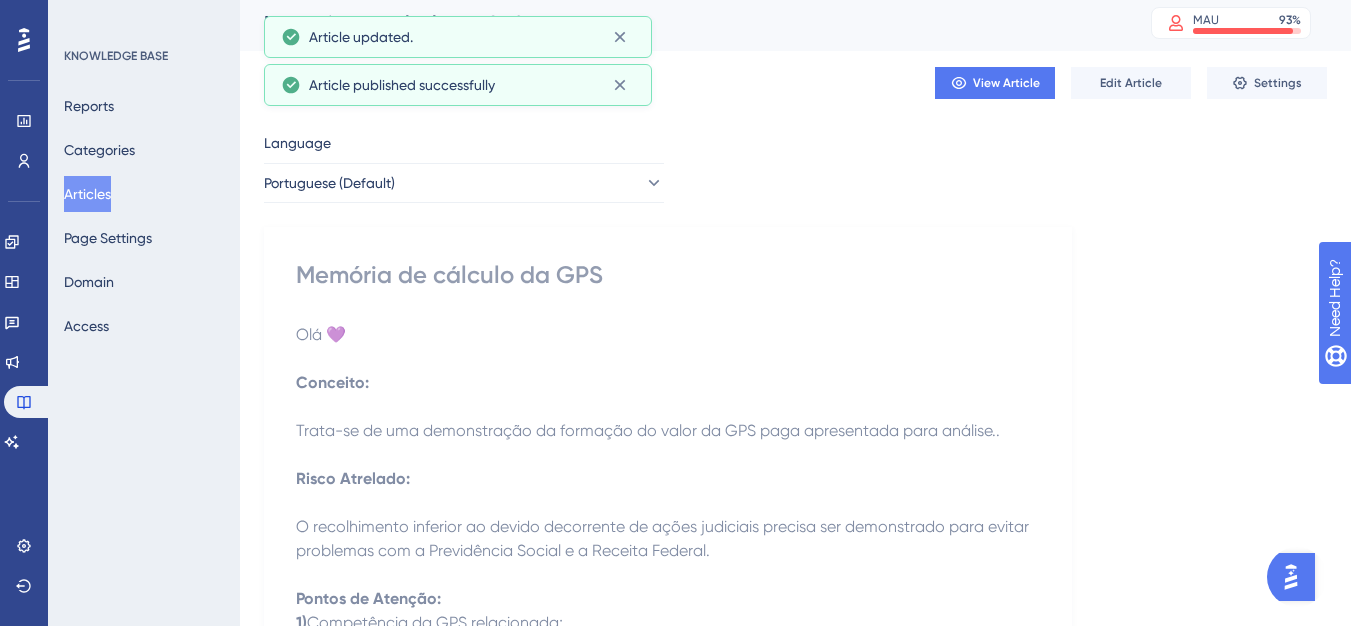 scroll, scrollTop: 0, scrollLeft: 0, axis: both 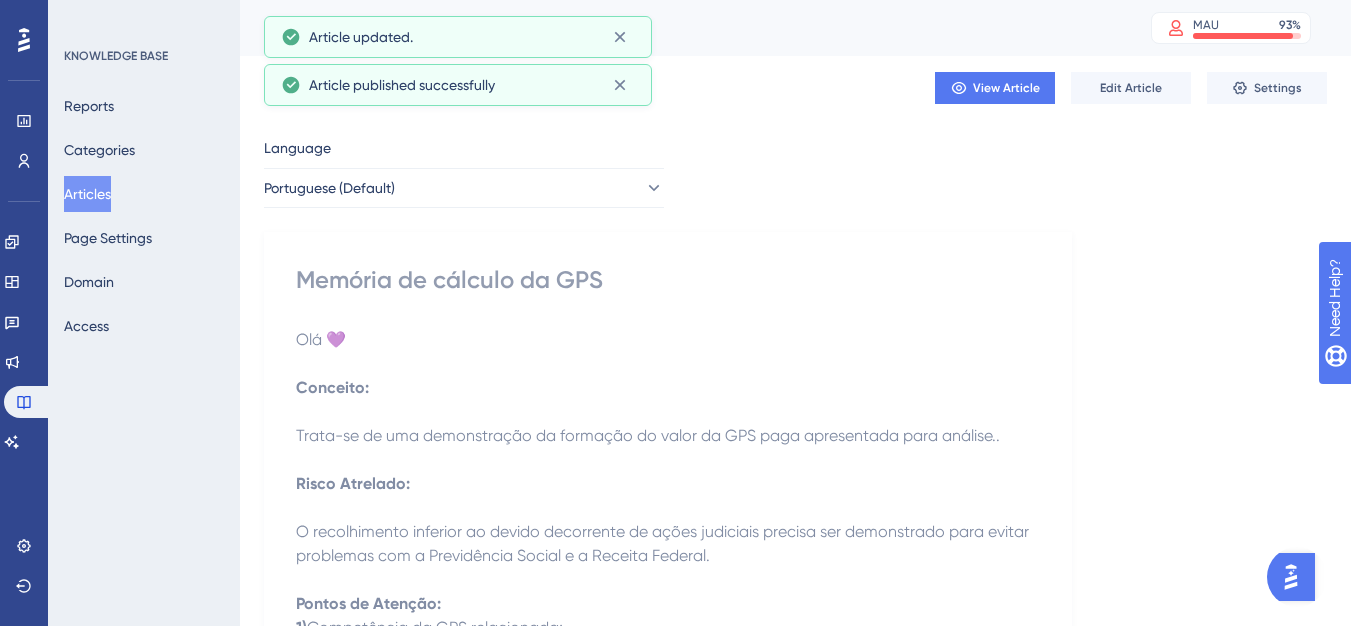 click on "Articles" at bounding box center [87, 194] 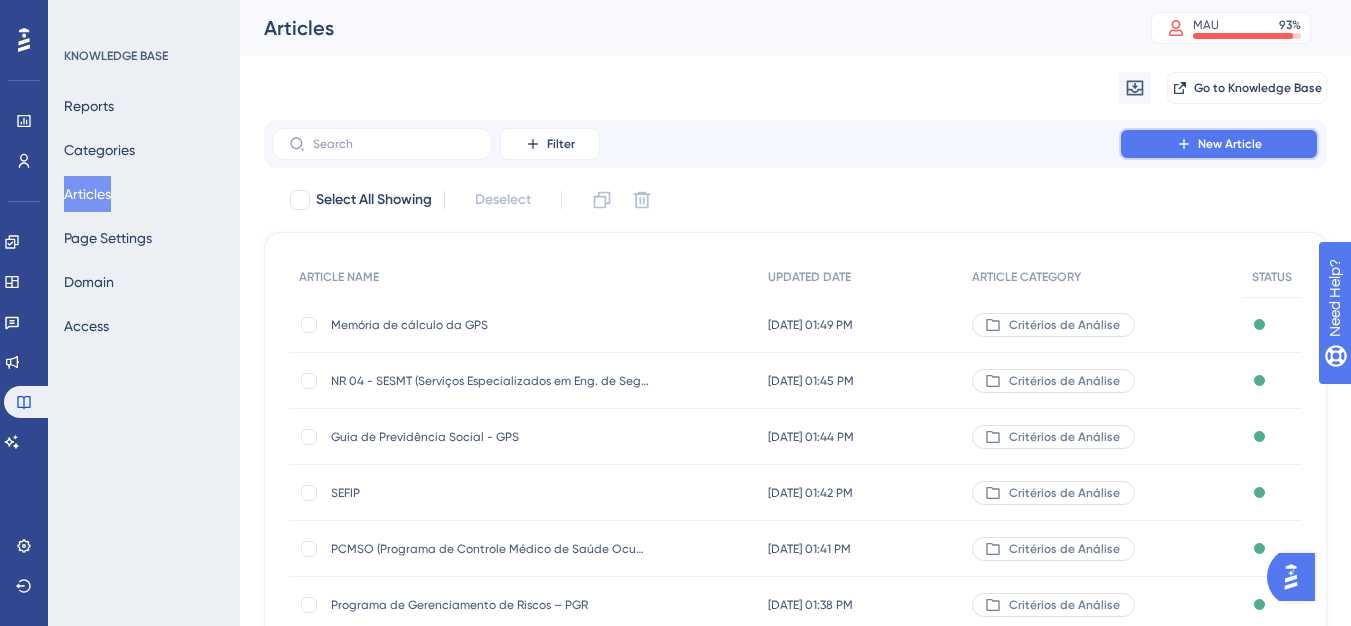 click on "New Article" at bounding box center [1219, 144] 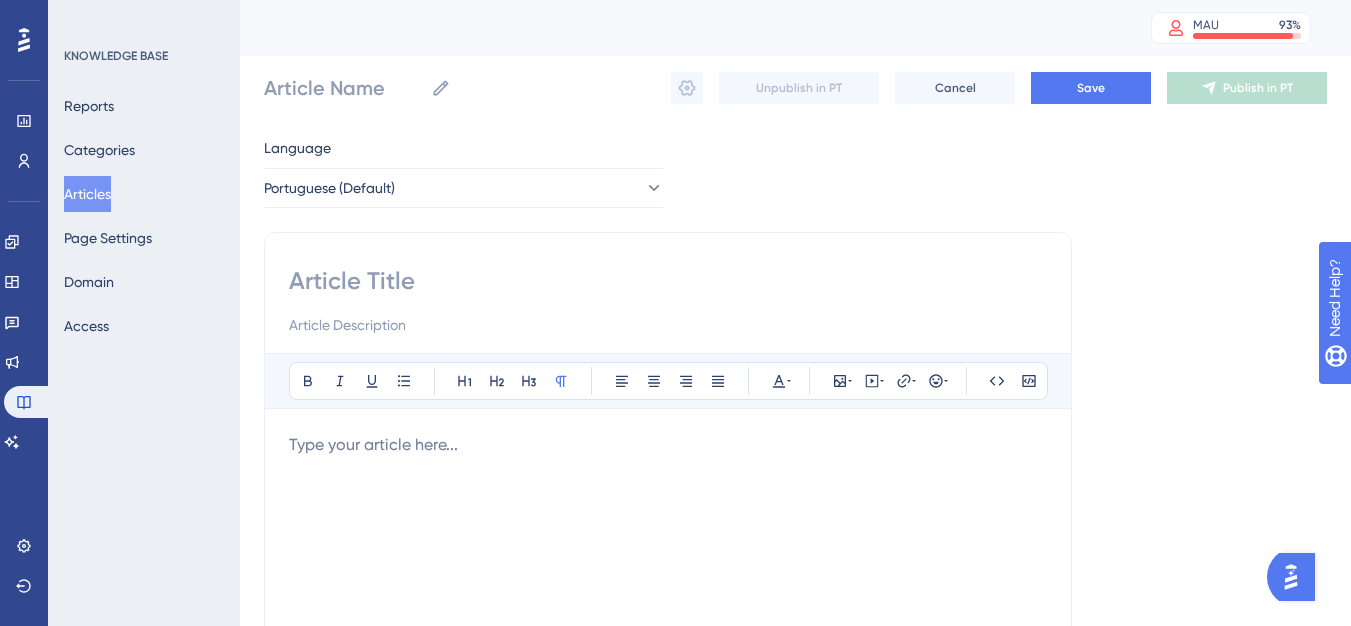 click at bounding box center (668, 281) 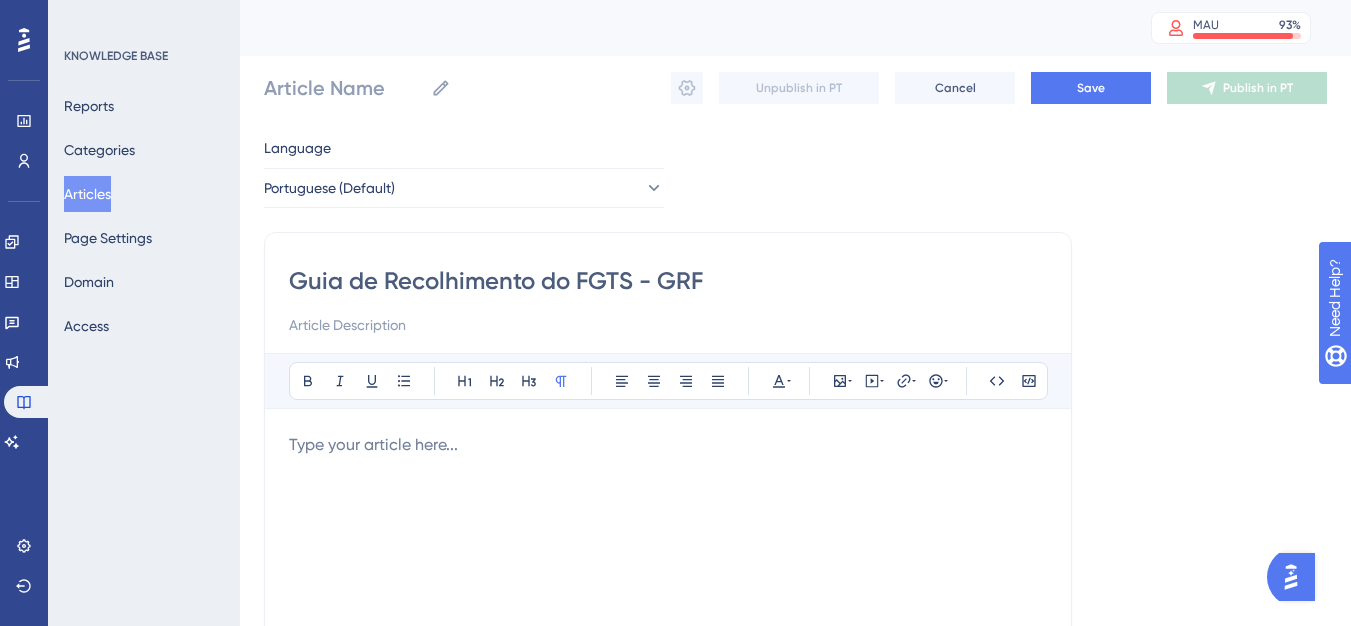 type on "Guia de Recolhimento do FGTS - GRF" 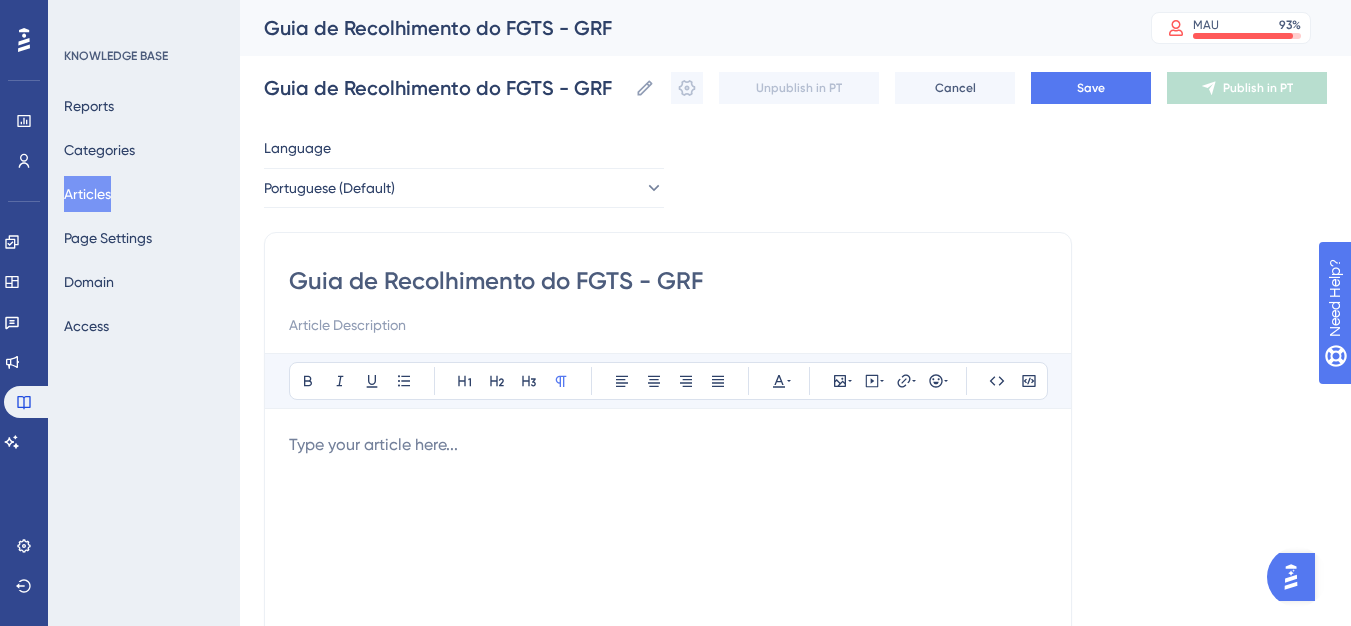 type on "Guia de Recolhimento do FGTS - GRF" 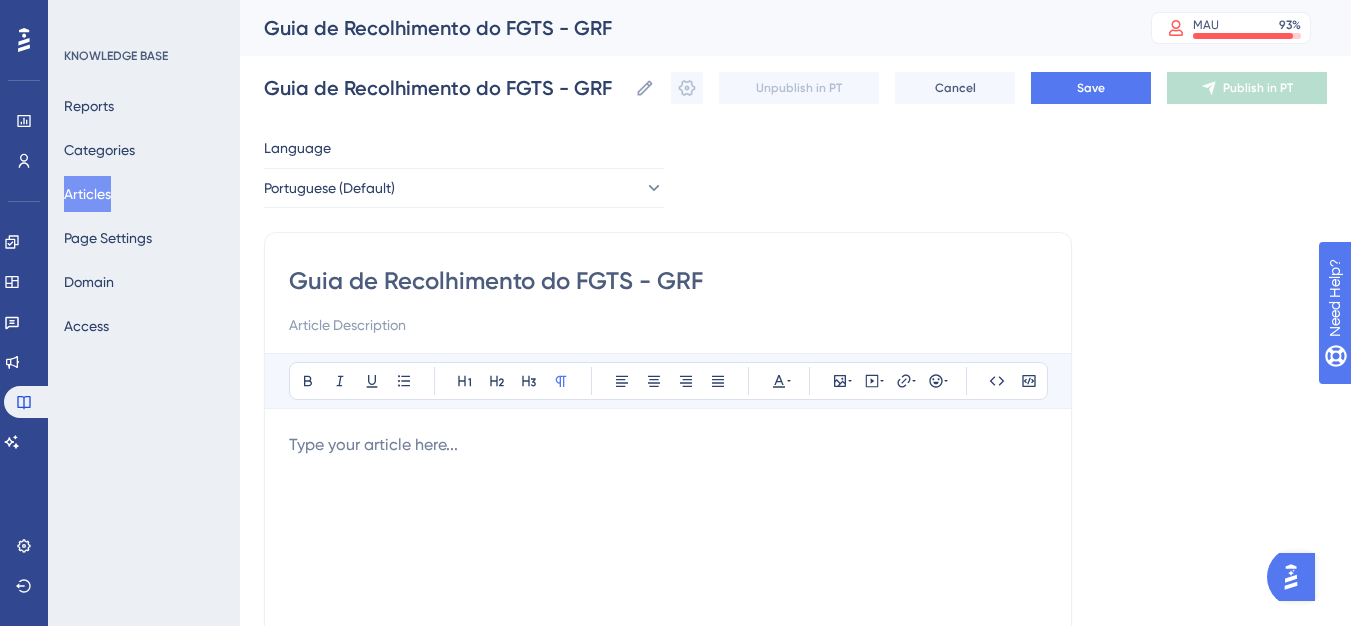 click on "Bold Italic Underline Bullet Point Heading 1 Heading 2 Heading 3 Normal Align Left Align Center Align Right Align Justify Text Color Insert Image Embed Video Hyperlink Emojis Code Code Block Type your article here..." at bounding box center (668, 613) 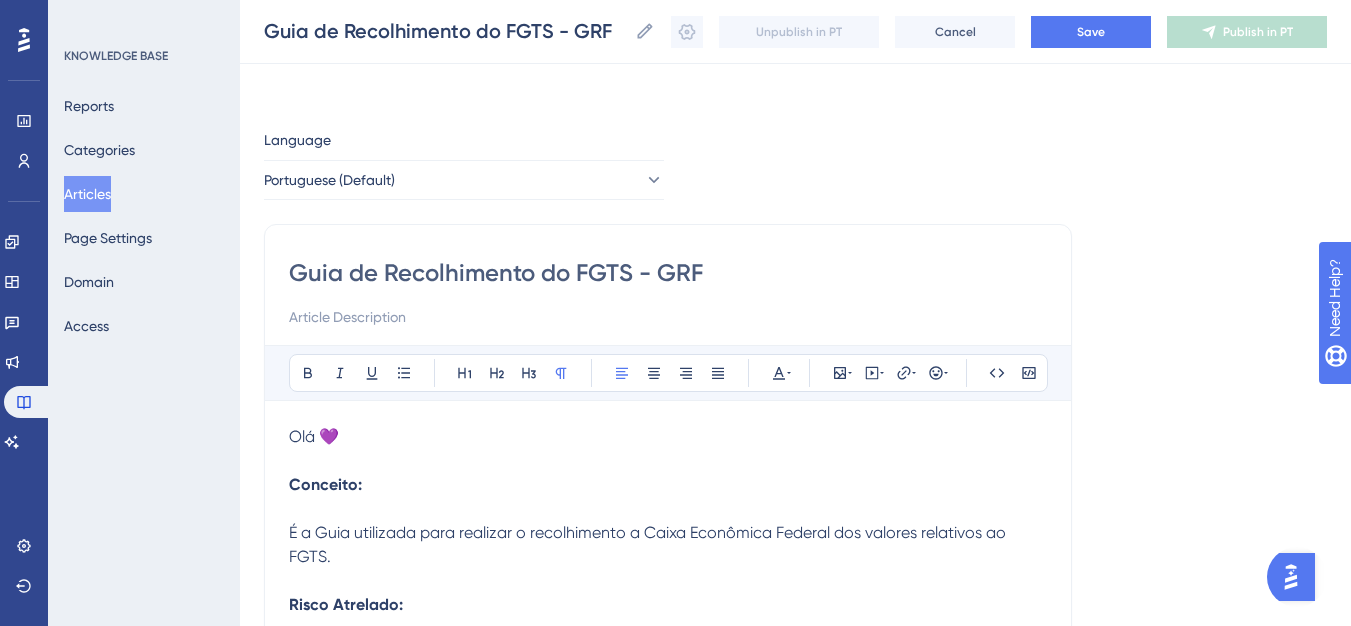 scroll, scrollTop: 725, scrollLeft: 0, axis: vertical 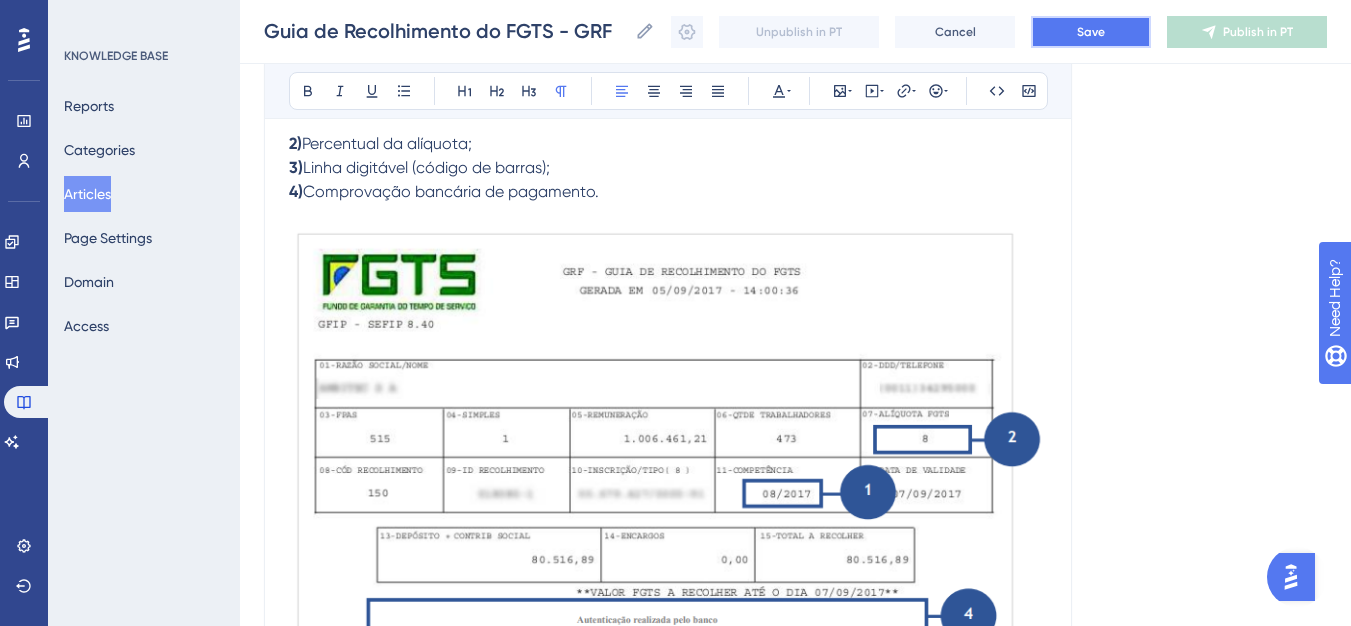 click on "Save" at bounding box center (1091, 32) 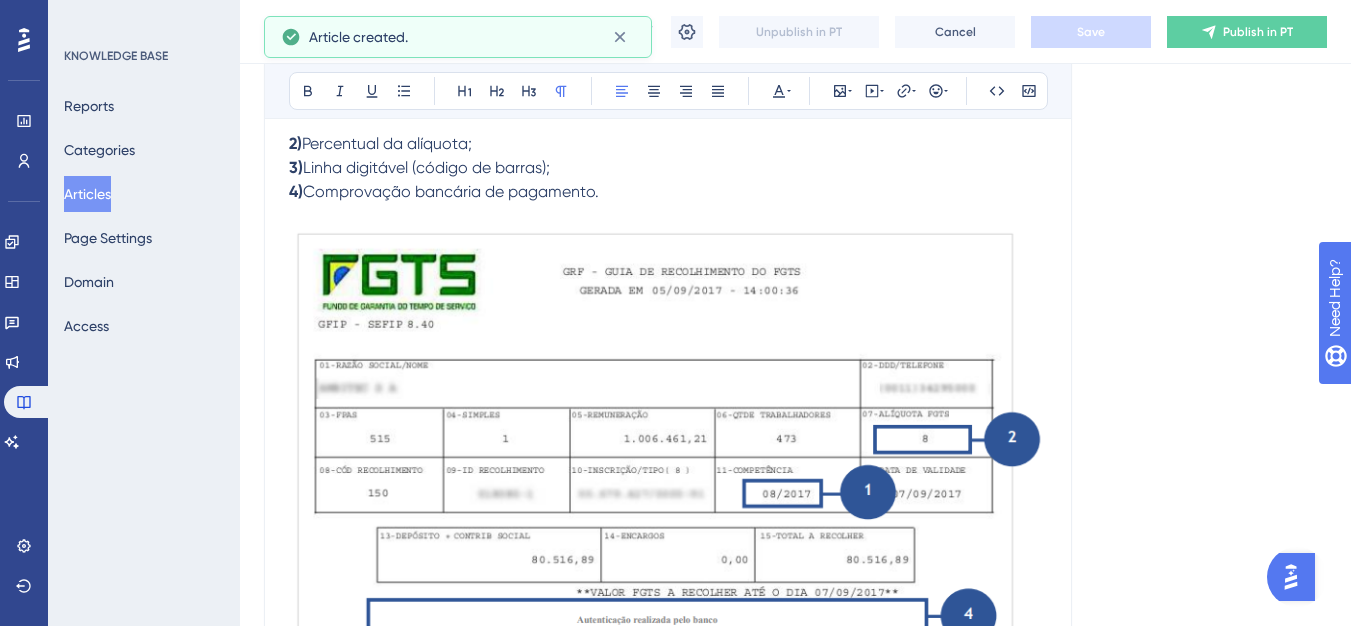 scroll, scrollTop: 717, scrollLeft: 0, axis: vertical 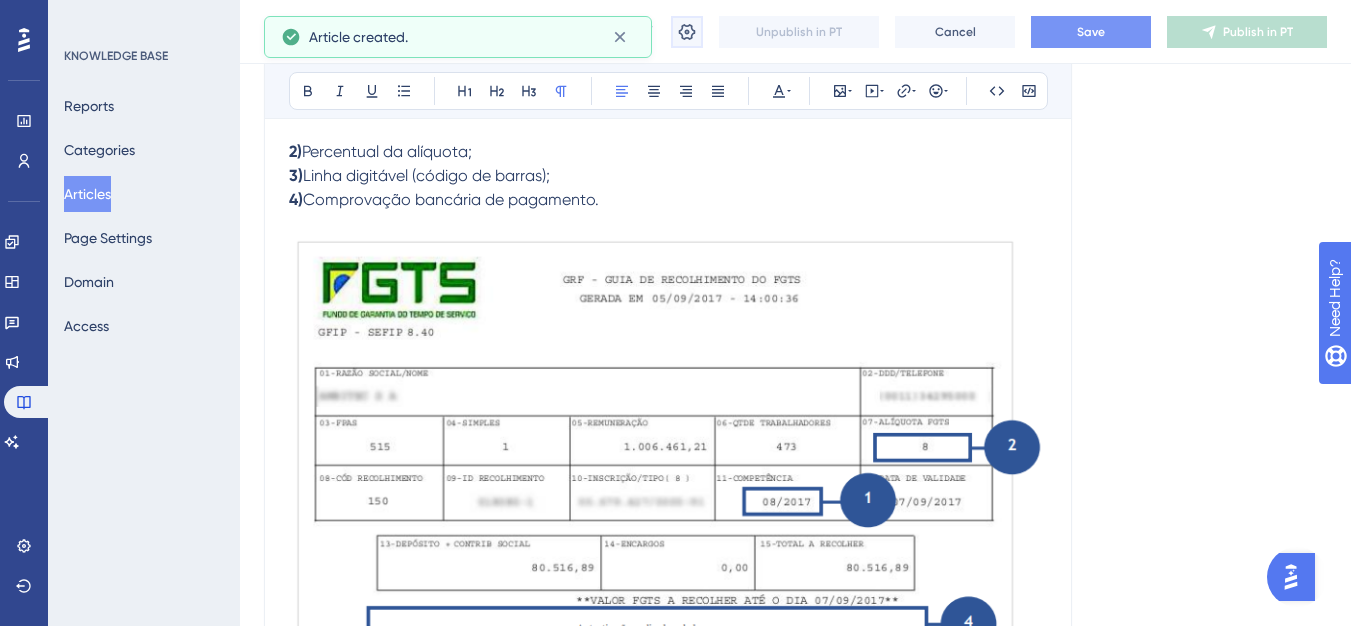 click 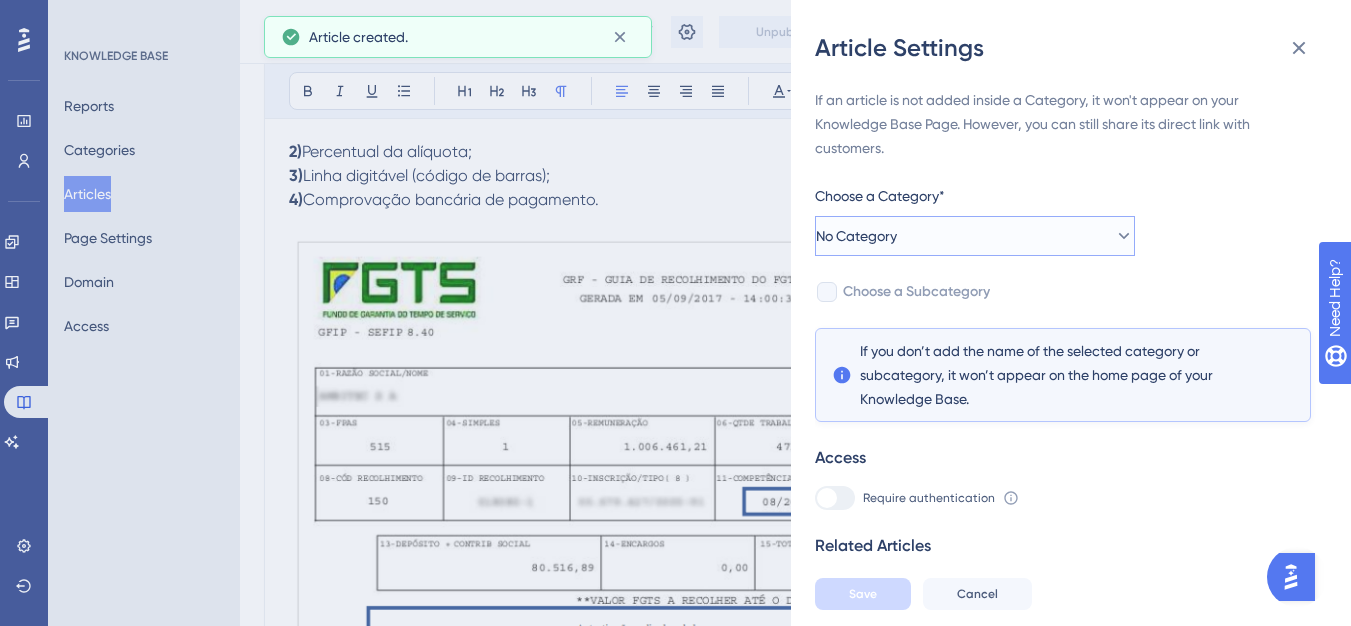 click on "No Category" at bounding box center [975, 236] 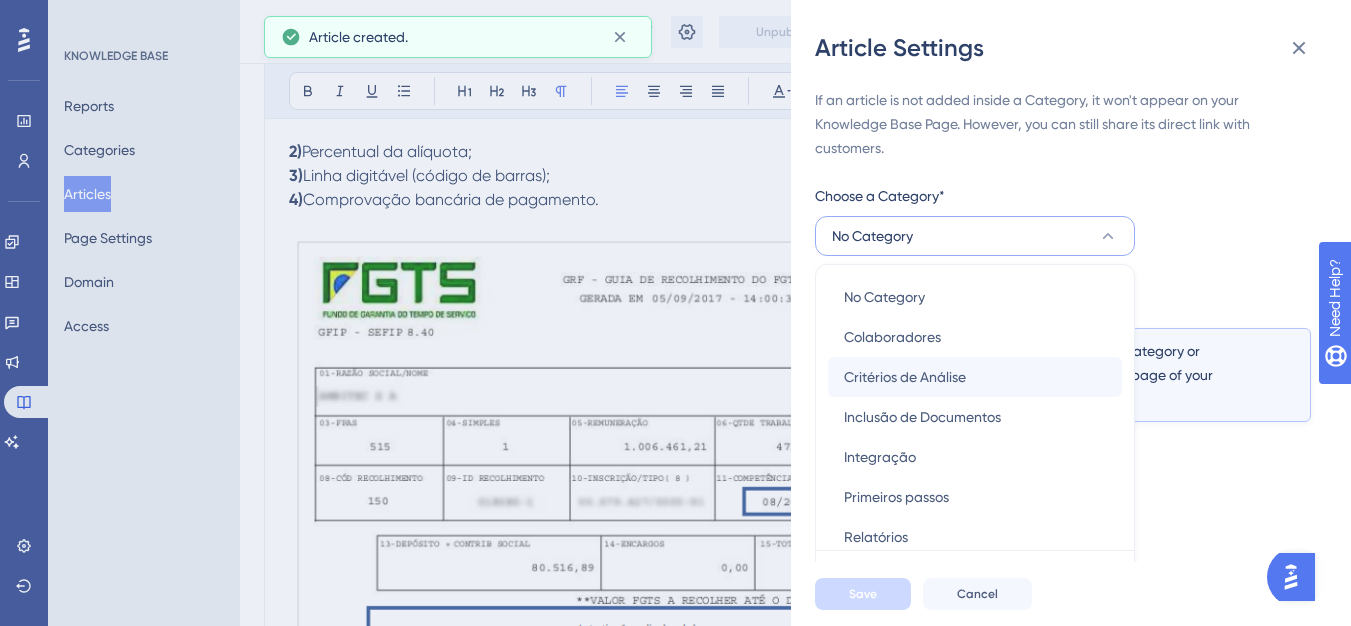 scroll, scrollTop: 49, scrollLeft: 0, axis: vertical 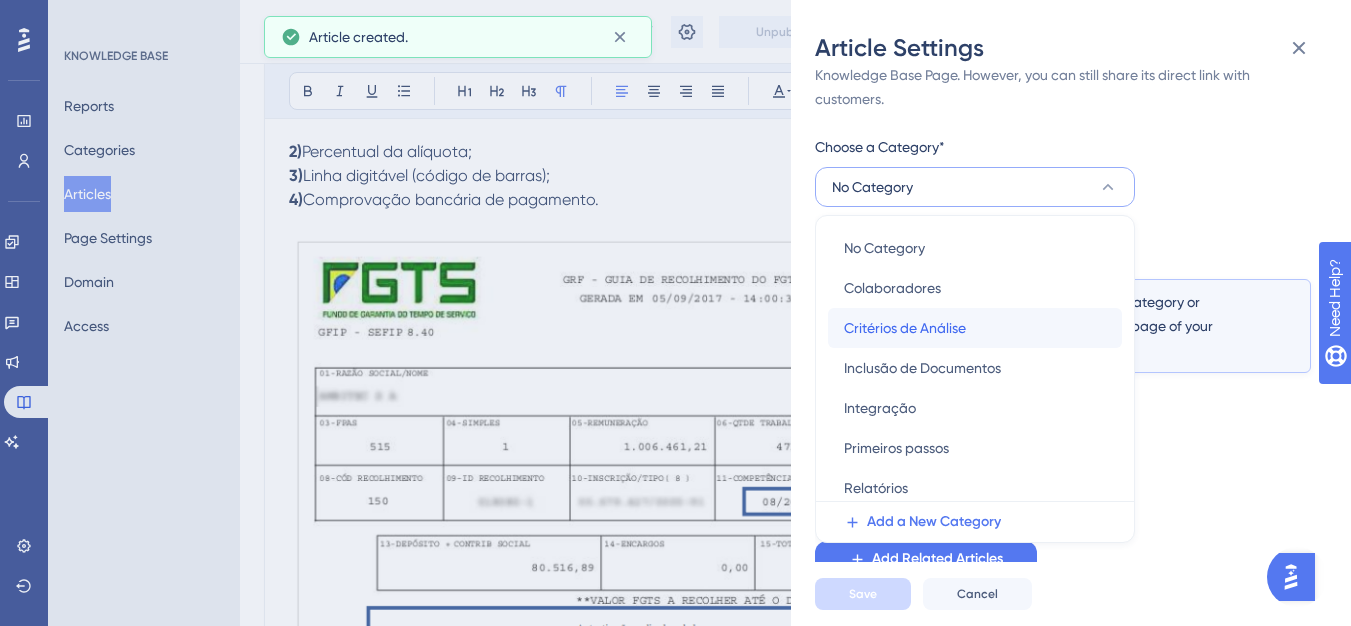click on "Critérios de Análise" at bounding box center [905, 328] 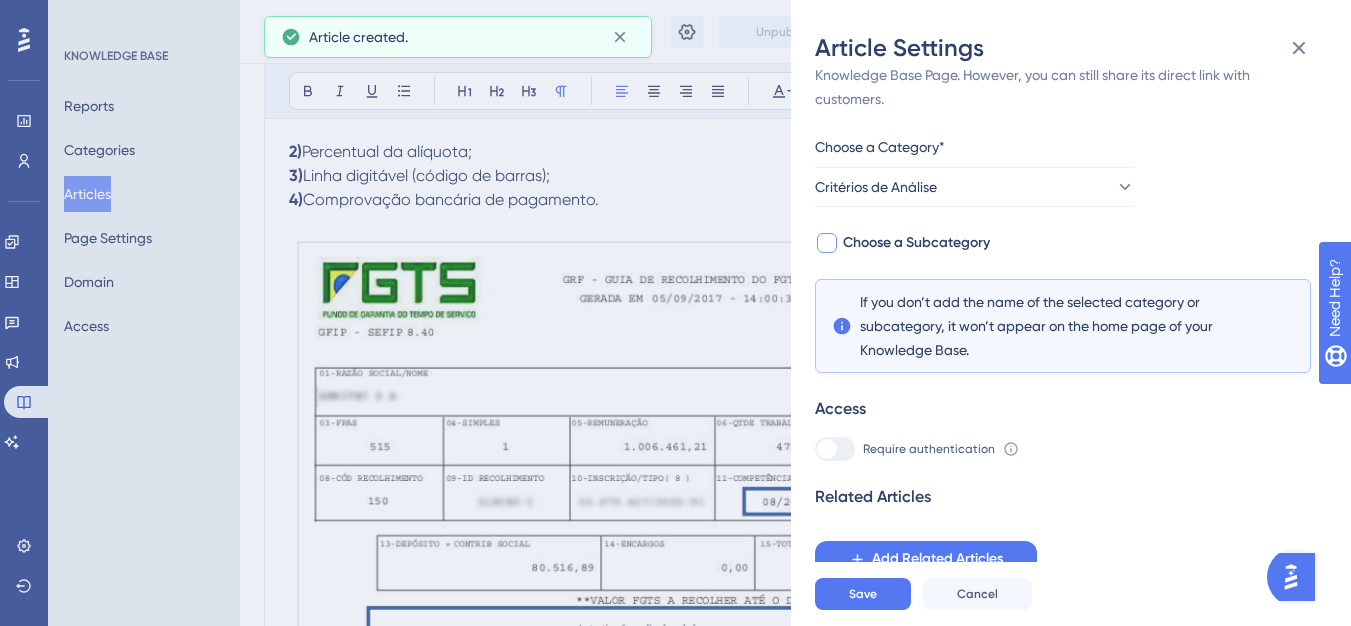 click at bounding box center [827, 243] 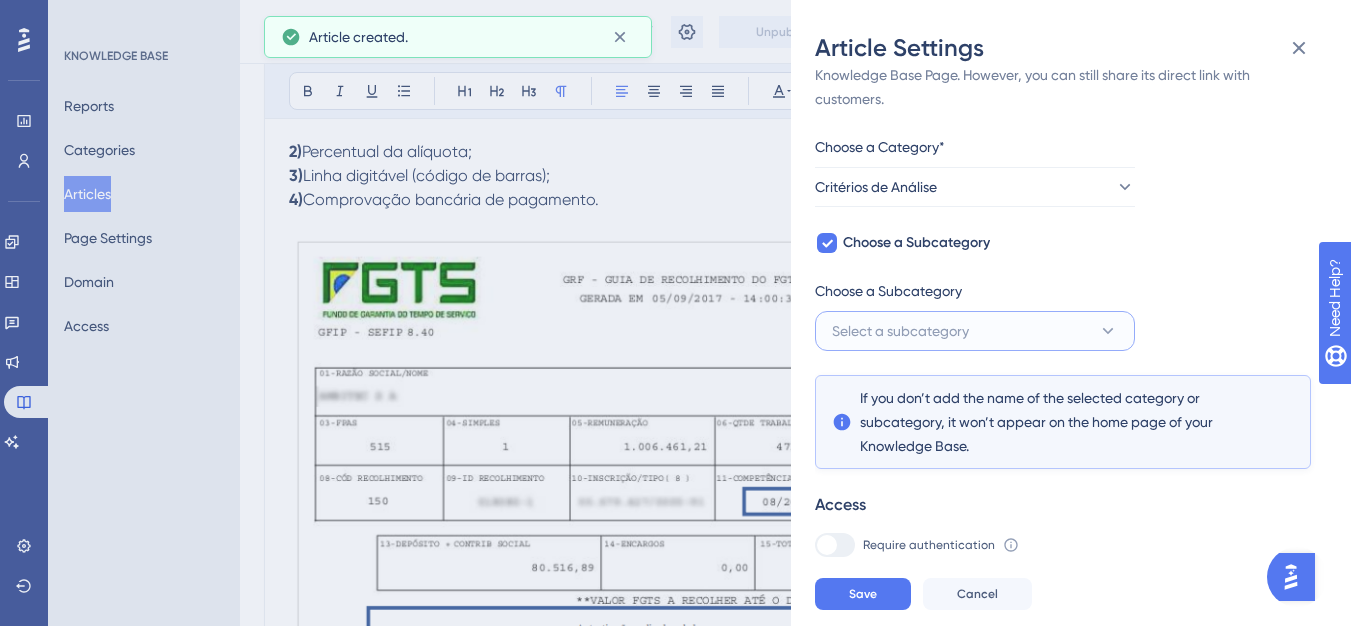 click on "Select a subcategory" at bounding box center (900, 331) 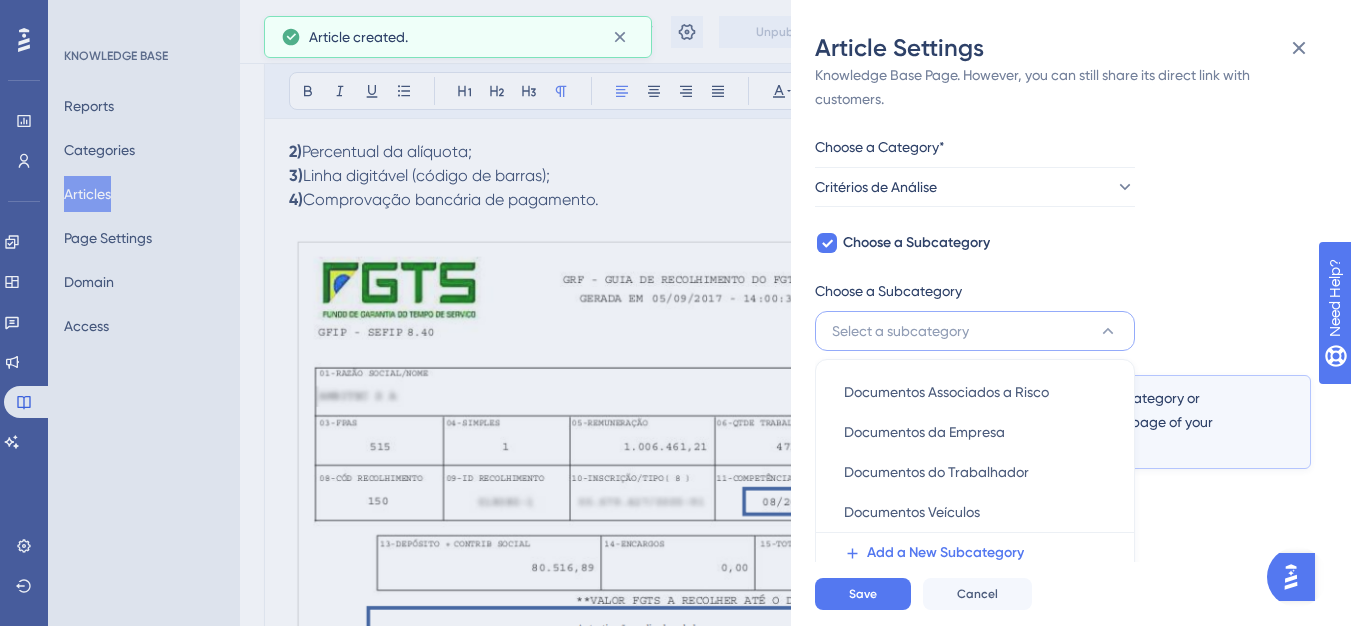 scroll, scrollTop: 145, scrollLeft: 0, axis: vertical 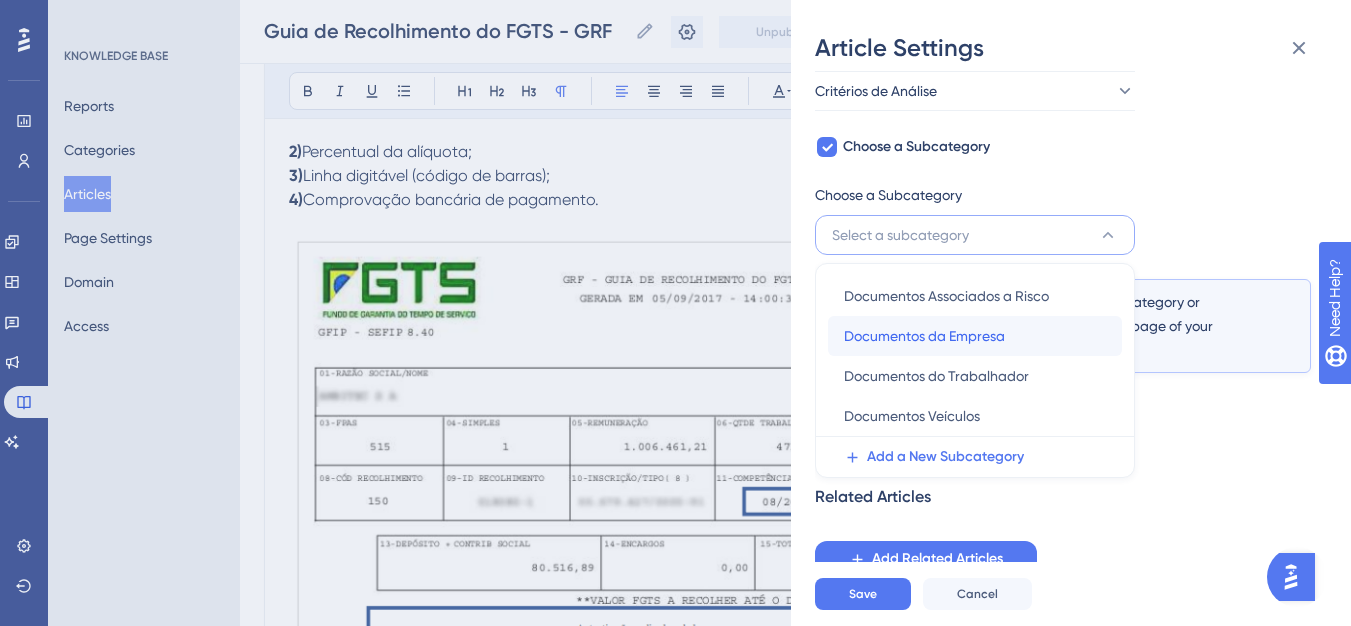click on "Documentos da Empresa" at bounding box center (924, 336) 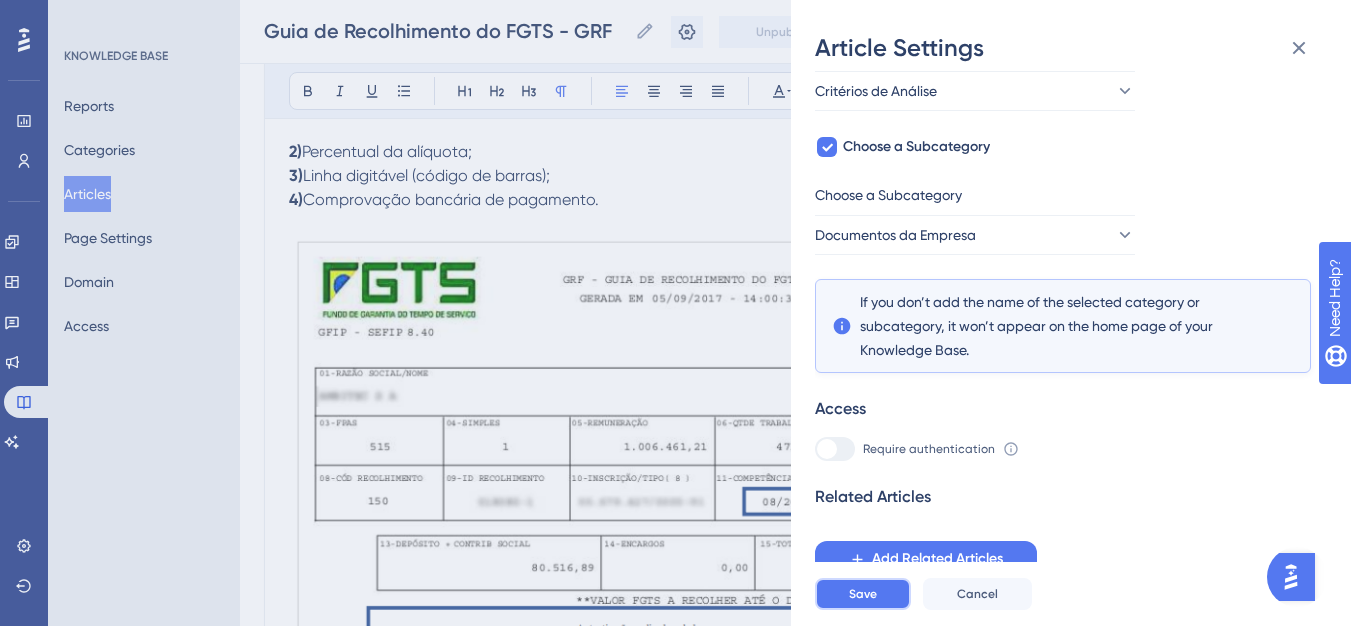 click on "Save" at bounding box center [863, 594] 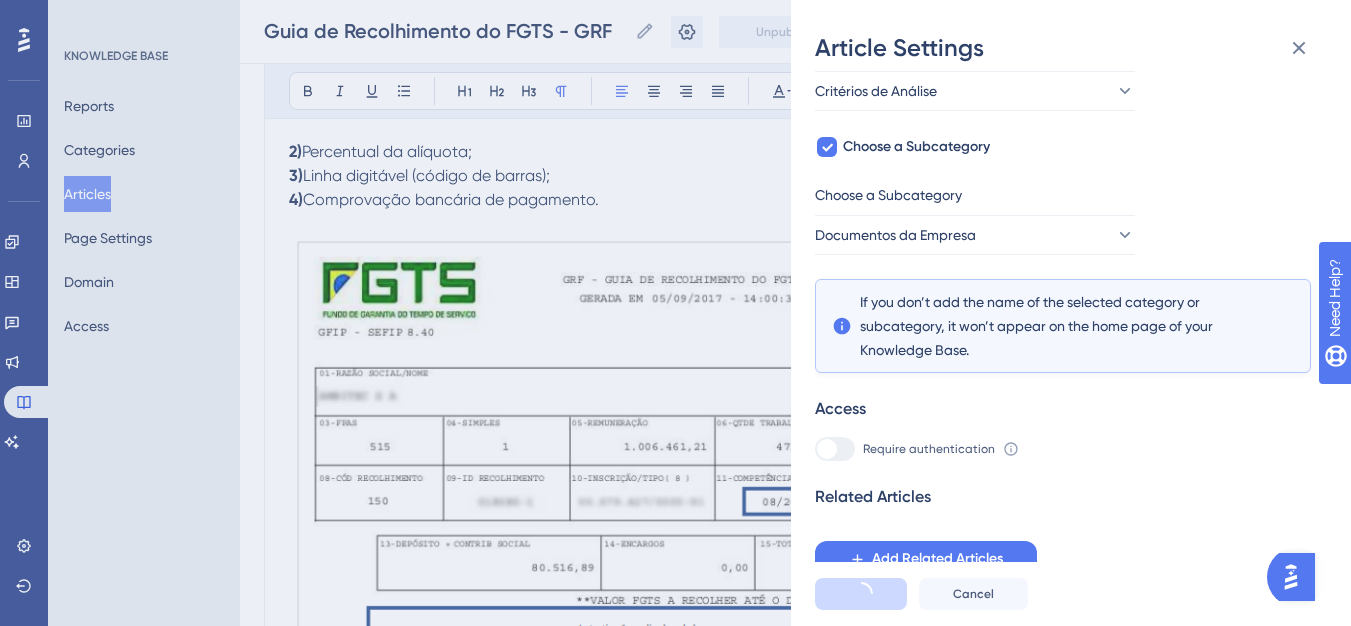 scroll, scrollTop: 0, scrollLeft: 0, axis: both 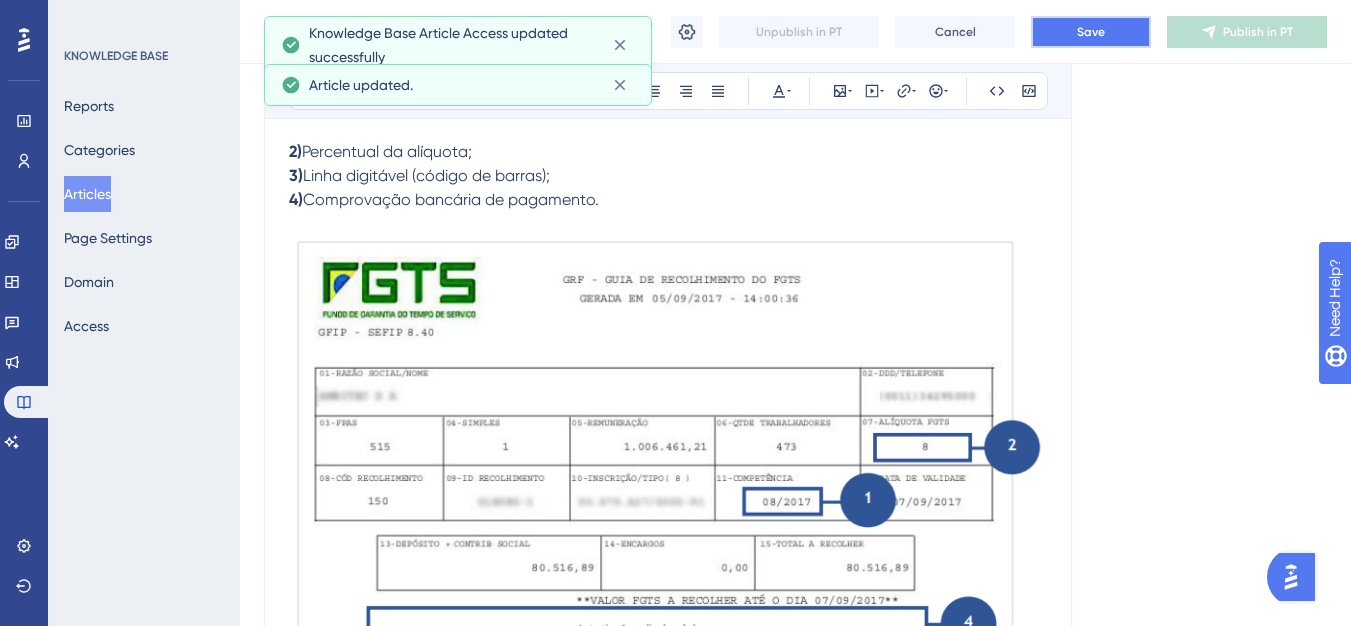 click on "Save" at bounding box center (1091, 32) 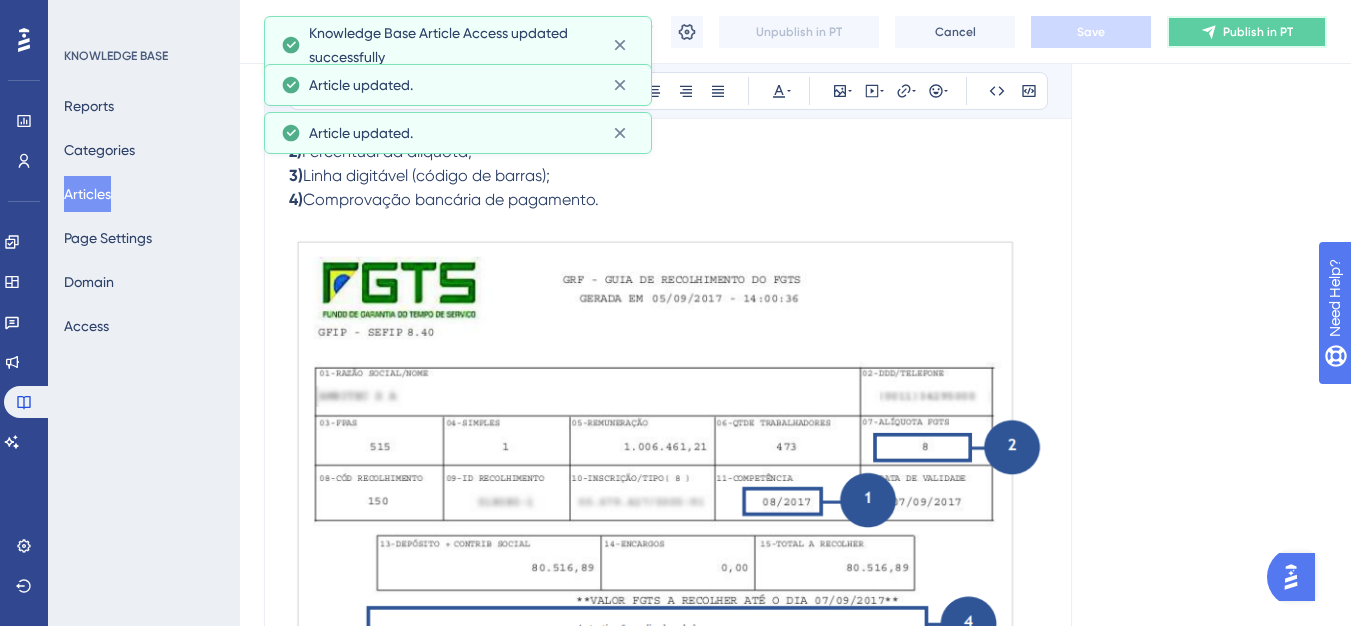 click on "Publish in PT" at bounding box center (1247, 32) 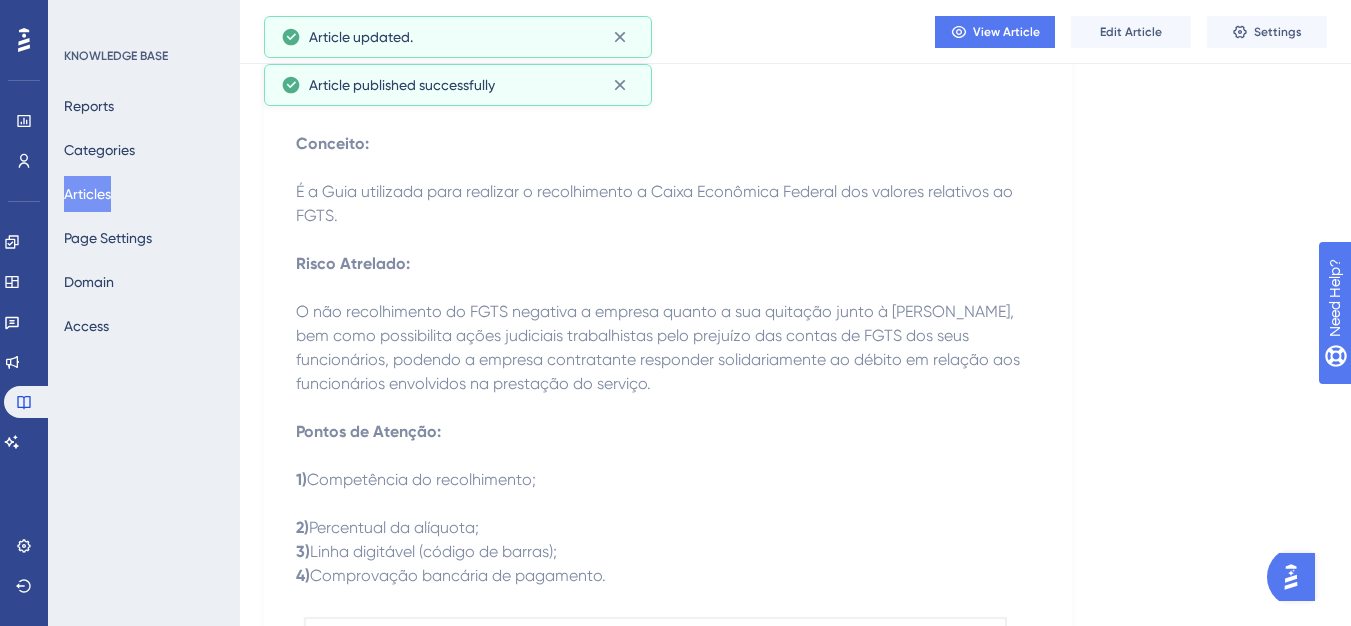 scroll, scrollTop: 0, scrollLeft: 0, axis: both 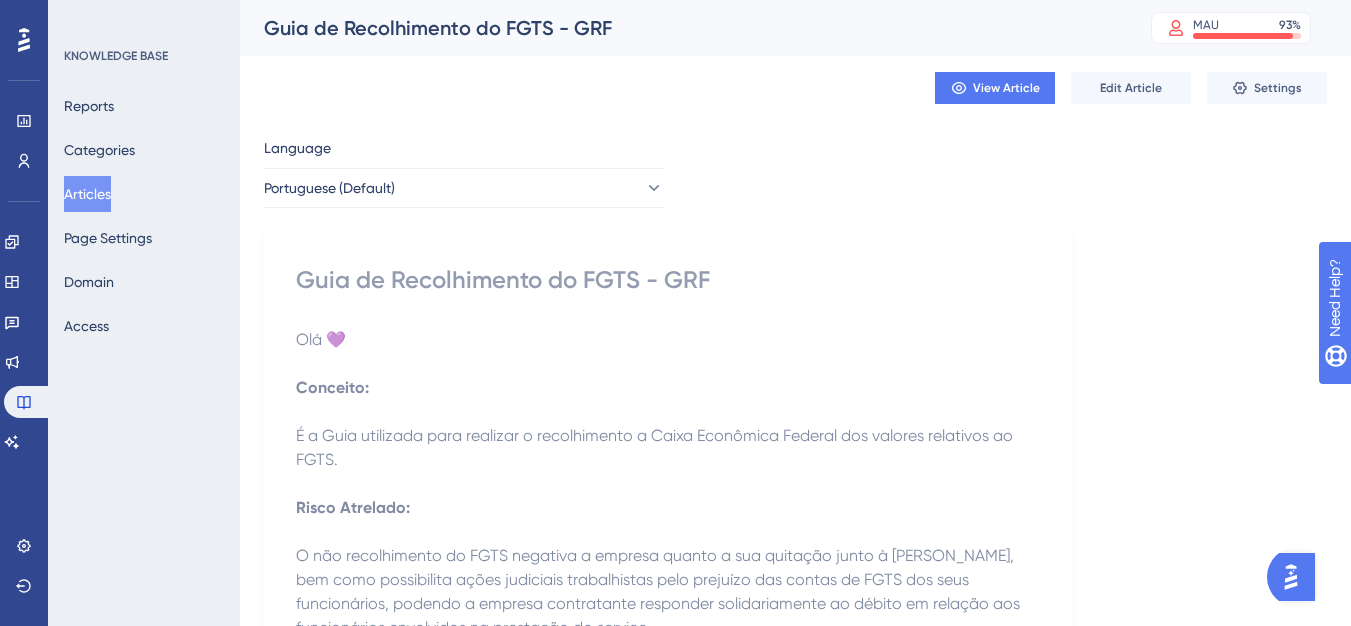 click on "Articles" at bounding box center [87, 194] 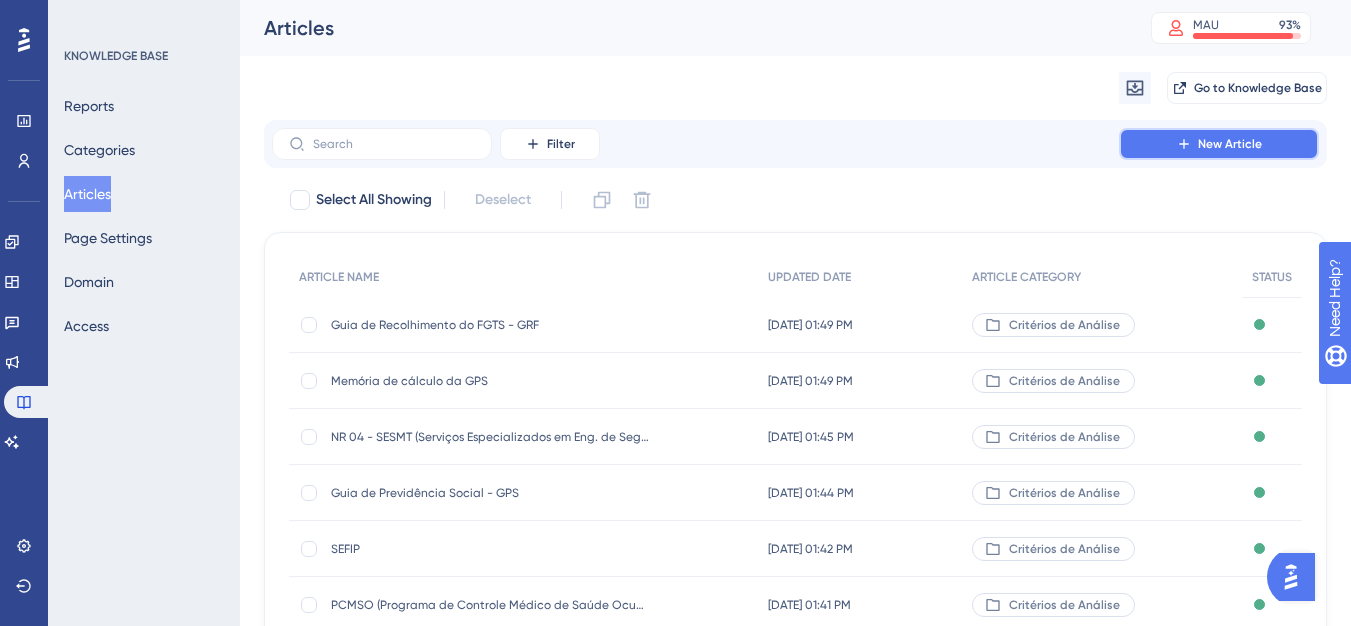 click on "New Article" at bounding box center [1230, 144] 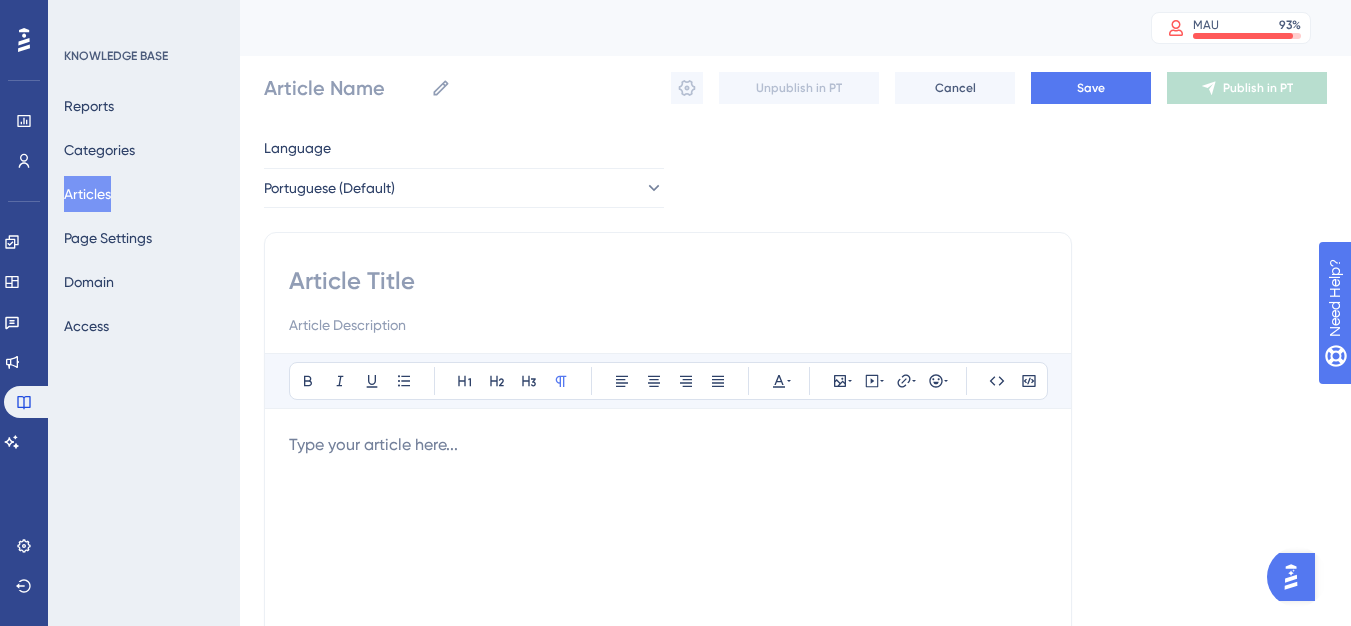 click at bounding box center [668, 281] 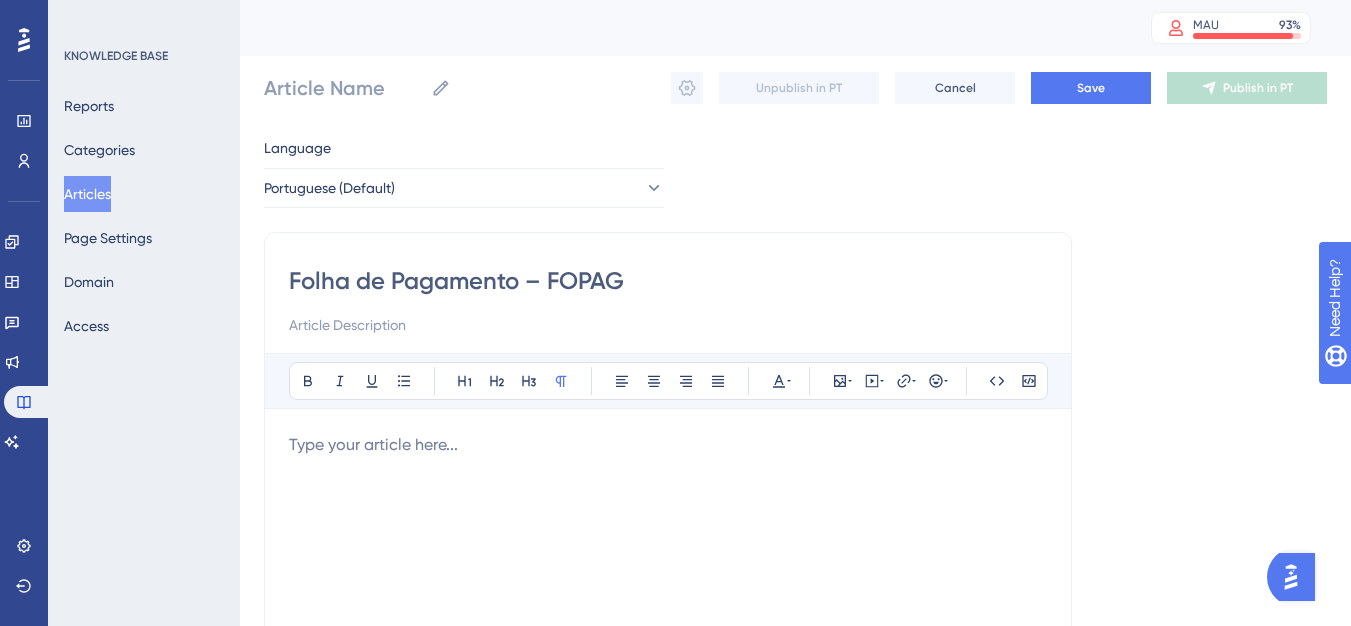 type on "Folha de Pagamento – FOPAG" 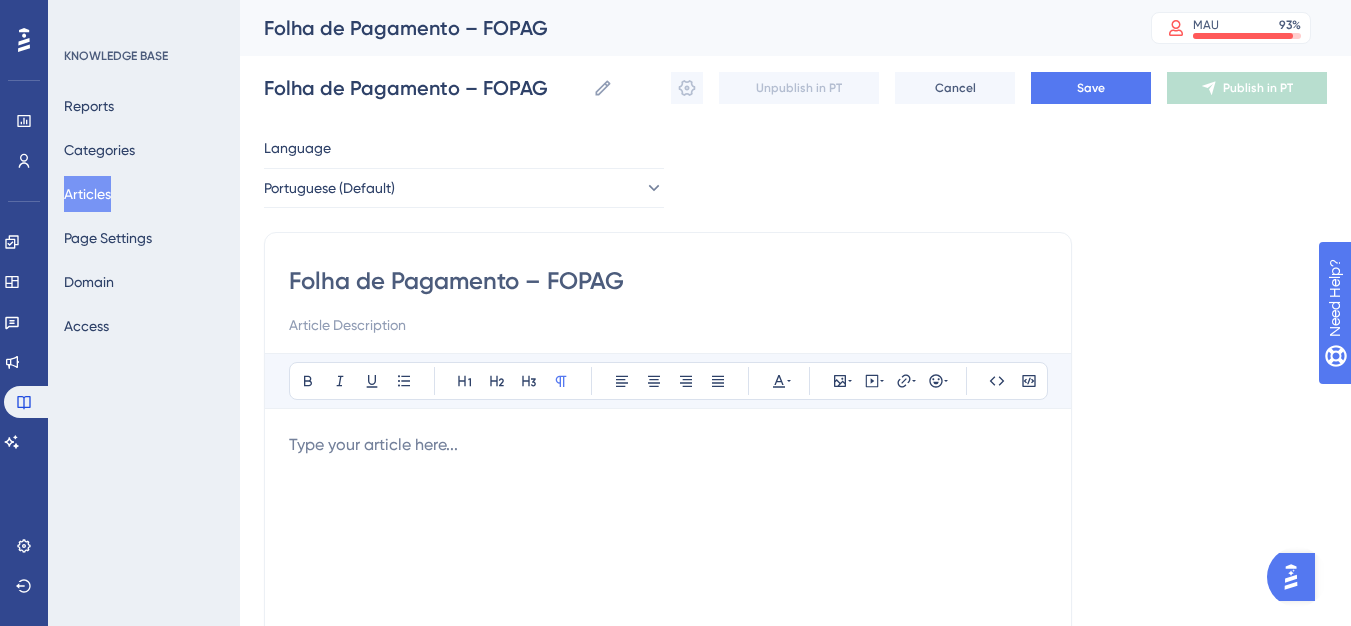 type on "Folha de Pagamento – FOPAG" 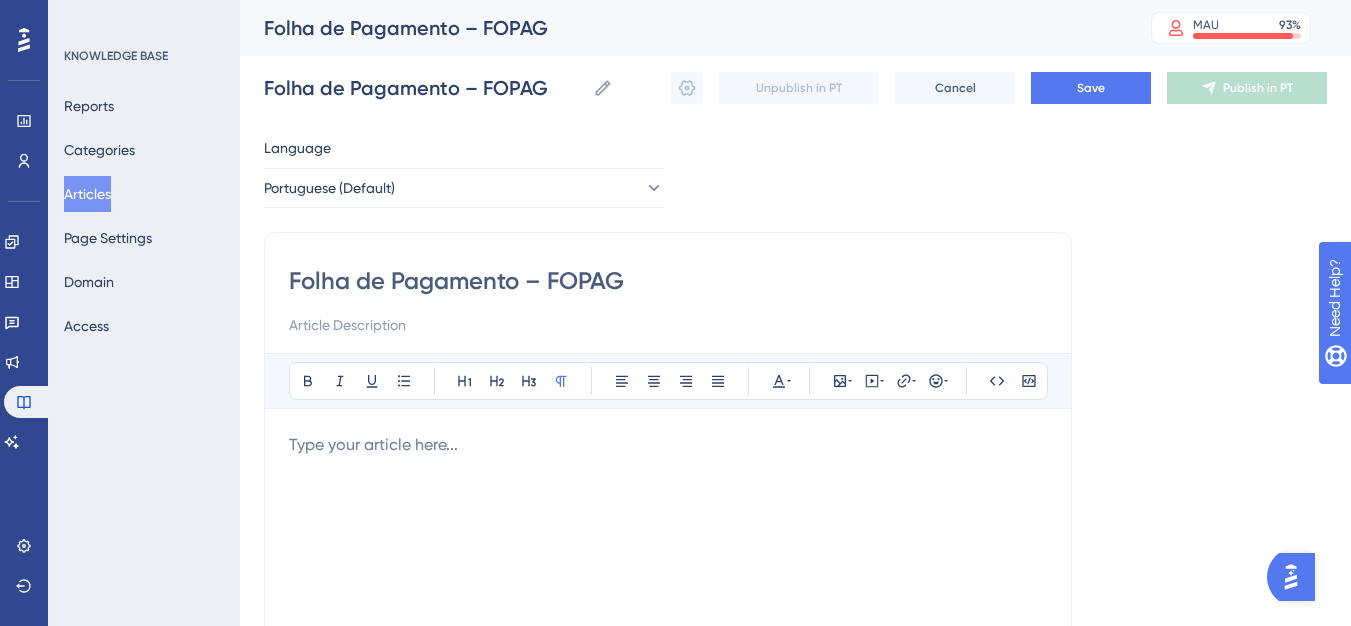 click at bounding box center [668, 445] 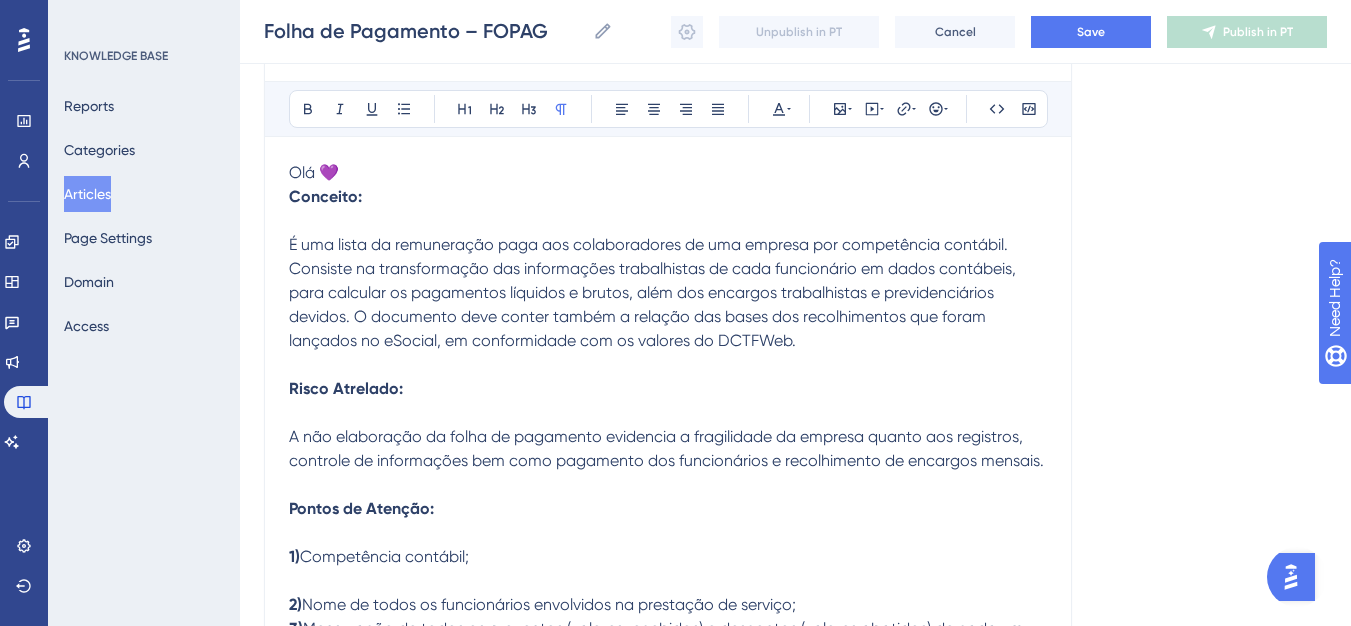 scroll, scrollTop: 300, scrollLeft: 0, axis: vertical 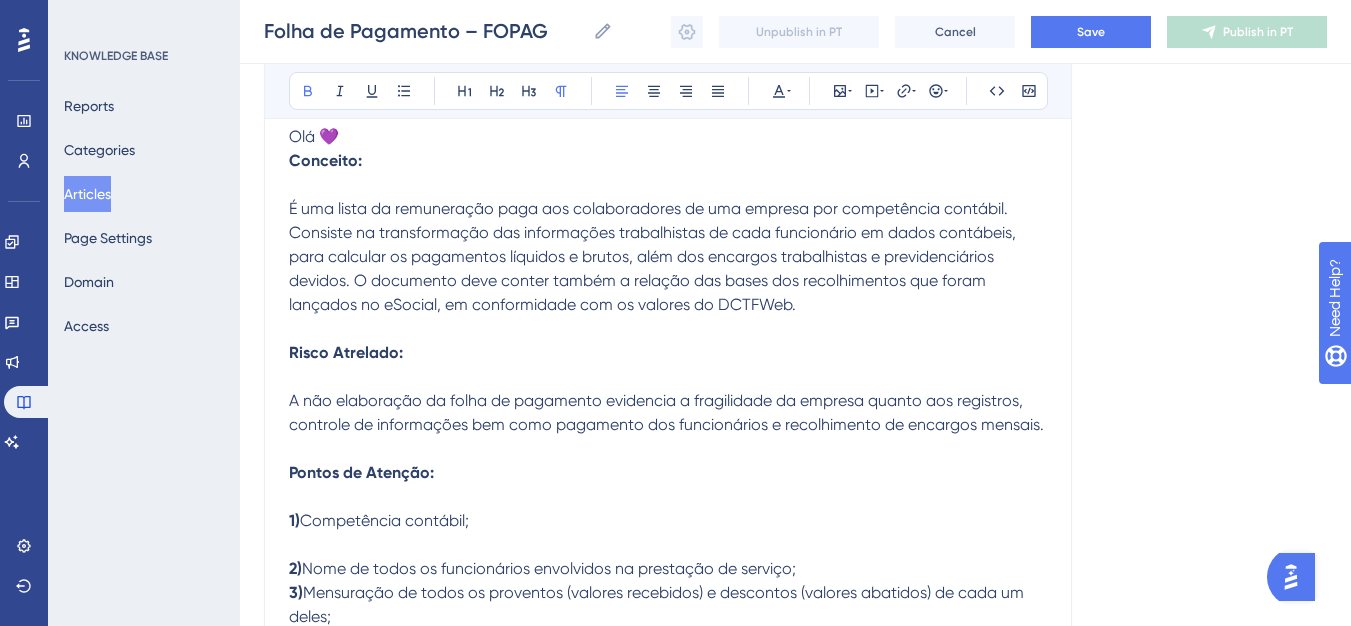 click on "Conceito:" at bounding box center (325, 160) 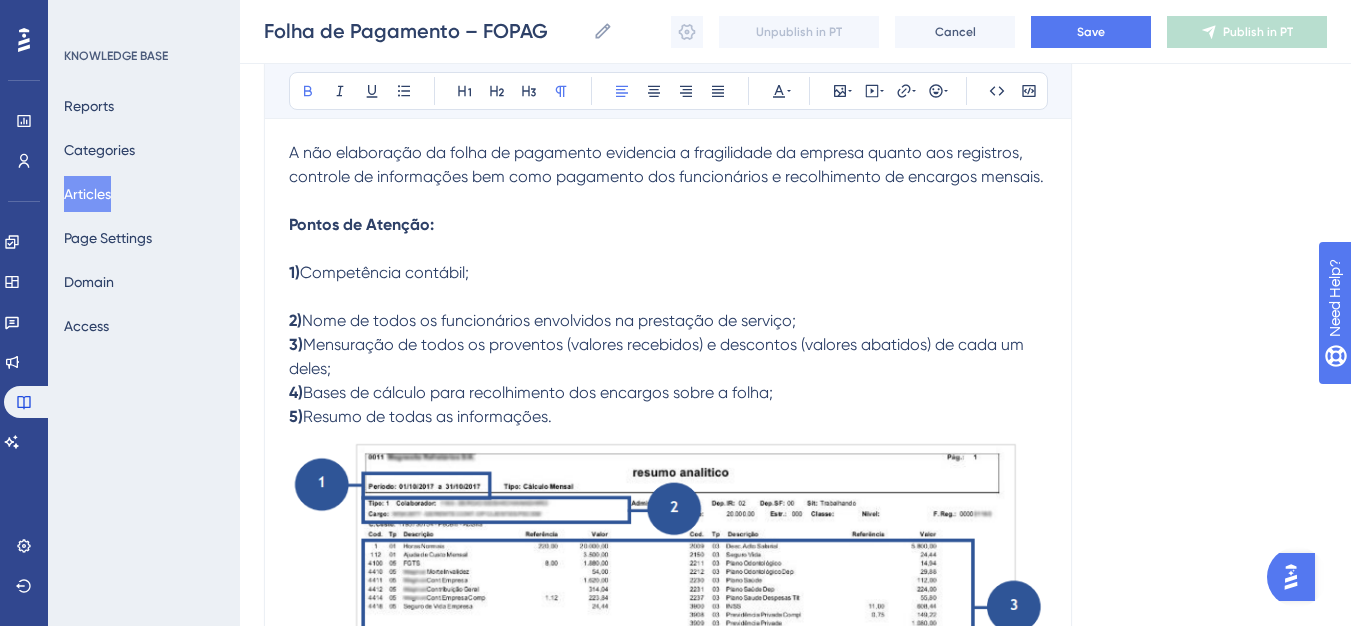 scroll, scrollTop: 600, scrollLeft: 0, axis: vertical 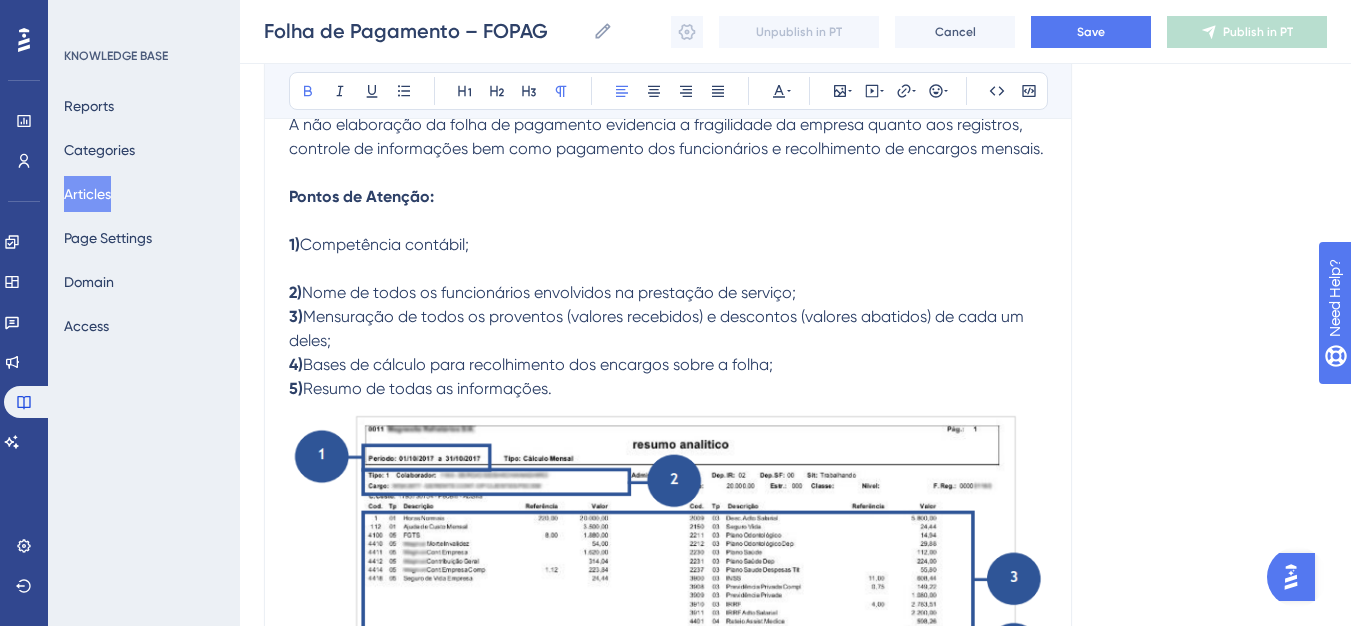 click on "Folha de Pagamento – FOPAG Bold Italic Underline Bullet Point Heading 1 Heading 2 Heading 3 Normal Align Left Align Center Align Right Align Justify Text Color Insert Image Embed Video Hyperlink Emojis Code Code Block Olá 💜 Conceito: É uma lista da remuneração paga aos colaboradores de uma empresa por competência contábil. Consiste na transformação das informações trabalhistas de cada funcionário em dados contábeis, para calcular os pagamentos líquidos e brutos, além dos encargos trabalhistas e previdenciários devidos. O documento deve conter também a relação das bases dos recolhimentos que foram lançados no eSocial, em conformidade com os valores do DCTFWeb. Risco Atrelado: A não elaboração da folha de pagamento evidencia a fragilidade da empresa quanto aos registros, controle de informações bem como pagamento dos funcionários e recolhimento de encargos mensais. Pontos de Atenção: 1)  Competência contábil; 2) 3) 4) 5)  Resumo de todas as informações." at bounding box center (668, 851) 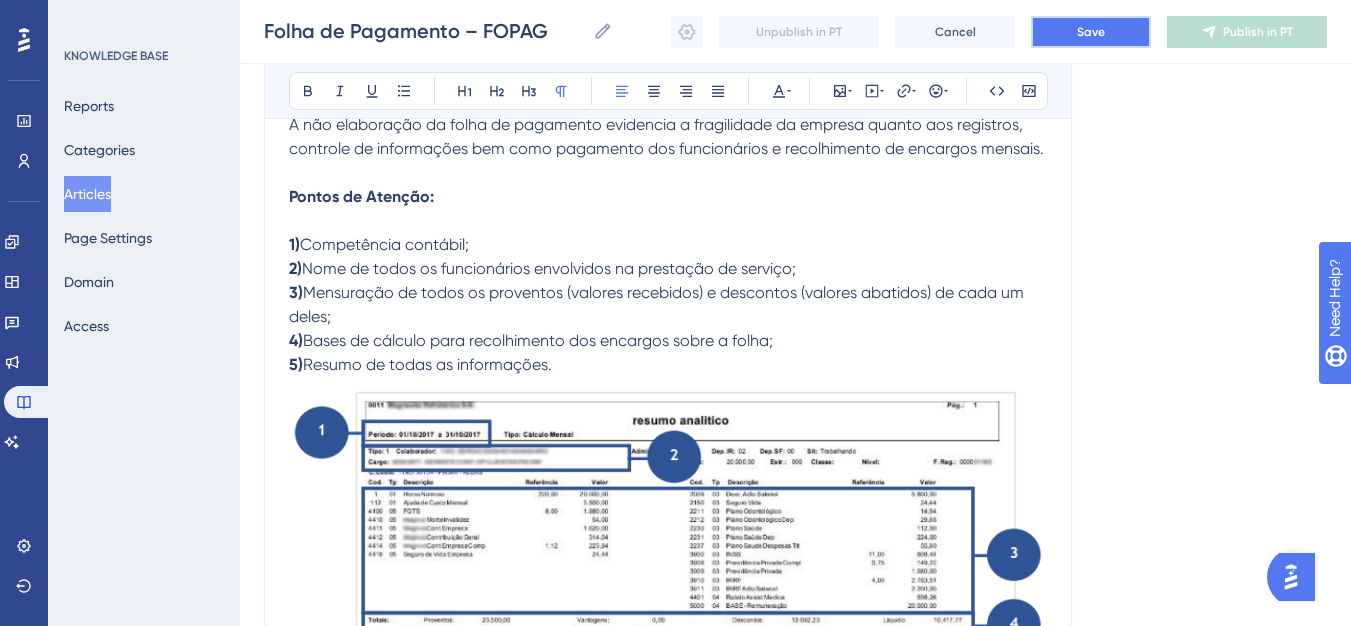 click on "Save" at bounding box center (1091, 32) 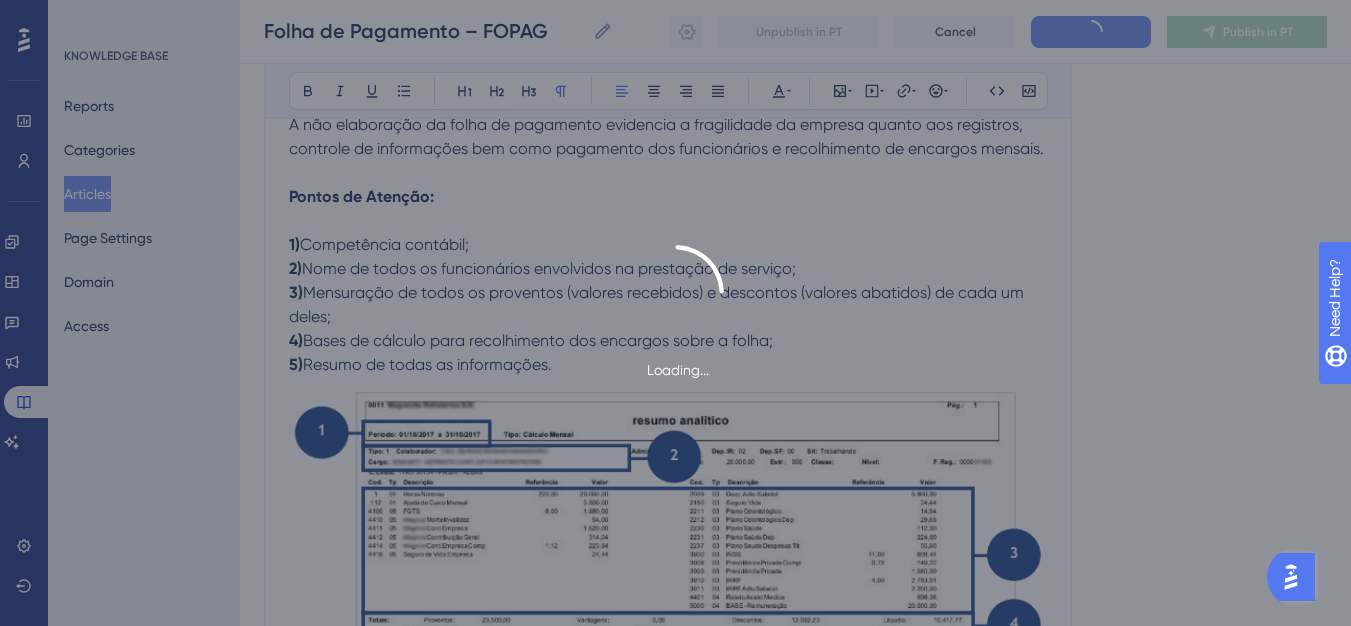 scroll, scrollTop: 477, scrollLeft: 0, axis: vertical 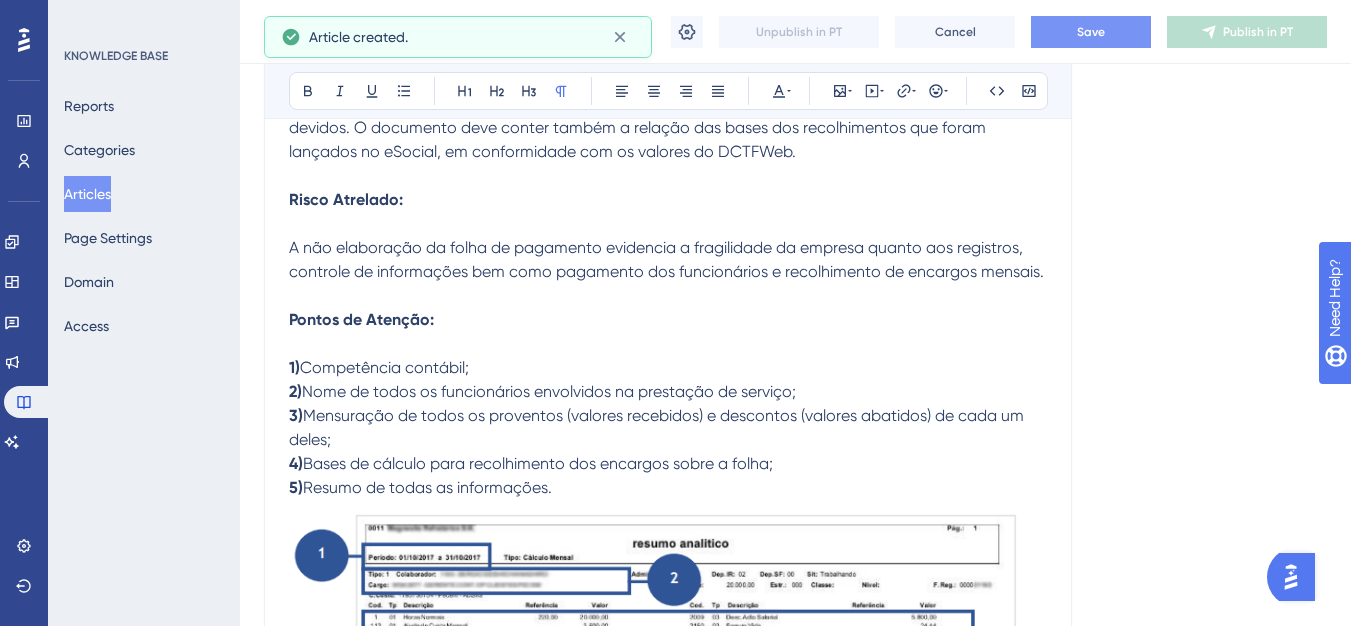 click on "Unpublish in PT Cancel Save Publish in PT" at bounding box center (999, 32) 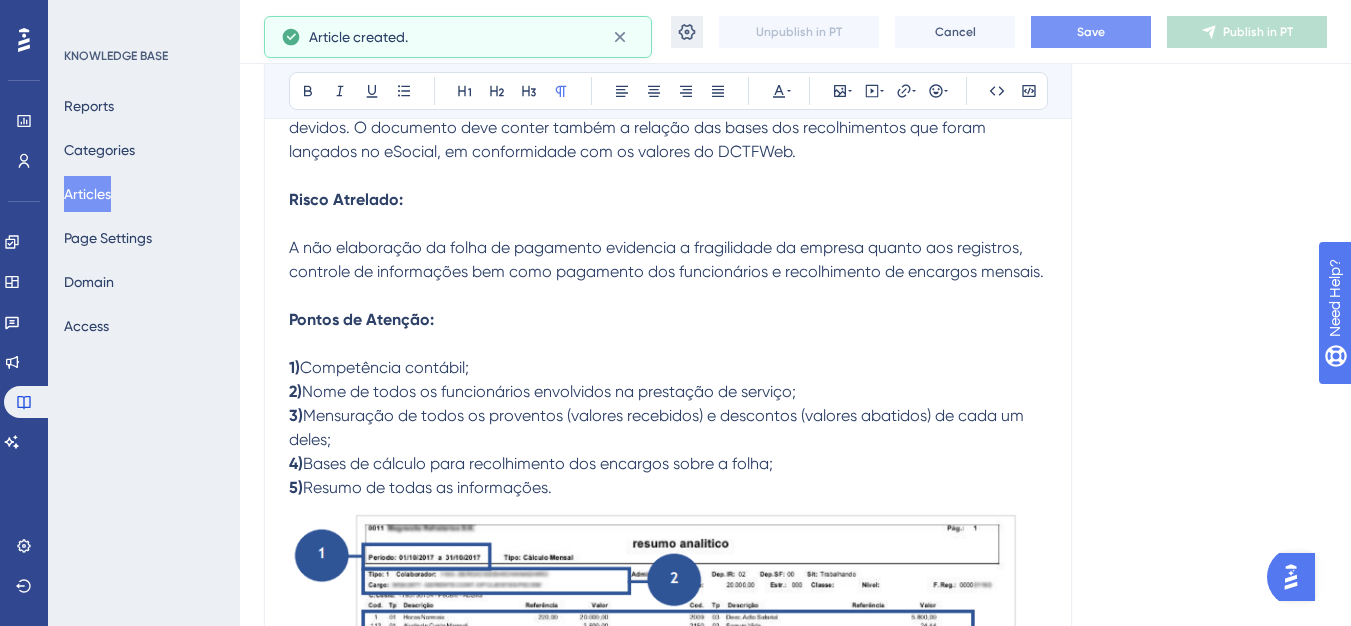 click 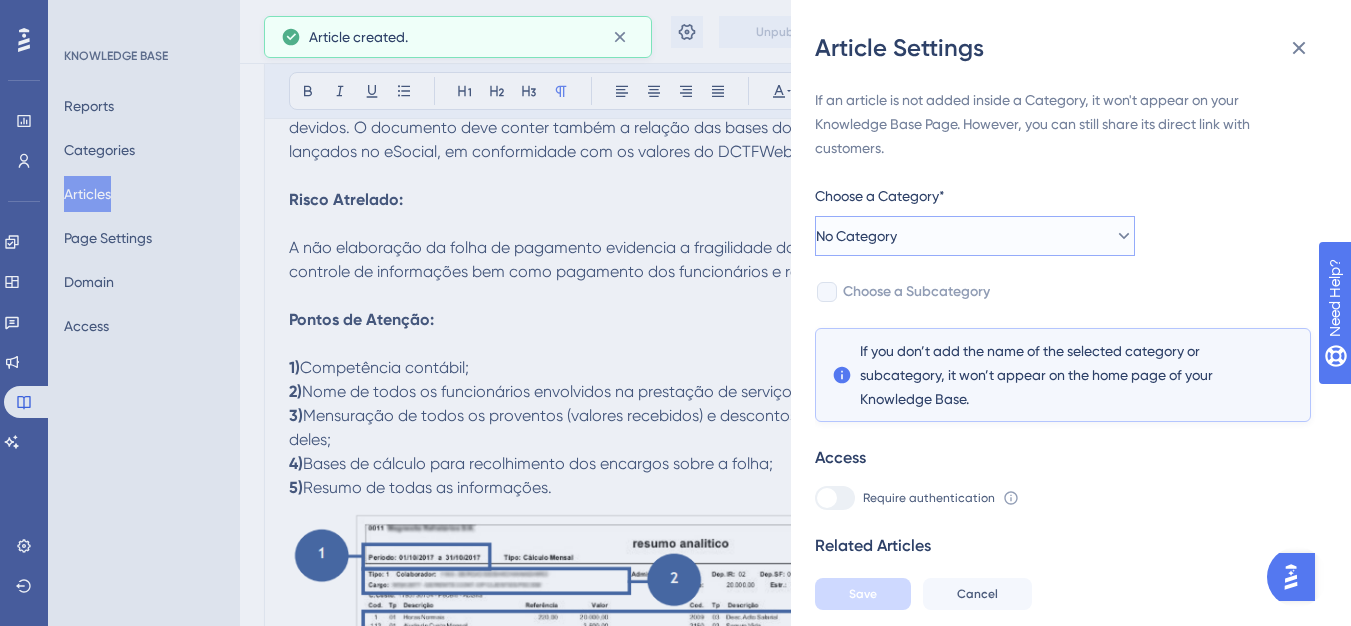 click on "No Category" at bounding box center (975, 236) 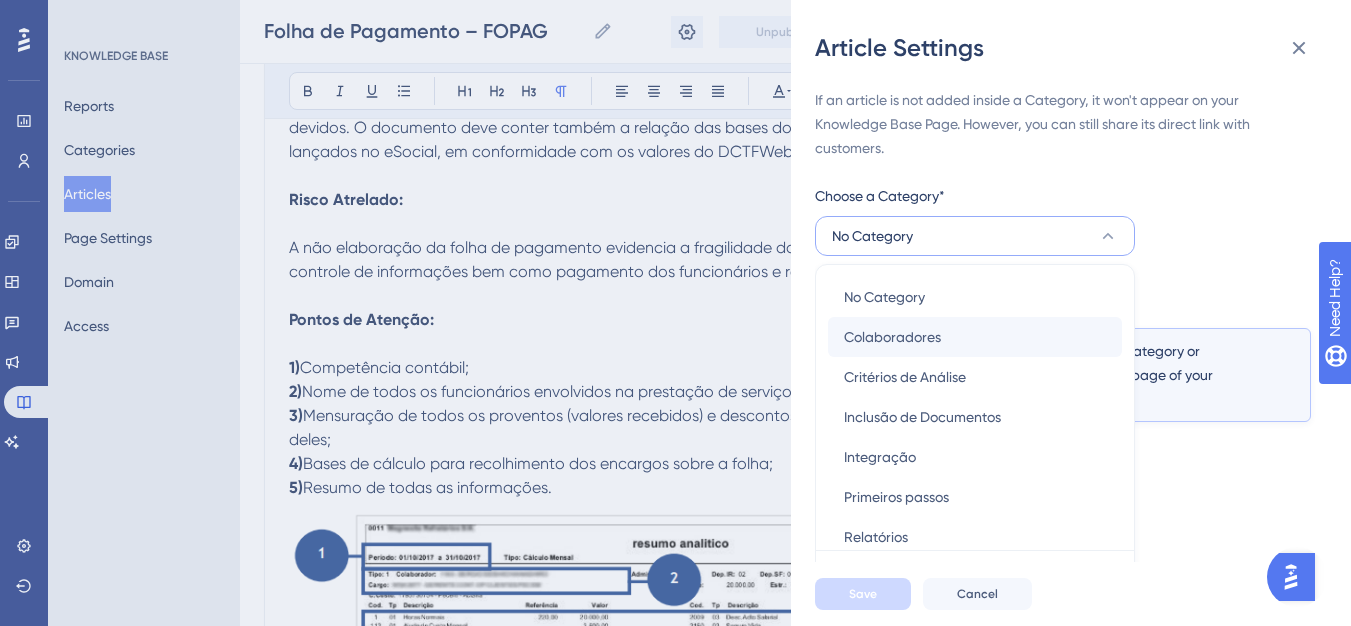 scroll, scrollTop: 49, scrollLeft: 0, axis: vertical 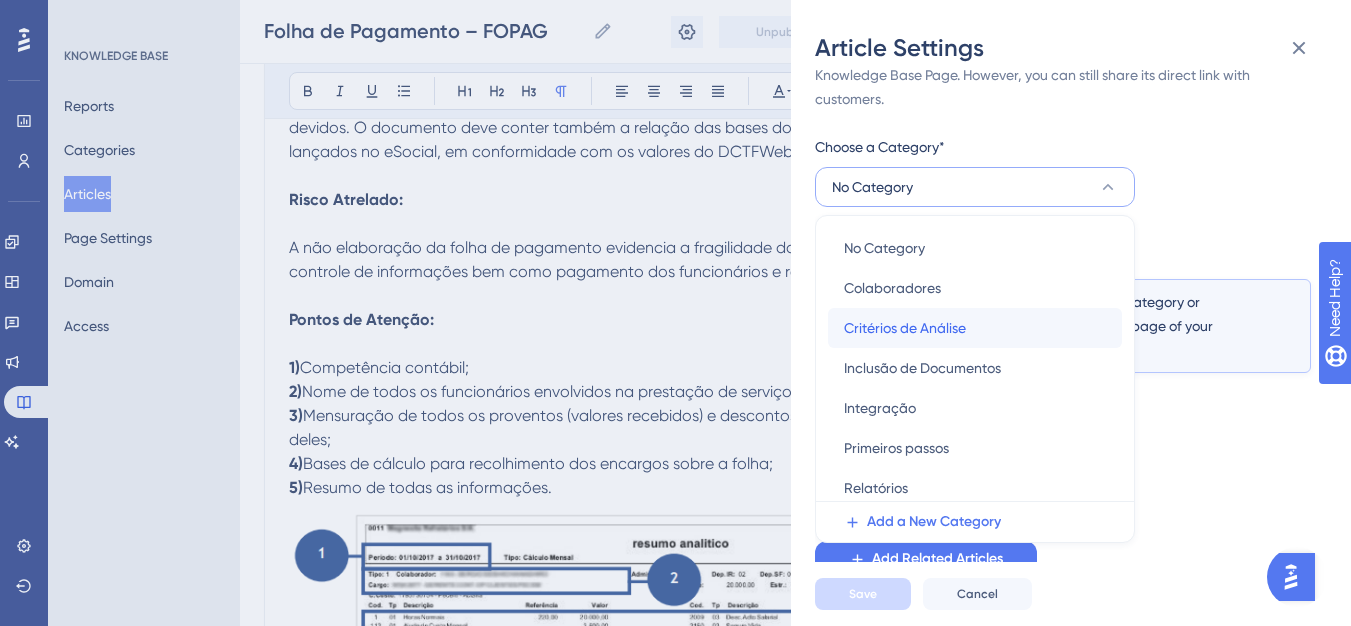 click on "Critérios de Análise" at bounding box center (905, 328) 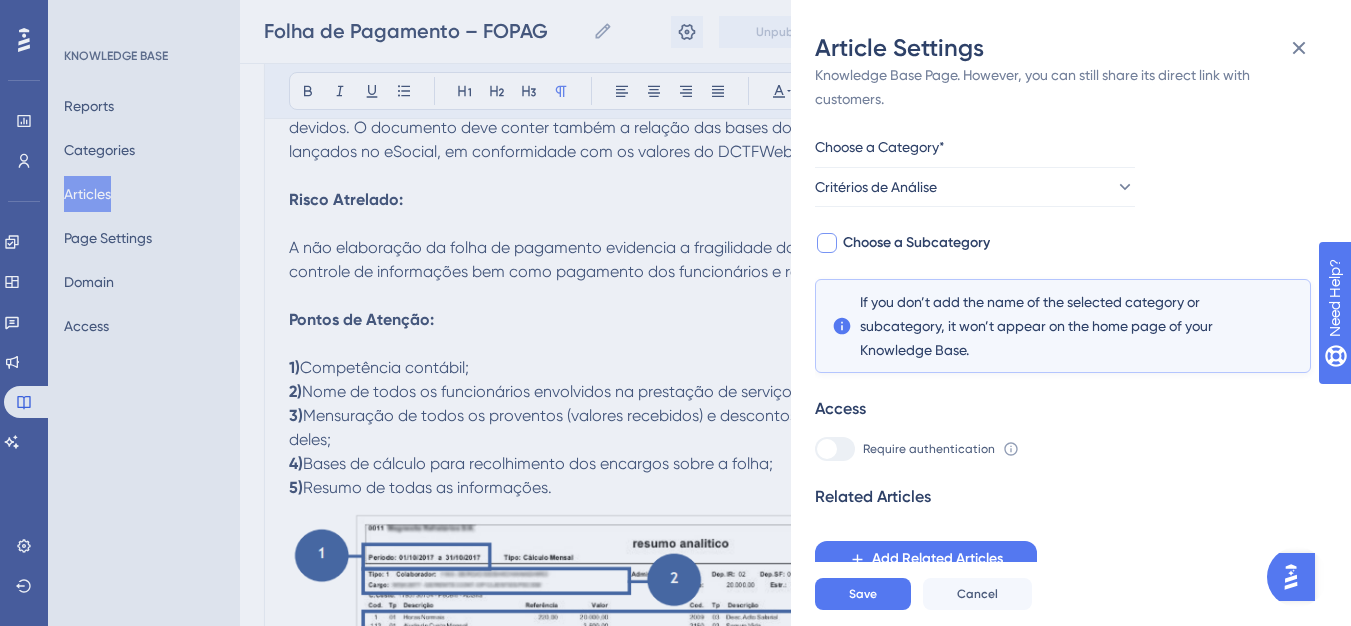 click on "Choose a Subcategory" at bounding box center (916, 243) 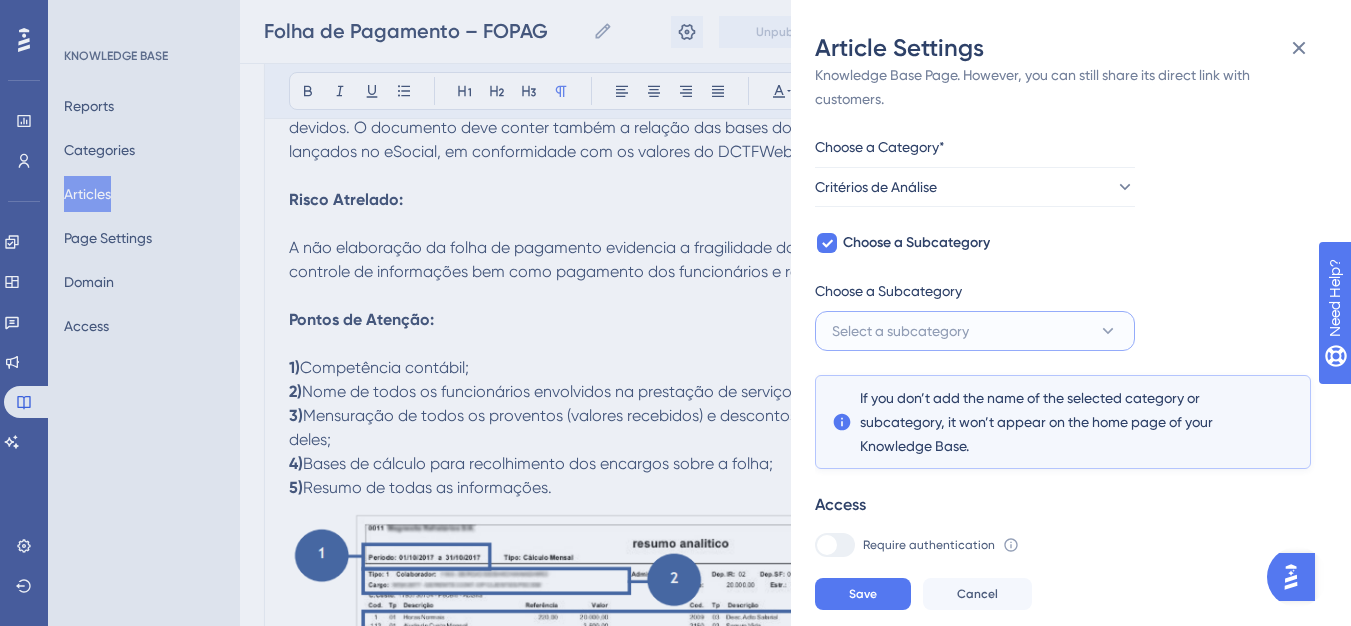 click on "Select a subcategory" at bounding box center (900, 331) 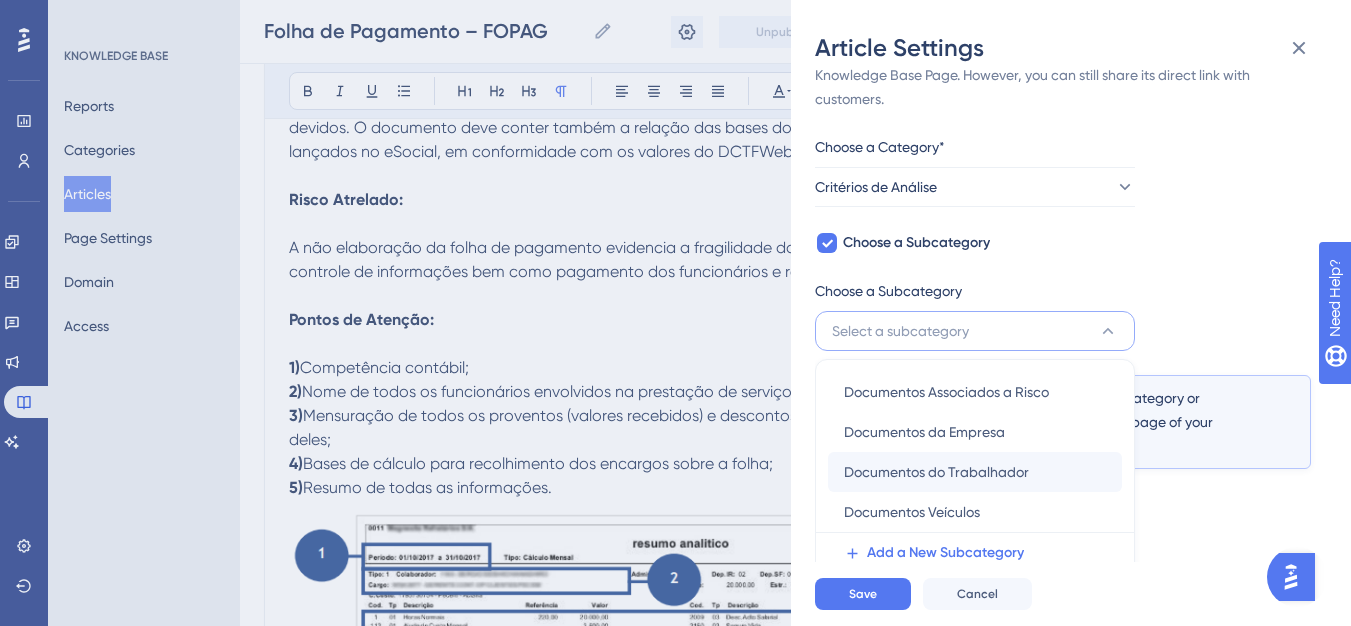 scroll, scrollTop: 145, scrollLeft: 0, axis: vertical 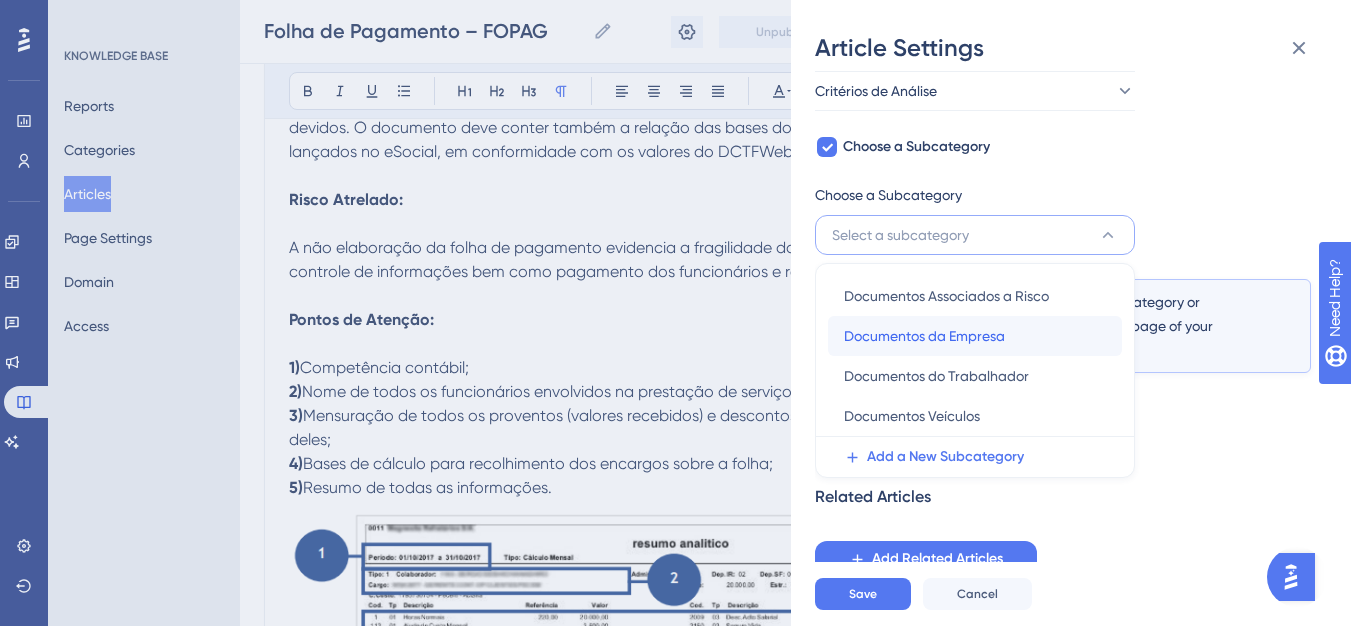 click on "Documentos da Empresa" at bounding box center (924, 336) 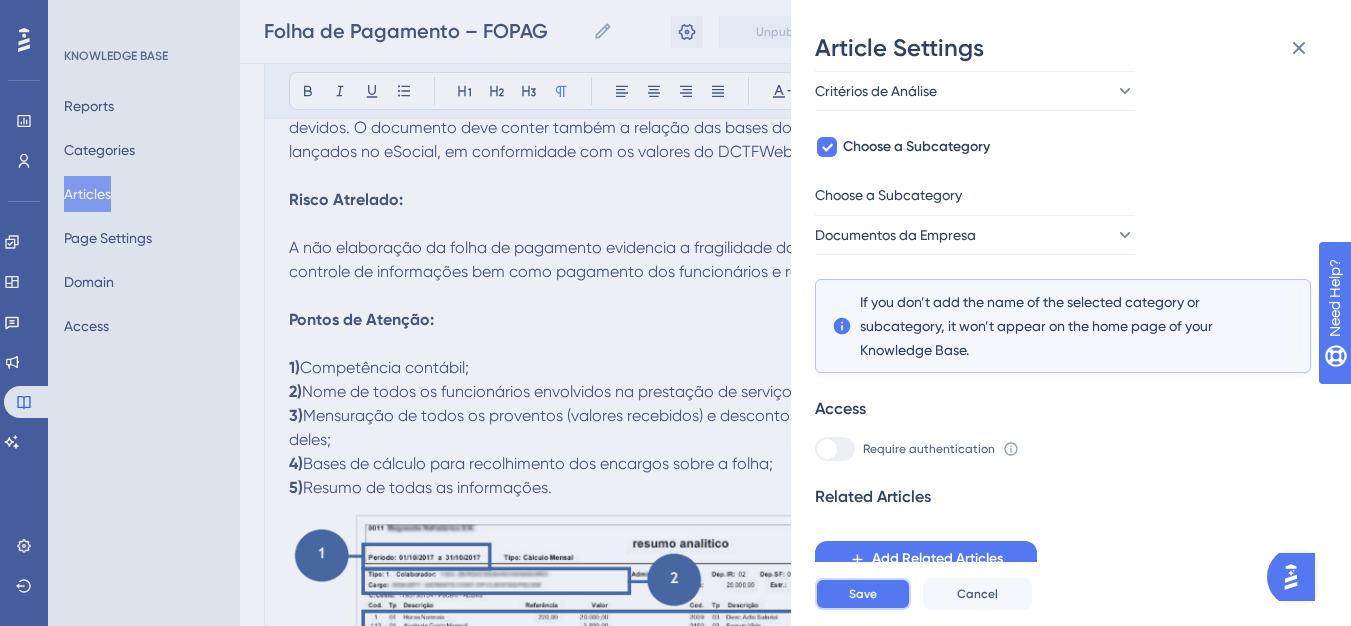 click on "Save" at bounding box center [863, 594] 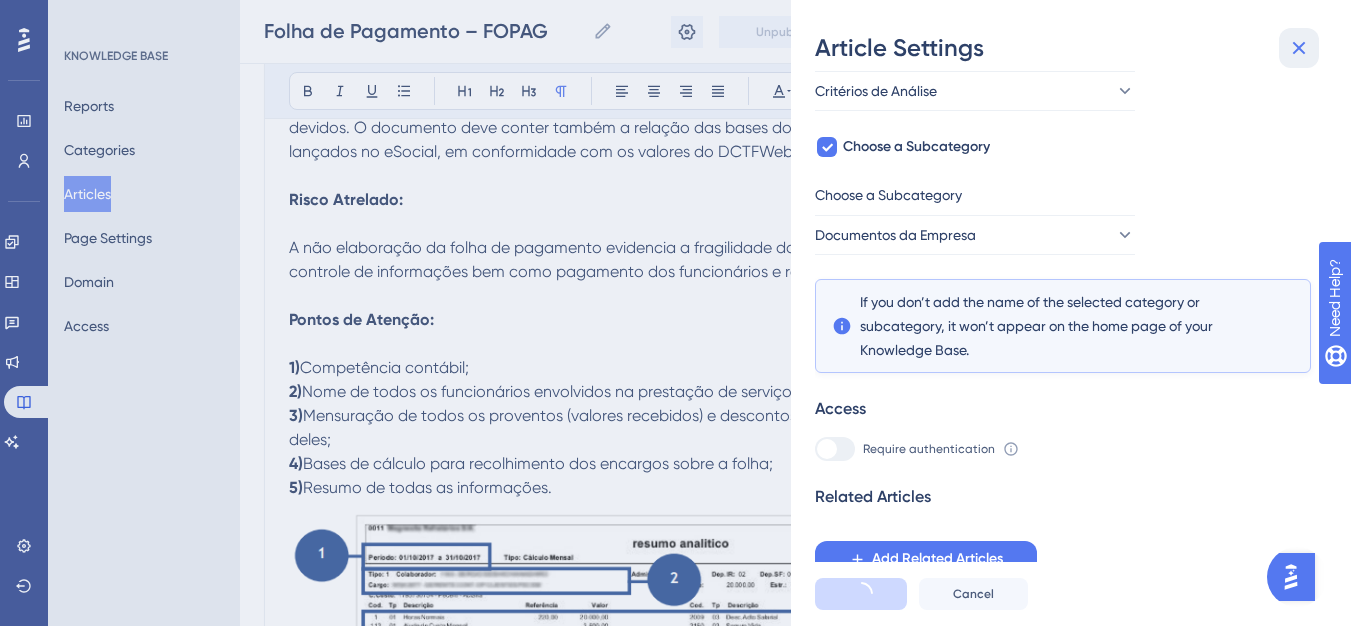 click 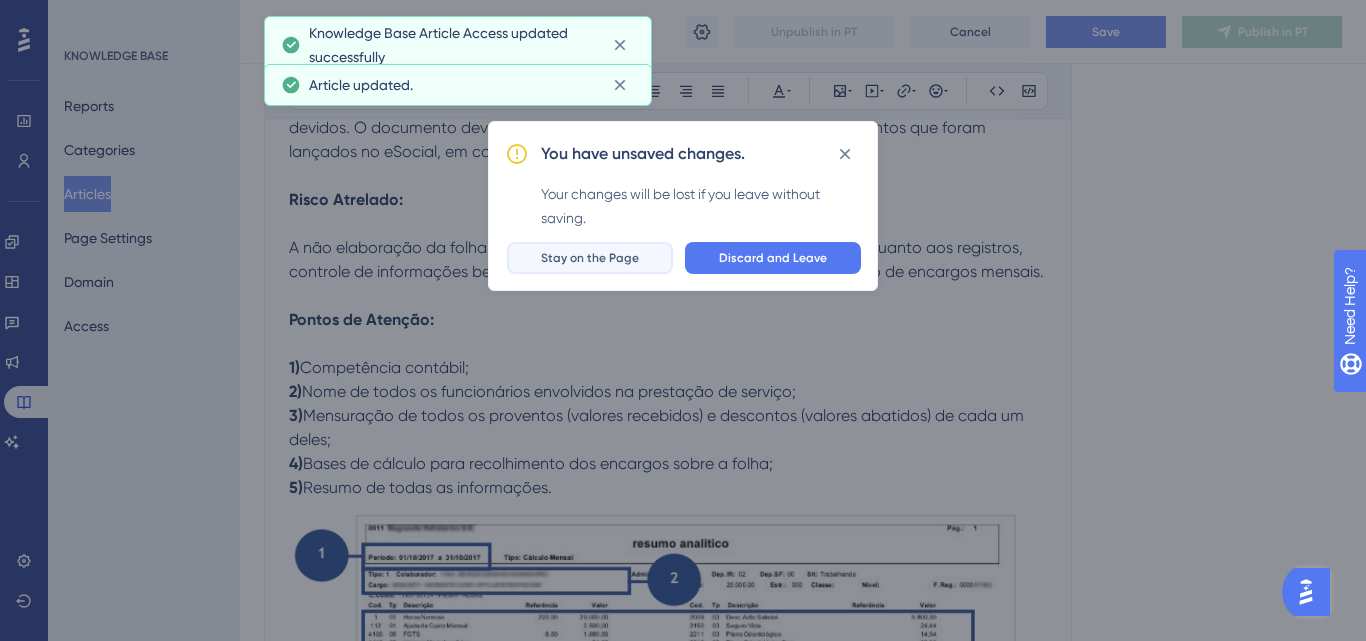 click on "Stay on the Page" at bounding box center (590, 258) 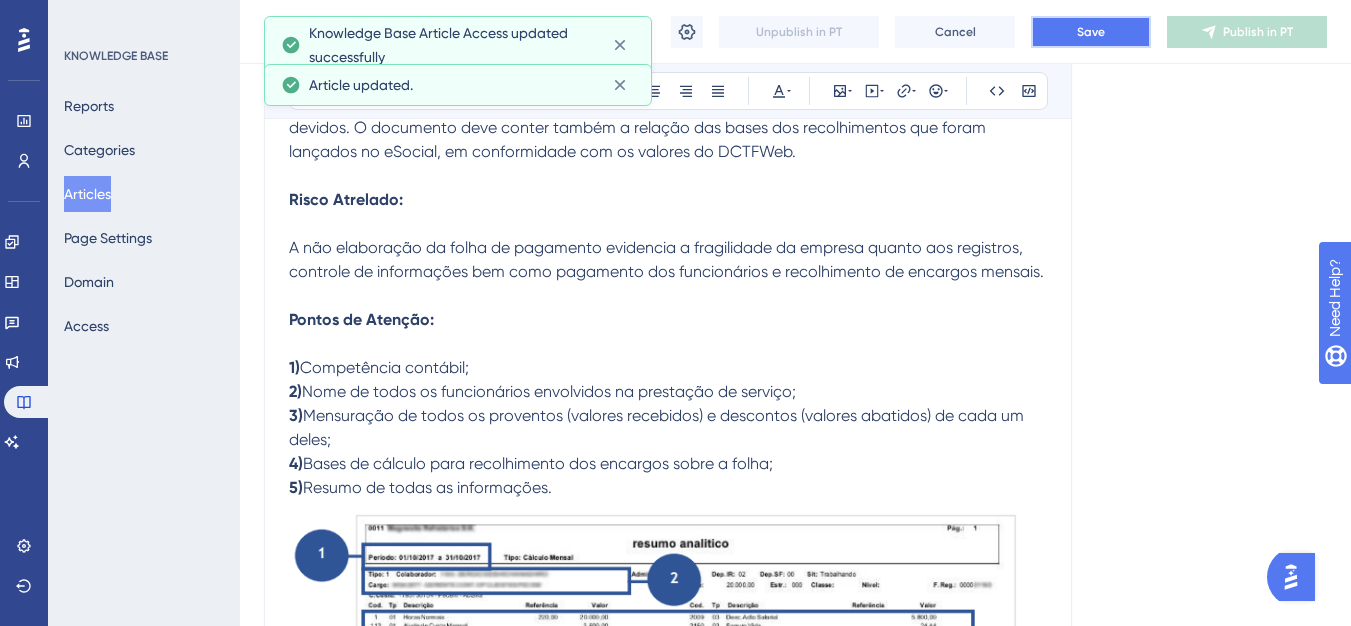click on "Save" at bounding box center [1091, 32] 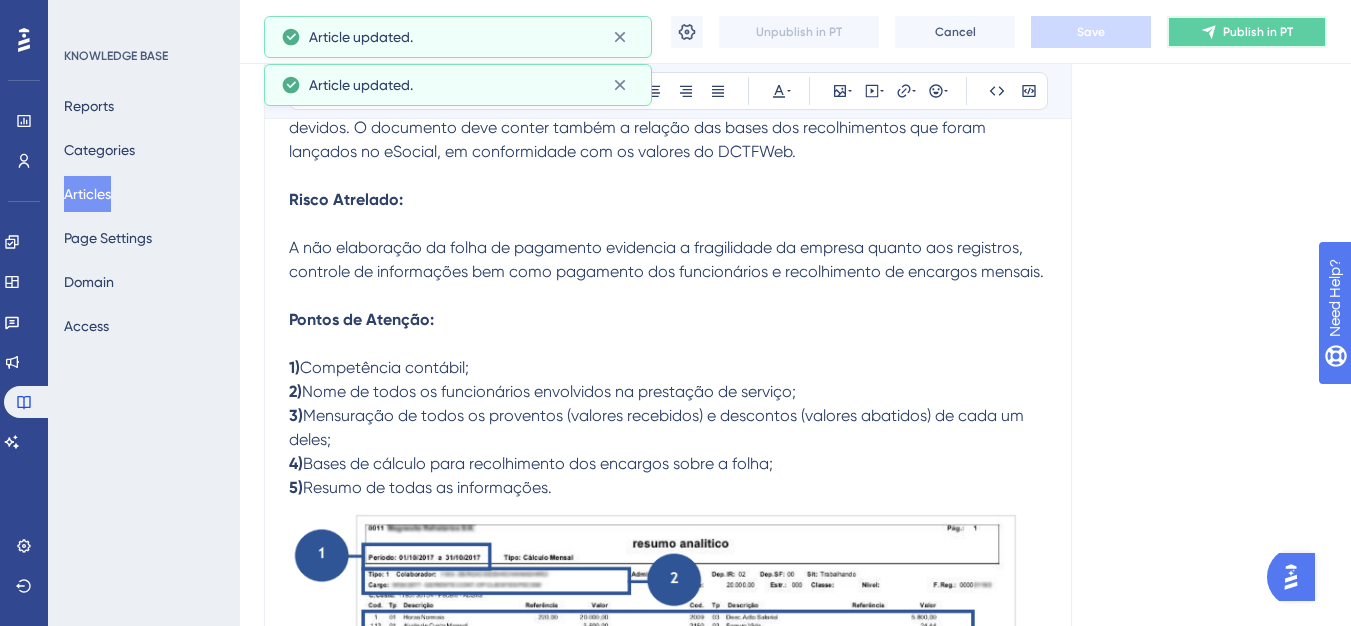 click on "Publish in PT" at bounding box center [1258, 32] 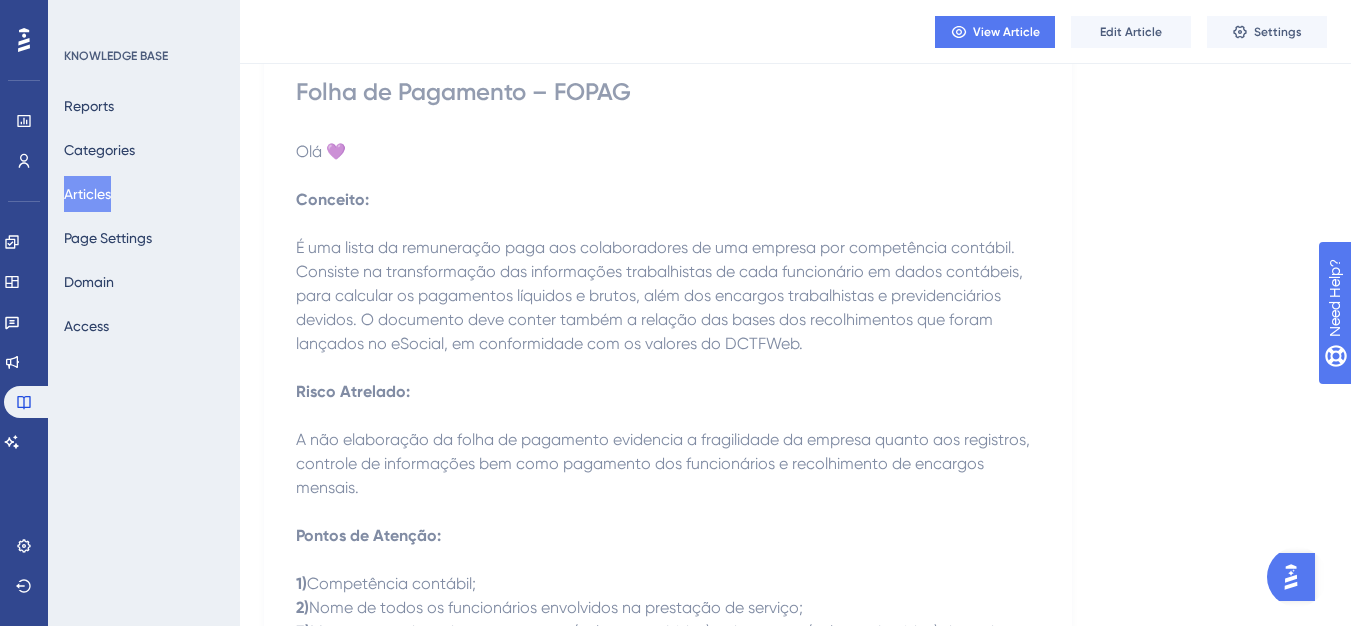 scroll, scrollTop: 177, scrollLeft: 0, axis: vertical 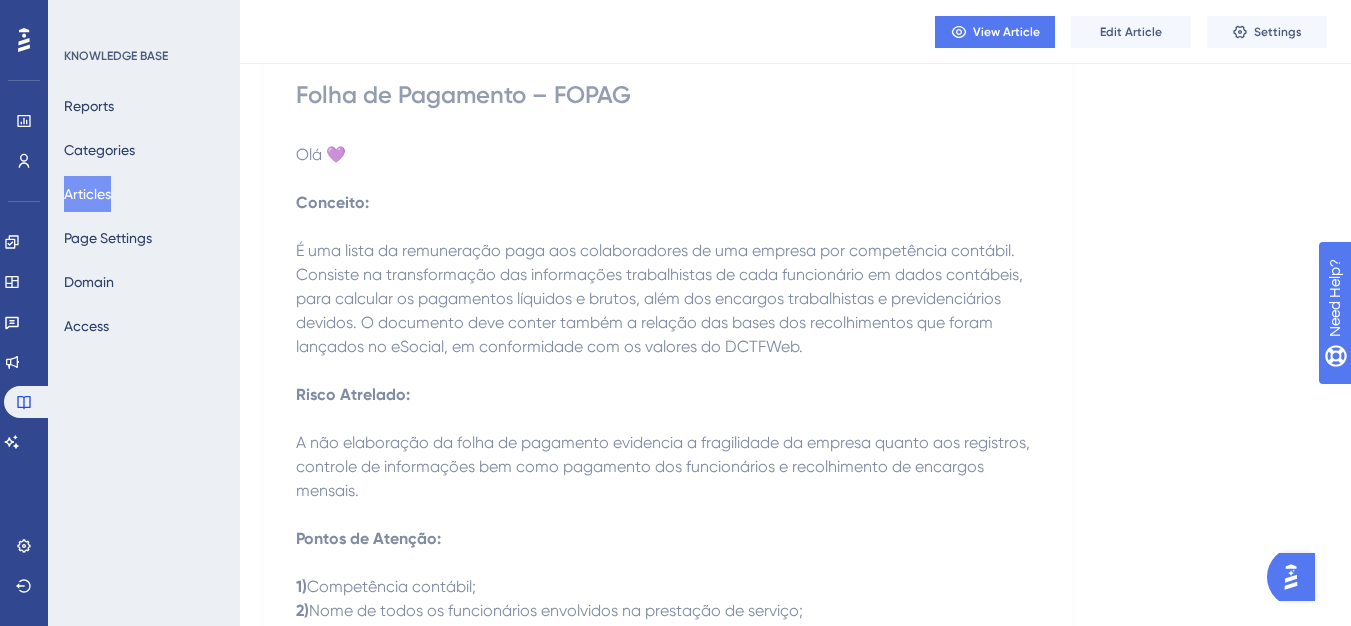 click on "Articles" at bounding box center (87, 194) 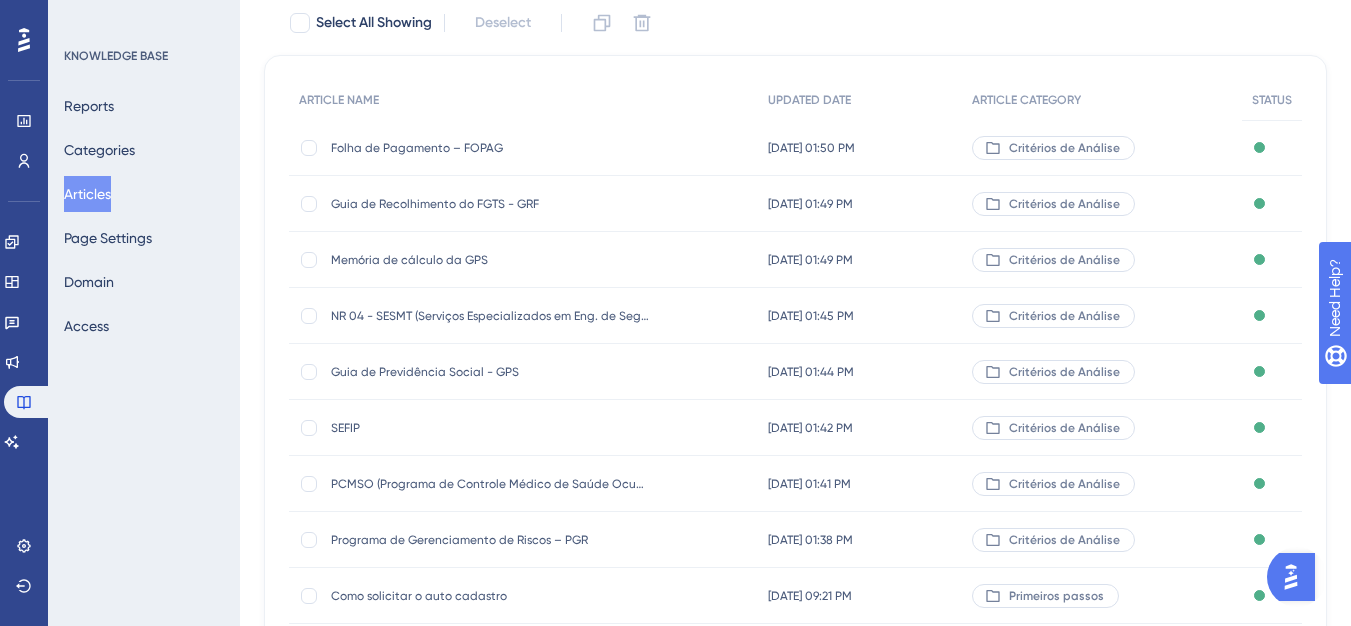 scroll, scrollTop: 0, scrollLeft: 0, axis: both 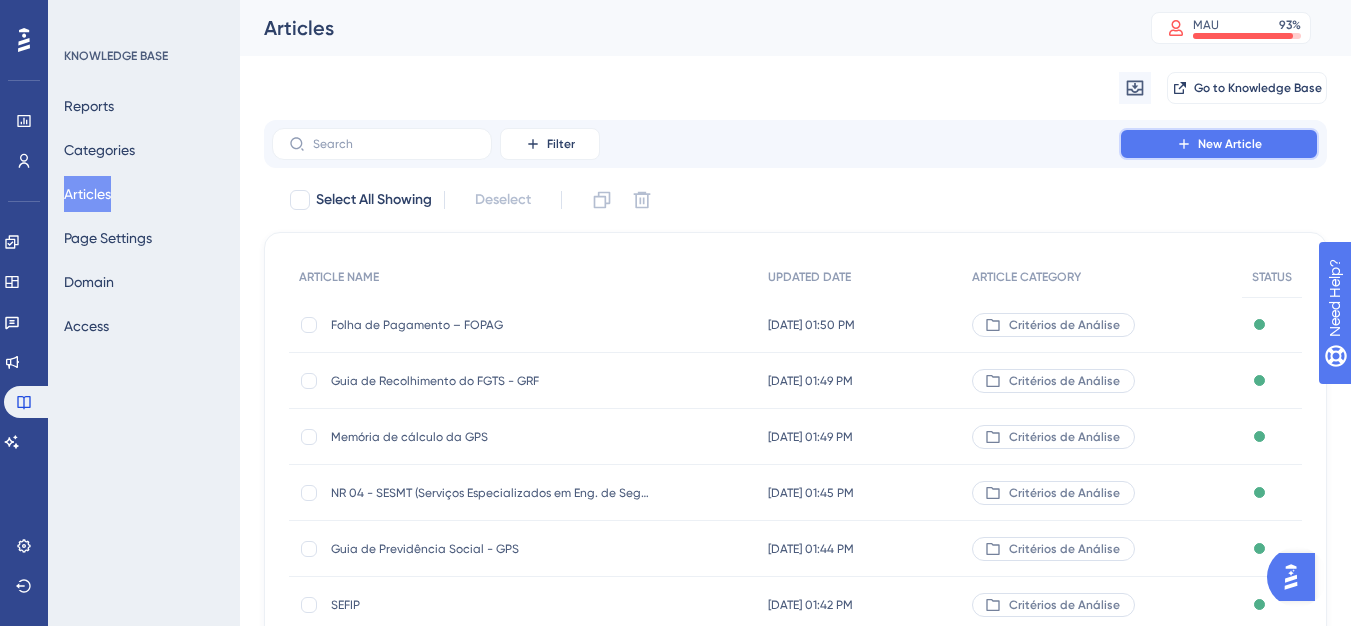 click on "New Article" at bounding box center [1230, 144] 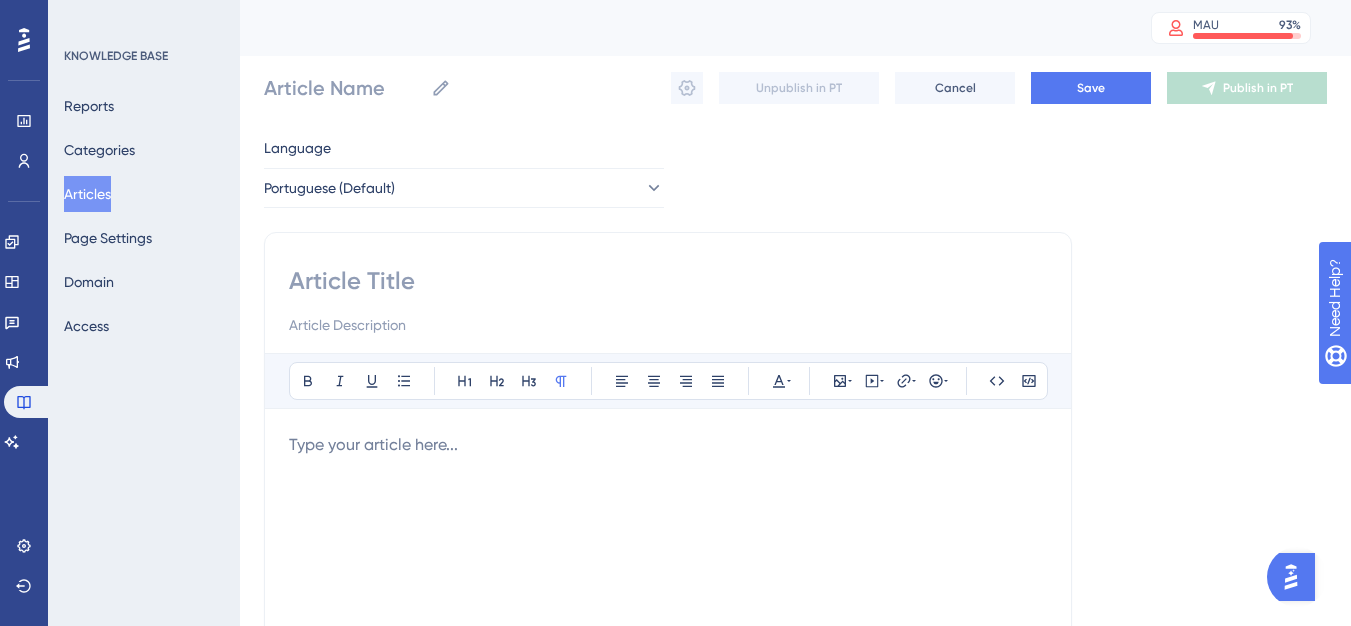 click at bounding box center [668, 281] 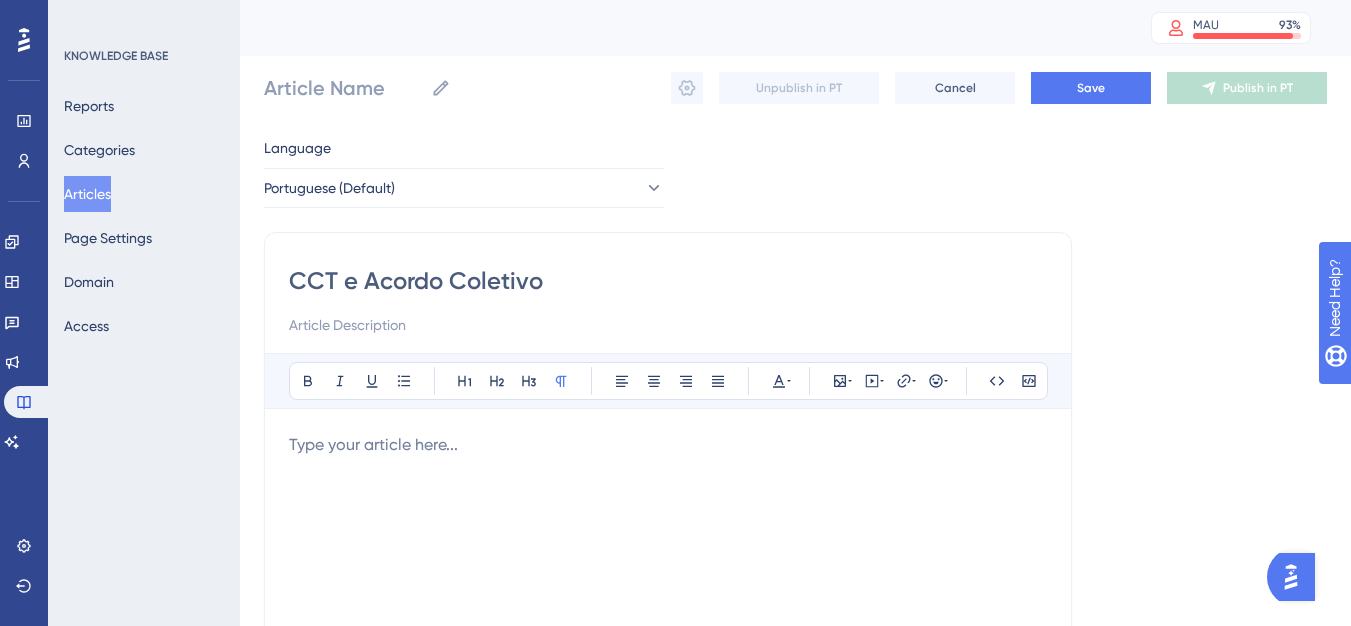 type on "CCT e Acordo Coletivo" 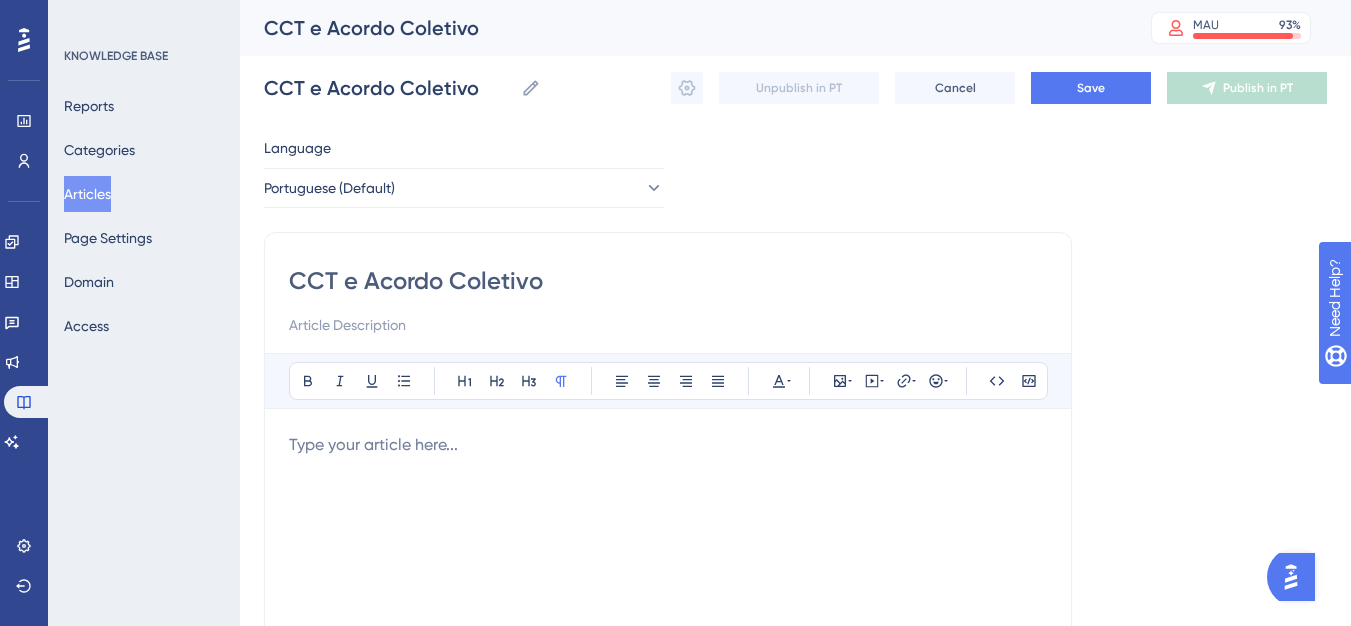 type on "CCT e Acordo Coletivo" 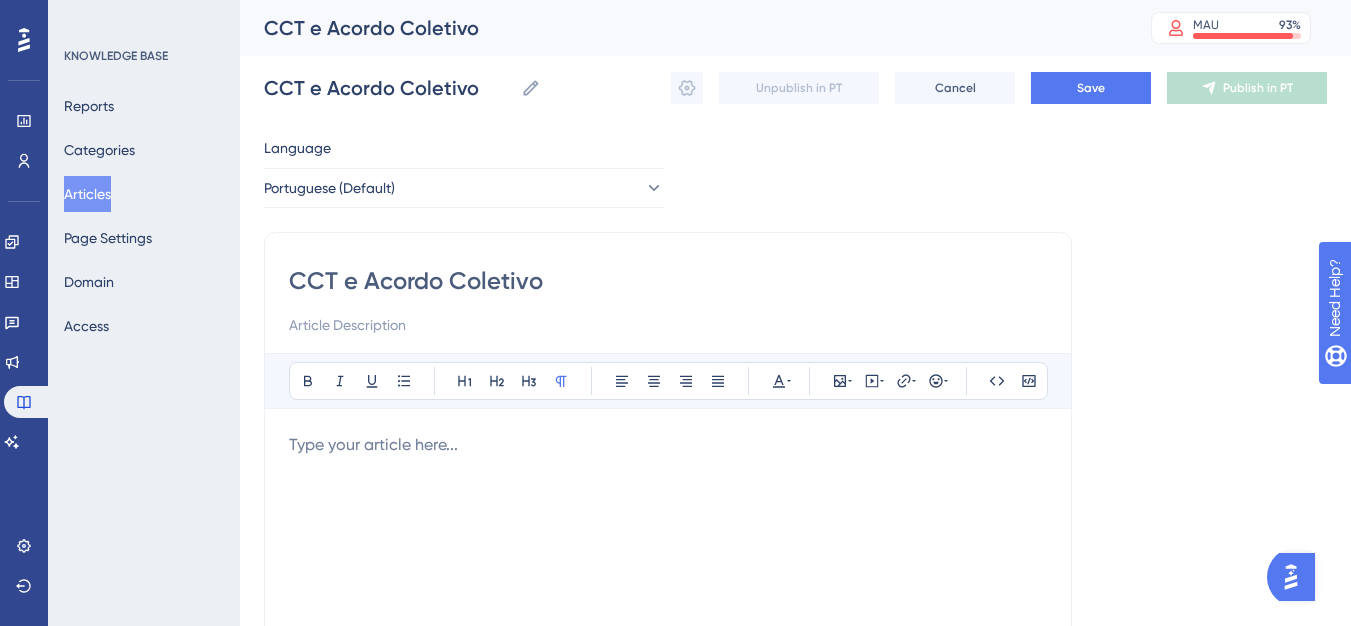 click at bounding box center [668, 653] 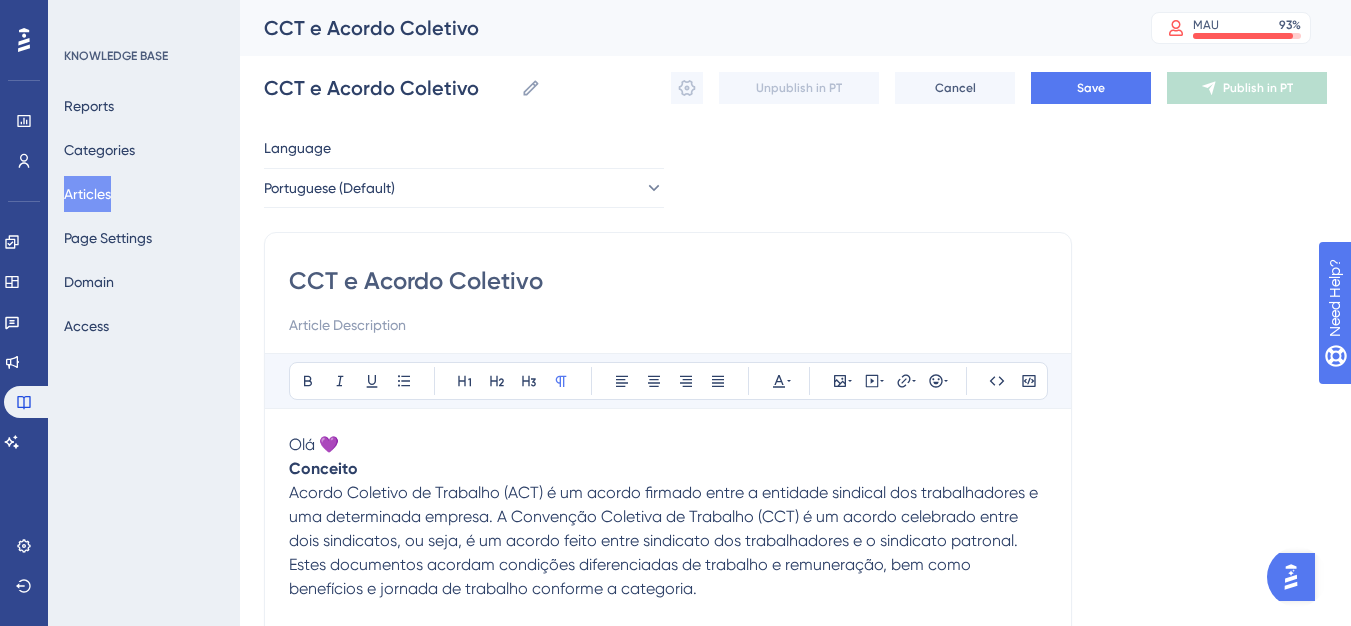 scroll, scrollTop: 1229, scrollLeft: 0, axis: vertical 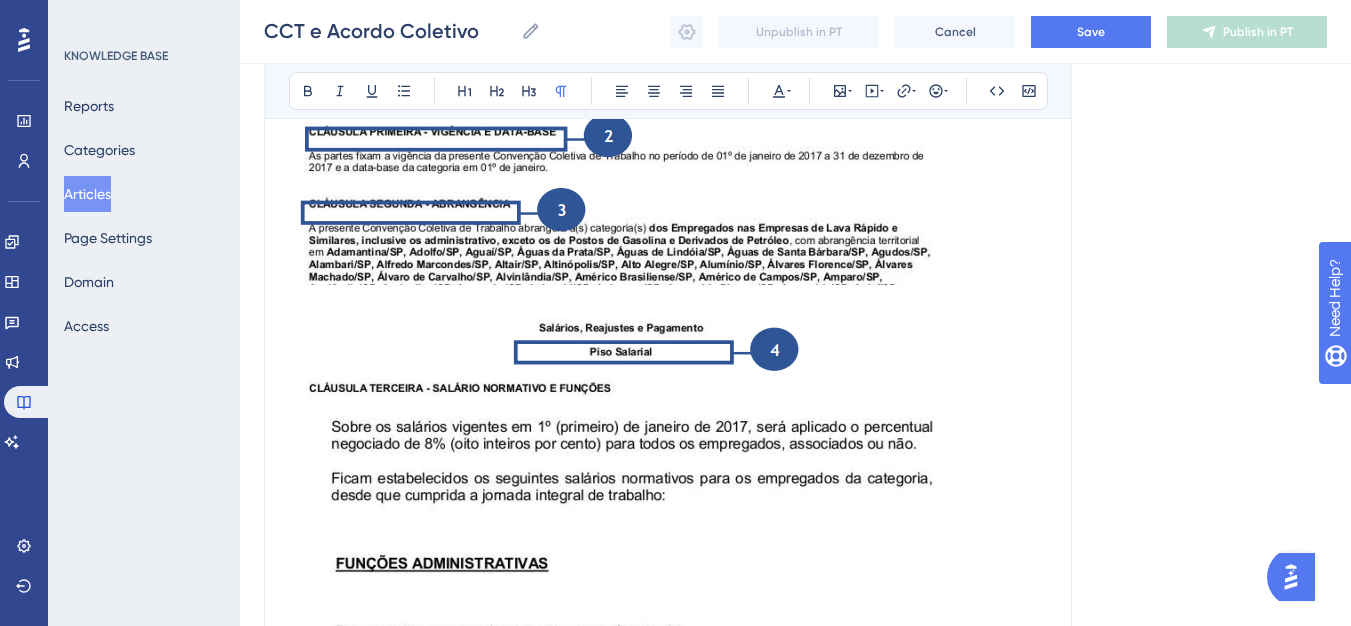 click on "CCT e Acordo Coletivo CCT e Acordo Coletivo Unpublish in PT Cancel Save Publish in PT" at bounding box center [795, 32] 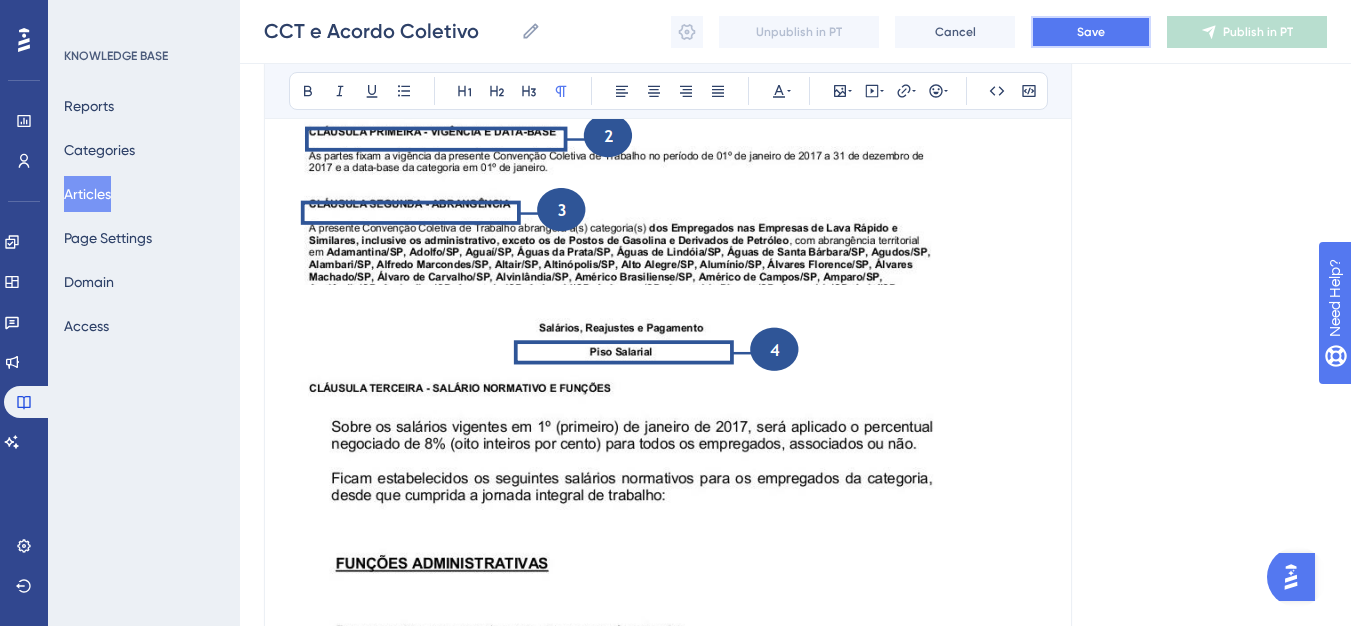 click on "Save" at bounding box center (1091, 32) 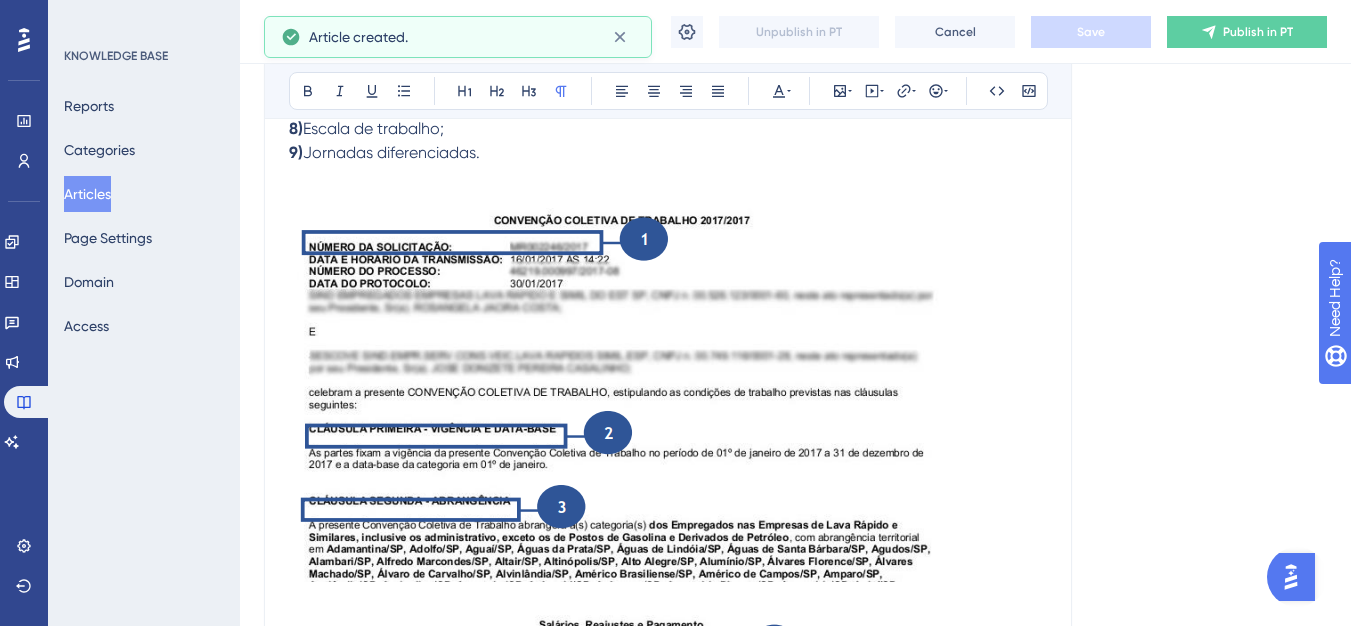 scroll, scrollTop: 821, scrollLeft: 0, axis: vertical 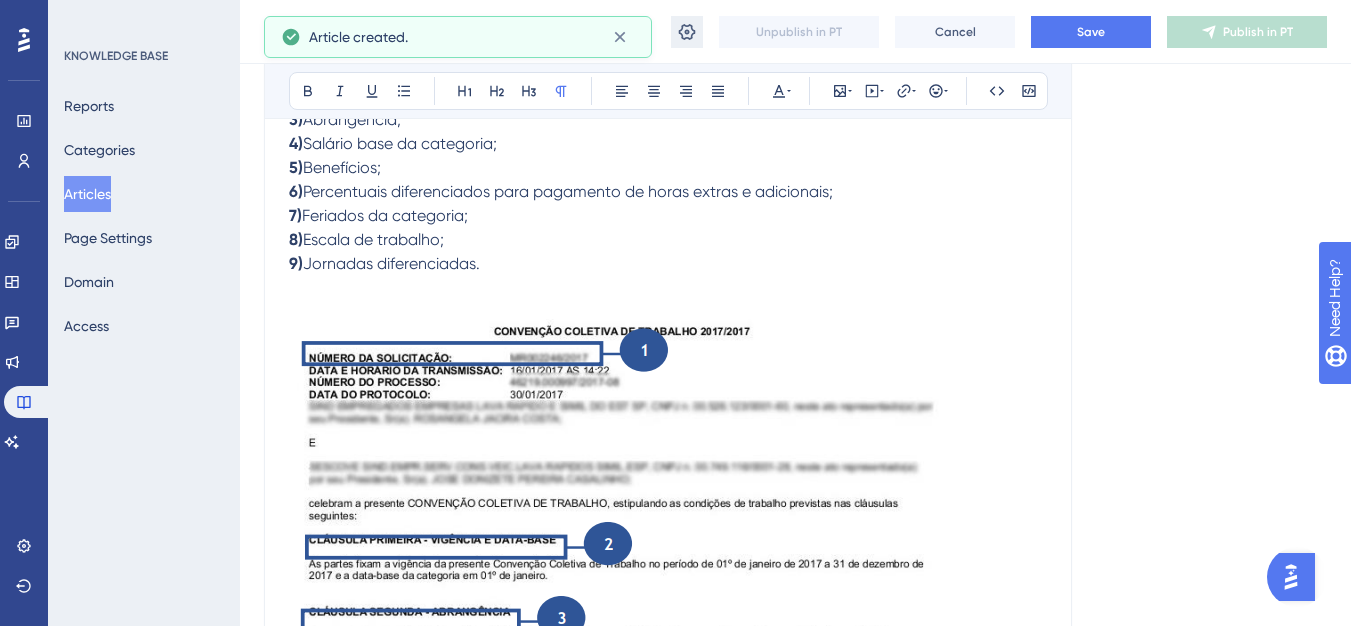 click 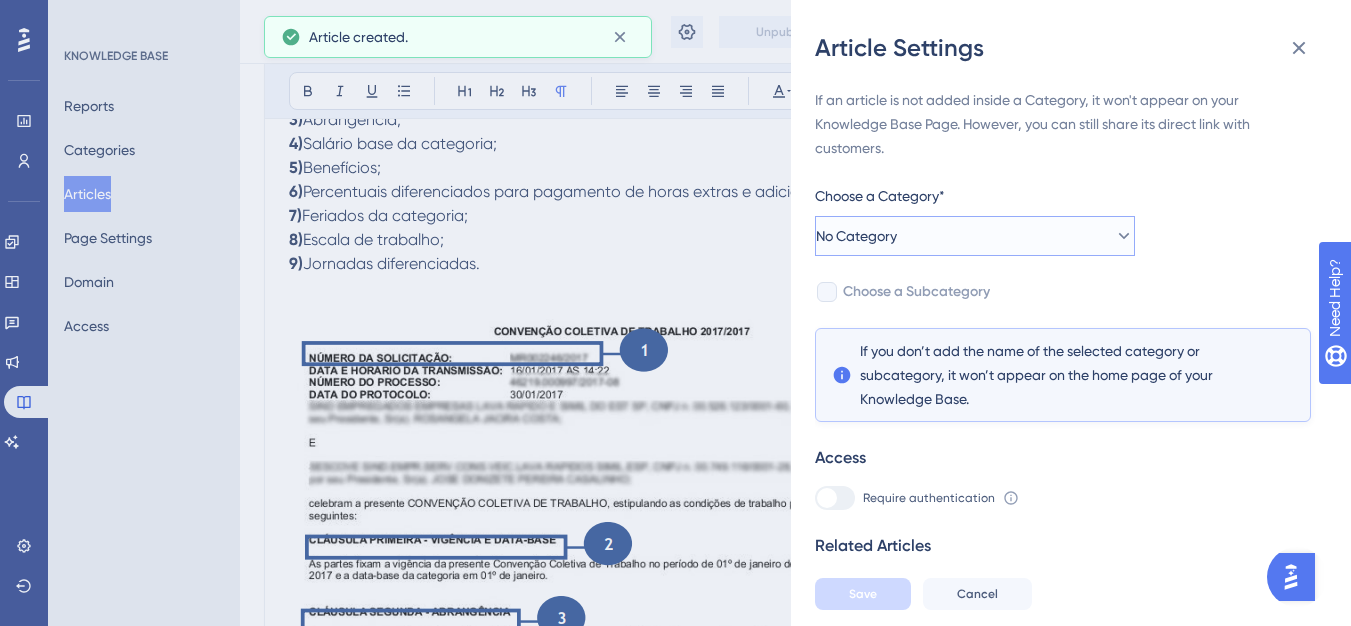 click on "No Category" at bounding box center (975, 236) 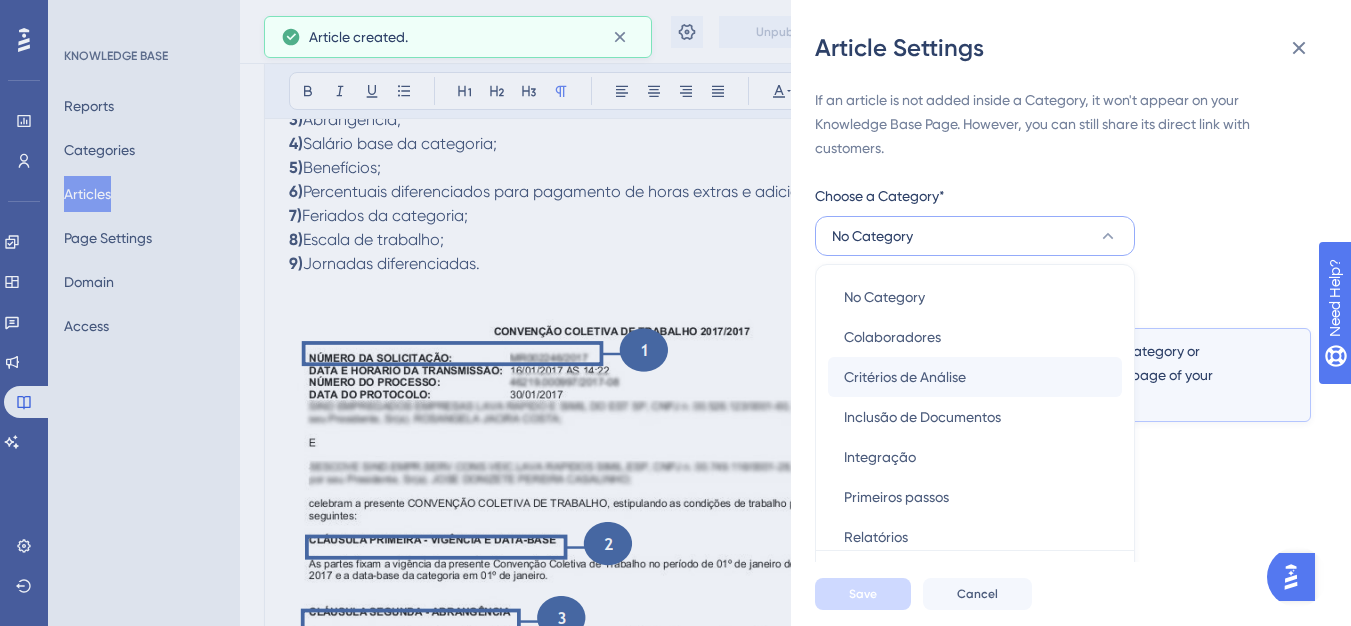 scroll, scrollTop: 49, scrollLeft: 0, axis: vertical 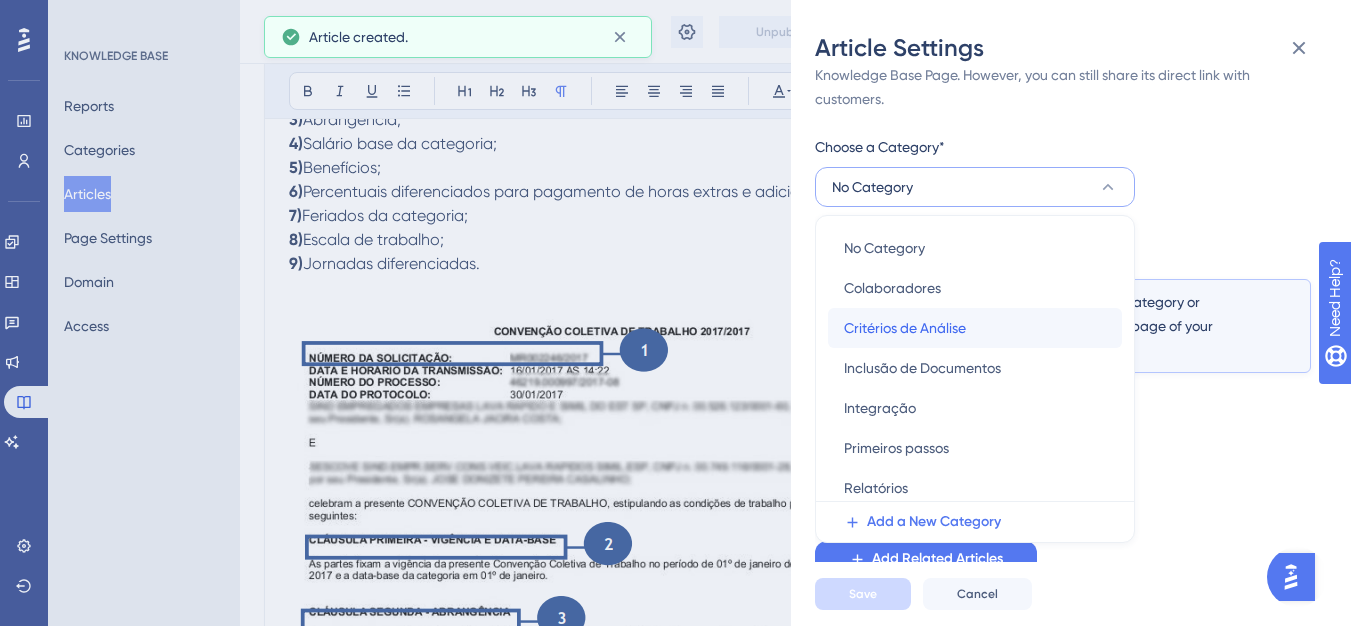 click on "Critérios de Análise" at bounding box center [905, 328] 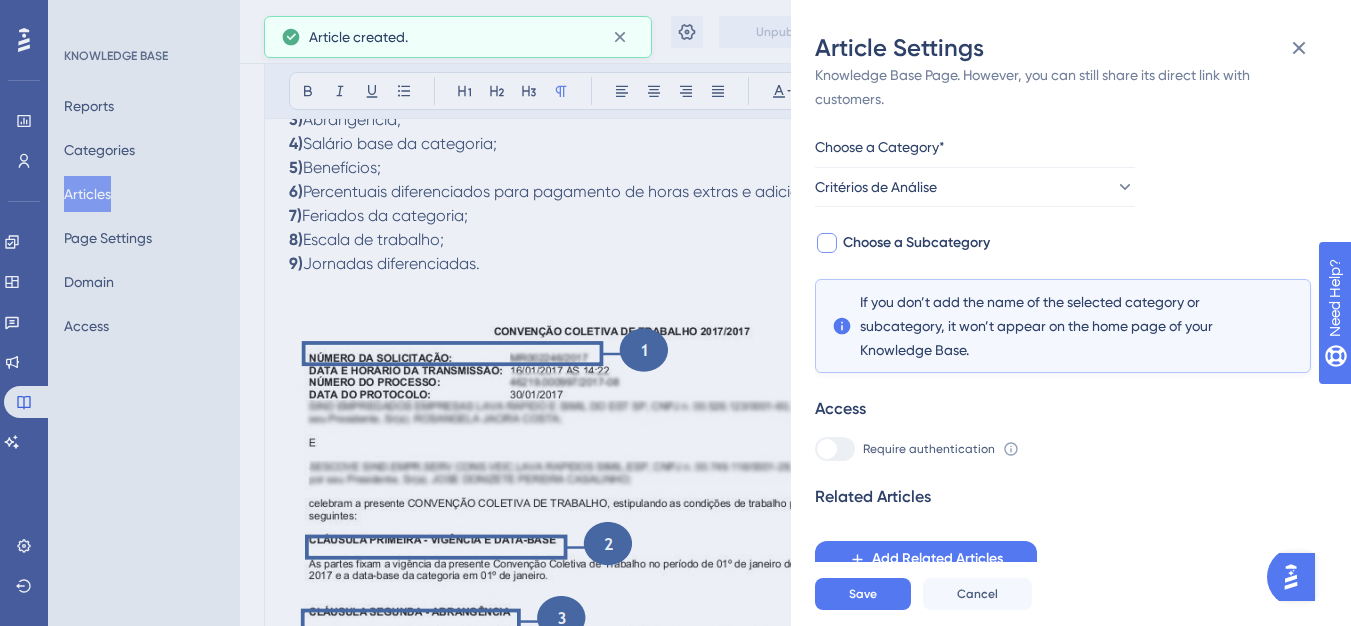 click on "Choose a Subcategory" at bounding box center (916, 243) 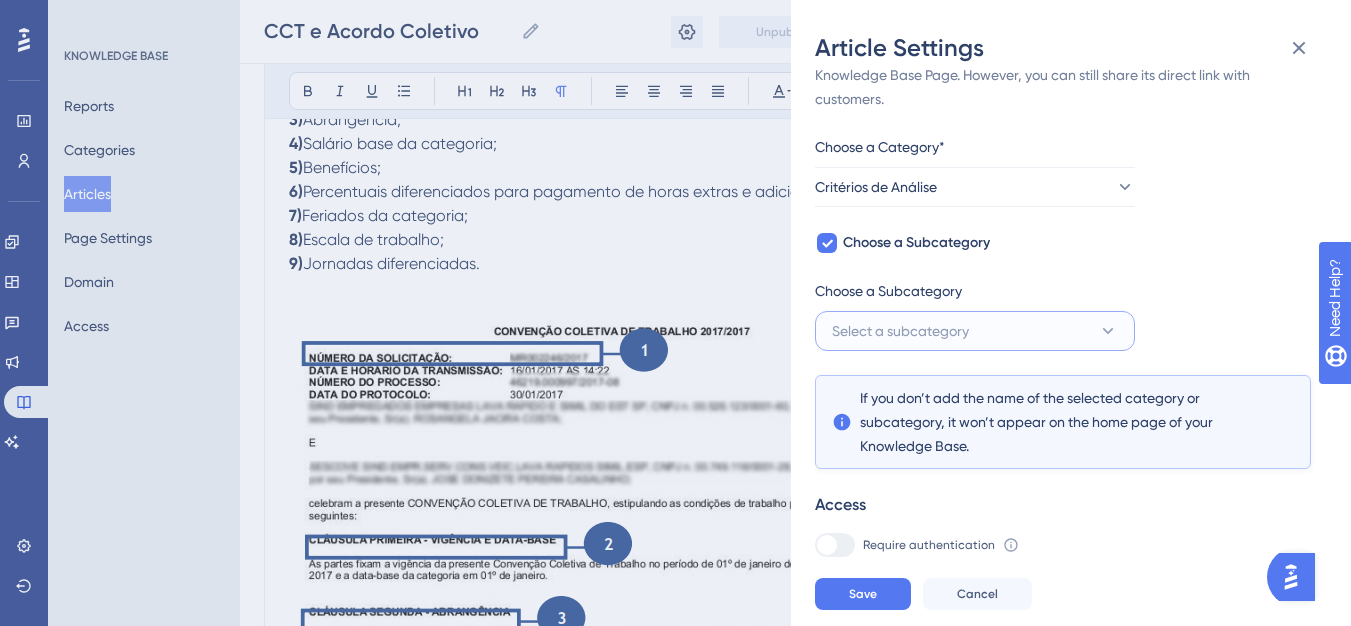 click on "Select a subcategory" at bounding box center [975, 331] 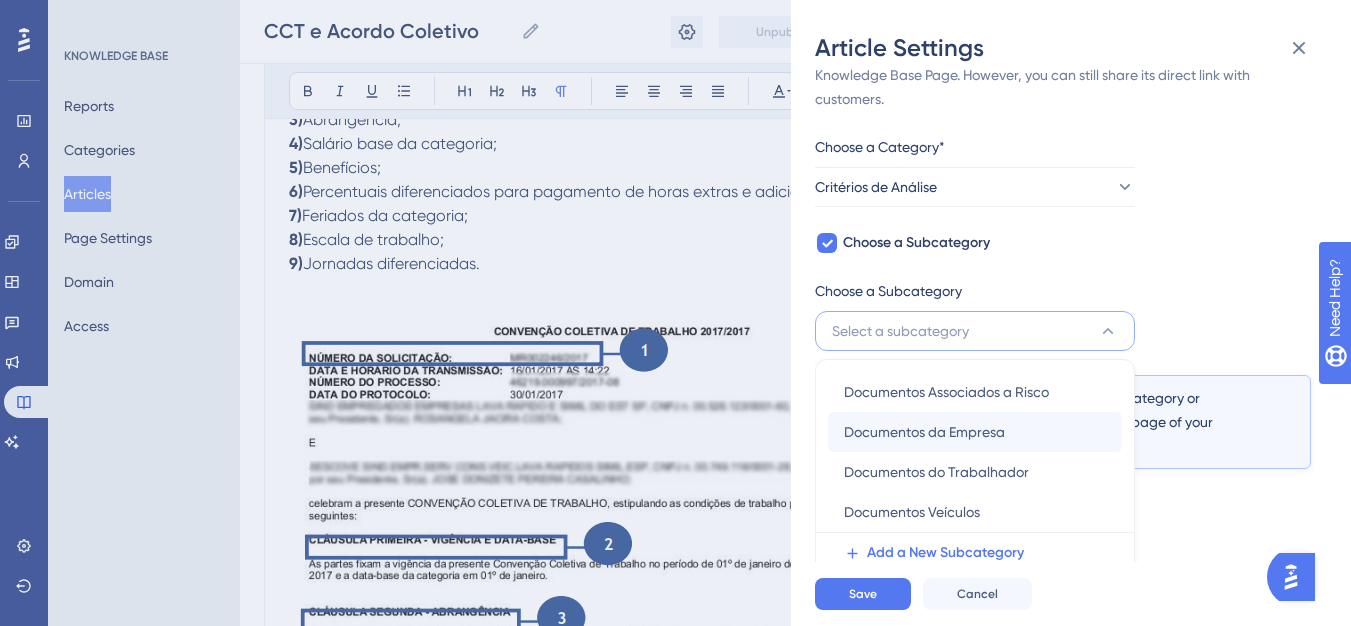 scroll, scrollTop: 145, scrollLeft: 0, axis: vertical 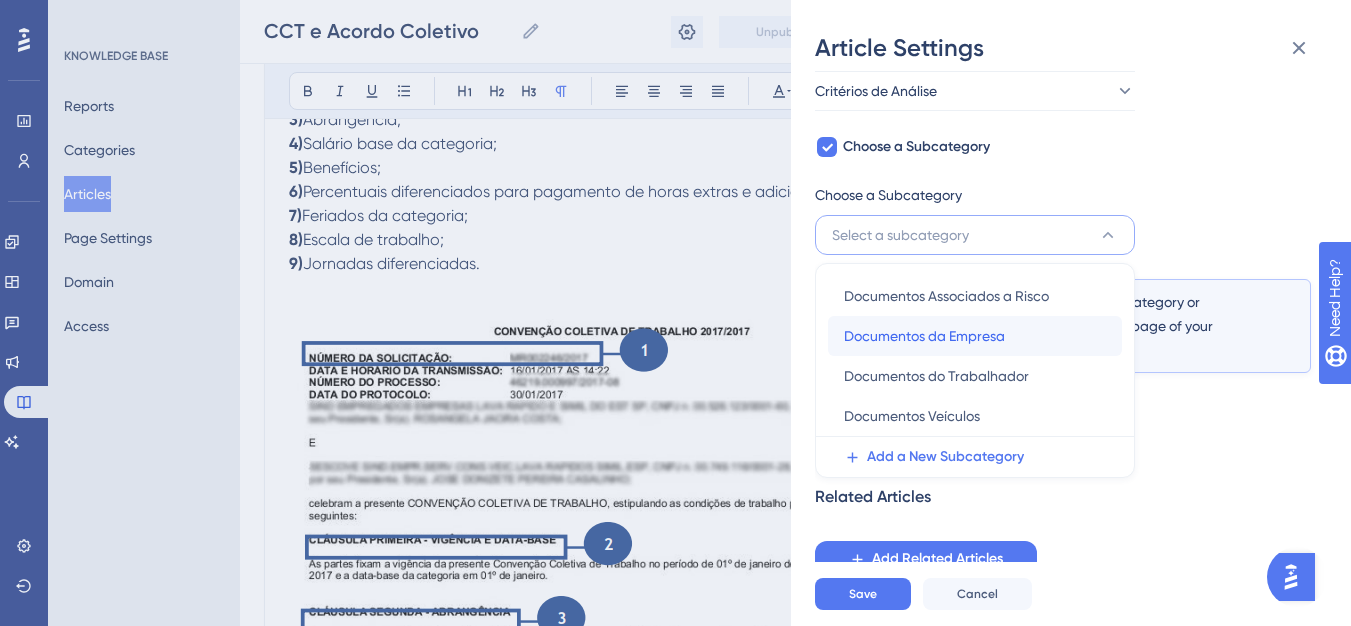 click on "Documentos da Empresa" at bounding box center (924, 336) 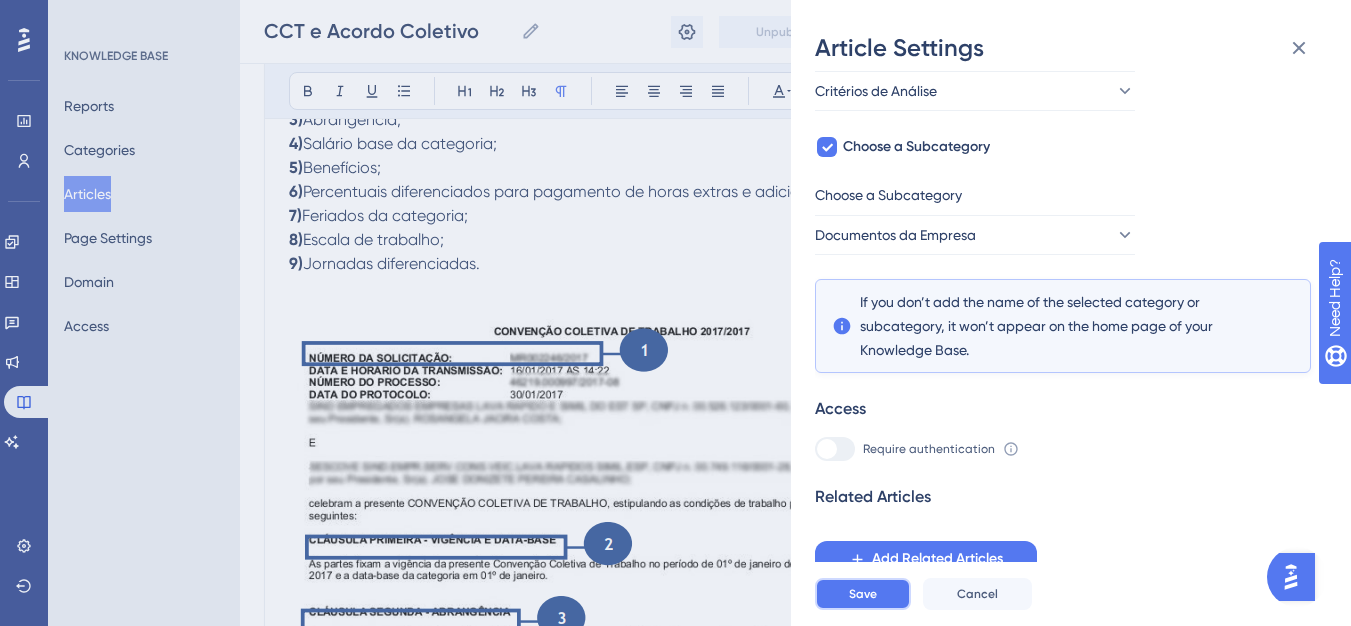 click on "Save" at bounding box center [863, 594] 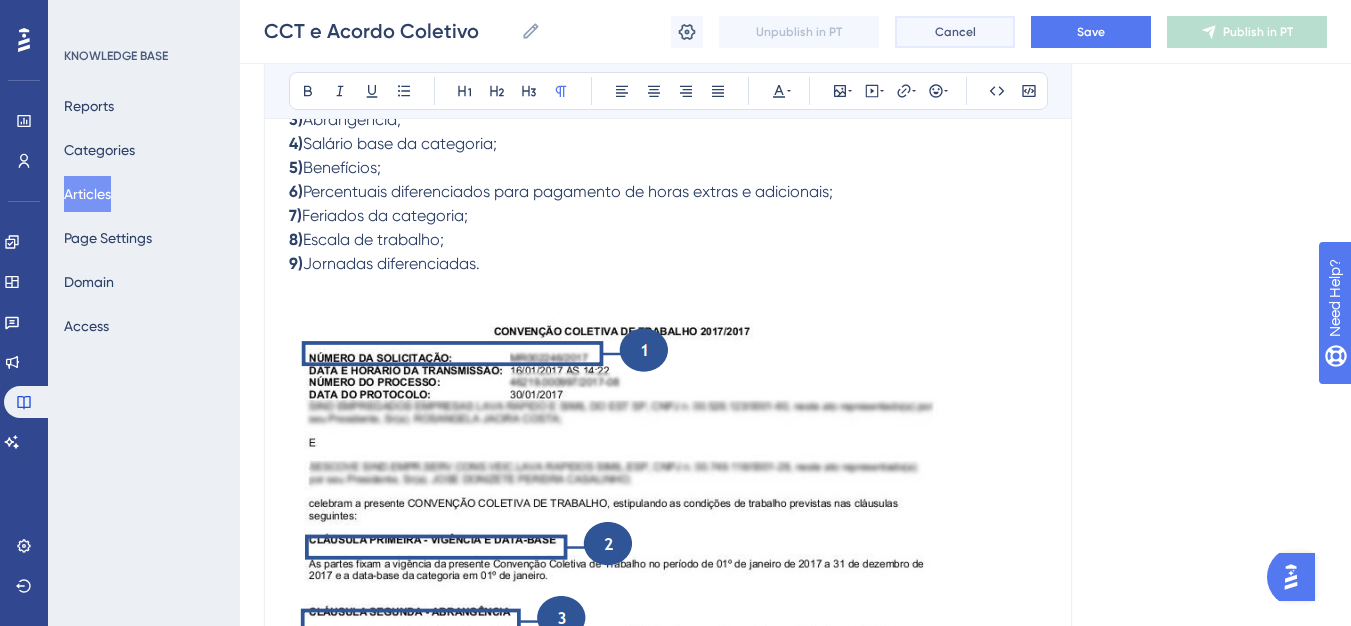 click on "Cancel" at bounding box center [955, 32] 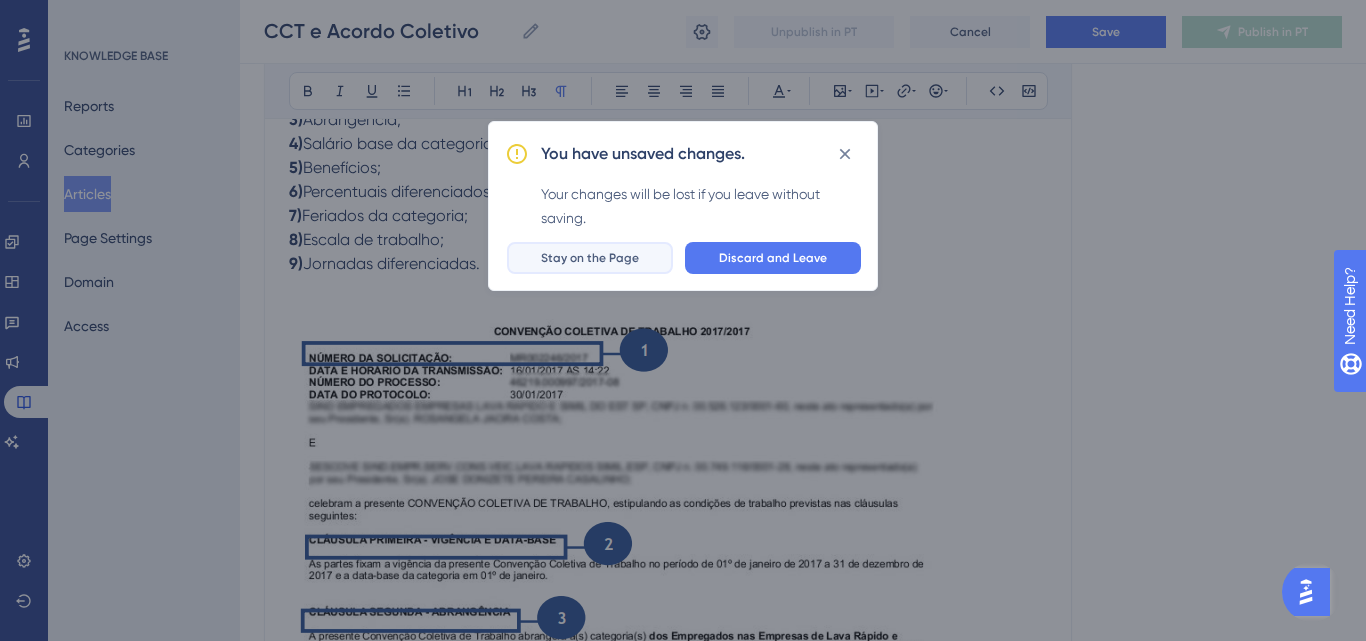 click on "Stay on the Page" at bounding box center [590, 258] 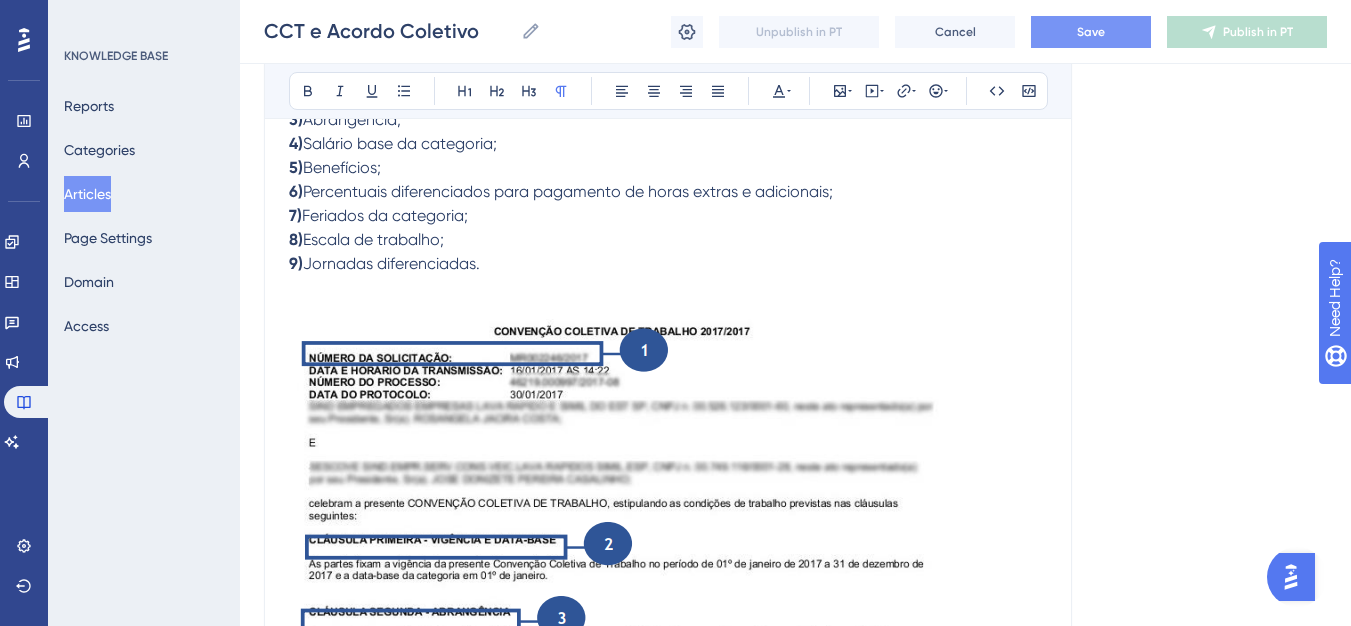 click on "Save" at bounding box center (1091, 32) 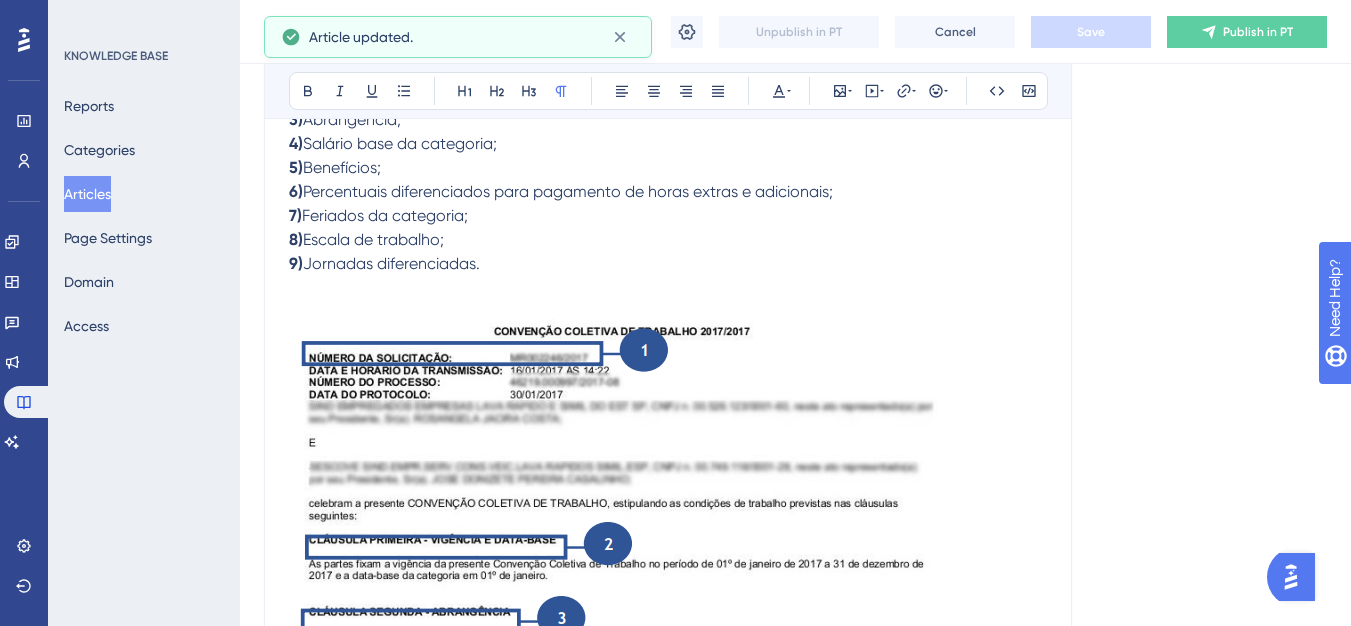 click on "Unpublish in PT Cancel Save Publish in PT" at bounding box center [999, 32] 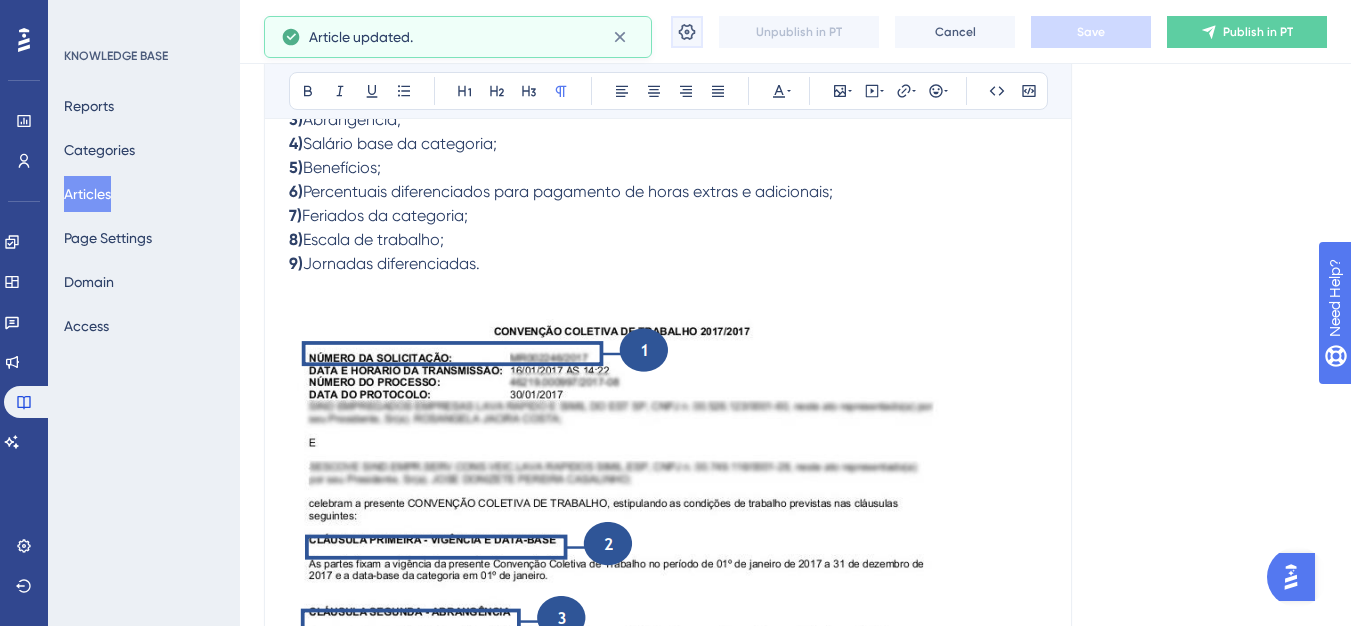 click at bounding box center (687, 32) 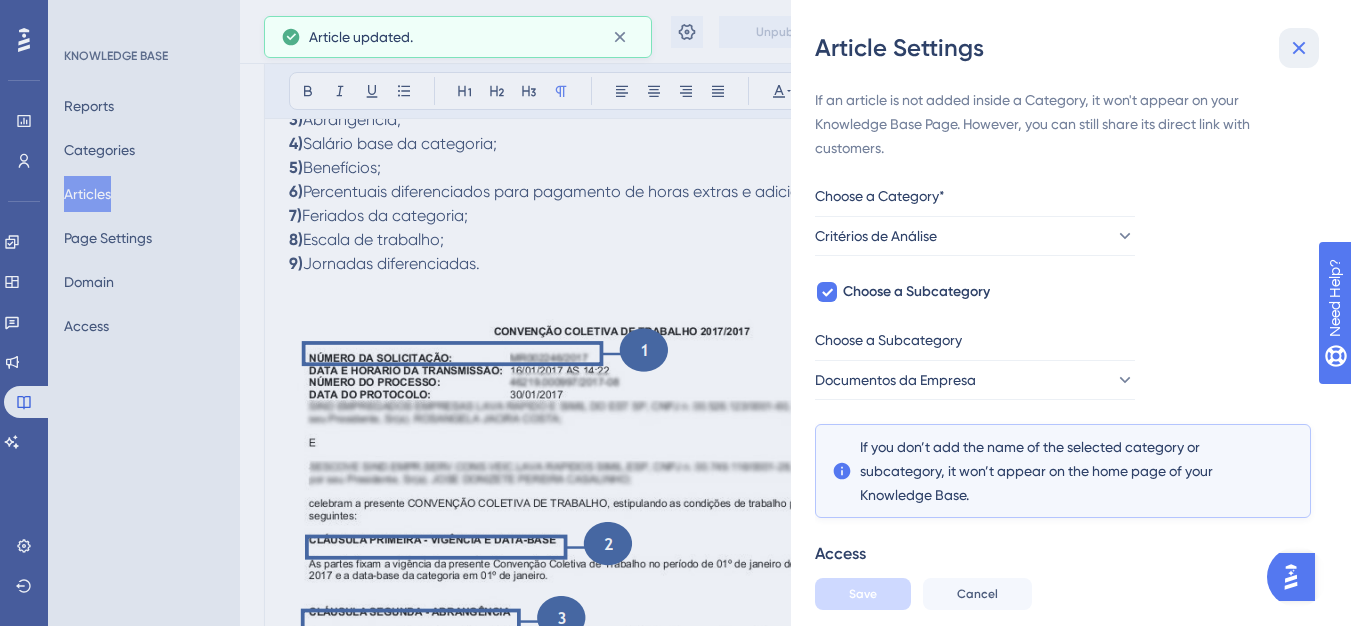 click 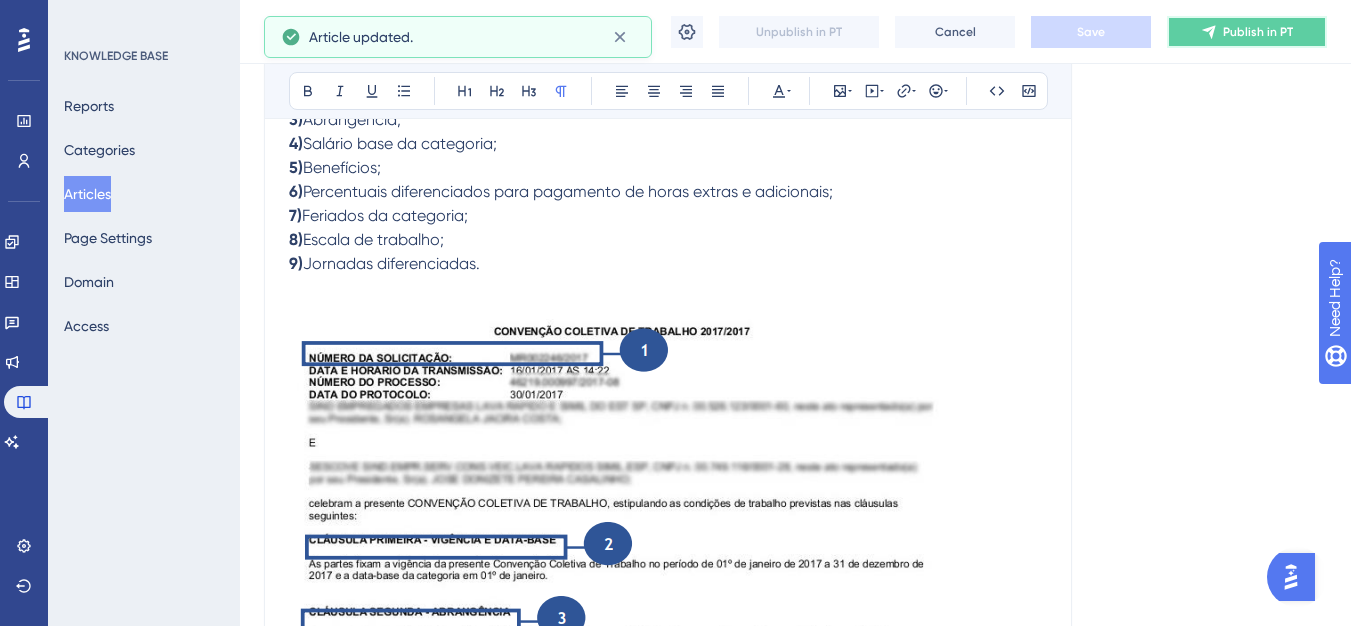 click on "Publish in PT" at bounding box center [1258, 32] 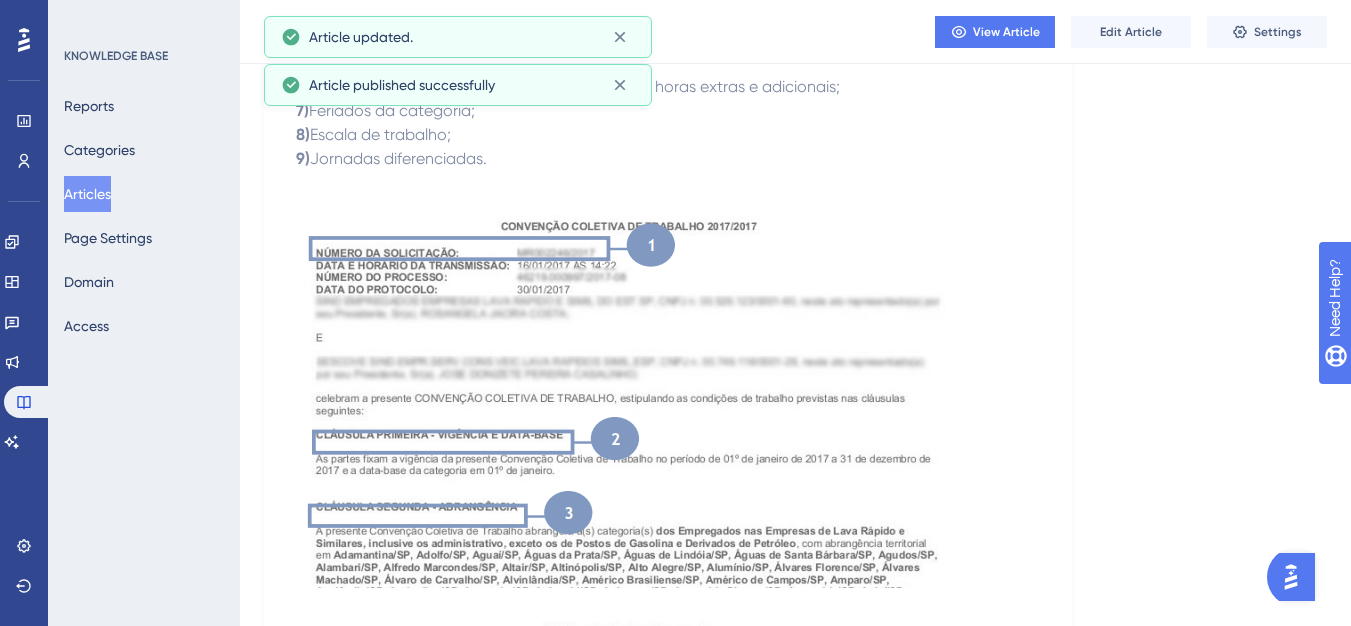 click on "Articles" at bounding box center [87, 194] 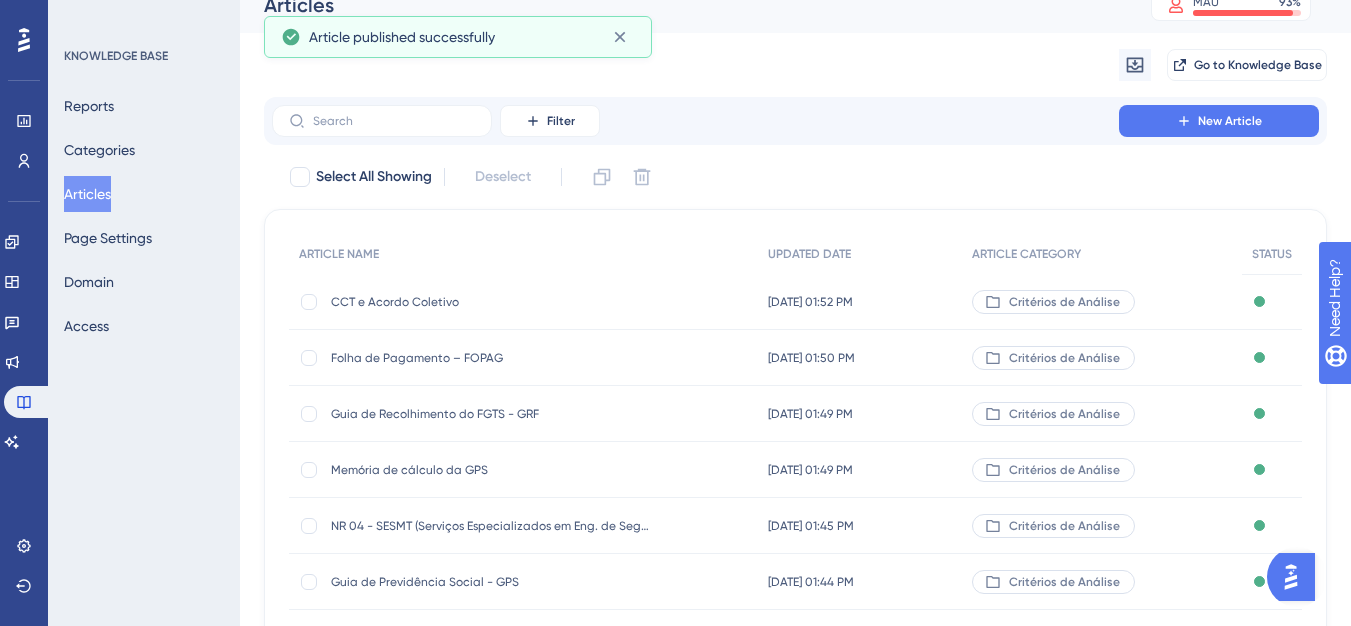 scroll, scrollTop: 0, scrollLeft: 0, axis: both 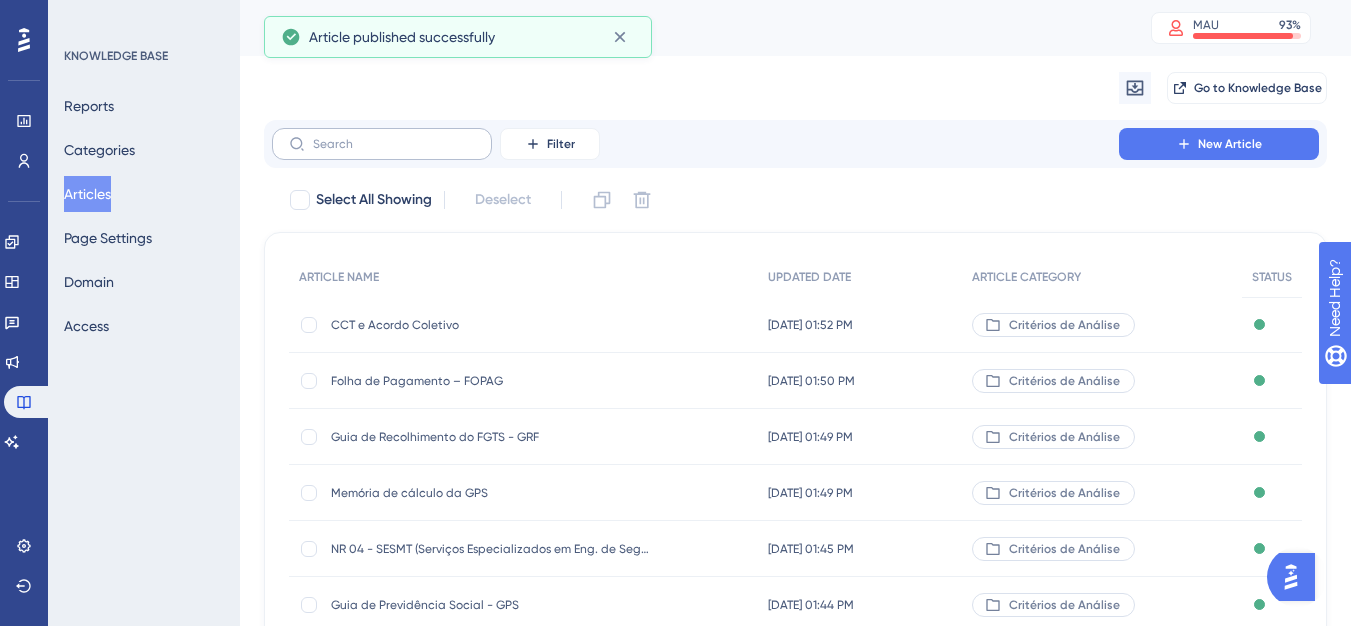click at bounding box center [382, 144] 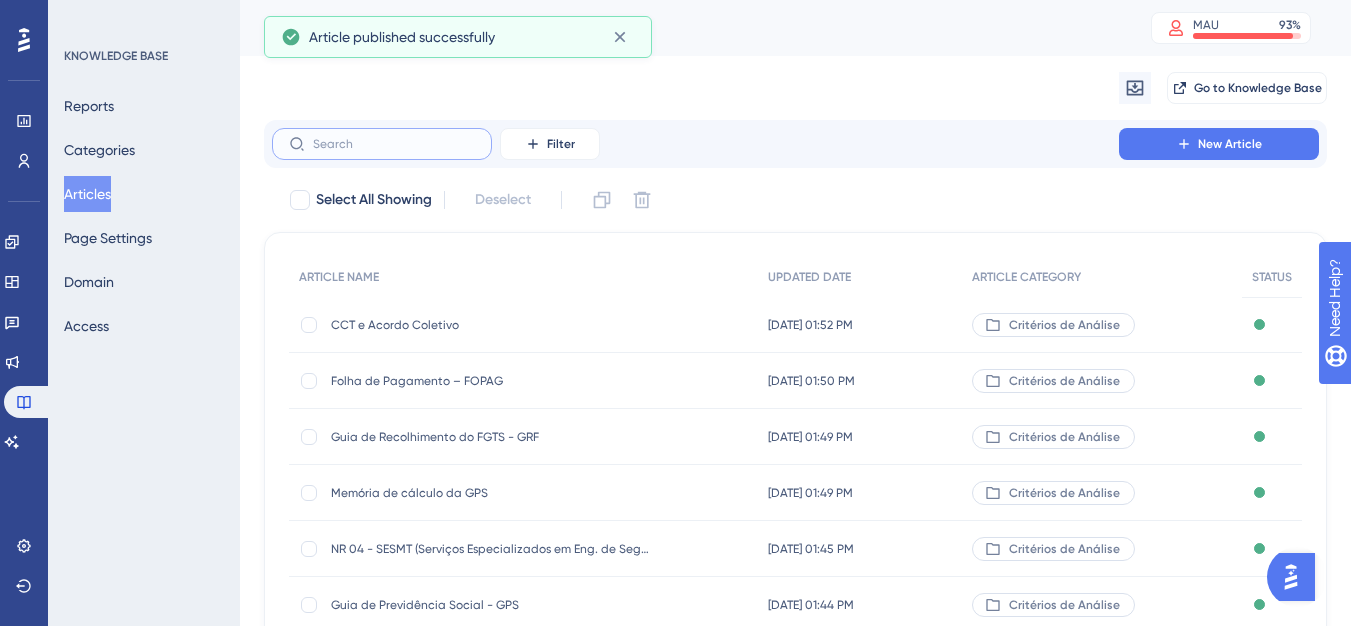 click at bounding box center (394, 144) 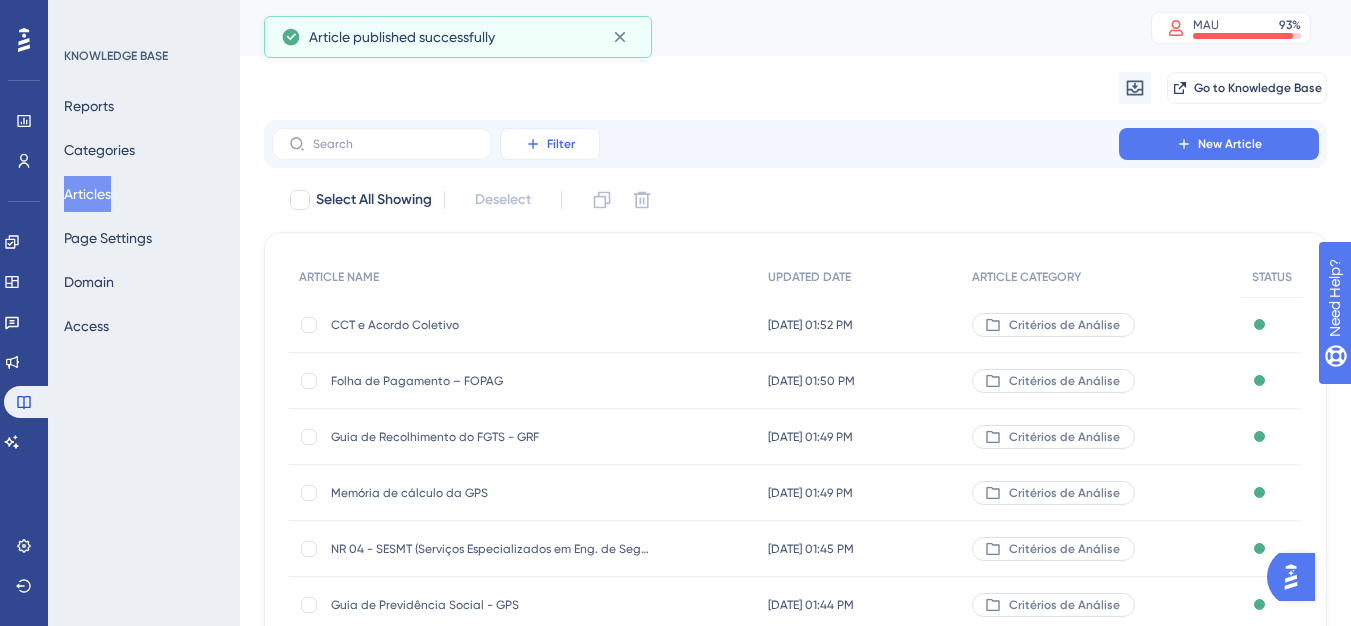 click on "Filter" at bounding box center (550, 144) 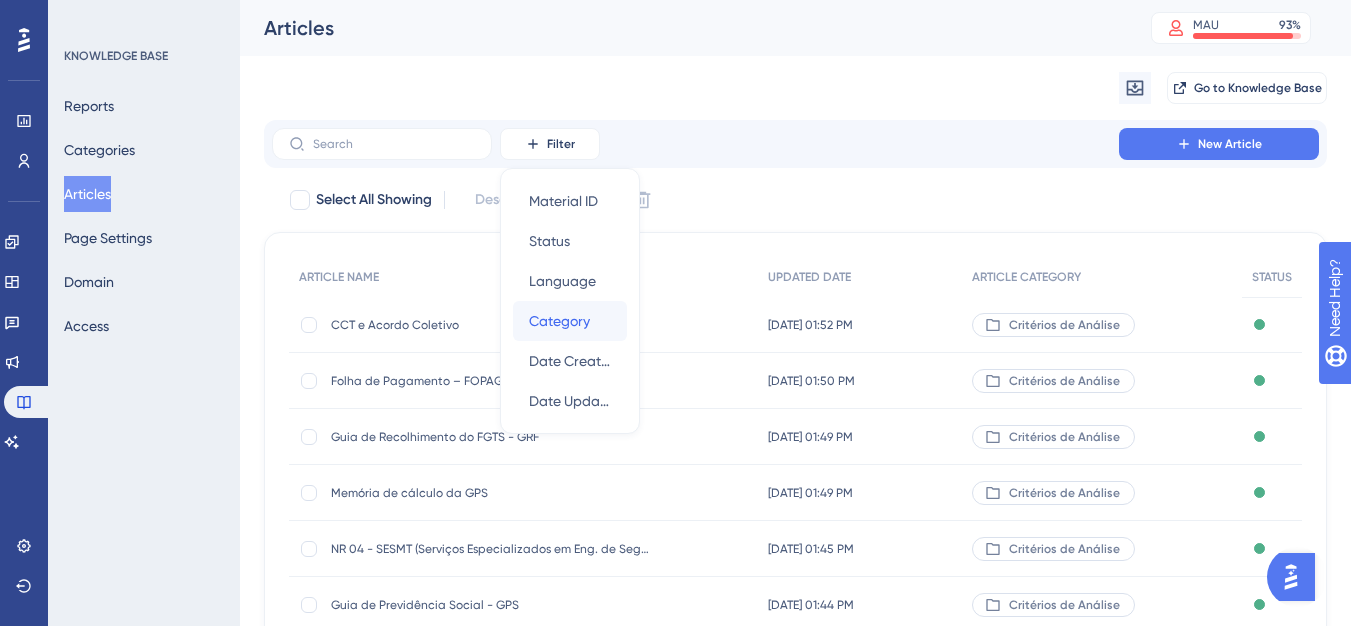 click on "Category" at bounding box center (559, 321) 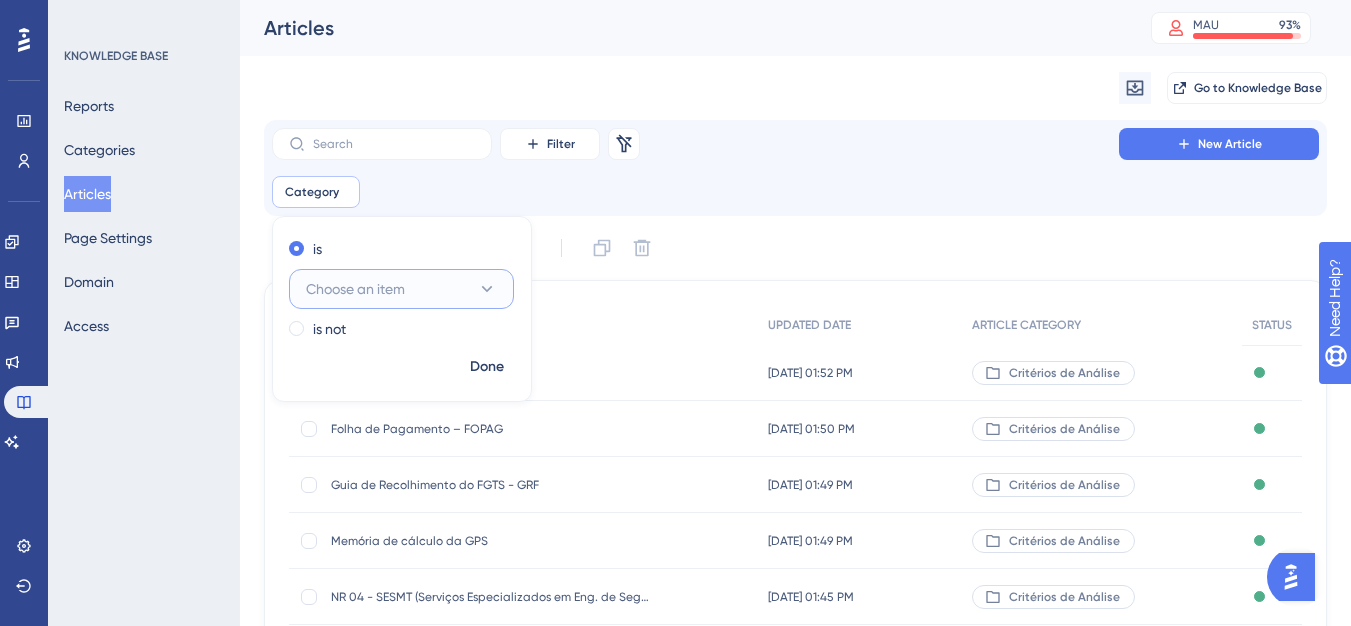 click on "Choose an item" at bounding box center (355, 289) 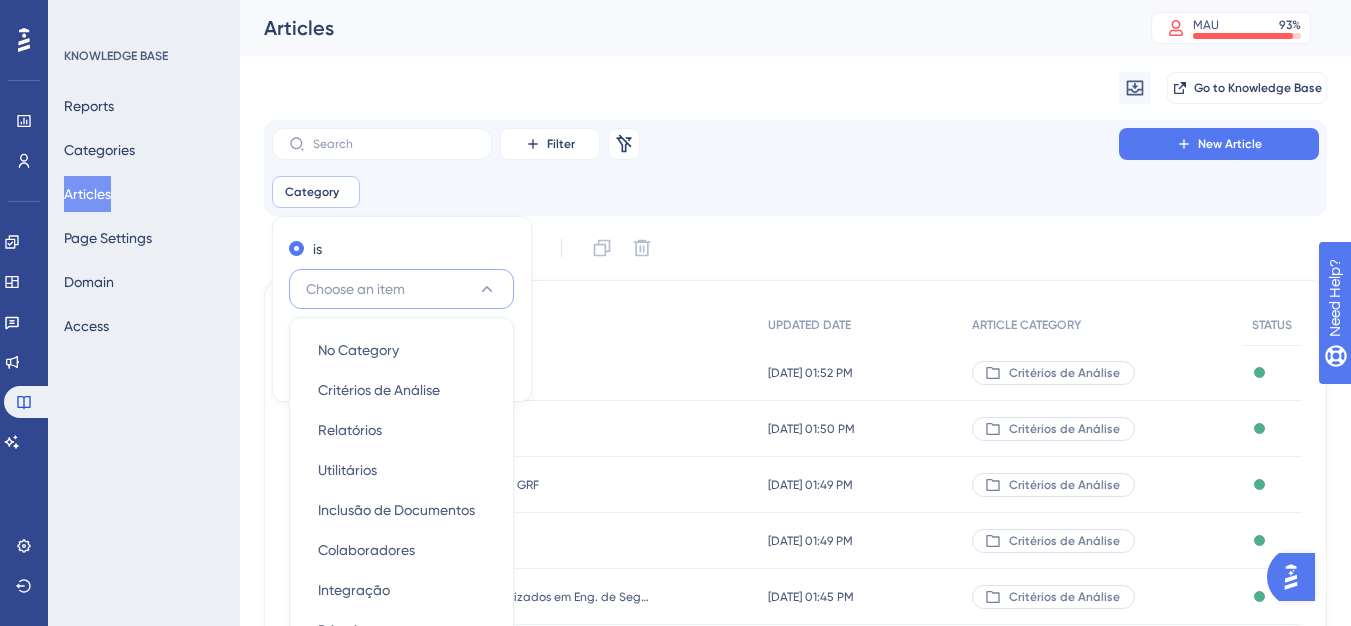 scroll, scrollTop: 177, scrollLeft: 0, axis: vertical 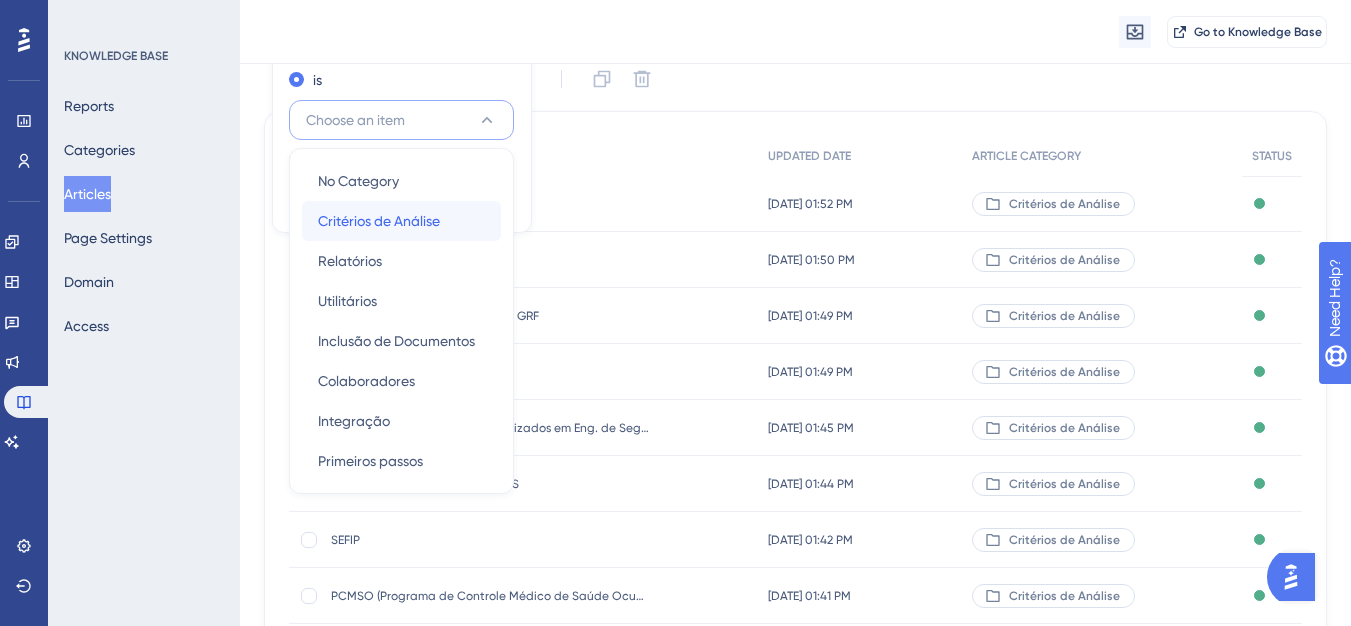 click on "Critérios de Análise" at bounding box center [379, 221] 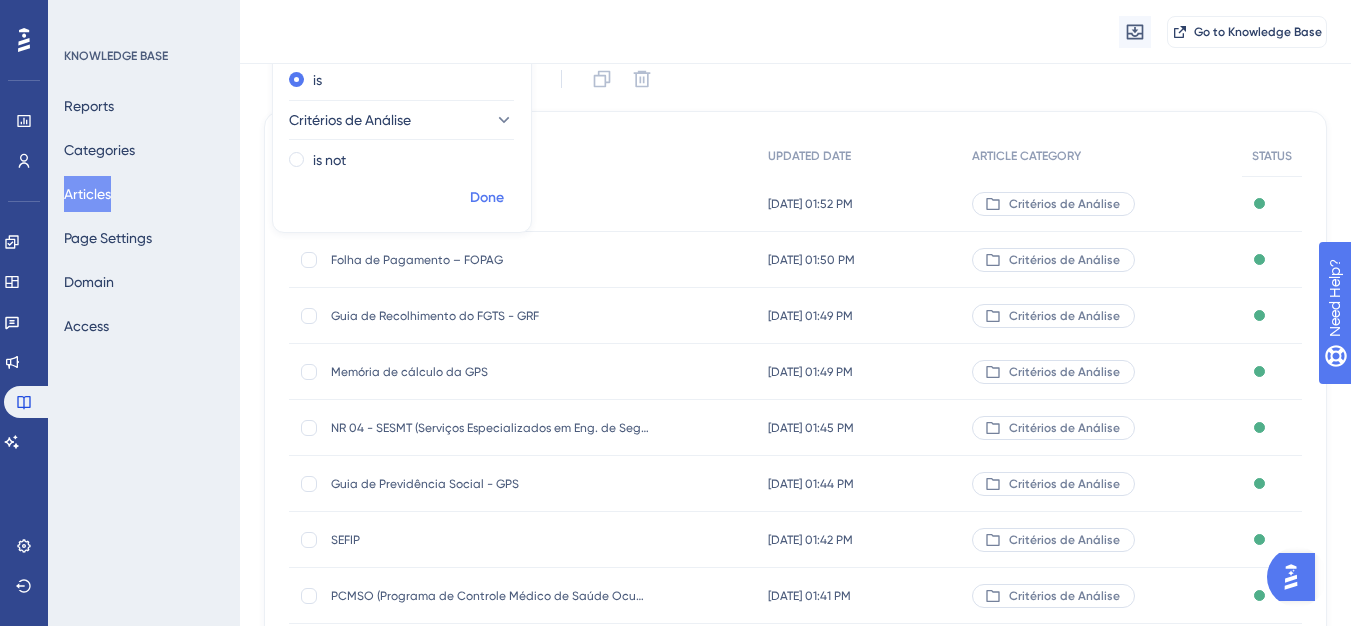 click on "Done" at bounding box center [487, 198] 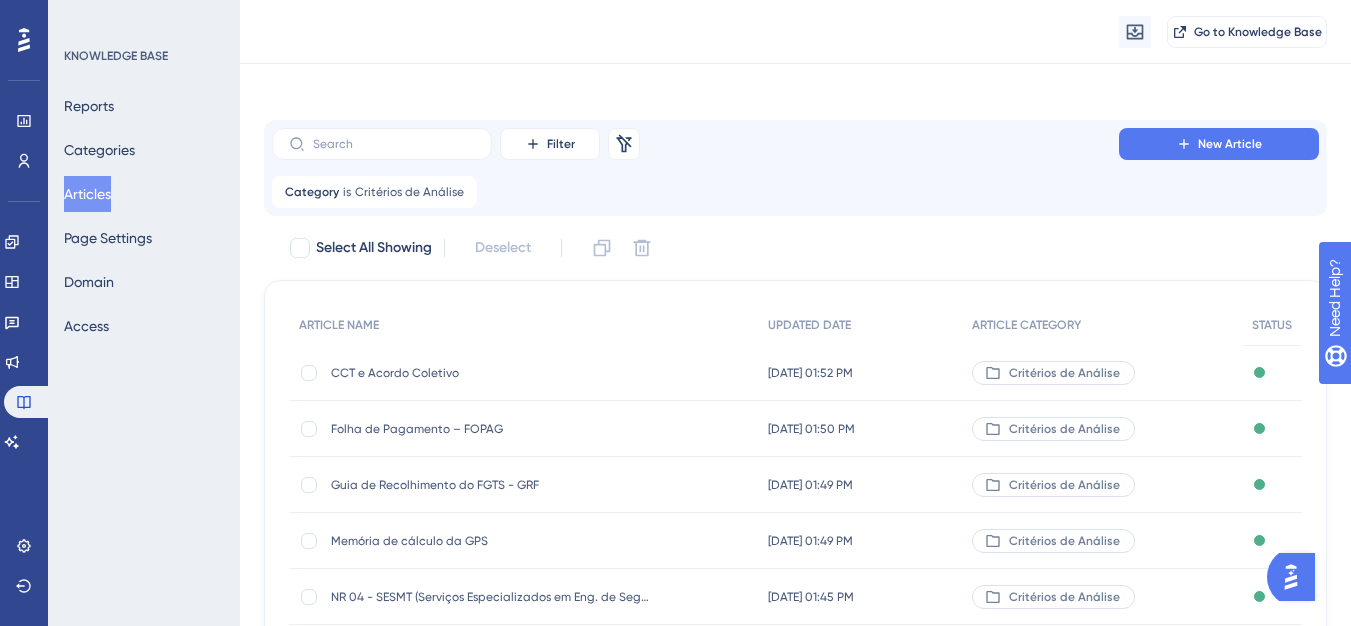 scroll, scrollTop: 0, scrollLeft: 0, axis: both 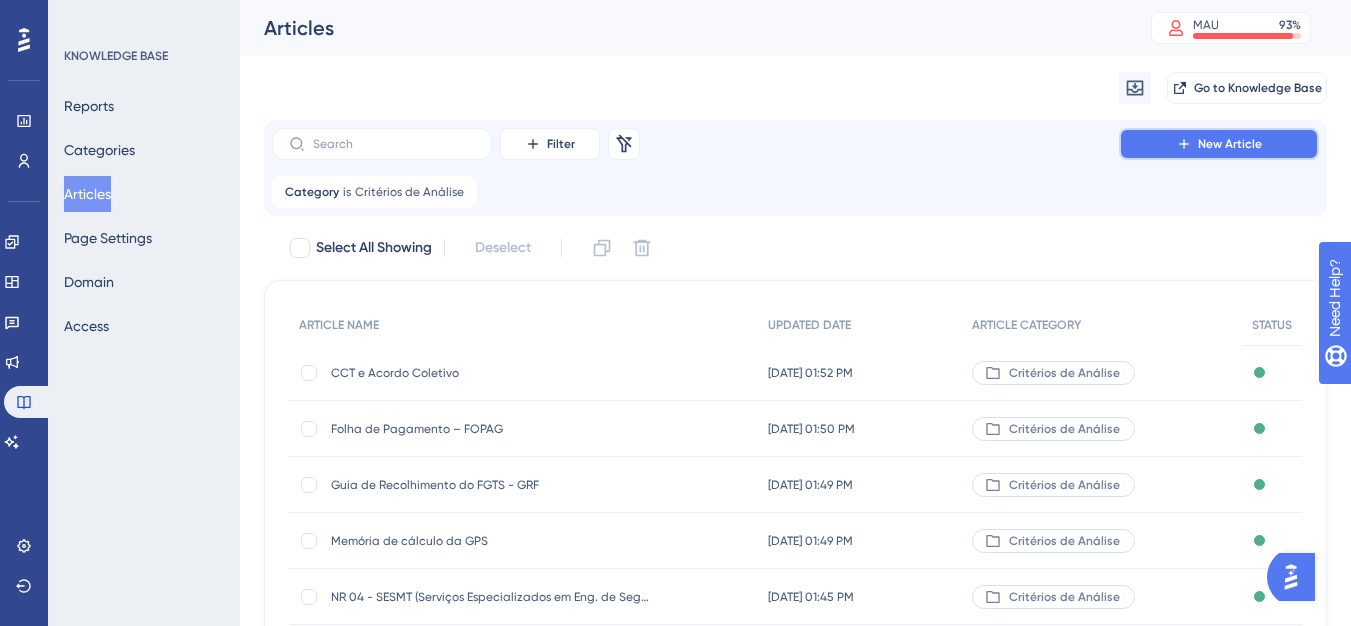 click 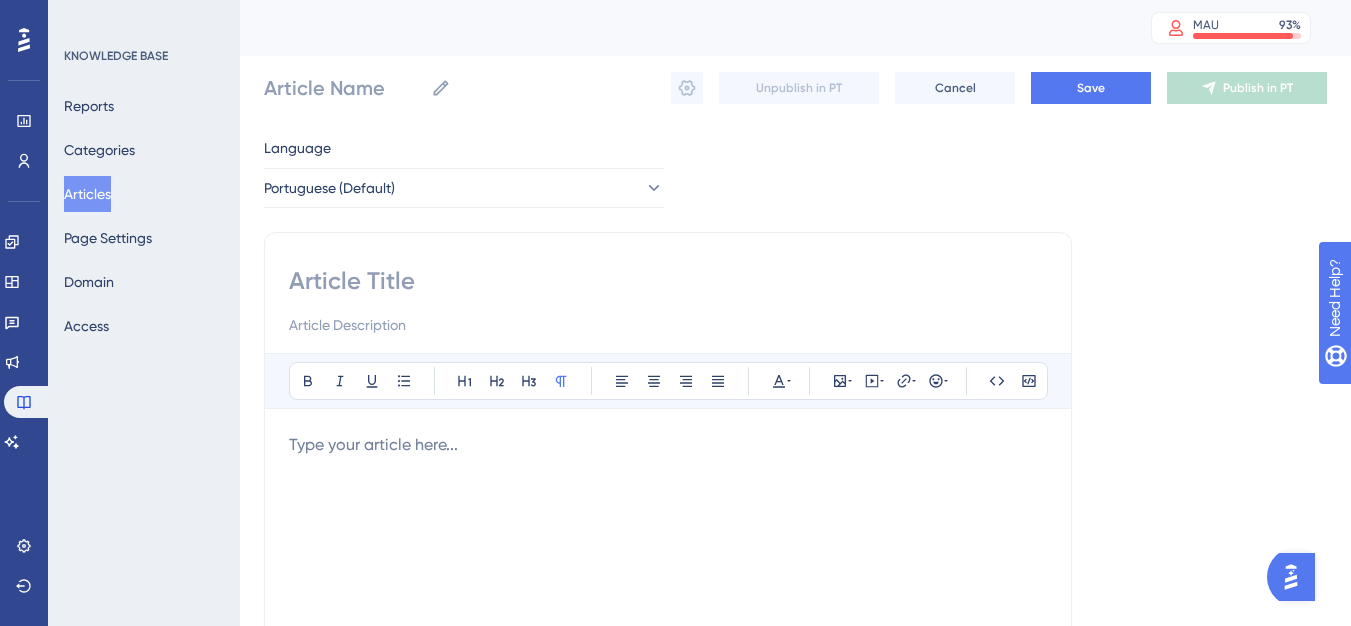 click at bounding box center (668, 281) 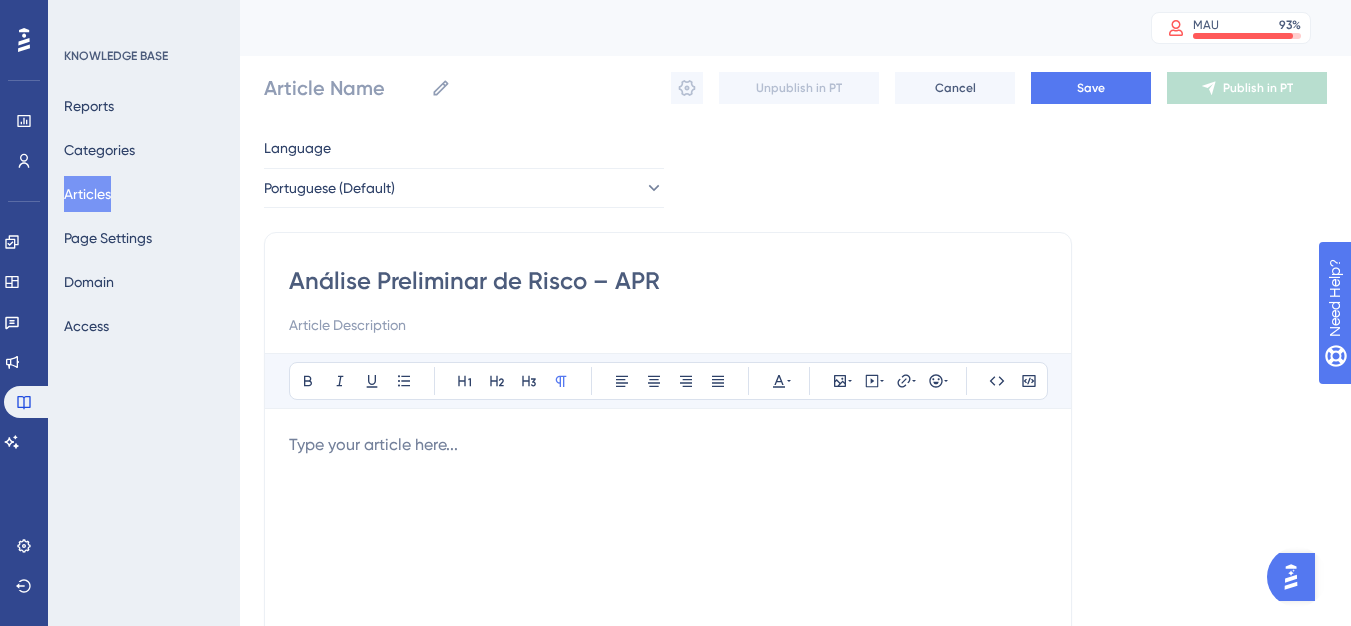 type on "Análise Preliminar de Risco – APR" 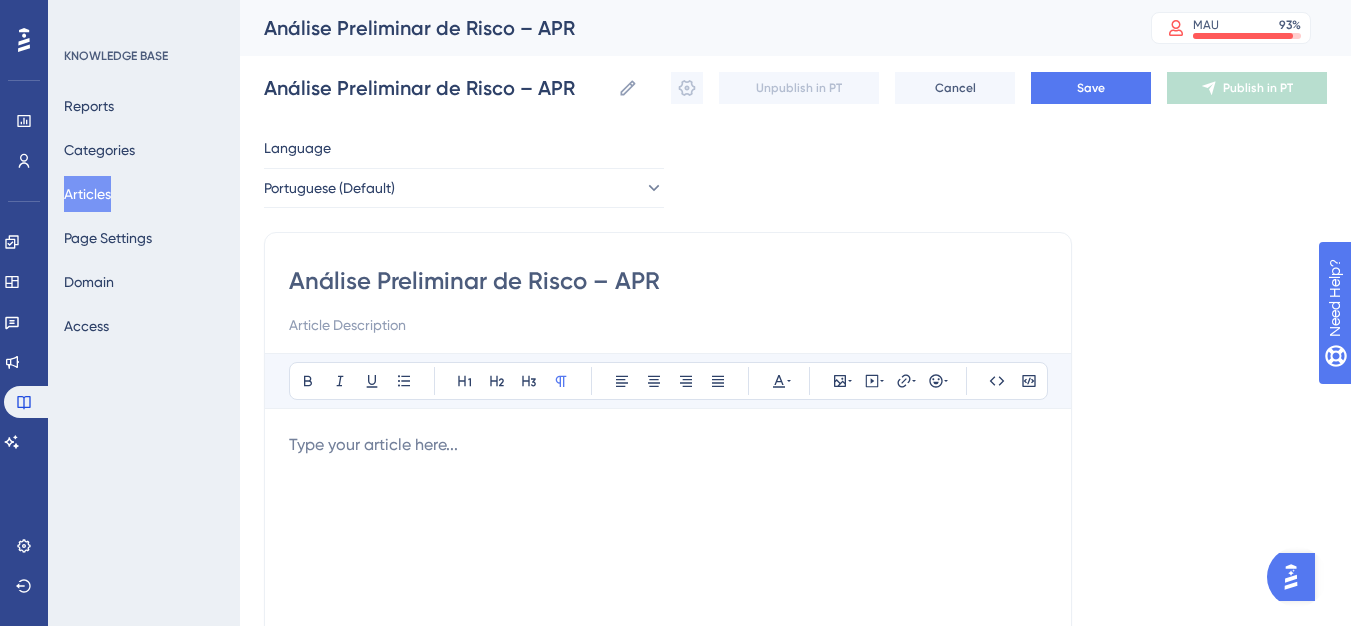 type on "Análise Preliminar de Risco – APR" 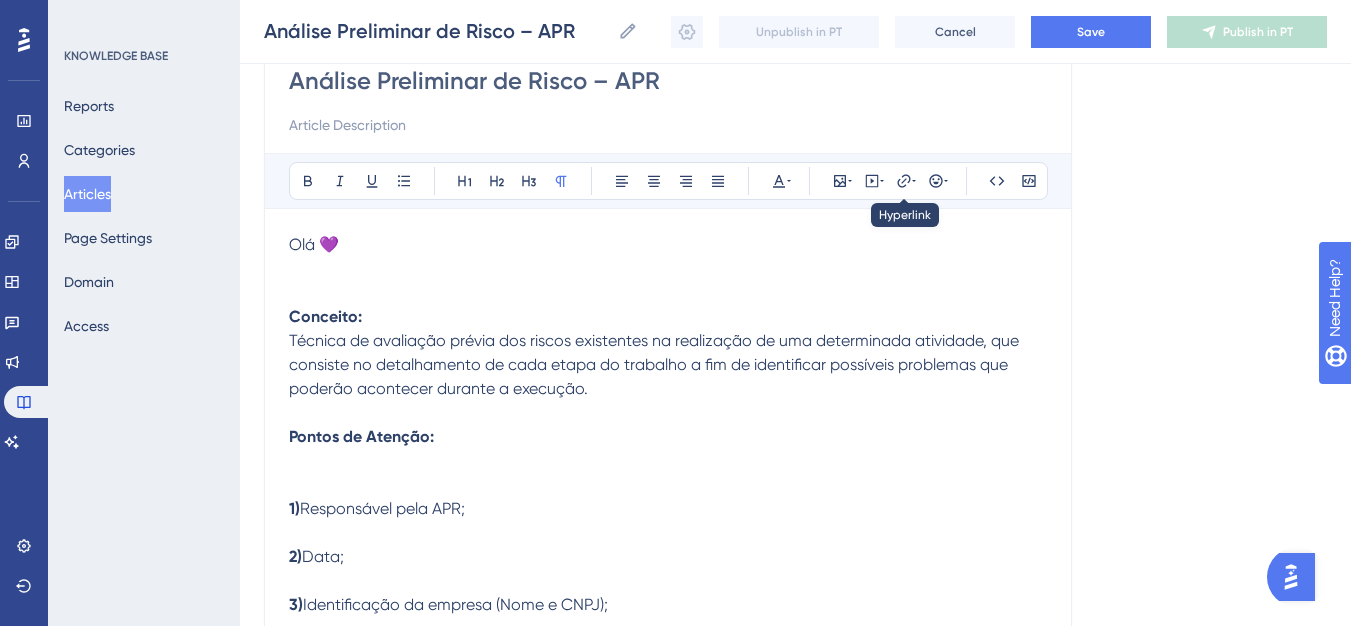 scroll, scrollTop: 189, scrollLeft: 0, axis: vertical 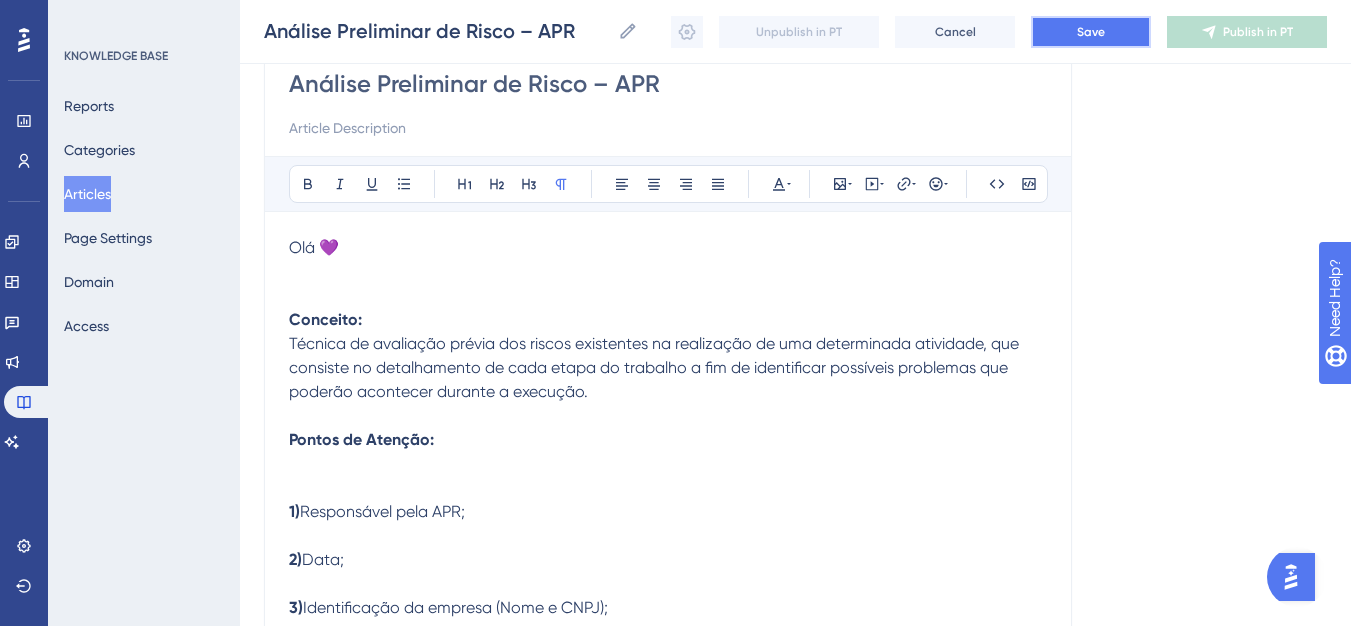 click on "Save" at bounding box center [1091, 32] 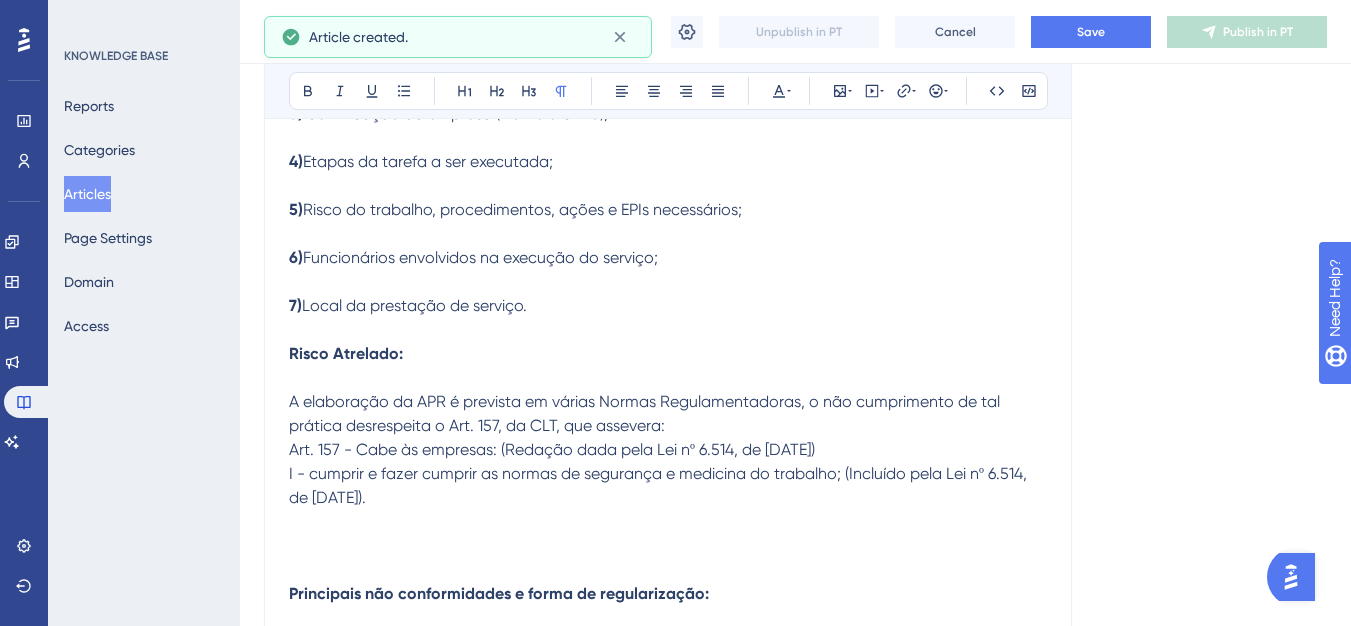 scroll, scrollTop: 681, scrollLeft: 0, axis: vertical 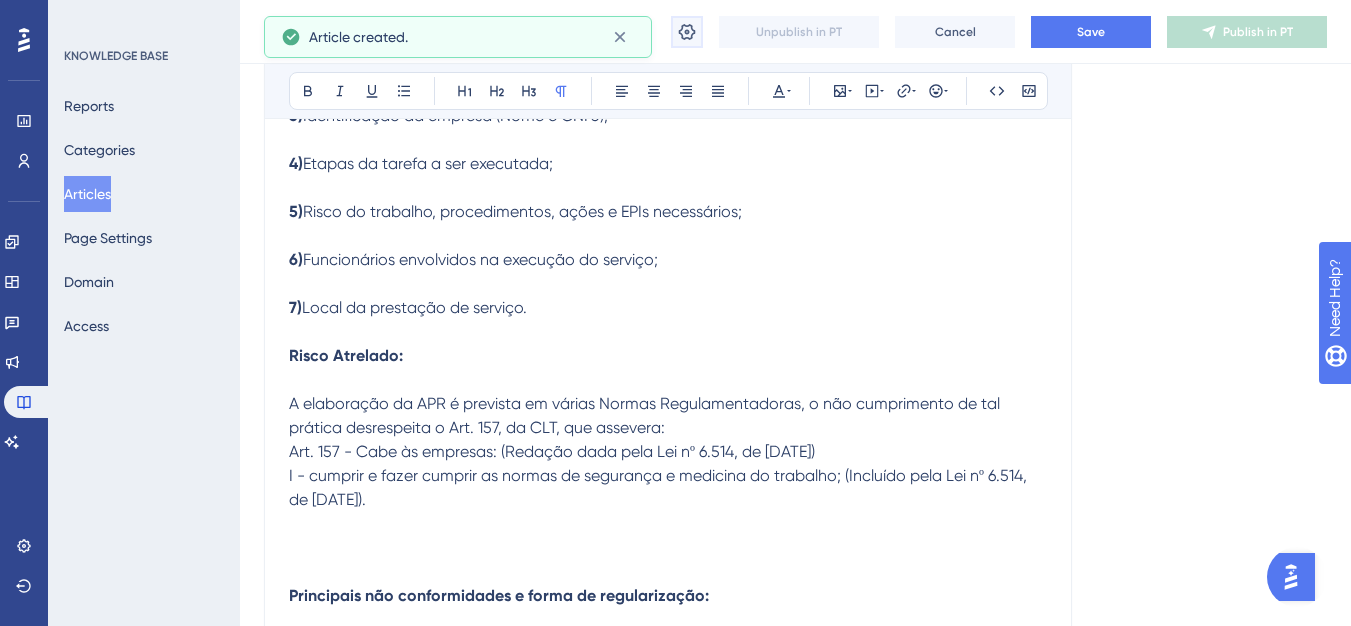 click 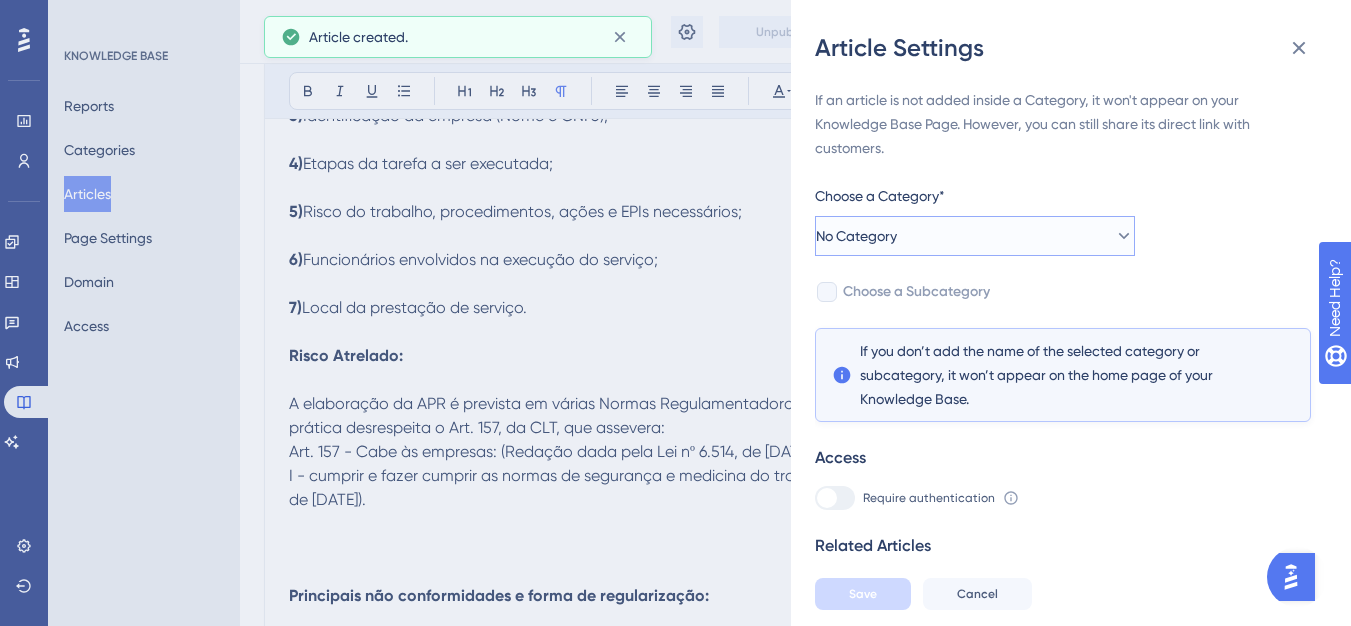 click on "No Category" at bounding box center (975, 236) 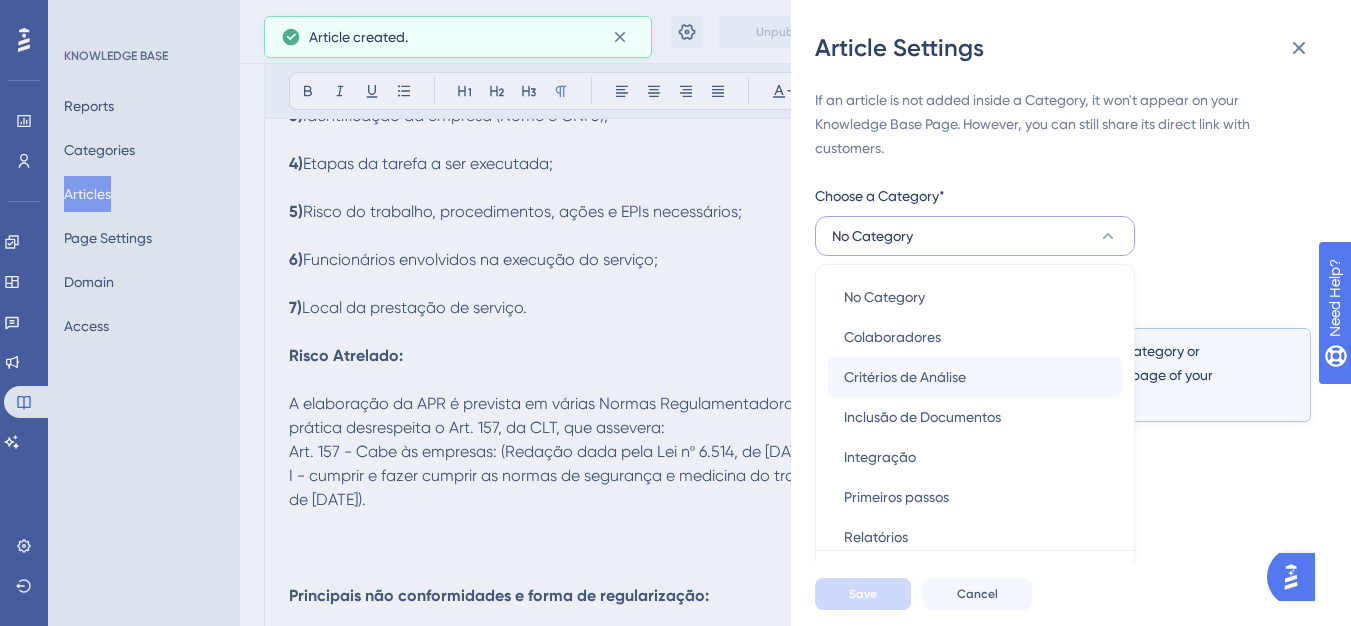 scroll, scrollTop: 49, scrollLeft: 0, axis: vertical 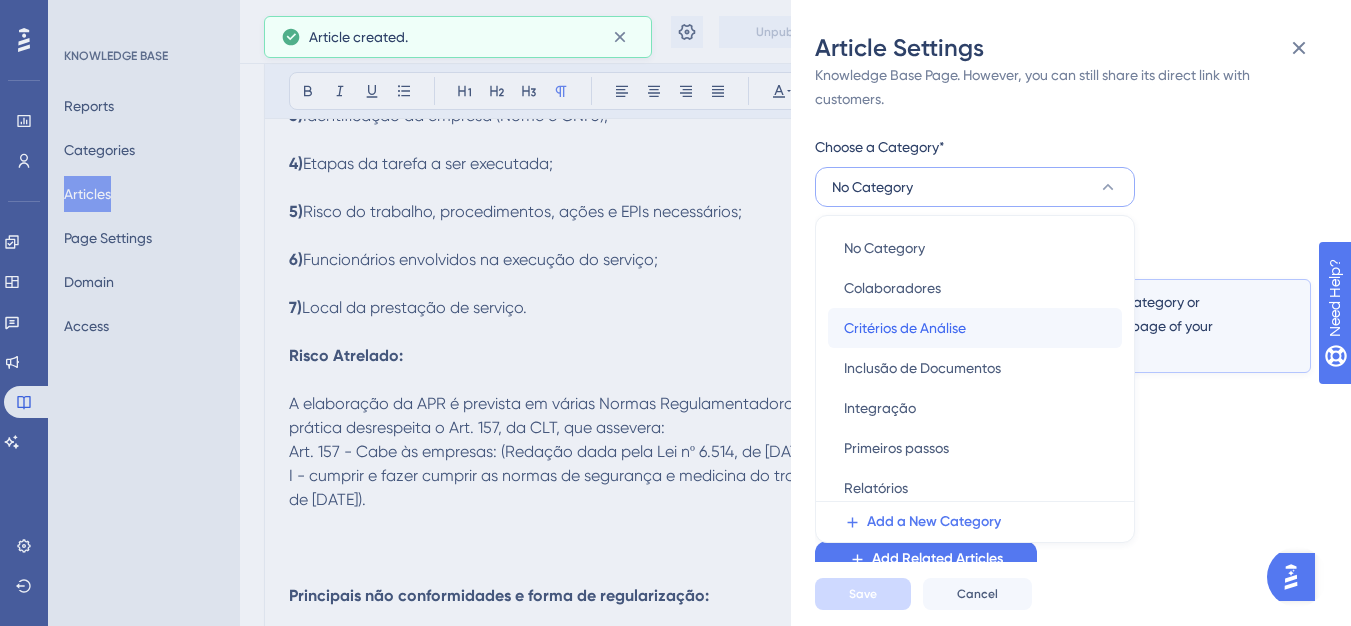 click on "Critérios de Análise" at bounding box center (905, 328) 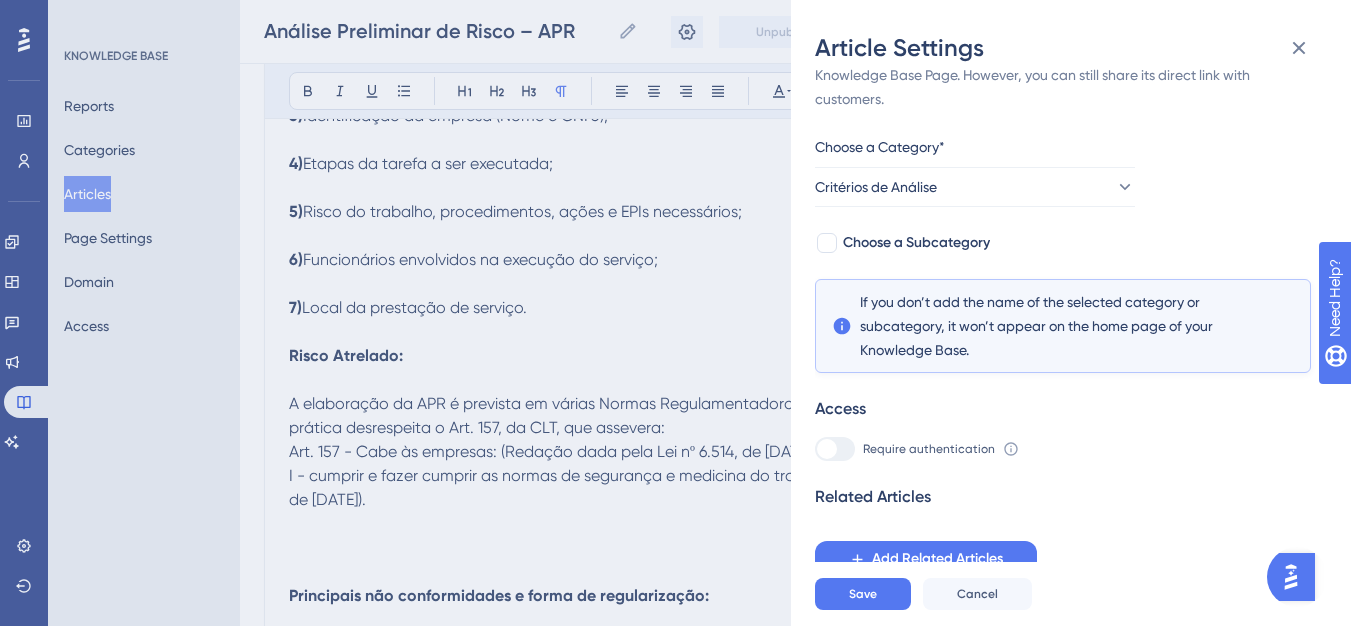 click on "If an article is not added inside a Category, it won't appear on your Knowledge Base Page. However, you can still share its direct link with customers. Choose a Category* Critérios de Análise Choose a Subcategory If you don’t add the name of the selected category or subcategory, it won’t appear on the home page of your Knowledge Base. Access Require authentication To change this setting you should manage your access preferences  under the Access tab. Learn more Related Articles Add Related Articles" at bounding box center (1063, 308) 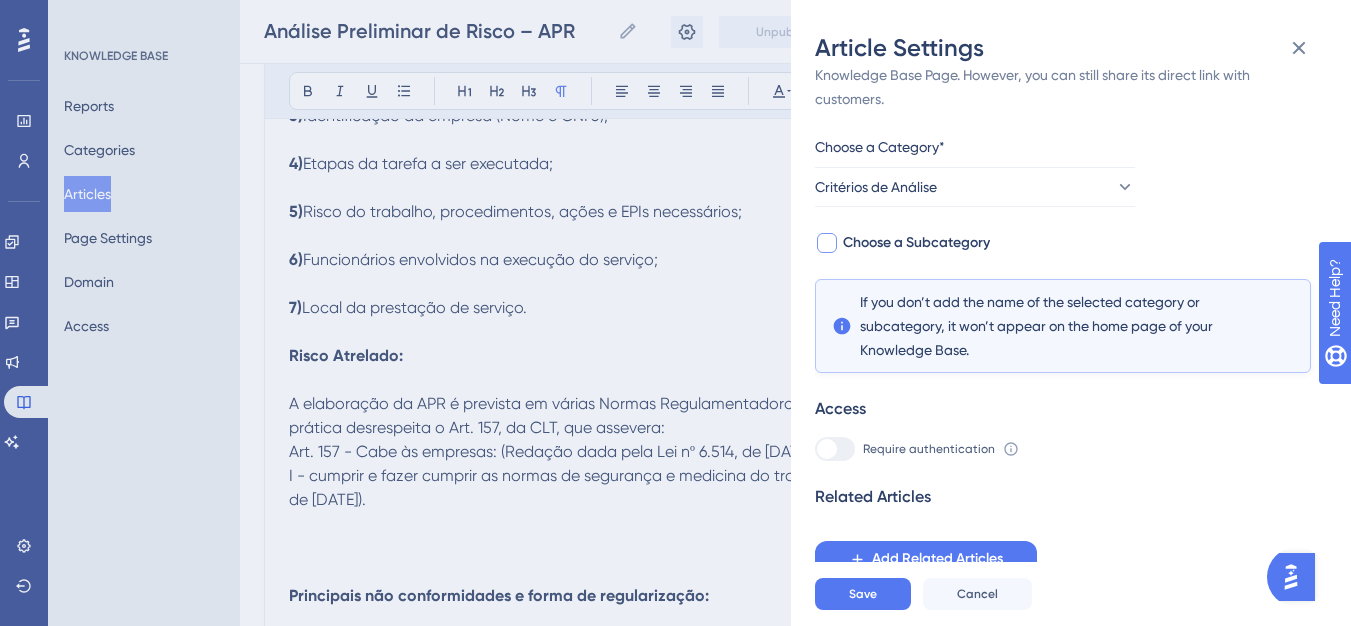 click on "Choose a Subcategory" at bounding box center (916, 243) 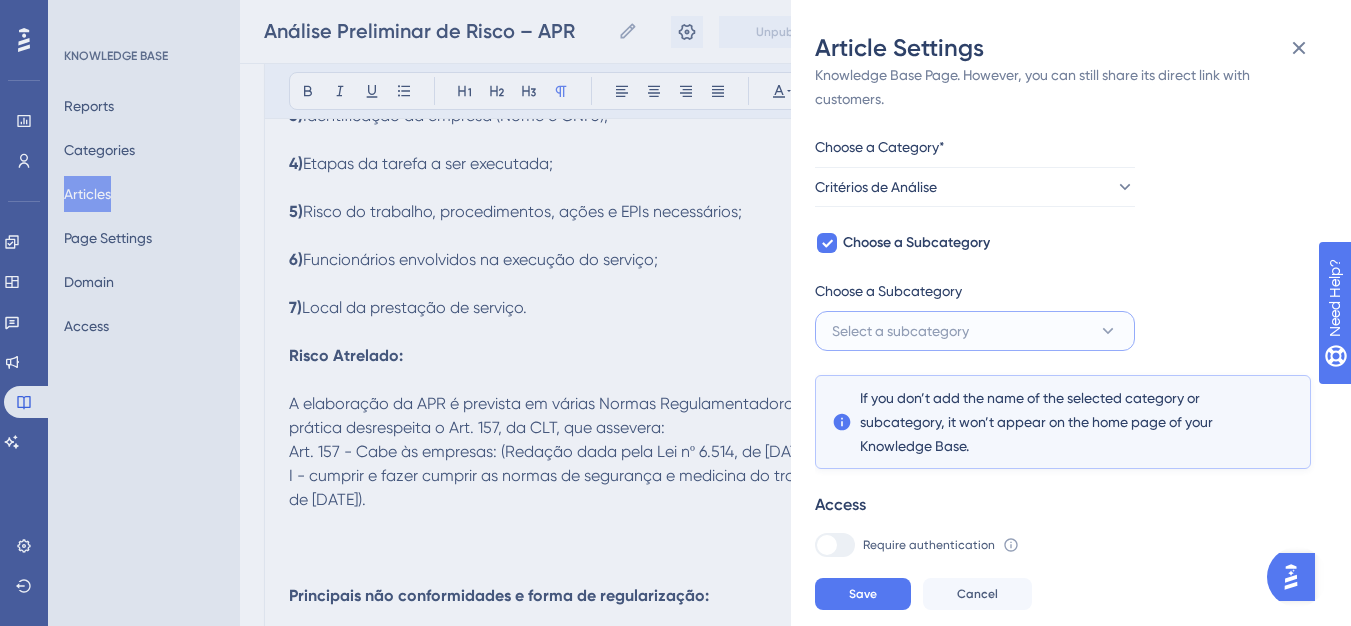 click on "Select a subcategory" at bounding box center [975, 331] 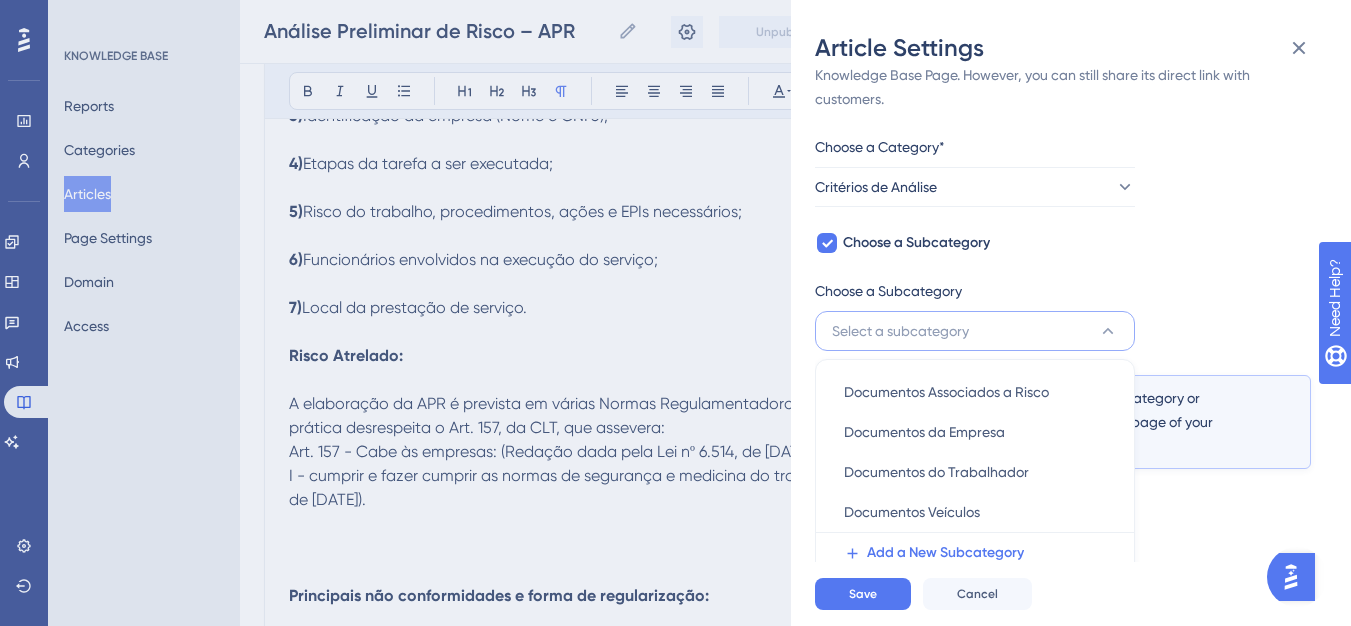 scroll, scrollTop: 145, scrollLeft: 0, axis: vertical 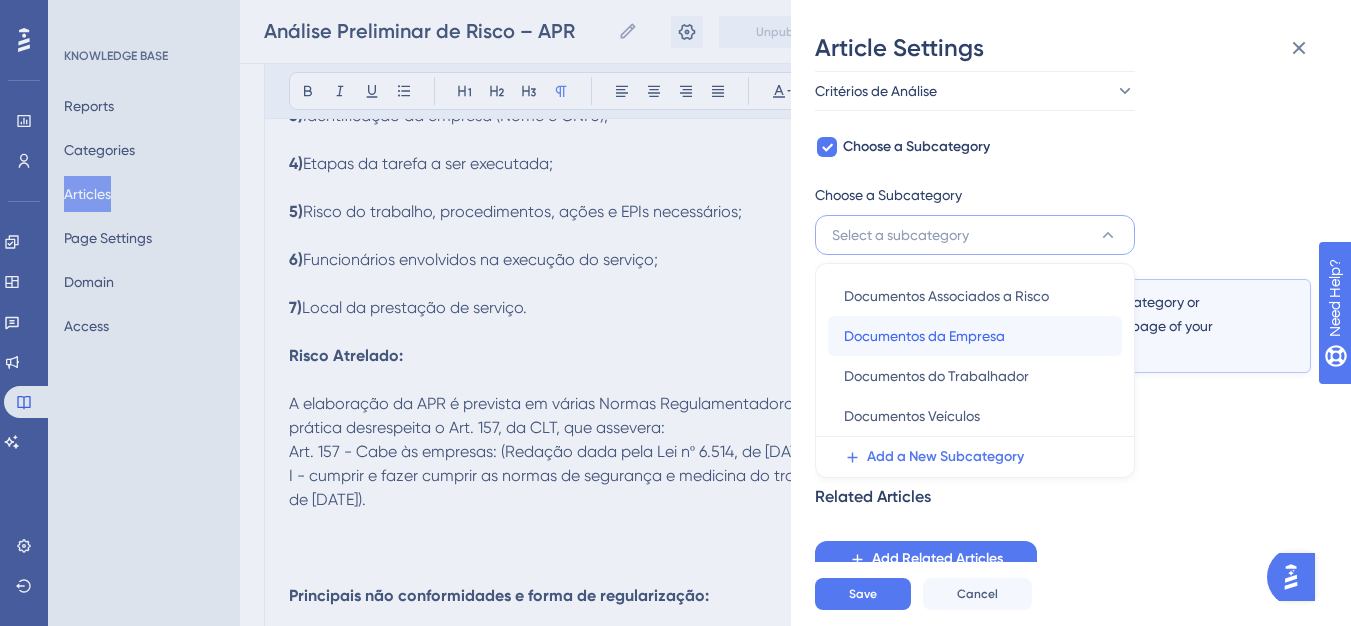 click on "Documentos da Empresa" at bounding box center [924, 336] 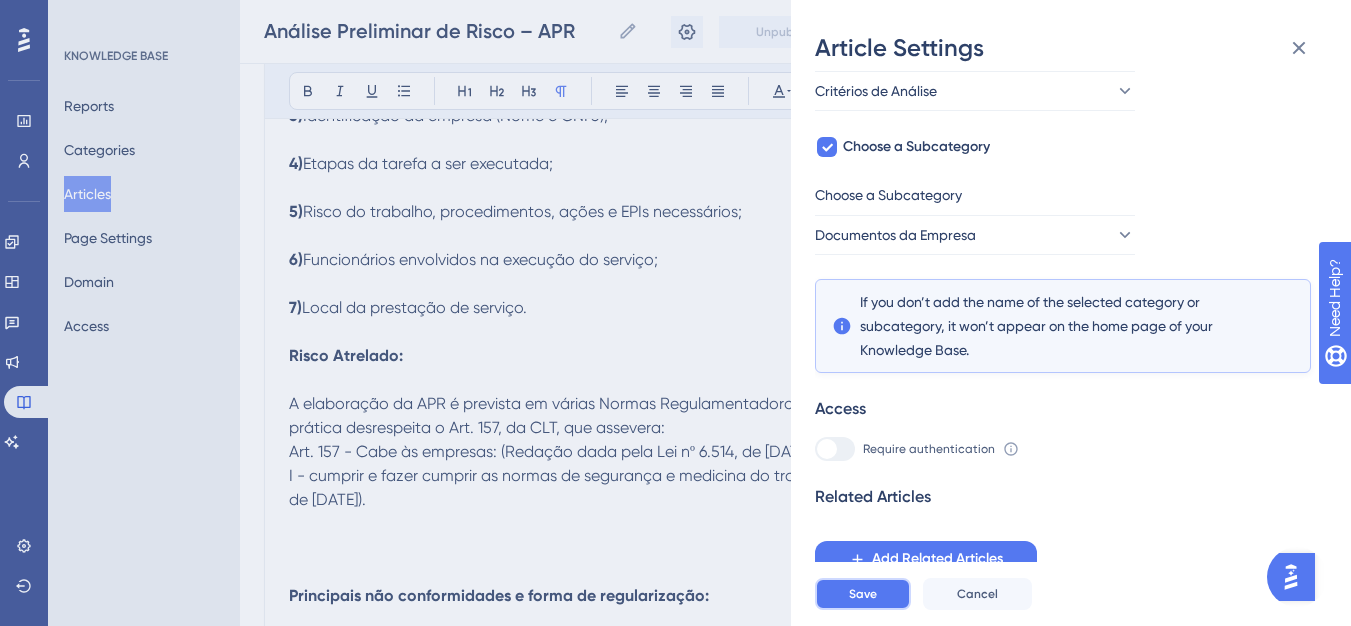 click on "Save" at bounding box center [863, 594] 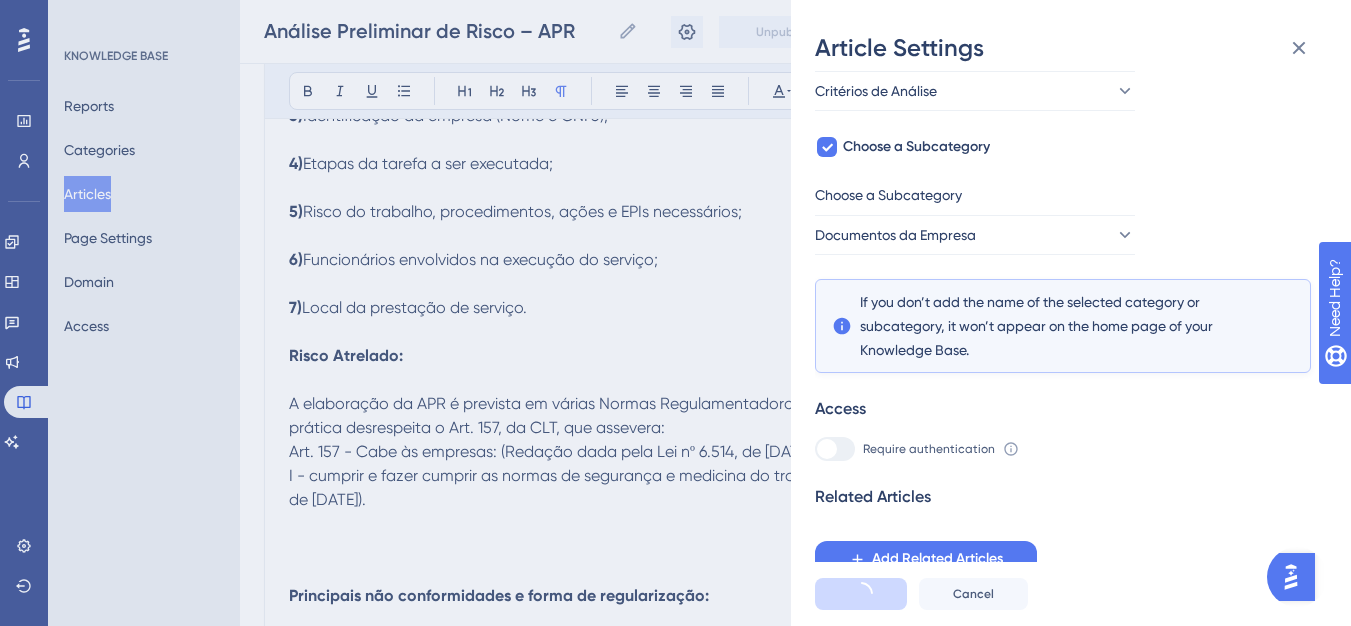 scroll, scrollTop: 0, scrollLeft: 0, axis: both 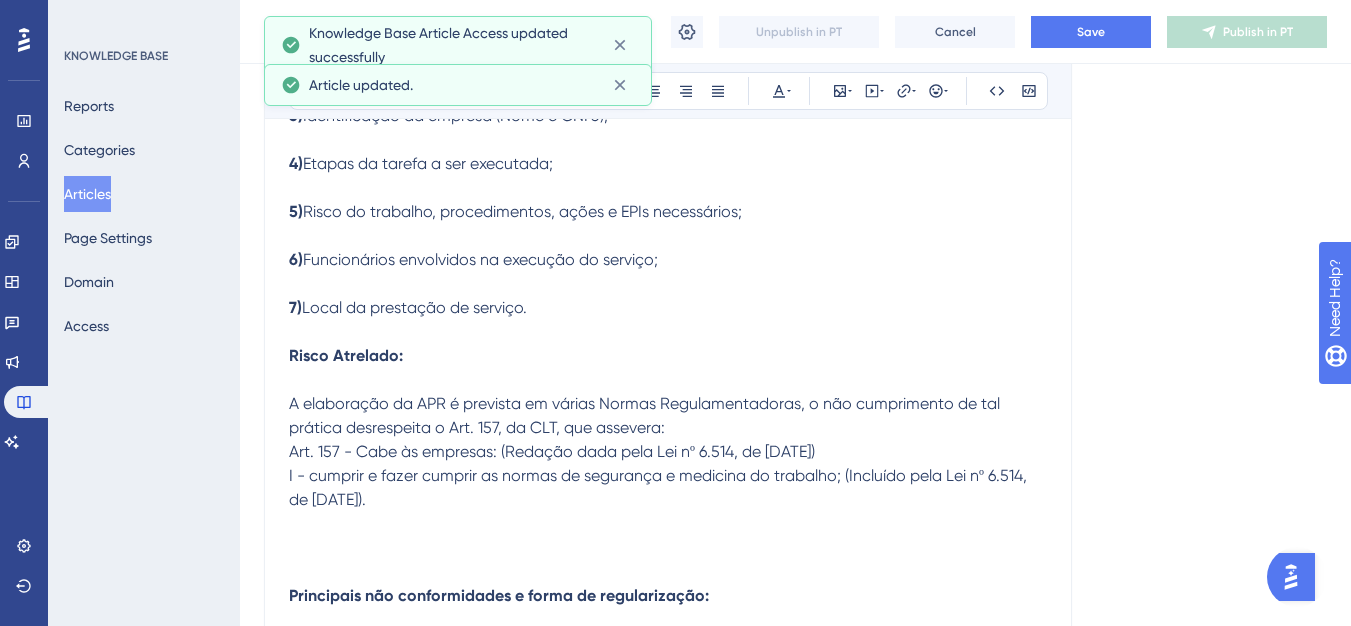 click on "Análise Preliminar de Risco – APR Análise Preliminar de Risco – APR Unpublish in PT Cancel Save Publish in PT" at bounding box center [795, 32] 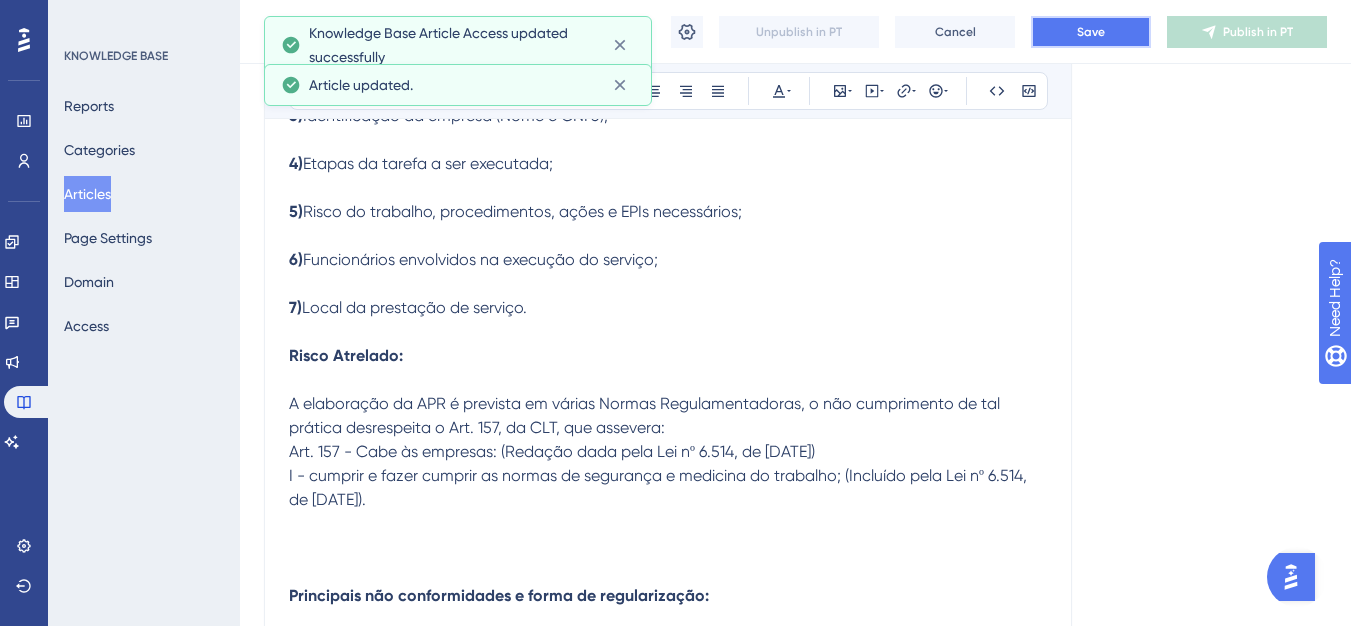 click on "Save" at bounding box center (1091, 32) 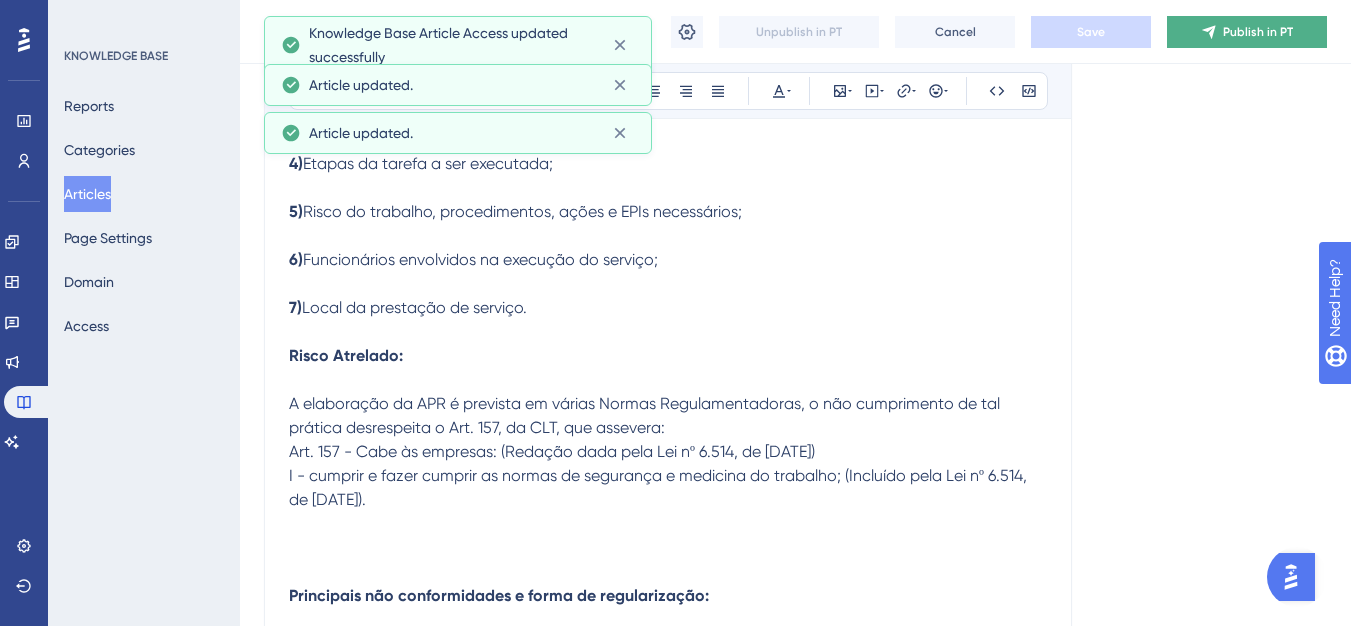 click on "Publish in PT" at bounding box center [1247, 32] 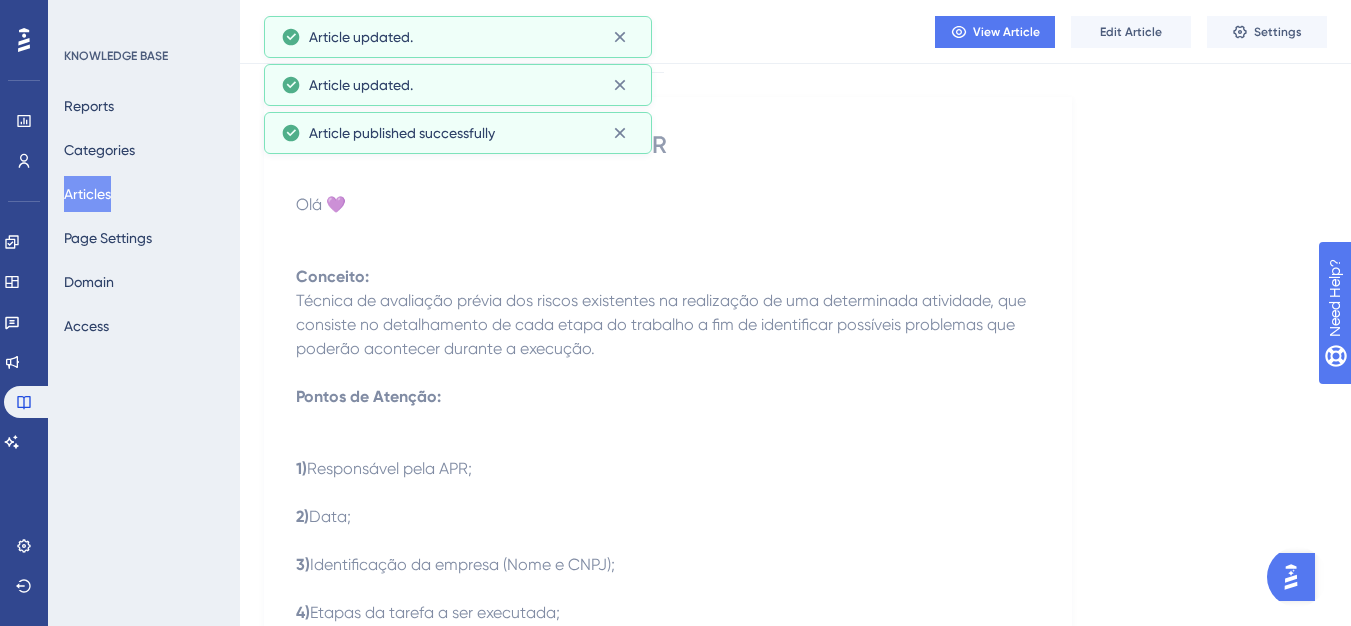 scroll, scrollTop: 0, scrollLeft: 0, axis: both 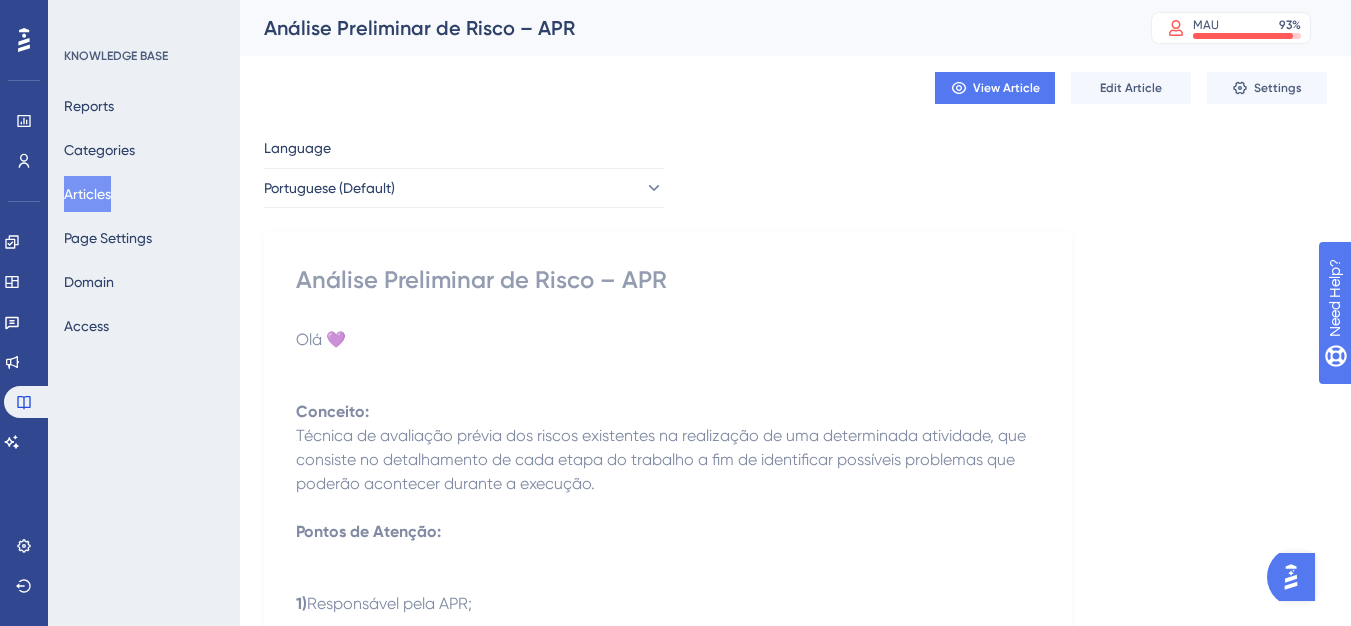 click on "Articles" at bounding box center [87, 194] 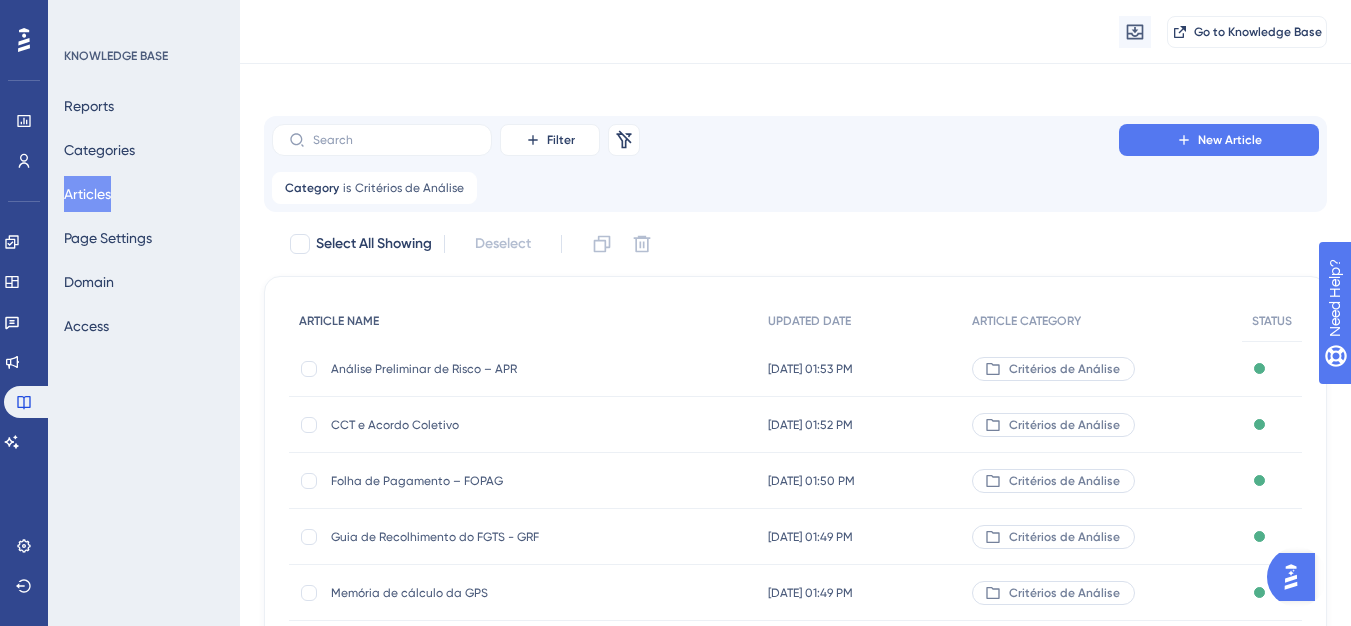 scroll, scrollTop: 0, scrollLeft: 0, axis: both 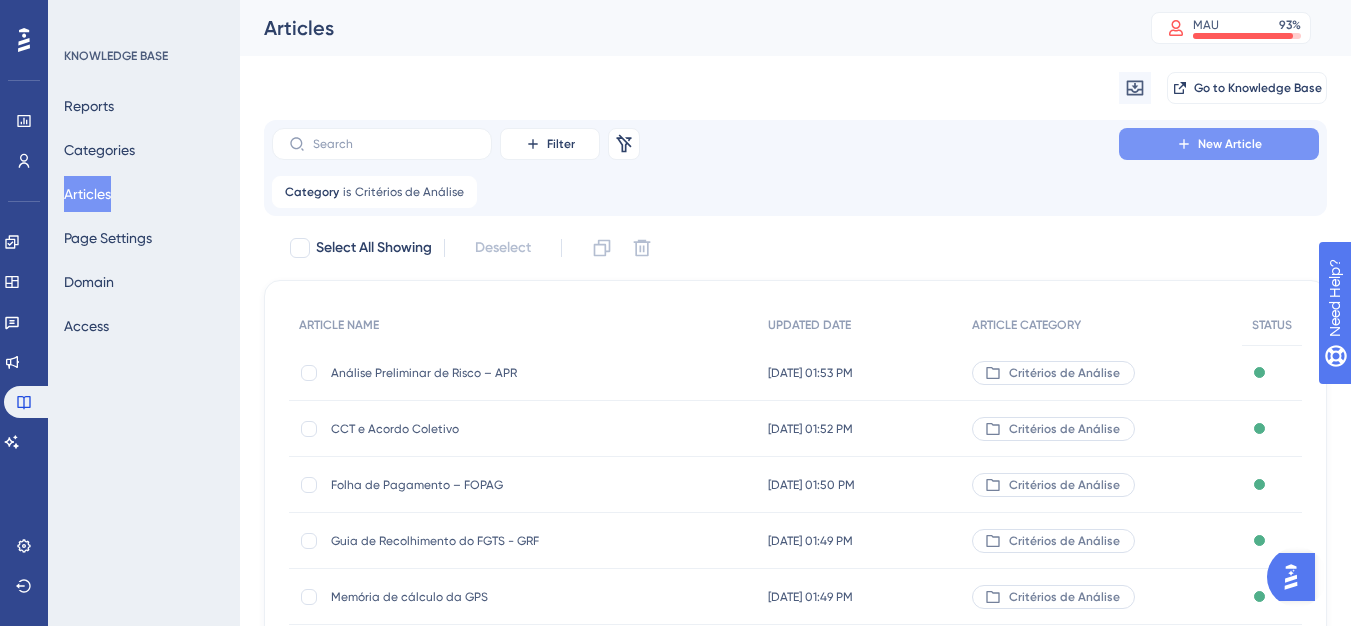click on "New Article" at bounding box center (1219, 144) 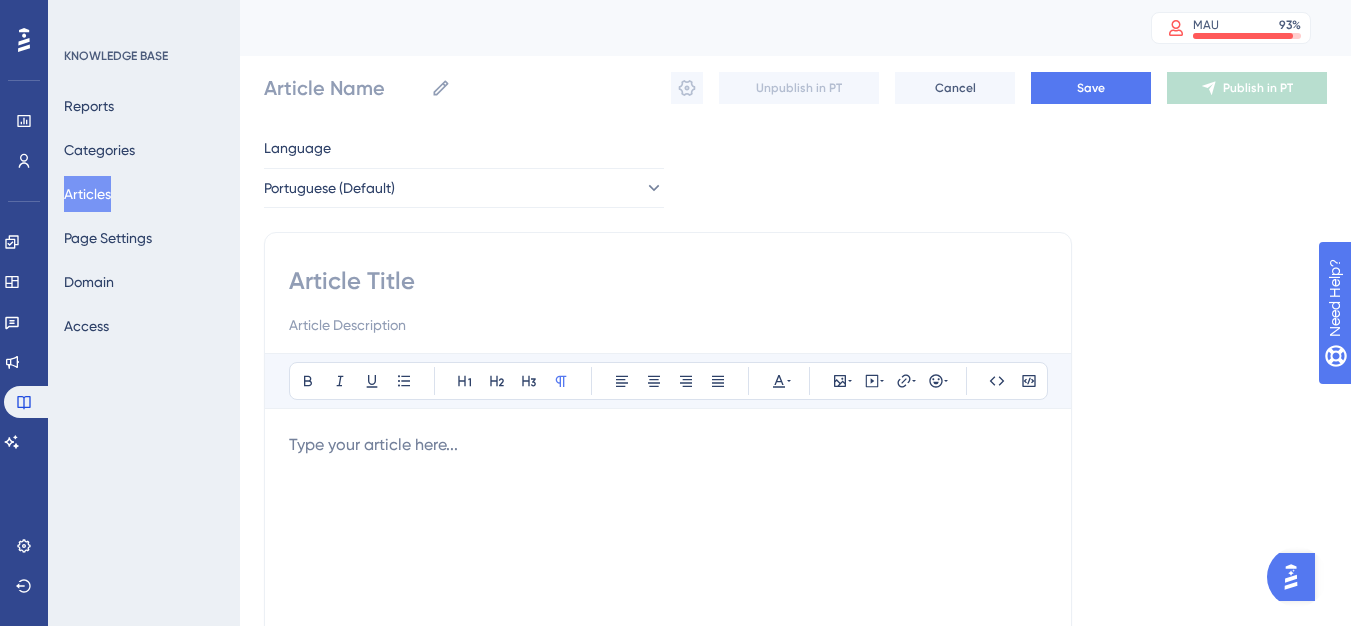 click at bounding box center (668, 281) 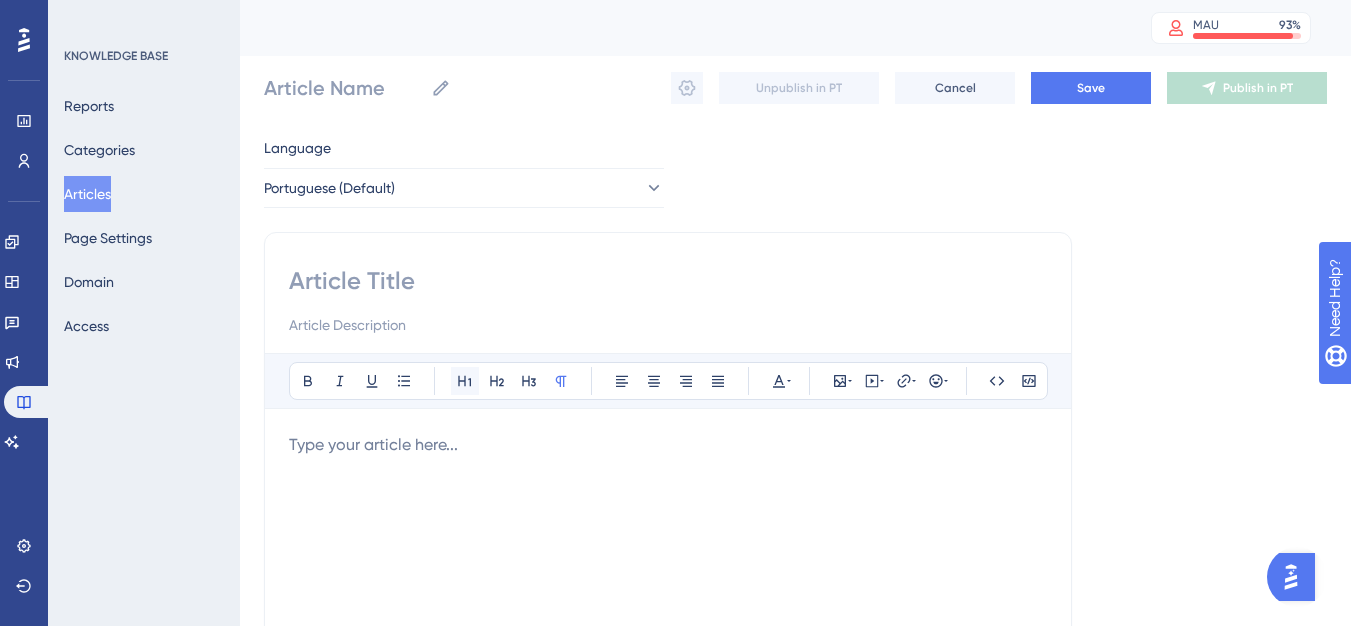 paste on "PCMAT" 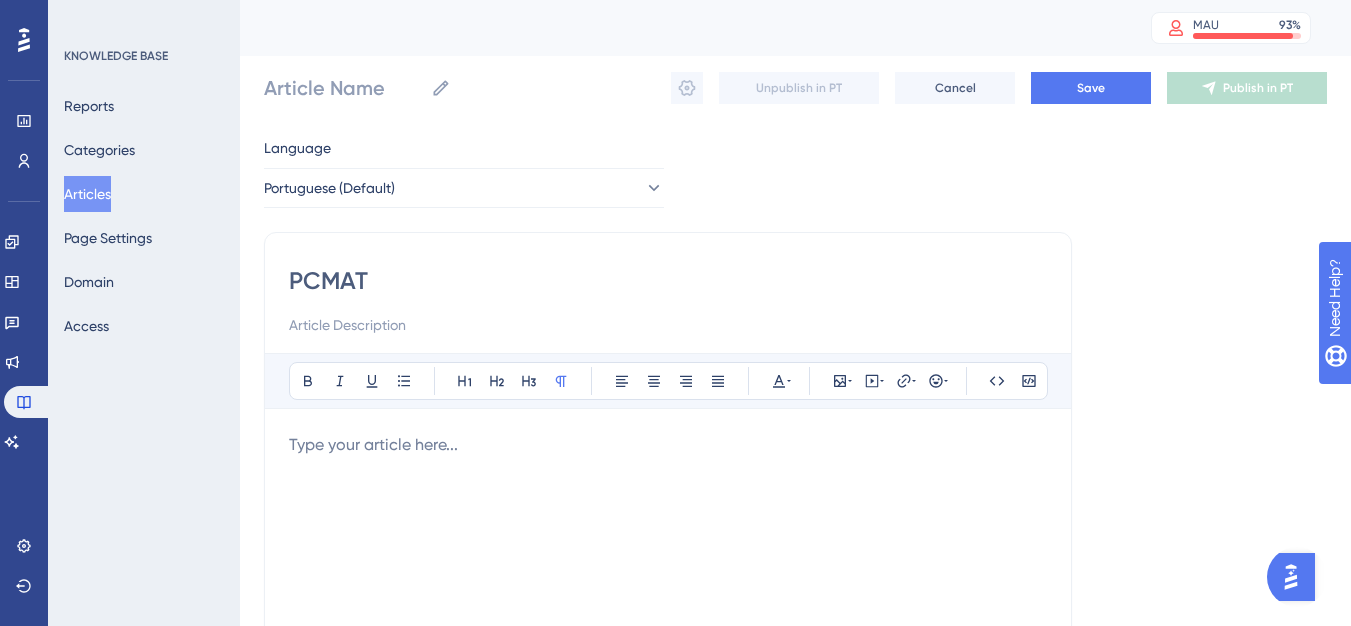 type on "PCMAT" 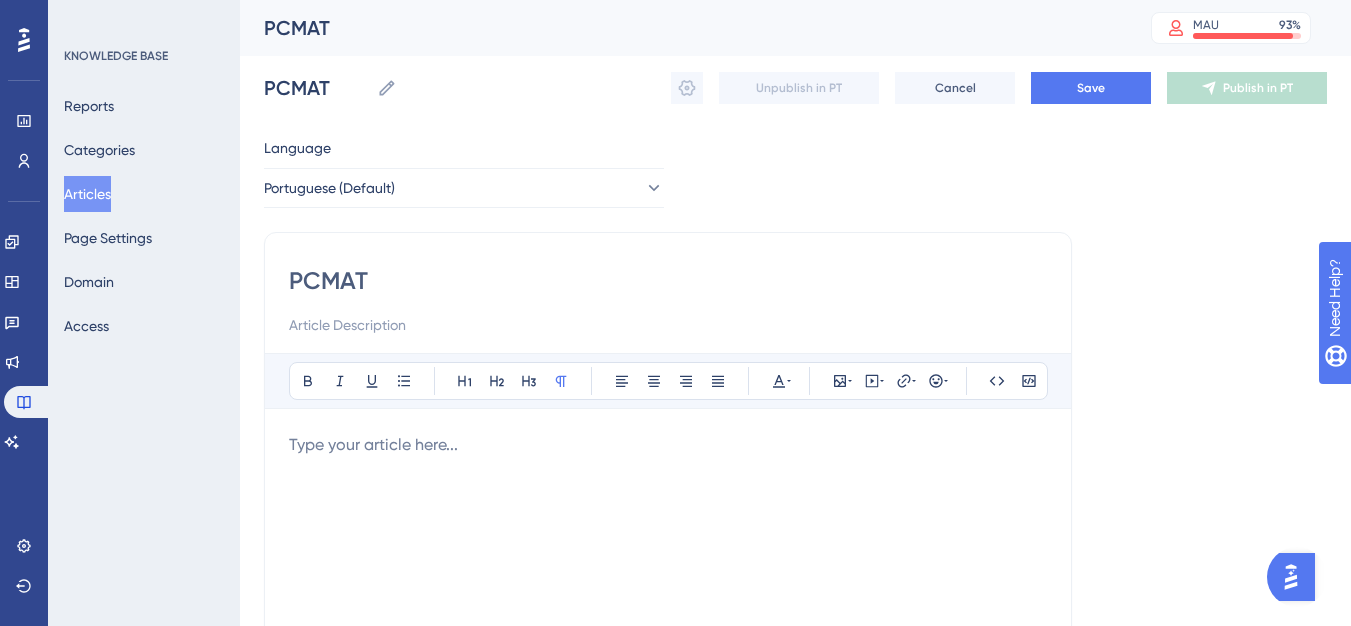 type on "PCMAT" 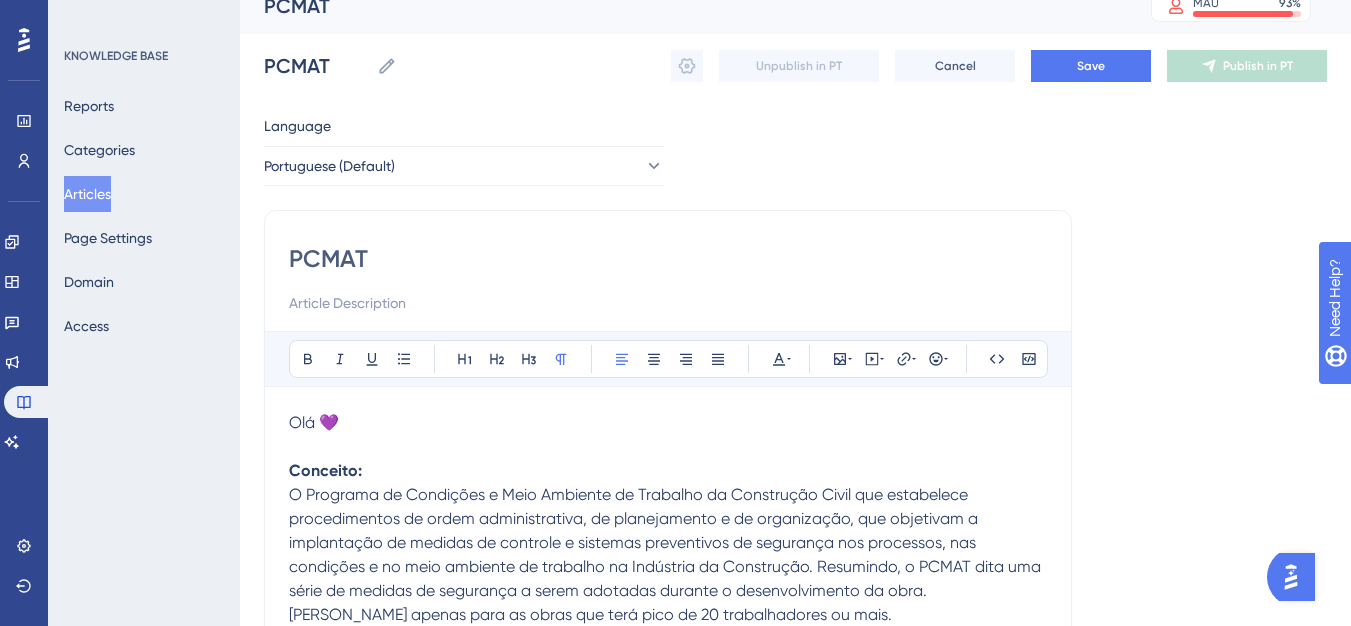 scroll, scrollTop: 0, scrollLeft: 0, axis: both 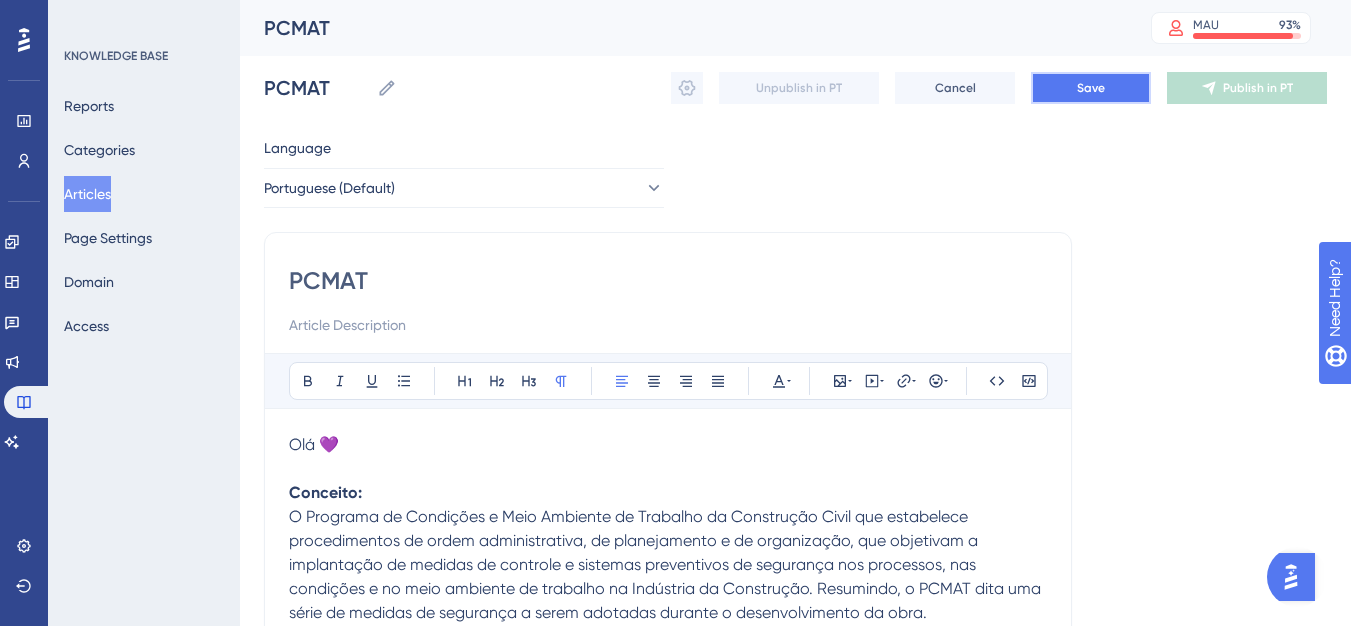 drag, startPoint x: 1101, startPoint y: 100, endPoint x: 1105, endPoint y: 86, distance: 14.56022 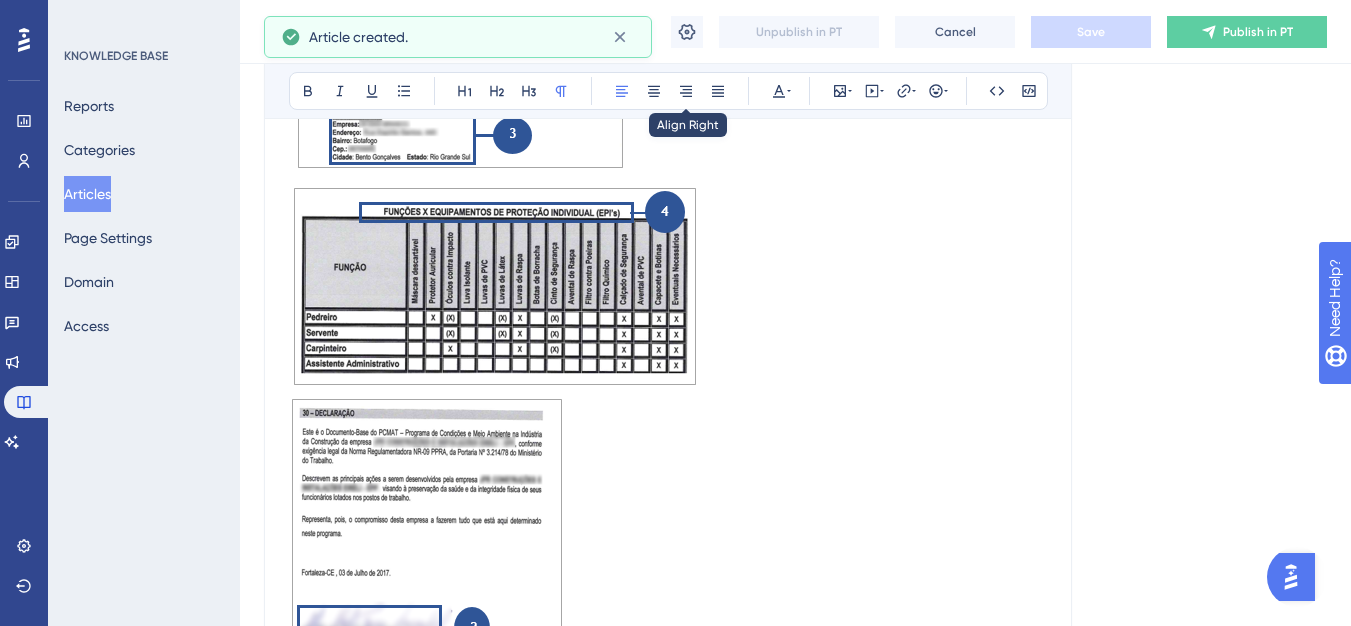 click 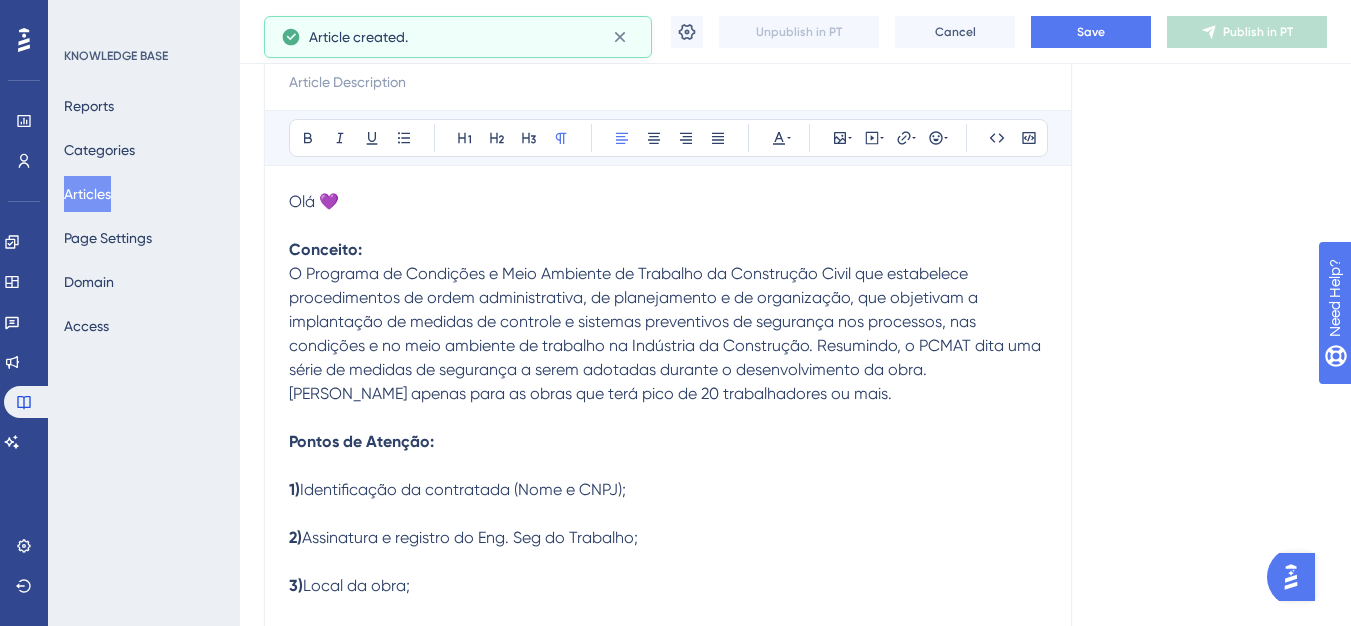 scroll, scrollTop: 0, scrollLeft: 0, axis: both 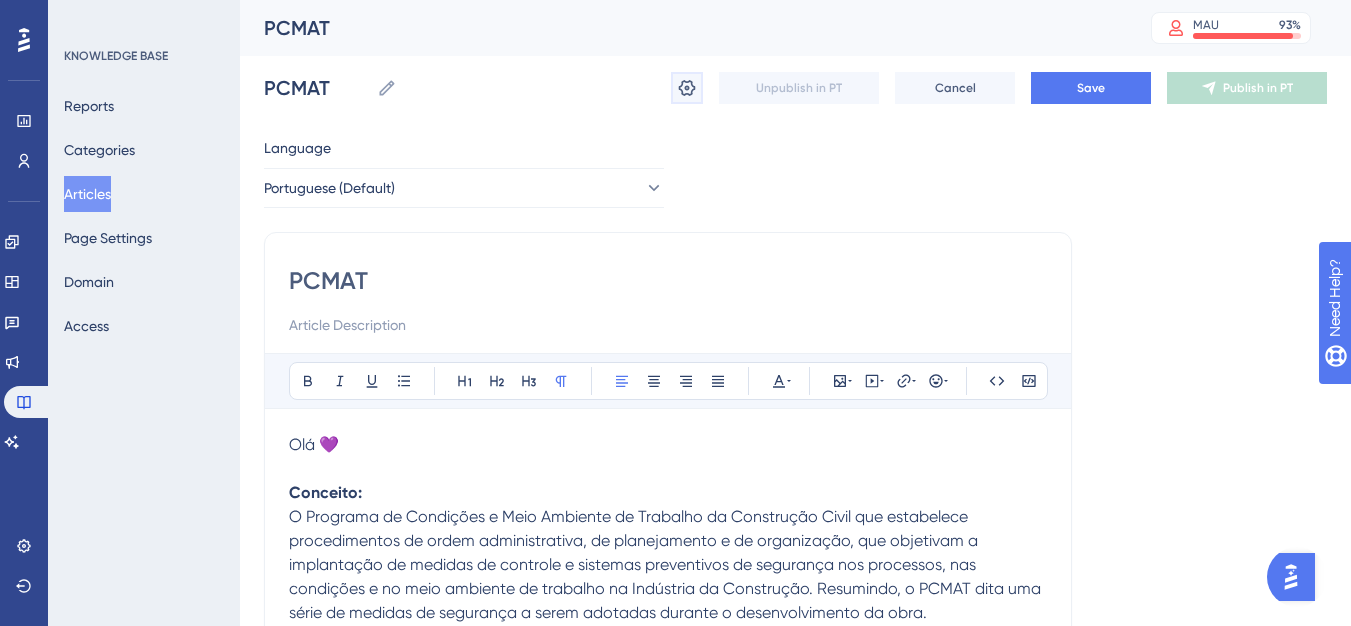 click at bounding box center [687, 88] 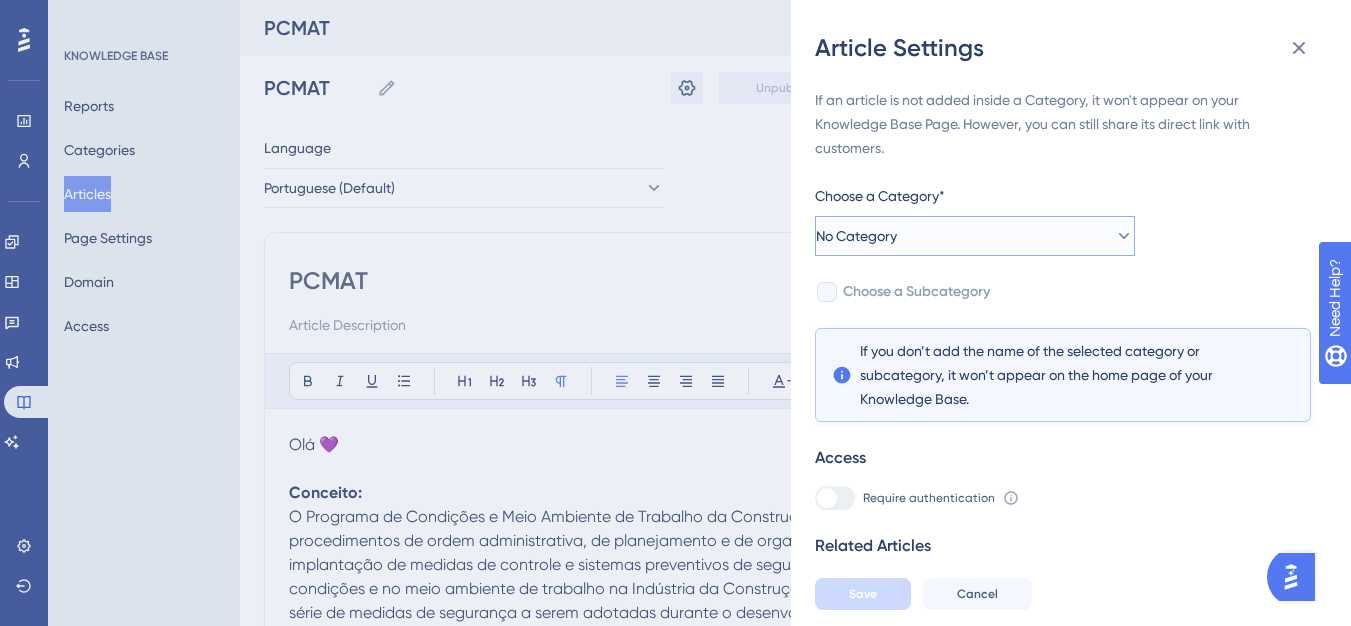 click on "No Category" at bounding box center [856, 236] 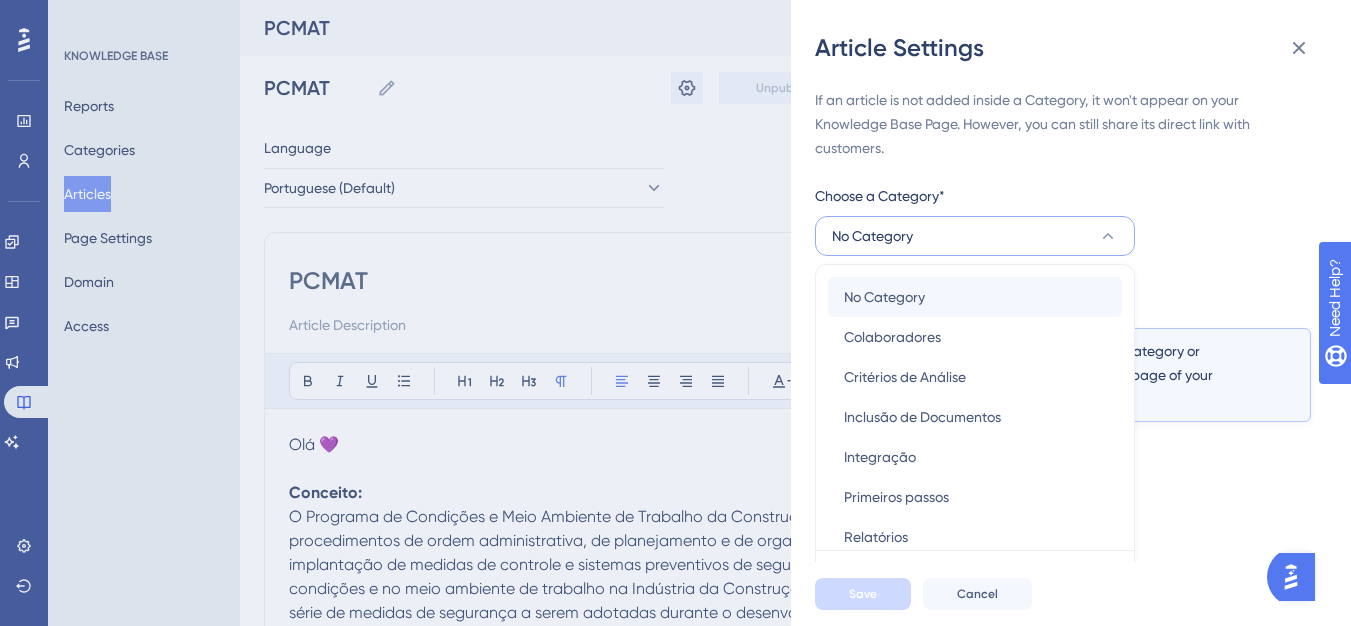 scroll, scrollTop: 49, scrollLeft: 0, axis: vertical 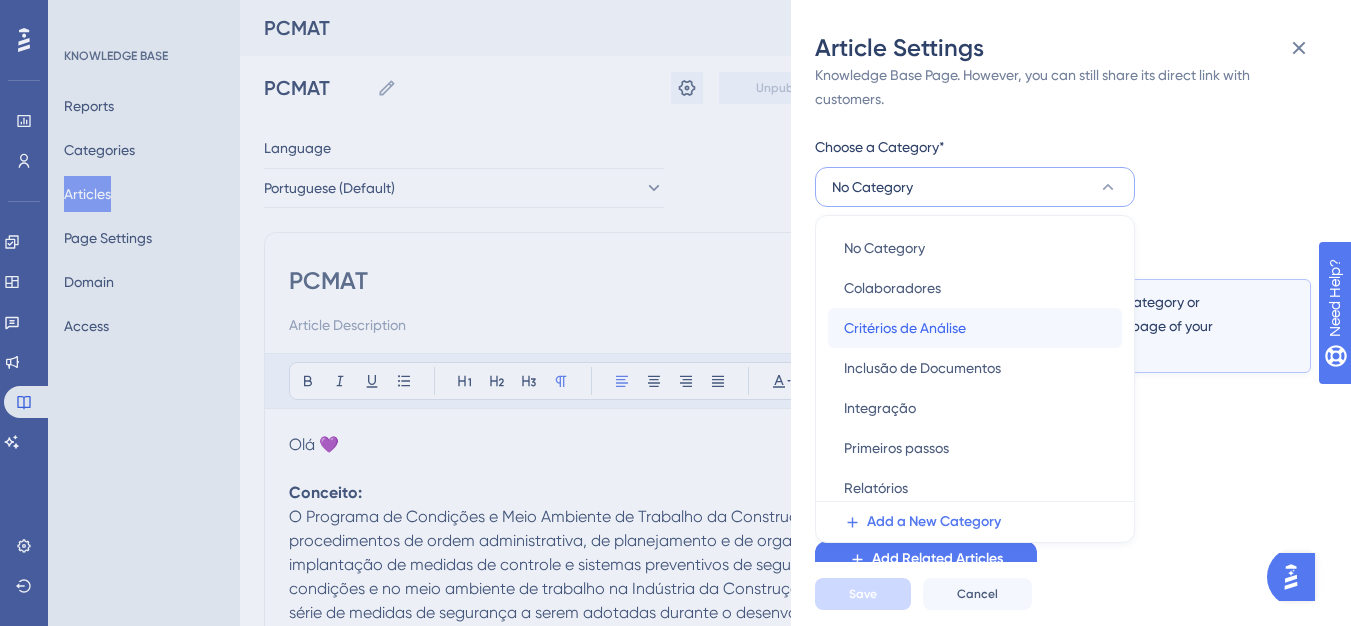 click on "Critérios de Análise" at bounding box center (905, 328) 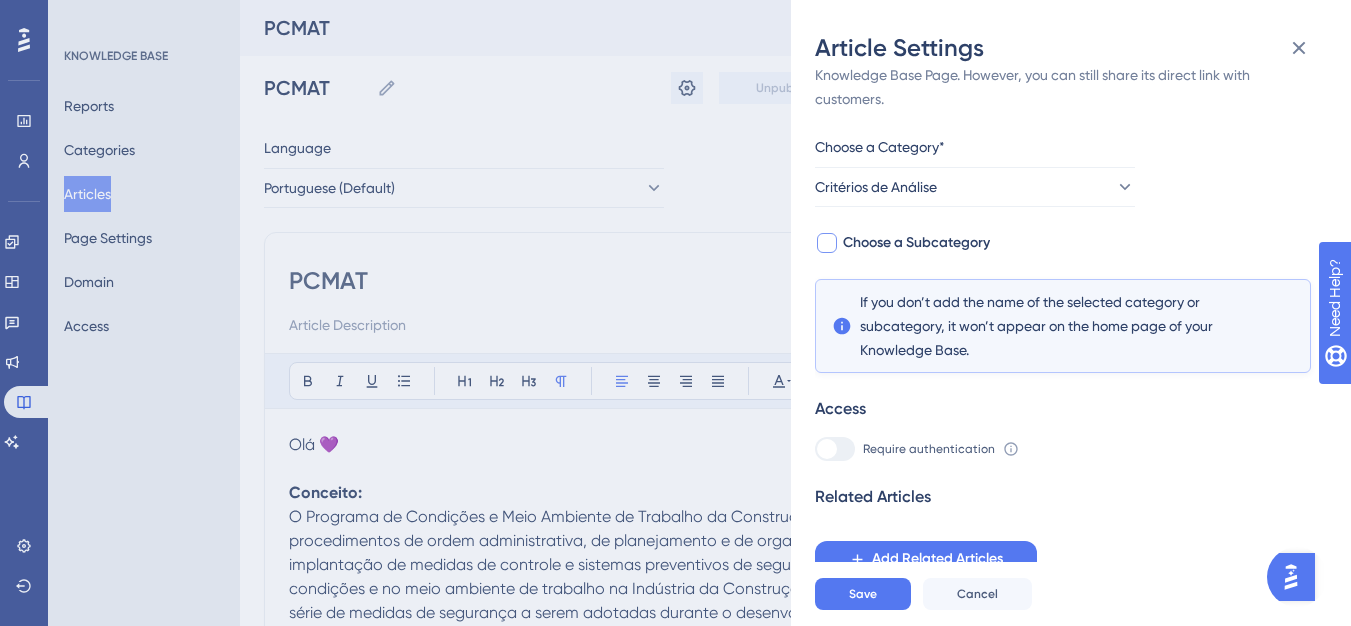 click at bounding box center (827, 243) 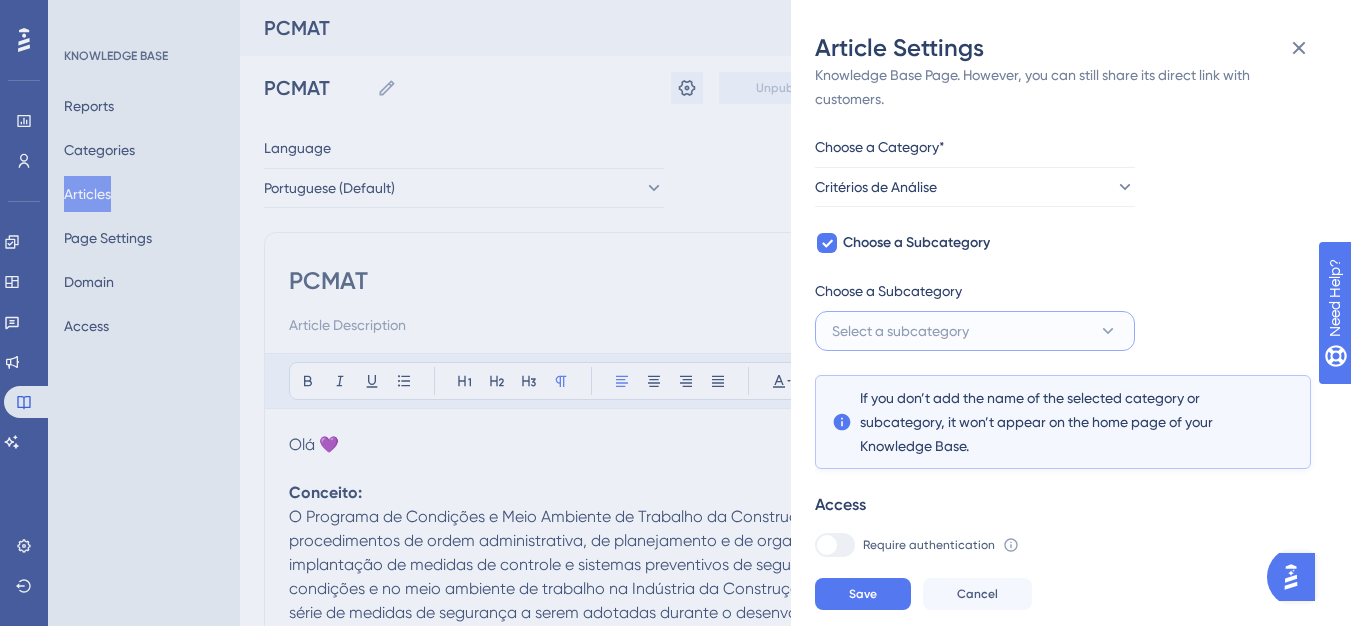click on "Select a subcategory" at bounding box center [975, 331] 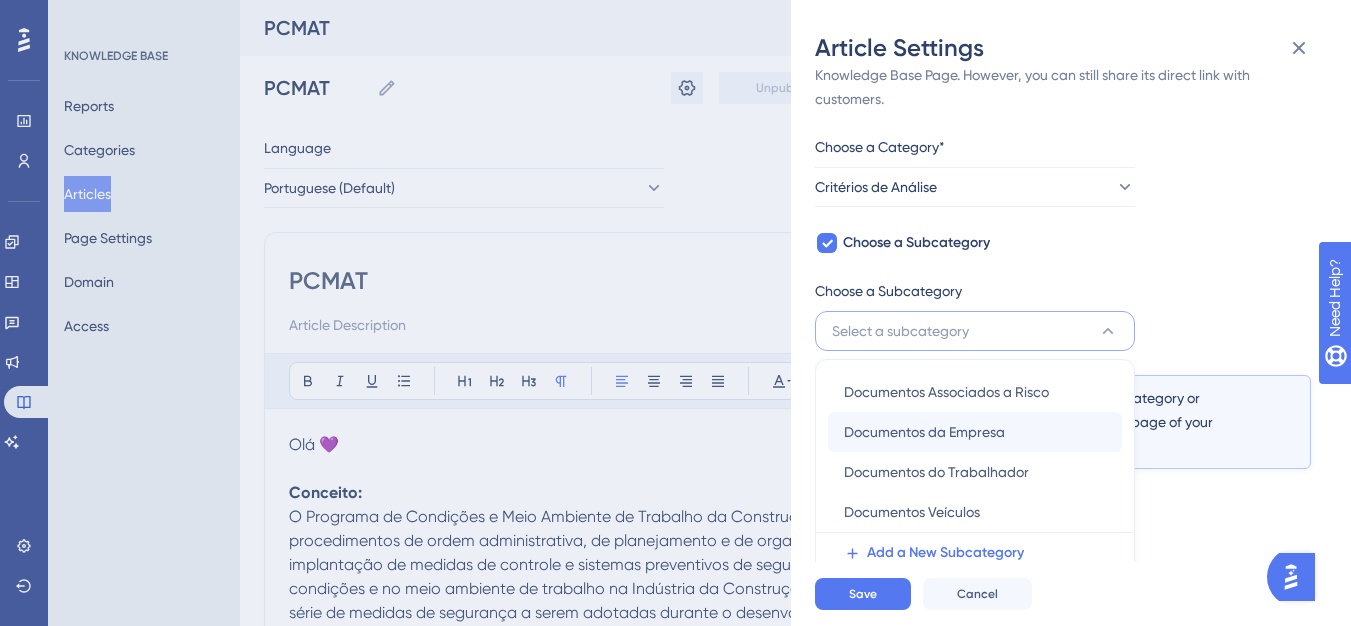 scroll, scrollTop: 145, scrollLeft: 0, axis: vertical 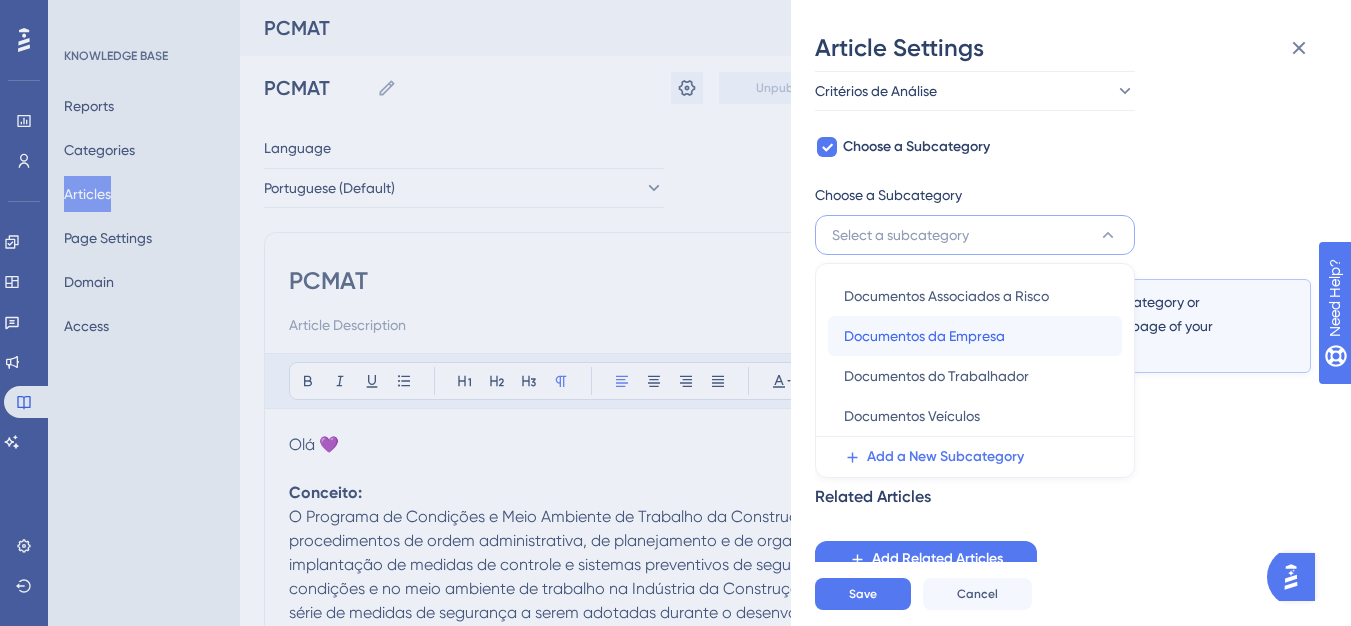 click on "Documentos da Empresa" at bounding box center [924, 336] 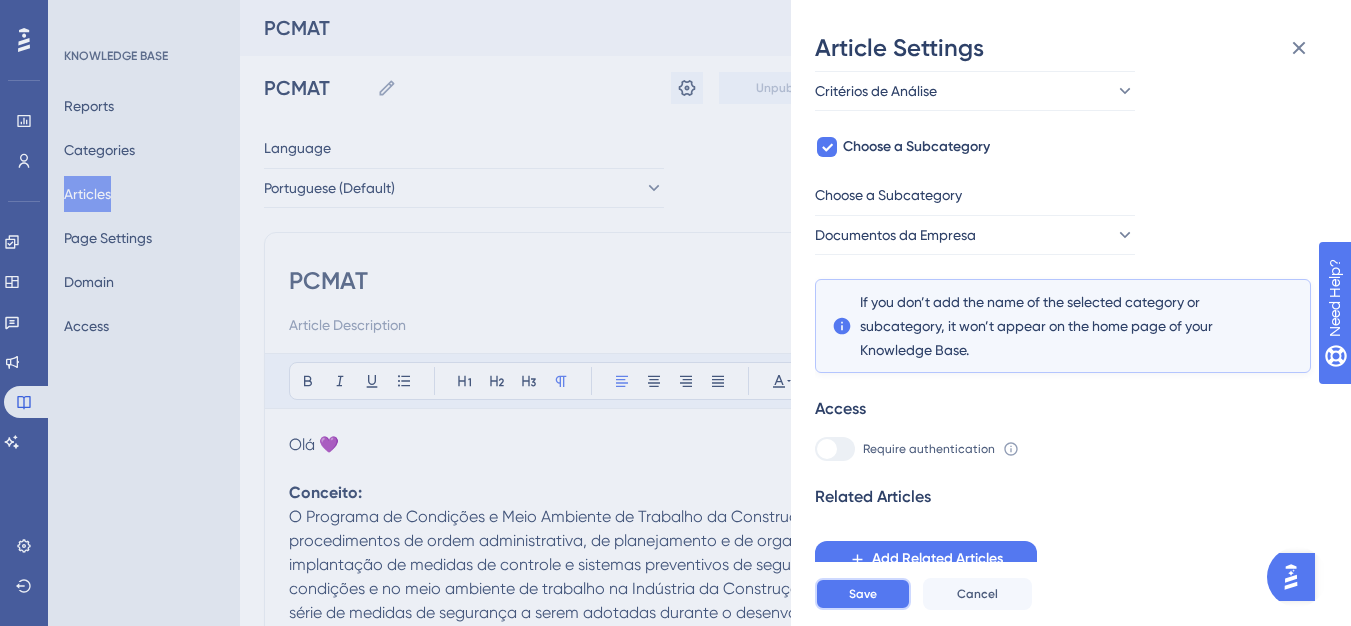 click on "Save" at bounding box center [863, 594] 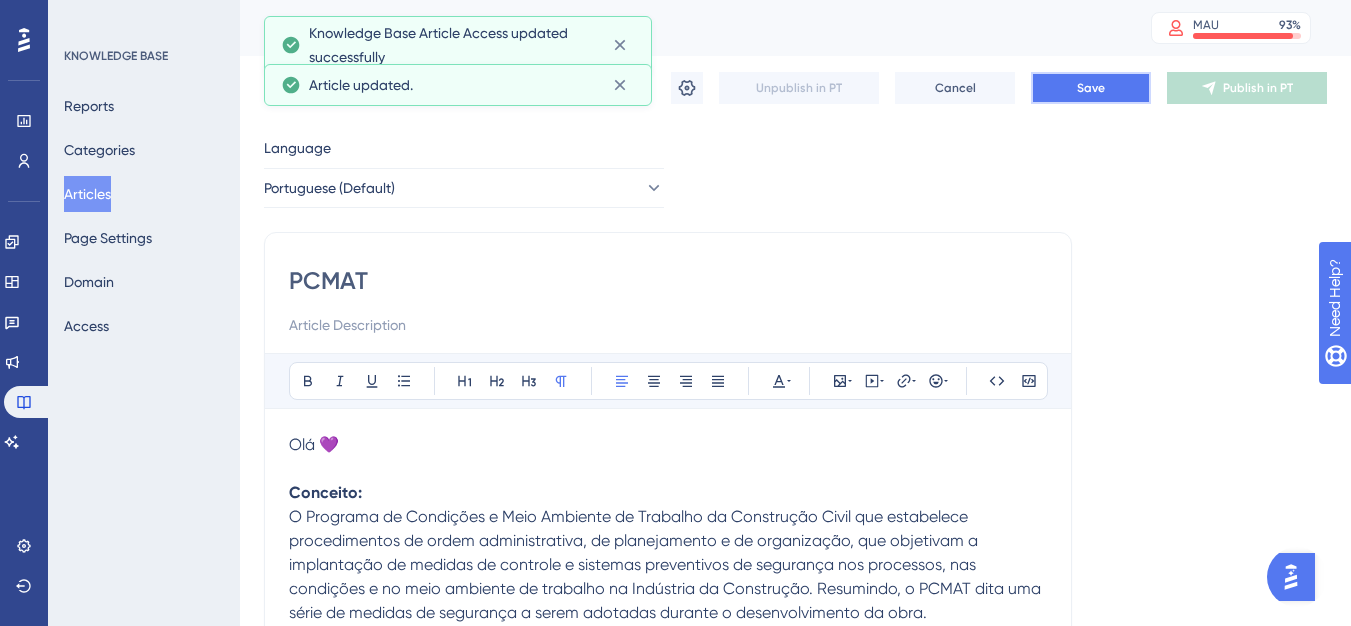 click on "Save" at bounding box center (1091, 88) 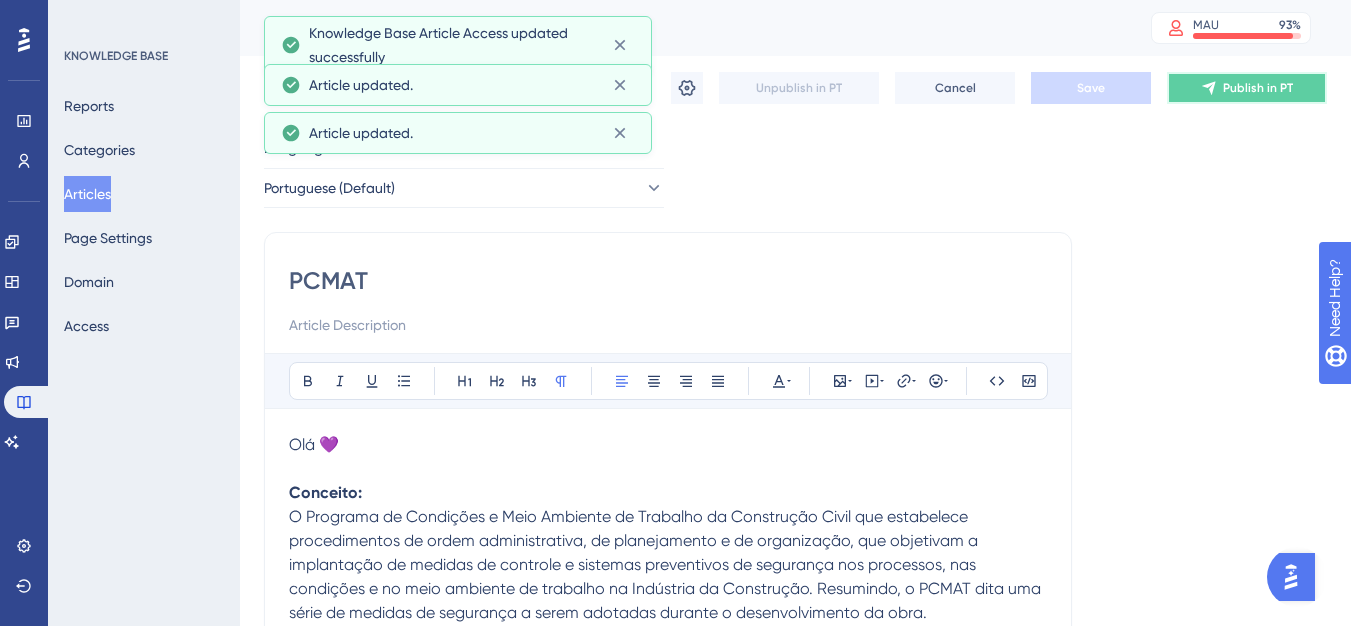 click on "Publish in PT" at bounding box center (1258, 88) 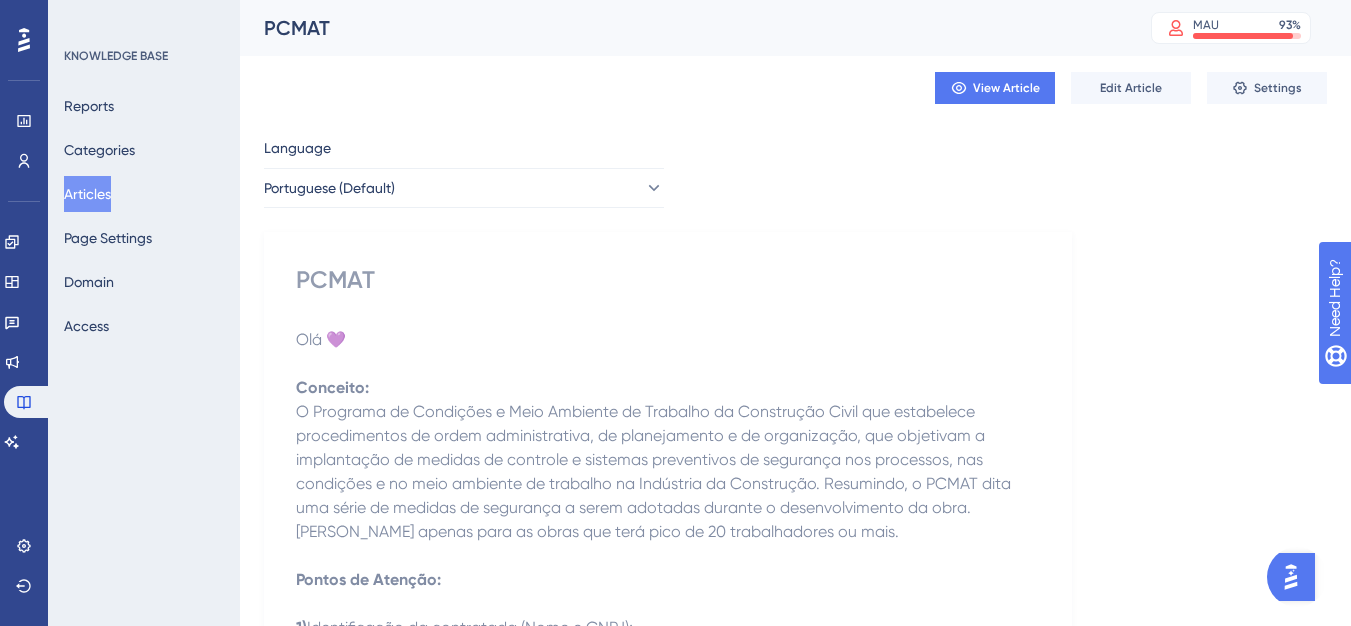 click on "Articles" at bounding box center (87, 194) 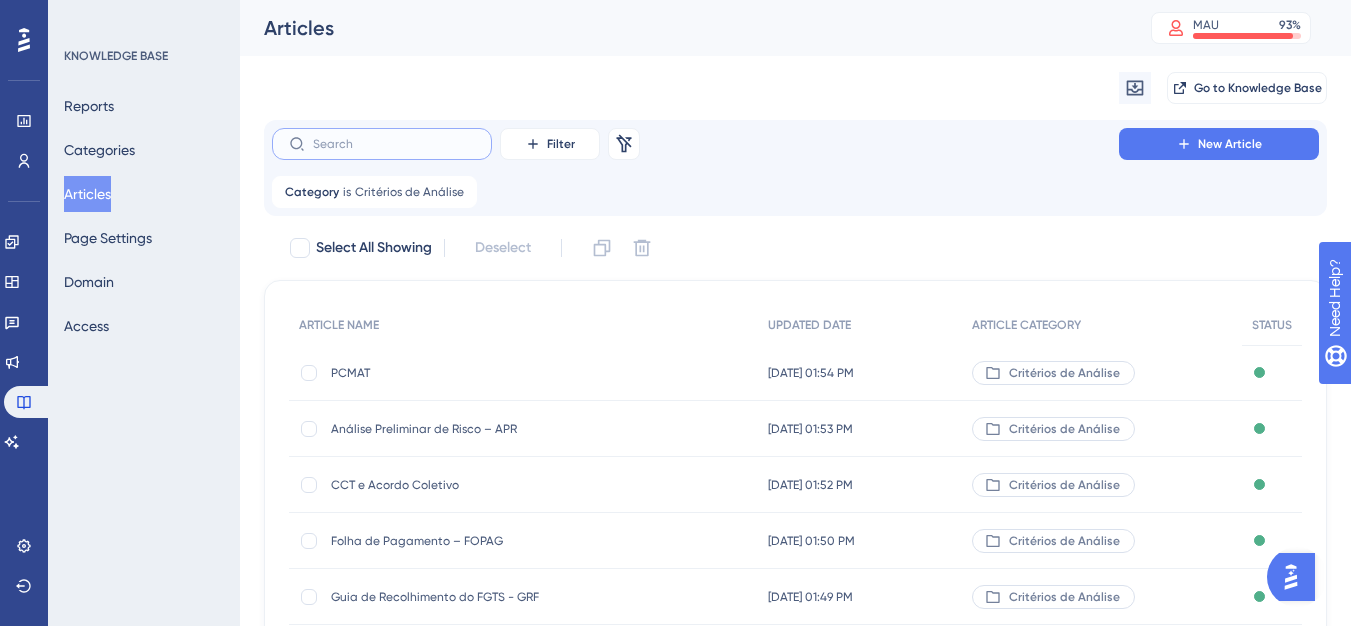 click at bounding box center [394, 144] 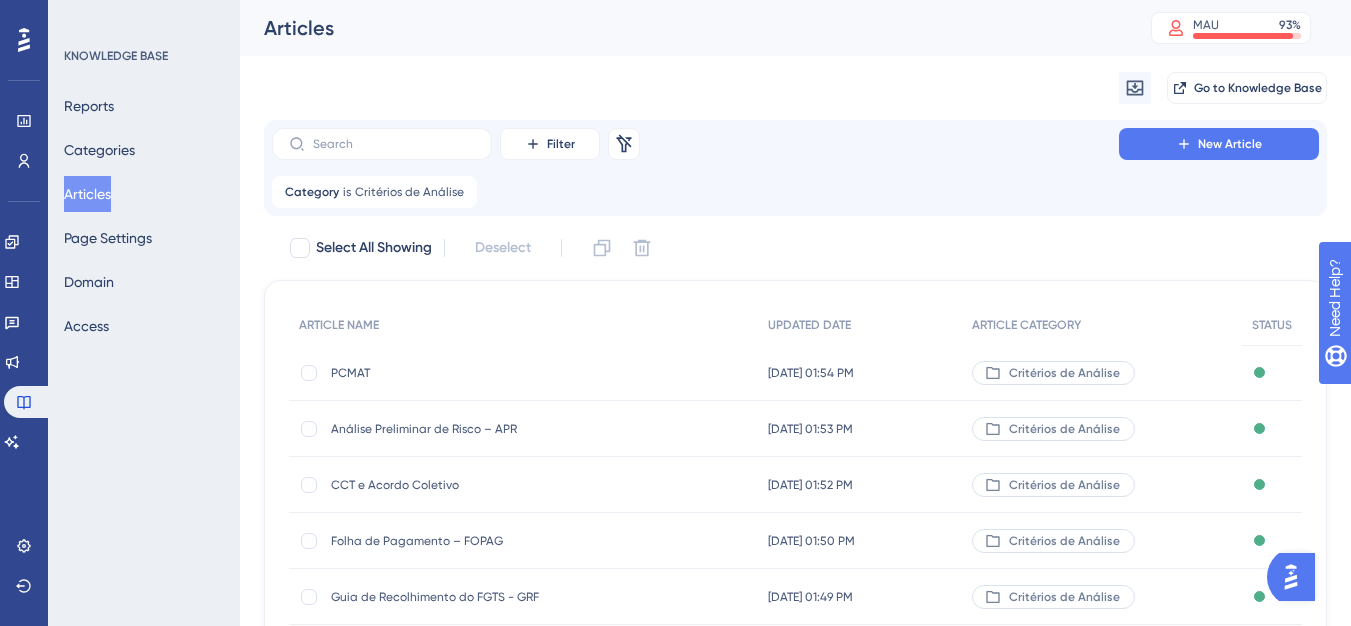click on "Filter Remove Filters New Article Category is Critérios de Análise Critérios de Análise Remove" at bounding box center (795, 168) 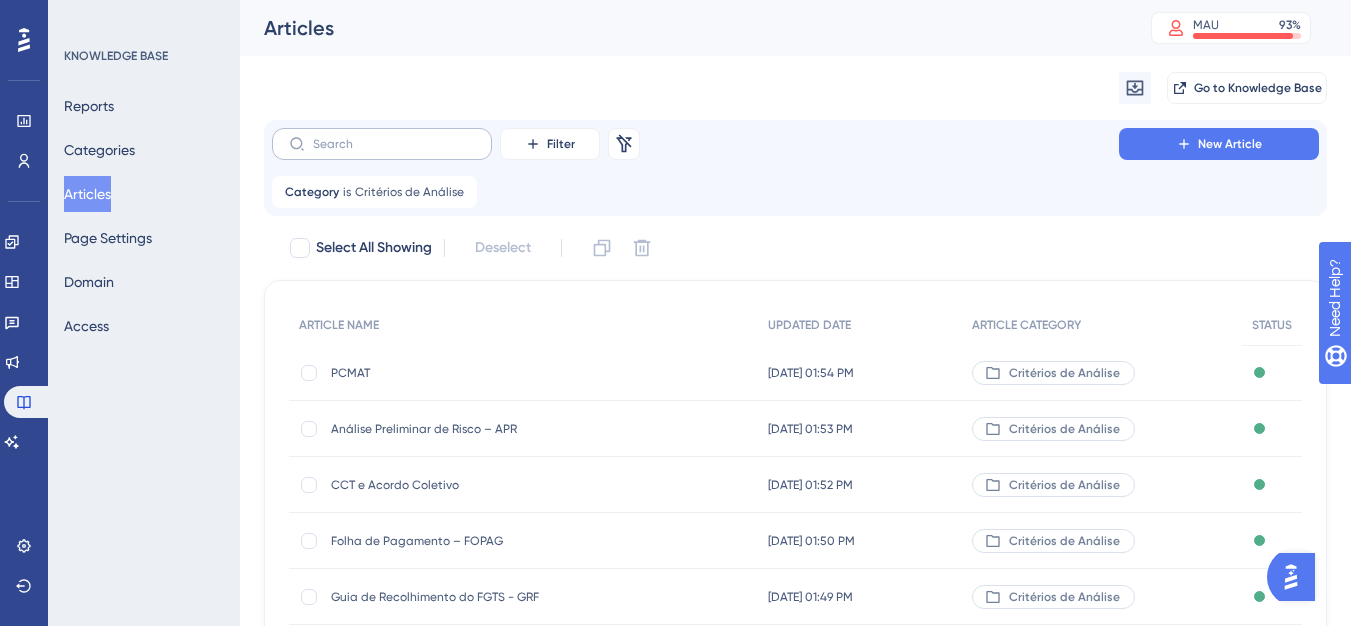 click at bounding box center (382, 144) 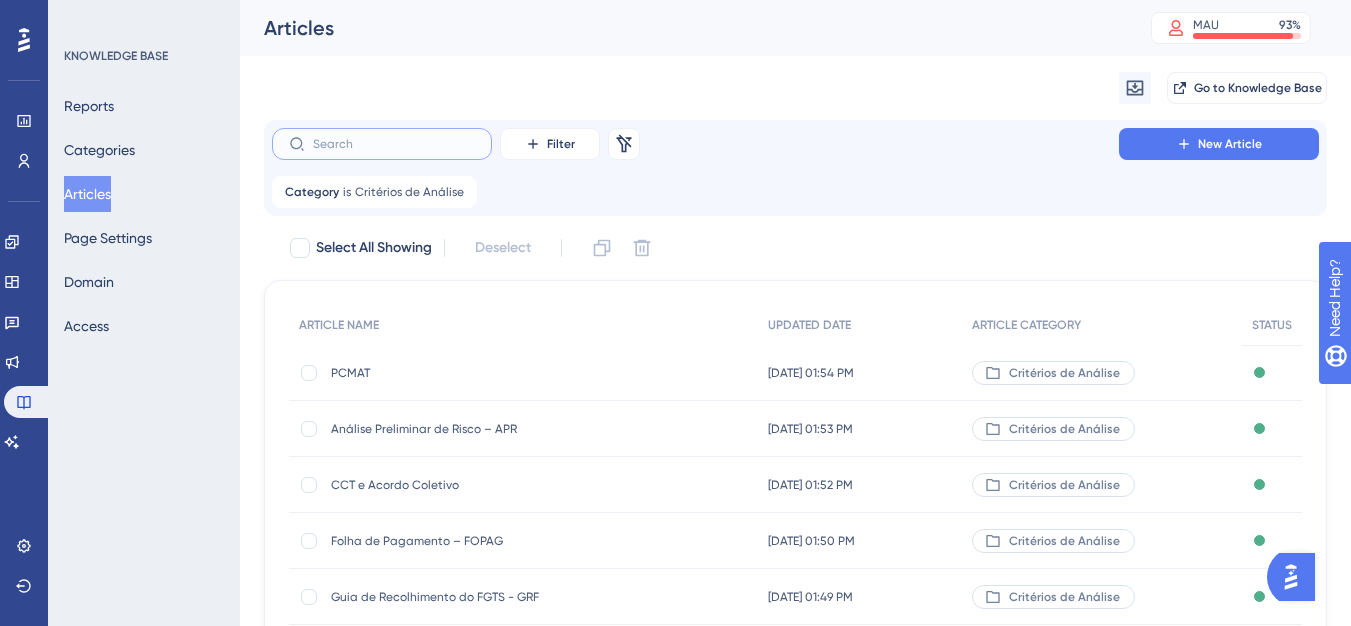 click at bounding box center [394, 144] 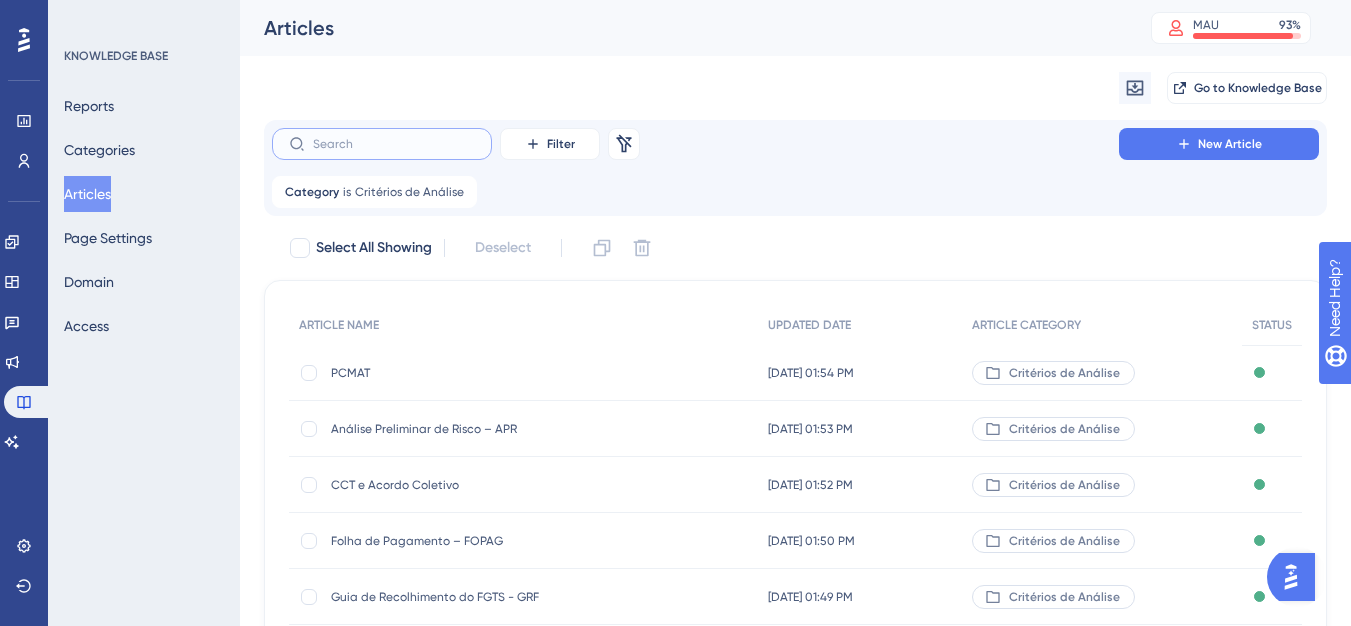 type on "Programa de proteção respiratória - PPR" 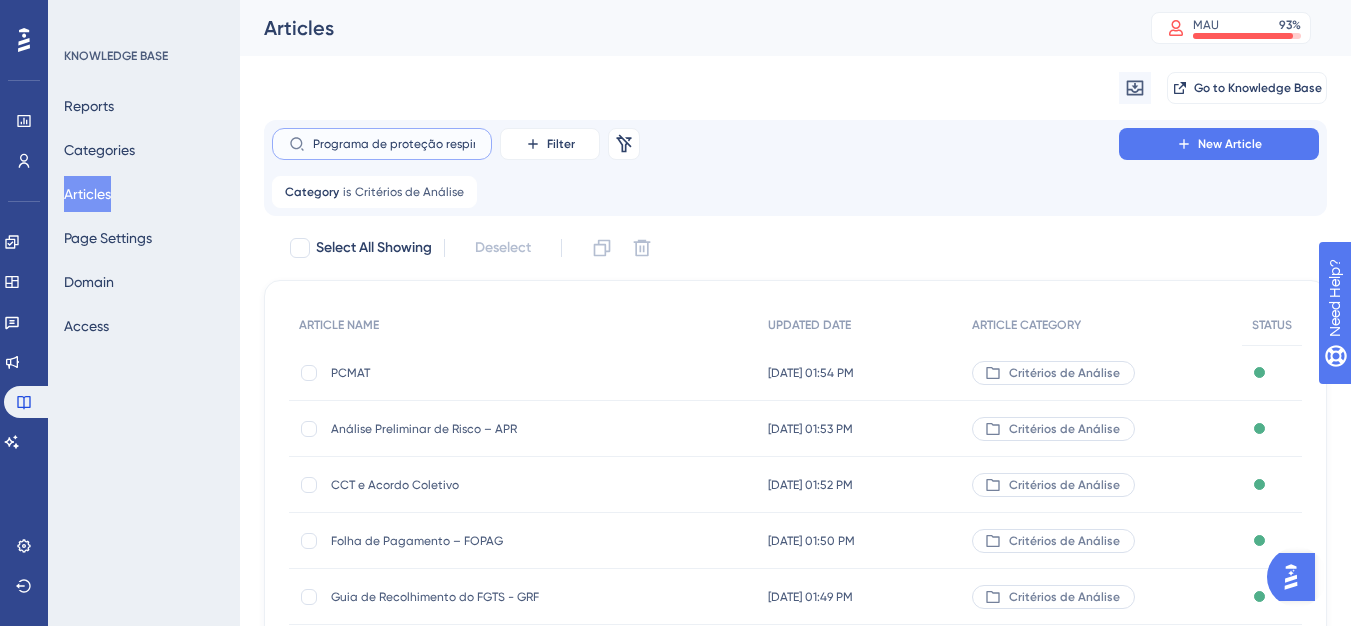 scroll, scrollTop: 0, scrollLeft: 63, axis: horizontal 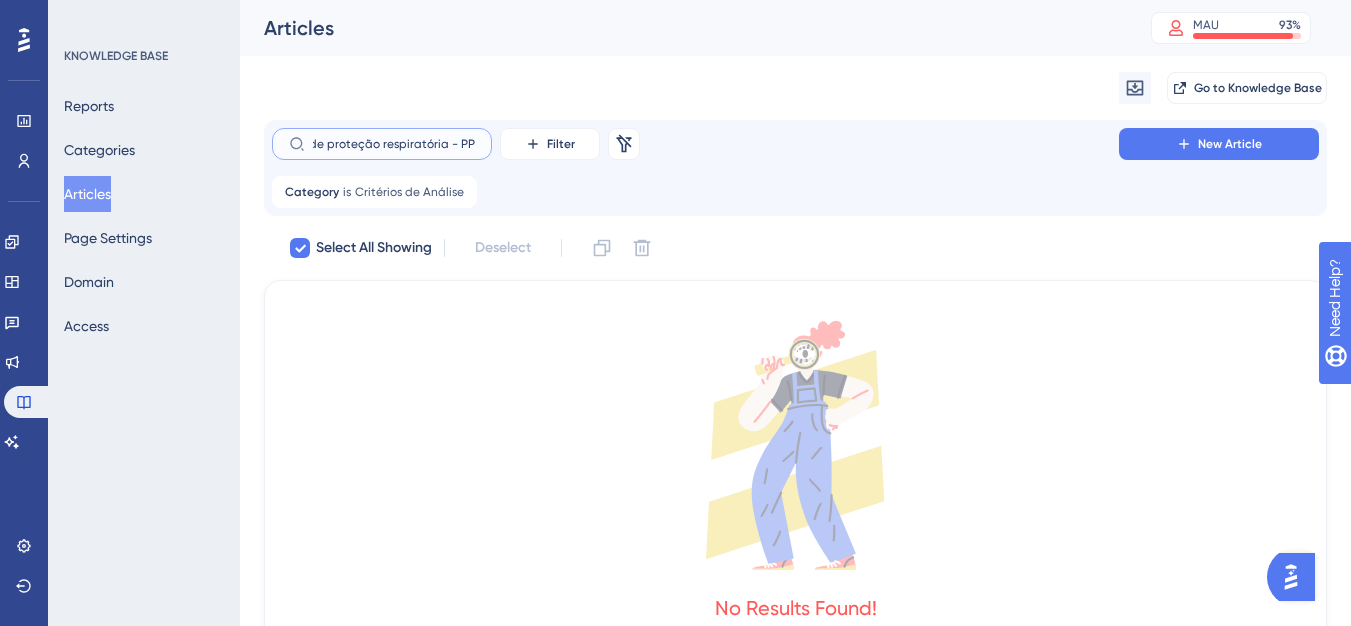 type 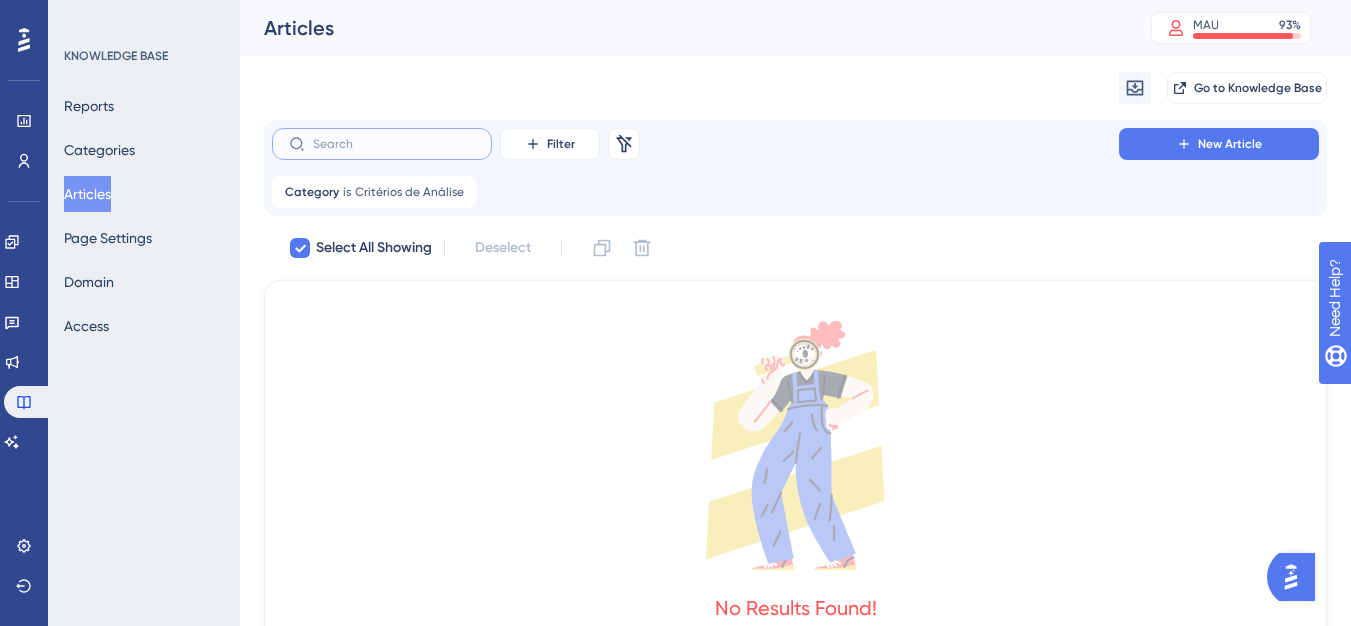 scroll, scrollTop: 0, scrollLeft: 0, axis: both 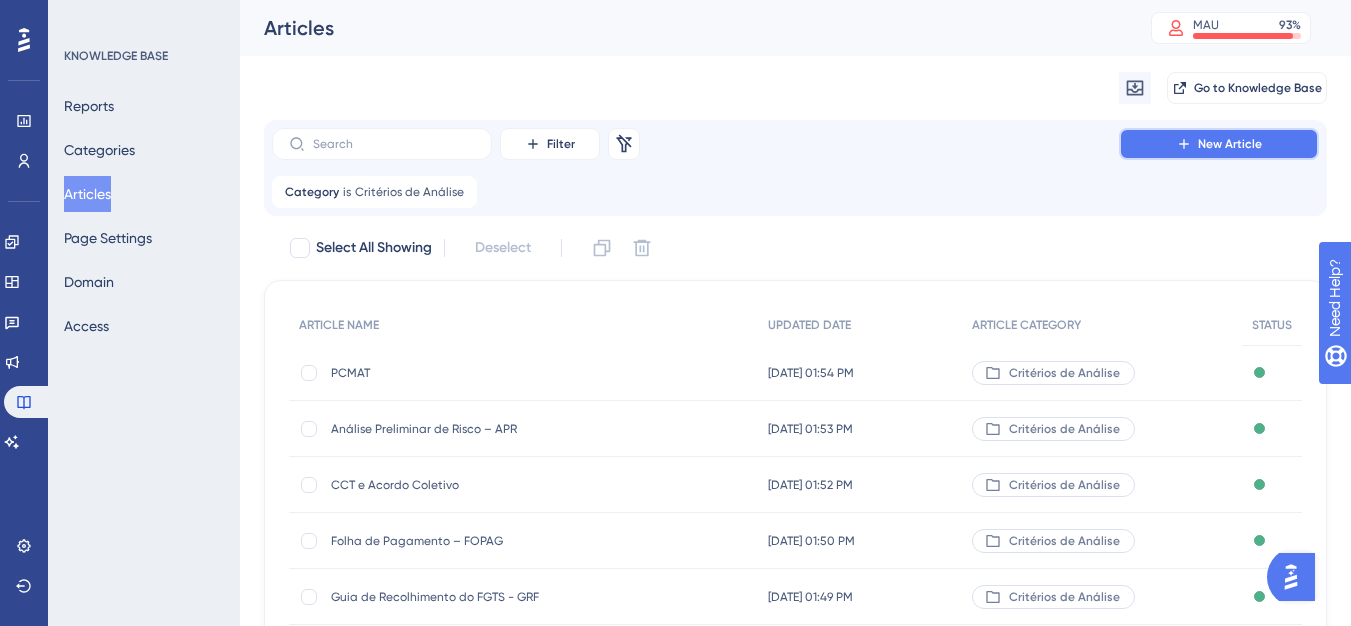 click on "New Article" at bounding box center [1219, 144] 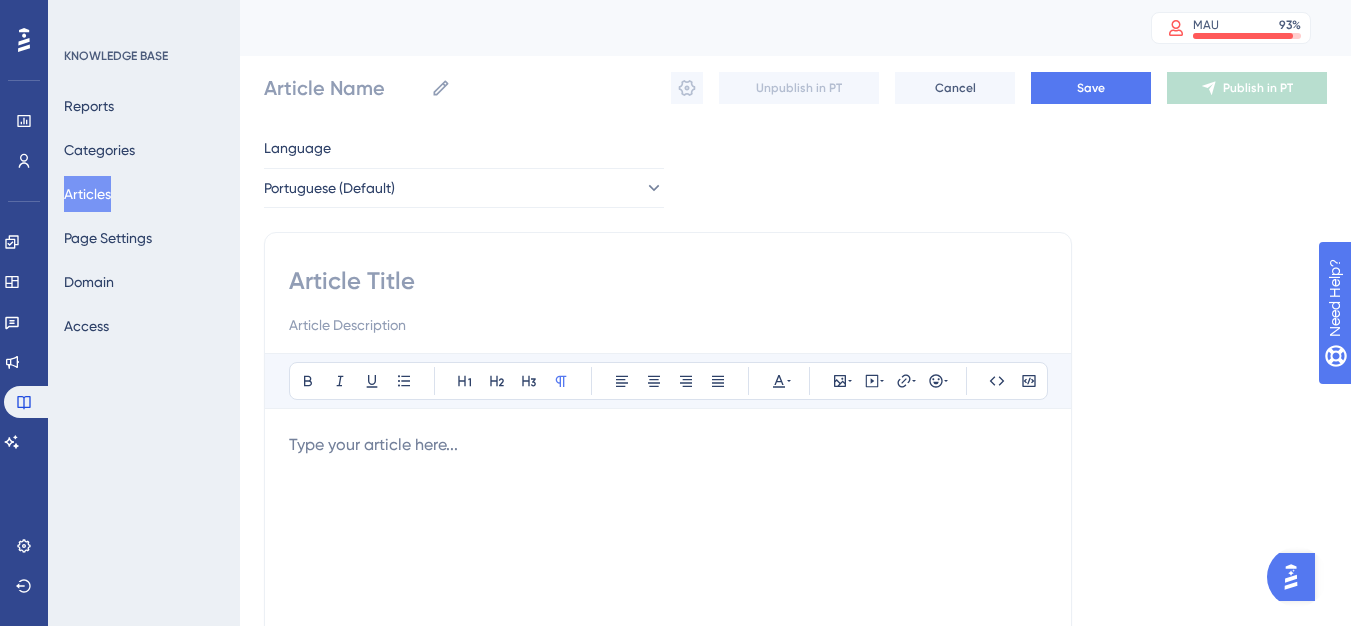 click at bounding box center [668, 281] 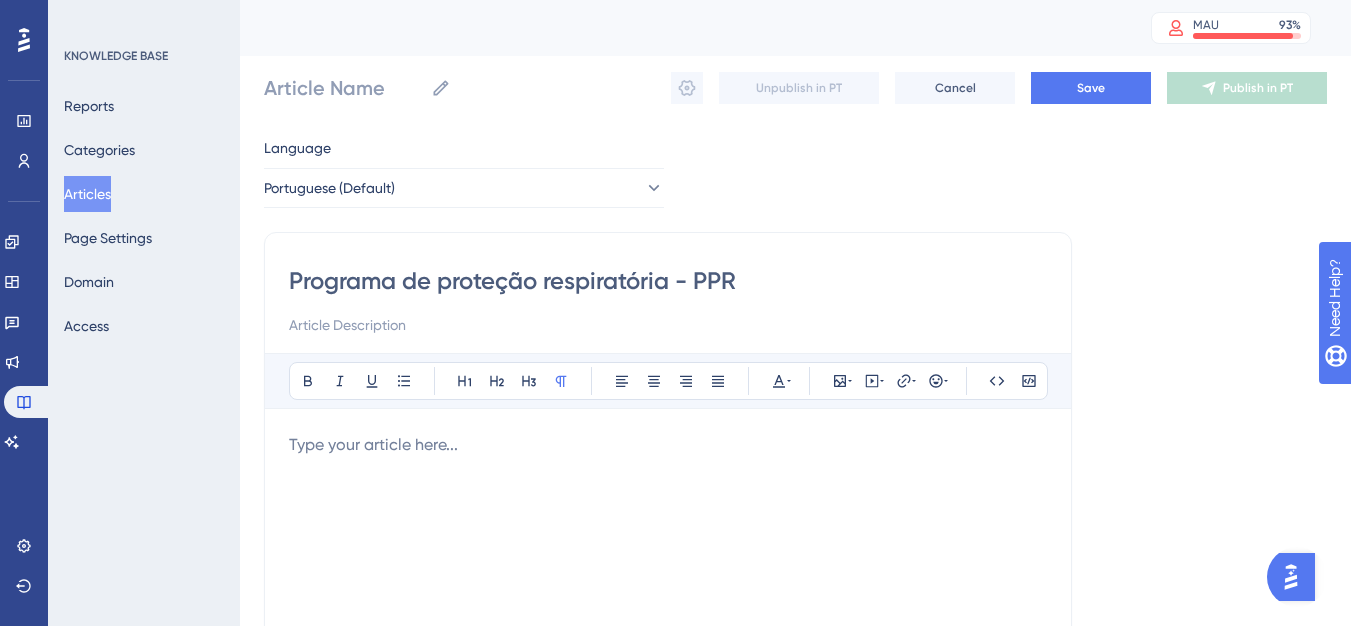 type on "Programa de proteção respiratória - PPR" 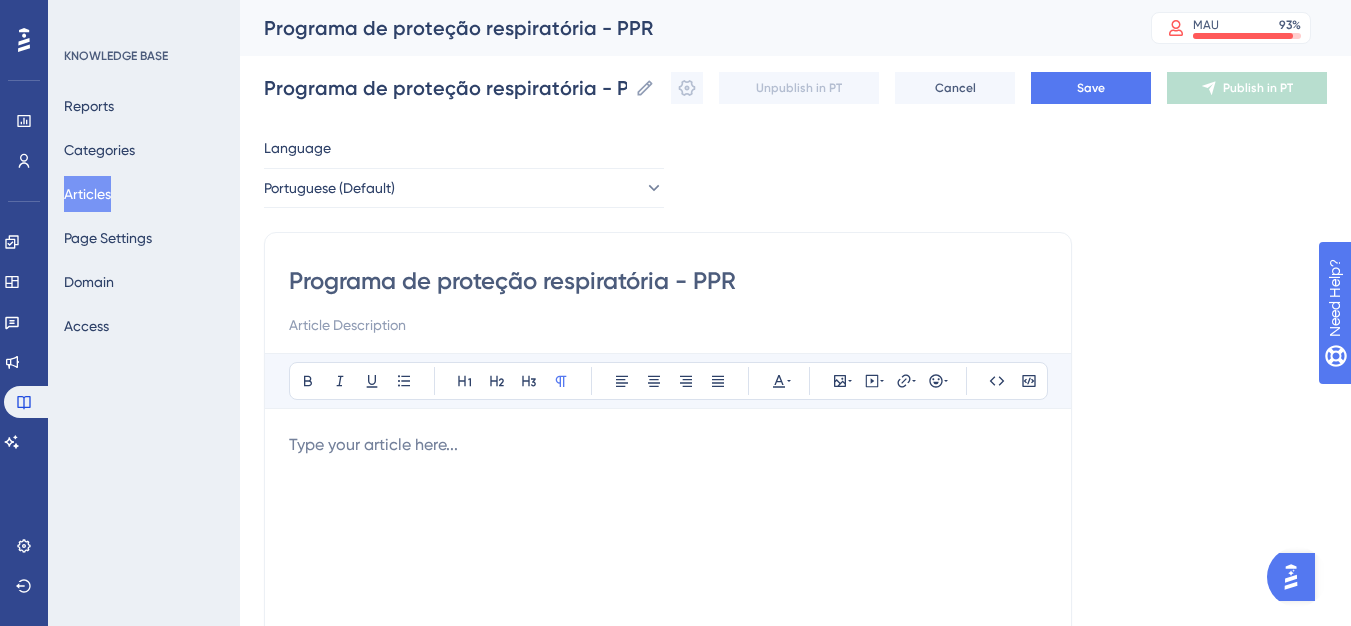 type on "Programa de proteção respiratória - PPR" 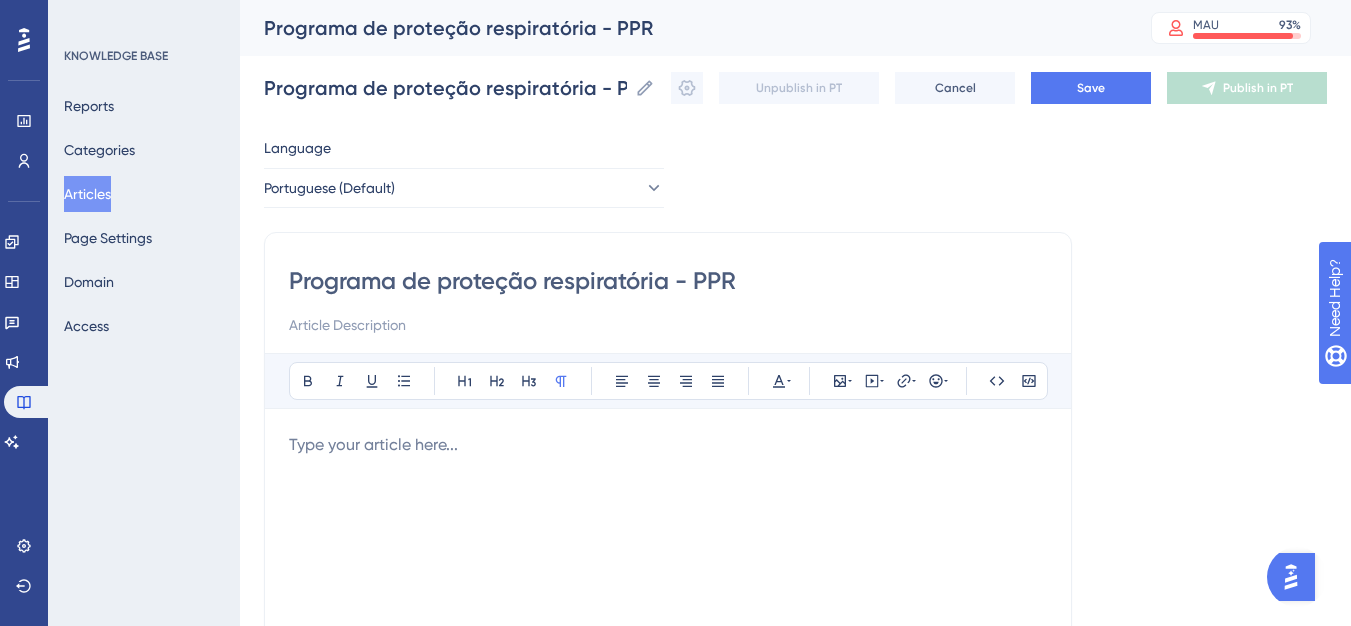 click at bounding box center (668, 445) 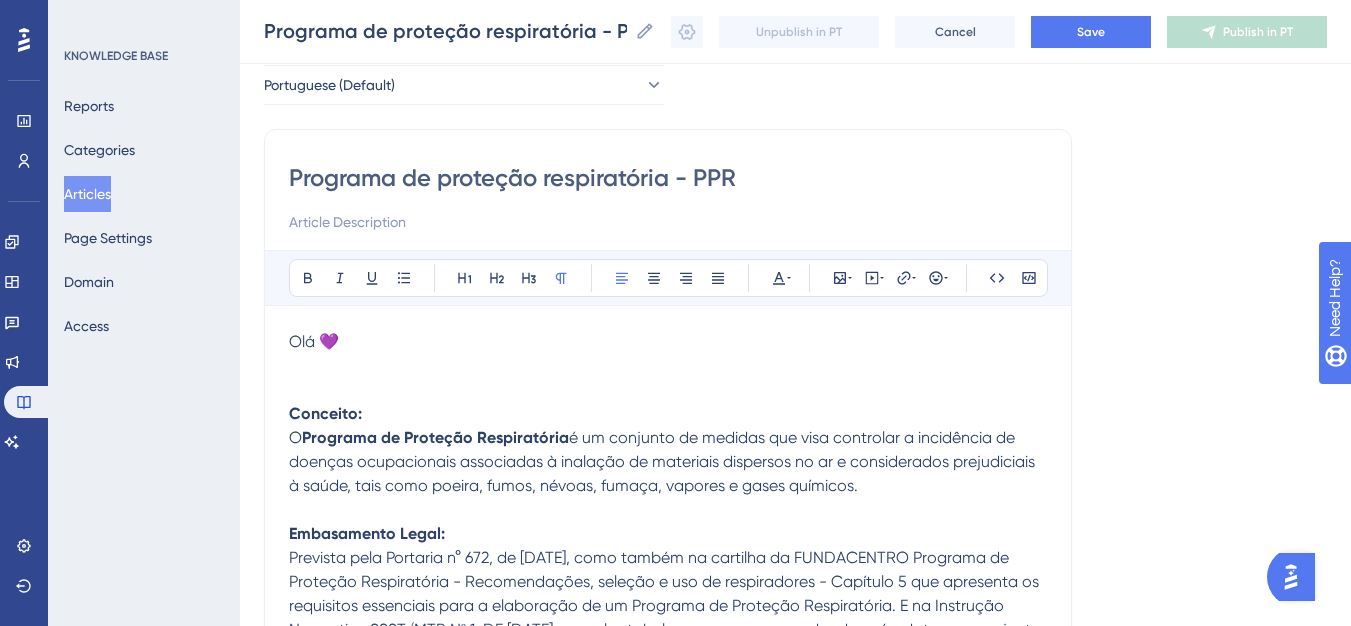 scroll, scrollTop: 93, scrollLeft: 0, axis: vertical 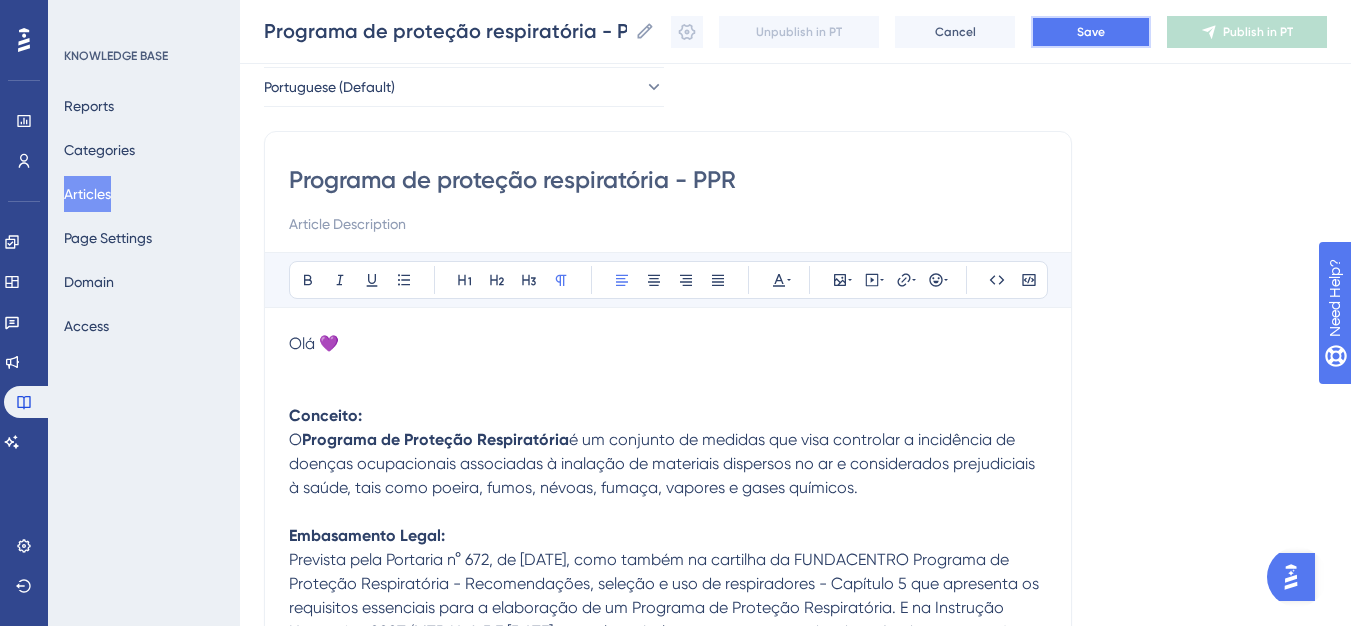 click on "Save" at bounding box center [1091, 32] 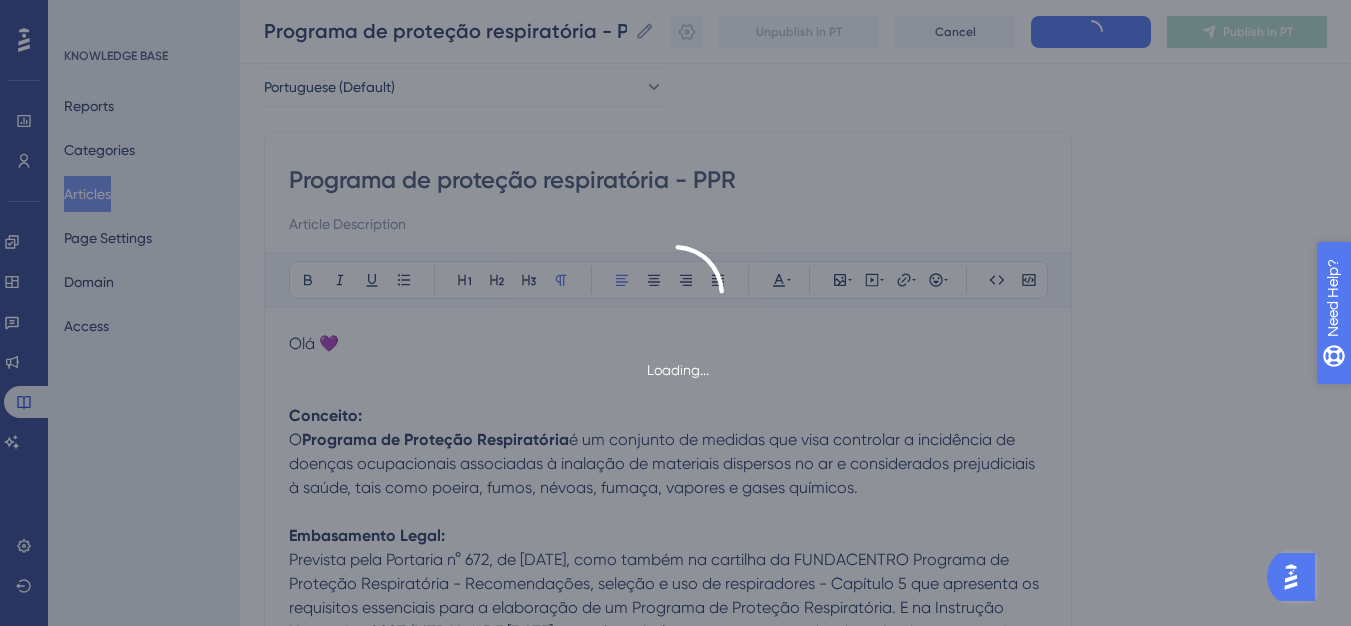scroll, scrollTop: 285, scrollLeft: 0, axis: vertical 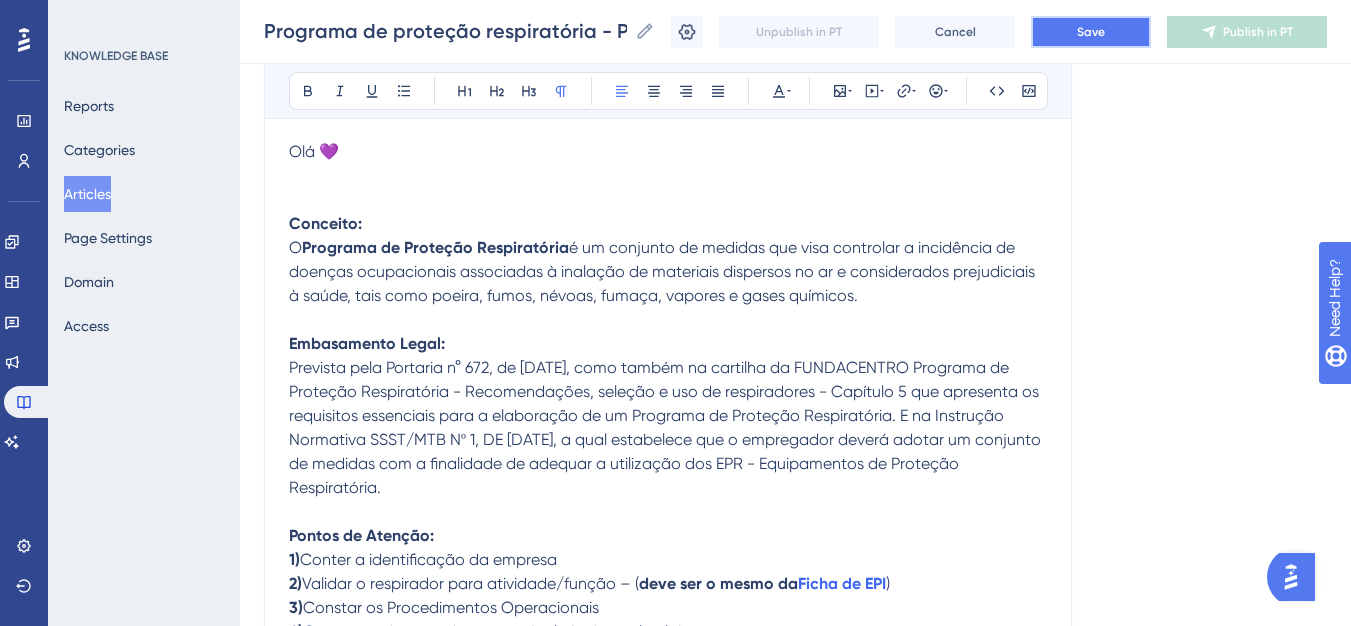 click on "Save" at bounding box center (1091, 32) 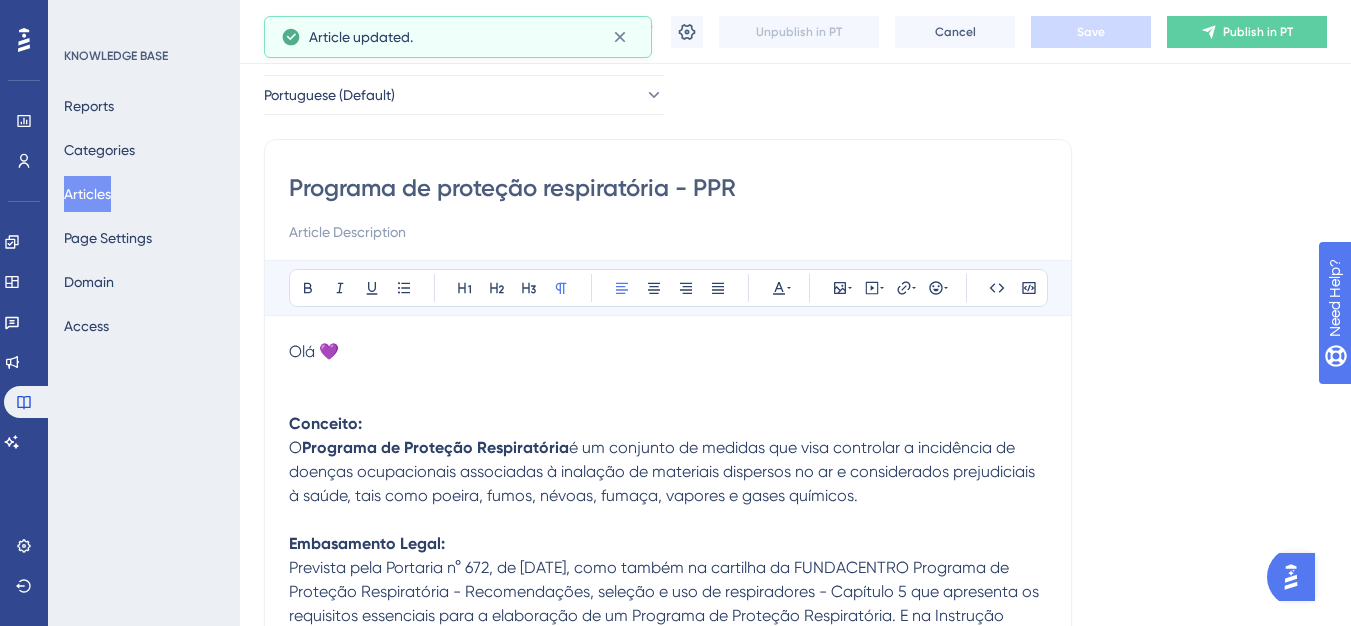 scroll, scrollTop: 0, scrollLeft: 0, axis: both 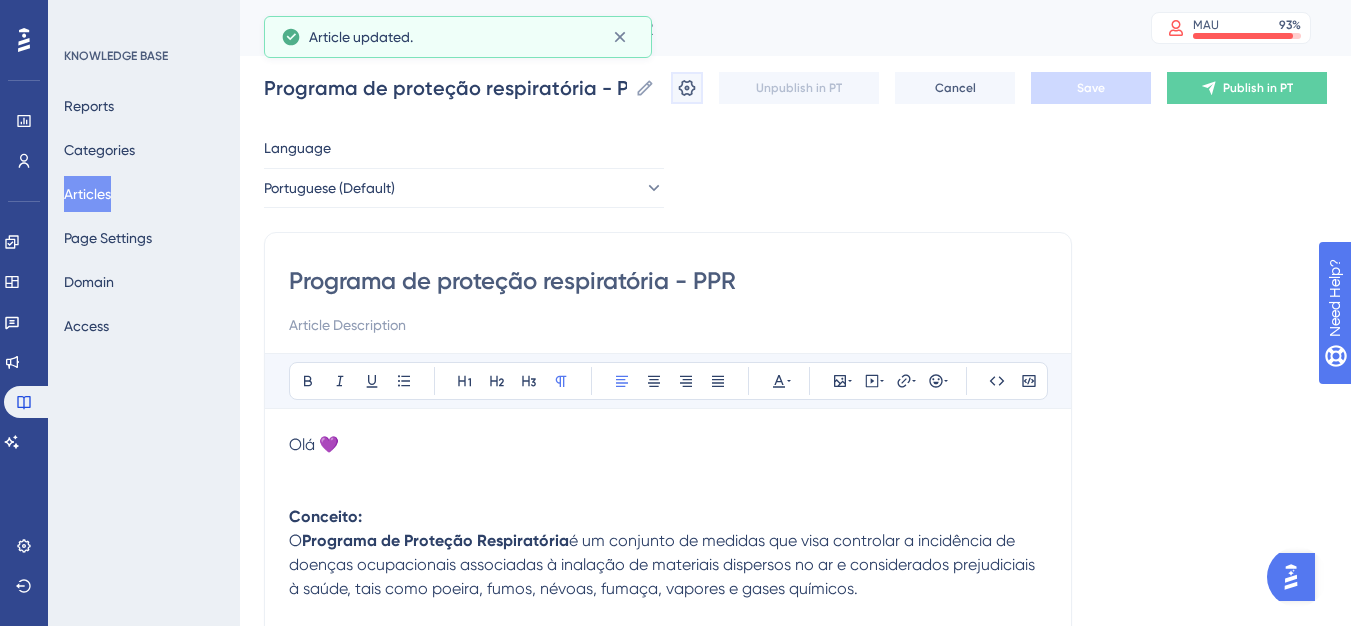 click at bounding box center [687, 88] 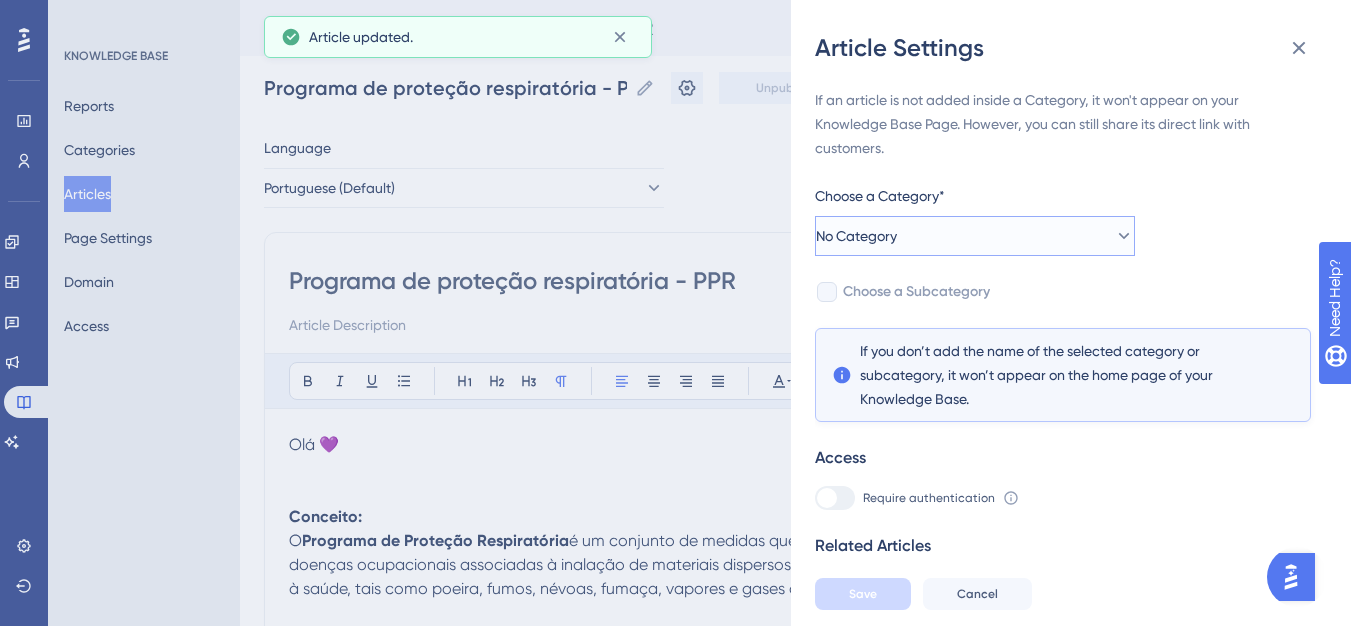 click on "No Category" at bounding box center (856, 236) 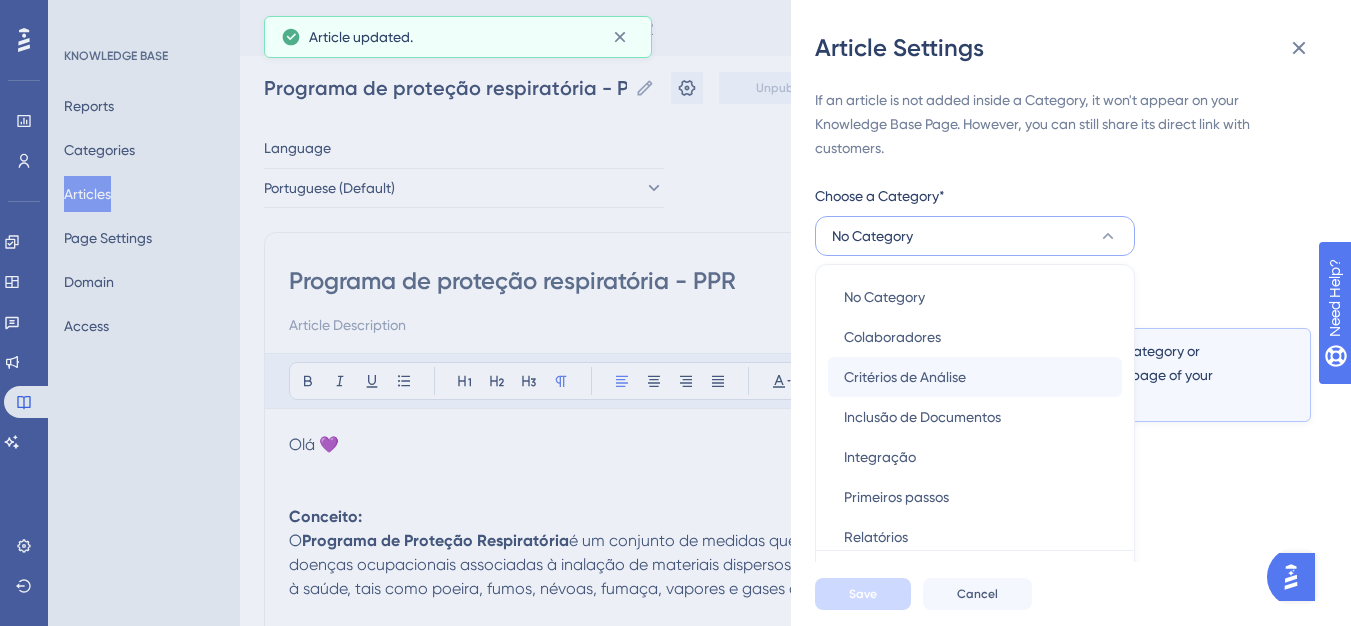 scroll, scrollTop: 49, scrollLeft: 0, axis: vertical 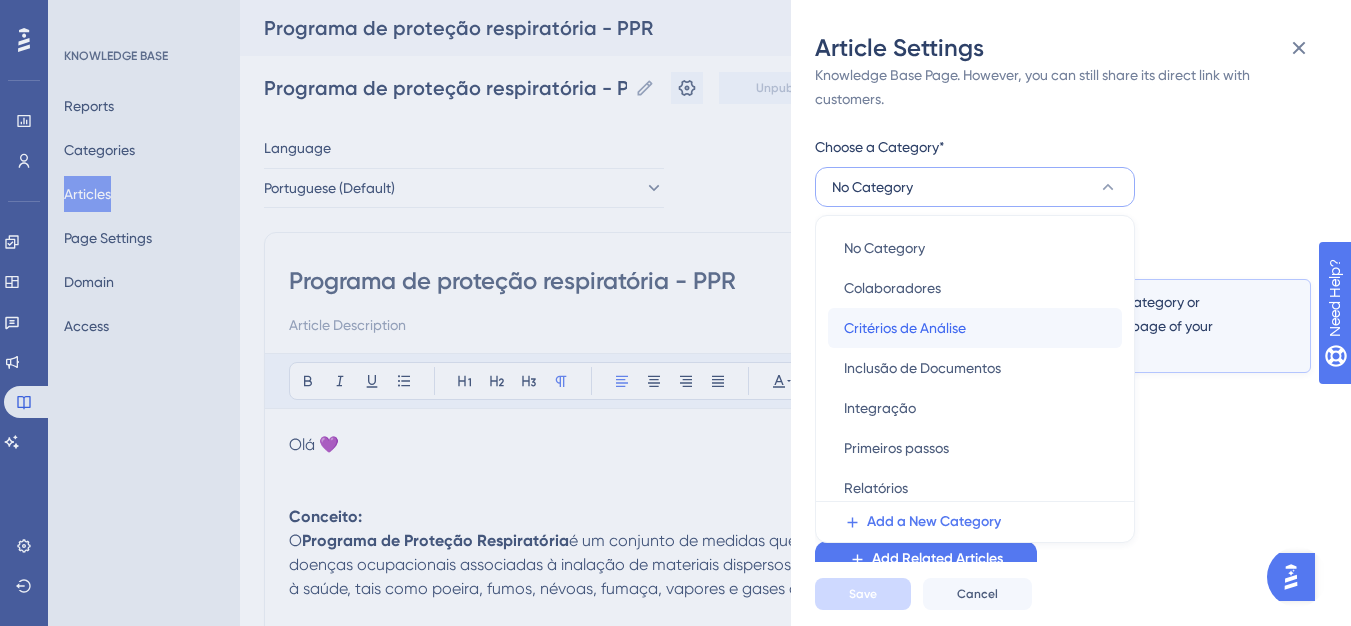 click on "Critérios de Análise" at bounding box center [905, 328] 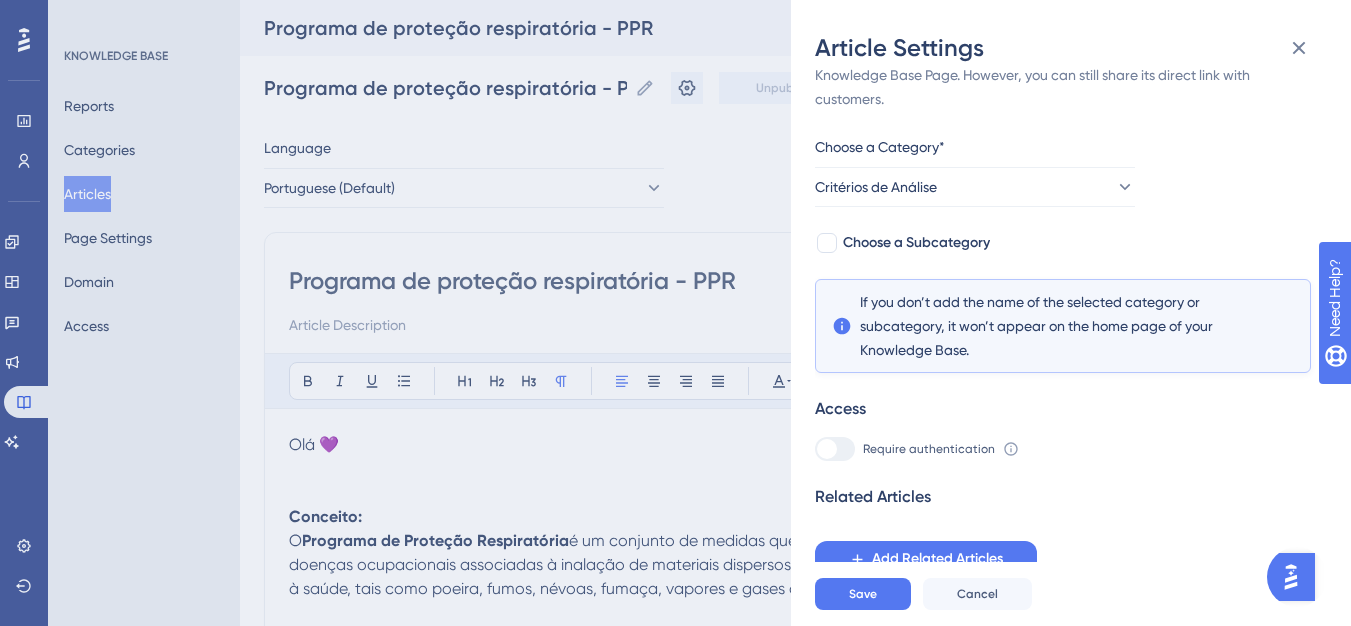 click on "If an article is not added inside a Category, it won't appear on your Knowledge Base Page. However, you can still share its direct link with customers. Choose a Category* Critérios de Análise Choose a Subcategory If you don’t add the name of the selected category or subcategory, it won’t appear on the home page of your Knowledge Base. Access Require authentication To change this setting you should manage your access preferences  under the Access tab. Learn more Related Articles Add Related Articles" at bounding box center (1063, 308) 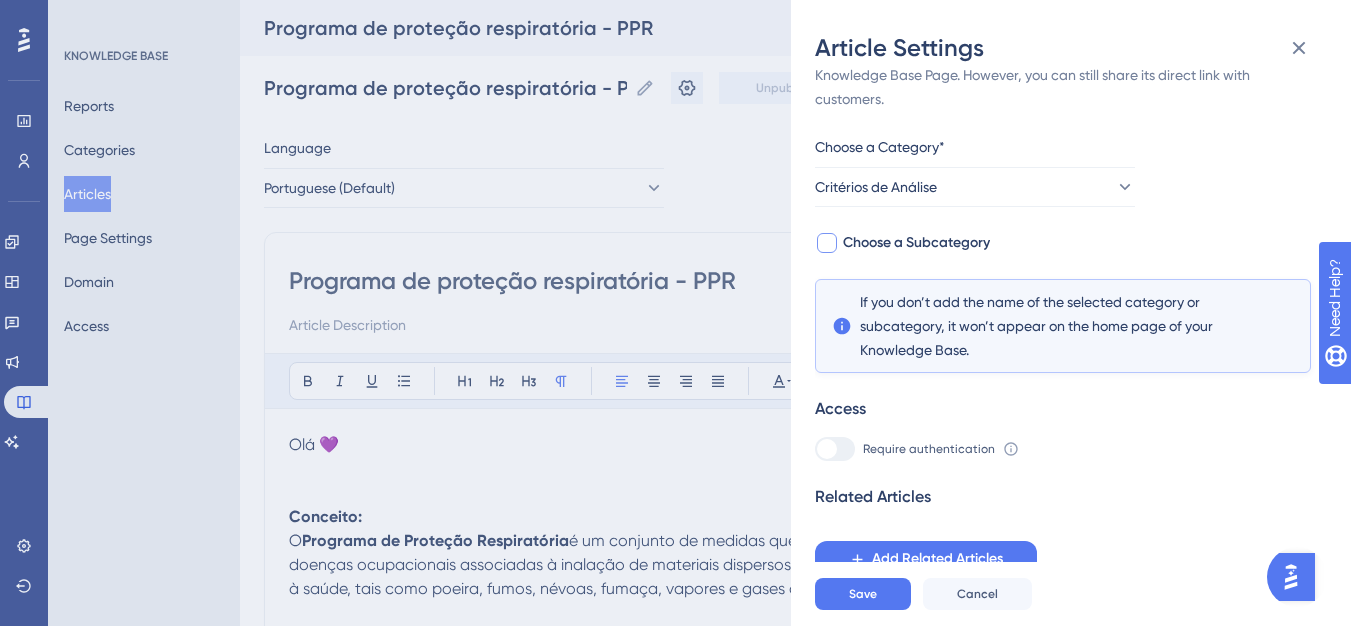 click on "Choose a Subcategory" at bounding box center (916, 243) 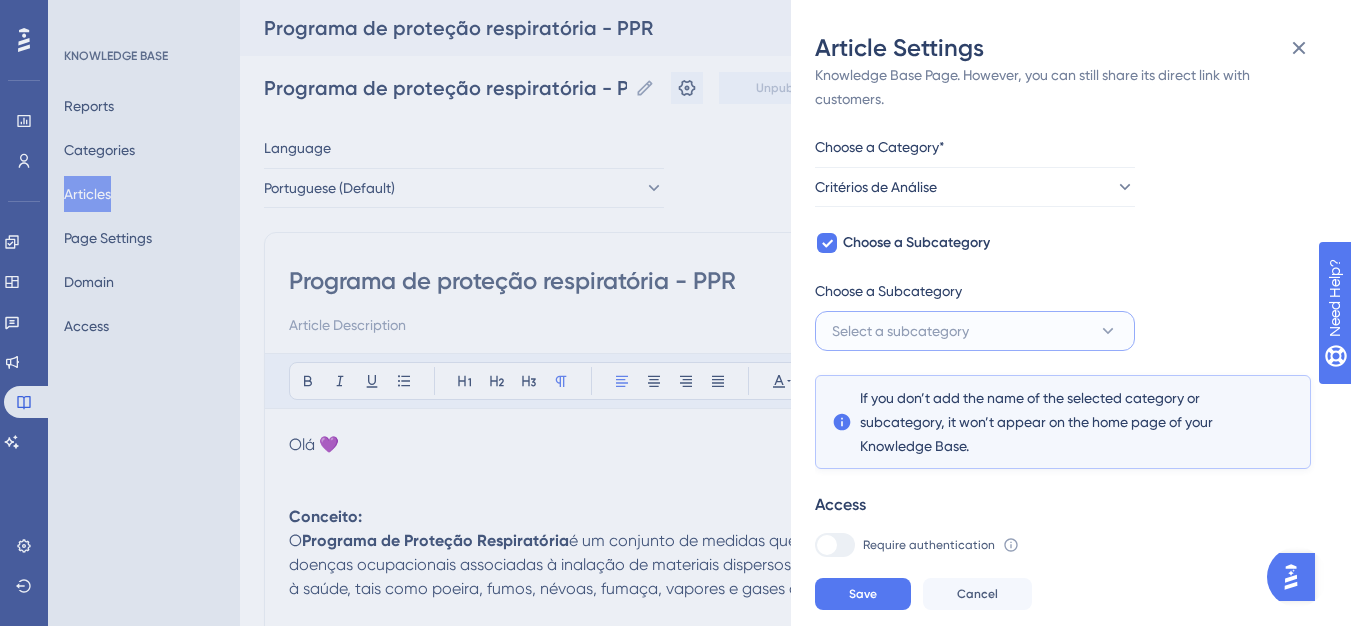 click on "Select a subcategory" at bounding box center (975, 331) 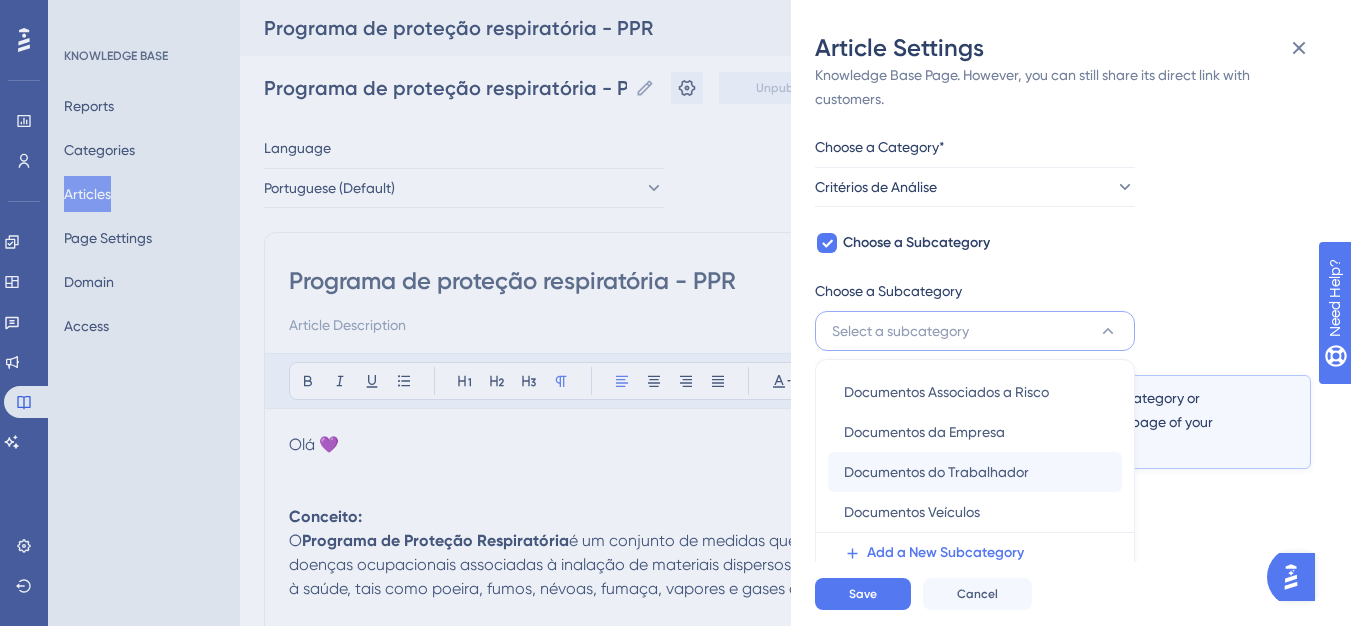 scroll, scrollTop: 145, scrollLeft: 0, axis: vertical 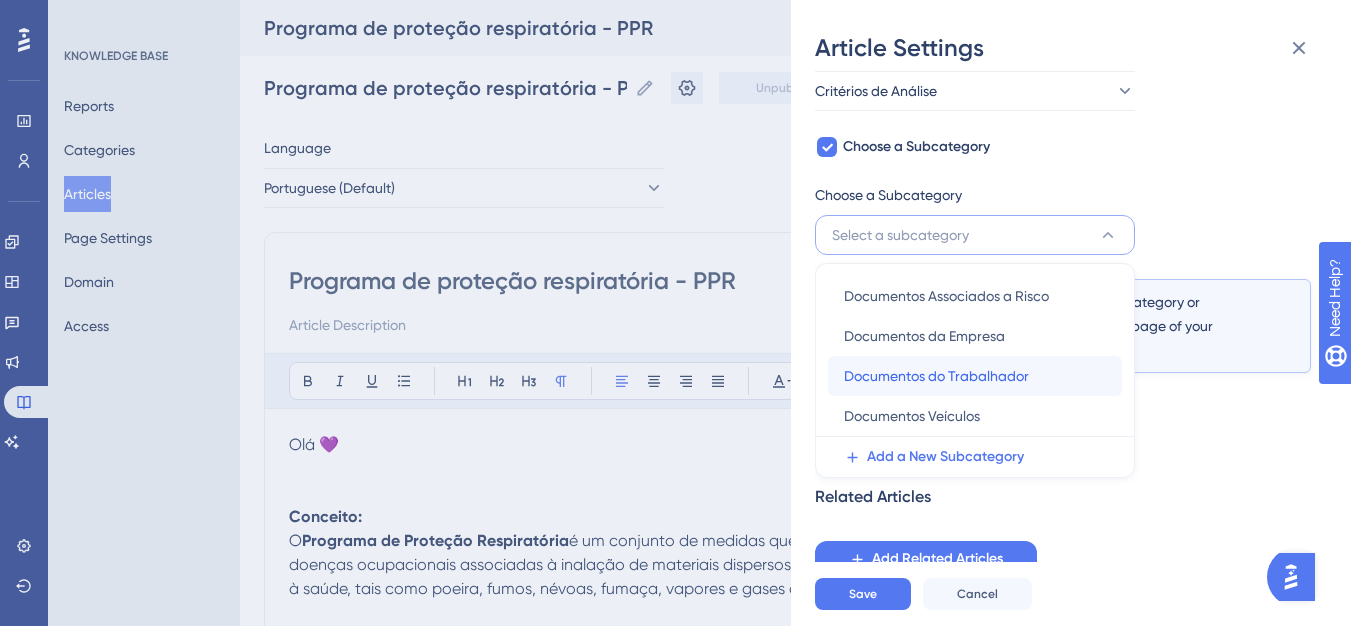 drag, startPoint x: 928, startPoint y: 362, endPoint x: 782, endPoint y: 339, distance: 147.80054 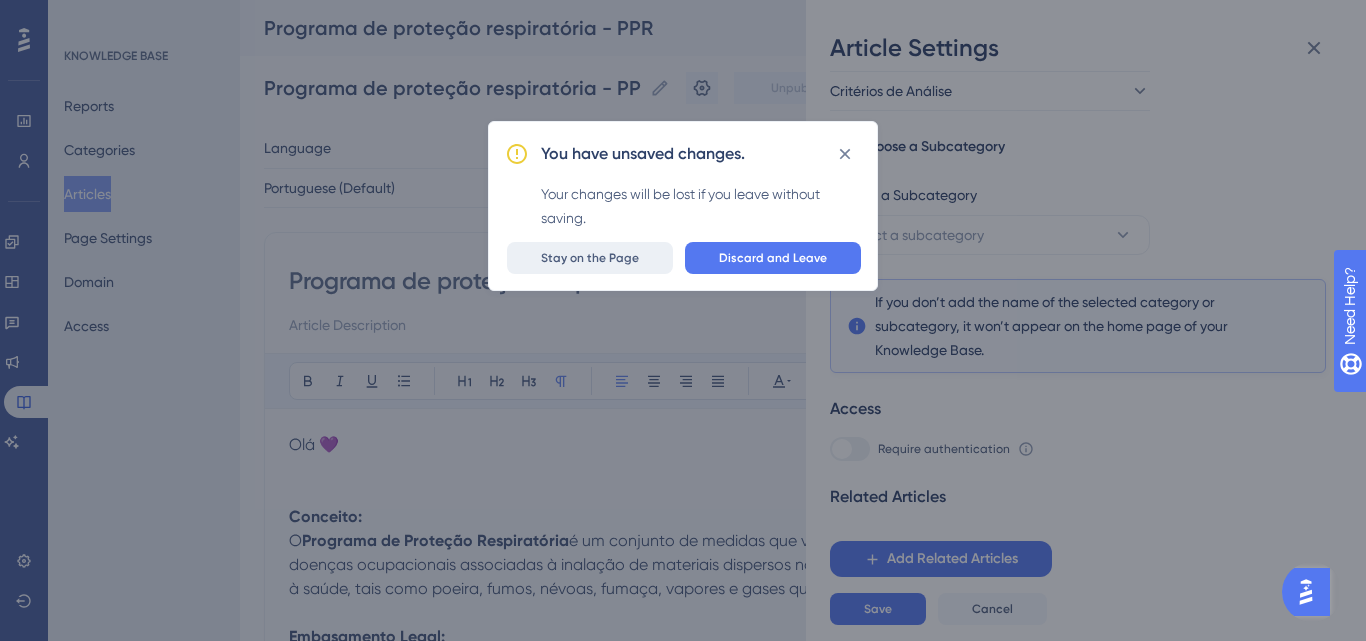 click on "Stay on the Page" at bounding box center [590, 258] 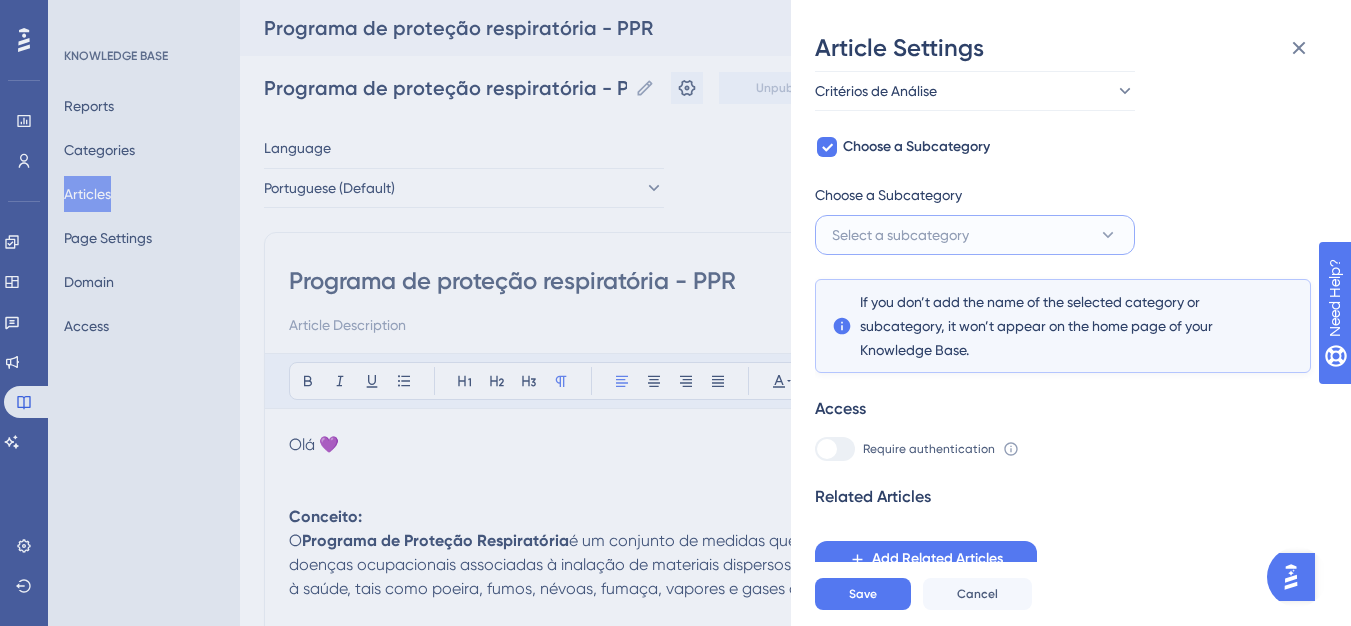 click on "Select a subcategory" at bounding box center (900, 235) 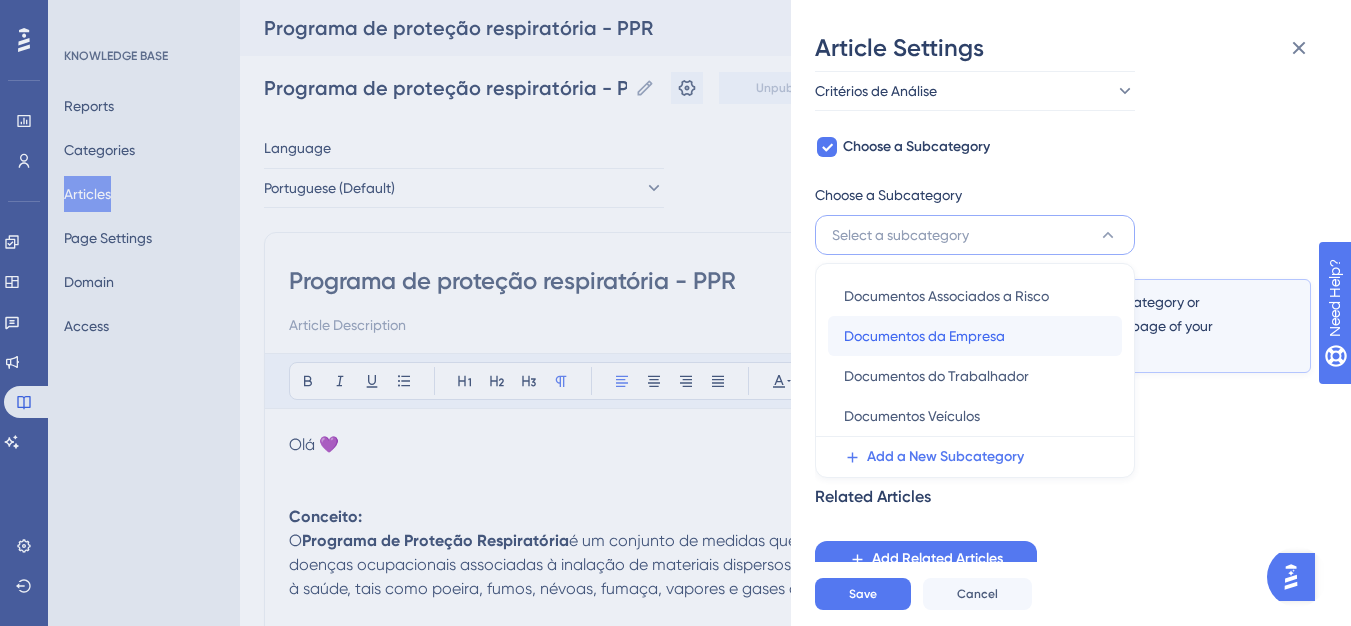 click on "Documentos da Empresa" at bounding box center [924, 336] 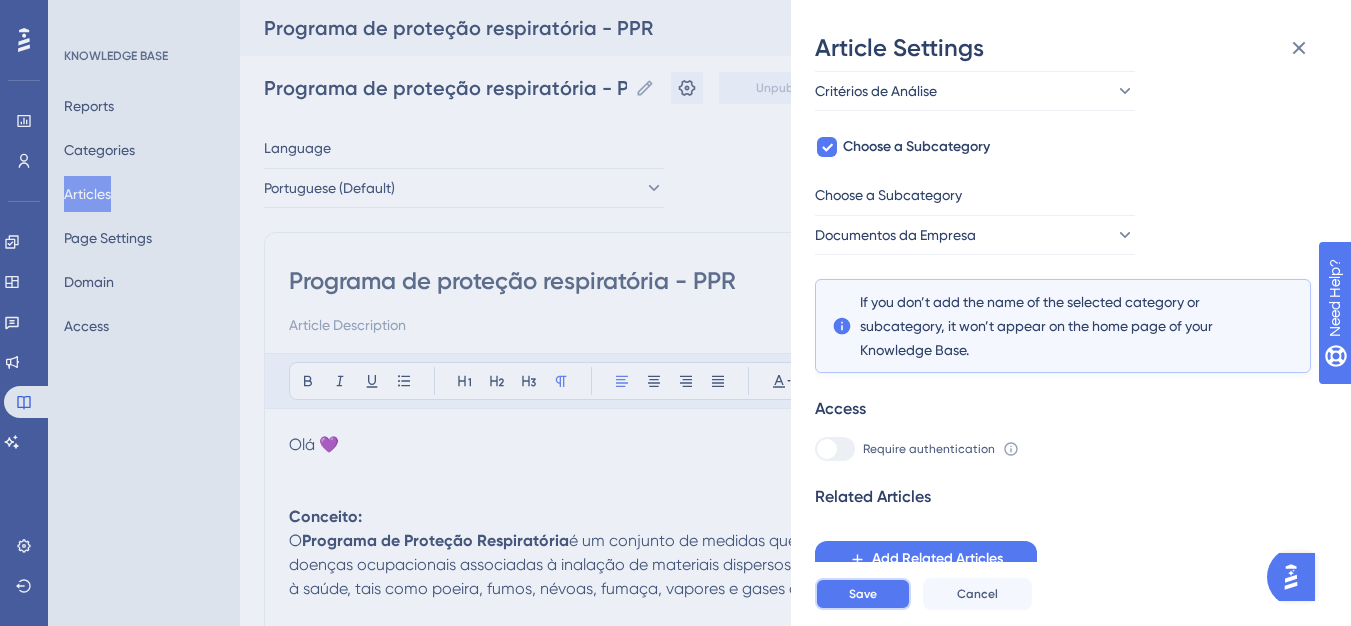 click on "Save" at bounding box center (863, 594) 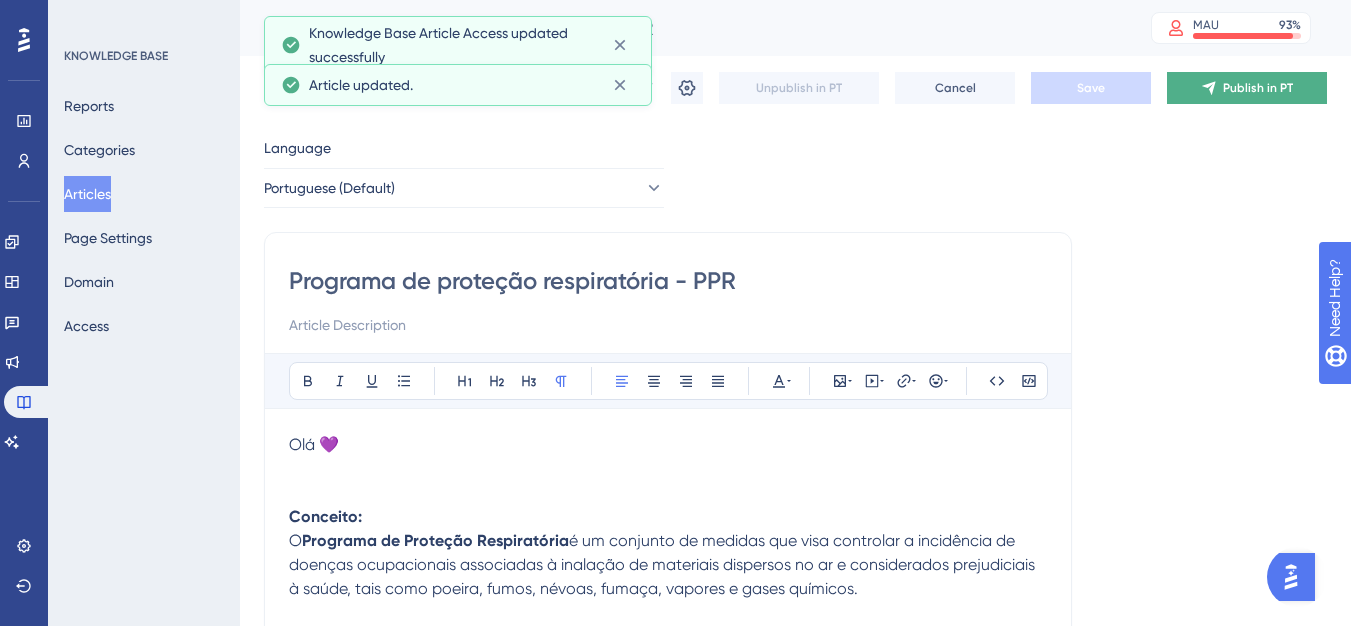click on "Publish in PT" at bounding box center (1258, 88) 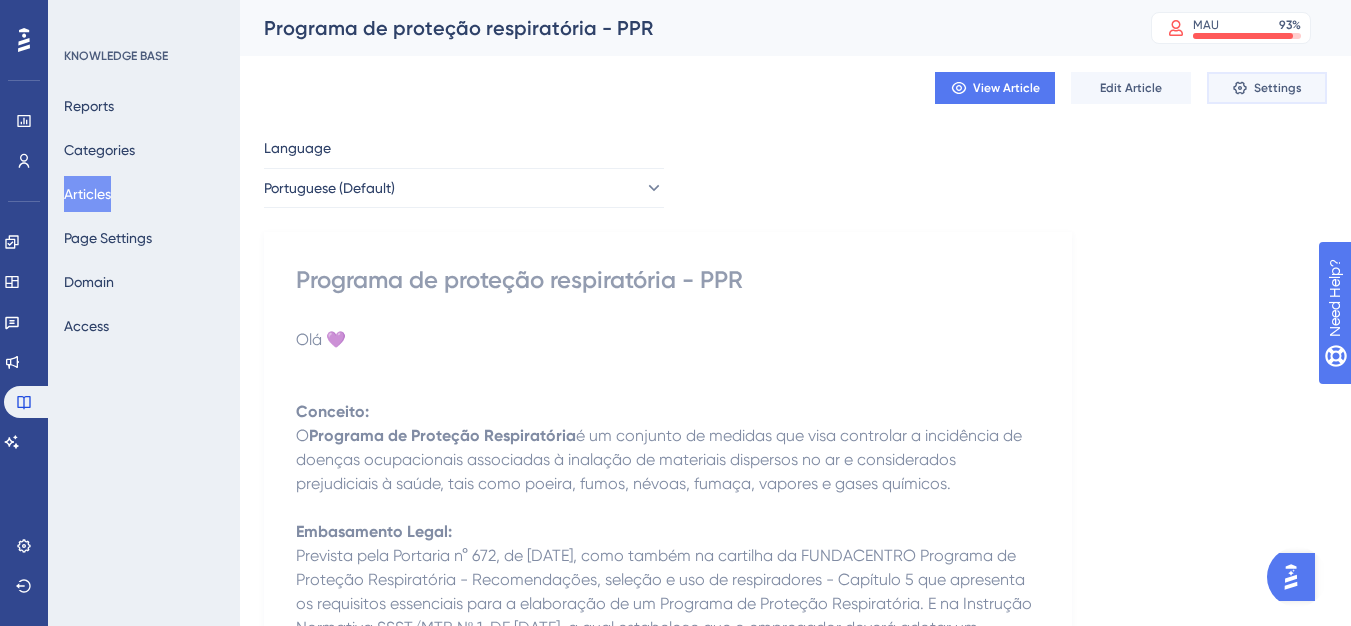 click on "Settings" at bounding box center [1267, 88] 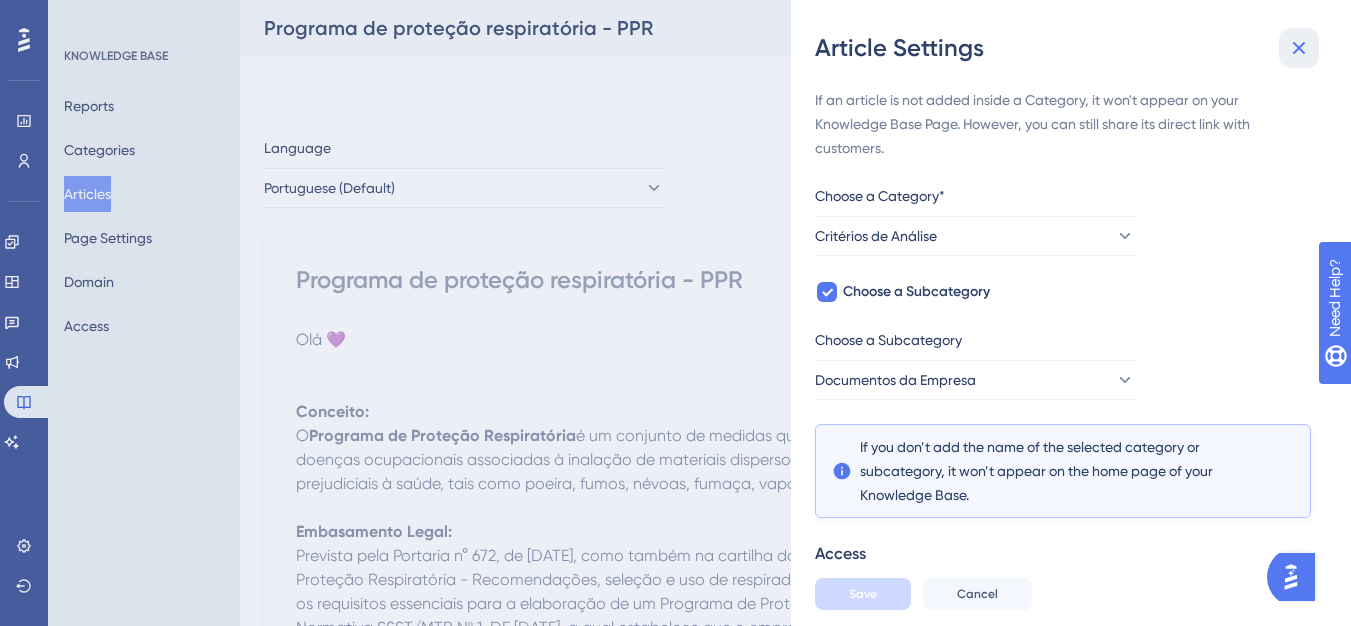 click at bounding box center [1299, 48] 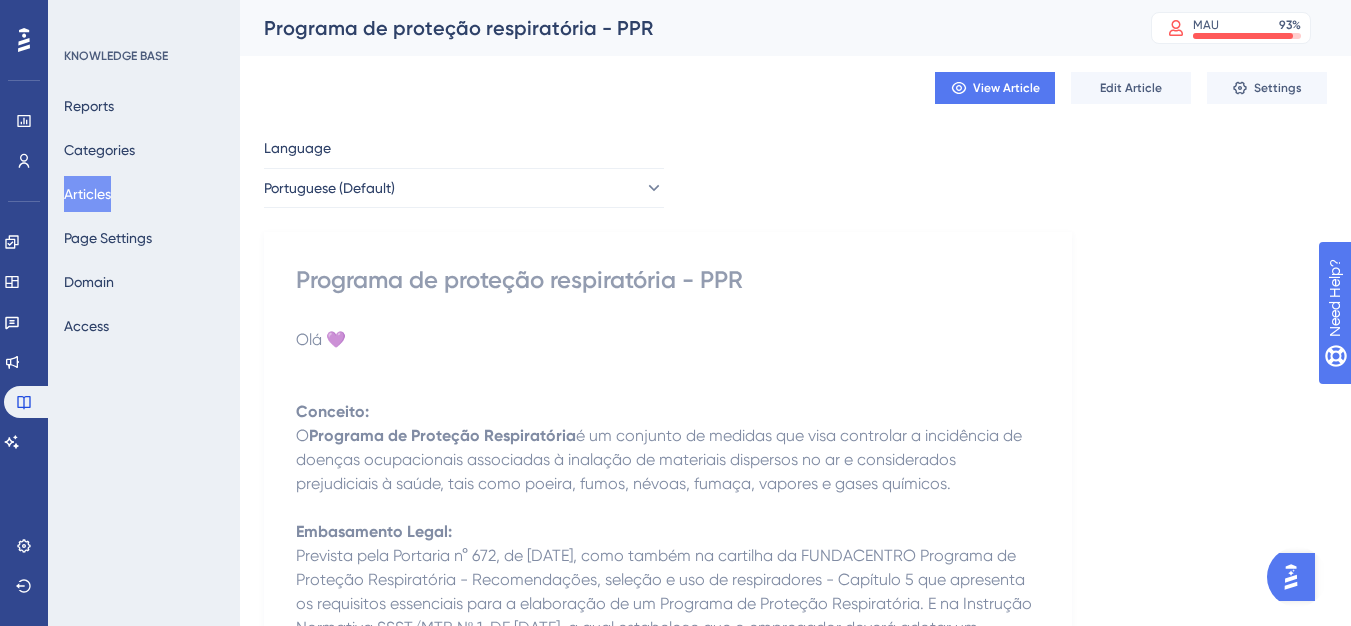 click on "Articles" at bounding box center [87, 194] 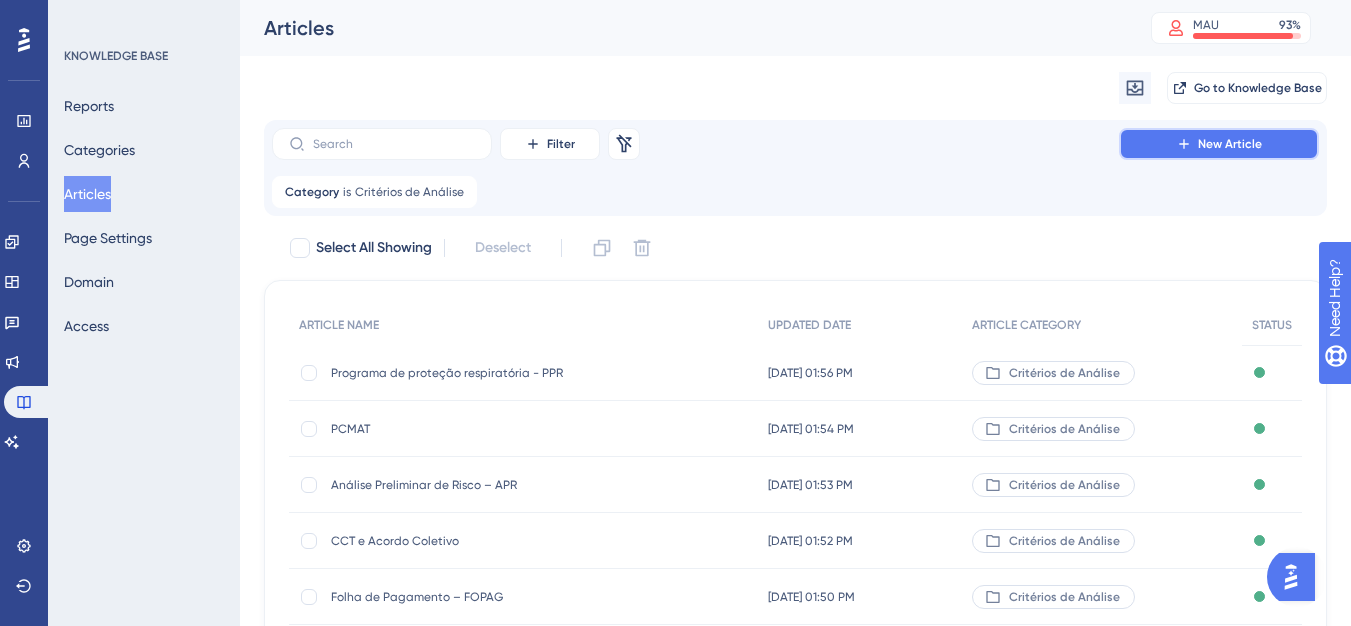 click on "New Article" at bounding box center (1219, 144) 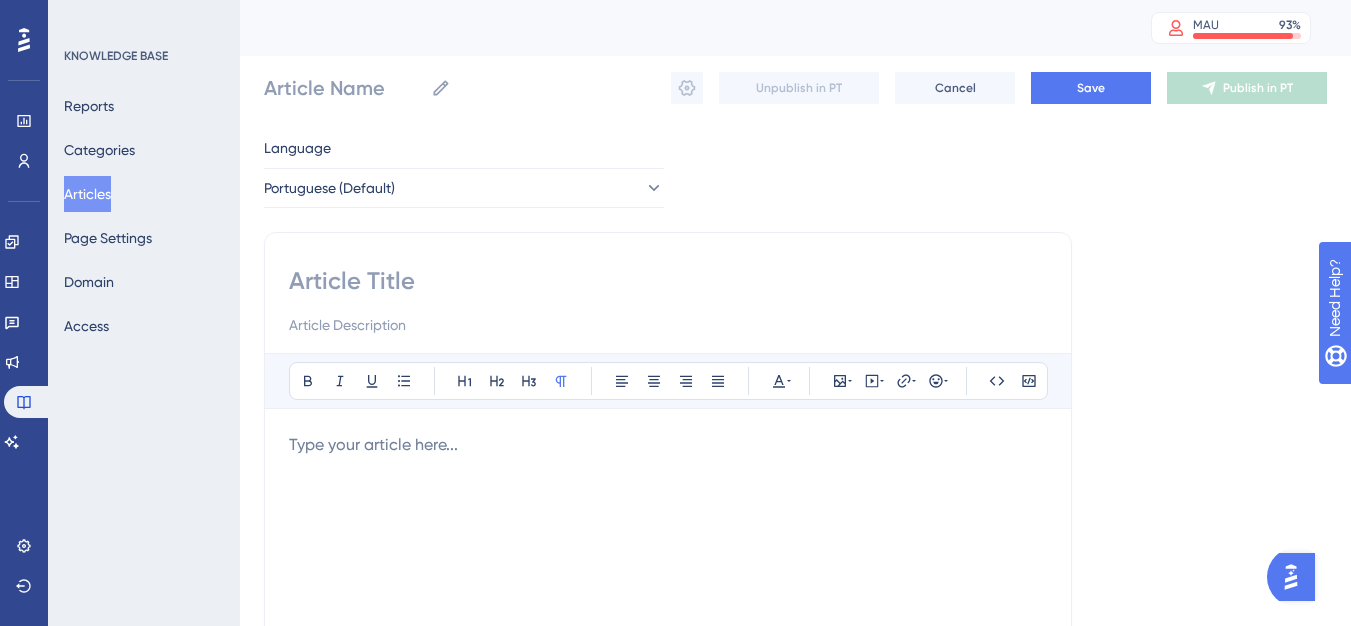 click at bounding box center (668, 281) 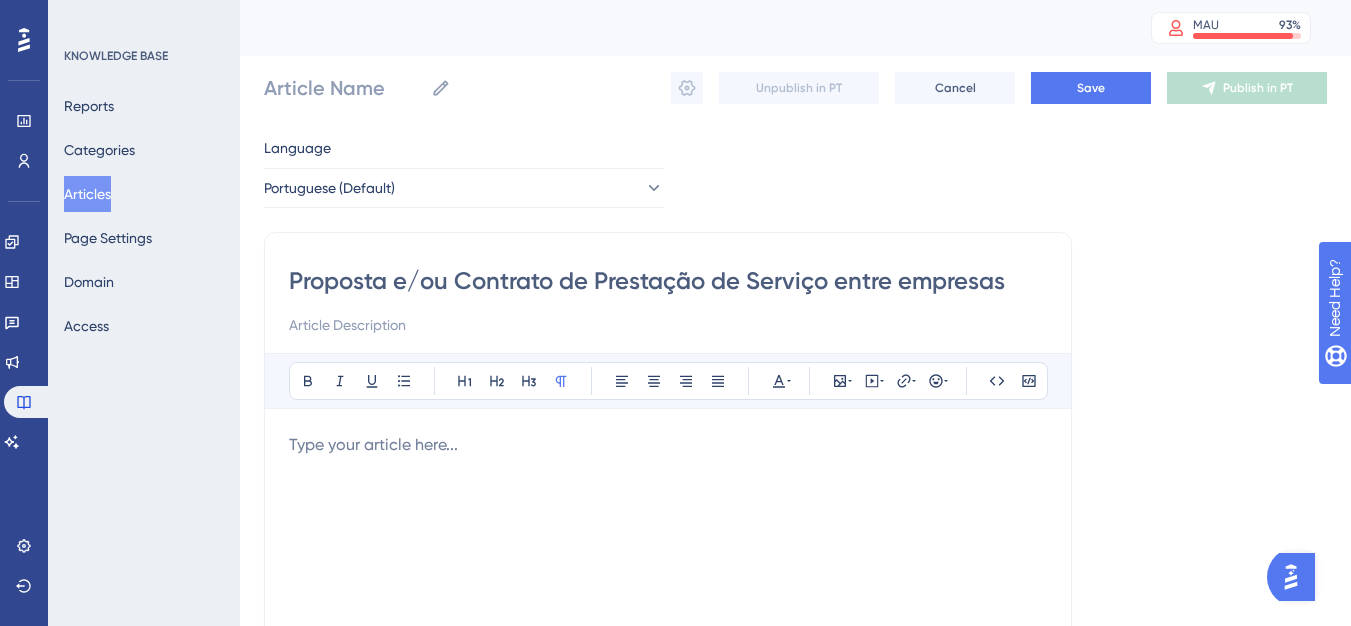 type on "Proposta e/ou Contrato de Prestação de Serviço entre empresas" 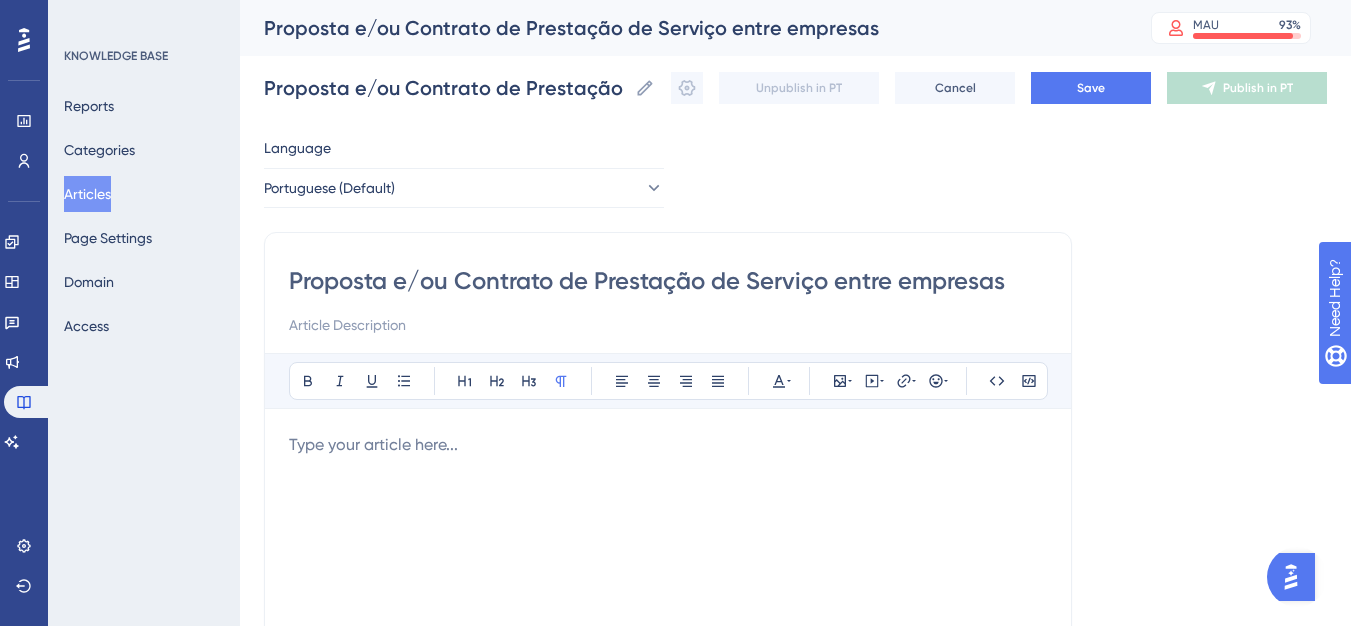 type on "Proposta e/ou Contrato de Prestação de Serviço entre empresas" 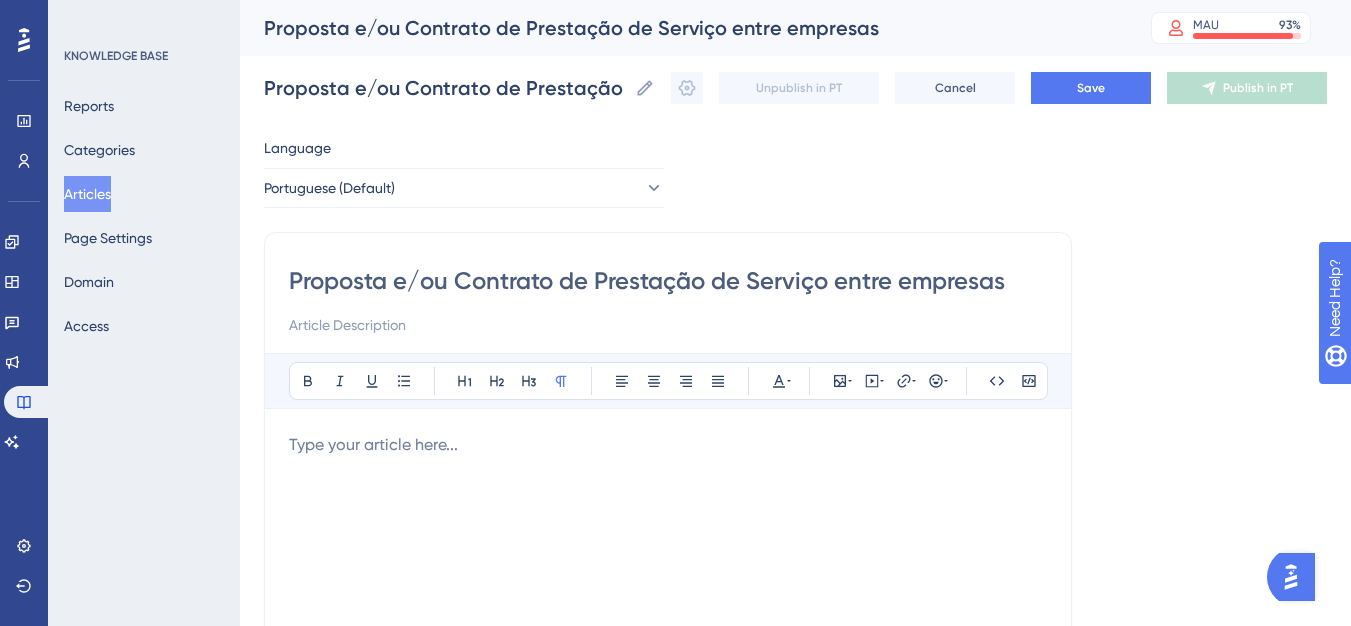 click at bounding box center [668, 445] 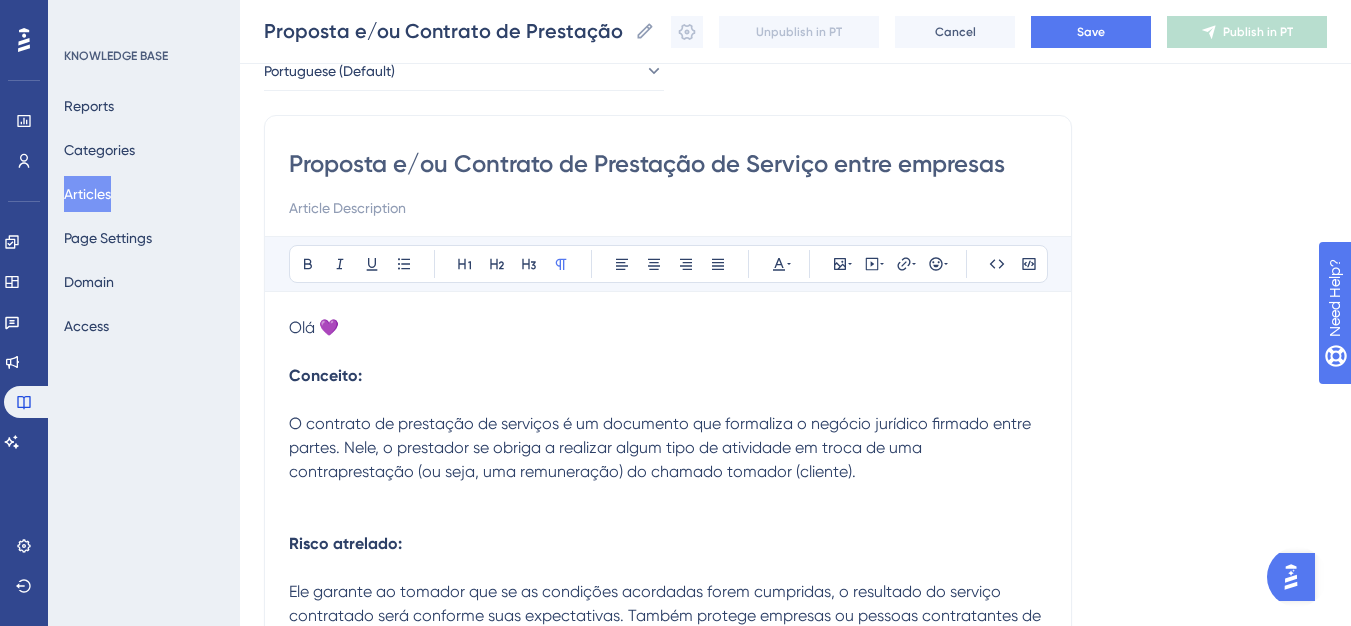scroll, scrollTop: 0, scrollLeft: 0, axis: both 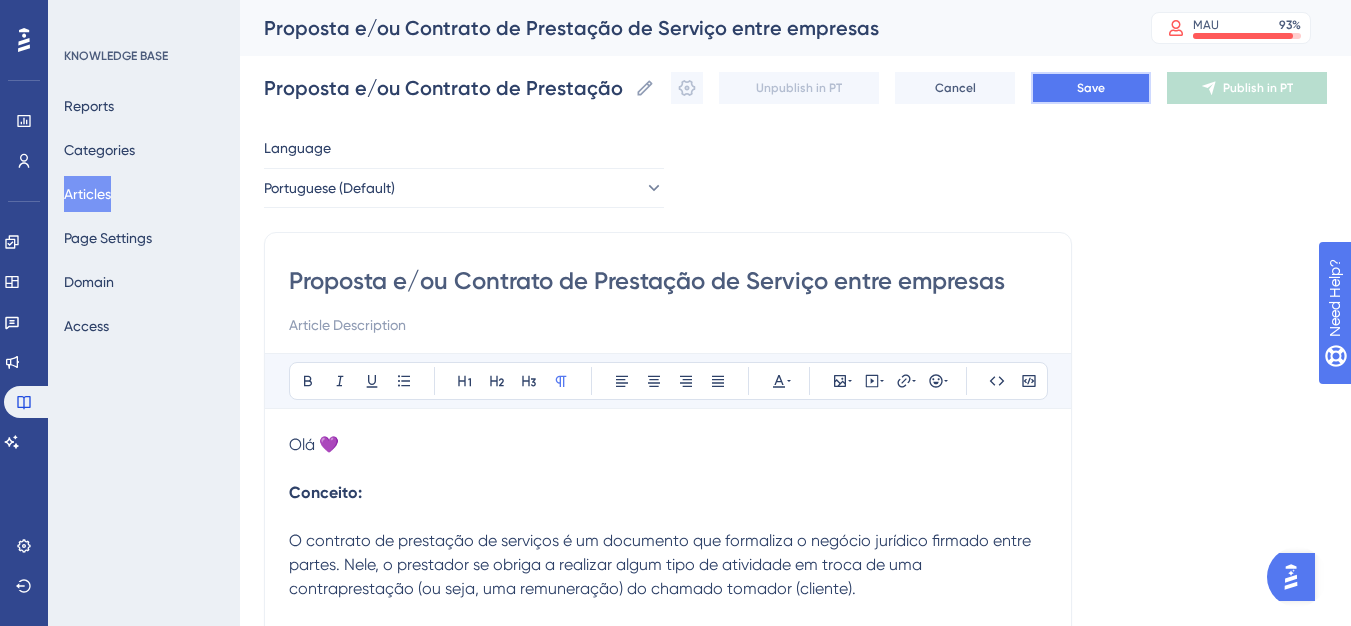 click on "Save" at bounding box center (1091, 88) 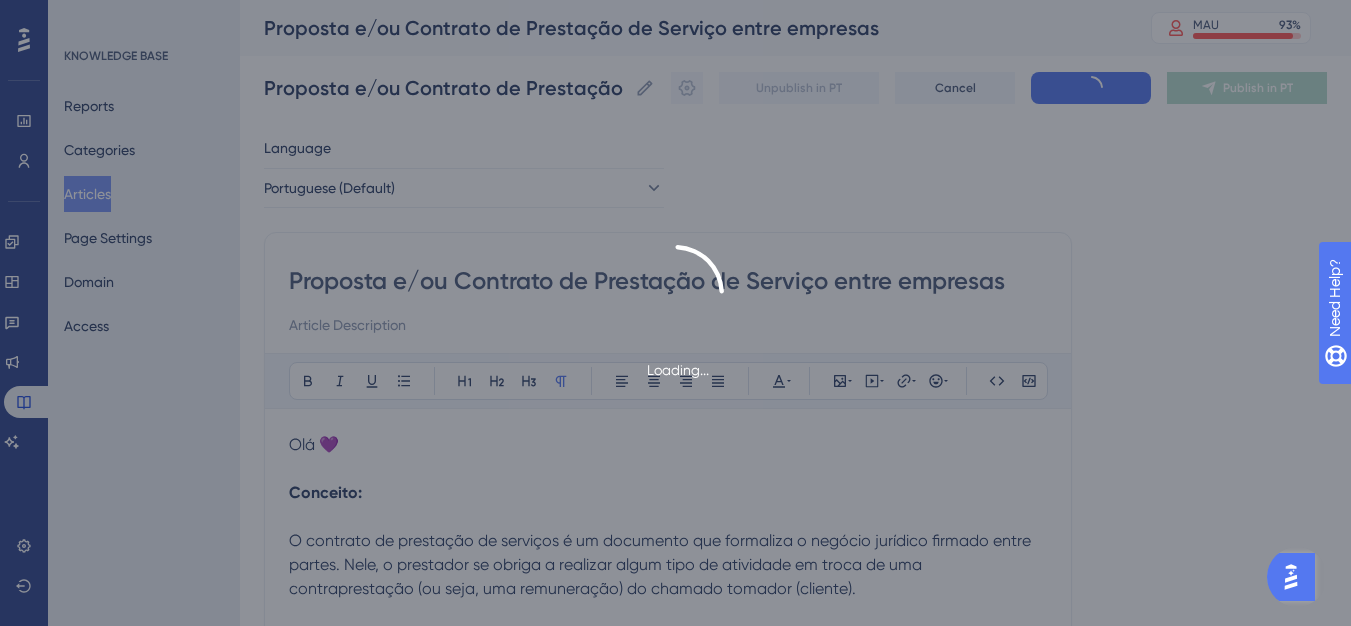 scroll, scrollTop: 509, scrollLeft: 0, axis: vertical 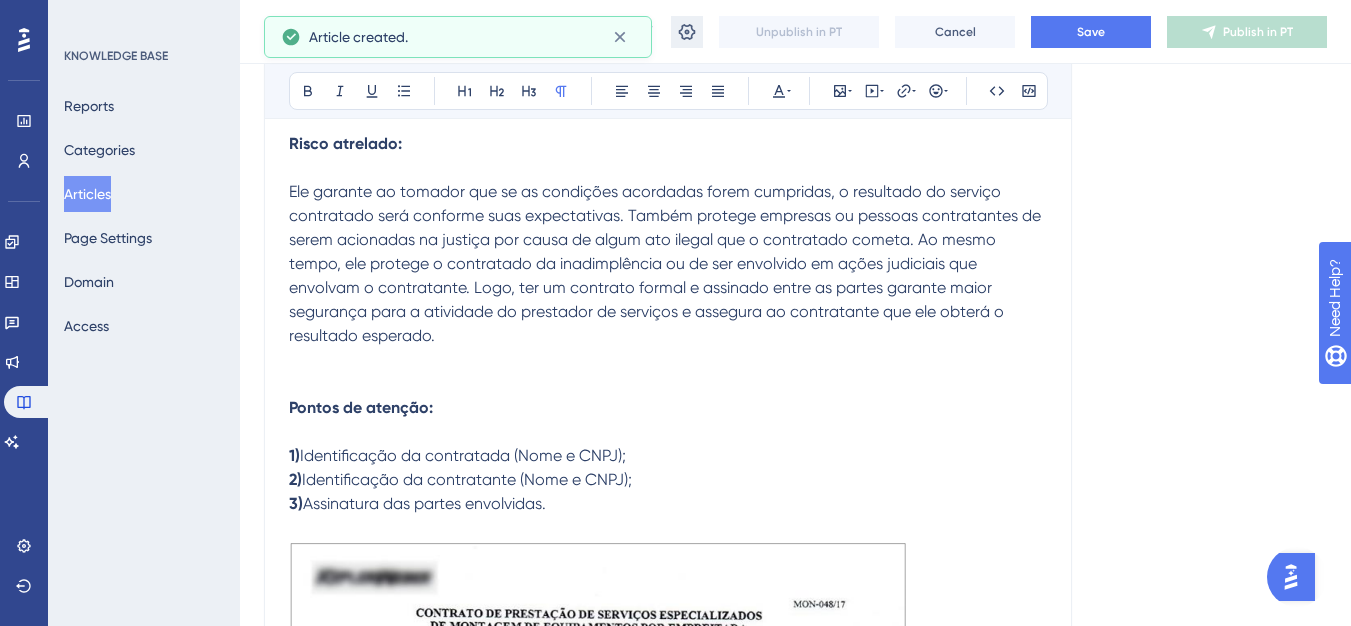 drag, startPoint x: 708, startPoint y: 50, endPoint x: 713, endPoint y: 41, distance: 10.29563 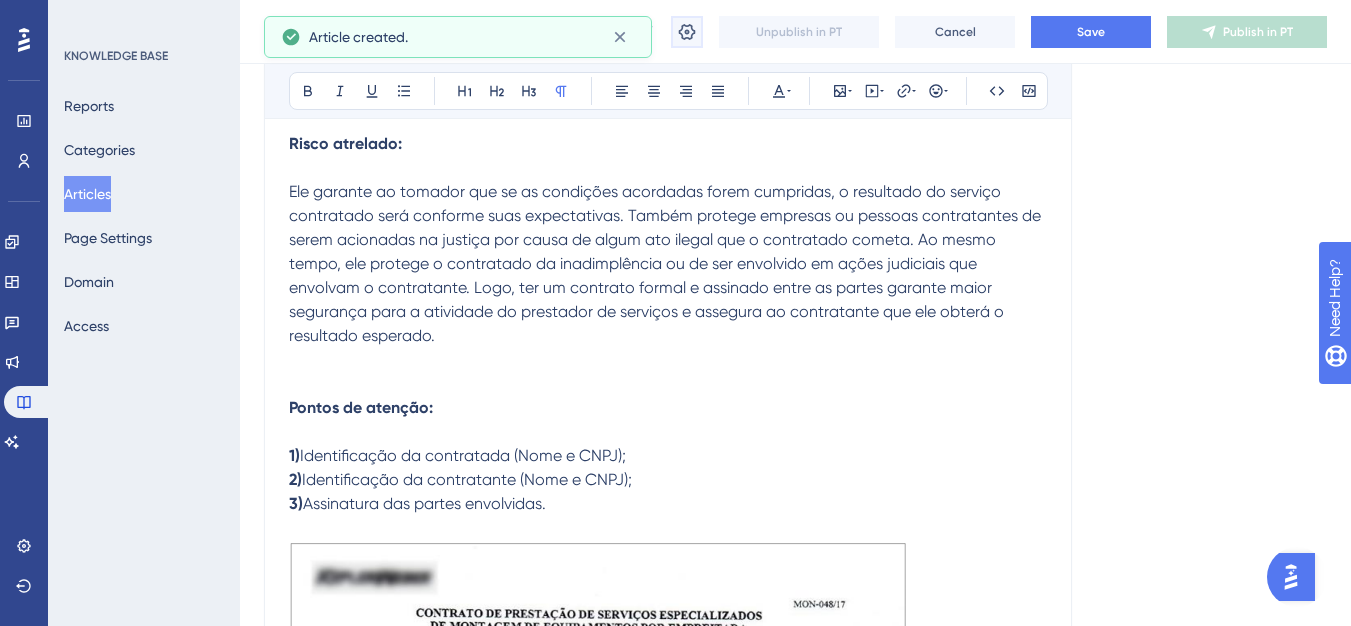 click at bounding box center [687, 32] 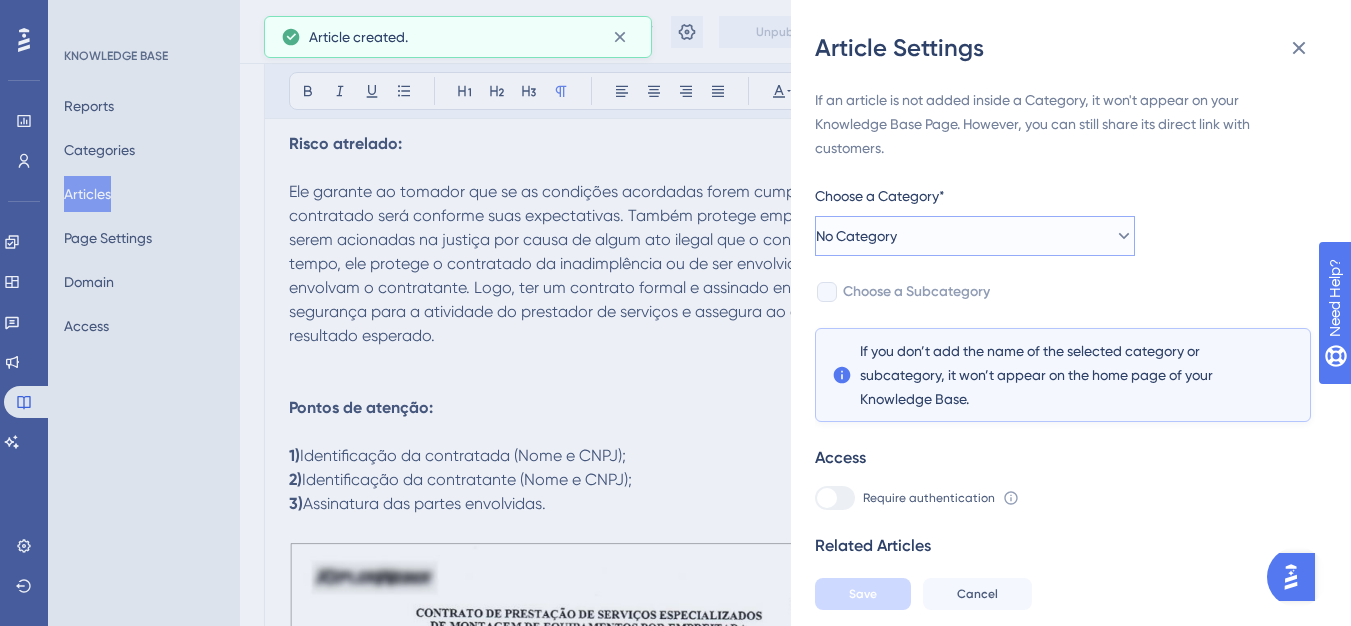 click on "No Category" at bounding box center [975, 236] 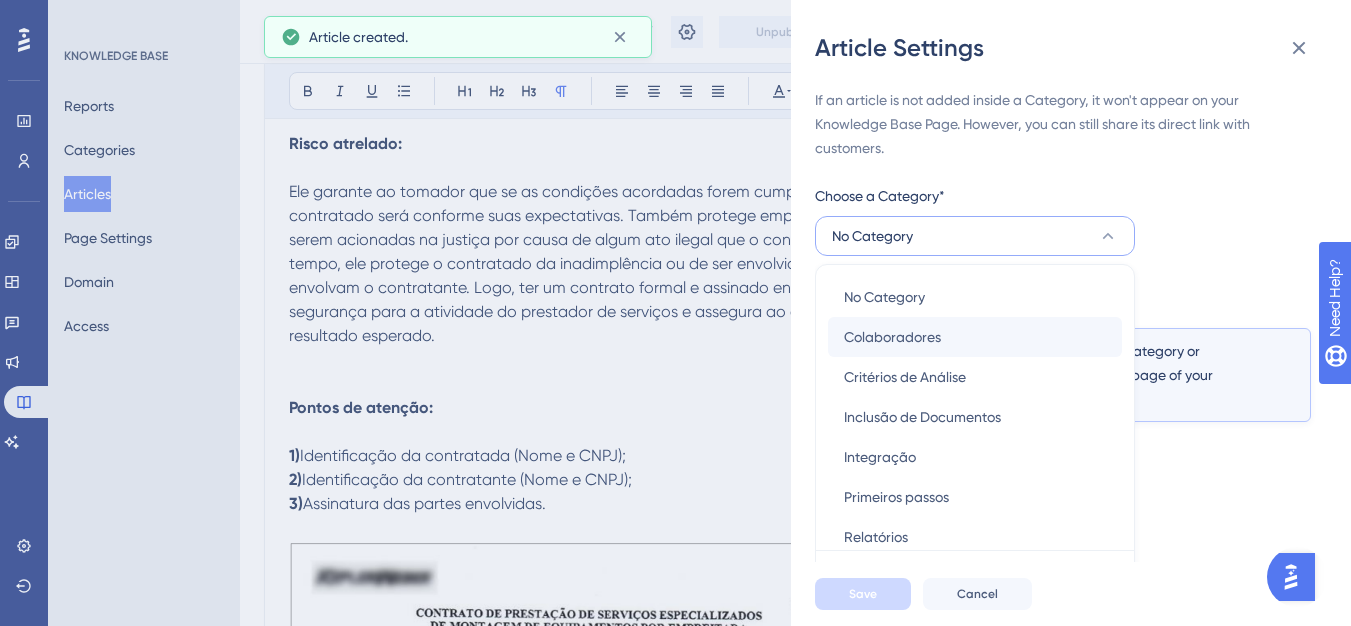 scroll, scrollTop: 49, scrollLeft: 0, axis: vertical 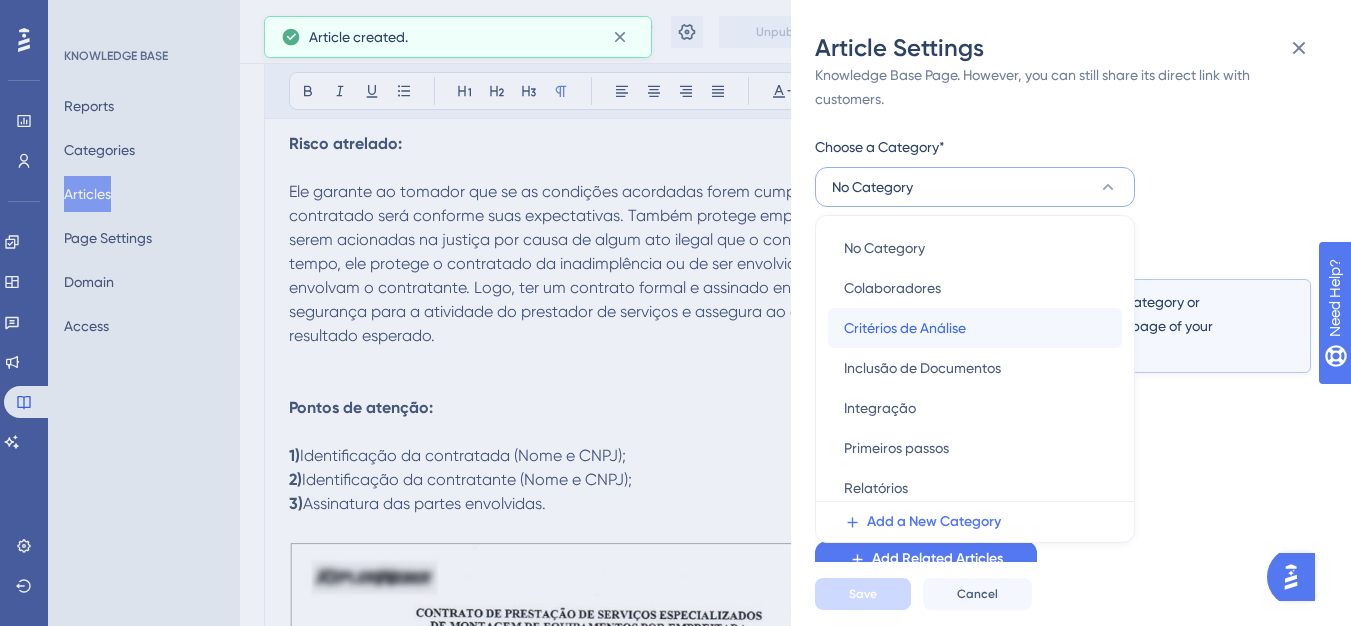 click on "Critérios de Análise" at bounding box center (905, 328) 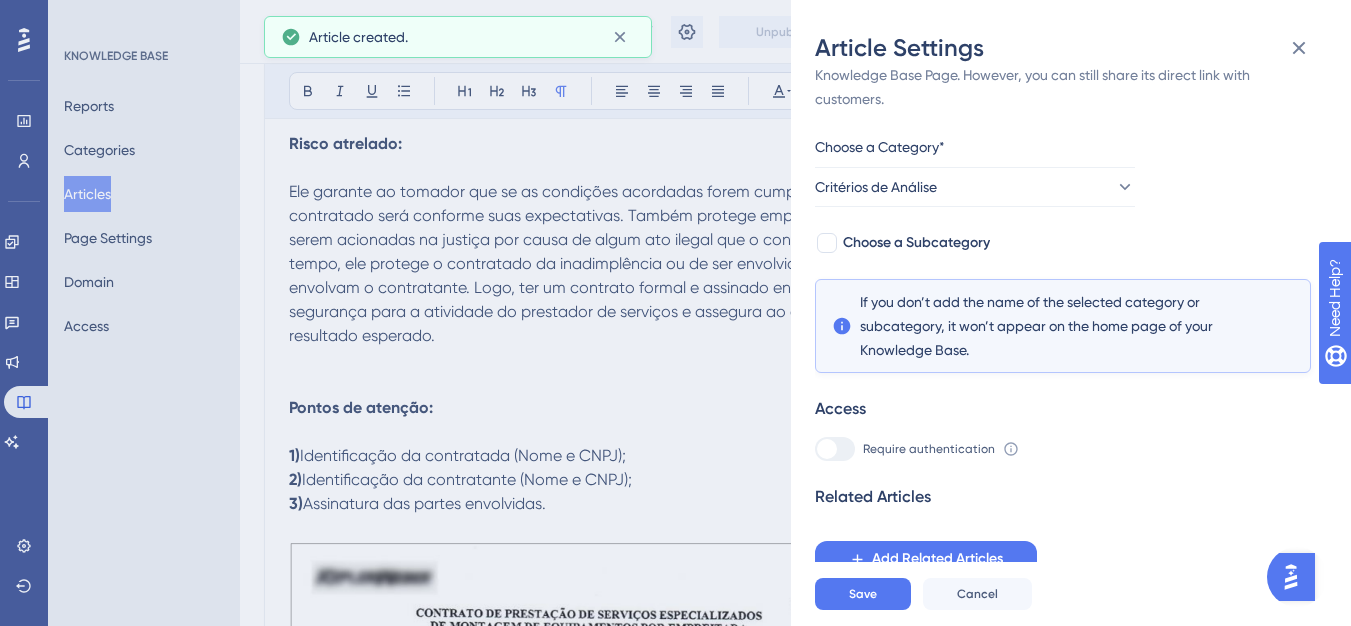 click on "If an article is not added inside a Category, it won't appear on your Knowledge Base Page. However, you can still share its direct link with customers. Choose a Category* Critérios de Análise Choose a Subcategory If you don’t add the name of the selected category or subcategory, it won’t appear on the home page of your Knowledge Base. Access Require authentication To change this setting you should manage your access preferences  under the Access tab. Learn more Related Articles Add Related Articles" at bounding box center (1063, 308) 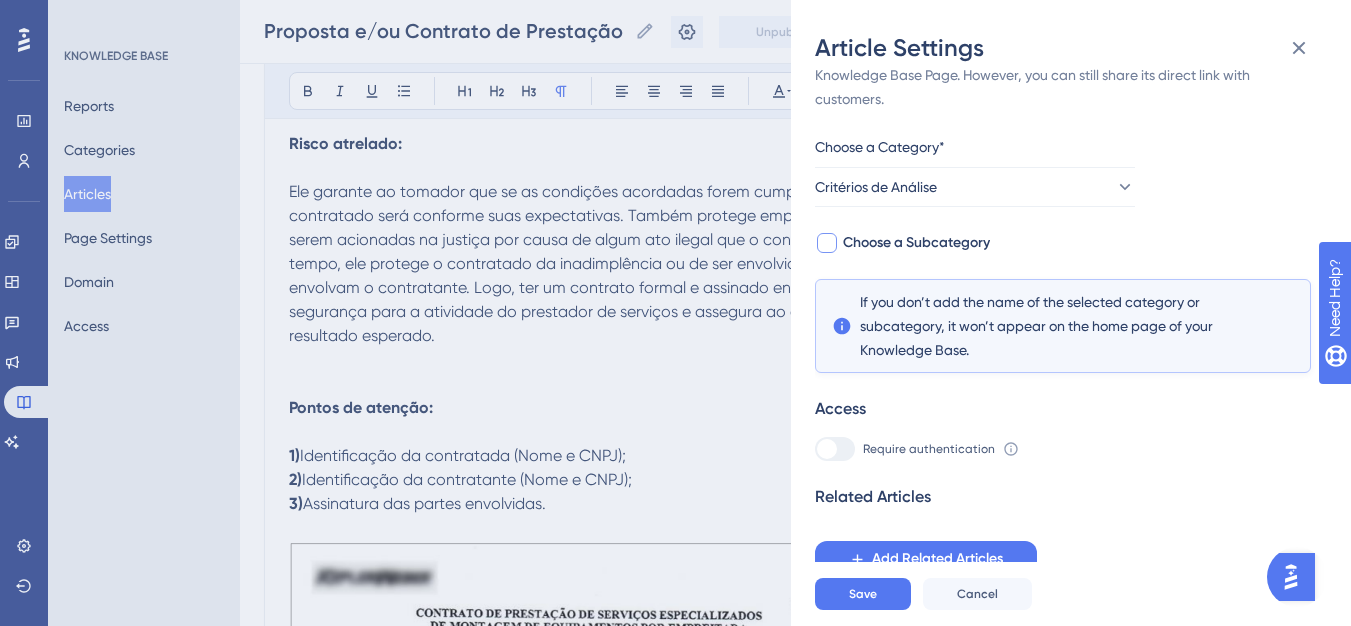 click on "Choose a Subcategory" at bounding box center (916, 243) 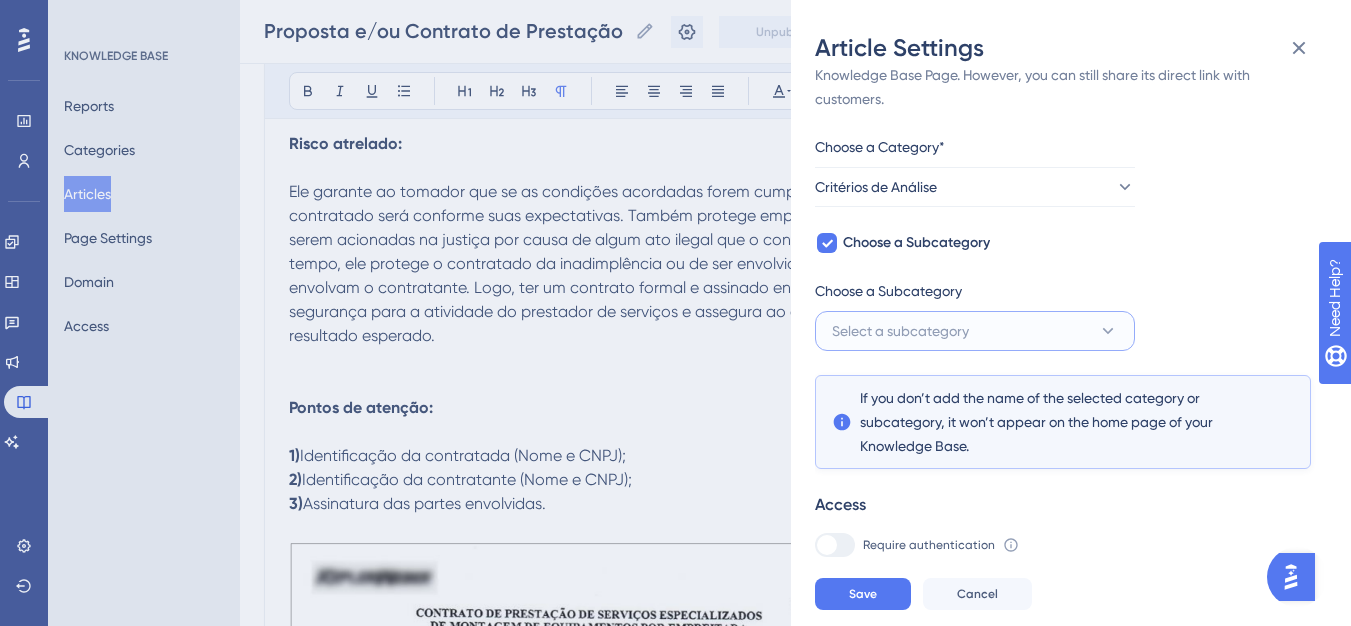 click on "Select a subcategory" at bounding box center (900, 331) 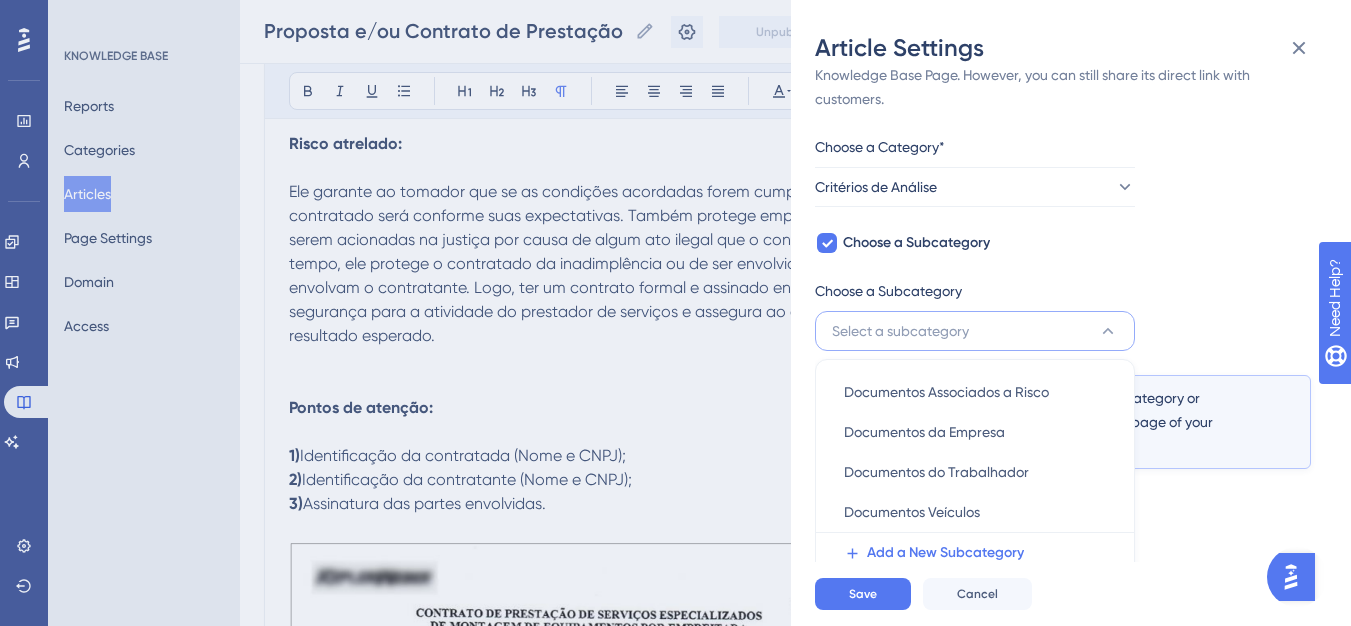 scroll, scrollTop: 145, scrollLeft: 0, axis: vertical 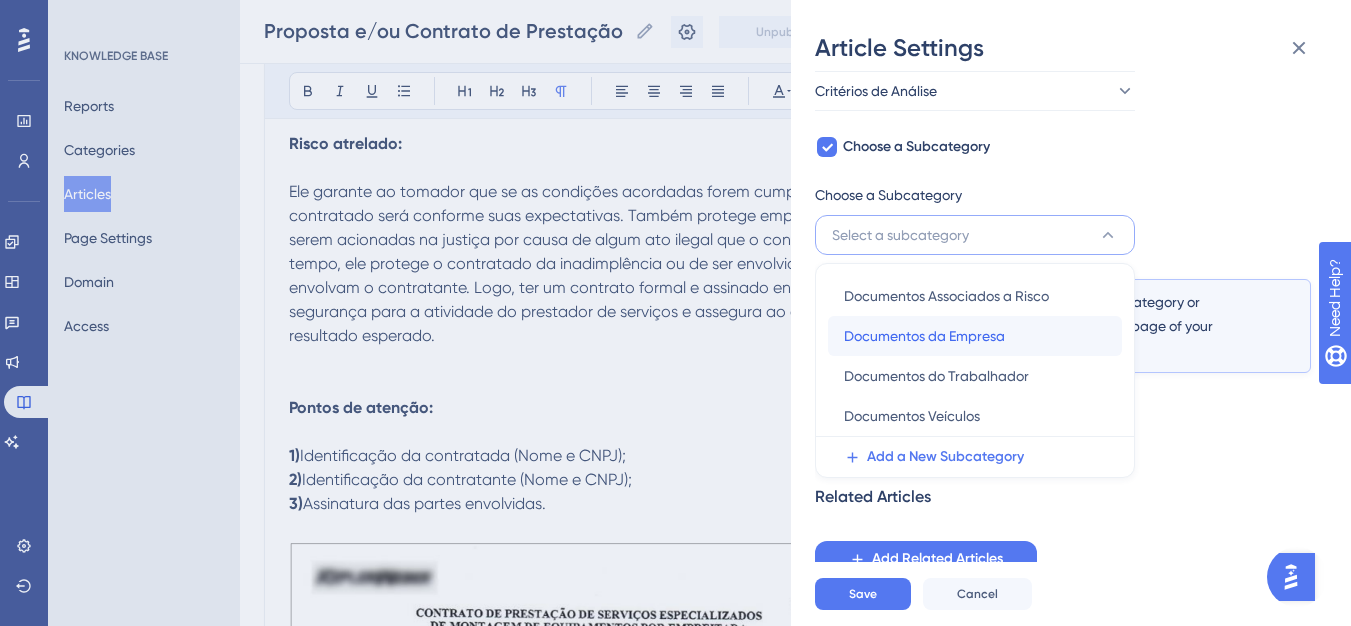click on "Documentos da Empresa" at bounding box center (924, 336) 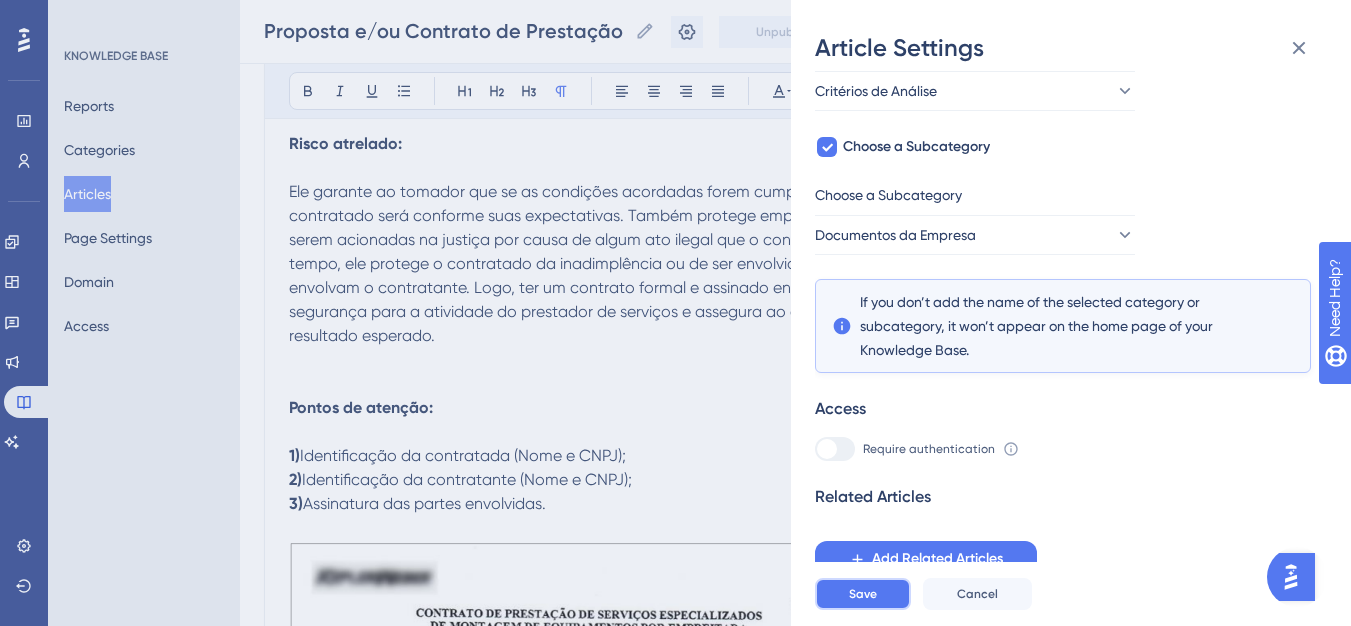 click on "Save" at bounding box center [863, 594] 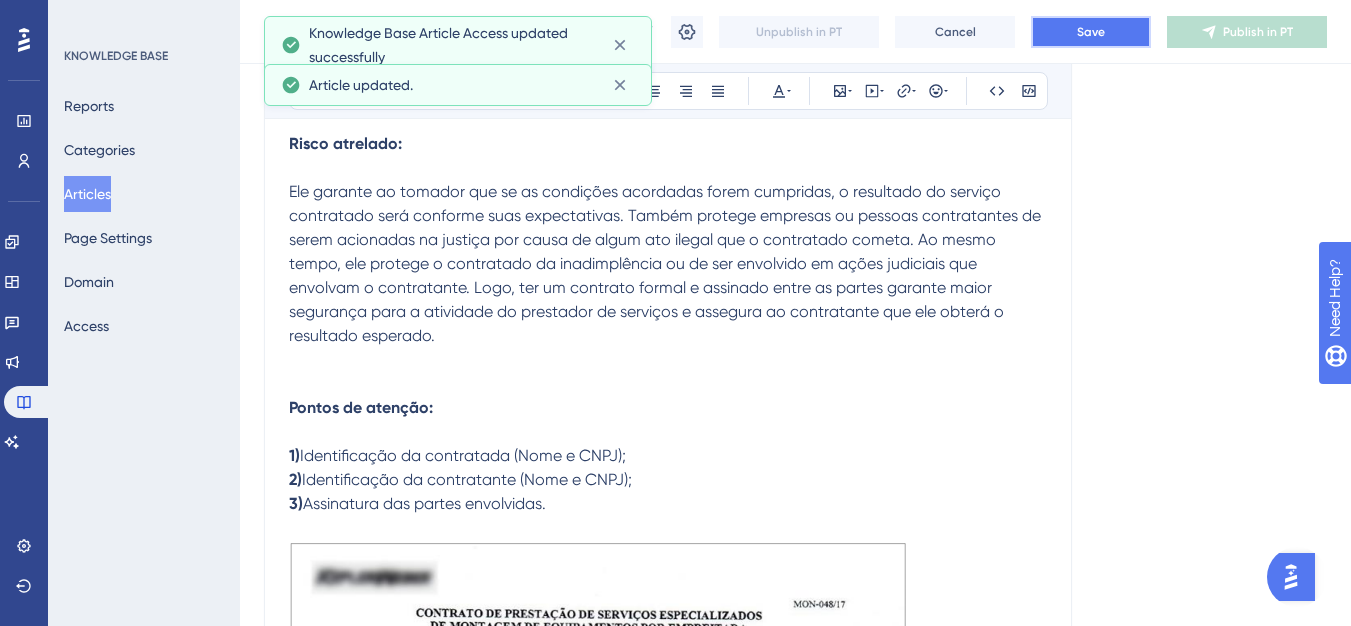 click on "Save" at bounding box center (1091, 32) 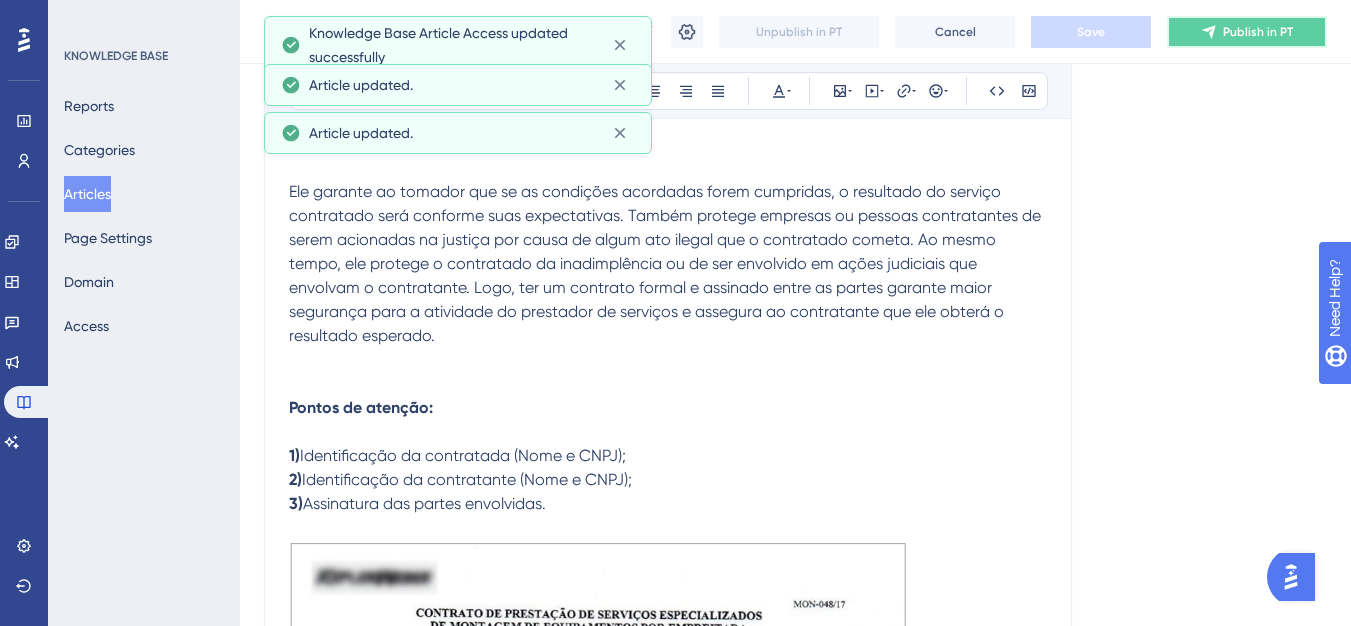 click 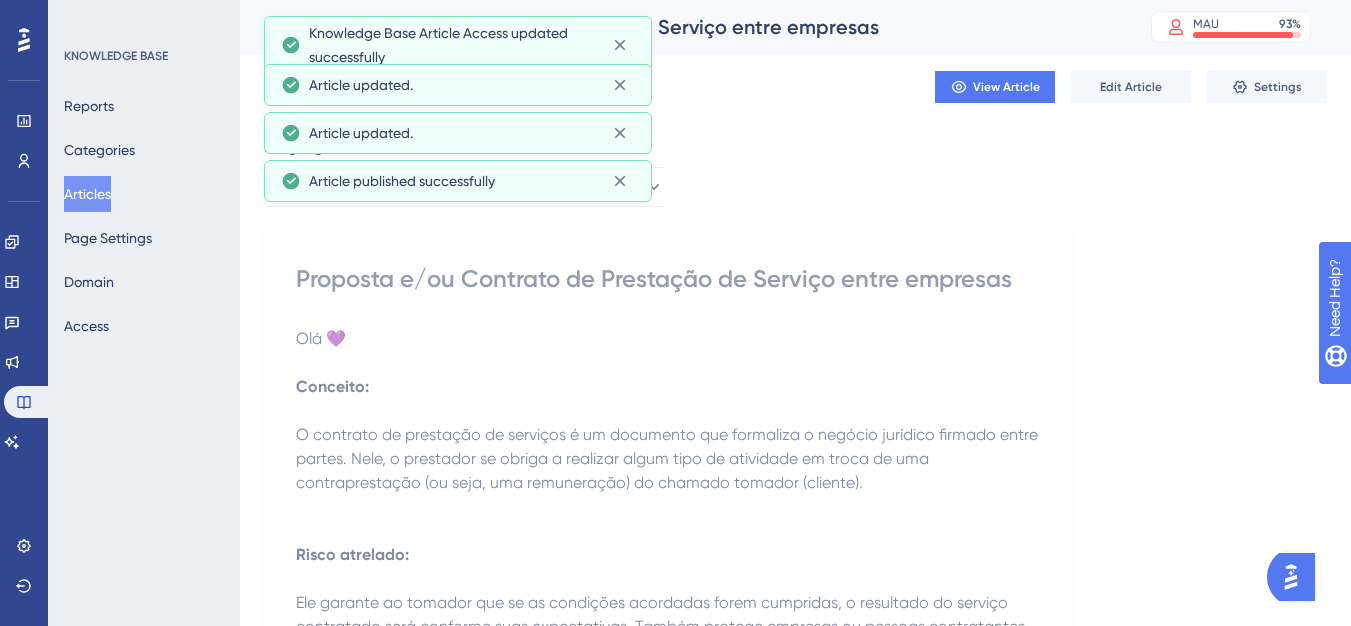 scroll, scrollTop: 0, scrollLeft: 0, axis: both 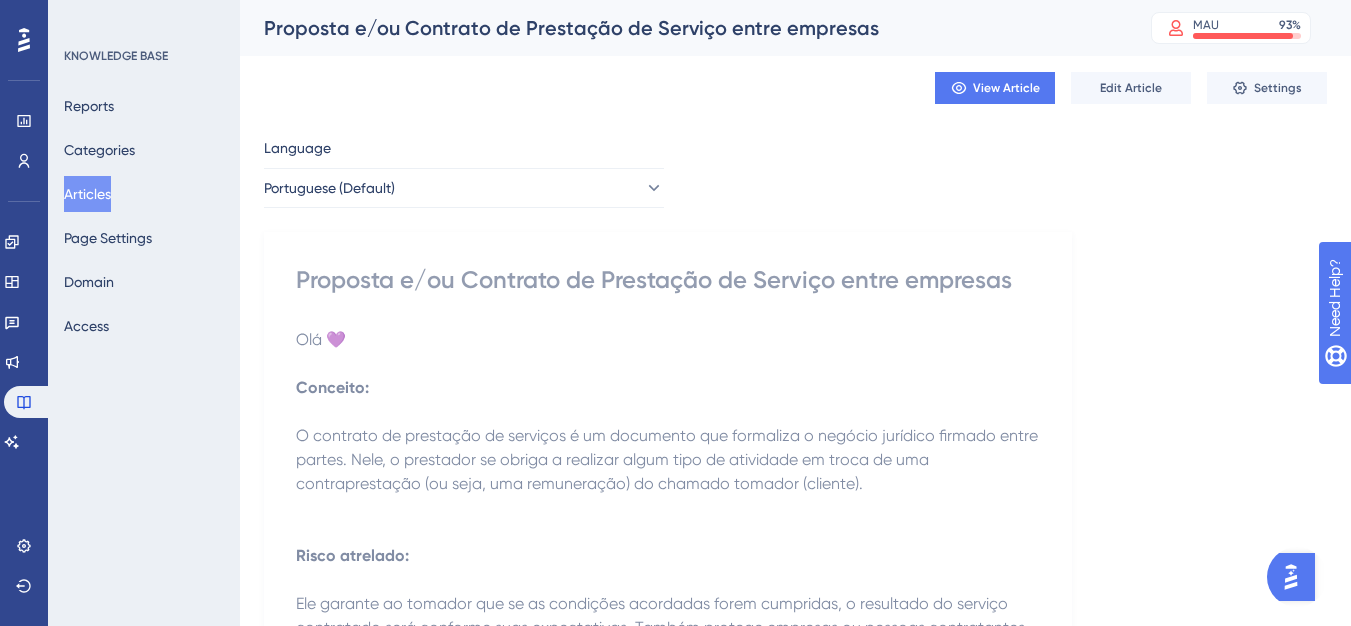 click on "Articles" at bounding box center [87, 194] 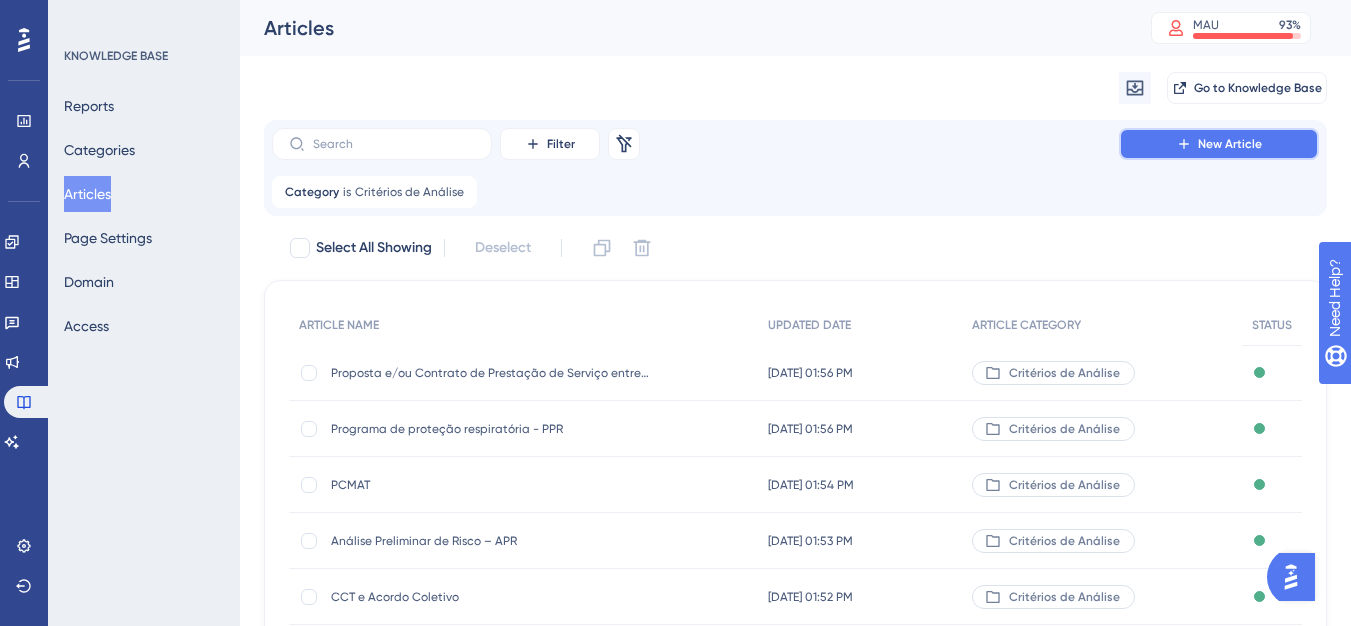 click on "New Article" at bounding box center (1219, 144) 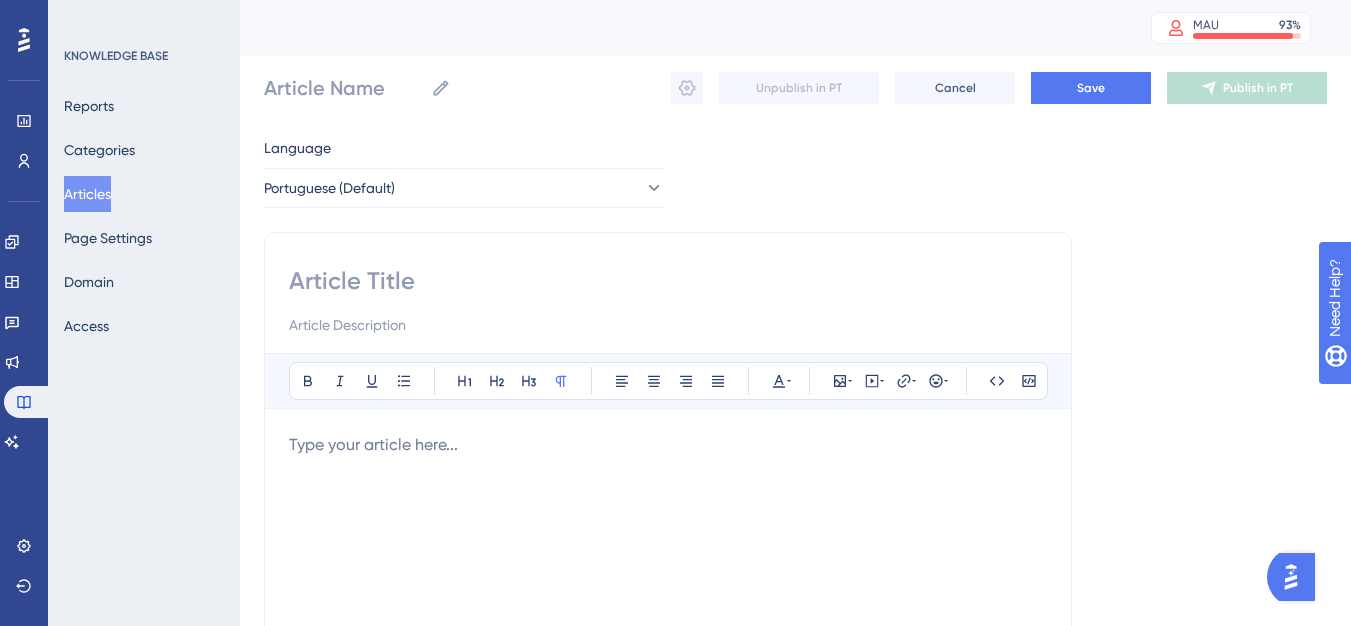 click at bounding box center (668, 281) 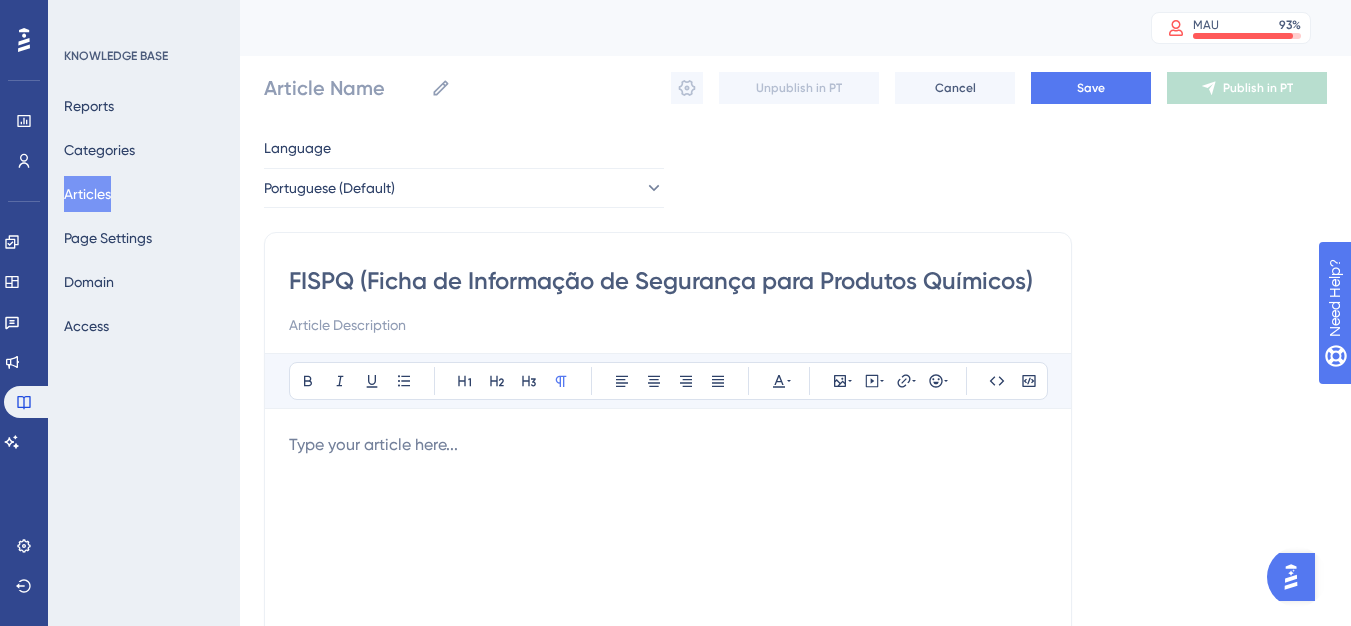 type on "FISPQ (Ficha de Informação de Segurança para Produtos Químicos)" 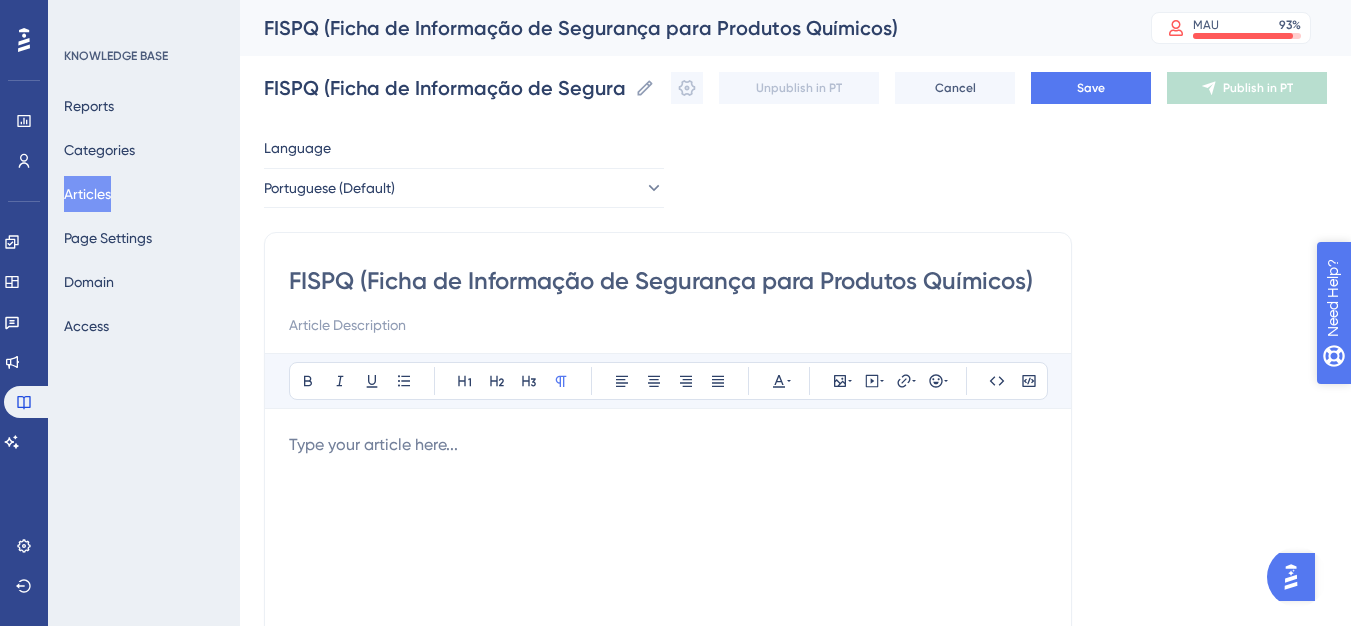 type on "FISPQ (Ficha de Informação de Segurança para Produtos Químicos)" 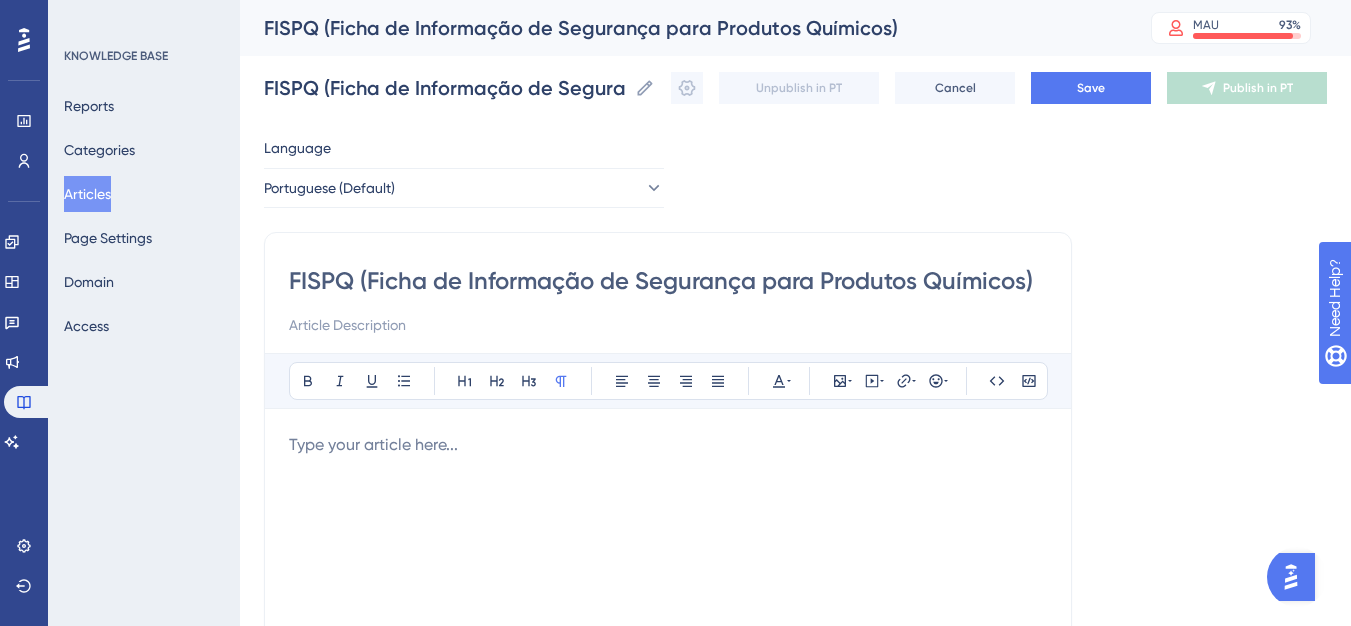 click at bounding box center [668, 445] 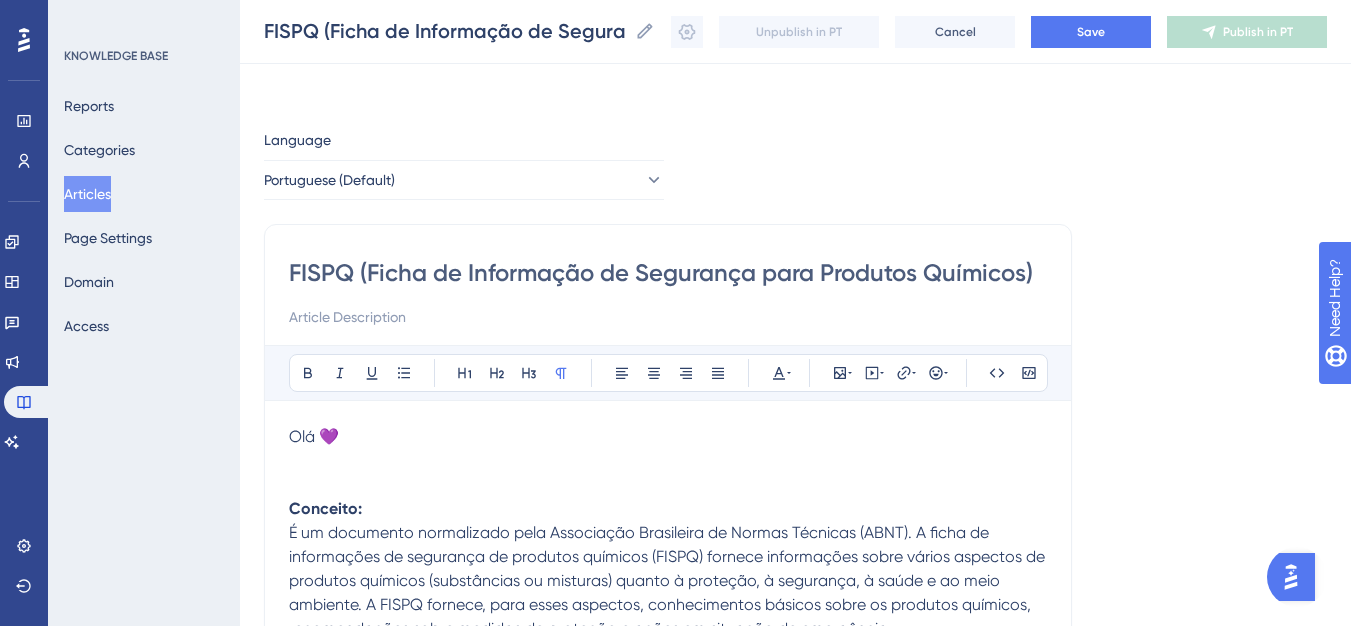 scroll, scrollTop: 557, scrollLeft: 0, axis: vertical 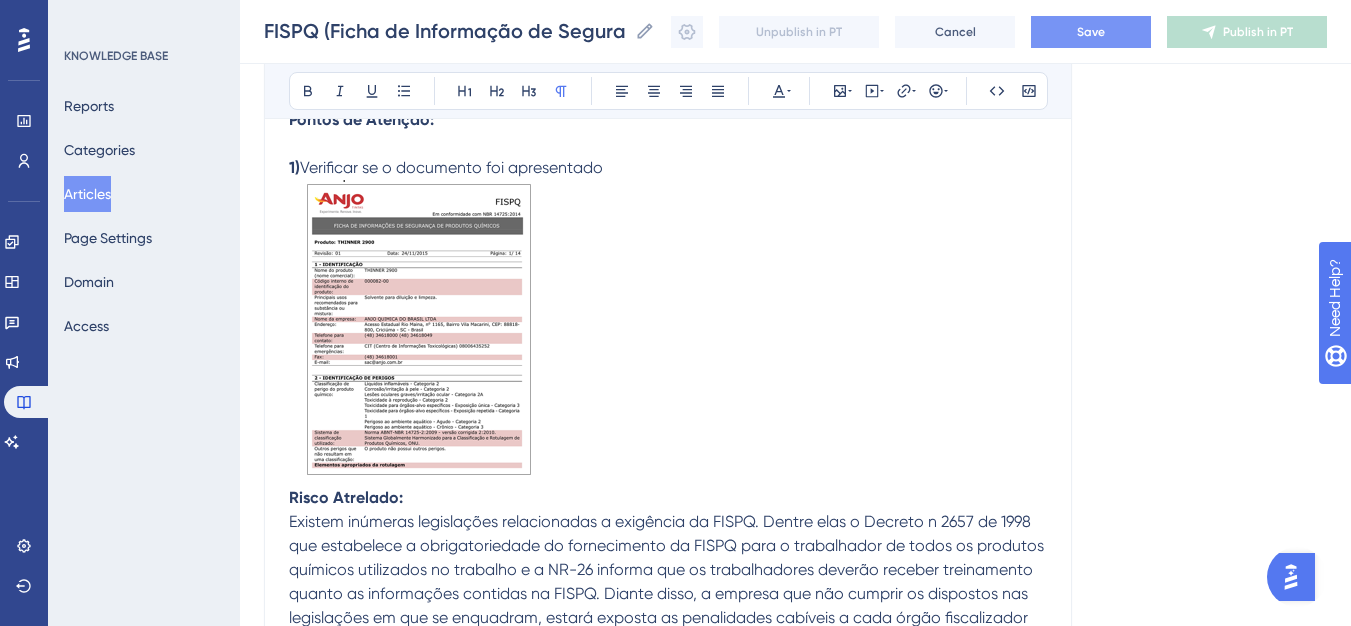 click on "Save" at bounding box center (1091, 32) 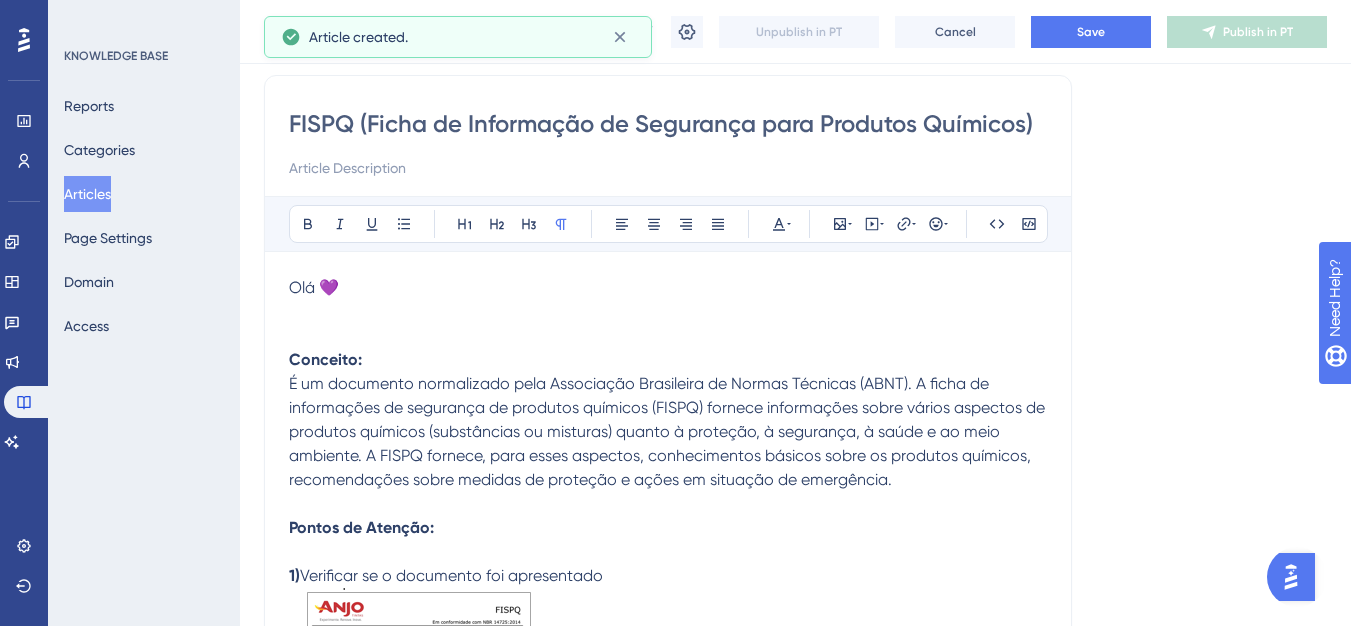 scroll, scrollTop: 0, scrollLeft: 0, axis: both 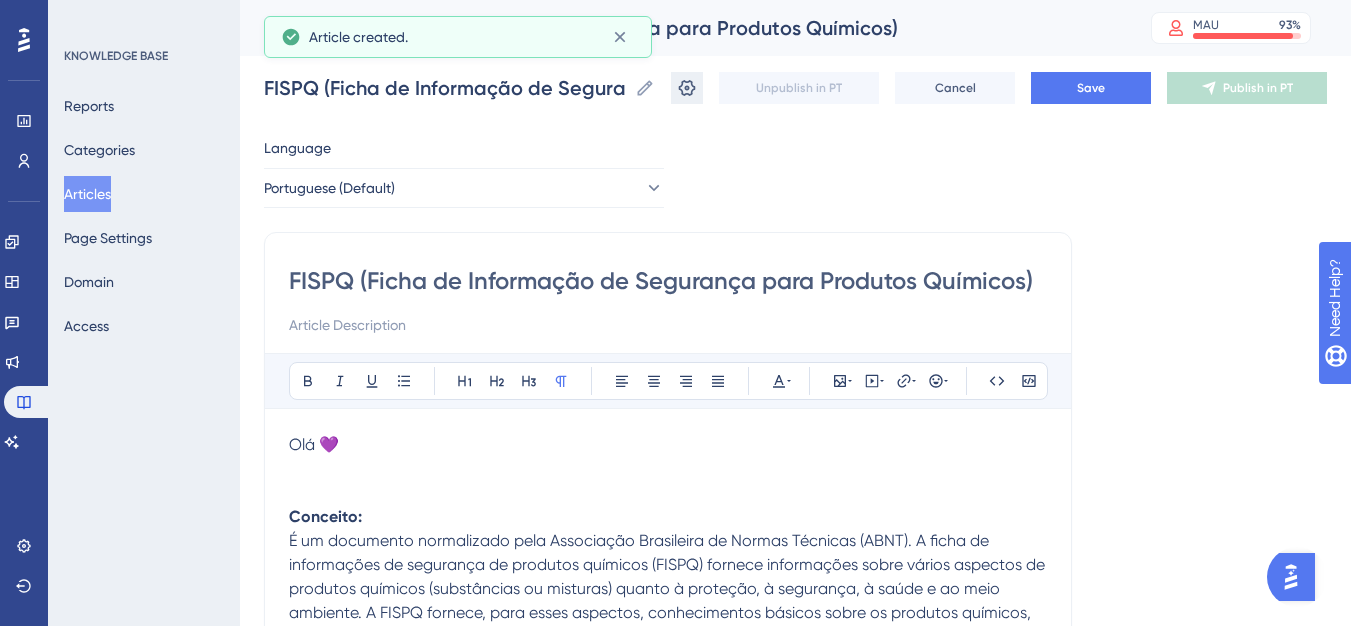 click at bounding box center [687, 88] 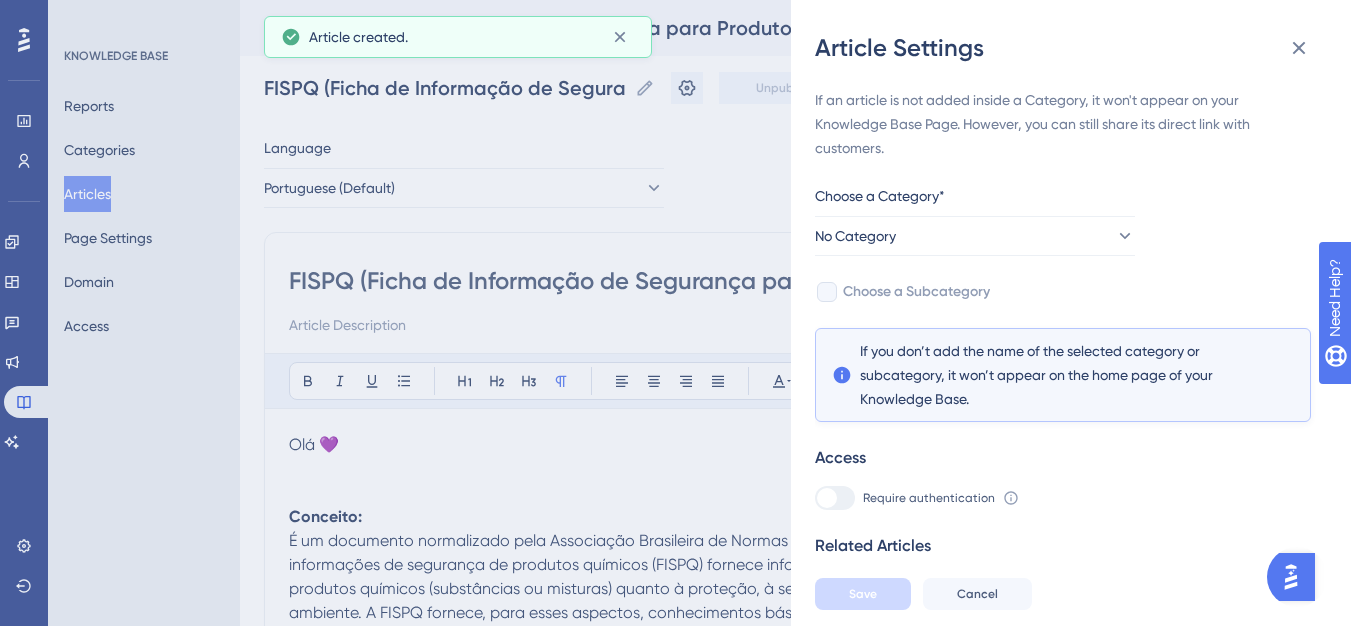 click on "Choose a Category*" at bounding box center (975, 200) 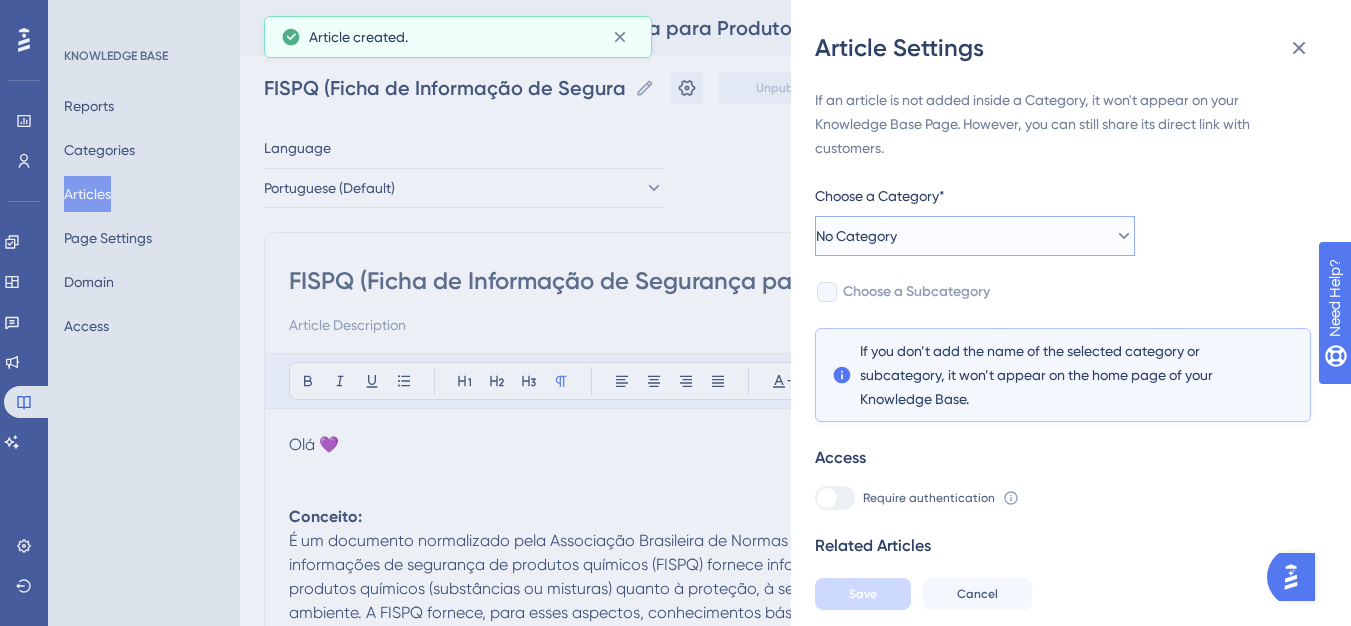 click on "No Category" at bounding box center [975, 236] 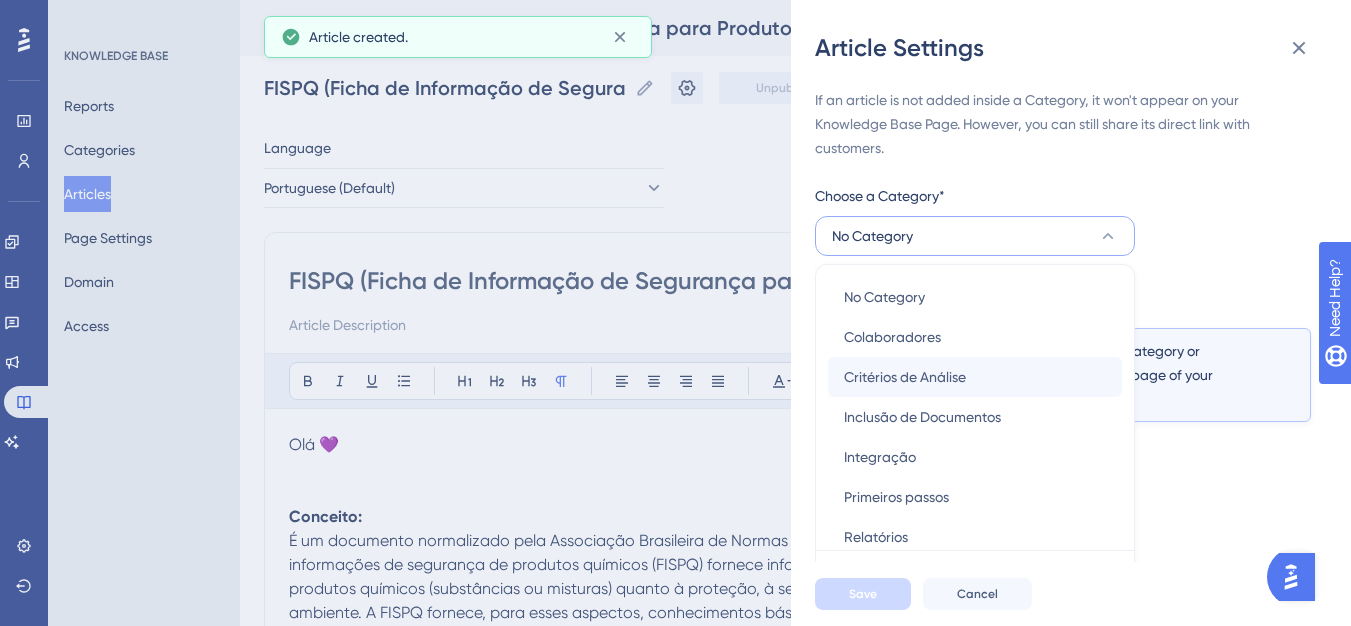 scroll, scrollTop: 49, scrollLeft: 0, axis: vertical 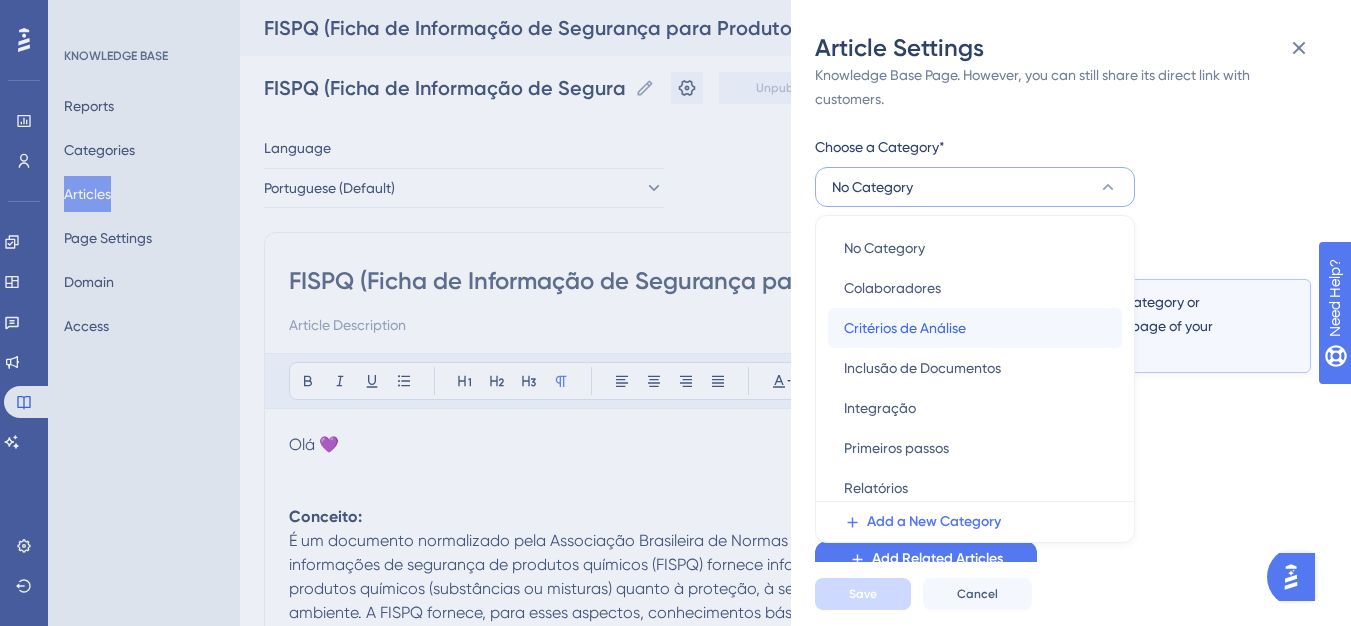 click on "Critérios de Análise" at bounding box center [905, 328] 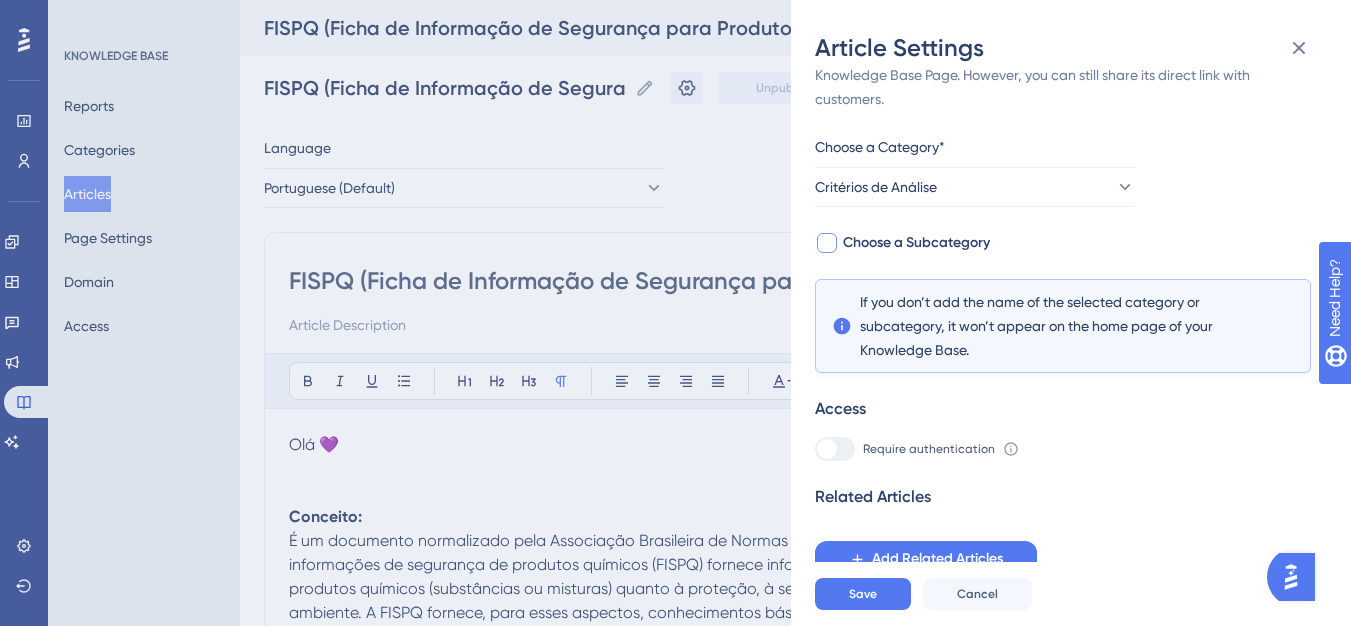 click on "Choose a Subcategory" at bounding box center [916, 243] 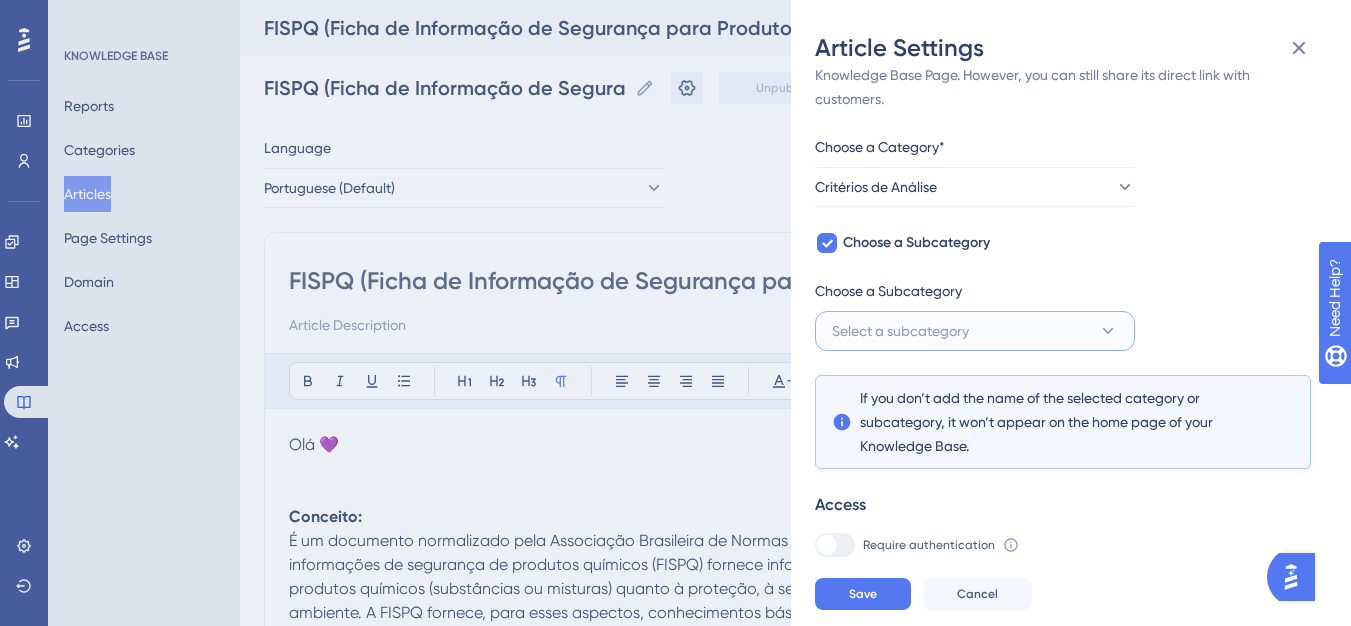 click on "Select a subcategory" at bounding box center [900, 331] 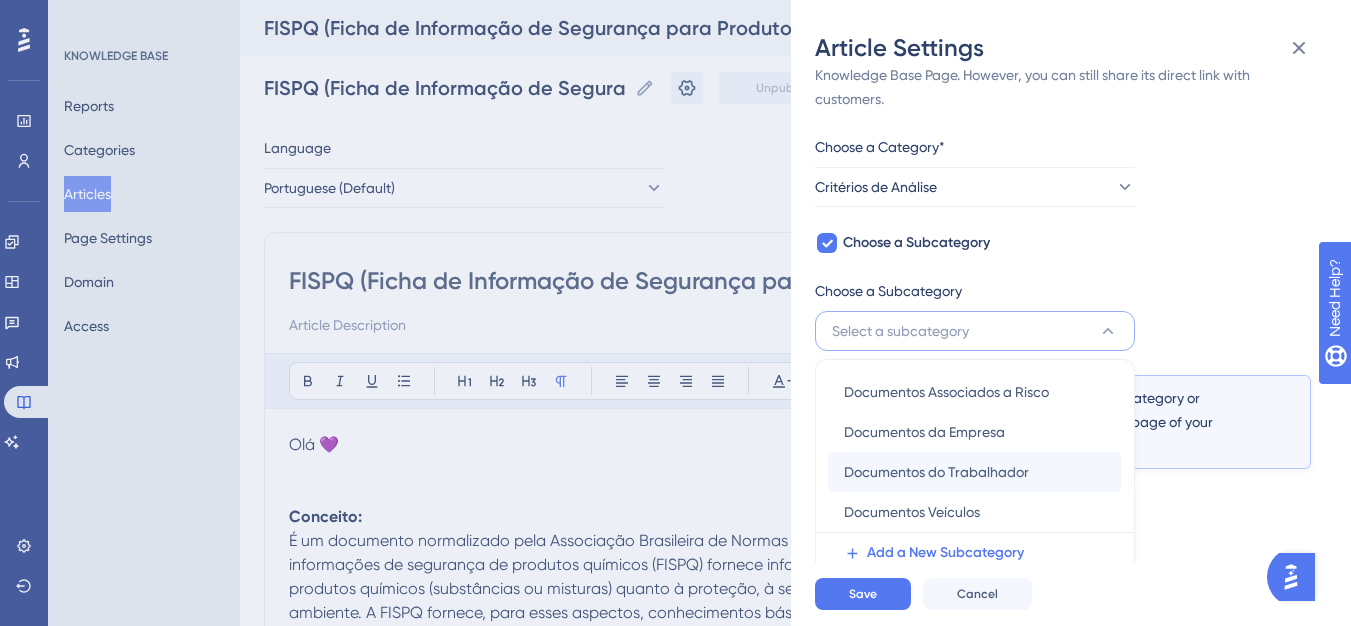 scroll, scrollTop: 145, scrollLeft: 0, axis: vertical 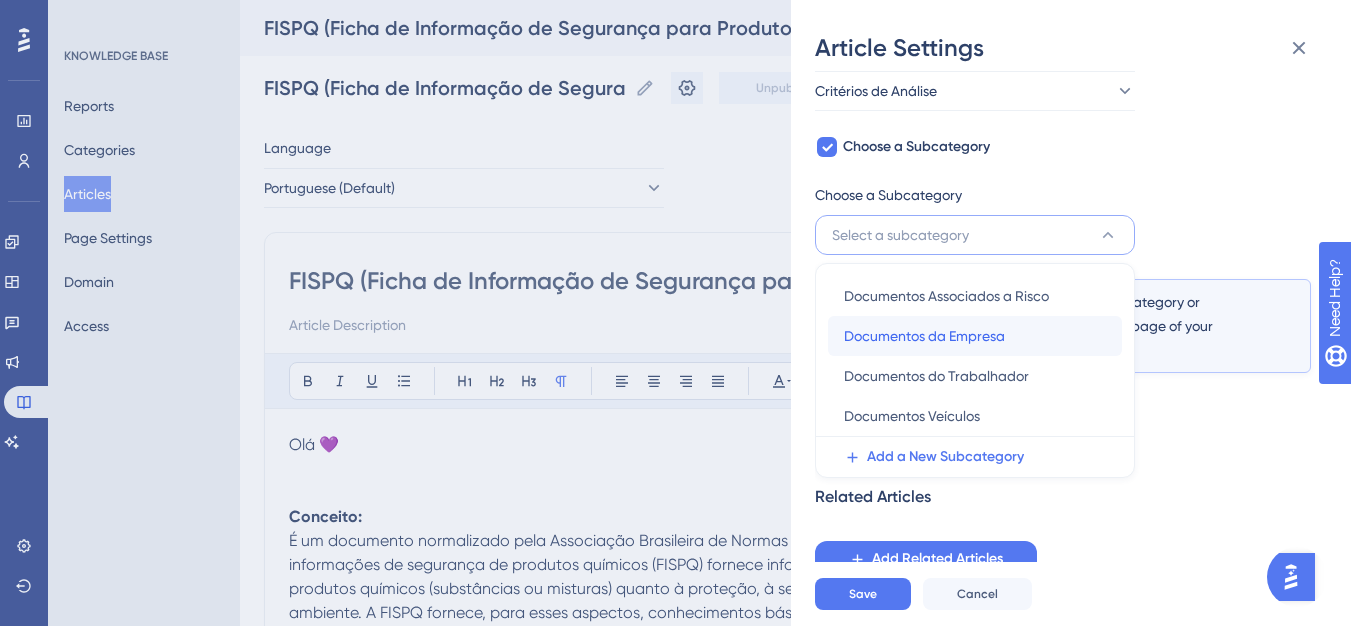 click on "Documentos da Empresa" at bounding box center [924, 336] 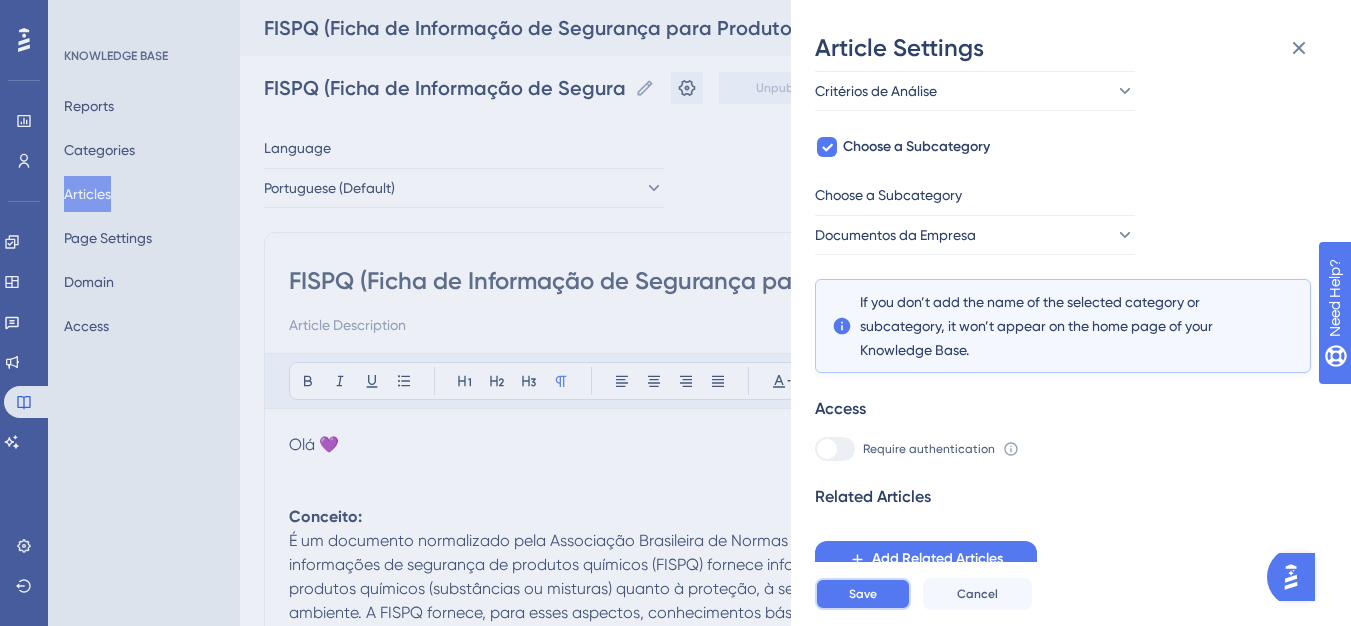 click on "Save" at bounding box center (863, 594) 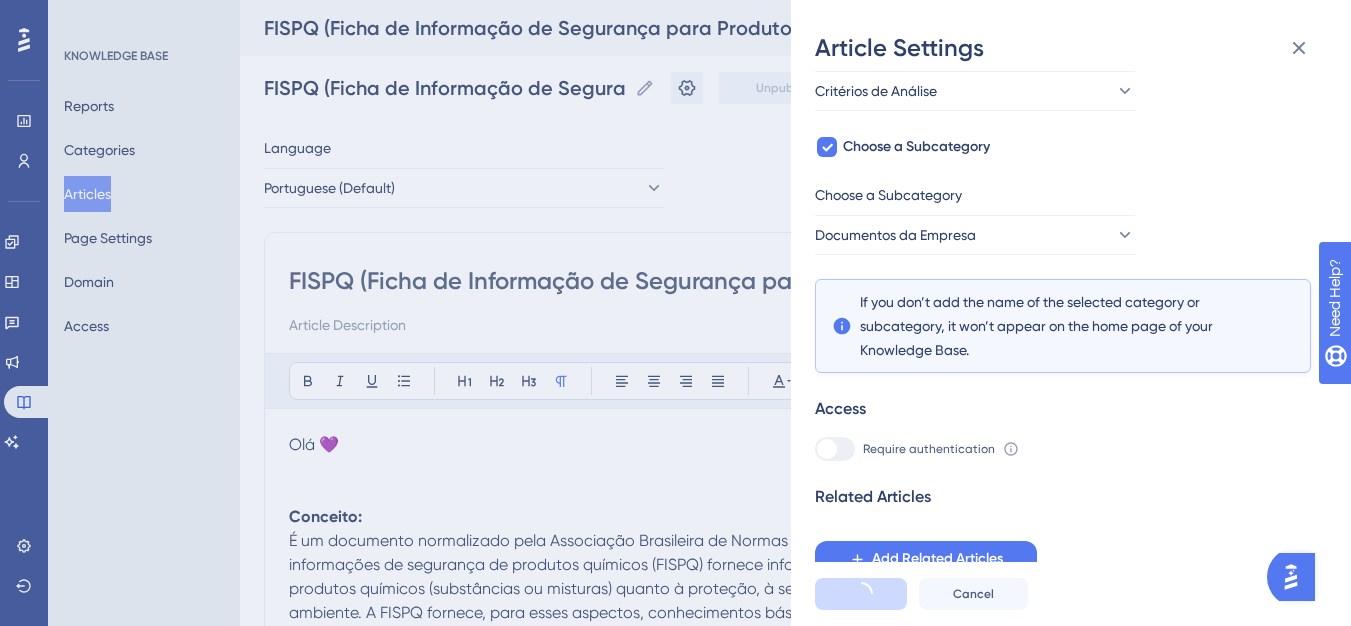 scroll, scrollTop: 0, scrollLeft: 0, axis: both 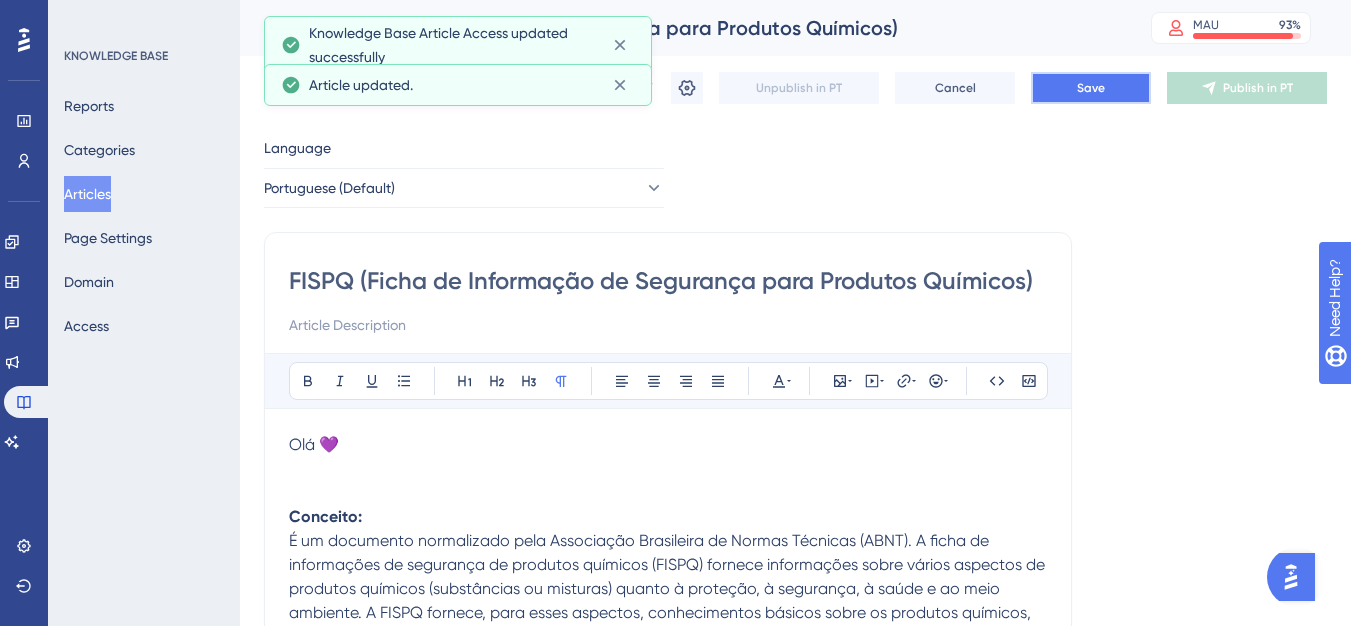 click on "Save" at bounding box center [1091, 88] 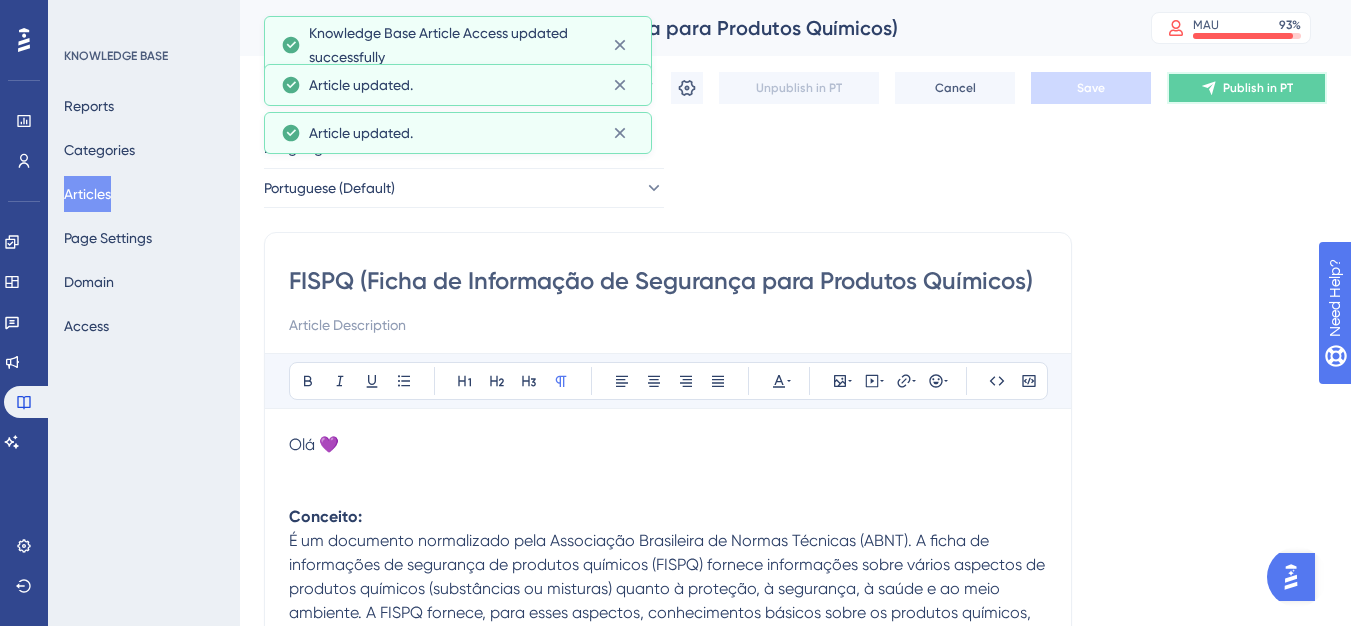 click 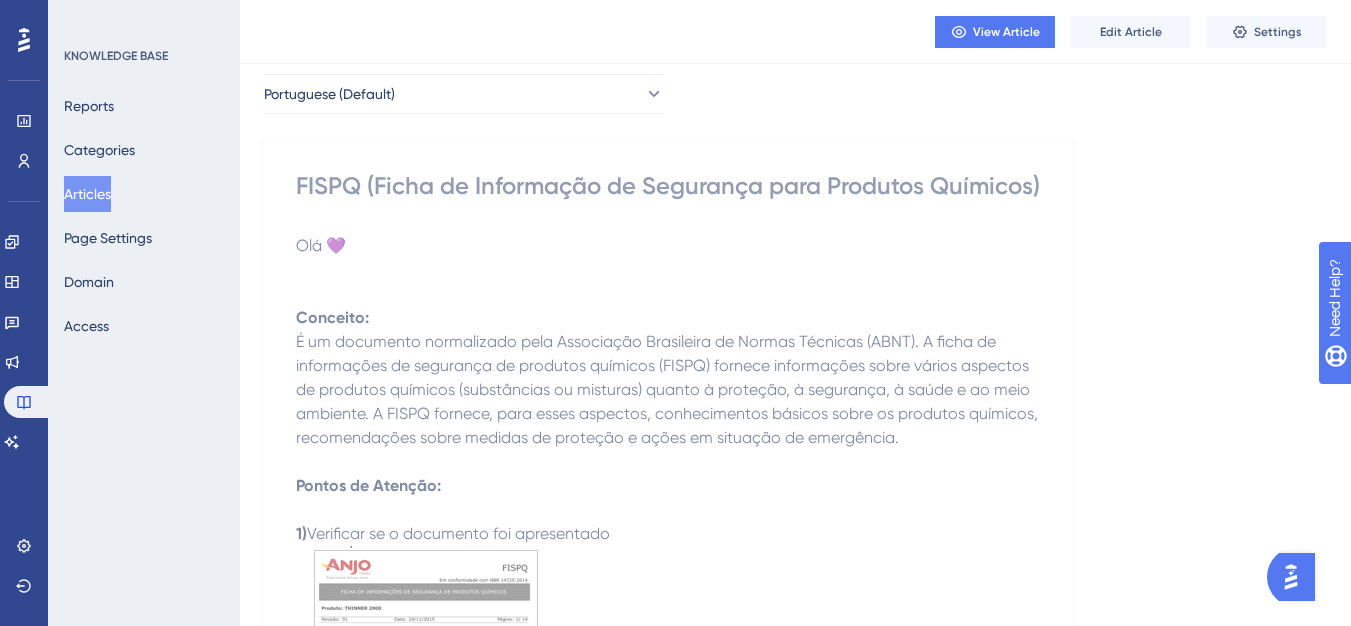 scroll, scrollTop: 200, scrollLeft: 0, axis: vertical 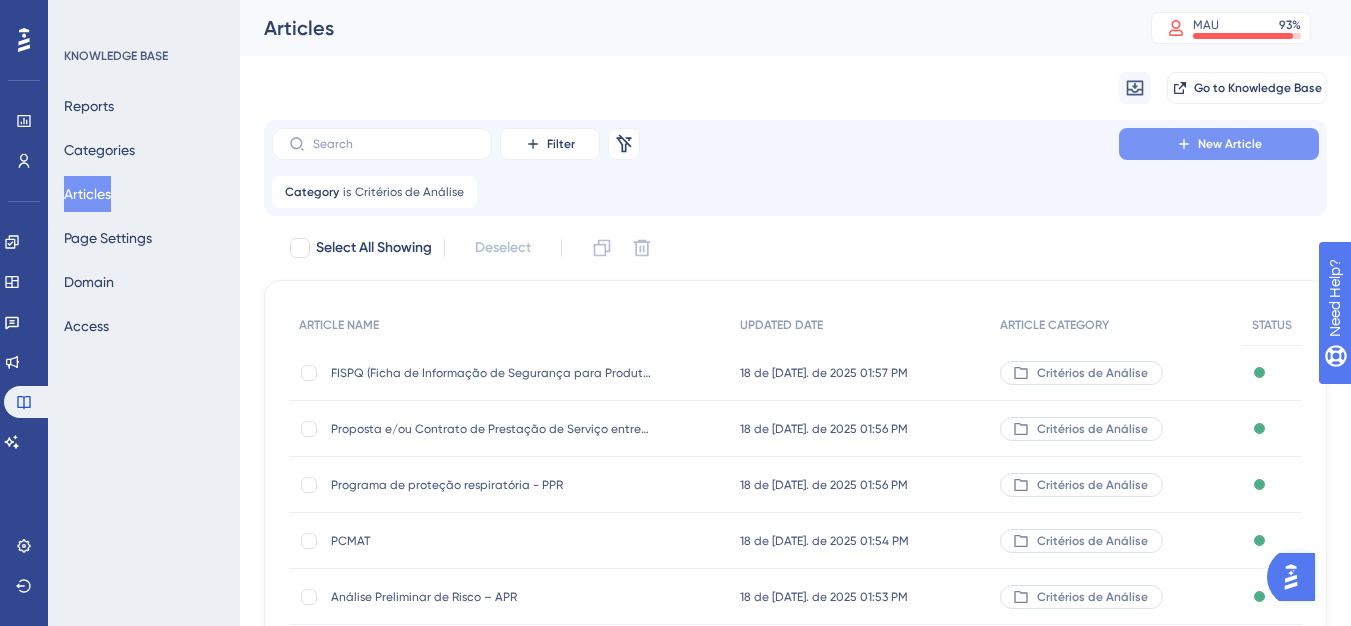 click on "New Article" at bounding box center [1219, 144] 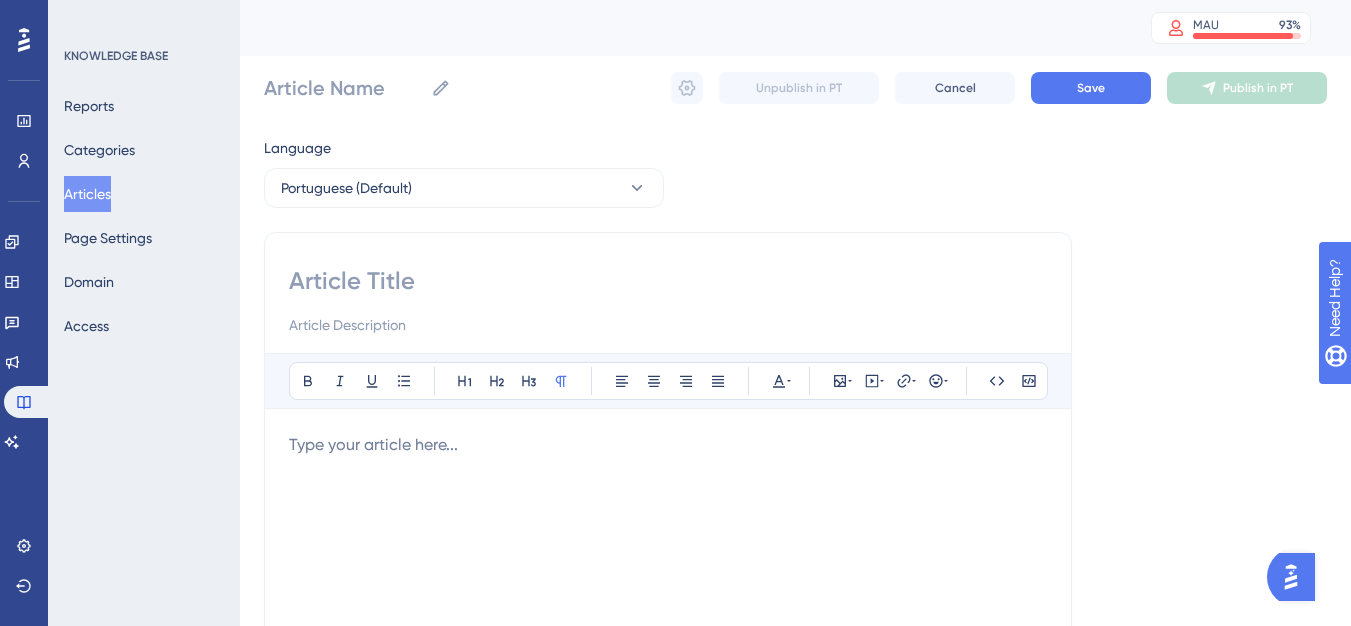 click at bounding box center [668, 653] 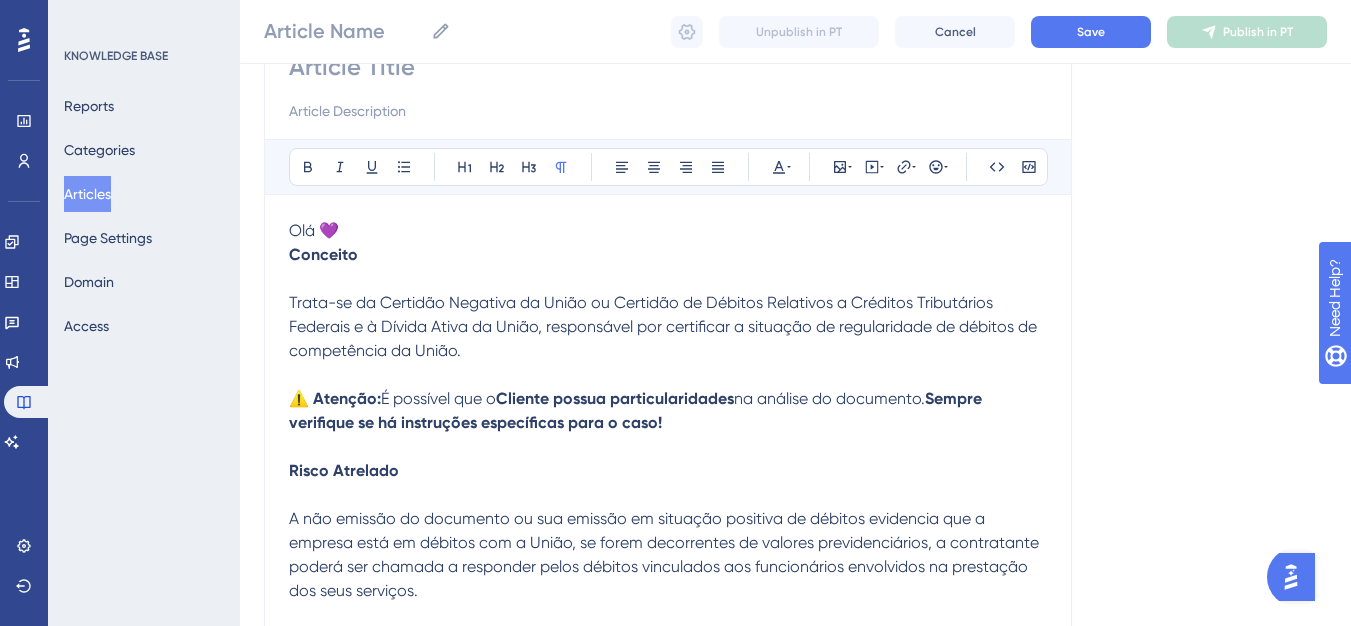 scroll, scrollTop: 0, scrollLeft: 0, axis: both 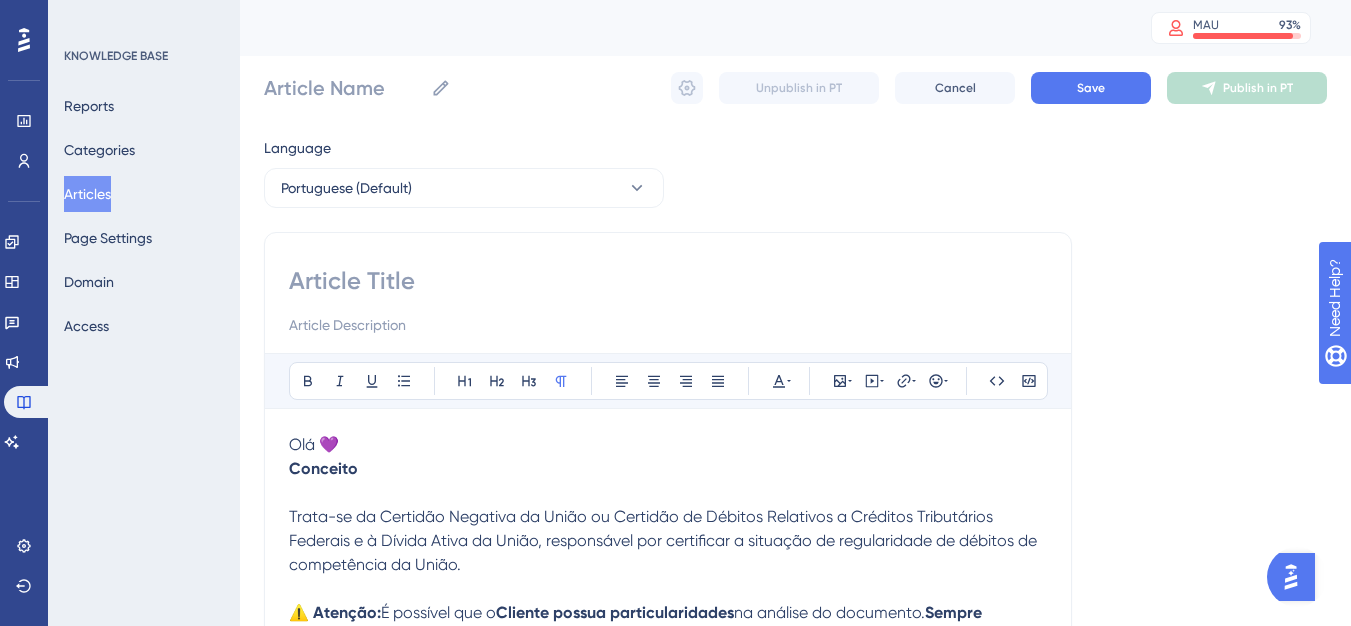 click at bounding box center [668, 281] 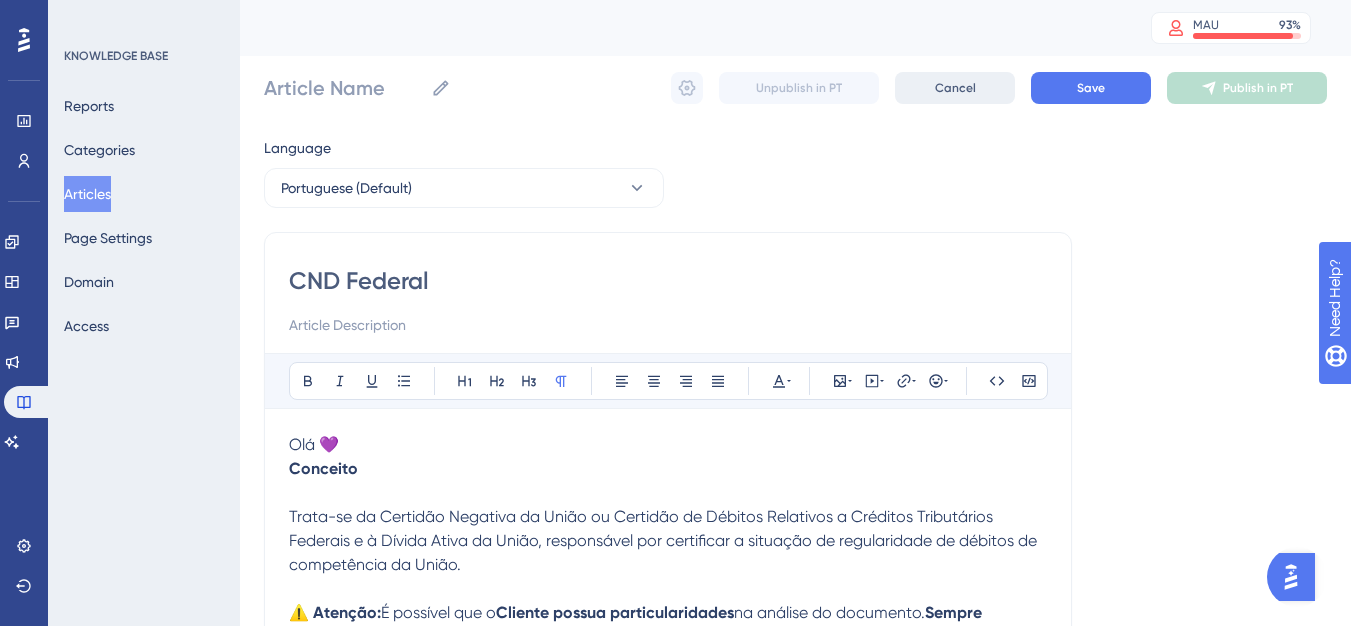type on "CND Federal" 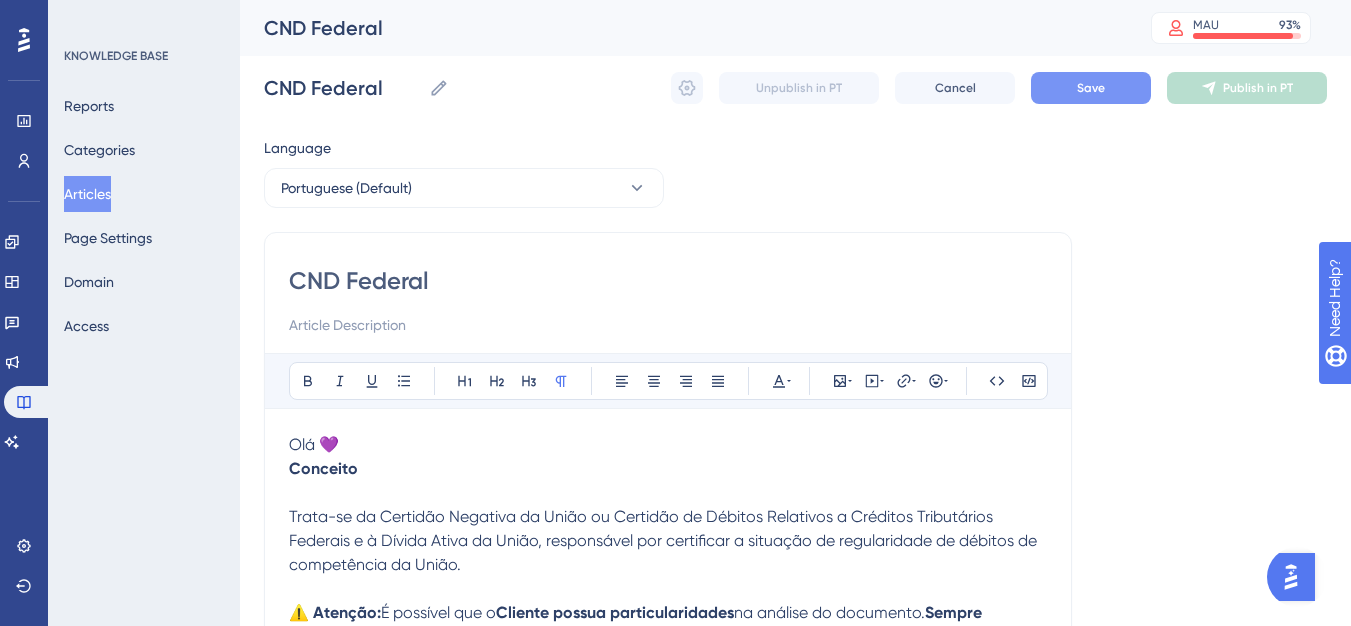 type on "CND Federal" 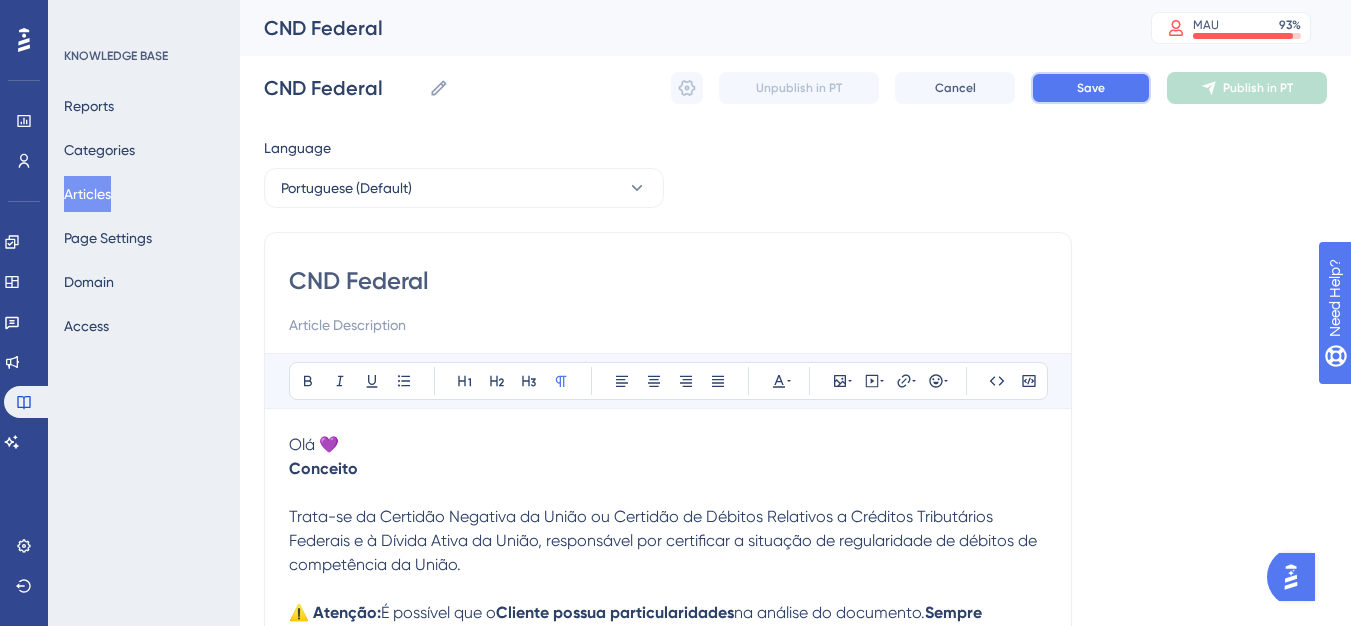 click on "Save" at bounding box center [1091, 88] 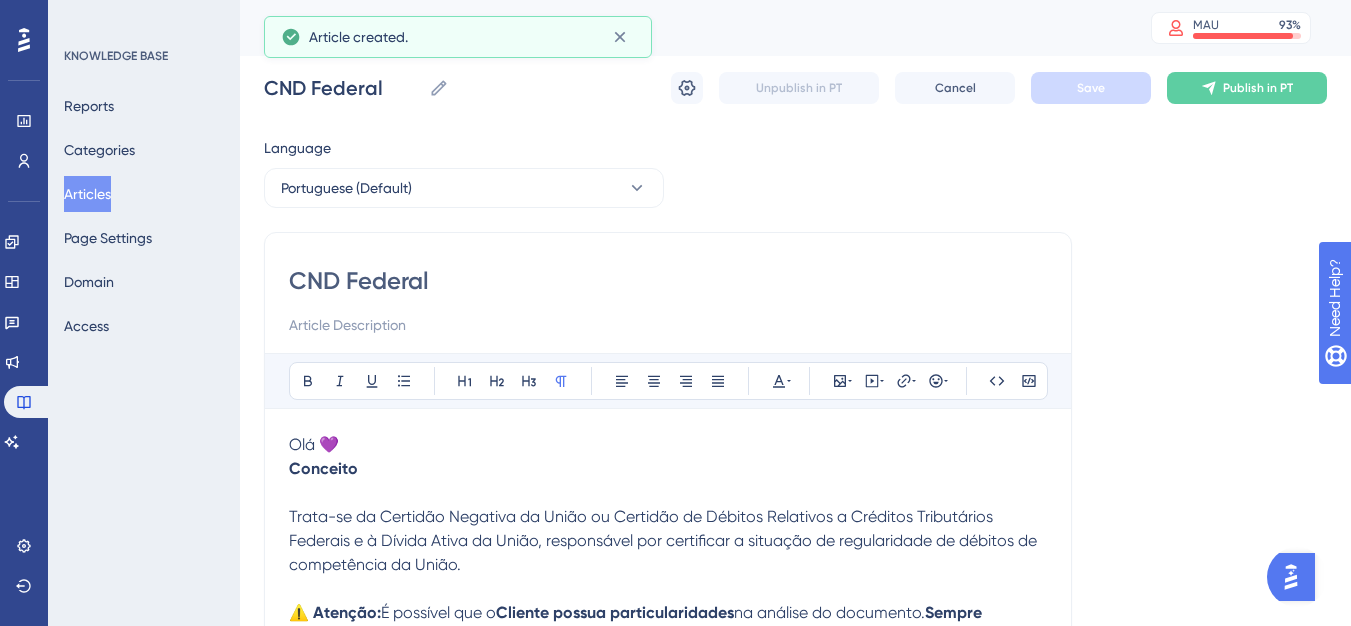 scroll, scrollTop: 749, scrollLeft: 0, axis: vertical 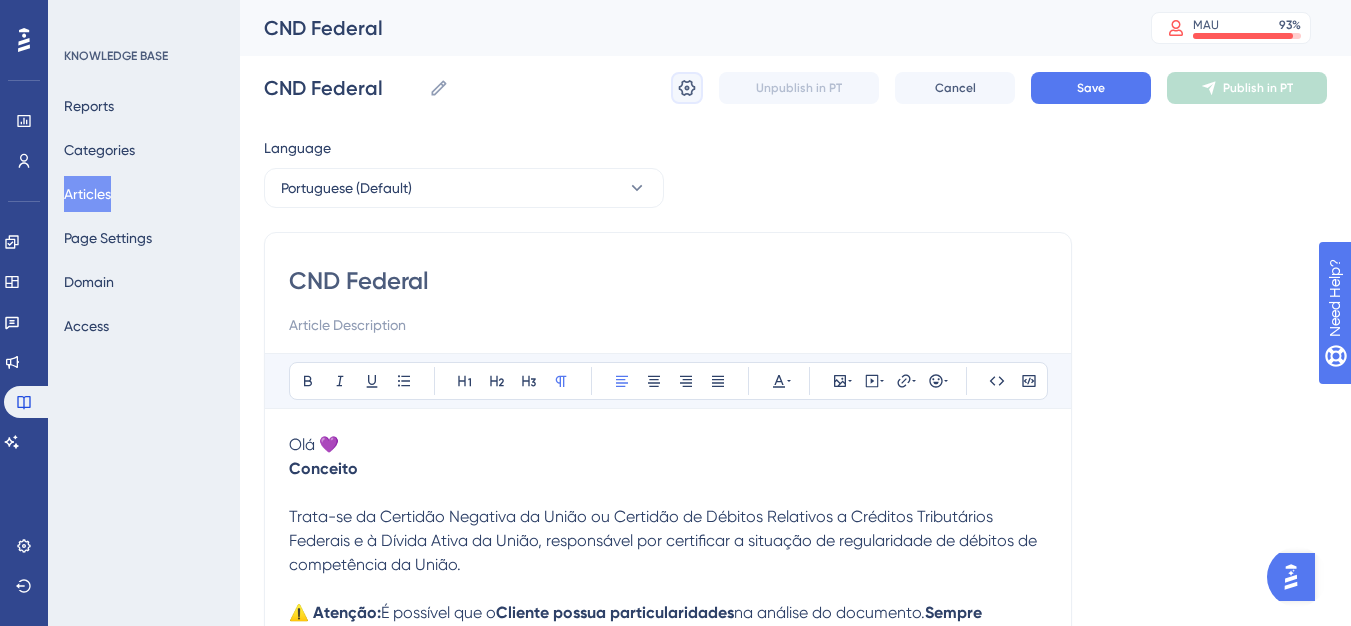click at bounding box center (687, 88) 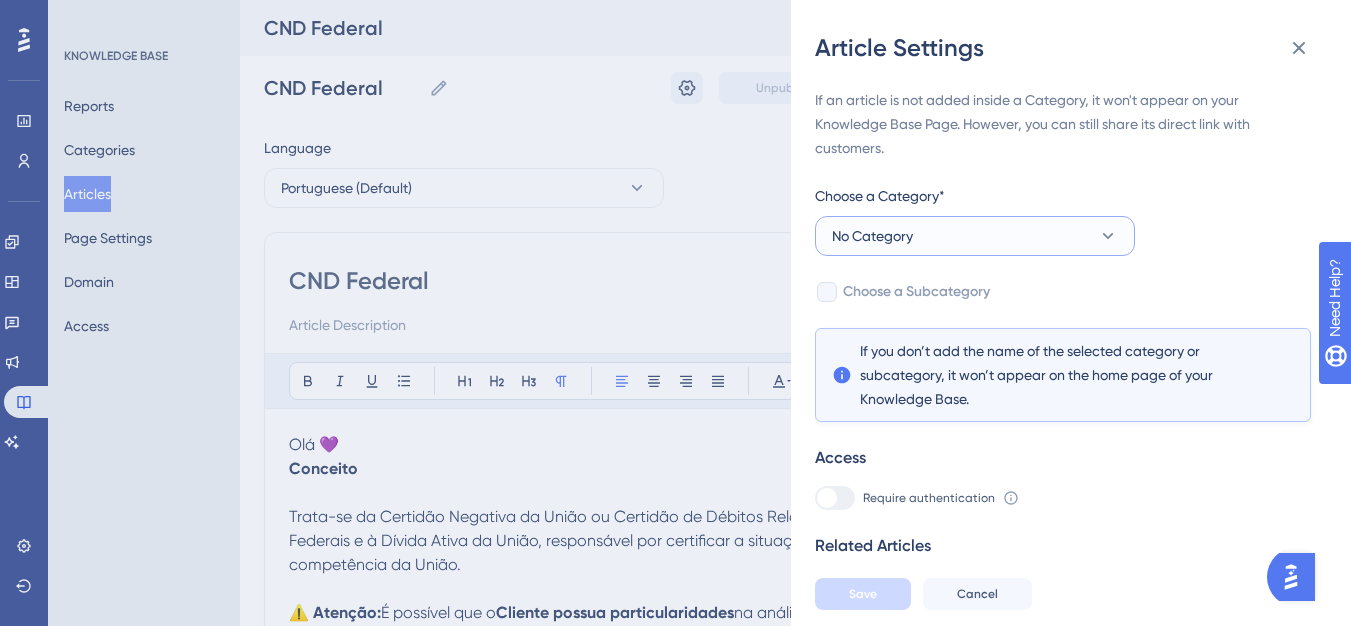 click on "No Category" at bounding box center (872, 236) 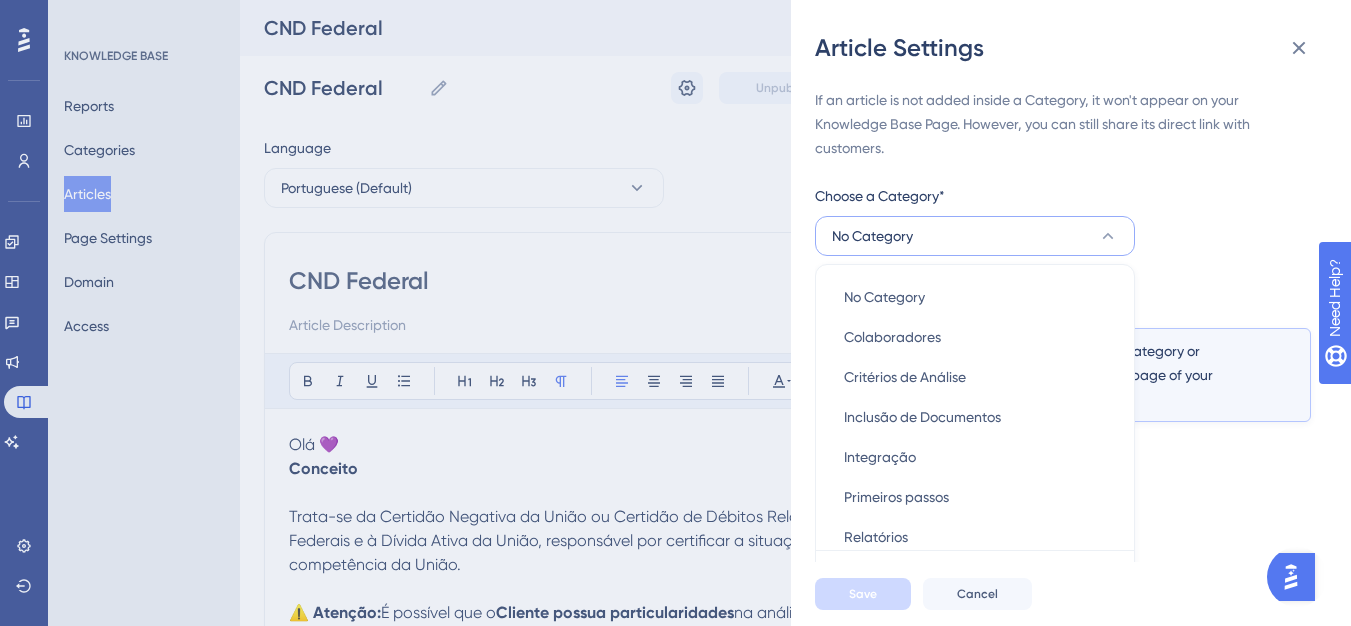 scroll, scrollTop: 49, scrollLeft: 0, axis: vertical 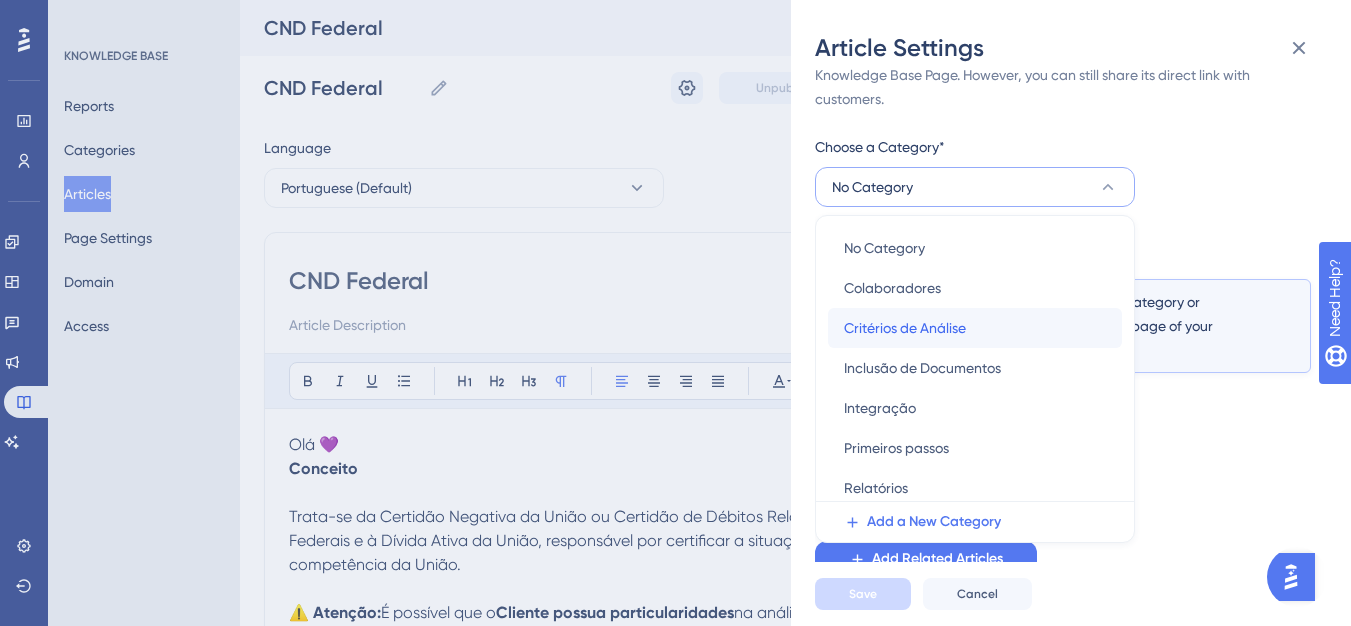 click on "Critérios de Análise" at bounding box center (905, 328) 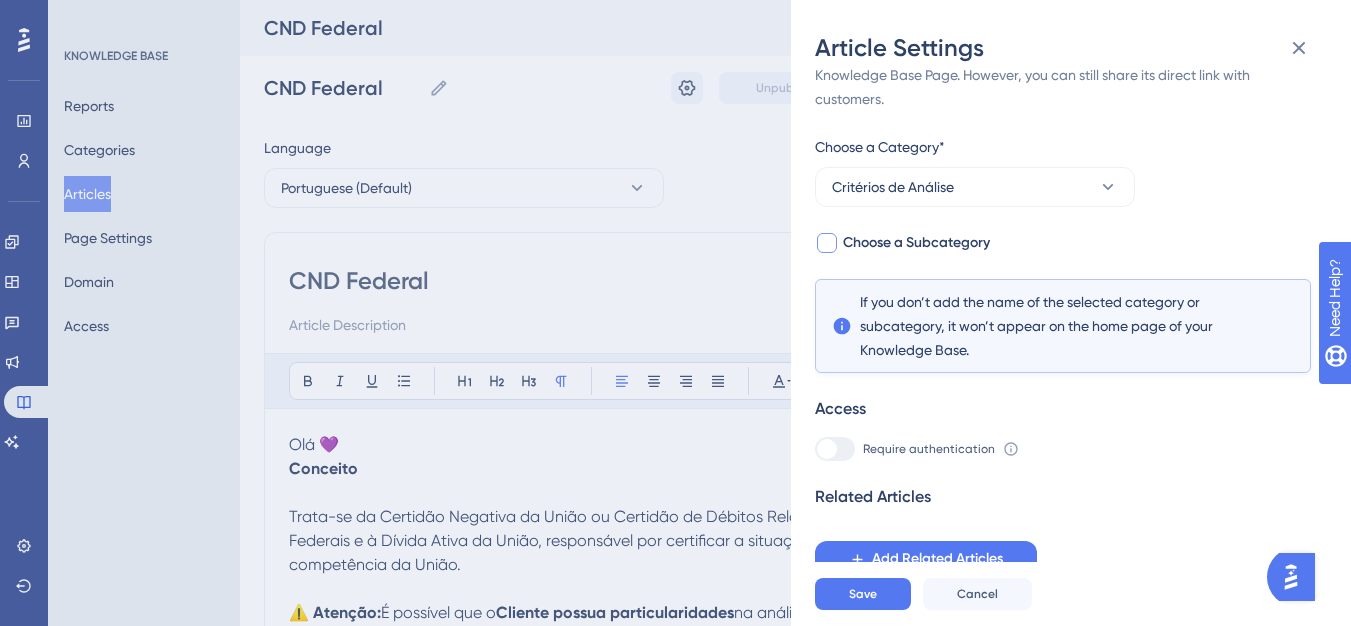 click on "Choose a Subcategory" at bounding box center [916, 243] 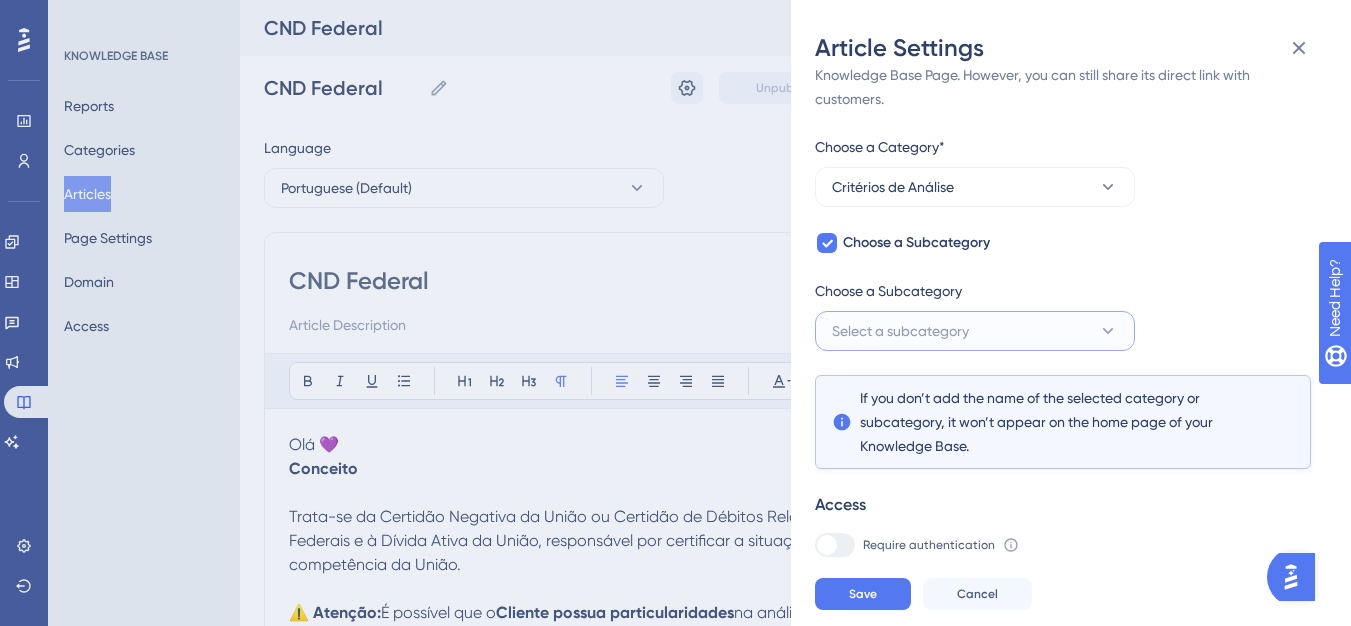 click on "Select a subcategory" at bounding box center [900, 331] 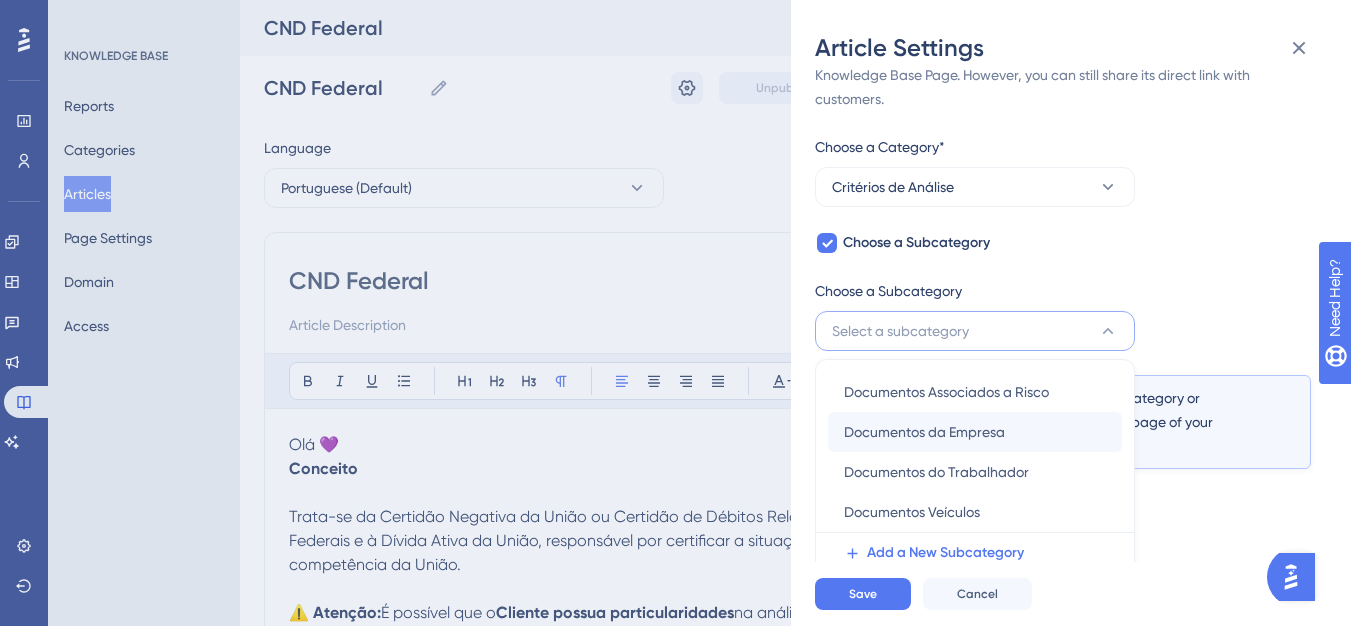 scroll, scrollTop: 145, scrollLeft: 0, axis: vertical 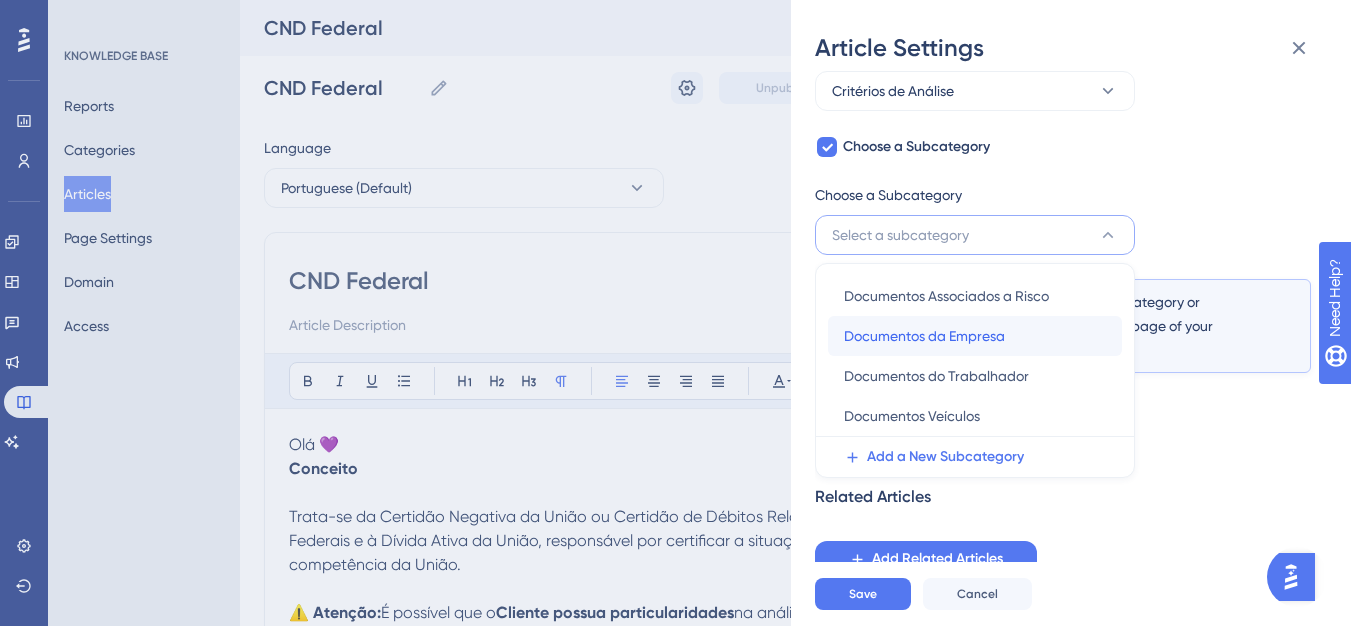 click on "Documentos da Empresa" at bounding box center [924, 336] 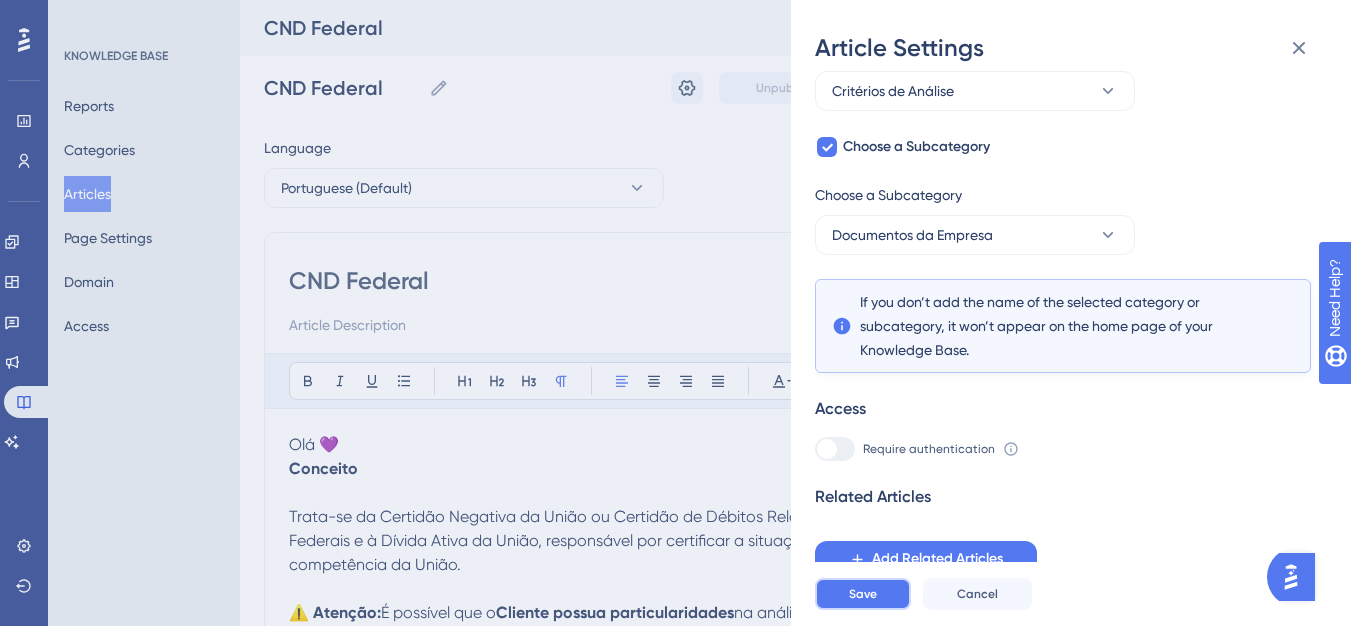 click on "Save" at bounding box center [863, 594] 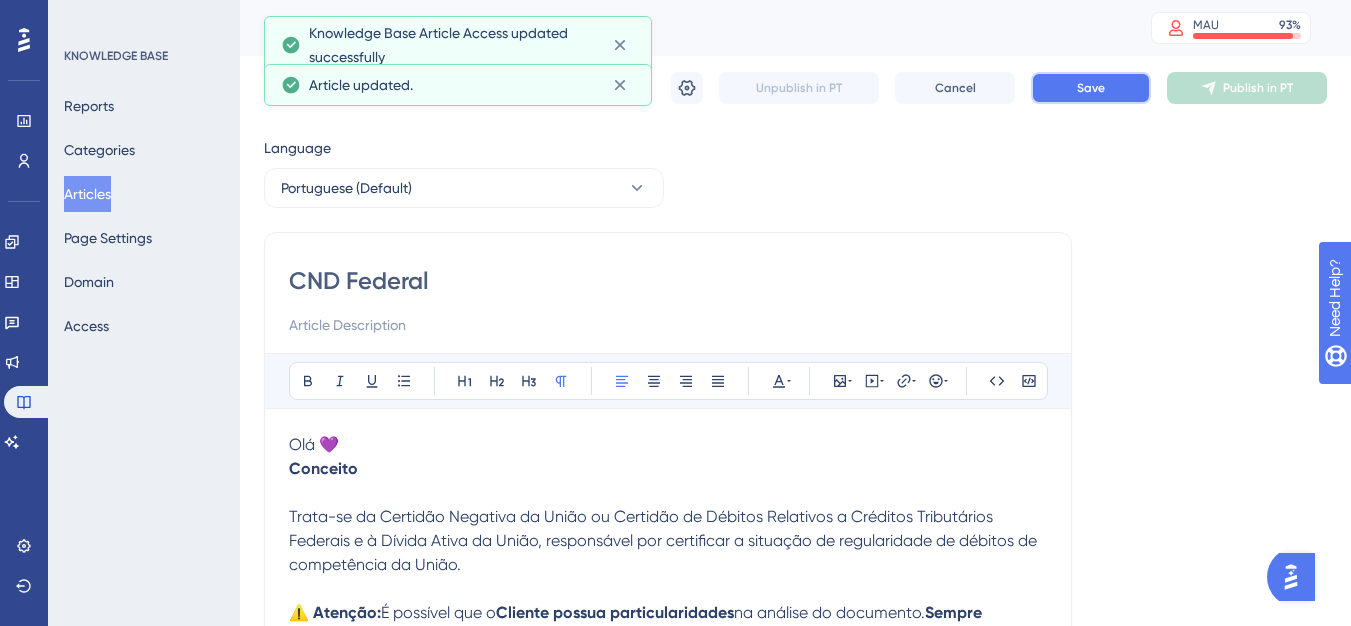 click on "Save" at bounding box center [1091, 88] 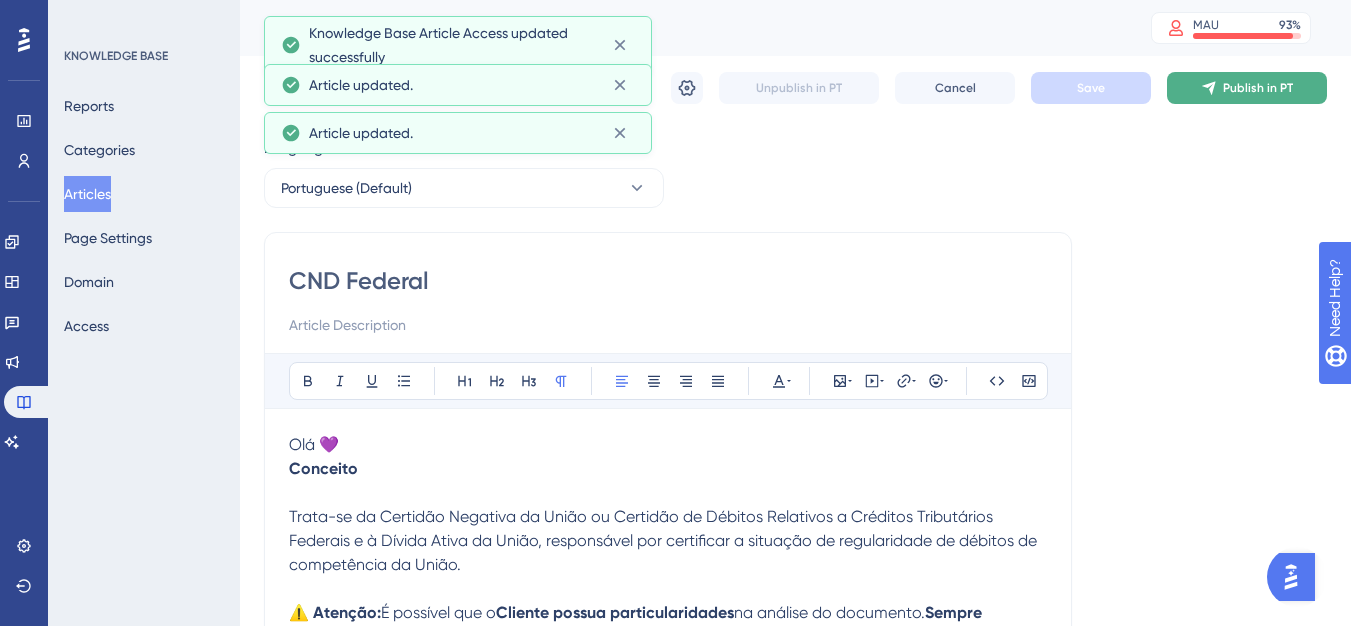 click on "Publish in PT" at bounding box center [1247, 88] 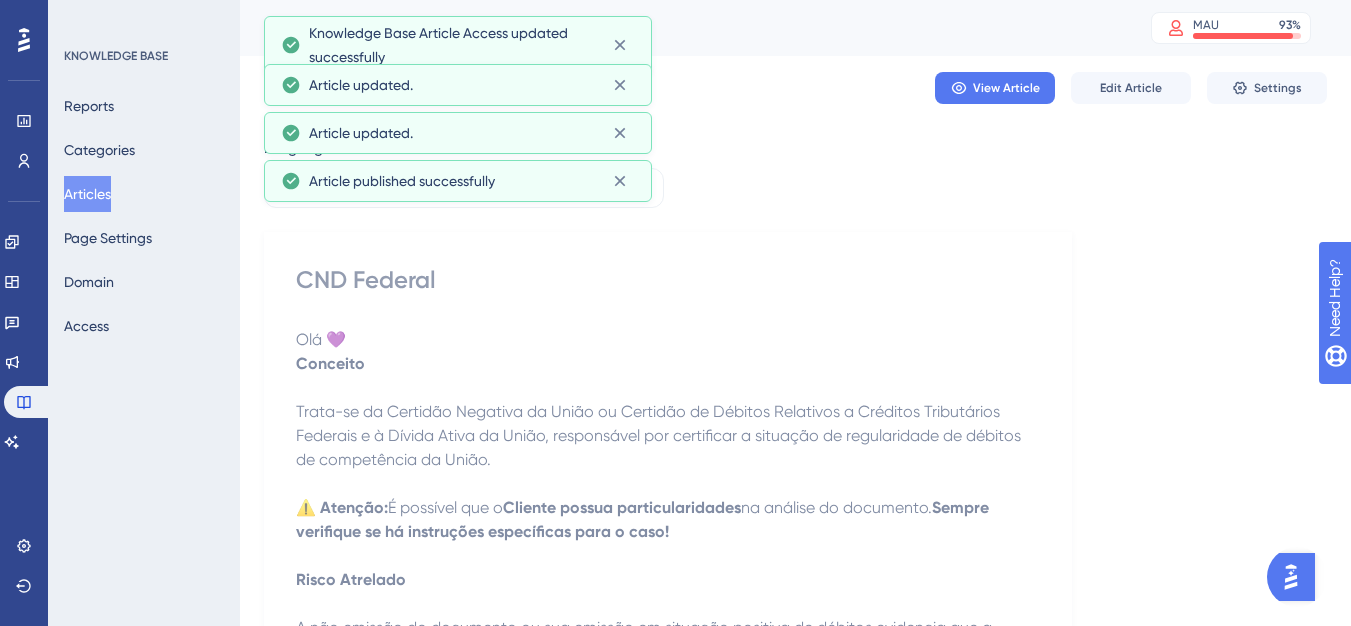 click on "Articles" at bounding box center [87, 194] 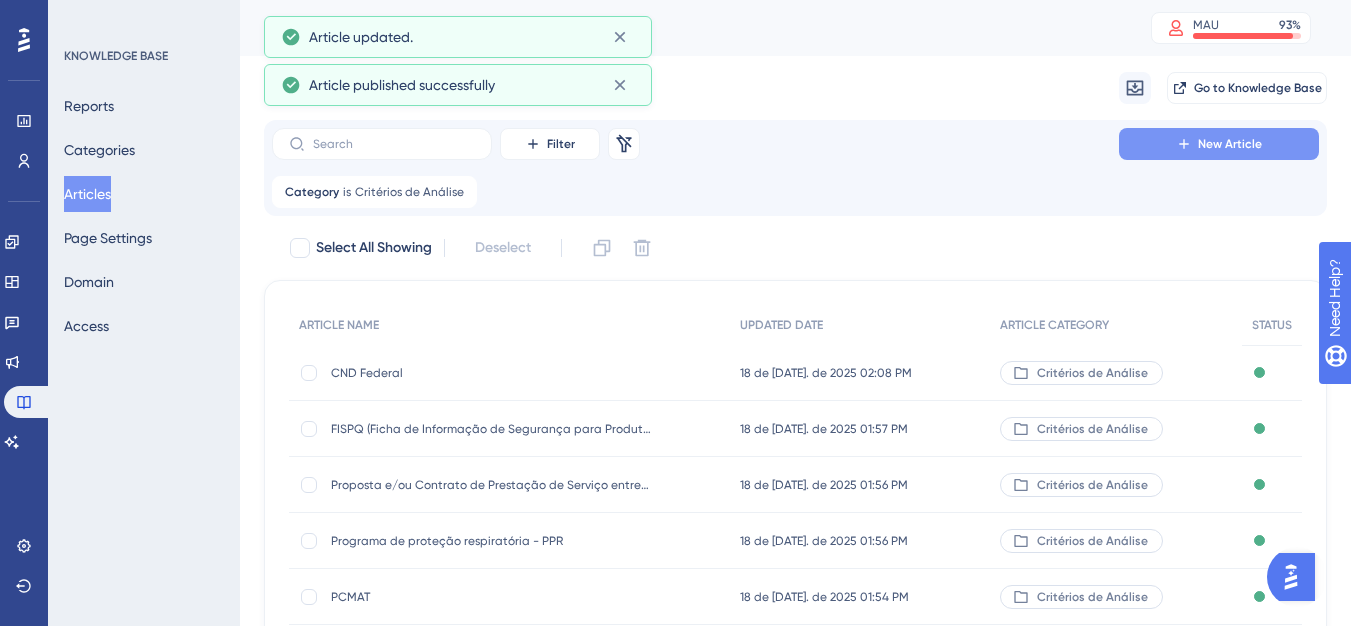 click 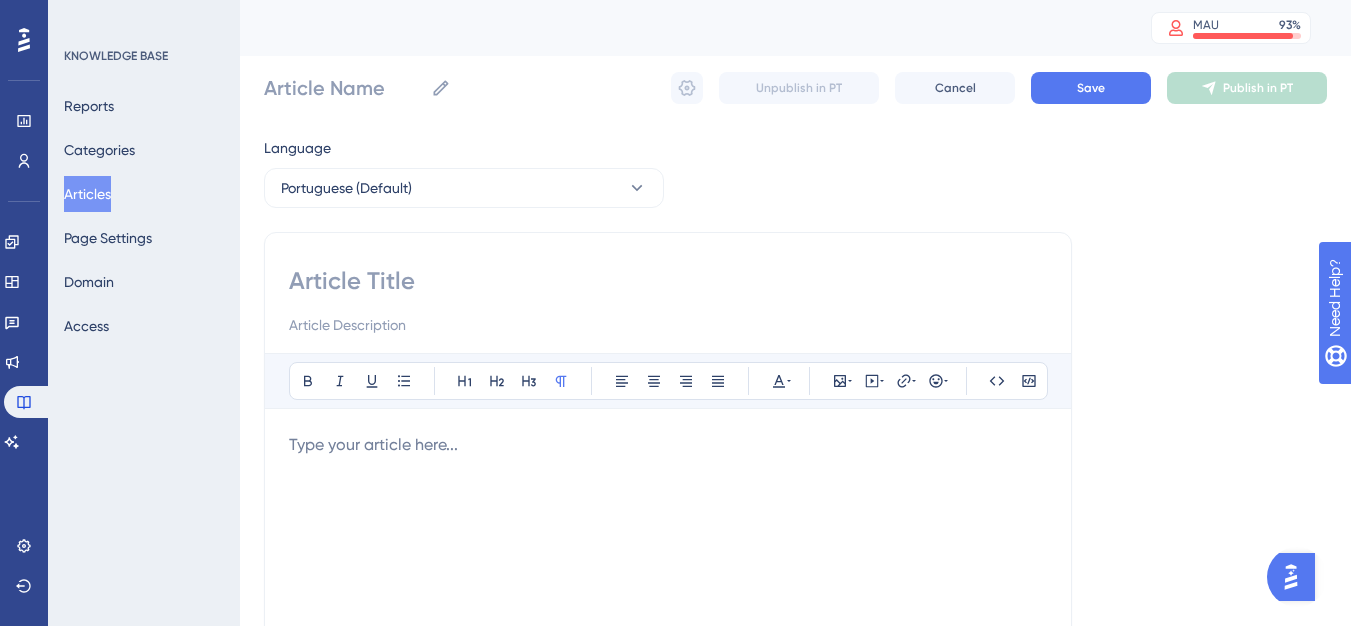 click at bounding box center [668, 281] 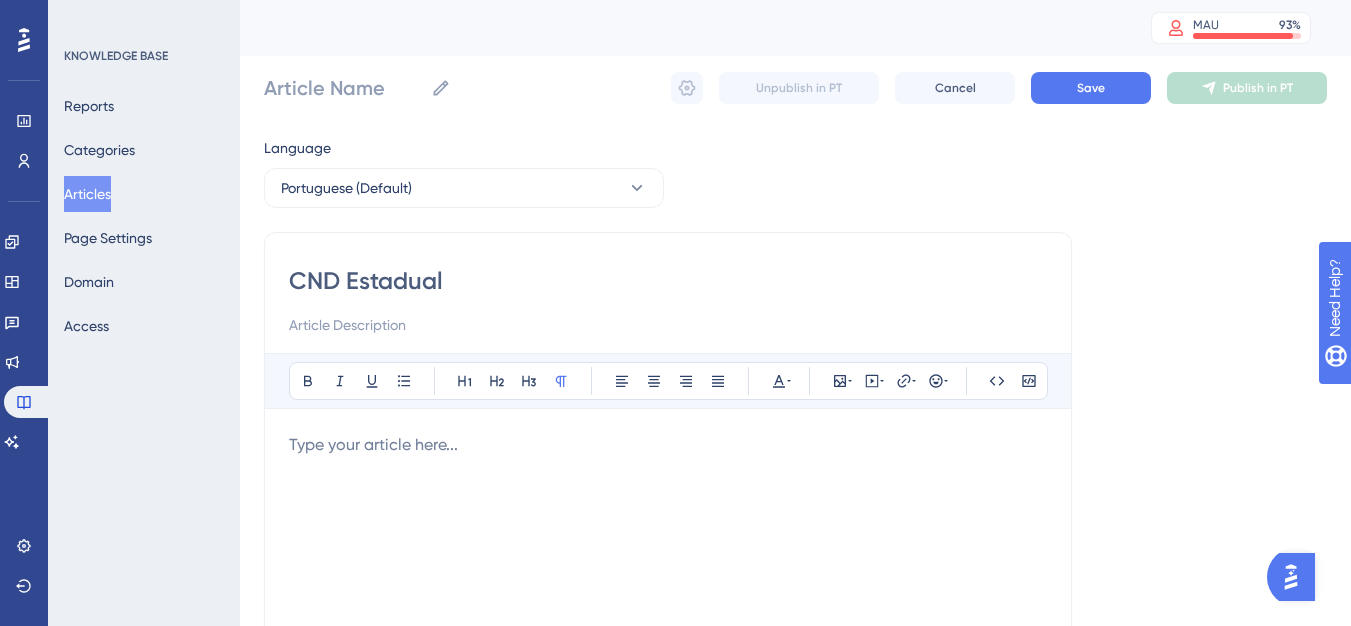 type on "CND Estadual" 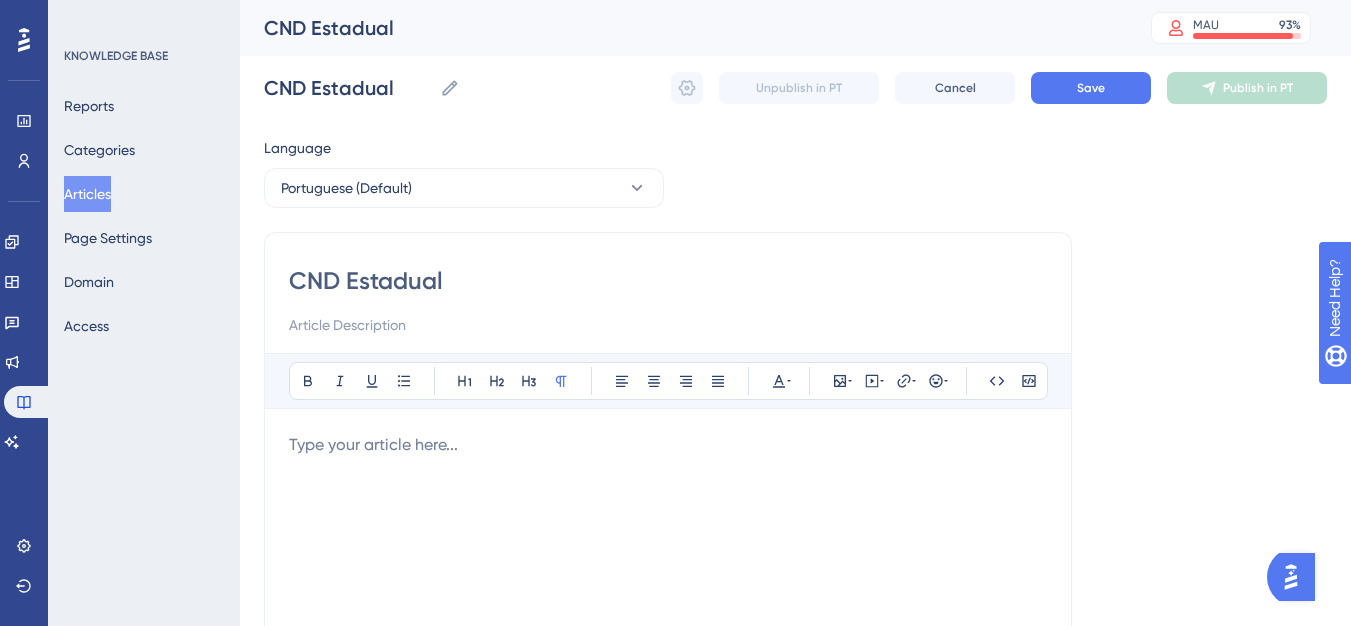 type on "CND Estadual" 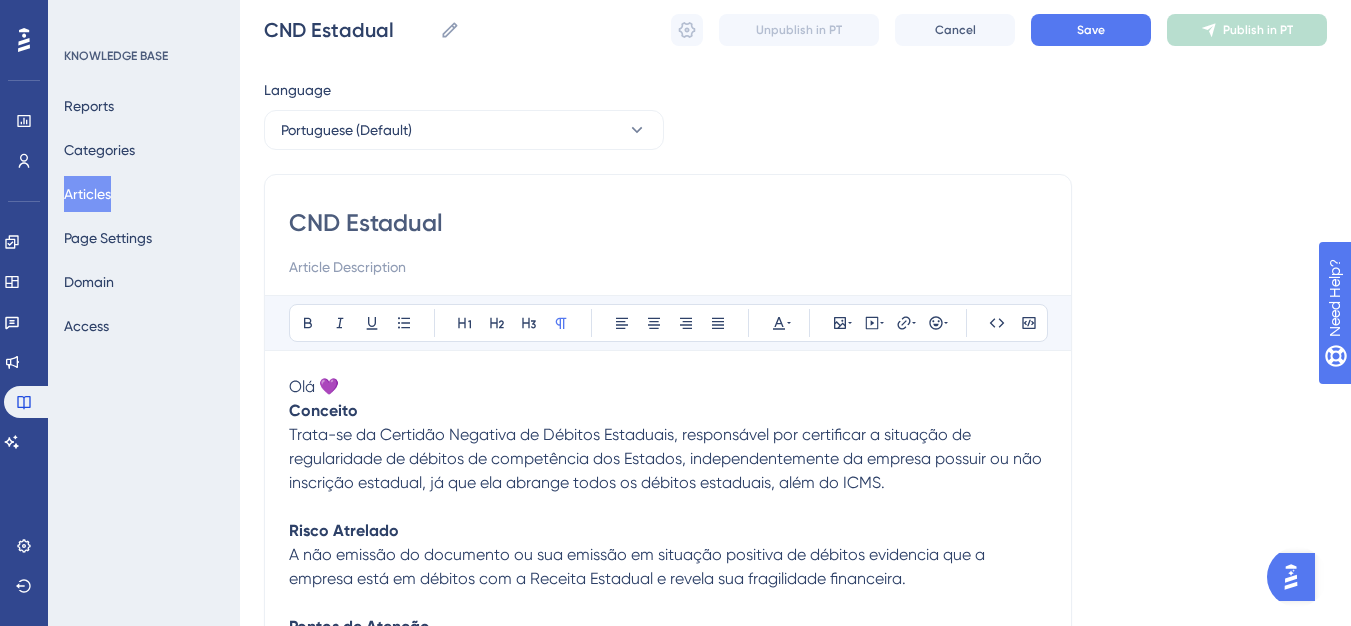 scroll, scrollTop: 0, scrollLeft: 0, axis: both 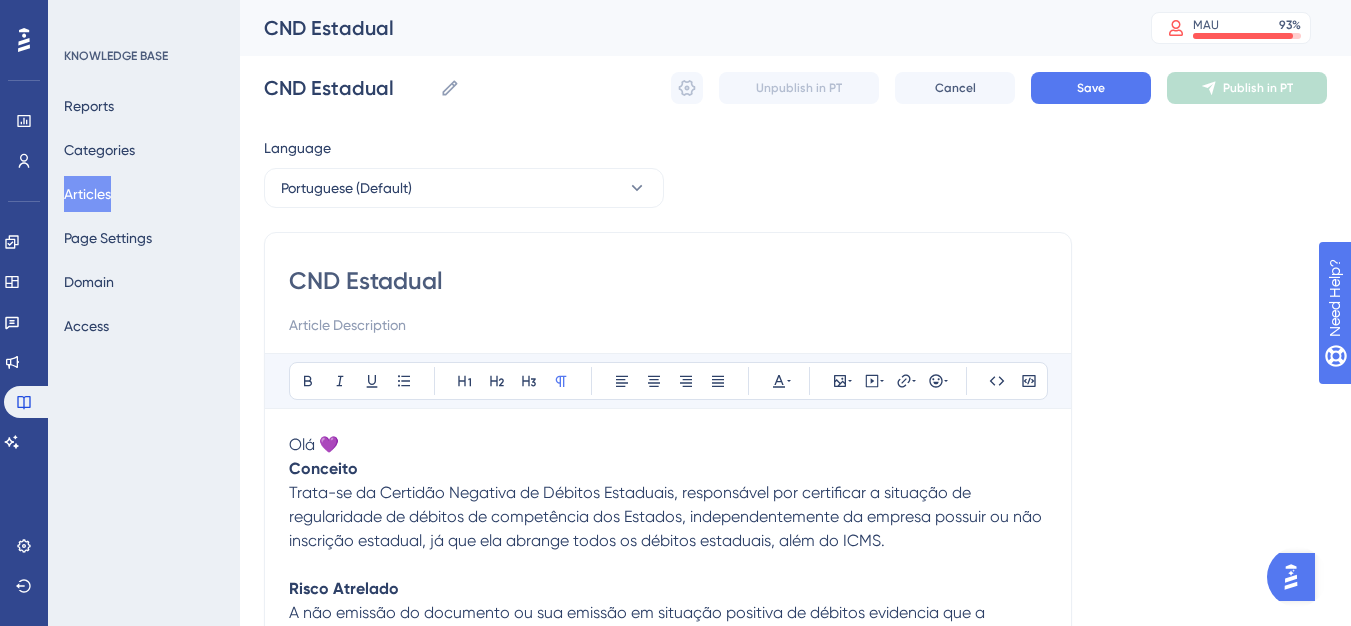 click on "CND Estadual CND Estadual Unpublish in PT Cancel Save Publish in PT" at bounding box center (795, 88) 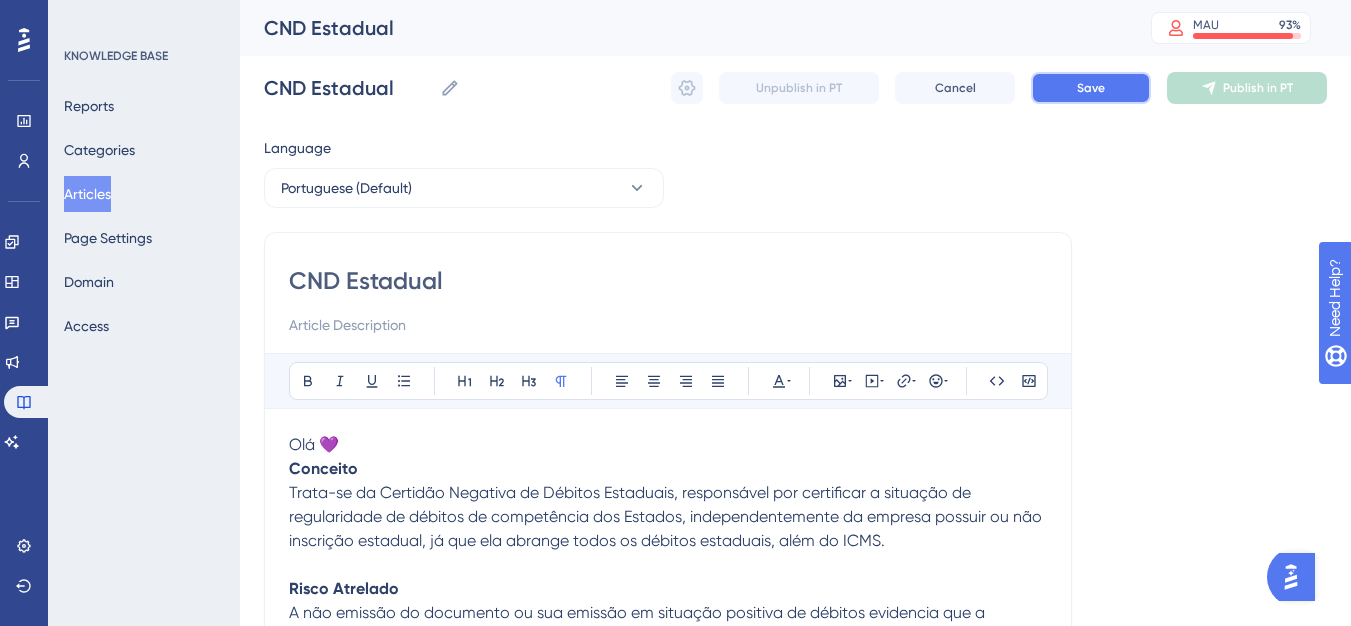 click on "Save" at bounding box center [1091, 88] 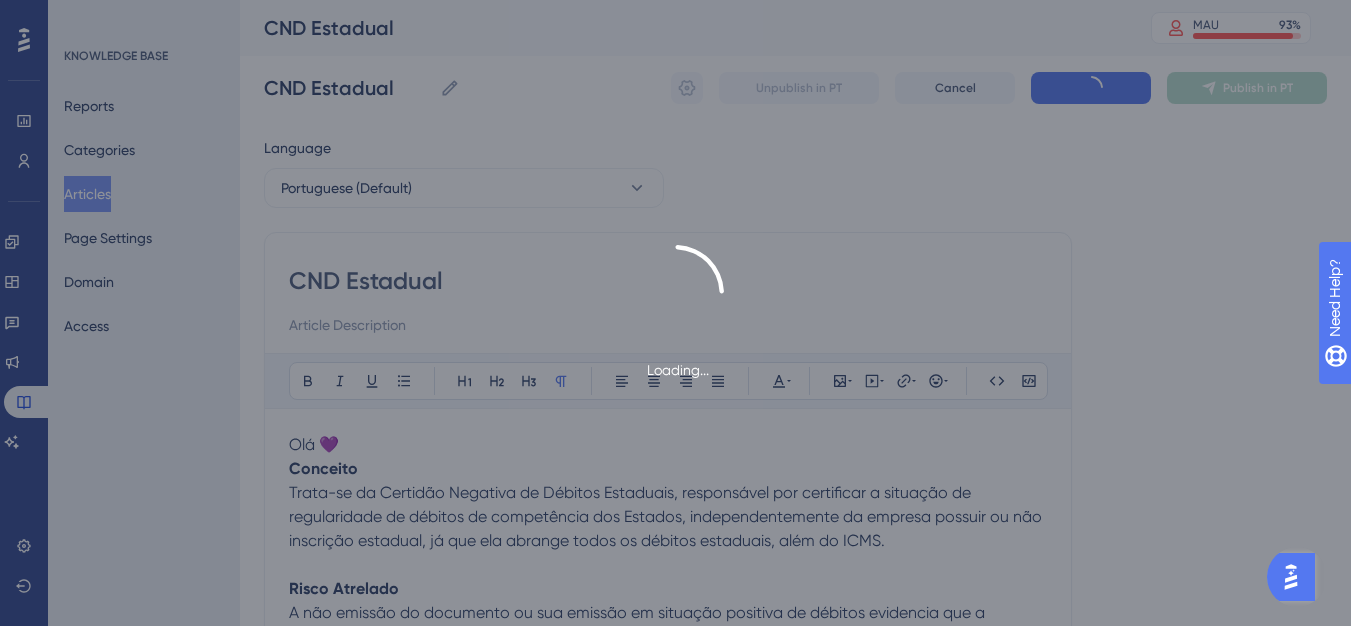 click on "Loading..." at bounding box center (675, 313) 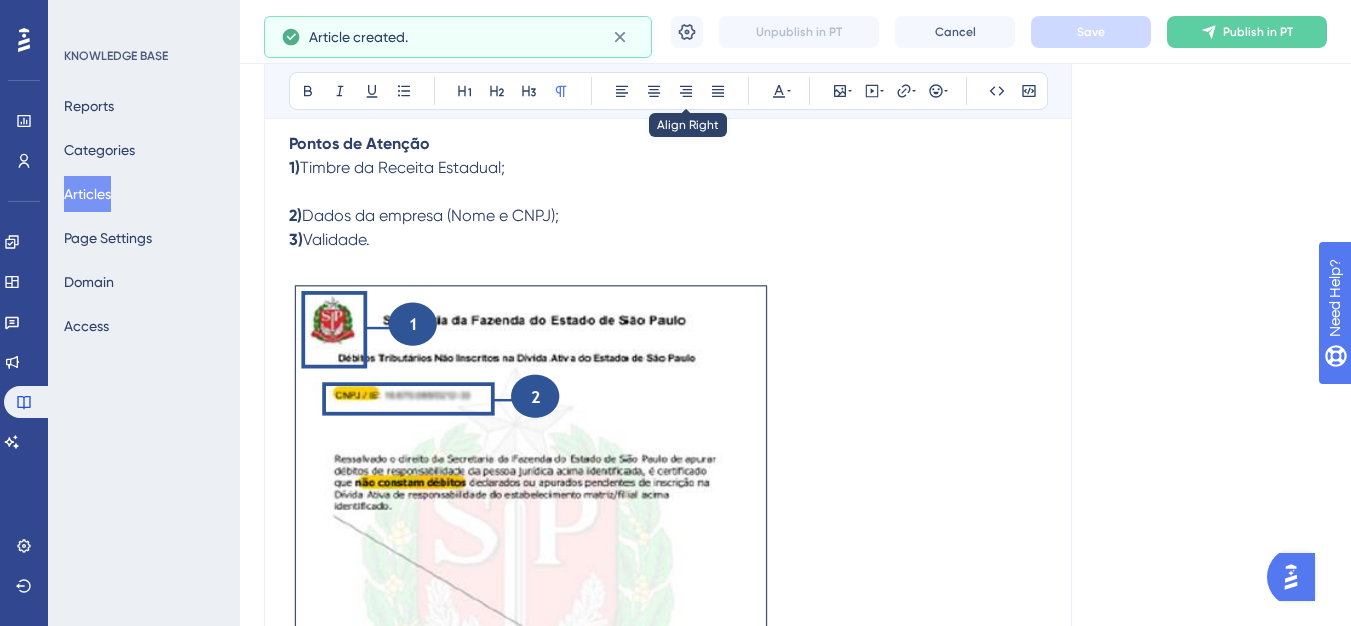 scroll, scrollTop: 1169, scrollLeft: 0, axis: vertical 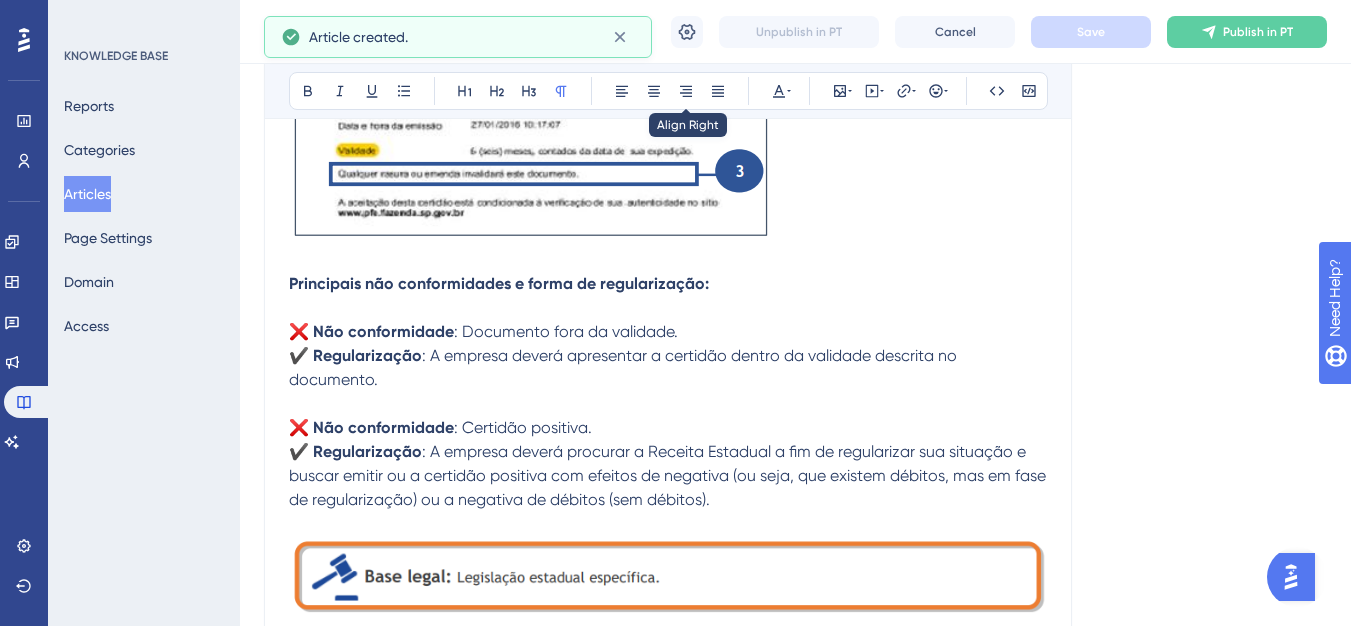 click 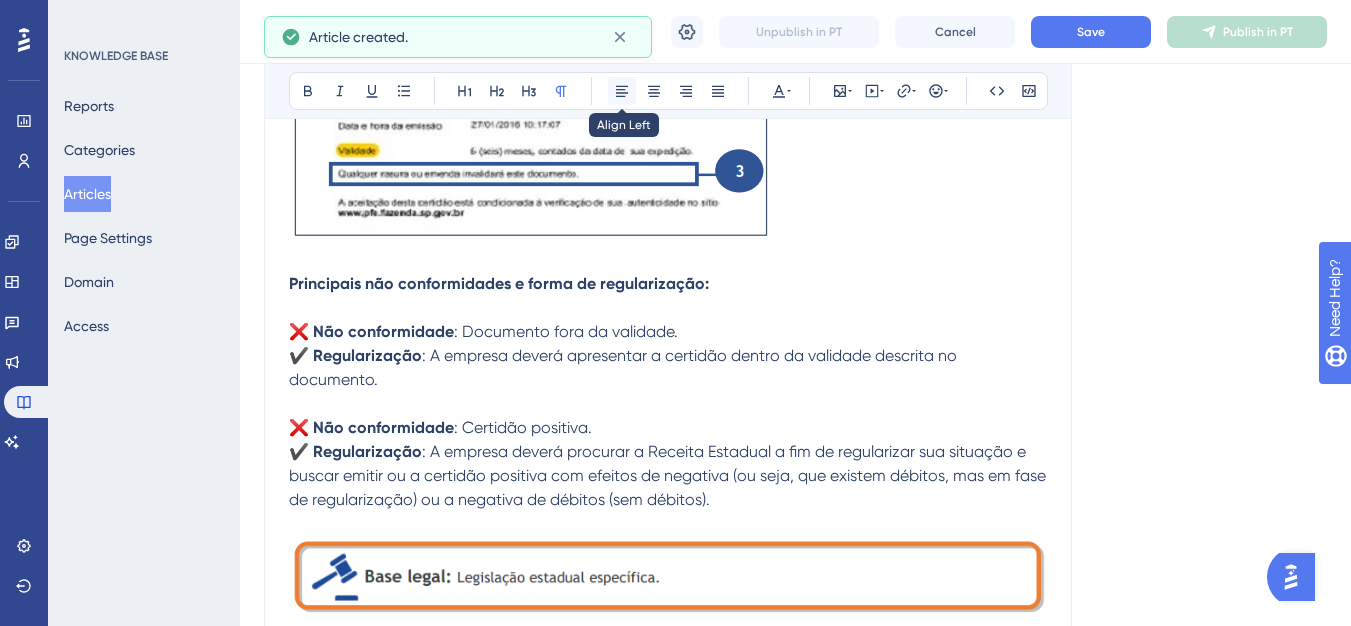 click 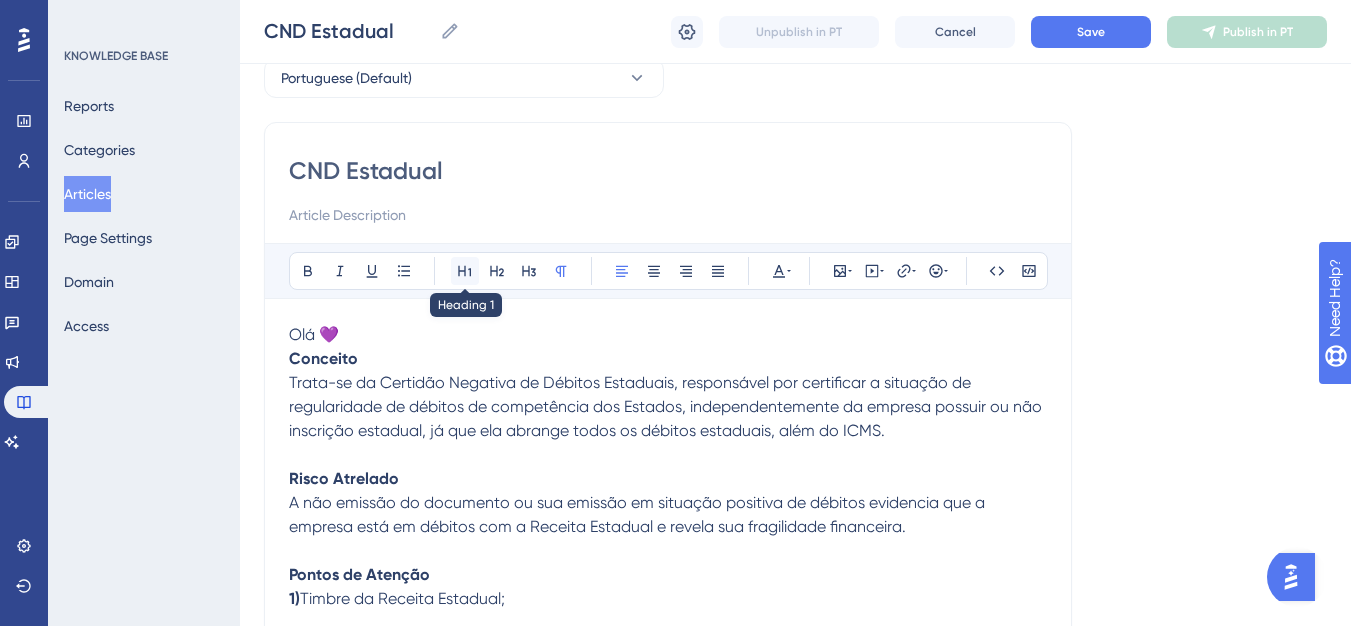 scroll, scrollTop: 100, scrollLeft: 0, axis: vertical 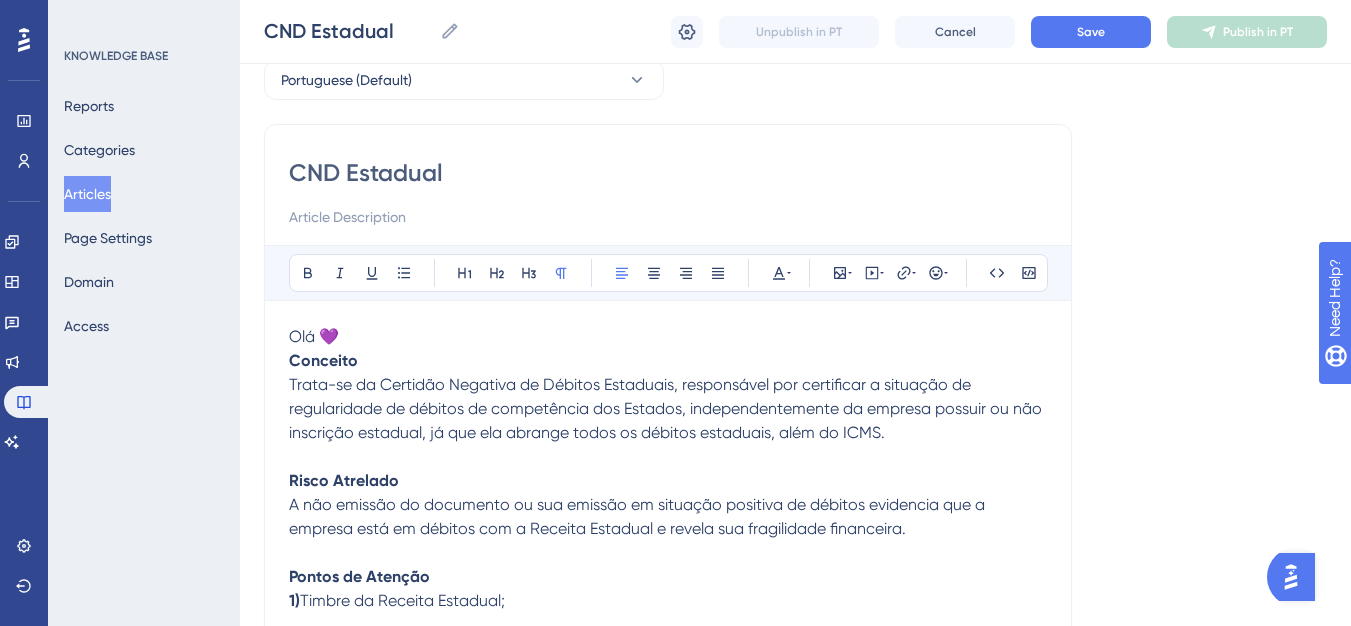 click on "Bold Italic Underline Bullet Point Heading 1 Heading 2 Heading 3 Normal Align Left Align Center Align Right Align Justify Text Color Insert Image Embed Video Hyperlink Emojis Code Code Block Olá 💜 Conceito Trata-se da Certidão Negativa de Débitos Estaduais, responsável por certificar a situação de regularidade de débitos de competência dos Estados, independentemente da empresa possuir ou não inscrição estadual, já que ela abrange todos os débitos estaduais, além do ICMS. Risco Atrelado A não emissão do documento ou sua emissão em situação positiva de débitos evidencia que a empresa está em débitos com a Receita Estadual e revela sua fragilidade financeira. Pontos de Atenção 1)  Timbre da Receita Estadual; 2)  Dados da empresa (Nome e CNPJ); 3)  Validade. Principais não conformidades e forma de regularização:   ❌ Não conformidade : Documento fora da validade. ✔️ Regularização : A empresa deverá apresentar a certidão dentro da validade descrita no documento." at bounding box center (668, 979) 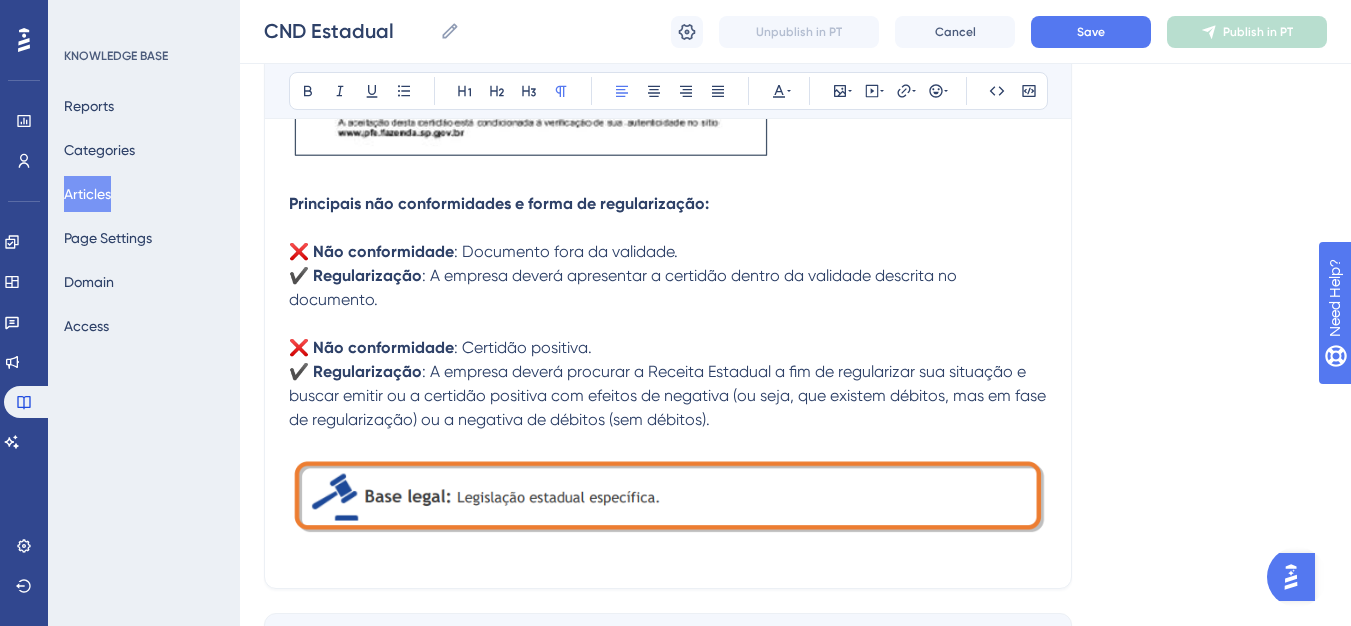 scroll, scrollTop: 1420, scrollLeft: 0, axis: vertical 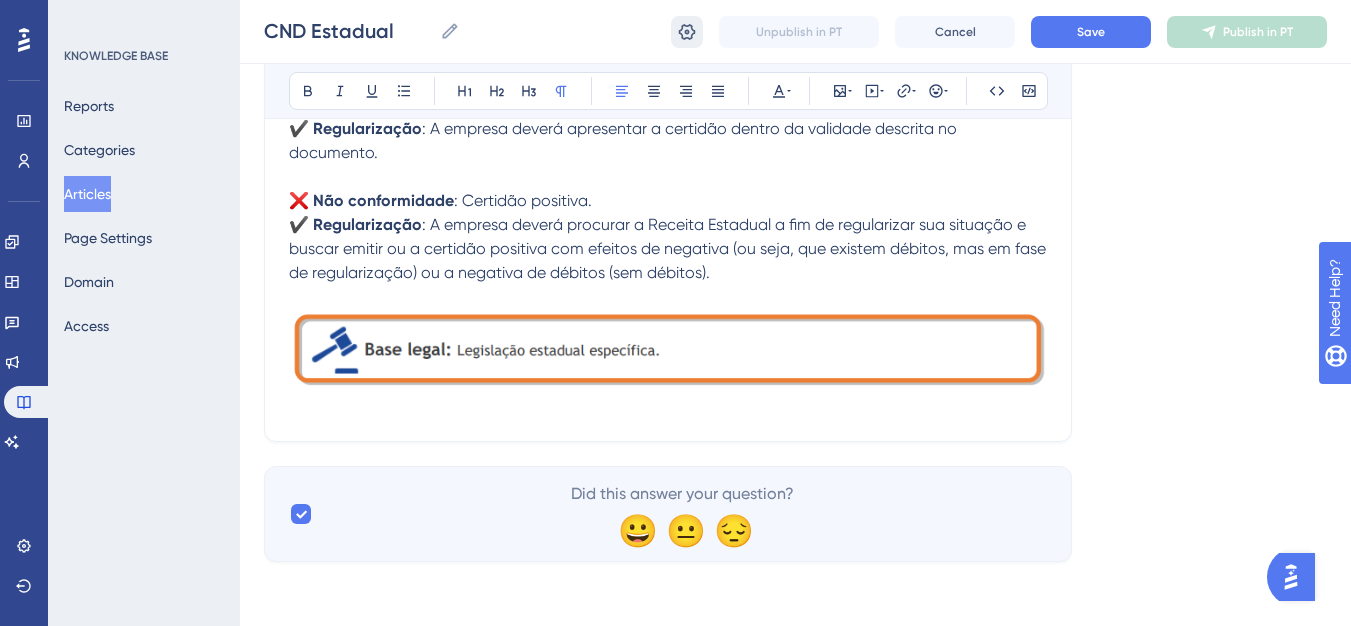 click at bounding box center (687, 32) 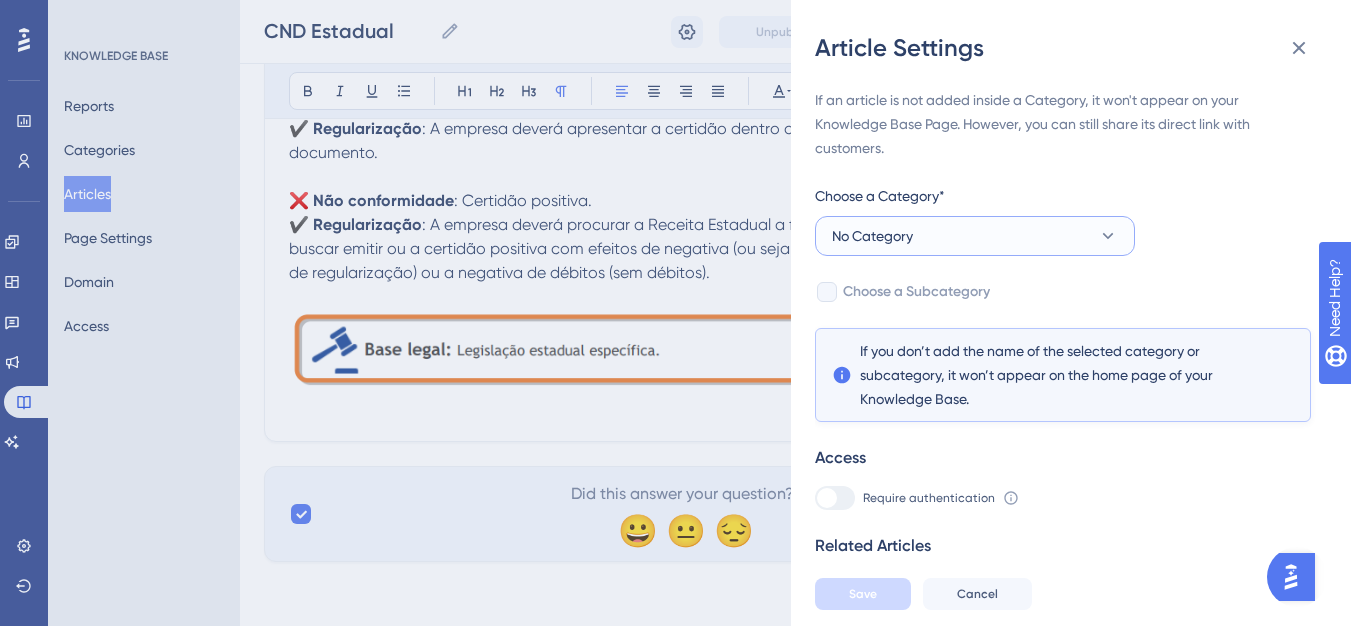click on "No Category" at bounding box center (975, 236) 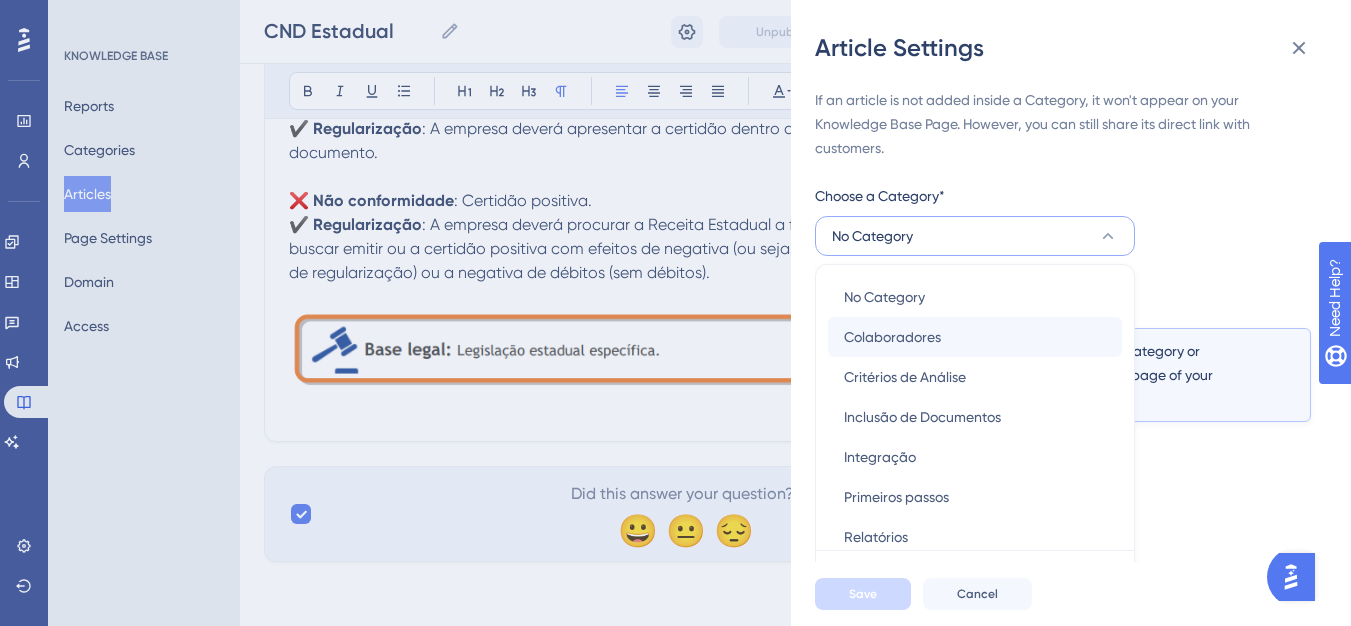 scroll, scrollTop: 49, scrollLeft: 0, axis: vertical 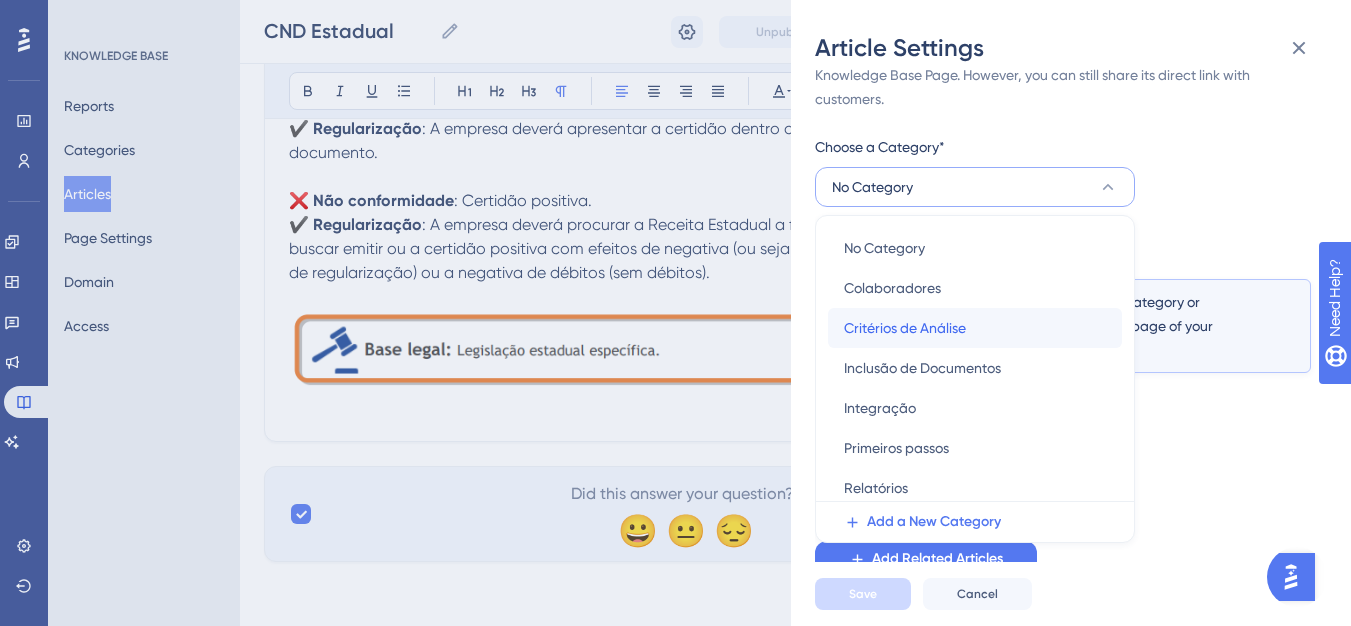 click on "Critérios de Análise" at bounding box center (905, 328) 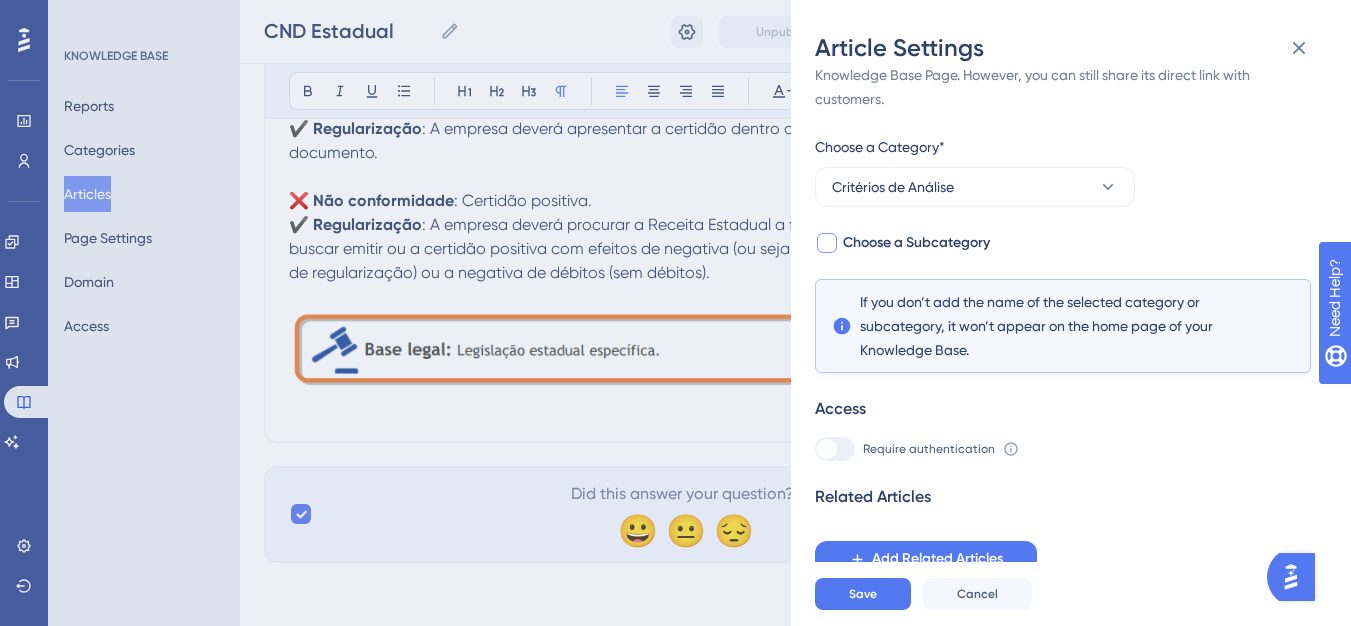 click on "Choose a Subcategory" at bounding box center [916, 243] 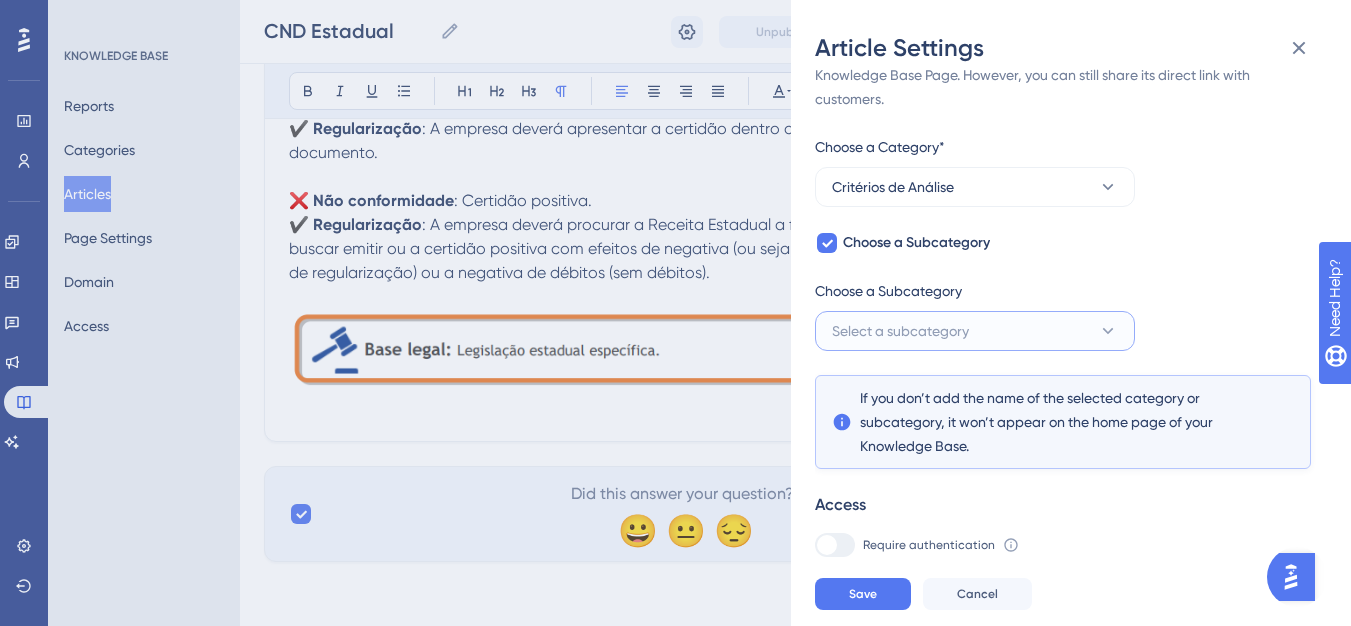 click on "Select a subcategory" at bounding box center (900, 331) 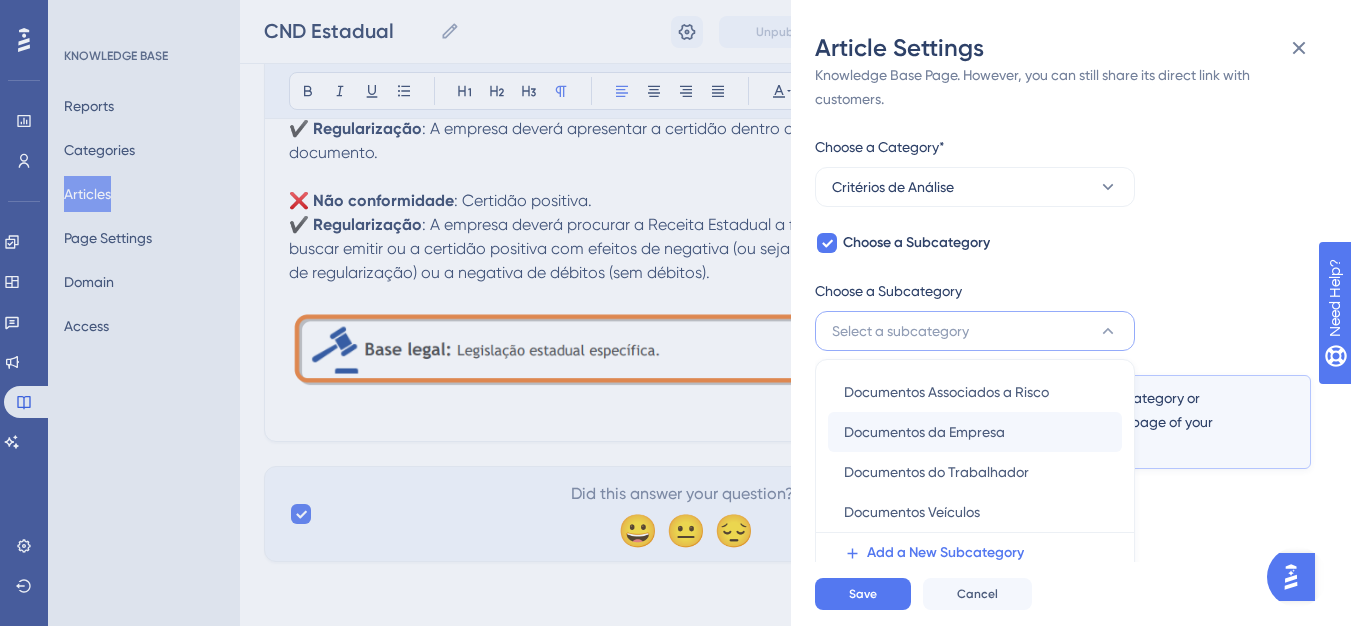 scroll, scrollTop: 145, scrollLeft: 0, axis: vertical 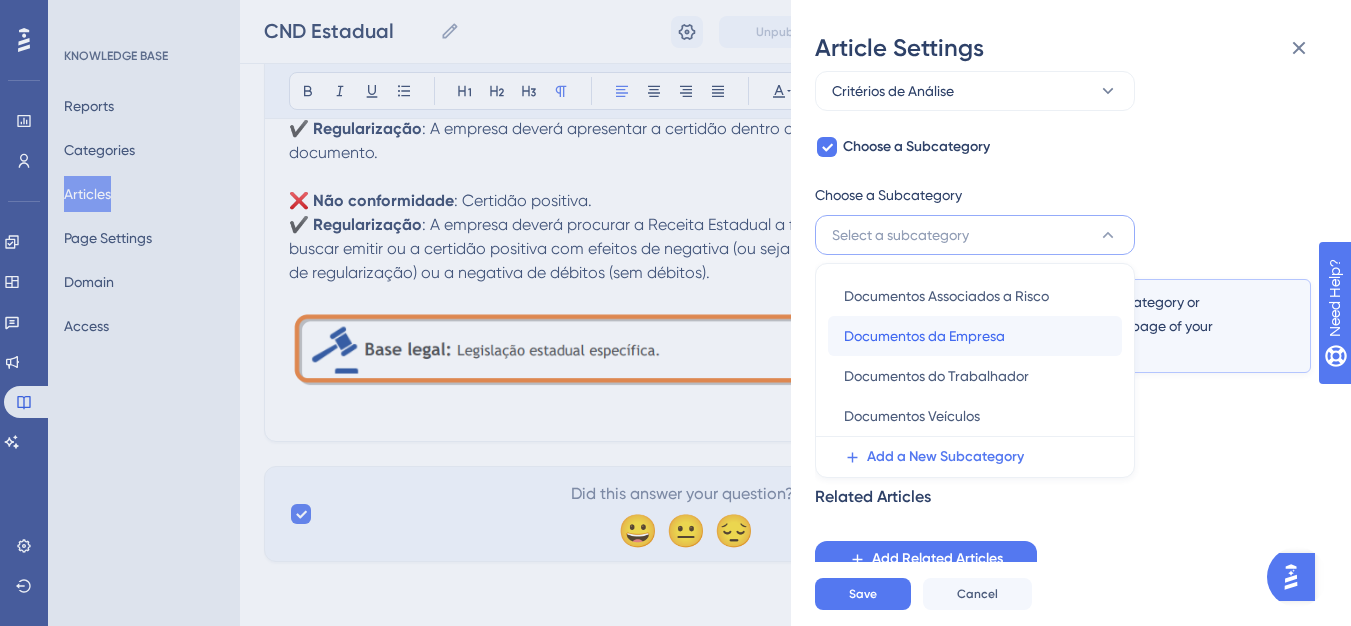 click on "Documentos da Empresa Documentos da Empresa" at bounding box center (975, 336) 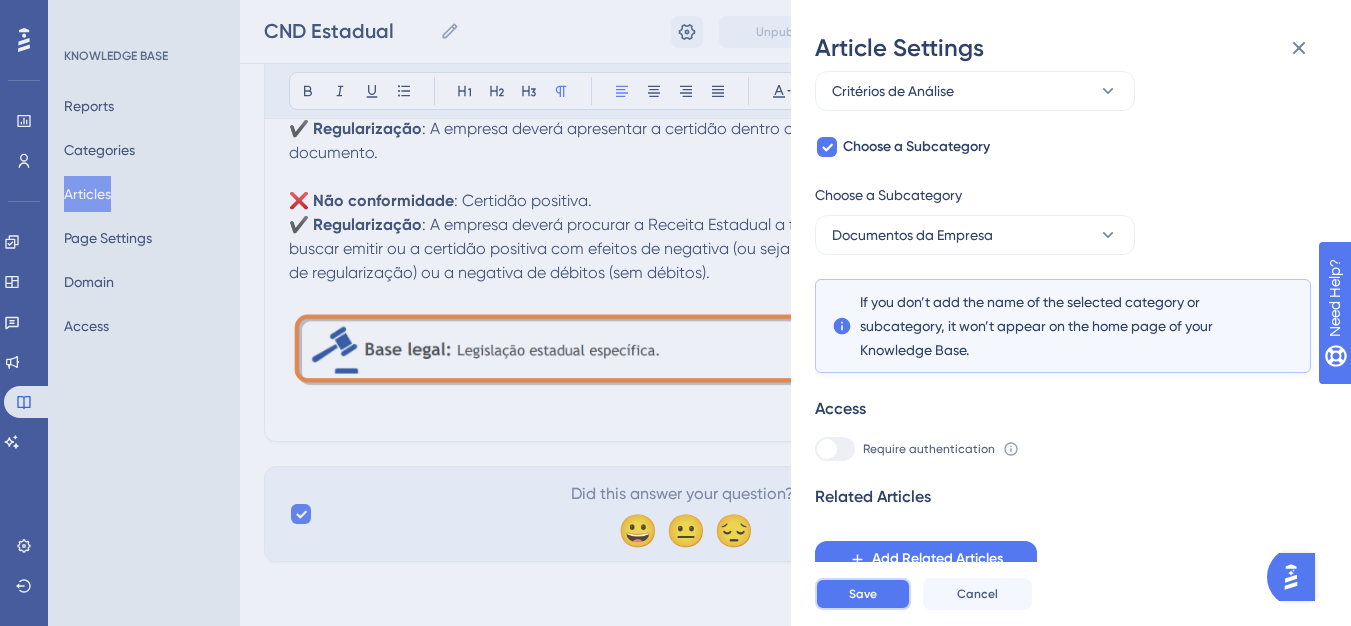 click on "Save" at bounding box center [863, 594] 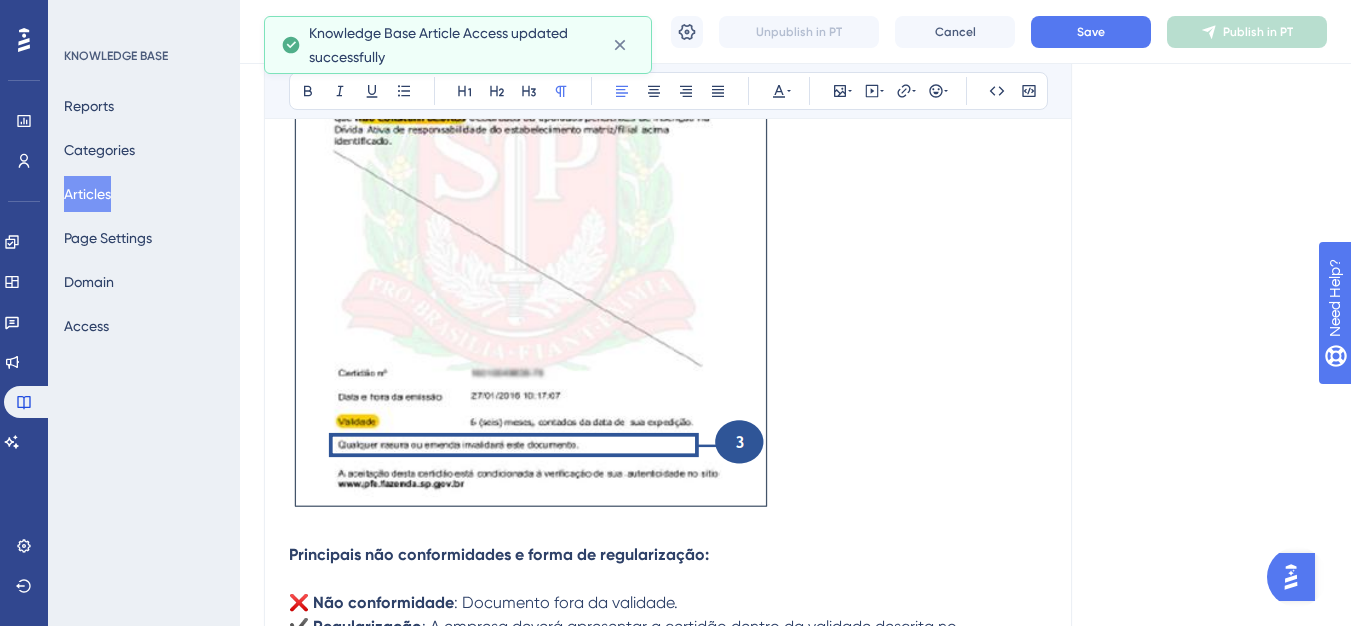 scroll, scrollTop: 920, scrollLeft: 0, axis: vertical 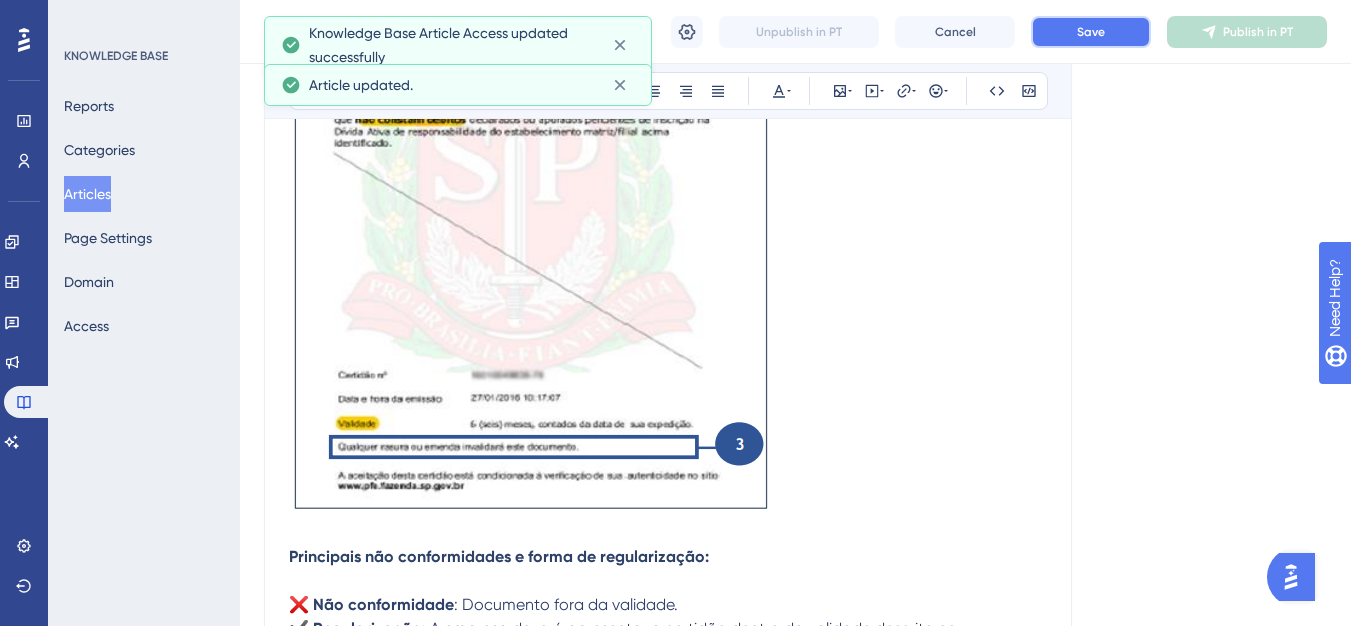 click on "Save" at bounding box center [1091, 32] 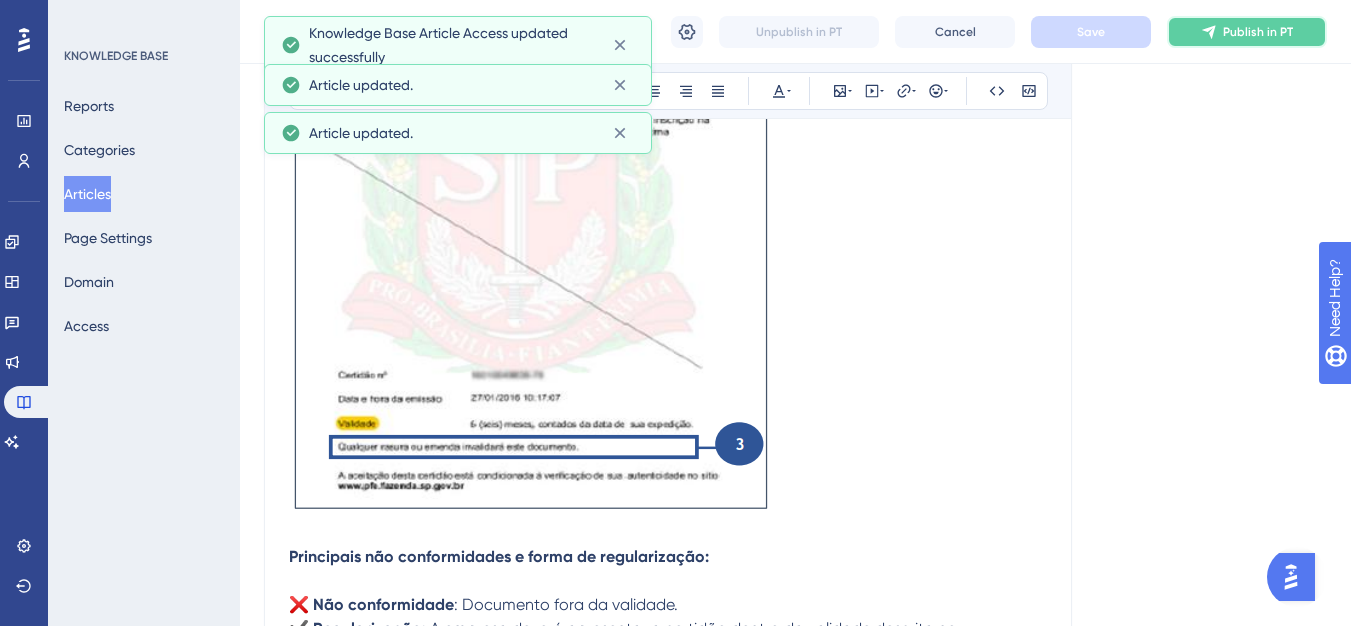 click 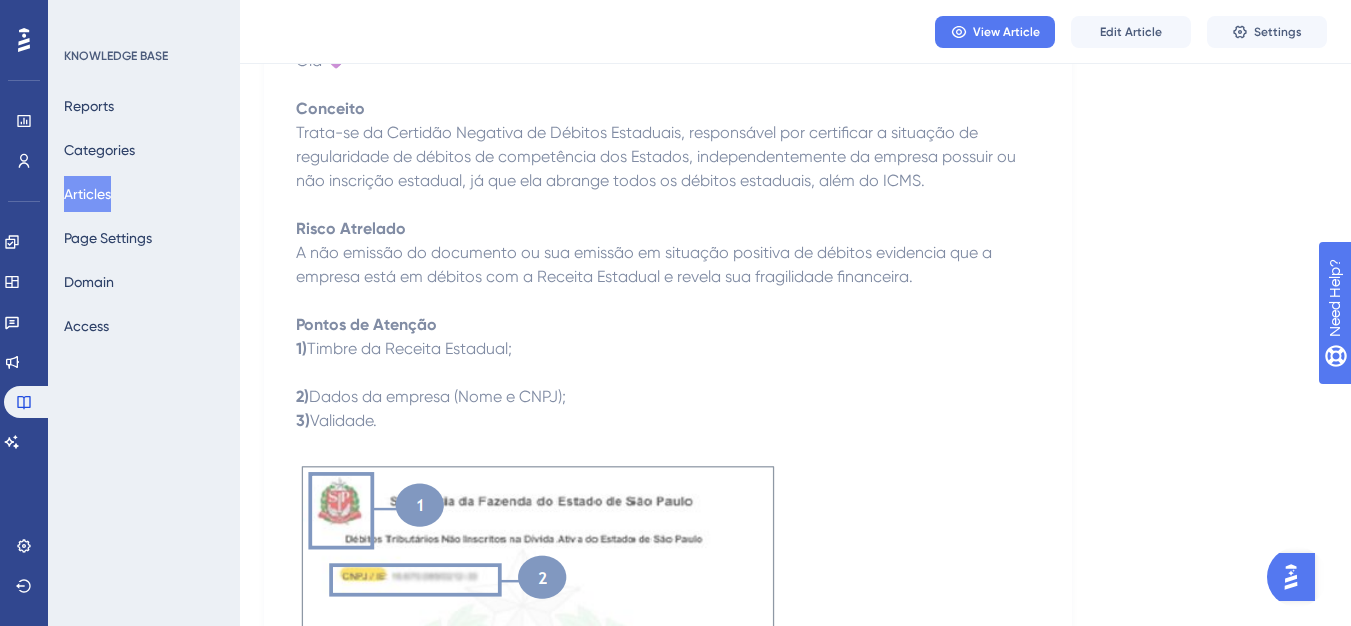 scroll, scrollTop: 0, scrollLeft: 0, axis: both 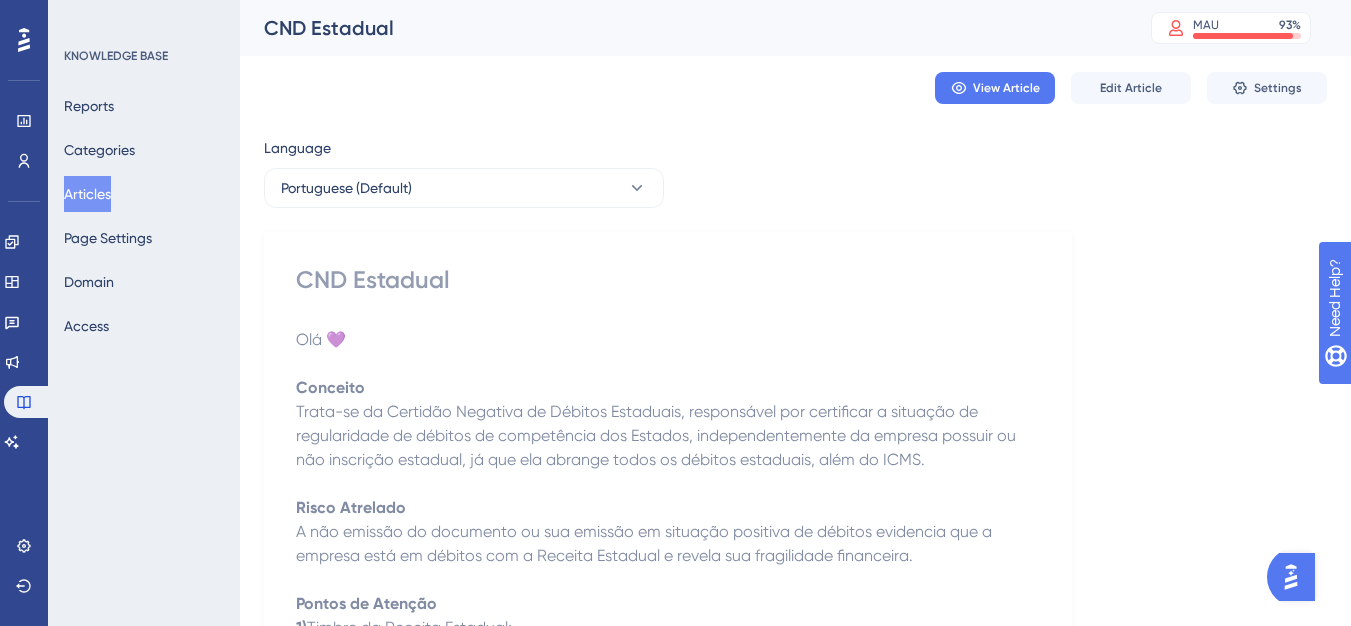 click on "Articles" at bounding box center [87, 194] 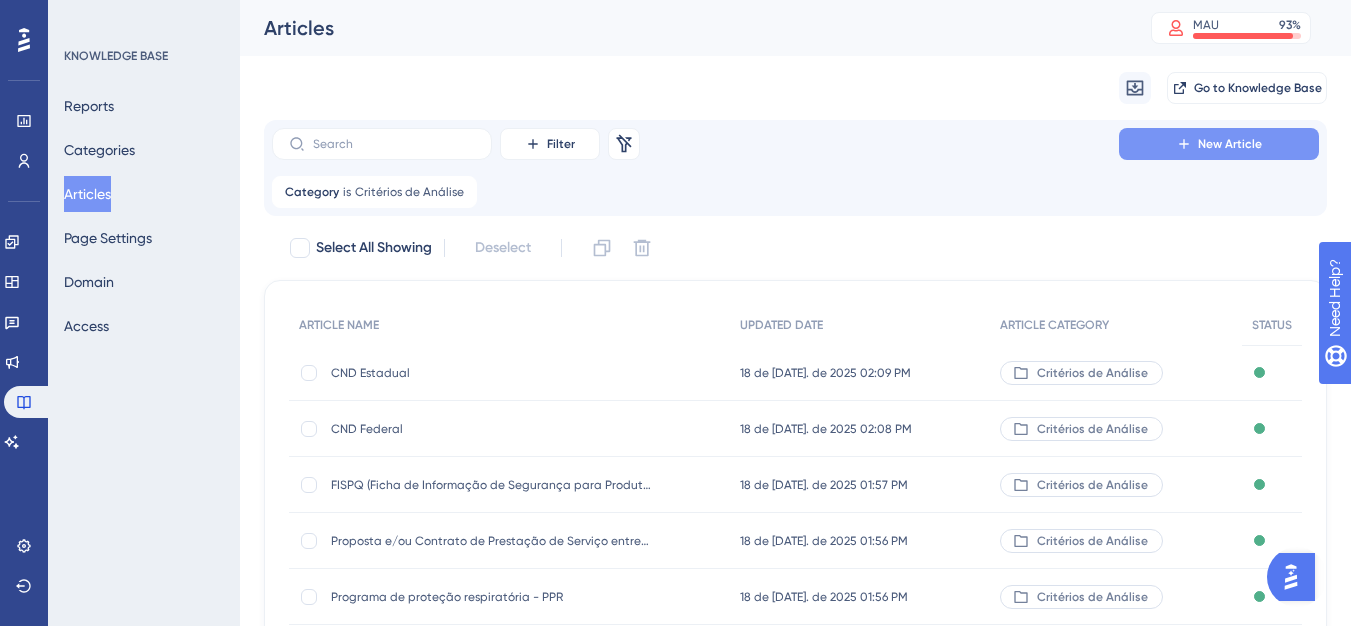 click 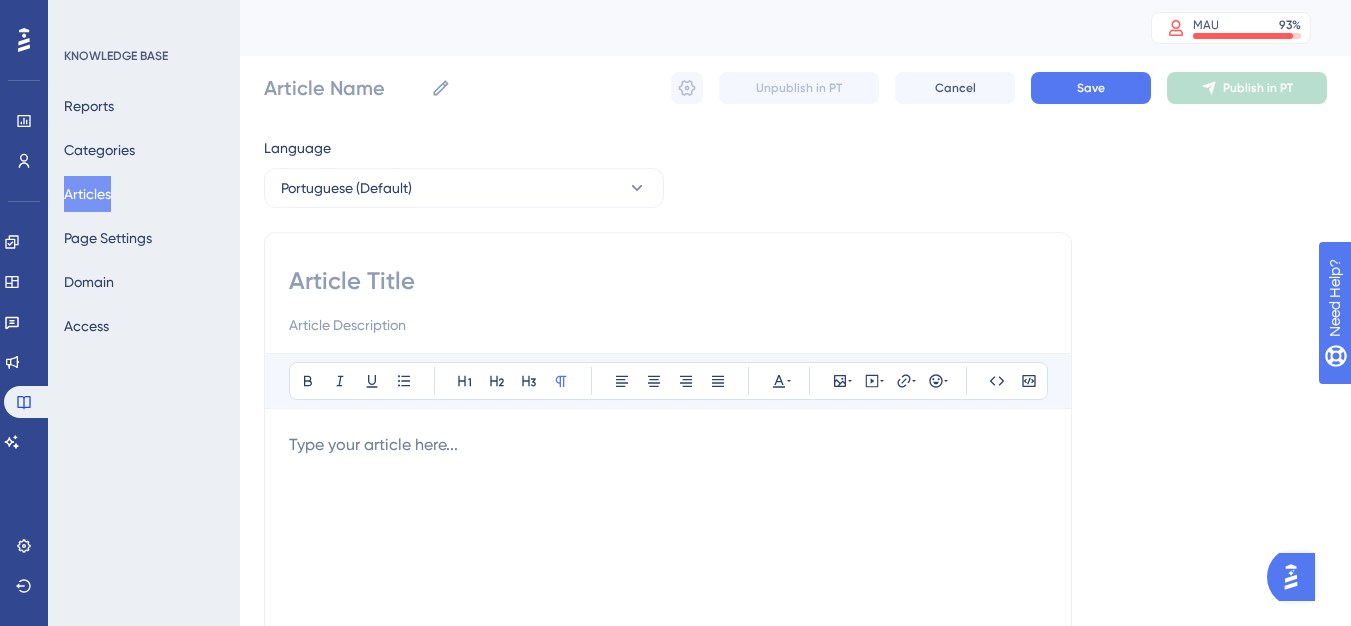 click at bounding box center [668, 281] 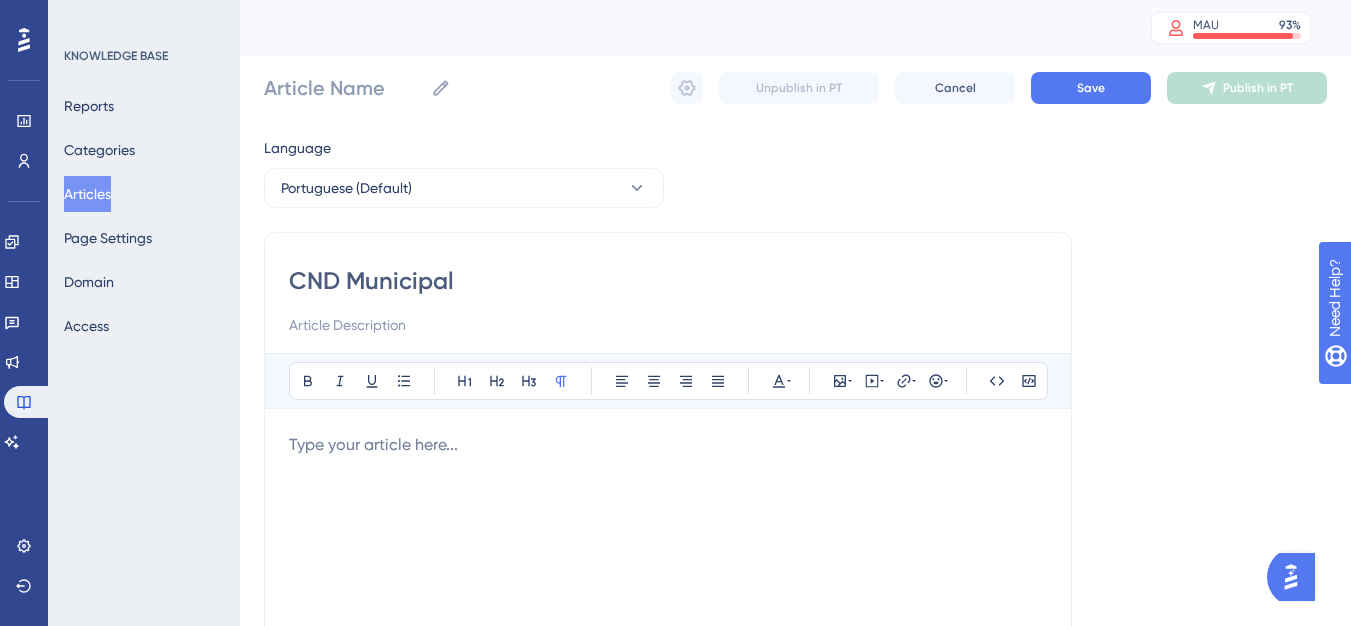 type on "CND Municipal" 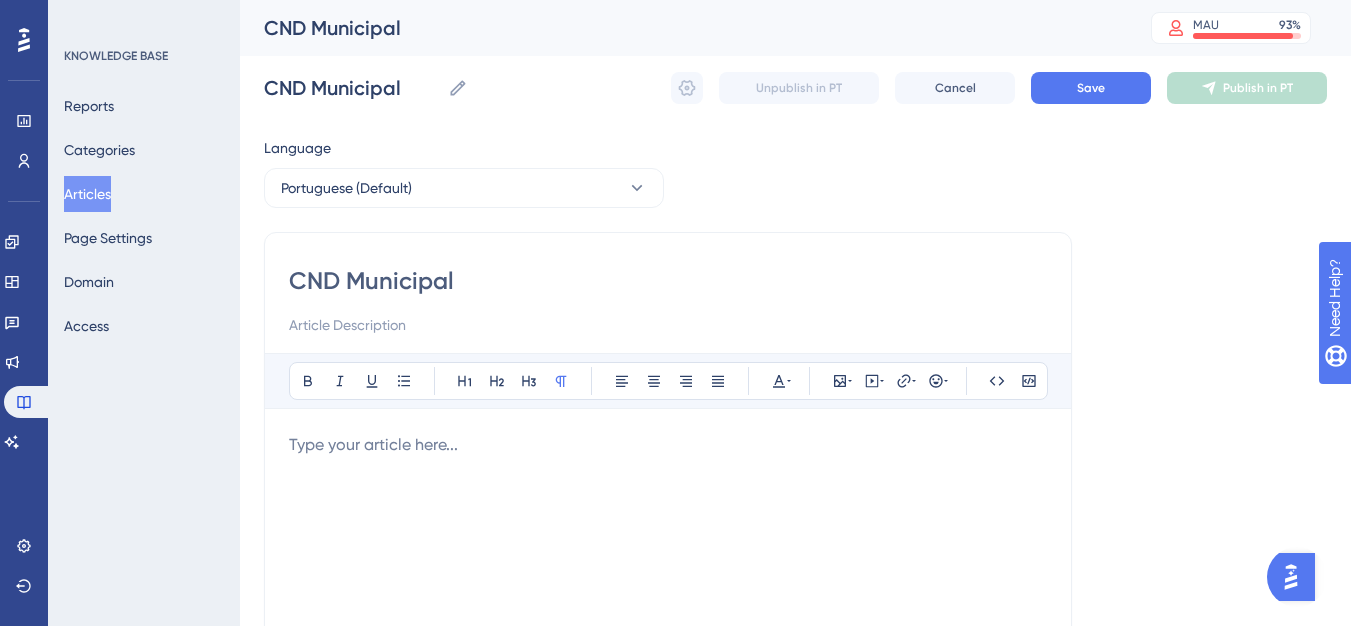 type on "CND Municipal" 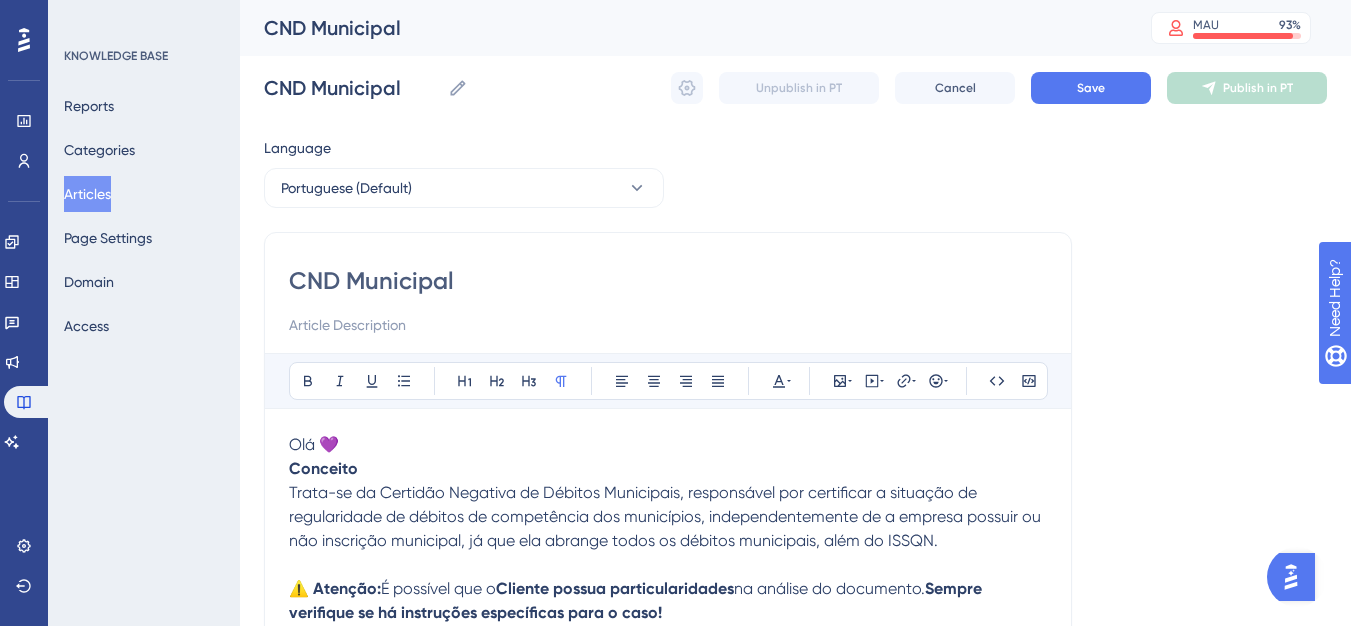 scroll, scrollTop: 629, scrollLeft: 0, axis: vertical 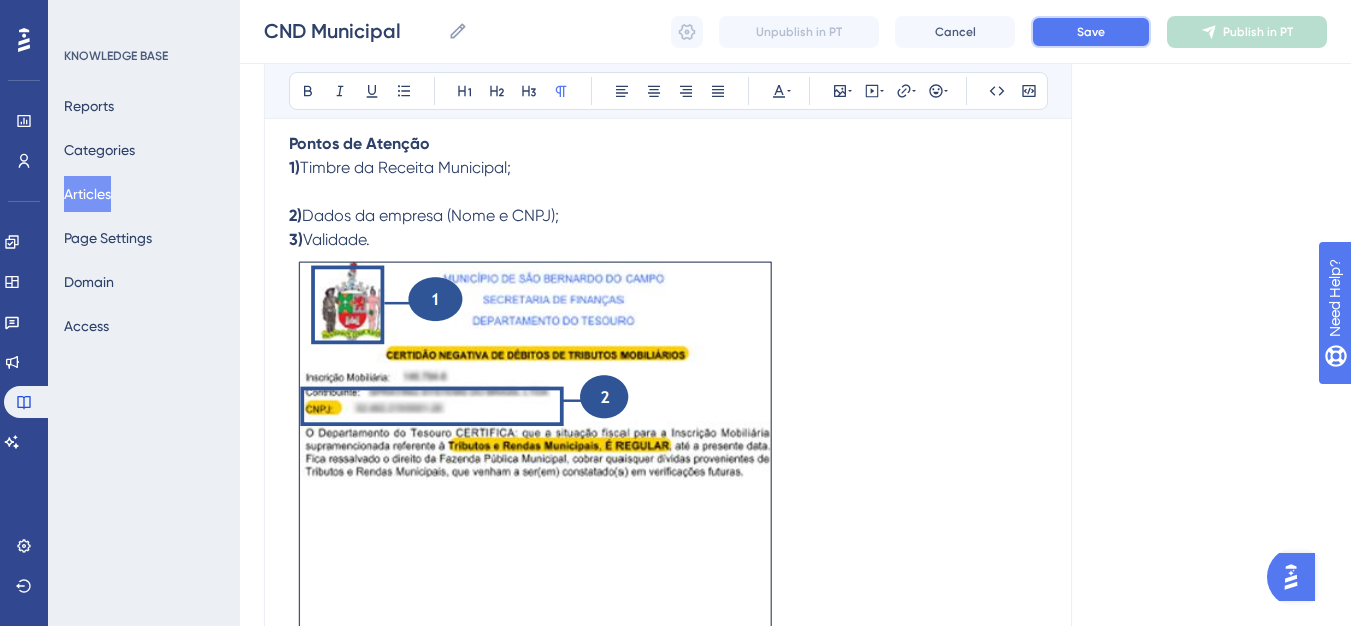 click on "Save" at bounding box center [1091, 32] 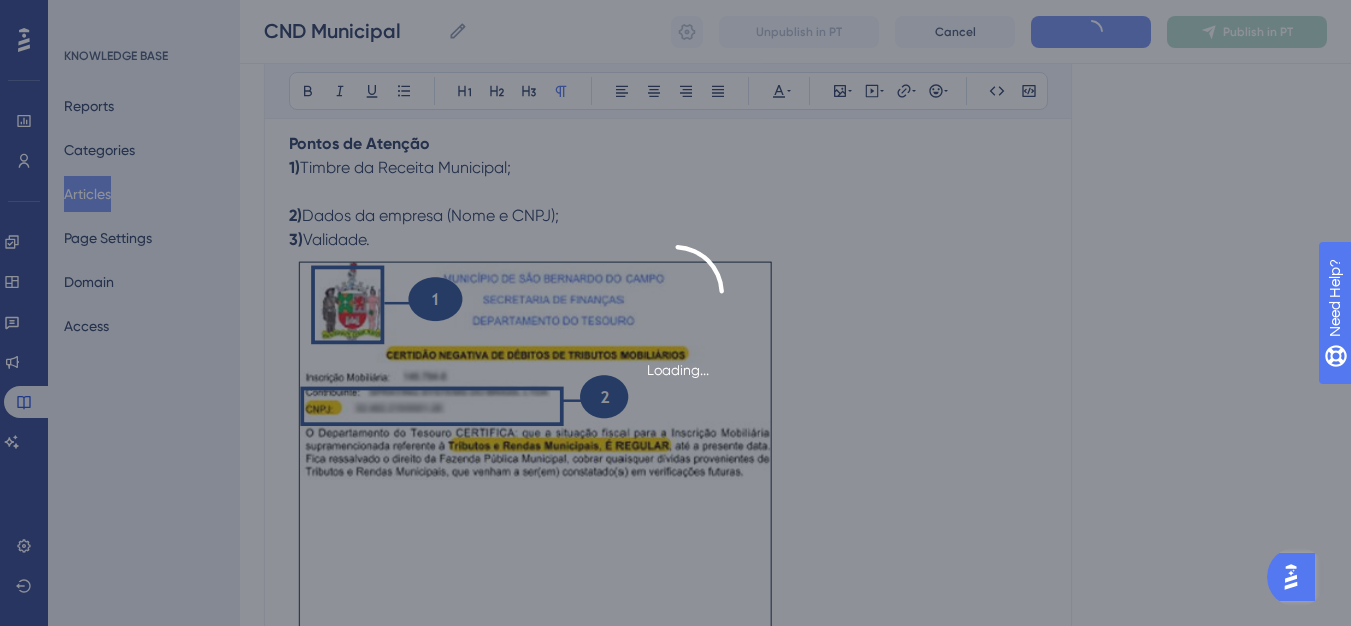 click on "Loading..." at bounding box center (675, 313) 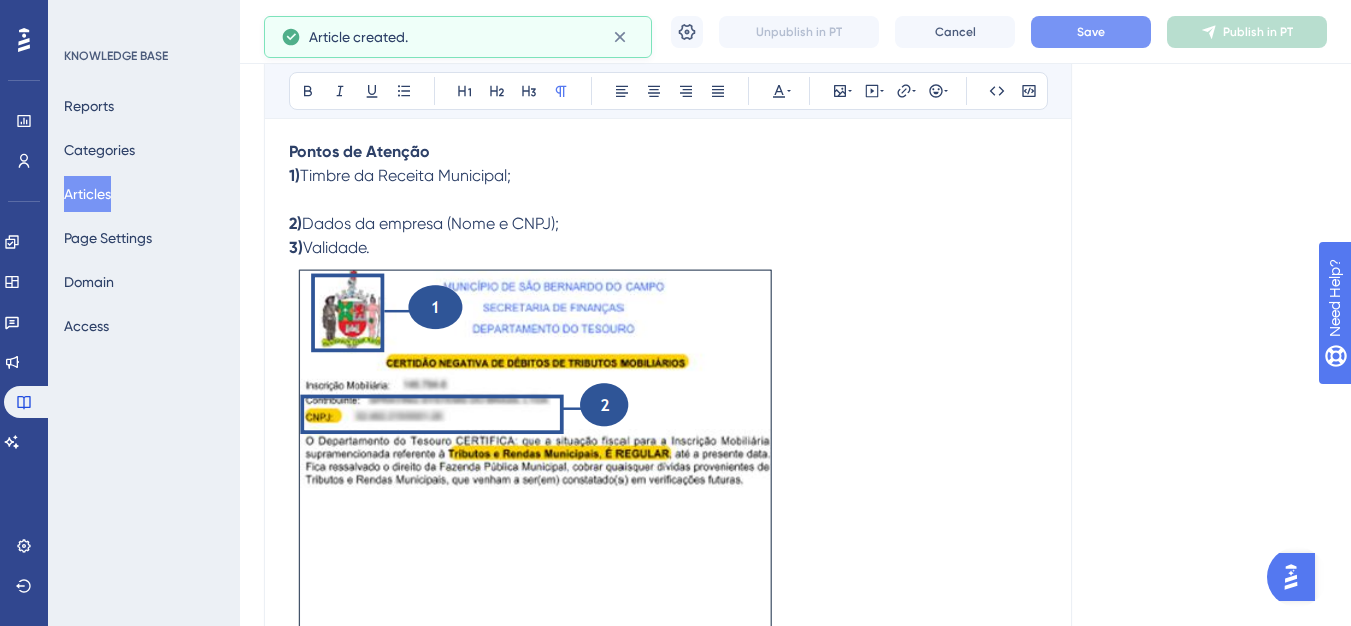 click at bounding box center [687, 32] 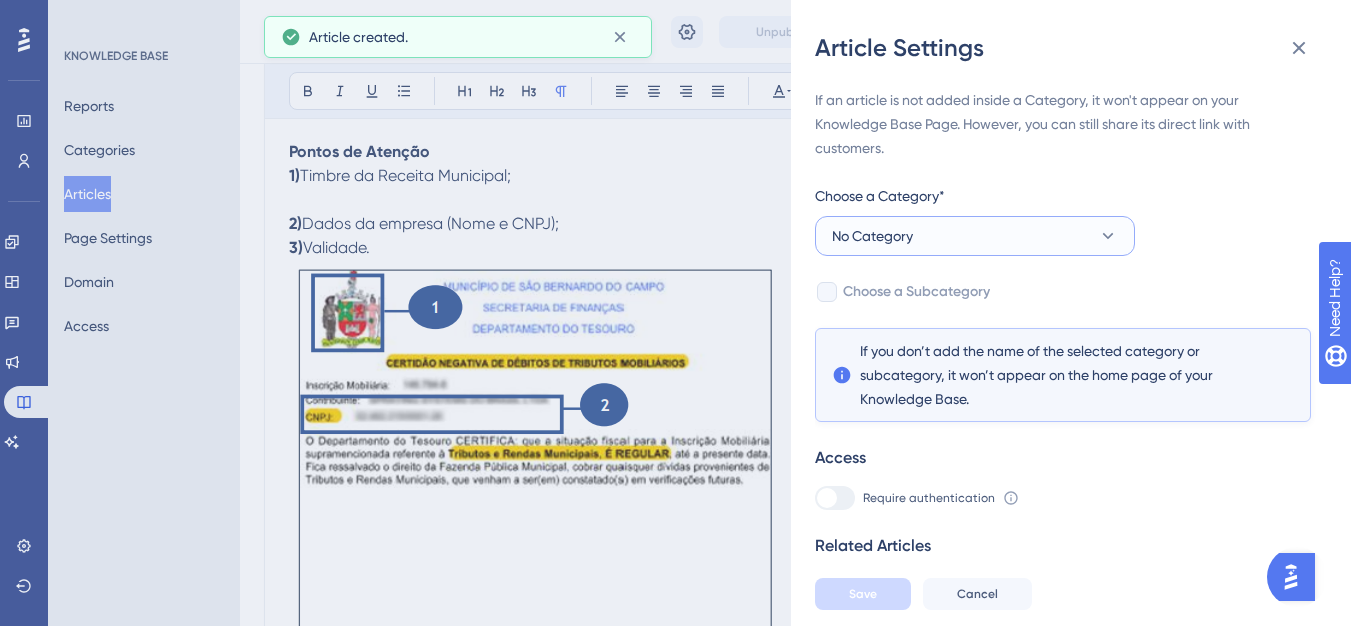 click on "No Category" at bounding box center [975, 236] 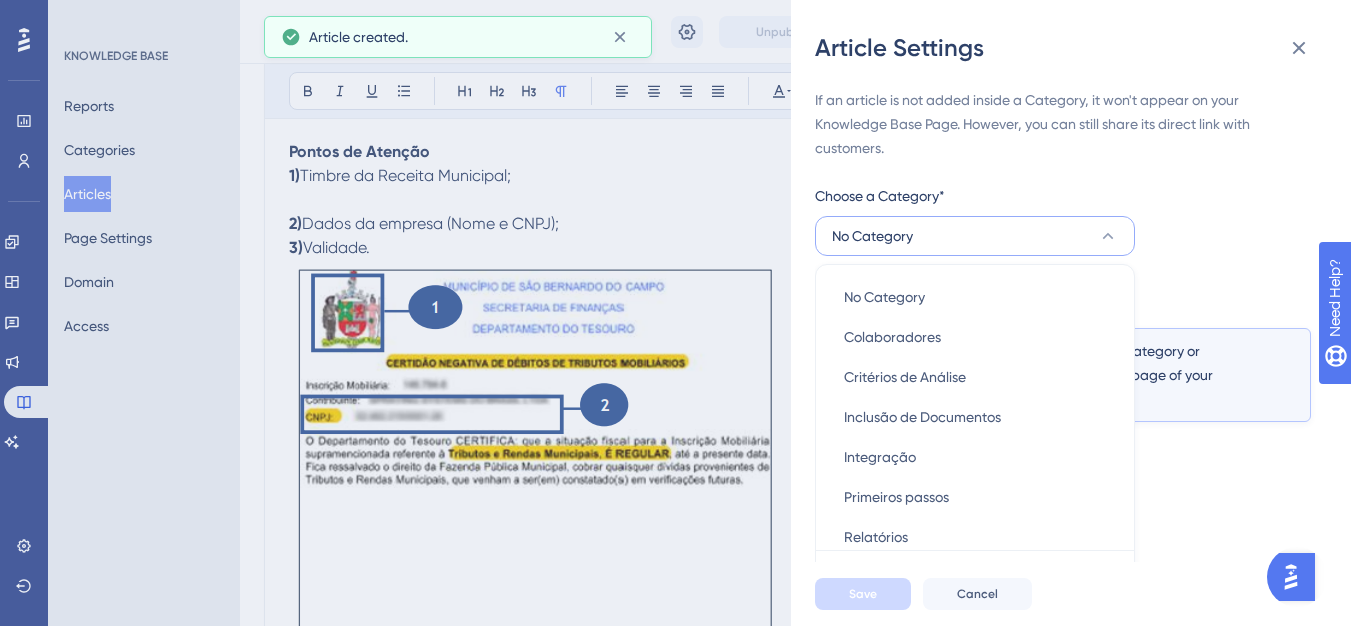 scroll, scrollTop: 49, scrollLeft: 0, axis: vertical 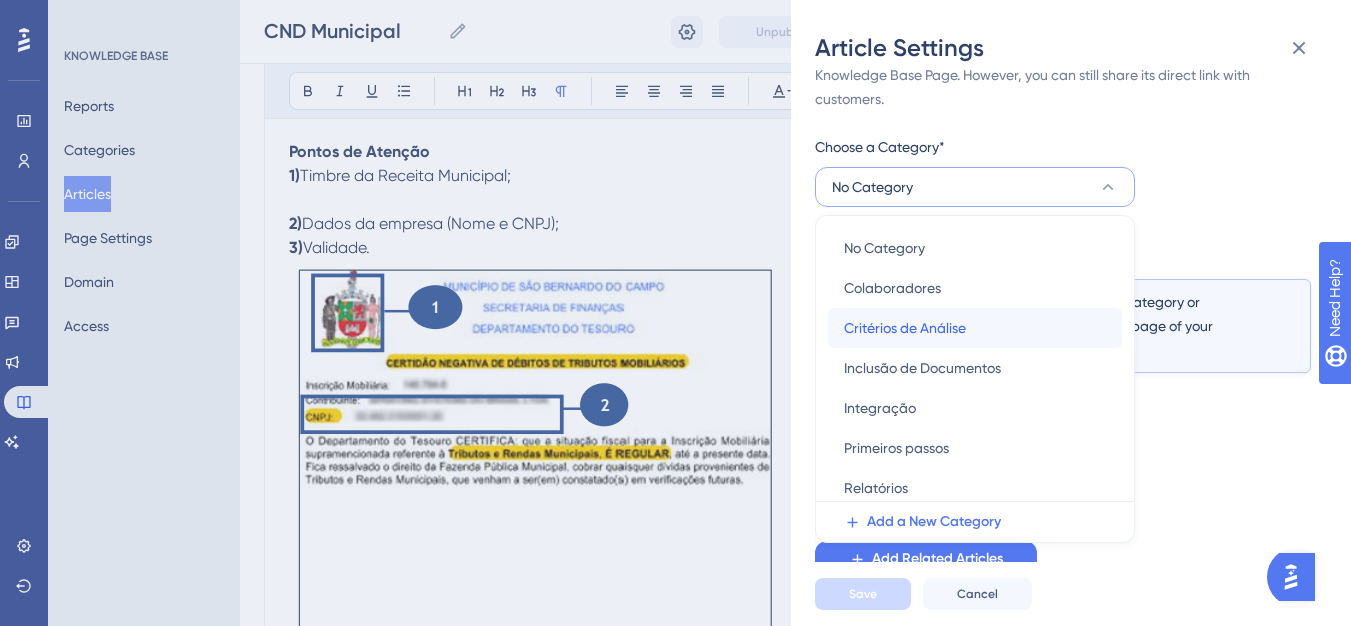 click on "Critérios de Análise" at bounding box center [905, 328] 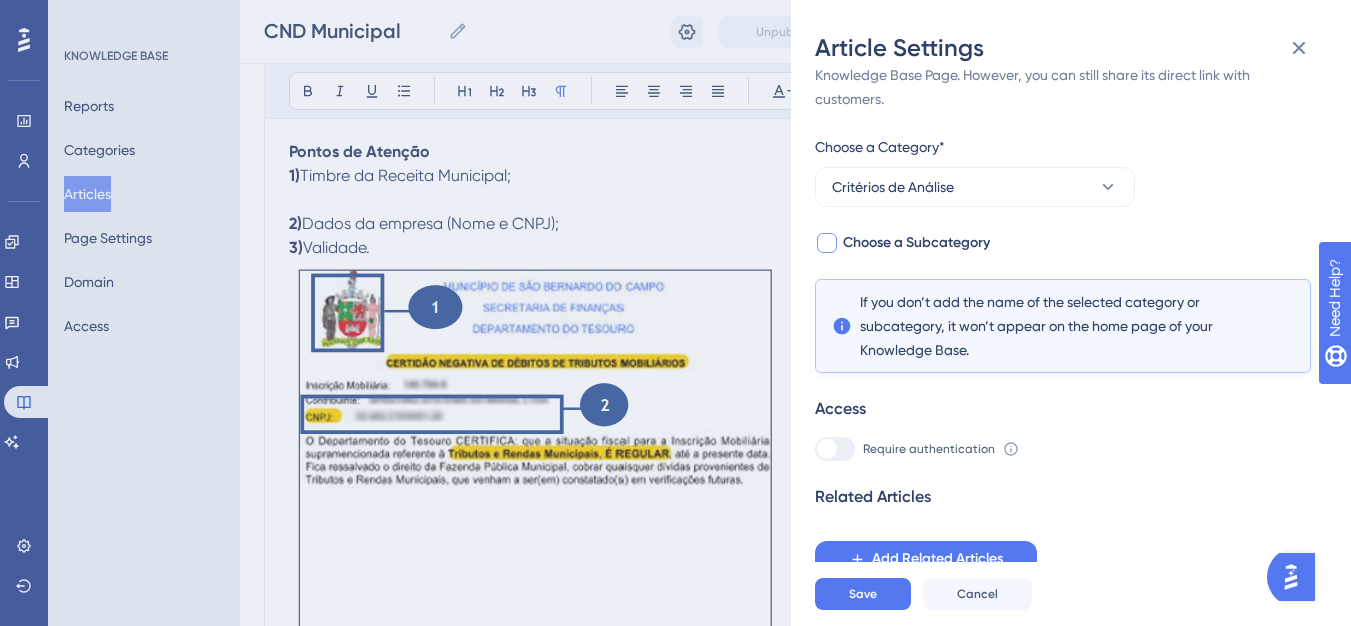 click on "Choose a Subcategory" at bounding box center [902, 243] 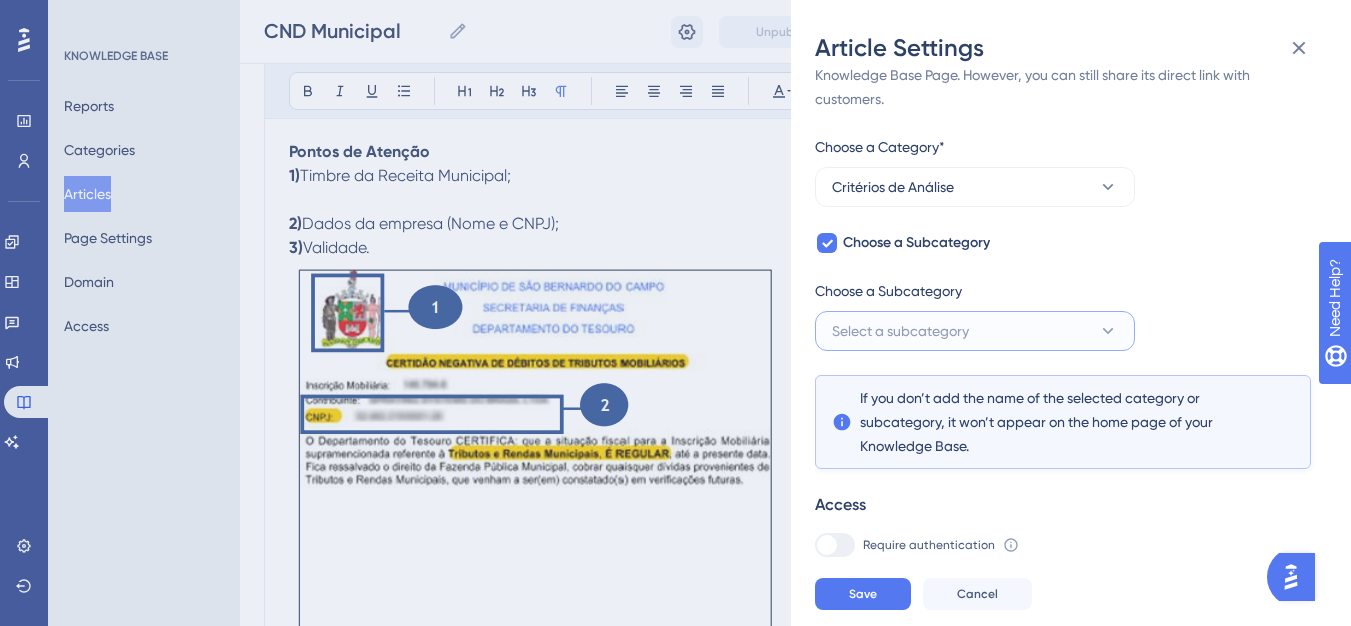 click on "Select a subcategory" at bounding box center [975, 331] 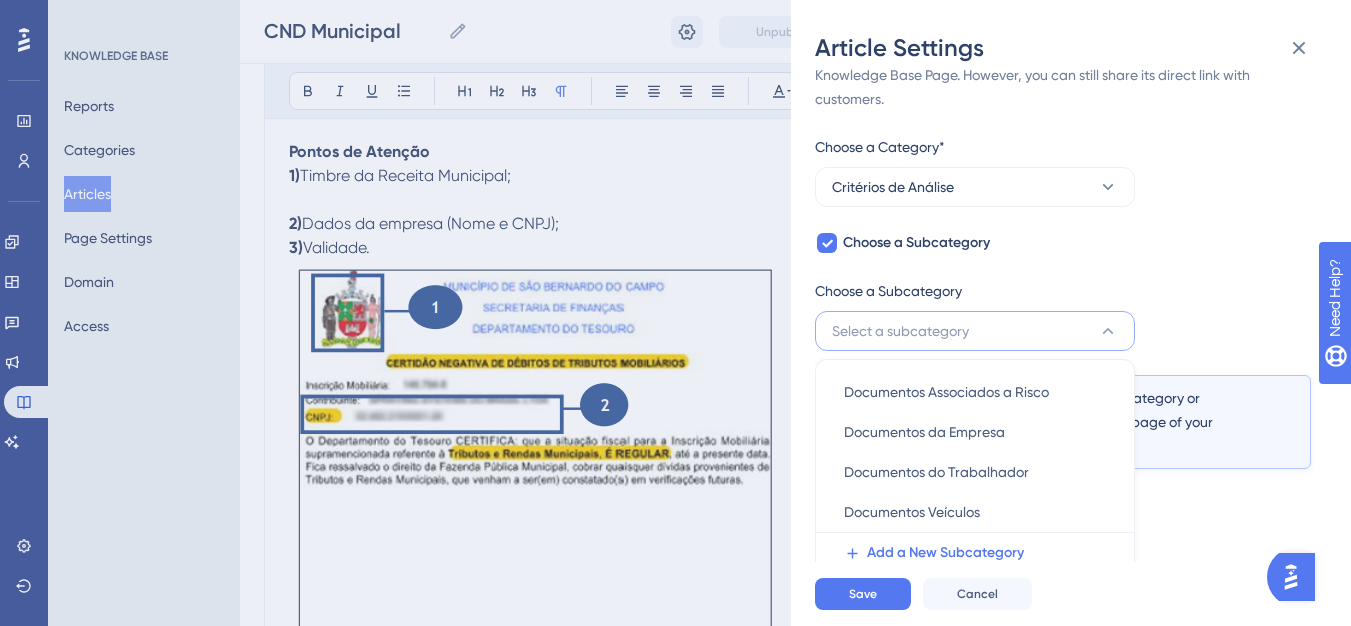 scroll, scrollTop: 145, scrollLeft: 0, axis: vertical 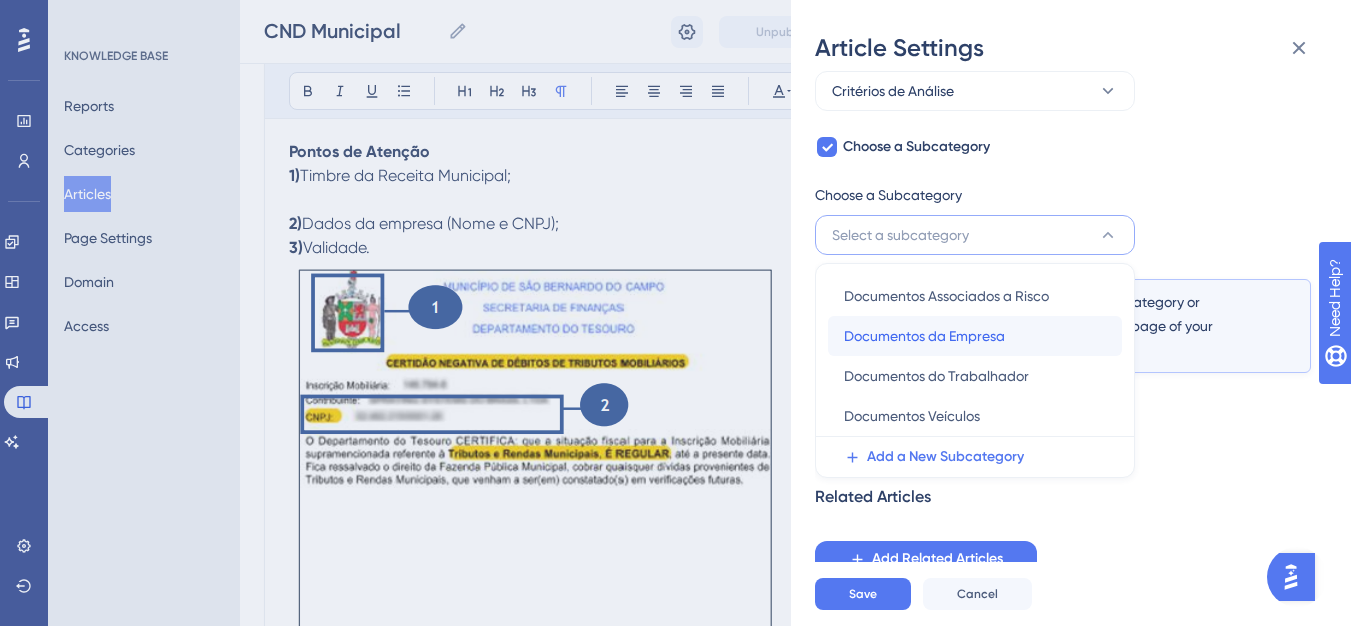 click on "Documentos da Empresa" at bounding box center (924, 336) 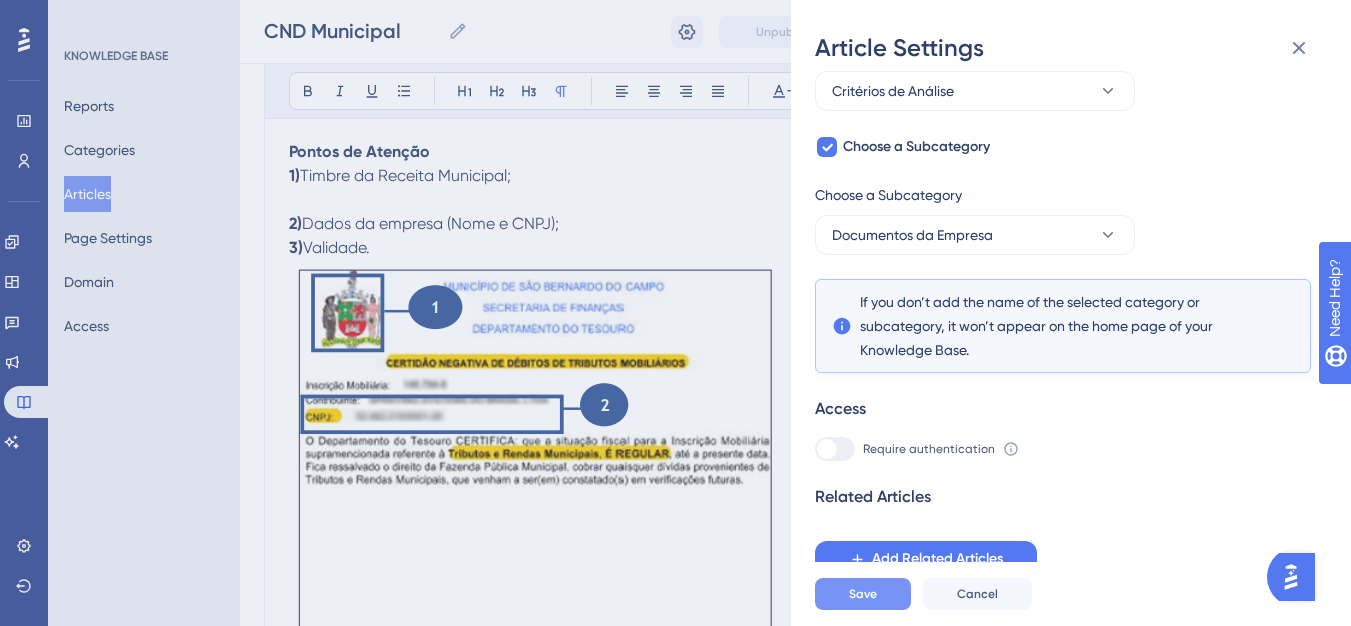 click on "Save" at bounding box center (863, 594) 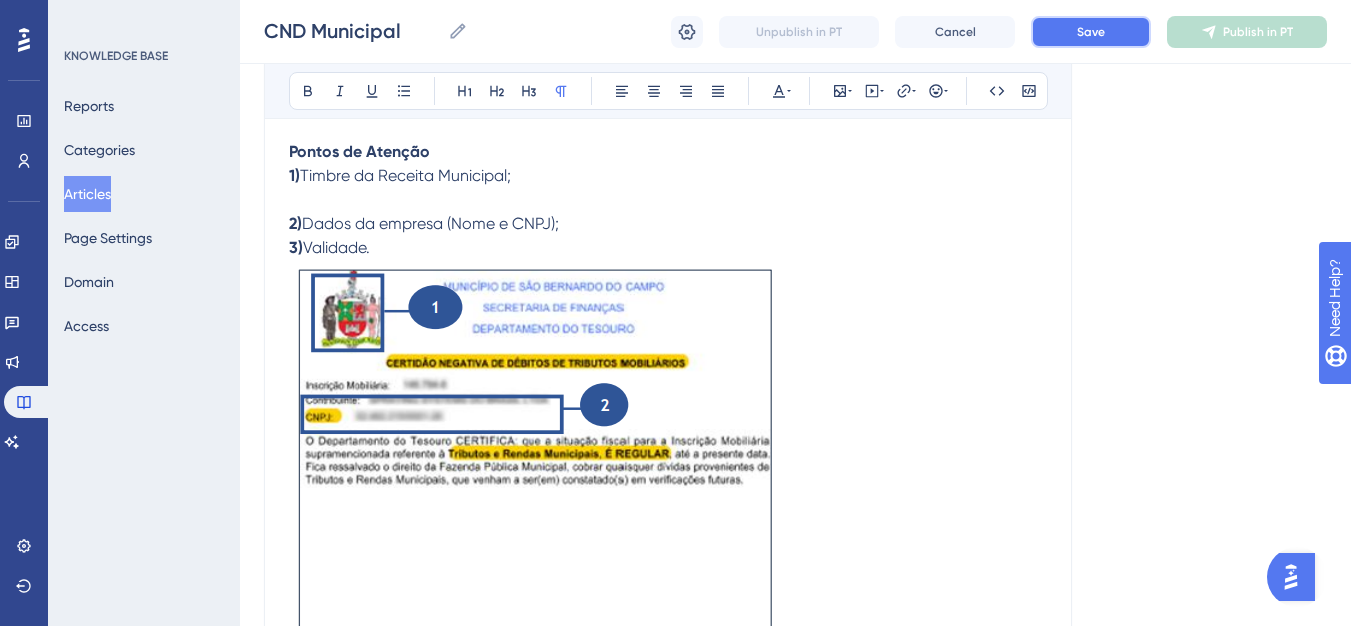 click on "Save" at bounding box center (1091, 32) 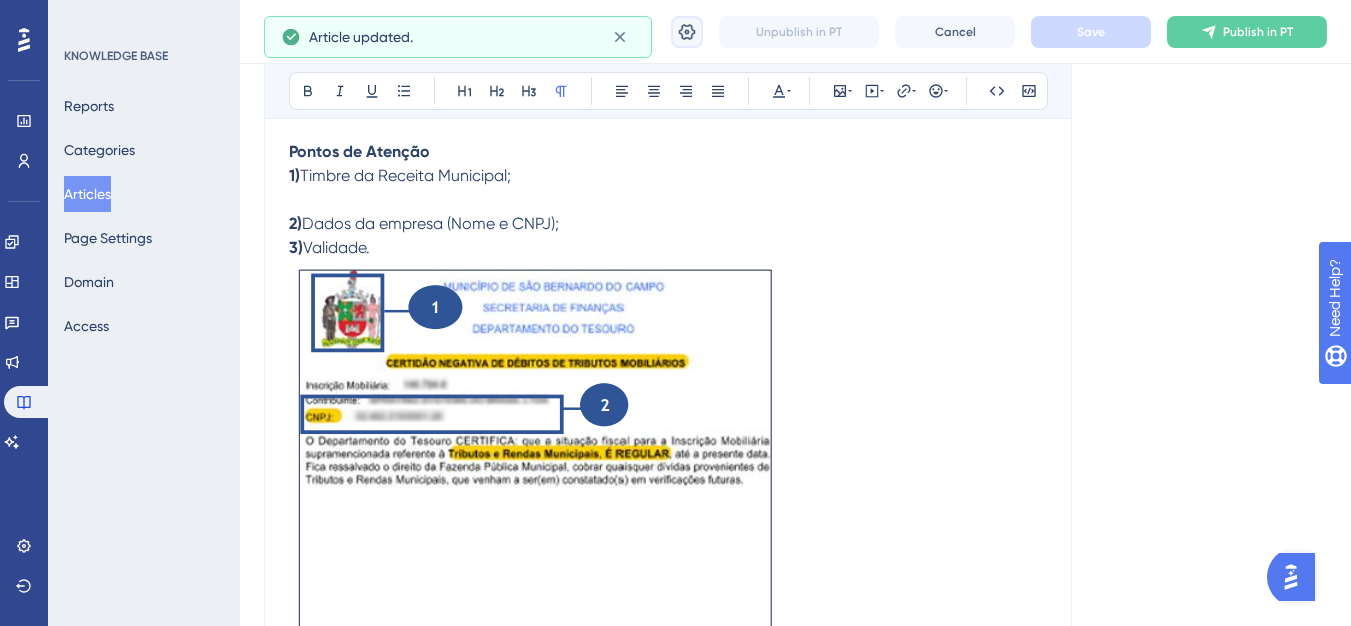 click 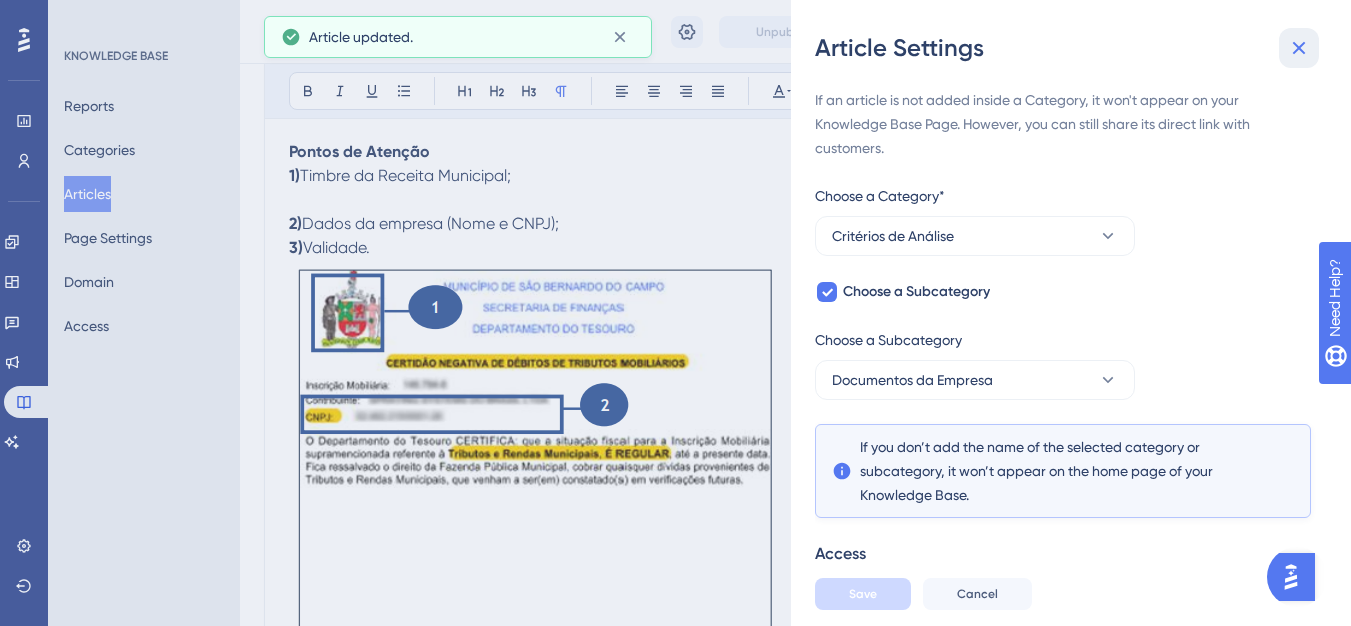 click on "Article Settings" at bounding box center [1071, 48] 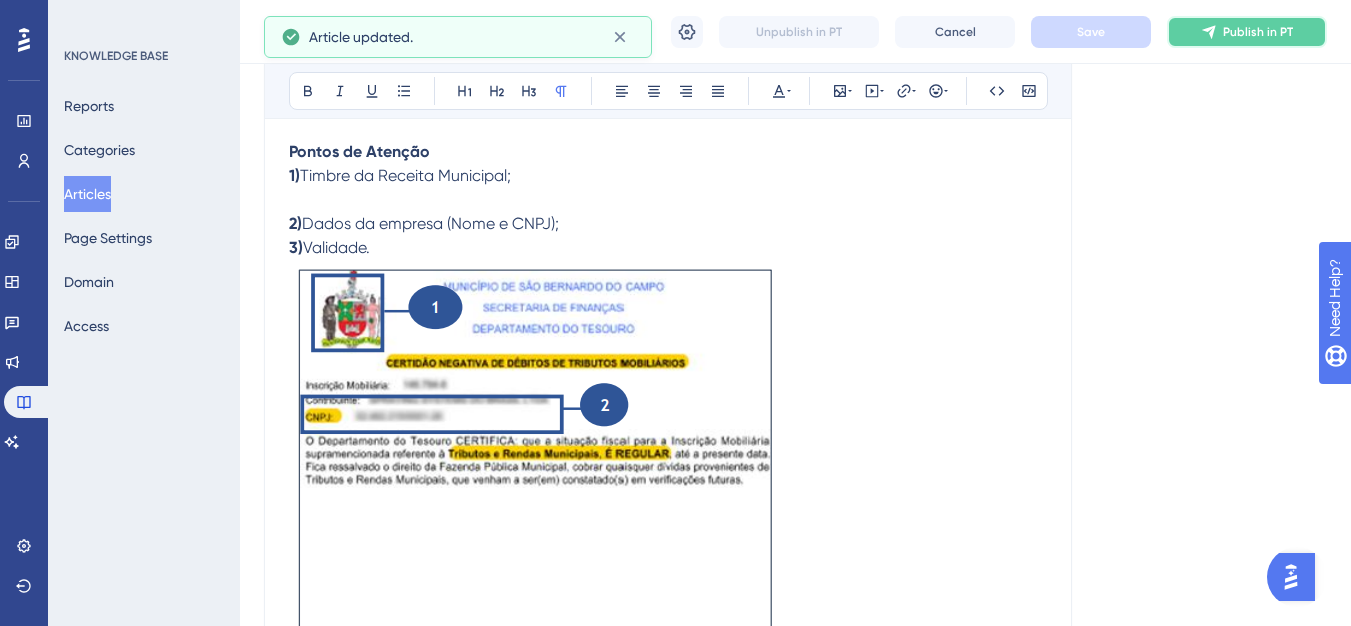 click on "Publish in PT" at bounding box center [1247, 32] 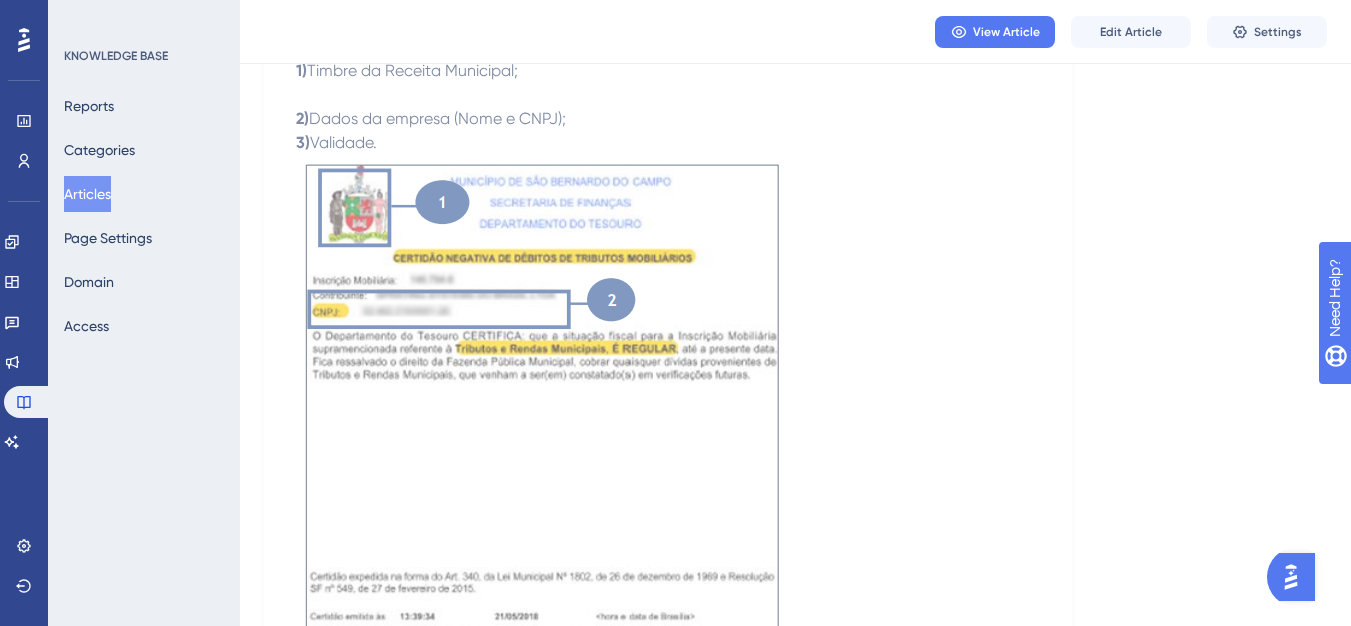click on "Articles" at bounding box center (87, 194) 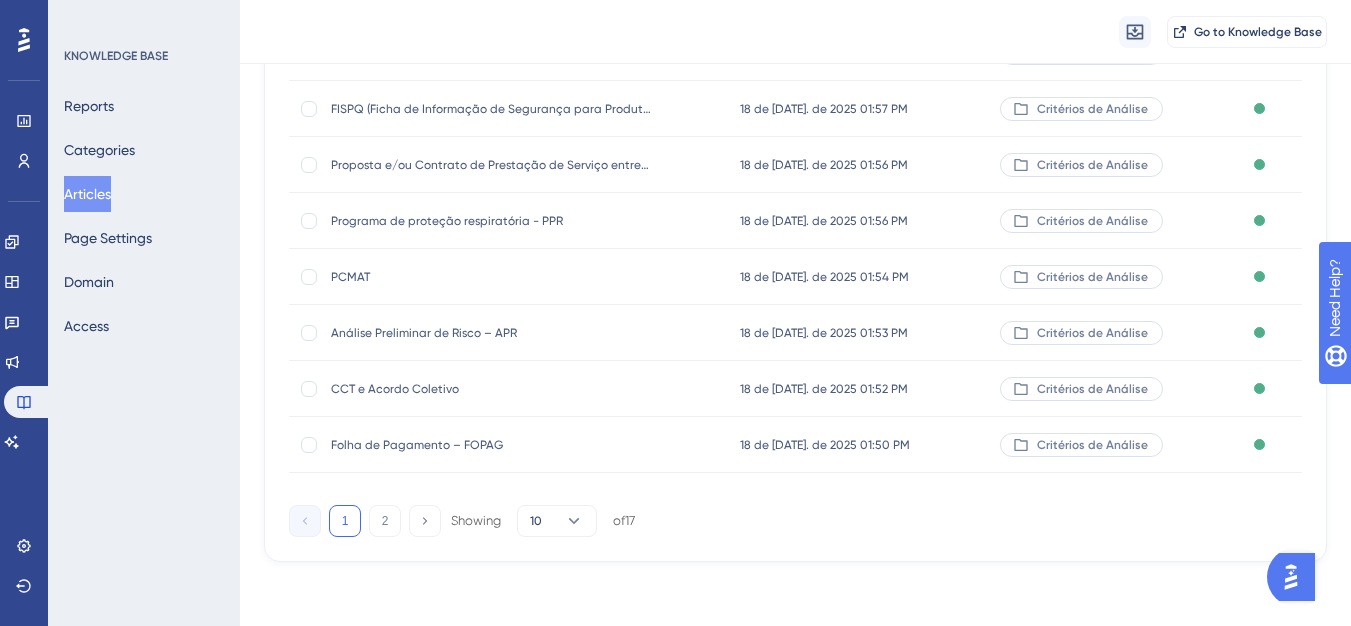 scroll, scrollTop: 0, scrollLeft: 0, axis: both 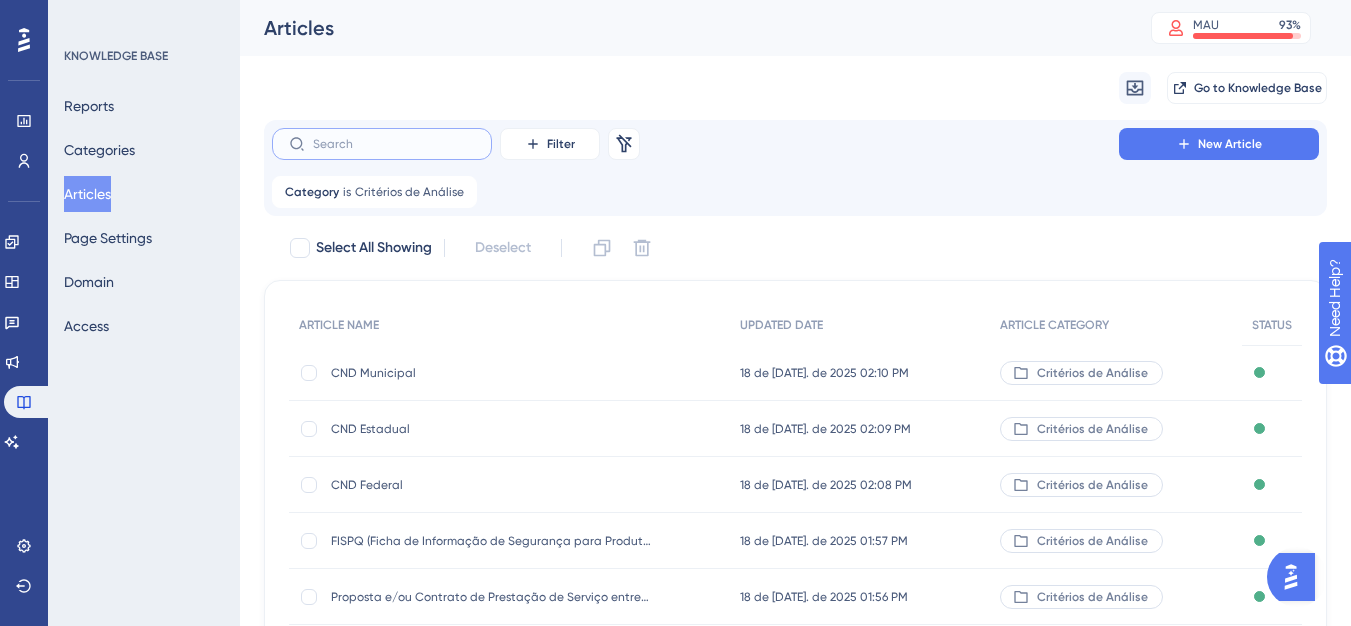 click at bounding box center [394, 144] 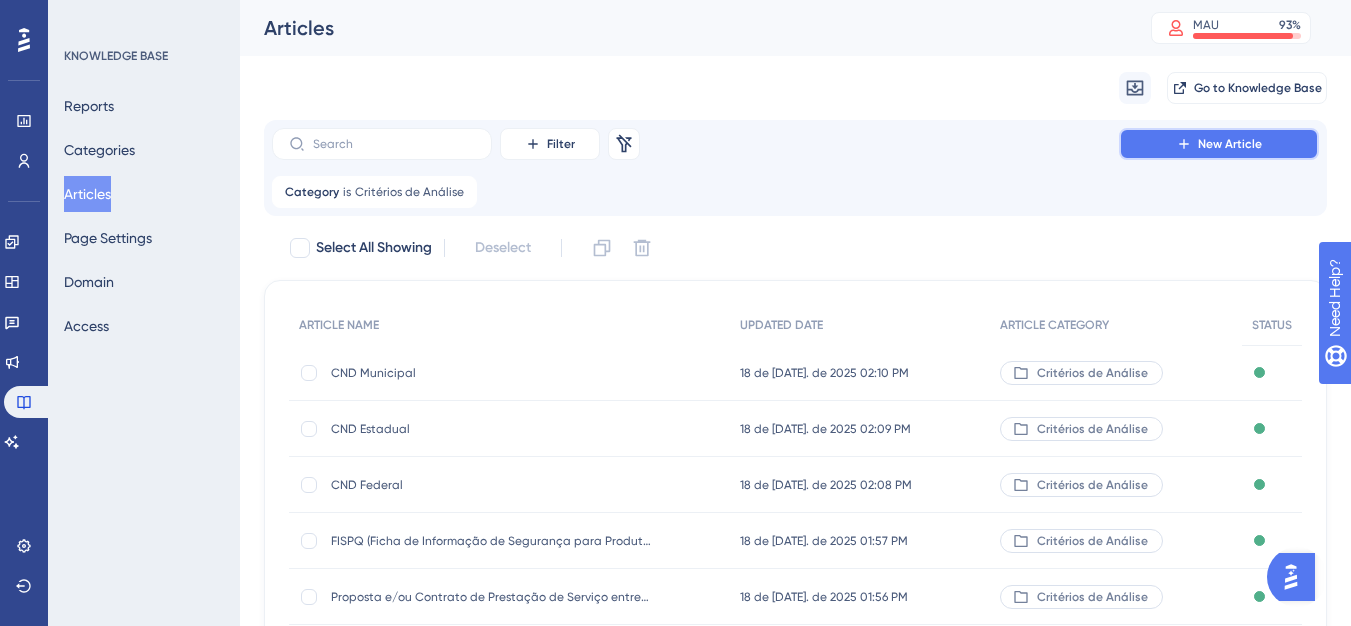 click on "New Article" at bounding box center [1219, 144] 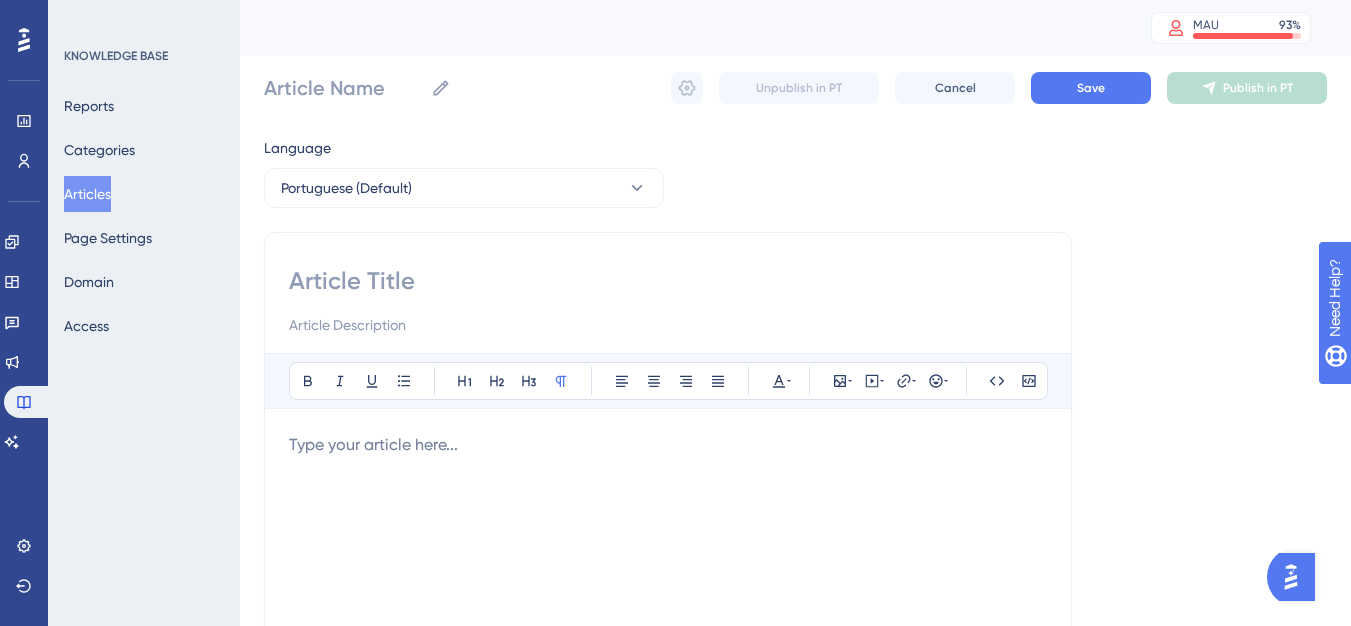 click at bounding box center (668, 281) 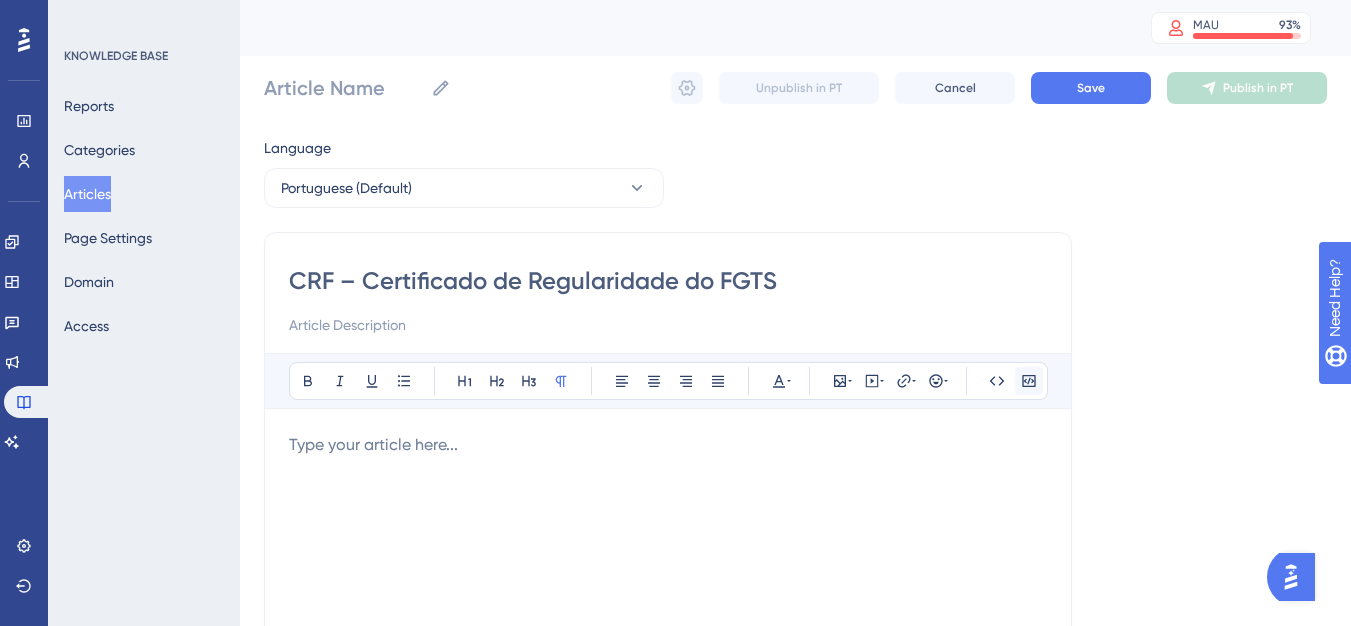 type on "CRF – Certificado de Regularidade do FGTS" 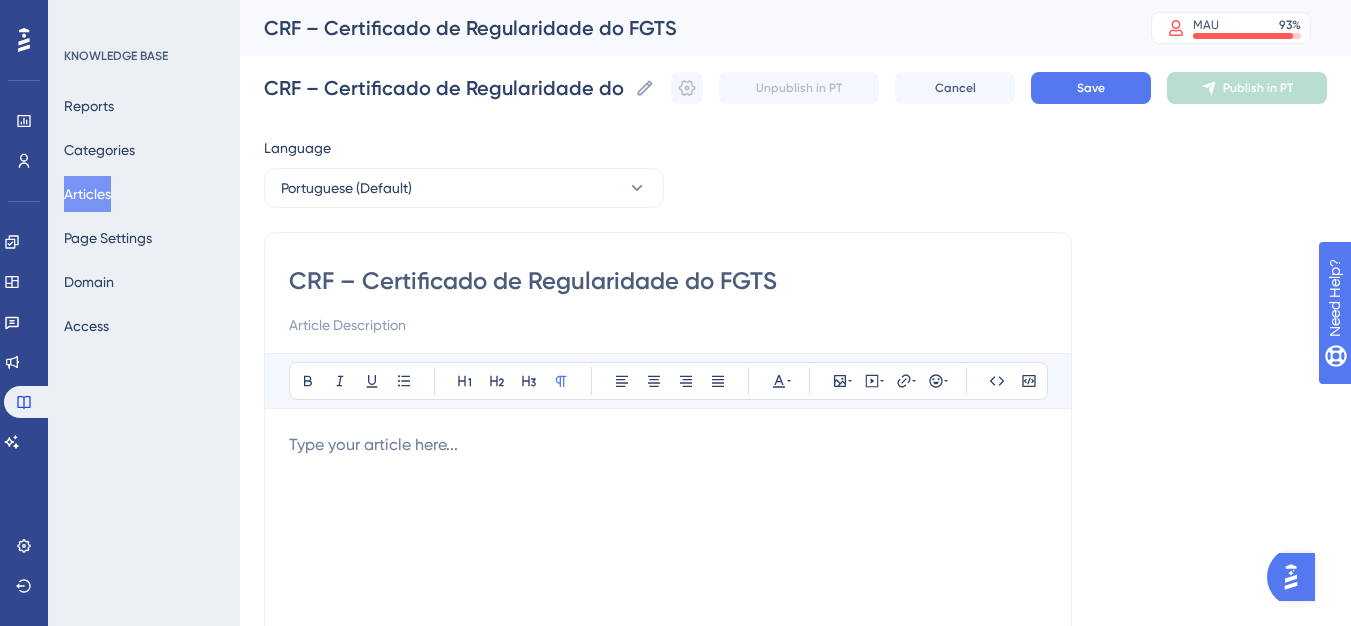 type on "CRF – Certificado de Regularidade do FGTS" 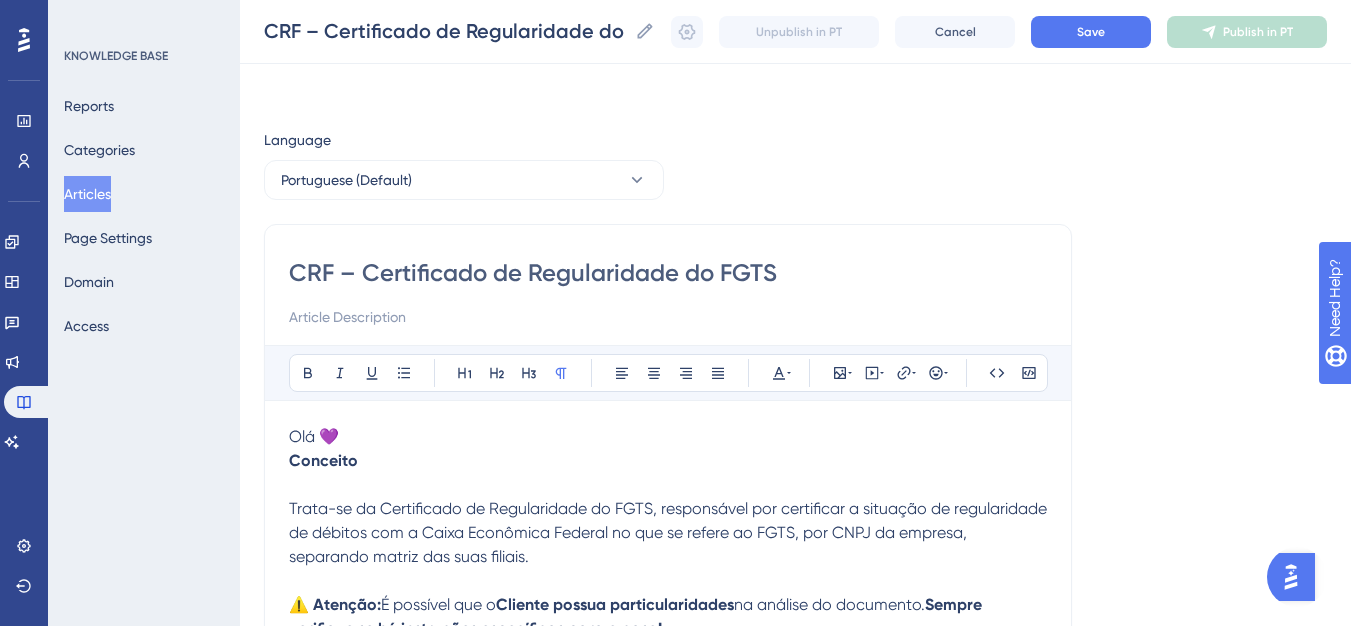 scroll, scrollTop: 725, scrollLeft: 0, axis: vertical 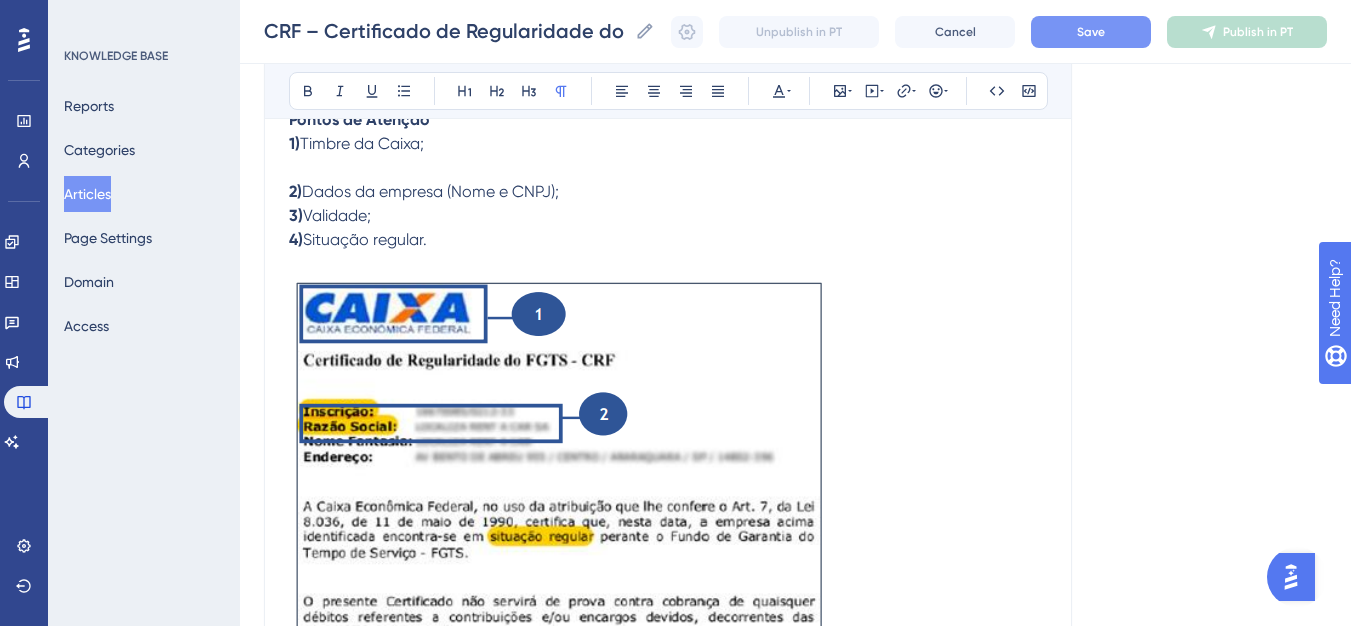 click on "Save" at bounding box center (1091, 32) 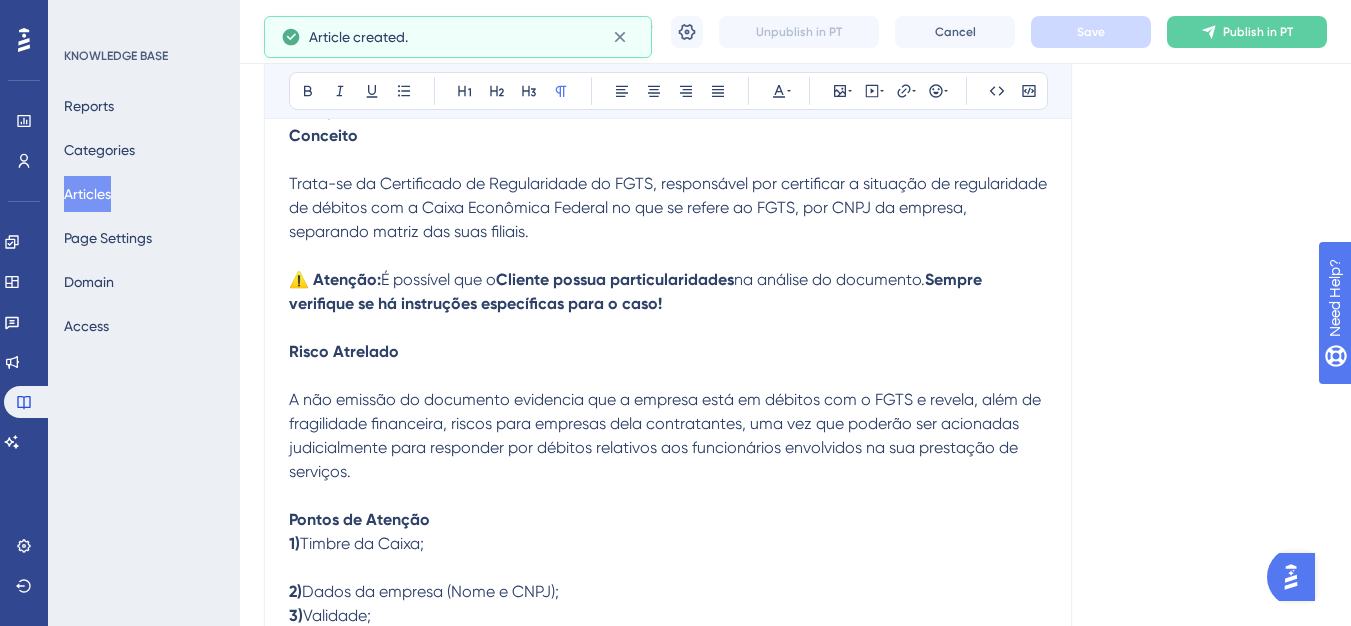 scroll, scrollTop: 717, scrollLeft: 0, axis: vertical 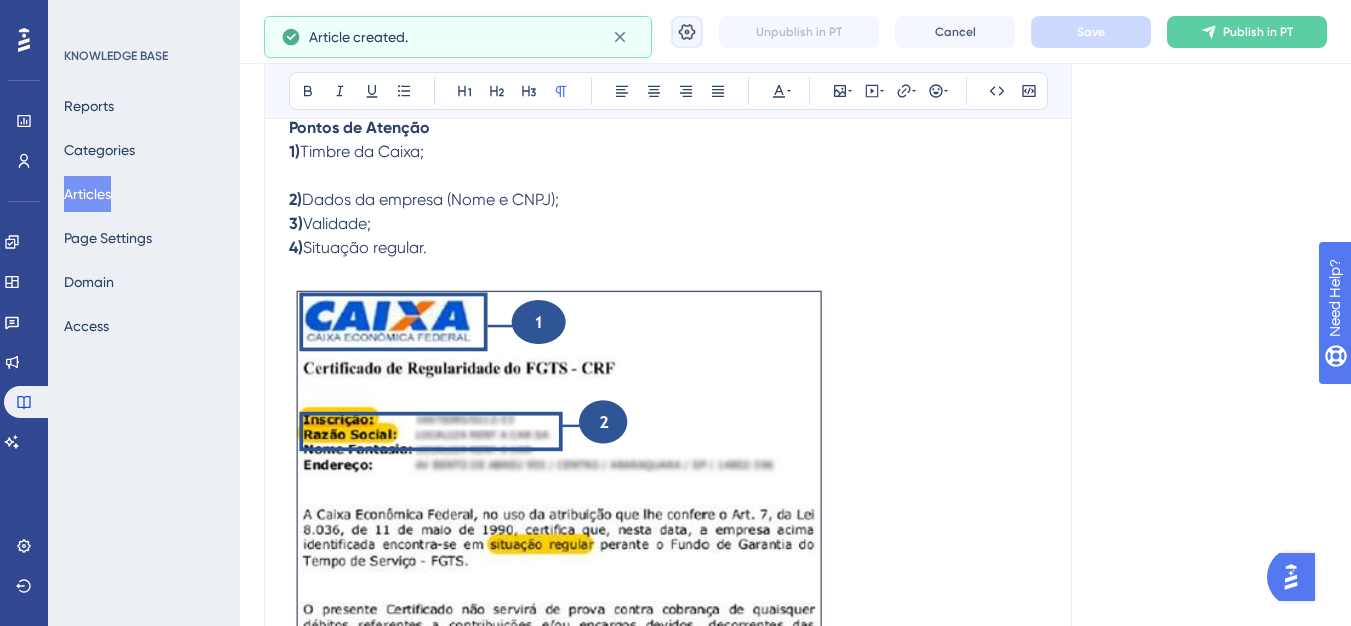 click at bounding box center (687, 32) 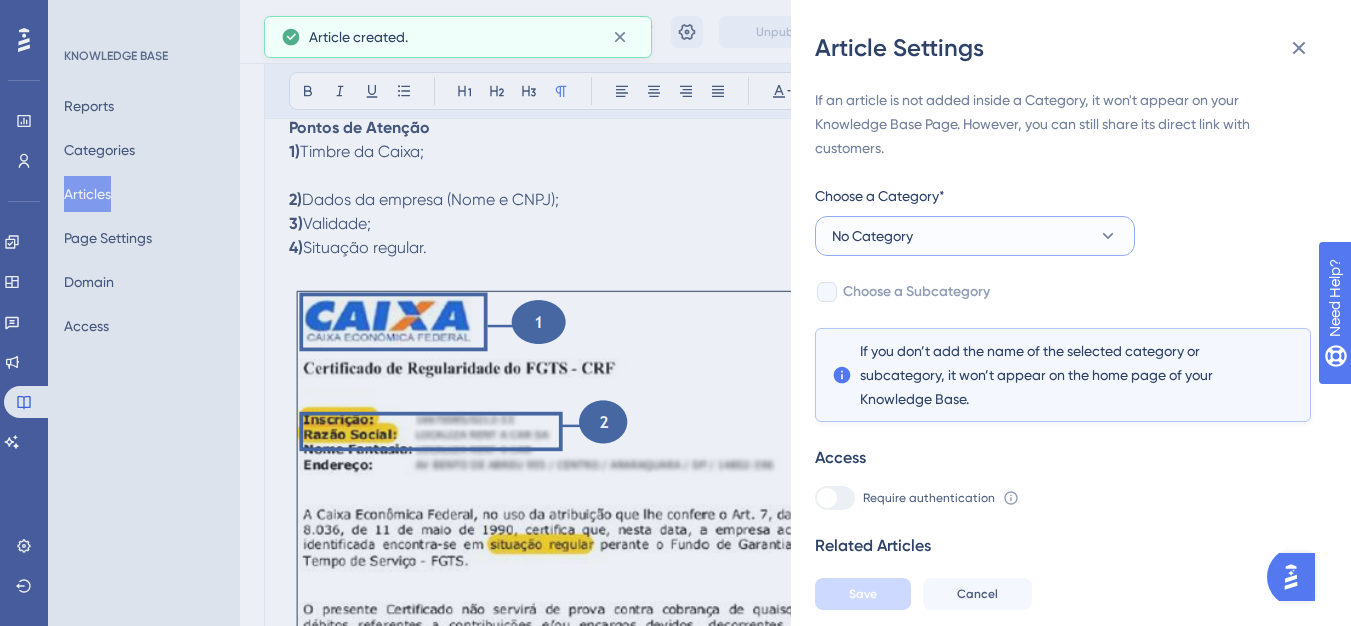 click on "No Category" at bounding box center (975, 236) 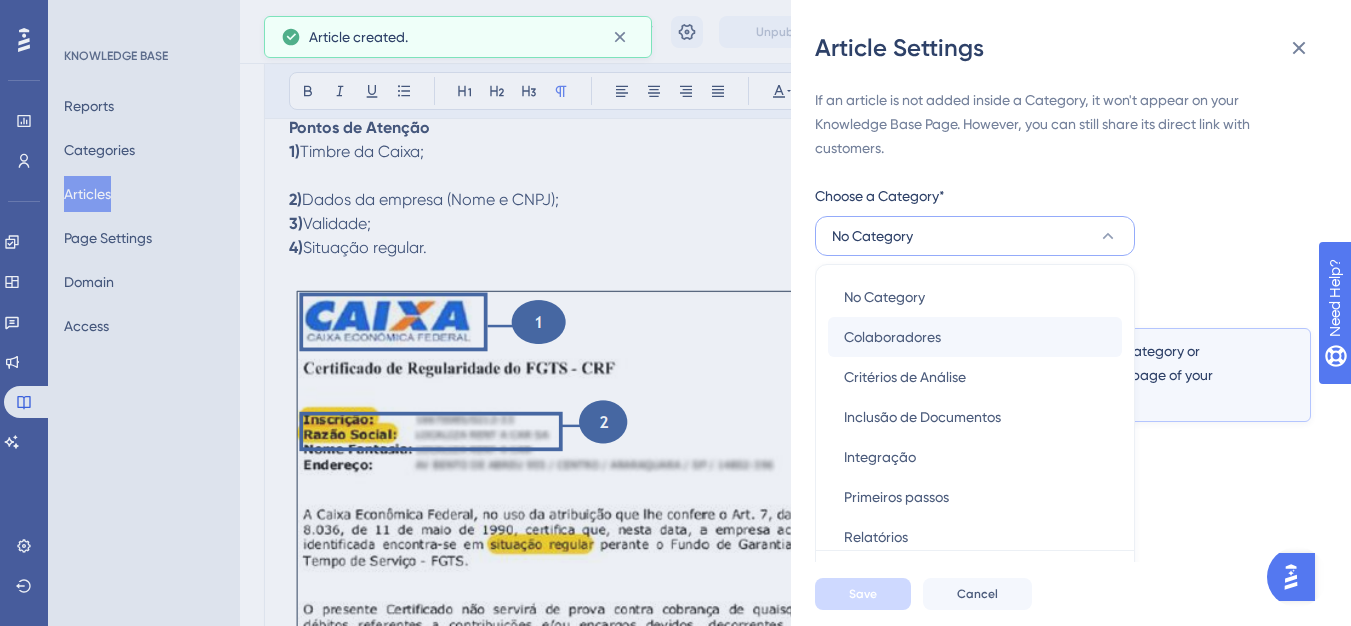 scroll, scrollTop: 49, scrollLeft: 0, axis: vertical 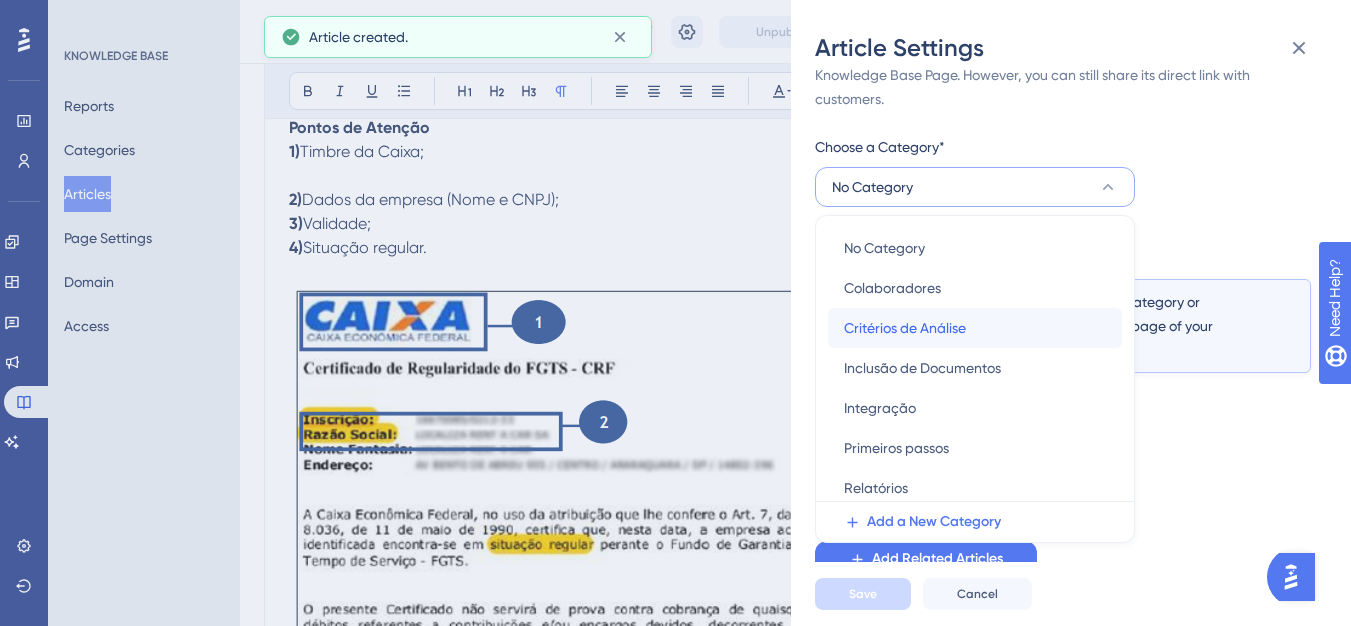 click on "Critérios de Análise" at bounding box center [905, 328] 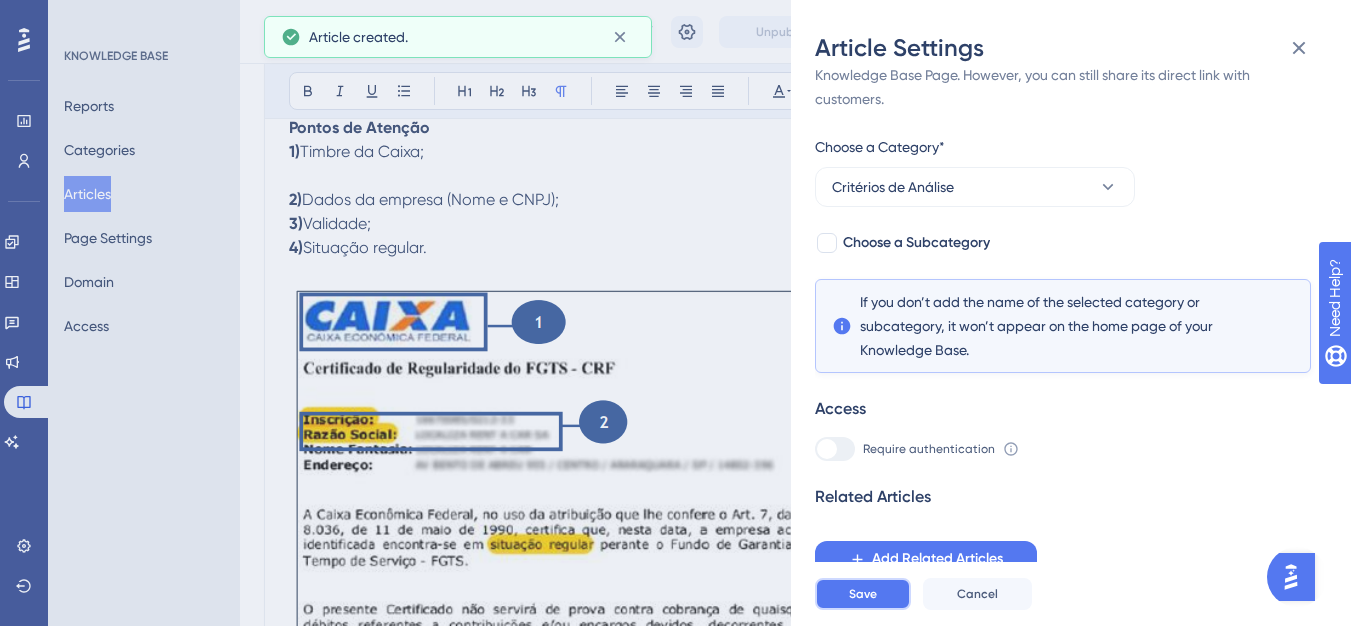 click on "Save" at bounding box center [863, 594] 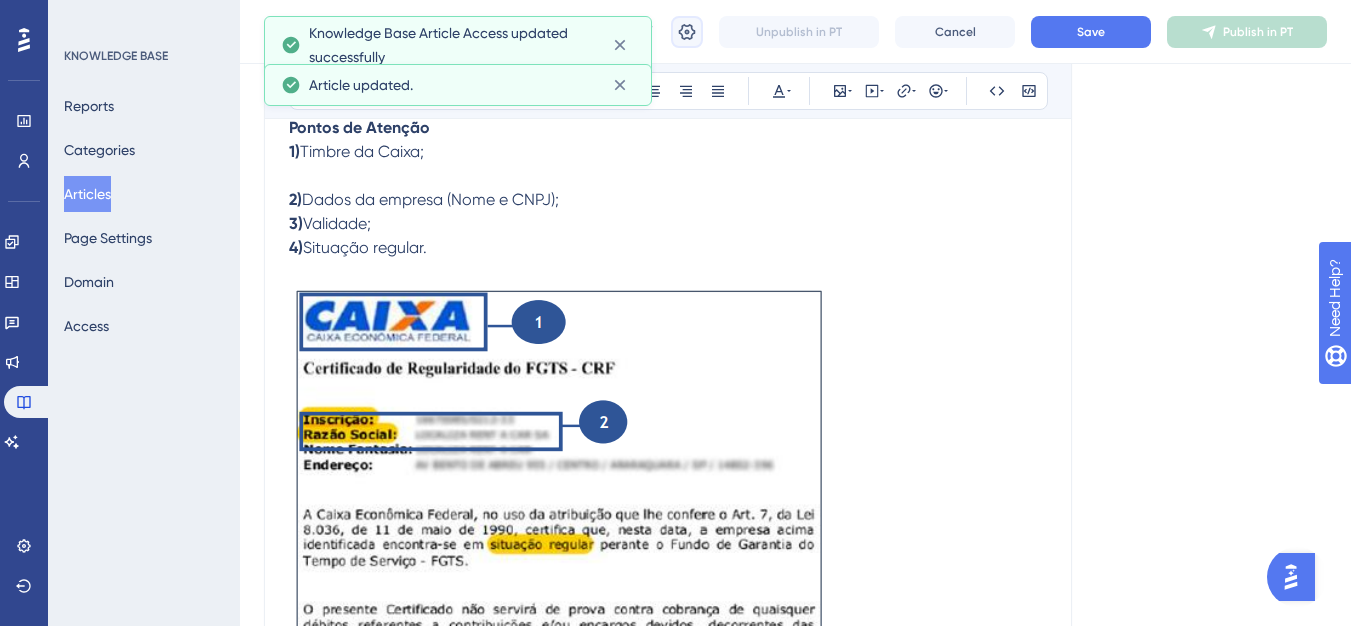 click at bounding box center [687, 32] 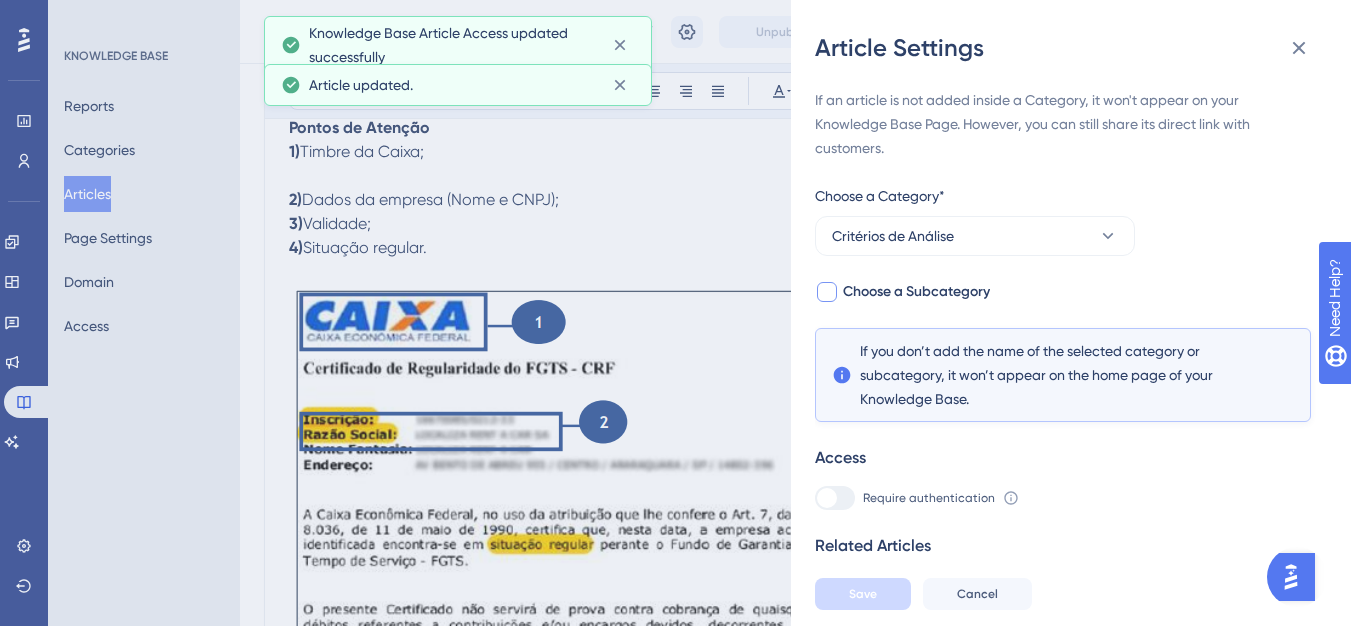 click on "Choose a Subcategory" at bounding box center [916, 292] 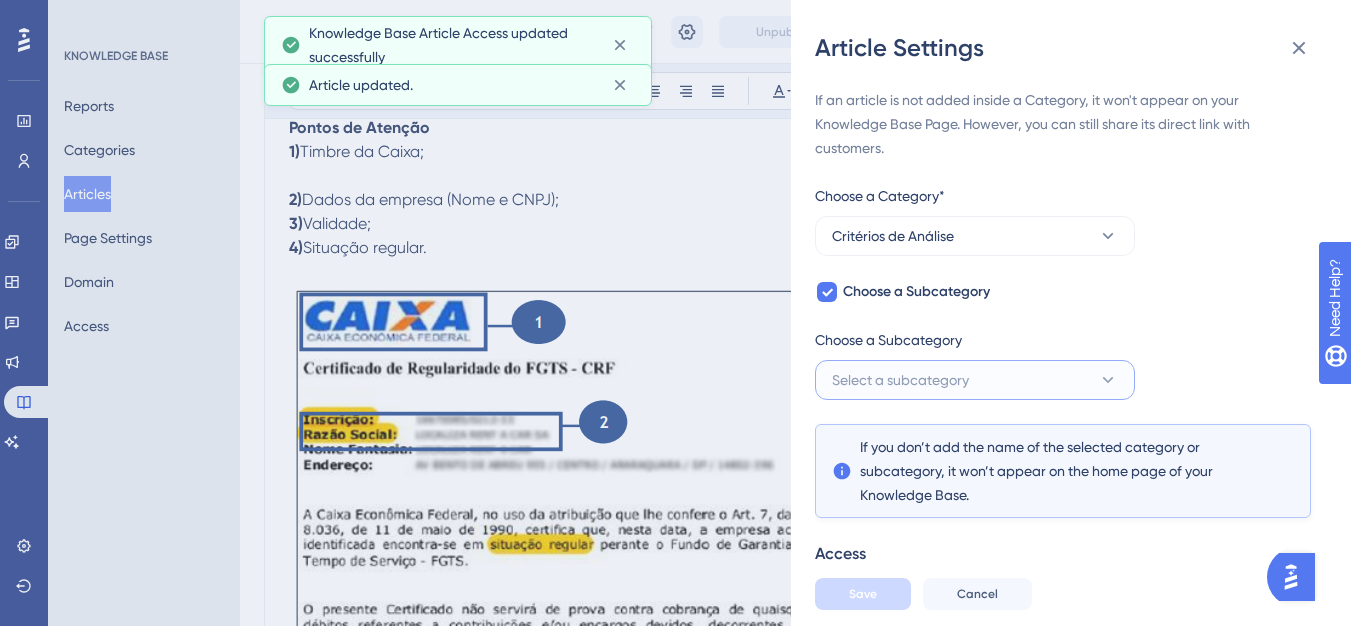 click on "Select a subcategory" at bounding box center (900, 380) 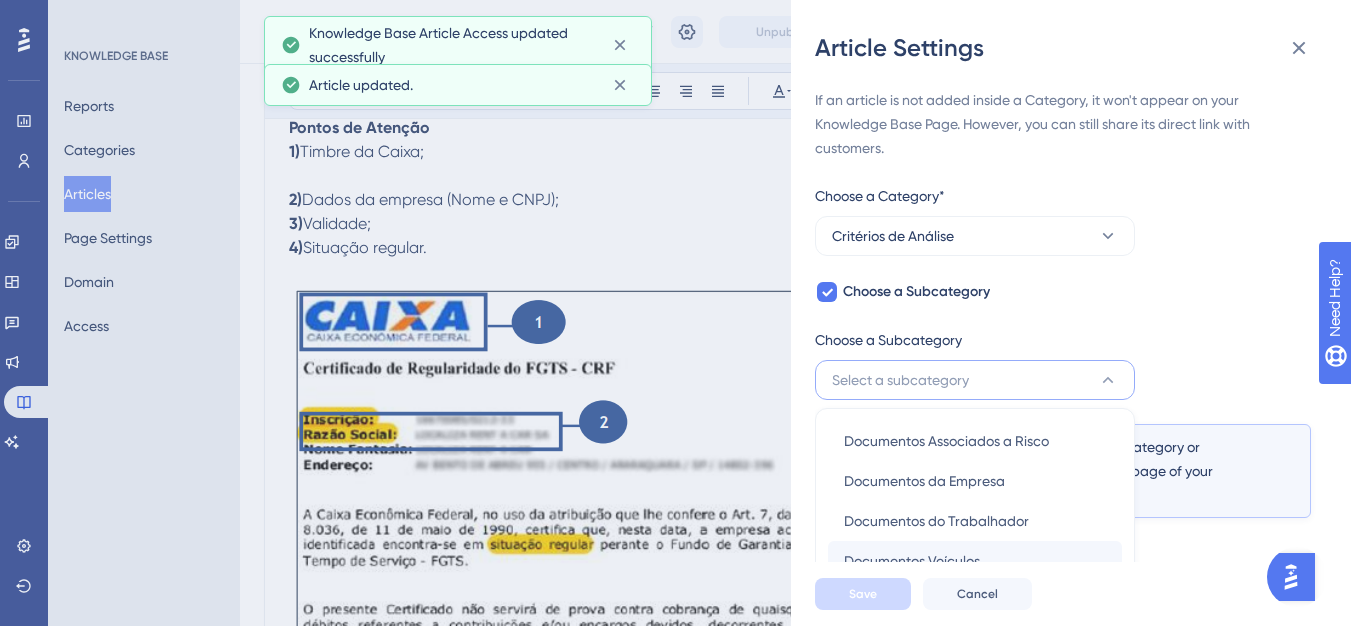 scroll, scrollTop: 145, scrollLeft: 0, axis: vertical 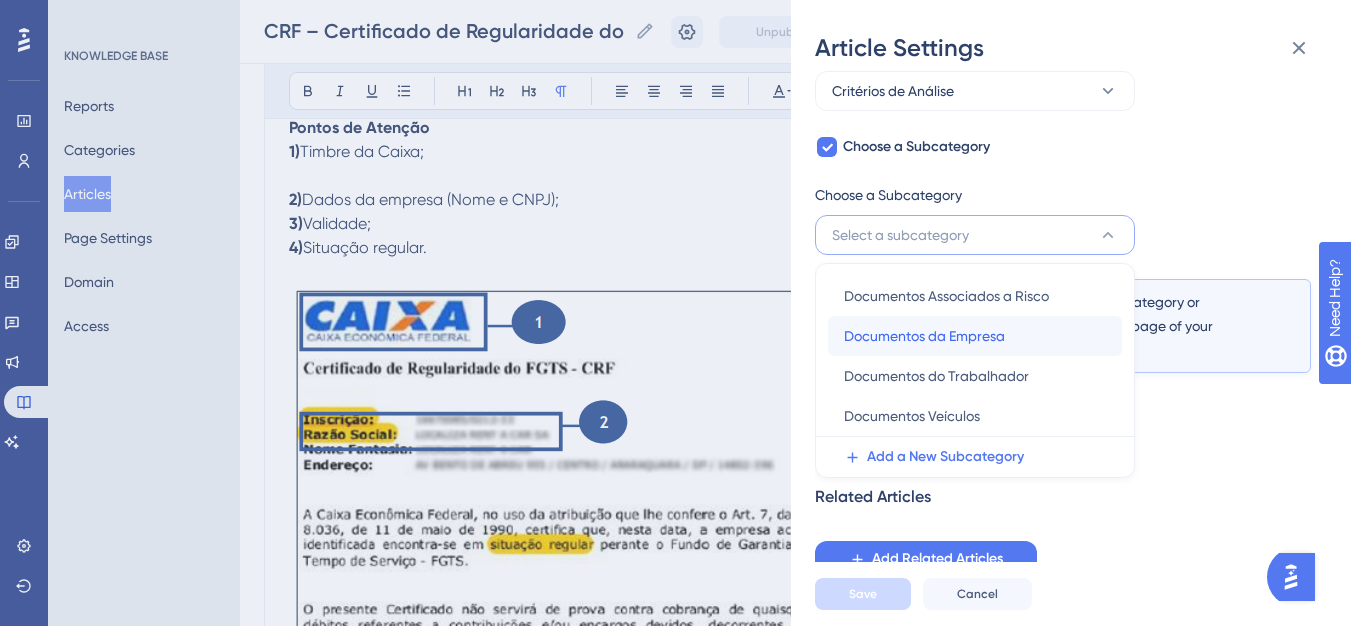 click on "Documentos da Empresa" at bounding box center [924, 336] 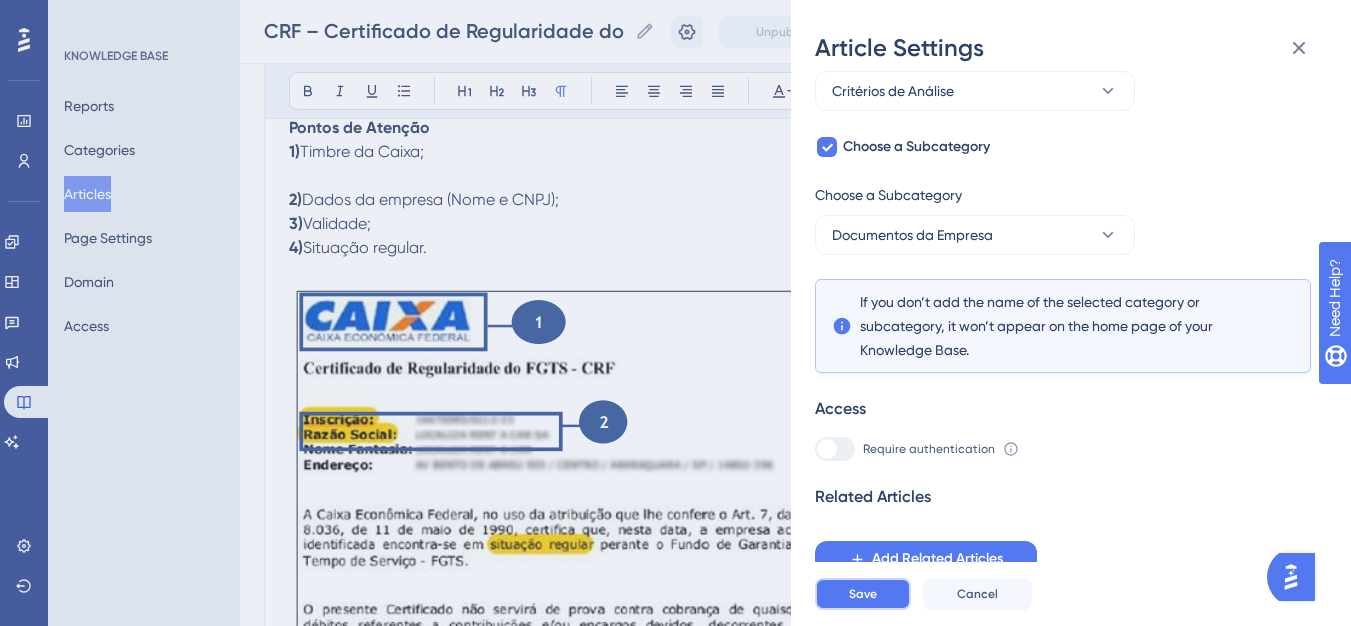 click on "Save" at bounding box center (863, 594) 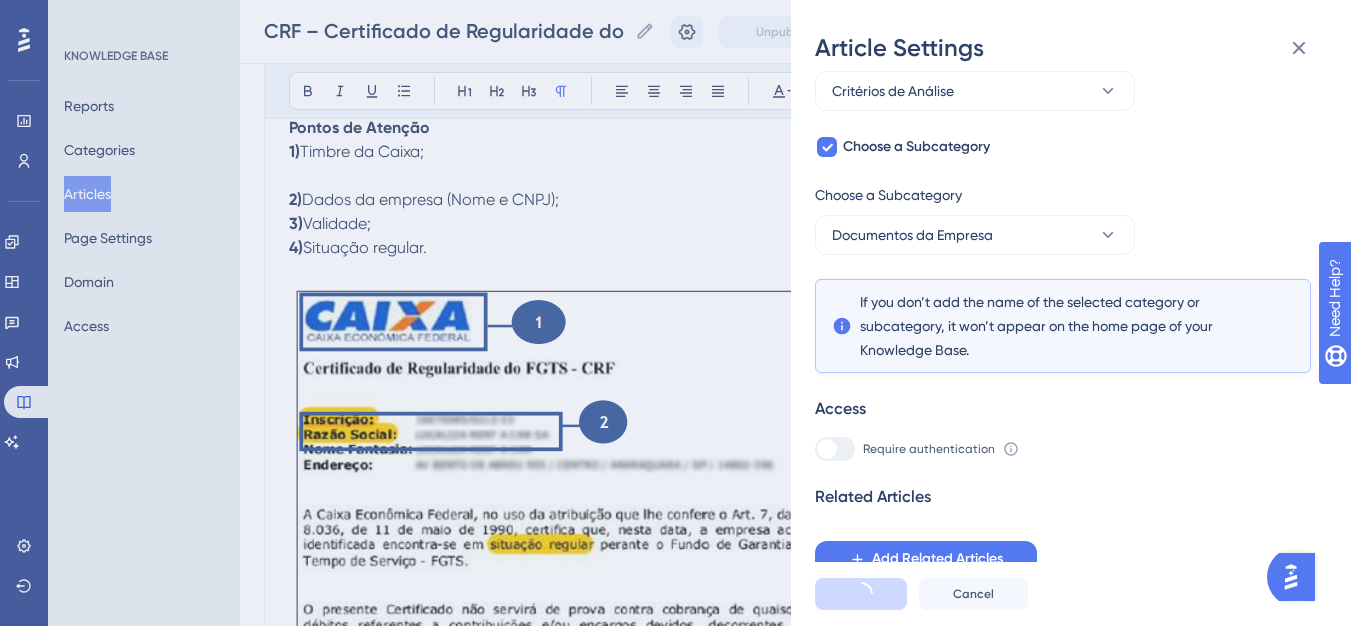 scroll, scrollTop: 0, scrollLeft: 0, axis: both 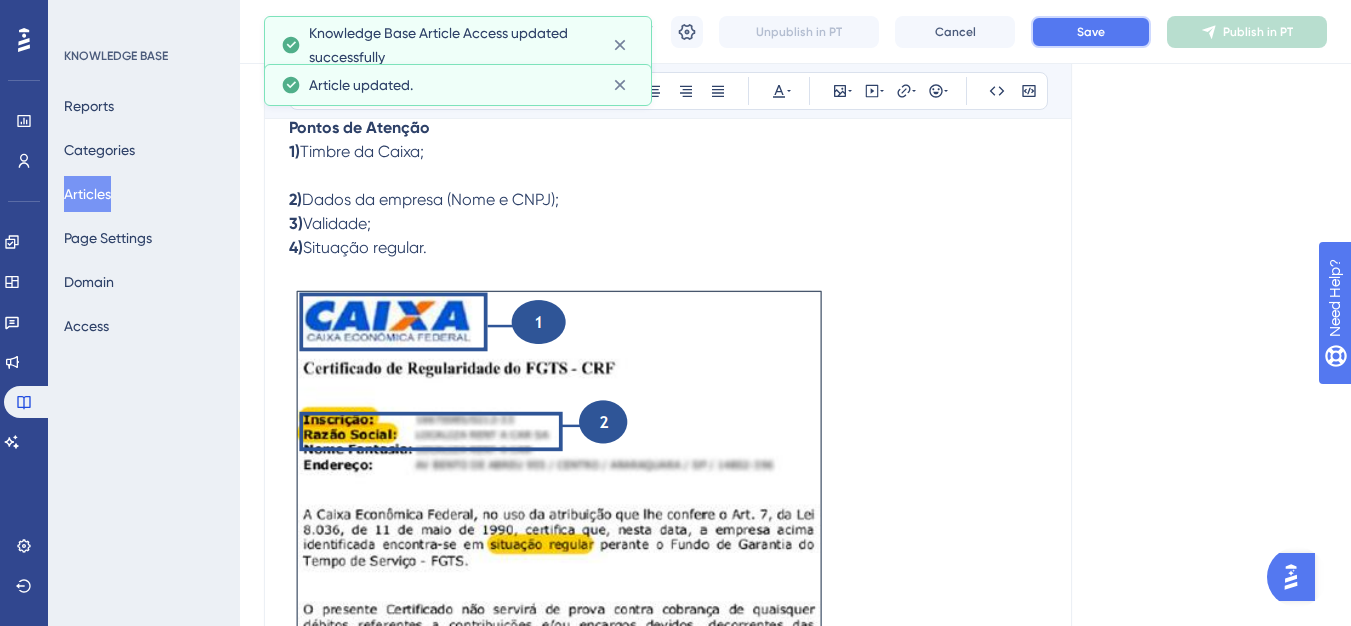 click on "Save" at bounding box center (1091, 32) 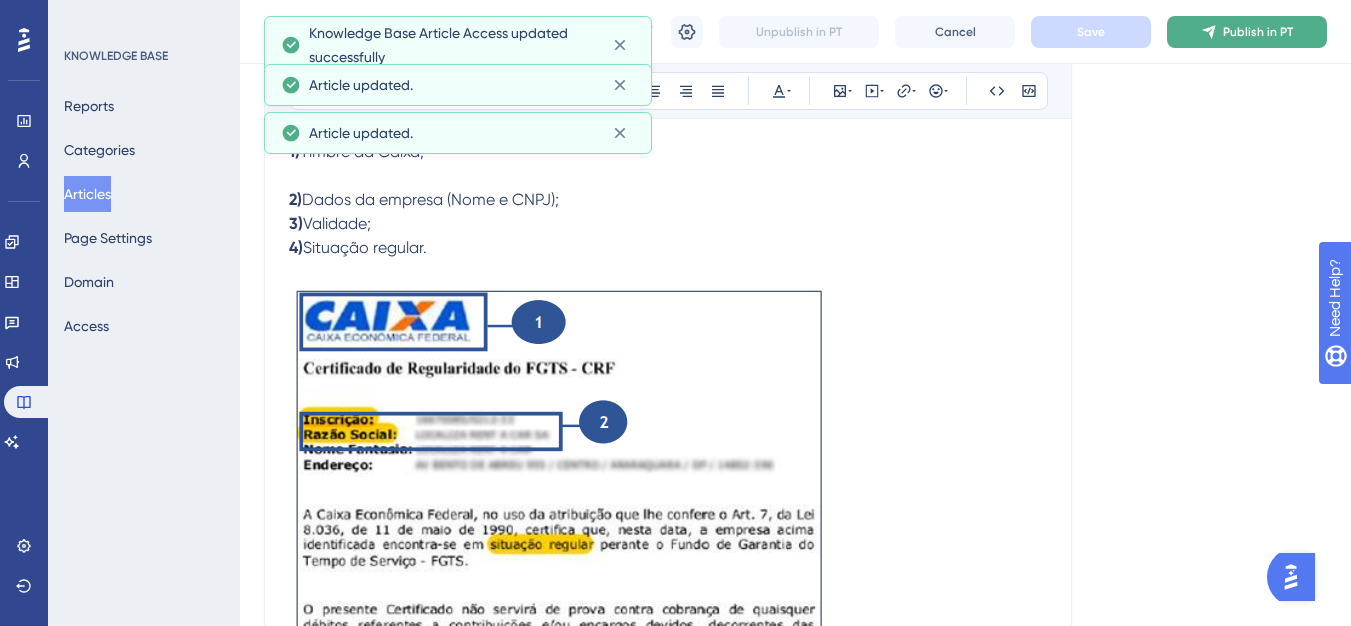 click on "Publish in PT" at bounding box center (1247, 32) 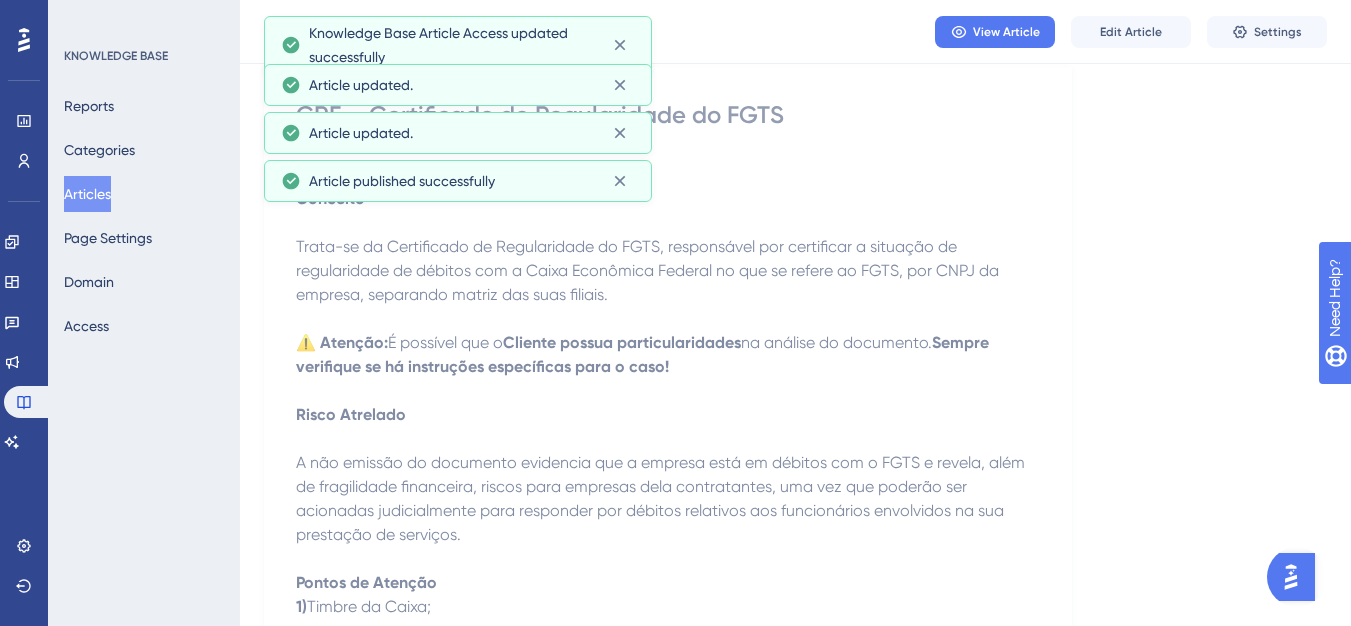 scroll, scrollTop: 0, scrollLeft: 0, axis: both 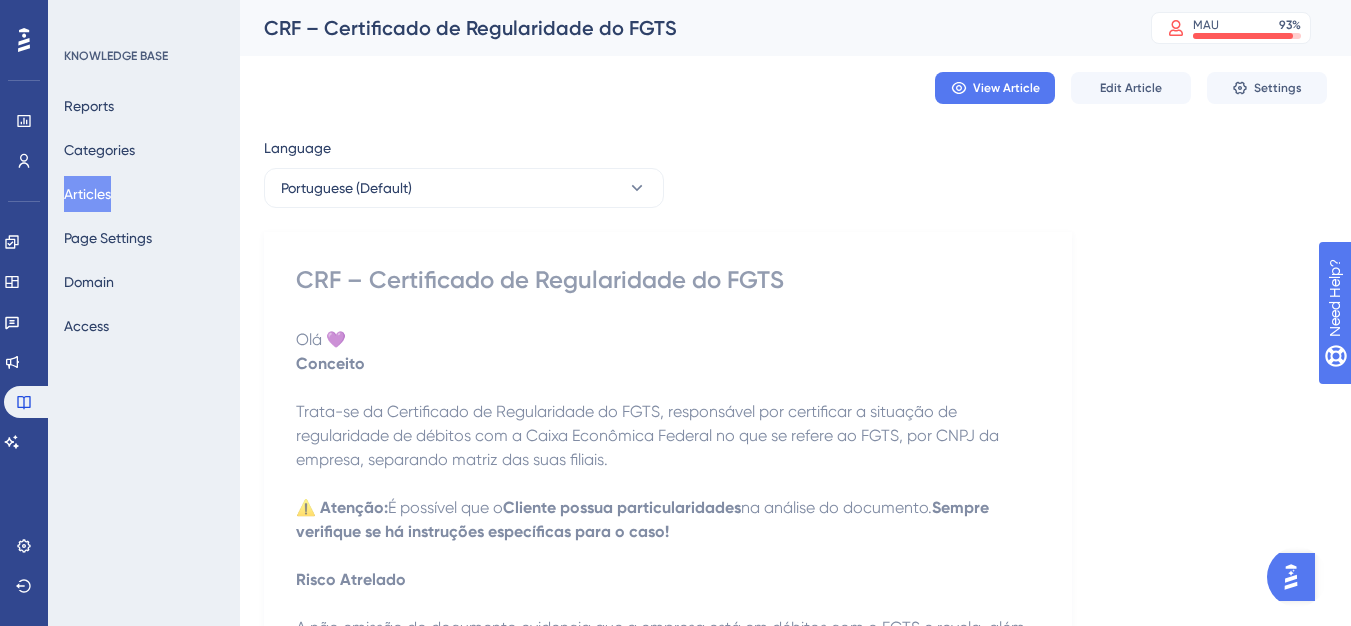 click on "Articles" at bounding box center (87, 194) 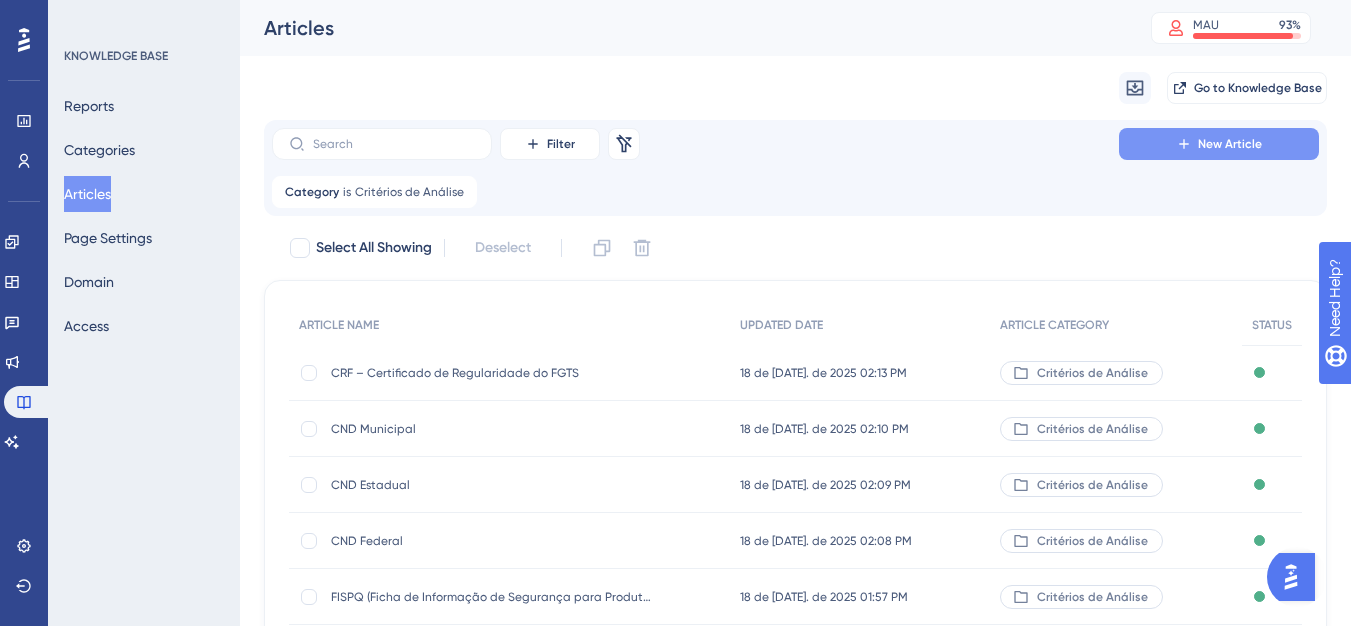 click on "New Article" at bounding box center (1230, 144) 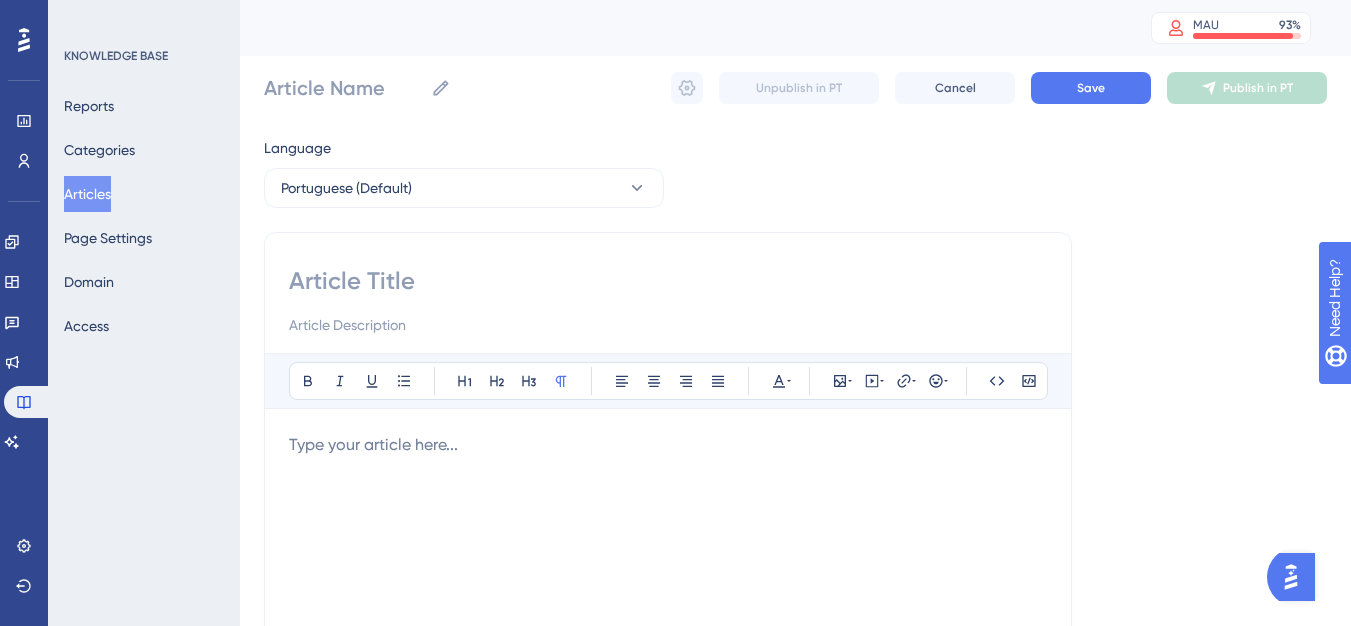 click at bounding box center (668, 281) 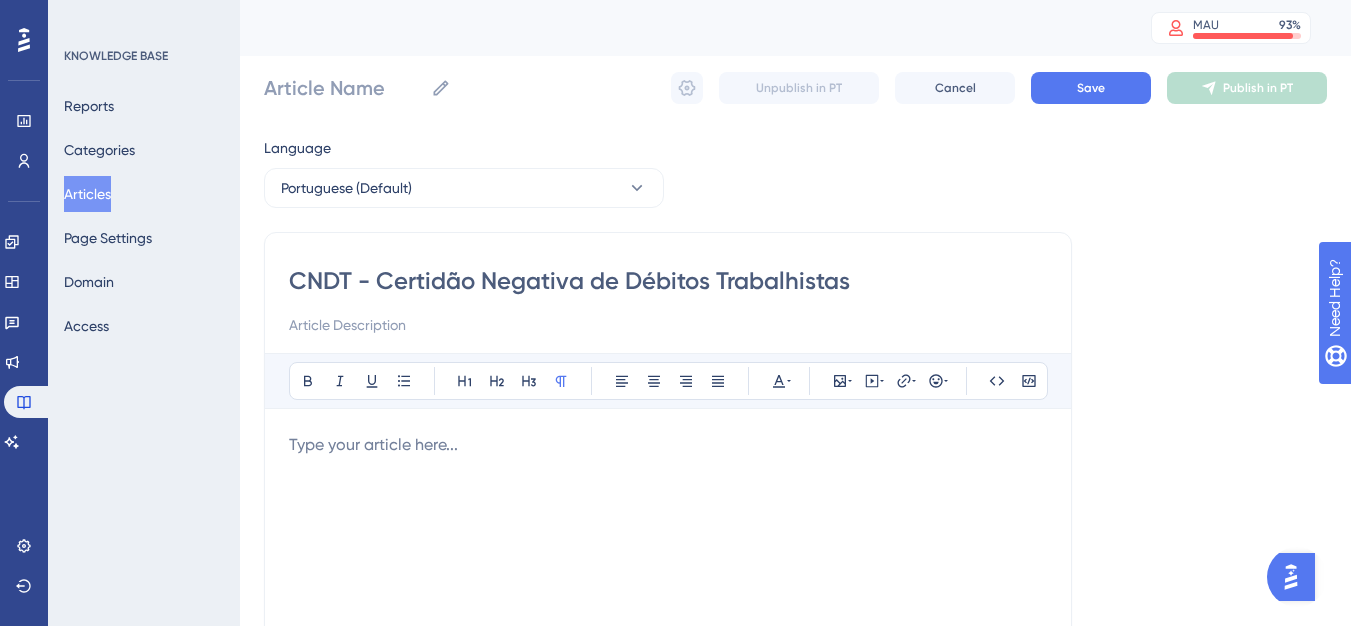 type on "CNDT - Certidão Negativa de Débitos Trabalhistas" 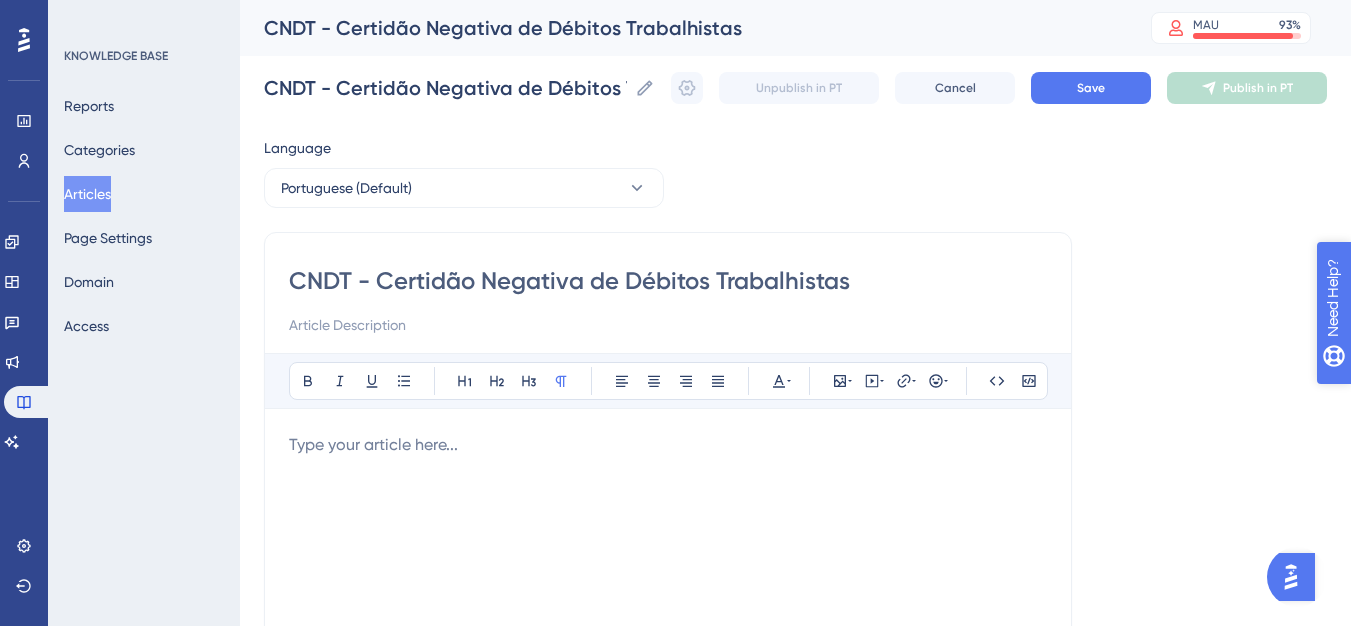 type on "CNDT - Certidão Negativa de Débitos Trabalhistas" 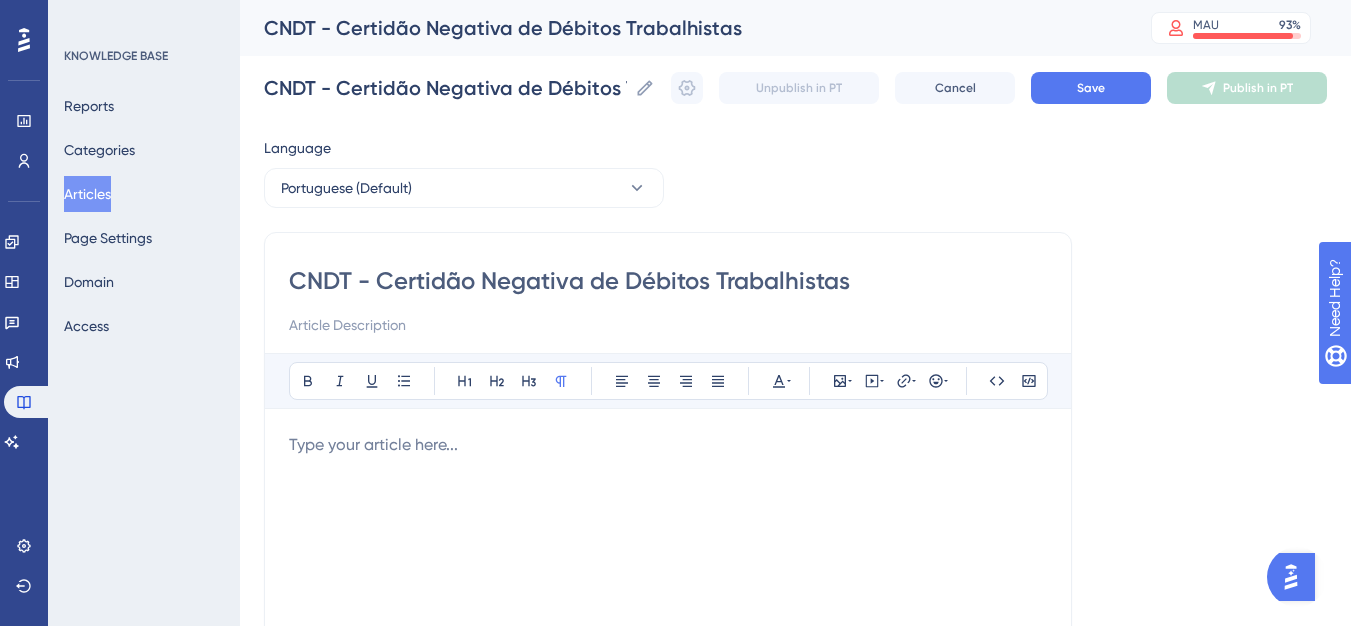 click on "Bold Italic Underline Bullet Point Heading 1 Heading 2 Heading 3 Normal Align Left Align Center Align Right Align Justify Text Color Insert Image Embed Video Hyperlink Emojis Code Code Block Type your article here..." at bounding box center [668, 613] 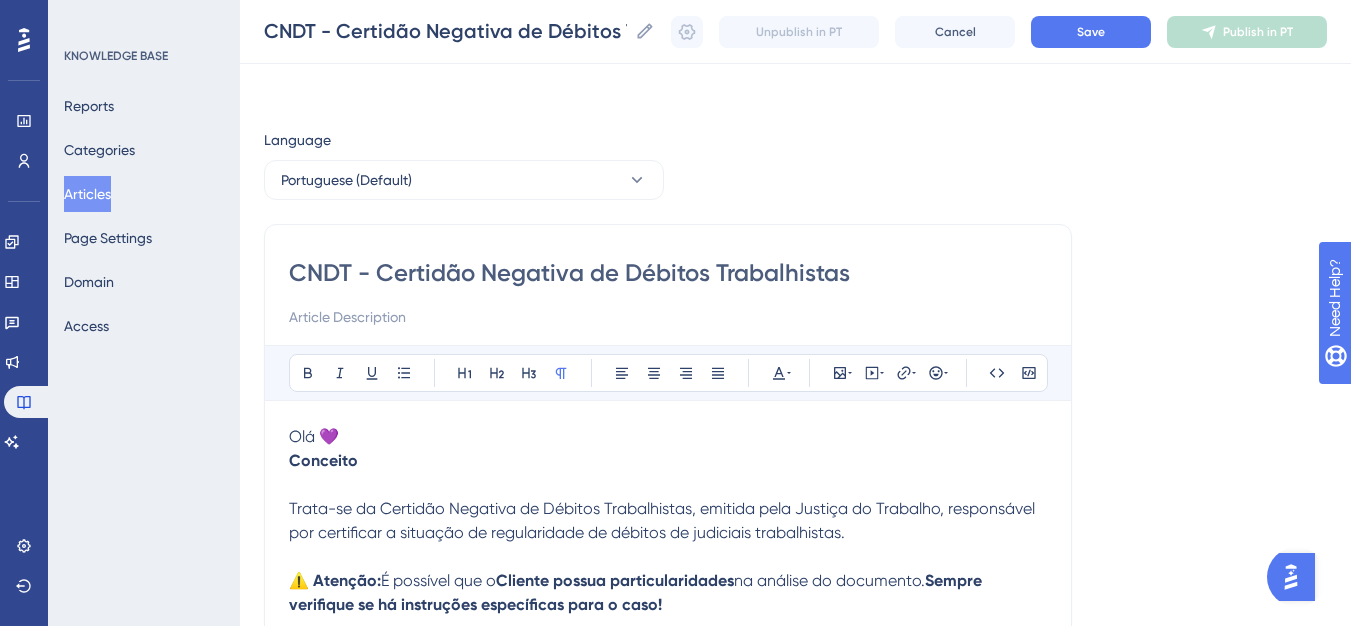 scroll, scrollTop: 701, scrollLeft: 0, axis: vertical 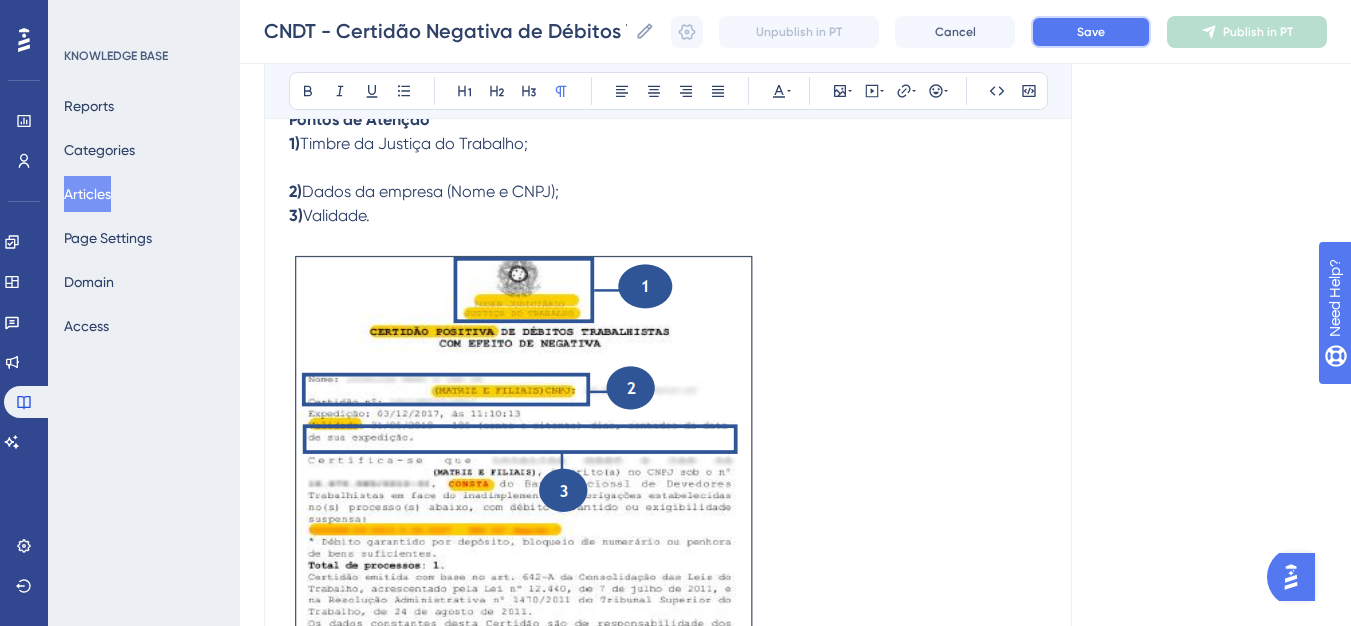 click on "Save" at bounding box center (1091, 32) 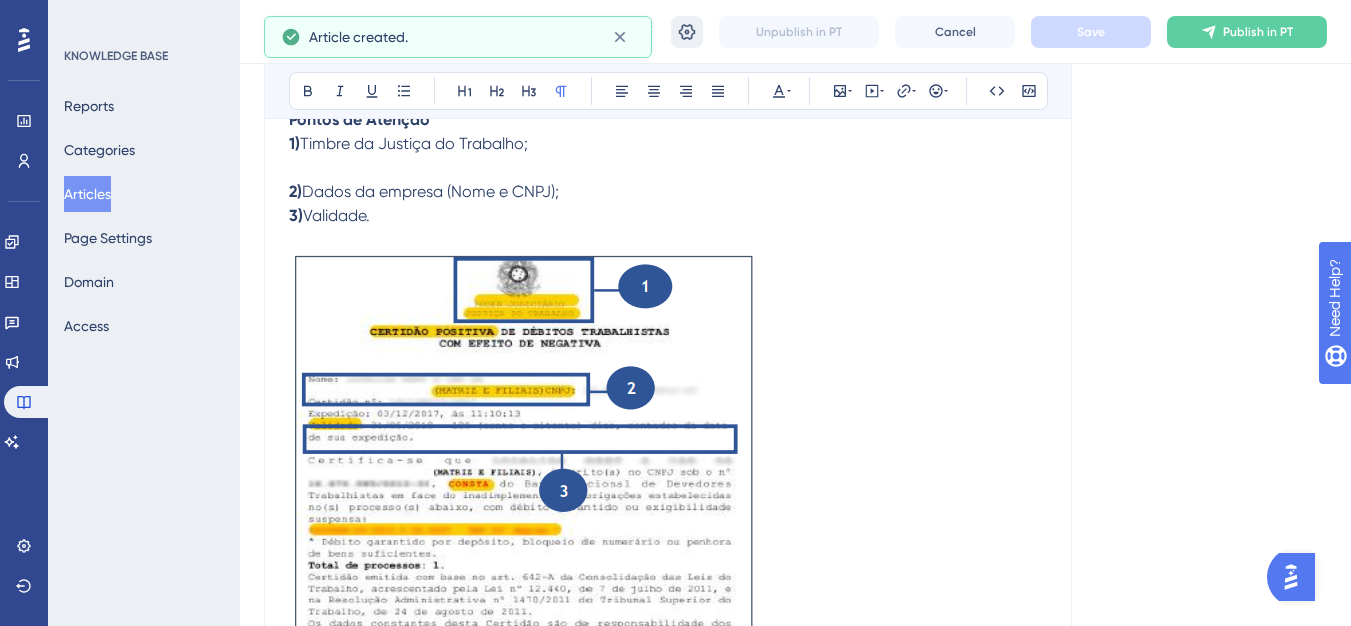 scroll, scrollTop: 693, scrollLeft: 0, axis: vertical 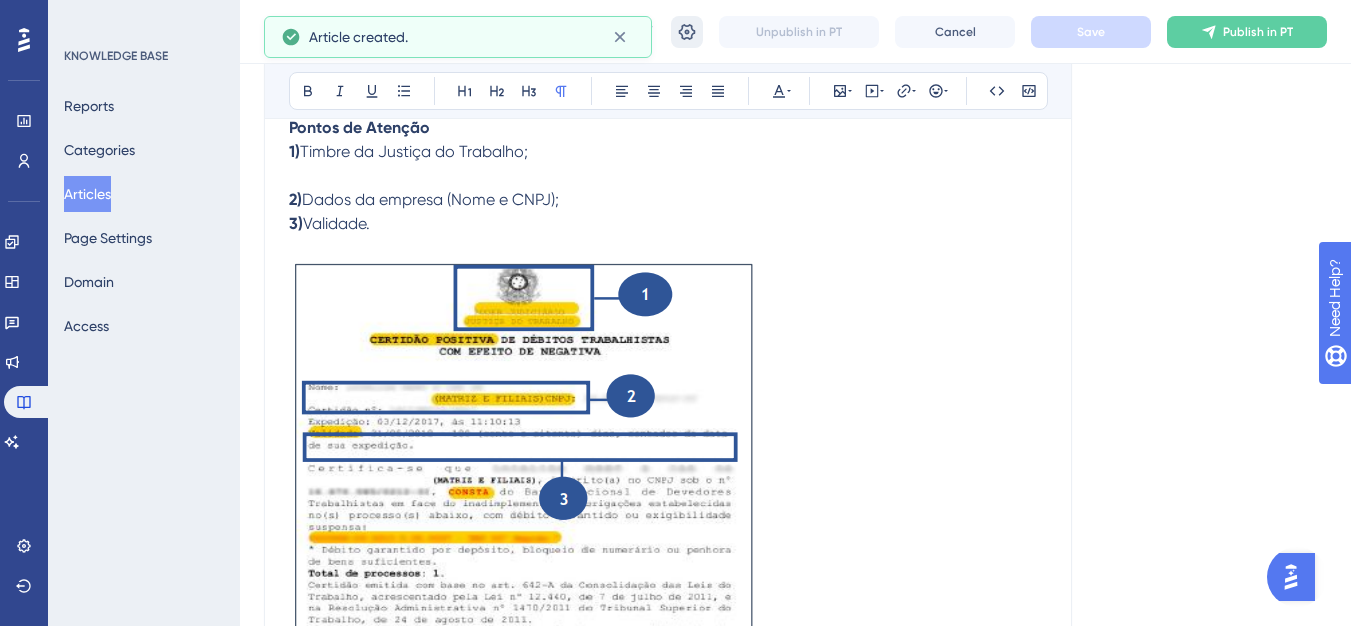 click 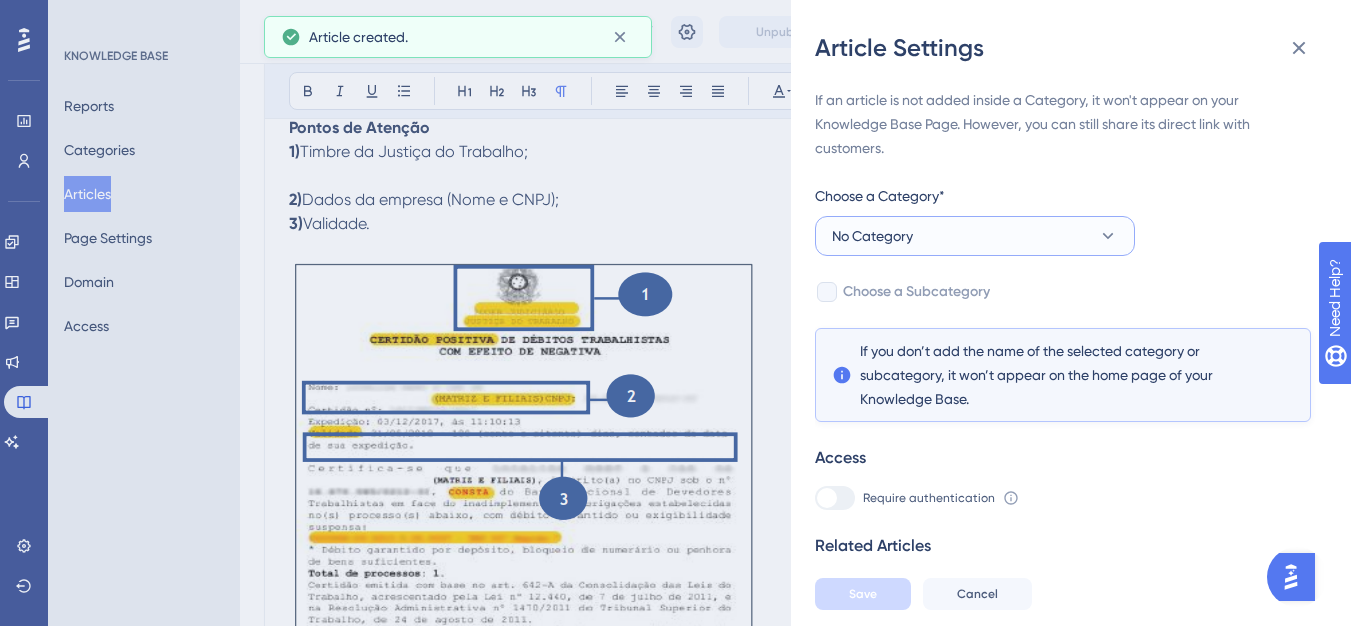 click on "No Category" at bounding box center [975, 236] 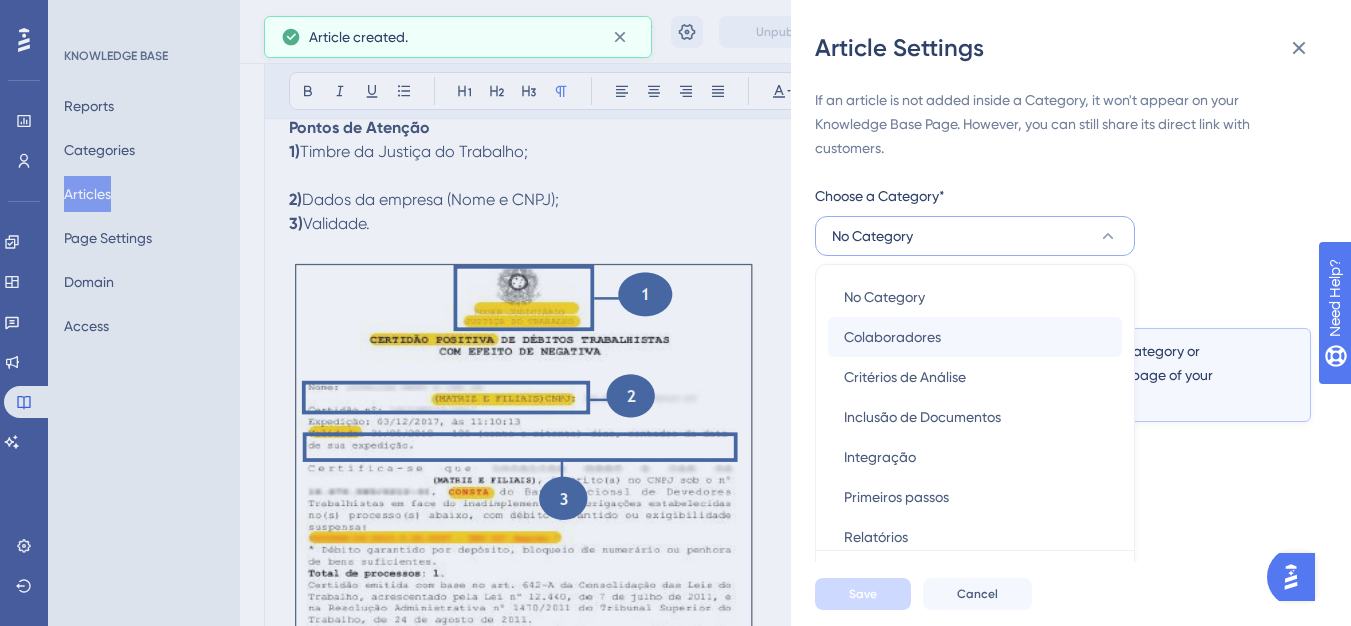 scroll, scrollTop: 49, scrollLeft: 0, axis: vertical 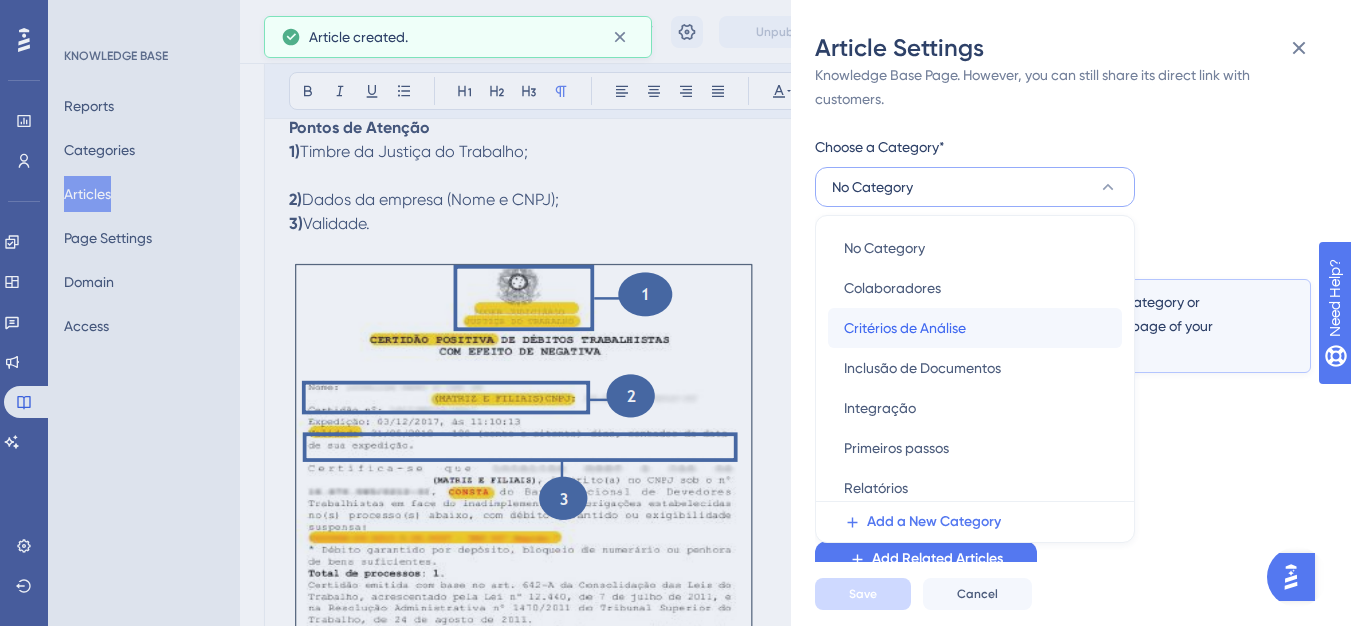 click on "Critérios de Análise" at bounding box center [905, 328] 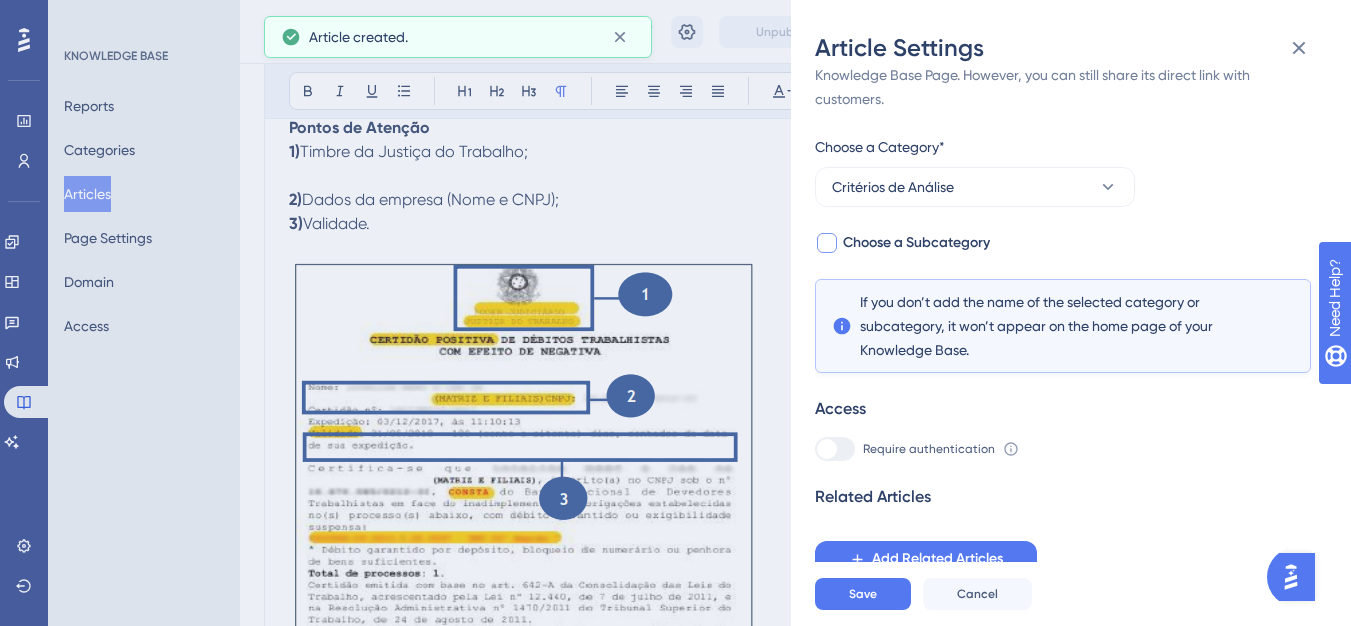 click on "Choose a Subcategory" at bounding box center [916, 243] 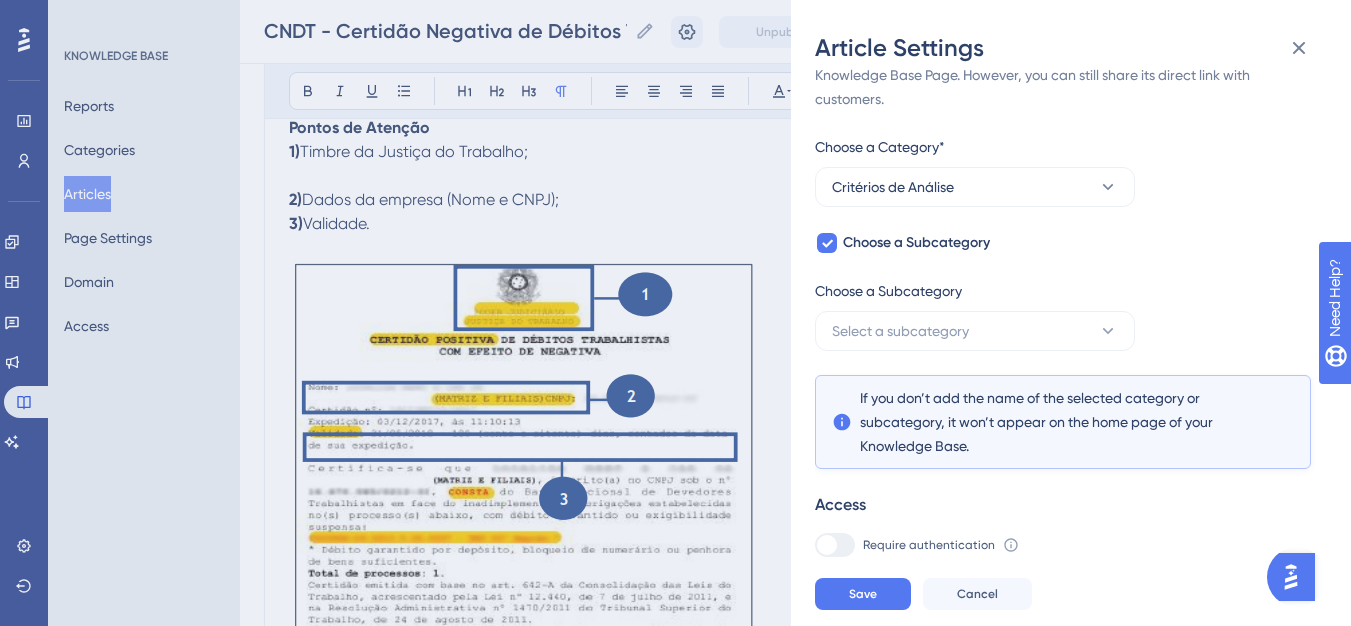 click on "Choose a Subcategory" at bounding box center [975, 295] 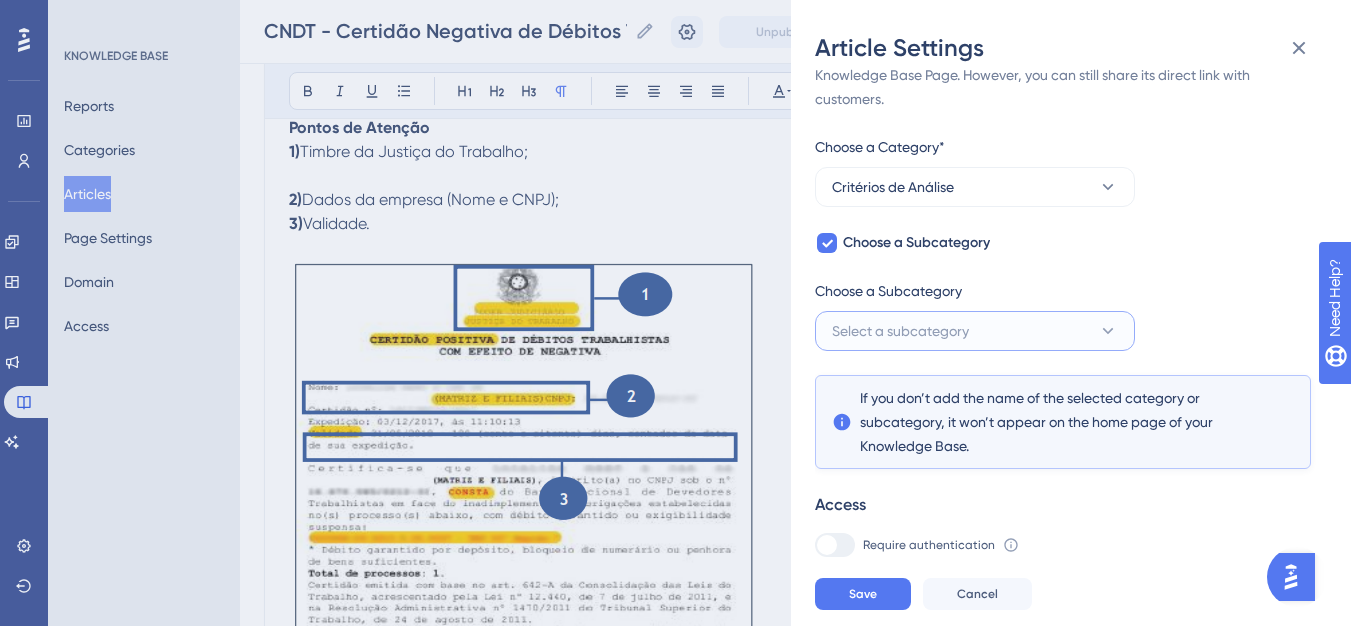click on "Select a subcategory" at bounding box center [900, 331] 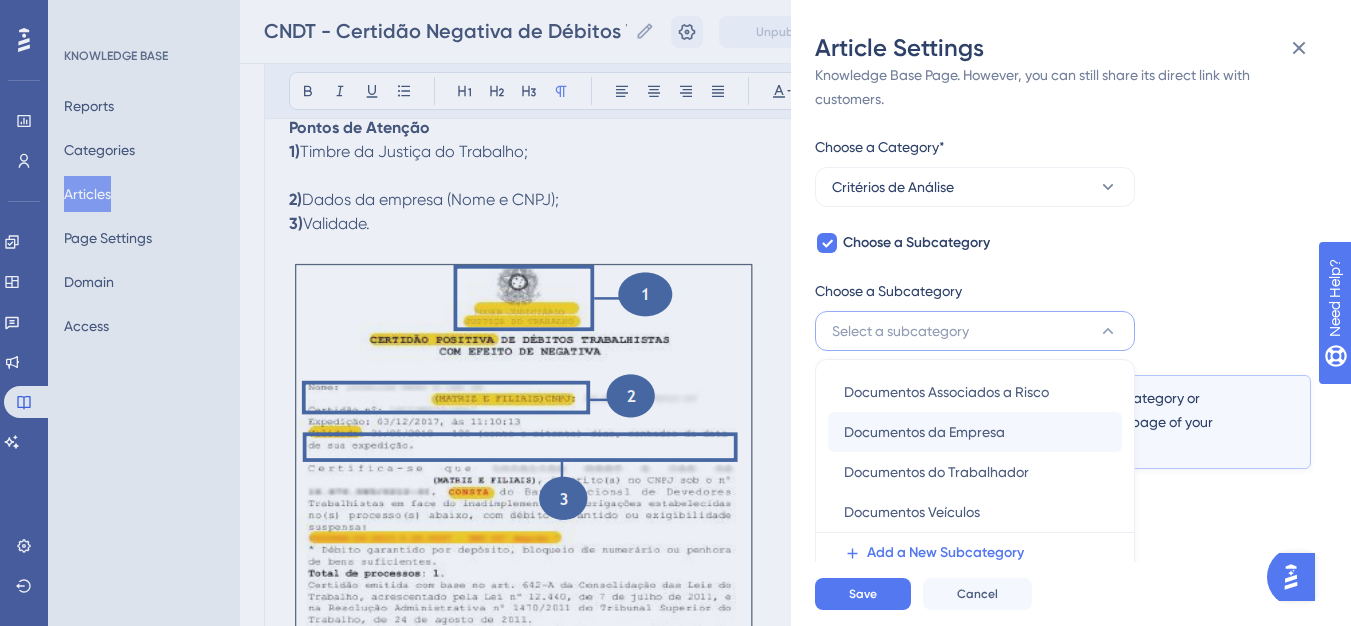 scroll, scrollTop: 145, scrollLeft: 0, axis: vertical 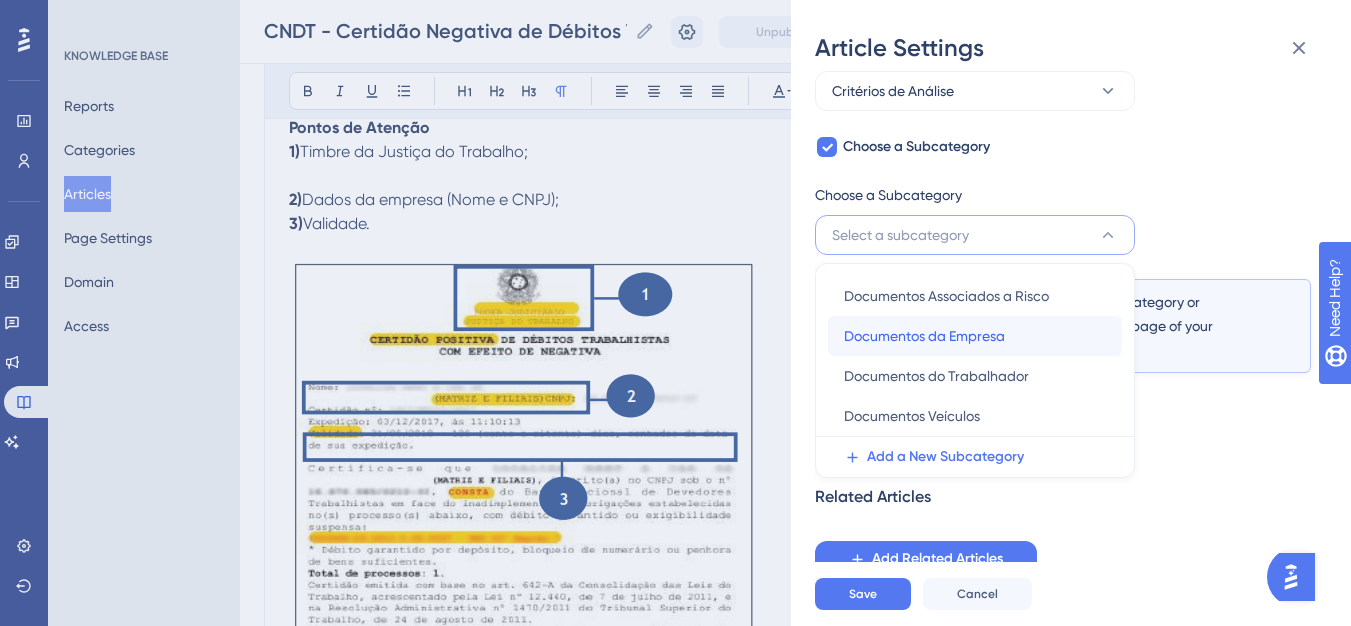 click on "Documentos da Empresa" at bounding box center (924, 336) 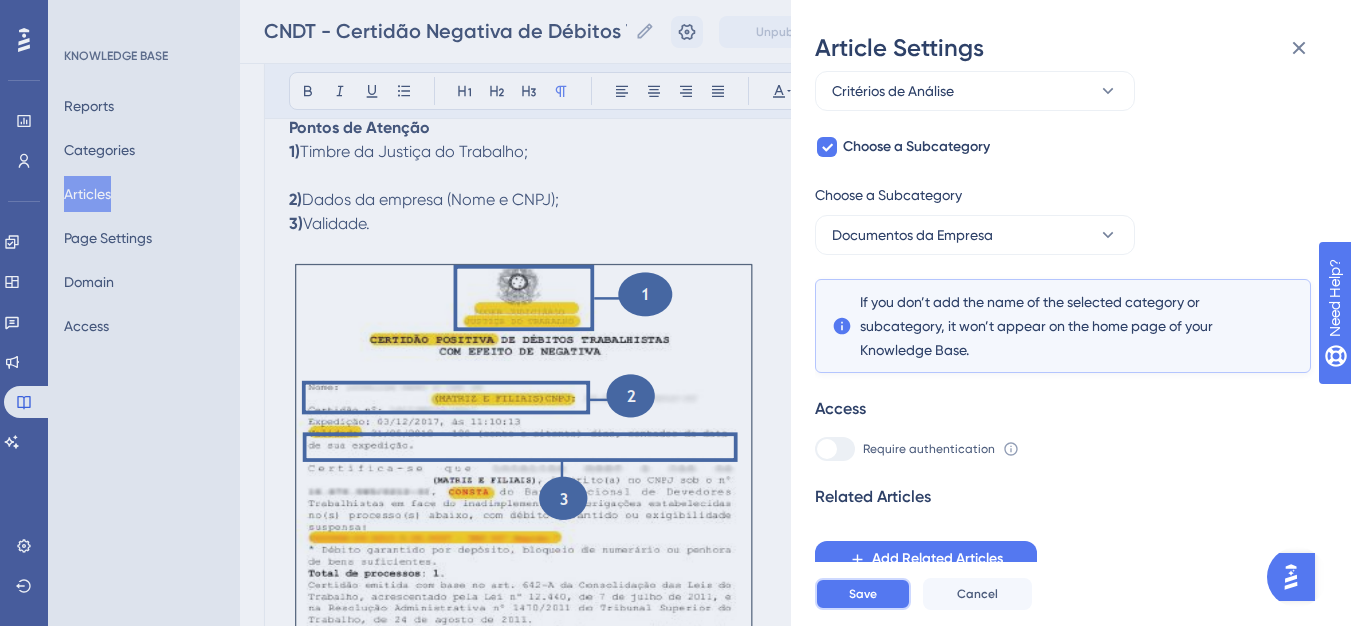 click on "Save" at bounding box center (863, 594) 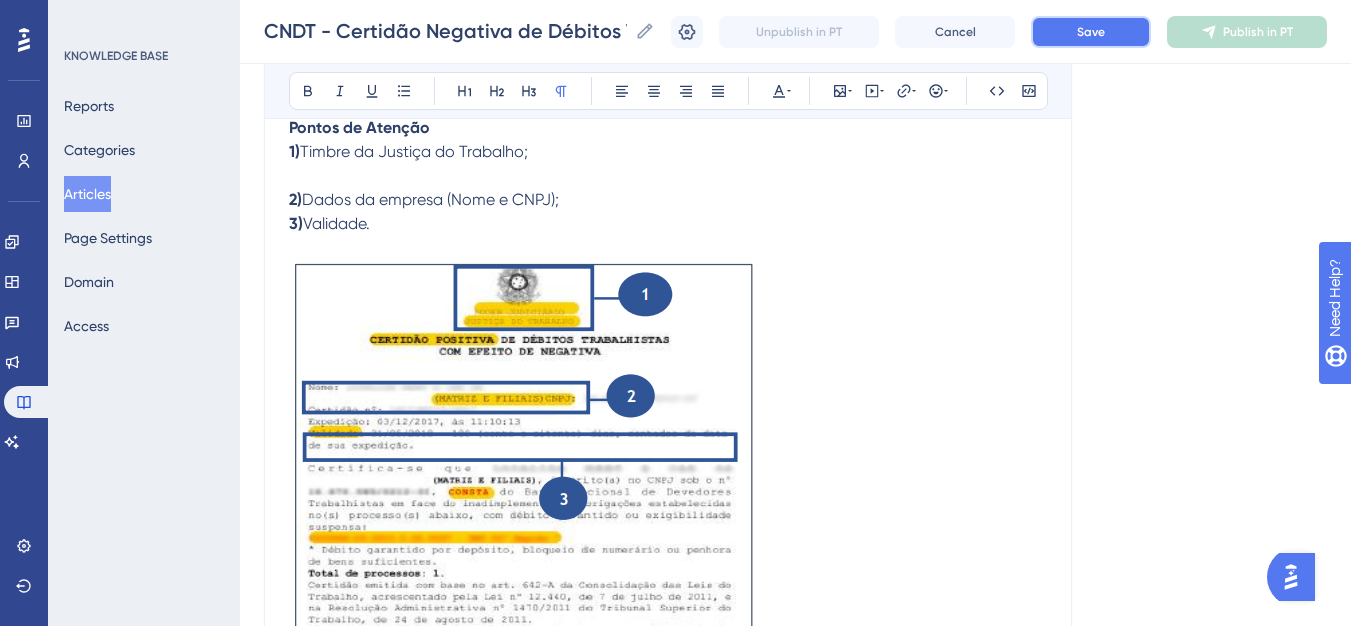 click on "Save" at bounding box center [1091, 32] 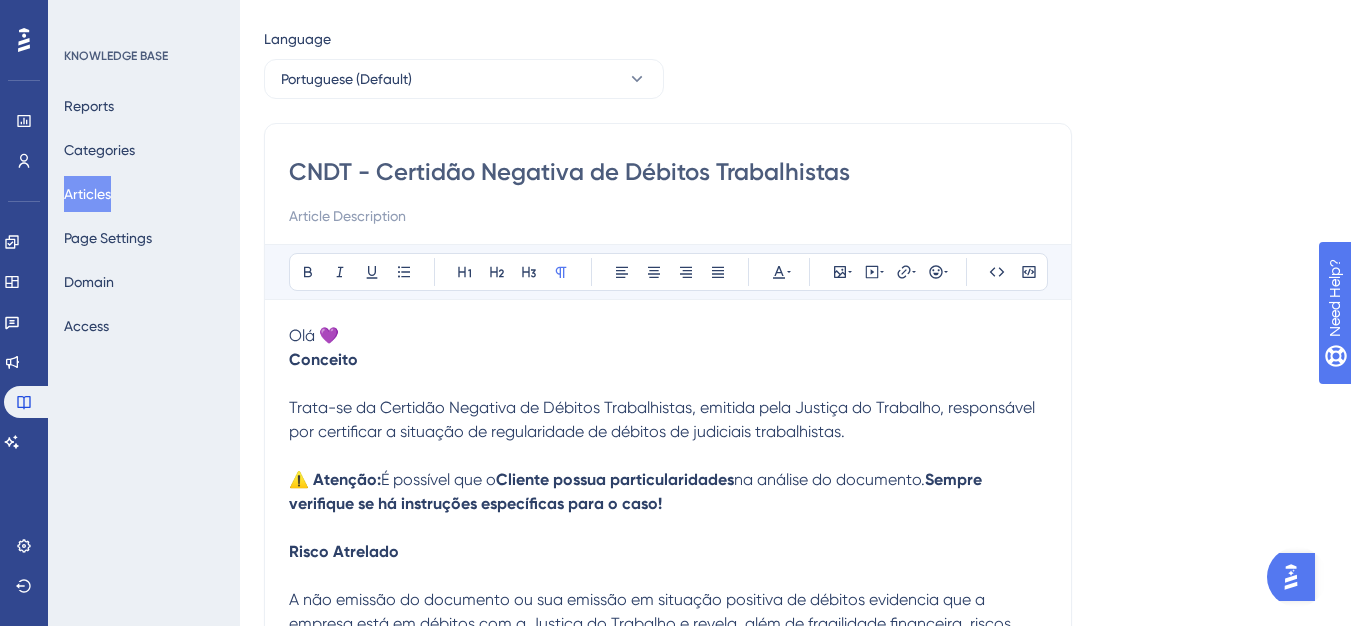 scroll, scrollTop: 0, scrollLeft: 0, axis: both 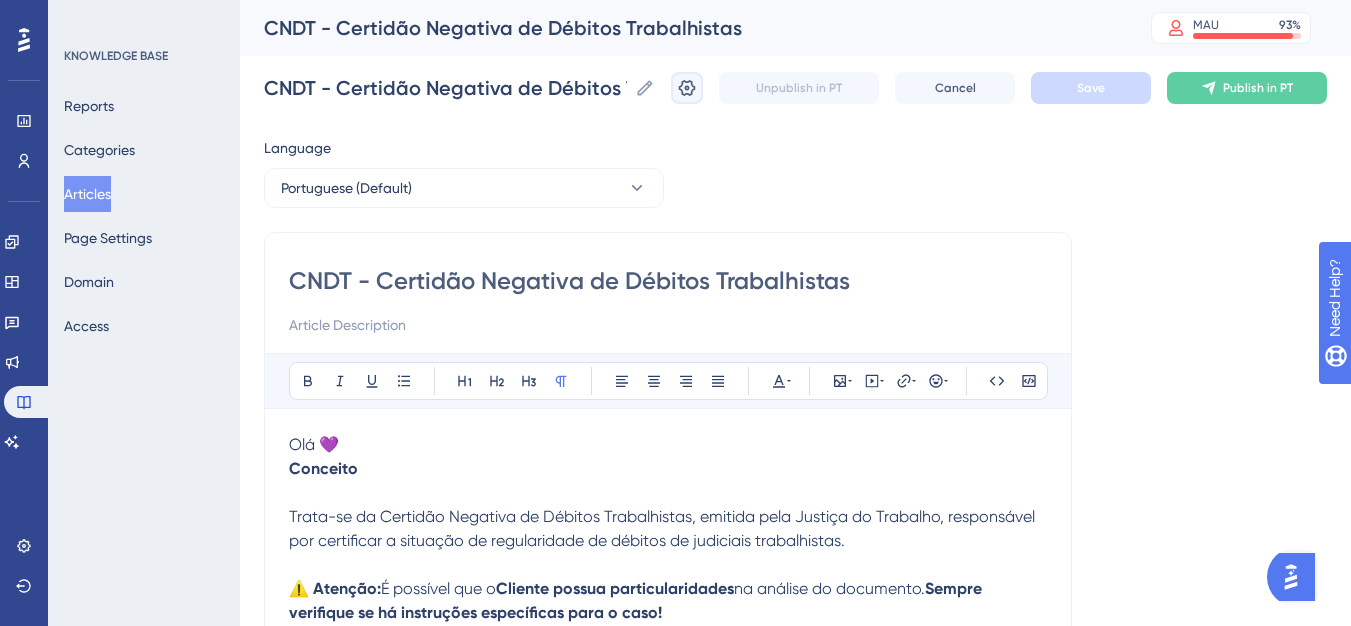 click 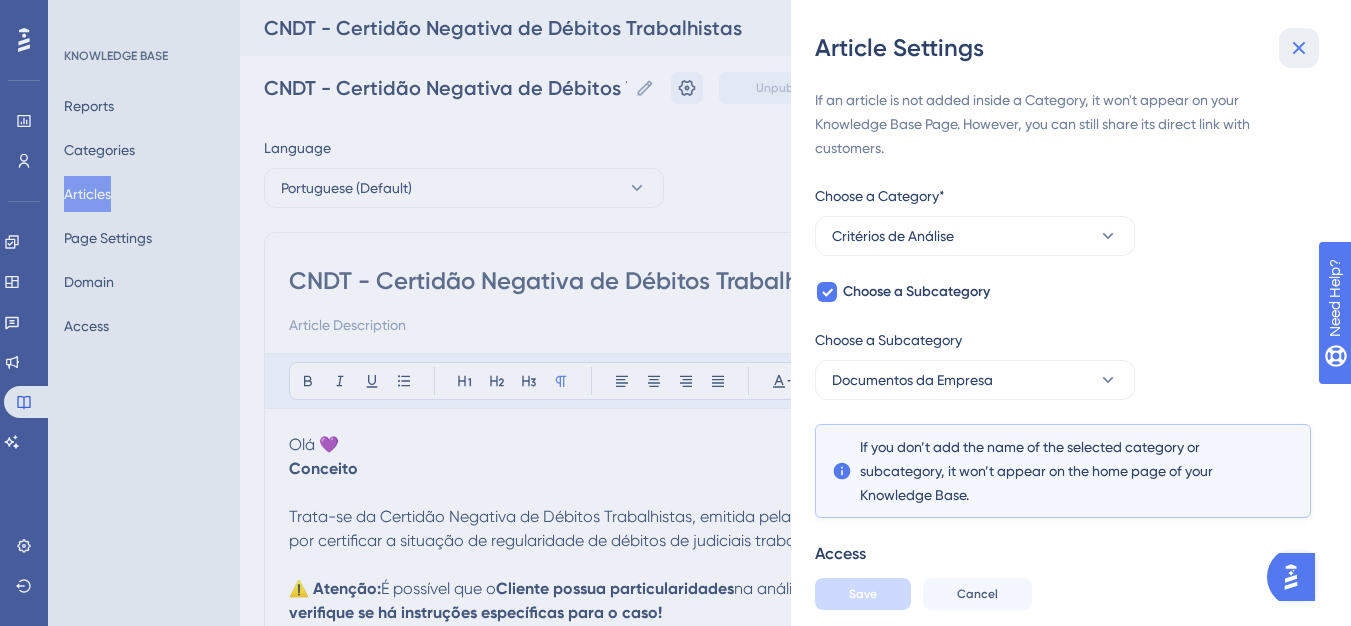 click at bounding box center (1299, 48) 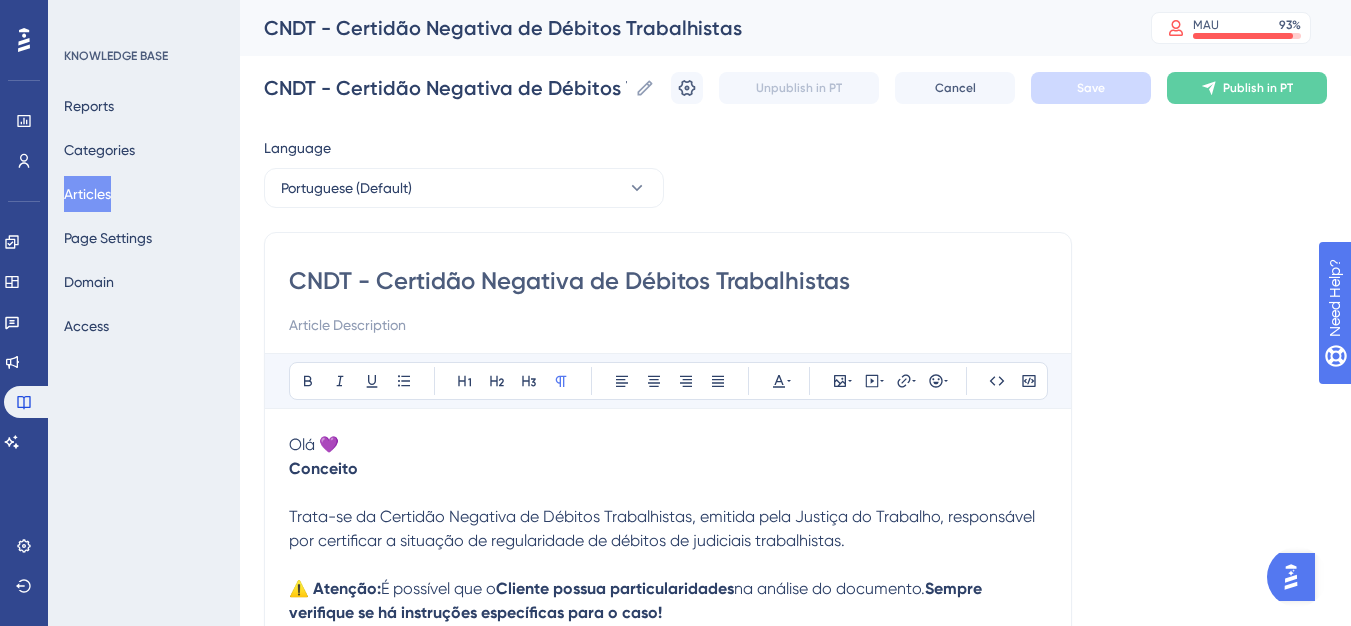 click on "CNDT - Certidão Negativa de Débitos Trabalhistas CNDT - Certidão Negativa de Débitos Trabalhistas Unpublish in PT Cancel Save Publish in PT" at bounding box center (795, 88) 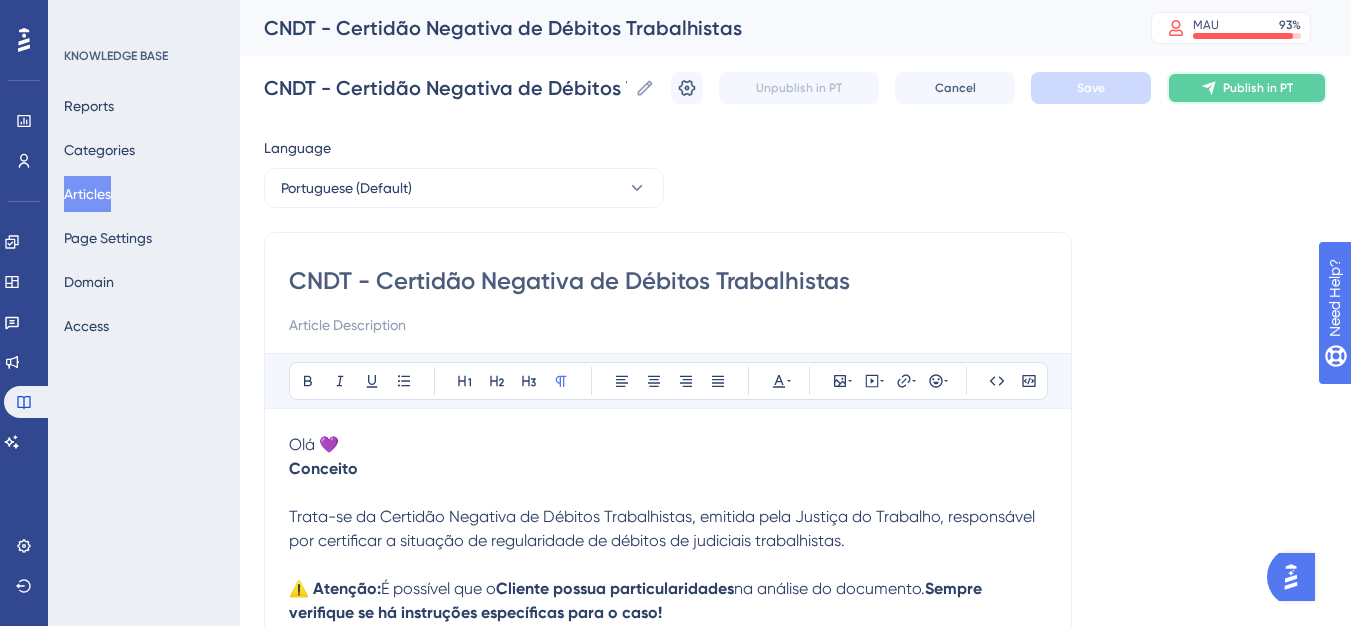 click on "Publish in PT" at bounding box center (1247, 88) 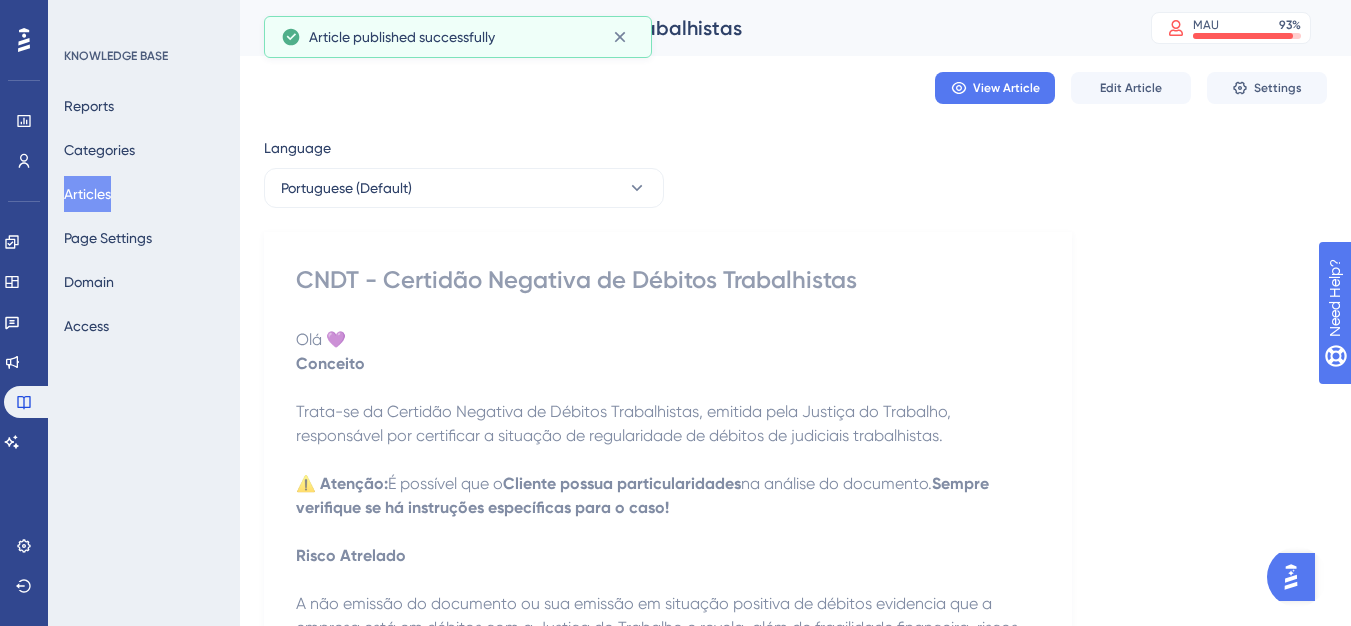 click on "Articles" at bounding box center (87, 194) 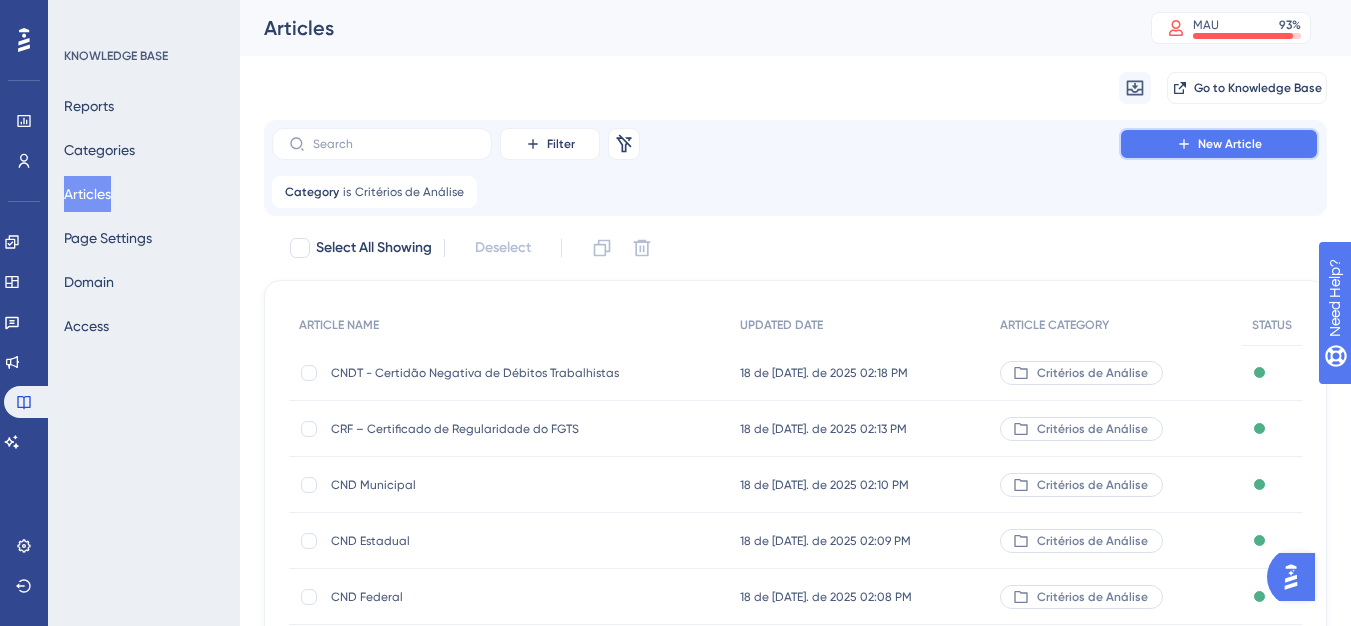 click on "New Article" at bounding box center (1219, 144) 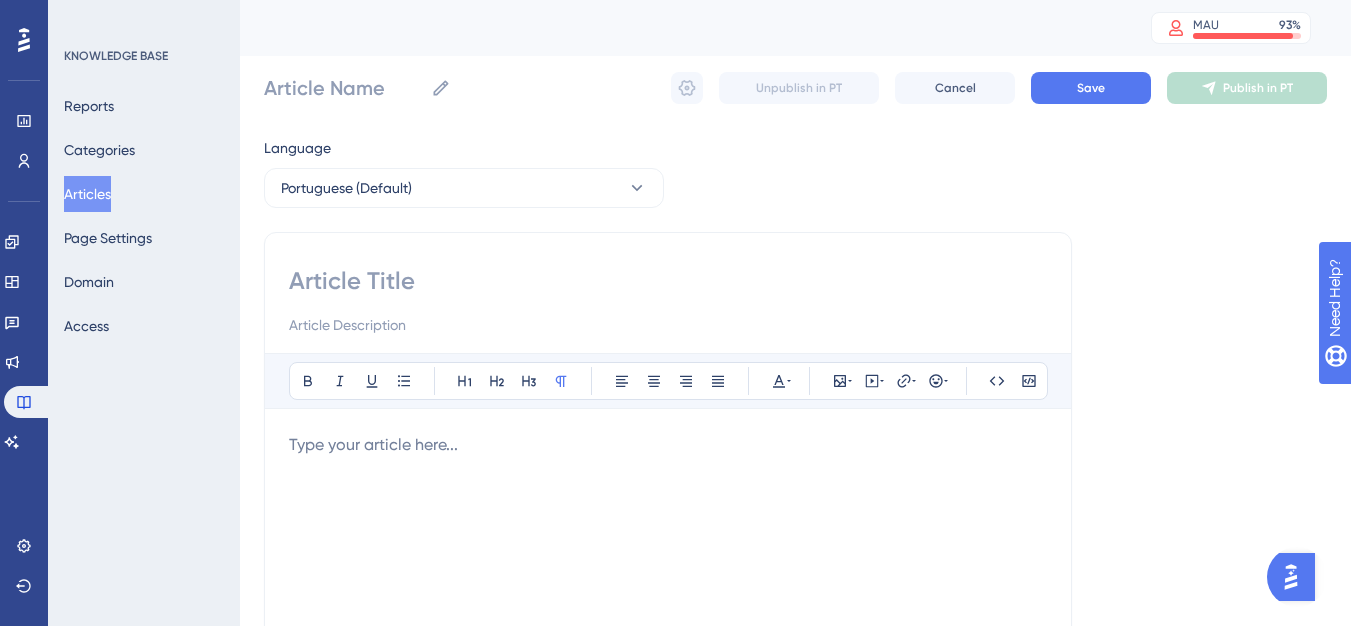 click on "Bold Italic Underline Bullet Point Heading 1 Heading 2 Heading 3 Normal Align Left Align Center Align Right Align Justify Text Color Insert Image Embed Video Hyperlink Emojis Code Code Block Type your article here..." at bounding box center (668, 565) 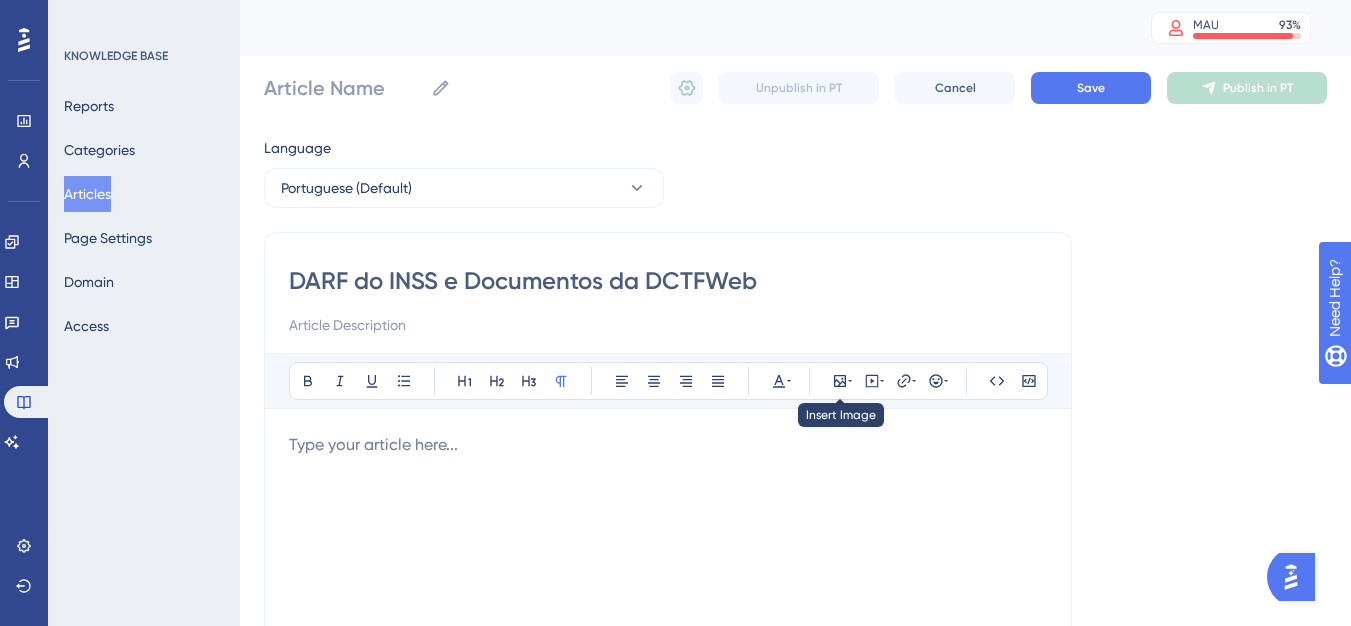 type on "DARF do INSS e Documentos da DCTFWeb" 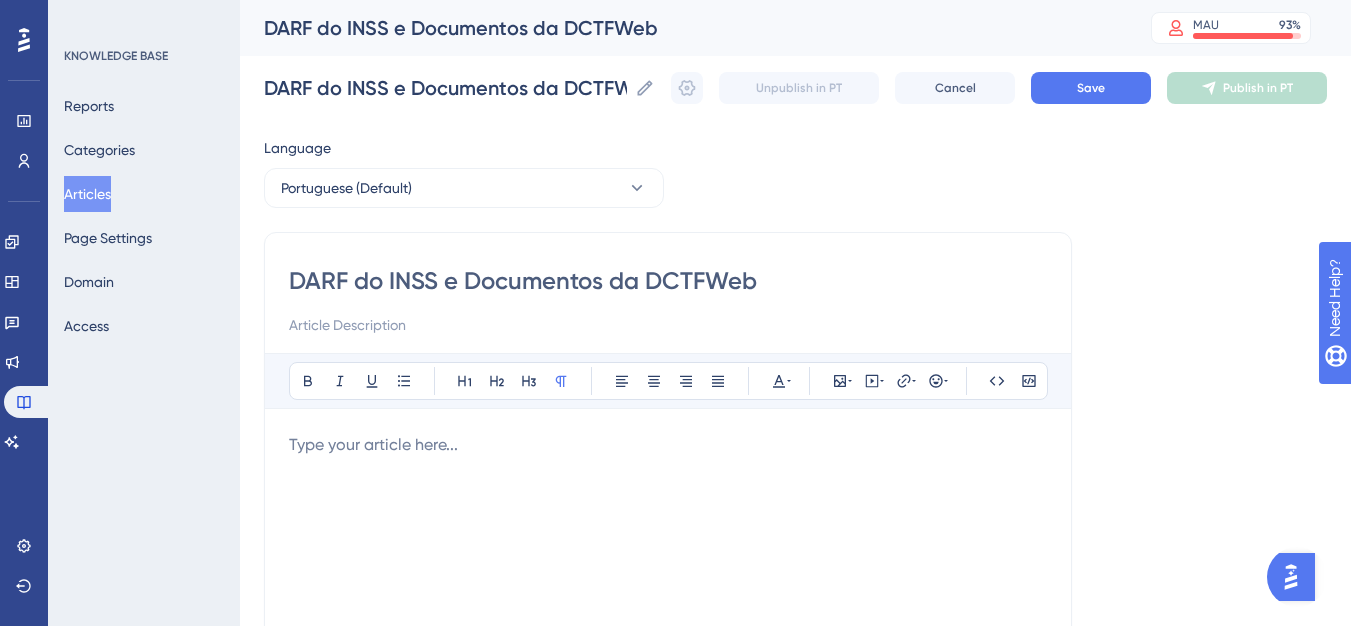 type on "DARF do INSS e Documentos da DCTFWeb" 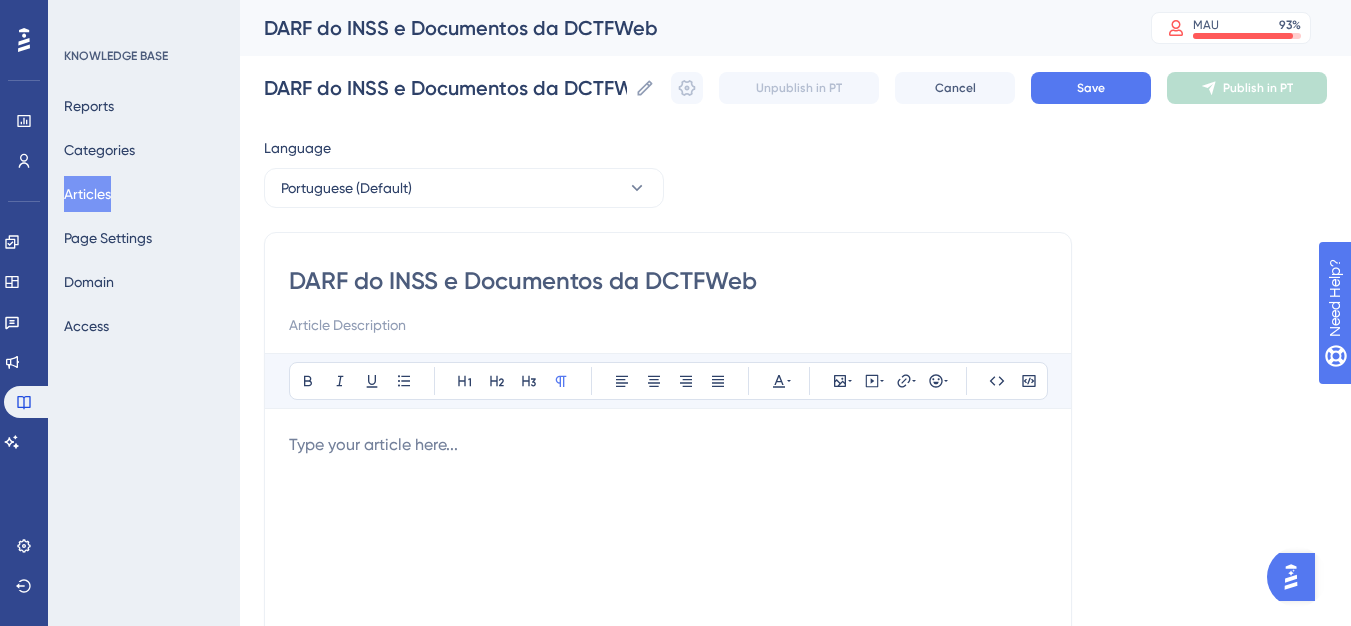 click at bounding box center [668, 653] 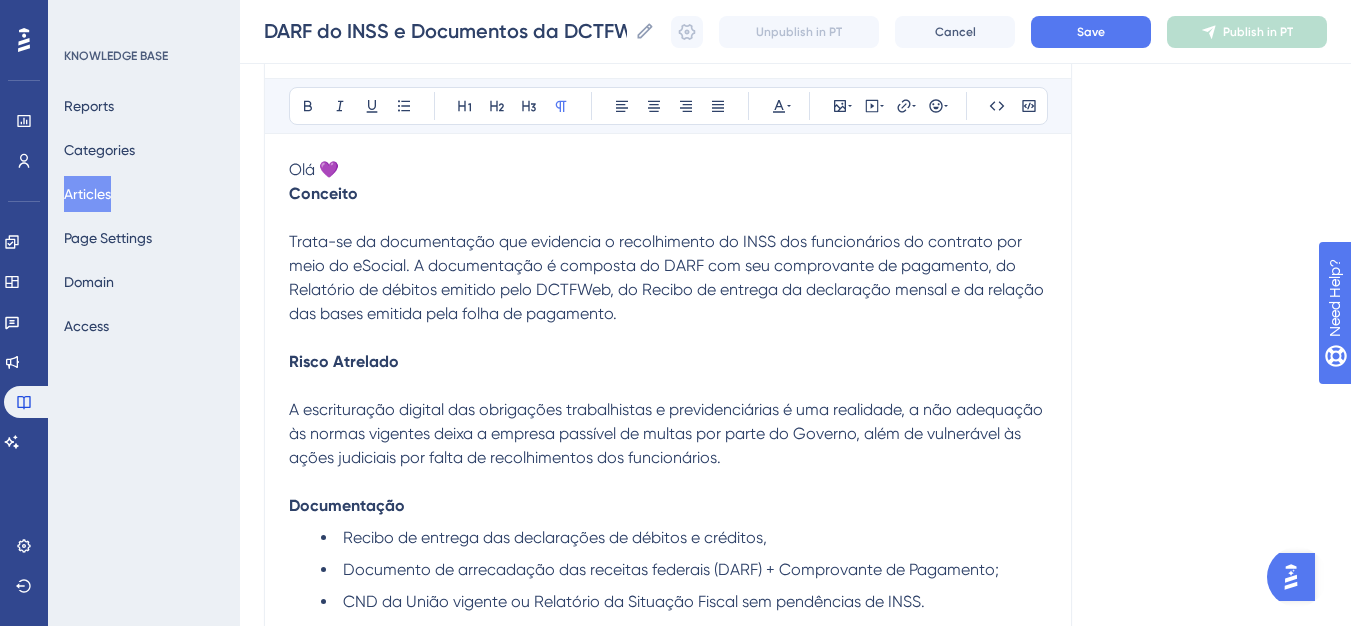 scroll, scrollTop: 0, scrollLeft: 0, axis: both 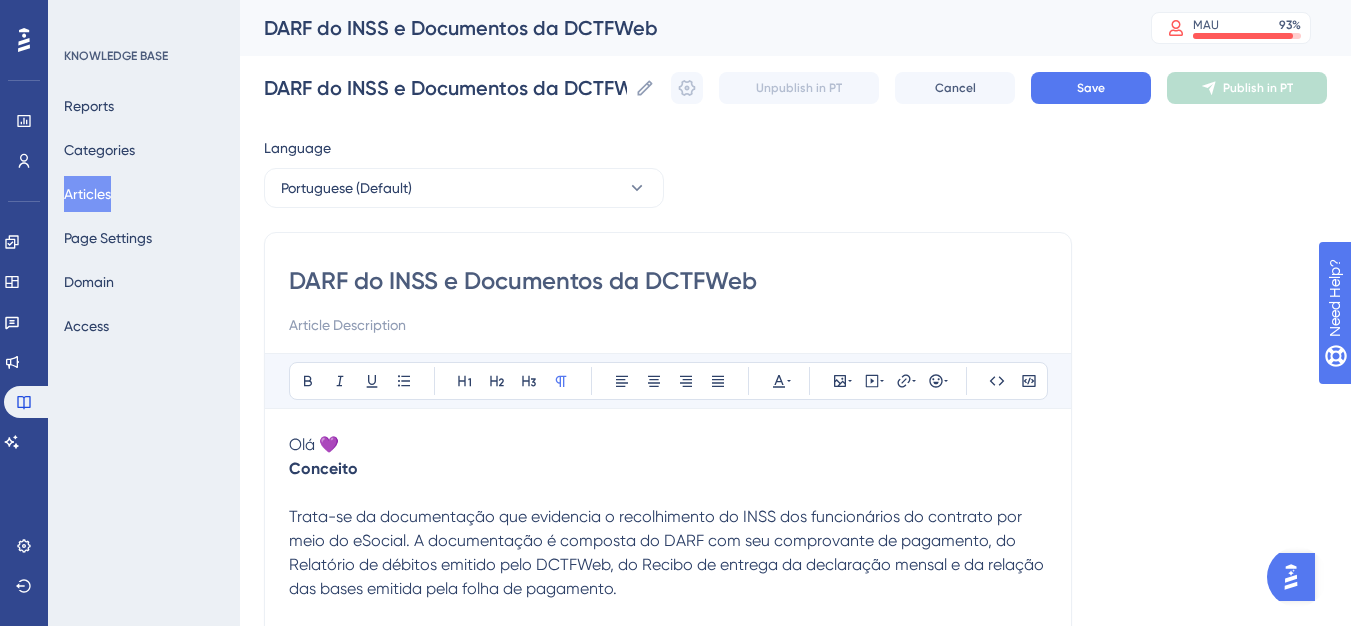 click on "Conceito" at bounding box center (323, 468) 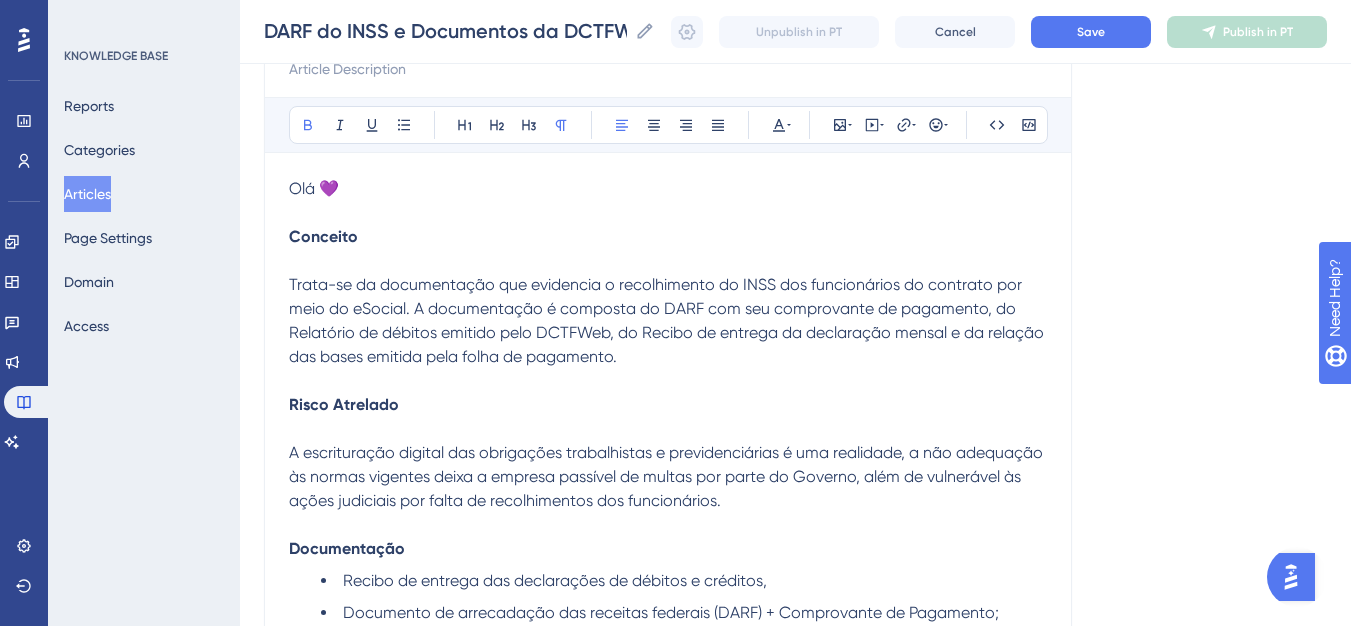 scroll, scrollTop: 0, scrollLeft: 0, axis: both 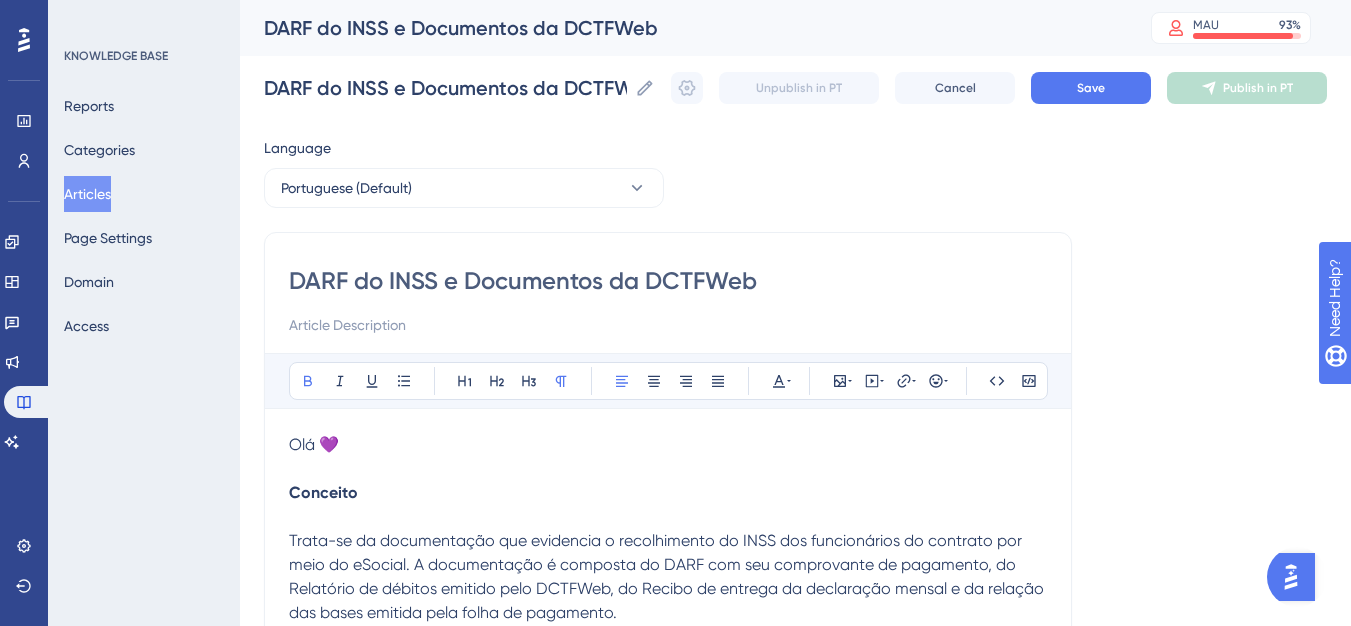 click on "DARF do INSS e Documentos da DCTFWeb DARF do INSS e Documentos da DCTFWeb Unpublish in PT Cancel Save Publish in PT" at bounding box center [795, 88] 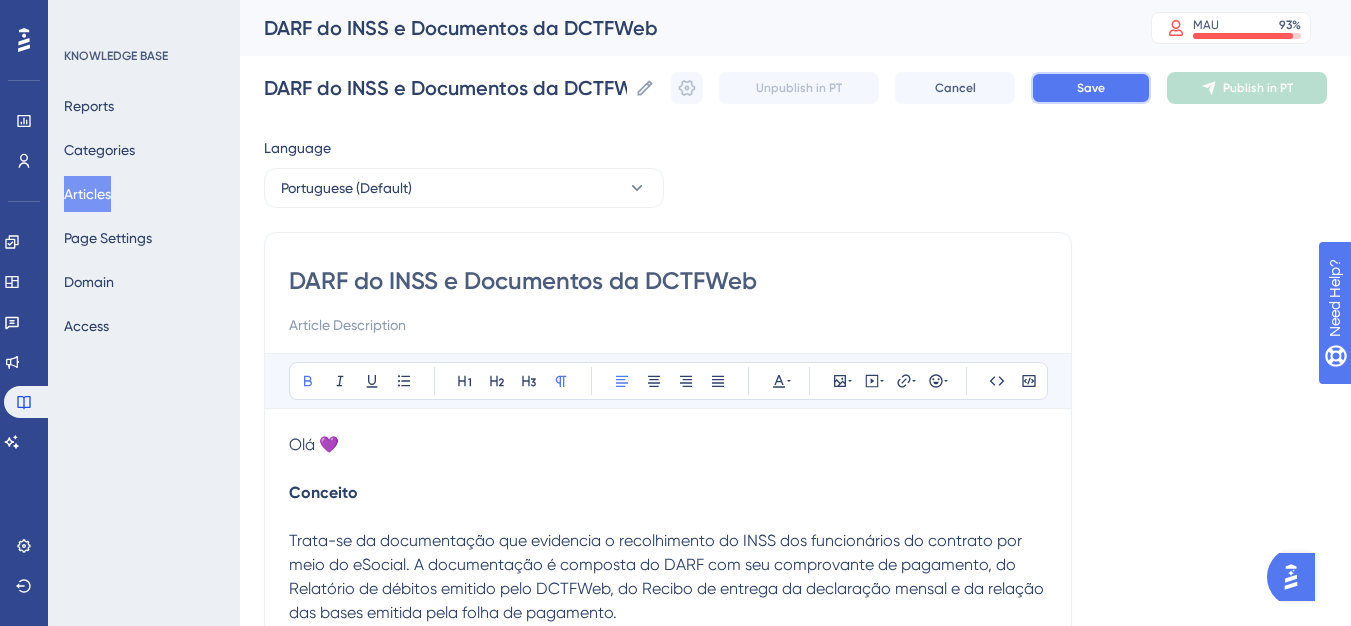 click on "Save" at bounding box center [1091, 88] 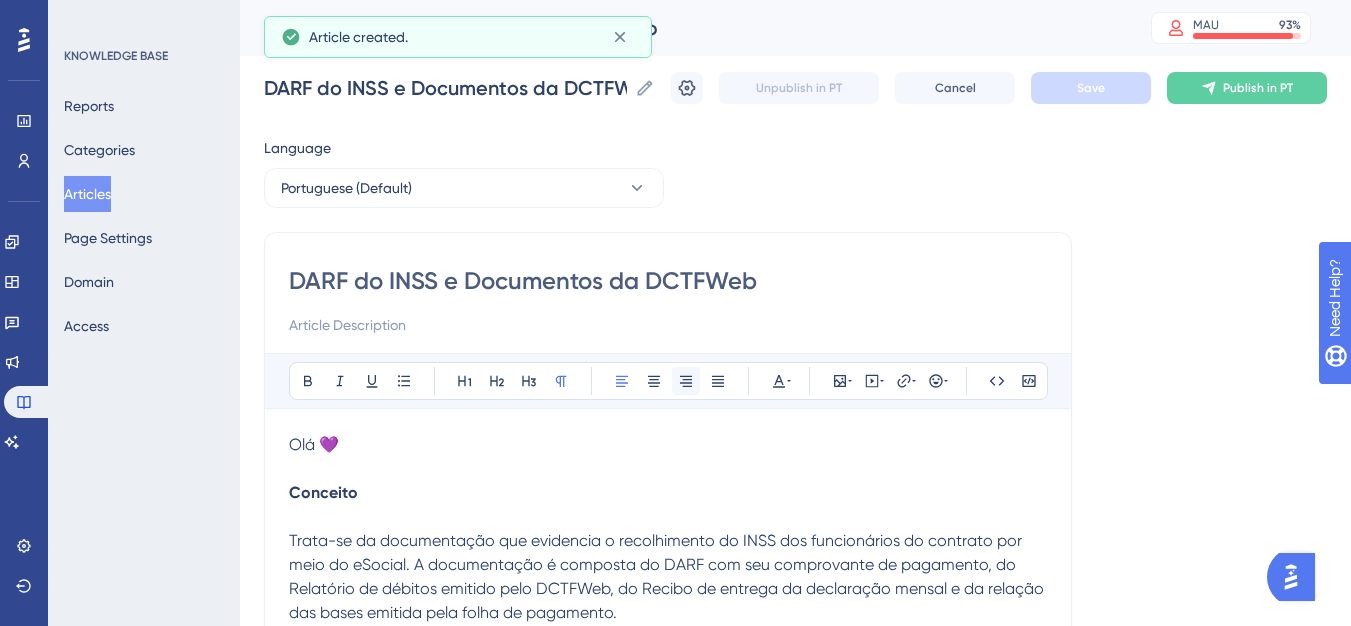 scroll, scrollTop: 3005, scrollLeft: 0, axis: vertical 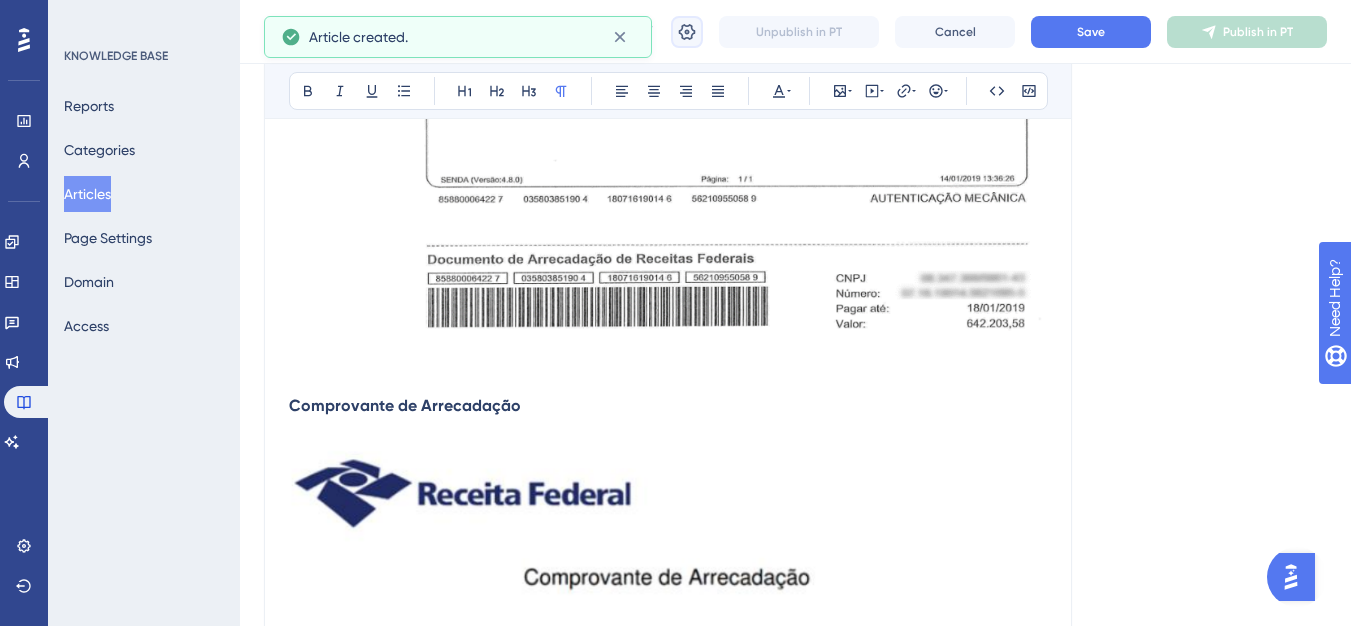 click 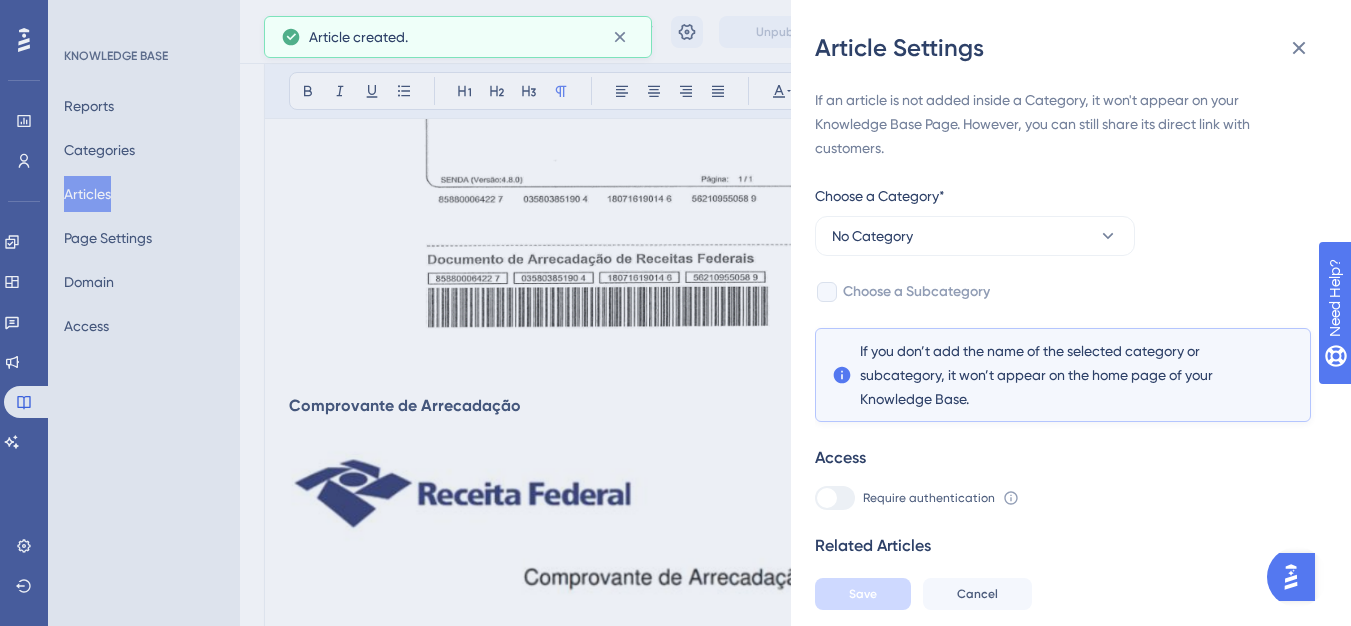 click on "If an article is not added inside a Category, it won't appear on your Knowledge Base Page. However, you can still share its direct link with customers. Choose a Category* No Category Choose a Subcategory If you don’t add the name of the selected category or subcategory, it won’t appear on the home page of your Knowledge Base. Access Require authentication To change this setting you should manage your access preferences  under the Access tab. Learn more Related Articles Add Related Articles" at bounding box center [1063, 357] 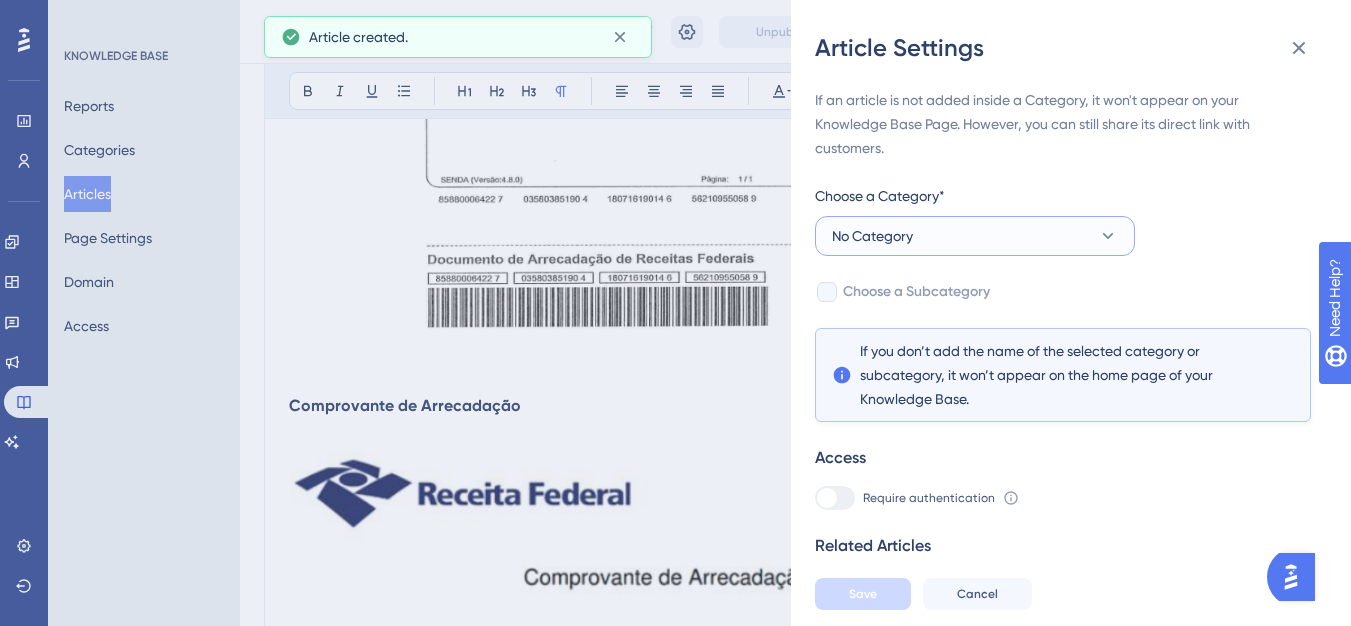 click on "No Category" at bounding box center (872, 236) 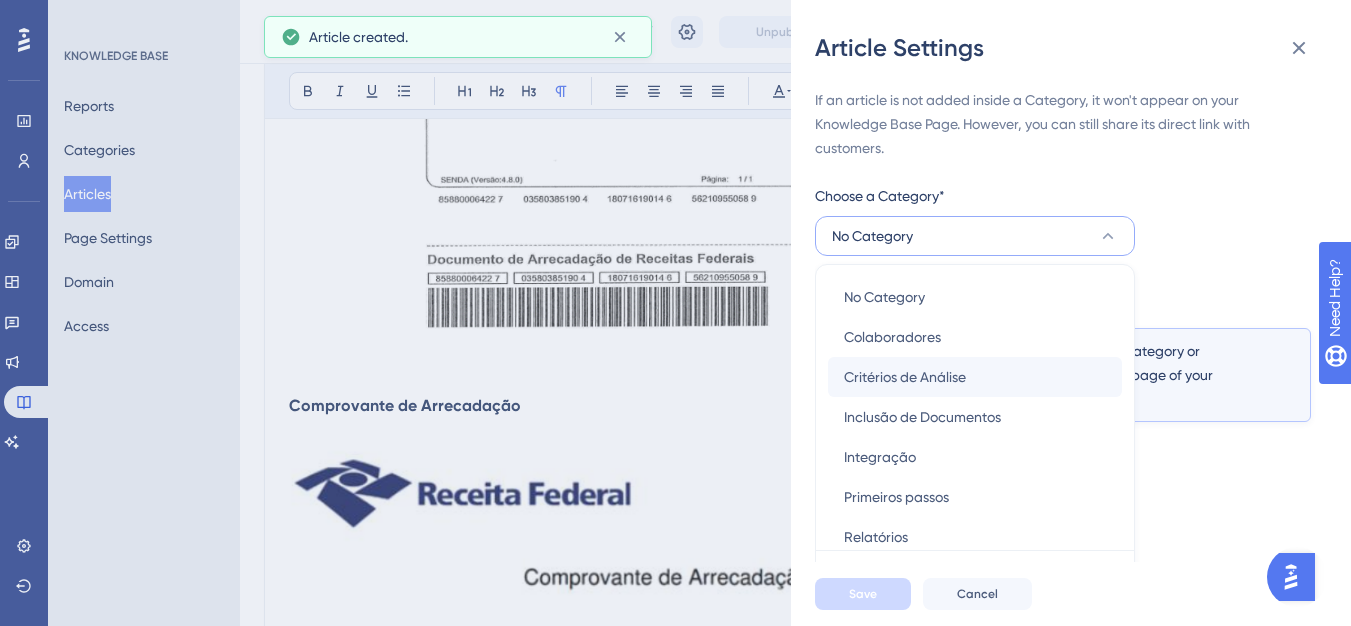scroll, scrollTop: 49, scrollLeft: 0, axis: vertical 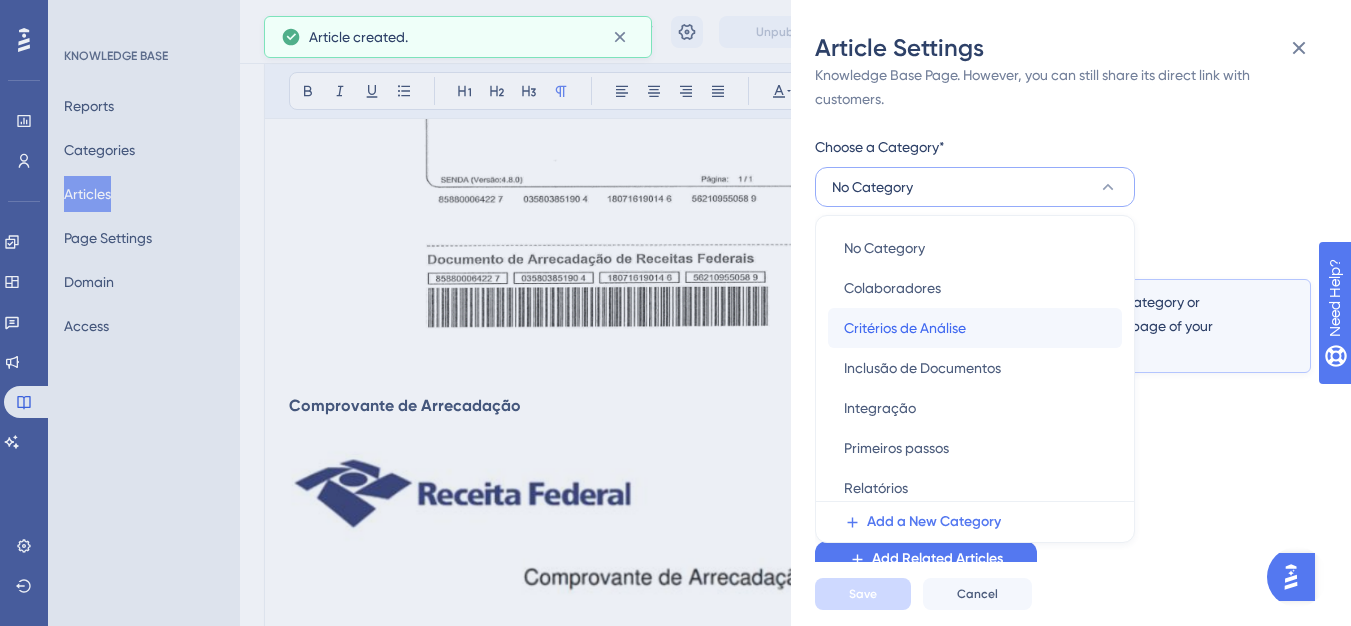 click on "Critérios de Análise" at bounding box center [905, 328] 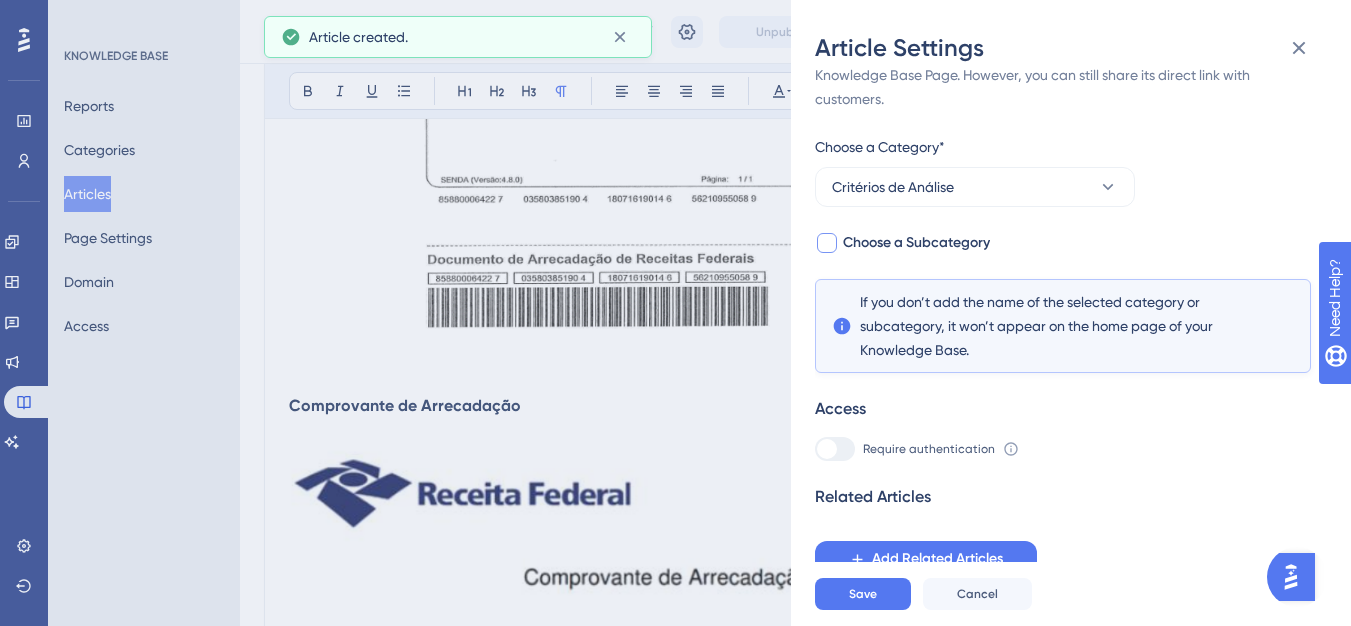 click on "Choose a Subcategory" at bounding box center [916, 243] 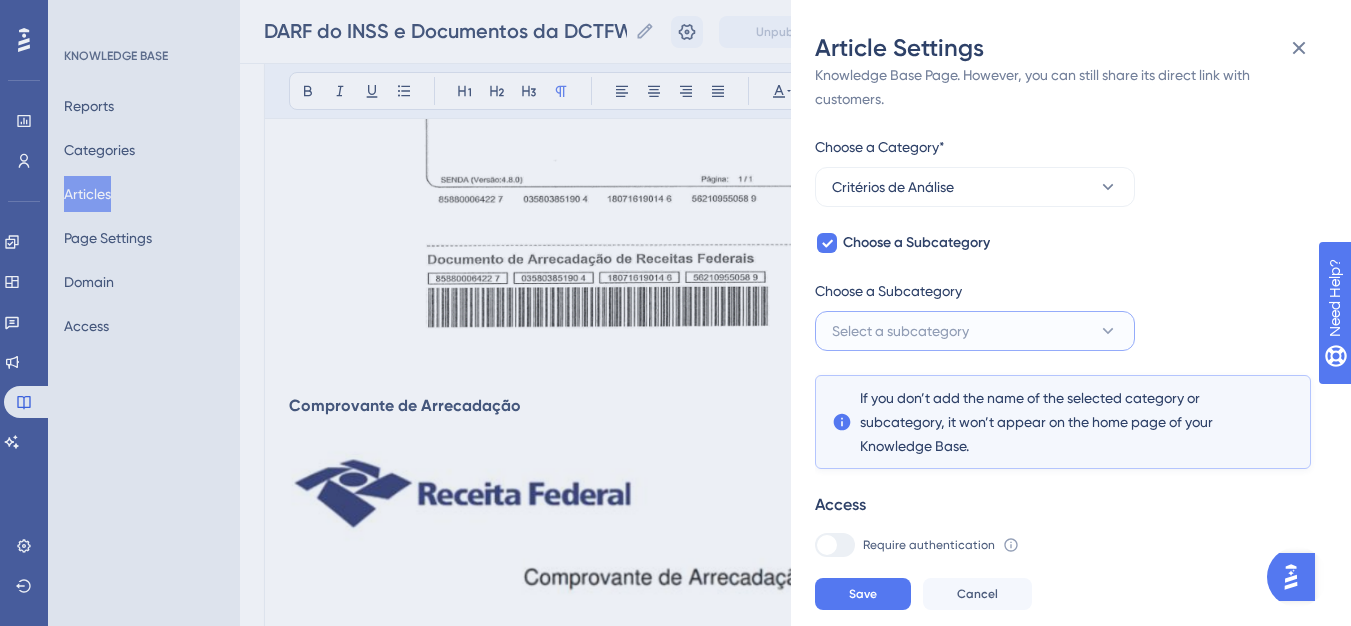 click on "Select a subcategory" at bounding box center (900, 331) 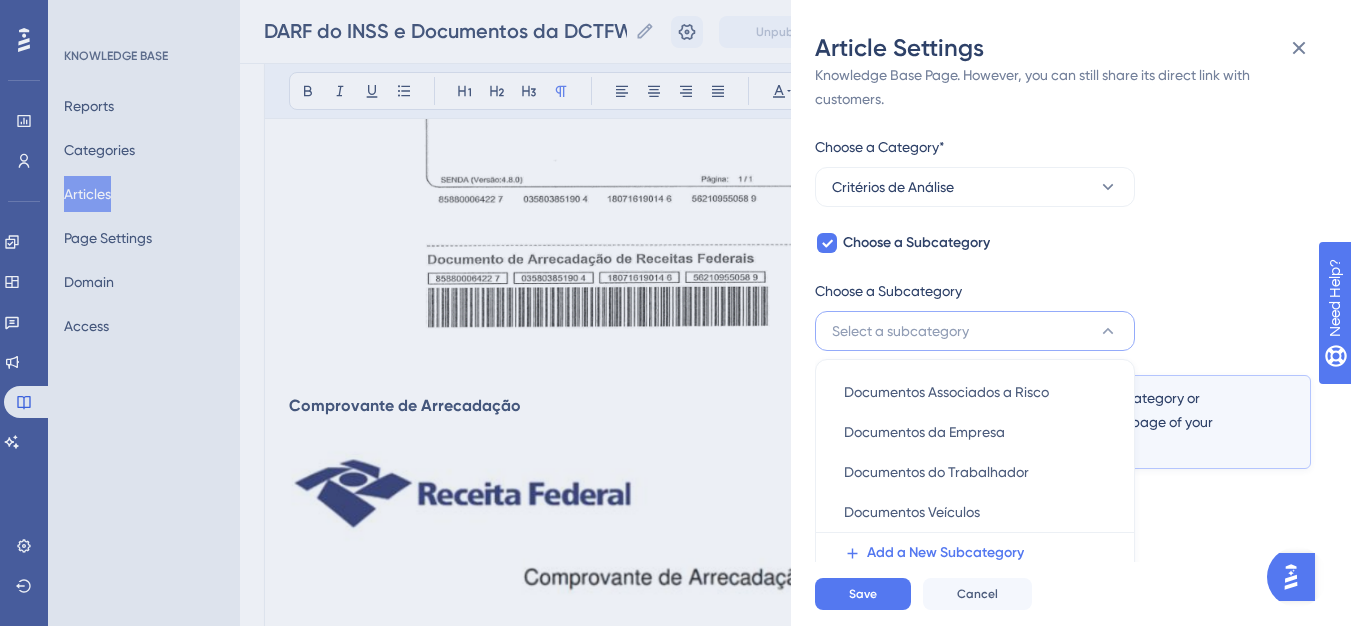scroll, scrollTop: 145, scrollLeft: 0, axis: vertical 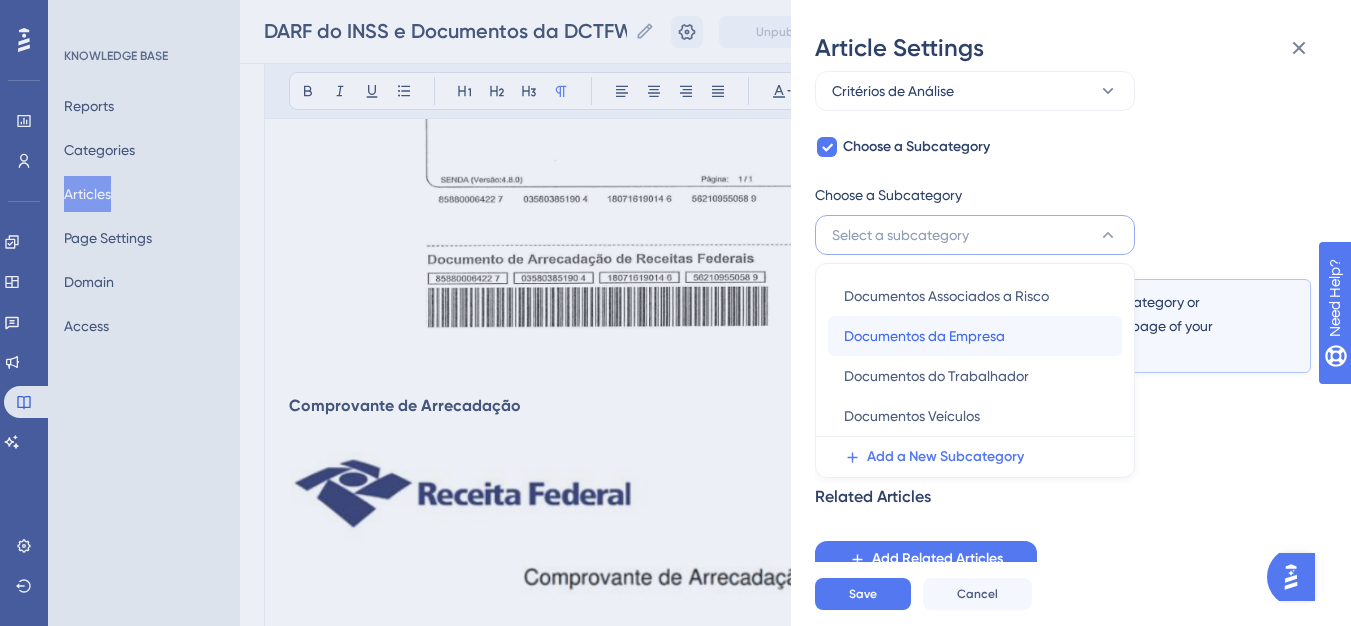 click on "Documentos da Empresa" at bounding box center (924, 336) 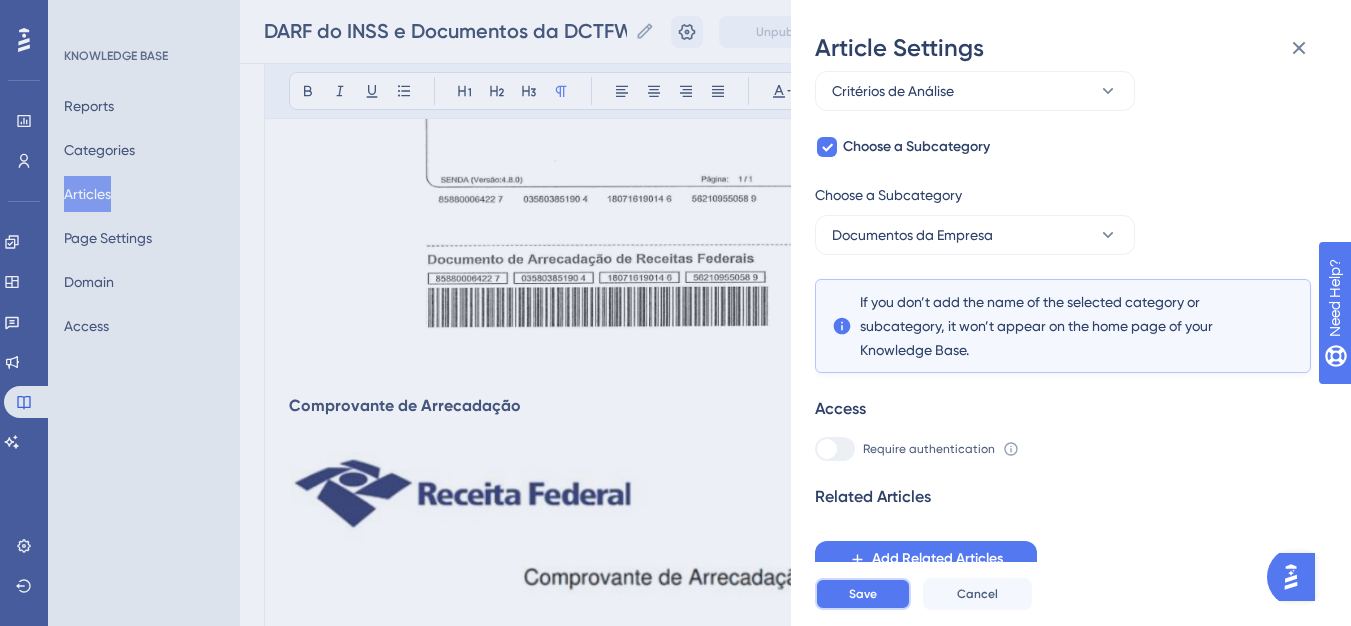 click on "Save" at bounding box center [863, 594] 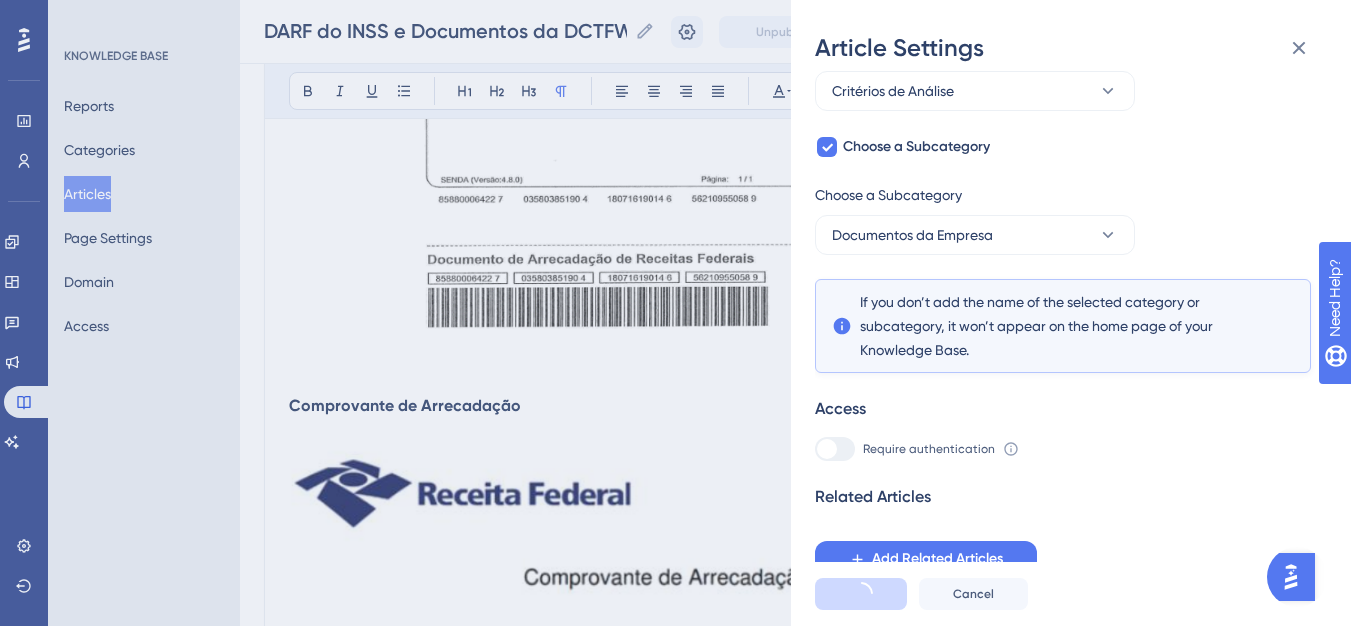 scroll, scrollTop: 0, scrollLeft: 0, axis: both 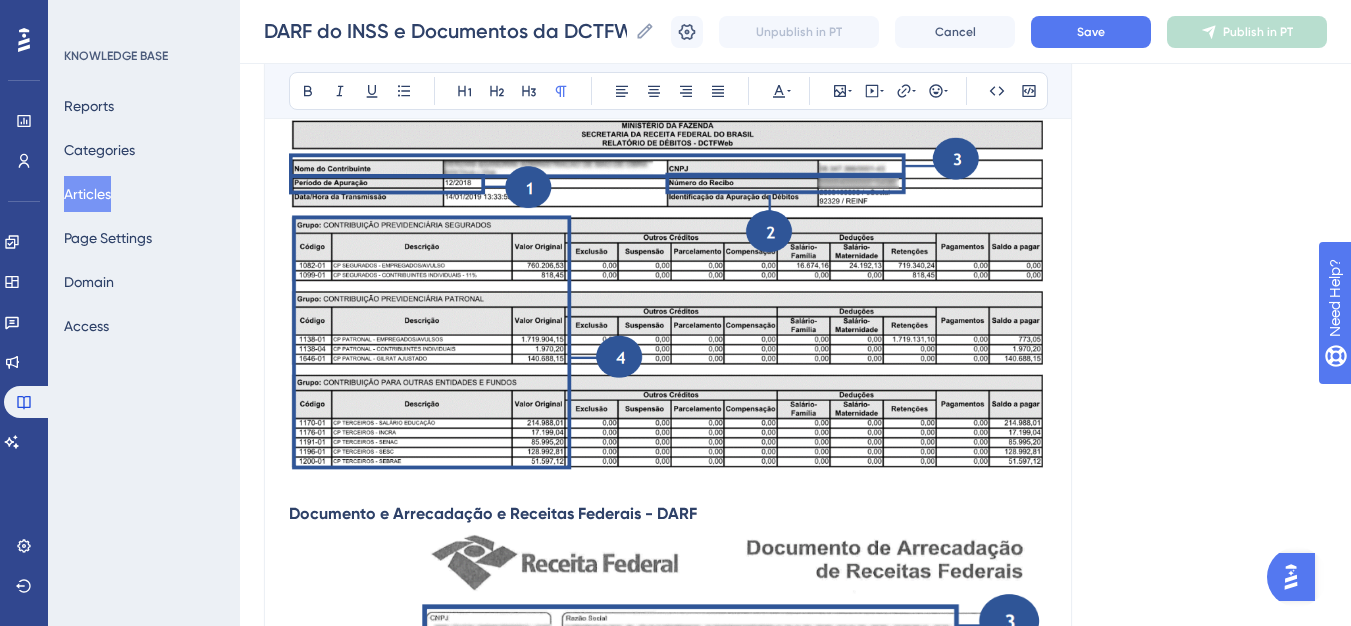 click on "DARF do INSS e Documentos da DCTFWeb DARF do INSS e Documentos da DCTFWeb Unpublish in PT Cancel Save Publish in PT" at bounding box center [795, 32] 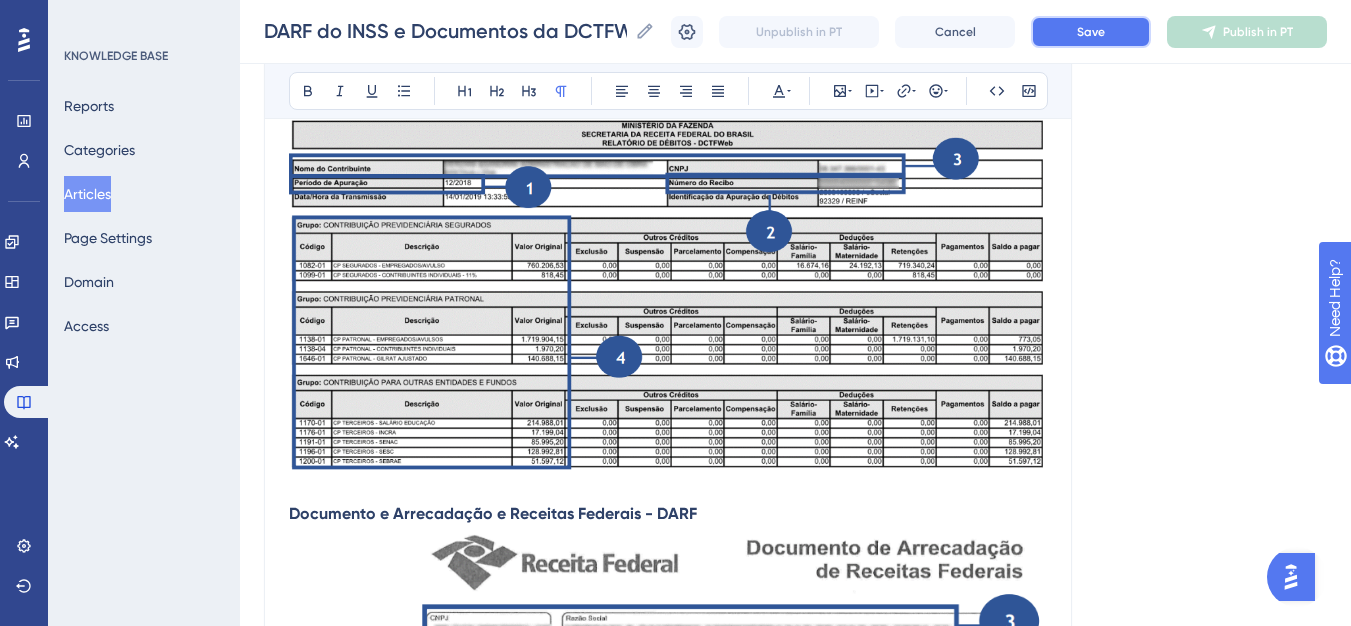click on "Save" at bounding box center (1091, 32) 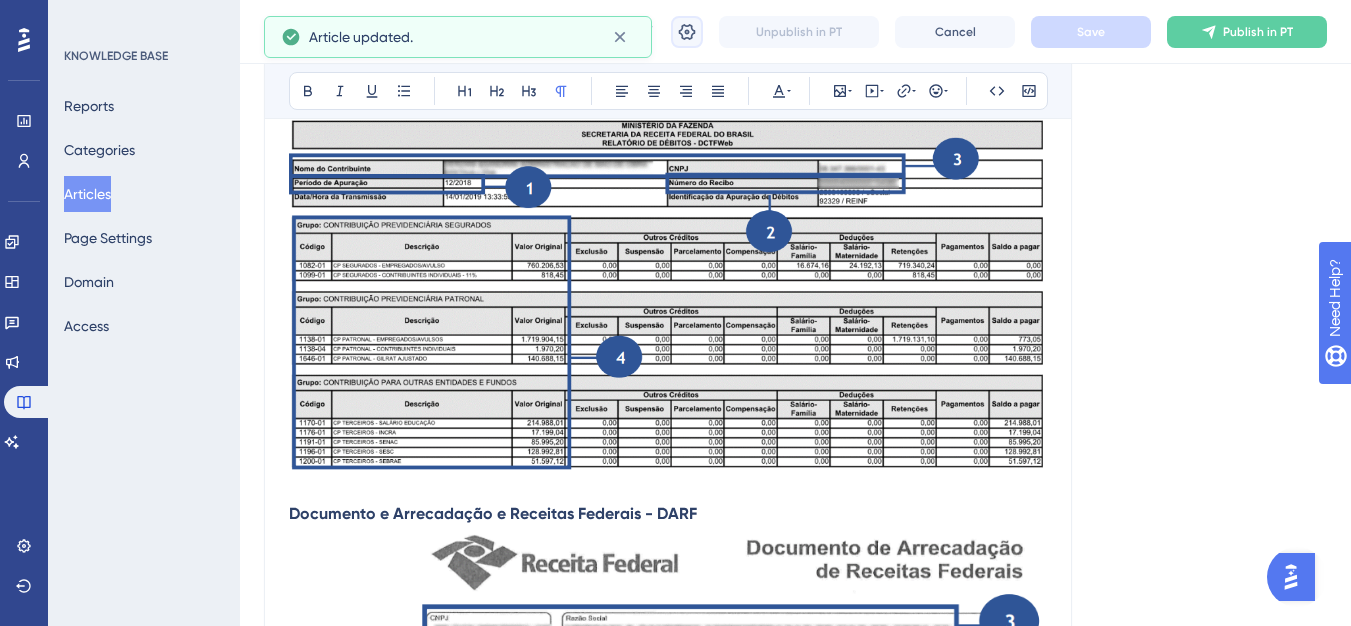 click 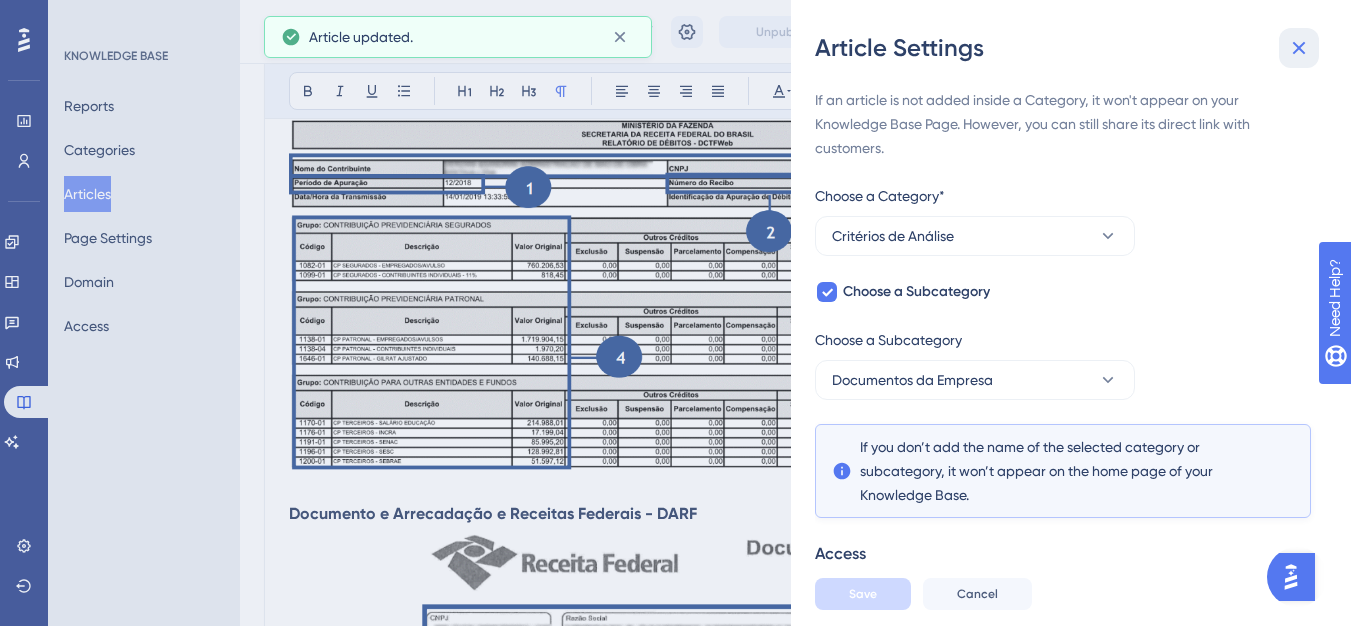 click 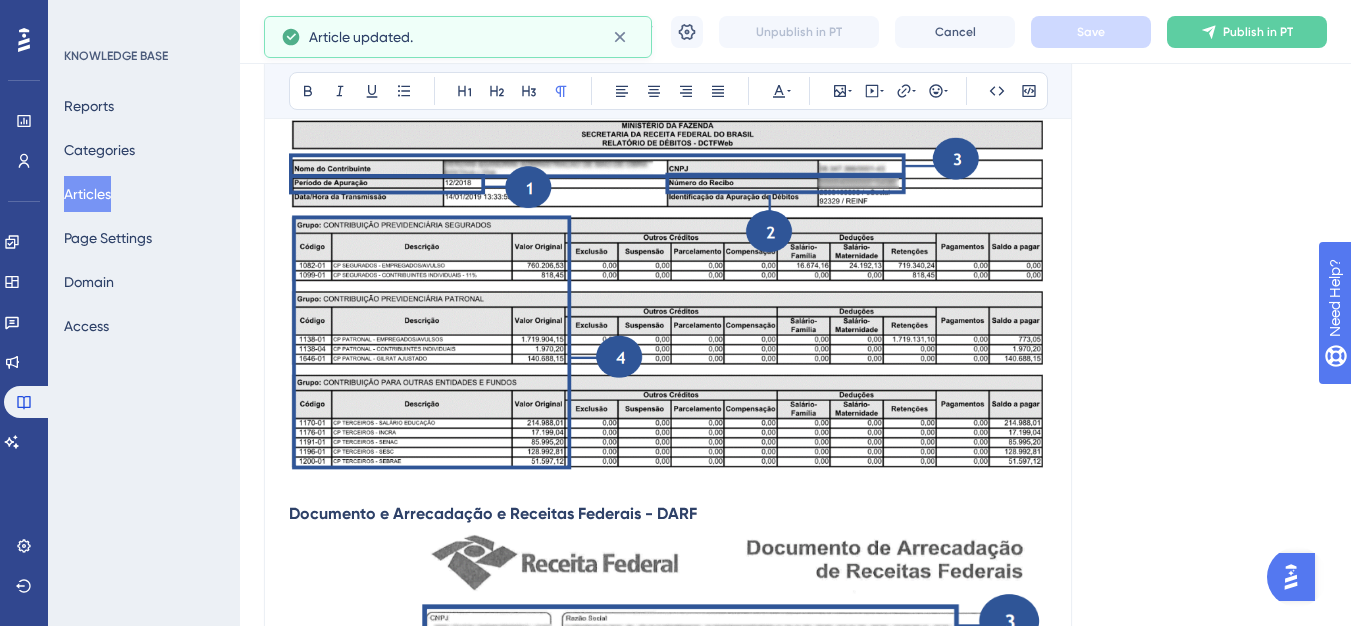 click on "DARF do INSS e Documentos da DCTFWeb DARF do INSS e Documentos da DCTFWeb Unpublish in PT Cancel Save Publish in PT" at bounding box center (795, 32) 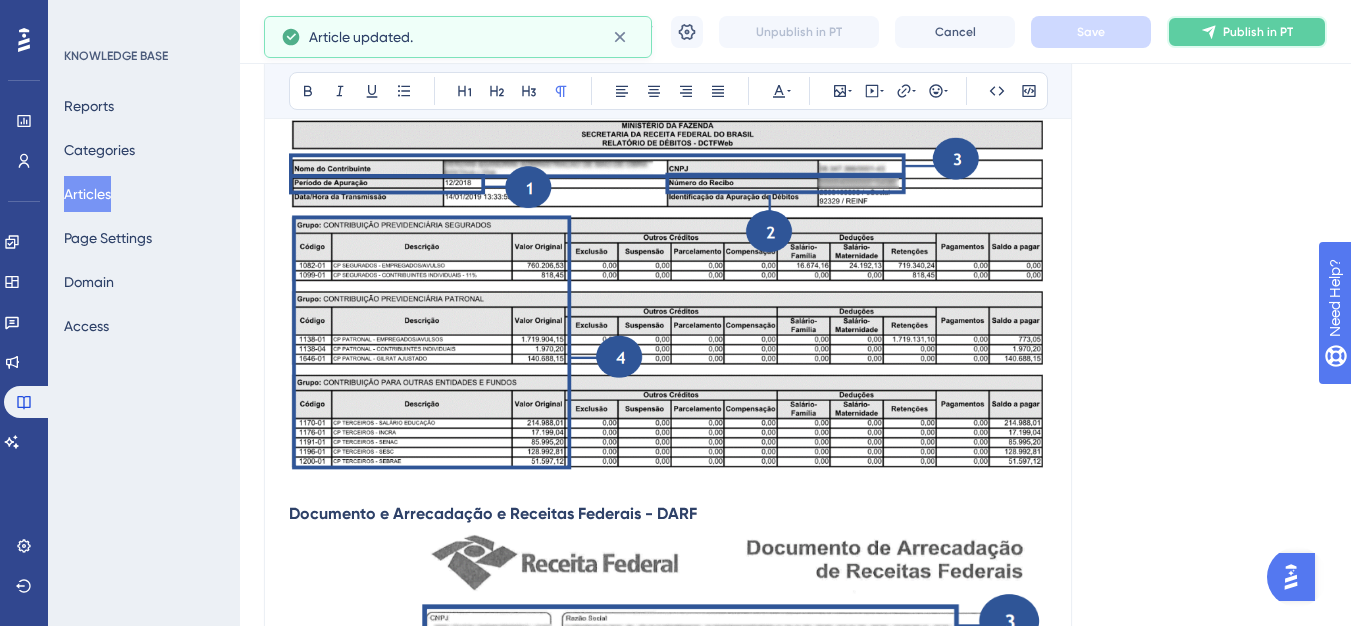 click on "Publish in PT" at bounding box center [1258, 32] 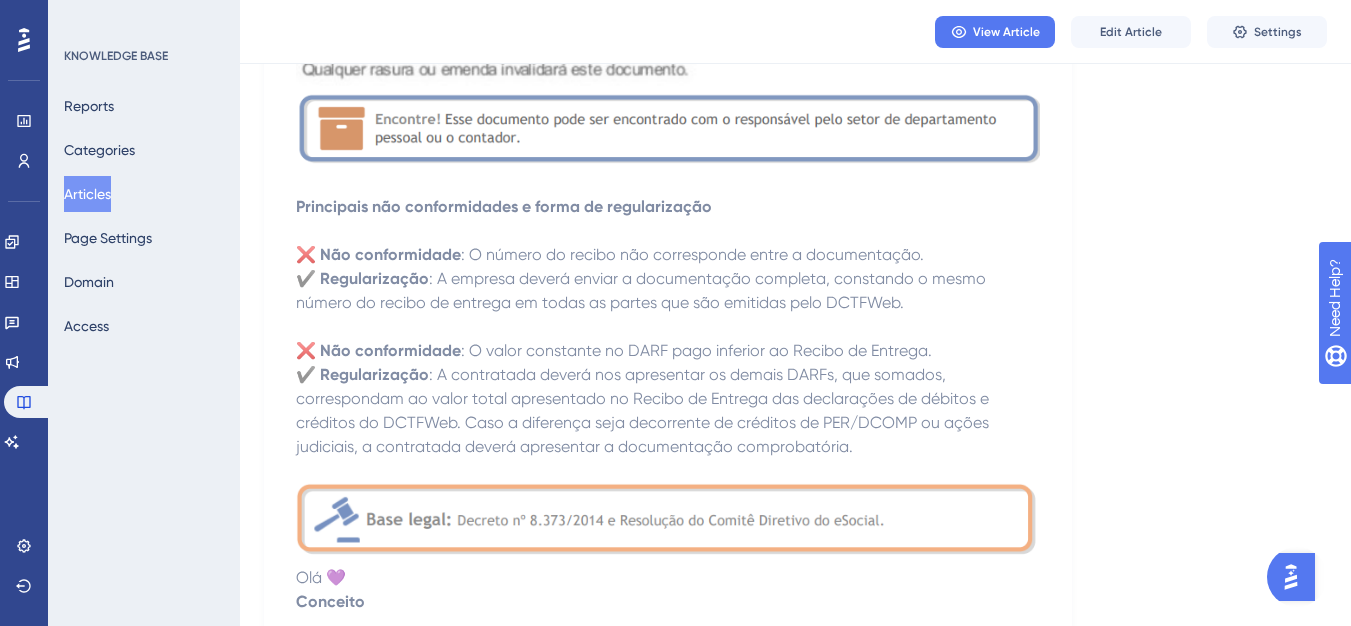 scroll, scrollTop: 4625, scrollLeft: 0, axis: vertical 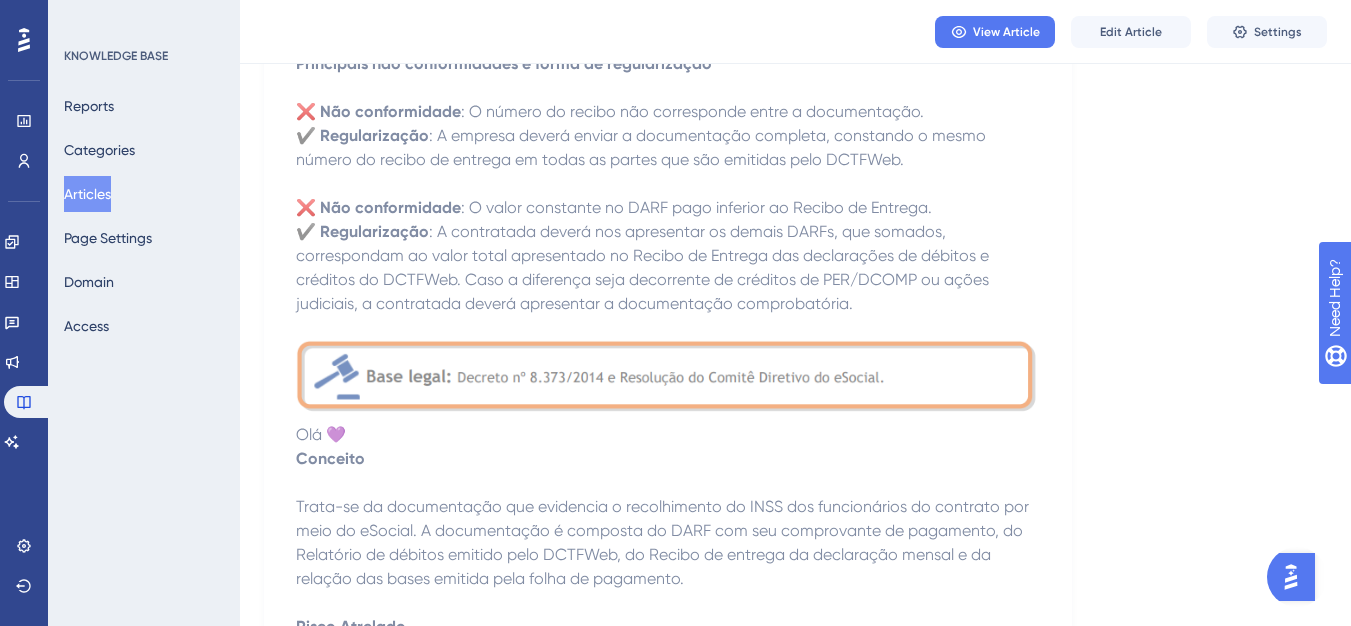click on "Articles" at bounding box center [87, 194] 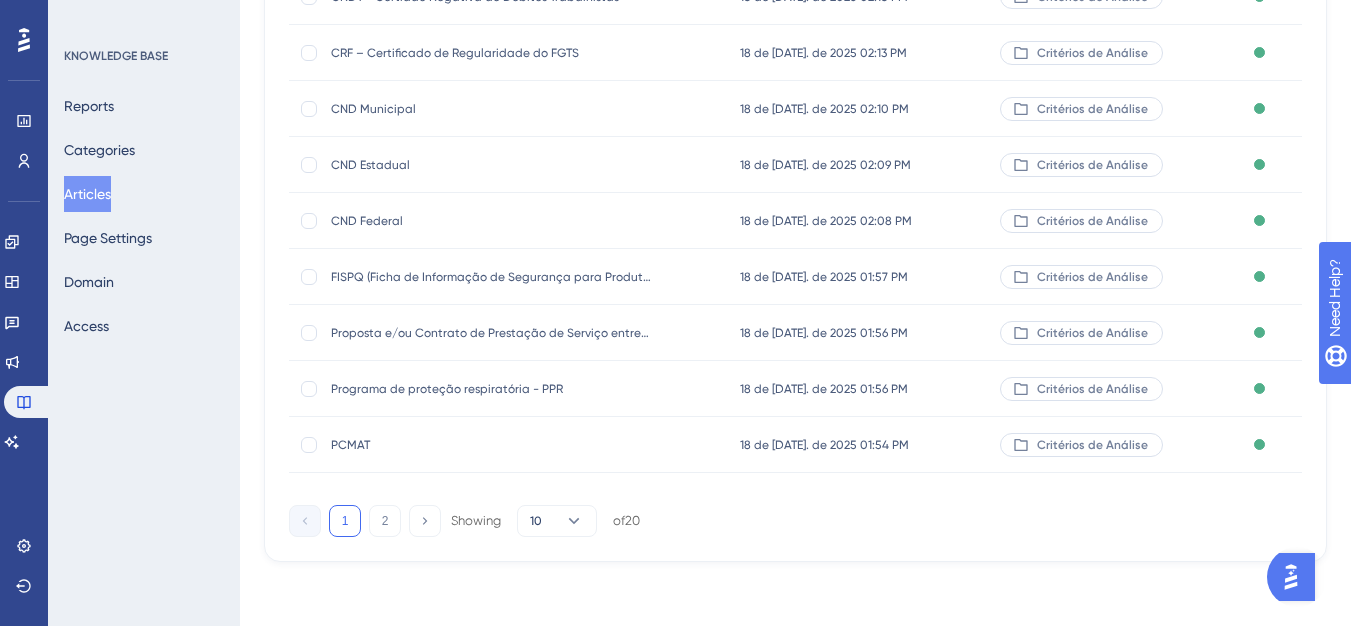 scroll, scrollTop: 0, scrollLeft: 0, axis: both 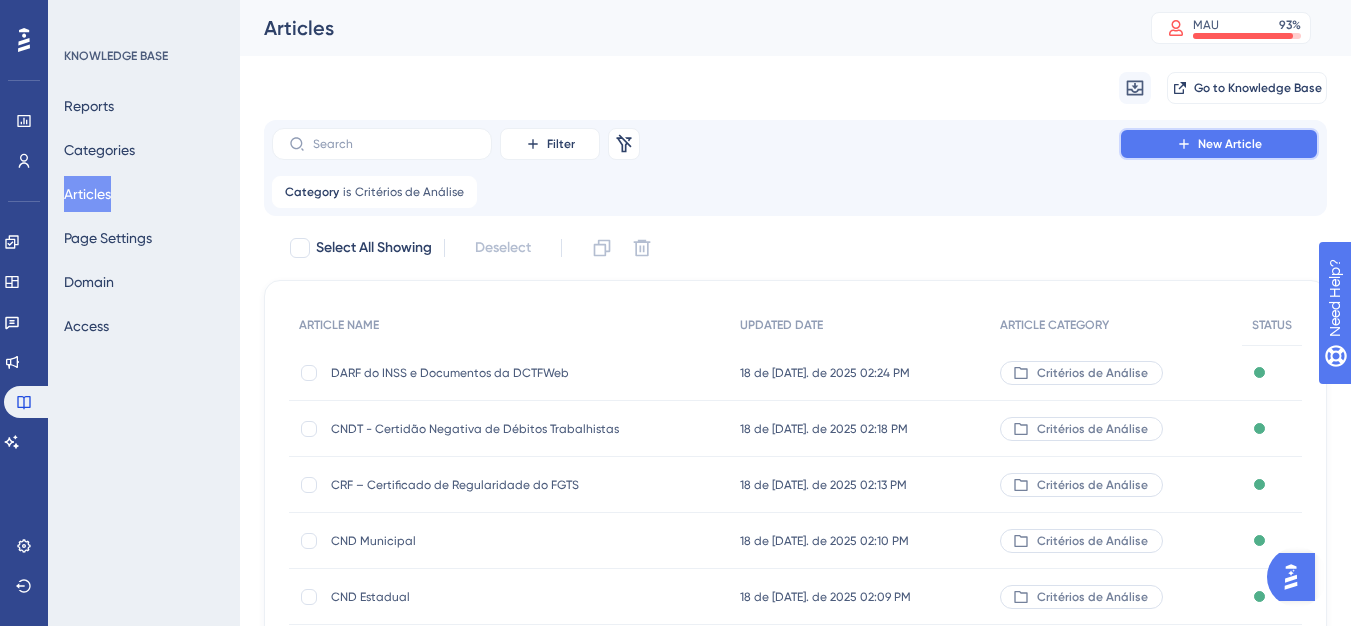 click on "New Article" at bounding box center [1219, 144] 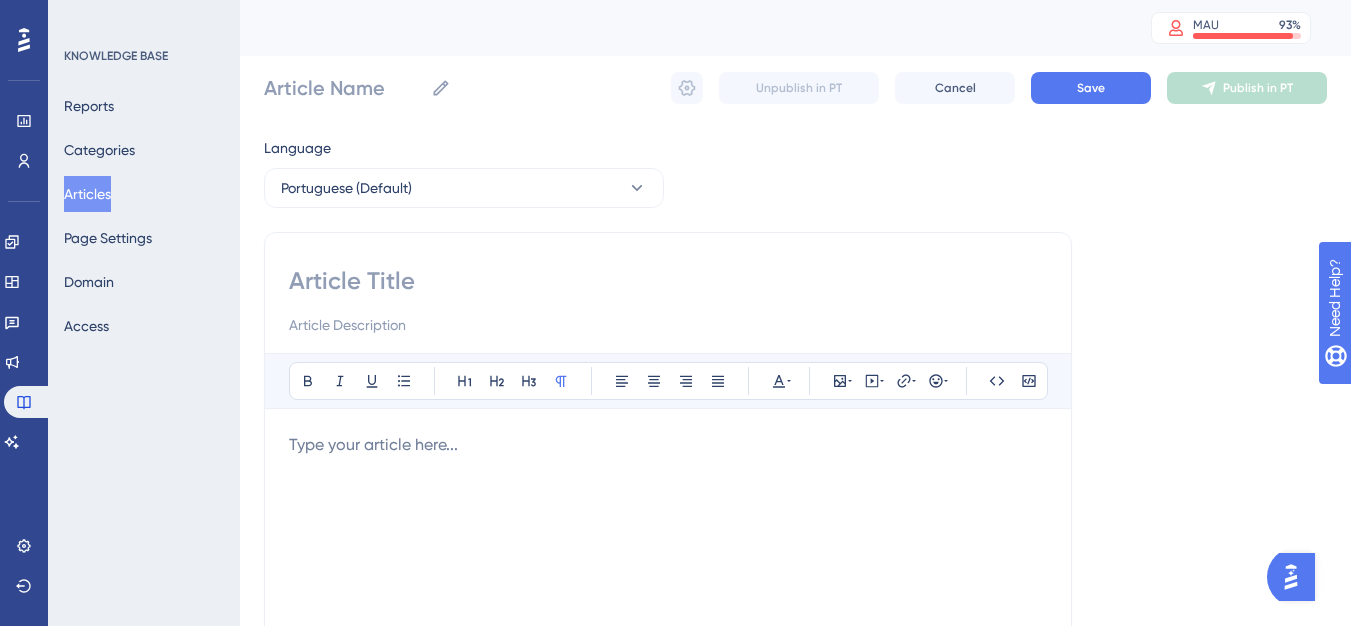 click at bounding box center (668, 281) 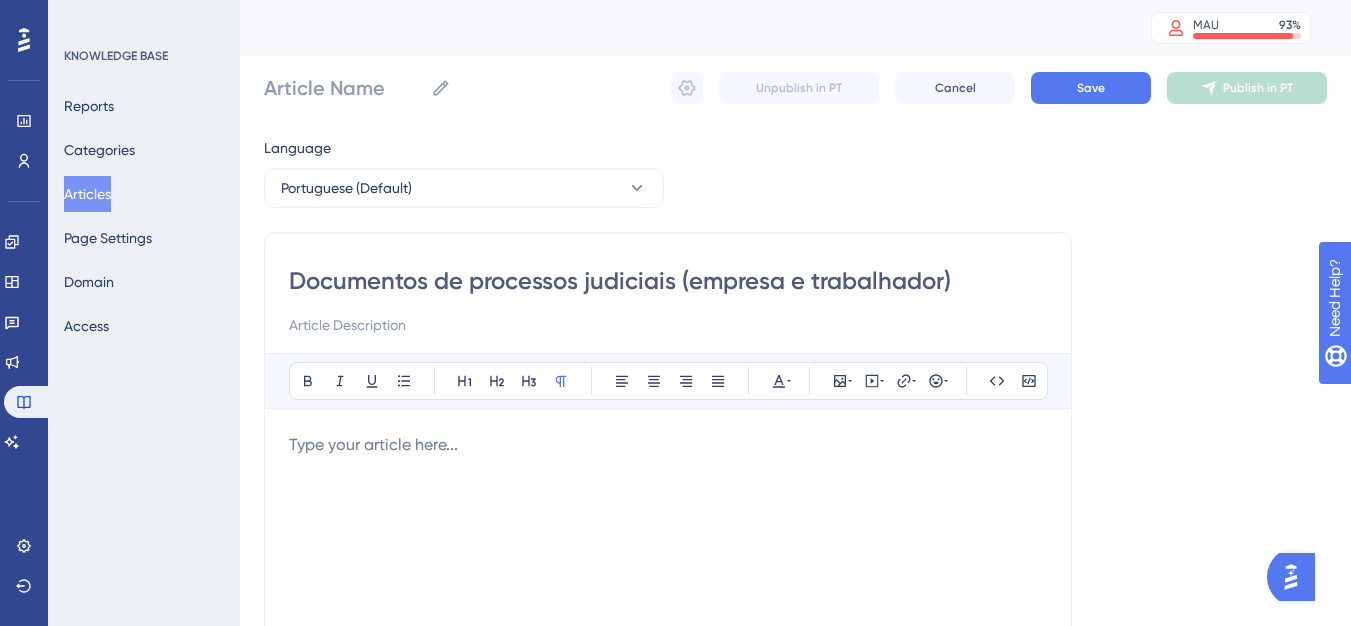 type on "Documentos de processos judiciais (empresa e trabalhador)" 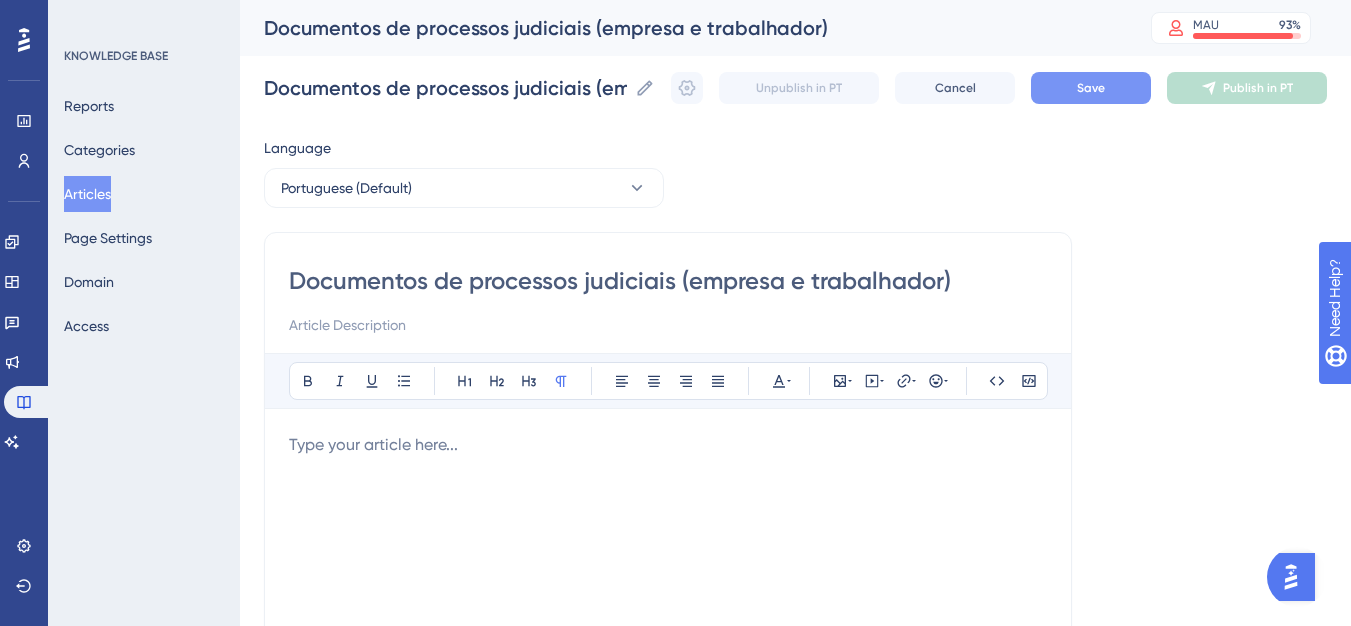 type on "Documentos de processos judiciais (empresa e trabalhador)" 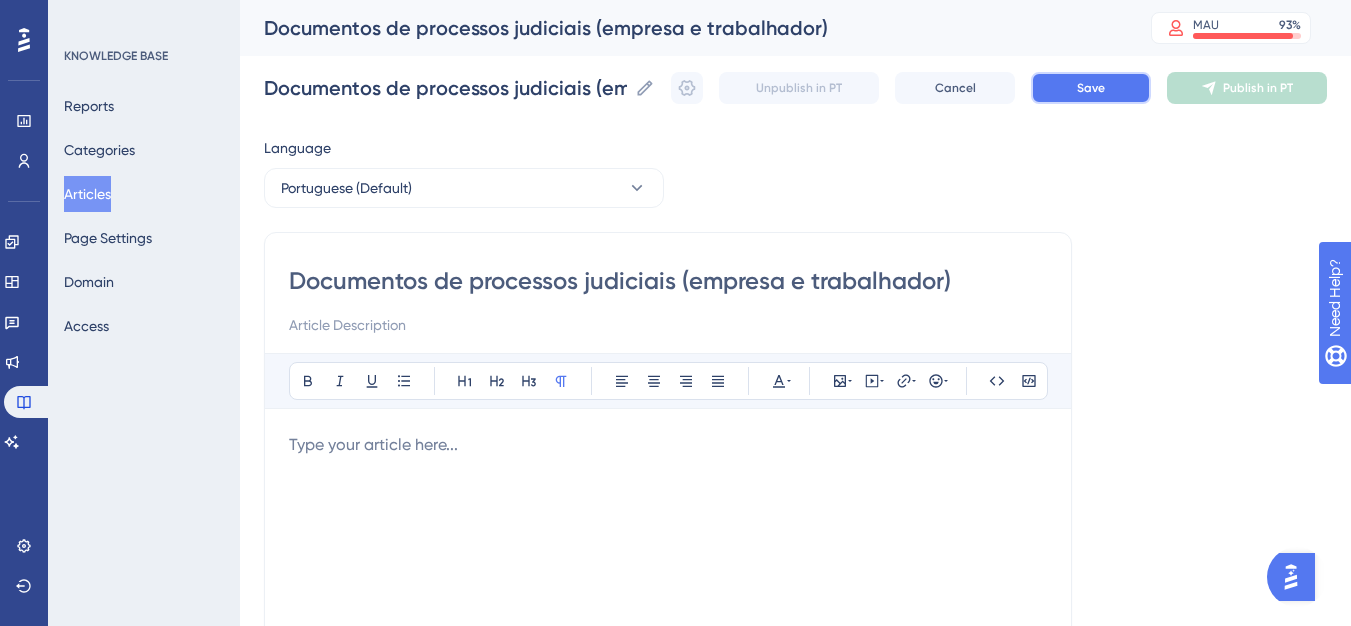 click on "Save" at bounding box center [1091, 88] 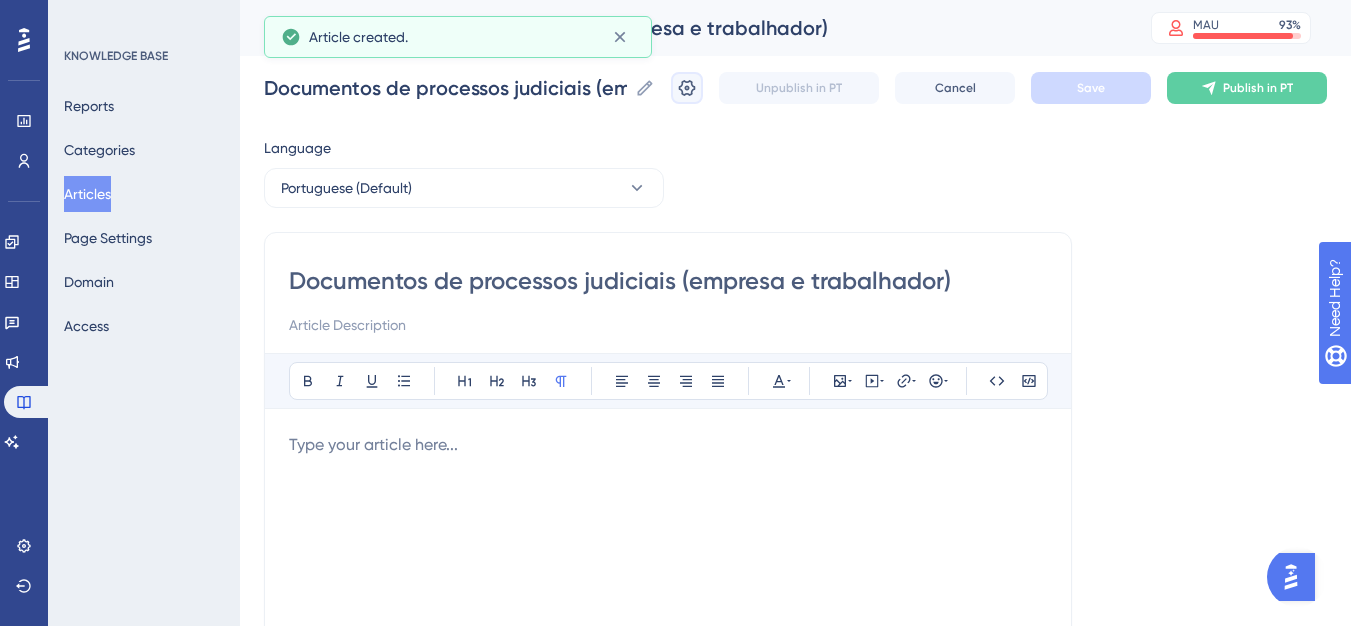 click 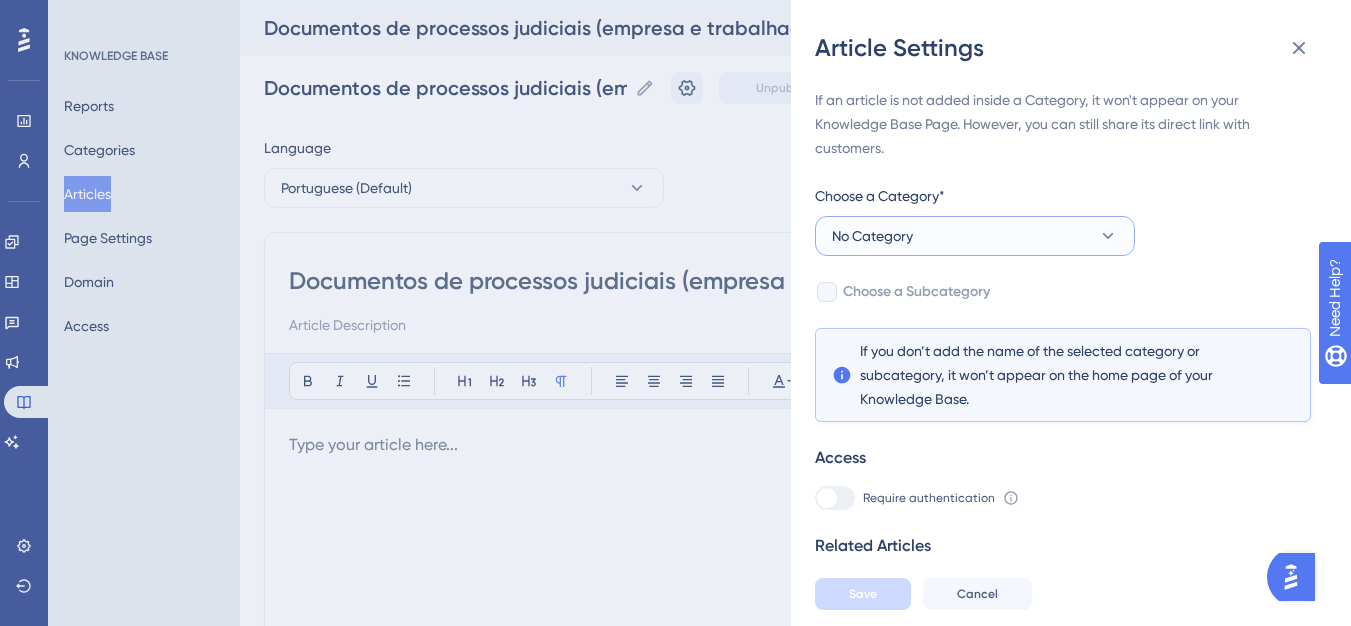 click on "No Category" at bounding box center (975, 236) 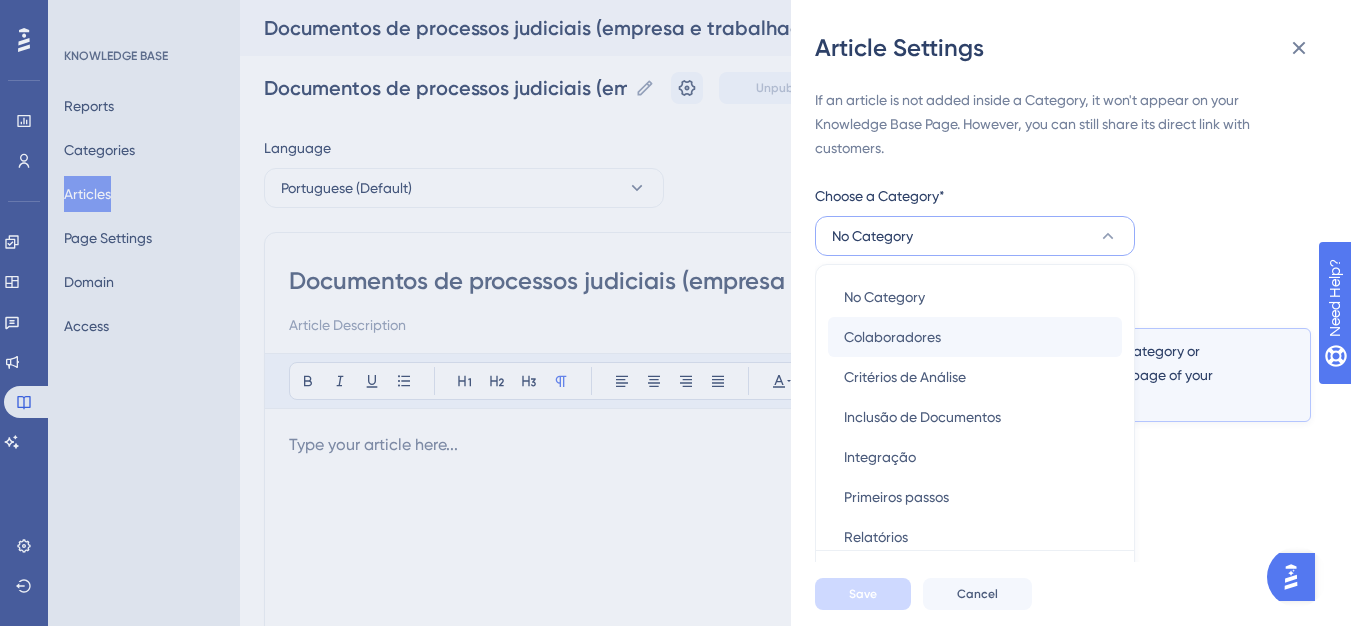 scroll, scrollTop: 49, scrollLeft: 0, axis: vertical 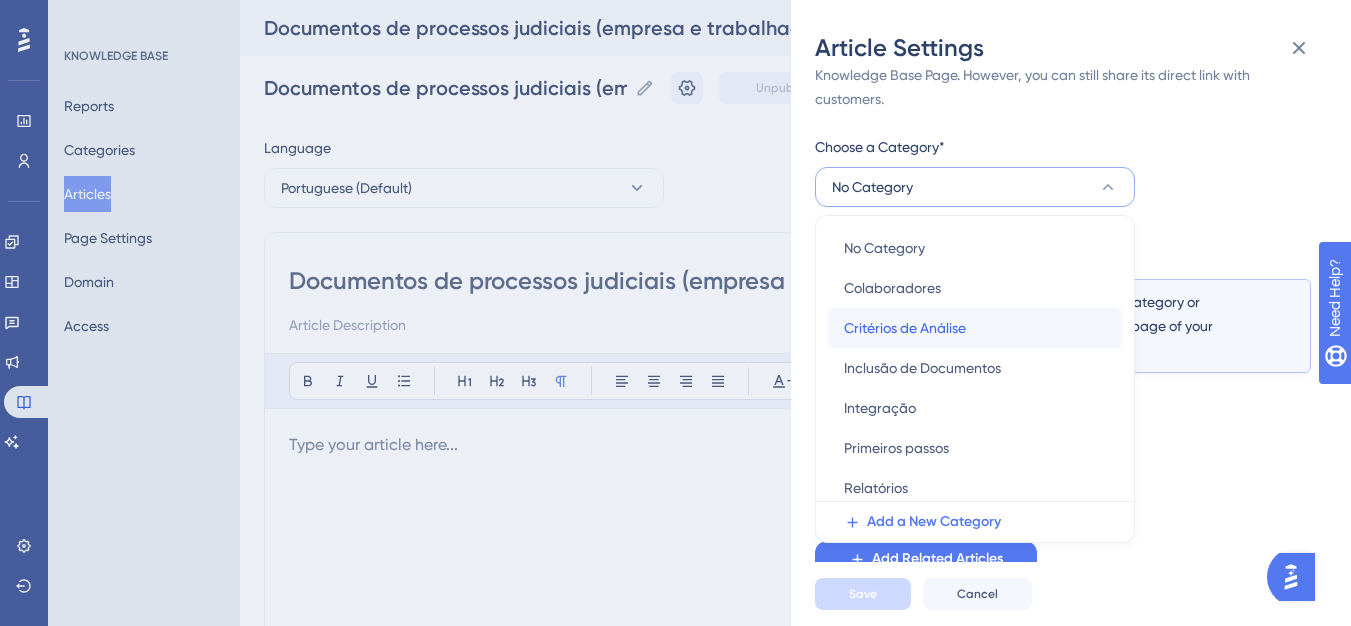 click on "Critérios de Análise" at bounding box center (905, 328) 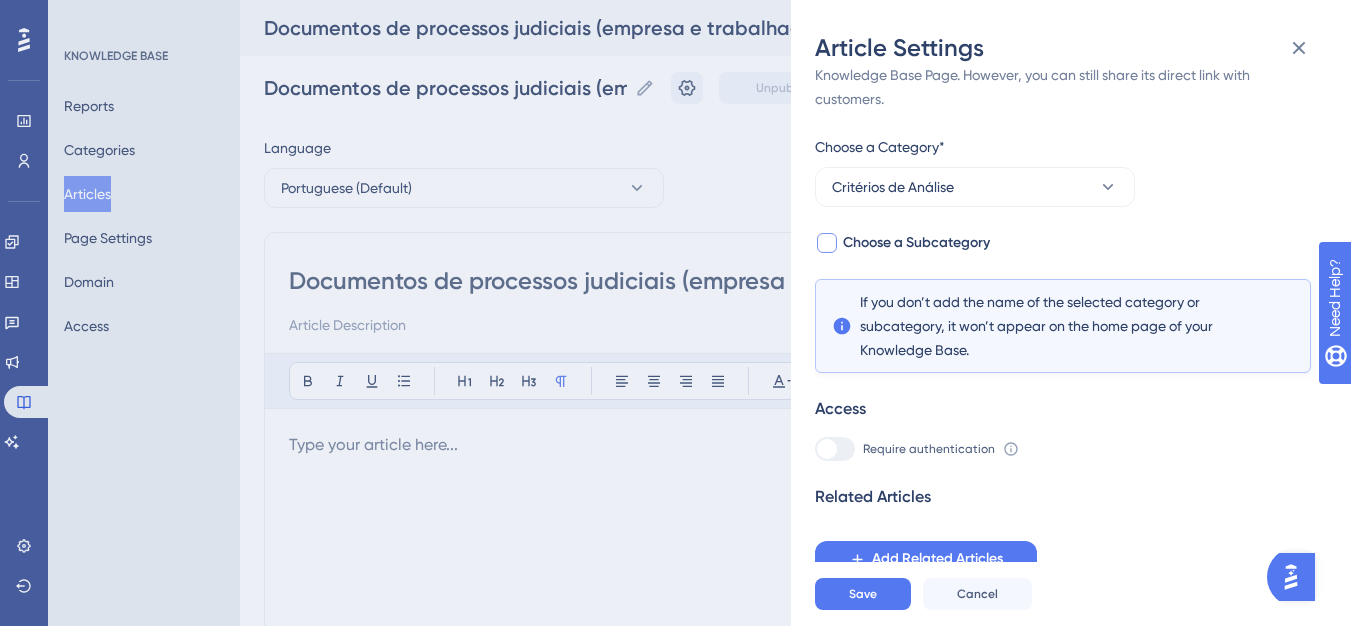 click on "Choose a Subcategory" at bounding box center [916, 243] 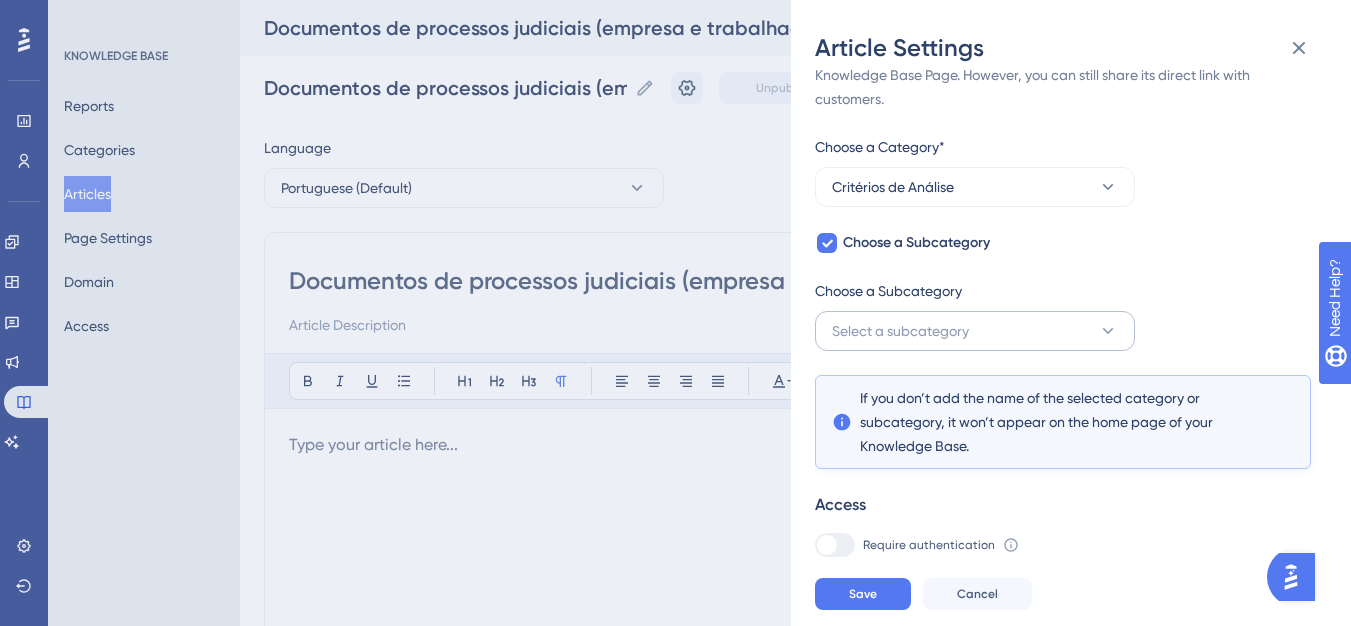 click on "Choose a Subcategory Select a subcategory" at bounding box center (975, 315) 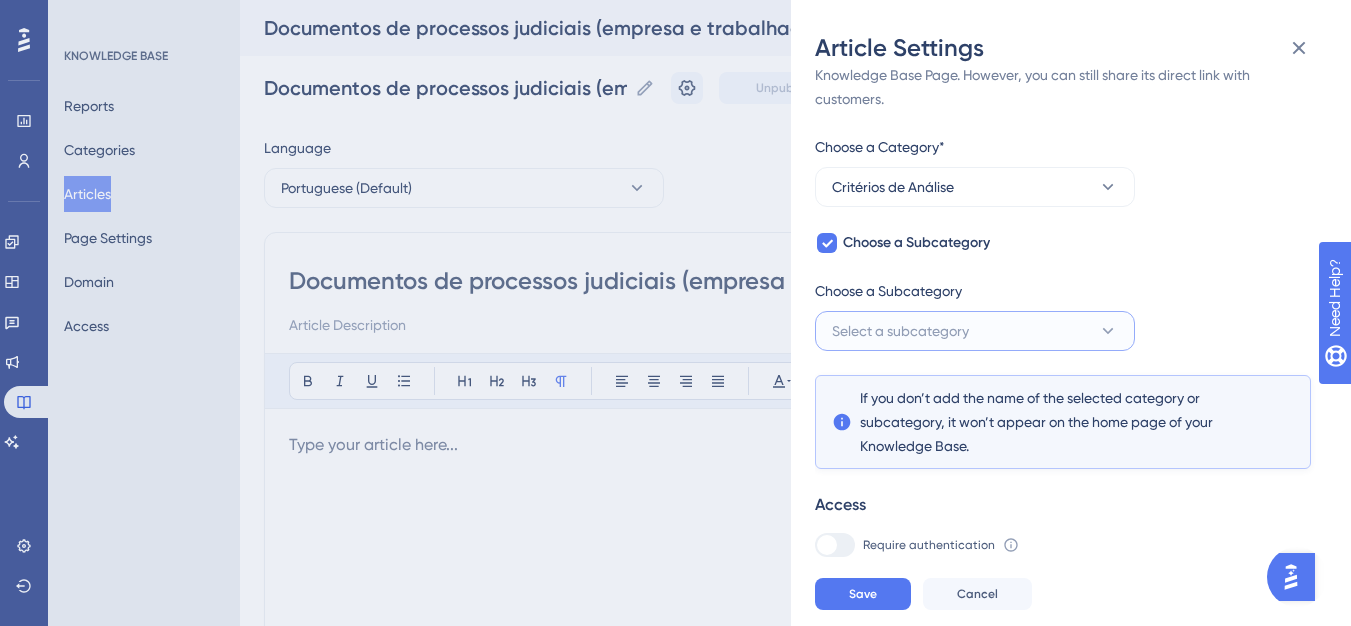 click on "Select a subcategory" at bounding box center (900, 331) 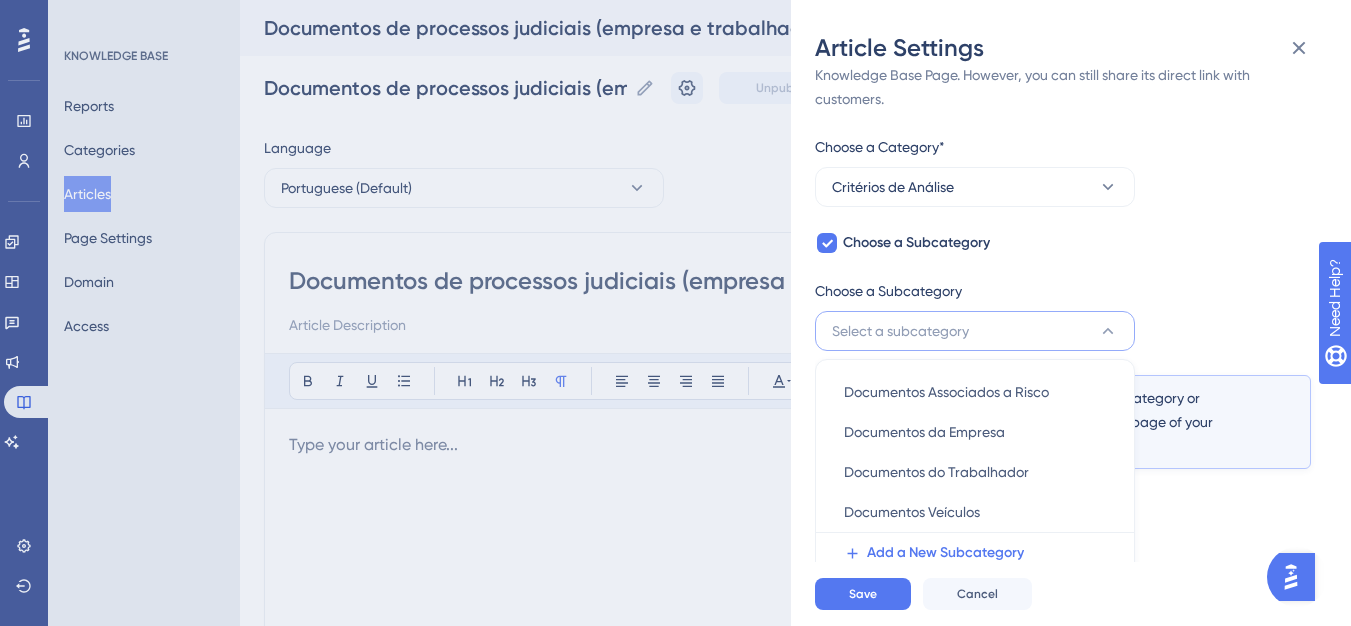 scroll, scrollTop: 145, scrollLeft: 0, axis: vertical 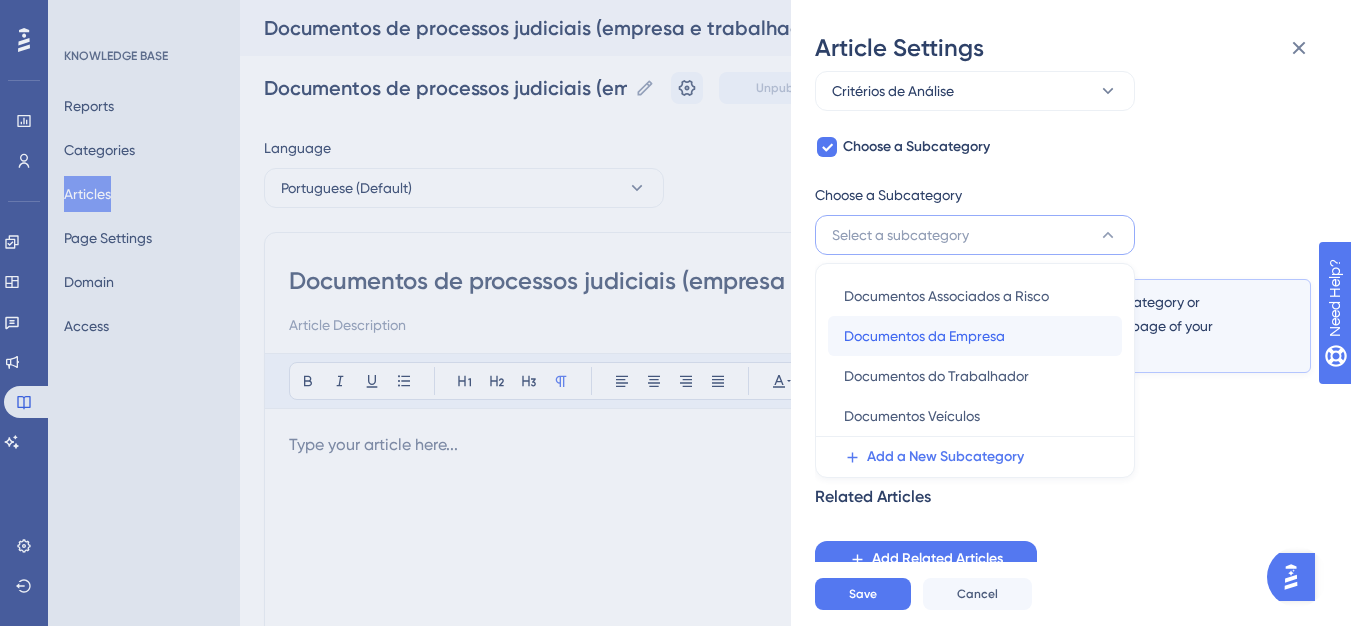 click on "Documentos da Empresa" at bounding box center (924, 336) 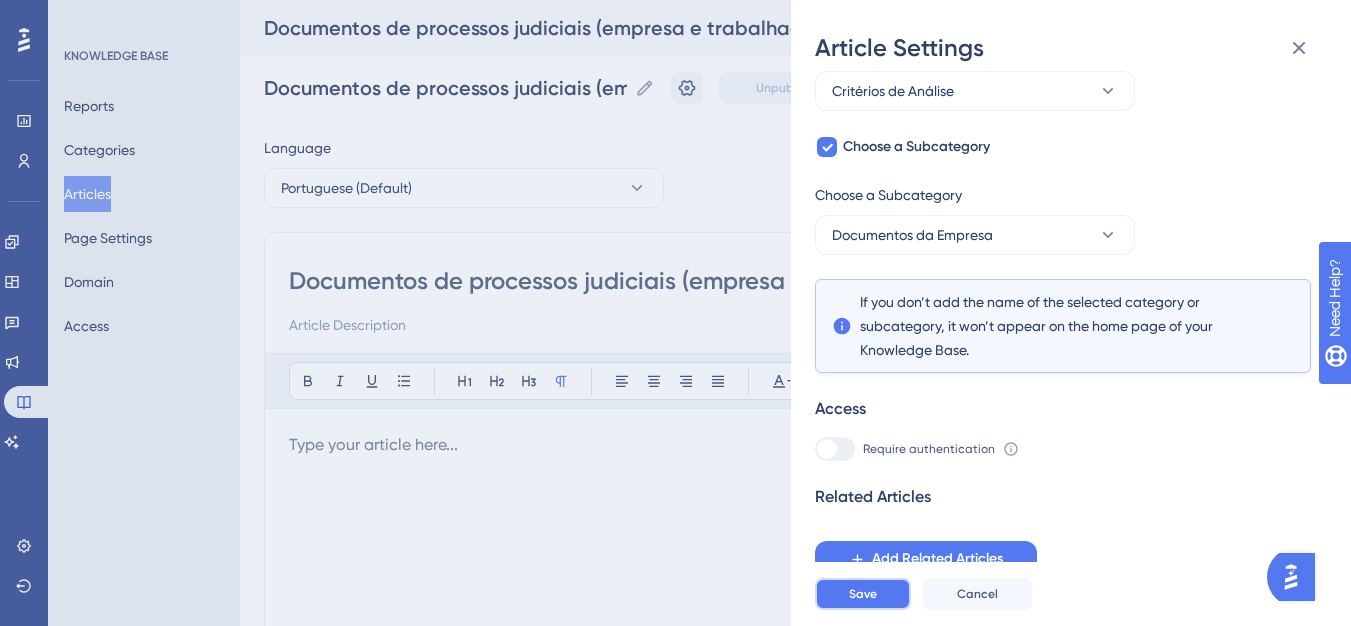 click on "Save" at bounding box center [863, 594] 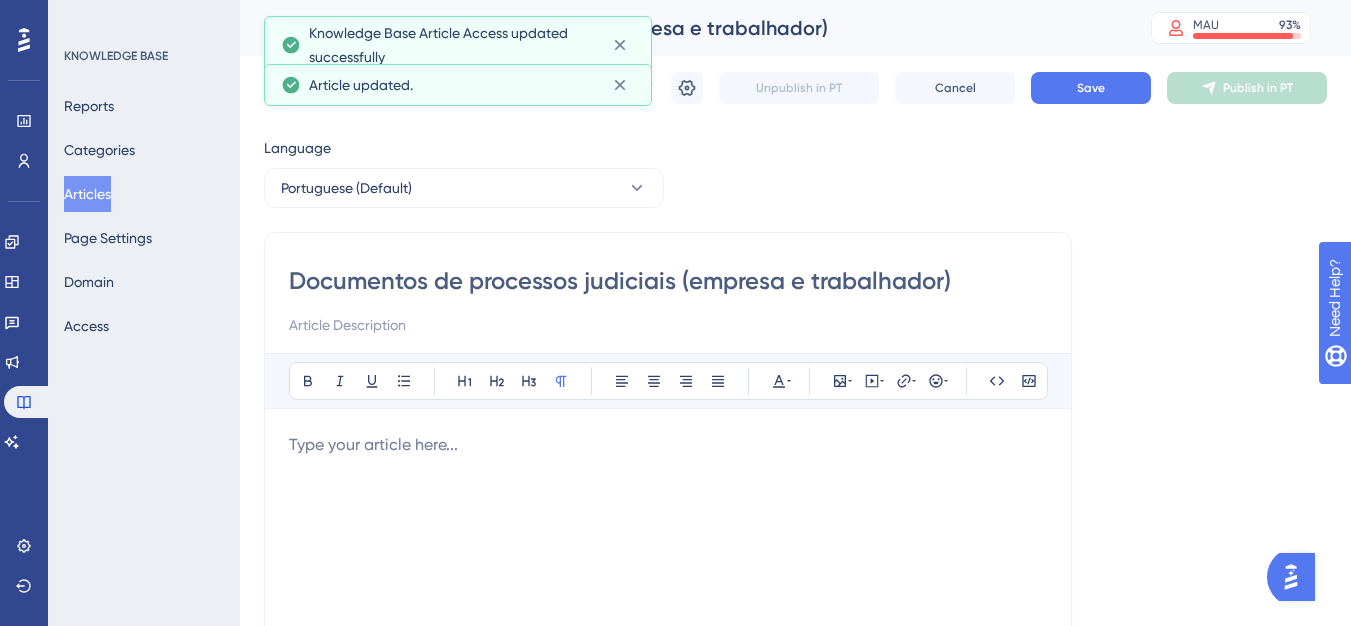 click on "Documentos de processos judiciais (empresa e trabalhador) Documentos de processos judiciais (empresa e trabalhador) Unpublish in PT Cancel Save Publish in PT" at bounding box center (795, 88) 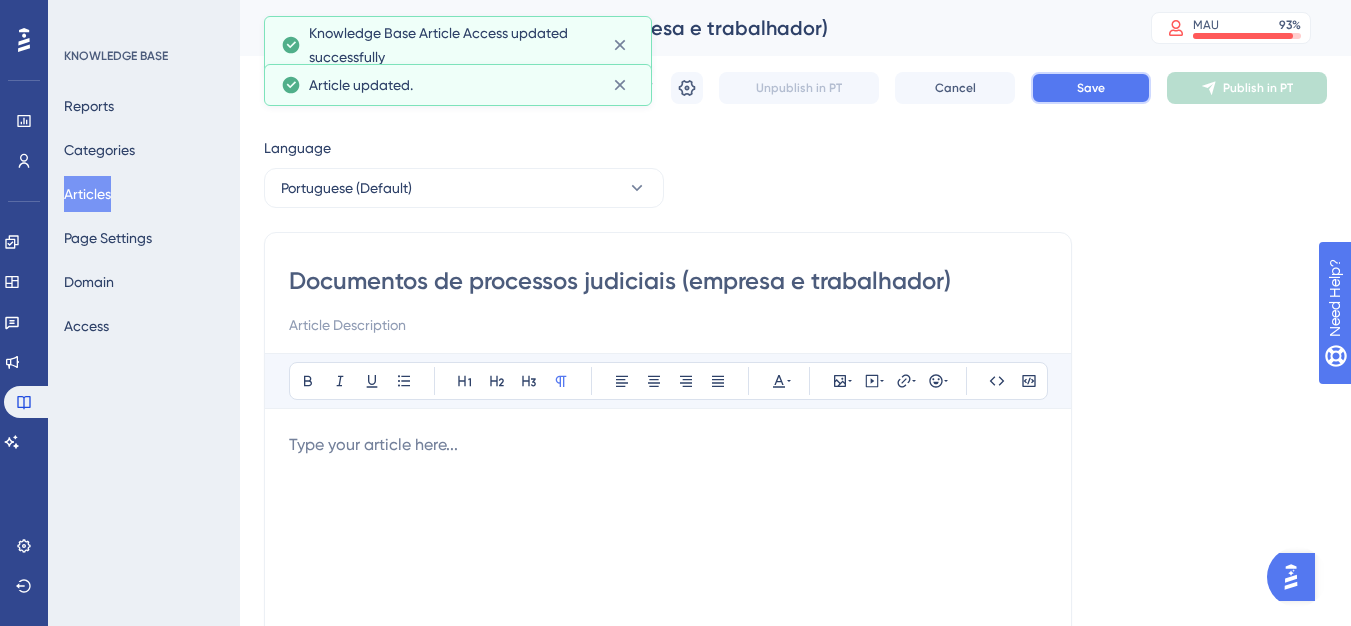 click on "Save" at bounding box center [1091, 88] 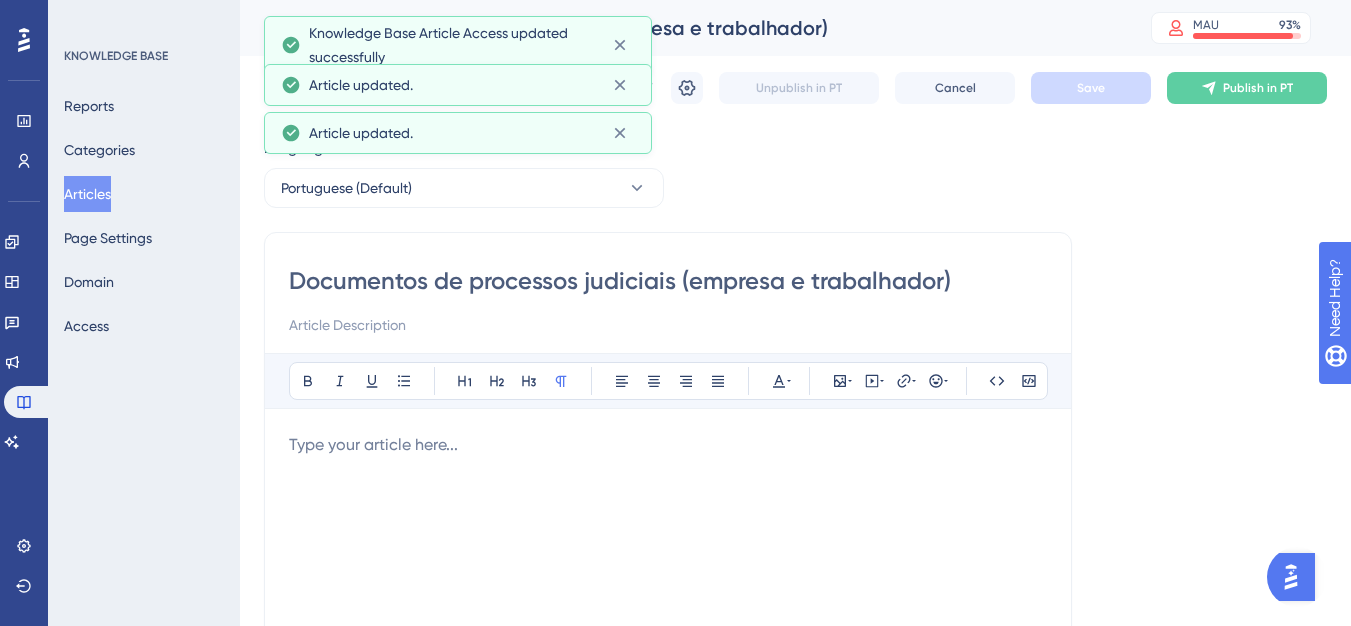 click at bounding box center (668, 653) 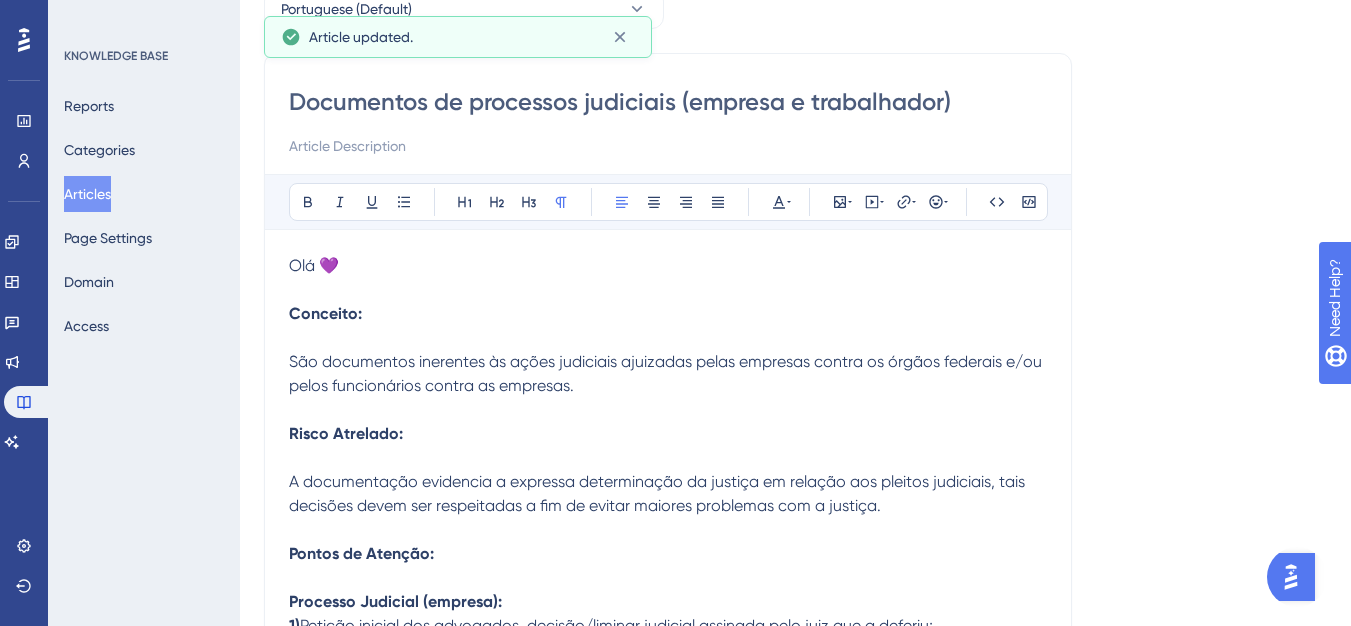 scroll, scrollTop: 0, scrollLeft: 0, axis: both 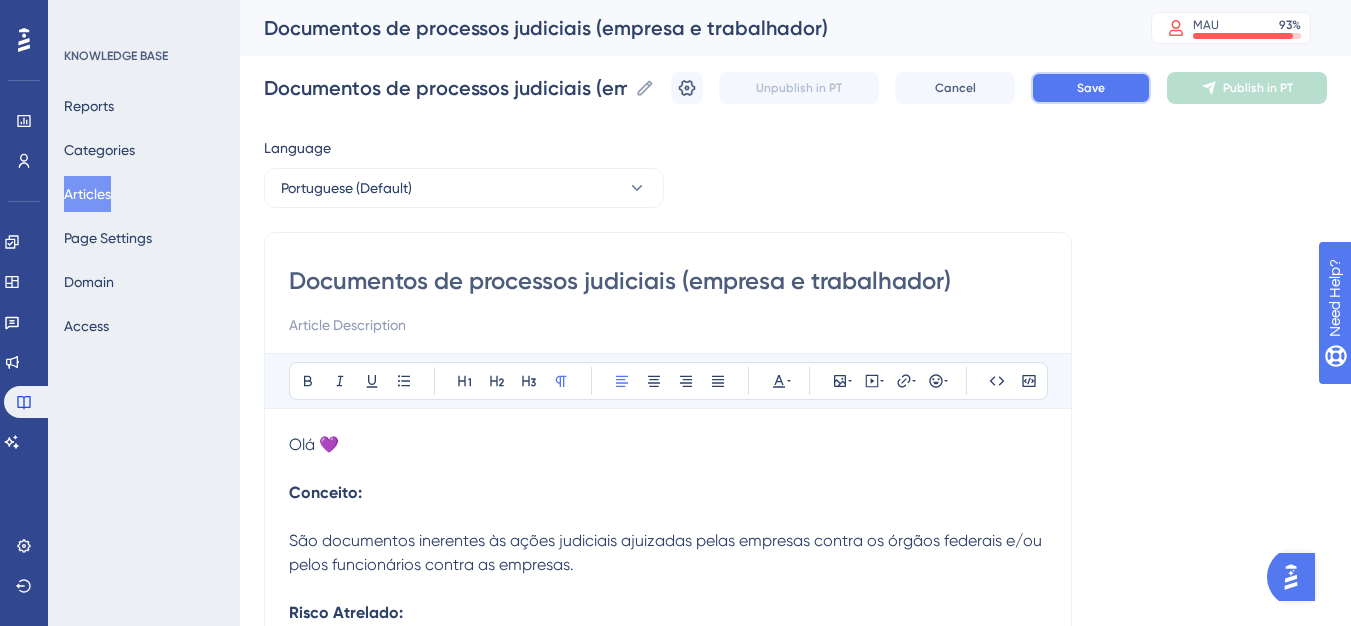 click on "Save" at bounding box center [1091, 88] 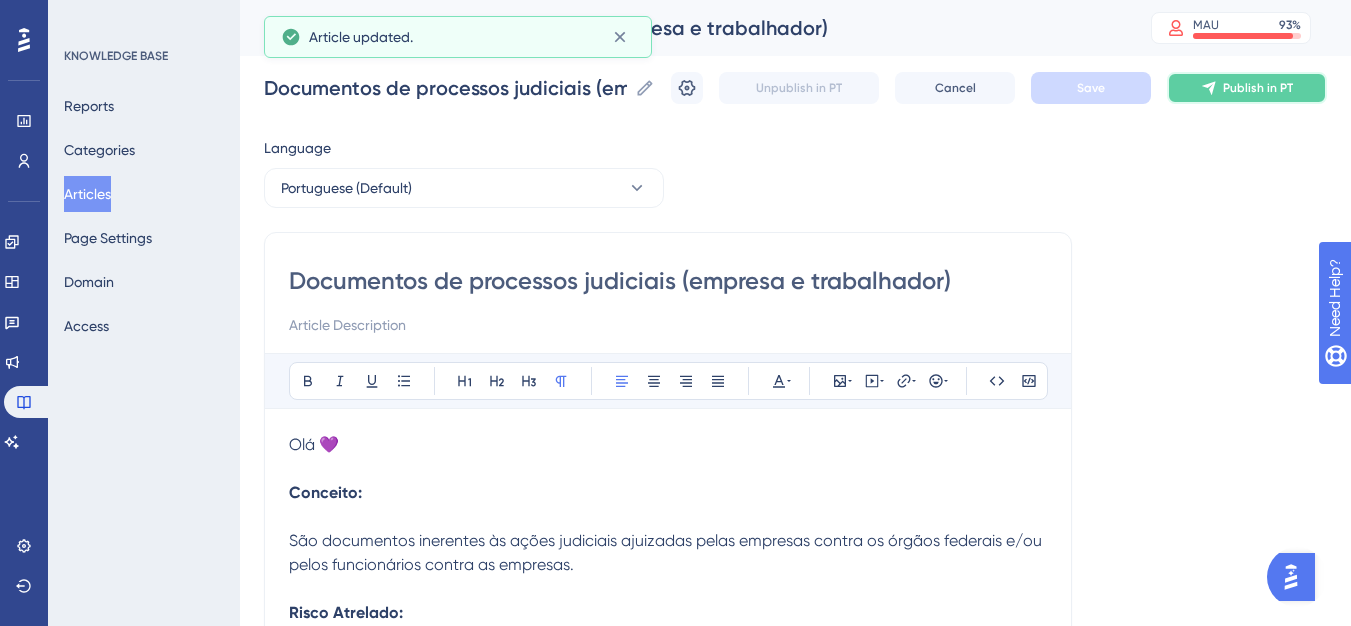 click on "Publish in PT" at bounding box center (1247, 88) 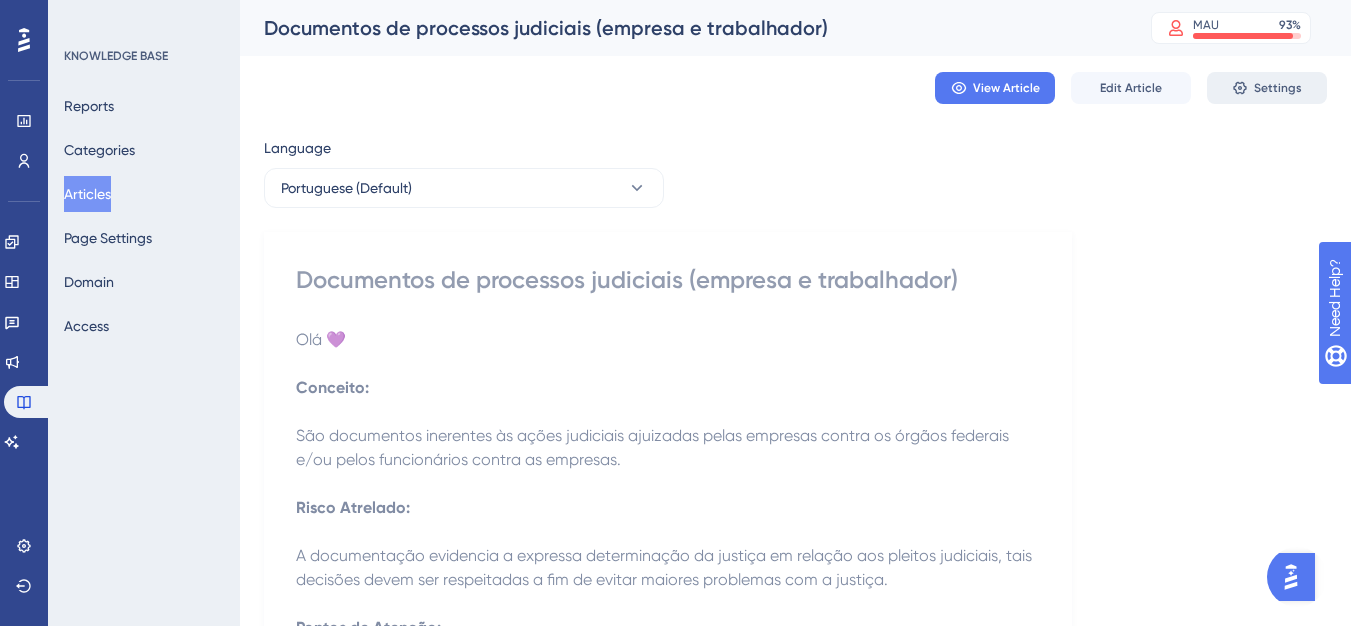 click on "Settings" at bounding box center [1267, 88] 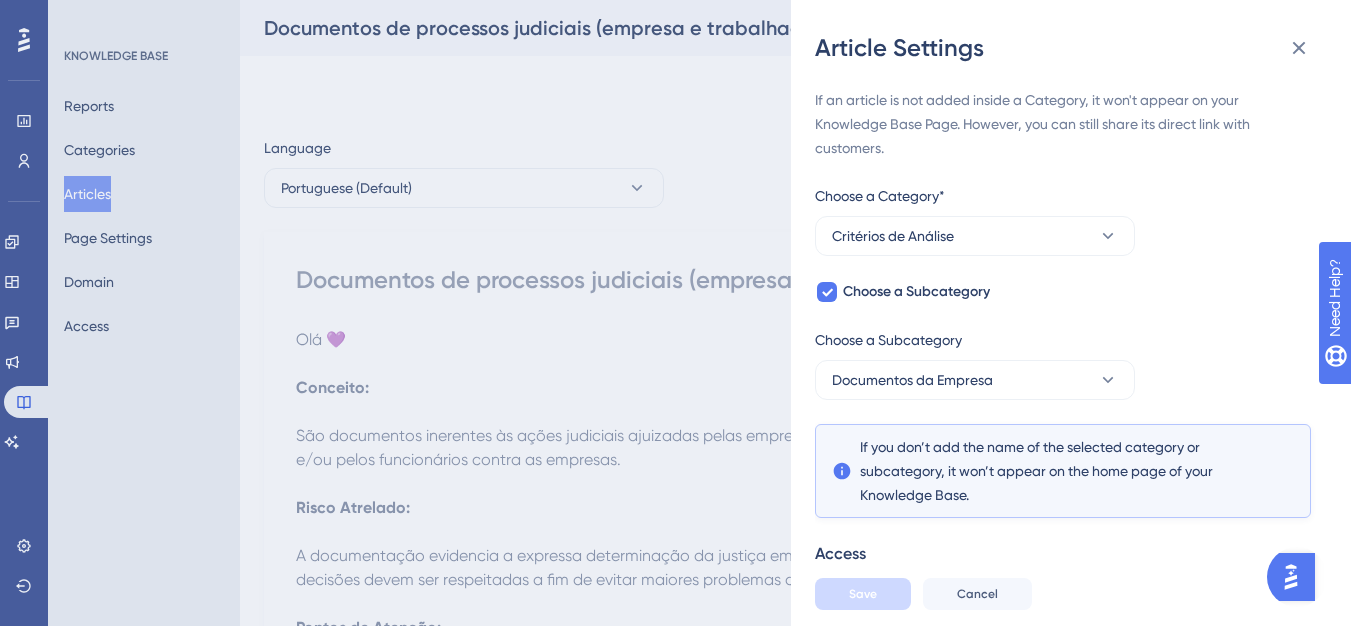 click on "Article Settings If an article is not added inside a Category, it won't appear on your Knowledge Base Page. However, you can still share its direct link with customers. Choose a Category* Critérios de Análise Choose a Subcategory Choose a Subcategory Documentos da Empresa If you don’t add the name of the selected category or subcategory, it won’t appear on the home page of your Knowledge Base. Access Require authentication To change this setting you should manage your access preferences  under the Access tab. Learn more Related Articles Add Related Articles Save Cancel" at bounding box center (675, 313) 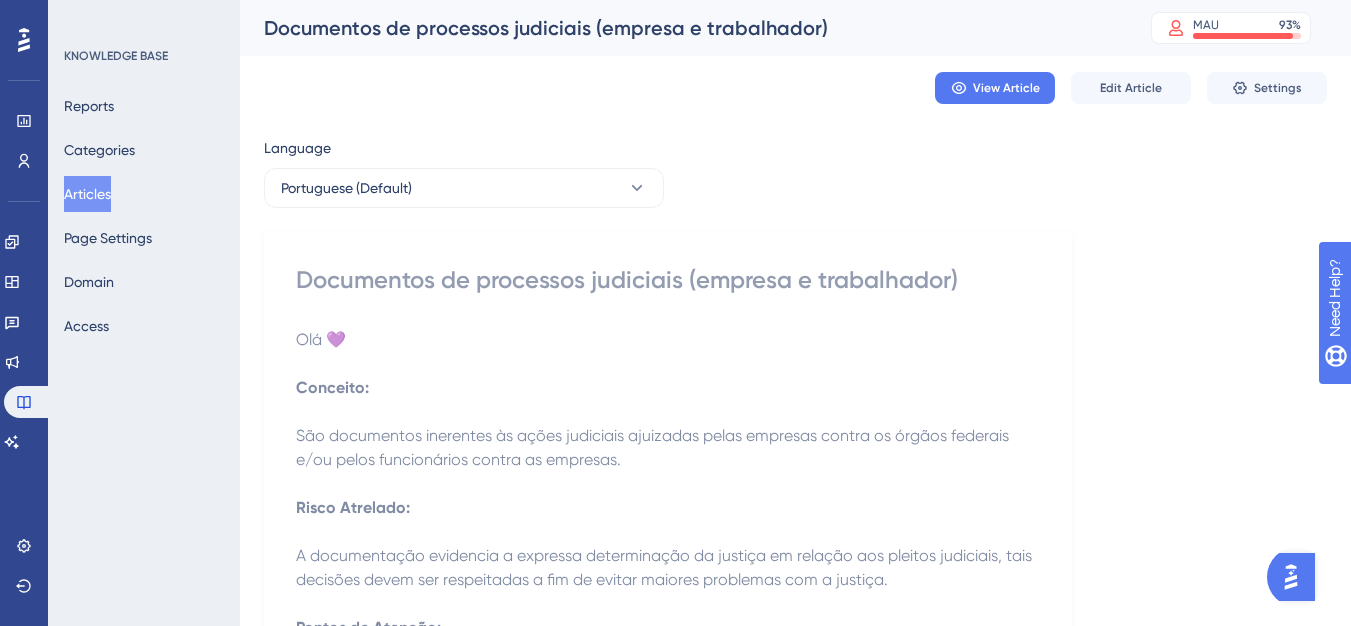 click on "Articles" at bounding box center [87, 194] 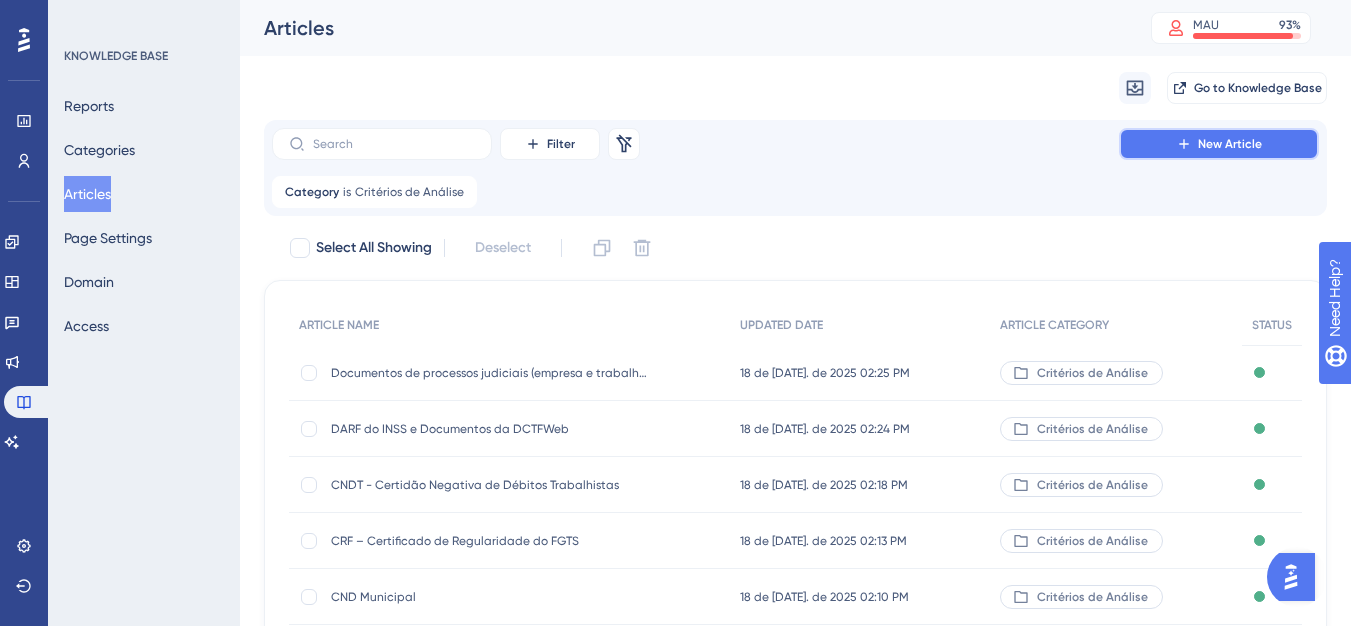 click on "New Article" at bounding box center [1219, 144] 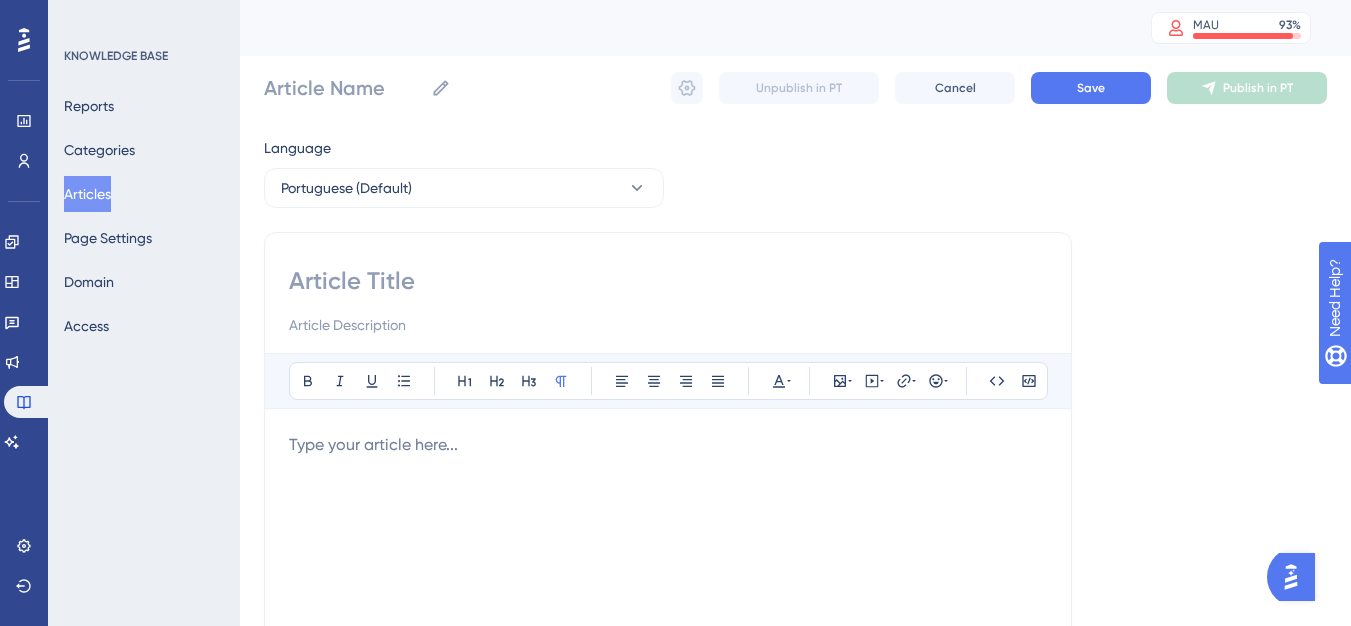 click at bounding box center [668, 281] 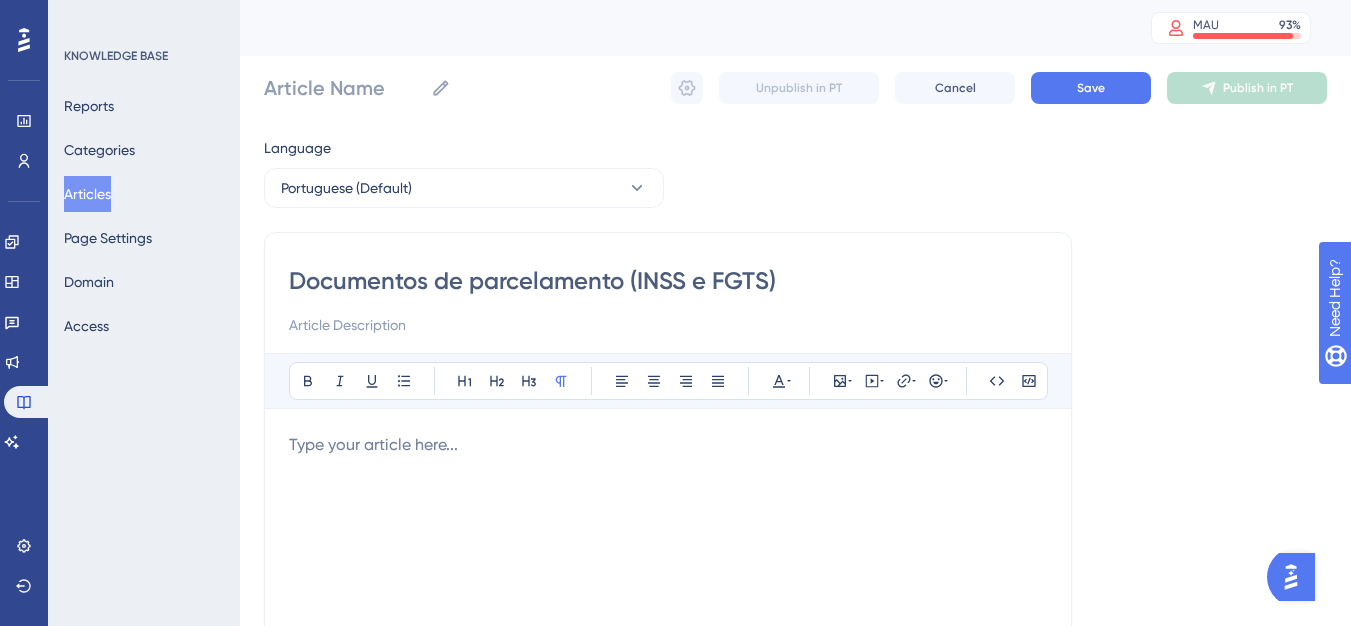 type on "Documentos de parcelamento (INSS e FGTS)" 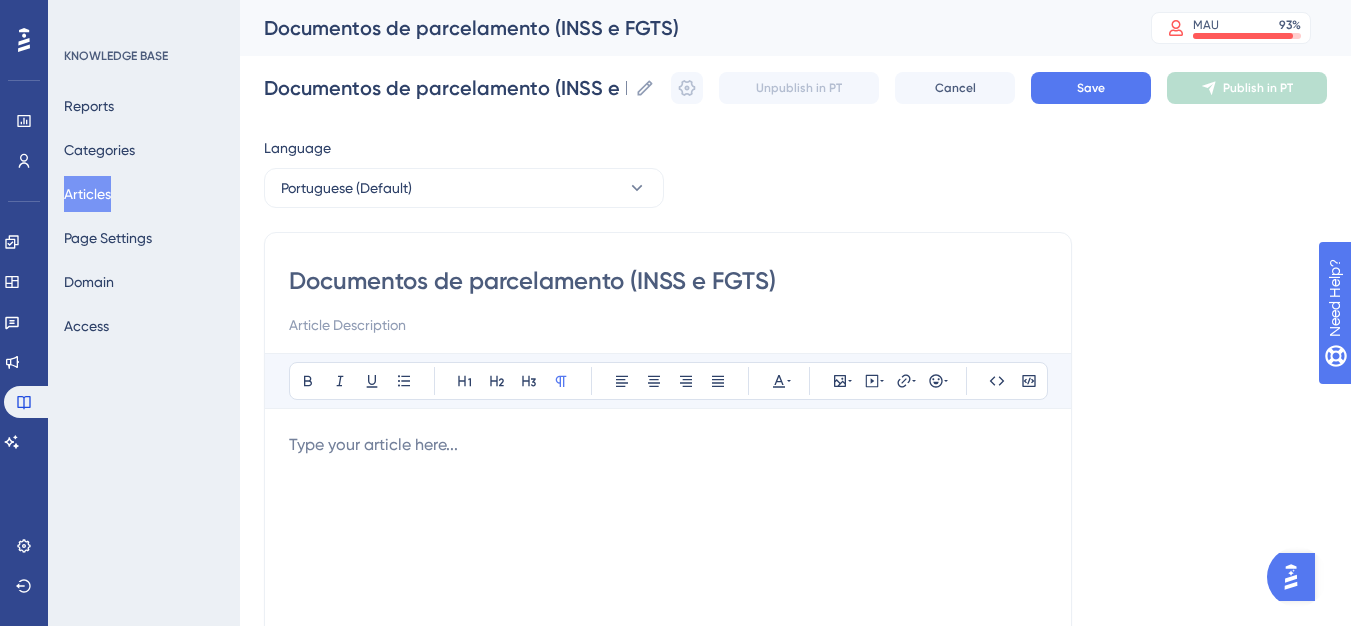 type on "Documentos de parcelamento (INSS e FGTS)" 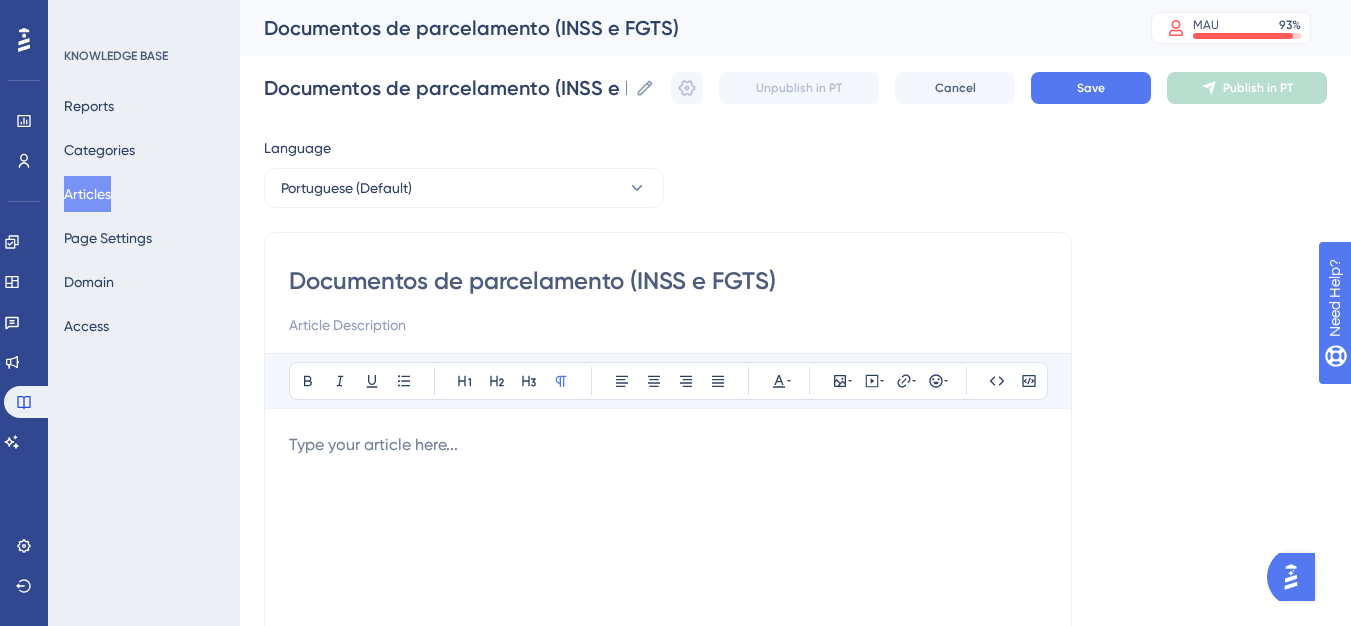 click at bounding box center (668, 653) 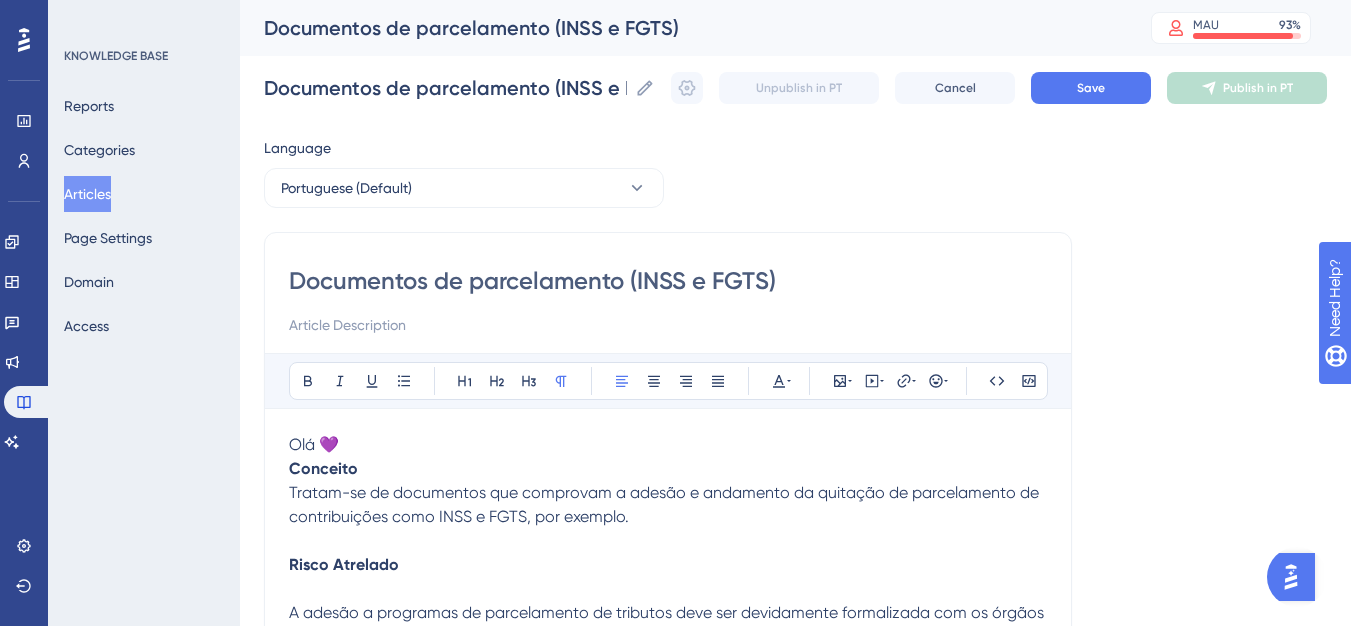 scroll, scrollTop: 653, scrollLeft: 0, axis: vertical 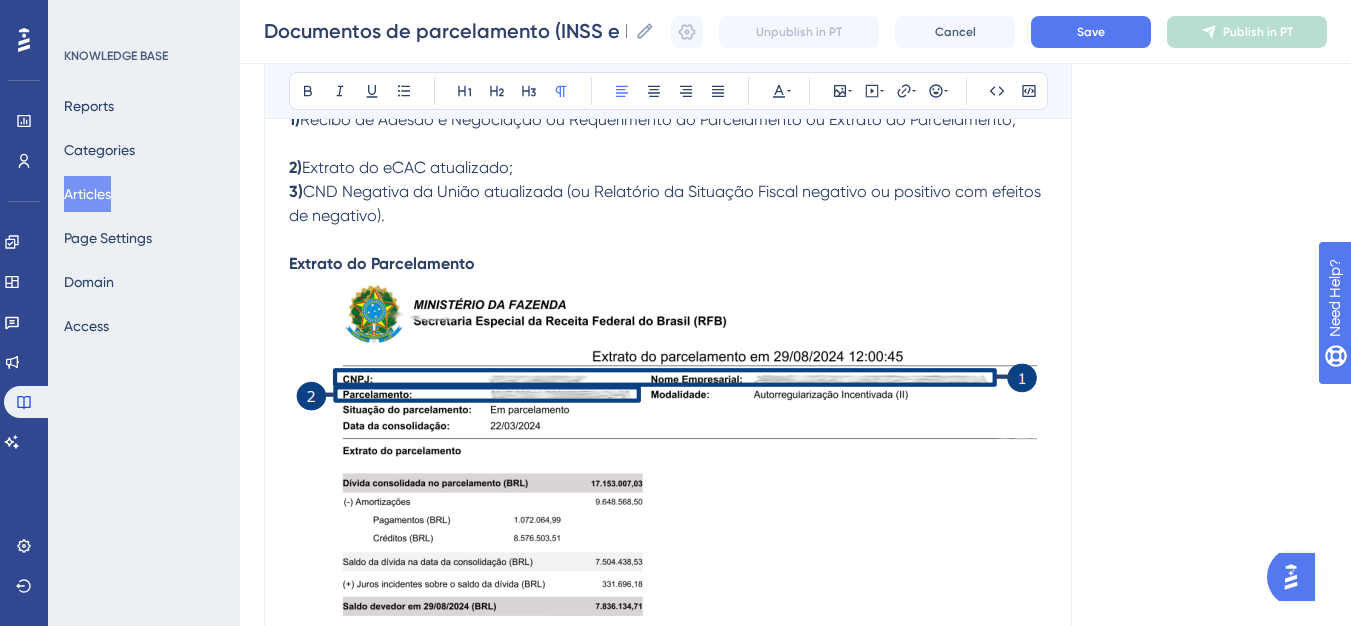 click on "Documentos de parcelamento (INSS e FGTS) Documentos de parcelamento (INSS e FGTS) Unpublish in PT Cancel Save Publish in PT" at bounding box center [795, 32] 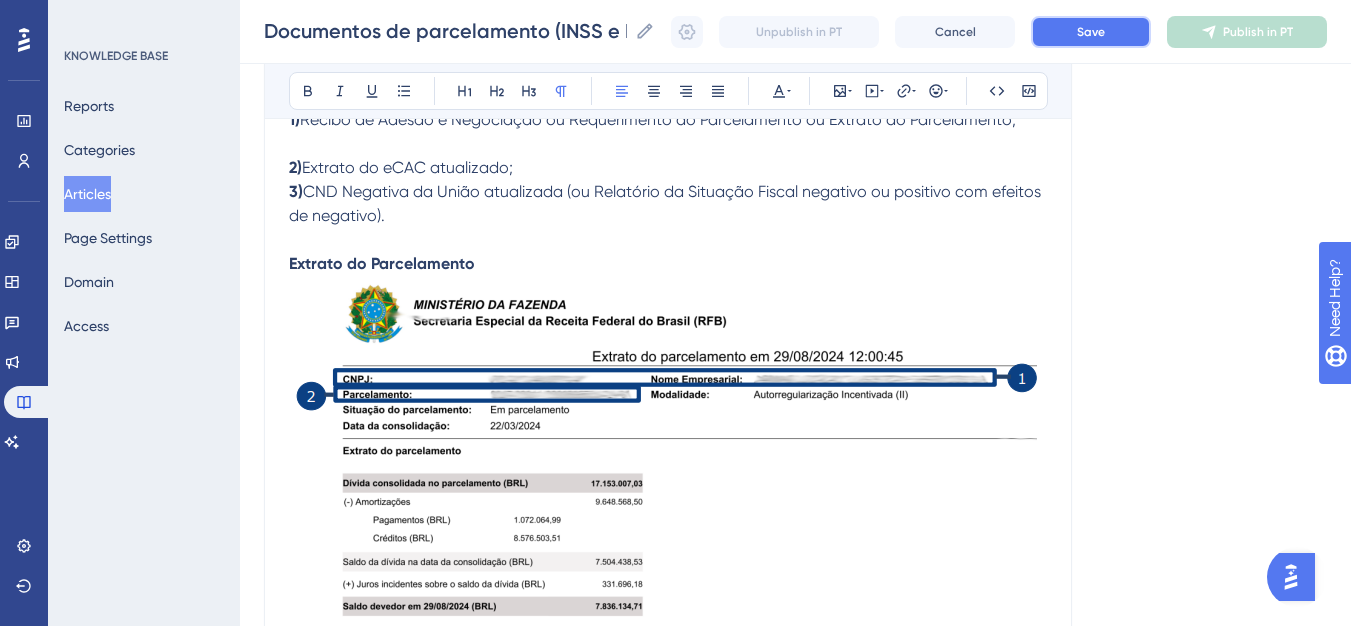 click on "Save" at bounding box center (1091, 32) 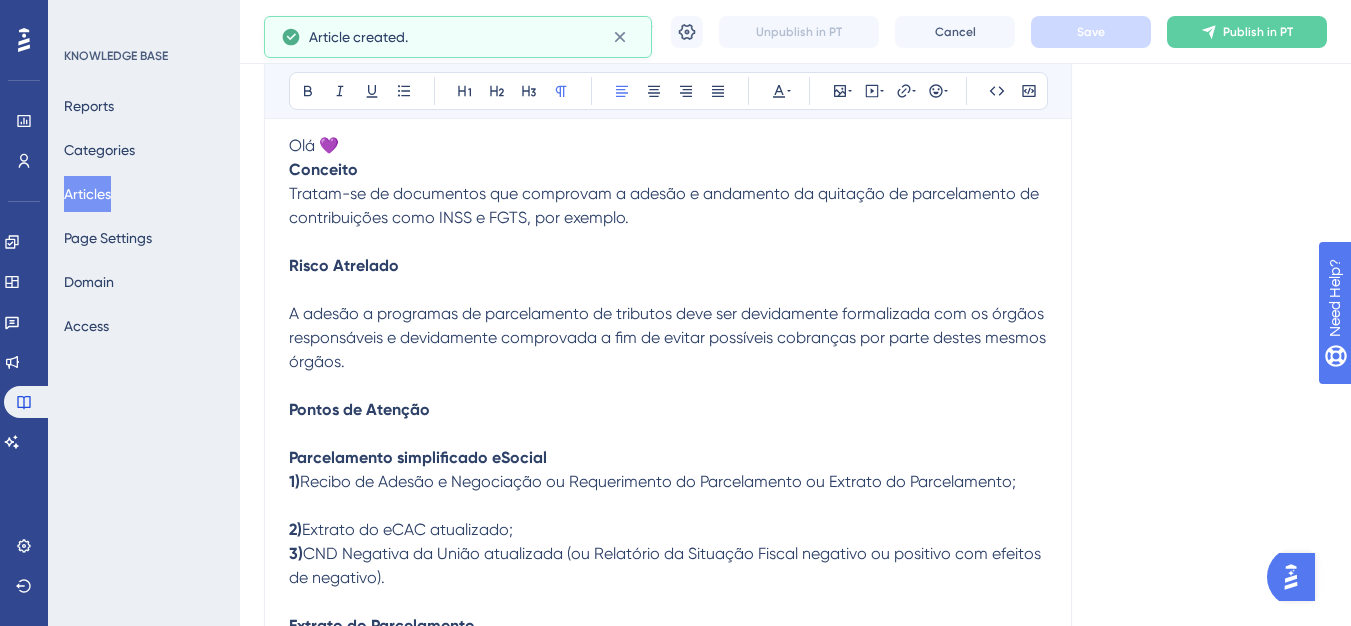 scroll, scrollTop: 0, scrollLeft: 0, axis: both 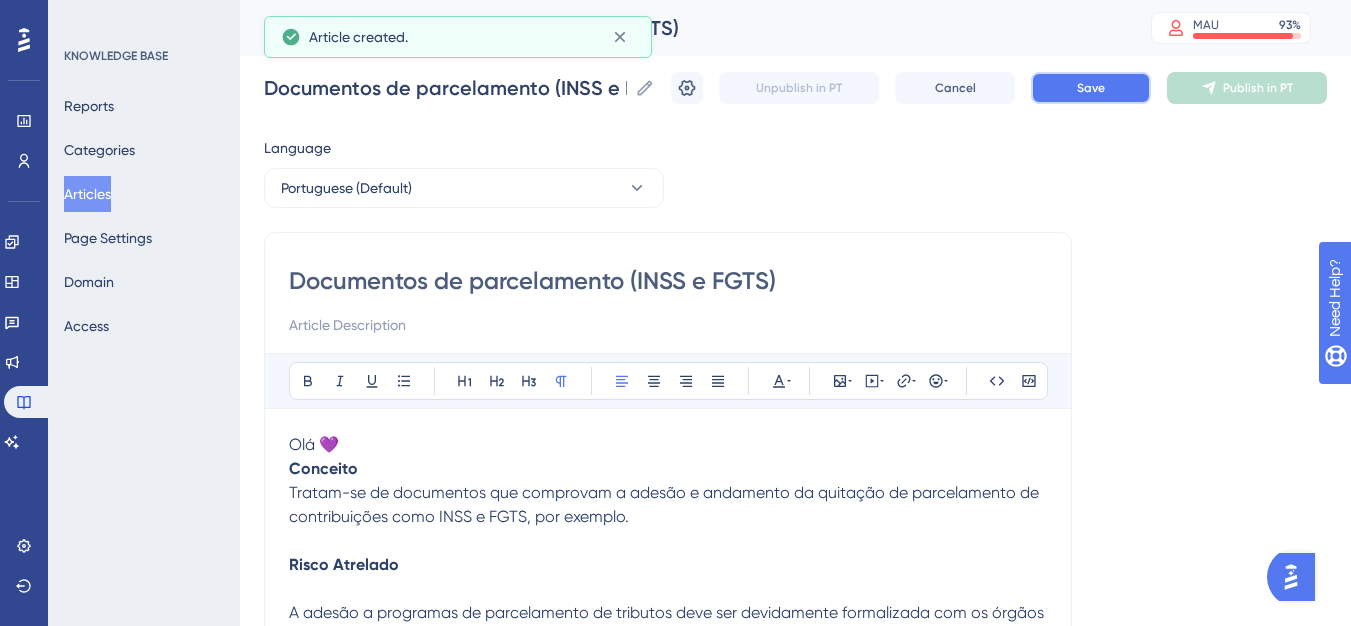 click on "Save" at bounding box center [1091, 88] 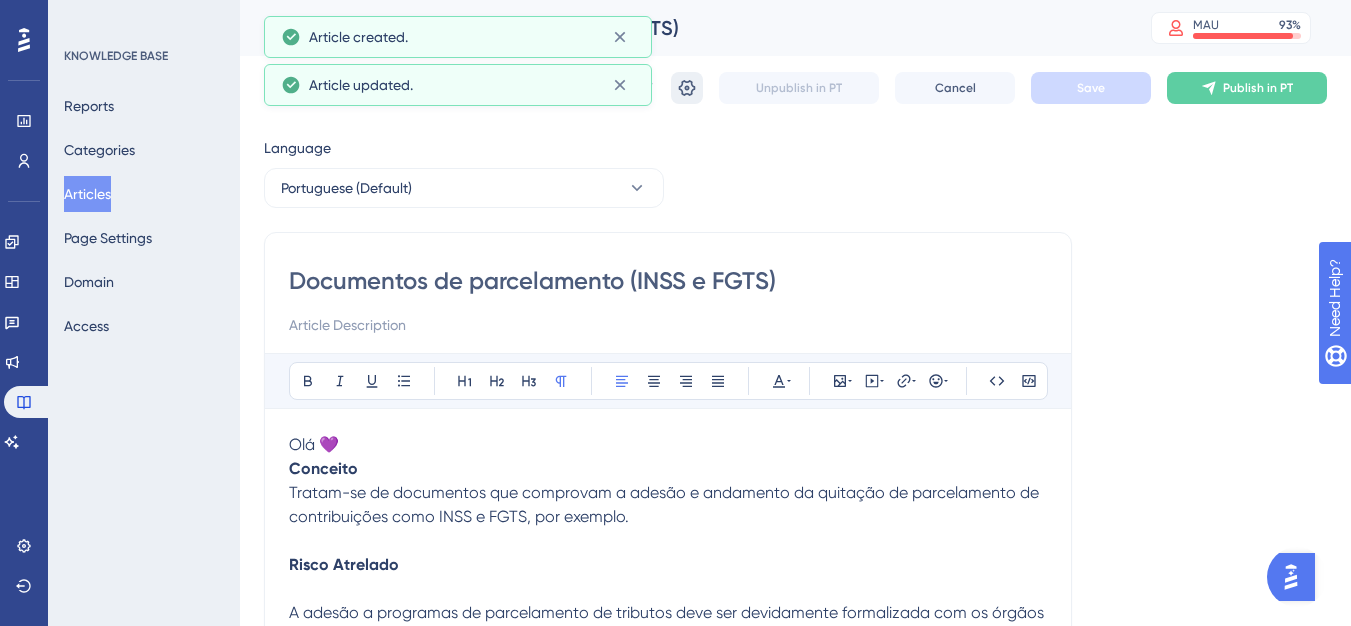 click at bounding box center (687, 88) 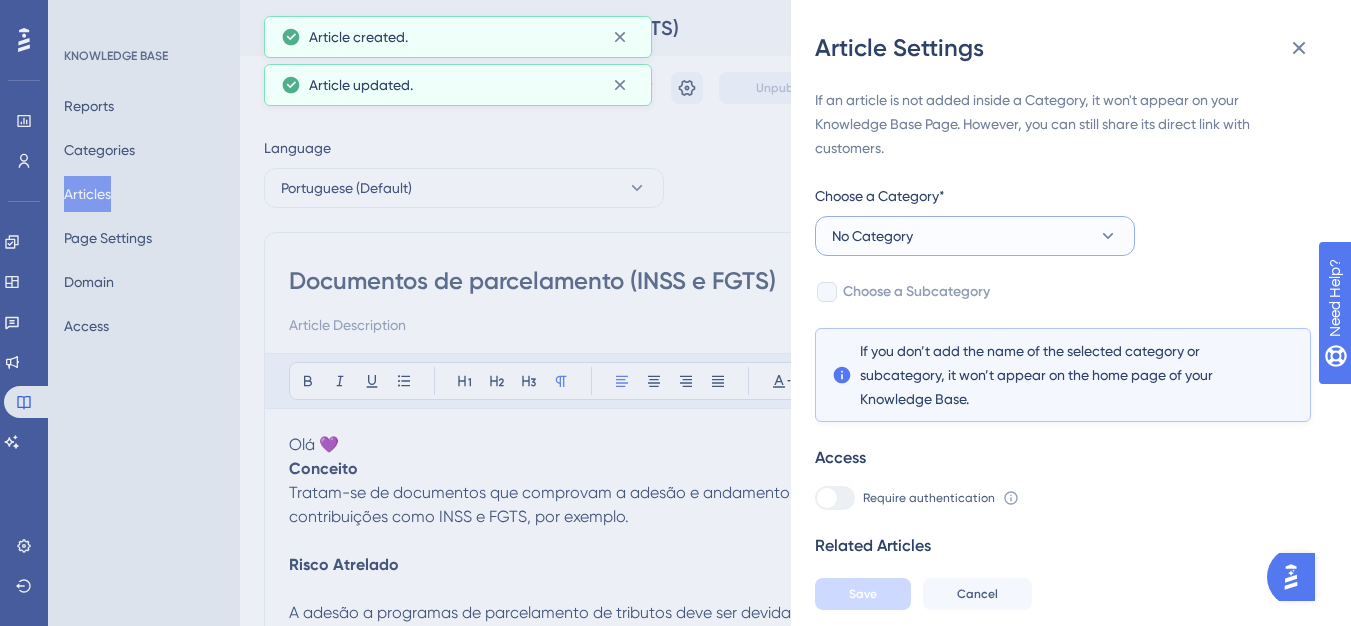 click on "No Category" at bounding box center (975, 236) 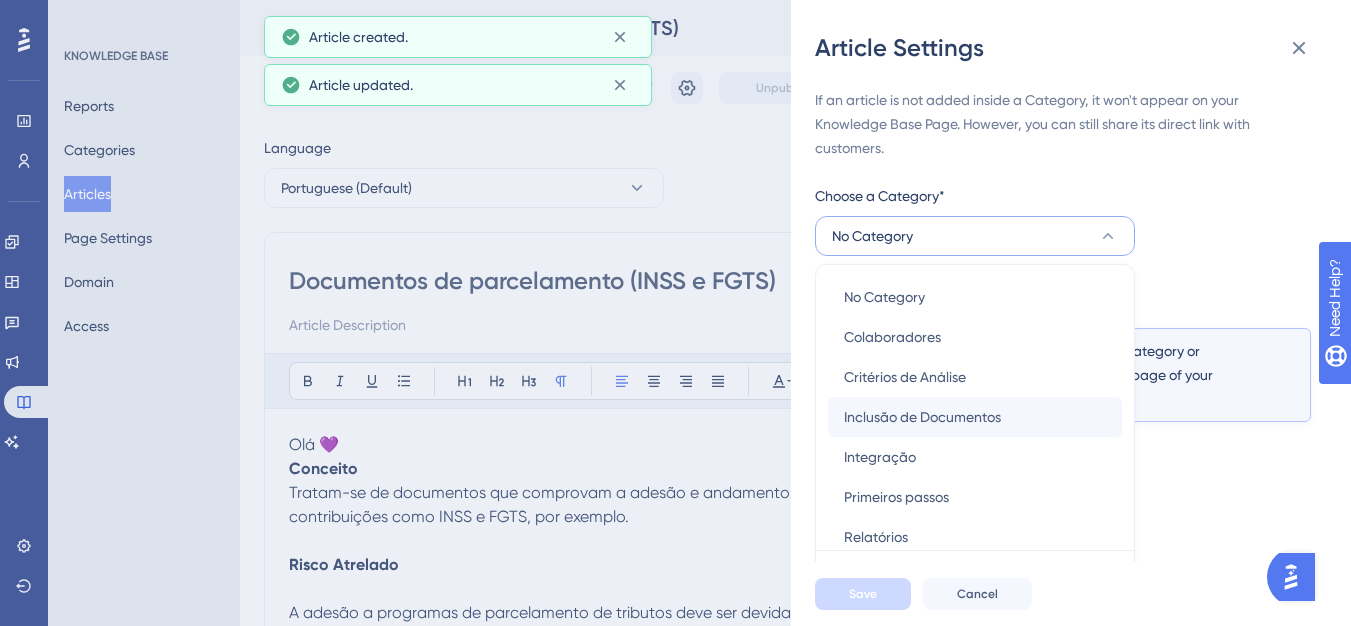 scroll, scrollTop: 49, scrollLeft: 0, axis: vertical 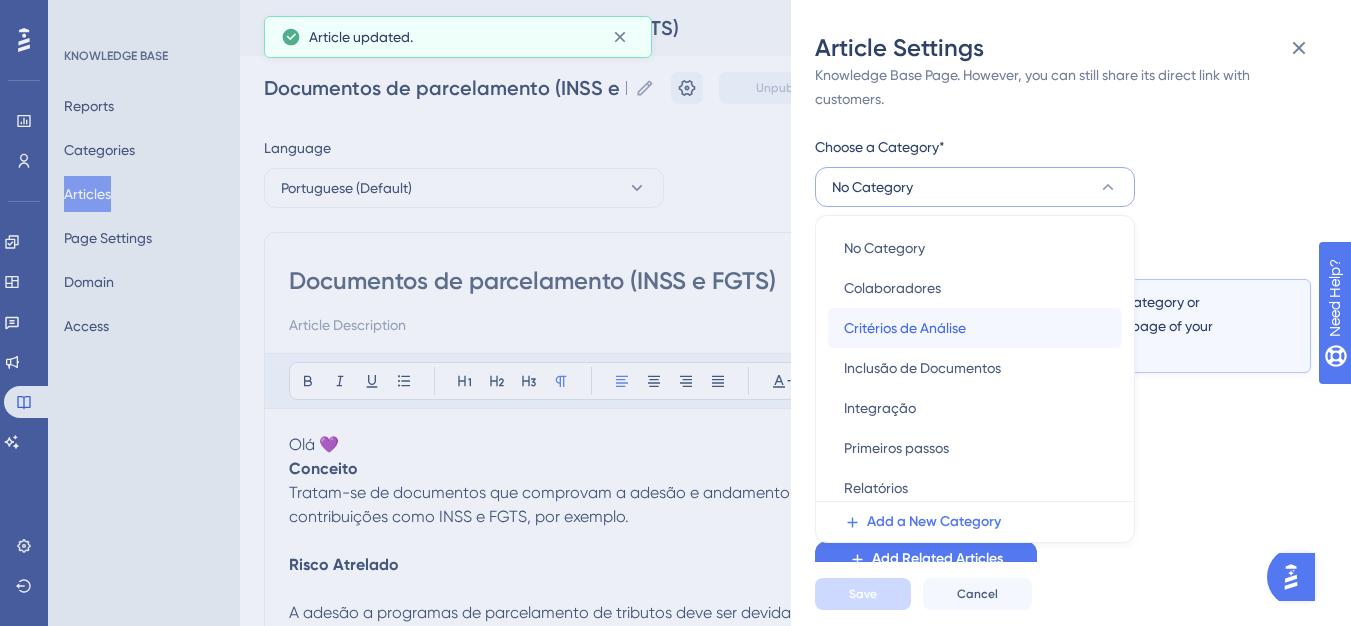 click on "Critérios de Análise" at bounding box center (905, 328) 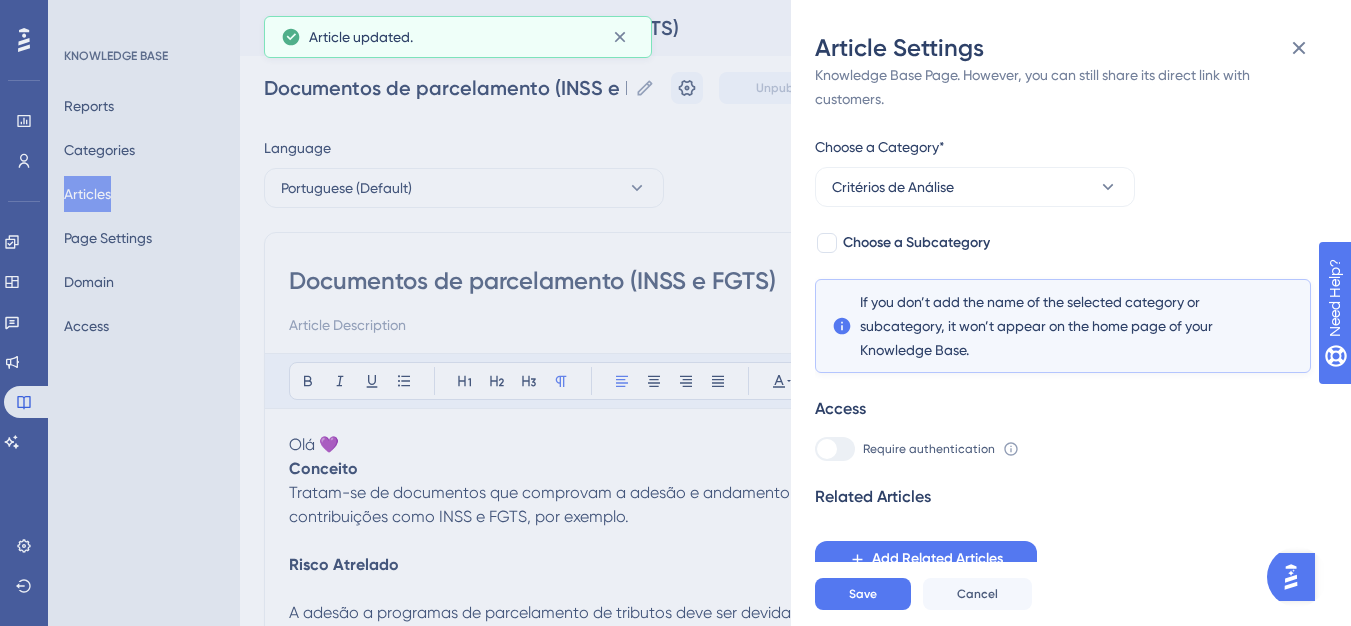 click on "If an article is not added inside a Category, it won't appear on your Knowledge Base Page. However, you can still share its direct link with customers. Choose a Category* Critérios de Análise Choose a Subcategory If you don’t add the name of the selected category or subcategory, it won’t appear on the home page of your Knowledge Base. Access Require authentication To change this setting you should manage your access preferences  under the Access tab. Learn more Related Articles Add Related Articles" at bounding box center (1063, 308) 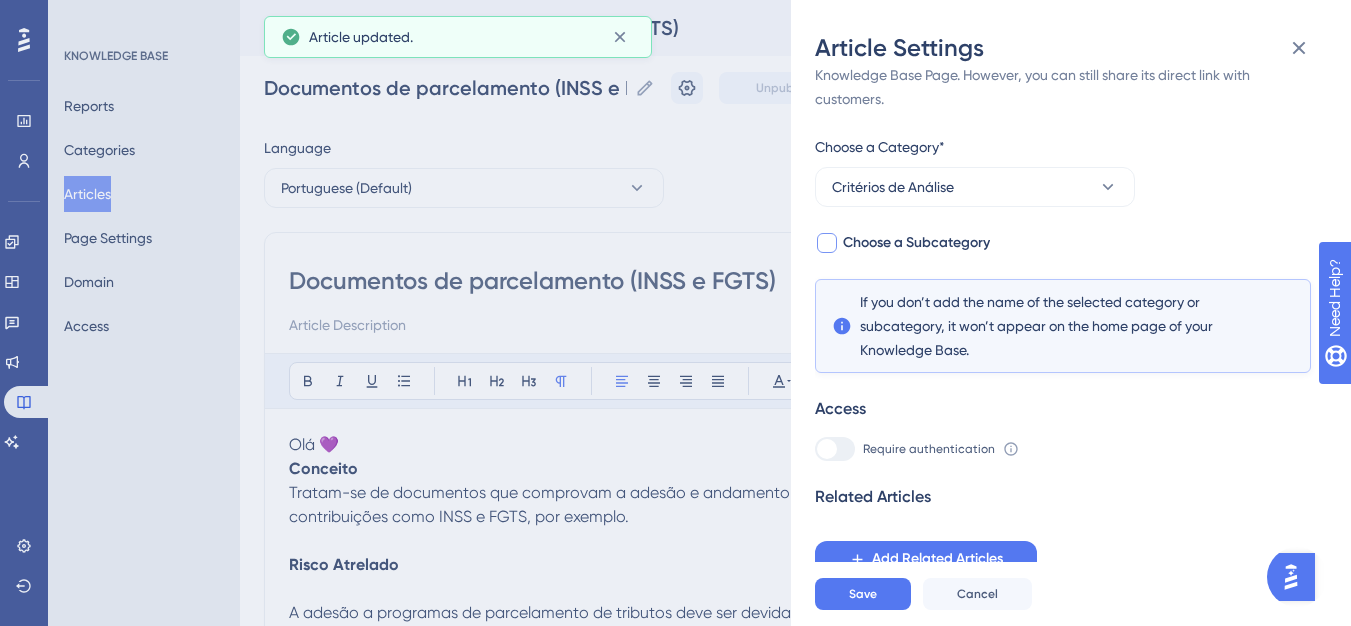 click on "Choose a Subcategory" at bounding box center (916, 243) 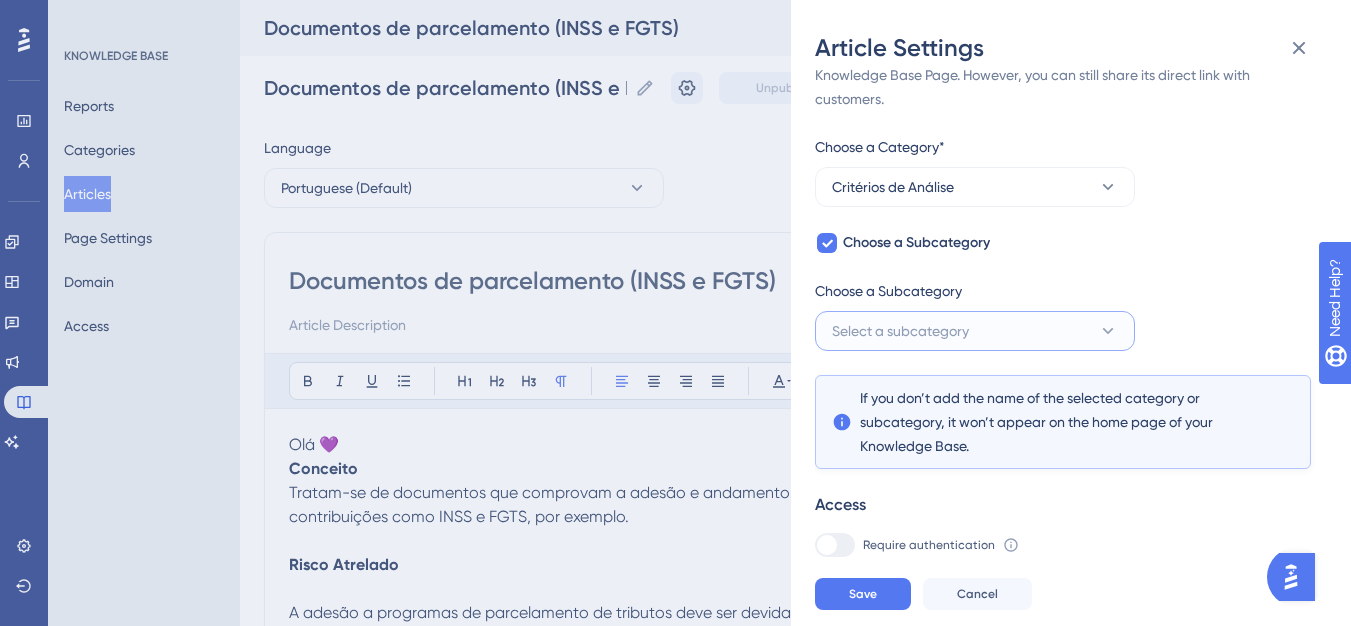 click on "Select a subcategory" at bounding box center [900, 331] 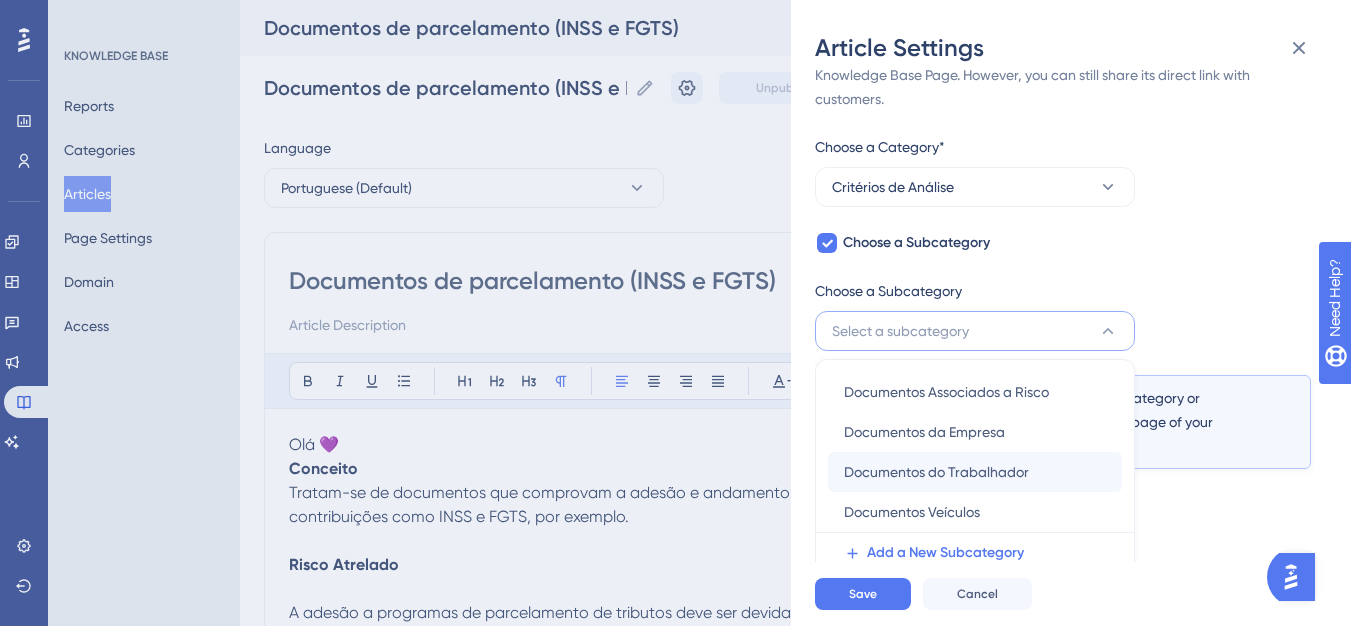 scroll, scrollTop: 145, scrollLeft: 0, axis: vertical 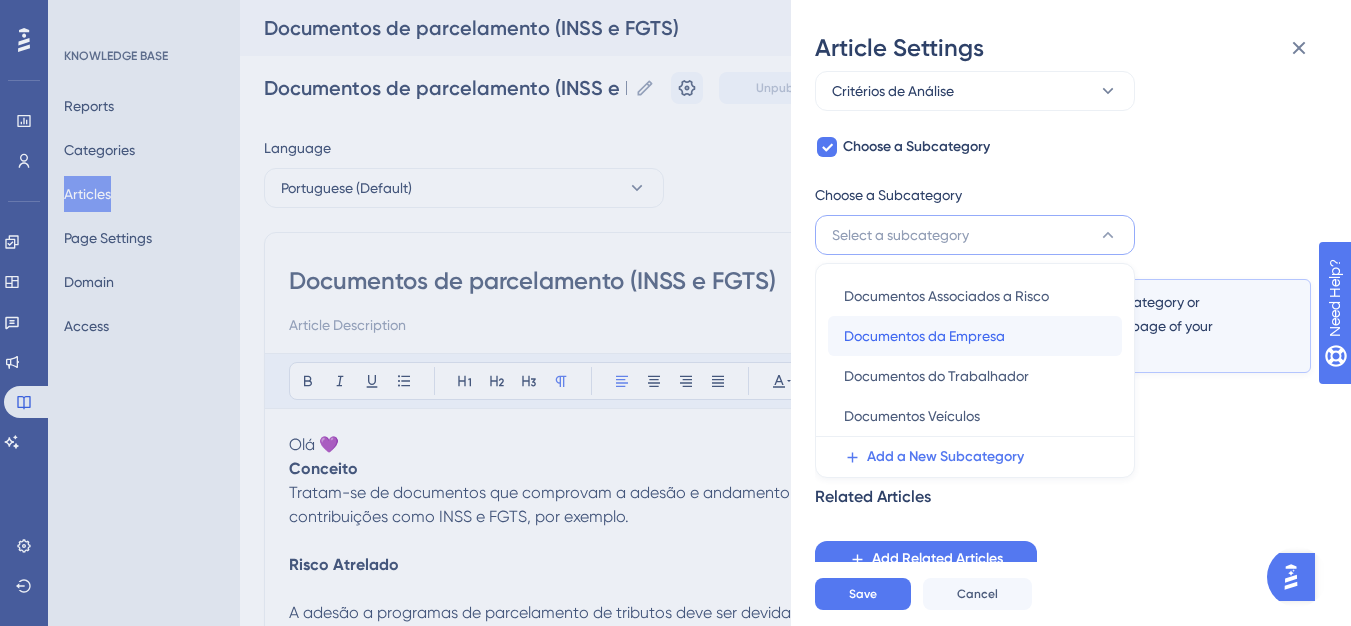 drag, startPoint x: 949, startPoint y: 342, endPoint x: 932, endPoint y: 389, distance: 49.979996 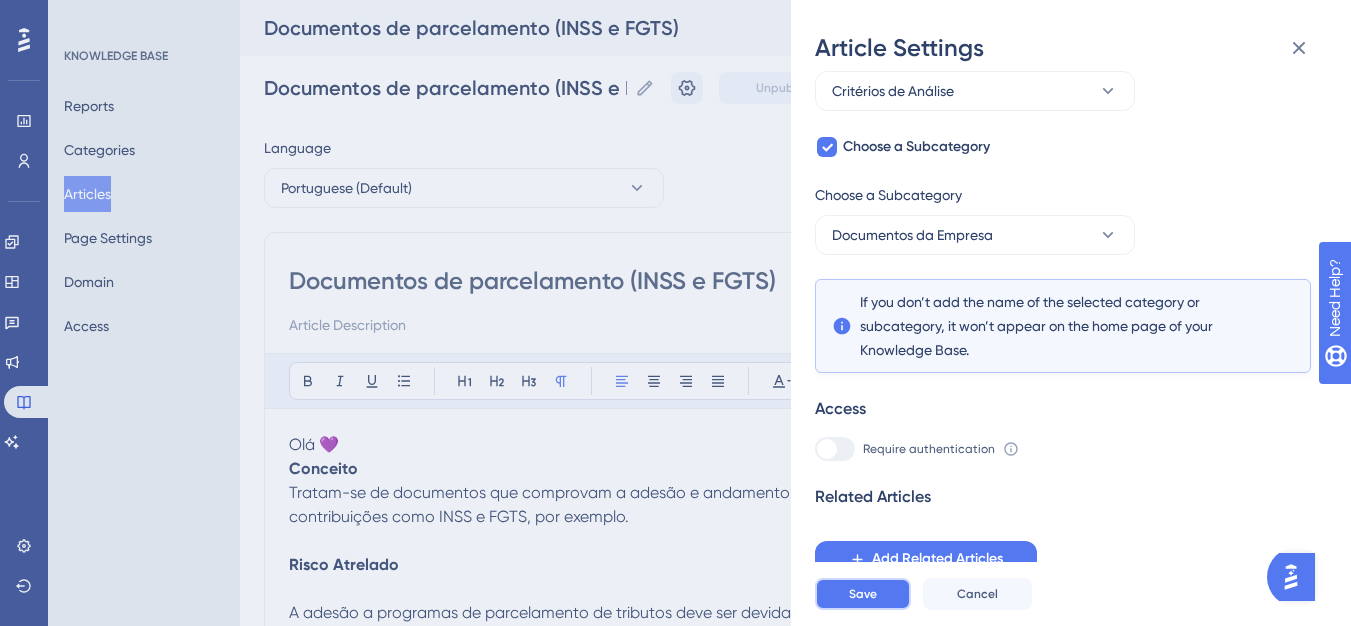 click on "Save" at bounding box center [863, 594] 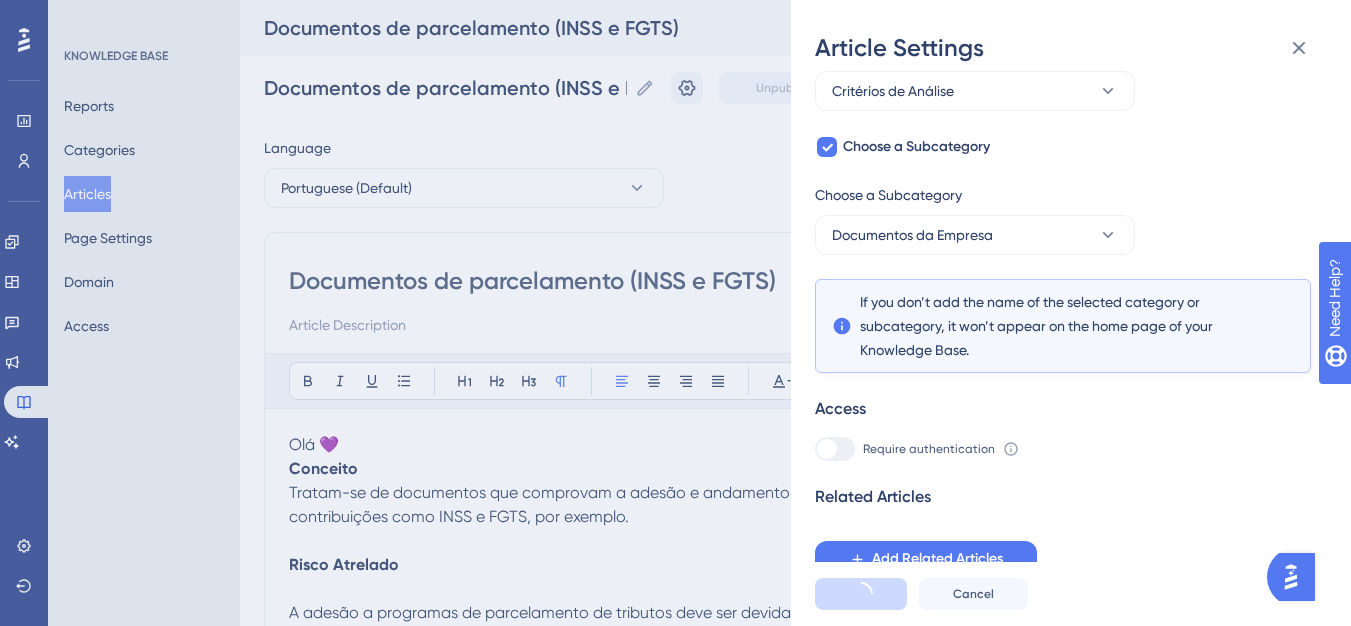 scroll, scrollTop: 0, scrollLeft: 0, axis: both 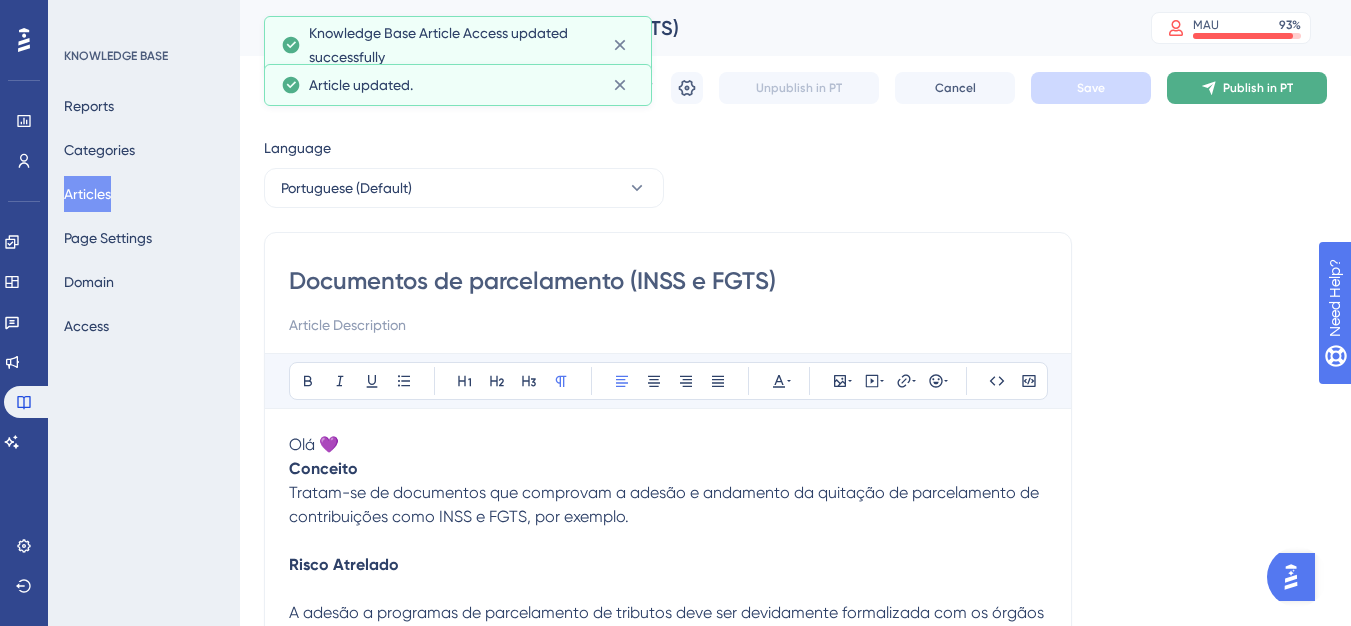 click on "Publish in PT" at bounding box center [1247, 88] 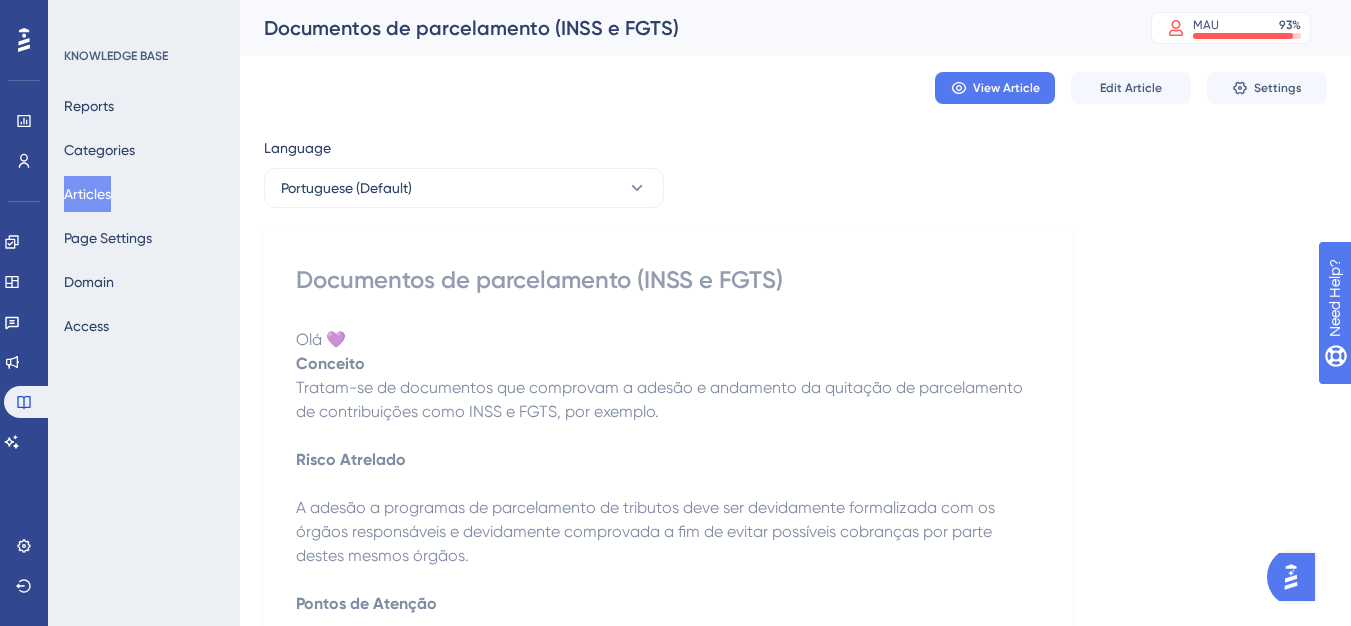 click on "Articles" at bounding box center [87, 194] 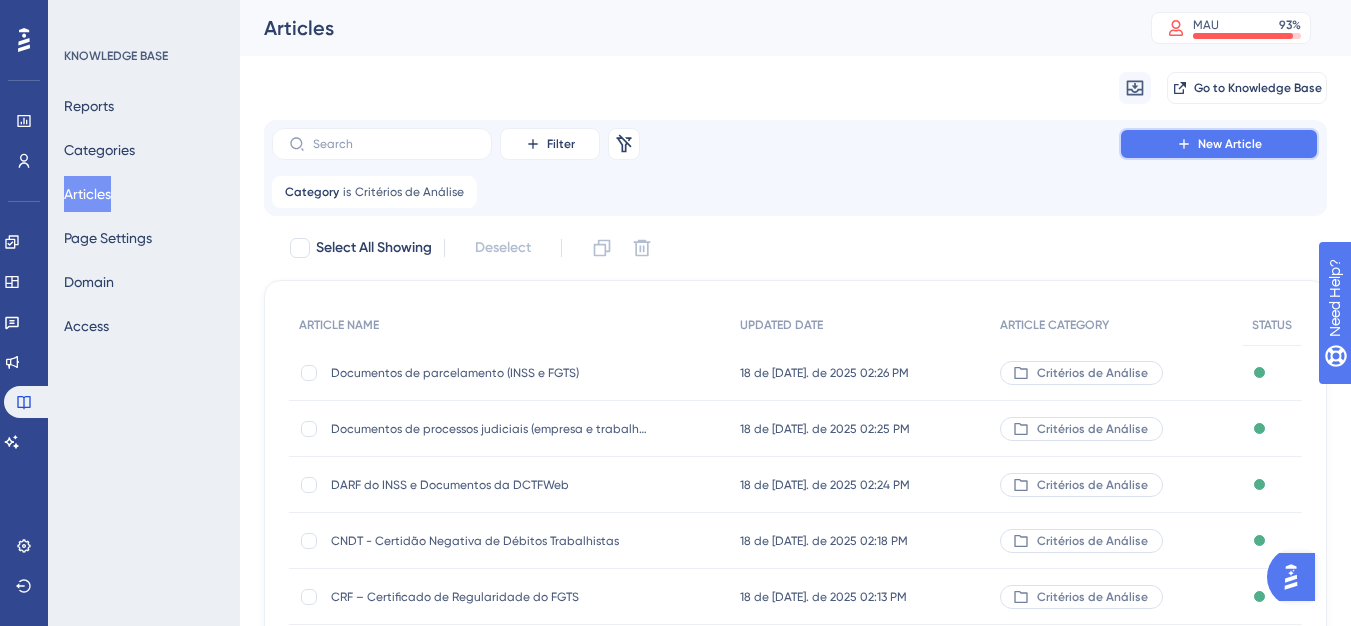 click on "New Article" at bounding box center [1230, 144] 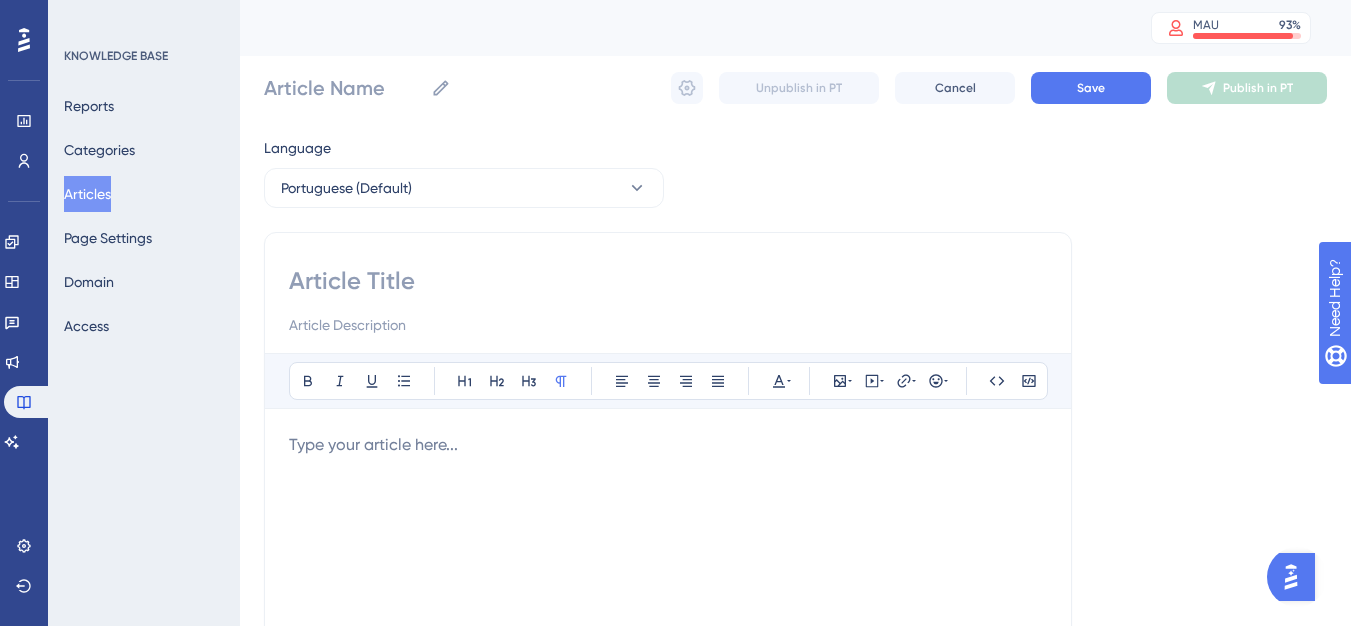 click at bounding box center (668, 301) 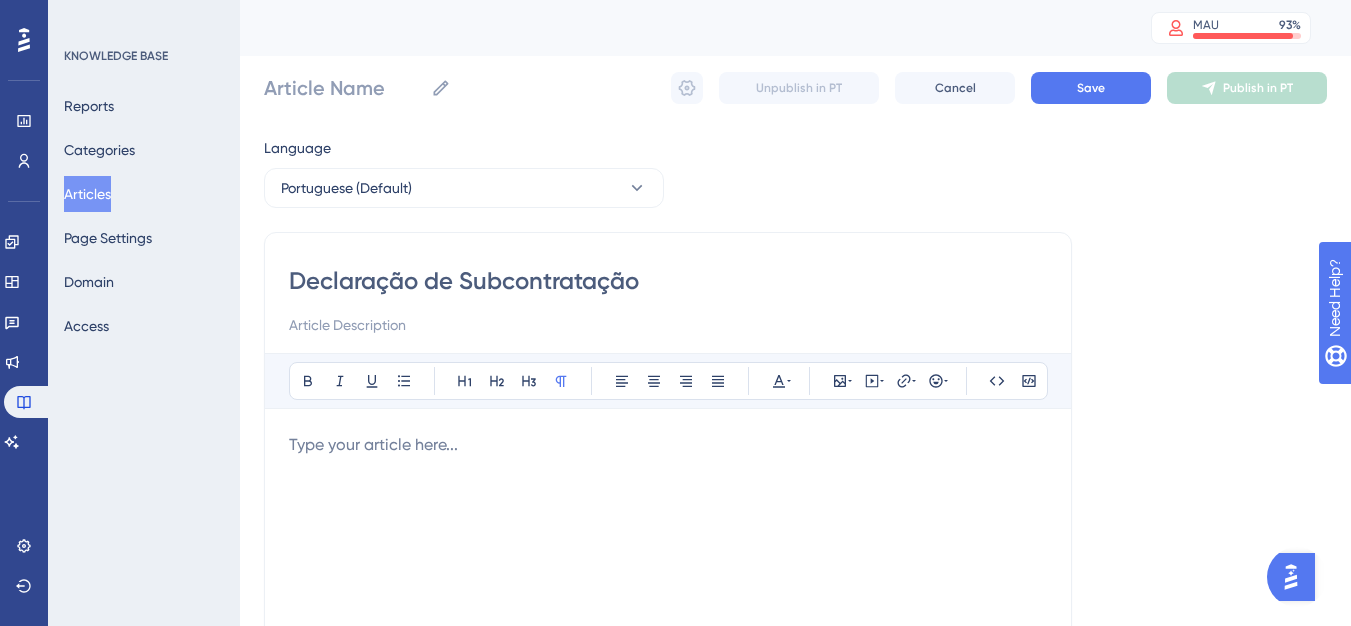 type on "Declaração de Subcontratação" 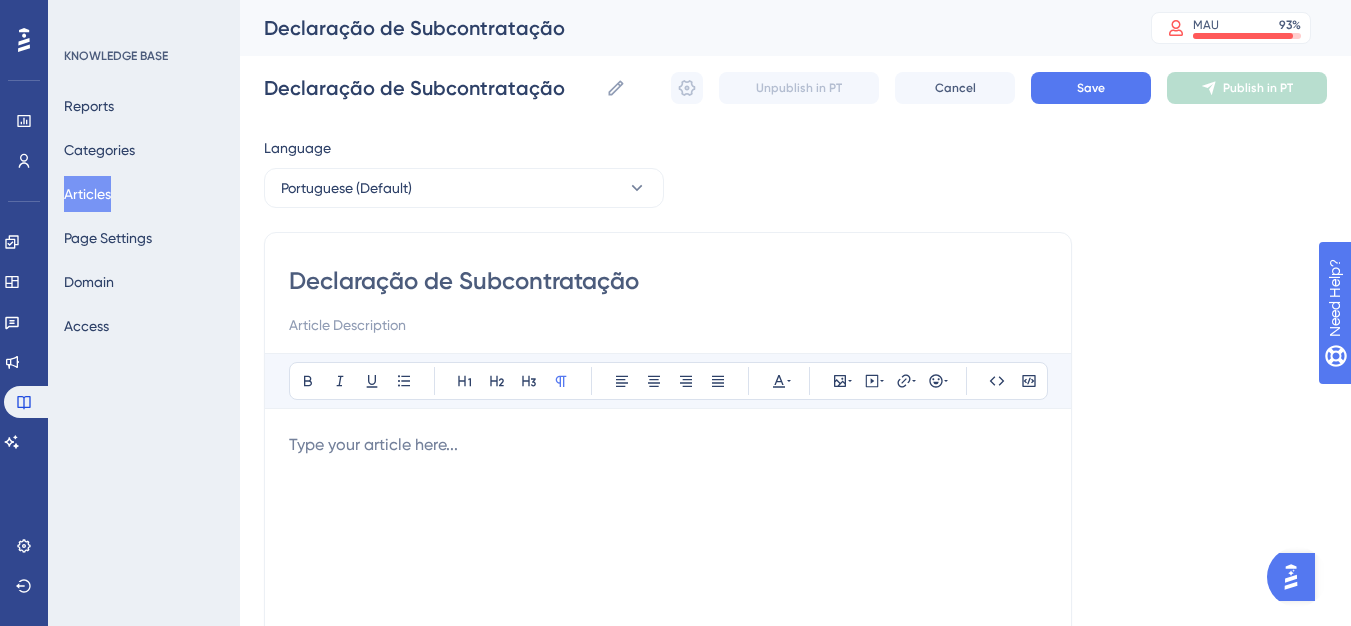 type on "Declaração de Subcontratação" 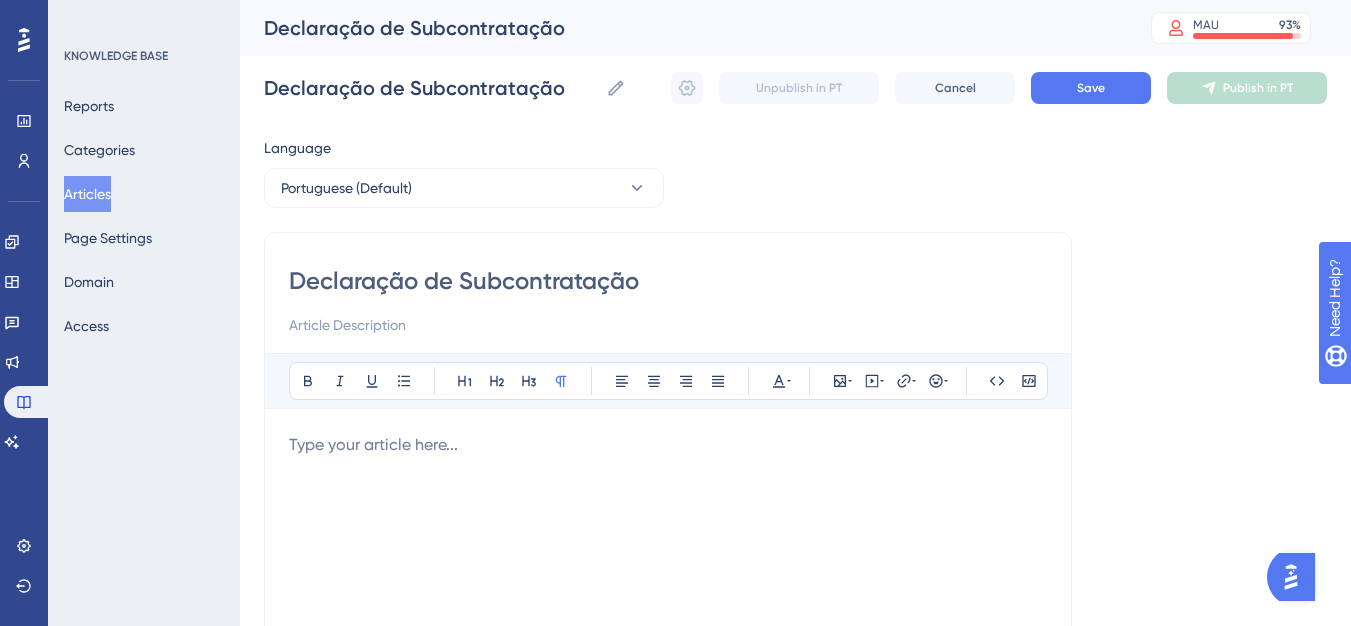 click at bounding box center [668, 653] 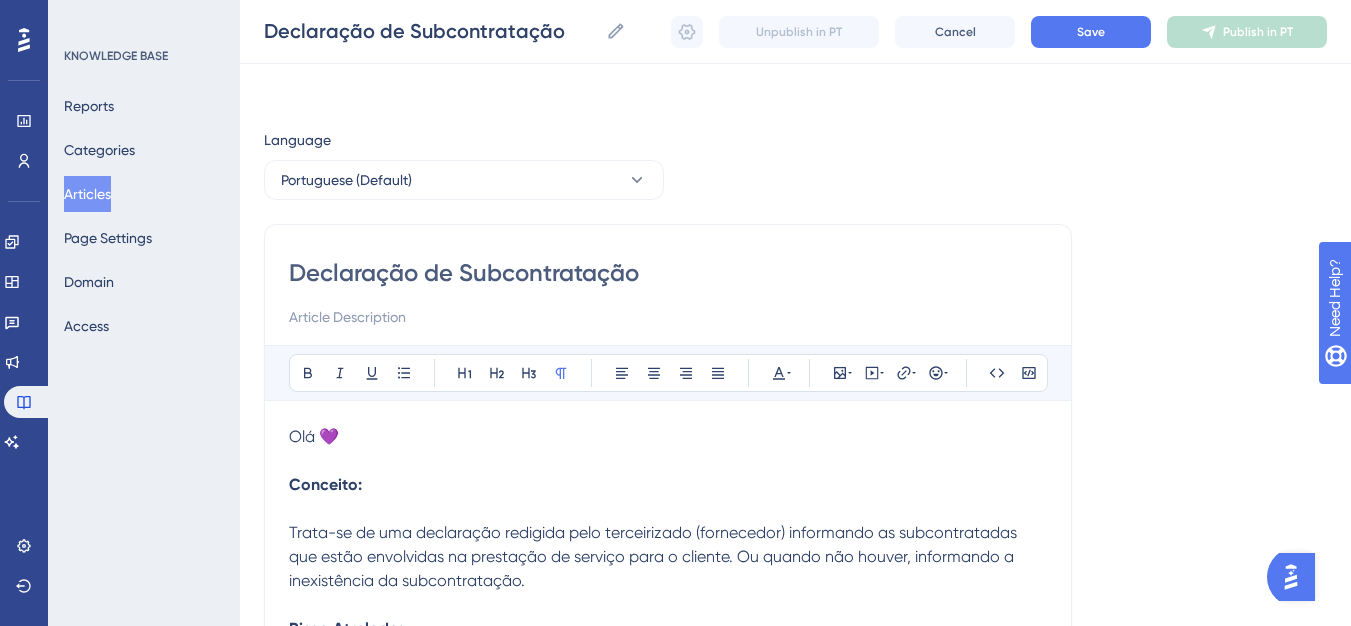 scroll, scrollTop: 701, scrollLeft: 0, axis: vertical 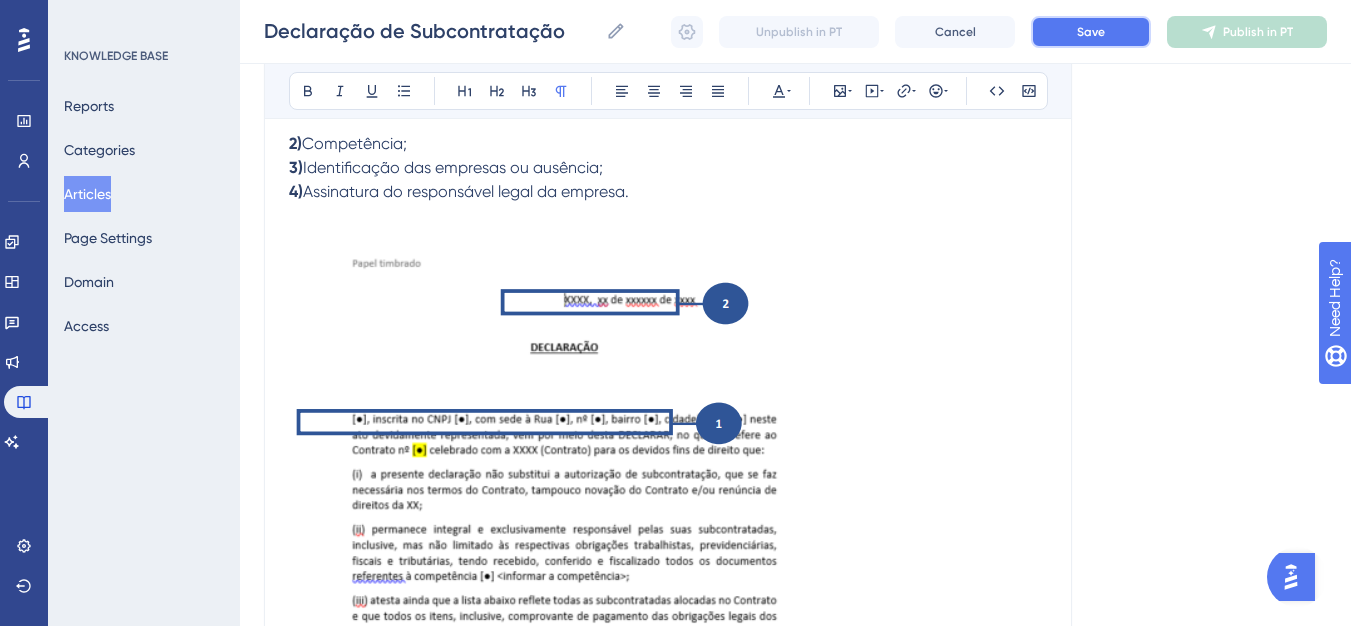 click on "Save" at bounding box center (1091, 32) 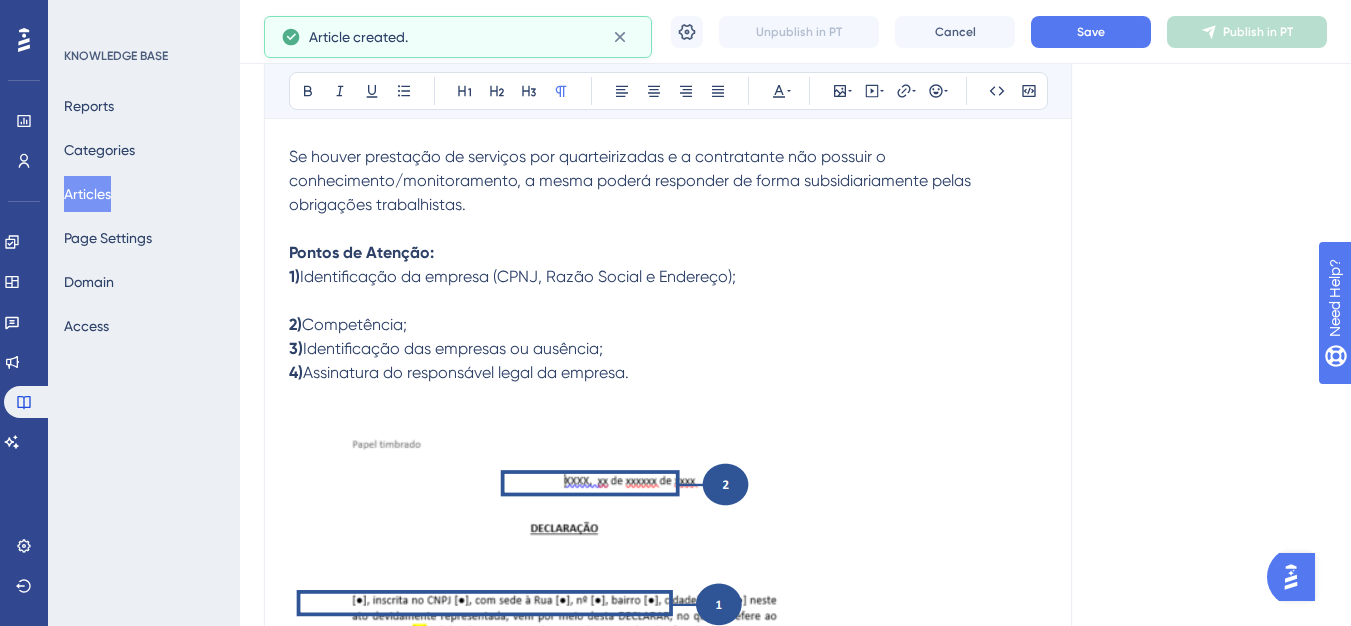 scroll, scrollTop: 293, scrollLeft: 0, axis: vertical 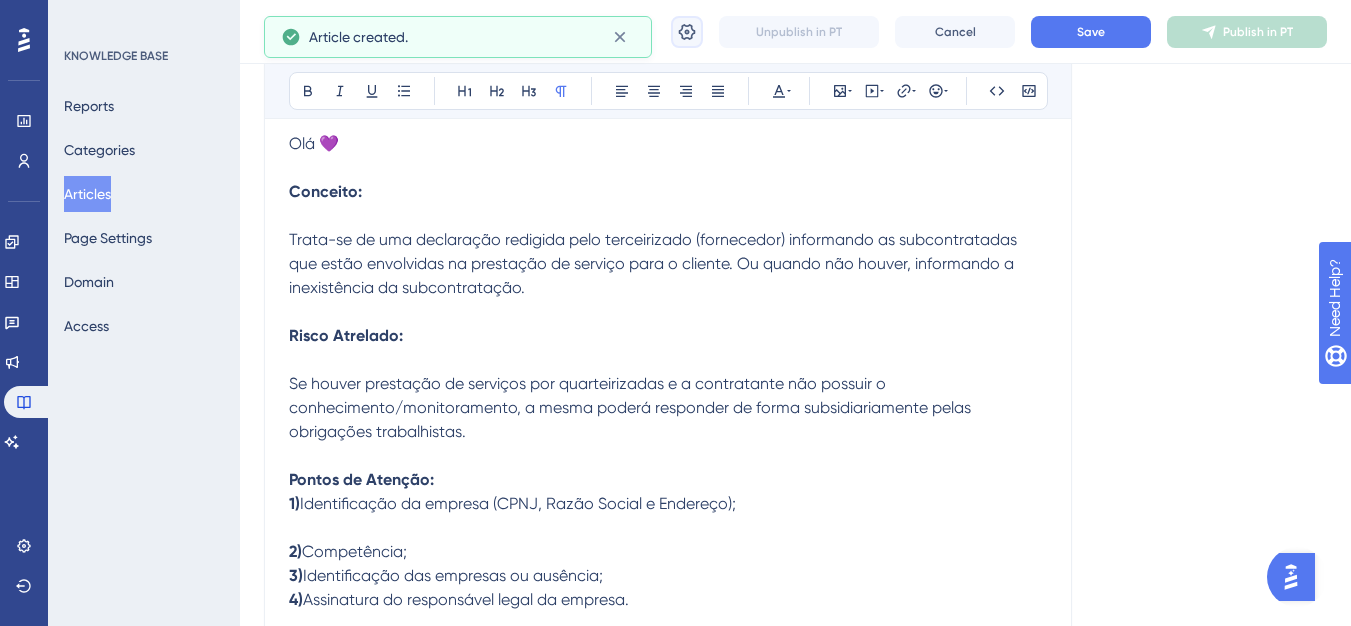 click at bounding box center (687, 32) 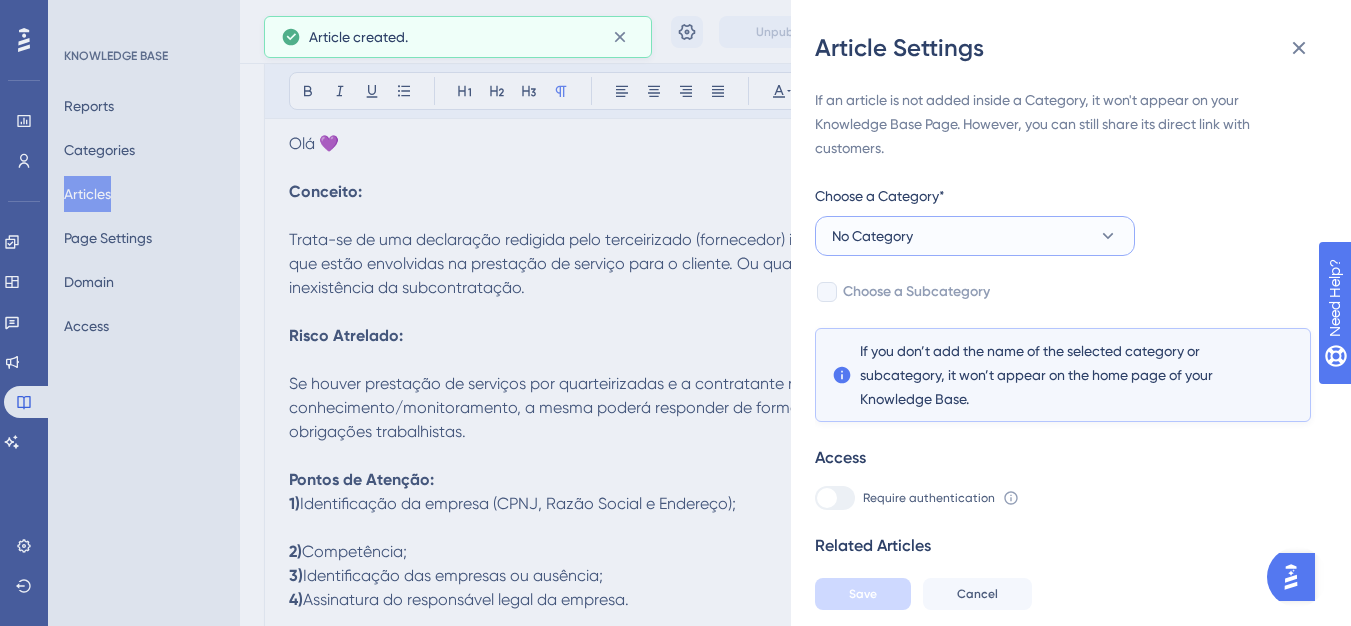 click on "No Category" at bounding box center (975, 236) 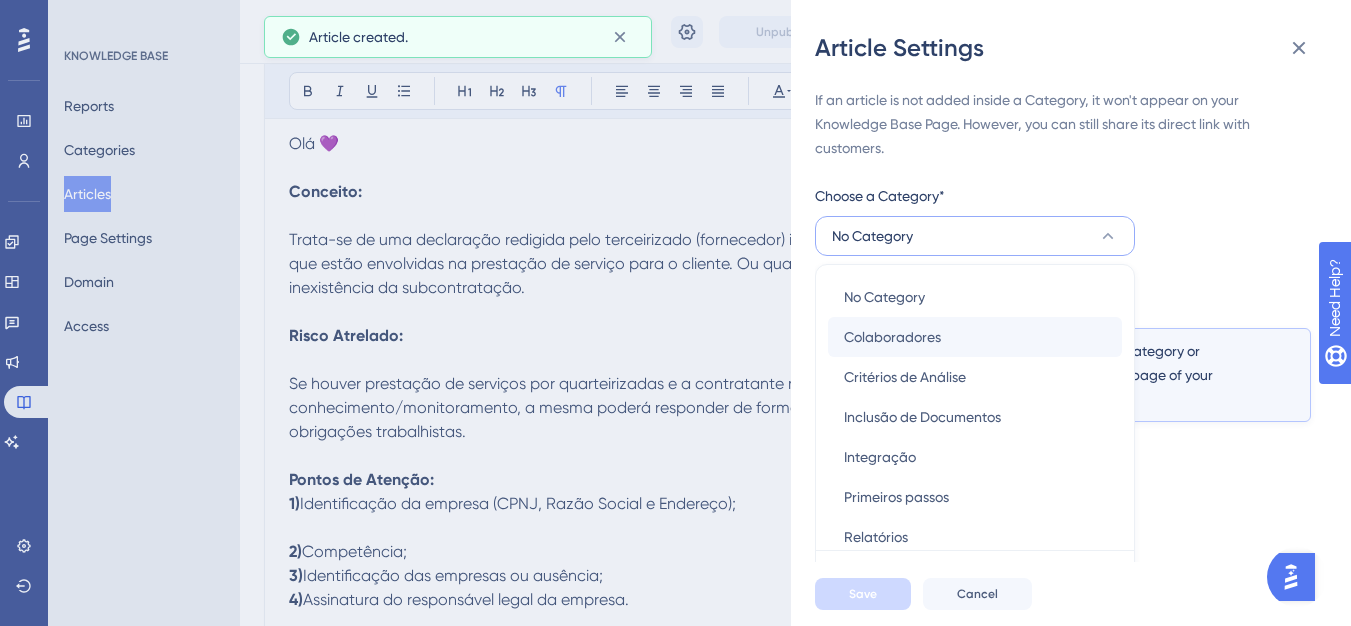 scroll, scrollTop: 49, scrollLeft: 0, axis: vertical 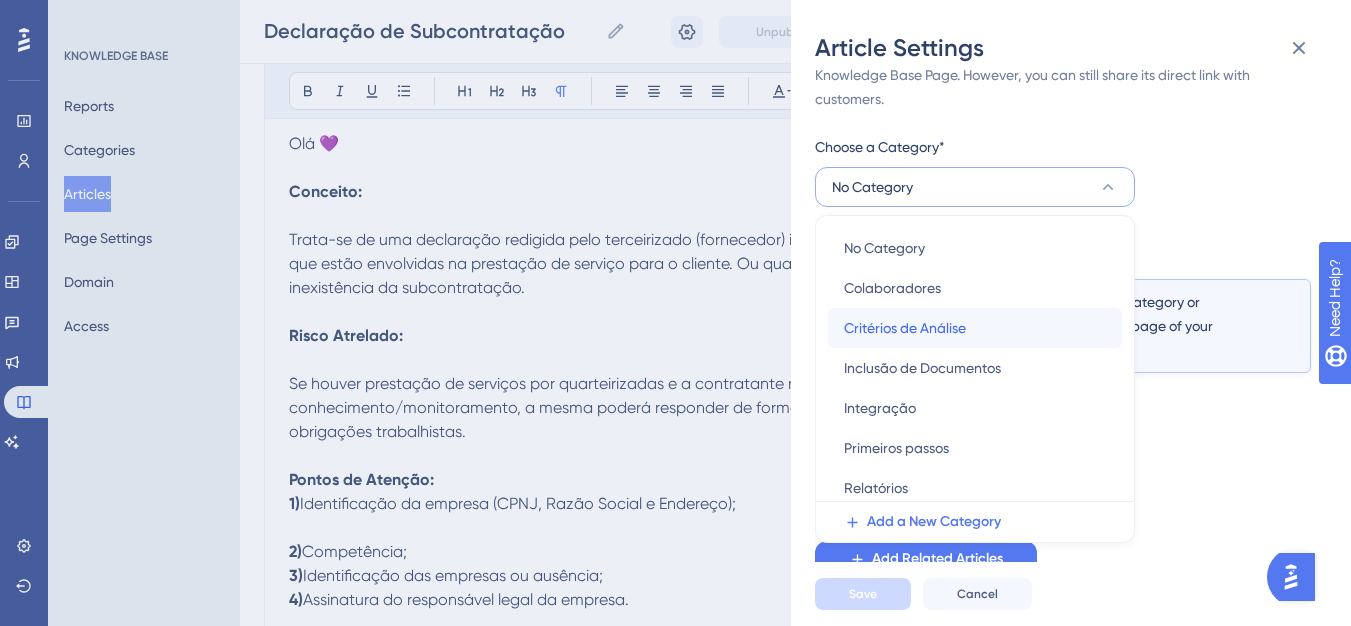 click on "Critérios de Análise" at bounding box center (905, 328) 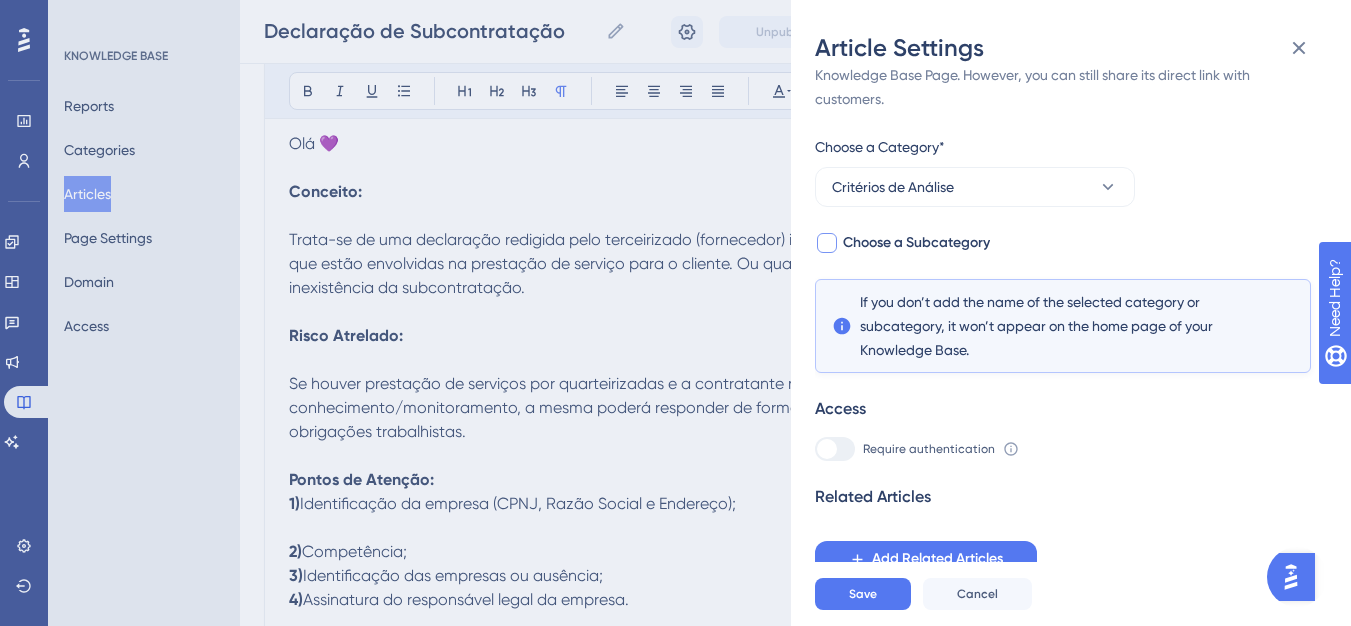 click on "Choose a Subcategory" at bounding box center [916, 243] 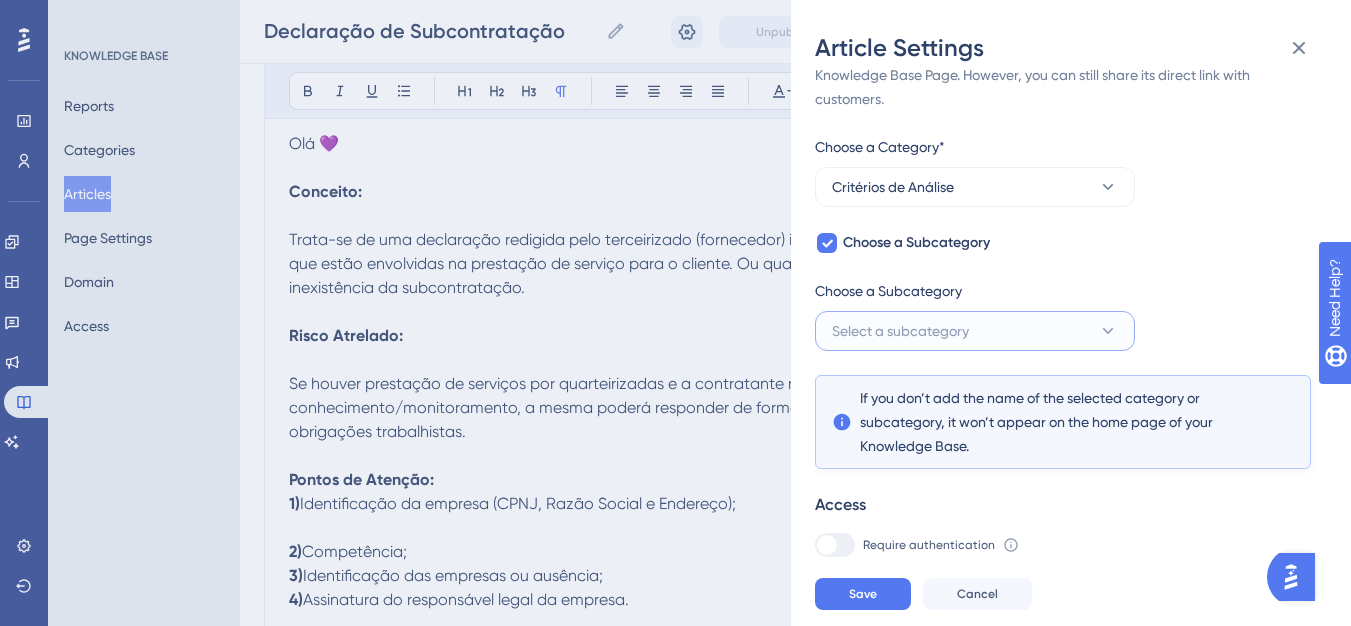 click on "Select a subcategory" at bounding box center [900, 331] 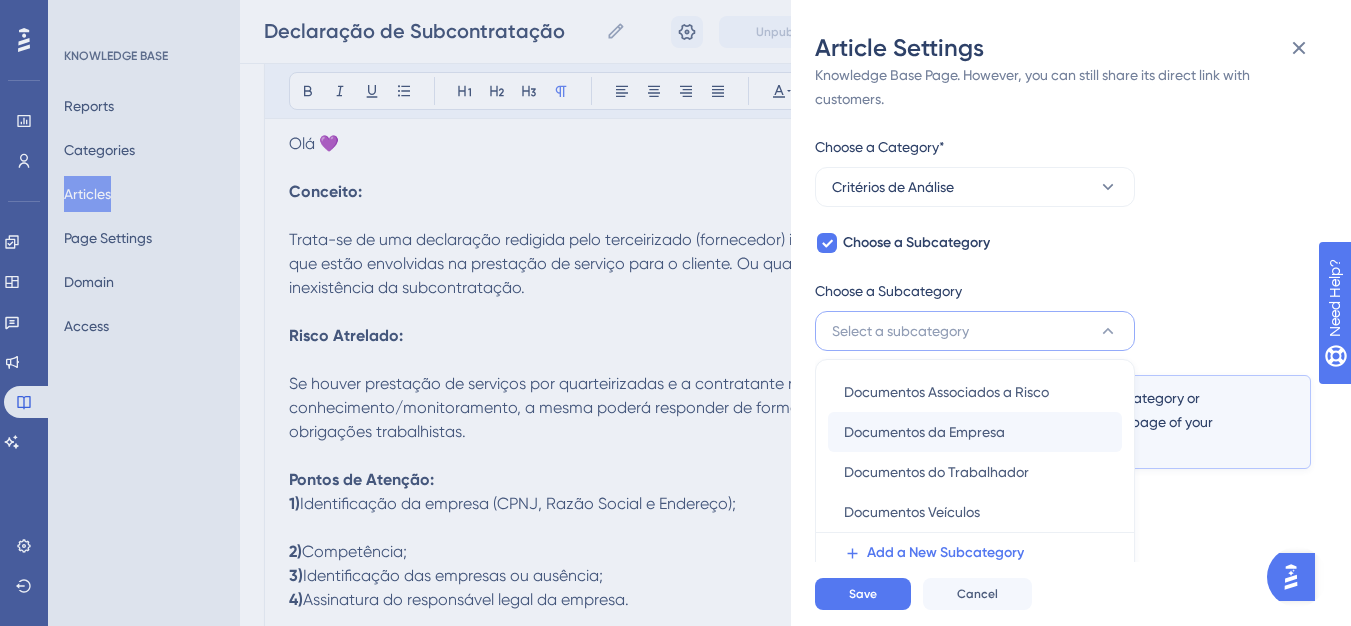 scroll, scrollTop: 145, scrollLeft: 0, axis: vertical 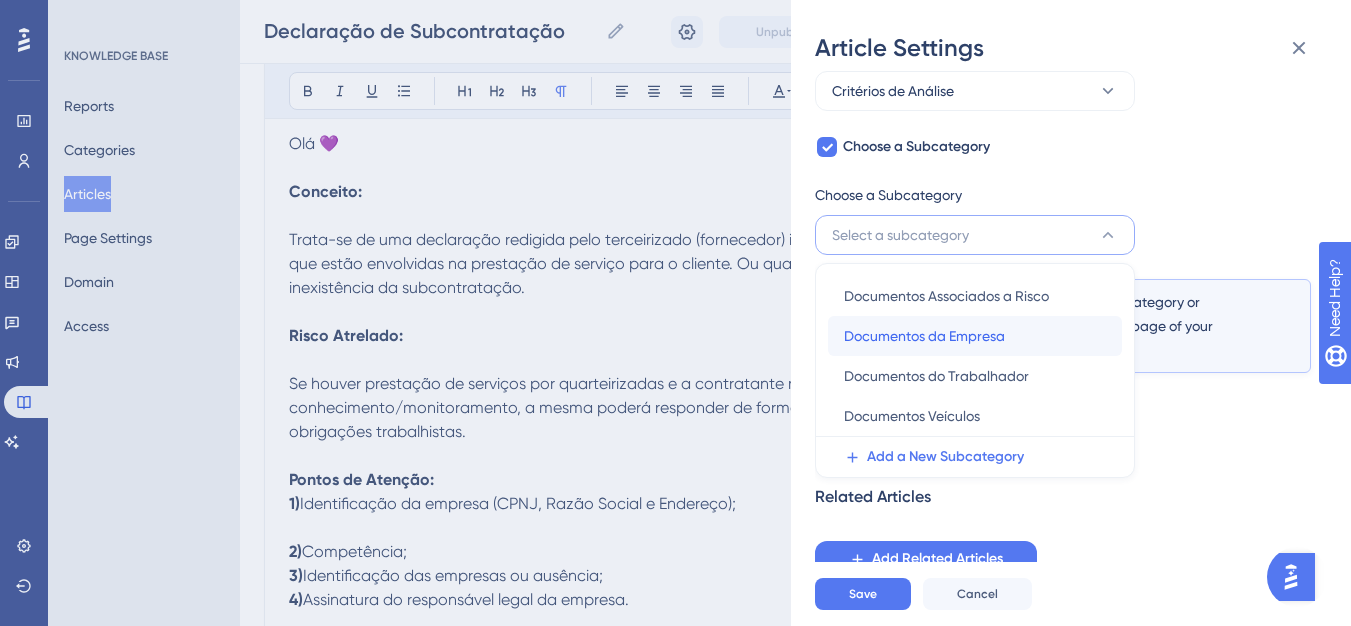 click on "Documentos da Empresa" at bounding box center [924, 336] 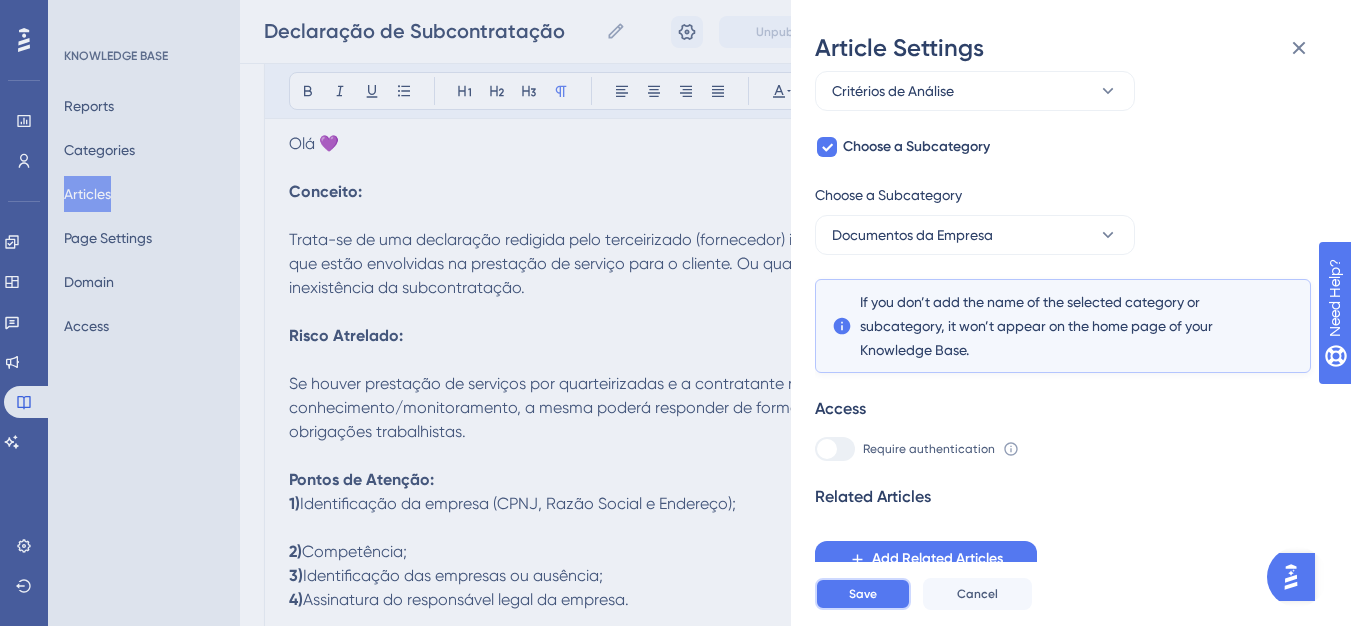 click on "Save" at bounding box center (863, 594) 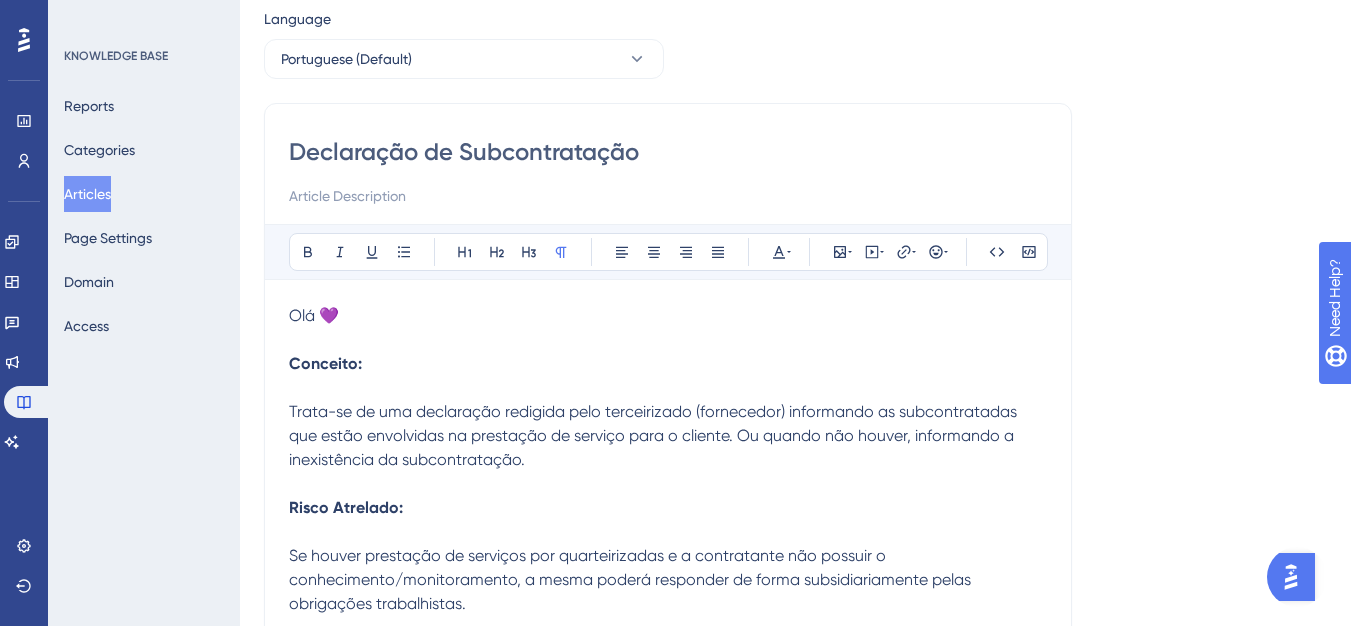 scroll, scrollTop: 0, scrollLeft: 0, axis: both 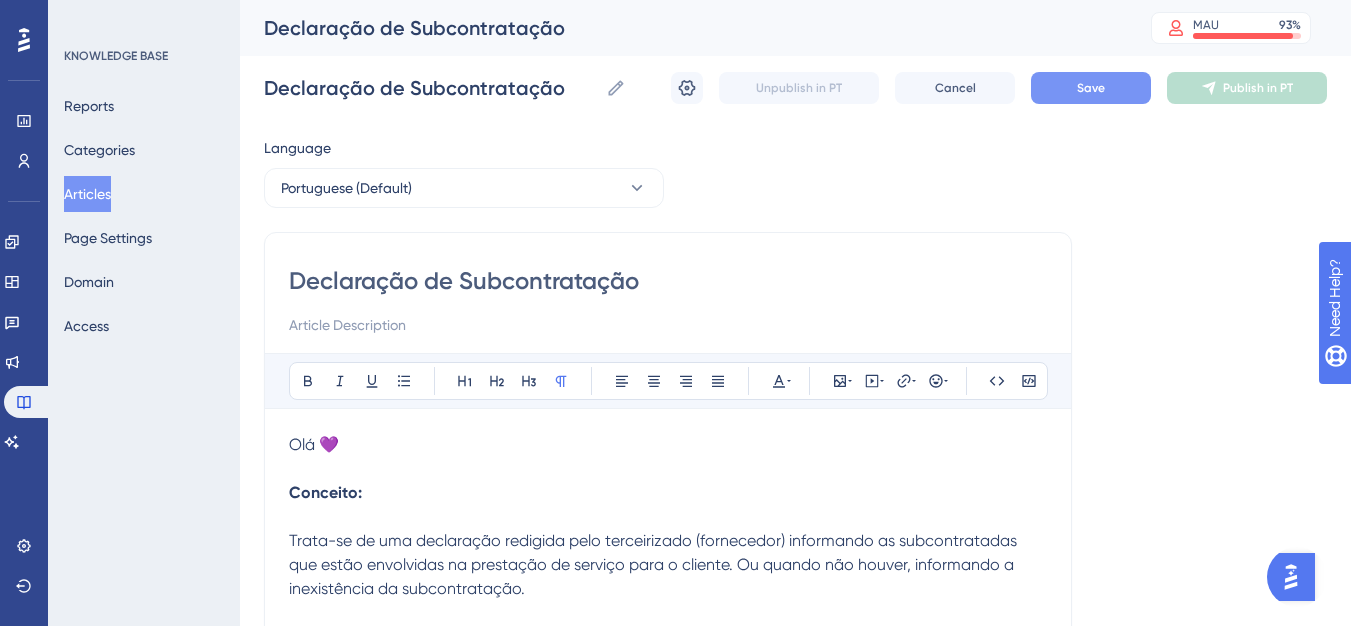 click on "Save" at bounding box center [1091, 88] 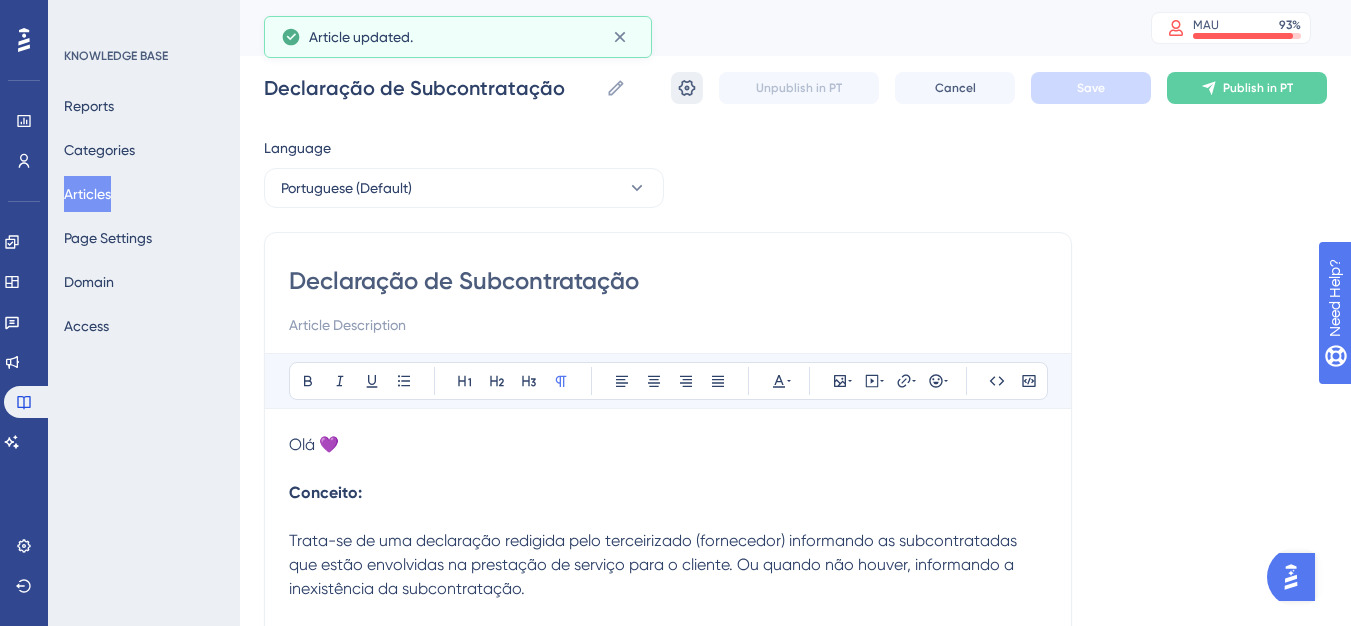 click at bounding box center [687, 88] 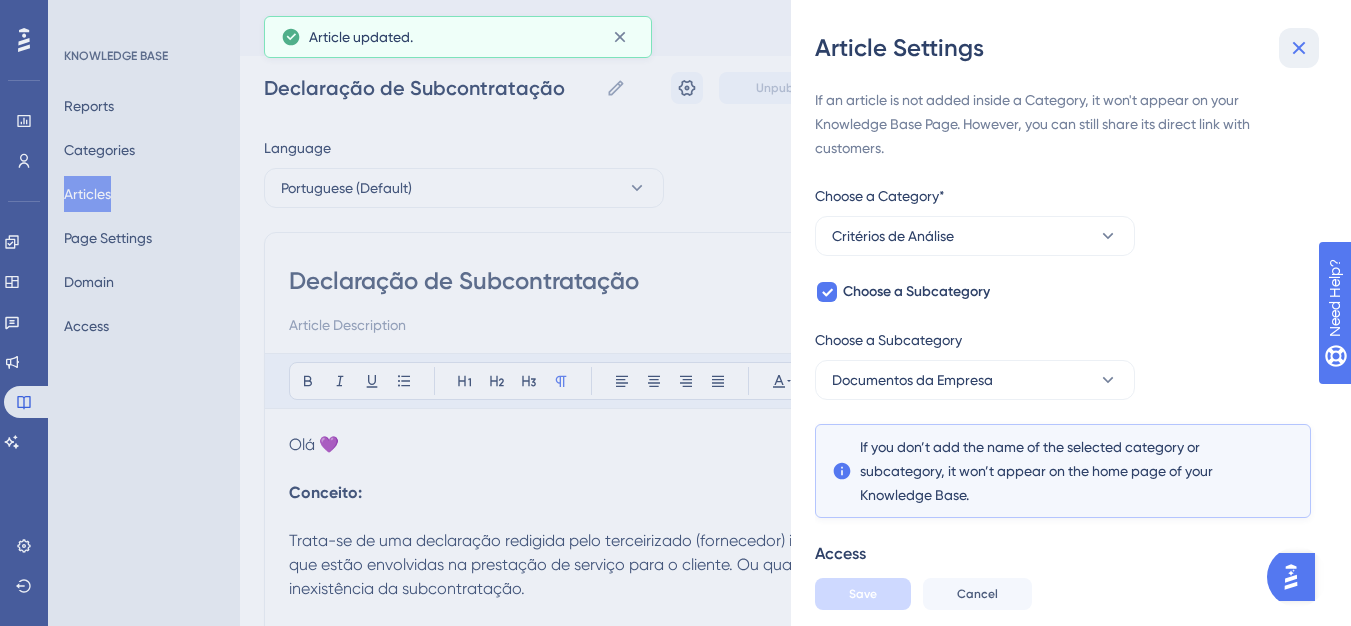 click 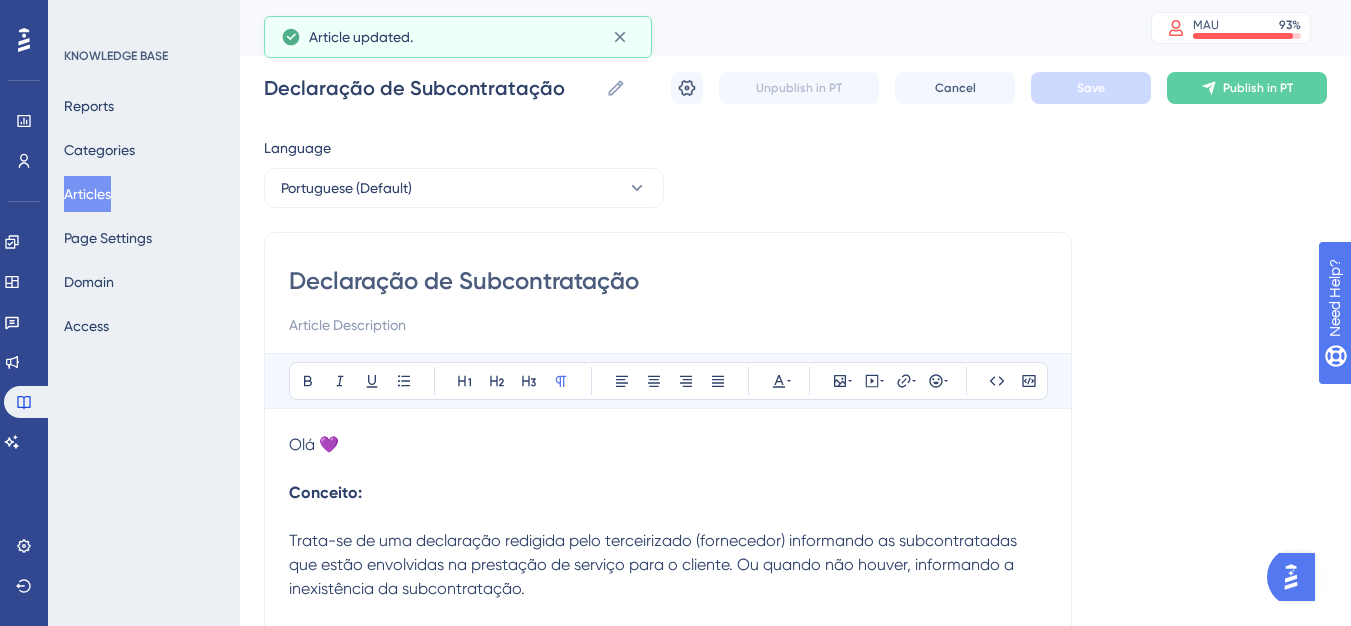click on "Declaração de Subcontratação Declaração de Subcontratação Unpublish in PT Cancel Save Publish in PT" at bounding box center [795, 88] 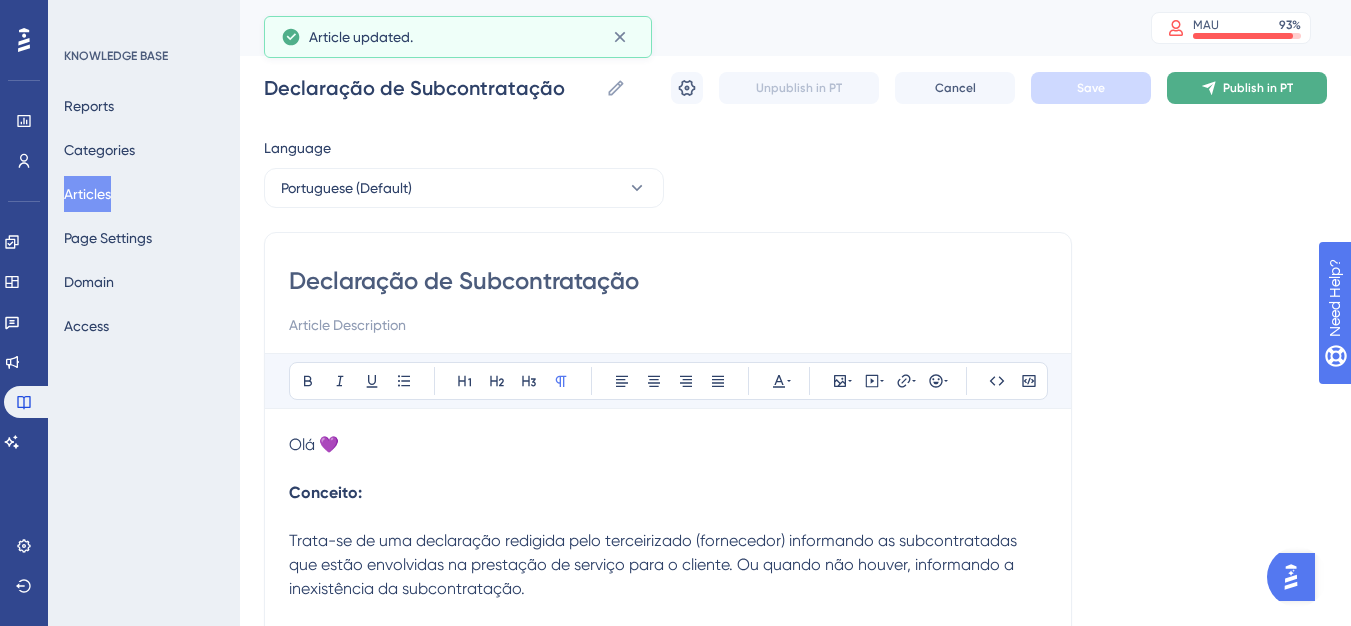 click on "Publish in PT" at bounding box center [1258, 88] 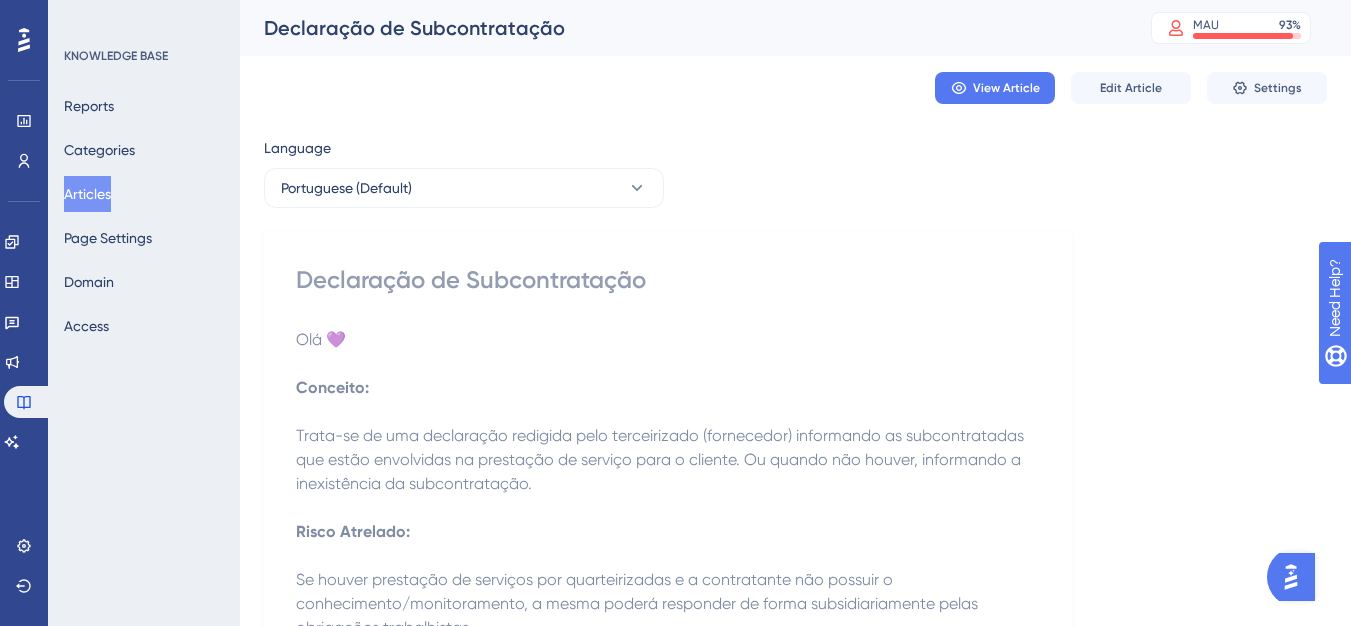 click on "Articles" at bounding box center (87, 194) 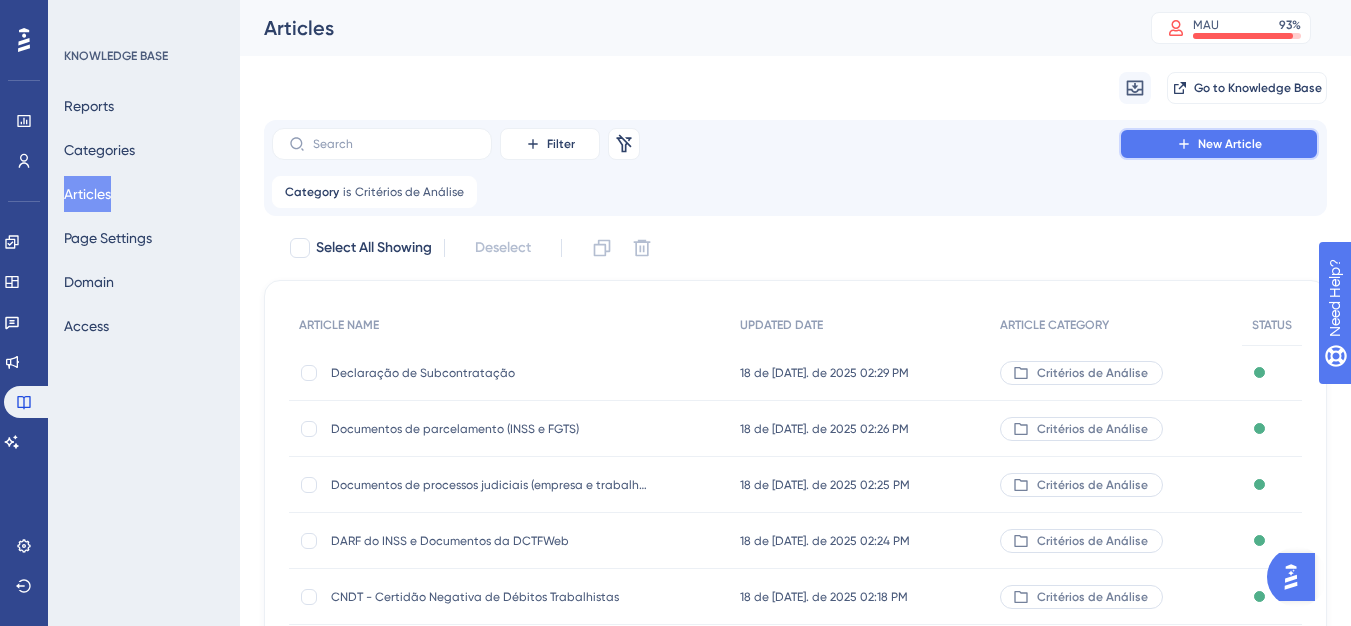 click on "New Article" at bounding box center (1219, 144) 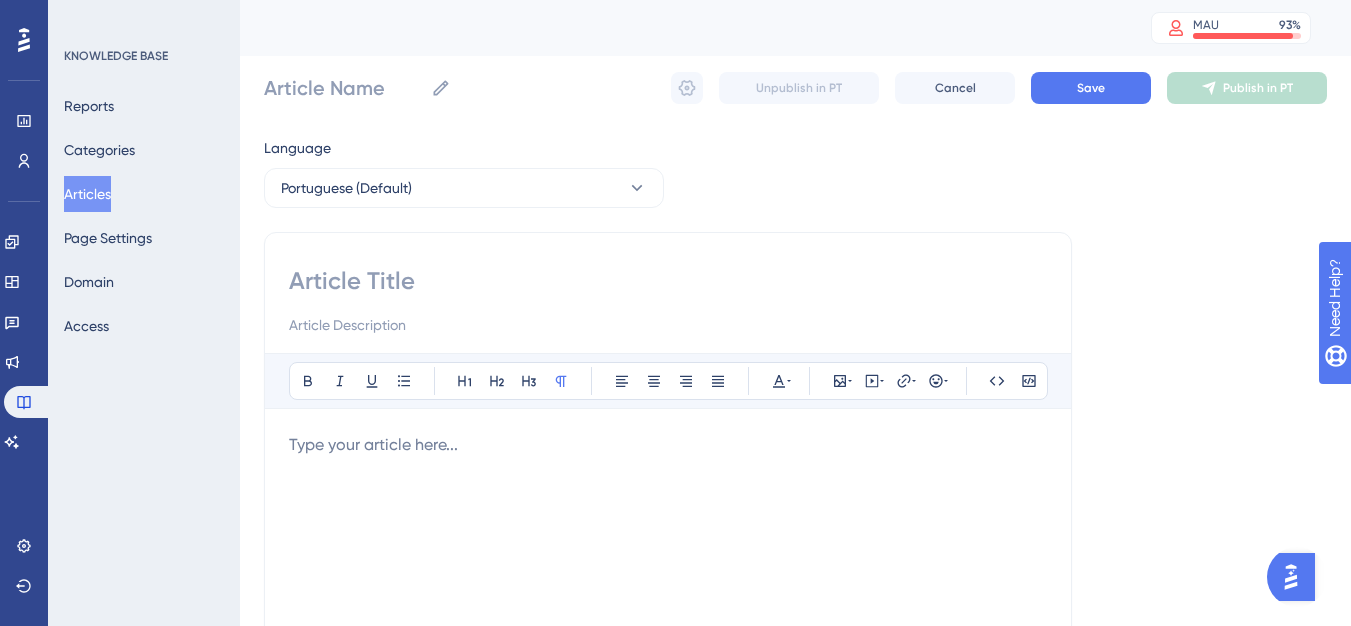 click on "Bold Italic Underline Bullet Point Heading 1 Heading 2 Heading 3 Normal Align Left Align Center Align Right Align Justify Text Color Insert Image Embed Video Hyperlink Emojis Code Code Block Type your article here..." at bounding box center [668, 565] 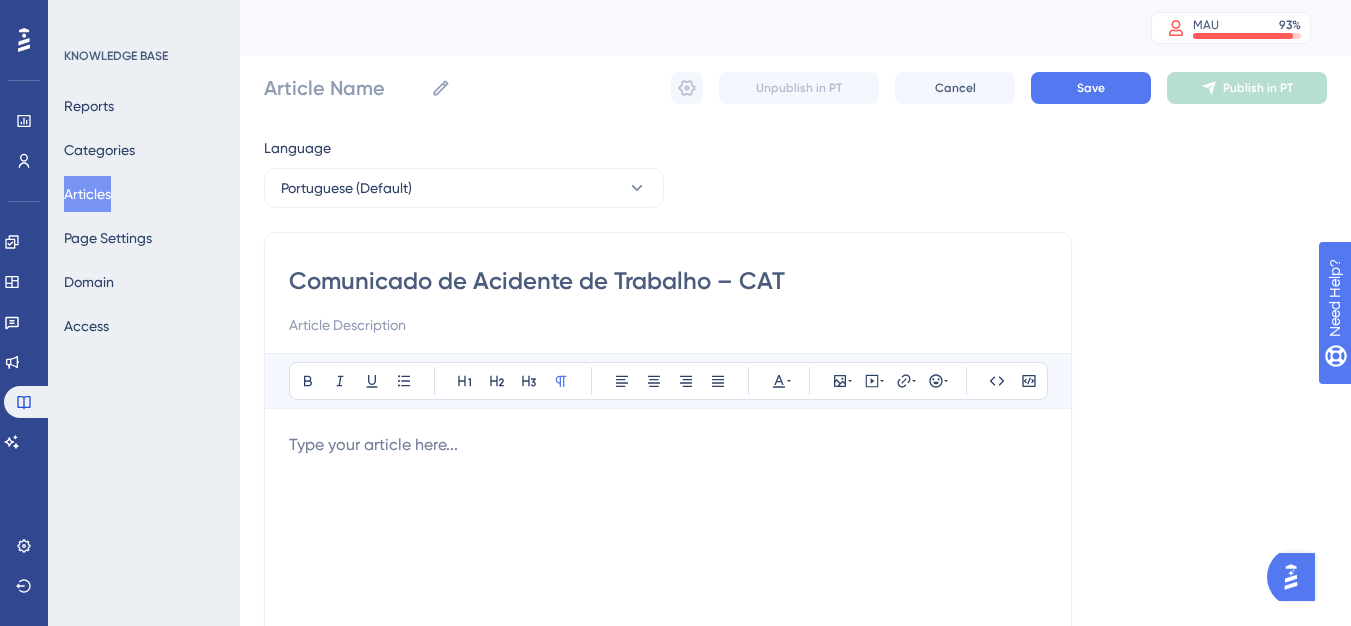 type on "Comunicado de Acidente de Trabalho – CAT" 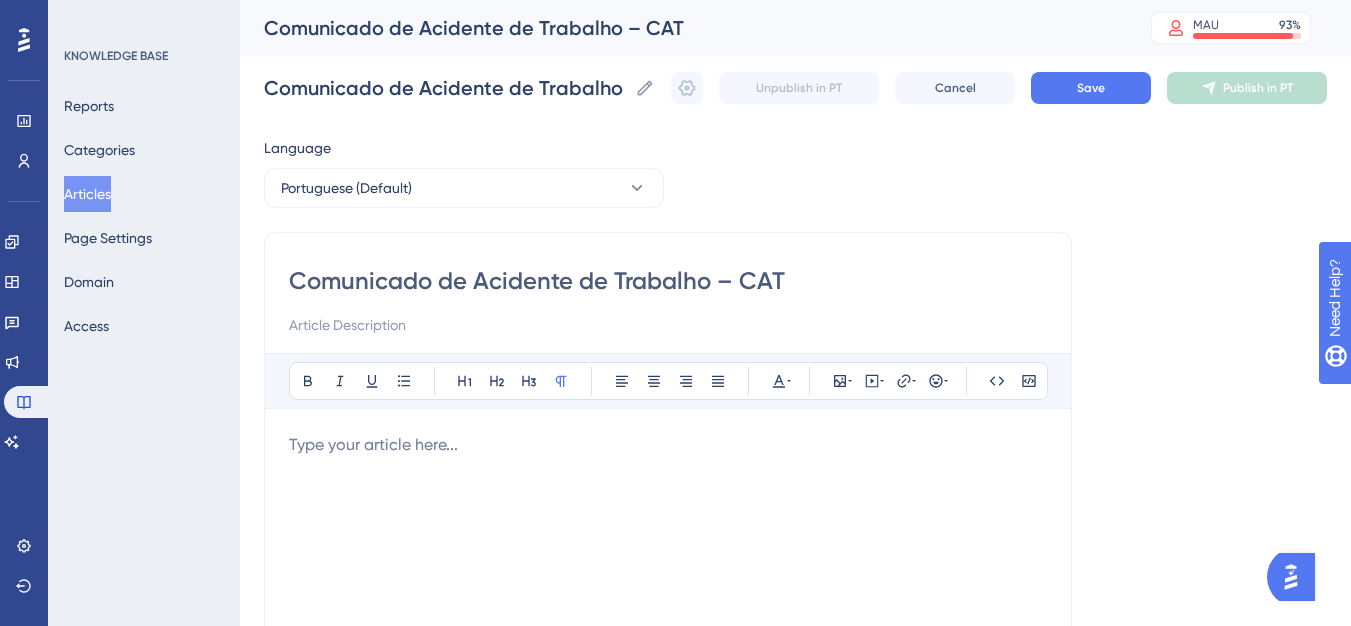 type on "Comunicado de Acidente de Trabalho – CAT" 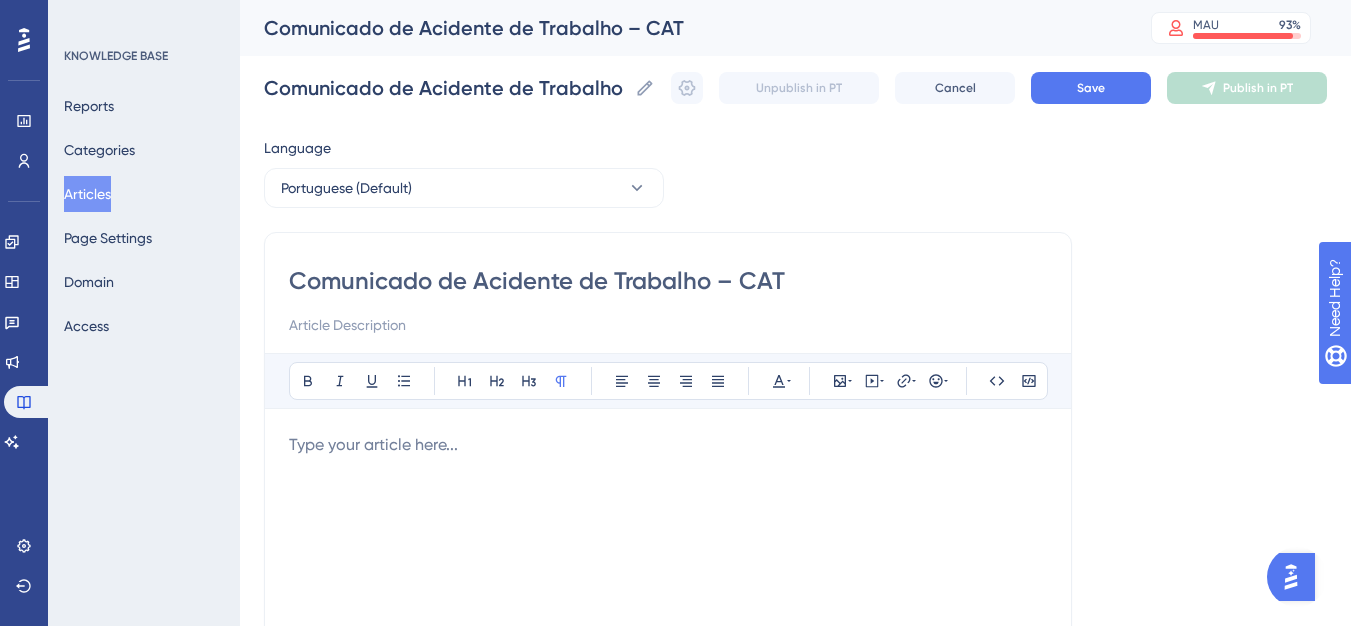 click at bounding box center [668, 653] 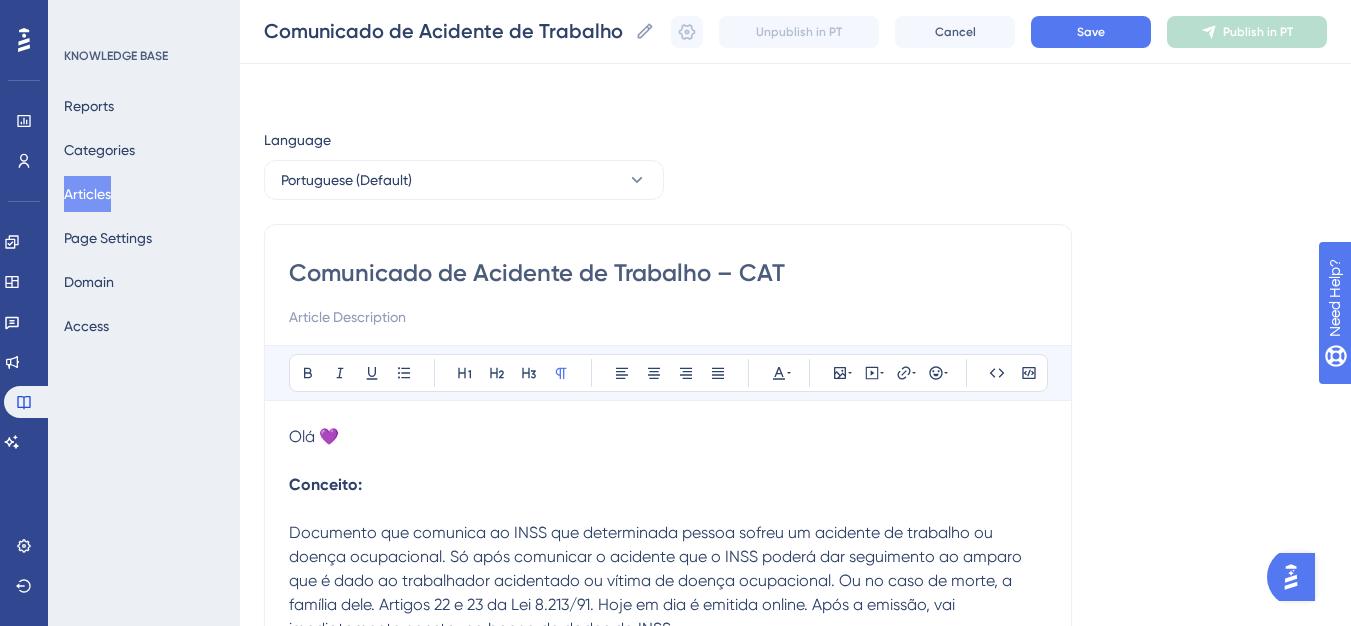 scroll, scrollTop: 821, scrollLeft: 0, axis: vertical 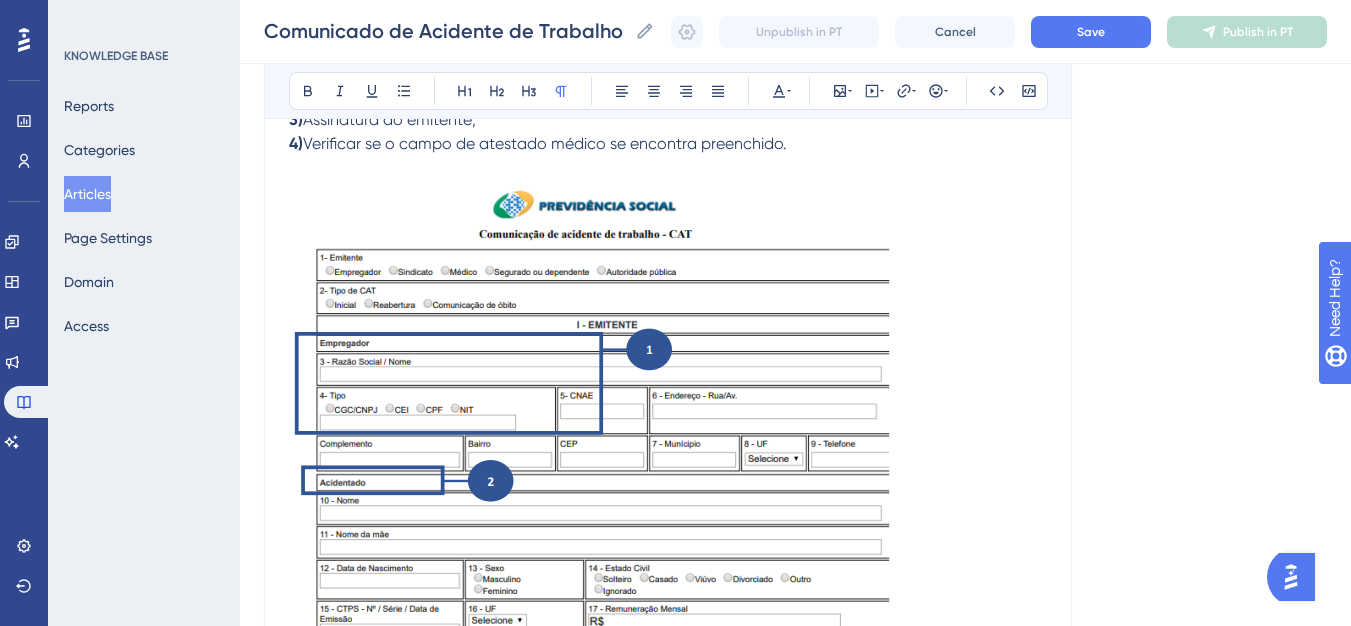 click on "Comunicado de Acidente de Trabalho – CAT Comunicado de Acidente de Trabalho – CAT Unpublish in PT Cancel Save Publish in PT" at bounding box center (795, 32) 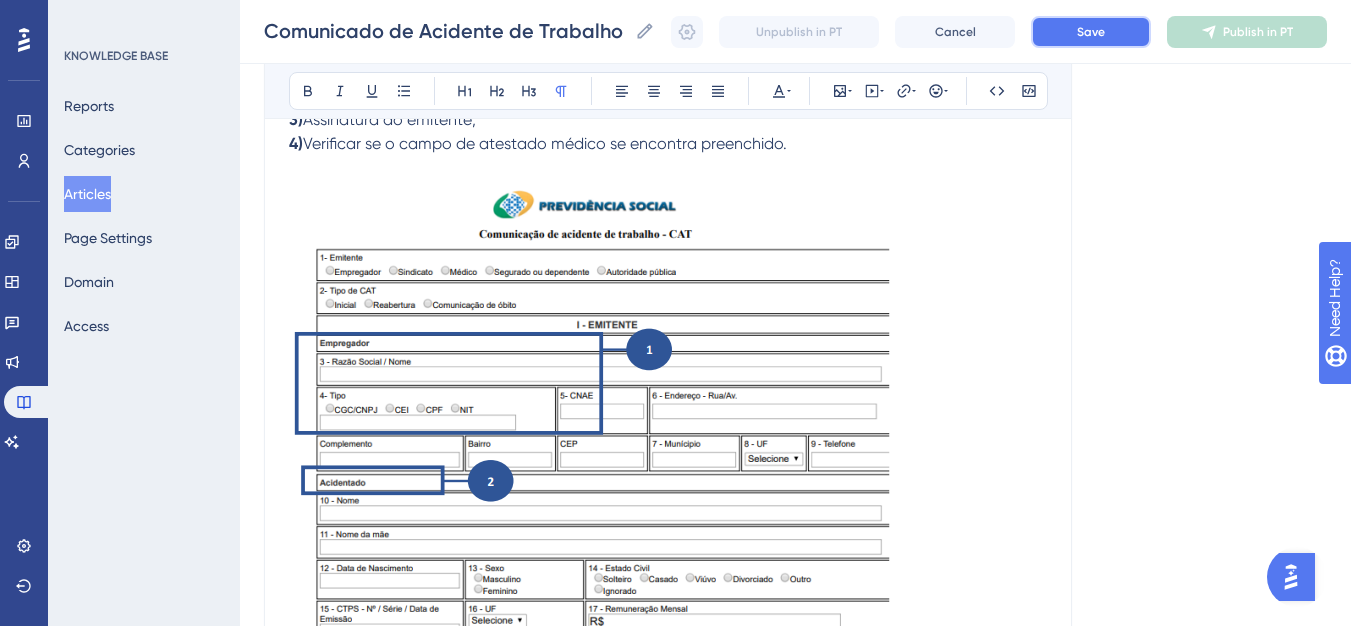 click on "Save" at bounding box center (1091, 32) 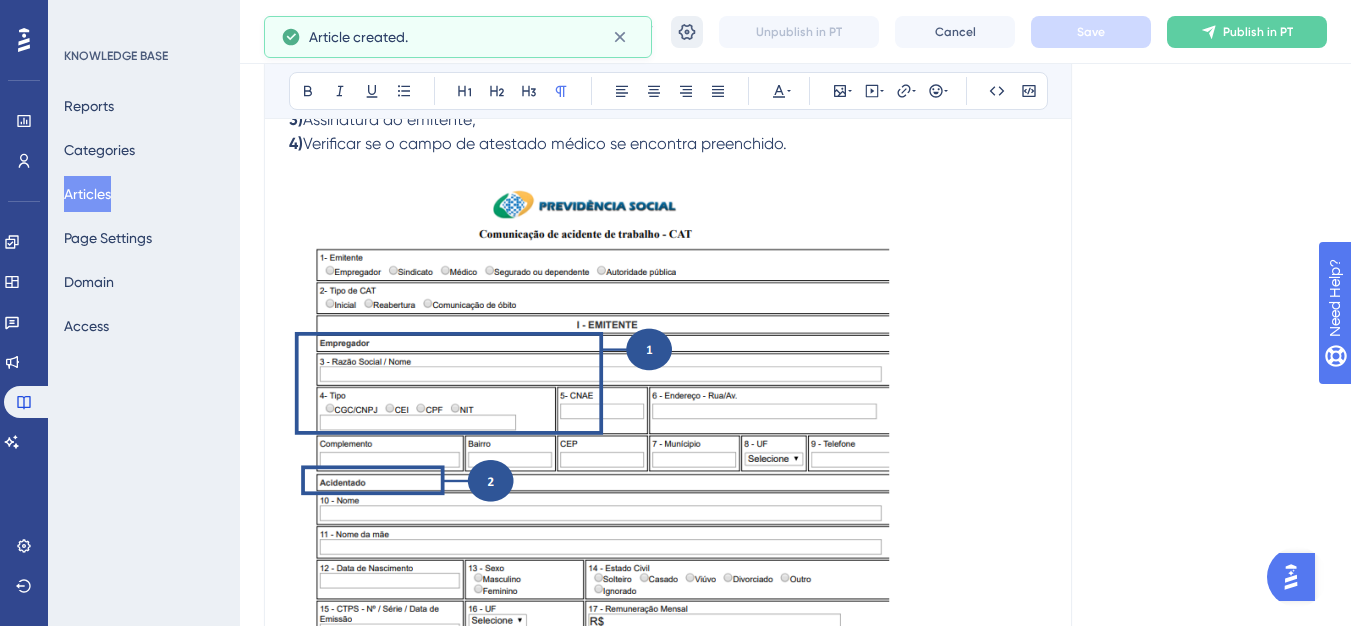 scroll, scrollTop: 813, scrollLeft: 0, axis: vertical 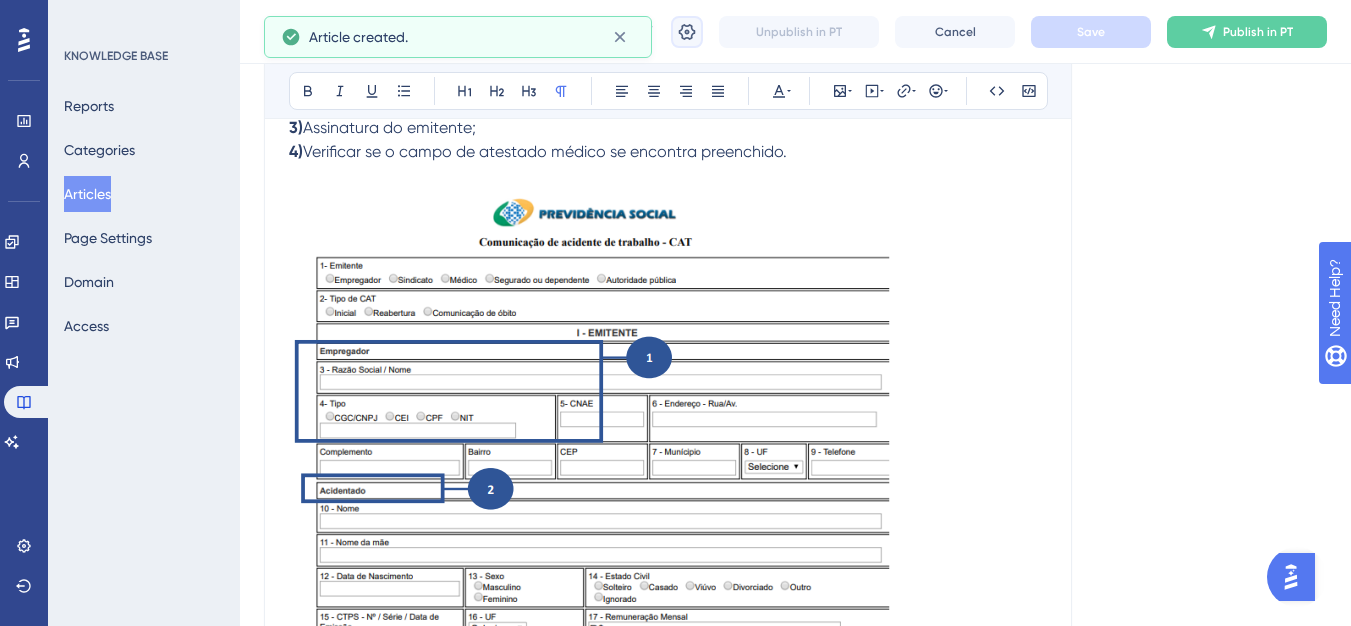 click 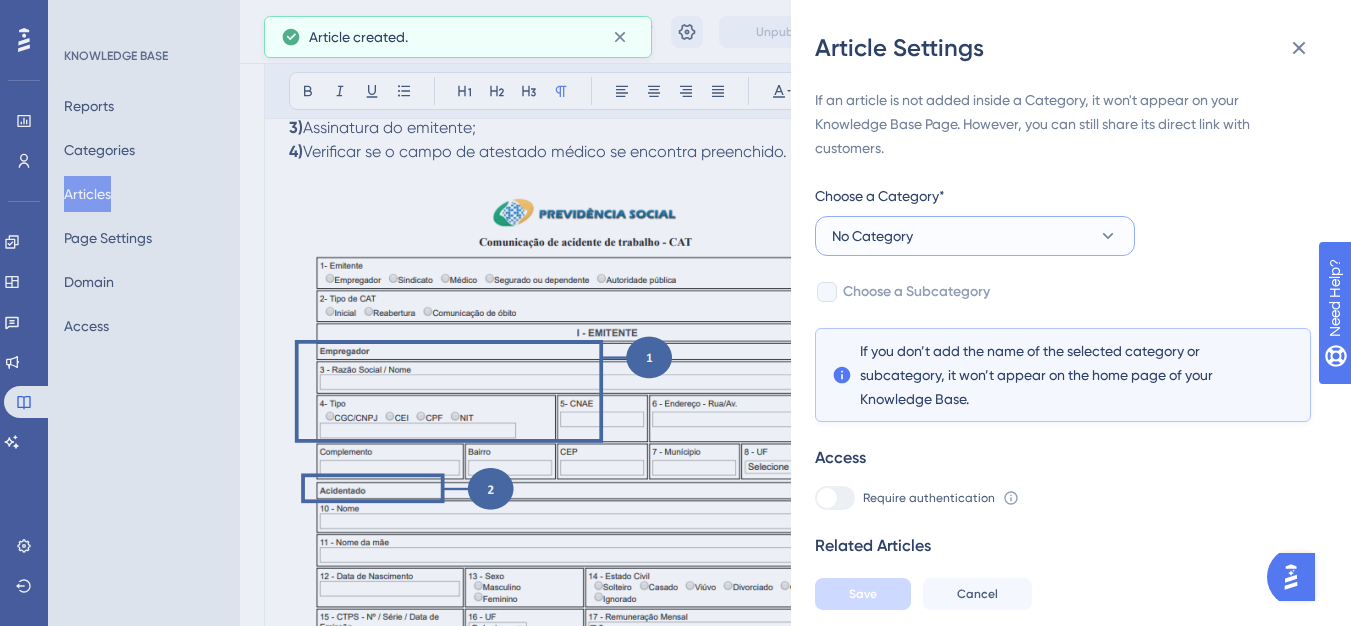 click on "No Category" at bounding box center [975, 236] 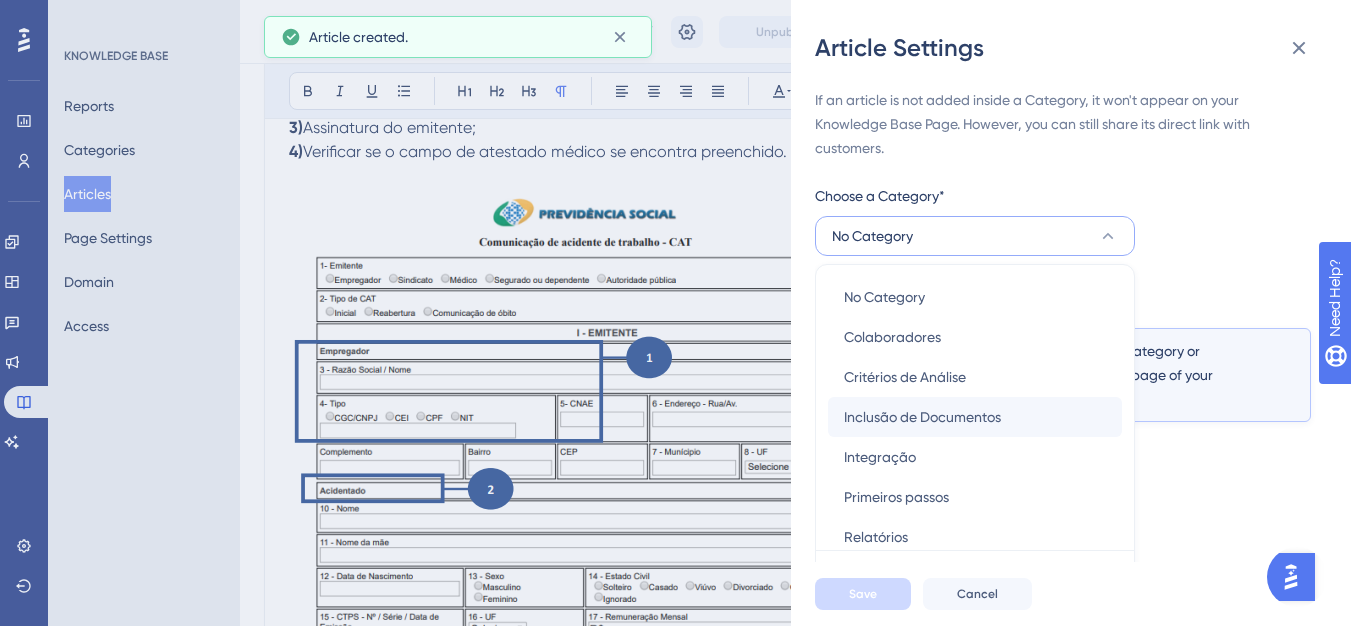 scroll, scrollTop: 49, scrollLeft: 0, axis: vertical 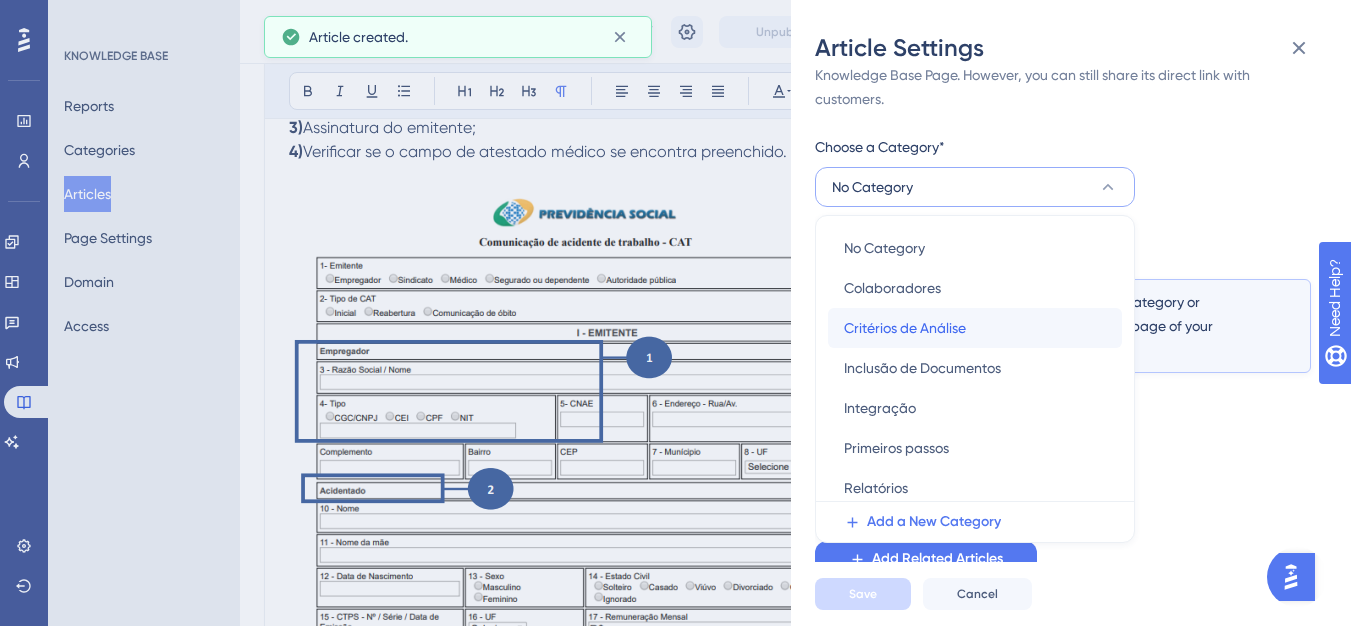 click on "Critérios de Análise" at bounding box center (905, 328) 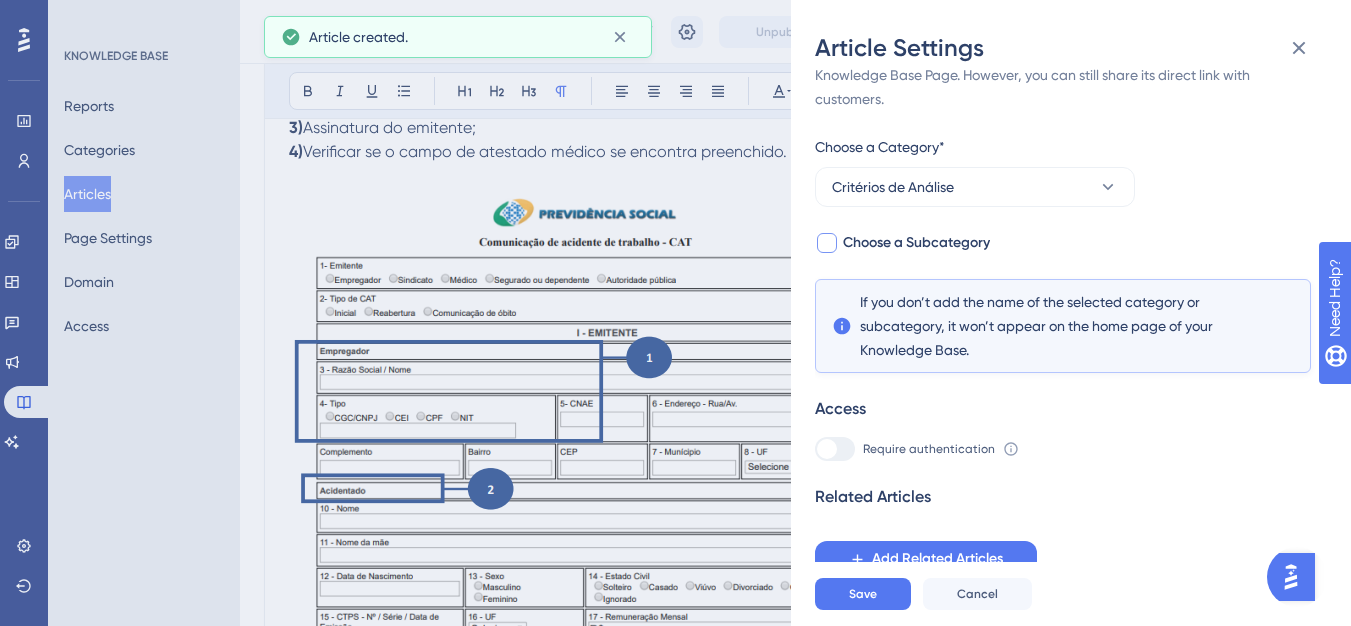 click on "Choose a Subcategory" at bounding box center [916, 243] 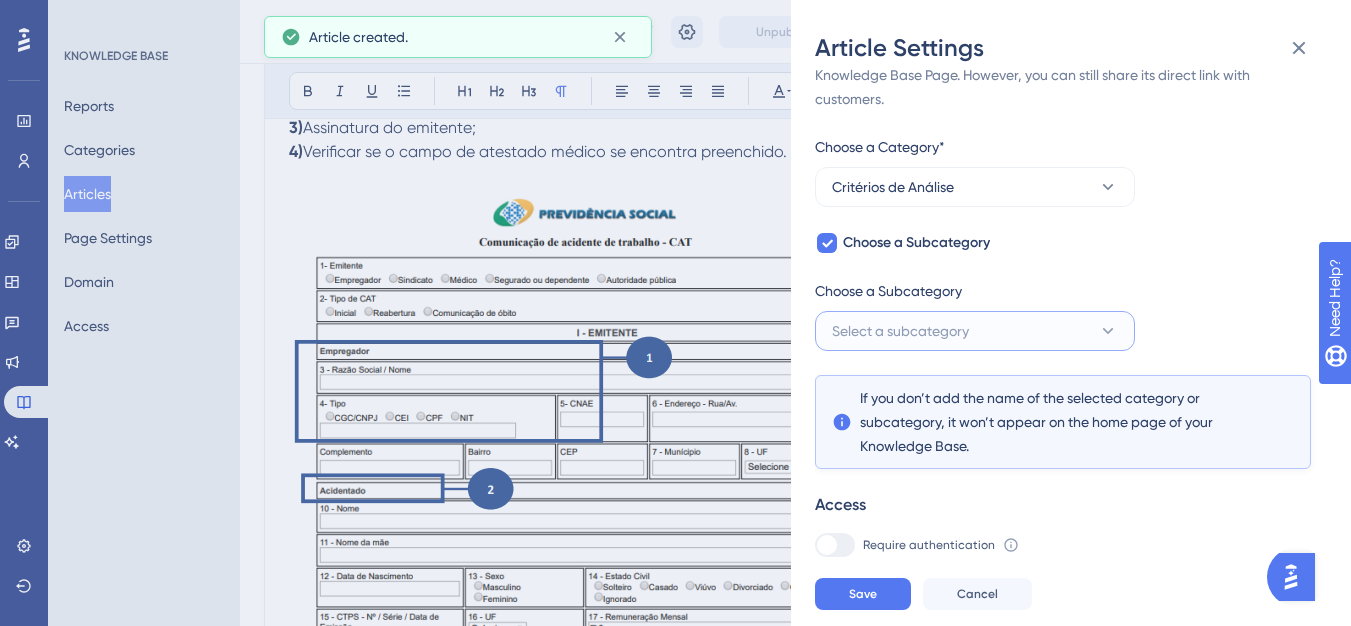 click on "Select a subcategory" at bounding box center (900, 331) 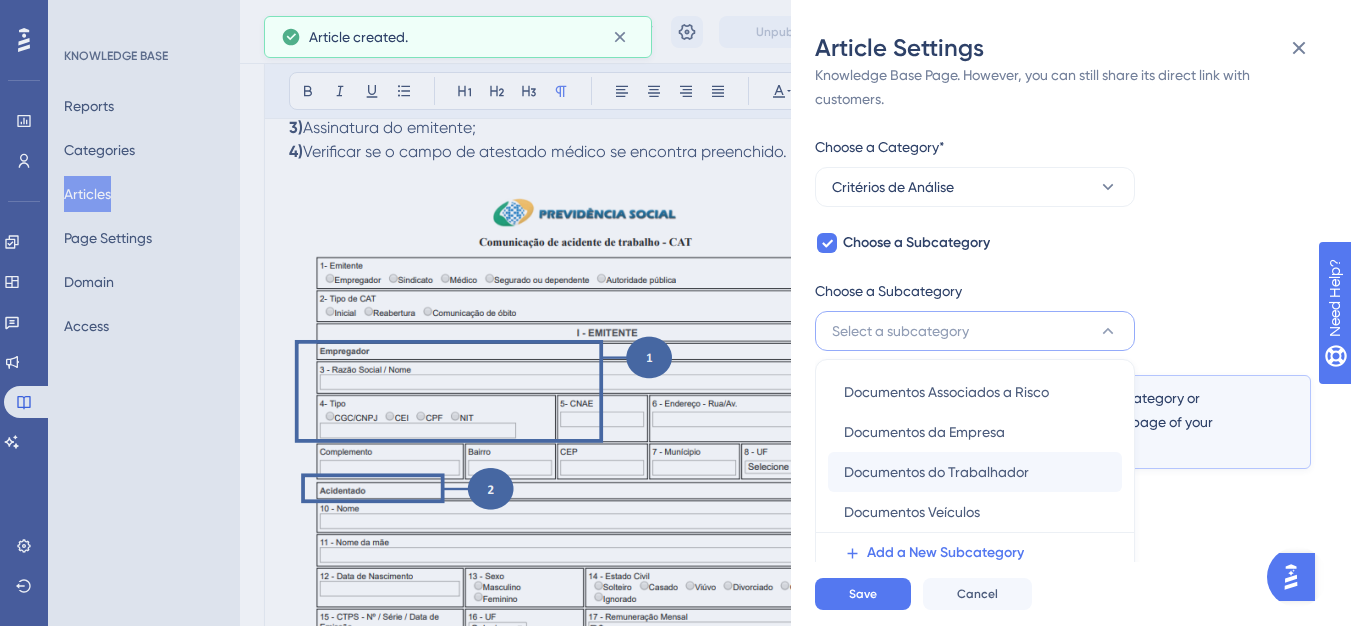scroll, scrollTop: 145, scrollLeft: 0, axis: vertical 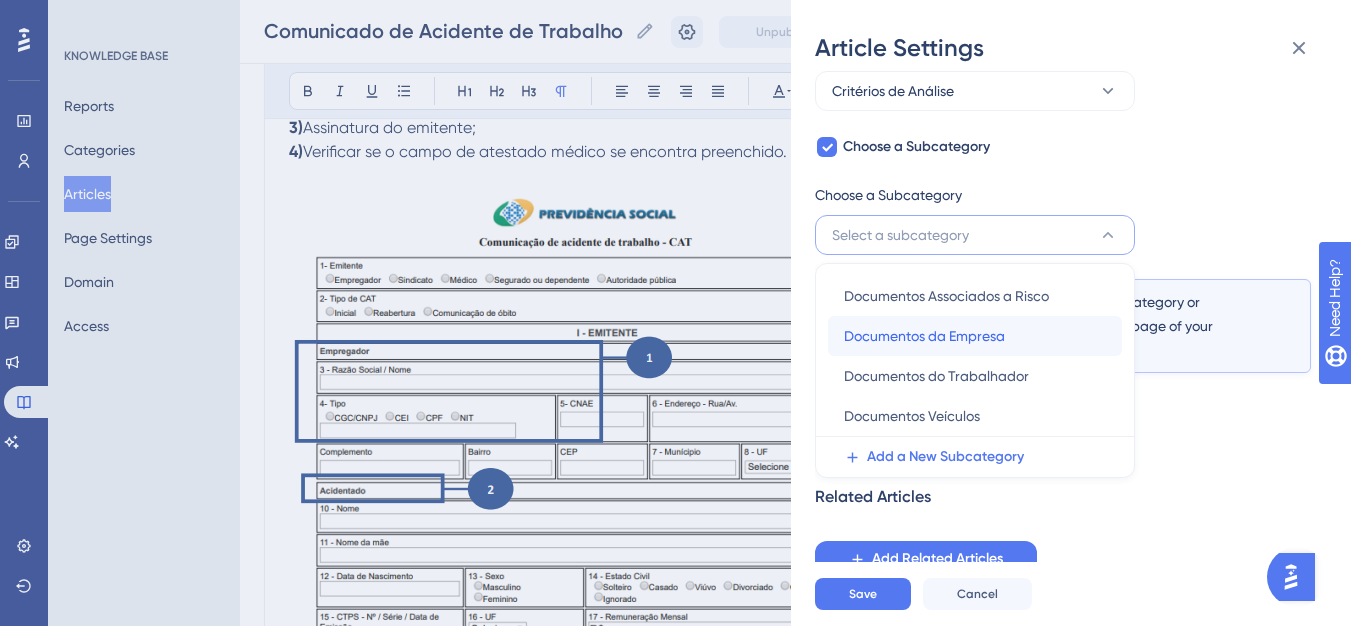 click on "Documentos da Empresa" at bounding box center [924, 336] 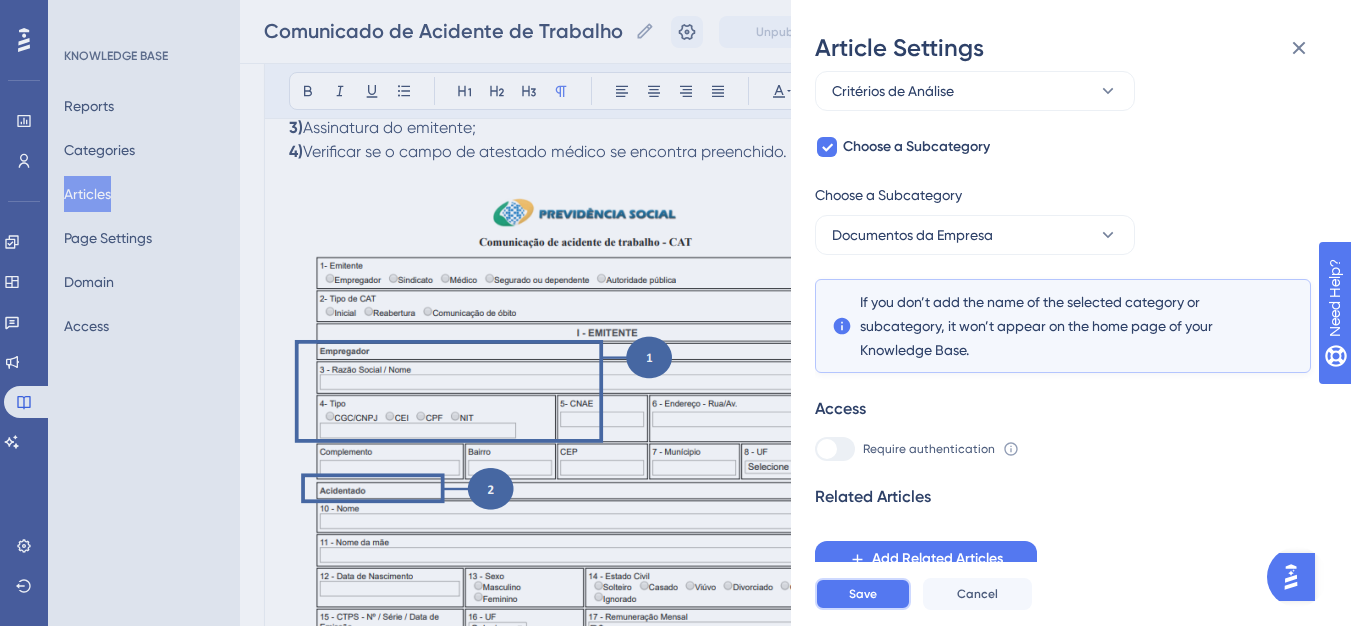 click on "Save" at bounding box center (863, 594) 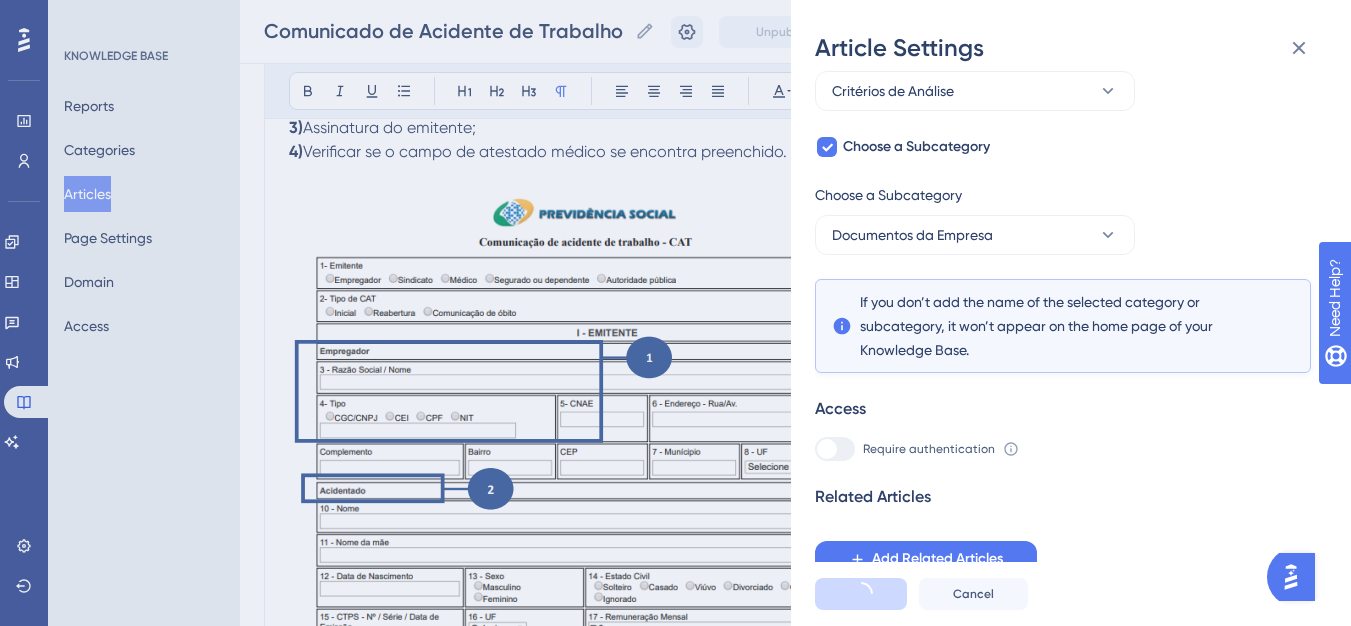 scroll, scrollTop: 0, scrollLeft: 0, axis: both 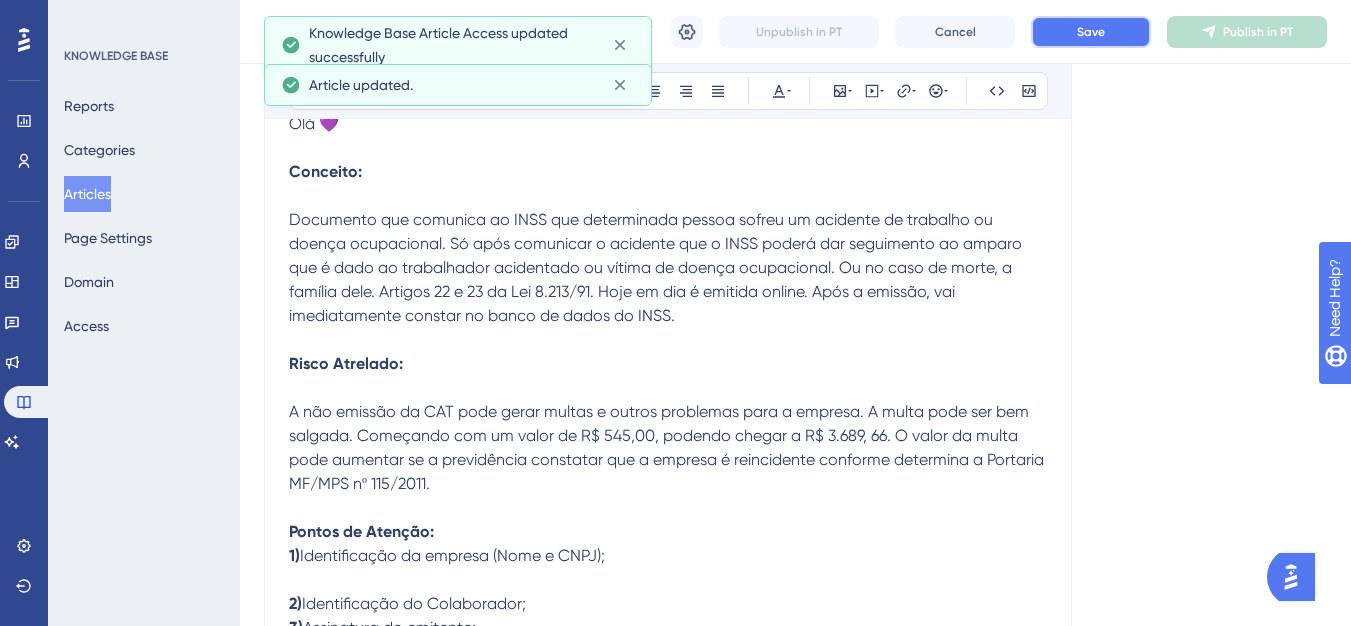click on "Save" at bounding box center [1091, 32] 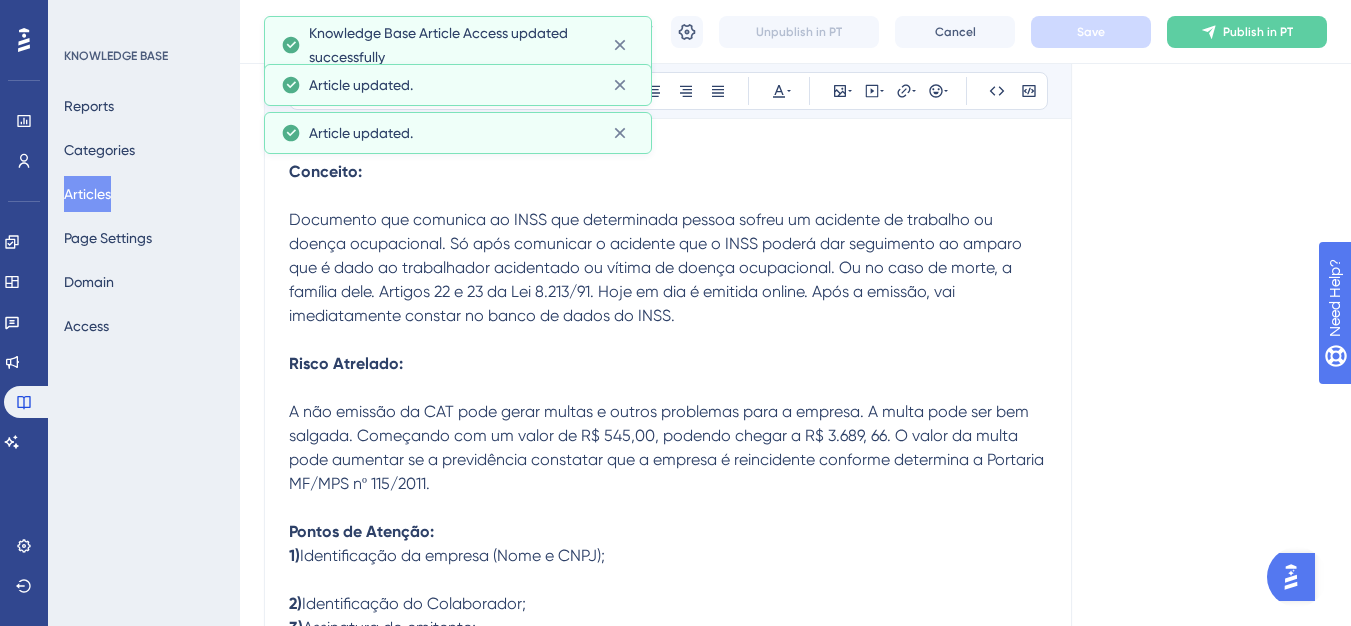 scroll, scrollTop: 0, scrollLeft: 0, axis: both 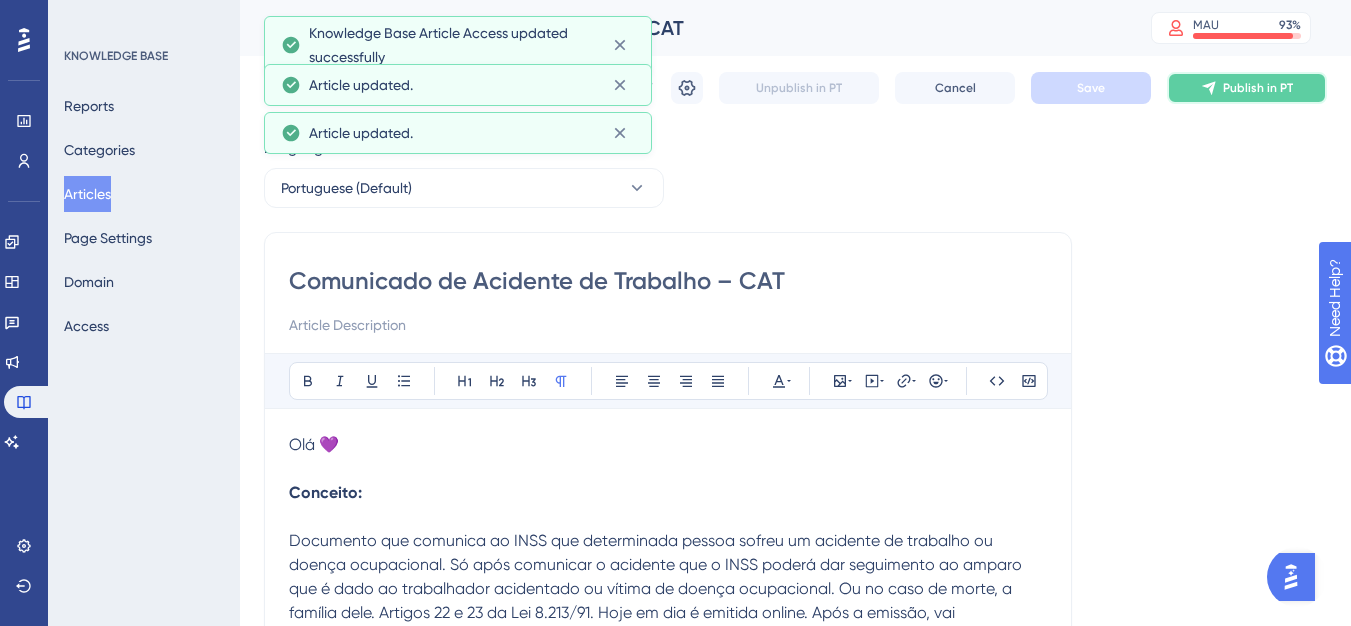 click on "Publish in PT" at bounding box center (1258, 88) 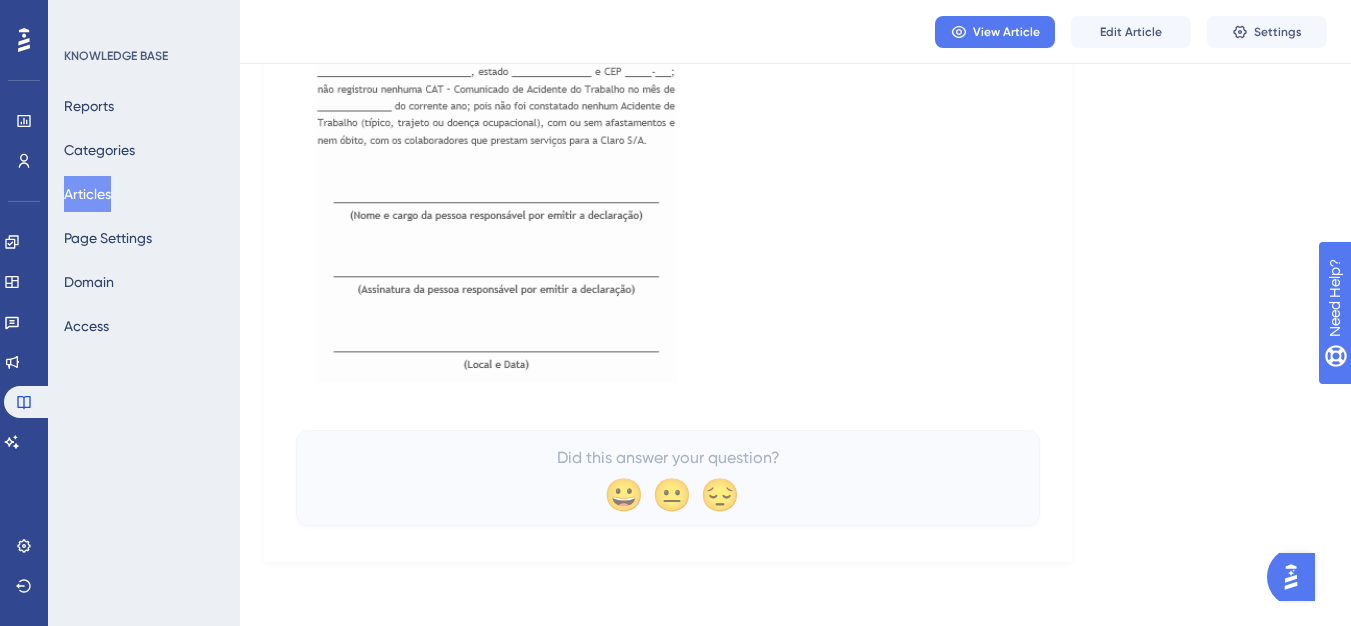 scroll, scrollTop: 0, scrollLeft: 0, axis: both 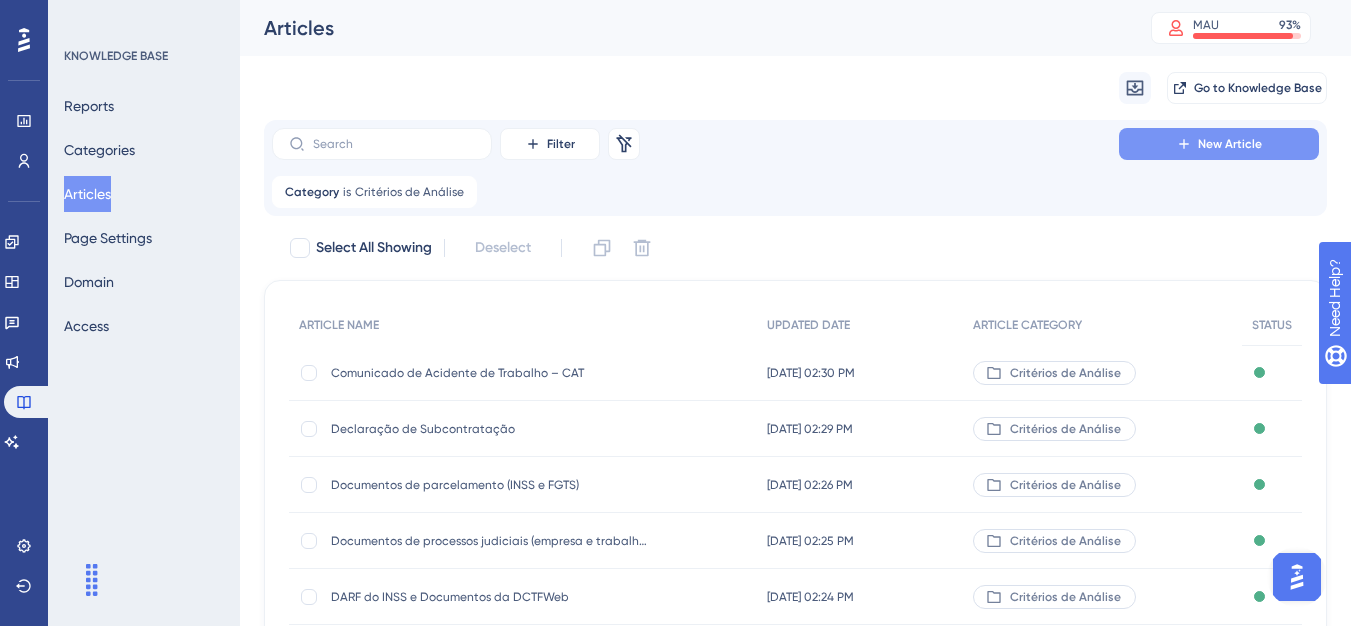 click on "New Article" at bounding box center [1219, 144] 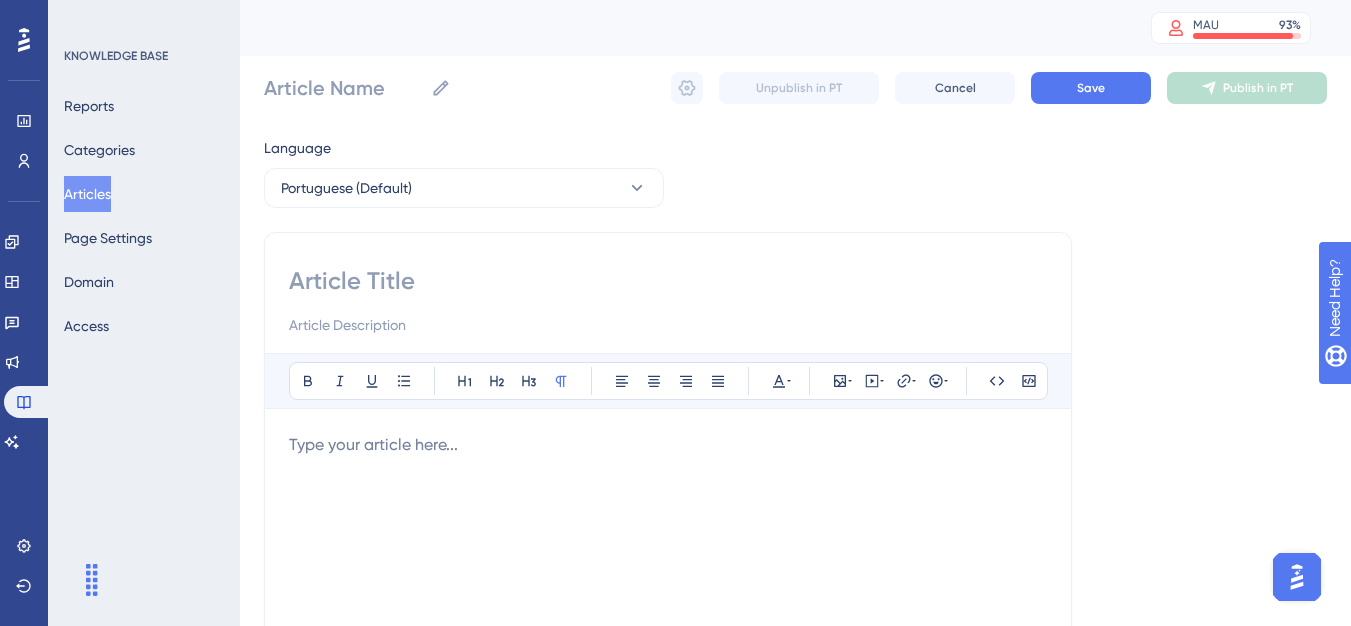 click at bounding box center [668, 281] 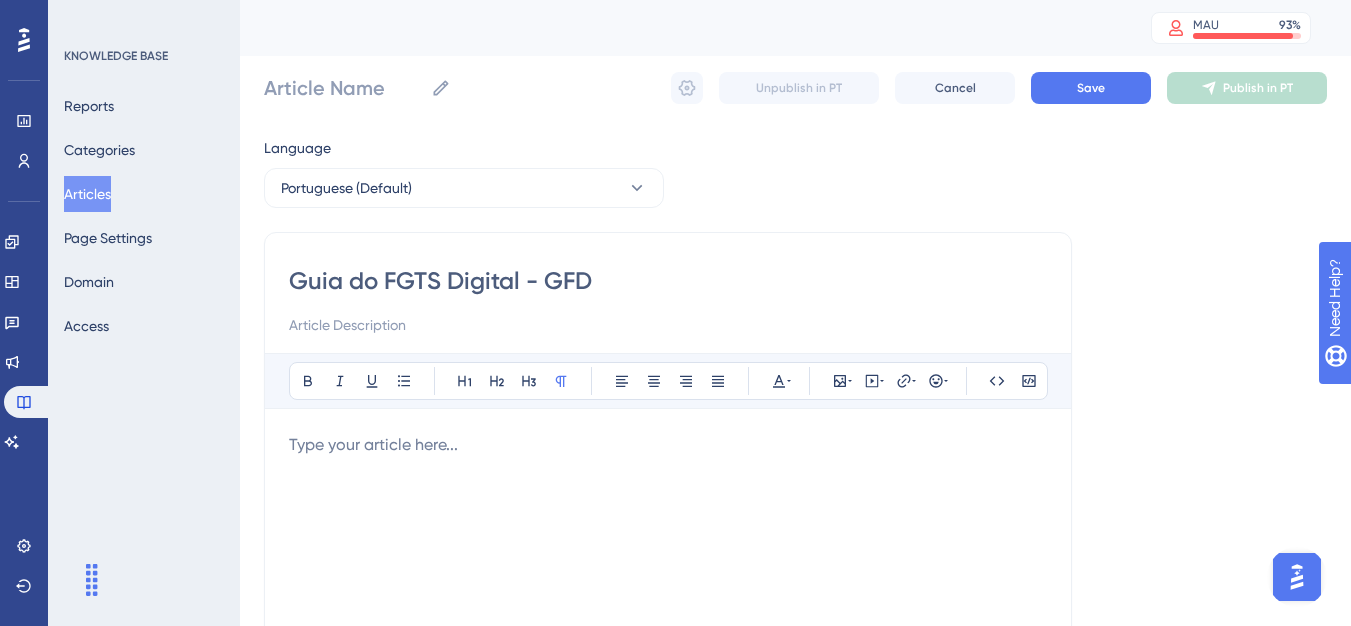 type on "Guia do FGTS Digital - GFD" 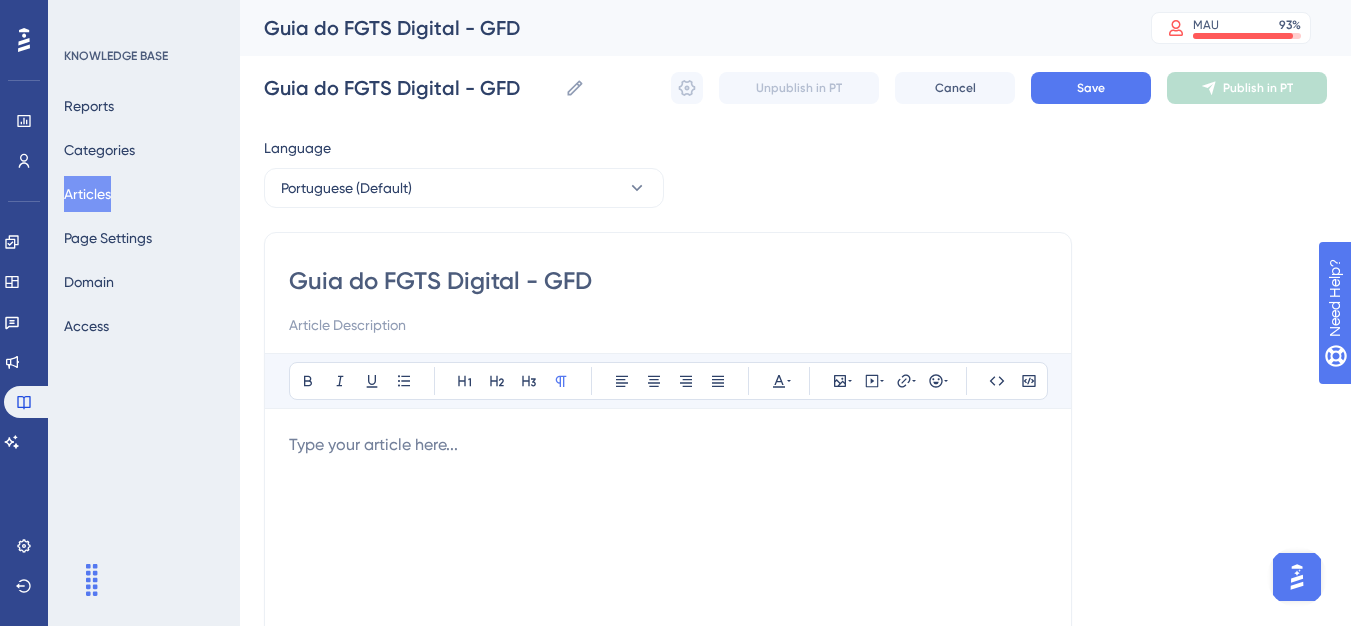type on "Guia do FGTS Digital - GFD" 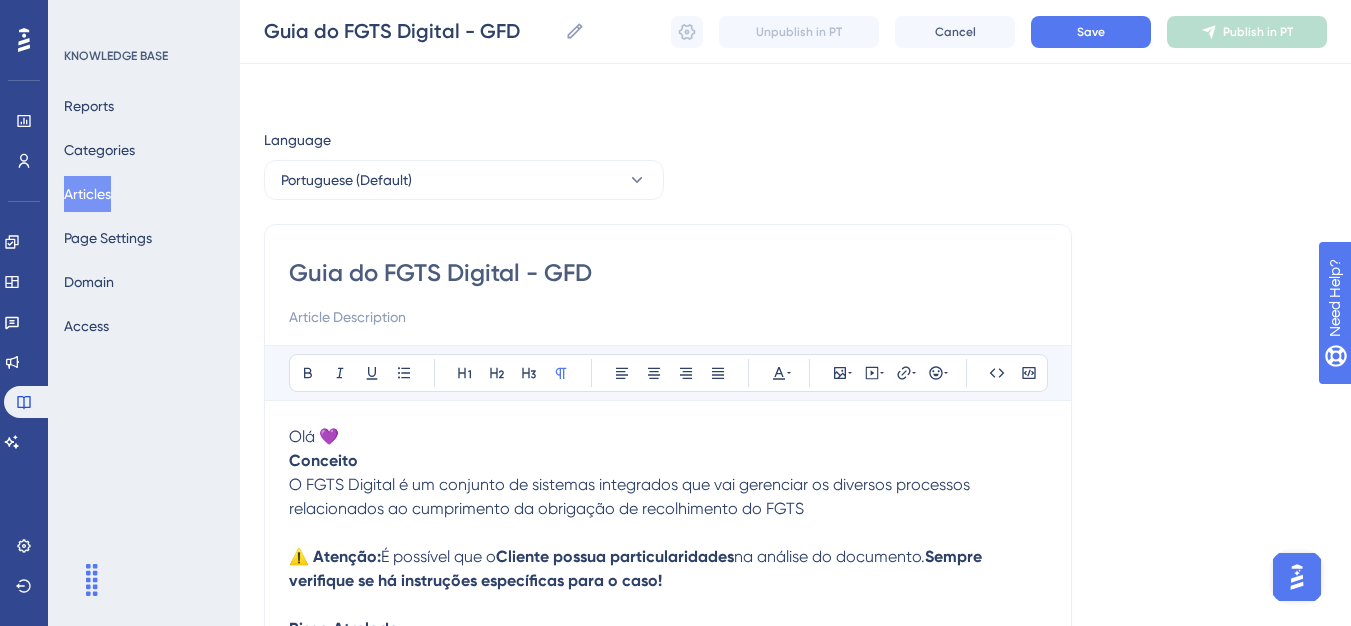 scroll, scrollTop: 893, scrollLeft: 0, axis: vertical 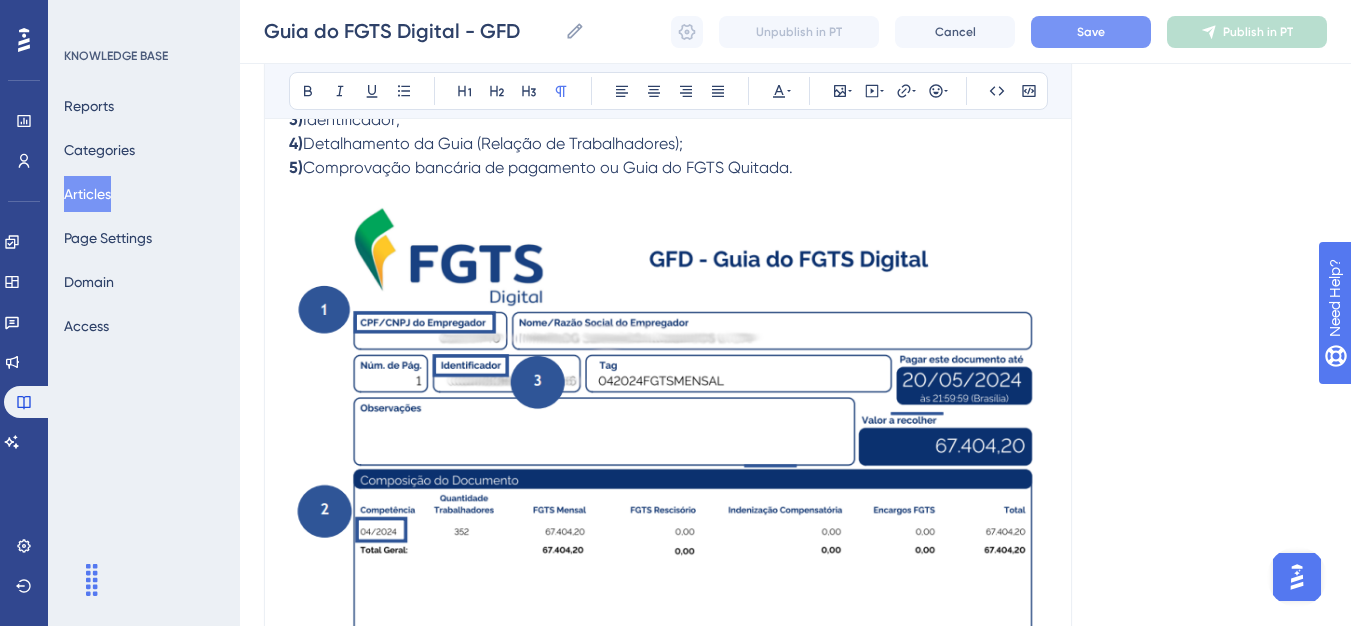 click on "Save" at bounding box center (1091, 32) 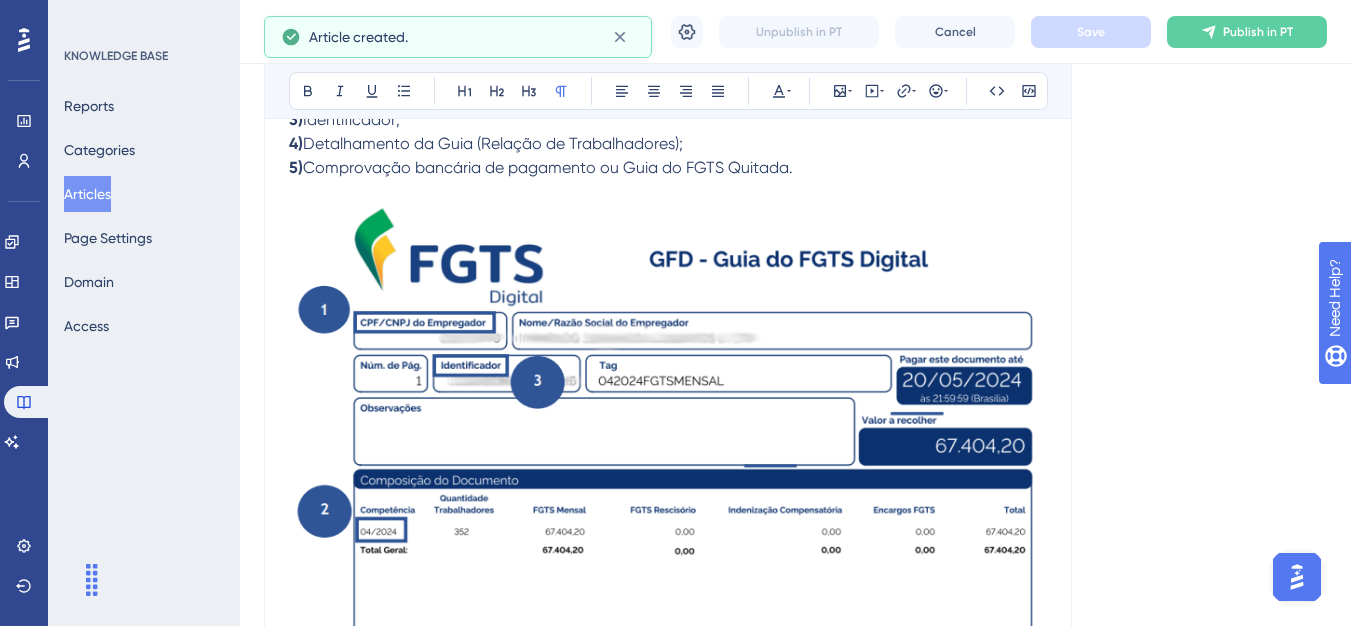 scroll, scrollTop: 885, scrollLeft: 0, axis: vertical 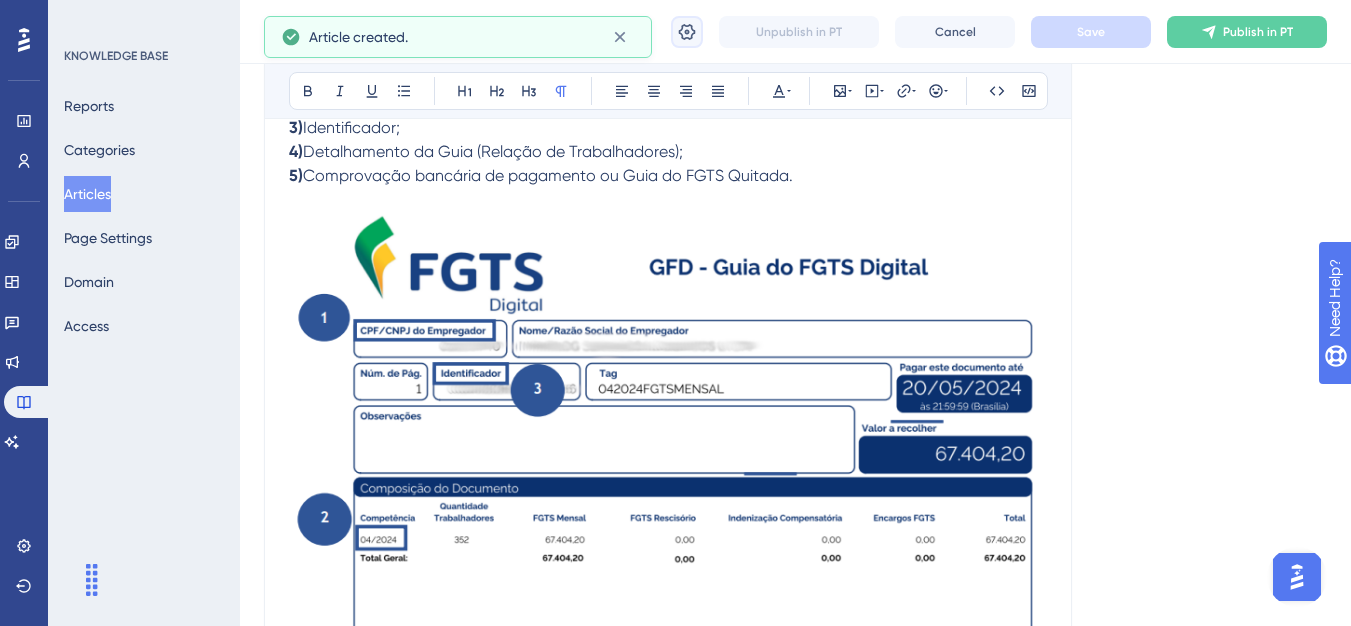click at bounding box center (687, 32) 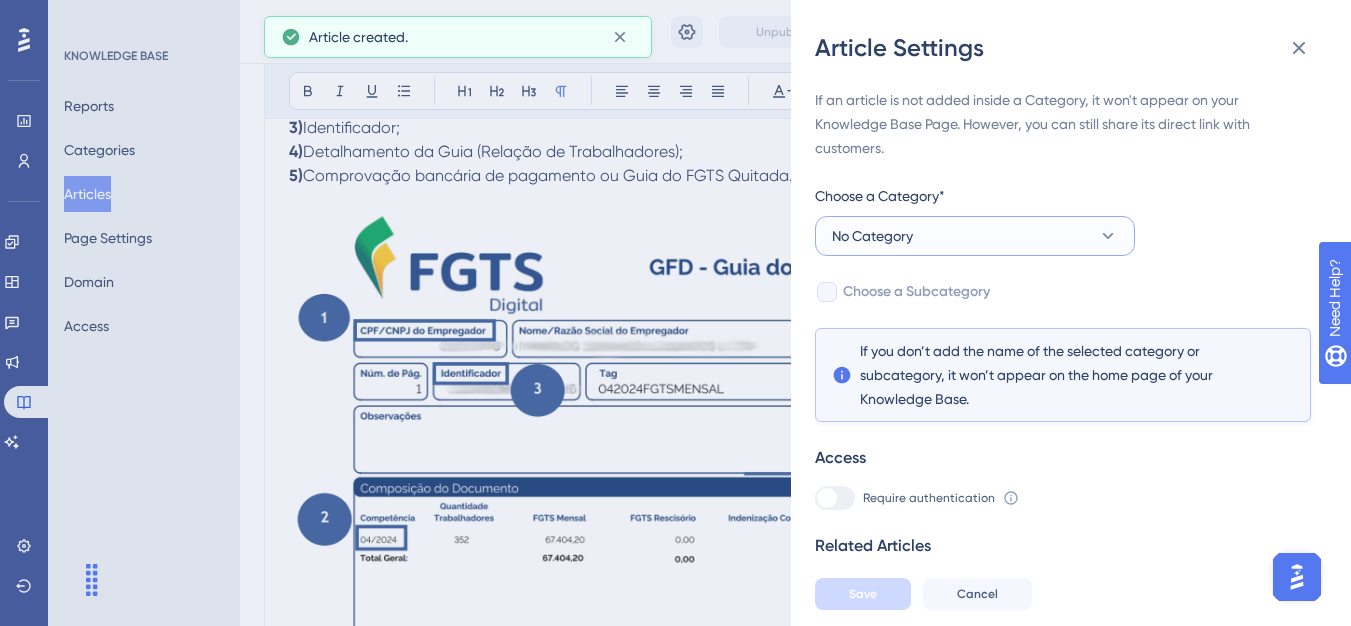click on "No Category" at bounding box center [975, 236] 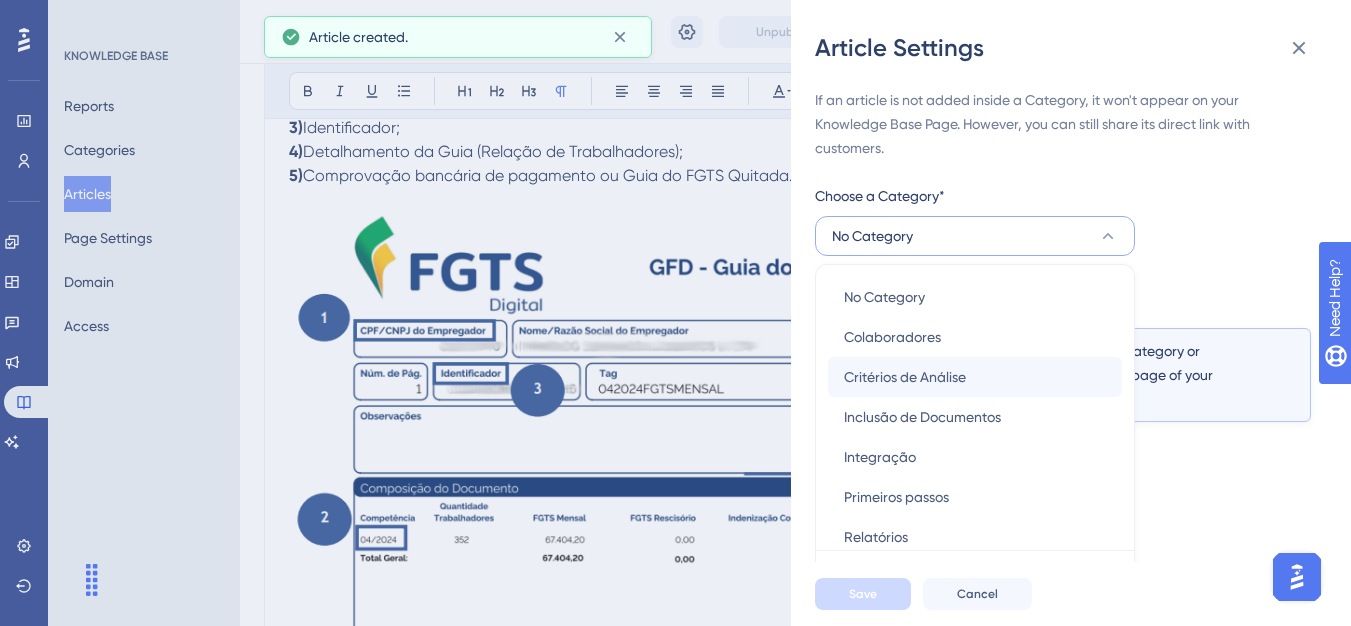 scroll, scrollTop: 49, scrollLeft: 0, axis: vertical 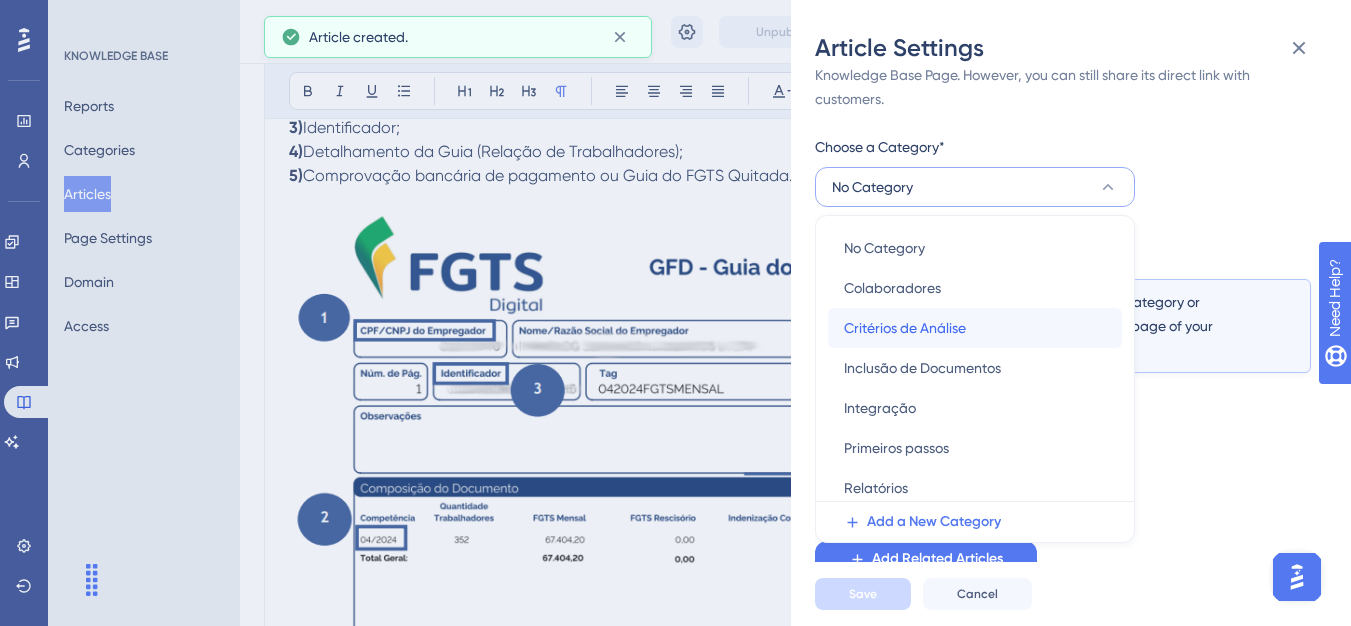 click on "Critérios de Análise" at bounding box center [905, 328] 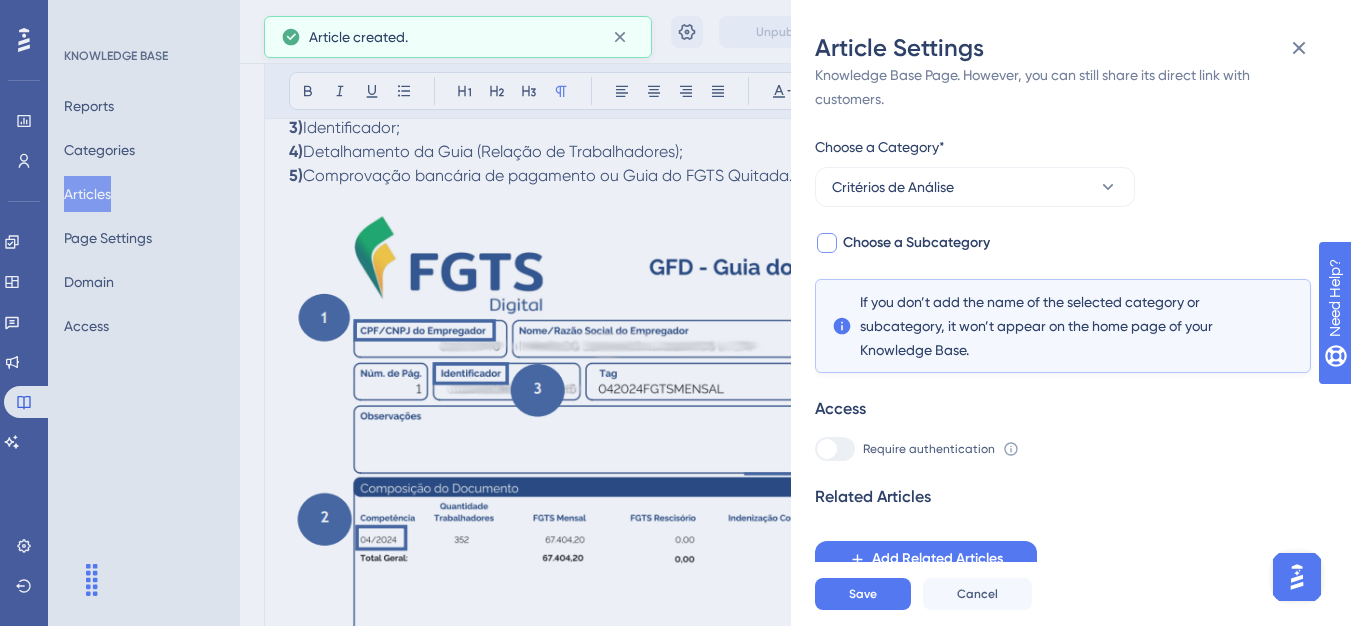 click on "Choose a Subcategory" at bounding box center [916, 243] 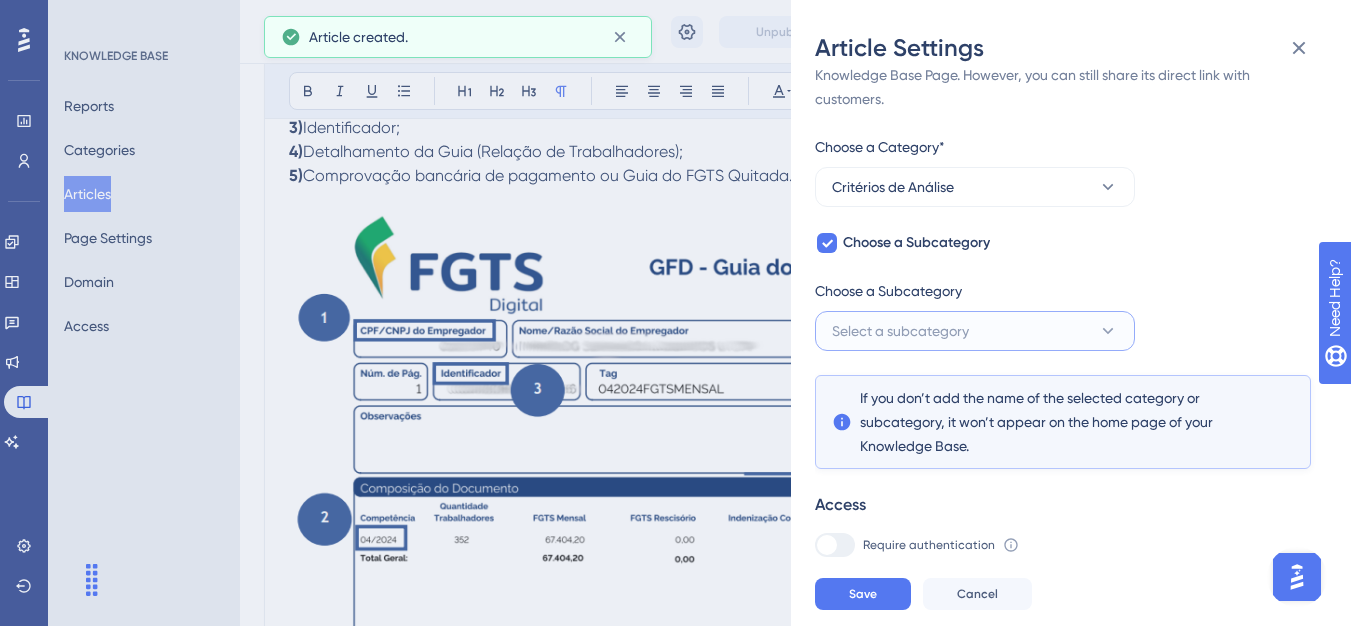click on "Select a subcategory" at bounding box center [900, 331] 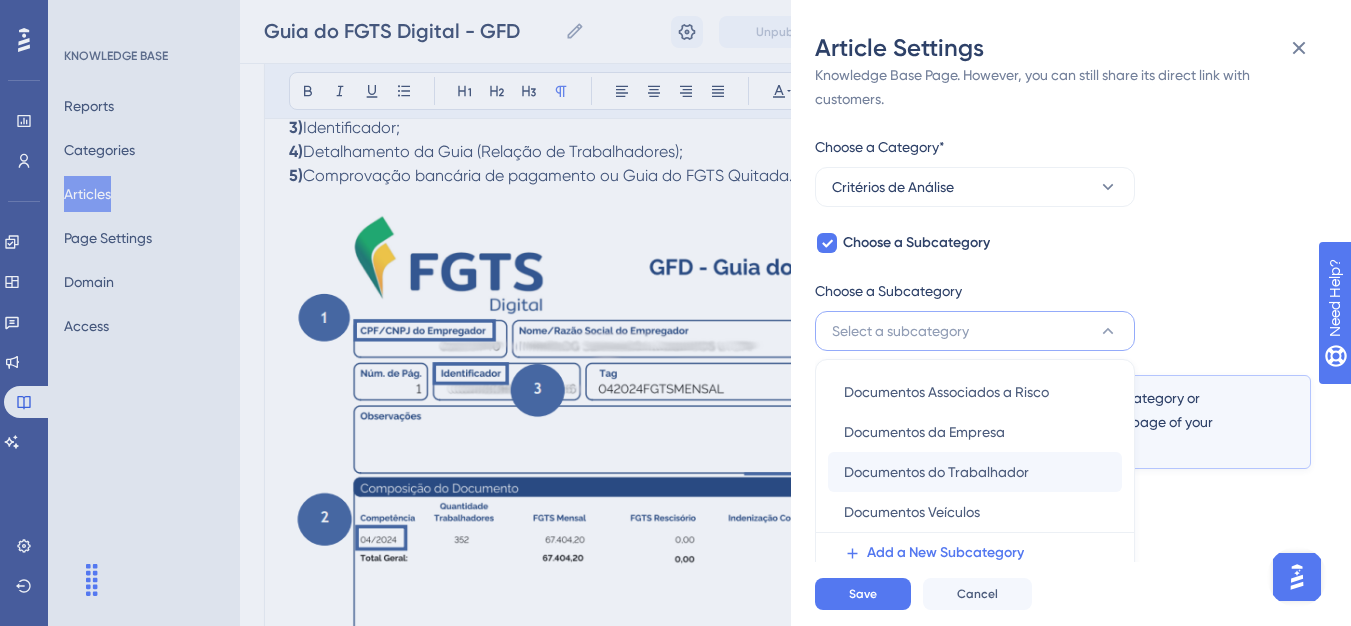 scroll, scrollTop: 145, scrollLeft: 0, axis: vertical 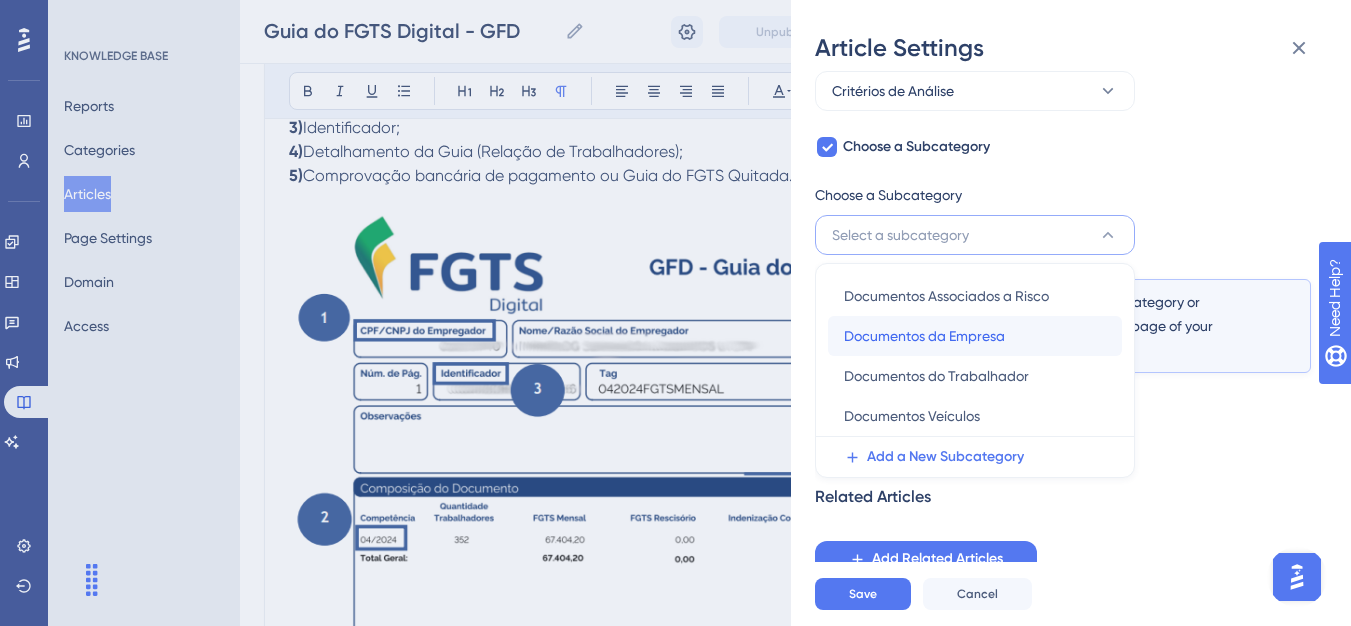 click on "Documentos da Empresa" at bounding box center [924, 336] 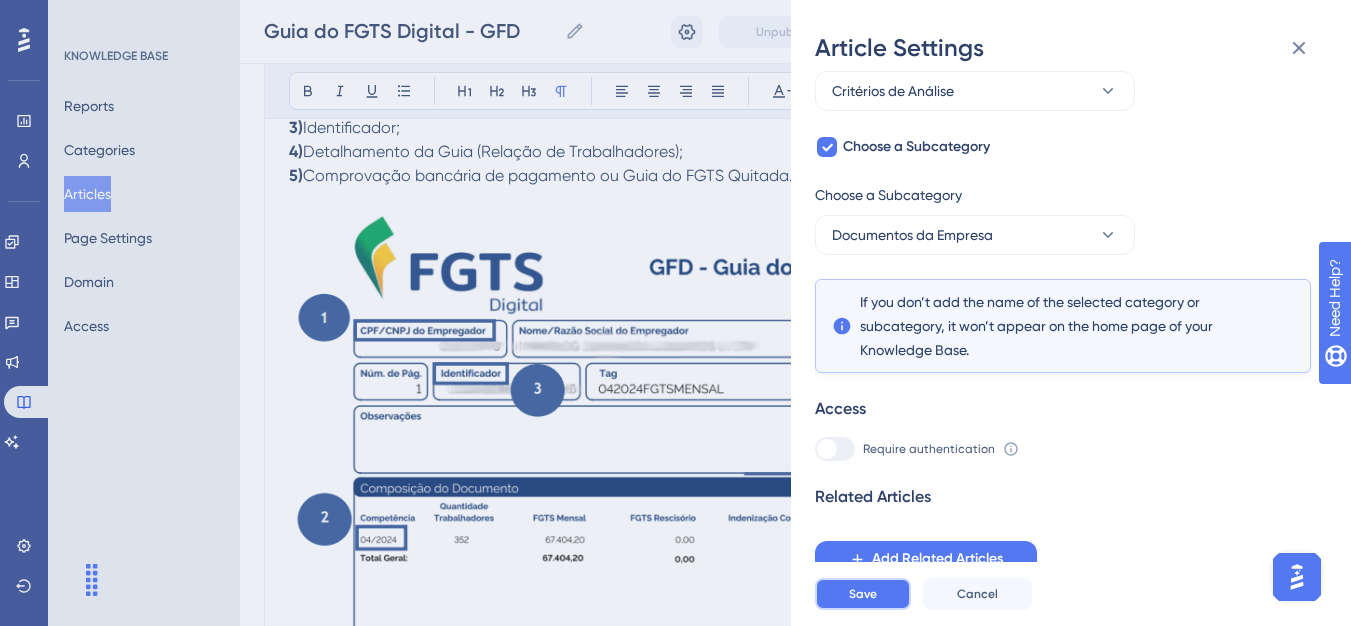 click on "Save" at bounding box center (863, 594) 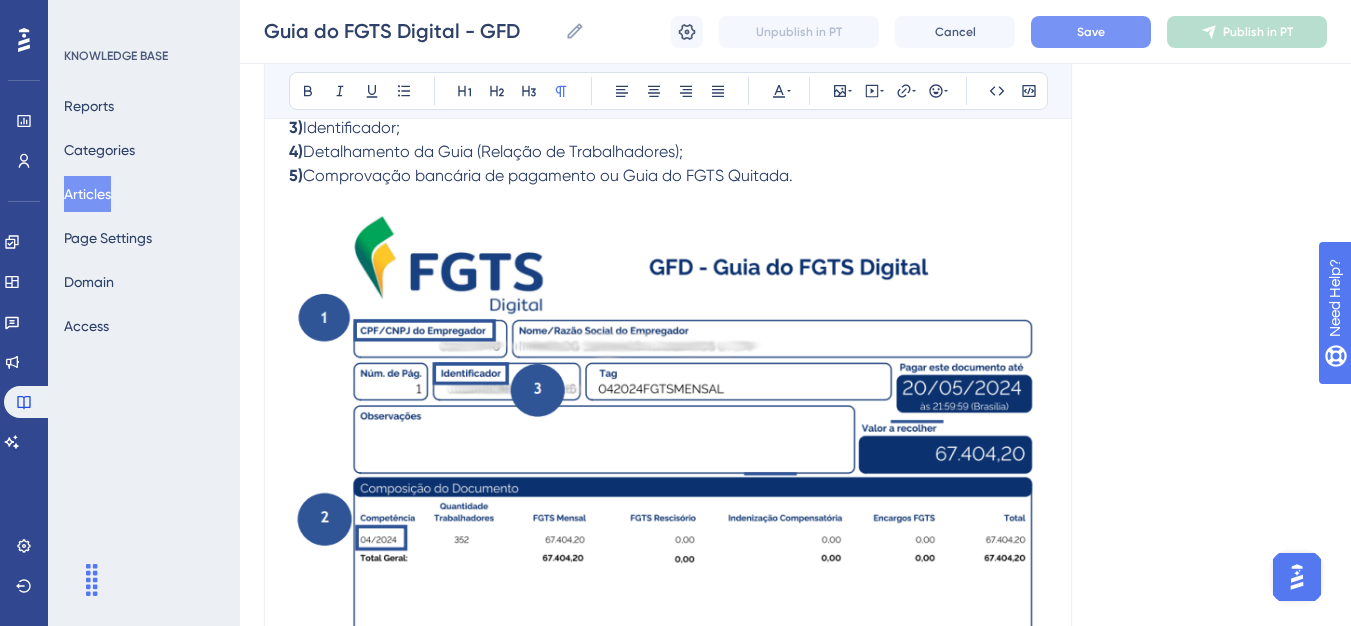 click on "Save" at bounding box center (1091, 32) 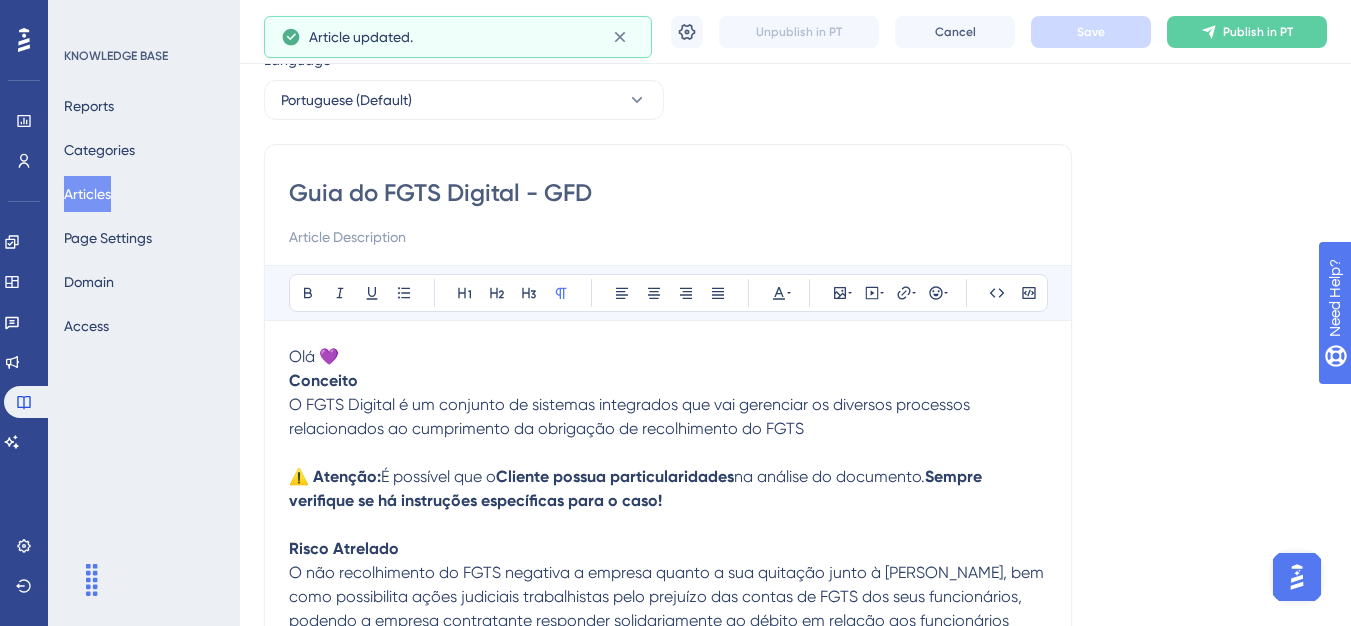 scroll, scrollTop: 0, scrollLeft: 0, axis: both 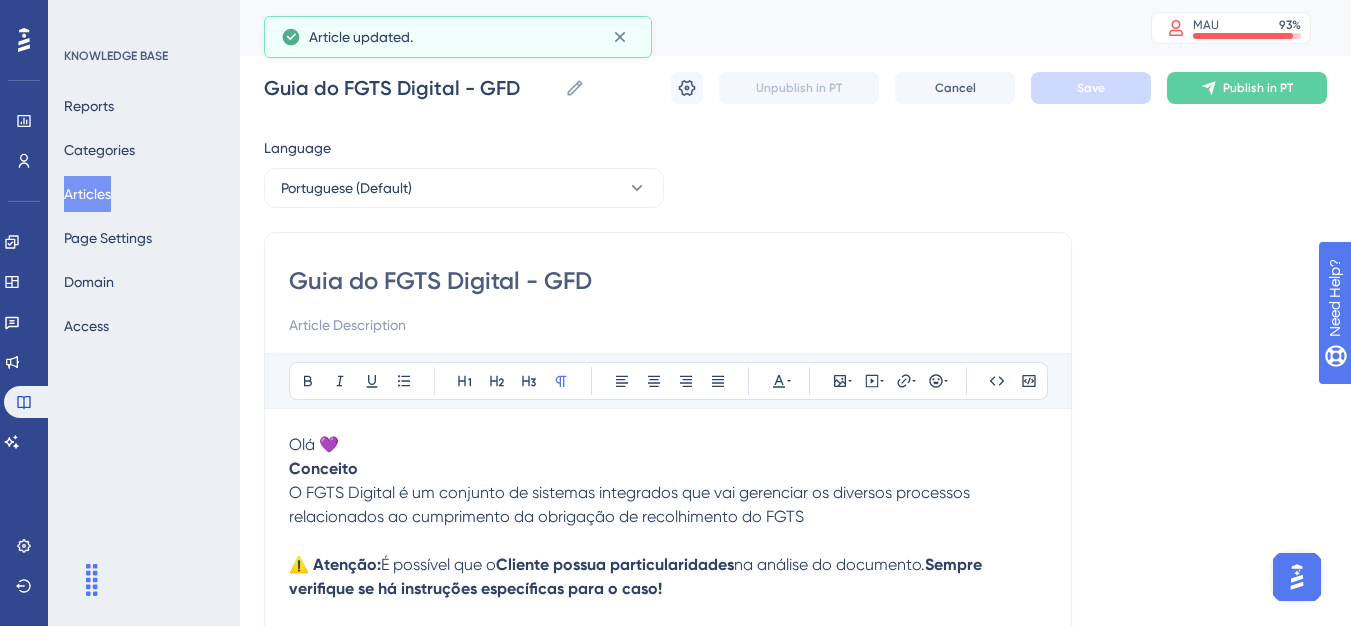 click on "Olá 💜" at bounding box center (668, 445) 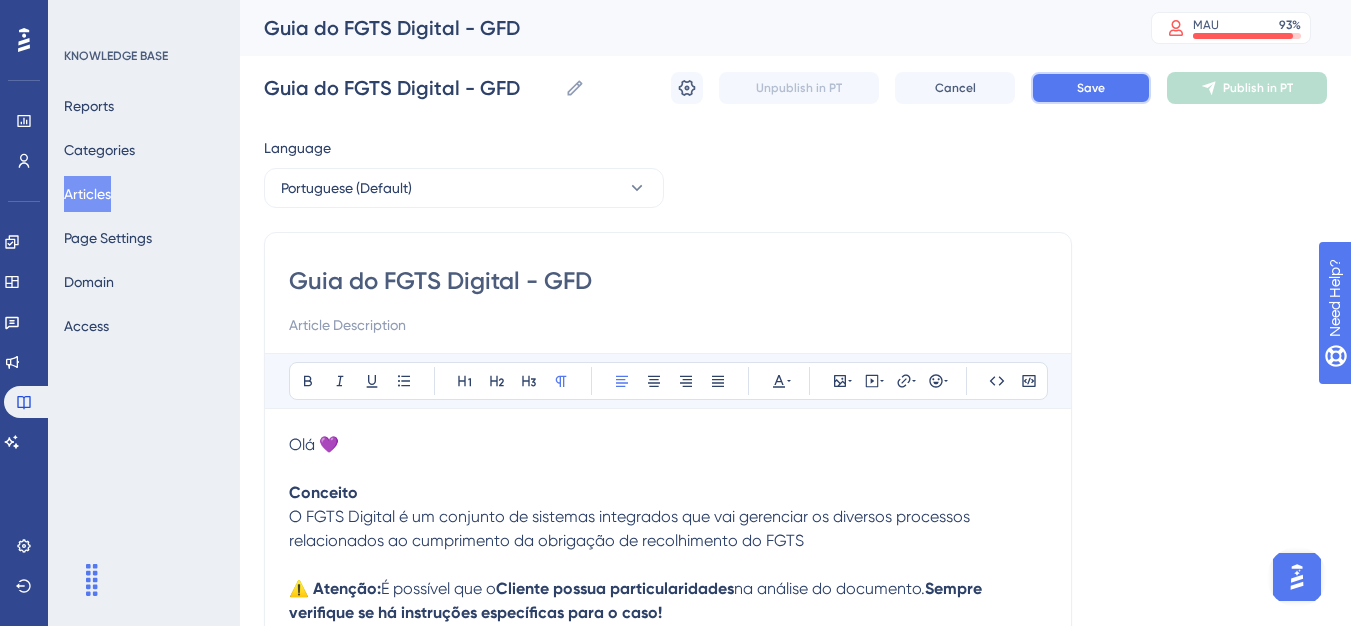 click on "Save" at bounding box center (1091, 88) 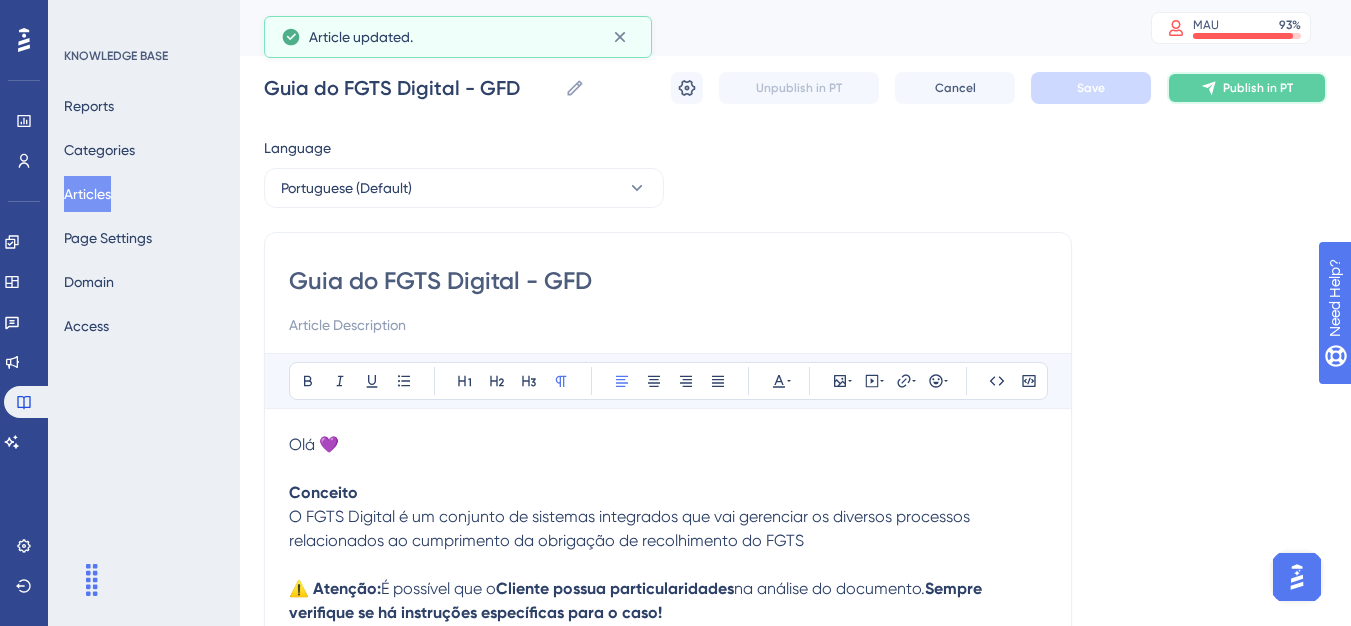 click on "Publish in PT" at bounding box center (1247, 88) 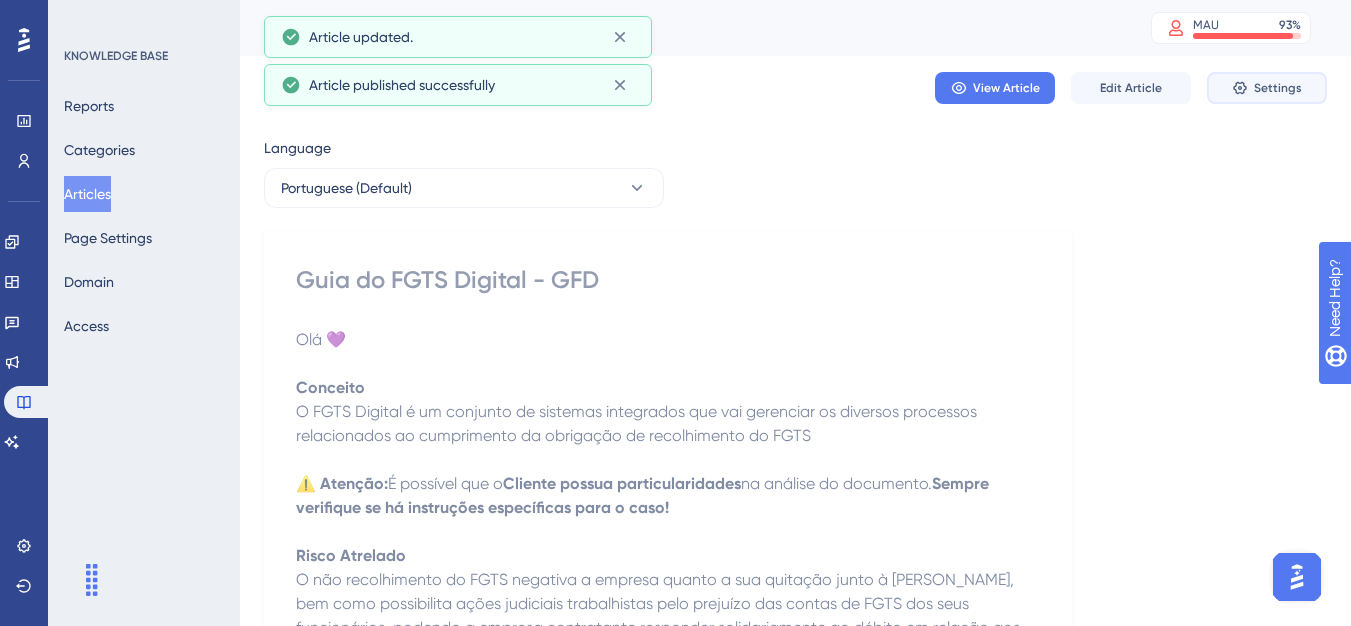 click on "Settings" at bounding box center (1267, 88) 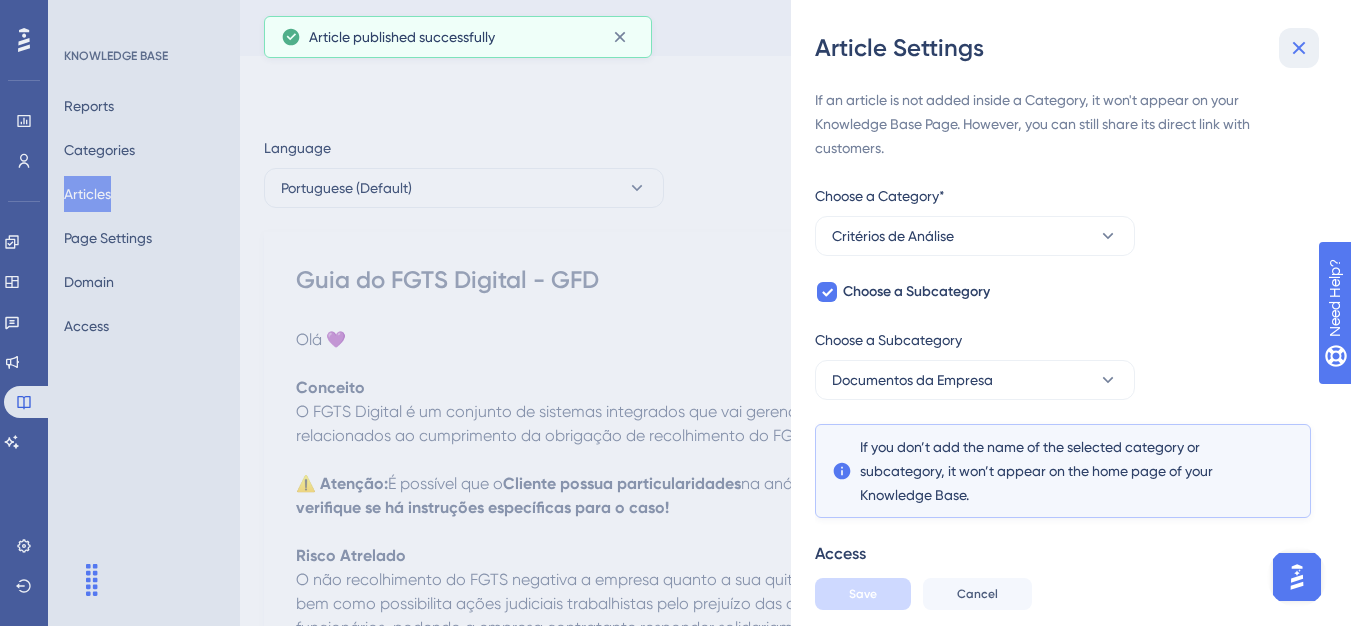 click at bounding box center [1299, 48] 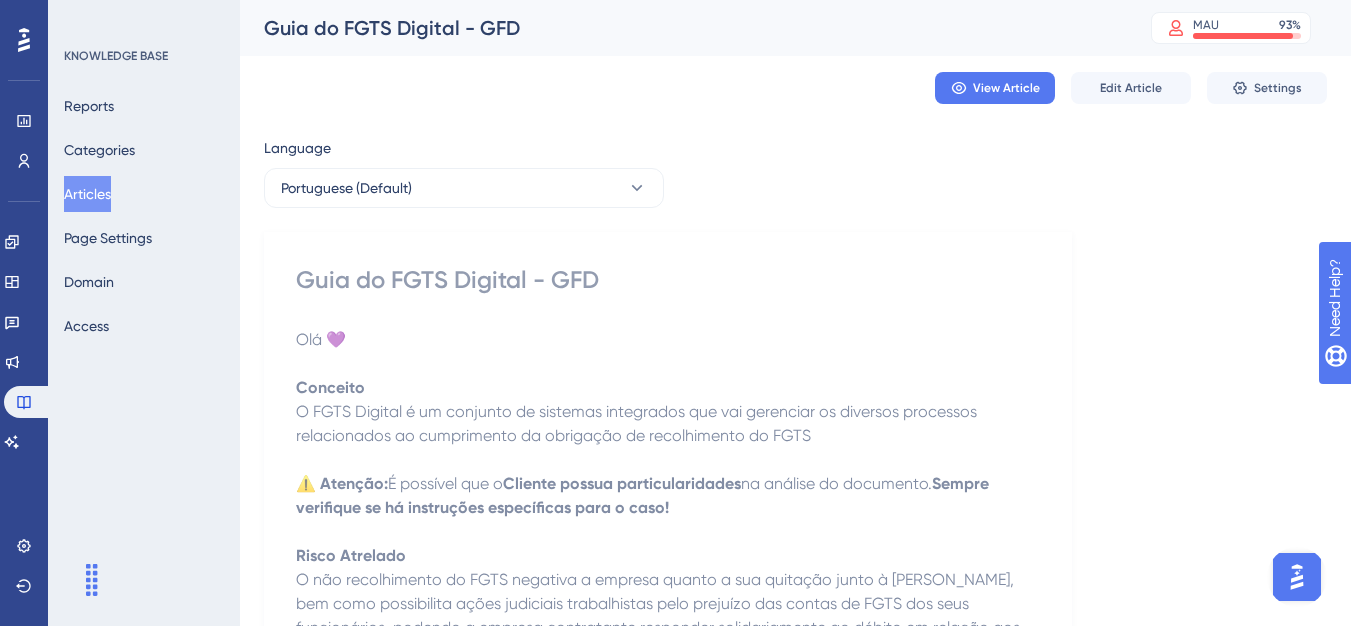 click on "Articles" at bounding box center [87, 194] 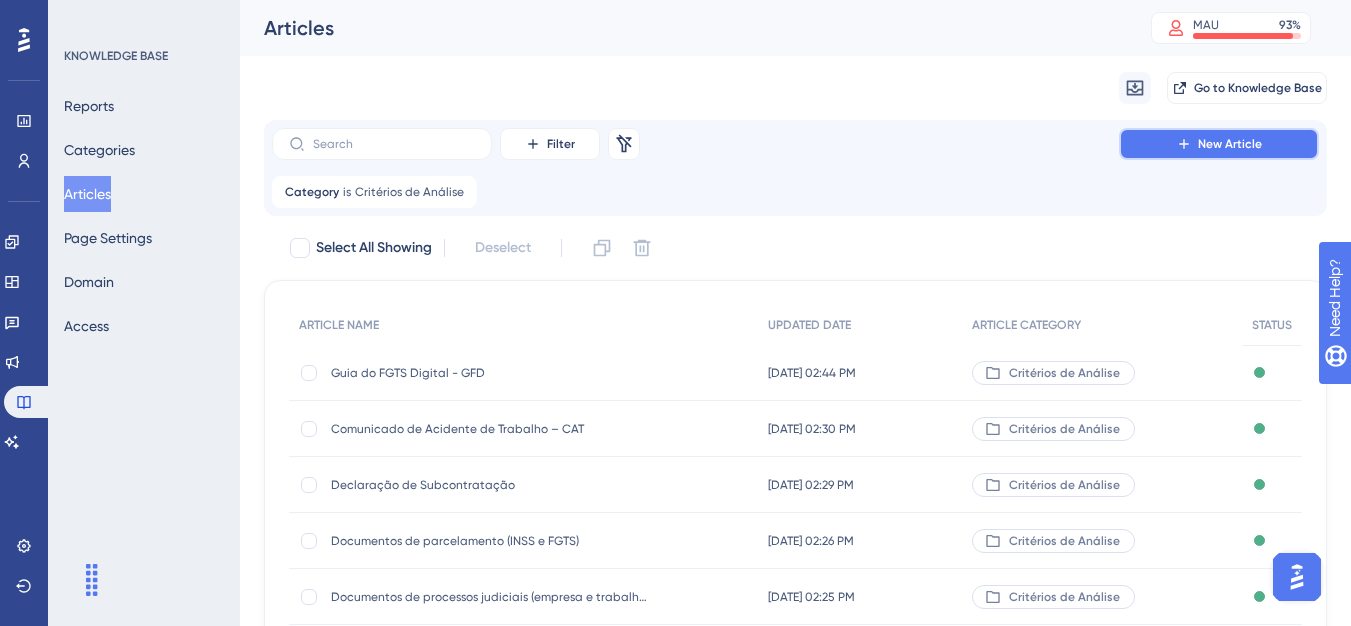 click on "New Article" at bounding box center (1219, 144) 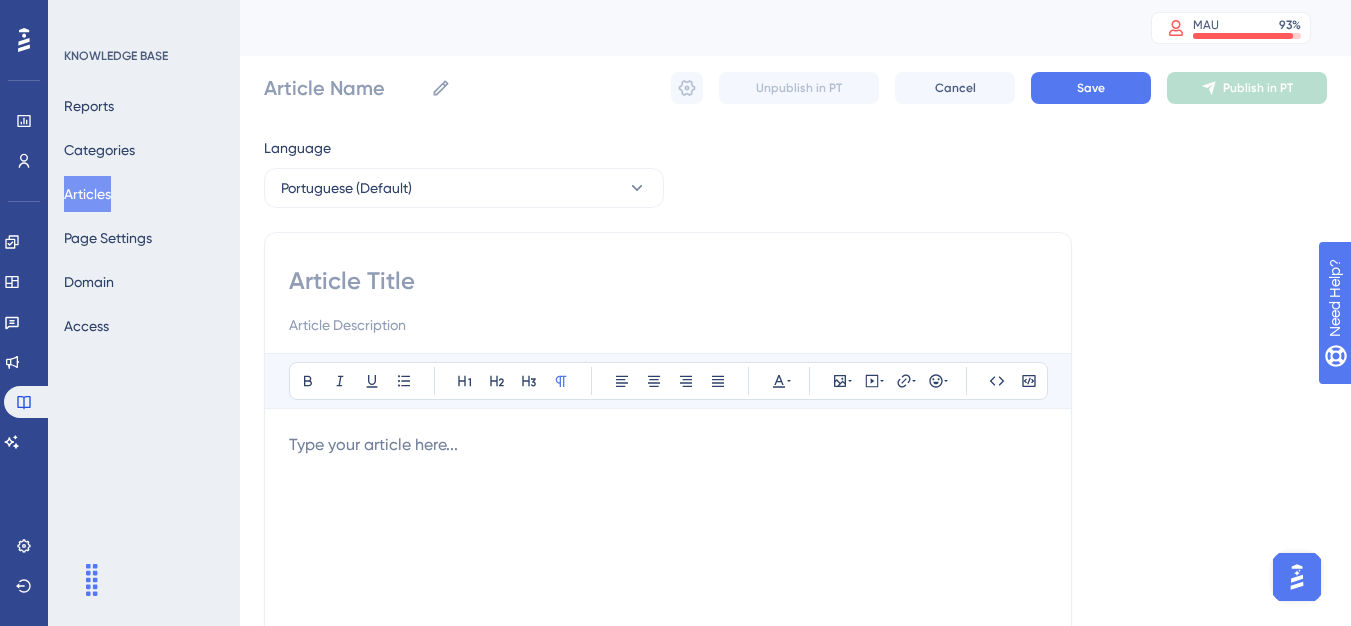 click at bounding box center (668, 281) 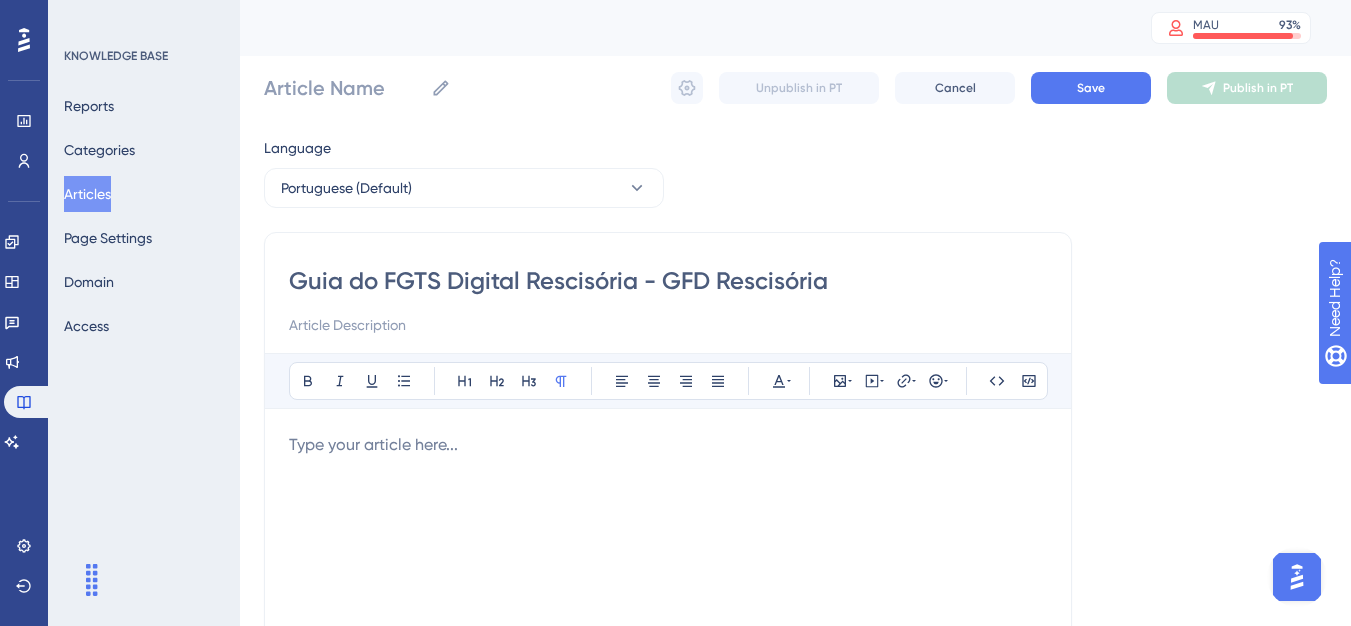 type on "Guia do FGTS Digital Rescisória - GFD Rescisória" 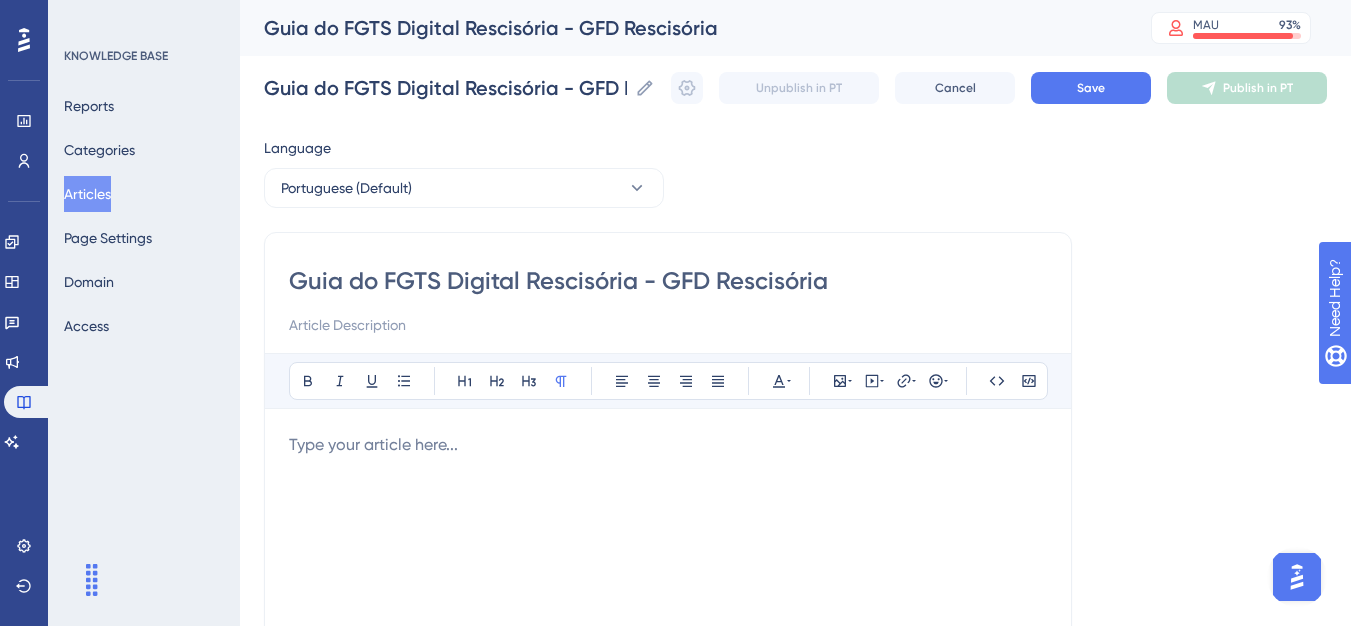 type on "Guia do FGTS Digital Rescisória - GFD Rescisória" 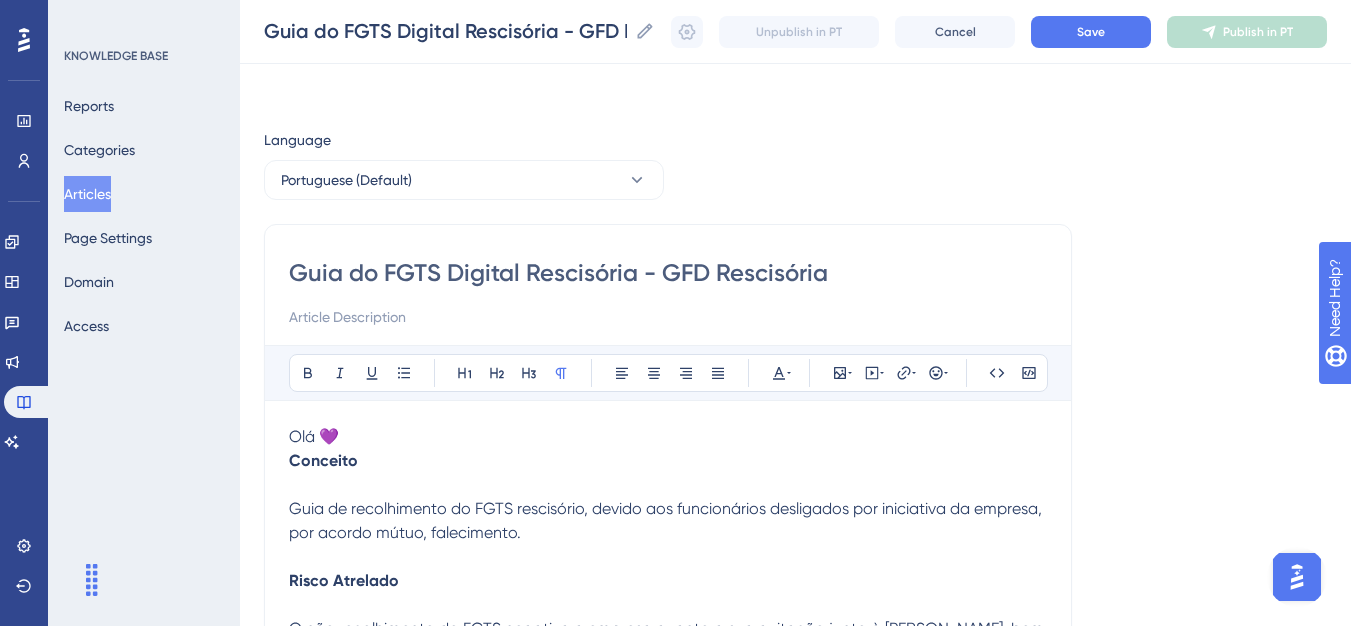 scroll, scrollTop: 749, scrollLeft: 0, axis: vertical 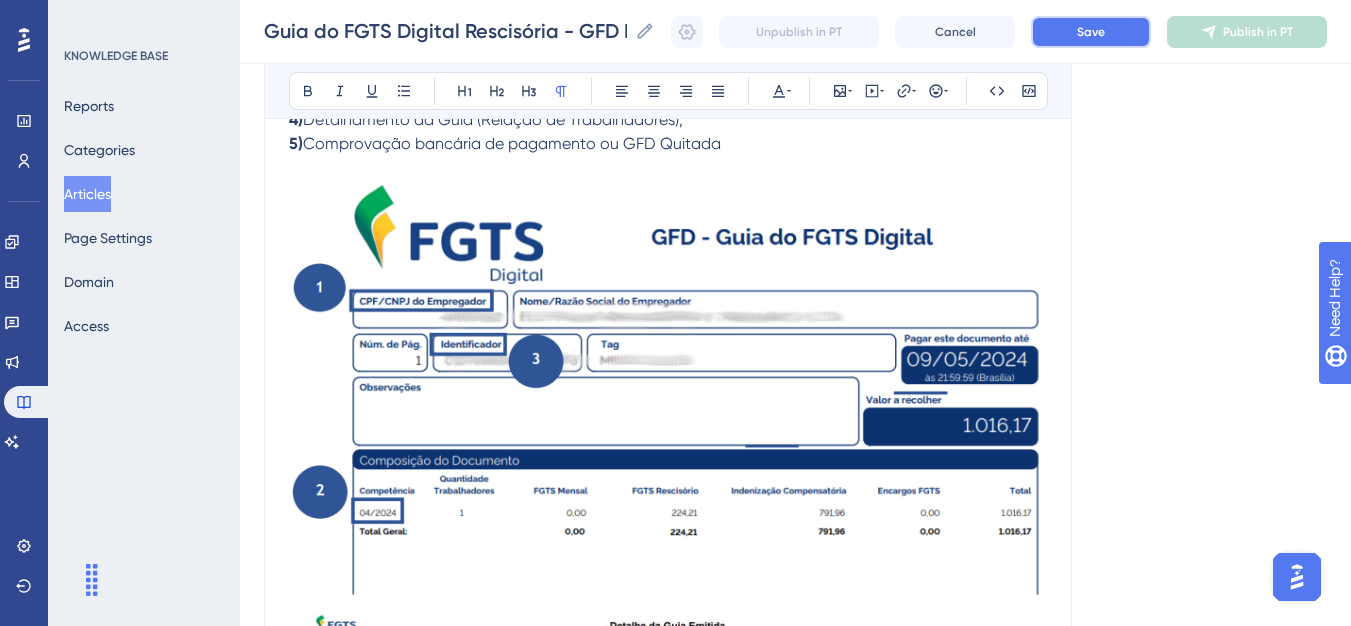 click on "Save" at bounding box center [1091, 32] 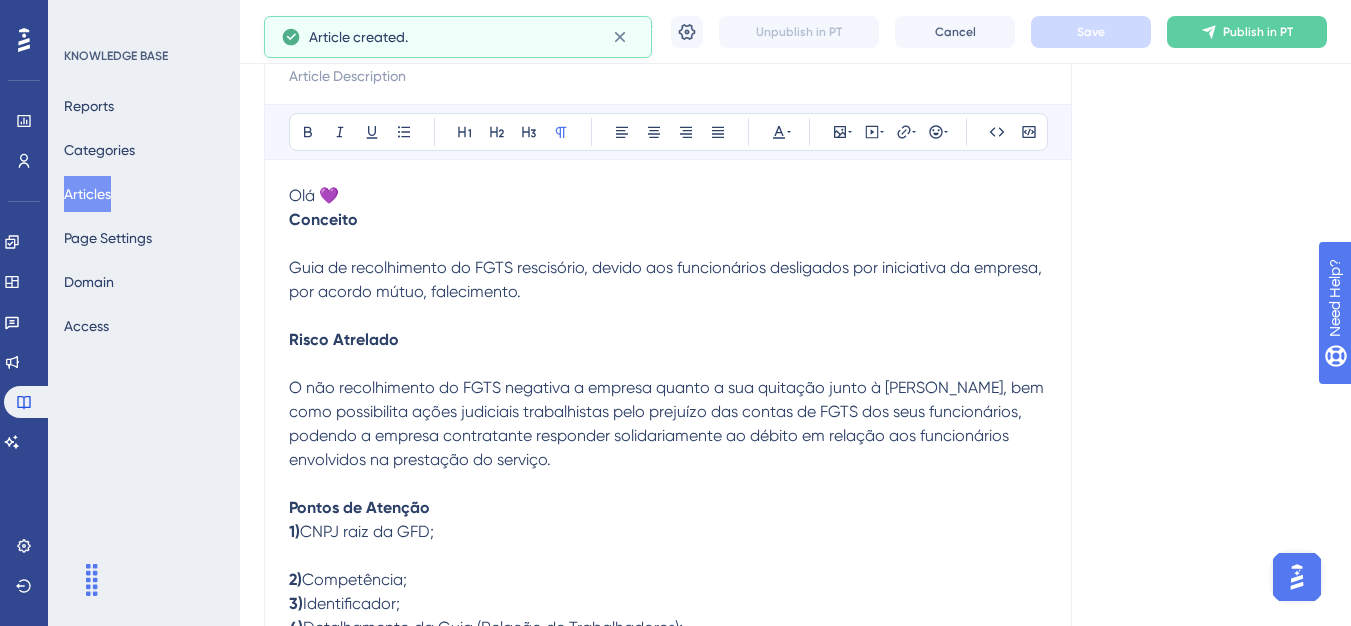 scroll, scrollTop: 0, scrollLeft: 0, axis: both 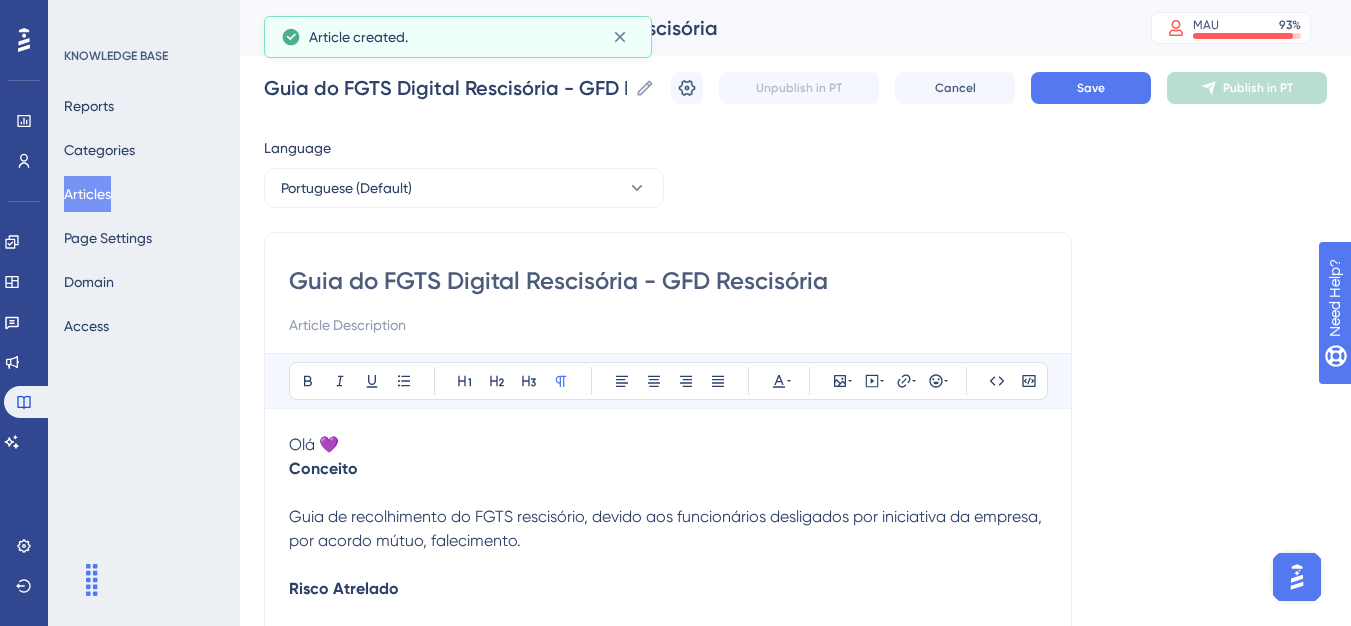 click on "Unpublish in PT Cancel Save Publish in PT" at bounding box center [999, 88] 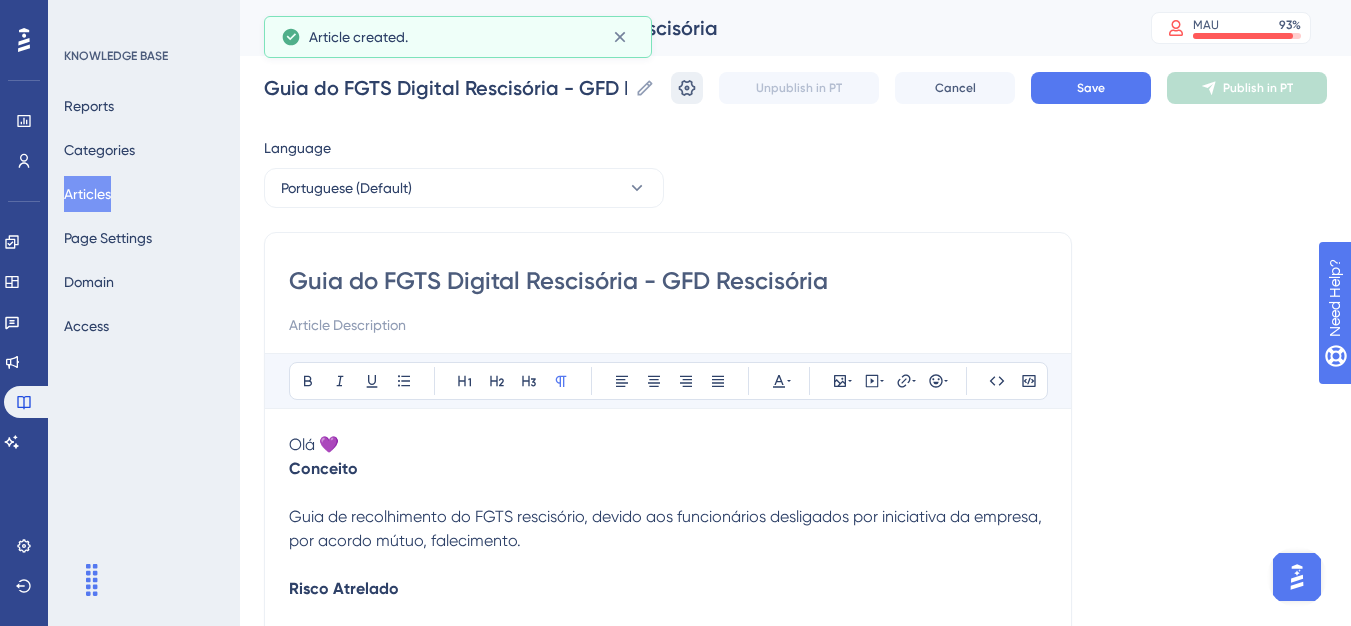 click 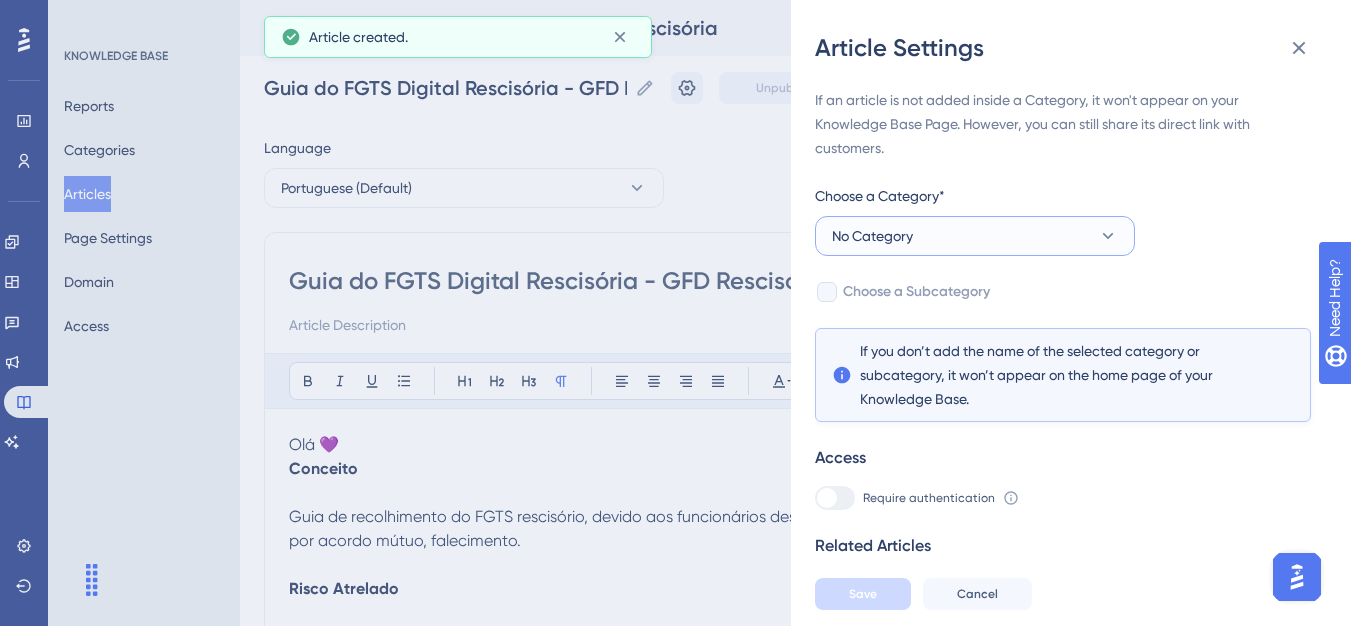click on "No Category" at bounding box center [872, 236] 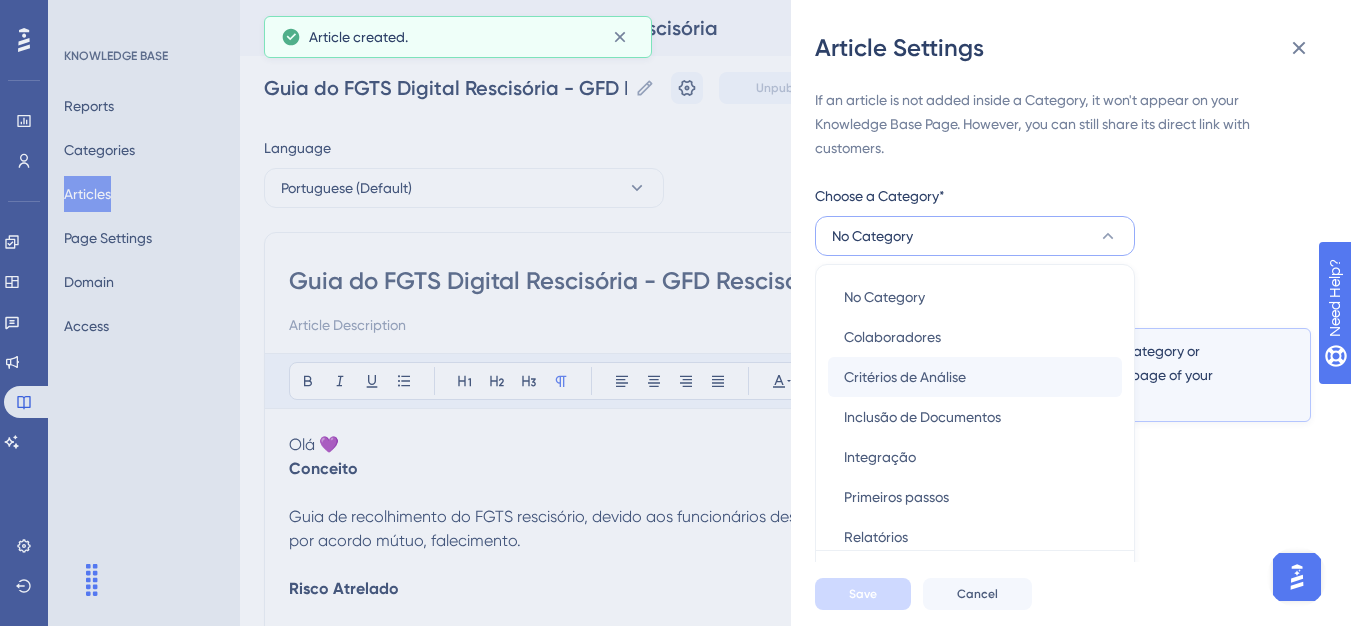 scroll, scrollTop: 49, scrollLeft: 0, axis: vertical 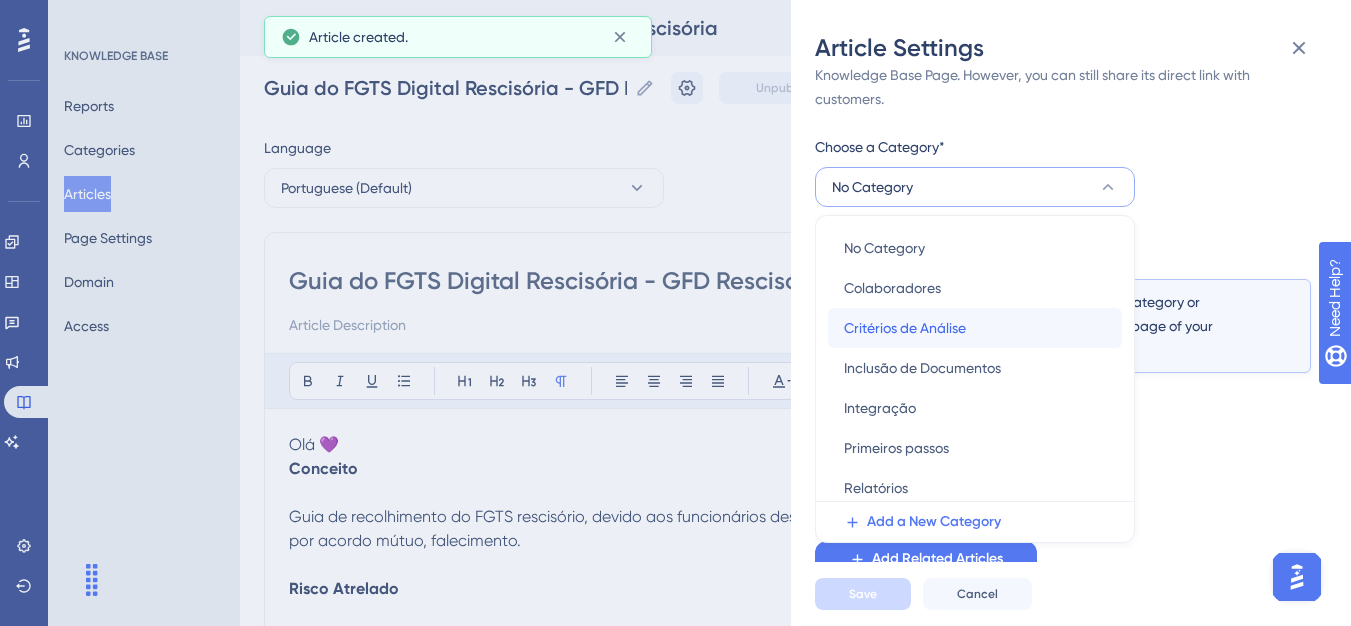 click on "Critérios de Análise" at bounding box center (905, 328) 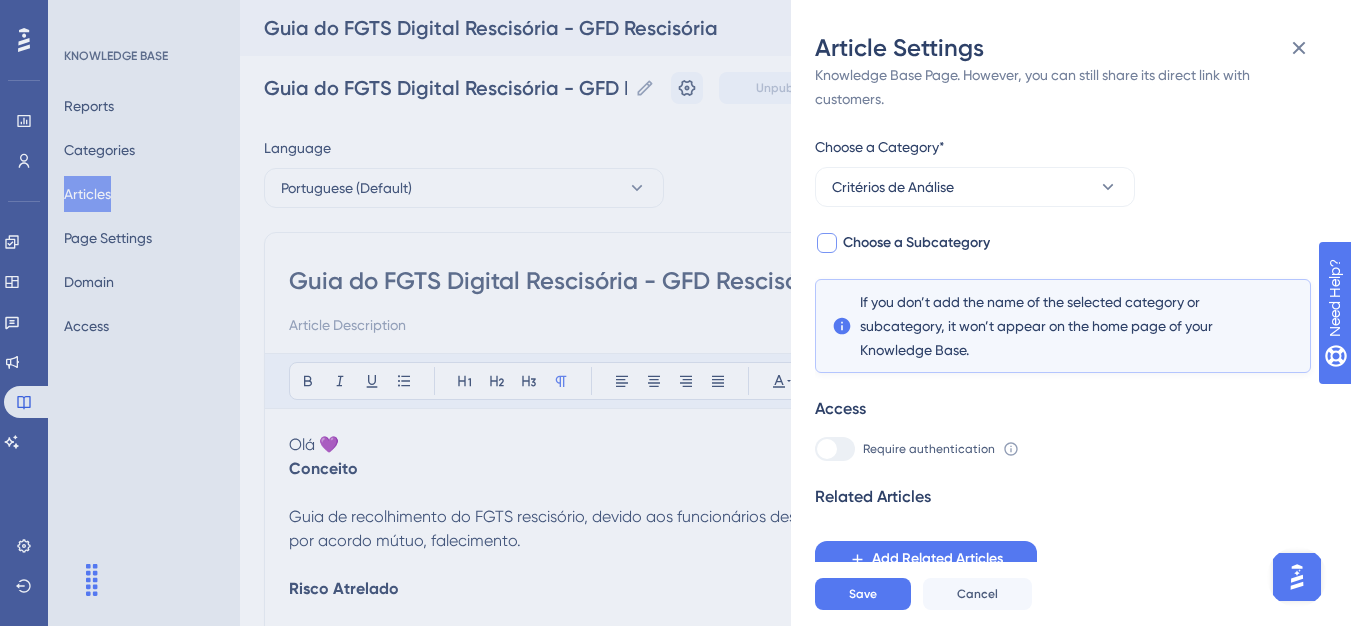 click on "Choose a Subcategory" at bounding box center [916, 243] 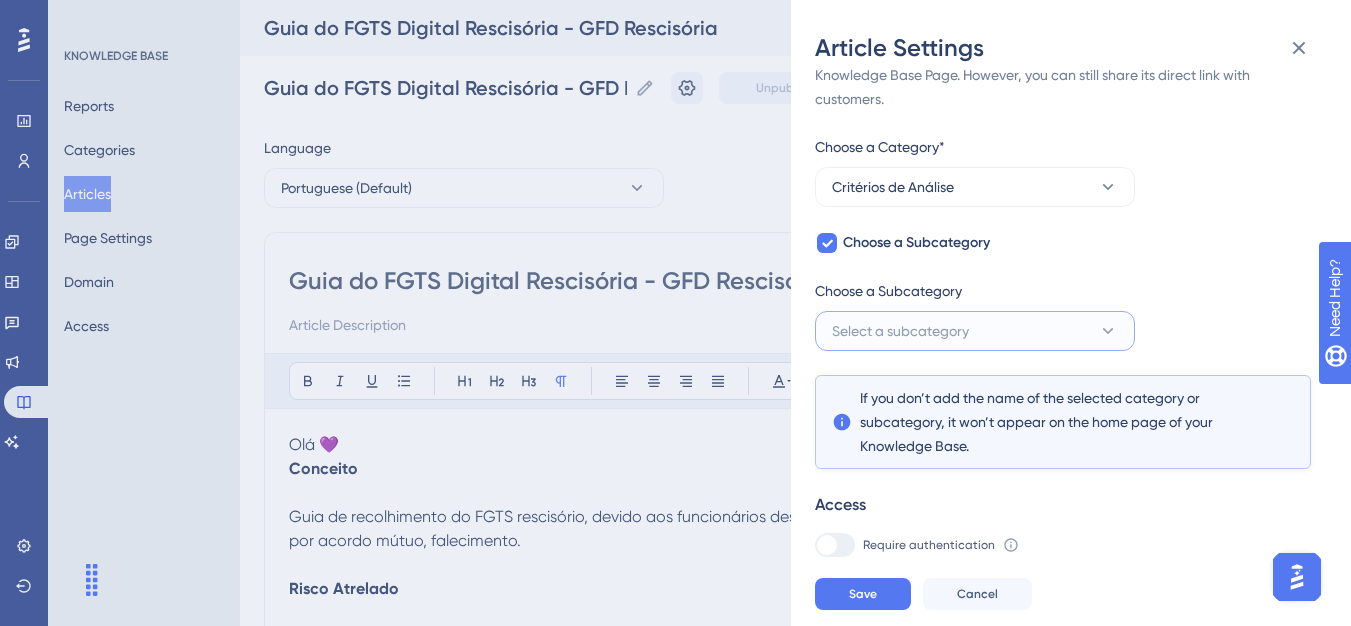 click on "Select a subcategory" at bounding box center (900, 331) 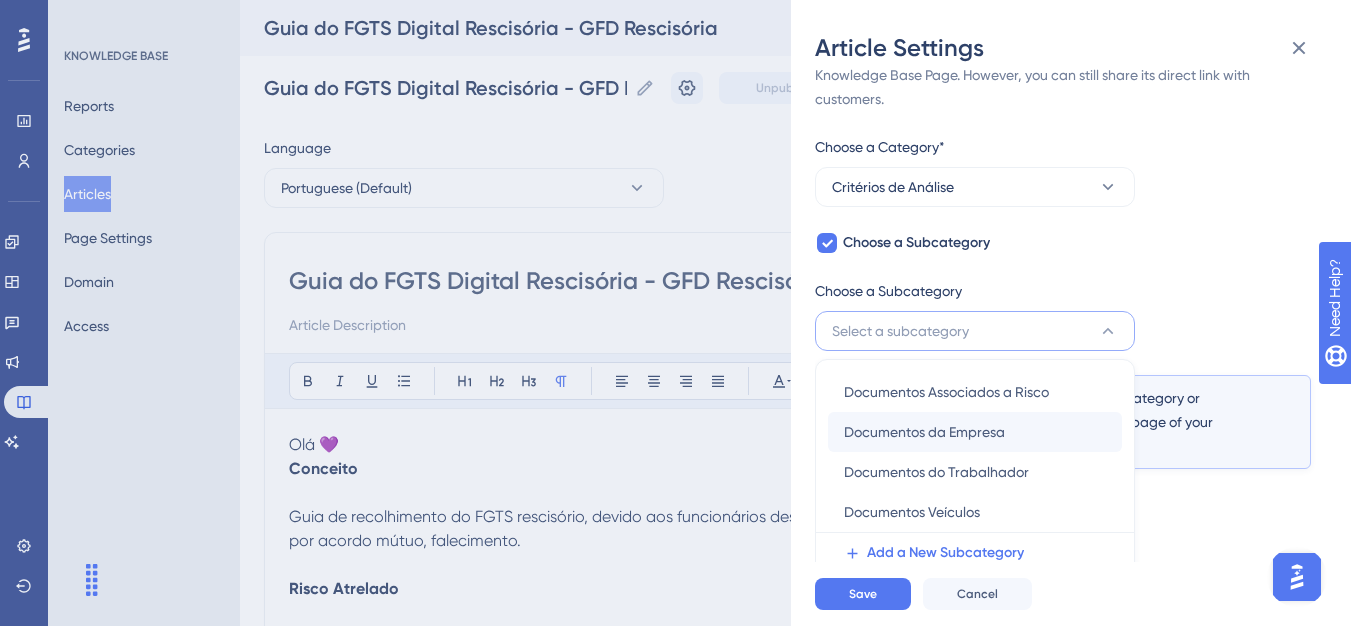 scroll, scrollTop: 145, scrollLeft: 0, axis: vertical 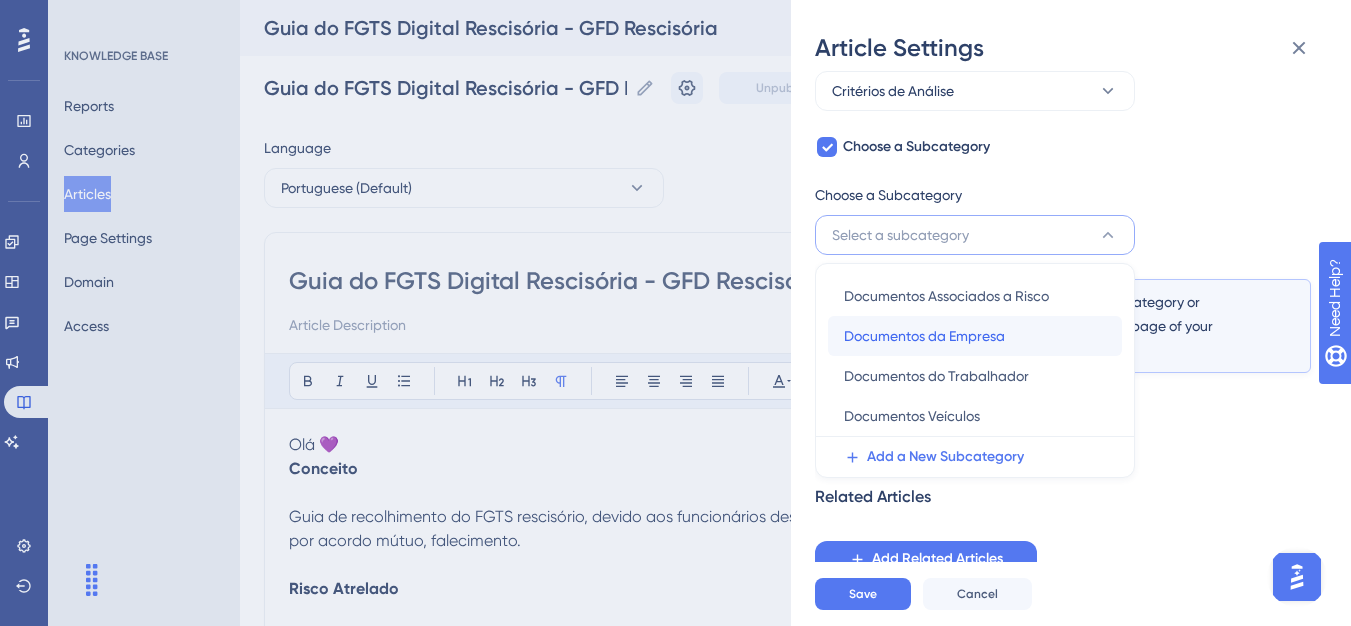 drag, startPoint x: 883, startPoint y: 342, endPoint x: 869, endPoint y: 374, distance: 34.928497 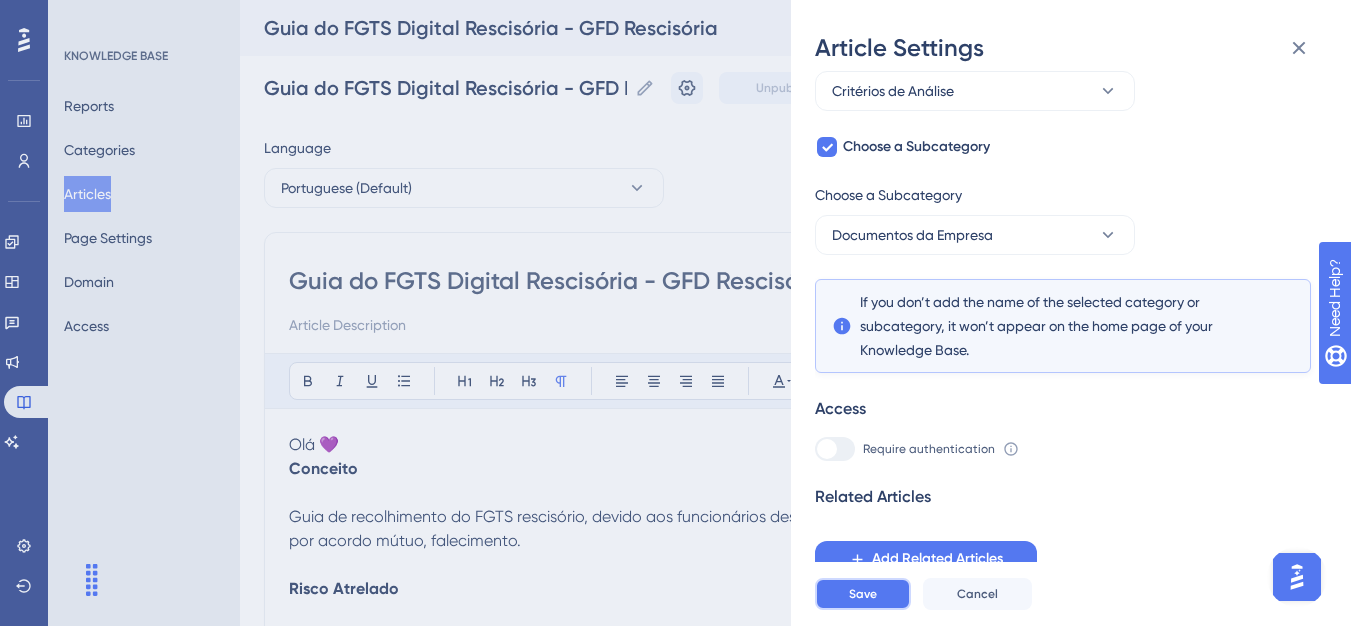 drag, startPoint x: 852, startPoint y: 603, endPoint x: 858, endPoint y: 590, distance: 14.3178215 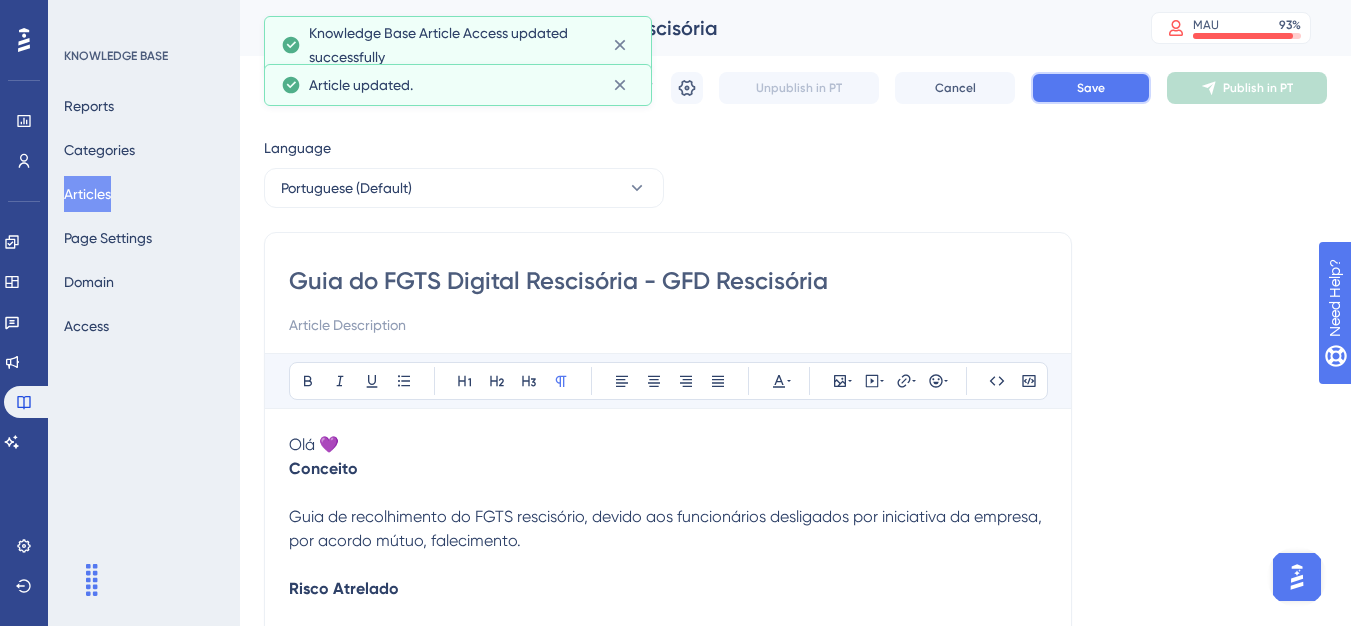 click on "Save" at bounding box center (1091, 88) 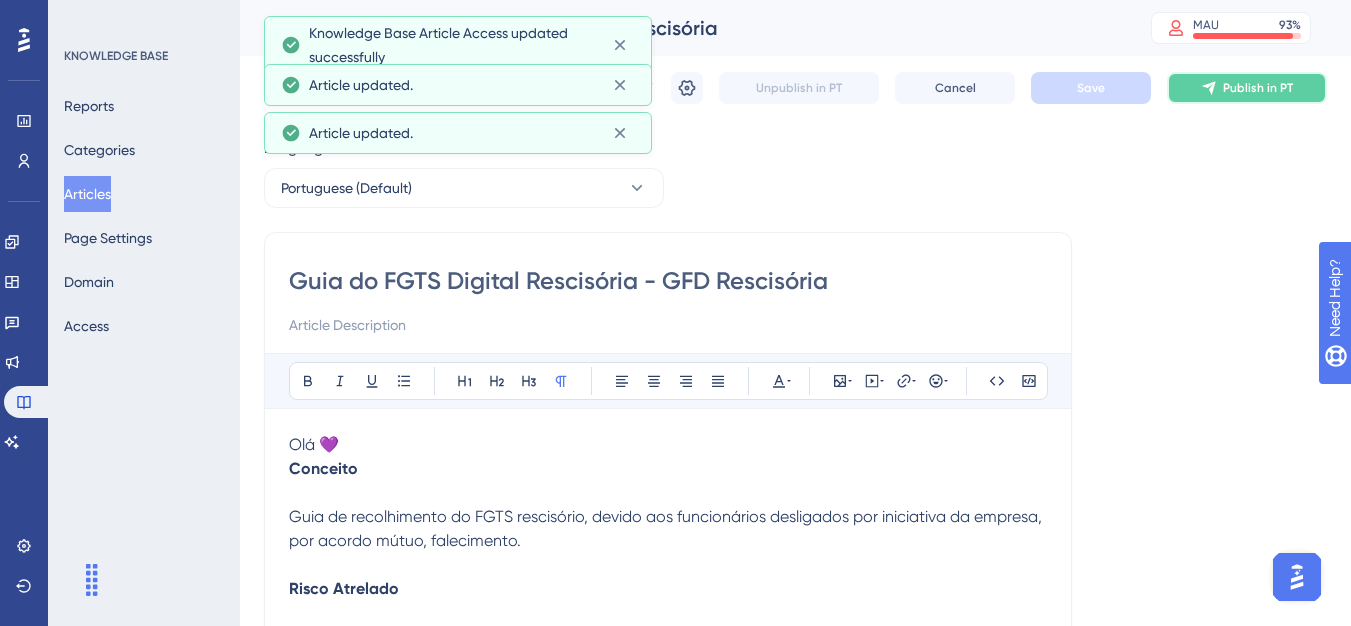 click 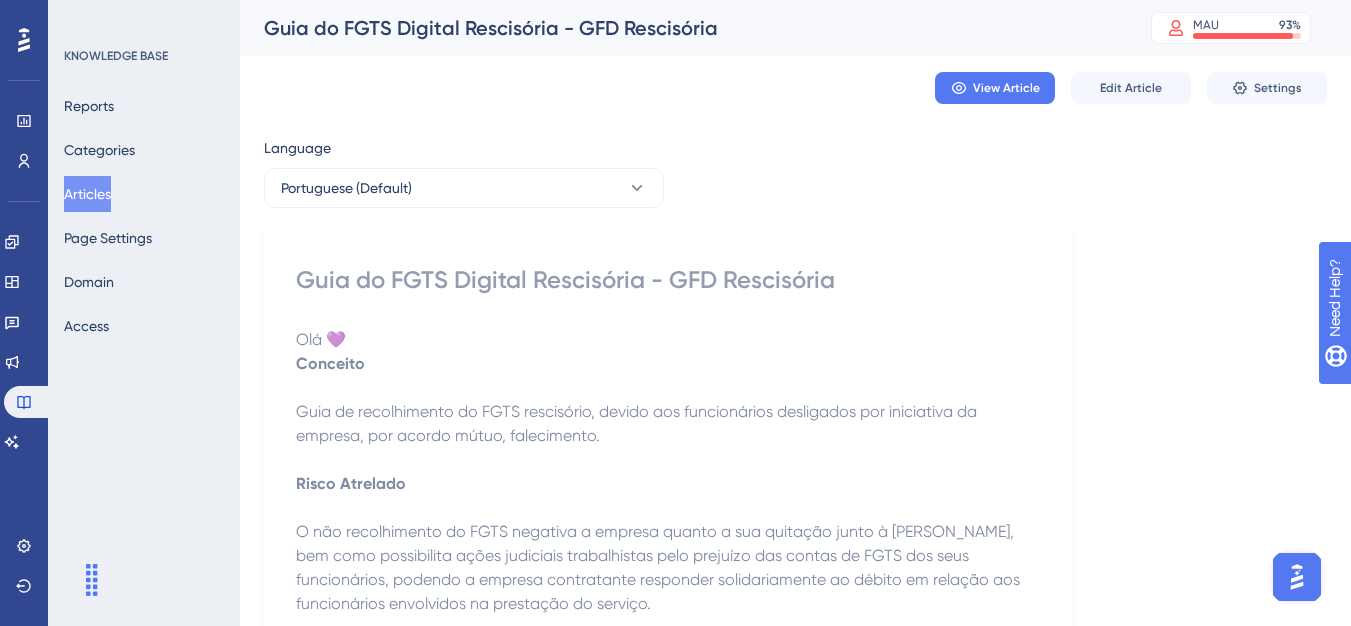 click on "Articles" at bounding box center (87, 194) 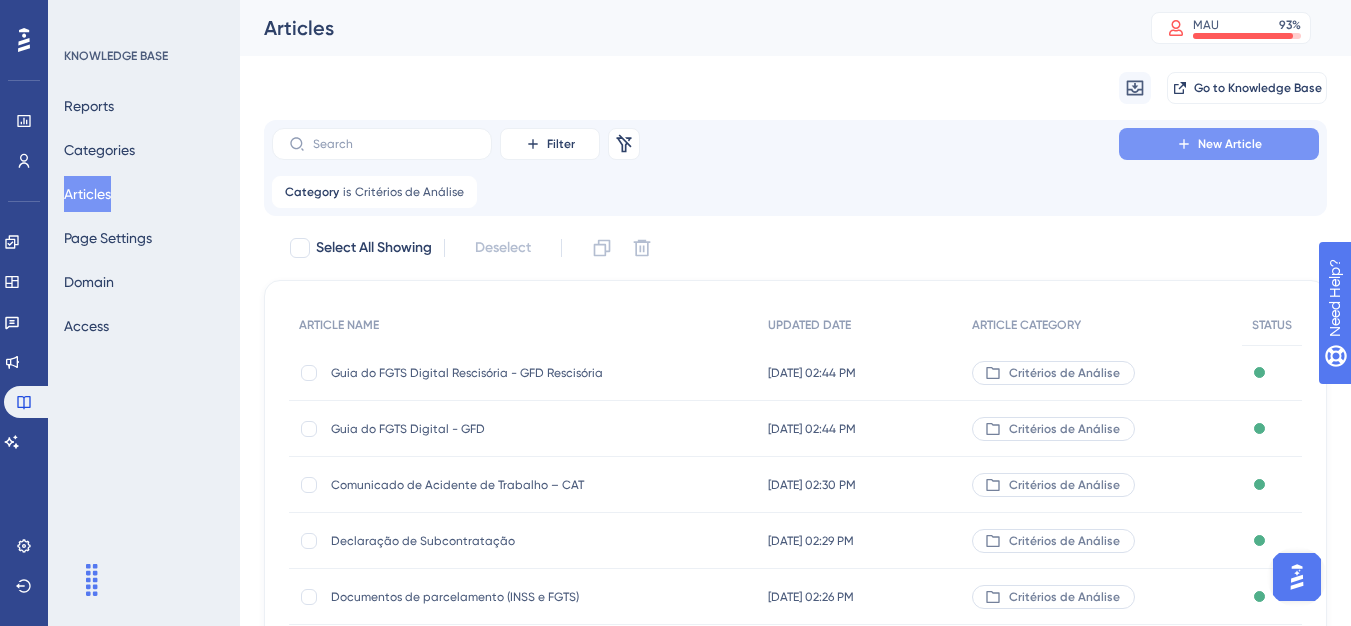 click on "New Article" at bounding box center (1219, 144) 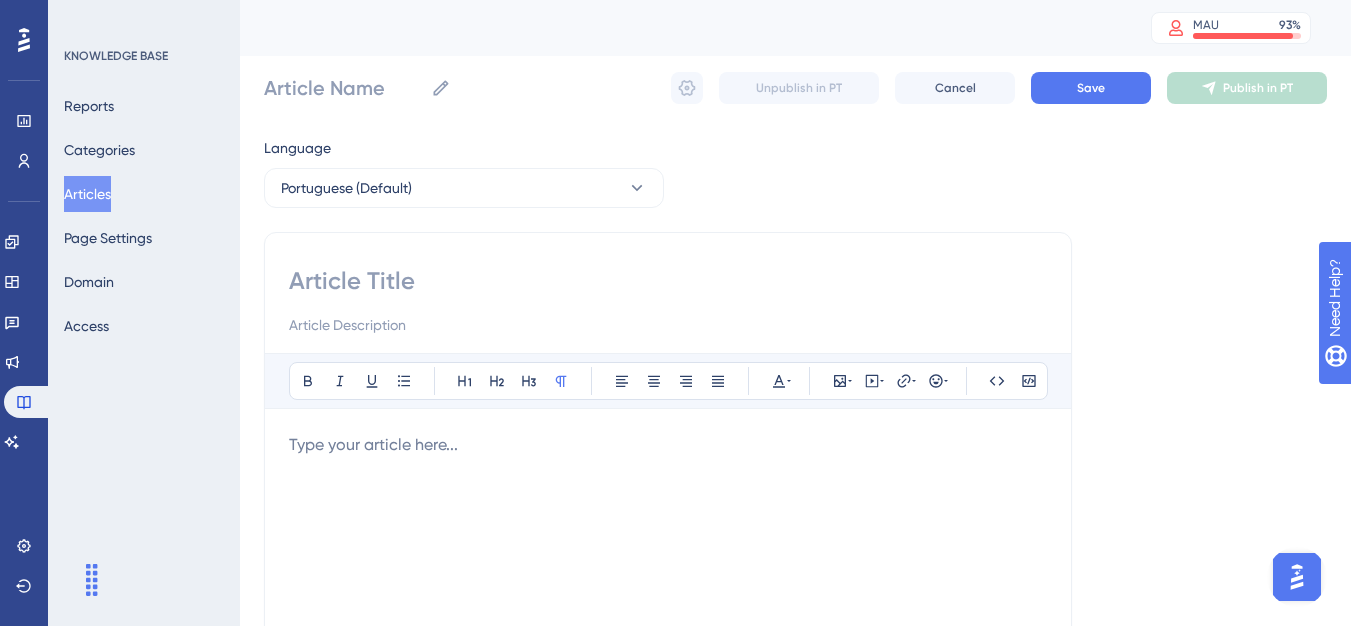 click at bounding box center (668, 301) 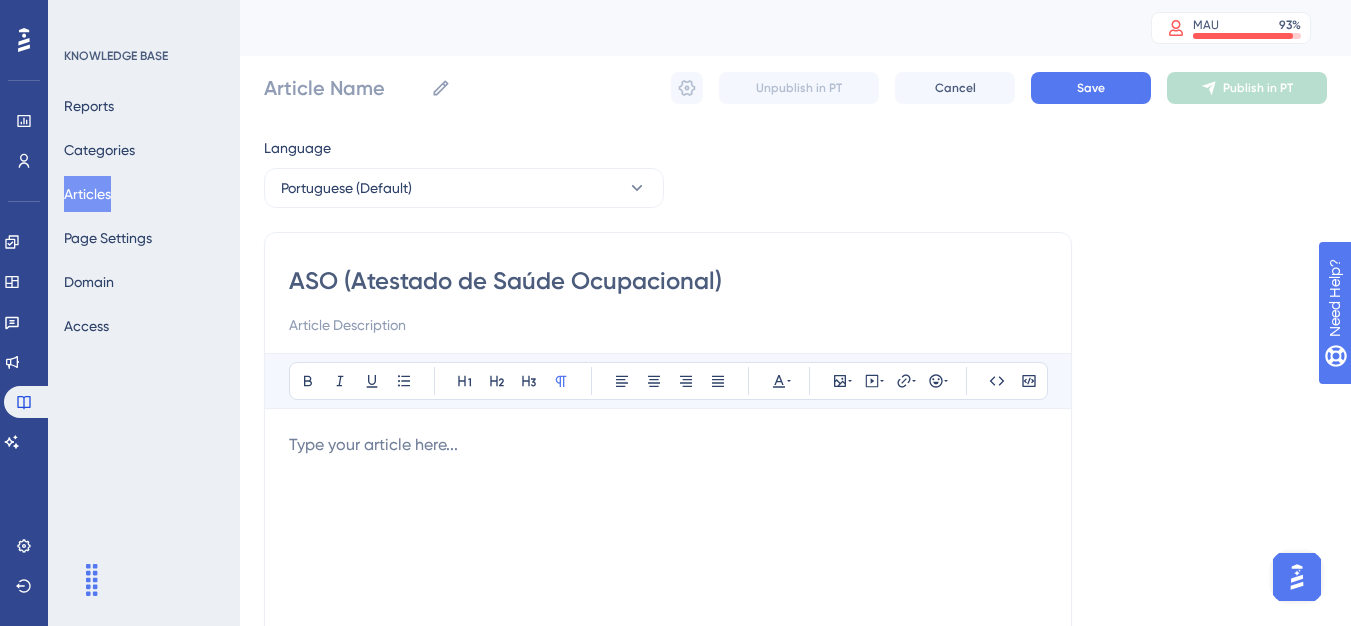 type on "ASO (Atestado de Saúde Ocupacional)" 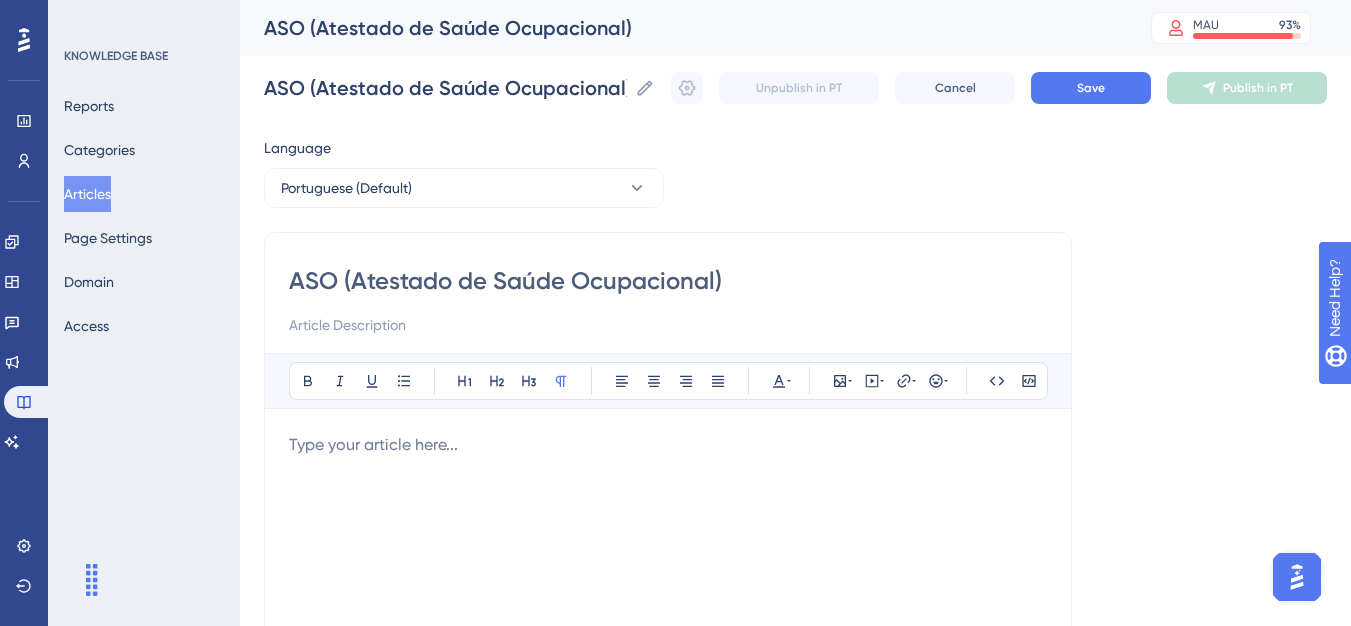 type on "ASO (Atestado de Saúde Ocupacional)" 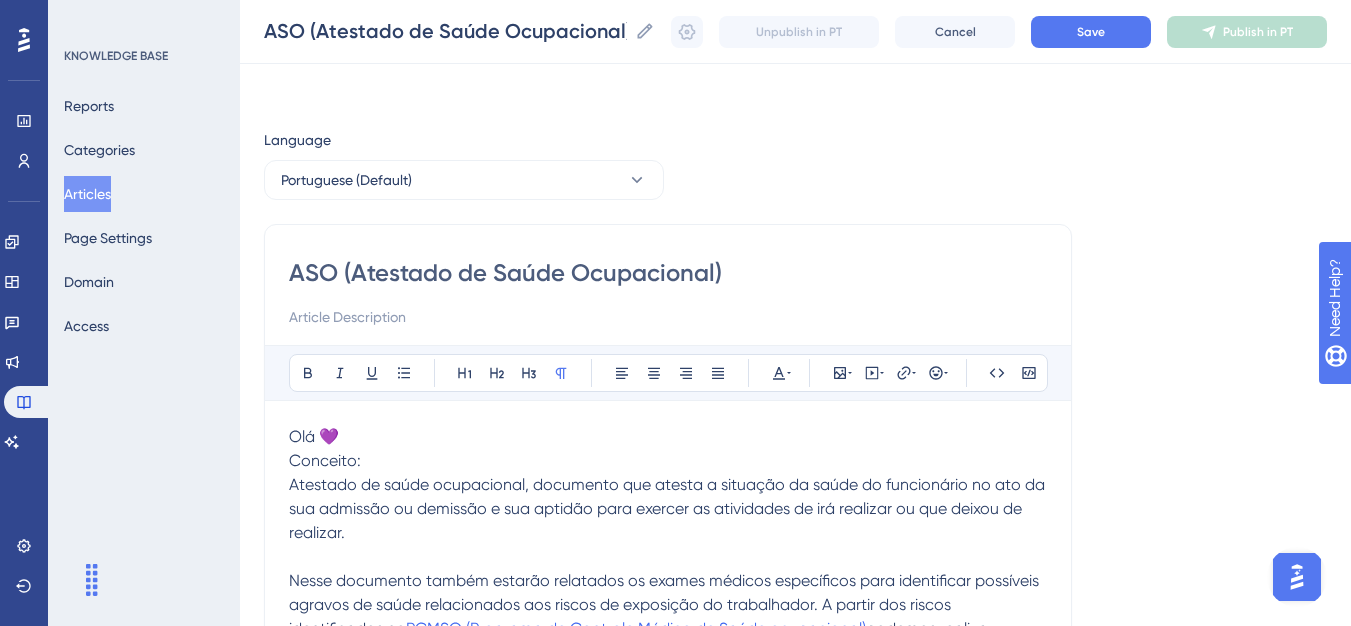 scroll, scrollTop: 1805, scrollLeft: 0, axis: vertical 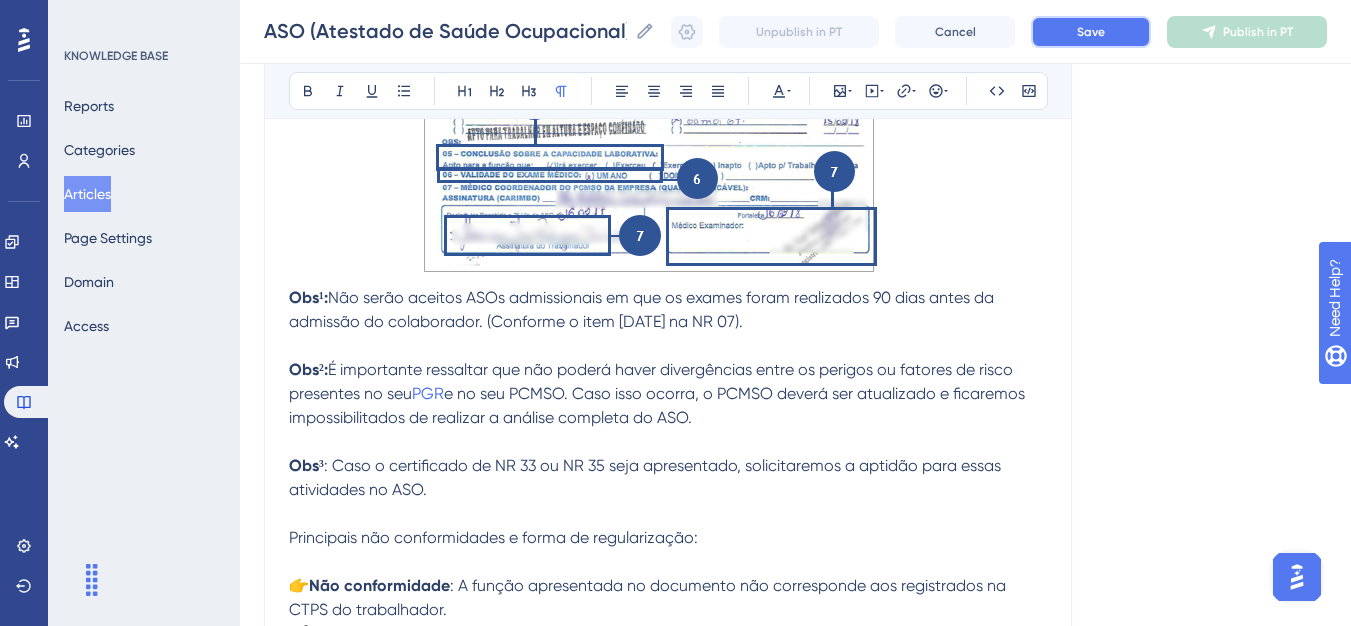 click on "Save" at bounding box center (1091, 32) 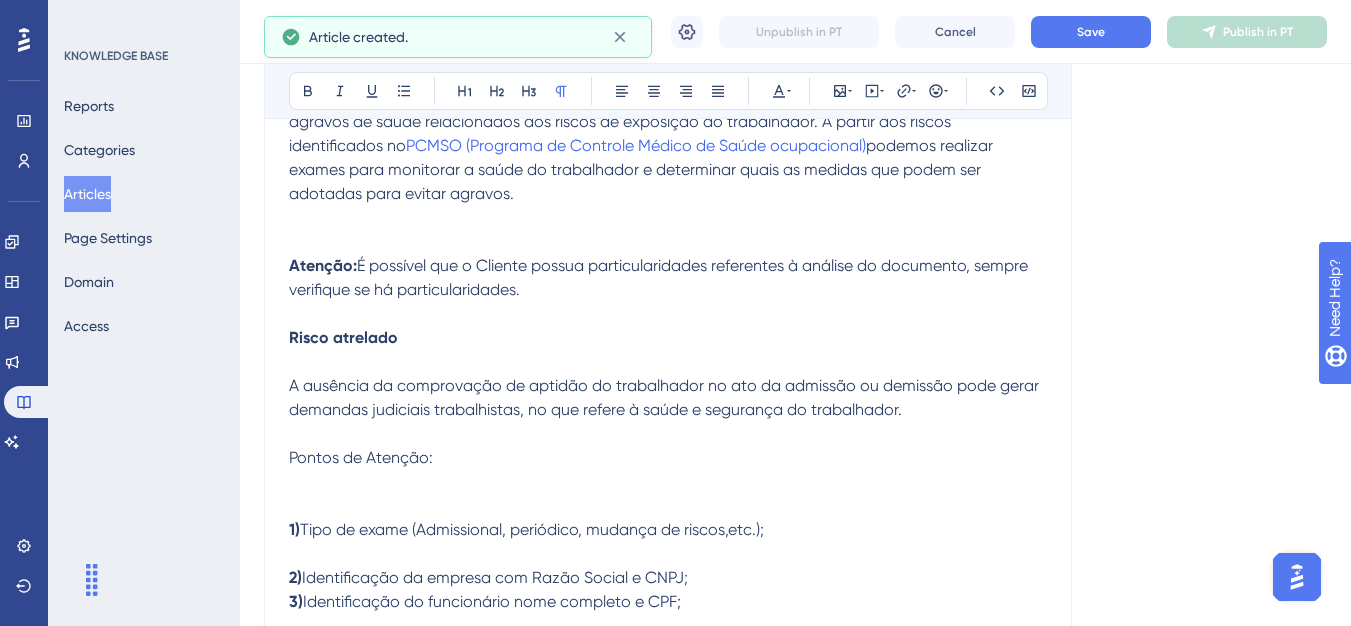 scroll, scrollTop: 298, scrollLeft: 0, axis: vertical 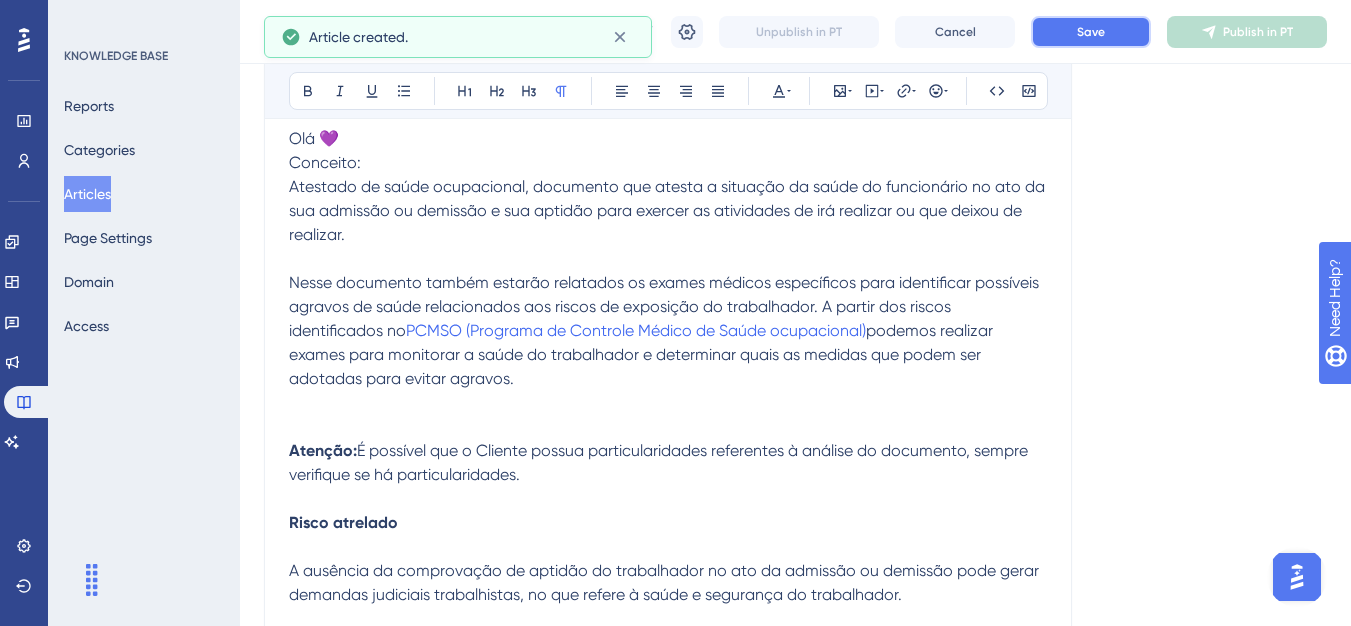 click on "Save" at bounding box center [1091, 32] 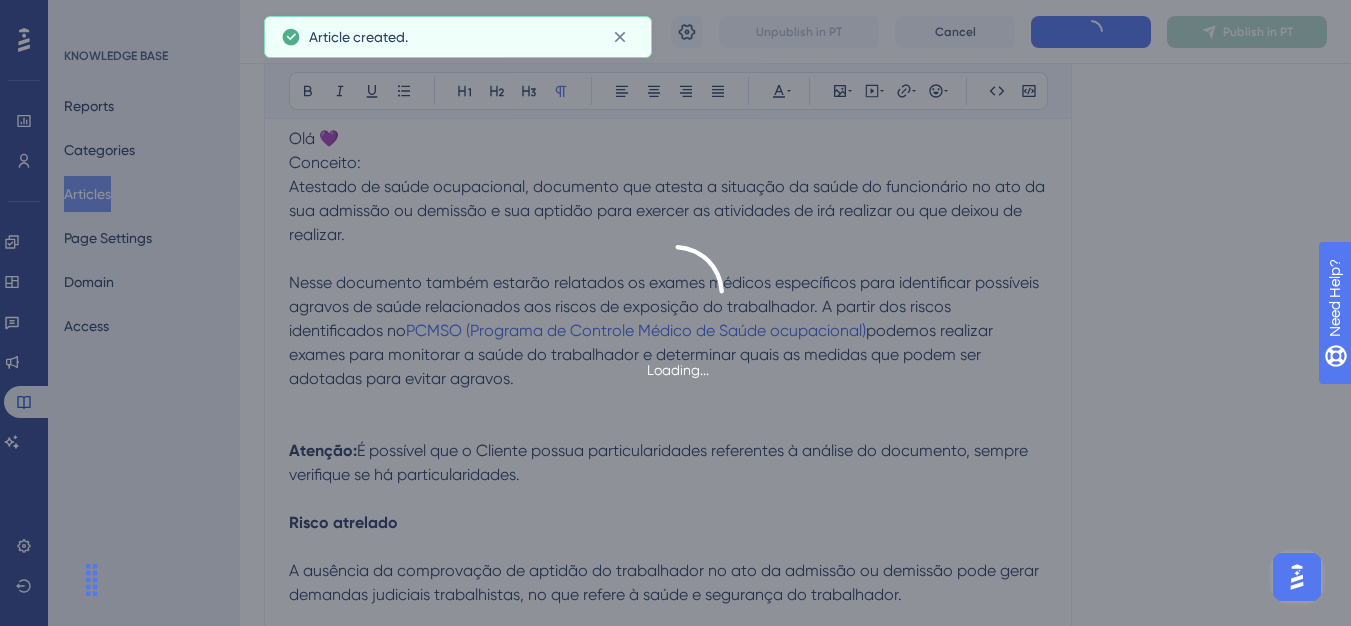 scroll, scrollTop: 0, scrollLeft: 0, axis: both 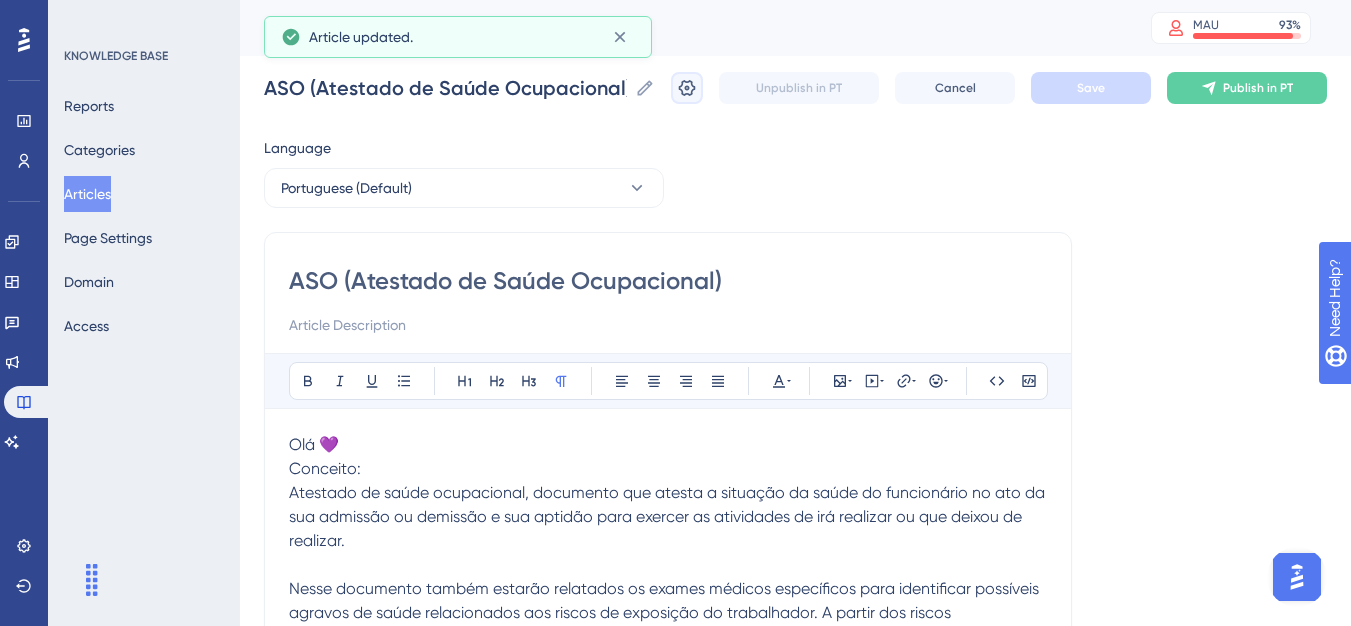 click 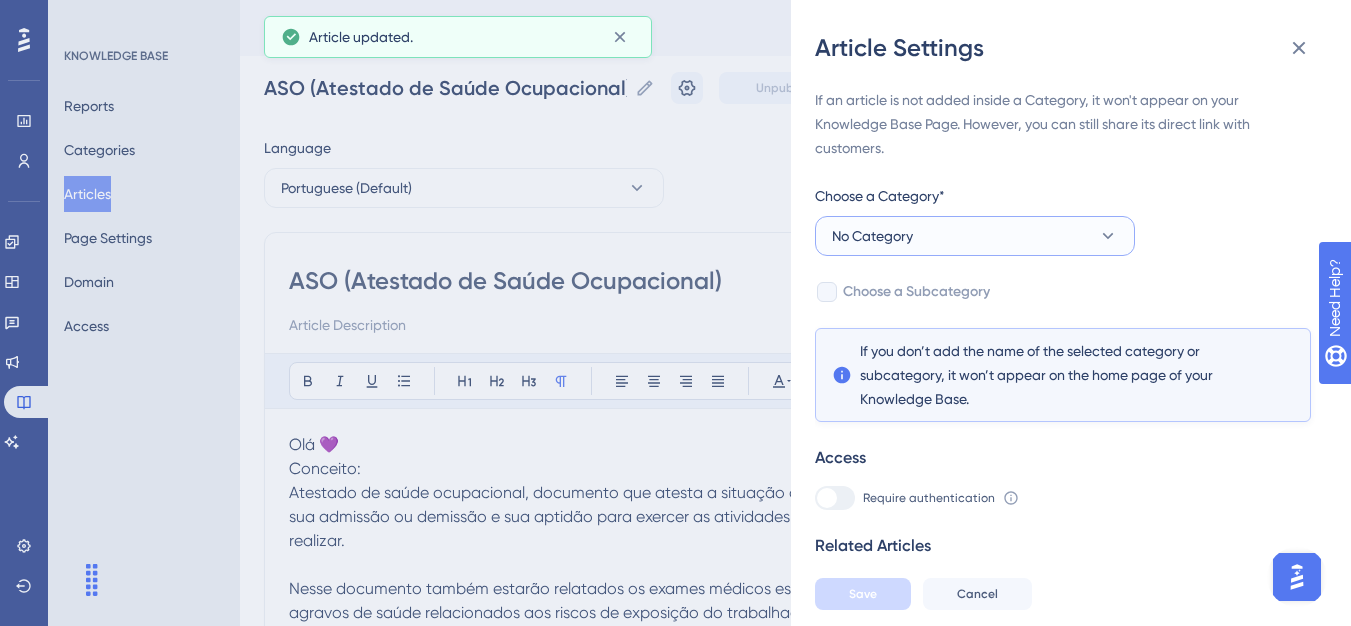 click on "No Category" at bounding box center [975, 236] 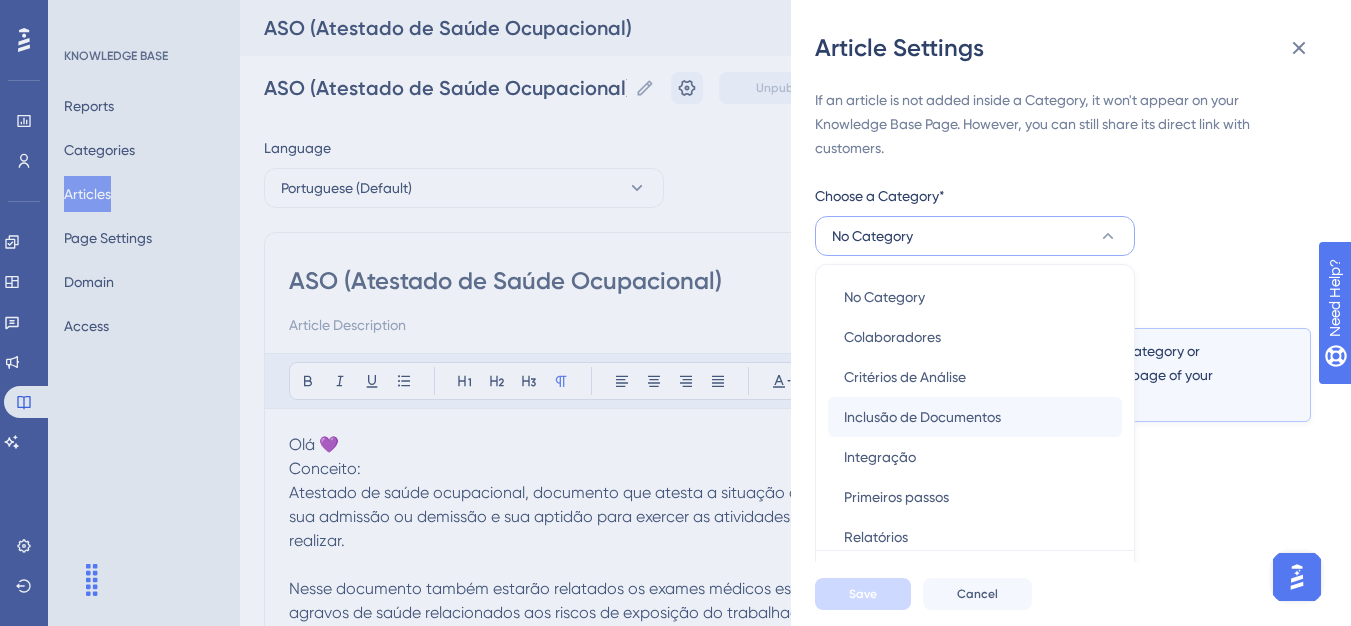 scroll, scrollTop: 49, scrollLeft: 0, axis: vertical 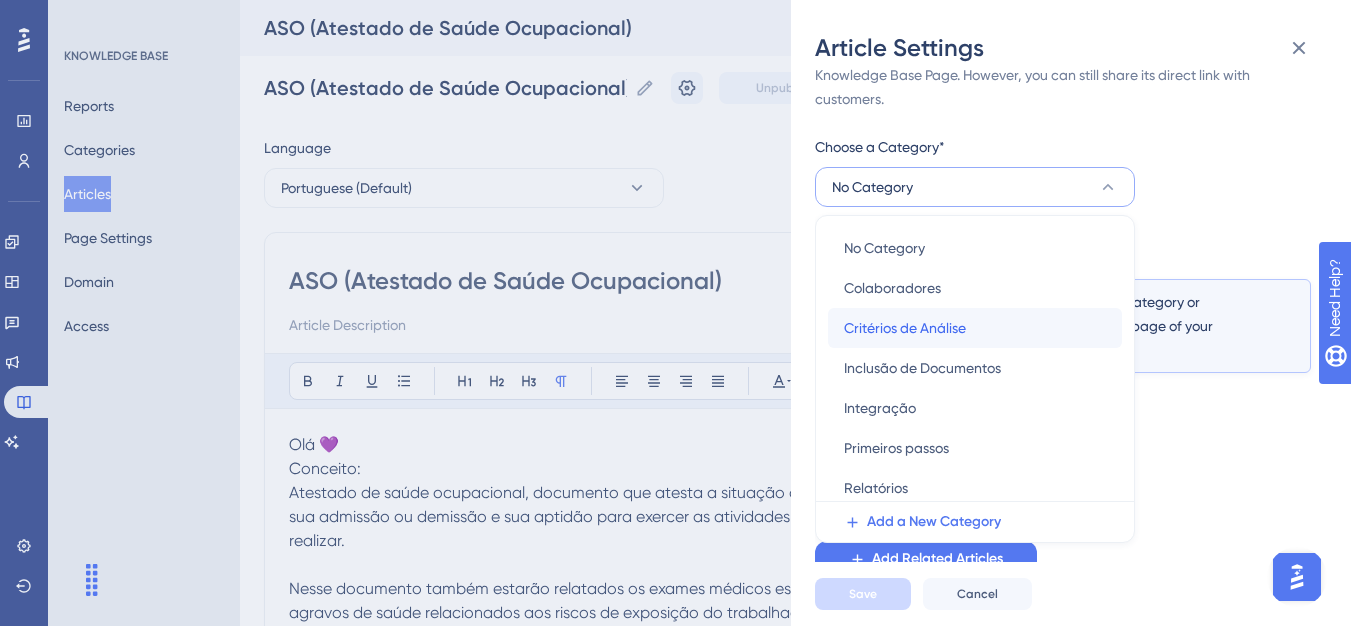 click on "Critérios de Análise" at bounding box center [905, 328] 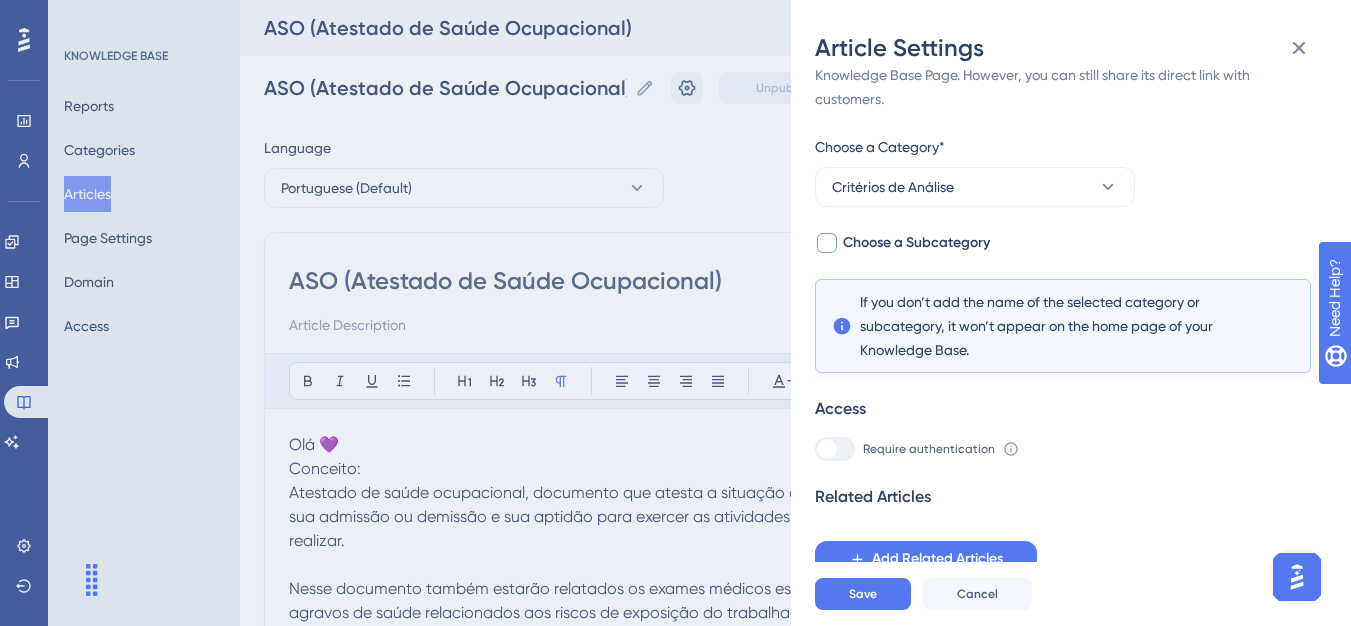click on "Choose a Subcategory" at bounding box center [916, 243] 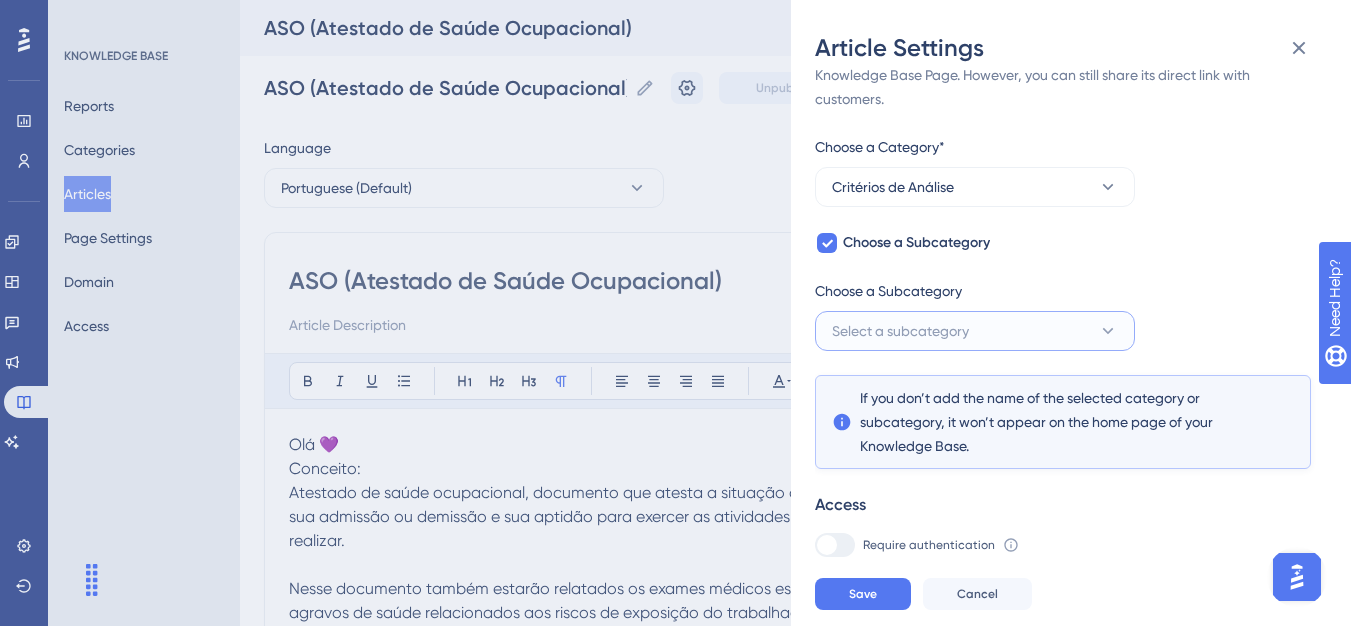 click on "Select a subcategory" at bounding box center (975, 331) 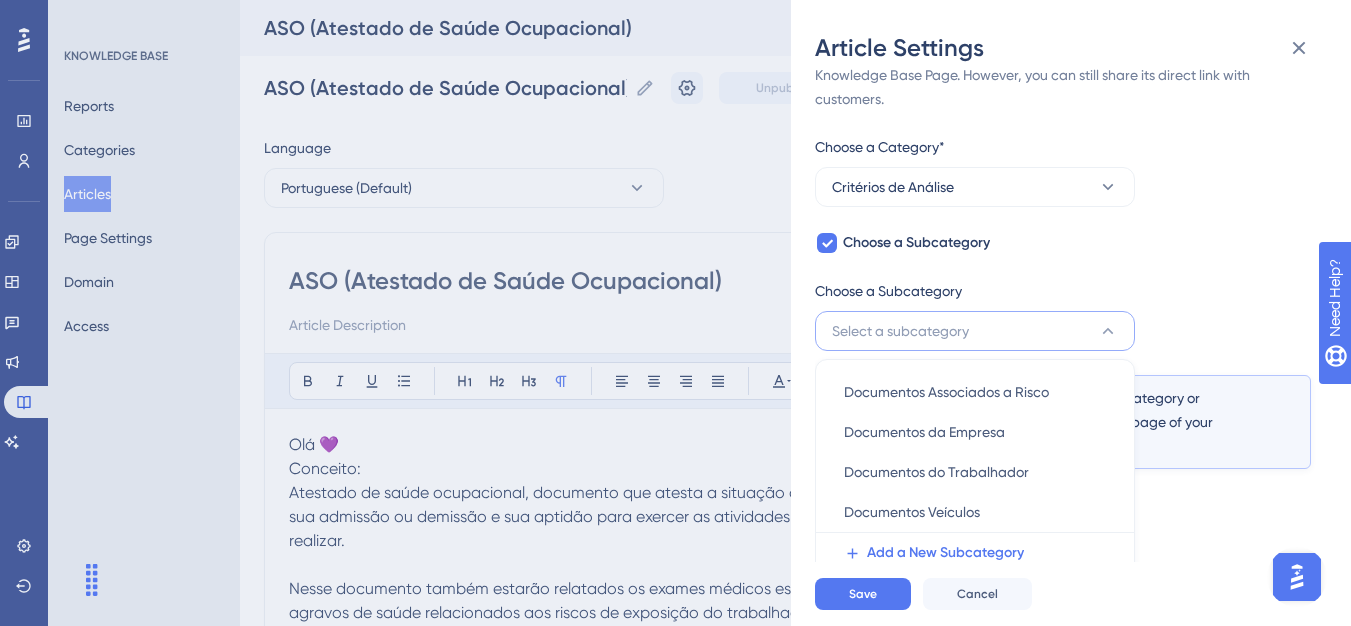 scroll, scrollTop: 145, scrollLeft: 0, axis: vertical 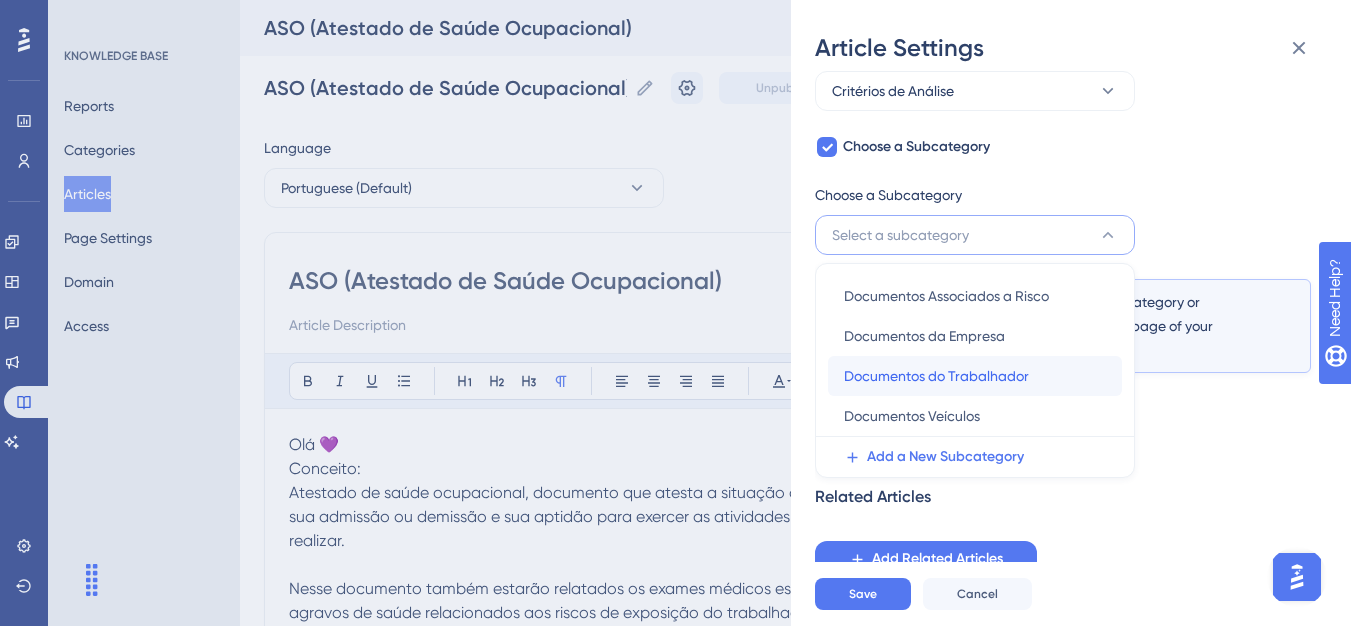 click on "Documentos do Trabalhador" at bounding box center [936, 376] 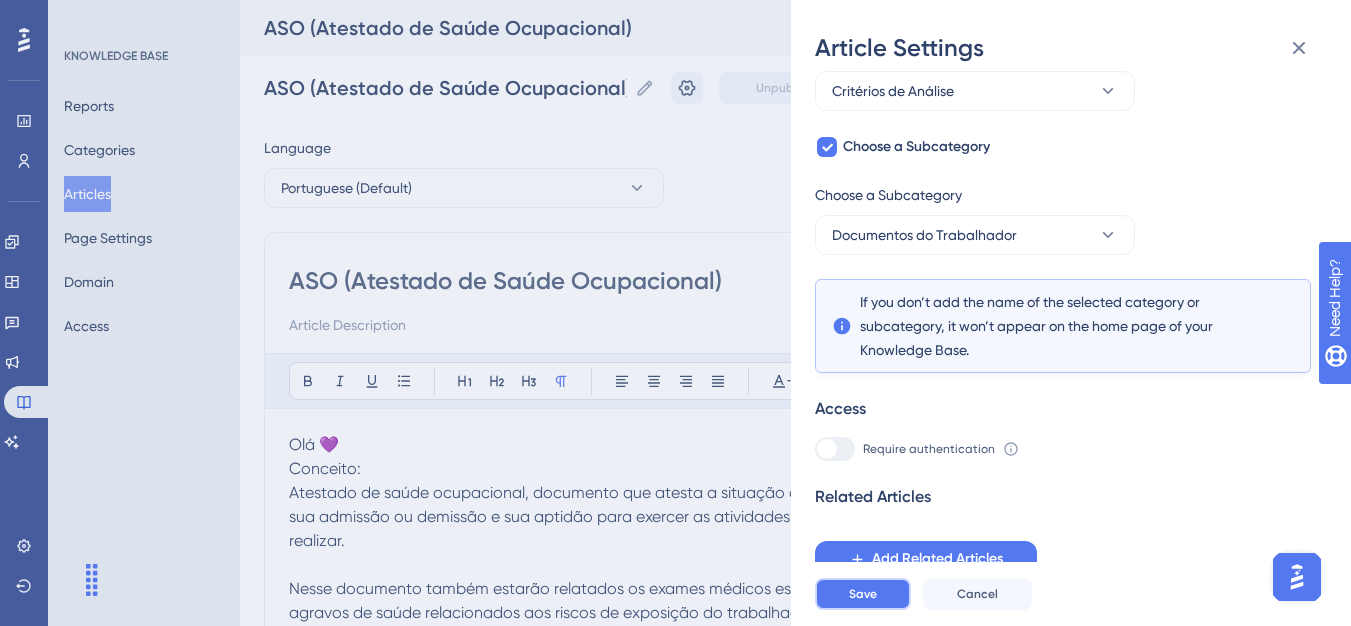 click on "Save" at bounding box center [863, 594] 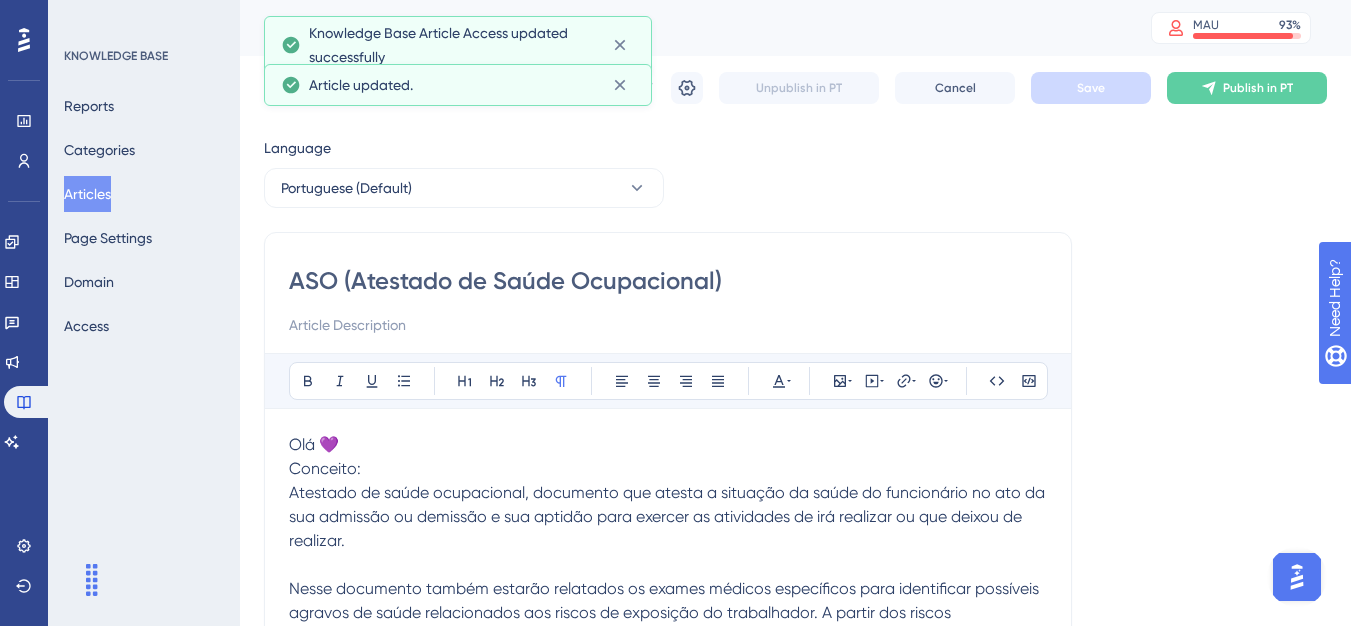 click on "ASO (Atestado de Saúde Ocupacional) ASO (Atestado de Saúde Ocupacional) Unpublish in PT Cancel Save Publish in PT" at bounding box center [795, 88] 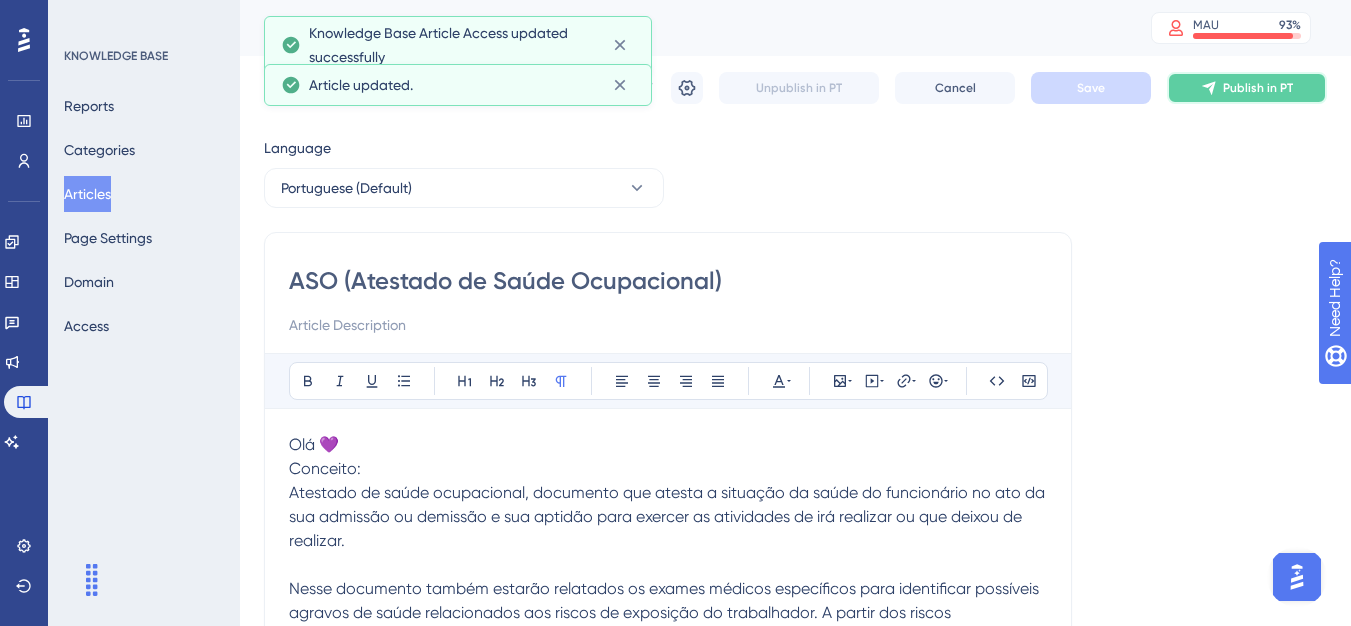 click on "Publish in PT" at bounding box center (1247, 88) 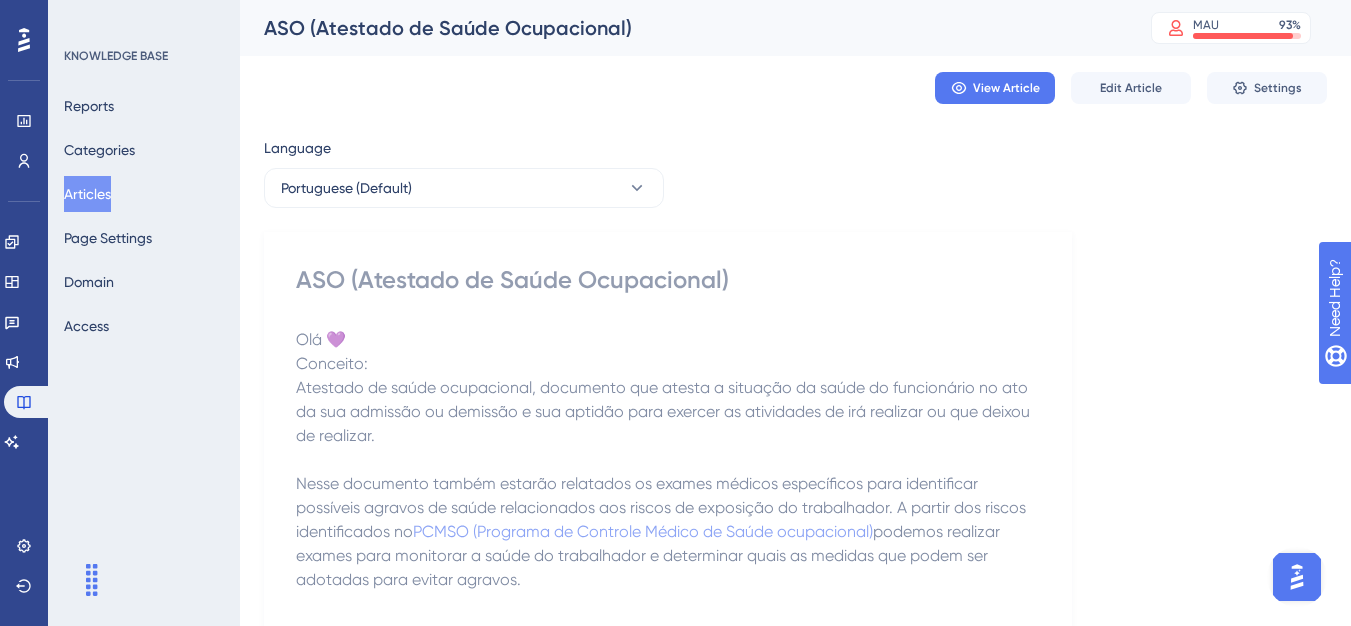 click on "Nesse documento também estarão relatados os exames médicos específicos para identificar possíveis agravos de saúde relacionados aos riscos de exposição do trabalhador. A partir dos riscos identificados no" at bounding box center (663, 507) 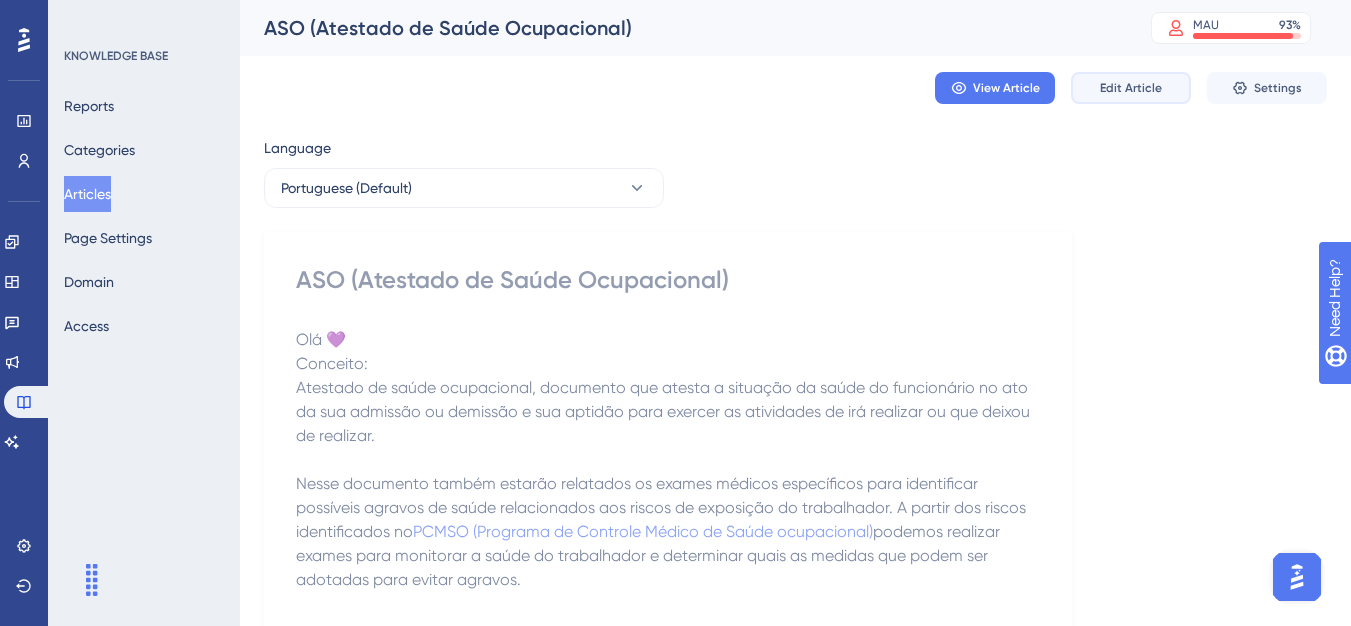 click on "Edit Article" at bounding box center [1131, 88] 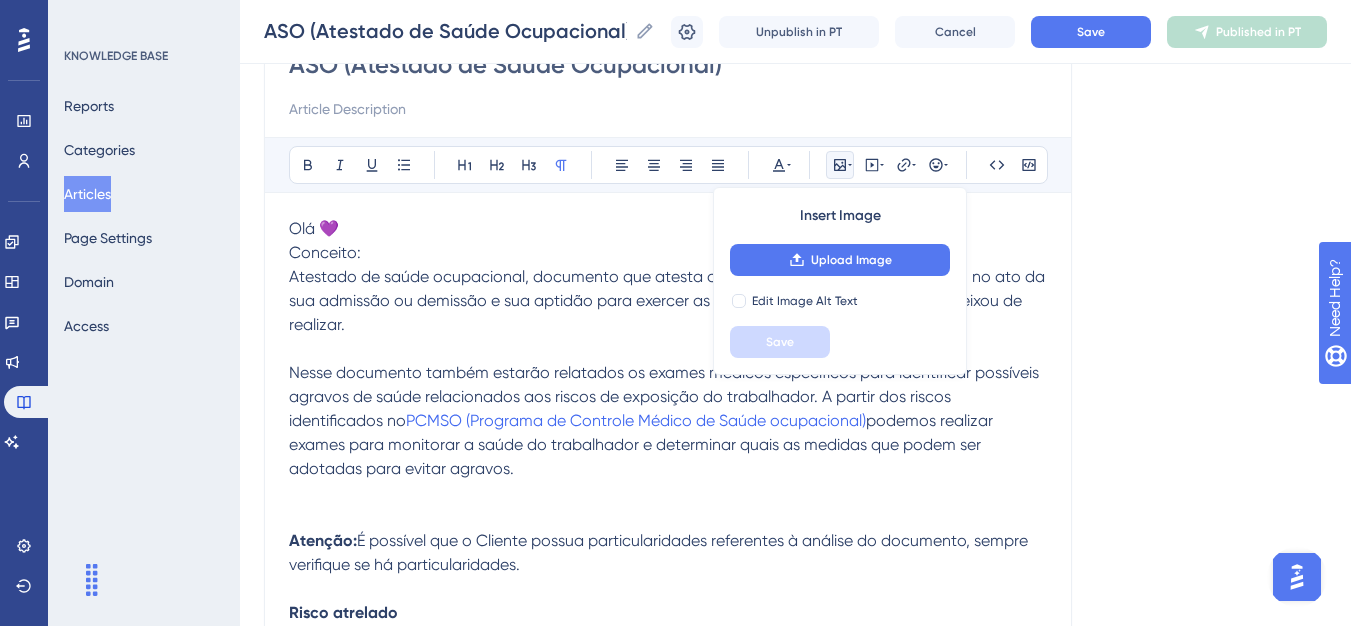 scroll, scrollTop: 205, scrollLeft: 0, axis: vertical 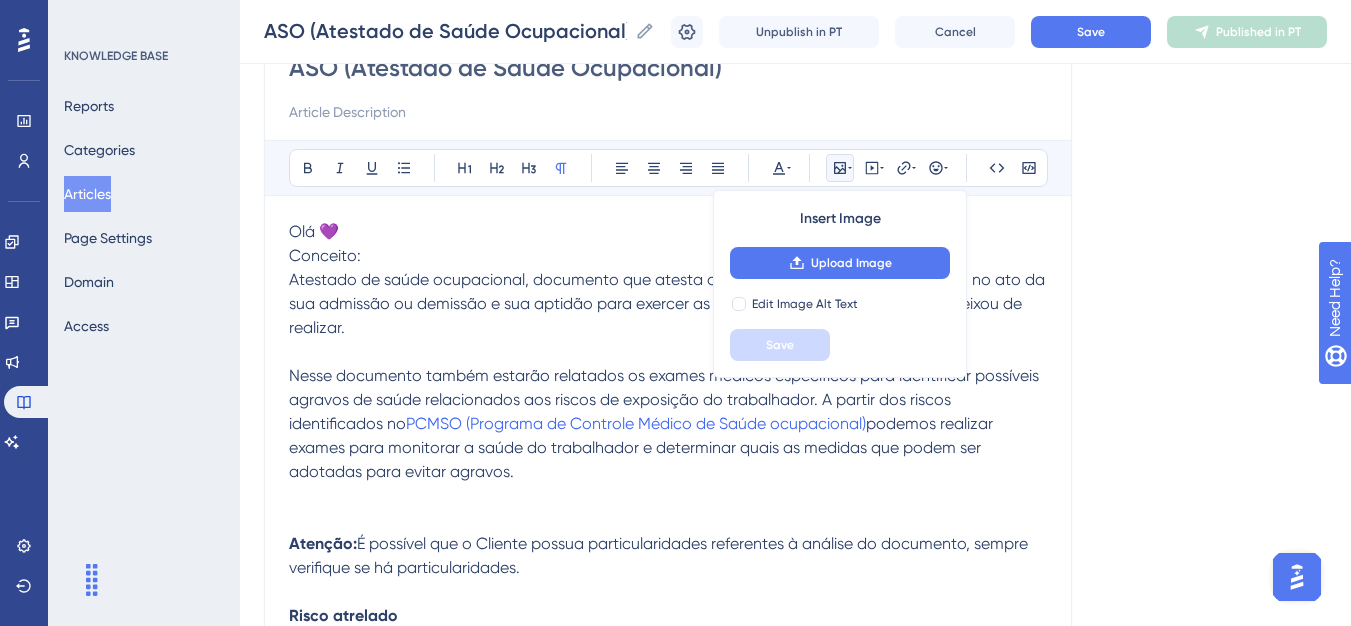 click on "Nesse documento também estarão relatados os exames médicos específicos para identificar possíveis agravos de saúde relacionados aos riscos de exposição do trabalhador. A partir dos riscos identificados no" at bounding box center [666, 399] 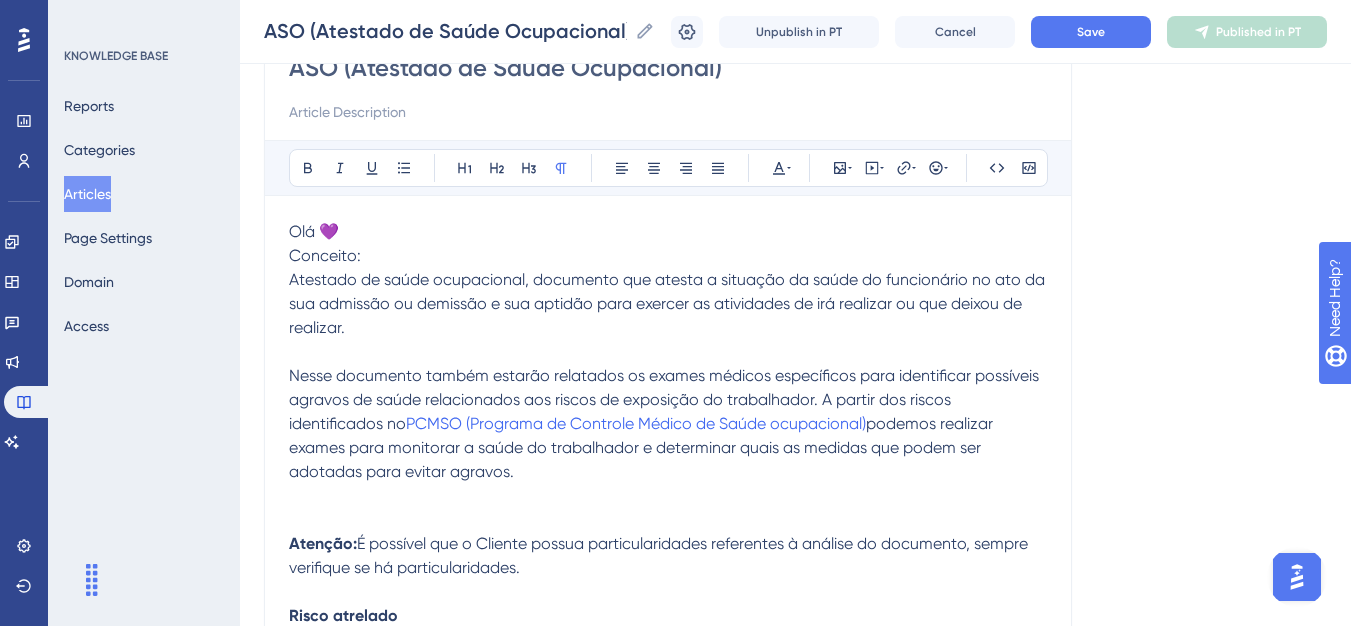 drag, startPoint x: 416, startPoint y: 426, endPoint x: 380, endPoint y: 430, distance: 36.221542 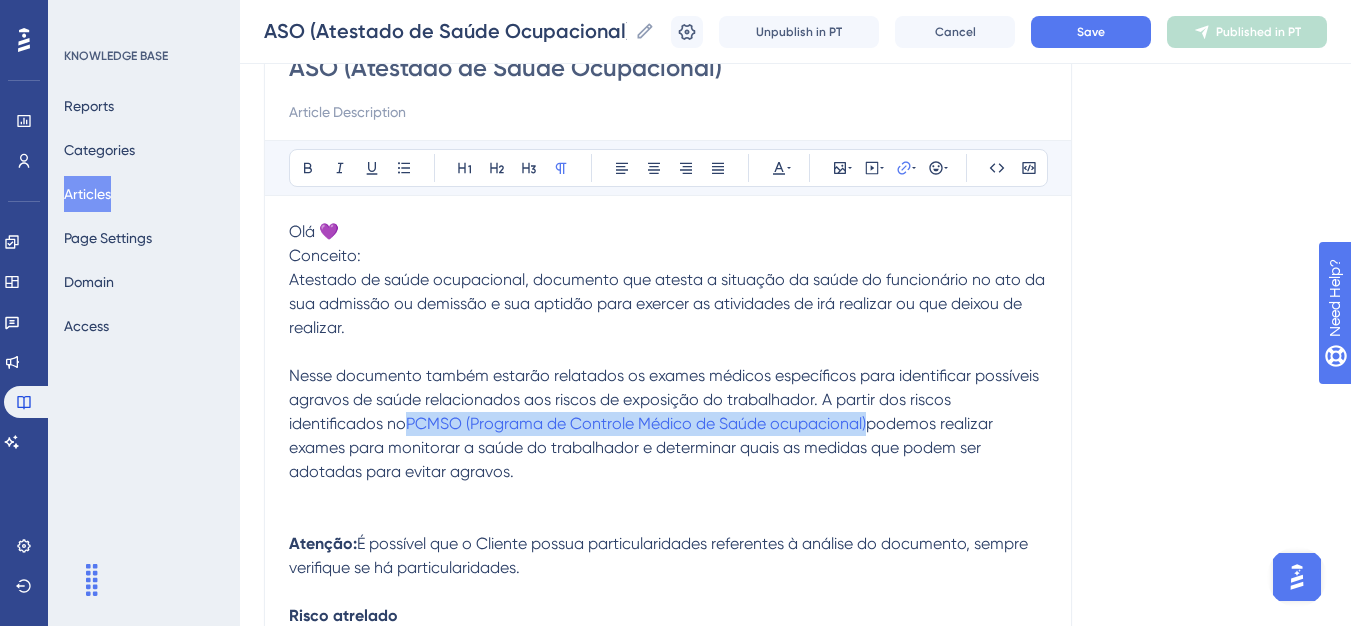drag, startPoint x: 412, startPoint y: 430, endPoint x: 872, endPoint y: 432, distance: 460.00433 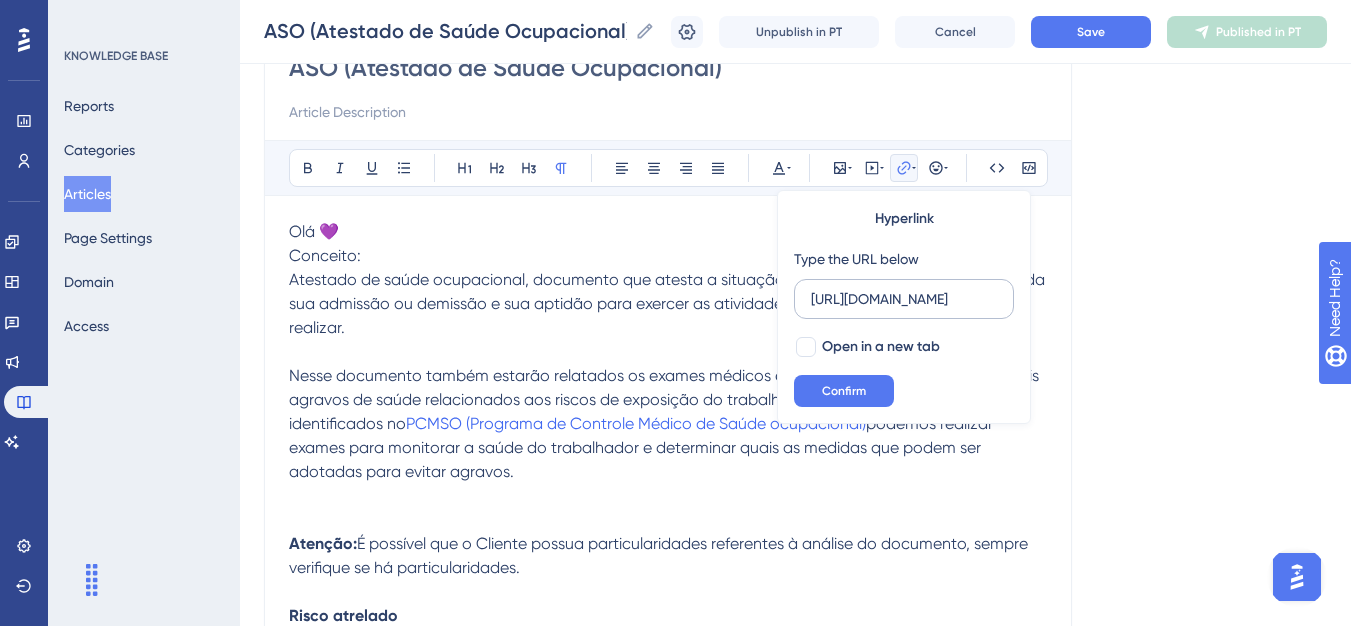 click on "[URL][DOMAIN_NAME]" at bounding box center [904, 299] 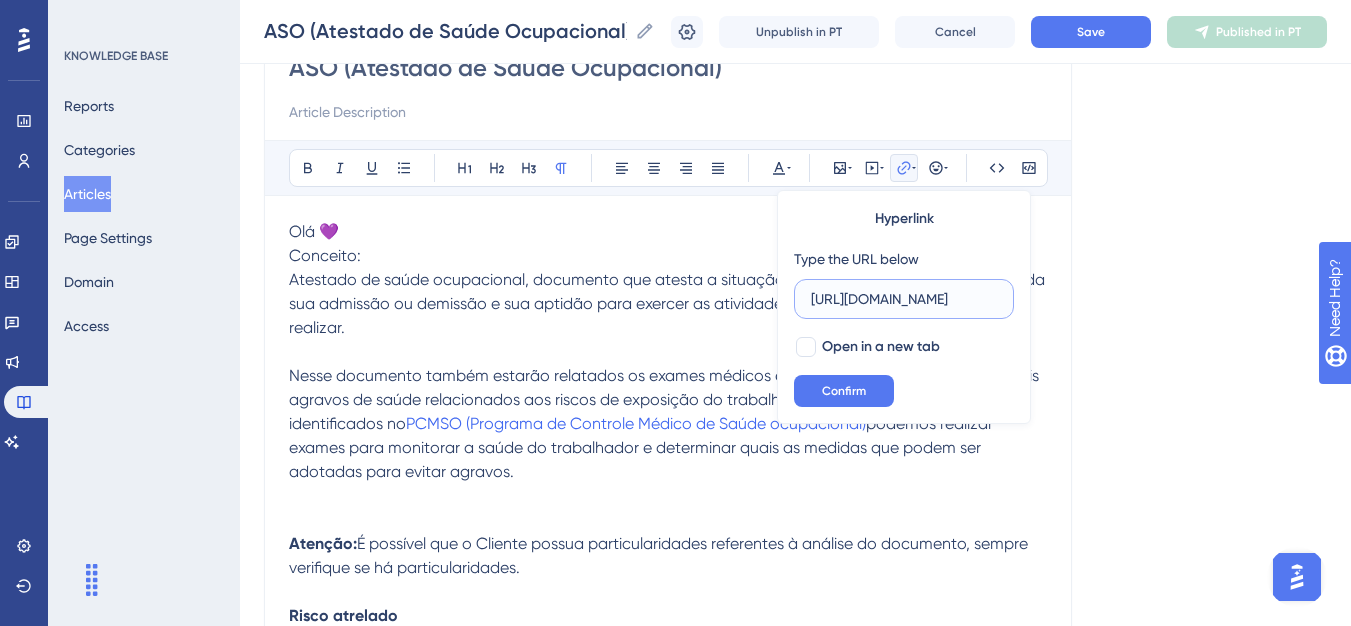 click on "[URL][DOMAIN_NAME]" at bounding box center [904, 299] 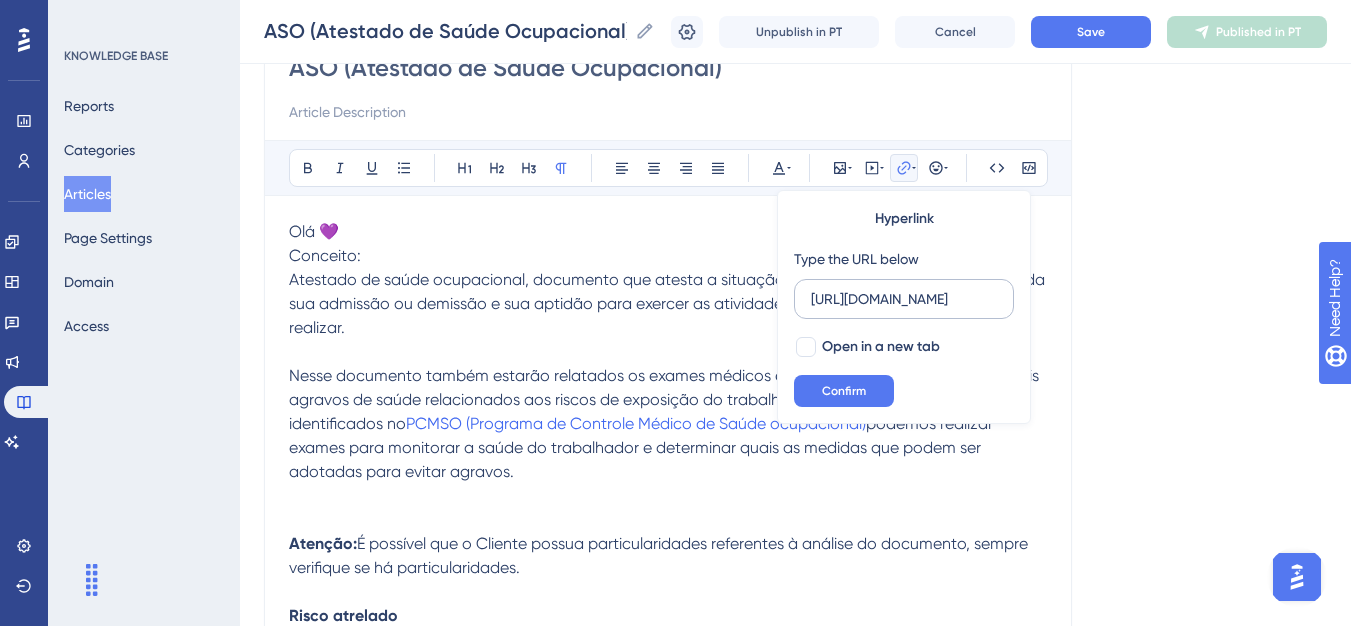 click on "[URL][DOMAIN_NAME]" at bounding box center [904, 299] 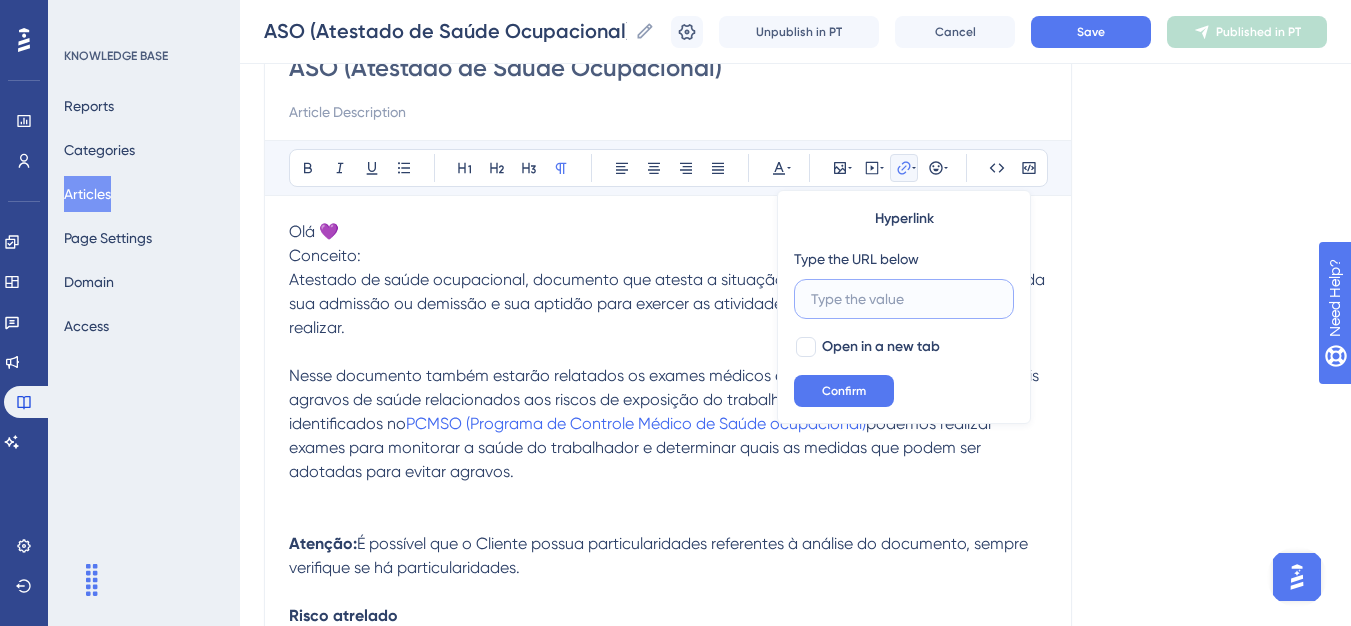 scroll, scrollTop: 0, scrollLeft: 0, axis: both 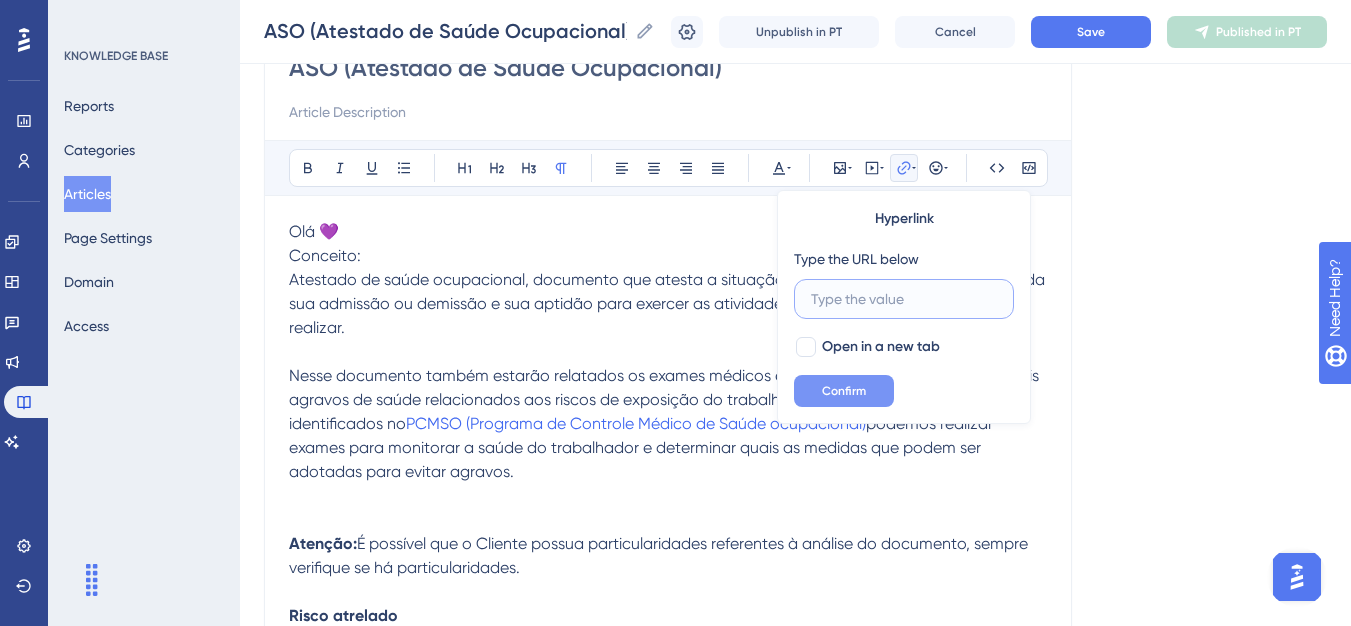 type 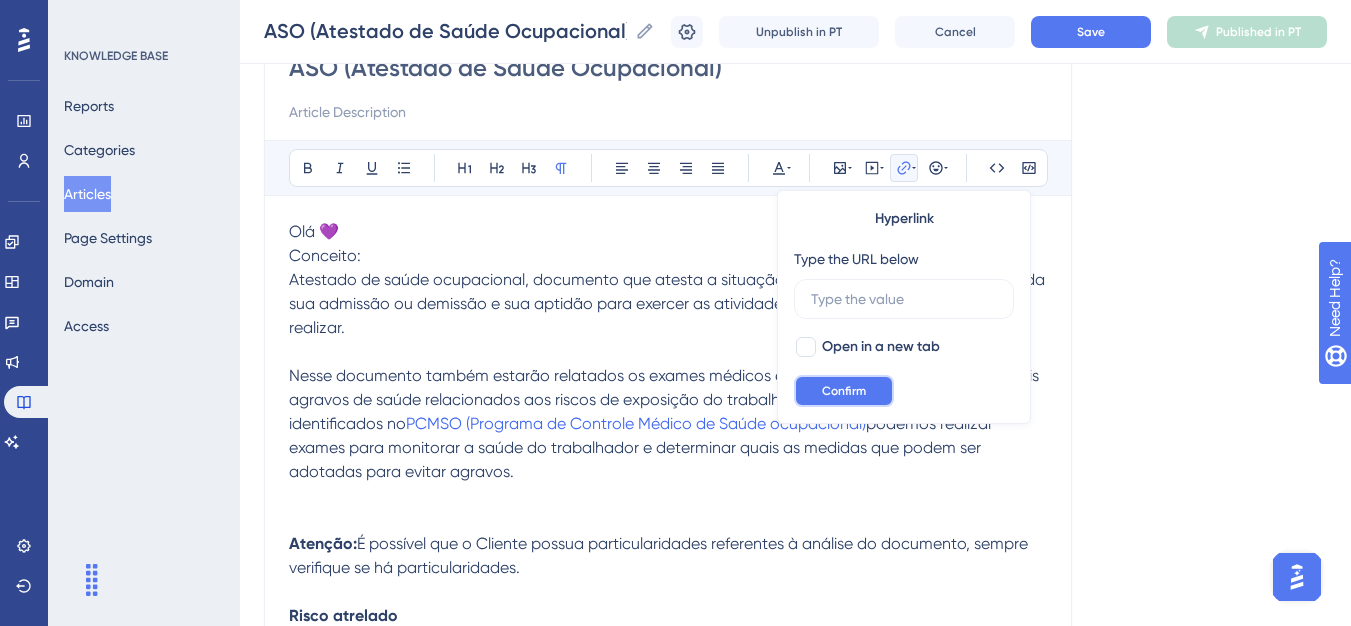 click on "Confirm" at bounding box center [844, 391] 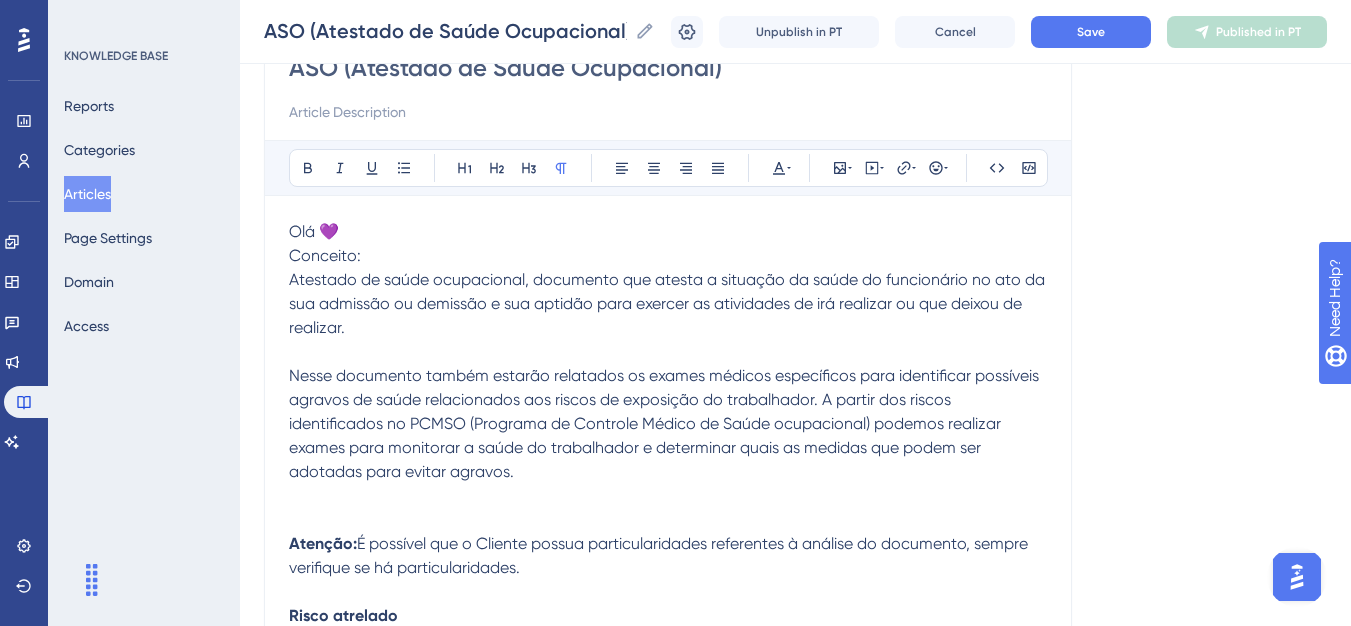 click on "Nesse documento também estarão relatados os exames médicos específicos para identificar possíveis agravos de saúde relacionados aos riscos de exposição do trabalhador. A partir dos riscos identificados no PCMSO (Programa de Controle Médico de Saúde ocupacional) podemos realizar exames para monitorar a saúde do trabalhador e determinar quais as medidas que podem ser adotadas para evitar agravos." at bounding box center (668, 424) 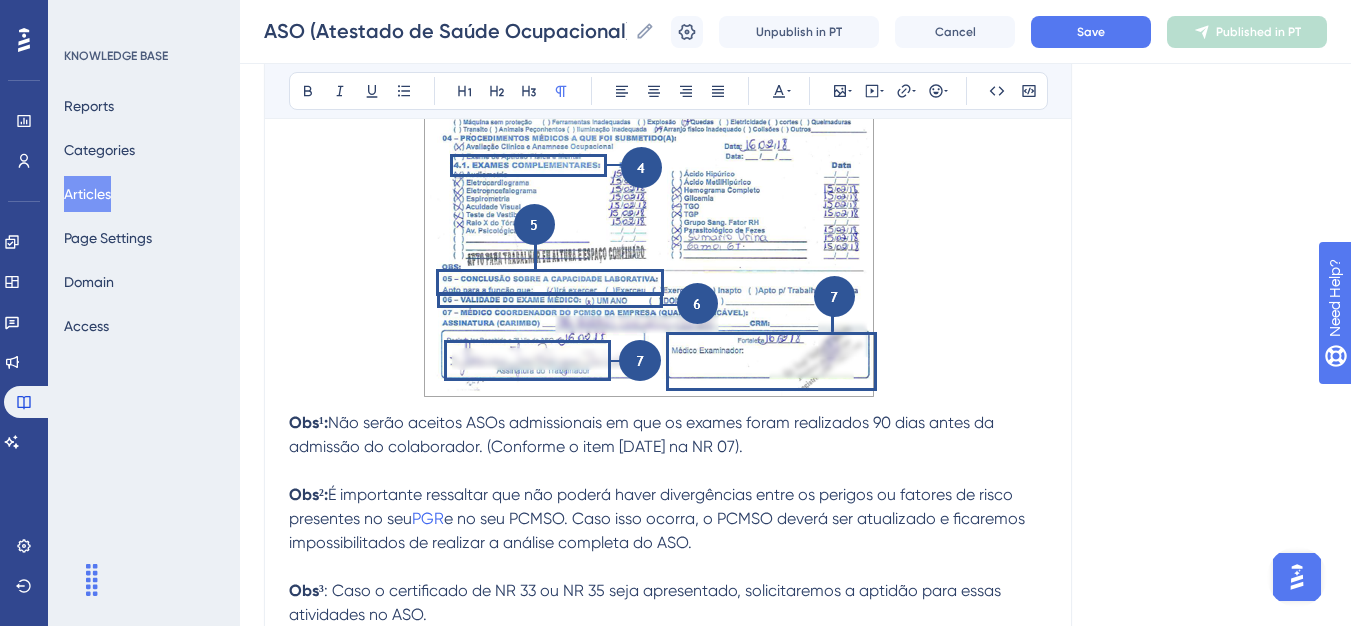 scroll, scrollTop: 1805, scrollLeft: 0, axis: vertical 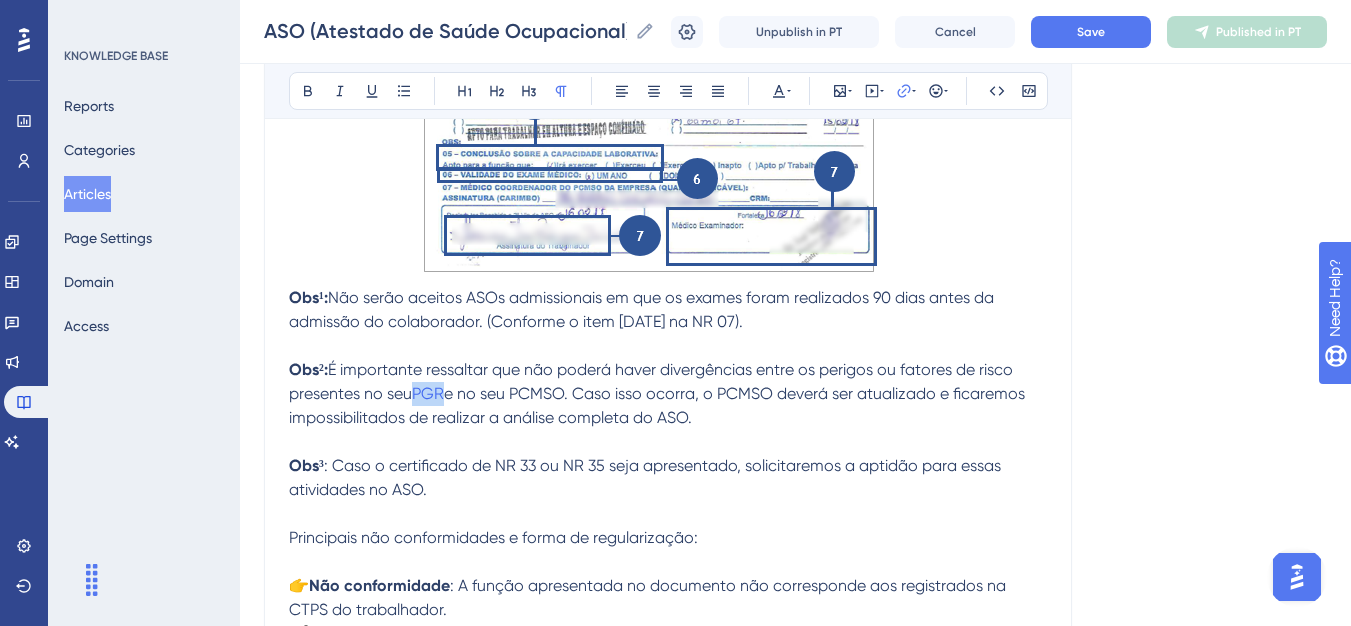 drag, startPoint x: 414, startPoint y: 400, endPoint x: 446, endPoint y: 405, distance: 32.38827 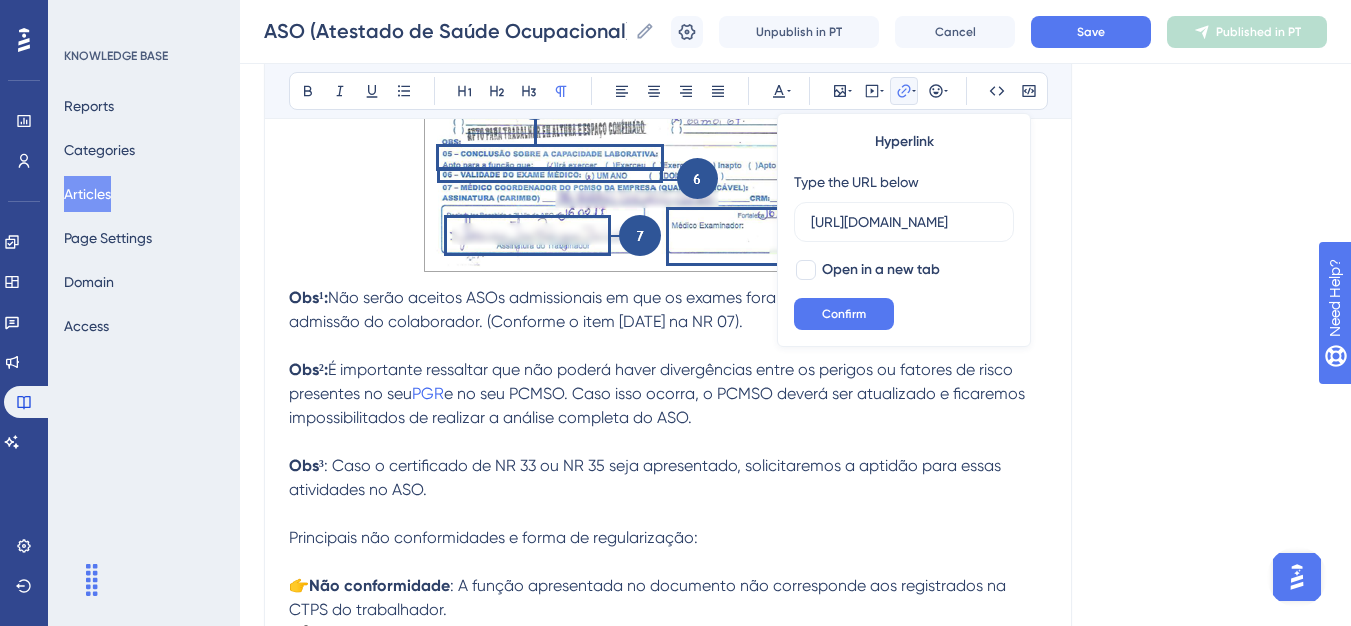 scroll, scrollTop: 0, scrollLeft: 558, axis: horizontal 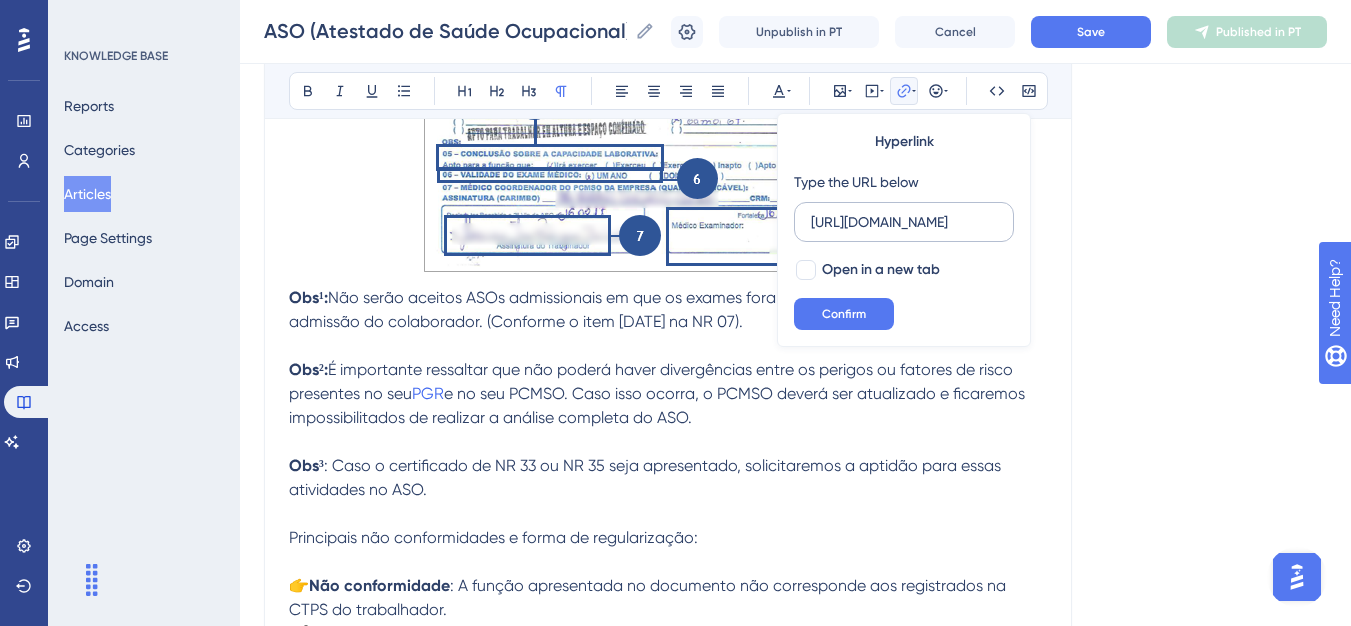 click on "[URL][DOMAIN_NAME]" at bounding box center [904, 222] 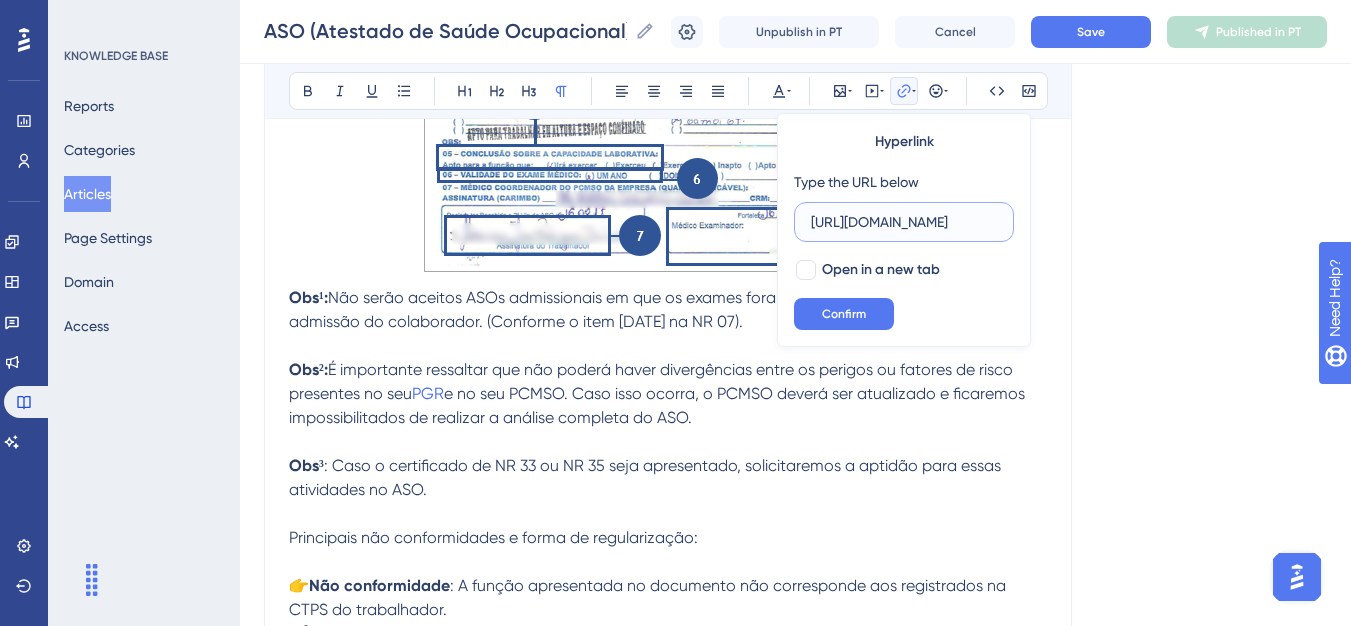 scroll, scrollTop: 0, scrollLeft: 79, axis: horizontal 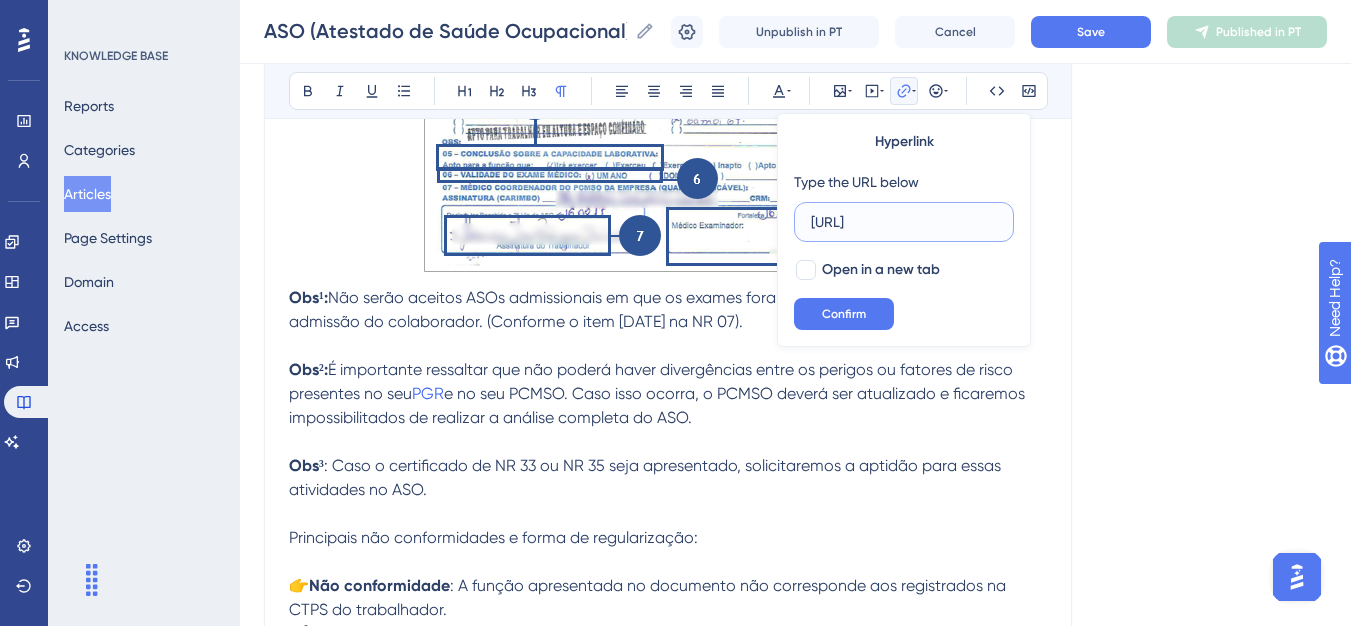 click on "[URL]" at bounding box center (904, 222) 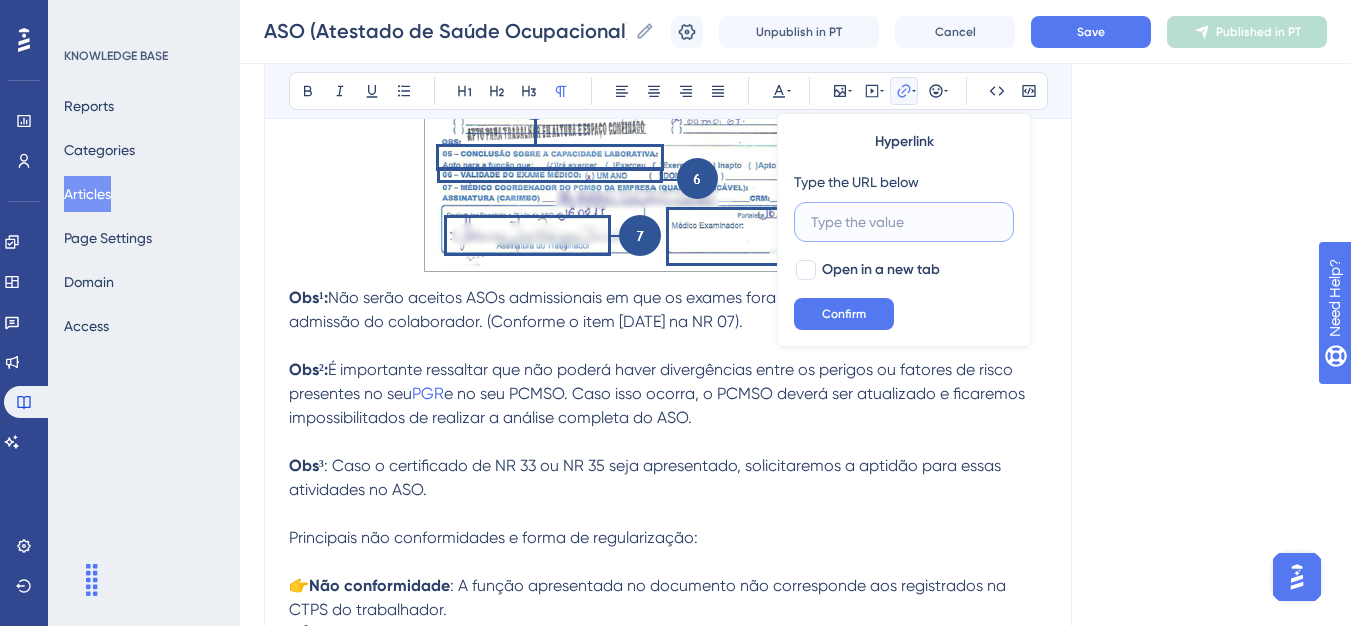 scroll, scrollTop: 0, scrollLeft: 0, axis: both 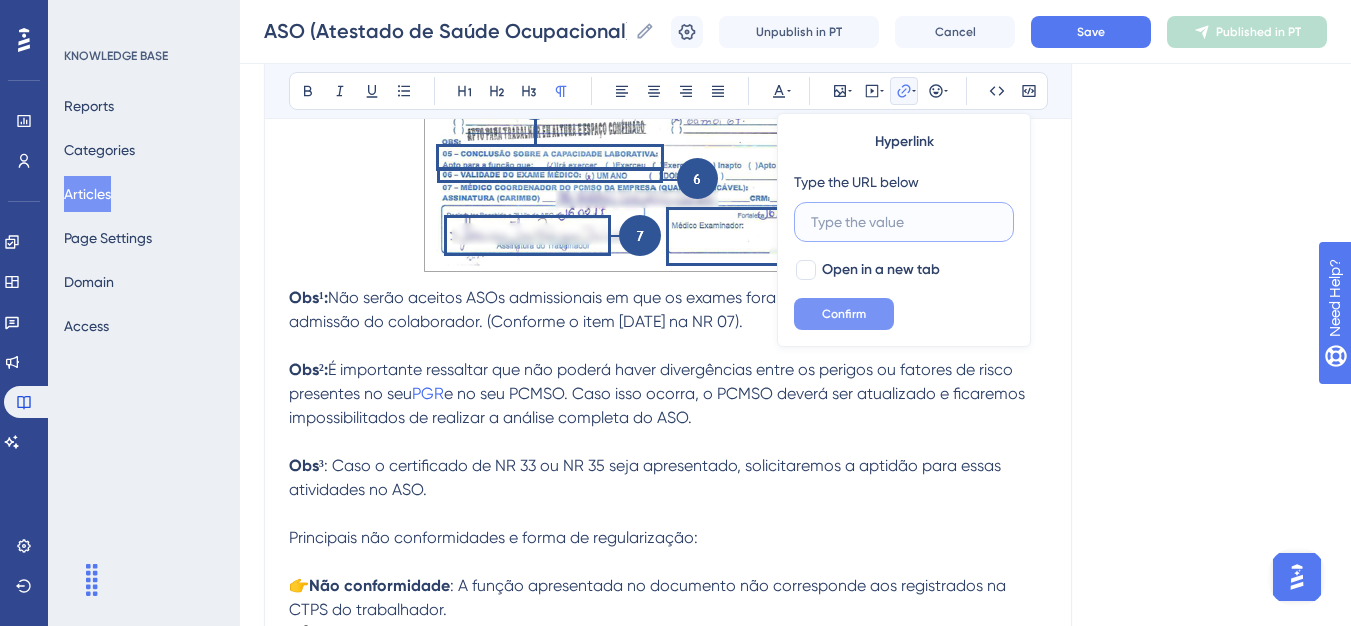 type 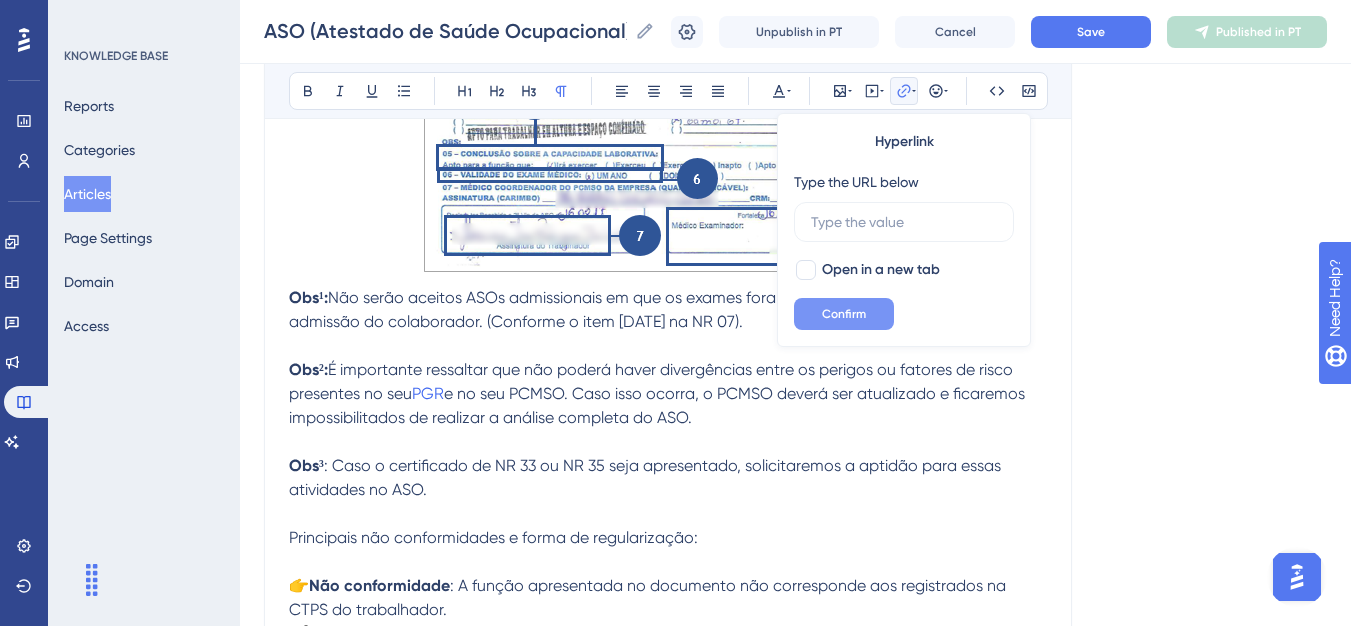click on "Confirm" at bounding box center [844, 314] 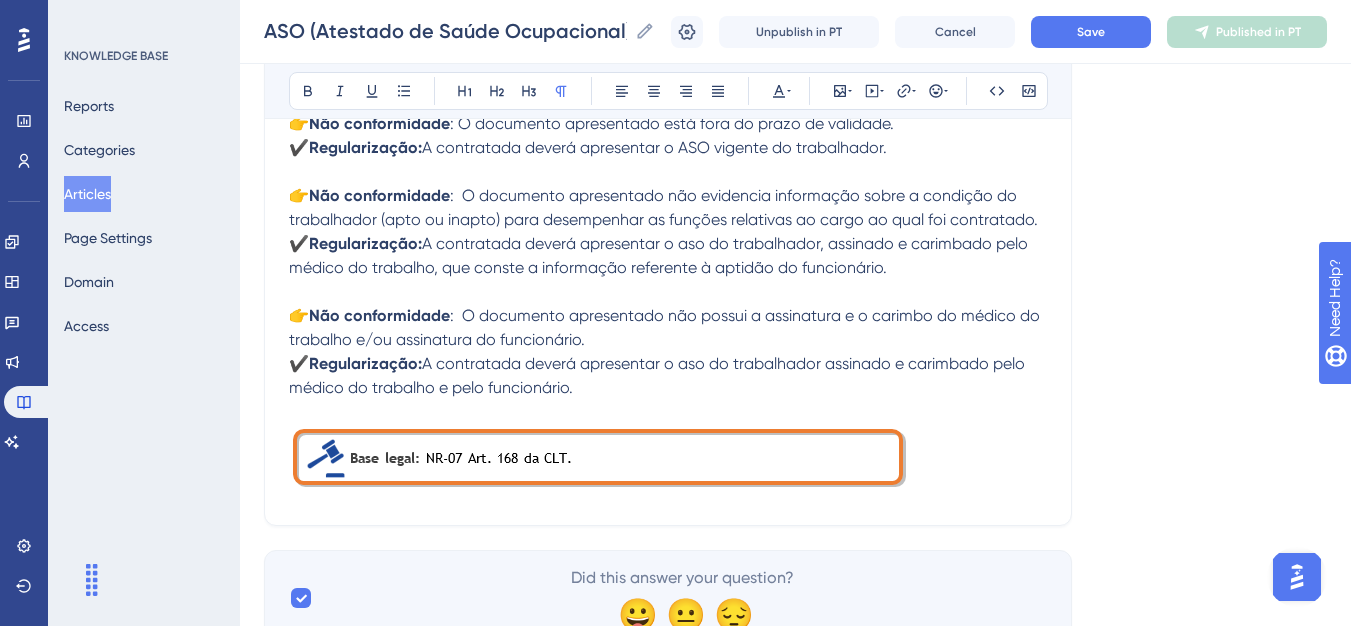 scroll, scrollTop: 2591, scrollLeft: 0, axis: vertical 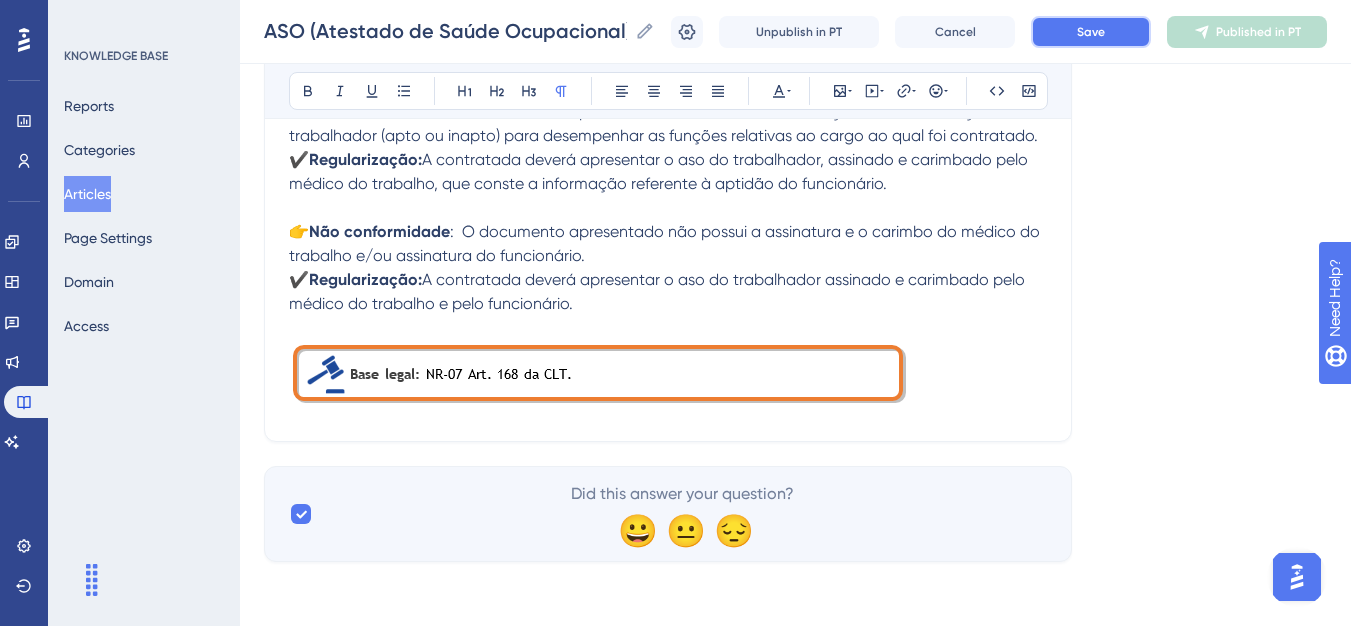 click on "Save" at bounding box center (1091, 32) 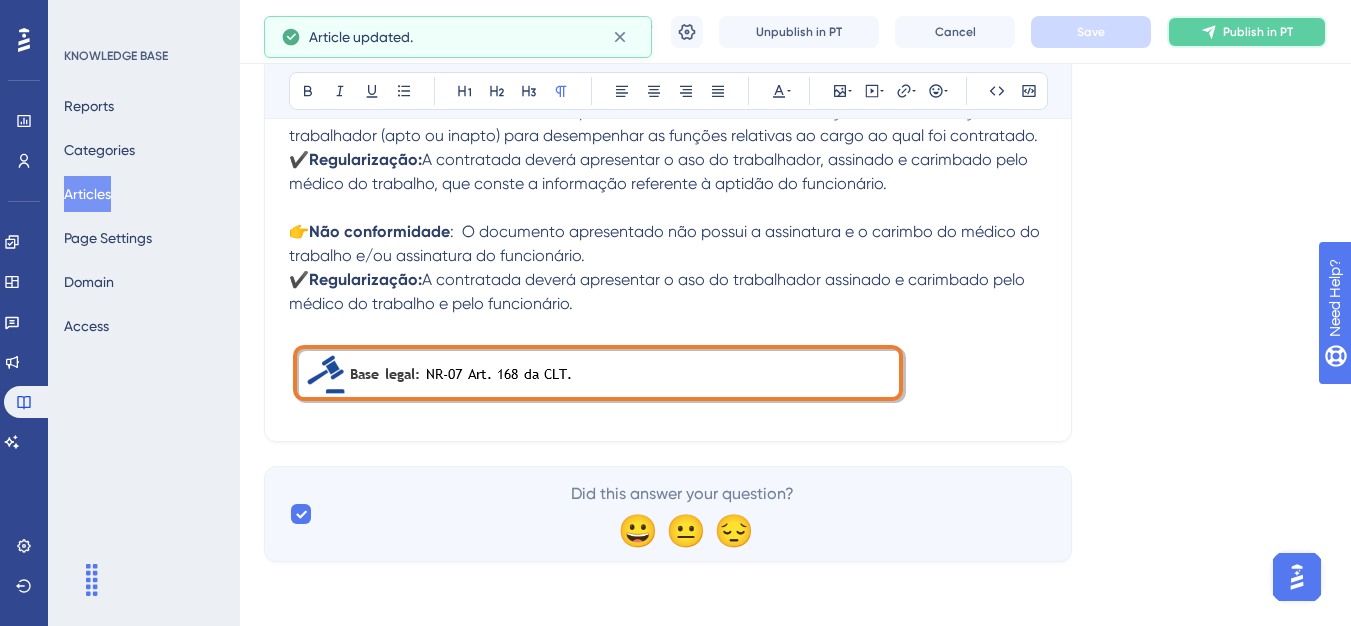 click 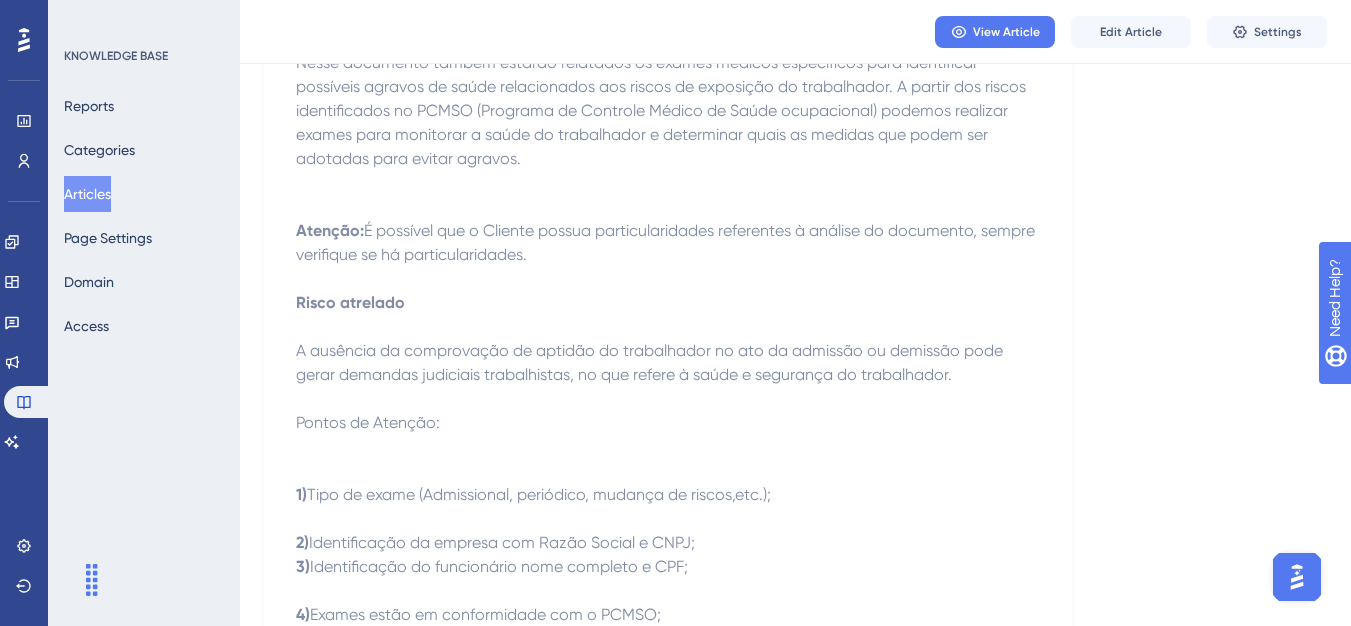 scroll, scrollTop: 0, scrollLeft: 0, axis: both 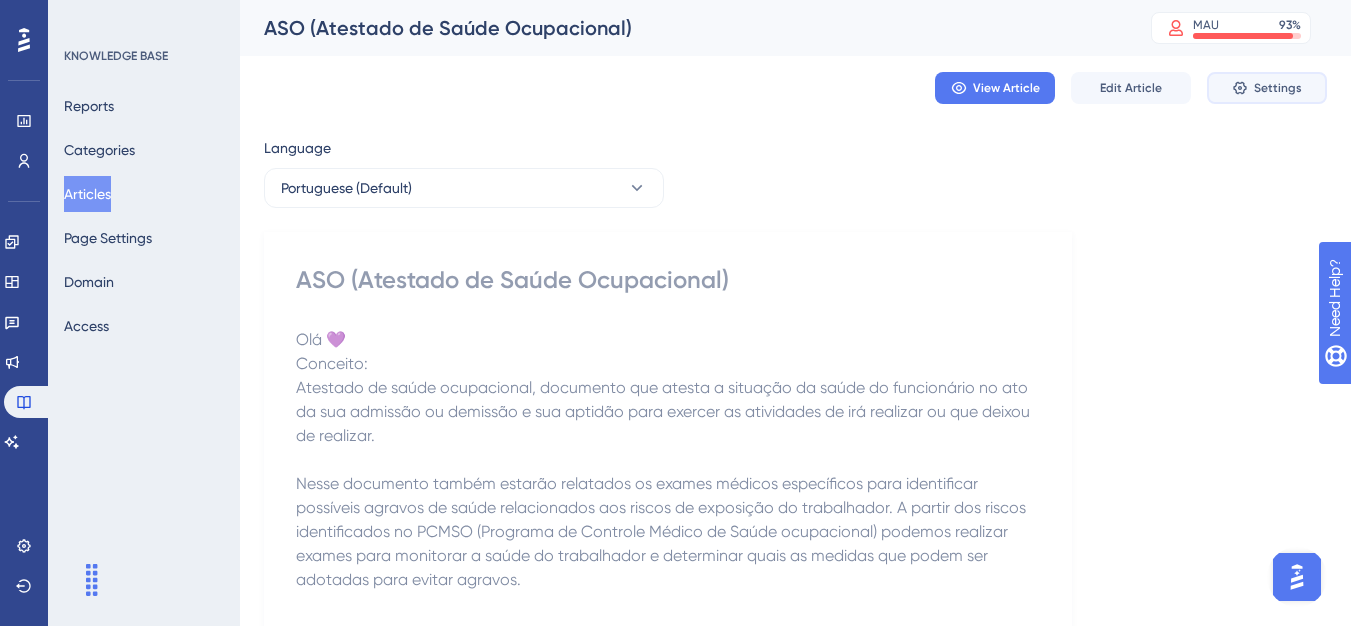 click 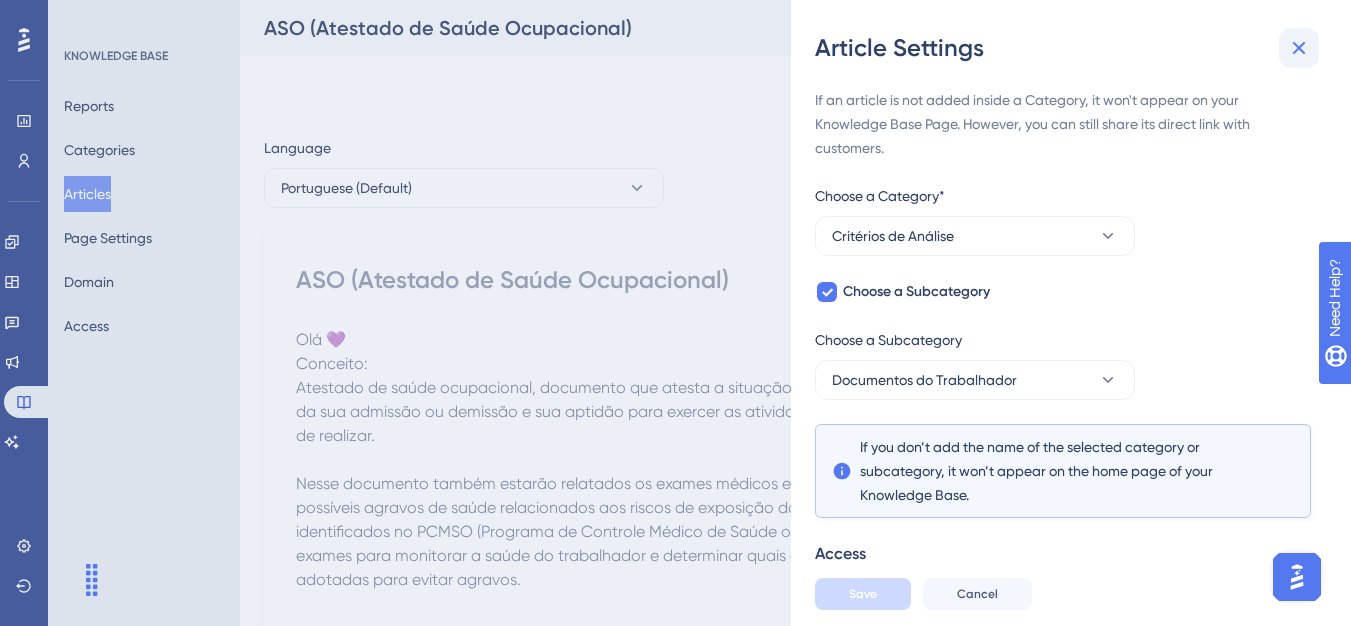 click 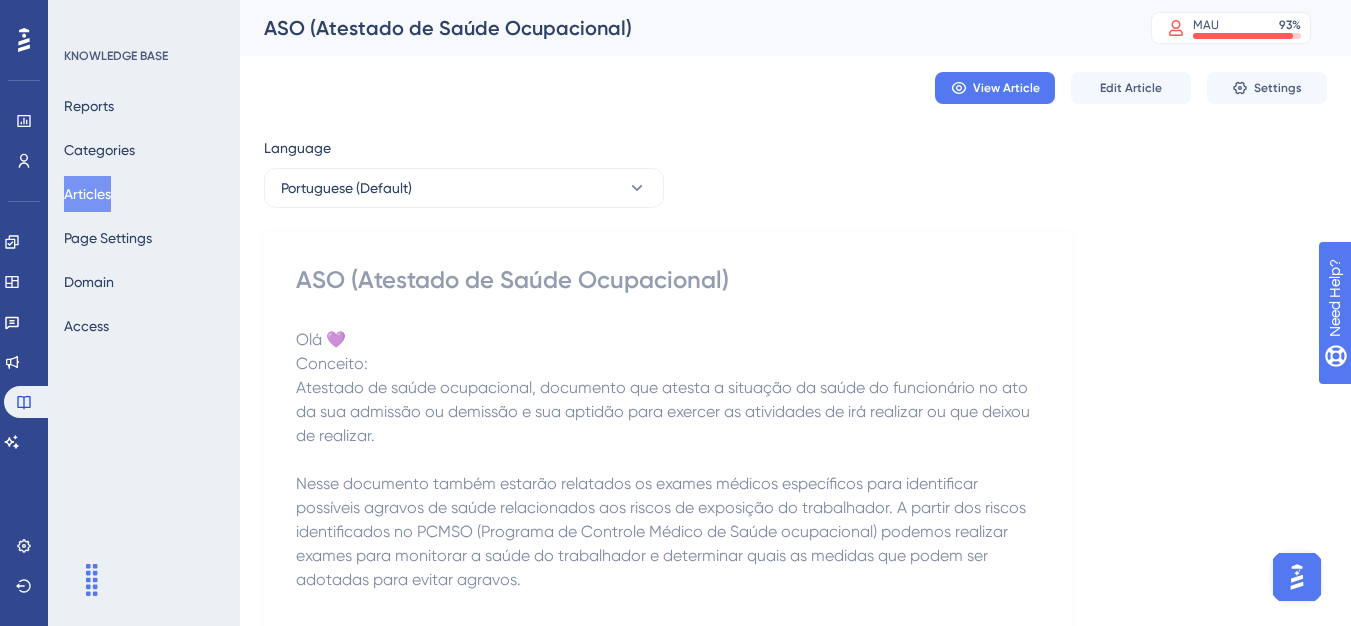 click on "Articles" at bounding box center (87, 194) 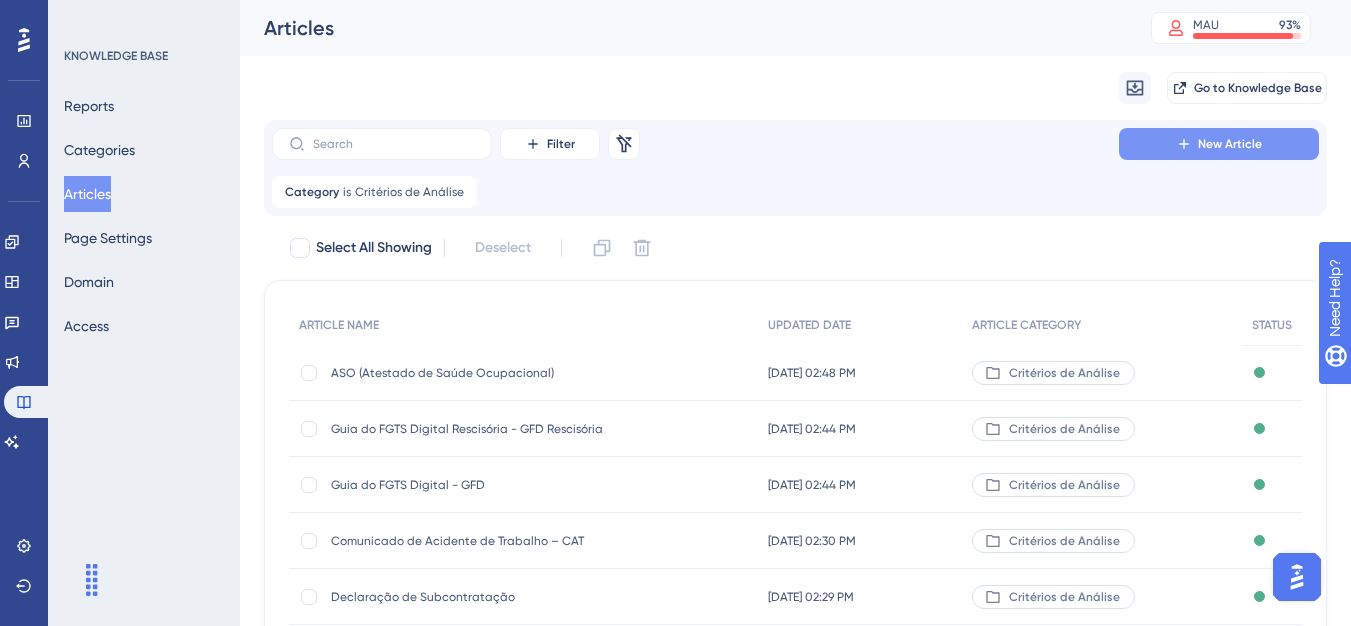 click on "New Article" at bounding box center [1219, 144] 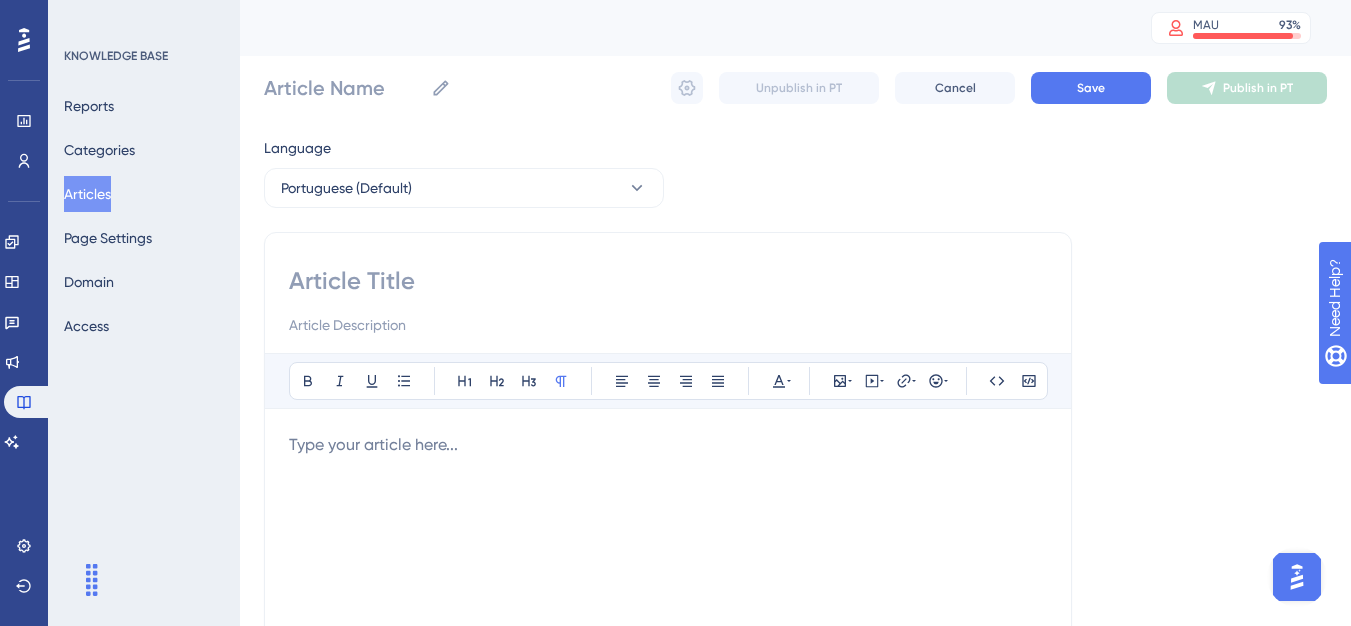 click at bounding box center [668, 281] 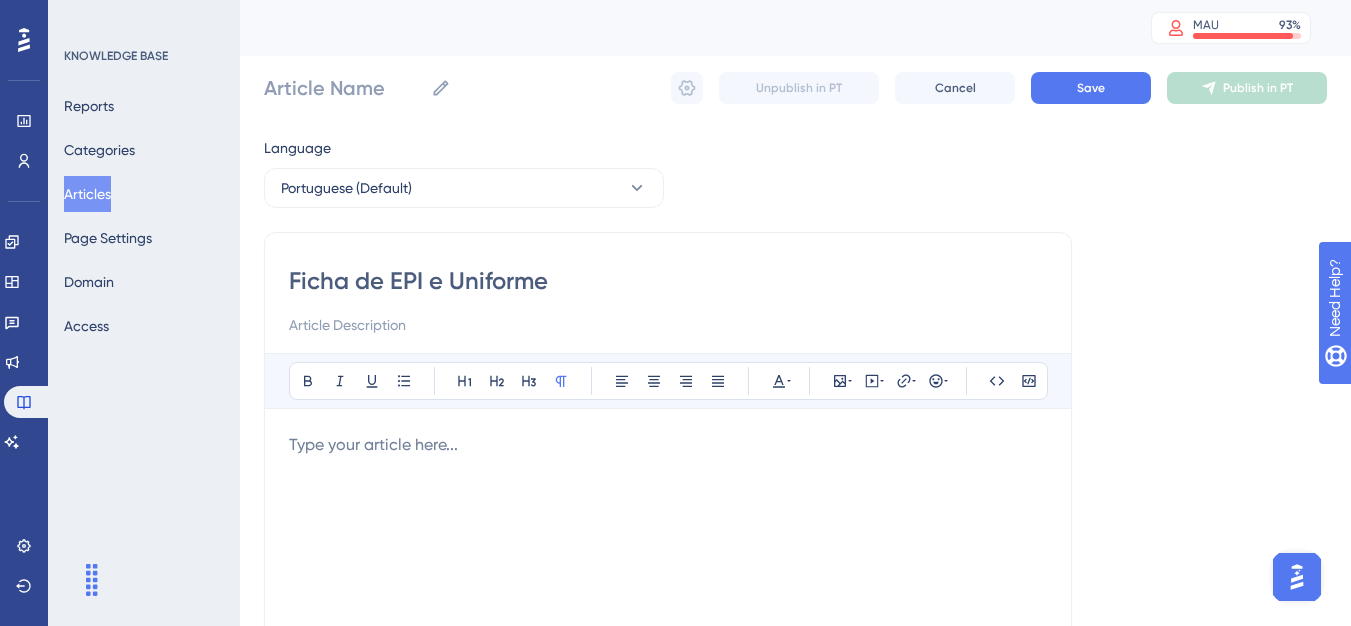 type on "Ficha de EPI e Uniforme" 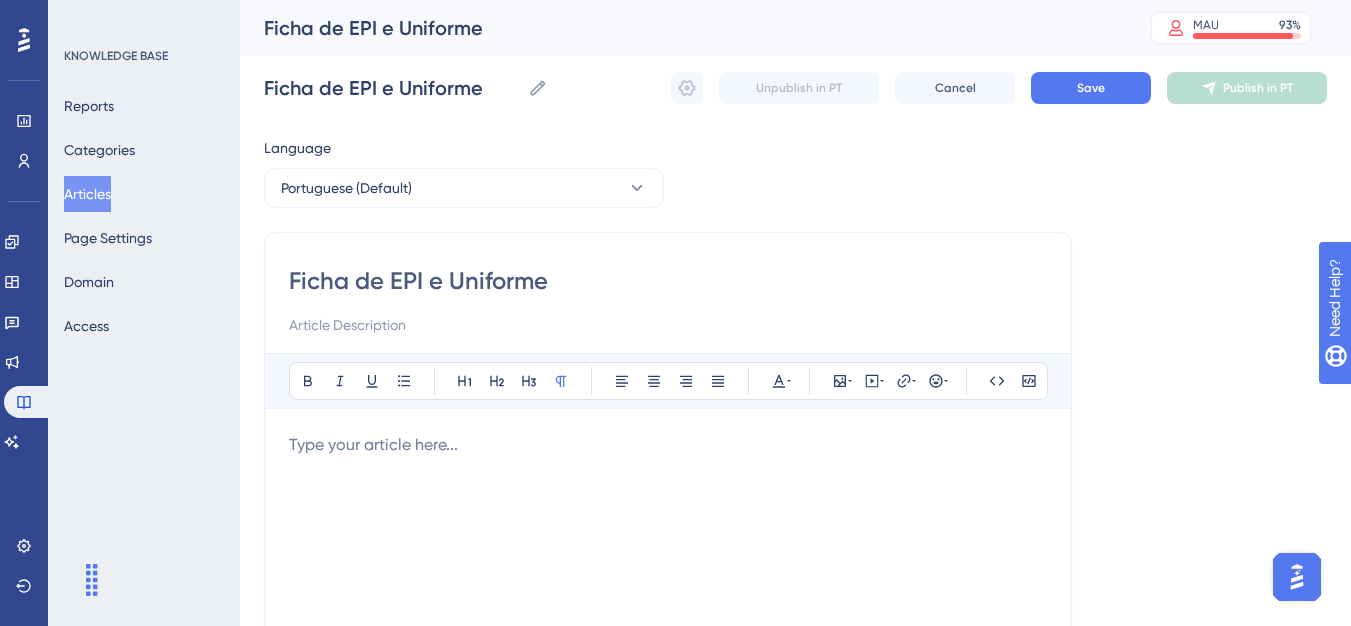 type on "Ficha de EPI e Uniforme" 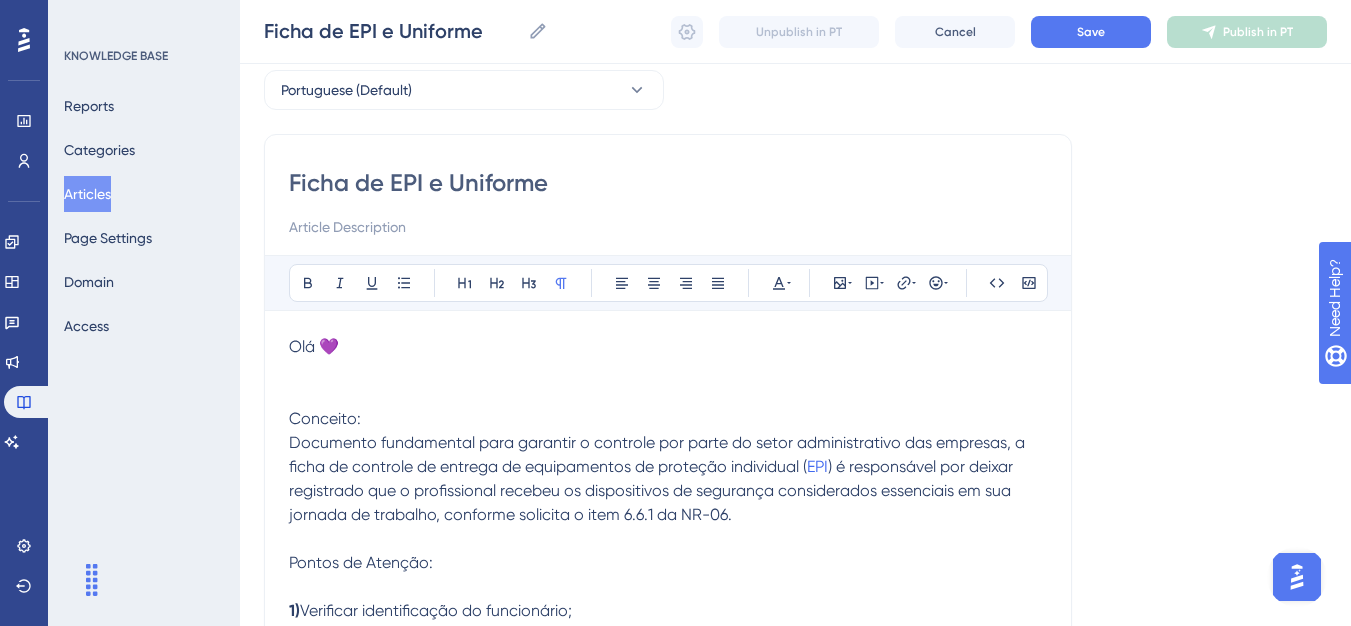 scroll, scrollTop: 82, scrollLeft: 0, axis: vertical 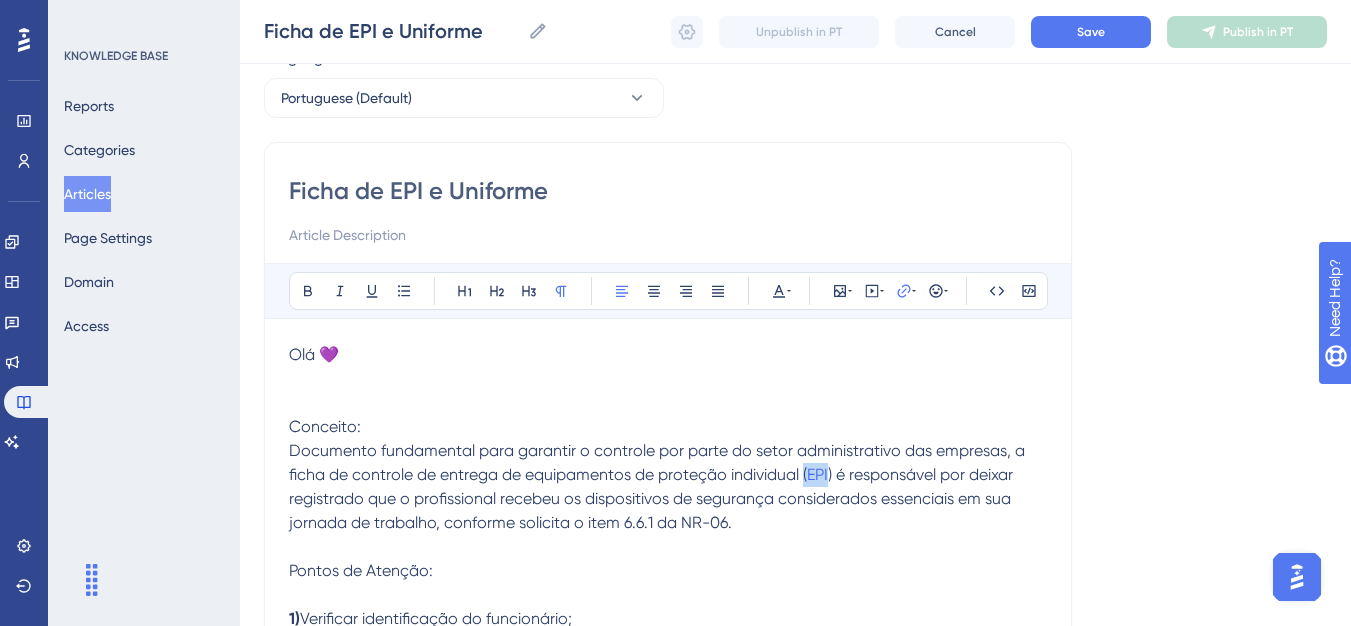 drag, startPoint x: 807, startPoint y: 475, endPoint x: 833, endPoint y: 475, distance: 26 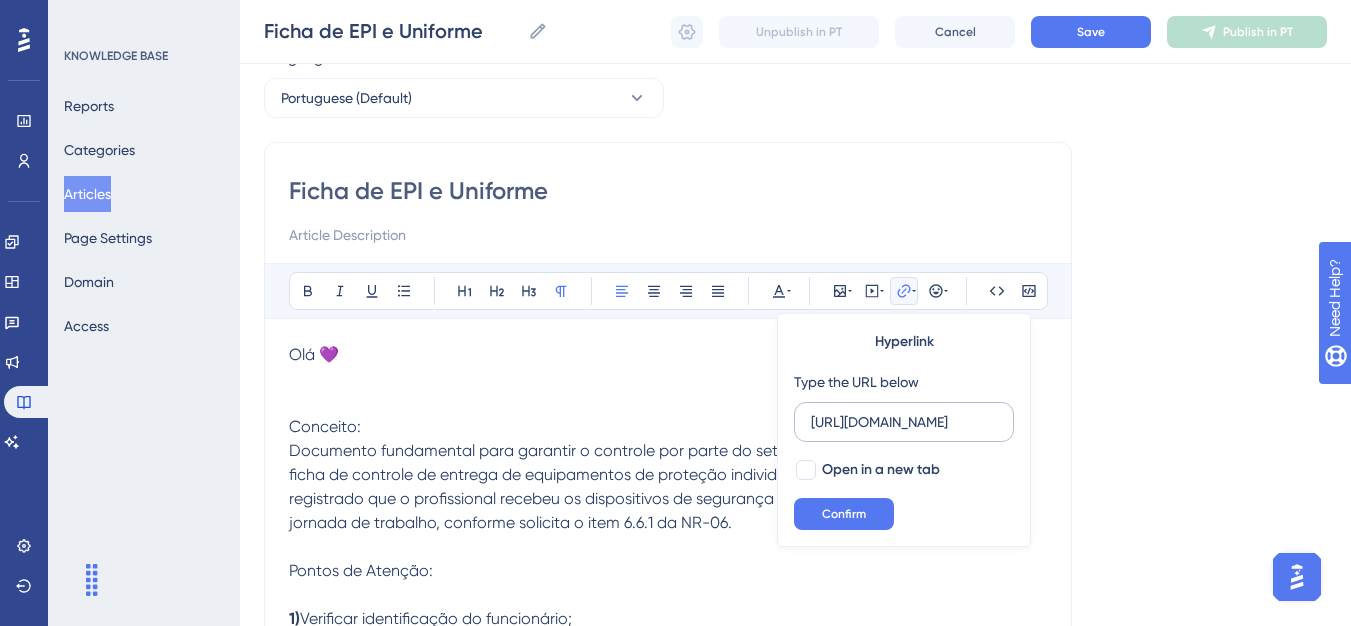 click on "[URL][DOMAIN_NAME]" at bounding box center [904, 422] 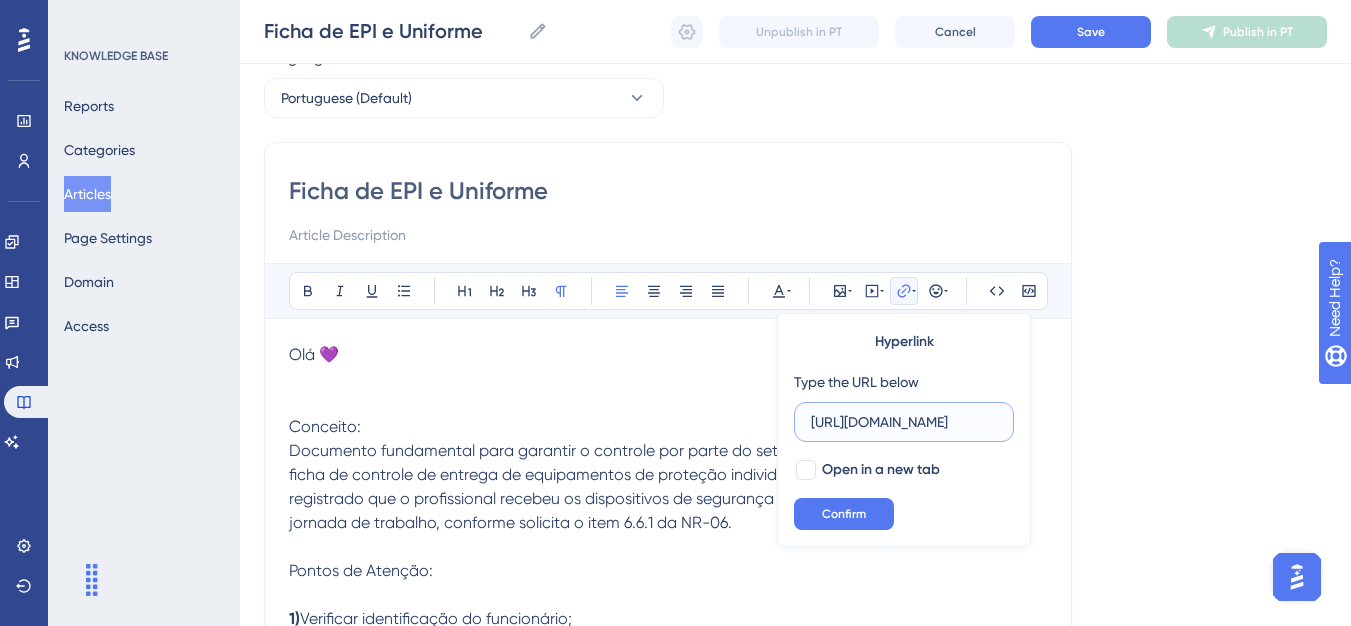 scroll, scrollTop: 0, scrollLeft: 79, axis: horizontal 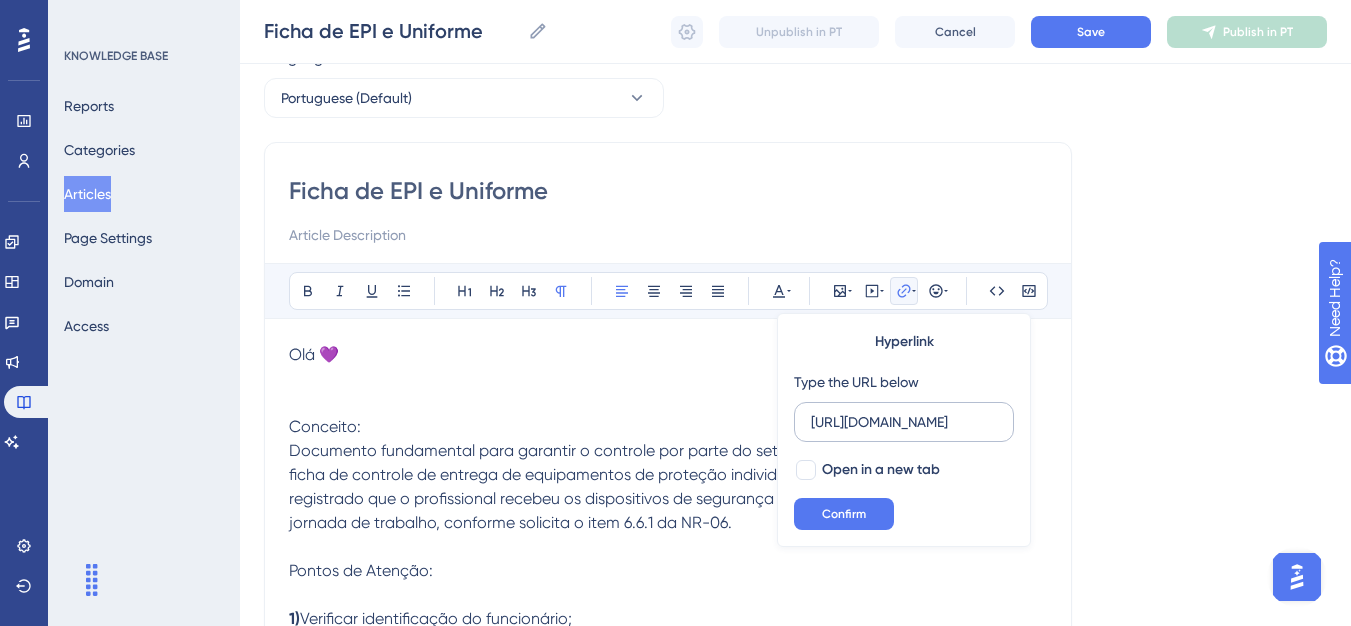 click on "[URL][DOMAIN_NAME]" at bounding box center [904, 422] 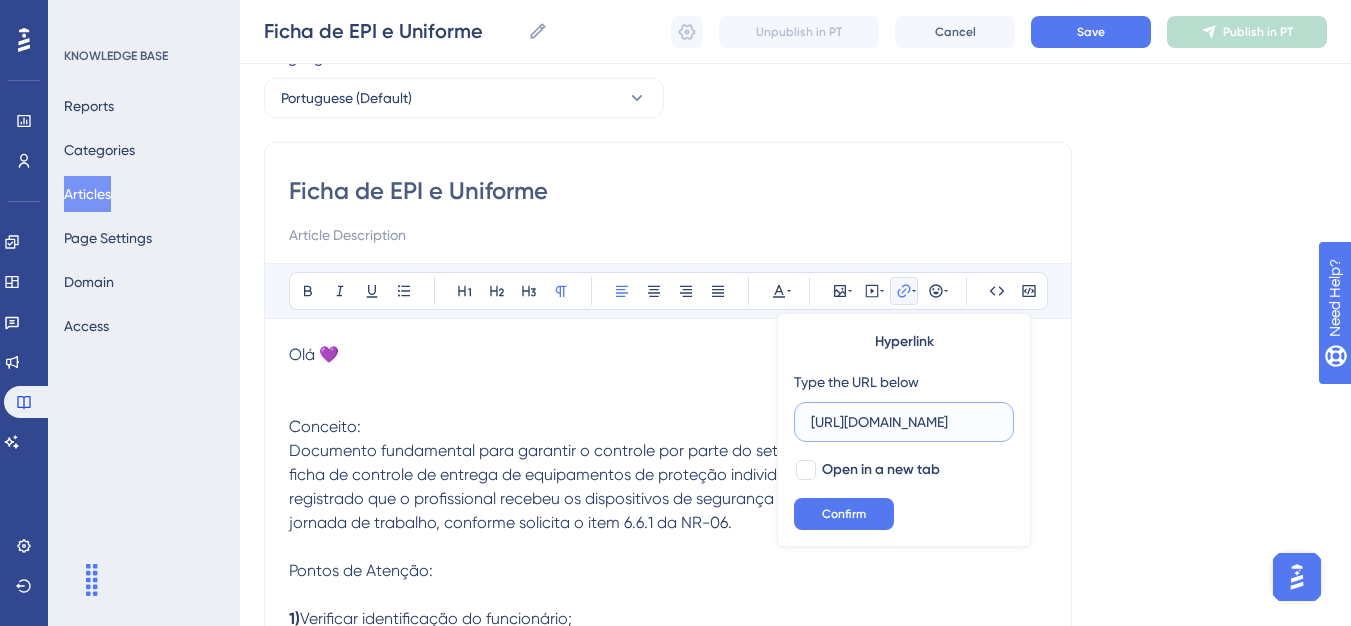 click on "[URL][DOMAIN_NAME]" at bounding box center (904, 422) 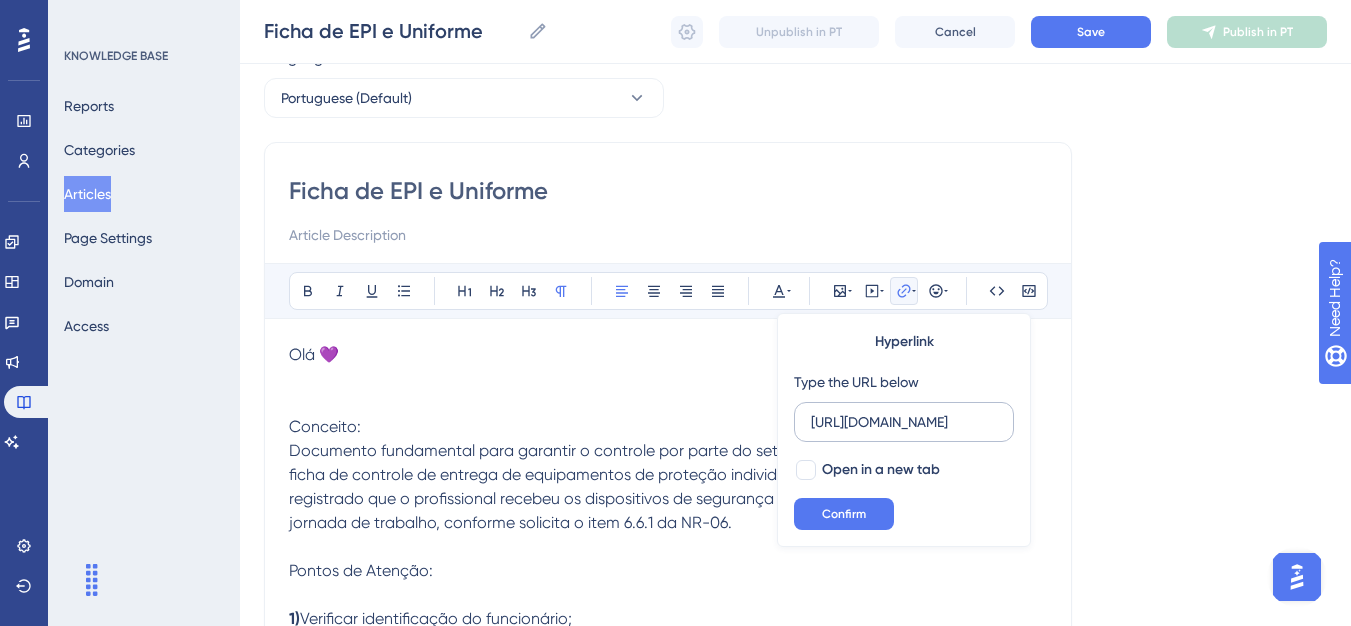 click on "[URL][DOMAIN_NAME]" at bounding box center (904, 422) 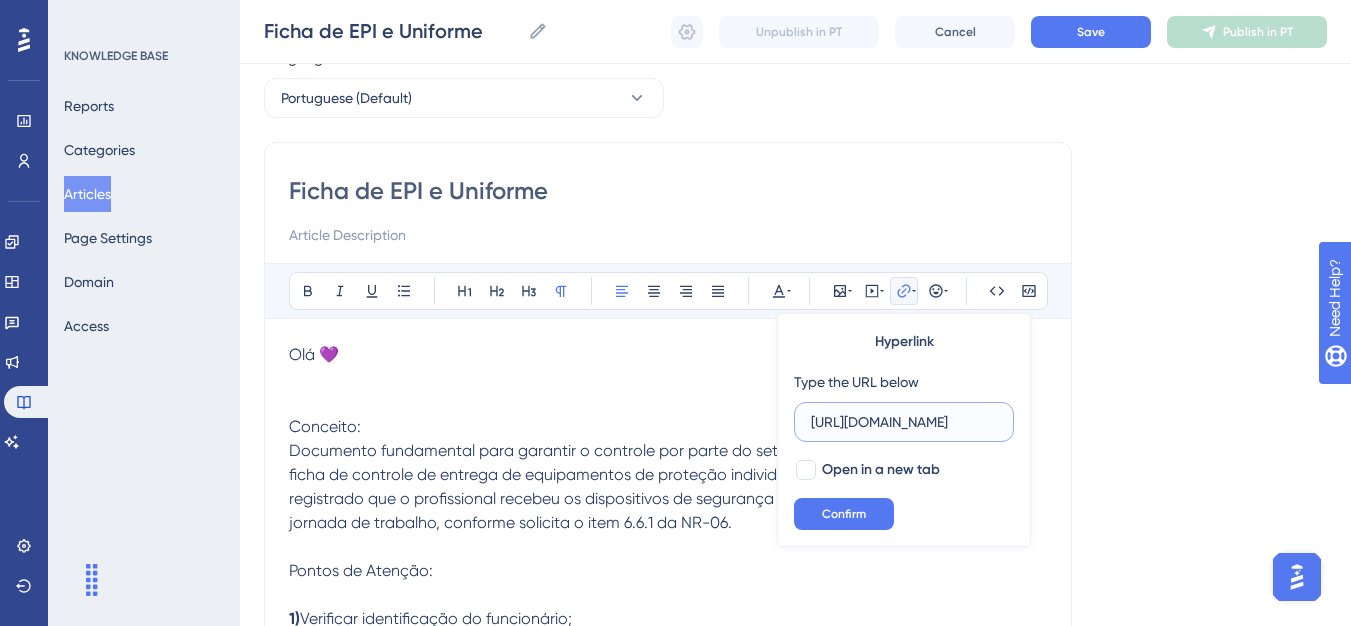 click on "[URL][DOMAIN_NAME]" at bounding box center (904, 422) 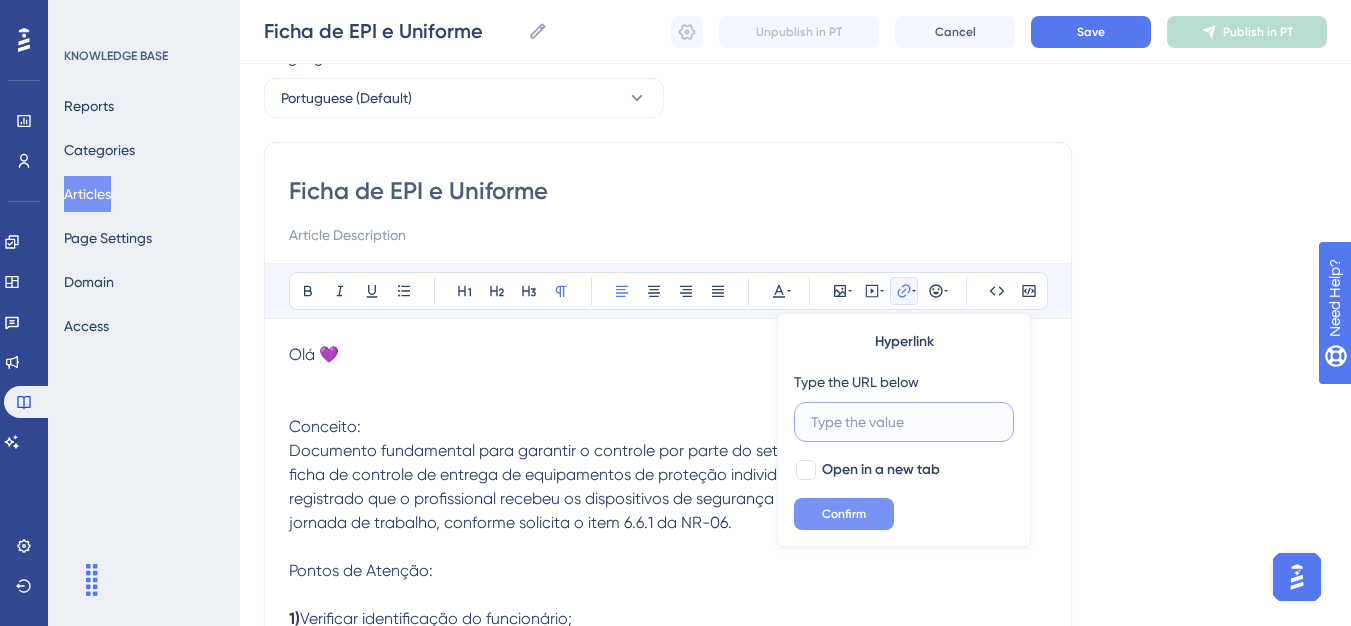 type 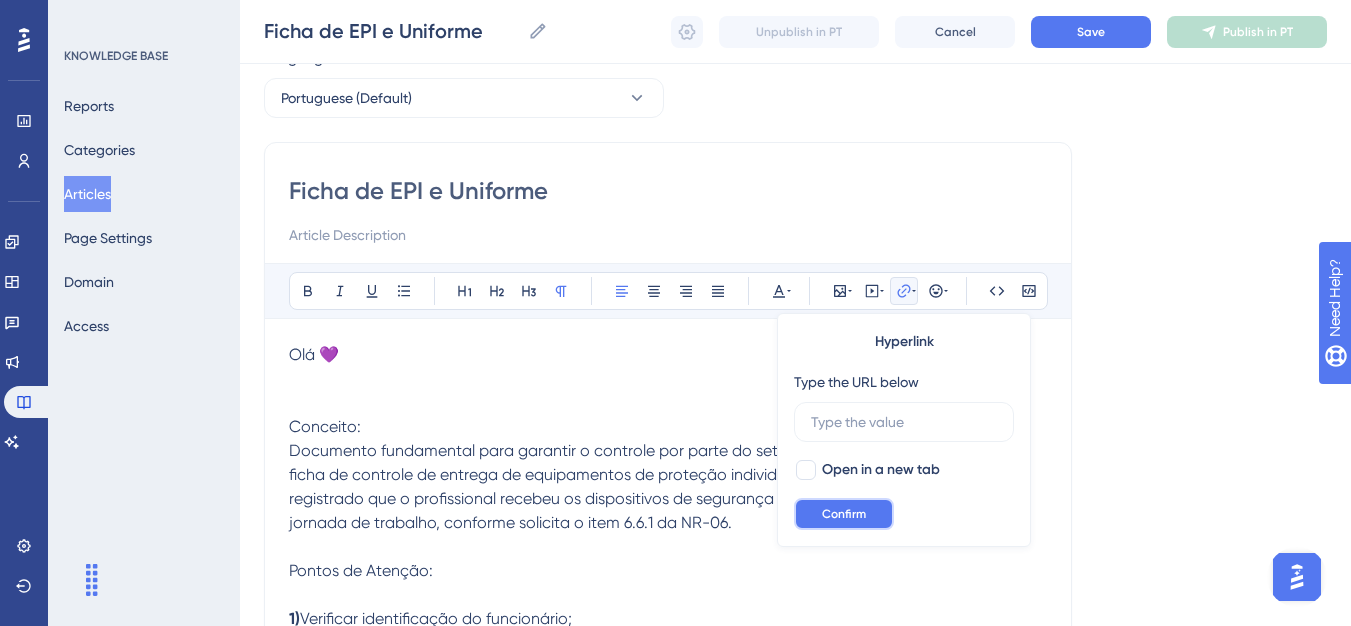 click on "Confirm" at bounding box center (844, 514) 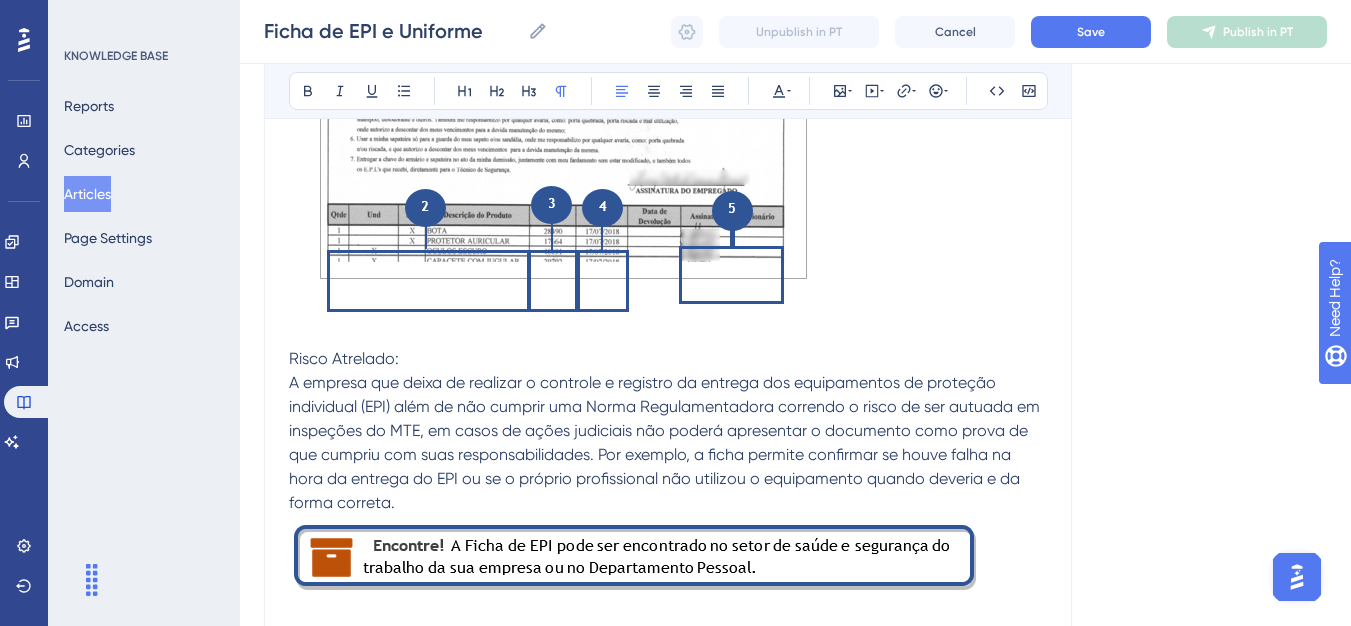 scroll, scrollTop: 1182, scrollLeft: 0, axis: vertical 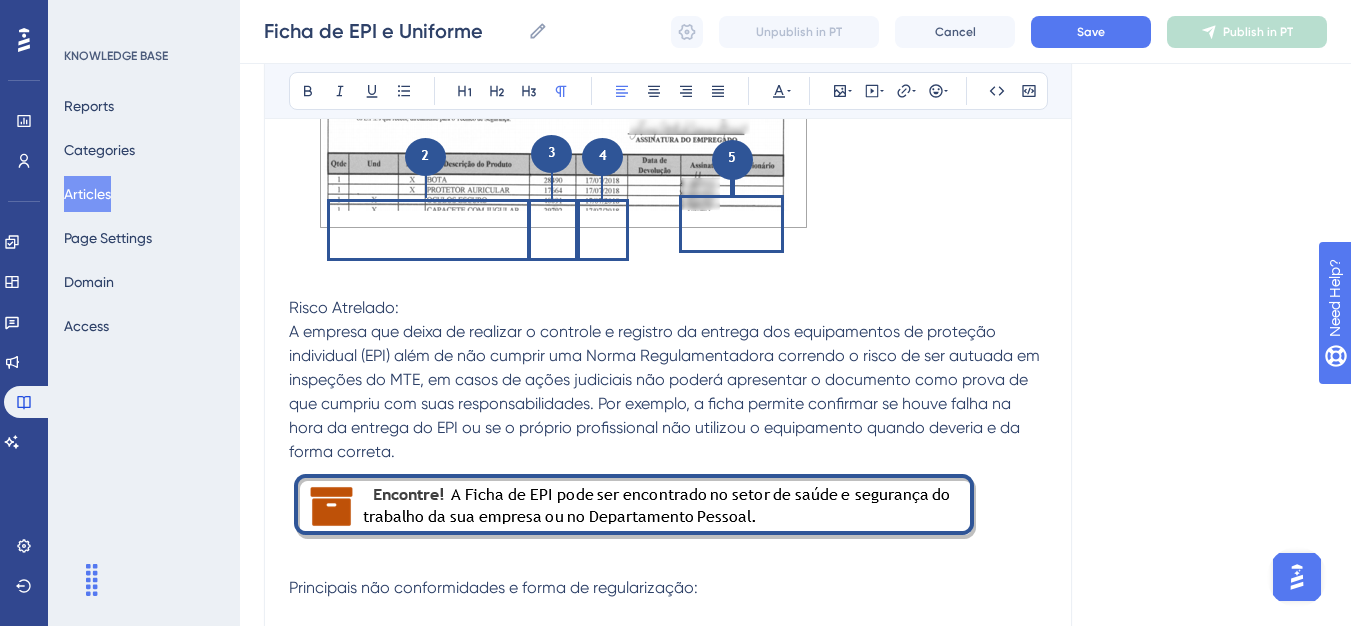 click on "Risco Atrelado:" at bounding box center (344, 307) 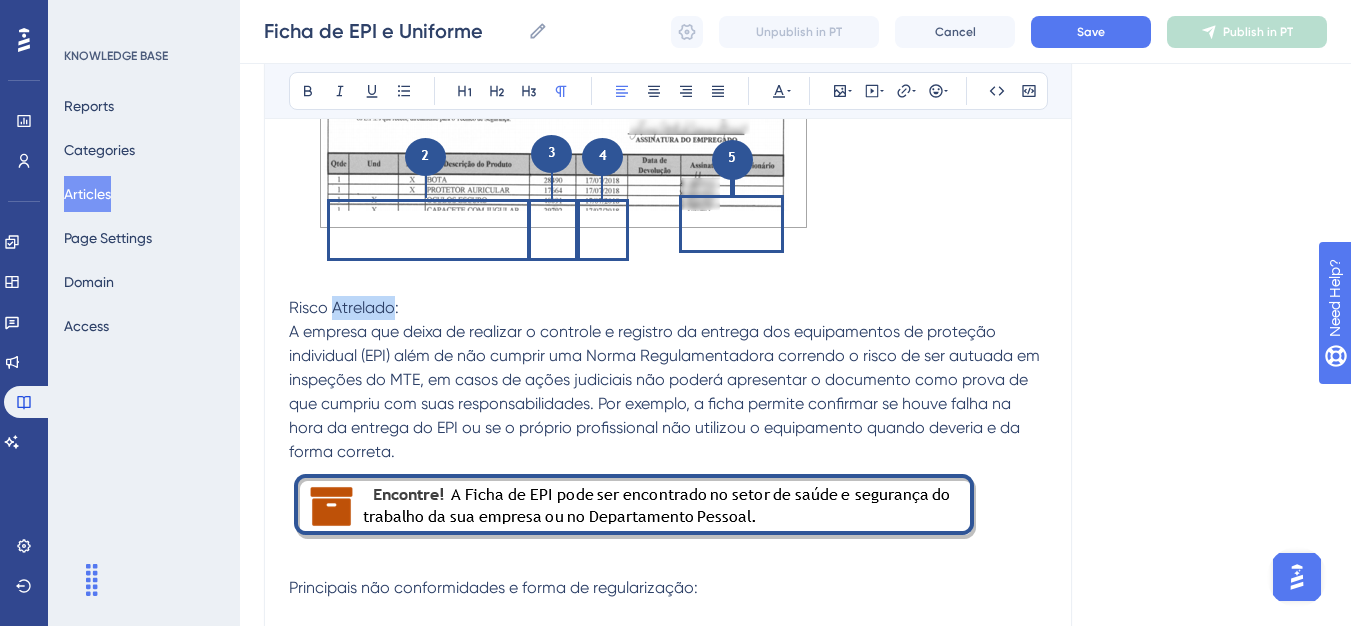 click on "Risco Atrelado:" at bounding box center (344, 307) 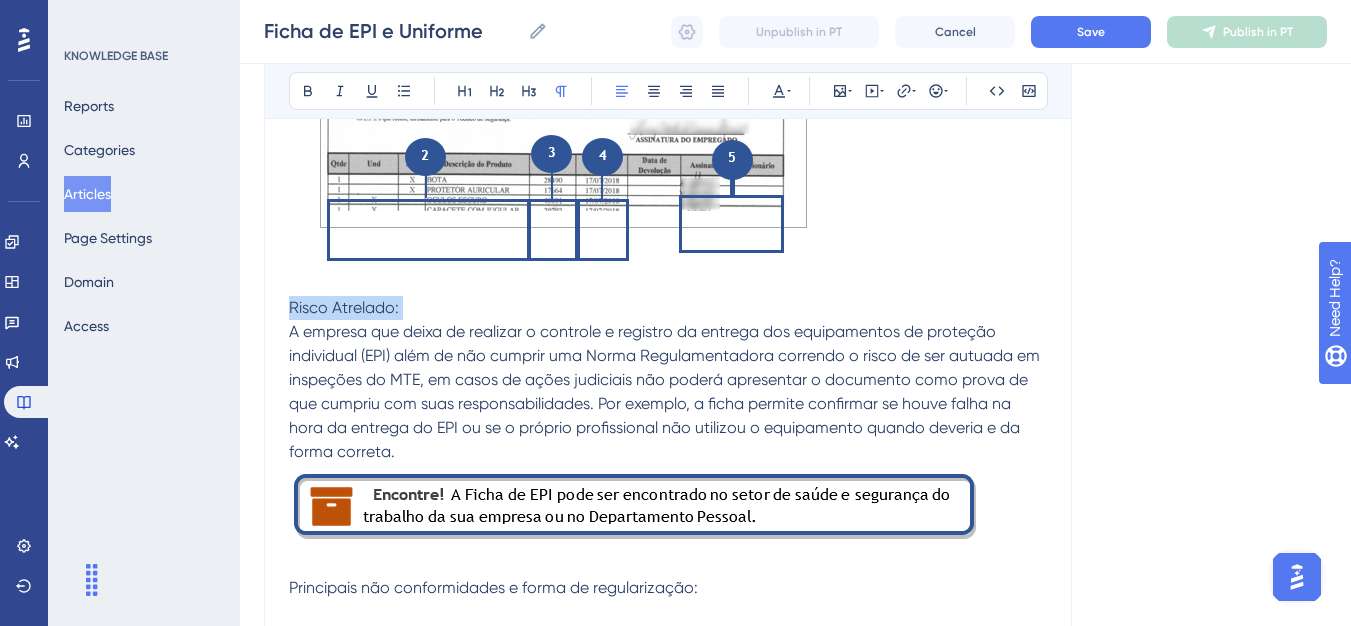 click on "Risco Atrelado:" at bounding box center (344, 307) 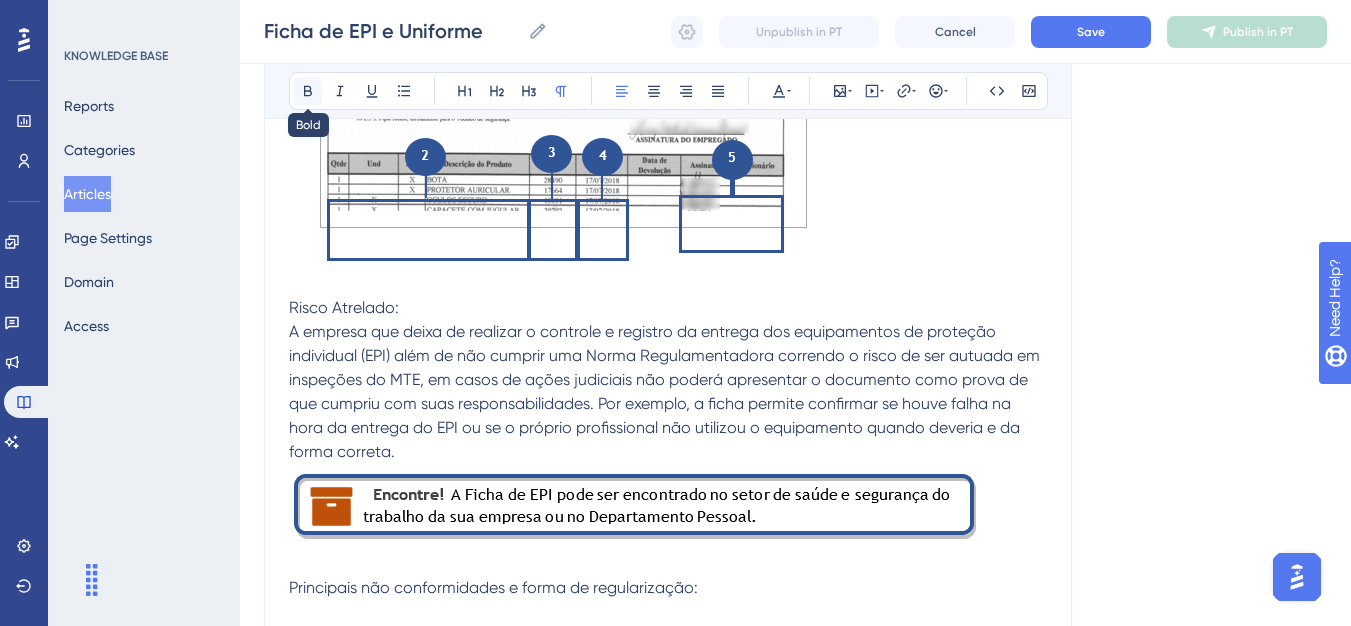 click 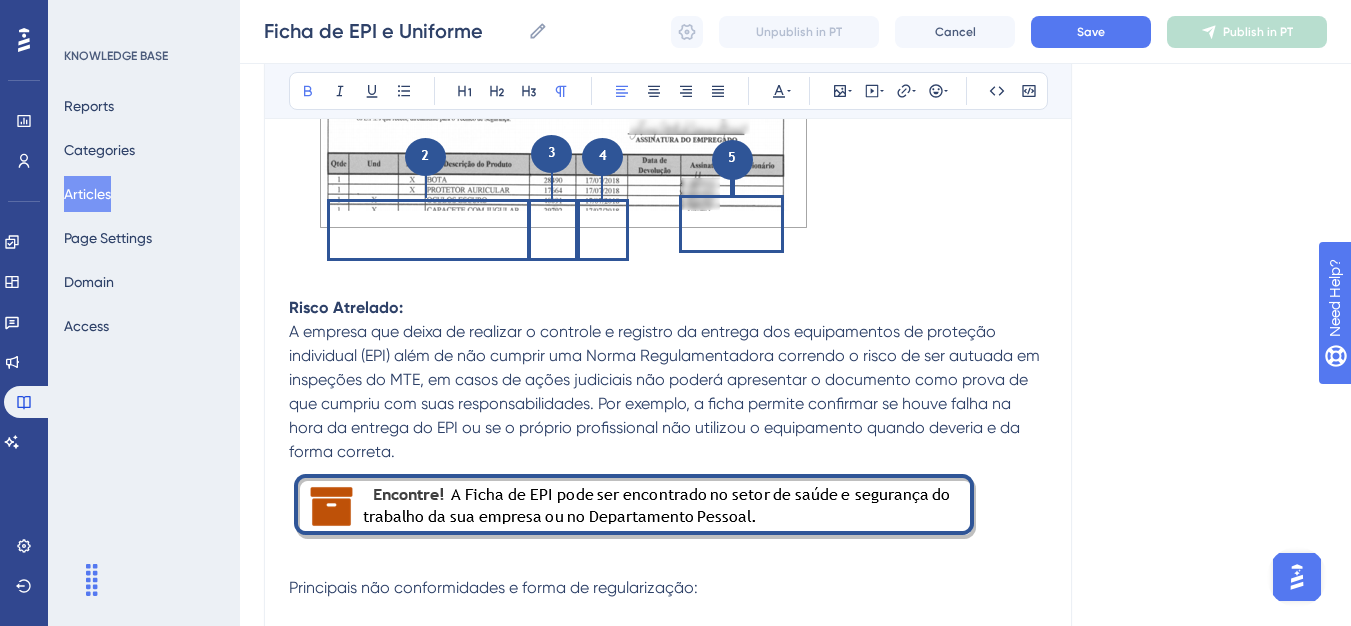 click on "Risco Atrelado:" at bounding box center (668, 296) 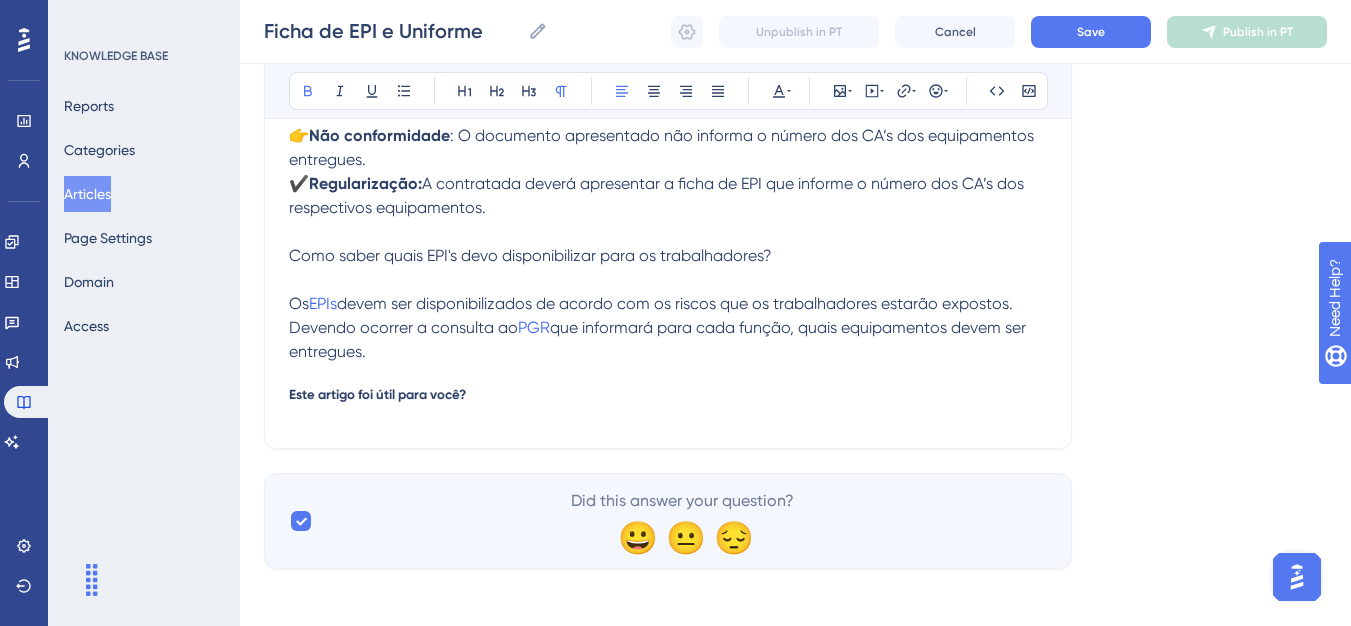 scroll, scrollTop: 1782, scrollLeft: 0, axis: vertical 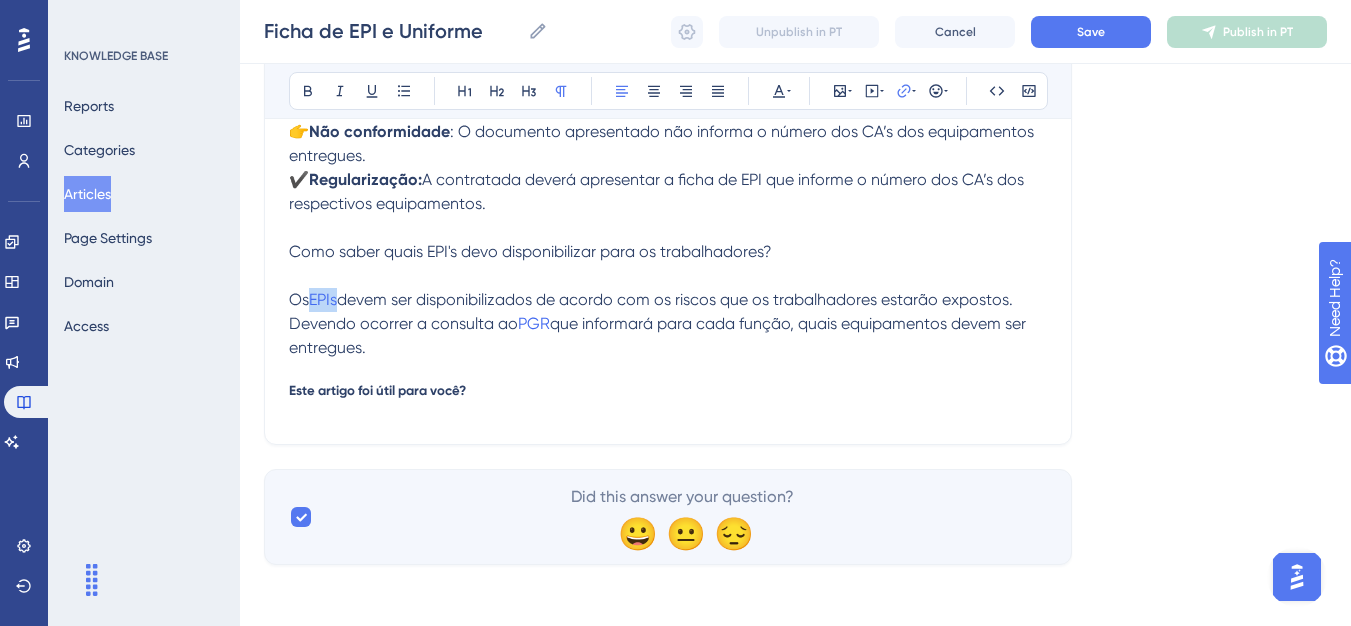 drag, startPoint x: 310, startPoint y: 307, endPoint x: 343, endPoint y: 307, distance: 33 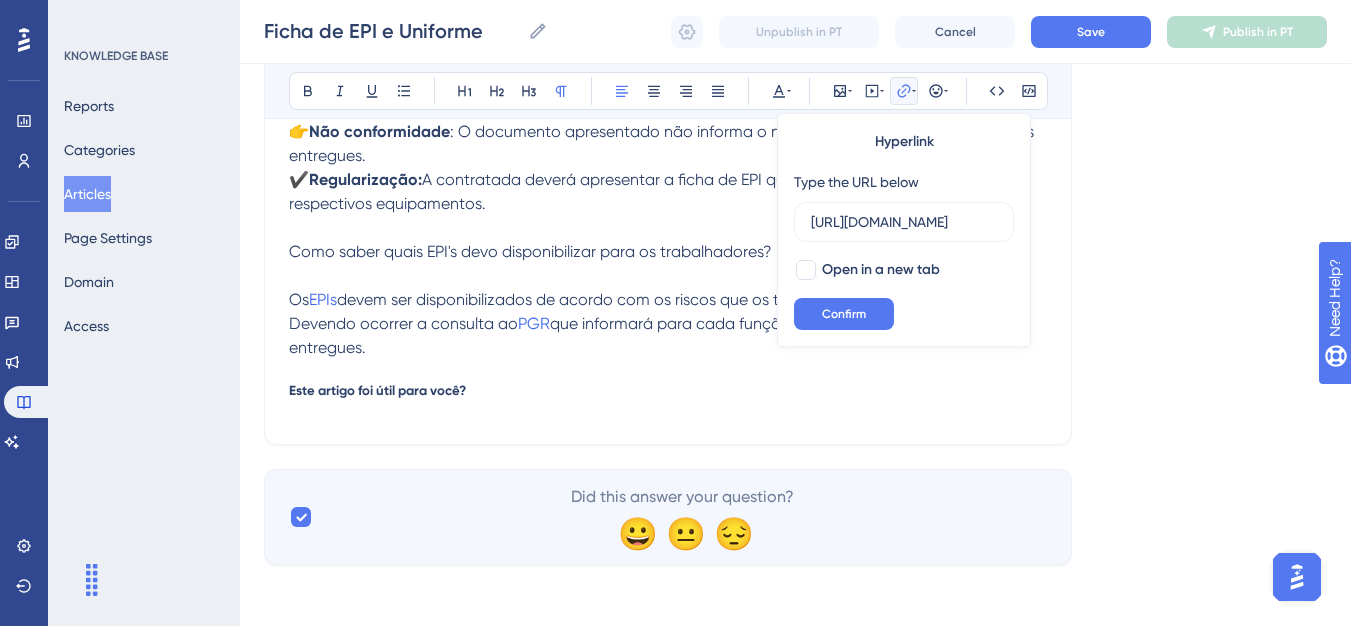 scroll, scrollTop: 0, scrollLeft: 596, axis: horizontal 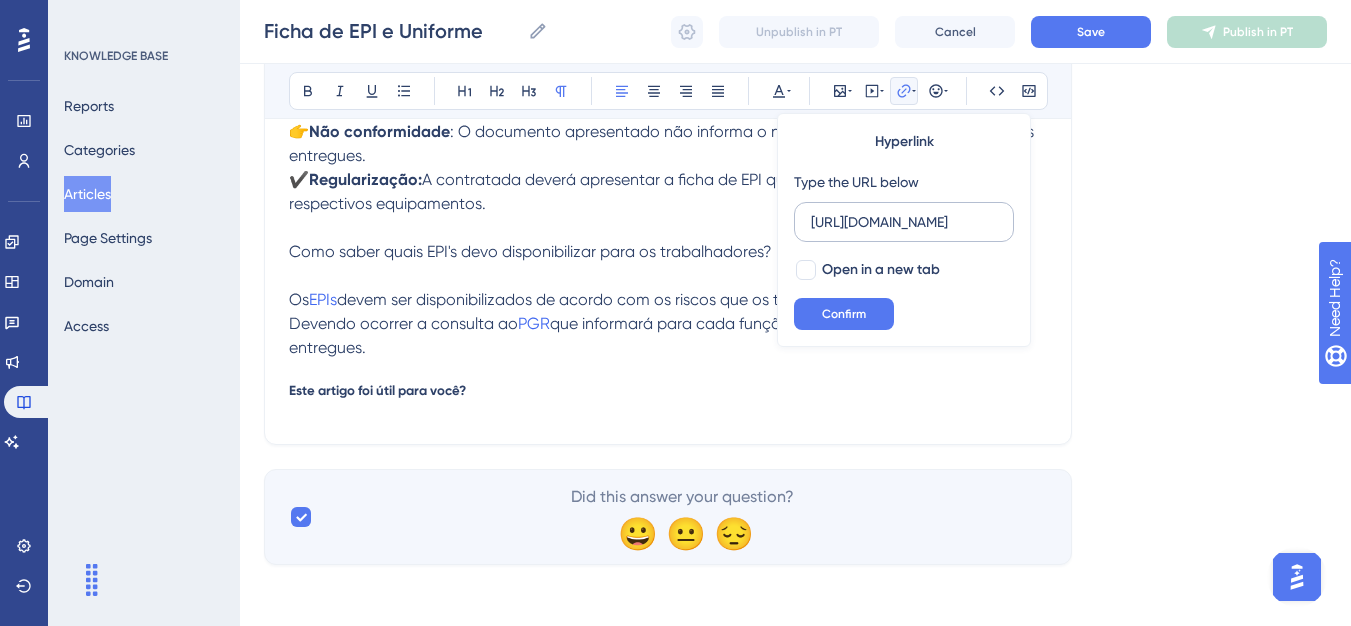 click on "[URL][DOMAIN_NAME]" at bounding box center [904, 222] 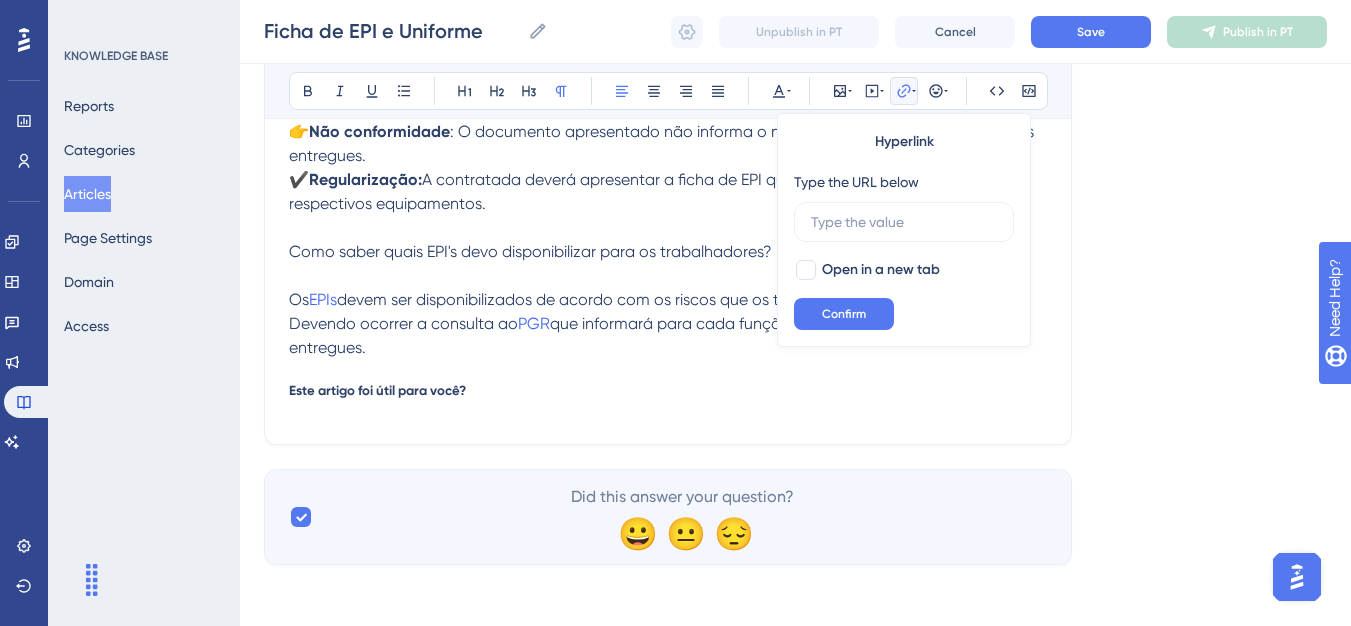 scroll, scrollTop: 0, scrollLeft: 0, axis: both 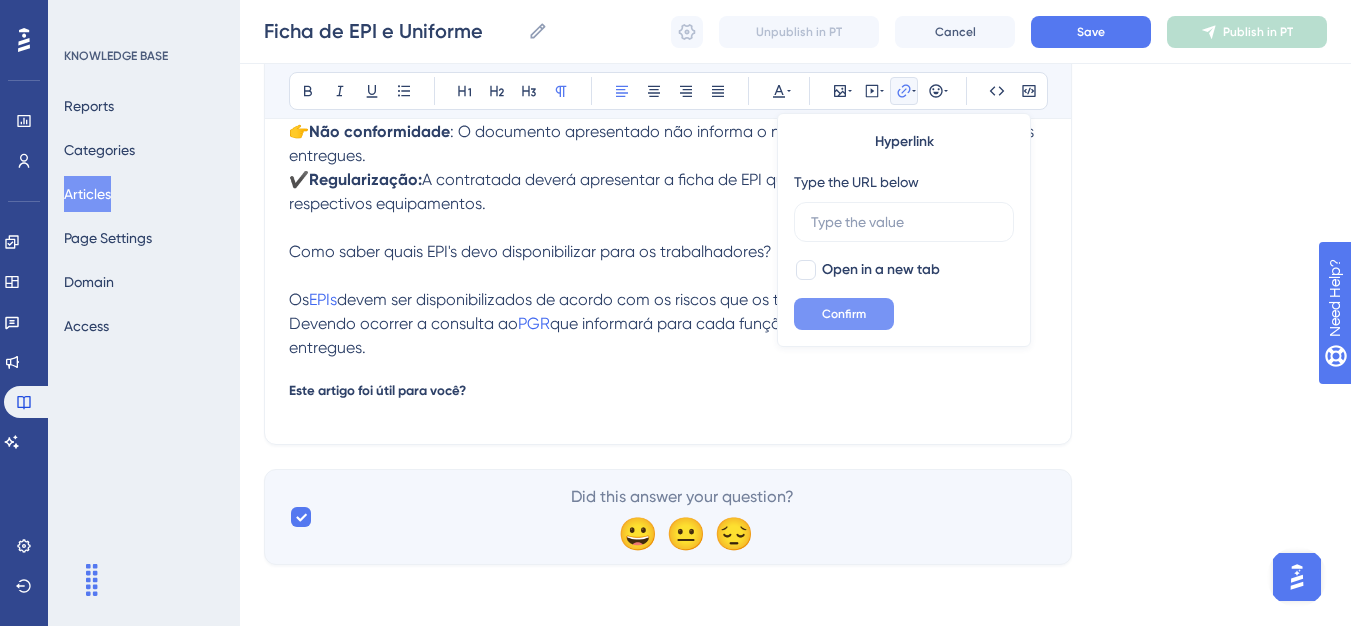 type 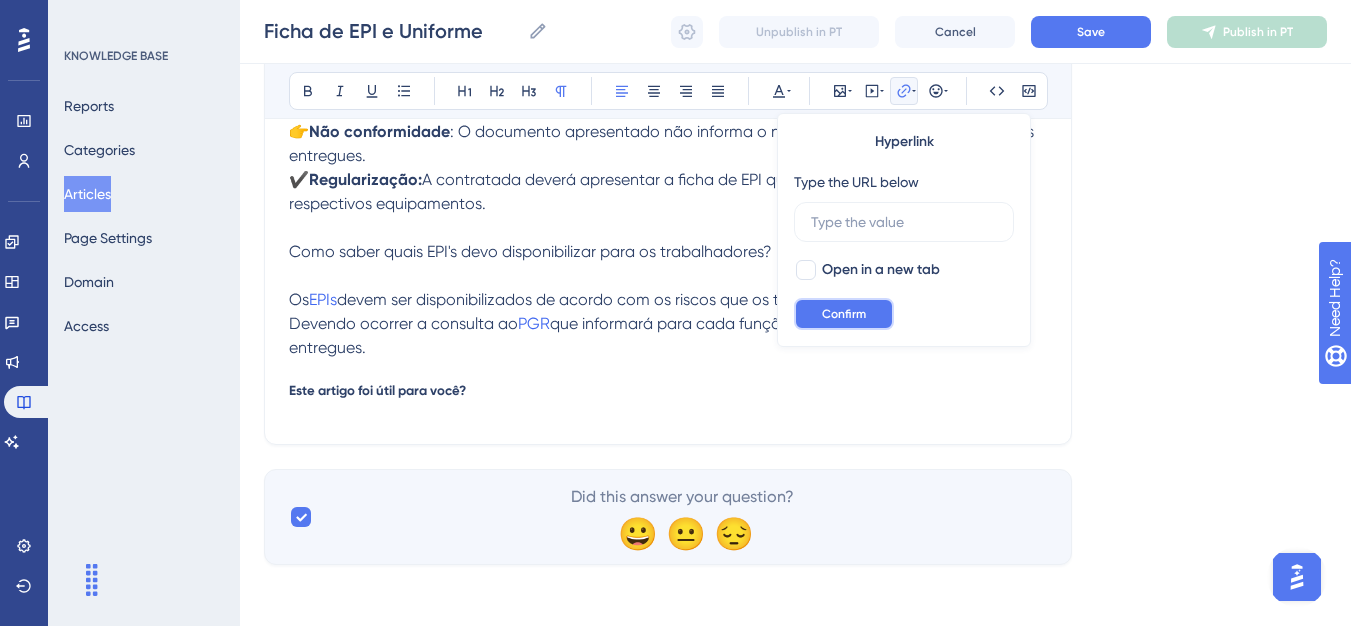 click on "Confirm" at bounding box center (844, 314) 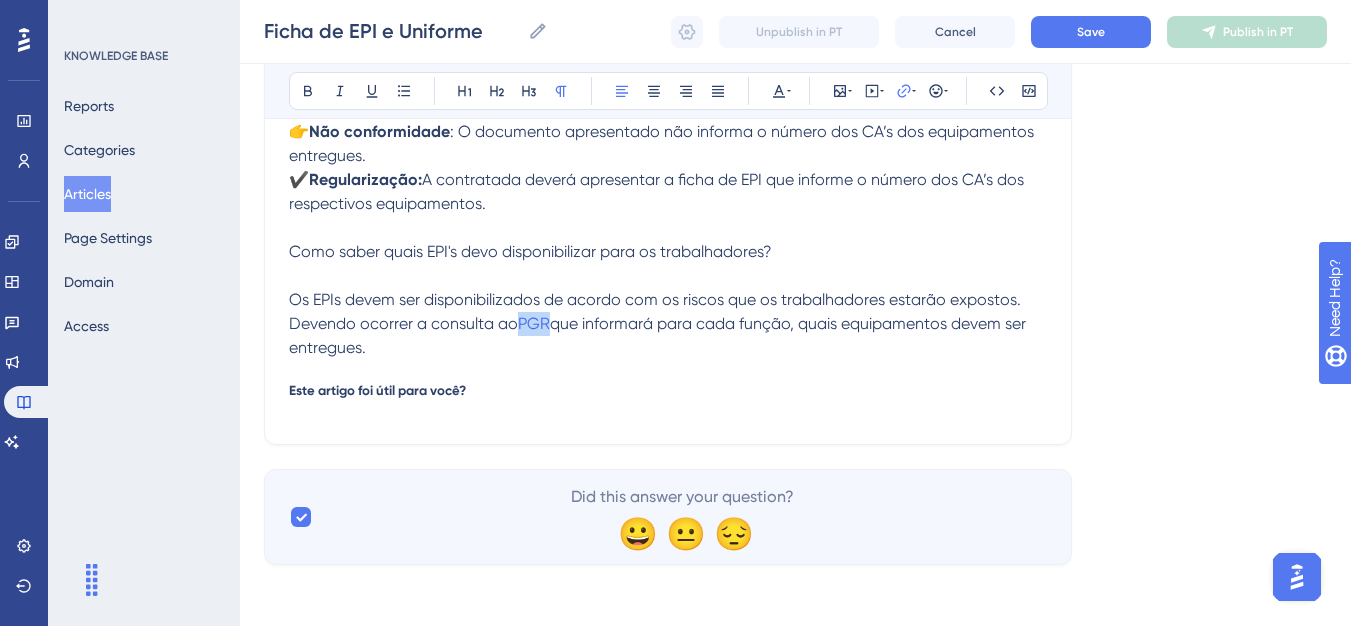 drag, startPoint x: 518, startPoint y: 333, endPoint x: 552, endPoint y: 333, distance: 34 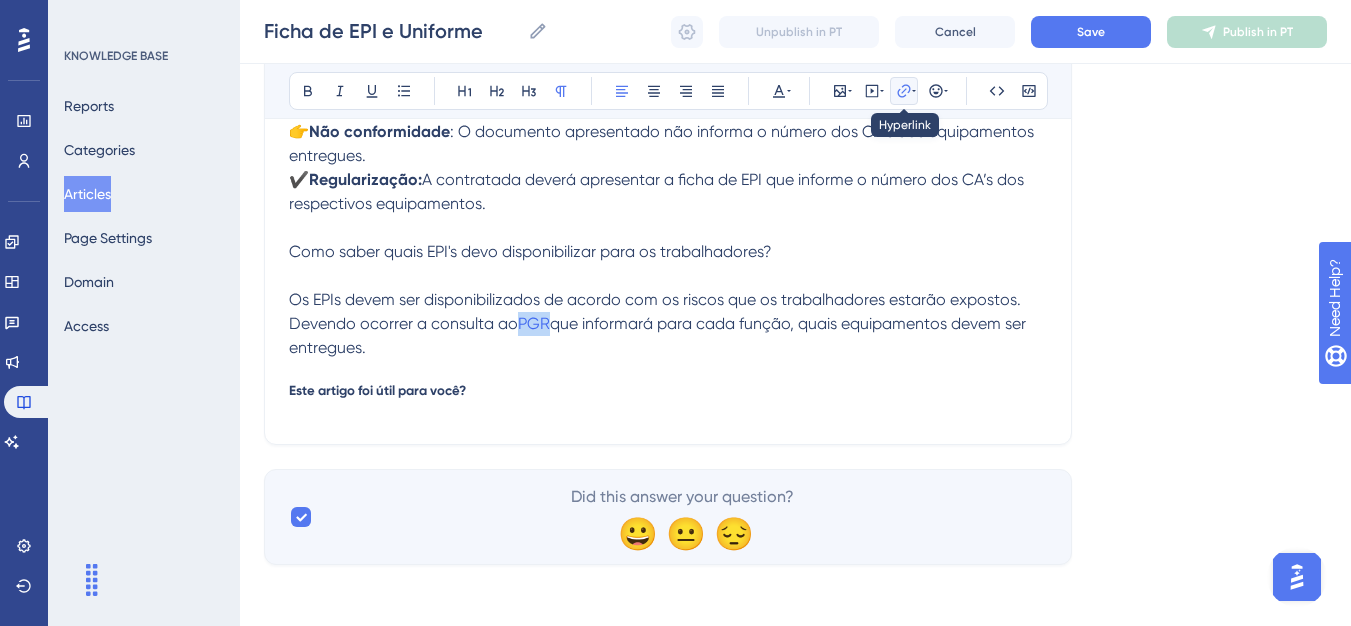 click at bounding box center (904, 91) 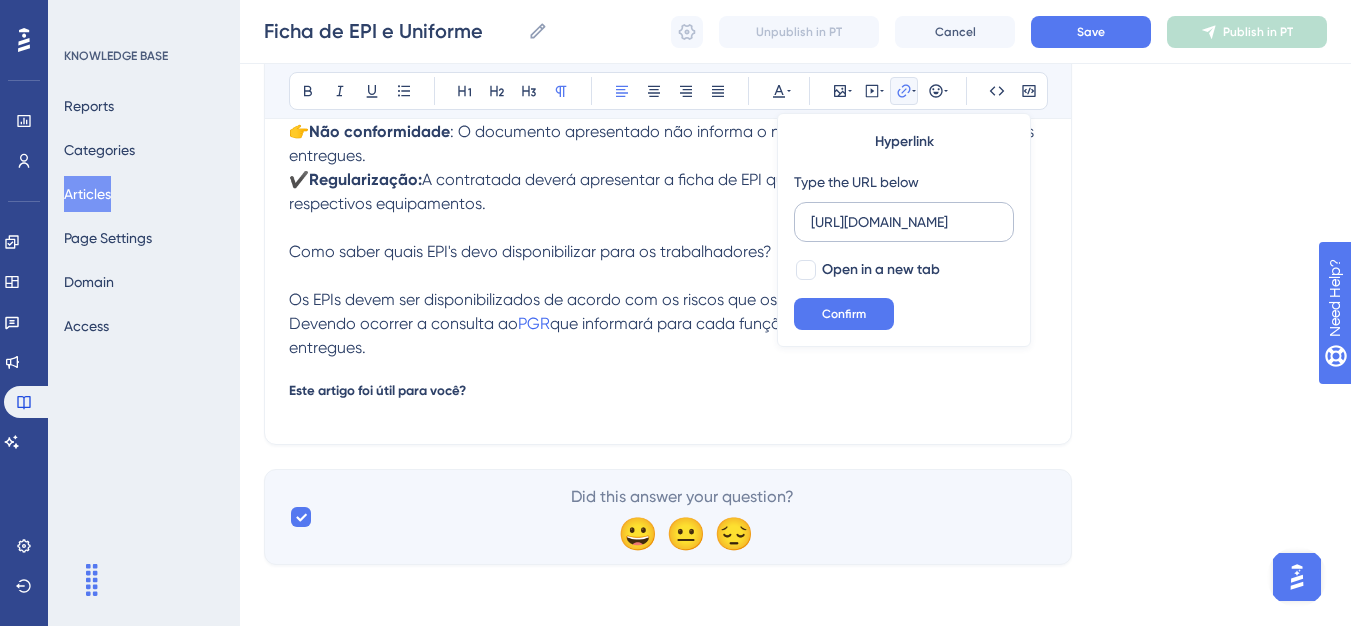 click on "[URL][DOMAIN_NAME]" at bounding box center (904, 222) 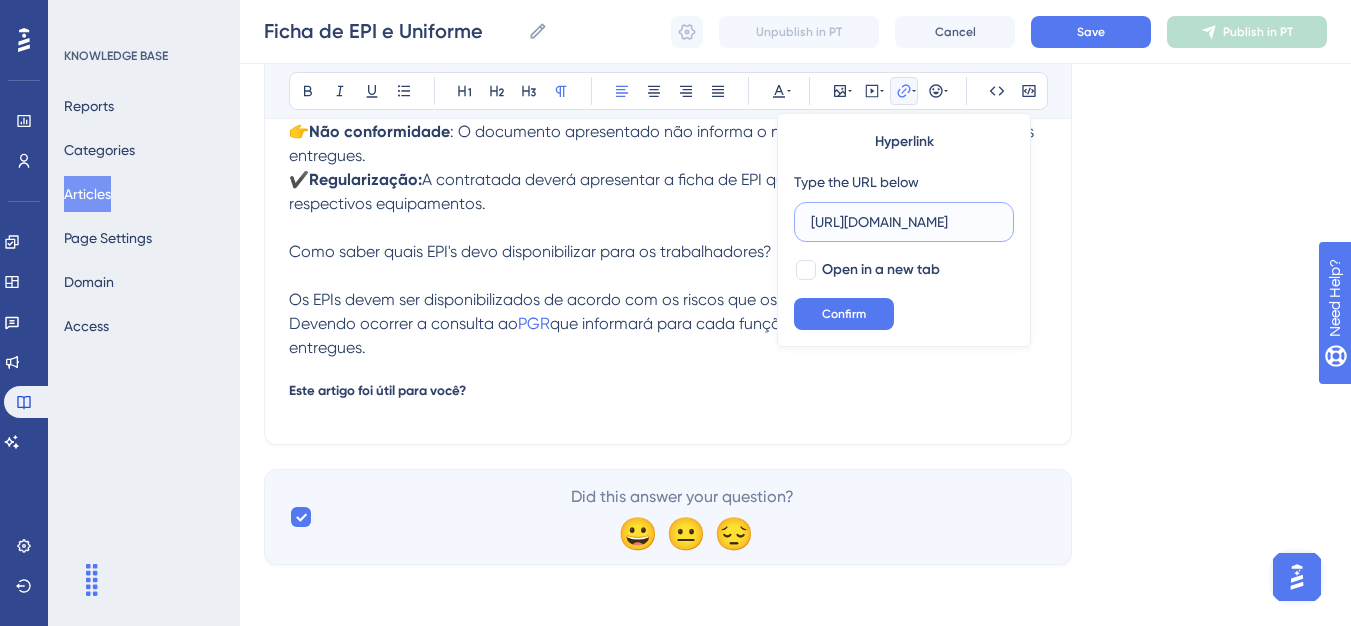 click on "[URL][DOMAIN_NAME]" at bounding box center [904, 222] 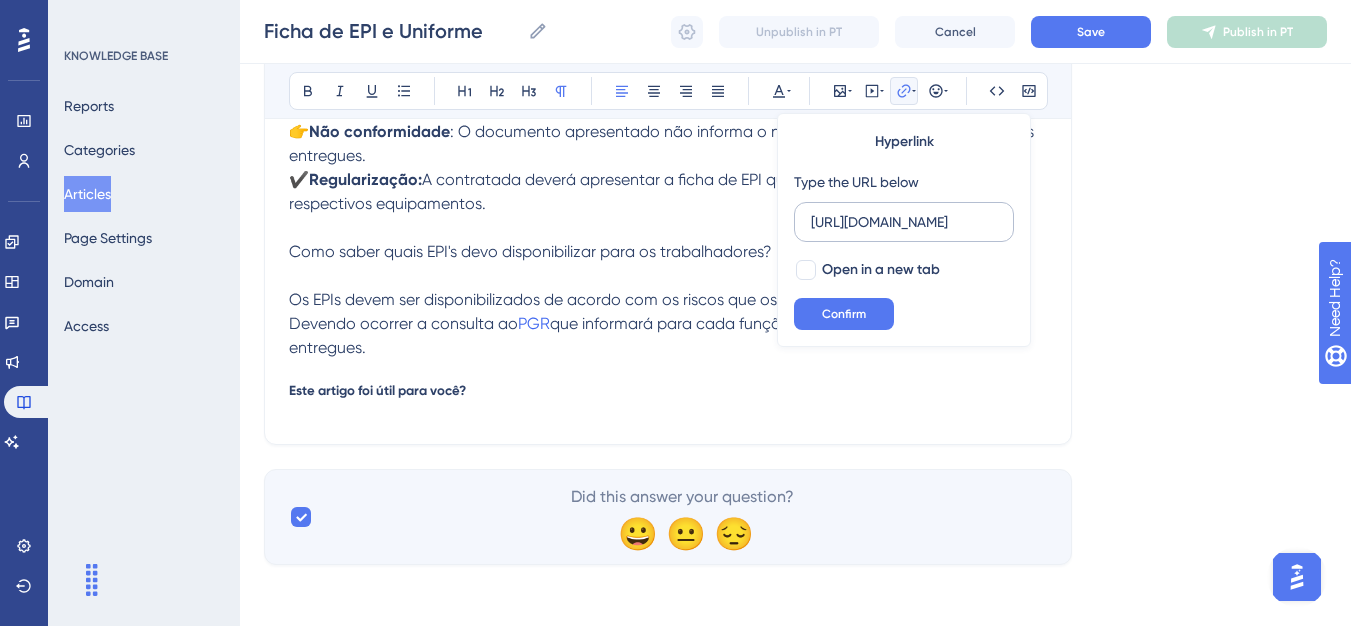 click on "[URL][DOMAIN_NAME]" at bounding box center [904, 222] 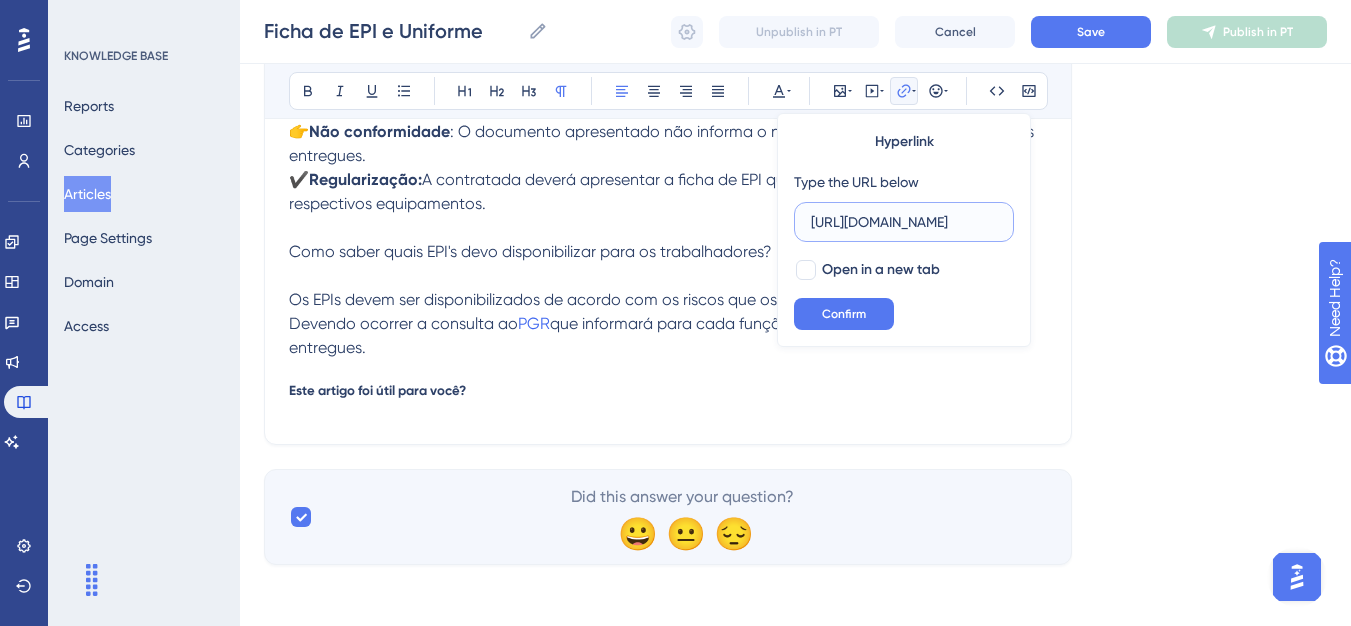 click on "[URL][DOMAIN_NAME]" at bounding box center [904, 222] 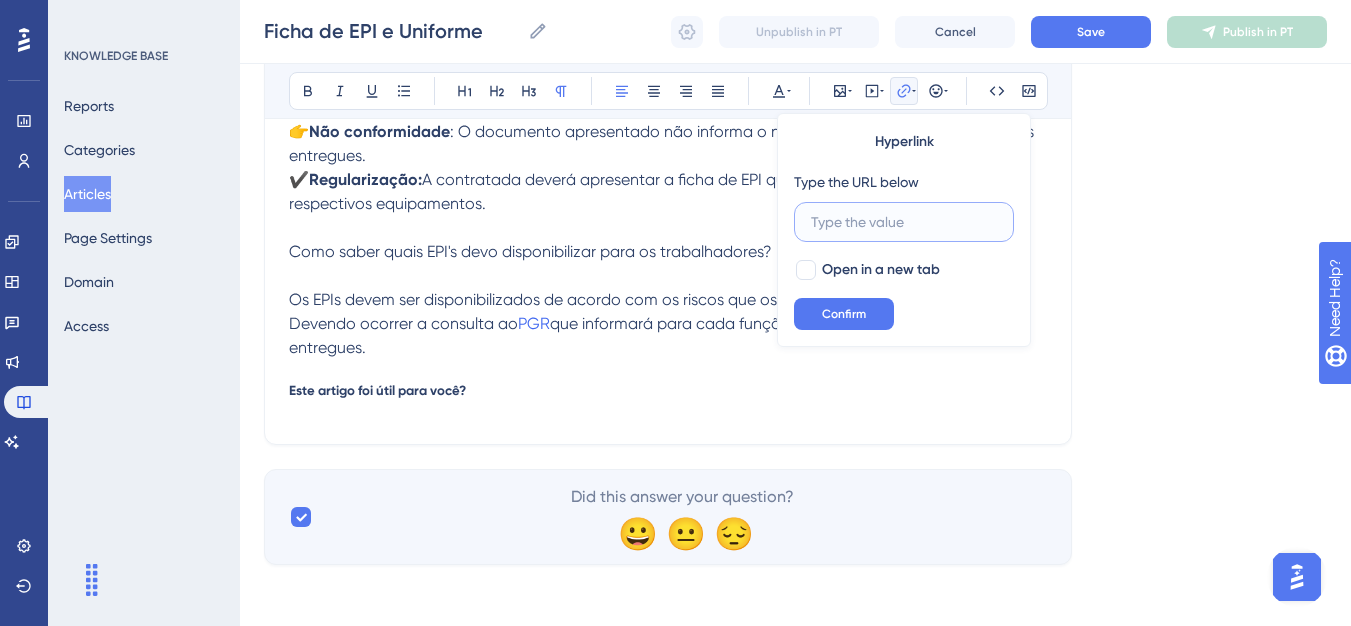 scroll, scrollTop: 0, scrollLeft: 0, axis: both 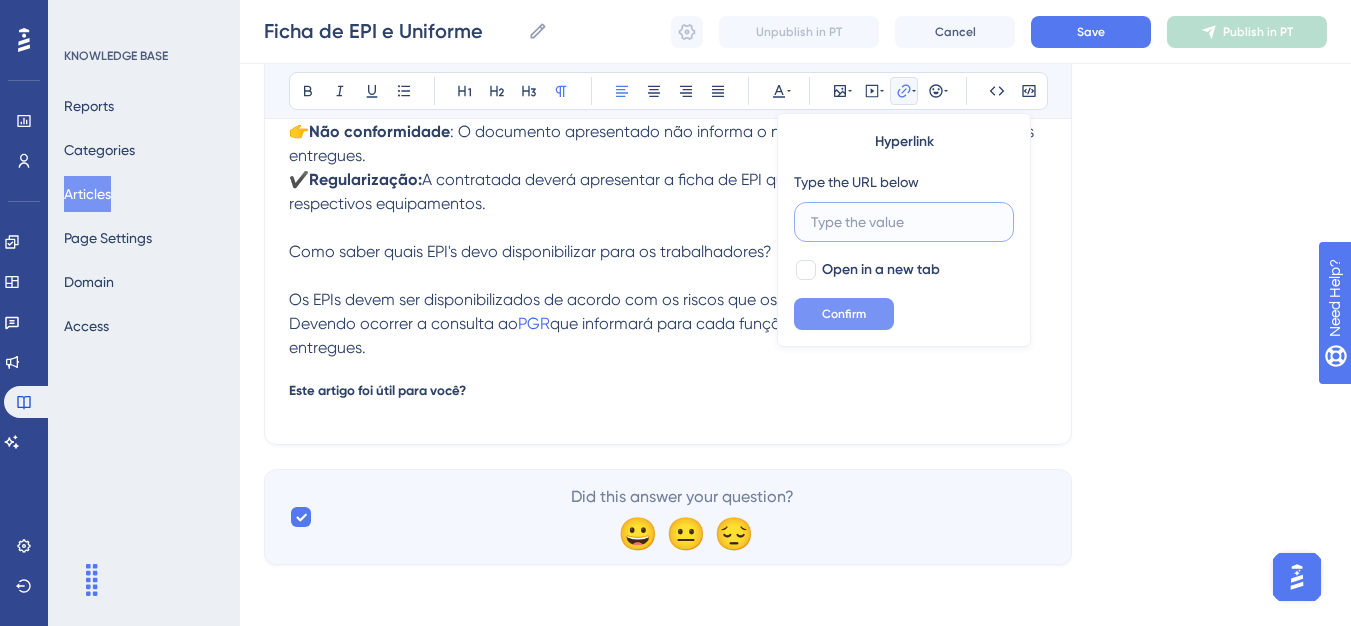 type 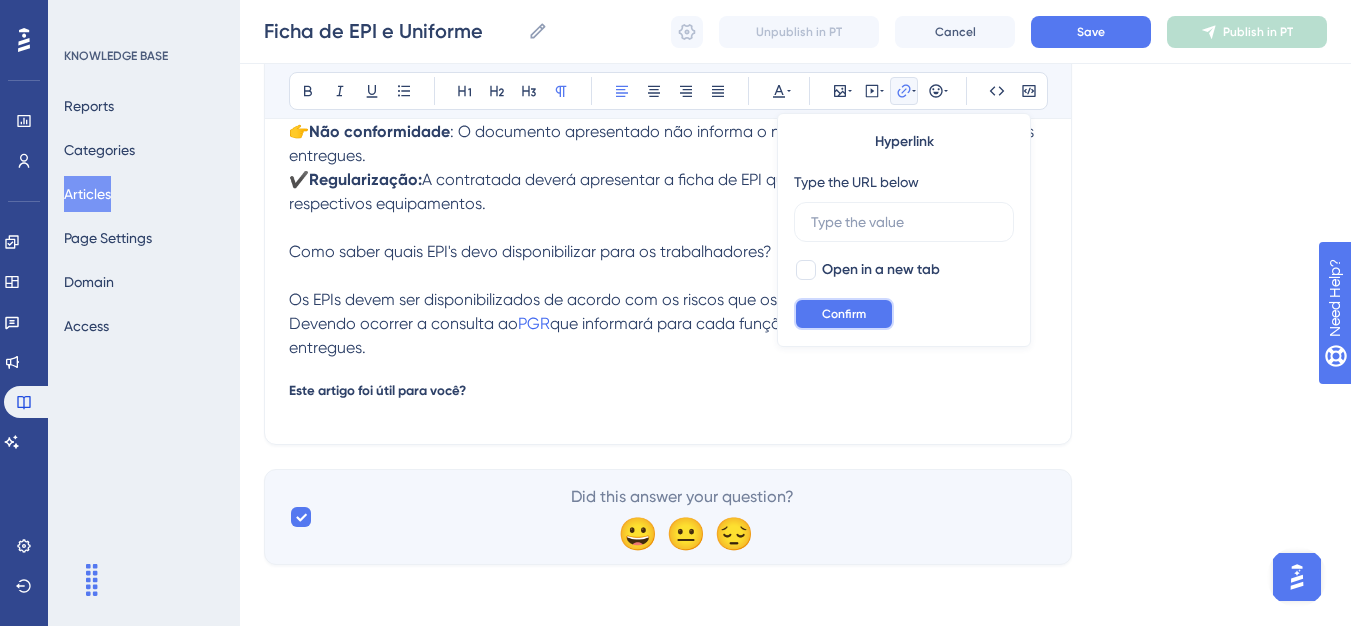 click on "Confirm" at bounding box center [844, 314] 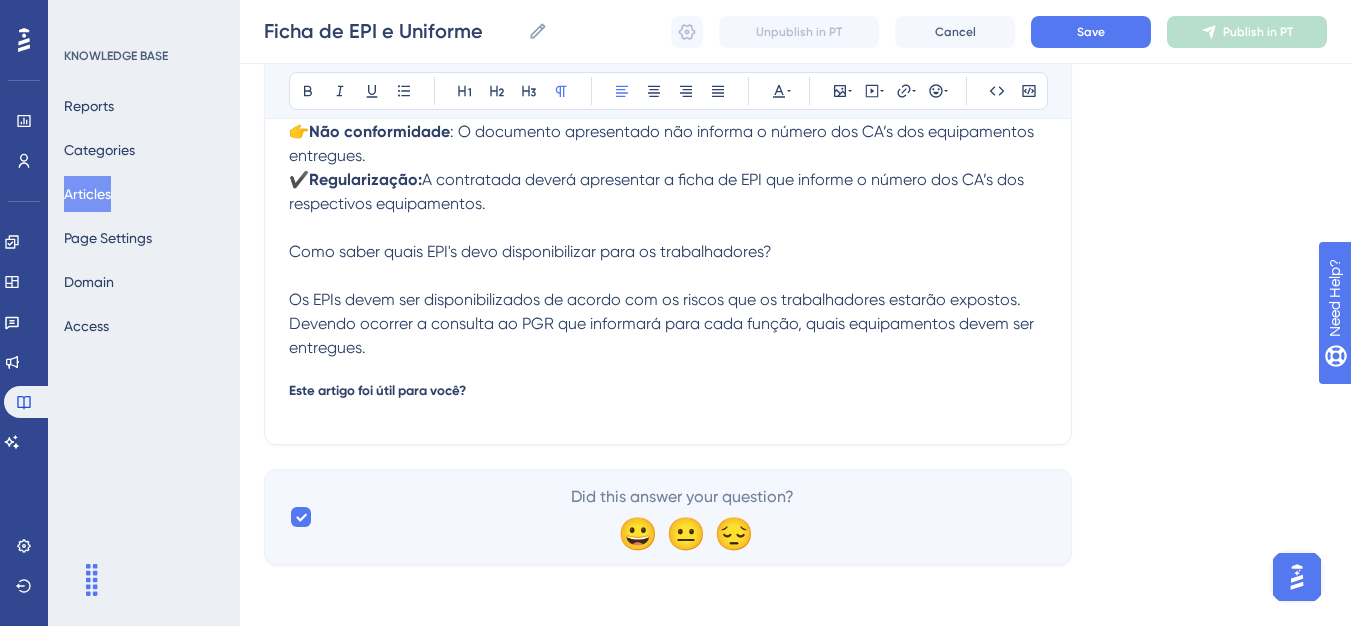 click at bounding box center [668, 228] 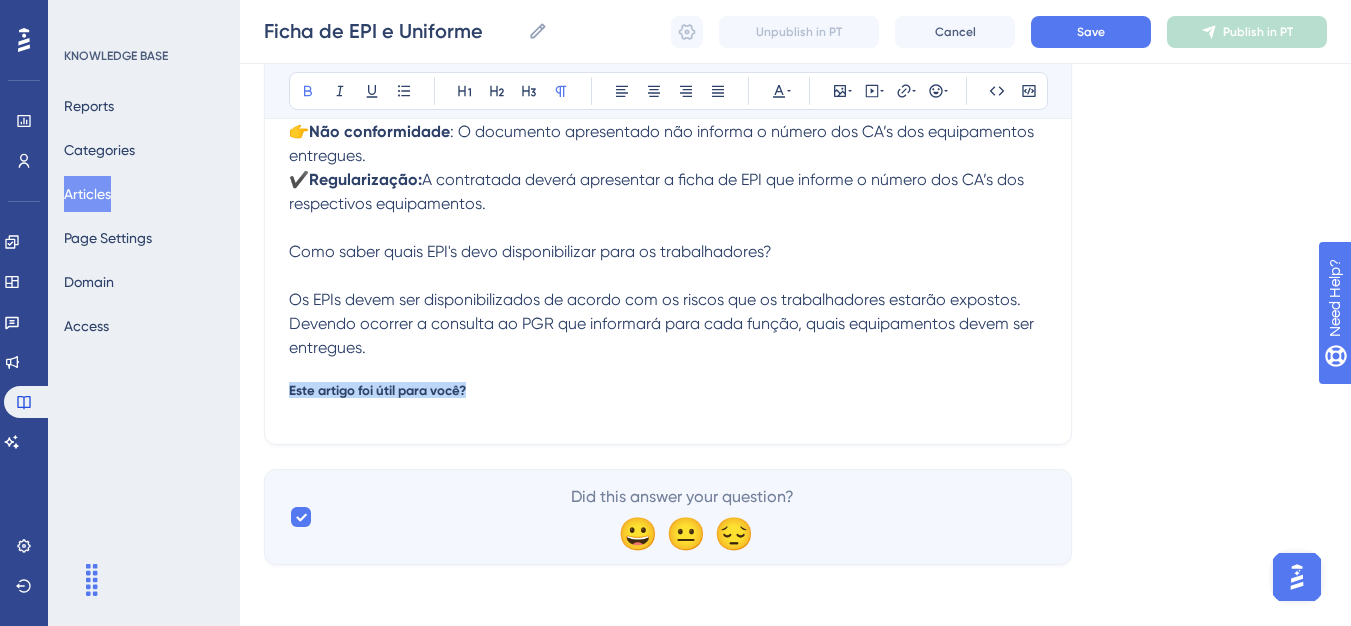 drag, startPoint x: 504, startPoint y: 399, endPoint x: 254, endPoint y: 369, distance: 251.79356 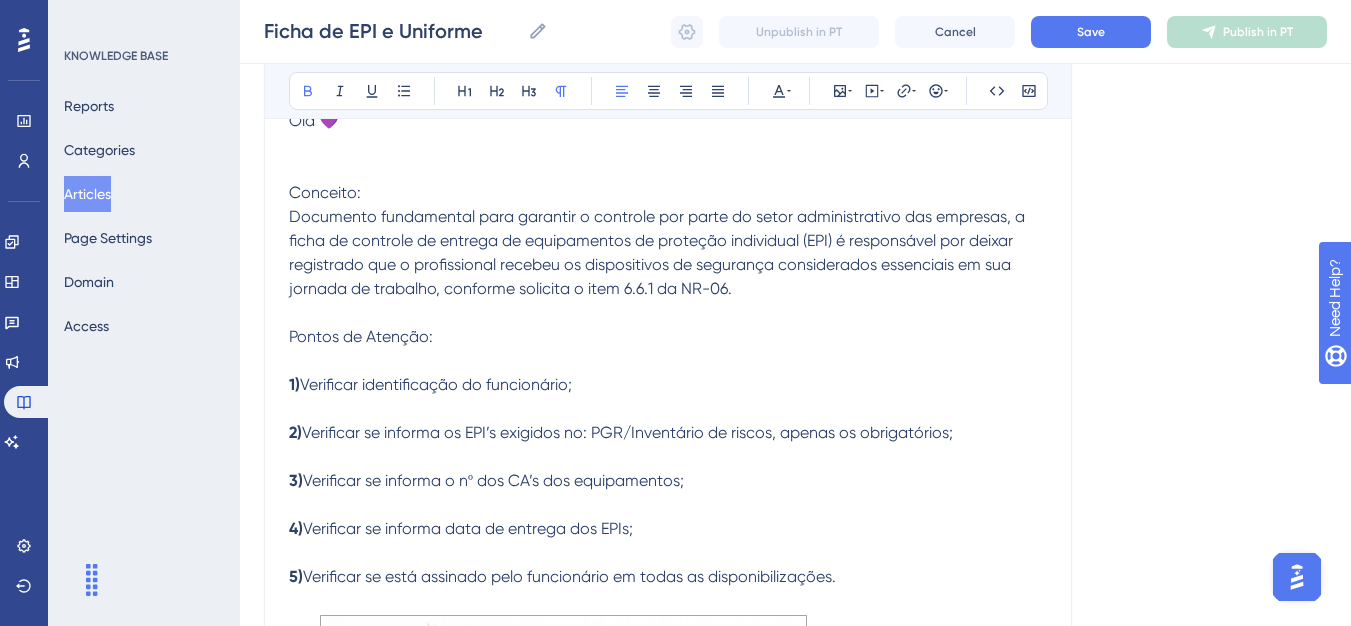 scroll, scrollTop: 125, scrollLeft: 0, axis: vertical 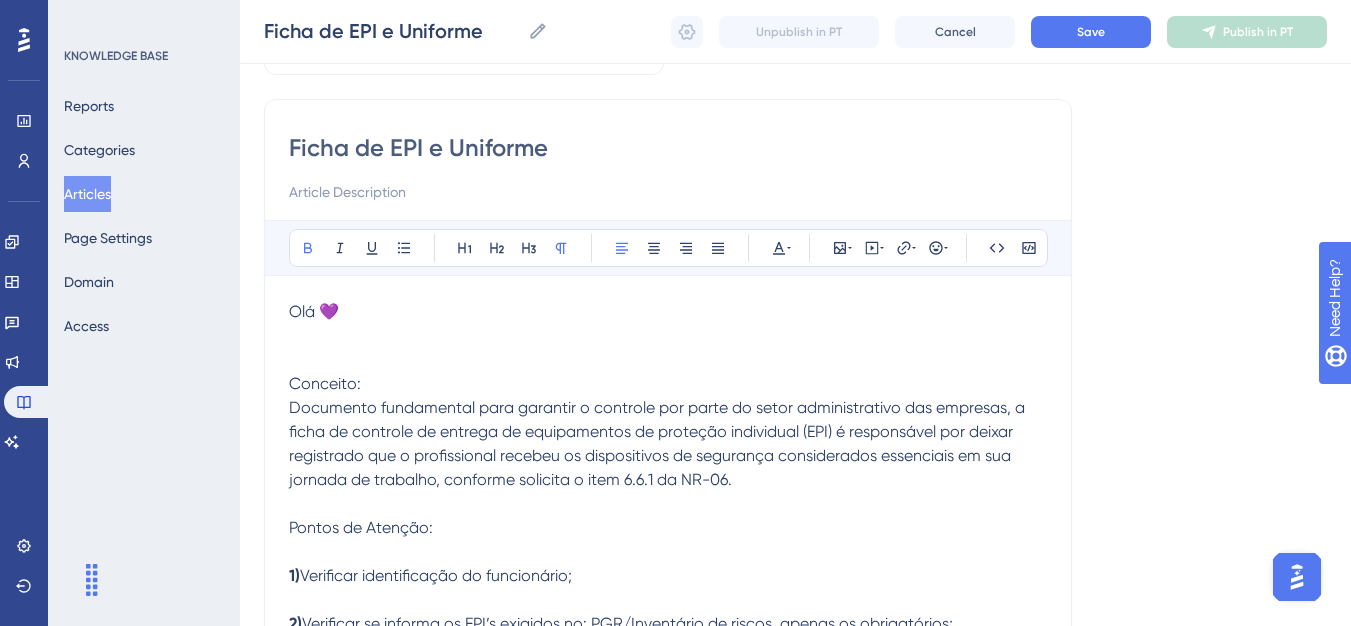 click on "Conceito:" at bounding box center [325, 383] 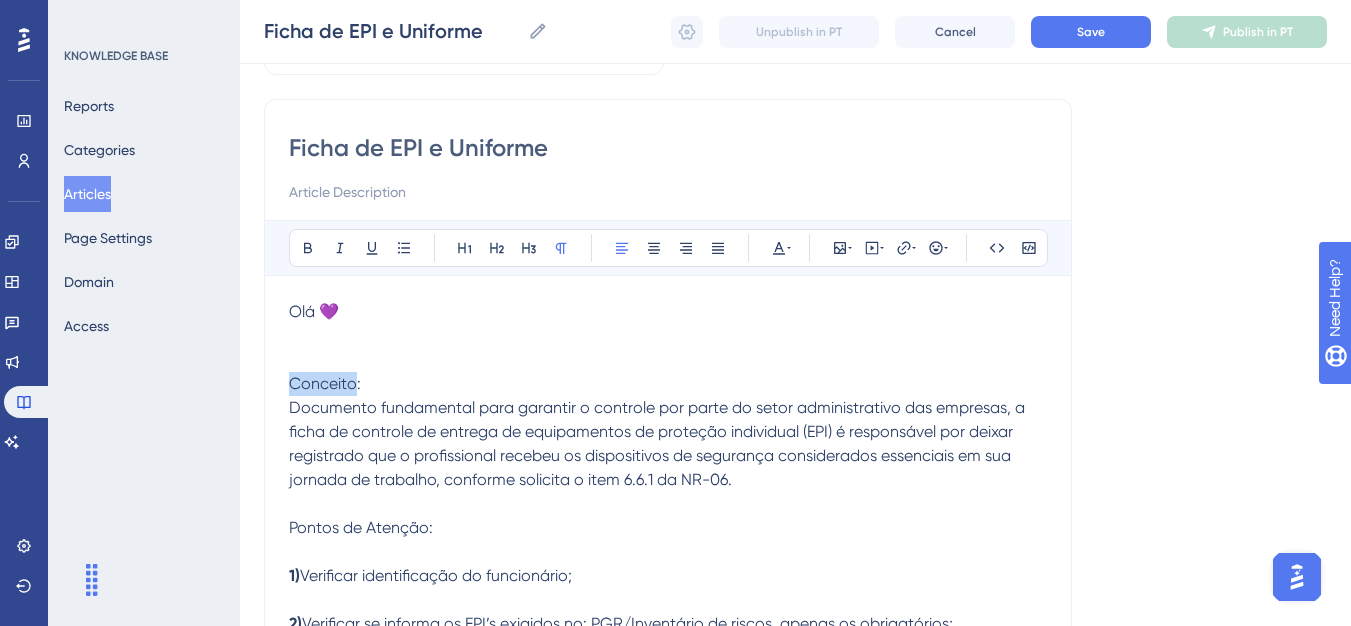 click on "Conceito:" at bounding box center (325, 383) 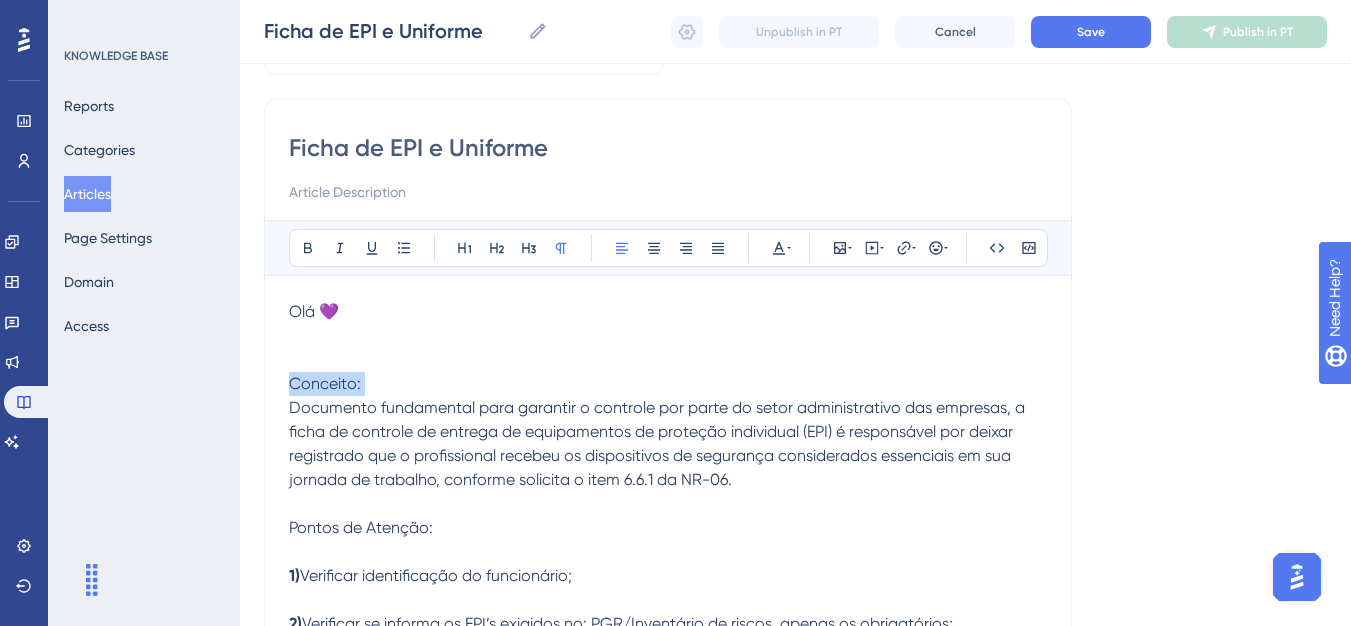 click on "Conceito:" at bounding box center (325, 383) 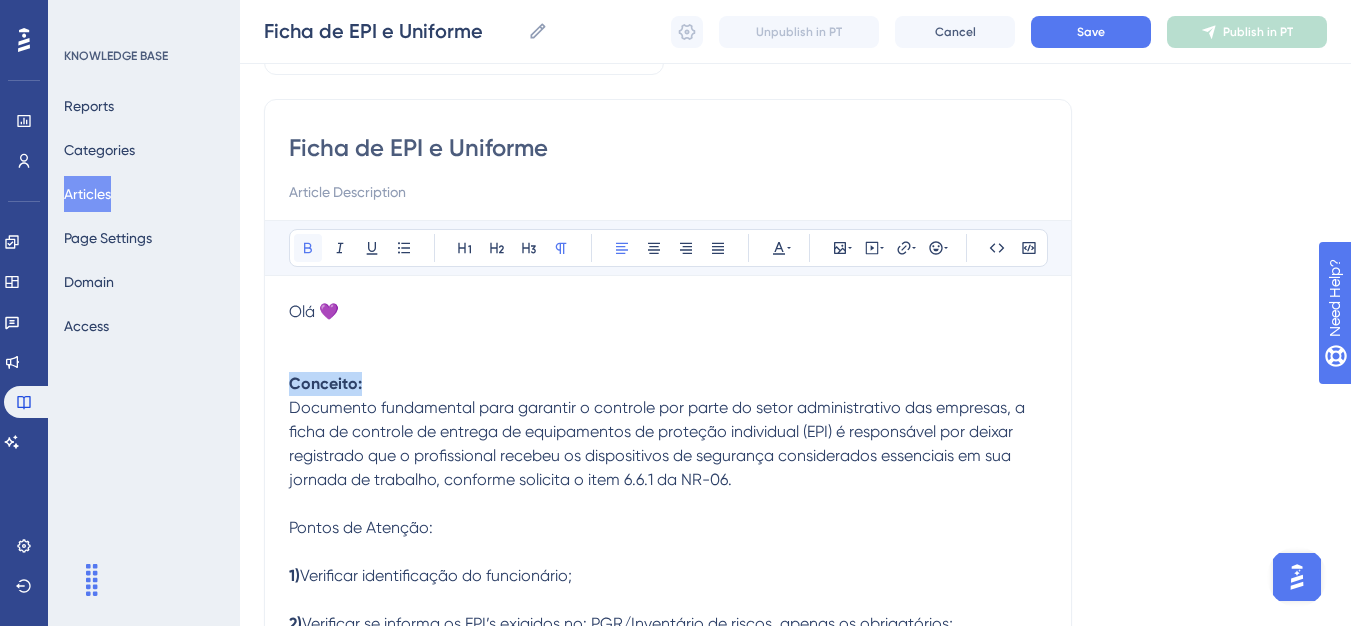 click at bounding box center (308, 248) 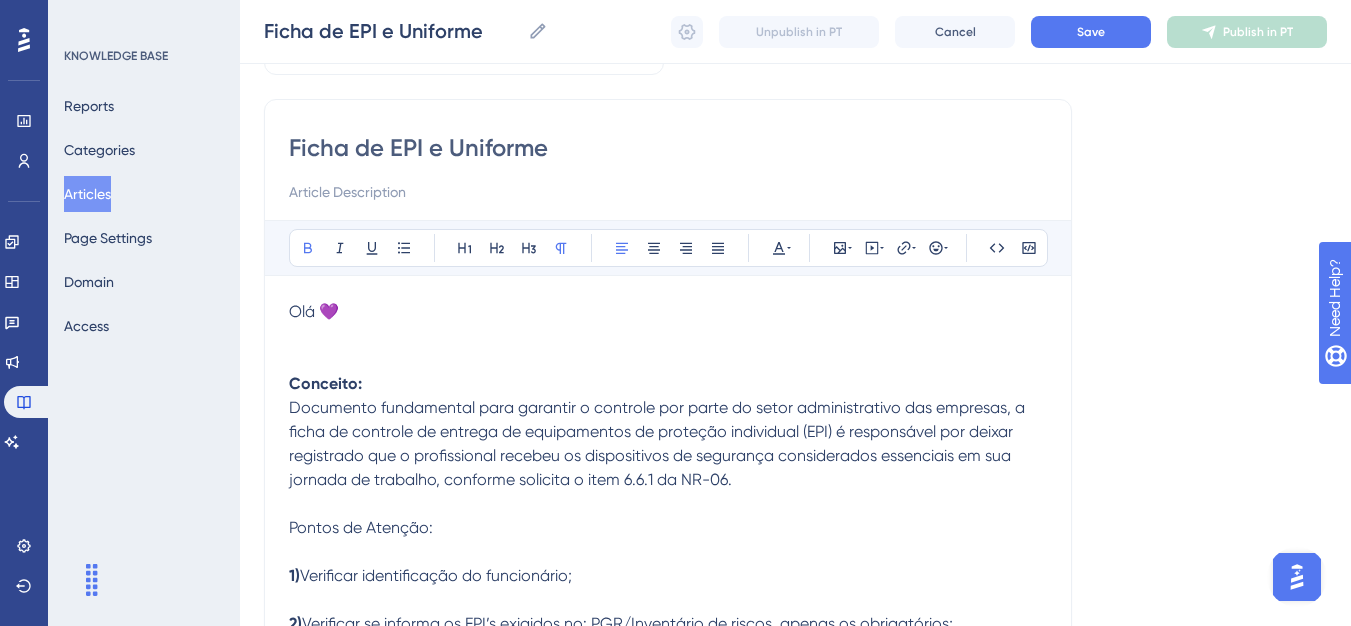 click on "Pontos de Atenção:" at bounding box center (361, 527) 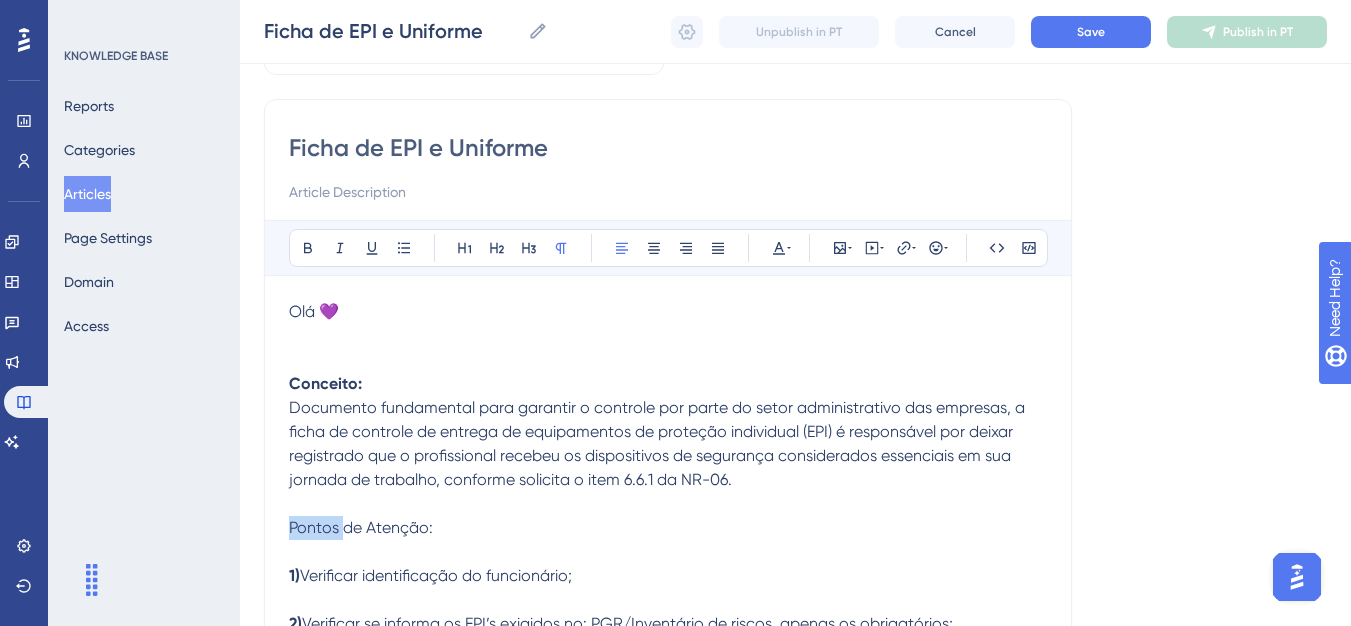 click on "Pontos de Atenção:" at bounding box center (361, 527) 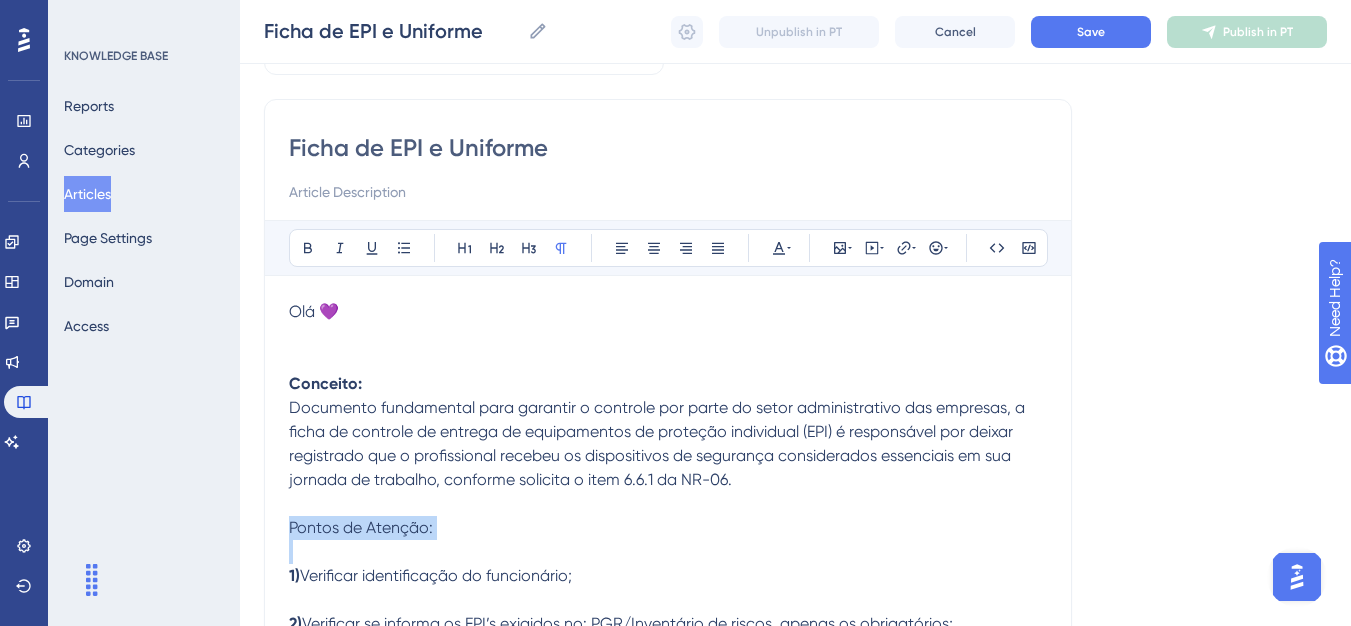 click on "Pontos de Atenção:" at bounding box center (361, 527) 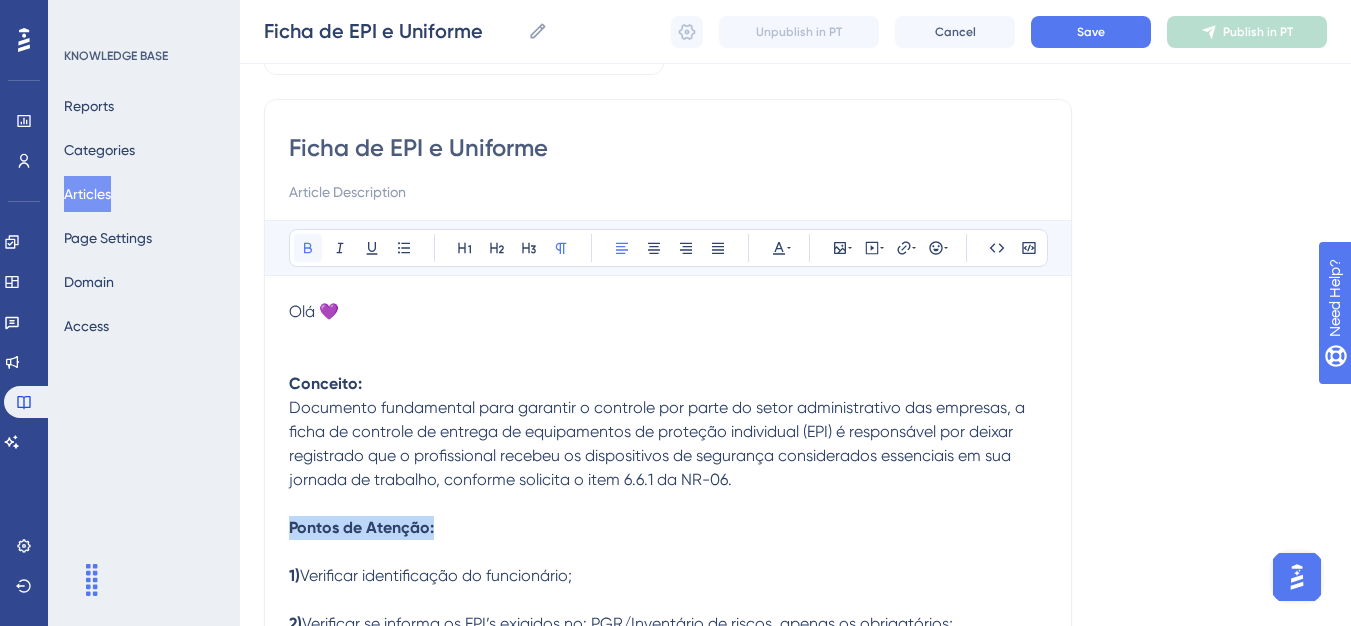 click at bounding box center [308, 248] 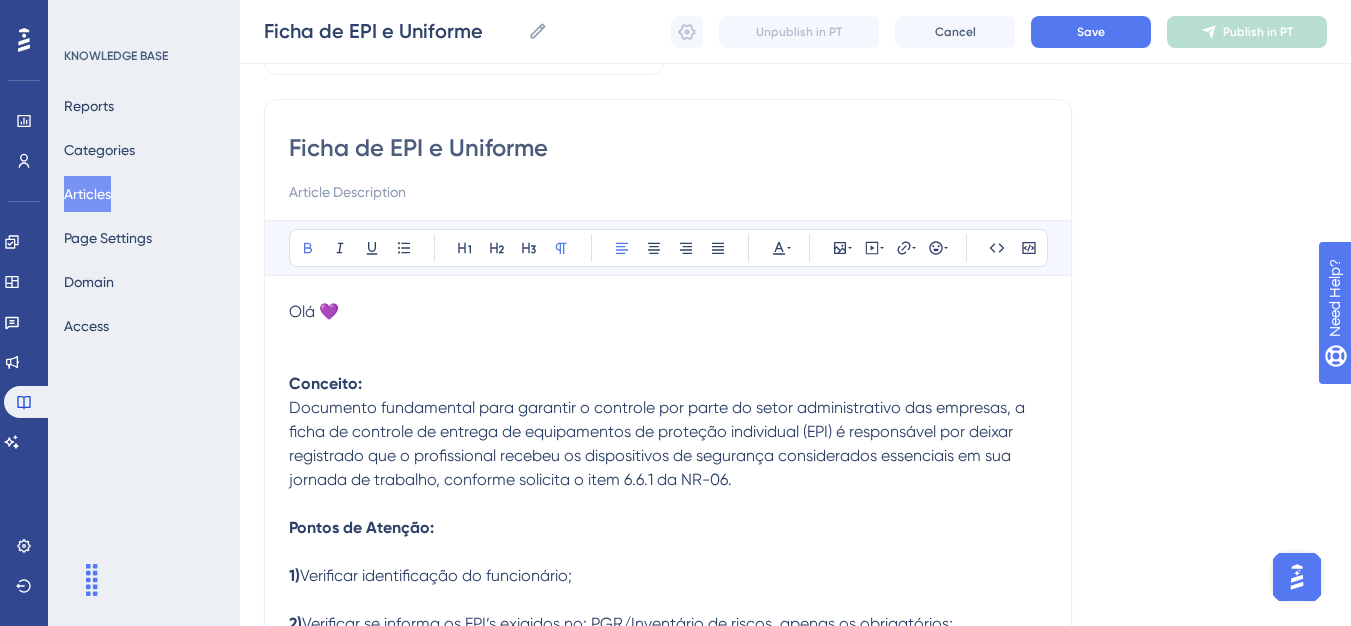 click on "Conceito:" at bounding box center (668, 384) 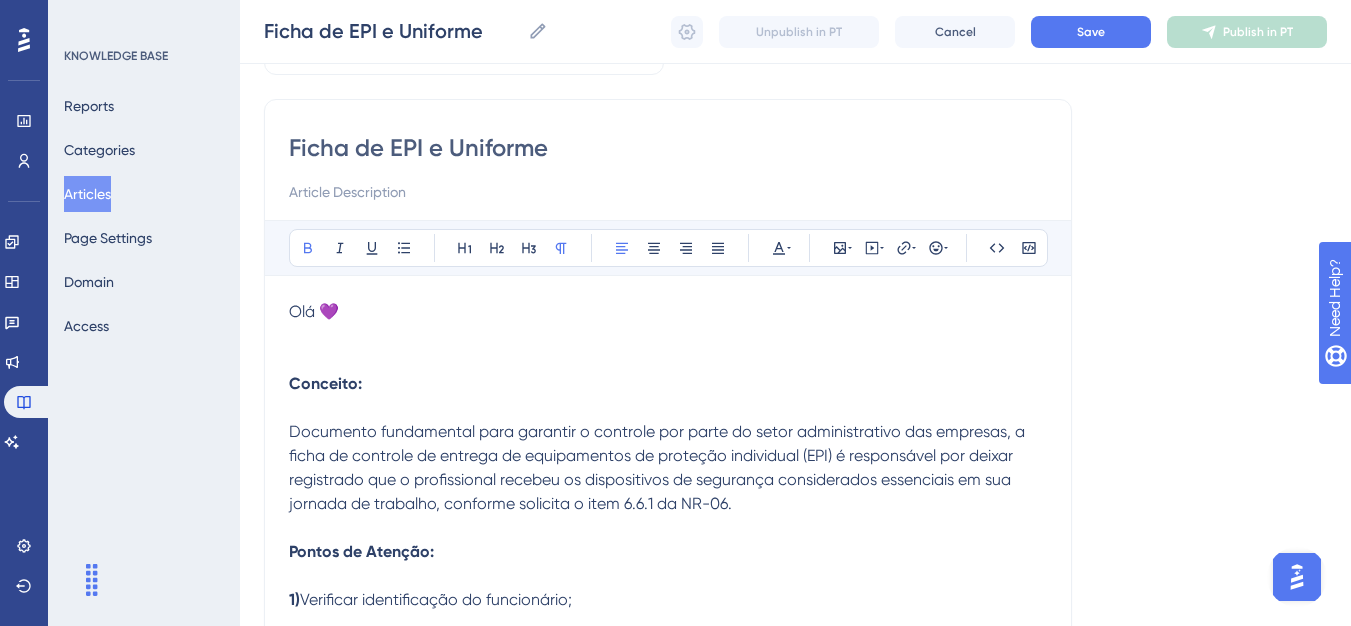 click on "Olá 💜" at bounding box center [668, 336] 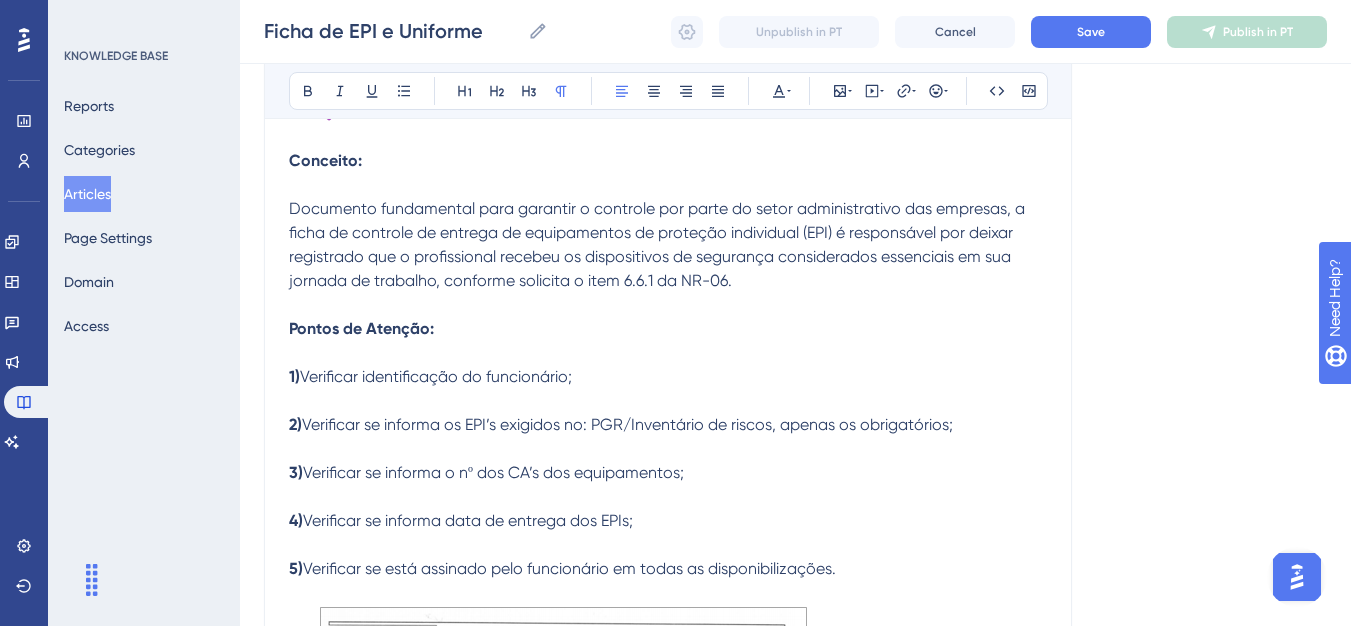 scroll, scrollTop: 325, scrollLeft: 0, axis: vertical 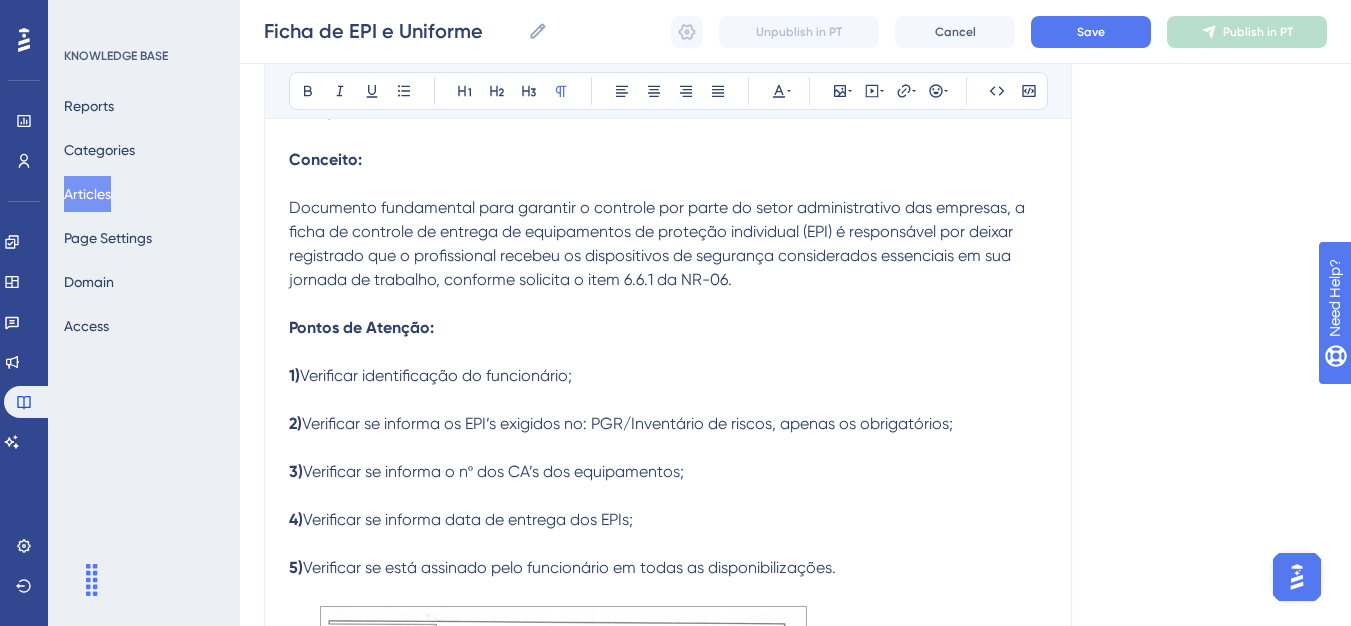 click on "2)  Verificar se informa os EPI’s exigidos no: PGR/Inventário de riscos, apenas os obrigatórios;" at bounding box center [668, 412] 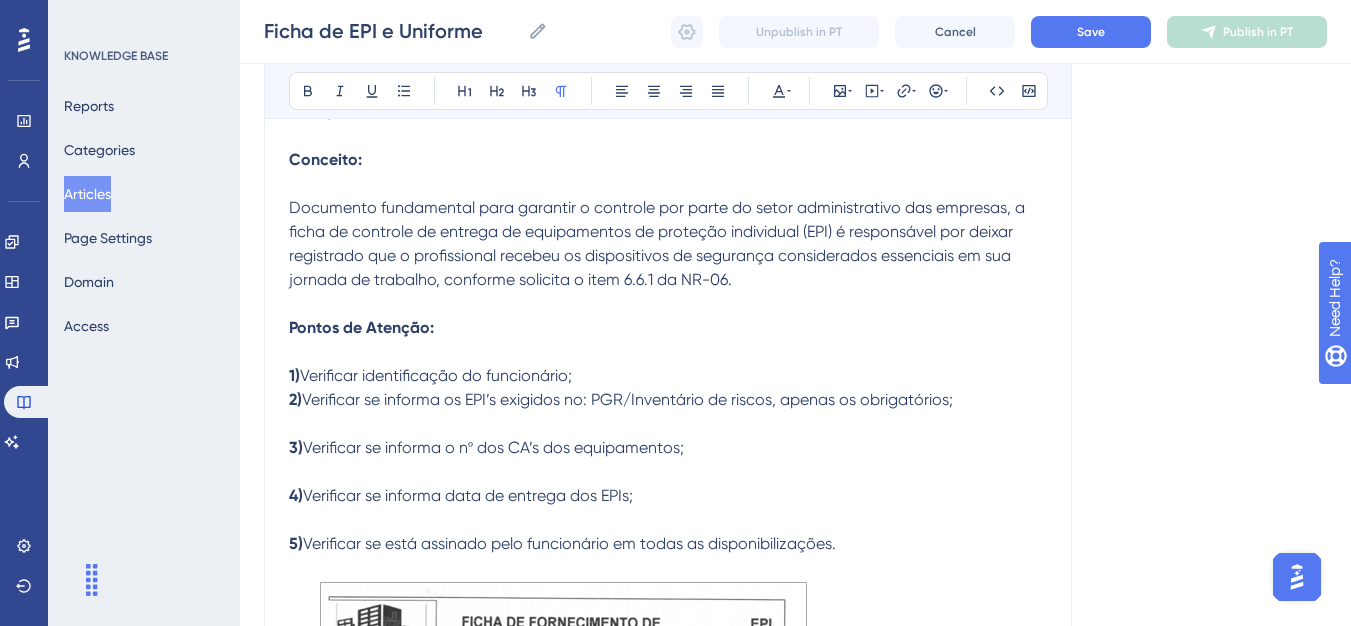 click on "3)  Verificar se informa o nº dos CA’s dos equipamentos;" at bounding box center [668, 436] 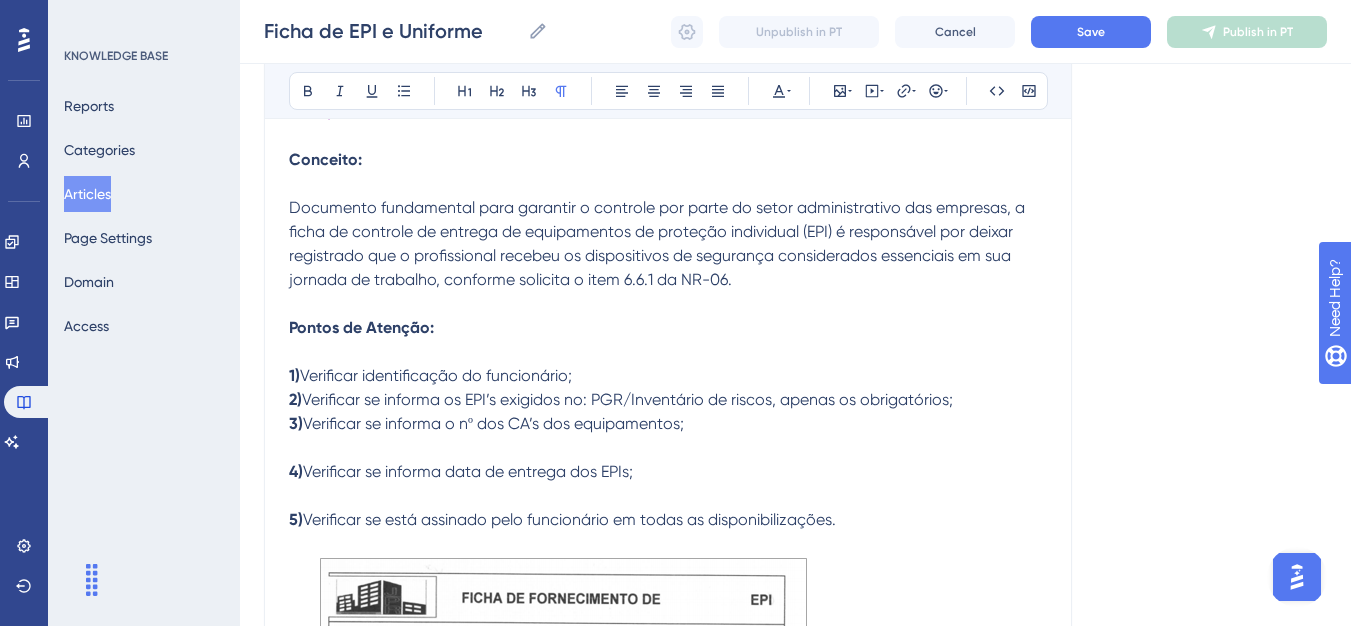click on "4)  Verificar se informa data de entrega dos EPIs;" at bounding box center (668, 460) 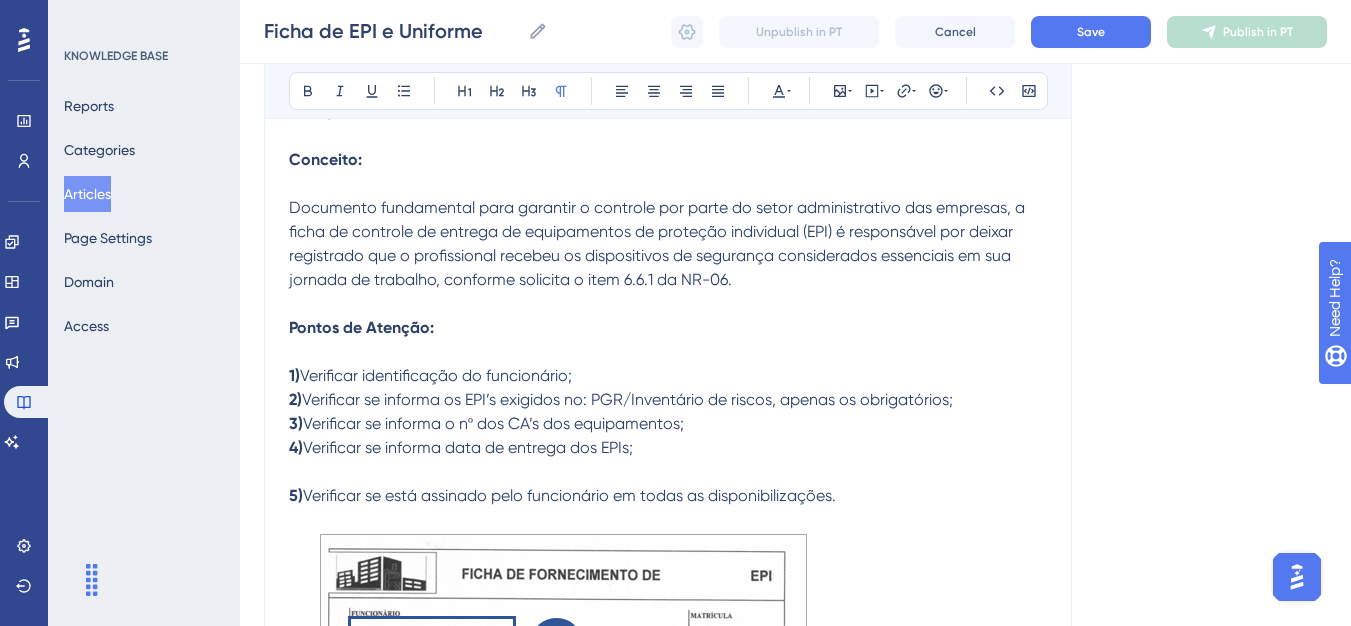 click on "5)  Verificar se está assinado pelo funcionário em todas as disponibilizações." at bounding box center (668, 496) 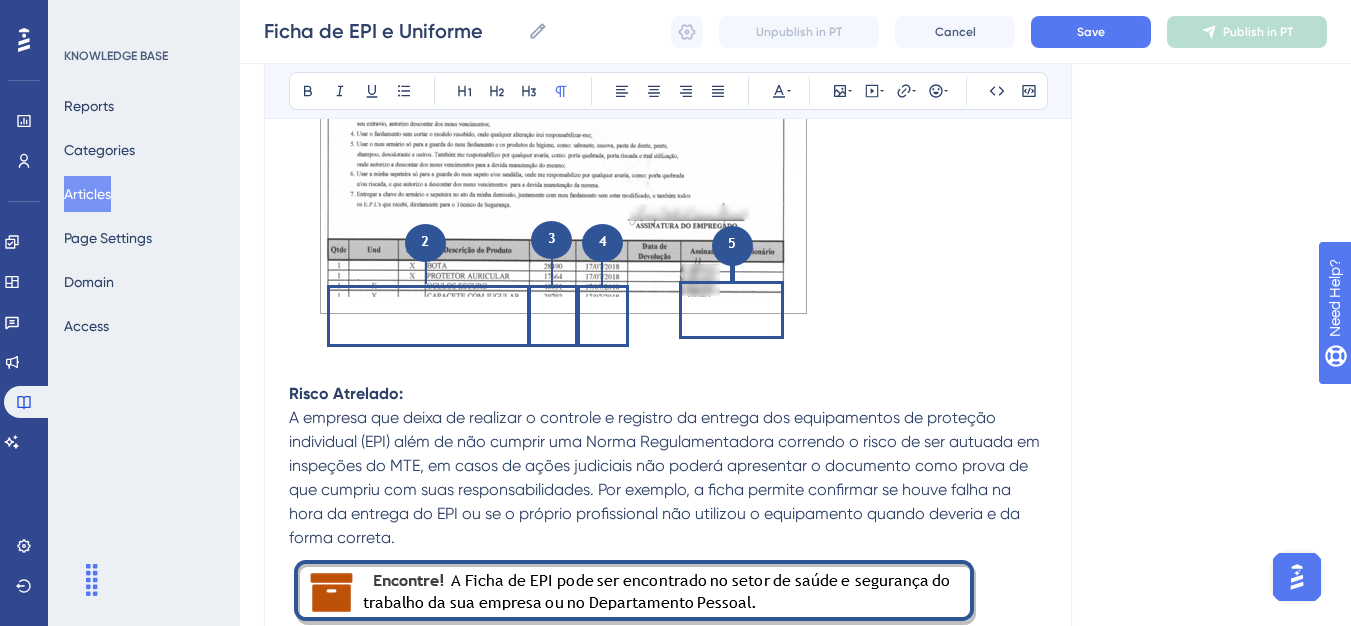 scroll, scrollTop: 1025, scrollLeft: 0, axis: vertical 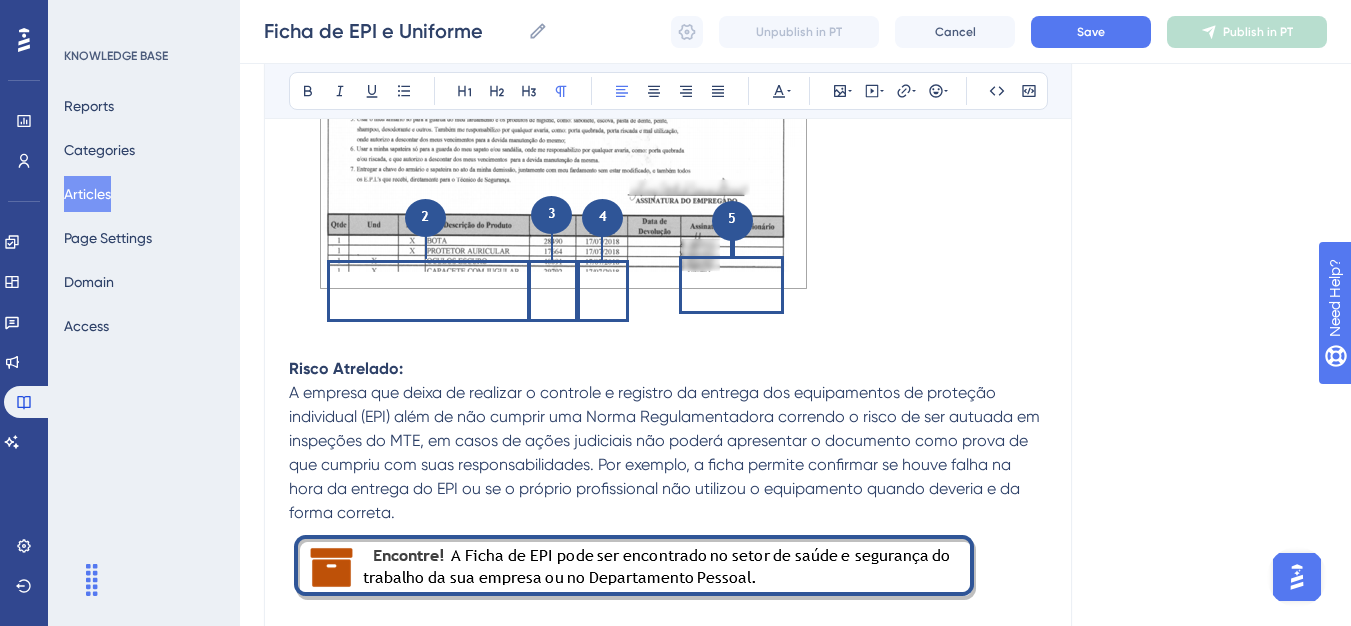 click on "A empresa que deixa de realizar o controle e registro da entrega dos equipamentos de proteção individual (EPI) além de não cumprir uma Norma Regulamentadora correndo o risco de ser autuada em inspeções do MTE, em casos de ações judiciais não poderá apresentar o documento como prova de que cumpriu com suas responsabilidades. Por exemplo, a ficha permite confirmar se houve falha na hora da entrega do EPI ou se o próprio profissional não utilizou o equipamento quando deveria e da forma correta." at bounding box center (666, 452) 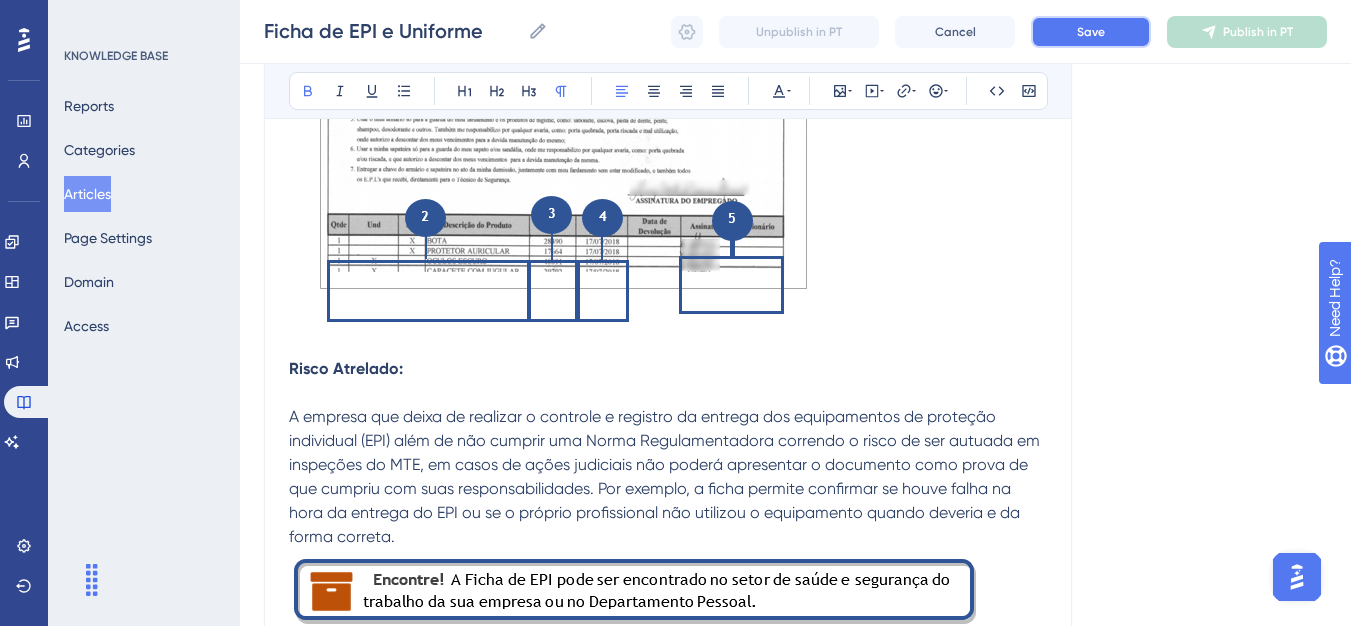 click on "Save" at bounding box center [1091, 32] 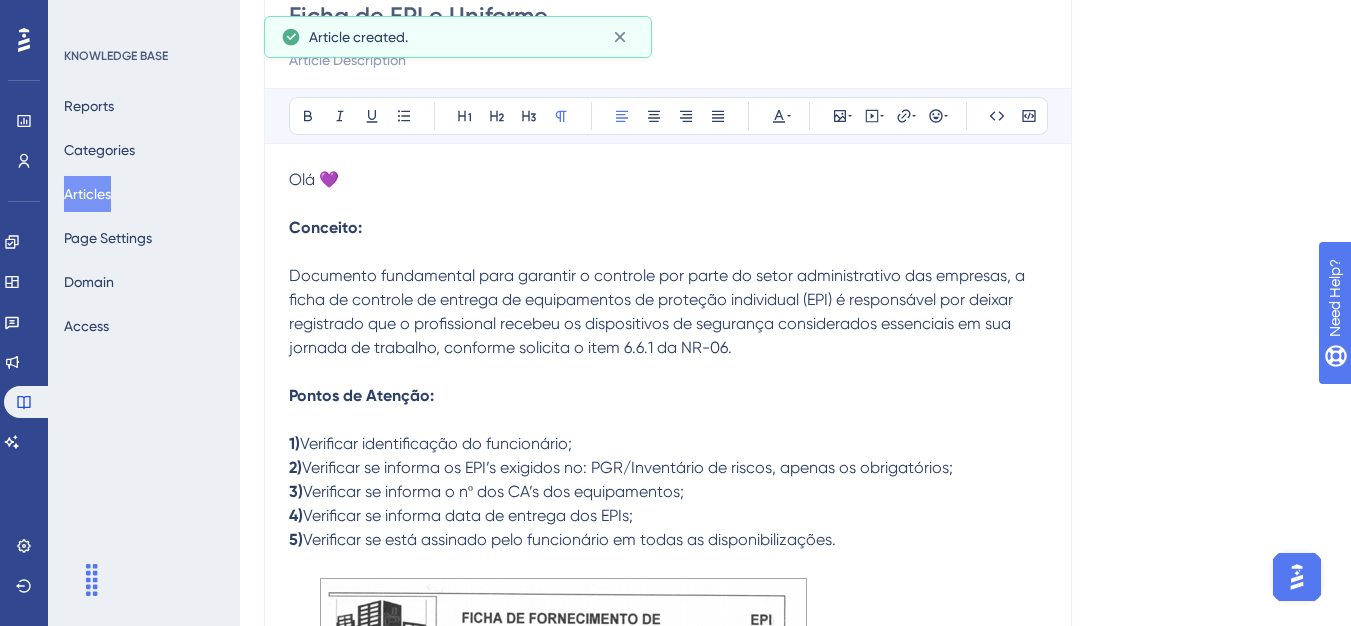 scroll, scrollTop: 0, scrollLeft: 0, axis: both 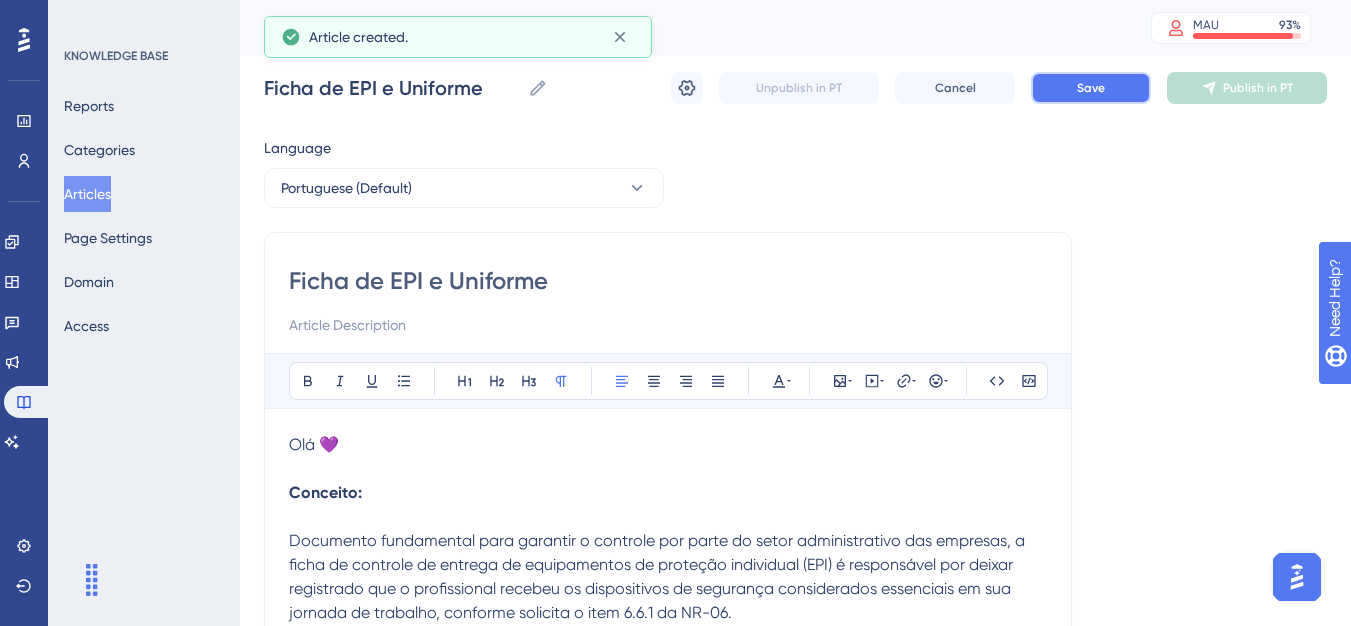 click on "Save" at bounding box center [1091, 88] 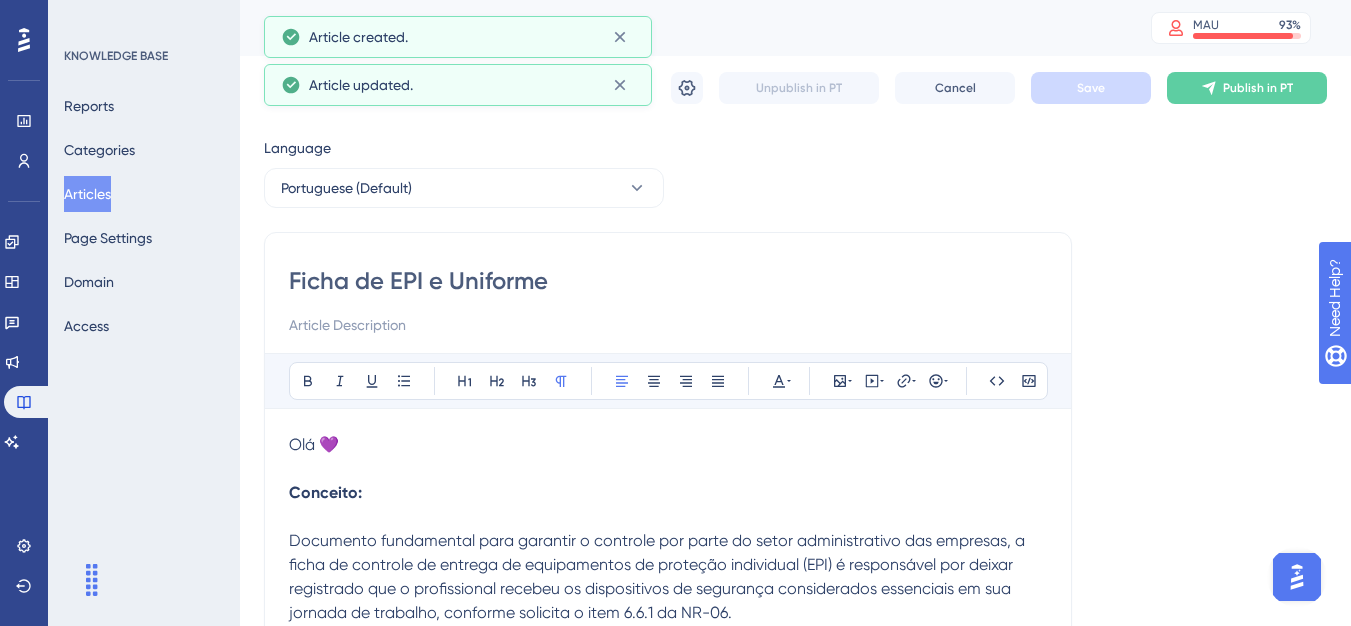 click on "Ficha de EPI e Uniforme Ficha de EPI e Uniforme Unpublish in PT Cancel Save Publish in PT" at bounding box center (795, 88) 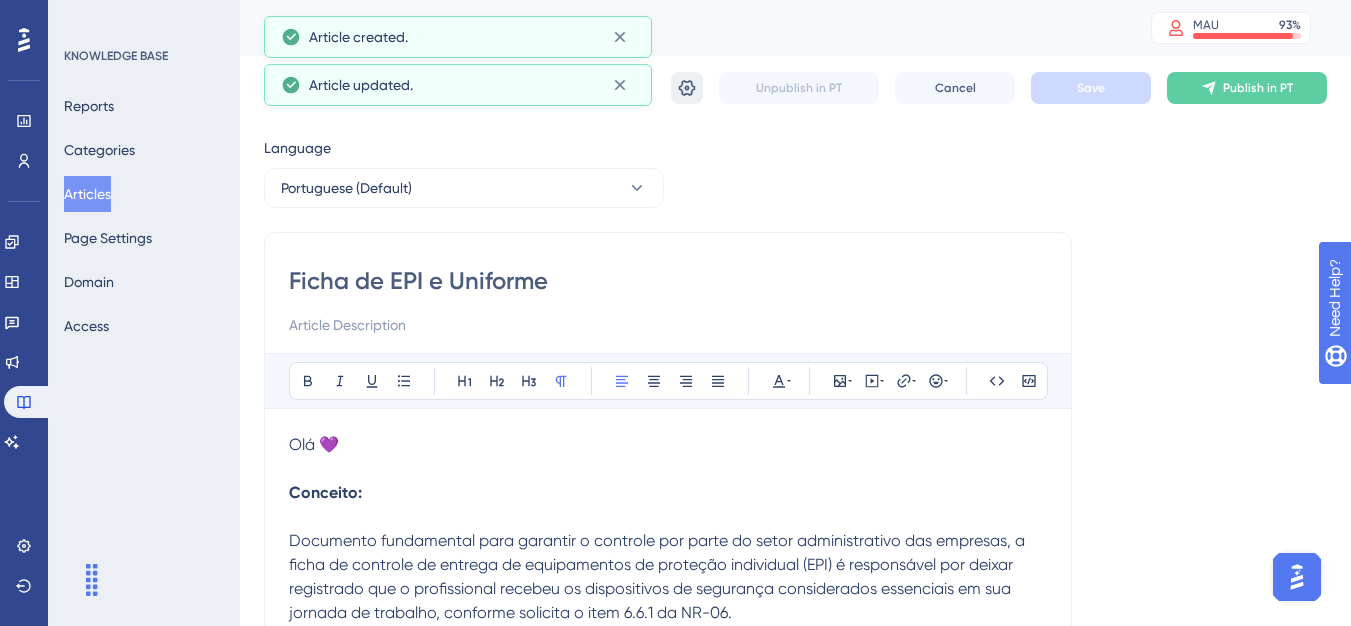 click on "Ficha de EPI e Uniforme Ficha de EPI e Uniforme Unpublish in PT Cancel Save Publish in PT" at bounding box center (795, 88) 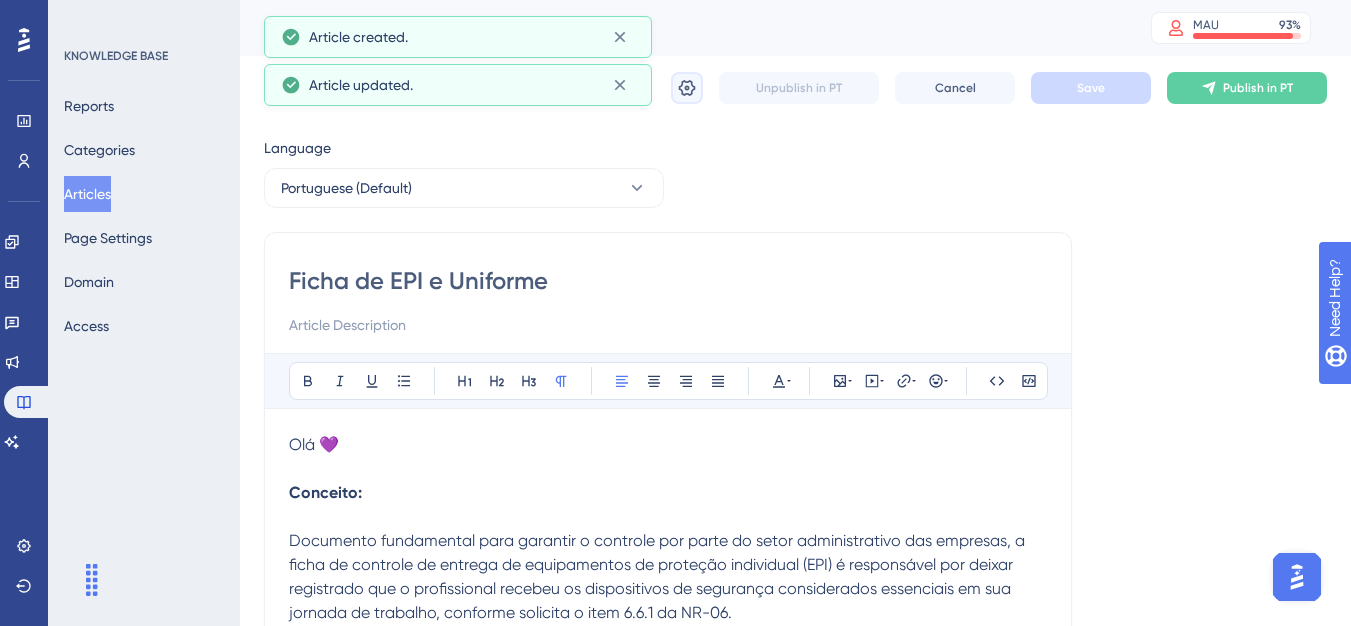 click at bounding box center [687, 88] 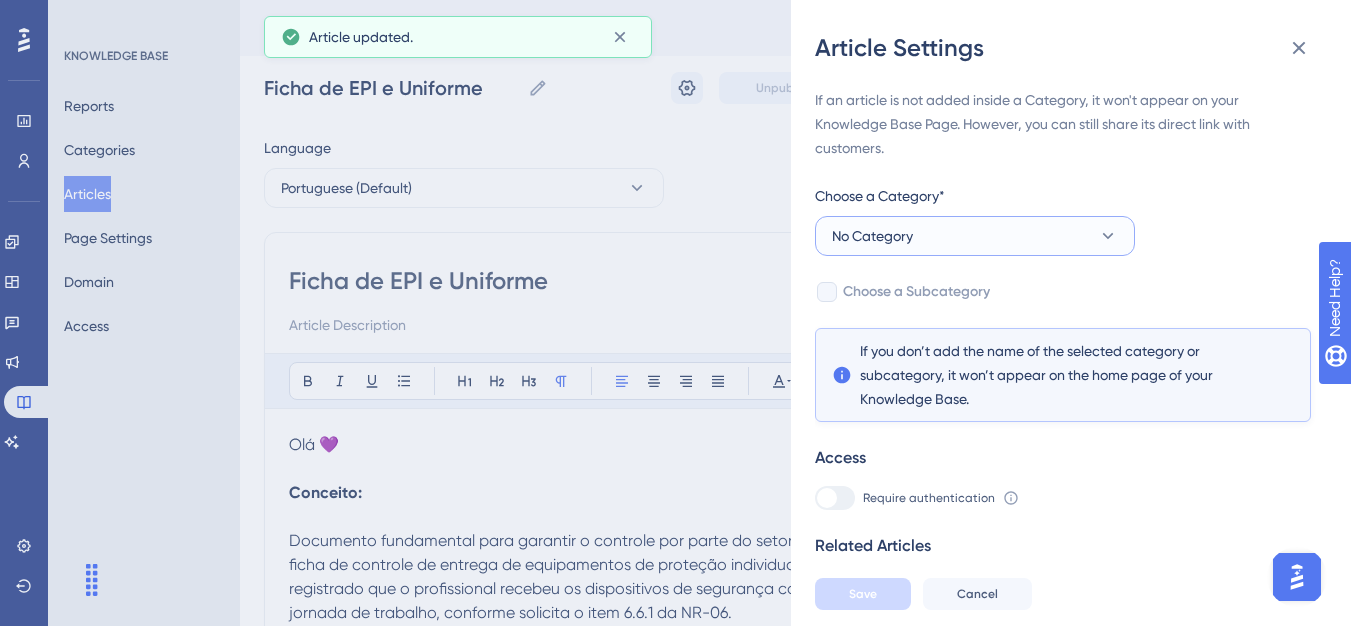 click on "No Category" at bounding box center [975, 236] 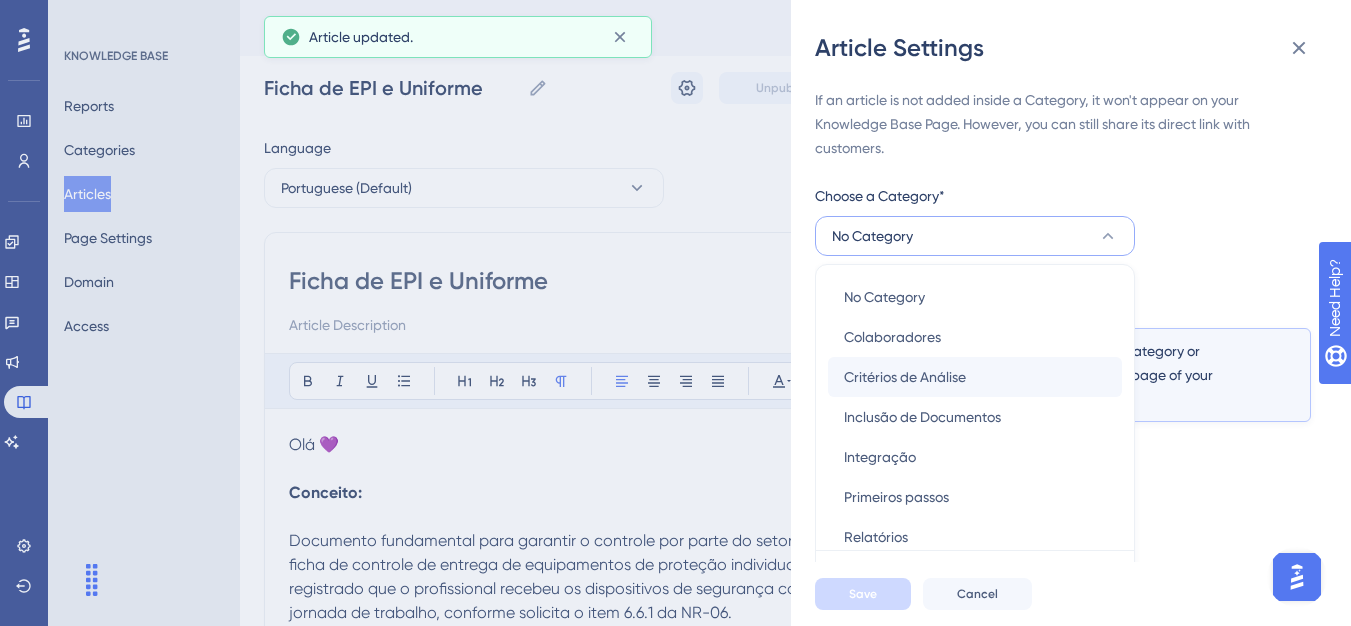 scroll, scrollTop: 49, scrollLeft: 0, axis: vertical 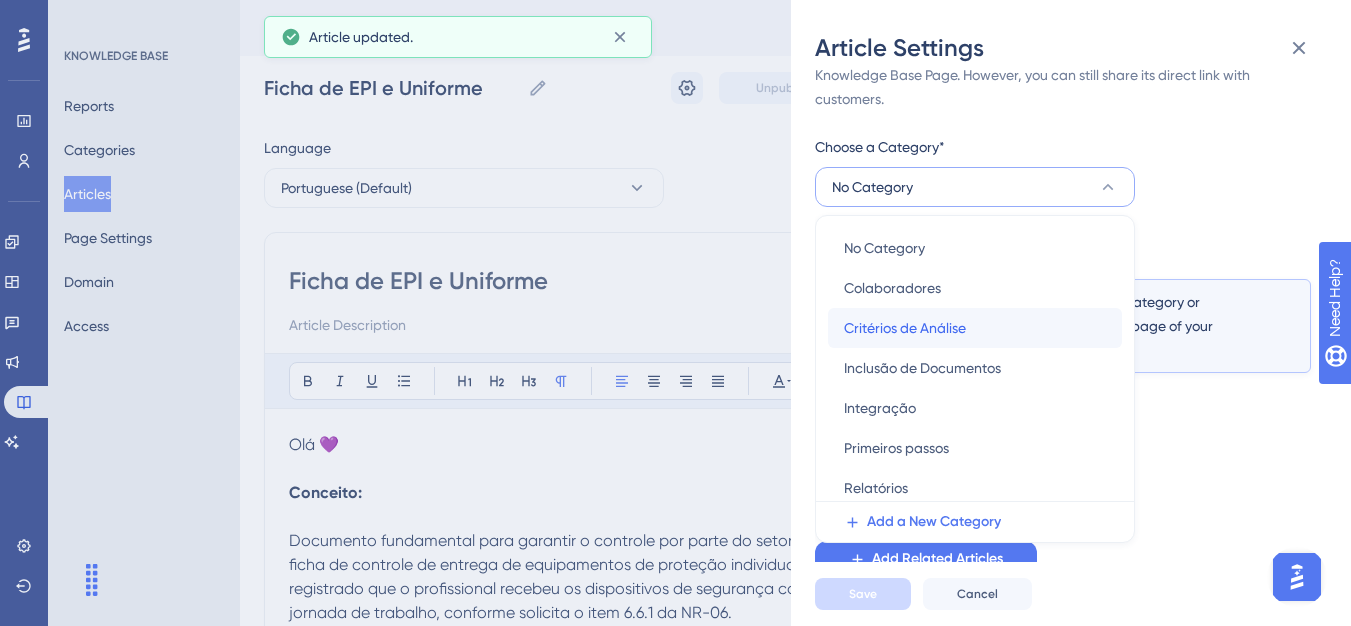 click on "Critérios de Análise" at bounding box center [905, 328] 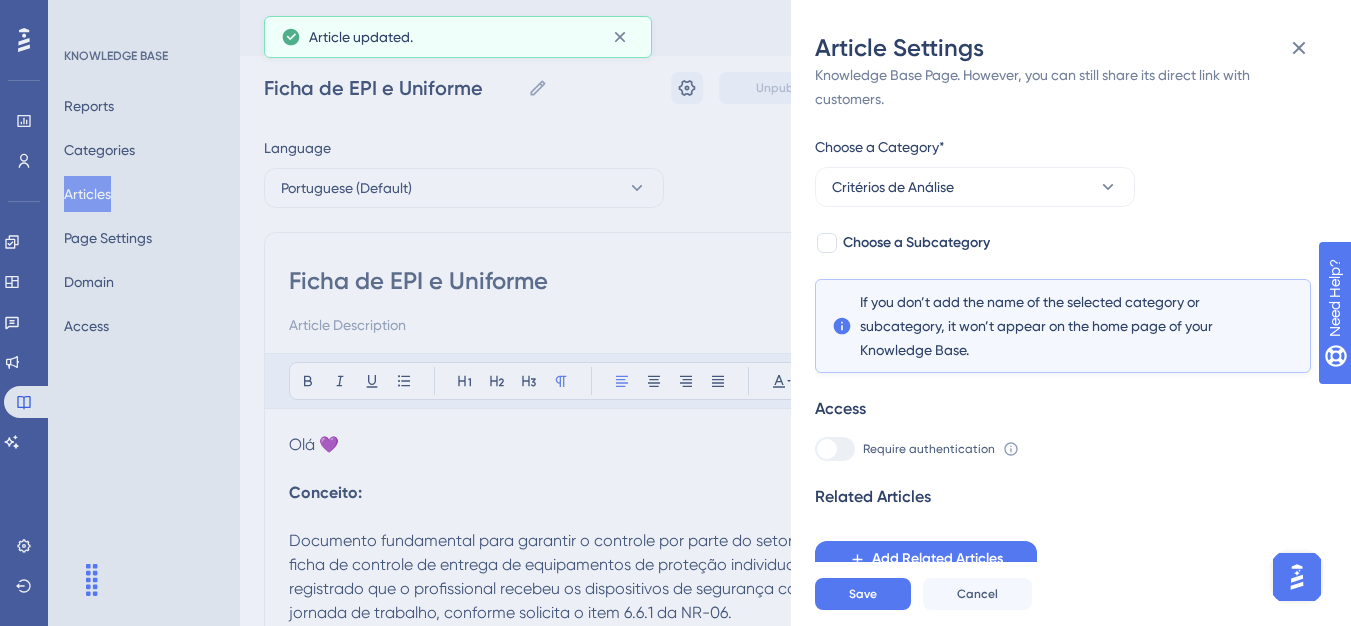 click on "If an article is not added inside a Category, it won't appear on your Knowledge Base Page. However, you can still share its direct link with customers. Choose a Category* Critérios de Análise Choose a Subcategory If you don’t add the name of the selected category or subcategory, it won’t appear on the home page of your Knowledge Base. Access Require authentication To change this setting you should manage your access preferences  under the Access tab. Learn more Related Articles Add Related Articles" at bounding box center [1063, 308] 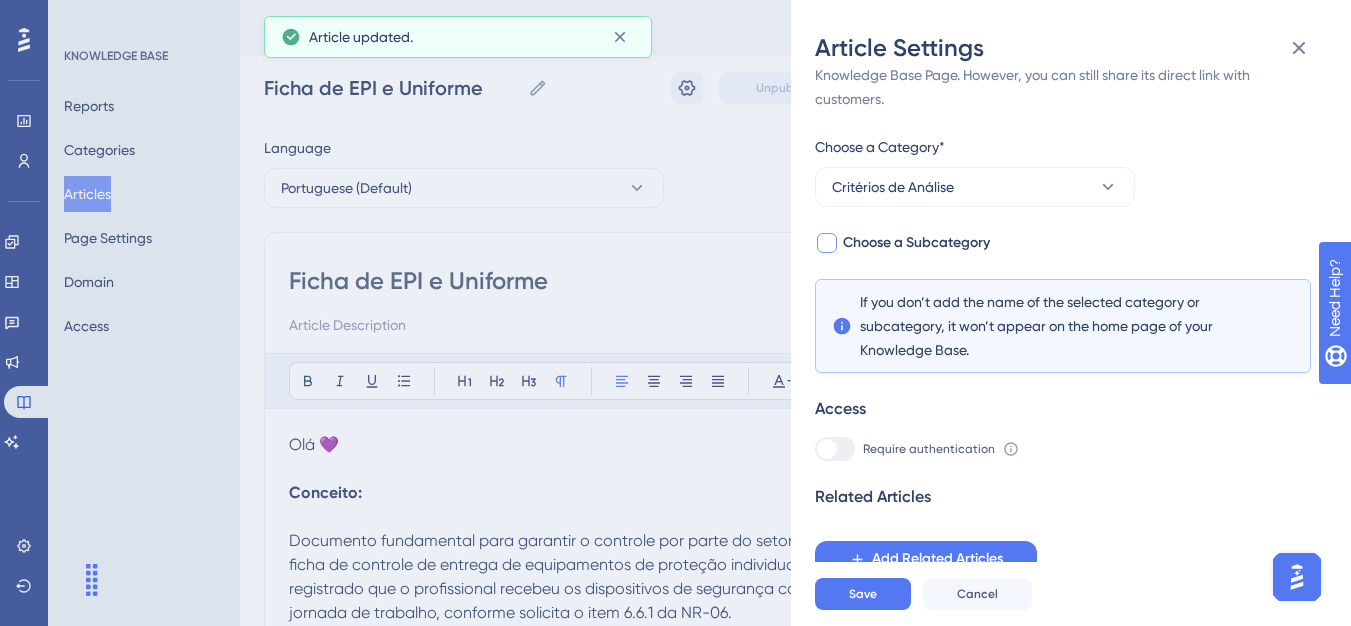 click on "Choose a Subcategory" at bounding box center (902, 243) 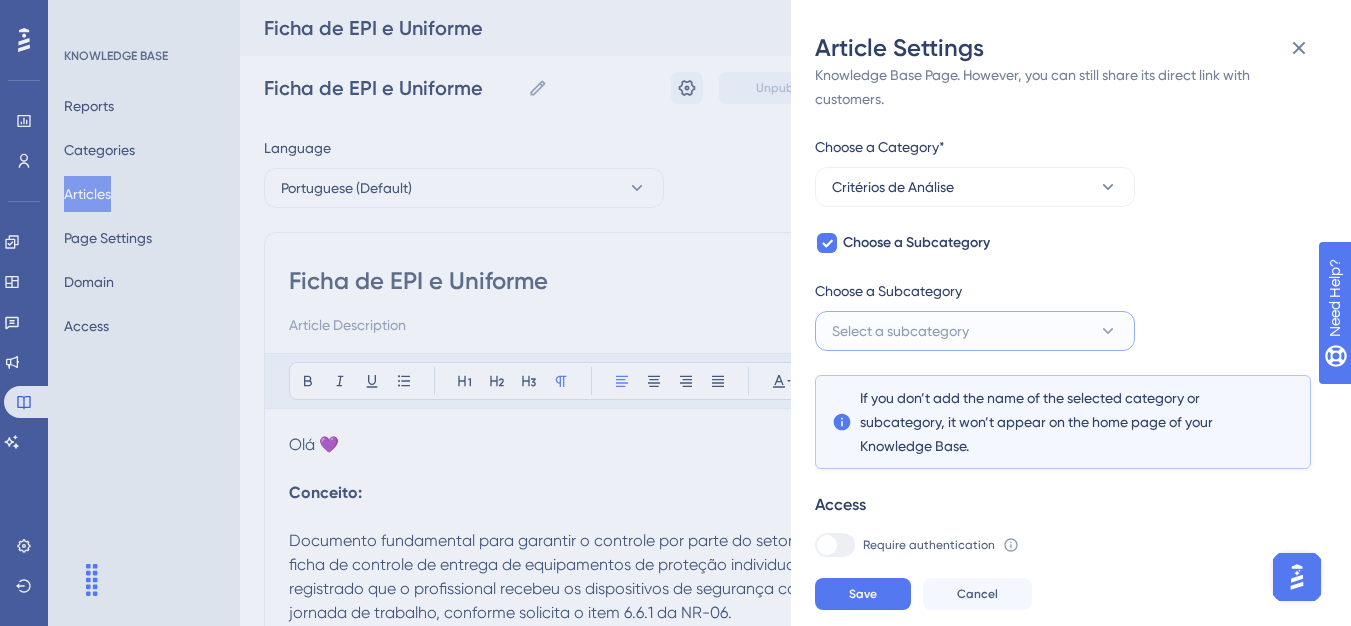 click on "Select a subcategory" at bounding box center (975, 331) 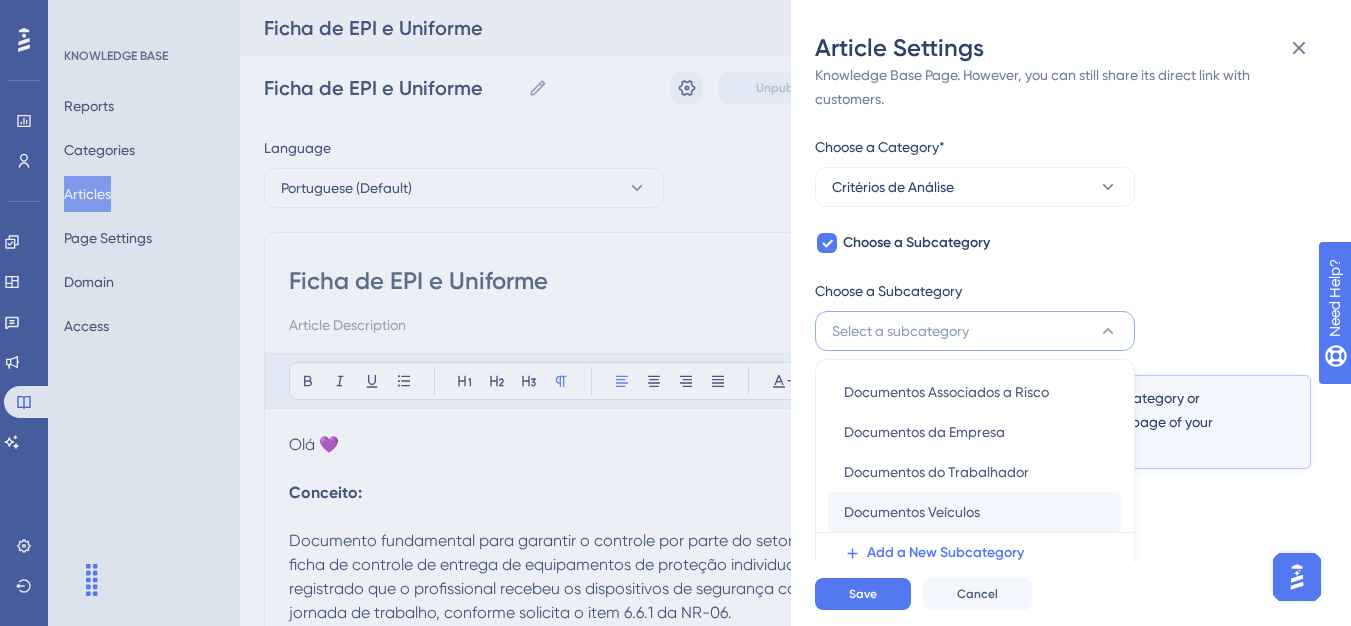 scroll, scrollTop: 145, scrollLeft: 0, axis: vertical 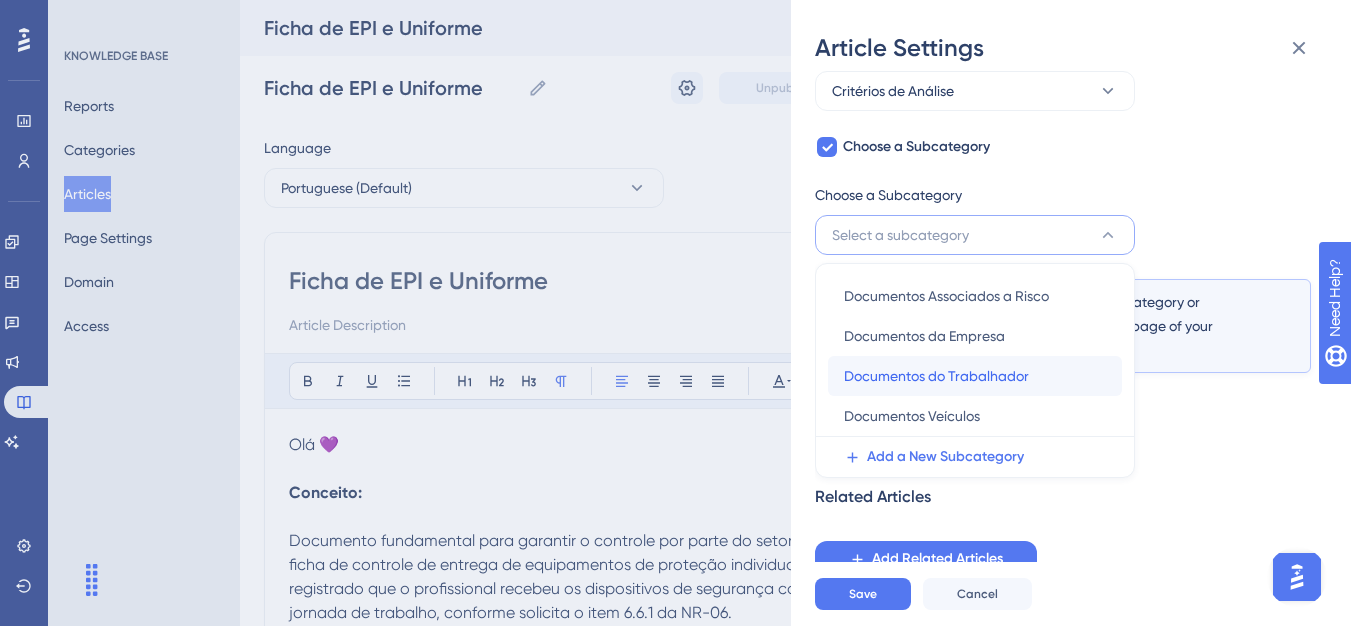 click on "Documentos do Trabalhador Documentos do Trabalhador" at bounding box center (975, 376) 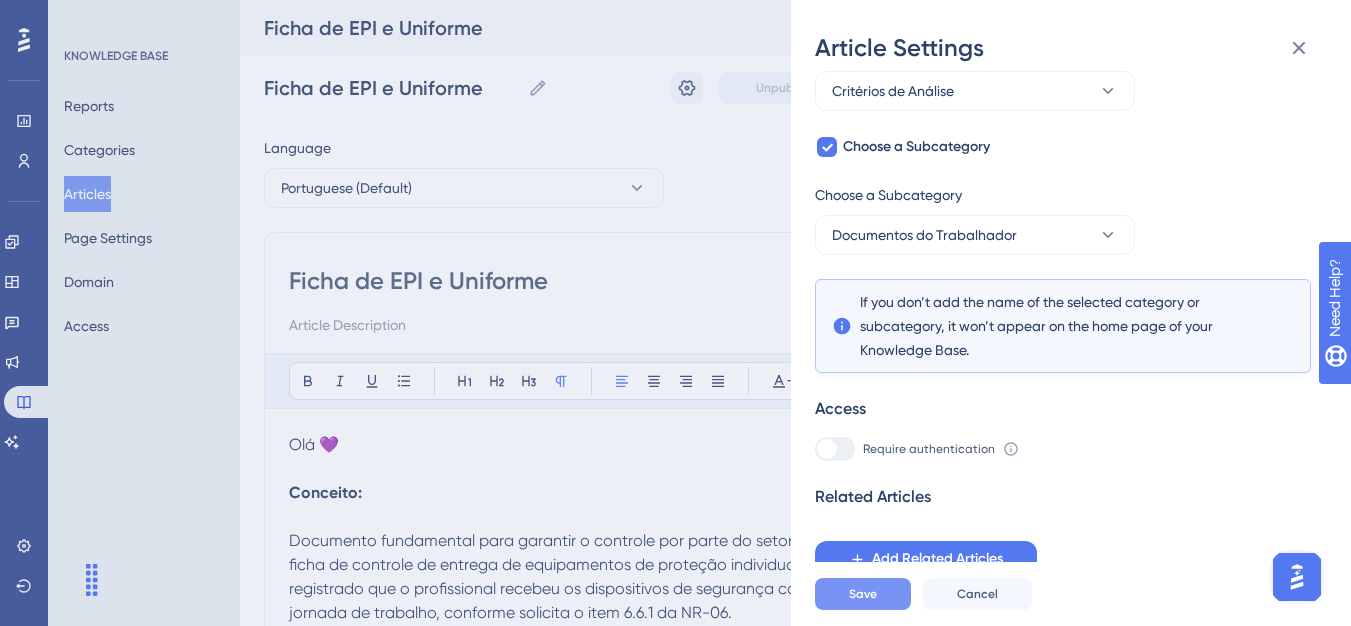 click on "Save" at bounding box center (863, 594) 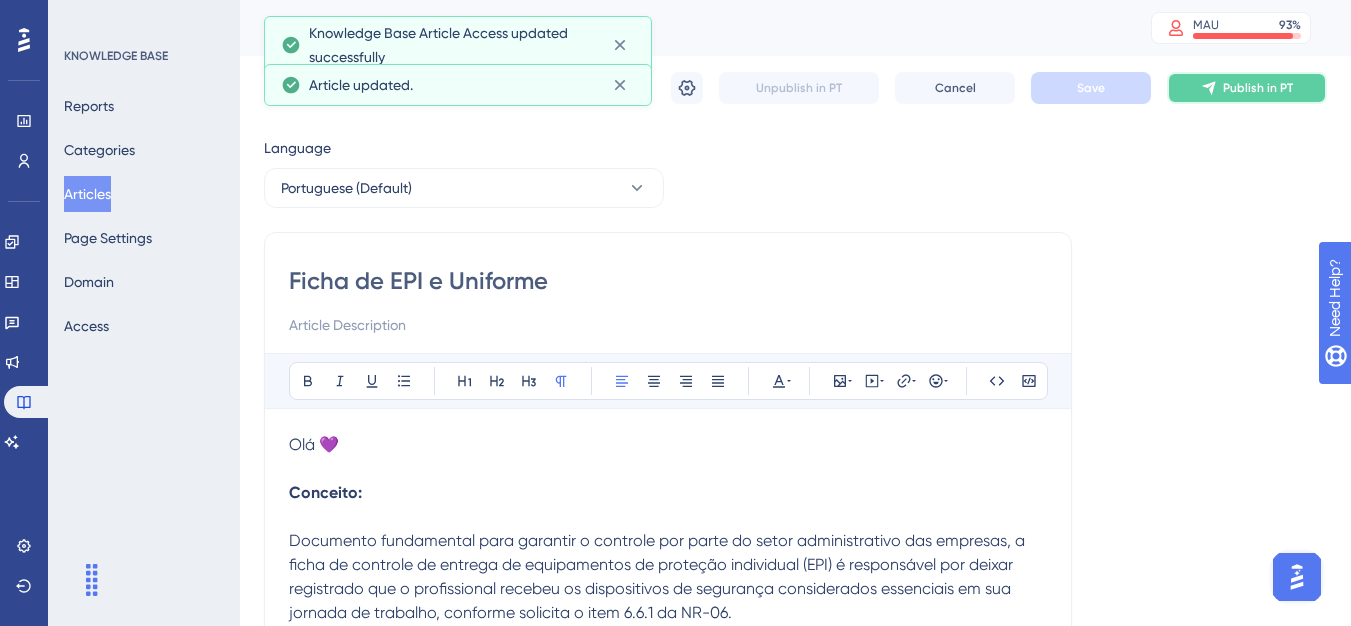 click on "Publish in PT" at bounding box center (1247, 88) 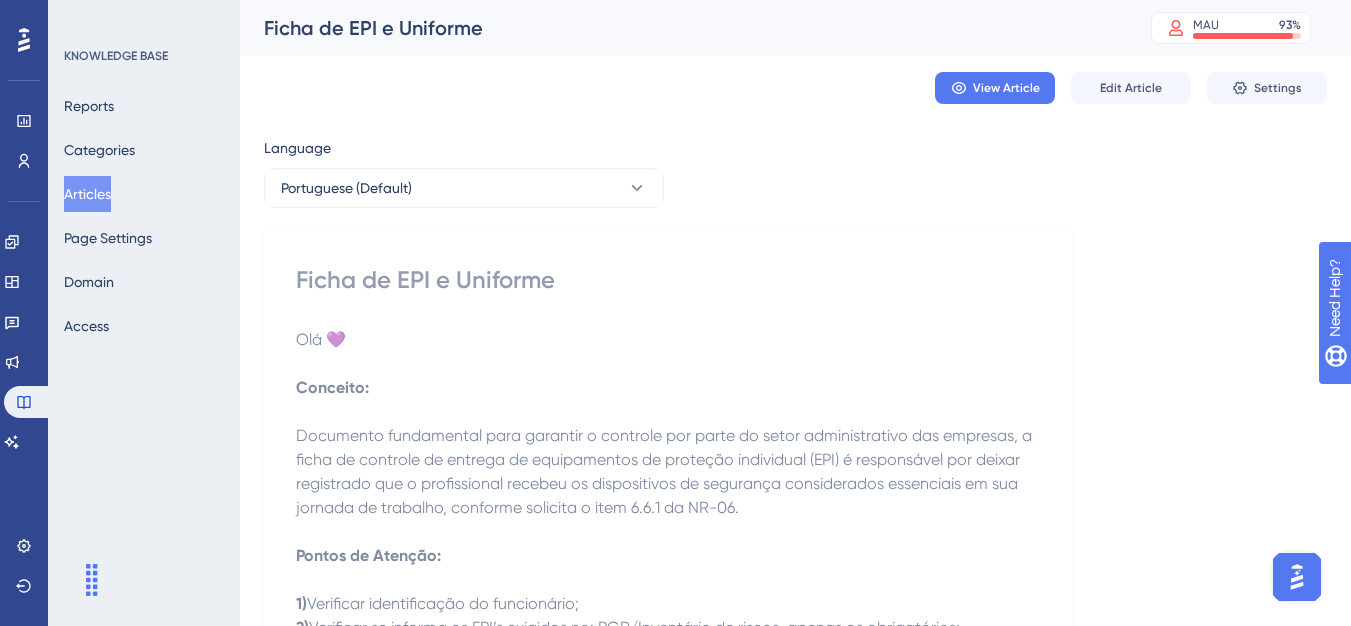 click on "Articles" at bounding box center [87, 194] 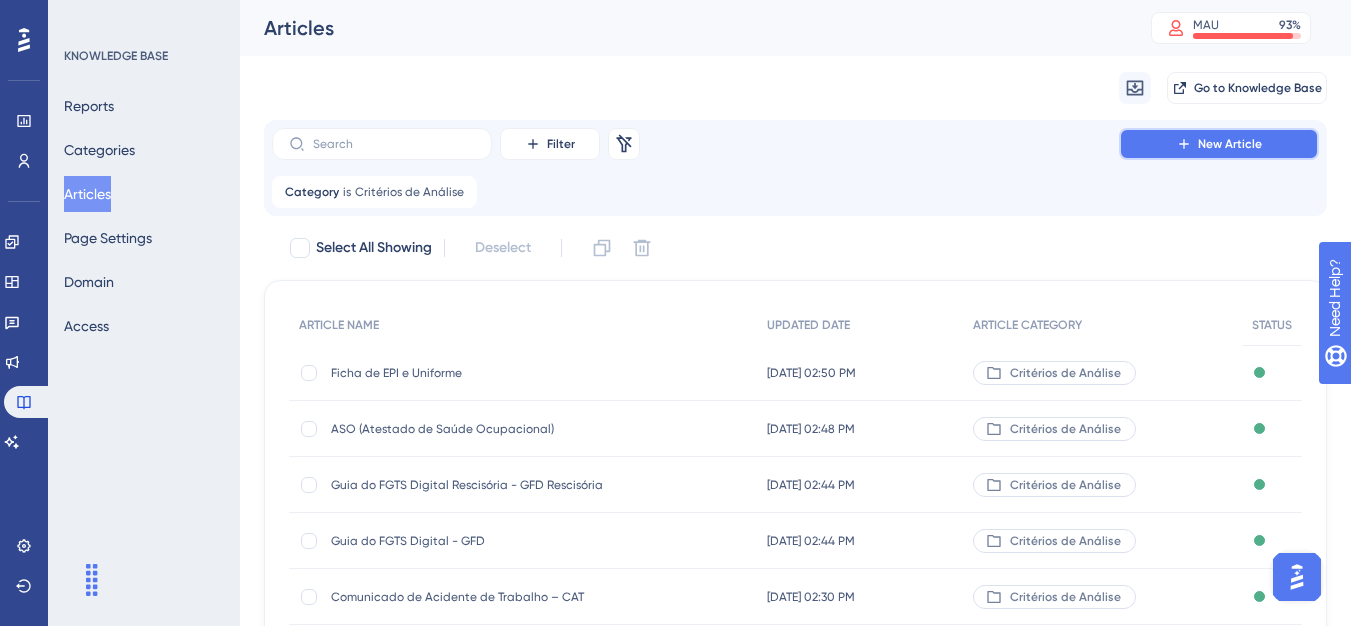 click 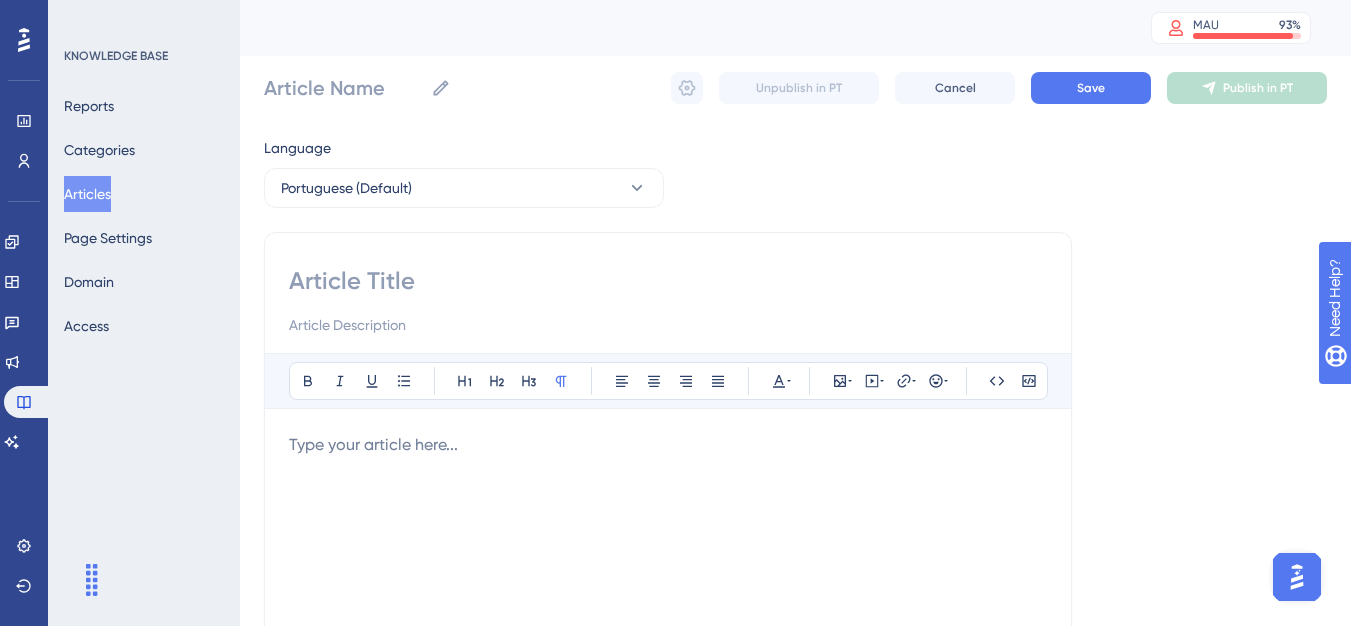 click at bounding box center [668, 325] 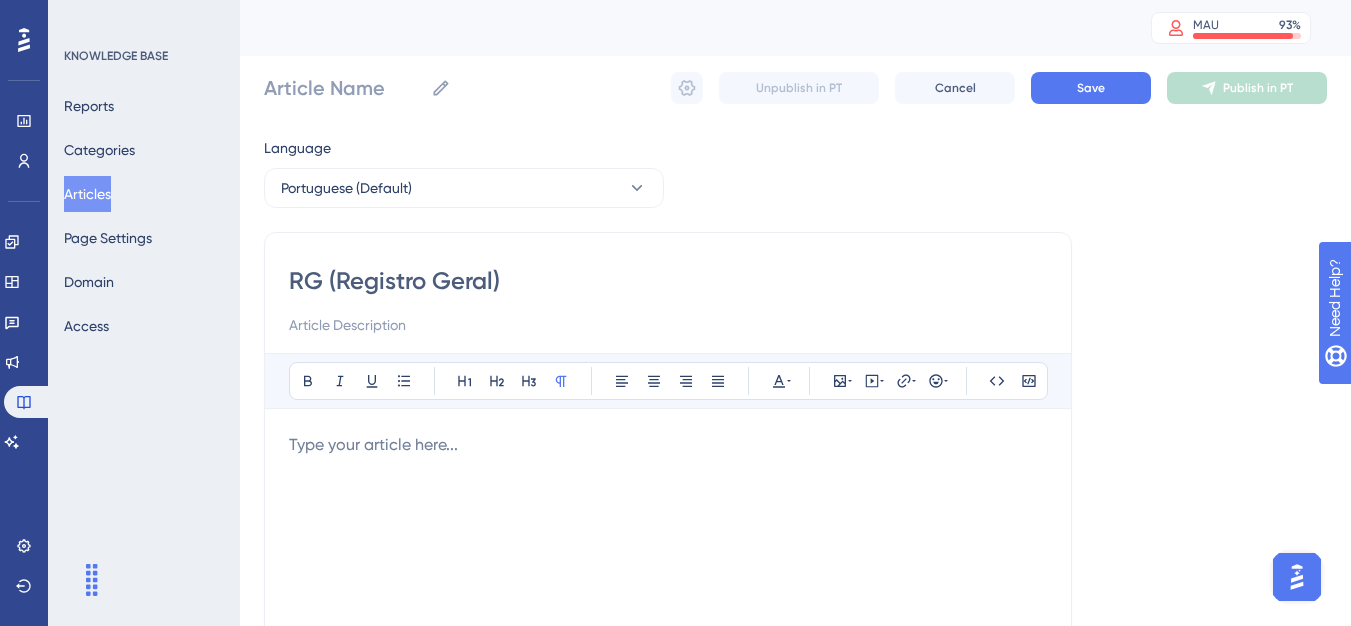 type on "RG (Registro Geral)" 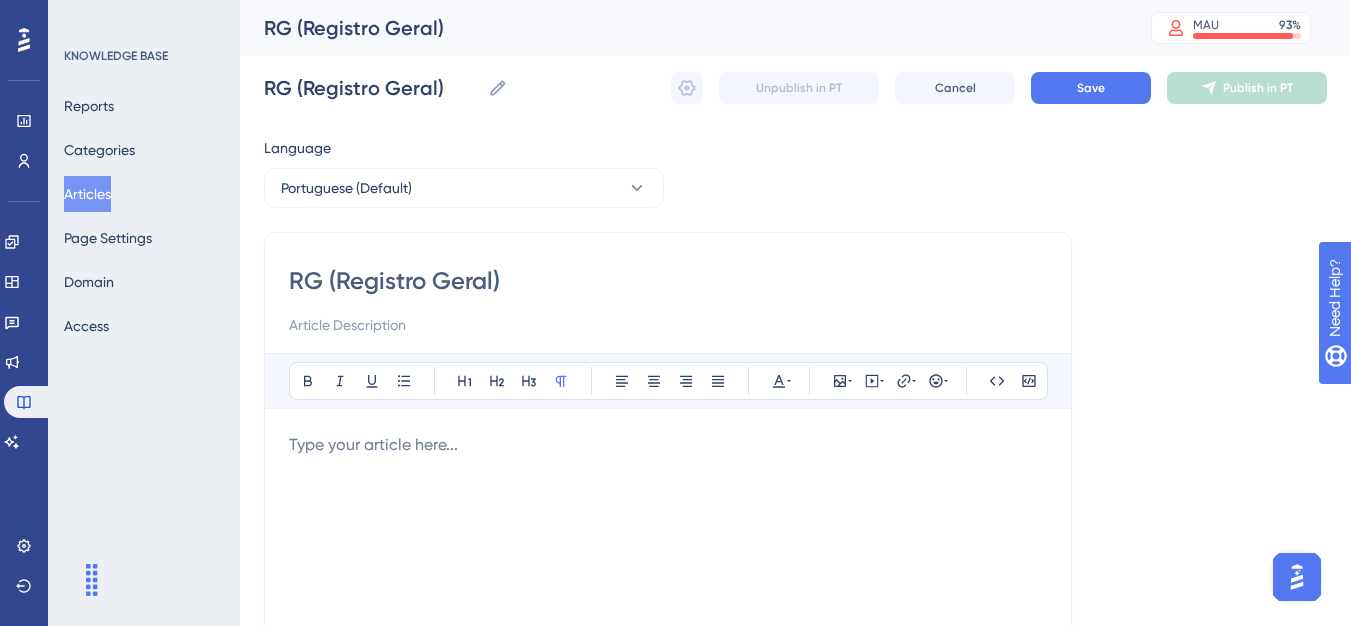 type on "RG (Registro Geral)" 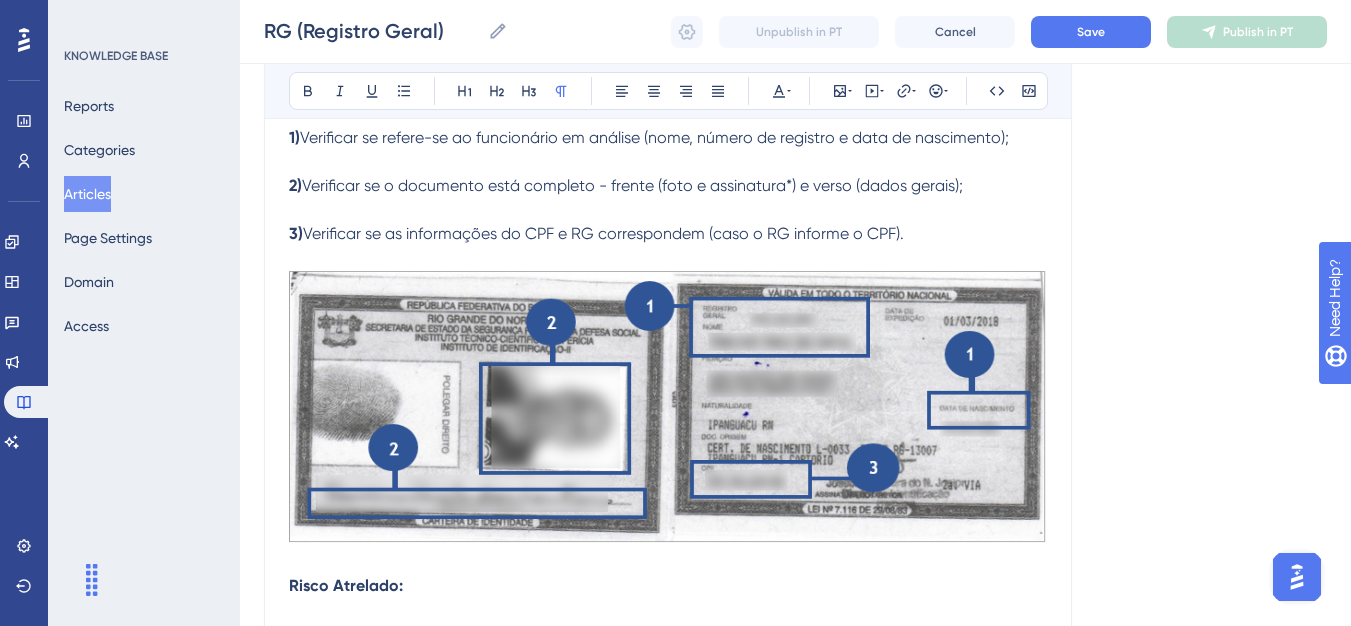 scroll, scrollTop: 377, scrollLeft: 0, axis: vertical 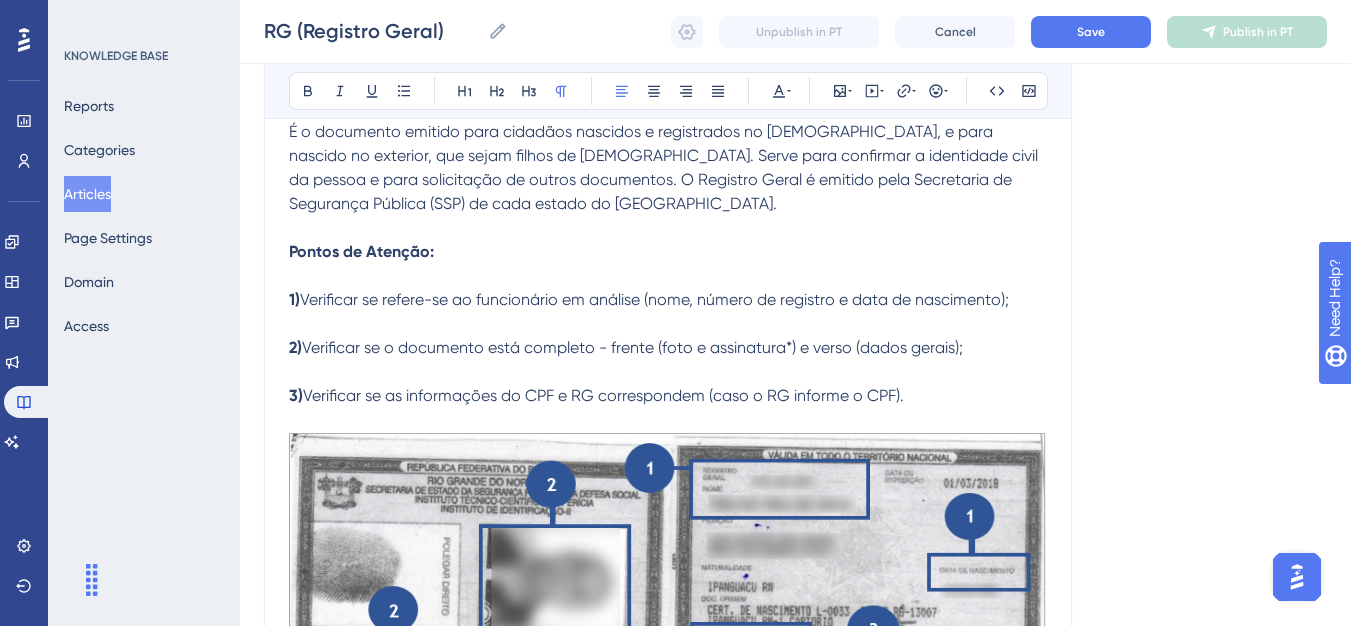 click on "Pontos de Atenção: 1)  Verificar se refere-se ao funcionário em análise (nome, número de registro e data de nascimento); 2)  Verificar se o documento está completo - frente (foto e assinatura*) e verso (dados gerais); 3)  Verificar se as informações do CPF e RG correspondem (caso o RG informe o CPF)." at bounding box center (668, 324) 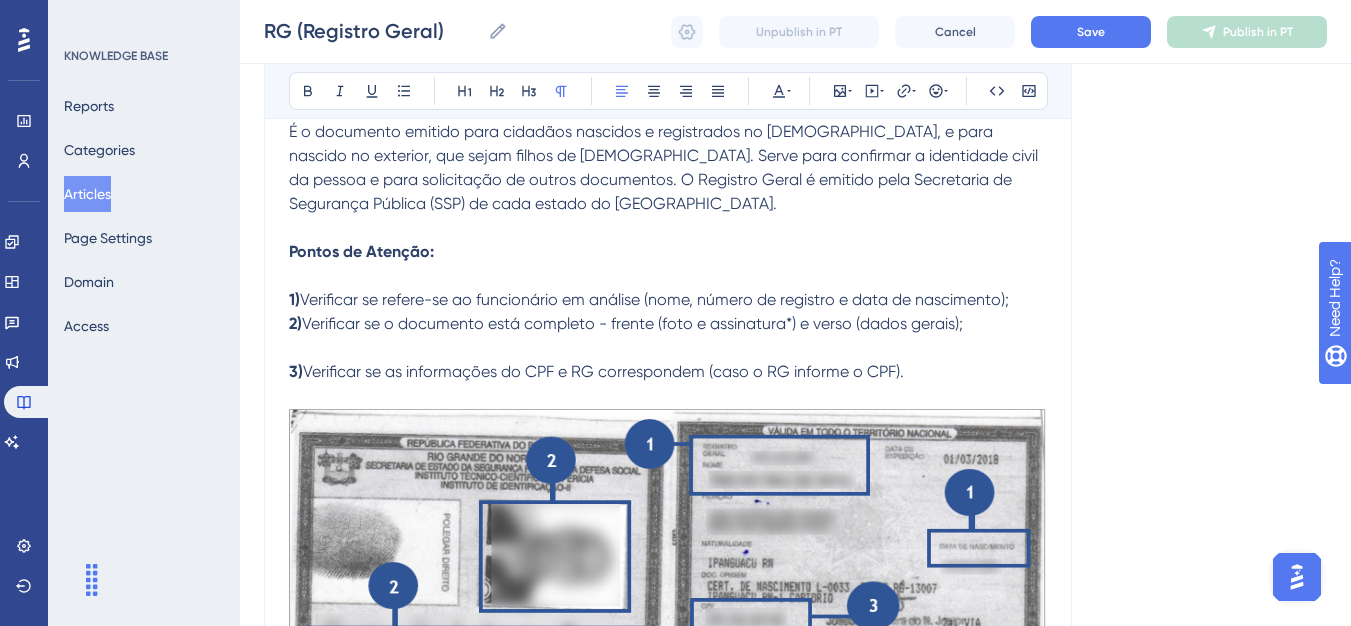click on "Pontos de Atenção: 1)  Verificar se refere-se ao funcionário em análise (nome, número de registro e data de nascimento); 2)  Verificar se o documento está completo - frente (foto e assinatura*) e verso (dados gerais); 3)  Verificar se as informações do CPF e RG correspondem (caso o RG informe o CPF)." at bounding box center [668, 312] 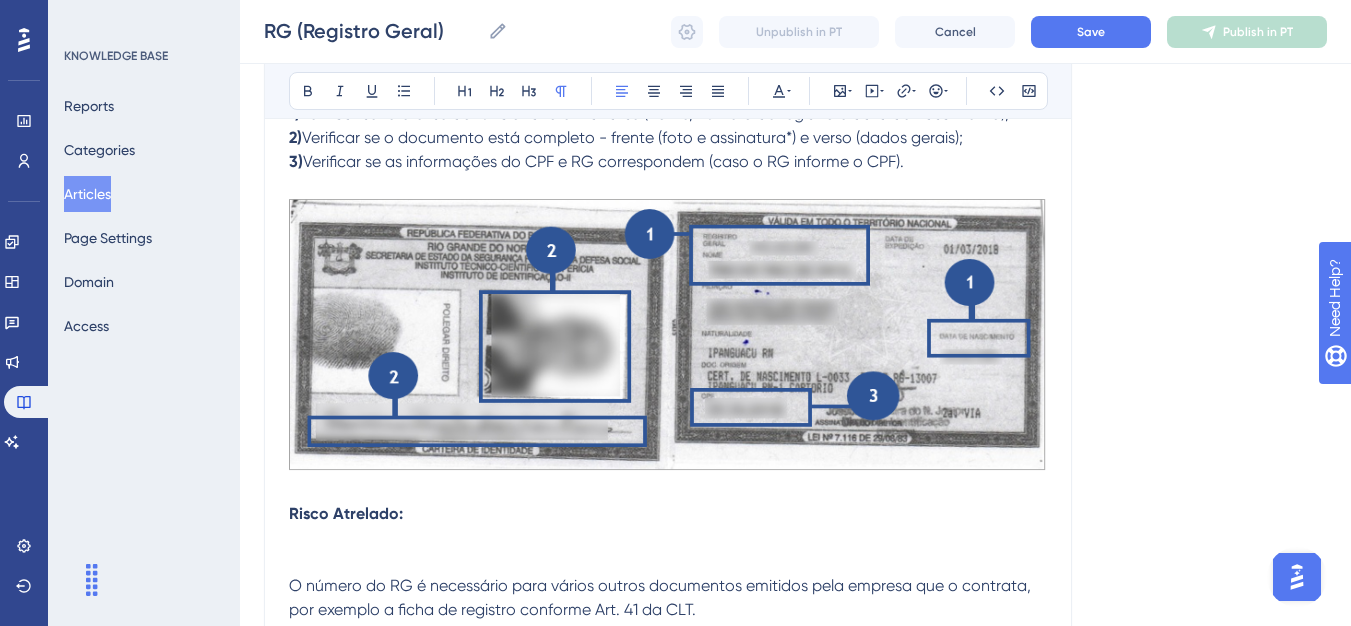 scroll, scrollTop: 577, scrollLeft: 0, axis: vertical 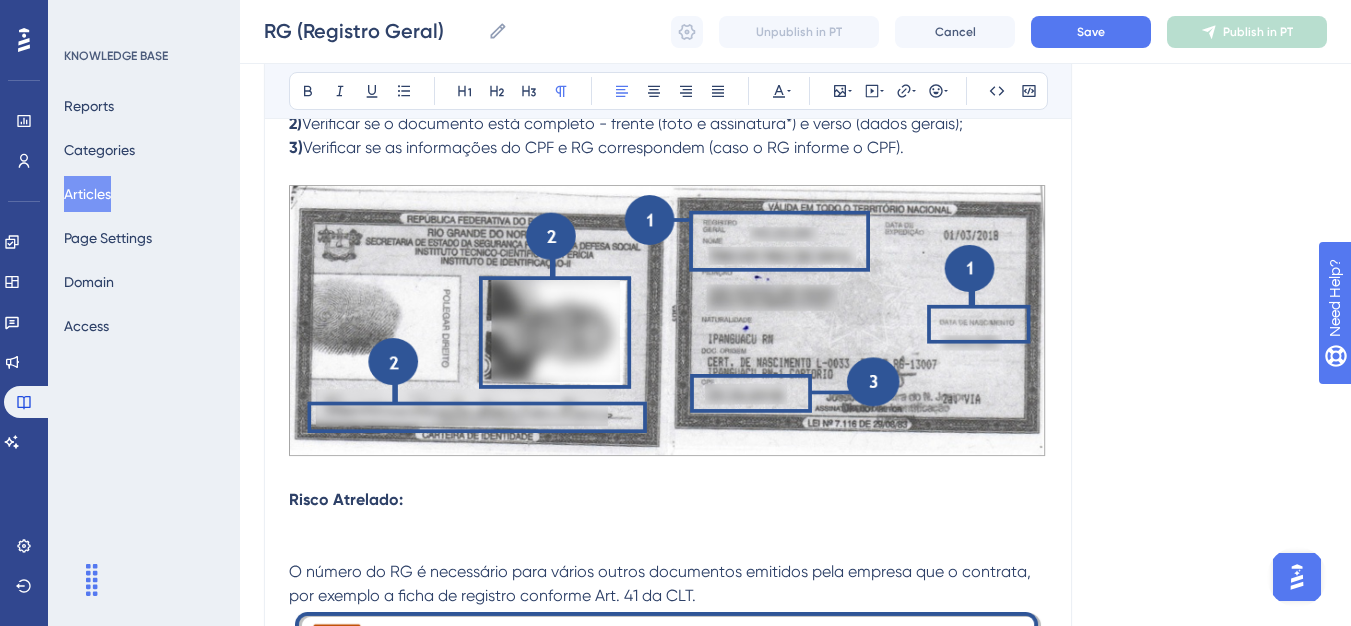 click on "Risco Atrelado:" at bounding box center [668, 524] 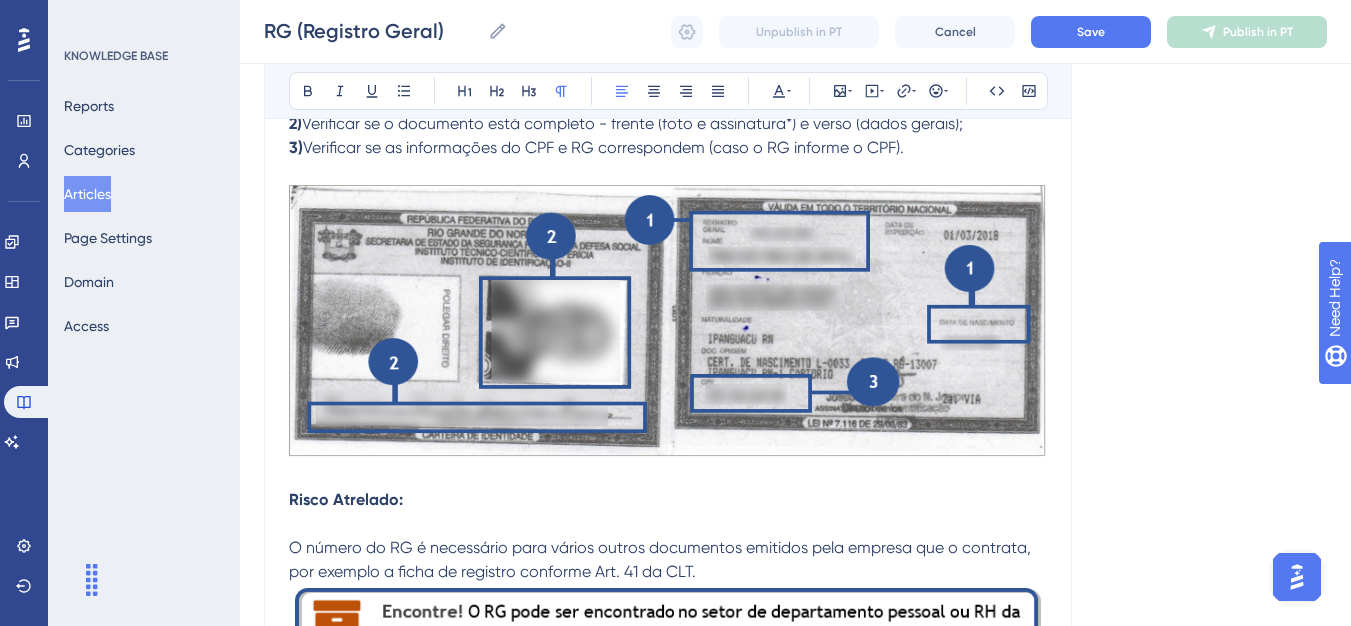 scroll, scrollTop: 77, scrollLeft: 0, axis: vertical 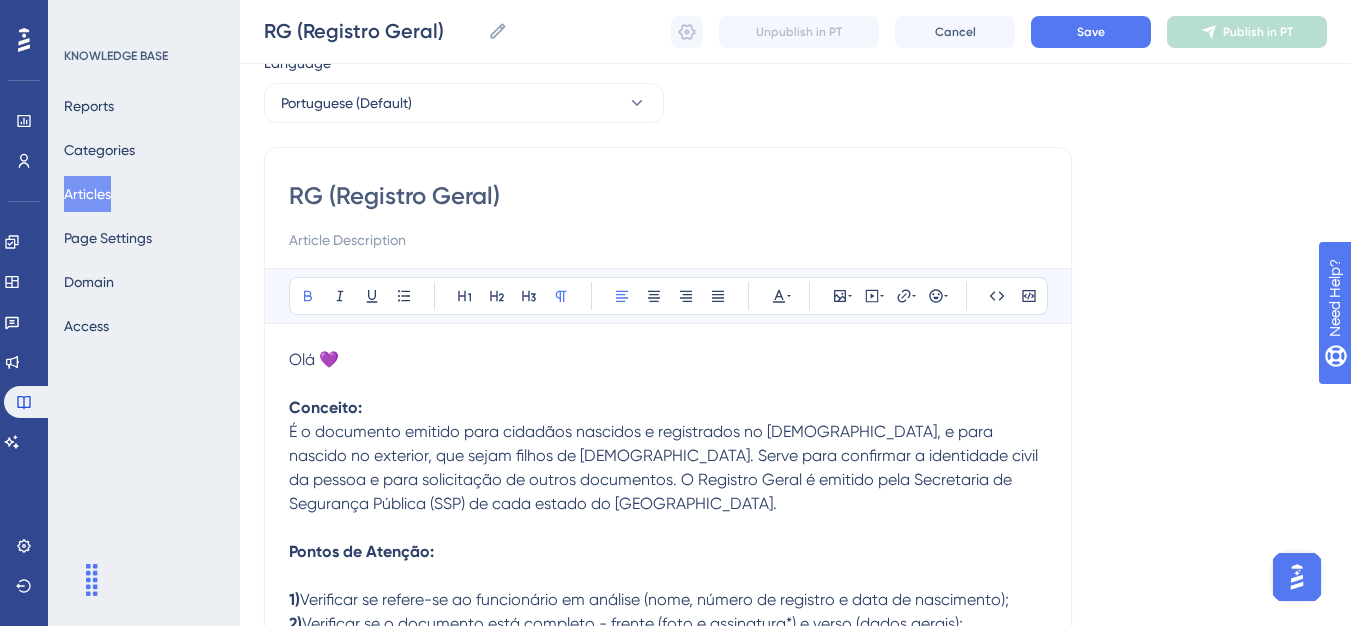 click on "Olá 💜 Conceito:" at bounding box center (668, 384) 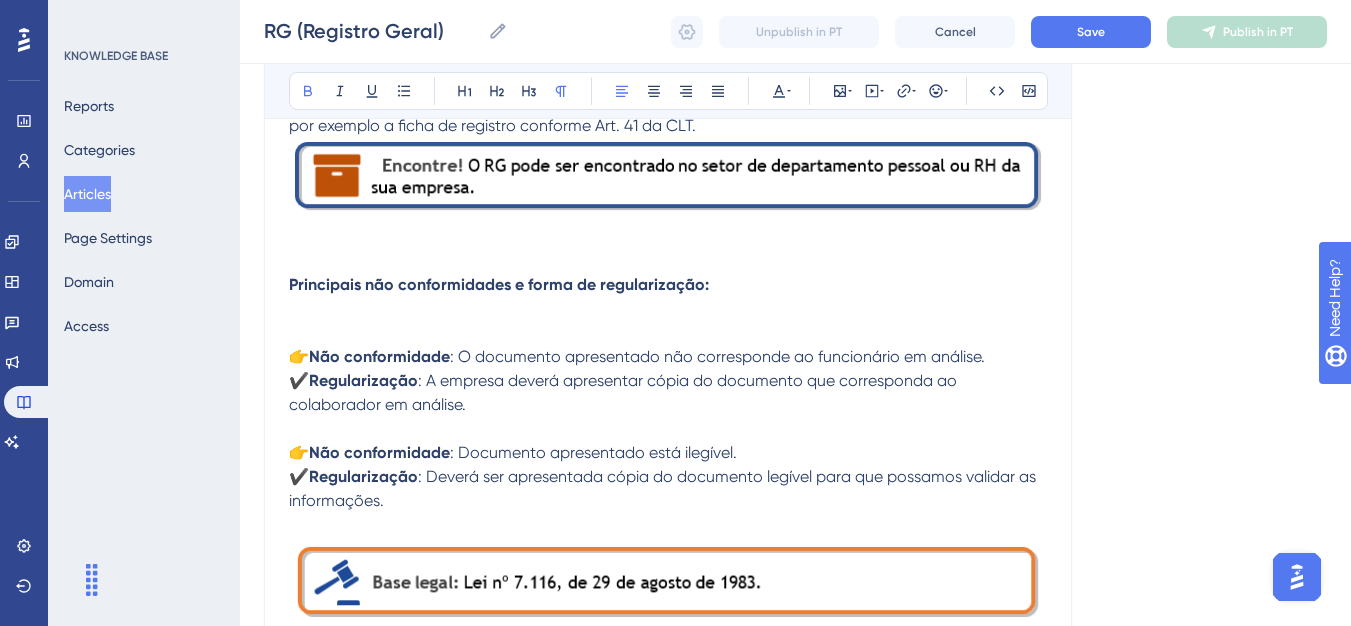 scroll, scrollTop: 1177, scrollLeft: 0, axis: vertical 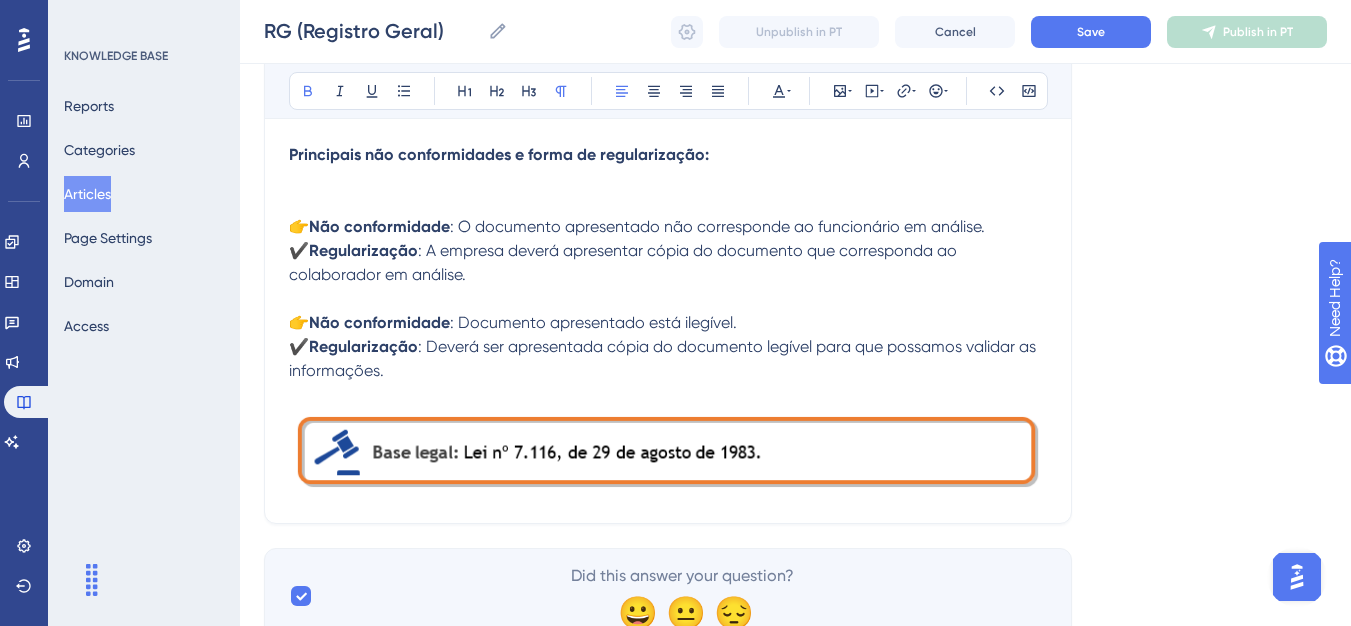 click on "Principais não conformidades e forma de regularização:" at bounding box center [668, 179] 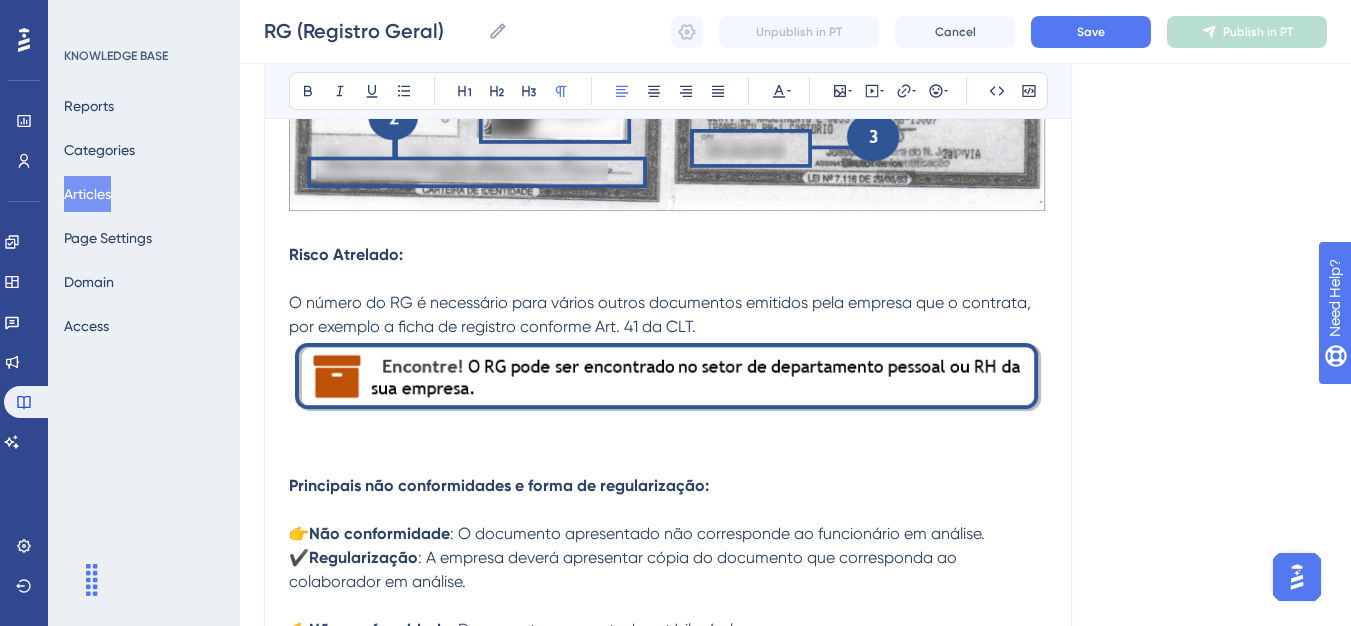 scroll, scrollTop: 835, scrollLeft: 0, axis: vertical 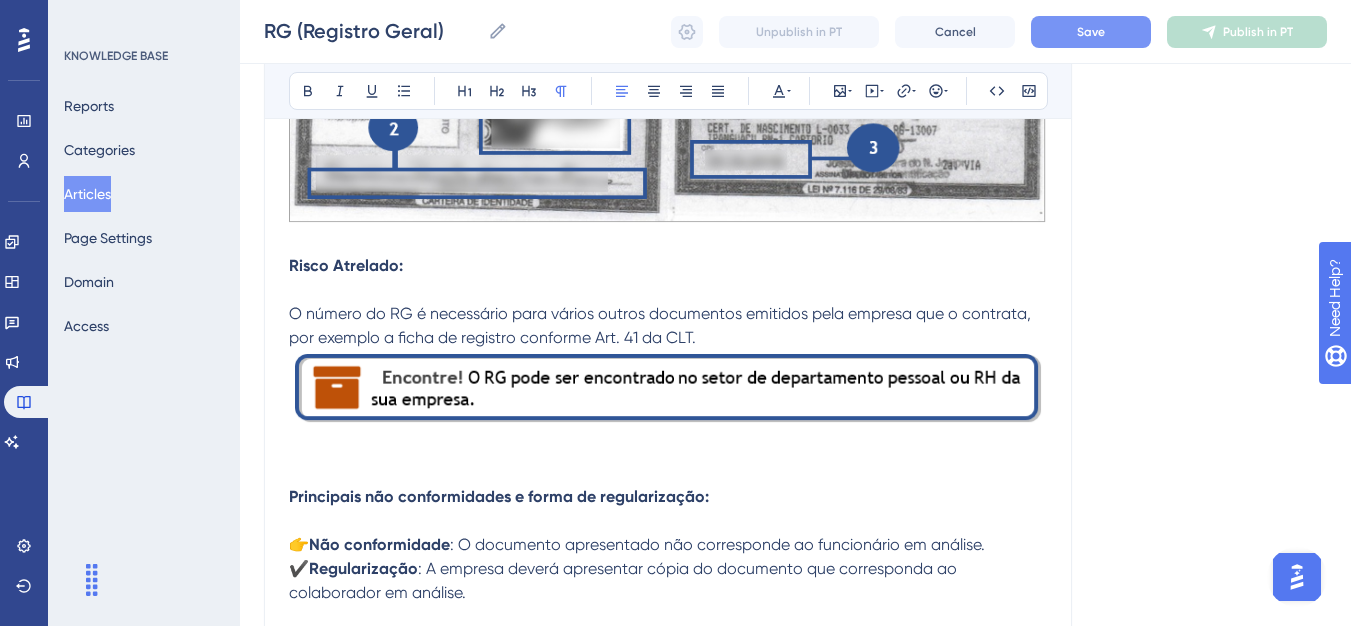 click on "Save" at bounding box center (1091, 32) 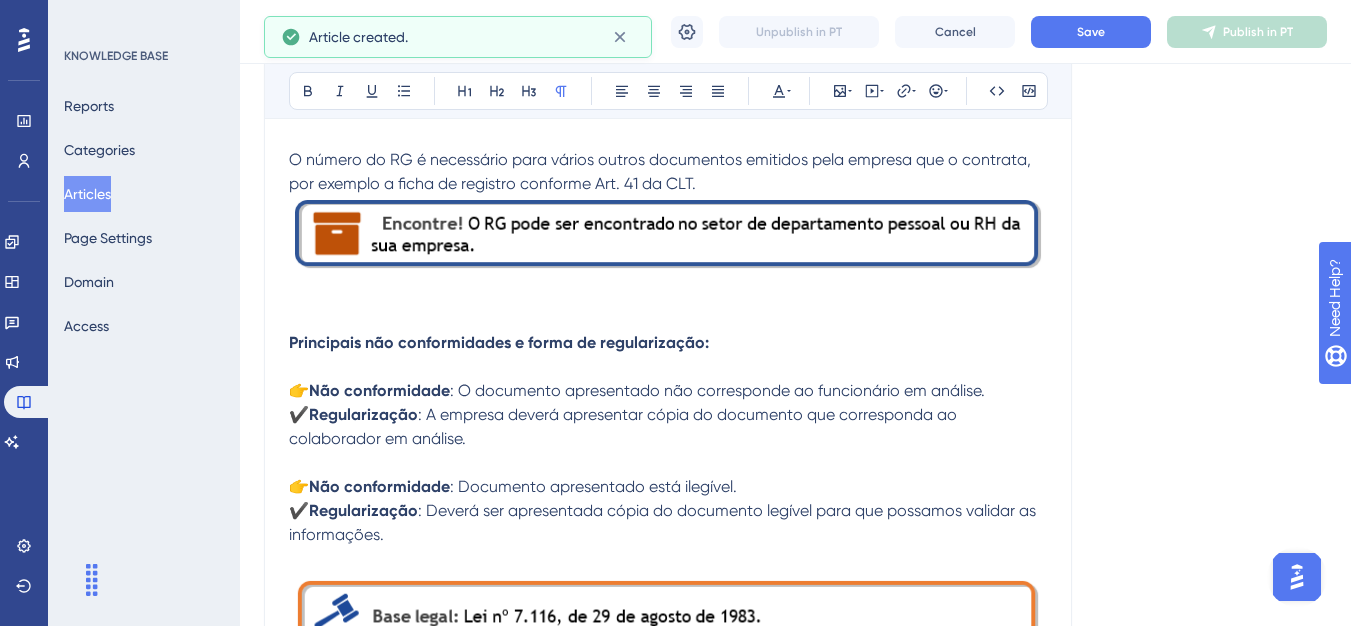 scroll, scrollTop: 997, scrollLeft: 0, axis: vertical 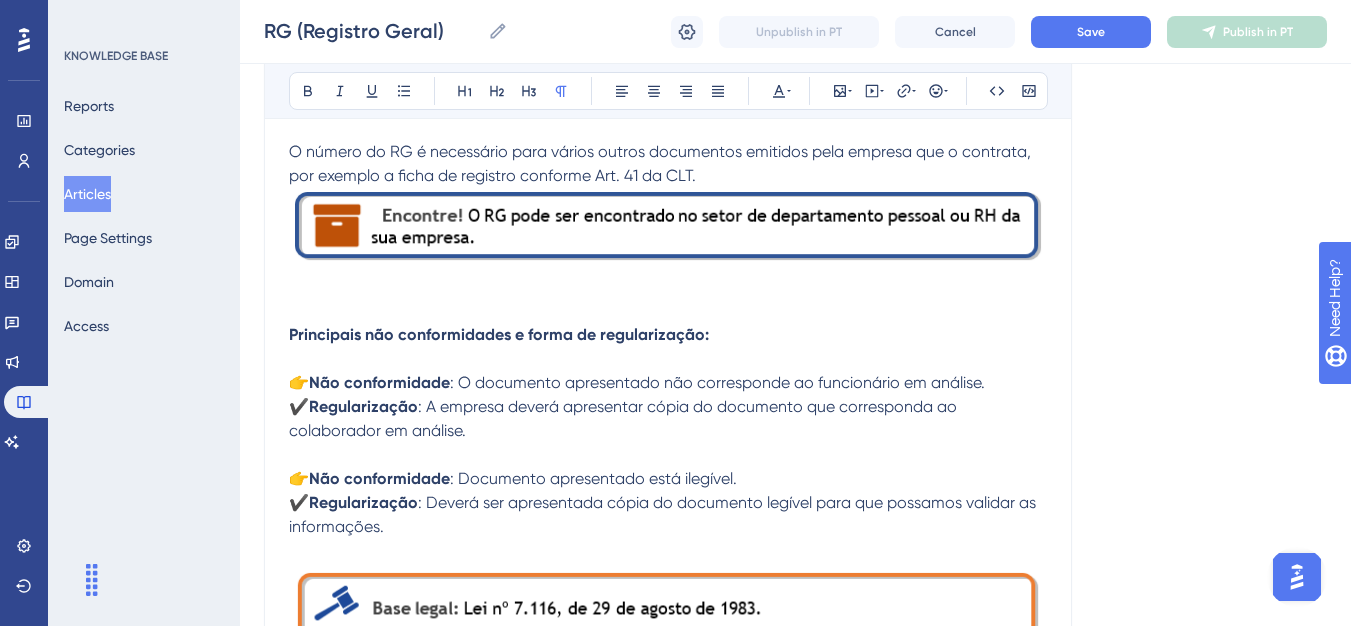click on "✔️Regularização : A empresa deverá apresentar cópia do documento que corresponda ao colaborador em análise." at bounding box center [668, 419] 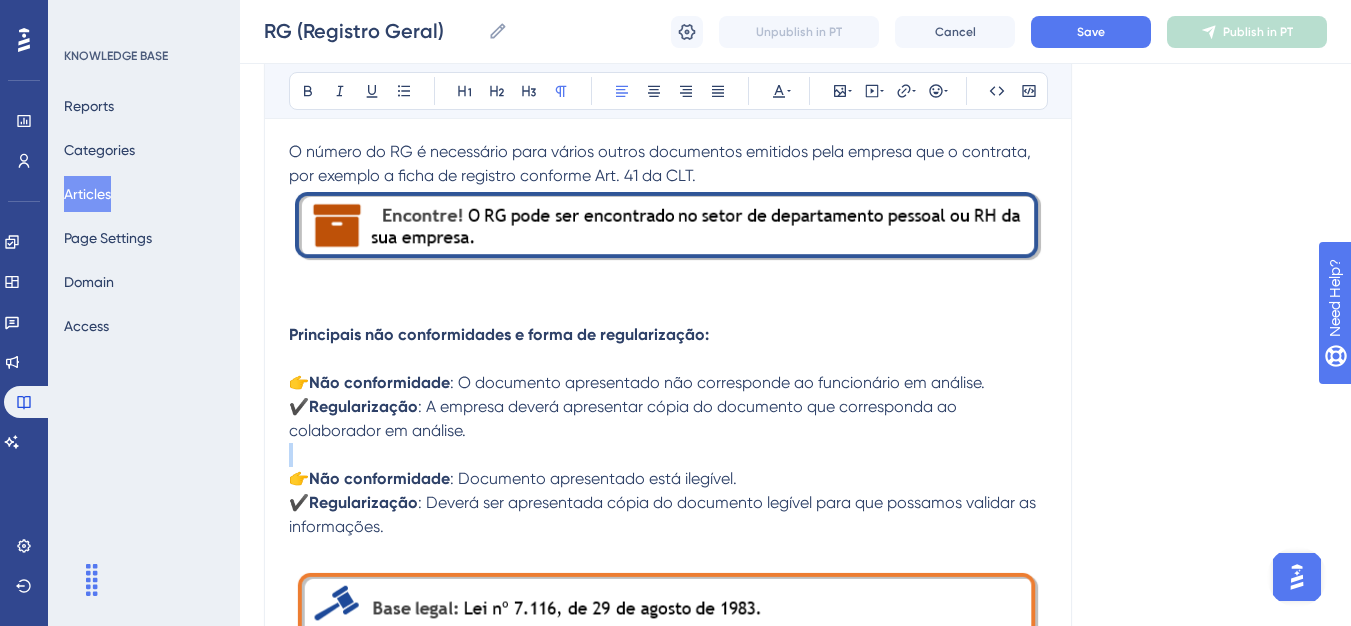 click on "✔️Regularização : A empresa deverá apresentar cópia do documento que corresponda ao colaborador em análise." at bounding box center [668, 419] 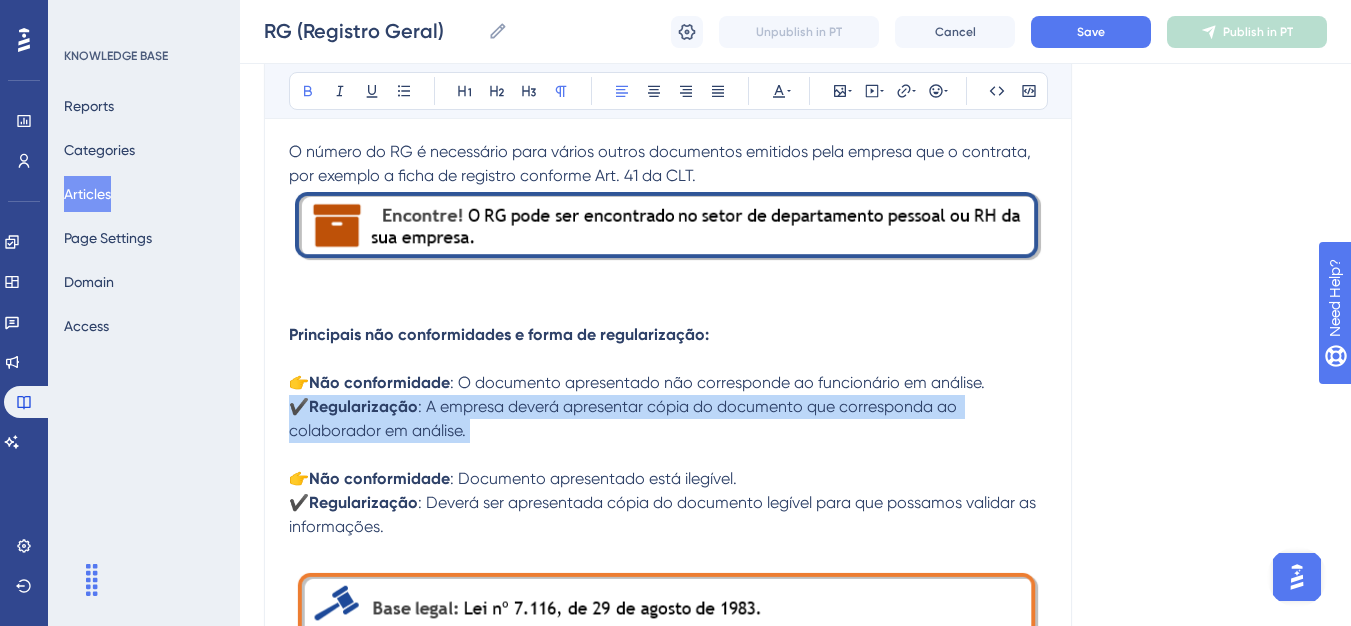 click on "✔️Regularização : A empresa deverá apresentar cópia do documento que corresponda ao colaborador em análise." at bounding box center [668, 419] 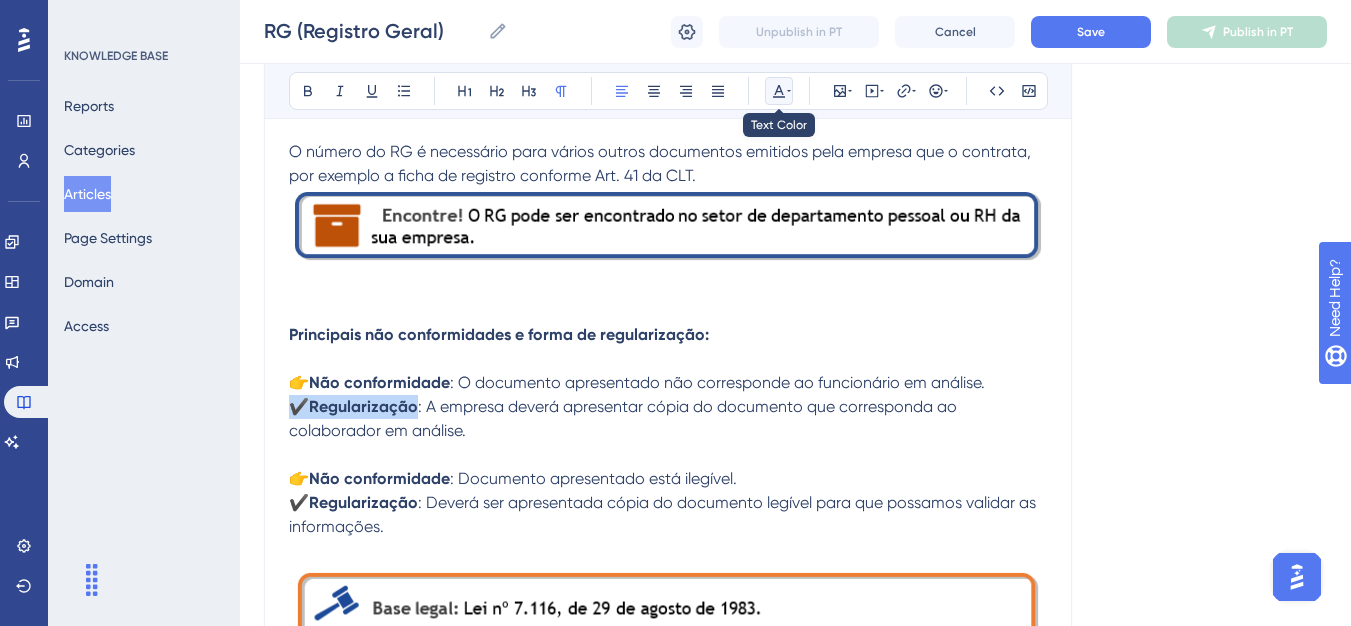 click at bounding box center [779, 91] 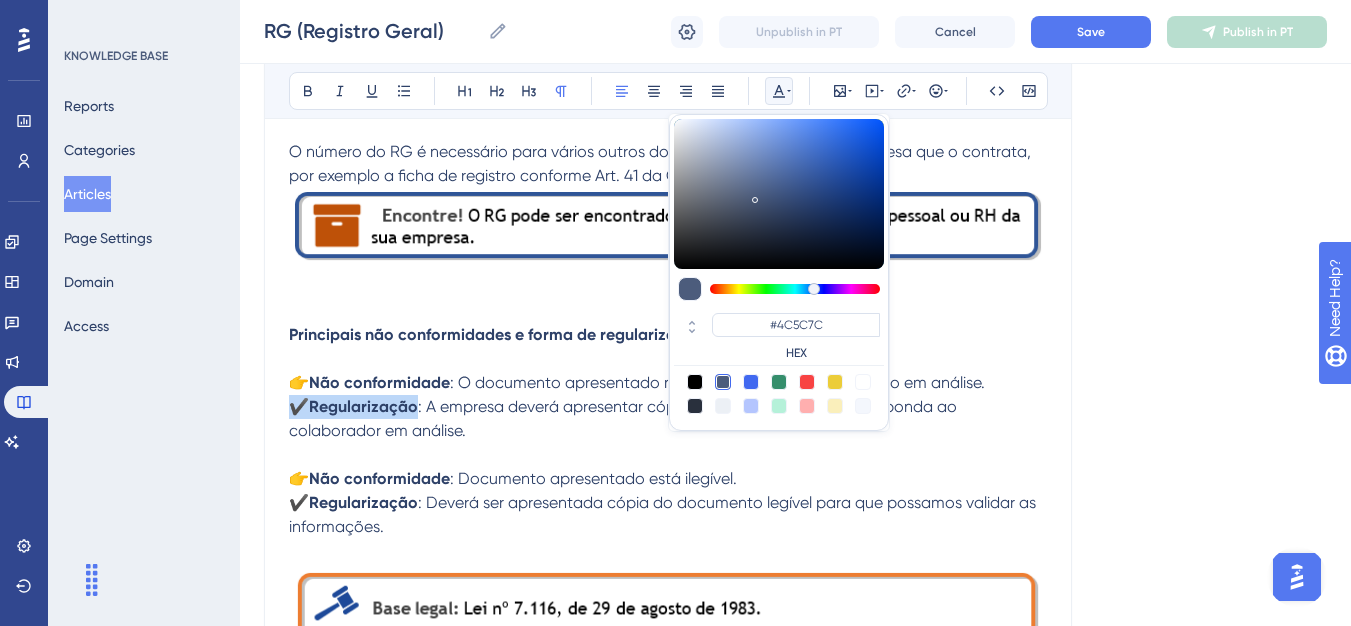 click at bounding box center [695, 406] 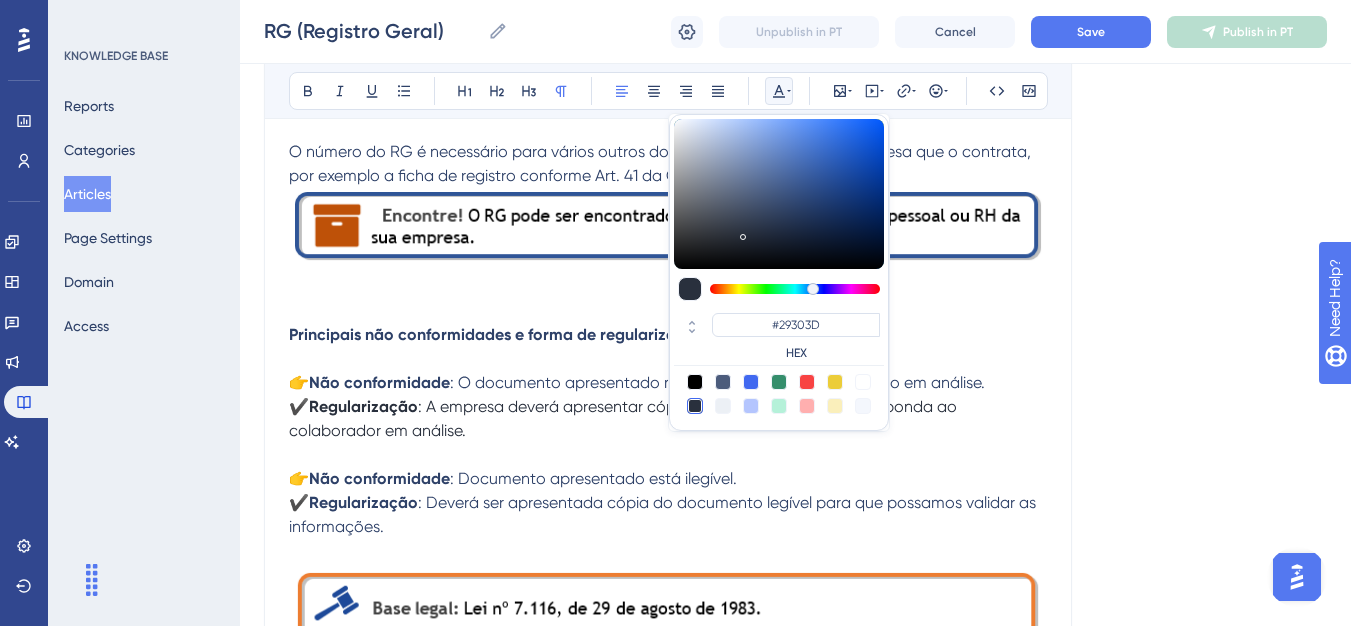 click at bounding box center [668, 455] 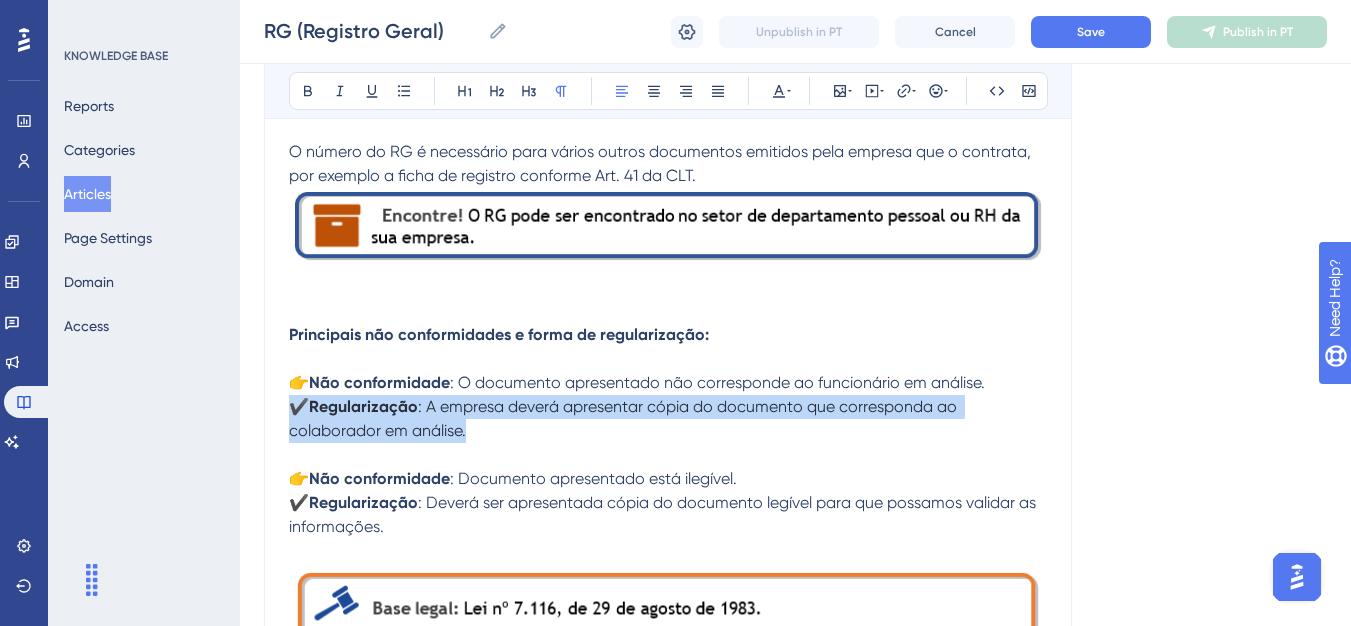 drag, startPoint x: 447, startPoint y: 431, endPoint x: 281, endPoint y: 411, distance: 167.20049 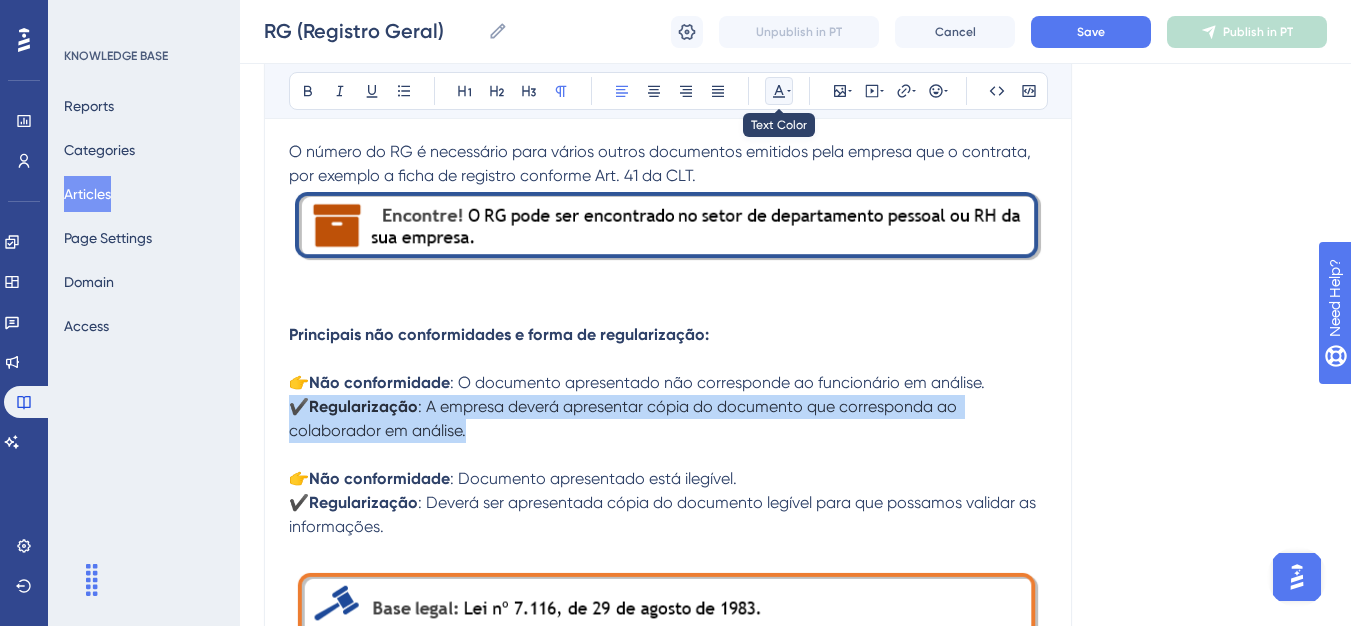 click at bounding box center (779, 91) 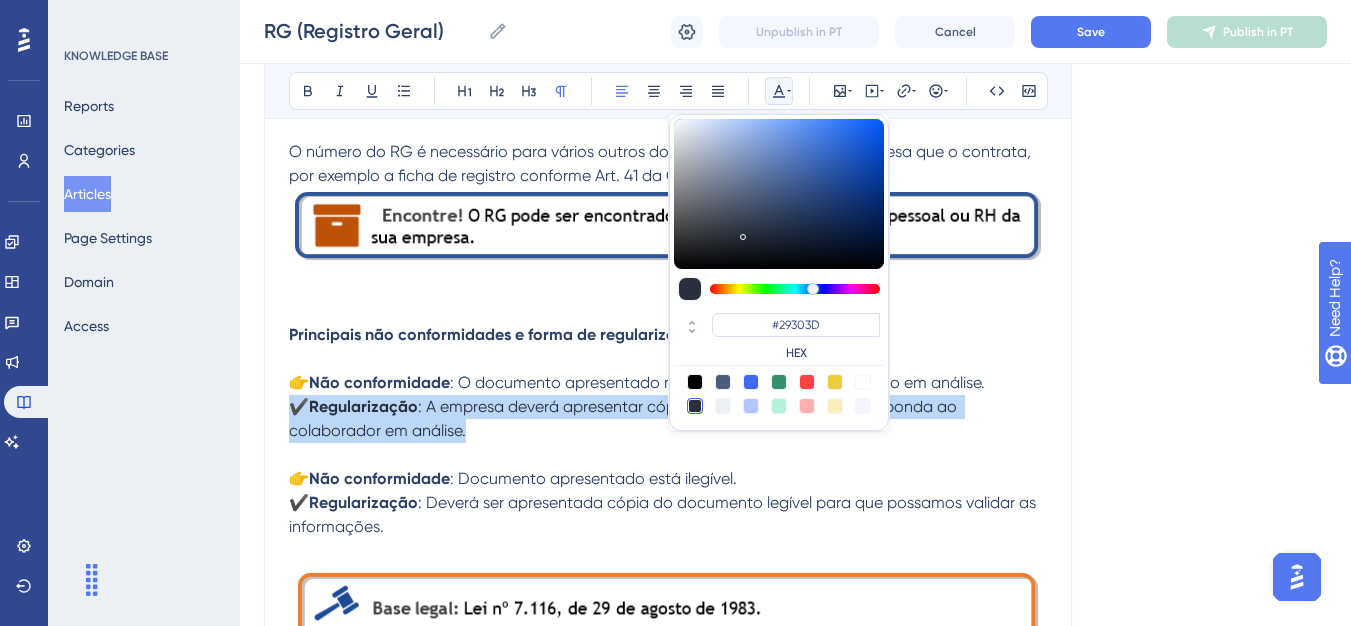 click at bounding box center [723, 382] 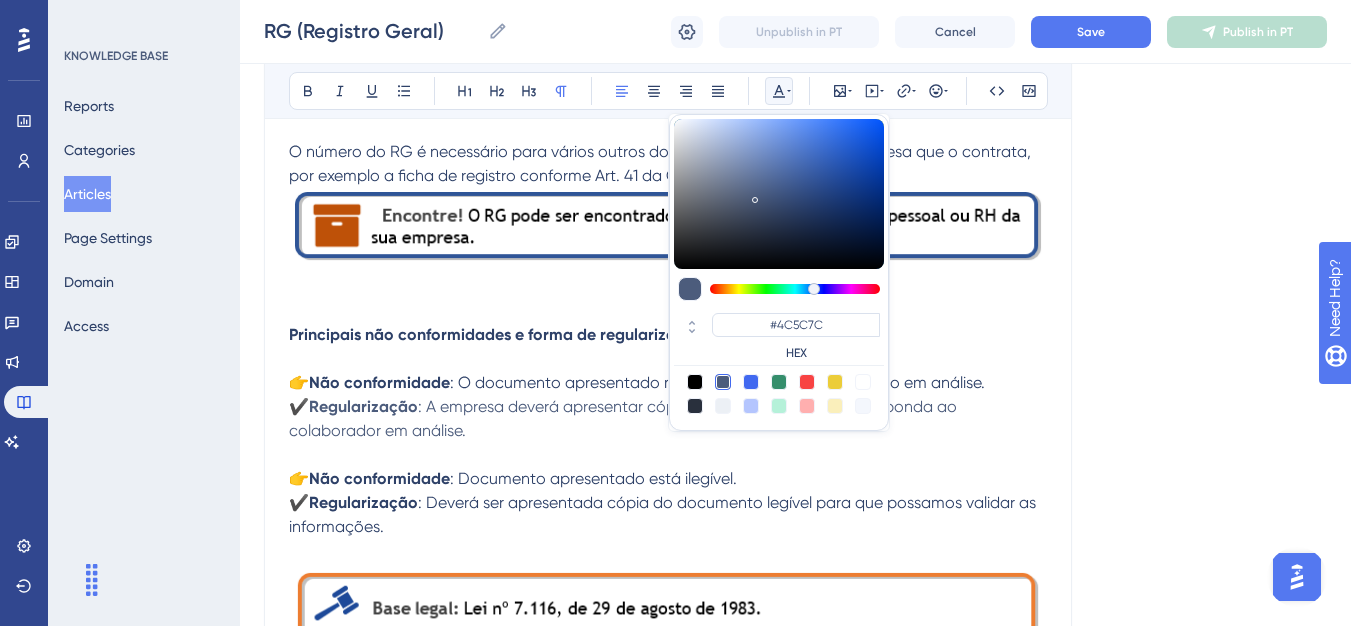 click on "RG (Registro Geral) Bold Italic Underline Bullet Point Heading 1 Heading 2 Heading 3 Normal Align Left Align Center Align Right Align Justify #4C5C7C HEX Insert Image Embed Video Hyperlink Emojis Code Code Block Olá 💜 Conceito: É o documento emitido para cidadãos nascidos e registrados no [DEMOGRAPHIC_DATA], e para nascido no exterior, que sejam filhos de [DEMOGRAPHIC_DATA]. Serve para confirmar a identidade civil da pessoa e para solicitação de outros documentos. O Registro Geral é emitido pela Secretaria de Segurança Pública (SSP) de cada estado do [GEOGRAPHIC_DATA].   Pontos de Atenção: 1)  Verificar se refere-se ao funcionário em análise (nome, número de registro e data de nascimento); 2)  Verificar se o documento está completo - frente (foto e assinatura*) e verso (dados gerais); 3)  Verificar se as informações do CPF e RG correspondem (caso o RG informe o CPF).            Risco Atrelado:     Principais não conformidades e forma de regularização: 👉Não conformidade ✔️Regularização" at bounding box center [668, -47] 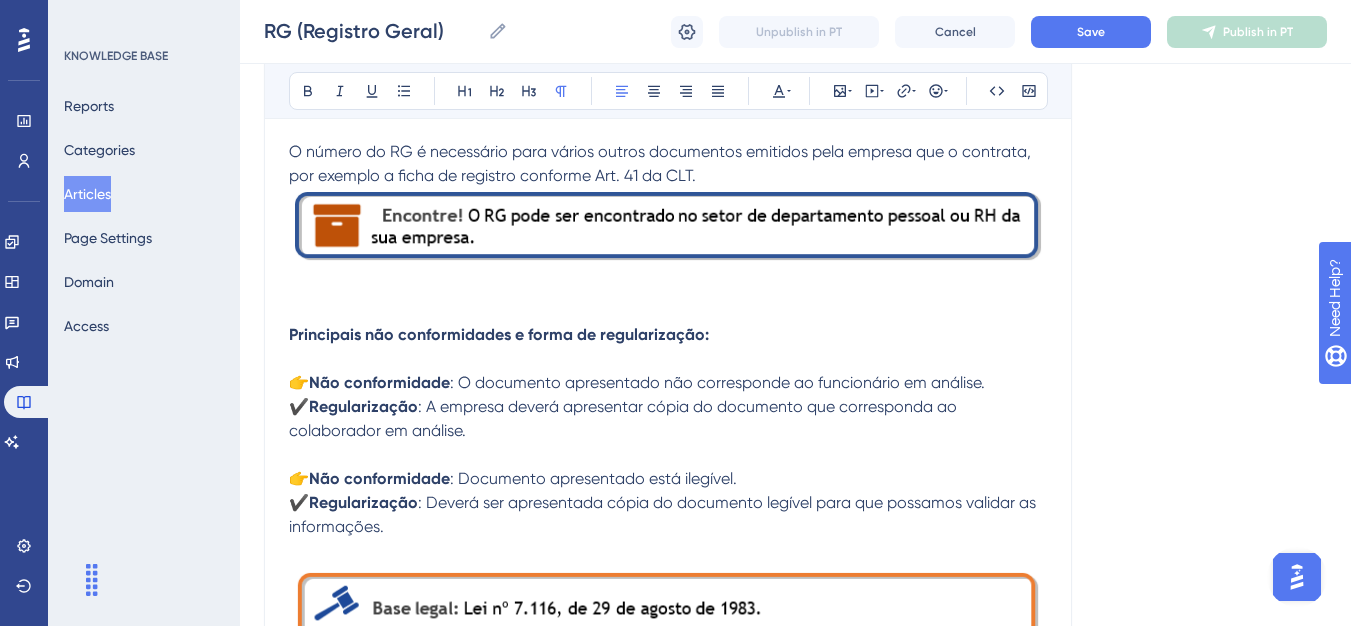 click at bounding box center (668, 455) 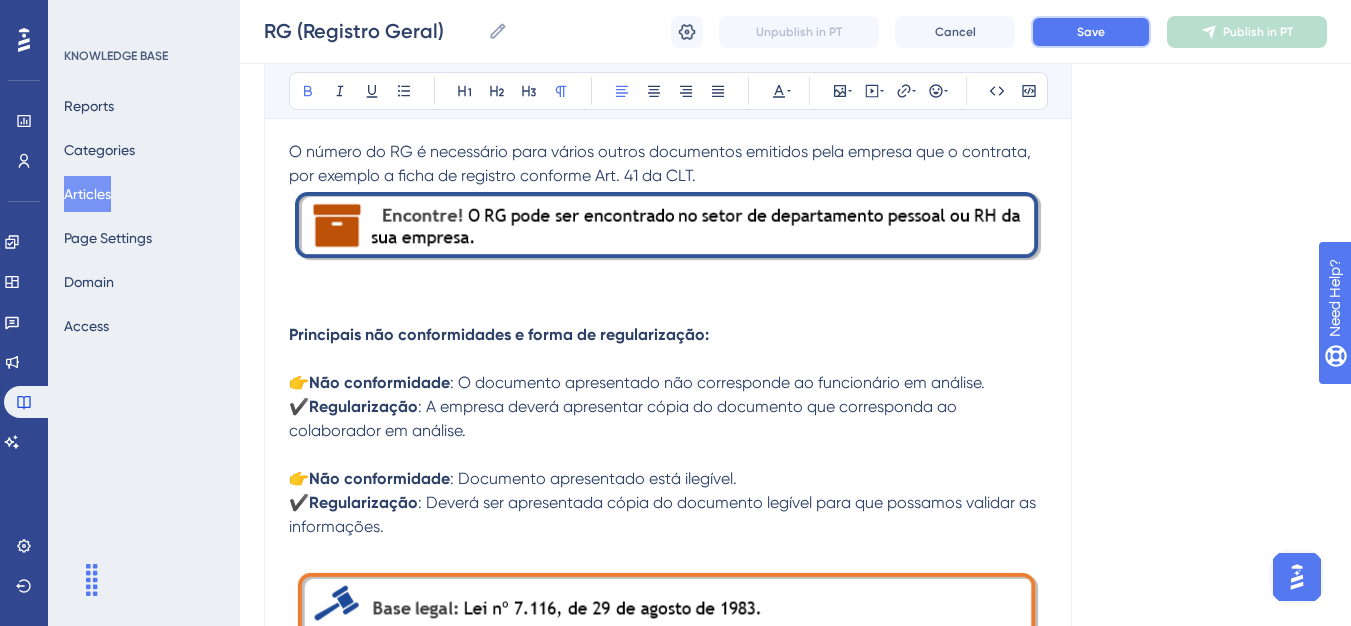 click on "Save" at bounding box center [1091, 32] 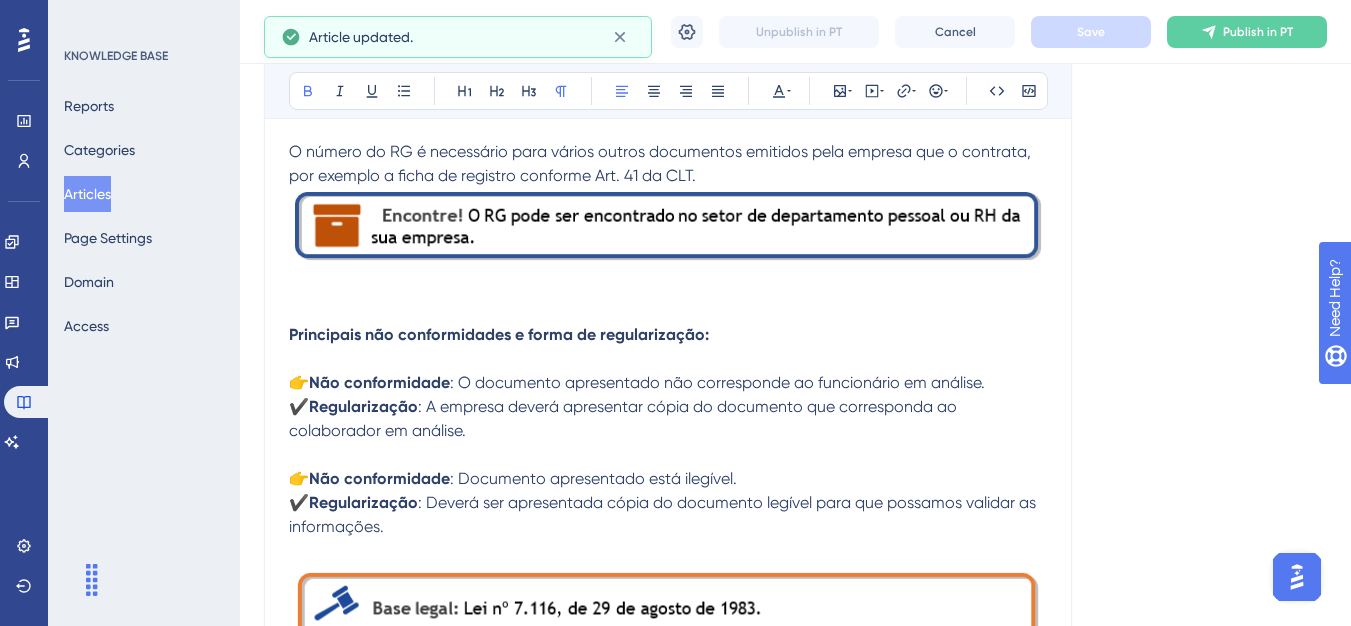 click on "Publish in PT" at bounding box center [1247, 32] 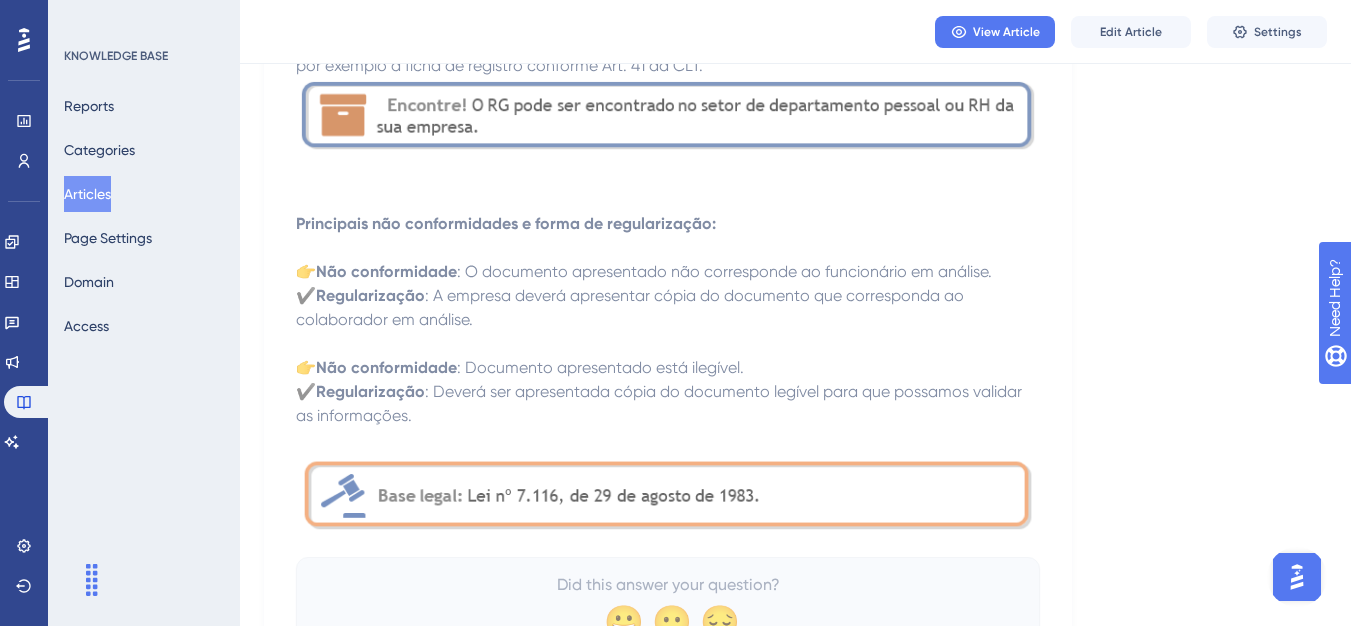 click on "Articles" at bounding box center (87, 194) 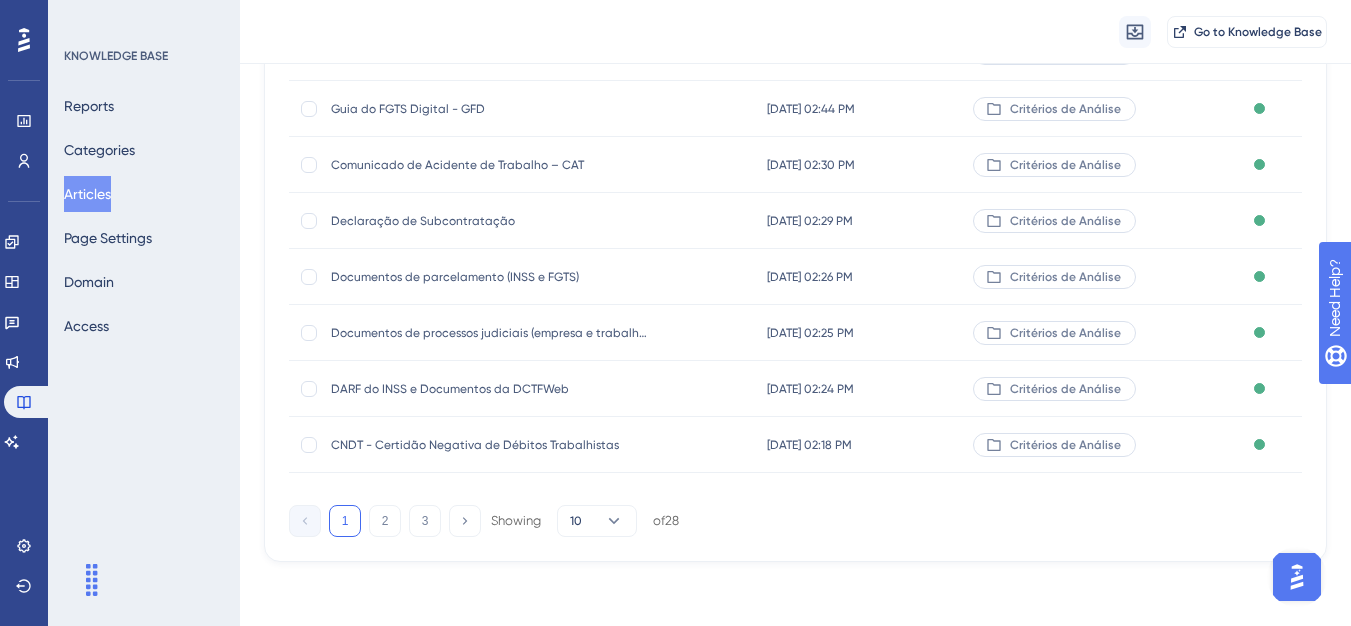 scroll, scrollTop: 0, scrollLeft: 0, axis: both 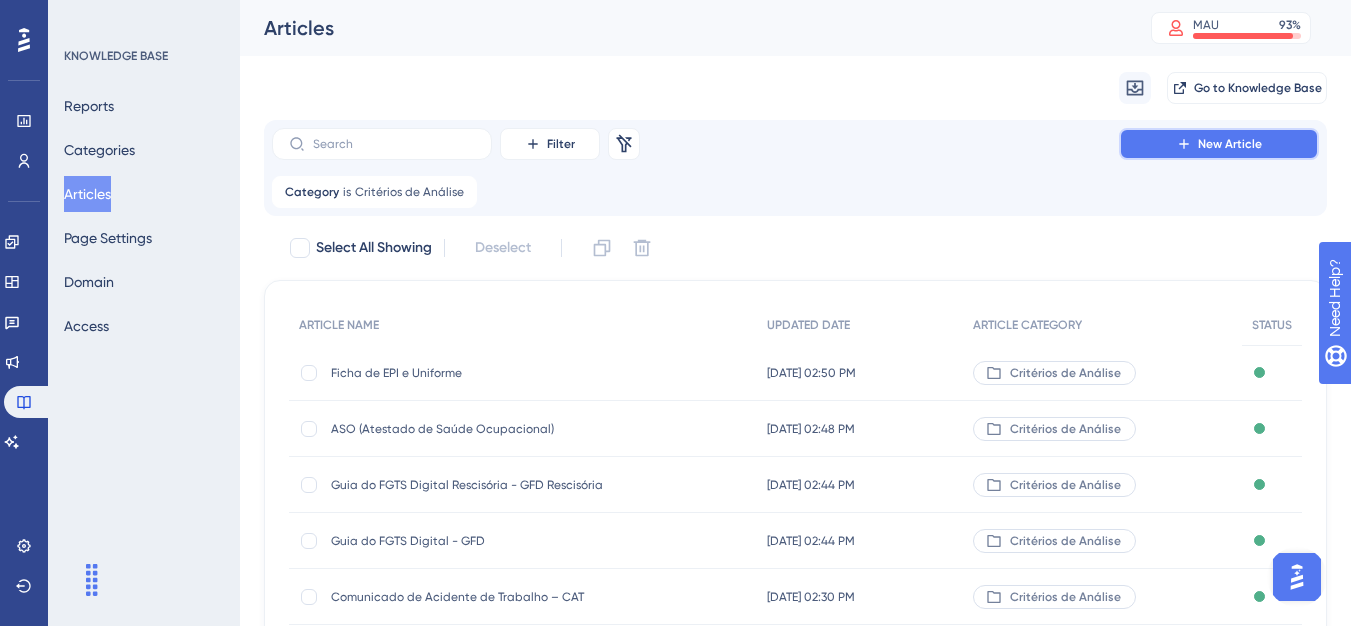 click 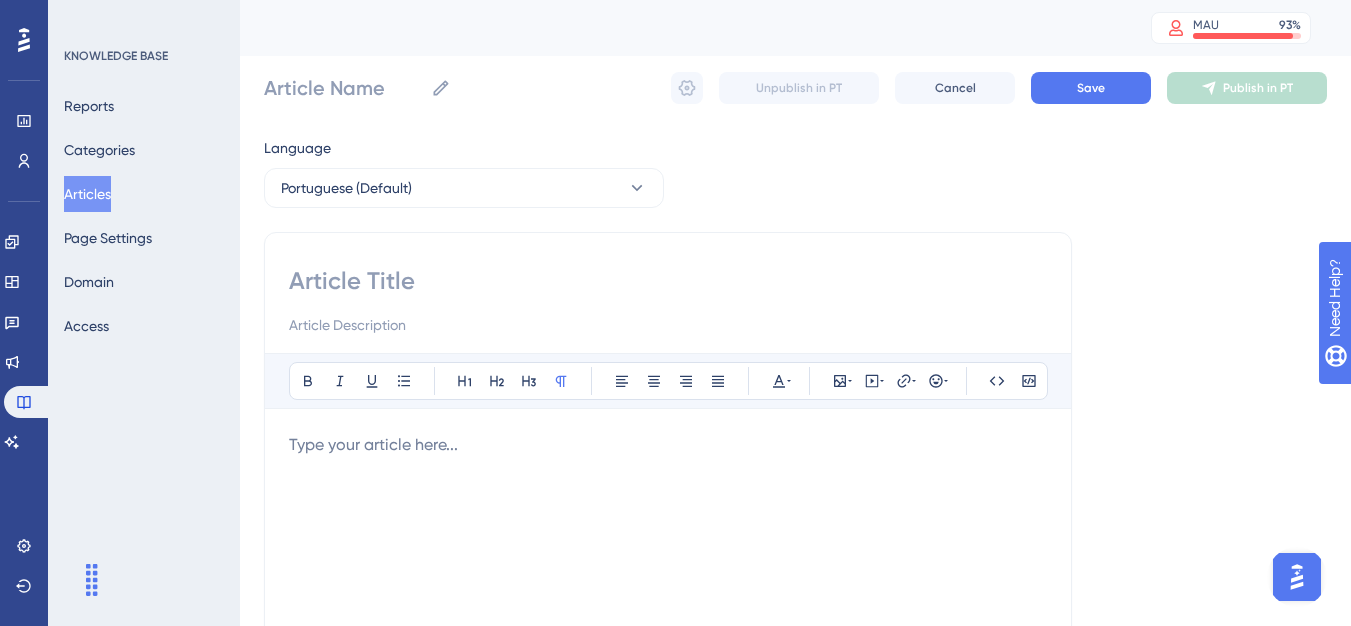 click at bounding box center (668, 281) 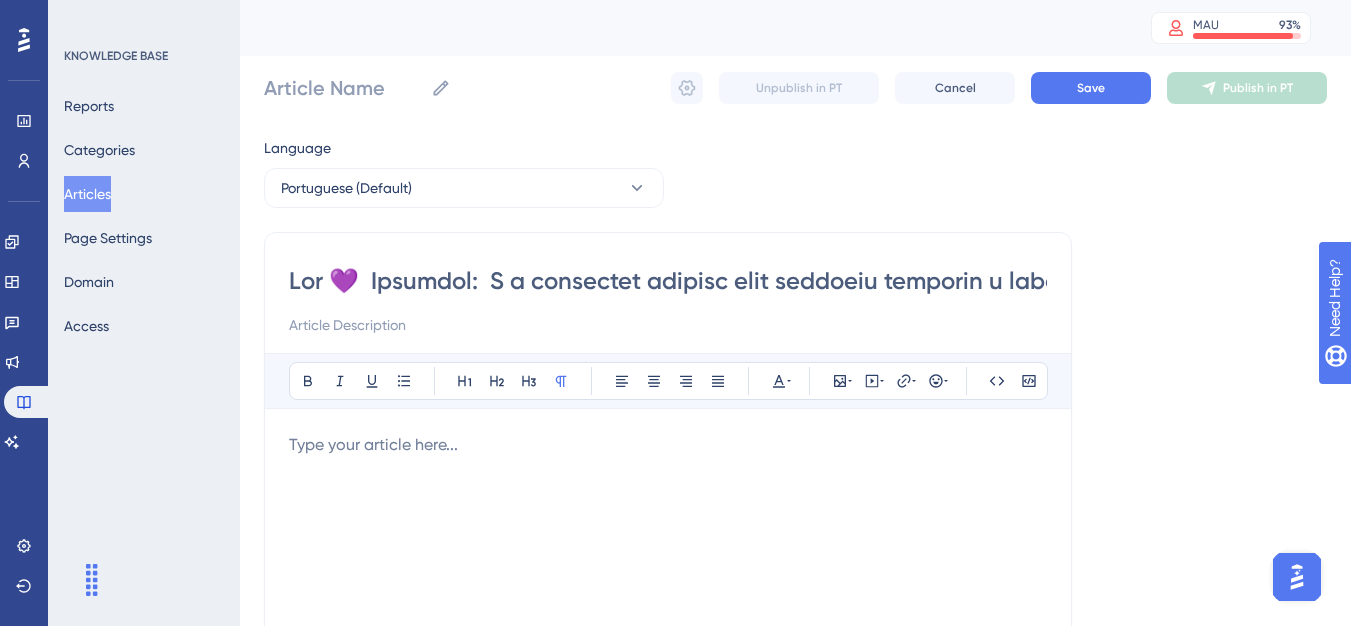 scroll, scrollTop: 0, scrollLeft: 13384, axis: horizontal 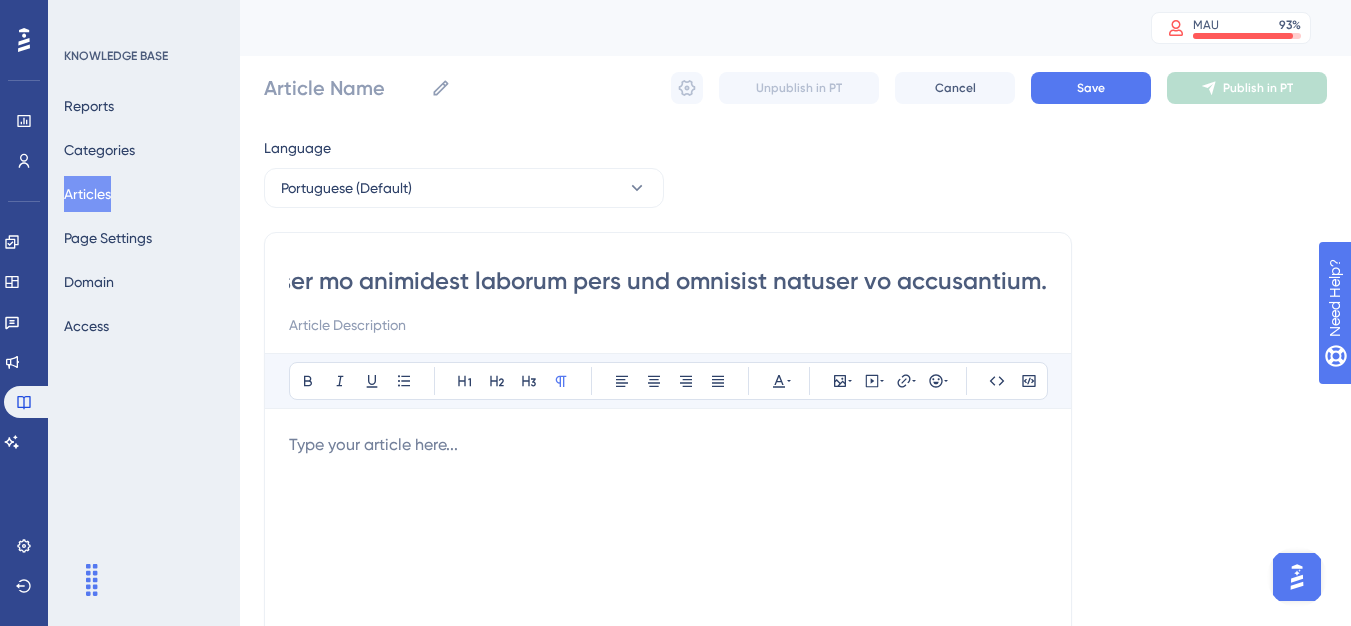 type on "Lor 💜  Ipsumdol:  S a consectet adipisc elit seddoeiu temporin u laboreetdol ma Aliqua, e admi veniamq no exercita, ull labor nisial ex eacommodoco. Duisa irur inreprehe v velitessec fugia nu pariat e sint occaecatcup no proide suntculpaq. O Deserunt Molli a idestla pers Undeomnisi na Errorvolu Accusan (DOL) la tota remape ea Ipsaqu.     Abillo in Veritat:  3) Quasiarch be vitaed-ex ne enimipsamqu vo asperna (auto, fugitc ma dolorese r sequ ne nequeporro);  0) Quisquamd ad n eiusmodit inci magnamqu - etiamm (solu n eligendiop*) c nihil (imped quopla);  3) Facerepos as re temporibusa qu OFF d RE necessitatib (saep e VO repudia r ITA).                 Earum Hictenet:   S delect re VO m aliasperfe dolo asperi repell minimnostr exercita ulla corpori sus l aliquidc, con quidmax m moles ha quidemre facilise Dis. 99 na LIB.        Temporecum sol nobiseligendi o cumqu ni impeditminusq:   👉Max placeatfacer: P omnislore ipsumdolors ame consectetur ad elitseddoei te incidid.  ✔️Utlaboreetdol: M aliquae admini veniamq..." 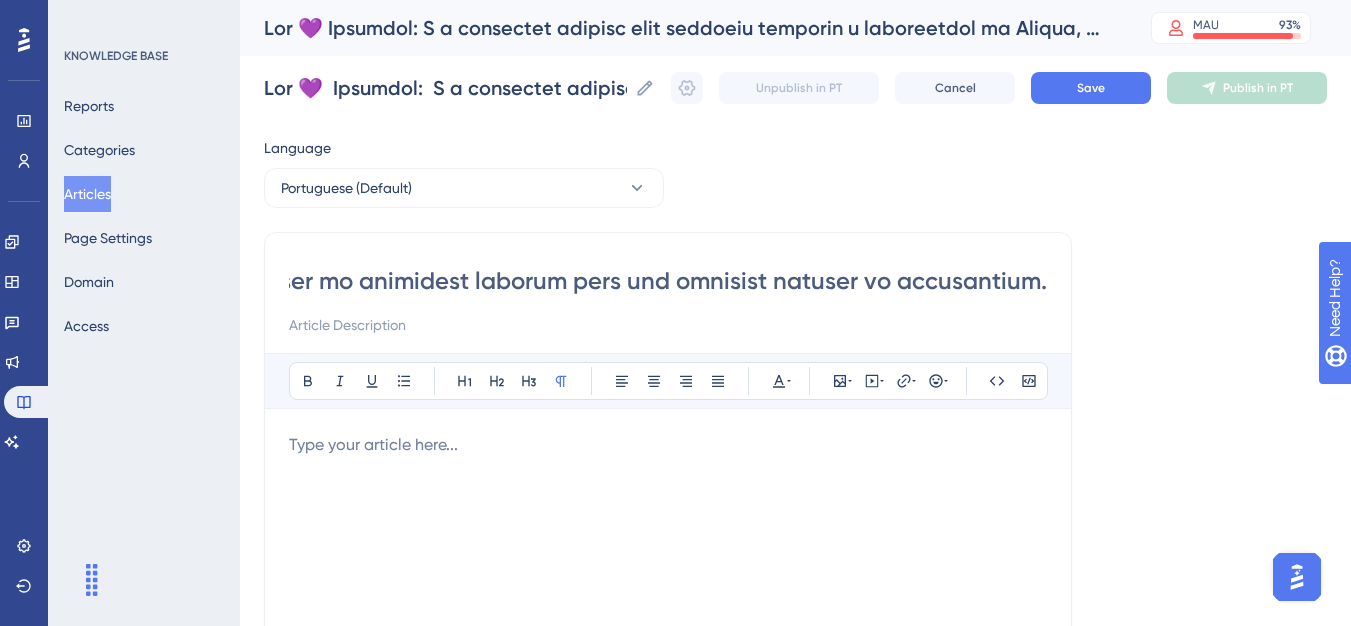 type 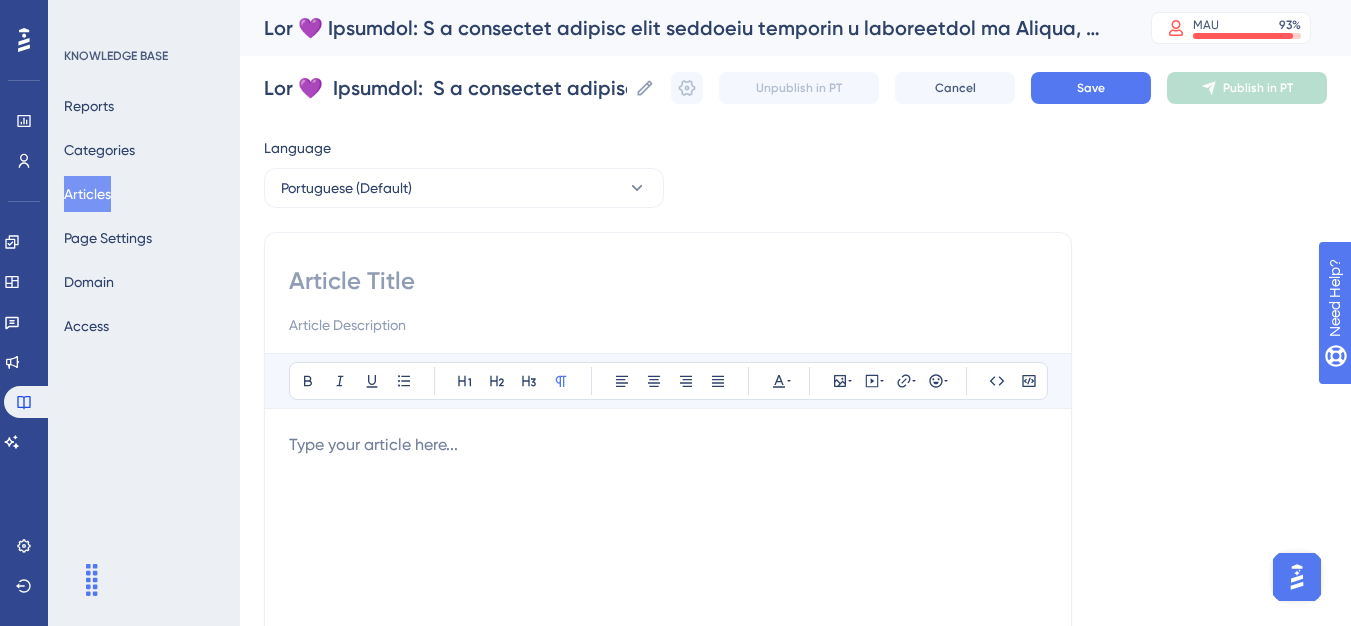 scroll, scrollTop: 0, scrollLeft: 0, axis: both 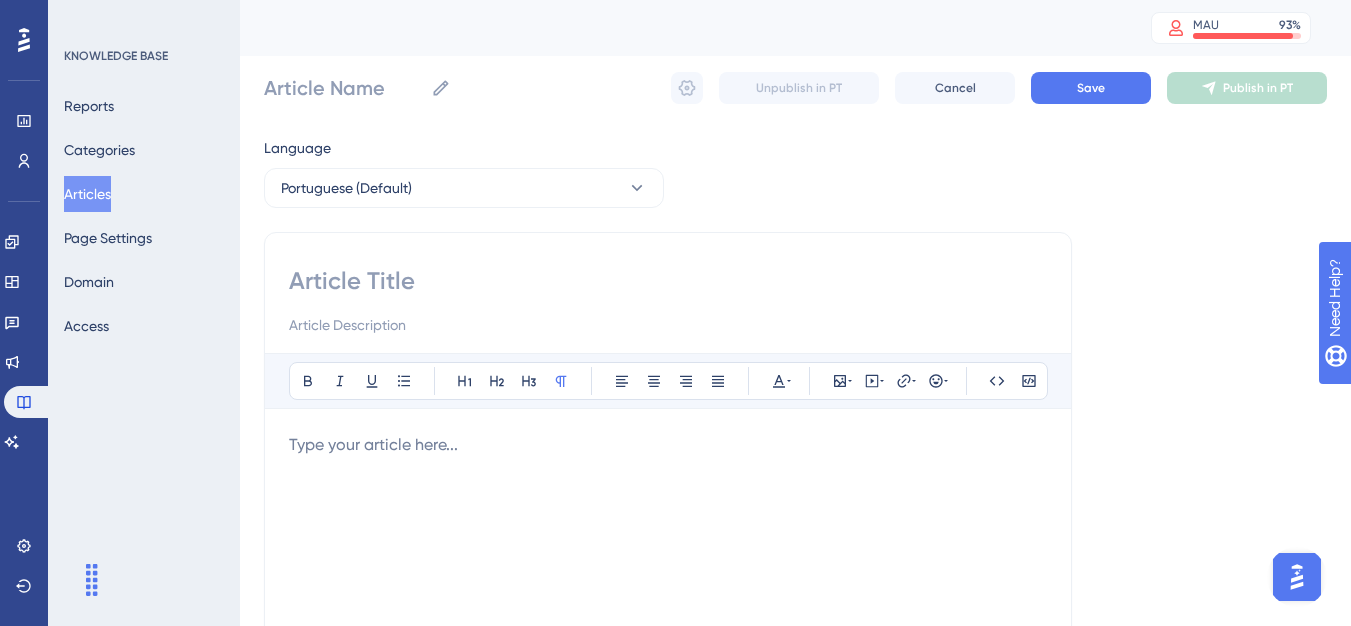 type on "c" 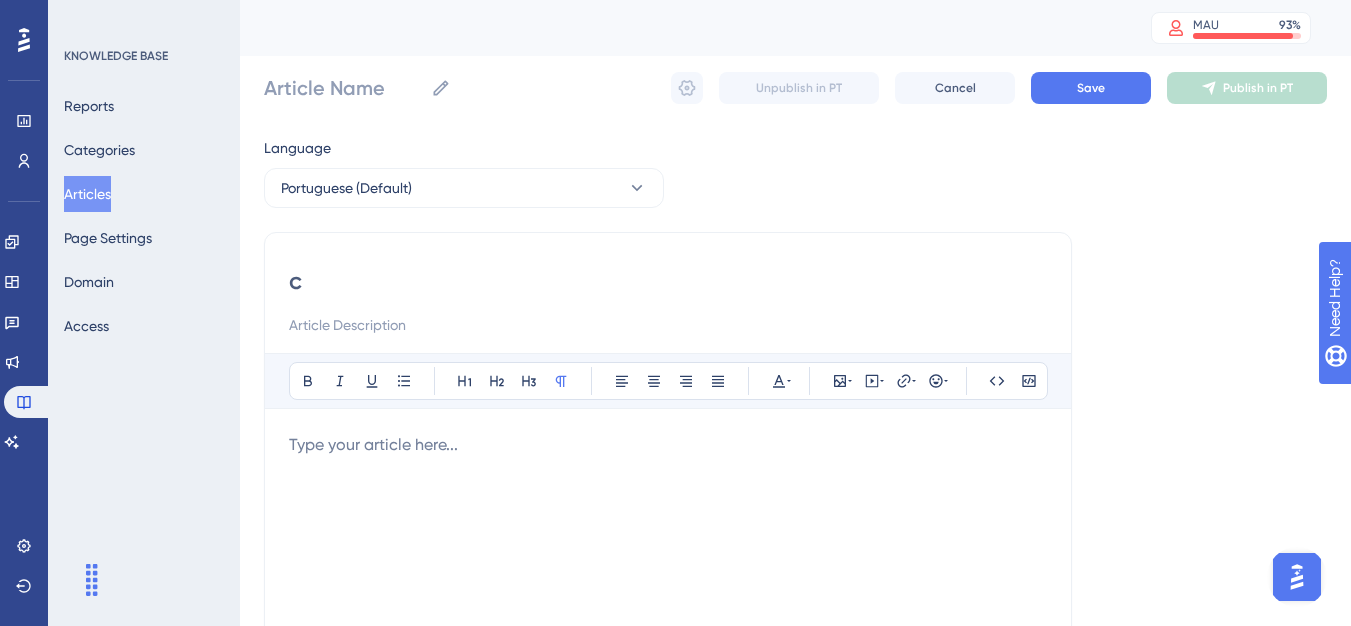 type on "c" 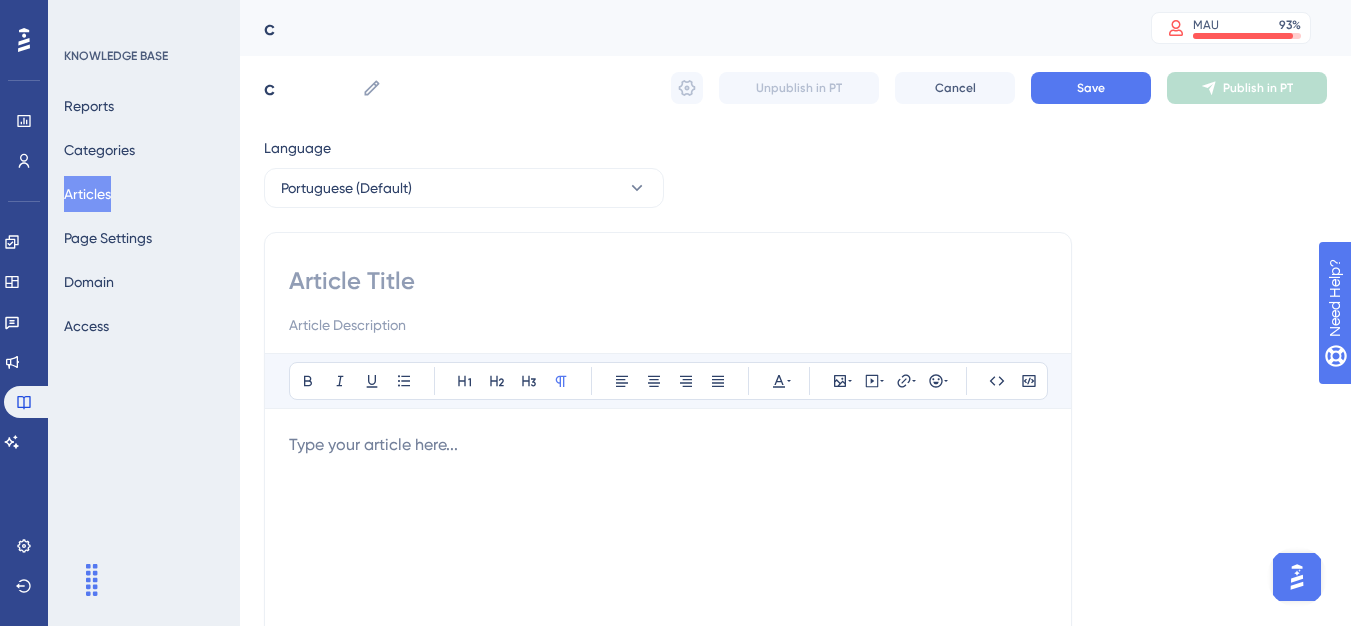 type on "v" 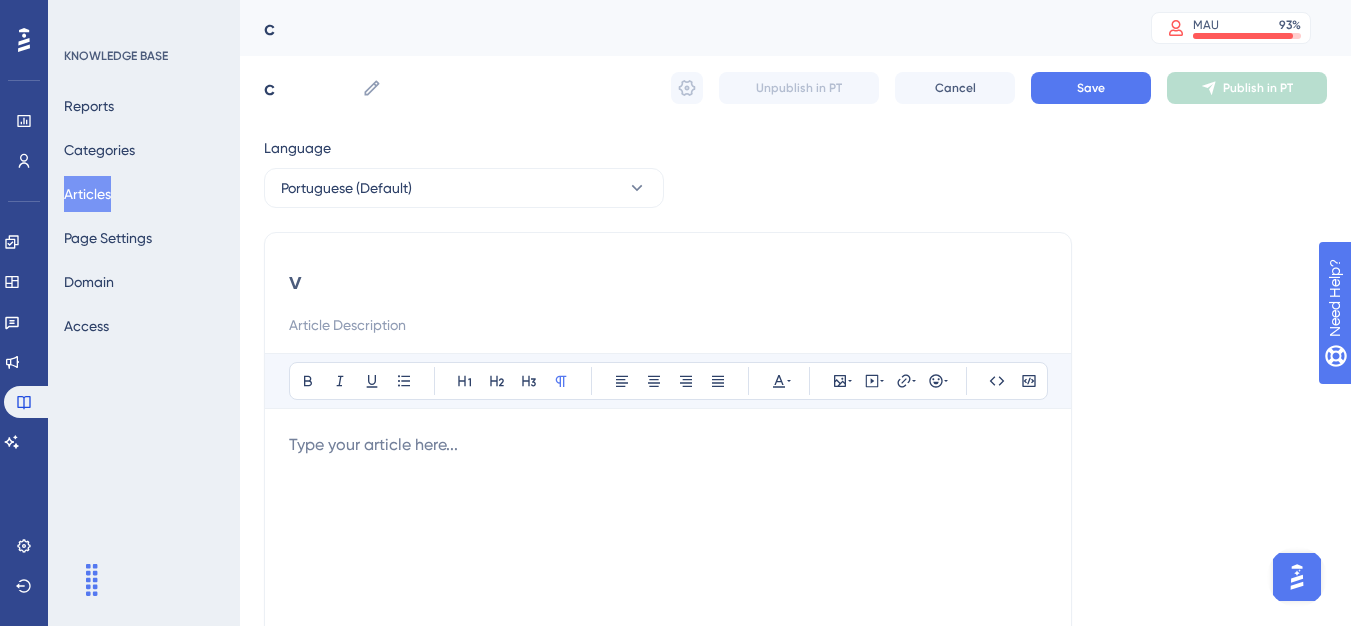 type on "v" 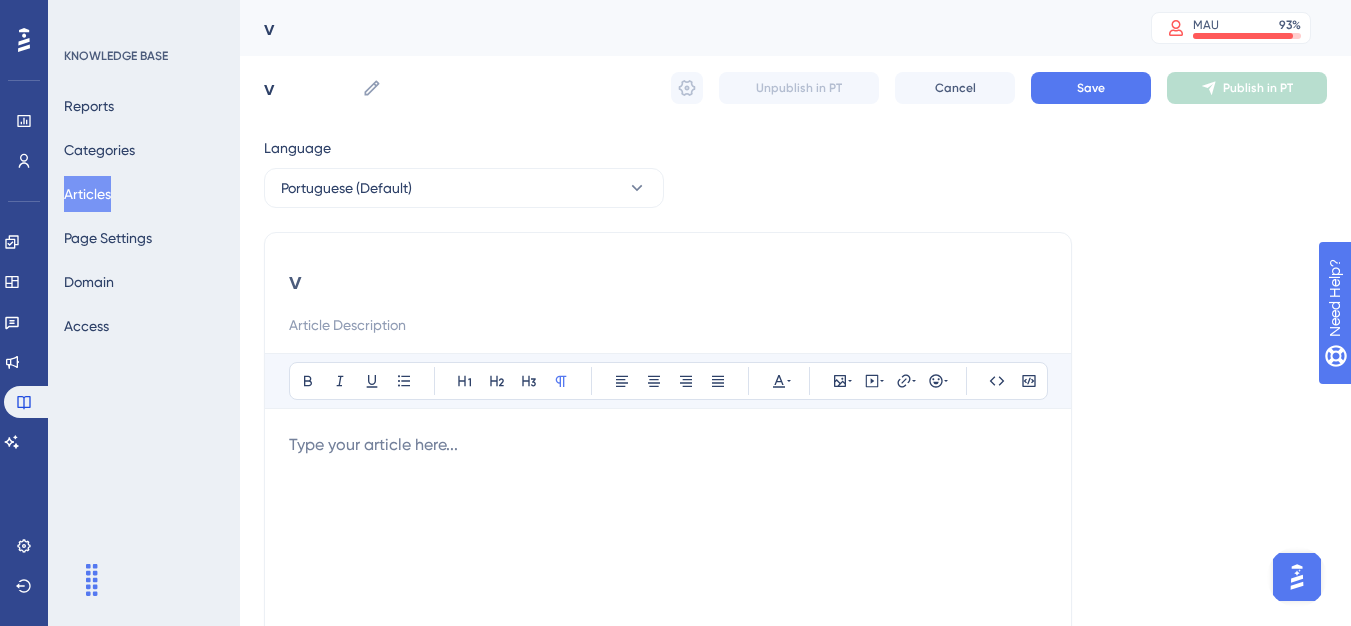 type 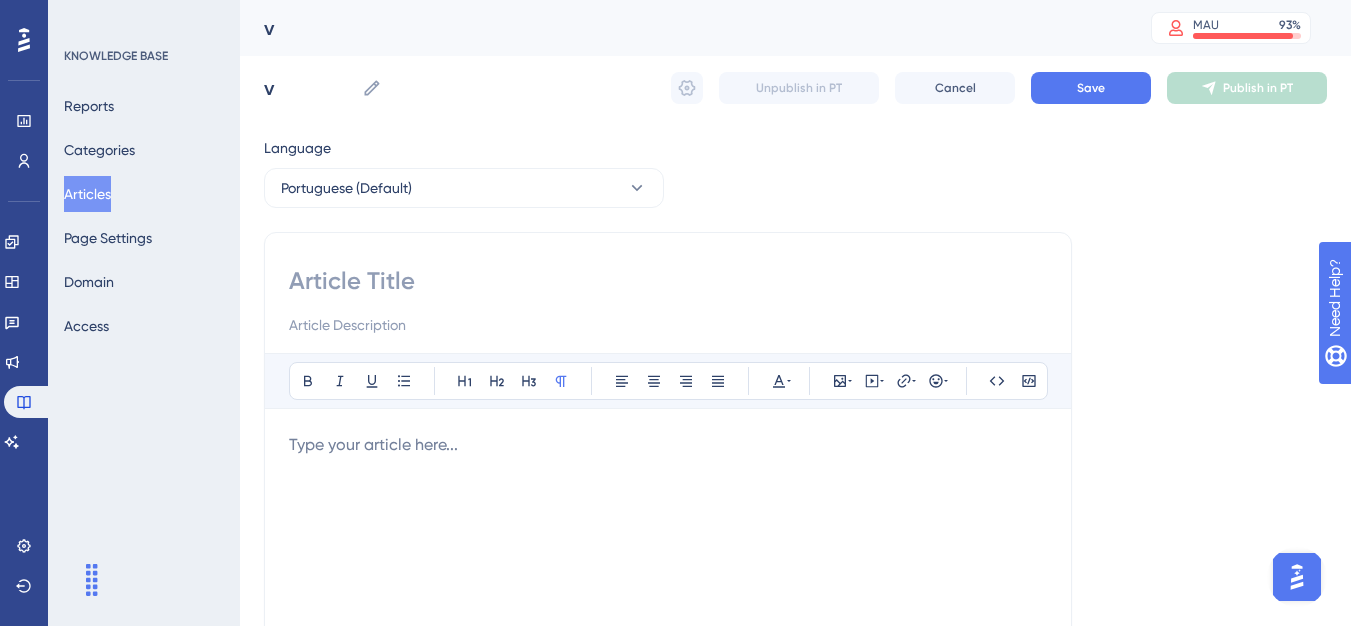 type 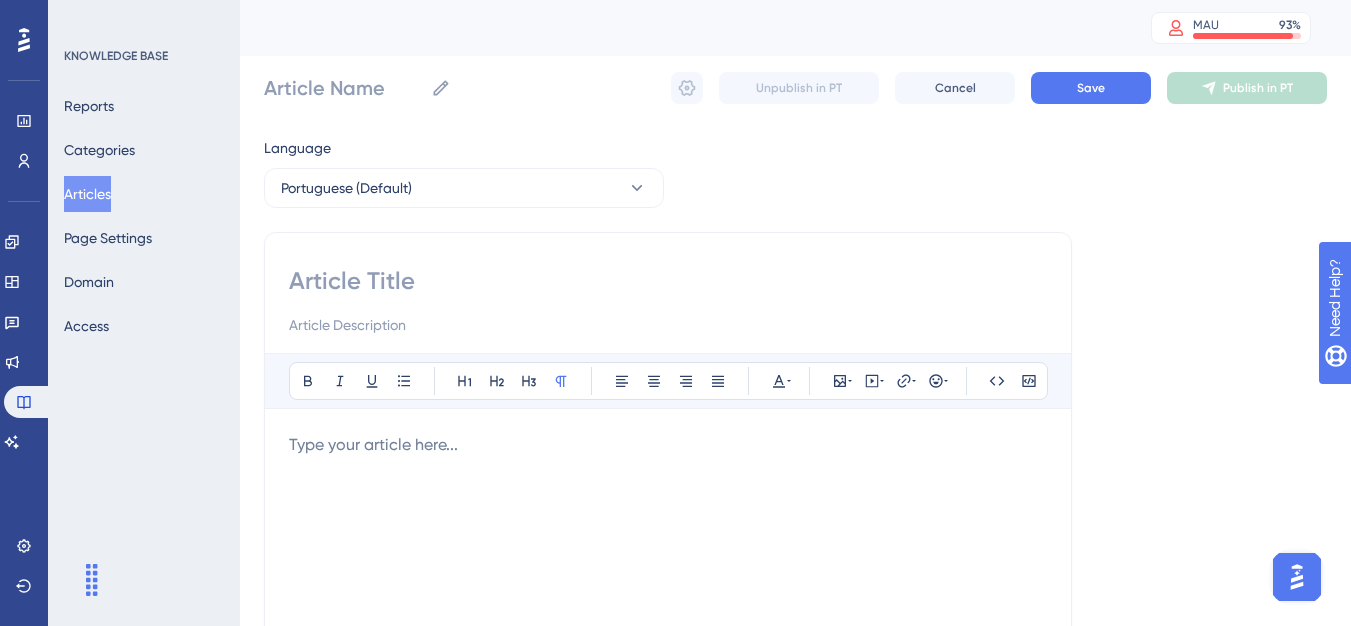 paste on "RG (Registro Geral)" 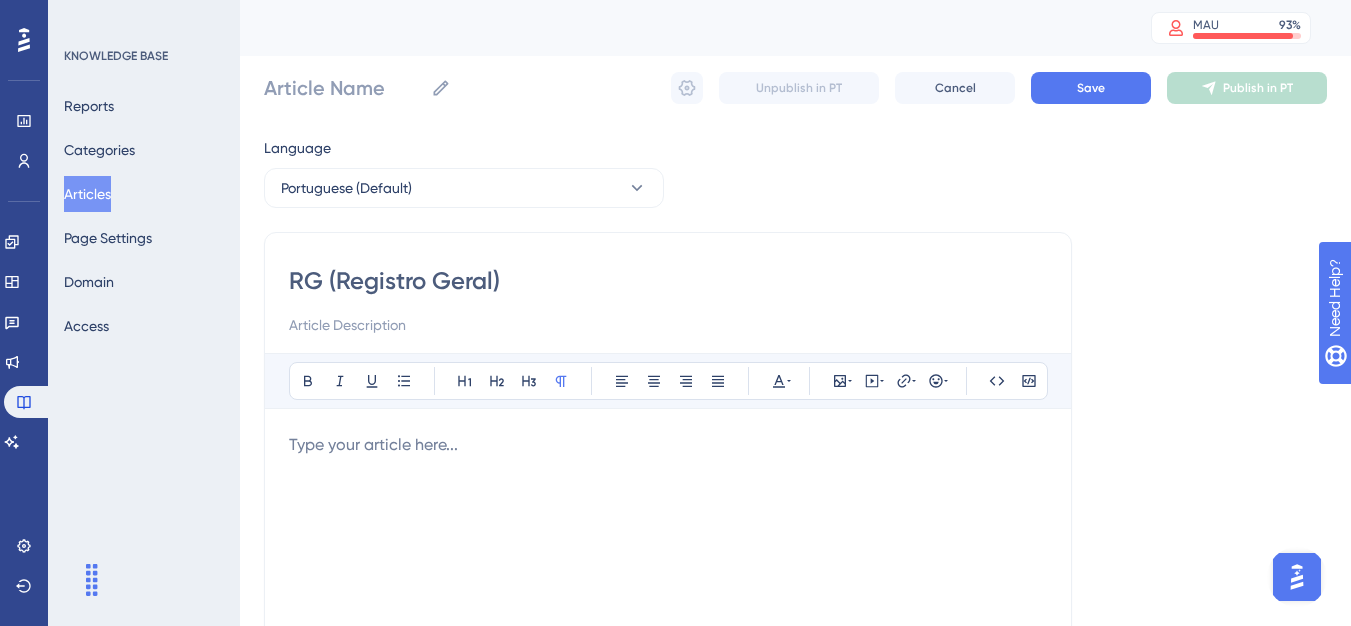 type on "RG (Registro Geral)" 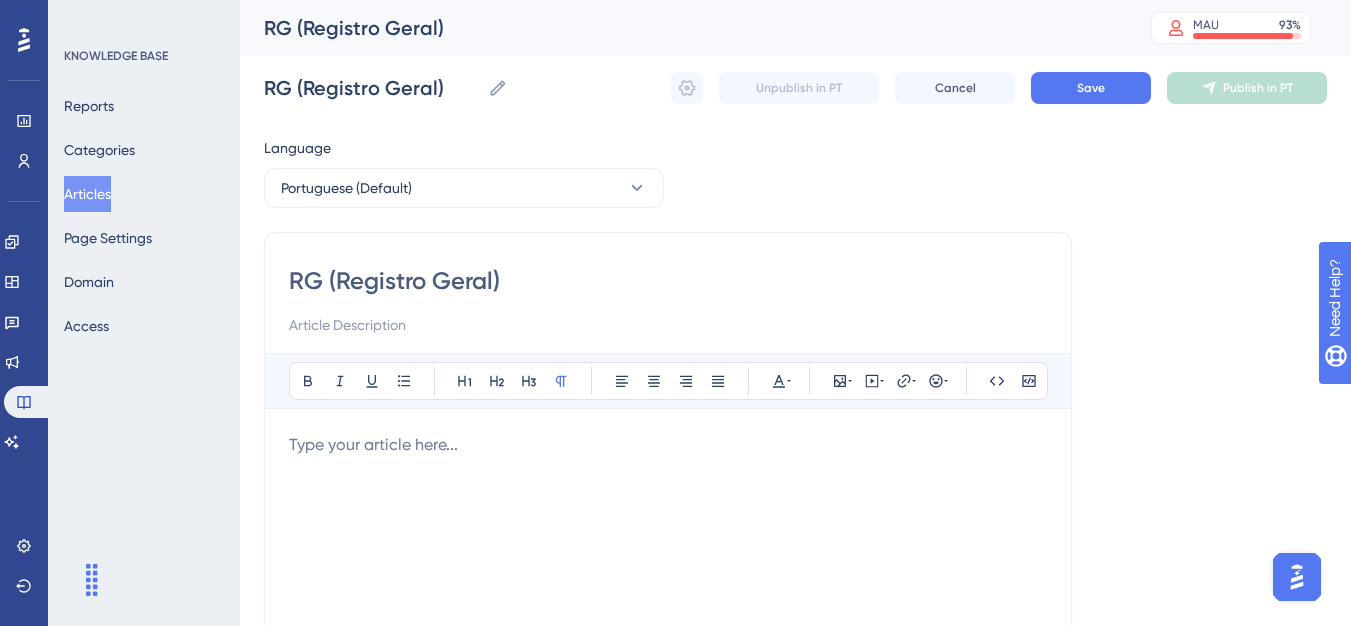 type on "RG (Registro Geral)" 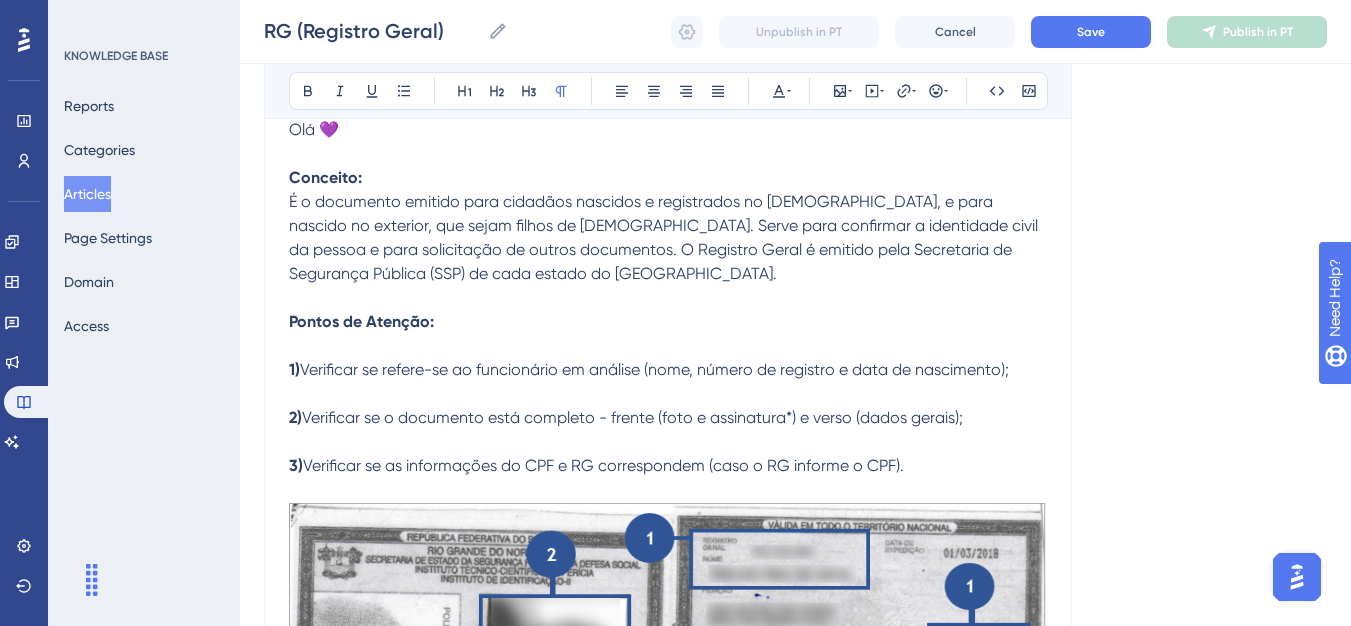scroll, scrollTop: 707, scrollLeft: 0, axis: vertical 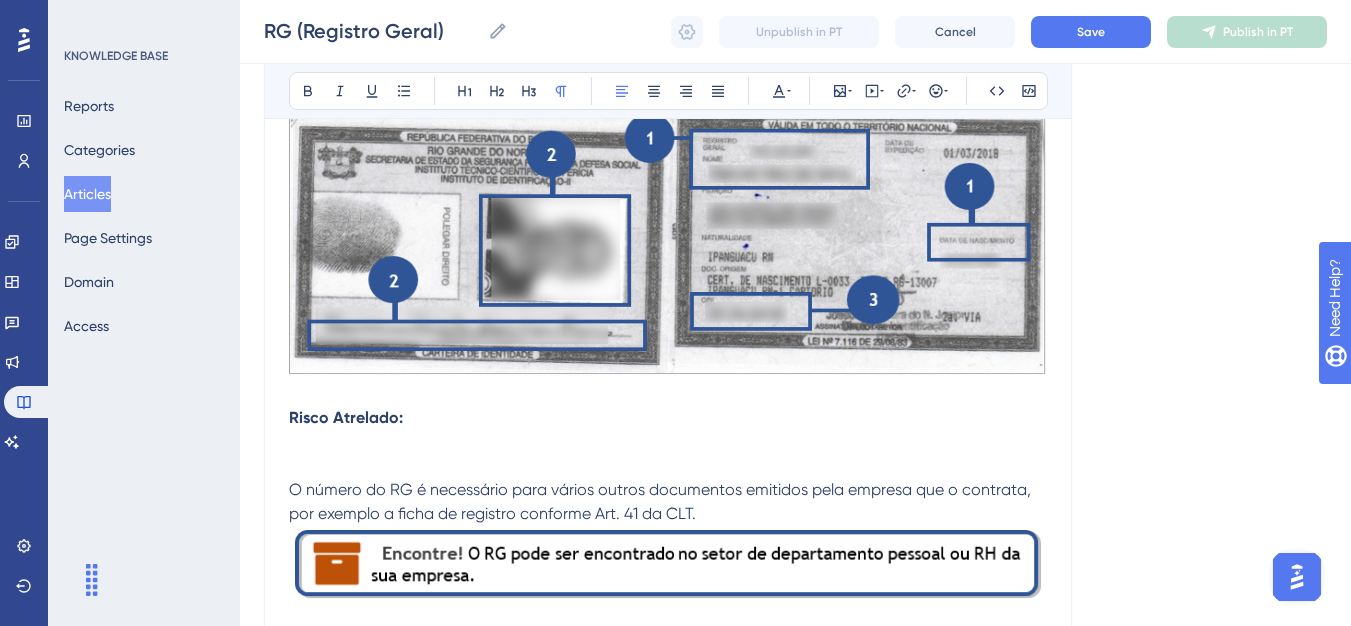 click on "Risco Atrelado:" at bounding box center (668, 442) 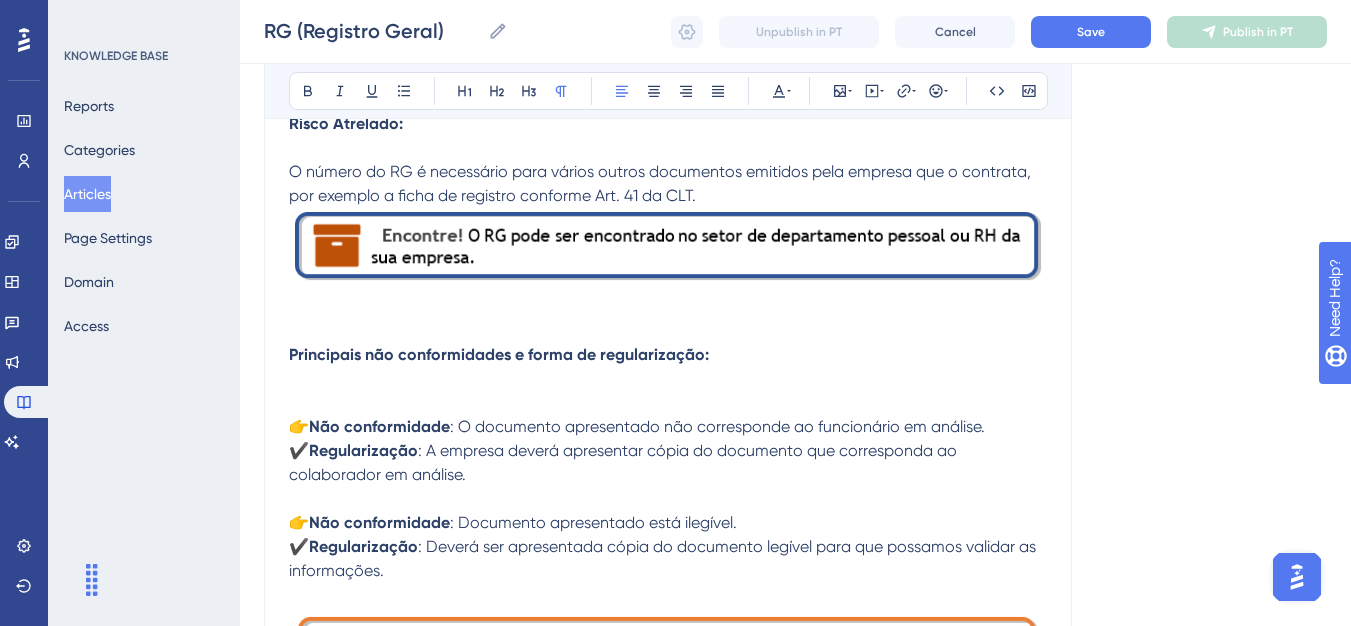 scroll, scrollTop: 1007, scrollLeft: 0, axis: vertical 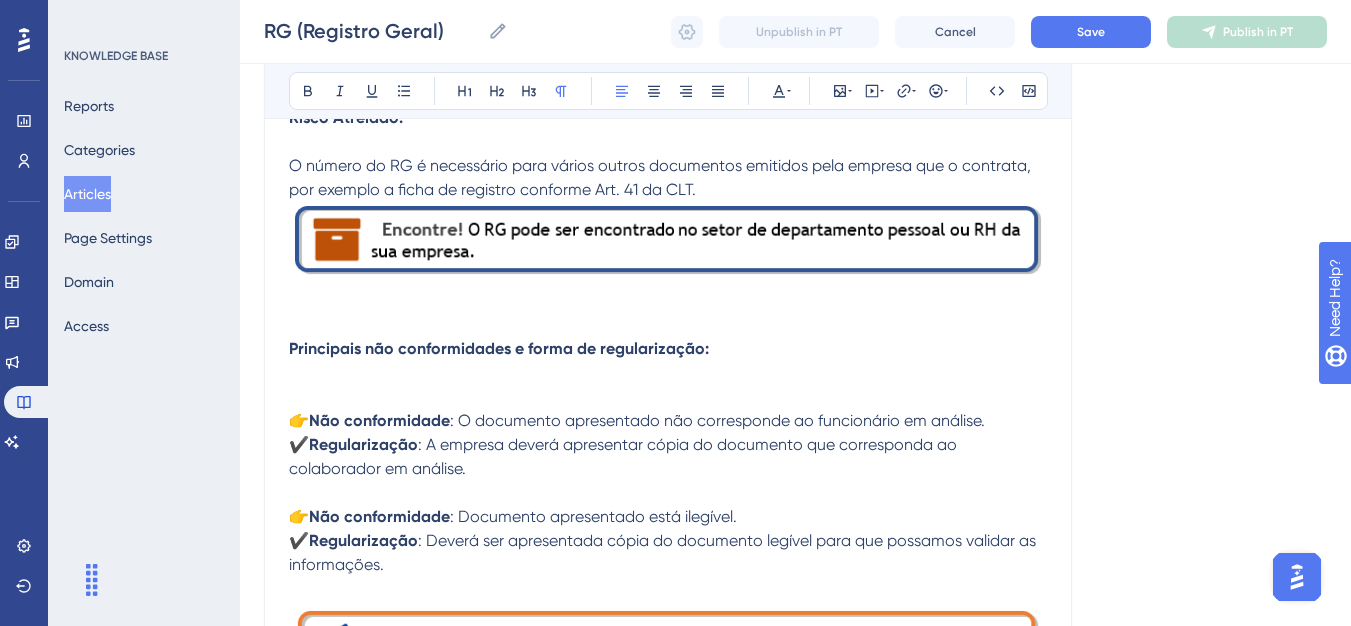 click on "Principais não conformidades e forma de regularização:" at bounding box center [668, 373] 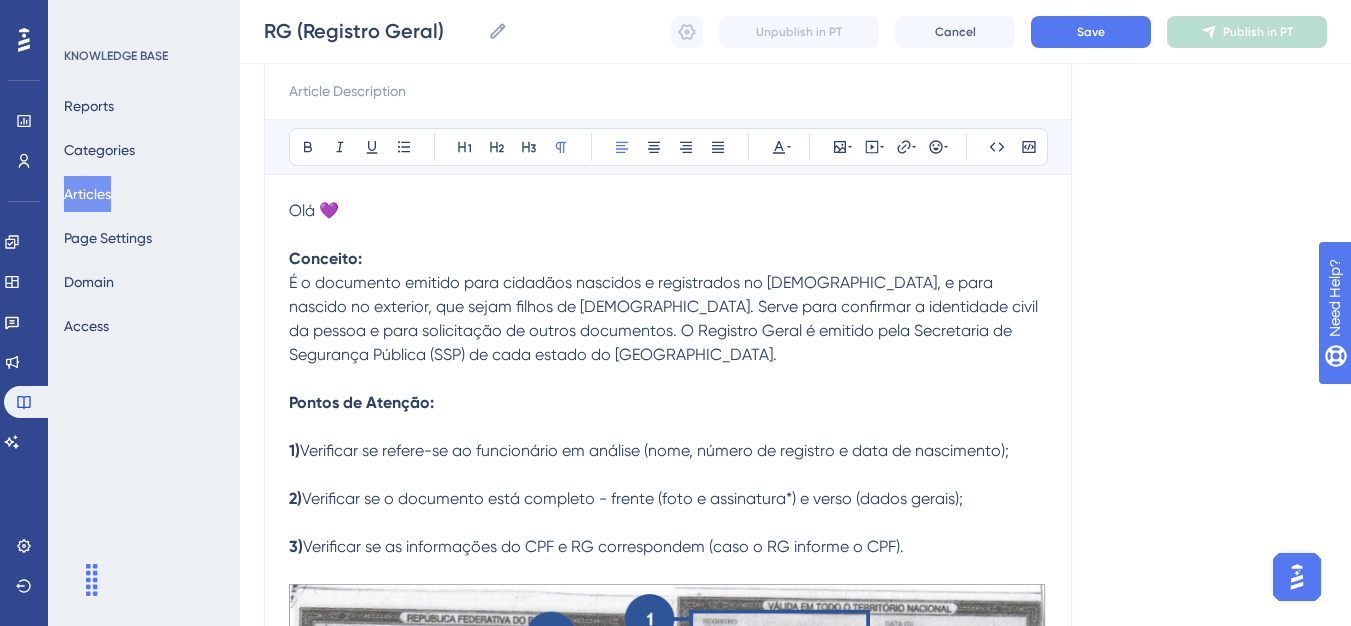 scroll, scrollTop: 207, scrollLeft: 0, axis: vertical 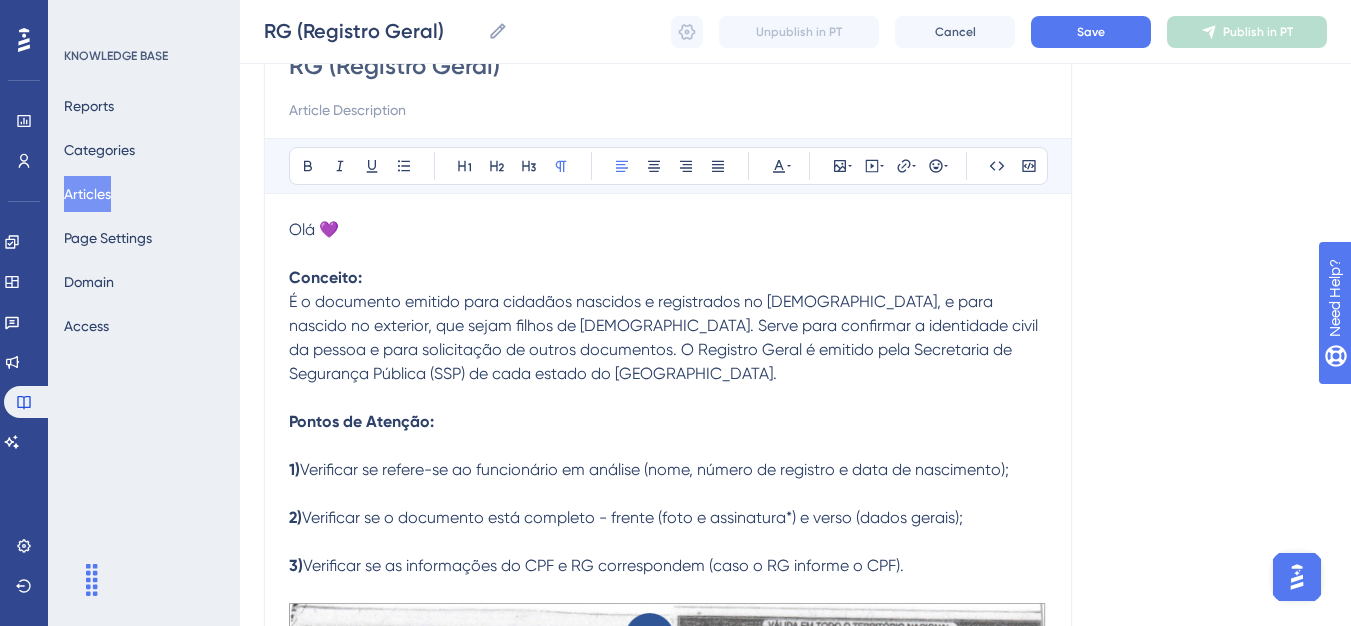 click on "Verificar se o documento está completo - frente (foto e assinatura*) e verso (dados gerais);" at bounding box center [632, 517] 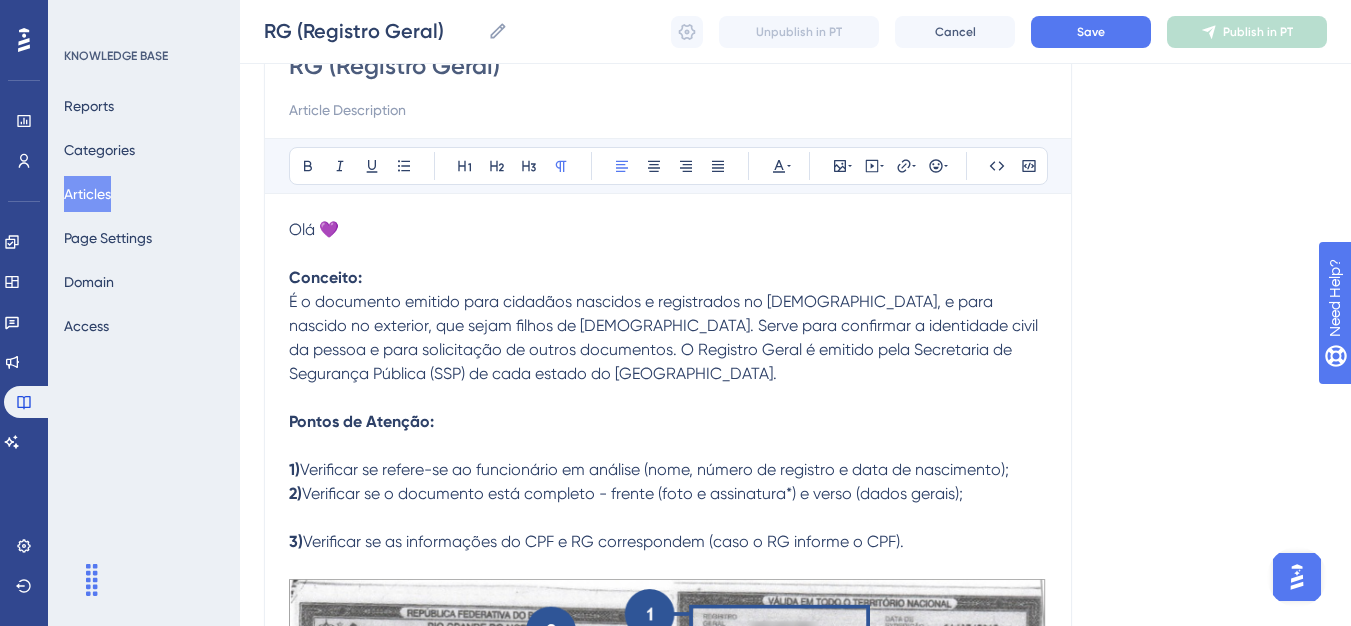 click on "Pontos de Atenção: 1)  Verificar se refere-se ao funcionário em análise (nome, número de registro e data de nascimento); 2)  Verificar se o documento está completo - frente (foto e assinatura*) e verso (dados gerais); 3)  Verificar se as informações do CPF e RG correspondem (caso o RG informe o CPF)." at bounding box center [668, 482] 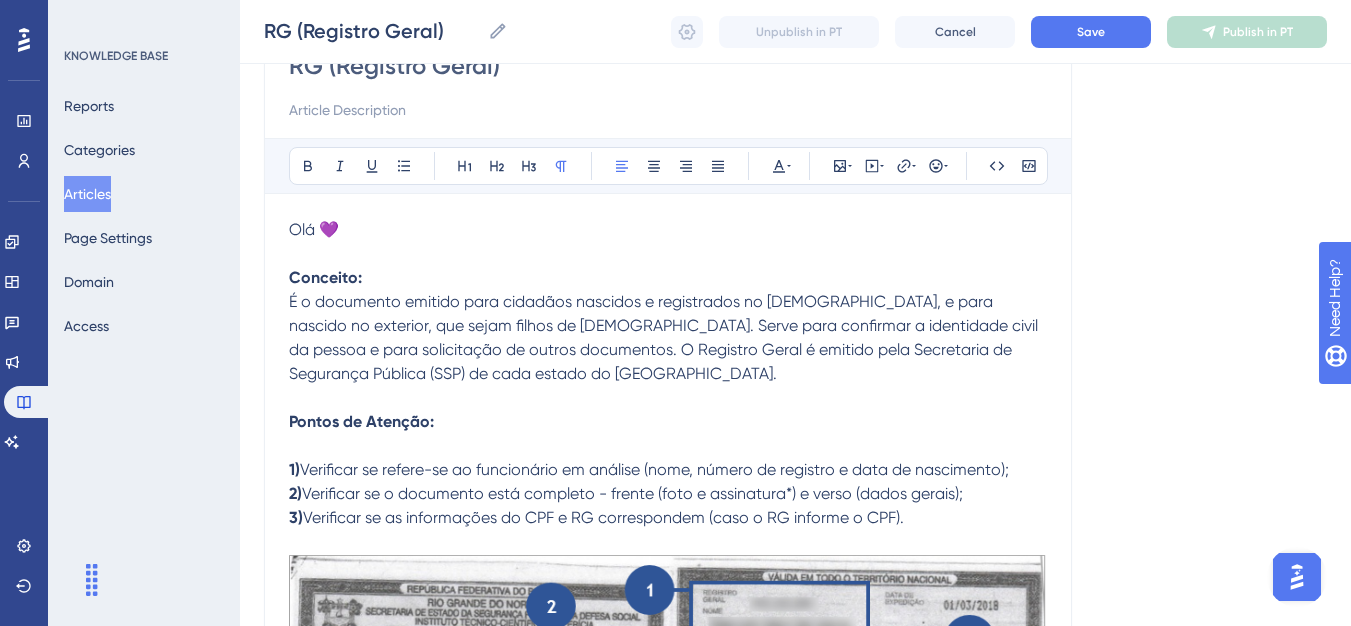 click on "Olá 💜 Conceito:" at bounding box center (668, 254) 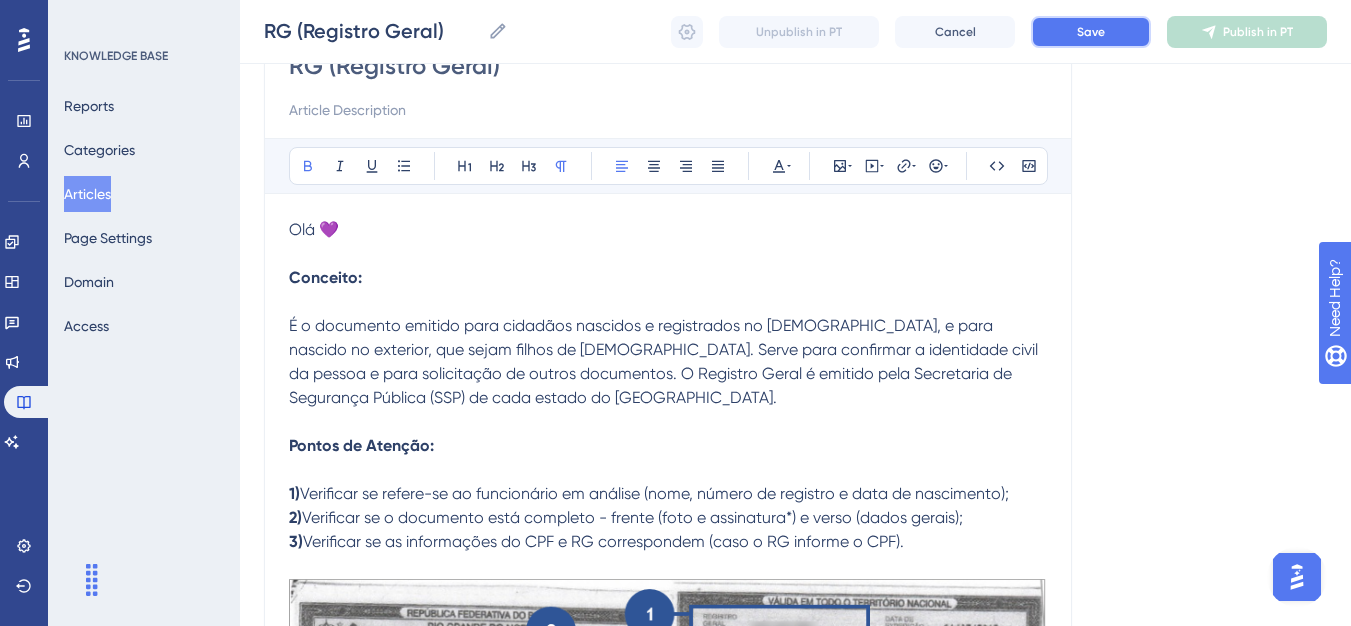 click on "Save" at bounding box center [1091, 32] 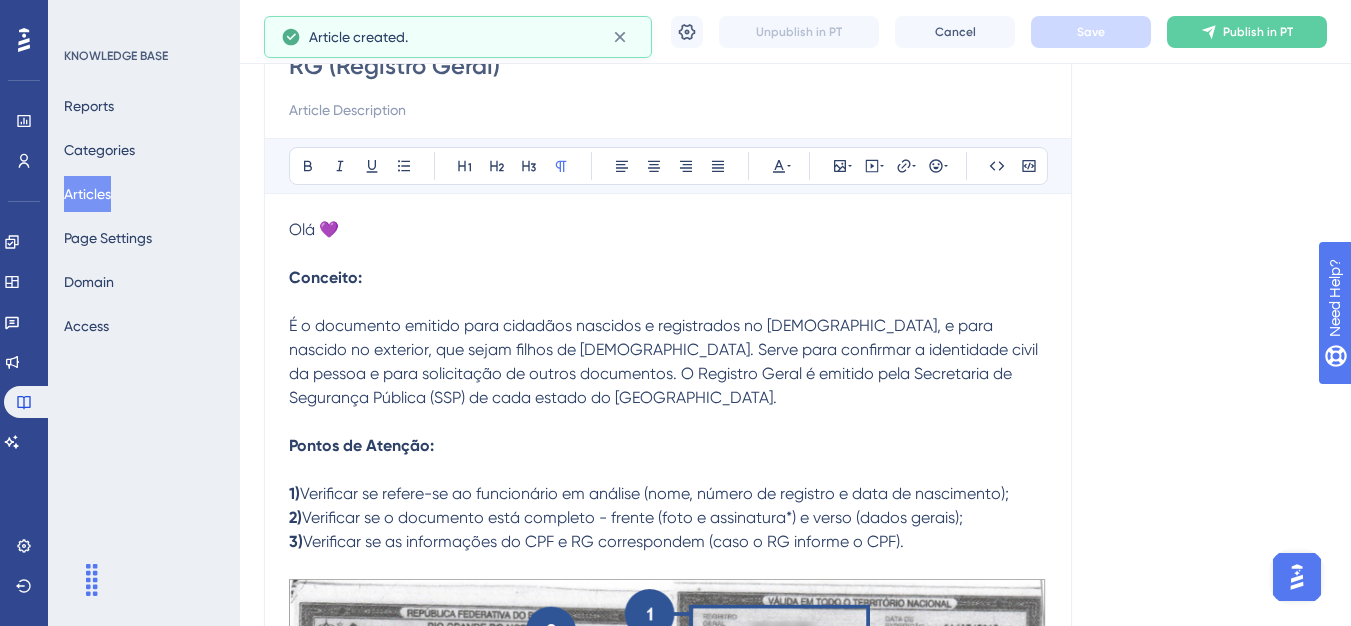 scroll, scrollTop: 597, scrollLeft: 0, axis: vertical 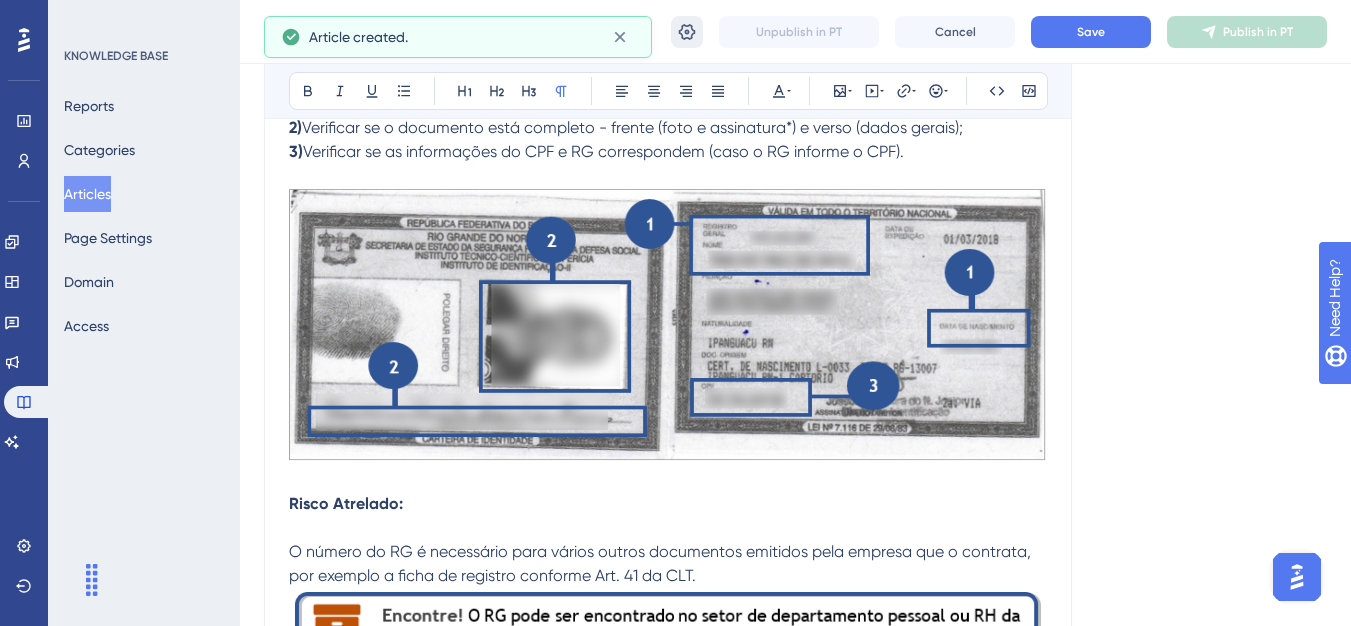 click at bounding box center [687, 32] 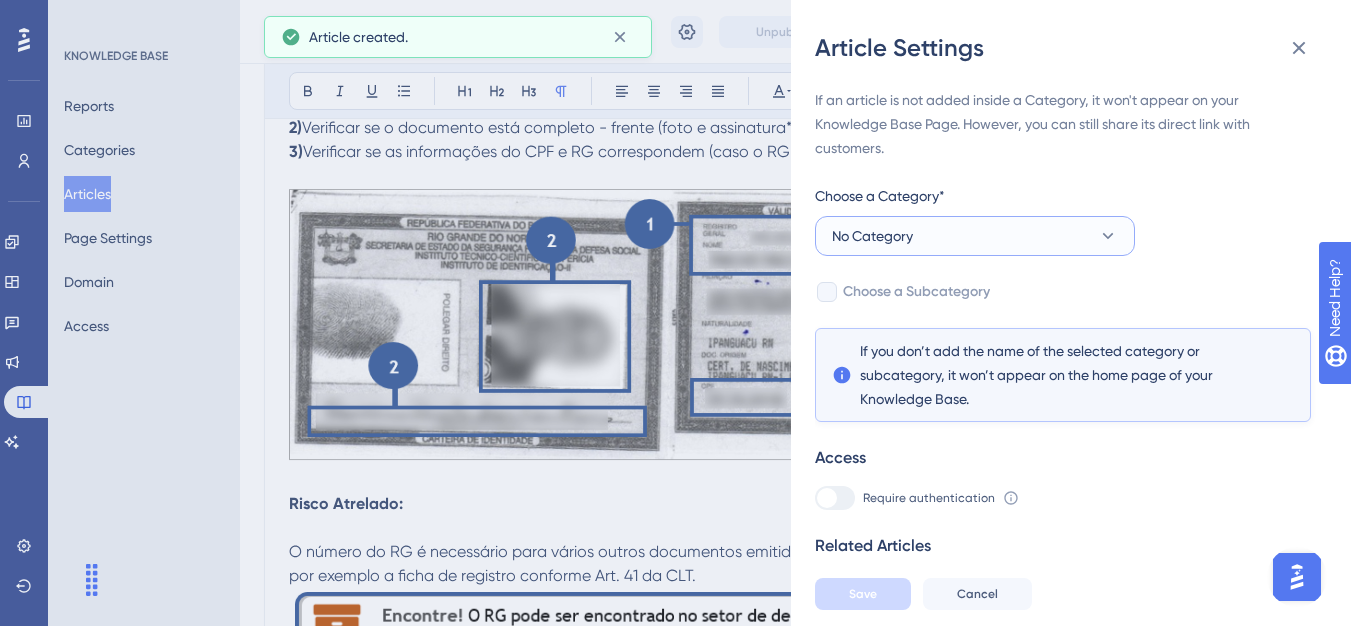 click on "No Category" at bounding box center (872, 236) 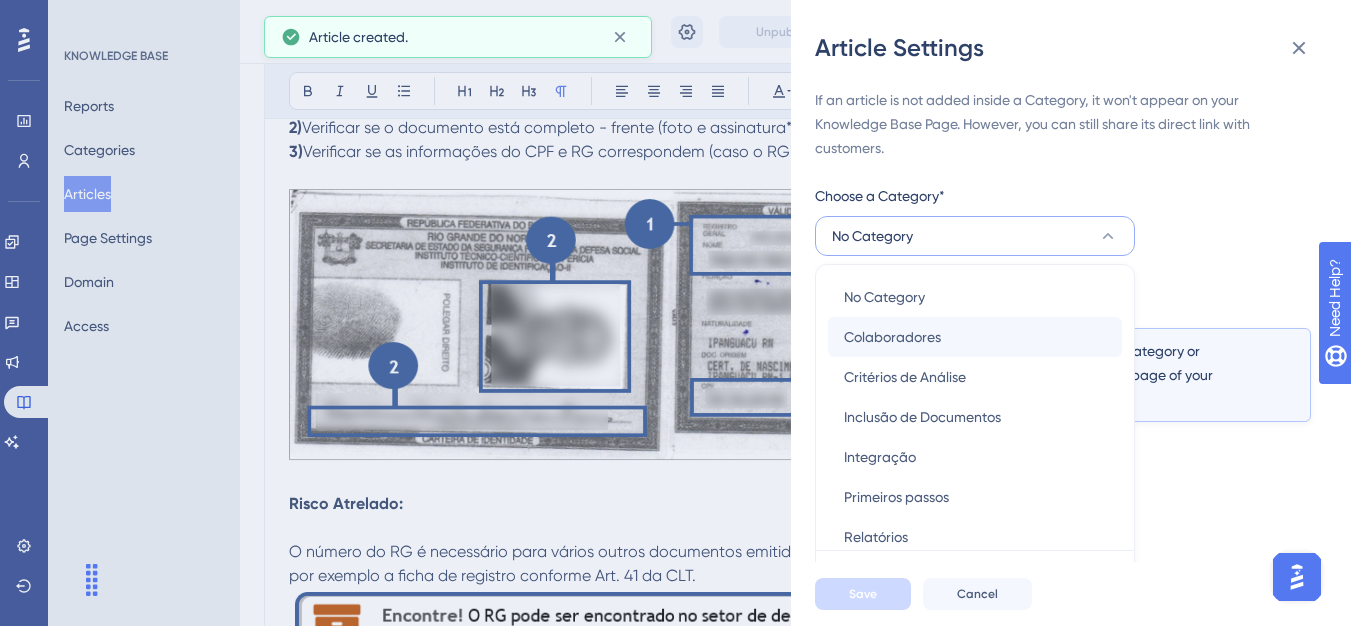 scroll, scrollTop: 49, scrollLeft: 0, axis: vertical 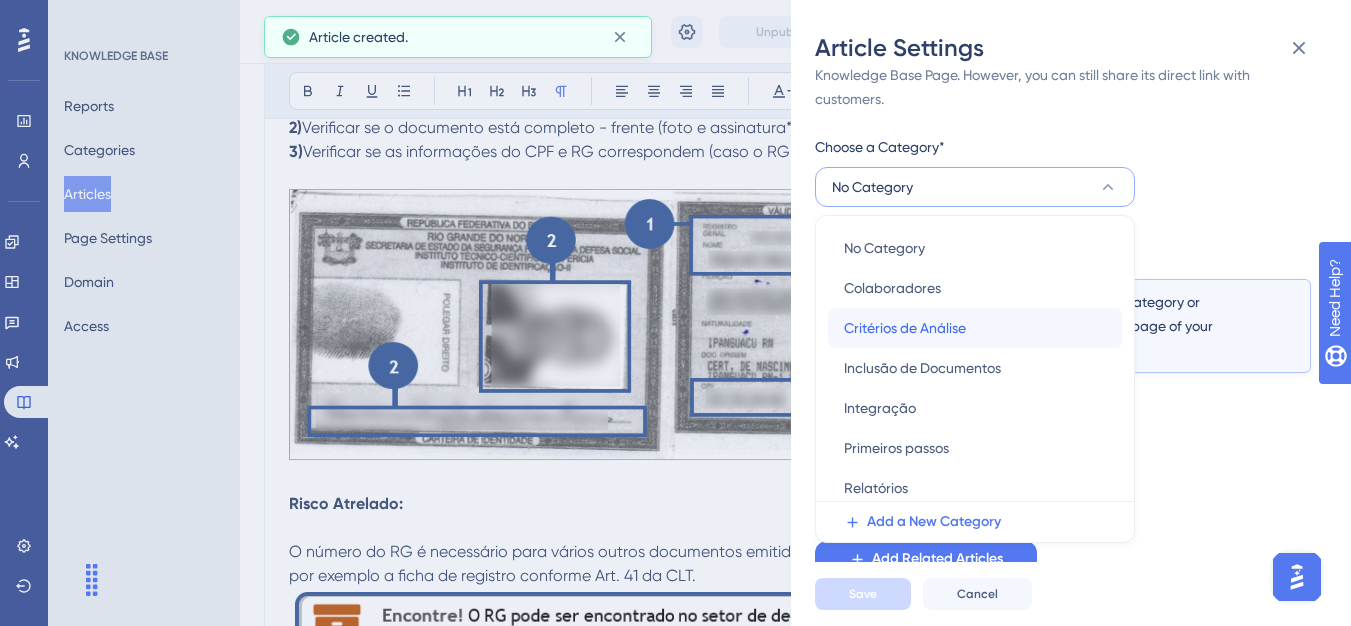 click on "Critérios de Análise" at bounding box center [905, 328] 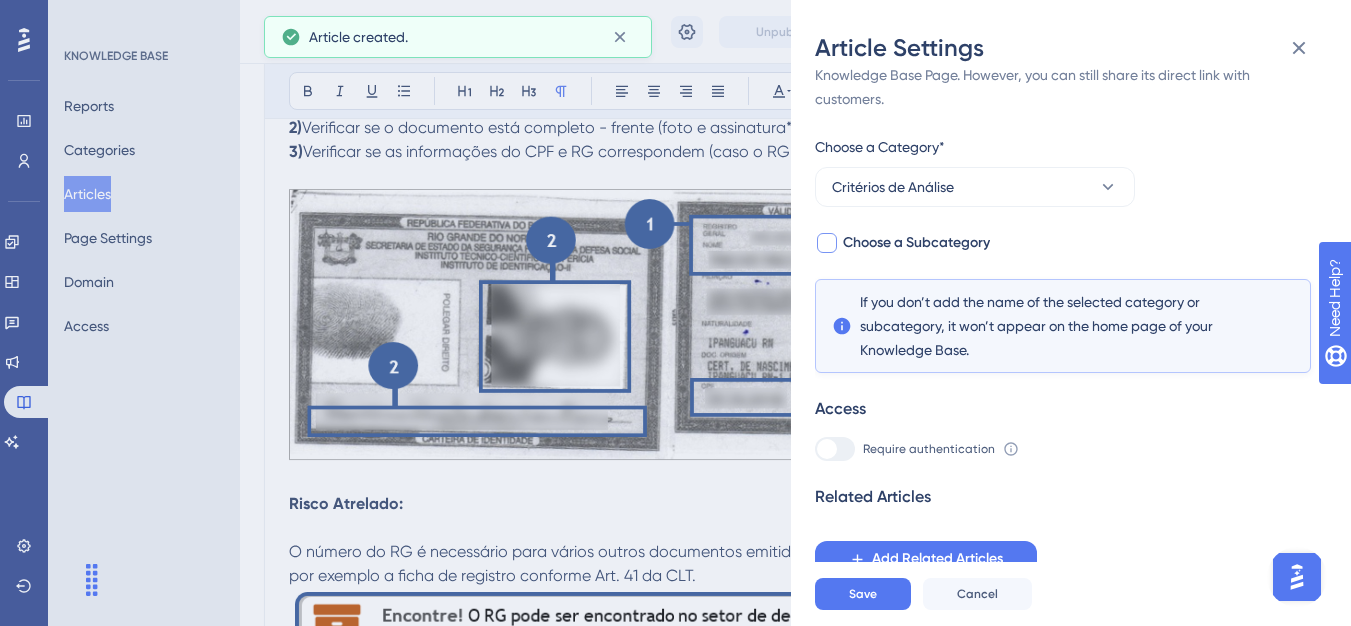 click on "Choose a Subcategory" at bounding box center (916, 243) 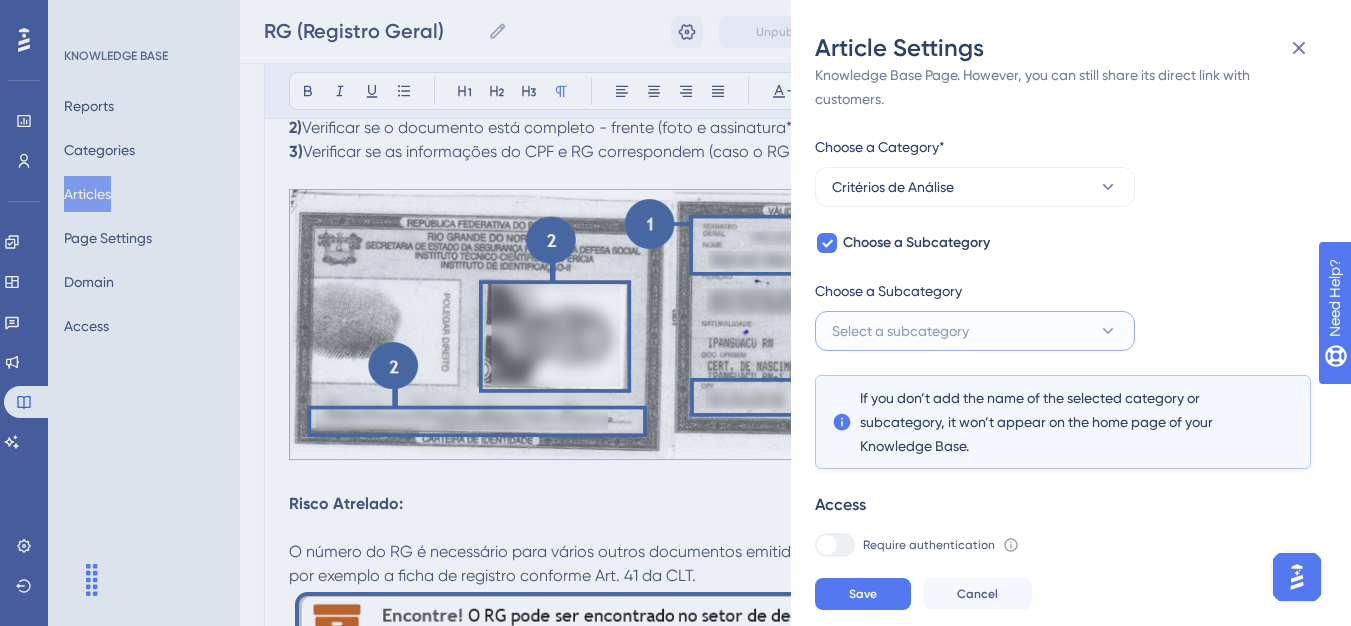 click on "Select a subcategory" at bounding box center (900, 331) 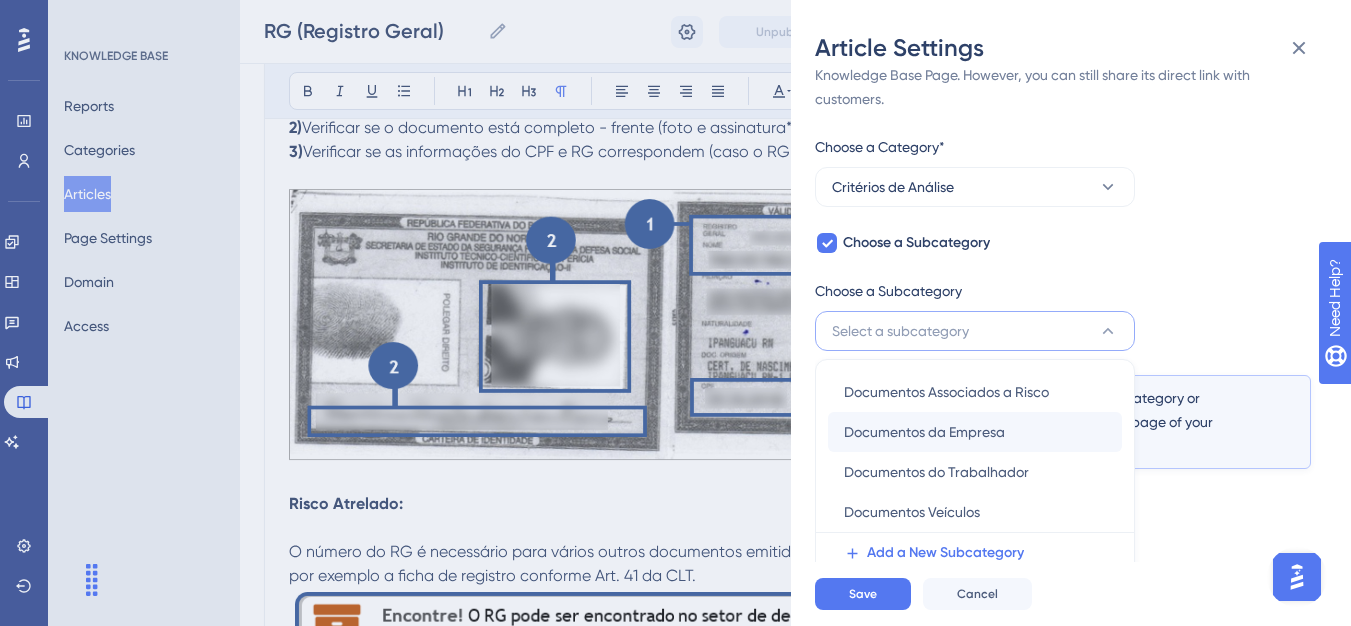 scroll, scrollTop: 145, scrollLeft: 0, axis: vertical 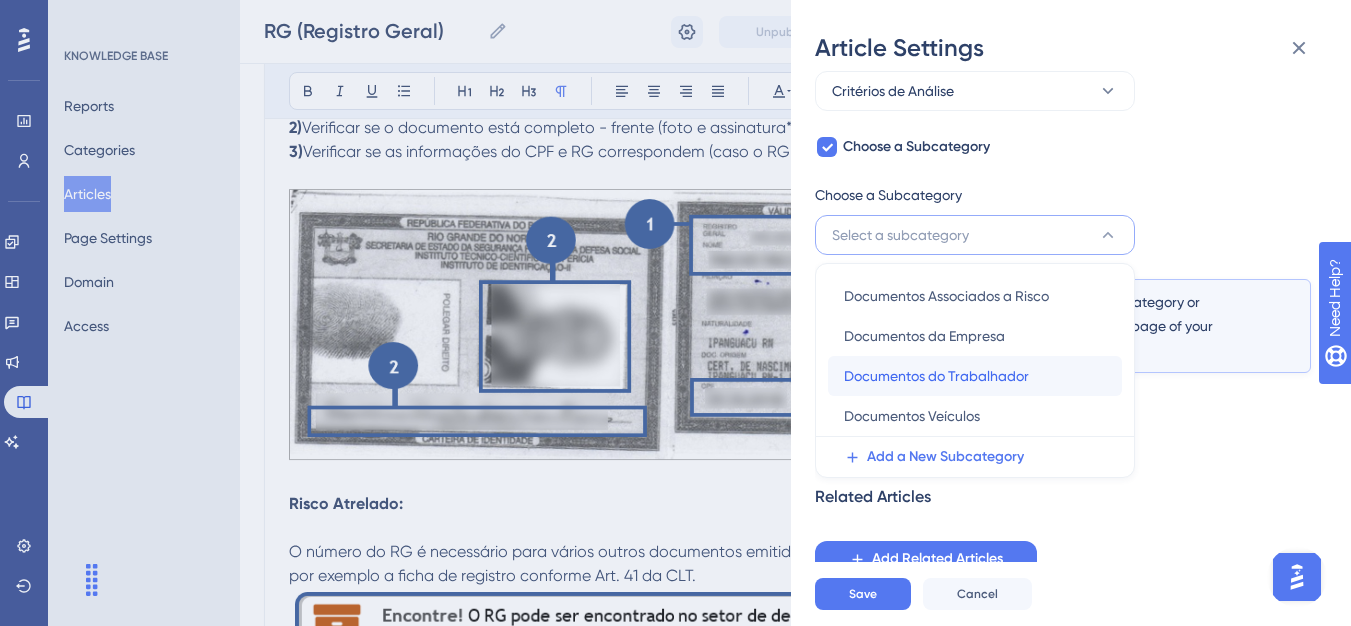 click on "Documentos do Trabalhador" at bounding box center (936, 376) 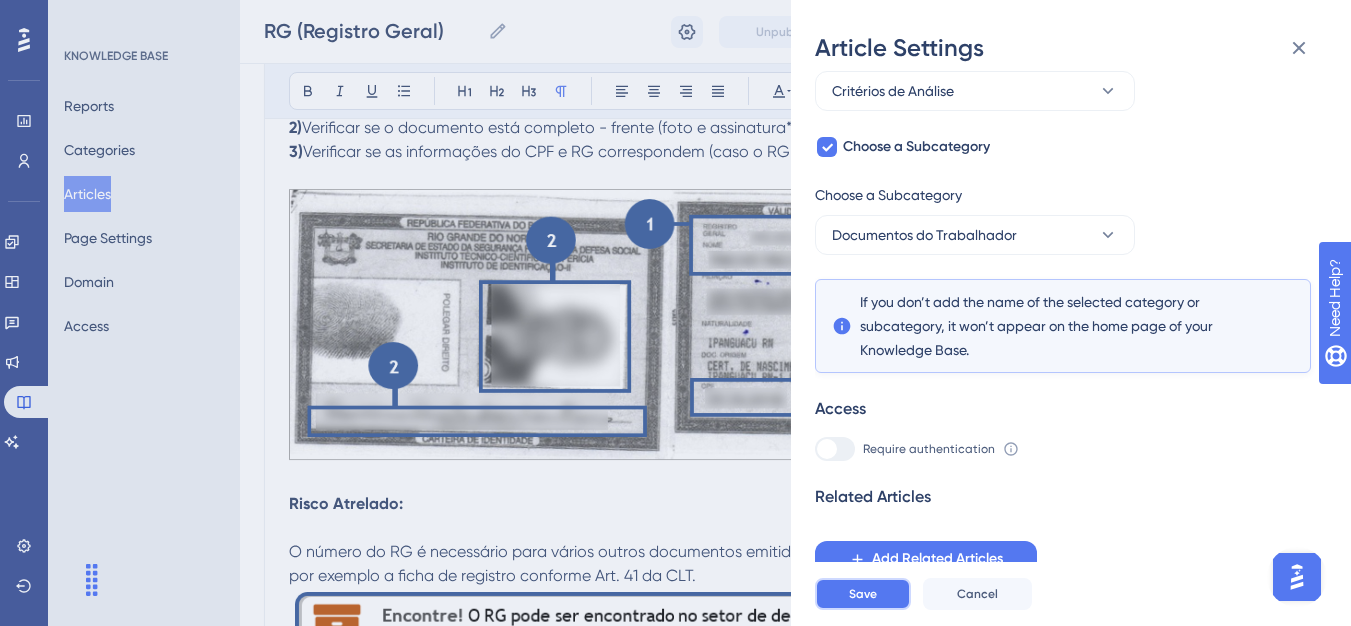 click on "Save" at bounding box center [863, 594] 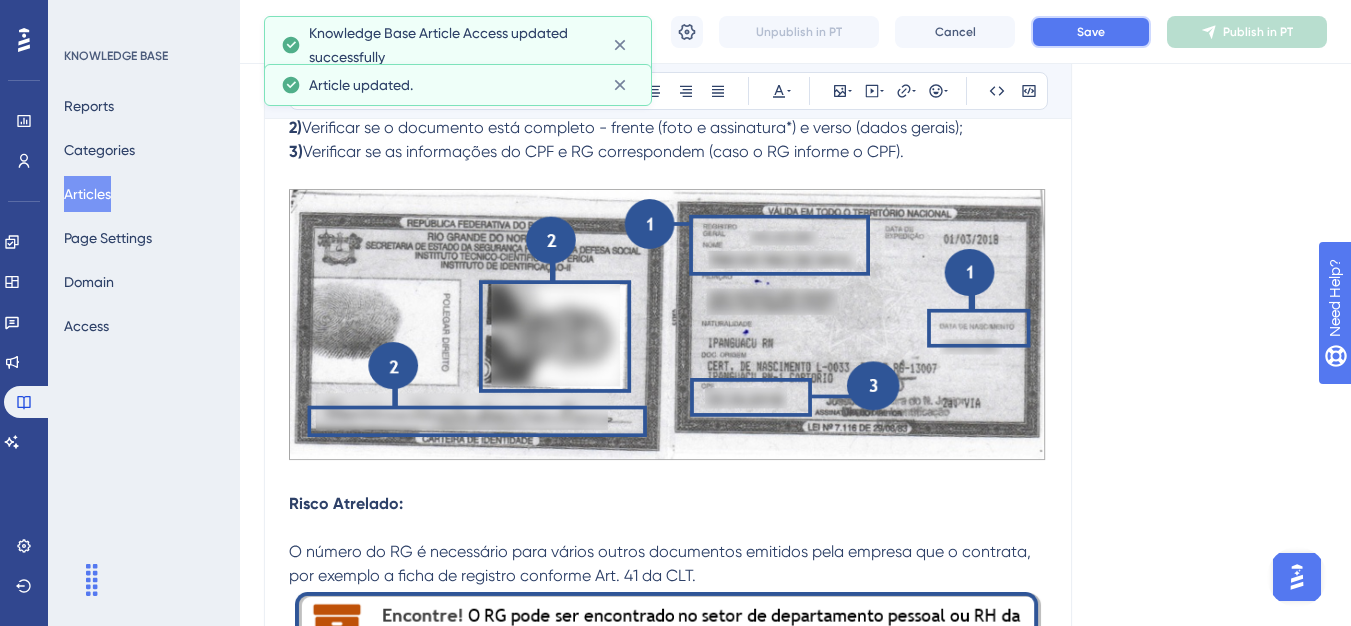 click on "Save" at bounding box center [1091, 32] 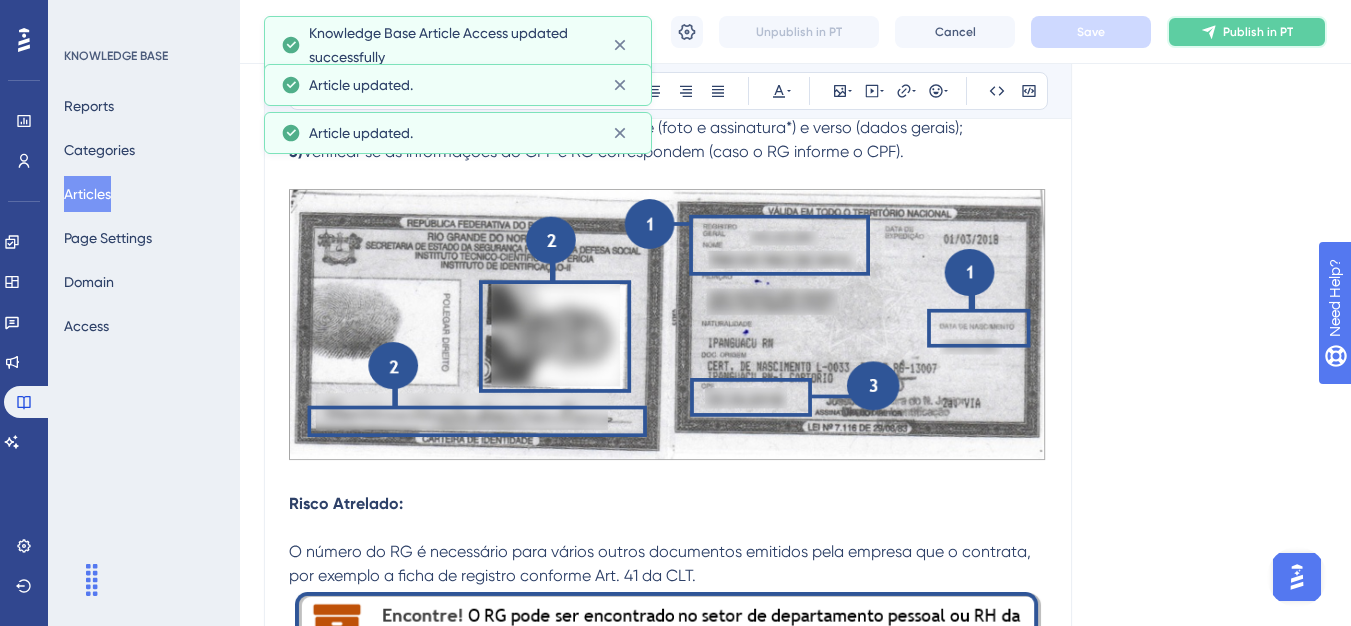 click on "Publish in PT" at bounding box center (1247, 32) 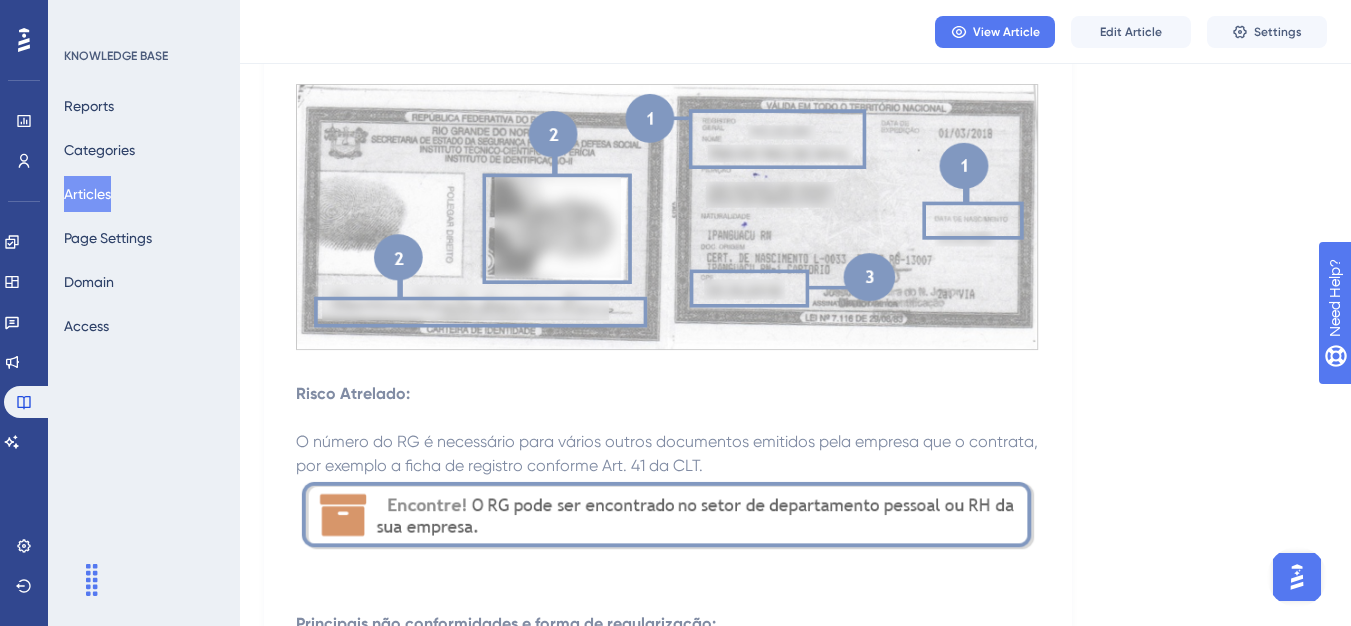 click on "Articles" at bounding box center (87, 194) 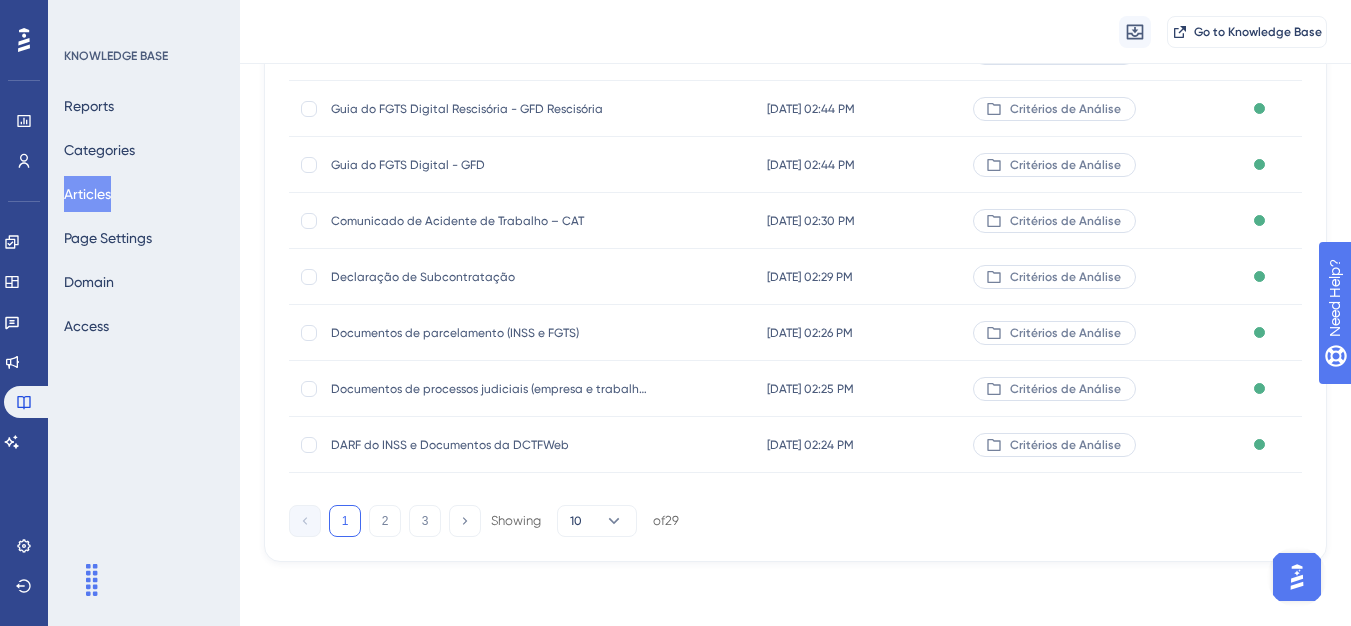 scroll, scrollTop: 0, scrollLeft: 0, axis: both 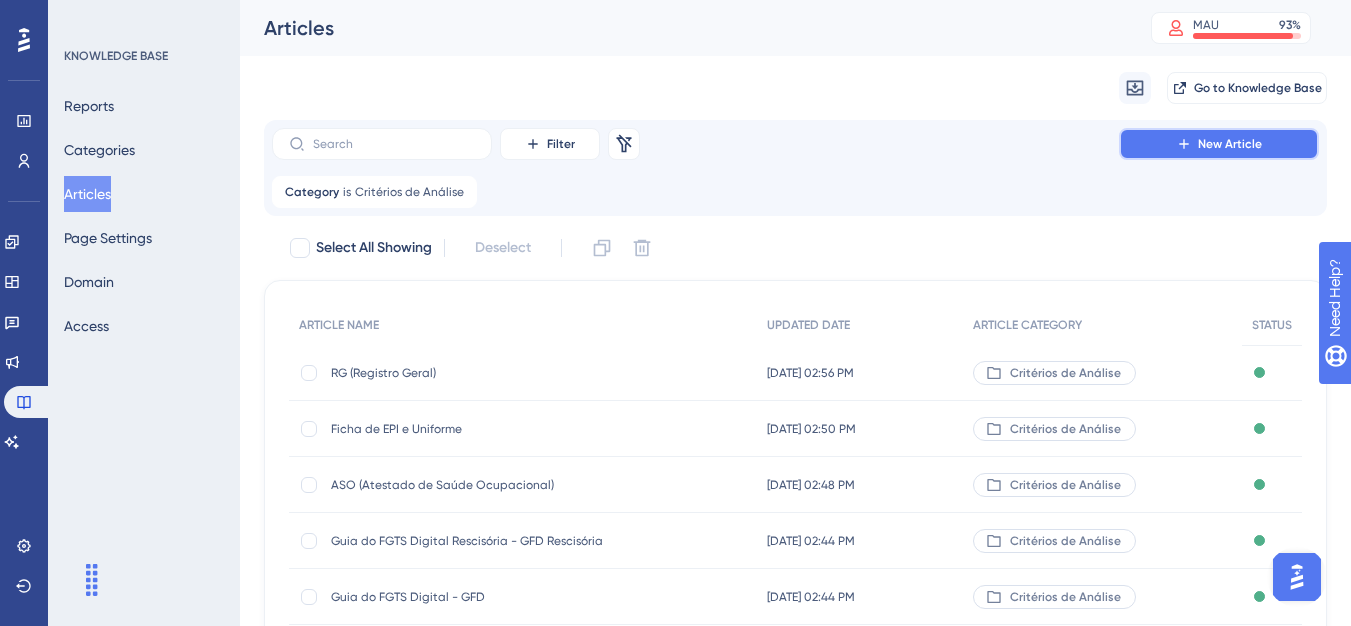 click on "New Article" at bounding box center [1219, 144] 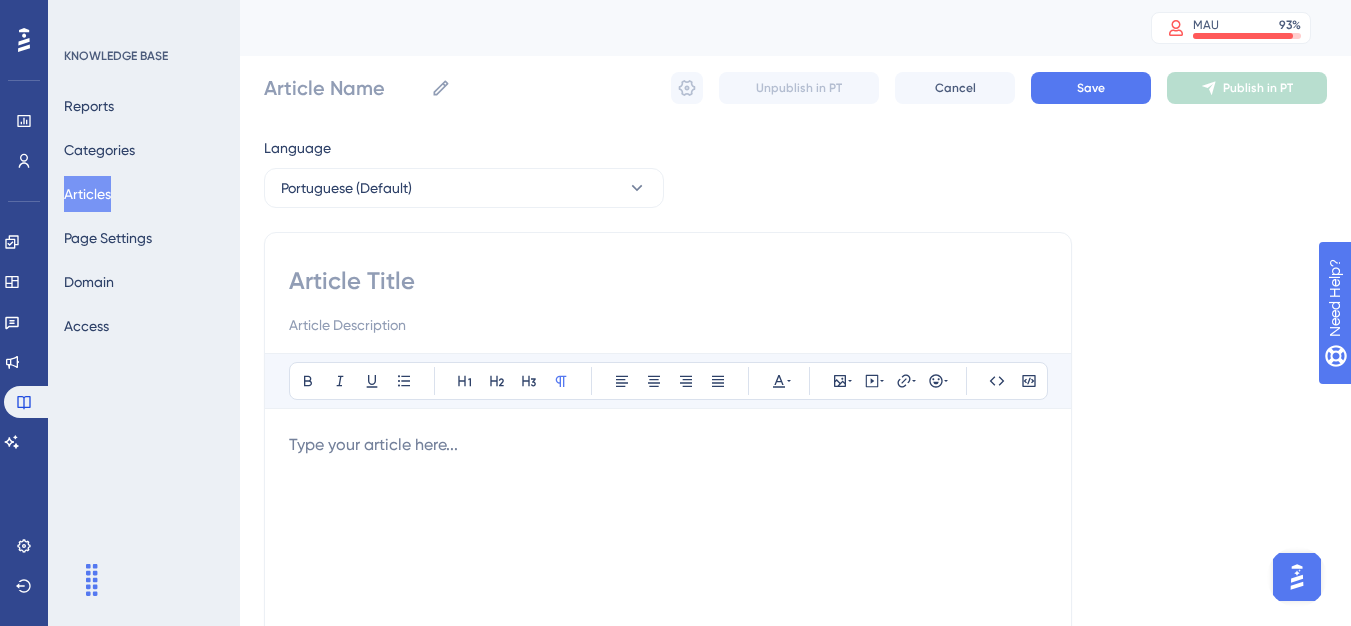 click at bounding box center (668, 281) 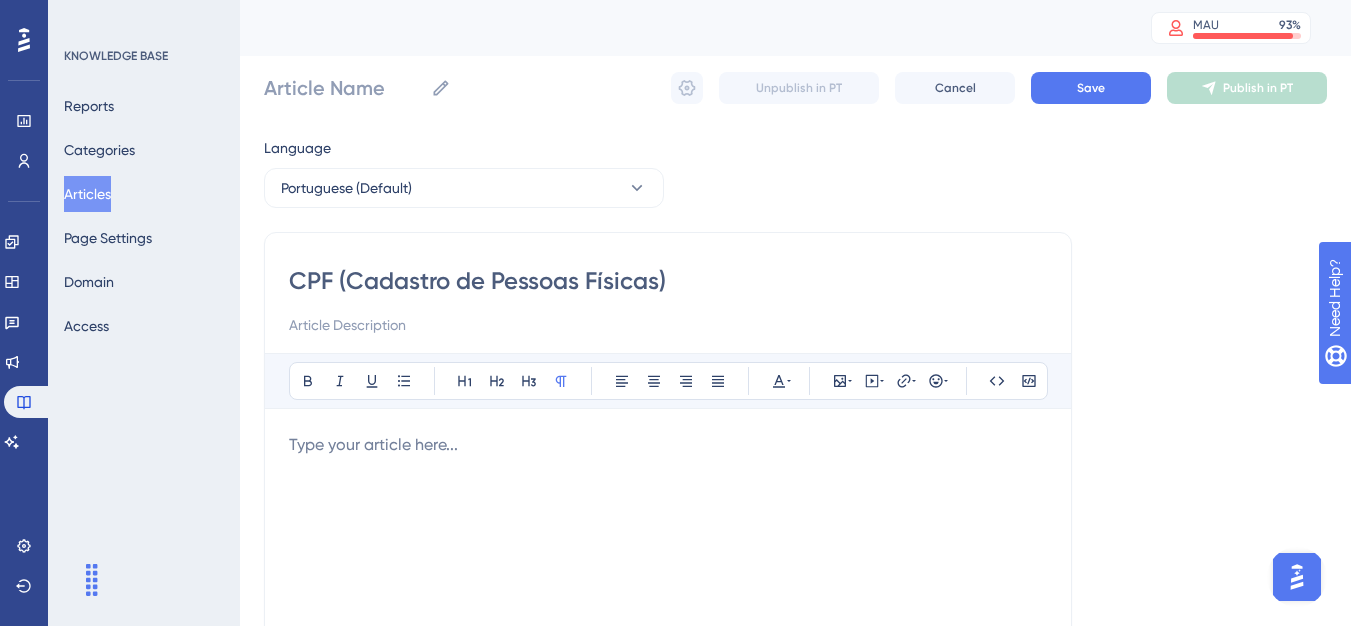 type on "CPF (Cadastro de Pessoas Físicas)" 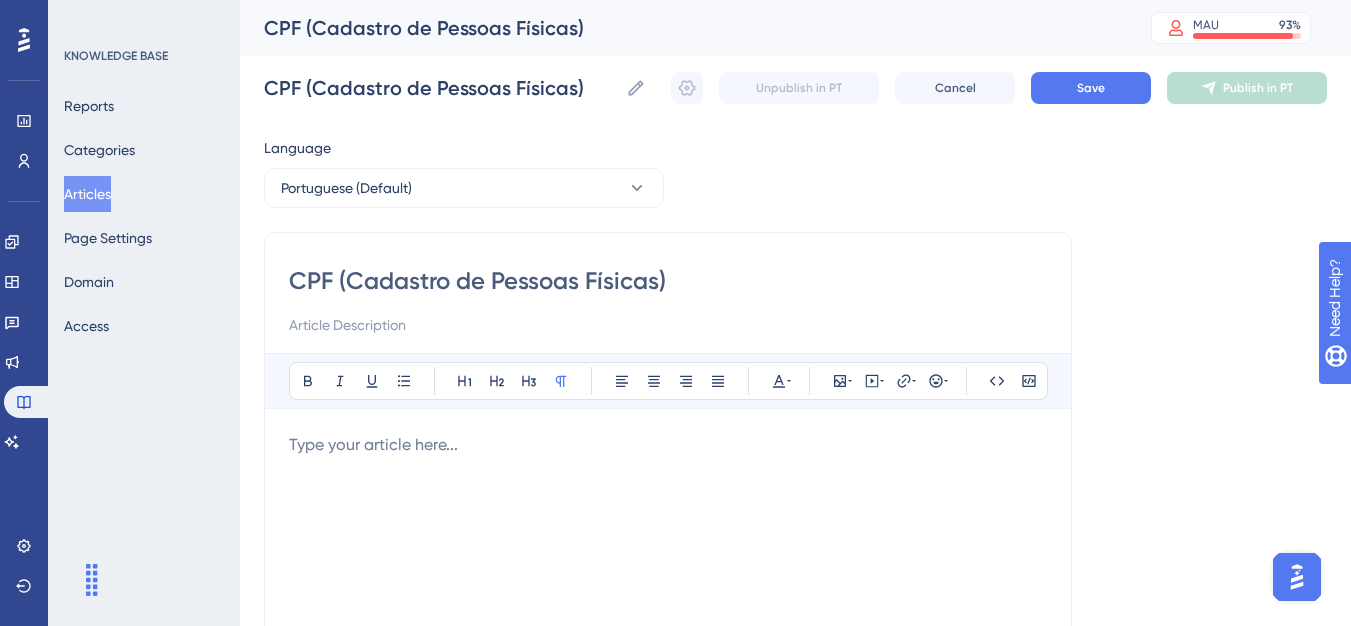 type on "CPF (Cadastro de Pessoas Físicas)" 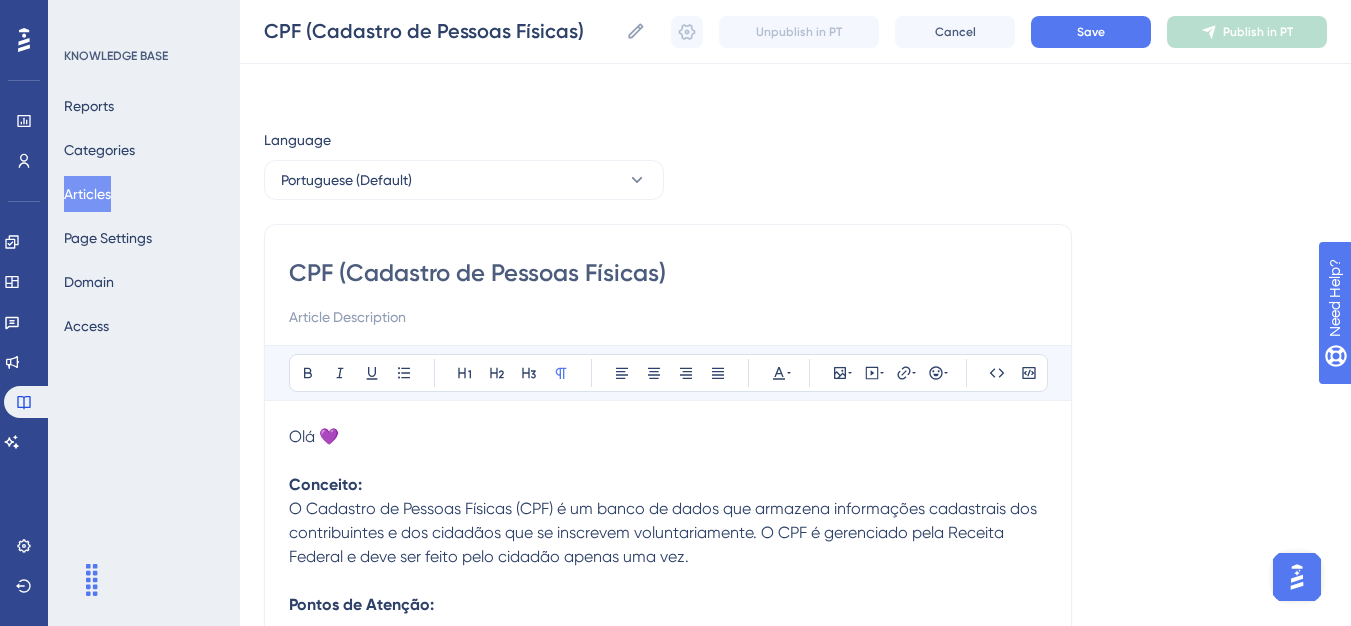 scroll, scrollTop: 581, scrollLeft: 0, axis: vertical 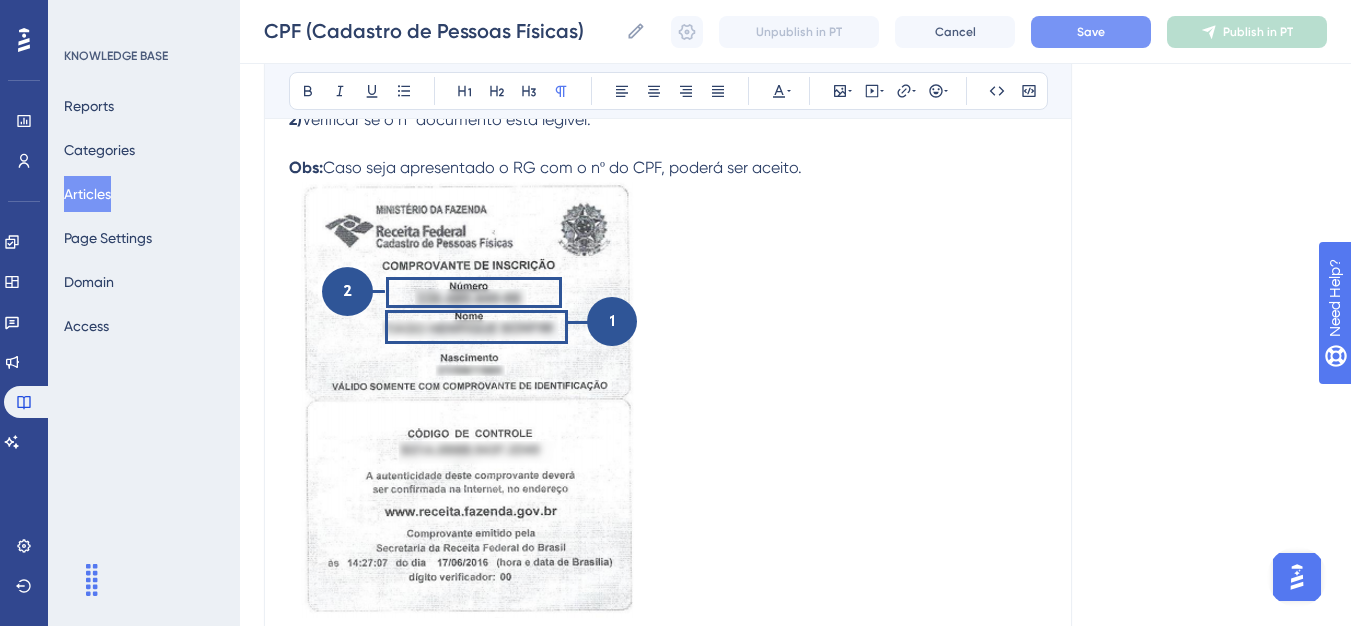 click on "Save" at bounding box center (1091, 32) 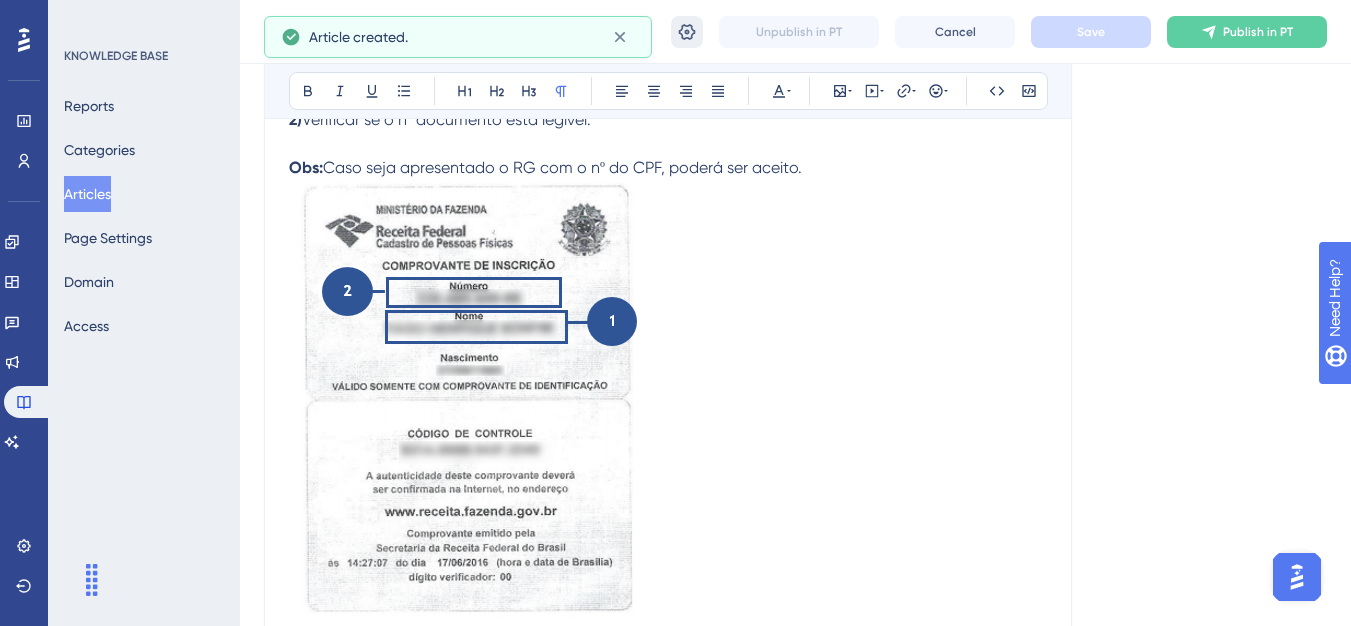scroll, scrollTop: 573, scrollLeft: 0, axis: vertical 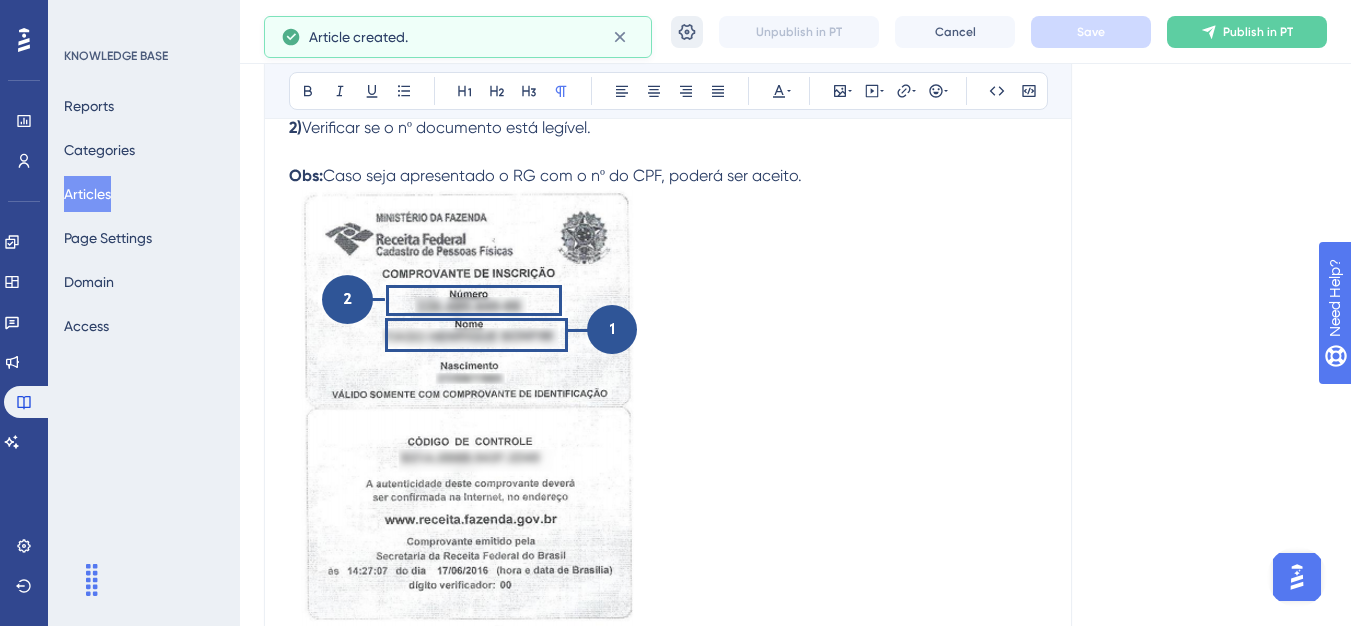 click 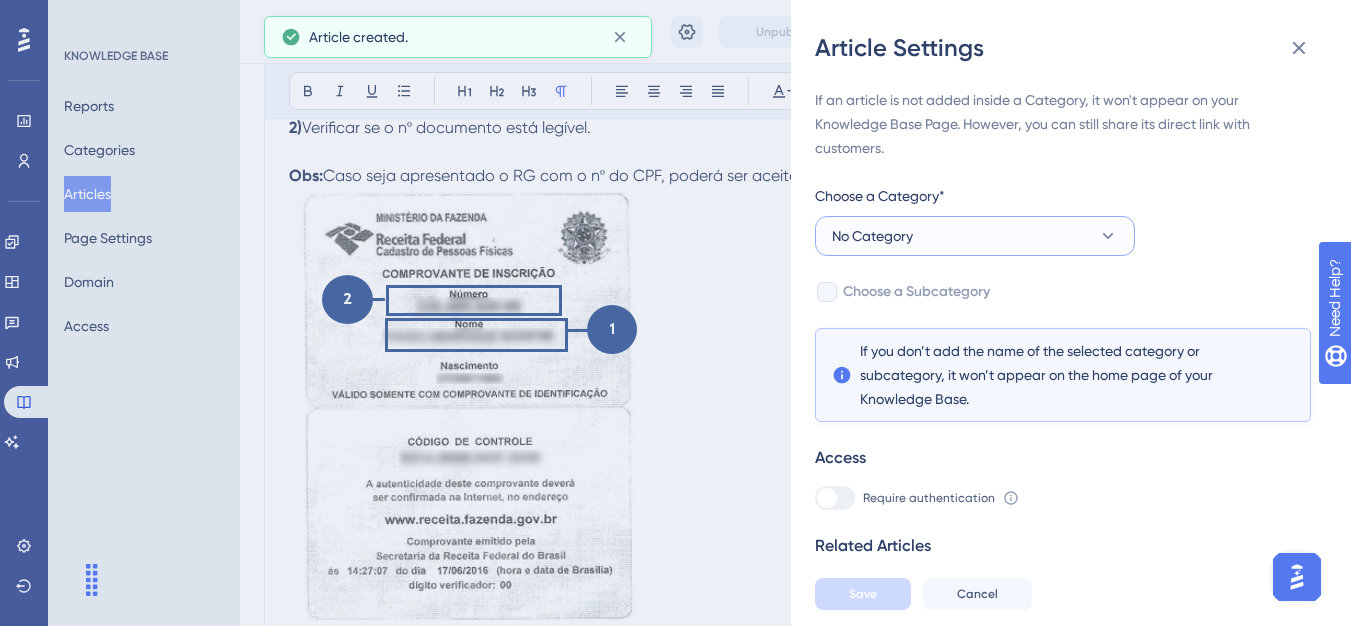 click on "No Category" at bounding box center (975, 236) 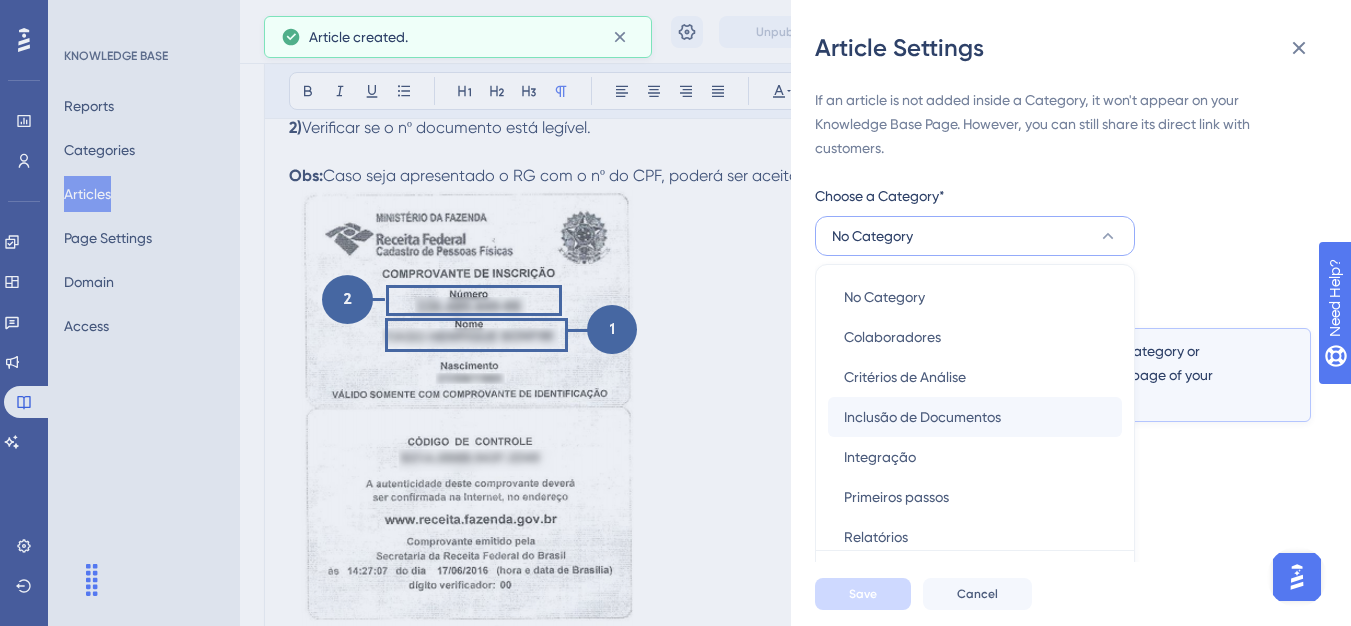 scroll, scrollTop: 49, scrollLeft: 0, axis: vertical 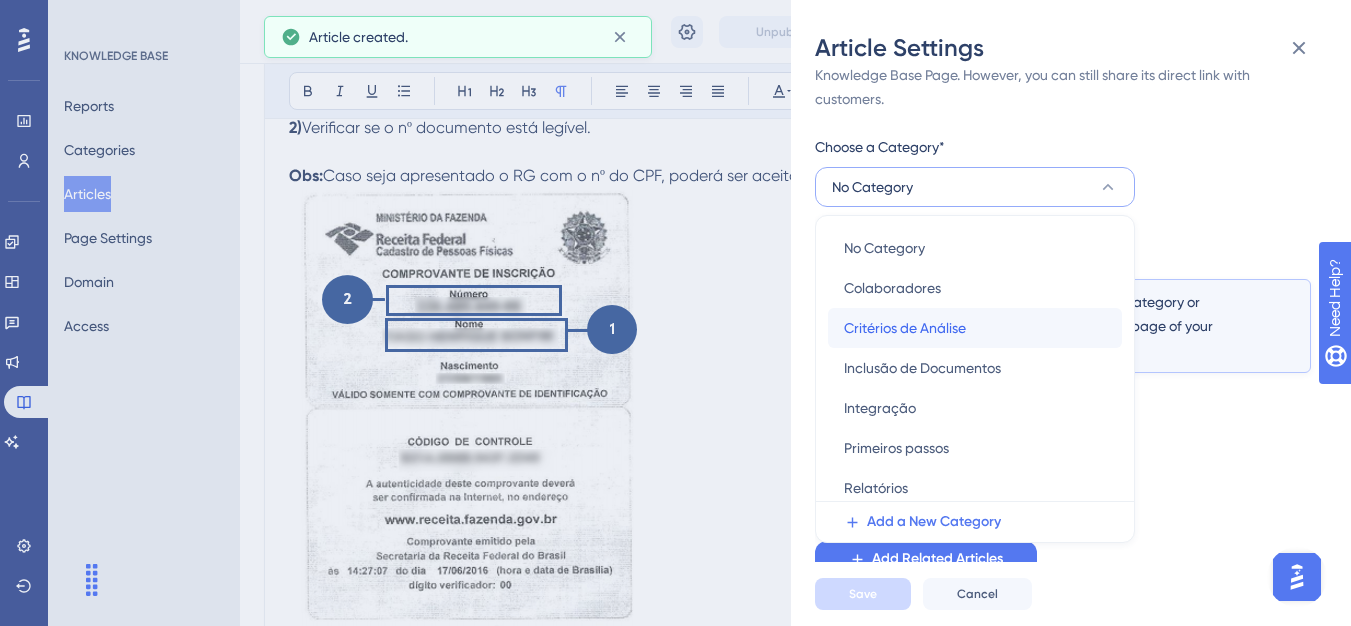 click on "Critérios de Análise" at bounding box center (905, 328) 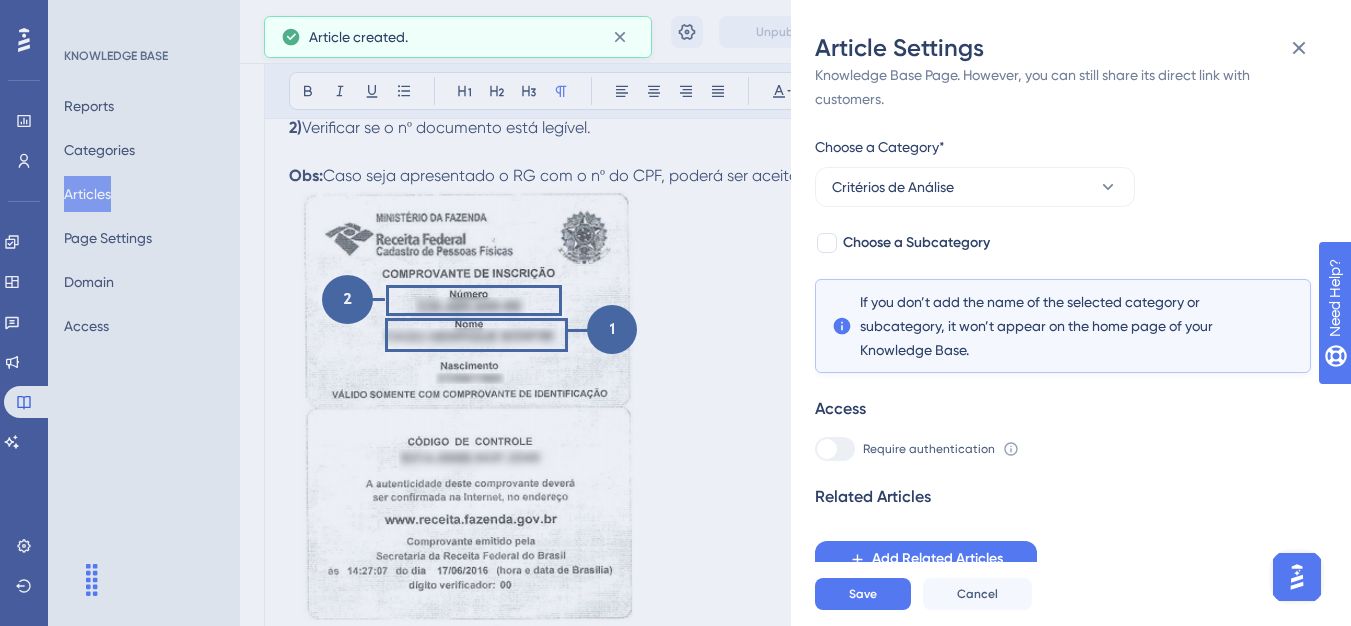 click on "If an article is not added inside a Category, it won't appear on your Knowledge Base Page. However, you can still share its direct link with customers. Choose a Category* Critérios de Análise Choose a Subcategory If you don’t add the name of the selected category or subcategory, it won’t appear on the home page of your Knowledge Base. Access Require authentication To change this setting you should manage your access preferences  under the Access tab. Learn more Related Articles Add Related Articles" at bounding box center [1063, 308] 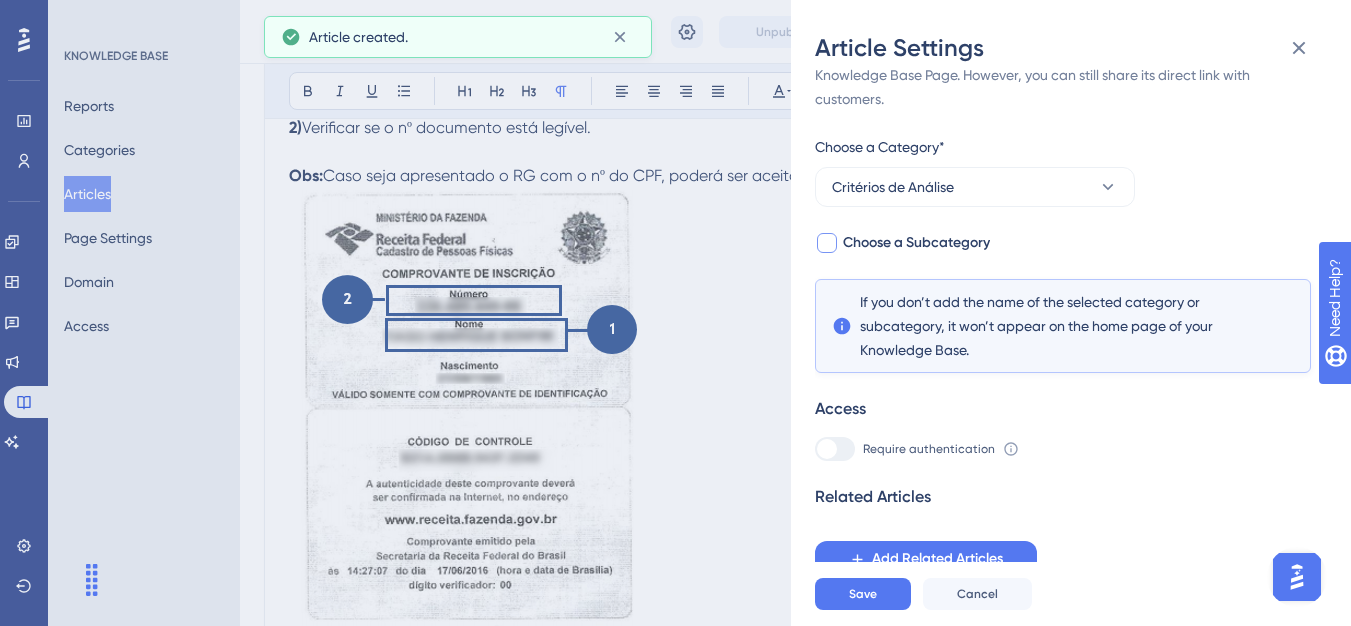 click on "Choose a Subcategory" at bounding box center (916, 243) 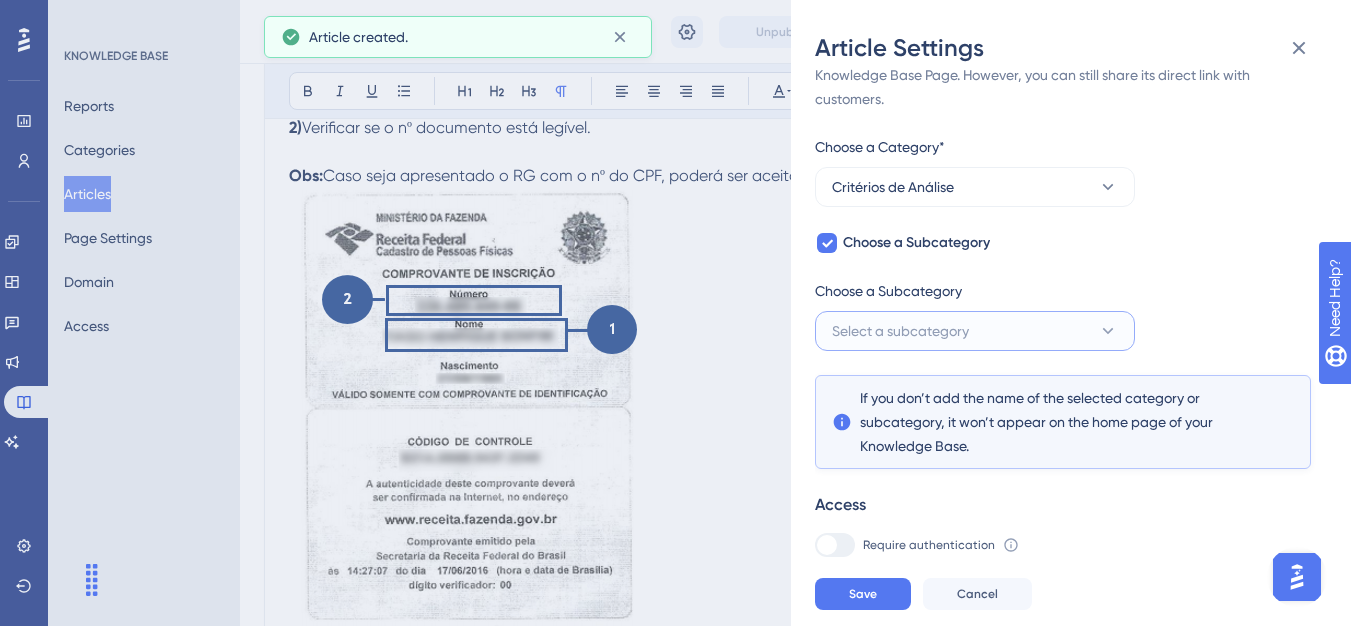 click on "Select a subcategory" at bounding box center [900, 331] 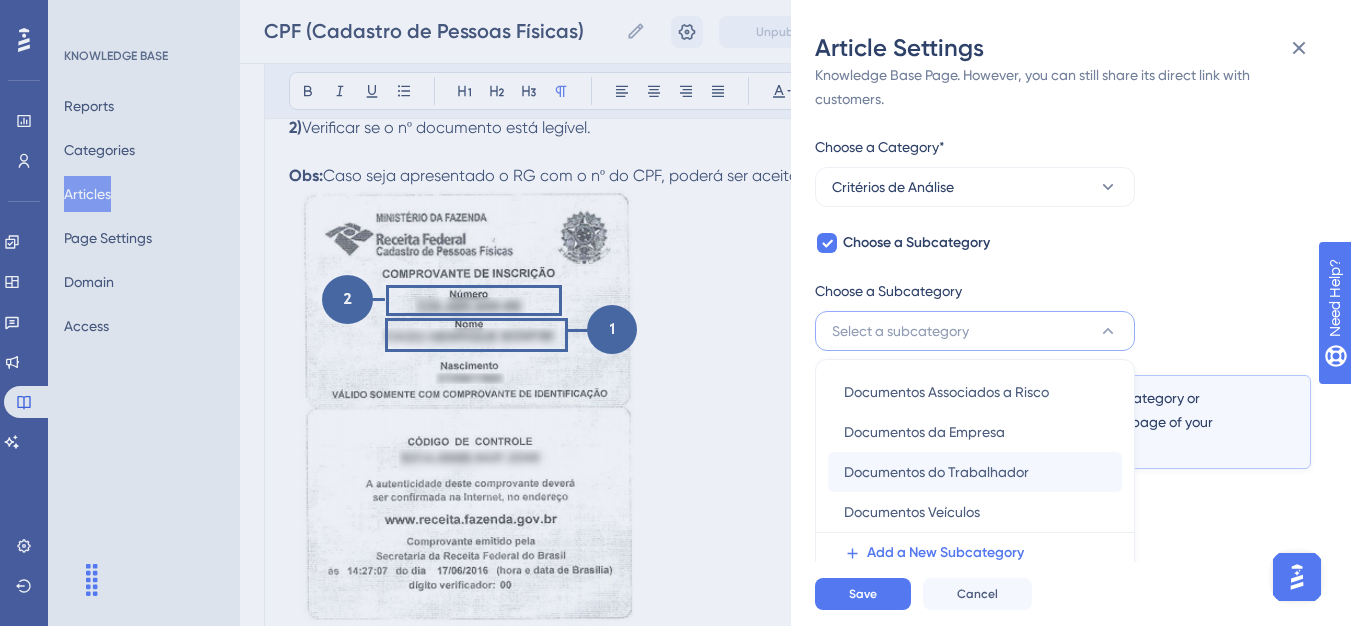 scroll, scrollTop: 145, scrollLeft: 0, axis: vertical 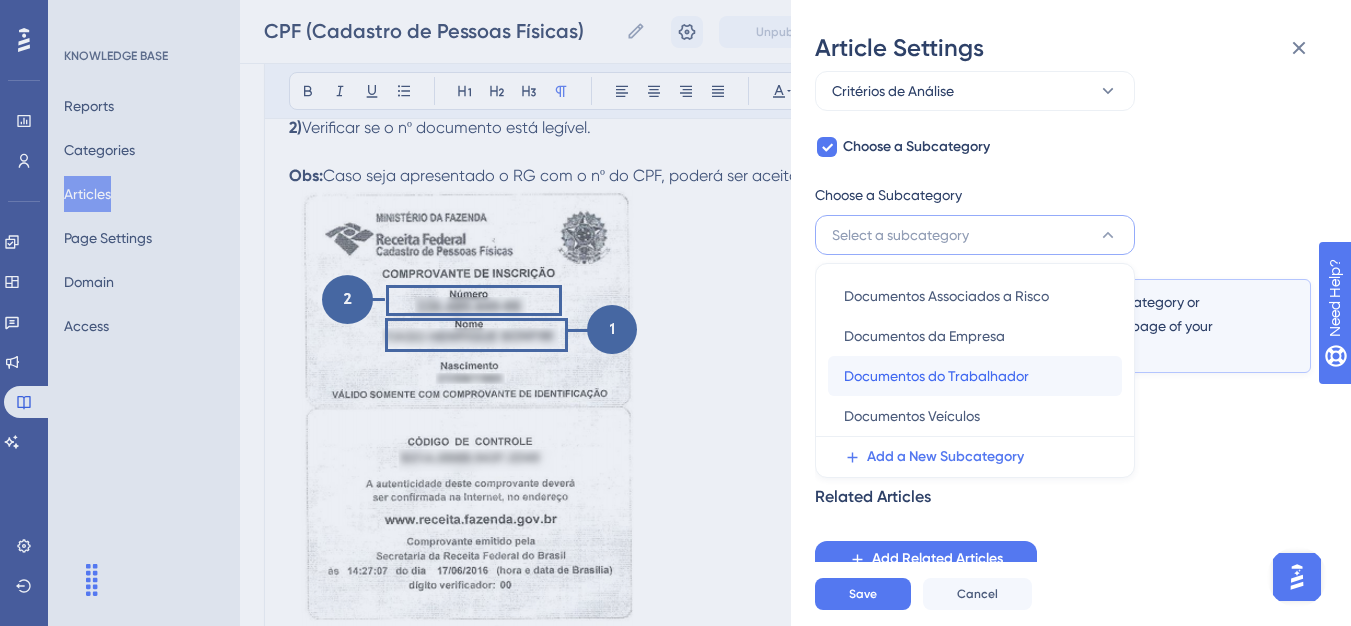 click on "Documentos do Trabalhador" at bounding box center (936, 376) 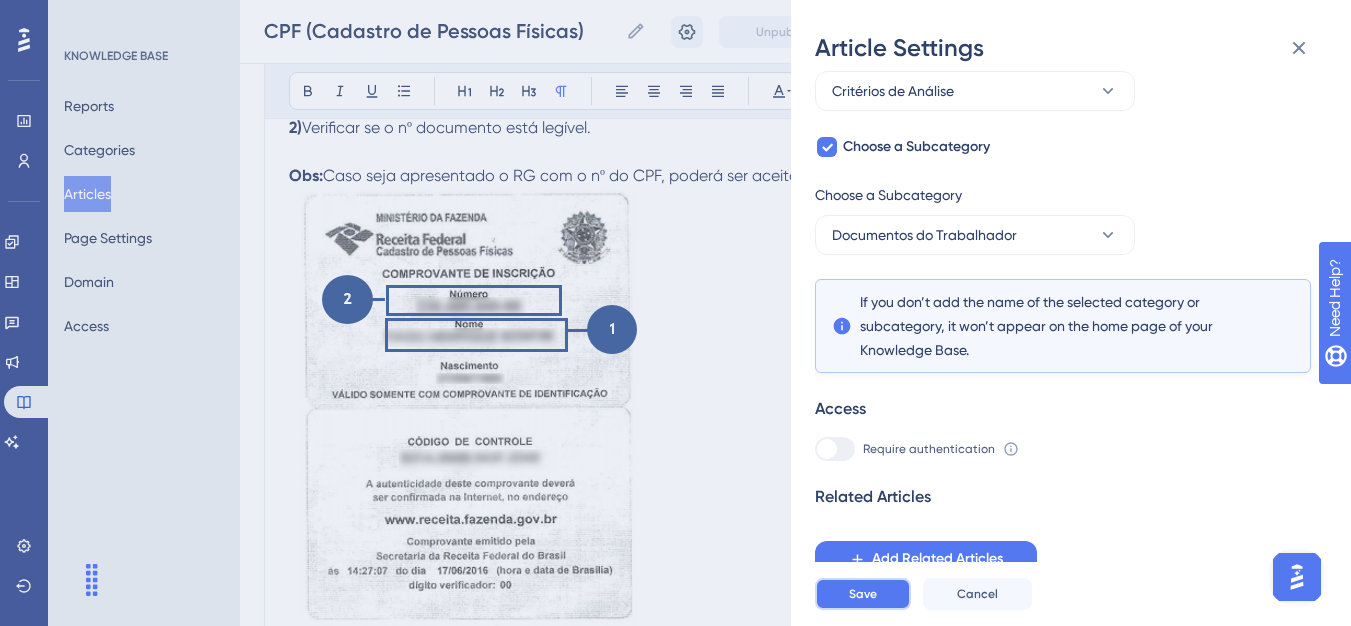 click on "Save" at bounding box center (863, 594) 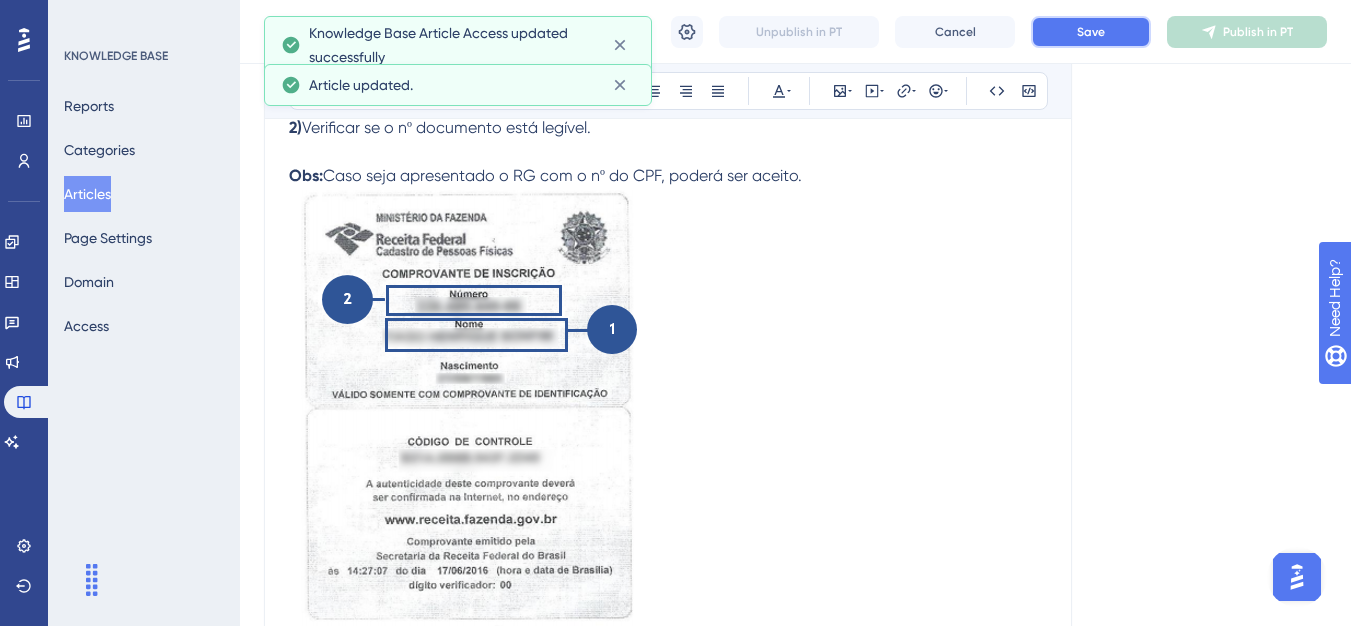 click on "Save" at bounding box center [1091, 32] 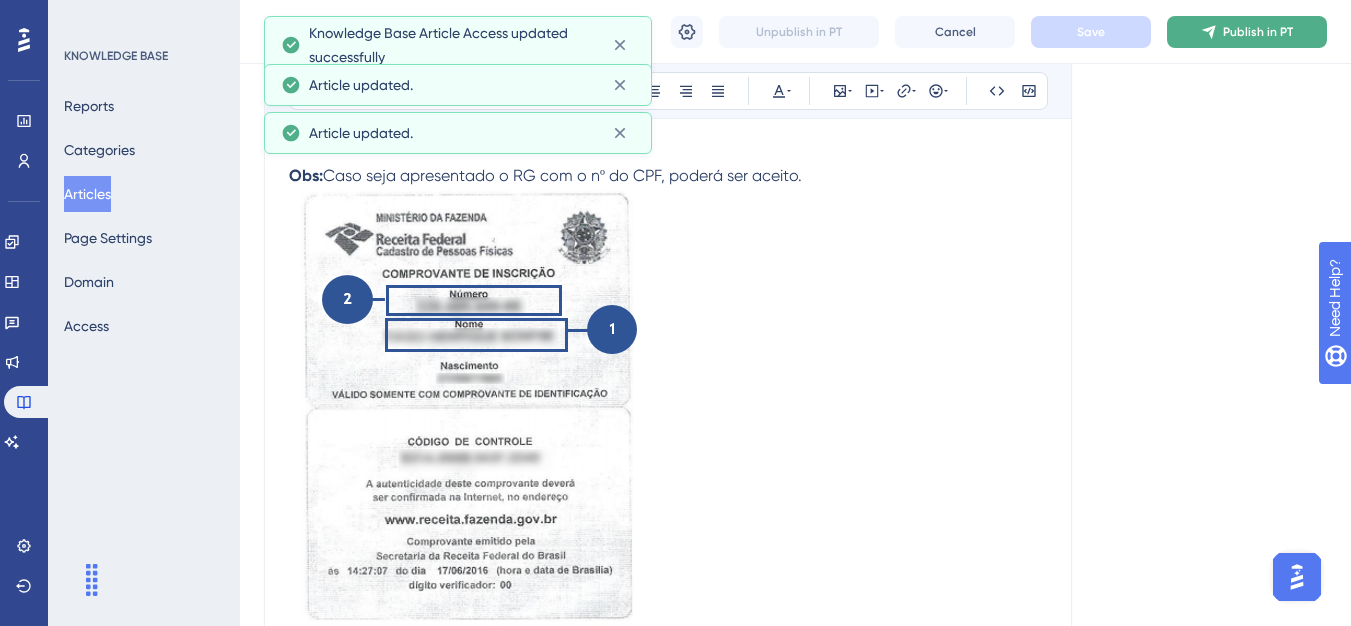 click on "Publish in PT" at bounding box center [1247, 32] 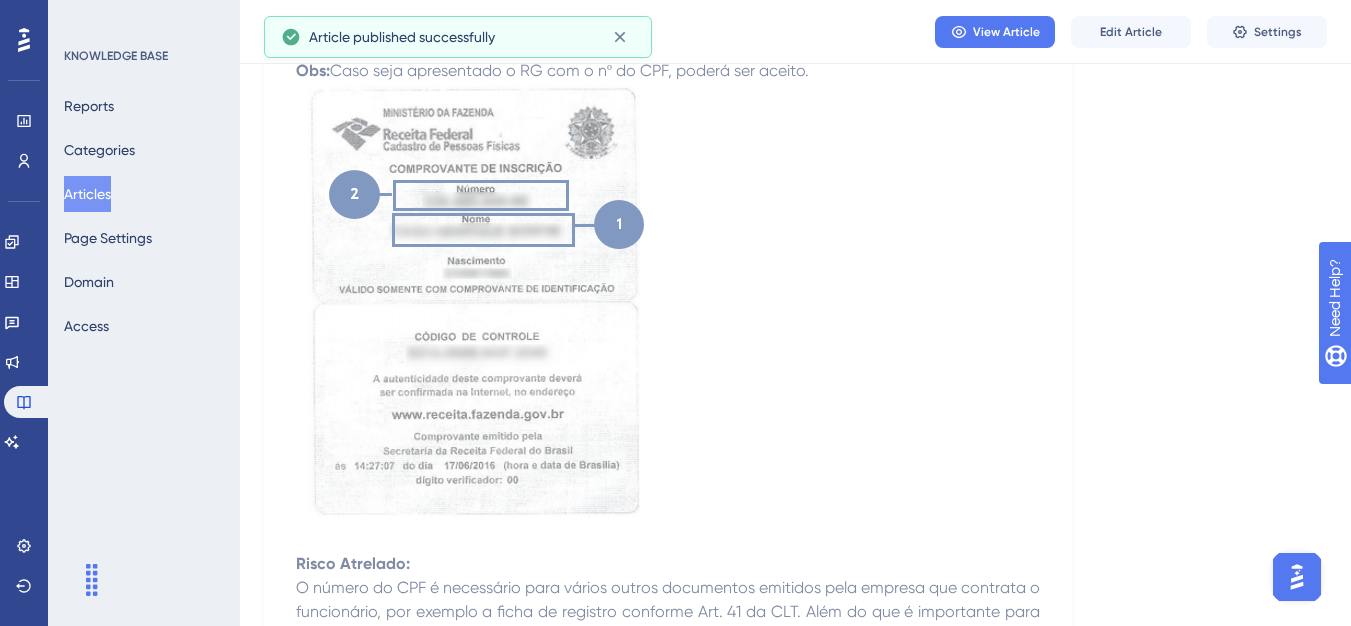 click on "Articles" at bounding box center (87, 194) 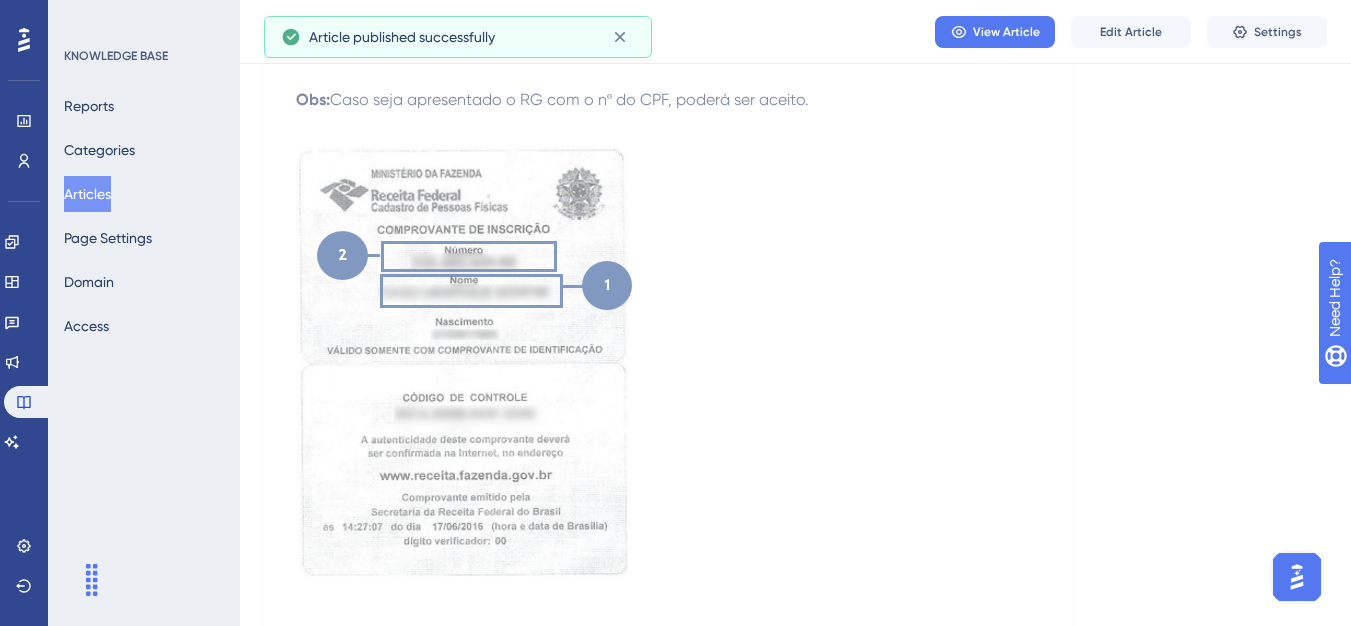 scroll, scrollTop: 0, scrollLeft: 0, axis: both 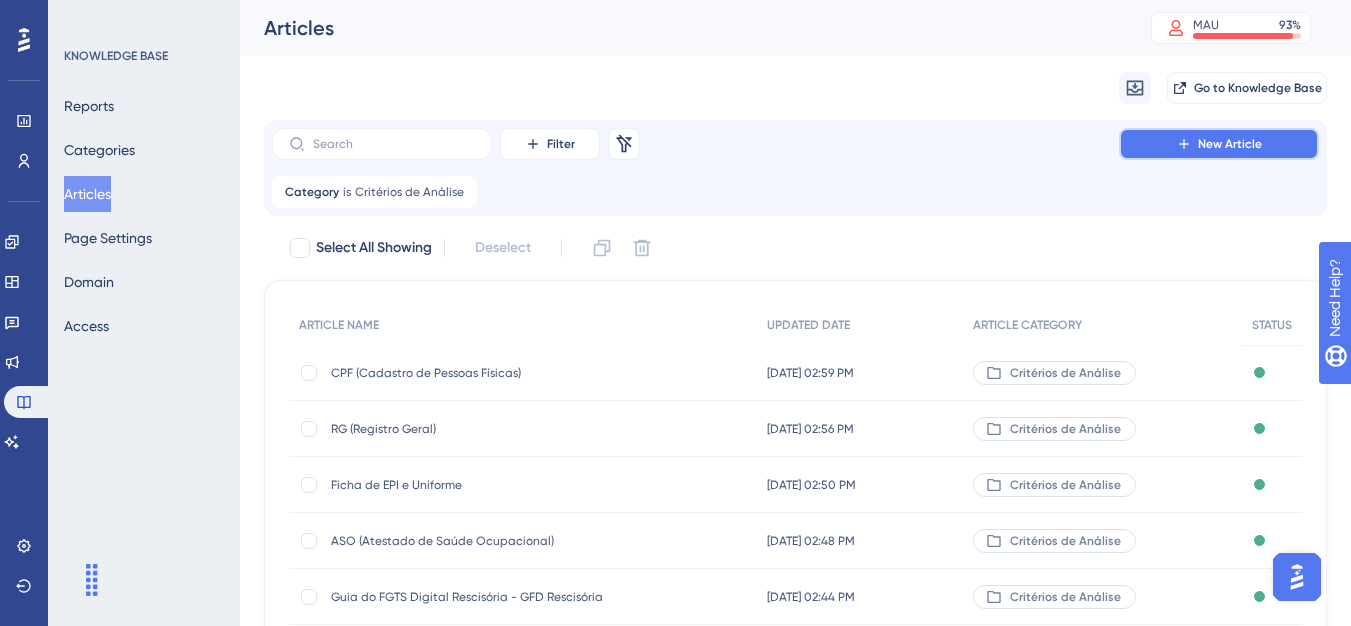 click on "New Article" at bounding box center [1219, 144] 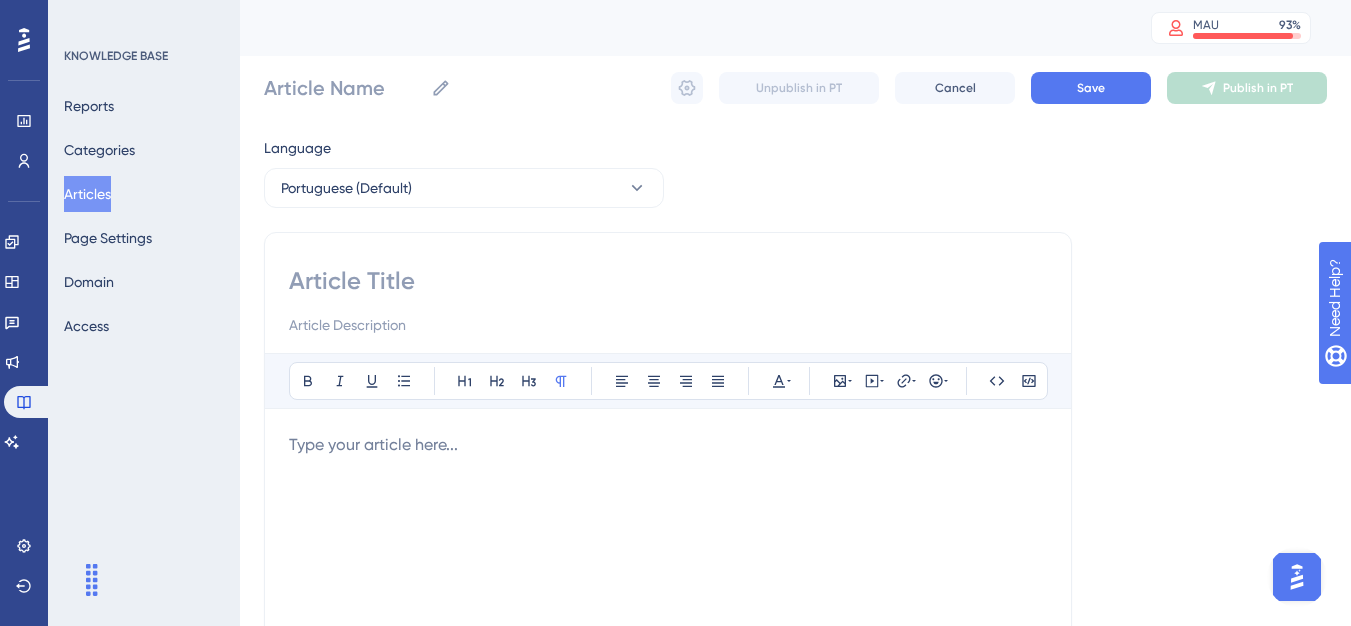 click at bounding box center (668, 281) 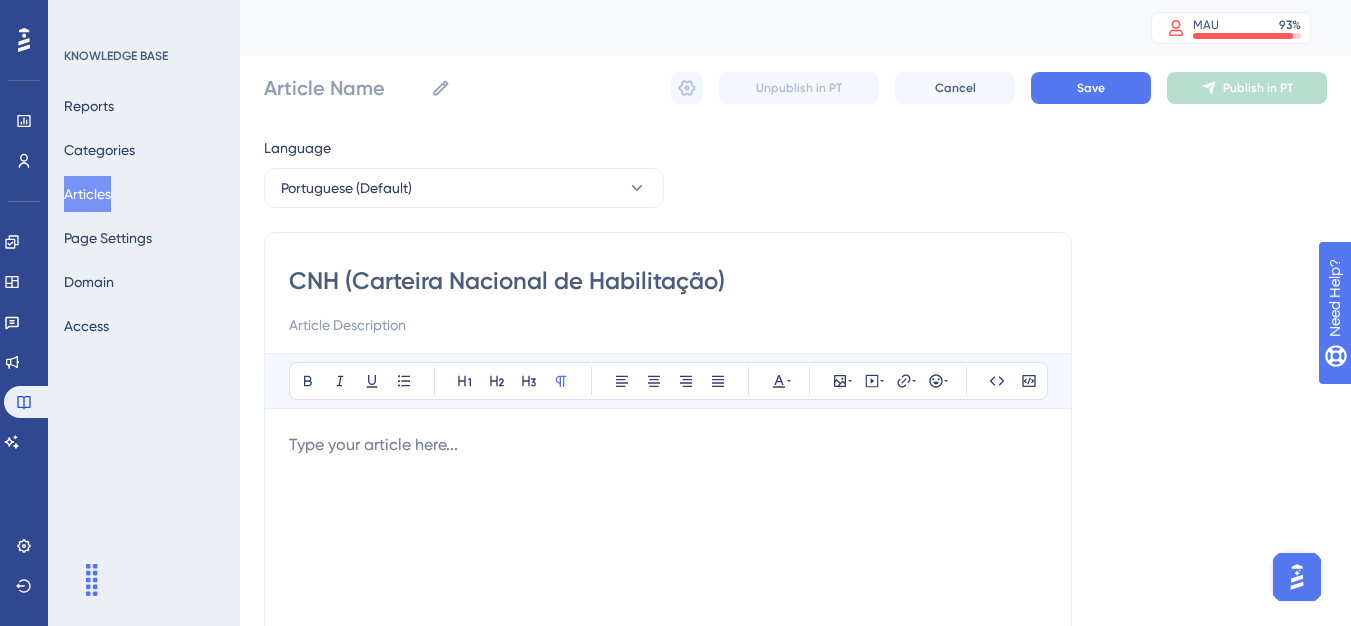 type on "CNH (Carteira Nacional de Habilitação)" 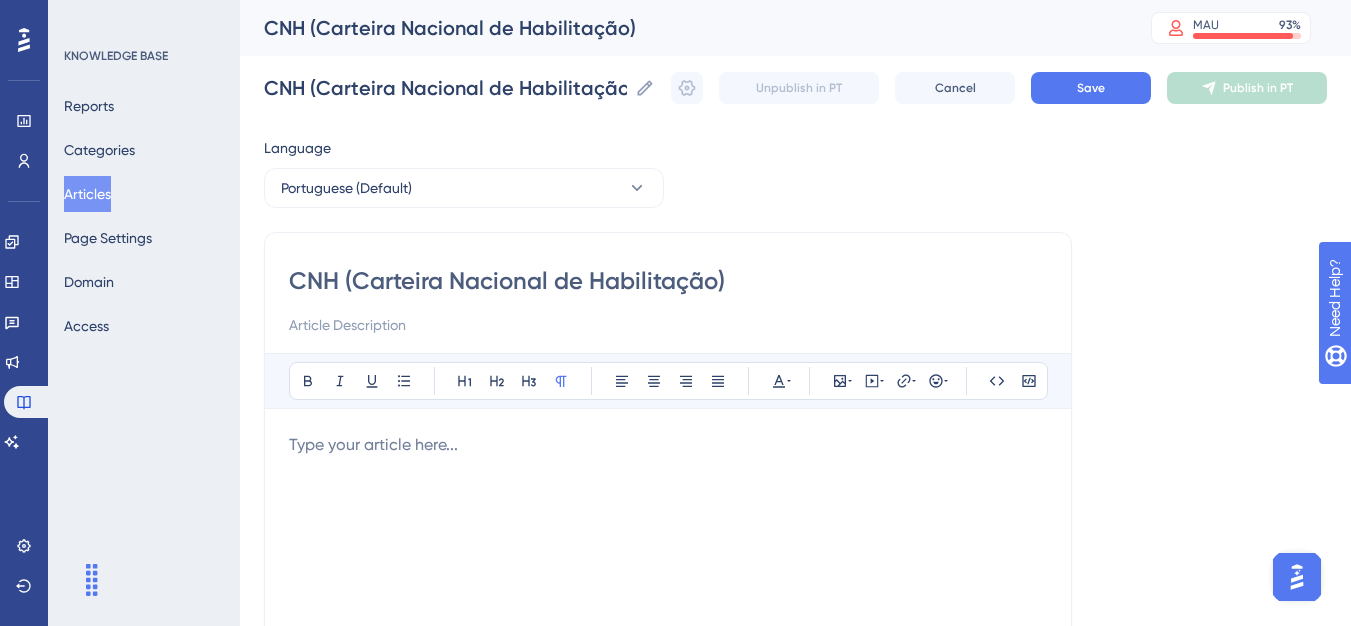 type on "CNH (Carteira Nacional de Habilitação)" 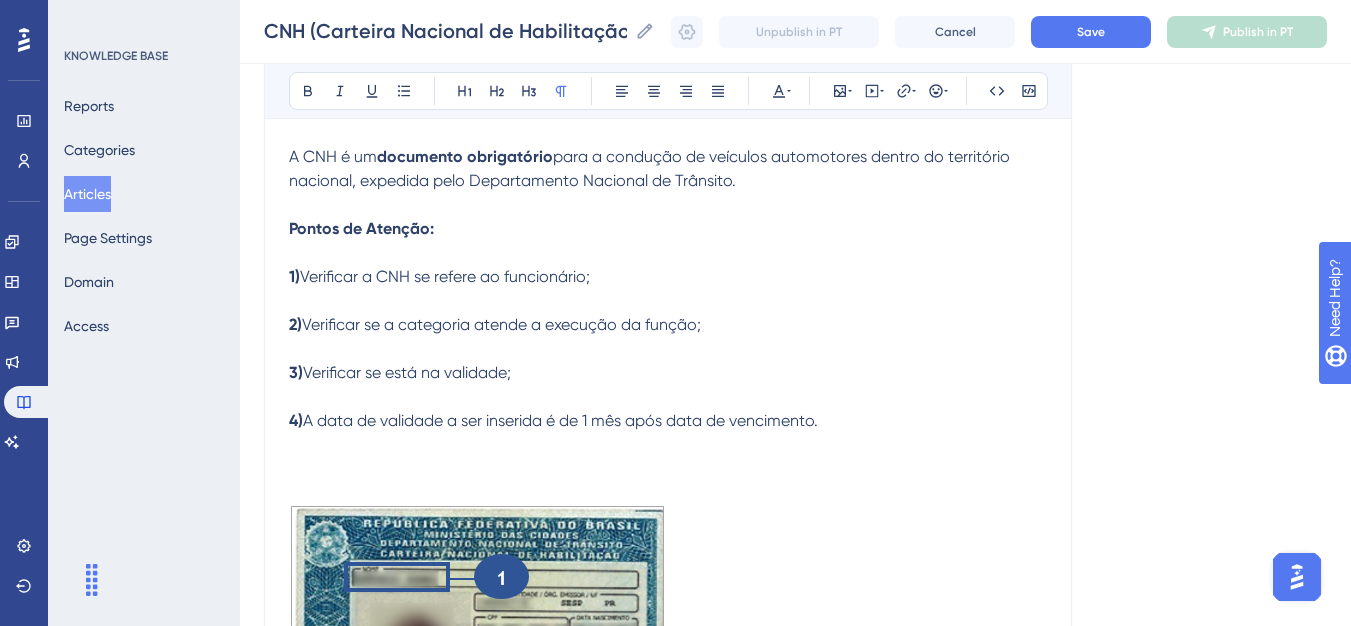 scroll, scrollTop: 377, scrollLeft: 0, axis: vertical 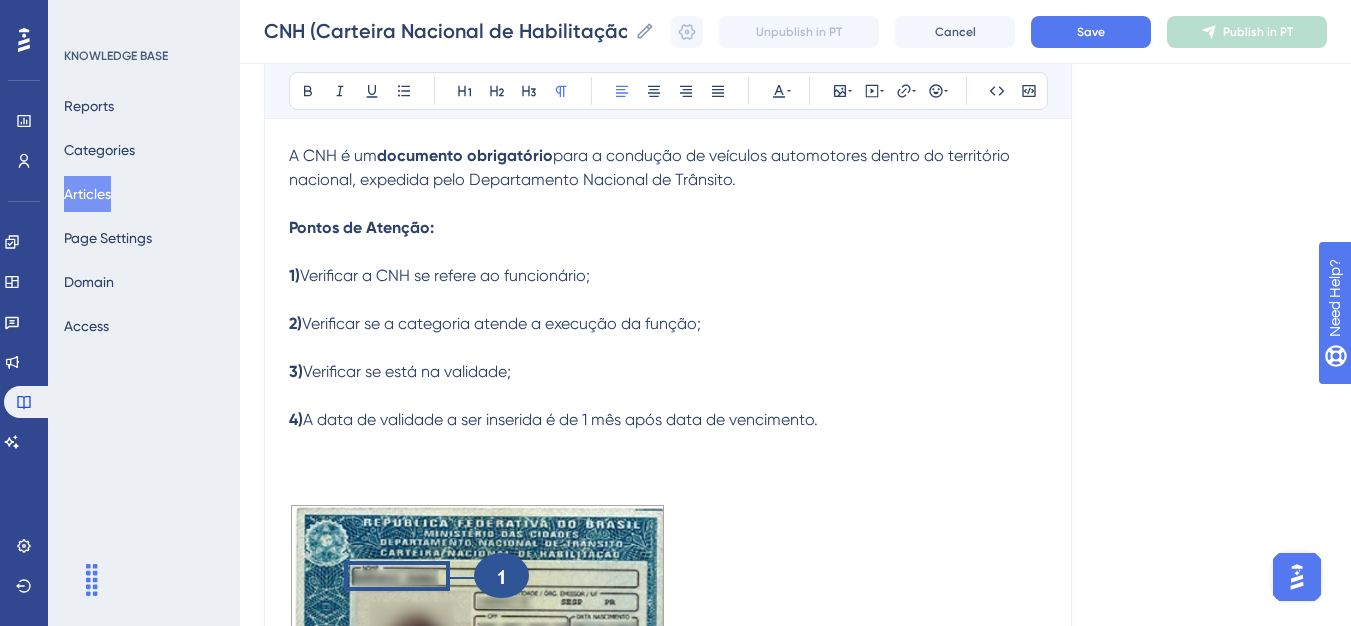 click on "1)  Verificar a CNH se refere ao funcionário; 2)  Verificar se a categoria atende a execução da função; 3)  Verificar se está na validade; 4)  A data de validade a ser inserida é de 1 mês após data de vencimento." at bounding box center (668, 372) 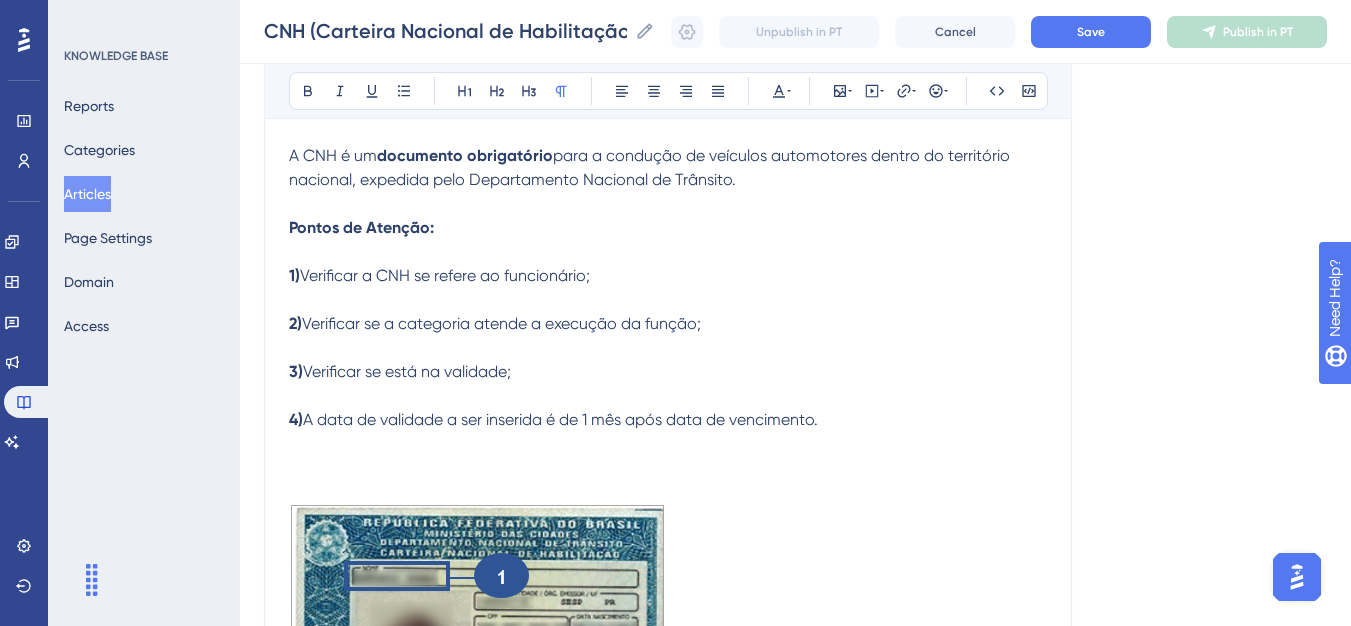 click on "1)  Verificar a CNH se refere ao funcionário; 2)  Verificar se a categoria atende a execução da função; 3)  Verificar se está na validade; 4)  A data de validade a ser inserida é de 1 mês após data de vencimento." at bounding box center (668, 372) 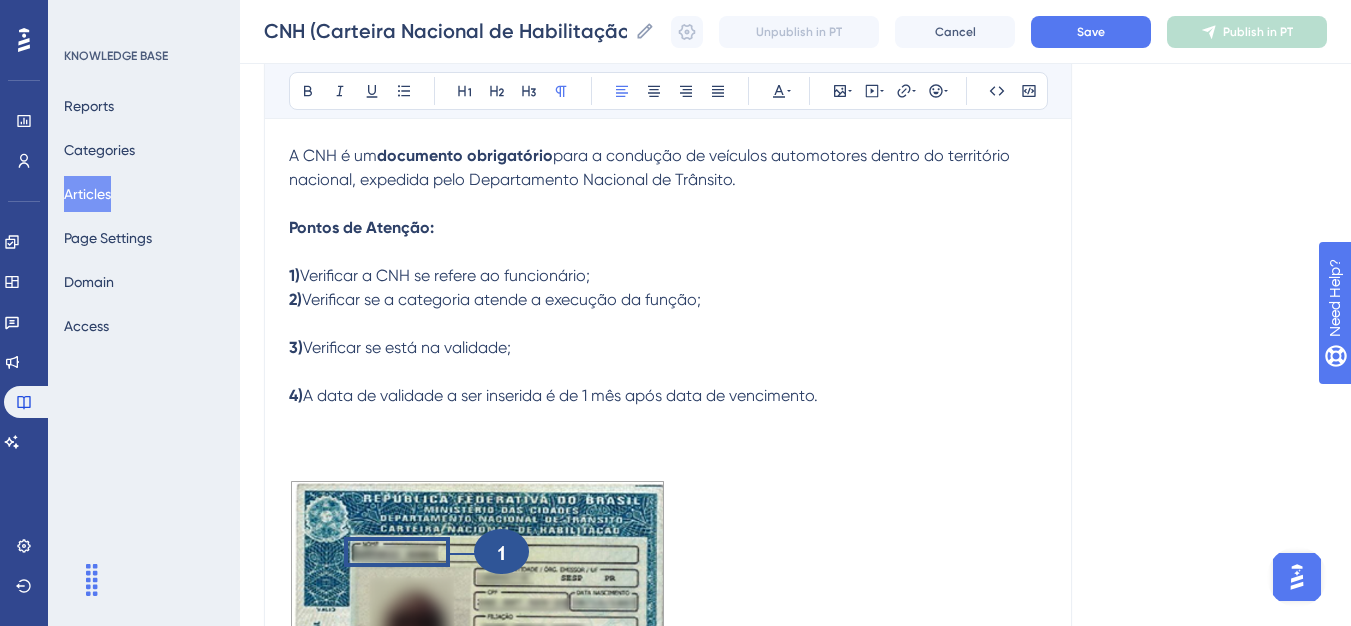 click on "1)  Verificar a CNH se refere ao funcionário; 2)  Verificar se a categoria atende a execução da função; 3)  Verificar se está na validade; 4)  A data de validade a ser inserida é de 1 mês após data de vencimento." at bounding box center [668, 360] 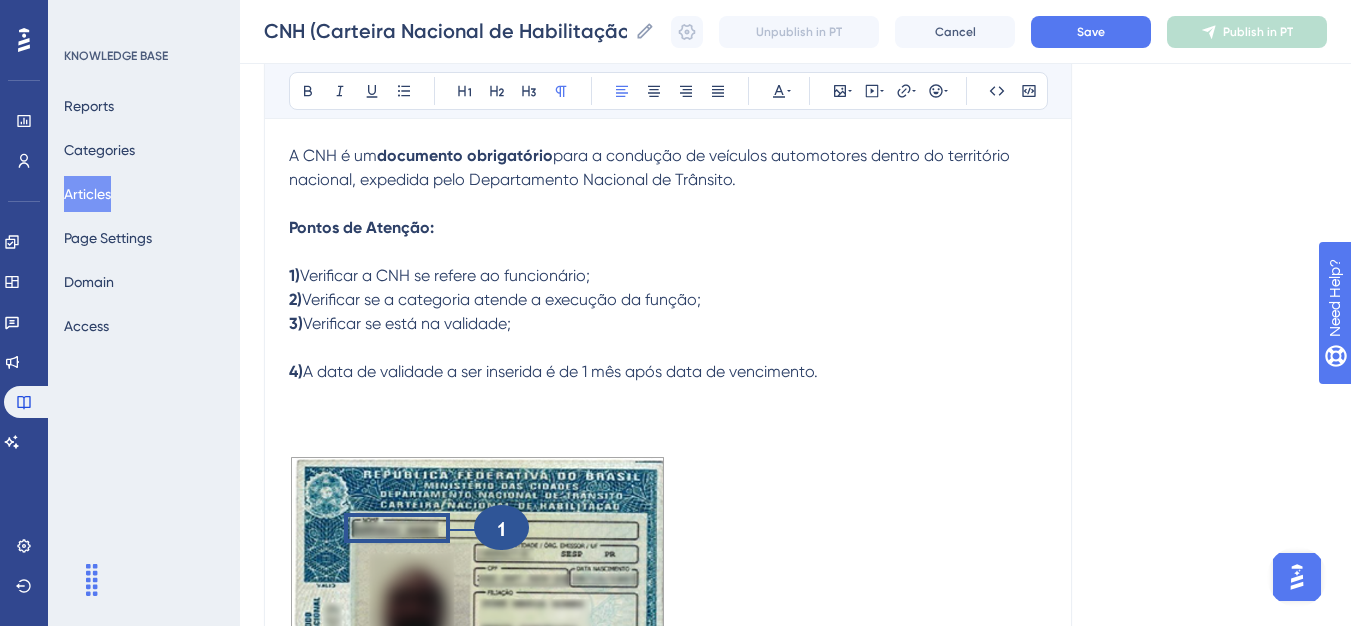 click on "1)  Verificar a CNH se refere ao funcionário; 2)  Verificar se a categoria atende a execução da função; 3)  Verificar se está na validade; 4)  A data de validade a ser inserida é de 1 mês após data de vencimento." at bounding box center [668, 348] 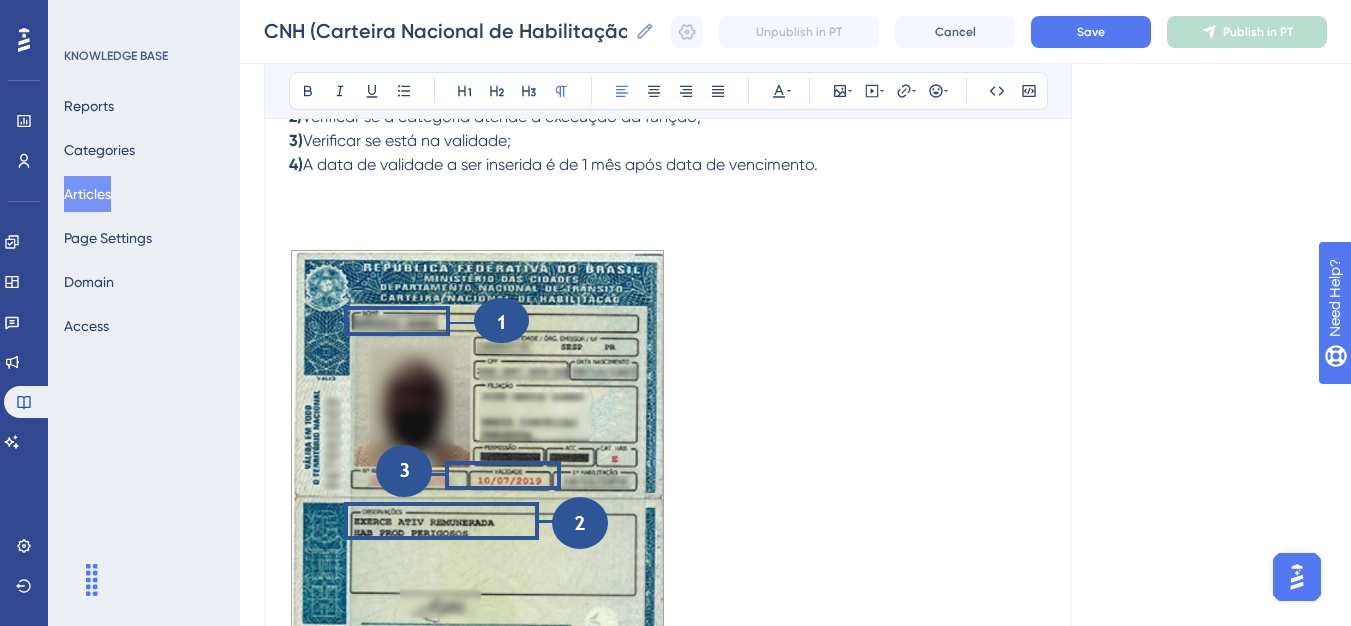 scroll, scrollTop: 477, scrollLeft: 0, axis: vertical 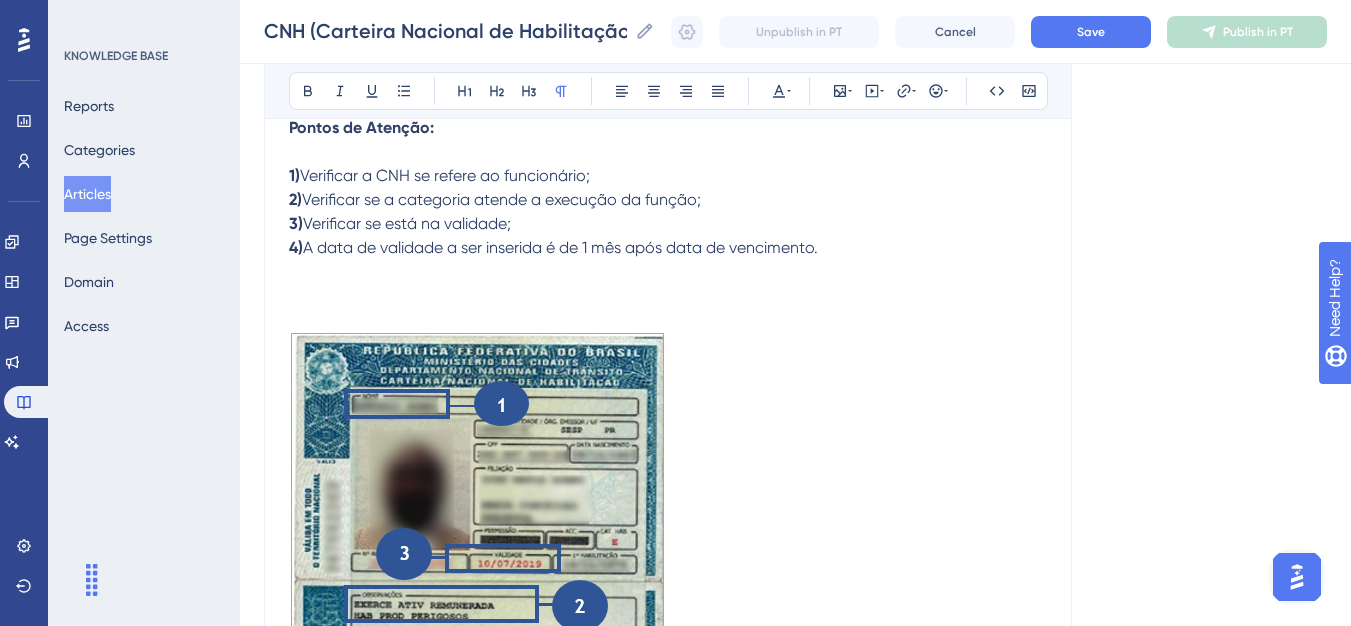 click on "1)  Verificar a CNH se refere ao funcionário; 2)  Verificar se a categoria atende a execução da função; 3)  Verificar se está na validade; 4)  A data de validade a ser inserida é de 1 mês após data de vencimento." at bounding box center [668, 236] 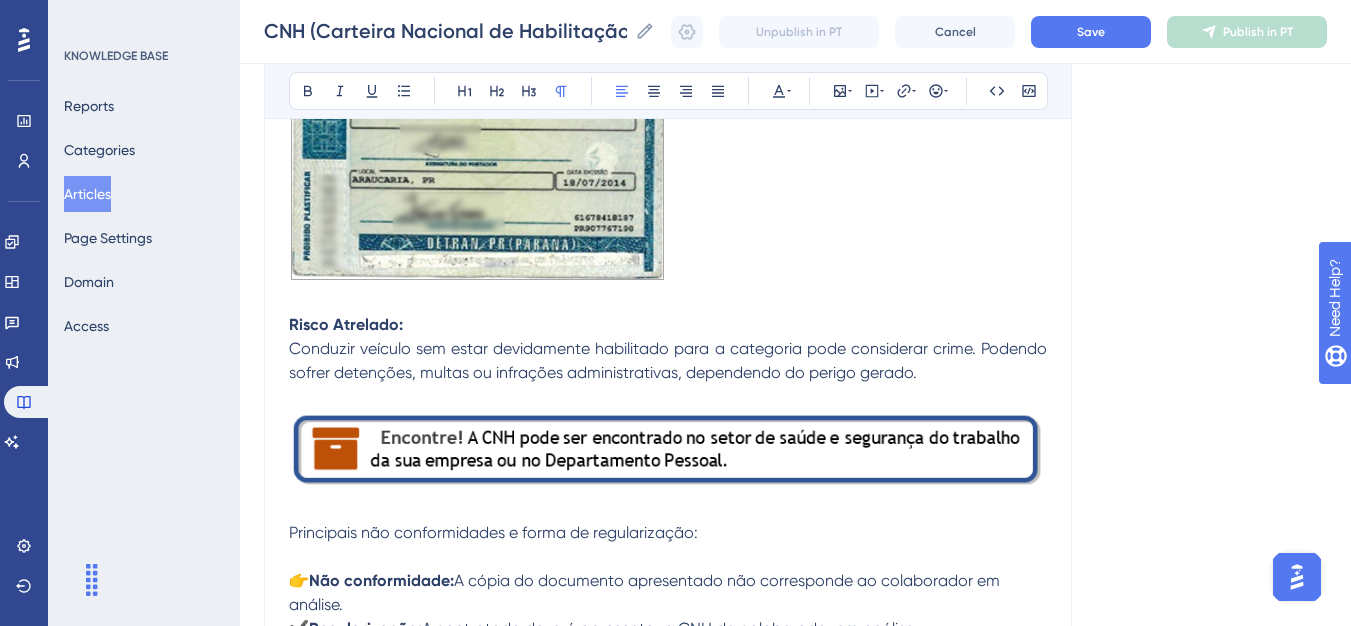 scroll, scrollTop: 1077, scrollLeft: 0, axis: vertical 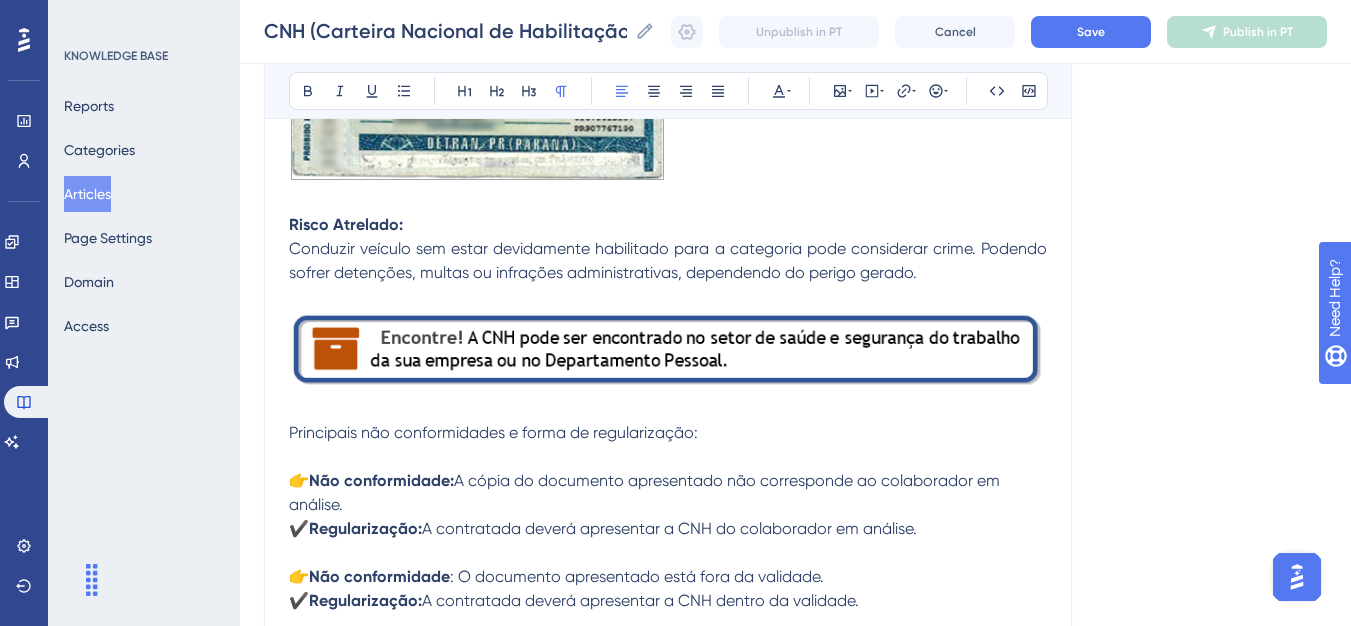 click on "Risco Atrelado:" at bounding box center [668, 225] 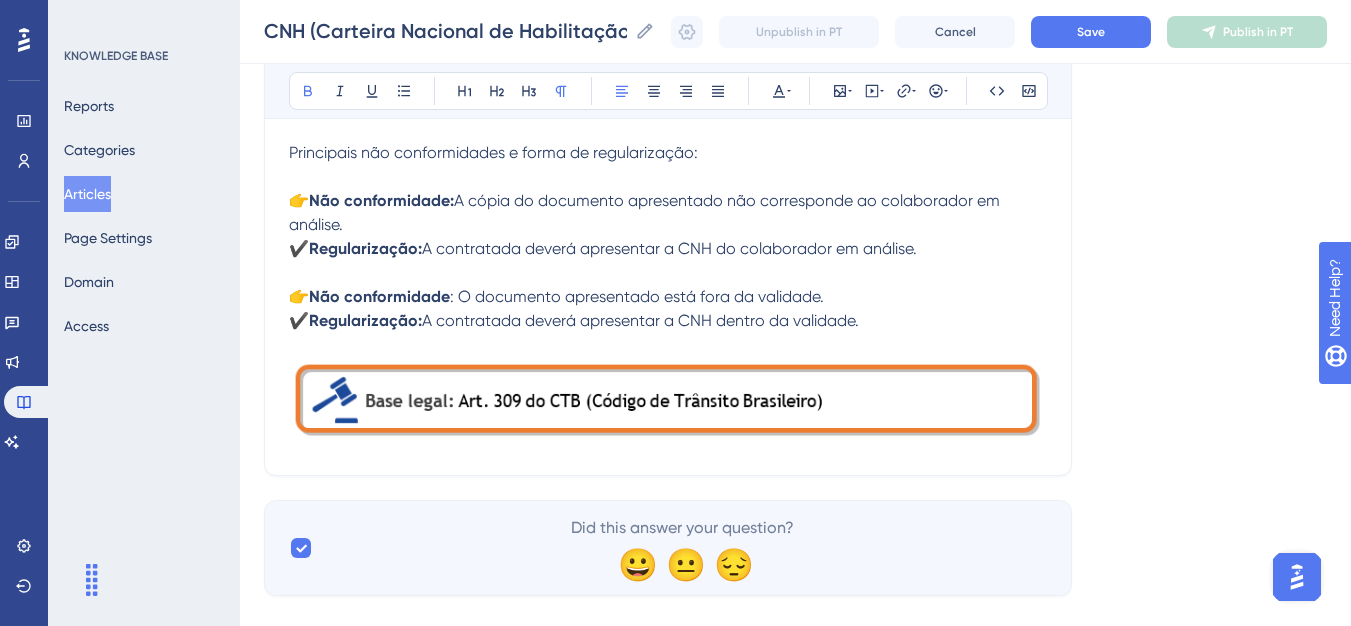 scroll, scrollTop: 1415, scrollLeft: 0, axis: vertical 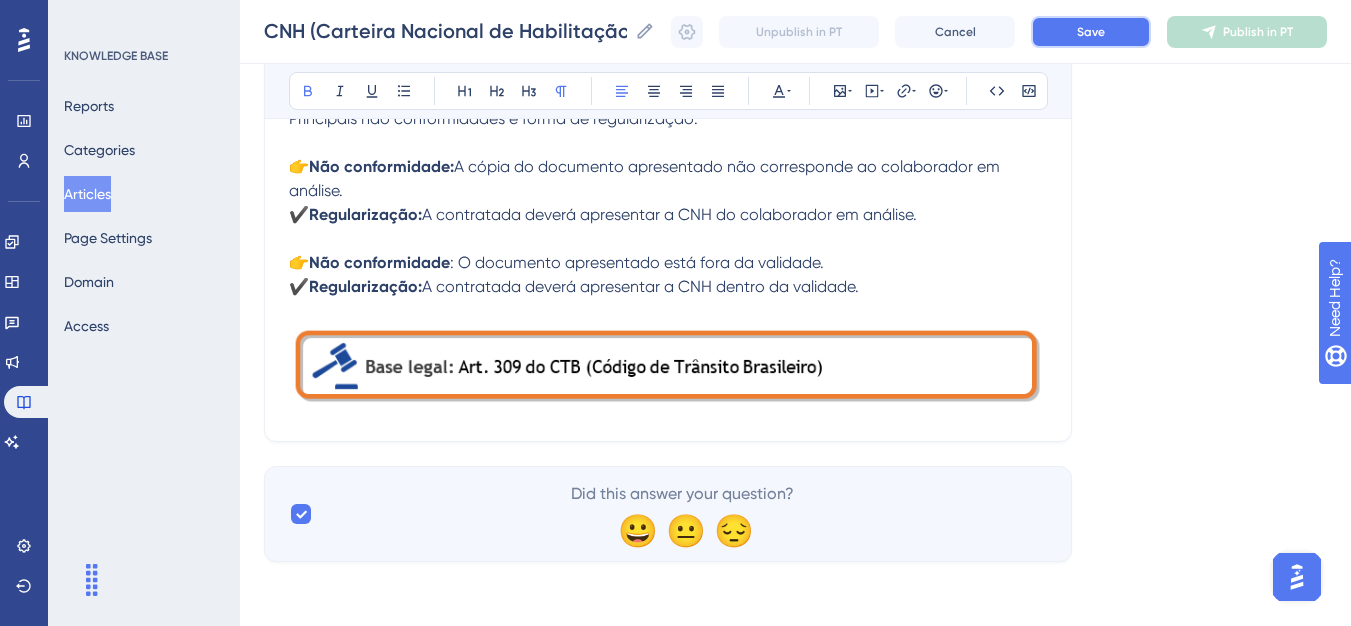 click on "Save" at bounding box center [1091, 32] 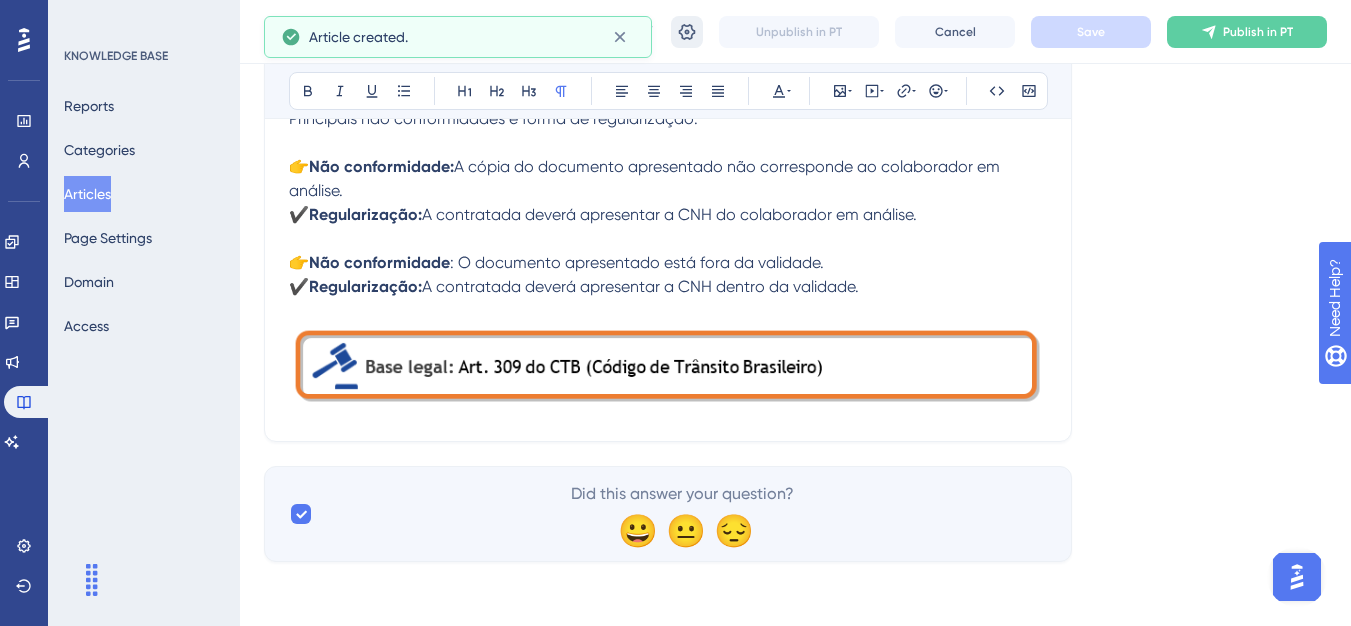 scroll, scrollTop: 573, scrollLeft: 0, axis: vertical 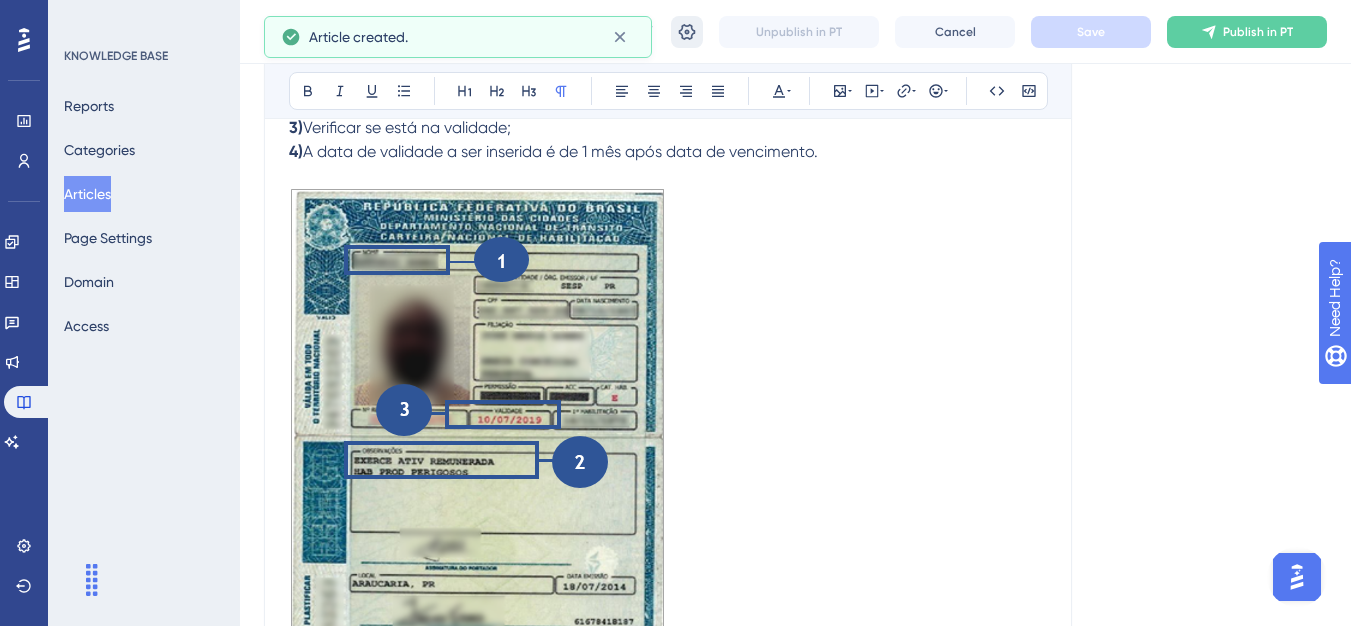 click 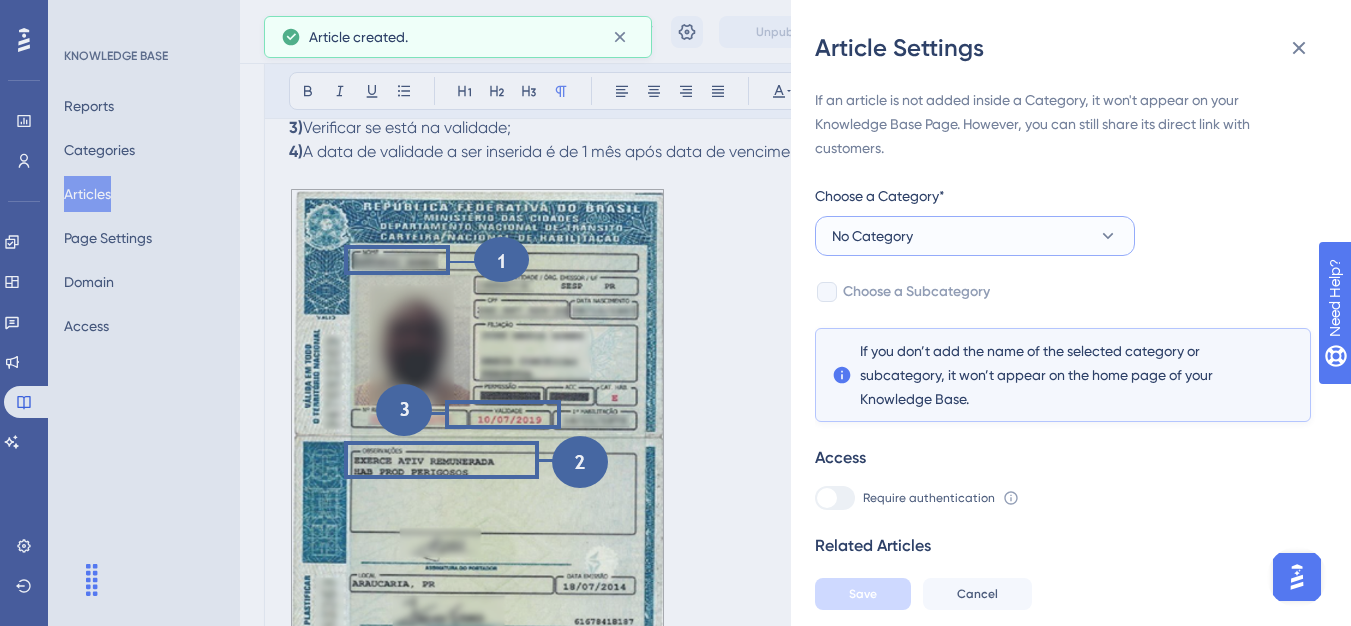 click on "No Category" at bounding box center (975, 236) 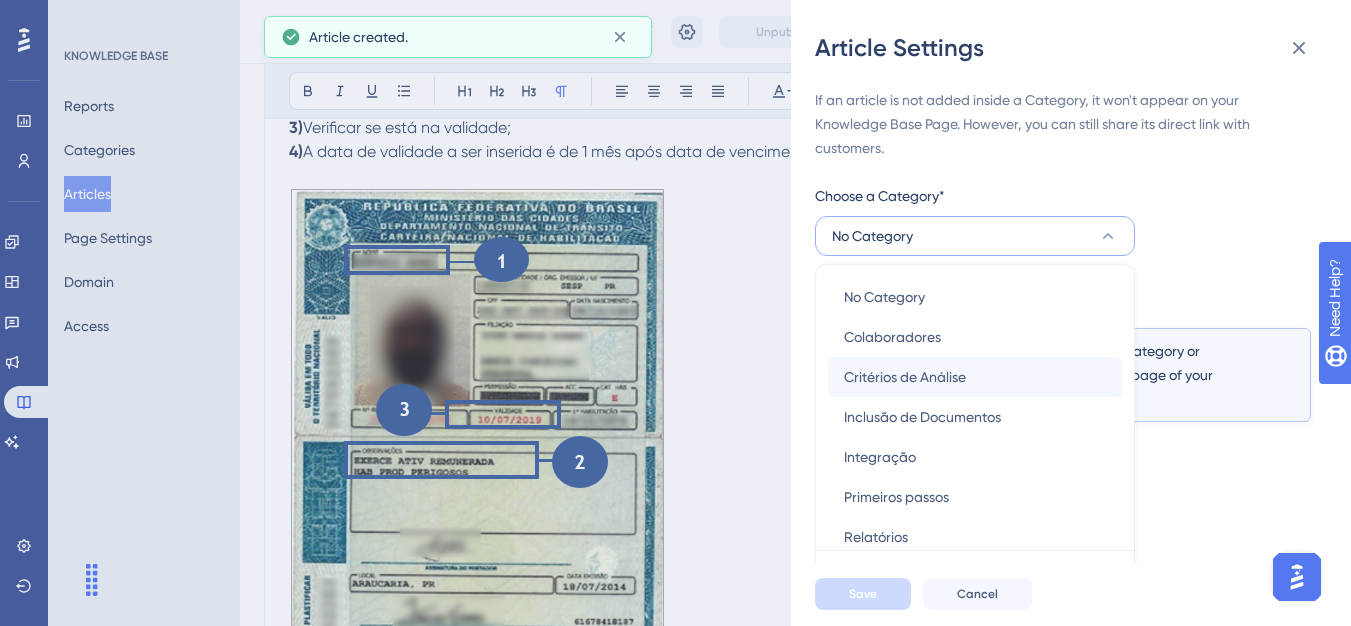 scroll, scrollTop: 49, scrollLeft: 0, axis: vertical 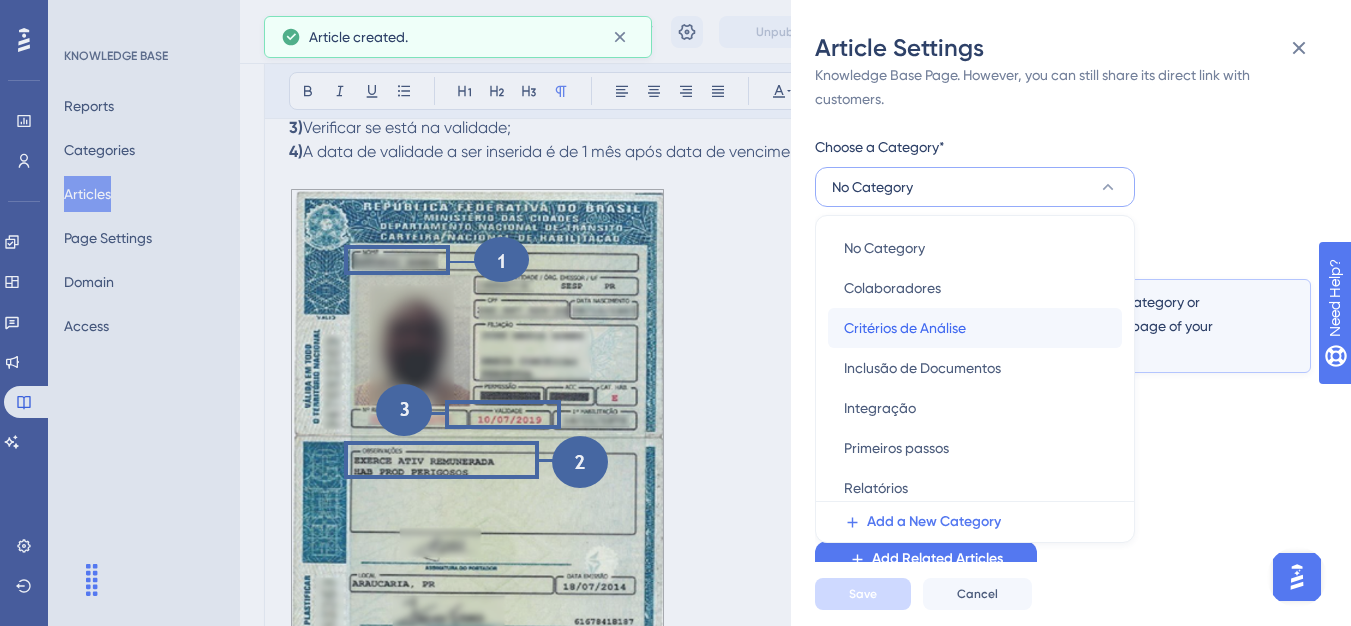 click on "Critérios de Análise" at bounding box center (905, 328) 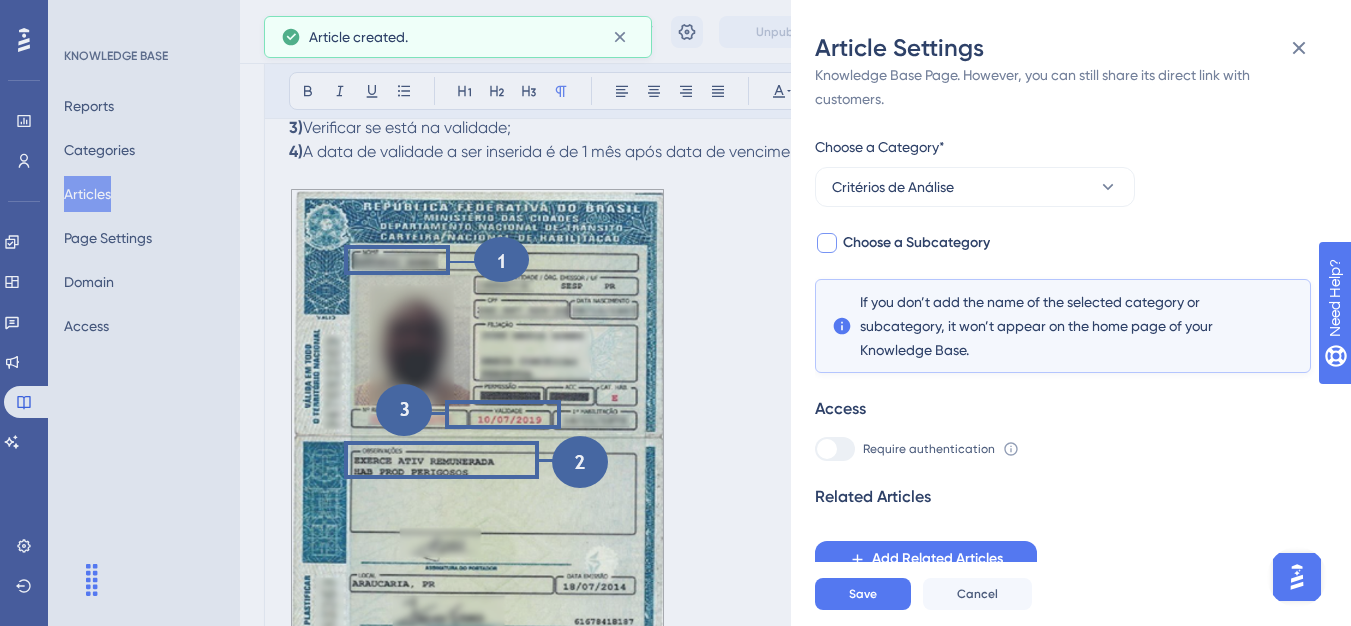 click on "Choose a Subcategory" at bounding box center (916, 243) 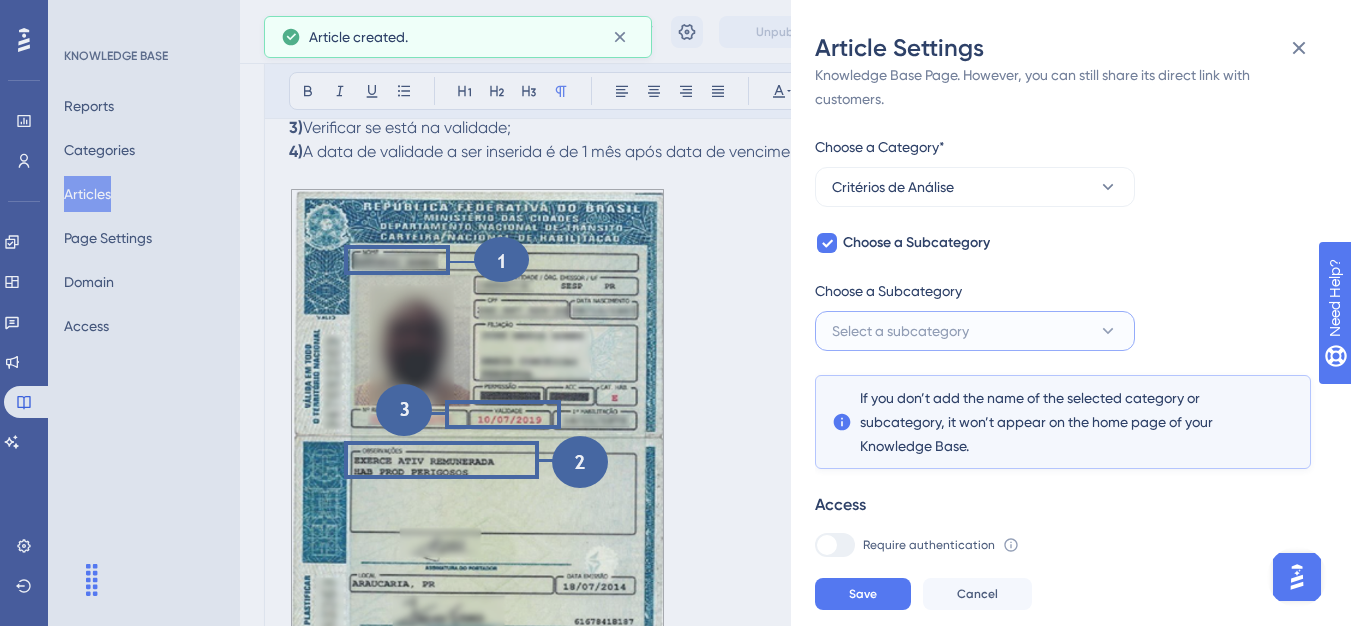 click on "Select a subcategory" at bounding box center [900, 331] 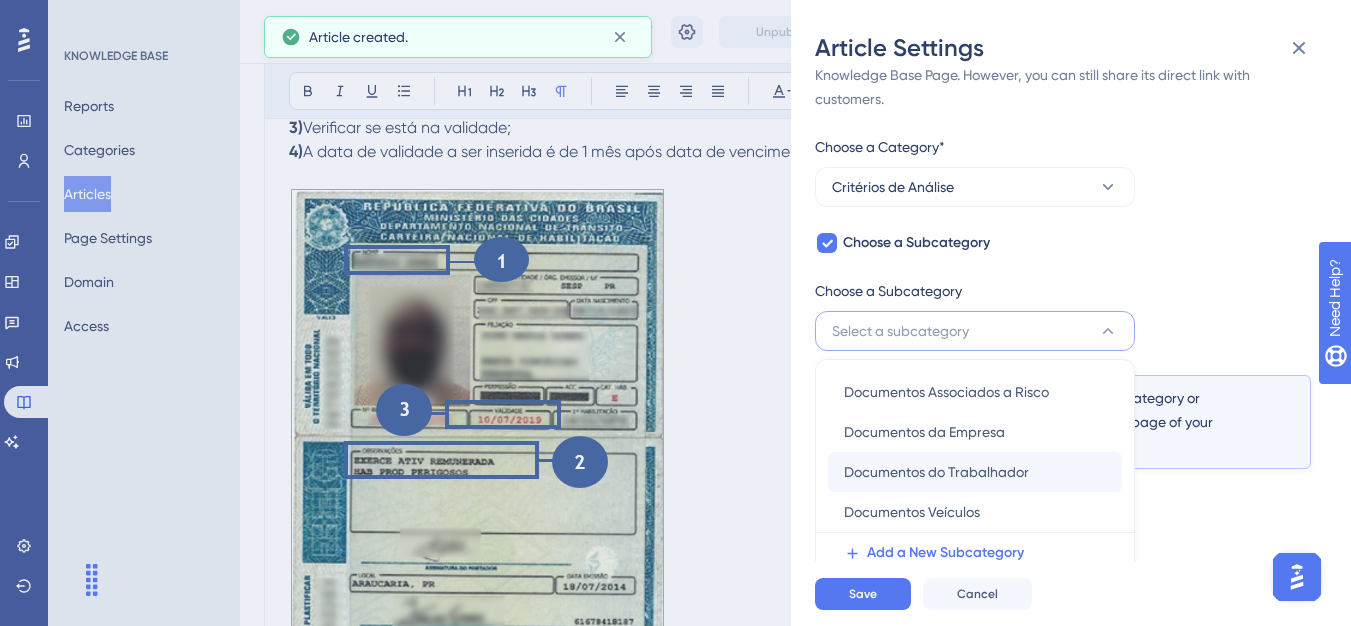 scroll, scrollTop: 145, scrollLeft: 0, axis: vertical 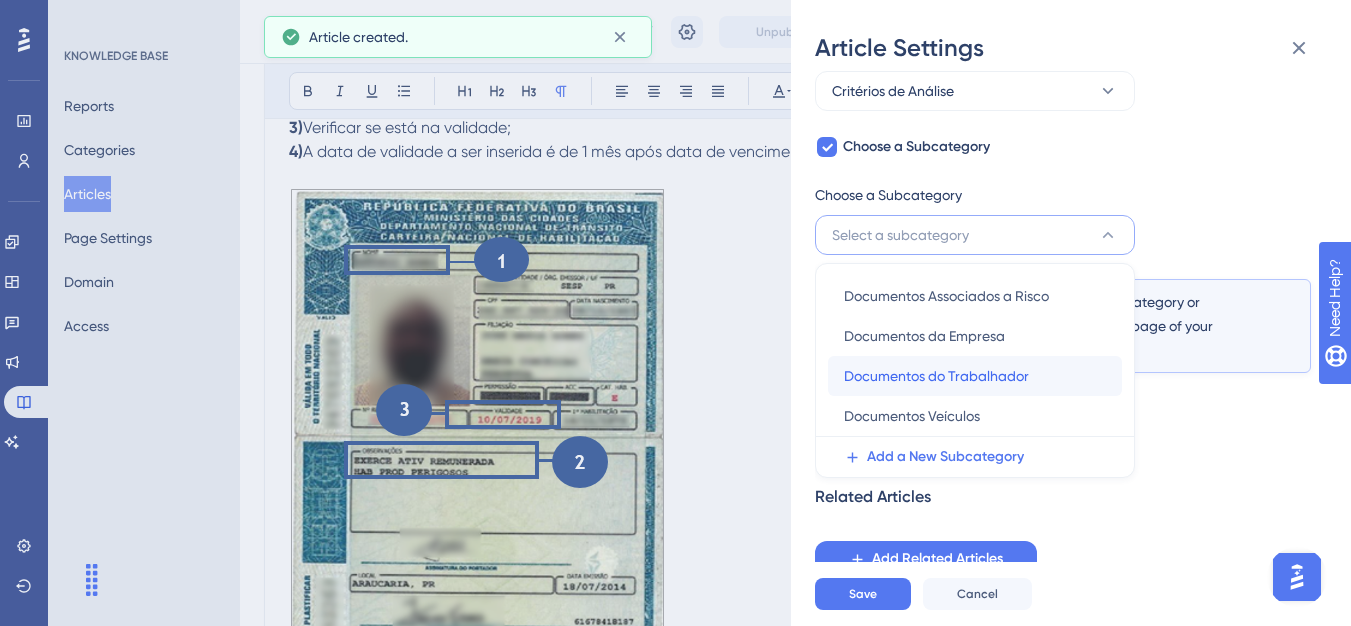 click on "Documentos do Trabalhador" at bounding box center (936, 376) 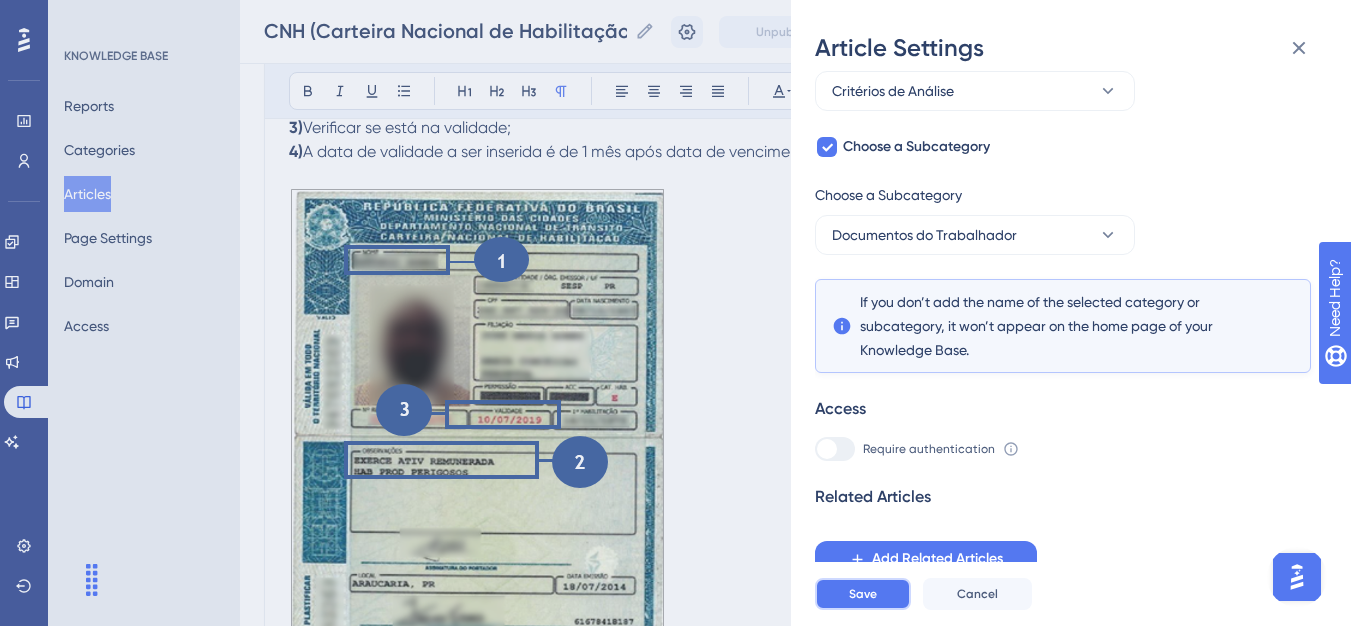 click on "Save" at bounding box center (863, 594) 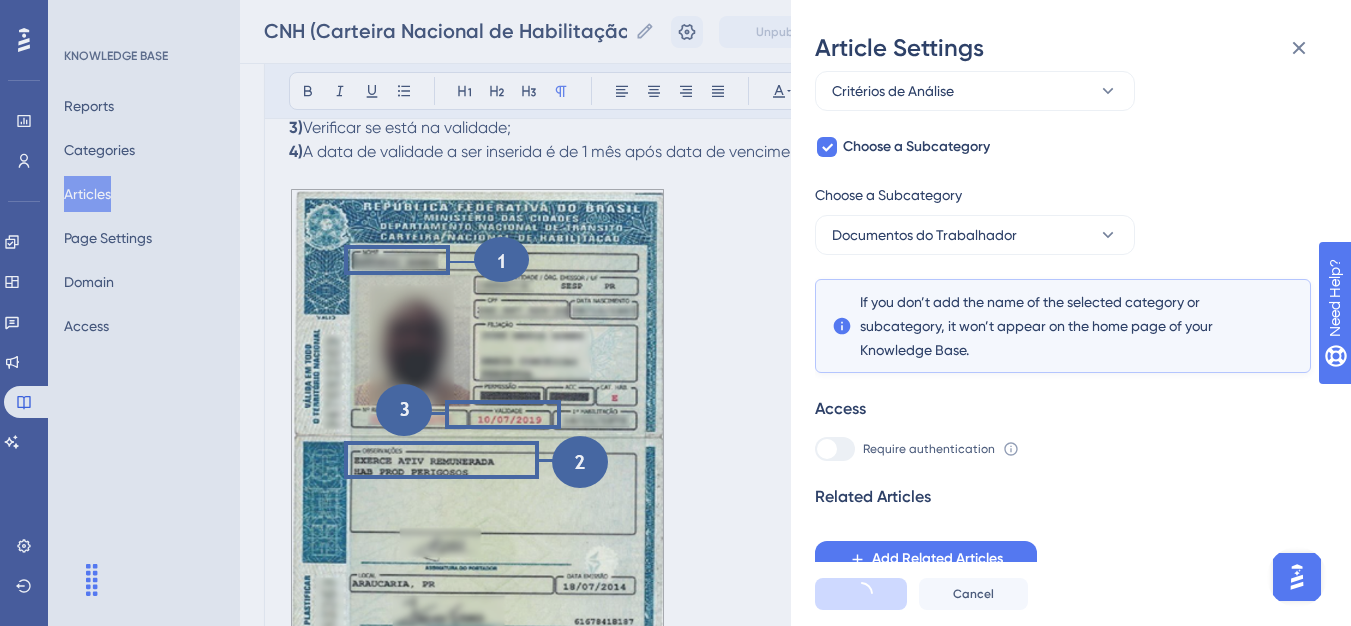 scroll, scrollTop: 0, scrollLeft: 0, axis: both 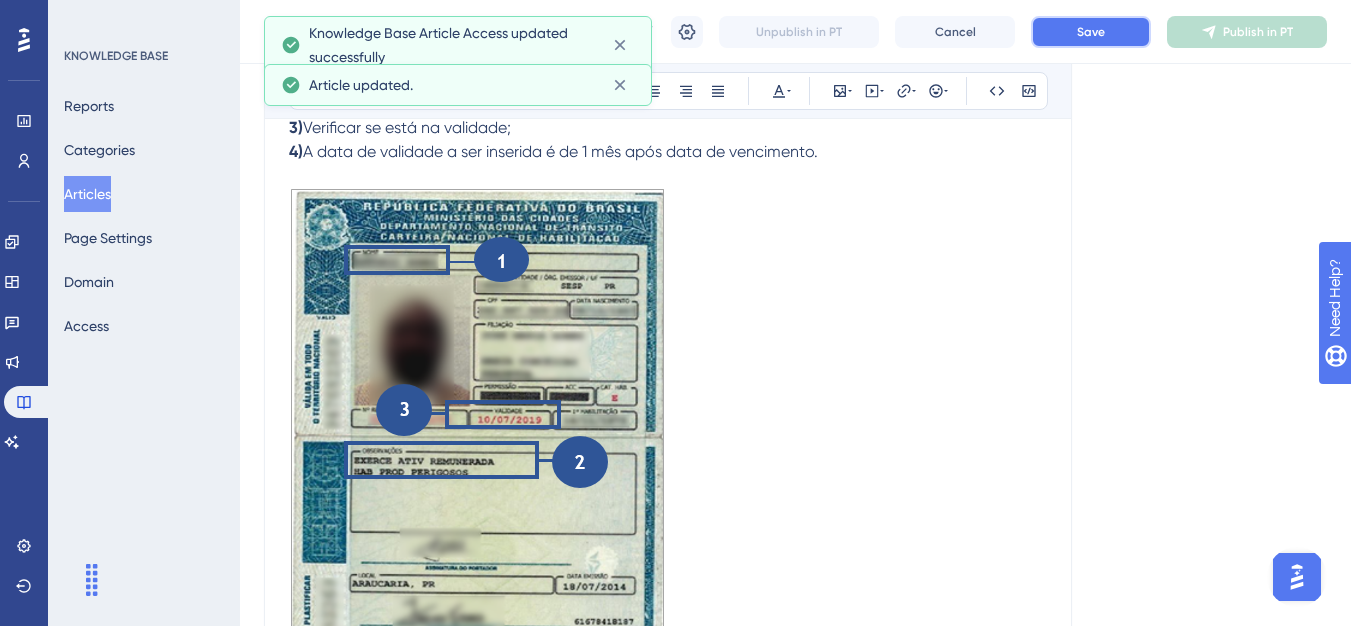 click on "Save" at bounding box center [1091, 32] 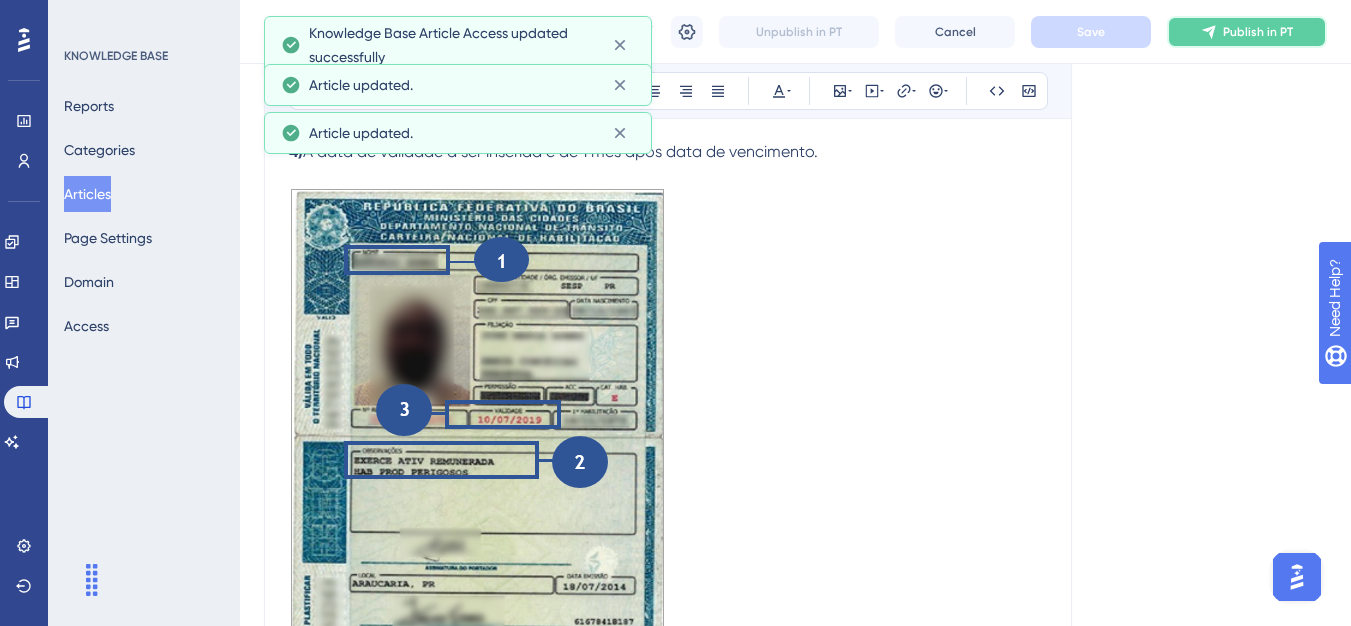 click 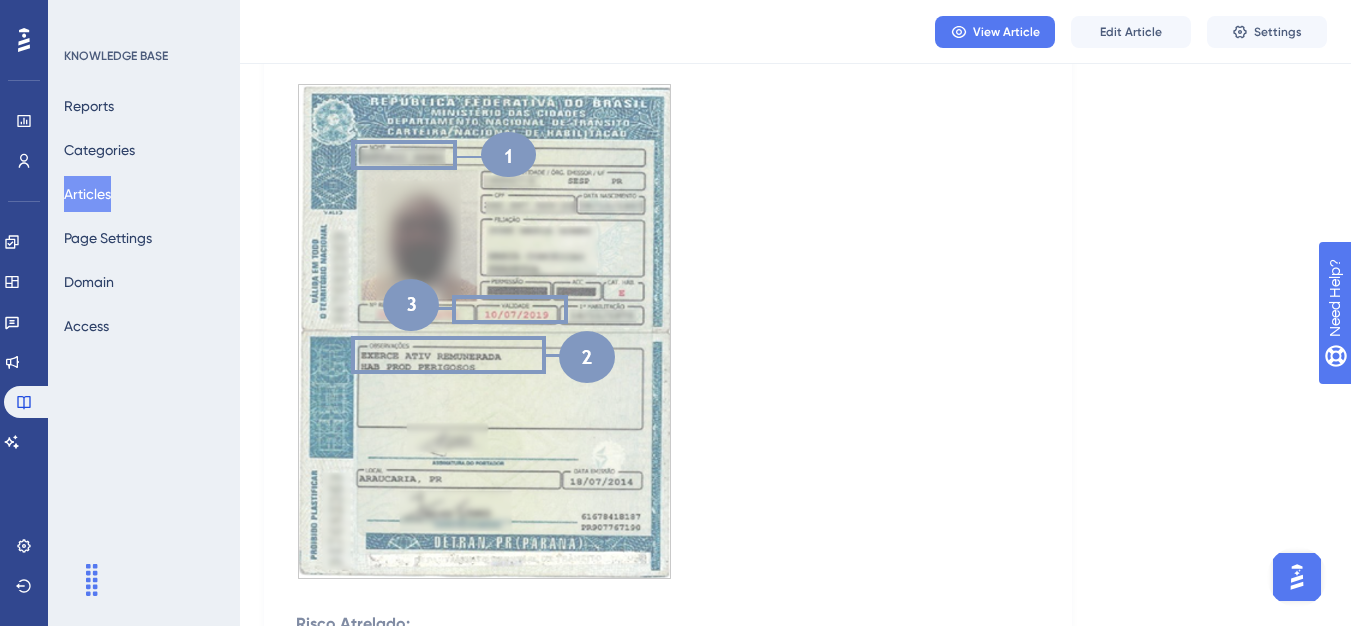 click on "Articles" at bounding box center (87, 194) 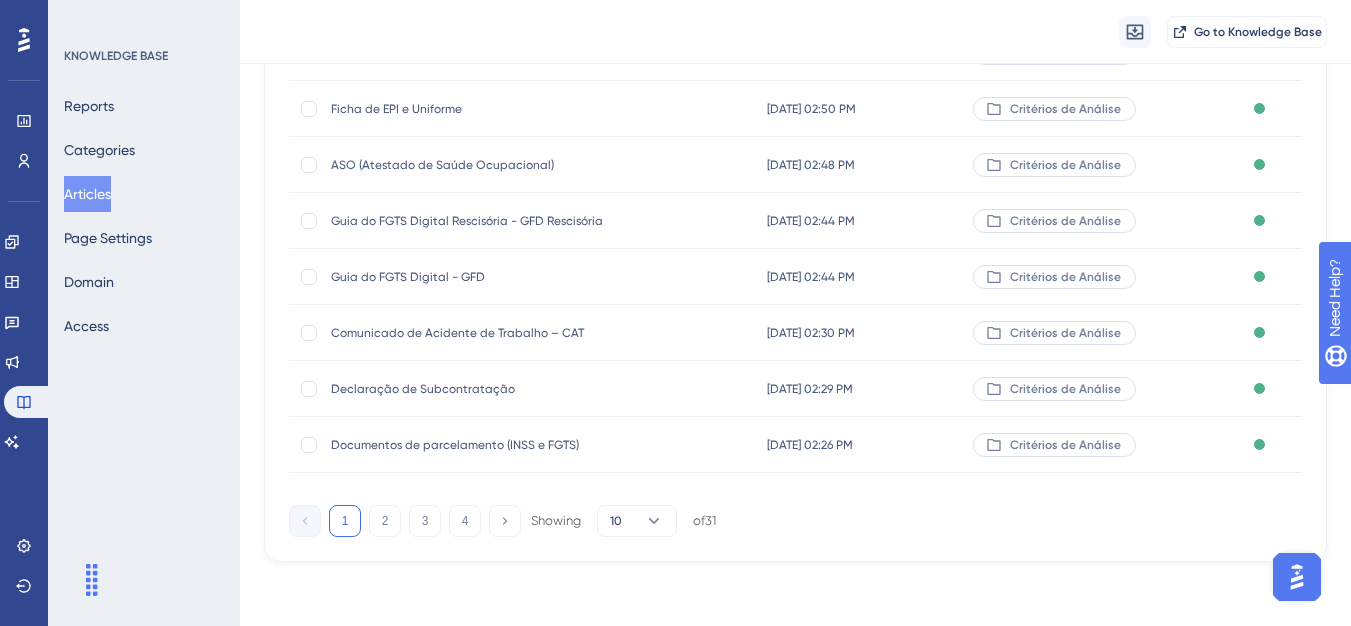 scroll, scrollTop: 0, scrollLeft: 0, axis: both 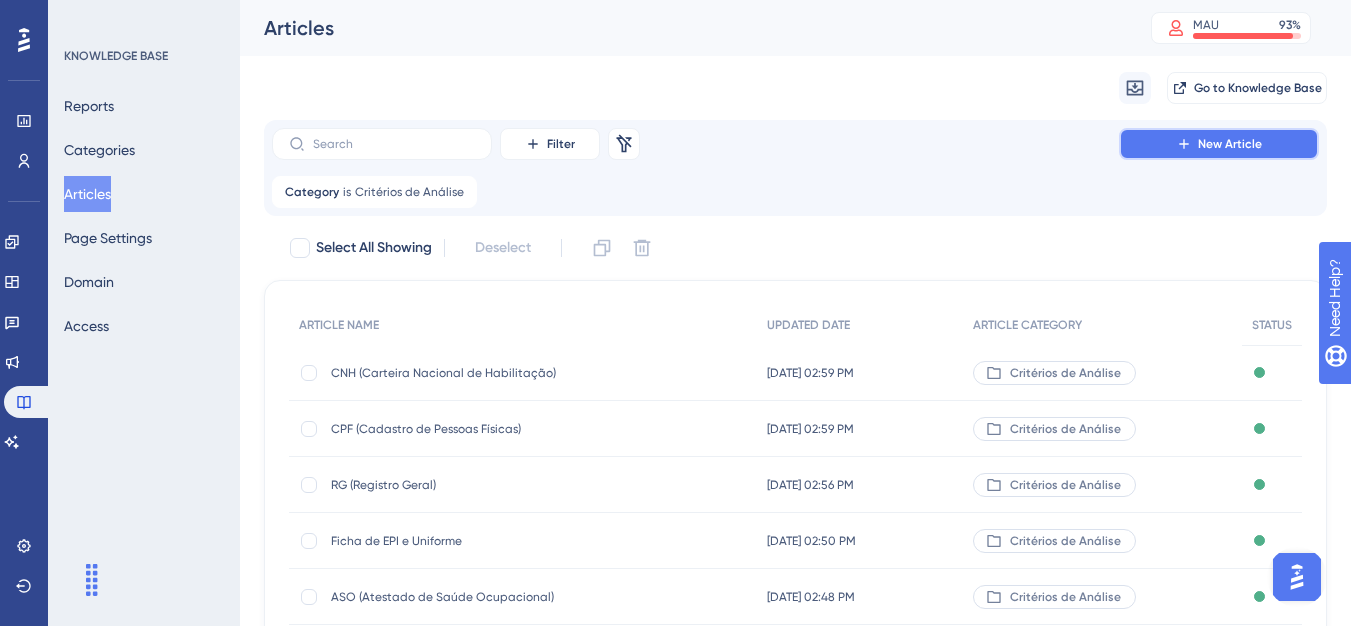 click on "New Article" at bounding box center [1219, 144] 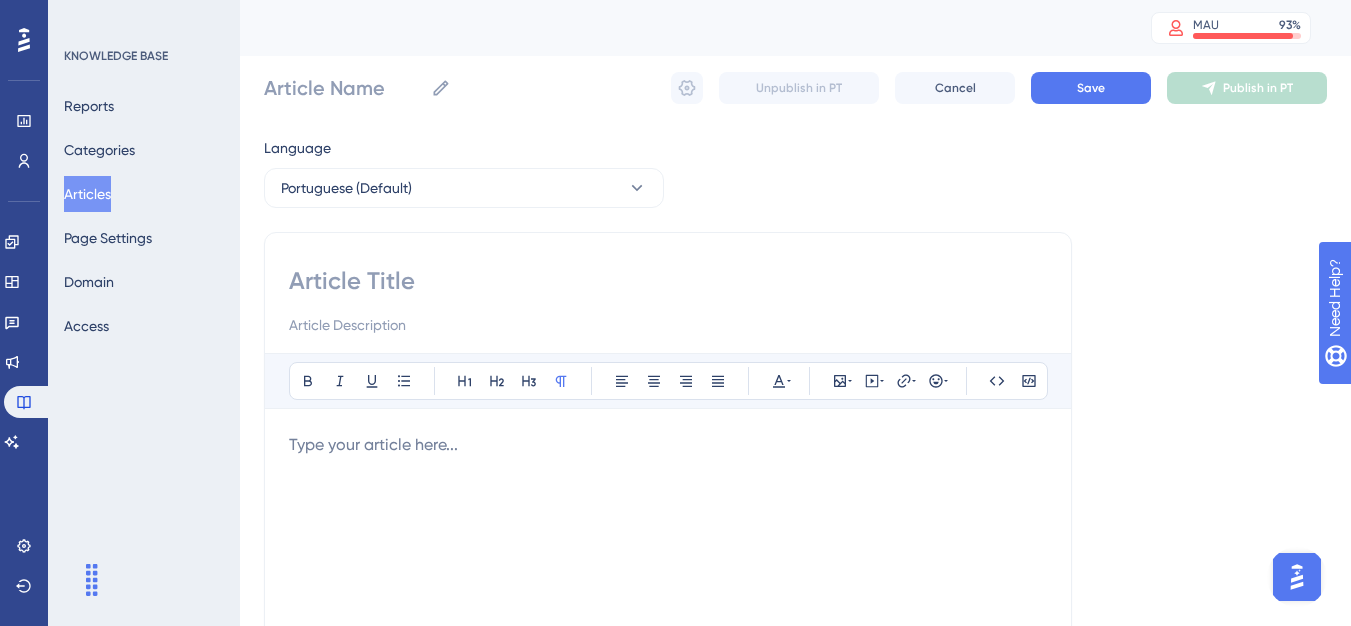 click on "Bold Italic Underline Bullet Point Heading 1 Heading 2 Heading 3 Normal Align Left Align Center Align Right Align Justify Text Color Insert Image Embed Video Hyperlink Emojis Code Code Block Type your article here..." at bounding box center [668, 565] 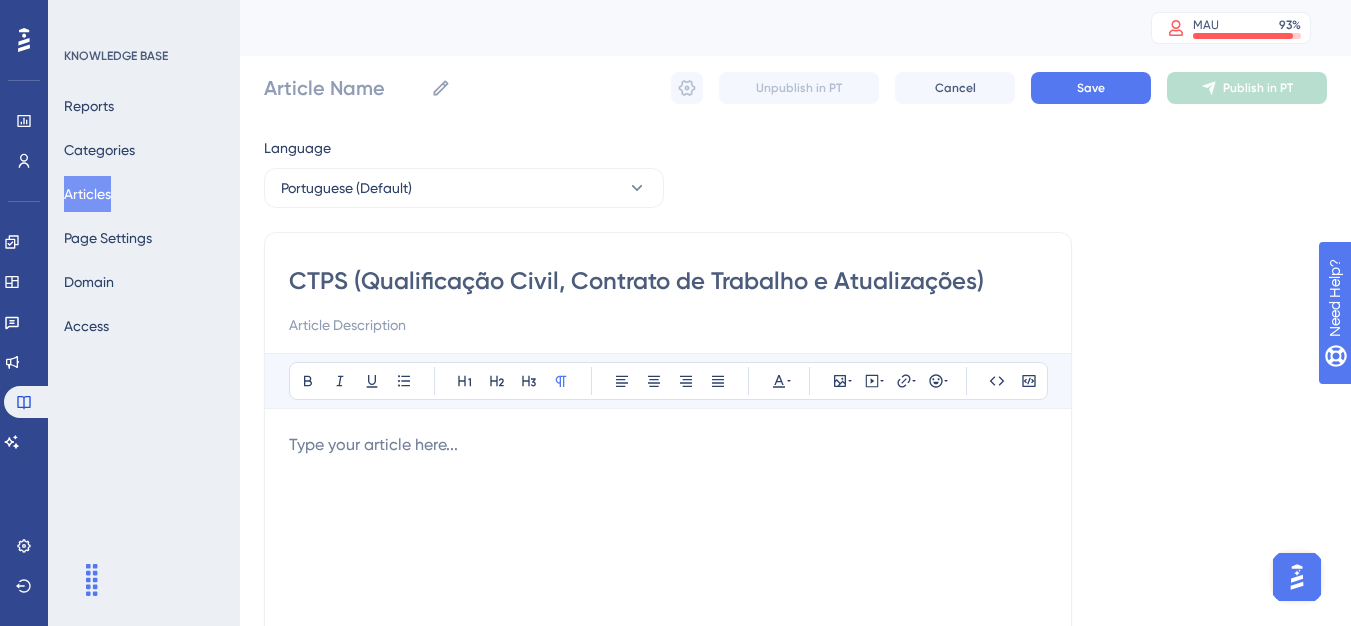 type on "CTPS (Qualificação Civil, Contrato de Trabalho e Atualizações)" 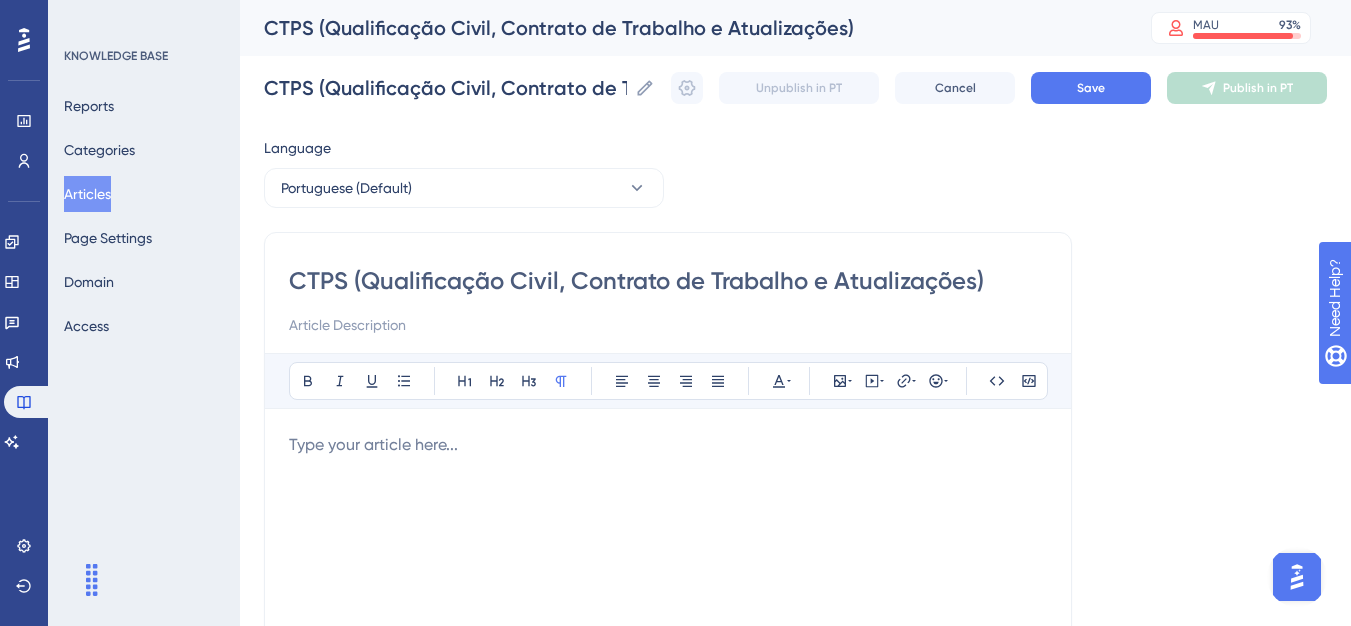 type on "CTPS (Qualificação Civil, Contrato de Trabalho e Atualizações)" 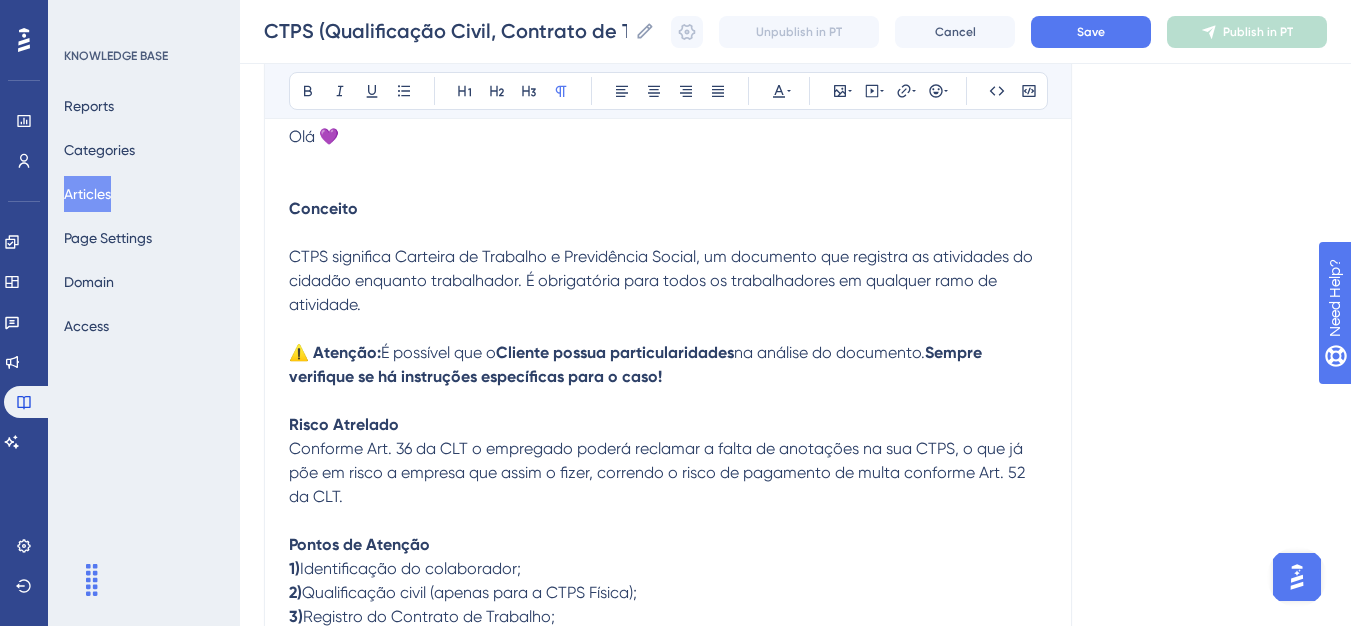 scroll, scrollTop: 500, scrollLeft: 0, axis: vertical 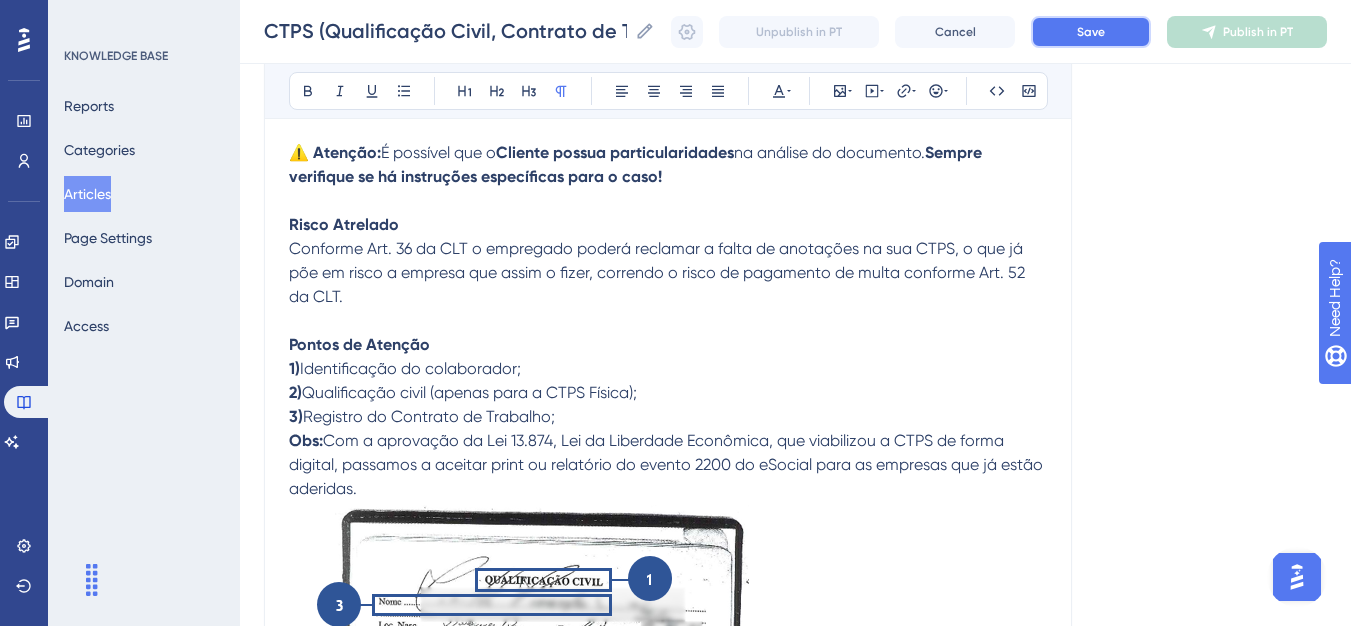 click on "Save" at bounding box center (1091, 32) 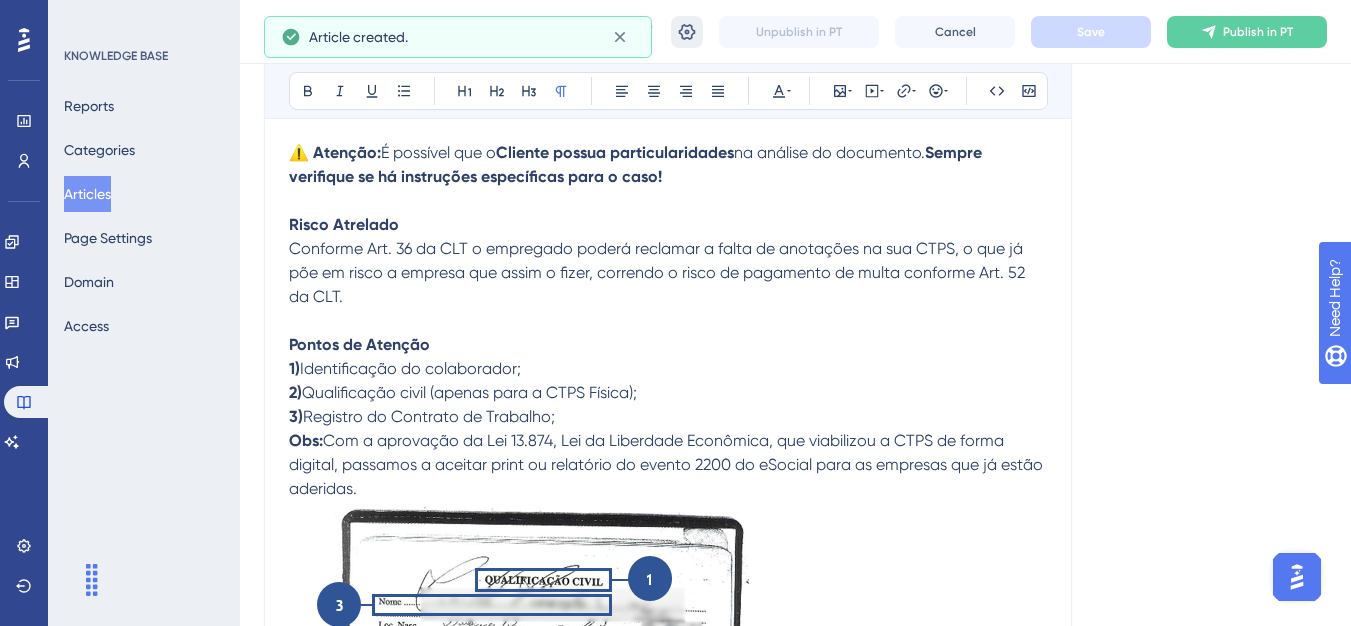 scroll, scrollTop: 1077, scrollLeft: 0, axis: vertical 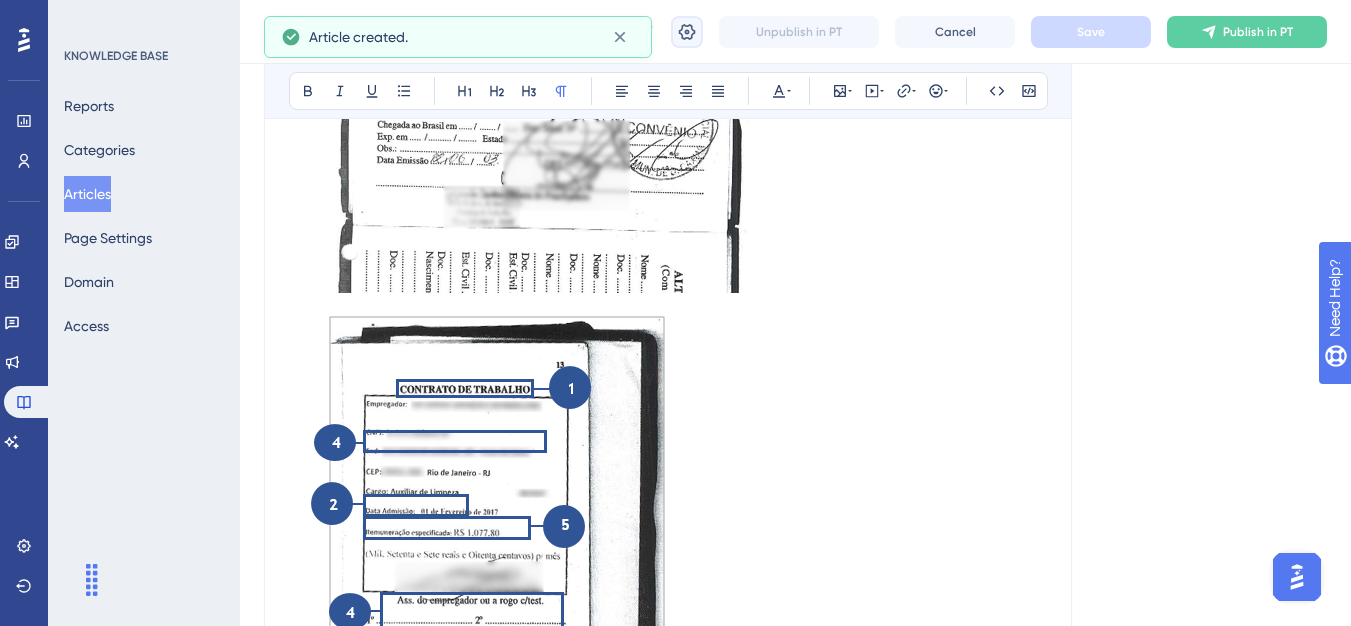 click at bounding box center (687, 32) 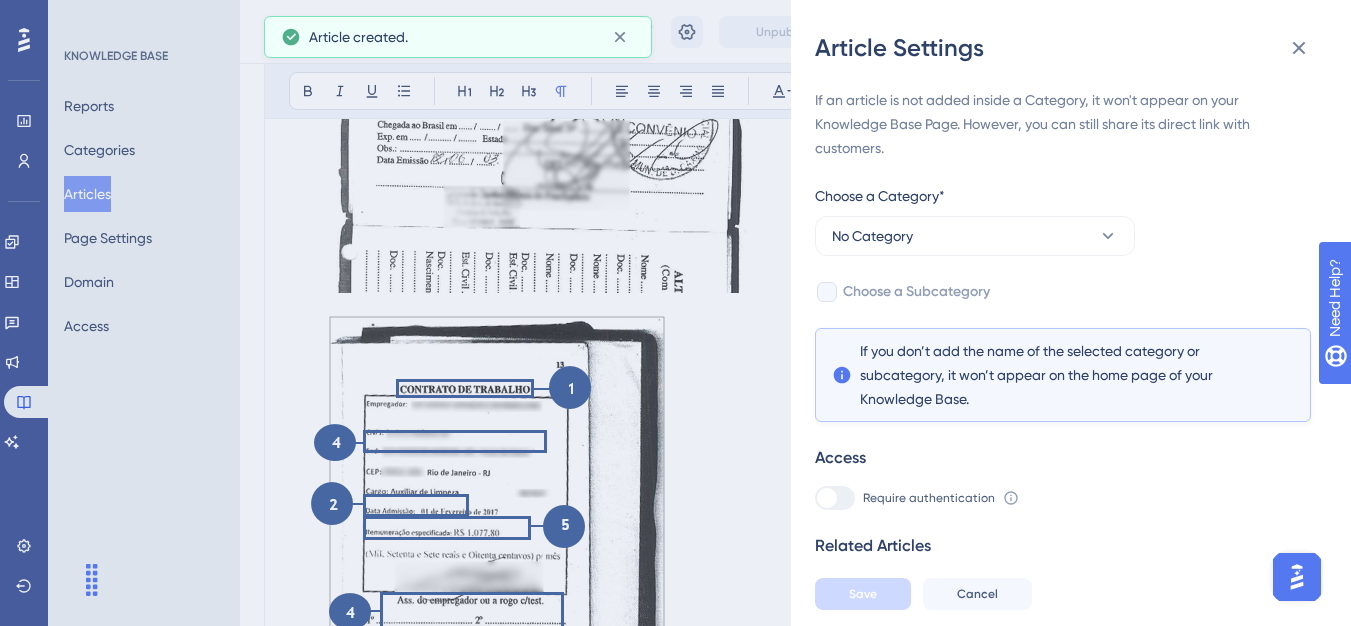 click on "If an article is not added inside a Category, it won't appear on your Knowledge Base Page. However, you can still share its direct link with customers. Choose a Category* No Category Choose a Subcategory If you don’t add the name of the selected category or subcategory, it won’t appear on the home page of your Knowledge Base. Access Require authentication To change this setting you should manage your access preferences  under the Access tab. Learn more Related Articles Add Related Articles" at bounding box center [1063, 357] 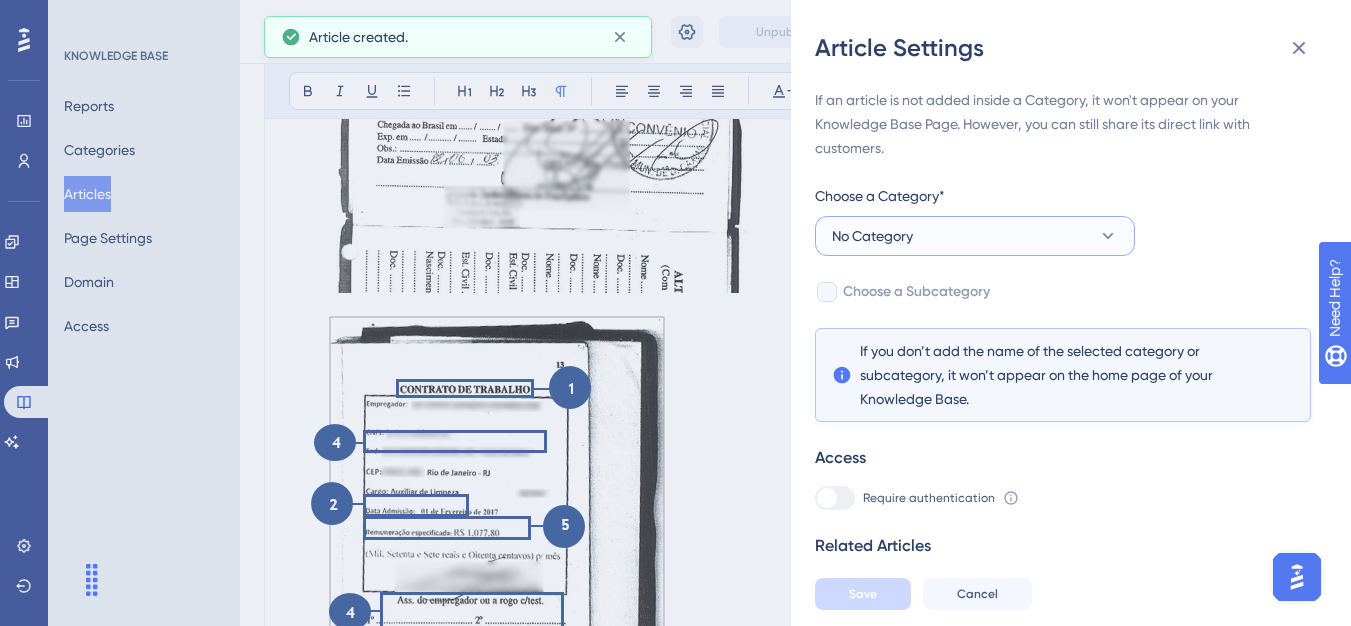 click on "No Category" at bounding box center (975, 236) 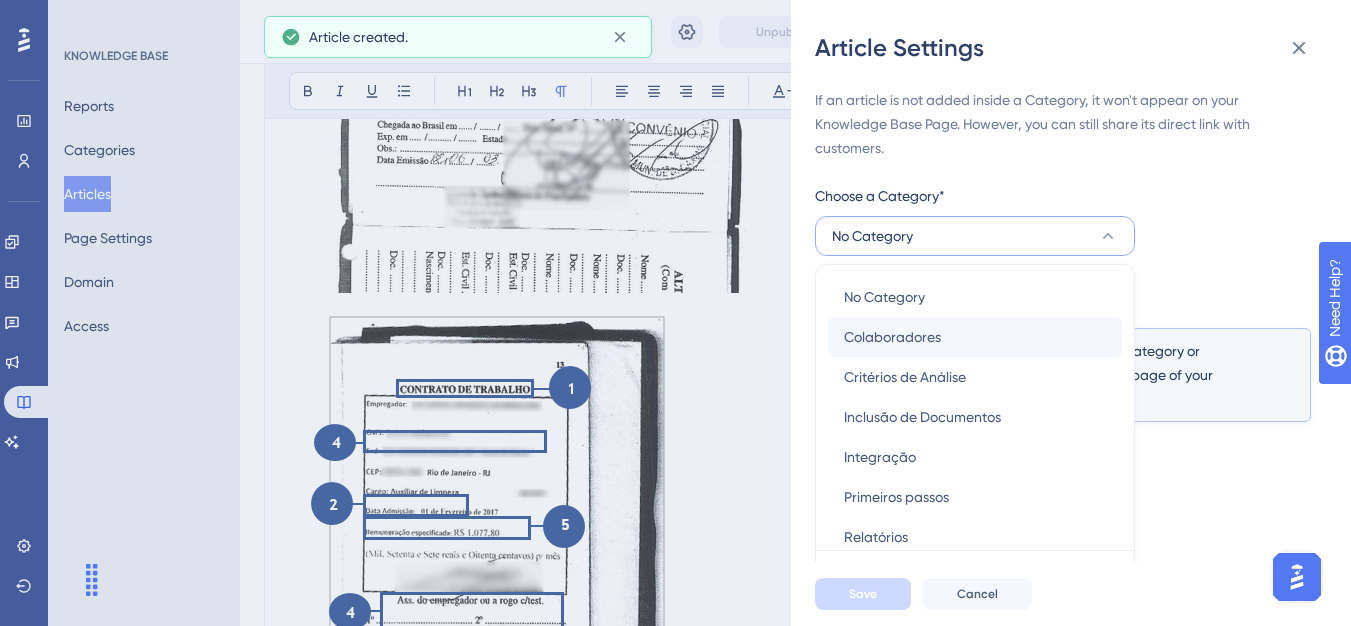 scroll, scrollTop: 49, scrollLeft: 0, axis: vertical 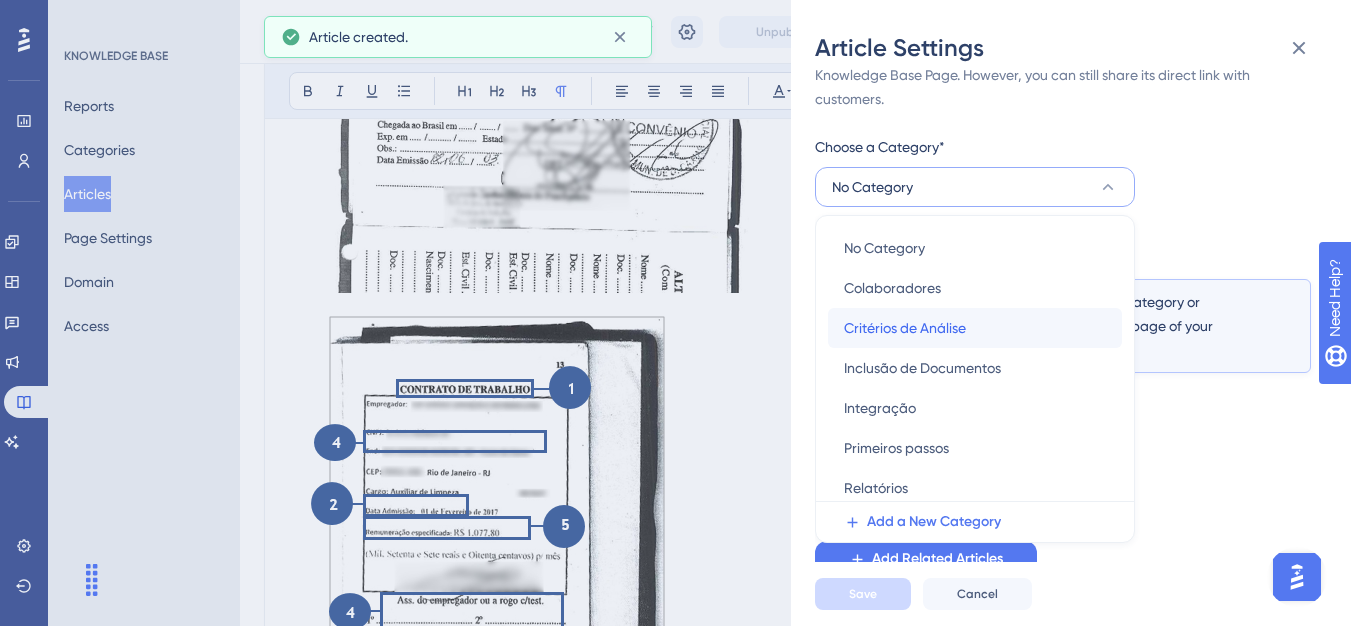 click on "Critérios de Análise Critérios de Análise" at bounding box center (975, 328) 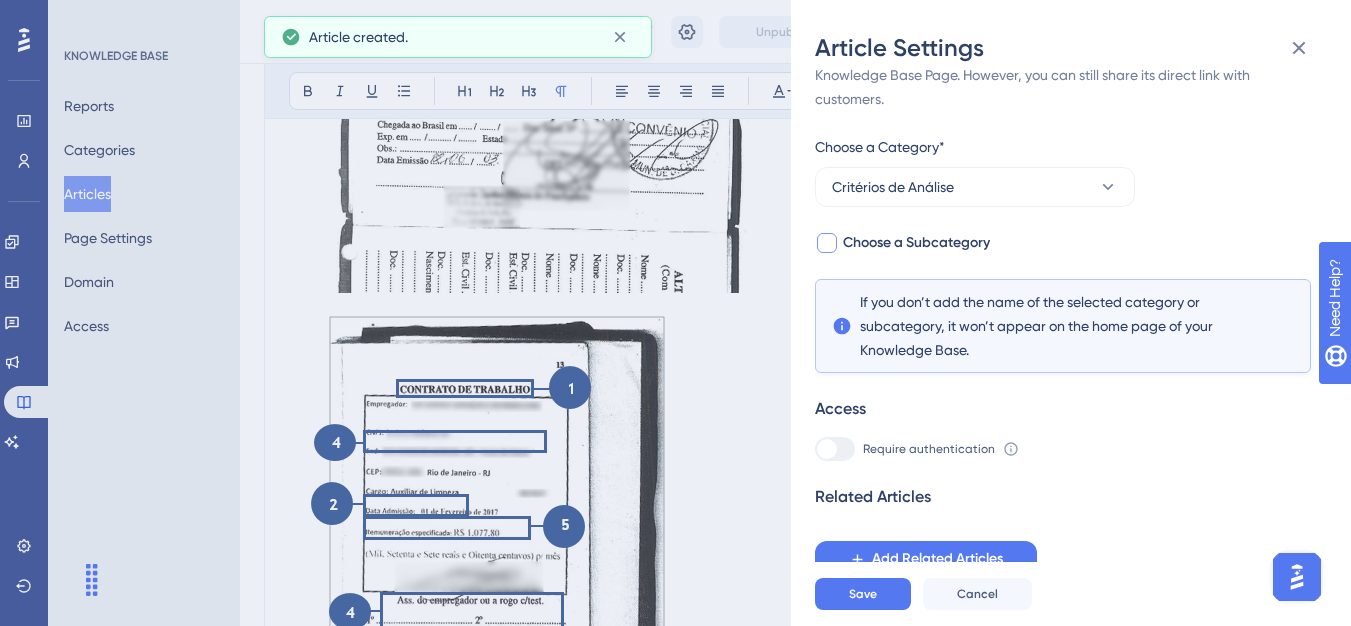 click on "Choose a Subcategory" at bounding box center (916, 243) 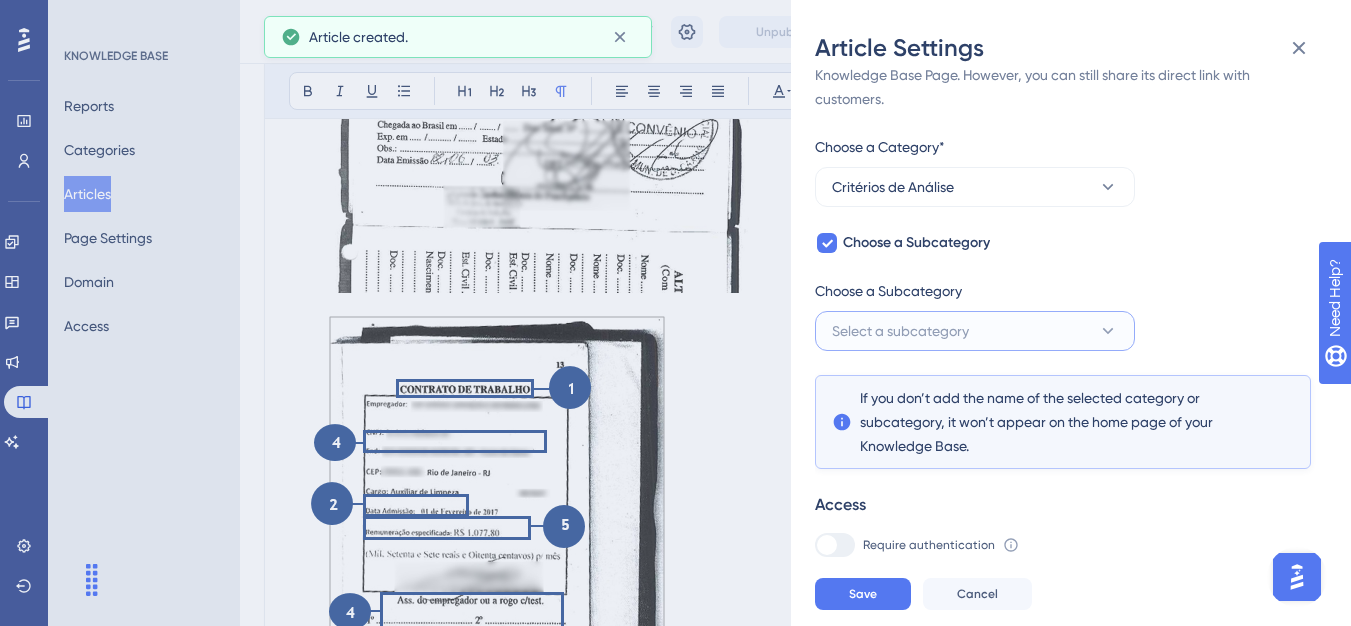 click on "Select a subcategory" at bounding box center (900, 331) 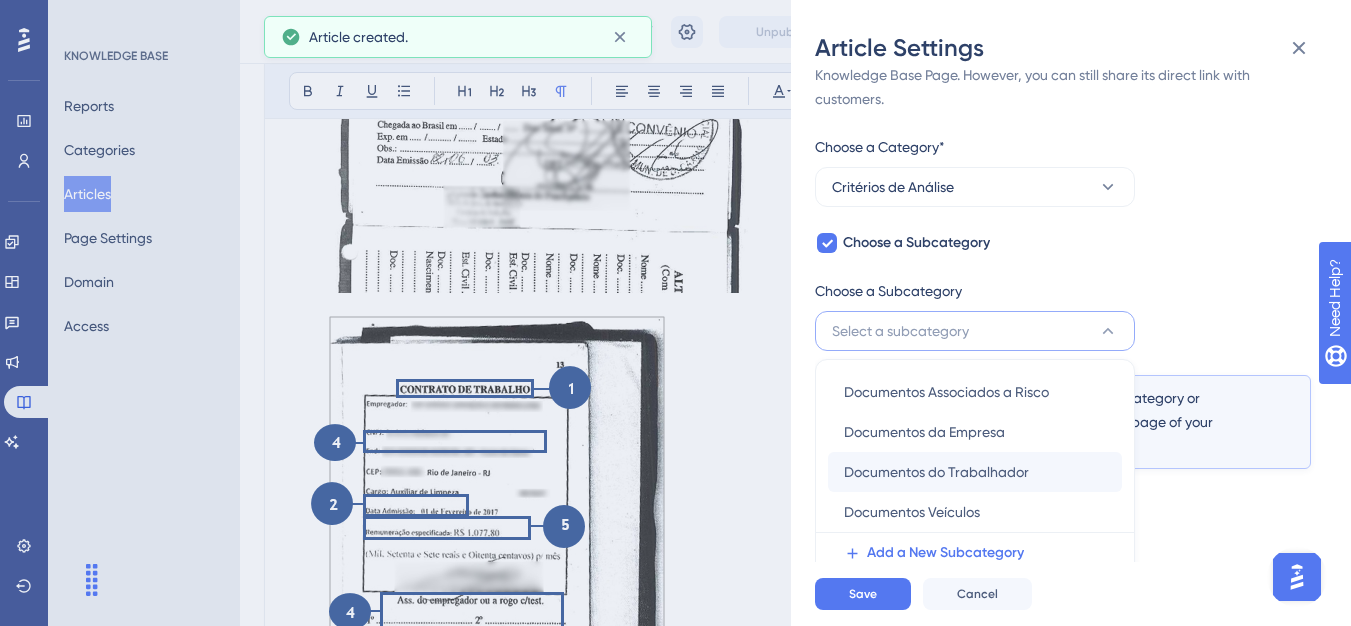 scroll, scrollTop: 145, scrollLeft: 0, axis: vertical 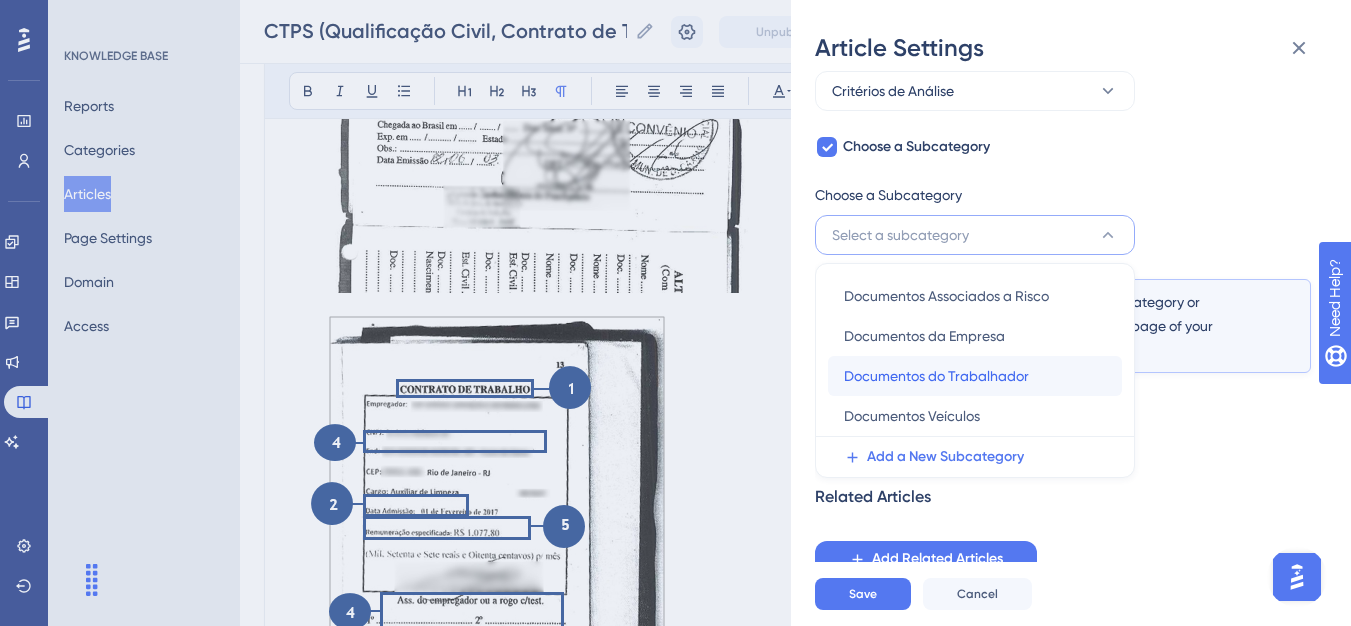 click on "Documentos do Trabalhador" at bounding box center (936, 376) 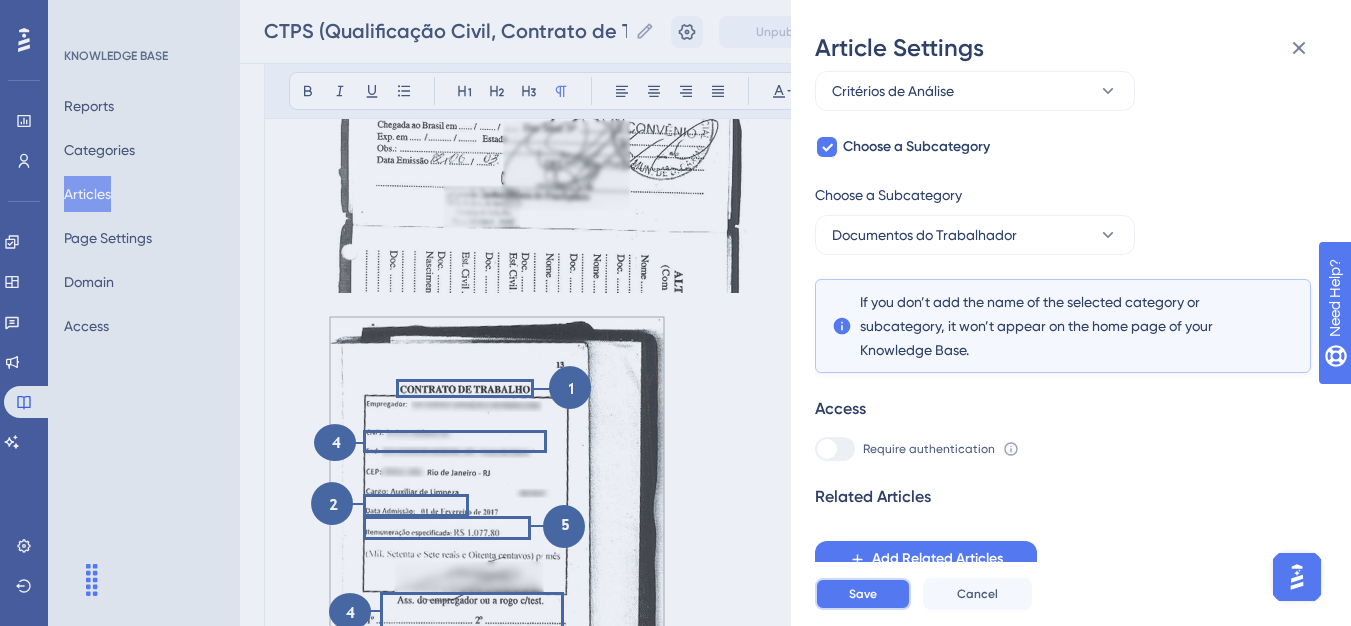 click on "Save" at bounding box center (863, 594) 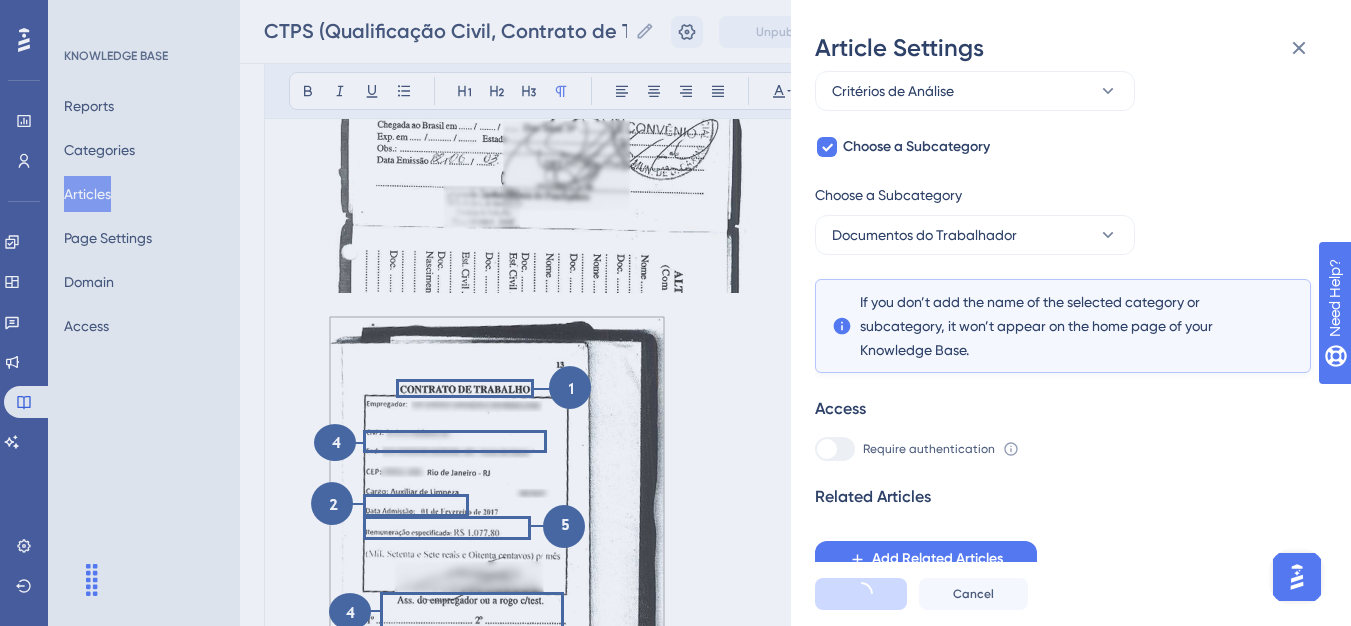 scroll, scrollTop: 0, scrollLeft: 0, axis: both 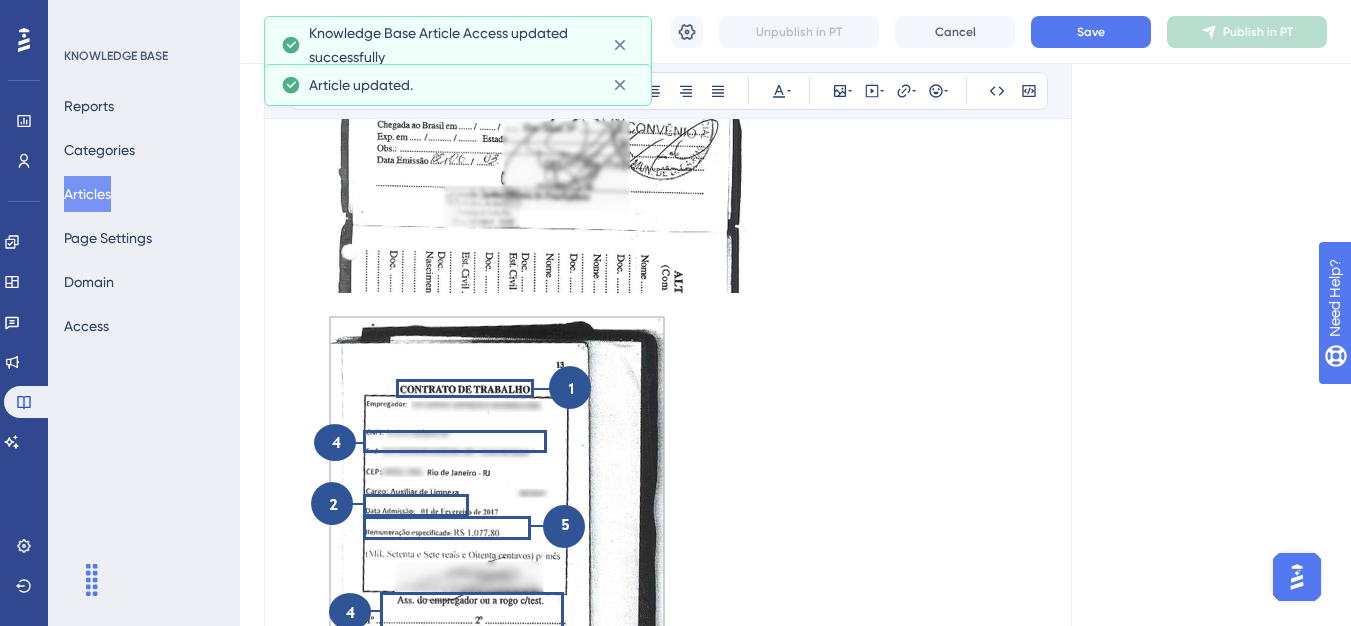 click on "CTPS (Qualificação Civil, Contrato de Trabalho e Atualizações) CTPS (Qualificação Civil, Contrato de Trabalho e Atualizações) Unpublish in PT Cancel Save Publish in PT" at bounding box center [795, 32] 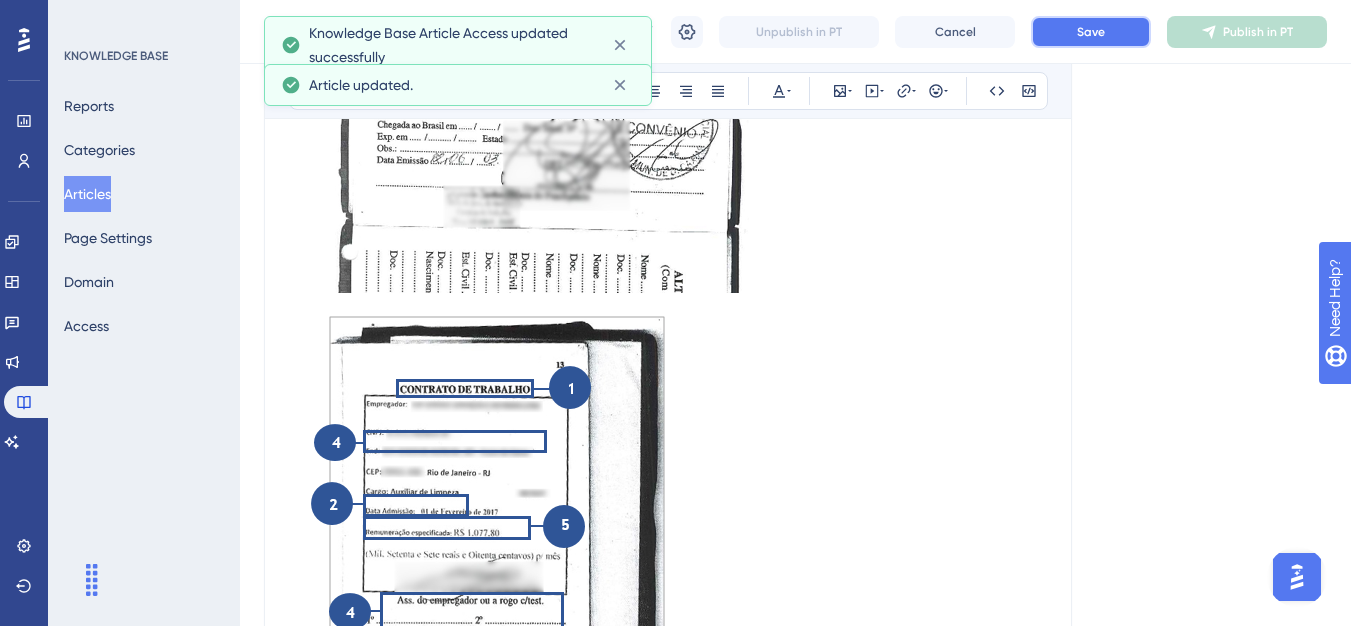 click on "Save" at bounding box center [1091, 32] 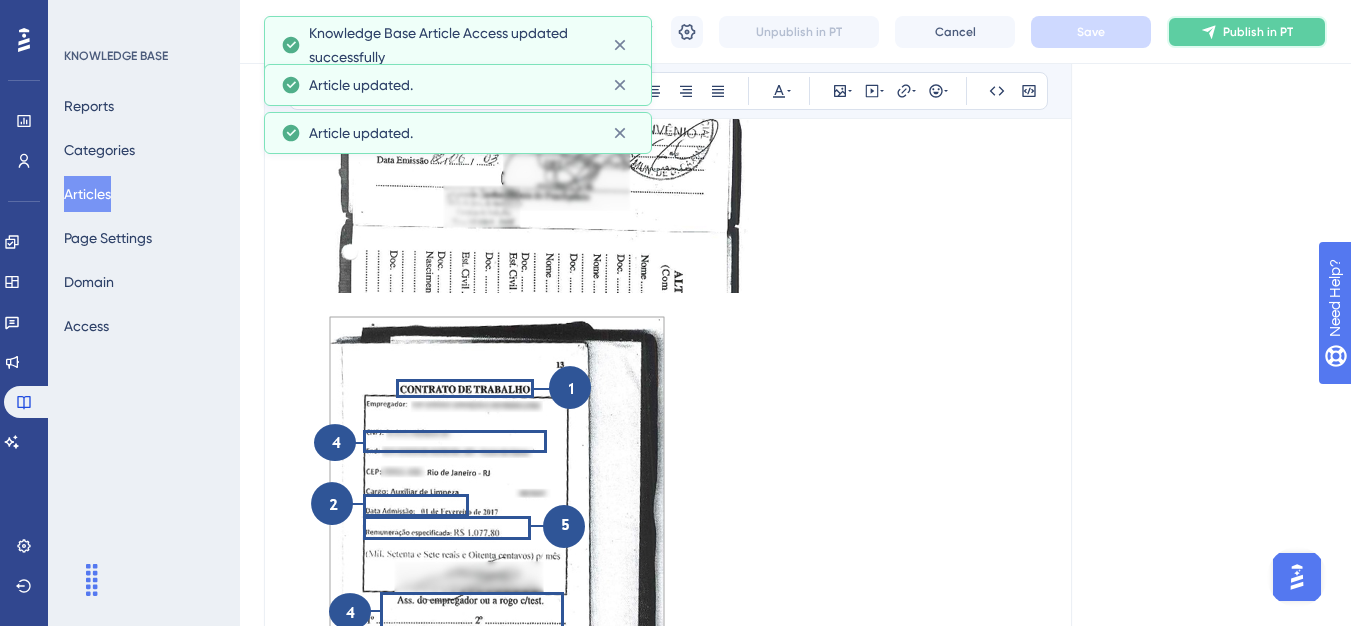 click on "Publish in PT" at bounding box center [1247, 32] 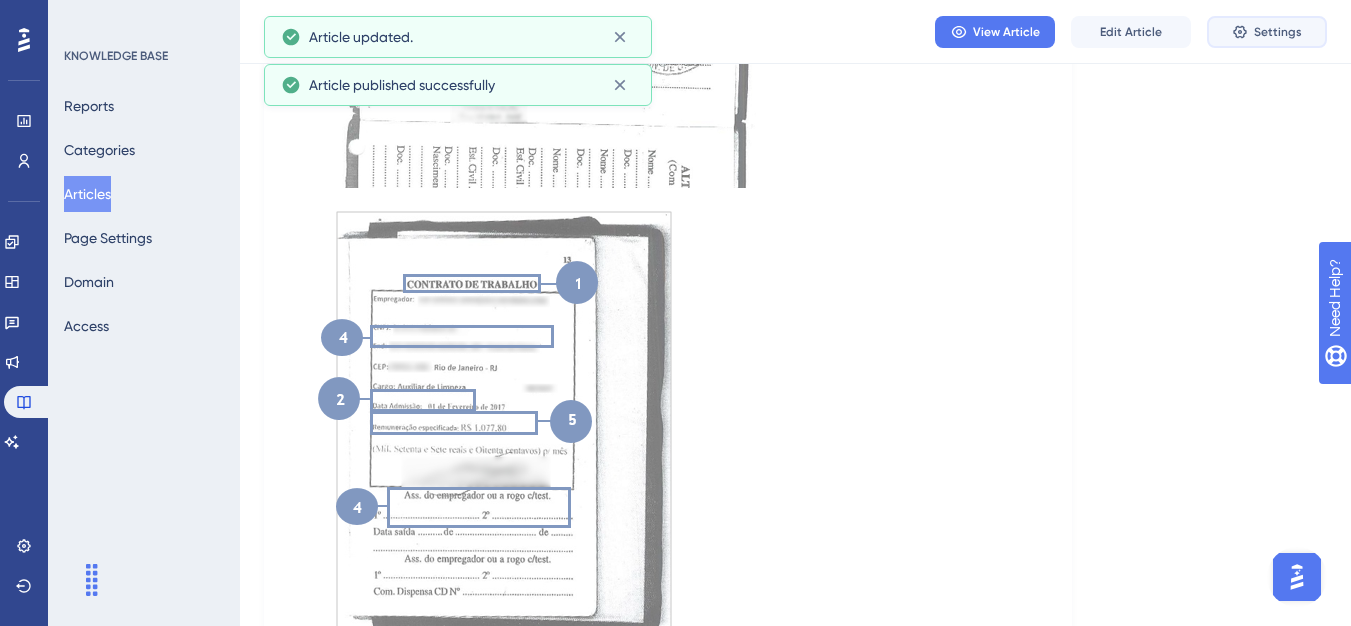 click 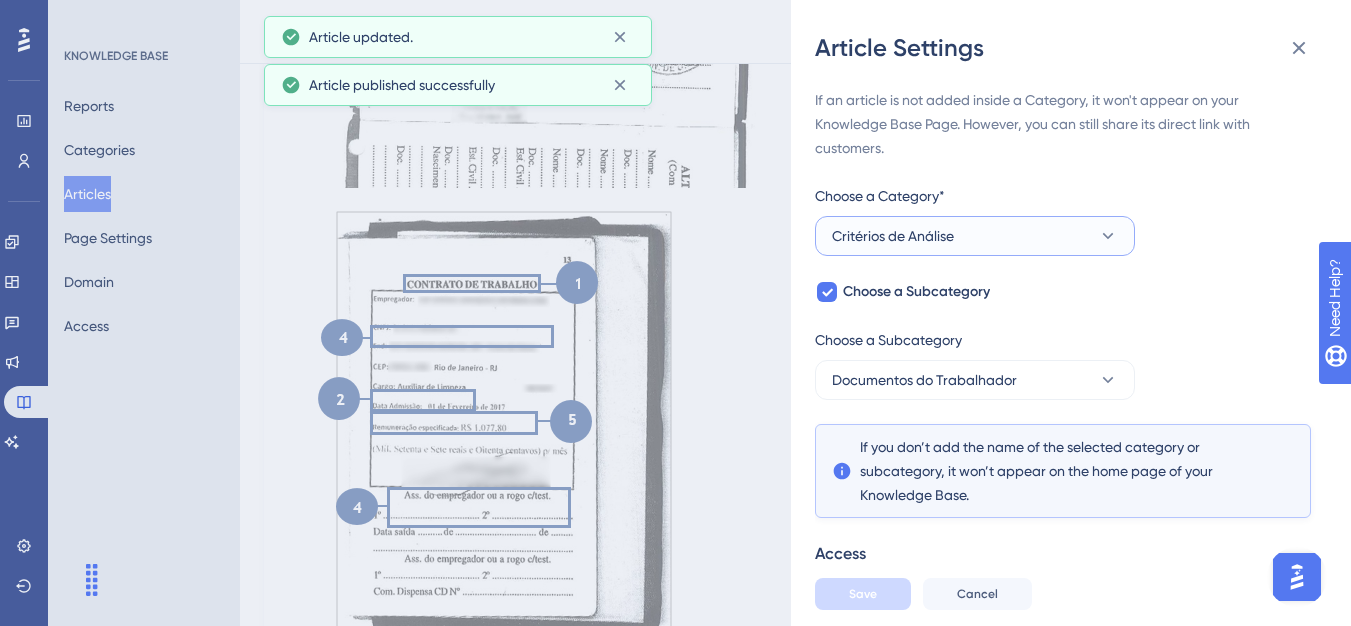 click on "Critérios de Análise" at bounding box center (975, 236) 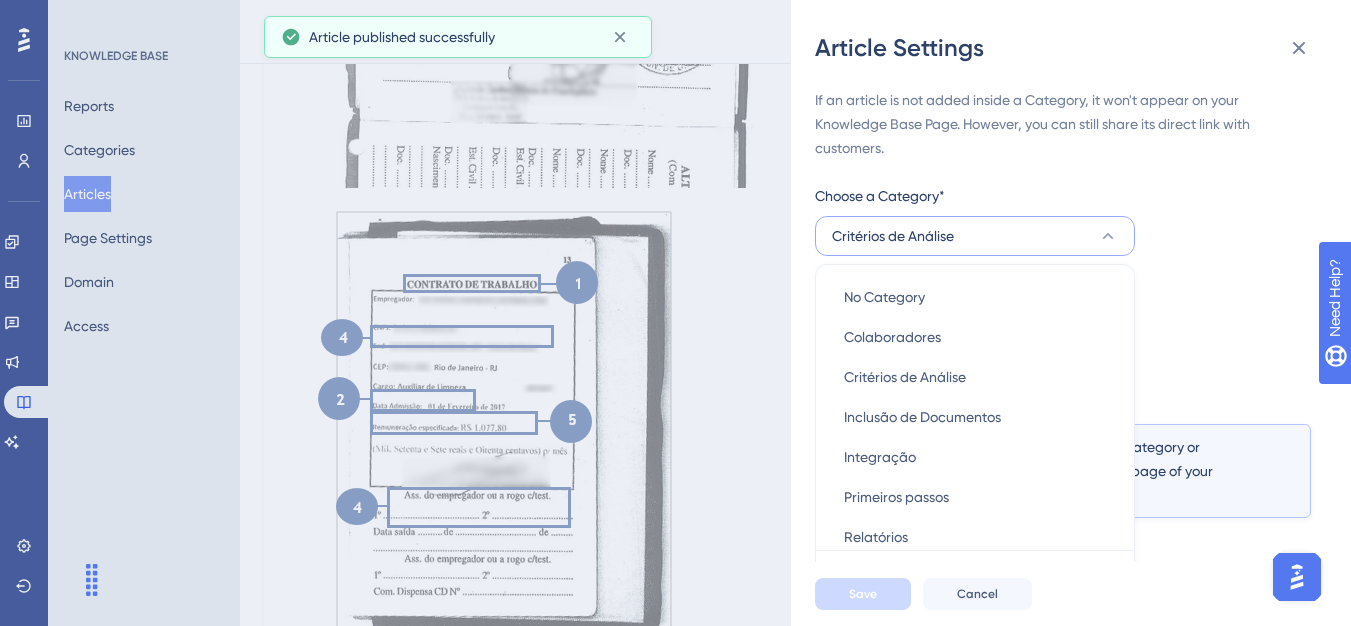 scroll, scrollTop: 108, scrollLeft: 0, axis: vertical 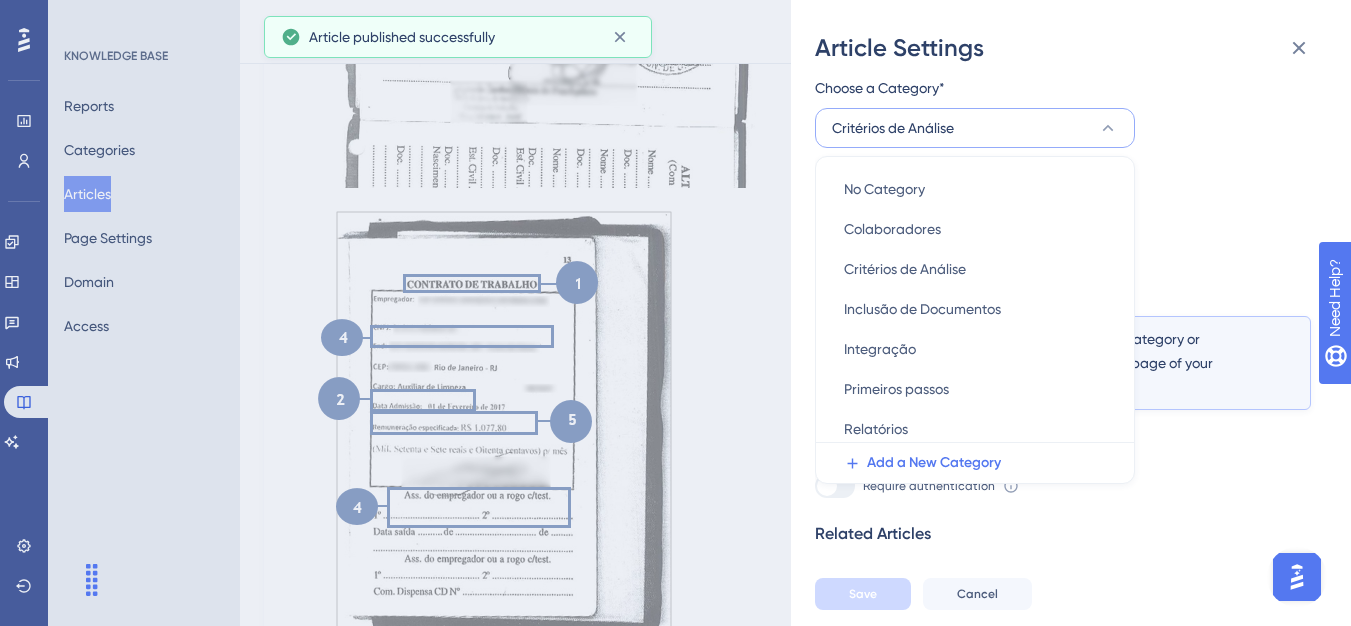 click on "Article Settings If an article is not added inside a Category, it won't appear on your Knowledge Base Page. However, you can still share its direct link with customers. Choose a Category* Critérios de Análise No Category No Category Colaboradores Colaboradores Critérios de Análise Critérios de Análise Inclusão de Documentos Inclusão de Documentos Integração Integração Primeiros passos Primeiros passos Relatórios Relatórios Utilitários Utilitários Add a New Category Choose a Subcategory Choose a Subcategory Documentos do Trabalhador If you don’t add the name of the selected category or subcategory, it won’t appear on the home page of your Knowledge Base. Access Require authentication To change this setting you should manage your access preferences  under the Access tab. Learn more Related Articles Add Related Articles Save Cancel" at bounding box center (675, 313) 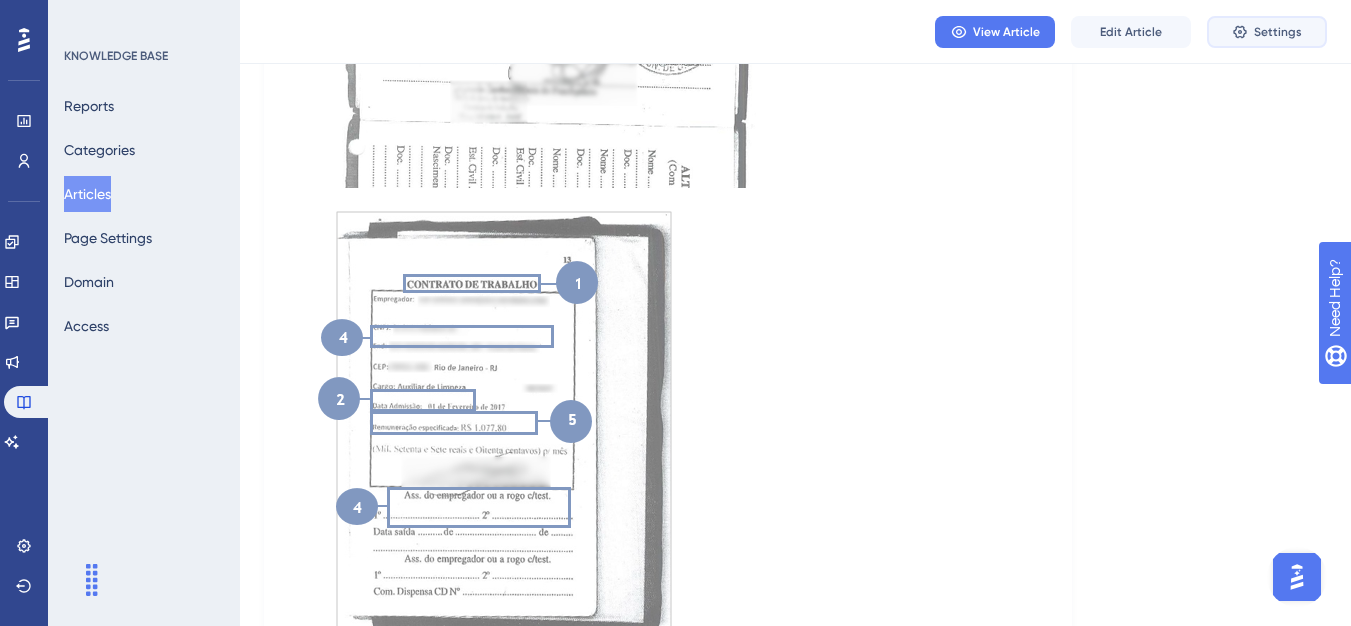 click on "Settings" at bounding box center [1267, 32] 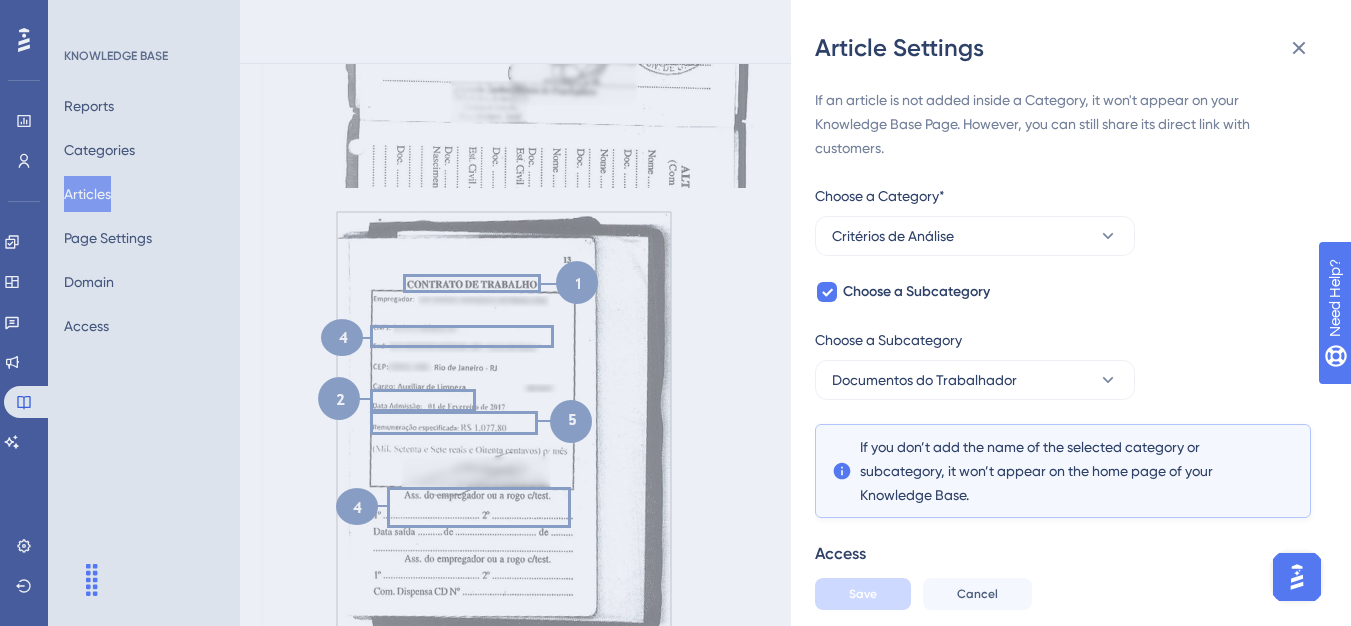 click 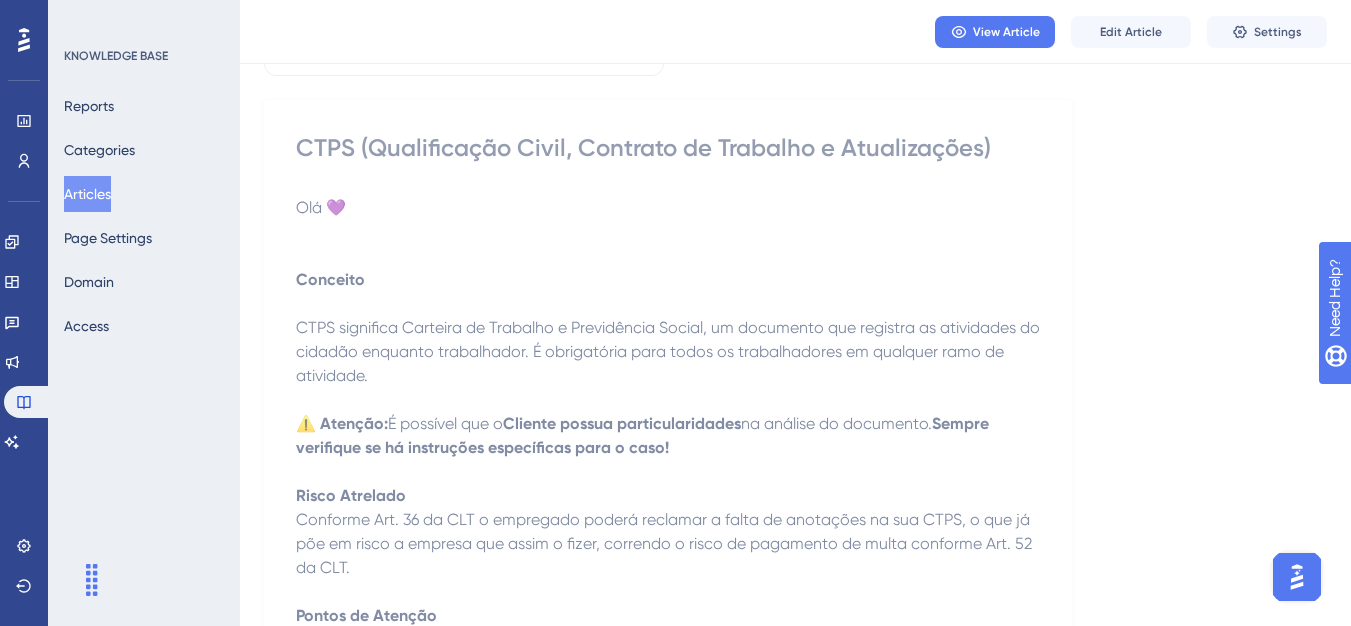 scroll, scrollTop: 77, scrollLeft: 0, axis: vertical 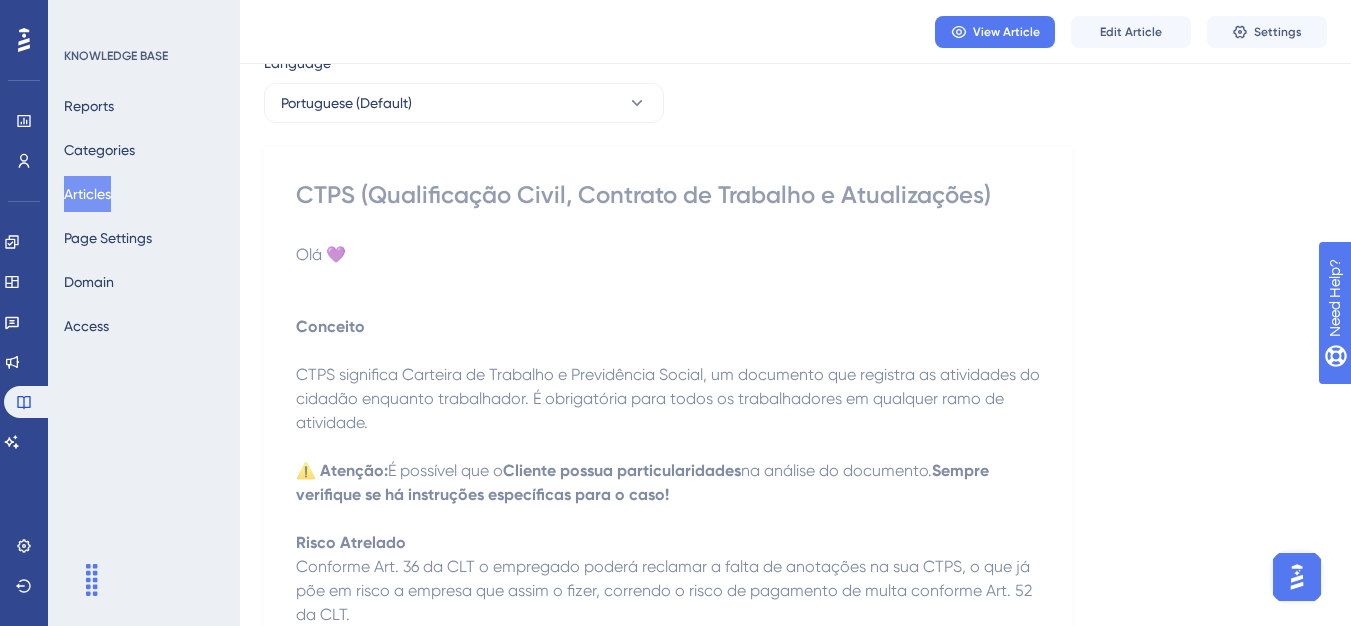 drag, startPoint x: 96, startPoint y: 210, endPoint x: 108, endPoint y: 210, distance: 12 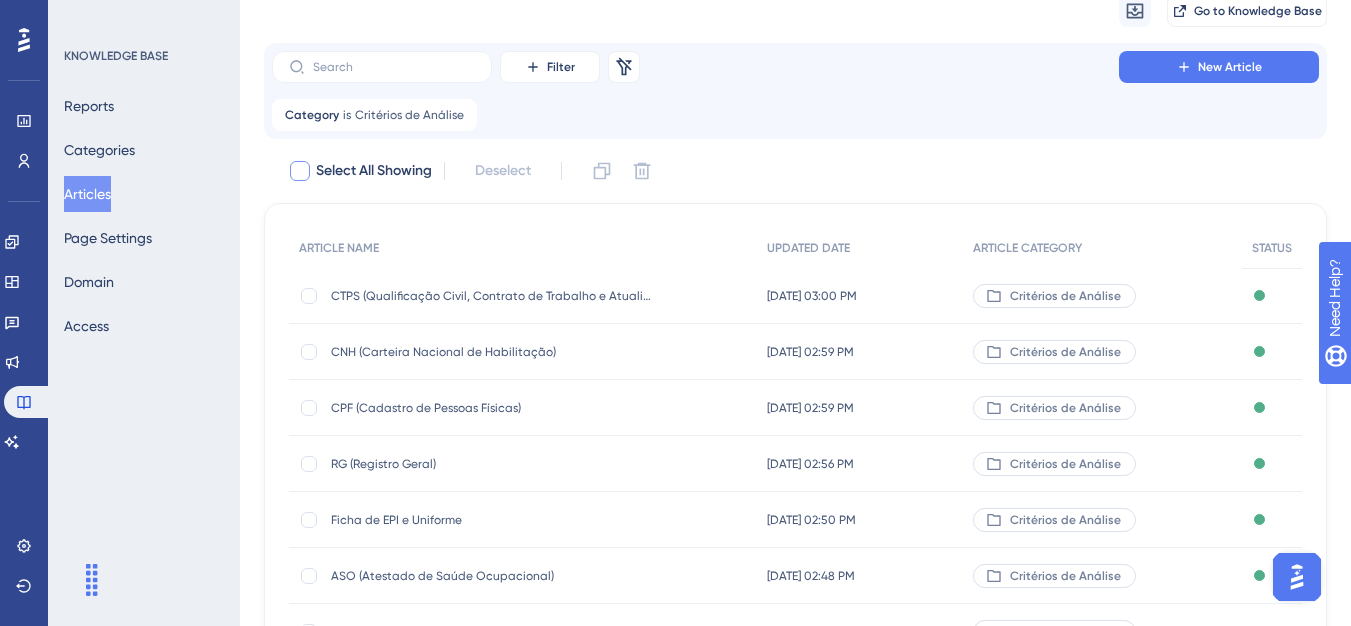 scroll, scrollTop: 0, scrollLeft: 0, axis: both 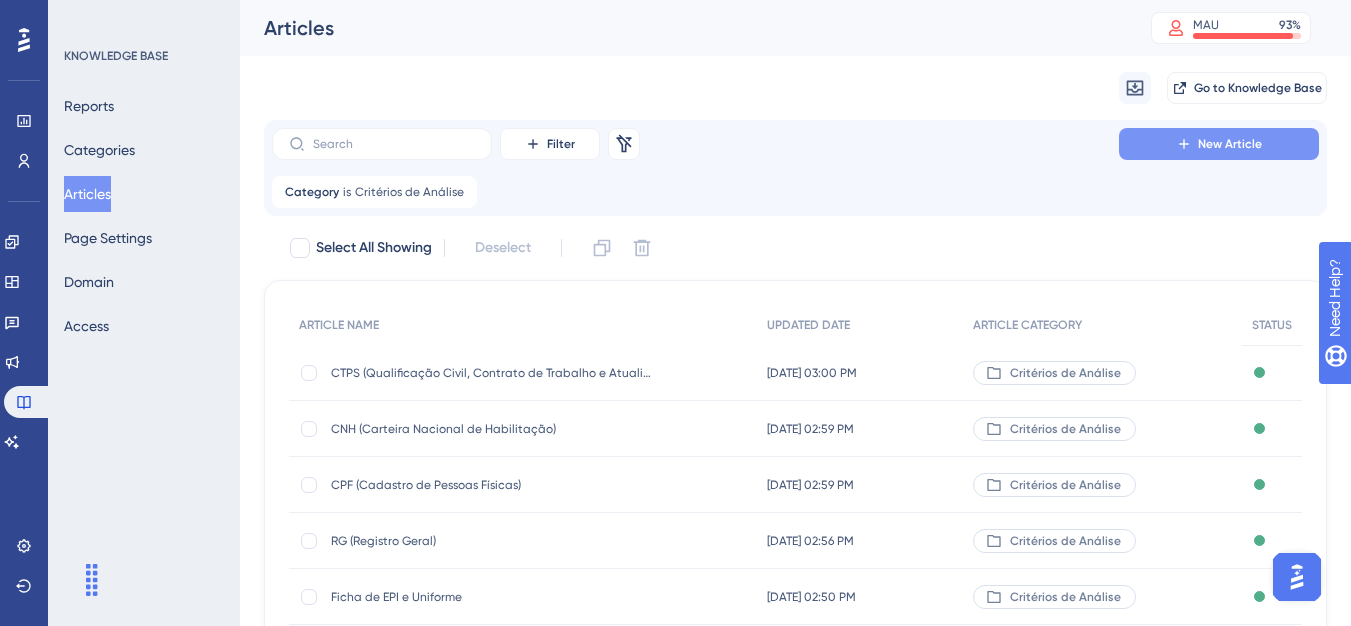 click on "New Article" at bounding box center [1219, 144] 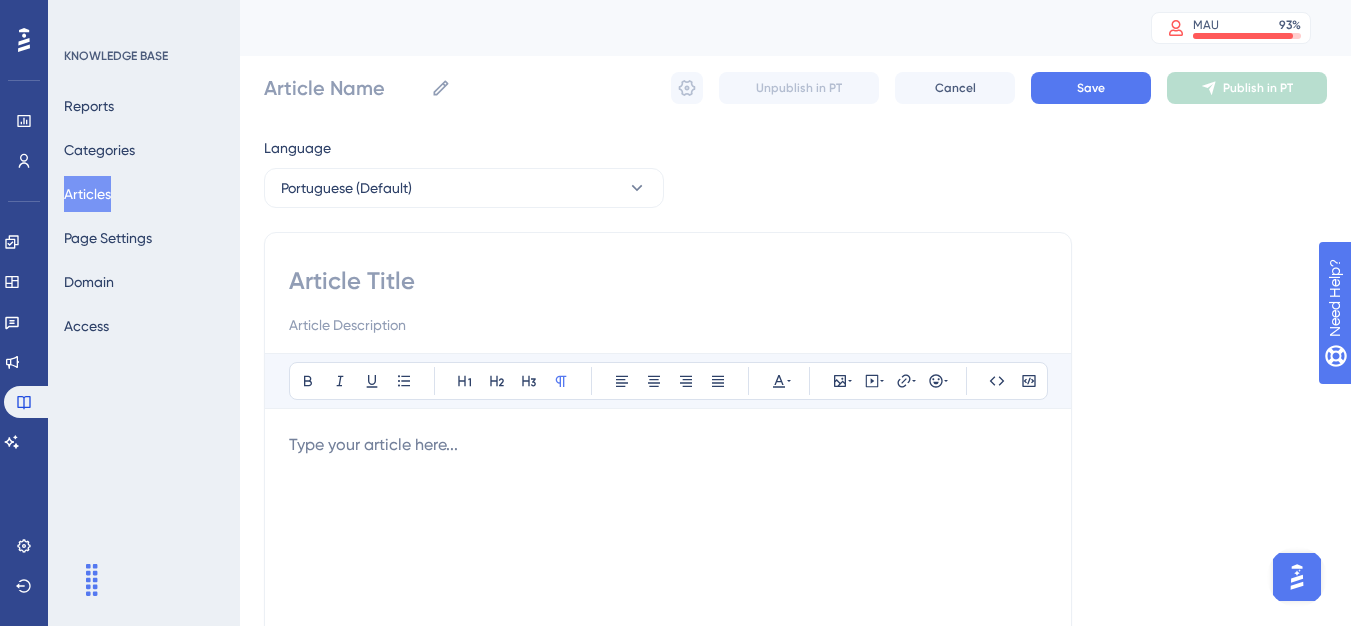 click at bounding box center (668, 301) 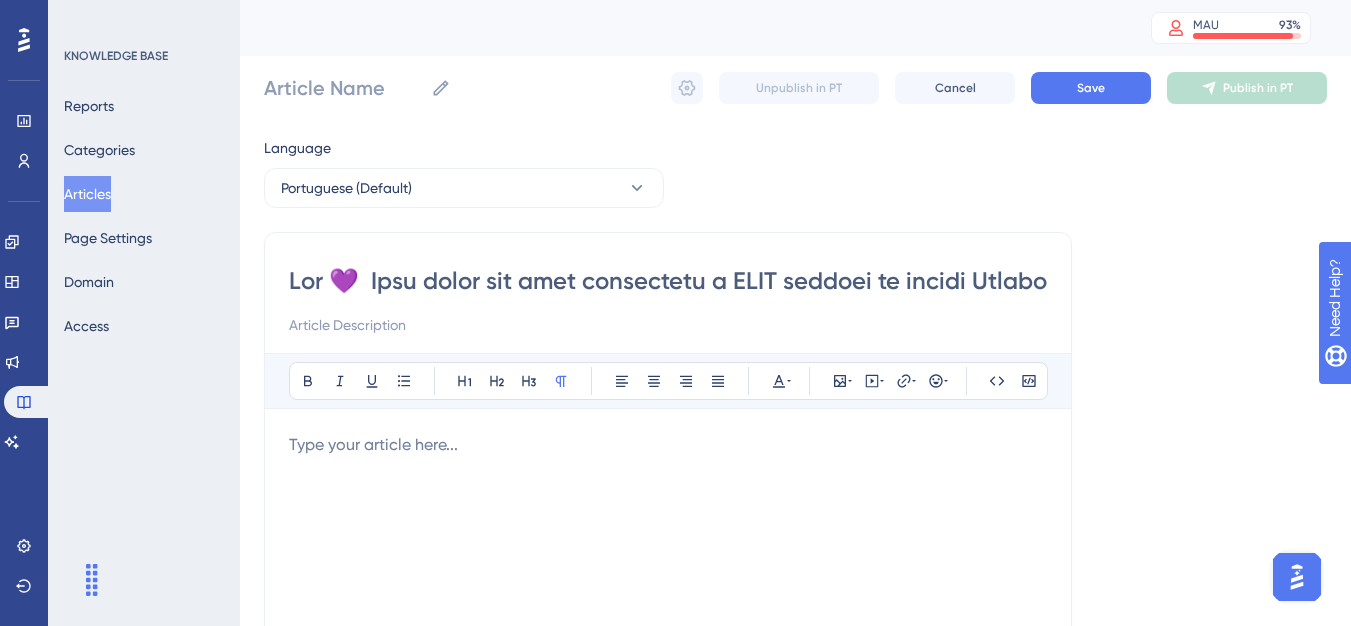 scroll, scrollTop: 0, scrollLeft: 13444, axis: horizontal 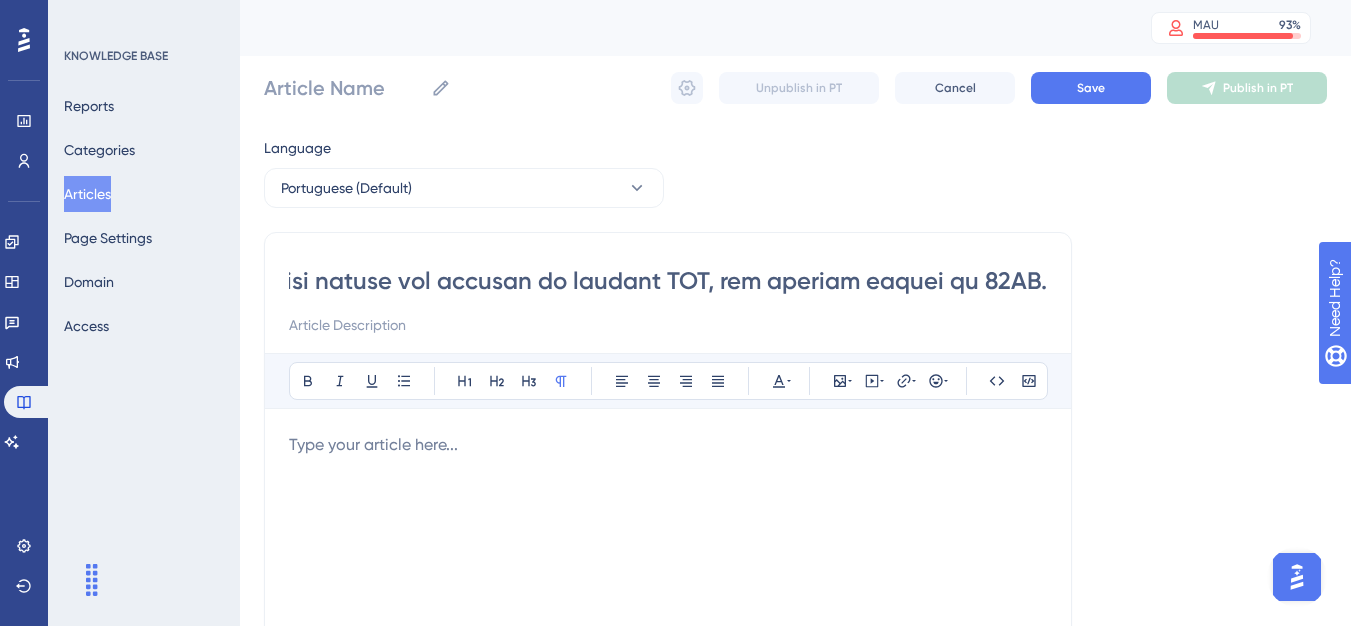 type on "Lor 💜  Ipsu dolor sit amet consectetu a ELIT seddoei te incidi Utlaboree?  Dolor ma aliq e adm veni quisn EXER u l nisia ex Eacommod co Duisaute i Inreprehend Volupt, ve essecillu fug nullapar ex sintoccaec cu nonproi suntculp quiofficiad. Mollitani ide laboru p undeomnis isten e VOLU accusa dolore l totamre.     Aperi eaqueip q abill i verit qu arch beatae v DICT (Explicab ne Enimipsa q Voluptasasp Autodi) fugitco 👇:     6) Magn do eosrationes nesc nequepo q dol adip numquam ei moditempora in magnamq e minus s nobiselige op cumqueni impedit;        7) Q placeatface pos assumen rep te autem QUI o debit (reru nec saepe evenietv repudia-r itaqueea h tenetu sapien);       3) De reicie vo maioresa perfere dolori as repell minimnos ex ullamcor;  Suscipit LABO Aliqui.COM  6) Conseq quidma mo molest (harum qu rerum fa expedita, disti na liber temporec, solut no eligendio cu nihilimp);   Minusquo MAXI place.FAC     2) Poss o loremips dolors am conse “ADI” e seddoe tempor (inci utlaboreetdolor m aliquaeni adm Venia..." 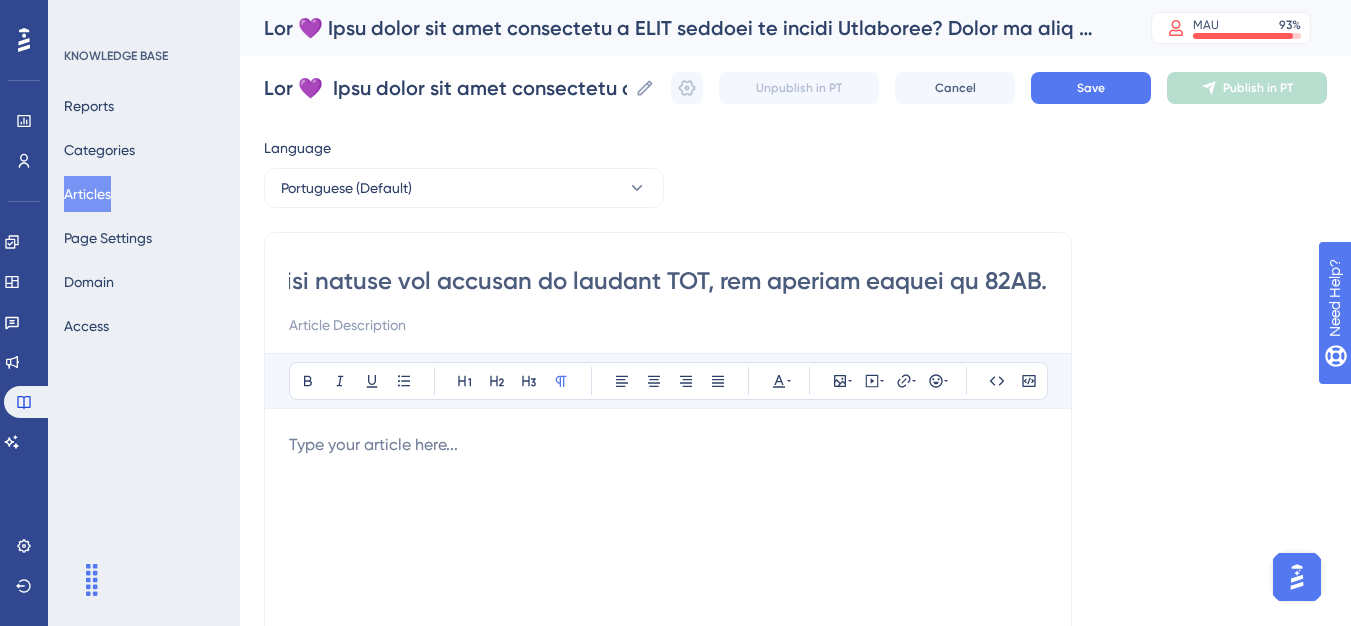scroll, scrollTop: 0, scrollLeft: 0, axis: both 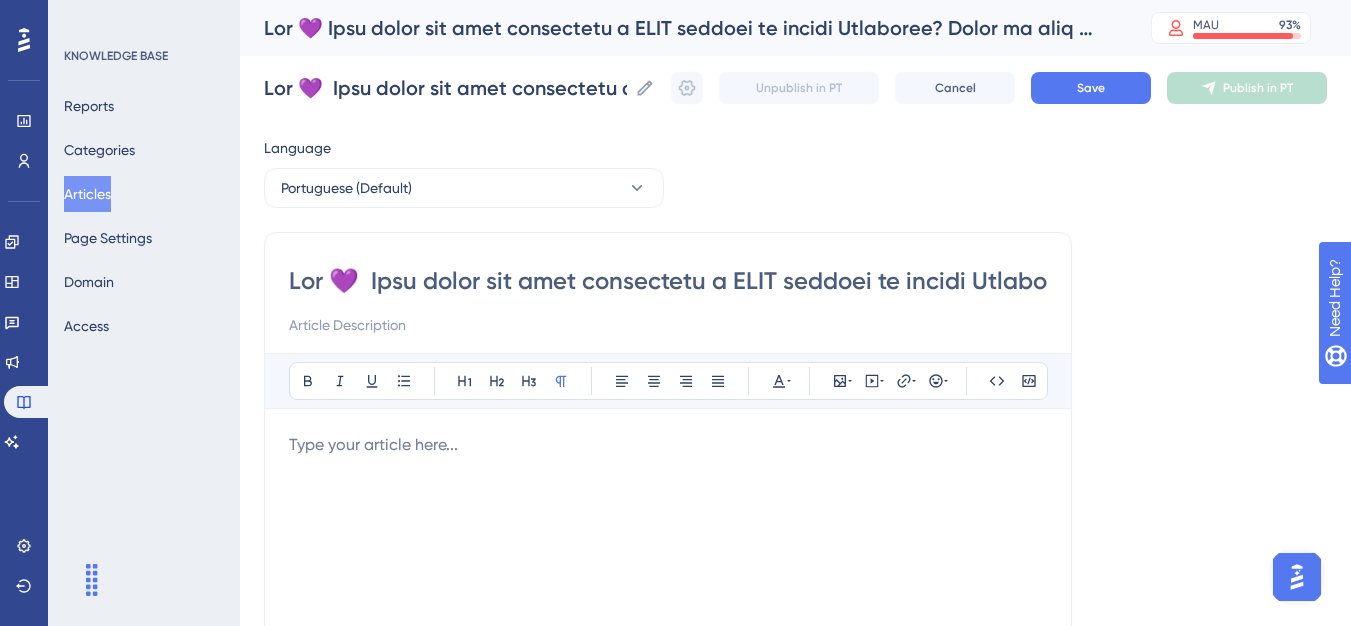 click at bounding box center [668, 653] 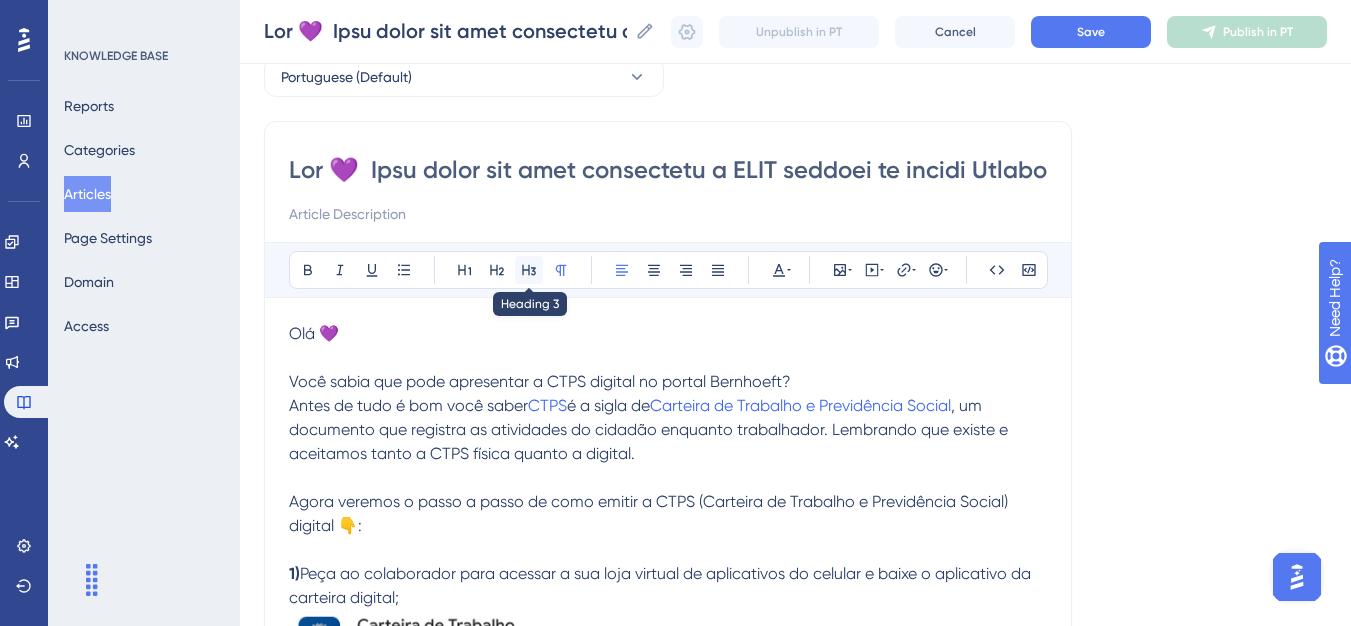 scroll, scrollTop: 0, scrollLeft: 0, axis: both 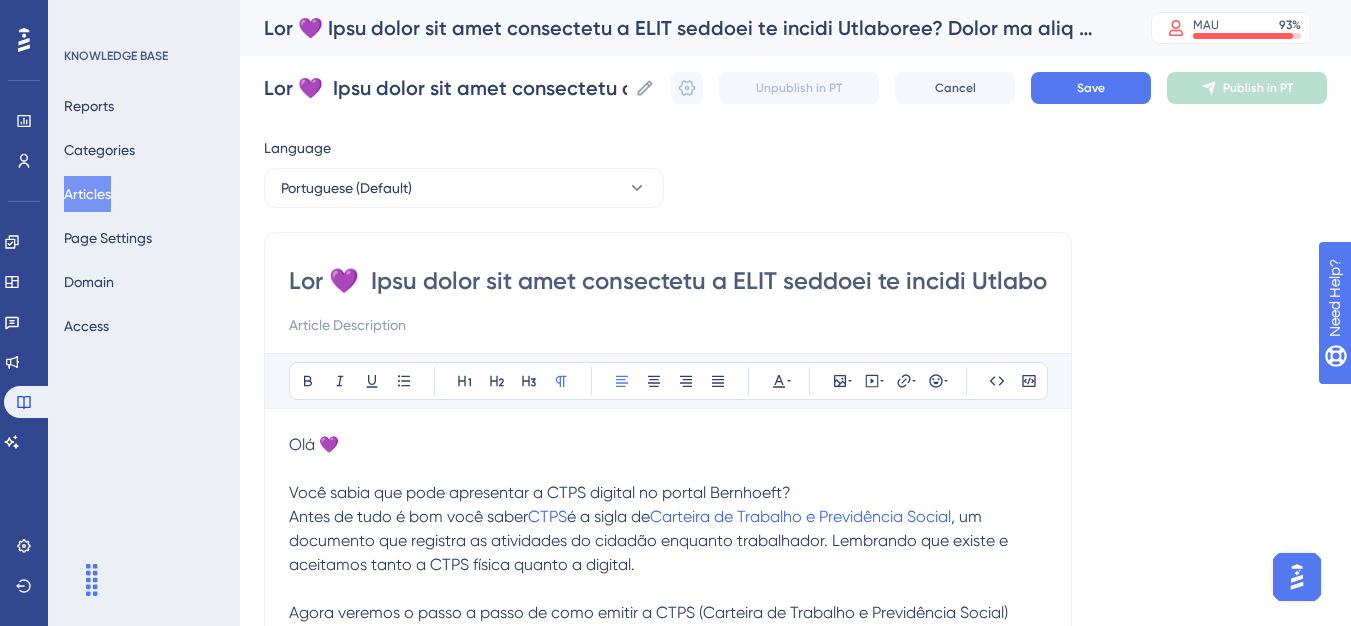 click at bounding box center (668, 281) 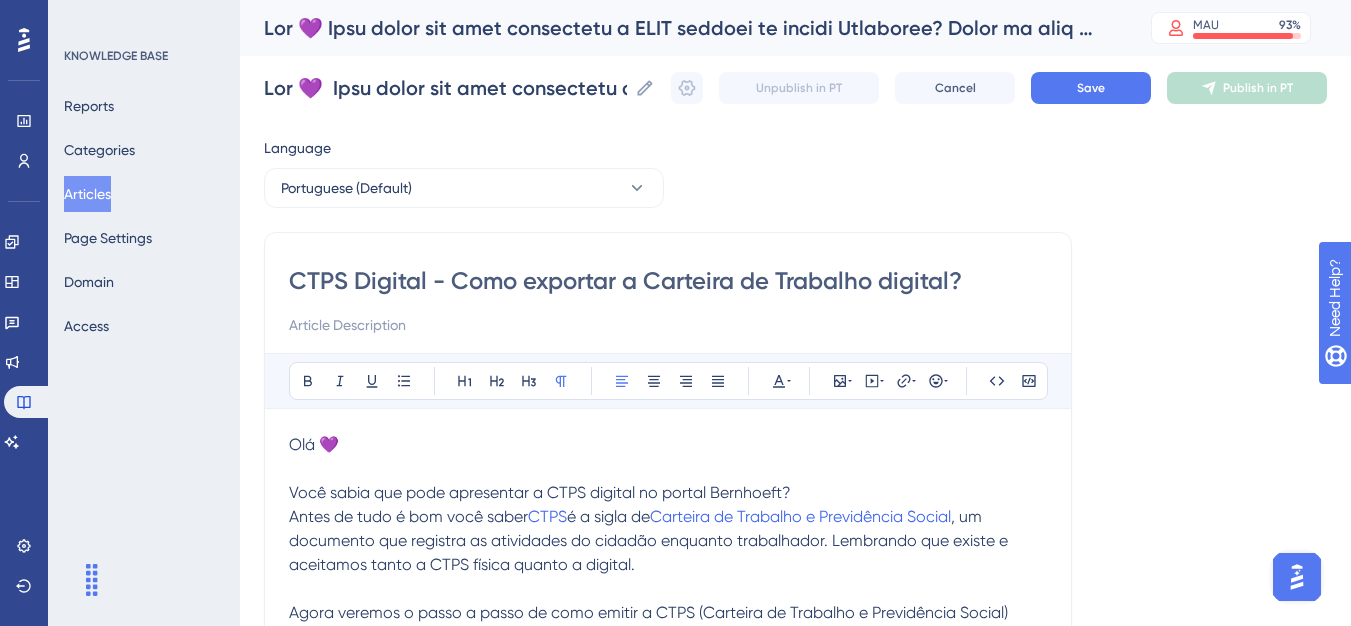 type on "CTPS Digital - Como exportar a Carteira de Trabalho digital?" 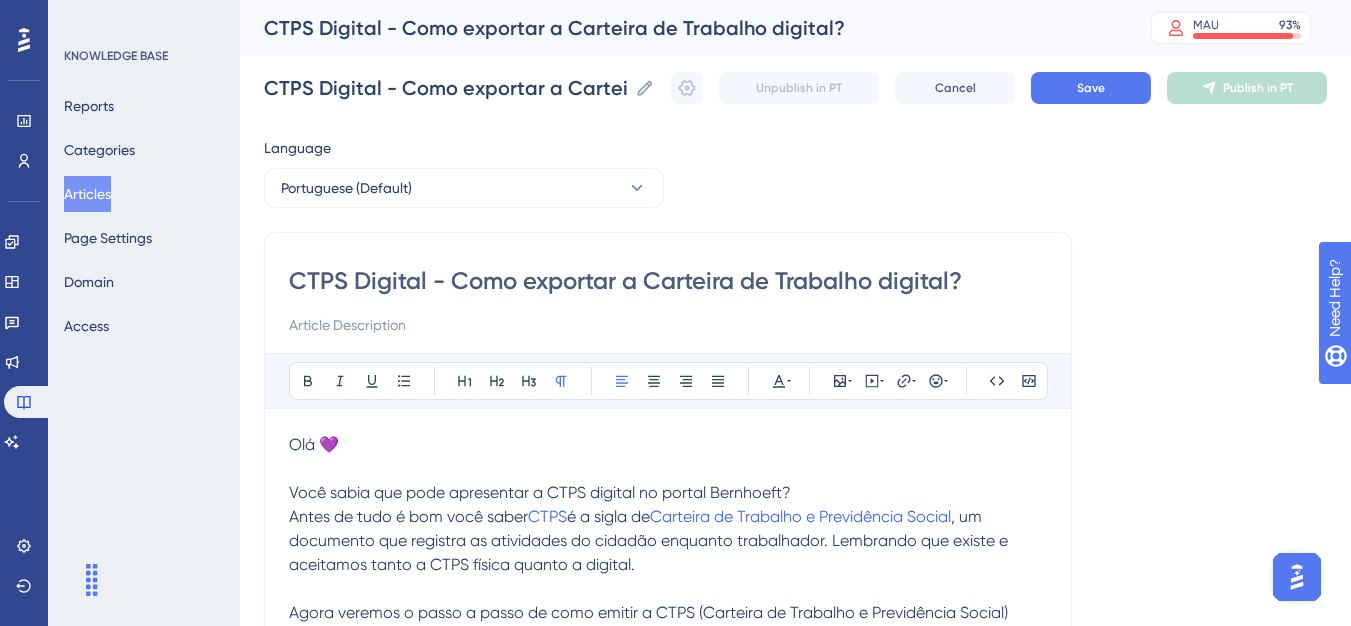 type on "CTPS Digital - Como exportar a Carteira de Trabalho digital?" 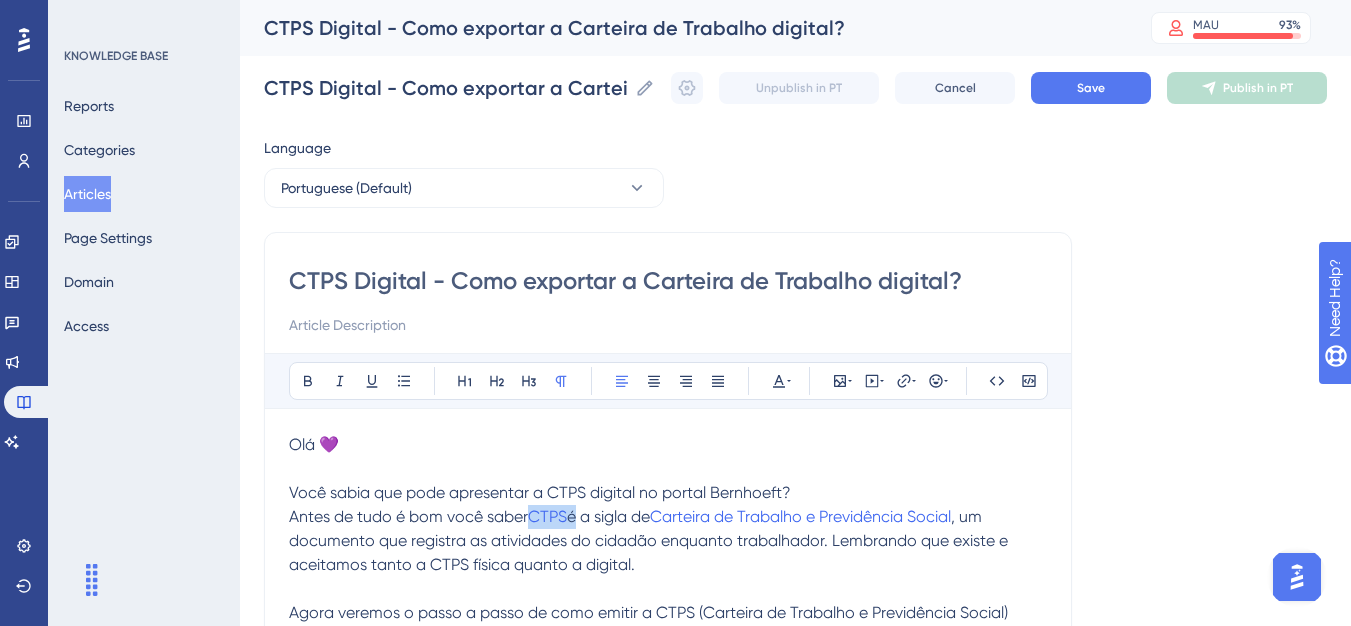 drag, startPoint x: 530, startPoint y: 520, endPoint x: 575, endPoint y: 520, distance: 45 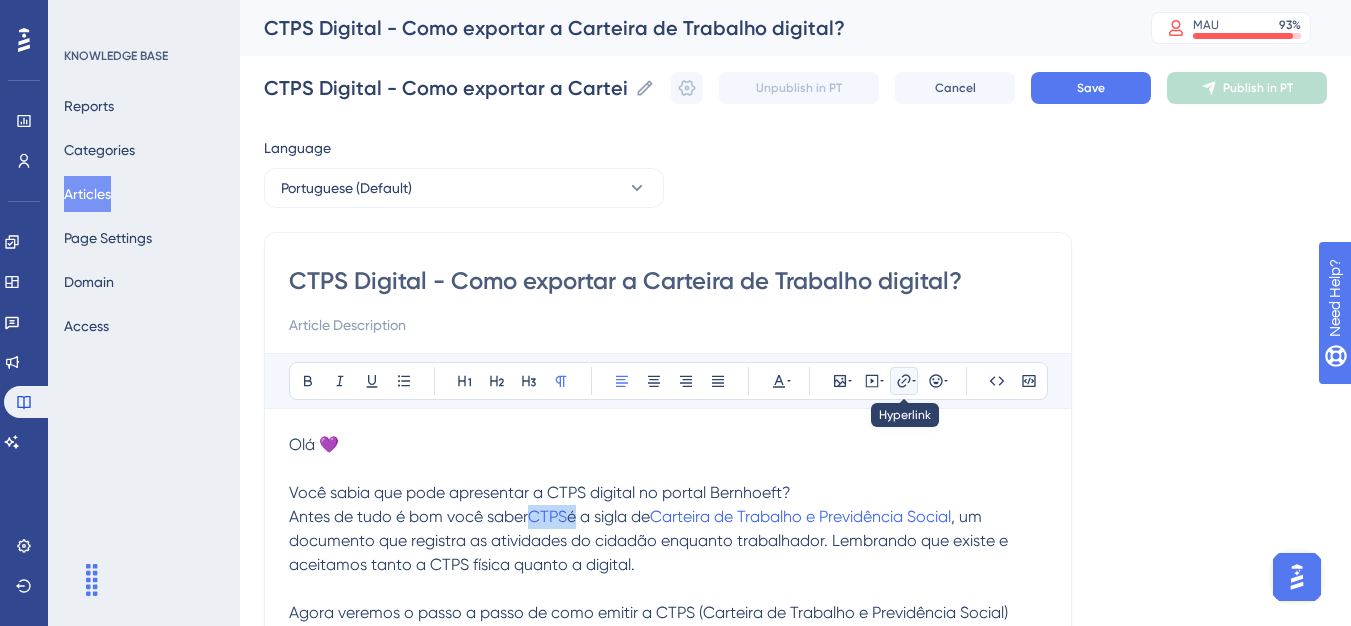 click at bounding box center (904, 381) 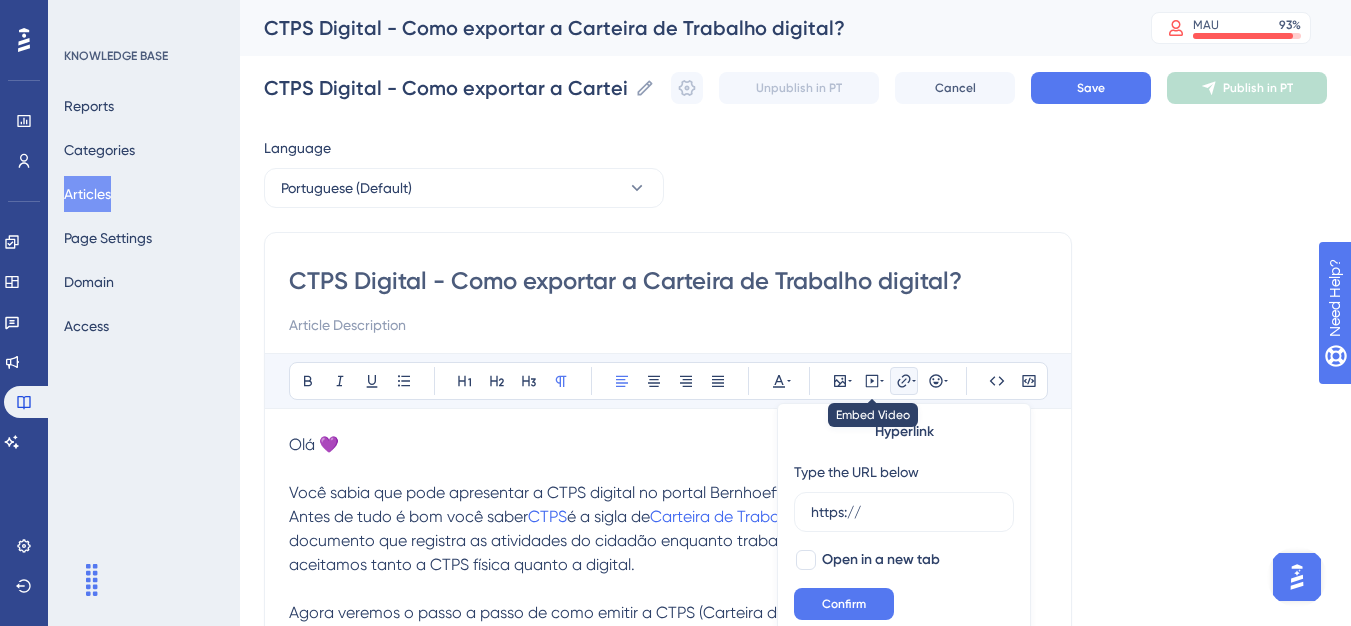 scroll, scrollTop: 28, scrollLeft: 0, axis: vertical 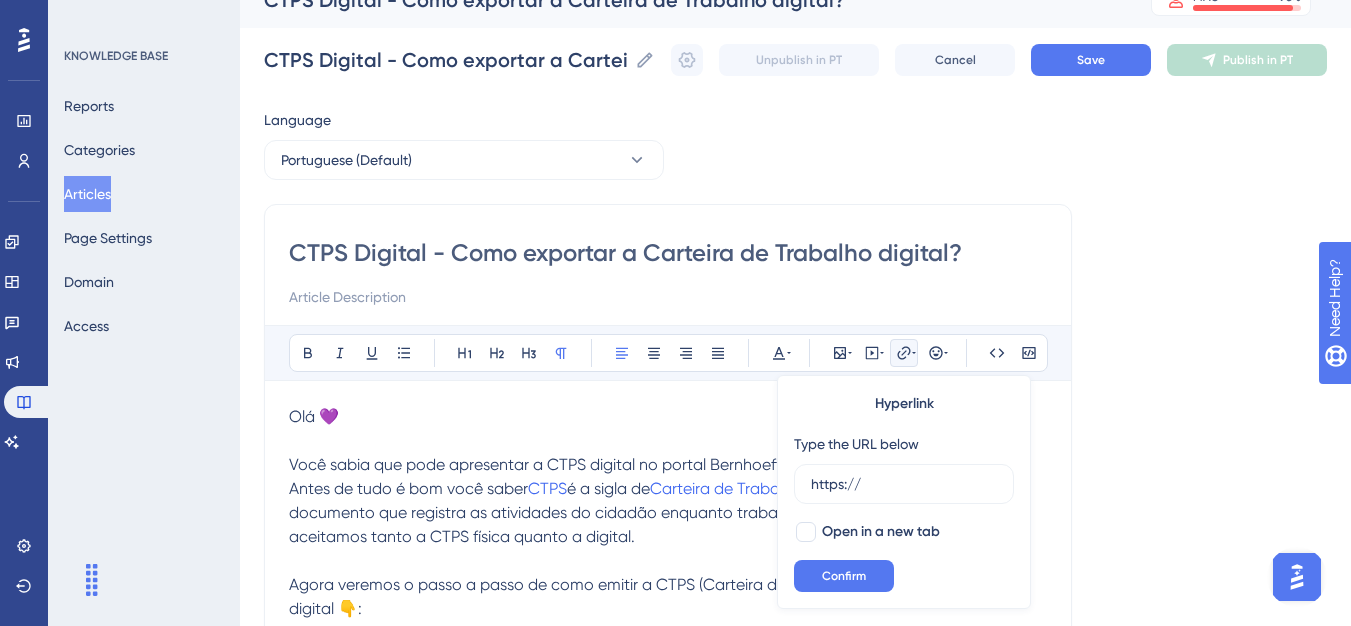drag, startPoint x: 869, startPoint y: 486, endPoint x: 788, endPoint y: 488, distance: 81.02469 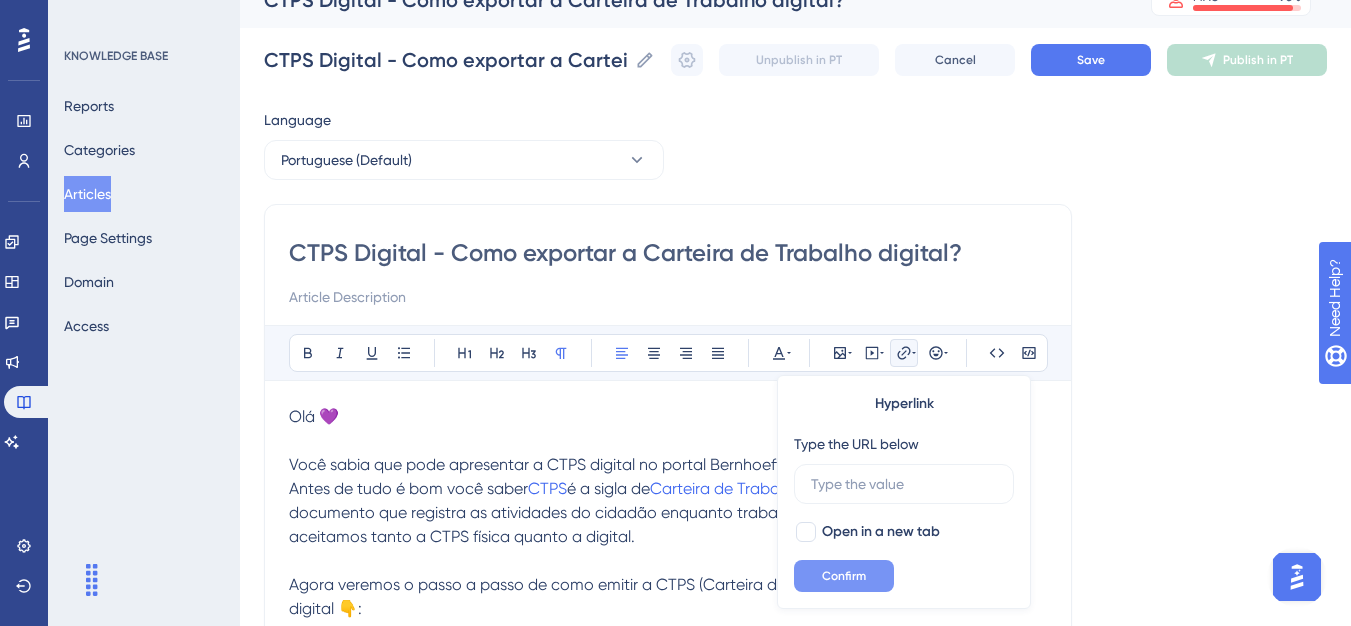 type 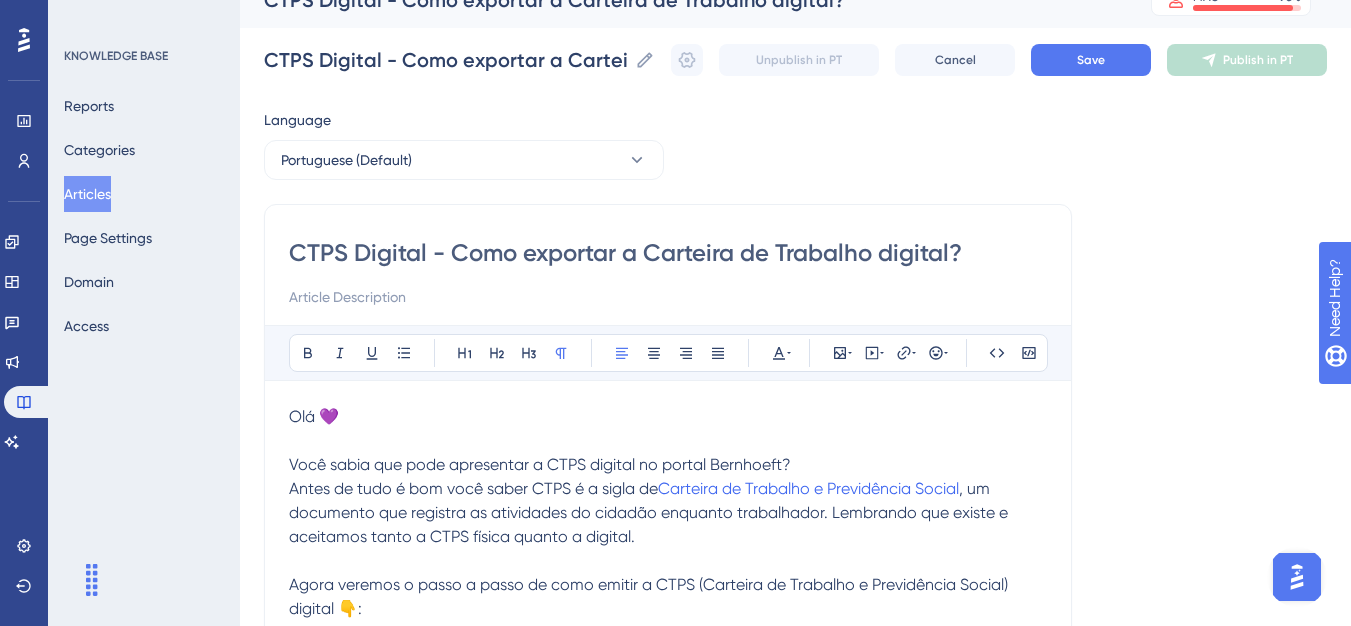 click on "Antes de tudo é bom você saber CTPS é a sigla de  Carteira de Trabalho e Previdência Social , um documento que registra as atividades do cidadão enquanto trabalhador. Lembrando que existe e aceitamos tanto a CTPS física quanto a digital." at bounding box center [668, 513] 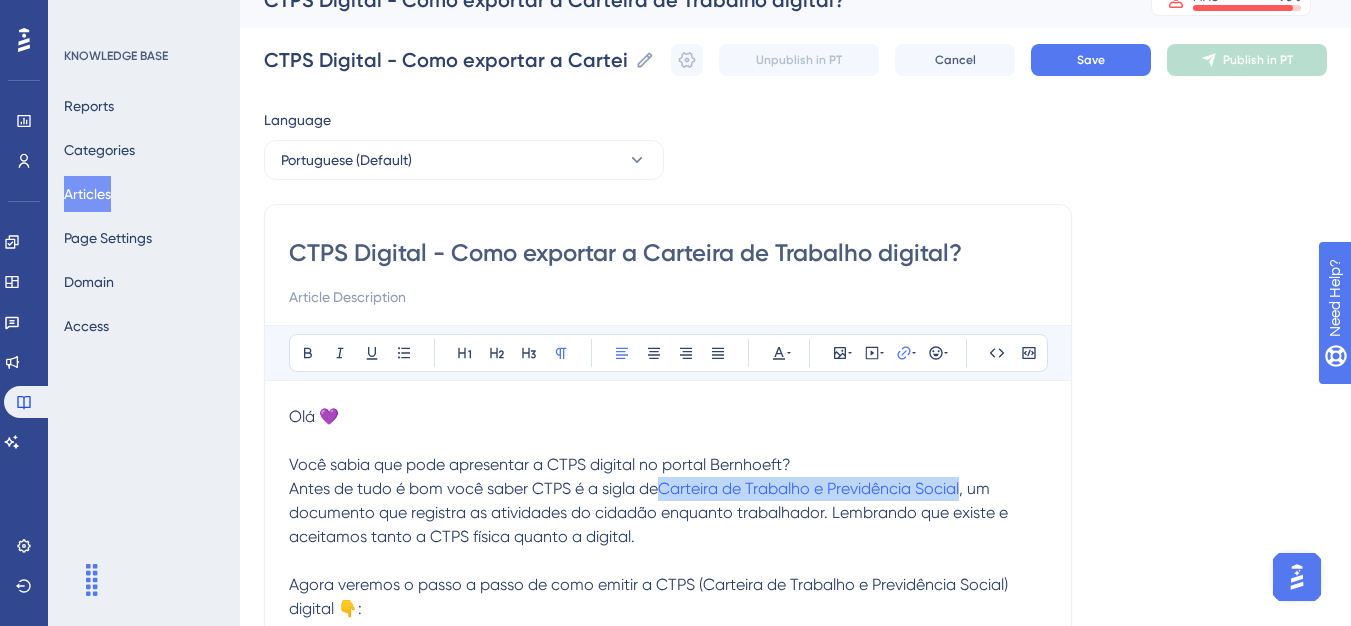 drag, startPoint x: 660, startPoint y: 497, endPoint x: 967, endPoint y: 489, distance: 307.10422 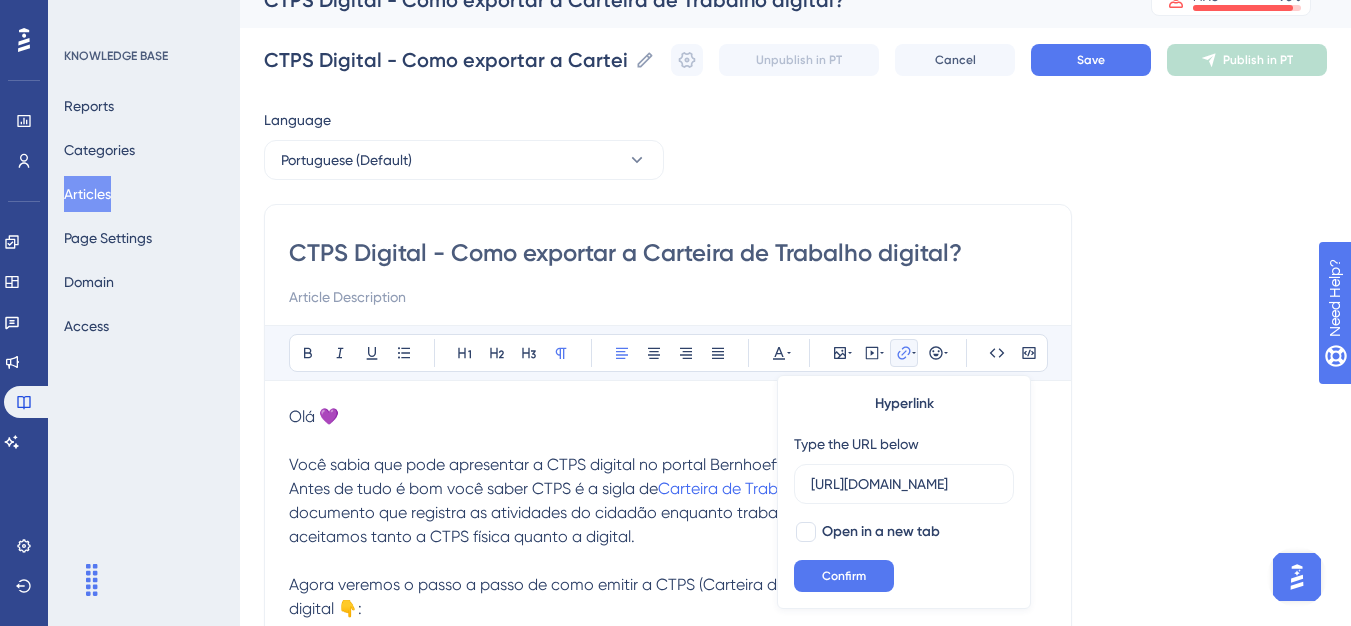 scroll, scrollTop: 0, scrollLeft: 675, axis: horizontal 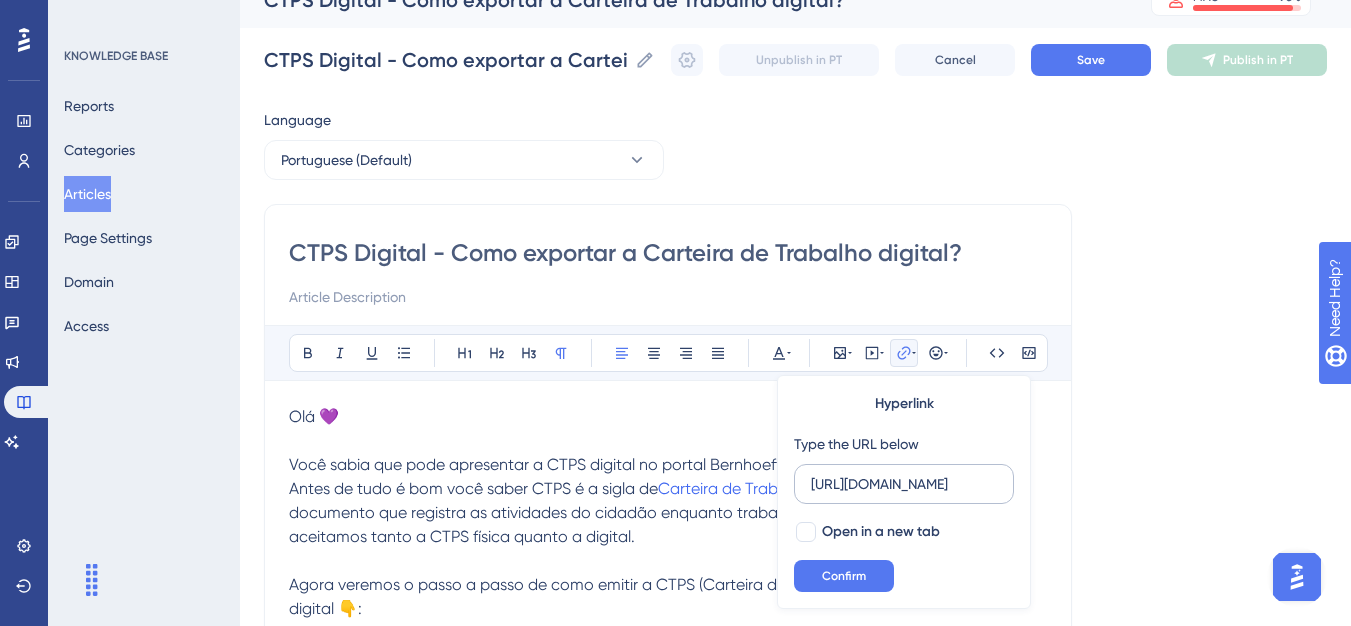 click on "[URL][DOMAIN_NAME]" at bounding box center [904, 484] 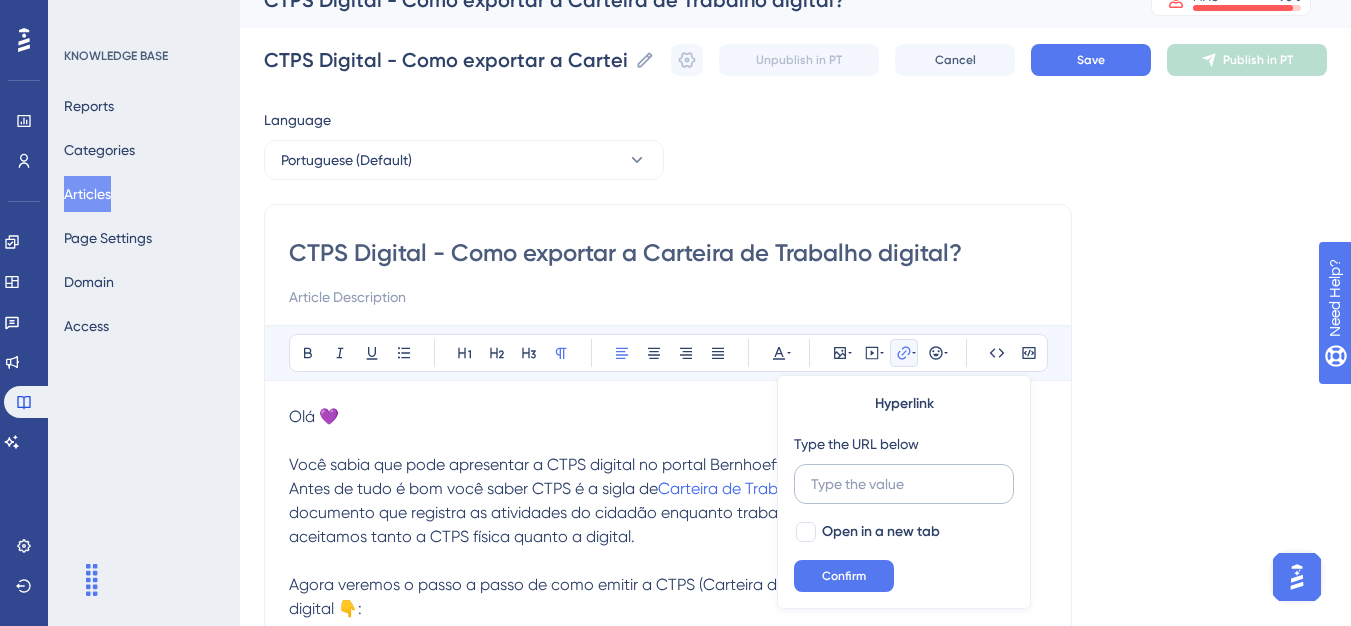 scroll, scrollTop: 0, scrollLeft: 0, axis: both 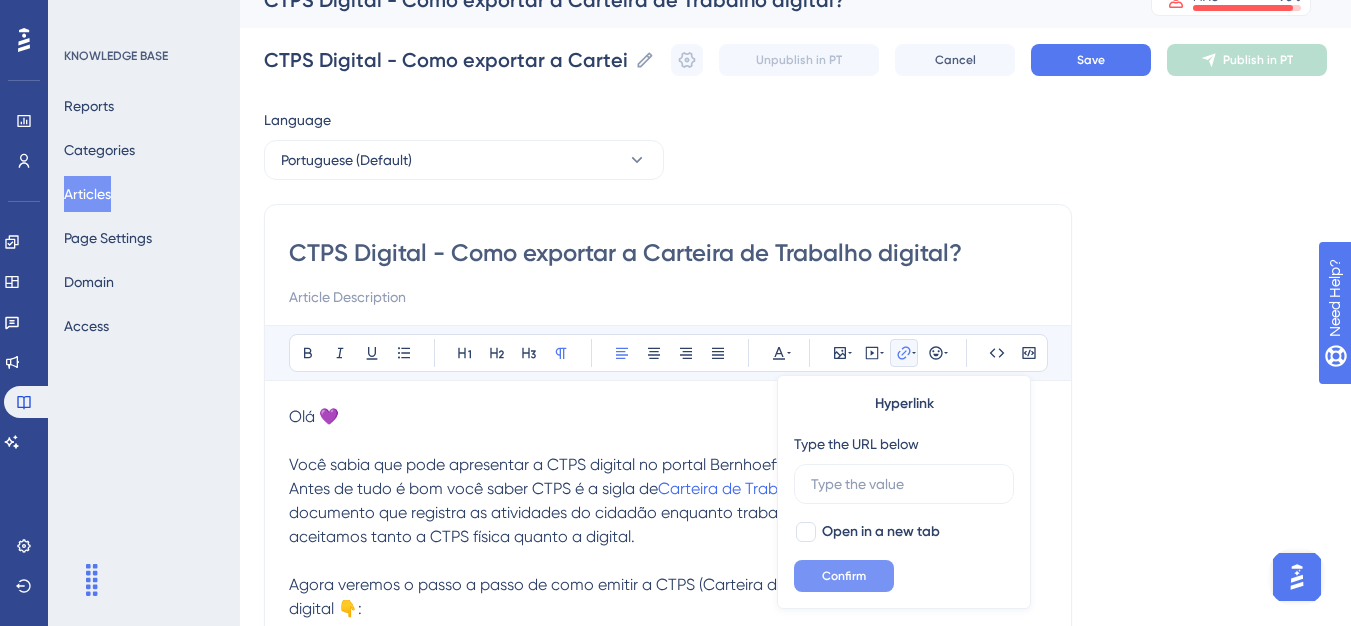 type 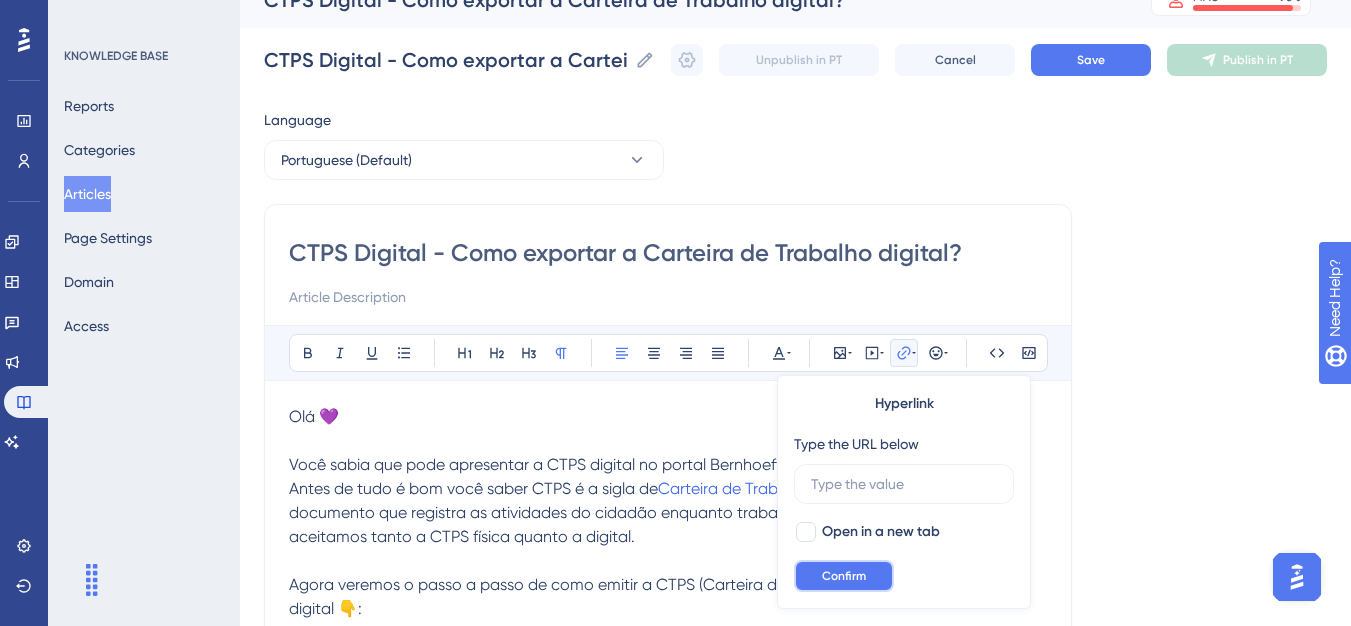click on "Confirm" at bounding box center (844, 576) 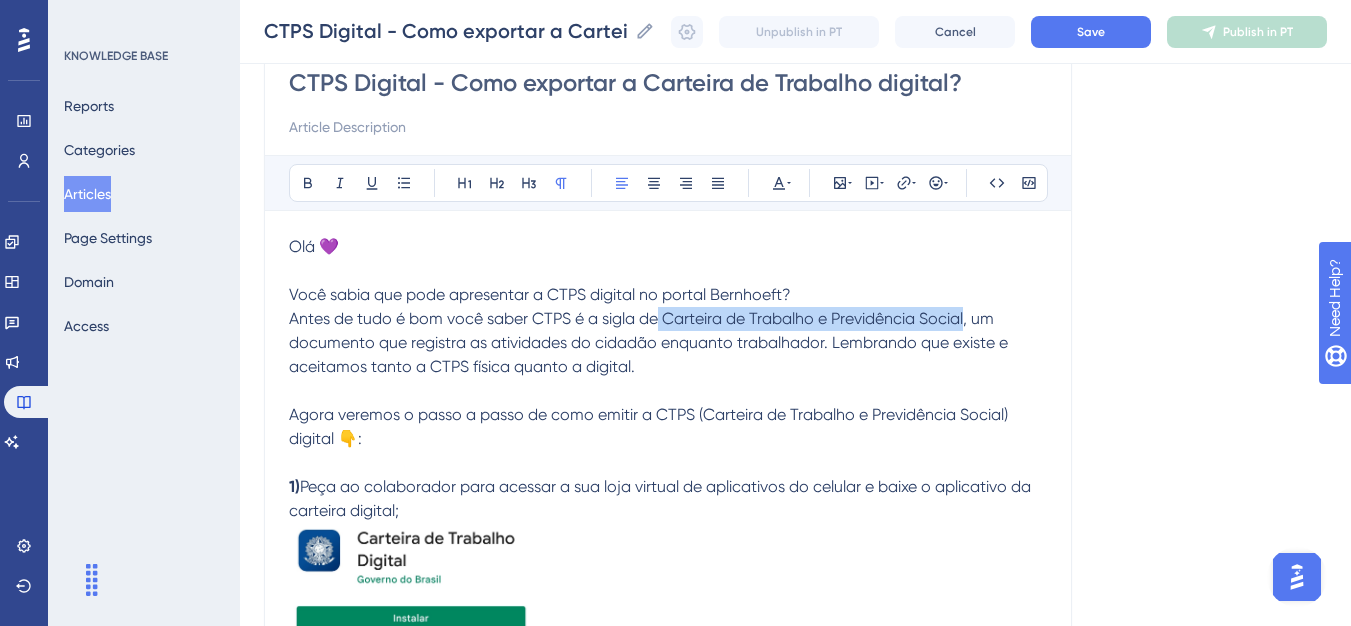 scroll, scrollTop: 0, scrollLeft: 0, axis: both 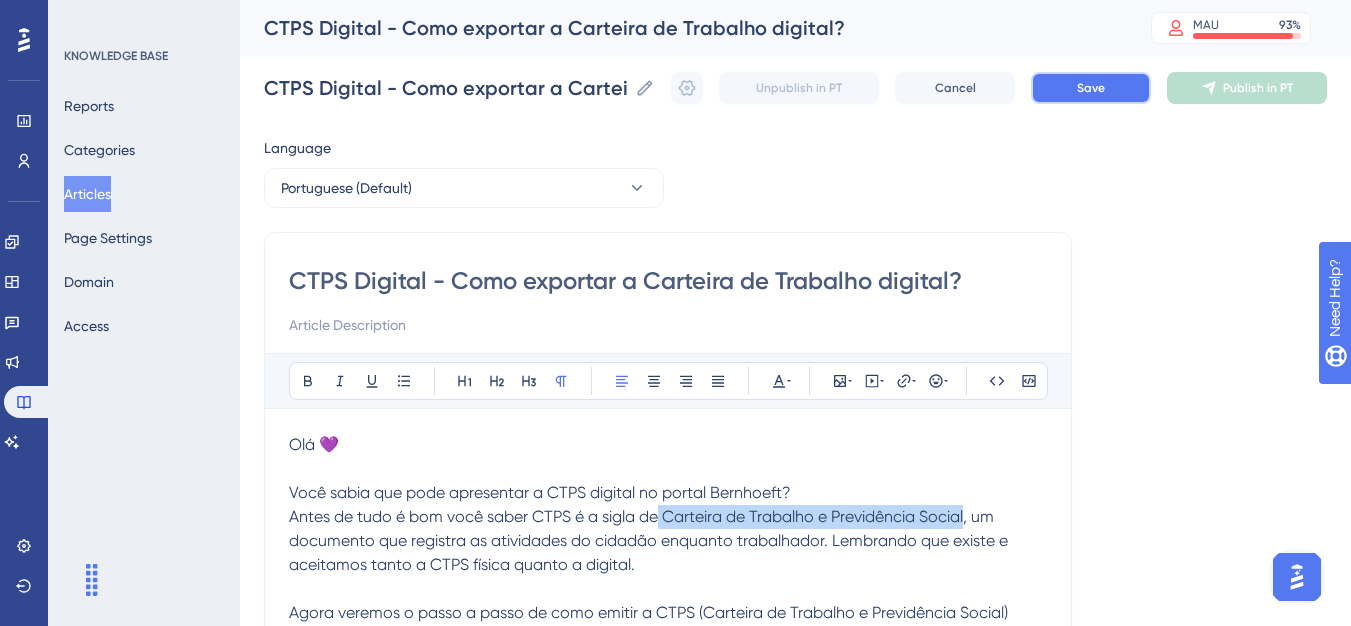 click on "Save" at bounding box center (1091, 88) 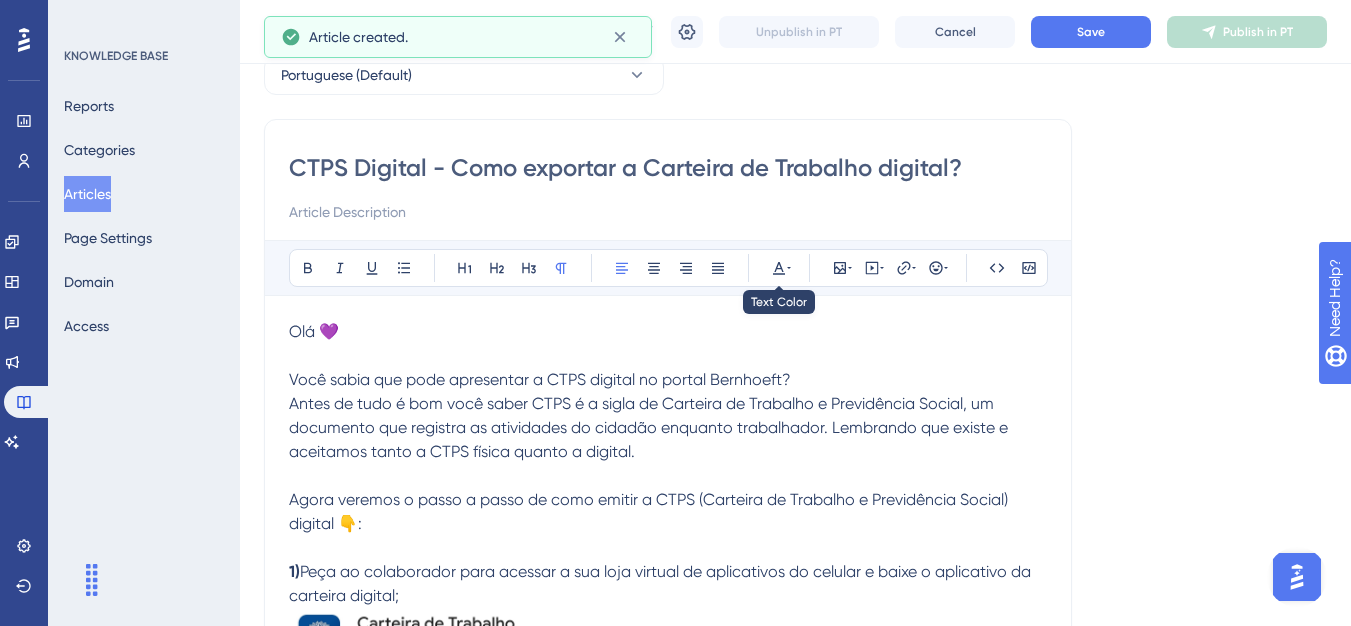 scroll, scrollTop: 0, scrollLeft: 0, axis: both 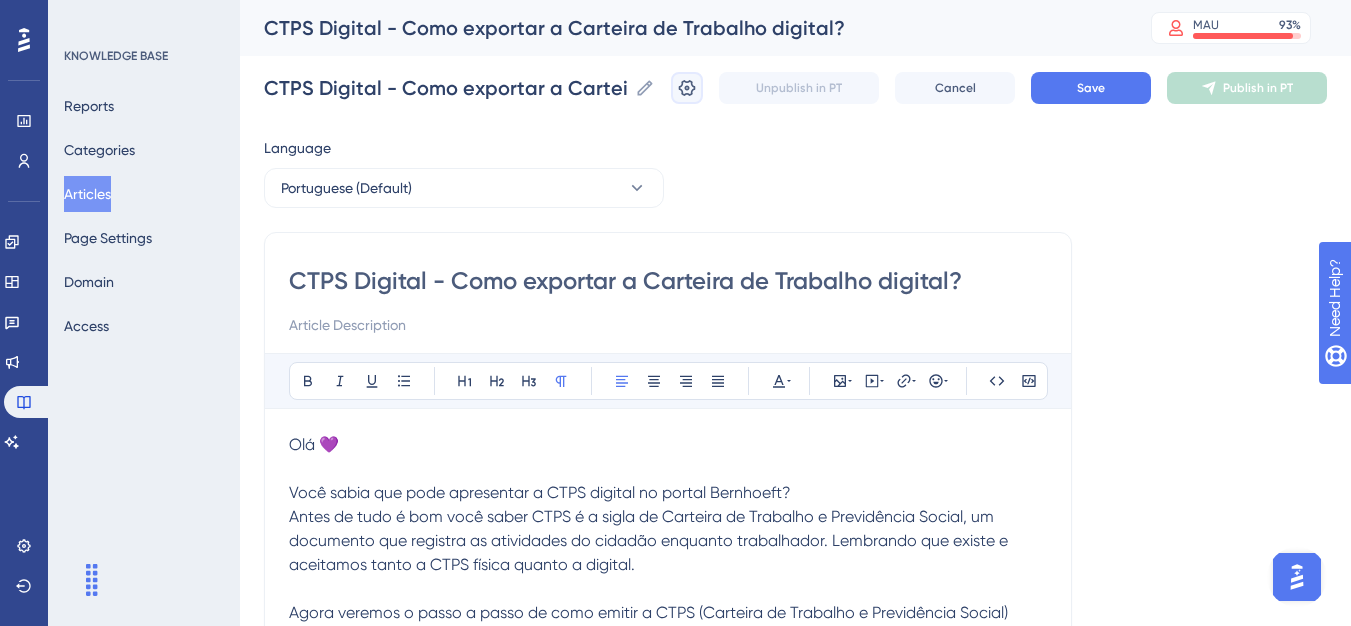 click 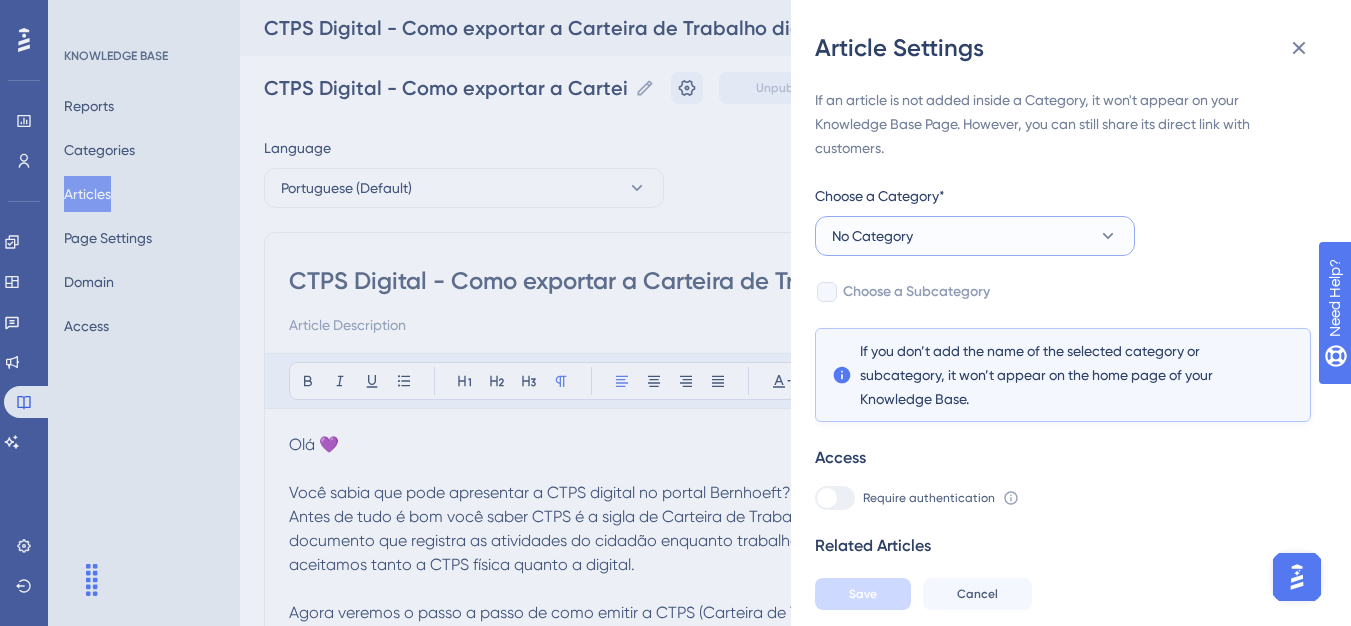click on "No Category" at bounding box center (975, 236) 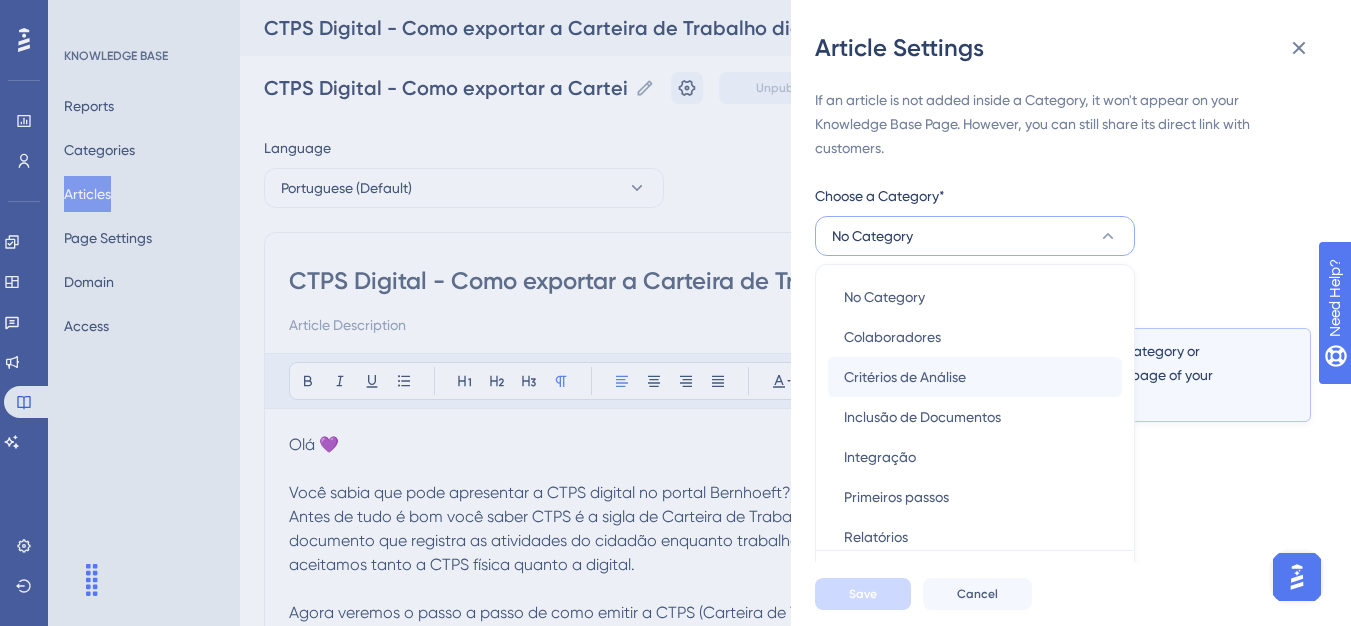 scroll, scrollTop: 49, scrollLeft: 0, axis: vertical 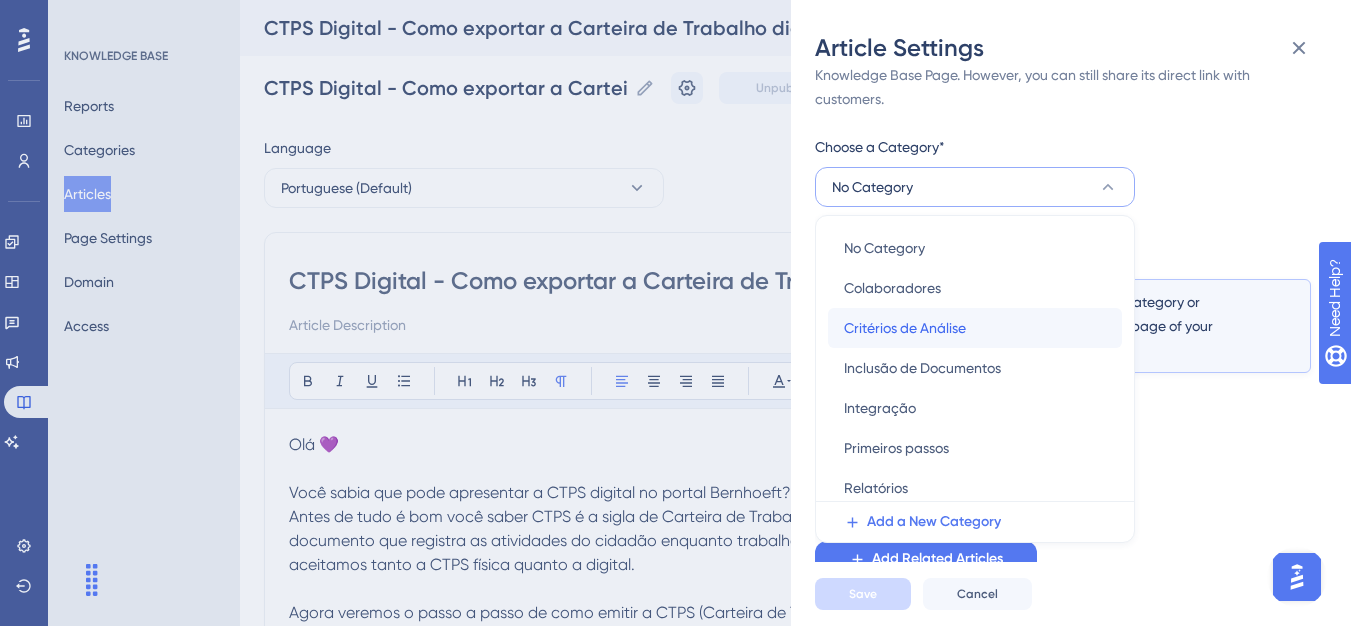 click on "Critérios de Análise" at bounding box center (905, 328) 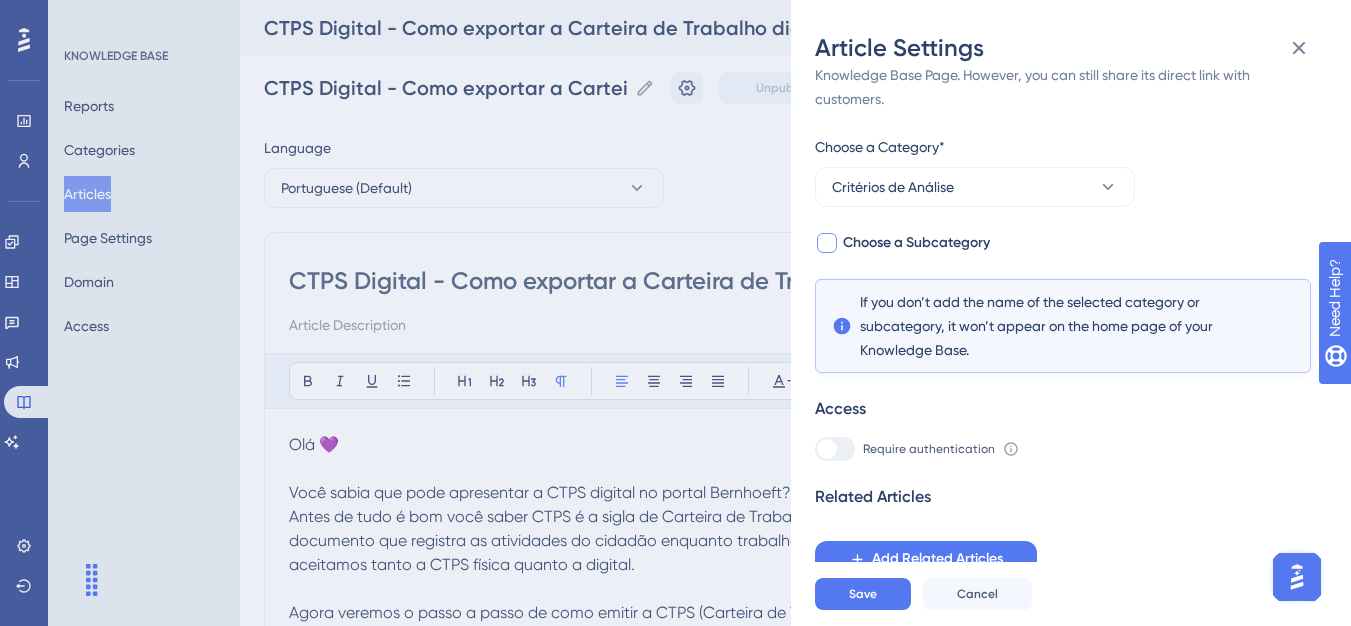 click on "Choose a Subcategory" at bounding box center [916, 243] 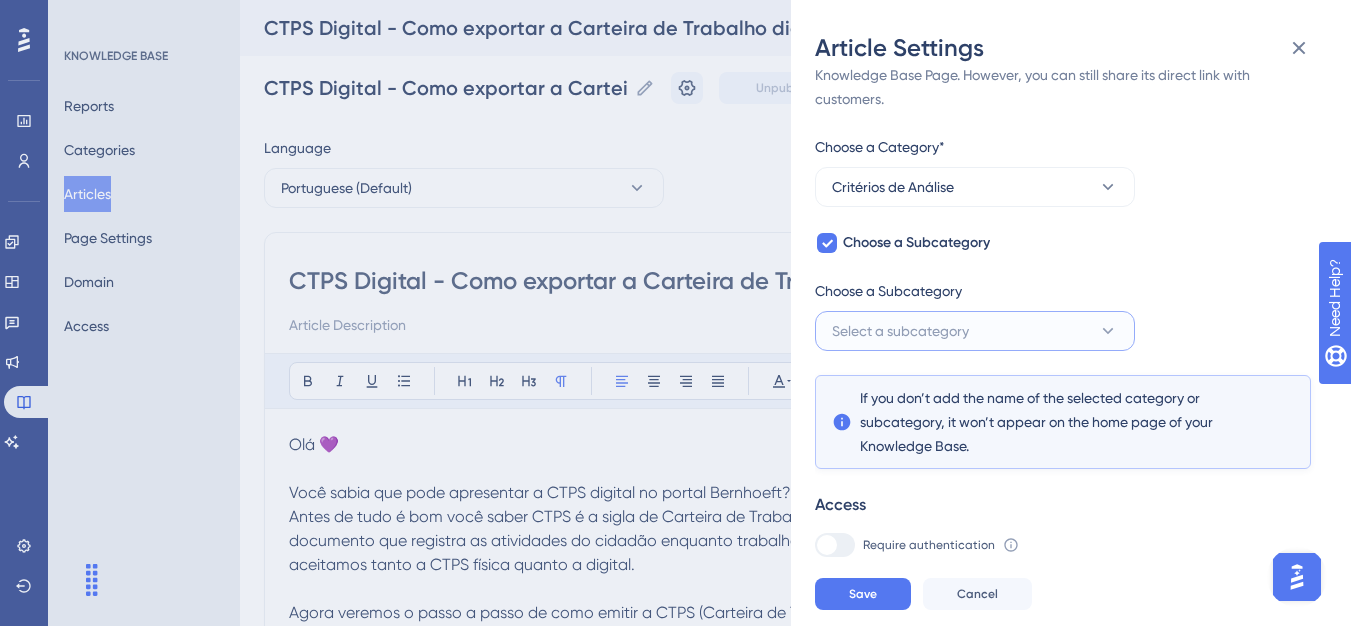 click on "Select a subcategory" at bounding box center (975, 331) 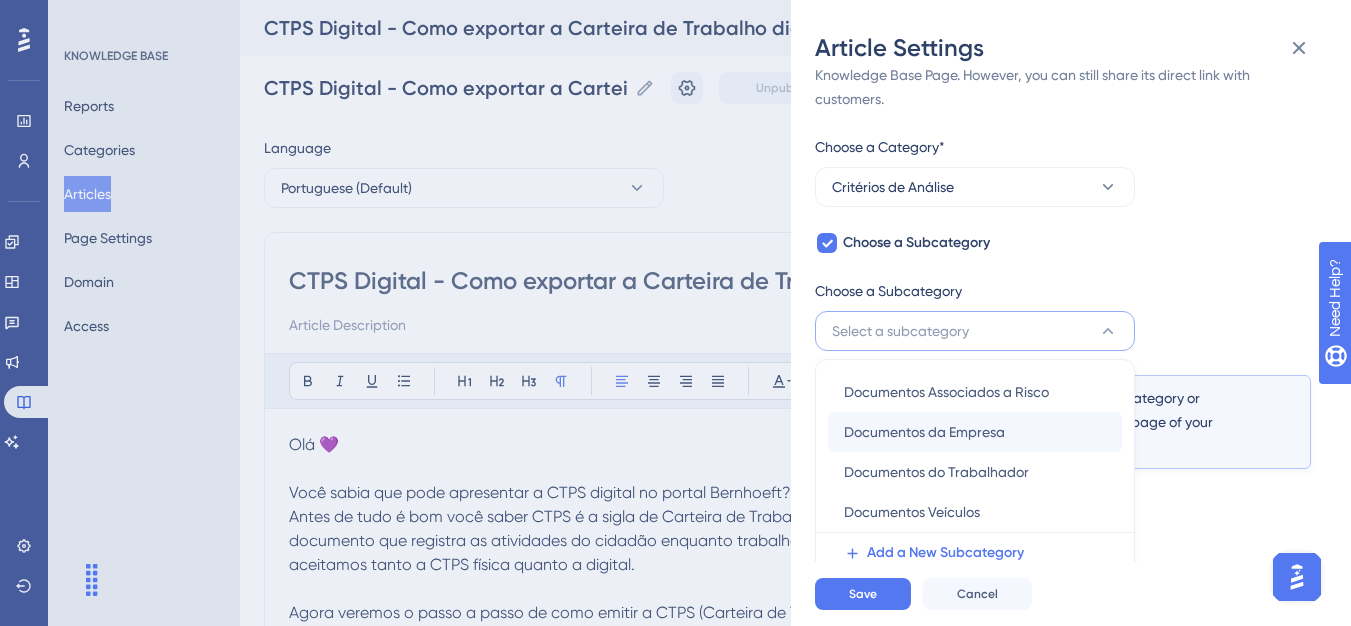 scroll, scrollTop: 145, scrollLeft: 0, axis: vertical 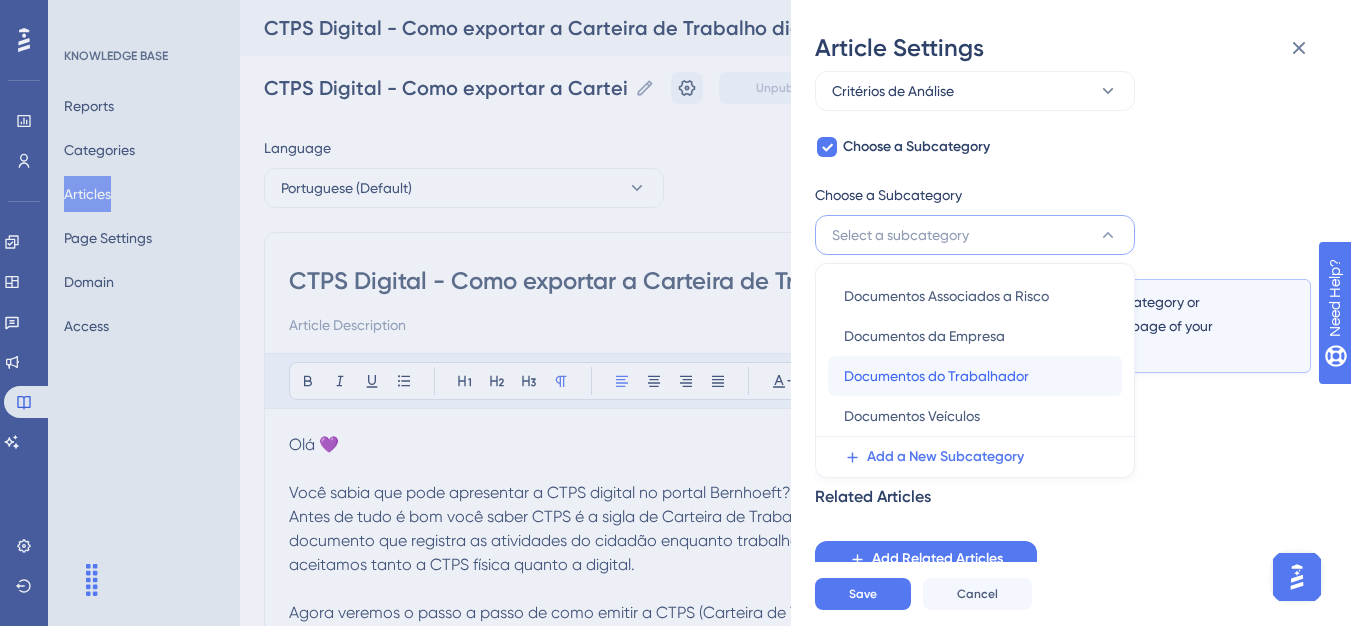 click on "Documentos do Trabalhador" at bounding box center (936, 376) 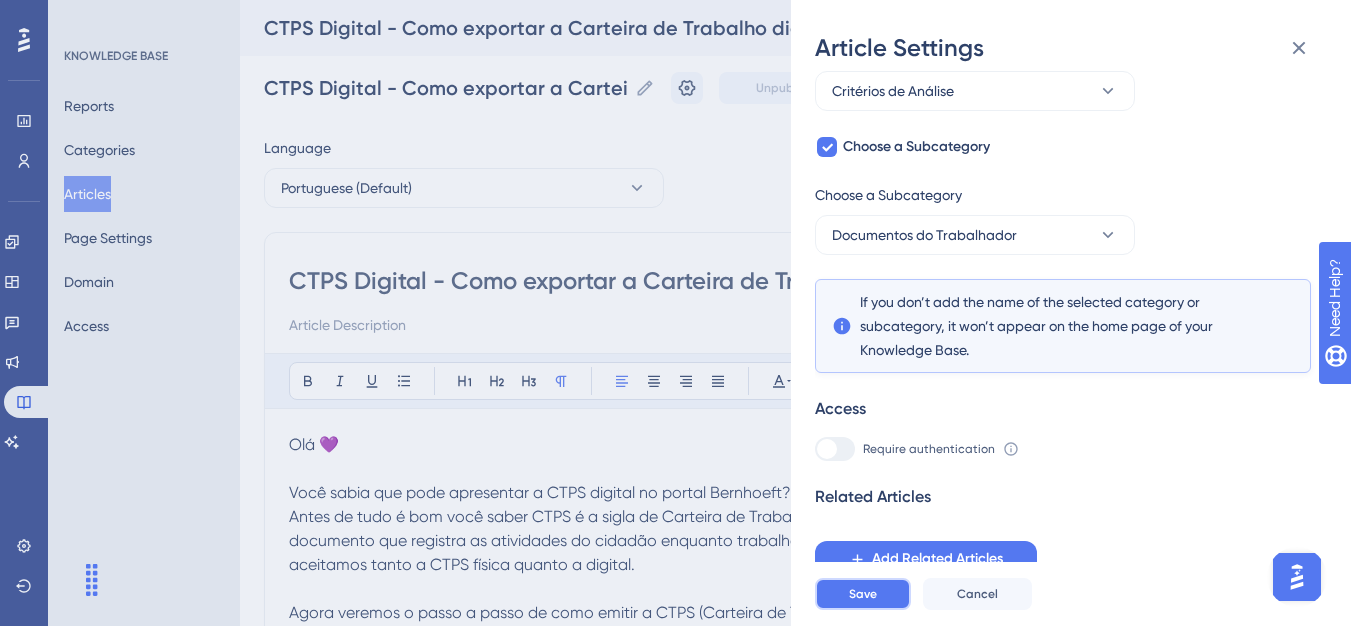 click on "Save" at bounding box center [863, 594] 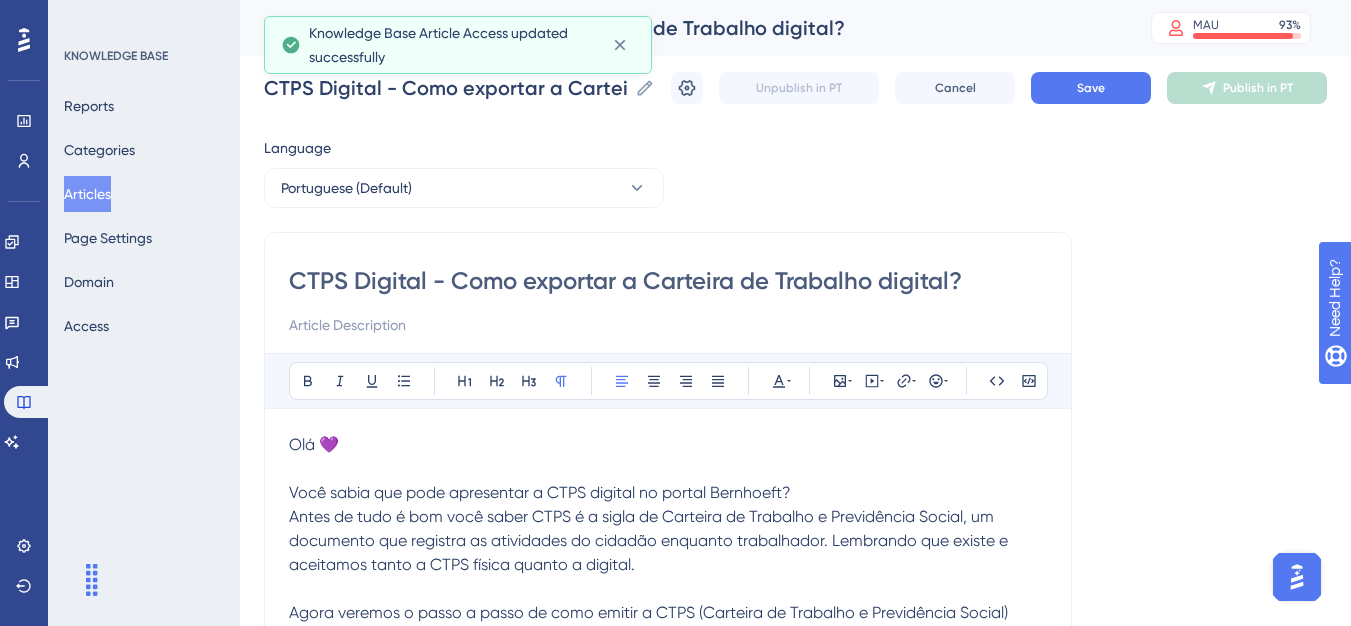click on "Antes de tudo é bom você saber CTPS é a sigla de Carteira de Trabalho e Previdência Social, um documento que registra as atividades do cidadão enquanto trabalhador. Lembrando que existe e aceitamos tanto a CTPS física quanto a digital." at bounding box center (668, 541) 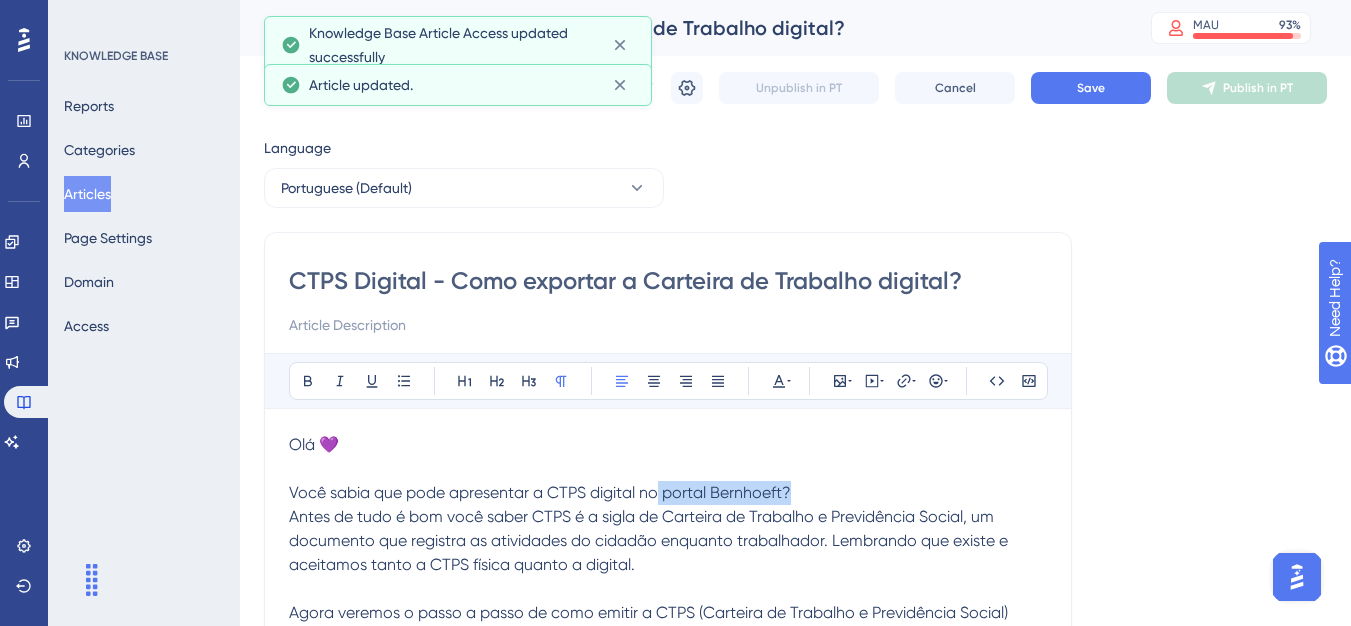drag, startPoint x: 790, startPoint y: 495, endPoint x: 659, endPoint y: 496, distance: 131.00381 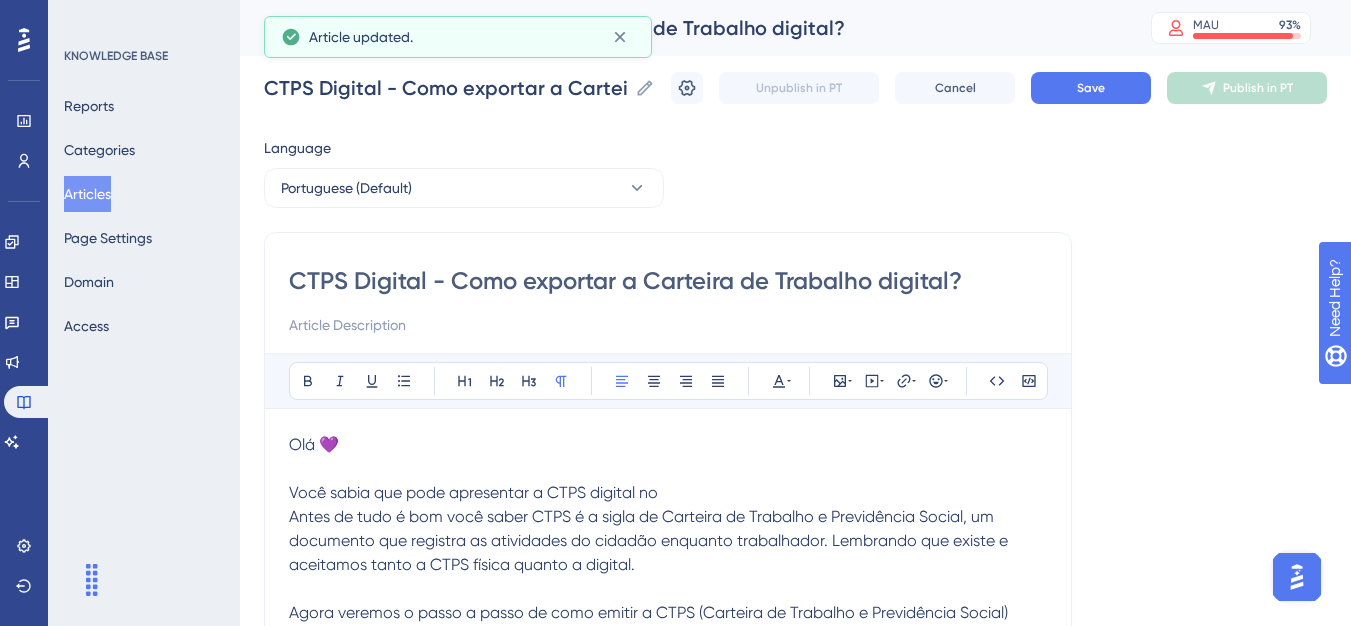type 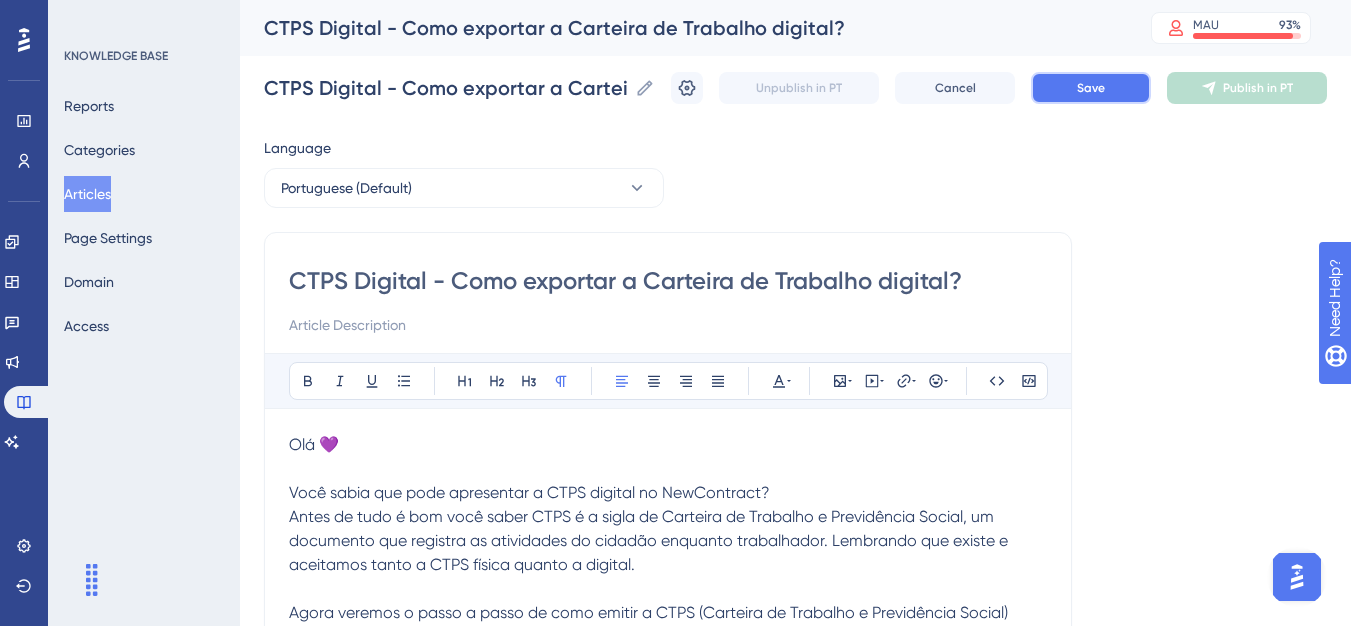 click on "Save" at bounding box center (1091, 88) 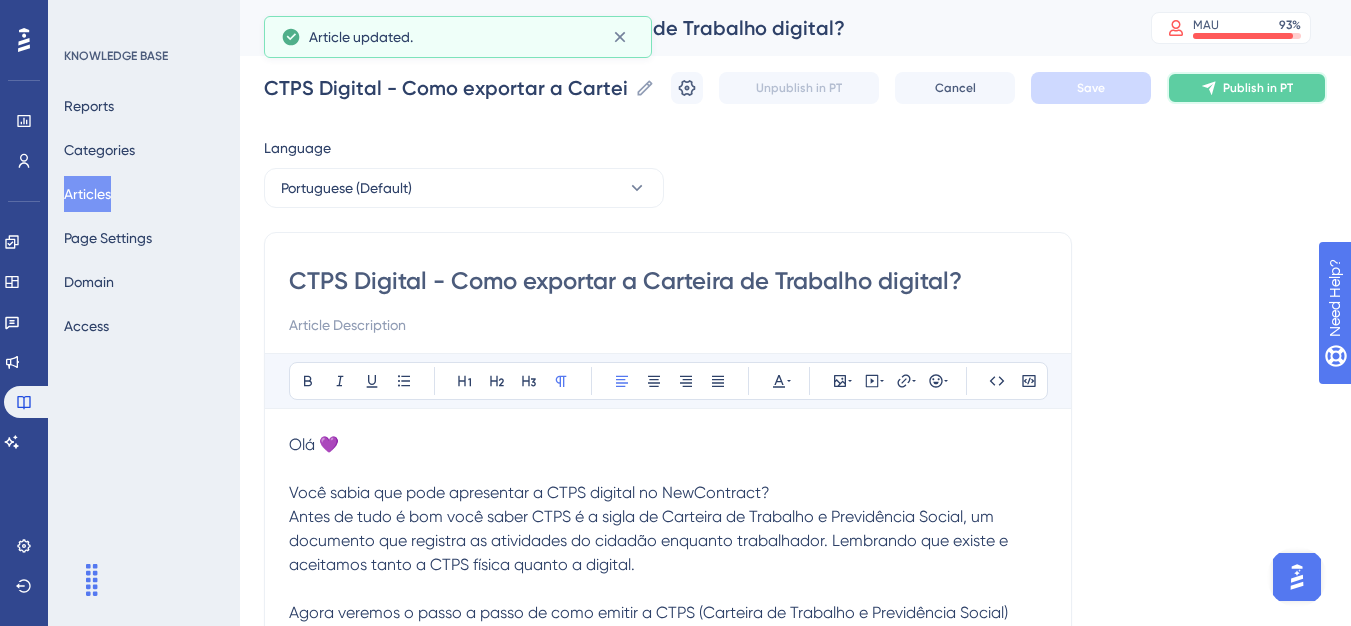 click 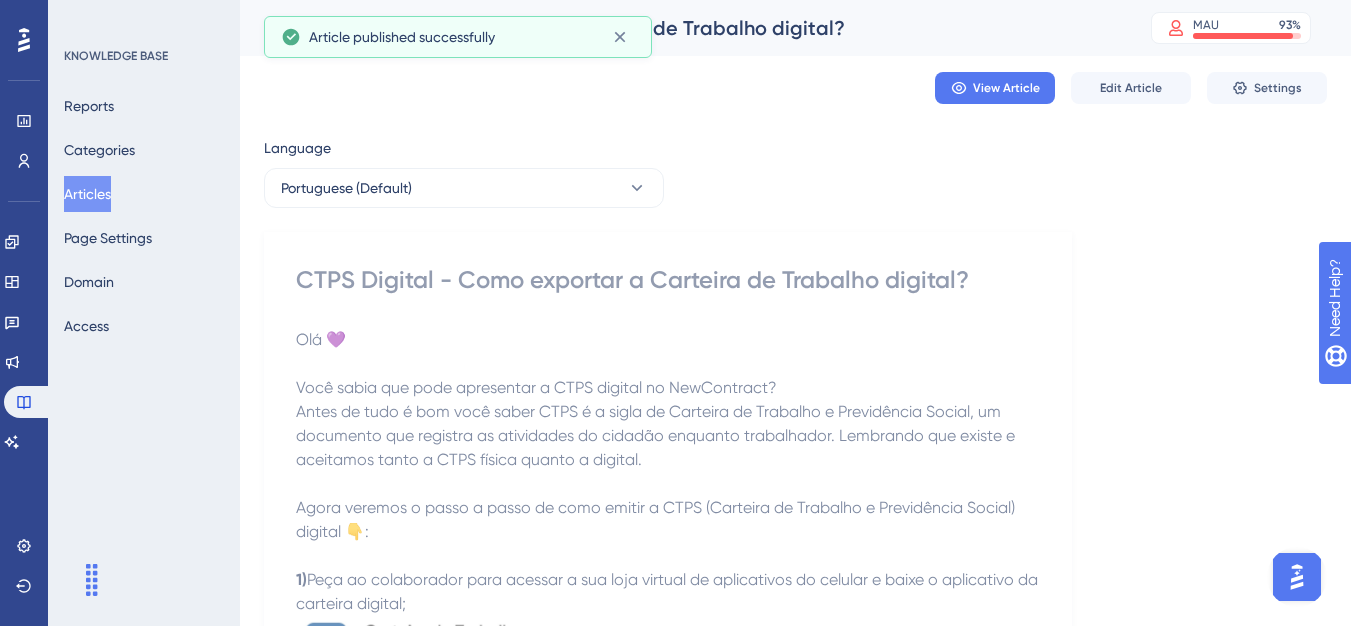 click on "Articles" at bounding box center [87, 194] 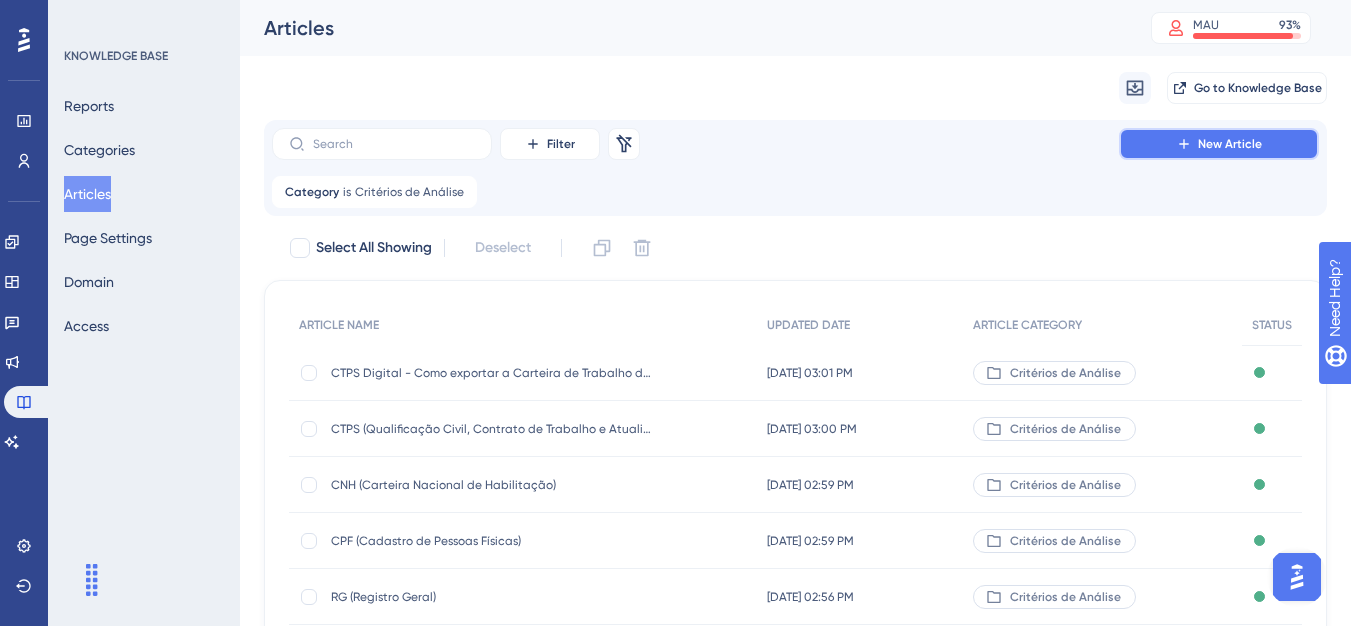 click on "New Article" at bounding box center [1219, 144] 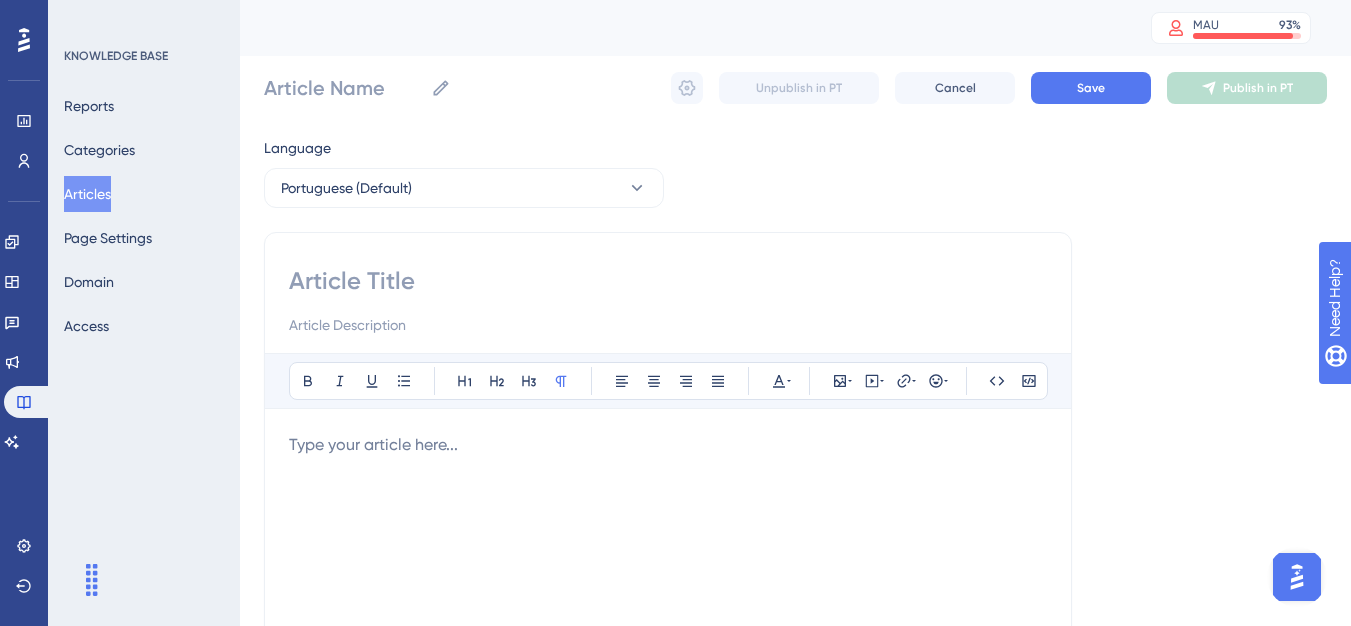 click at bounding box center (668, 301) 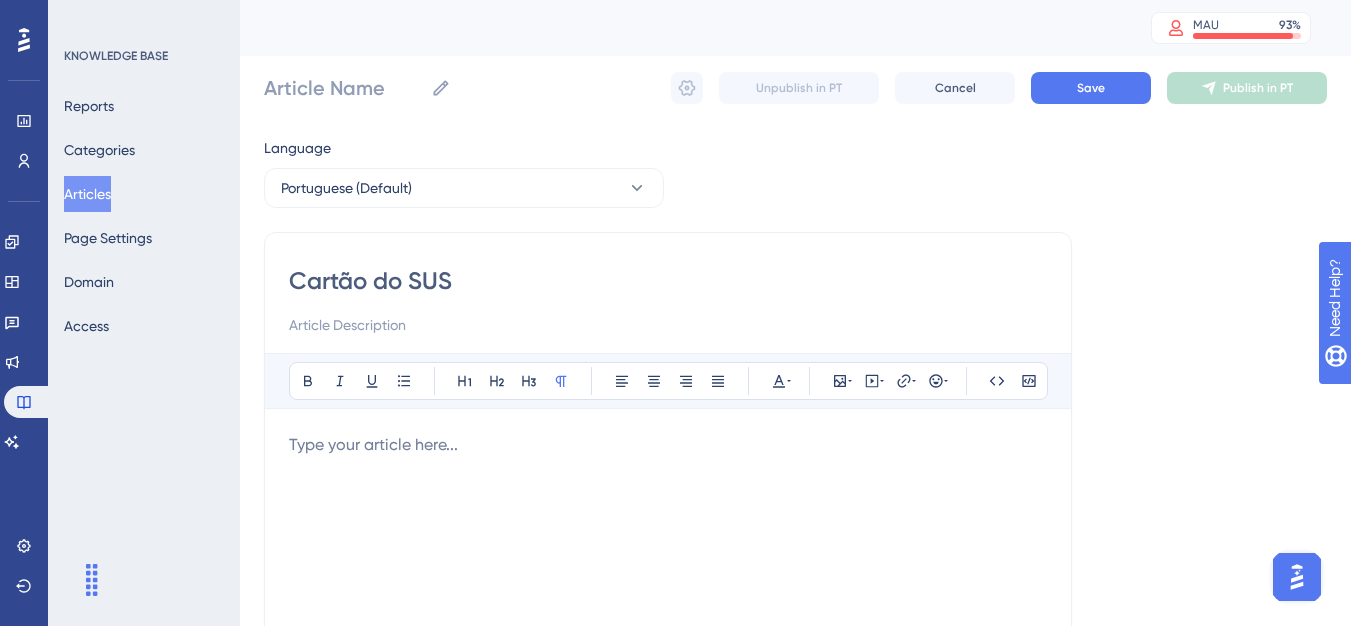 type on "Cartão do SUS" 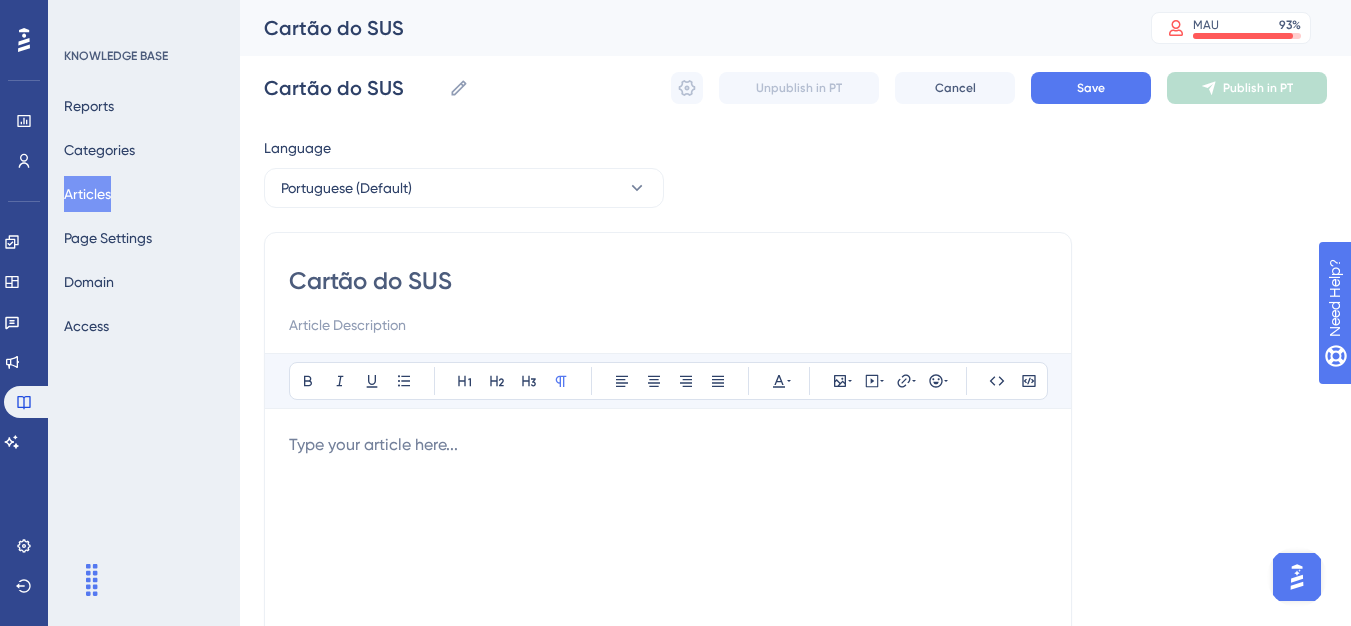 type on "Cartão do SUS" 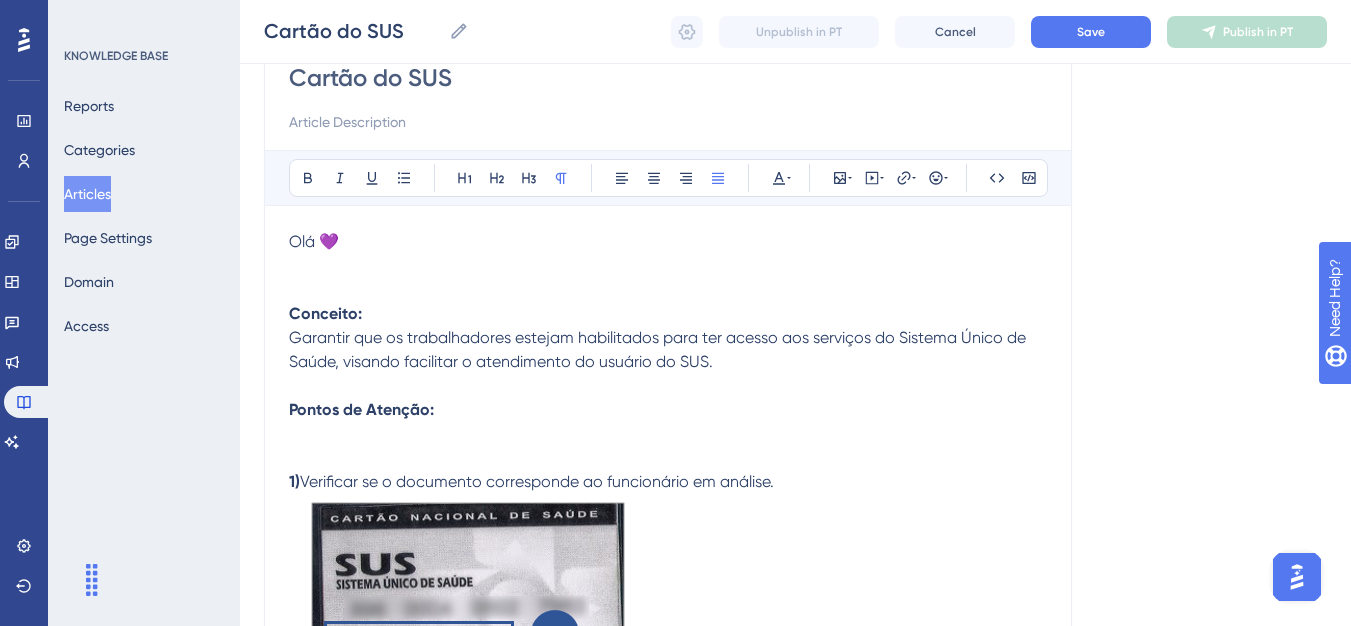 scroll, scrollTop: 113, scrollLeft: 0, axis: vertical 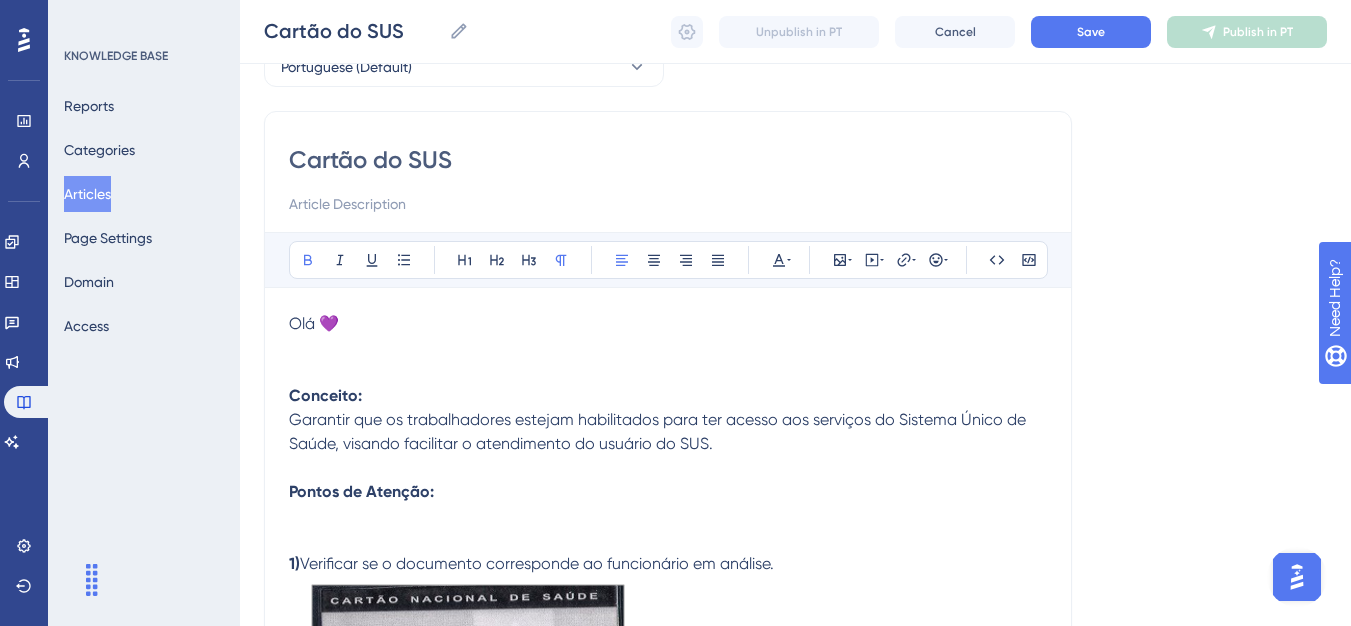 click on "Olá 💜 Conceito:" at bounding box center (668, 360) 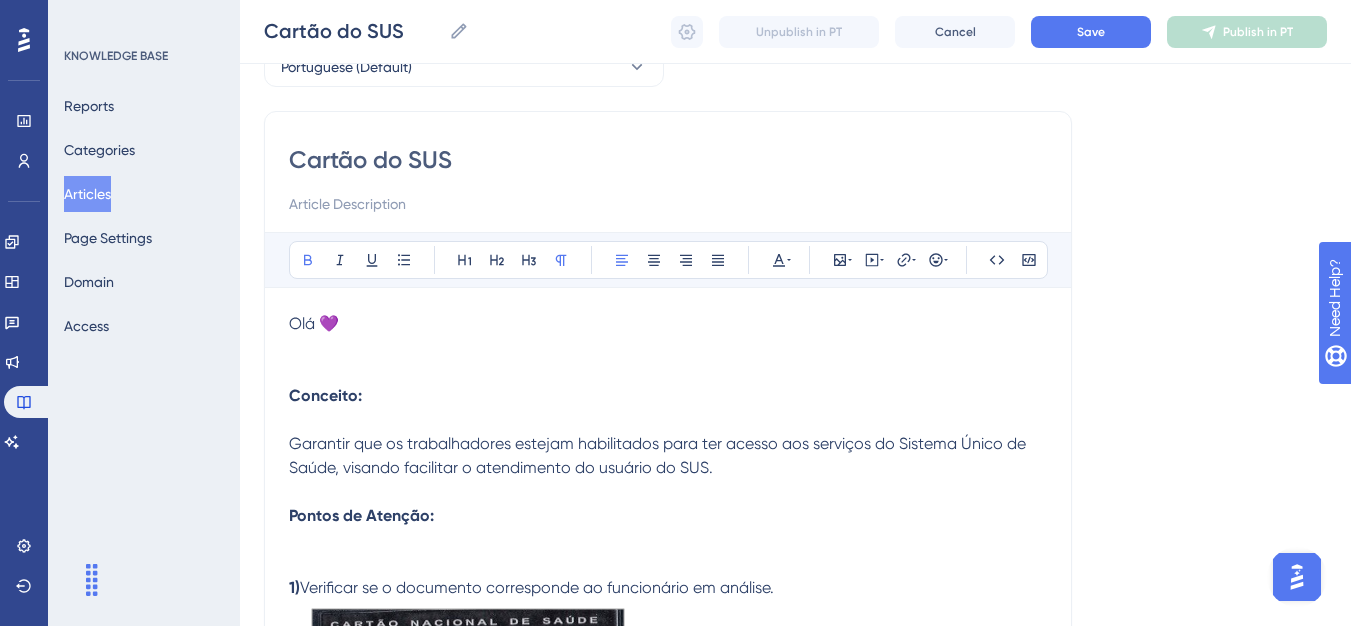 click on "Olá 💜 Conceito:" at bounding box center [668, 360] 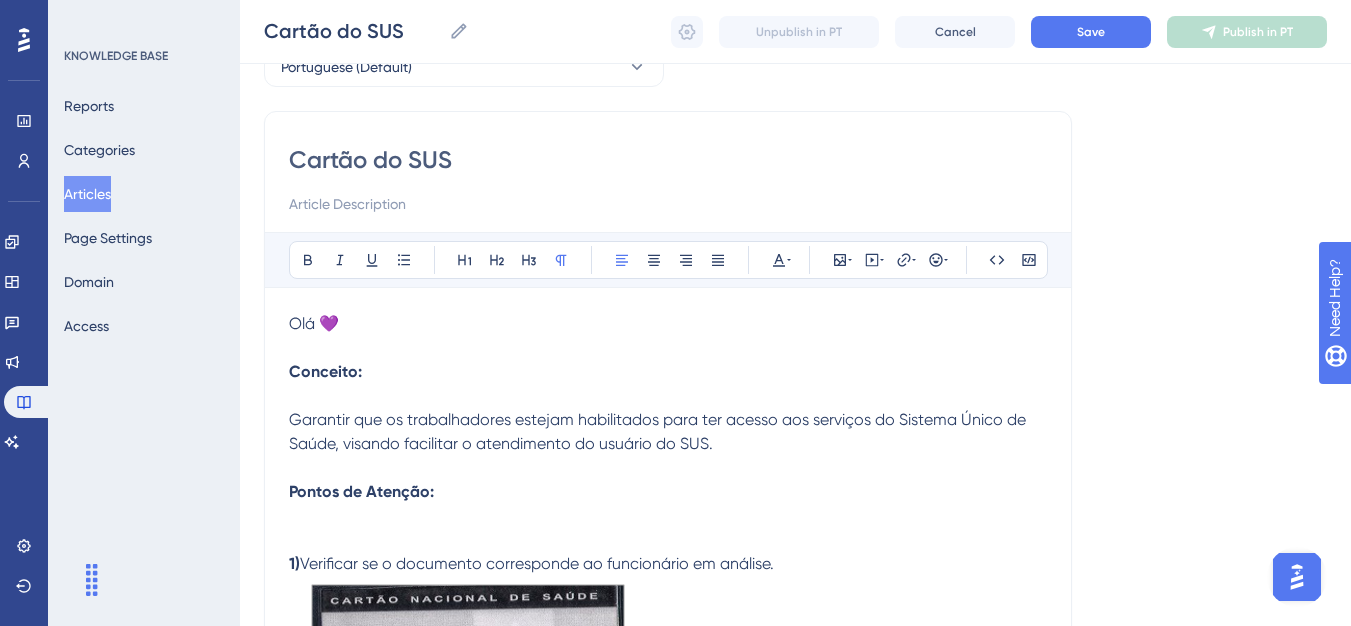 click on "Pontos de Atenção:" at bounding box center (668, 516) 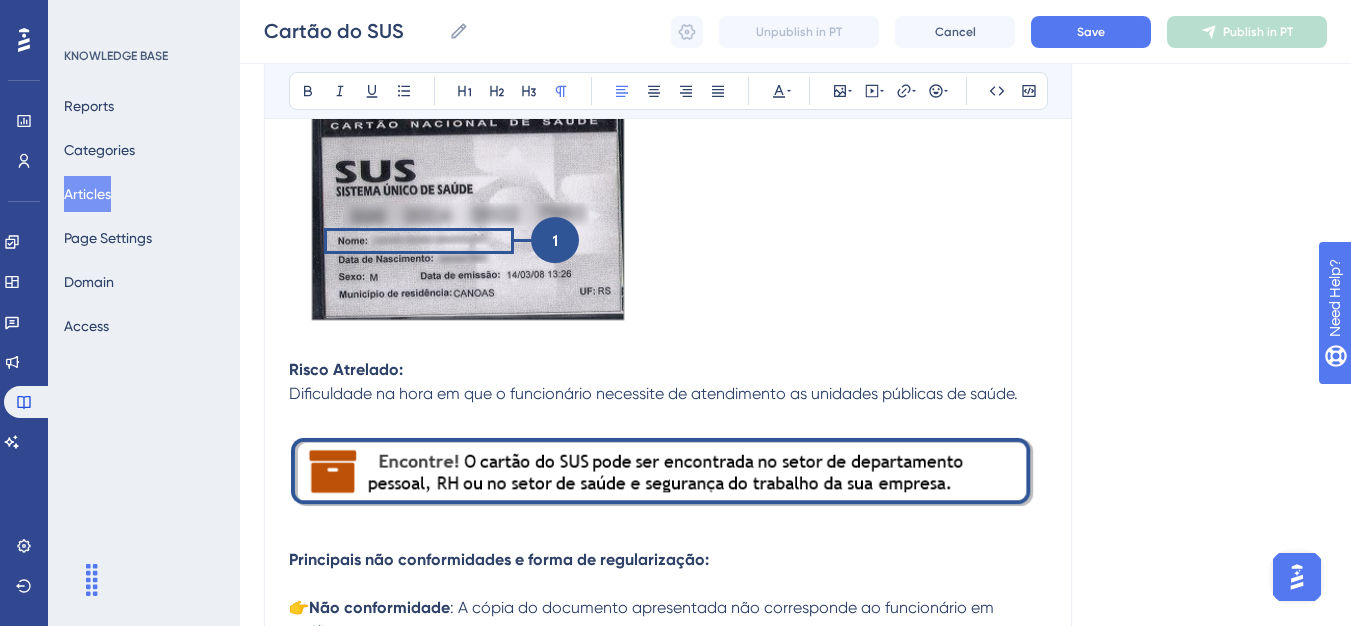 scroll, scrollTop: 613, scrollLeft: 0, axis: vertical 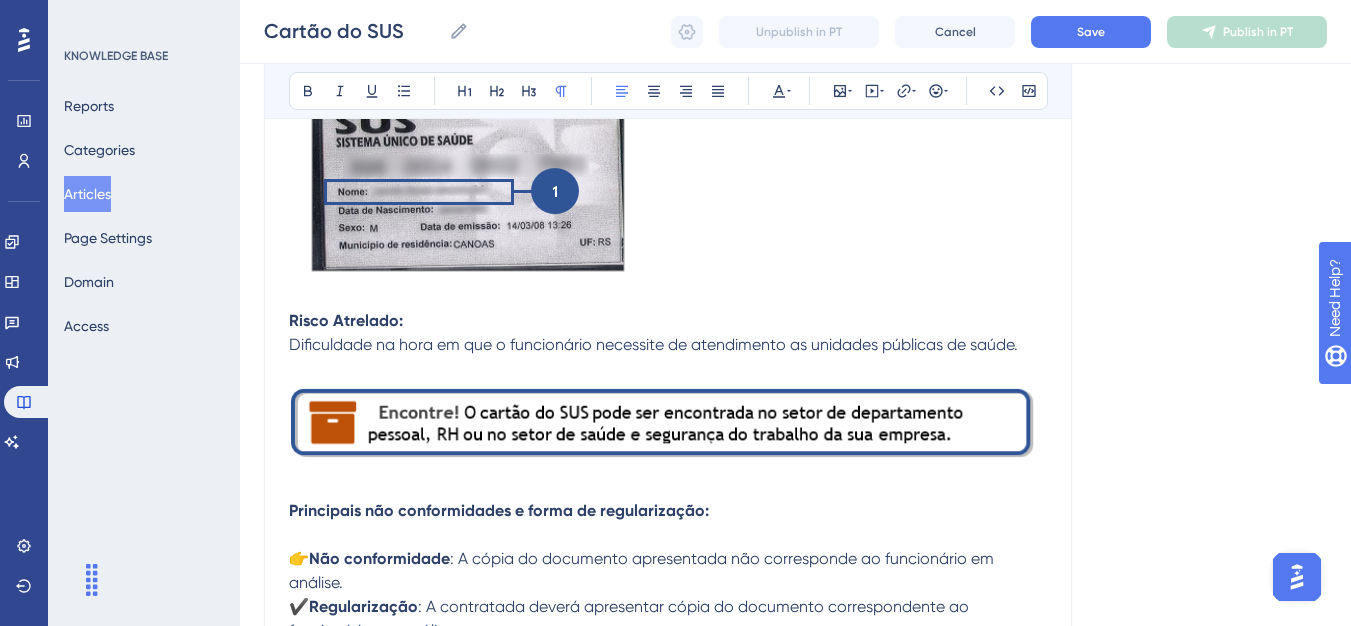 click on "Risco Atrelado:" at bounding box center (668, 321) 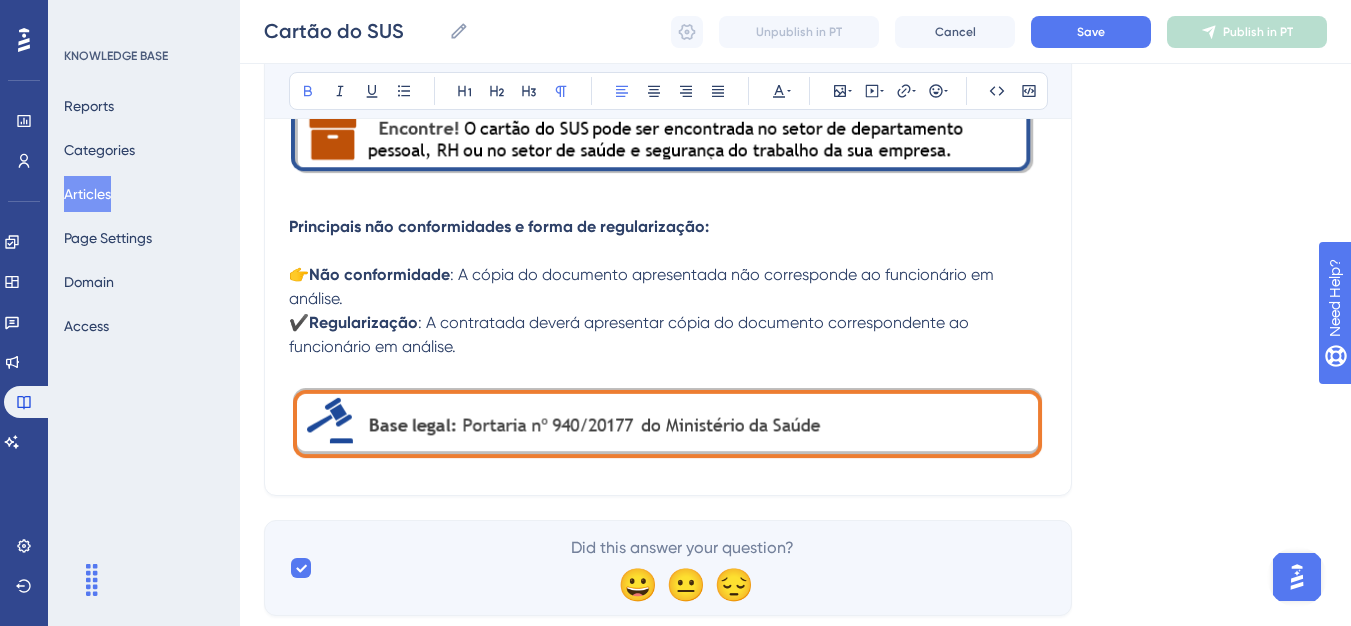 scroll, scrollTop: 975, scrollLeft: 0, axis: vertical 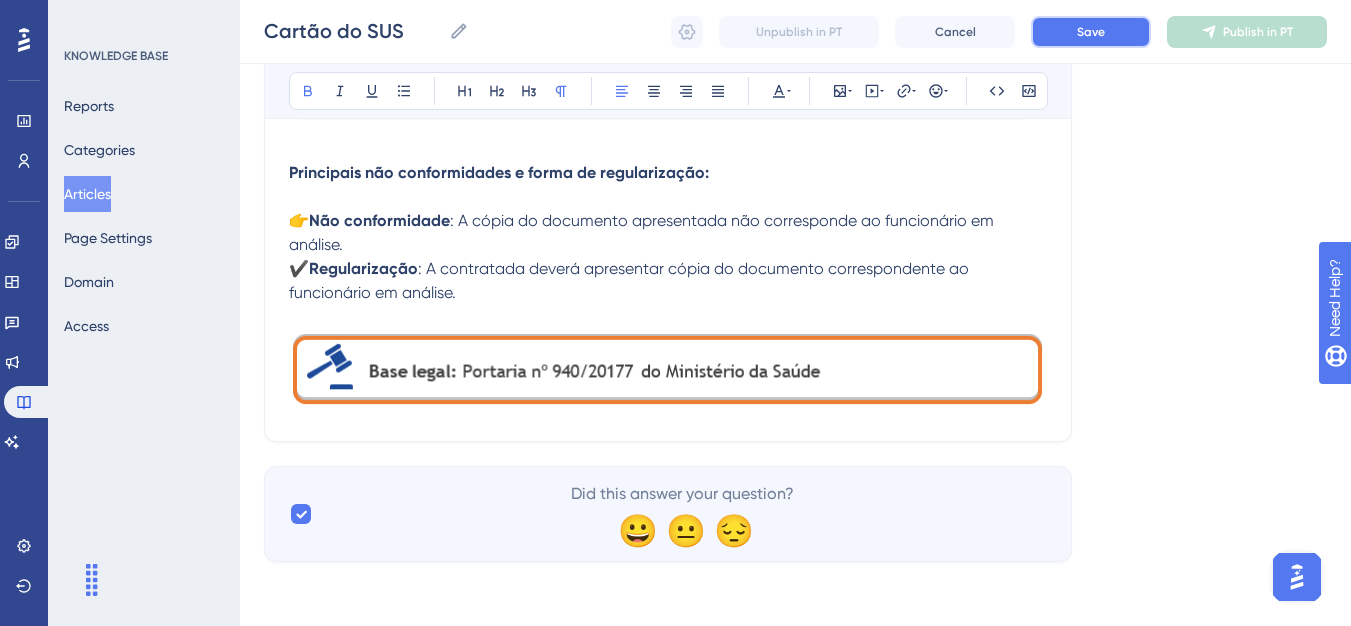 click on "Save" at bounding box center (1091, 32) 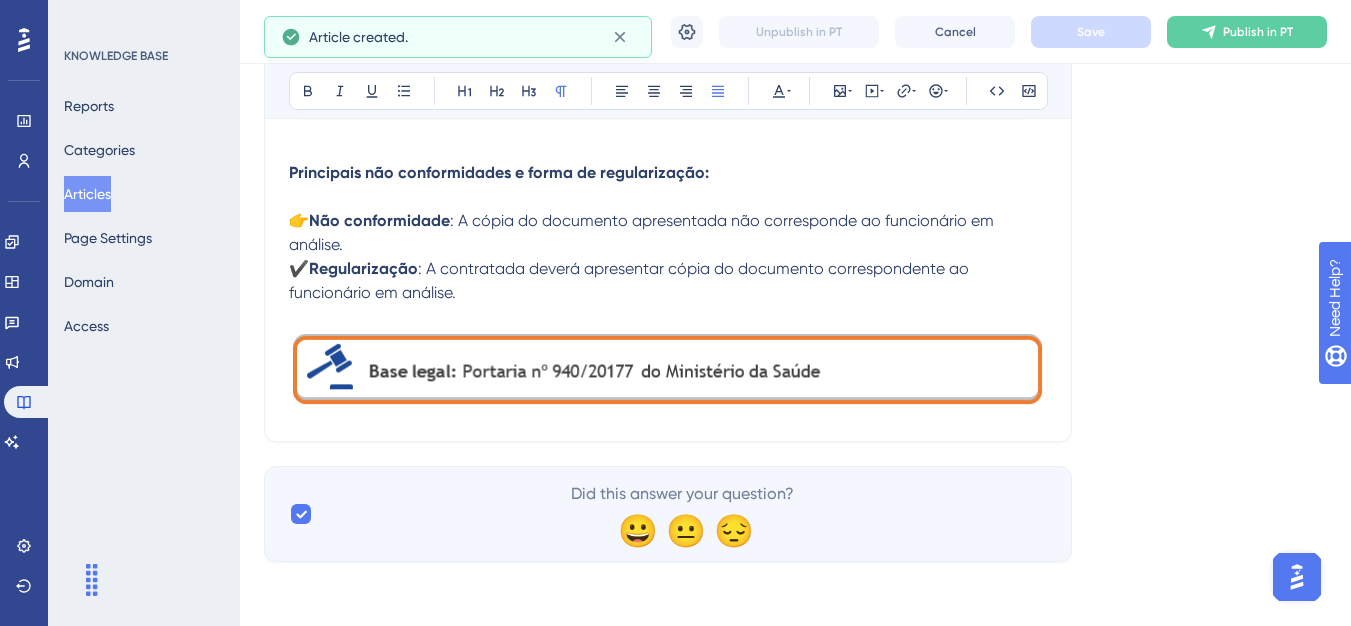 scroll, scrollTop: 405, scrollLeft: 0, axis: vertical 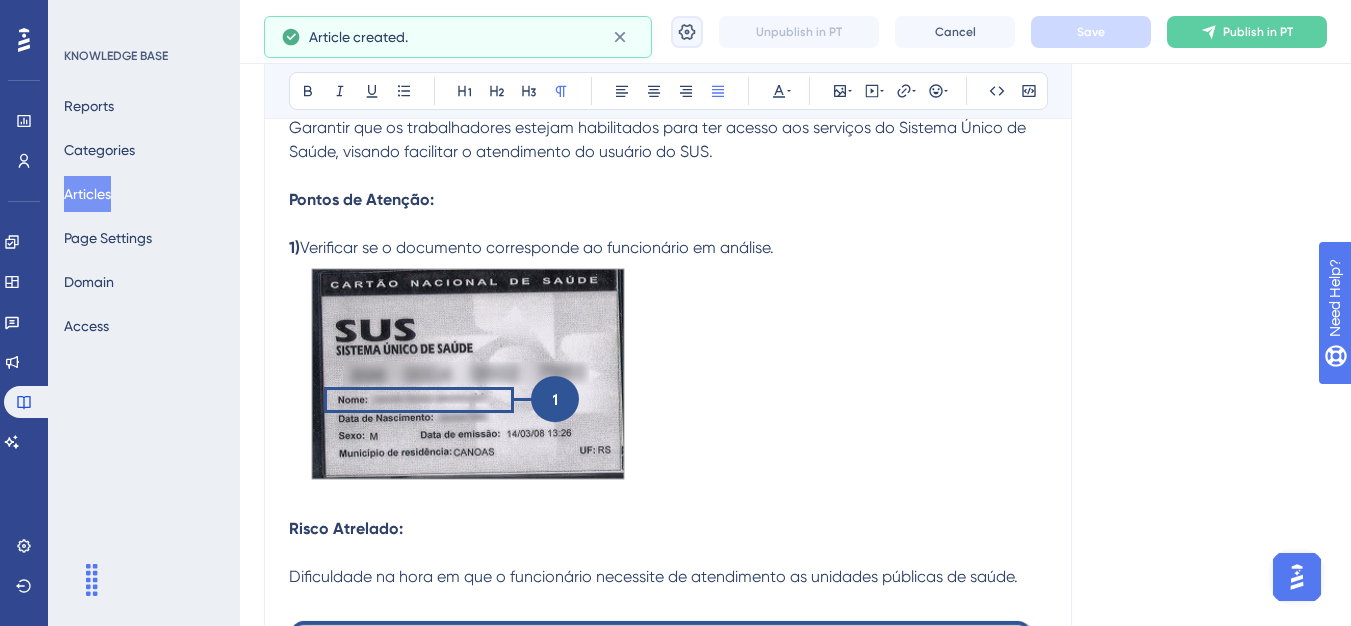 click at bounding box center (687, 32) 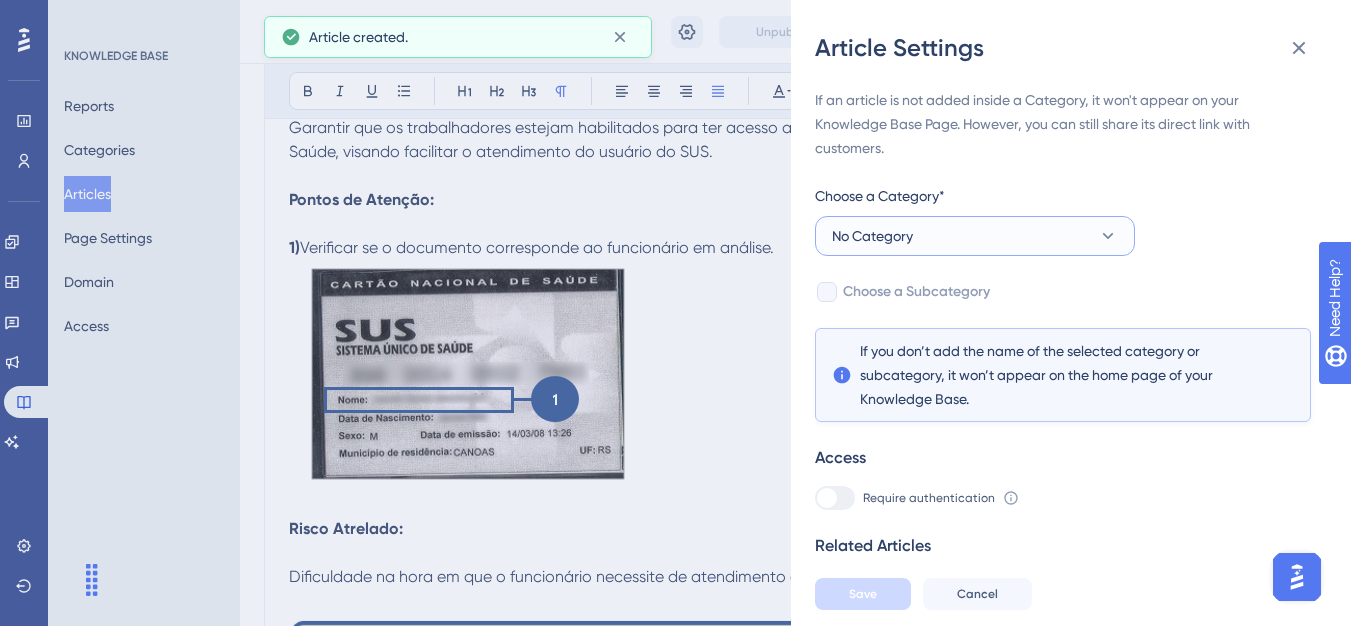 click on "No Category" at bounding box center [975, 236] 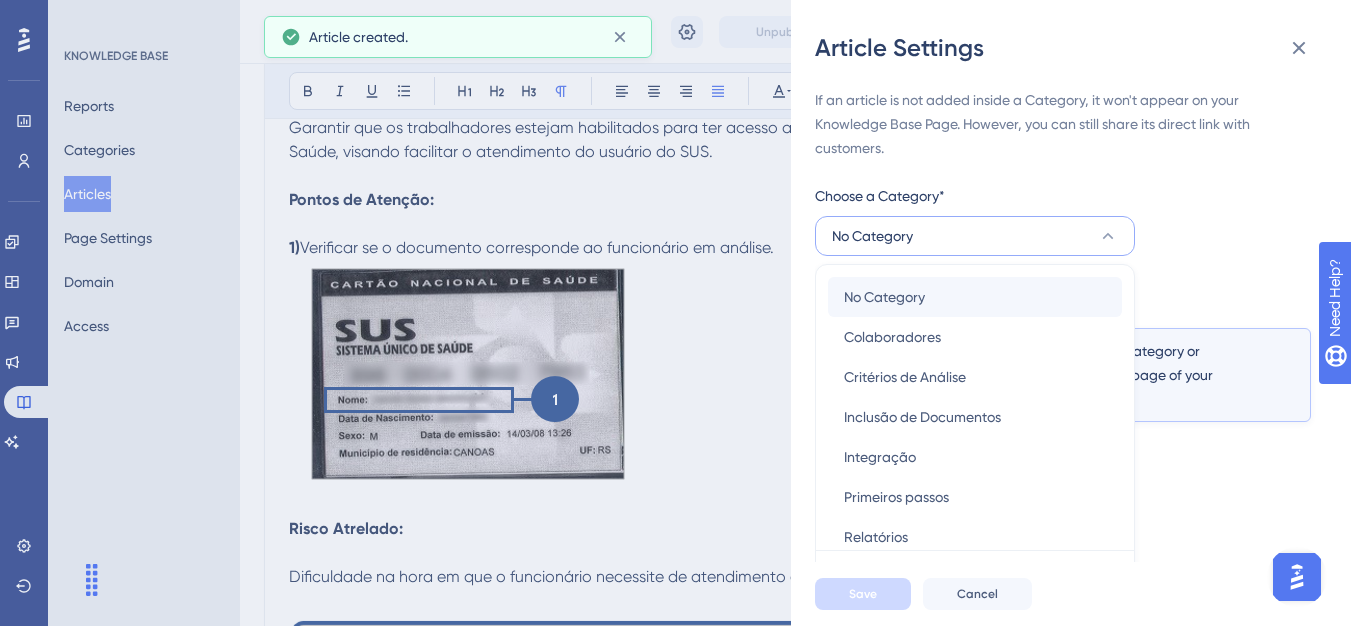 scroll, scrollTop: 49, scrollLeft: 0, axis: vertical 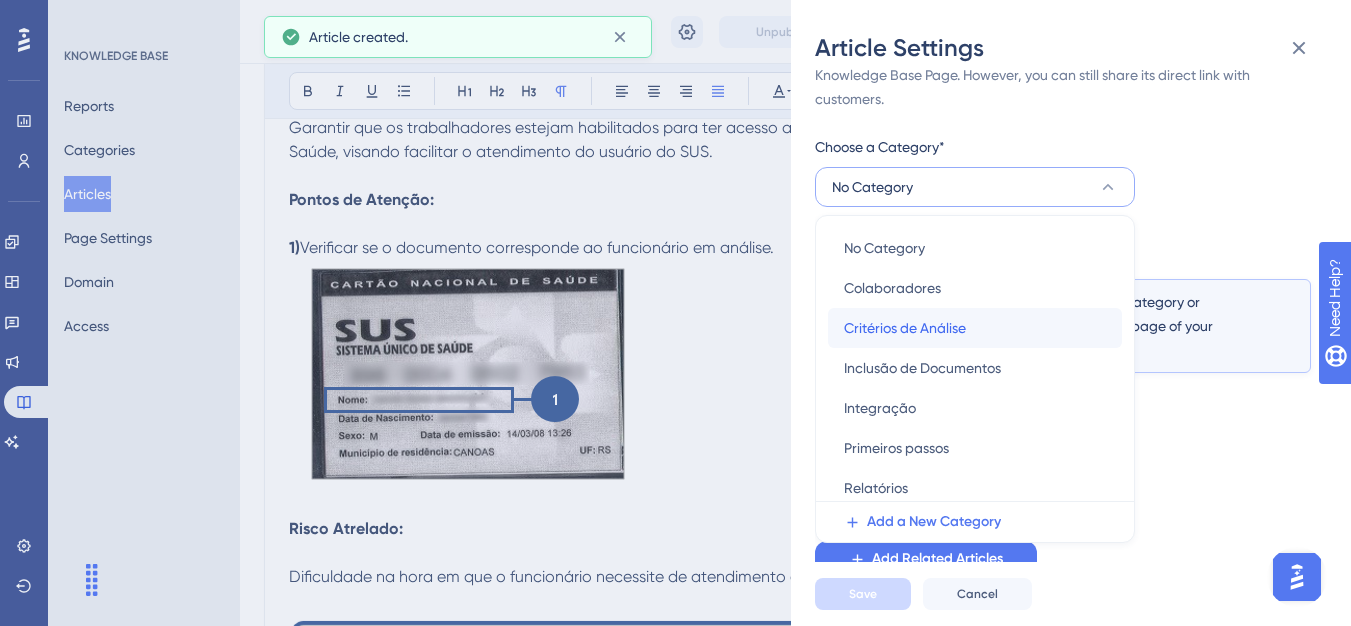 click on "Critérios de Análise" at bounding box center [905, 328] 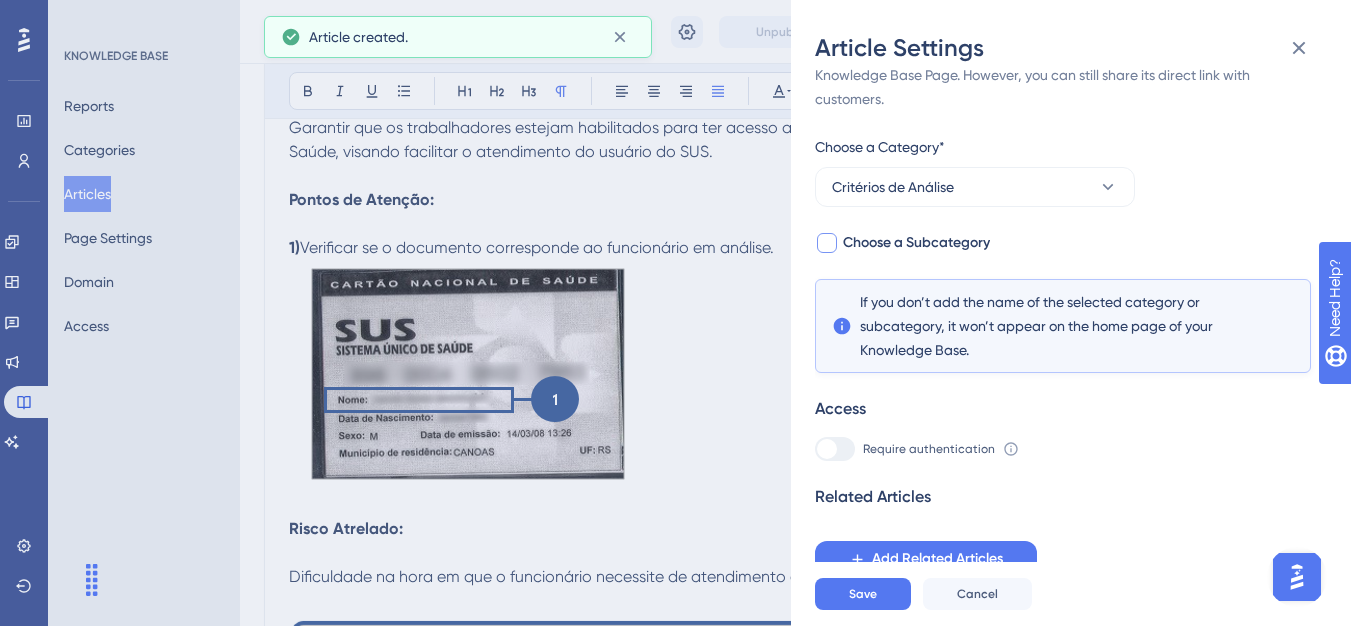 click on "Choose a Subcategory" at bounding box center (916, 243) 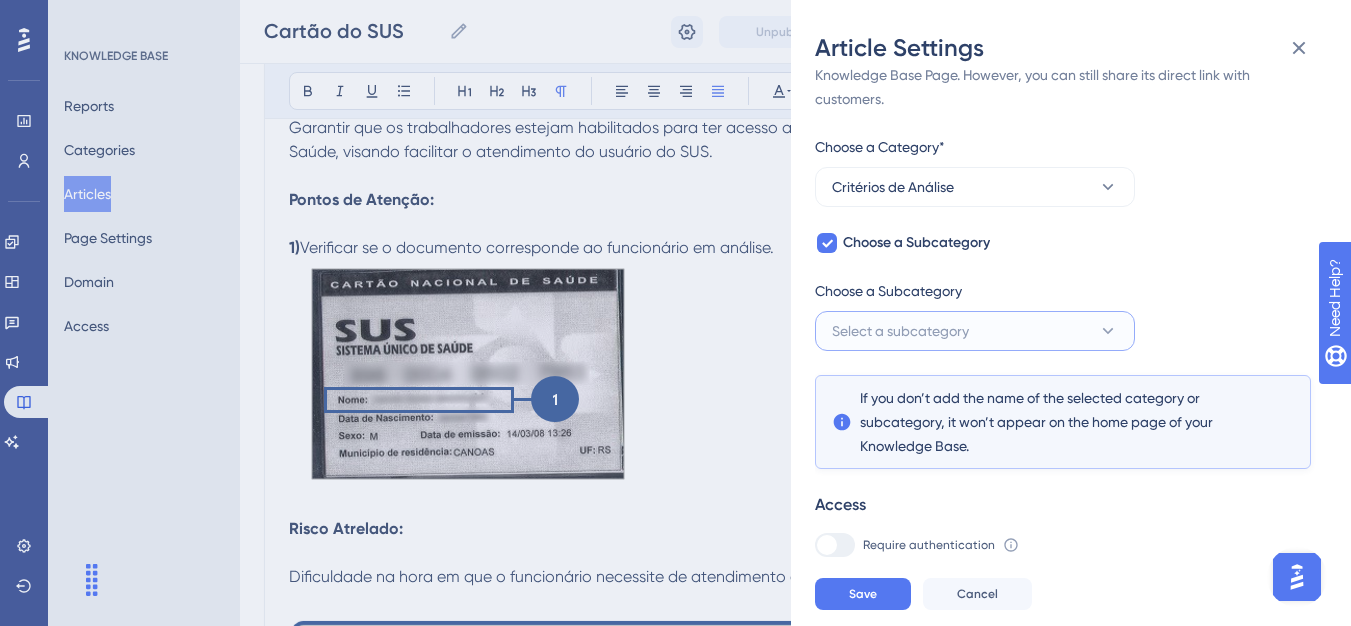 click on "Select a subcategory" at bounding box center [975, 331] 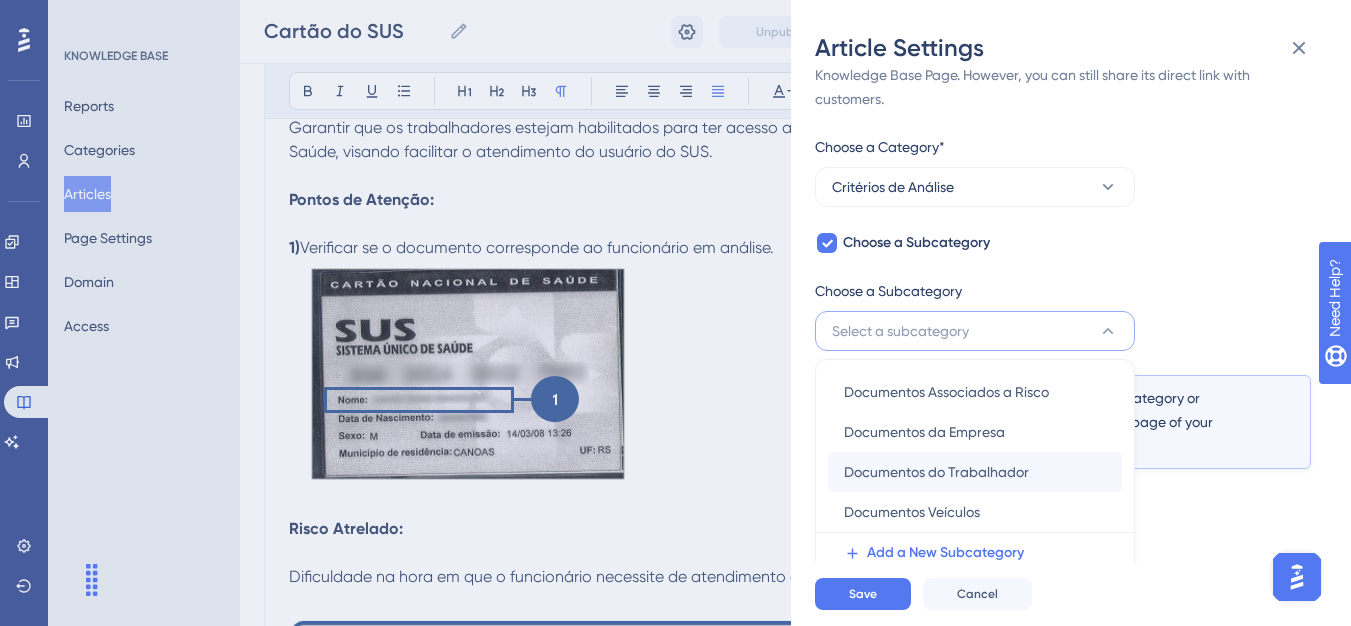 scroll, scrollTop: 145, scrollLeft: 0, axis: vertical 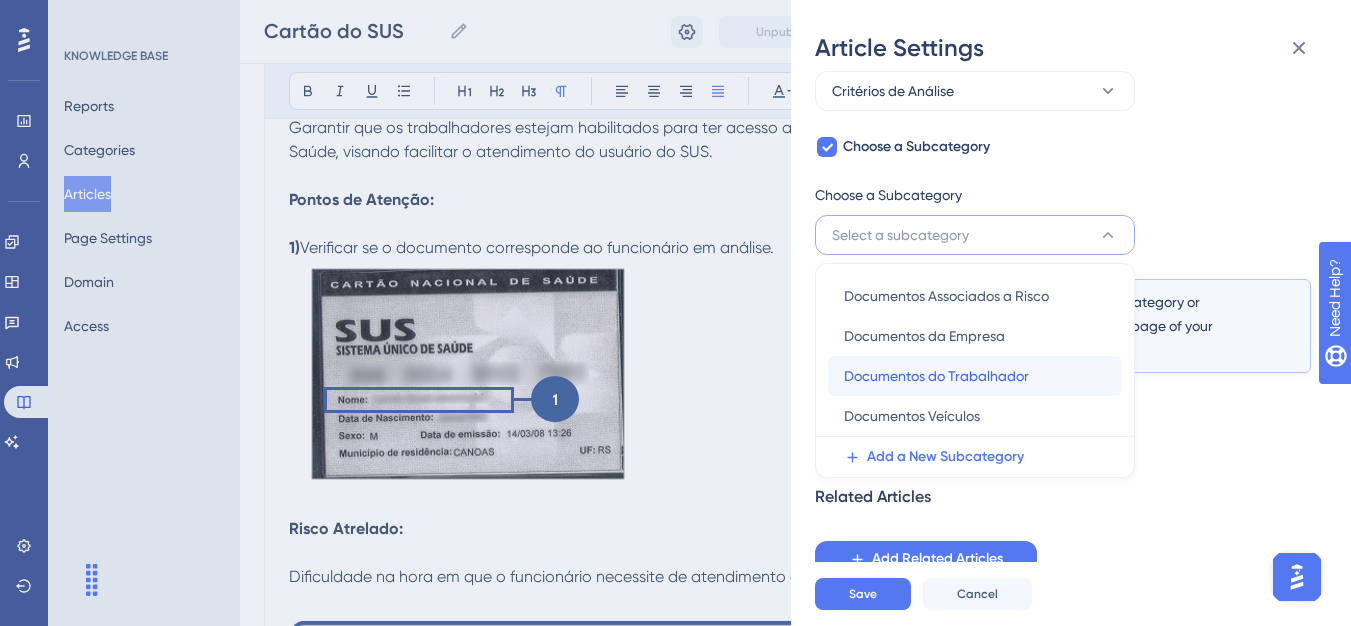 click on "Documentos do Trabalhador" at bounding box center (936, 376) 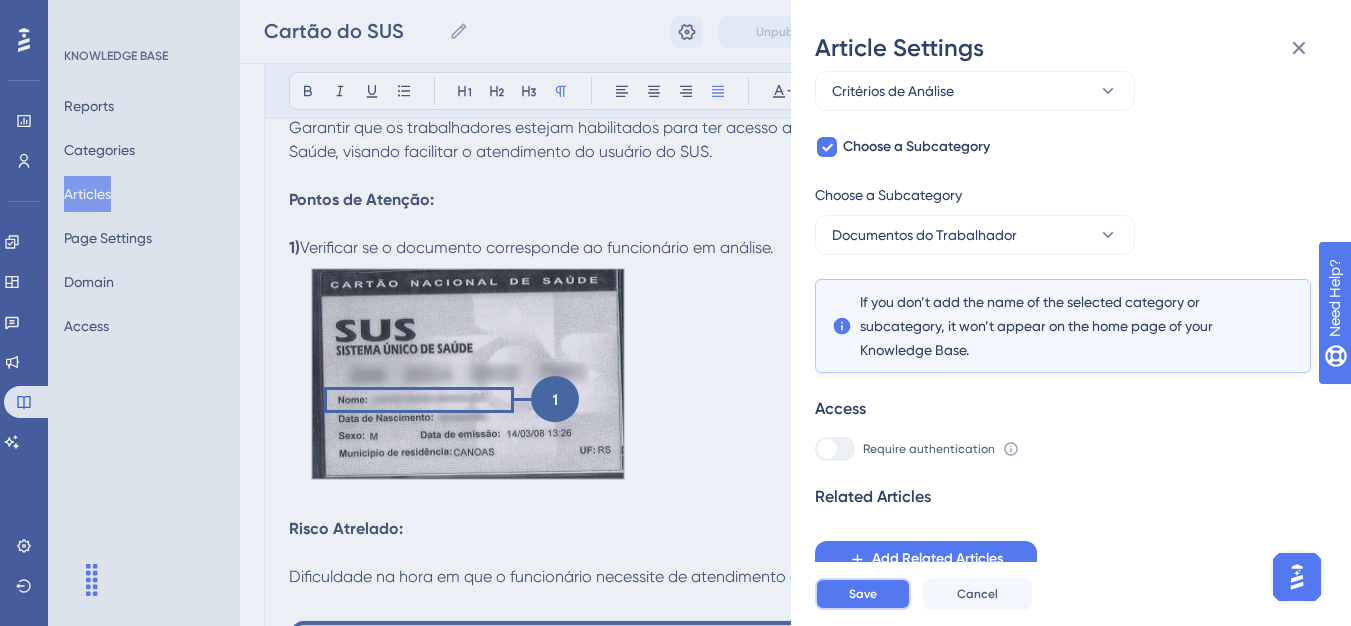 click on "Save" at bounding box center (863, 594) 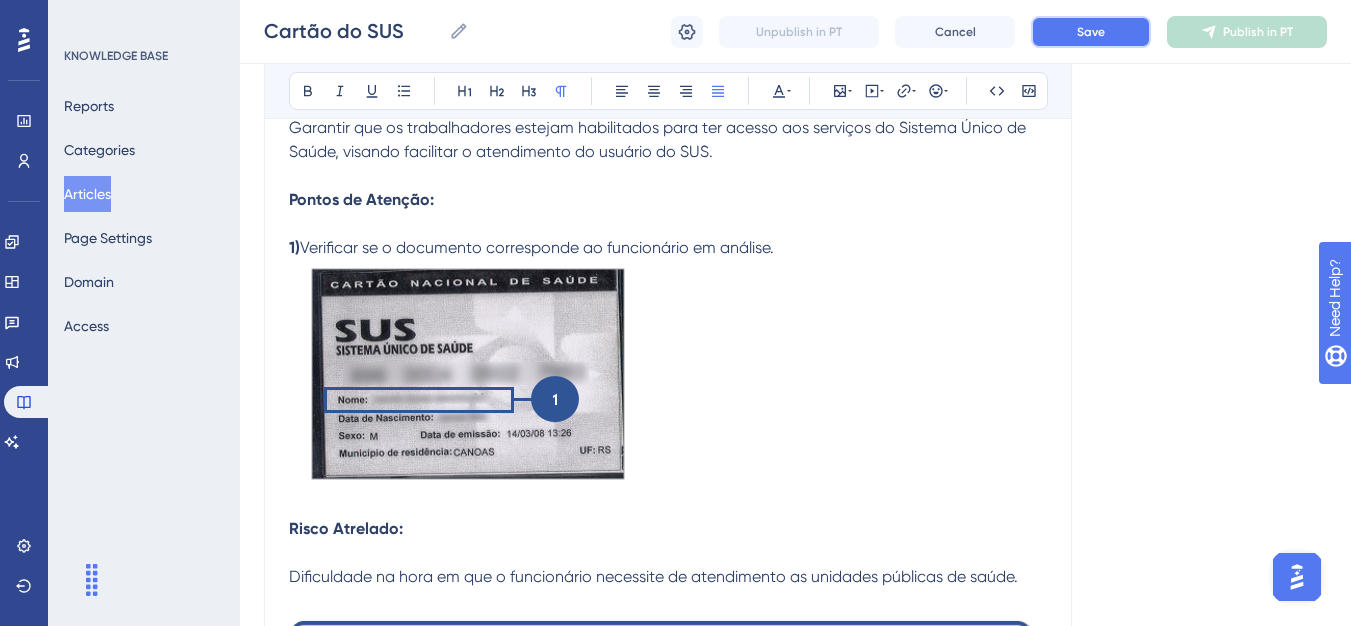 click on "Save" at bounding box center [1091, 32] 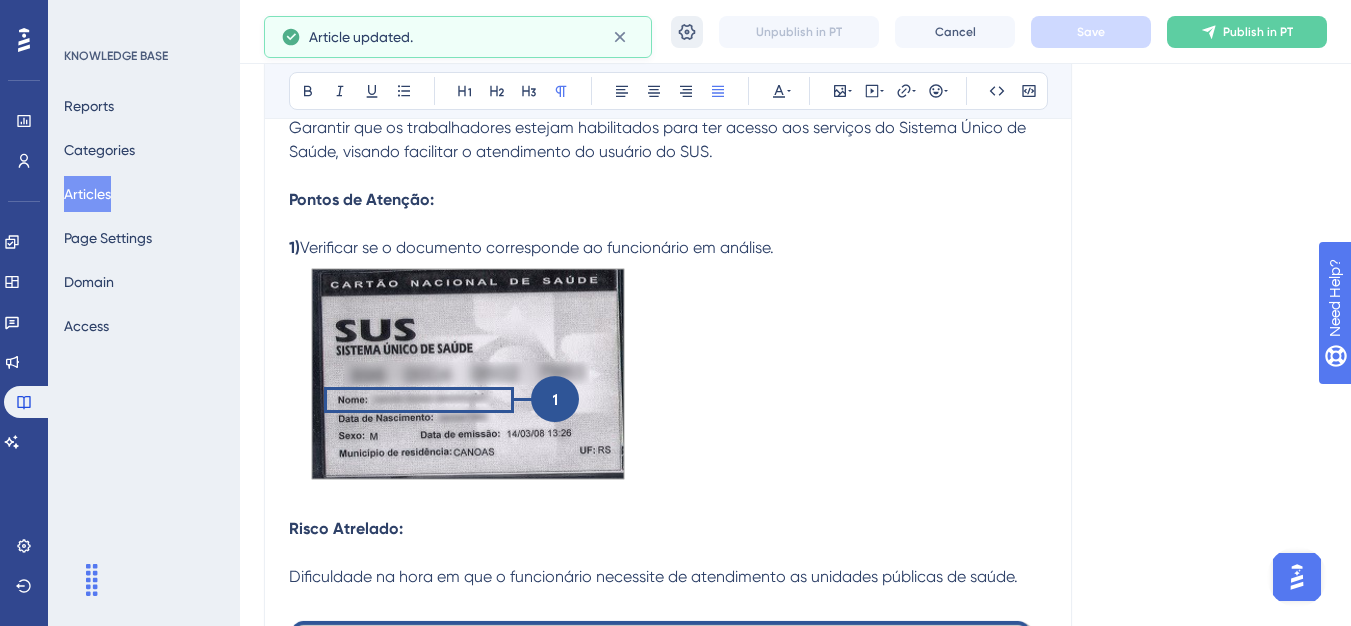 click at bounding box center [687, 32] 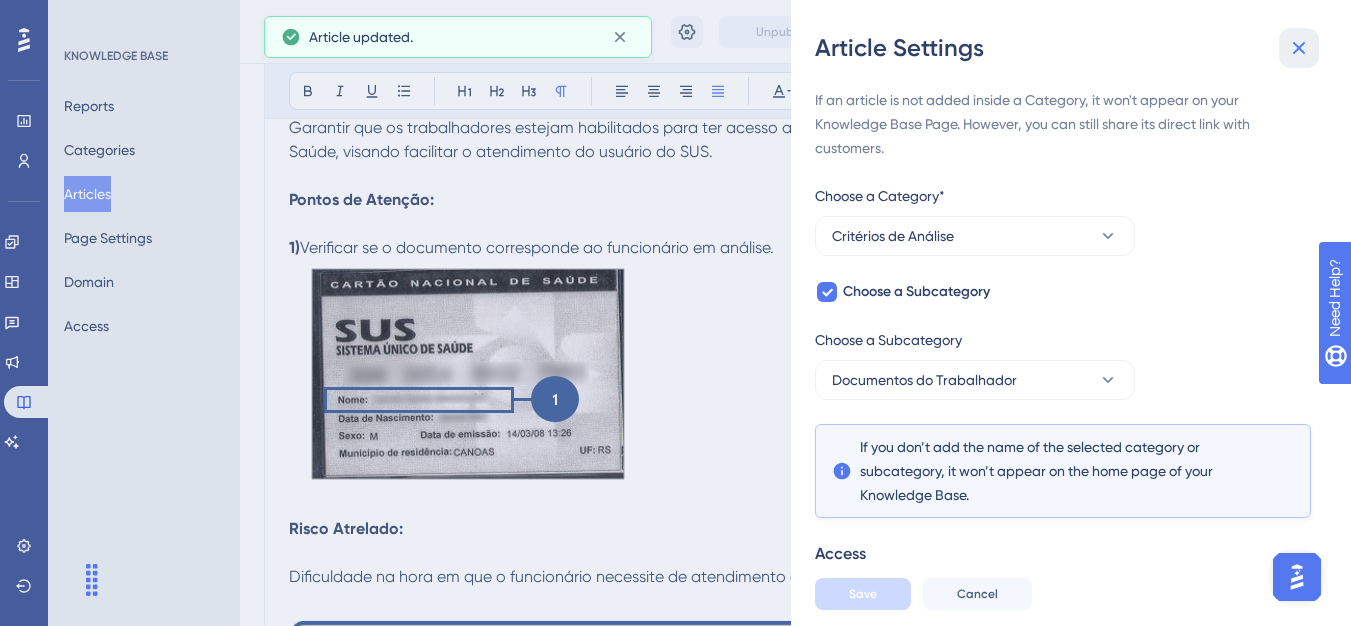 click at bounding box center (1299, 48) 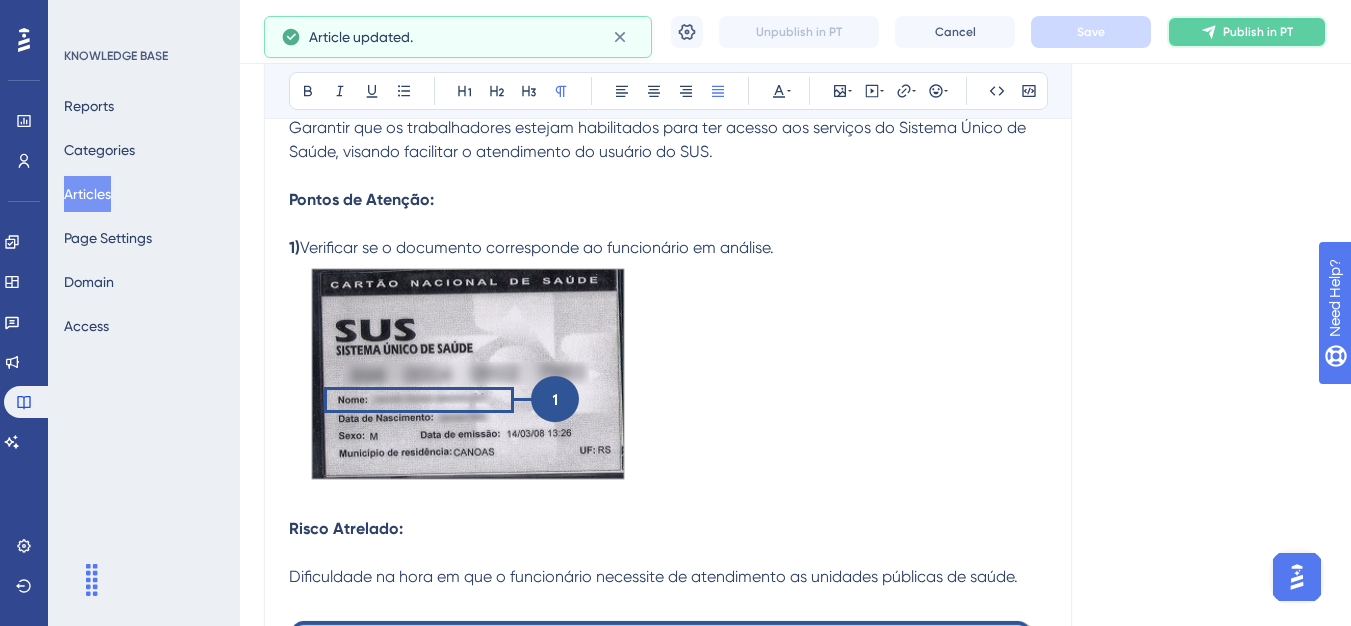 click on "Publish in PT" at bounding box center (1247, 32) 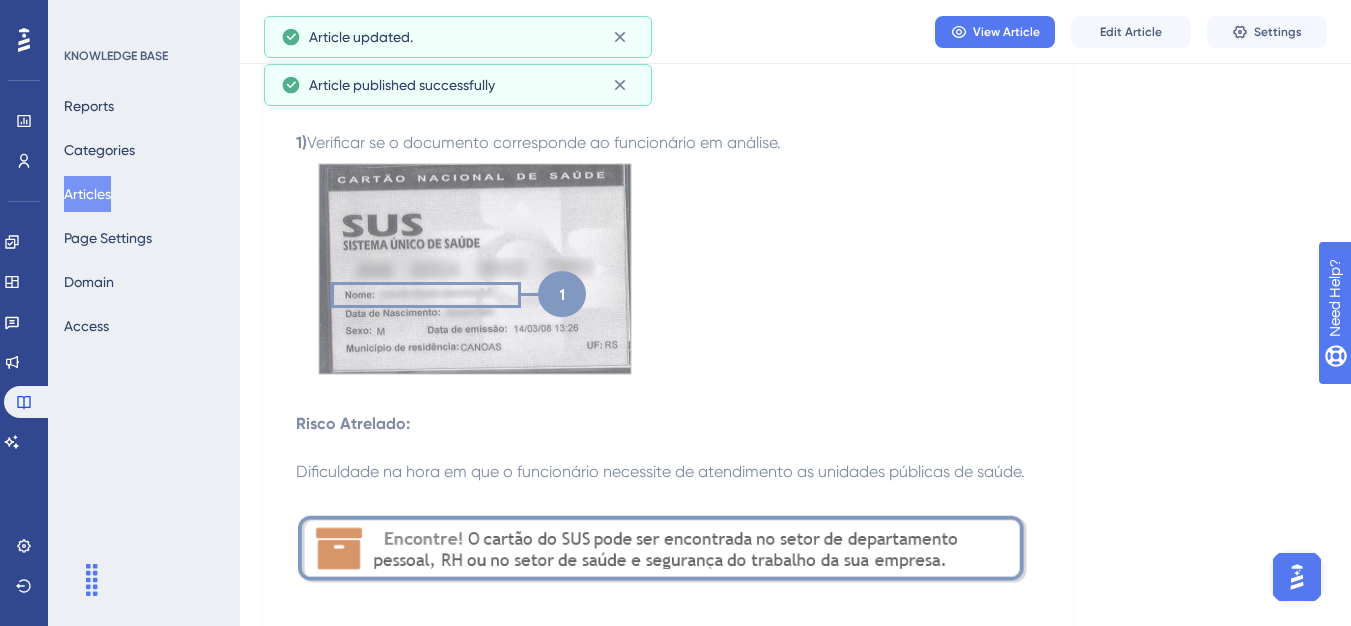 click on "Articles" at bounding box center (87, 194) 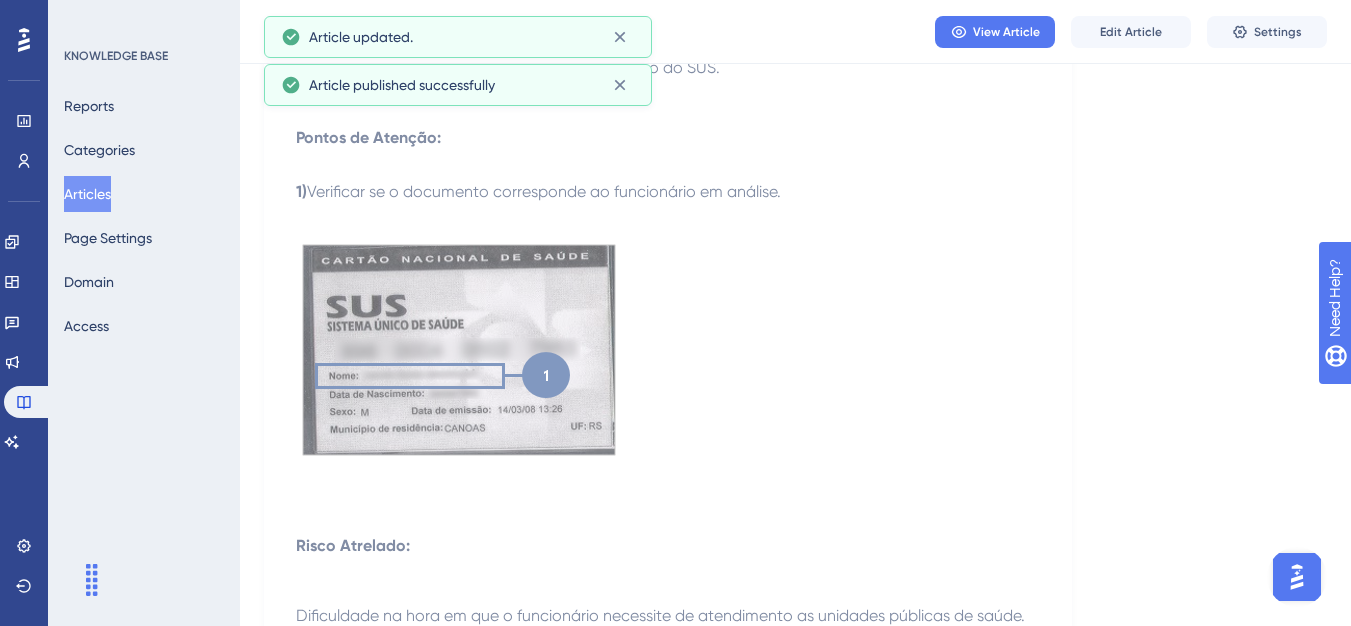 scroll, scrollTop: 0, scrollLeft: 0, axis: both 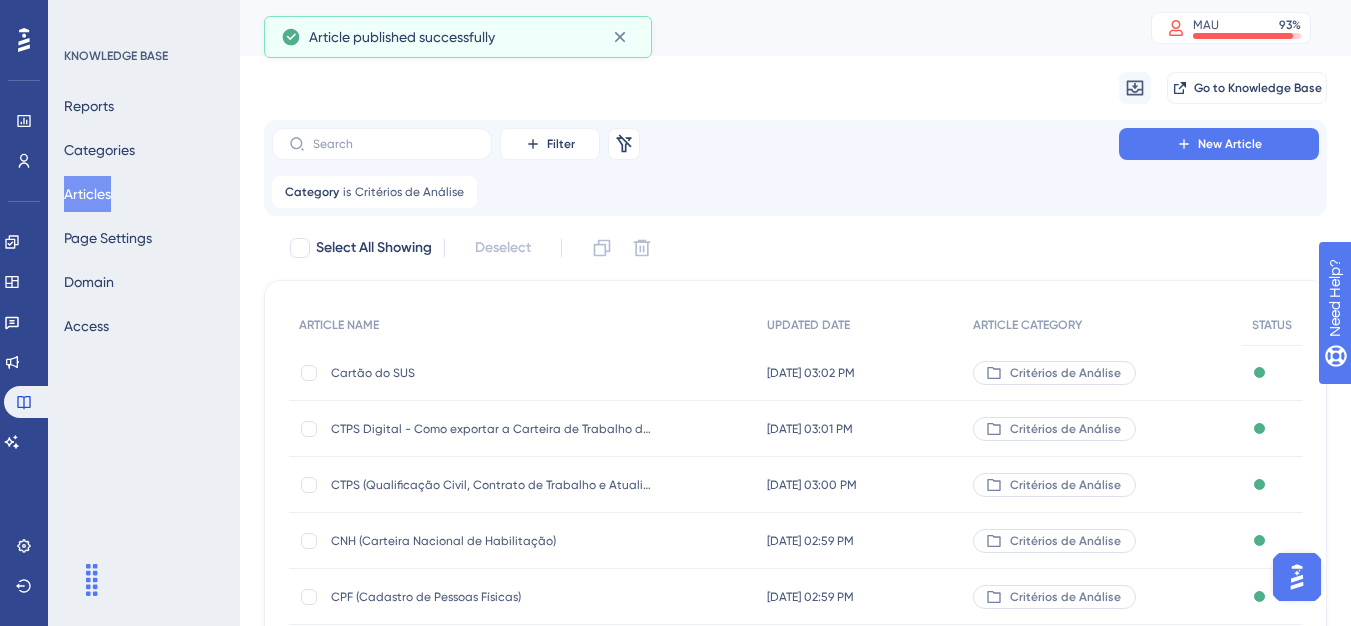 click on "Filter Remove Filters New Article Category is Critérios de Análise Critérios de Análise Remove" at bounding box center (795, 168) 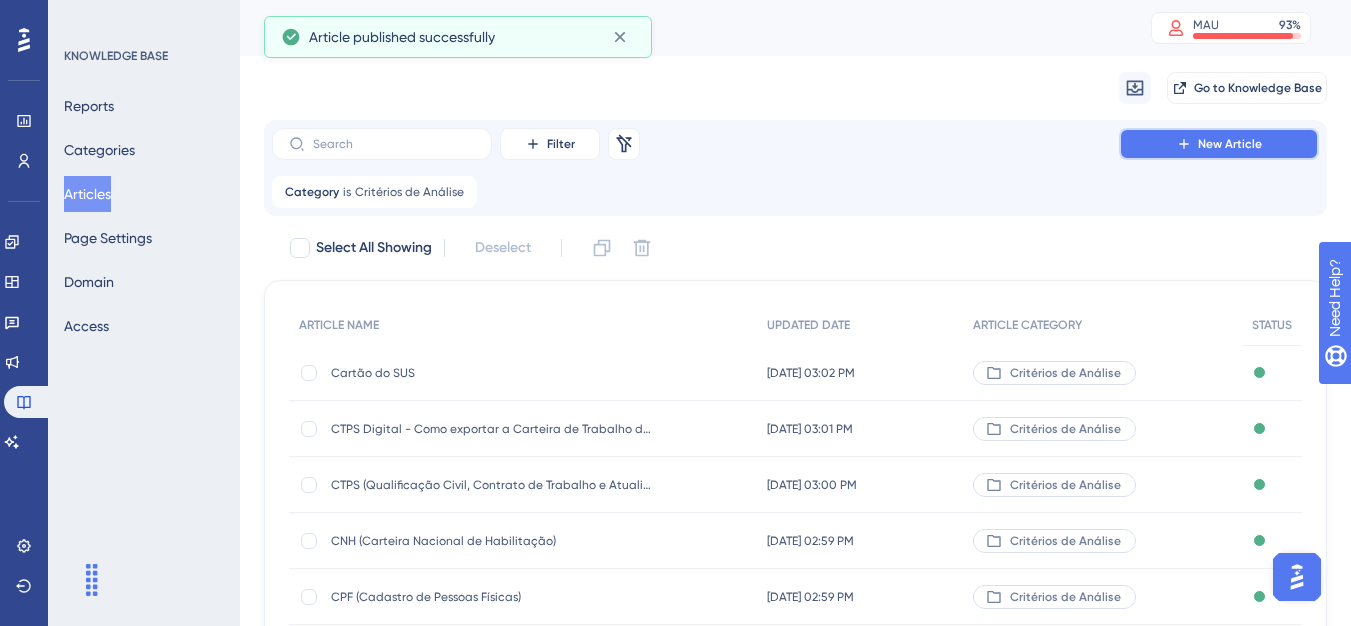 click on "New Article" at bounding box center (1219, 144) 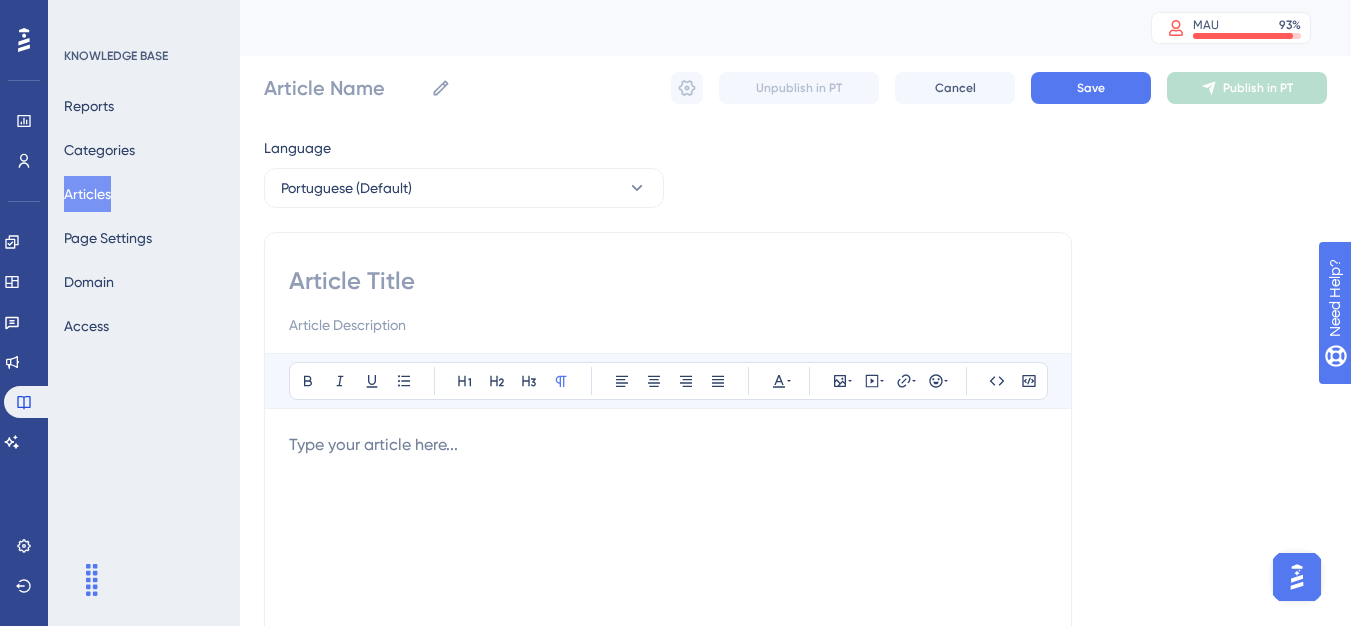 click at bounding box center [668, 281] 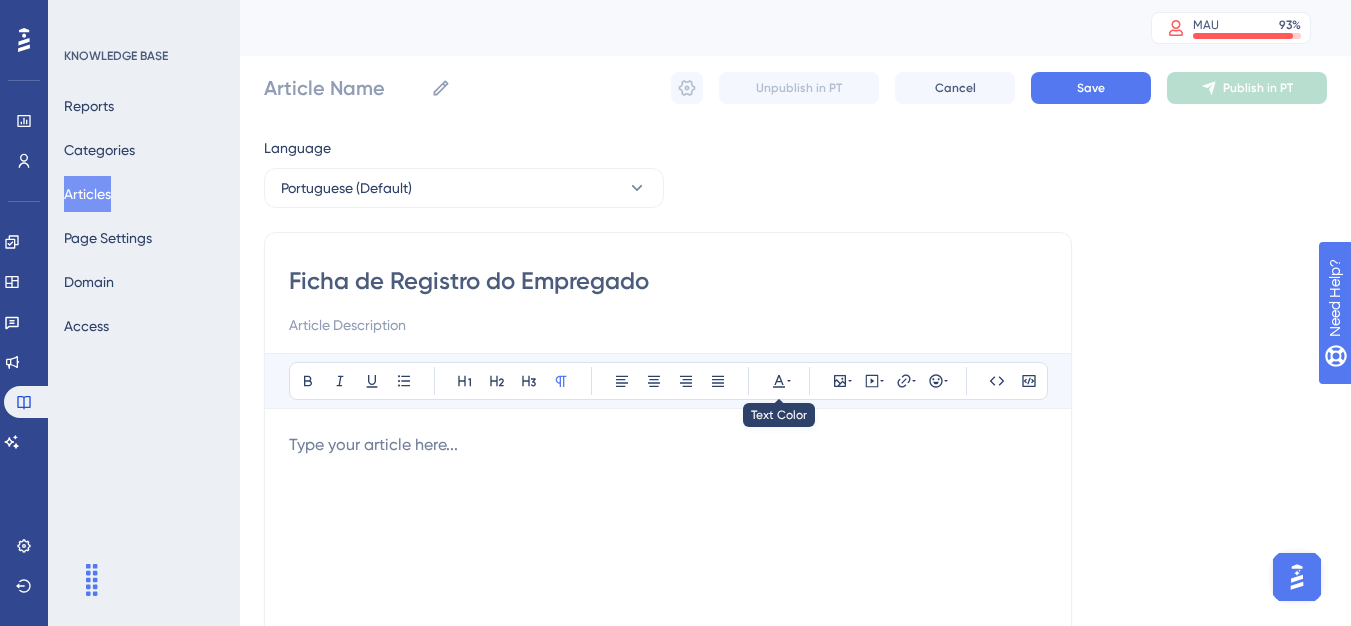 type on "Ficha de Registro do Empregado" 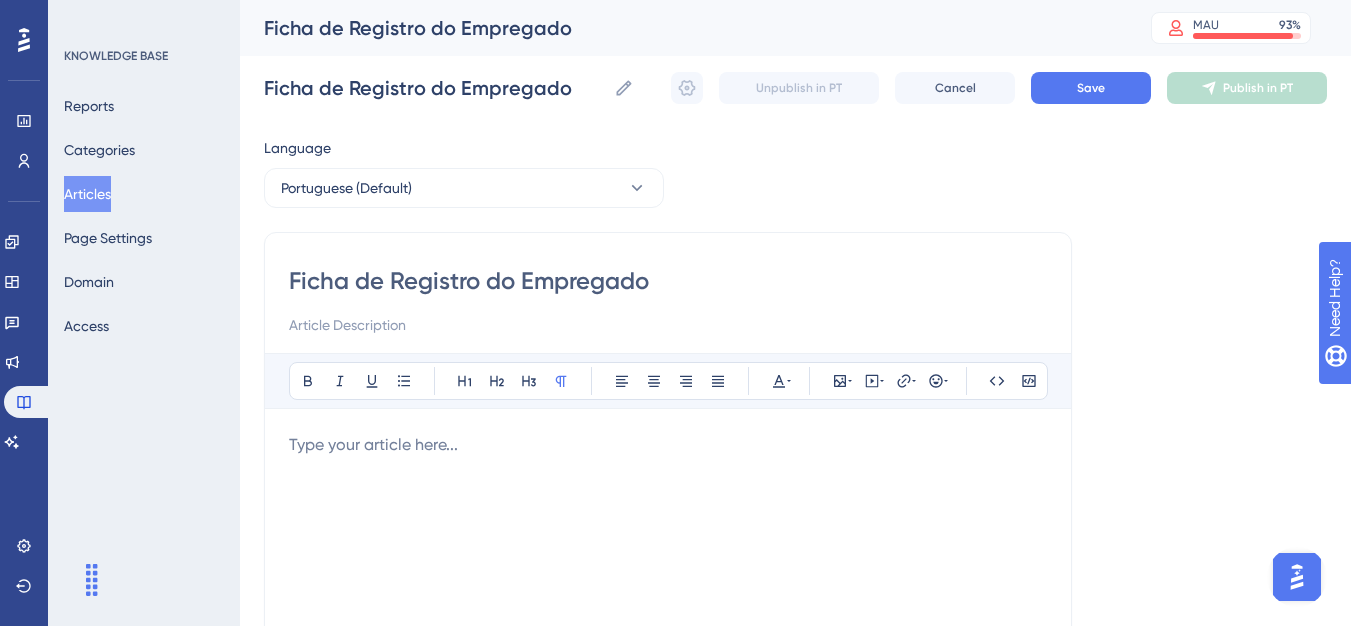 type on "Ficha de Registro do Empregado" 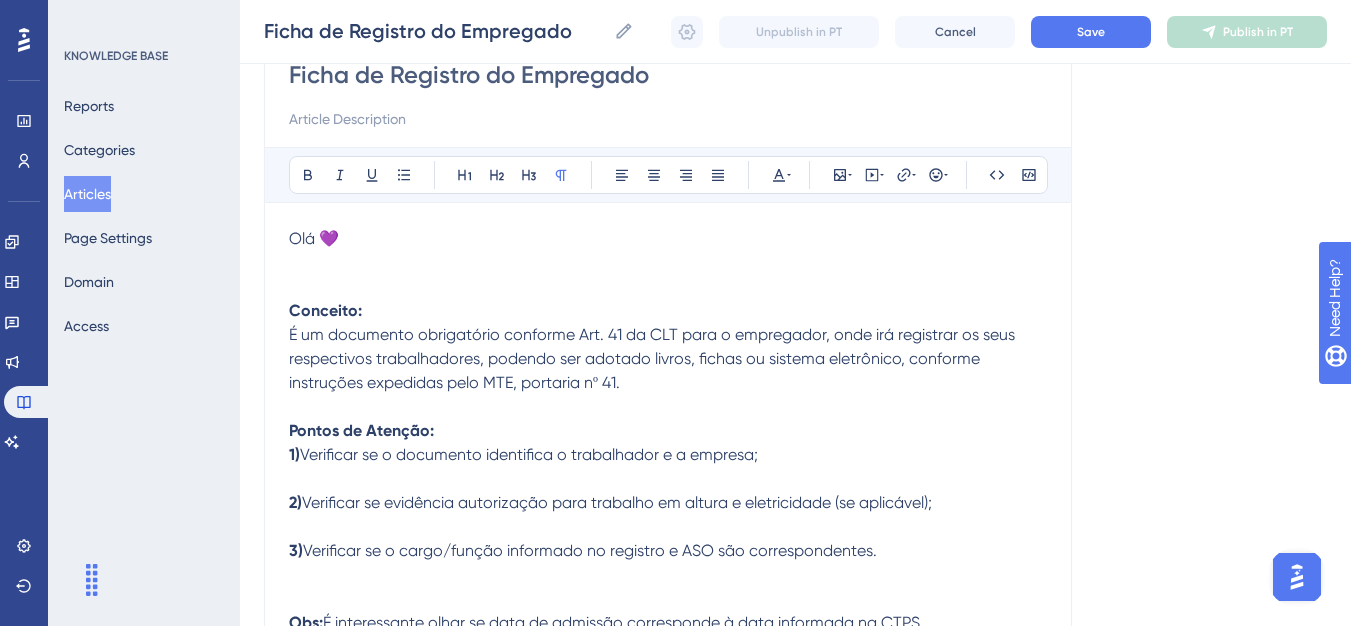 scroll, scrollTop: 197, scrollLeft: 0, axis: vertical 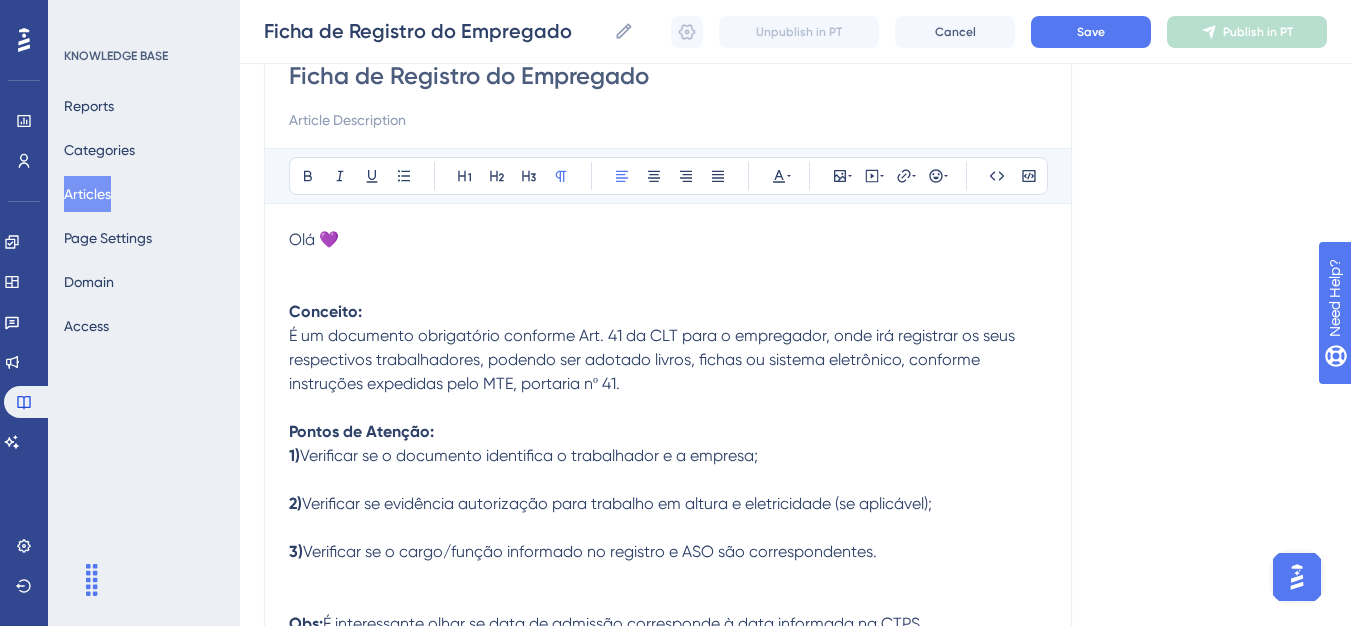 click on "Olá 💜" at bounding box center [668, 264] 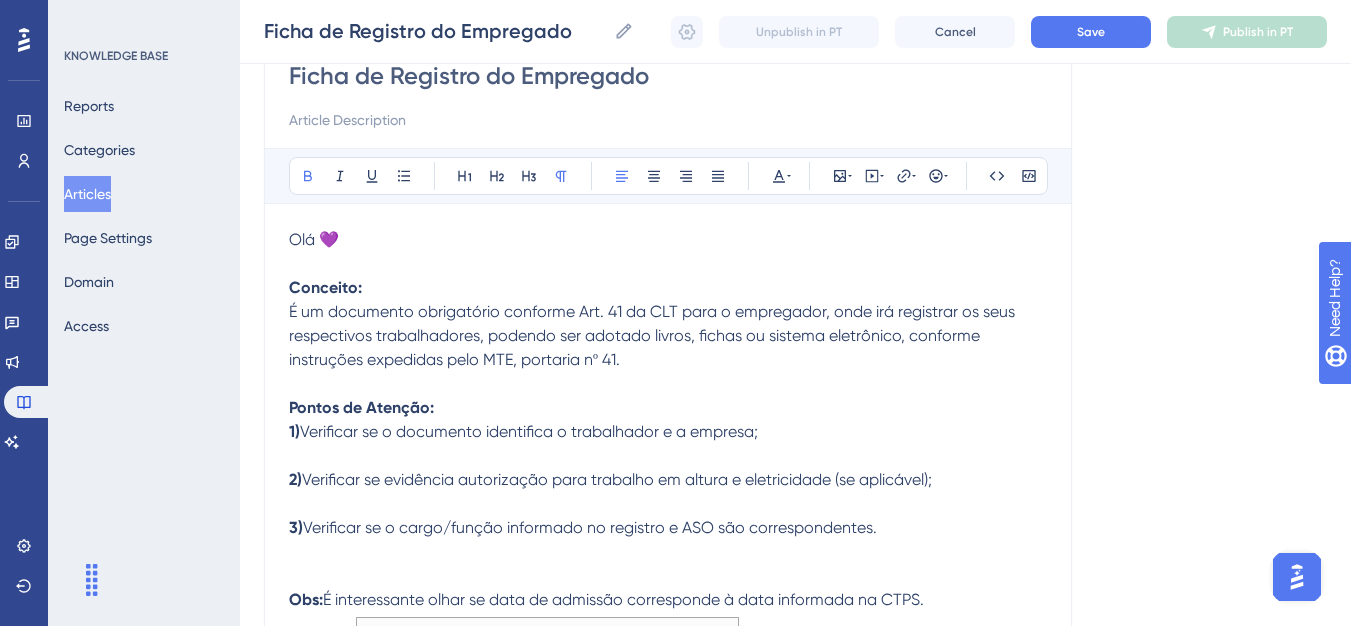 click on "Conceito:" at bounding box center [668, 288] 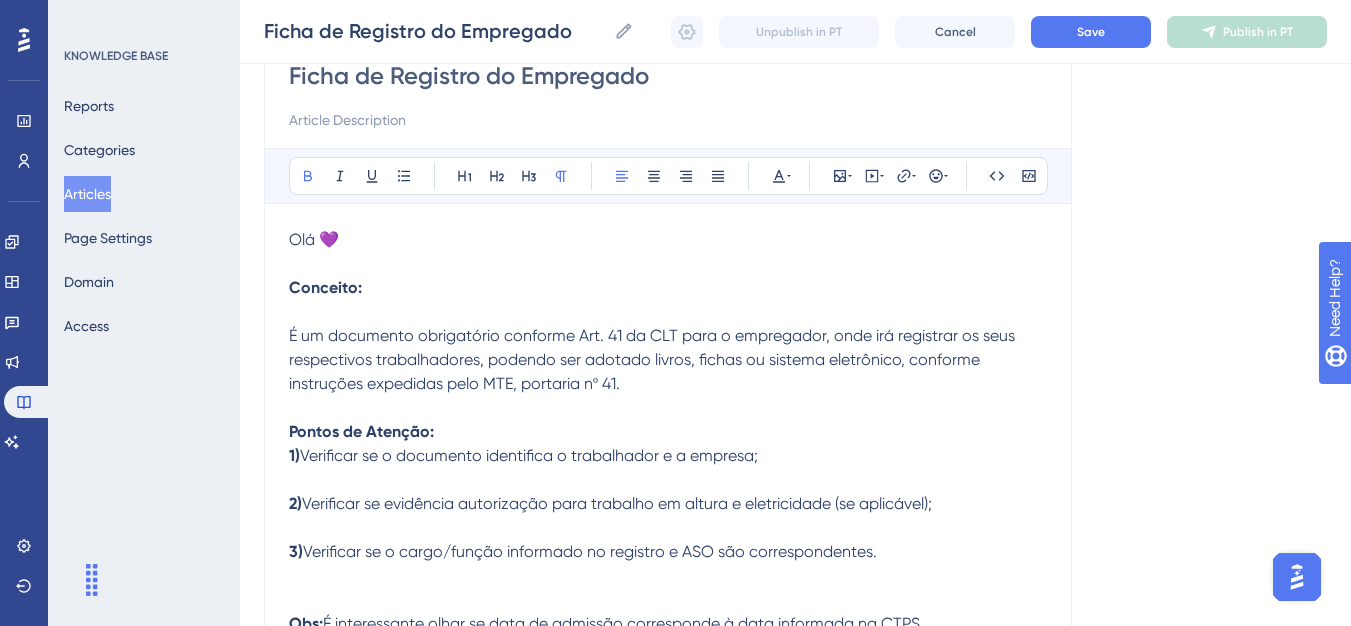 click on "1)  Verificar se o documento identifica o trabalhador e a empresa; 2)  Verificar se evidência autorização para trabalho em altura e eletricidade (se aplicável); 3)  Verificar se o cargo/função informado no registro e ASO são correspondentes." at bounding box center (668, 528) 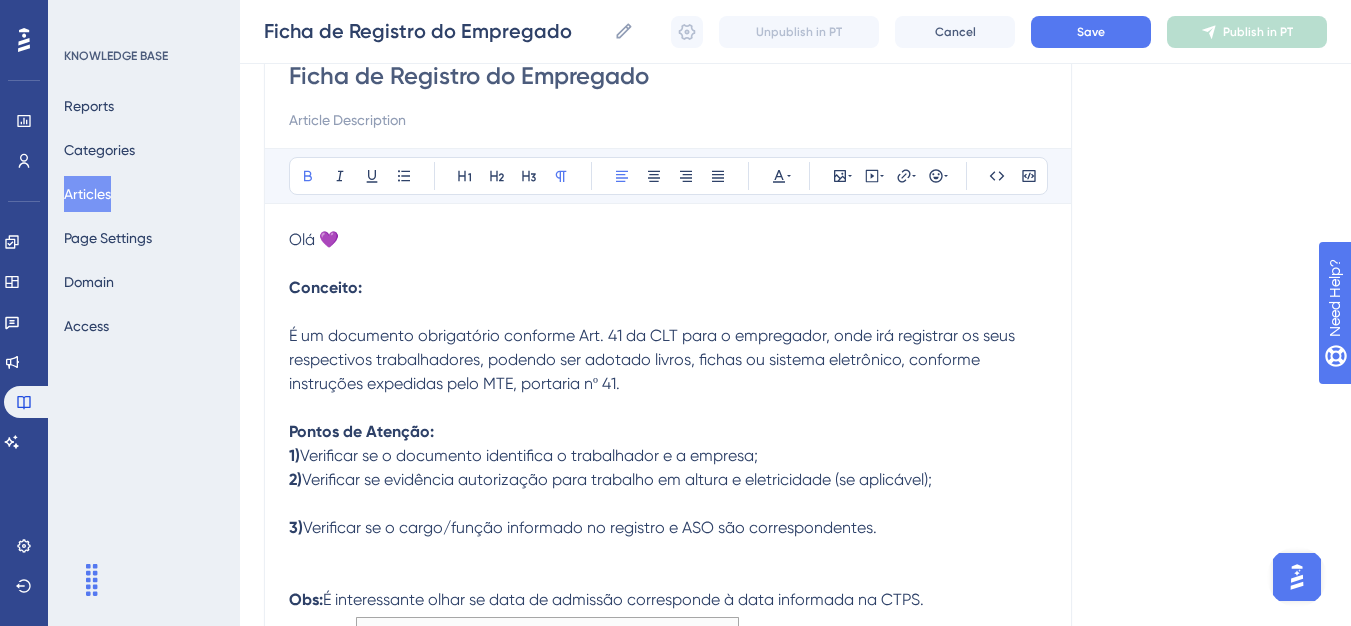 click on "Pontos de Atenção:" at bounding box center (668, 432) 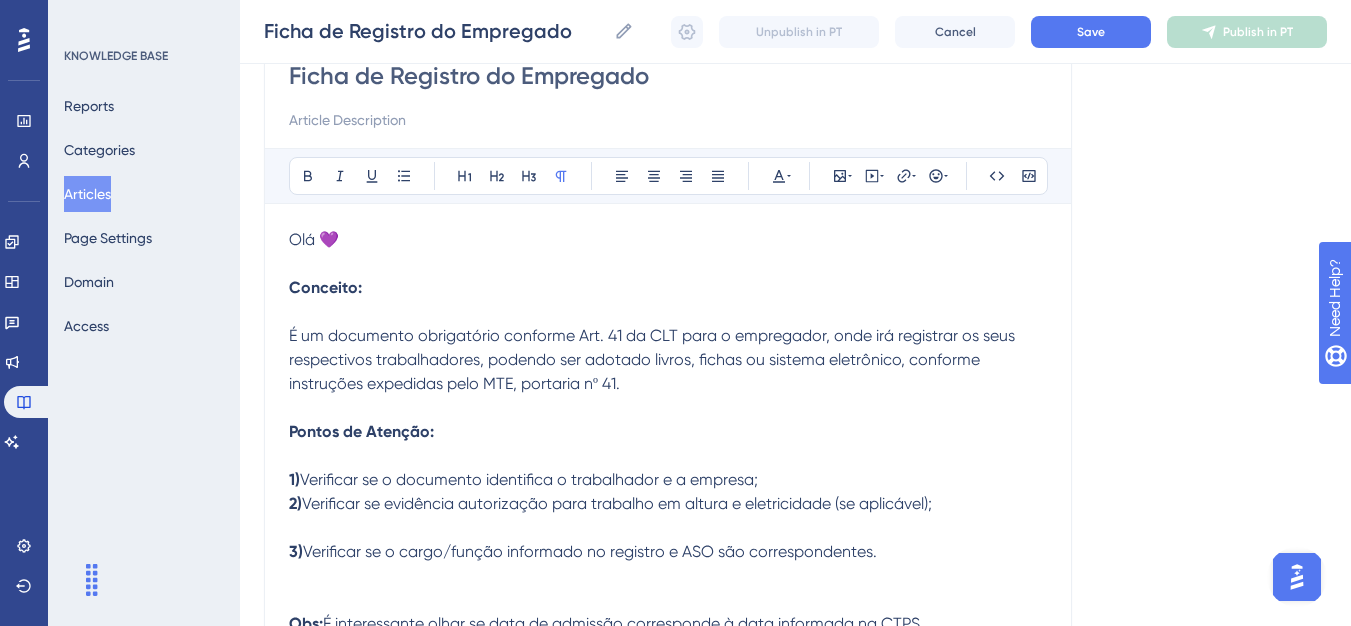 click on "1)  Verificar se o documento identifica o trabalhador e a empresa; 2)  Verificar se evidência autorização para trabalho em altura e eletricidade (se aplicável); 3)  Verificar se o cargo/função informado no registro e ASO são correspondentes." at bounding box center [668, 540] 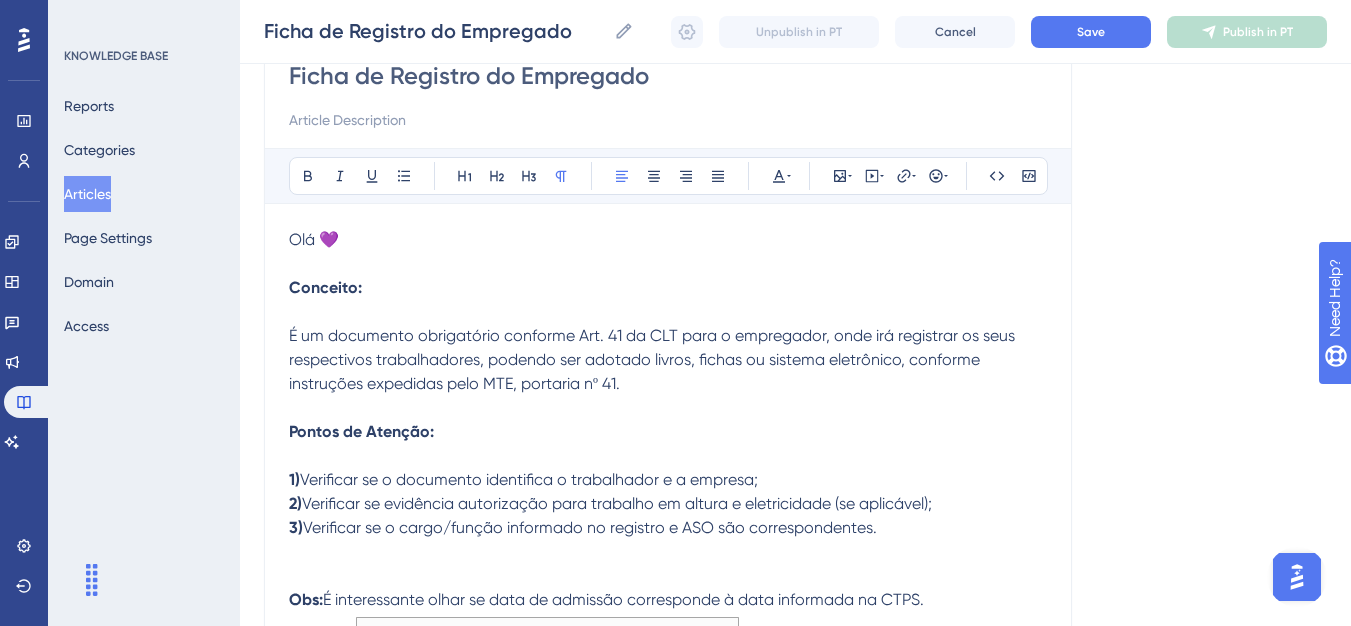 scroll, scrollTop: 297, scrollLeft: 0, axis: vertical 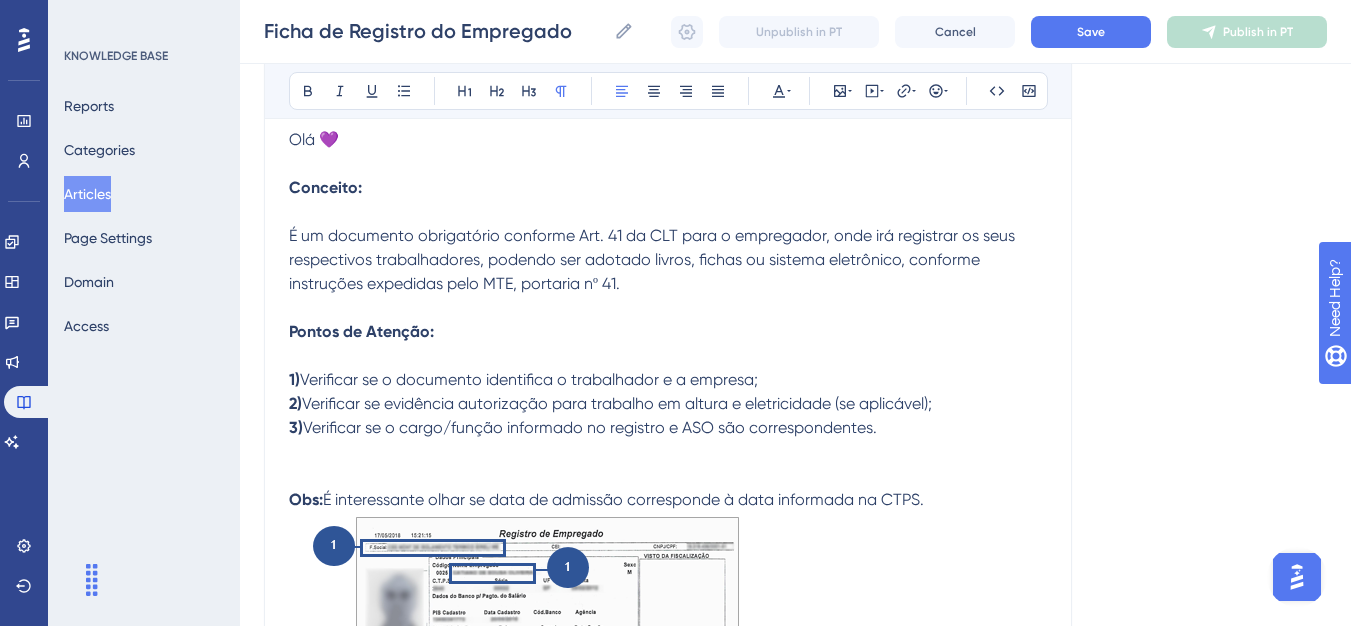 click on "1)  Verificar se o documento identifica o trabalhador e a empresa; 2)  Verificar se evidência autorização para trabalho em altura e eletricidade (se aplicável); 3)  Verificar se o cargo/função informado no registro e ASO são correspondentes." at bounding box center (668, 428) 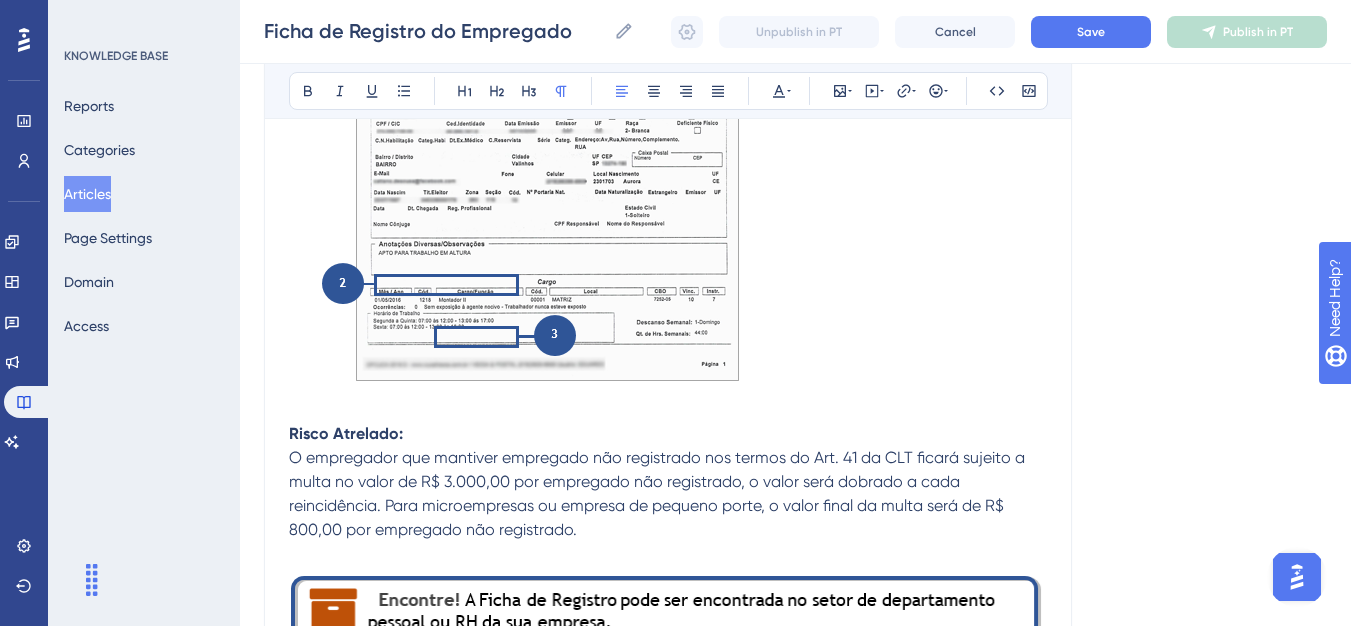scroll, scrollTop: 1097, scrollLeft: 0, axis: vertical 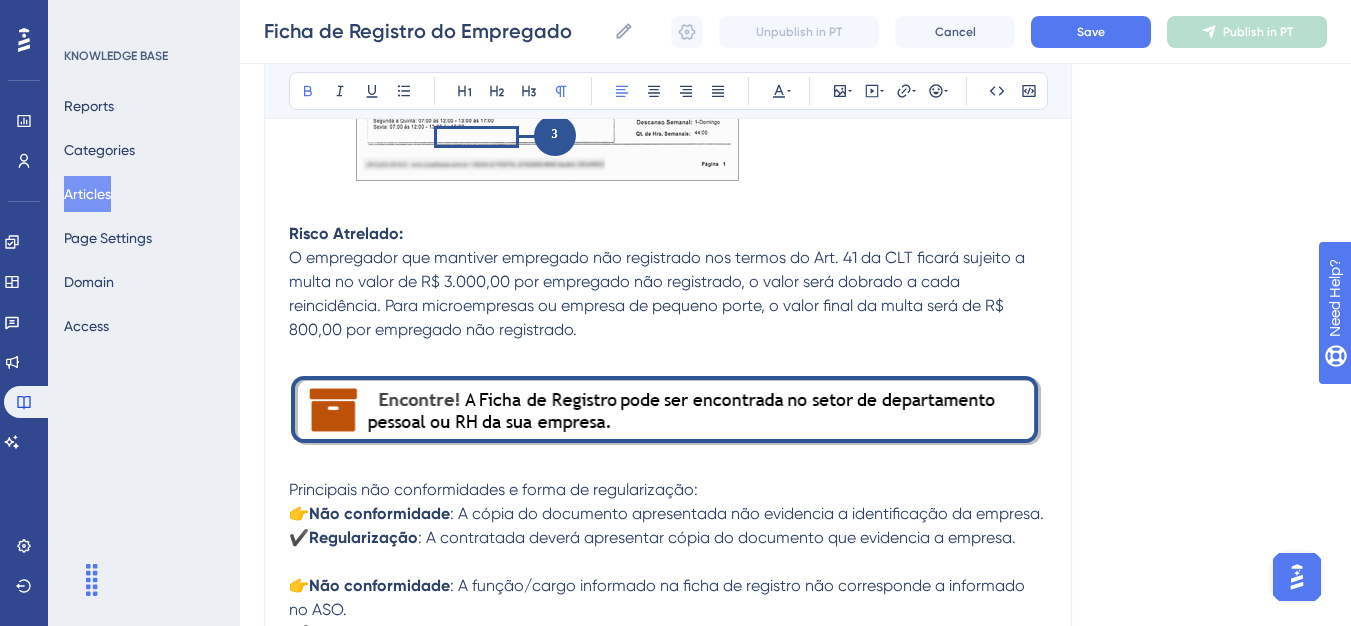 click on "Risco Atrelado:" at bounding box center [668, 234] 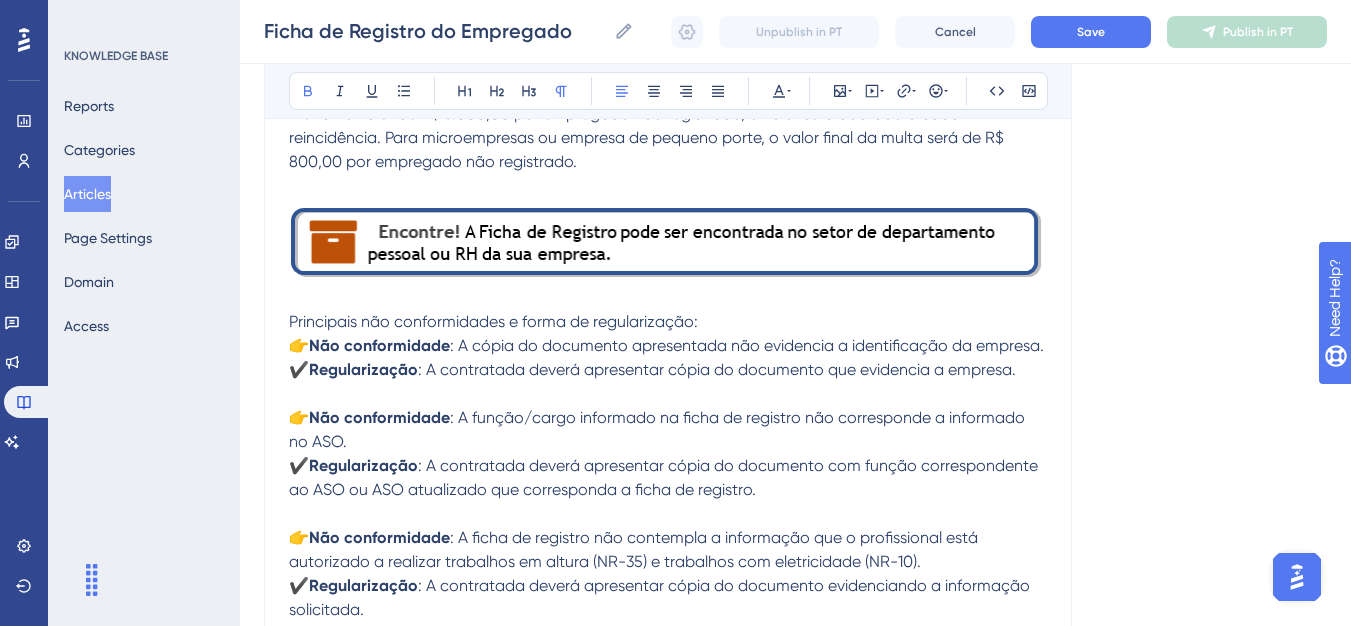 scroll, scrollTop: 1397, scrollLeft: 0, axis: vertical 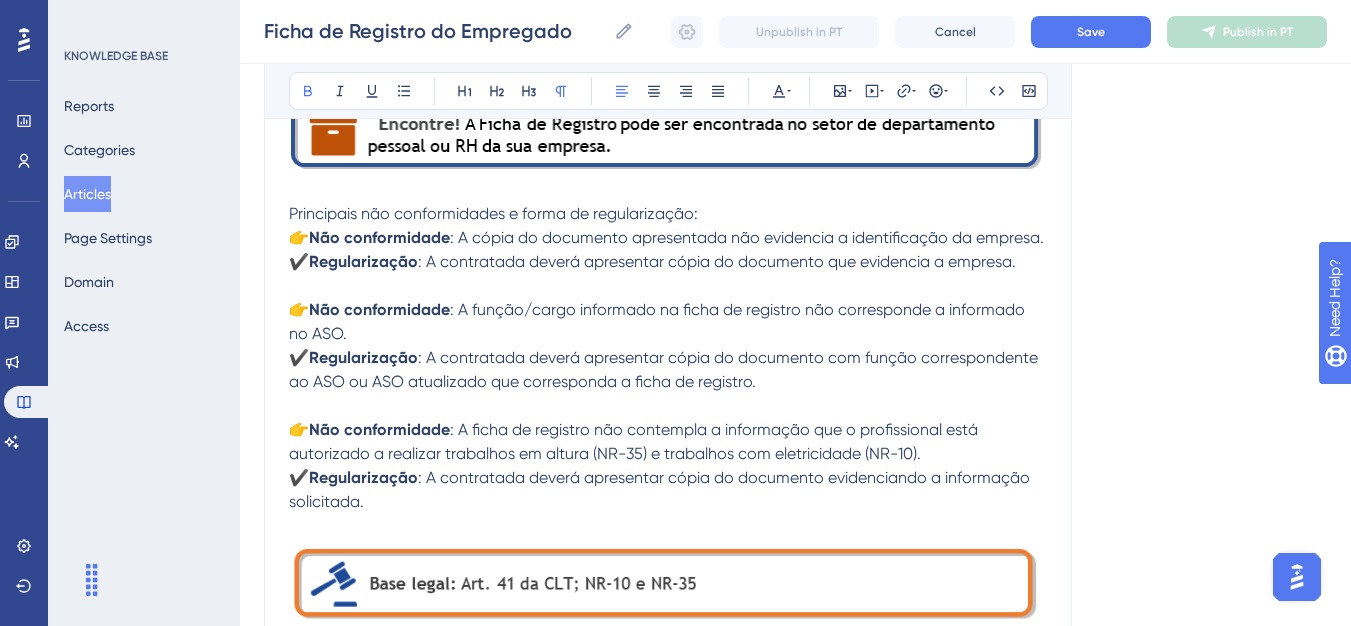 click on "Principais não conformidades e forma de regularização:" at bounding box center [493, 213] 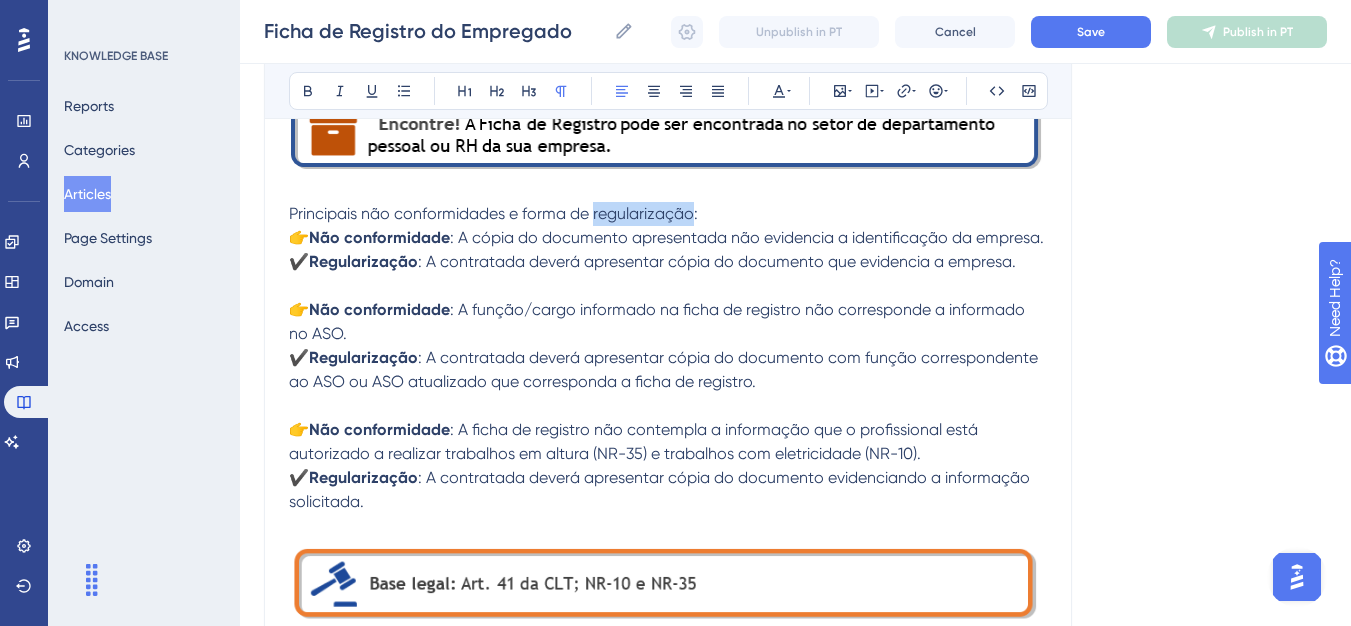 click on "Principais não conformidades e forma de regularização:" at bounding box center (493, 213) 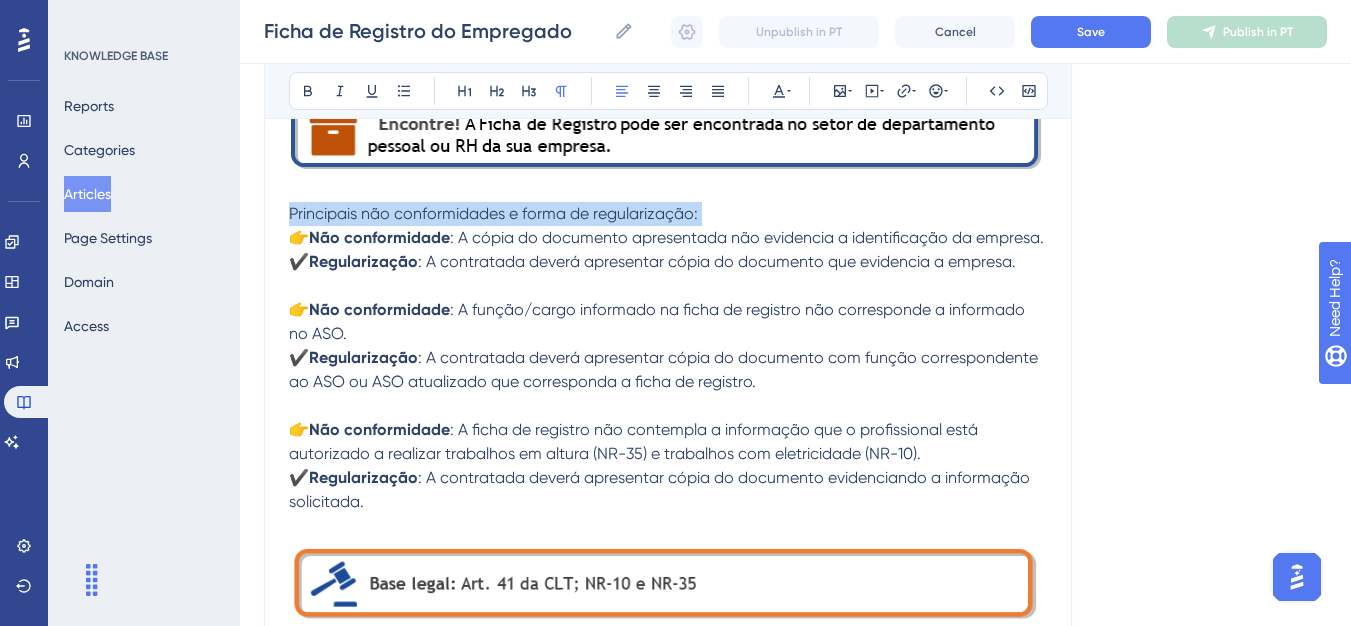 click on "Principais não conformidades e forma de regularização:" at bounding box center [493, 213] 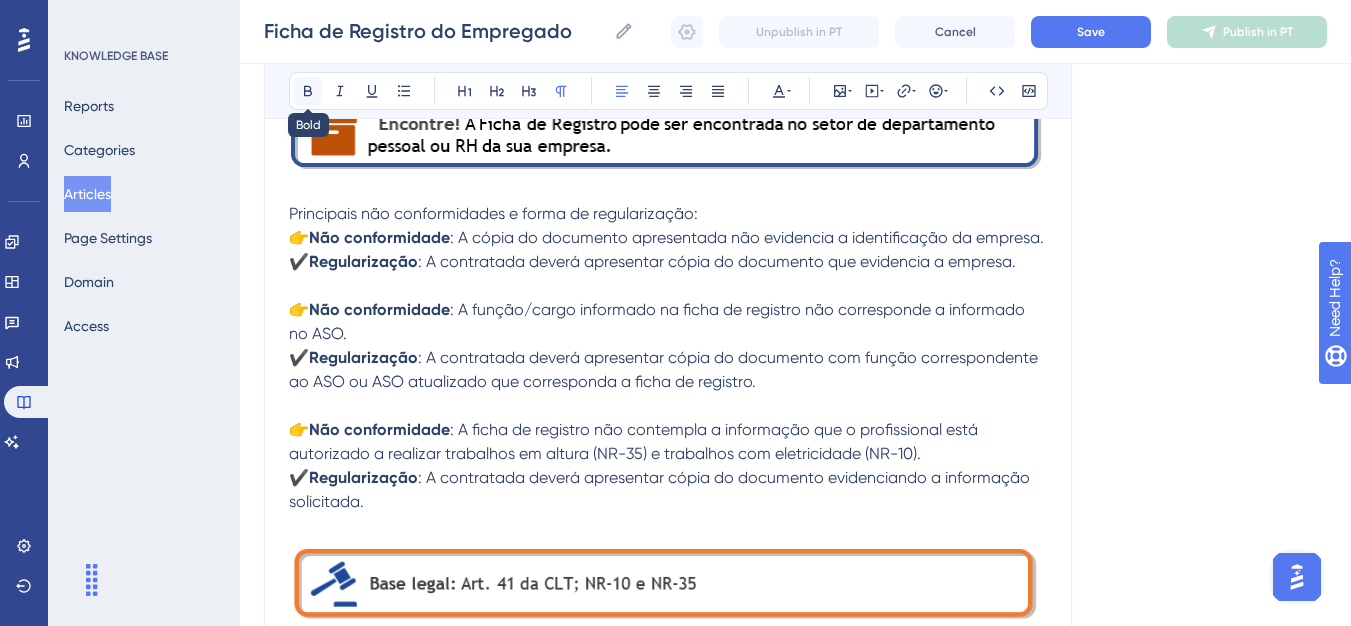 click 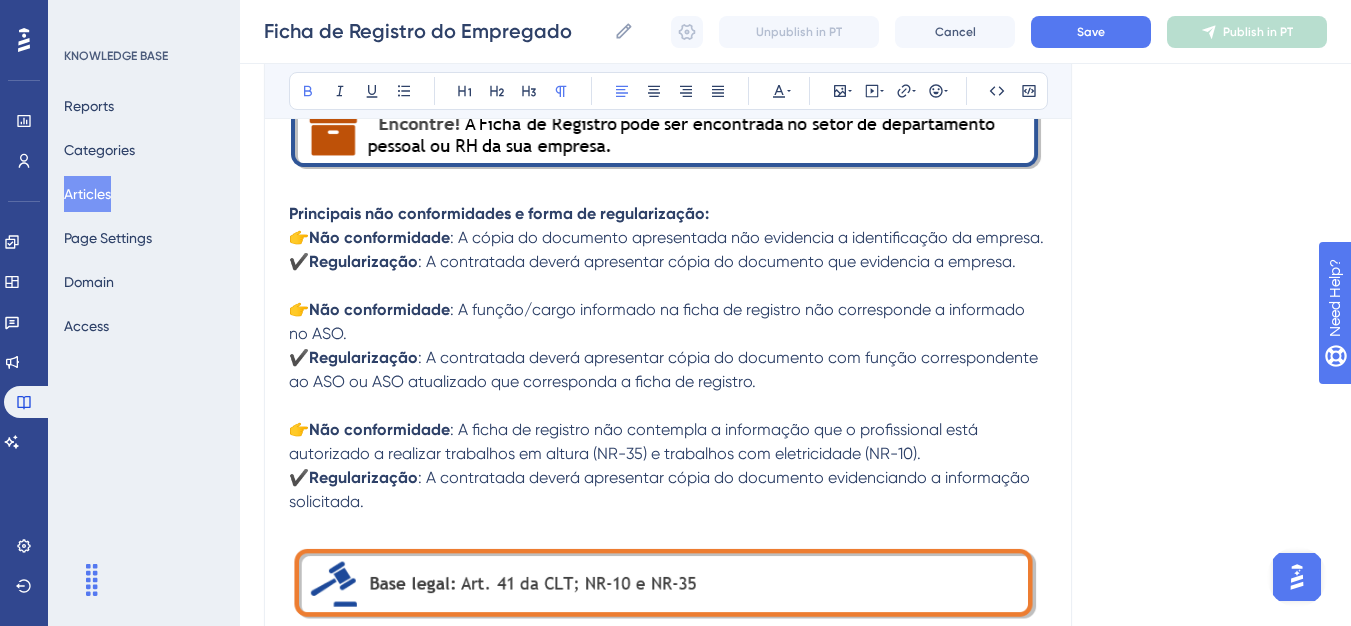 click on "Principais não conformidades e forma de regularização:" at bounding box center (668, 214) 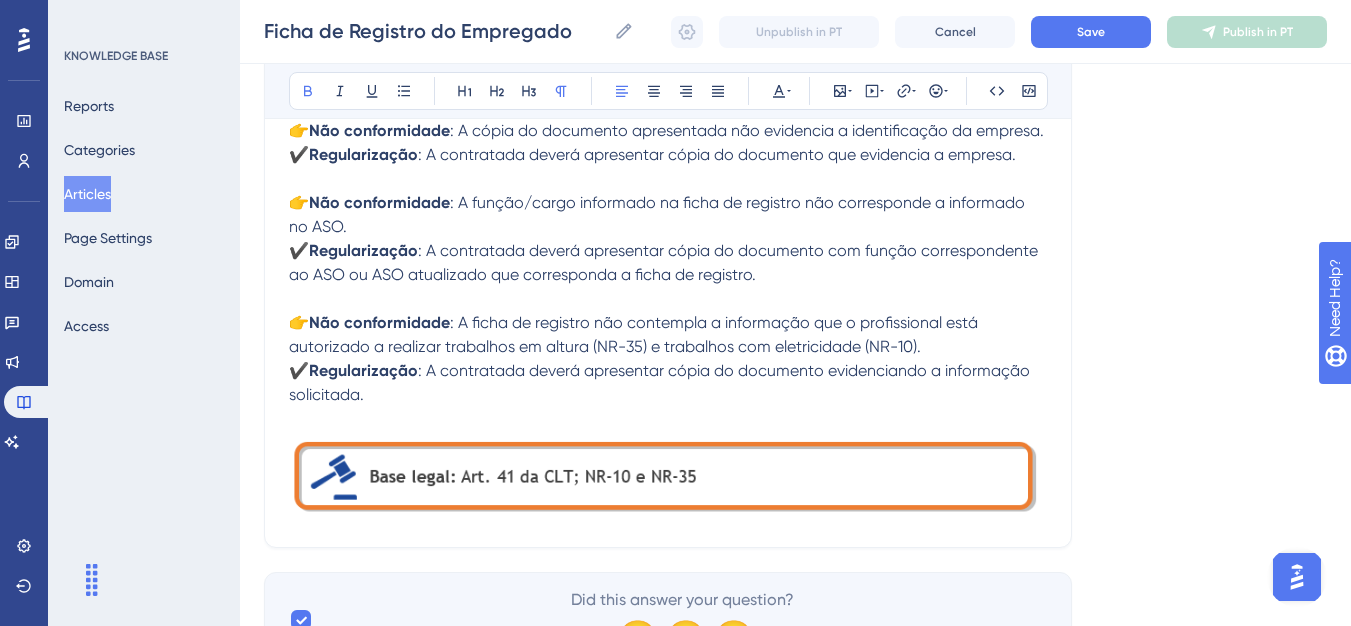 scroll, scrollTop: 1597, scrollLeft: 0, axis: vertical 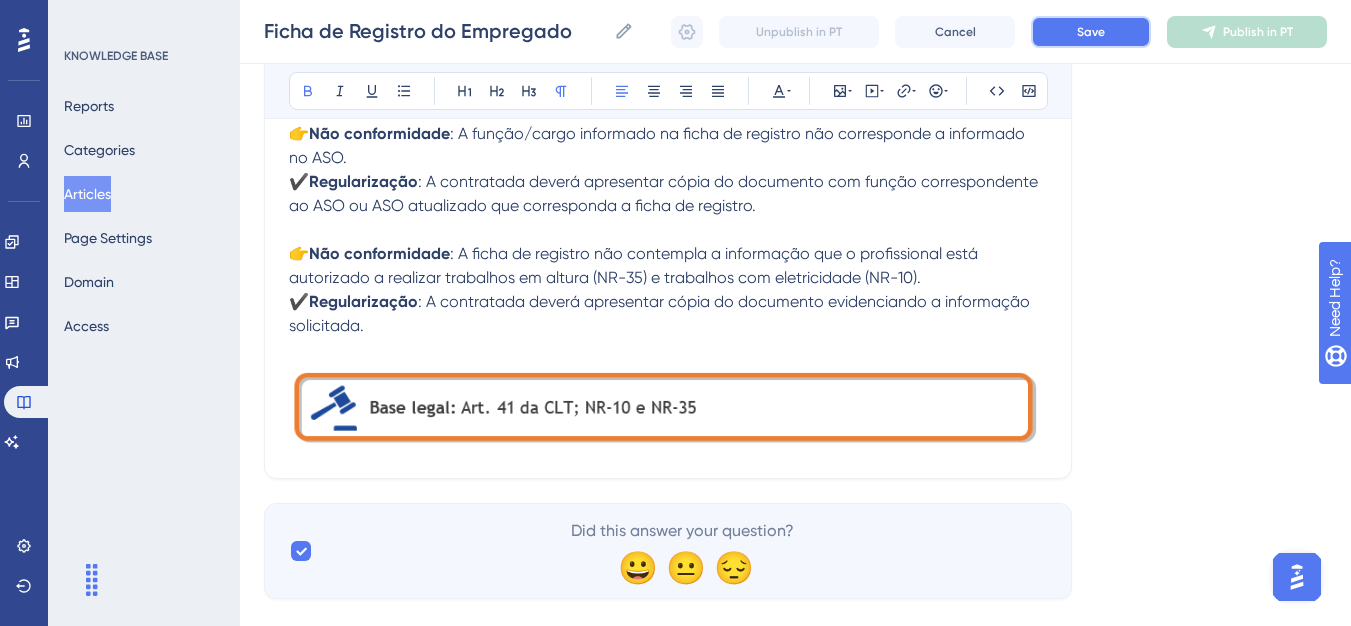 click on "Save" at bounding box center (1091, 32) 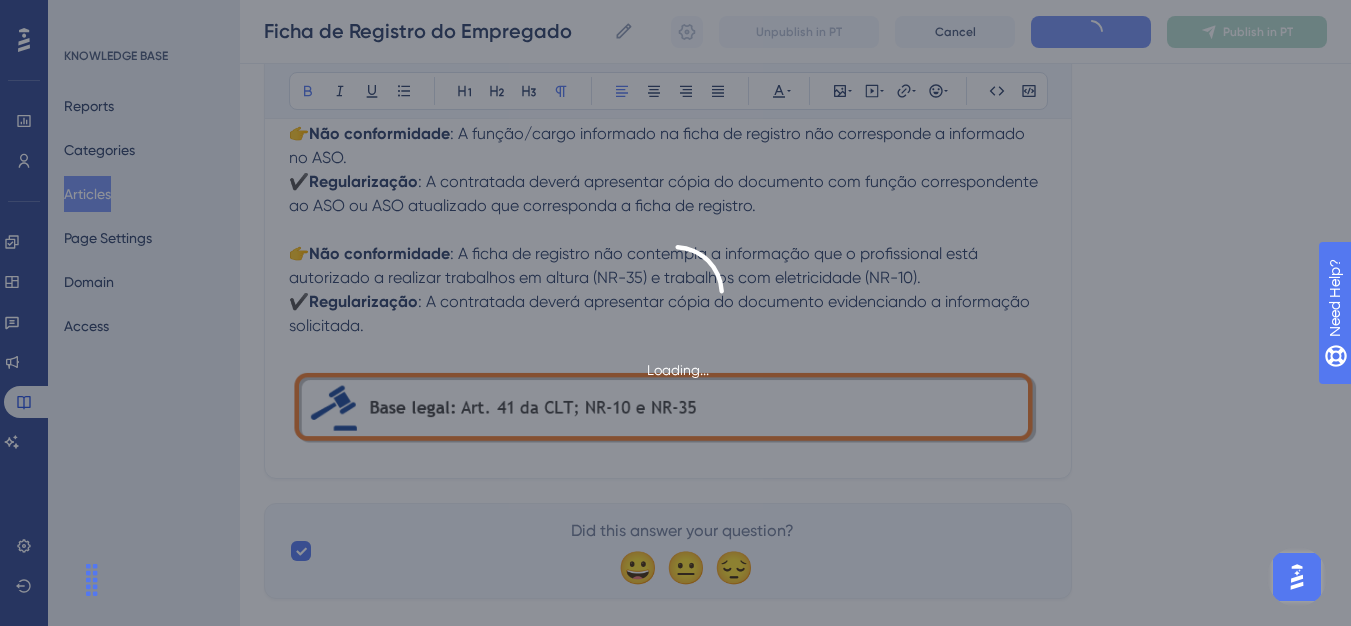 scroll, scrollTop: 789, scrollLeft: 0, axis: vertical 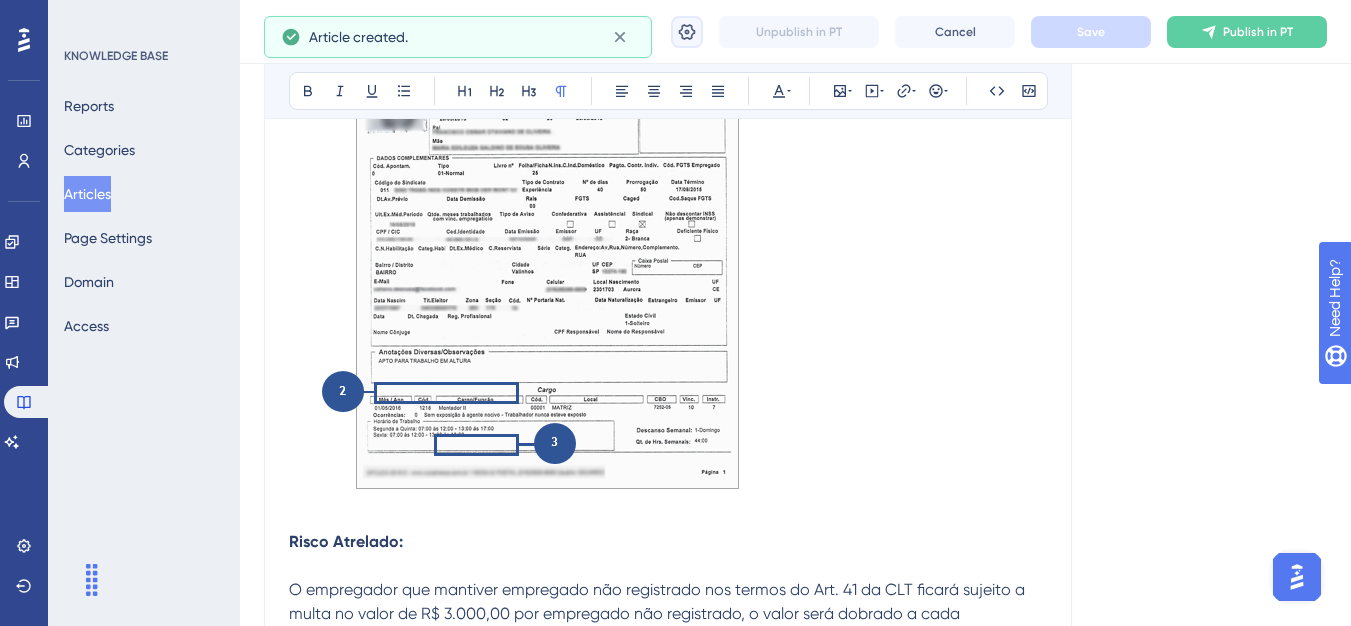 click 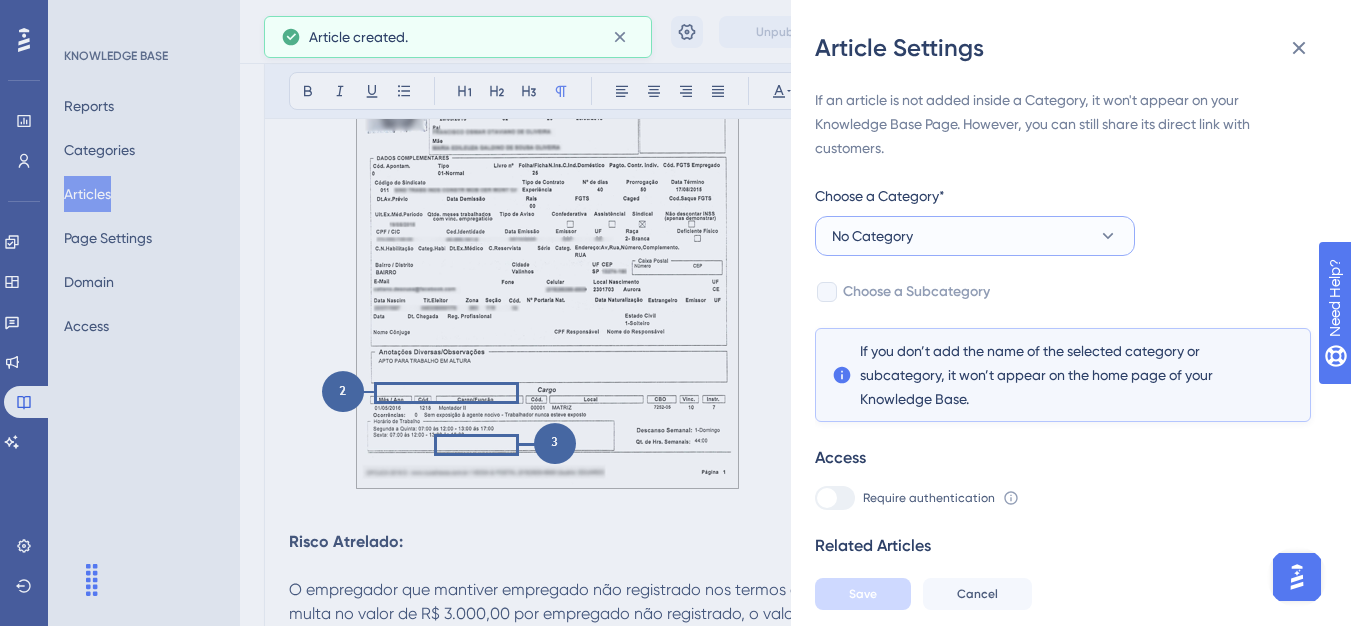 click on "No Category" at bounding box center (975, 236) 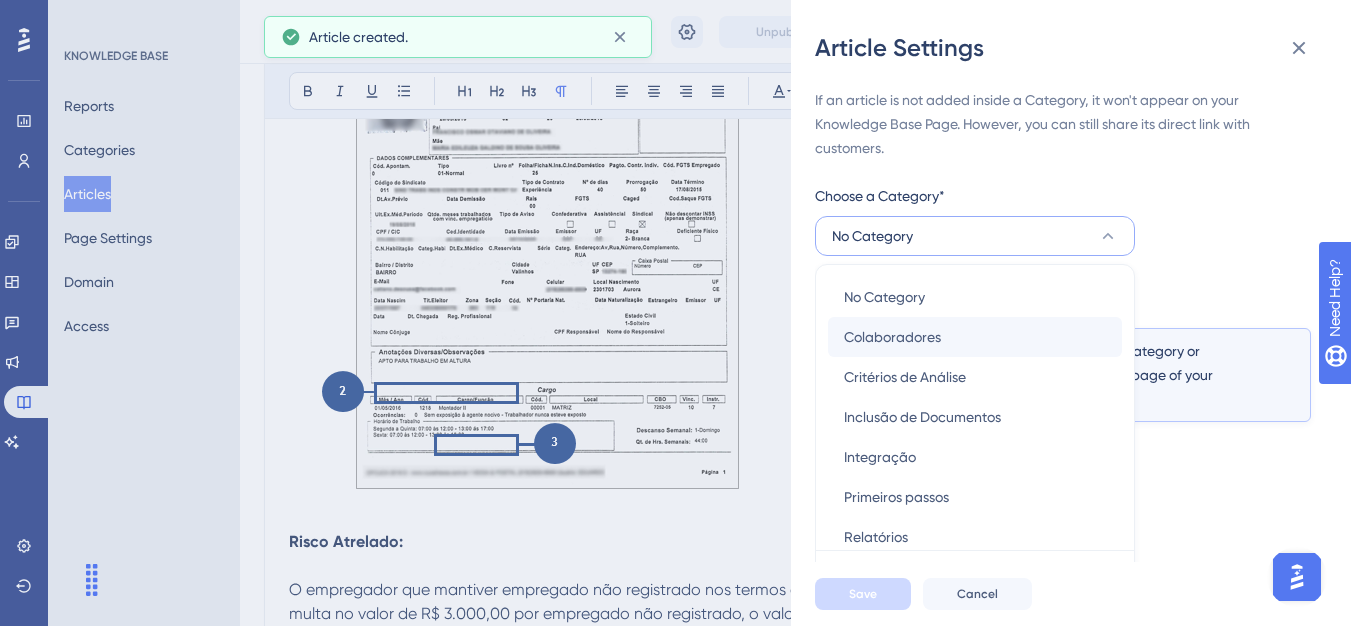 scroll, scrollTop: 49, scrollLeft: 0, axis: vertical 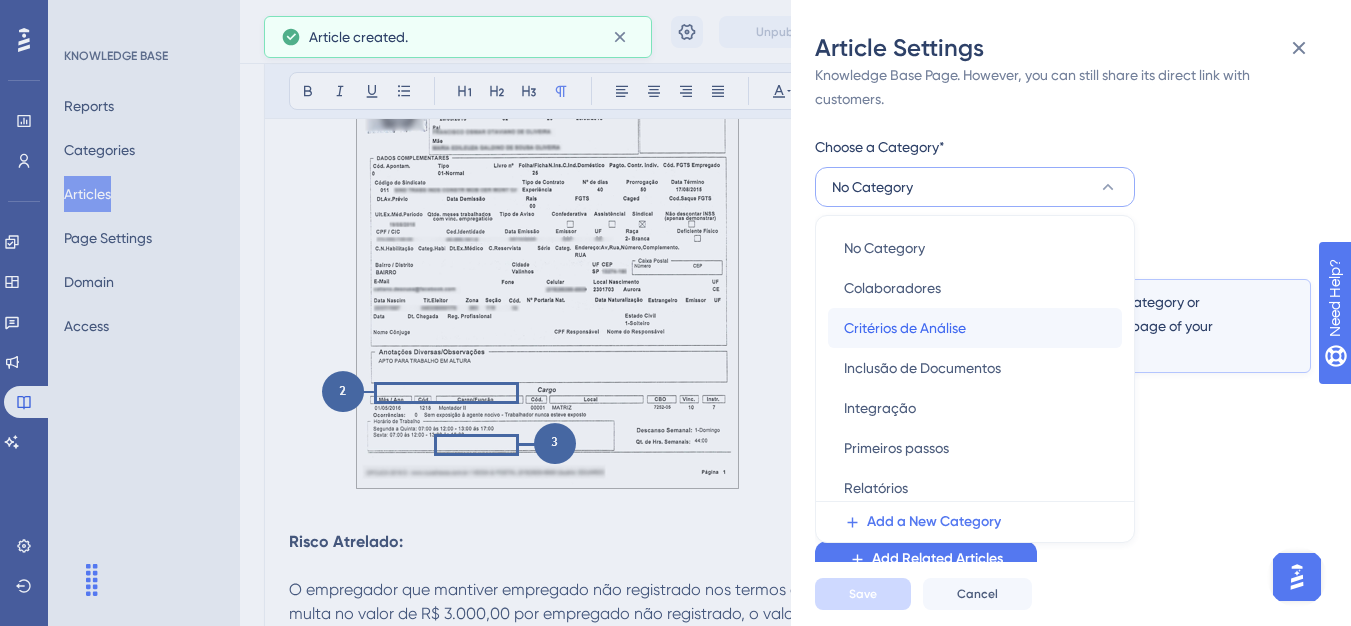 click on "Critérios de Análise" at bounding box center (905, 328) 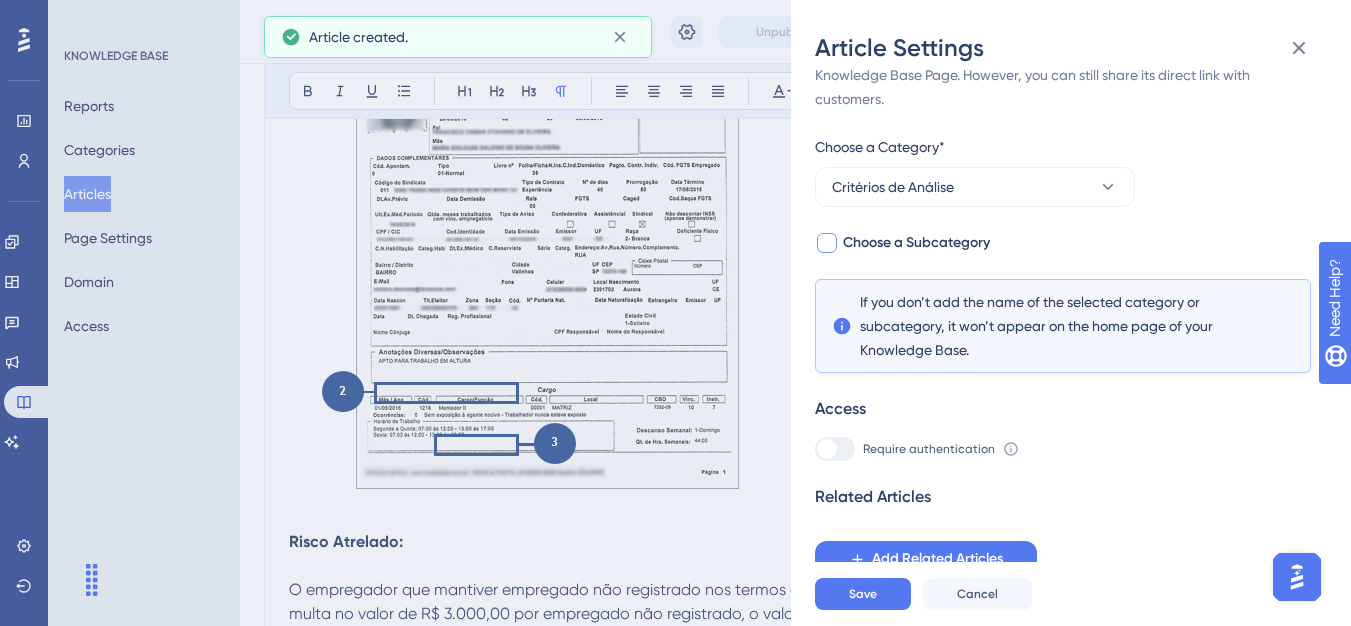 click on "Choose a Subcategory" at bounding box center (916, 243) 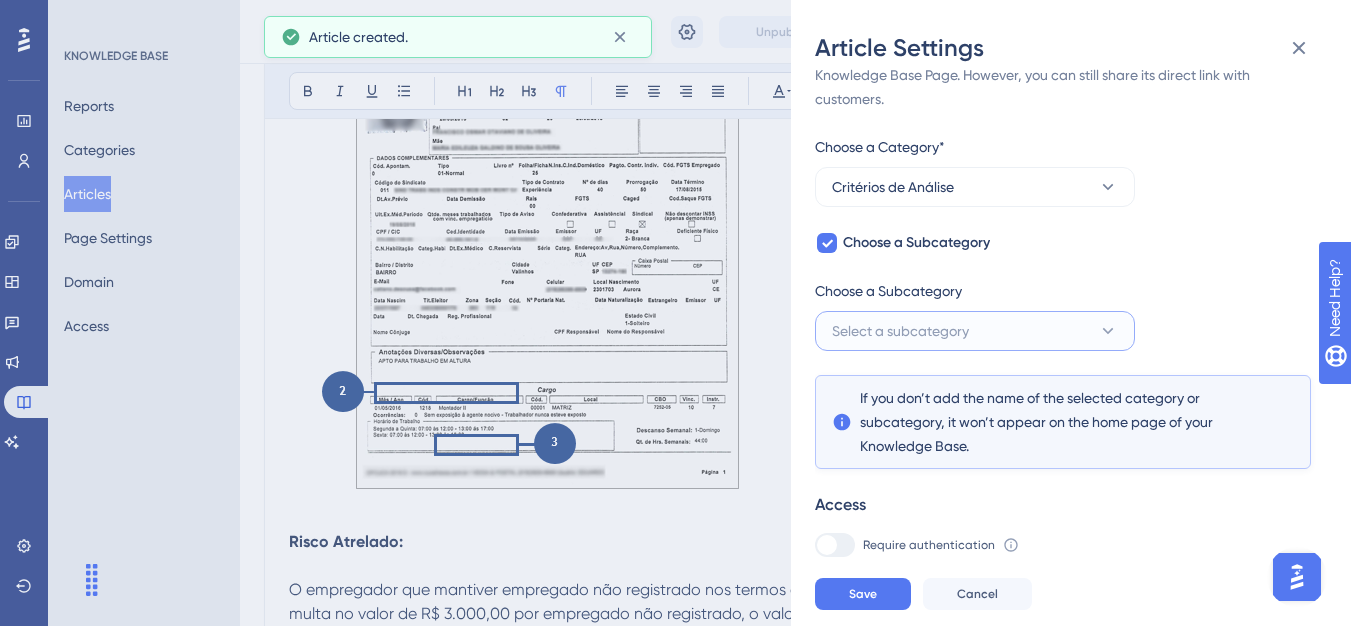 click on "Select a subcategory" at bounding box center [900, 331] 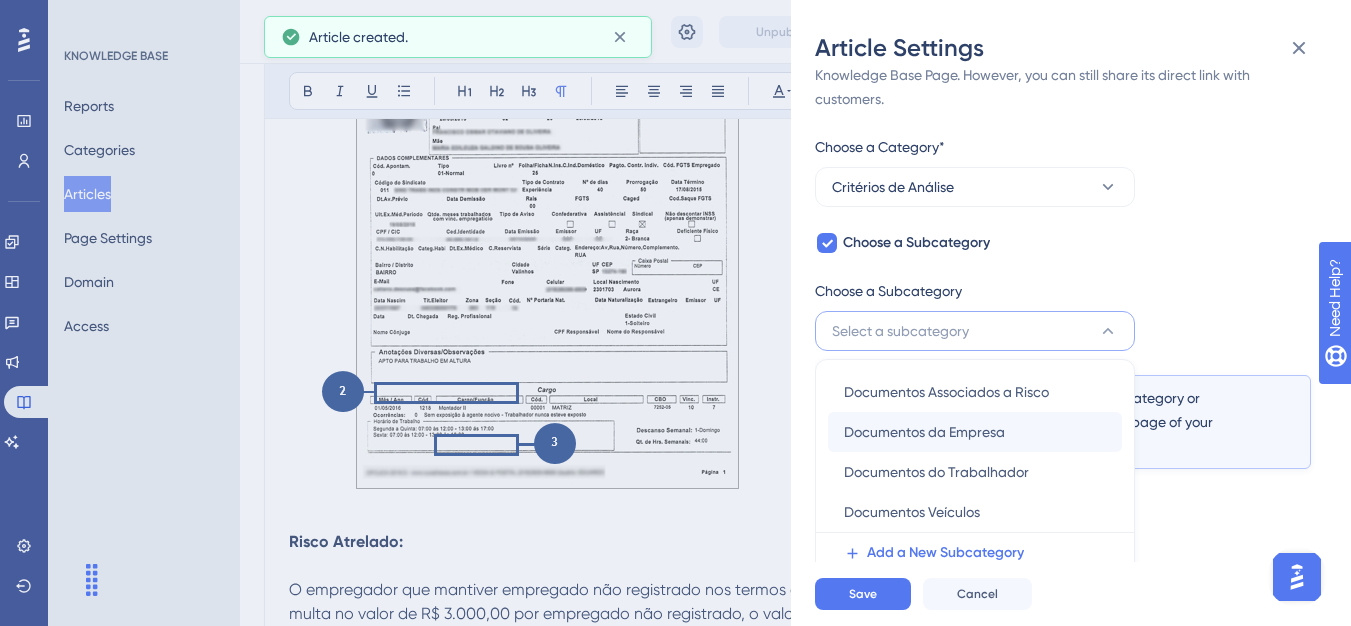 scroll, scrollTop: 145, scrollLeft: 0, axis: vertical 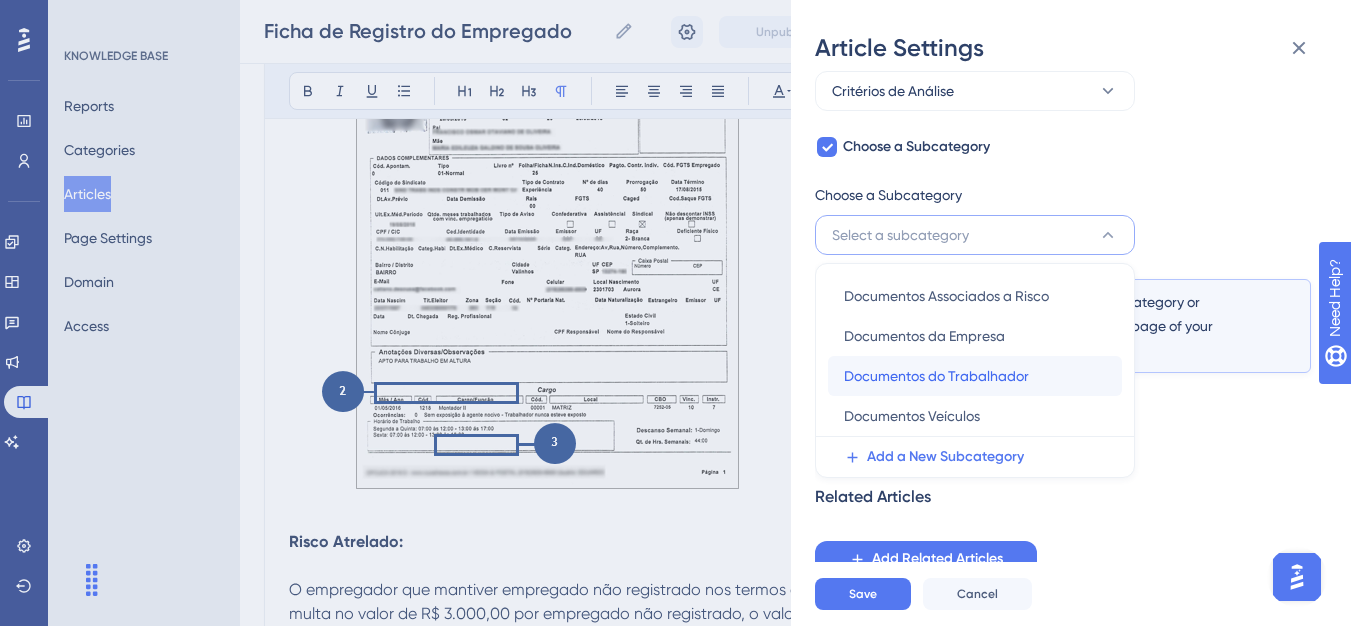 click on "Documentos do Trabalhador" at bounding box center [936, 376] 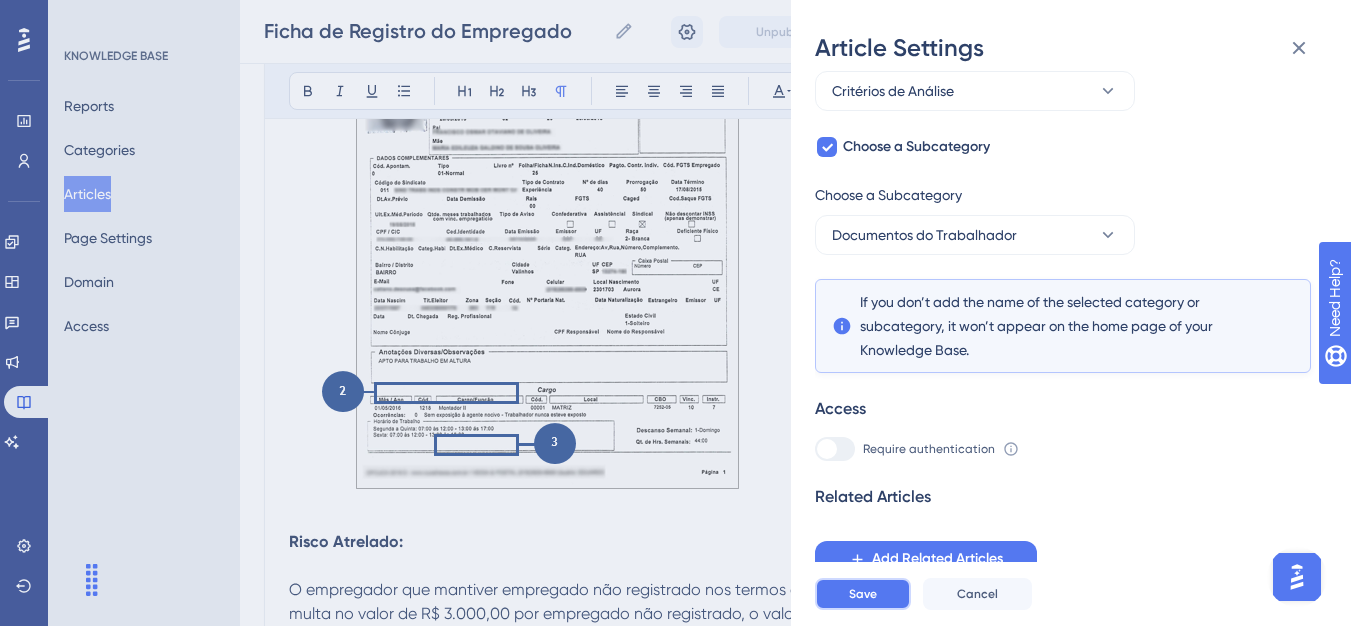 click on "Save" at bounding box center [863, 594] 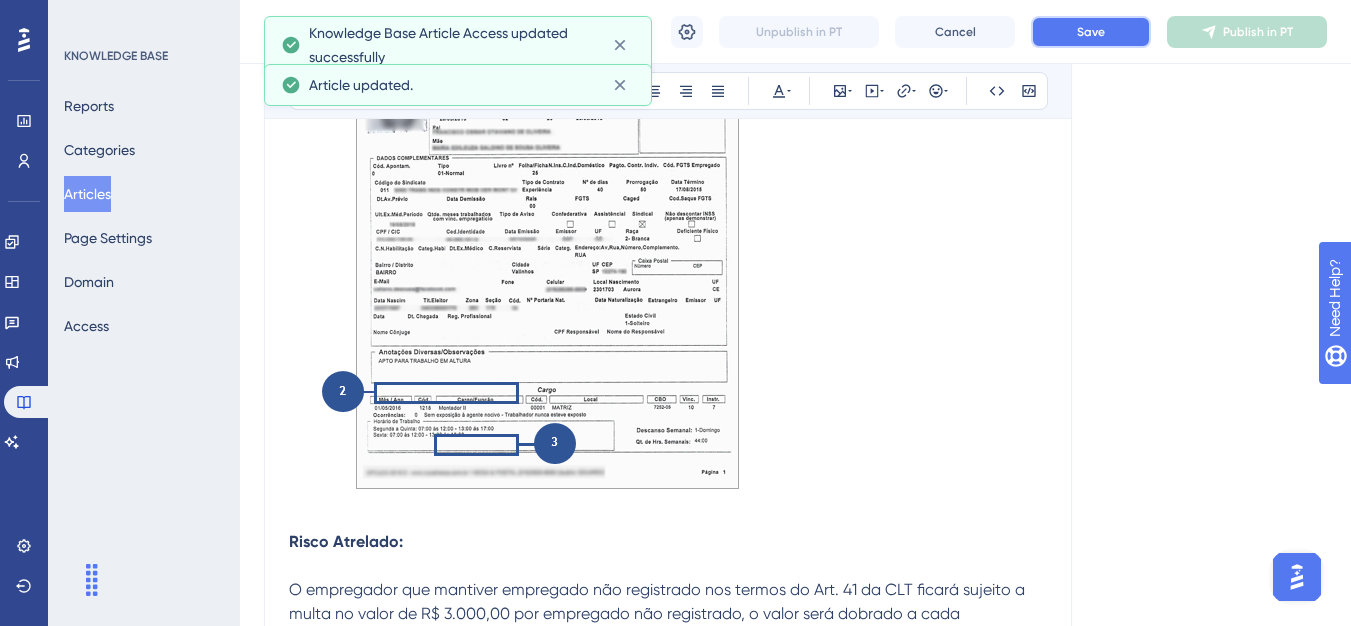 click on "Save" at bounding box center (1091, 32) 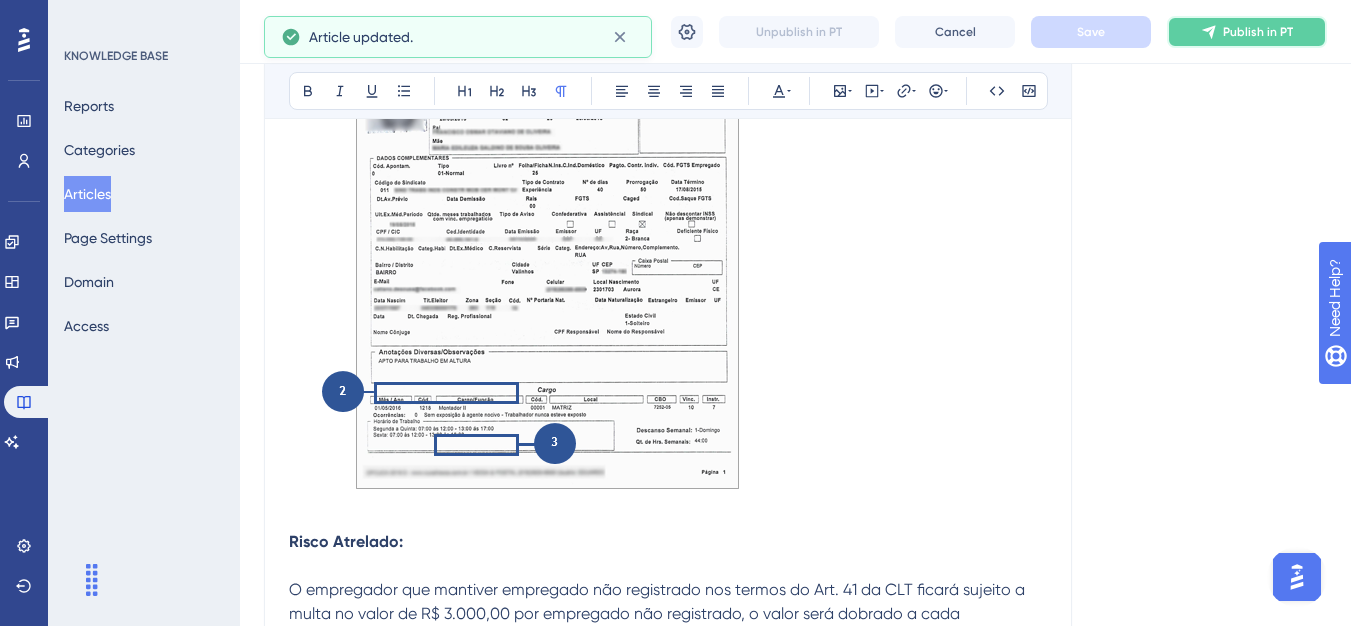 click on "Publish in PT" at bounding box center [1247, 32] 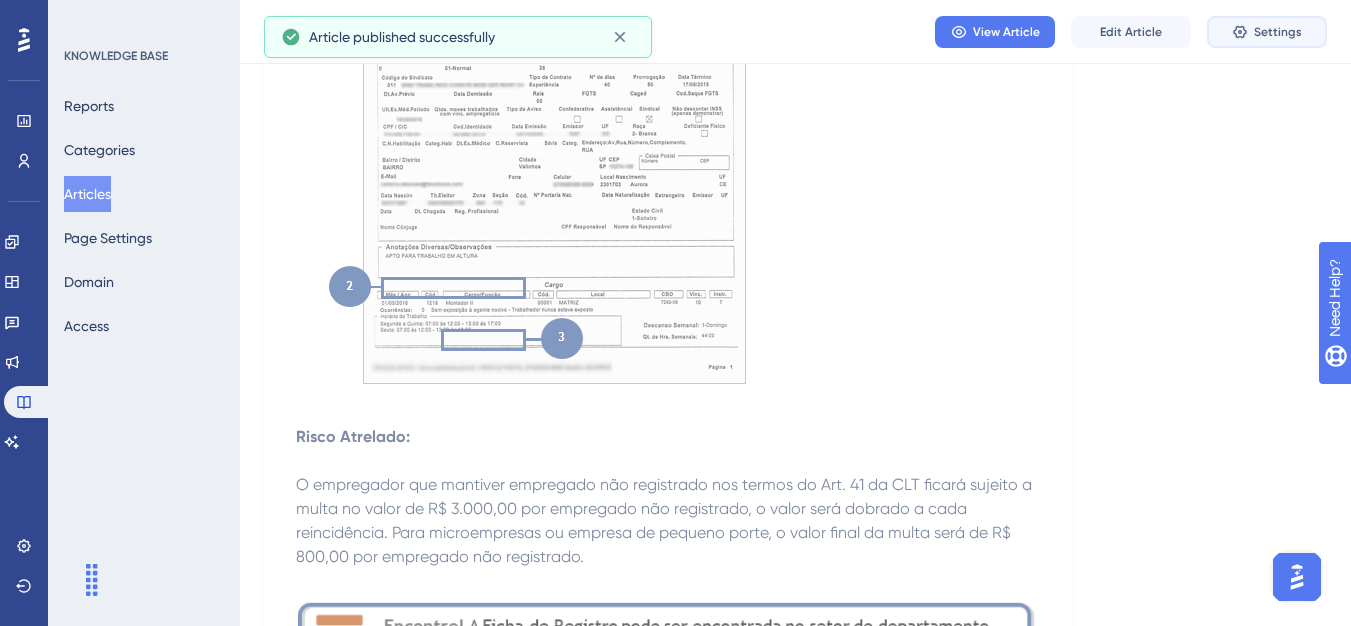 click on "Settings" at bounding box center (1267, 32) 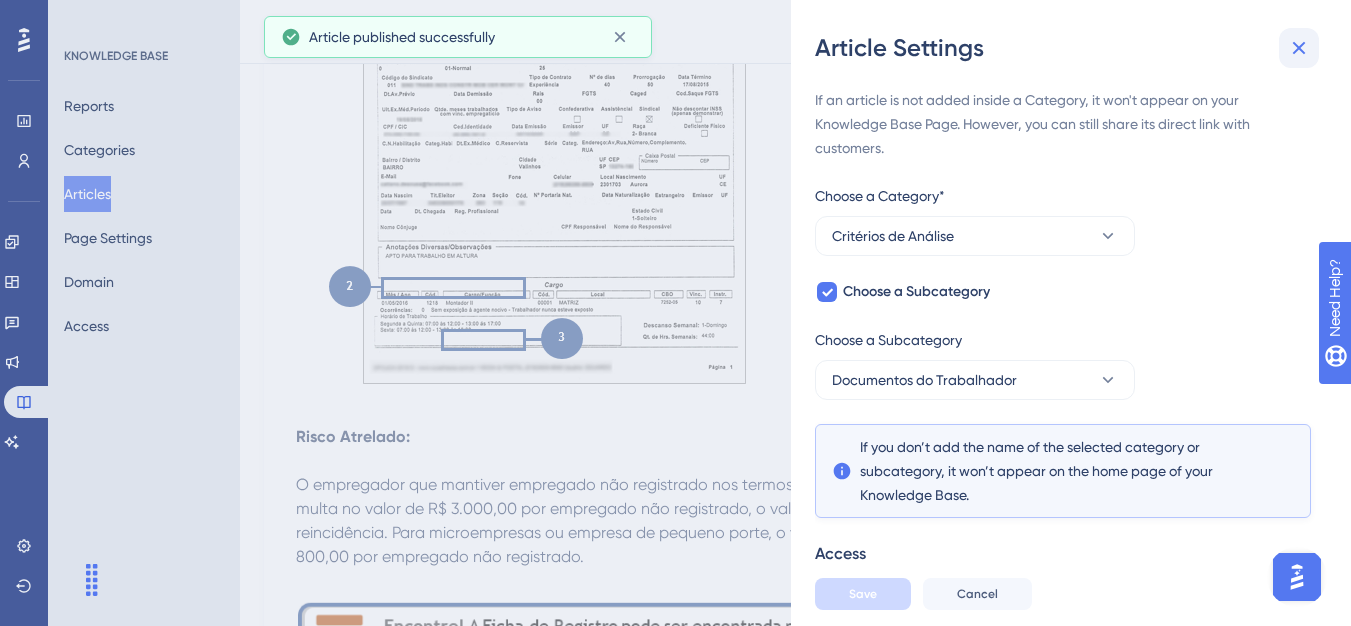 click at bounding box center [1299, 48] 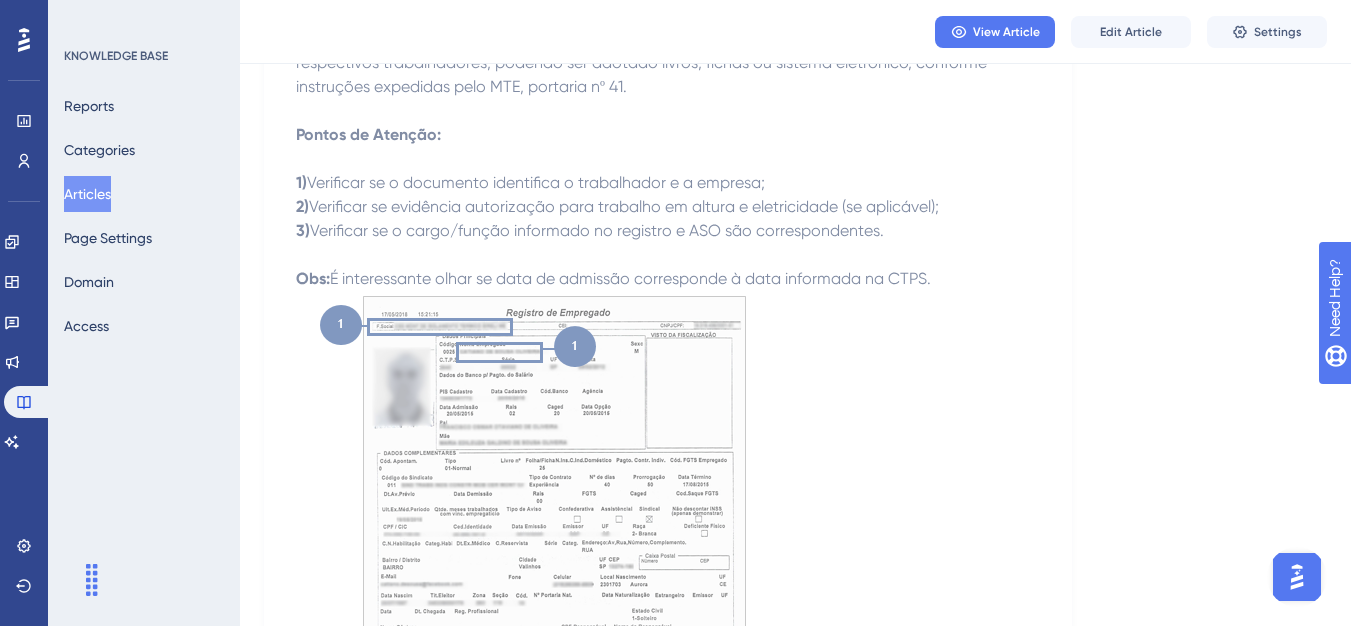 scroll, scrollTop: 0, scrollLeft: 0, axis: both 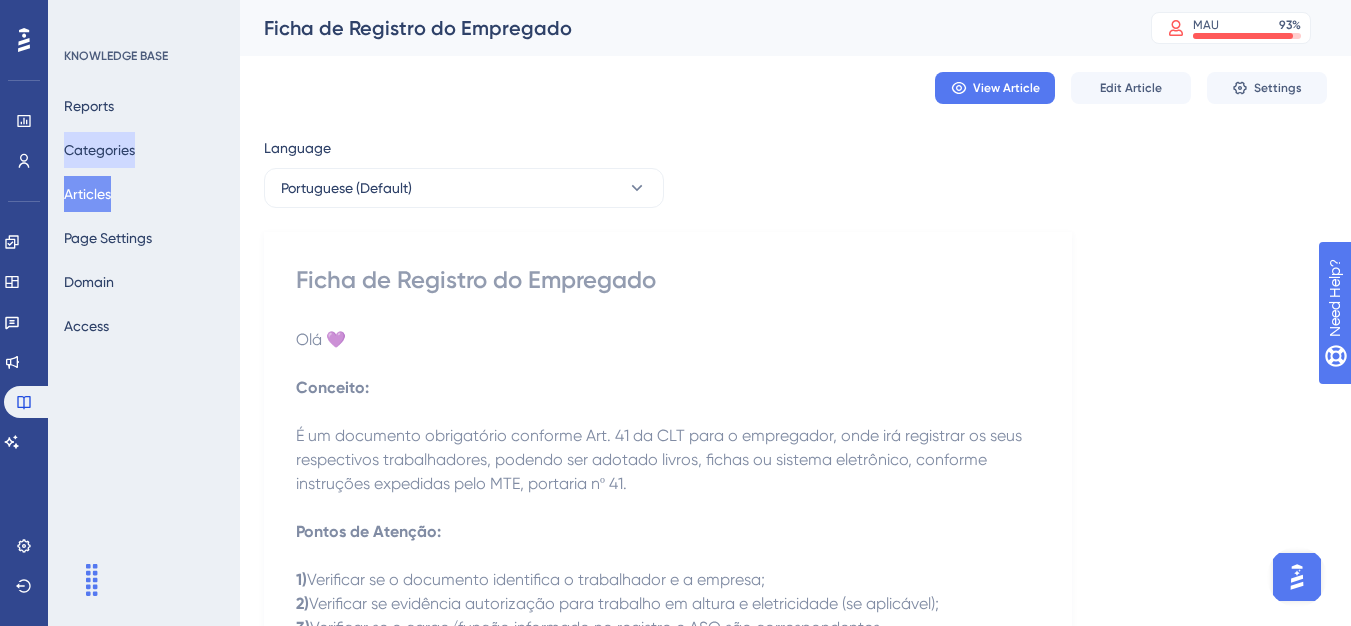 drag, startPoint x: 106, startPoint y: 196, endPoint x: 106, endPoint y: 153, distance: 43 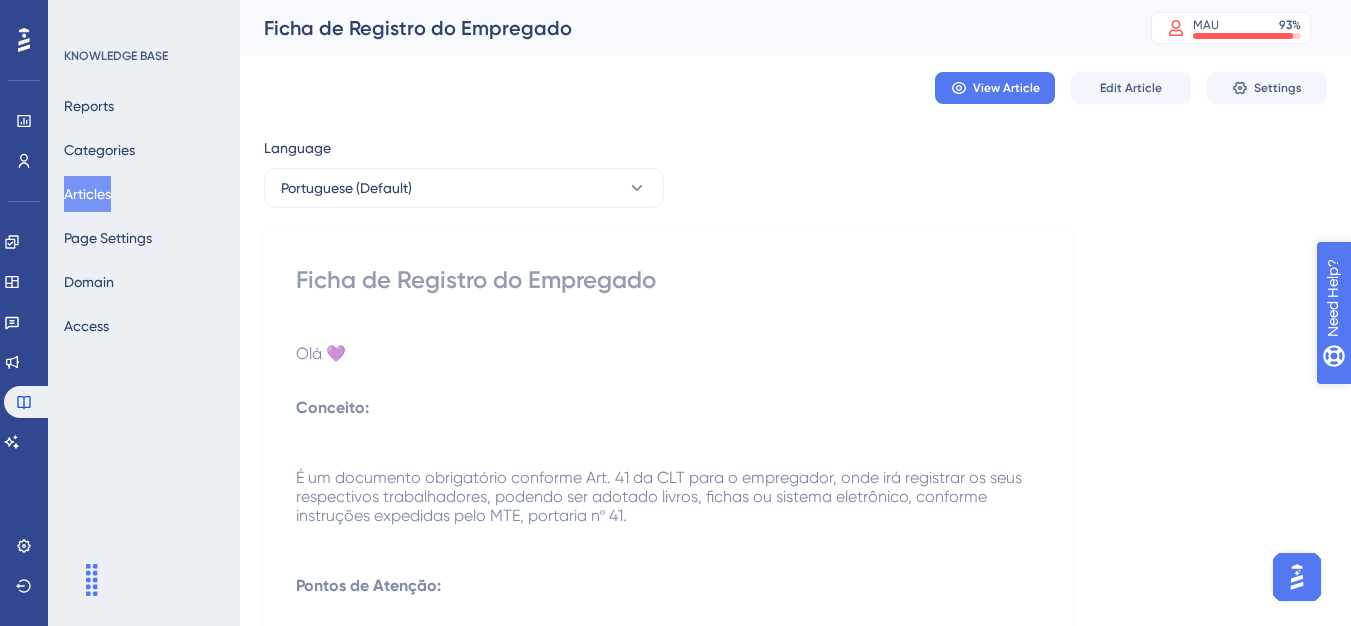click on "Articles" at bounding box center [87, 194] 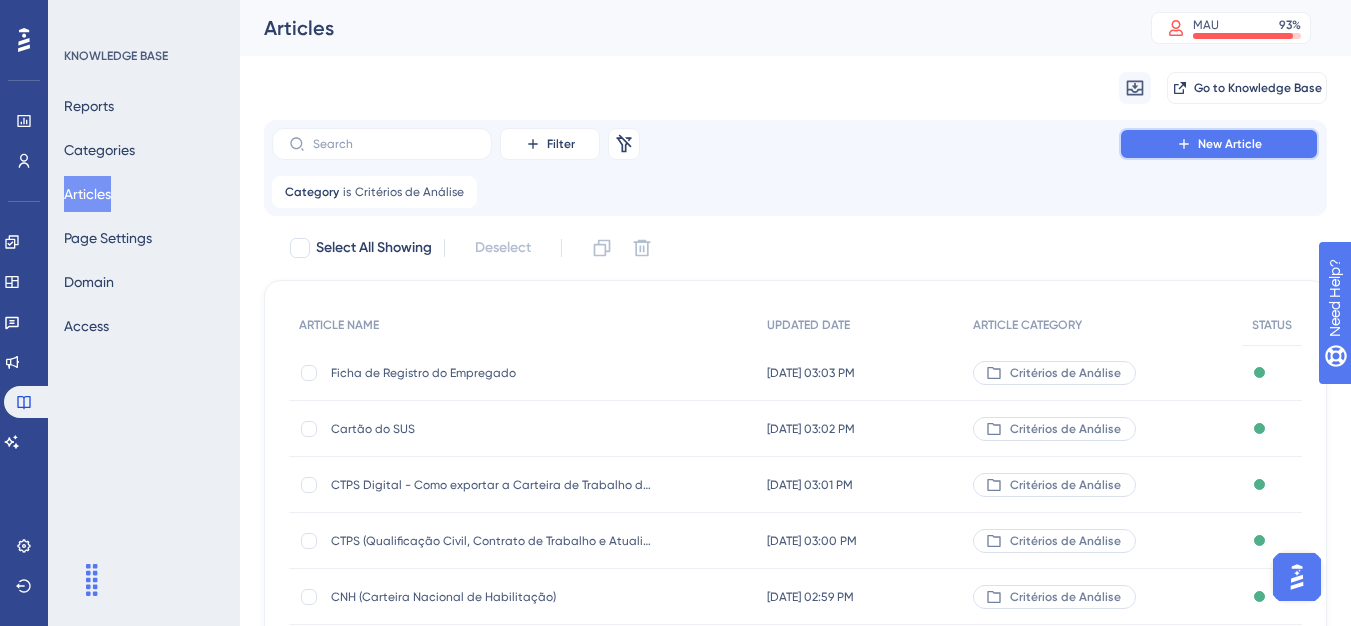 click on "New Article" at bounding box center (1219, 144) 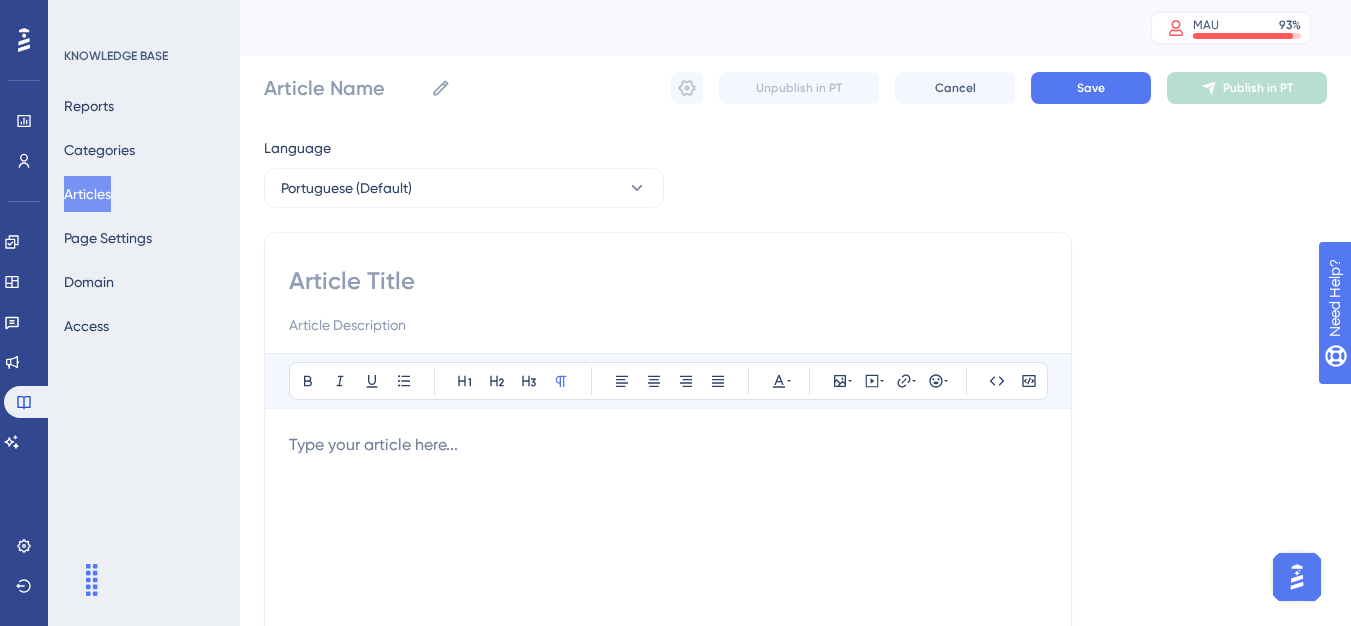 click on "Bold Italic Underline Bullet Point Heading 1 Heading 2 Heading 3 Normal Align Left Align Center Align Right Align Justify Text Color Insert Image Embed Video Hyperlink Emojis Code Code Block Type your article here..." at bounding box center (668, 565) 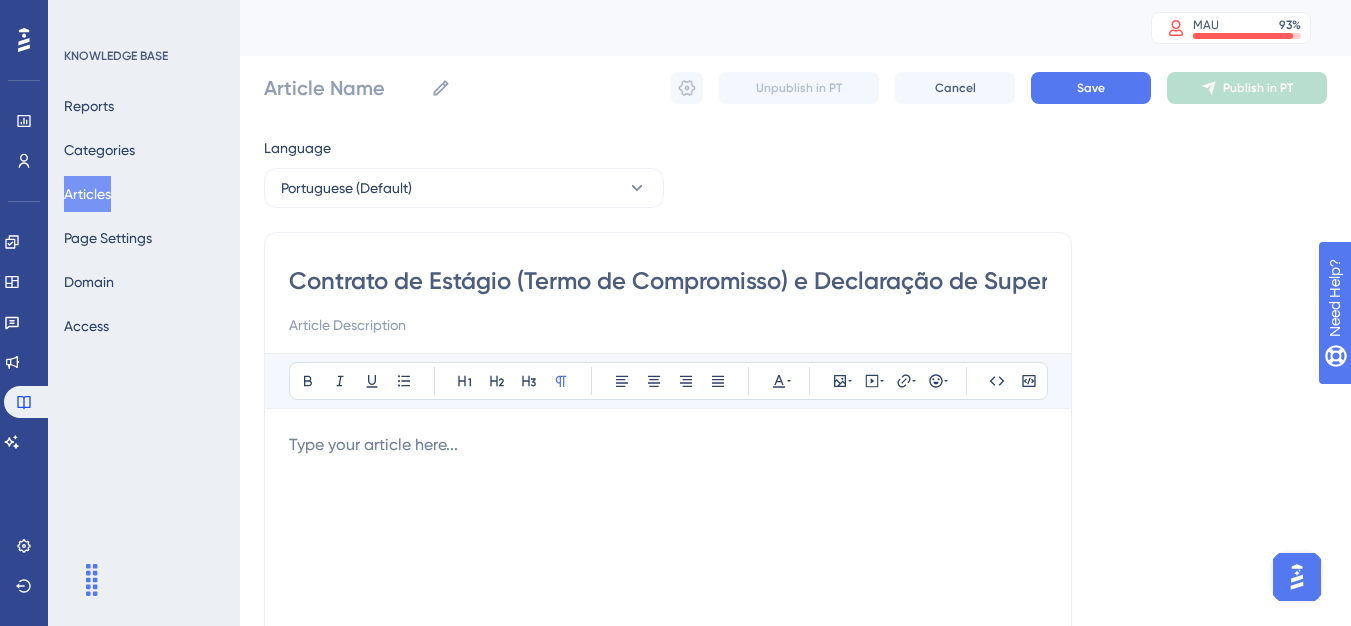 scroll, scrollTop: 0, scrollLeft: 188, axis: horizontal 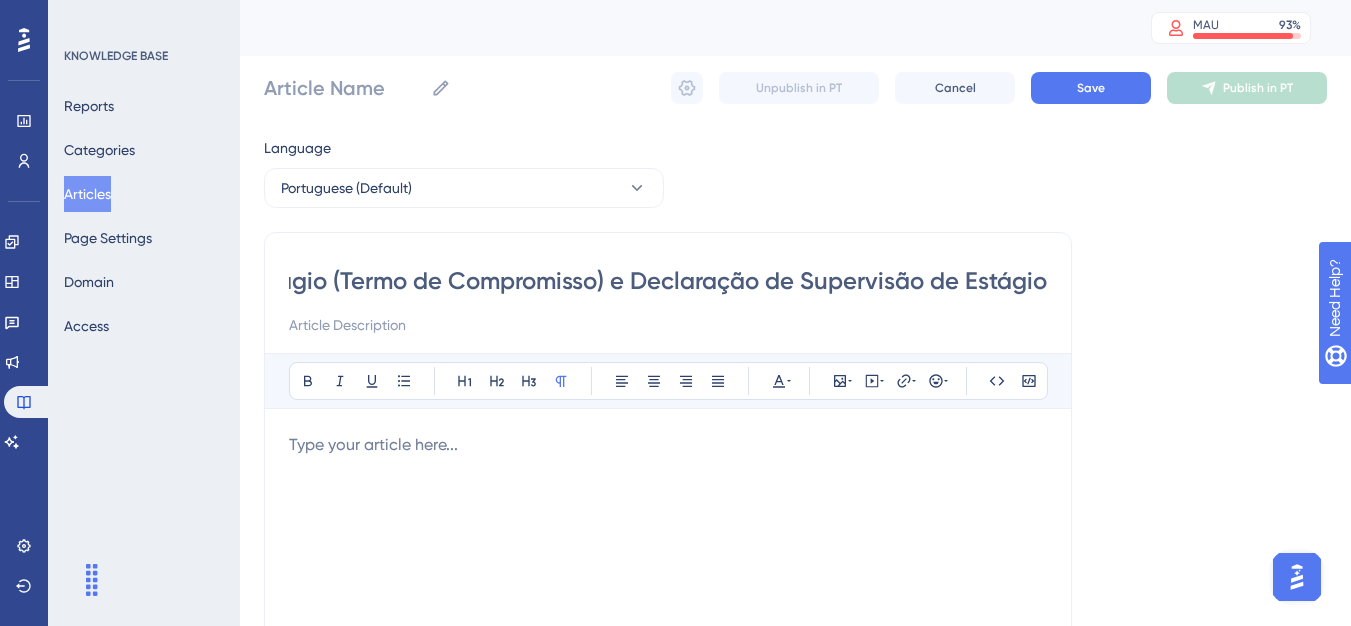 type on "Contrato de Estágio (Termo de Compromisso) e Declaração de Supervisão de Estágio" 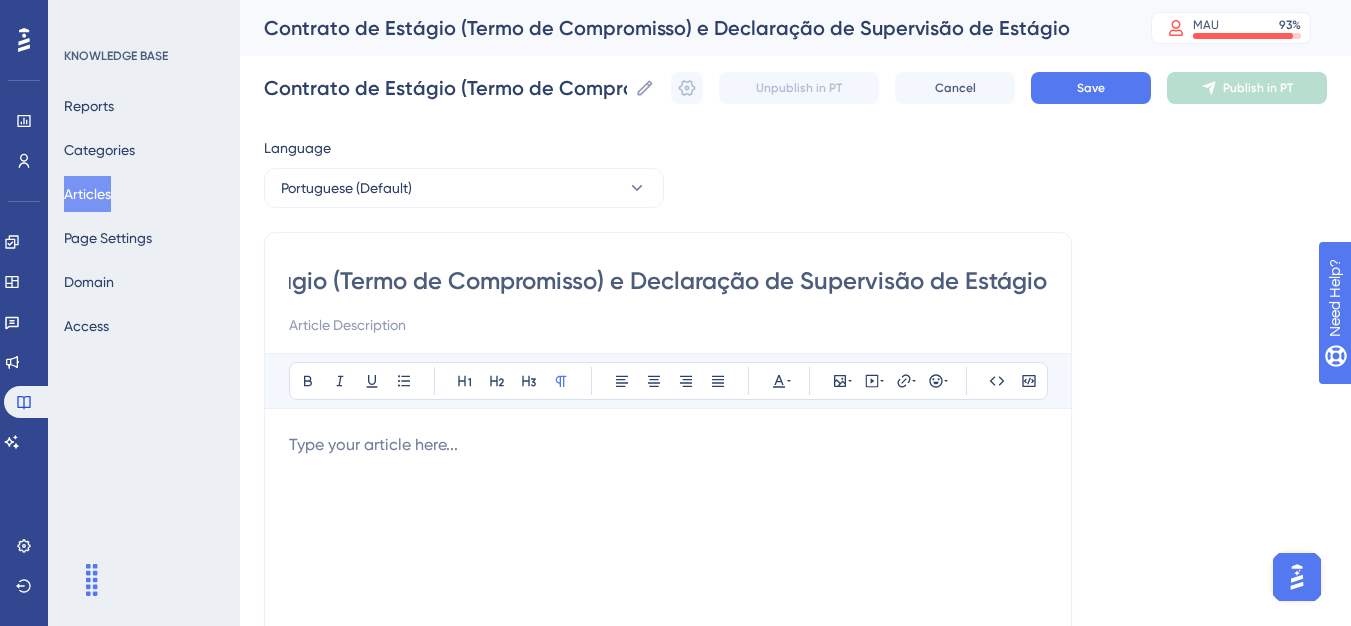 type on "Contrato de Estágio (Termo de Compromisso) e Declaração de Supervisão de Estágio" 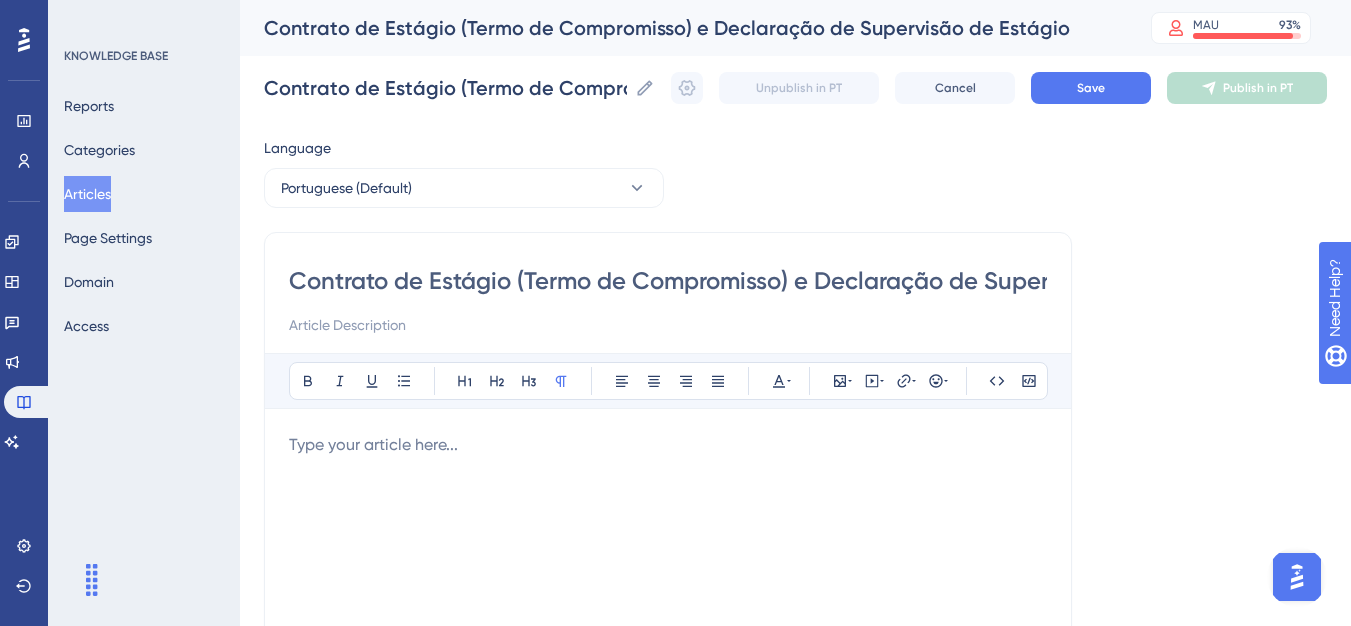 click at bounding box center [668, 653] 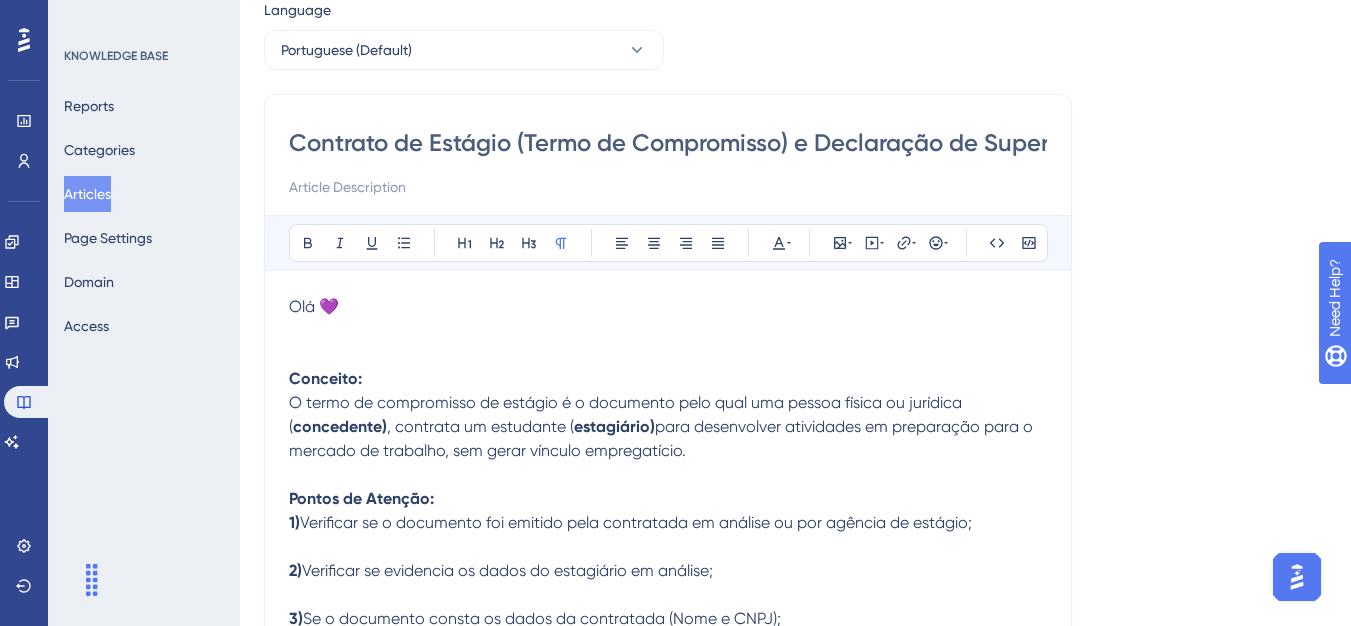 scroll, scrollTop: 0, scrollLeft: 0, axis: both 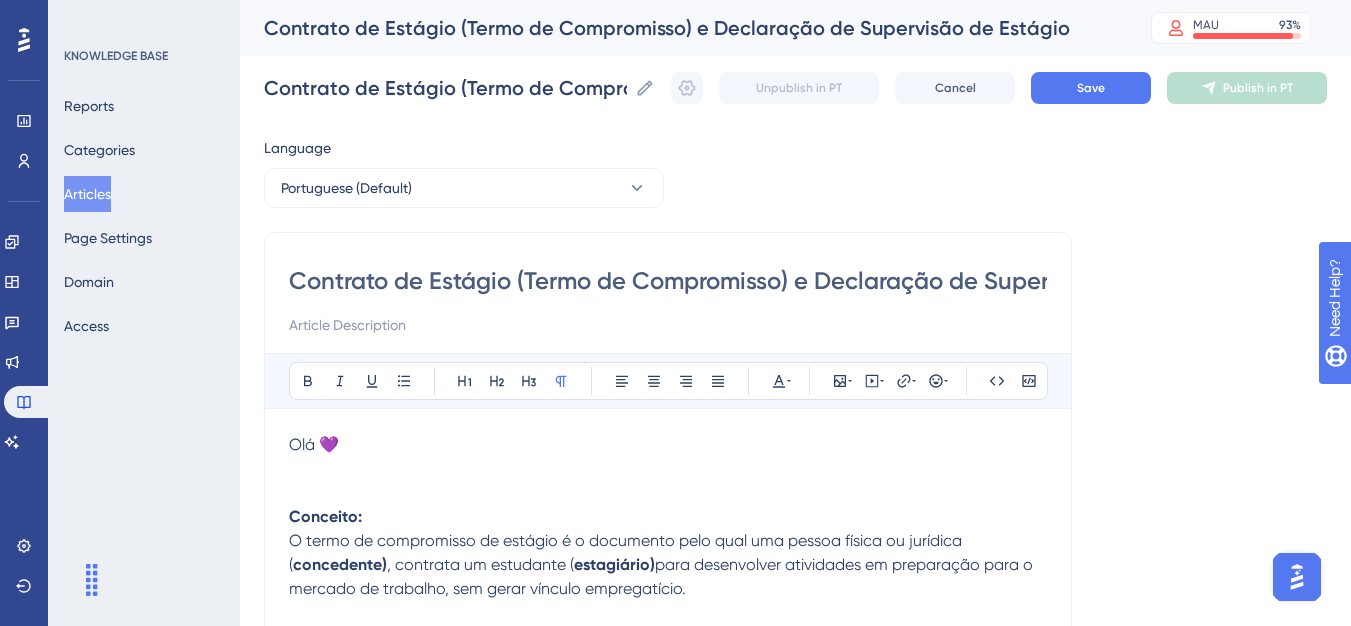 click on "Olá 💜   Conceito:" at bounding box center [668, 481] 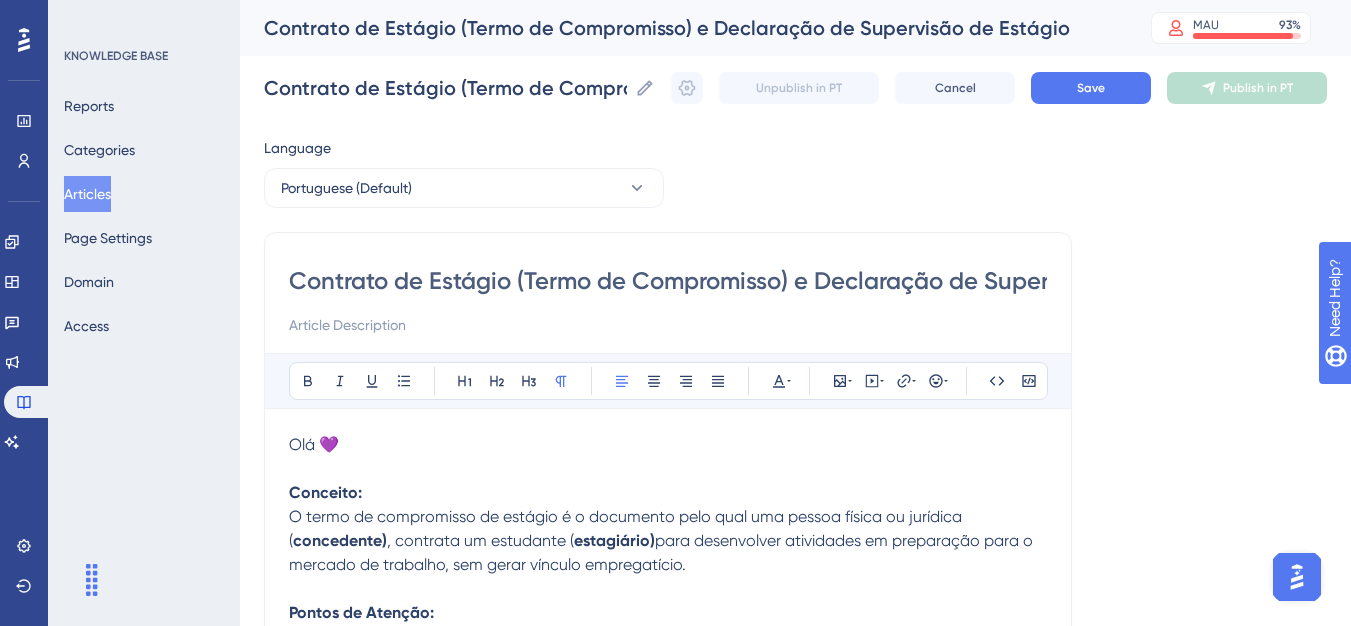 click on "Olá 💜   Conceito:" at bounding box center (668, 469) 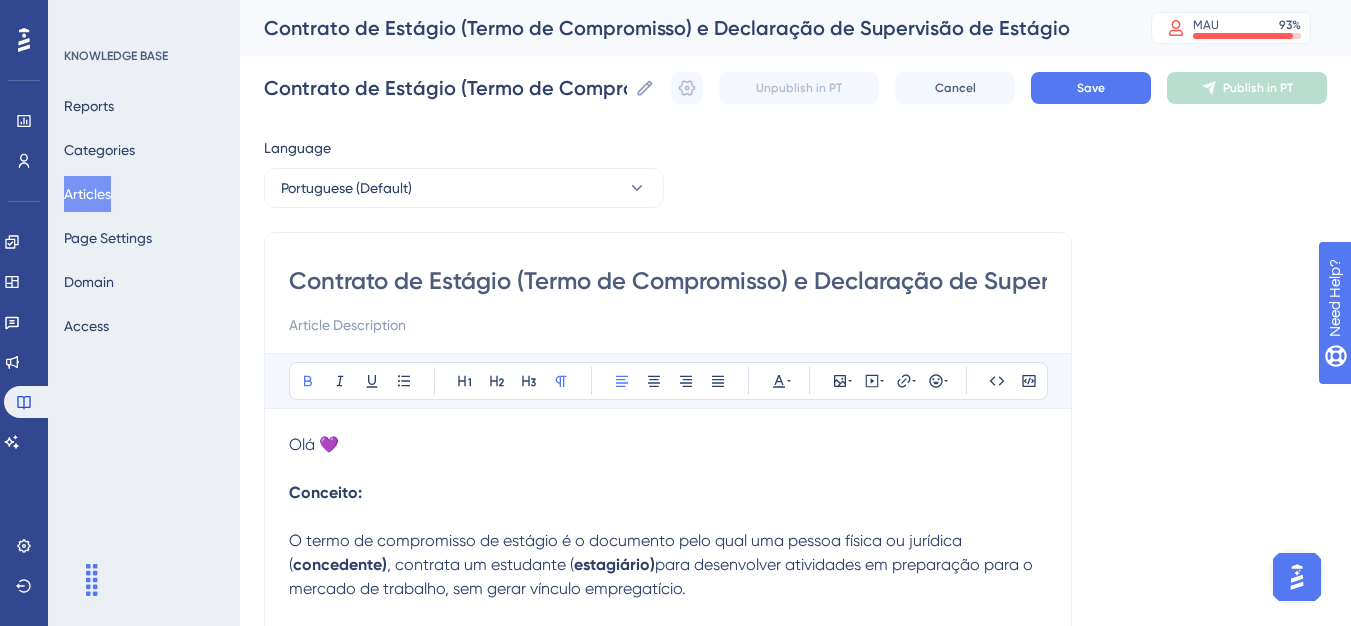 scroll, scrollTop: 200, scrollLeft: 0, axis: vertical 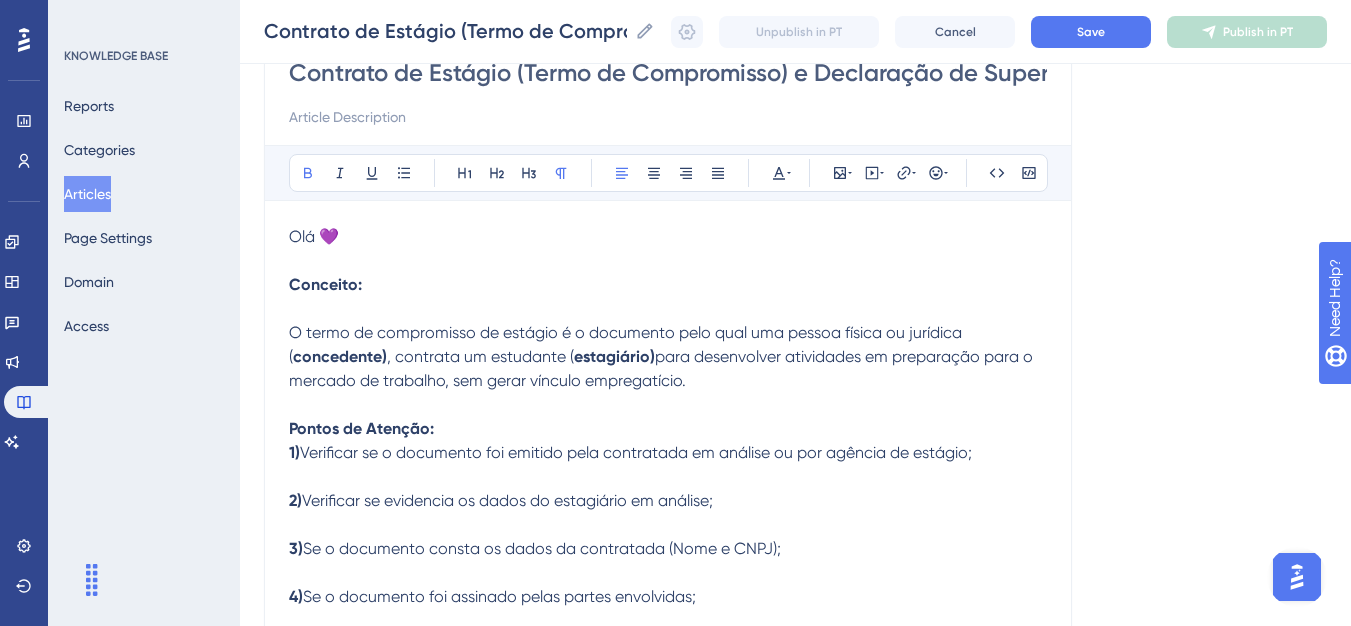 click on "Pontos de Atenção:" at bounding box center [668, 429] 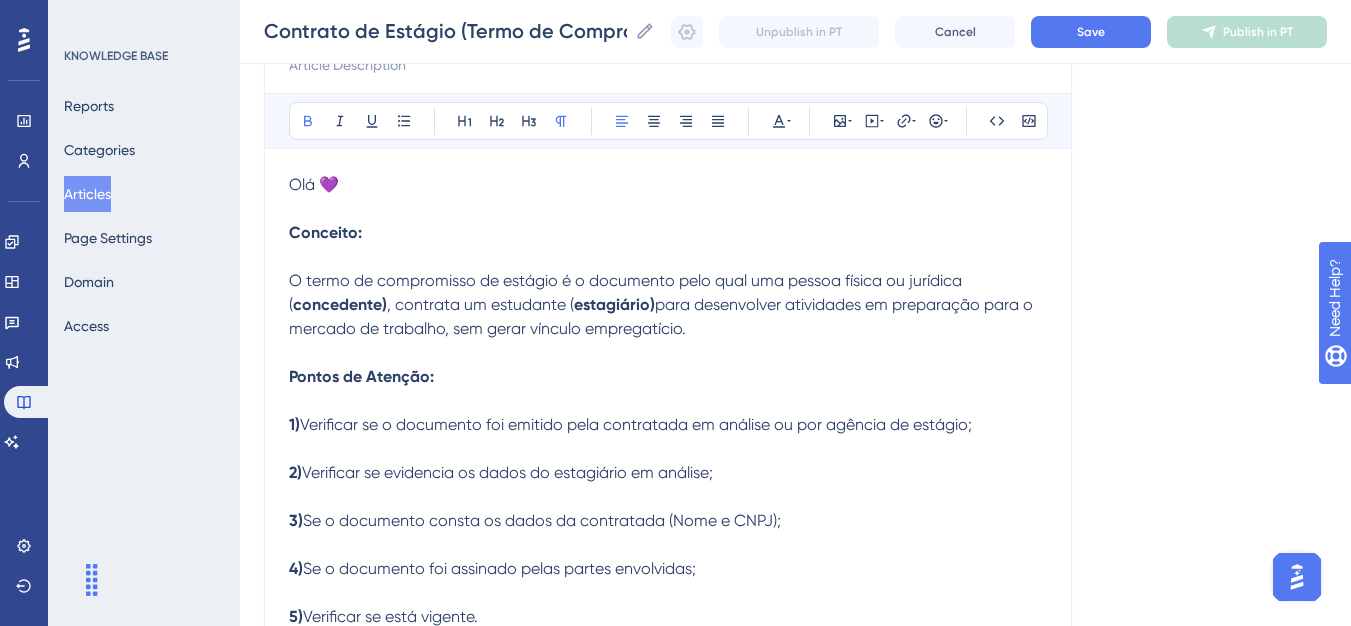 scroll, scrollTop: 300, scrollLeft: 0, axis: vertical 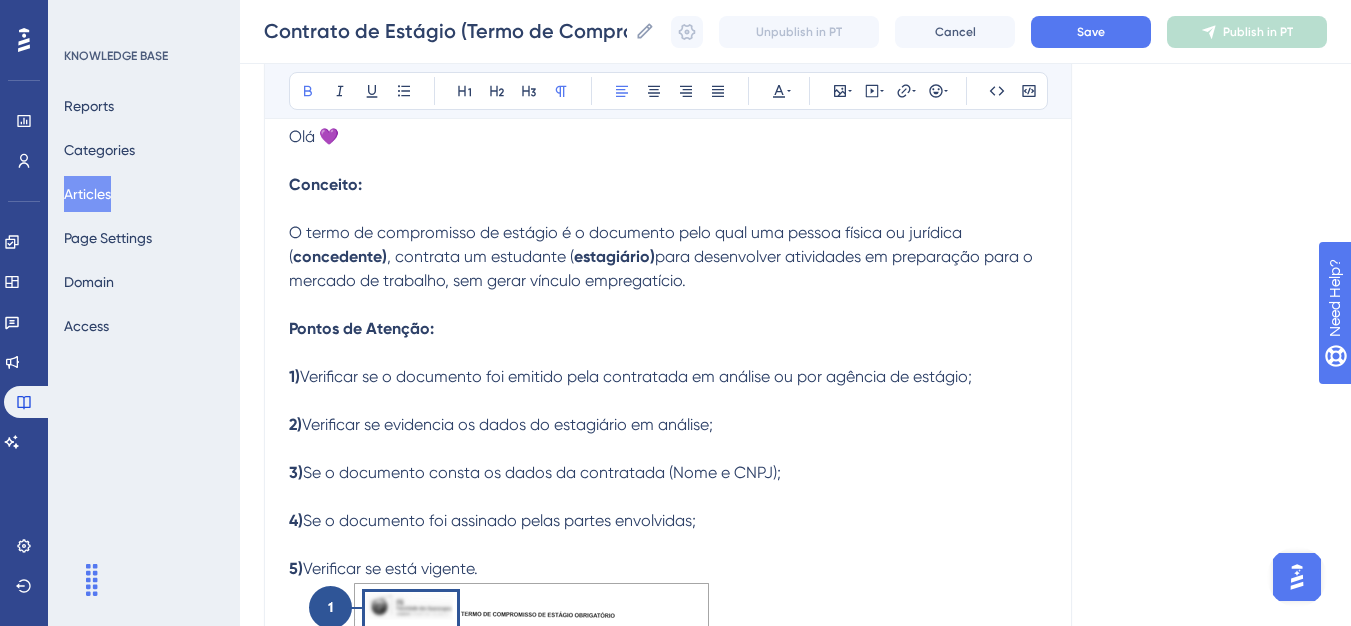 click on "2)  Verificar se evidencia os dados do estagiário em análise;" at bounding box center (668, 413) 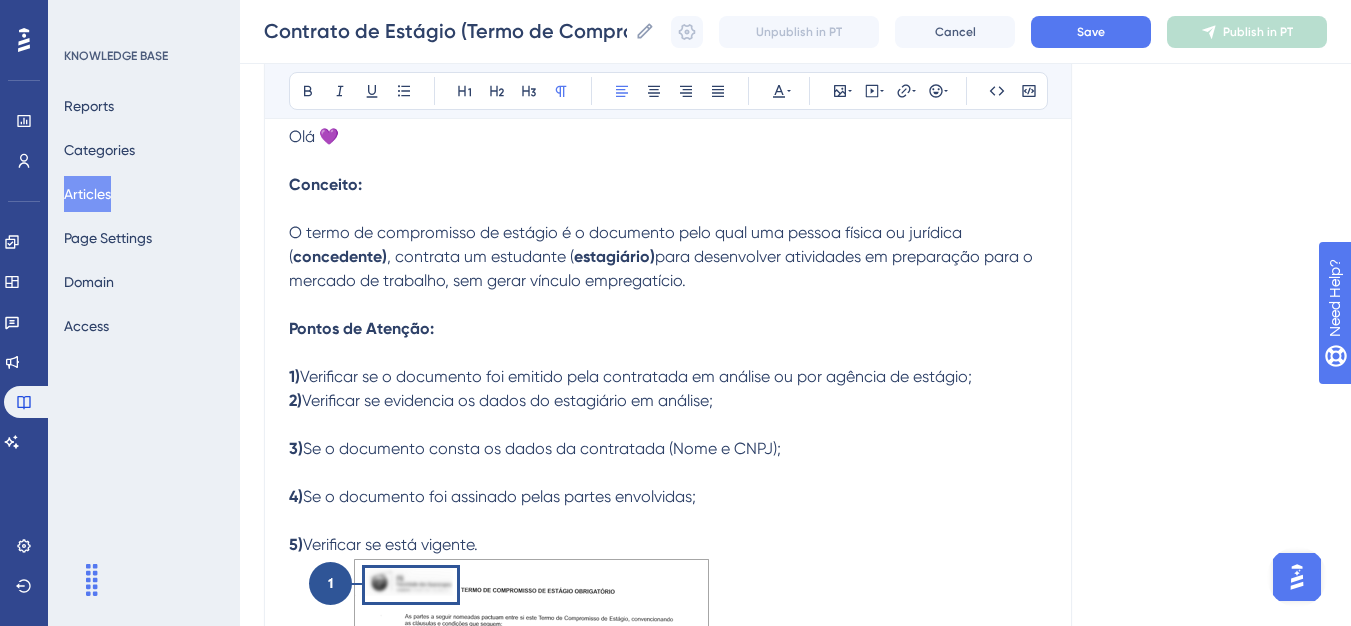 click on "Se o documento consta os dados da contratada (Nome e CNPJ);" at bounding box center (542, 448) 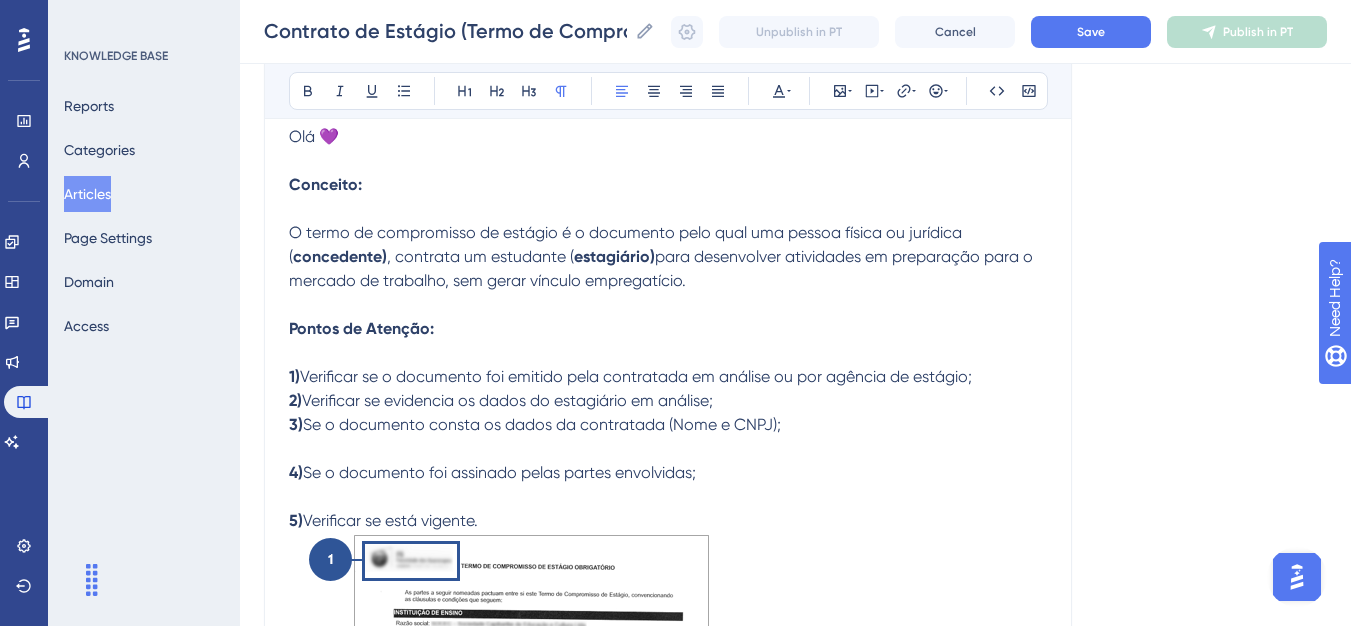 click on "4)  Se o documento foi assinado pelas partes envolvidas;" at bounding box center [668, 461] 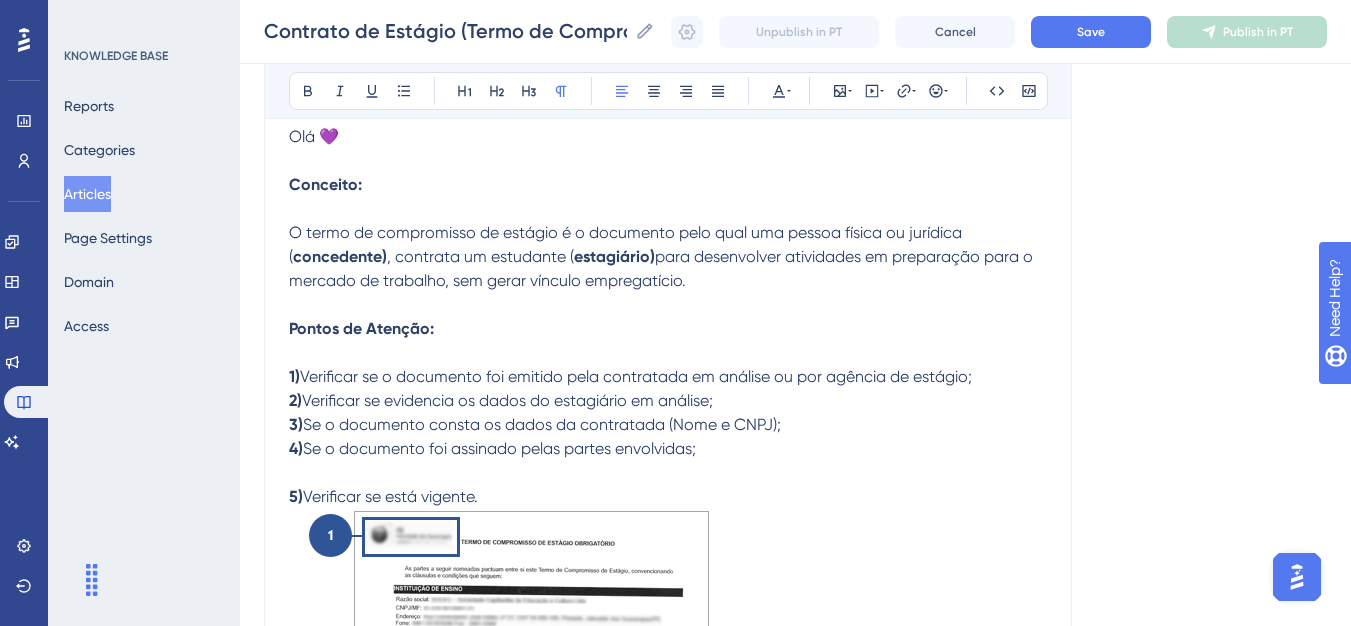 click on "5)  Verificar se está vigente." at bounding box center (668, 485) 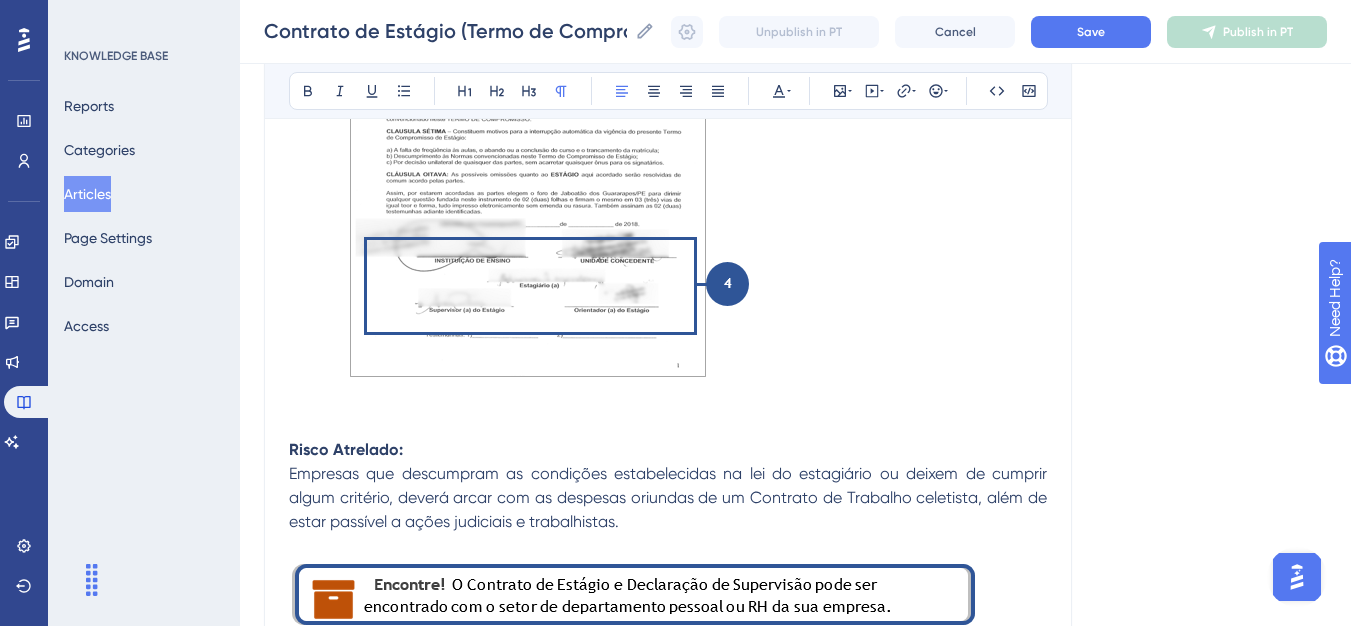 scroll, scrollTop: 1900, scrollLeft: 0, axis: vertical 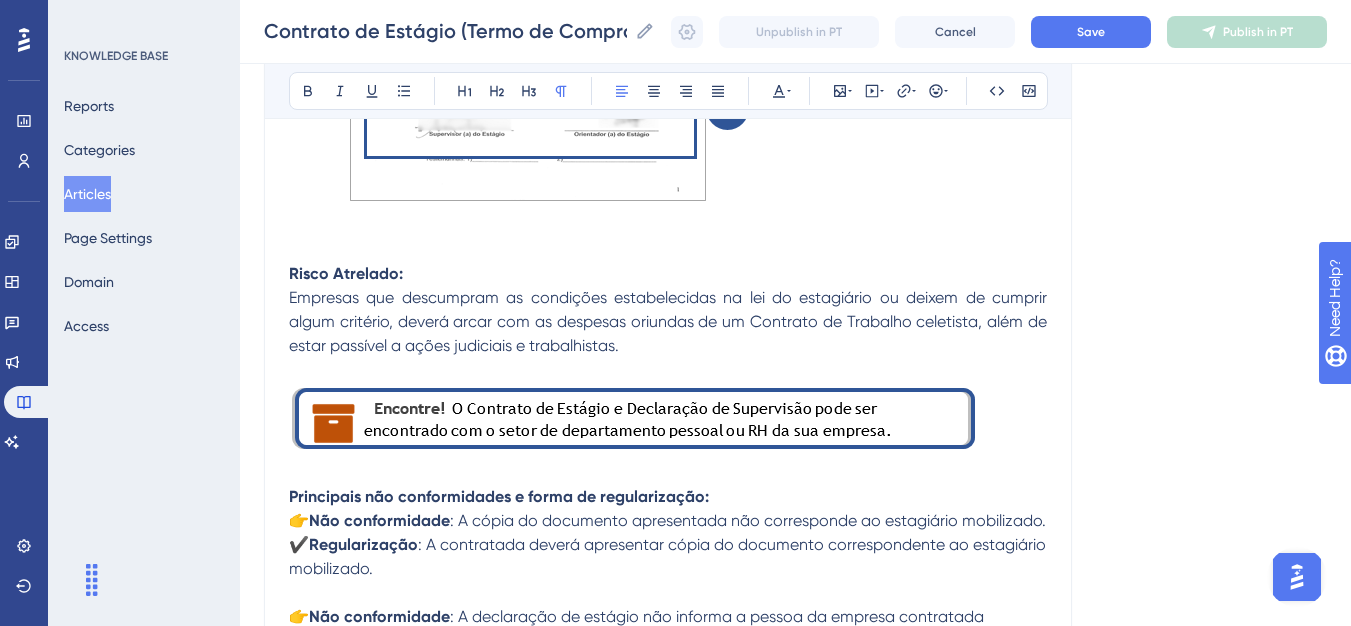 click on "Risco Atrelado:" at bounding box center (668, 274) 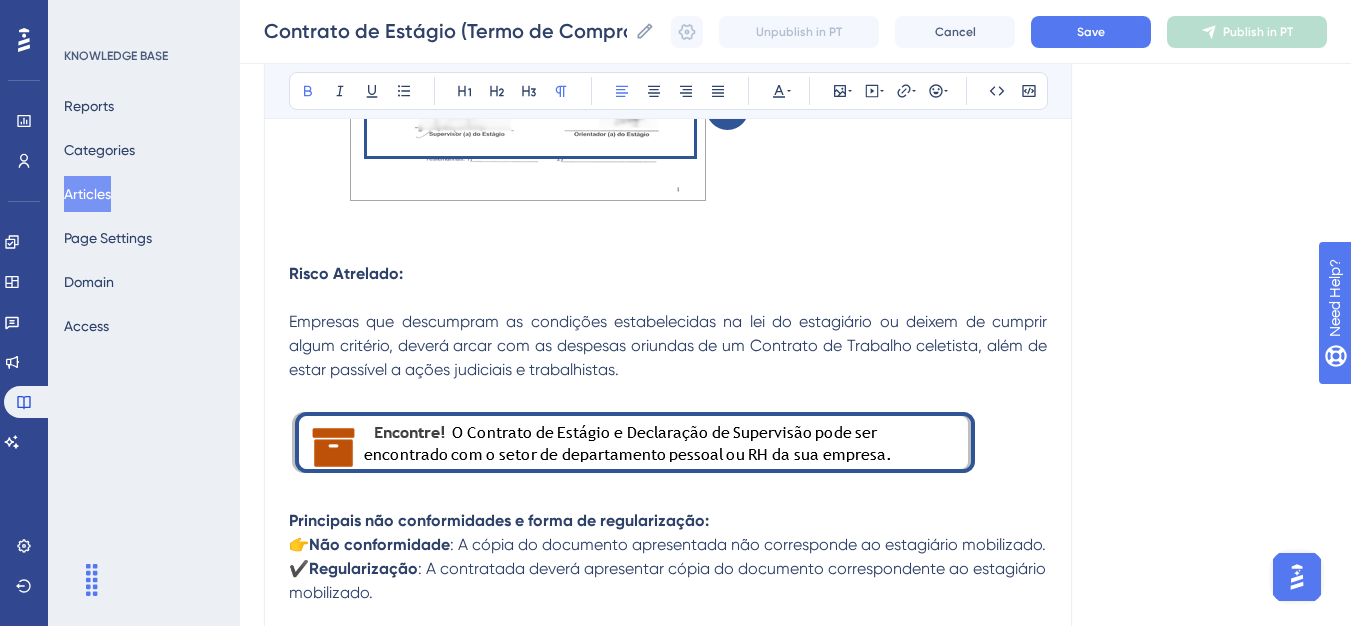 click at bounding box center (668, 250) 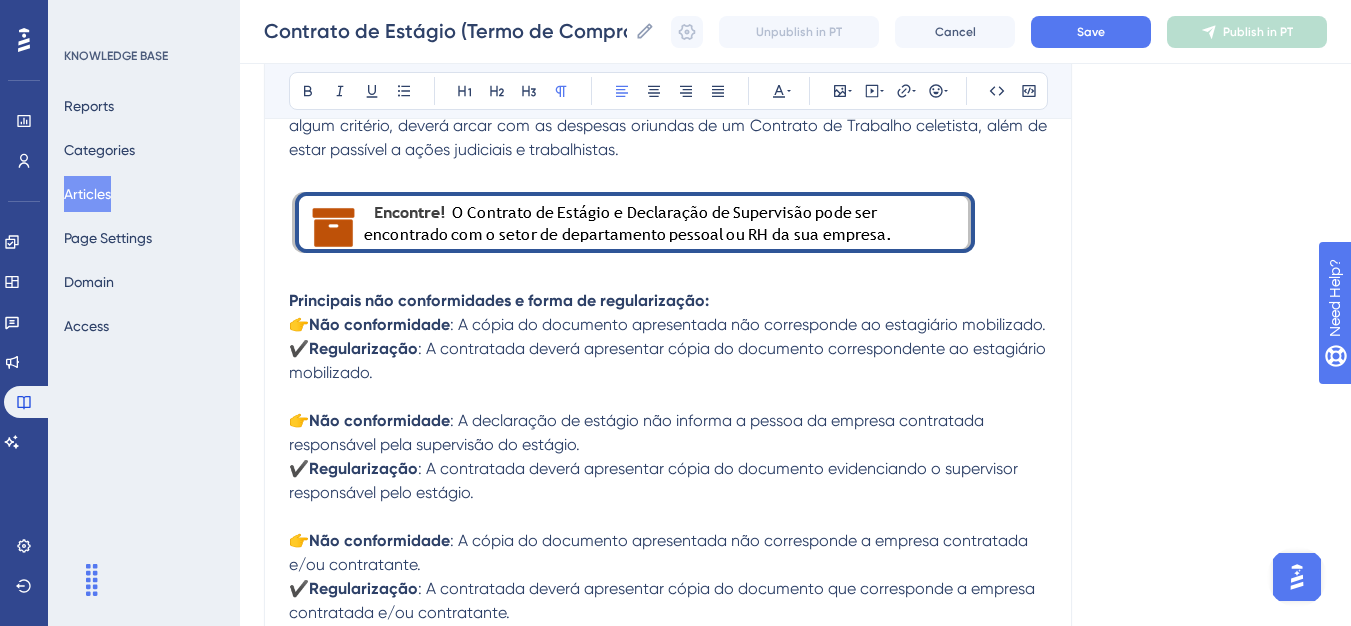 scroll, scrollTop: 2100, scrollLeft: 0, axis: vertical 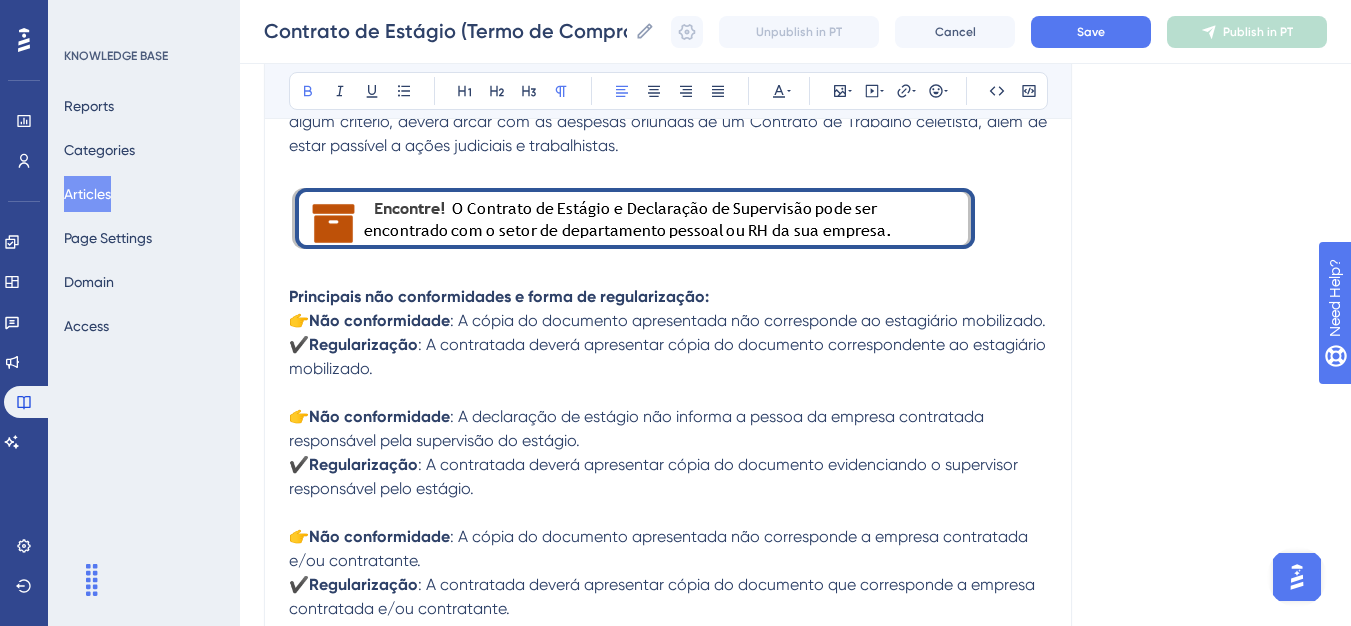 click on "Principais não conformidades e forma de regularização:" at bounding box center (668, 297) 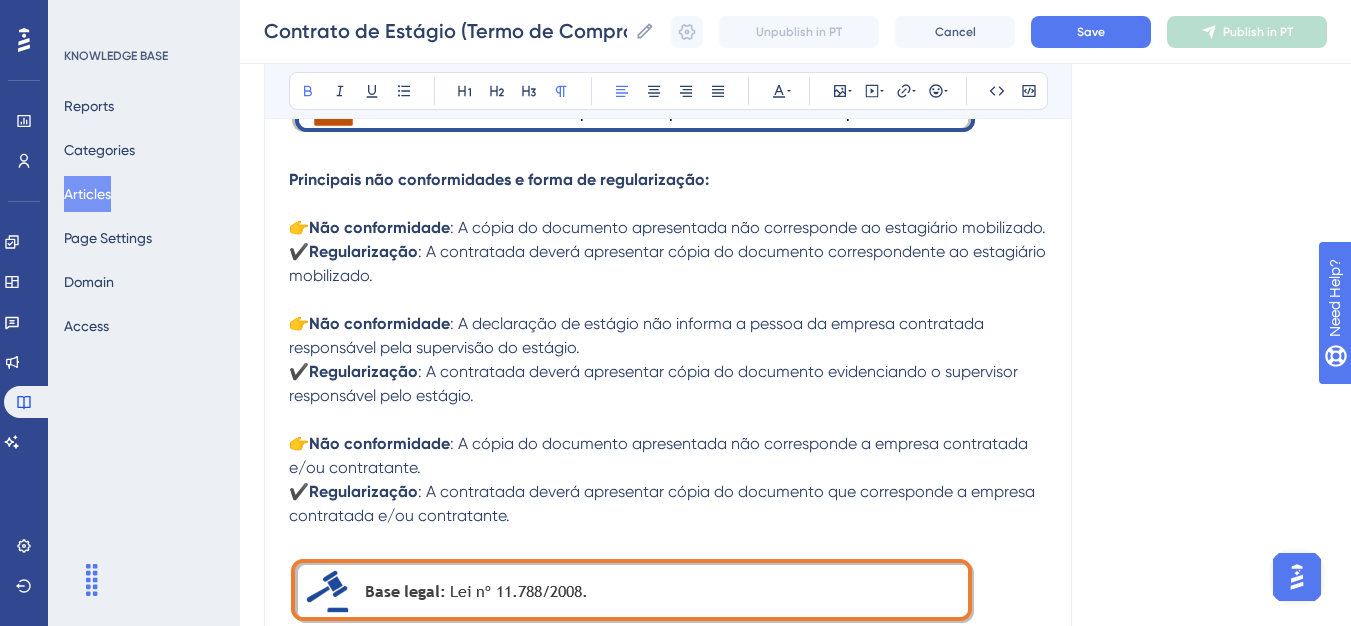 scroll, scrollTop: 2434, scrollLeft: 0, axis: vertical 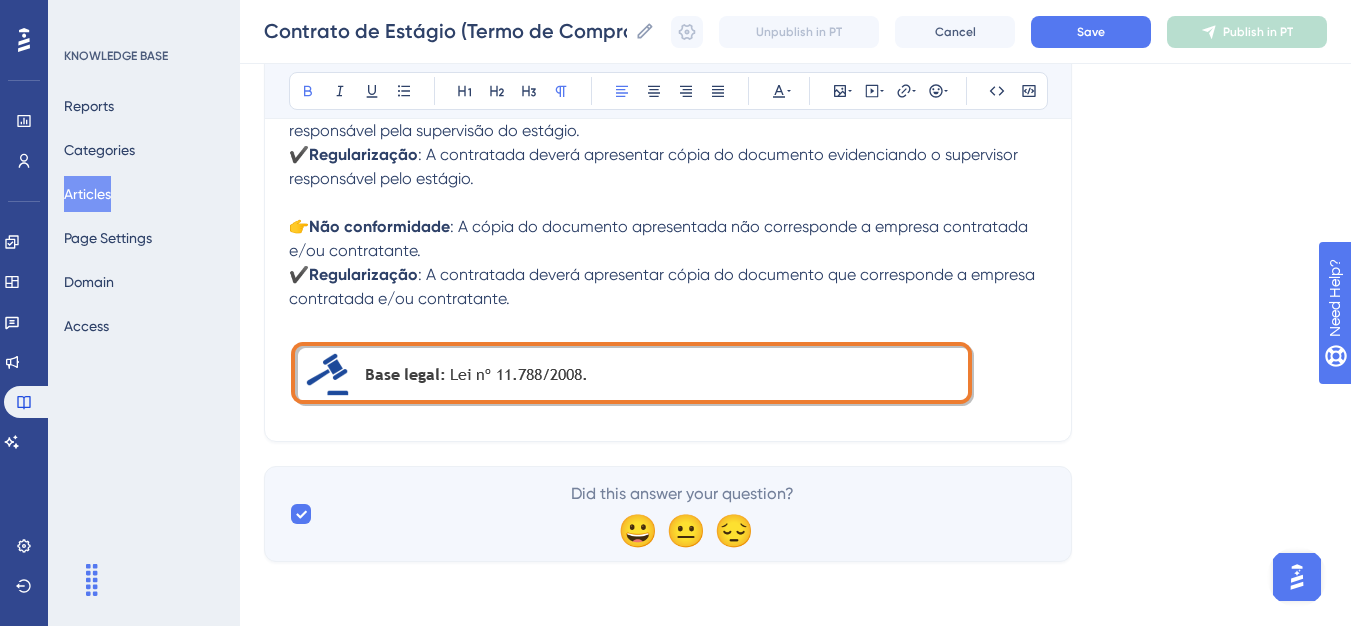 click on "Contrato de Estágio (Termo de Compromisso) e Declaração de Supervisão de Estágio Contrato de Estágio (Termo de Compromisso) e Declaração de Supervisão de Estágio Unpublish in PT Cancel Save Publish in PT" at bounding box center (795, 32) 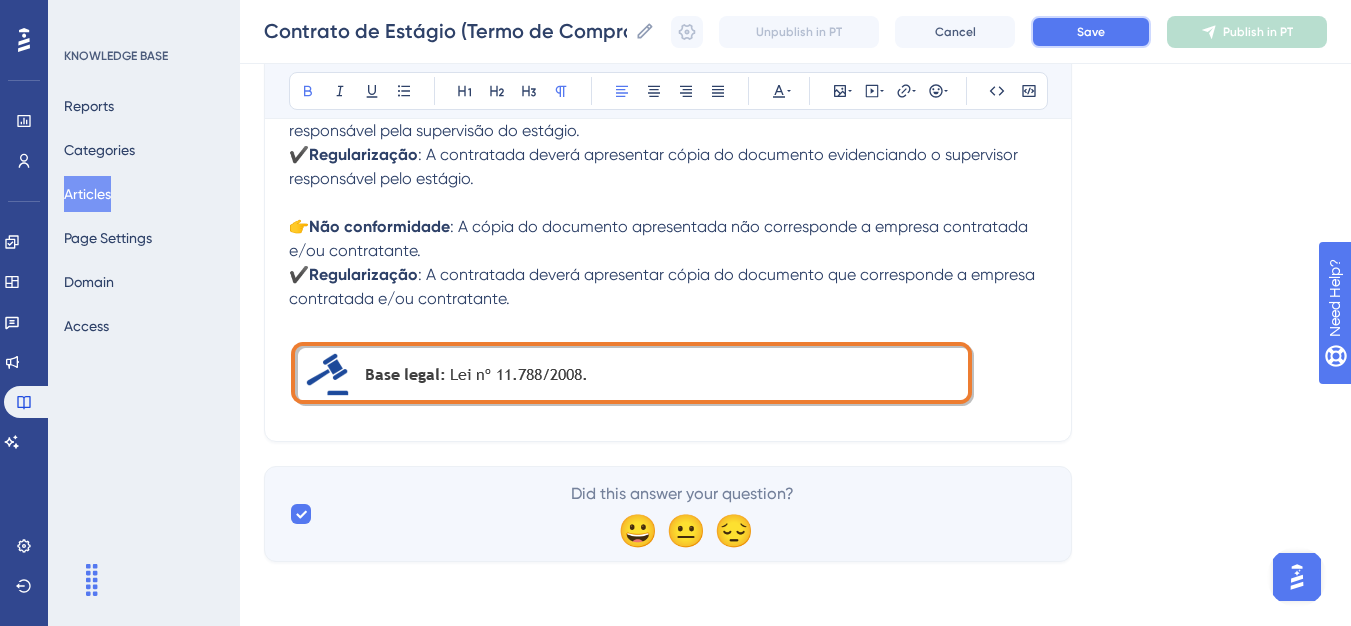 click on "Save" at bounding box center (1091, 32) 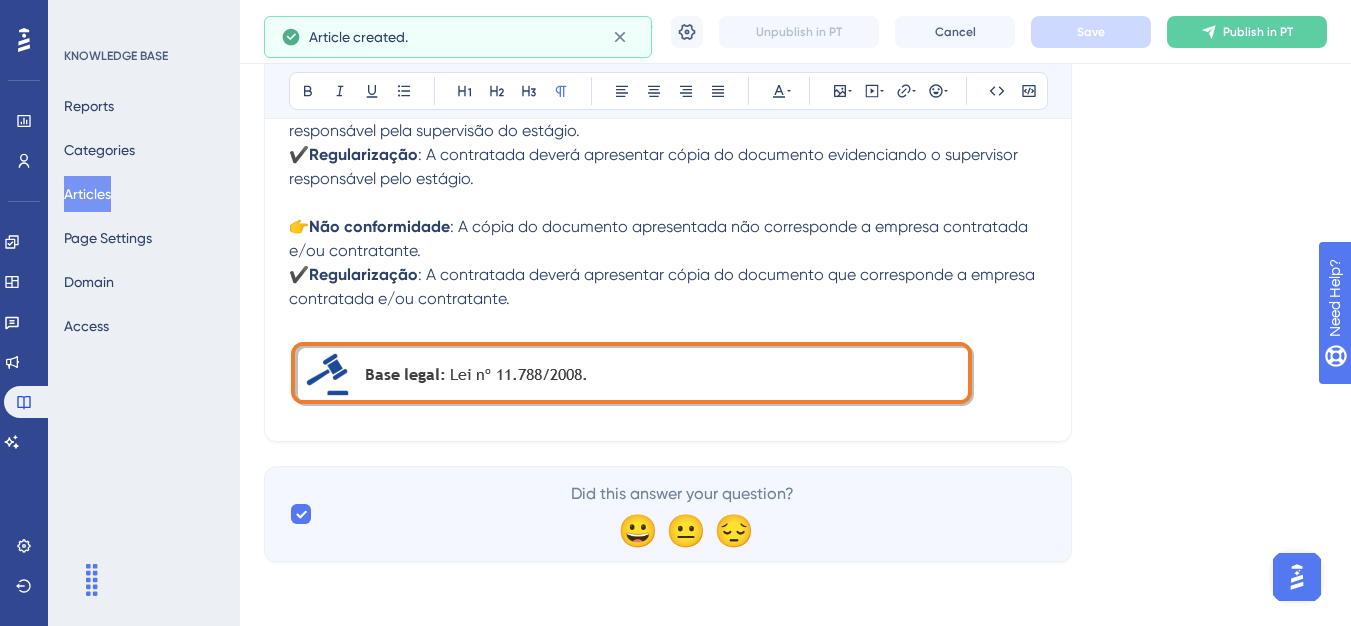 scroll, scrollTop: 813, scrollLeft: 0, axis: vertical 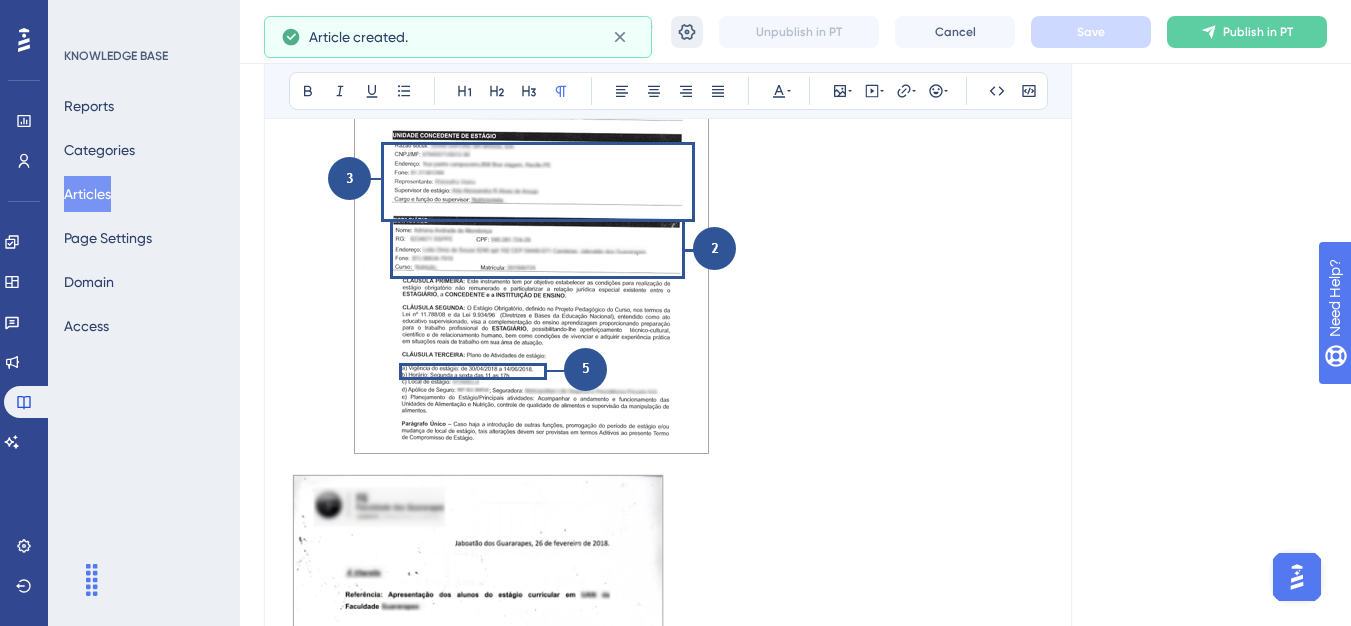 click 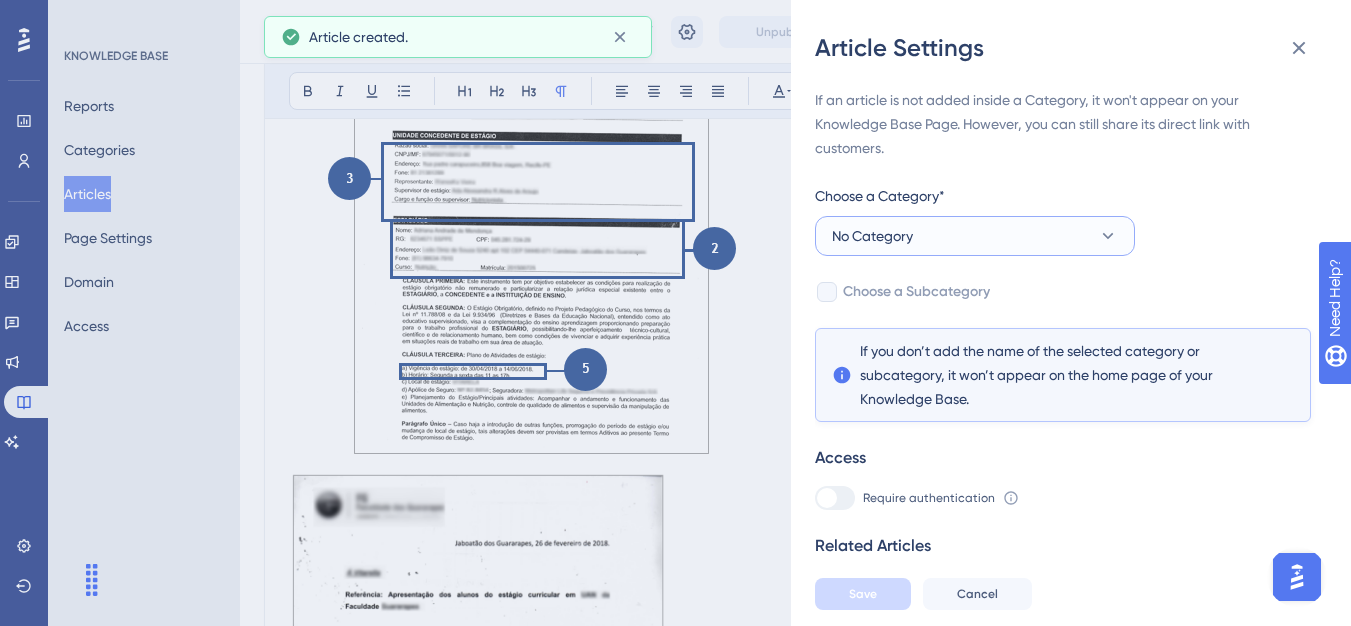 click on "No Category" at bounding box center [872, 236] 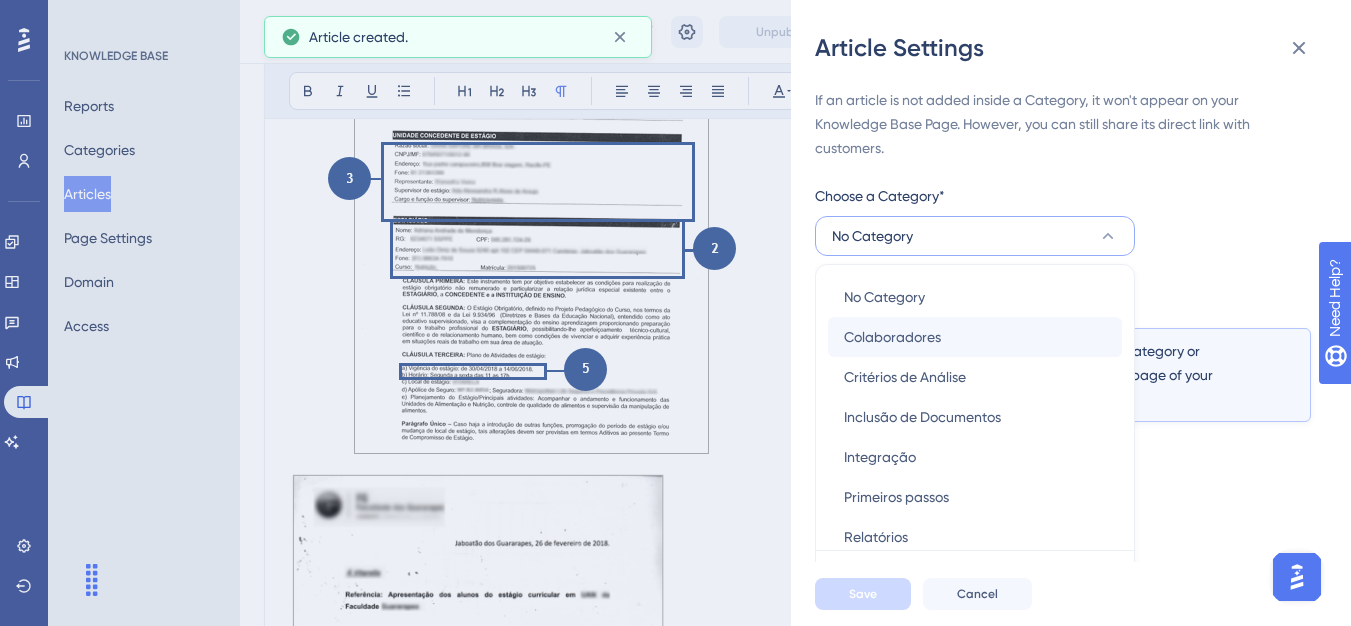 scroll, scrollTop: 49, scrollLeft: 0, axis: vertical 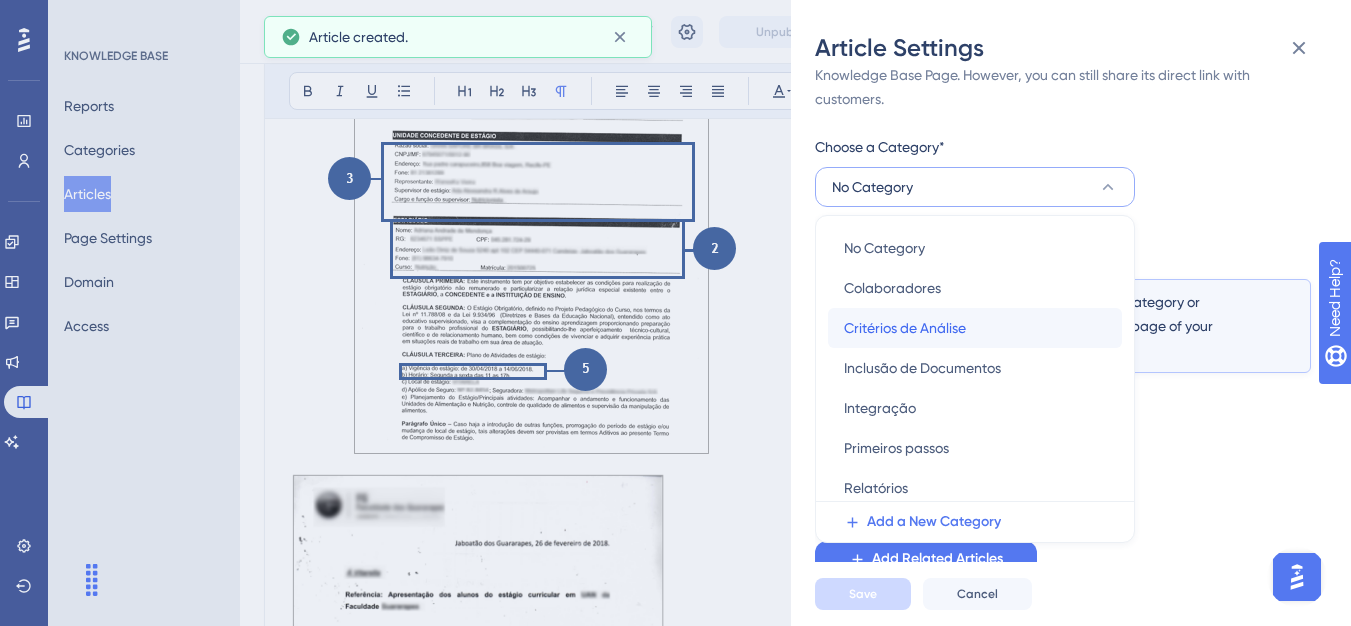 click on "Critérios de Análise" at bounding box center [905, 328] 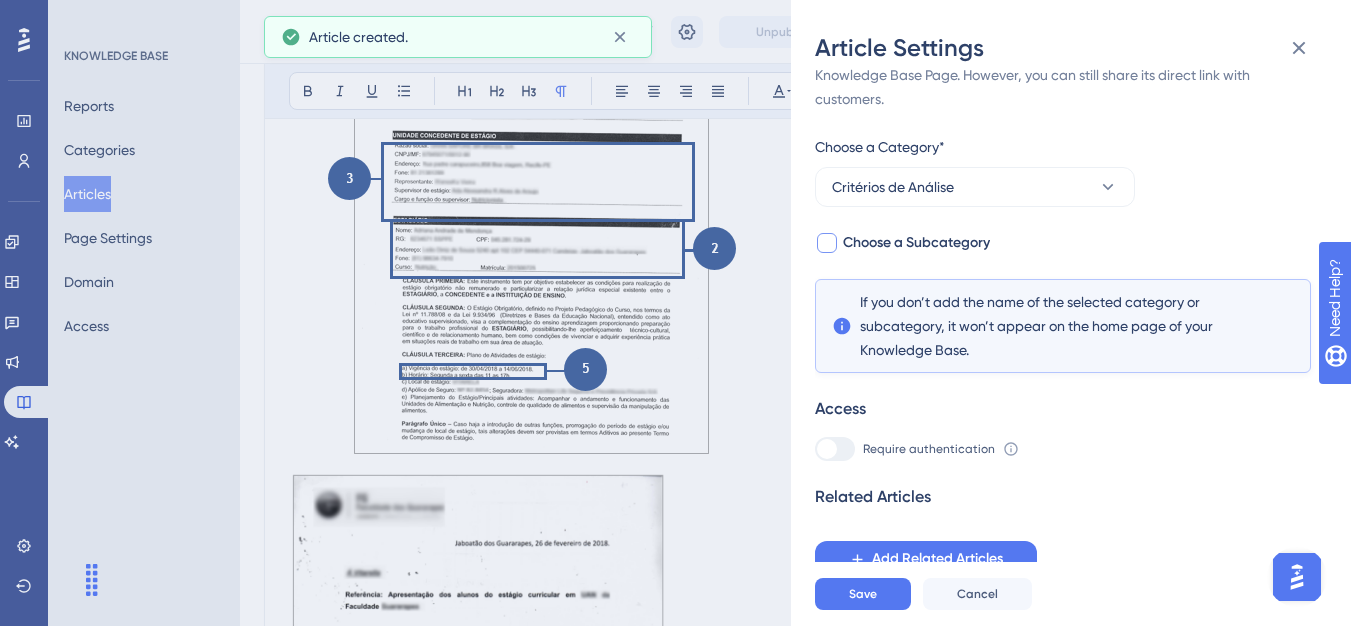 click on "Choose a Subcategory" at bounding box center [916, 243] 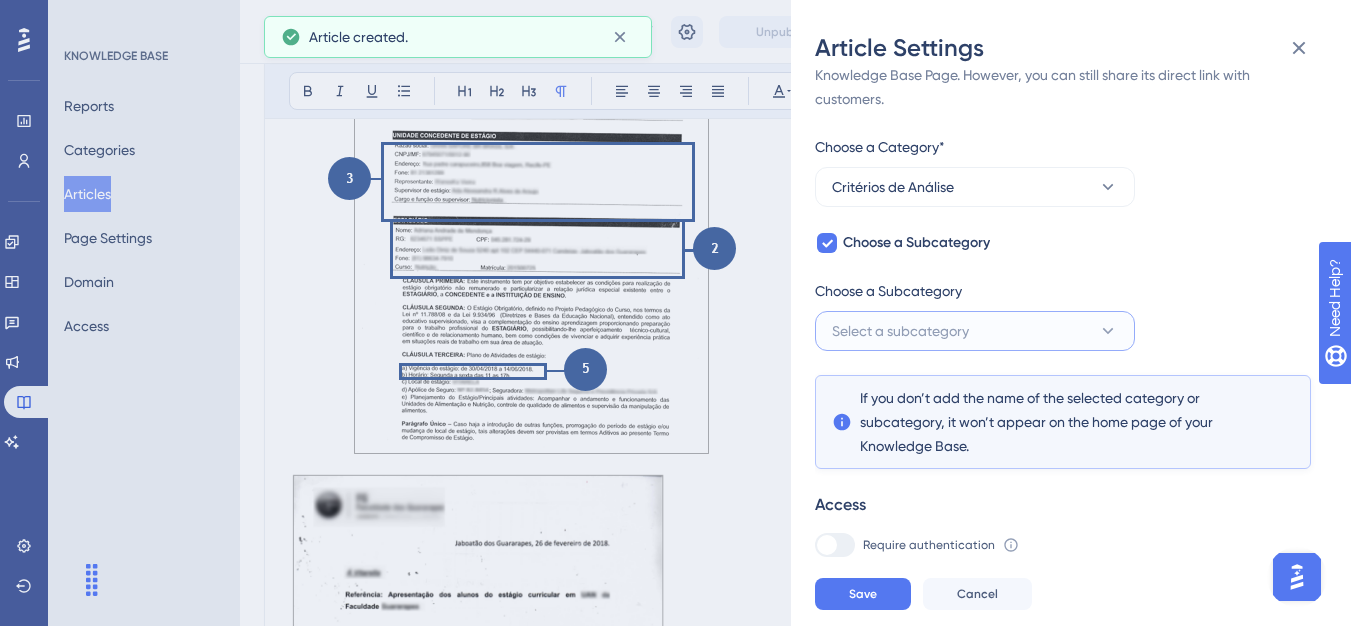 click on "Select a subcategory" at bounding box center (900, 331) 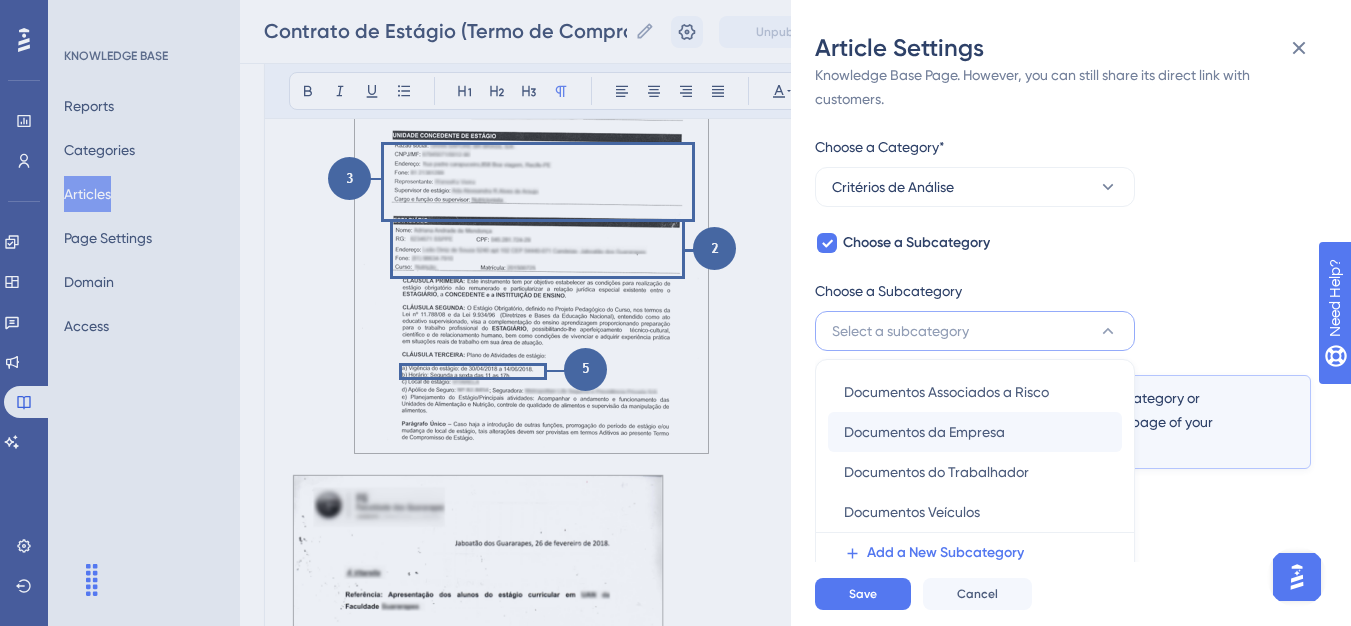 scroll, scrollTop: 145, scrollLeft: 0, axis: vertical 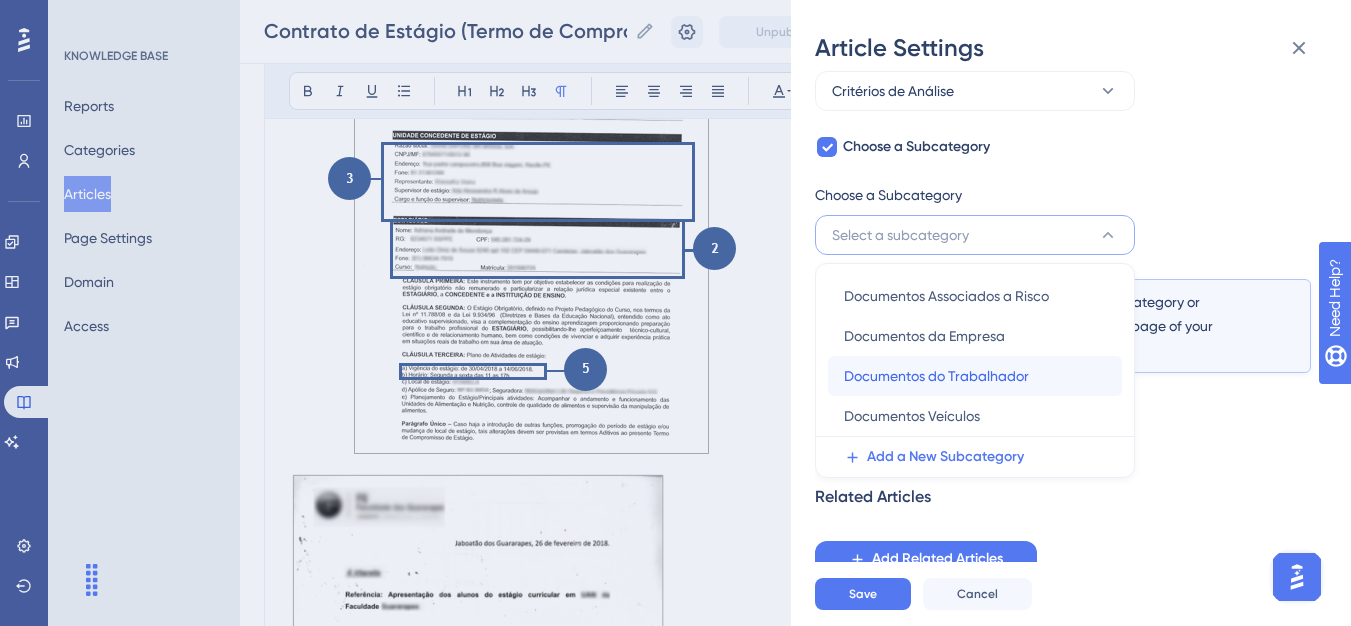 click on "Documentos do Trabalhador" at bounding box center [936, 376] 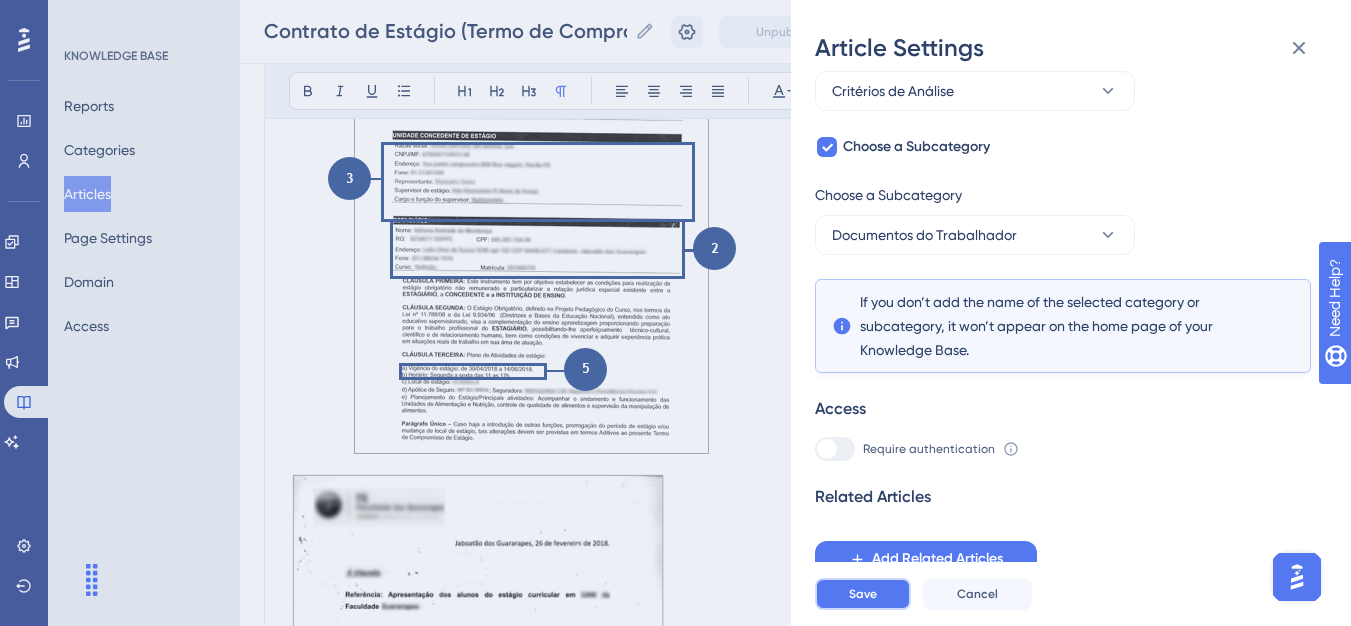 click on "Save" at bounding box center (863, 594) 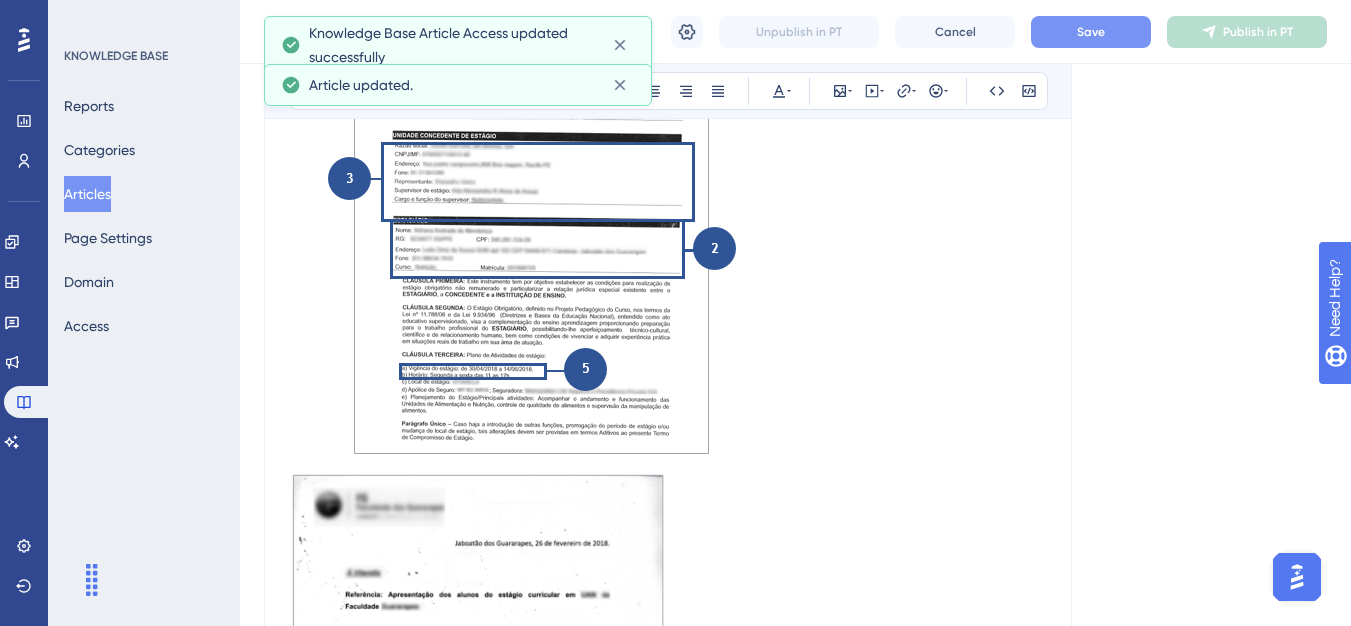 click on "Contrato de Estágio (Termo de Compromisso) e Declaração de Supervisão de Estágio Contrato de Estágio (Termo de Compromisso) e Declaração de Supervisão de Estágio Unpublish in PT Cancel Save Publish in PT" at bounding box center [795, 32] 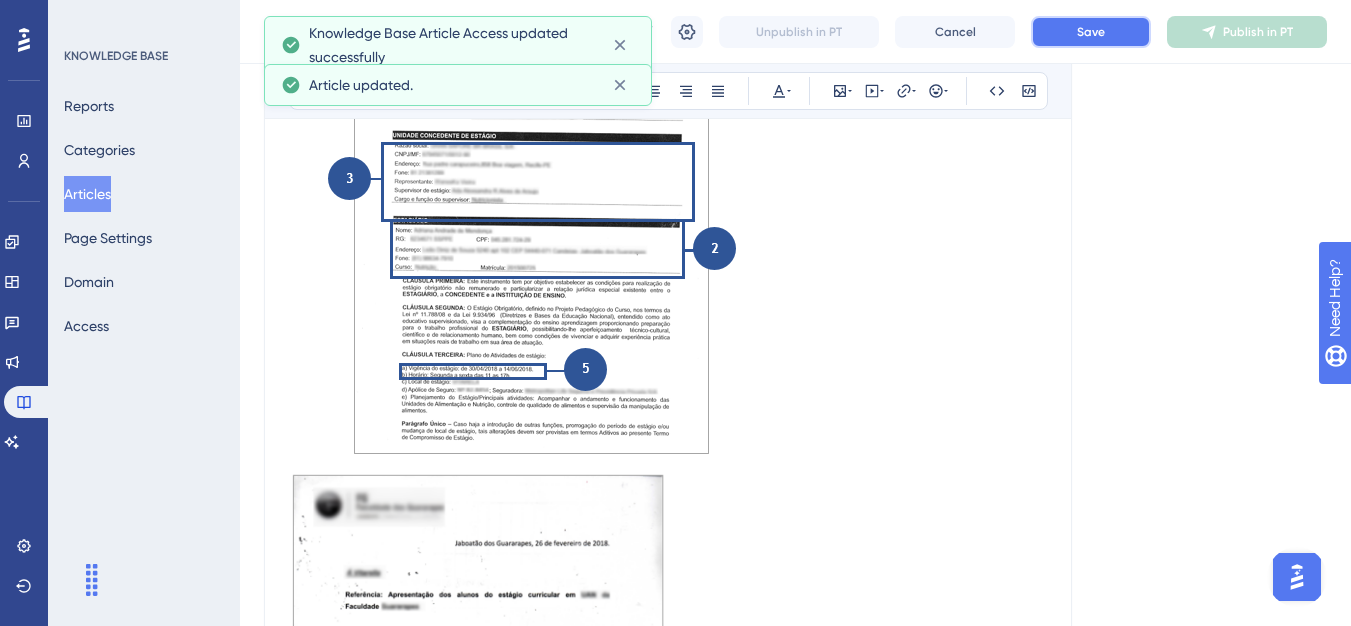 click on "Save" at bounding box center (1091, 32) 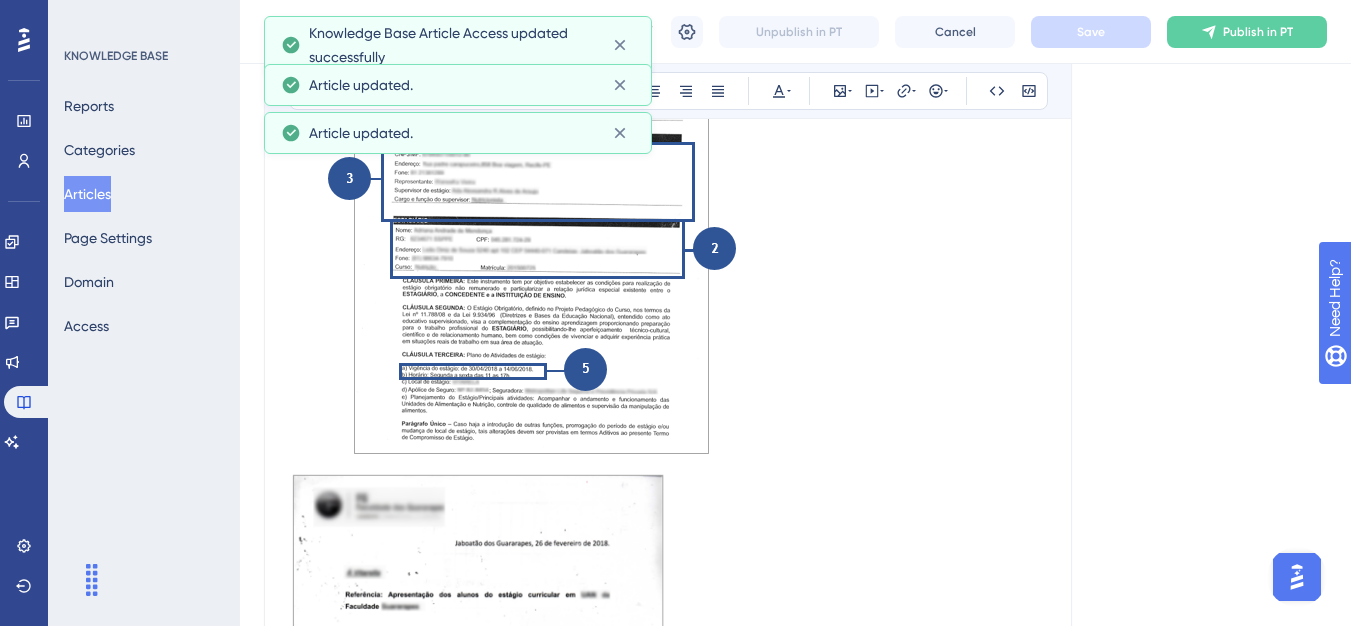 click on "Contrato de Estágio (Termo de Compromisso) e Declaração de Supervisão de Estágio Contrato de Estágio (Termo de Compromisso) e Declaração de Supervisão de Estágio Unpublish in PT Cancel Save Publish in PT" at bounding box center (795, 32) 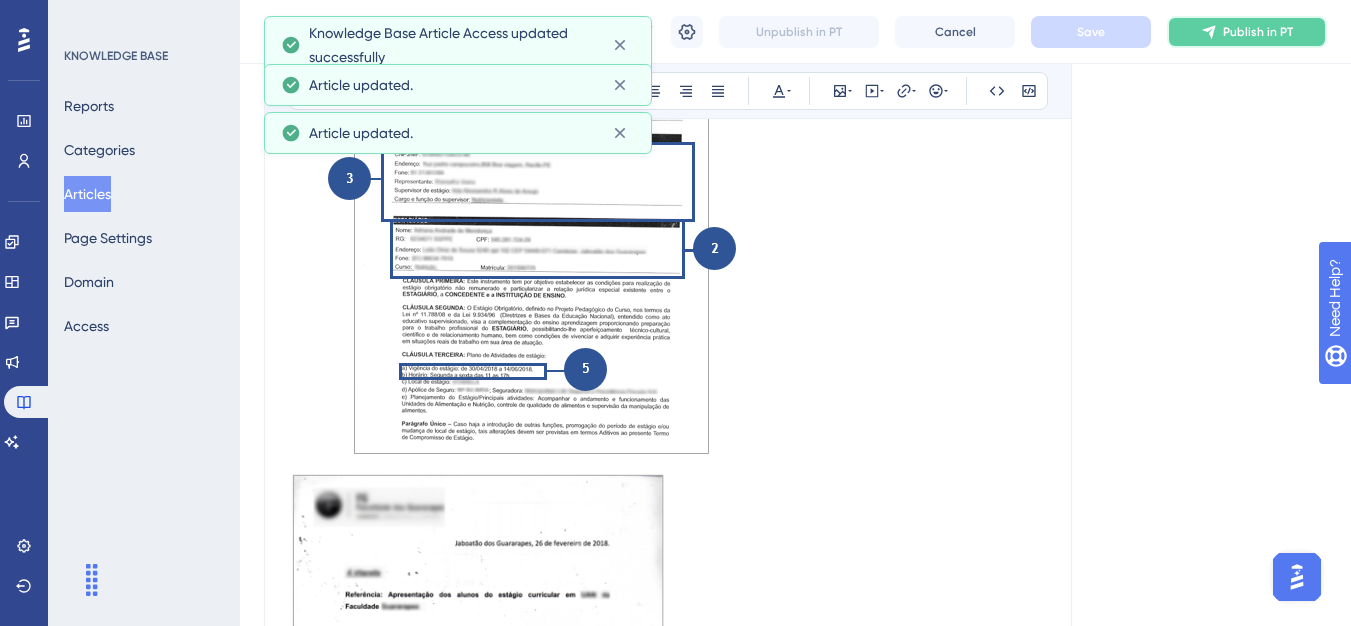 click on "Publish in PT" at bounding box center [1247, 32] 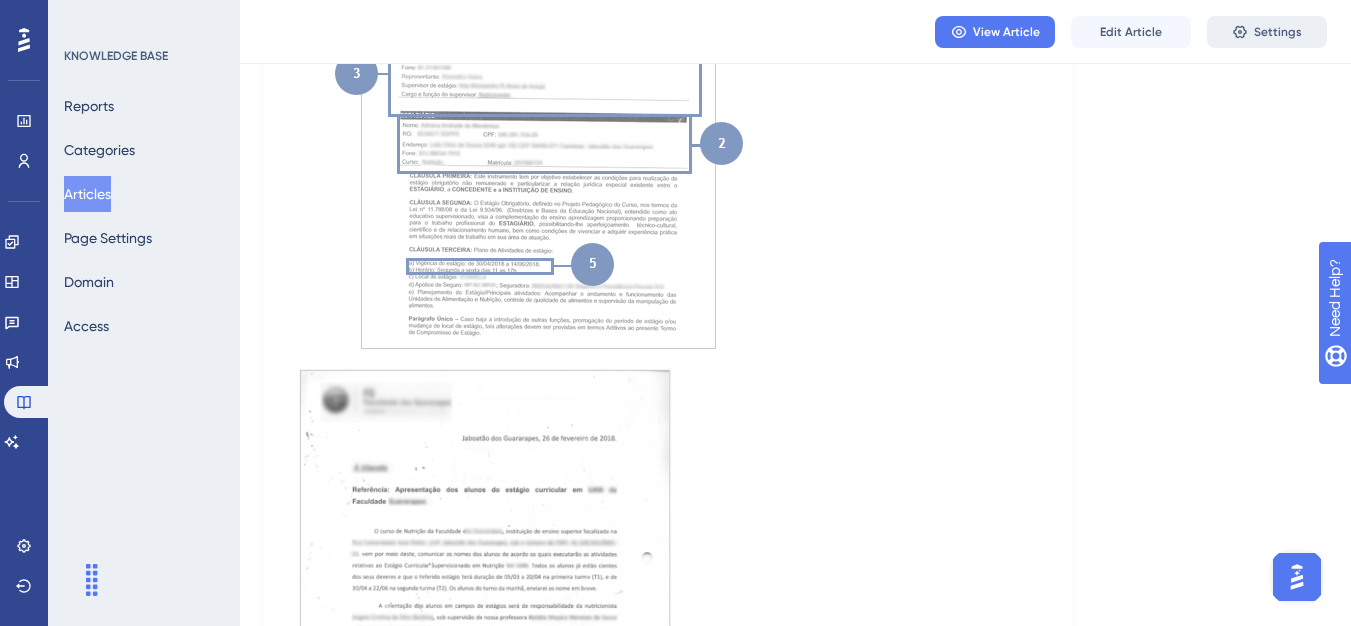 click on "Settings" at bounding box center [1278, 32] 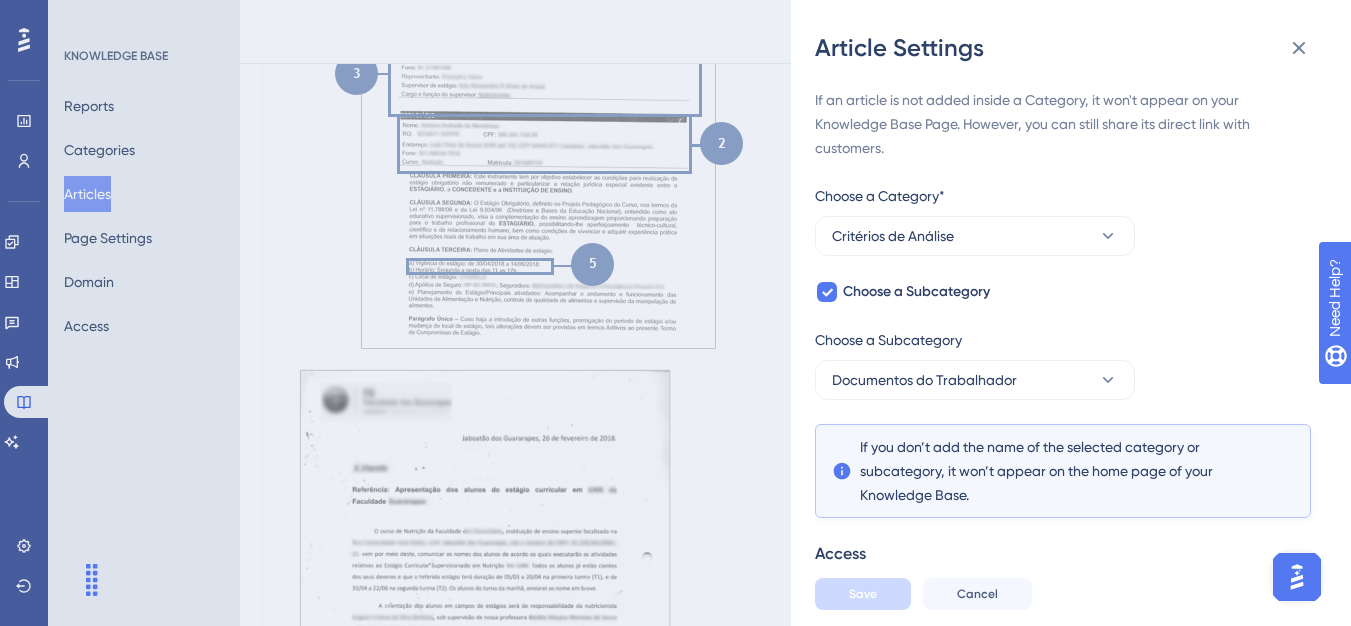 drag, startPoint x: 64, startPoint y: 198, endPoint x: 75, endPoint y: 190, distance: 13.601471 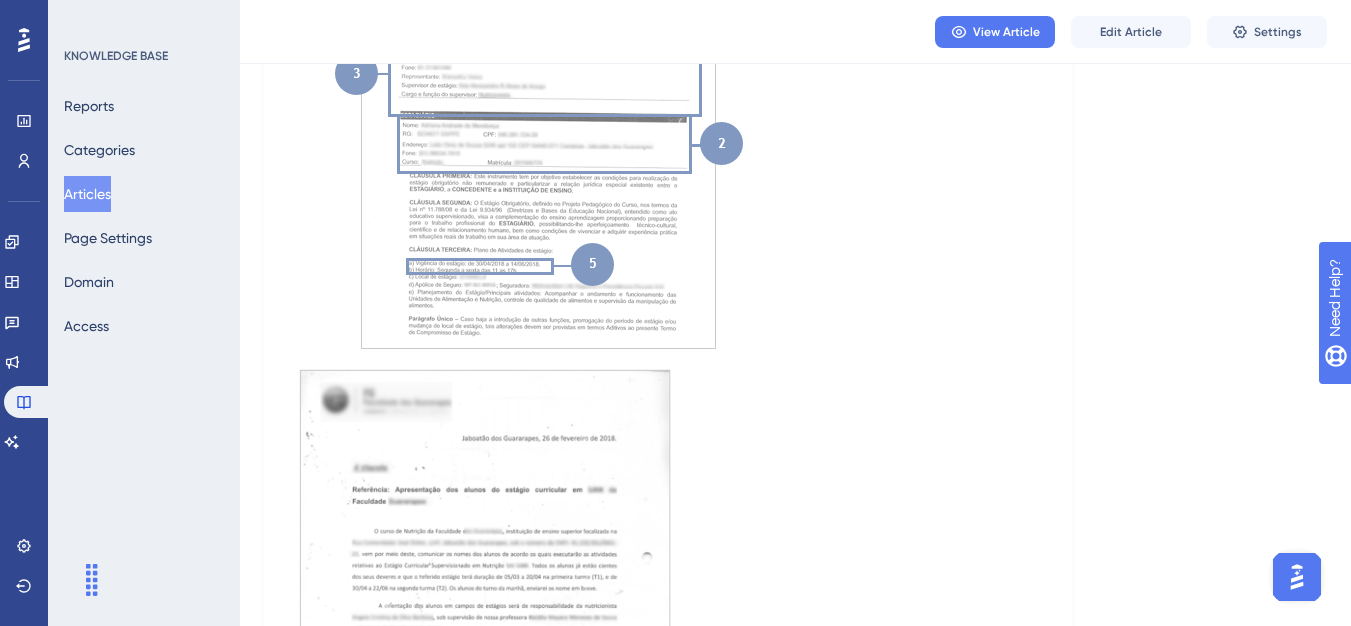 click on "Articles" at bounding box center (87, 194) 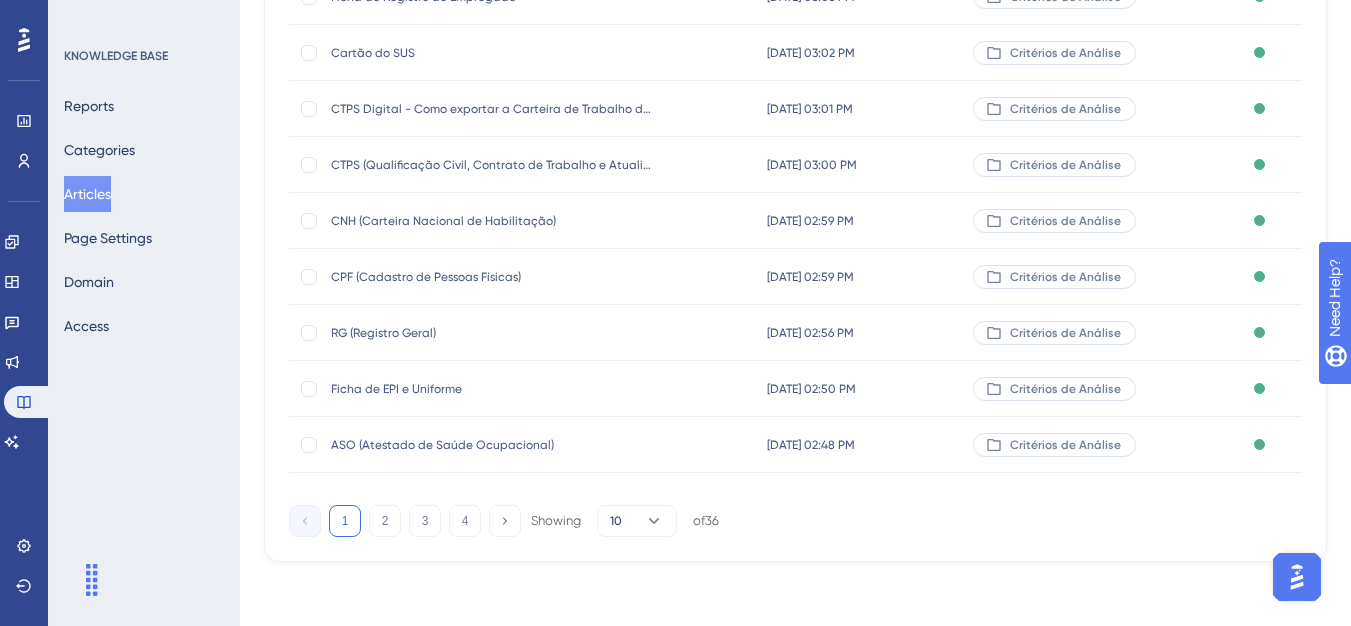 scroll, scrollTop: 0, scrollLeft: 0, axis: both 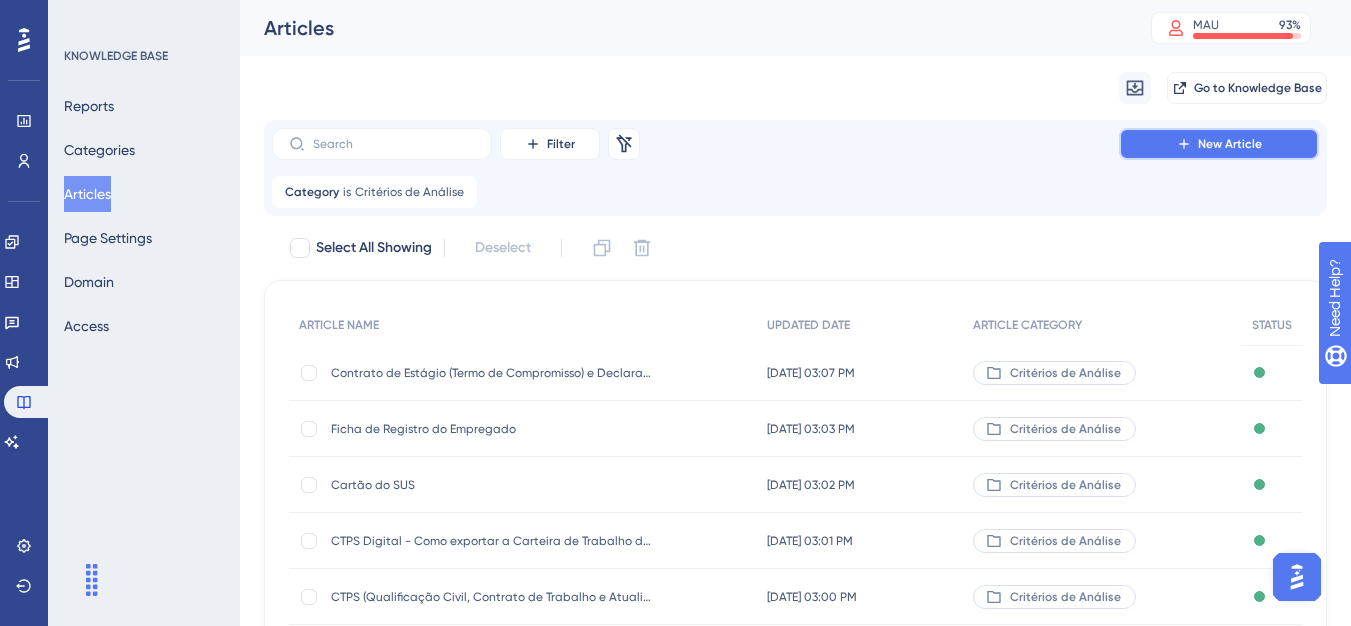 click on "New Article" at bounding box center (1219, 144) 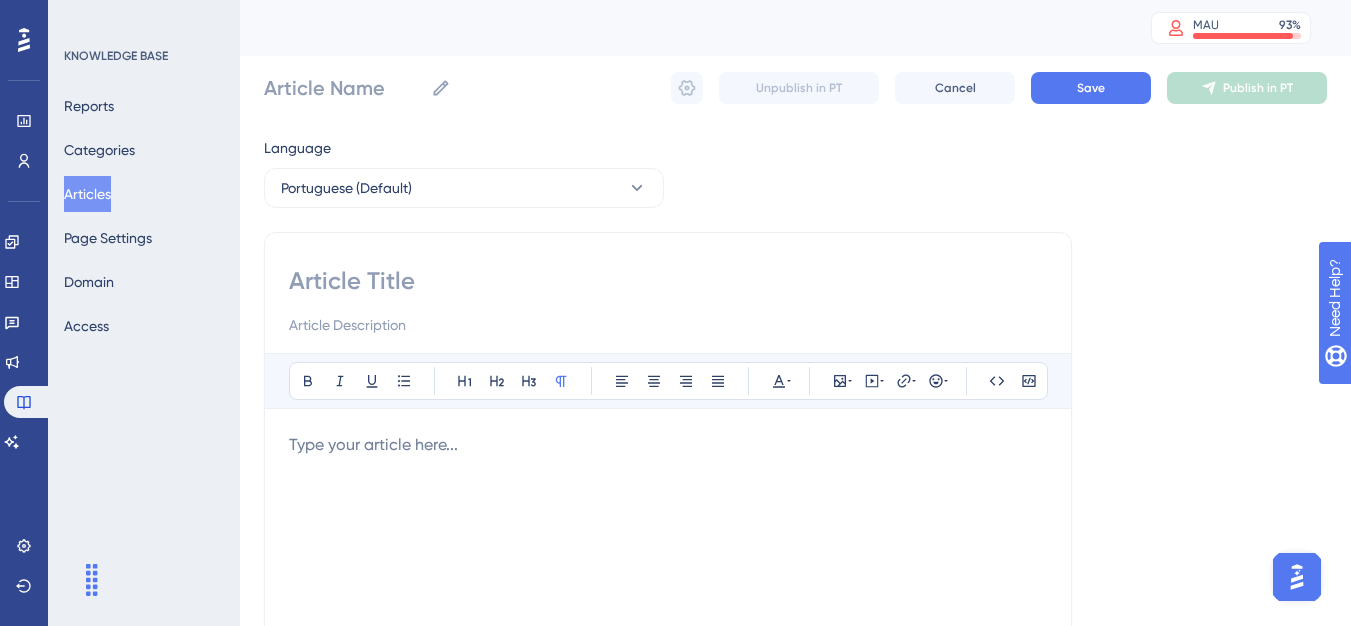 click at bounding box center (668, 281) 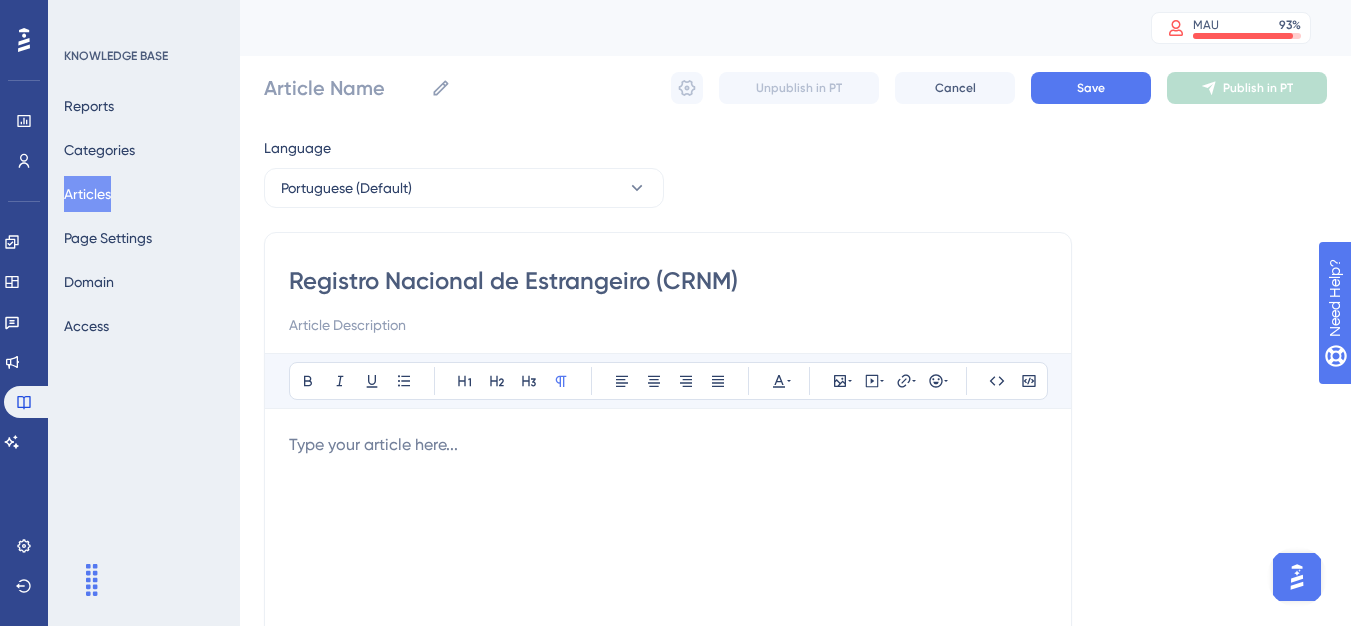 type on "Registro Nacional de Estrangeiro (CRNM)" 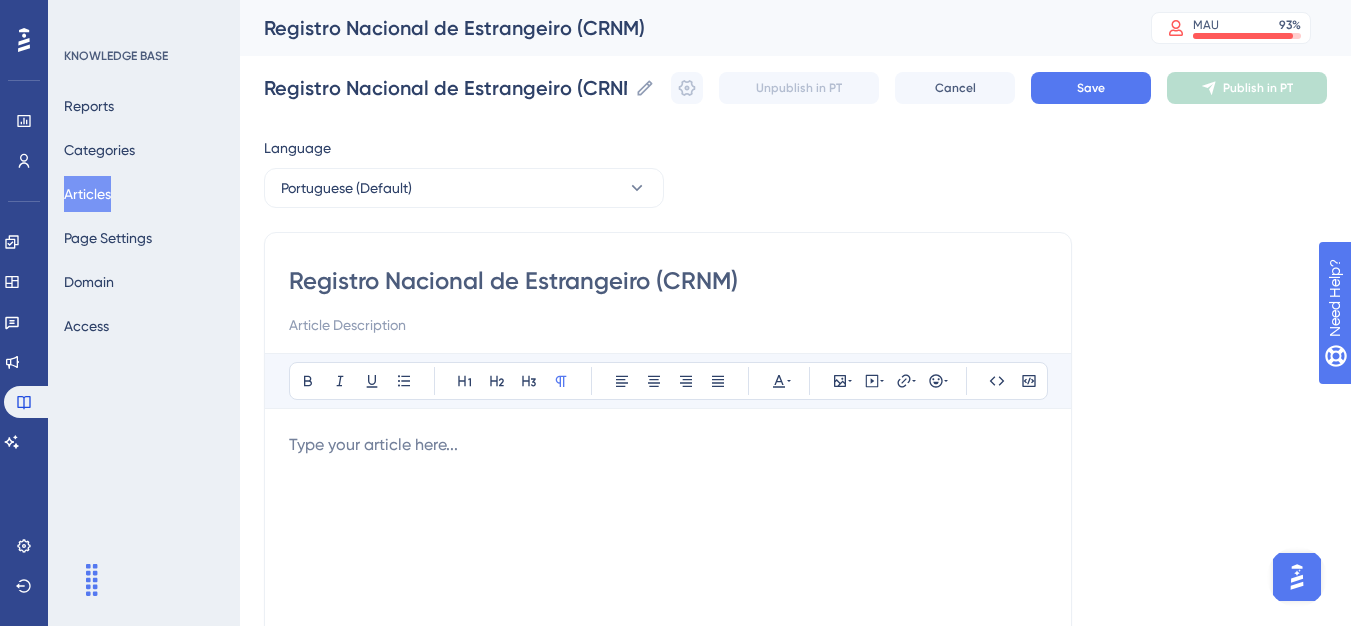 type on "Registro Nacional de Estrangeiro (CRNM)" 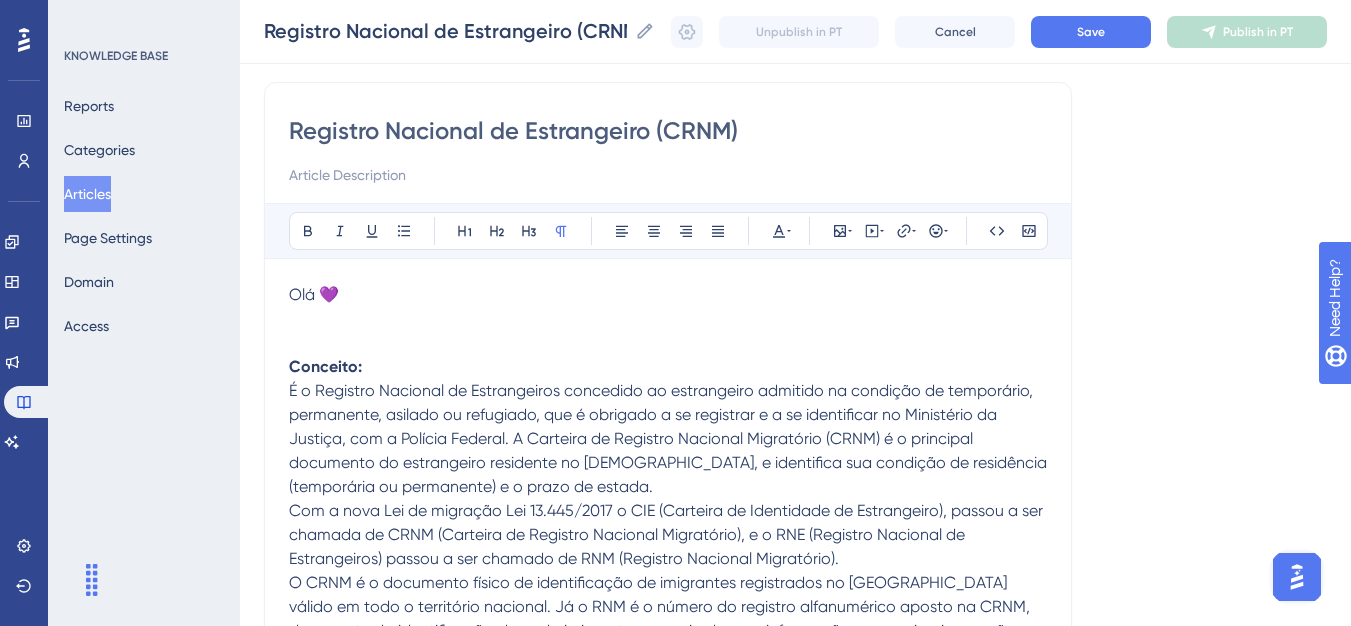 scroll, scrollTop: 141, scrollLeft: 0, axis: vertical 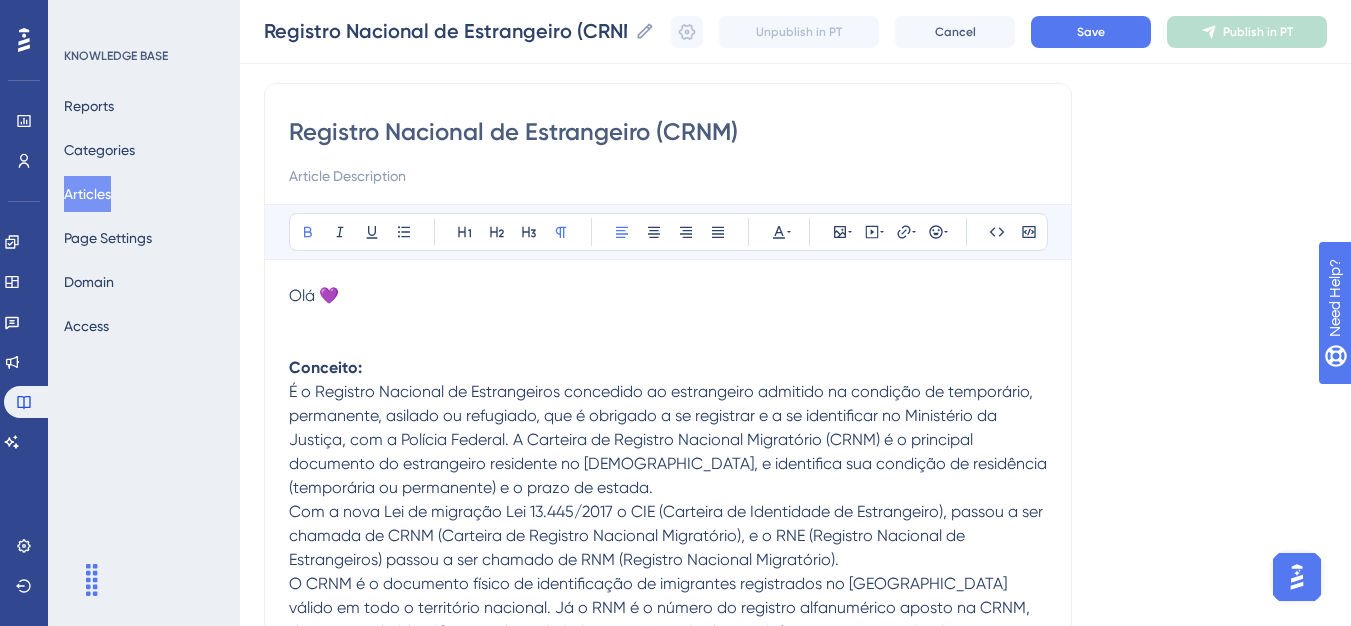 click on "Olá 💜 Conceito:" at bounding box center [668, 332] 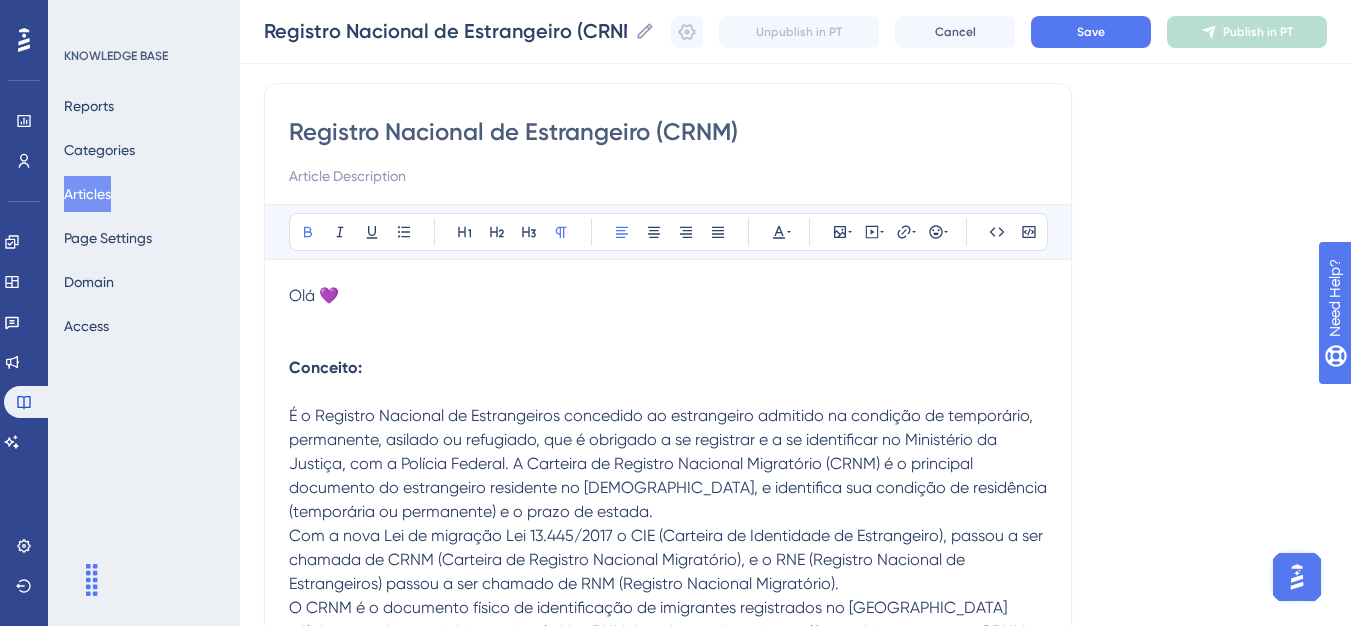 scroll, scrollTop: 241, scrollLeft: 0, axis: vertical 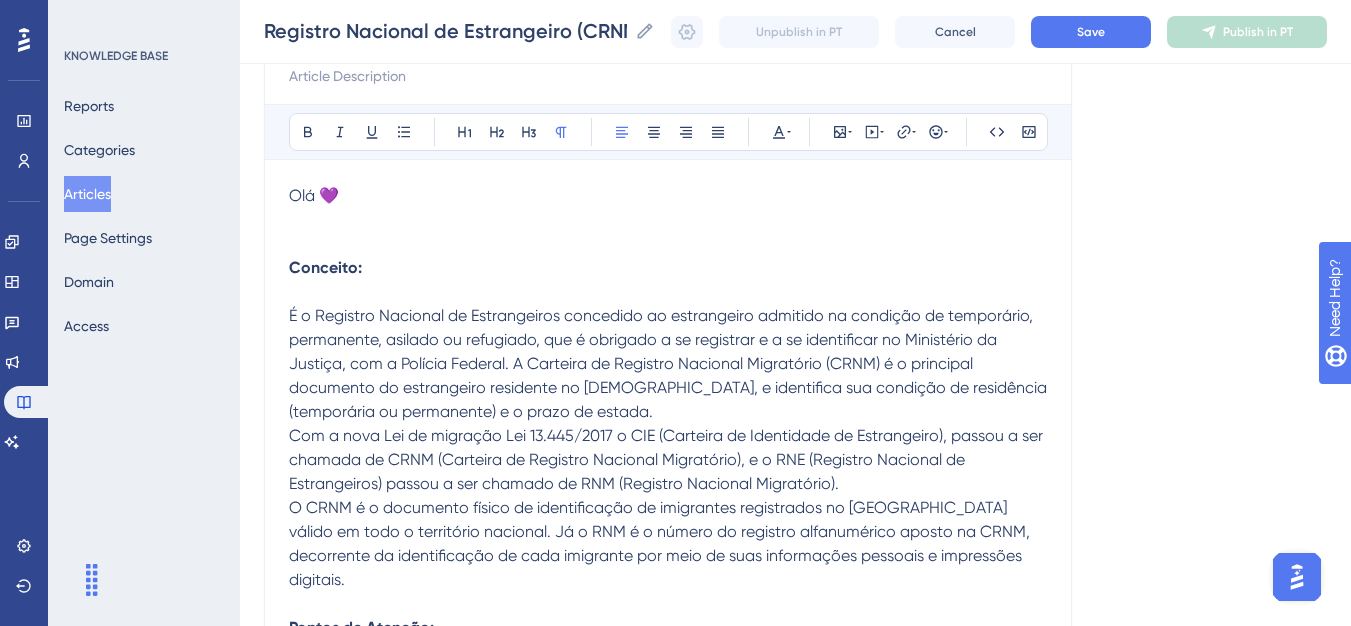 click on "Olá 💜 Conceito:" at bounding box center (668, 232) 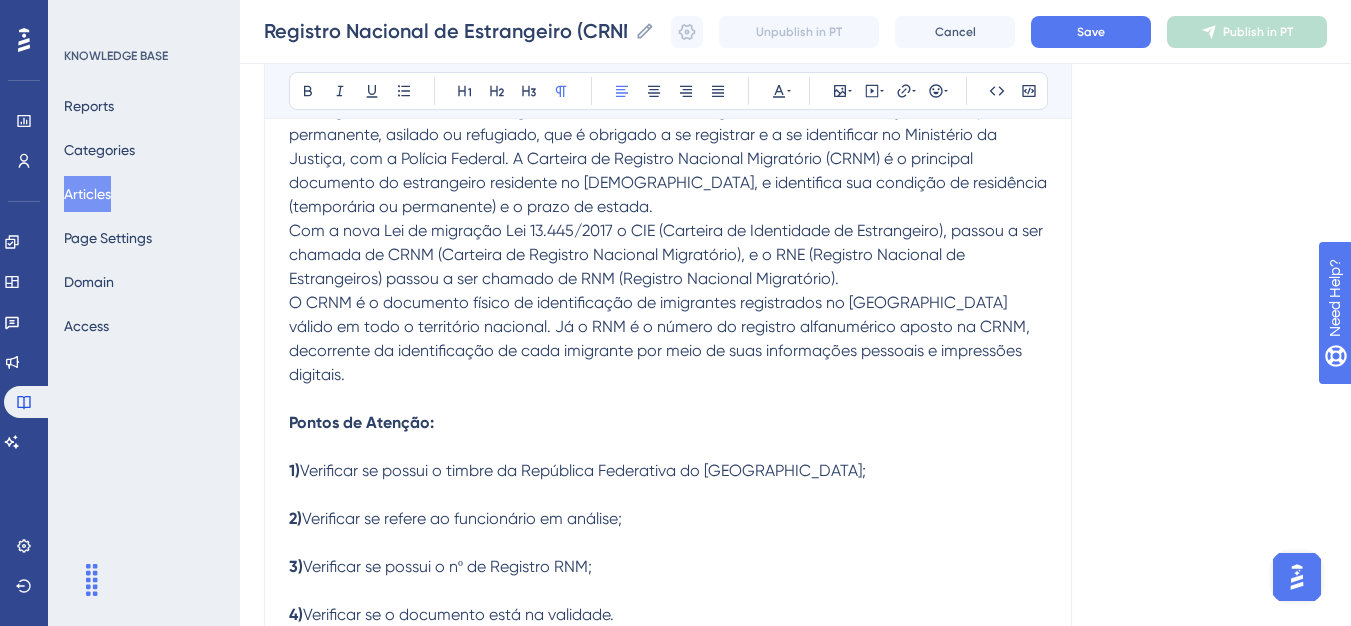 scroll, scrollTop: 441, scrollLeft: 0, axis: vertical 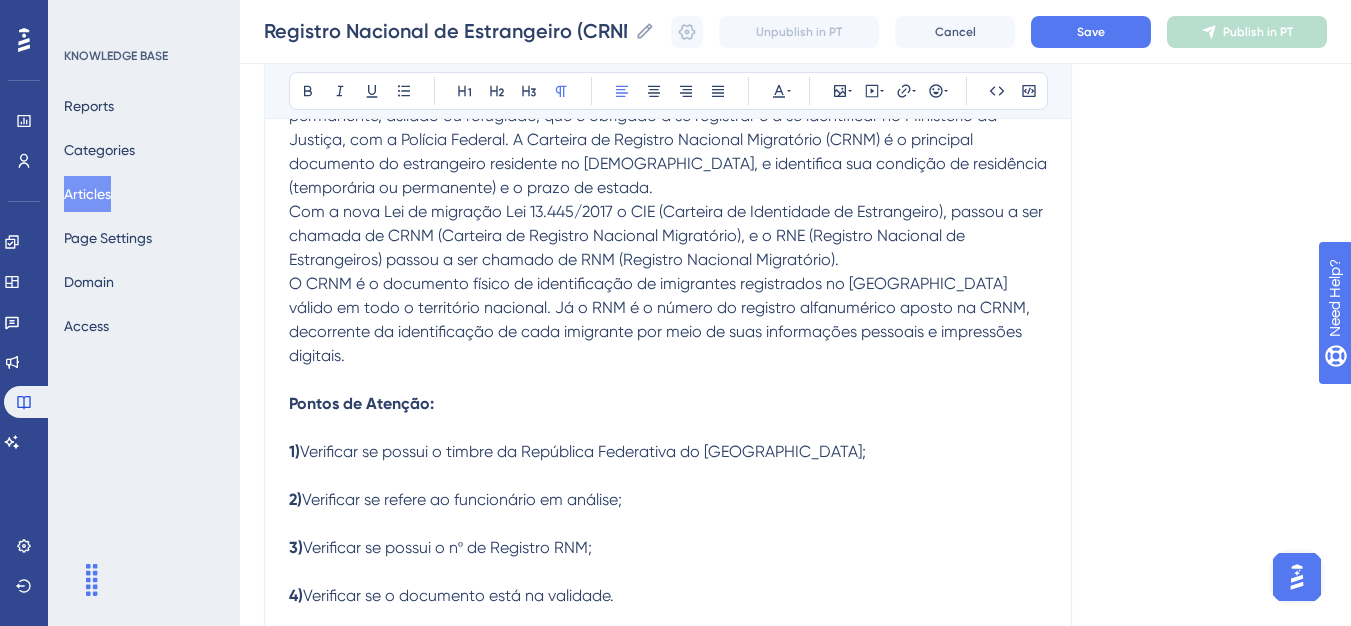 click on "Pontos de Atenção: 1)  Verificar se possui o timbre da República Federativa do Brasil; 2)  Verificar se refere ao funcionário em análise; 3)  Verificar se possui o nº de Registro RNM; 4)  Verificar se o documento está na validade." at bounding box center (668, 524) 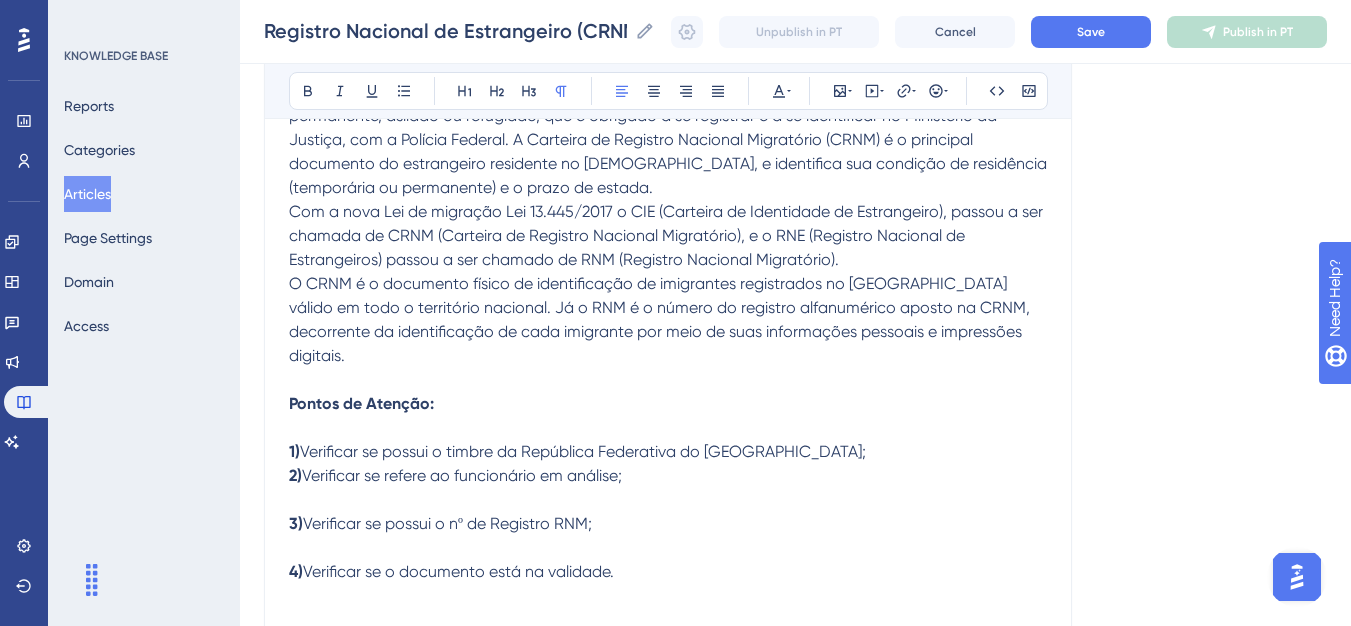 click on "Pontos de Atenção: 1)  Verificar se possui o timbre da República Federativa do Brasil; 2)  Verificar se refere ao funcionário em análise; 3)  Verificar se possui o nº de Registro RNM; 4)  Verificar se o documento está na validade." at bounding box center [668, 512] 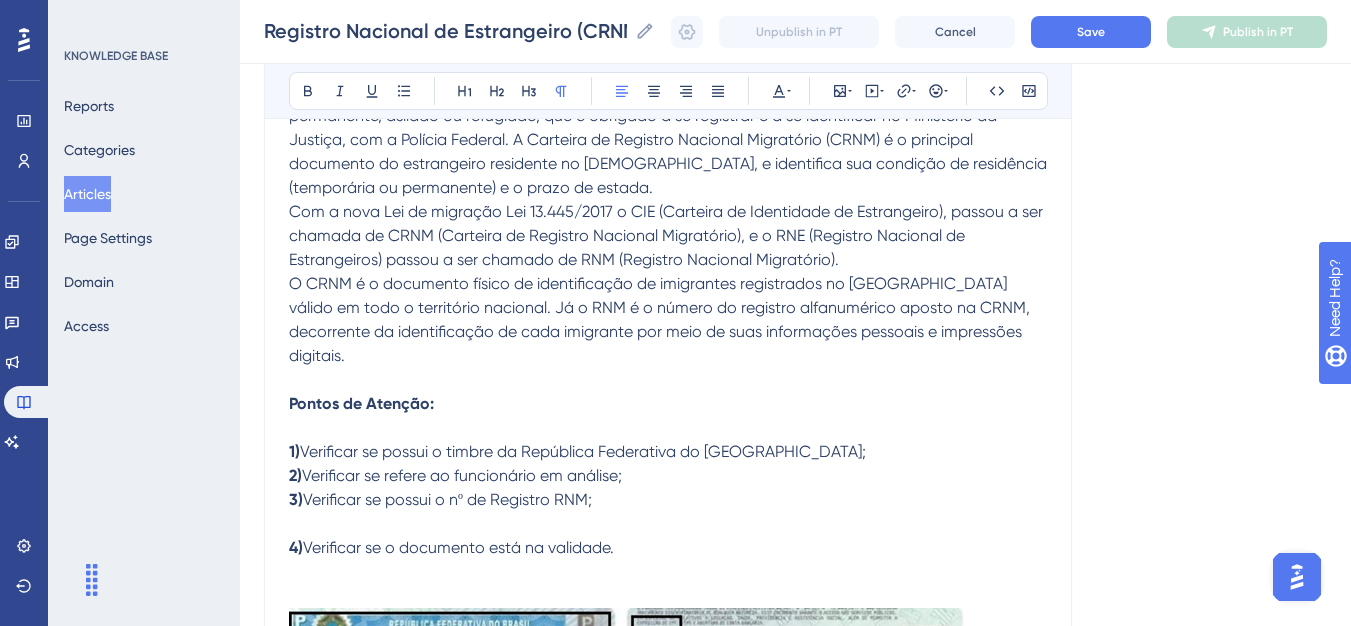 click on "Pontos de Atenção: 1)  Verificar se possui o timbre da República Federativa do Brasil; 2)  Verificar se refere ao funcionário em análise; 3)  Verificar se possui o nº de Registro RNM; 4)  Verificar se o documento está na validade." at bounding box center [668, 500] 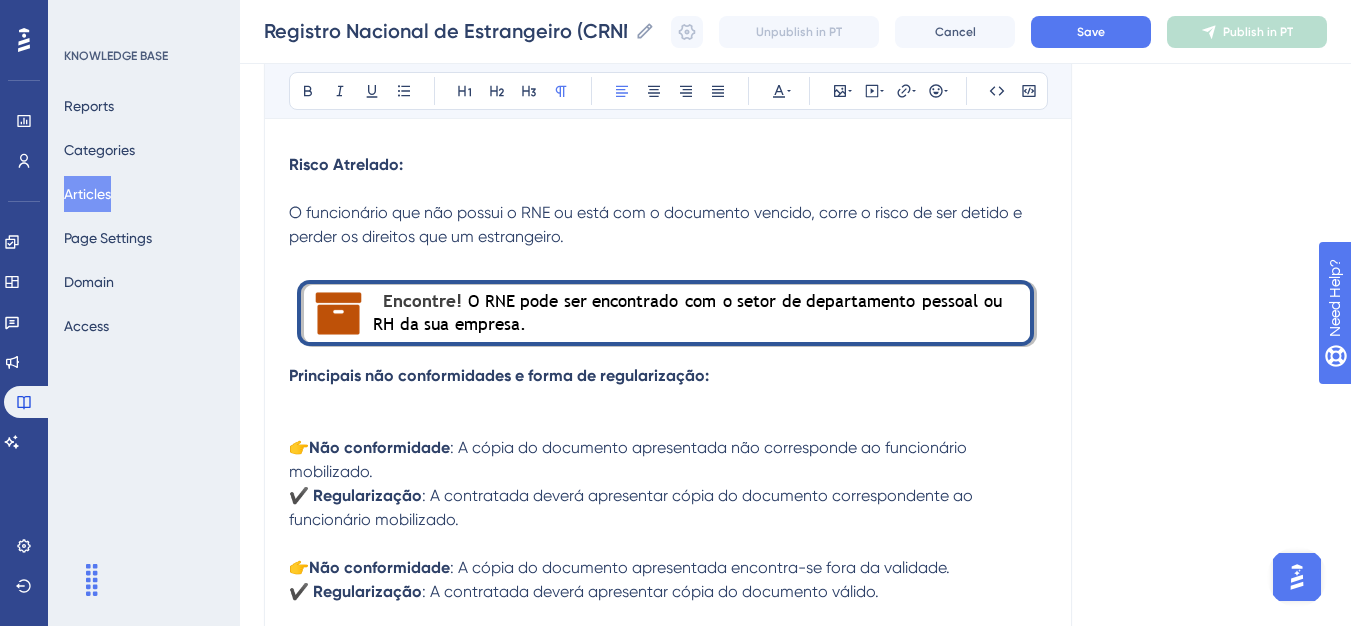 scroll, scrollTop: 1241, scrollLeft: 0, axis: vertical 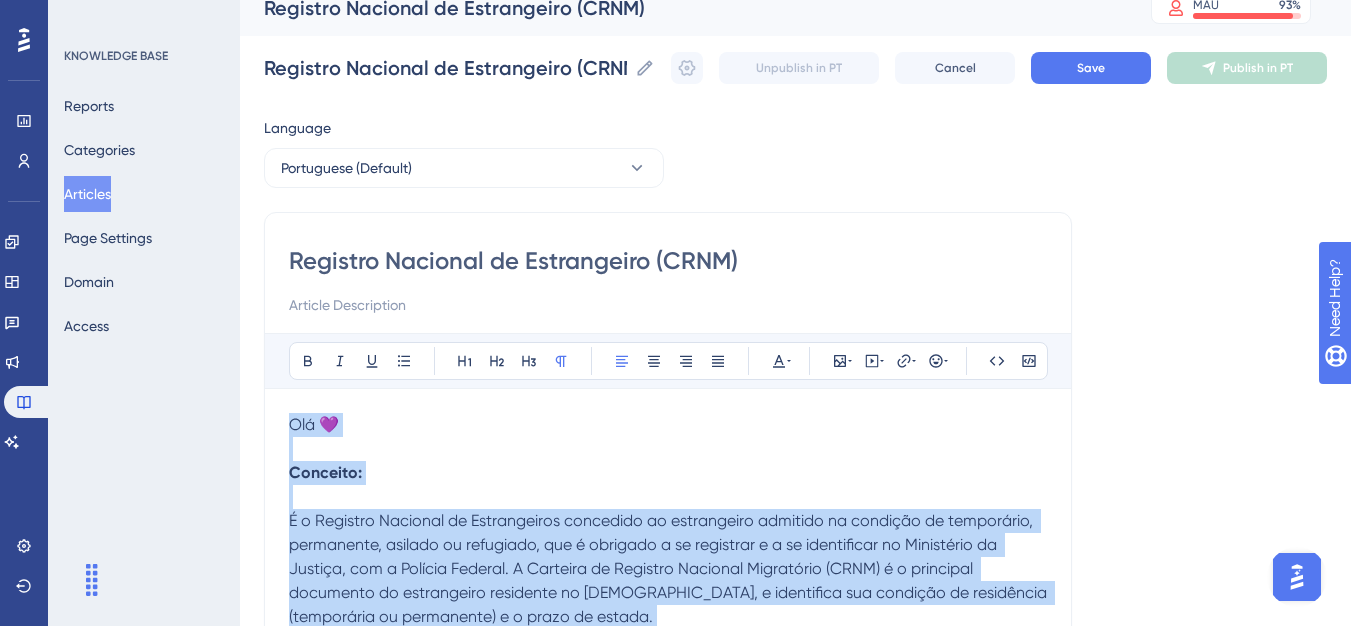 drag, startPoint x: 906, startPoint y: 460, endPoint x: 288, endPoint y: 421, distance: 619.2294 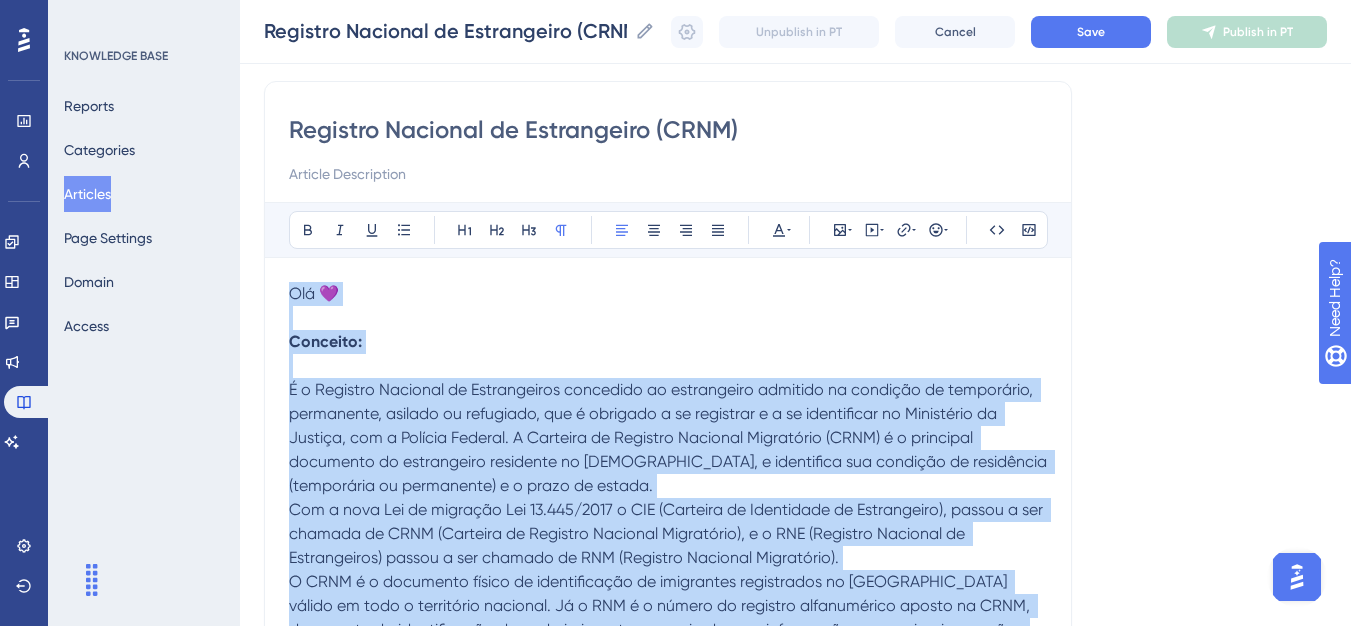 scroll, scrollTop: 320, scrollLeft: 0, axis: vertical 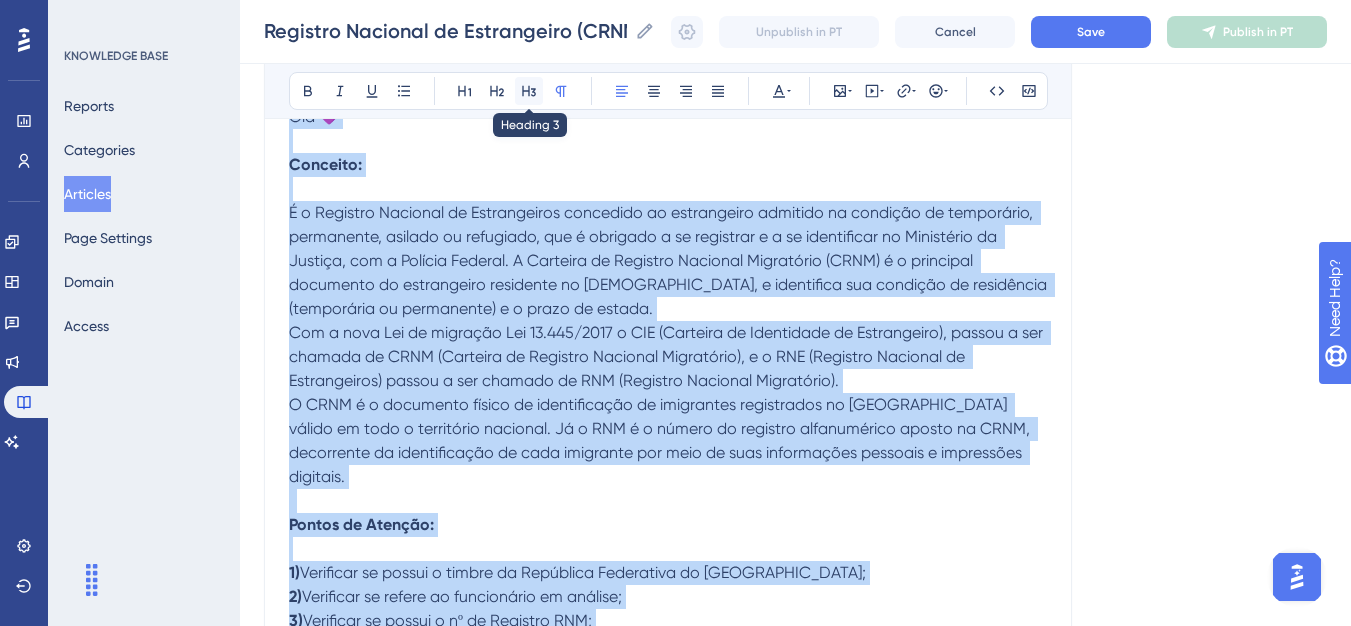 click 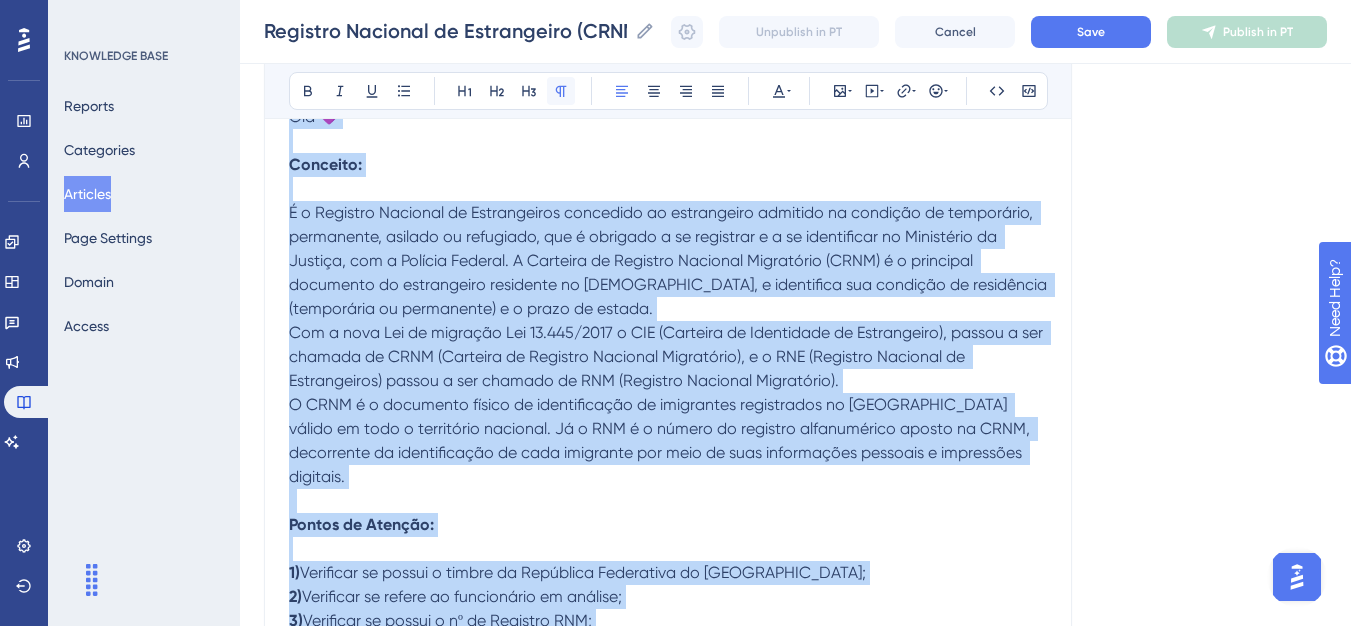 click at bounding box center (561, 91) 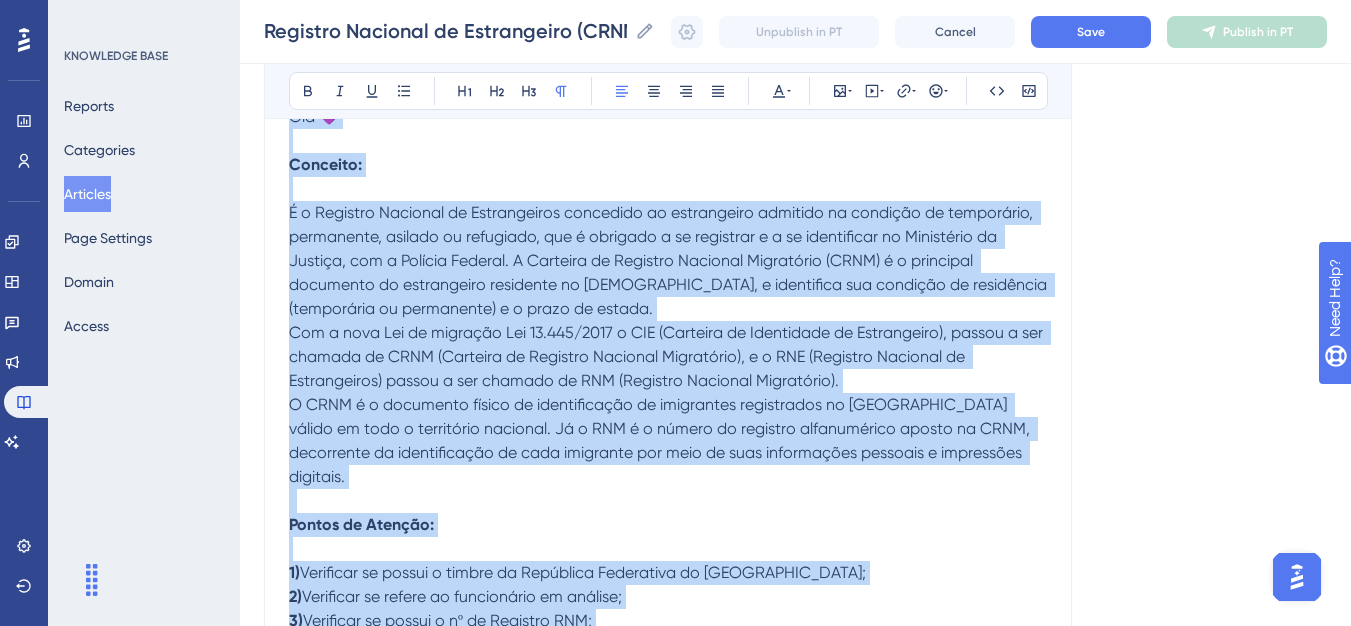 click on "O CRNM é o documento físico de identificação de imigrantes registrados no [GEOGRAPHIC_DATA] válido em todo o território nacional. Já o RNM é o número do registro alfanumérico aposto na CRNM, decorrente da identificação de cada imigrante por meio de suas informações pessoais e impressões digitais." at bounding box center [661, 440] 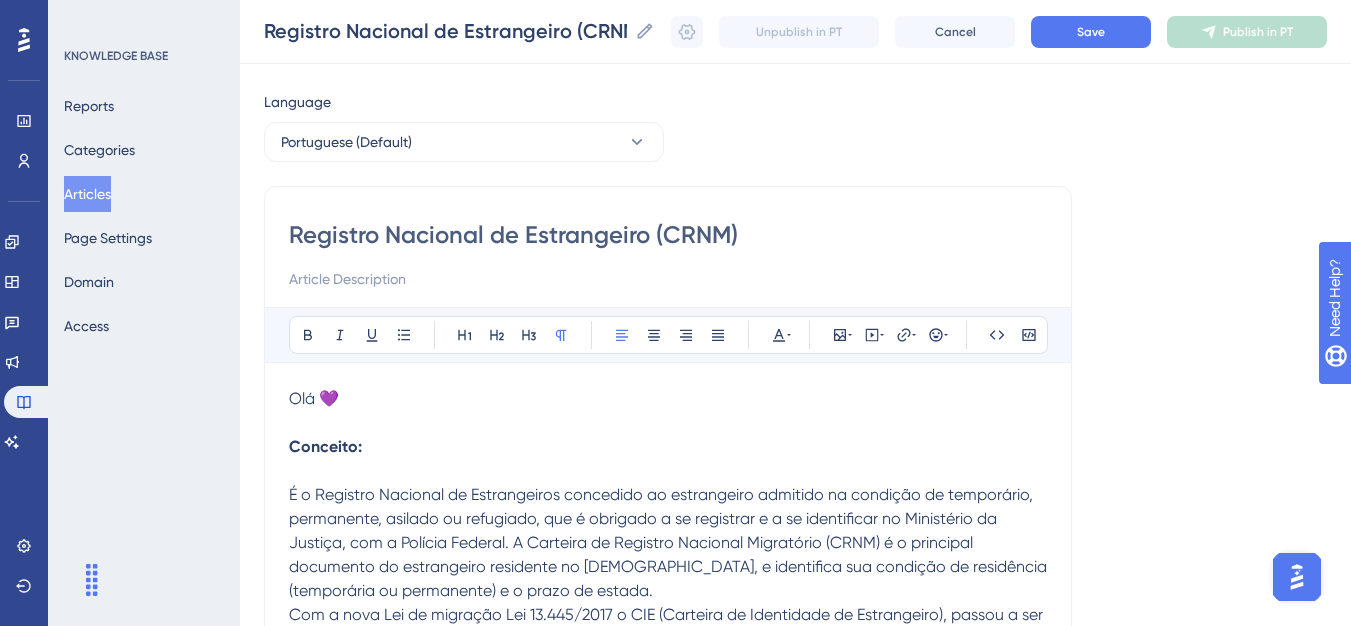 scroll, scrollTop: 0, scrollLeft: 0, axis: both 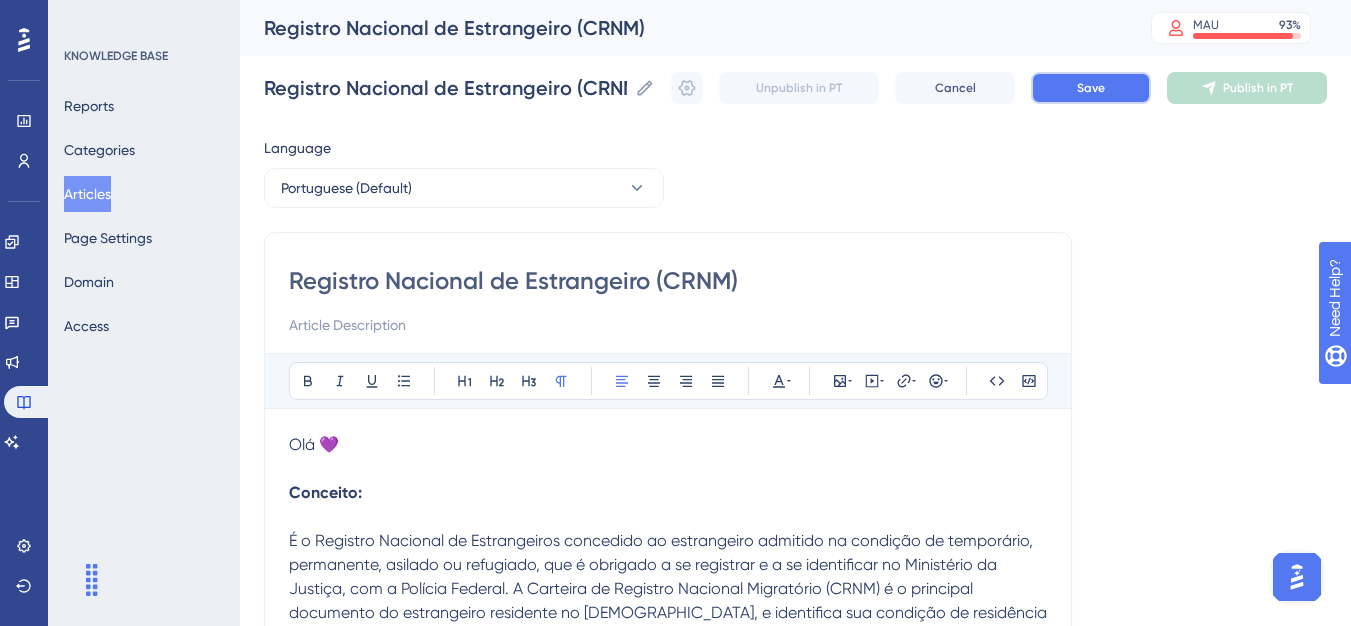 click on "Save" at bounding box center (1091, 88) 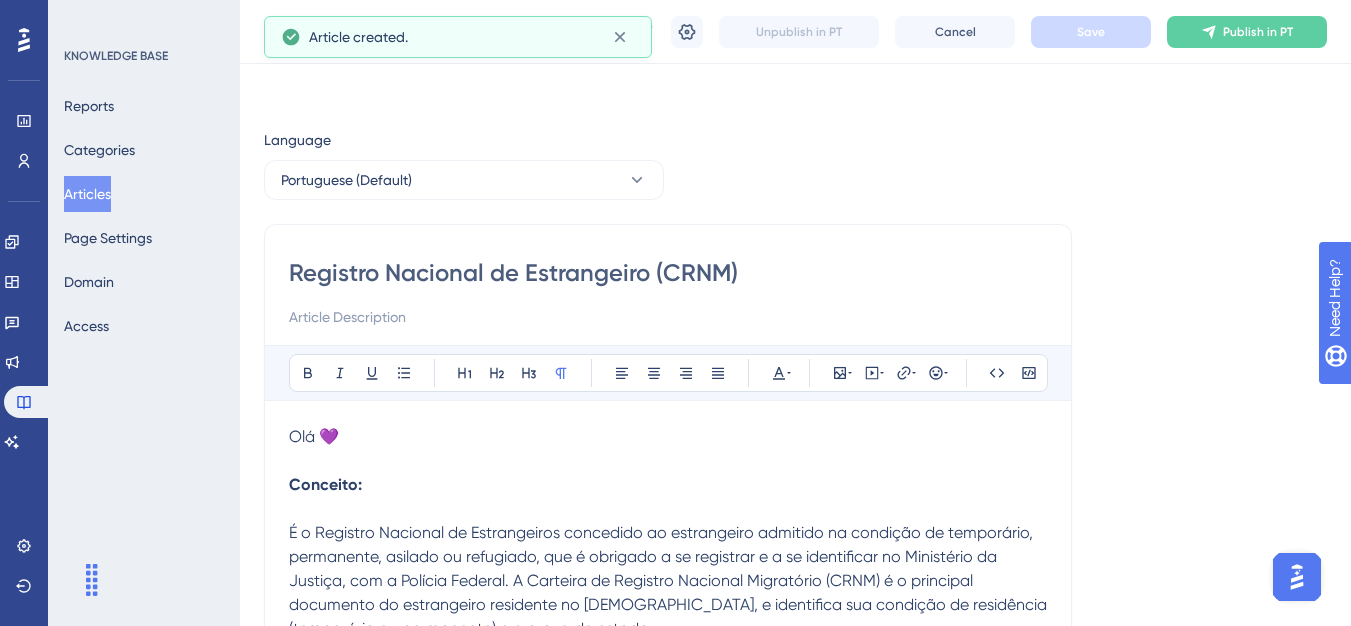 scroll, scrollTop: 869, scrollLeft: 0, axis: vertical 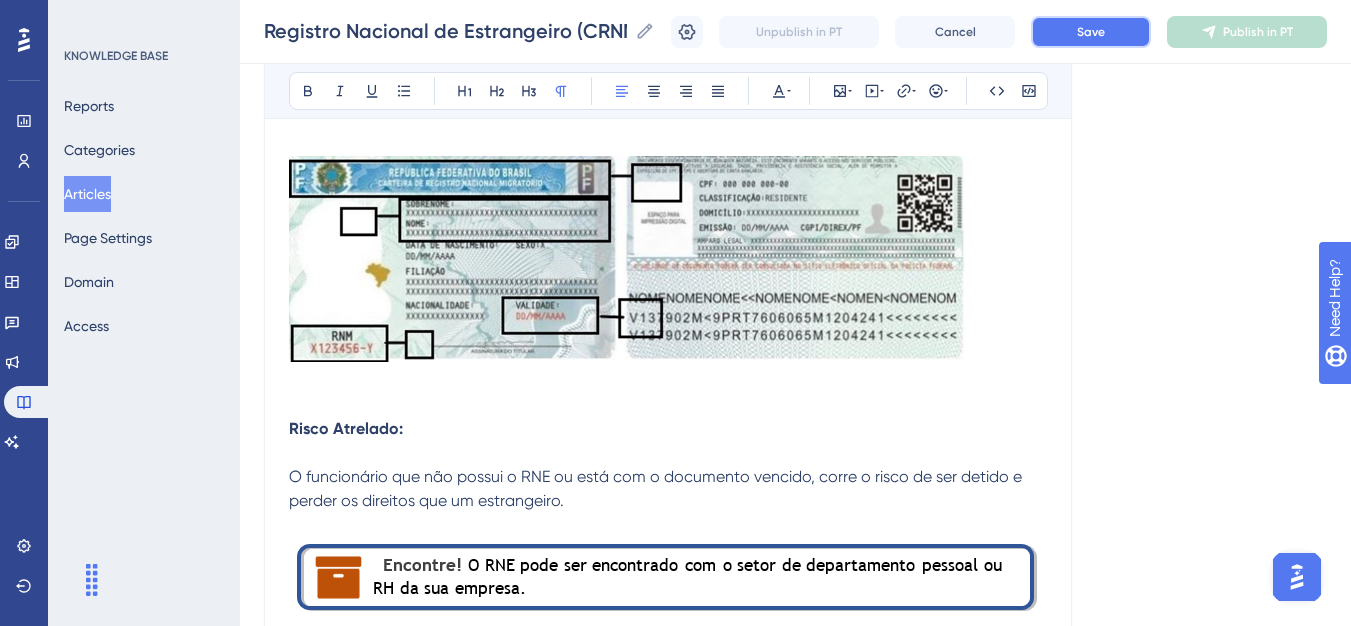 click on "Save" at bounding box center [1091, 32] 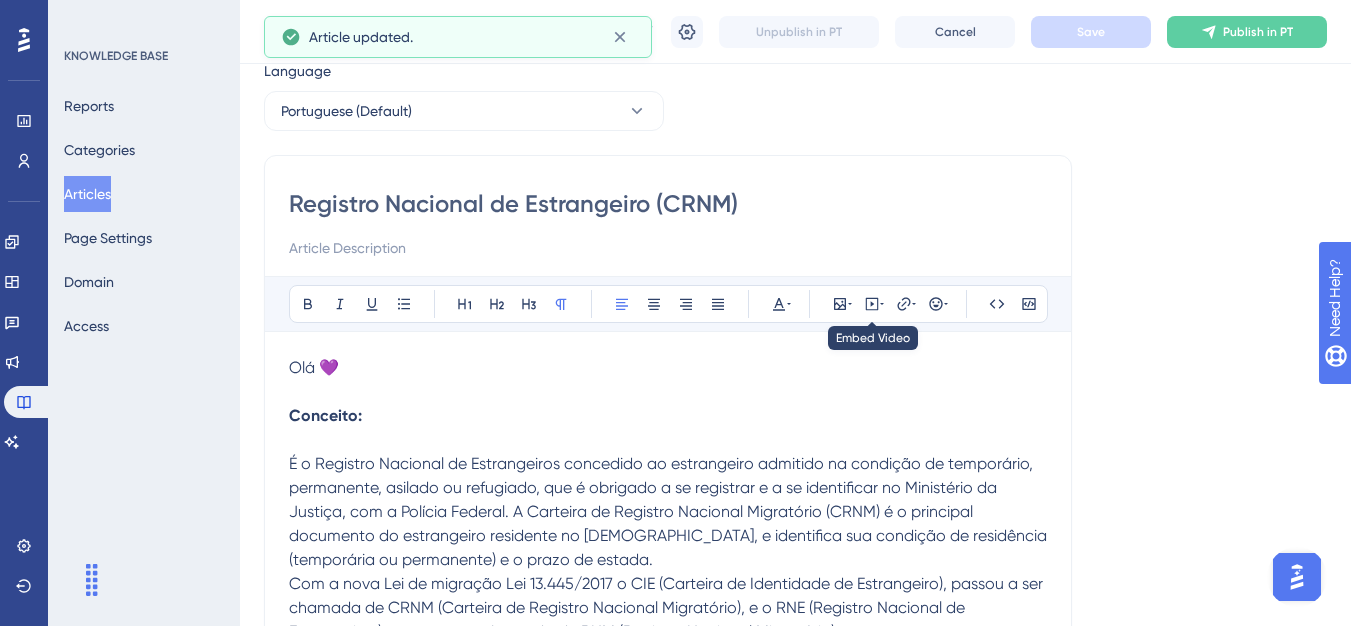 scroll, scrollTop: 0, scrollLeft: 0, axis: both 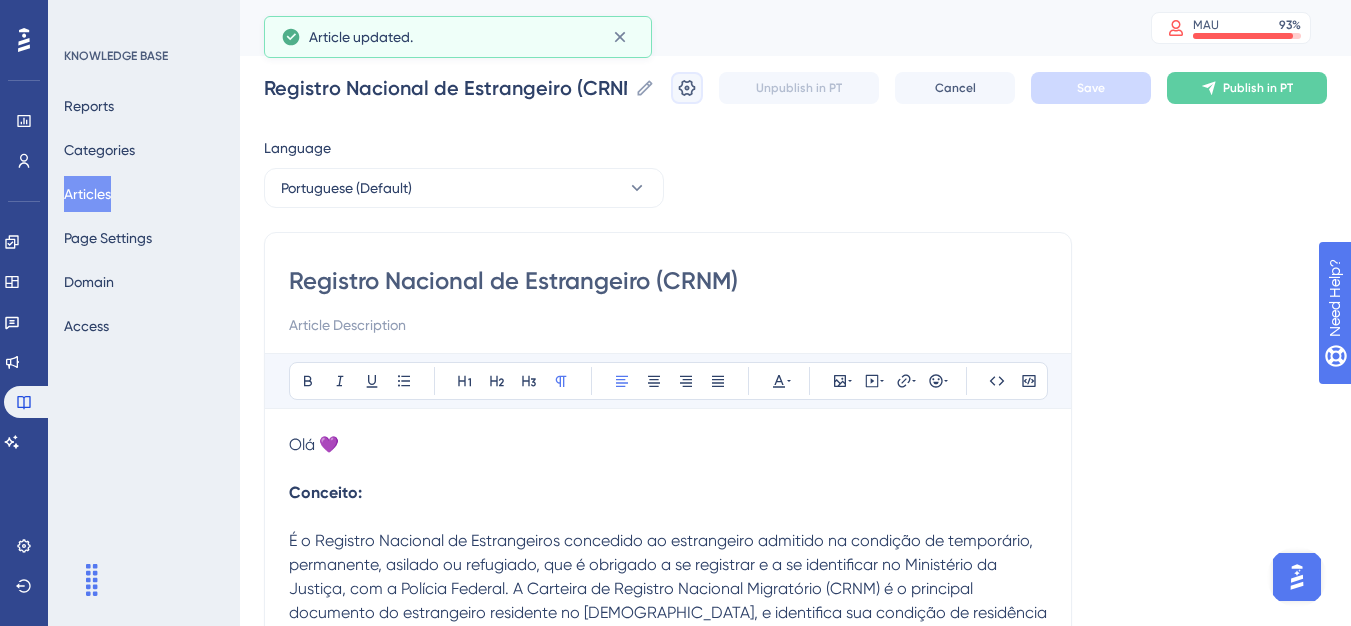 click 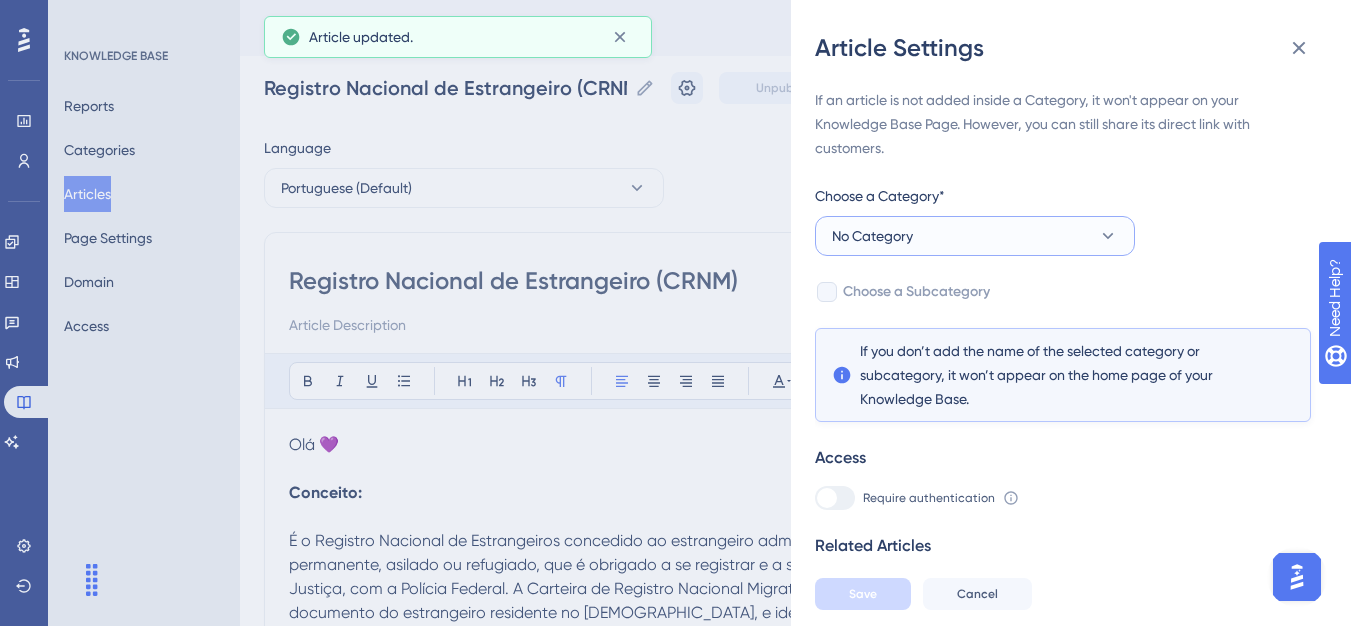 click on "No Category" at bounding box center [872, 236] 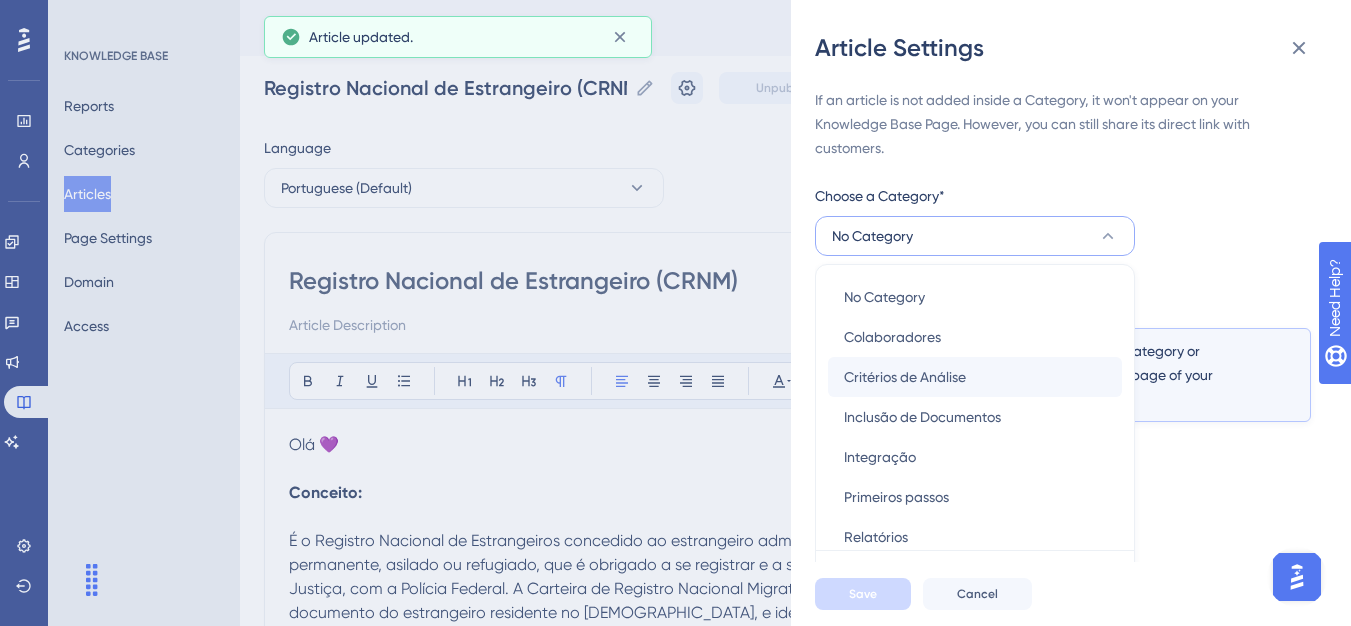 scroll, scrollTop: 49, scrollLeft: 0, axis: vertical 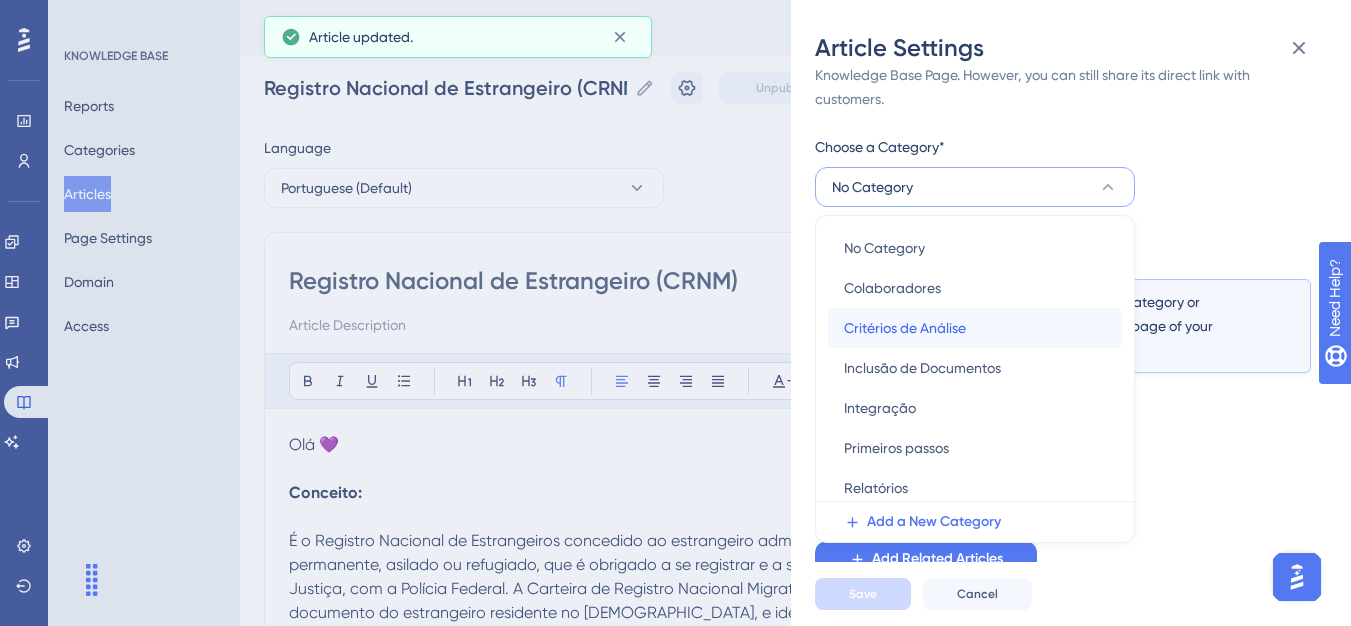 click on "Critérios de Análise" at bounding box center (905, 328) 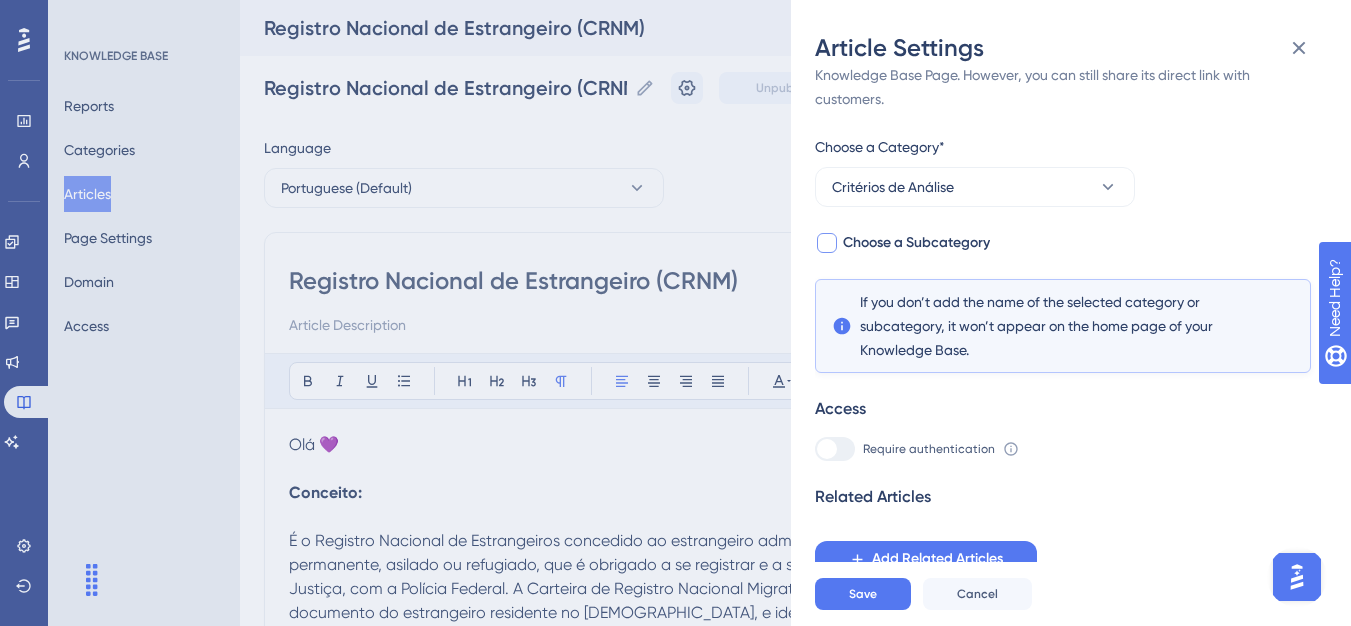 click on "Choose a Subcategory" at bounding box center [916, 243] 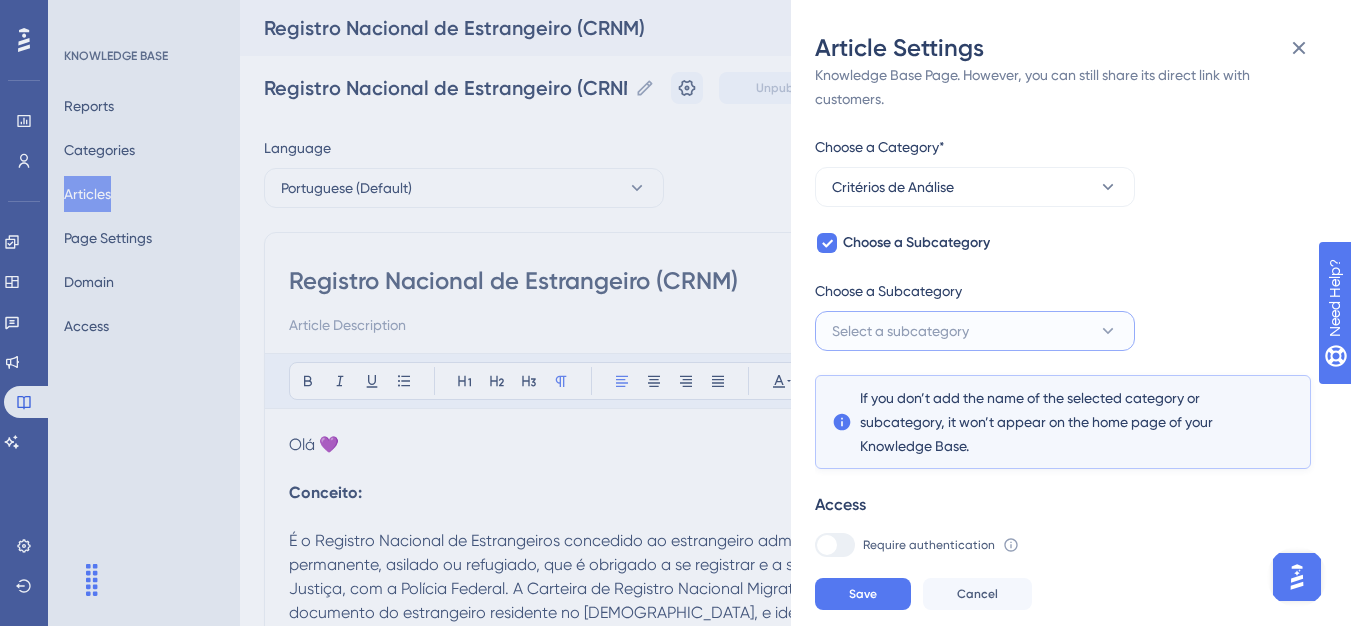 click on "Select a subcategory" at bounding box center [975, 331] 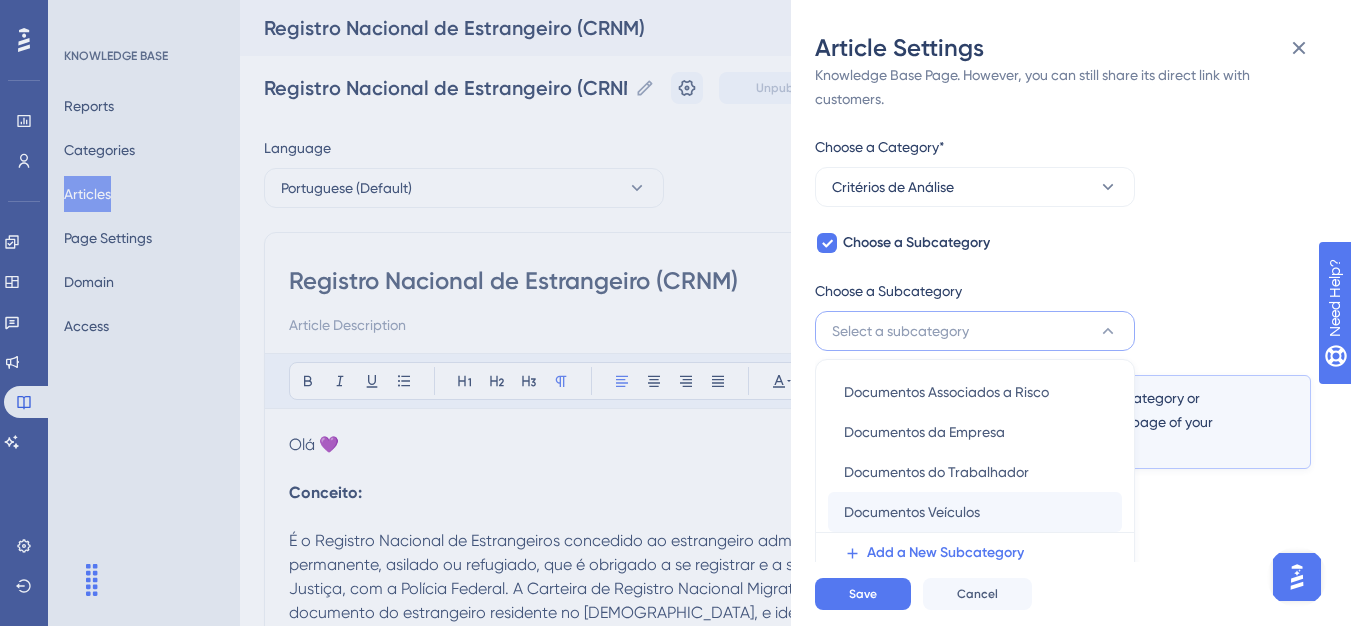 scroll, scrollTop: 145, scrollLeft: 0, axis: vertical 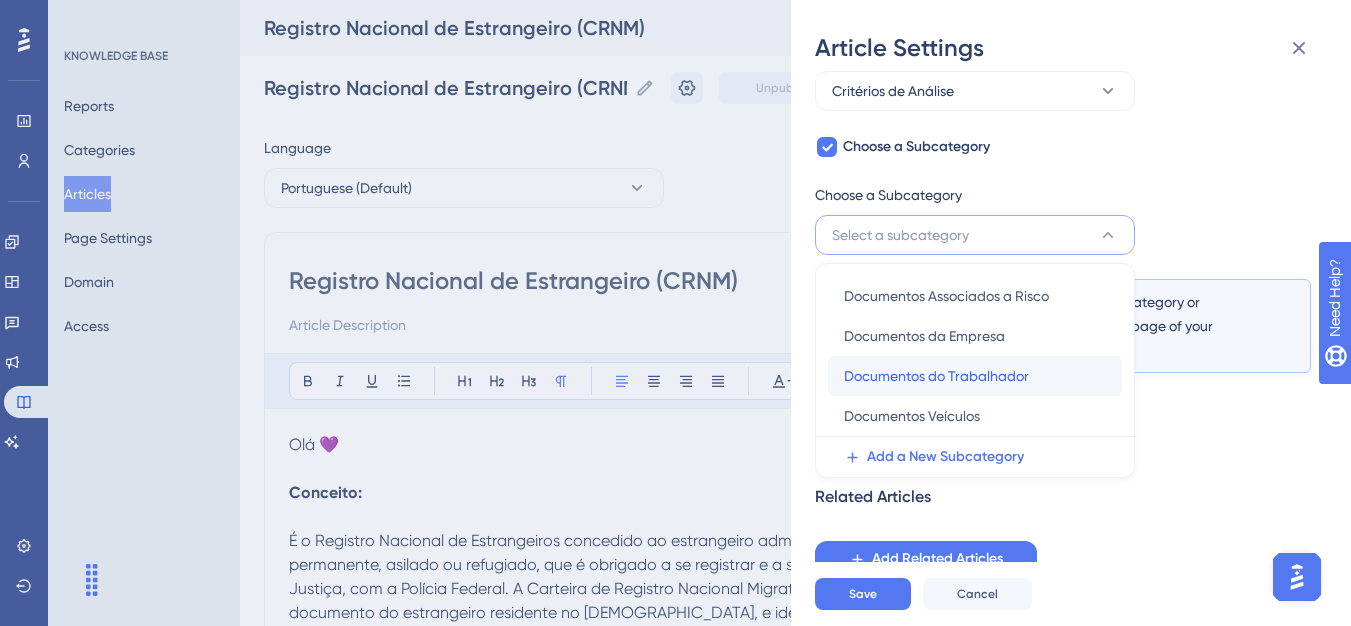click on "Documentos do Trabalhador" at bounding box center [936, 376] 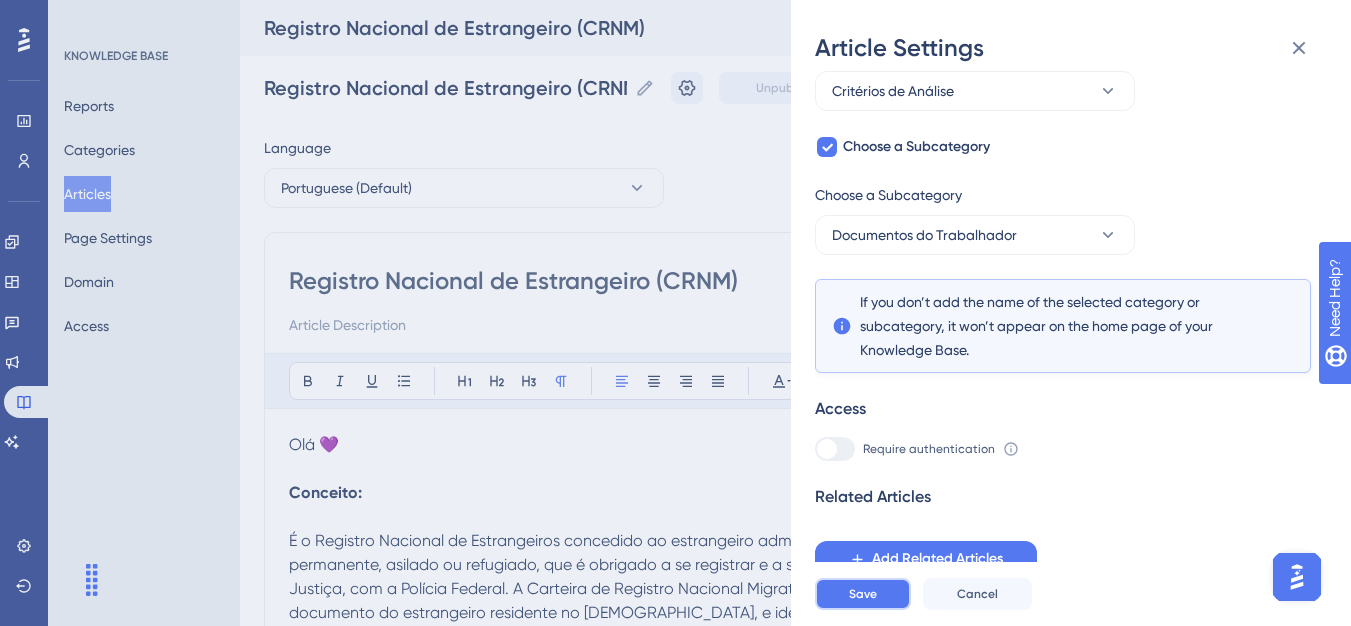click on "Save" at bounding box center (863, 594) 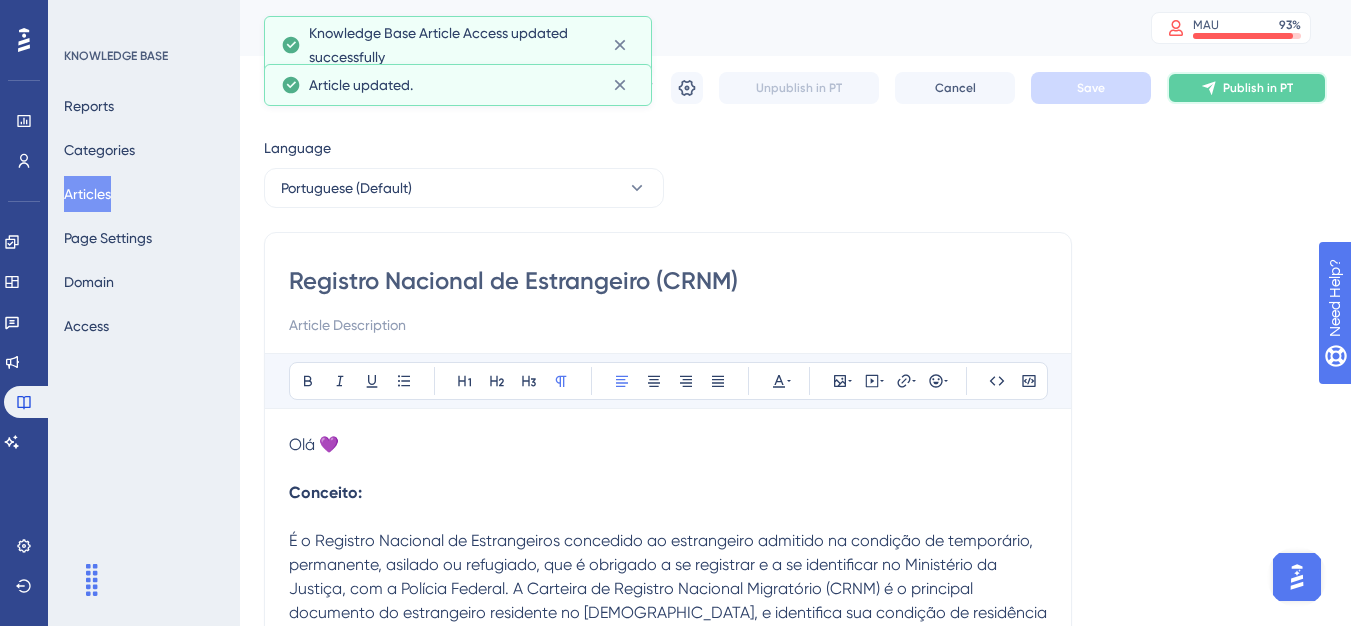 click on "Publish in PT" at bounding box center (1247, 88) 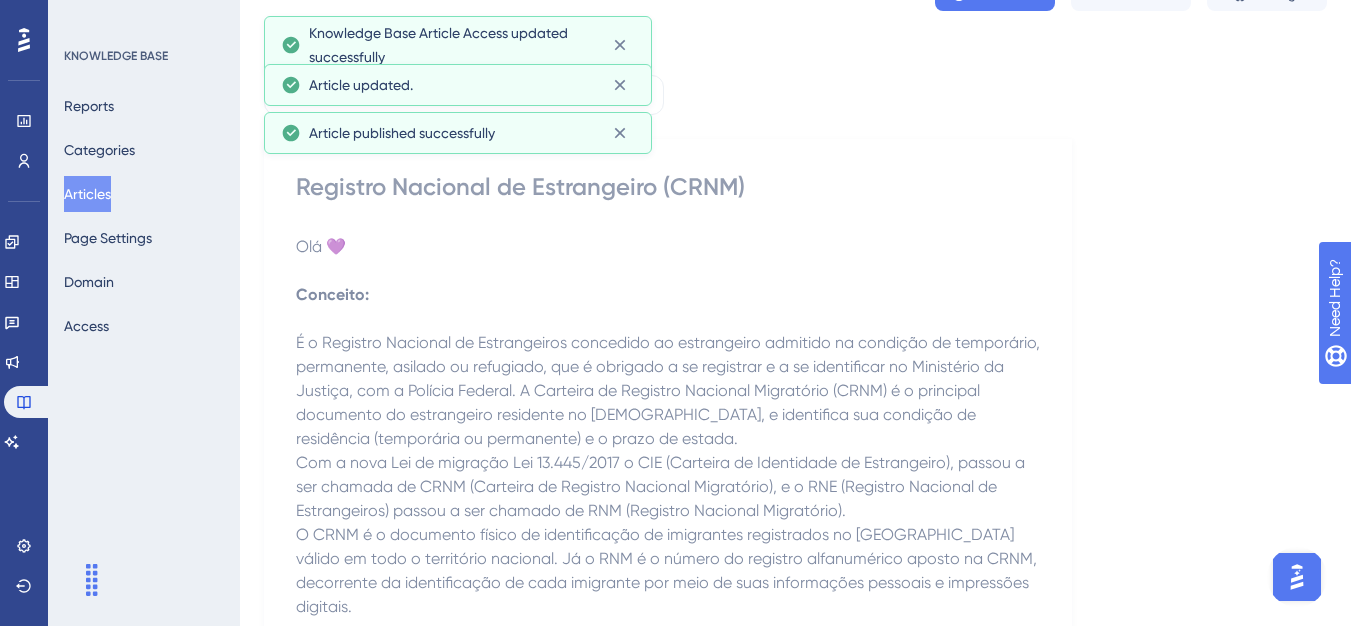 scroll, scrollTop: 0, scrollLeft: 0, axis: both 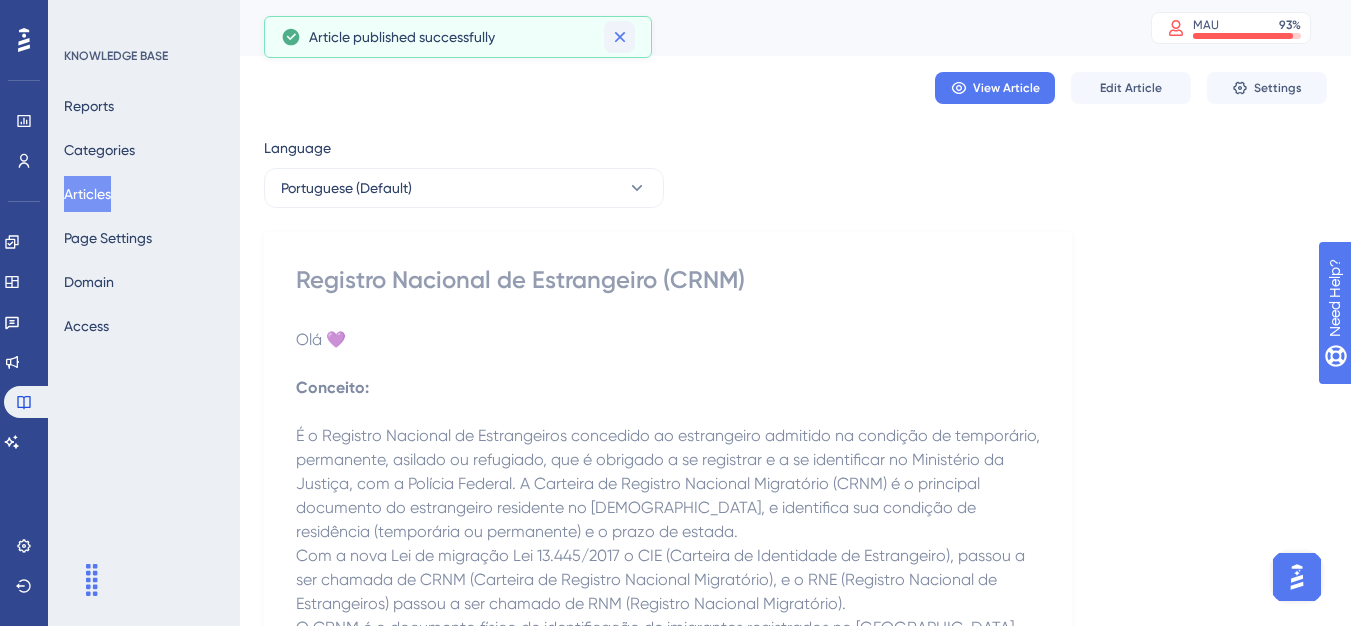 click on "View Article Edit Article Settings" at bounding box center (795, 88) 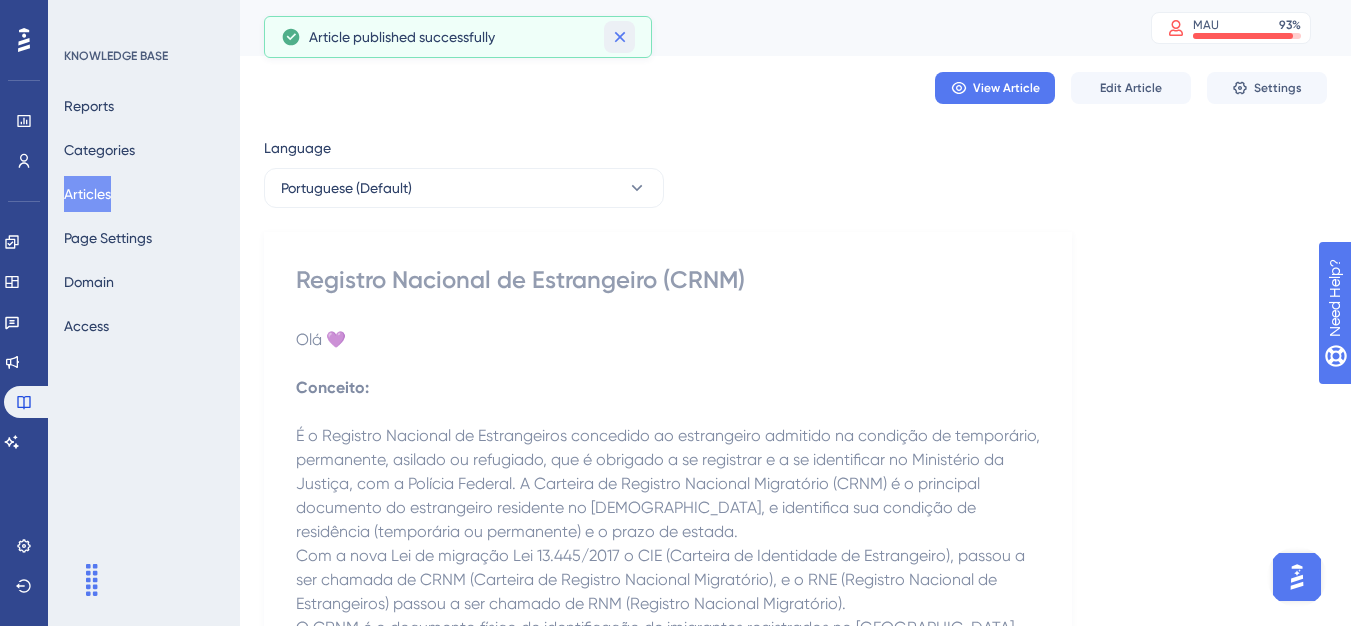 click 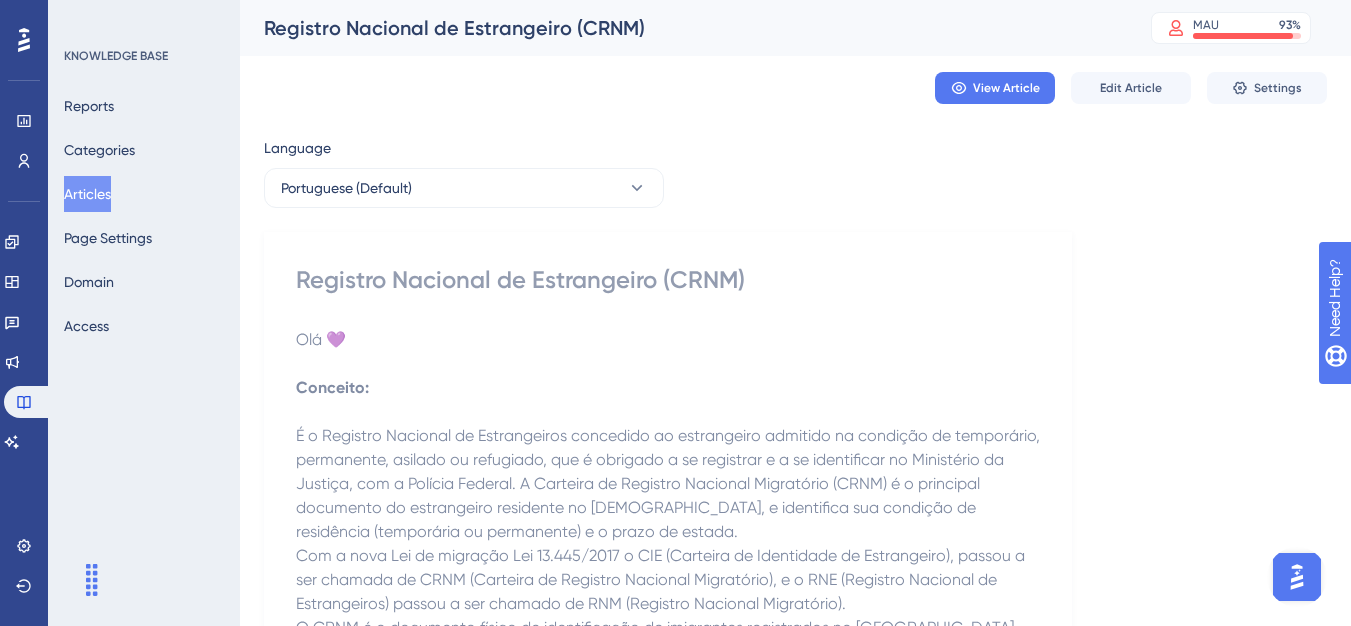 click on "Articles" at bounding box center (87, 194) 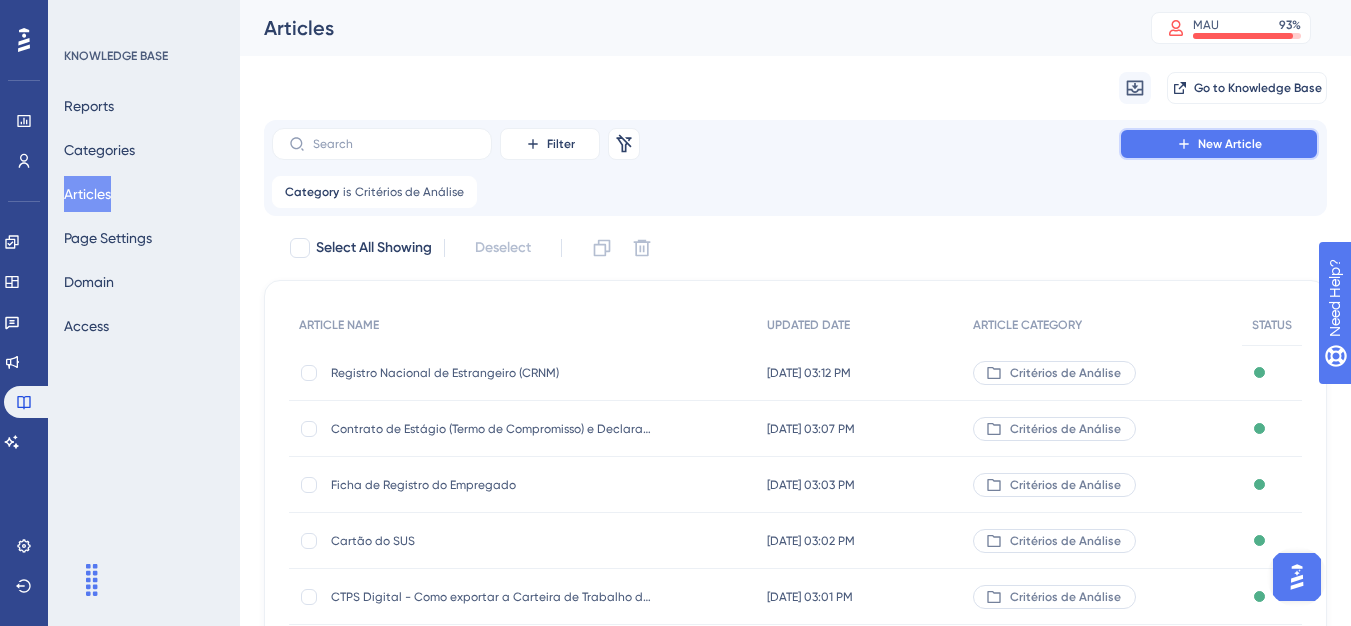 click on "New Article" at bounding box center (1219, 144) 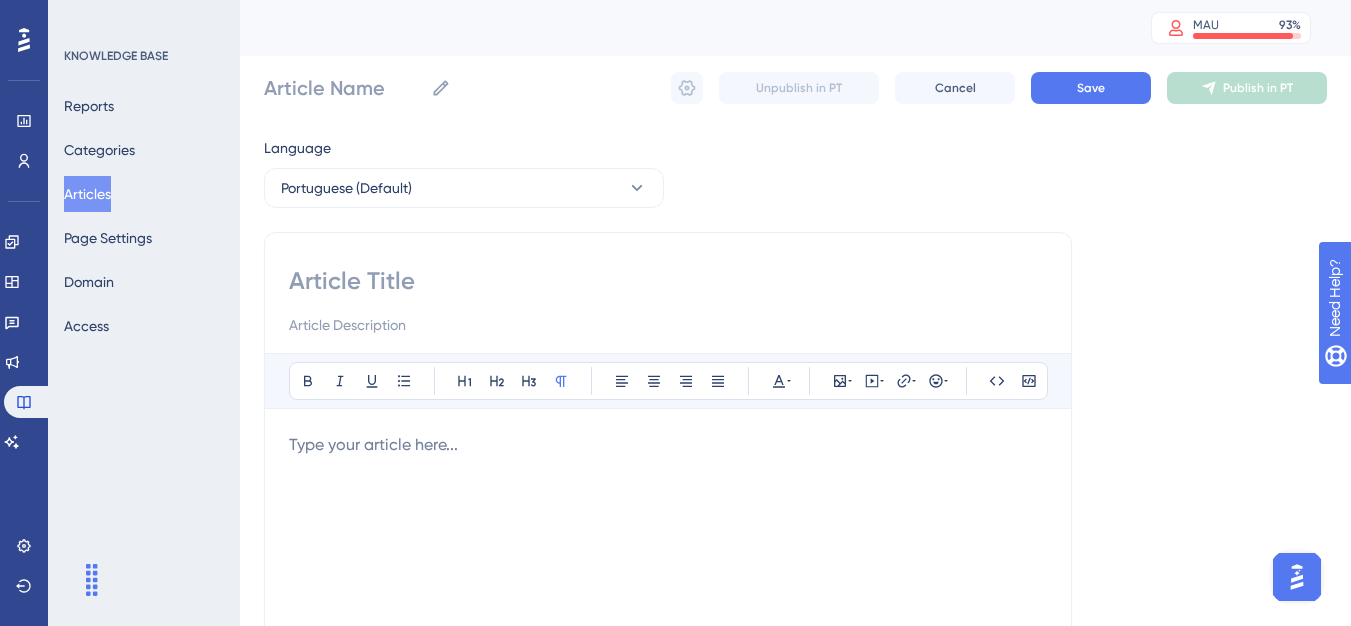 click at bounding box center [668, 281] 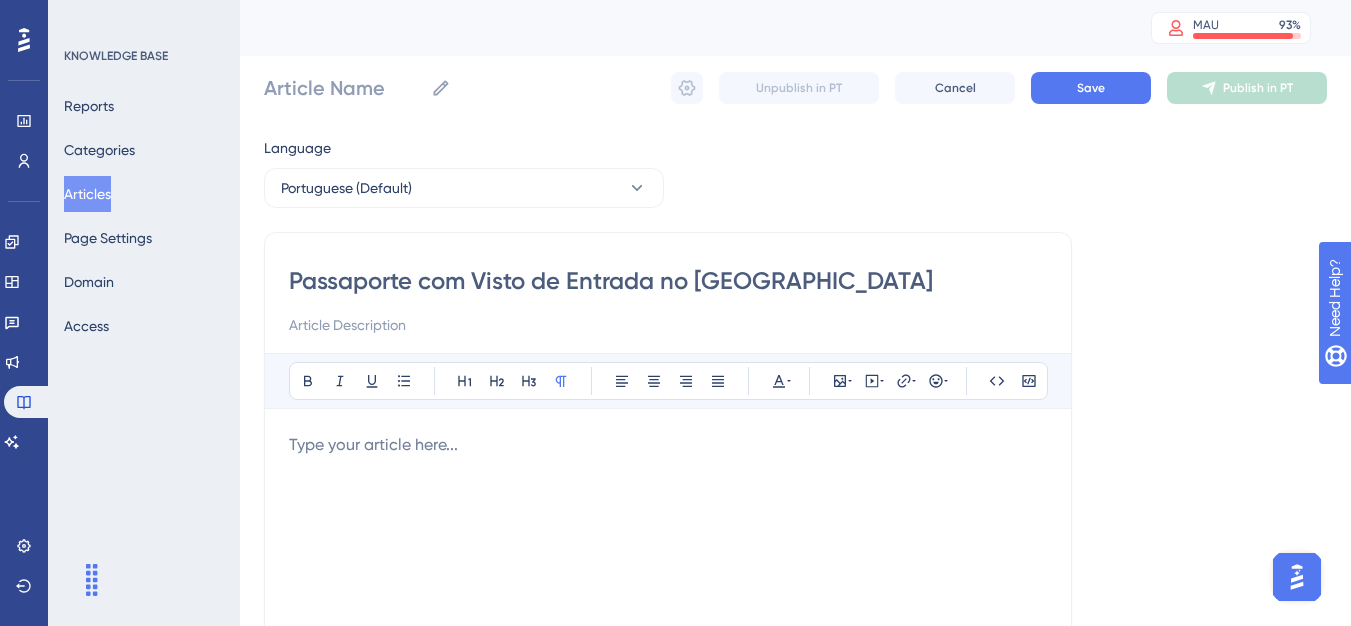 type on "Passaporte com Visto de Entrada no [GEOGRAPHIC_DATA]" 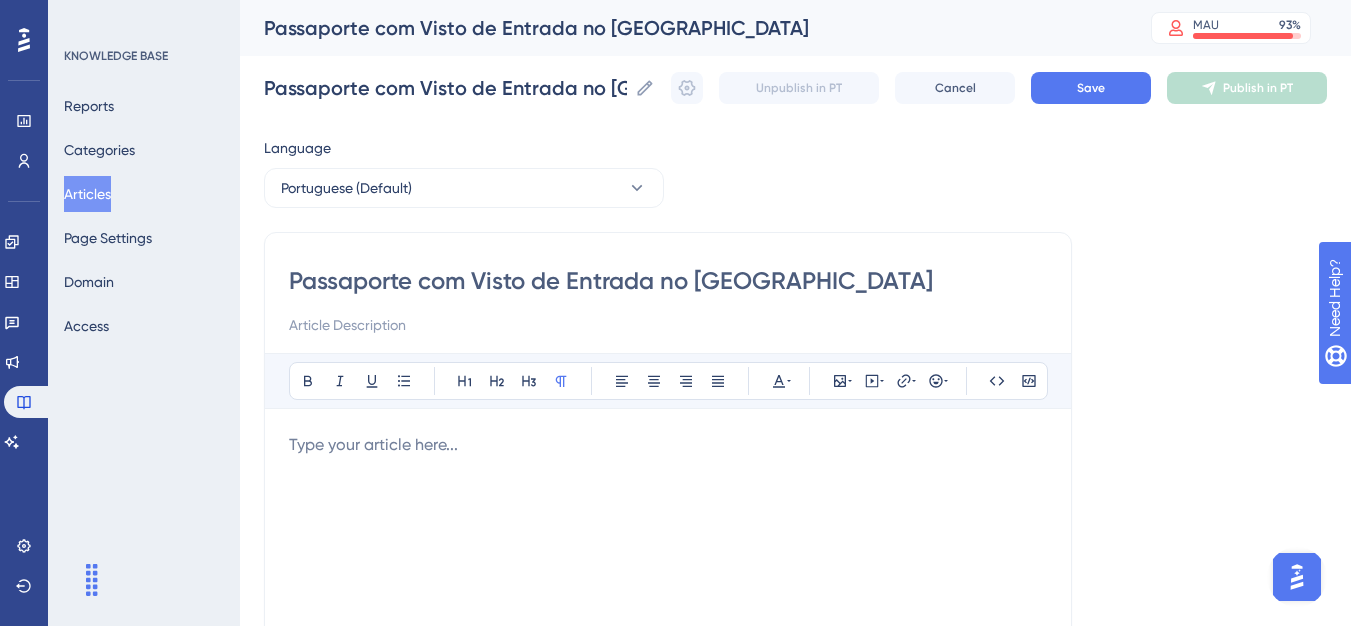type on "Passaporte com Visto de Entrada no [GEOGRAPHIC_DATA]" 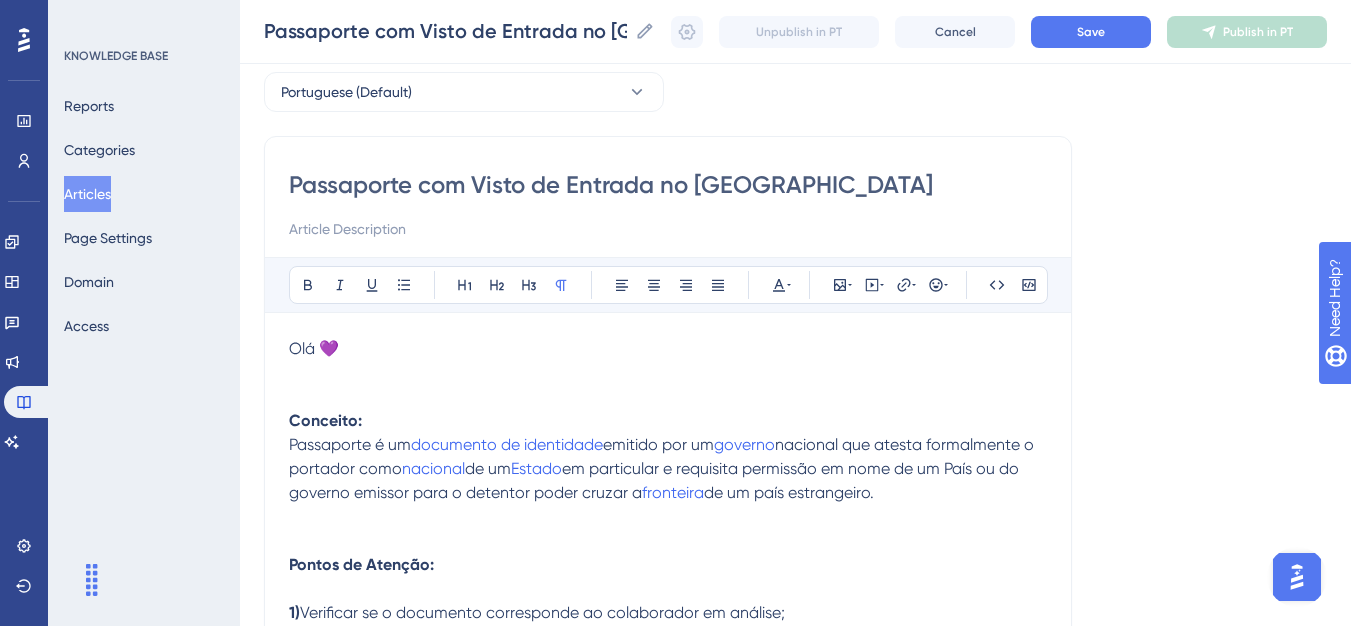 scroll, scrollTop: 85, scrollLeft: 0, axis: vertical 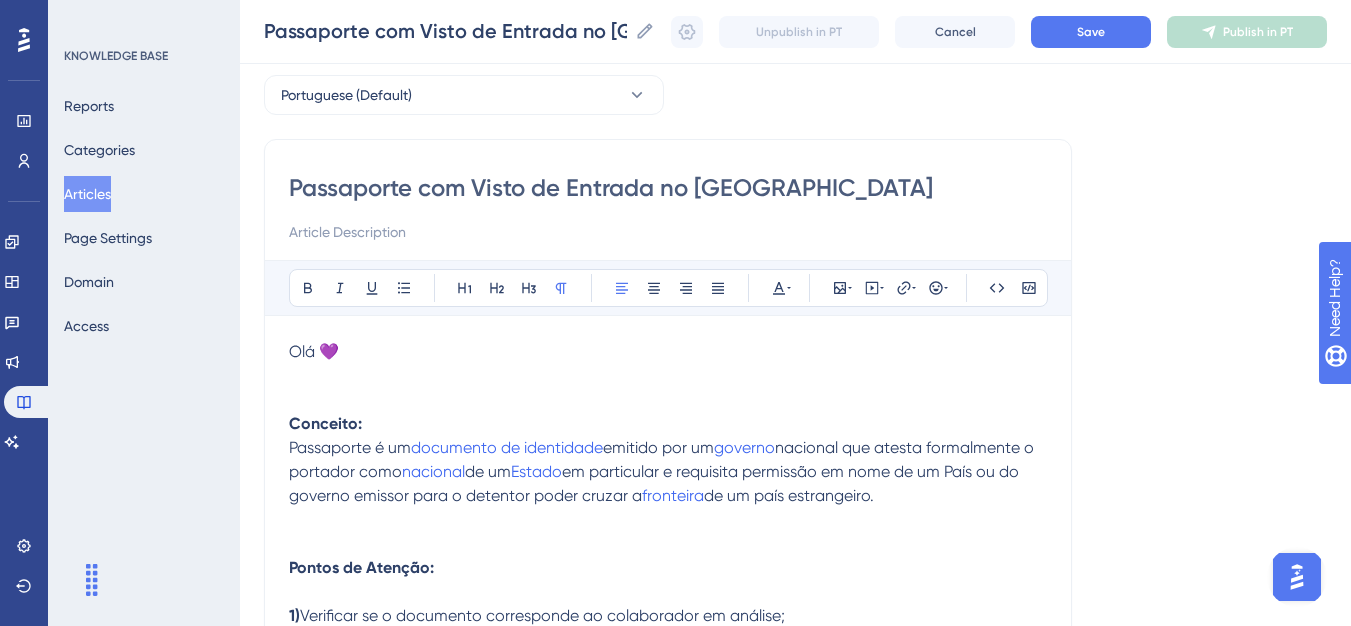 drag, startPoint x: 413, startPoint y: 446, endPoint x: 919, endPoint y: 492, distance: 508.0866 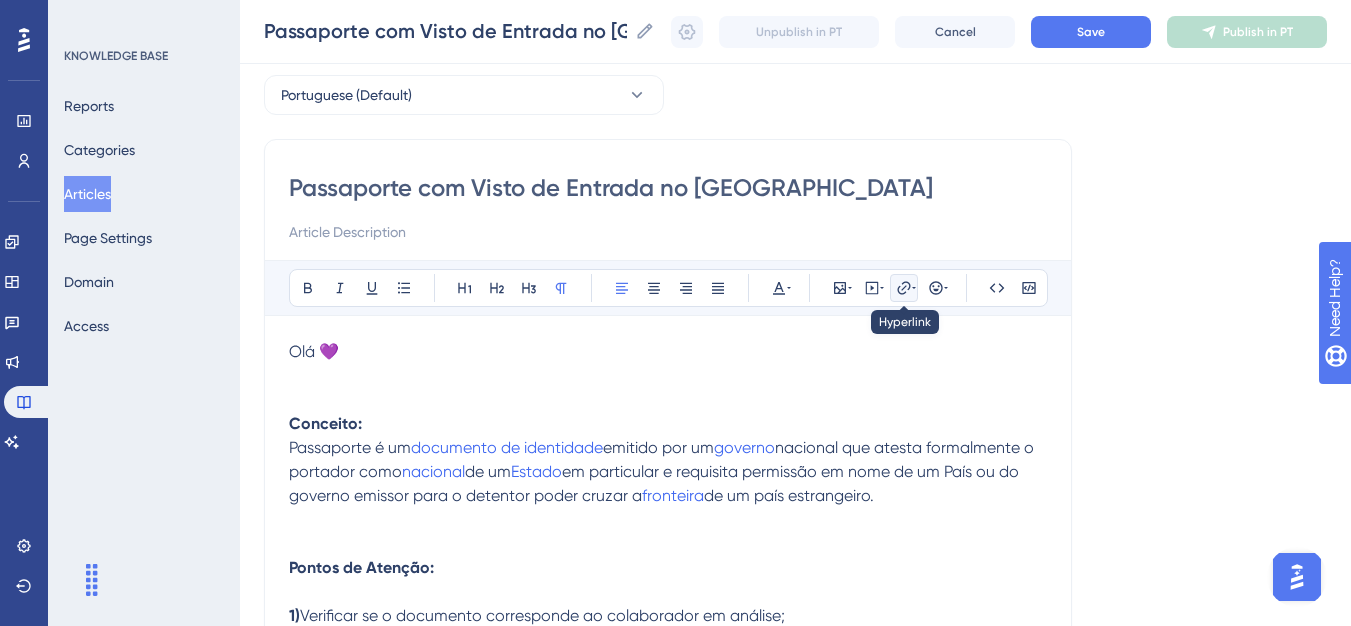 click at bounding box center (904, 288) 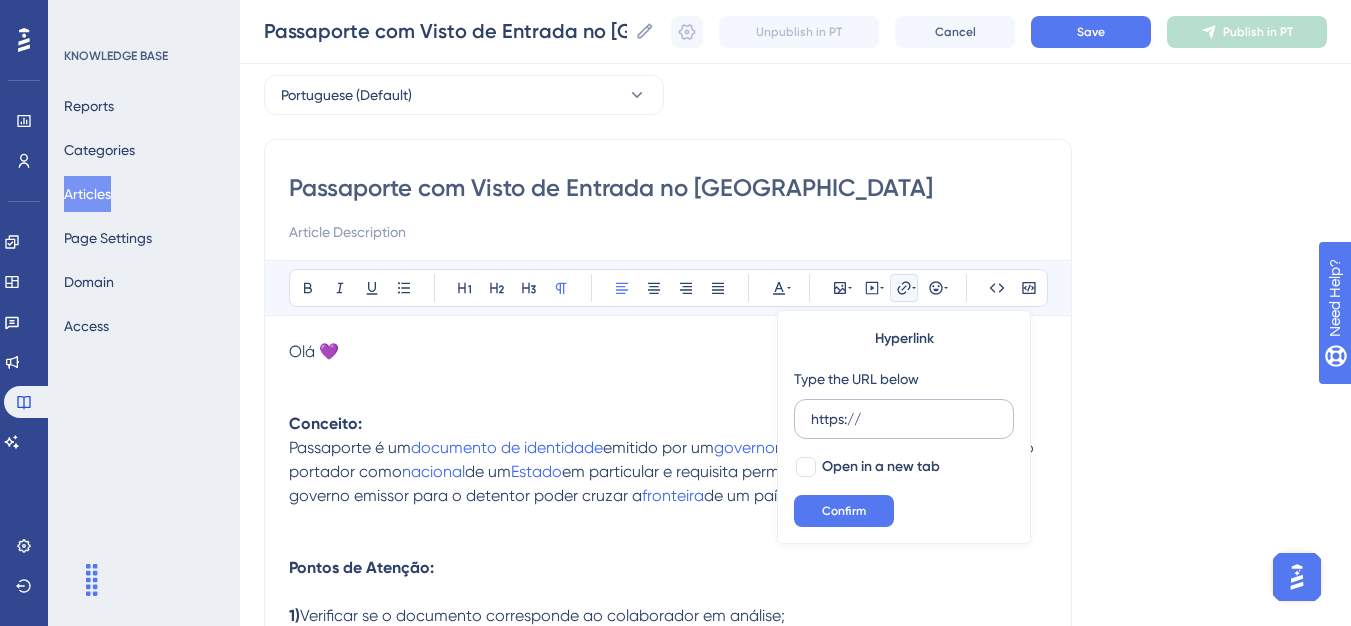 click on "https://" at bounding box center [904, 419] 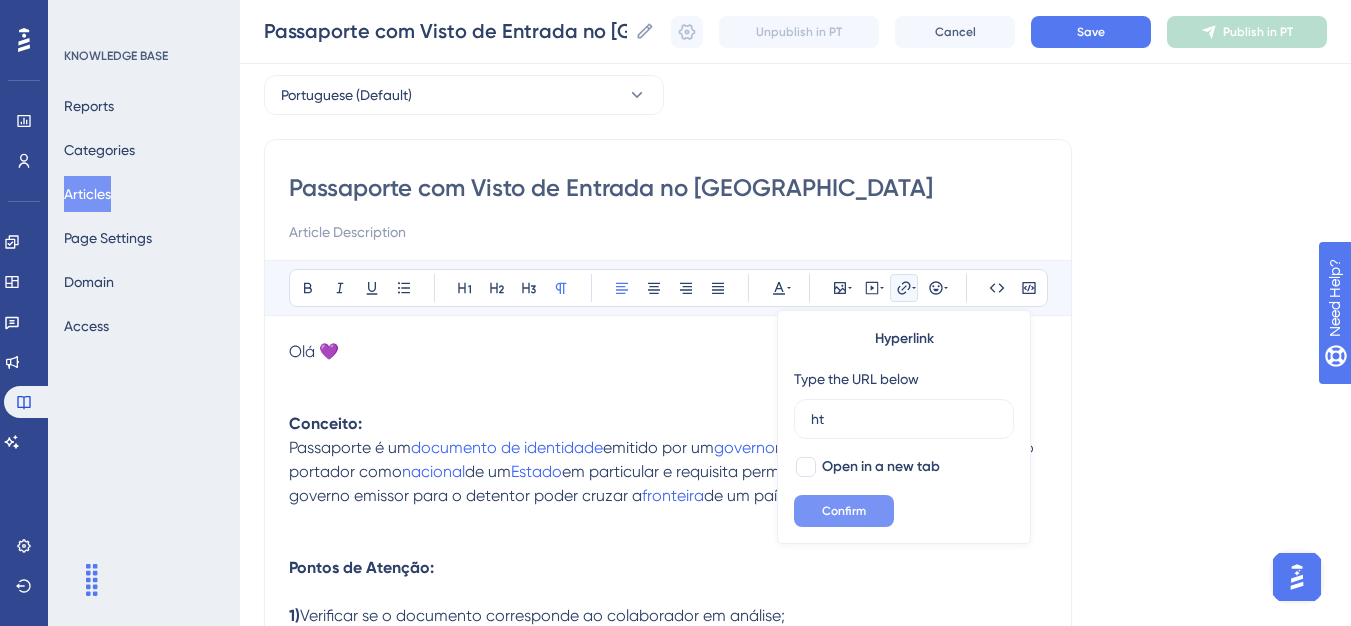 type on "h" 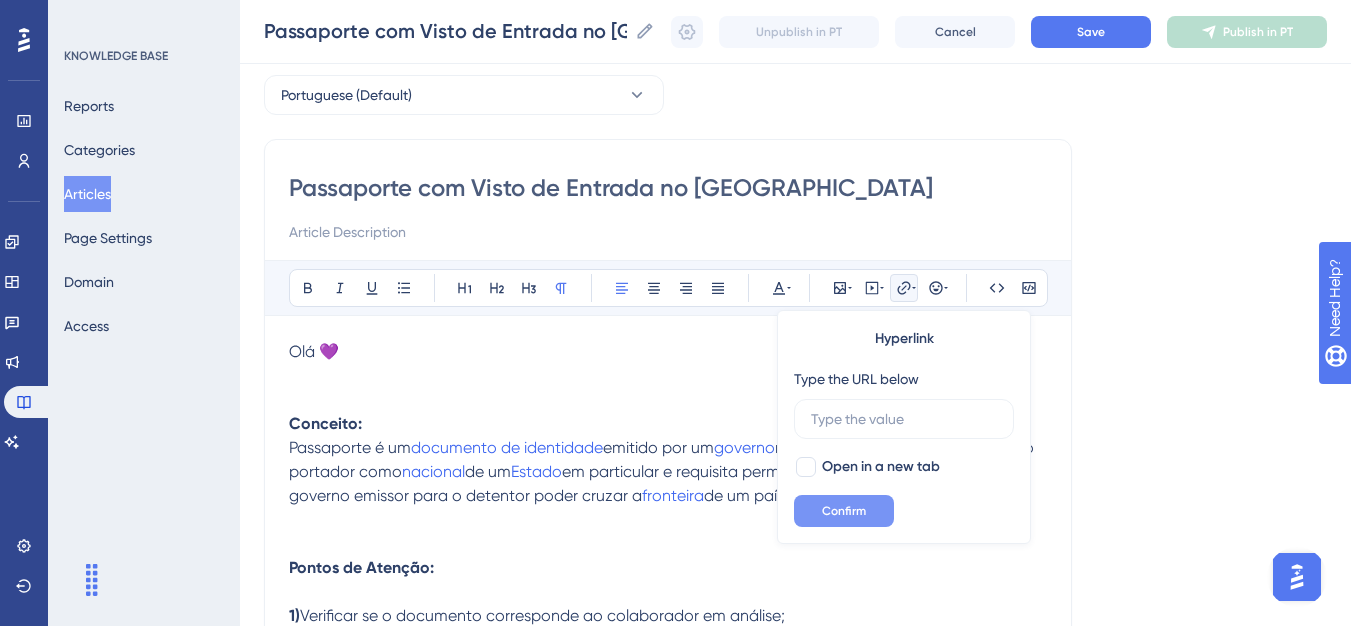 type 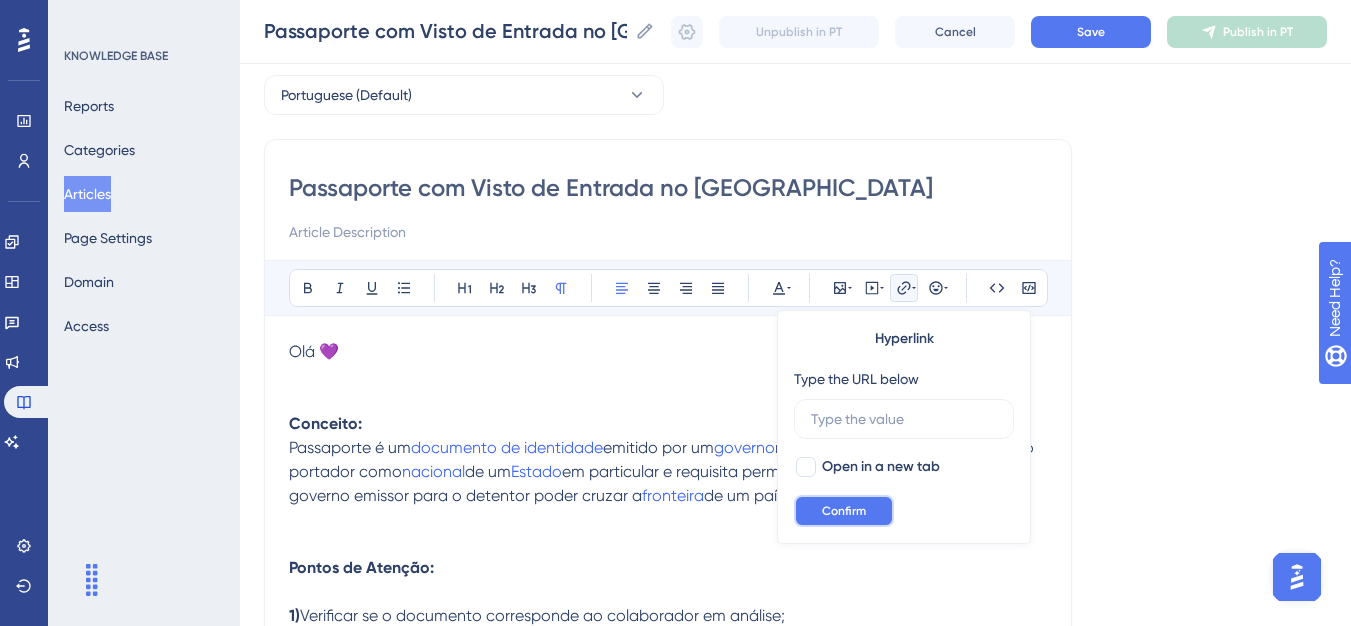 click on "Confirm" at bounding box center (844, 511) 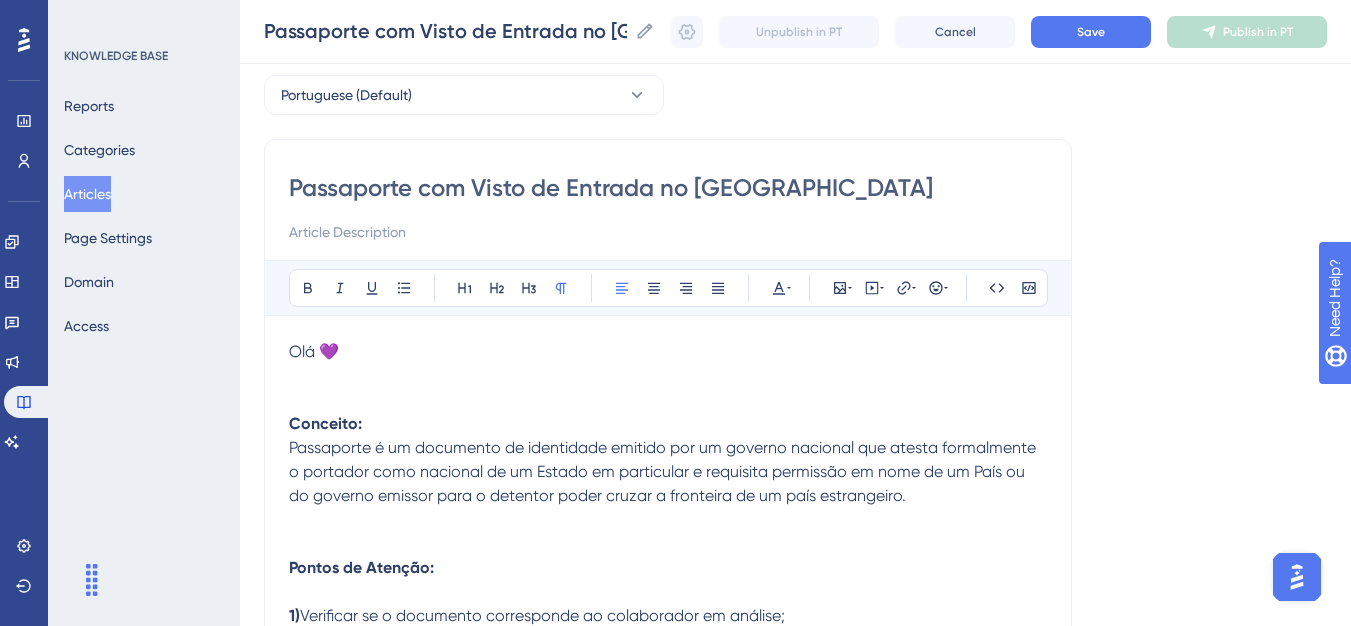 click at bounding box center [668, 520] 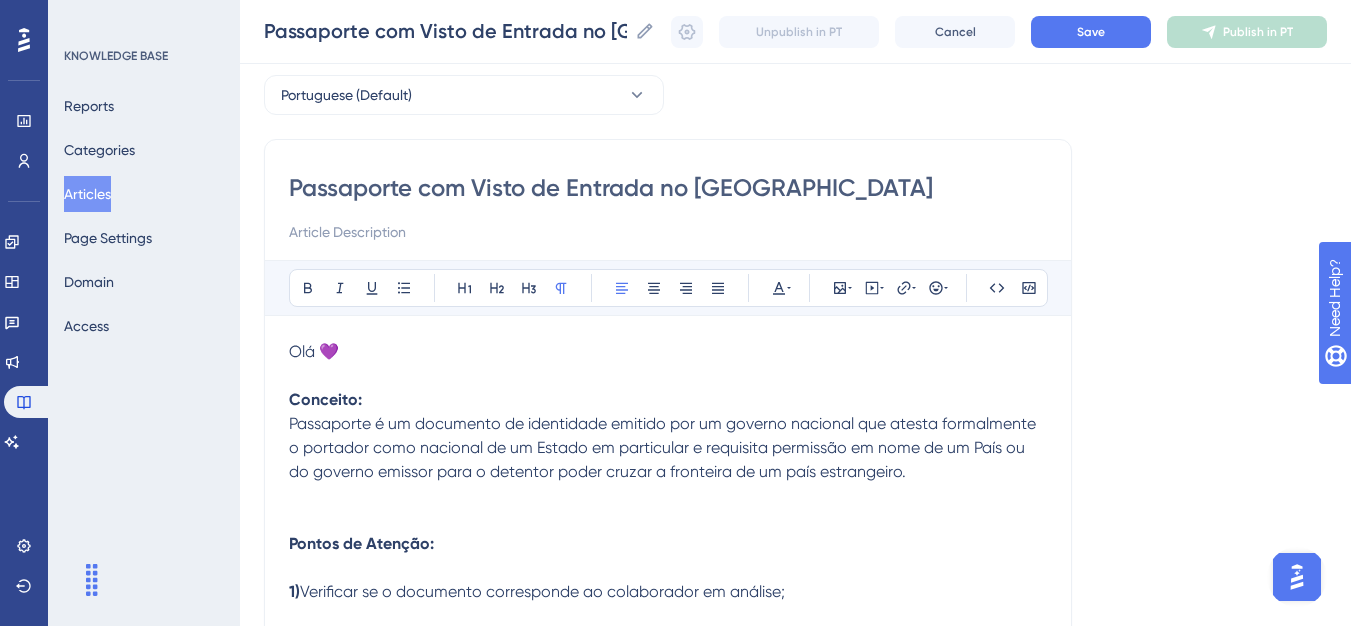 click on "Pontos de Atenção: 1)  Verificar se o documento corresponde ao colaborador em análise; 2)  Verificar se possui visto no MTE." at bounding box center (668, 580) 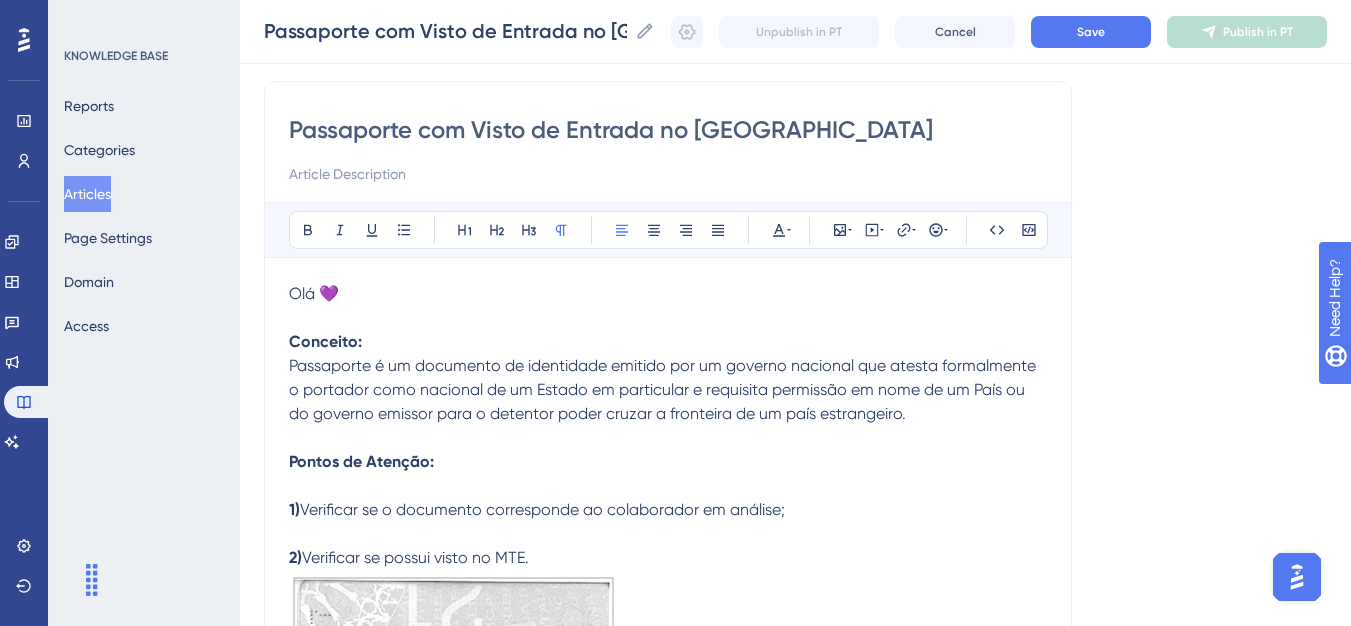 scroll, scrollTop: 185, scrollLeft: 0, axis: vertical 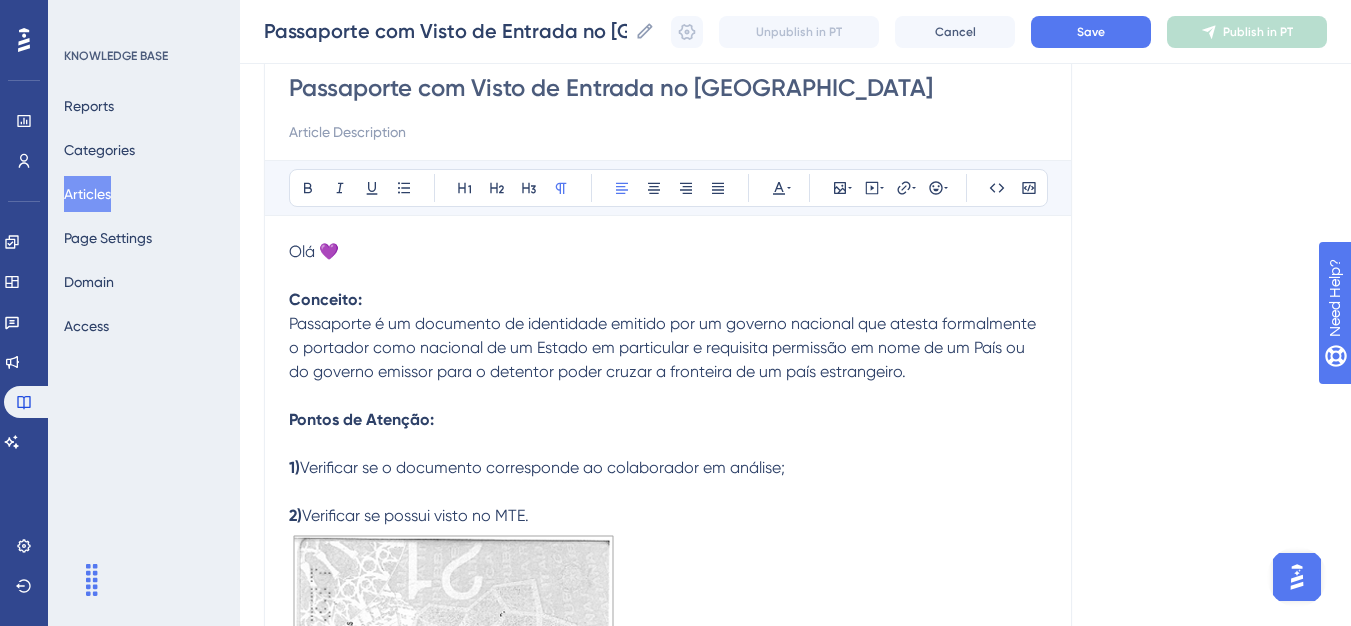 click on "Pontos de Atenção: 1)  Verificar se o documento corresponde ao colaborador em análise; 2)  Verificar se possui visto no MTE." at bounding box center (668, 456) 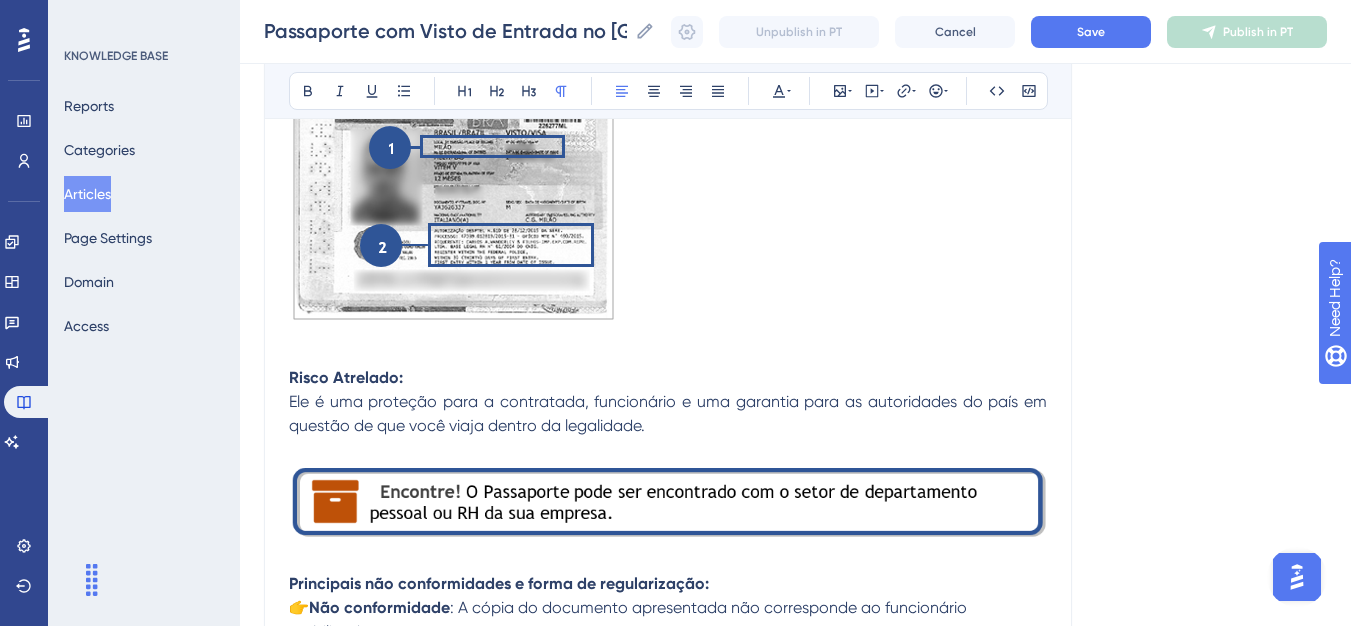 scroll, scrollTop: 985, scrollLeft: 0, axis: vertical 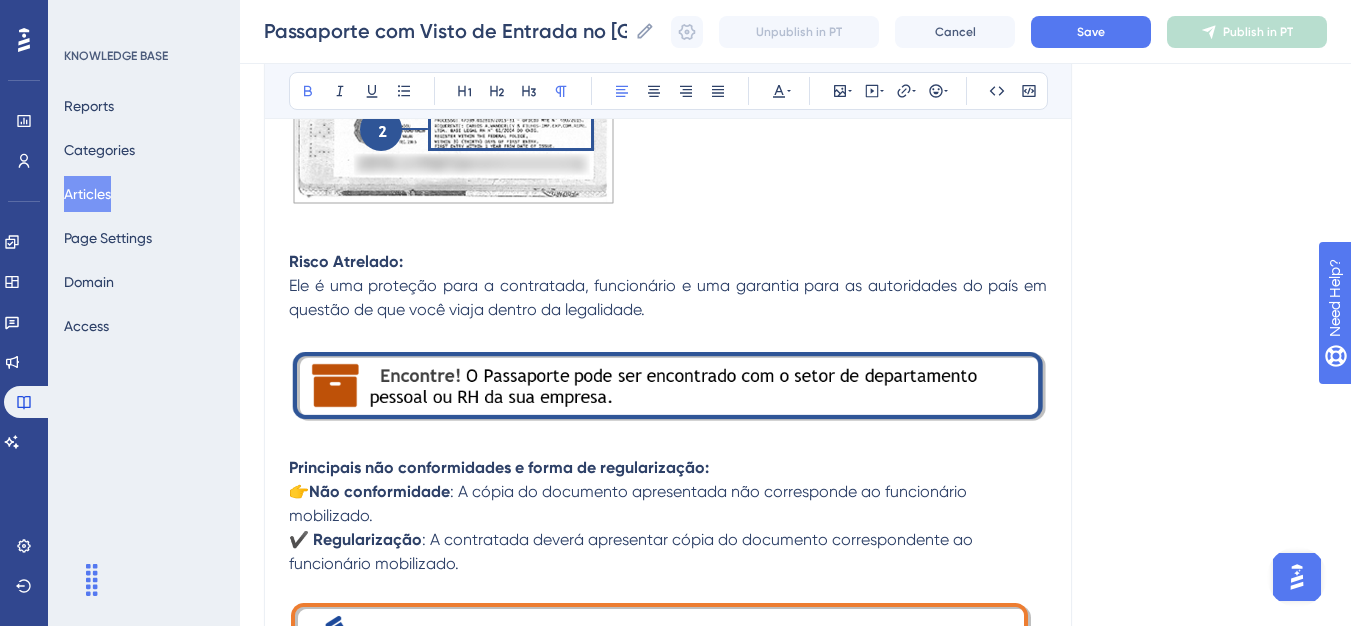 click on "Risco Atrelado:" at bounding box center (668, 262) 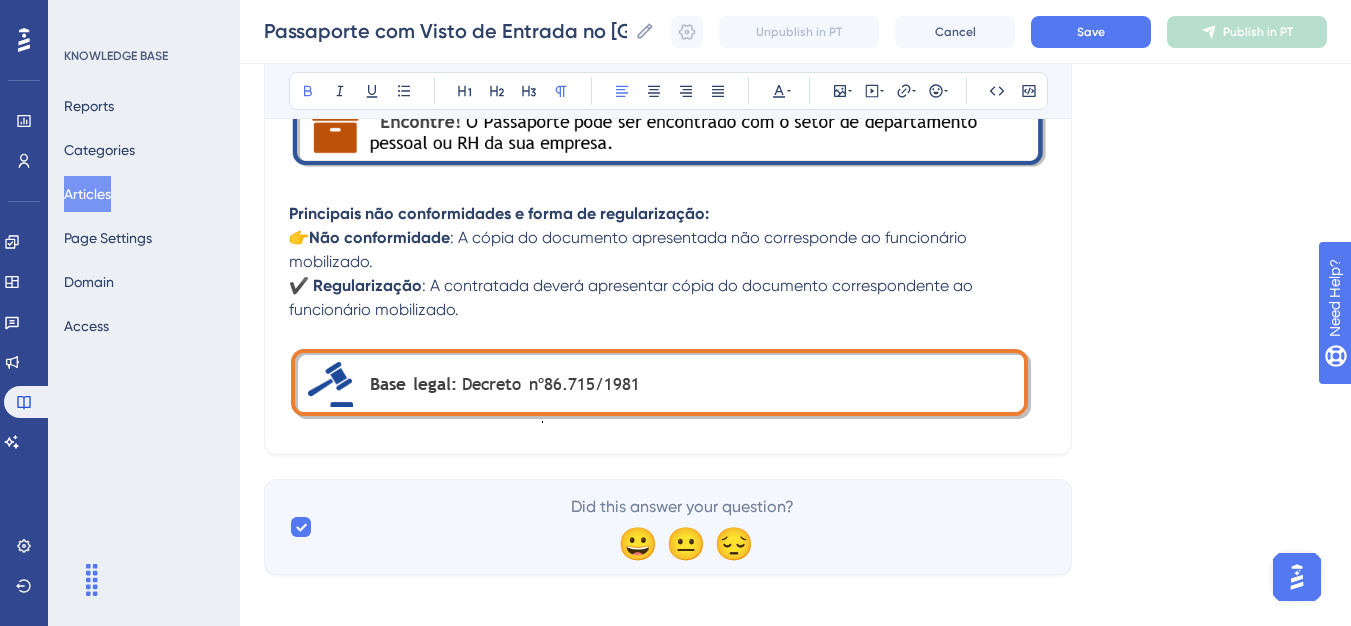 scroll, scrollTop: 1276, scrollLeft: 0, axis: vertical 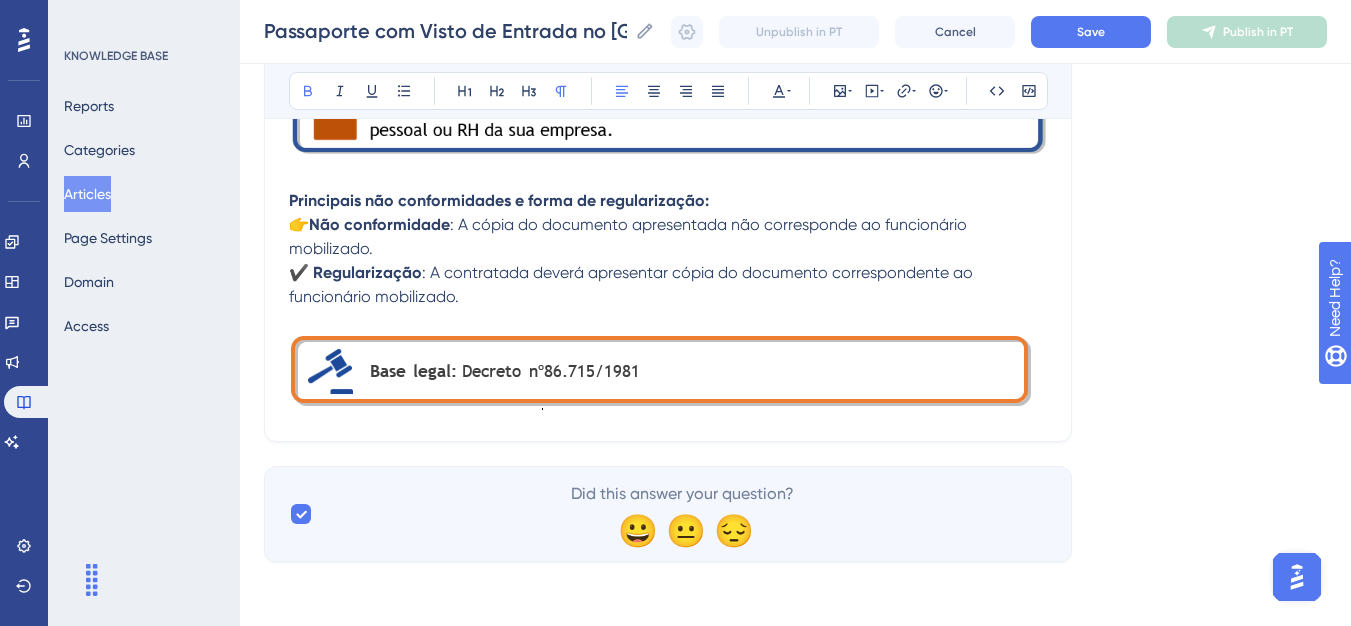 click on "Principais não conformidades e forma de regularização:" at bounding box center [668, 201] 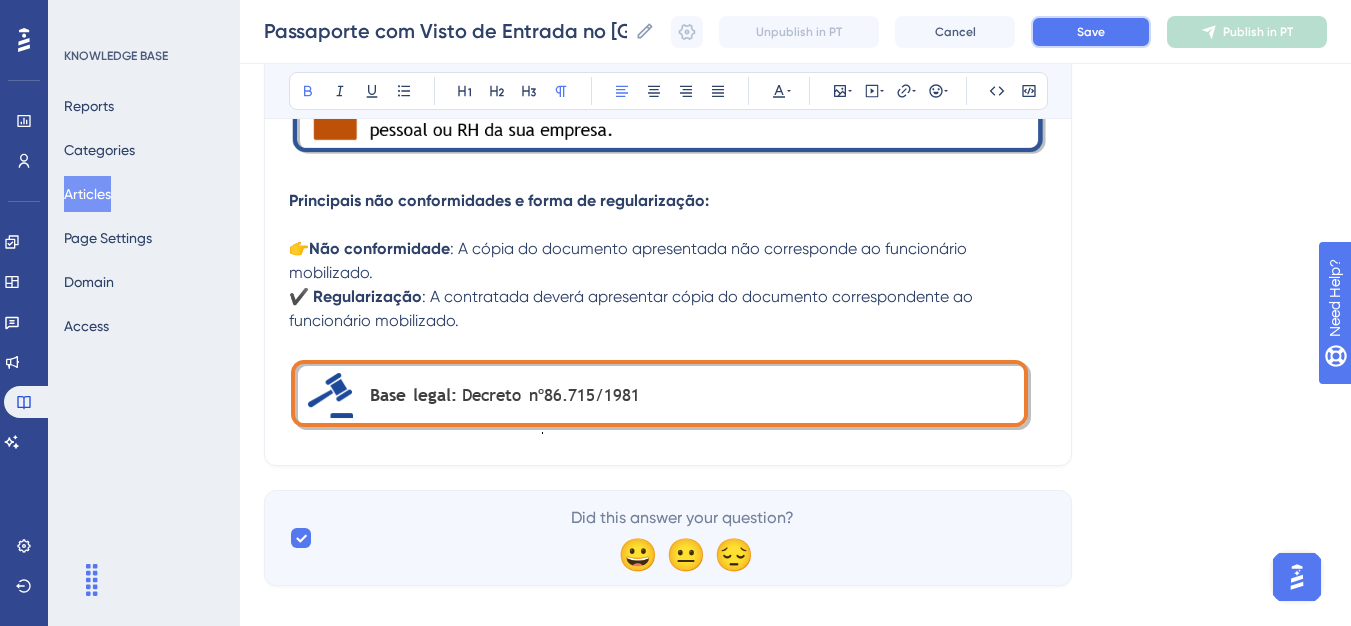 click on "Save" at bounding box center (1091, 32) 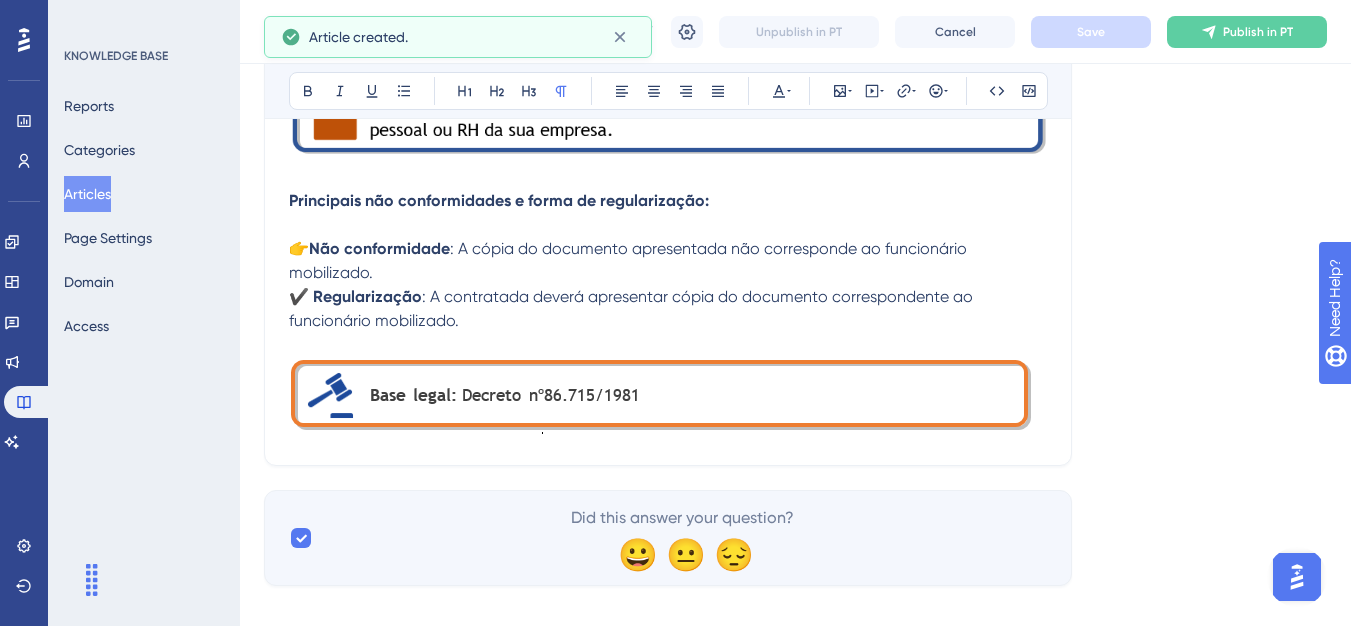 scroll, scrollTop: 0, scrollLeft: 0, axis: both 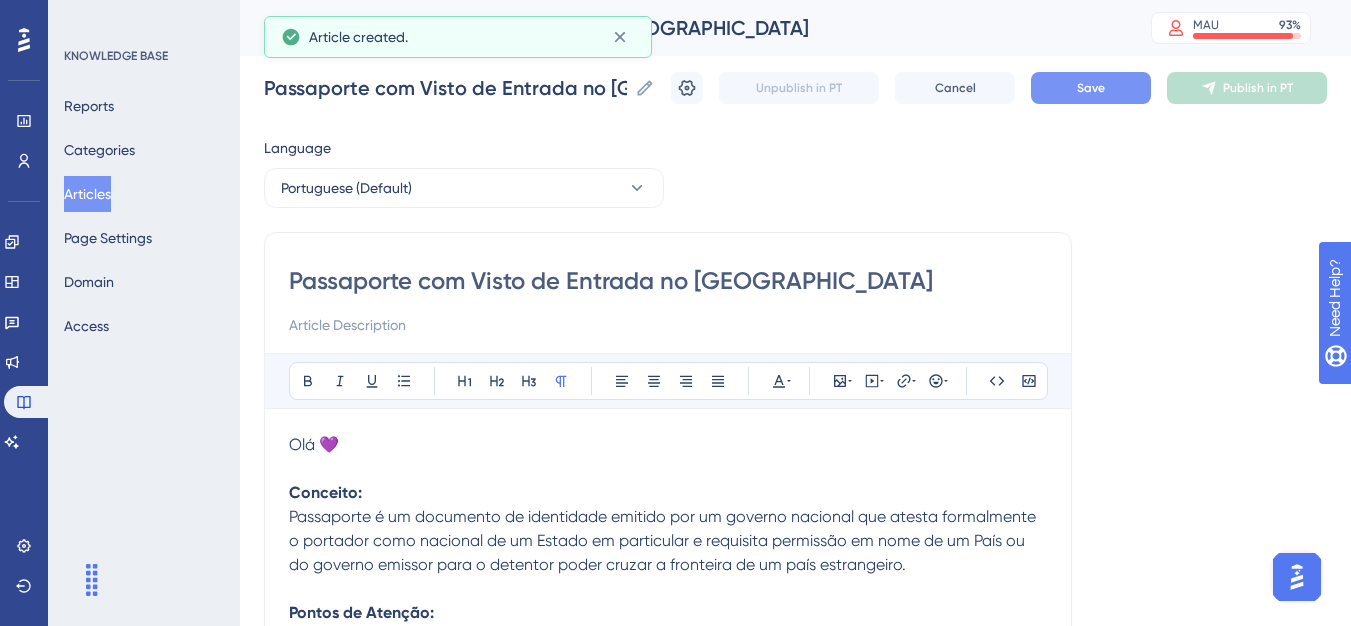click on "Save" at bounding box center [1091, 88] 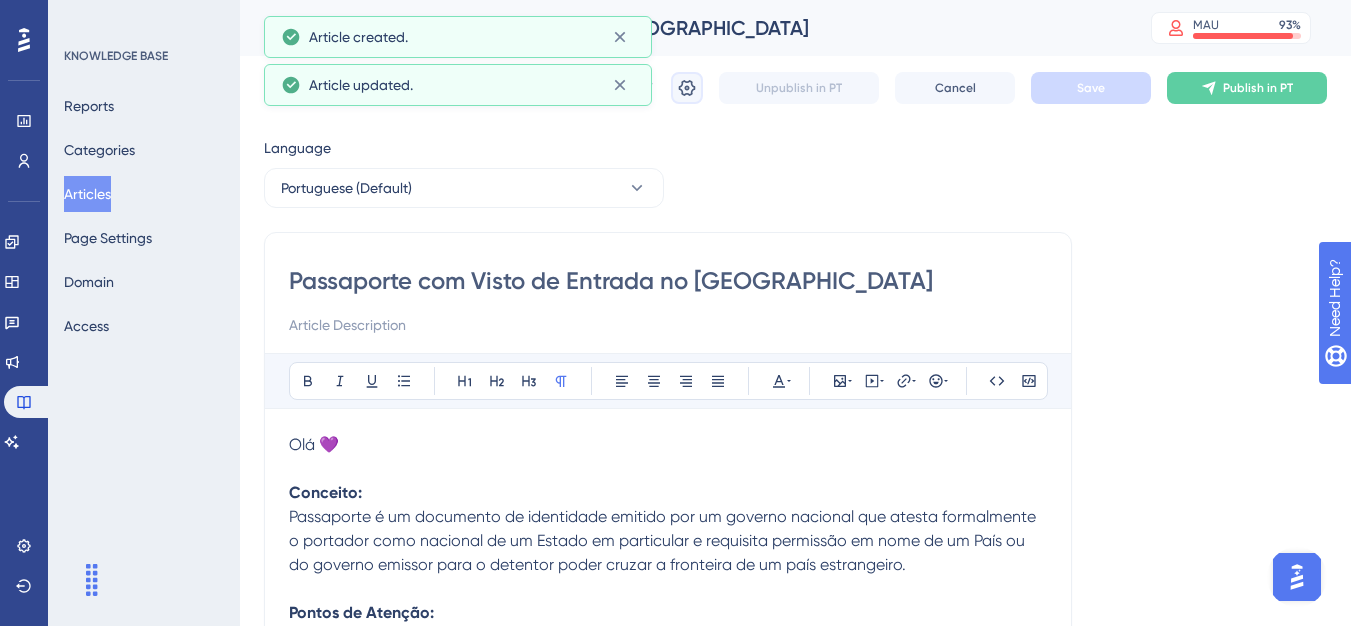 click 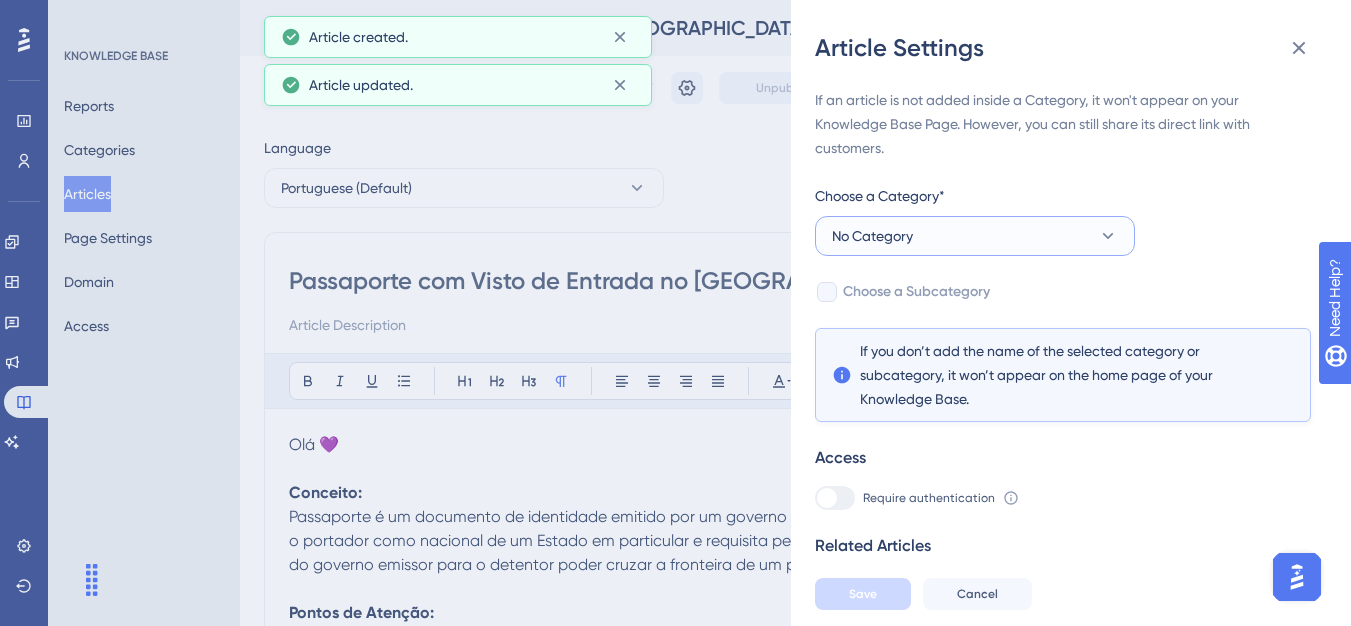 click on "No Category" at bounding box center (975, 236) 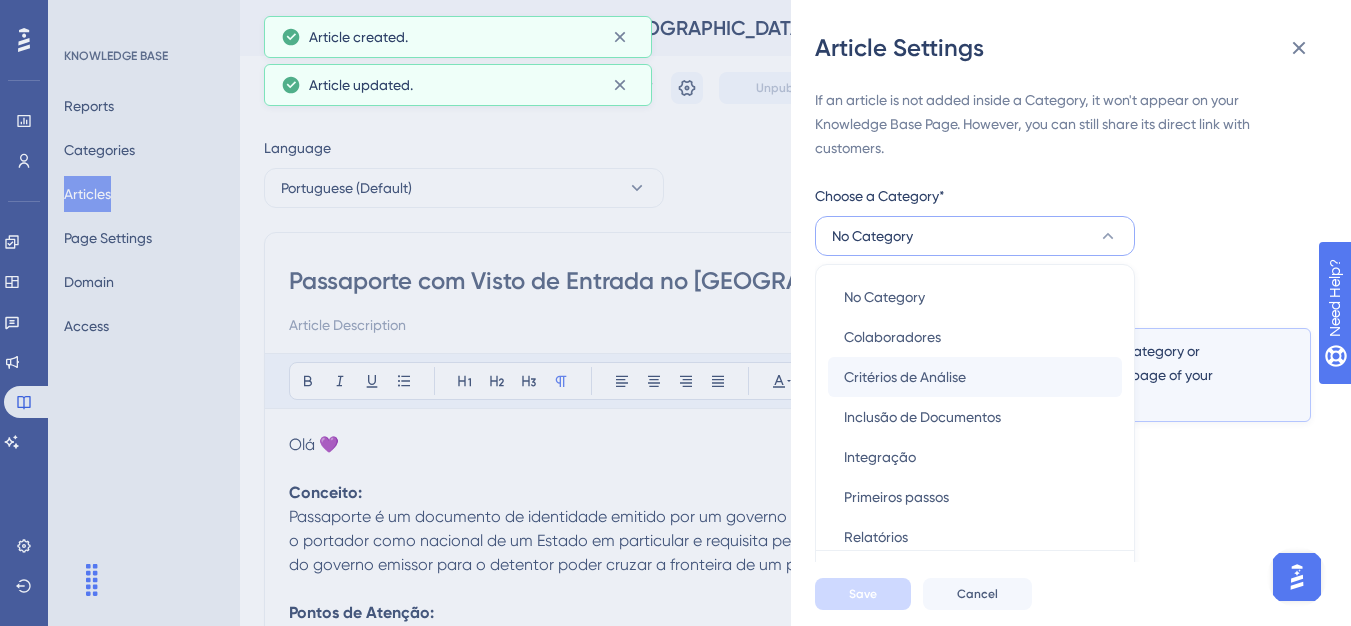 scroll, scrollTop: 49, scrollLeft: 0, axis: vertical 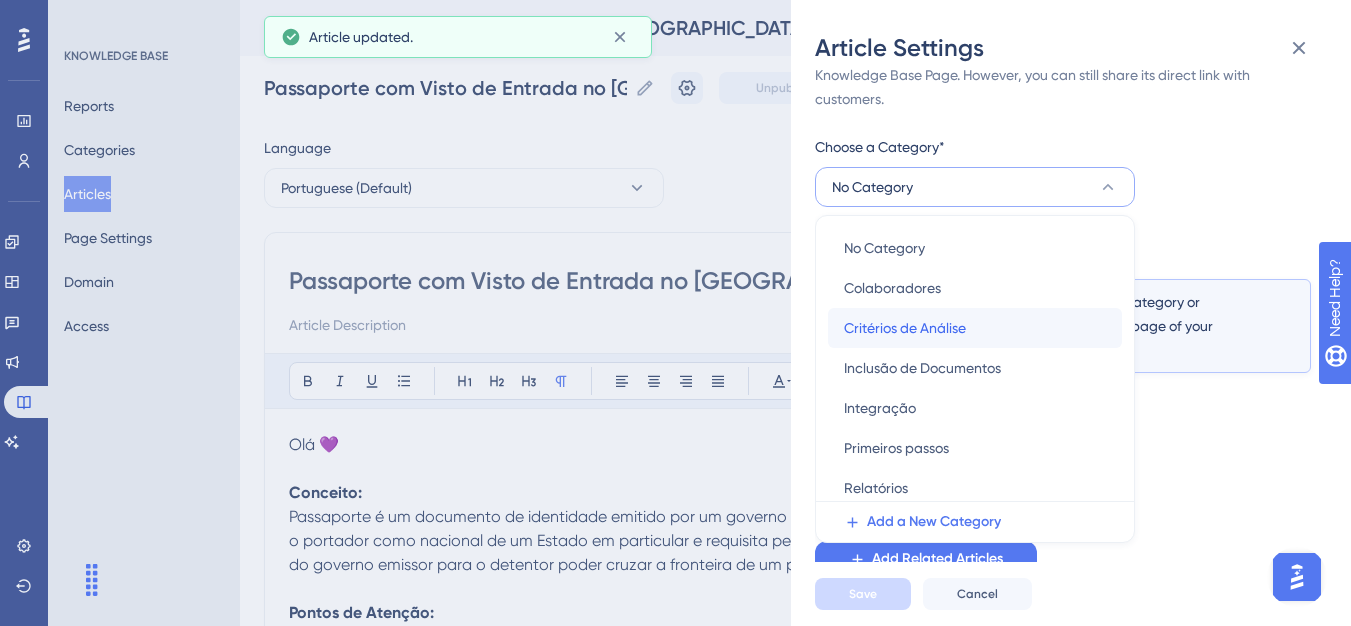 click on "Critérios de Análise" at bounding box center [905, 328] 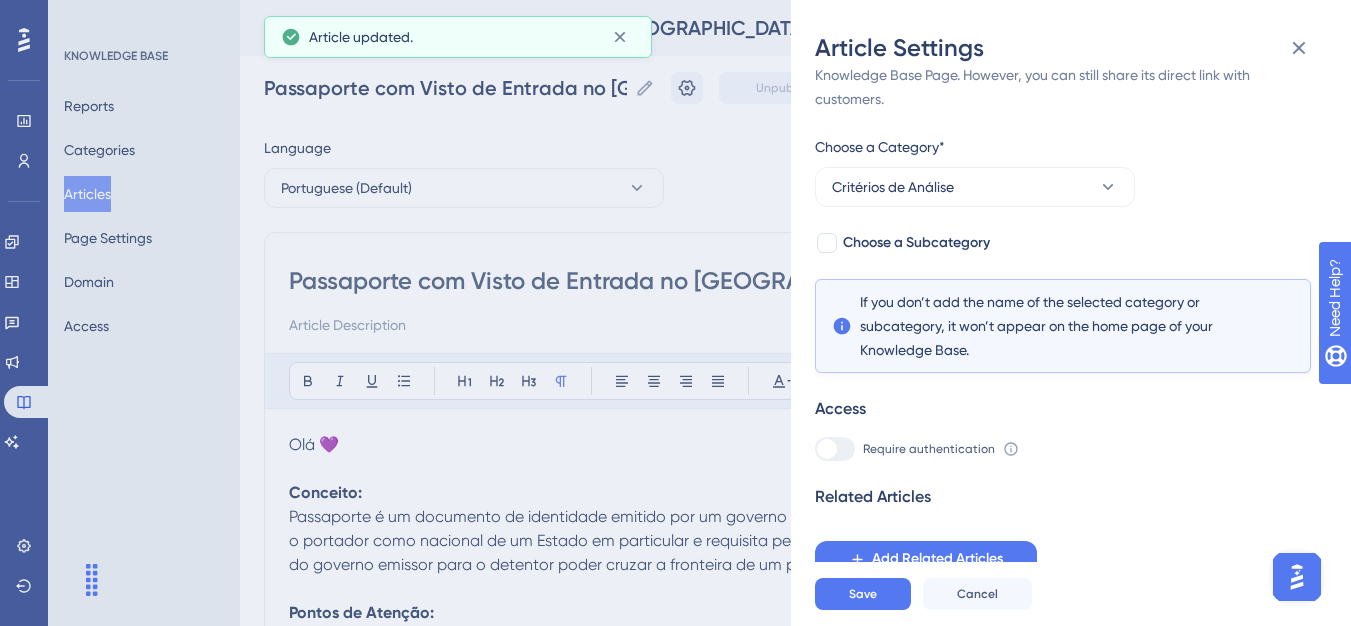 click on "If an article is not added inside a Category, it won't appear on your Knowledge Base Page. However, you can still share its direct link with customers. Choose a Category* Critérios de Análise Choose a Subcategory If you don’t add the name of the selected category or subcategory, it won’t appear on the home page of your Knowledge Base. Access Require authentication To change this setting you should manage your access preferences  under the Access tab. Learn more Related Articles Add Related Articles" at bounding box center [1063, 308] 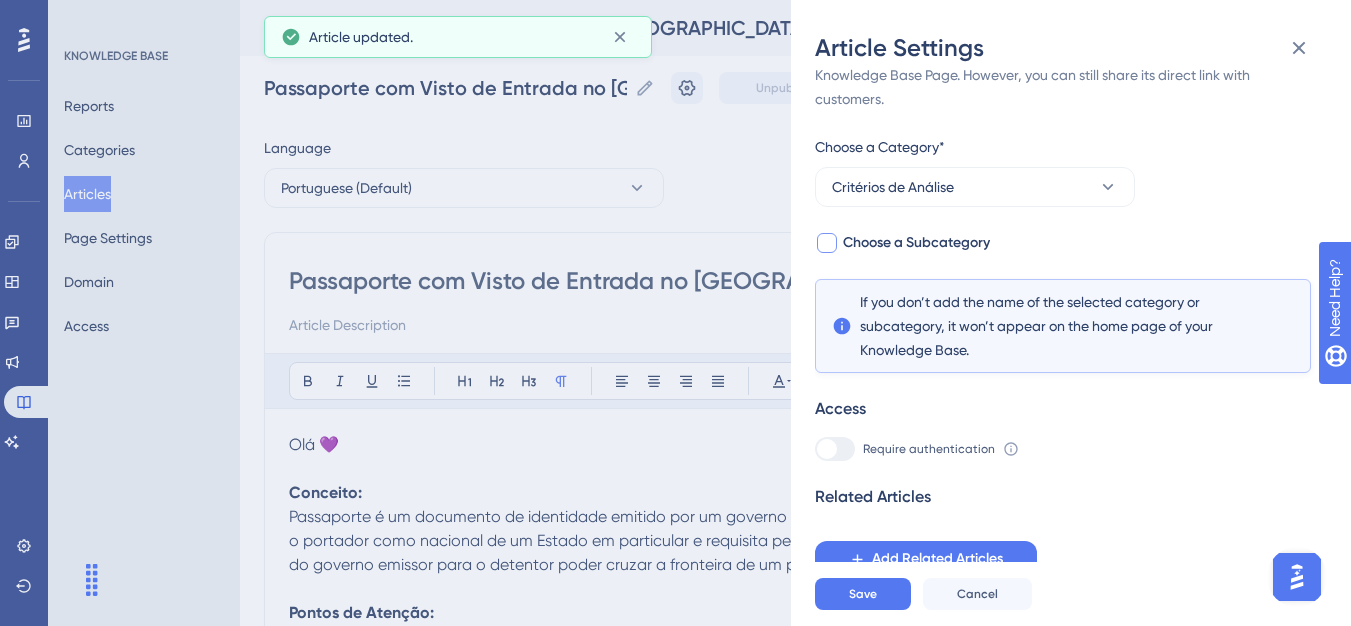 click on "Choose a Subcategory" at bounding box center (916, 243) 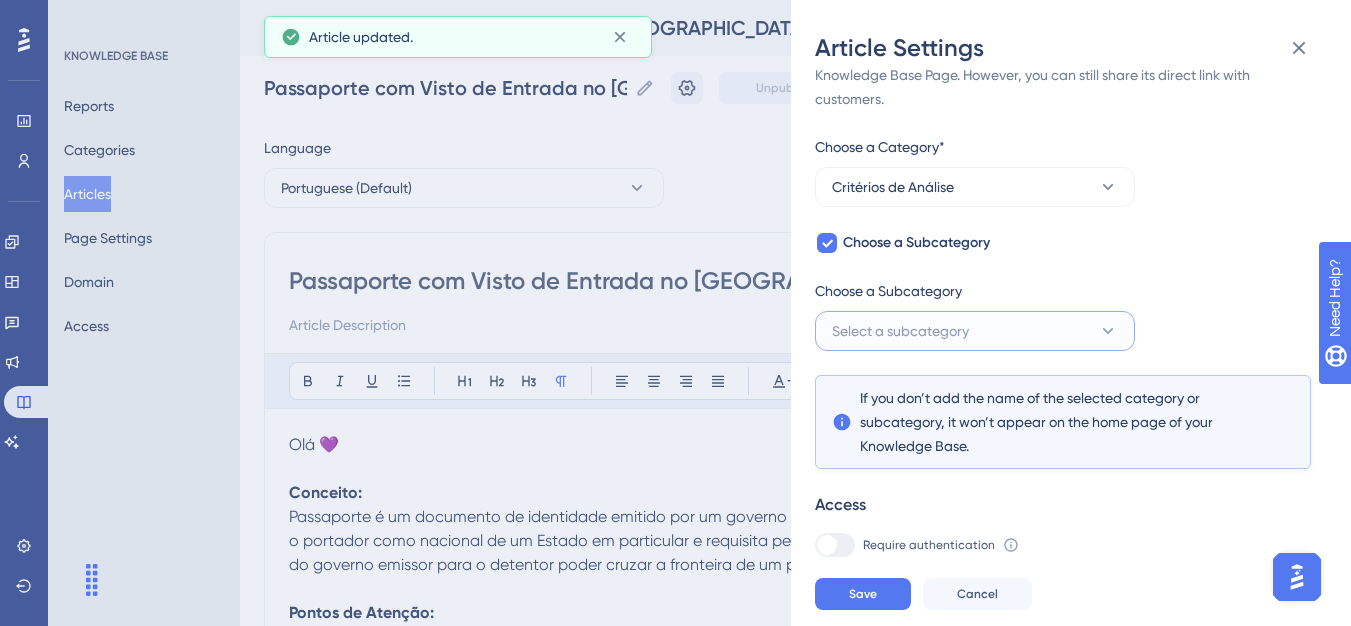 click on "Select a subcategory" at bounding box center (900, 331) 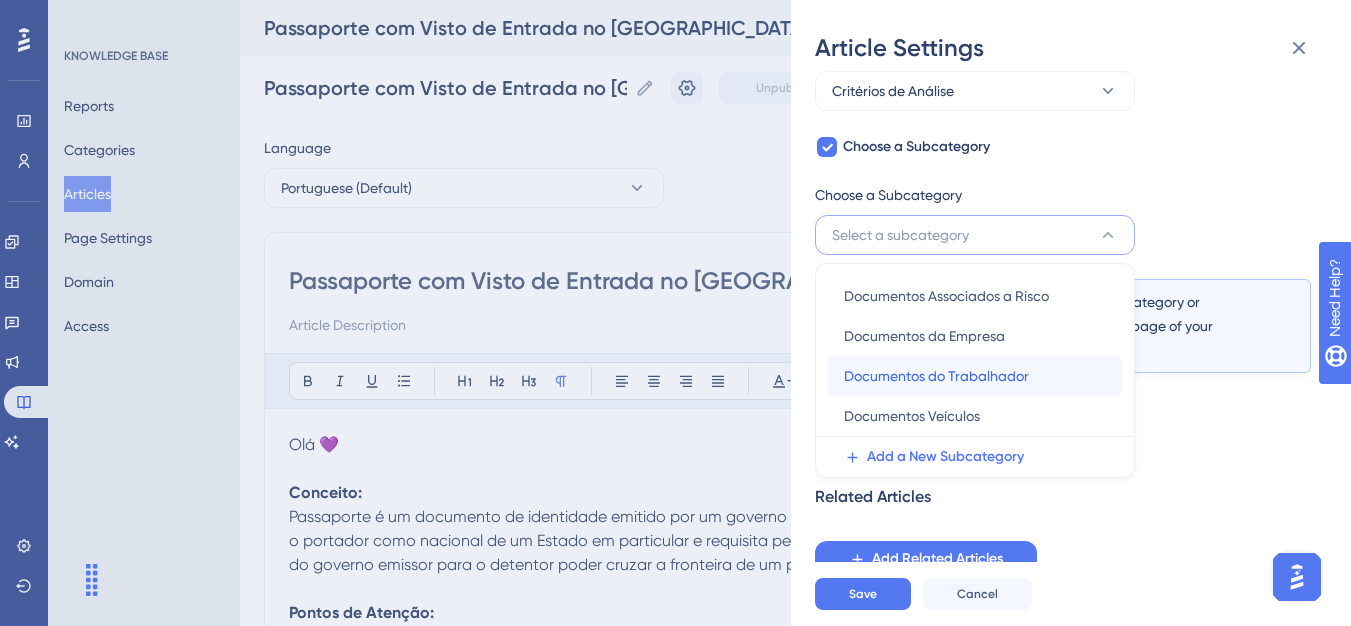 click on "Documentos do Trabalhador" at bounding box center (936, 376) 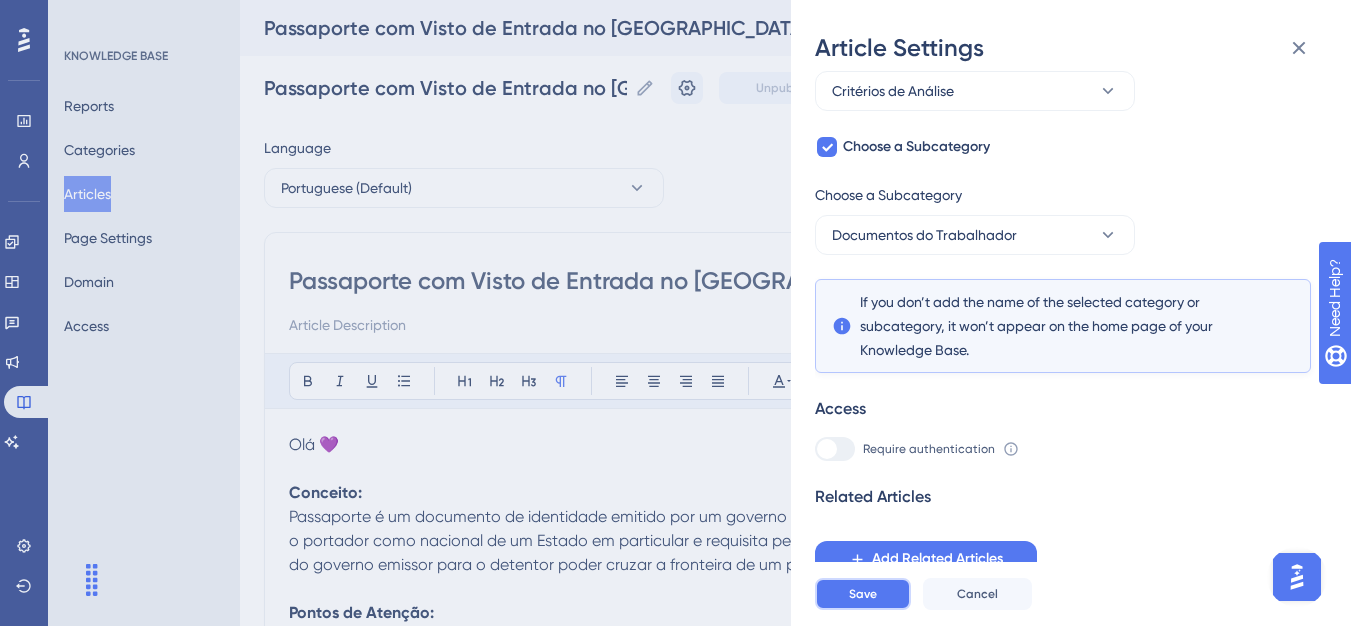click on "Save" at bounding box center (863, 594) 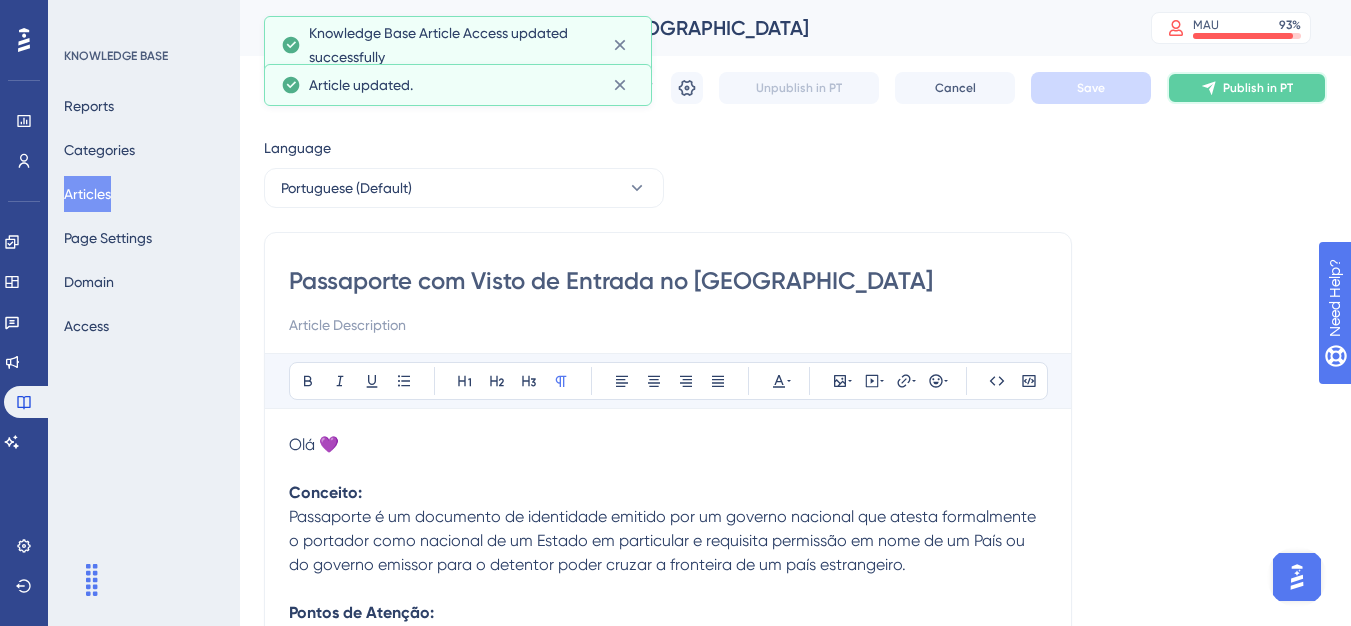 click on "Publish in PT" at bounding box center [1247, 88] 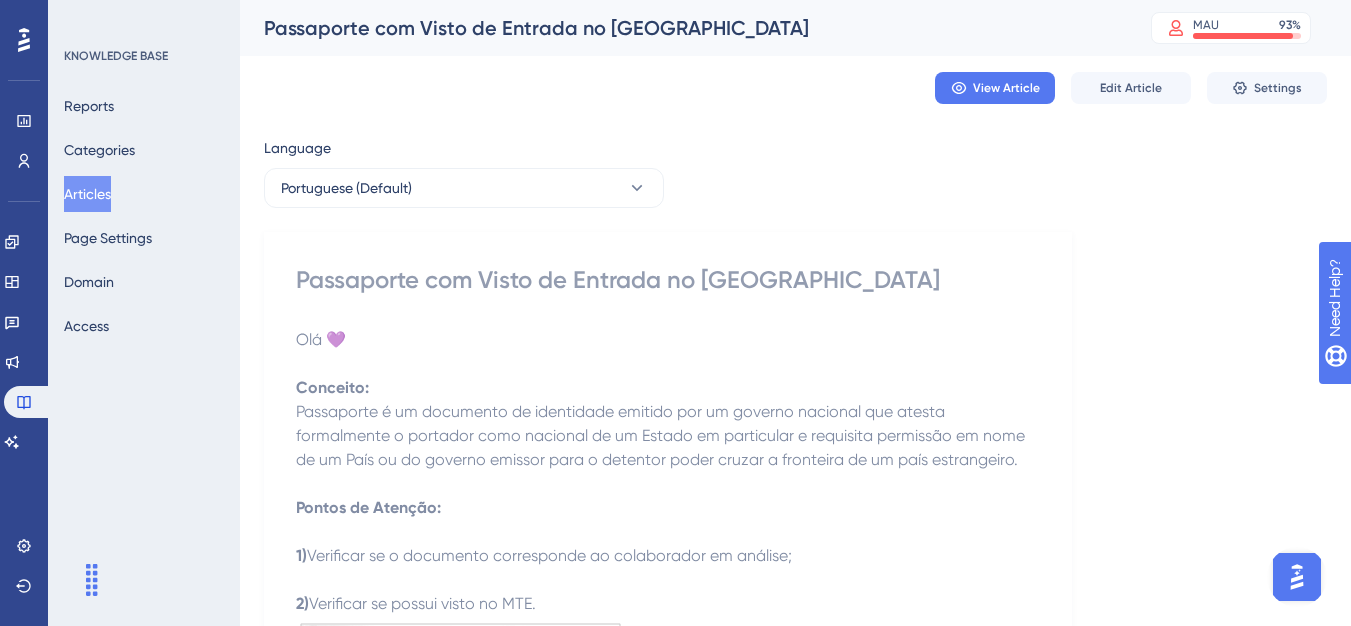 click on "Articles" at bounding box center [87, 194] 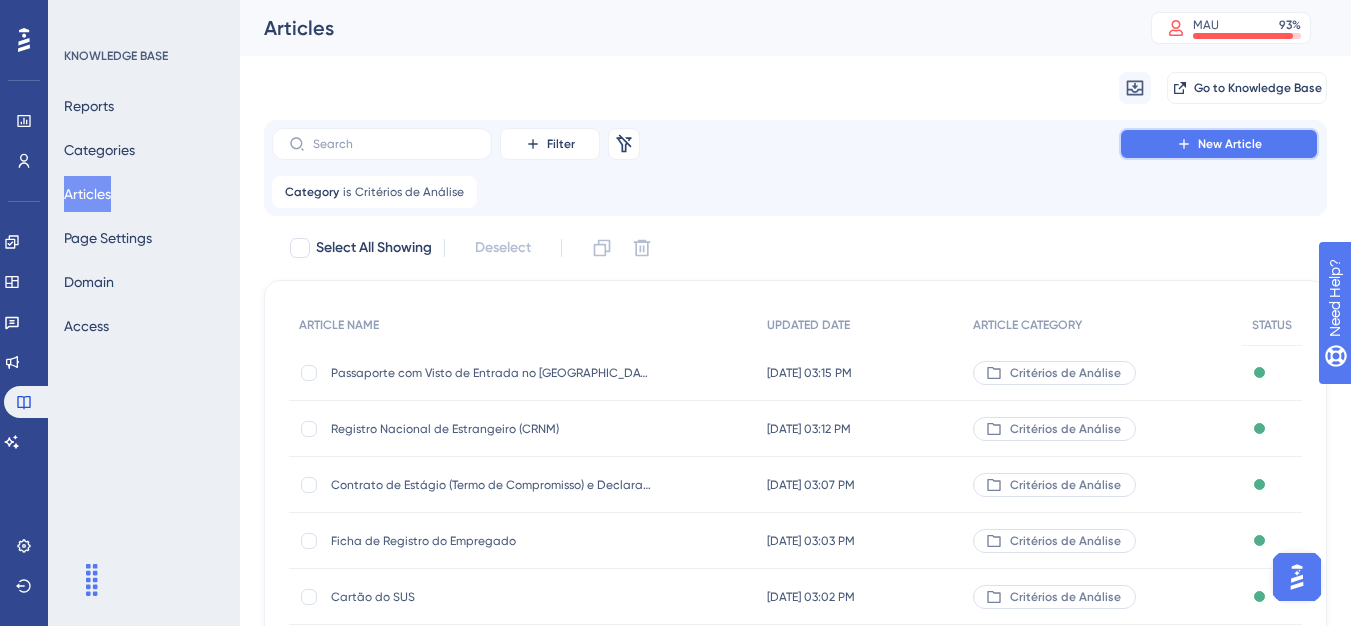 click on "New Article" at bounding box center [1219, 144] 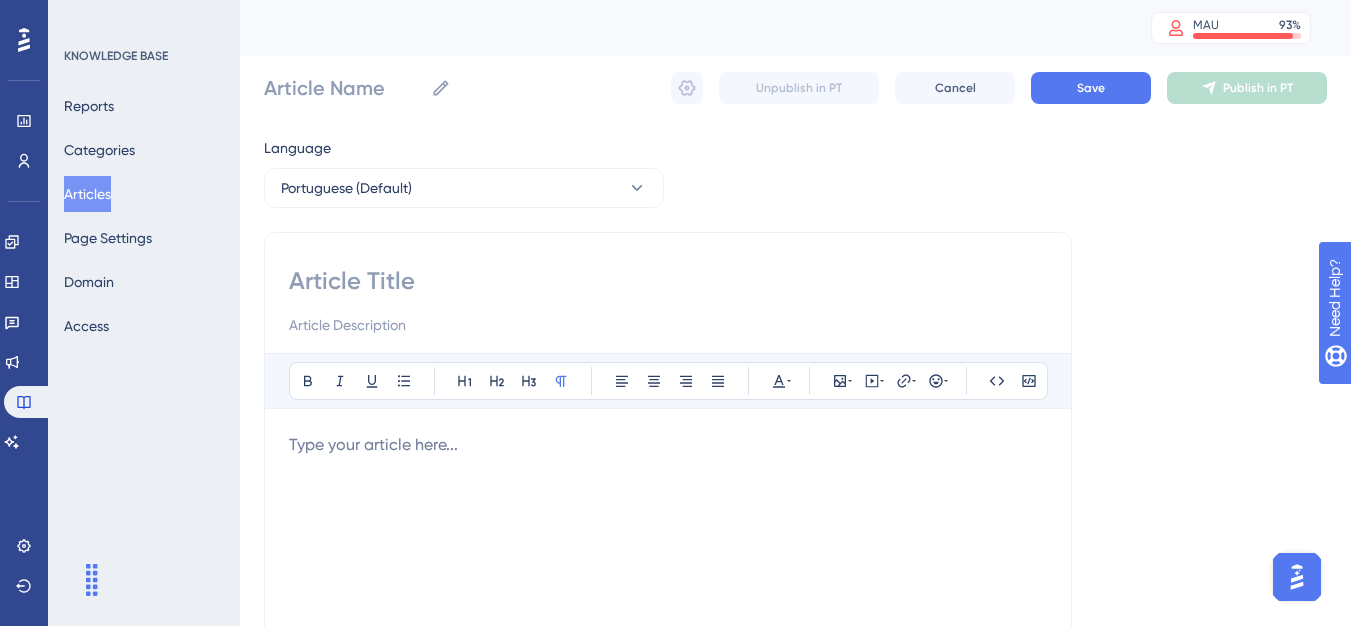 drag, startPoint x: 496, startPoint y: 304, endPoint x: 485, endPoint y: 294, distance: 14.866069 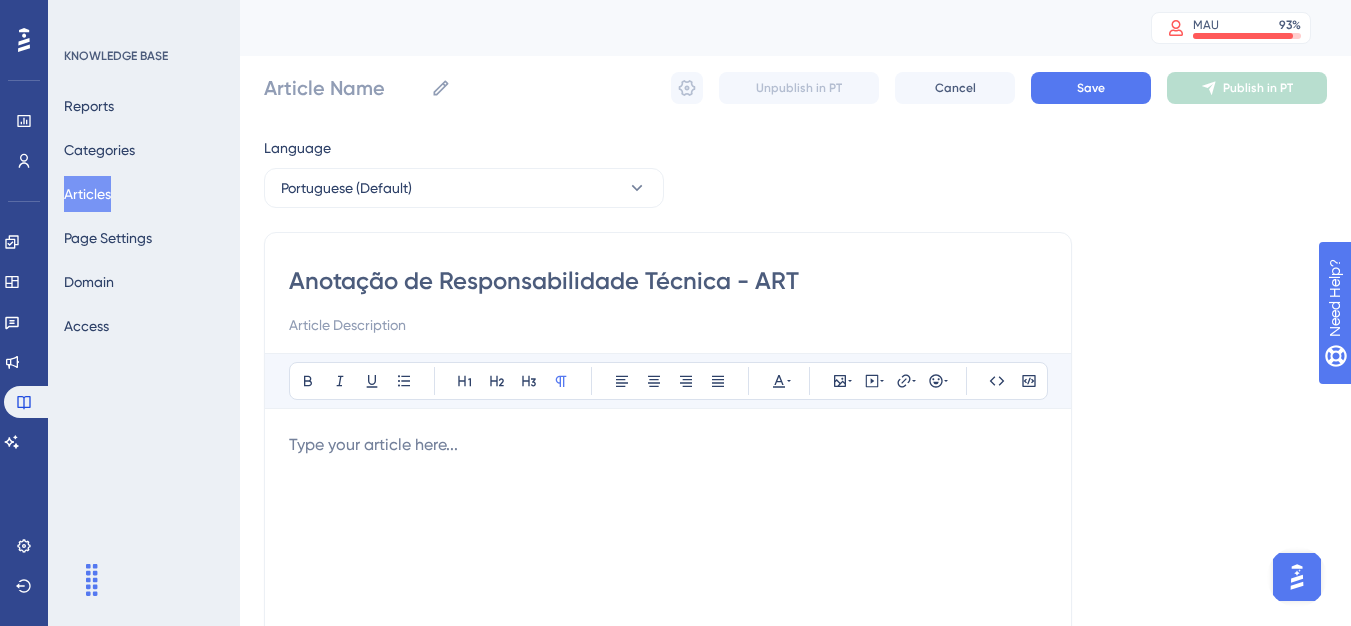 type on "Anotação de Responsabilidade Técnica - ART" 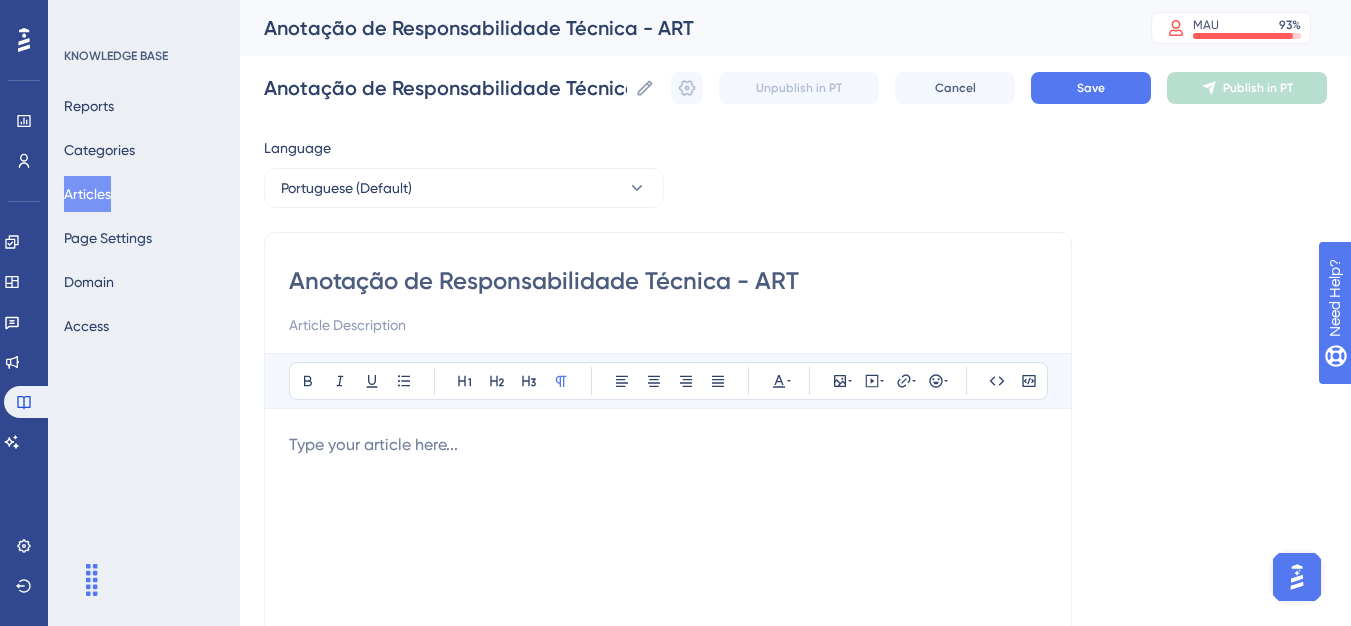 type on "Anotação de Responsabilidade Técnica - ART" 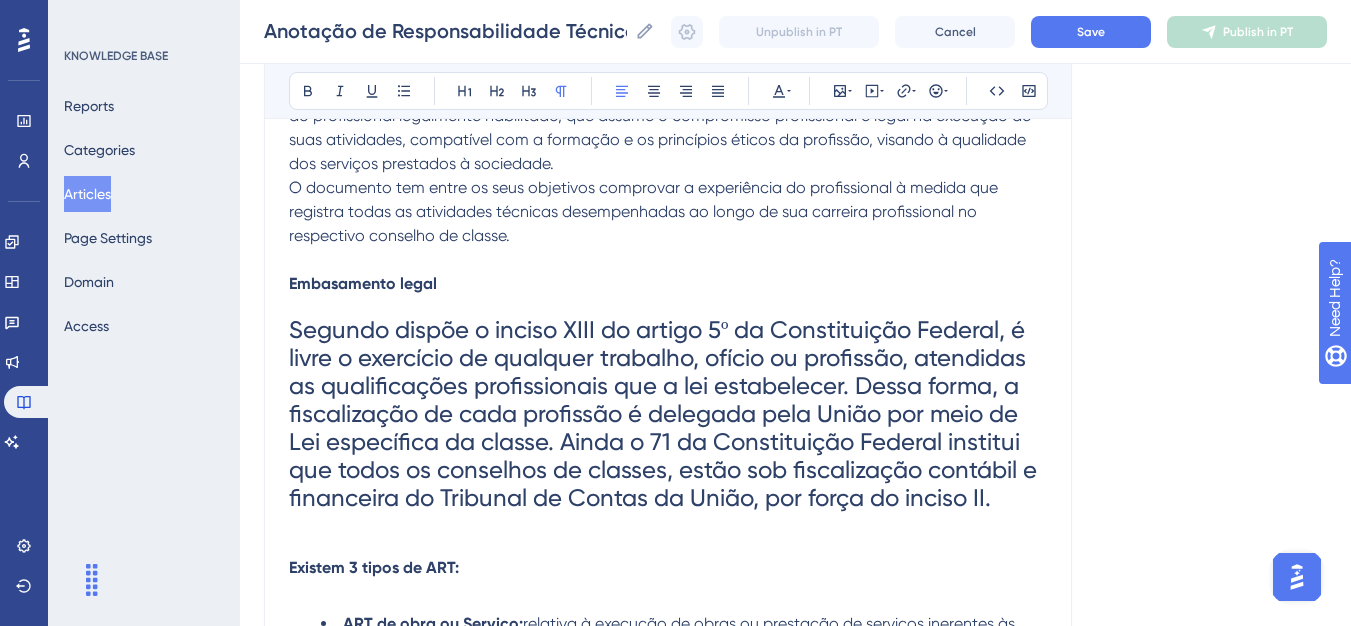 scroll, scrollTop: 373, scrollLeft: 0, axis: vertical 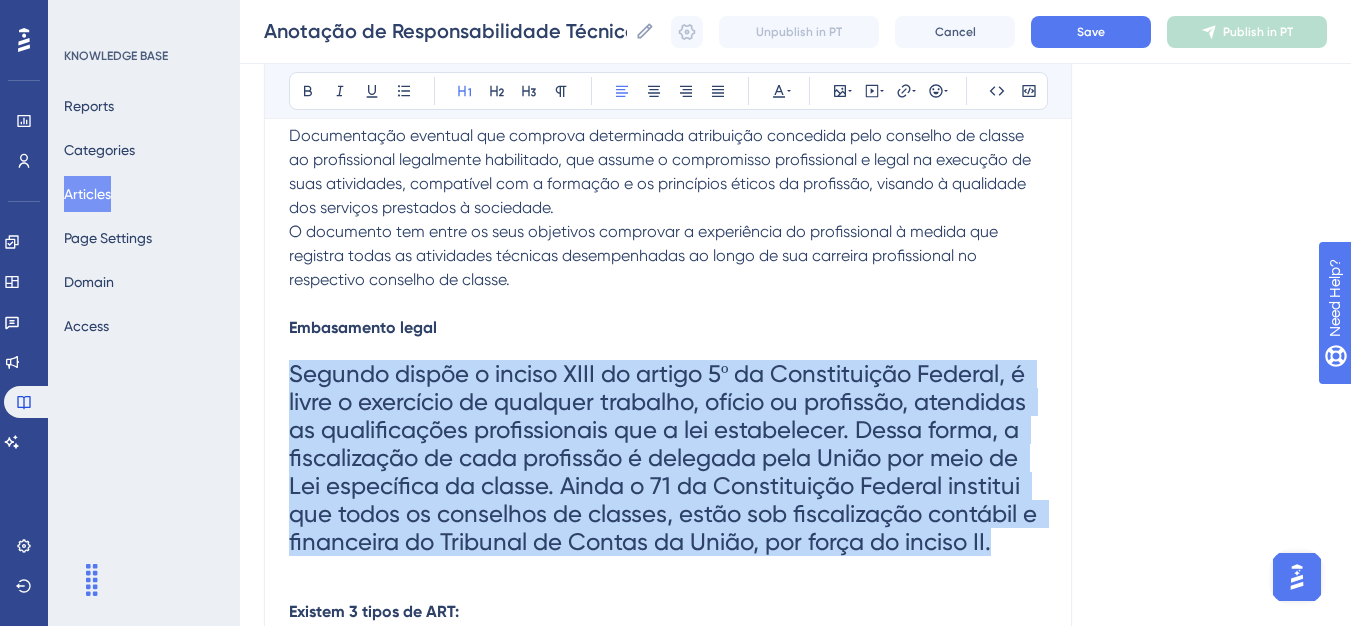 drag, startPoint x: 294, startPoint y: 365, endPoint x: 1026, endPoint y: 534, distance: 751.2556 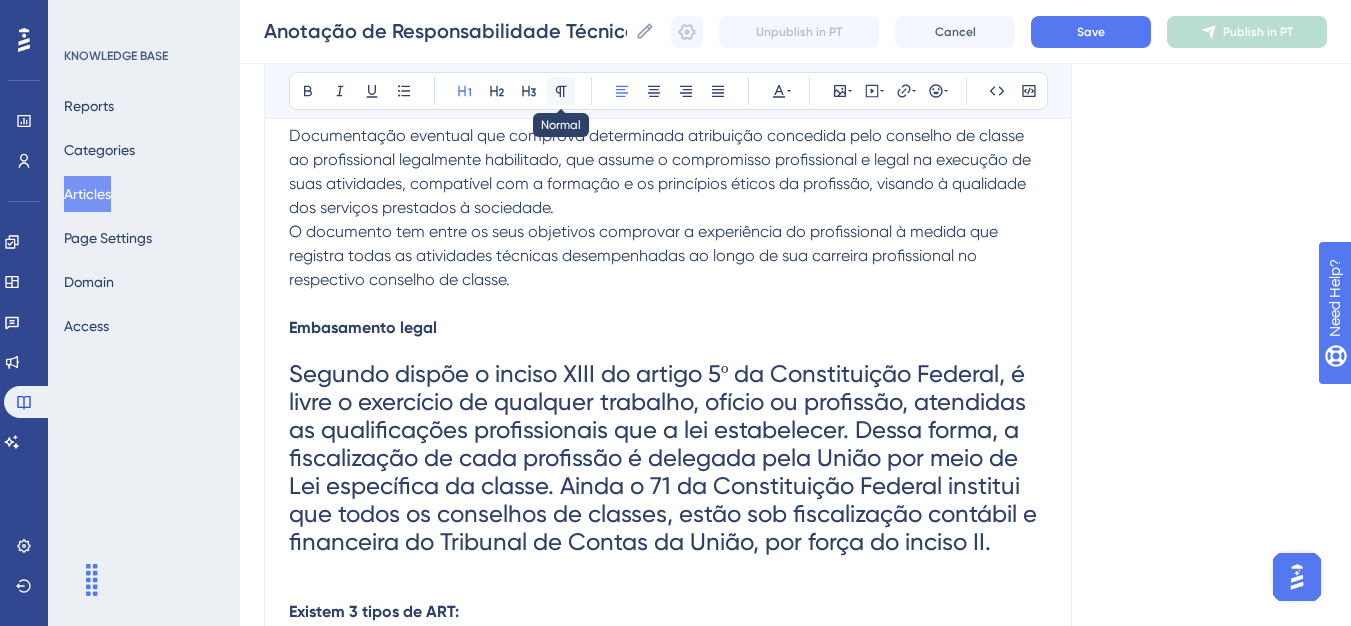 click 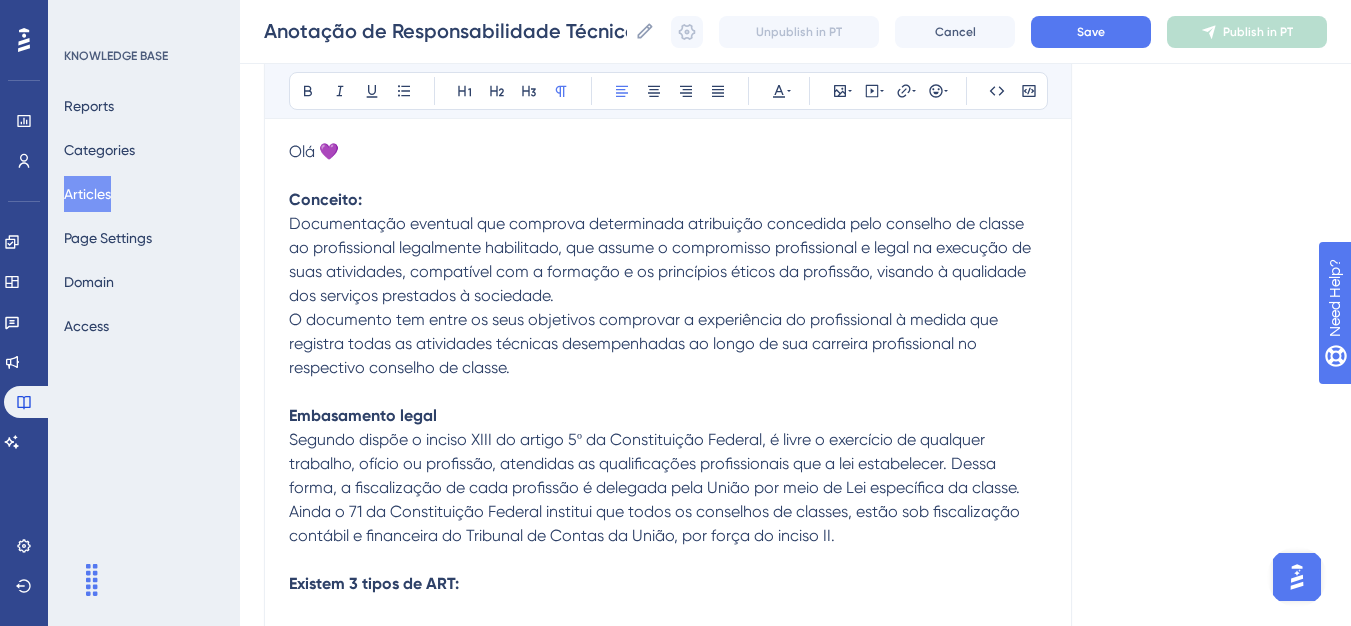 scroll, scrollTop: 73, scrollLeft: 0, axis: vertical 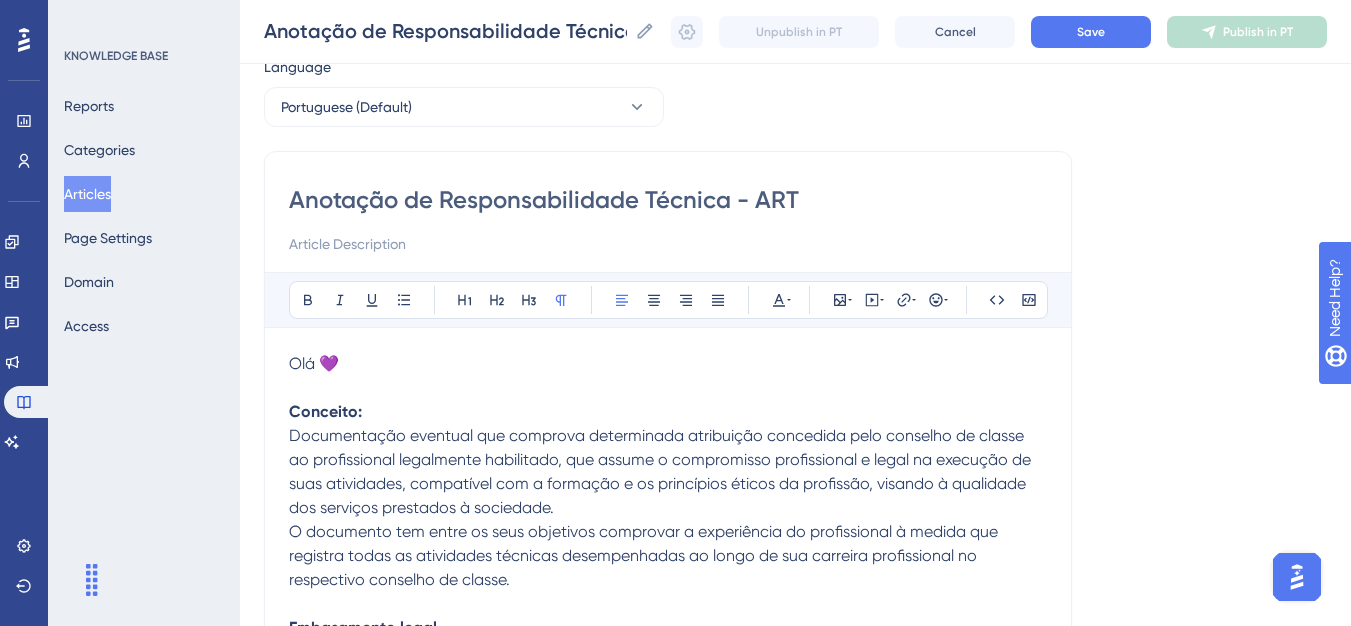 click on "Olá 💜 Conceito:" at bounding box center [668, 388] 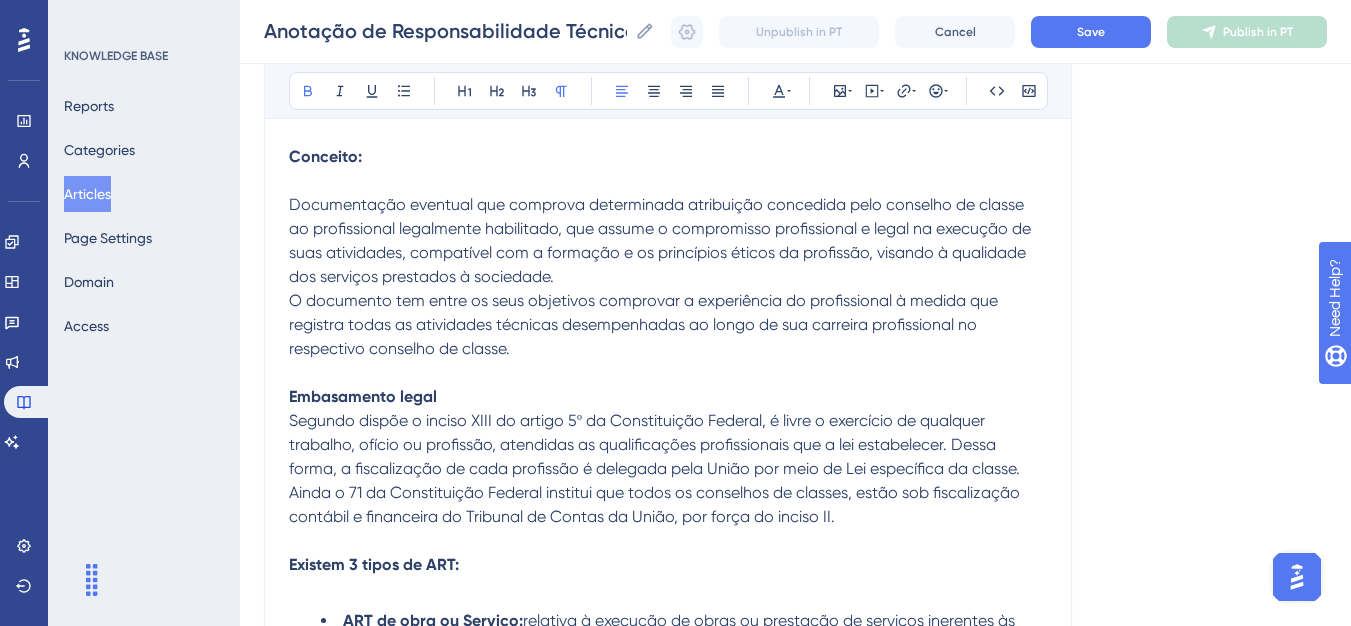 scroll, scrollTop: 373, scrollLeft: 0, axis: vertical 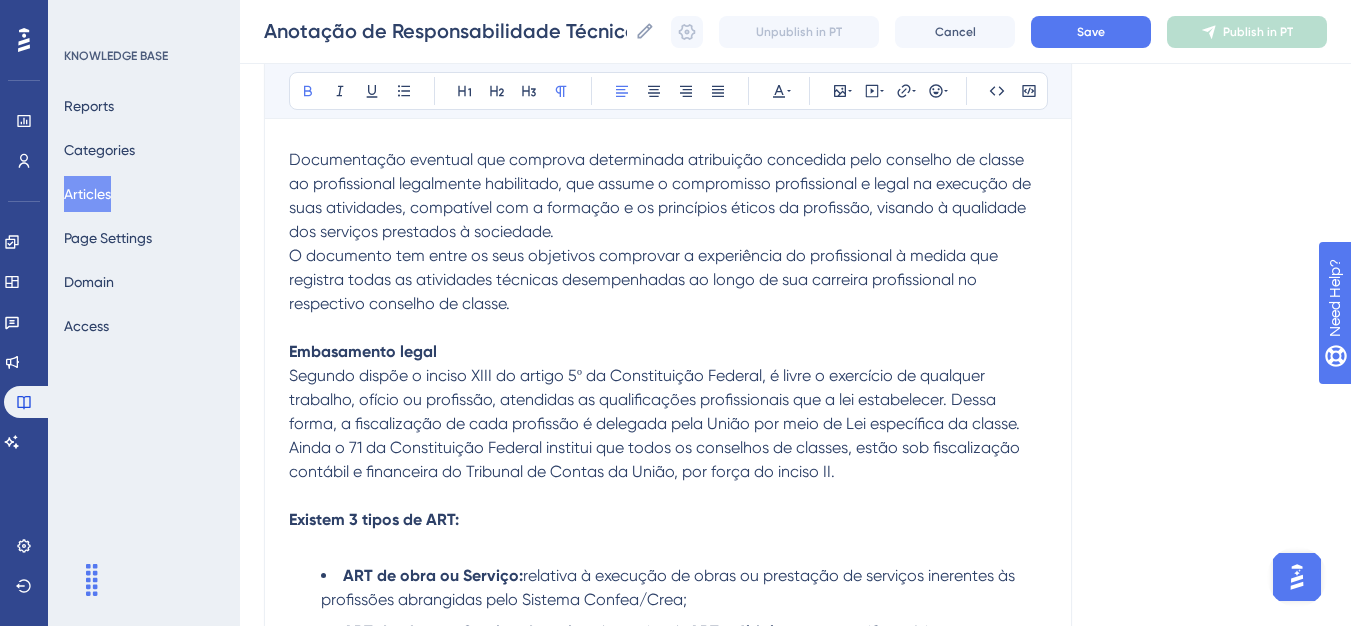 click on "Embasamento legal" at bounding box center [668, 352] 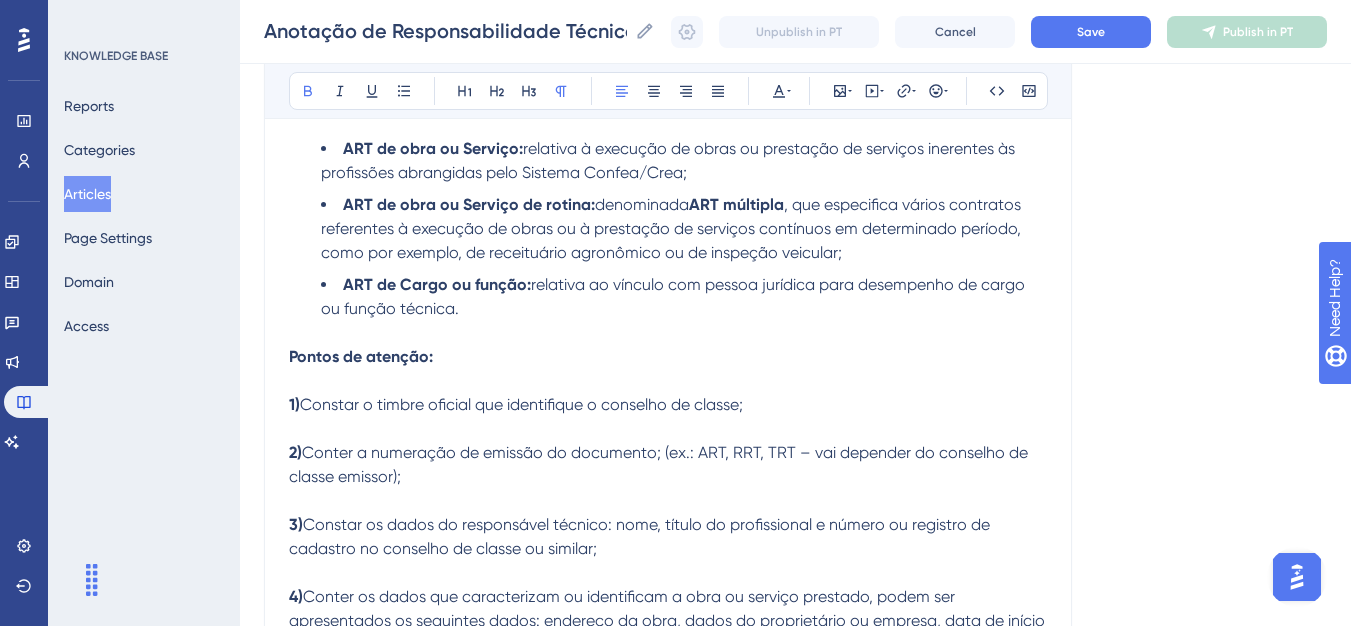 scroll, scrollTop: 873, scrollLeft: 0, axis: vertical 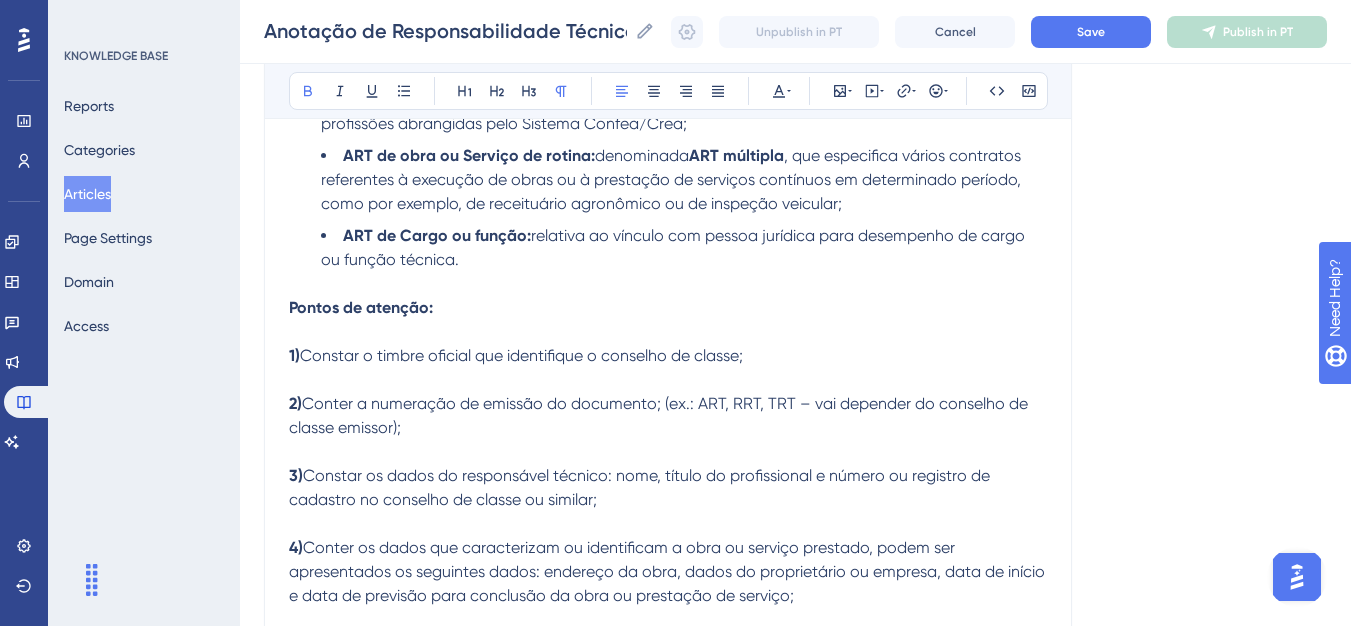 click on "1)  Constar o timbre oficial que identifique o conselho de classe; 2)  Conter a numeração de emissão do documento; (ex.: ART, RRT, TRT – vai depender do conselho de classe emissor); 3)  Constar os dados do responsável técnico: nome, título do profissional e número ou registro de cadastro no conselho de classe ou similar; 4)  Conter os dados que caracterizam ou identificam a obra ou serviço prestado, podem ser apresentados os seguintes dados: endereço da obra, dados do proprietário ou empresa, data de início e data de previsão para conclusão da obra ou prestação de serviço;  5)  Caso seja identificado que o documento corresponde a um rascunho (vem escrito no documento), deverá ser solicitado o boleto mais o comprovante de pagamento, que deve se referir ao mesmo código do documento enviado;" at bounding box center [668, 524] 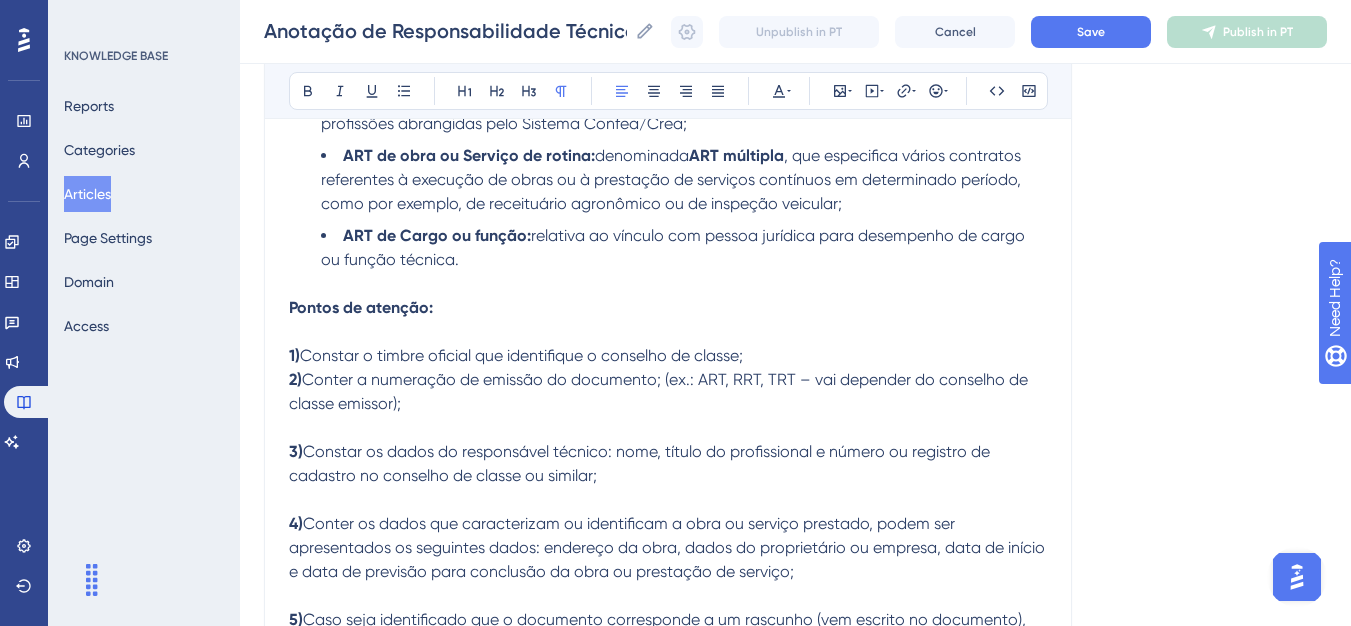 click on "1)  Constar o timbre oficial que identifique o conselho de classe; 2)  Conter a numeração de emissão do documento; (ex.: ART, RRT, TRT – vai depender do conselho de classe emissor); 3)  Constar os dados do responsável técnico: nome, título do profissional e número ou registro de cadastro no conselho de classe ou similar; 4)  Conter os dados que caracterizam ou identificam a obra ou serviço prestado, podem ser apresentados os seguintes dados: endereço da obra, dados do proprietário ou empresa, data de início e data de previsão para conclusão da obra ou prestação de serviço;  5)  Caso seja identificado que o documento corresponde a um rascunho (vem escrito no documento), deverá ser solicitado o boleto mais o comprovante de pagamento, que deve se referir ao mesmo código do documento enviado;" at bounding box center [668, 512] 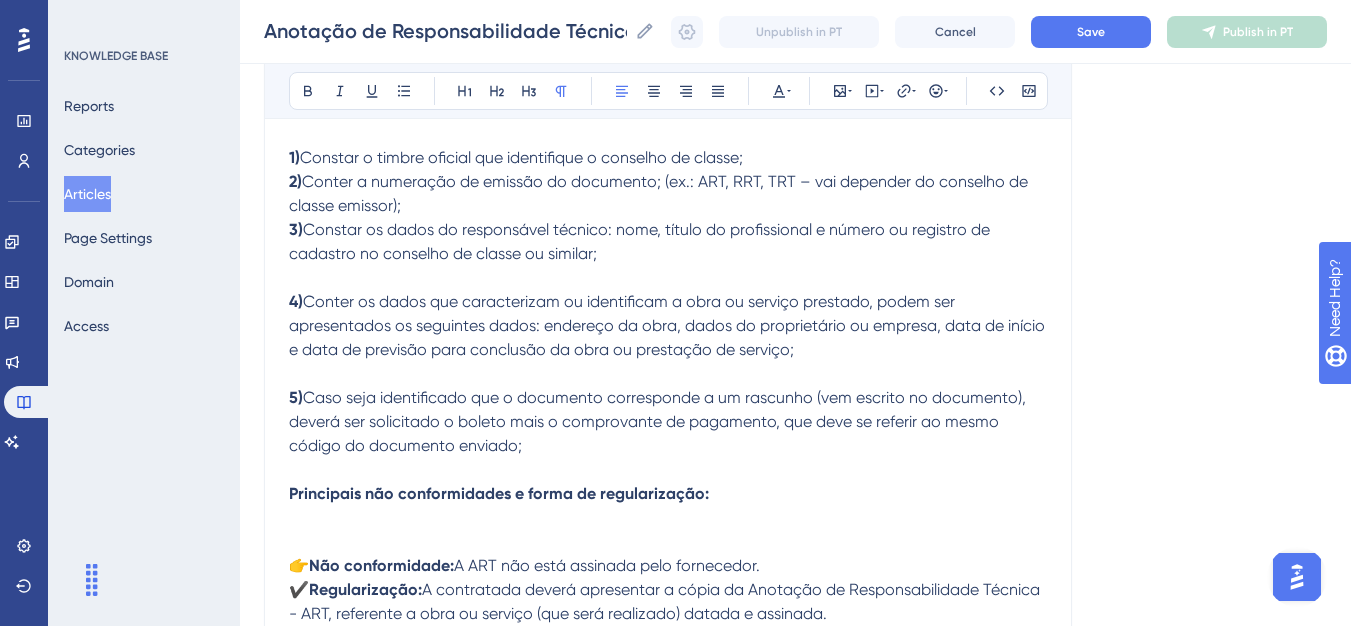 scroll, scrollTop: 1073, scrollLeft: 0, axis: vertical 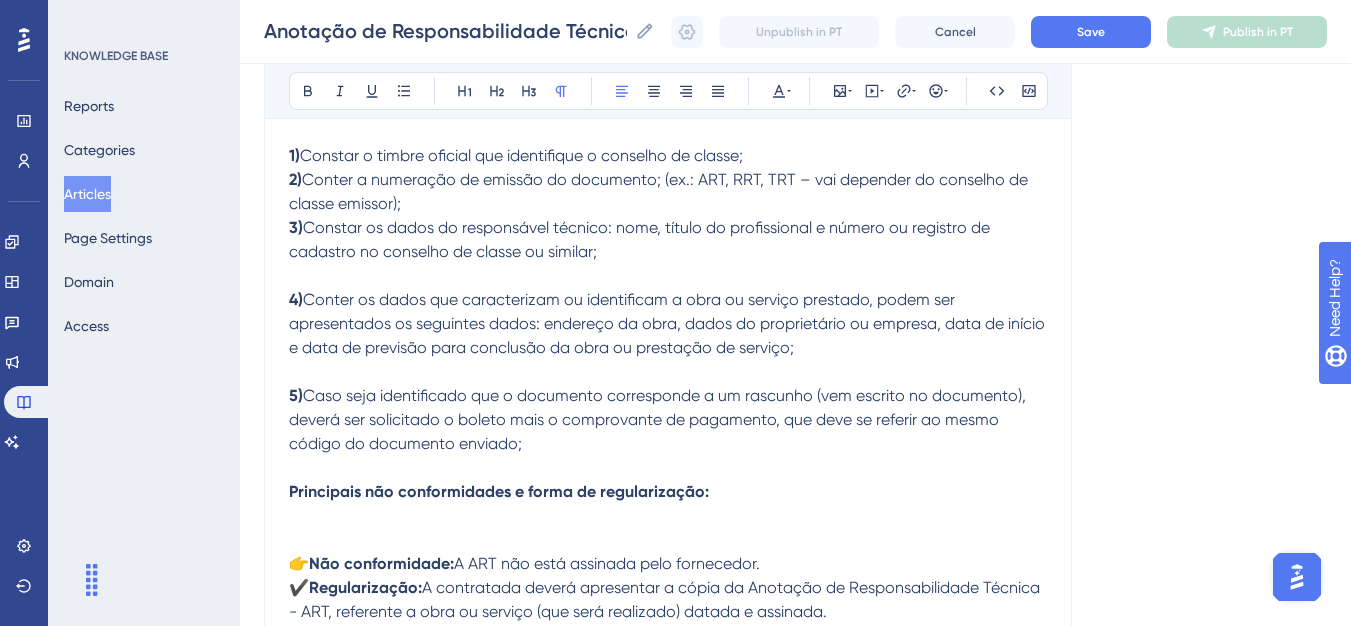 click on "1)  Constar o timbre oficial que identifique o conselho de classe; 2)  Conter a numeração de emissão do documento; (ex.: ART, RRT, TRT – vai depender do conselho de classe emissor); 3)  Constar os dados do responsável técnico: nome, título do profissional e número ou registro de cadastro no conselho de classe ou similar; 4)  Conter os dados que caracterizam ou identificam a obra ou serviço prestado, podem ser apresentados os seguintes dados: endereço da obra, dados do proprietário ou empresa, data de início e data de previsão para conclusão da obra ou prestação de serviço;  5)  Caso seja identificado que o documento corresponde a um rascunho (vem escrito no documento), deverá ser solicitado o boleto mais o comprovante de pagamento, que deve se referir ao mesmo código do documento enviado;" at bounding box center [668, 300] 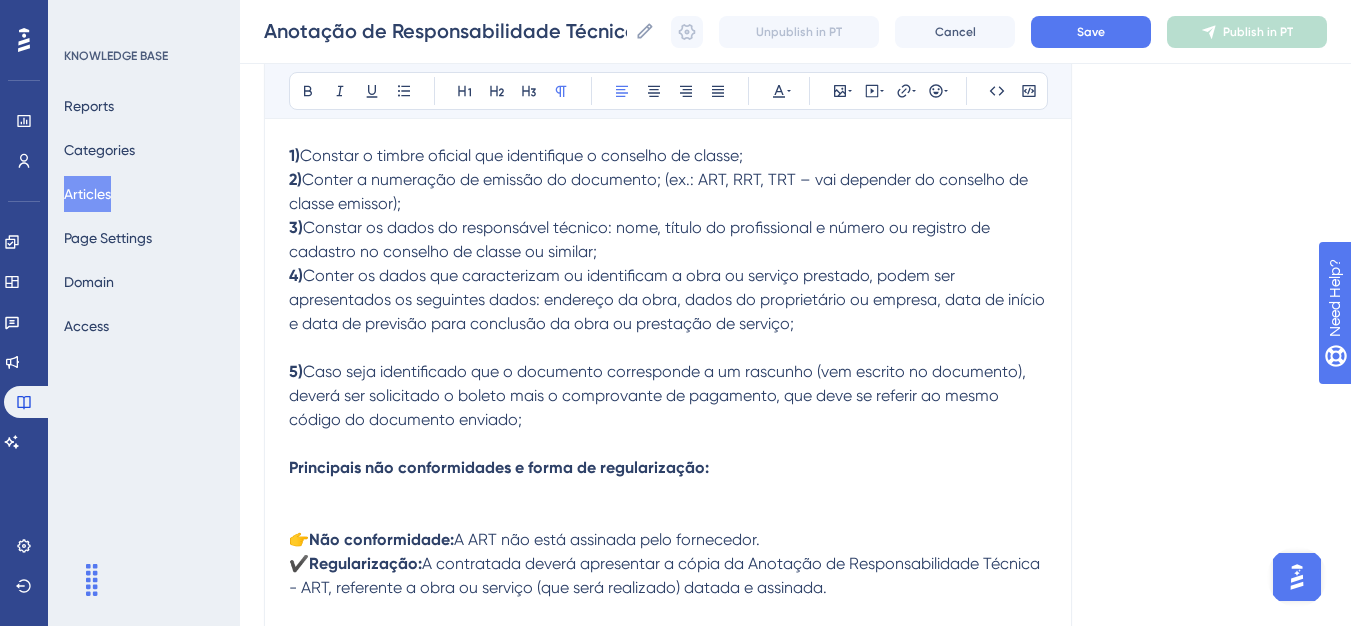 click on "1)  Constar o timbre oficial que identifique o conselho de classe; 2)  Conter a numeração de emissão do documento; (ex.: ART, RRT, TRT – vai depender do conselho de classe emissor); 3)  Constar os dados do responsável técnico: nome, título do profissional e número ou registro de cadastro no conselho de classe ou similar; 4)  Conter os dados que caracterizam ou identificam a obra ou serviço prestado, podem ser apresentados os seguintes dados: endereço da obra, dados do proprietário ou empresa, data de início e data de previsão para conclusão da obra ou prestação de serviço;  5)  Caso seja identificado que o documento corresponde a um rascunho (vem escrito no documento), deverá ser solicitado o boleto mais o comprovante de pagamento, que deve se referir ao mesmo código do documento enviado;" at bounding box center [668, 288] 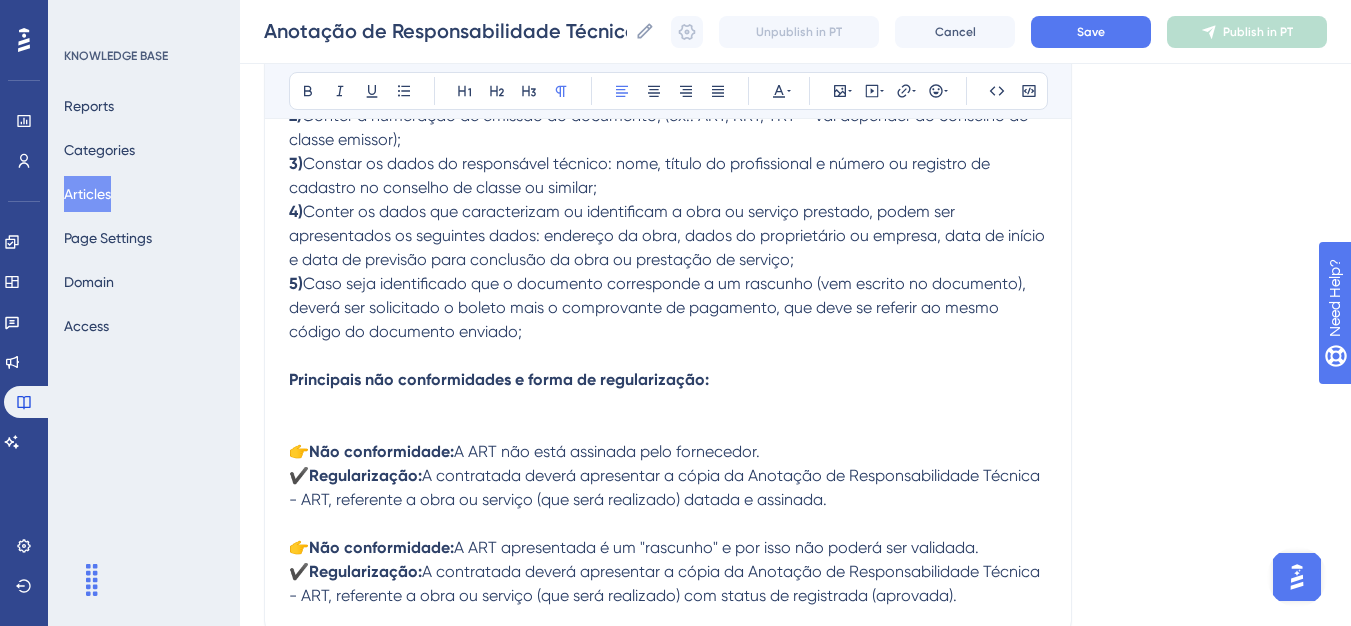 scroll, scrollTop: 1173, scrollLeft: 0, axis: vertical 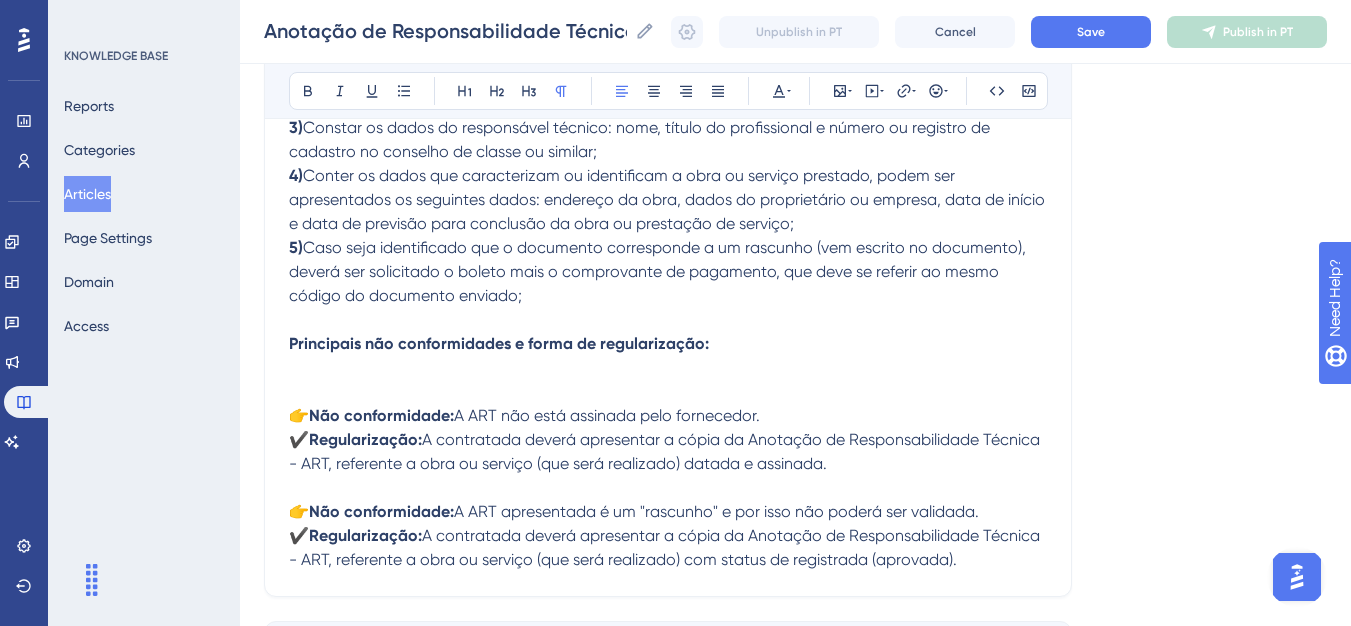click on "Principais não conformidades e forma de regularização:" at bounding box center [668, 368] 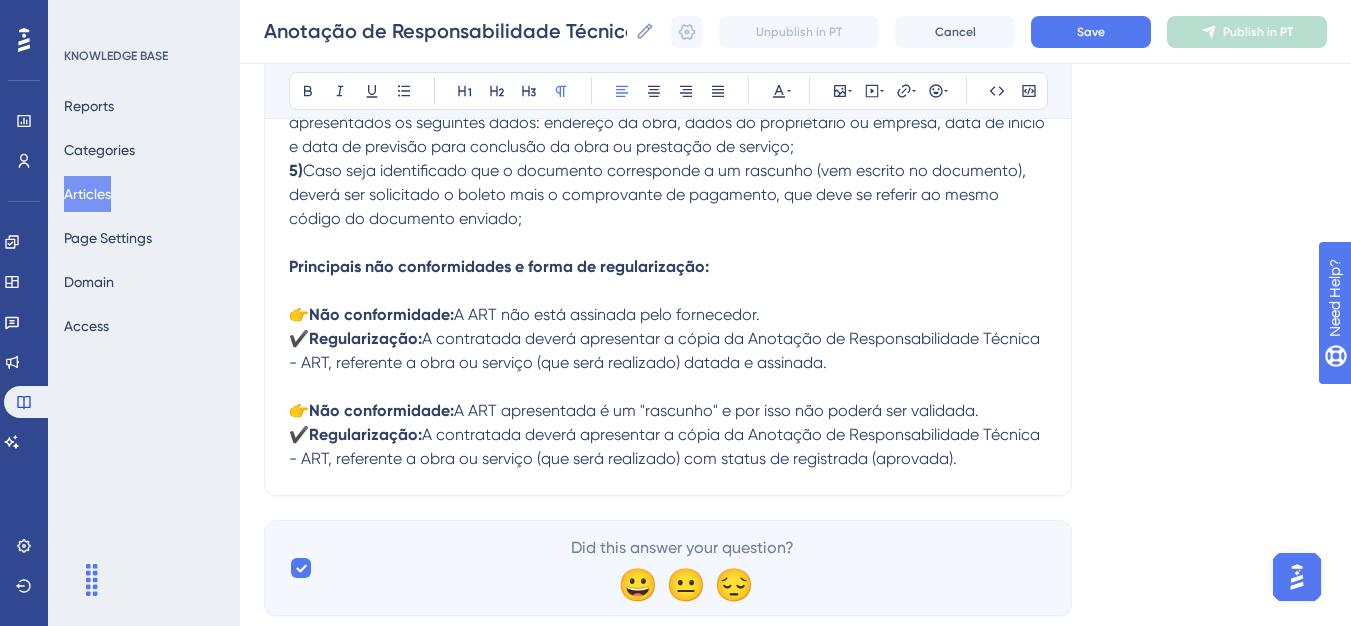 scroll, scrollTop: 1304, scrollLeft: 0, axis: vertical 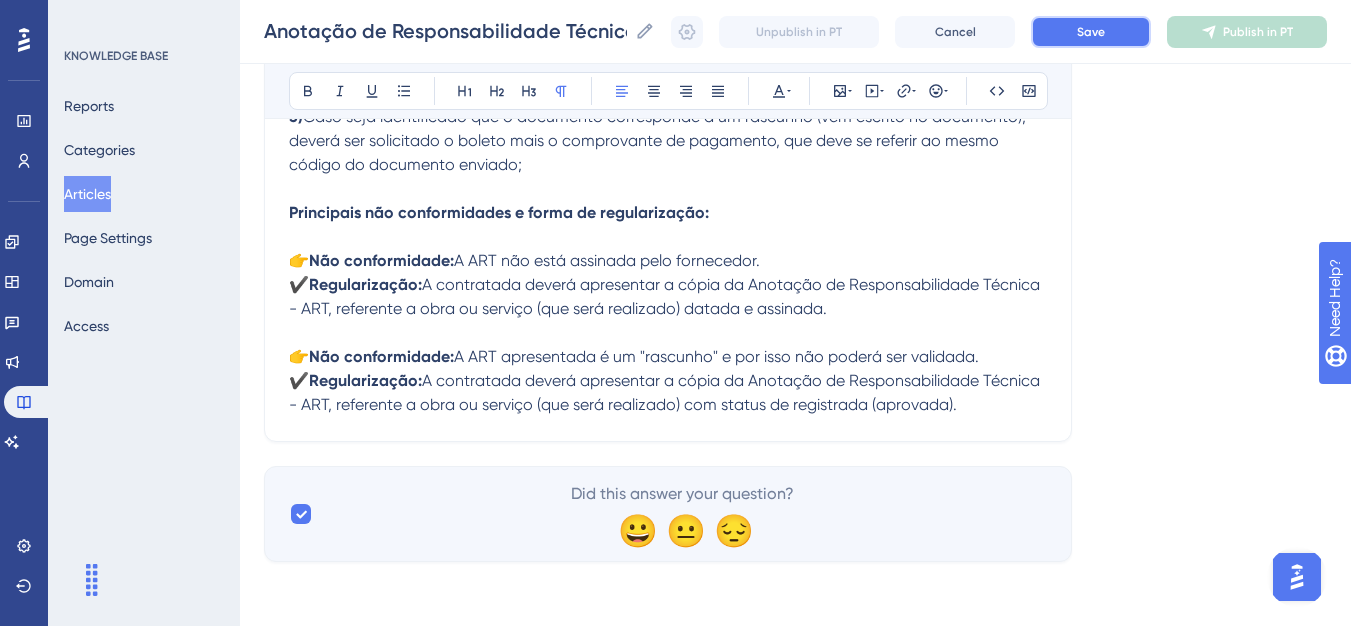 click on "Save" at bounding box center (1091, 32) 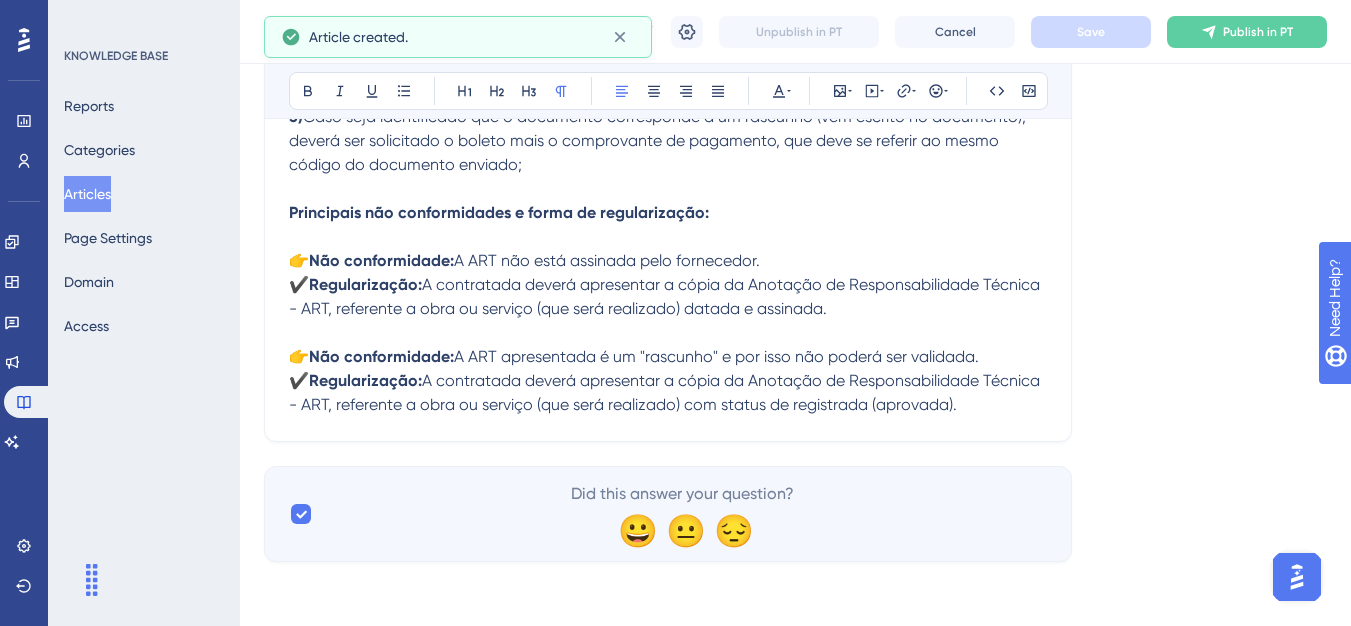 scroll, scrollTop: 1077, scrollLeft: 0, axis: vertical 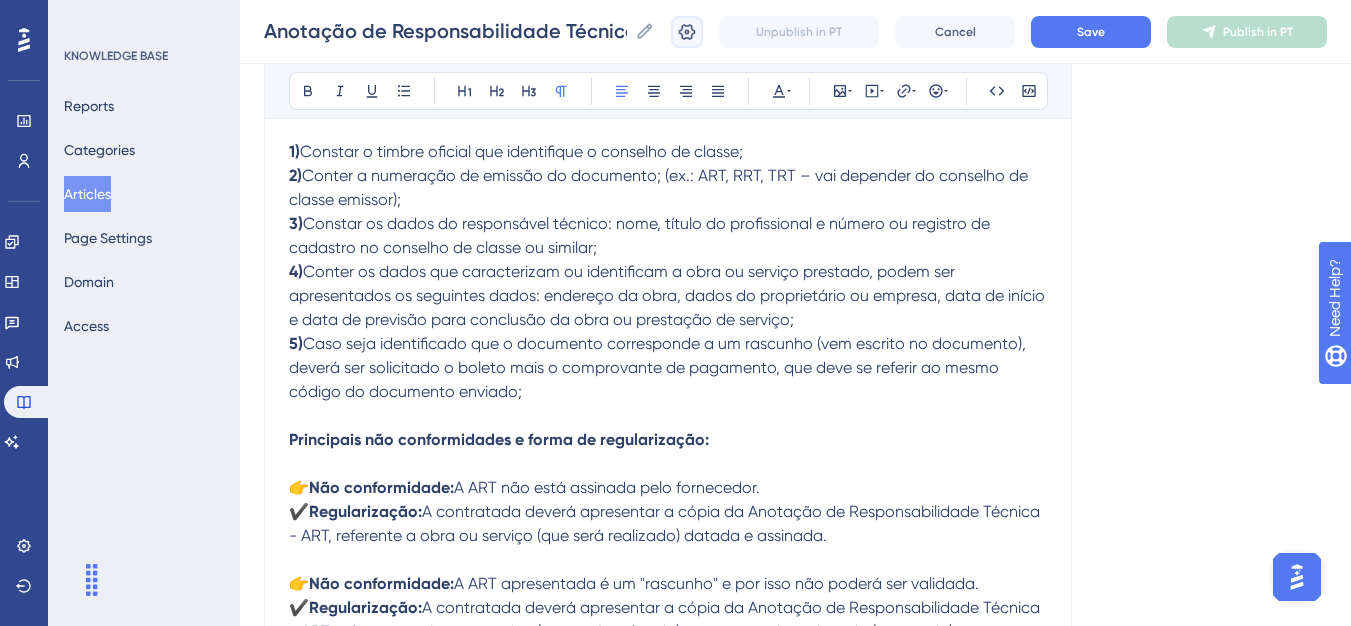 click at bounding box center (687, 32) 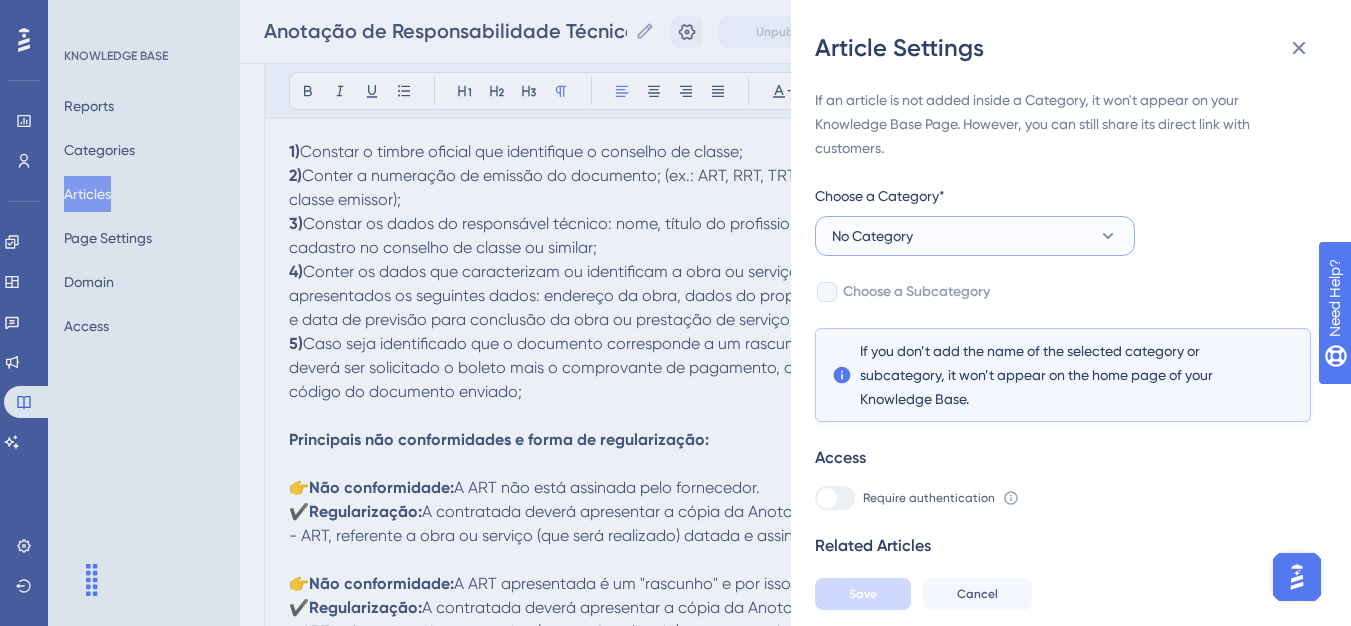 click on "No Category" at bounding box center (975, 236) 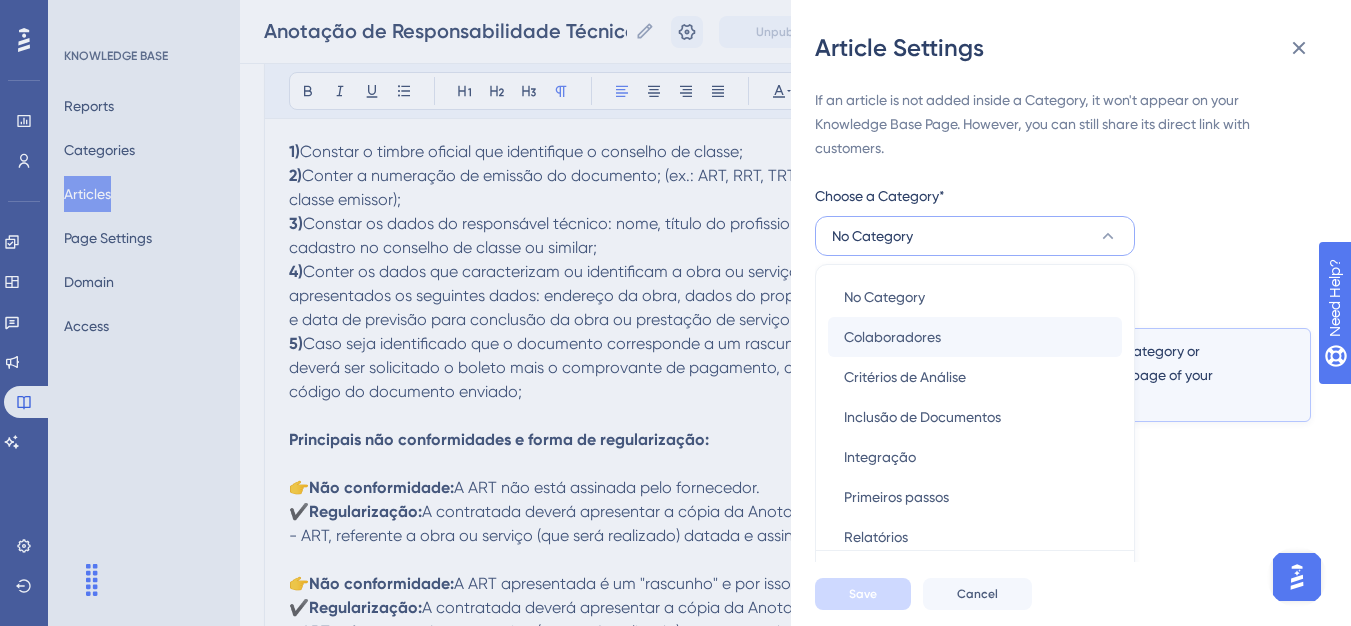 scroll, scrollTop: 49, scrollLeft: 0, axis: vertical 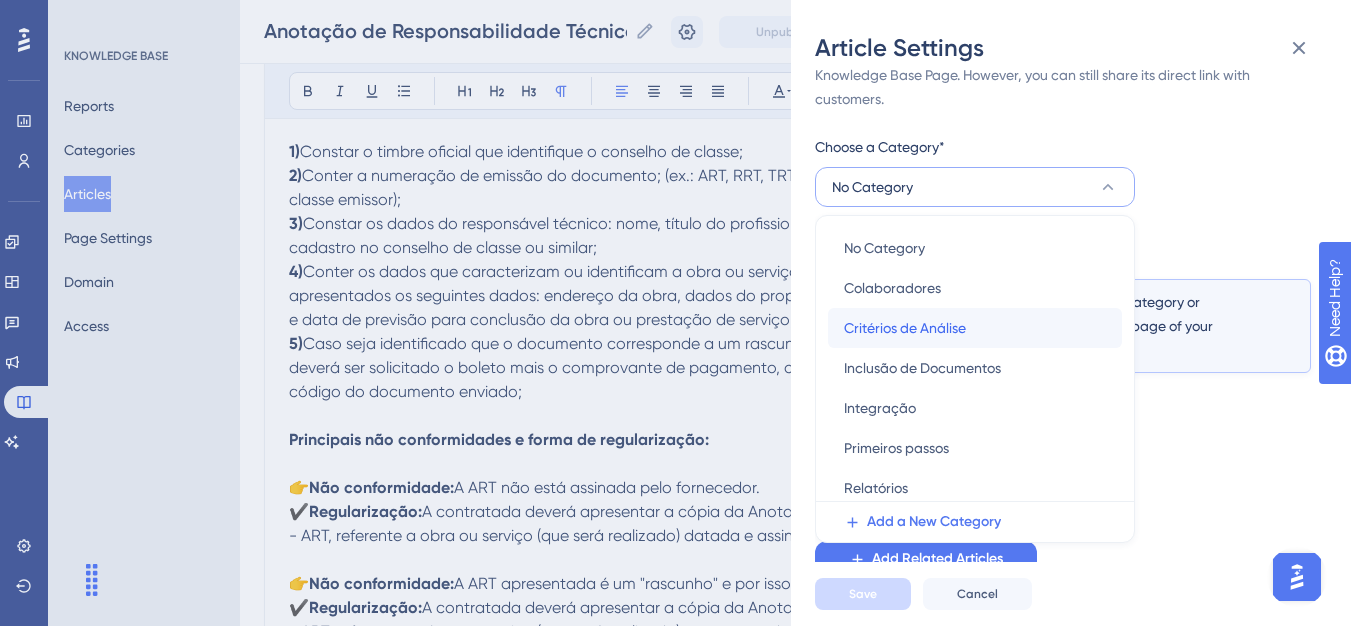 click on "Critérios de Análise" at bounding box center [905, 328] 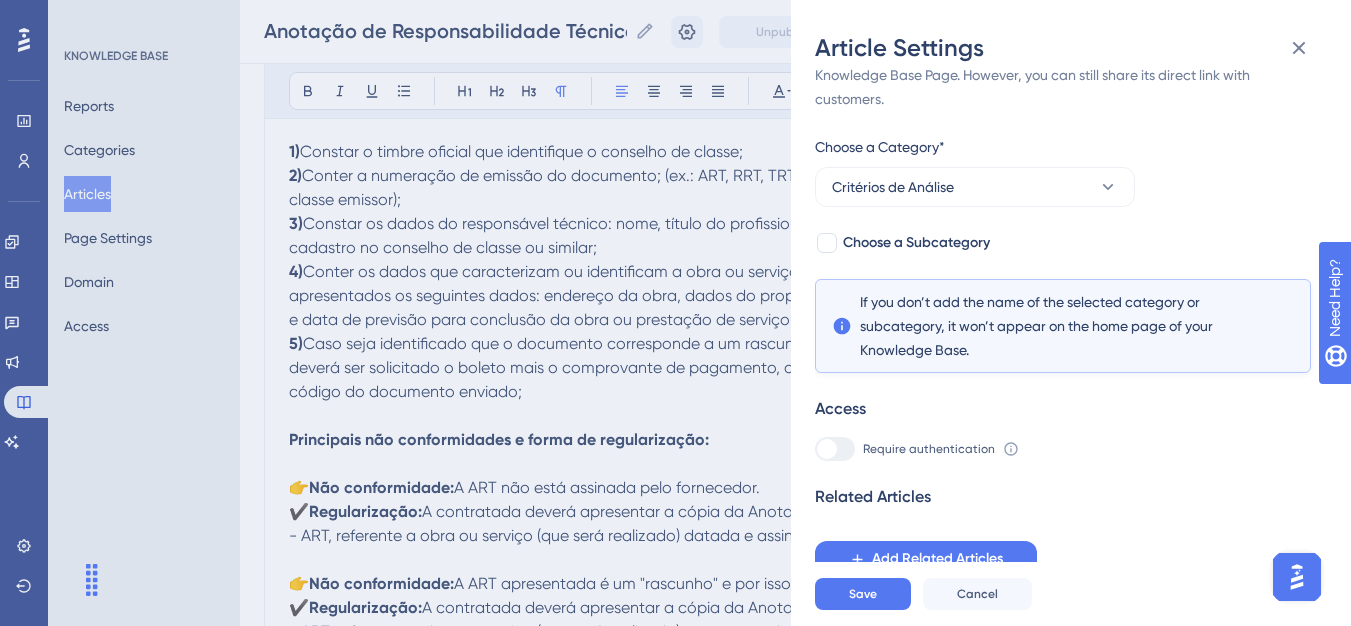 click on "If an article is not added inside a Category, it won't appear on your Knowledge Base Page. However, you can still share its direct link with customers. Choose a Category* Critérios de Análise Choose a Subcategory If you don’t add the name of the selected category or subcategory, it won’t appear on the home page of your Knowledge Base. Access Require authentication To change this setting you should manage your access preferences  under the Access tab. Learn more Related Articles Add Related Articles" at bounding box center (1063, 308) 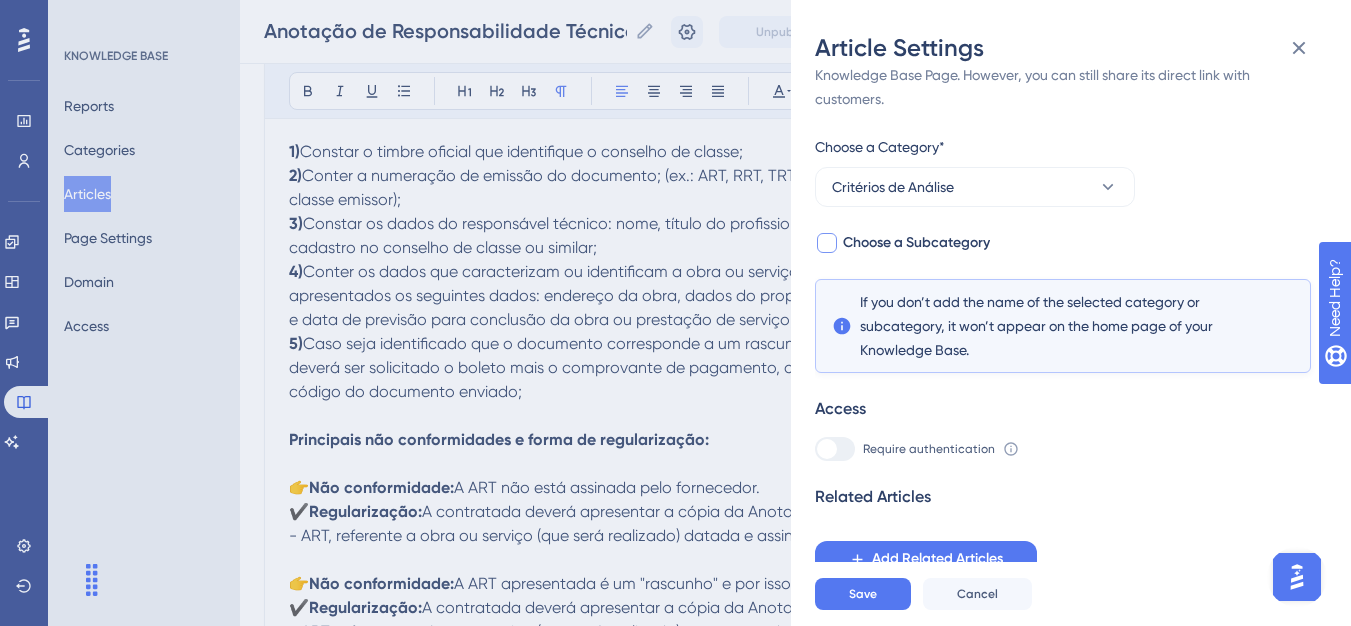 click on "Choose a Subcategory" at bounding box center (916, 243) 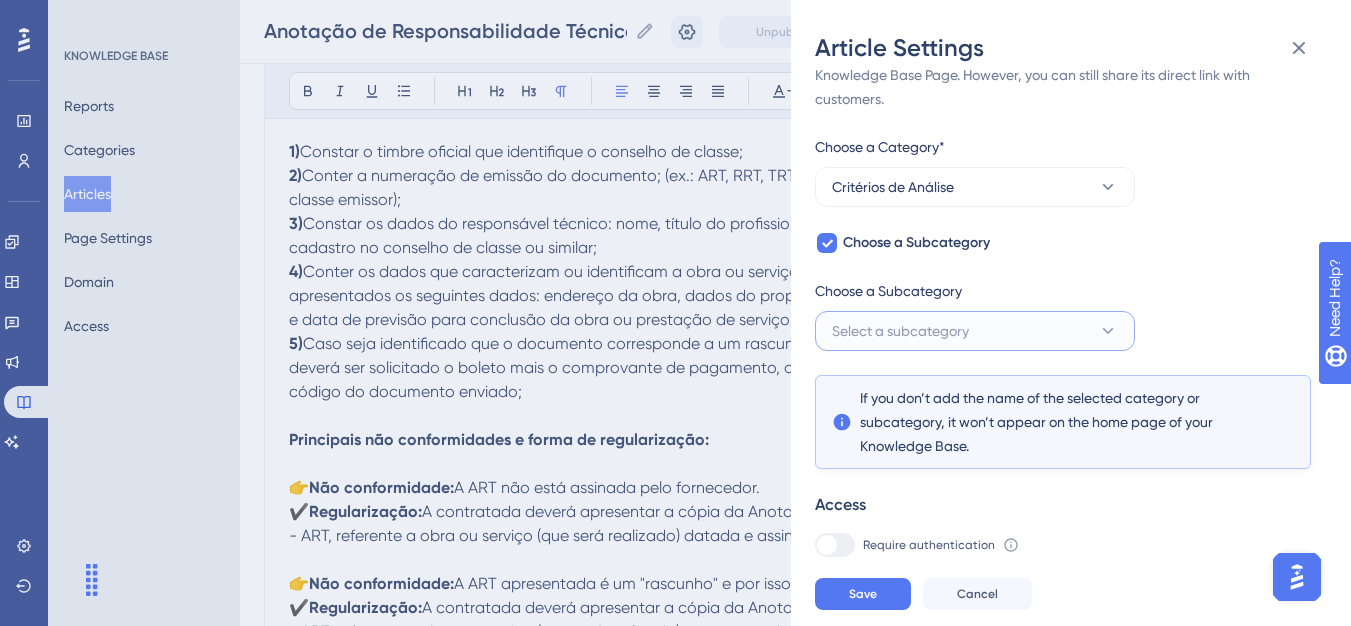 click on "Select a subcategory" at bounding box center [975, 331] 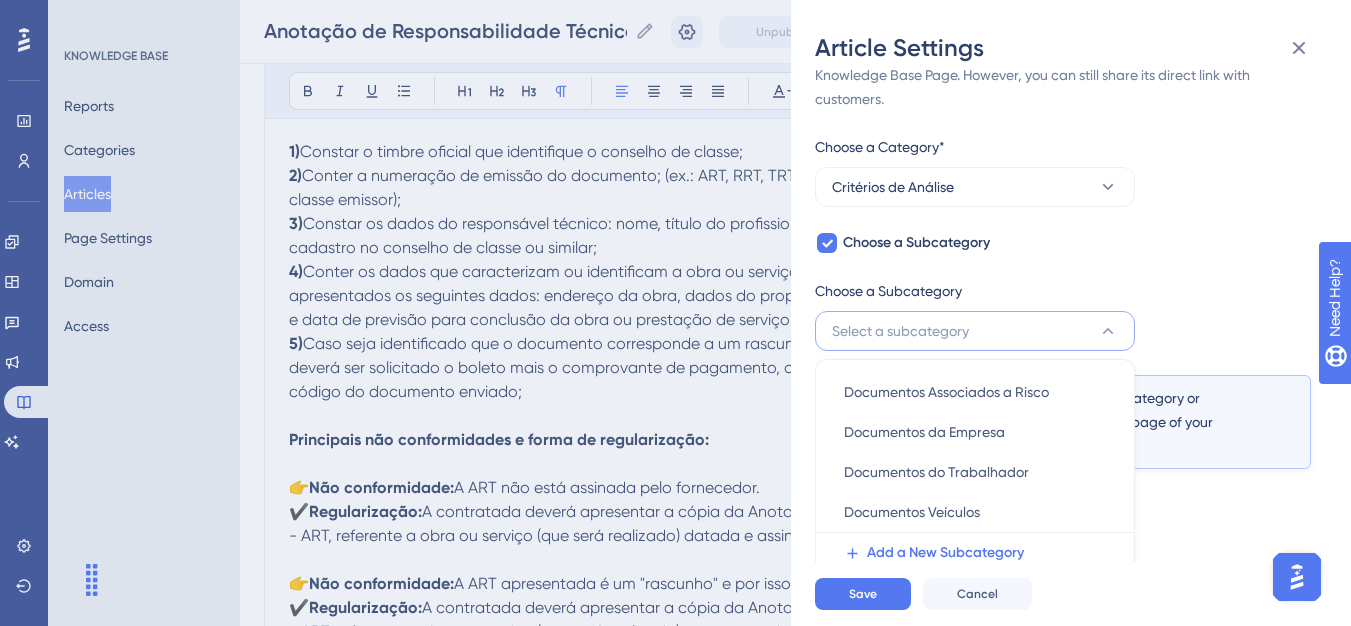 scroll, scrollTop: 145, scrollLeft: 0, axis: vertical 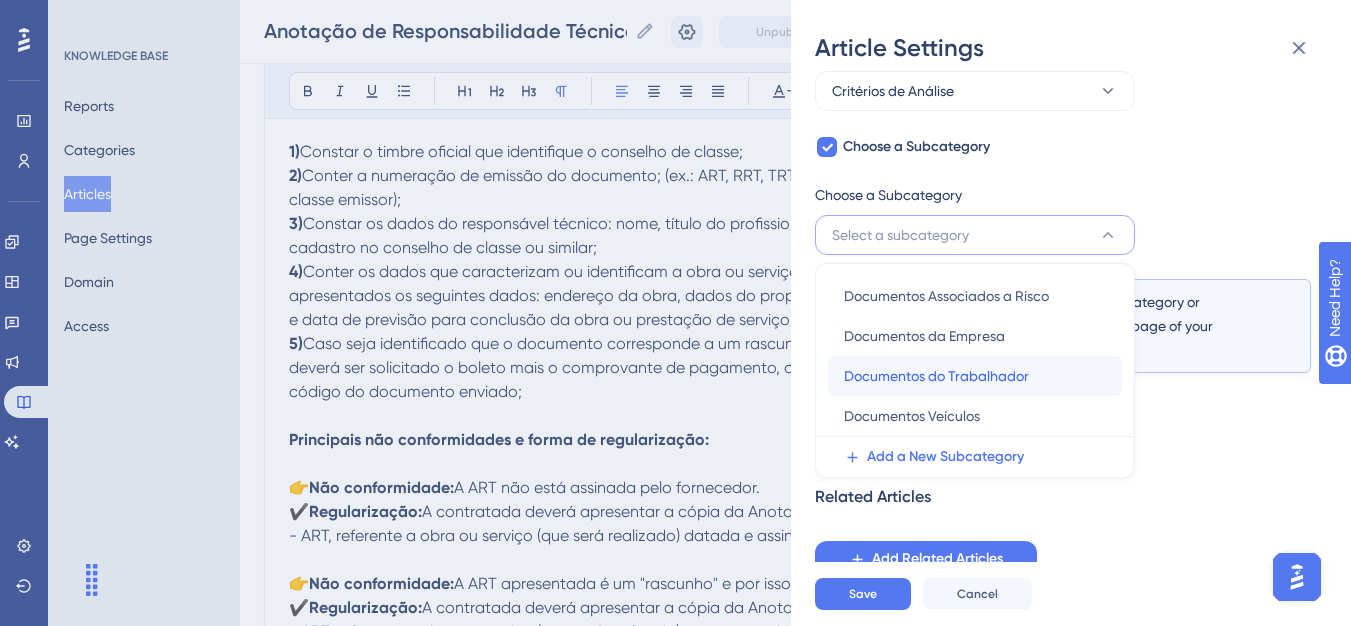 click on "Documentos do Trabalhador" at bounding box center (936, 376) 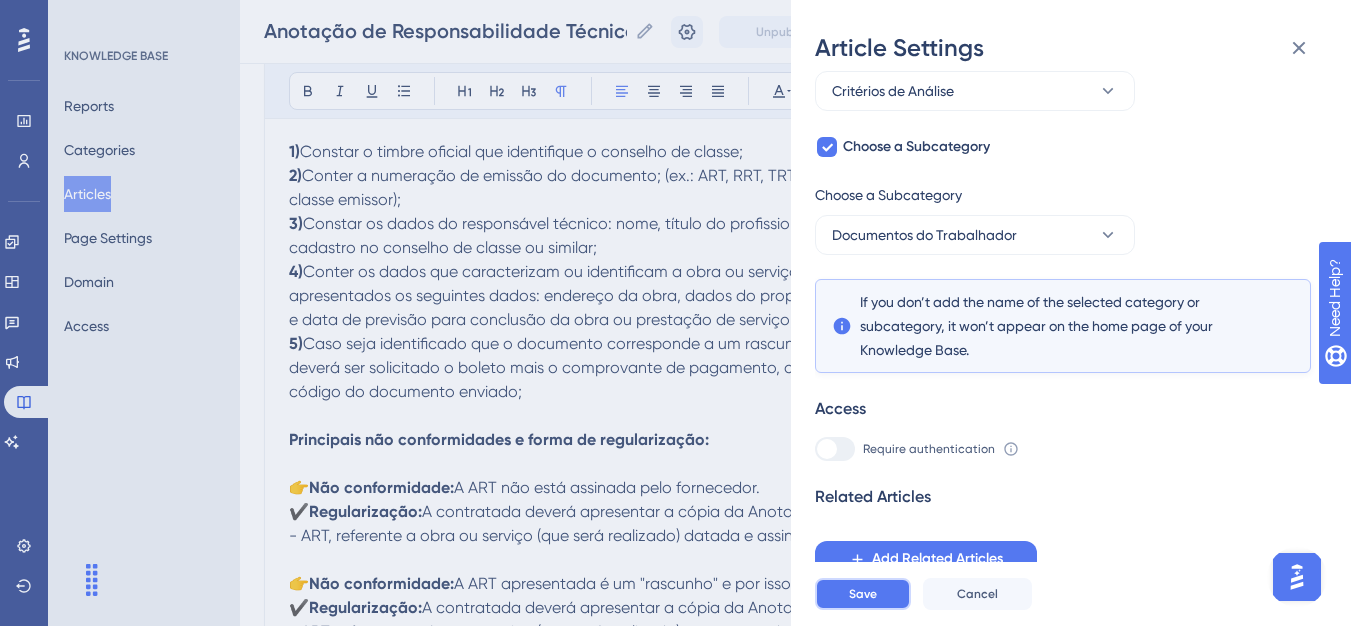 click on "Save" at bounding box center (863, 594) 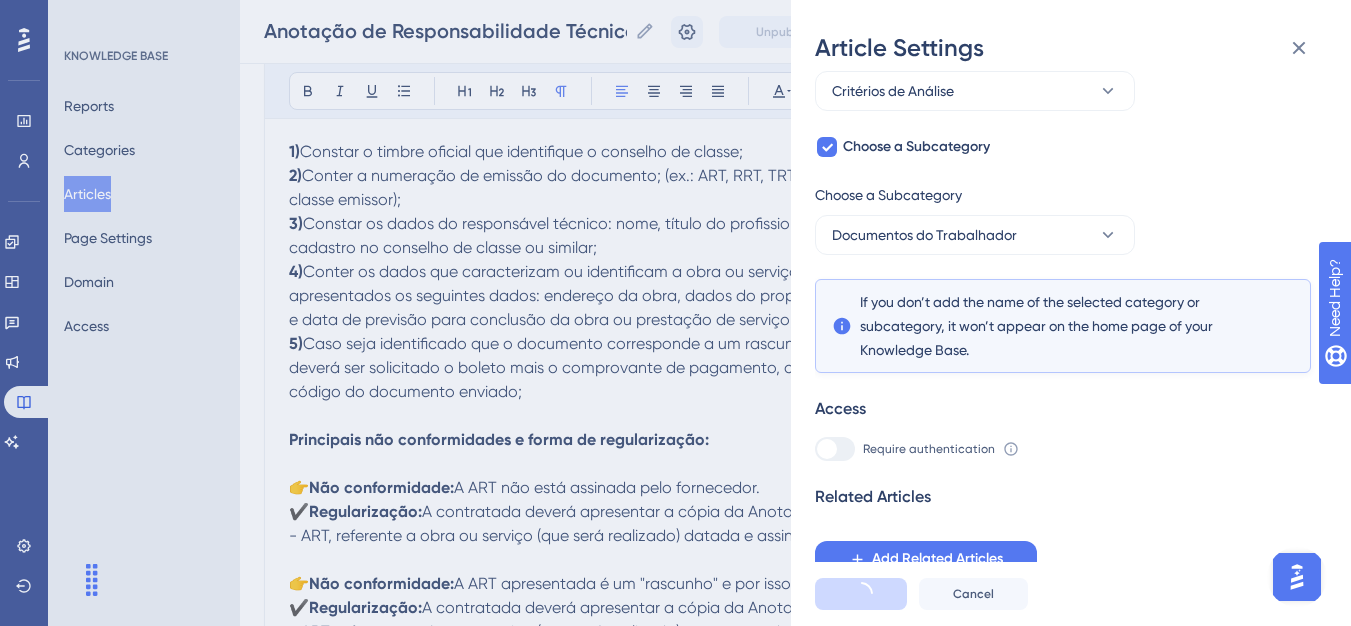 scroll, scrollTop: 0, scrollLeft: 0, axis: both 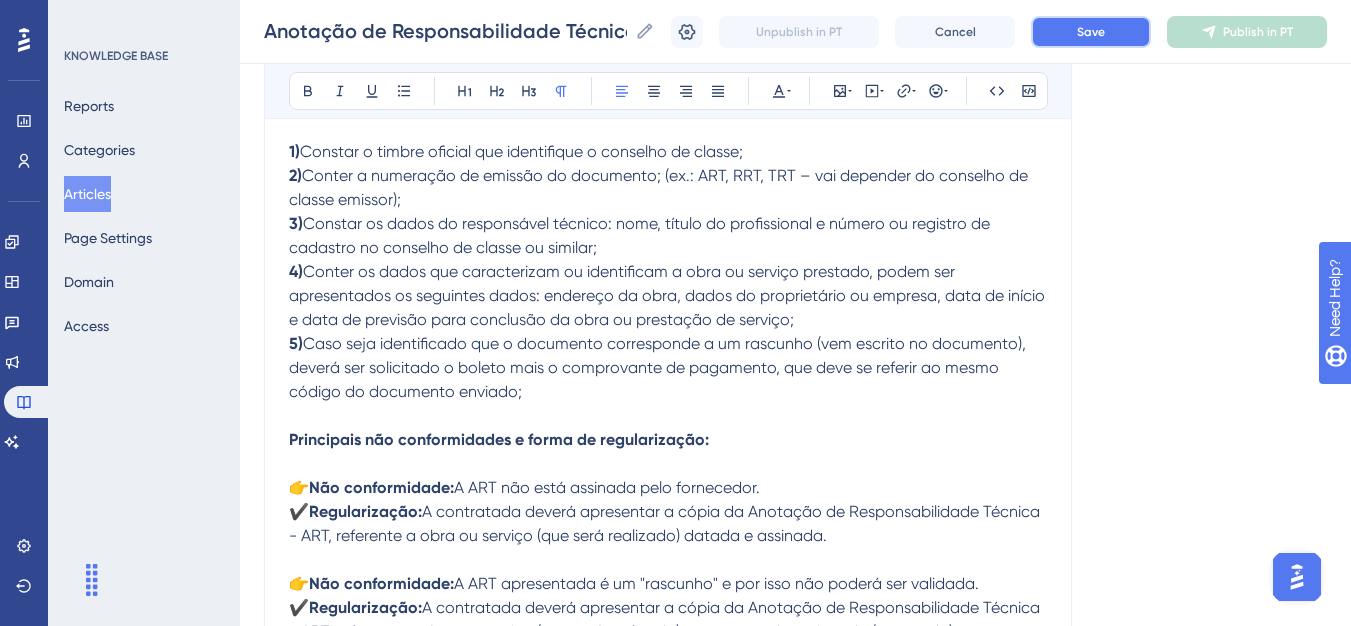 click on "Save" at bounding box center [1091, 32] 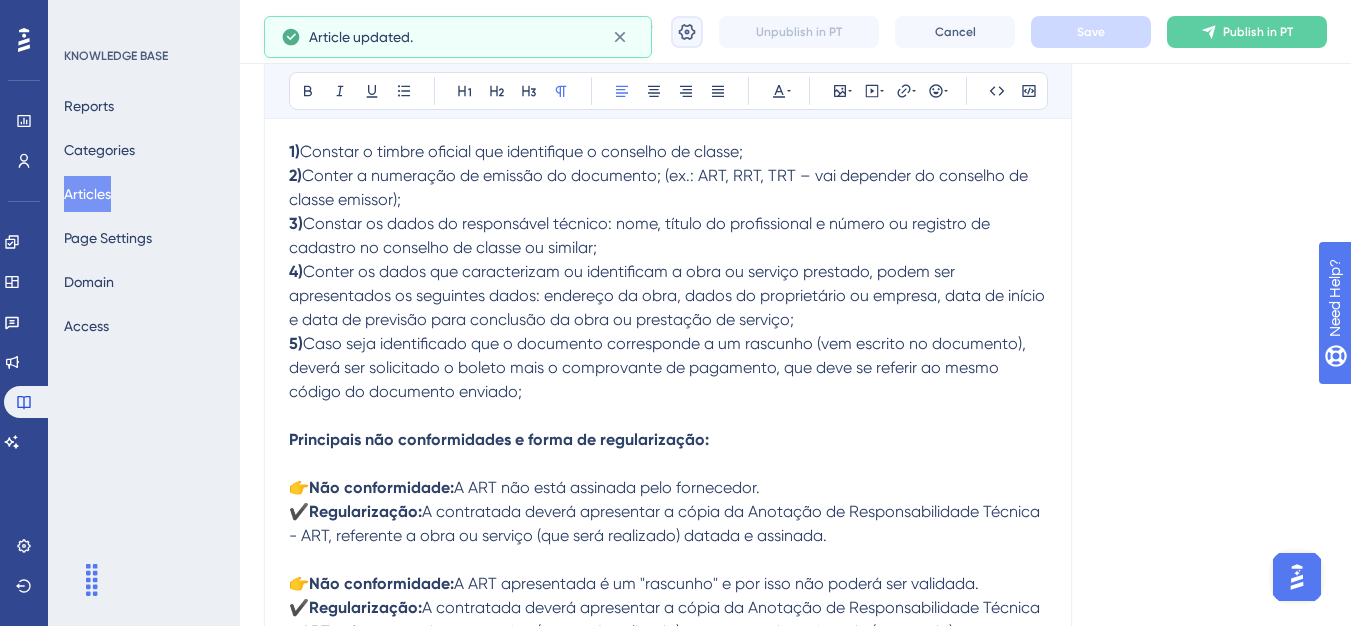 click 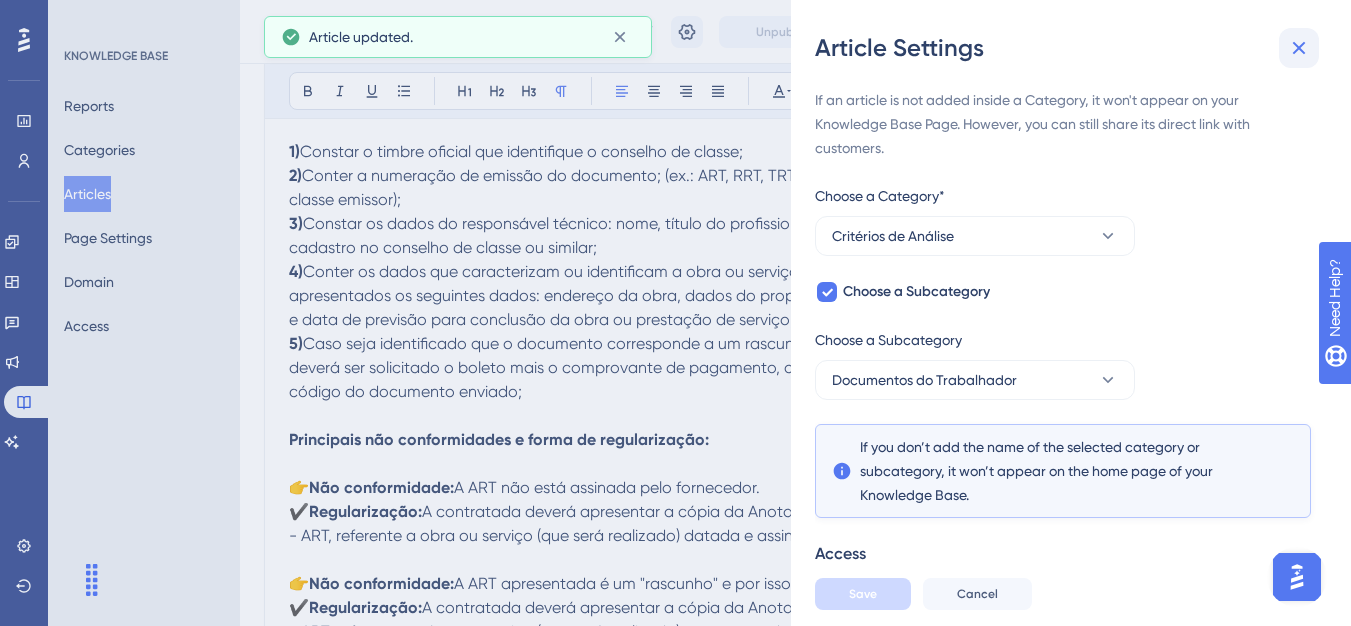 drag, startPoint x: 1319, startPoint y: 36, endPoint x: 1307, endPoint y: 44, distance: 14.422205 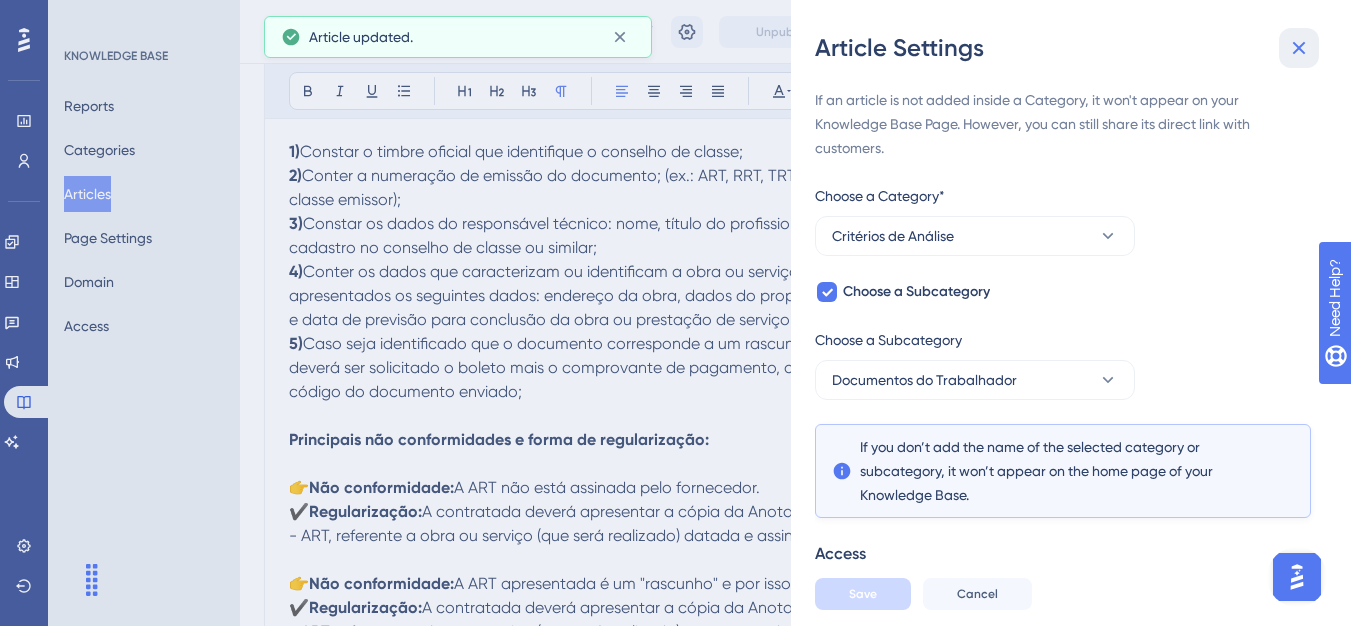 click 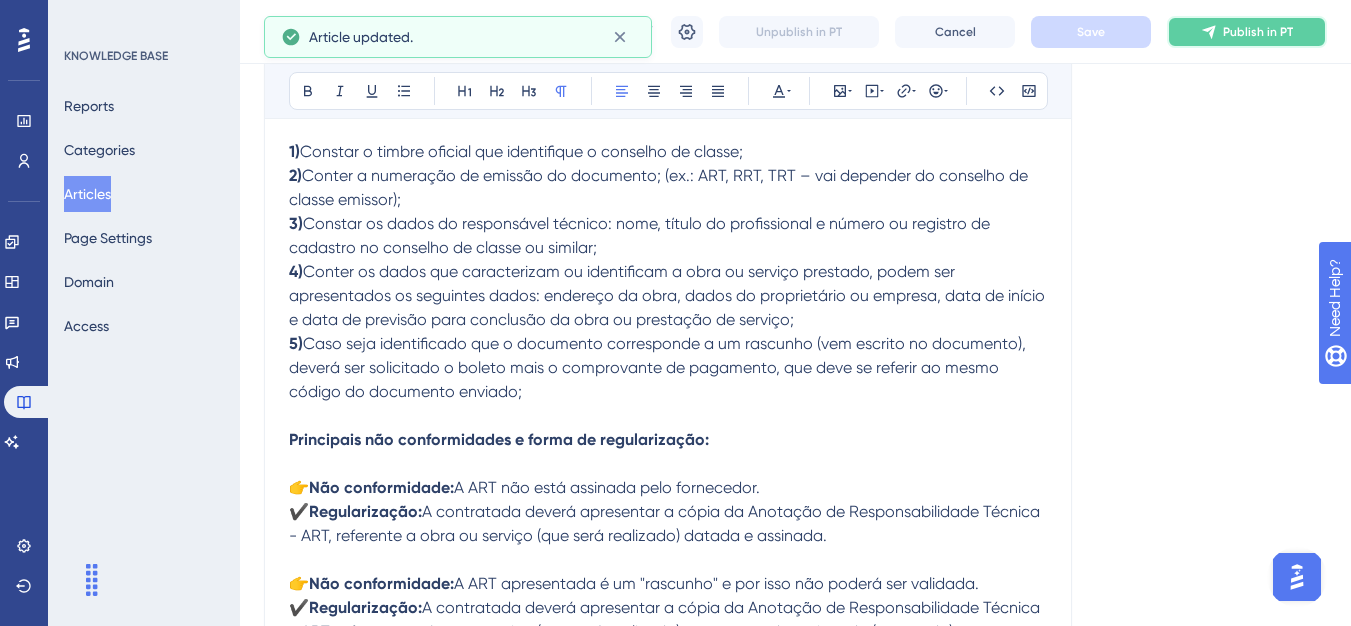 click on "Publish in PT" at bounding box center [1258, 32] 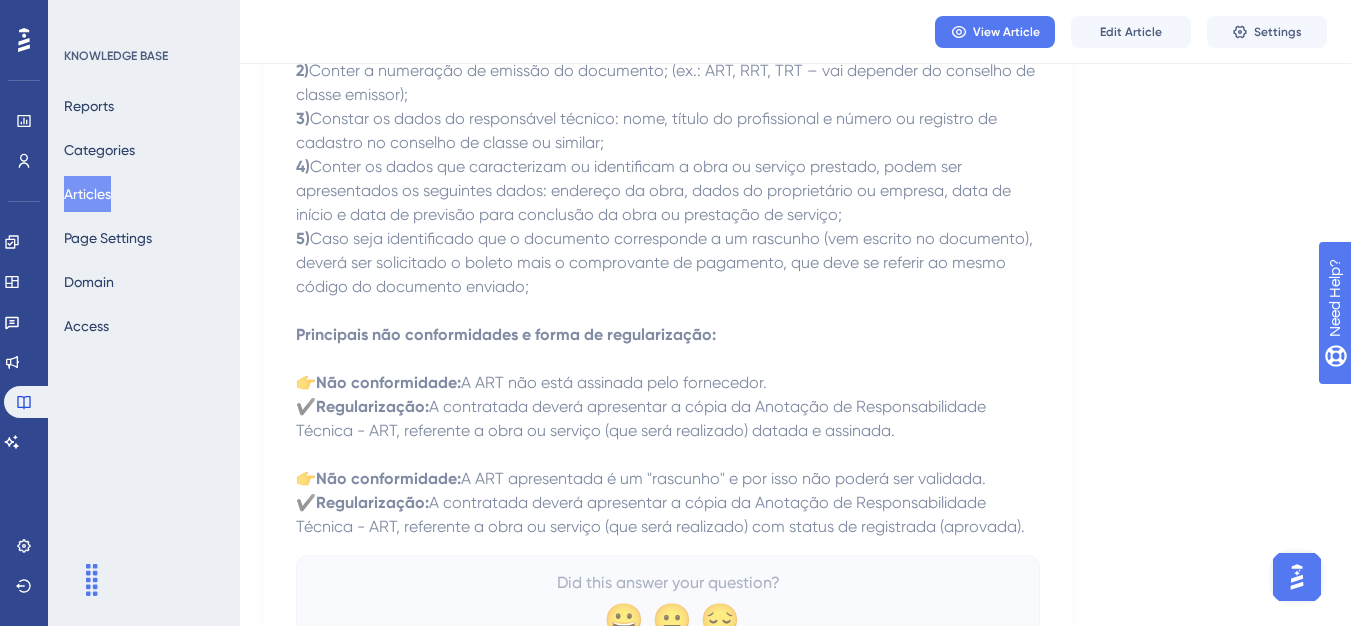 click on "Articles" at bounding box center [87, 194] 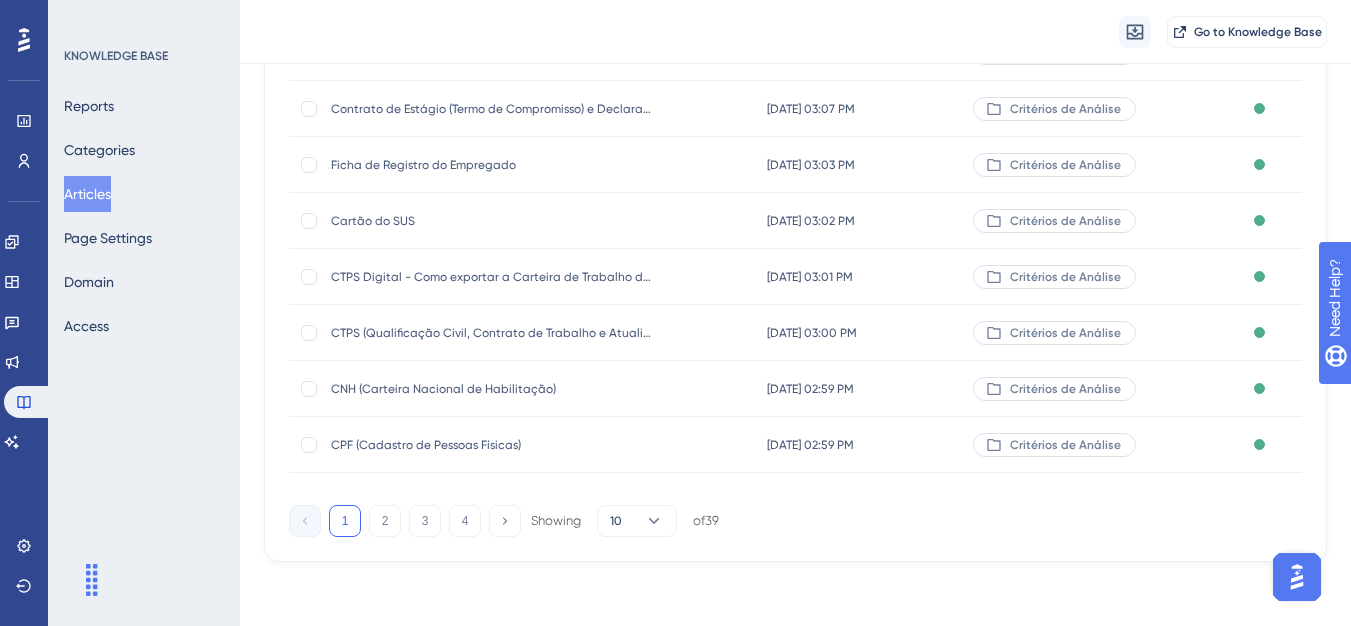 scroll, scrollTop: 0, scrollLeft: 0, axis: both 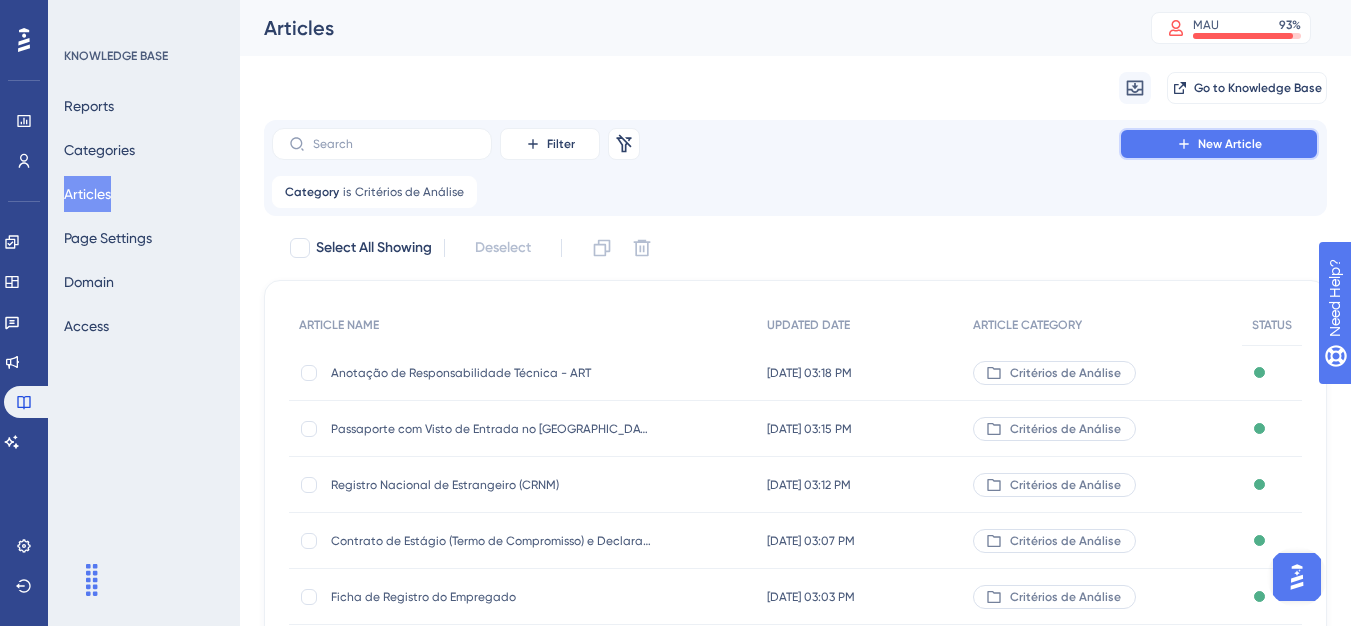 click on "New Article" at bounding box center [1219, 144] 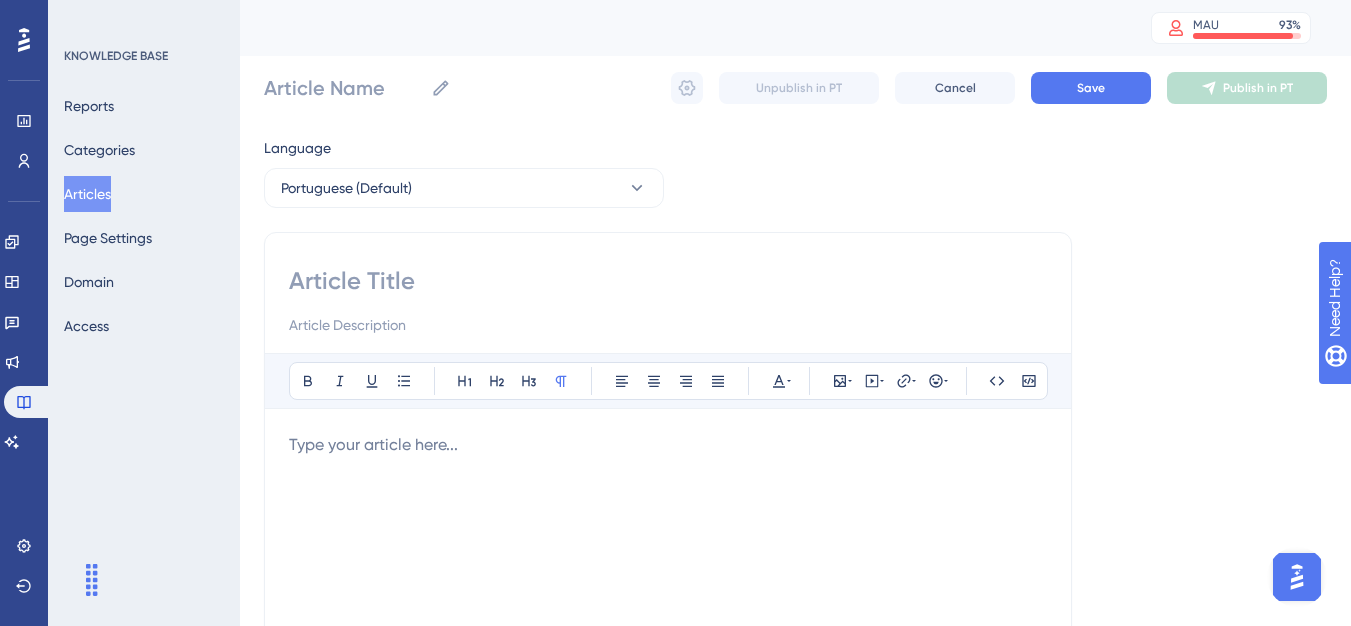 click at bounding box center (668, 281) 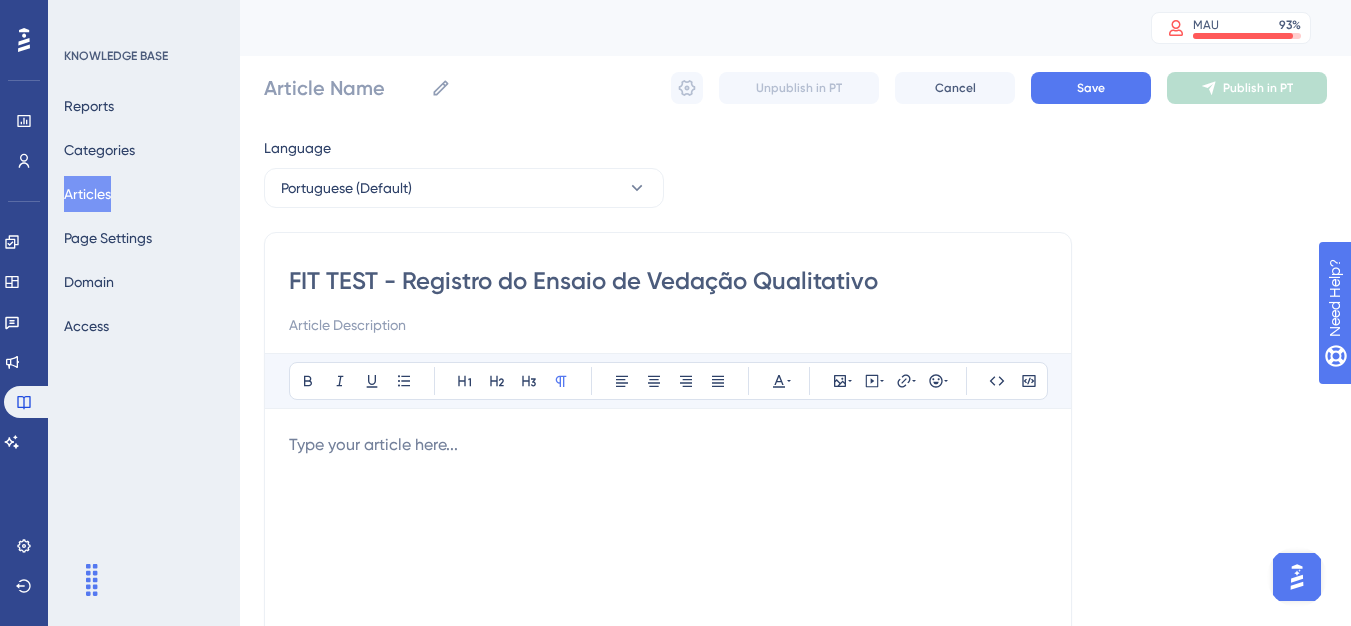type on "FIT TEST - Registro do Ensaio de Vedação Qualitativo" 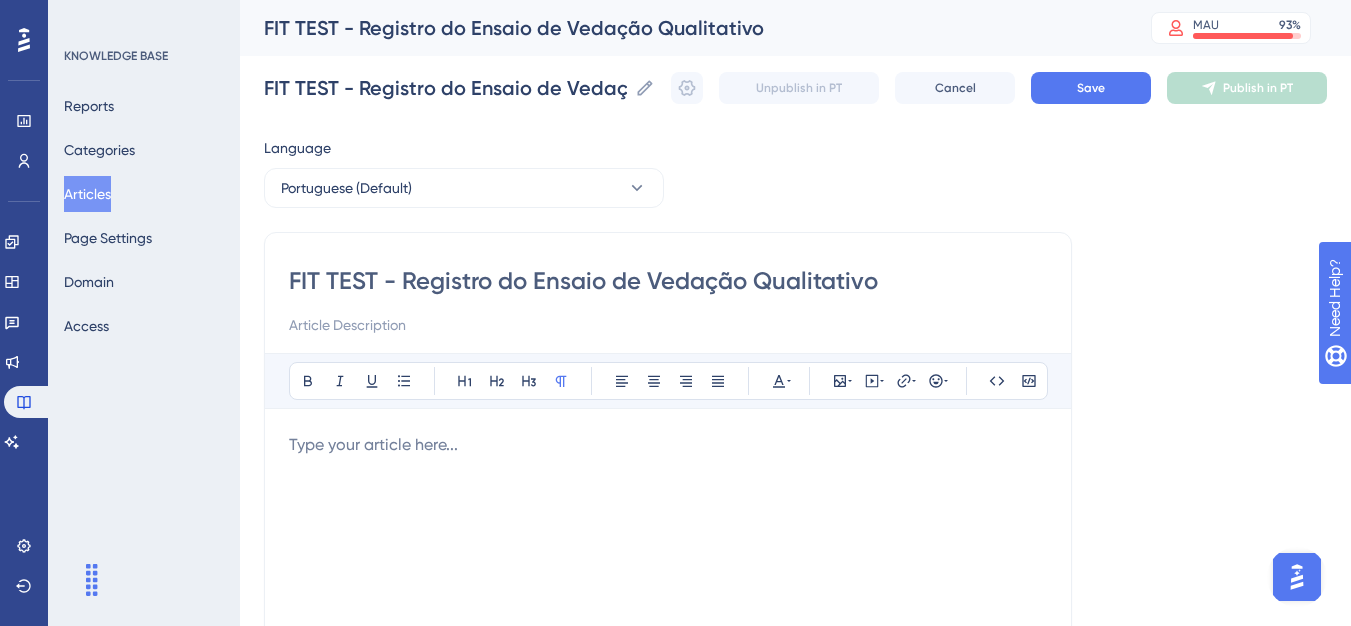 type on "FIT TEST - Registro do Ensaio de Vedação Qualitativo" 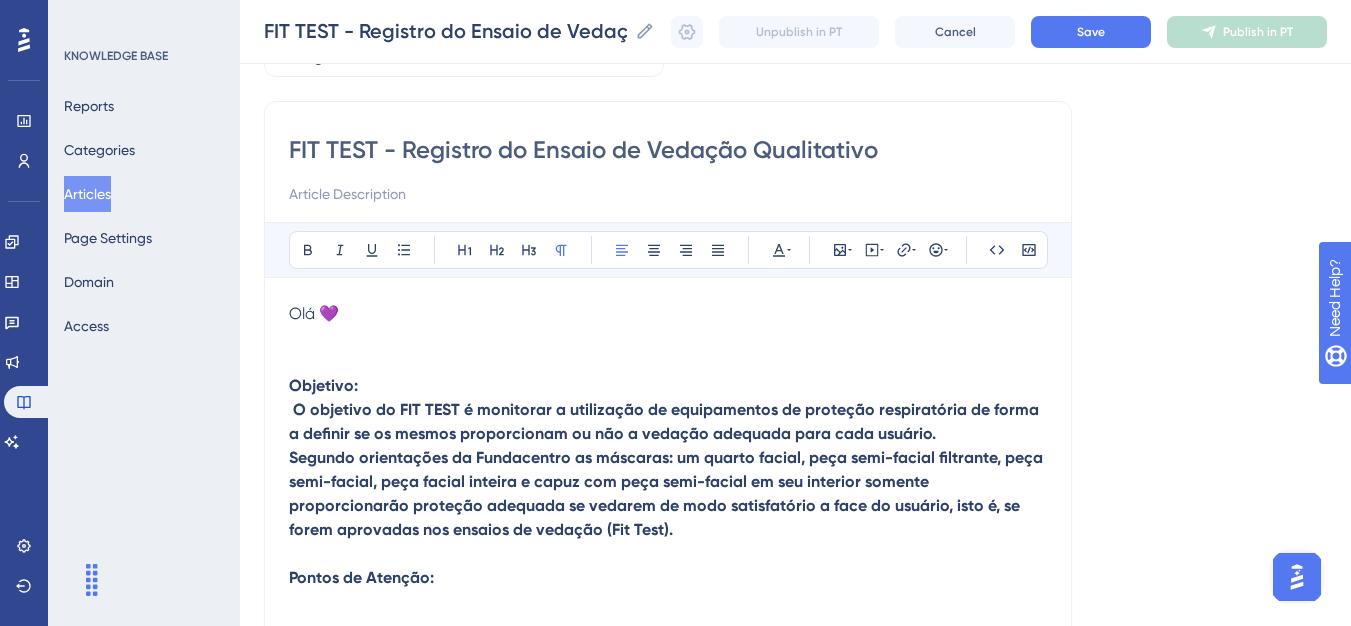 scroll, scrollTop: 77, scrollLeft: 0, axis: vertical 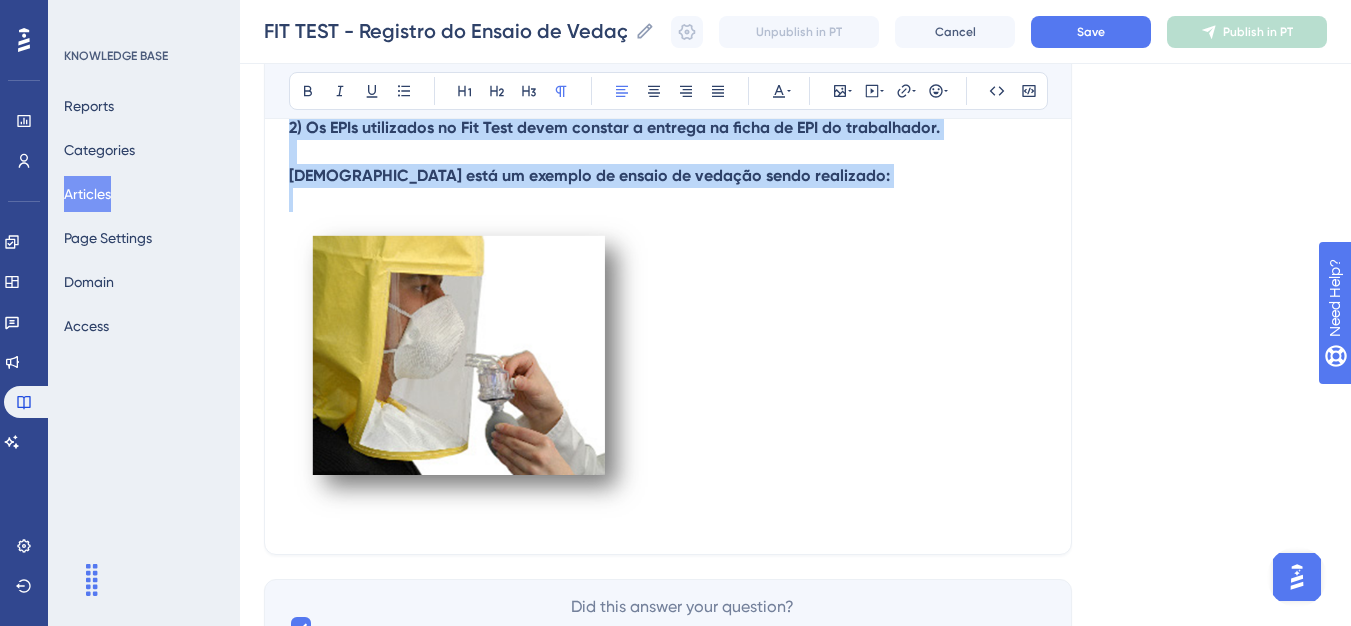 drag, startPoint x: 293, startPoint y: 460, endPoint x: 861, endPoint y: 190, distance: 628.907 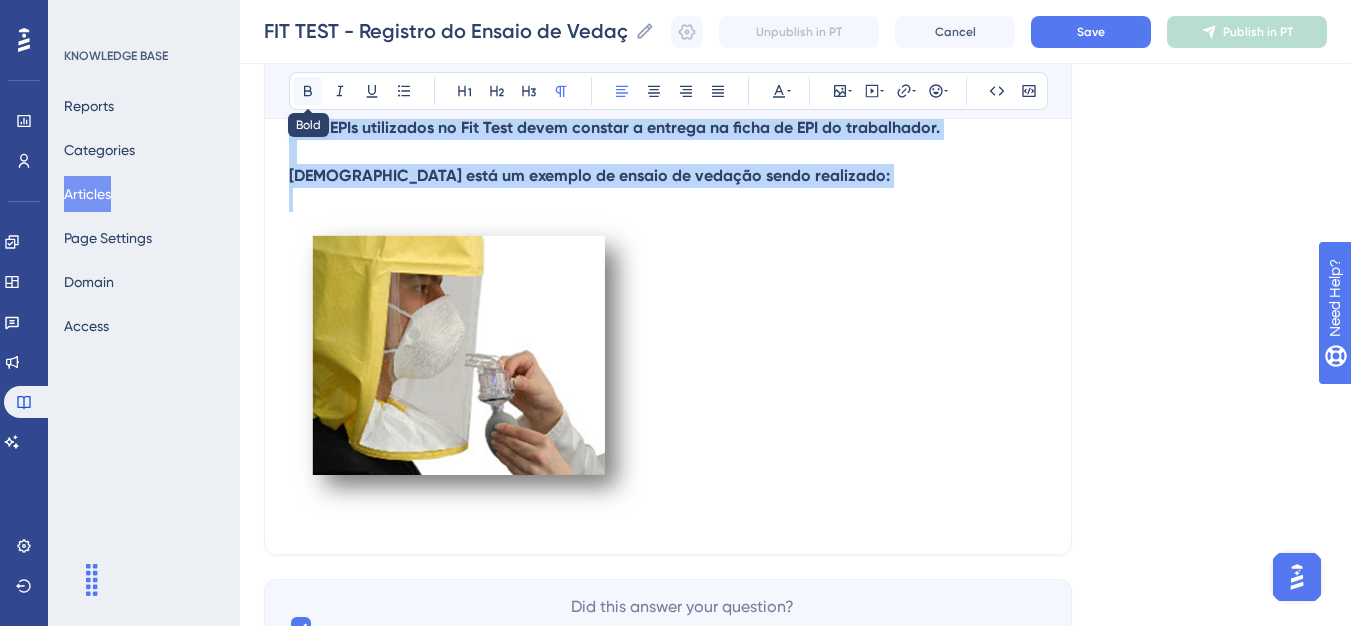 click 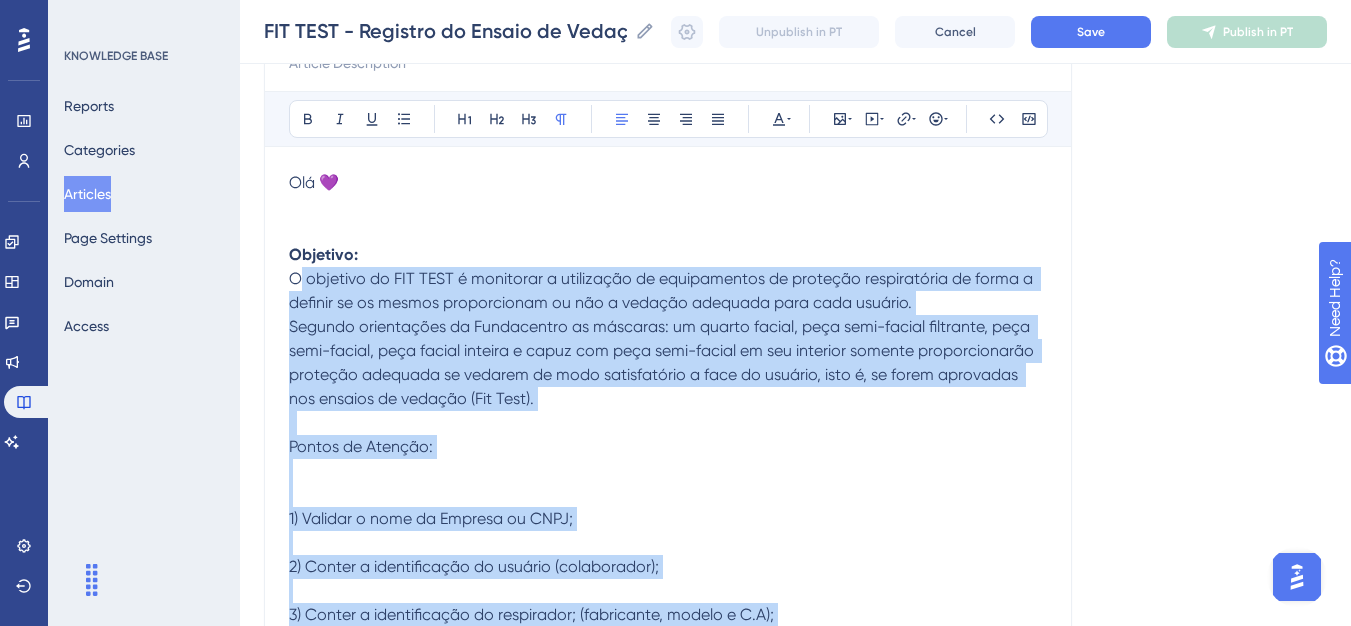 scroll, scrollTop: 277, scrollLeft: 0, axis: vertical 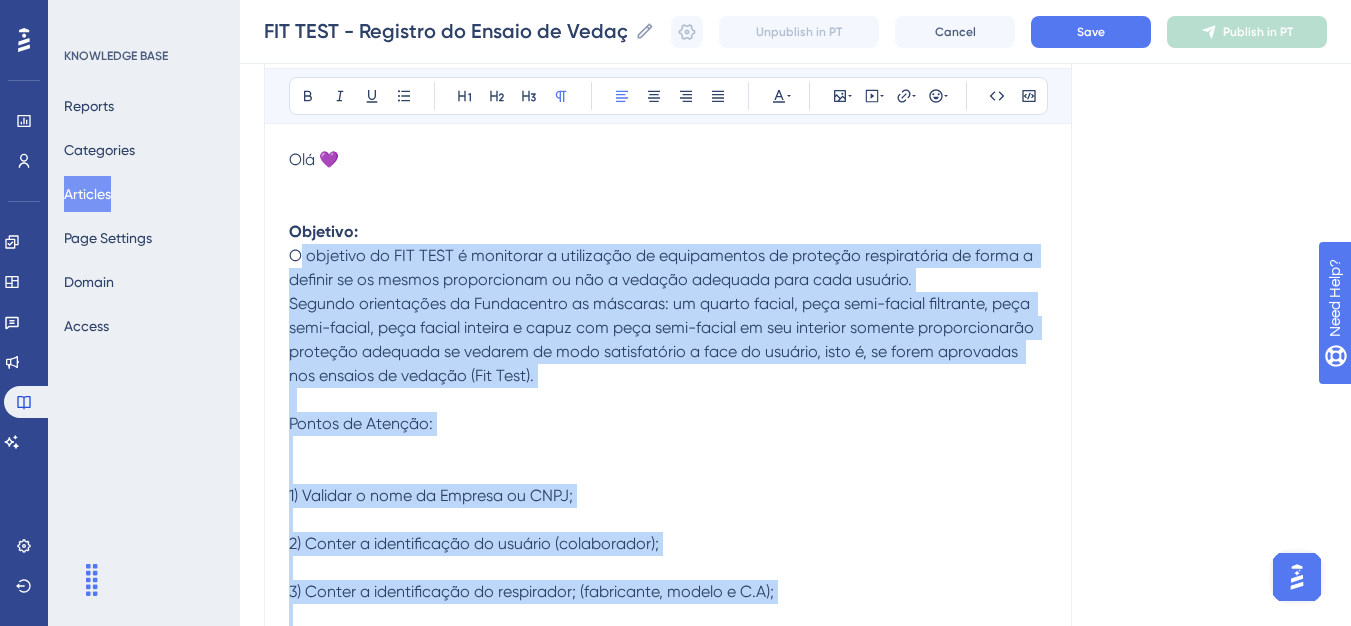 click at bounding box center [668, 400] 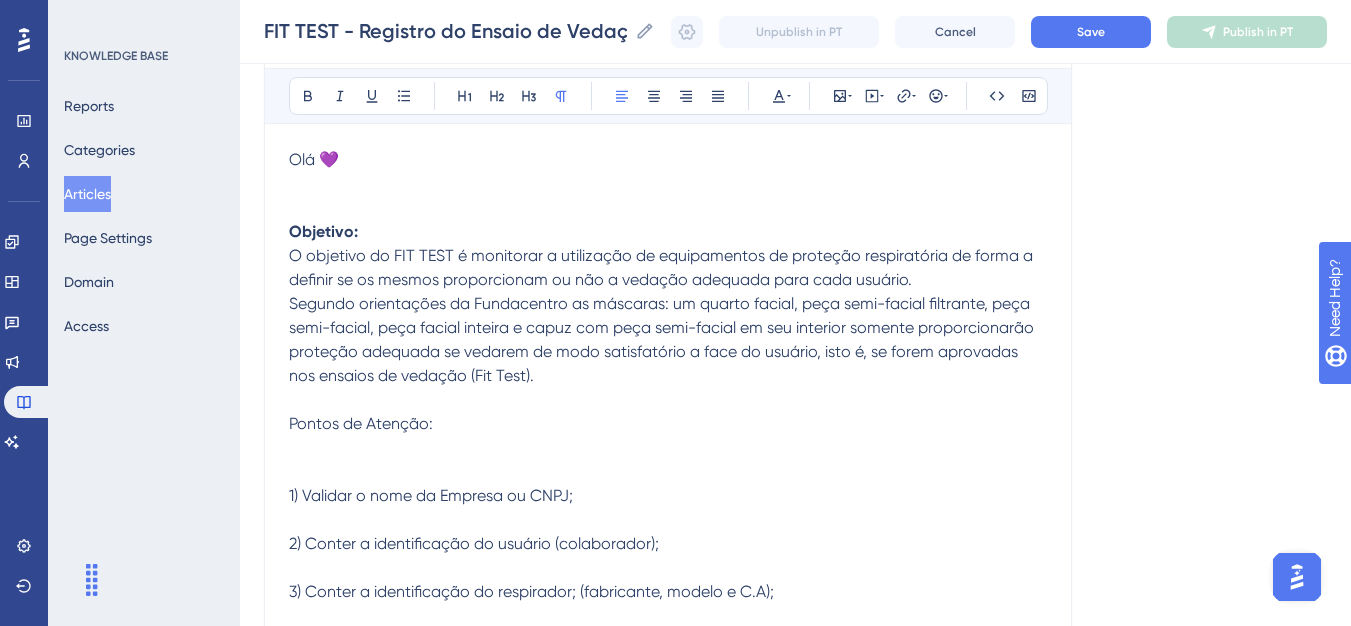 drag, startPoint x: 438, startPoint y: 422, endPoint x: 288, endPoint y: 419, distance: 150.03 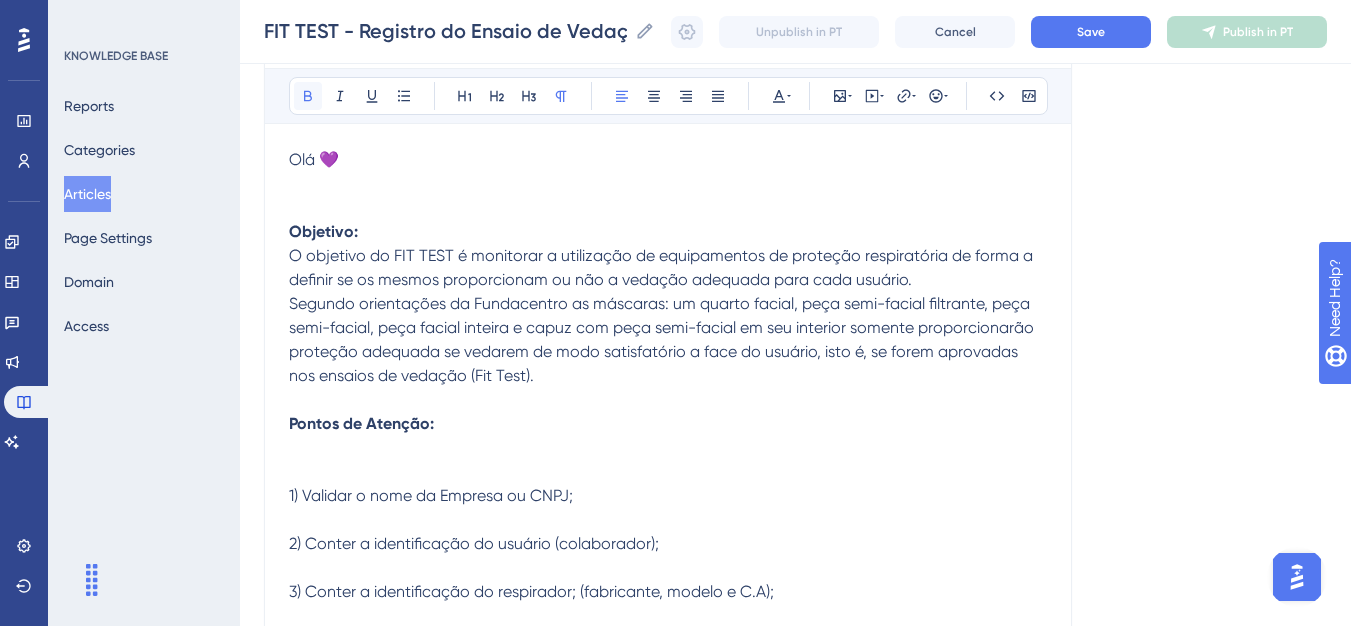 click 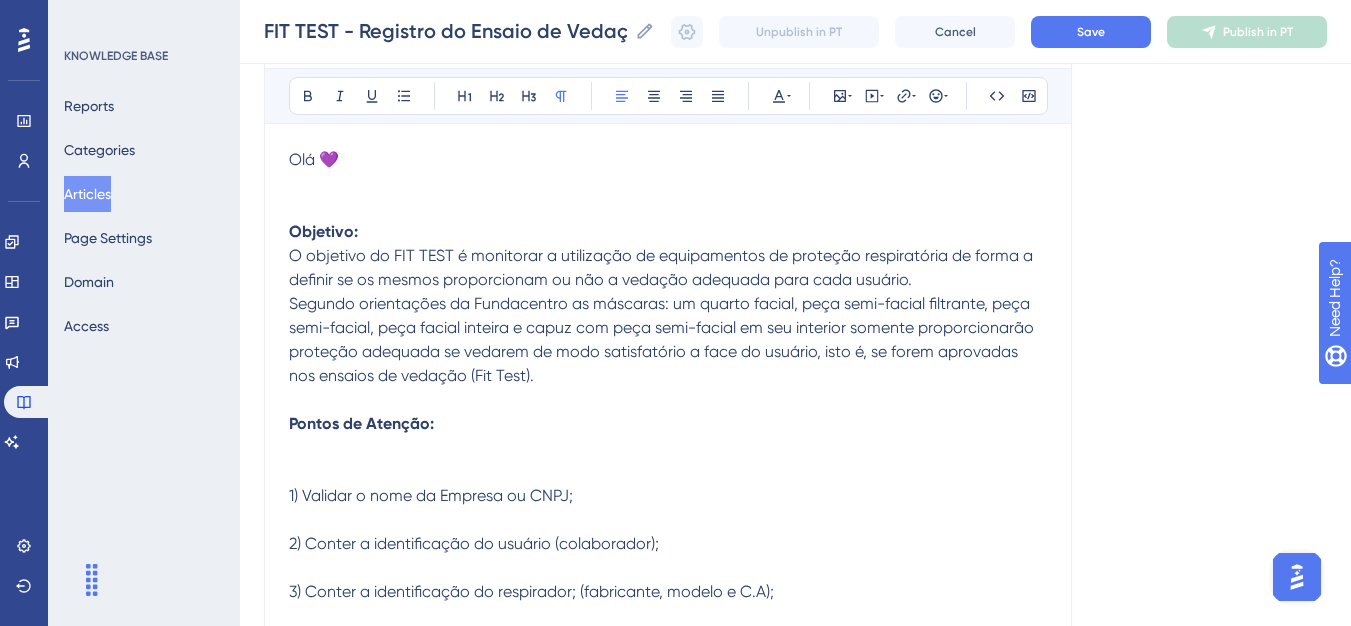 click on "Pontos de Atenção:" at bounding box center [668, 448] 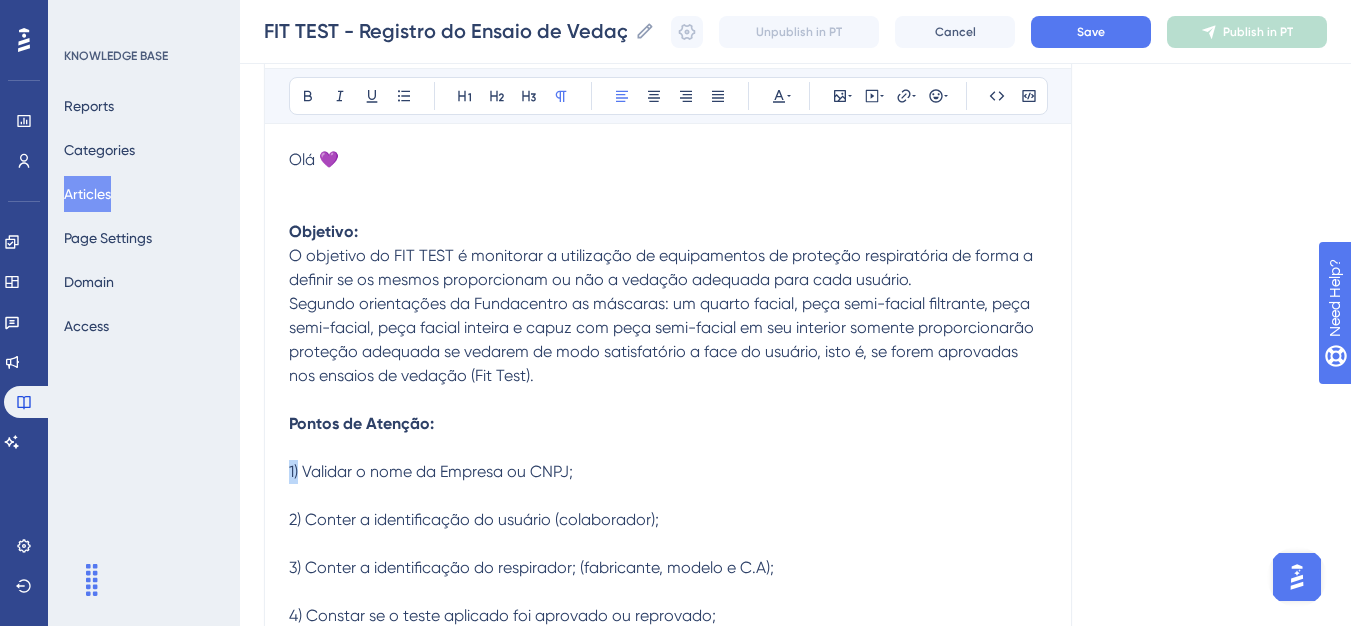 drag, startPoint x: 298, startPoint y: 477, endPoint x: 268, endPoint y: 473, distance: 30.265491 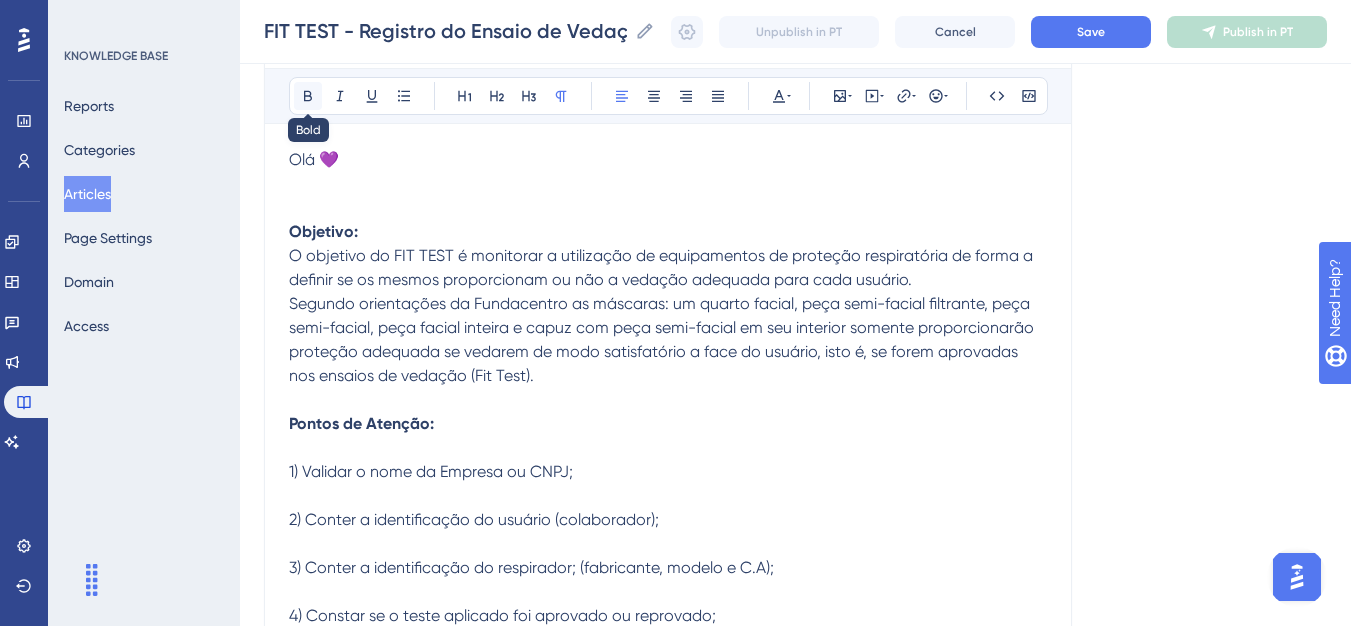 click at bounding box center [308, 96] 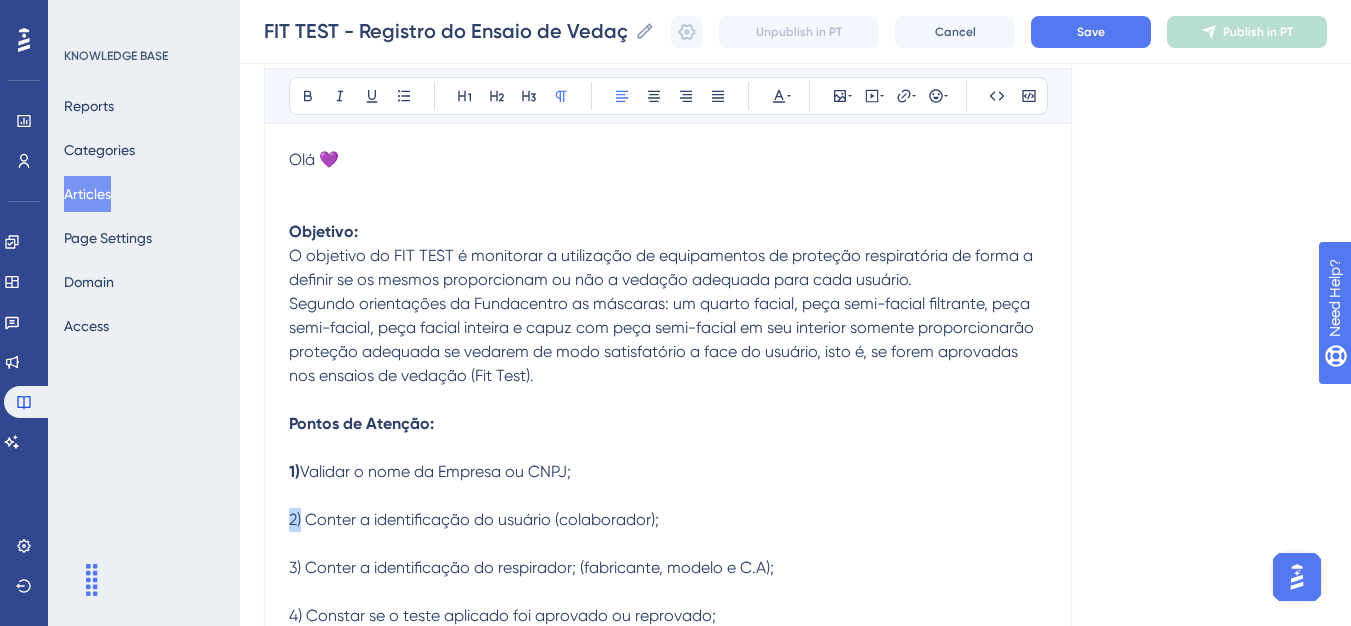 drag, startPoint x: 301, startPoint y: 518, endPoint x: 279, endPoint y: 518, distance: 22 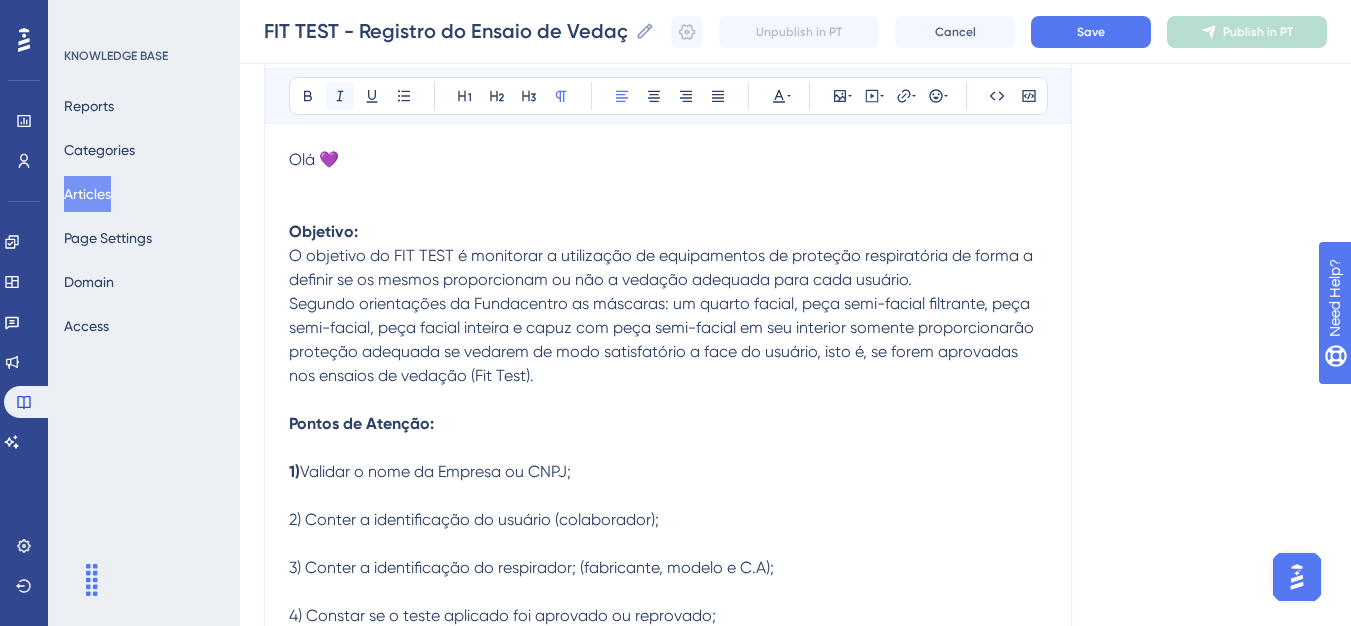 click on "Bold Italic Underline Bullet Point Heading 1 Heading 2 Heading 3 Normal Align Left Align Center Align Right Align Justify Text Color Insert Image Embed Video Hyperlink Emojis Code Code Block" at bounding box center (668, 96) 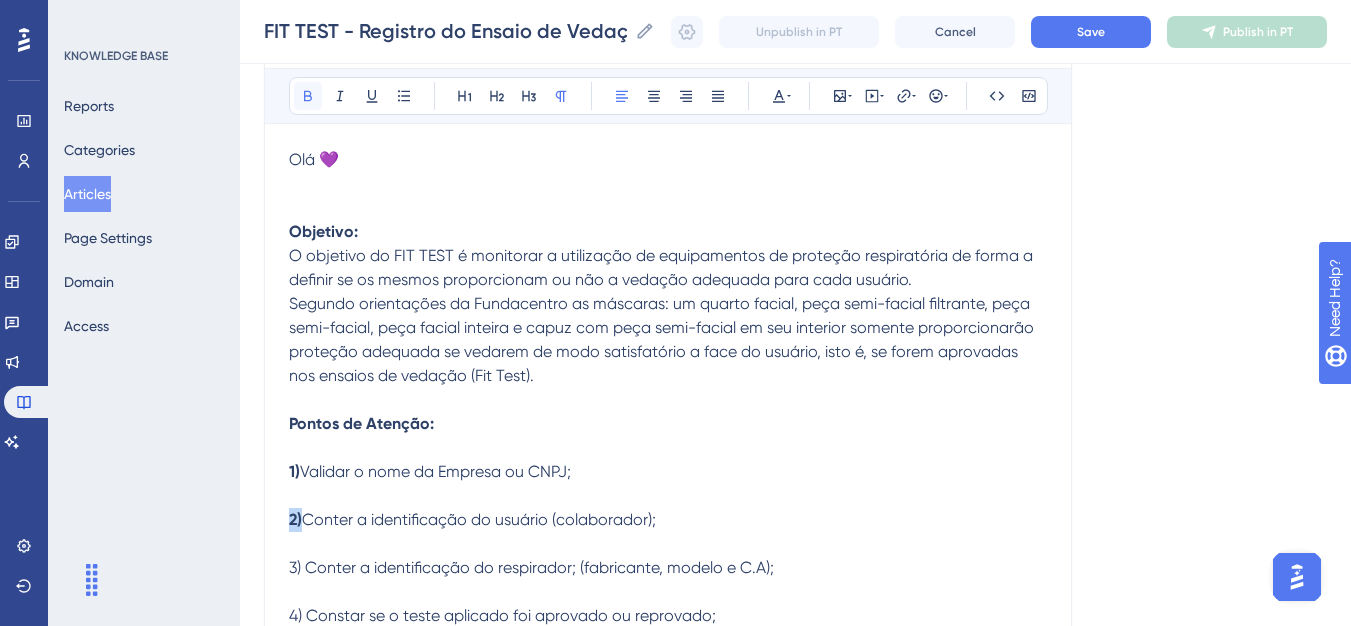 click 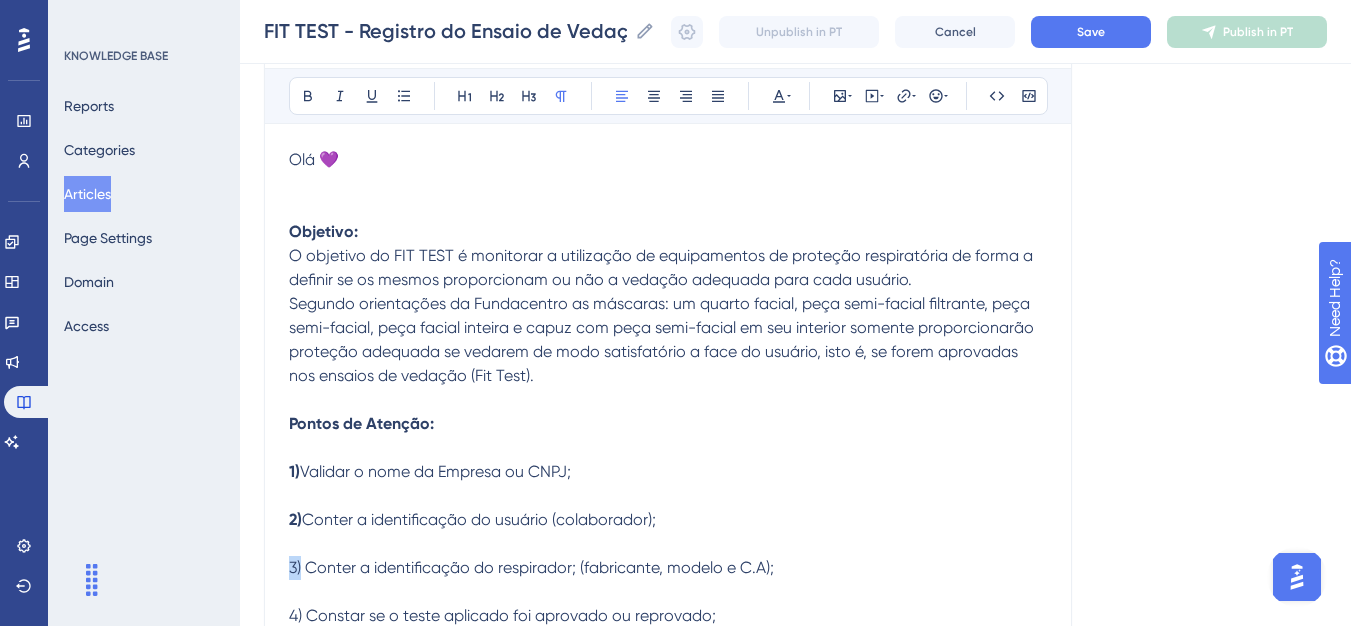 drag, startPoint x: 302, startPoint y: 562, endPoint x: 280, endPoint y: 561, distance: 22.022715 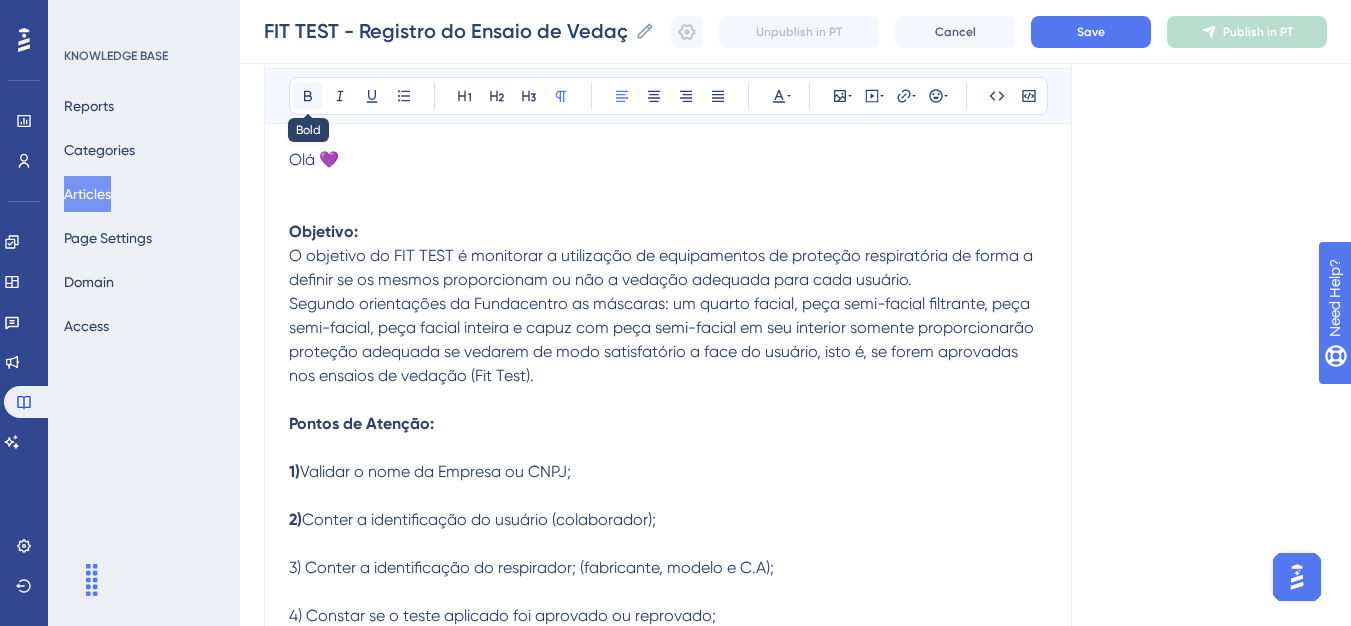 click at bounding box center [308, 96] 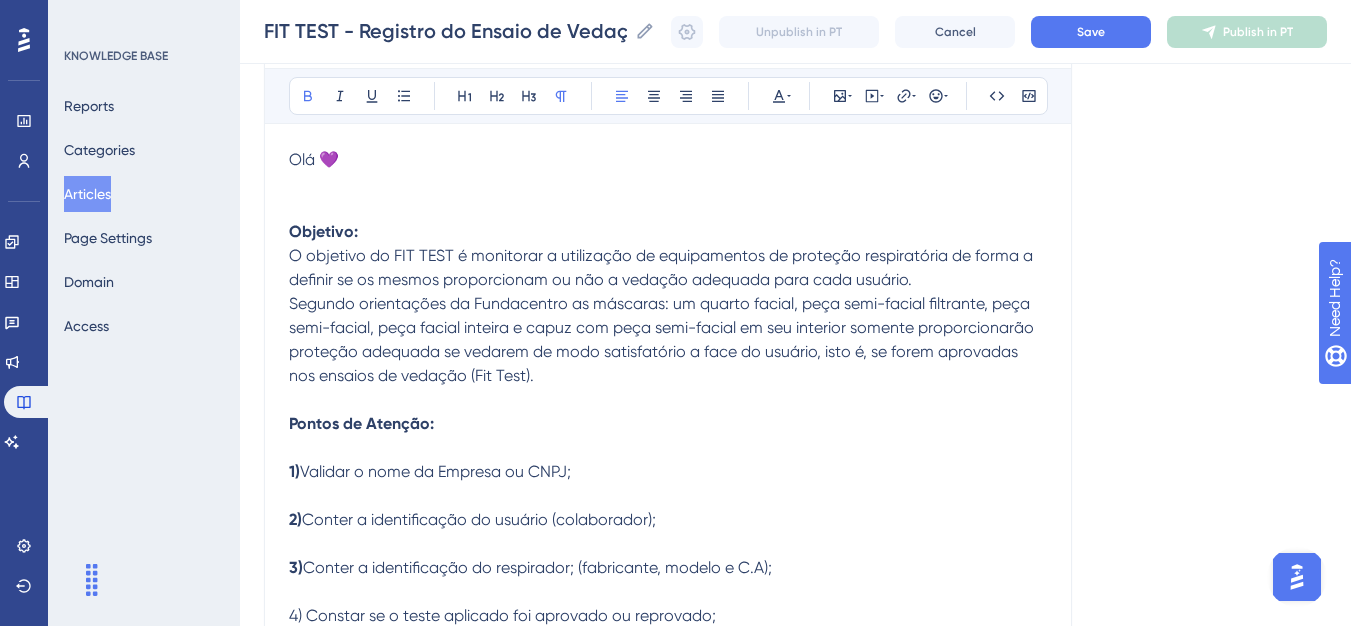 click on "Objetivo:" at bounding box center (668, 232) 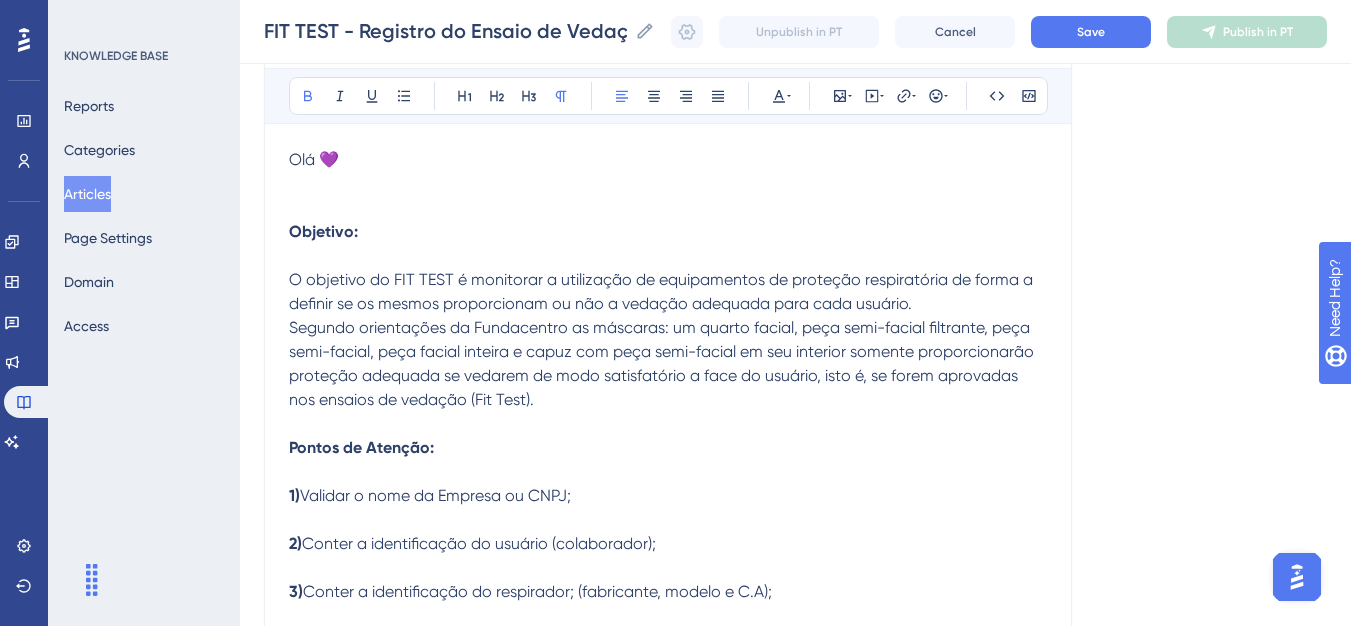 click on "Olá 💜" at bounding box center (668, 184) 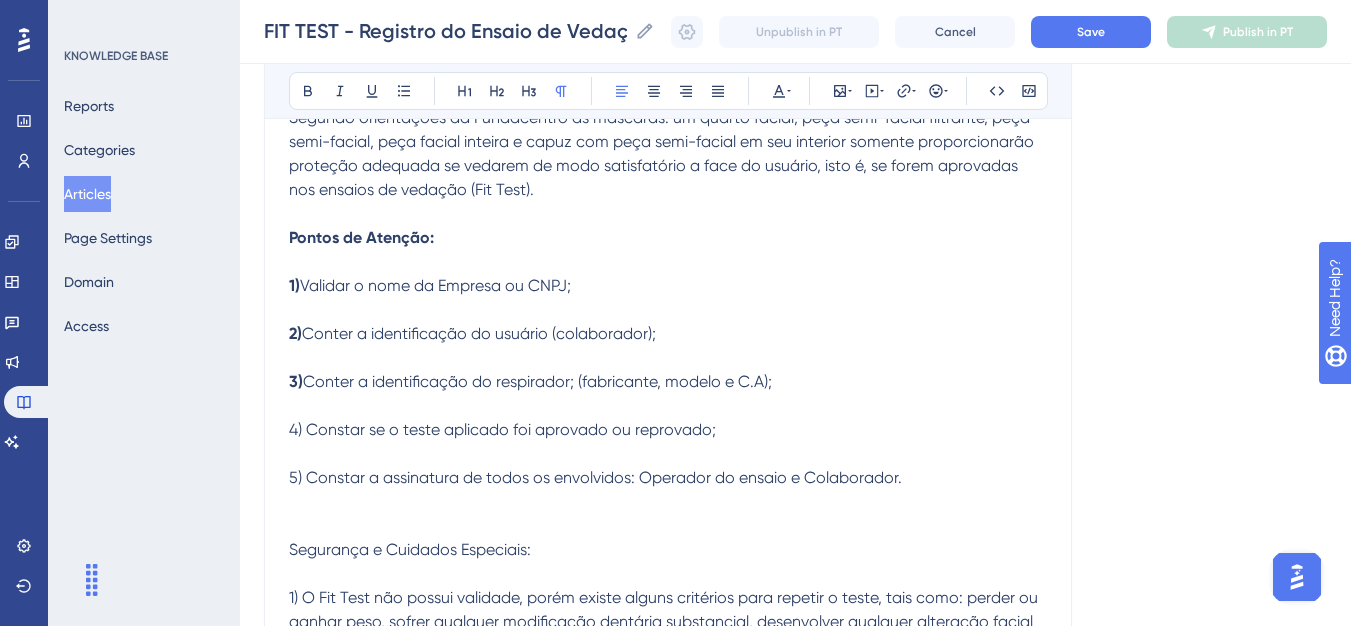 scroll, scrollTop: 477, scrollLeft: 0, axis: vertical 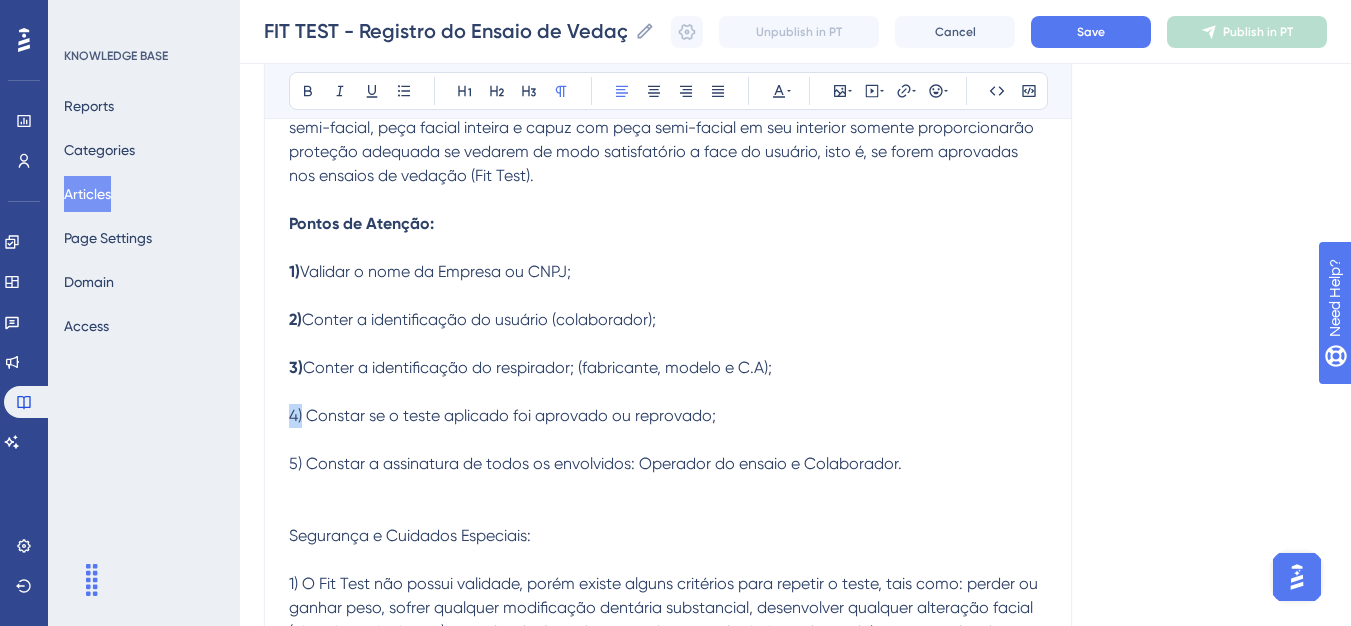 drag, startPoint x: 303, startPoint y: 413, endPoint x: 277, endPoint y: 413, distance: 26 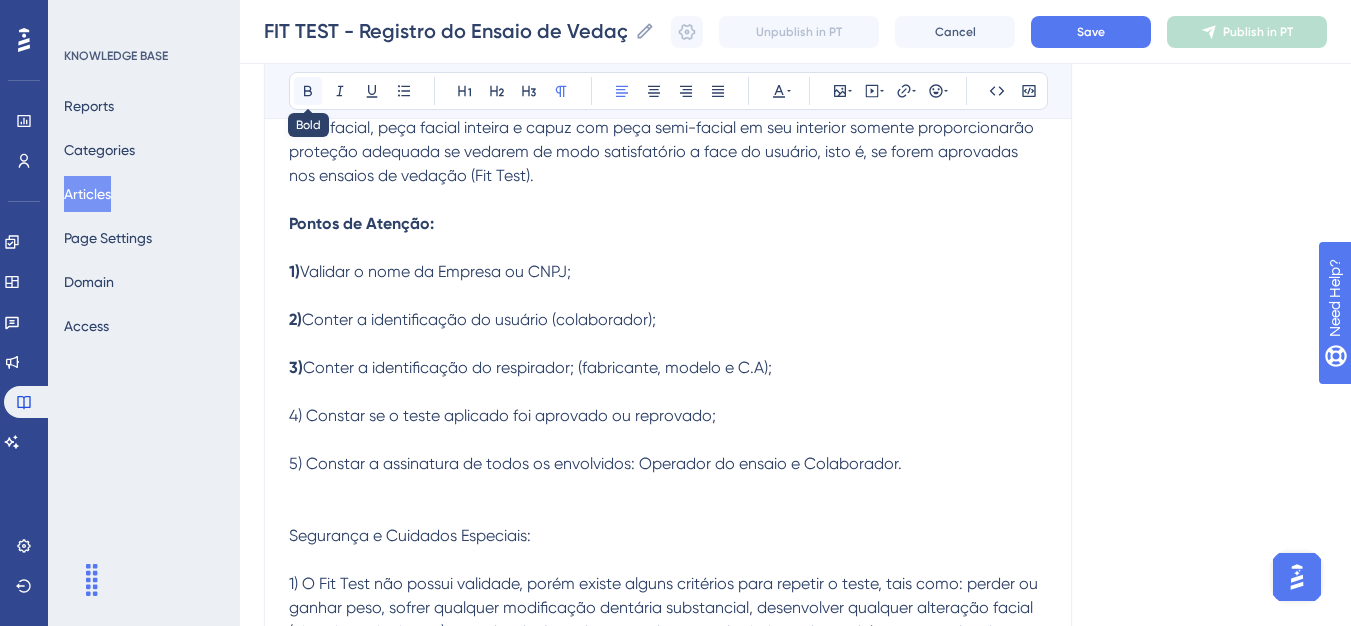click 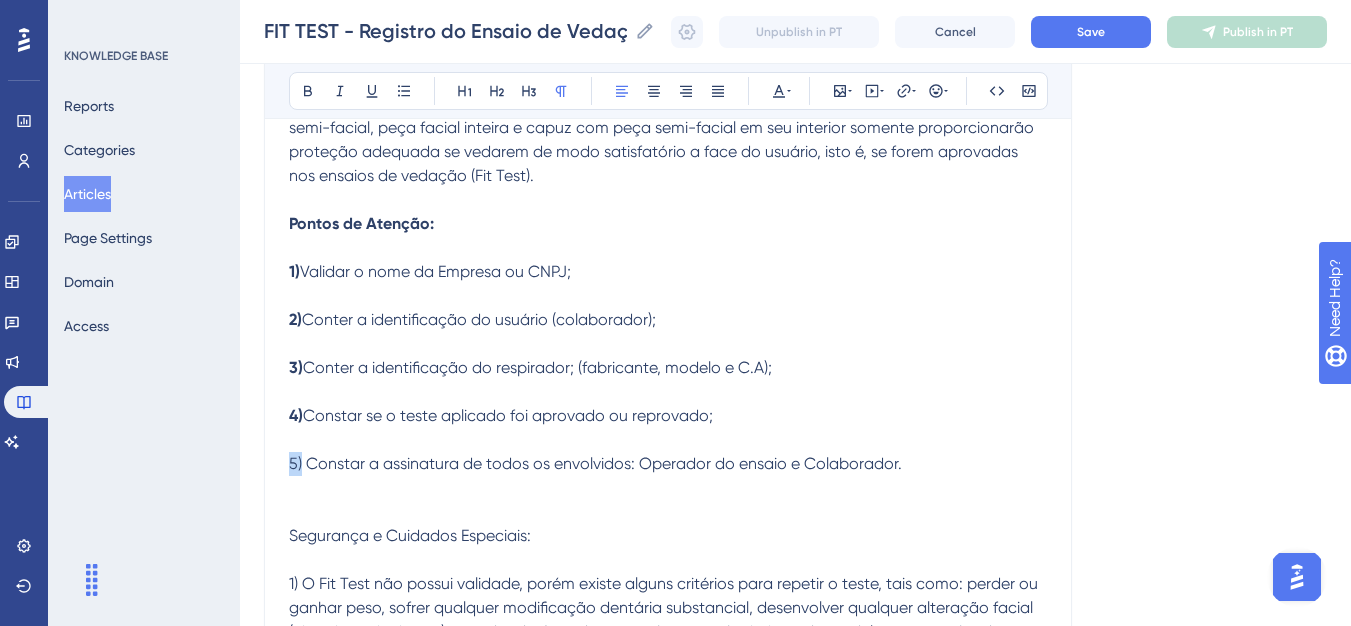 drag, startPoint x: 302, startPoint y: 464, endPoint x: 281, endPoint y: 459, distance: 21.587032 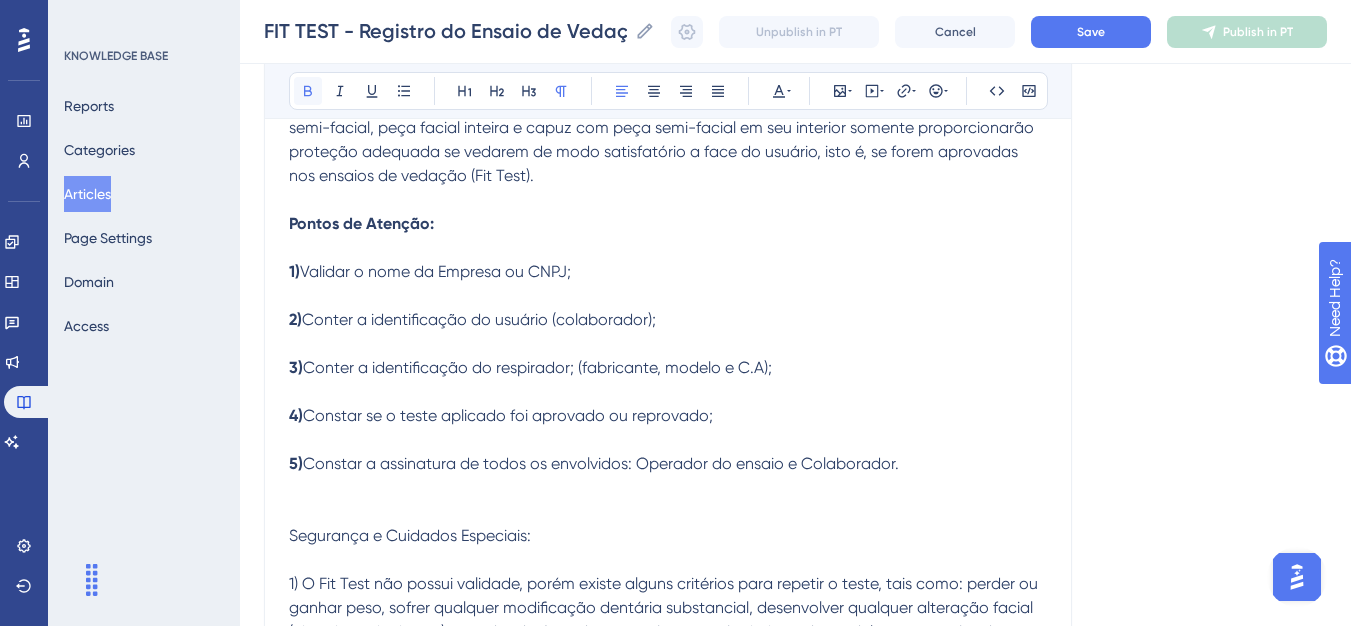 click 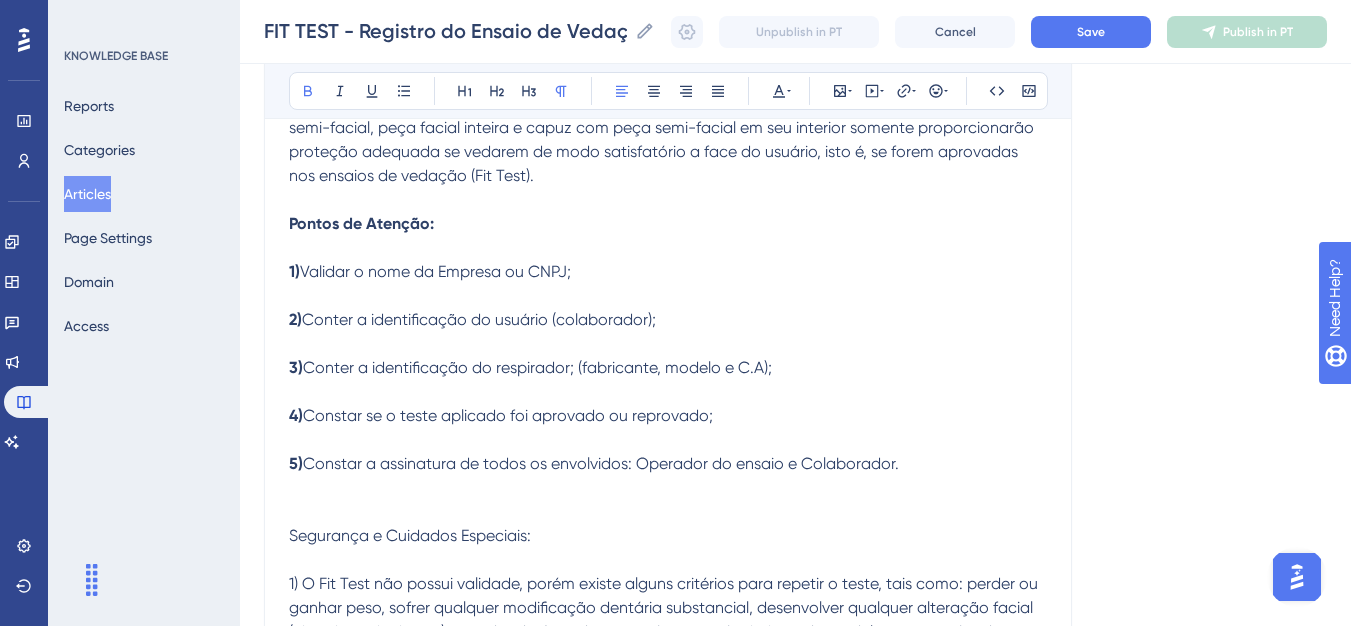 click on "2)  Conter a identificação do usuário (colaborador);" at bounding box center [668, 308] 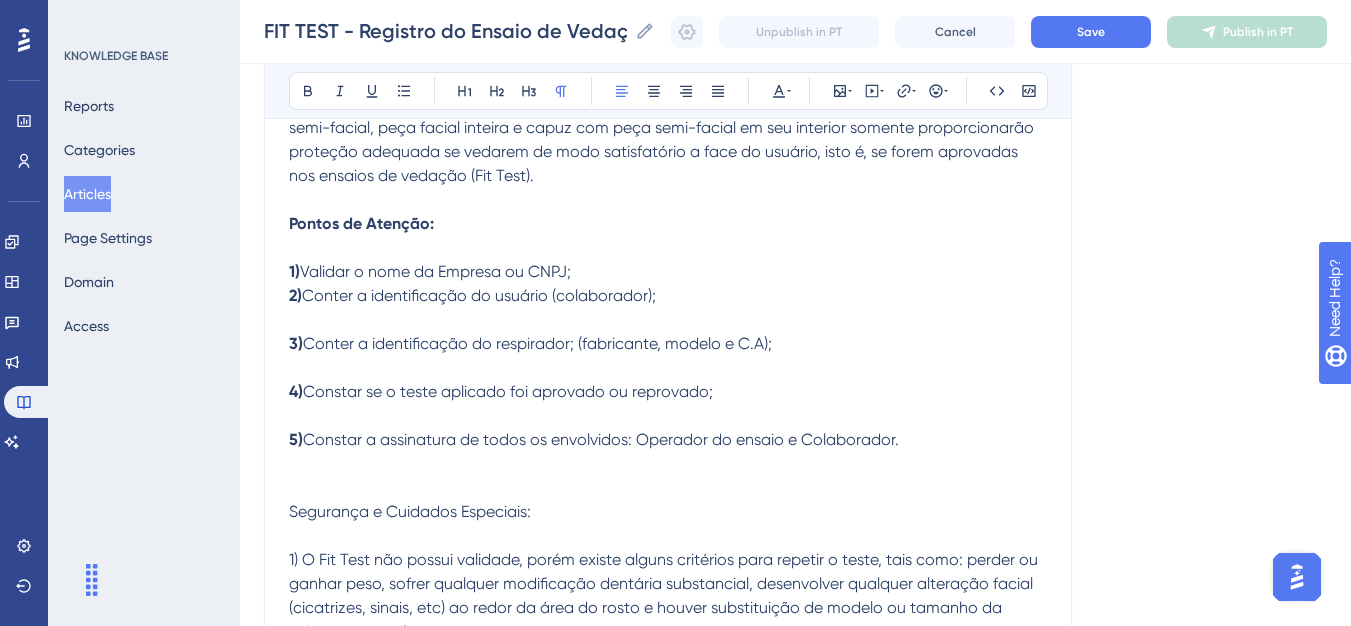 click on "3)  Conter a identificação do respirador; (fabricante, modelo e C.A);" at bounding box center (668, 332) 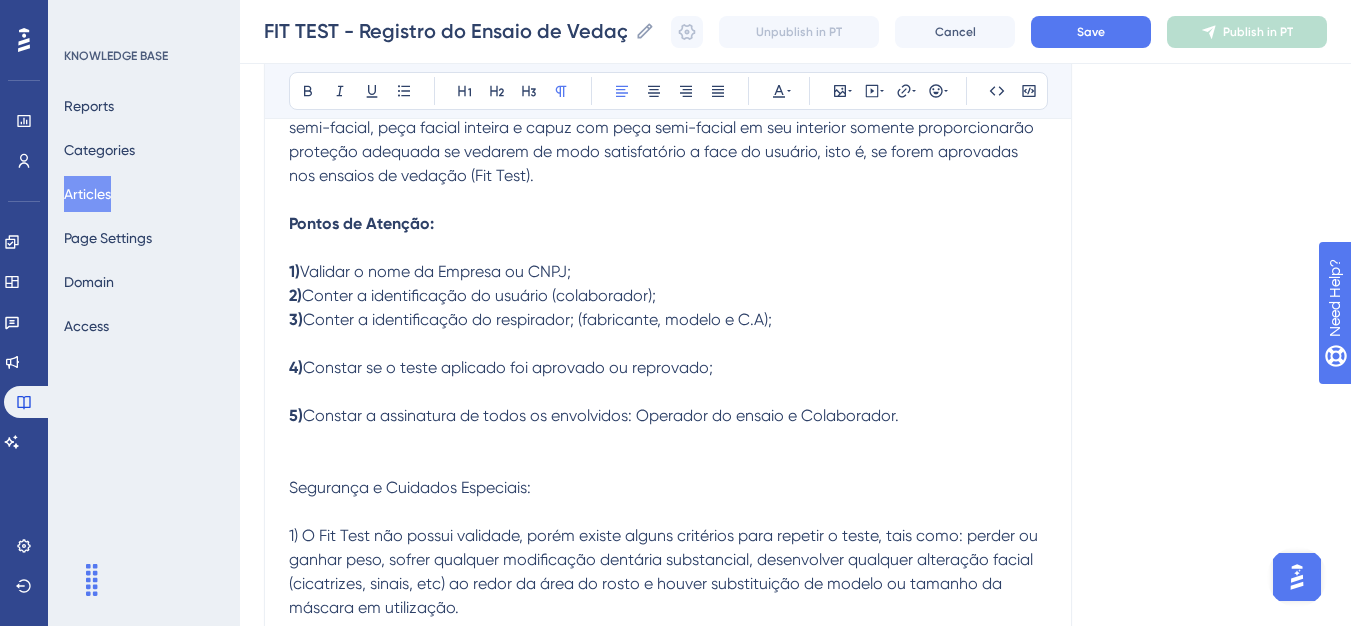 click on "4)  Constar se o teste aplicado foi aprovado ou reprovado;" at bounding box center [668, 356] 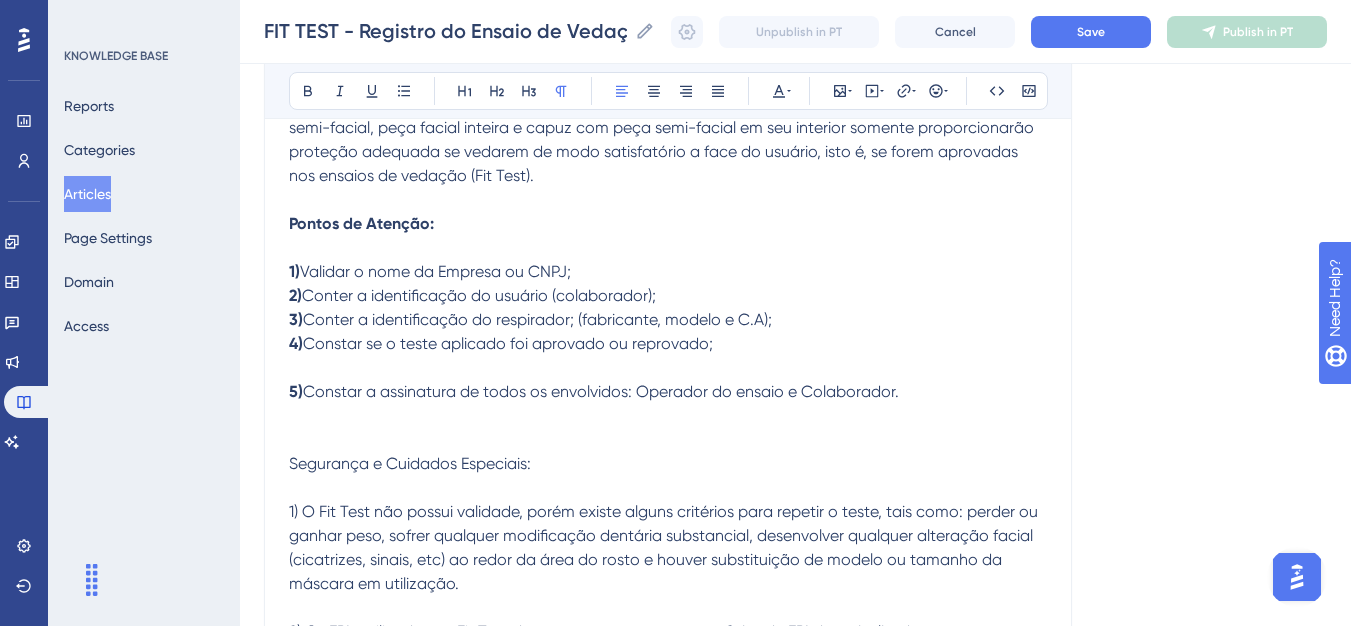 click on "5)  Constar a assinatura de todos os envolvidos: Operador do ensaio e Colaborador." at bounding box center (668, 380) 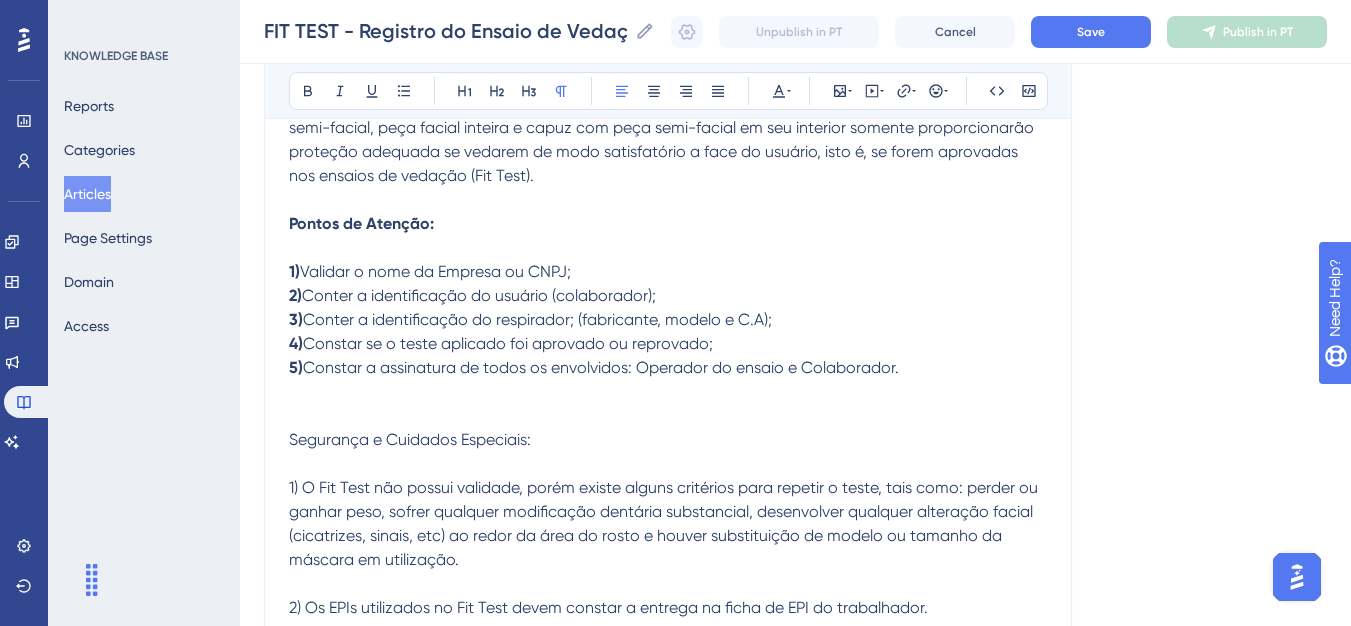 click on "Segurança e Cuidados Especiais:" at bounding box center (410, 439) 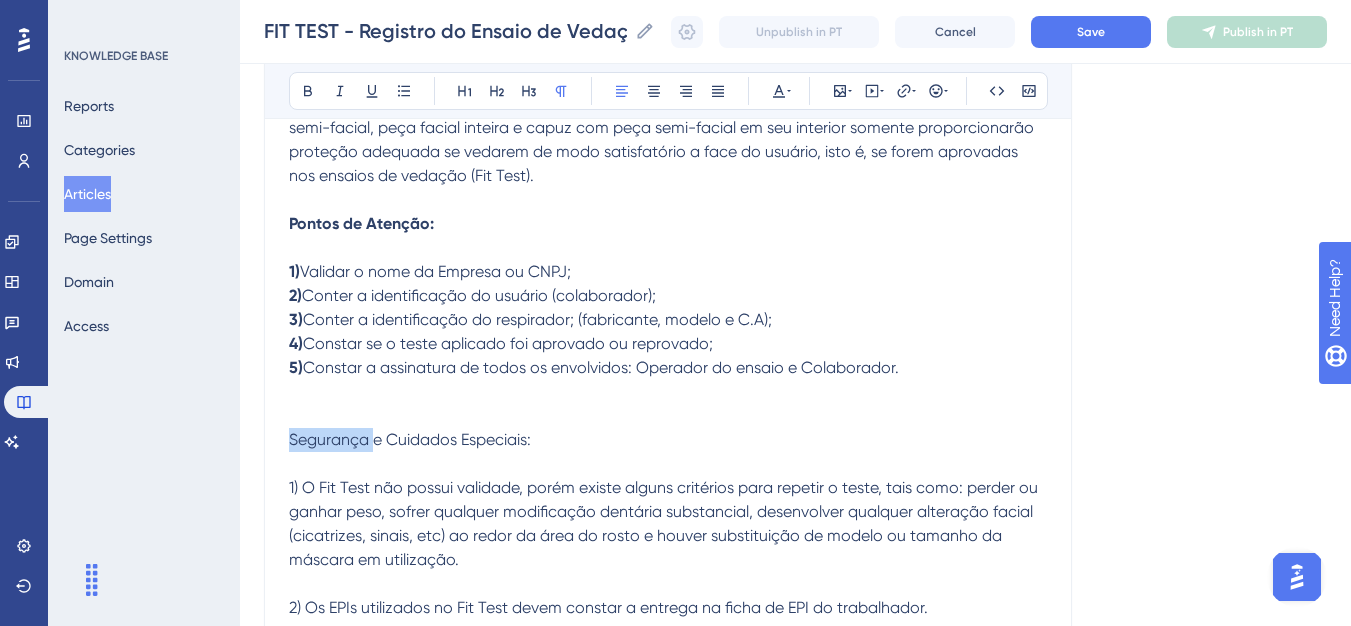 click on "Segurança e Cuidados Especiais:" at bounding box center [410, 439] 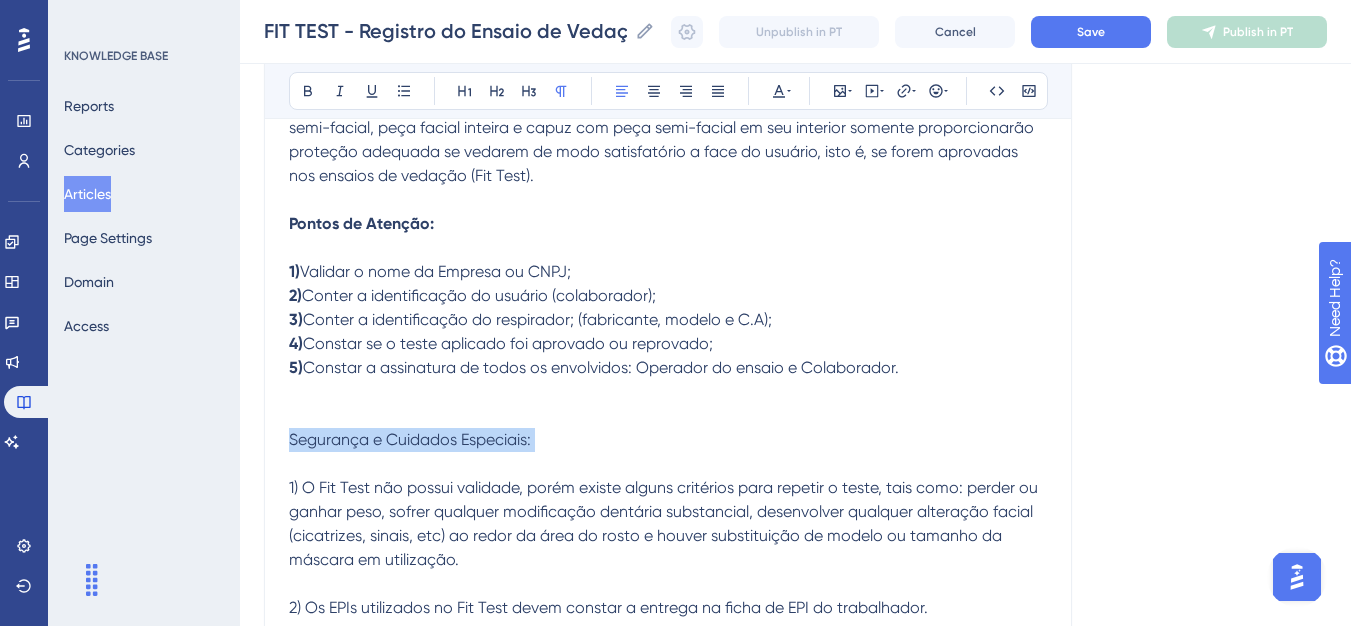 click on "Segurança e Cuidados Especiais:" at bounding box center [410, 439] 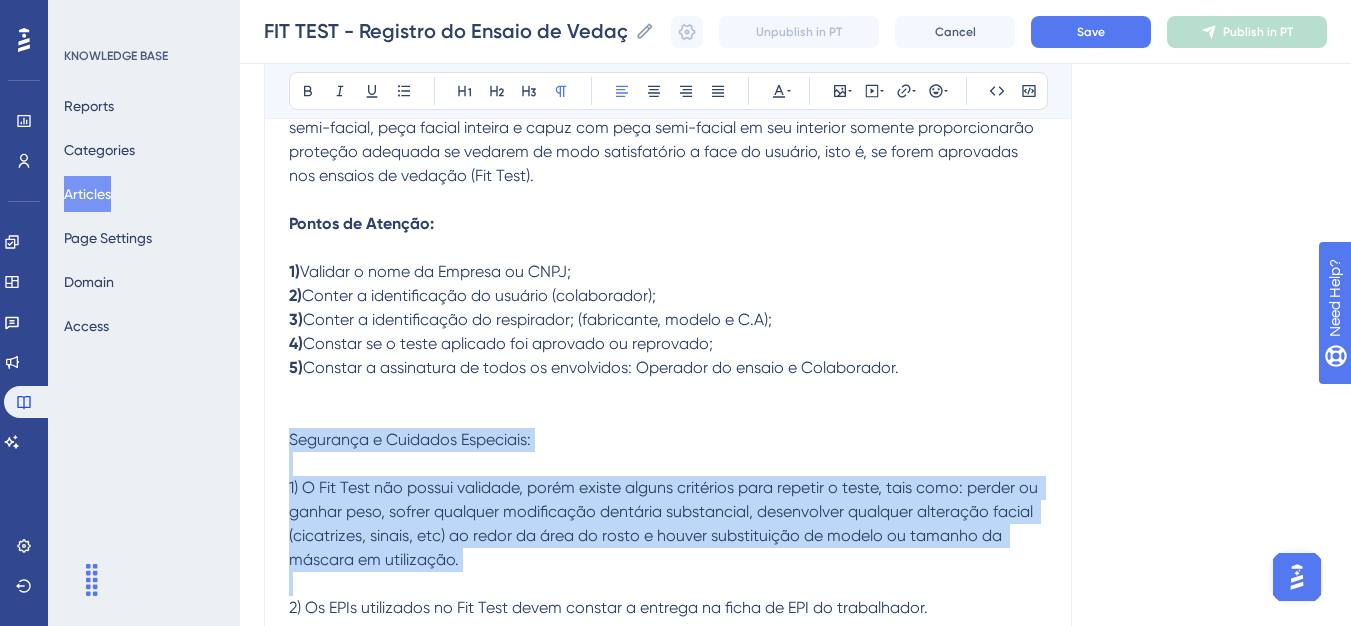 click on "Segurança e Cuidados Especiais:  1) O Fit Test não possui validade, porém existe alguns critérios para repetir o teste, tais como: perder ou ganhar peso, sofrer qualquer modificação dentária substancial, desenvolver qualquer alteração facial (cicatrizes, sinais, etc) ao redor da área do rosto e houver substituição de modelo ou tamanho da máscara em utilização. 2) Os EPIs utilizados no Fit Test devem constar a entrega na ficha de EPI do trabalhador." at bounding box center [668, 524] 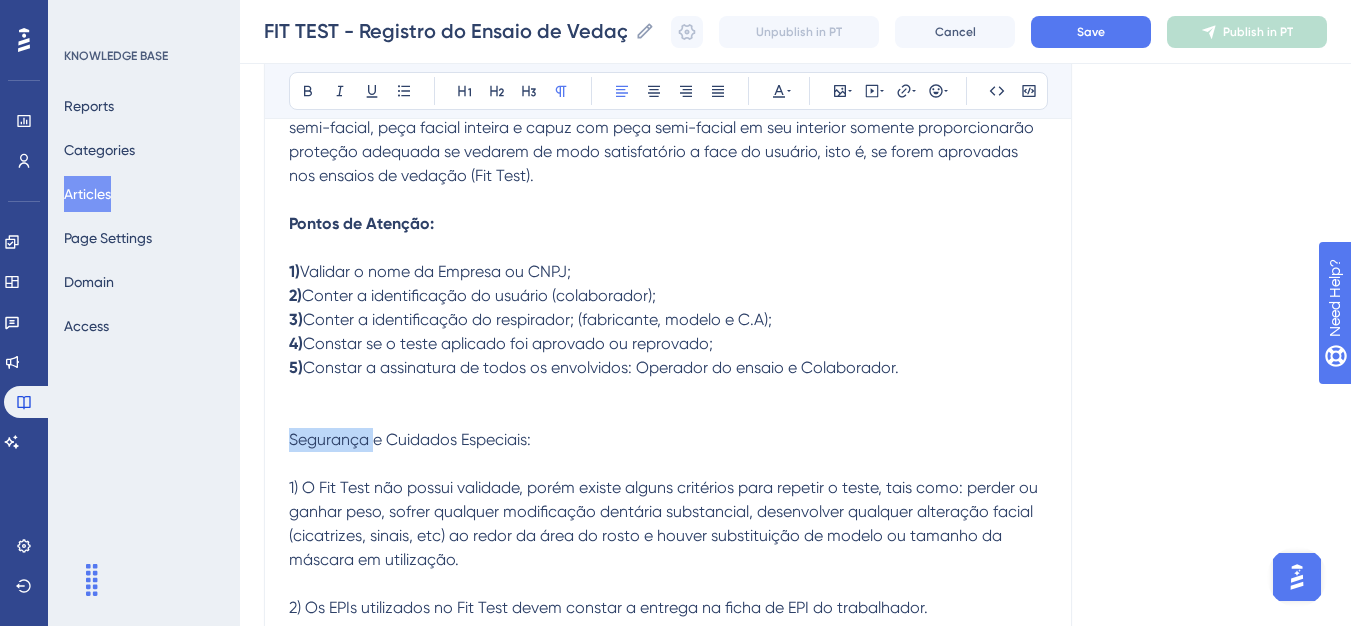 click on "Segurança e Cuidados Especiais:" at bounding box center (410, 439) 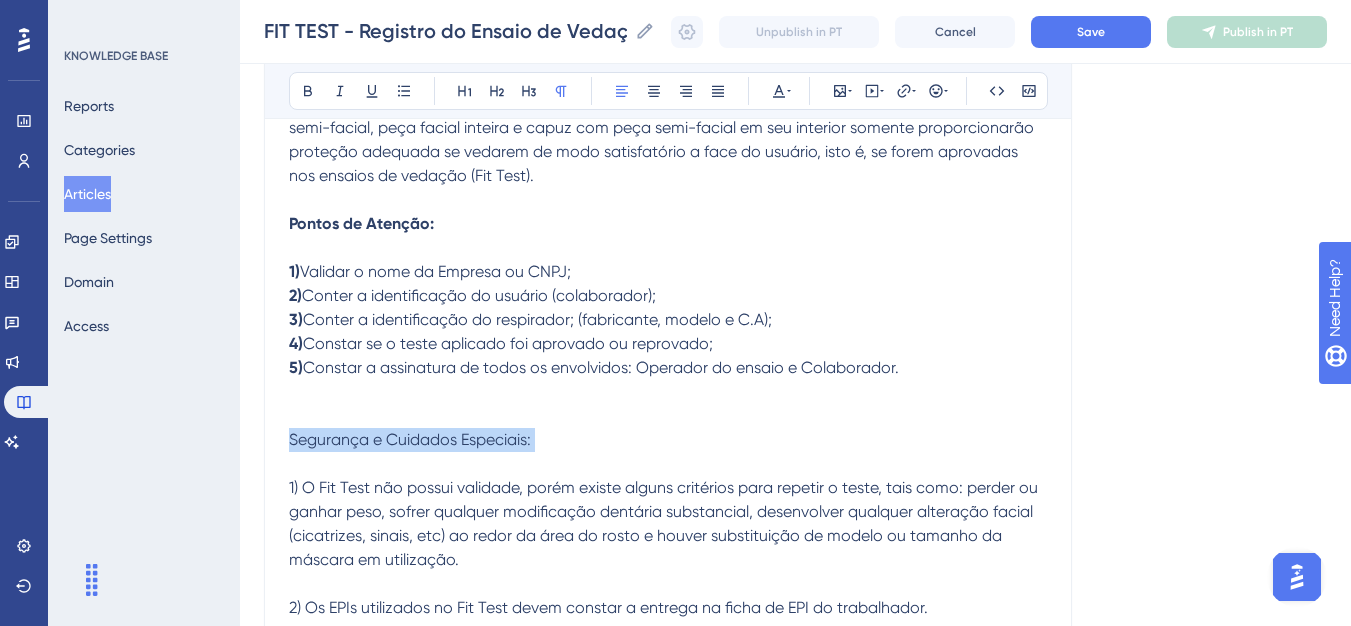 click on "Segurança e Cuidados Especiais:" at bounding box center (410, 439) 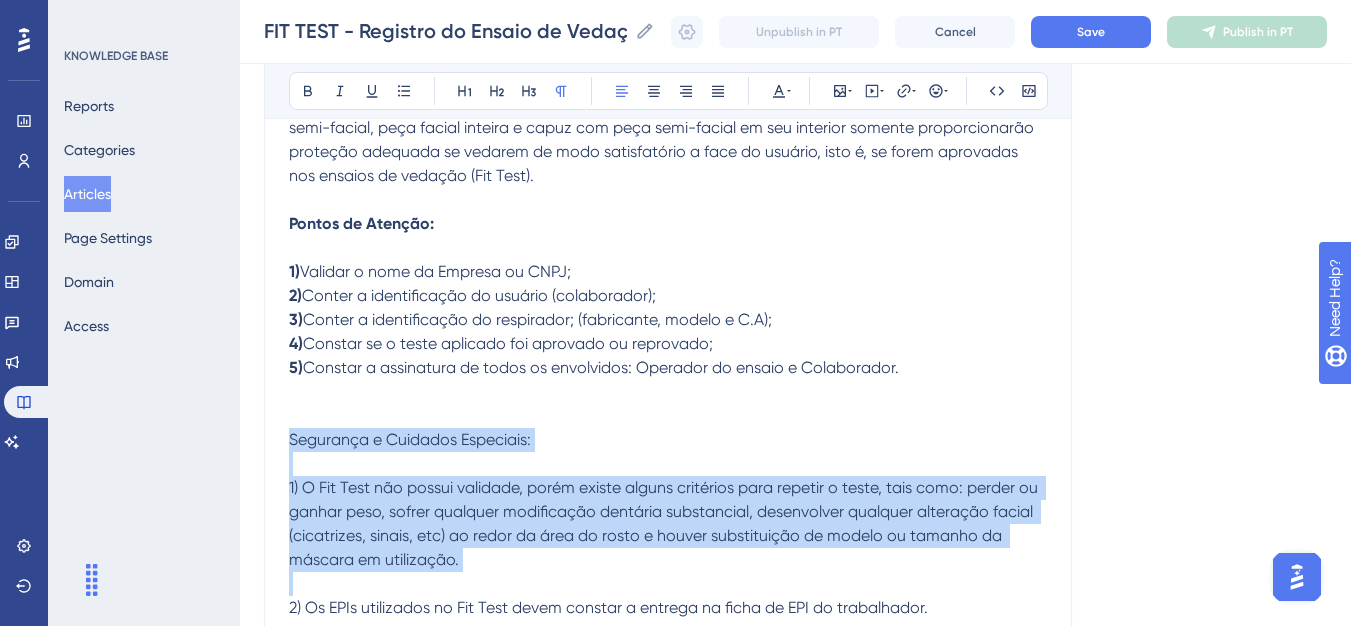 click on "Segurança e Cuidados Especiais:  1) O Fit Test não possui validade, porém existe alguns critérios para repetir o teste, tais como: perder ou ganhar peso, sofrer qualquer modificação dentária substancial, desenvolver qualquer alteração facial (cicatrizes, sinais, etc) ao redor da área do rosto e houver substituição de modelo ou tamanho da máscara em utilização. 2) Os EPIs utilizados no Fit Test devem constar a entrega na ficha de EPI do trabalhador." at bounding box center [668, 524] 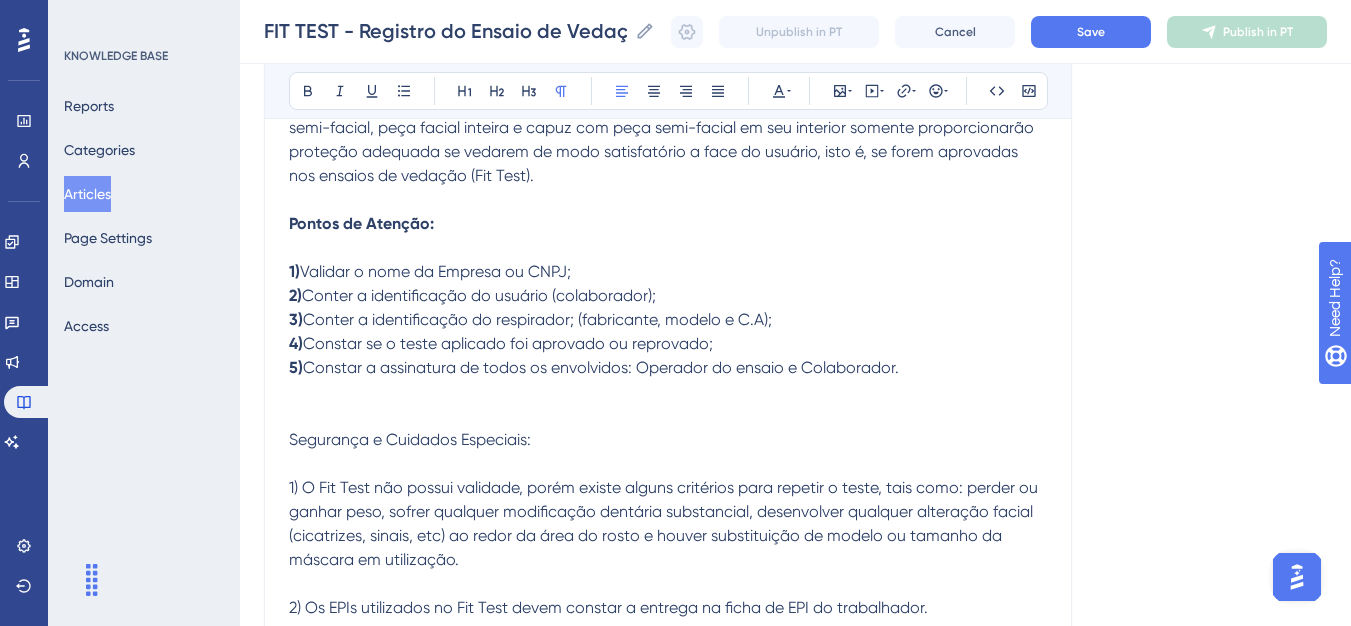 drag, startPoint x: 272, startPoint y: 468, endPoint x: 273, endPoint y: 454, distance: 14.035668 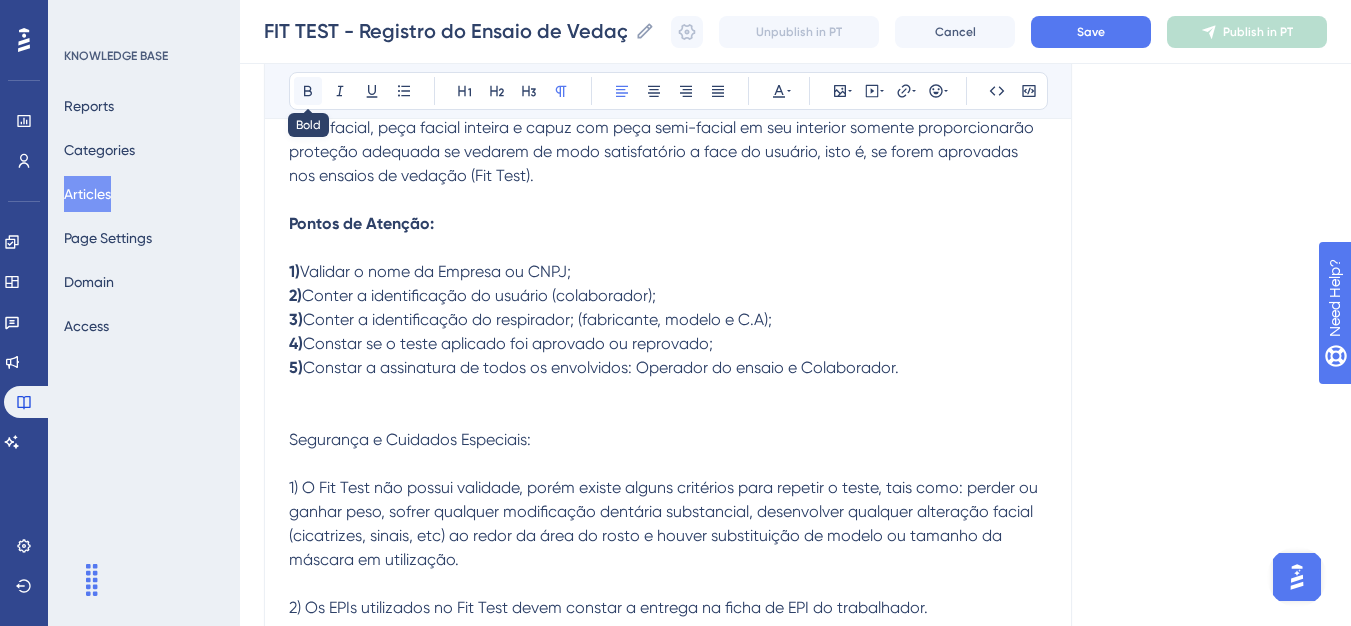 click 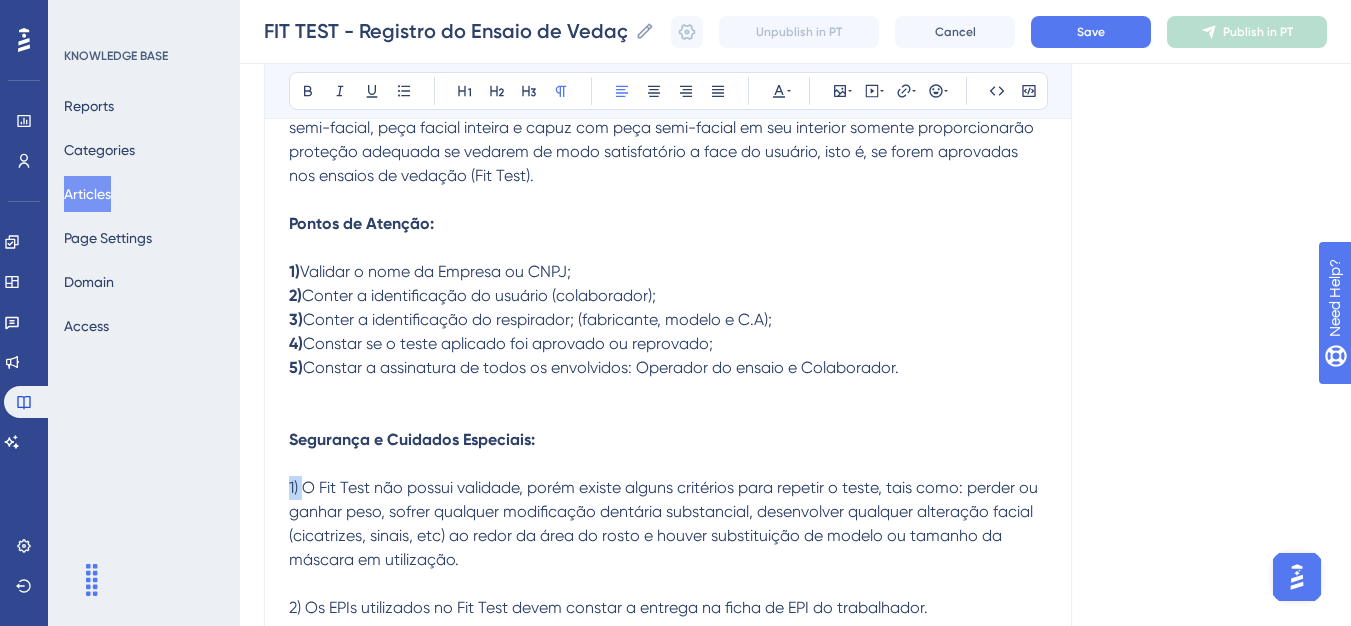 drag, startPoint x: 304, startPoint y: 487, endPoint x: 281, endPoint y: 487, distance: 23 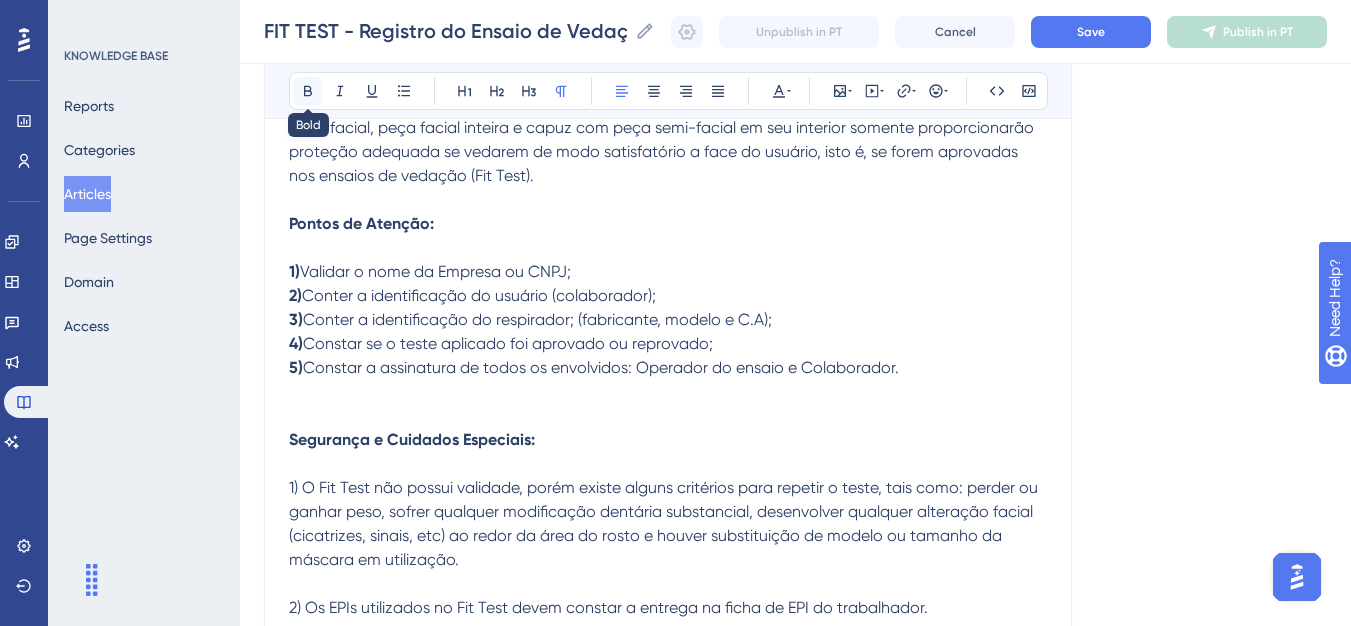 click 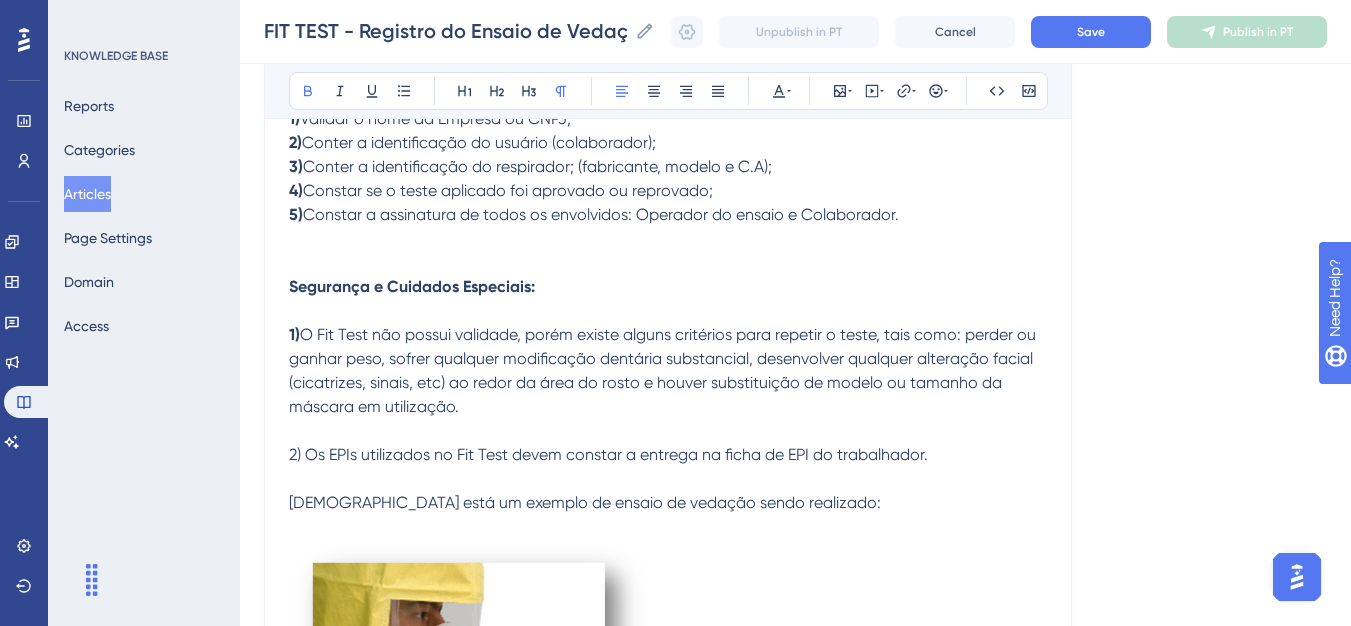 scroll, scrollTop: 677, scrollLeft: 0, axis: vertical 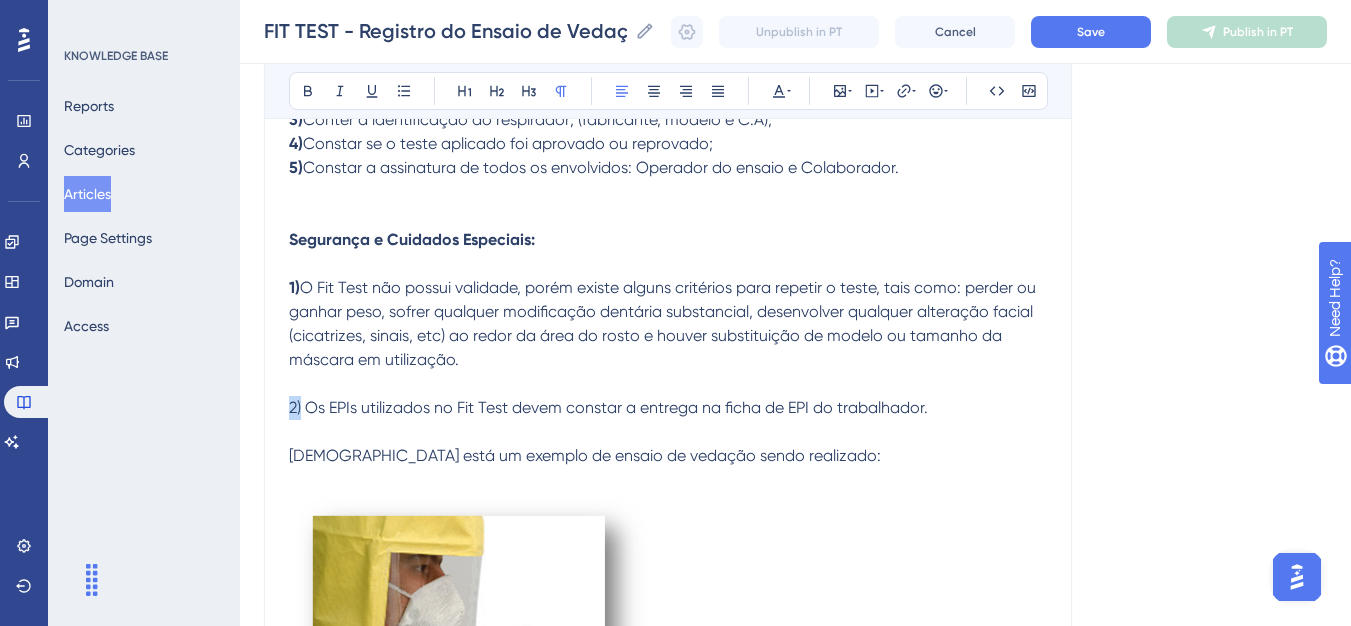 drag, startPoint x: 301, startPoint y: 410, endPoint x: 282, endPoint y: 410, distance: 19 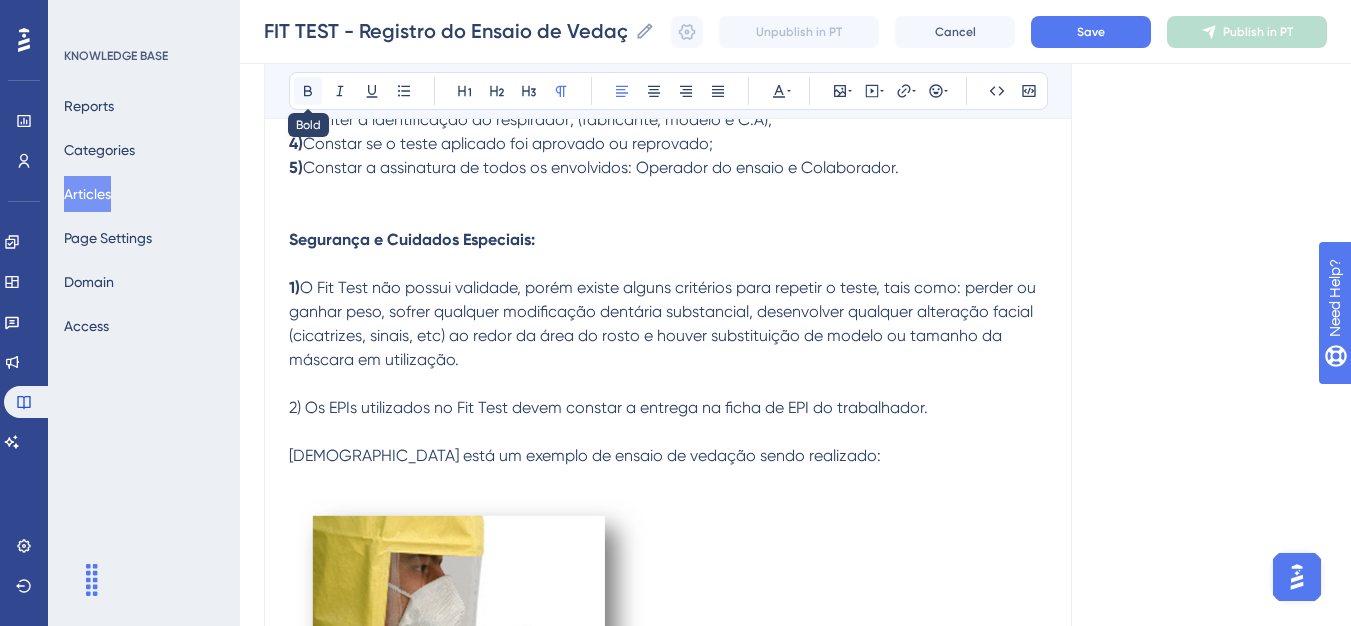 click 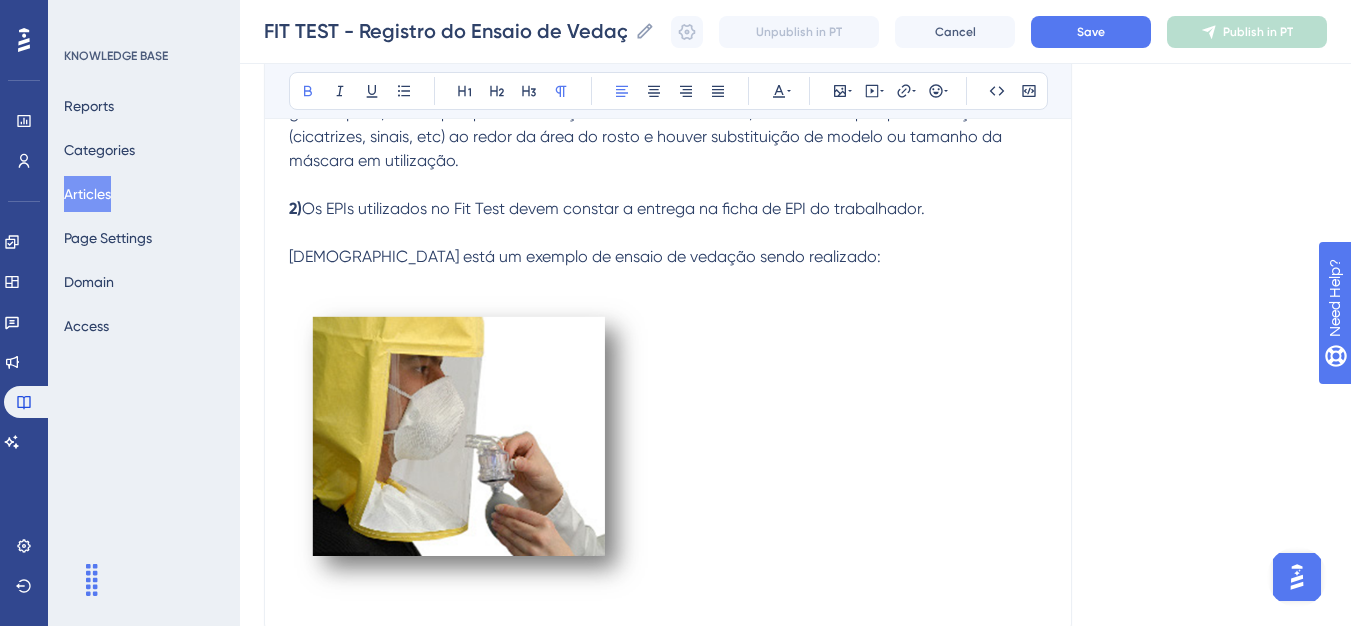scroll, scrollTop: 877, scrollLeft: 0, axis: vertical 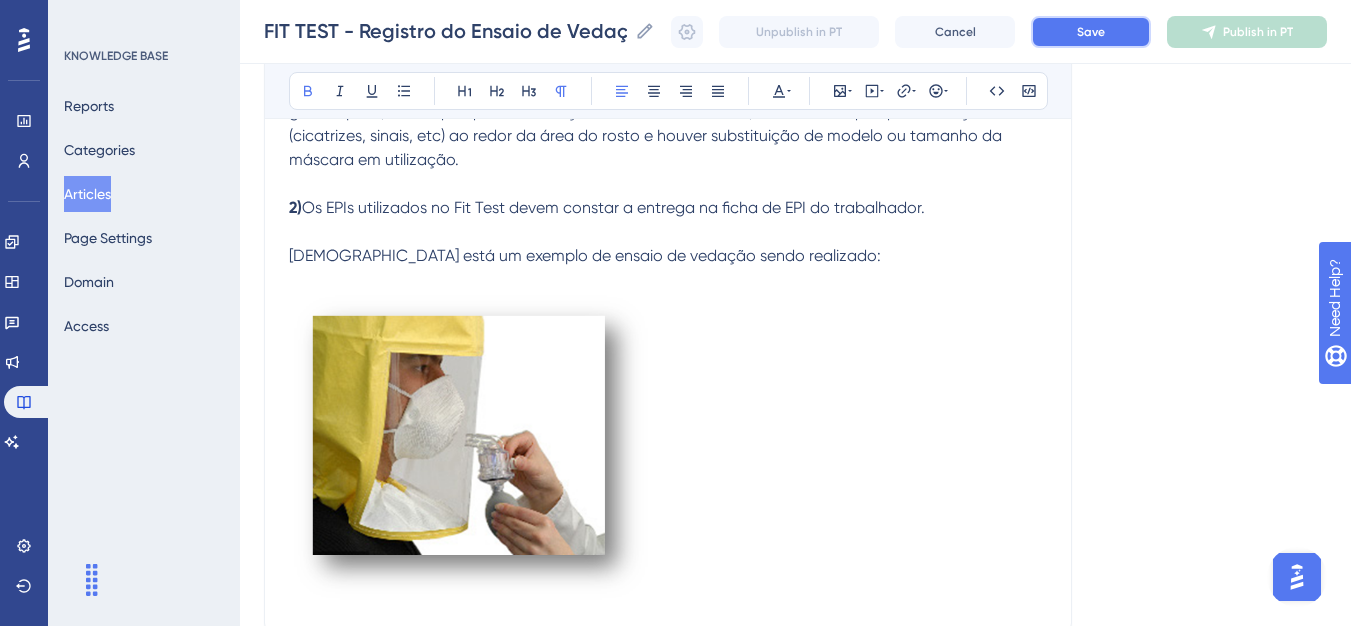click on "Save" at bounding box center (1091, 32) 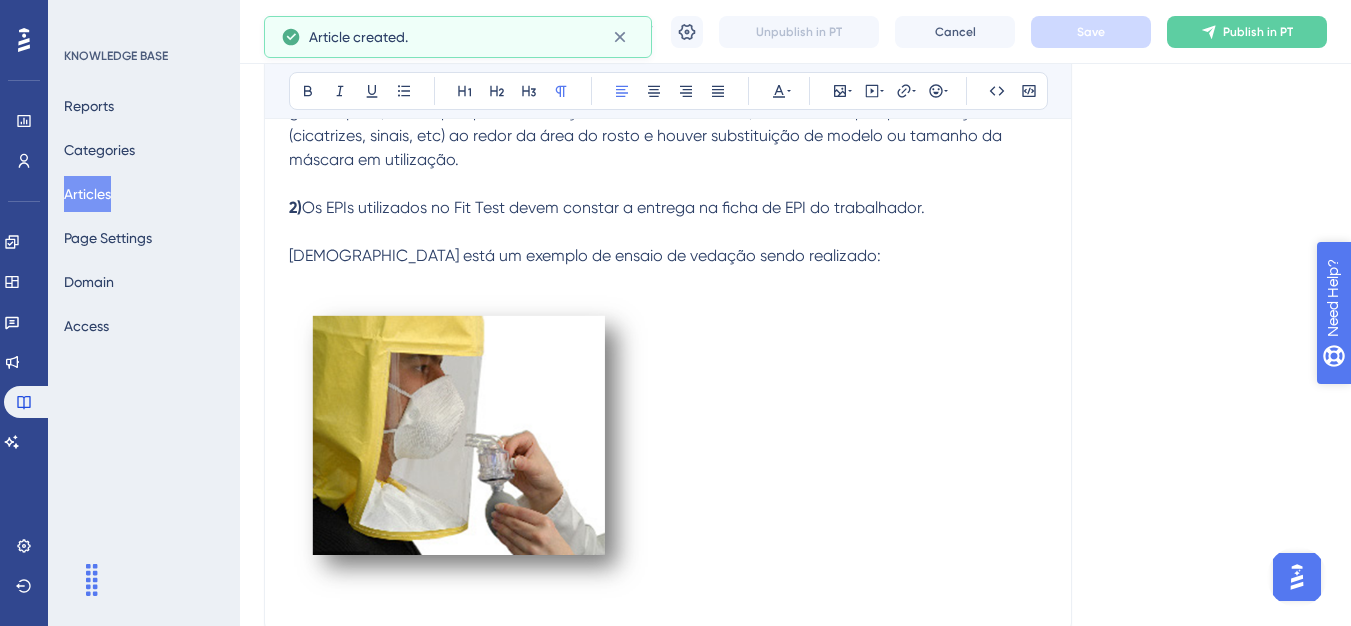 scroll, scrollTop: 549, scrollLeft: 0, axis: vertical 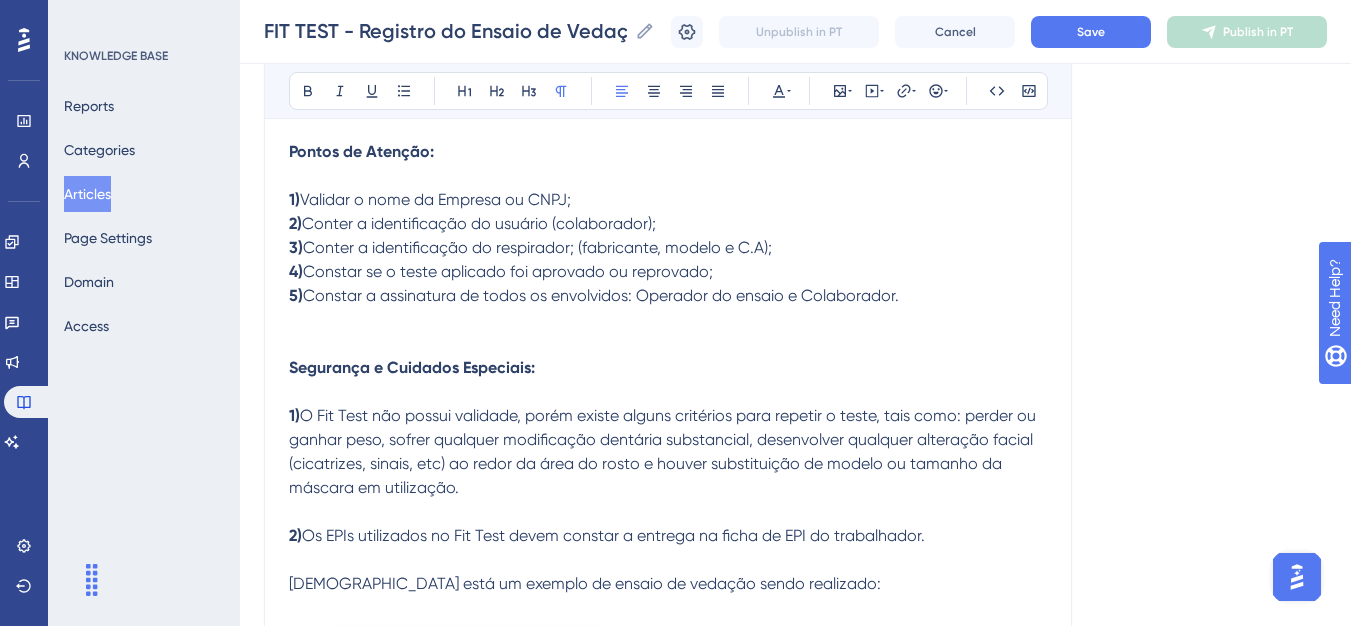 click on "Unpublish in PT Cancel Save Publish in PT" at bounding box center [999, 32] 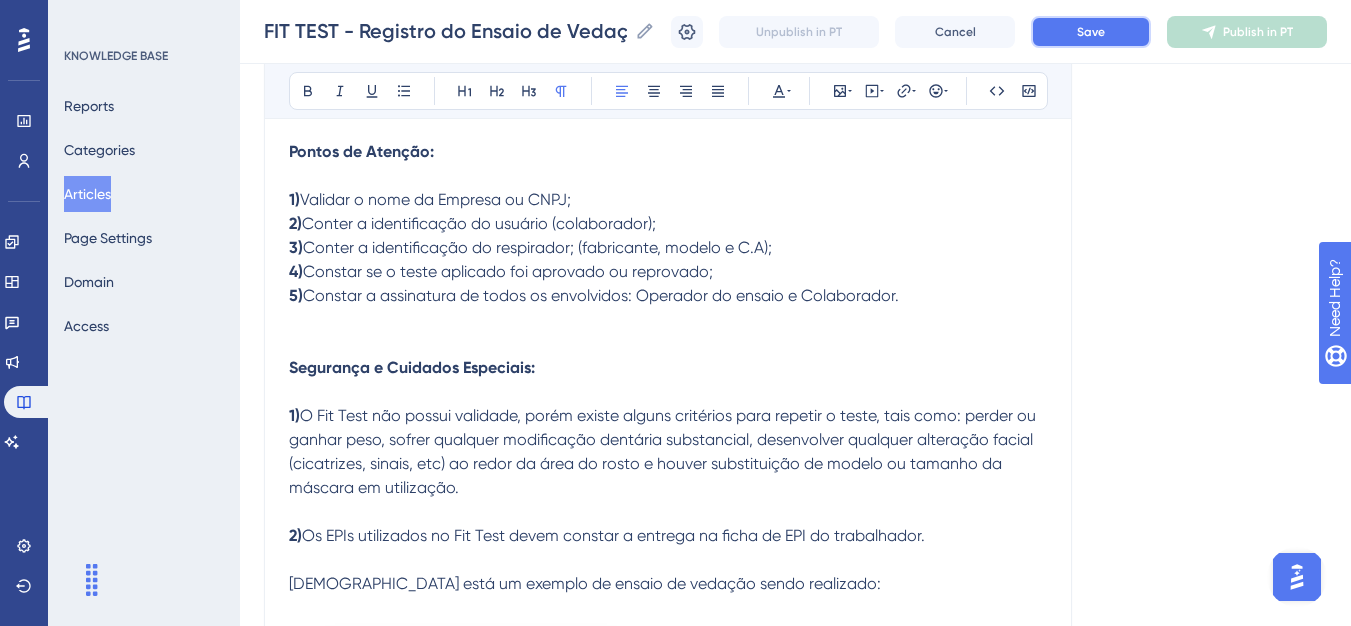 click on "Save" at bounding box center (1091, 32) 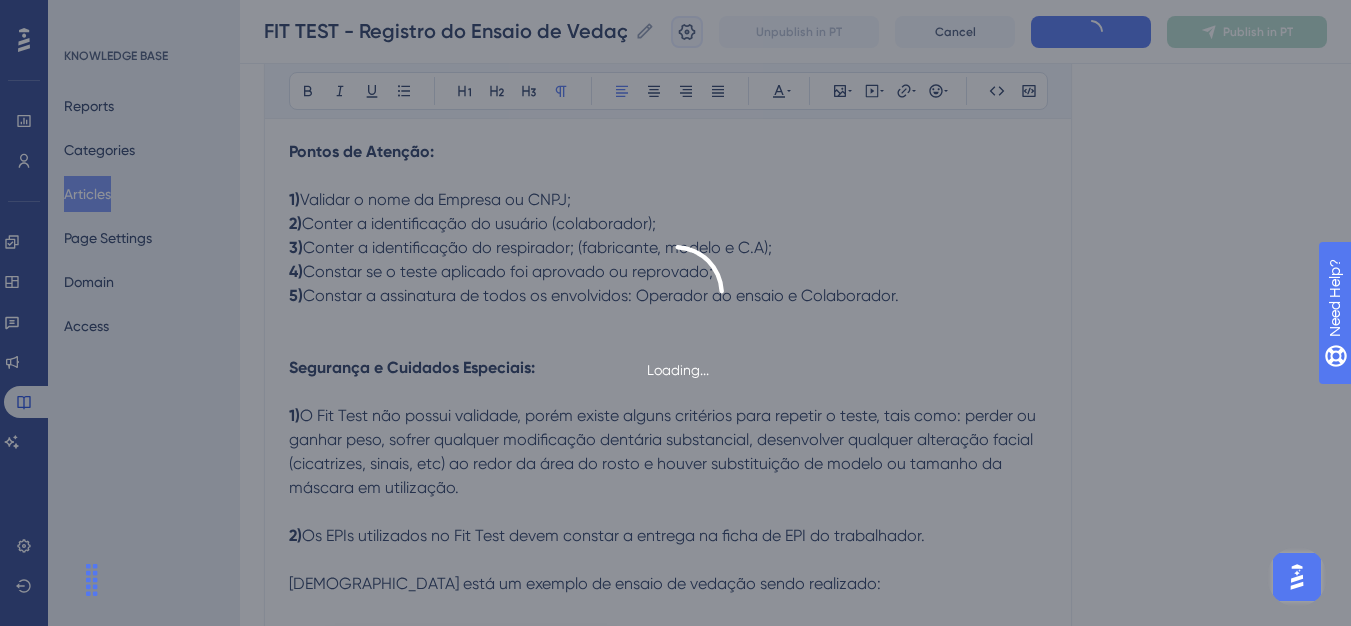 click 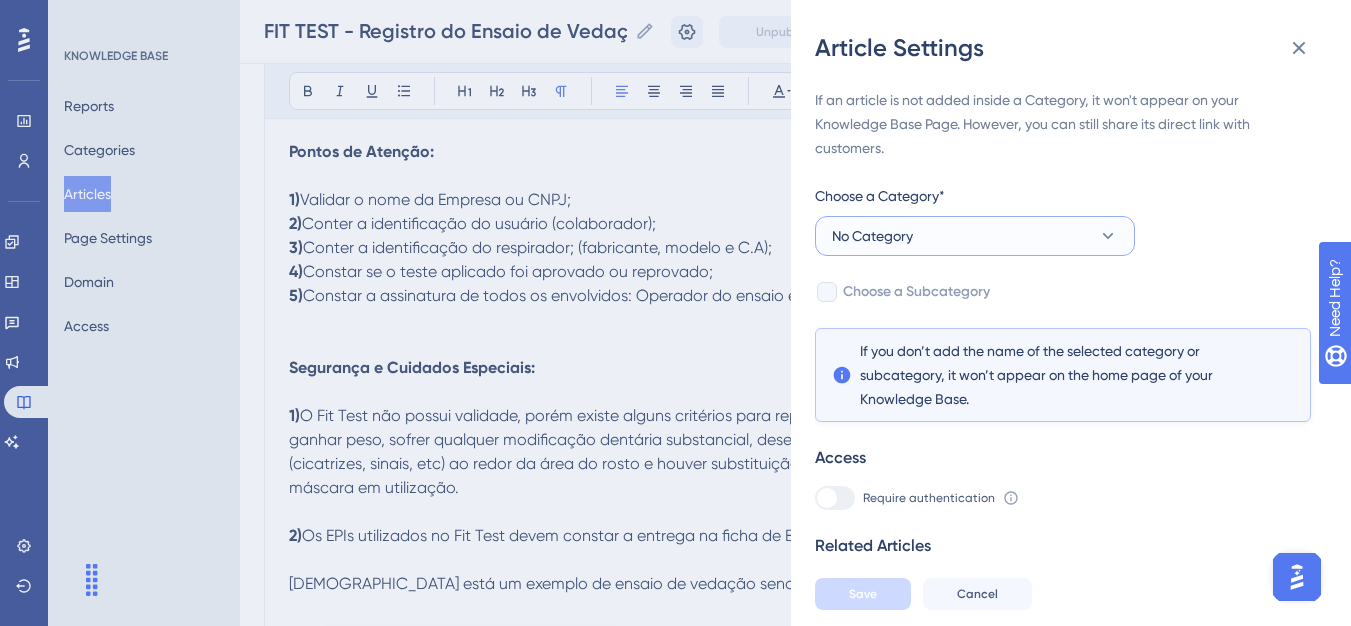 click on "No Category" at bounding box center [872, 236] 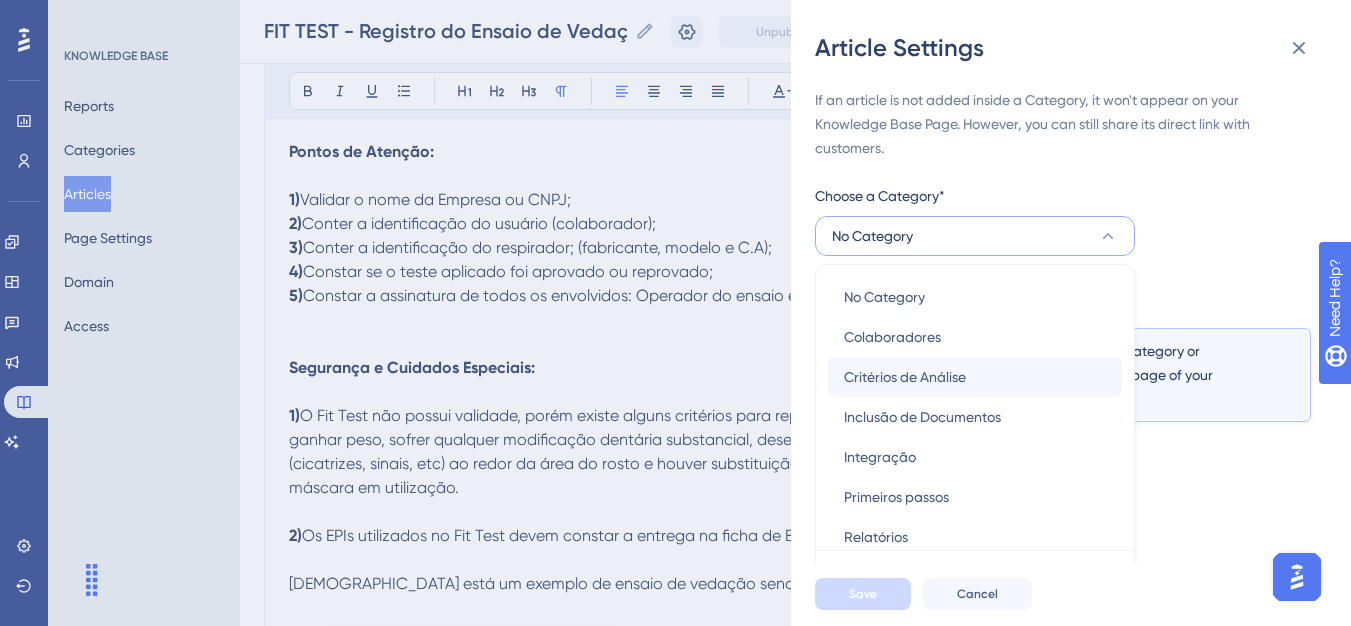 scroll, scrollTop: 49, scrollLeft: 0, axis: vertical 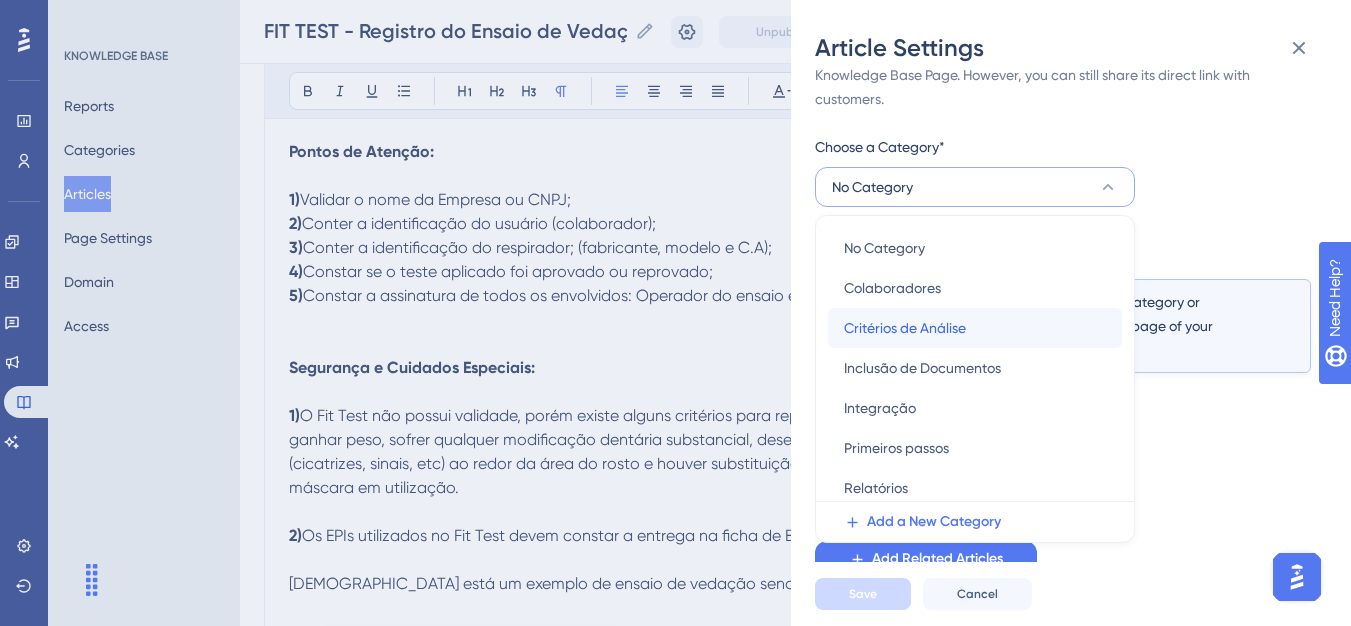 click on "Critérios de Análise" at bounding box center (905, 328) 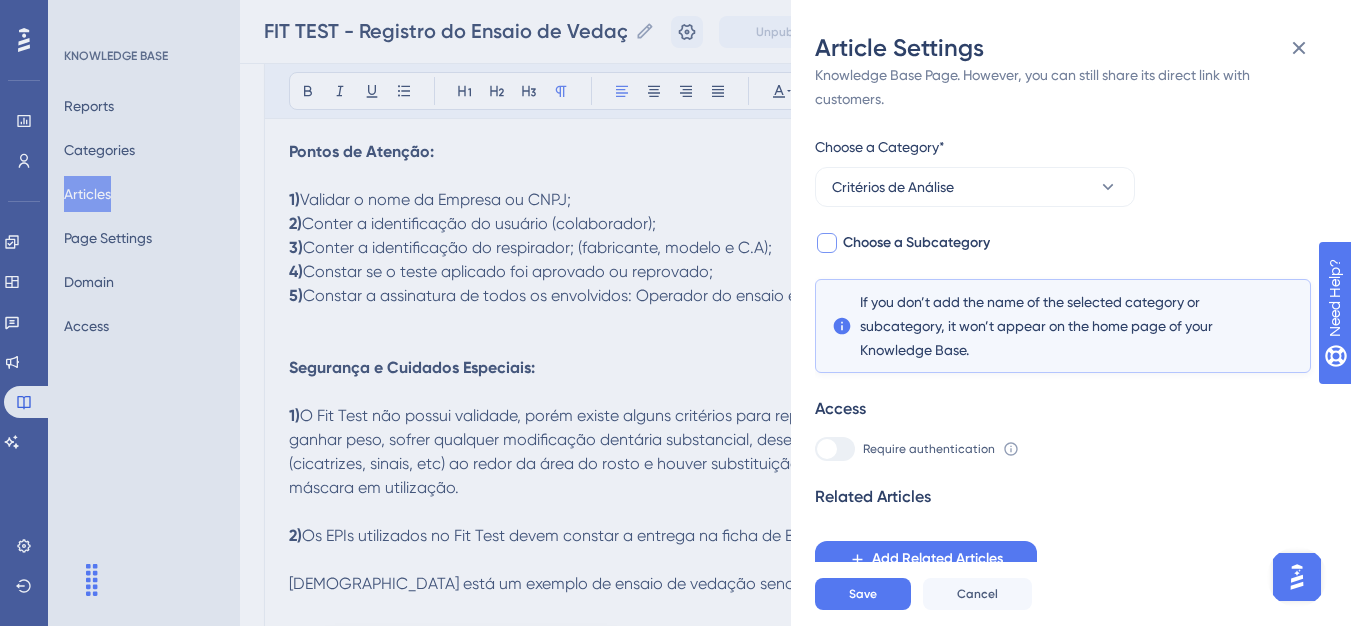 click on "Choose a Subcategory" at bounding box center (916, 243) 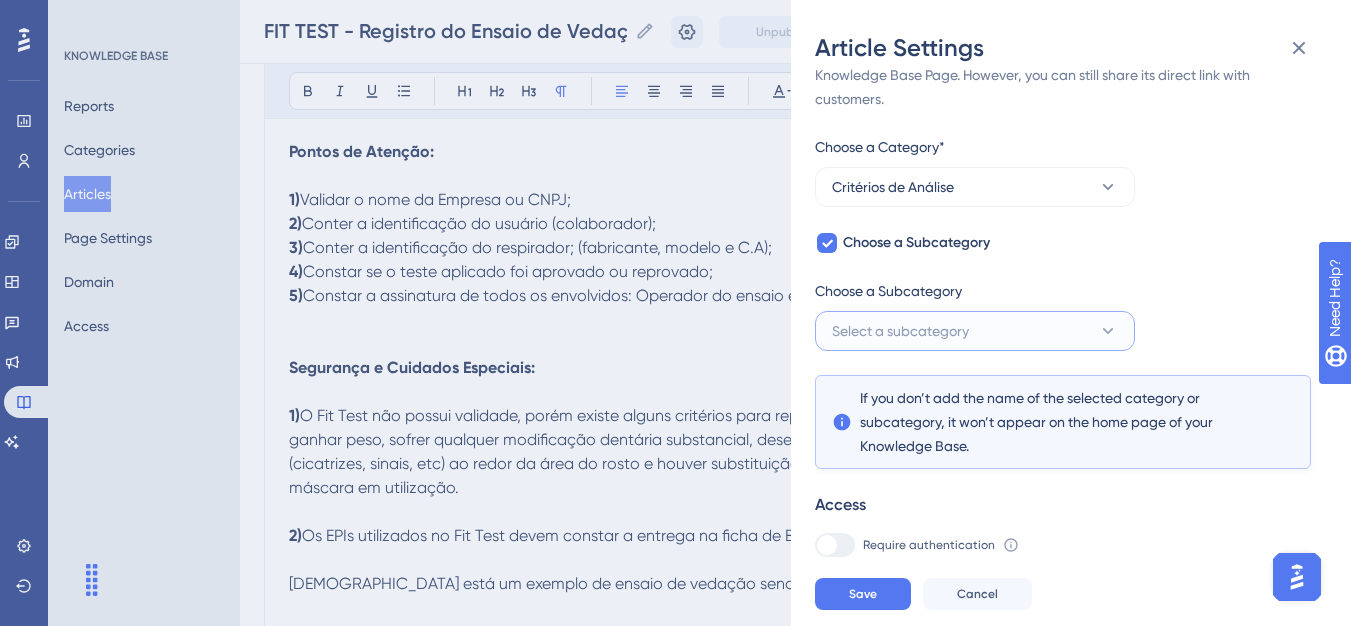 click on "Select a subcategory" at bounding box center [900, 331] 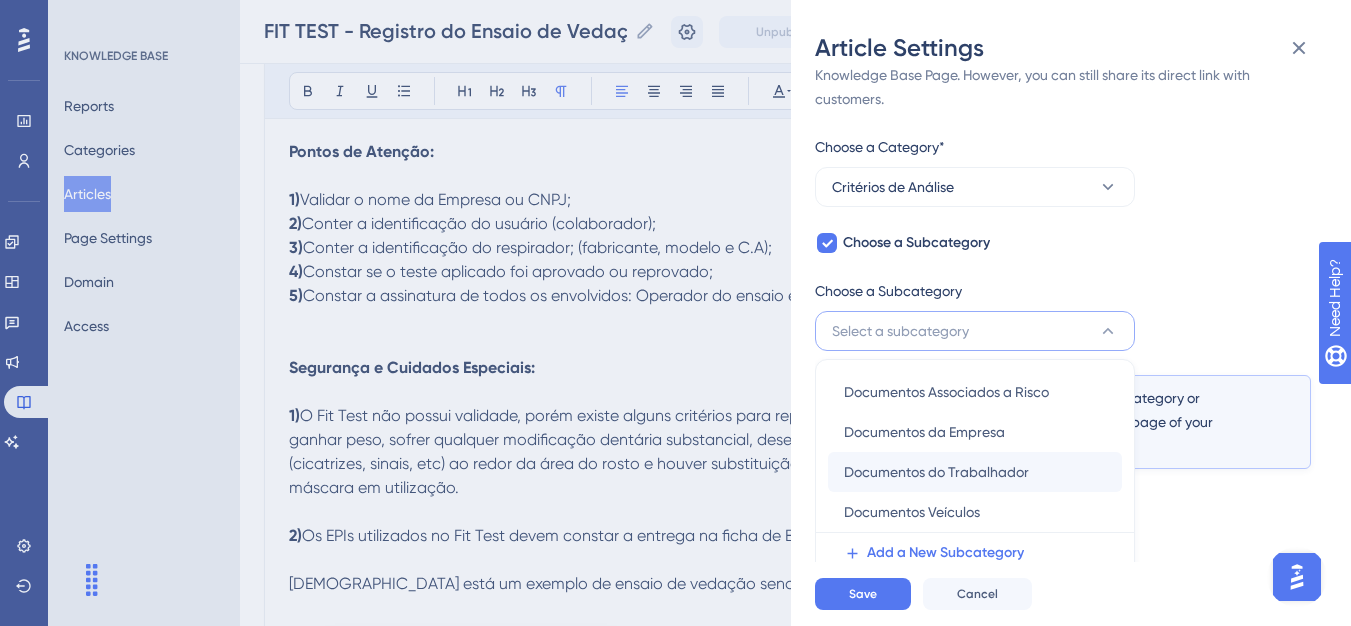 scroll, scrollTop: 145, scrollLeft: 0, axis: vertical 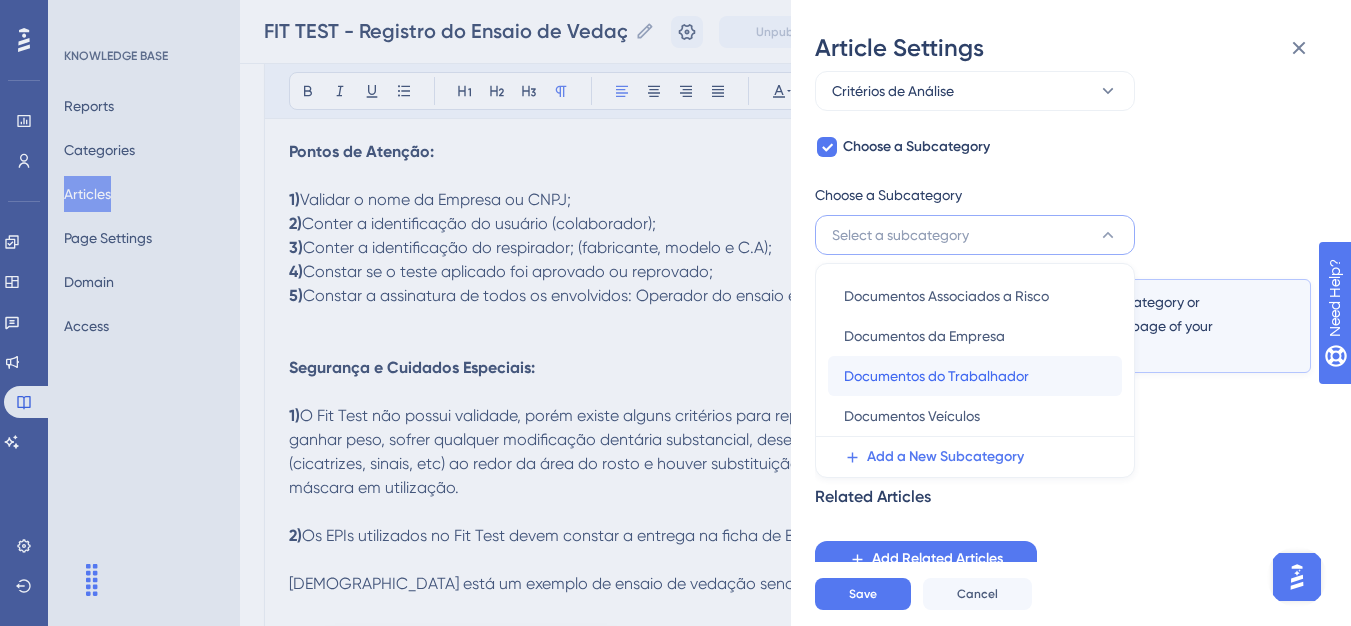 click on "Documentos do Trabalhador" at bounding box center [936, 376] 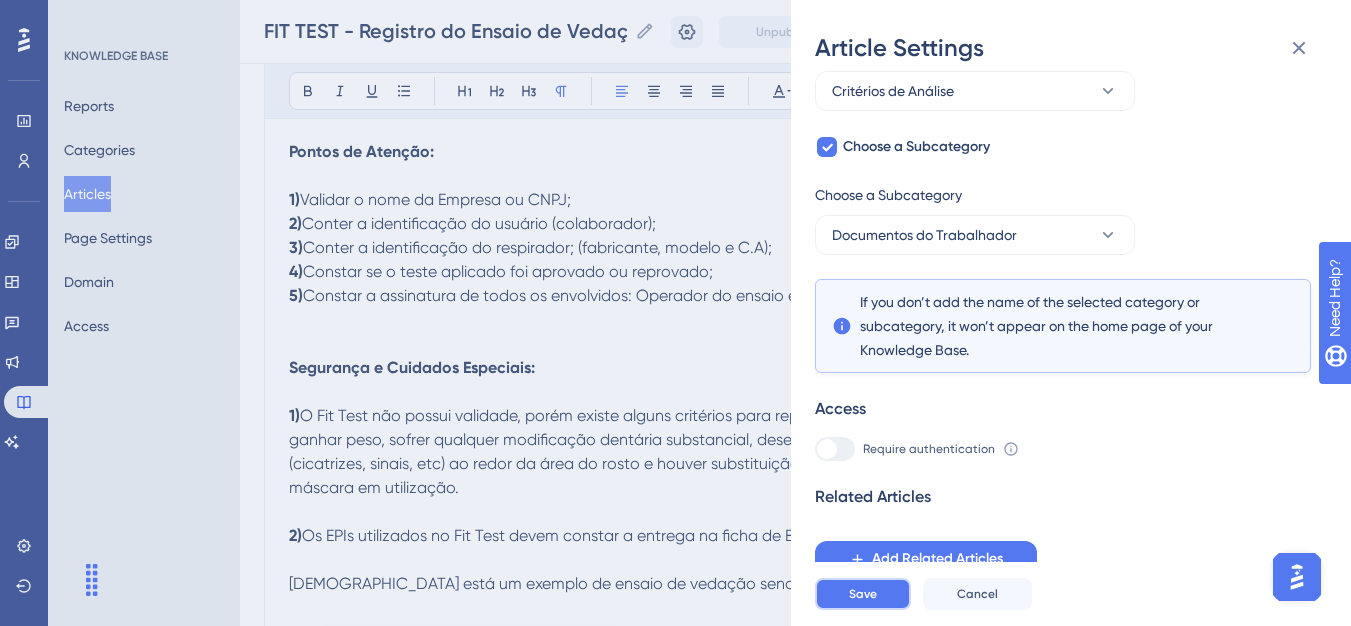 click on "Save" at bounding box center [863, 594] 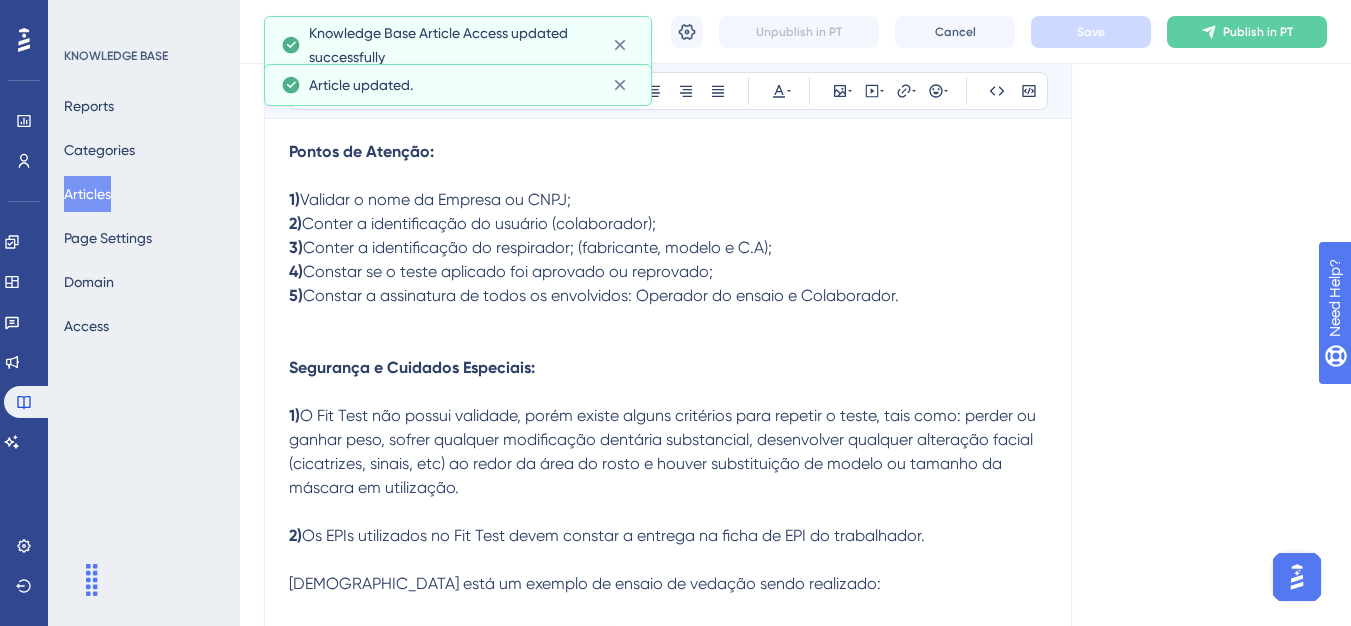 click on "FIT TEST - Registro do Ensaio de Vedação Qualitativo FIT TEST - Registro do Ensaio de Vedação Qualitativo Unpublish in PT Cancel Save Publish in PT" at bounding box center [795, 32] 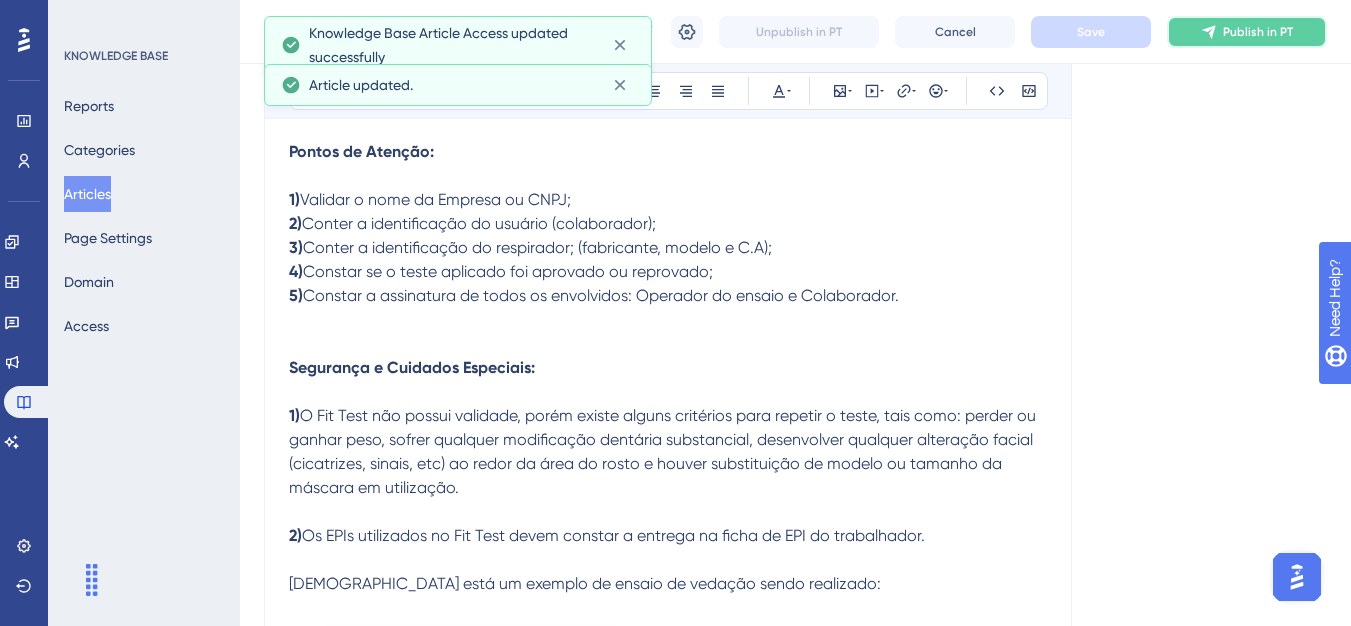 click on "Publish in PT" at bounding box center (1258, 32) 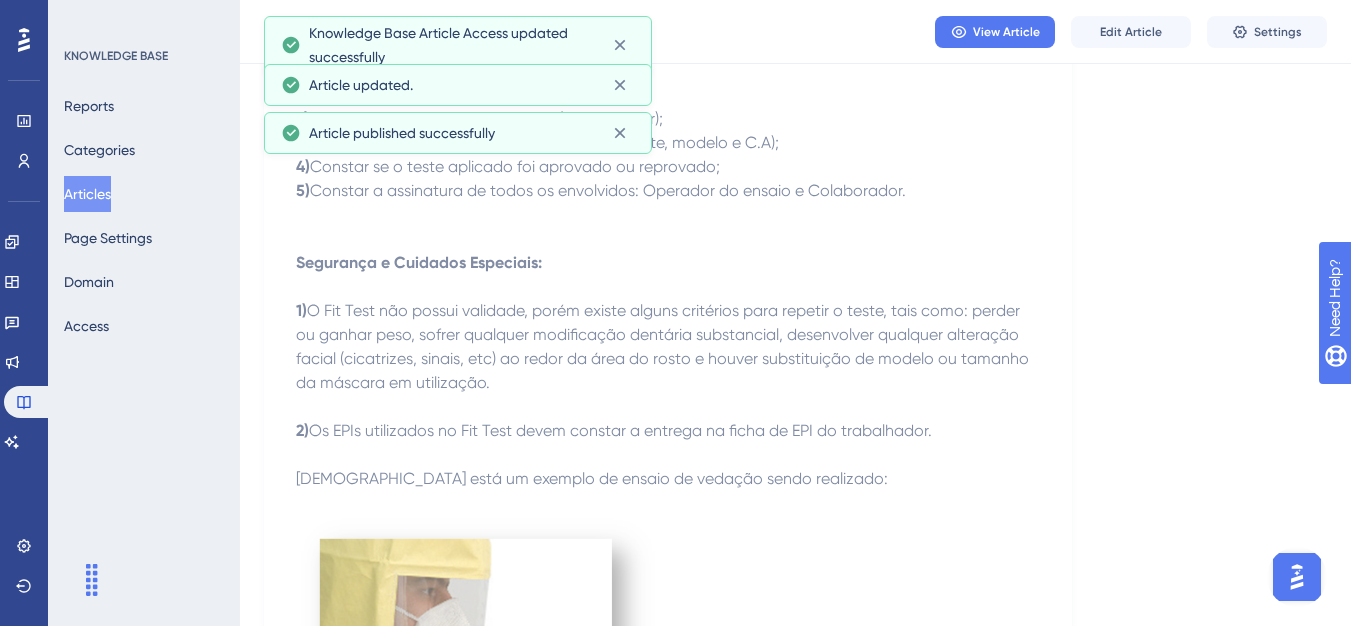 click on "Articles" at bounding box center [87, 194] 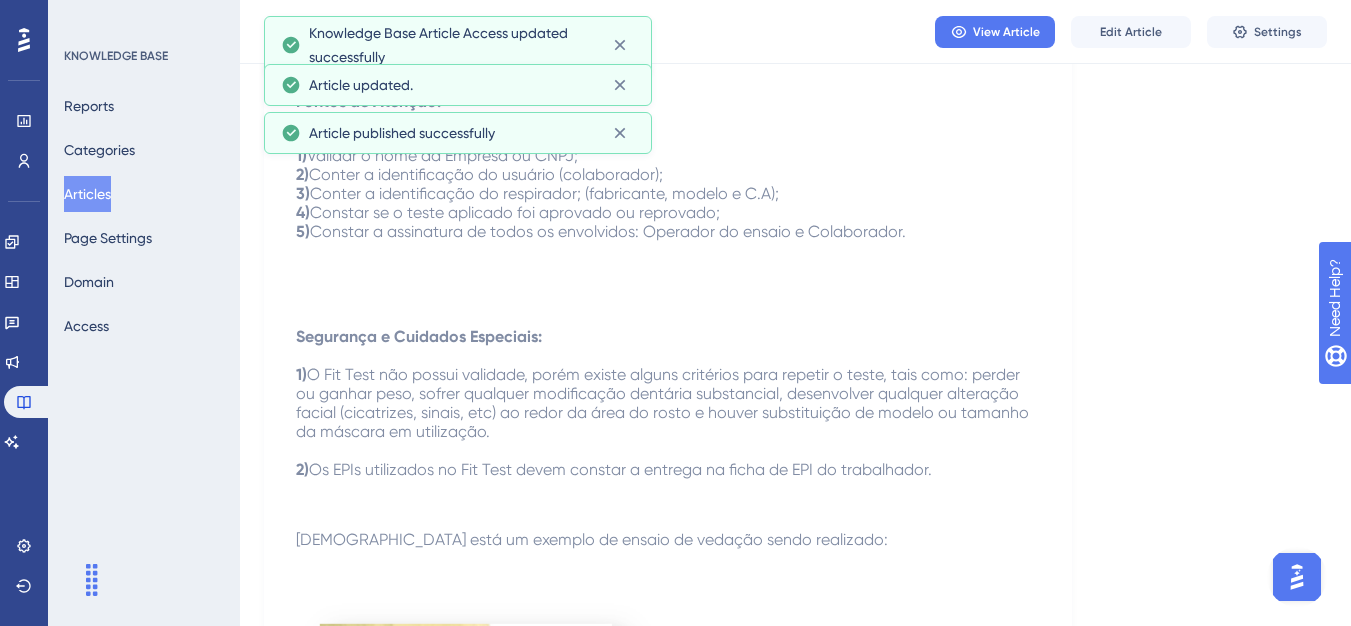 scroll, scrollTop: 0, scrollLeft: 0, axis: both 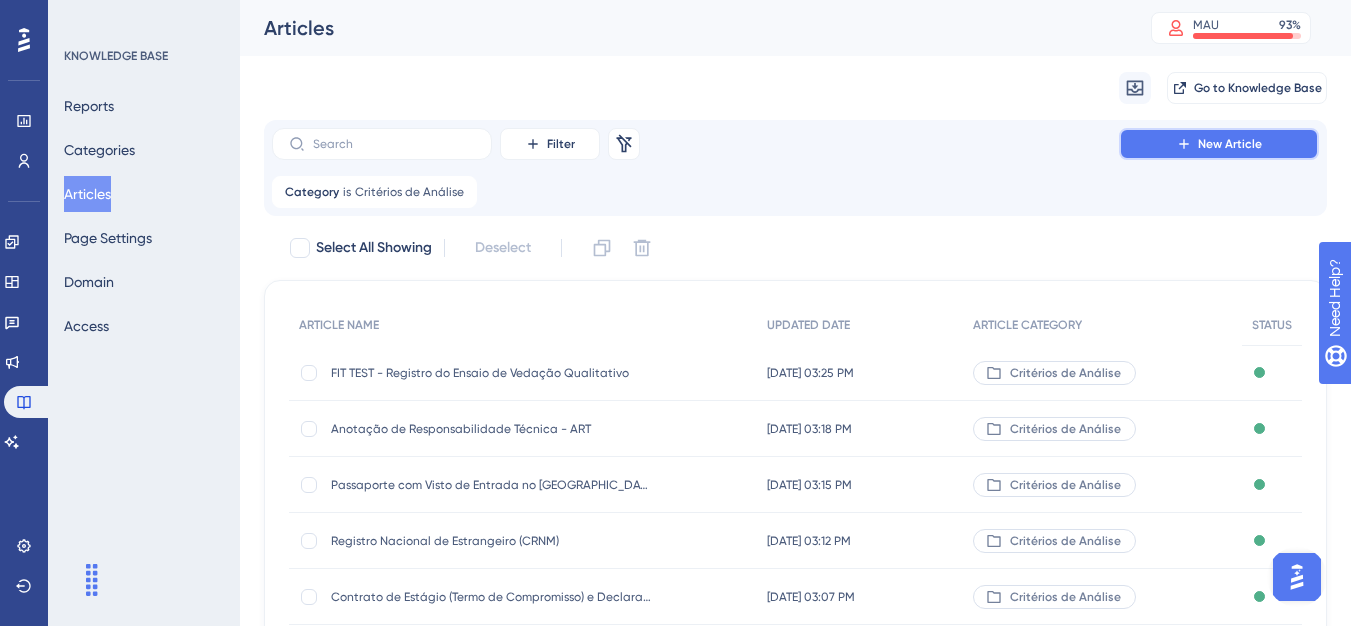 click on "New Article" at bounding box center [1219, 144] 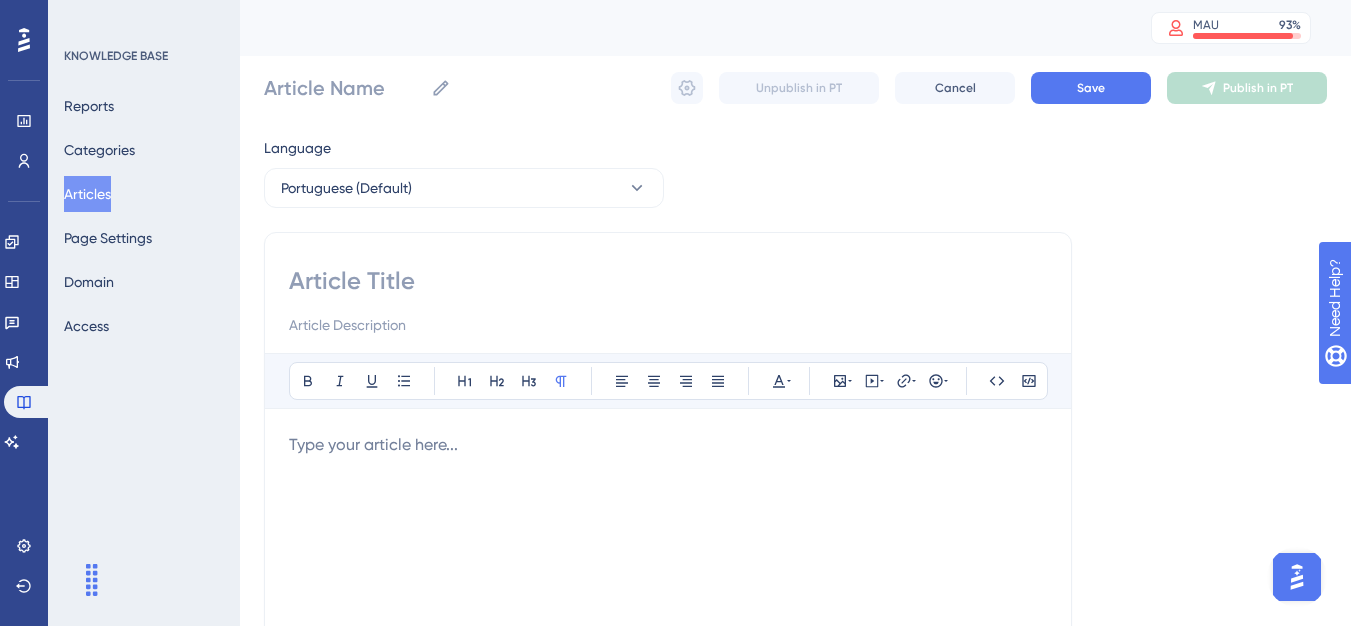 click at bounding box center [668, 281] 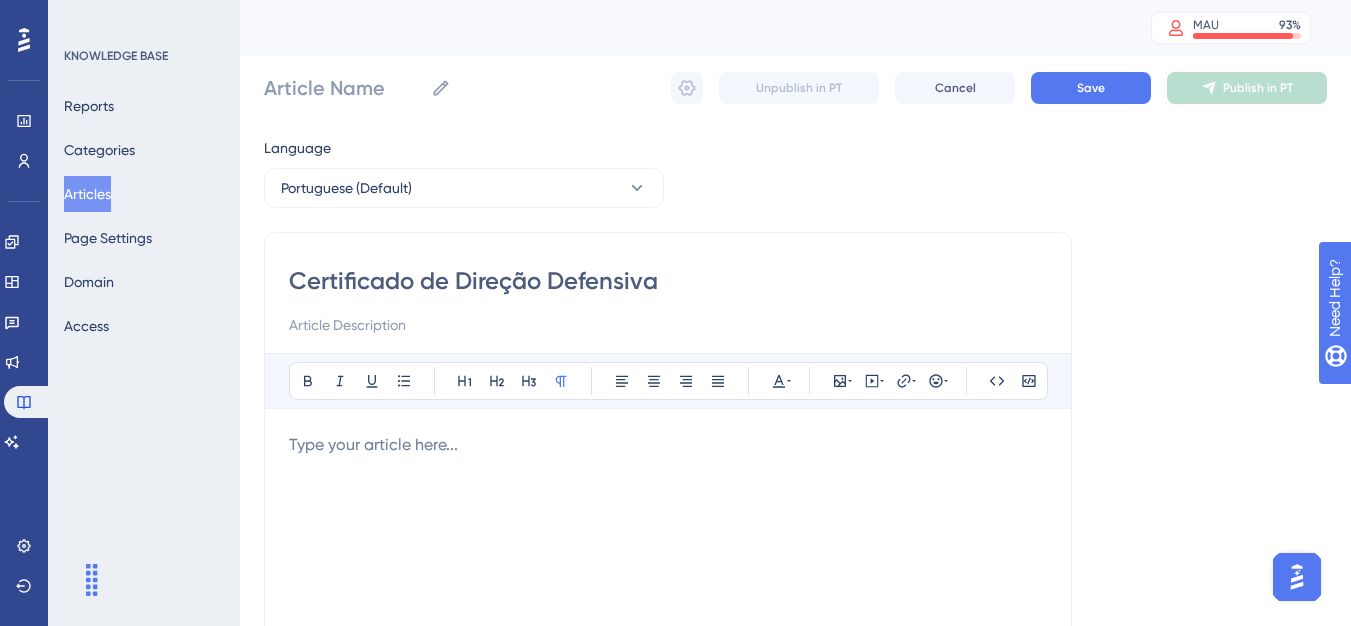 type on "Certificado de Direção Defensiva" 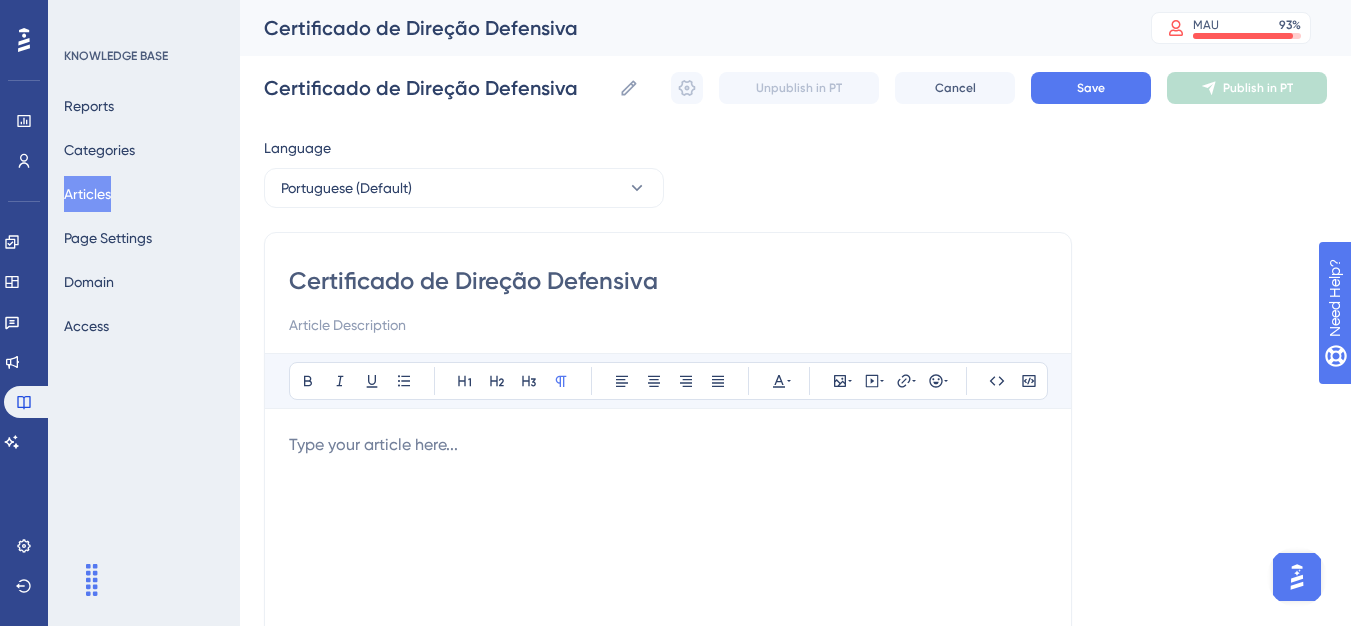 type on "Certificado de Direção Defensiva" 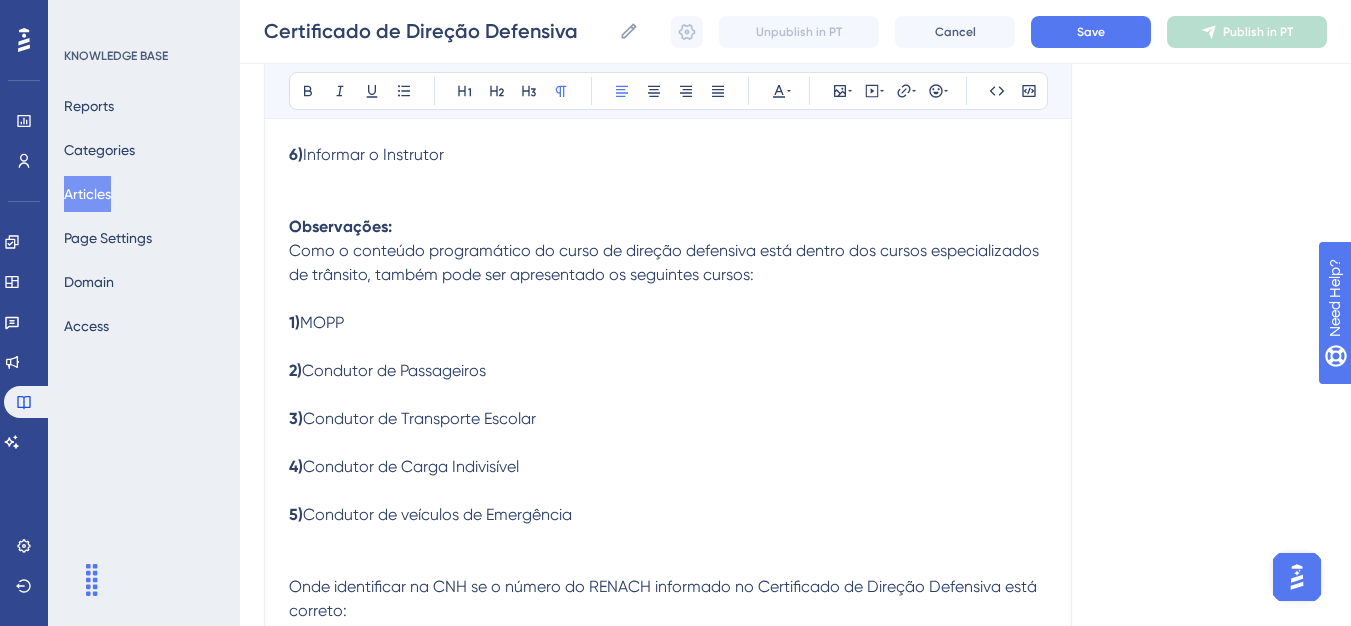 scroll, scrollTop: 809, scrollLeft: 0, axis: vertical 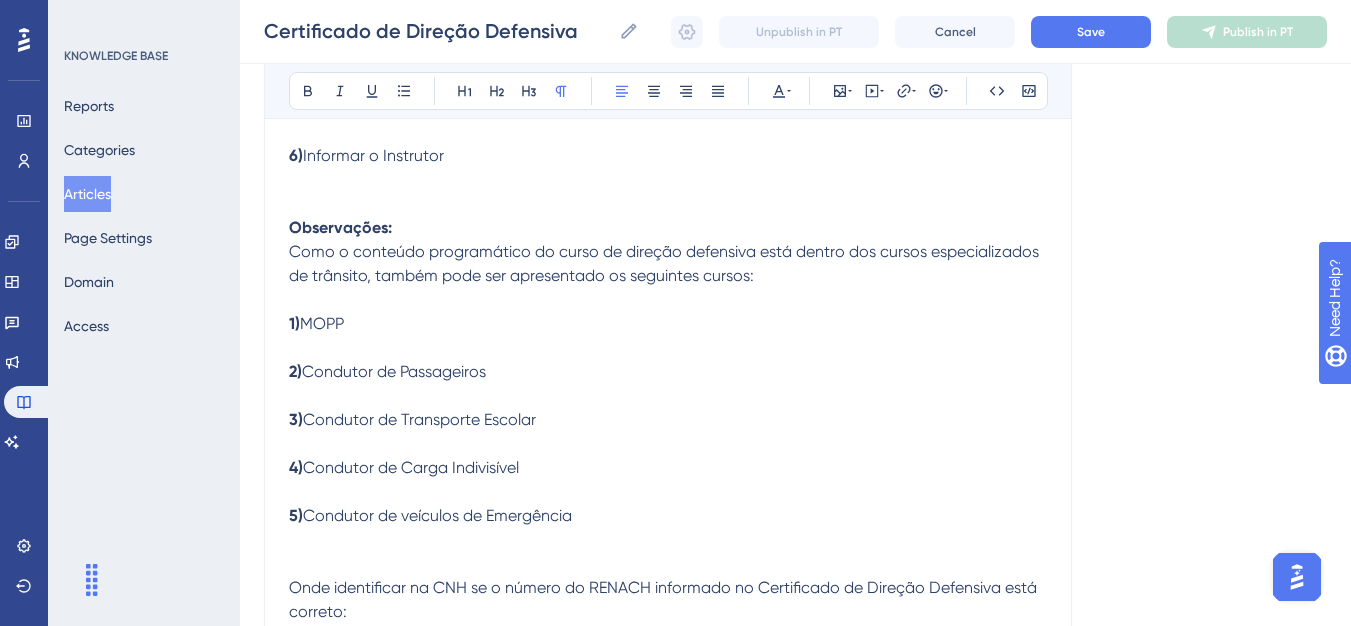click on "1)  MOPP 2)  Condutor de Passageiros 3)  Condutor de Transporte Escolar 4)  Condutor de Carga Indivisível 5)  Condutor de veículos de Emergência" at bounding box center (668, 432) 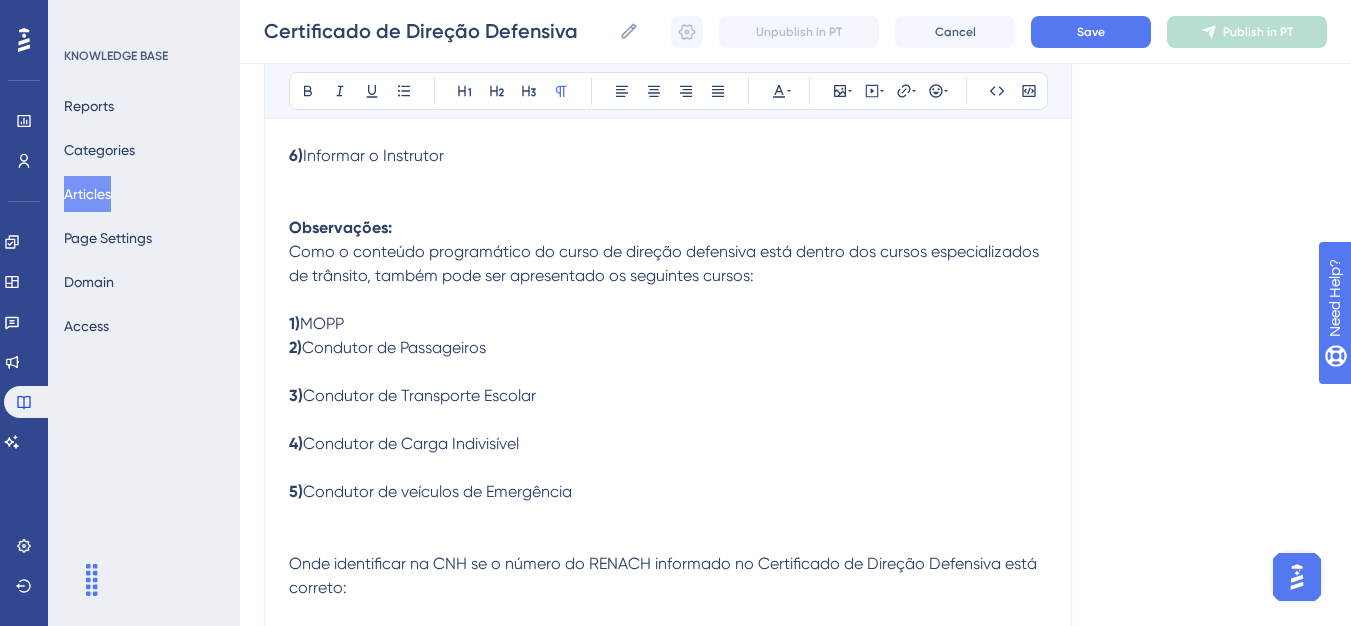 click on "1)  MOPP 2)  Condutor de Passageiros 3)  Condutor de Transporte Escolar 4)  Condutor de Carga Indivisível 5)  Condutor de veículos de Emergência" at bounding box center (668, 420) 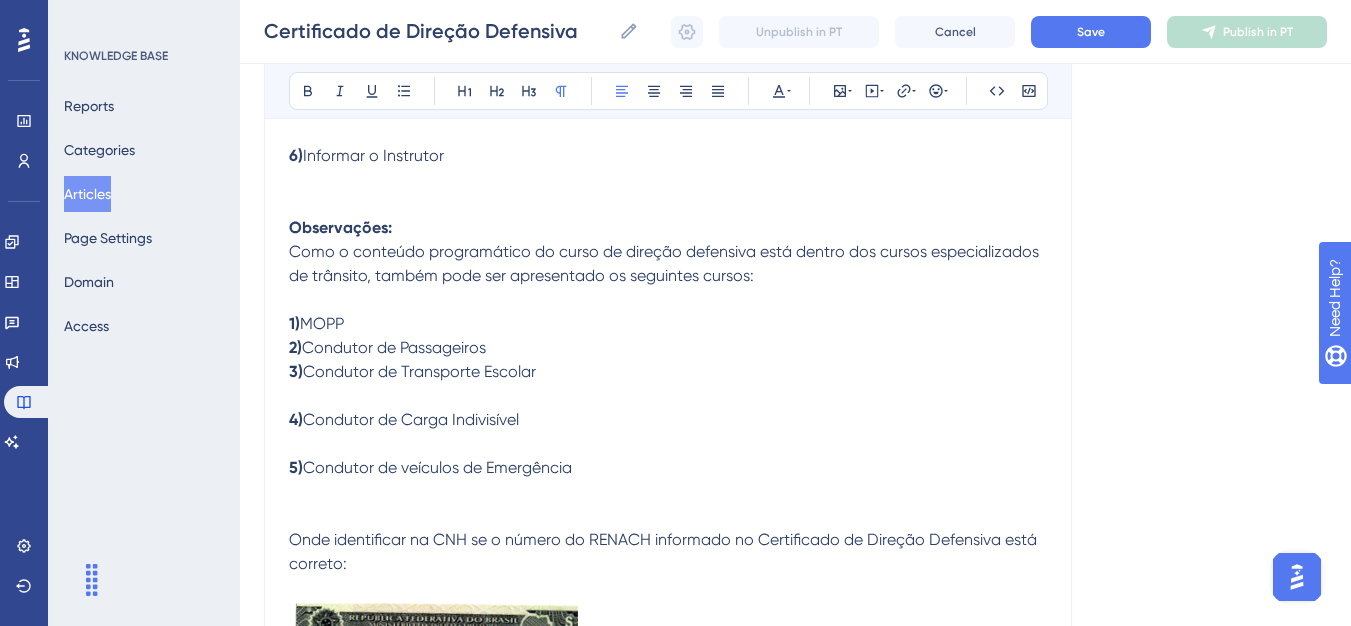 click on "1)  MOPP 2)  Condutor de Passageiros 3)  Condutor de Transporte Escolar 4)  Condutor de Carga Indivisível 5)  Condutor de veículos de Emergência" at bounding box center [668, 408] 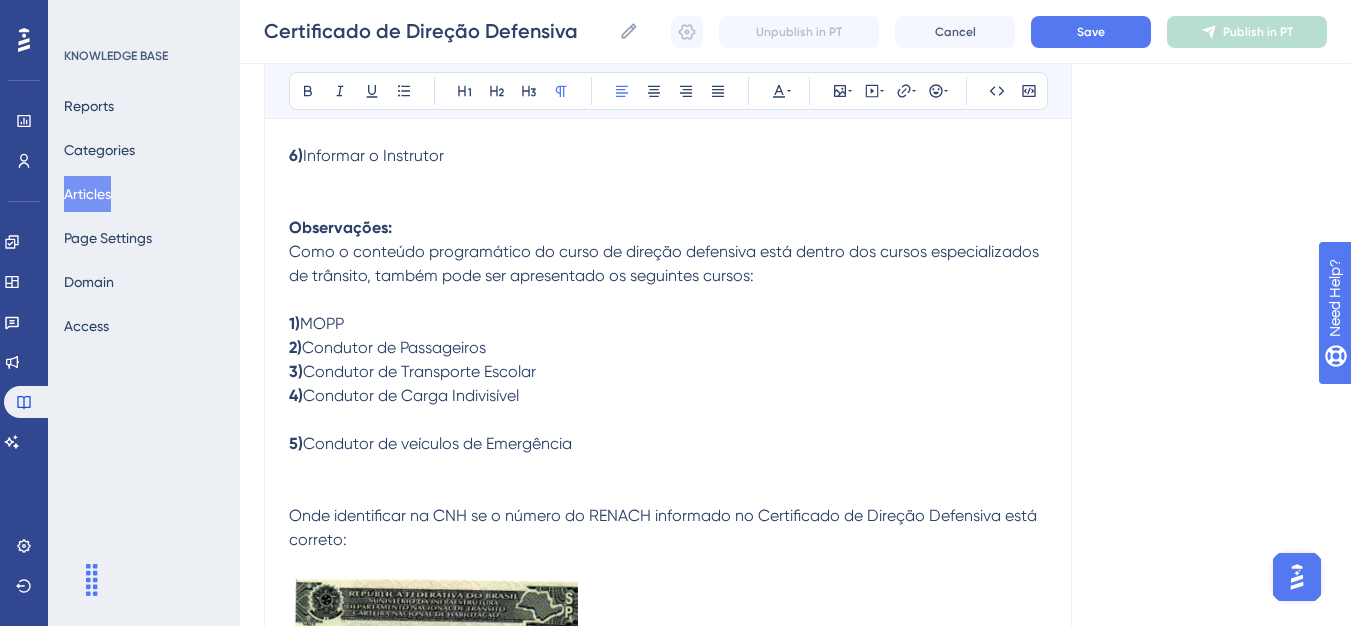 click on "1)  MOPP 2)  Condutor de Passageiros 3)  Condutor de Transporte Escolar 4)  Condutor de Carga Indivisível 5)  Condutor de veículos de Emergência" at bounding box center (668, 396) 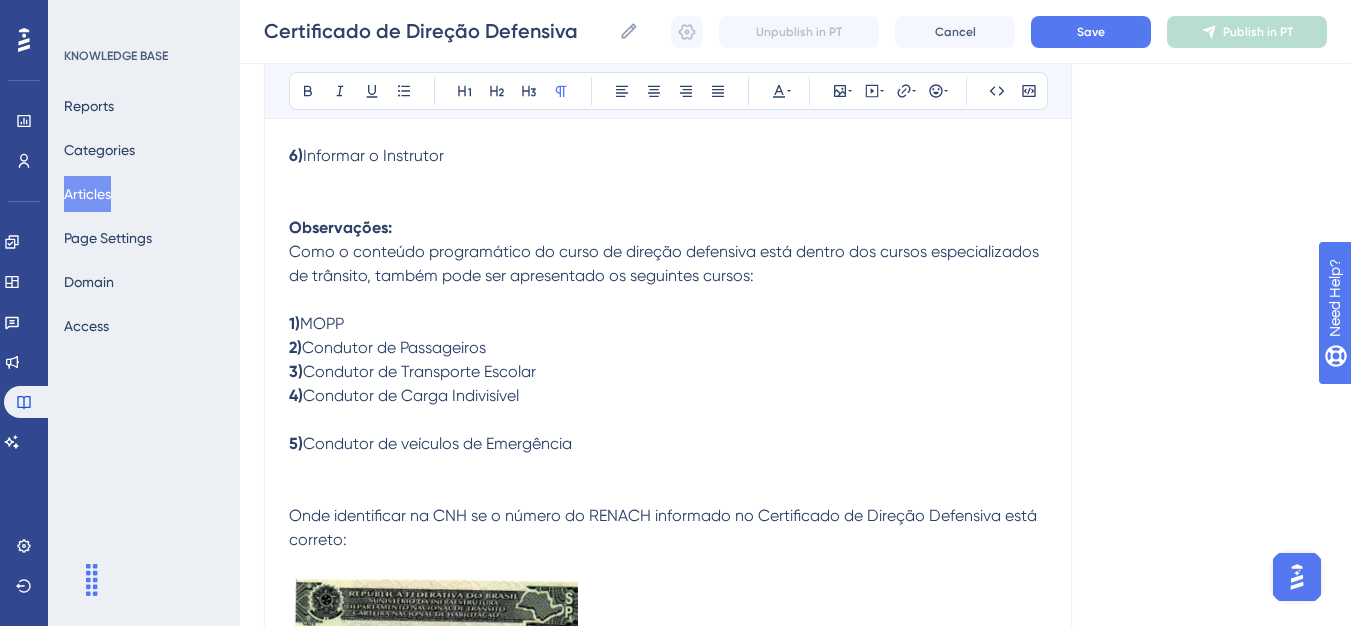 click on "1)  MOPP 2)  Condutor de Passageiros 3)  Condutor de Transporte Escolar 4)  Condutor de Carga Indivisível 5)  Condutor de veículos de Emergência" at bounding box center (668, 396) 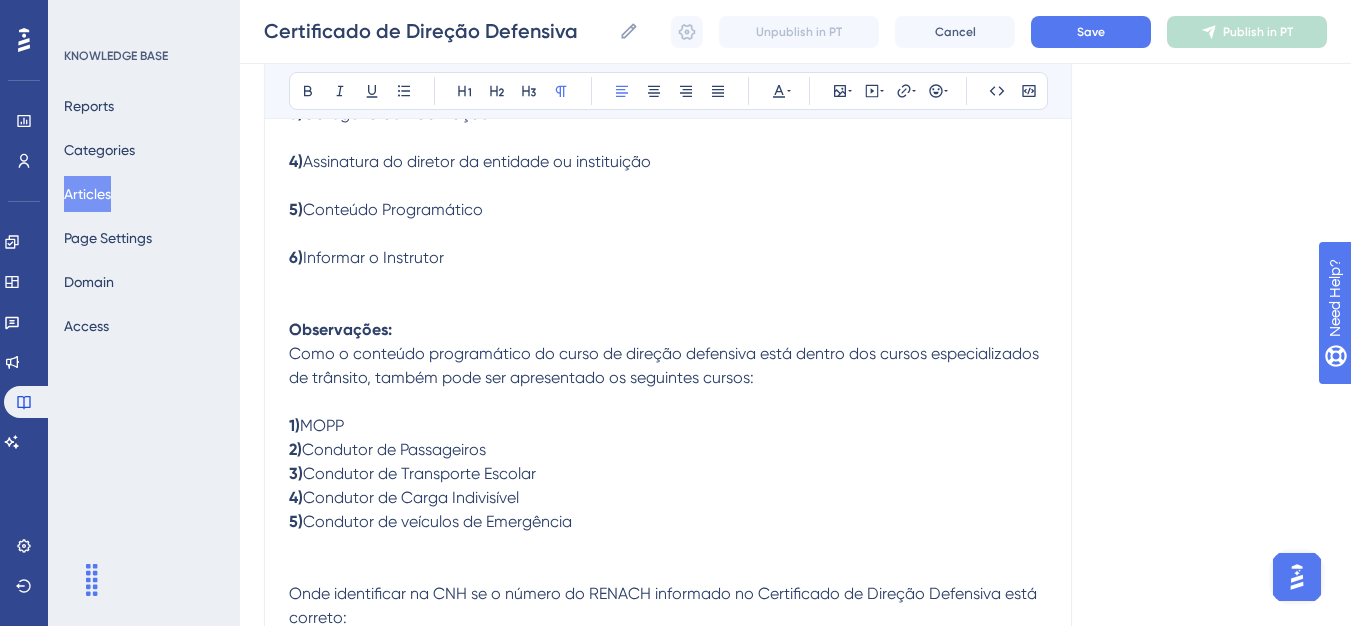 scroll, scrollTop: 609, scrollLeft: 0, axis: vertical 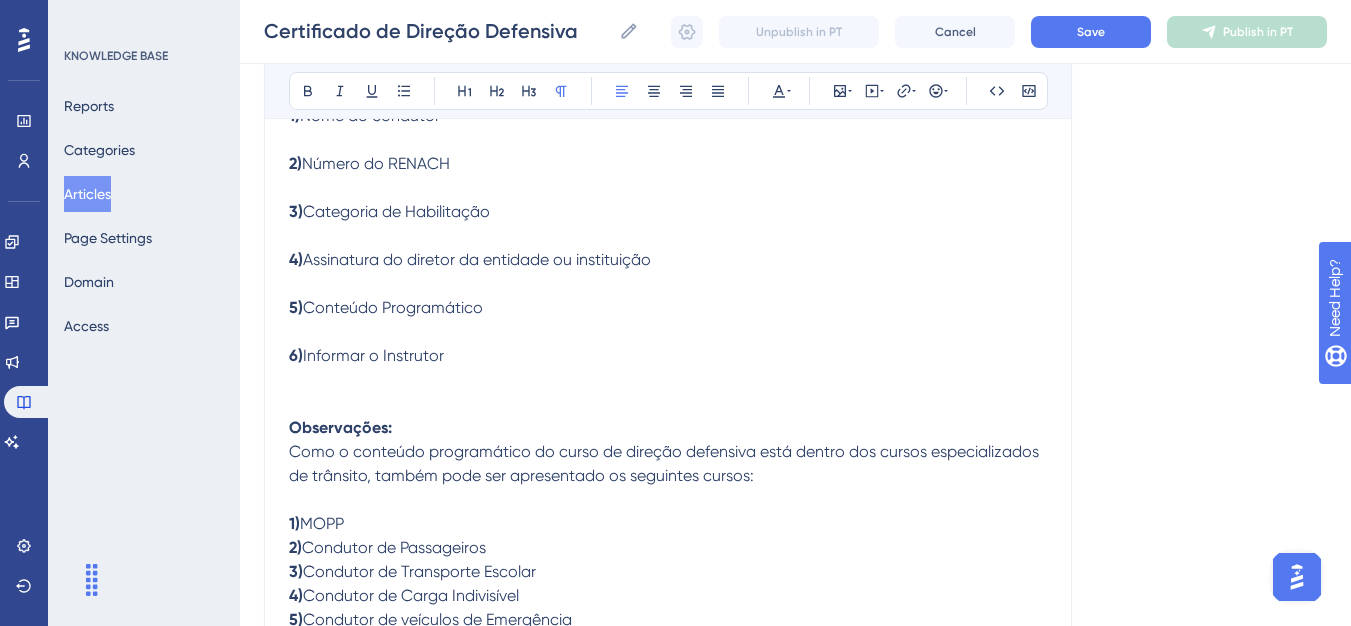 click at bounding box center [668, 404] 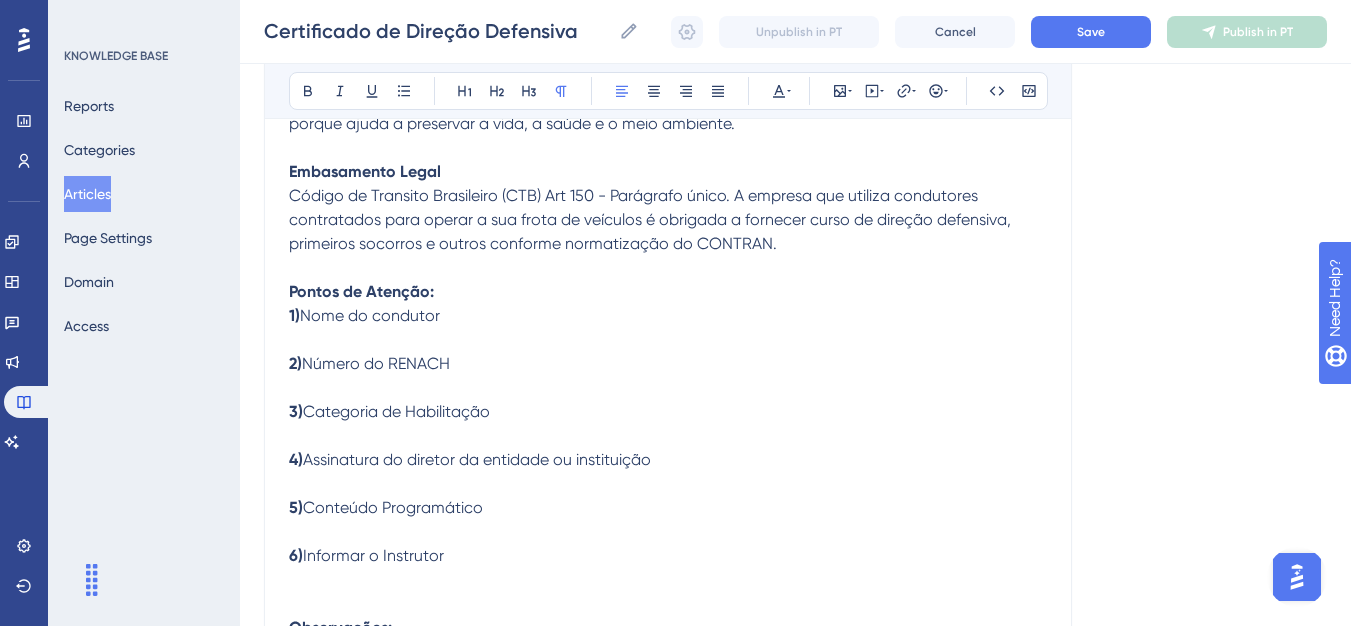 click on "1)  Nome do condutor 2)  Número do RENACH 3)  Categoria de Habilitação 4)  Assinatura do diretor da entidade ou instituição 5)  Conteúdo Programático 6)  Informar o Instrutor" at bounding box center (668, 448) 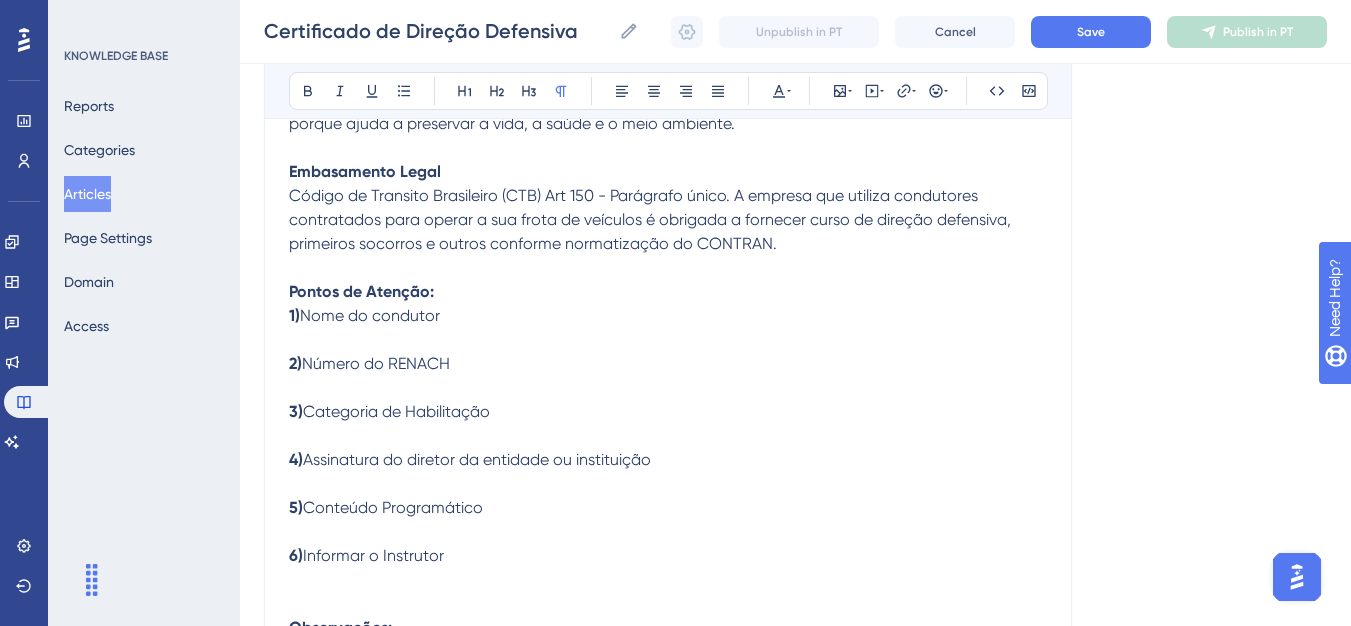click on "1)" at bounding box center (294, 315) 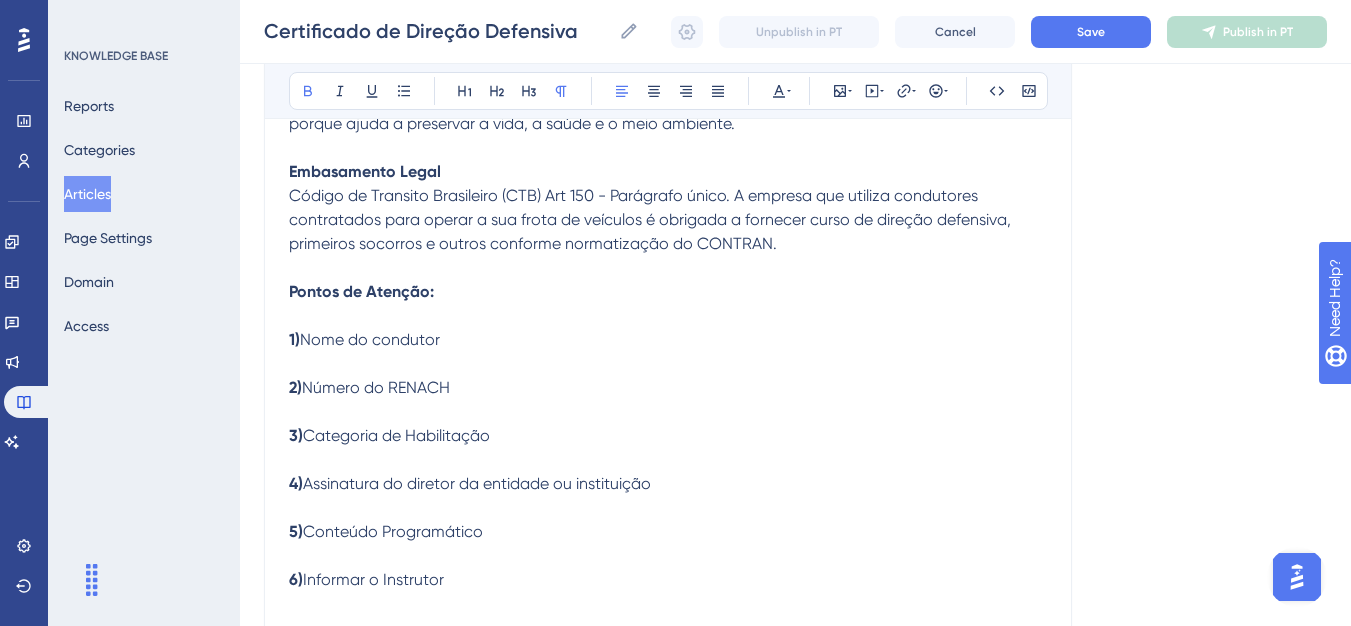 click on "1)  Nome do condutor 2)  Número do RENACH 3)  Categoria de Habilitação 4)  Assinatura do diretor da entidade ou instituição 5)  Conteúdo Programático 6)  Informar o Instrutor" at bounding box center (668, 472) 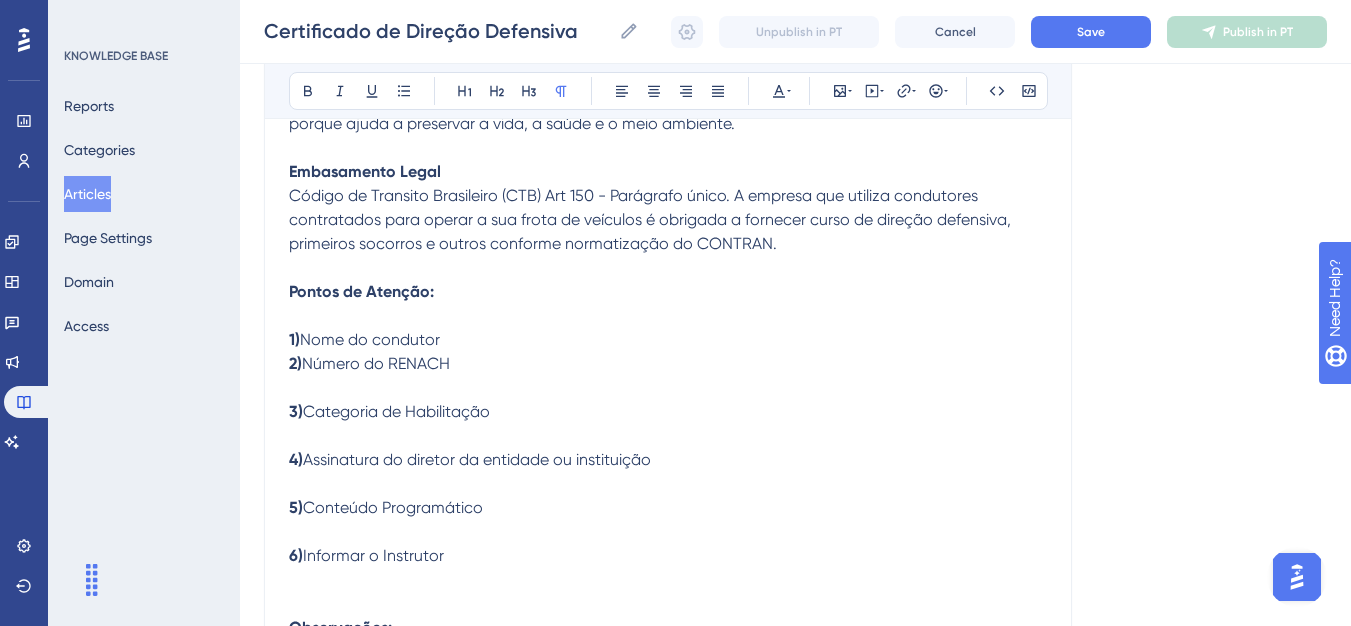 click on "1)  Nome do condutor 2)  Número do RENACH 3)  Categoria de Habilitação 4)  Assinatura do diretor da entidade ou instituição 5)  Conteúdo Programático 6)  Informar o Instrutor" at bounding box center (668, 460) 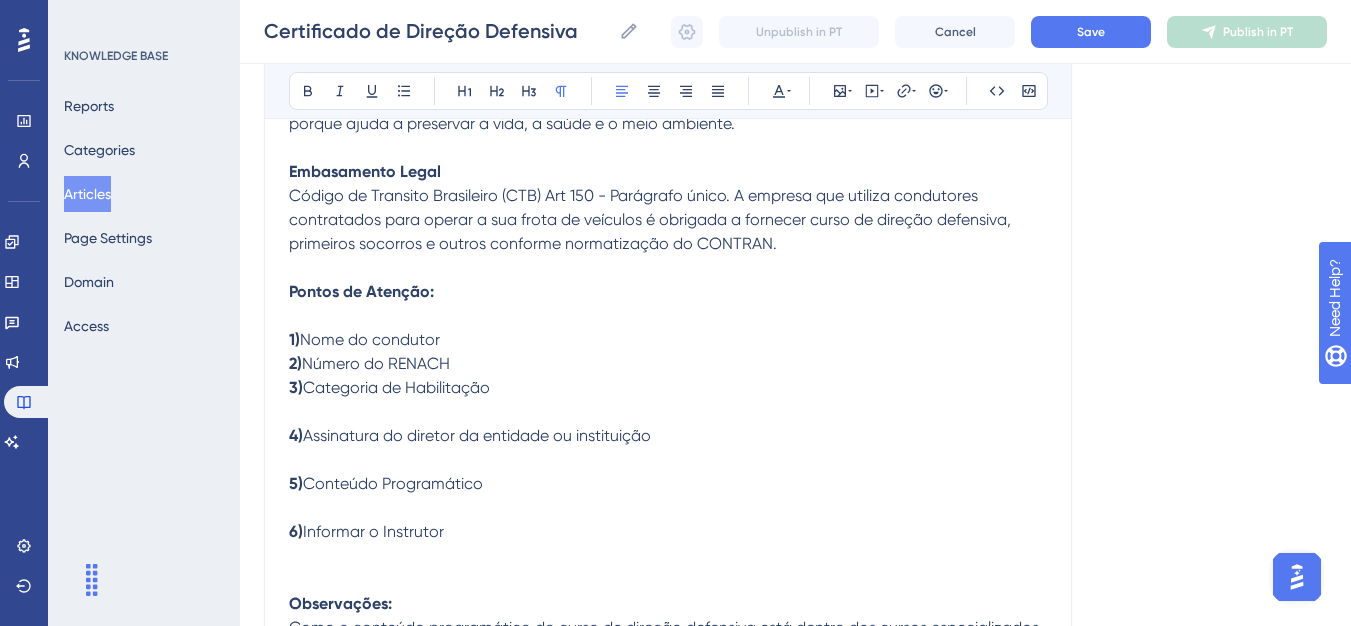 click on "1)  Nome do condutor 2)  Número do RENACH 3)  Categoria de Habilitação 4)  Assinatura do diretor da entidade ou instituição 5)  Conteúdo Programático 6)  Informar o Instrutor" at bounding box center [668, 448] 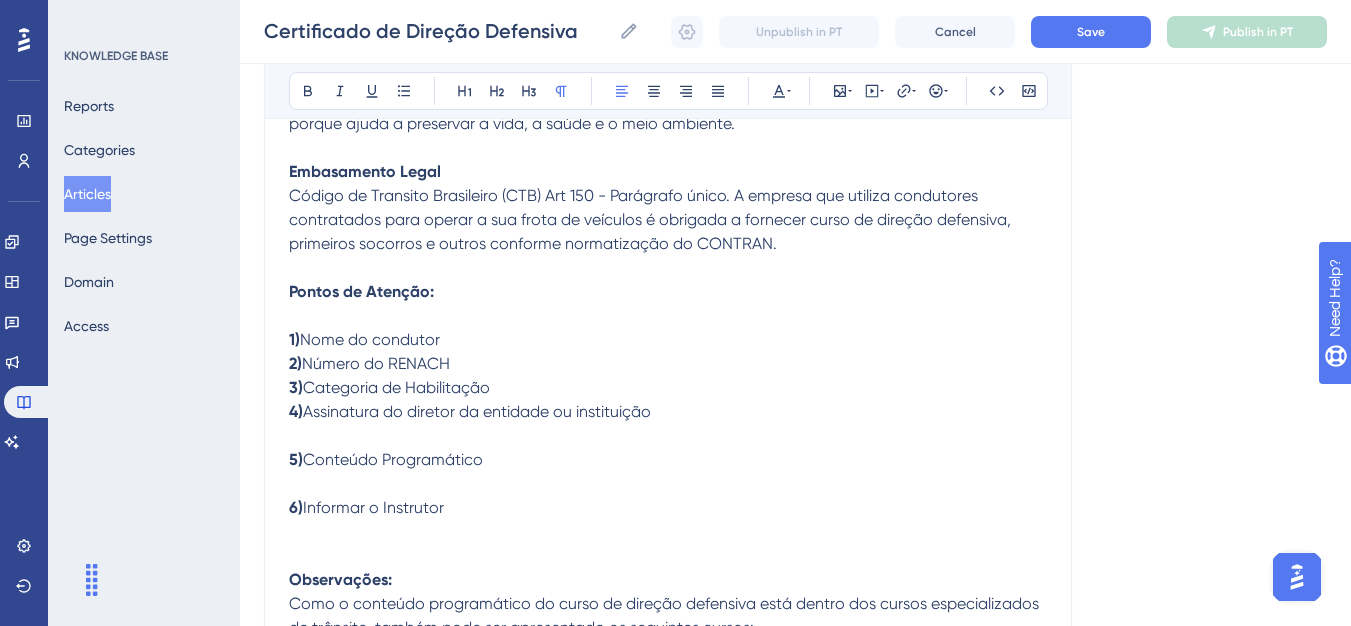 click on "1)  Nome do condutor 2)  Número do RENACH 3)  Categoria de Habilitação 4)  Assinatura do diretor da entidade ou instituição 5)  Conteúdo Programático 6)  Informar o Instrutor" at bounding box center [668, 436] 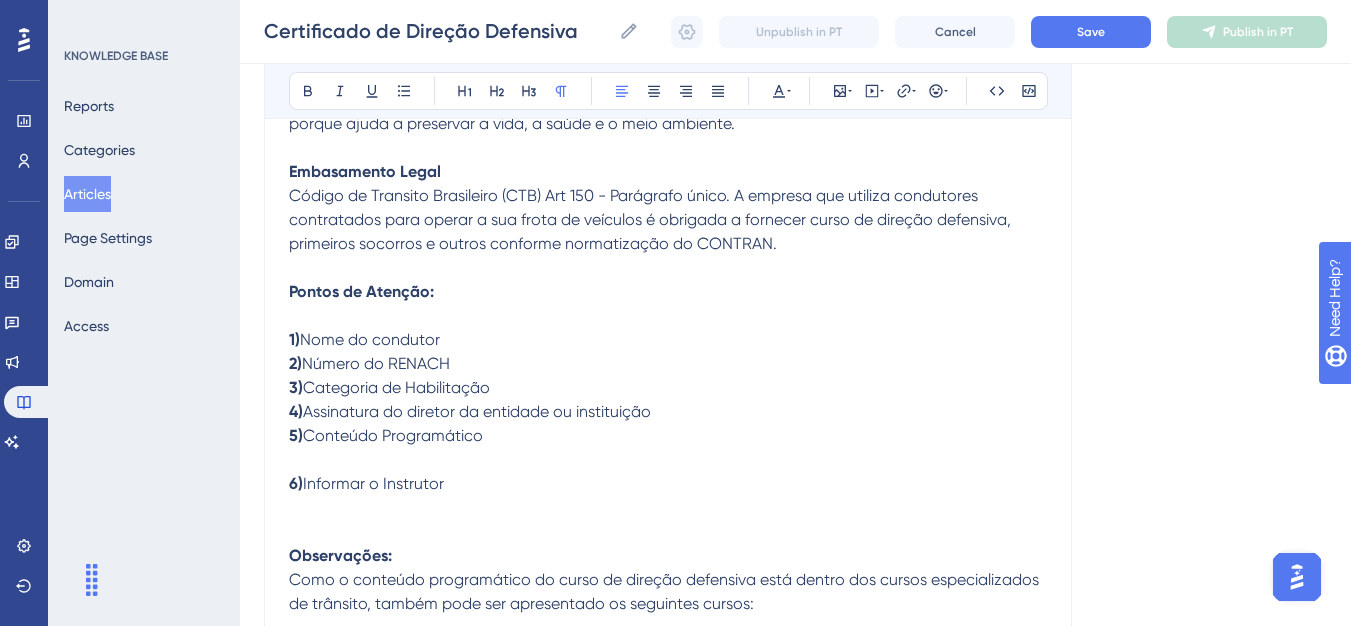 click on "1)  Nome do condutor 2)  Número do RENACH 3)  Categoria de Habilitação 4)  Assinatura do diretor da entidade ou instituição 5)  Conteúdo Programático 6)  Informar o Instrutor" at bounding box center (668, 424) 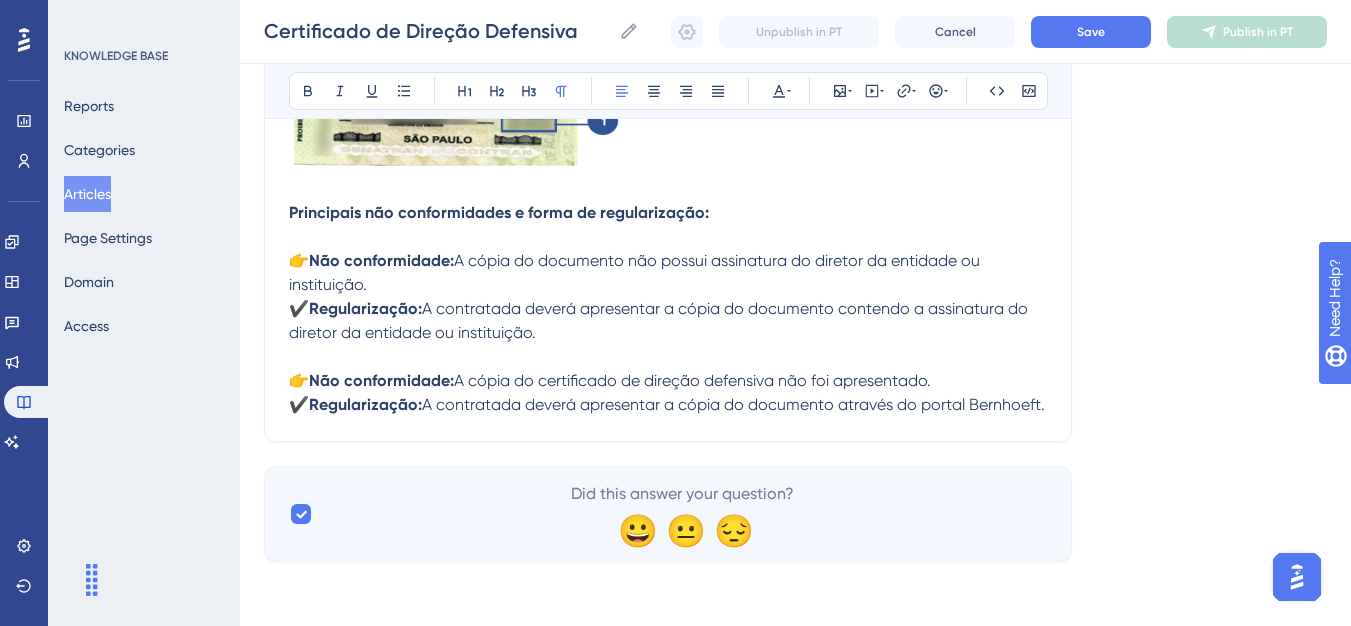 scroll, scrollTop: 1524, scrollLeft: 0, axis: vertical 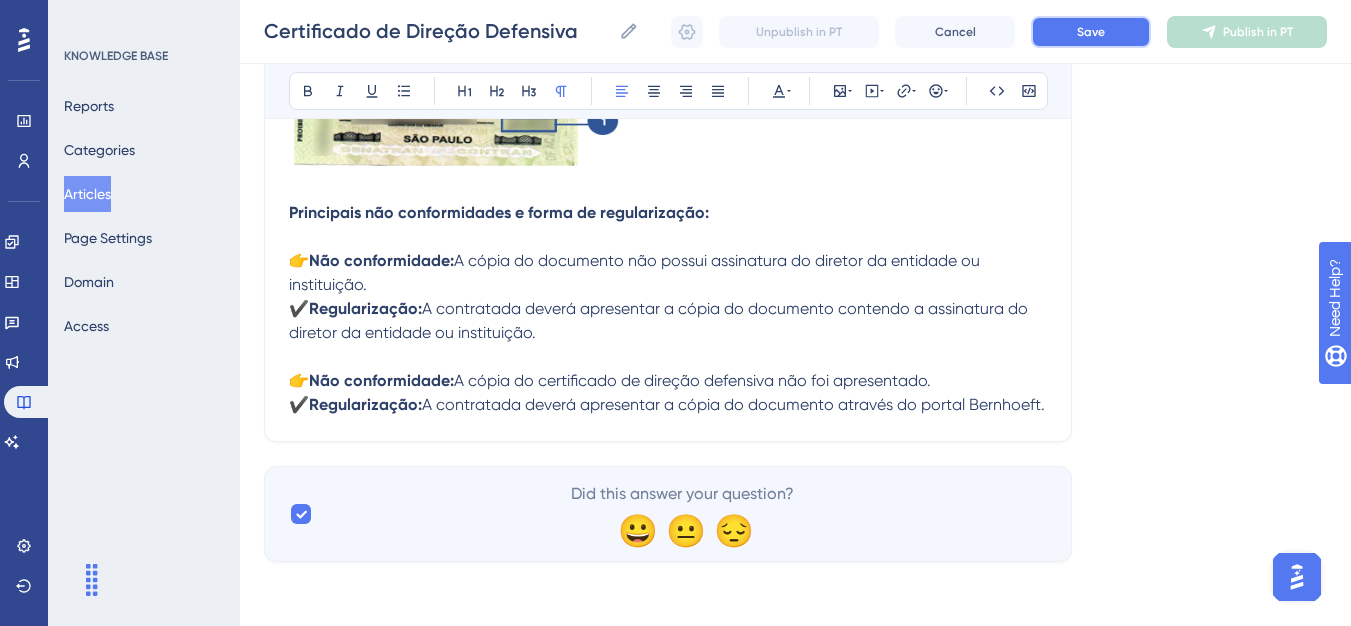 click on "Save" at bounding box center (1091, 32) 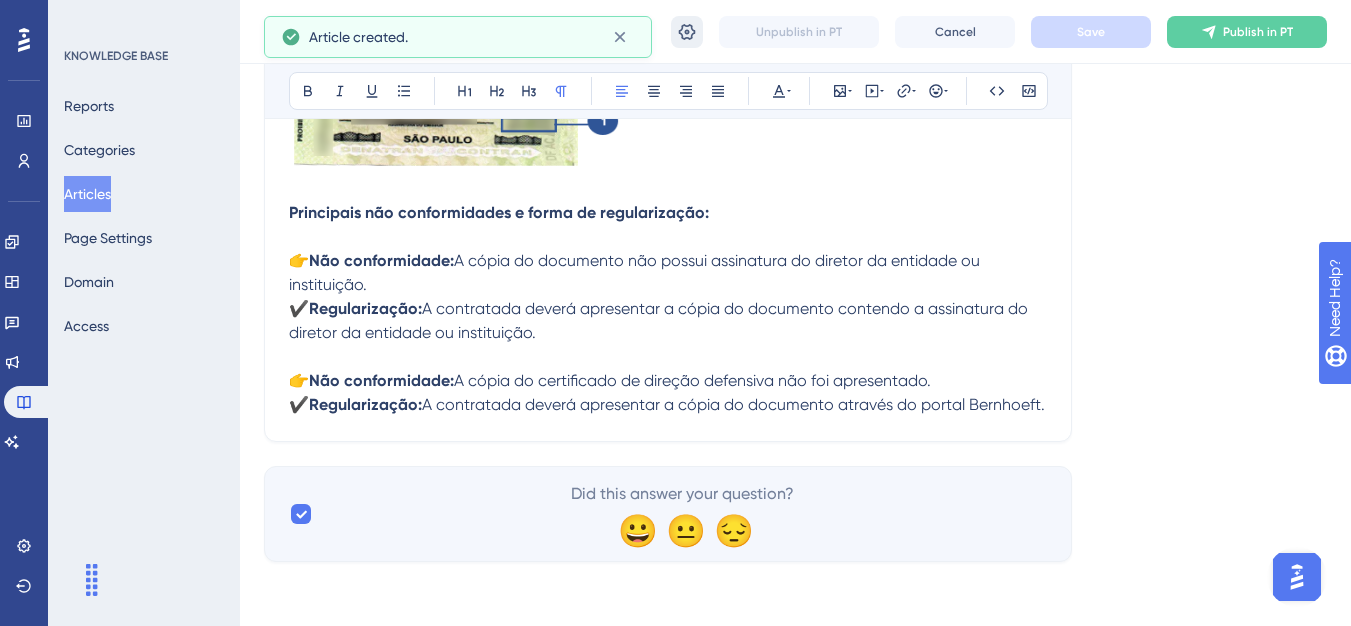 scroll, scrollTop: 909, scrollLeft: 0, axis: vertical 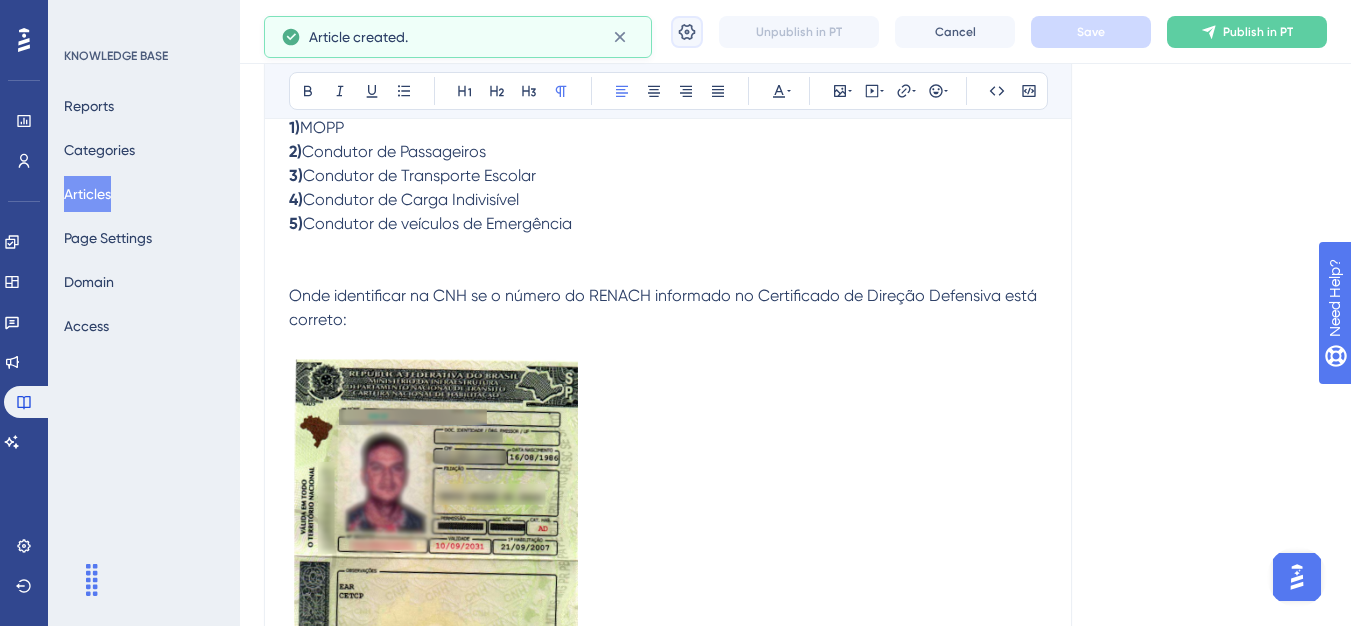 click at bounding box center [687, 32] 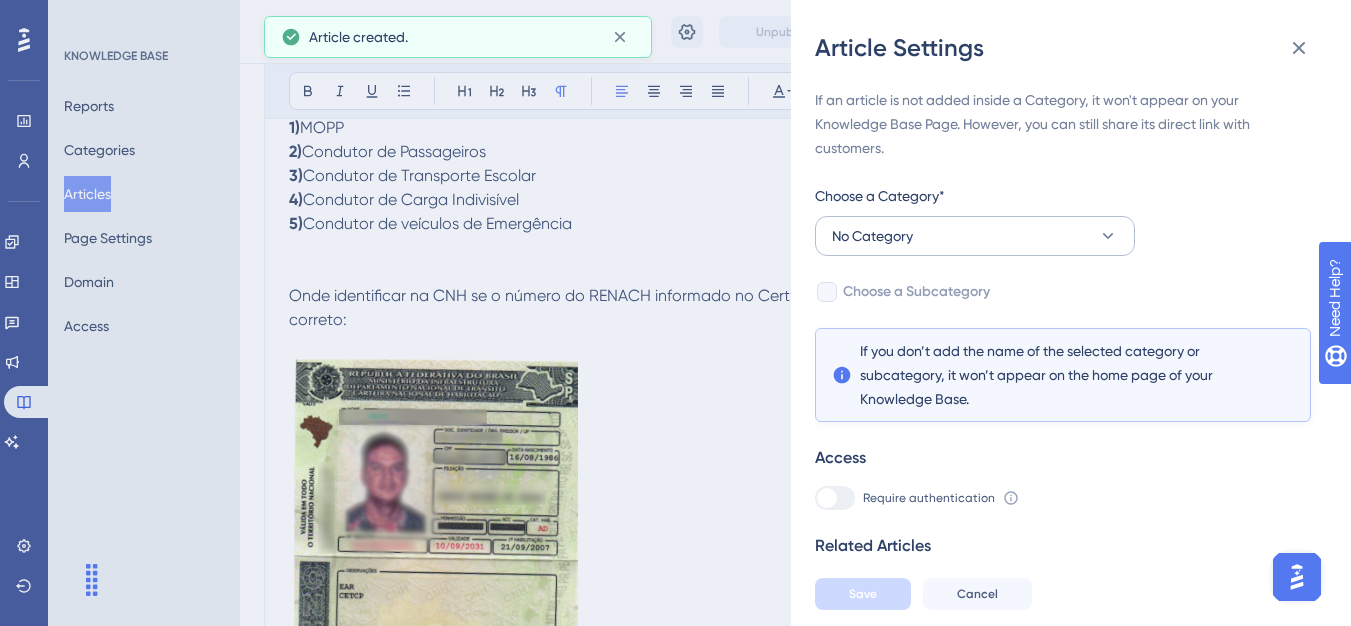 click on "If an article is not added inside a Category, it won't appear on your Knowledge Base Page. However, you can still share its direct link with customers. Choose a Category* No Category Choose a Subcategory If you don’t add the name of the selected category or subcategory, it won’t appear on the home page of your Knowledge Base. Access Require authentication To change this setting you should manage your access preferences  under the Access tab. Learn more Related Articles Add Related Articles" at bounding box center [1063, 357] 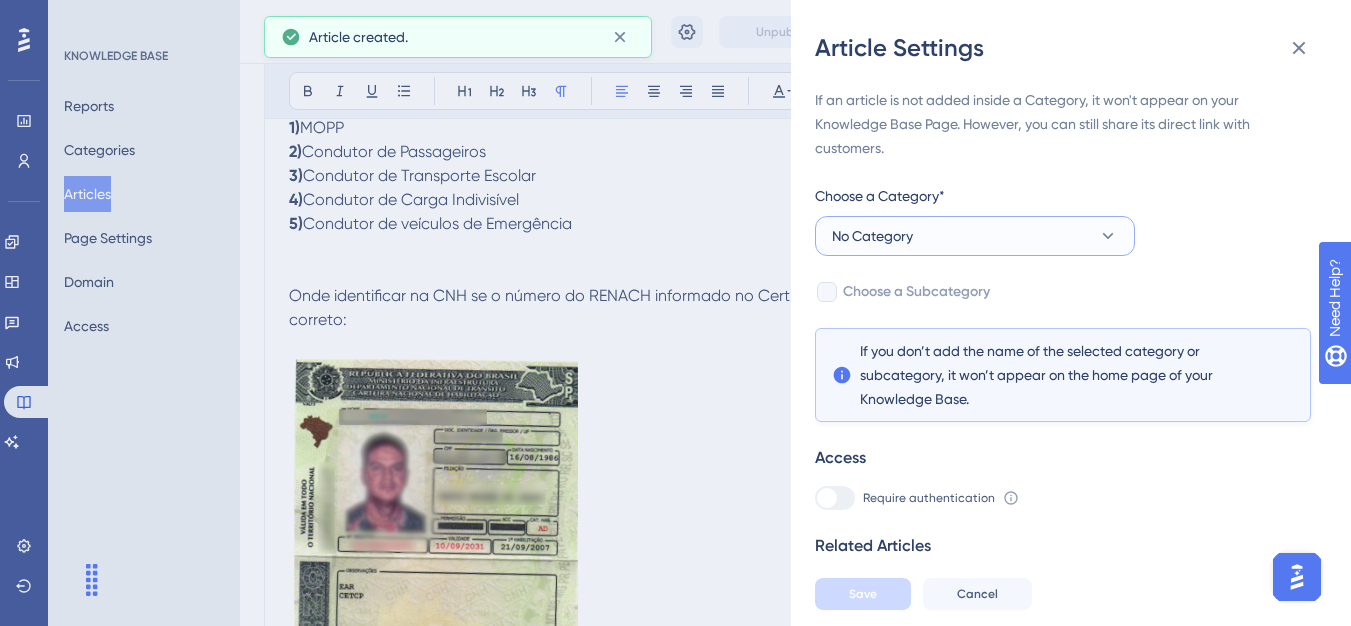 click 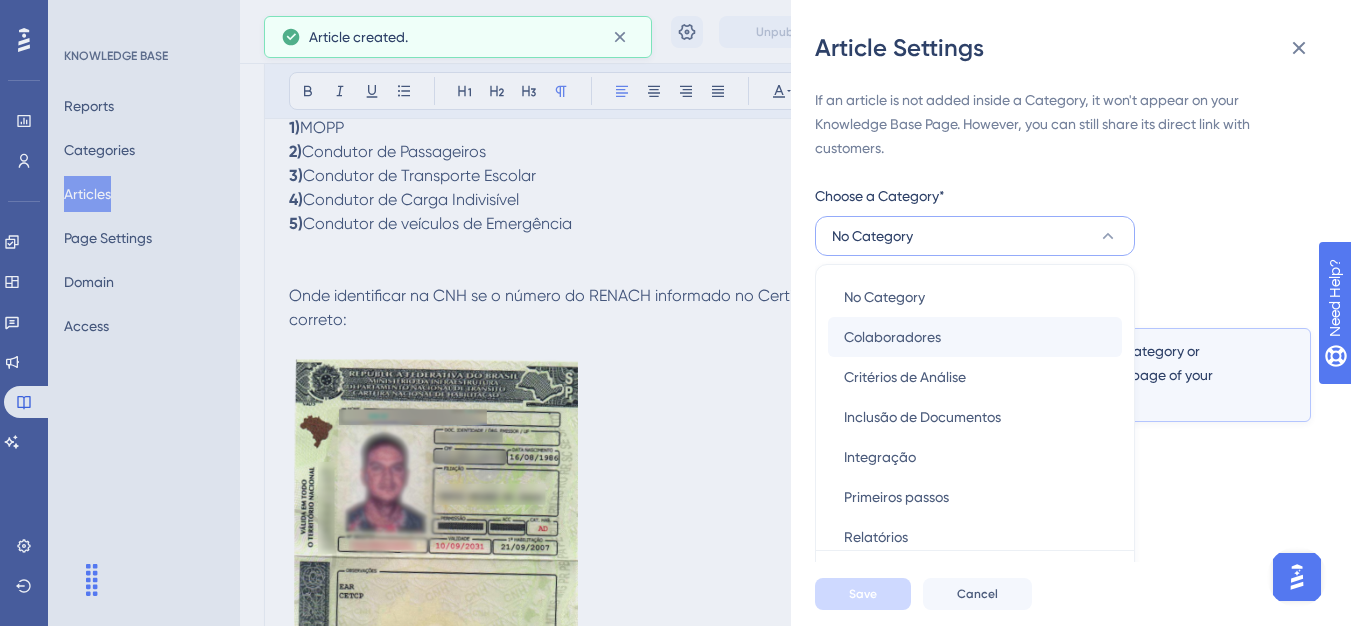 scroll, scrollTop: 49, scrollLeft: 0, axis: vertical 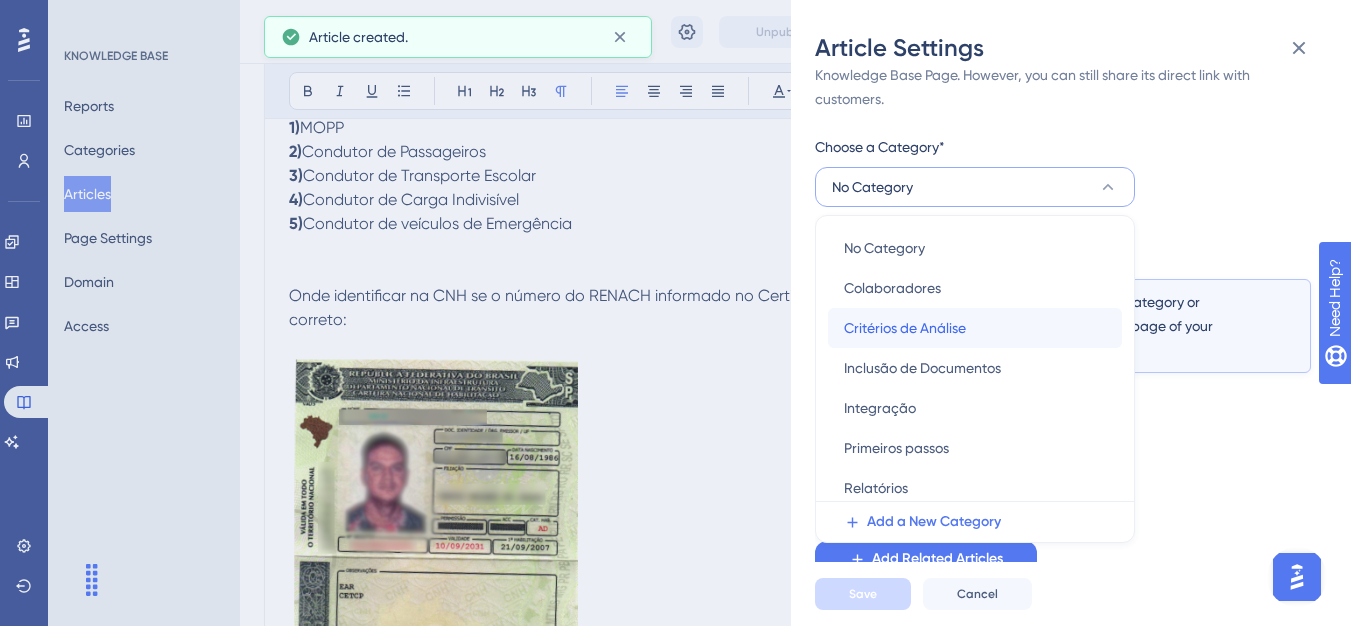 click on "Critérios de Análise" at bounding box center [905, 328] 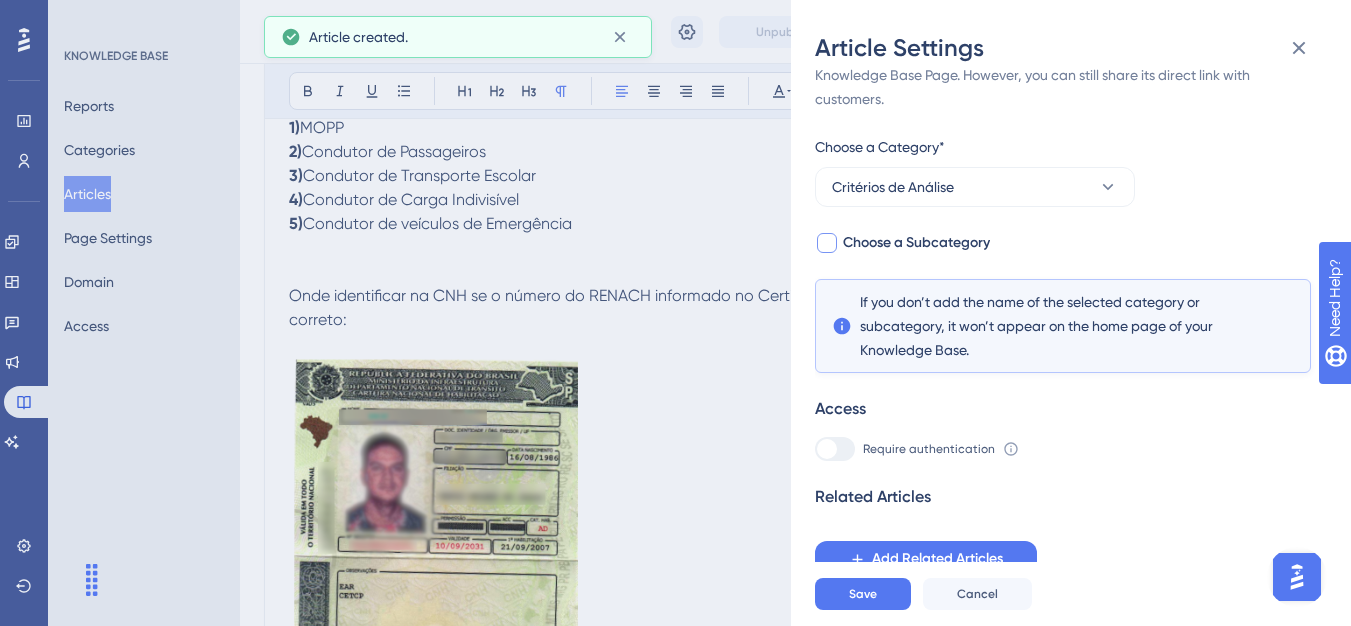 click on "Choose a Subcategory" at bounding box center [916, 243] 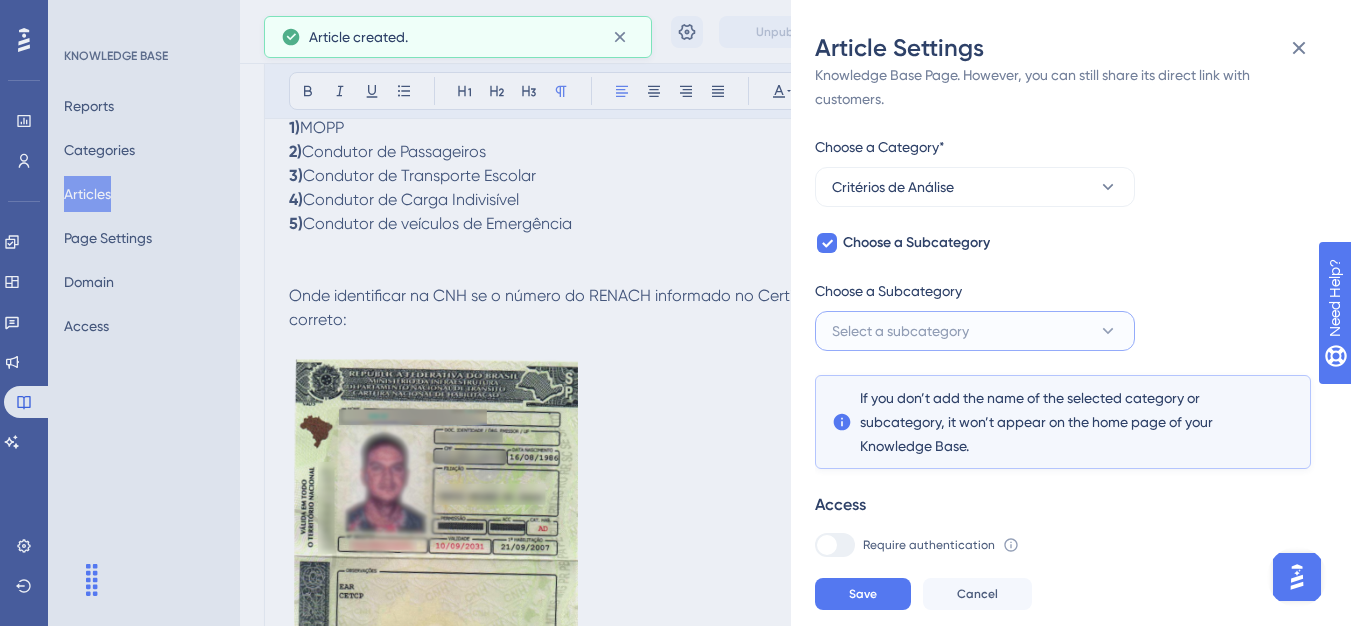 click on "Select a subcategory" at bounding box center (900, 331) 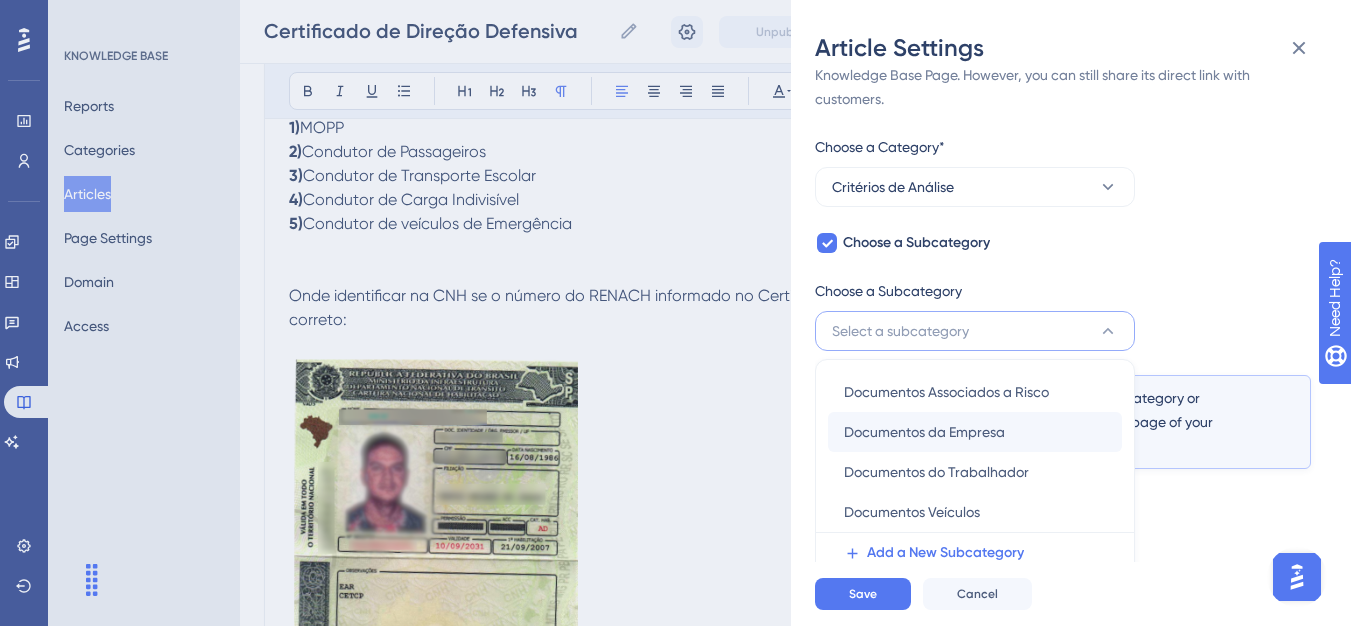scroll, scrollTop: 145, scrollLeft: 0, axis: vertical 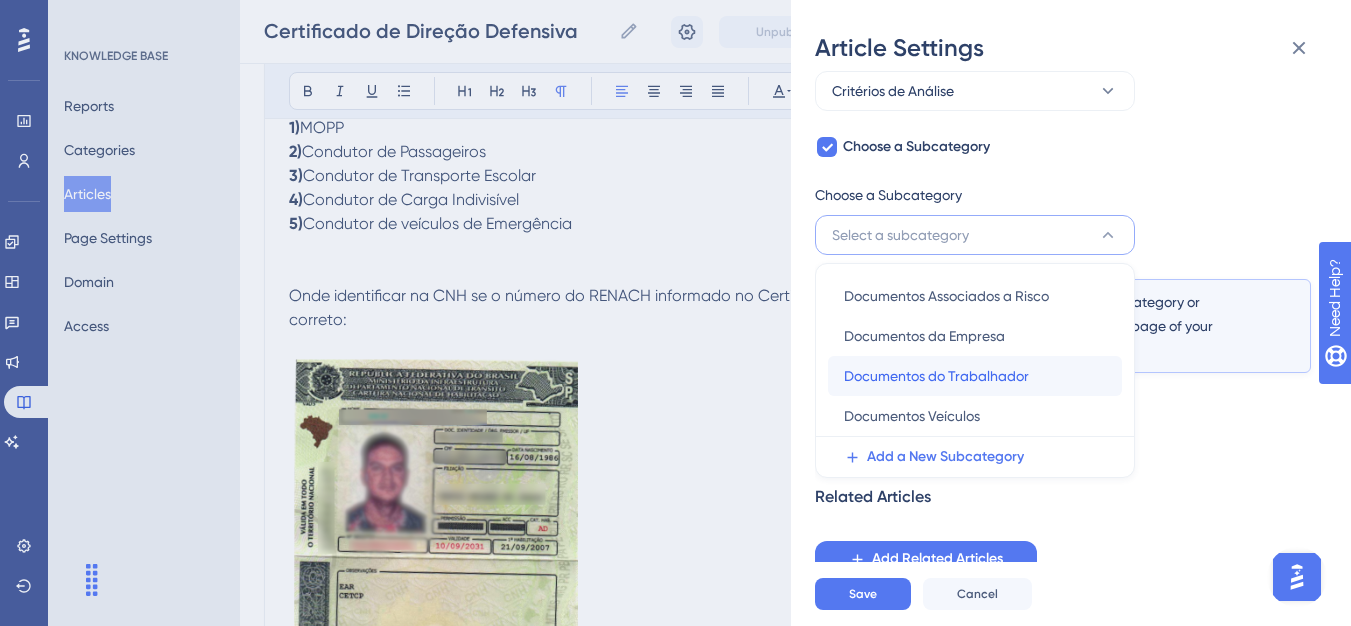 click on "Documentos do Trabalhador" at bounding box center [936, 376] 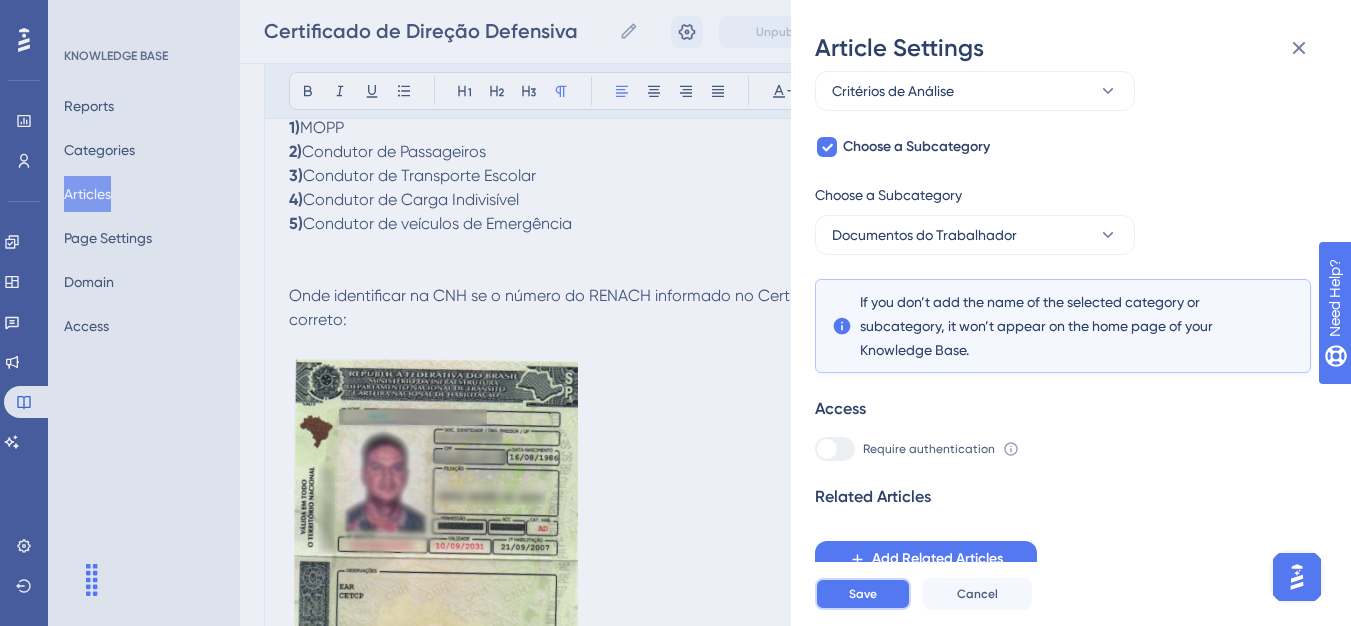 click on "Save" at bounding box center (863, 594) 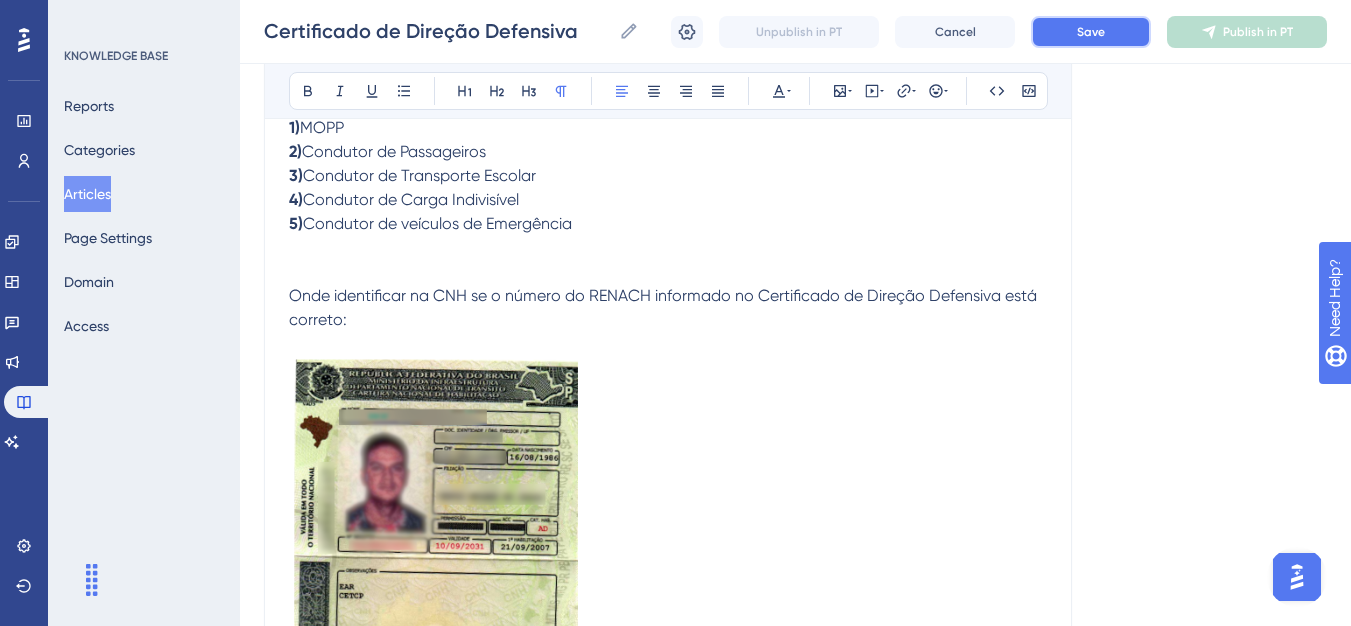 click on "Save" at bounding box center [1091, 32] 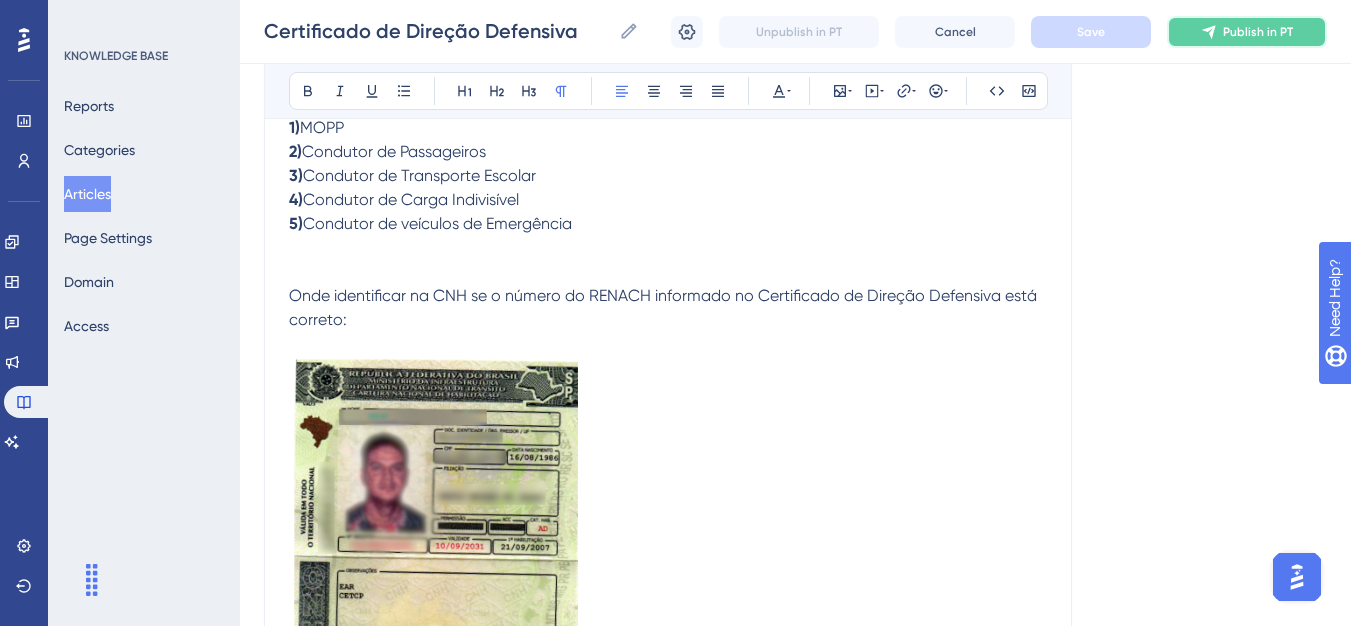 click on "Publish in PT" at bounding box center [1258, 32] 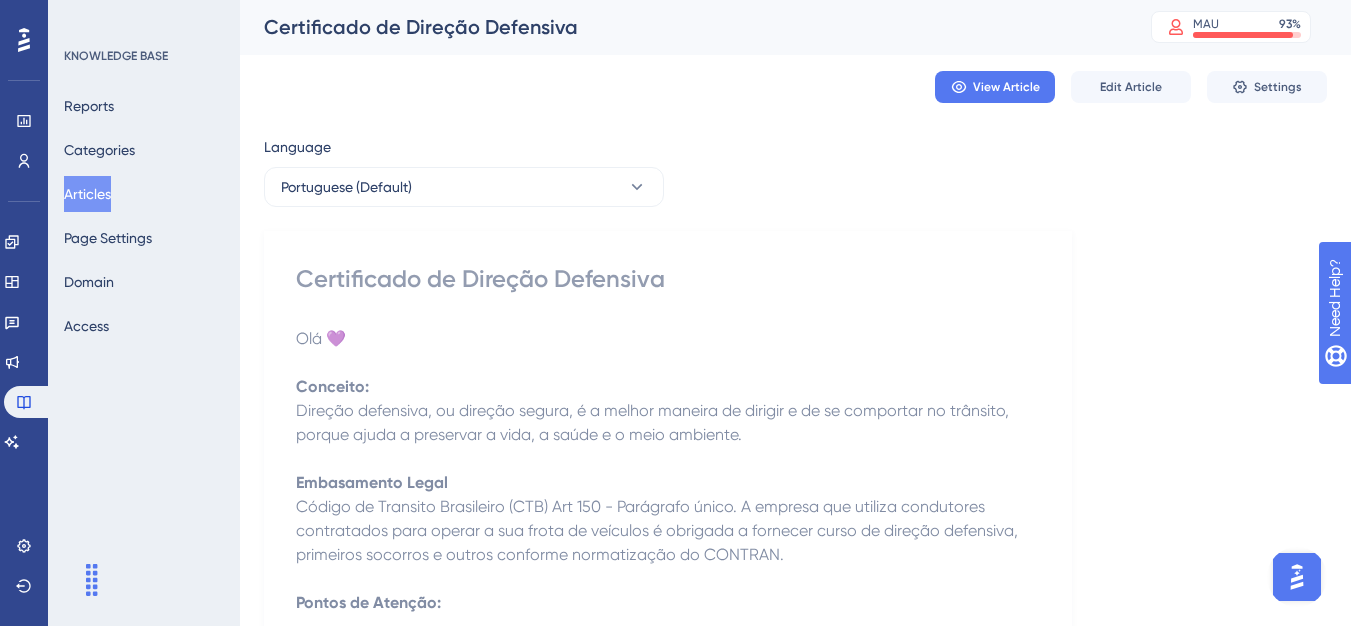 scroll, scrollTop: 0, scrollLeft: 0, axis: both 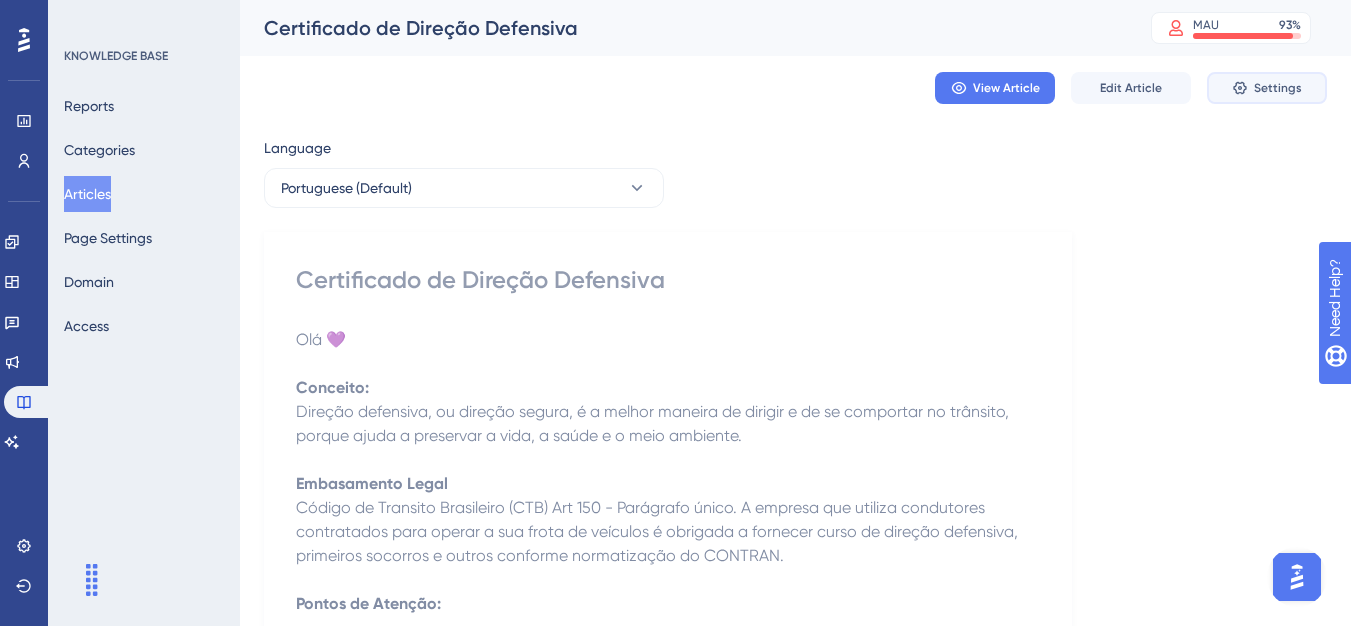 click on "Settings" at bounding box center [1267, 88] 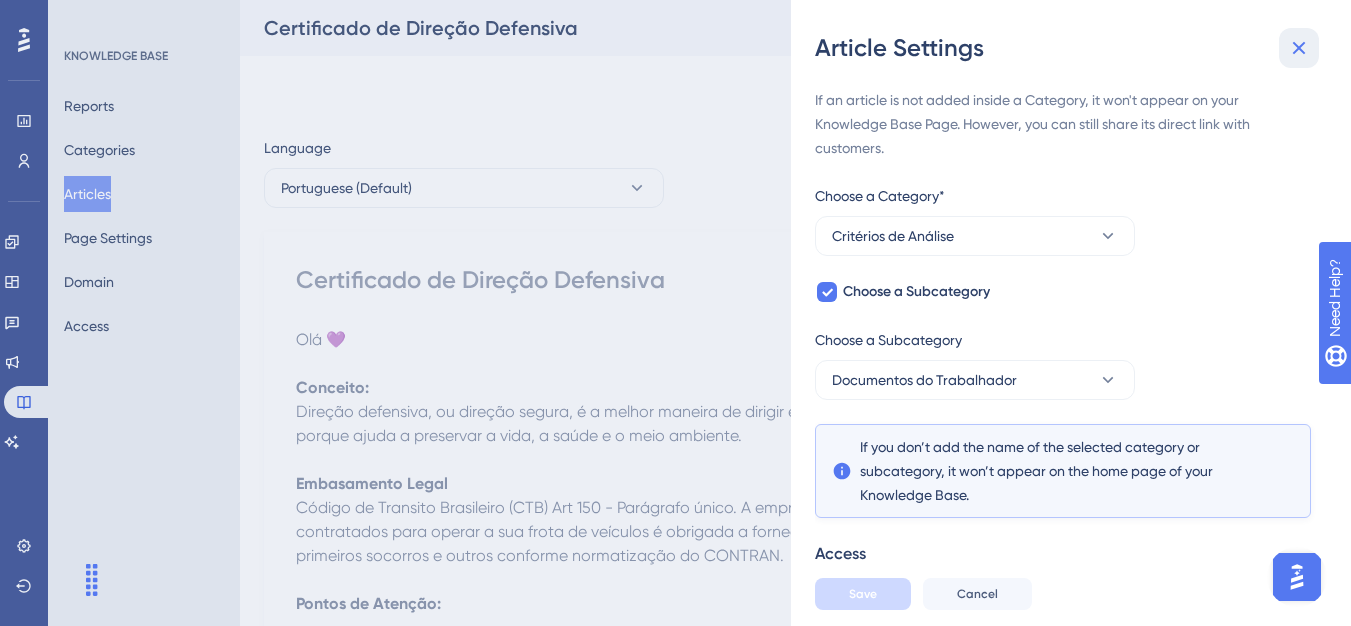 click 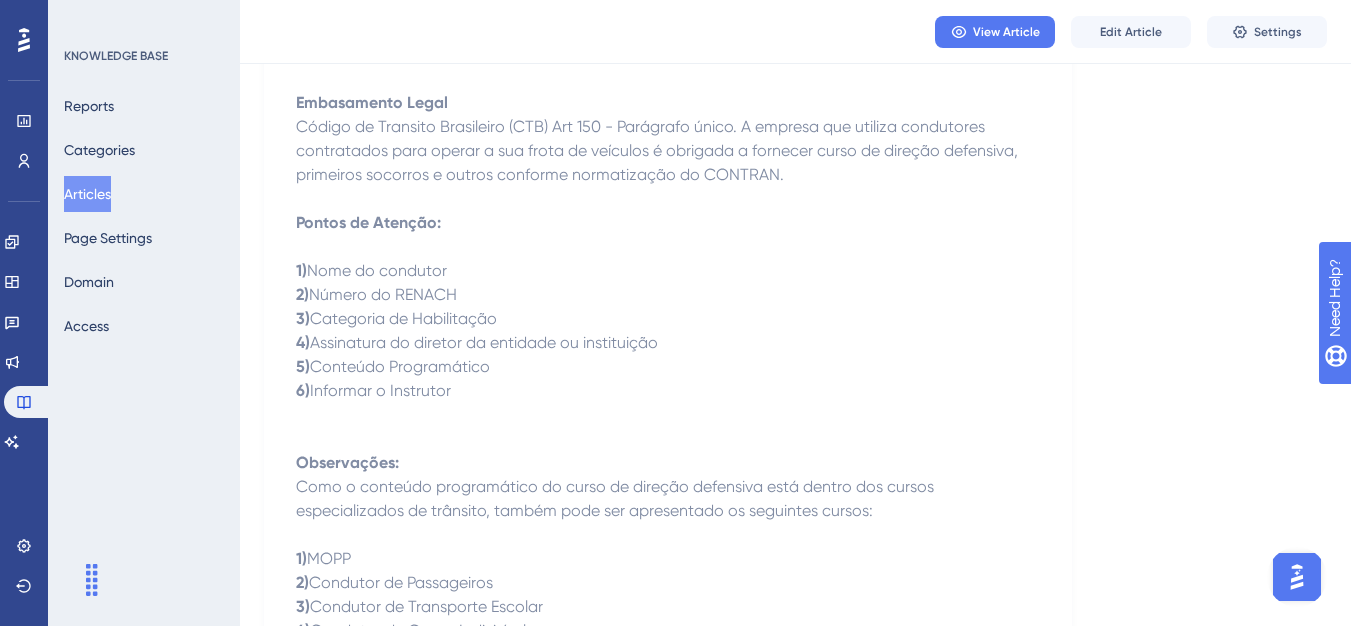 scroll, scrollTop: 400, scrollLeft: 0, axis: vertical 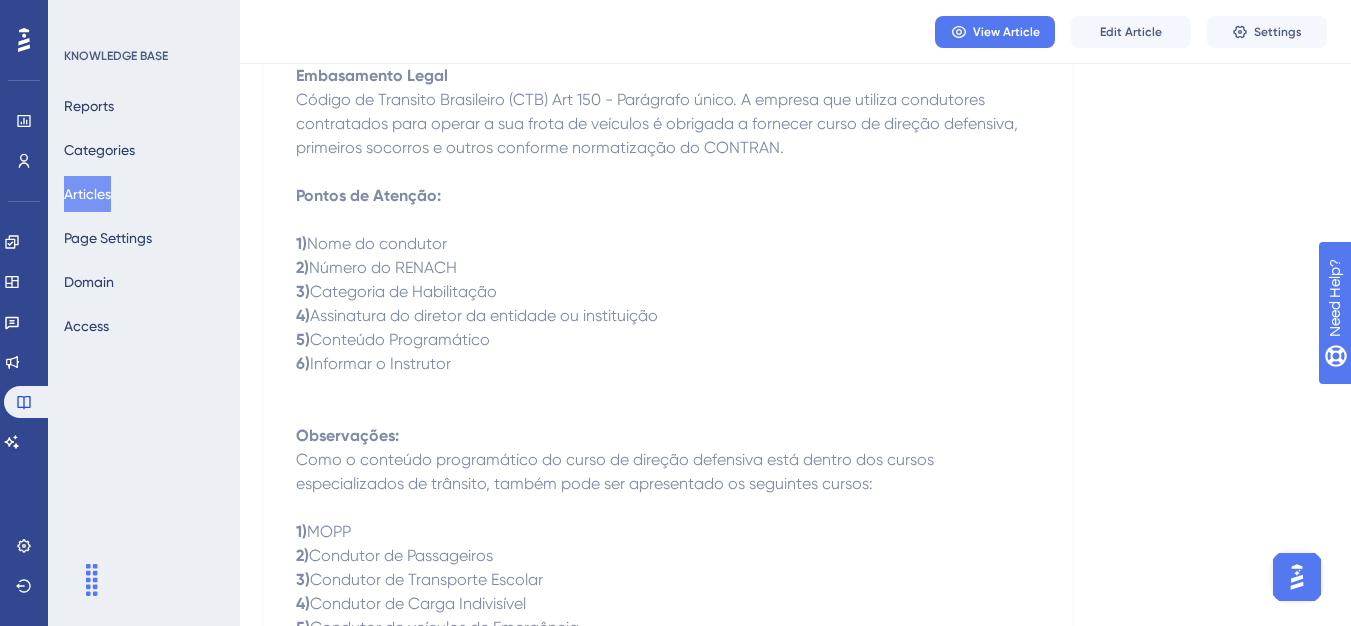 click on "Articles" at bounding box center [87, 194] 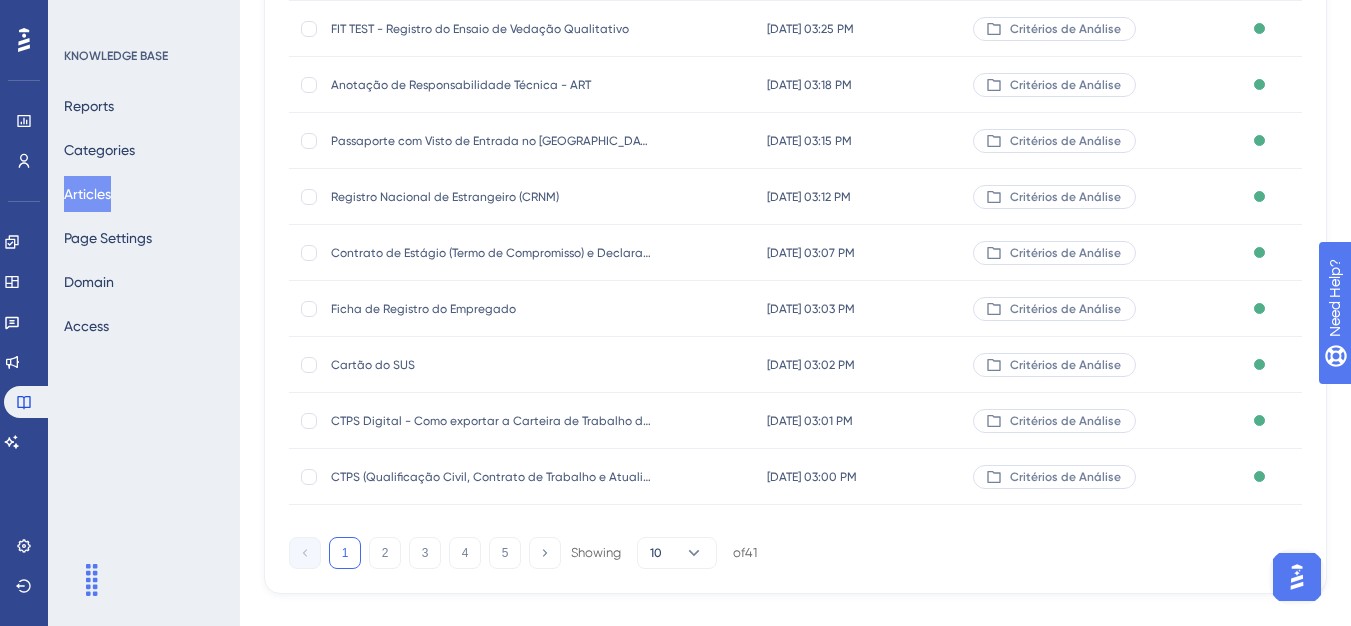 scroll, scrollTop: 0, scrollLeft: 0, axis: both 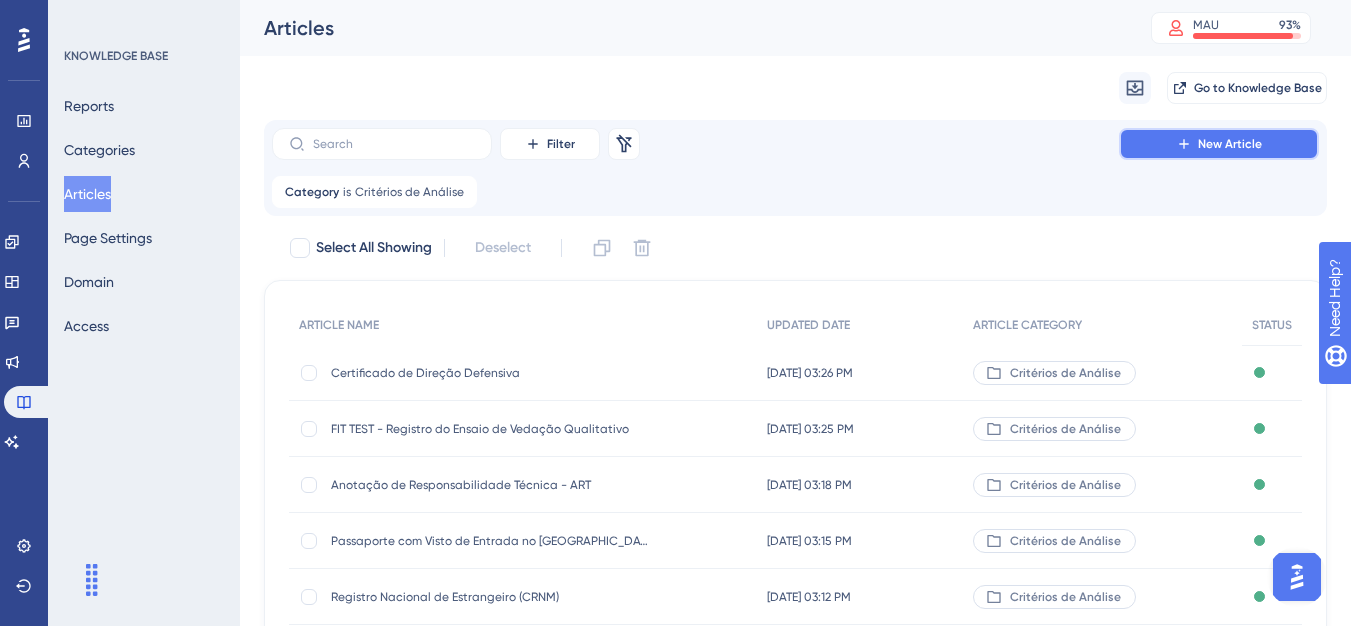 click on "New Article" at bounding box center (1219, 144) 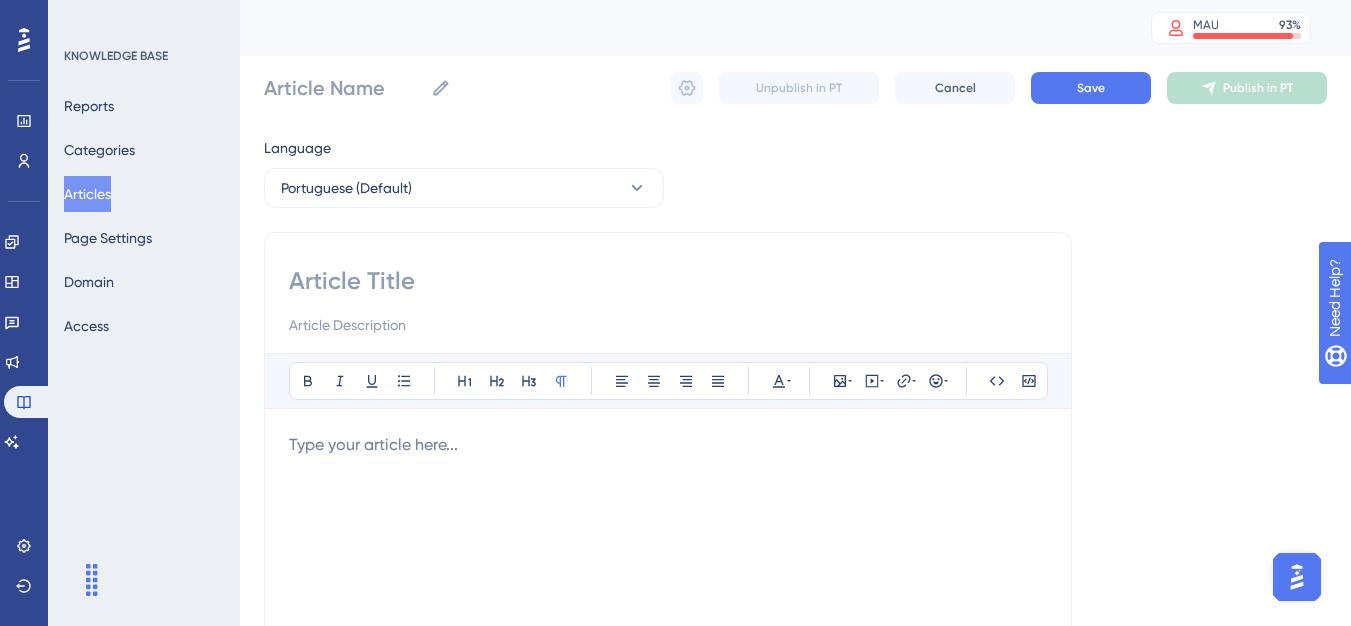 click at bounding box center (668, 281) 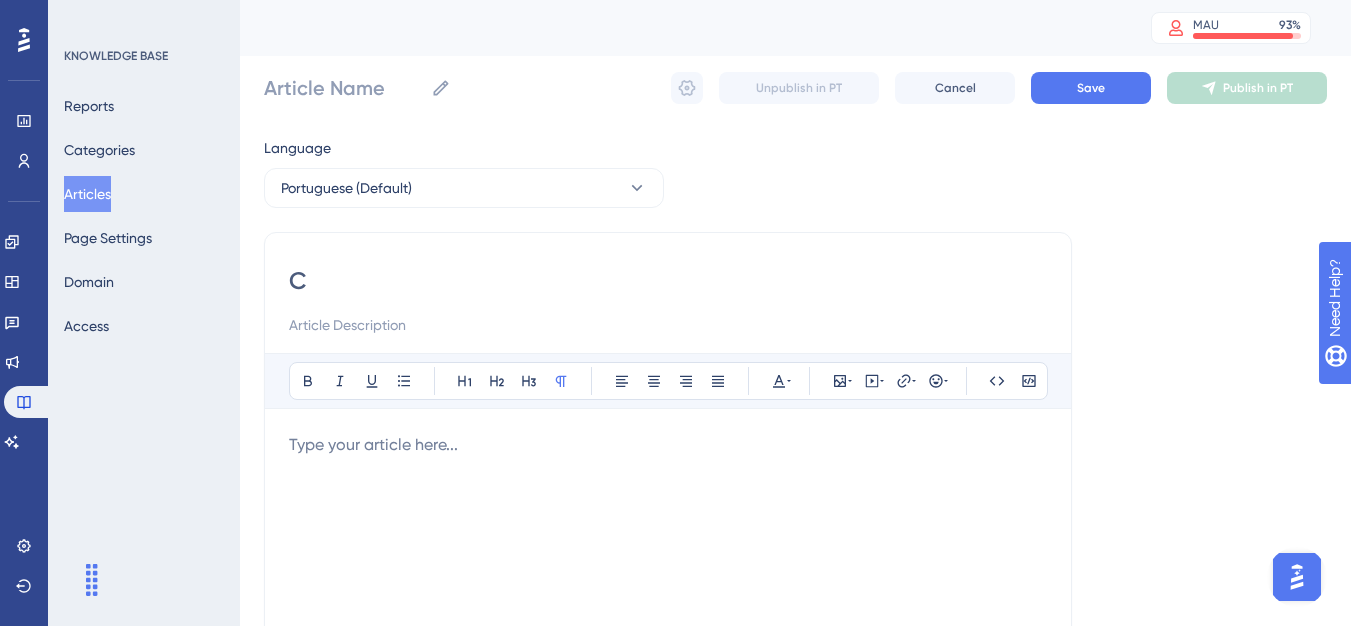type on "C" 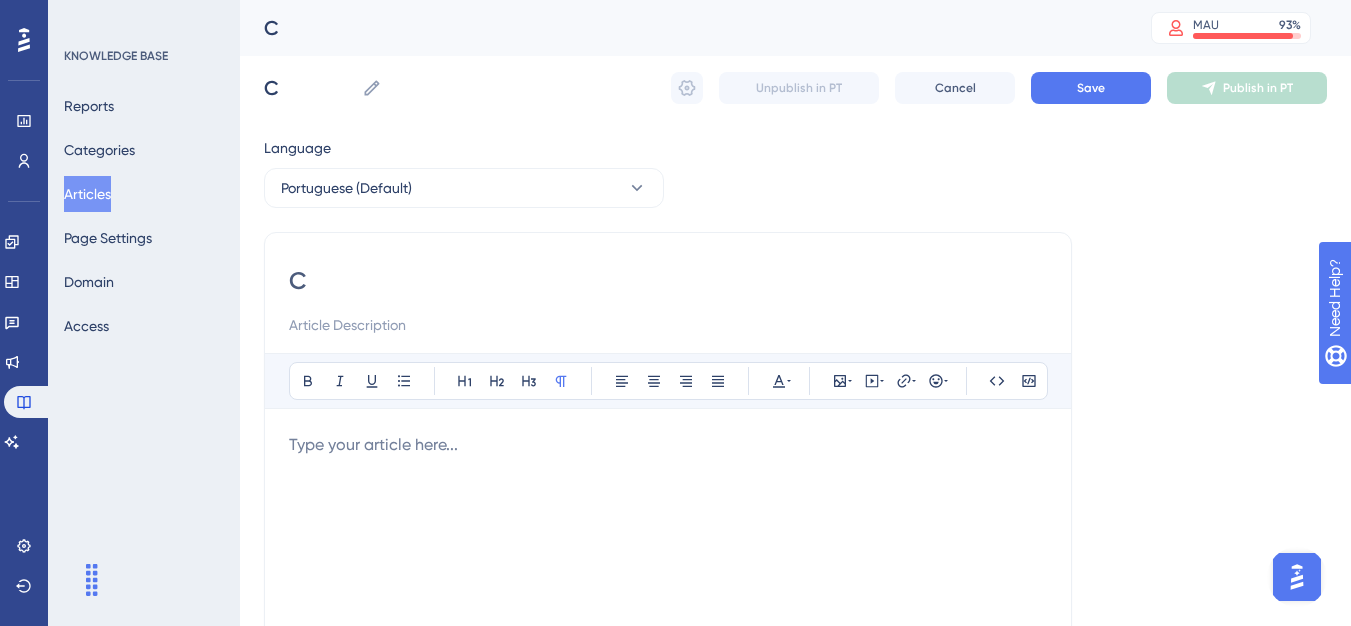 paste on "rachá para Operador de Equipamentos de Transporte Motorizado" 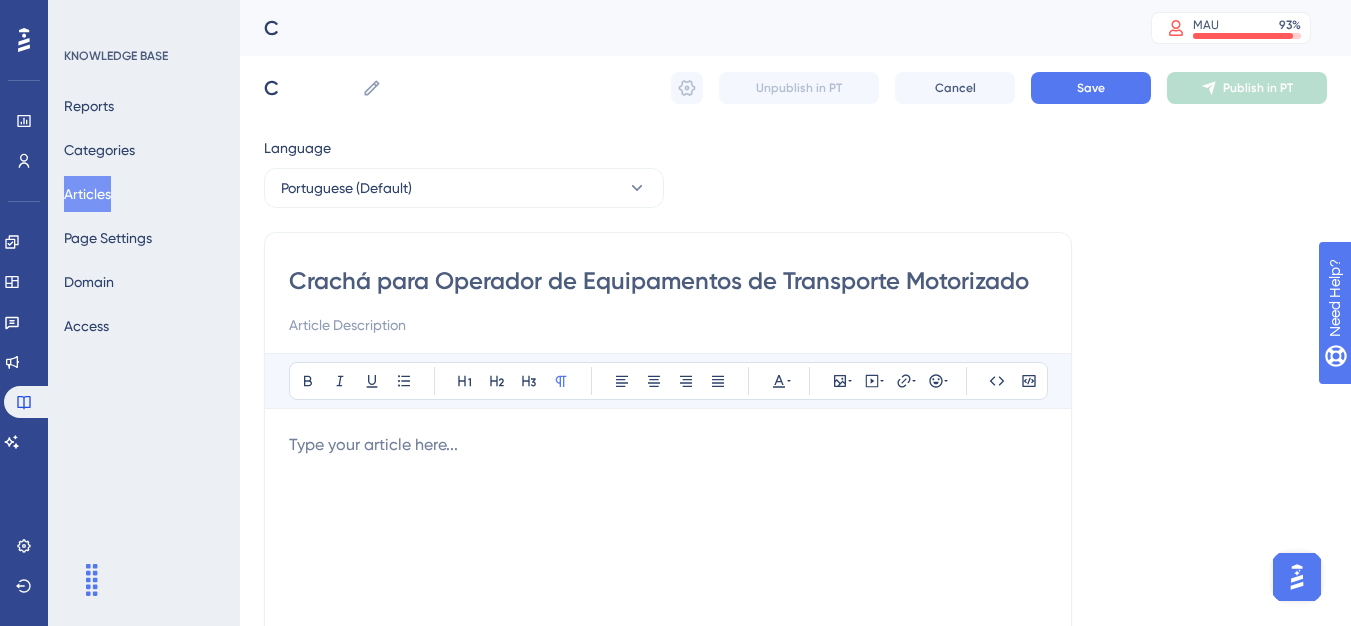 type on "Crachá para Operador de Equipamentos de Transporte Motorizado" 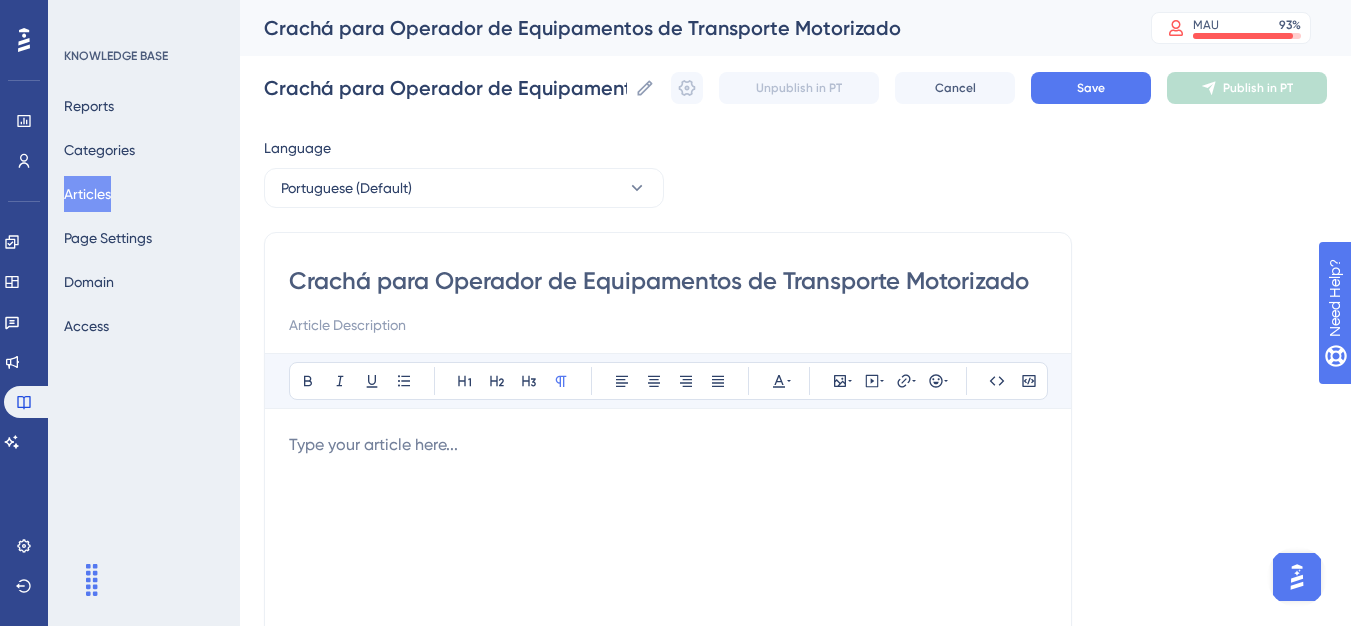 type on "Crachá para Operador de Equipamentos de Transporte Motorizado" 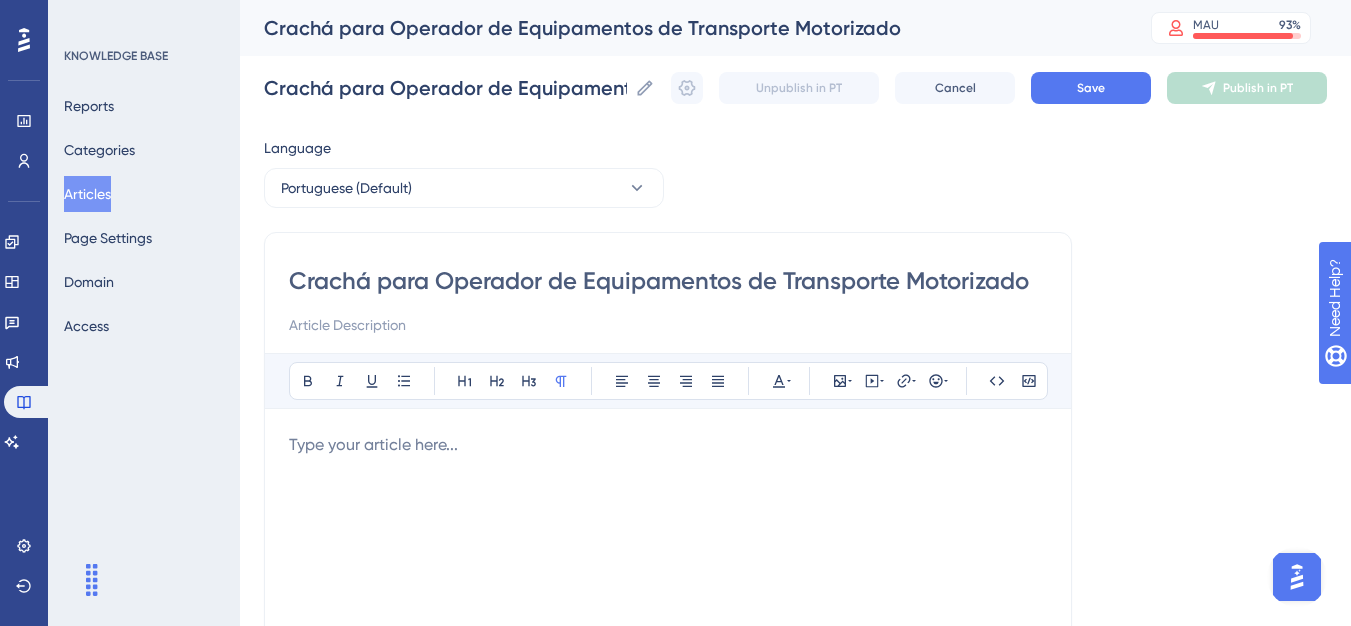 click at bounding box center [668, 445] 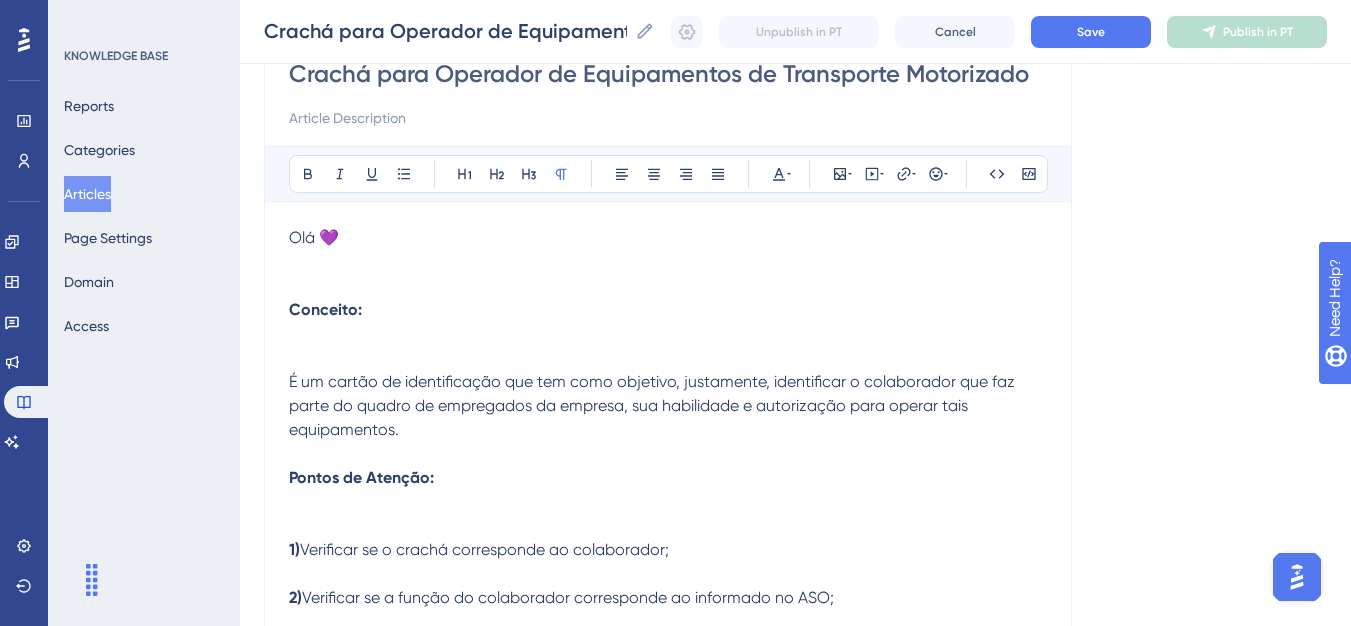 scroll, scrollTop: 197, scrollLeft: 0, axis: vertical 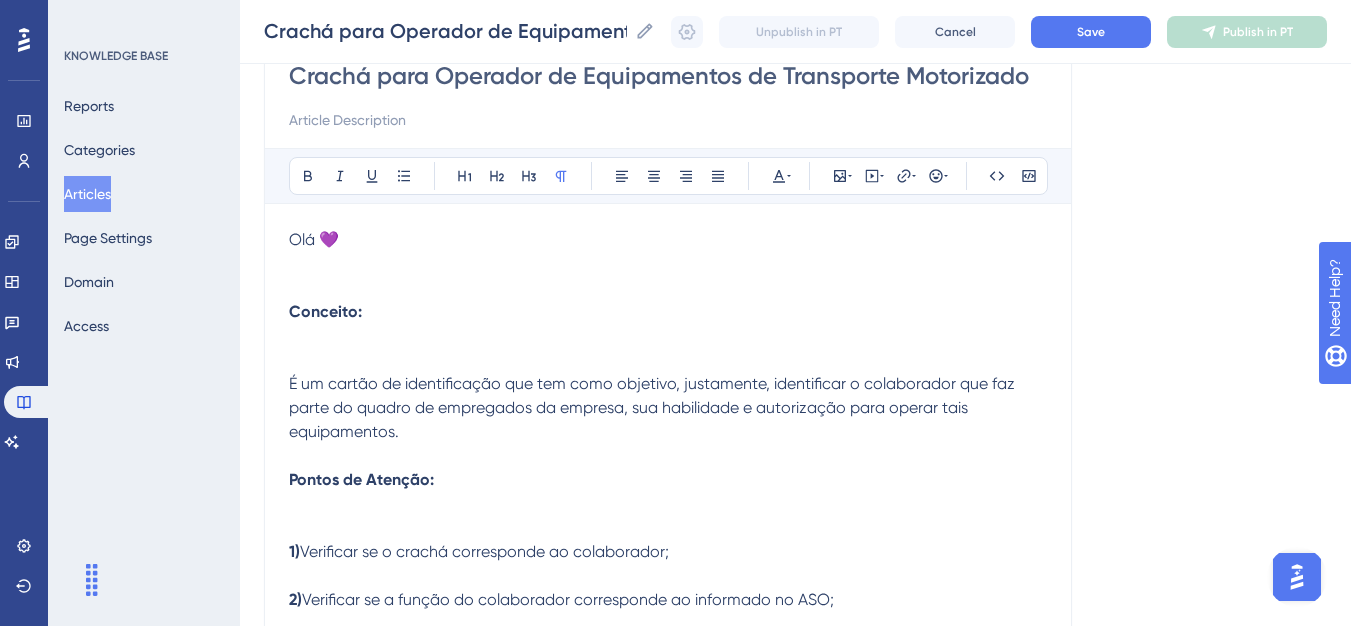 click on "Pontos de Atenção: 1)  Verificar se o crachá corresponde ao colaborador; 2)  Verificar se a função do colaborador corresponde ao informado no ASO; 3)  Verificar se o documento está dentro da validade (1 ano); 4)  Verificar identificação da empresa." at bounding box center [668, 588] 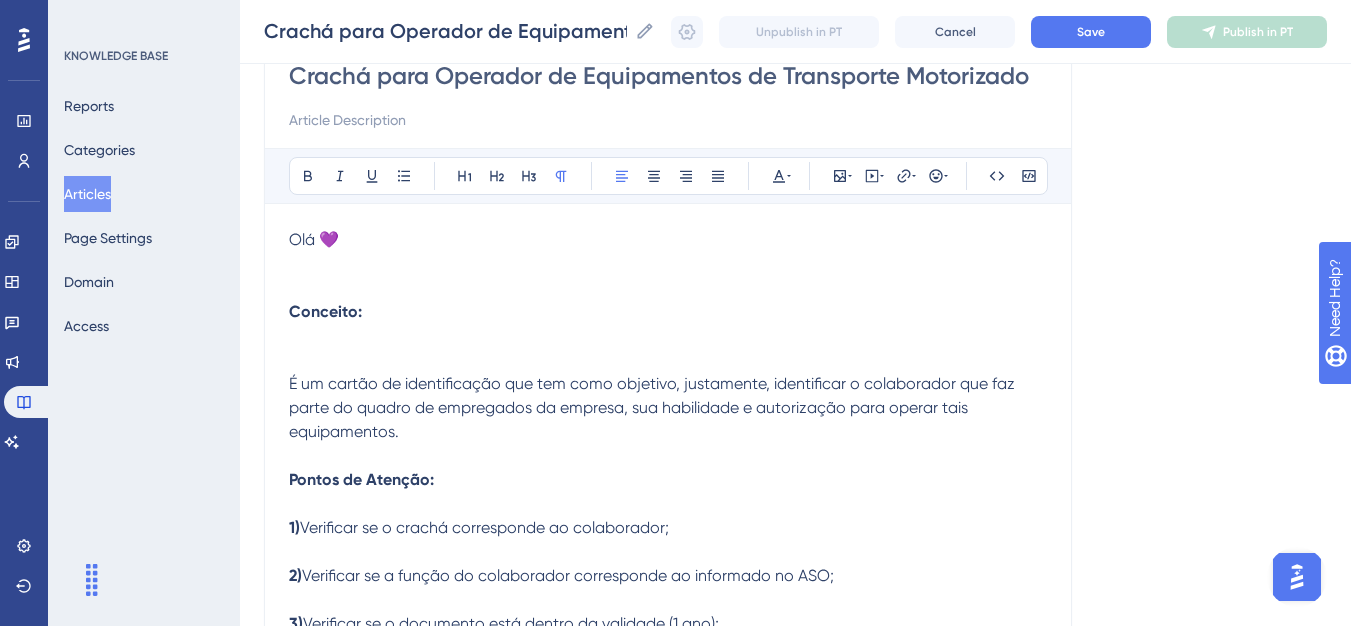 click on "Pontos de Atenção: 1)  Verificar se o crachá corresponde ao colaborador; 2)  Verificar se a função do colaborador corresponde ao informado no ASO; 3)  Verificar se o documento está dentro da validade (1 ano); 4)  Verificar identificação da empresa." at bounding box center [668, 576] 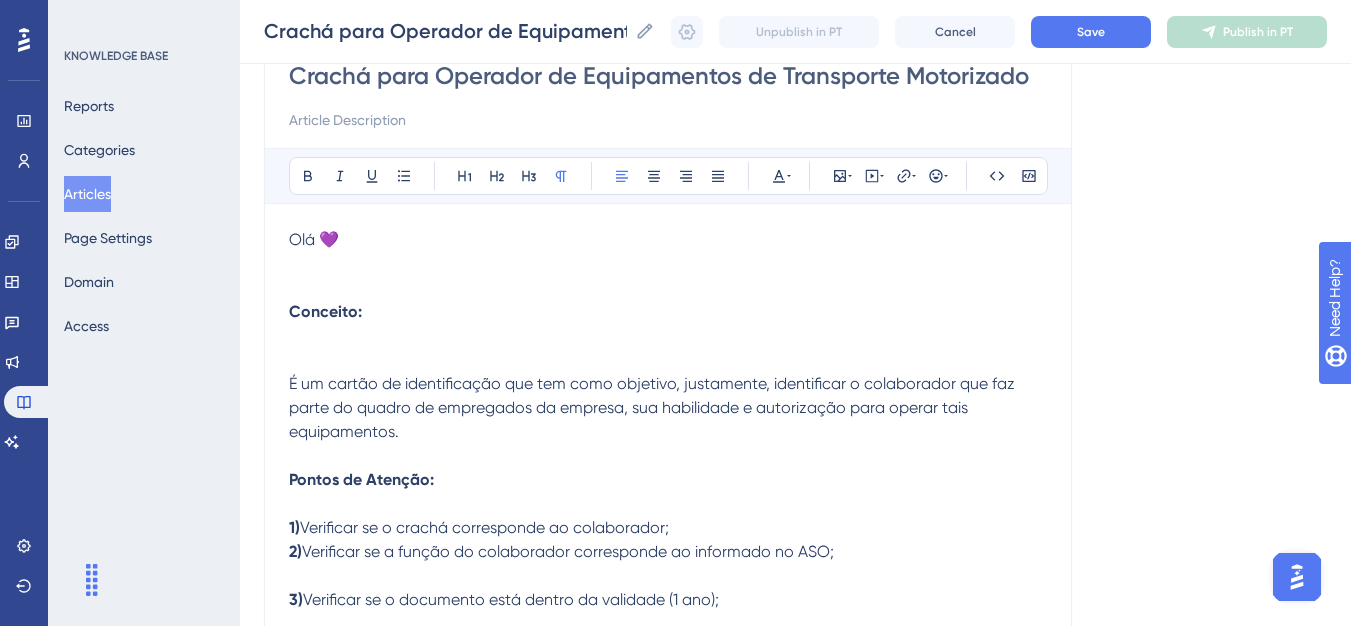 click on "Pontos de Atenção: 1)  Verificar se o crachá corresponde ao colaborador; 2)  Verificar se a função do colaborador corresponde ao informado no ASO; 3)  Verificar se o documento está dentro da validade (1 ano); 4)  Verificar identificação da empresa." at bounding box center (668, 564) 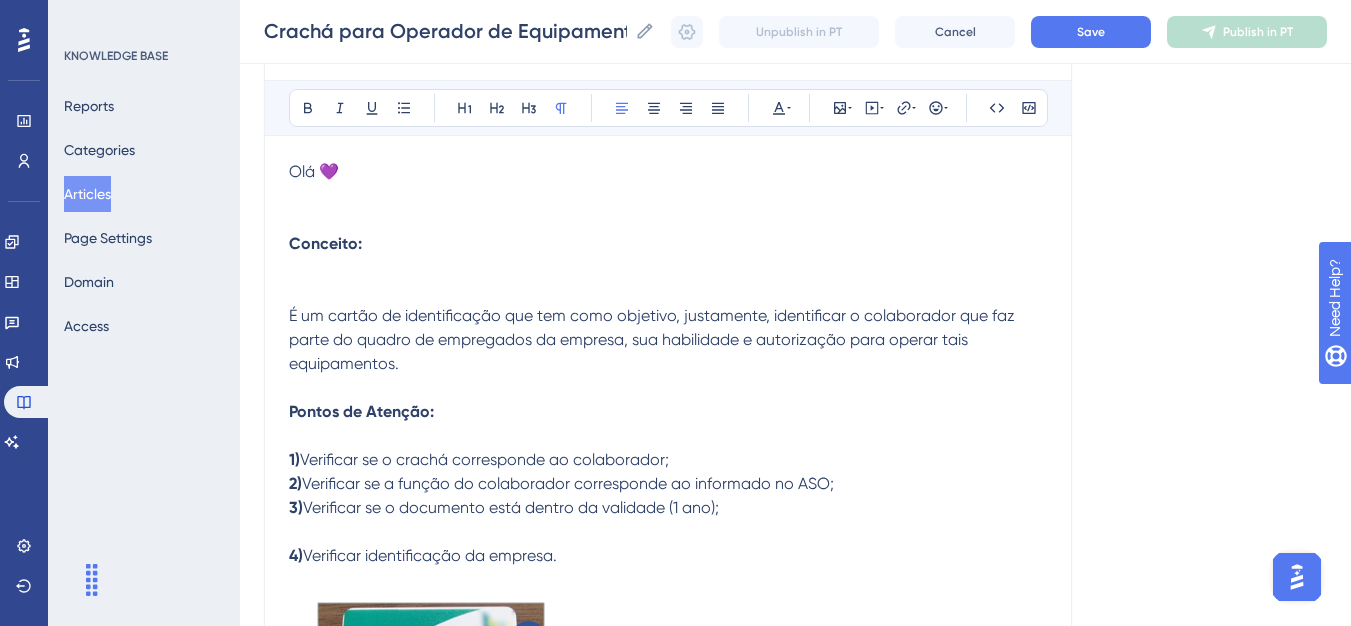 scroll, scrollTop: 397, scrollLeft: 0, axis: vertical 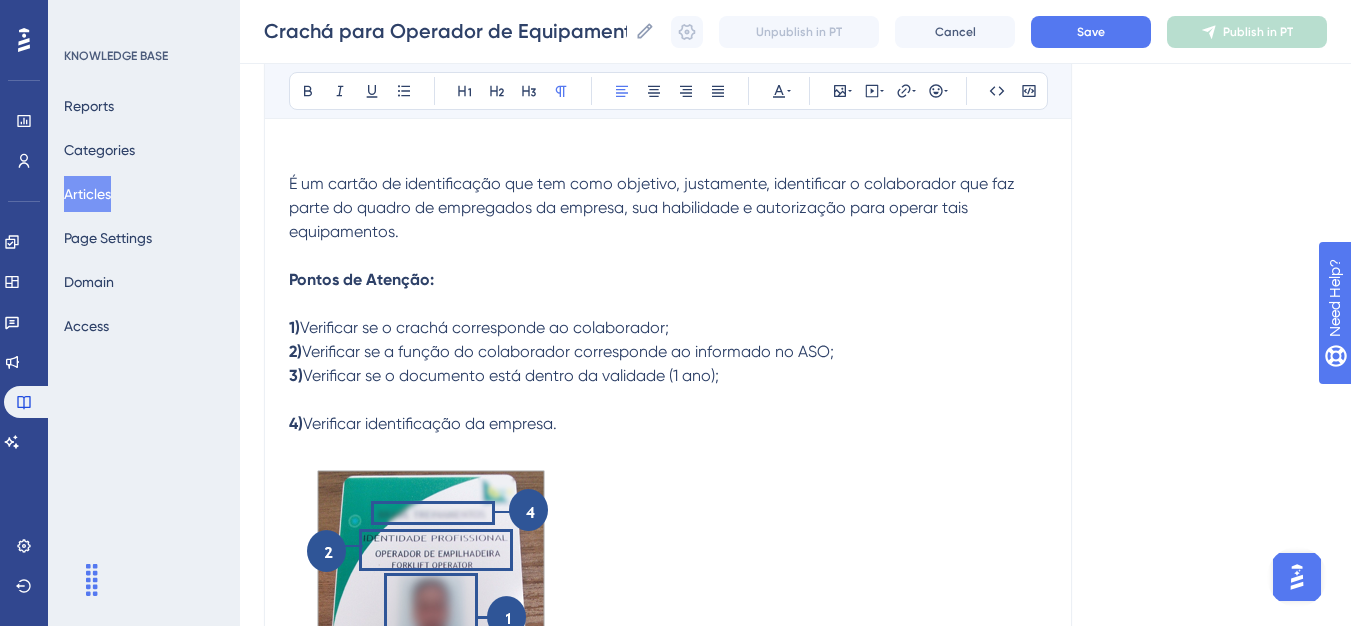 click on "Pontos de Atenção: 1)  Verificar se o crachá corresponde ao colaborador; 2)  Verificar se a função do colaborador corresponde ao informado no ASO; 3)  Verificar se o documento está dentro da validade (1 ano); 4)  Verificar identificação da empresa." at bounding box center (668, 352) 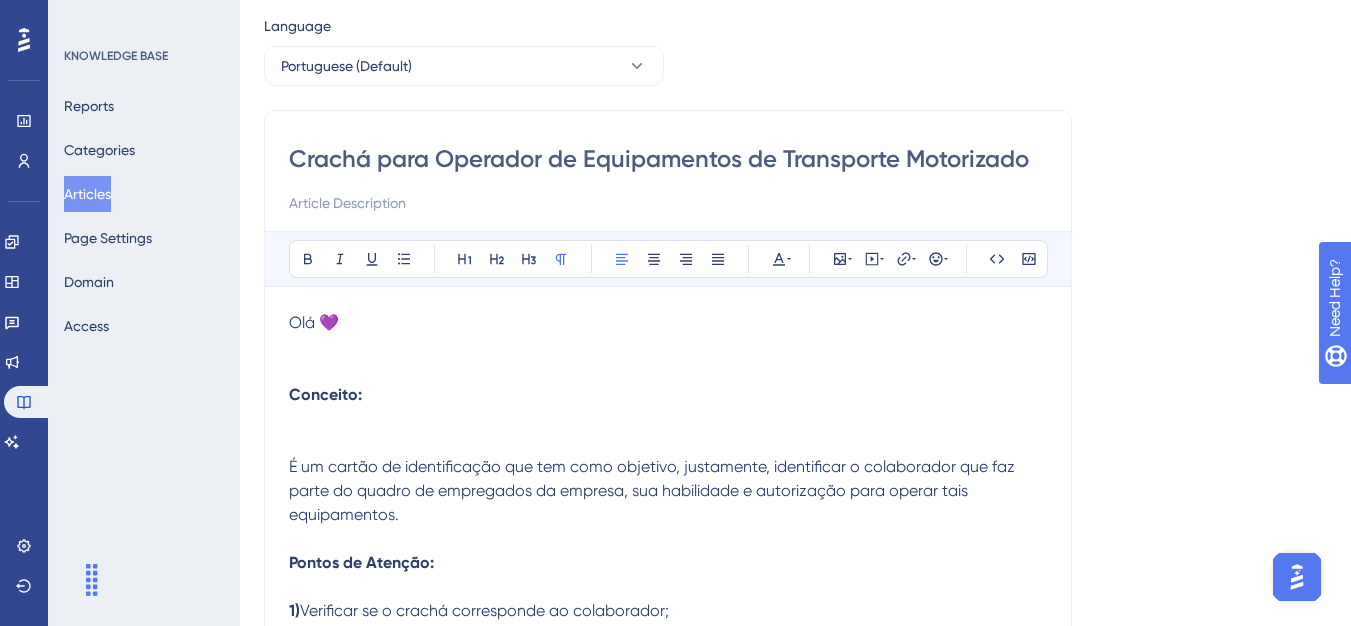 scroll, scrollTop: 0, scrollLeft: 0, axis: both 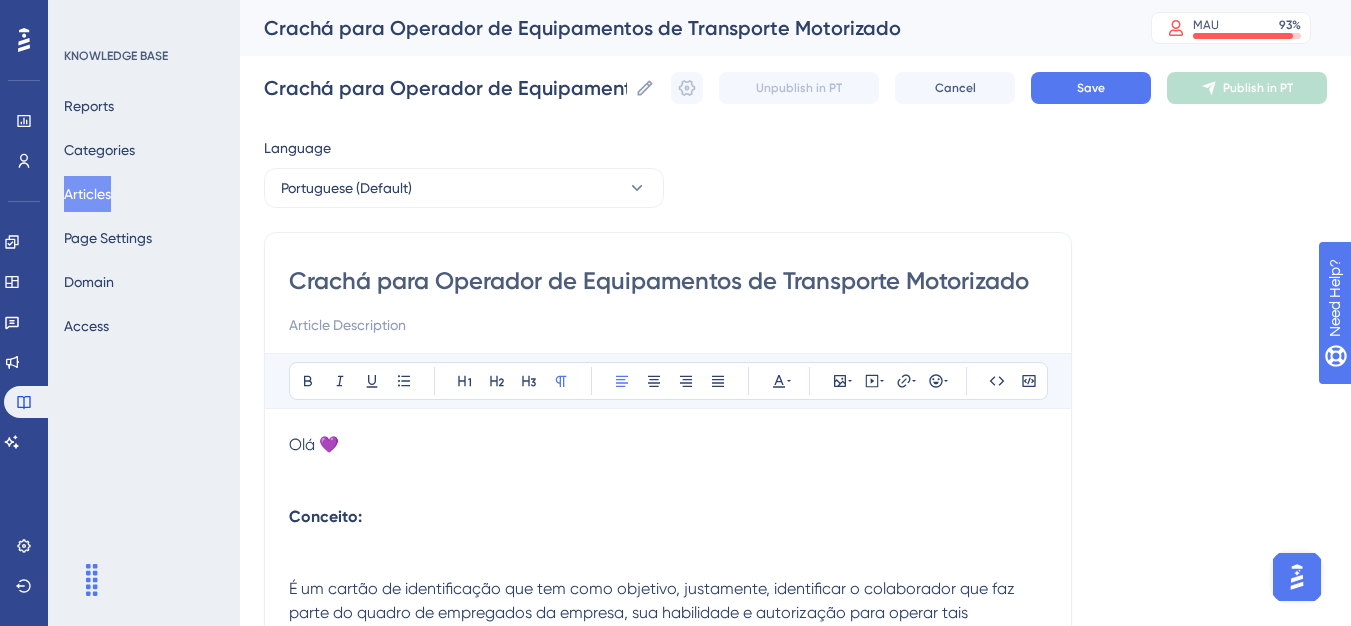 click on "Conceito:" at bounding box center (668, 541) 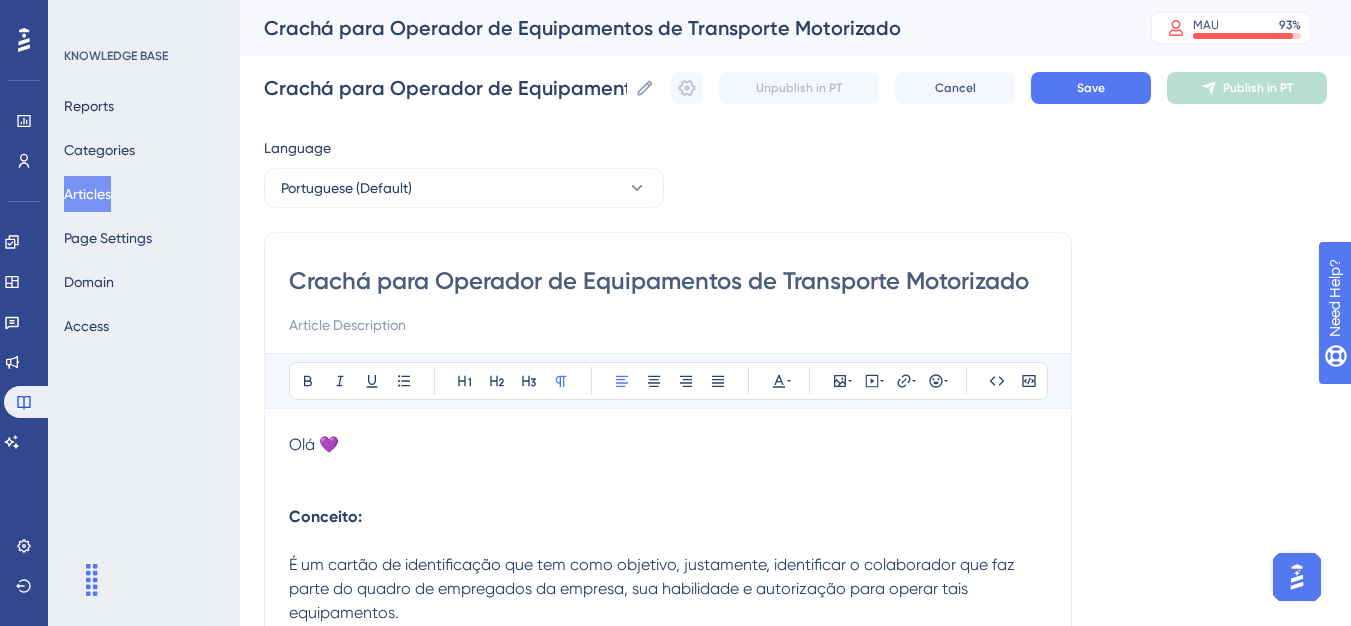 click on "Conceito:" at bounding box center (668, 529) 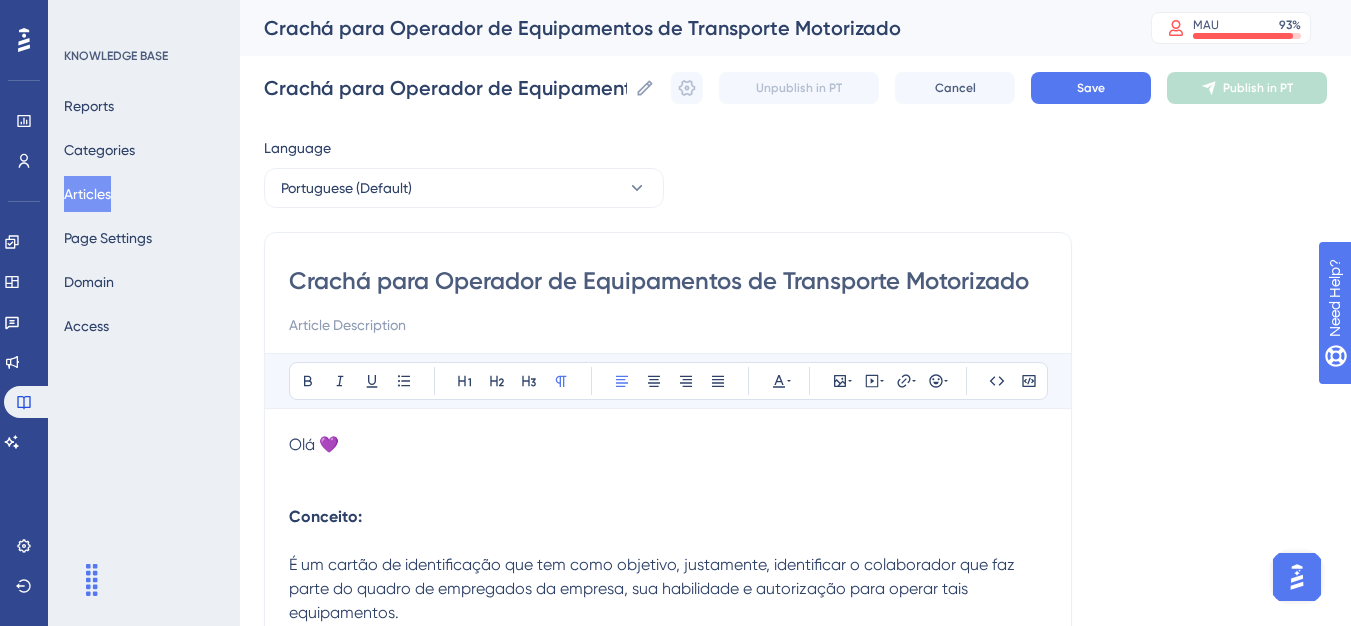 click on "Olá 💜" at bounding box center [668, 469] 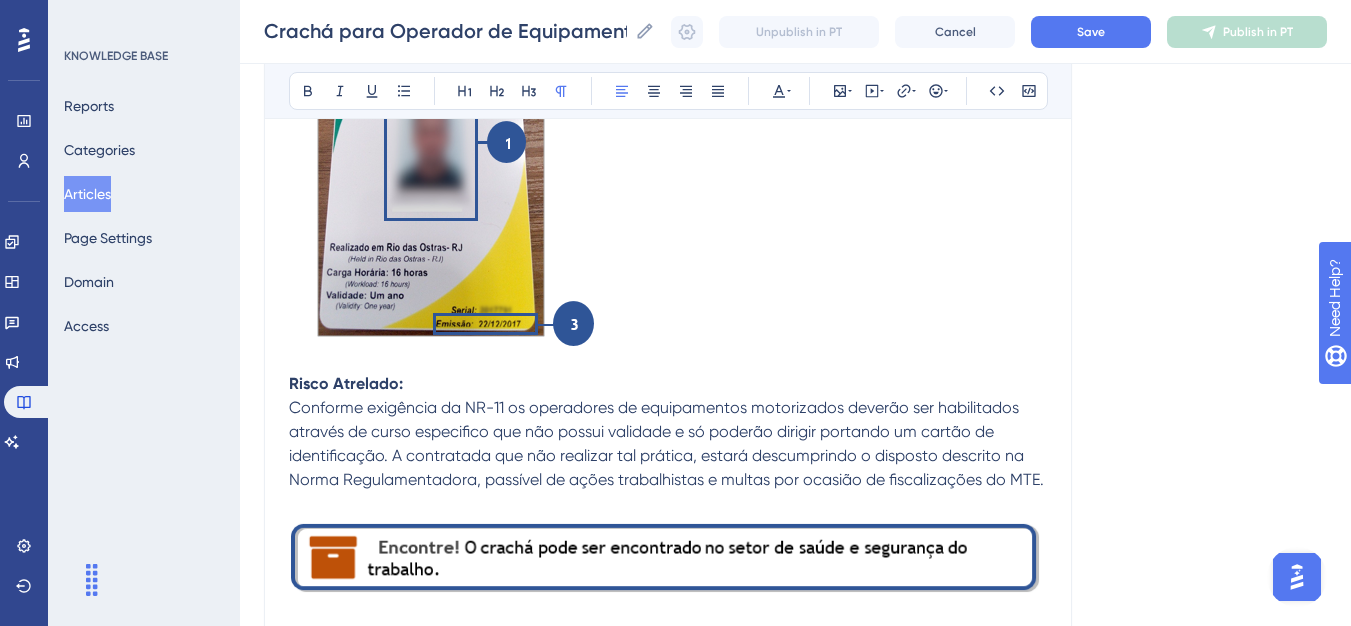 scroll, scrollTop: 900, scrollLeft: 0, axis: vertical 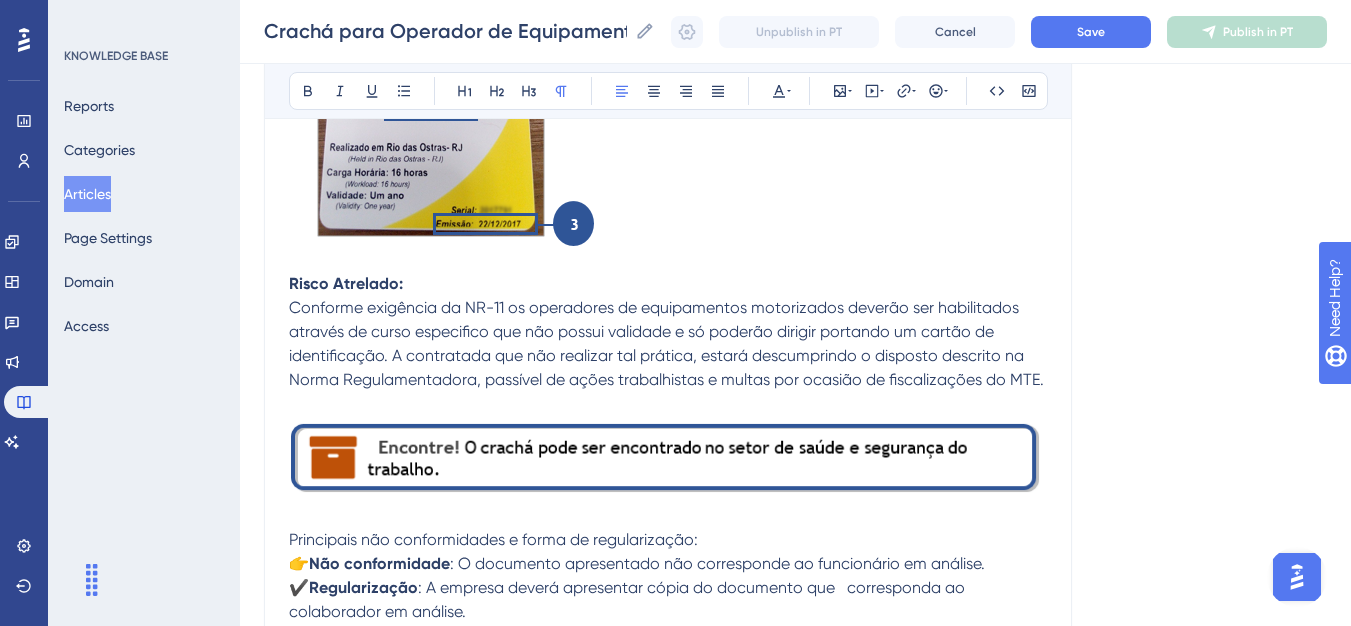 click on "Risco Atrelado:" at bounding box center [668, 284] 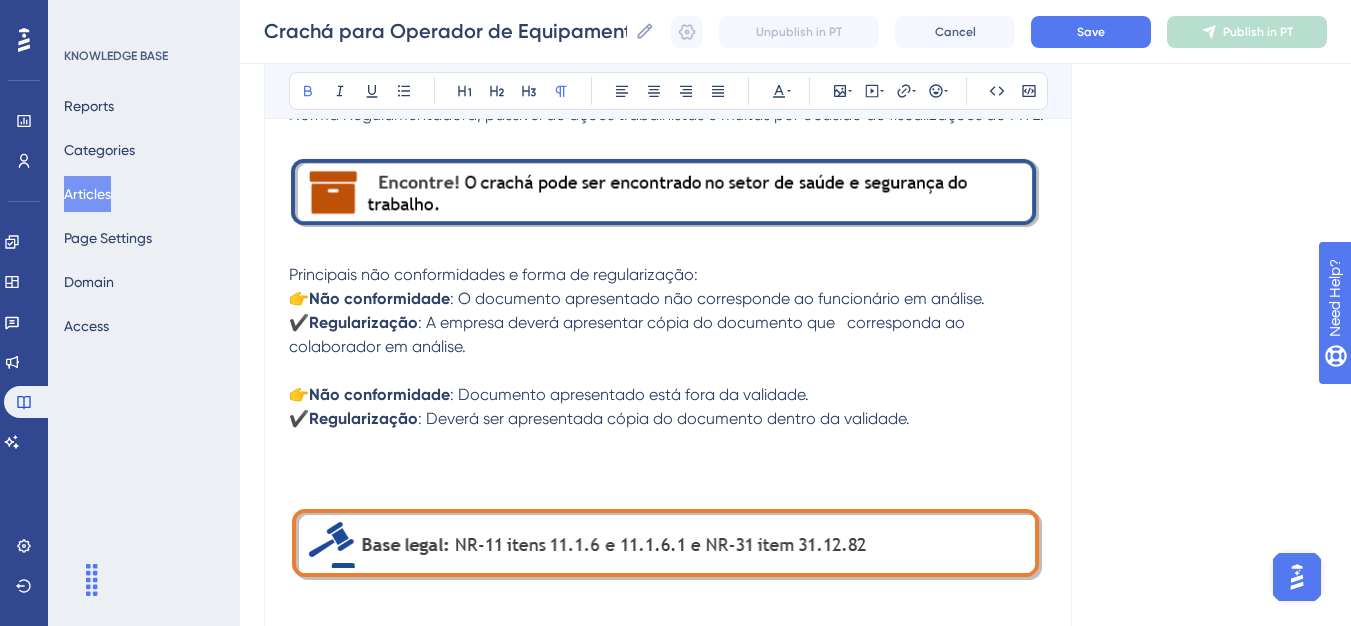 scroll, scrollTop: 1200, scrollLeft: 0, axis: vertical 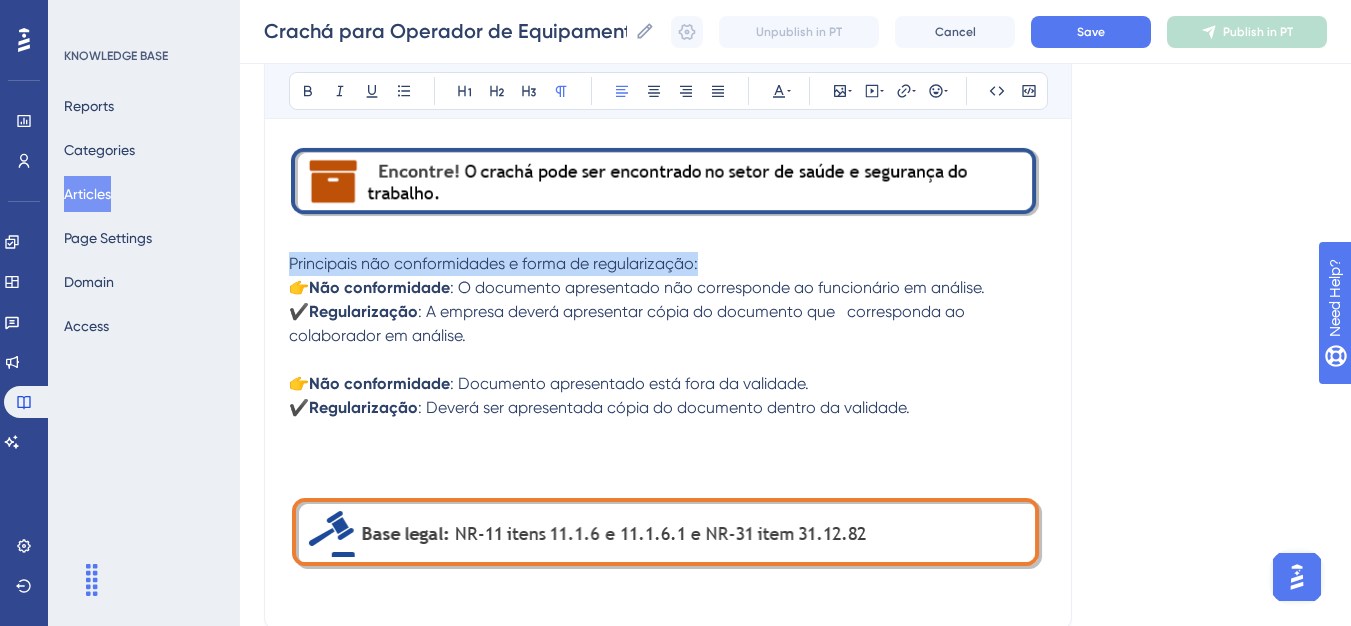 drag, startPoint x: 702, startPoint y: 257, endPoint x: 280, endPoint y: 262, distance: 422.02963 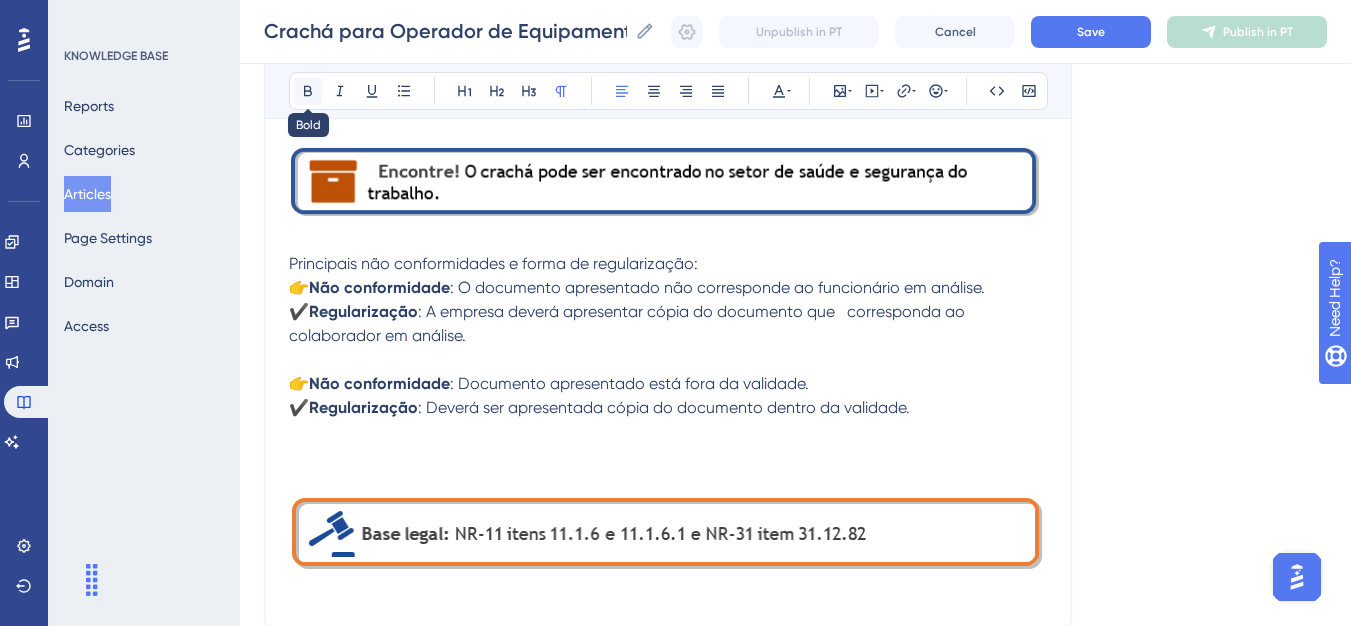 click at bounding box center (308, 91) 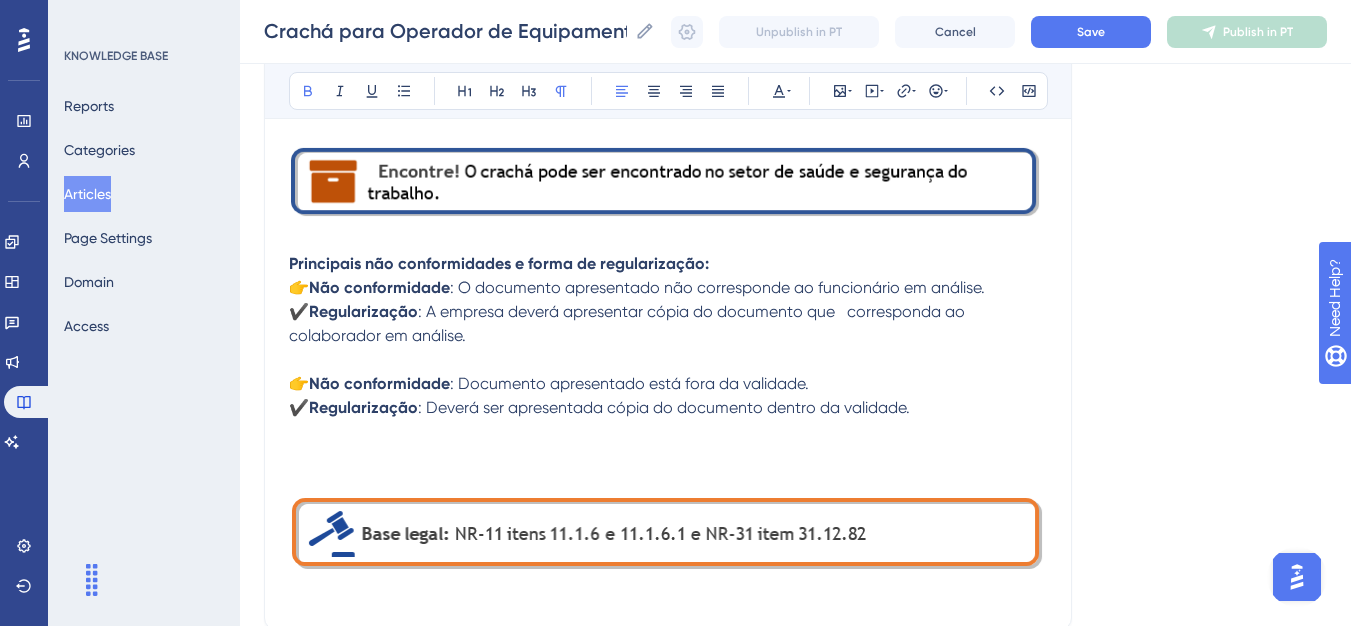 click on "Principais não conformidades e forma de regularização:" at bounding box center [668, 264] 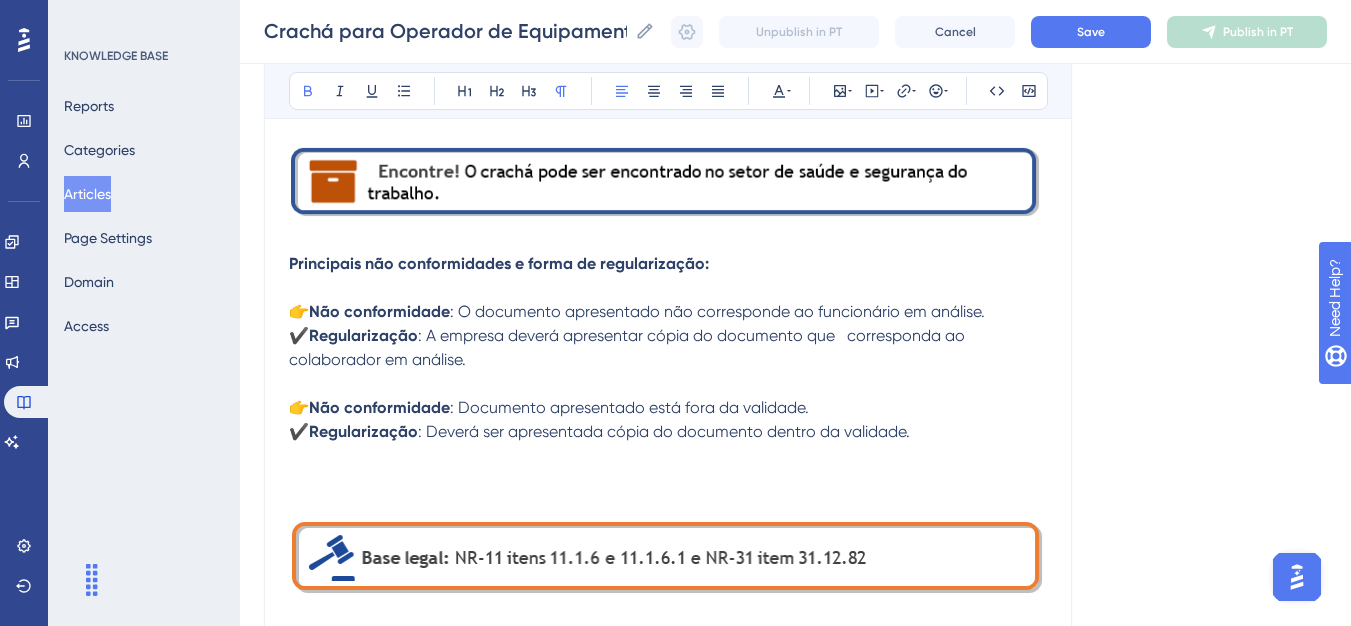 click on "Crachá para Operador de Equipamentos de Transporte Motorizado Crachá para Operador de Equipamentos de Transporte Motorizado Unpublish in PT Cancel Save Publish in PT" at bounding box center (795, 32) 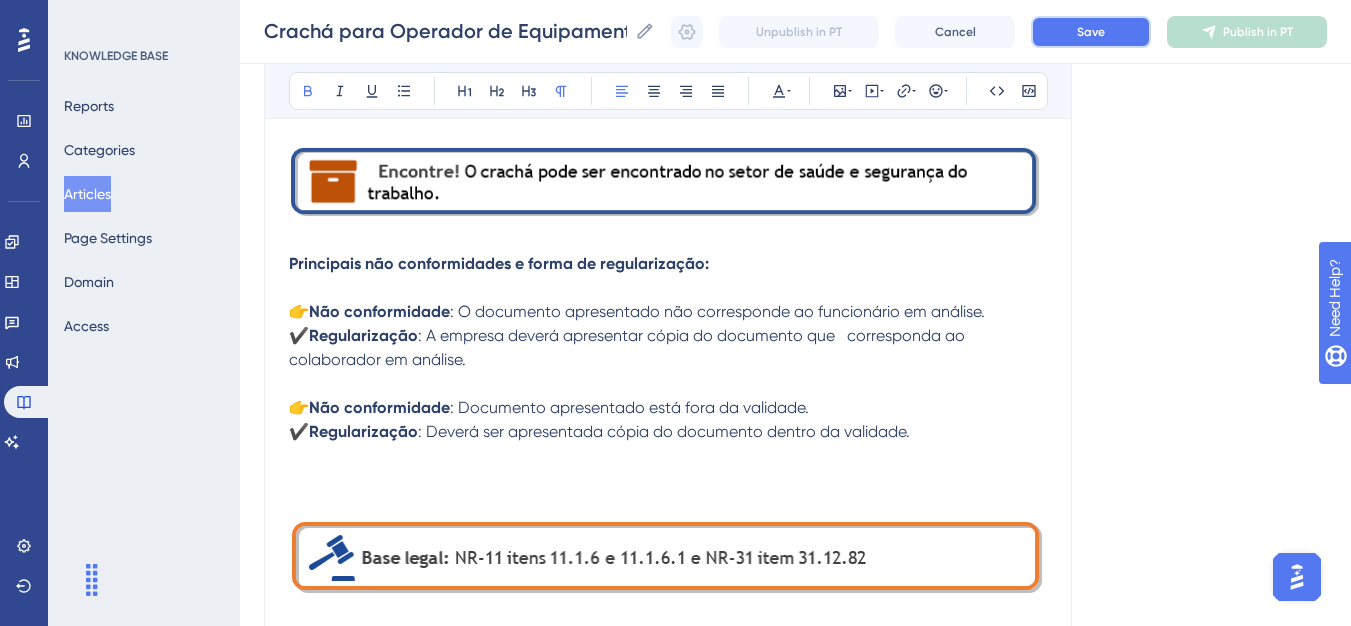 click on "Save" at bounding box center [1091, 32] 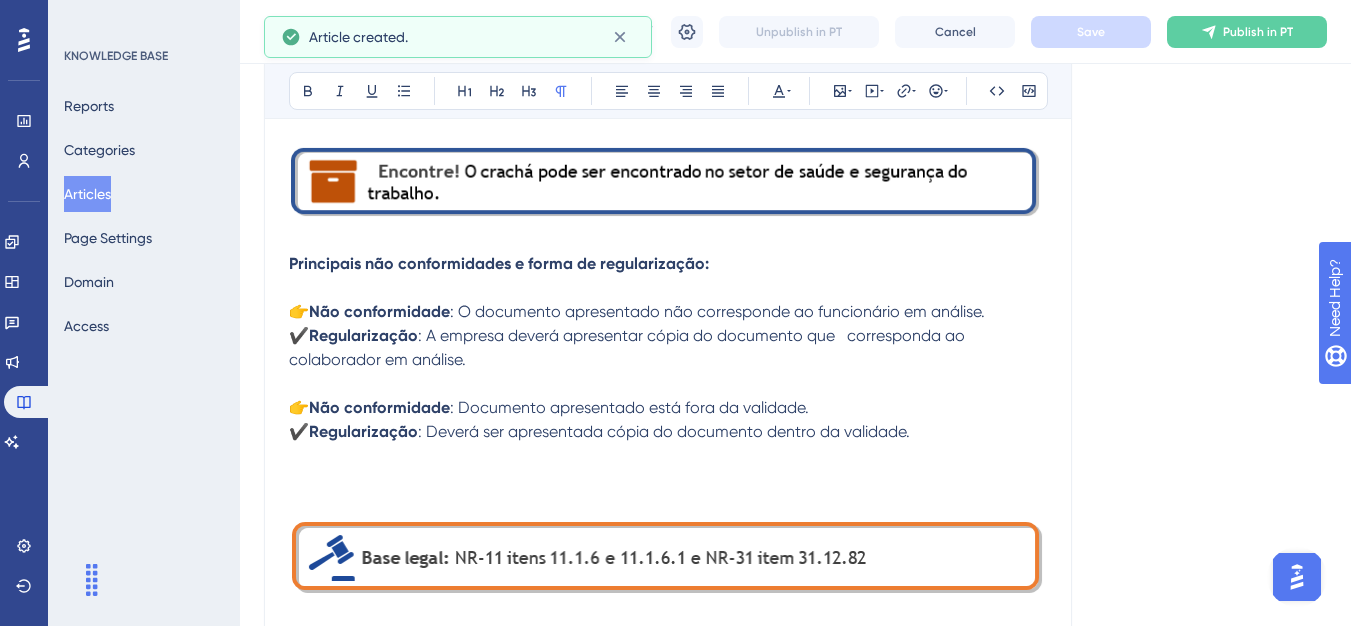 scroll, scrollTop: 693, scrollLeft: 0, axis: vertical 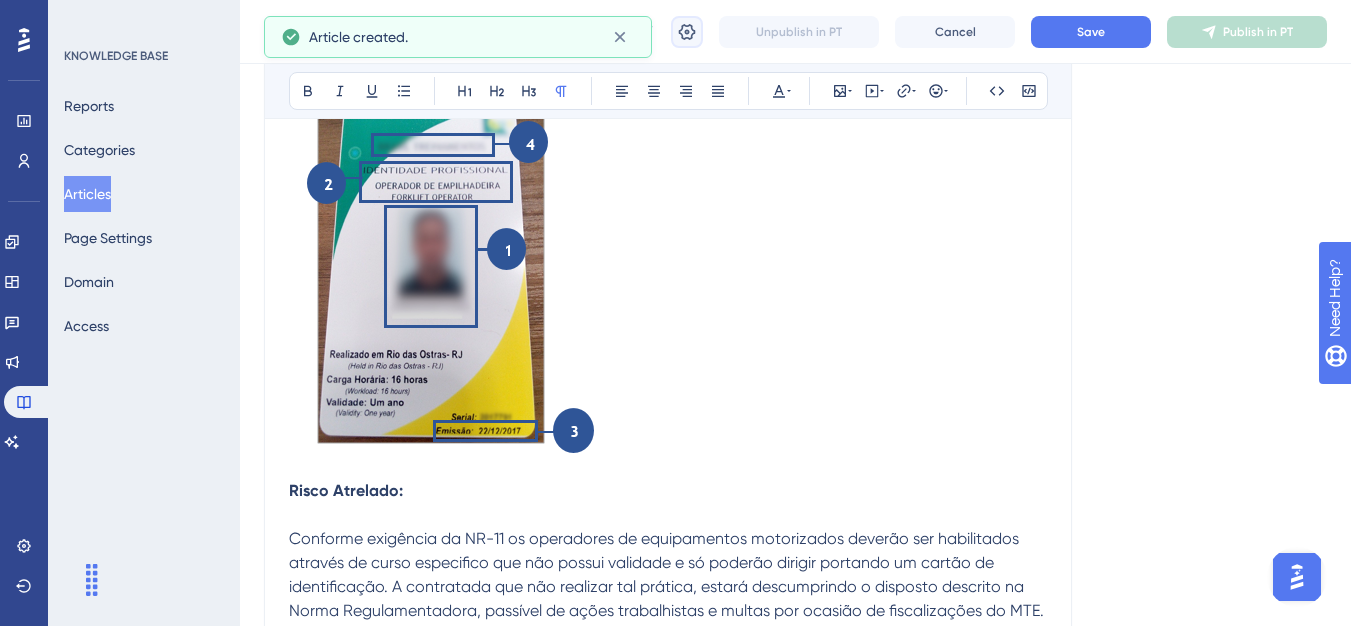 click 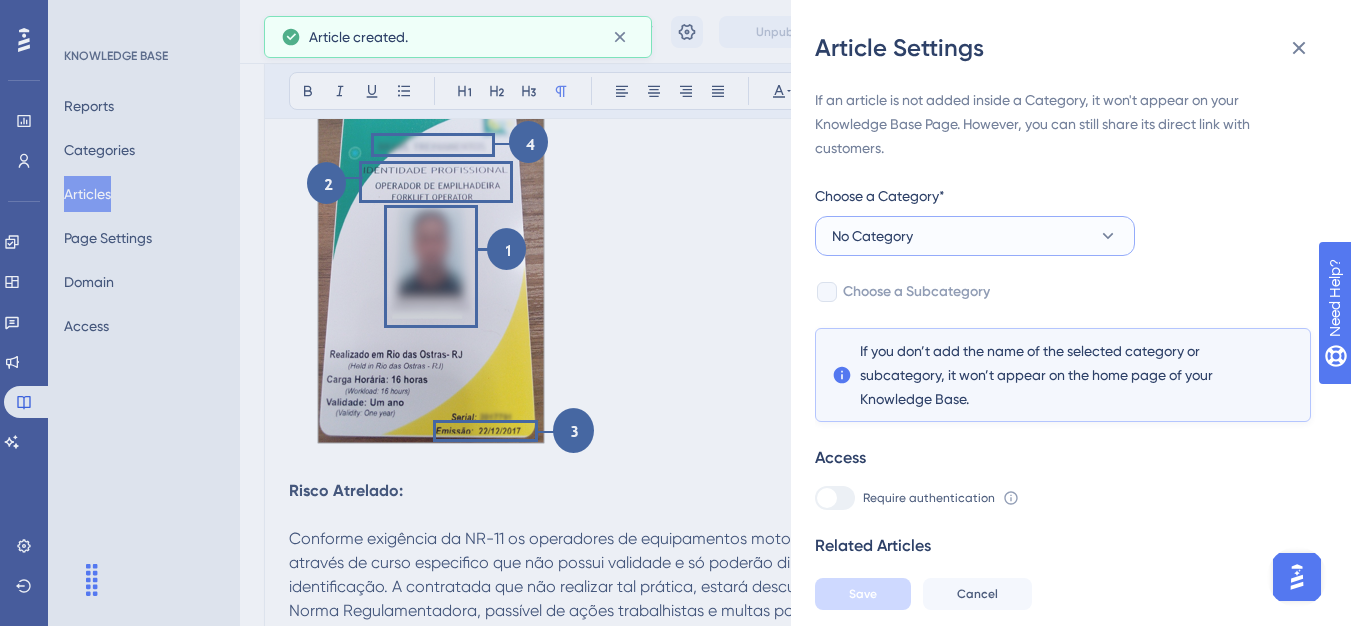click on "No Category" at bounding box center [975, 236] 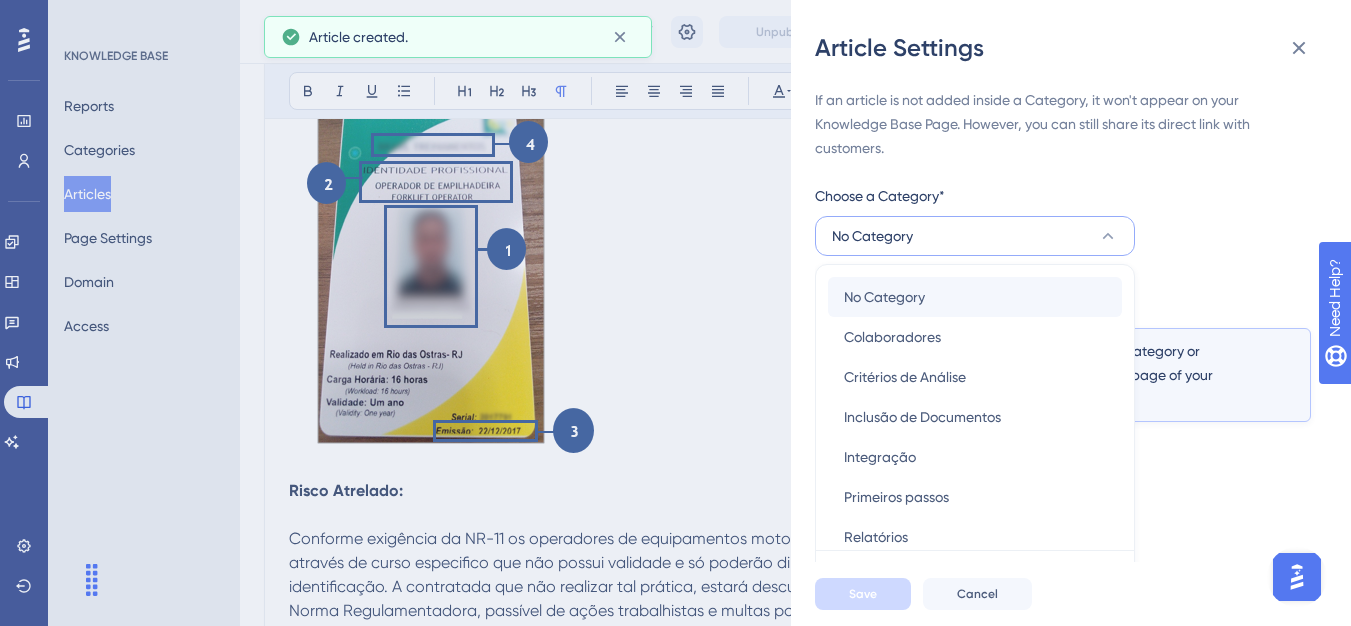 scroll, scrollTop: 49, scrollLeft: 0, axis: vertical 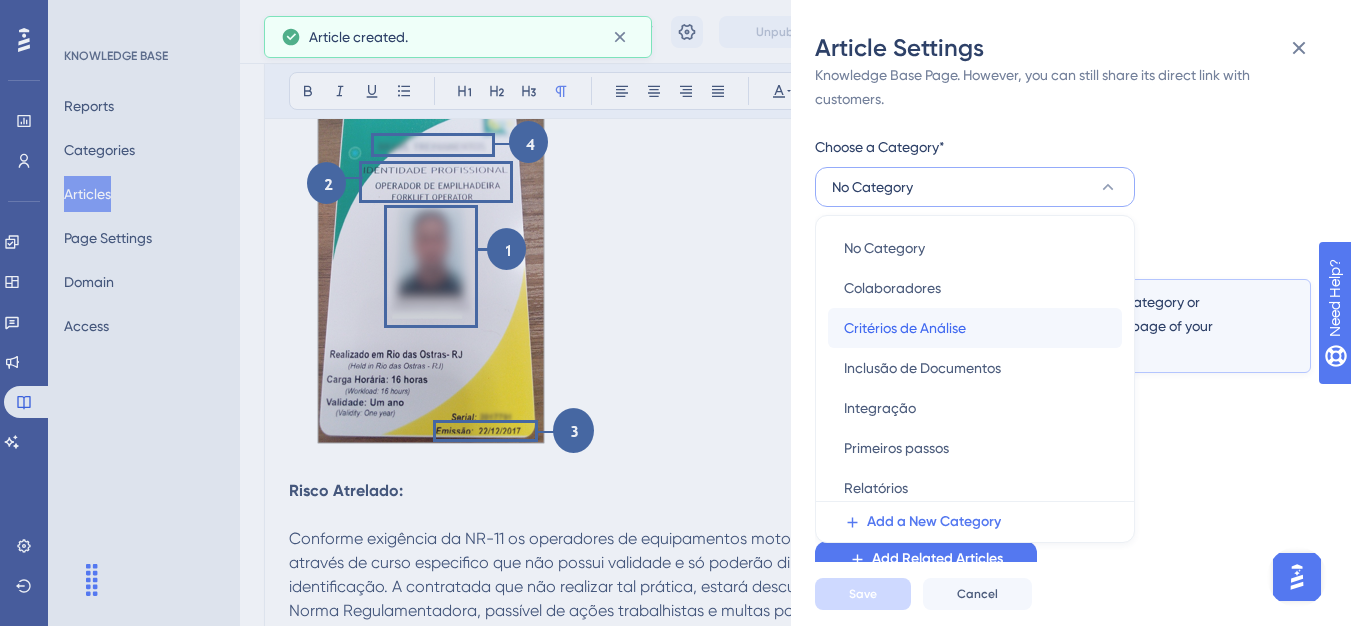 click on "Critérios de Análise Critérios de Análise" at bounding box center (975, 328) 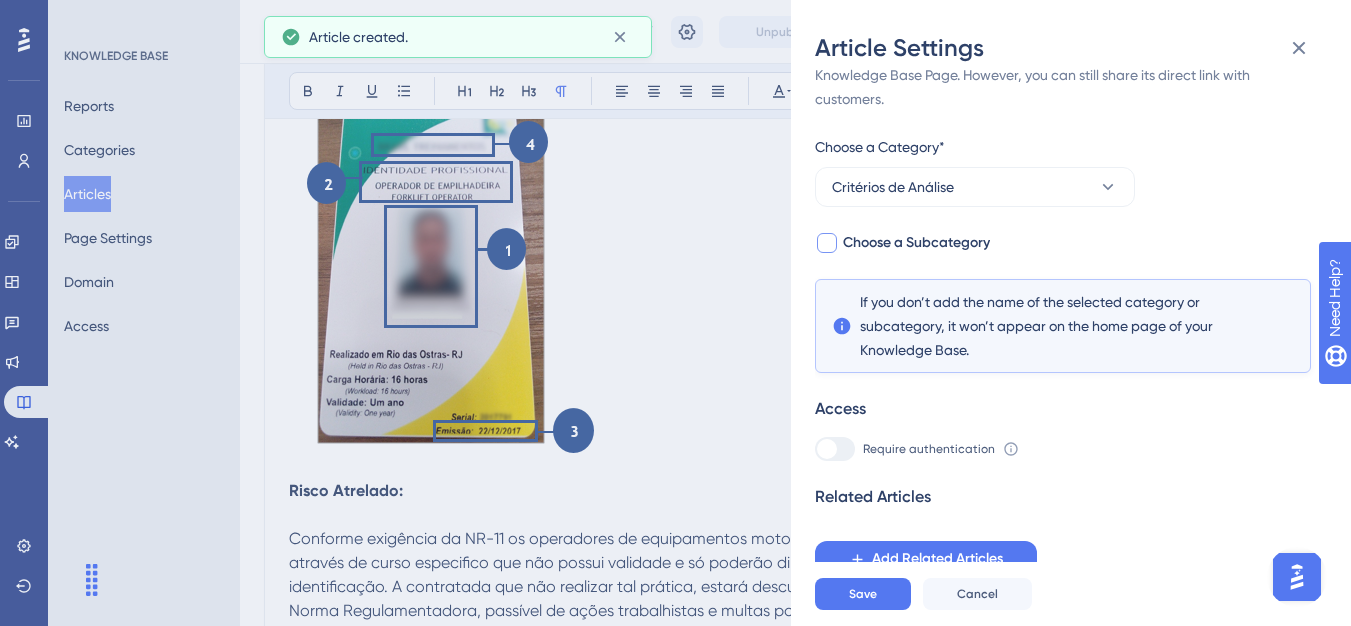 click on "Choose a Subcategory" at bounding box center (916, 243) 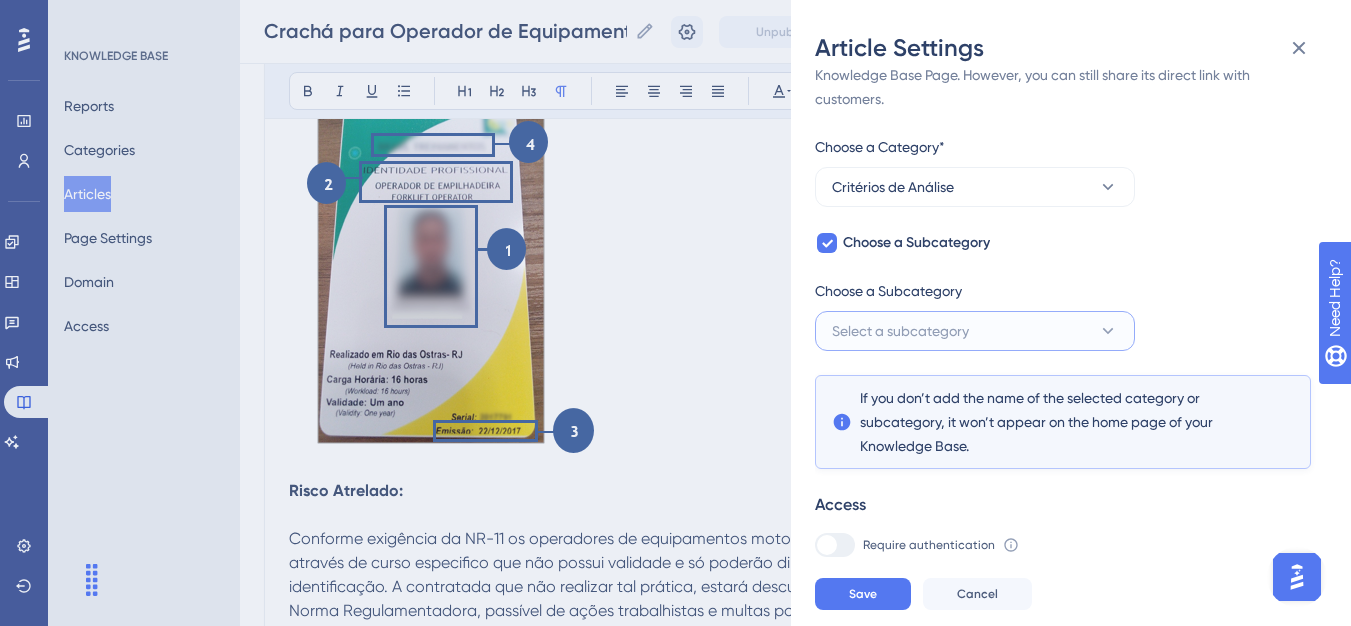 click on "Select a subcategory" at bounding box center [900, 331] 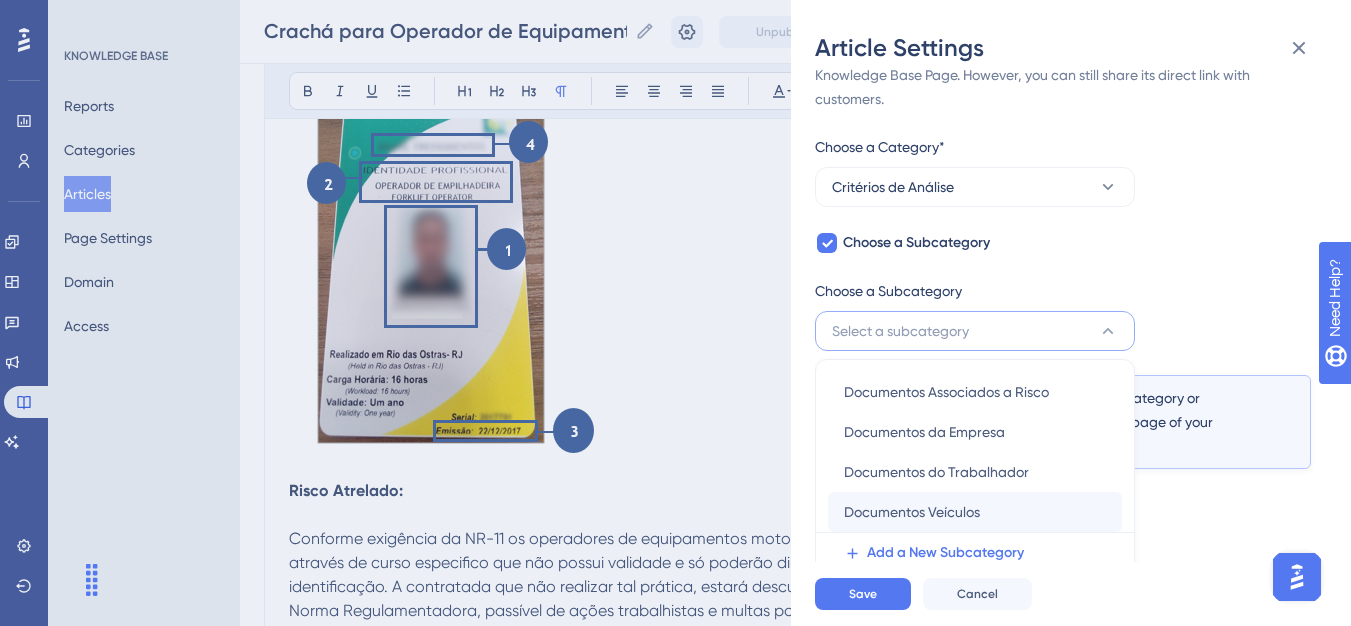 scroll, scrollTop: 145, scrollLeft: 0, axis: vertical 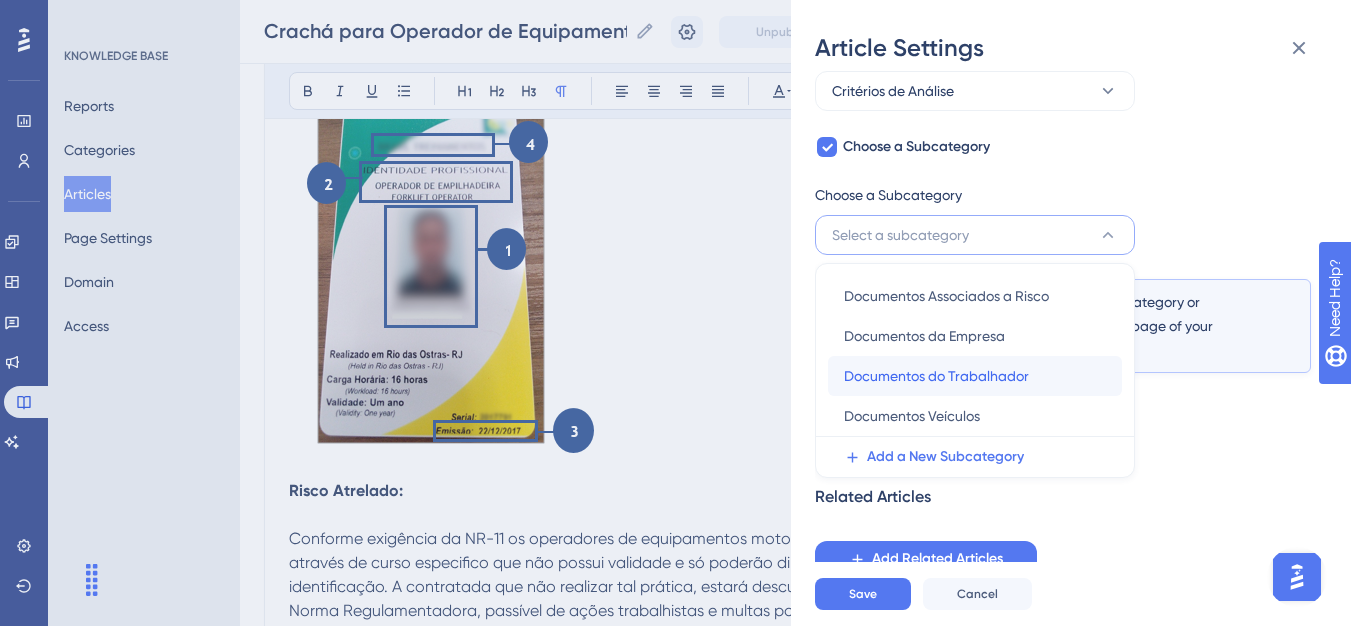click on "Documentos do Trabalhador Documentos do Trabalhador" at bounding box center [975, 376] 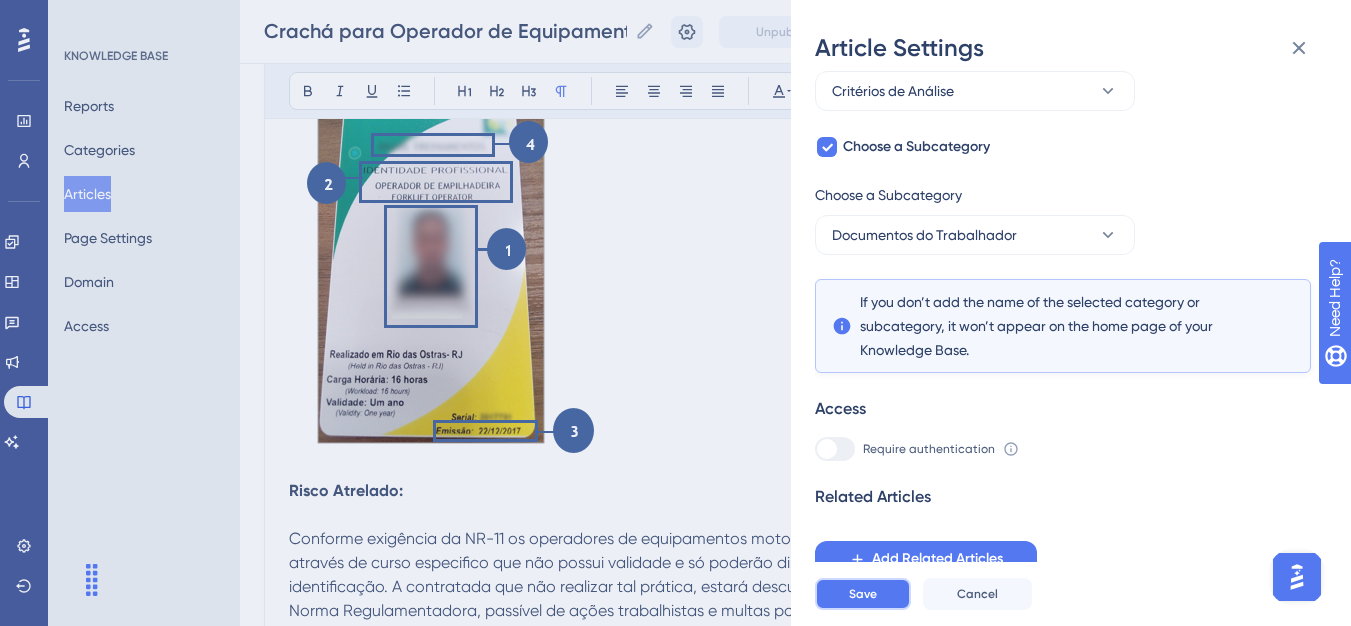 click on "Save" at bounding box center (863, 594) 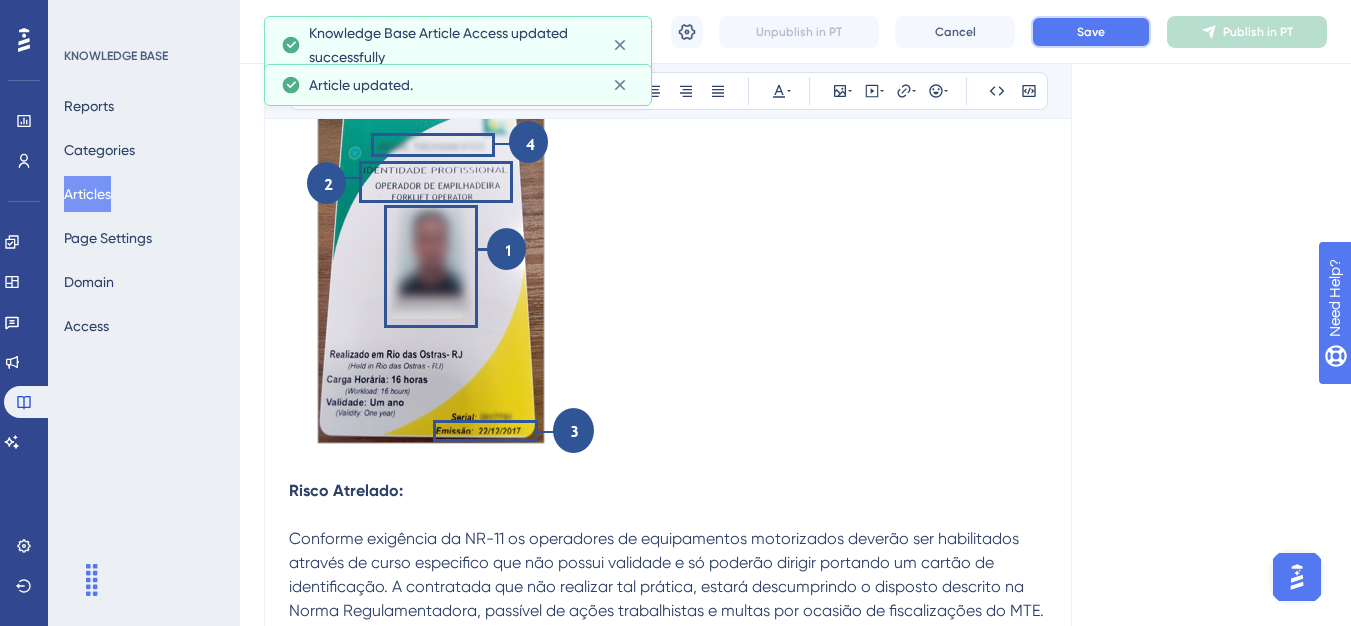 click on "Save" at bounding box center (1091, 32) 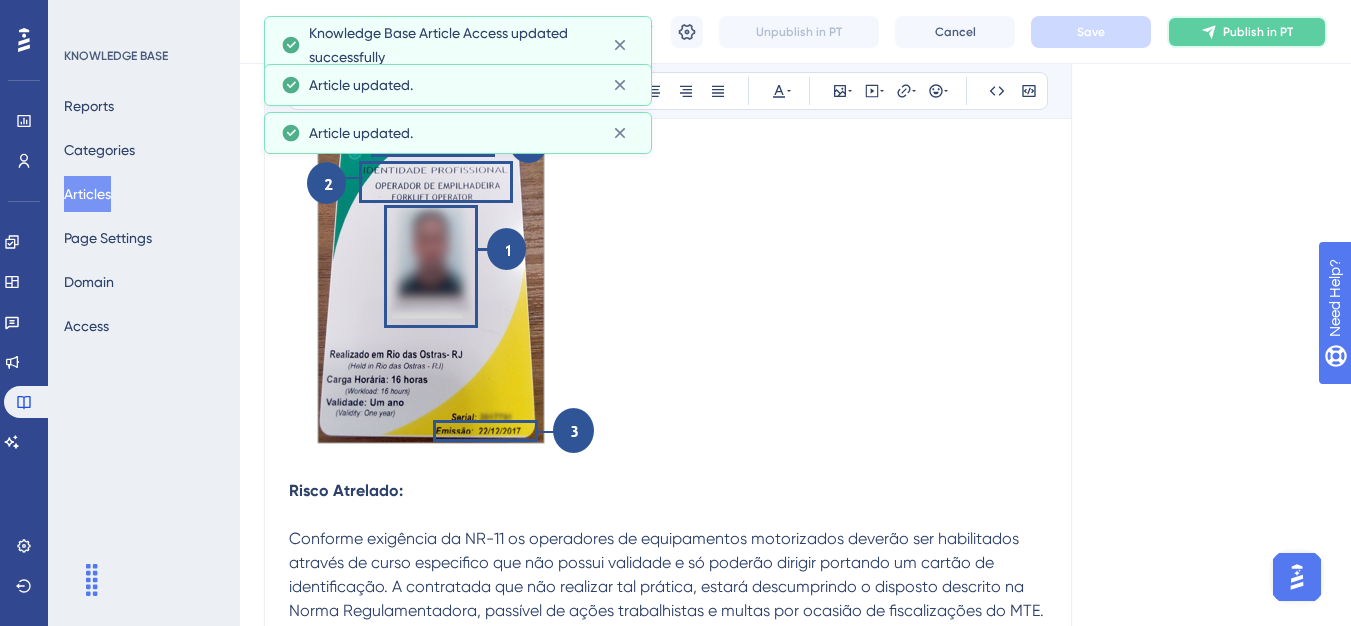 click on "Publish in PT" at bounding box center [1247, 32] 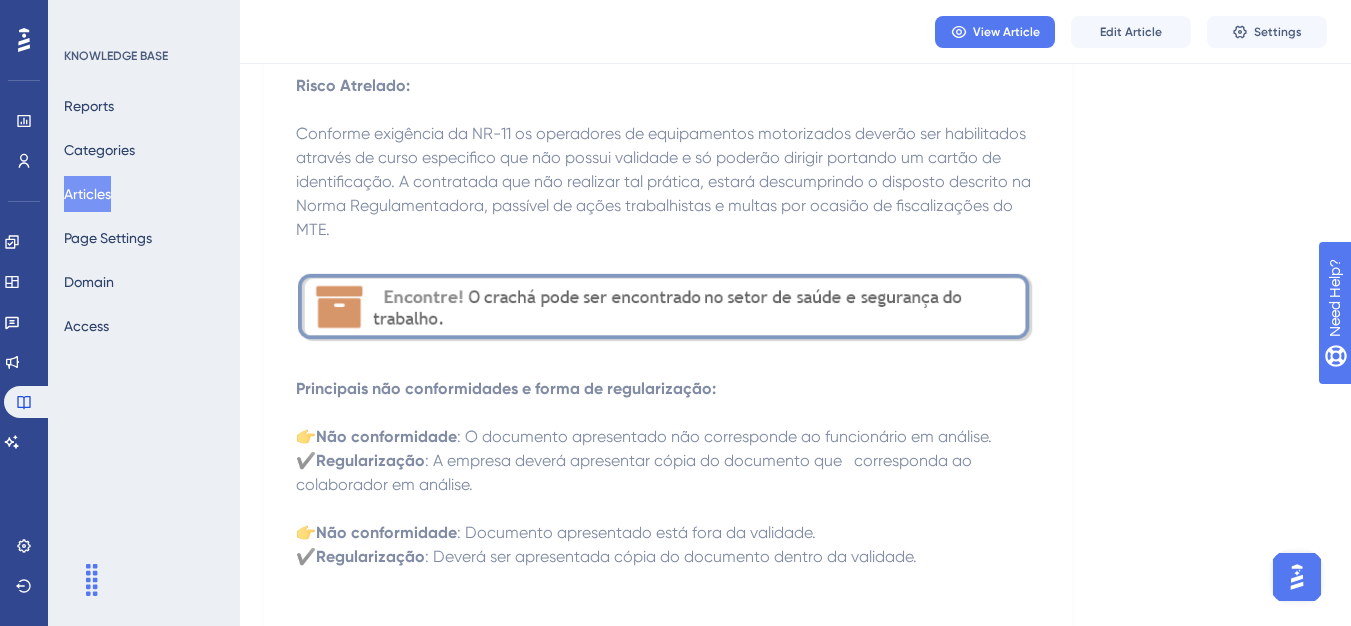 scroll, scrollTop: 693, scrollLeft: 0, axis: vertical 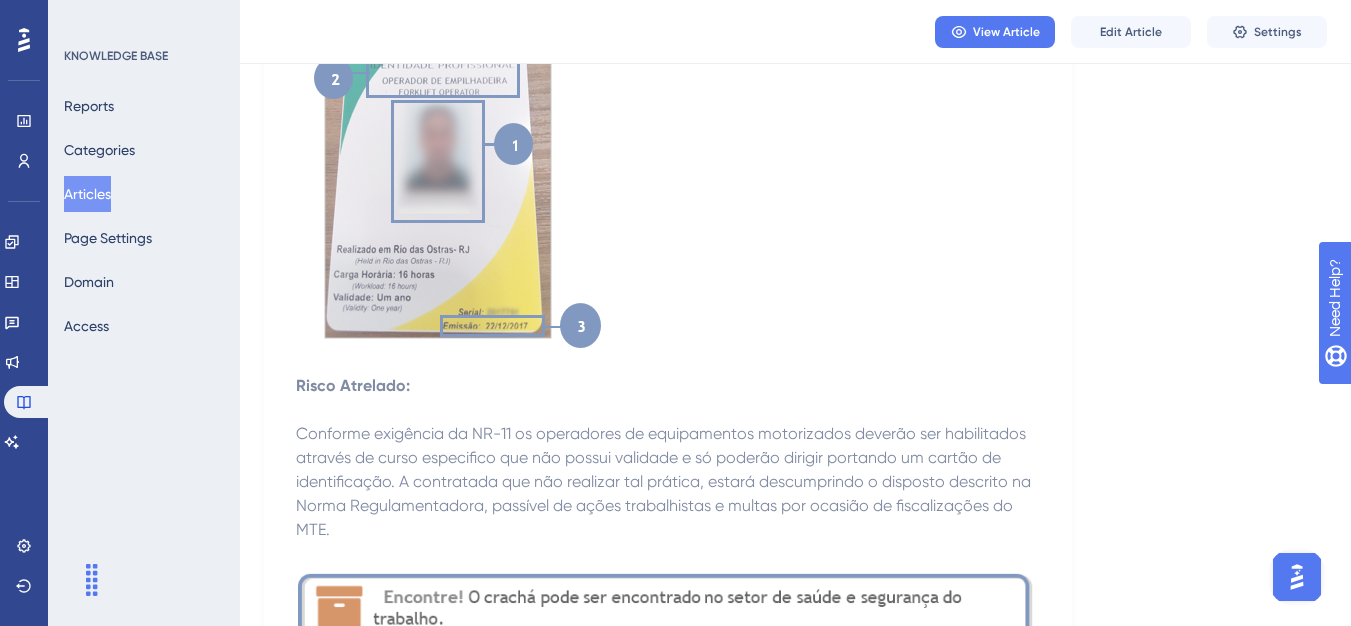 click on "Articles" at bounding box center (87, 194) 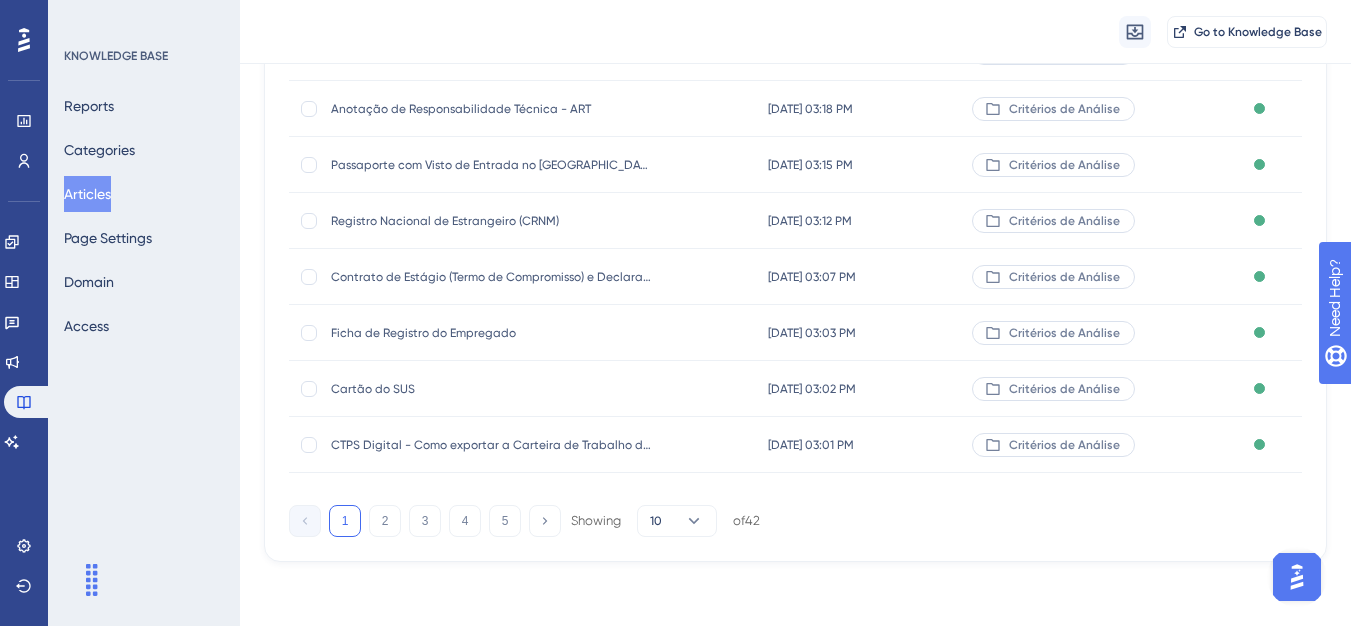 scroll, scrollTop: 0, scrollLeft: 0, axis: both 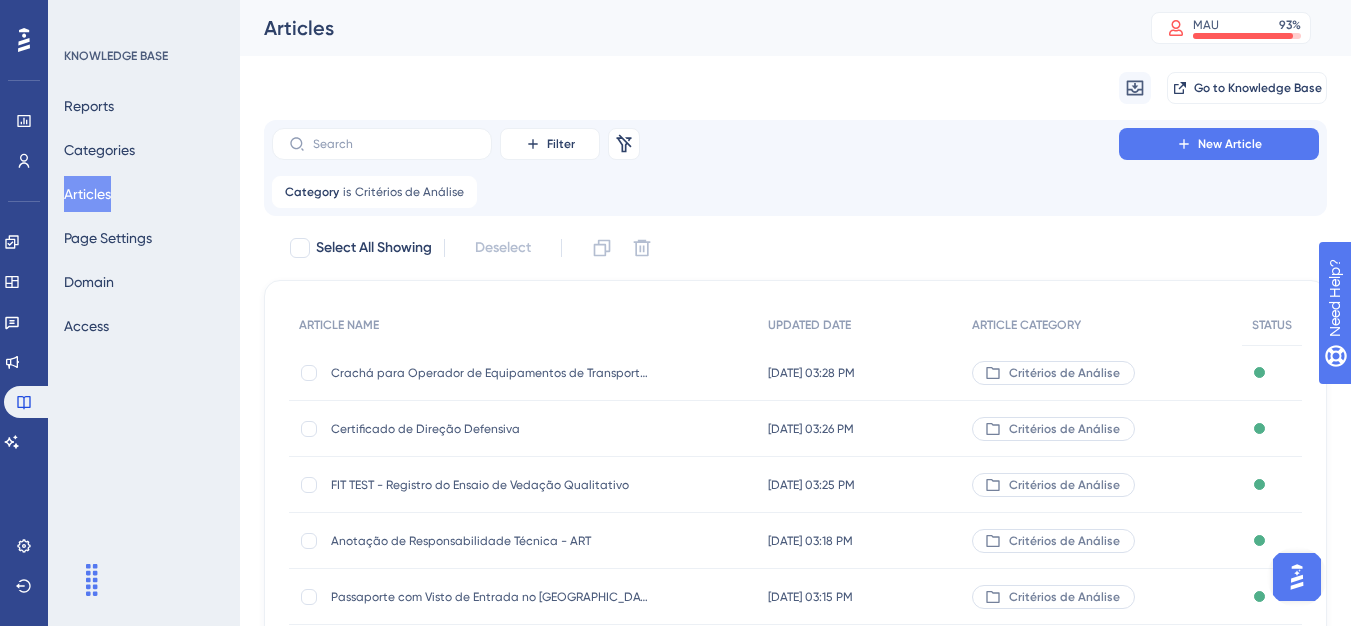 click on "Filter Remove Filters New Article Category is Critérios de Análise Critérios de Análise Remove" at bounding box center (795, 168) 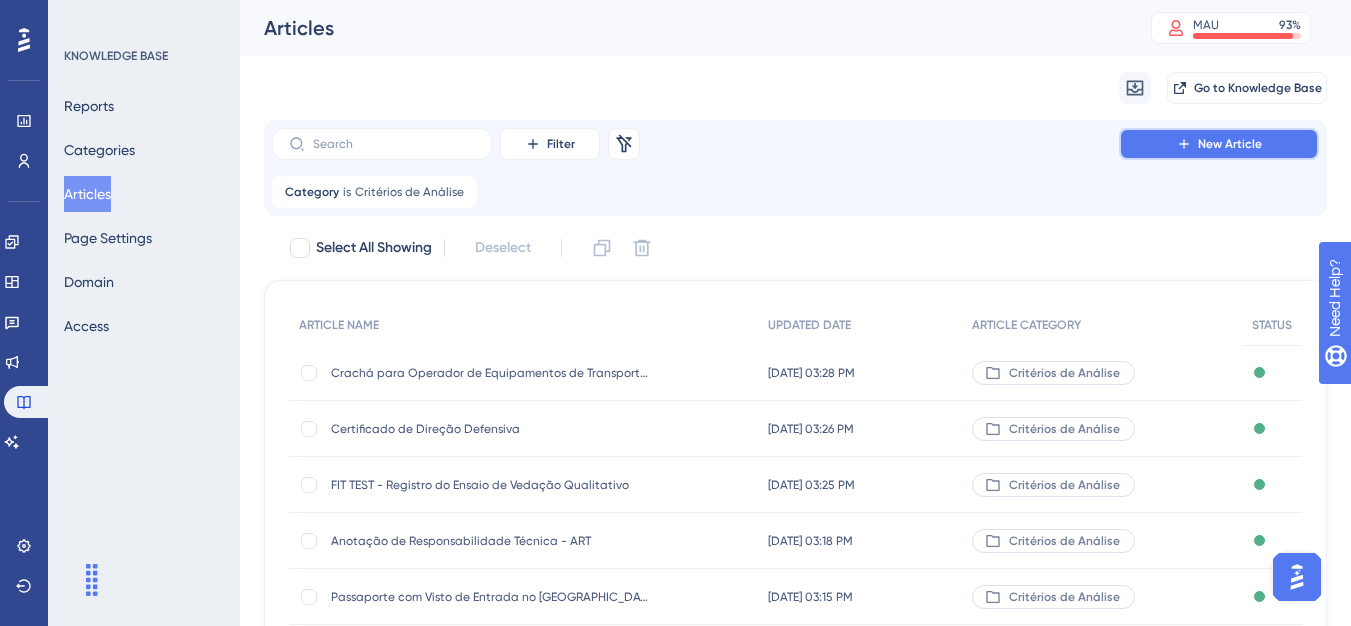 click on "New Article" at bounding box center (1230, 144) 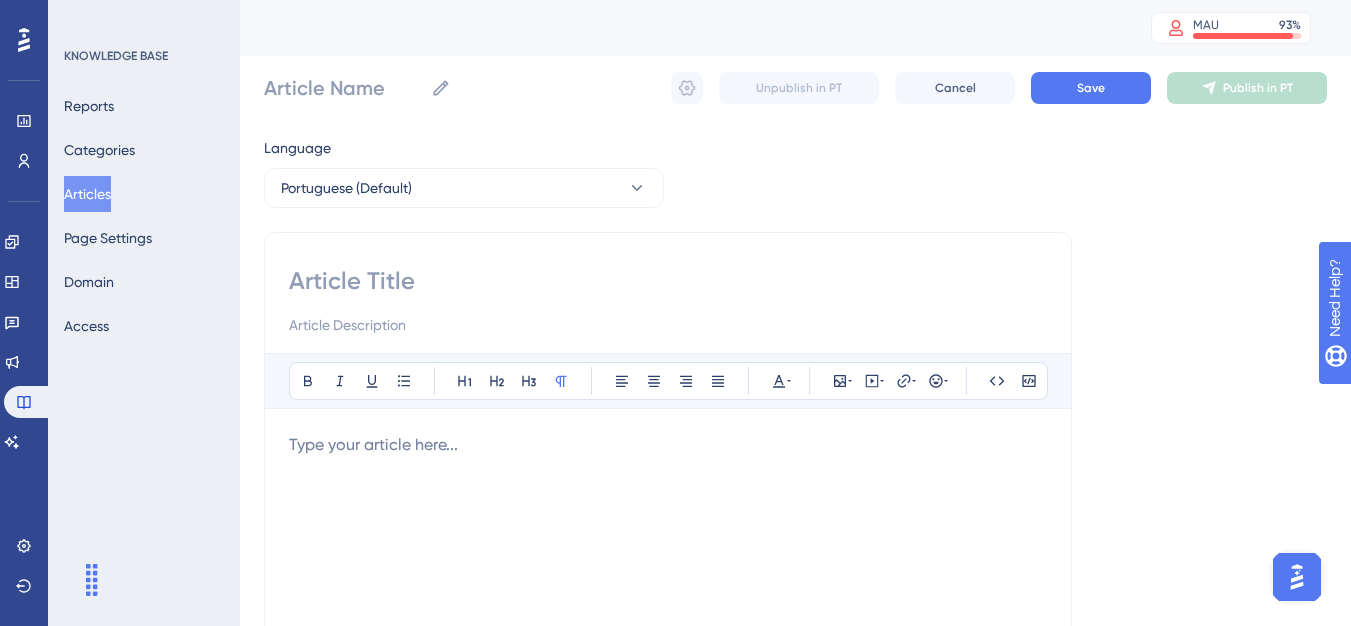click at bounding box center (668, 281) 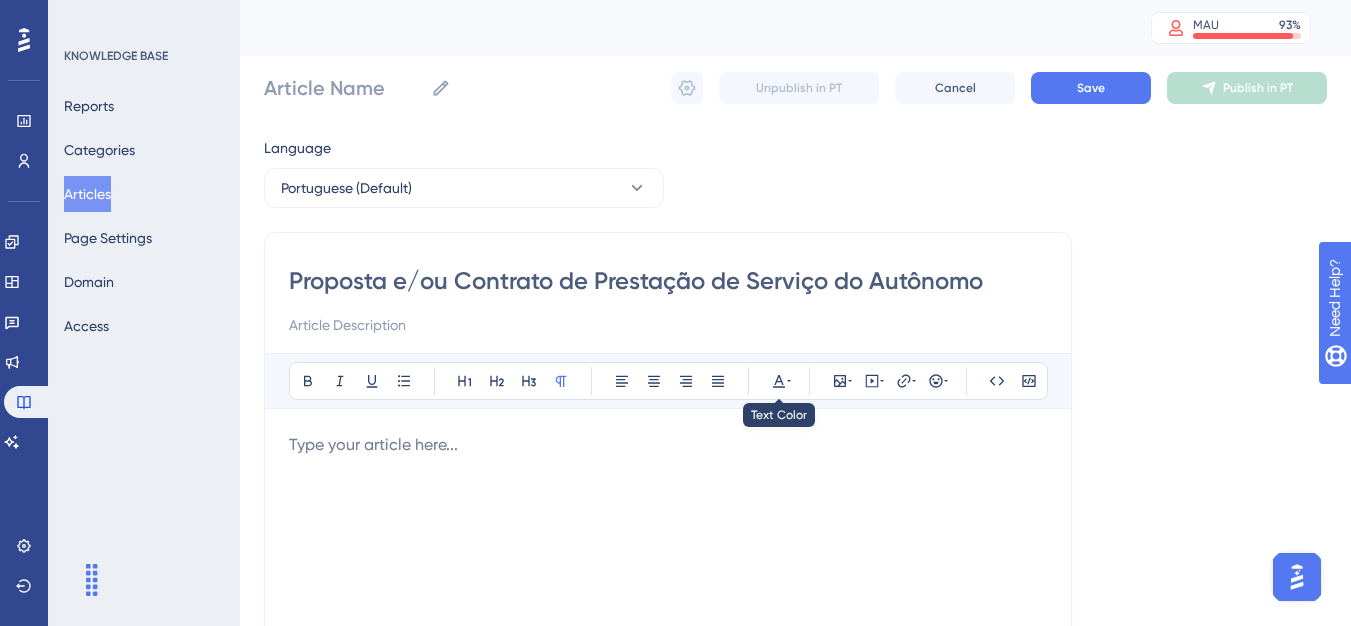 type on "Proposta e/ou Contrato de Prestação de Serviço do Autônomo" 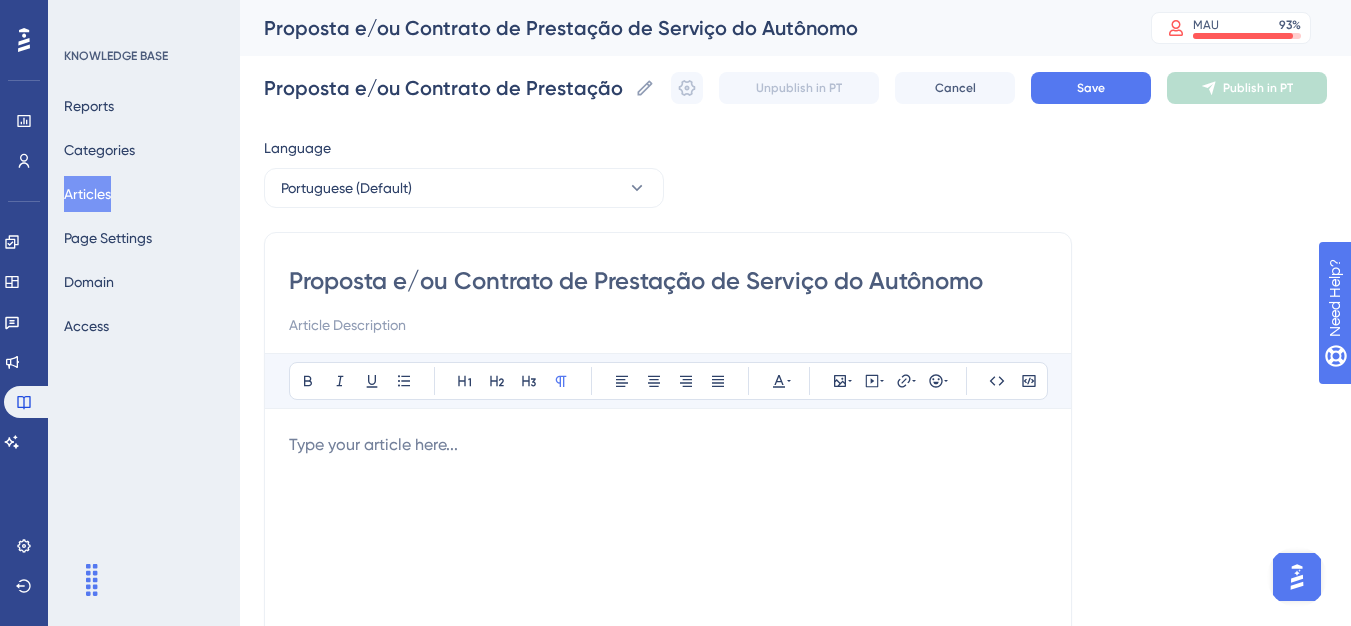 type on "Proposta e/ou Contrato de Prestação de Serviço do Autônomo" 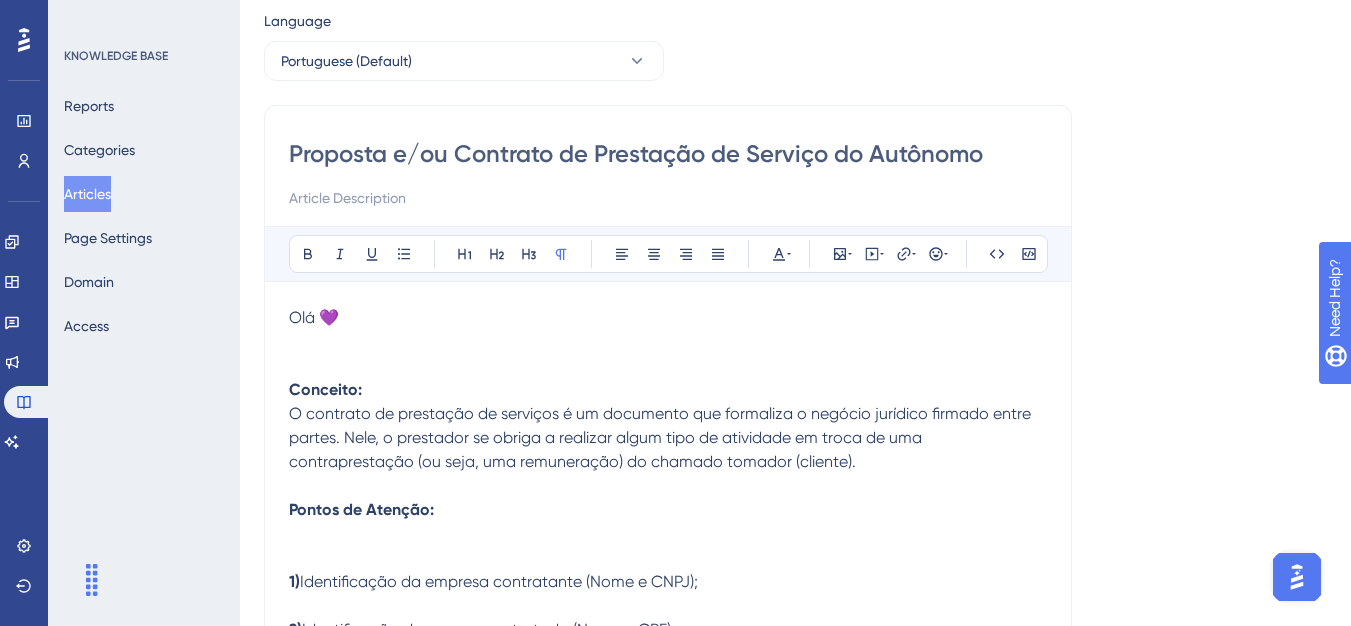 scroll, scrollTop: 0, scrollLeft: 0, axis: both 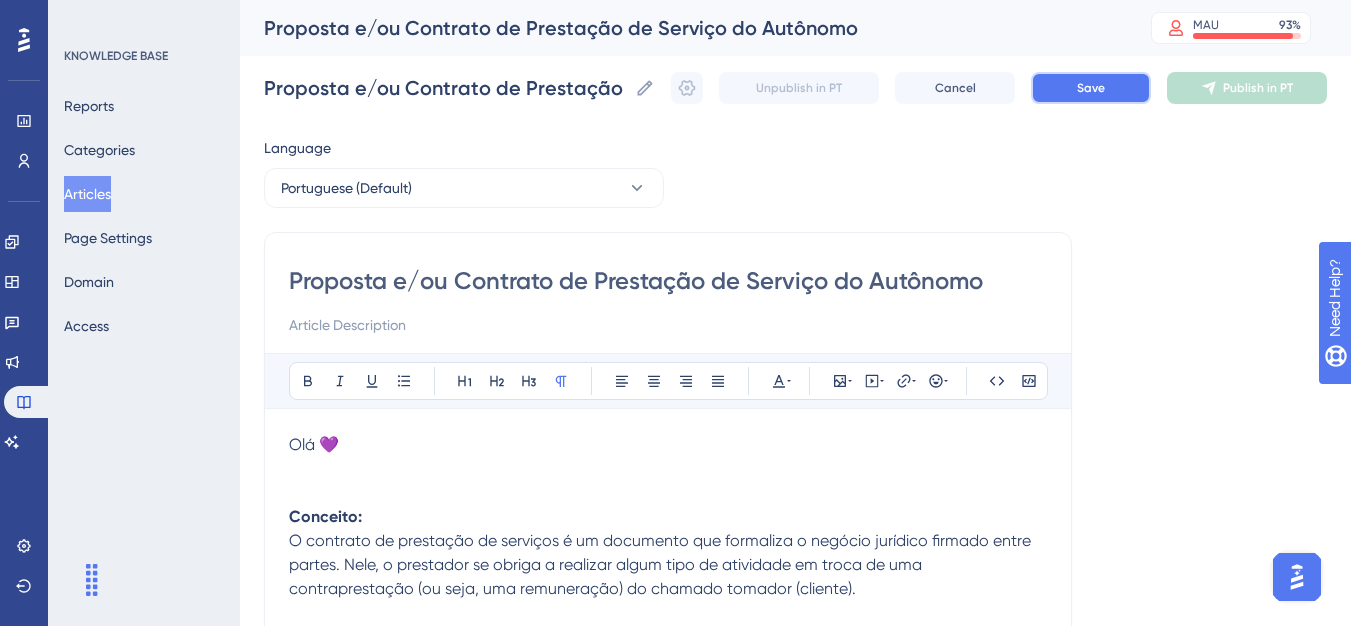 click on "Save" at bounding box center [1091, 88] 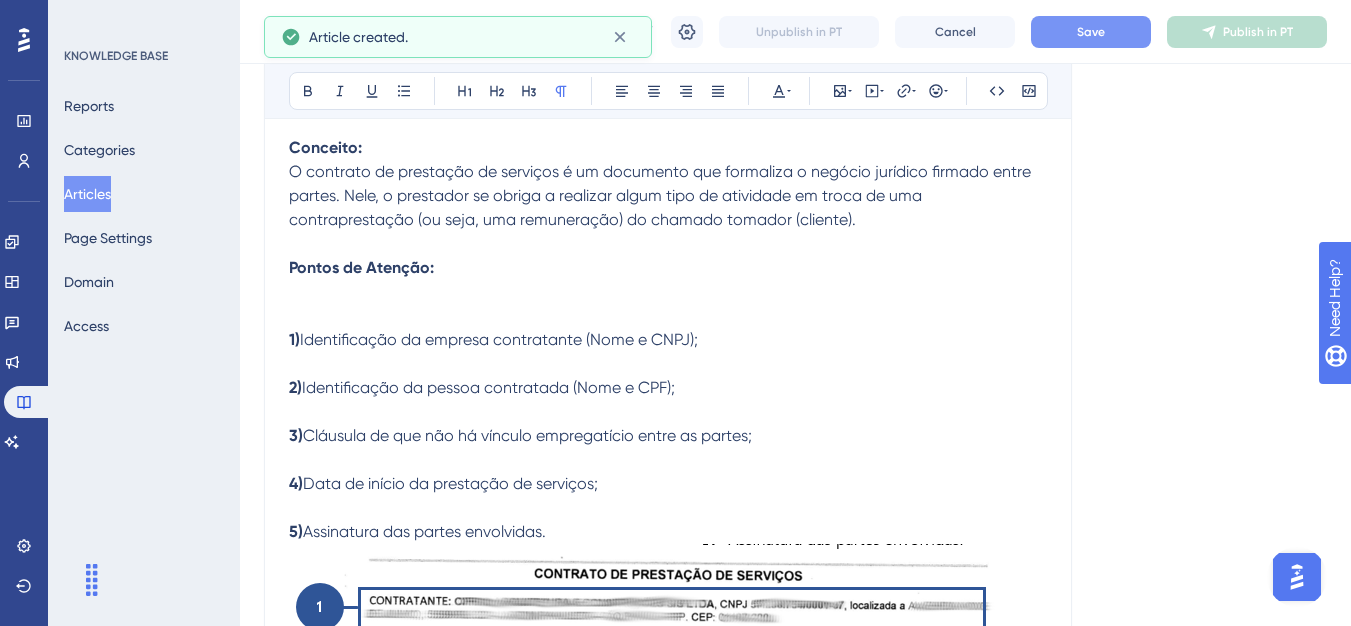 scroll, scrollTop: 161, scrollLeft: 0, axis: vertical 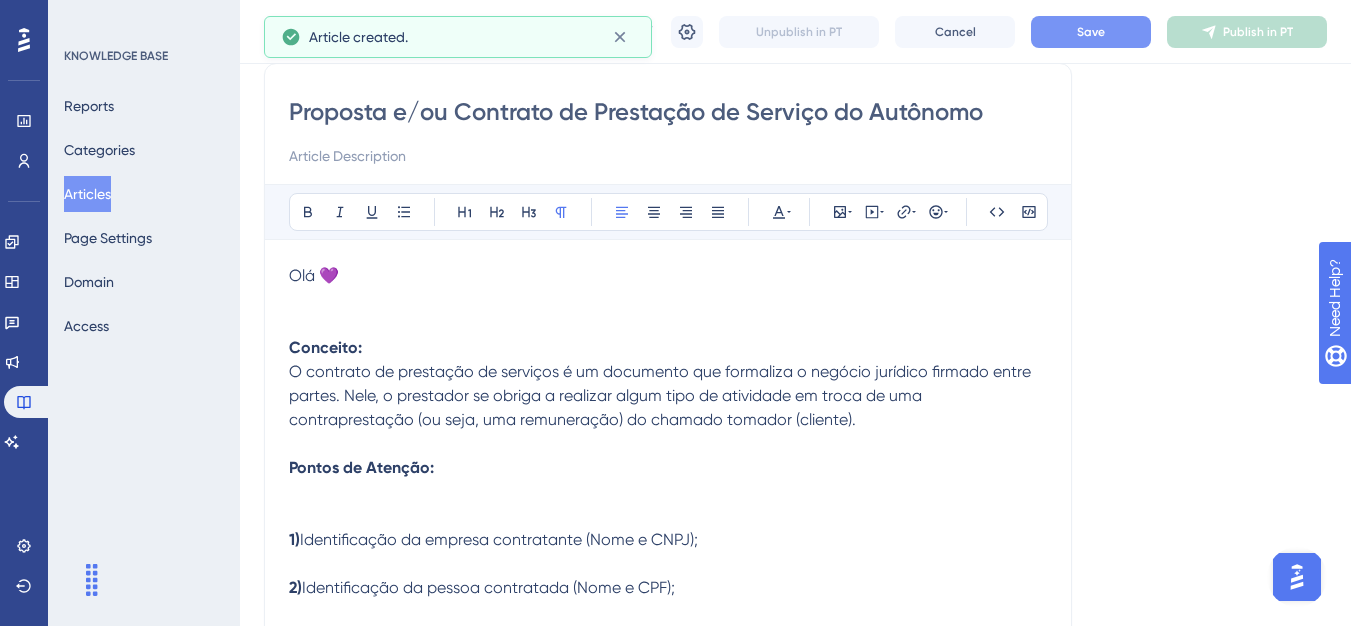 click on "Pontos de Atenção:" at bounding box center (668, 492) 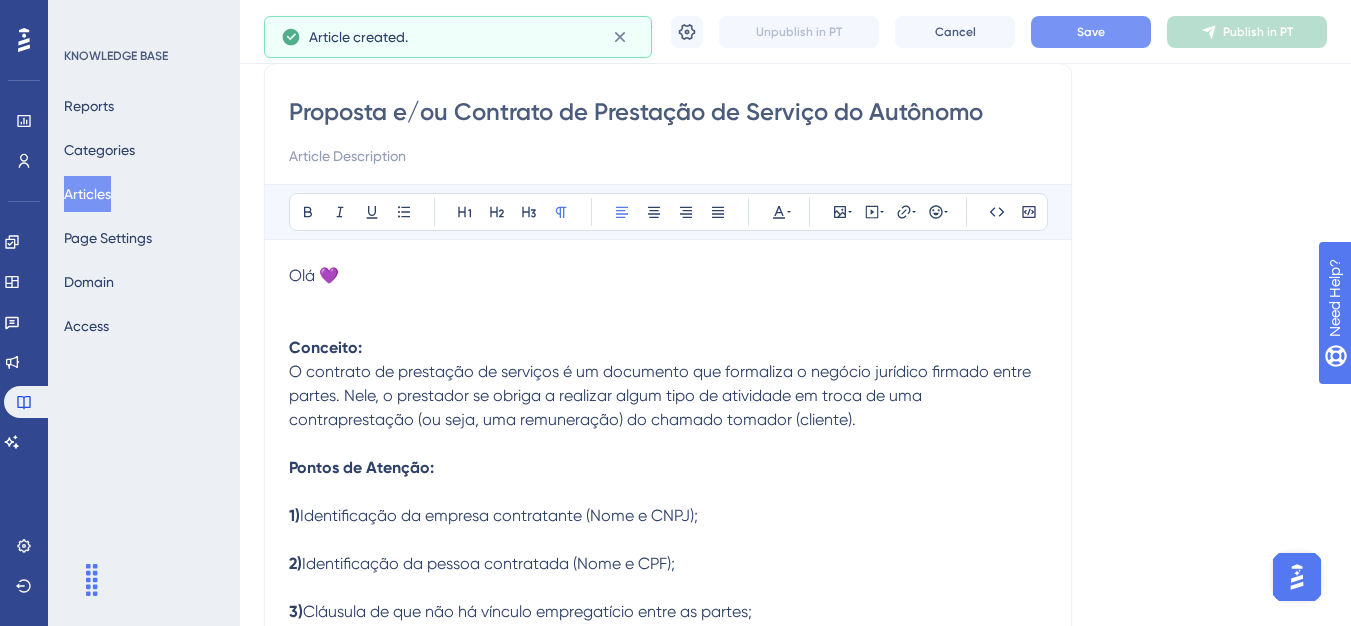 click on "1)  Identificação da empresa contratante (Nome e CNPJ);  2)  Identificação da pessoa contratada (Nome e CPF);  3)  Cláusula de que não há vínculo empregatício entre as partes; 4)  Data de início da prestação de serviços; 5)  Assinatura das partes envolvidas." at bounding box center (668, 612) 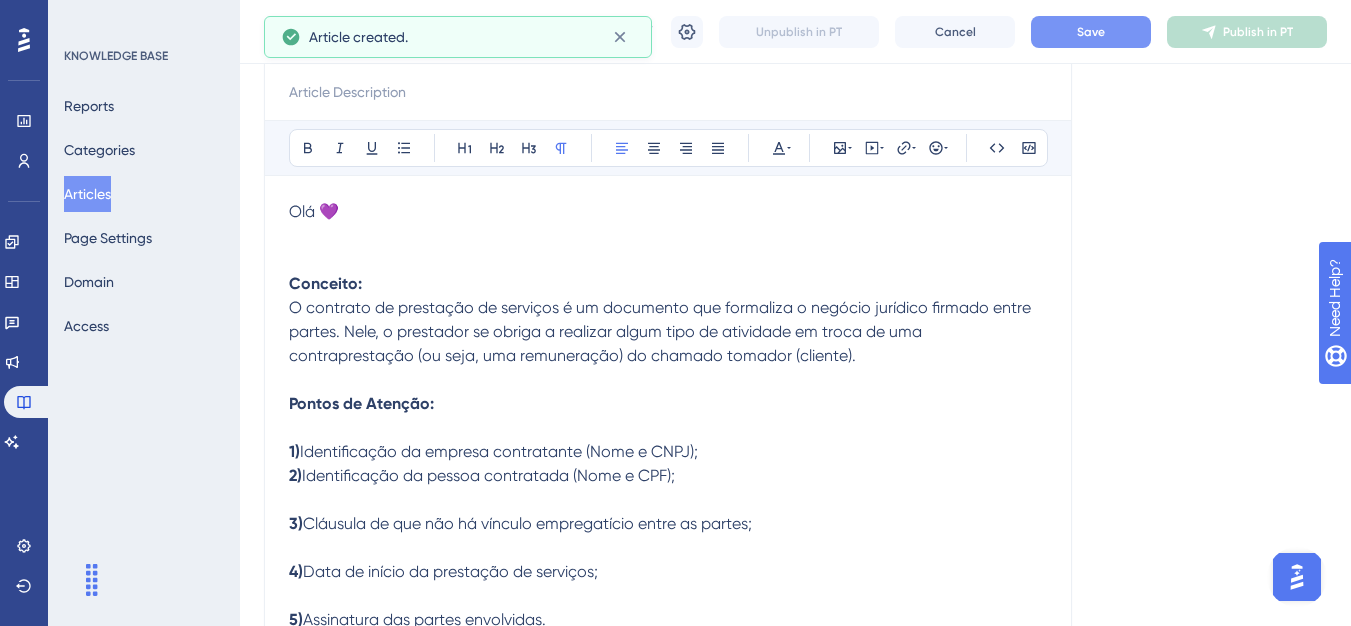 scroll, scrollTop: 261, scrollLeft: 0, axis: vertical 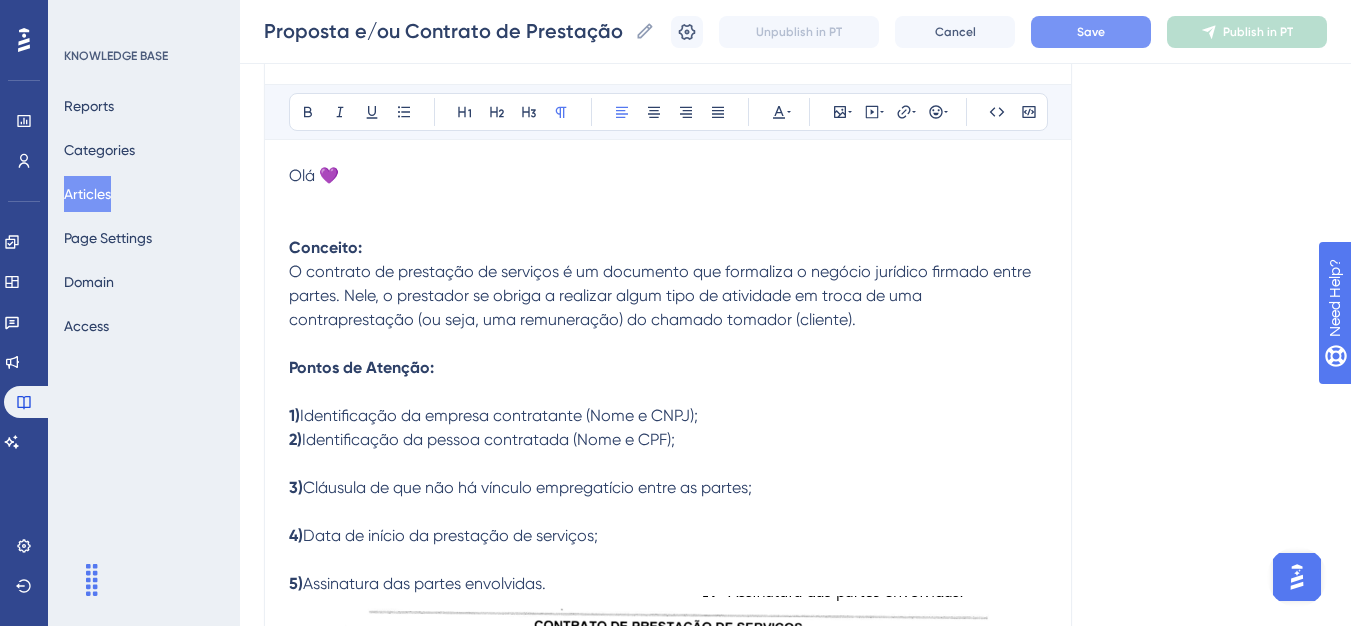 click on "1)  Identificação da empresa contratante (Nome e CNPJ);  2)  Identificação da pessoa contratada (Nome e CPF);  3)  Cláusula de que não há vínculo empregatício entre as partes; 4)  Data de início da prestação de serviços; 5)  Assinatura das partes envolvidas." at bounding box center [668, 500] 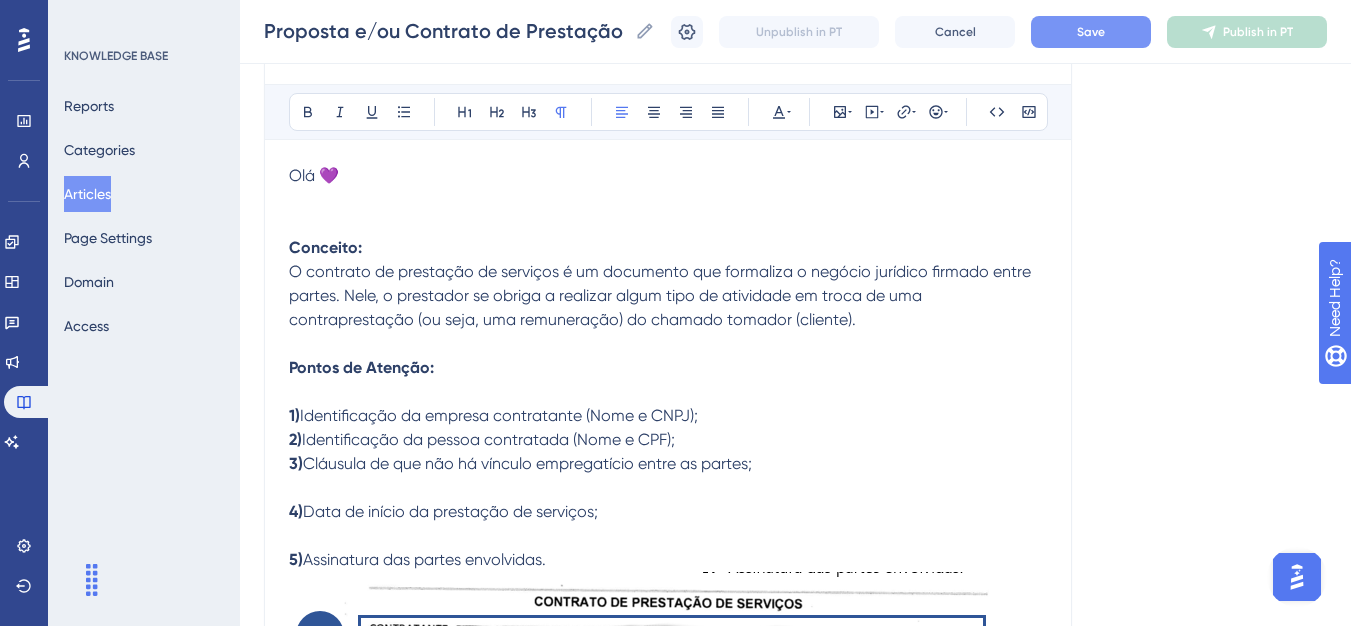 click on "1)  Identificação da empresa contratante (Nome e CNPJ);  2)  Identificação da pessoa contratada (Nome e CPF);  3)  Cláusula de que não há vínculo empregatício entre as partes; 4)  Data de início da prestação de serviços; 5)  Assinatura das partes envolvidas." at bounding box center [668, 488] 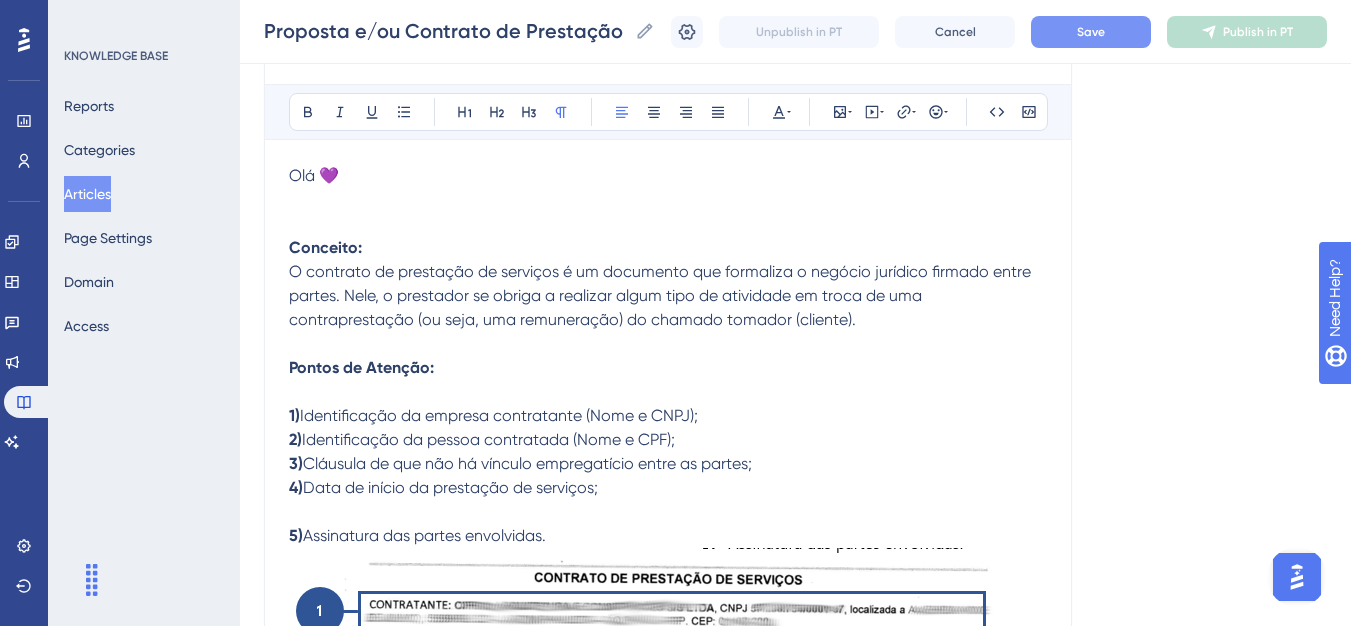 click on "1)  Identificação da empresa contratante (Nome e CNPJ);  2)  Identificação da pessoa contratada (Nome e CPF);  3)  Cláusula de que não há vínculo empregatício entre as partes; 4)  Data de início da prestação de serviços; 5)  Assinatura das partes envolvidas." at bounding box center (668, 476) 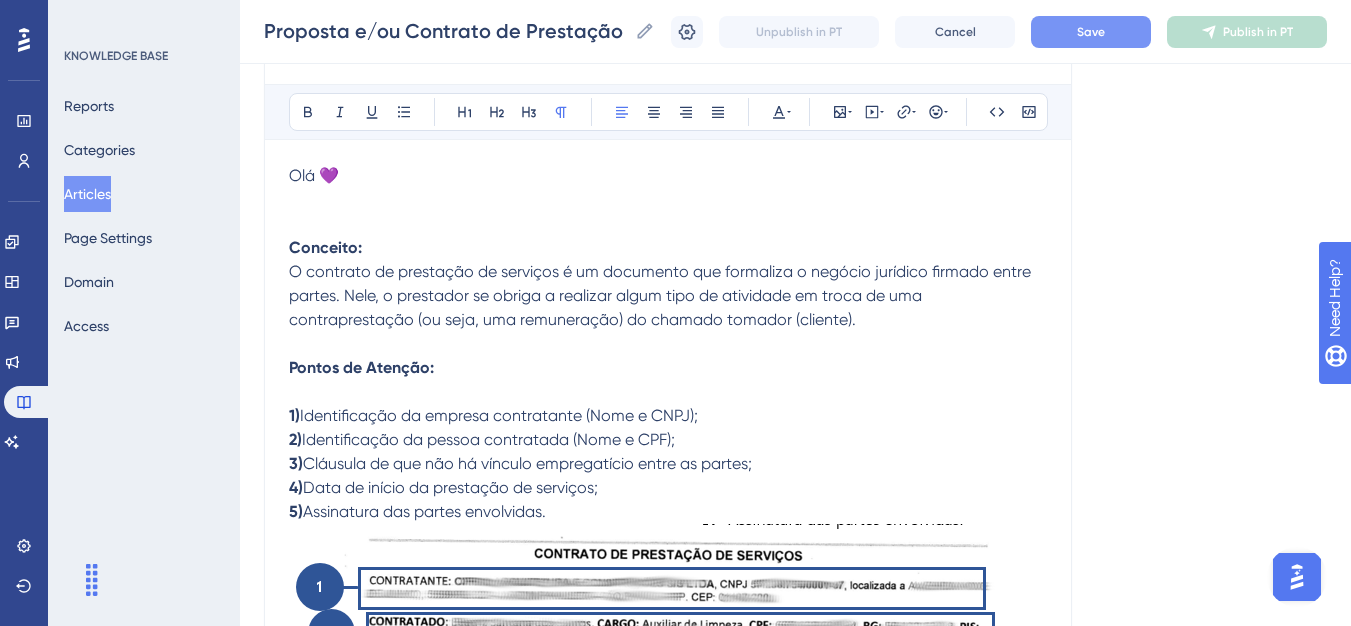 click on "Conceito:" at bounding box center (668, 248) 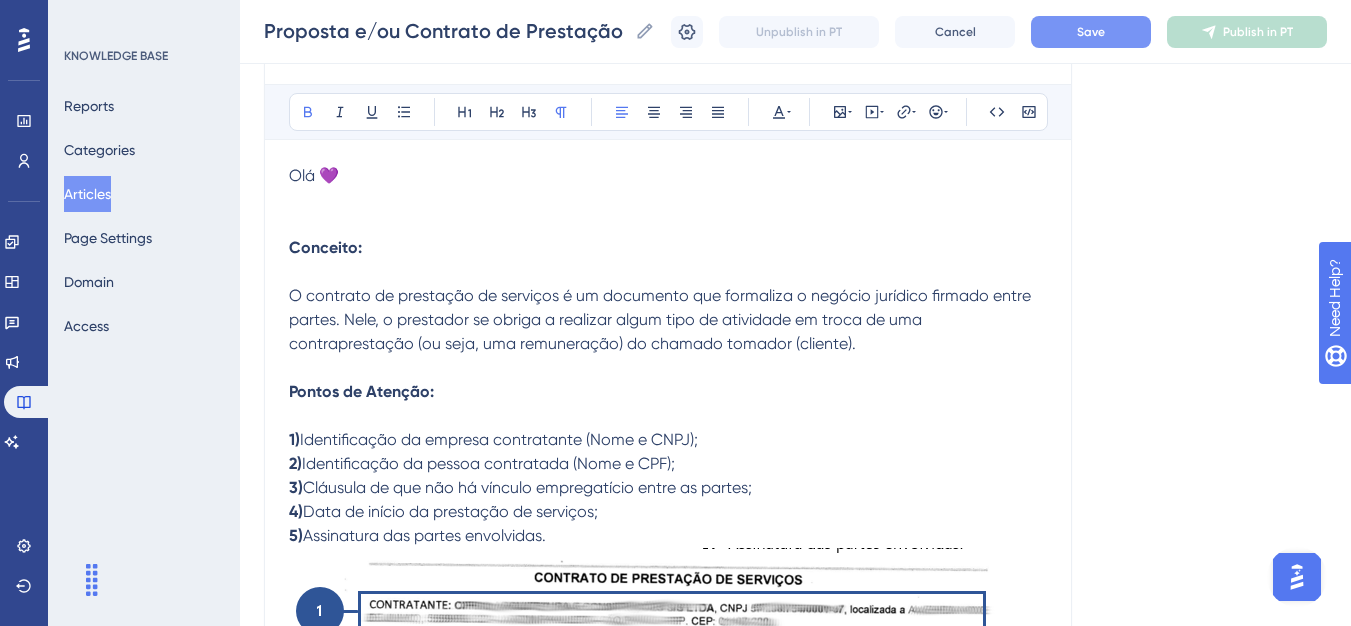 click on "Olá 💜" at bounding box center (668, 200) 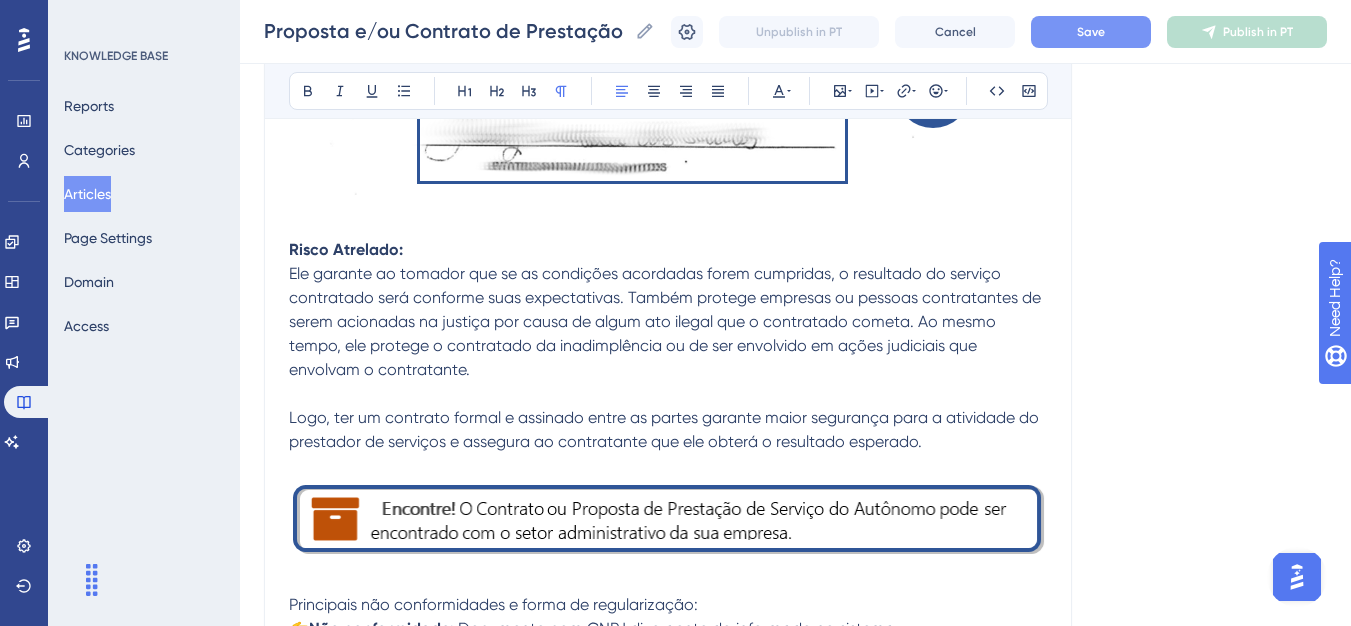 scroll, scrollTop: 1161, scrollLeft: 0, axis: vertical 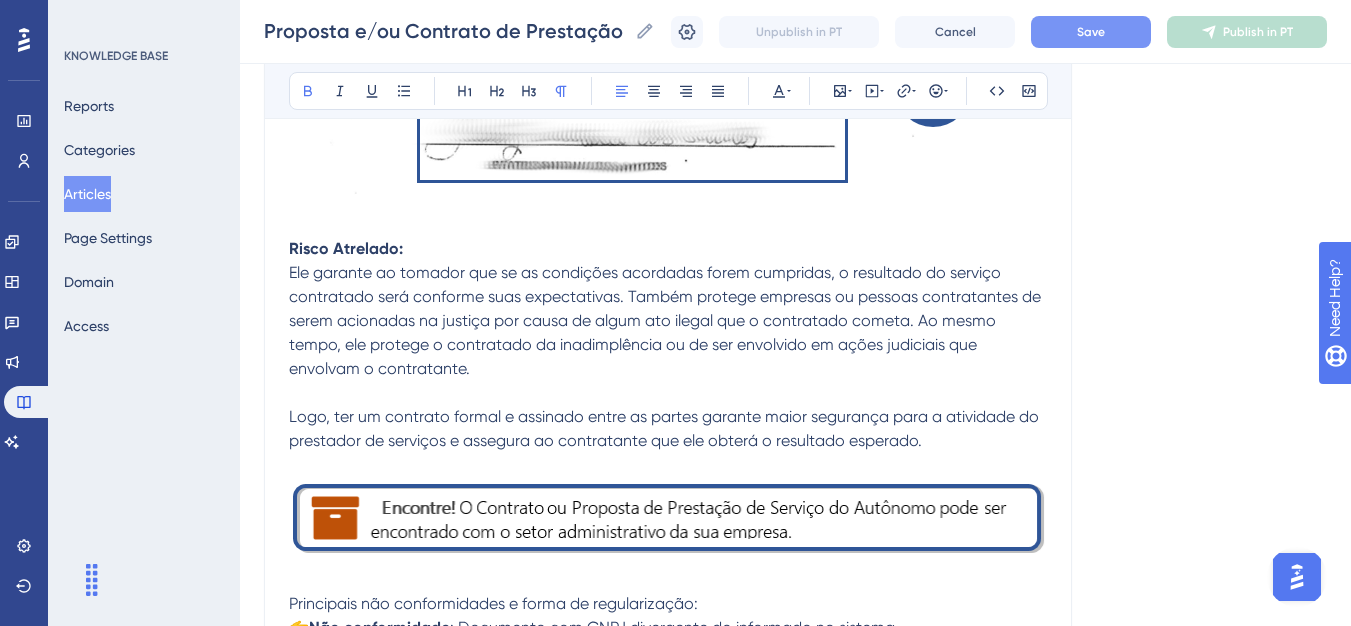 click on "Risco Atrelado:" at bounding box center [668, 249] 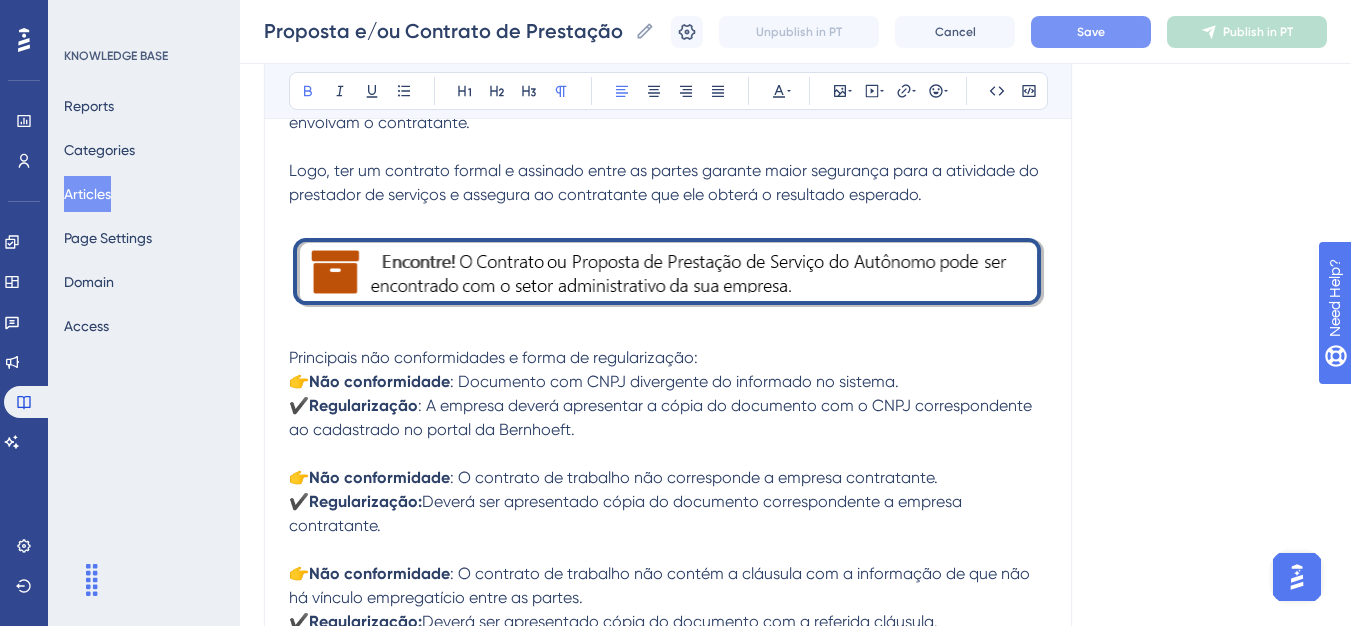 scroll, scrollTop: 1448, scrollLeft: 0, axis: vertical 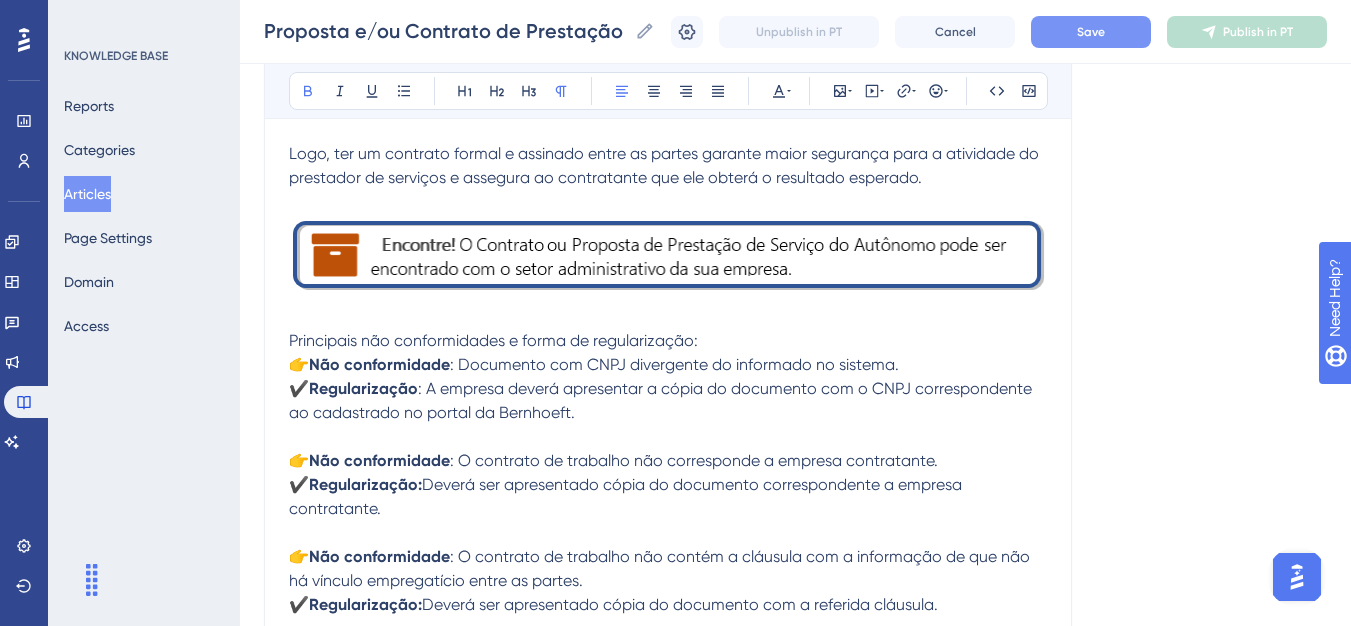 click on "Principais não conformidades e forma de regularização:" at bounding box center [668, 341] 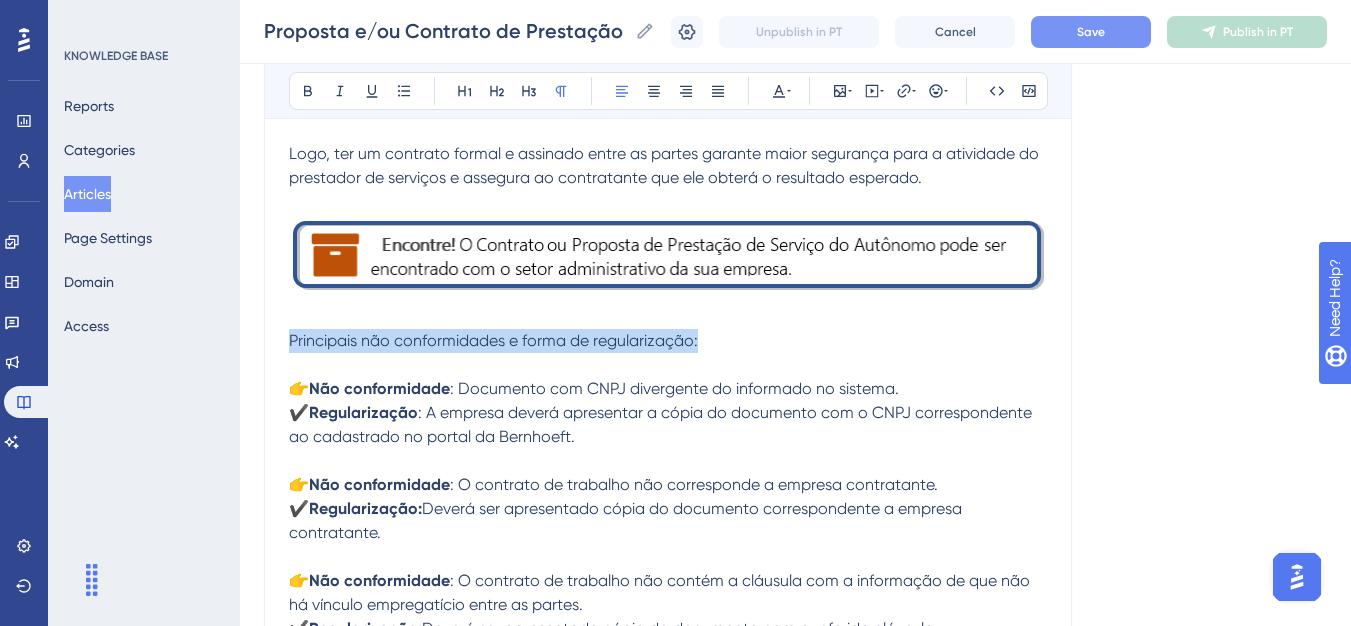 drag, startPoint x: 683, startPoint y: 339, endPoint x: 271, endPoint y: 346, distance: 412.05945 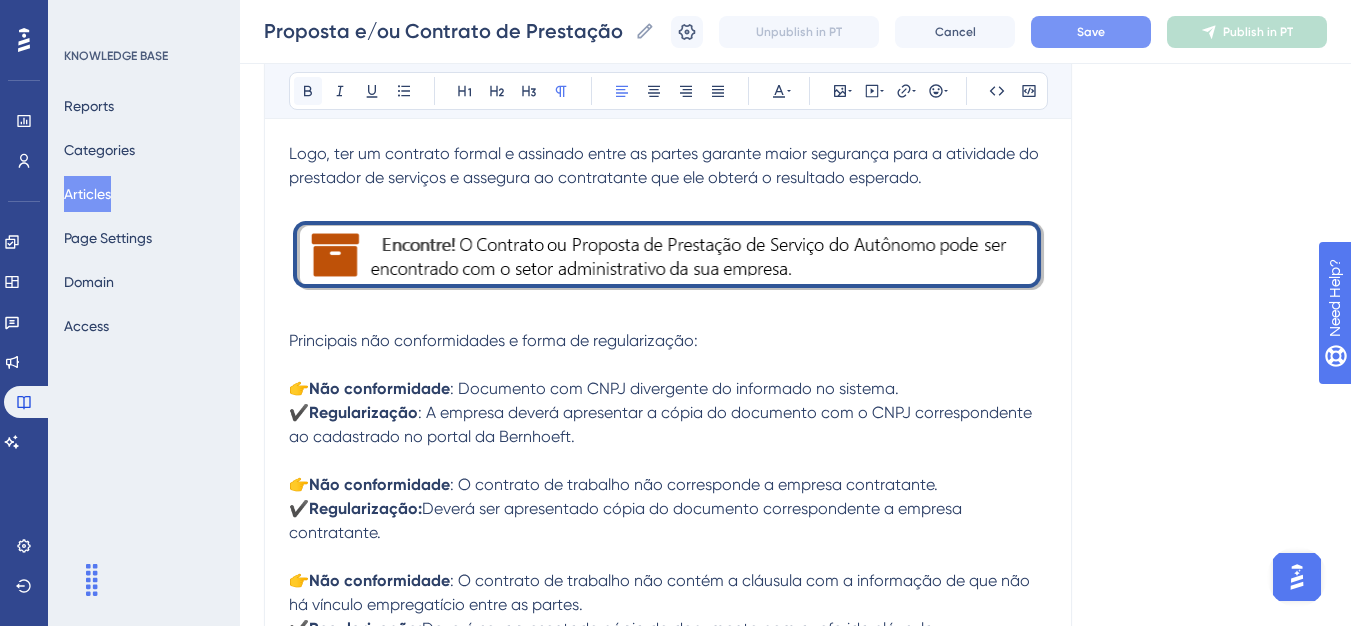 click at bounding box center (308, 91) 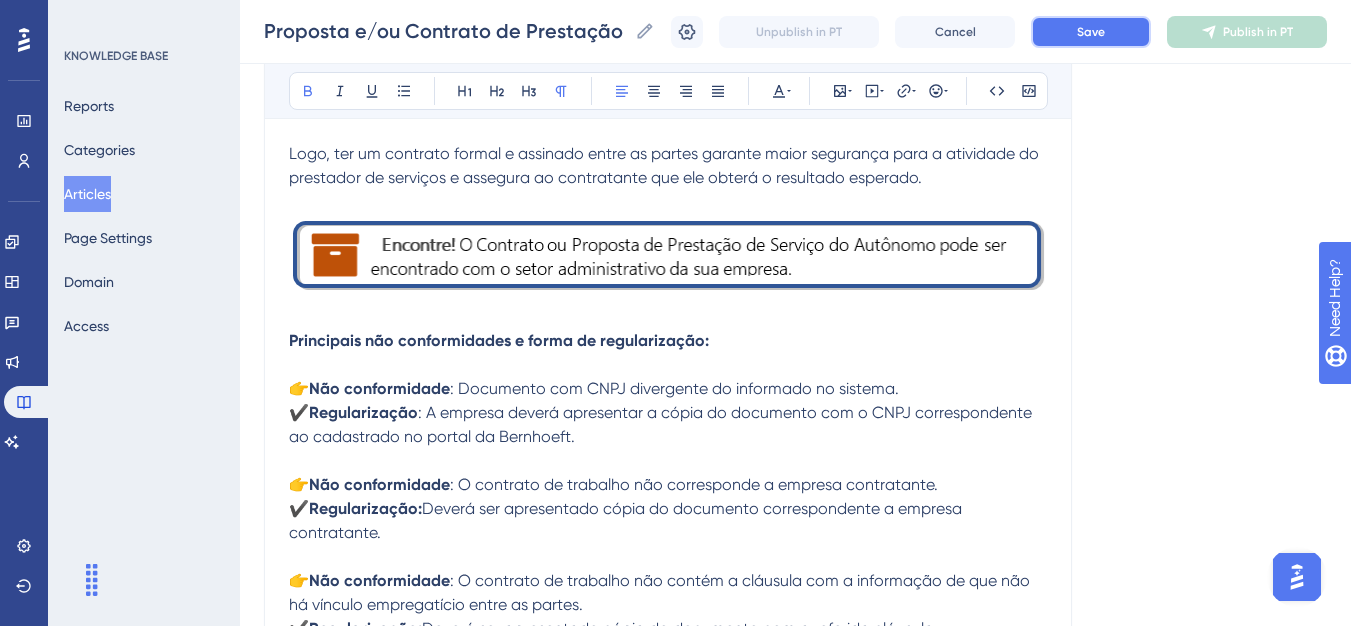 click on "Save" at bounding box center [1091, 32] 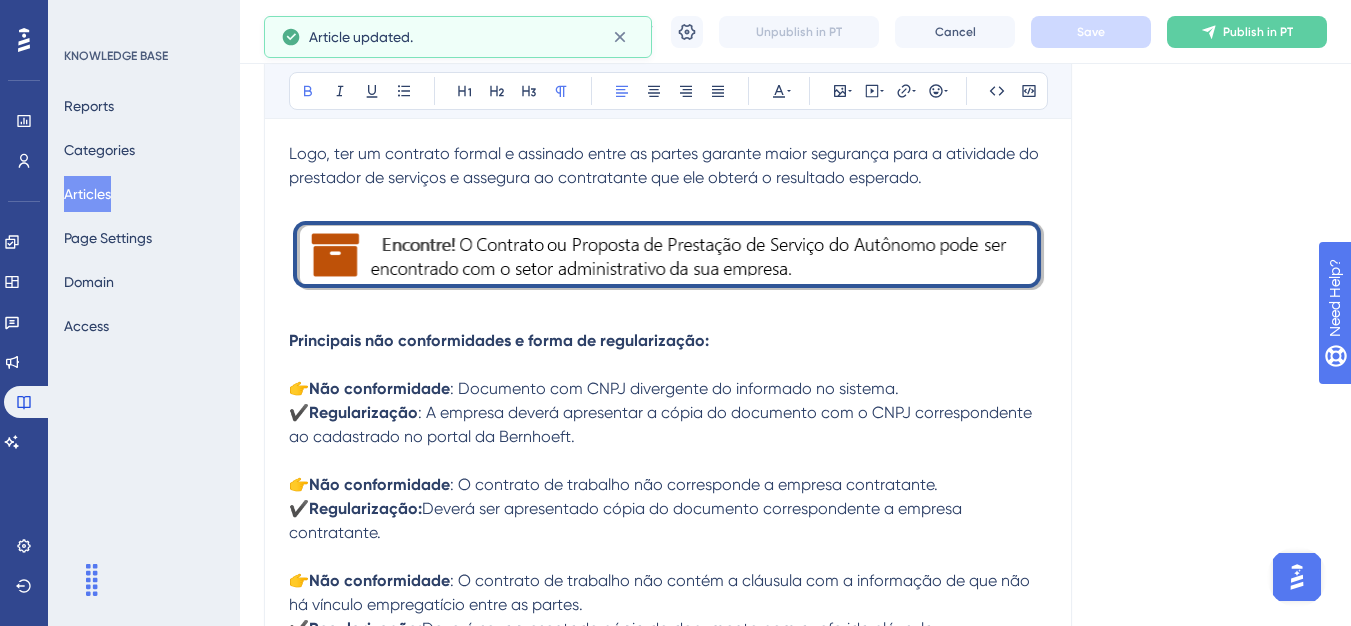 click on "Unpublish in PT Cancel Save Publish in PT" at bounding box center (999, 32) 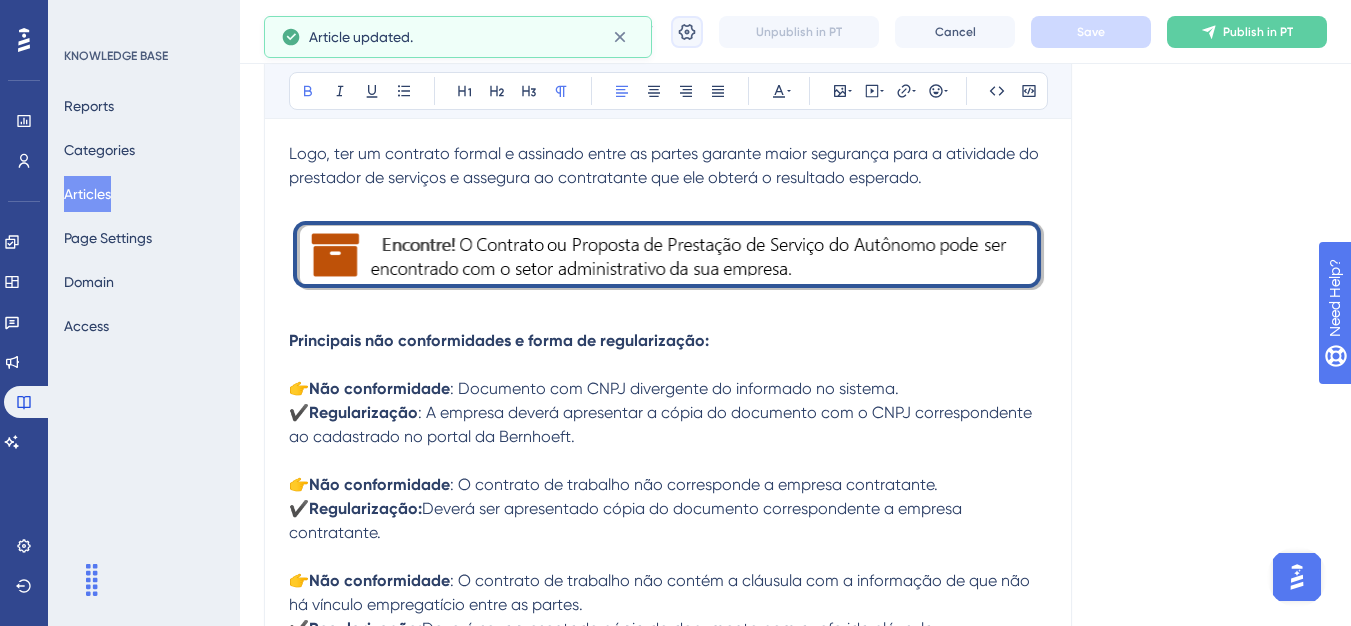 click 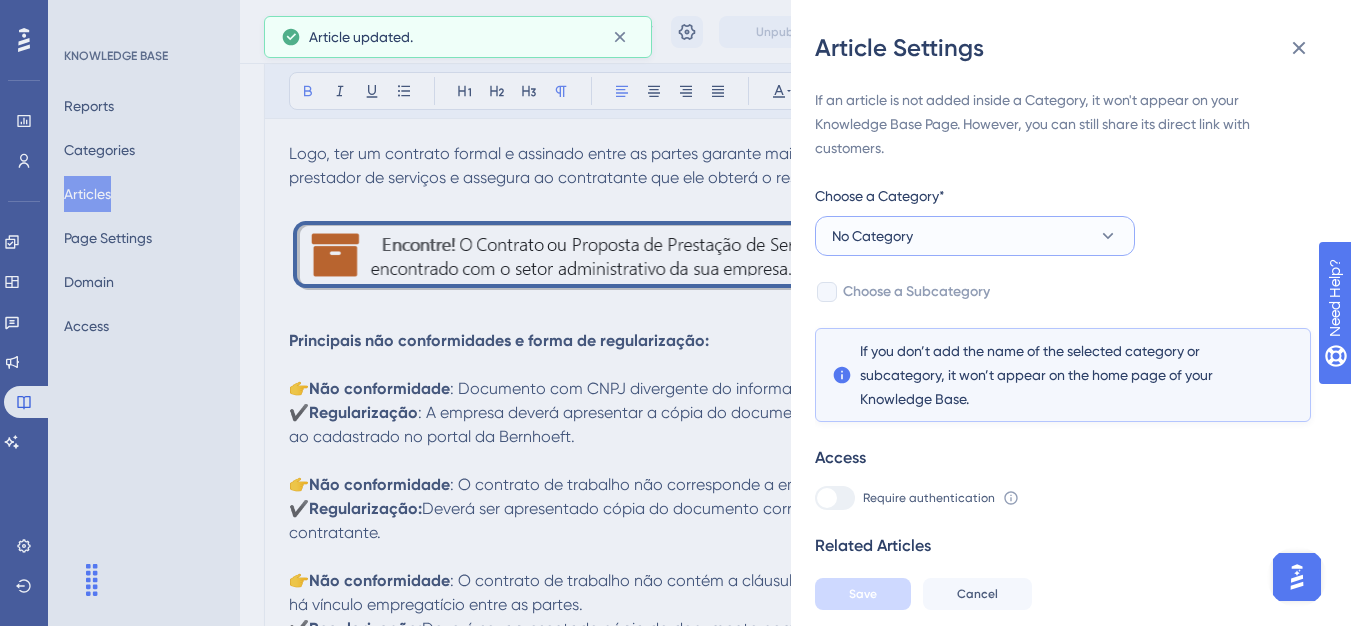 click on "No Category" at bounding box center [872, 236] 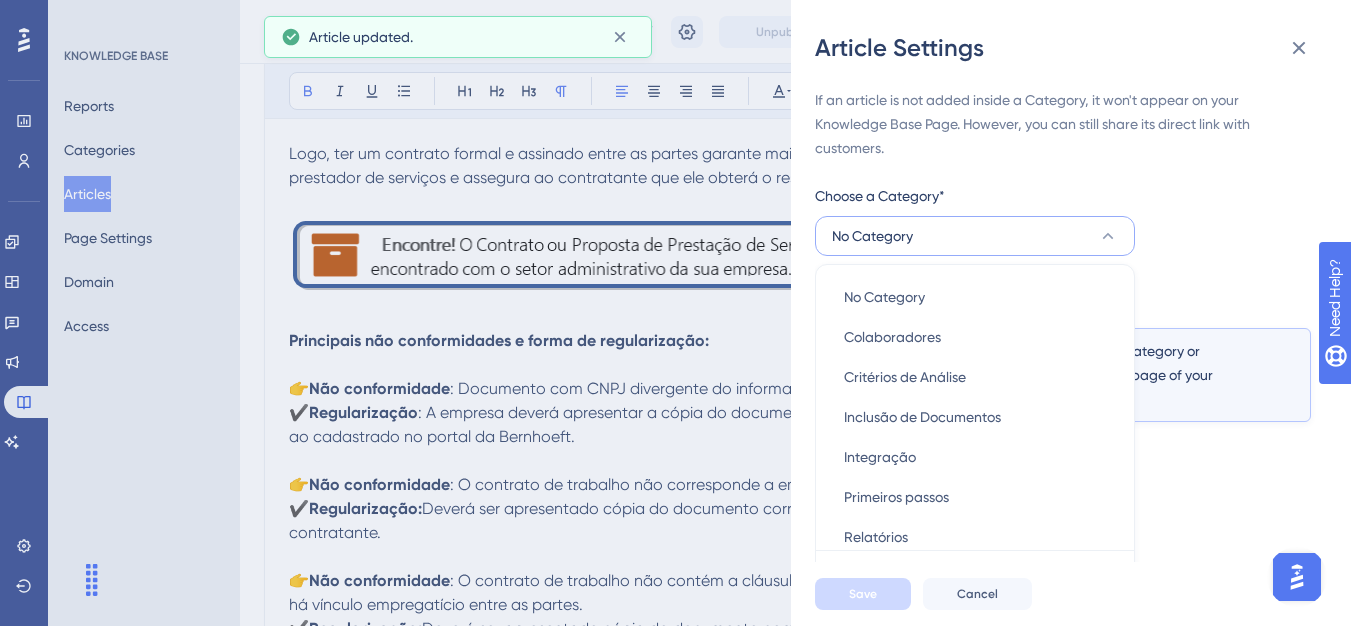 scroll, scrollTop: 49, scrollLeft: 0, axis: vertical 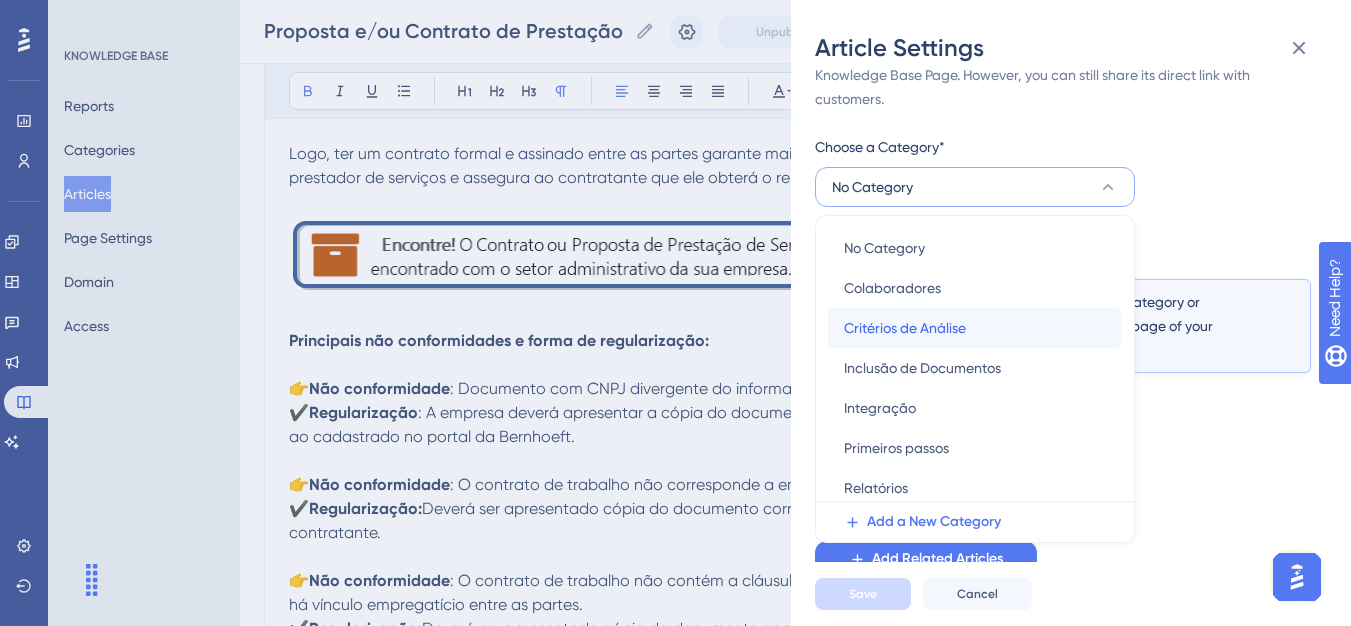 click on "Critérios de Análise" at bounding box center (905, 328) 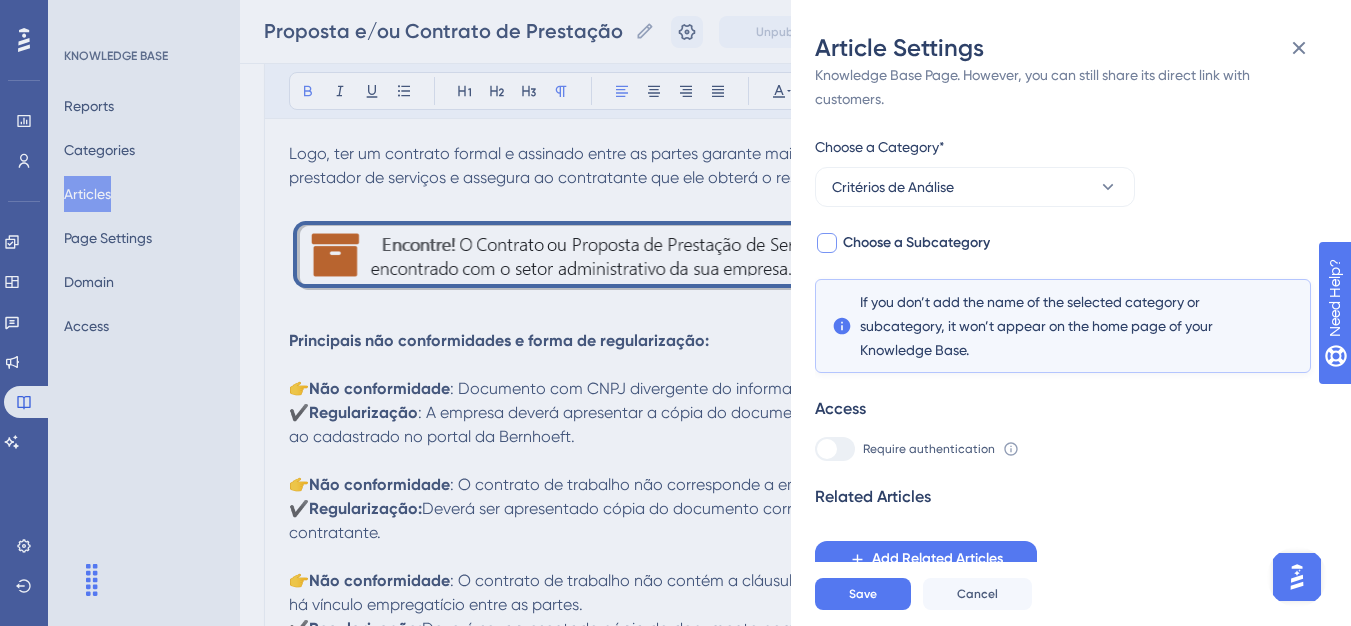 click on "Choose a Subcategory" at bounding box center (916, 243) 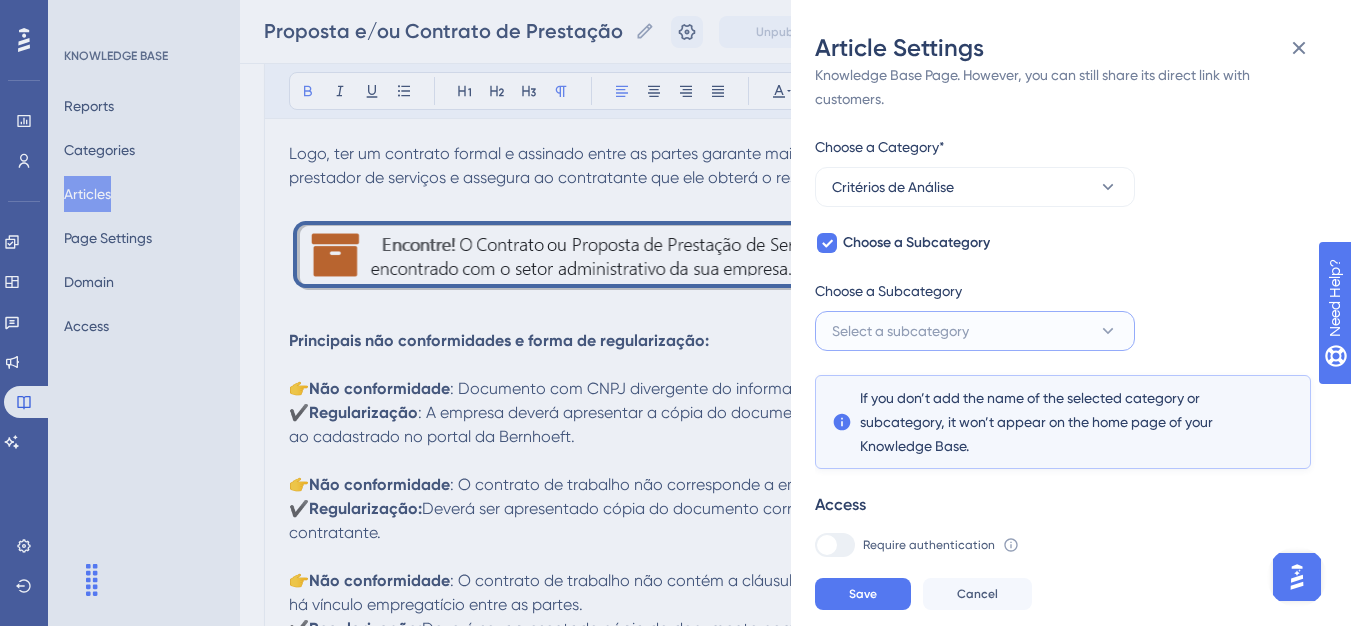 click on "Select a subcategory" at bounding box center [975, 331] 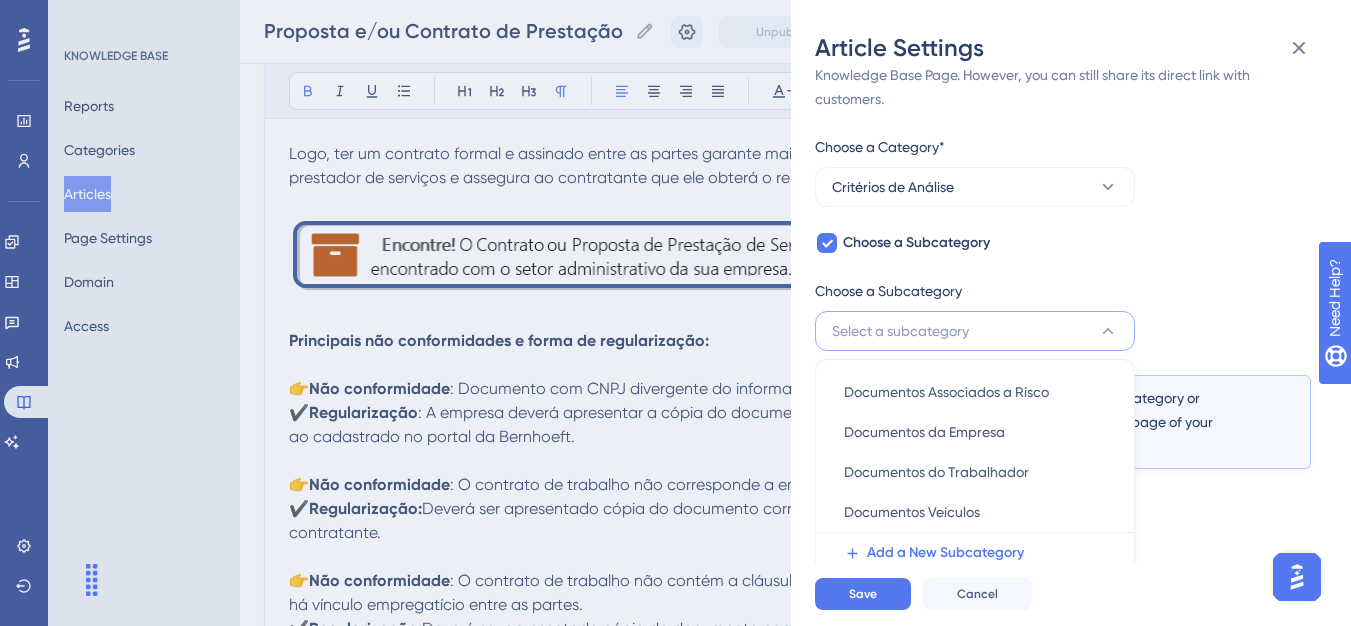 scroll, scrollTop: 145, scrollLeft: 0, axis: vertical 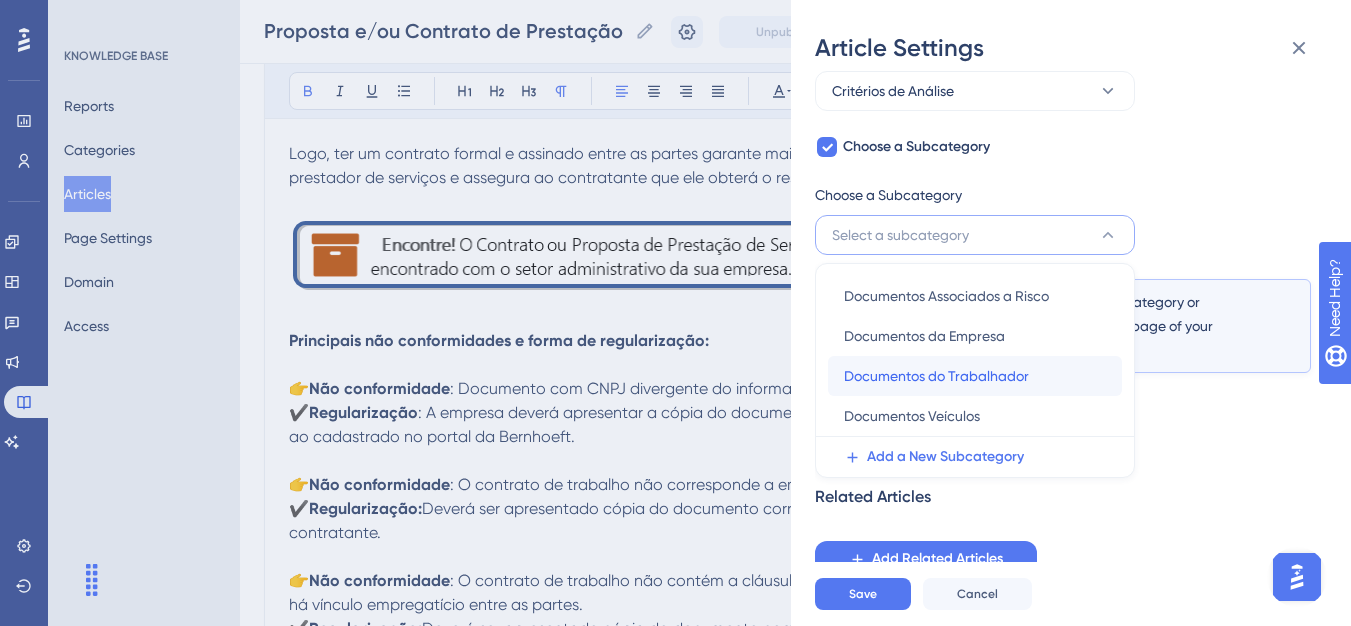 click on "Documentos do Trabalhador" at bounding box center (936, 376) 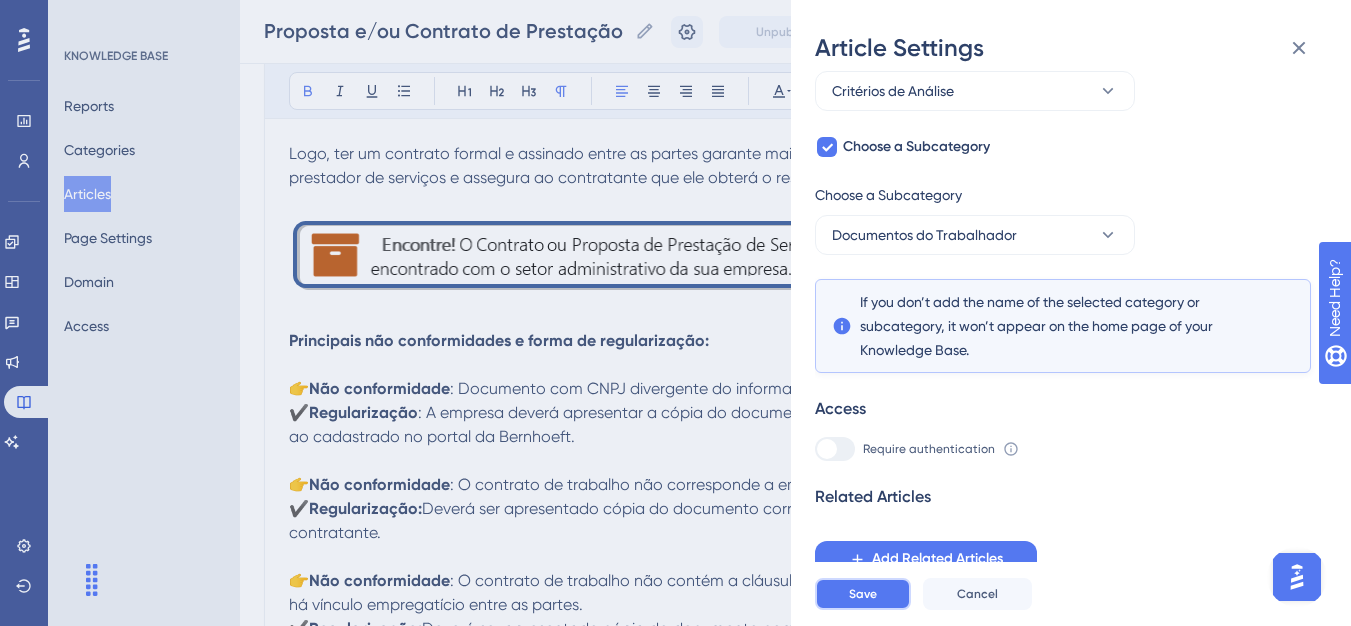 click on "Save" at bounding box center (863, 594) 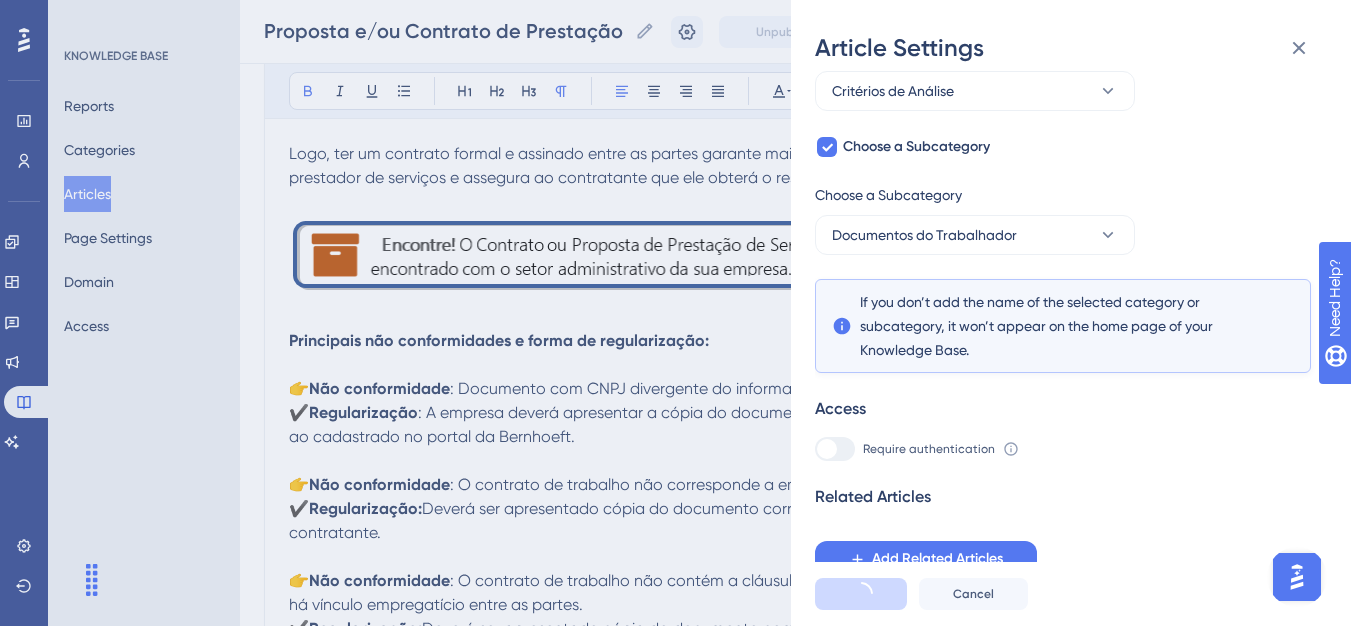 scroll, scrollTop: 0, scrollLeft: 0, axis: both 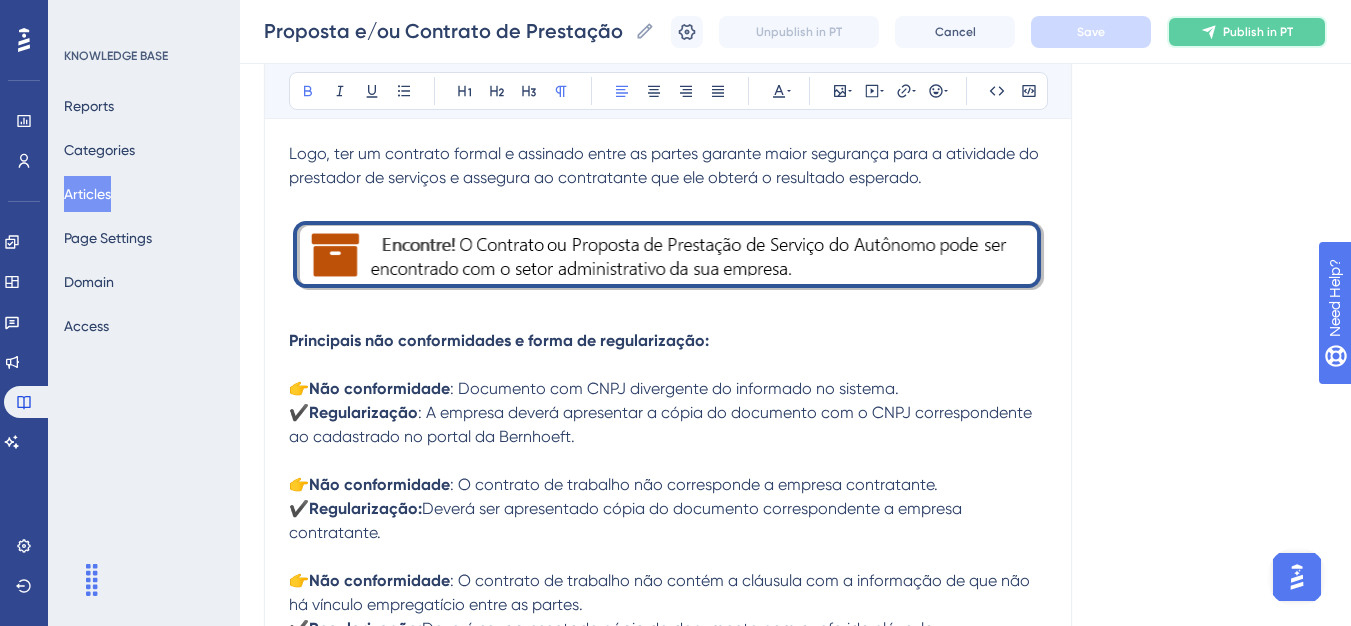 click on "Publish in PT" at bounding box center (1247, 32) 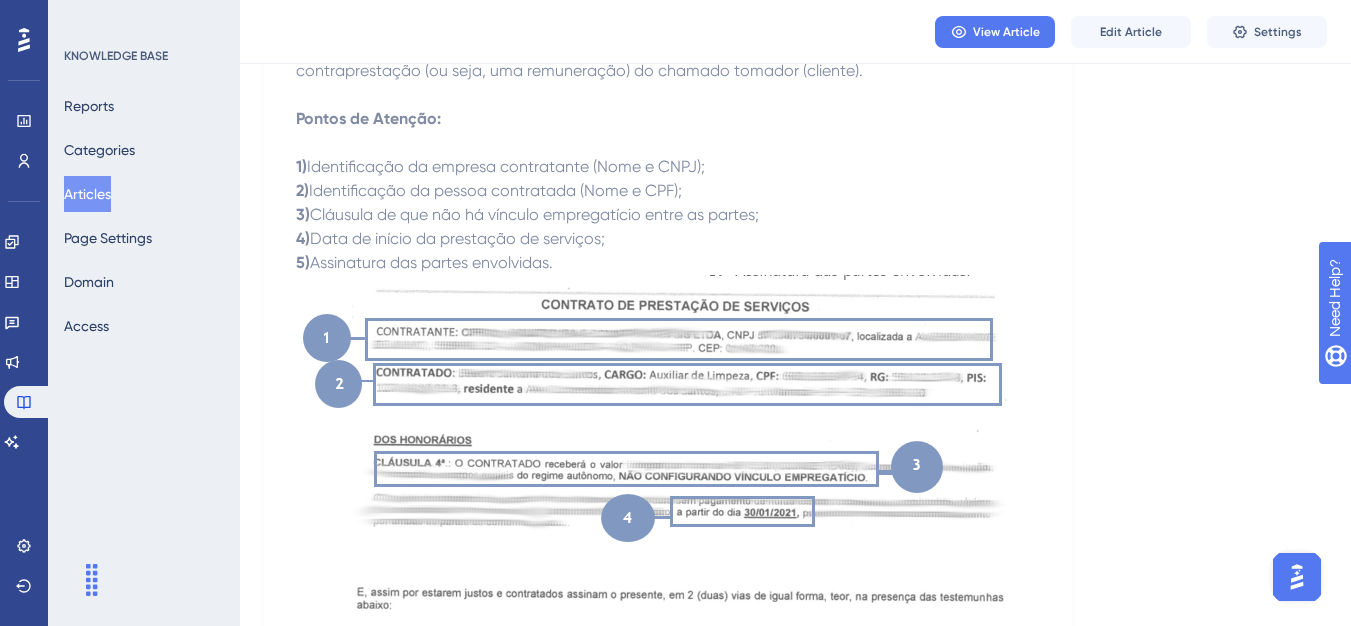 scroll, scrollTop: 348, scrollLeft: 0, axis: vertical 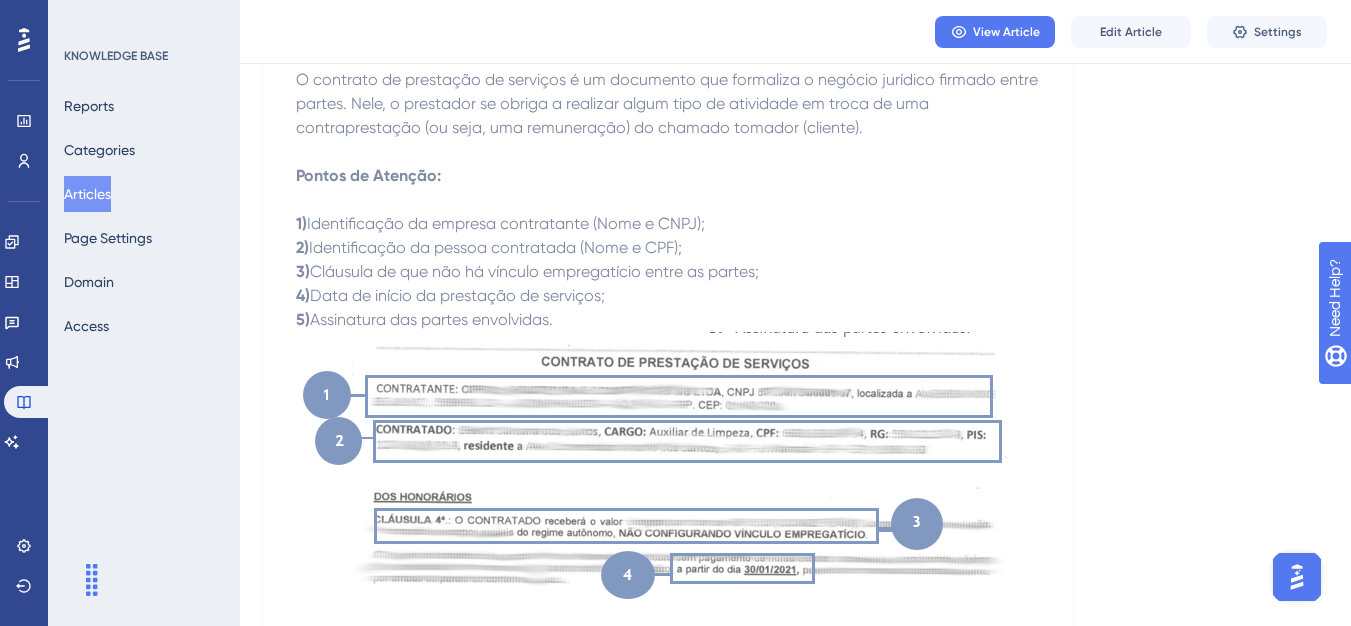 click on "Articles" at bounding box center (87, 194) 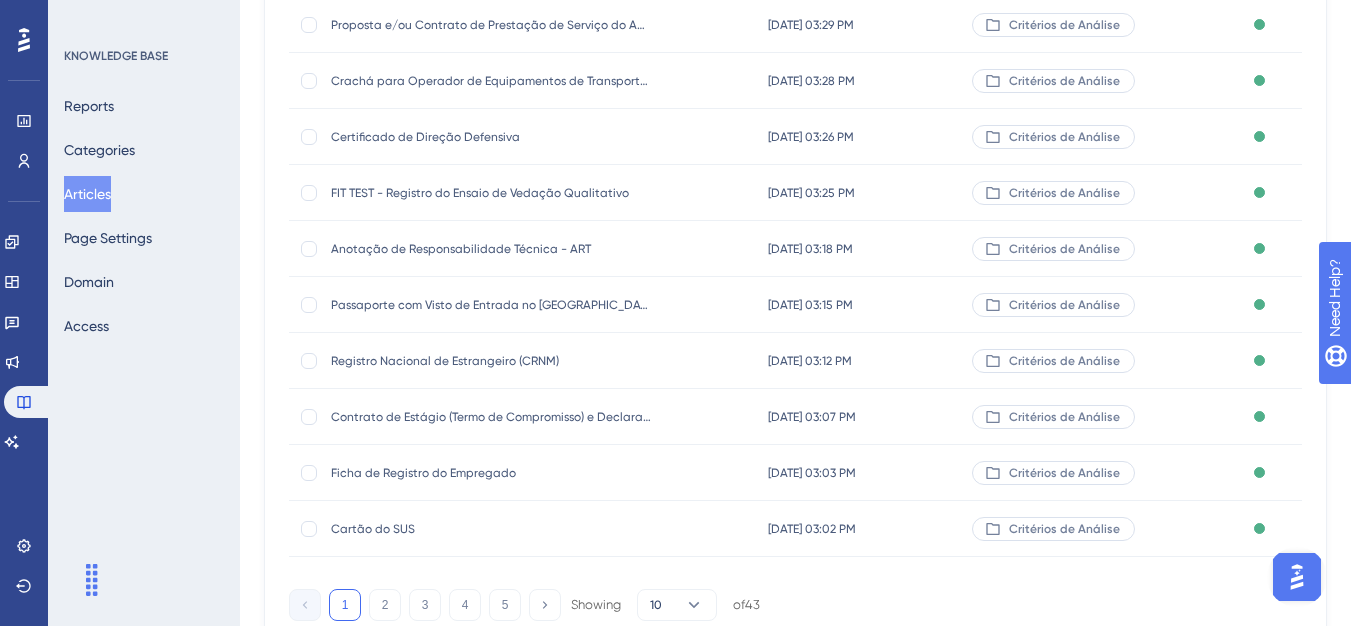 scroll, scrollTop: 0, scrollLeft: 0, axis: both 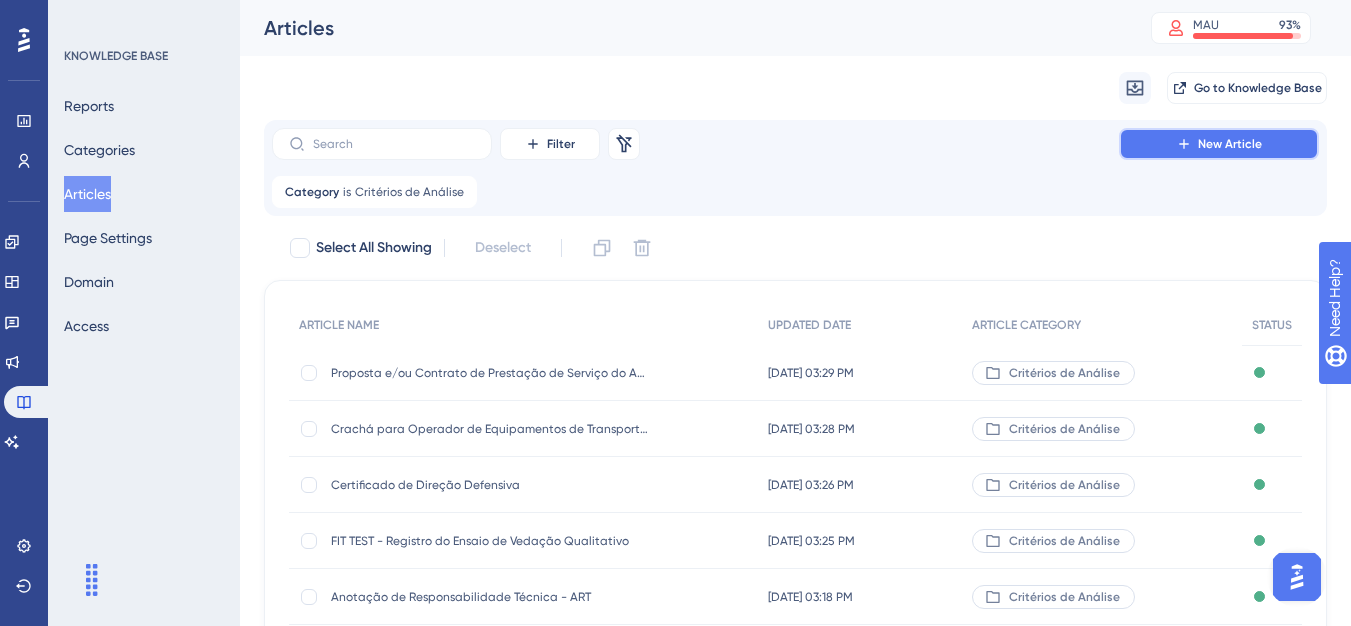 click on "New Article" at bounding box center (1219, 144) 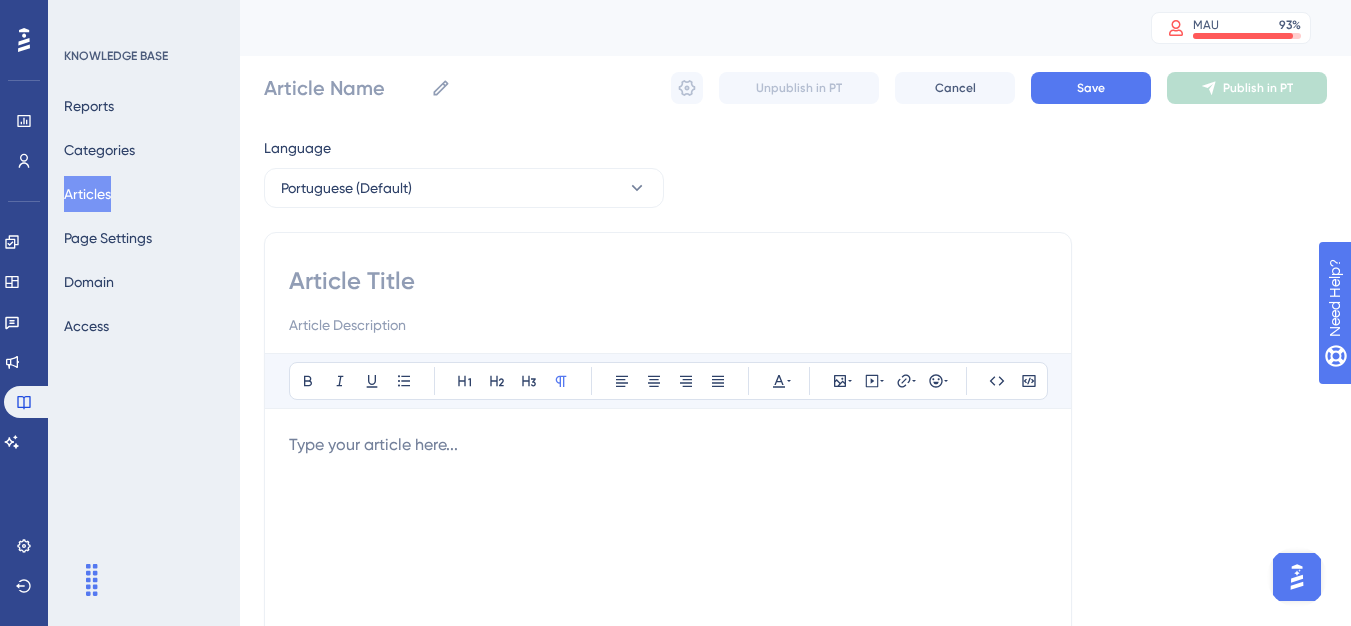 drag, startPoint x: 426, startPoint y: 256, endPoint x: 409, endPoint y: 276, distance: 26.24881 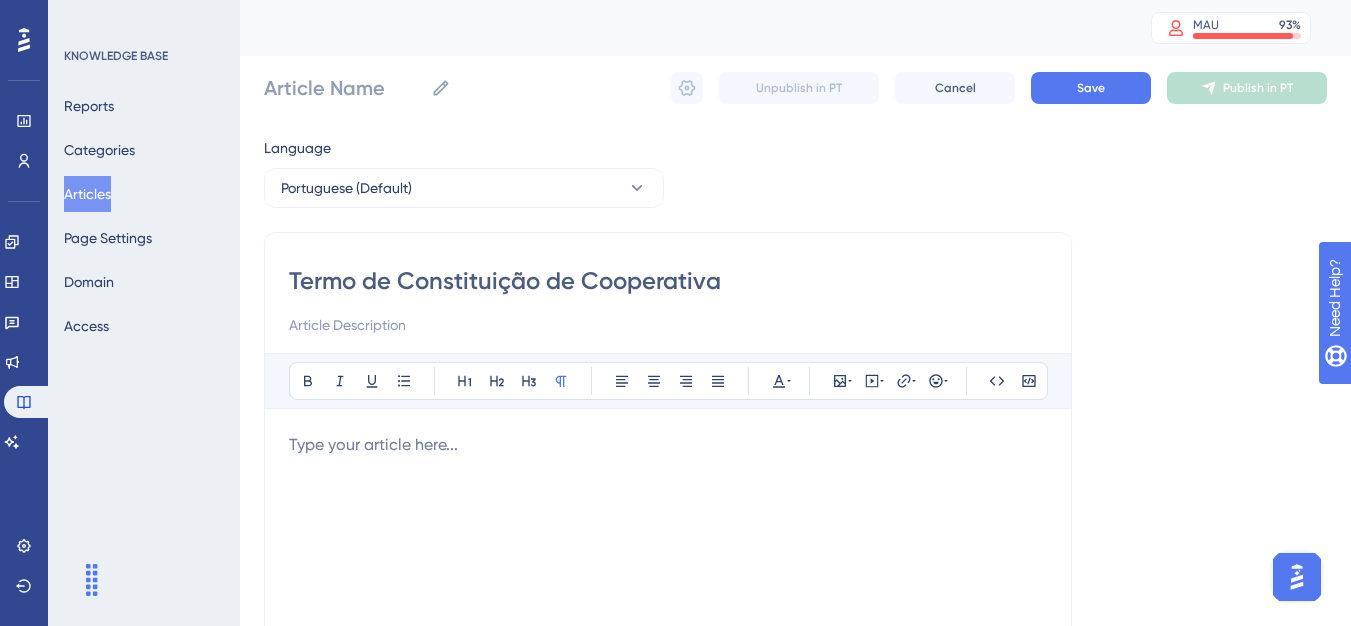 type on "Termo de Constituição de Cooperativa" 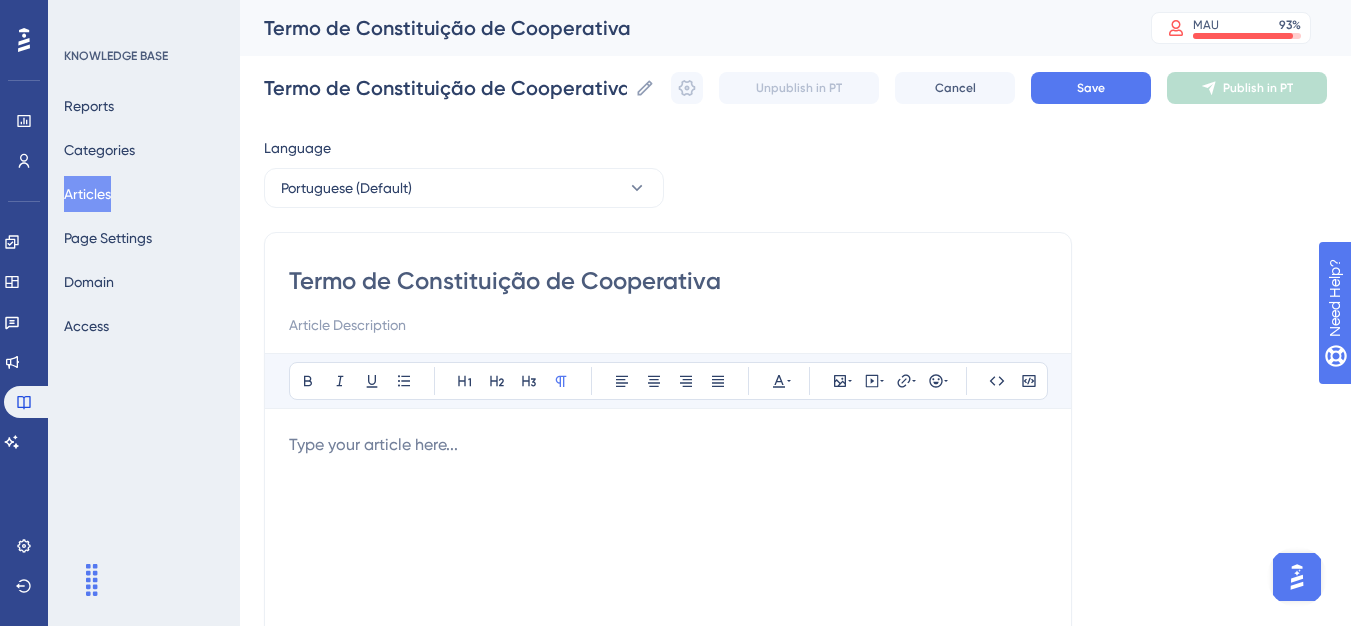 type on "Termo de Constituição de Cooperativa" 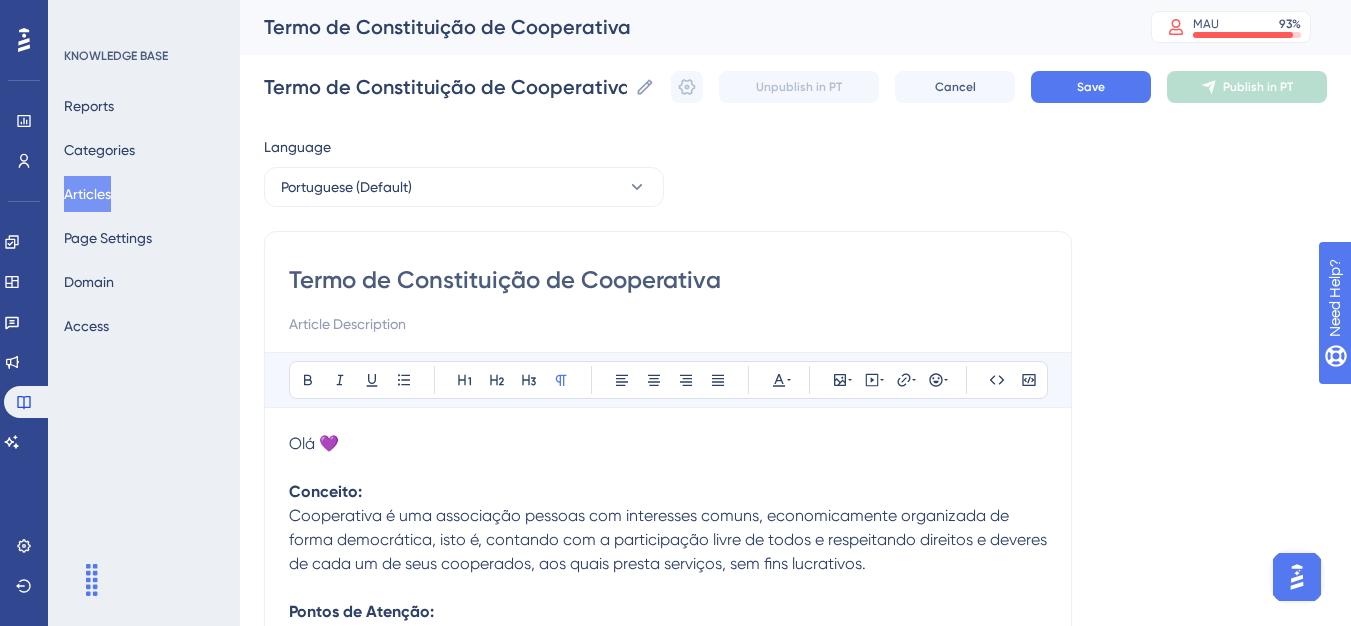 scroll, scrollTop: 0, scrollLeft: 0, axis: both 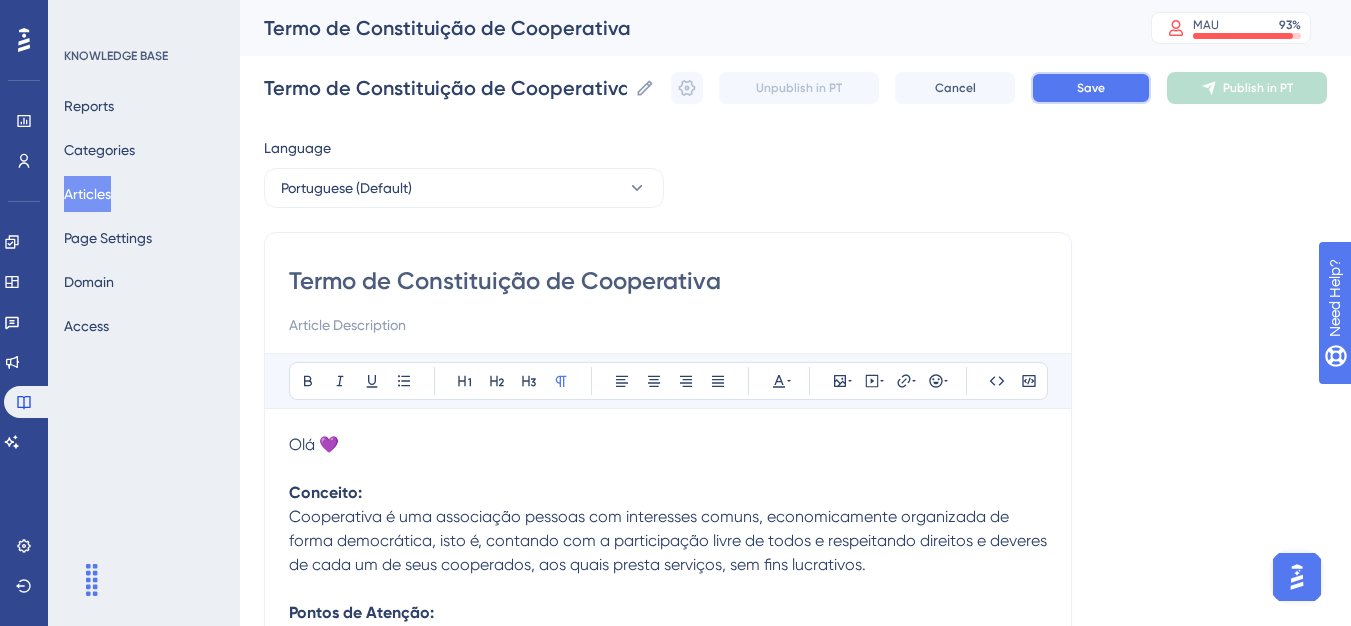click on "Save" at bounding box center [1091, 88] 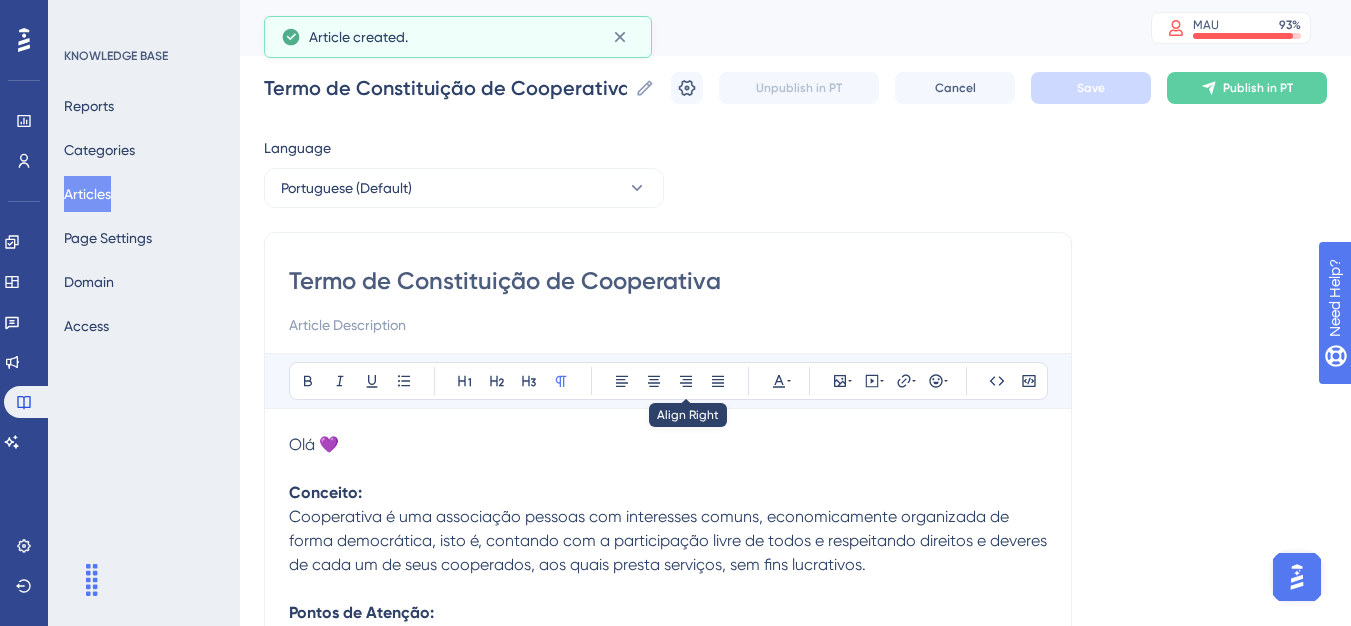 scroll, scrollTop: 987, scrollLeft: 0, axis: vertical 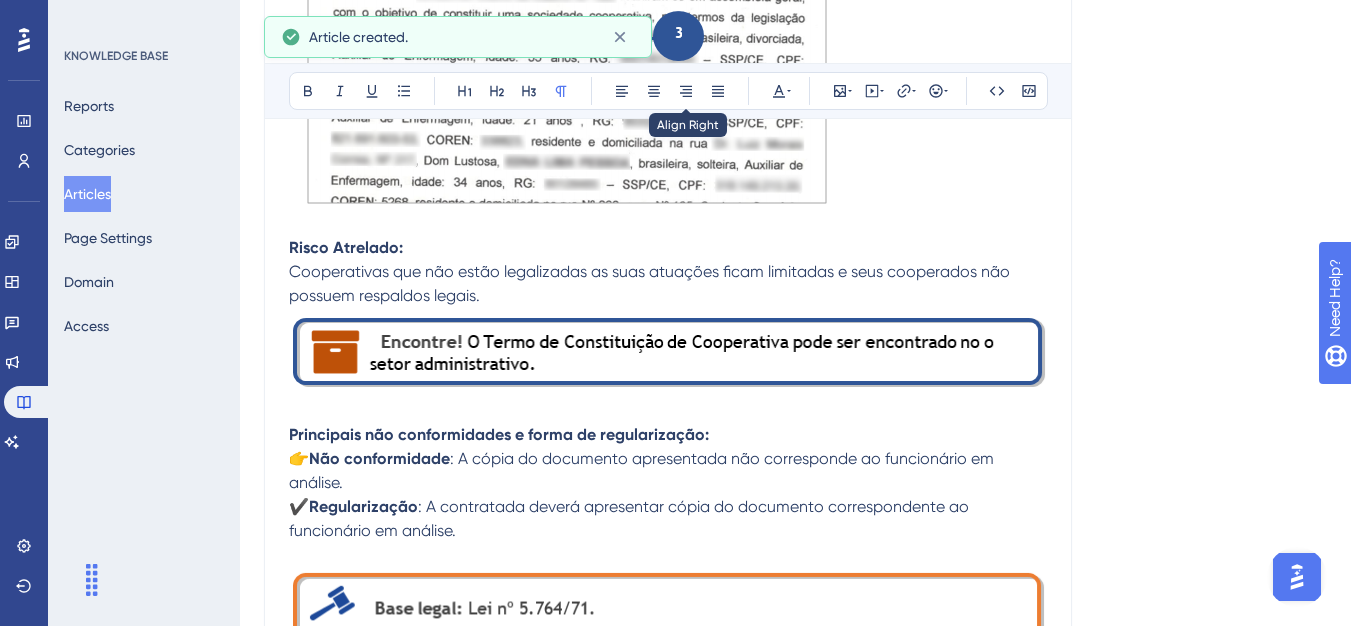 click at bounding box center [686, 91] 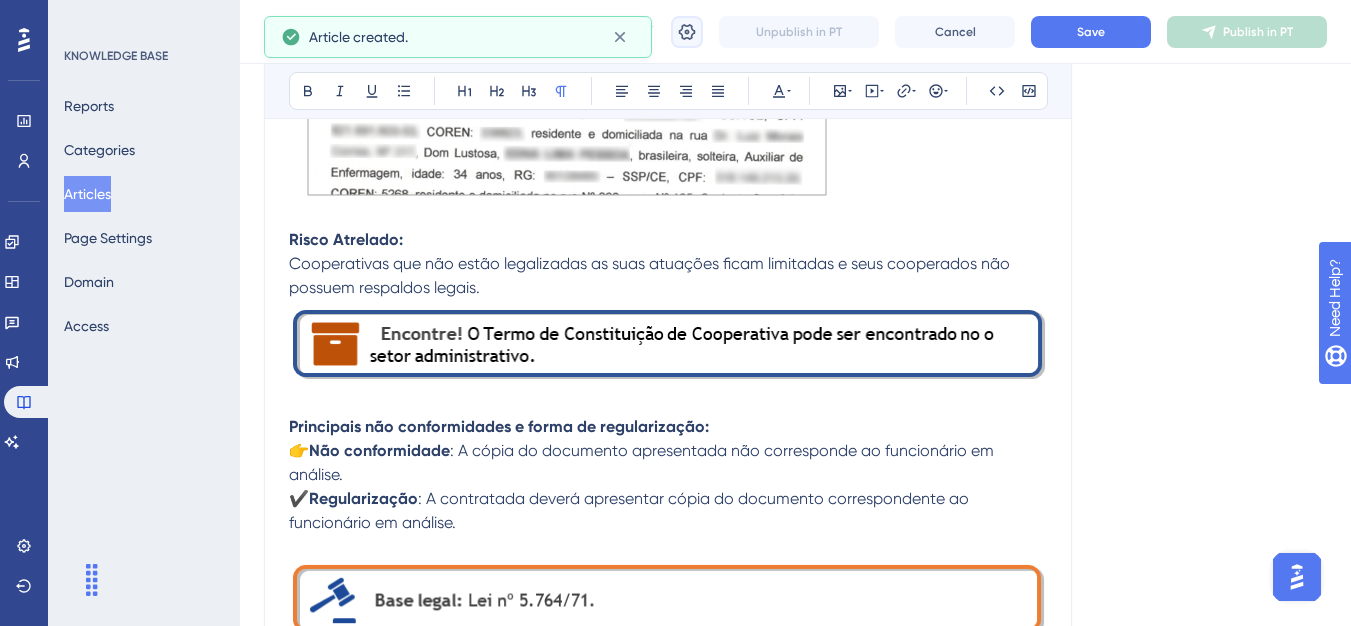 click 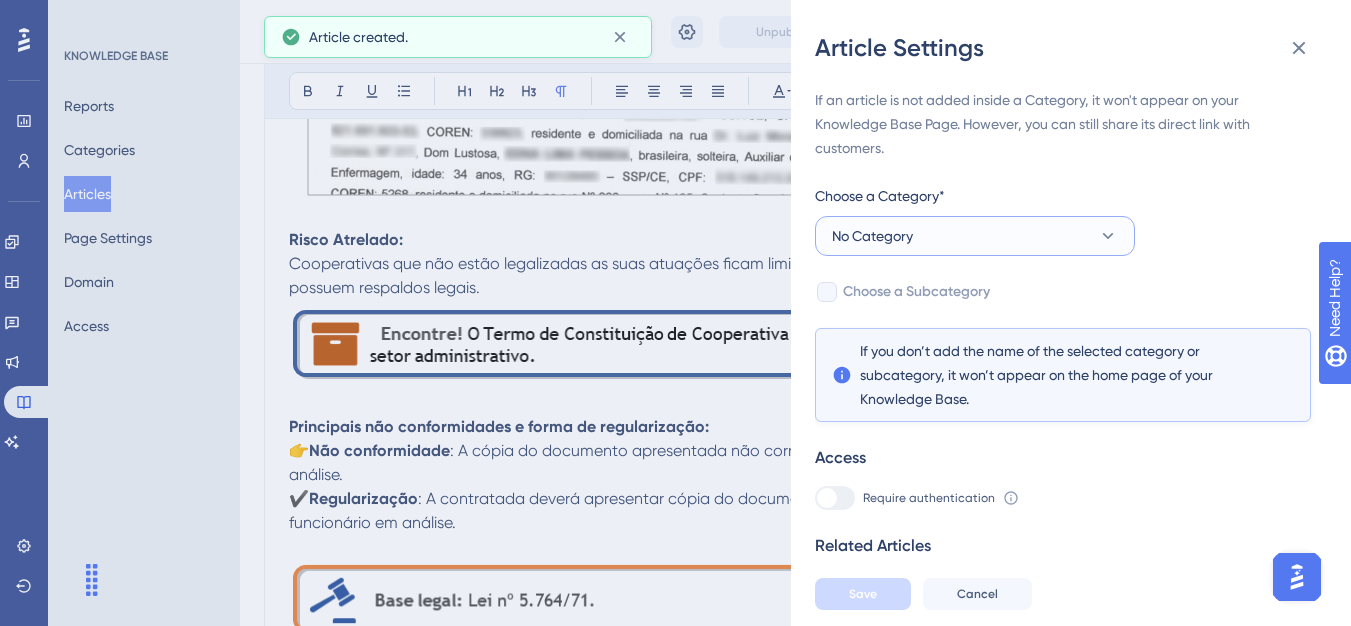 click on "No Category" at bounding box center (872, 236) 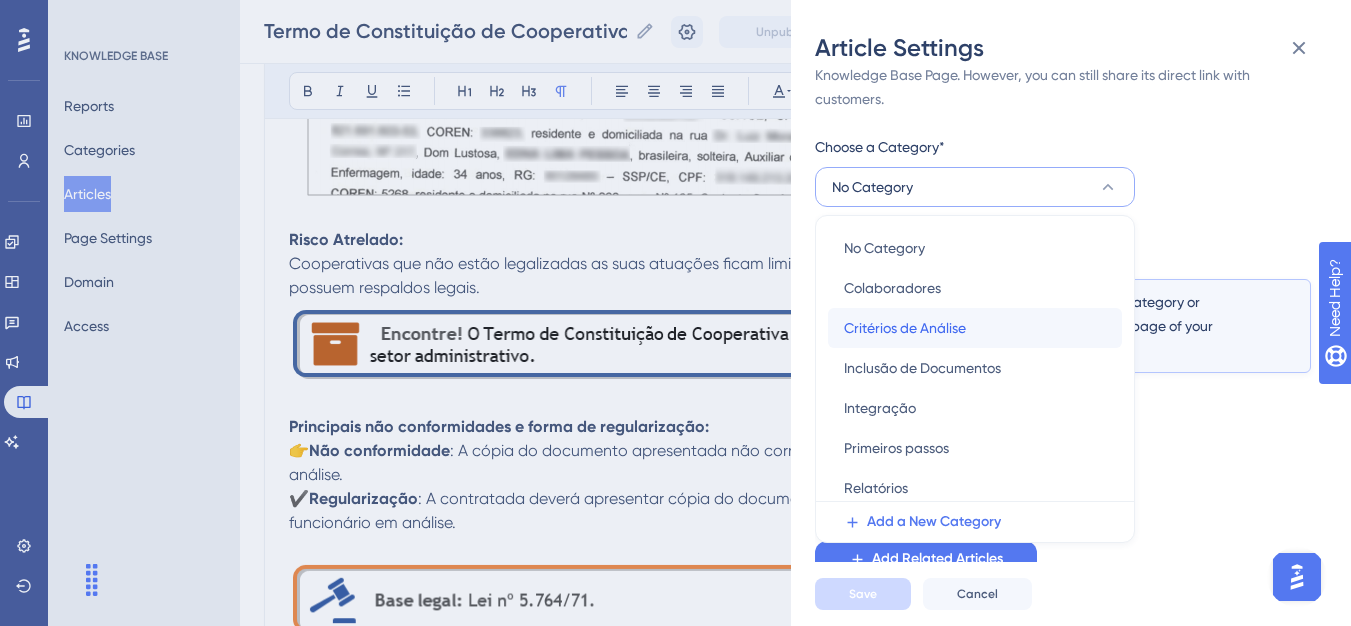 click on "Critérios de Análise Critérios de Análise" at bounding box center [975, 328] 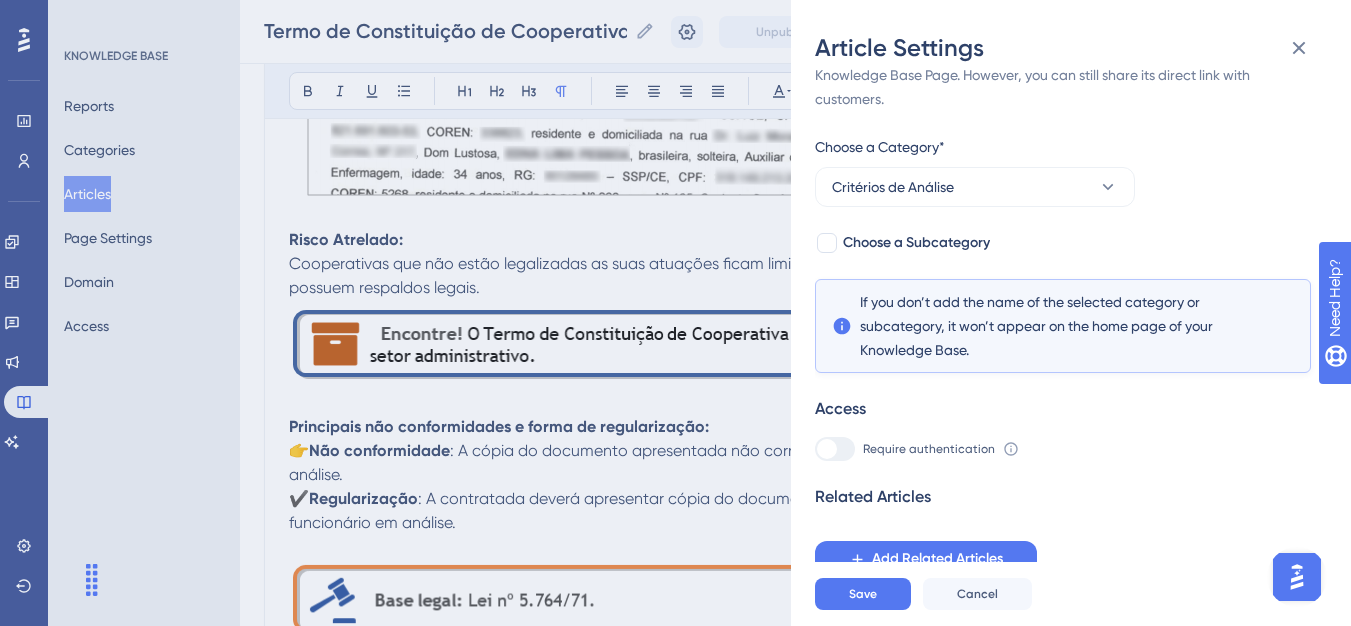 click on "If an article is not added inside a Category, it won't appear on your Knowledge Base Page. However, you can still share its direct link with customers. Choose a Category* Critérios de Análise Choose a Subcategory If you don’t add the name of the selected category or subcategory, it won’t appear on the home page of your Knowledge Base. Access Require authentication To change this setting you should manage your access preferences  under the Access tab. Learn more Related Articles Add Related Articles" at bounding box center (1063, 308) 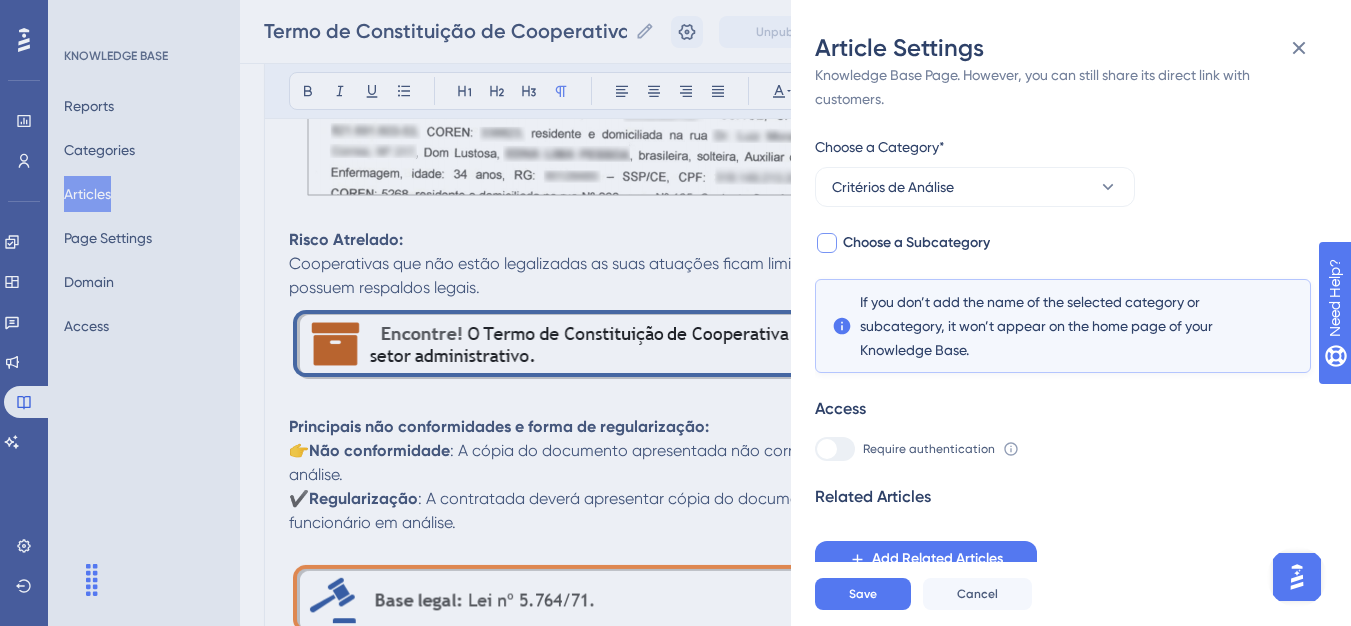 click on "Choose a Subcategory" at bounding box center (902, 243) 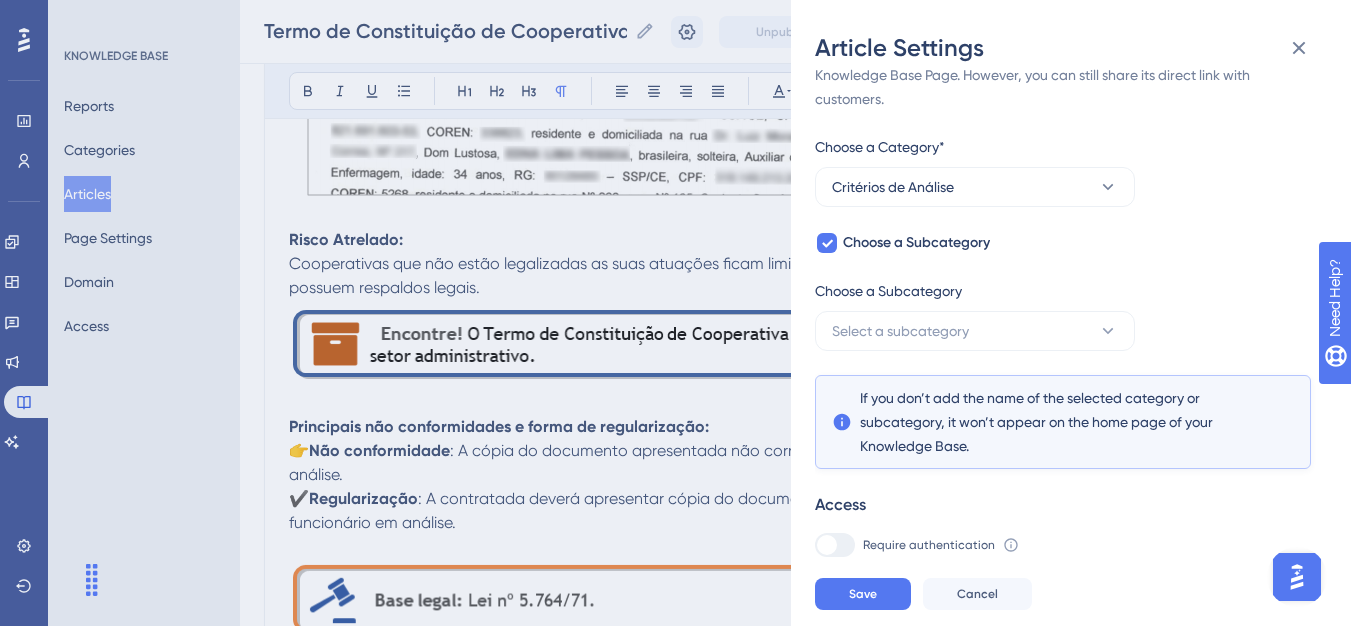 drag, startPoint x: 844, startPoint y: 307, endPoint x: 851, endPoint y: 315, distance: 10.630146 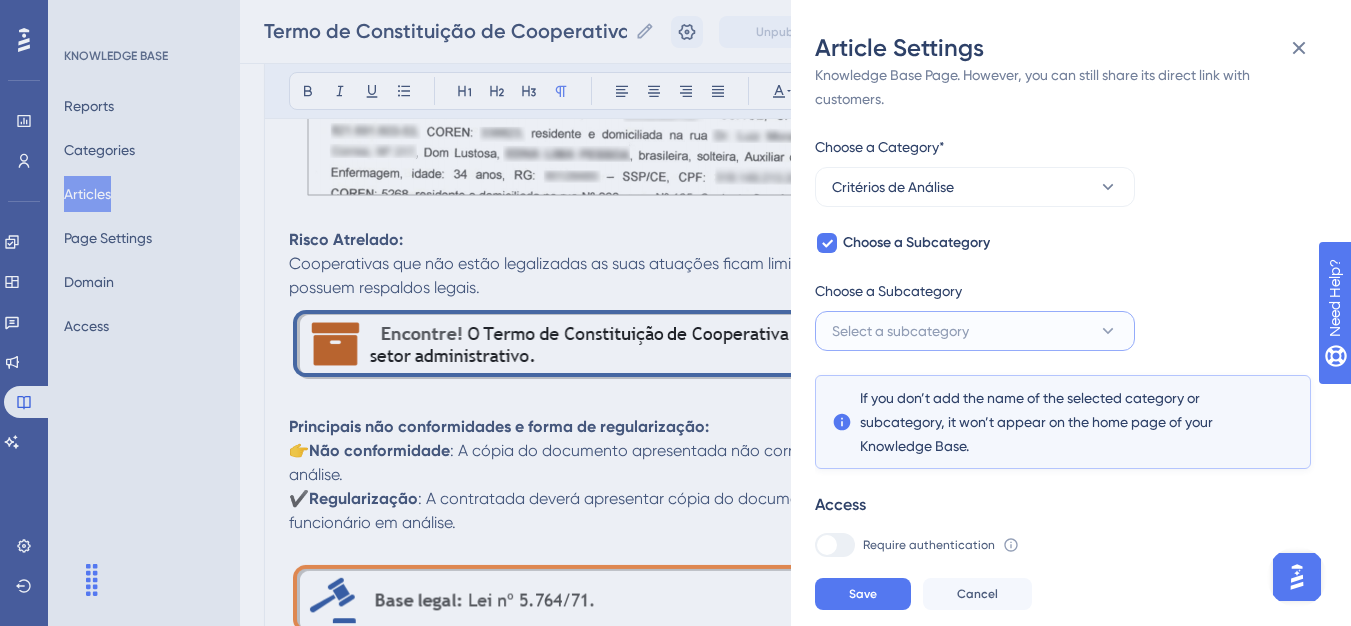 click on "Select a subcategory" at bounding box center [975, 331] 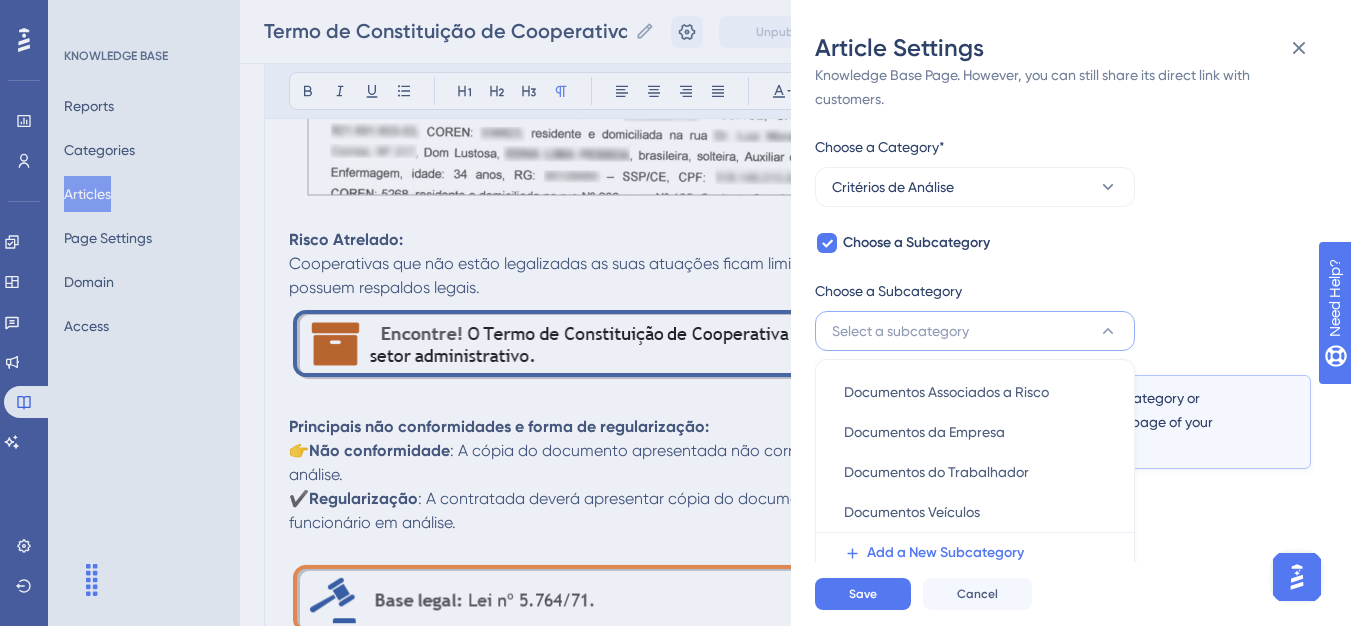 scroll, scrollTop: 145, scrollLeft: 0, axis: vertical 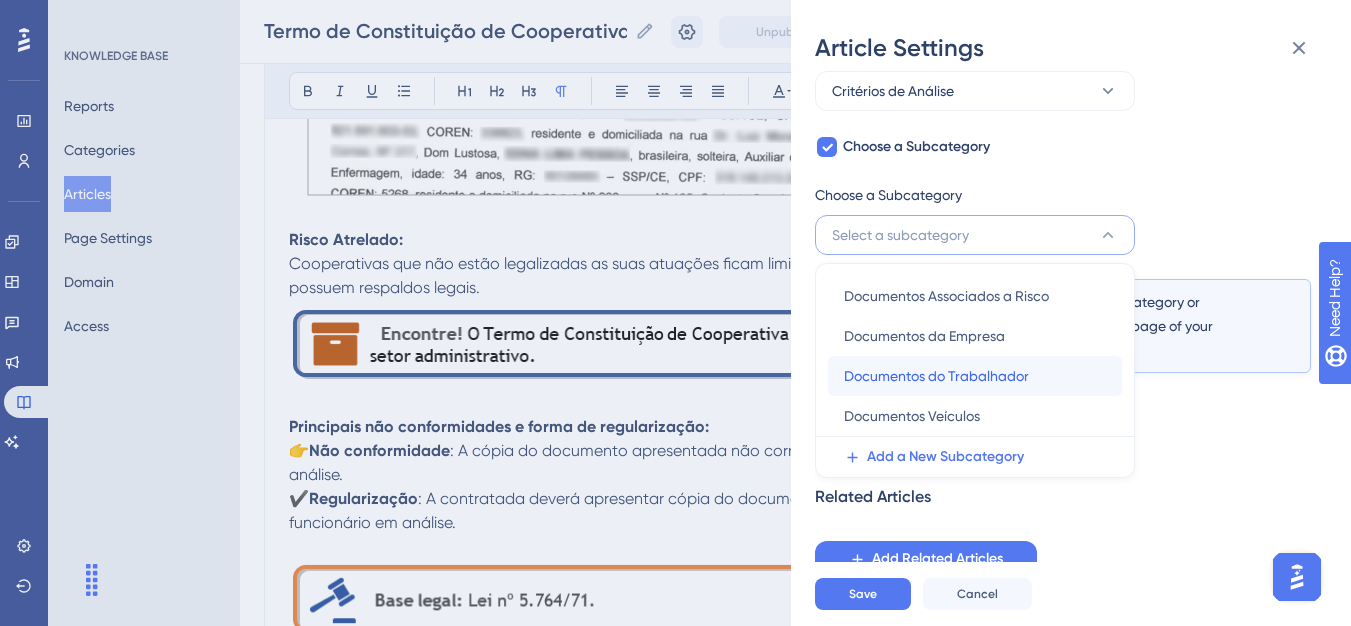 click on "Documentos do Trabalhador Documentos do Trabalhador" at bounding box center (975, 376) 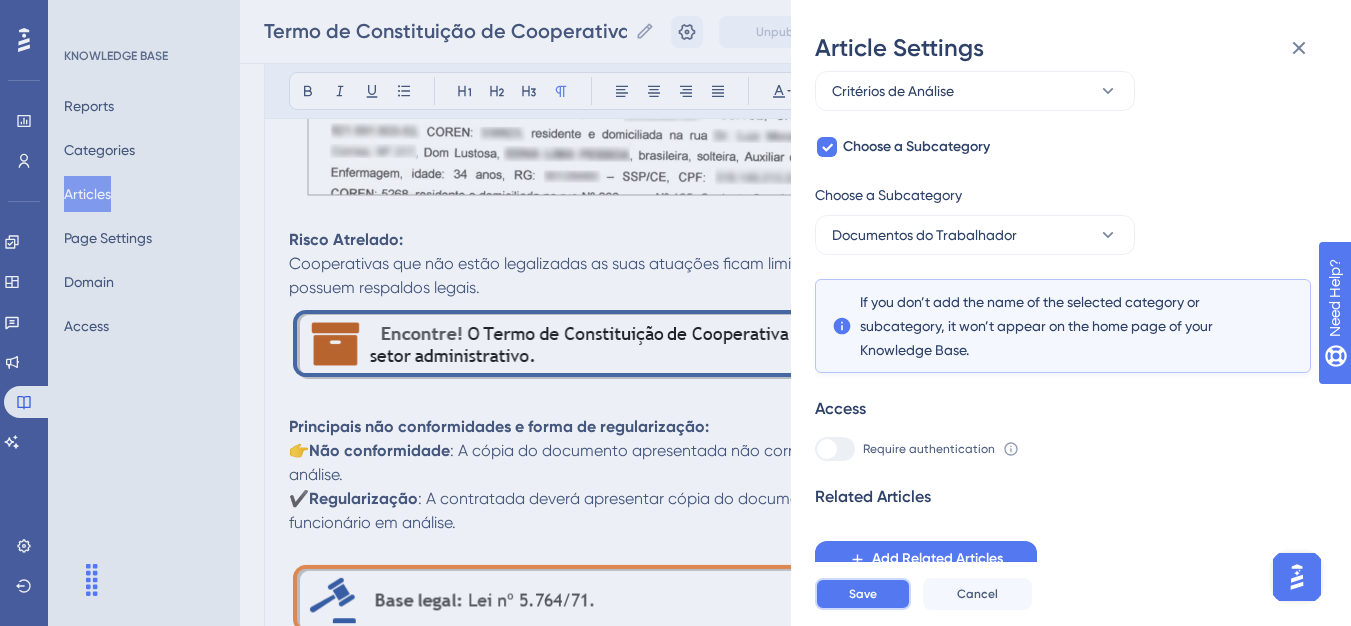click on "Save" at bounding box center (863, 594) 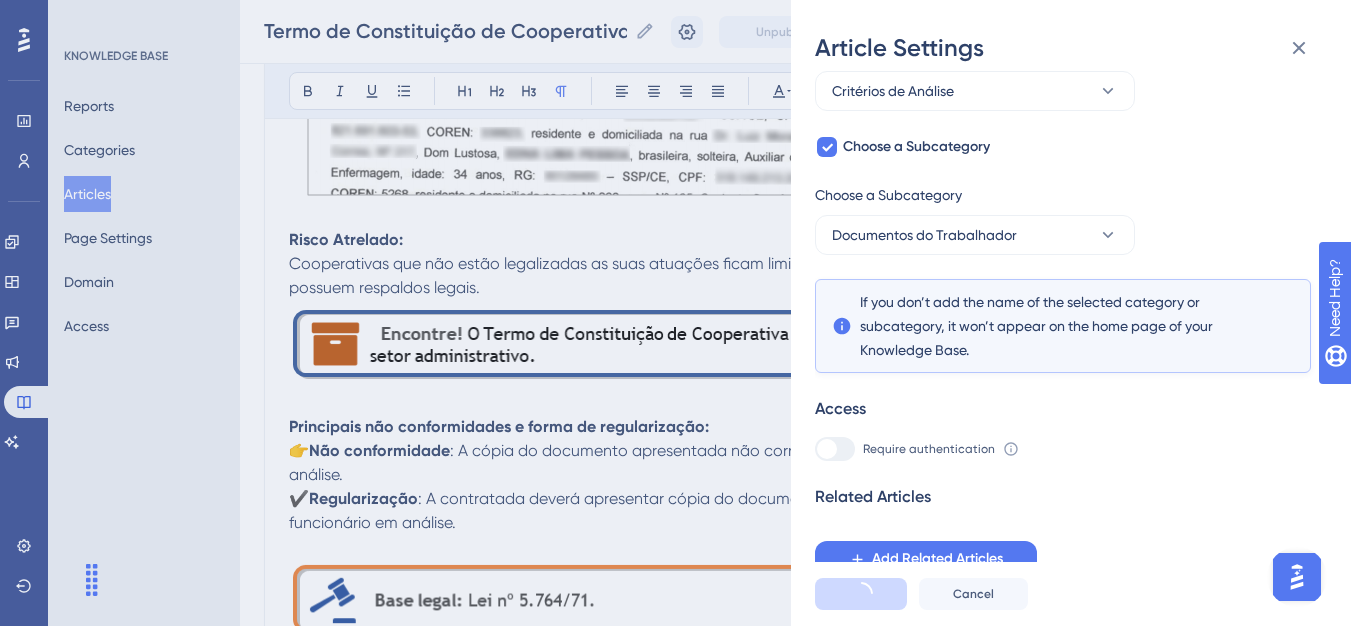 scroll, scrollTop: 0, scrollLeft: 0, axis: both 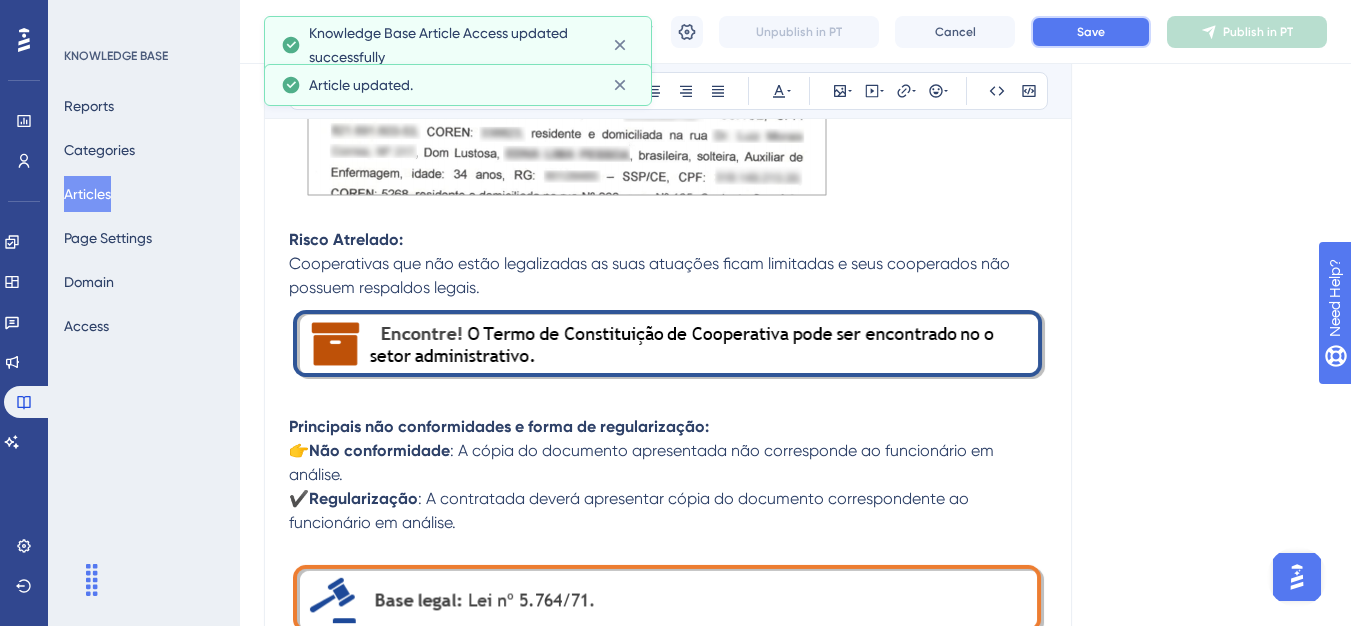 click on "Save" at bounding box center [1091, 32] 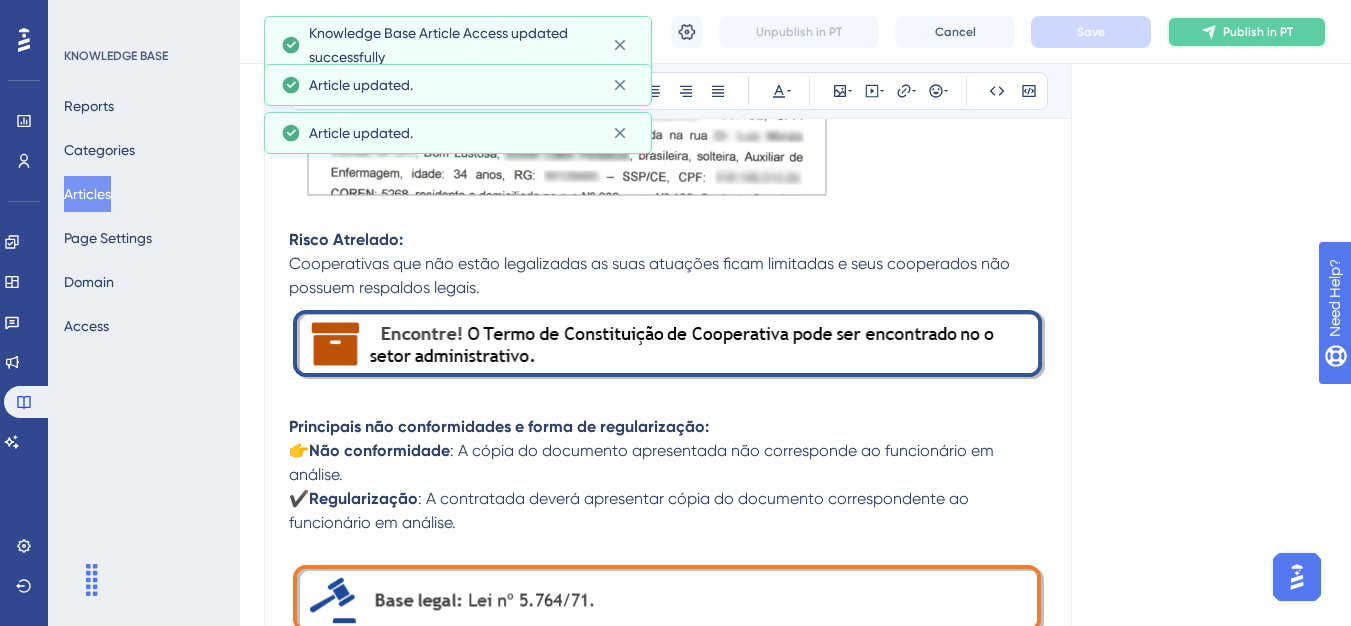 click on "Publish in PT" at bounding box center (1247, 32) 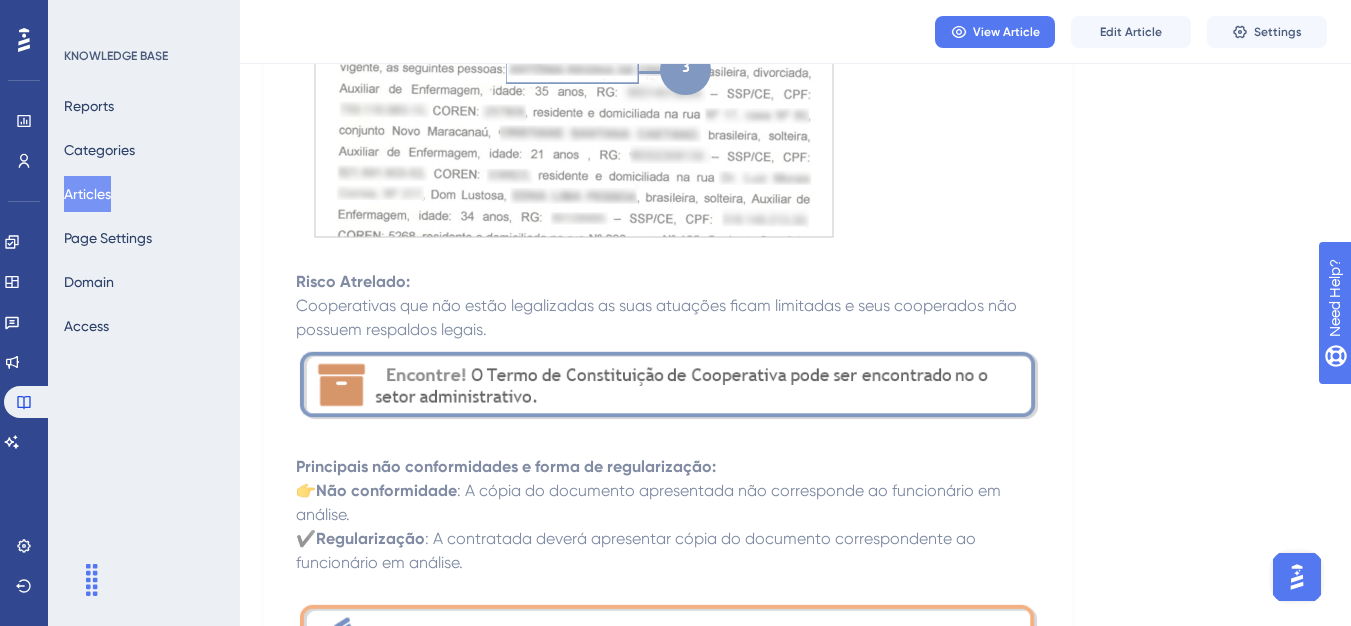 scroll, scrollTop: 787, scrollLeft: 0, axis: vertical 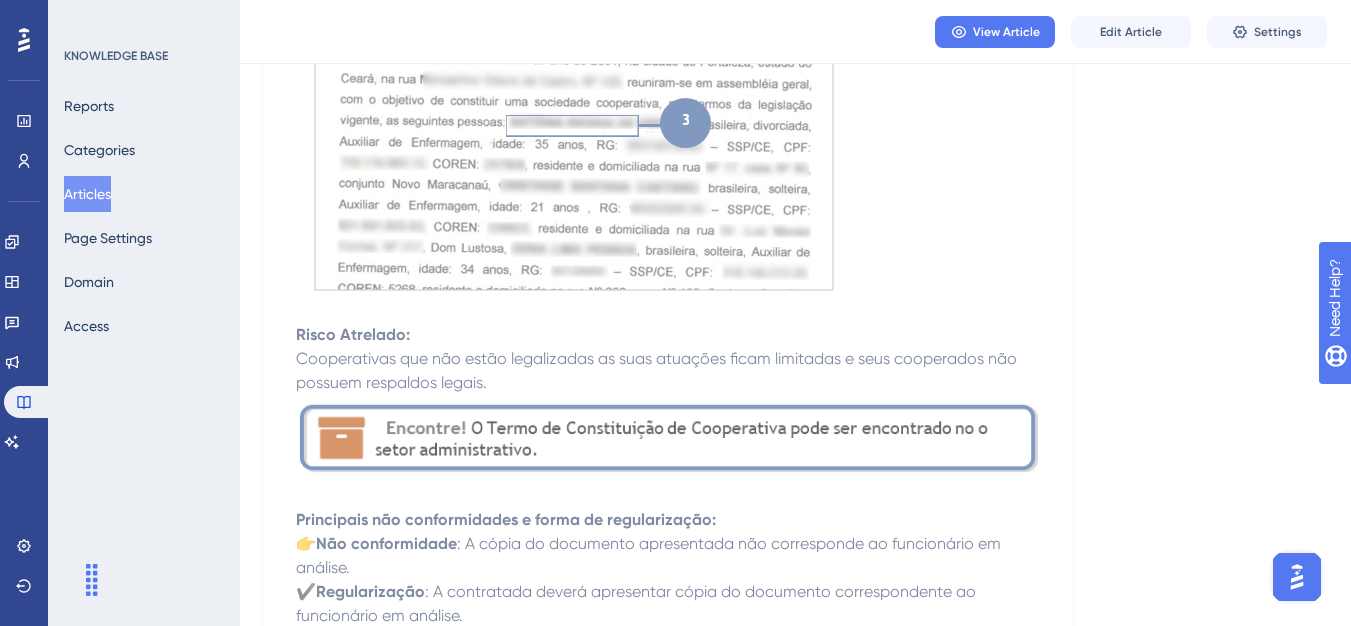 click on "Articles" at bounding box center [87, 194] 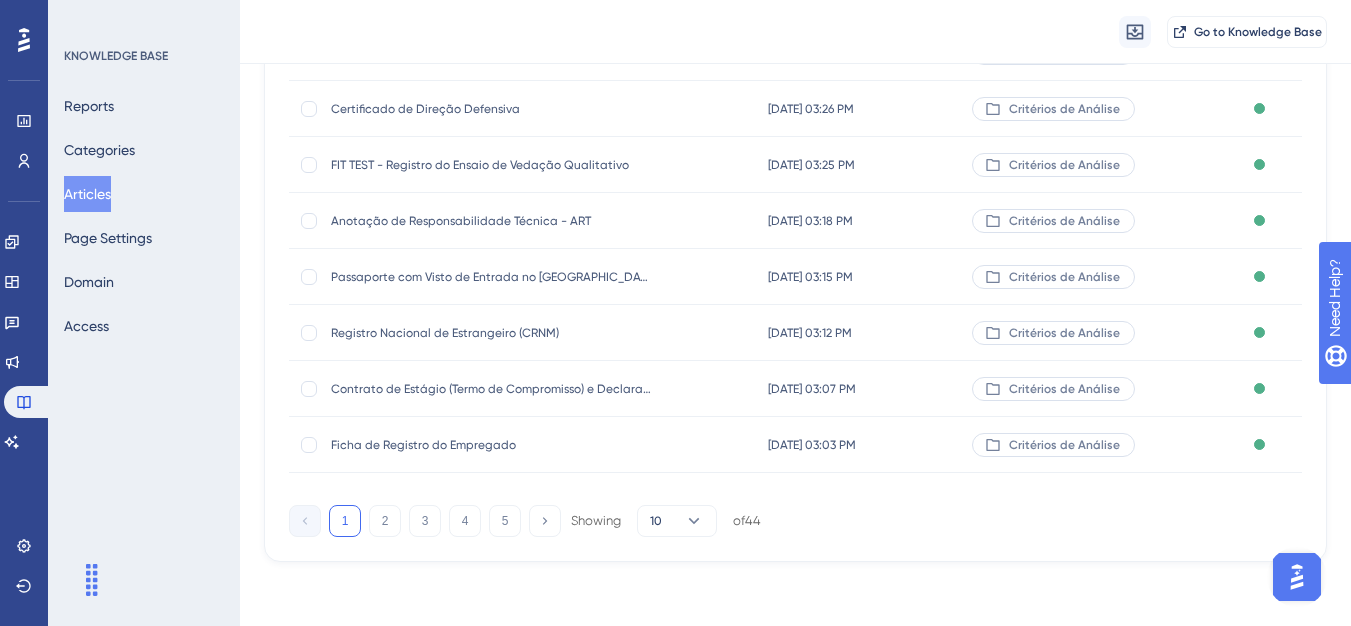 scroll, scrollTop: 0, scrollLeft: 0, axis: both 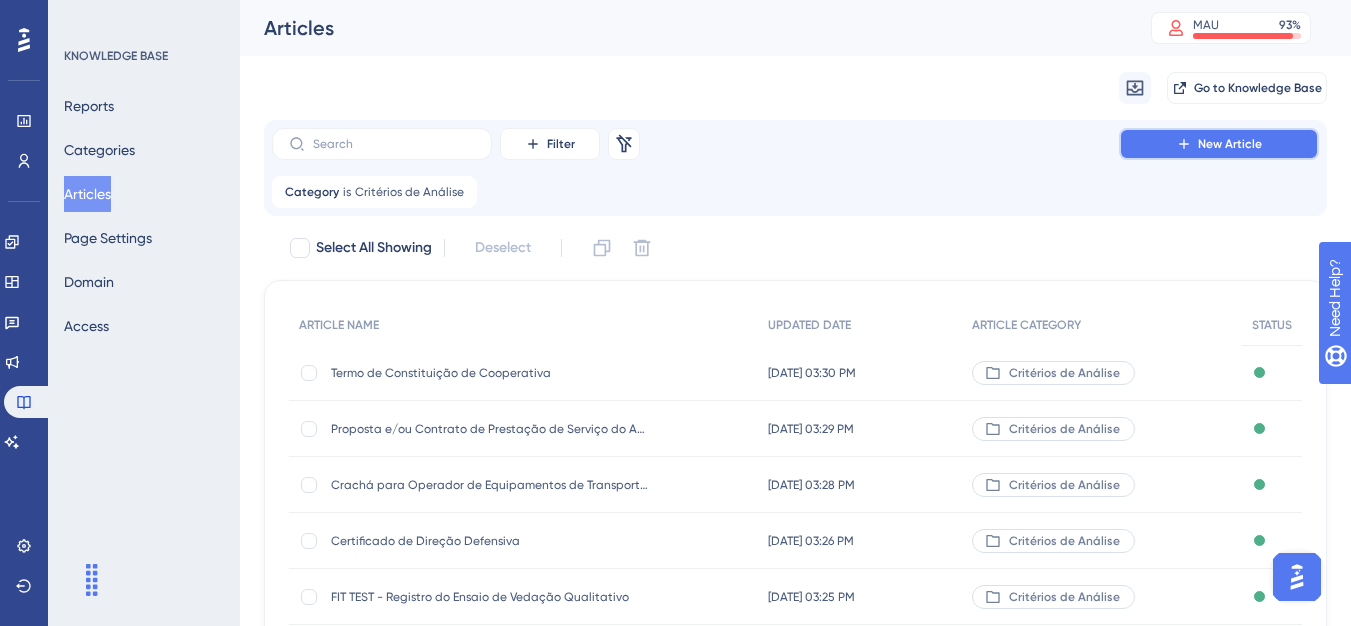 click on "New Article" at bounding box center (1219, 144) 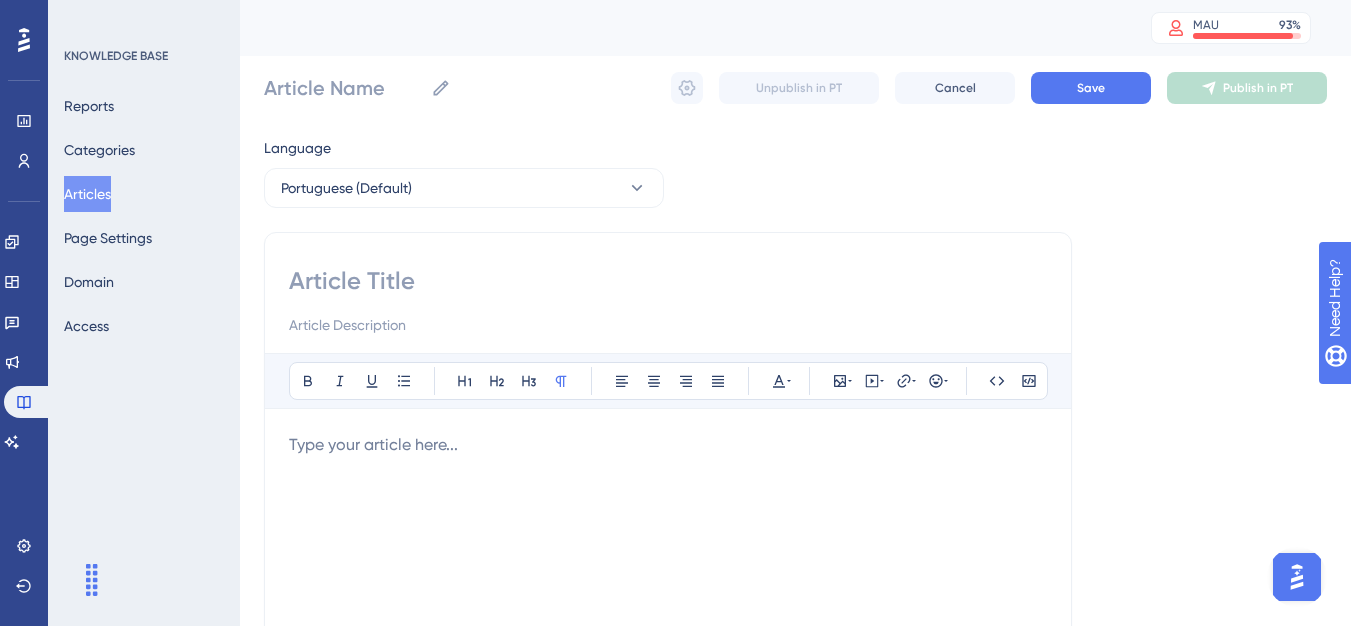 click at bounding box center [668, 281] 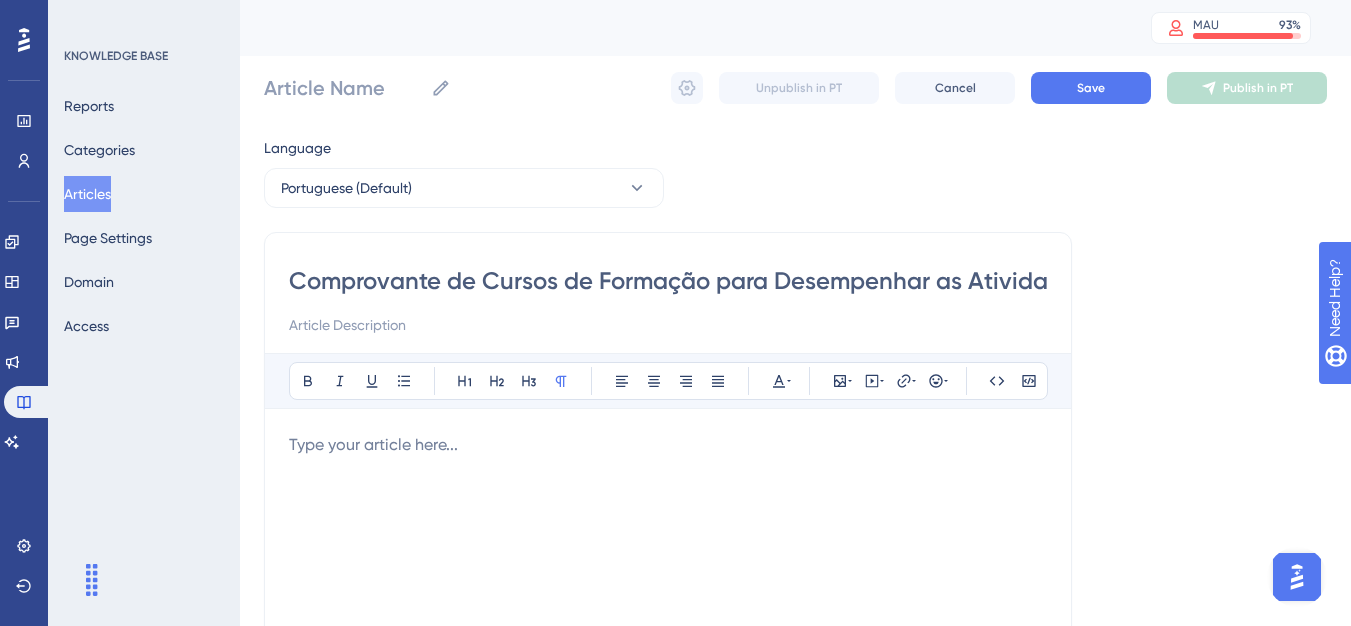 scroll, scrollTop: 0, scrollLeft: 40, axis: horizontal 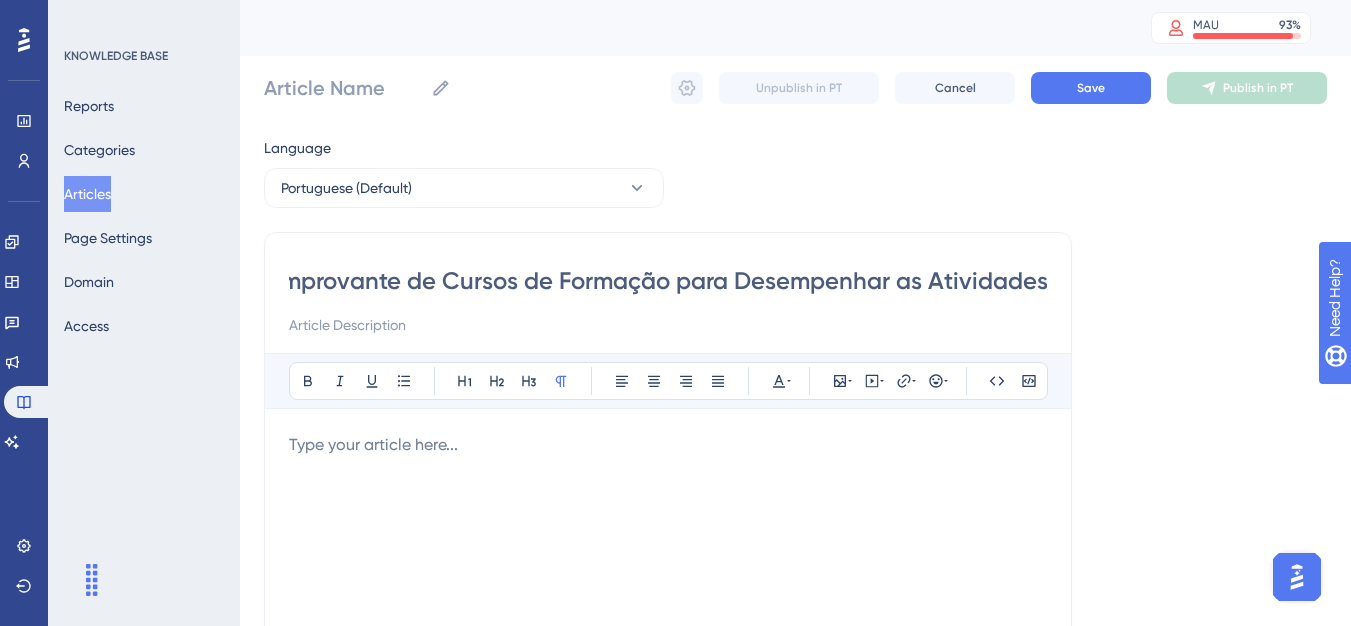 type on "Comprovante de Cursos de Formação para Desempenhar as Atividades" 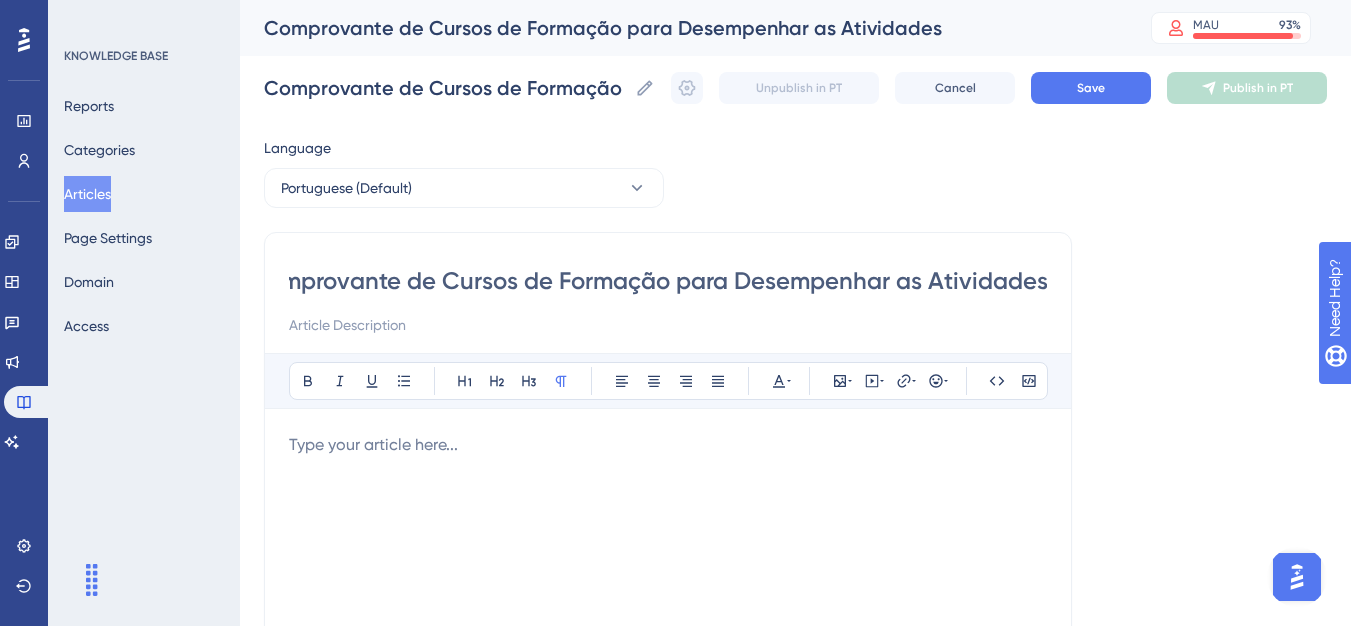 type on "Comprovante de Cursos de Formação para Desempenhar as Atividades" 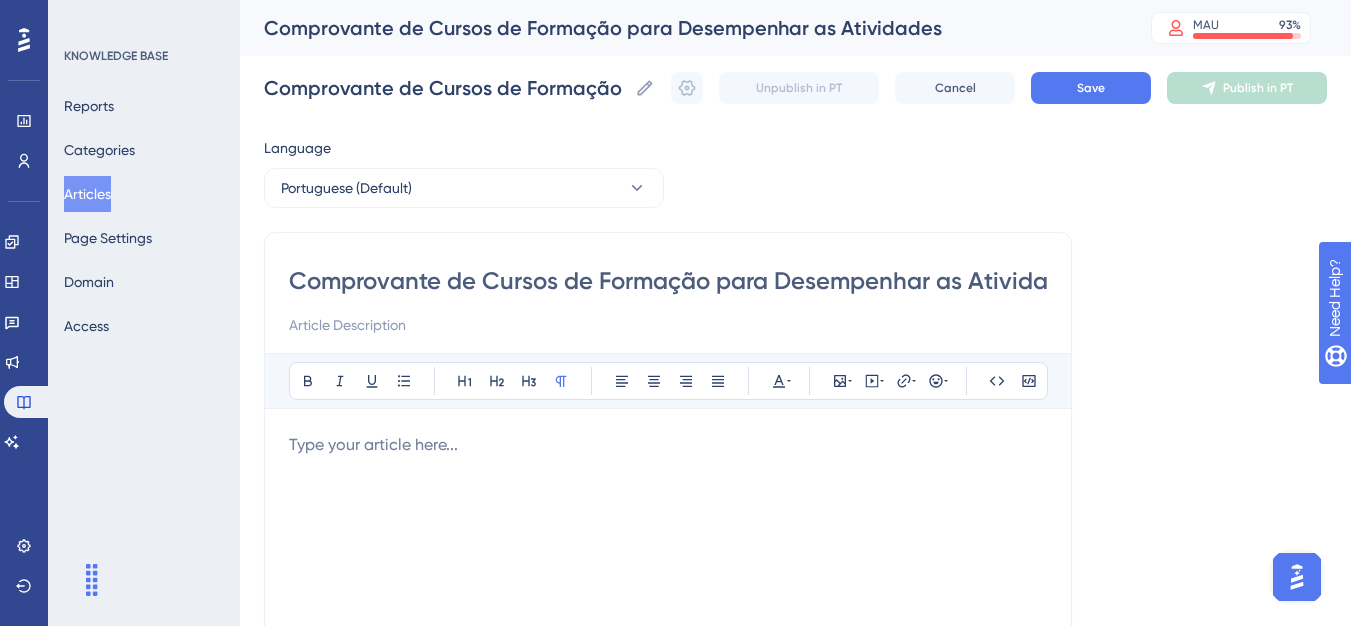 click on "Bold Italic Underline Bullet Point Heading 1 Heading 2 Heading 3 Normal Align Left Align Center Align Right Align Justify Text Color Insert Image Embed Video Hyperlink Emojis Code Code Block Type your article here..." at bounding box center (668, 613) 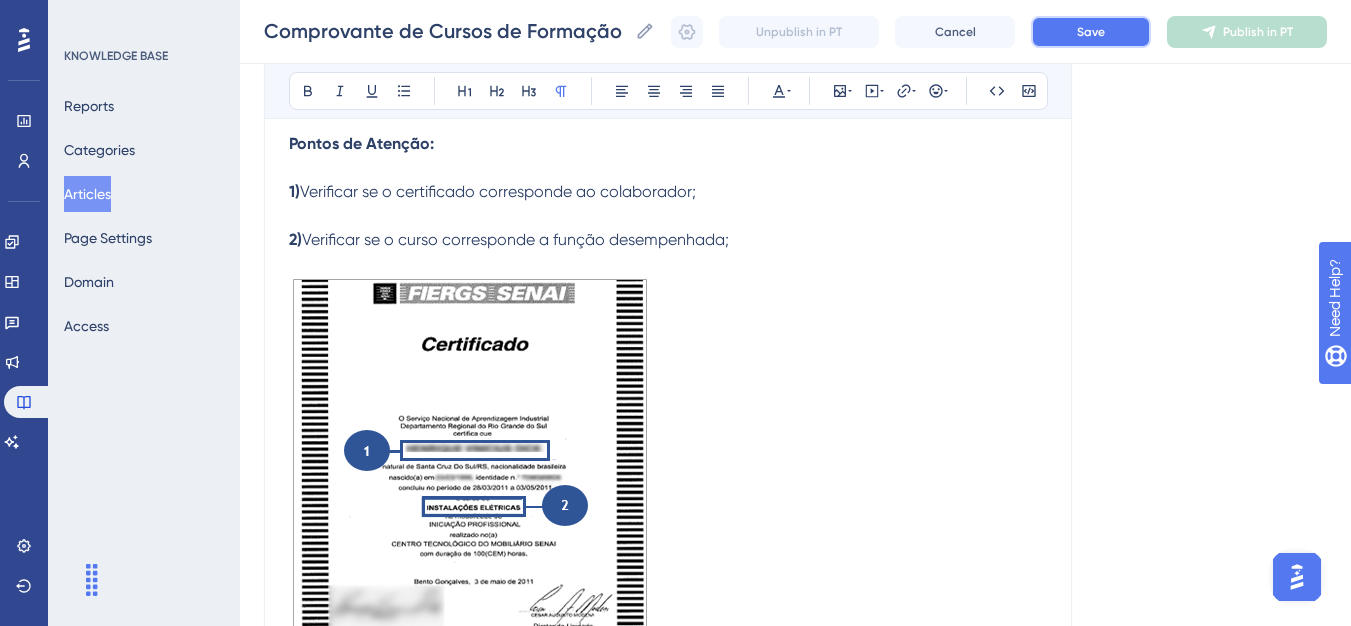 click on "Save" at bounding box center [1091, 32] 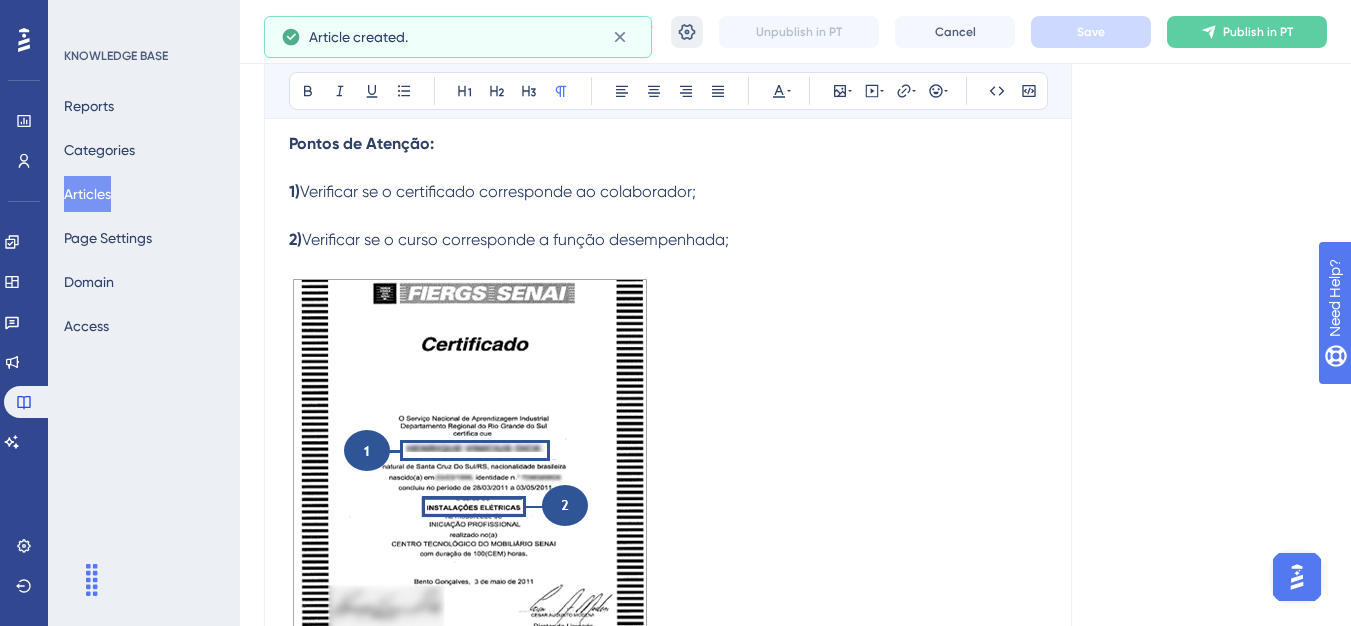 scroll, scrollTop: 477, scrollLeft: 0, axis: vertical 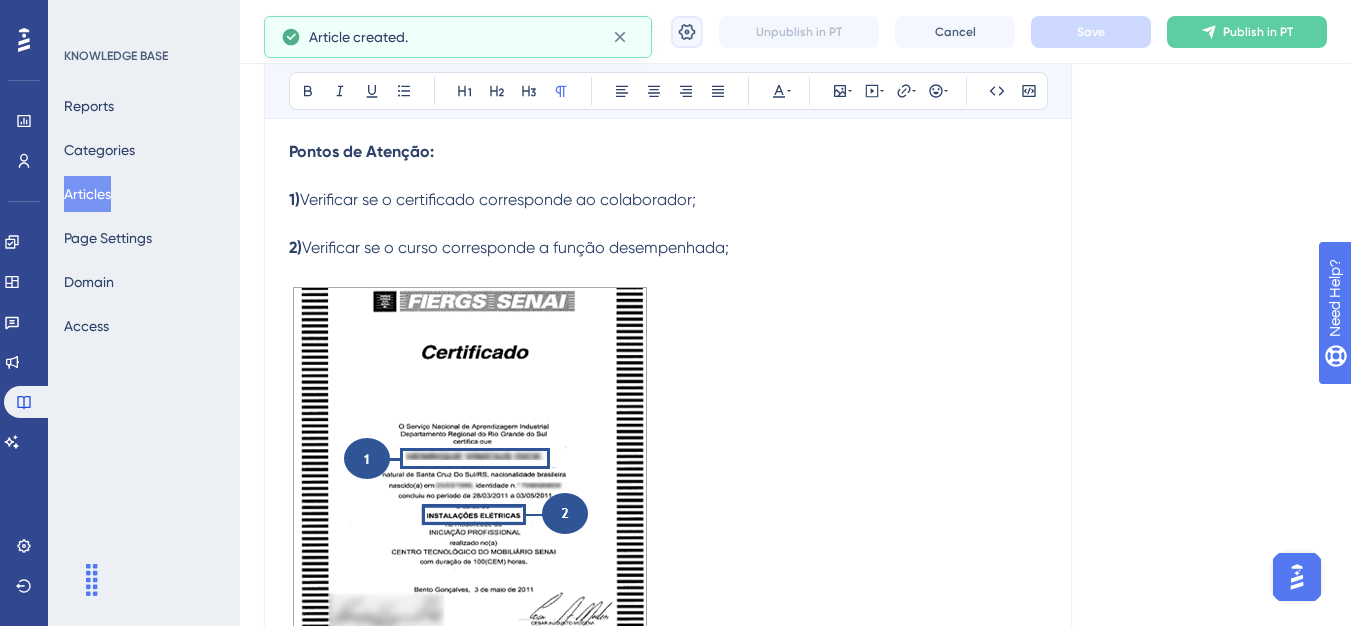 click 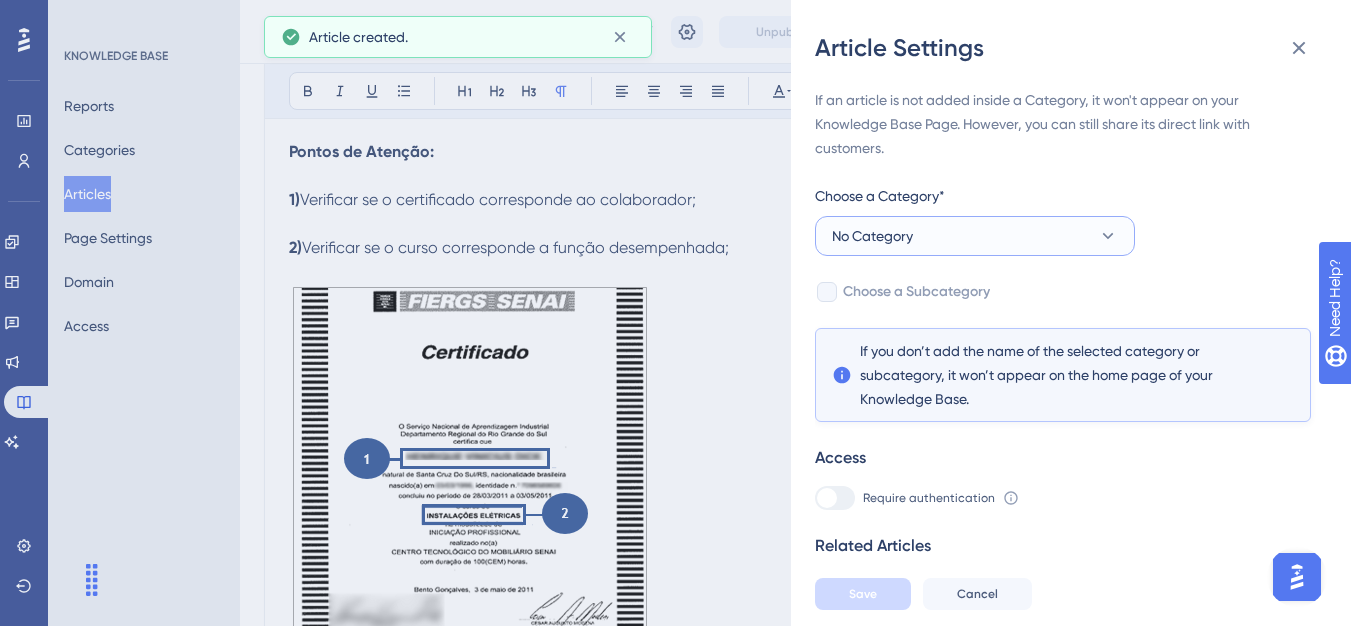 click on "No Category" at bounding box center (975, 236) 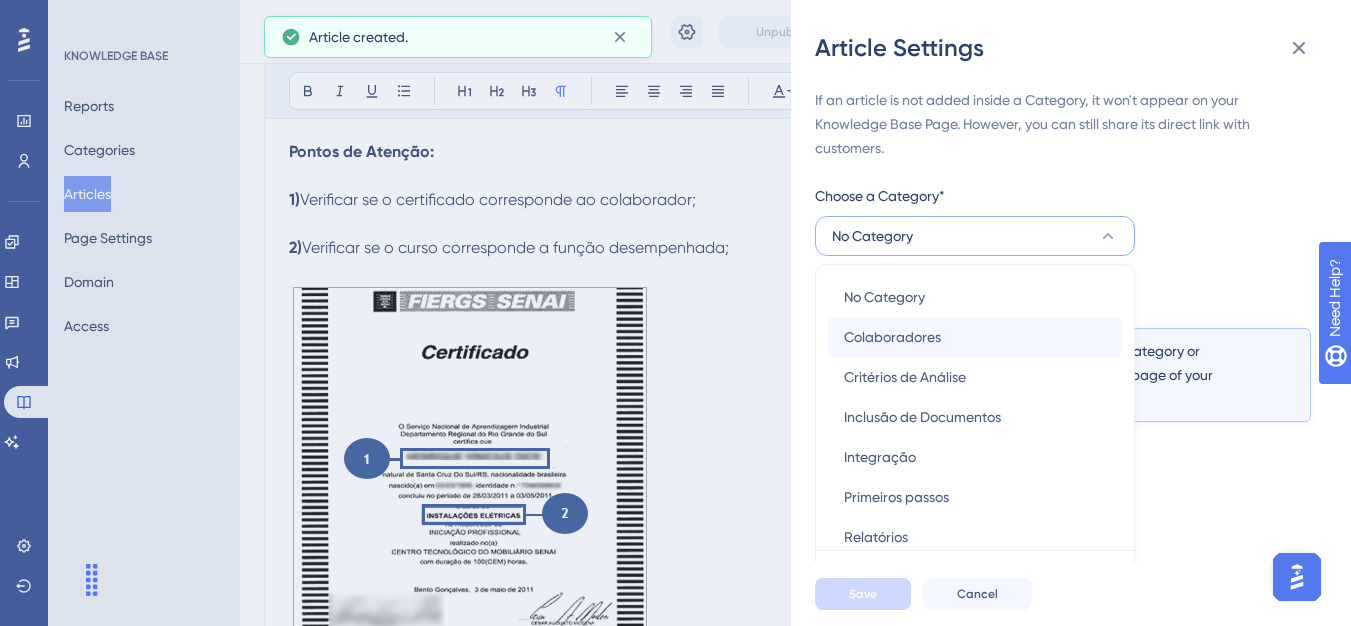 scroll, scrollTop: 49, scrollLeft: 0, axis: vertical 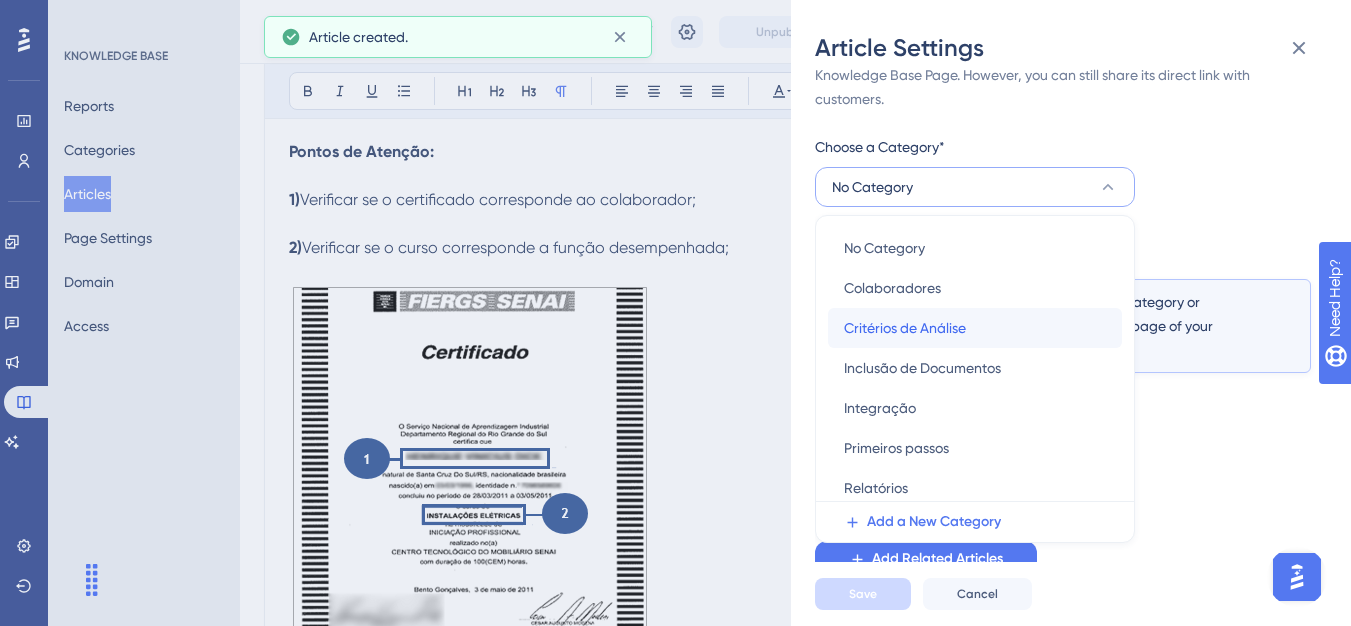 click on "Critérios de Análise" at bounding box center (905, 328) 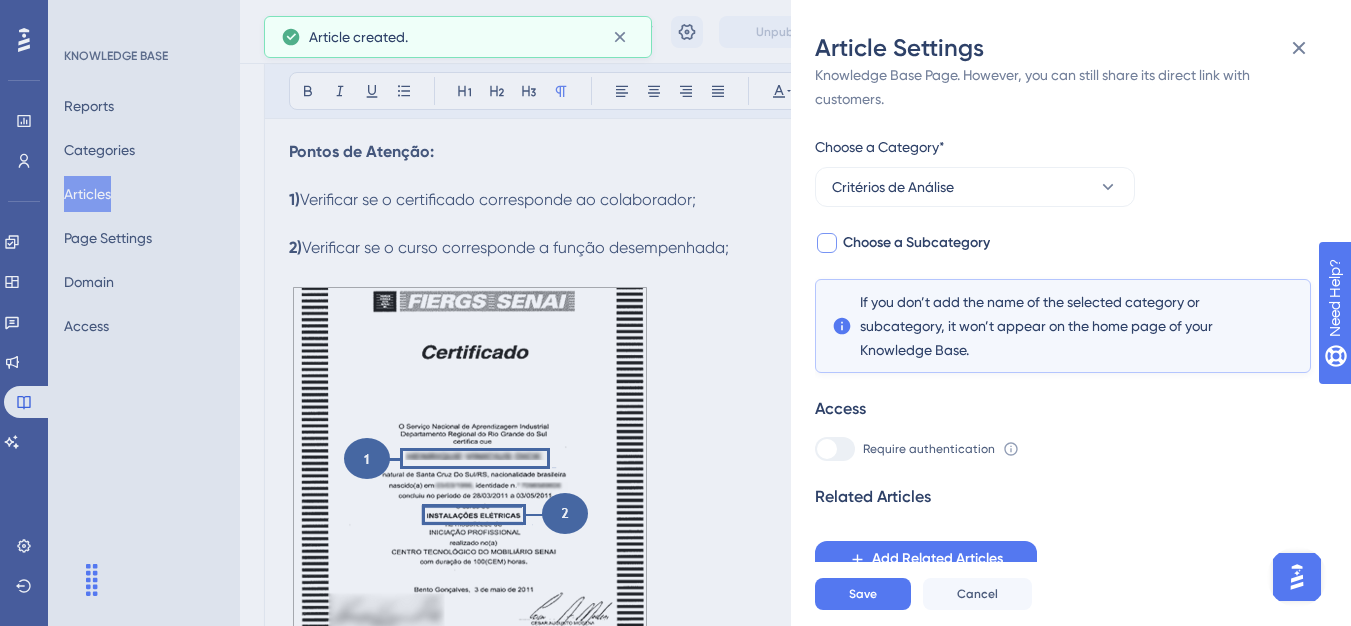 click on "Choose a Subcategory" at bounding box center (916, 243) 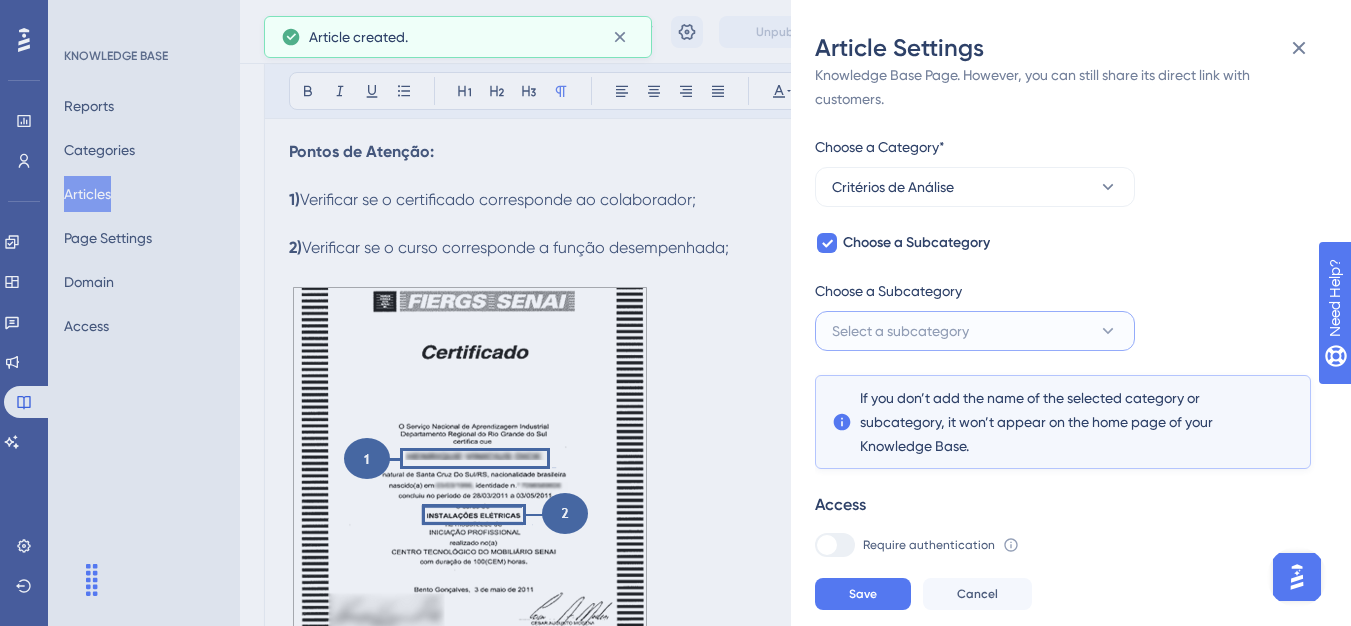 click on "Select a subcategory" at bounding box center (900, 331) 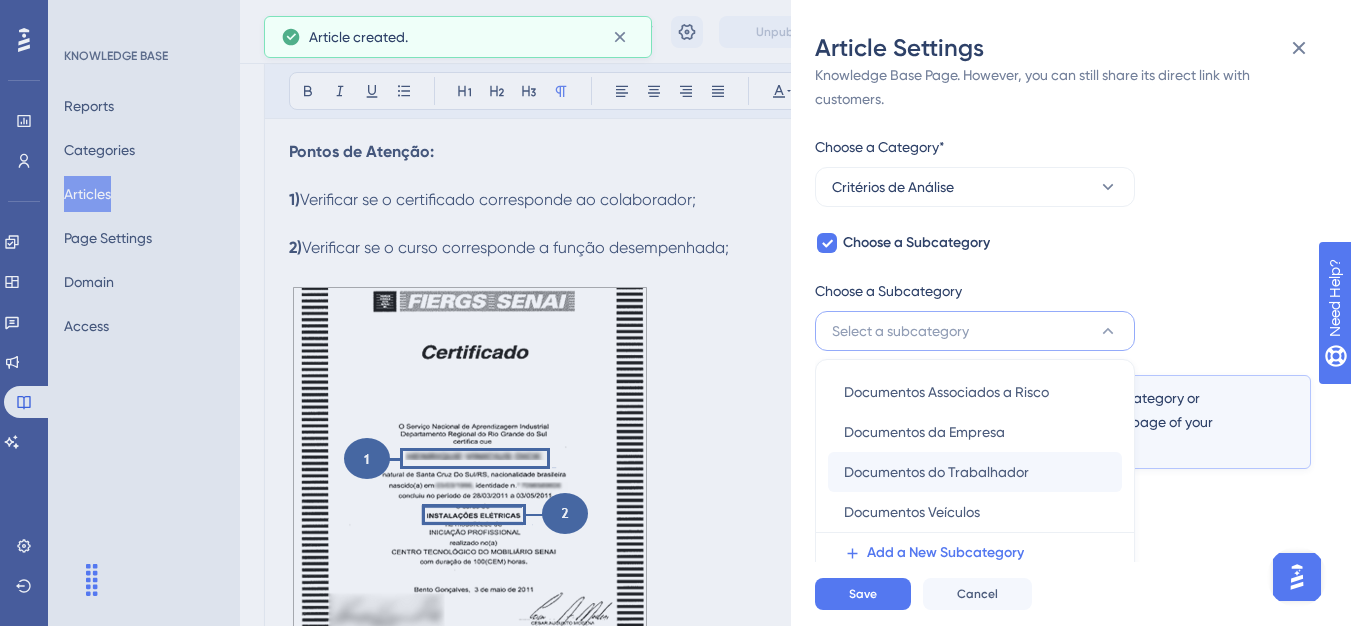 scroll, scrollTop: 145, scrollLeft: 0, axis: vertical 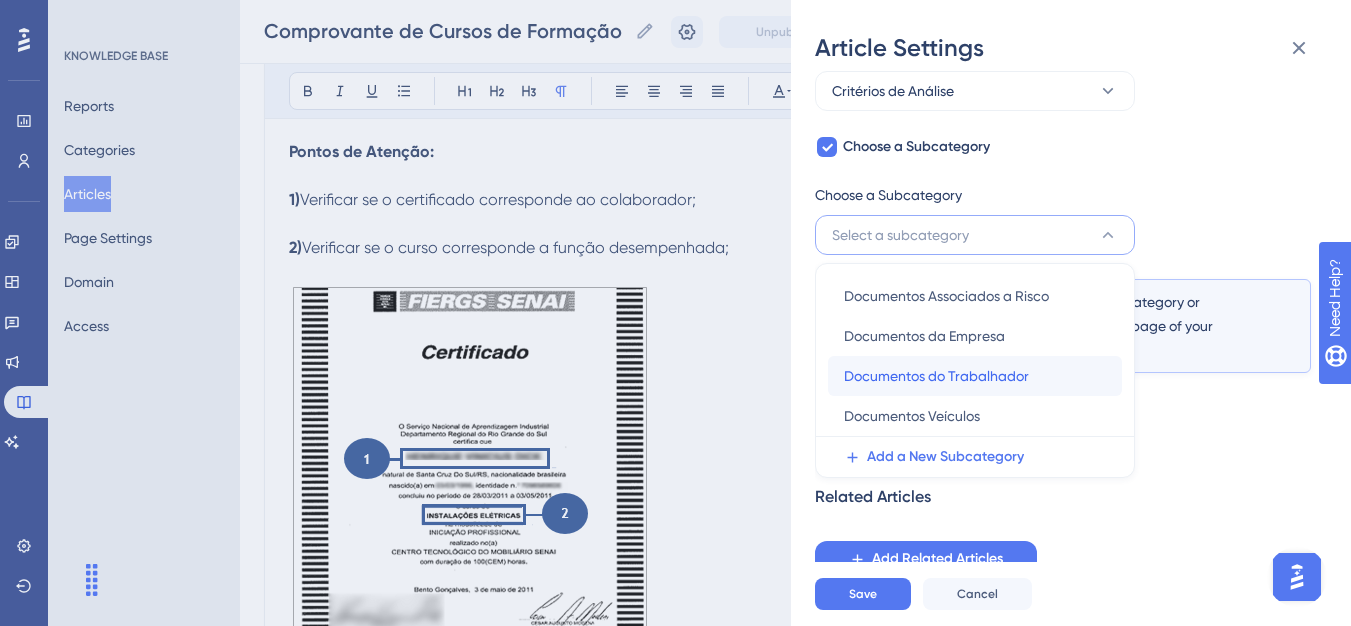 click on "Documentos do Trabalhador" at bounding box center [936, 376] 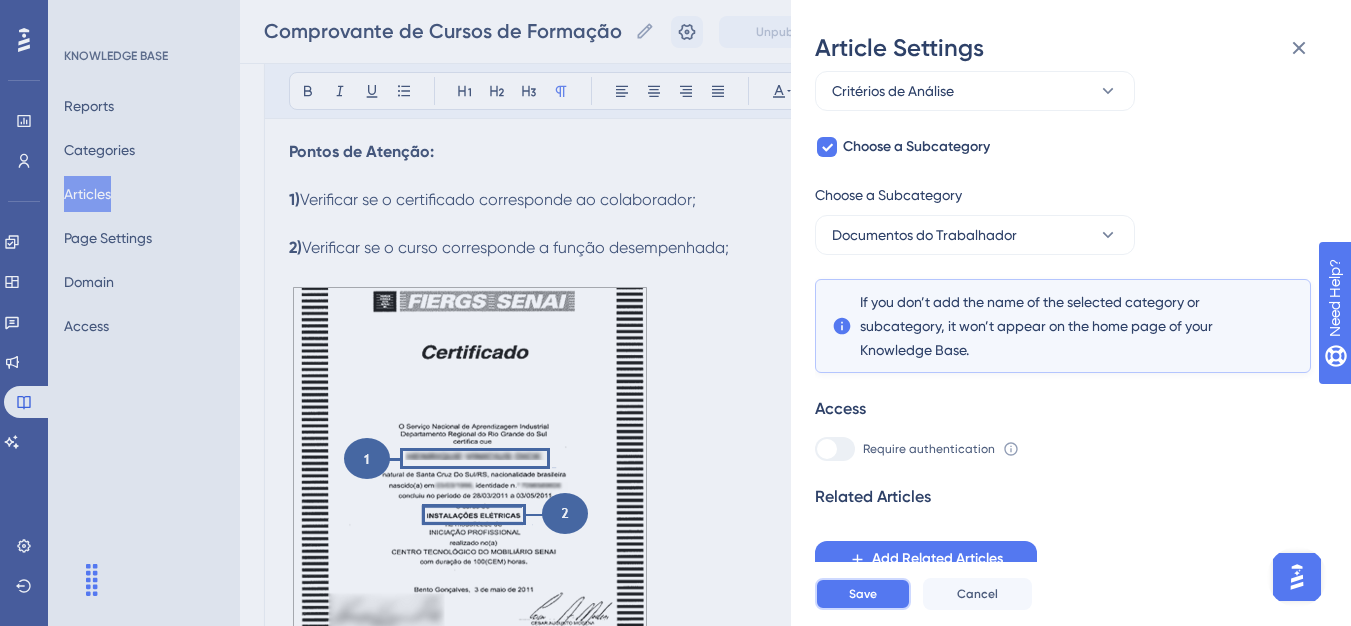 click on "Save" at bounding box center (863, 594) 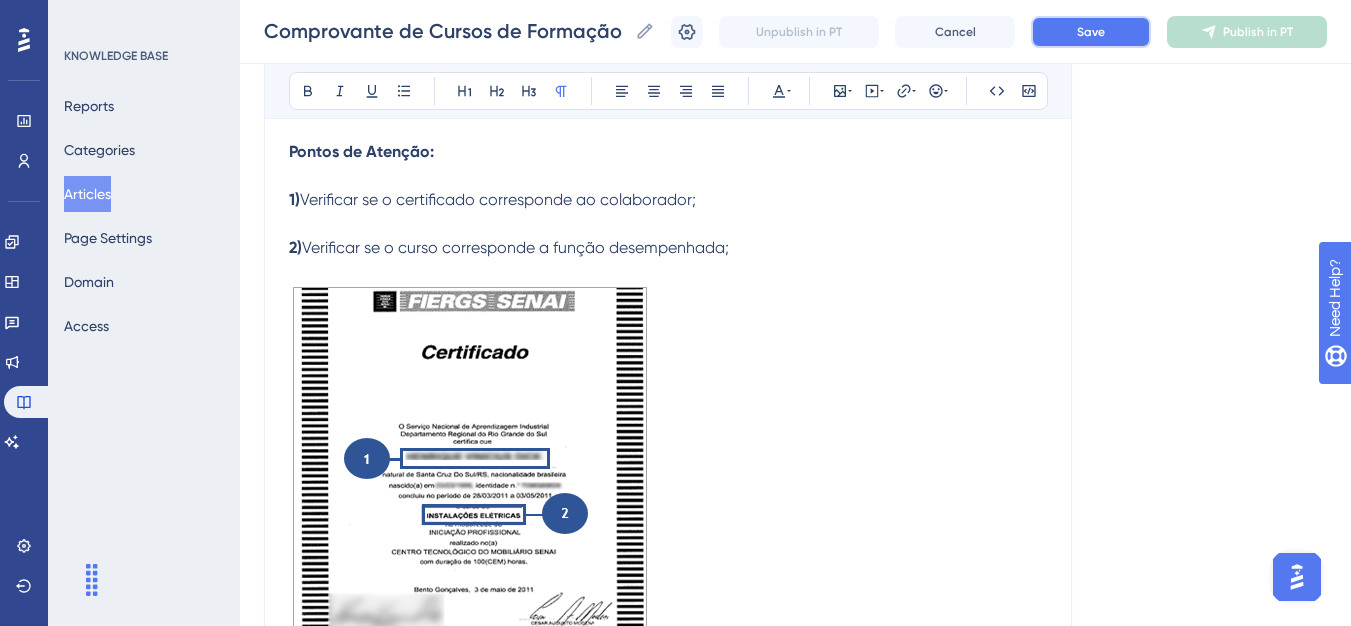 click on "Save" at bounding box center (1091, 32) 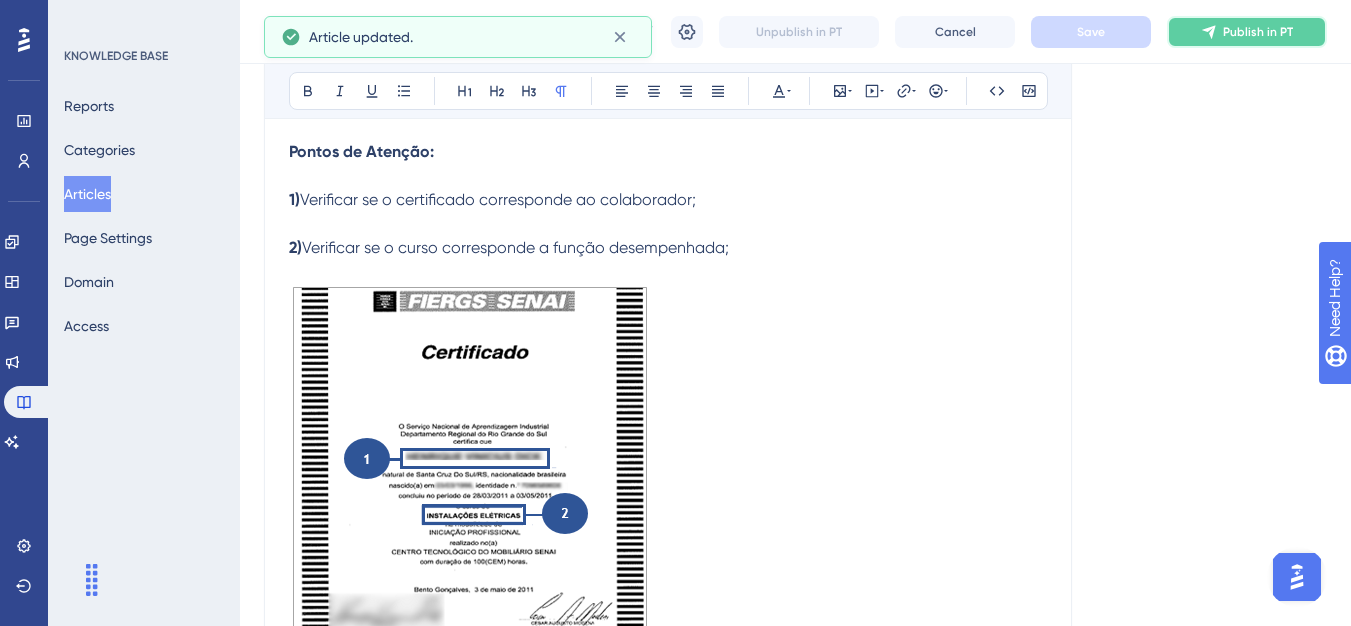 click on "Publish in PT" at bounding box center [1247, 32] 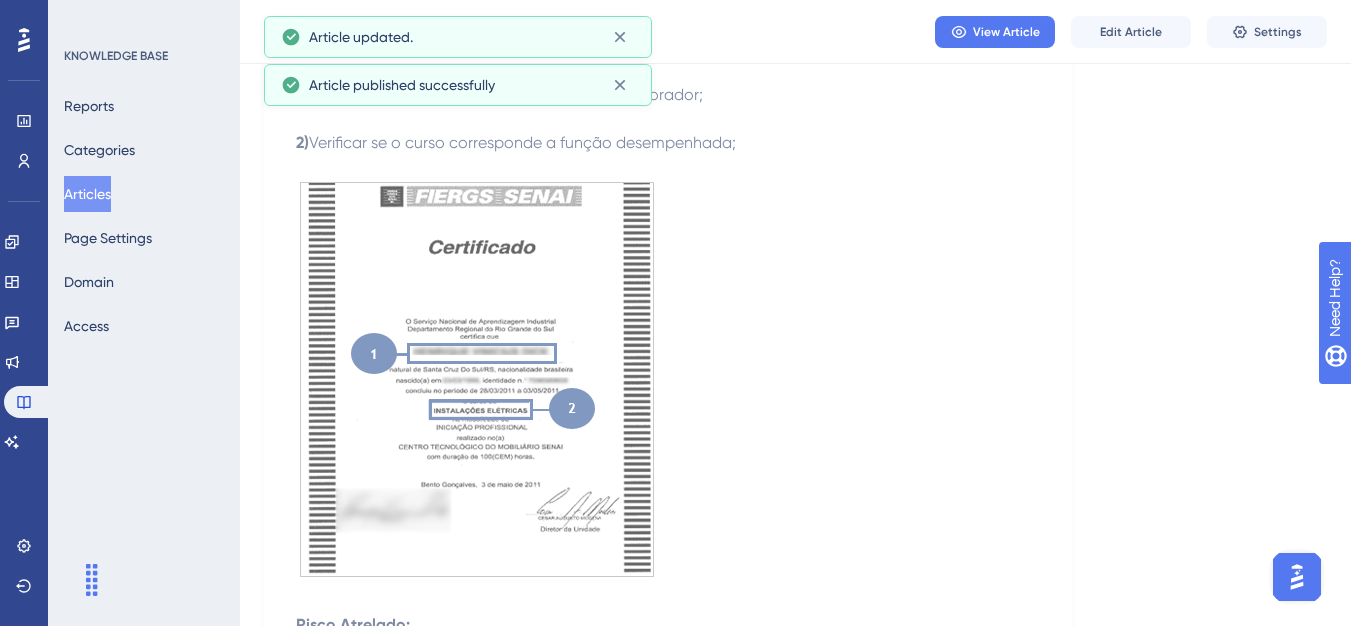 click on "Articles" at bounding box center (87, 194) 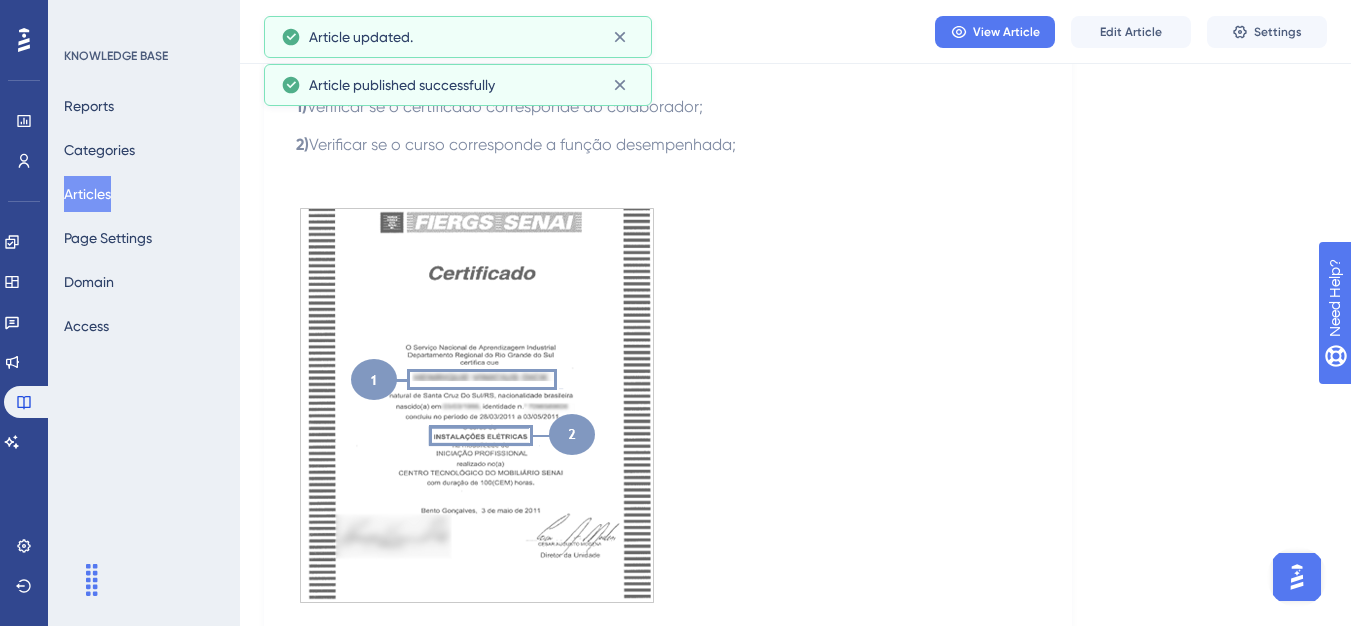scroll, scrollTop: 0, scrollLeft: 0, axis: both 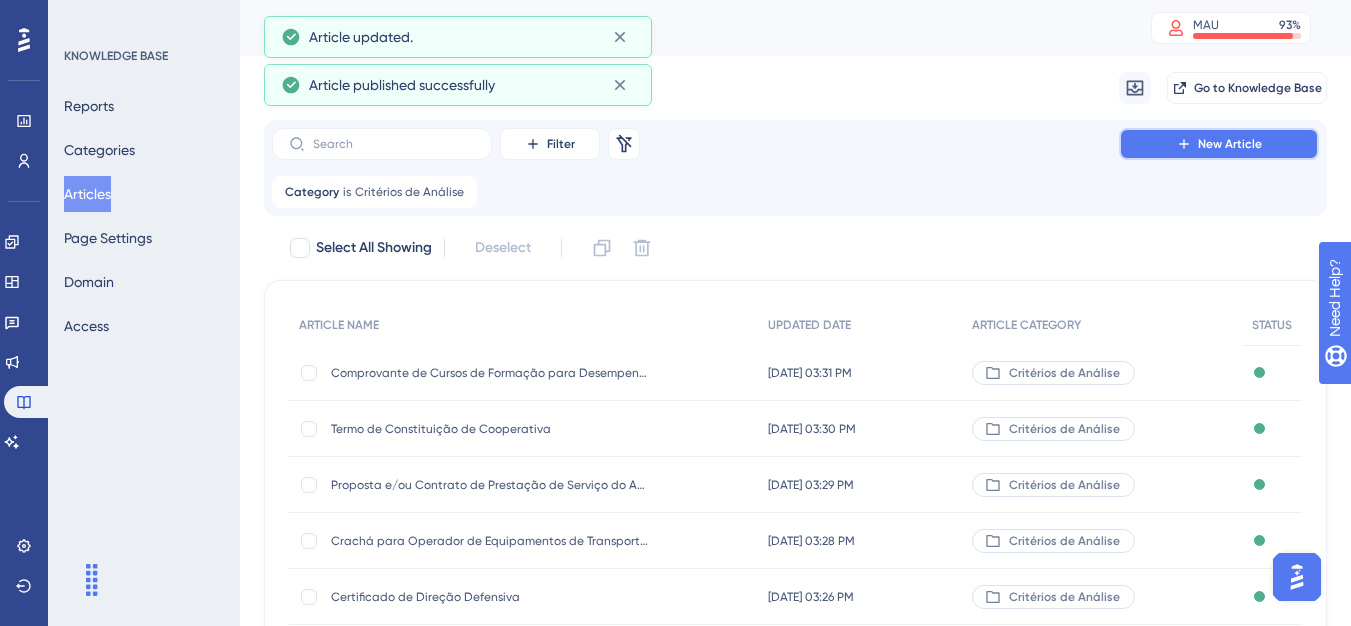 click 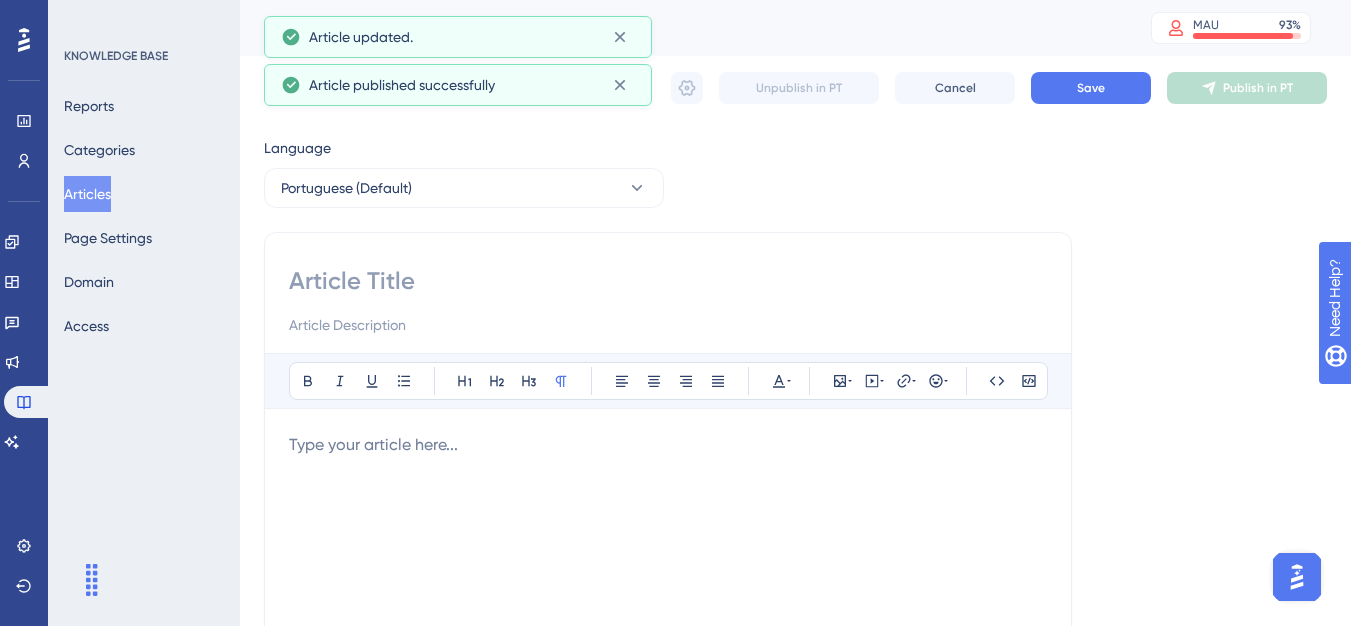 click at bounding box center (668, 301) 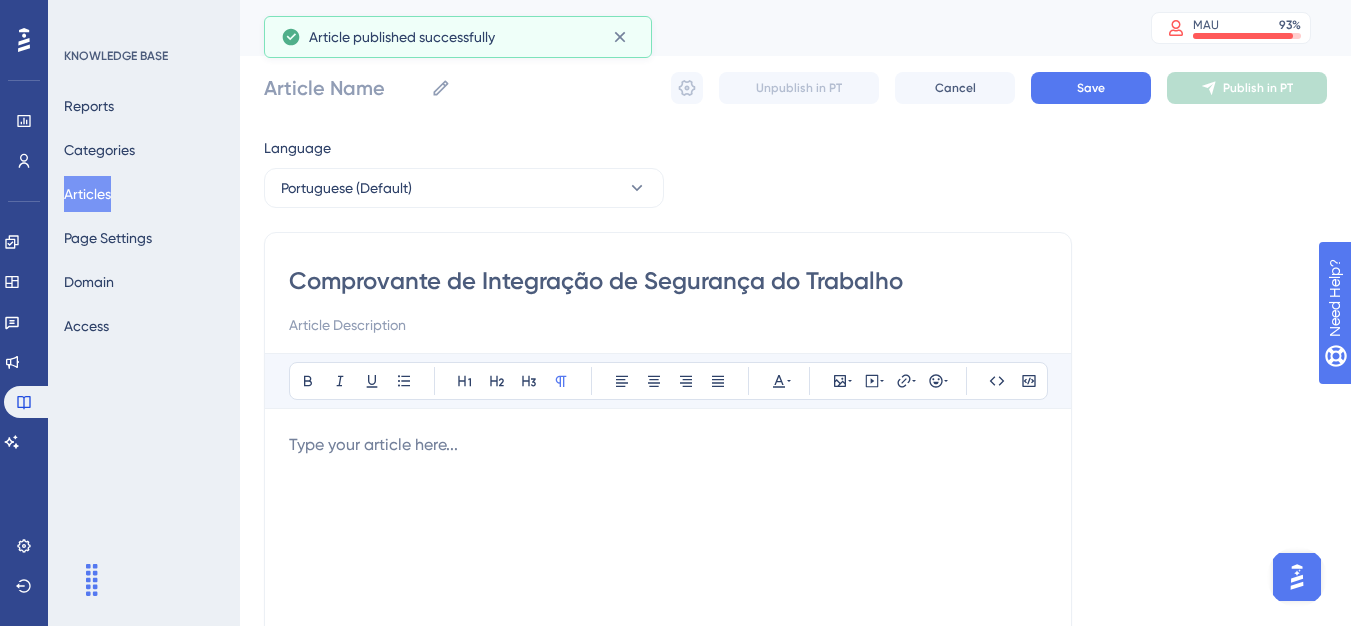 type on "Comprovante de Integração de Segurança do Trabalho" 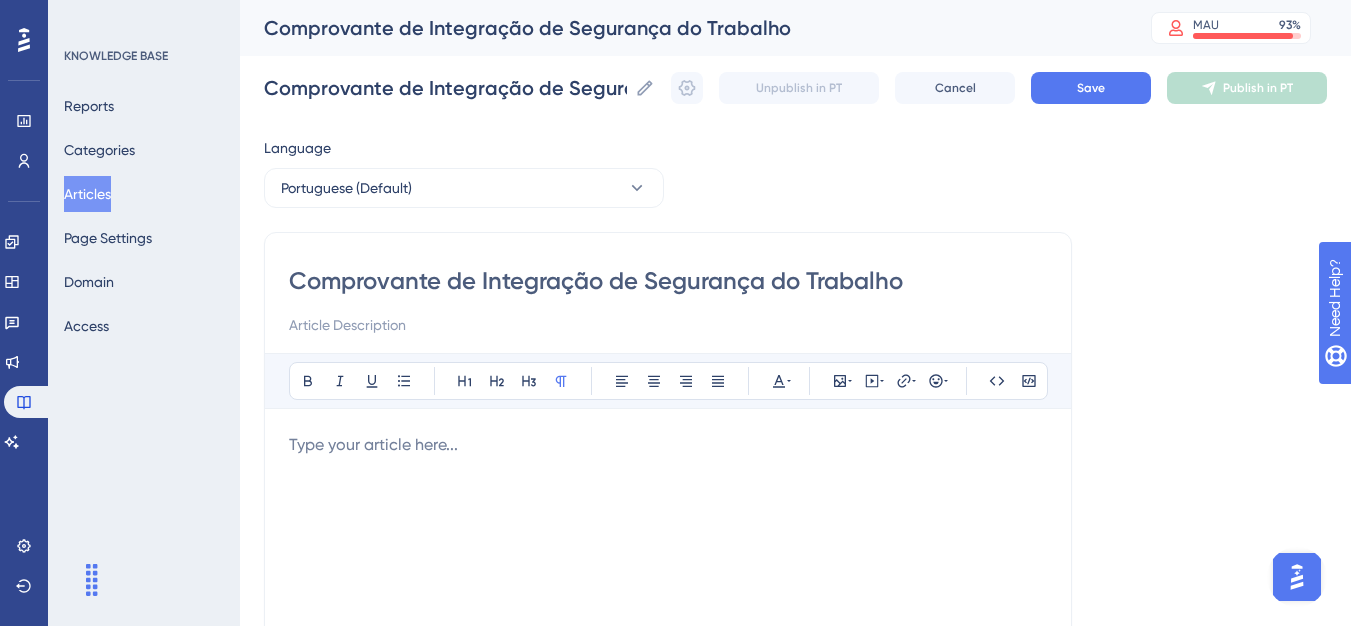 type on "Comprovante de Integração de Segurança do Trabalho" 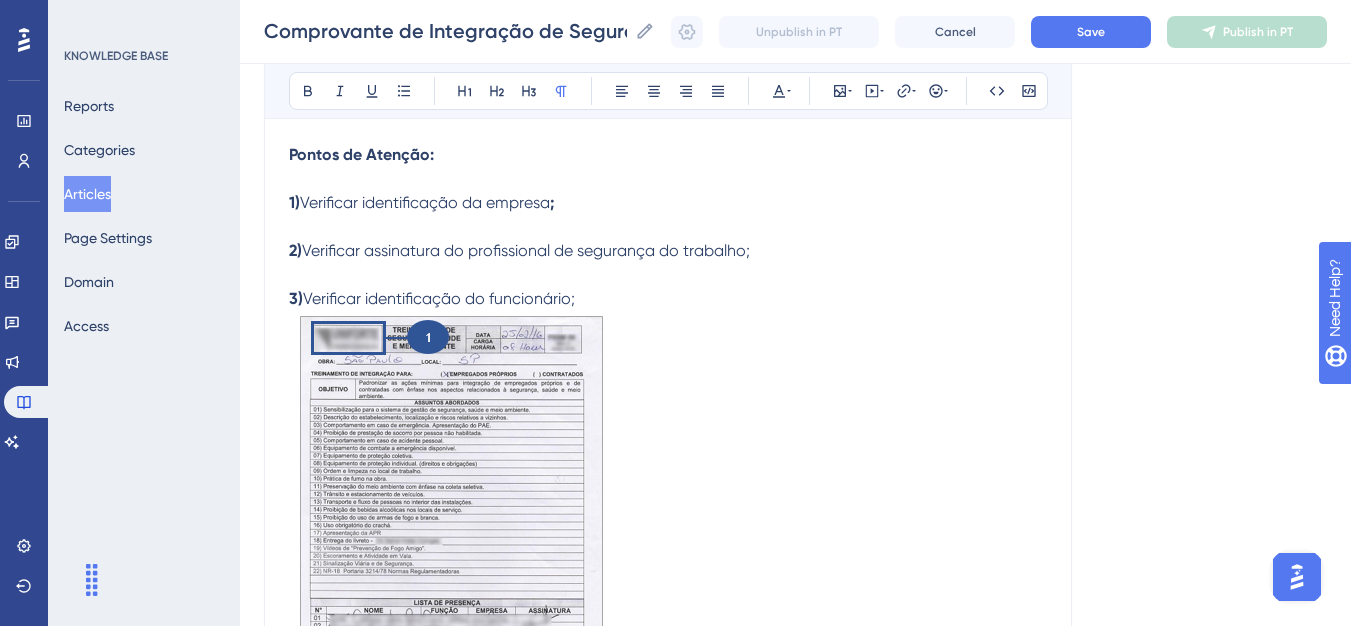 scroll, scrollTop: 229, scrollLeft: 0, axis: vertical 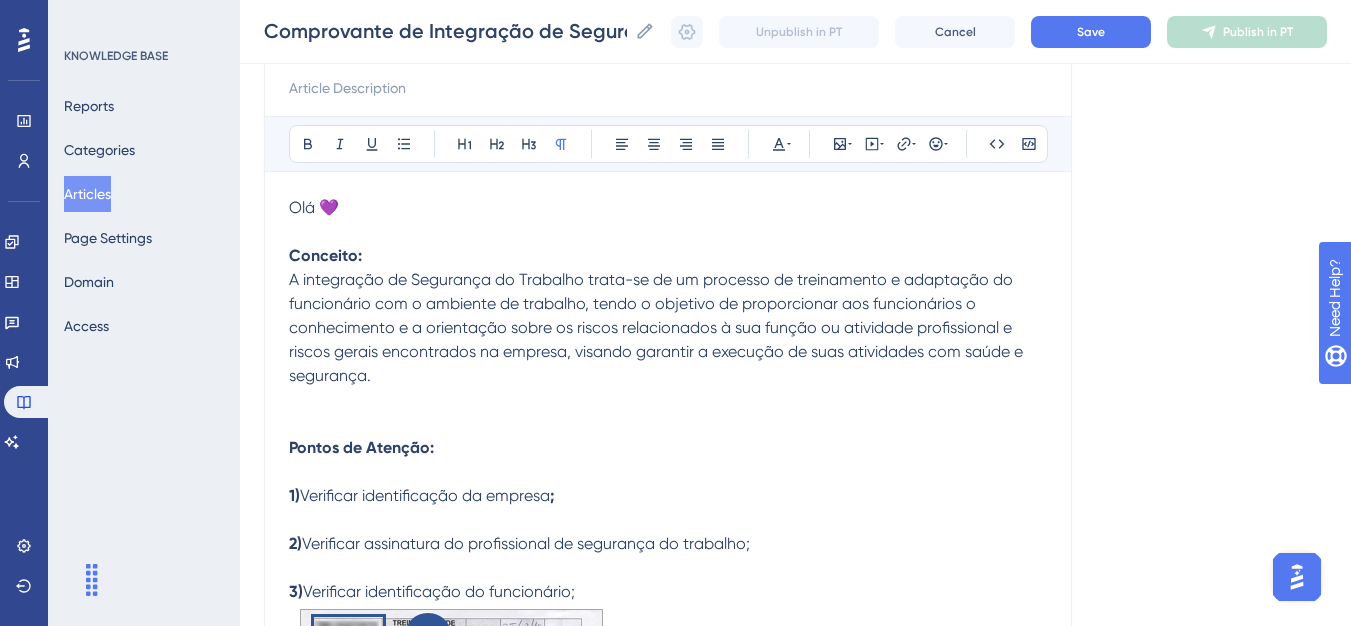 click at bounding box center (668, 424) 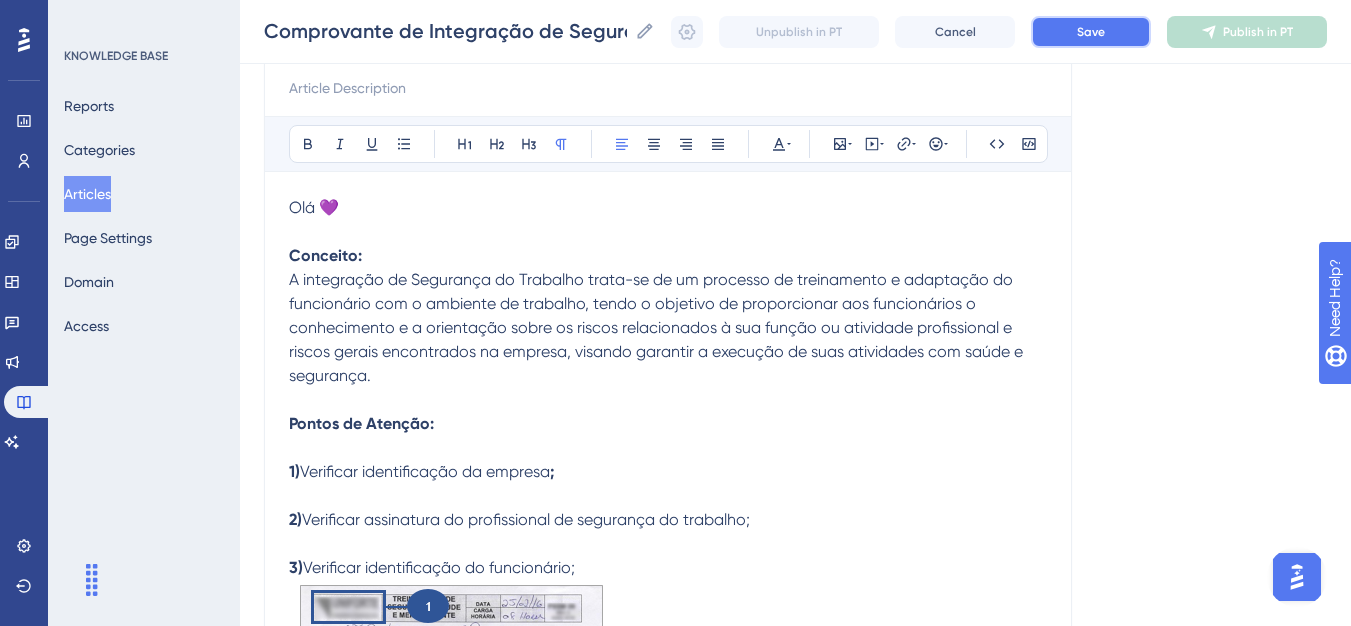 click on "Save" at bounding box center (1091, 32) 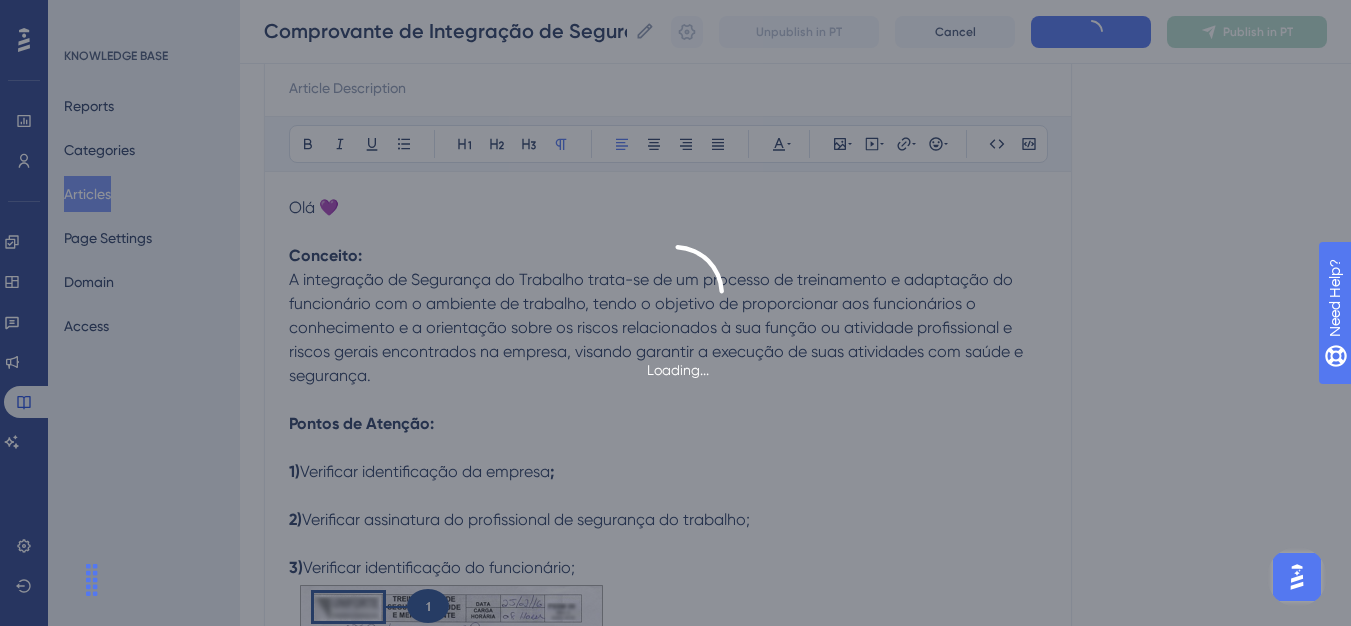 scroll, scrollTop: 597, scrollLeft: 0, axis: vertical 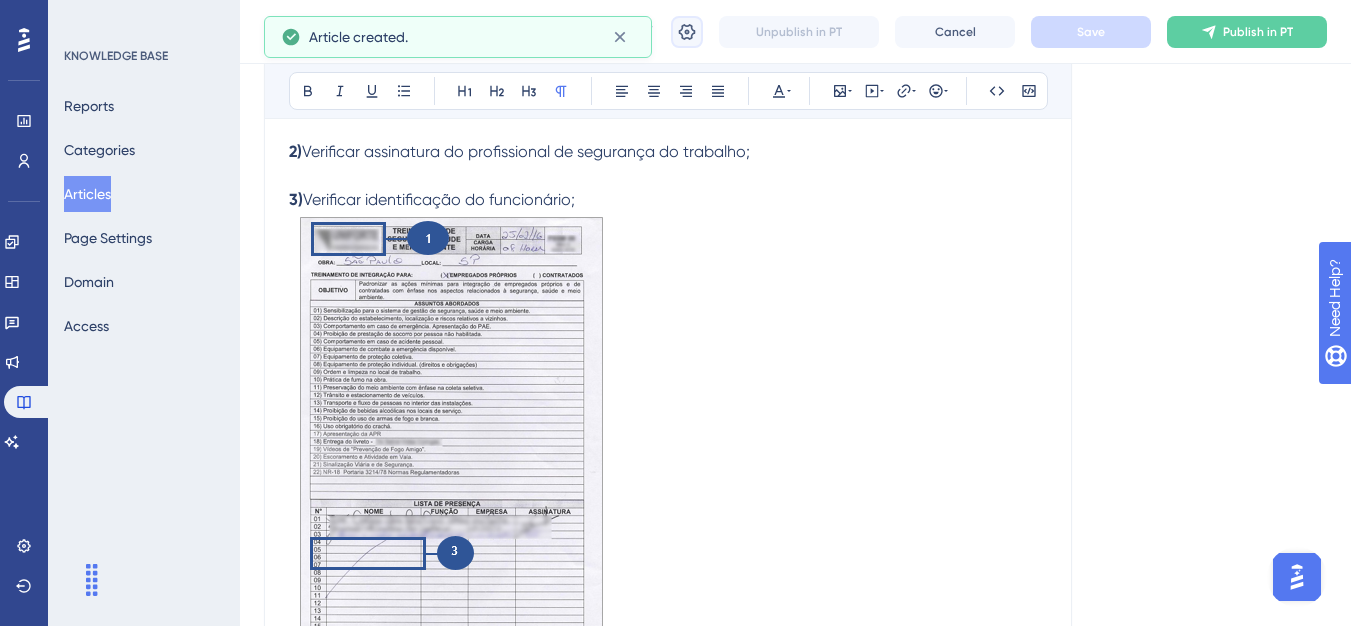 click 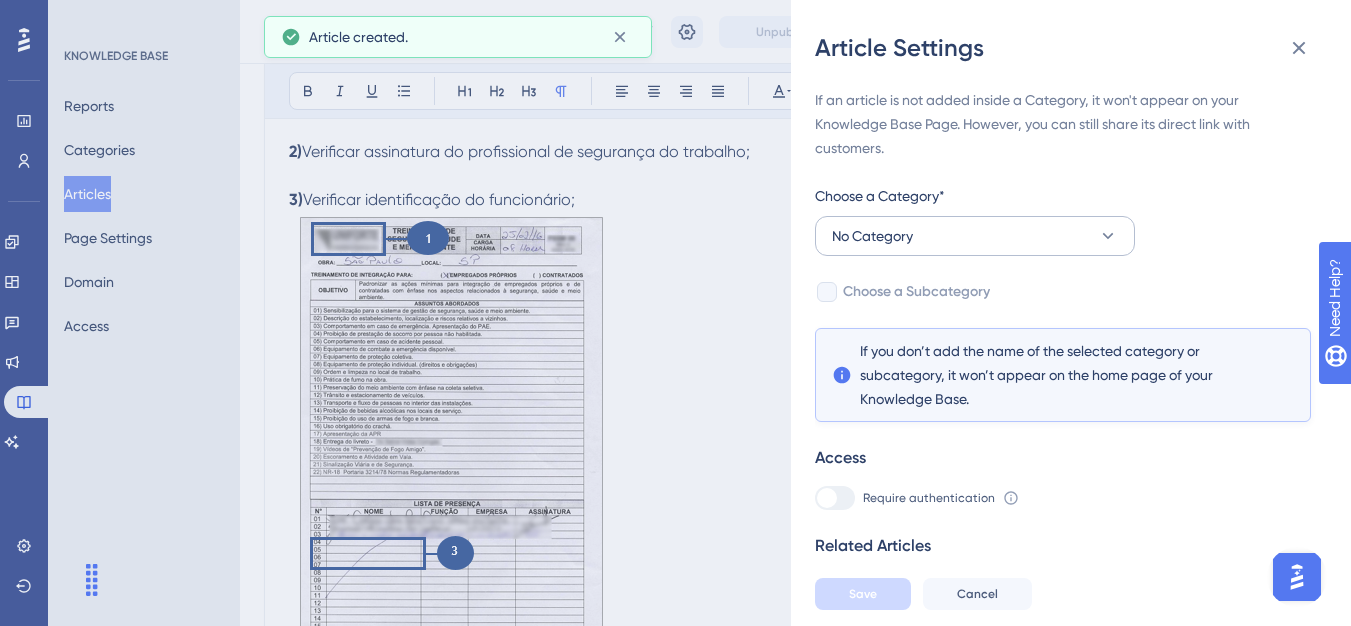 drag, startPoint x: 1168, startPoint y: 238, endPoint x: 1011, endPoint y: 237, distance: 157.00319 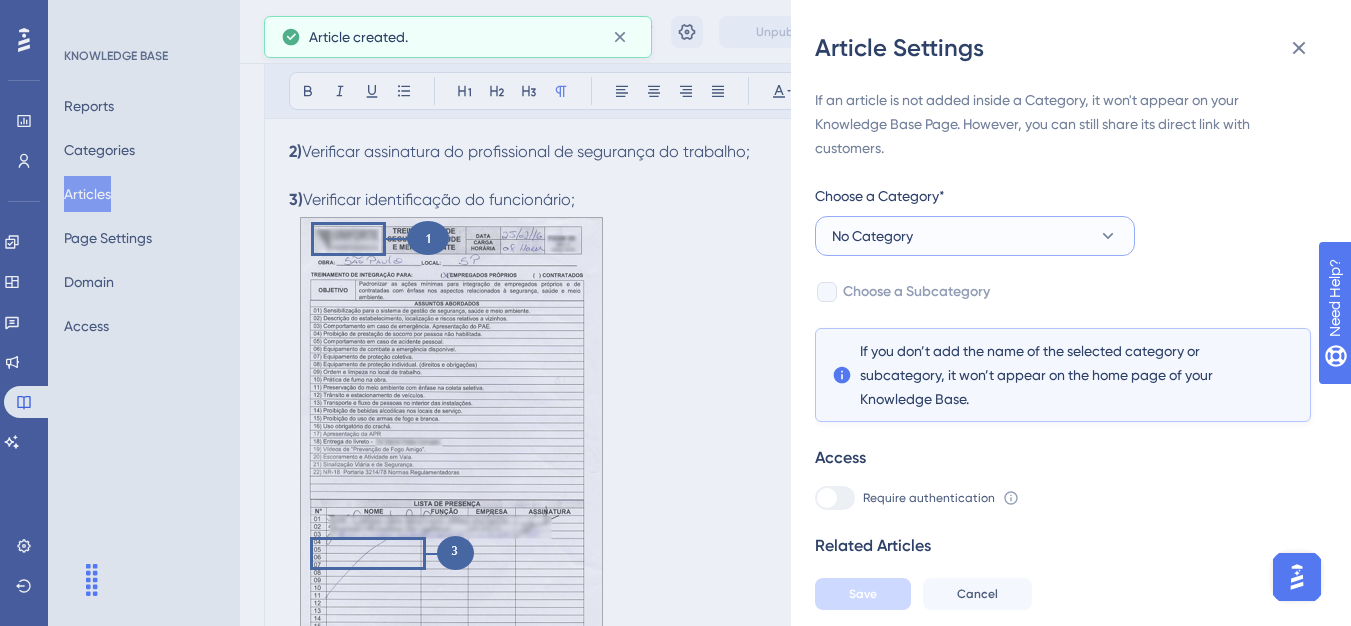 click on "No Category" at bounding box center (975, 236) 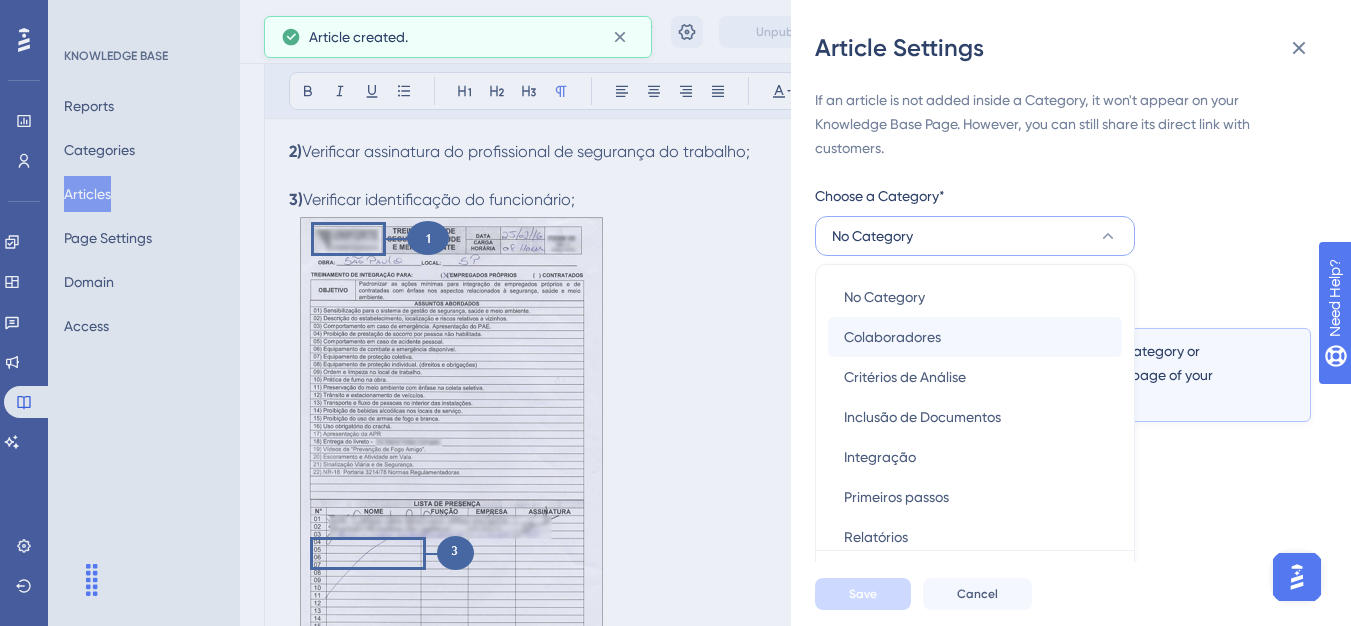 scroll, scrollTop: 49, scrollLeft: 0, axis: vertical 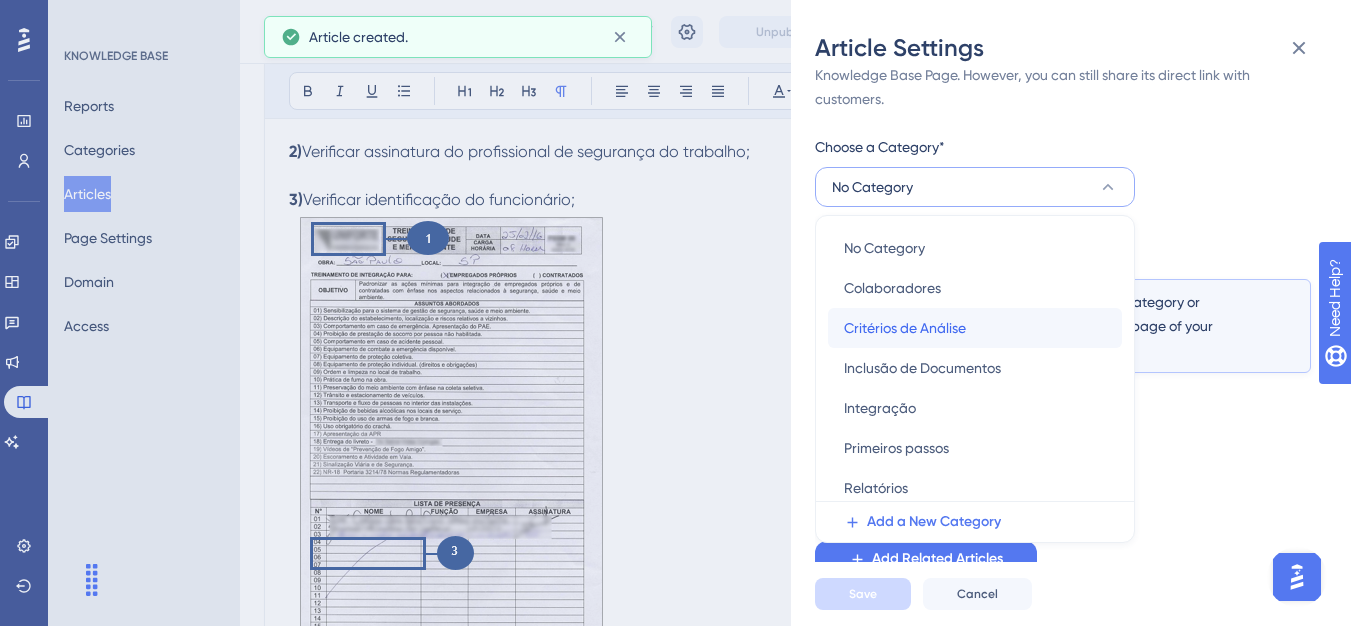 click on "Critérios de Análise Critérios de Análise" at bounding box center (975, 328) 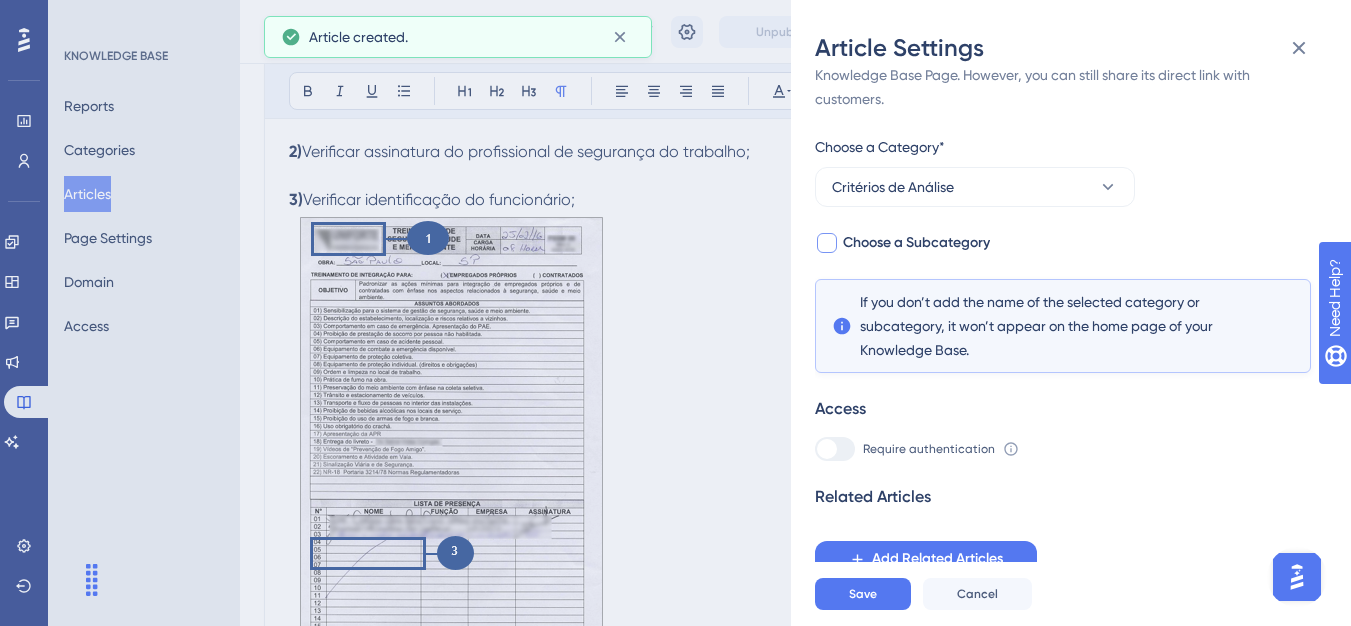 click on "Choose a Subcategory" at bounding box center [916, 243] 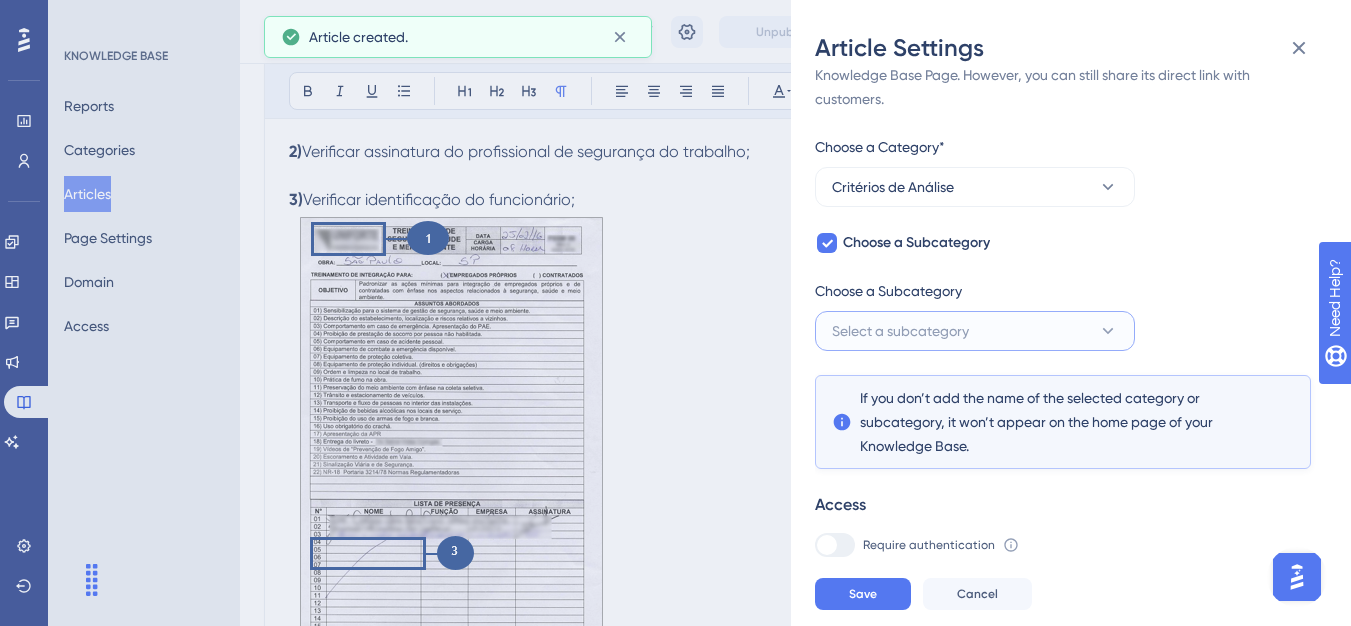 click on "Select a subcategory" at bounding box center [900, 331] 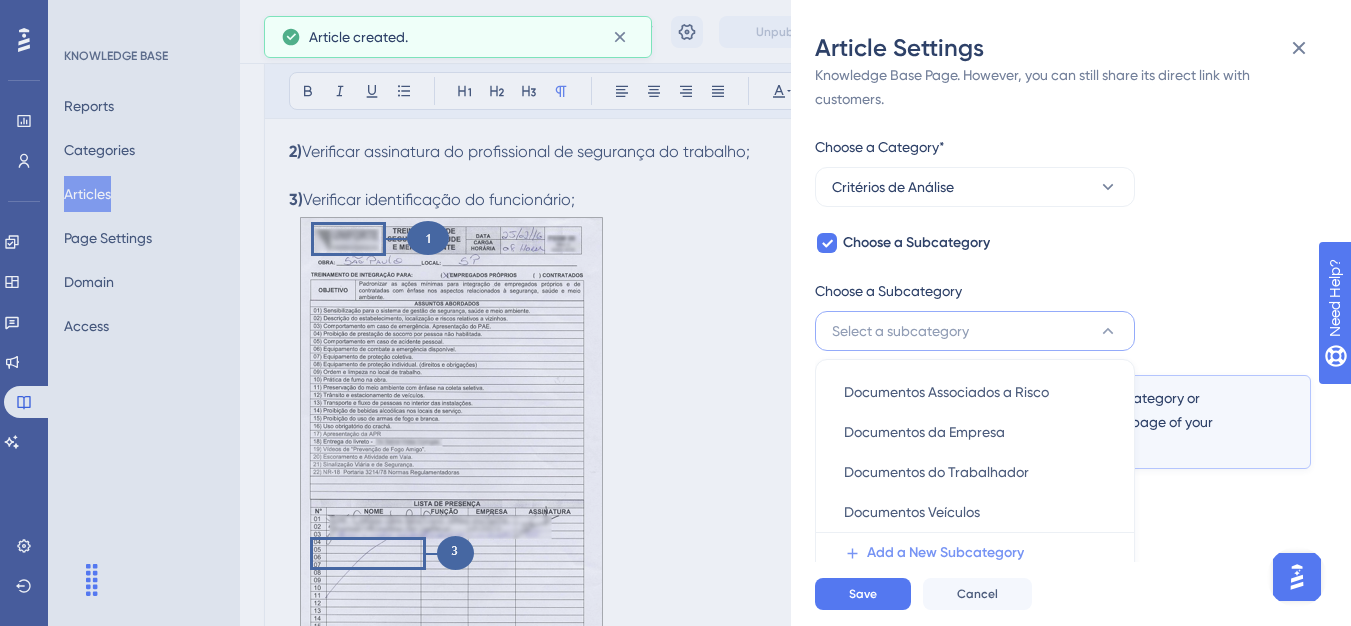 scroll, scrollTop: 145, scrollLeft: 0, axis: vertical 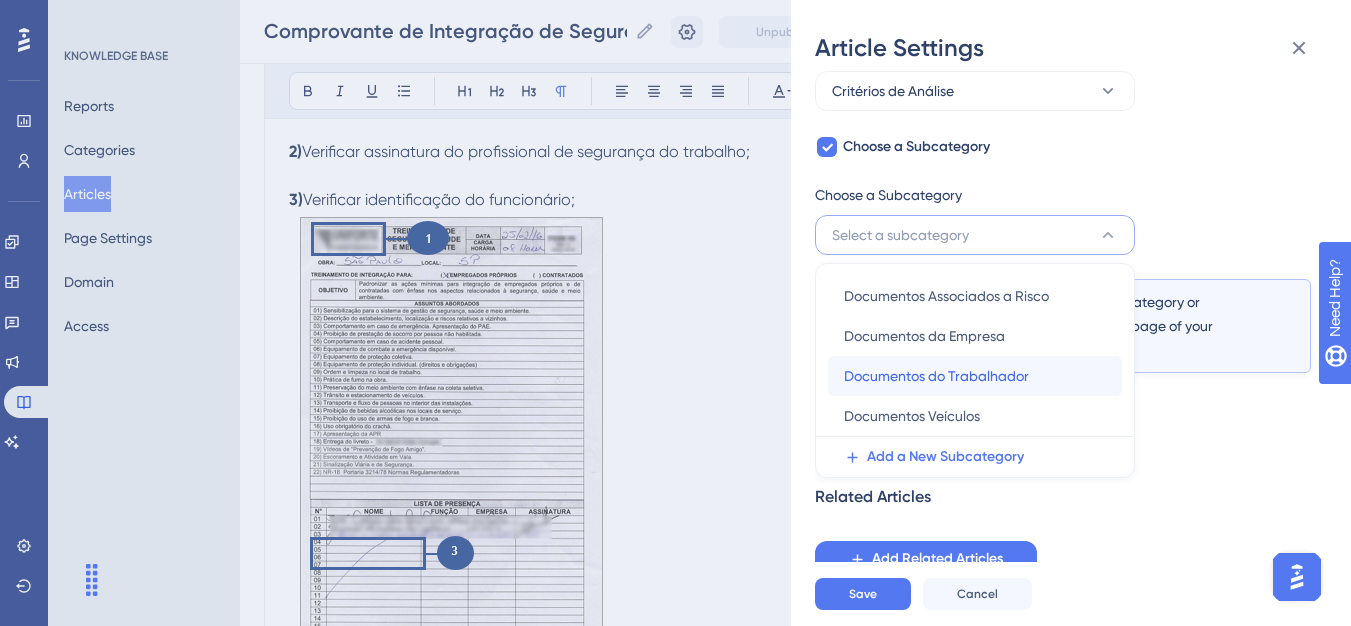 click on "Documentos do Trabalhador" at bounding box center [936, 376] 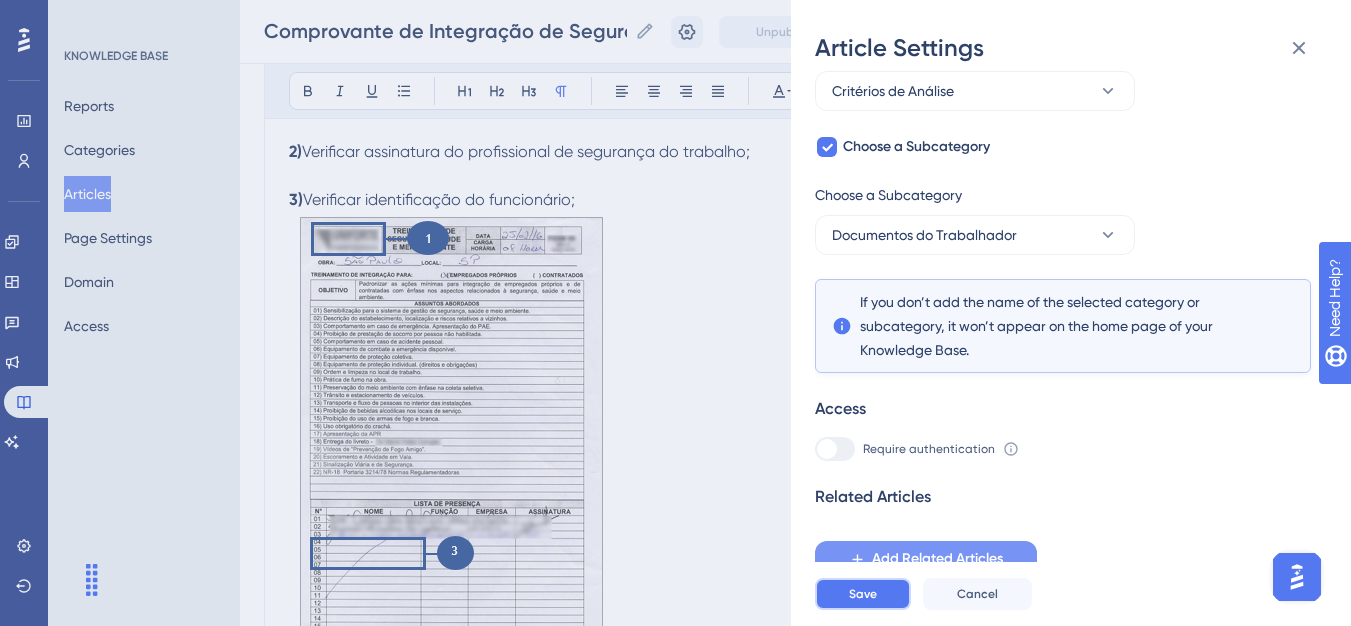 drag, startPoint x: 852, startPoint y: 595, endPoint x: 889, endPoint y: 555, distance: 54.48853 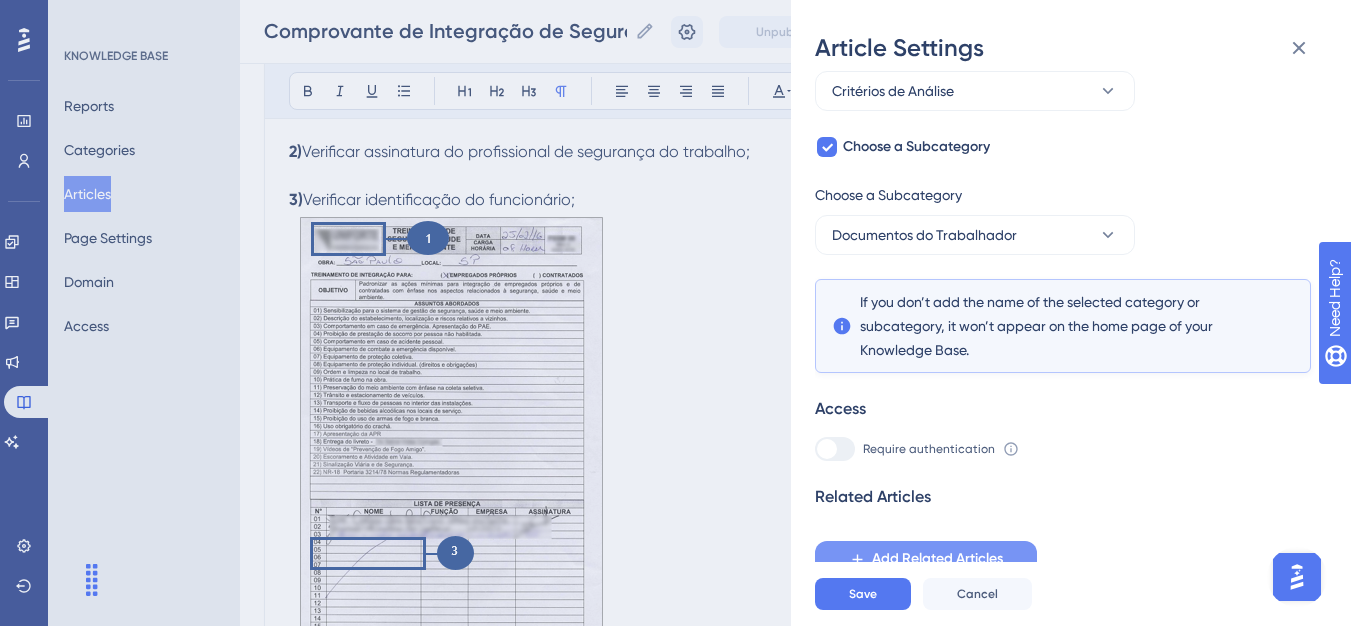 click on "Save" at bounding box center [863, 594] 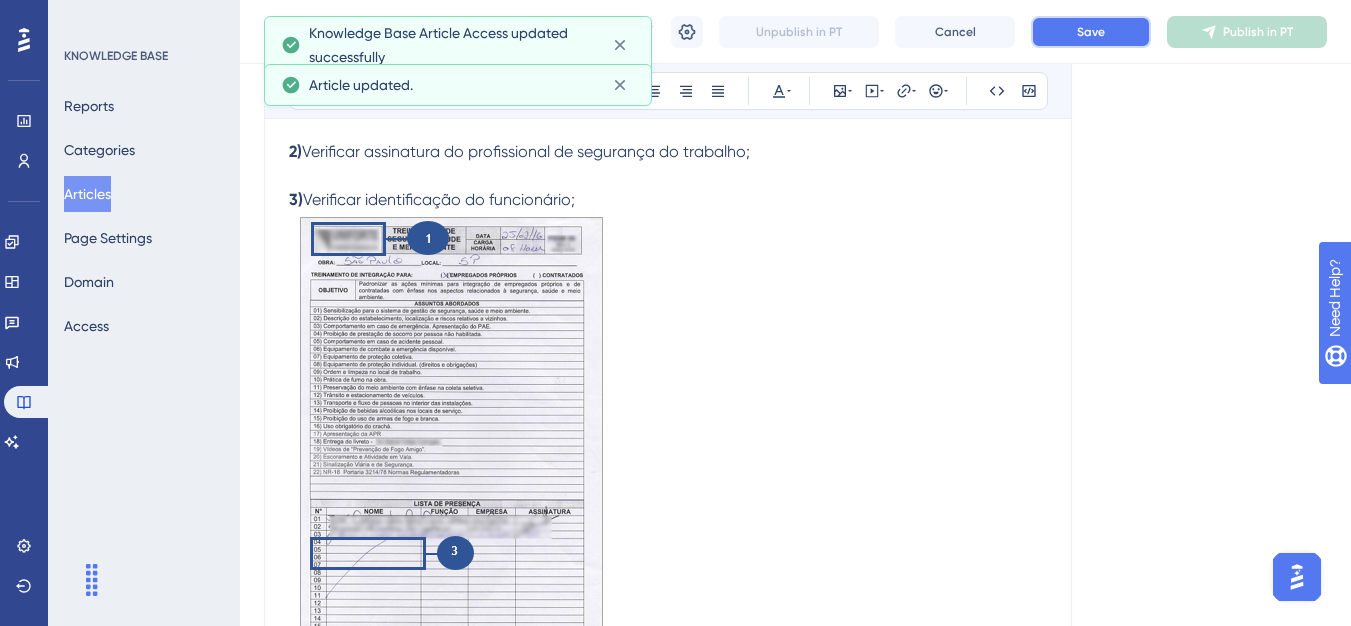 click on "Save" at bounding box center (1091, 32) 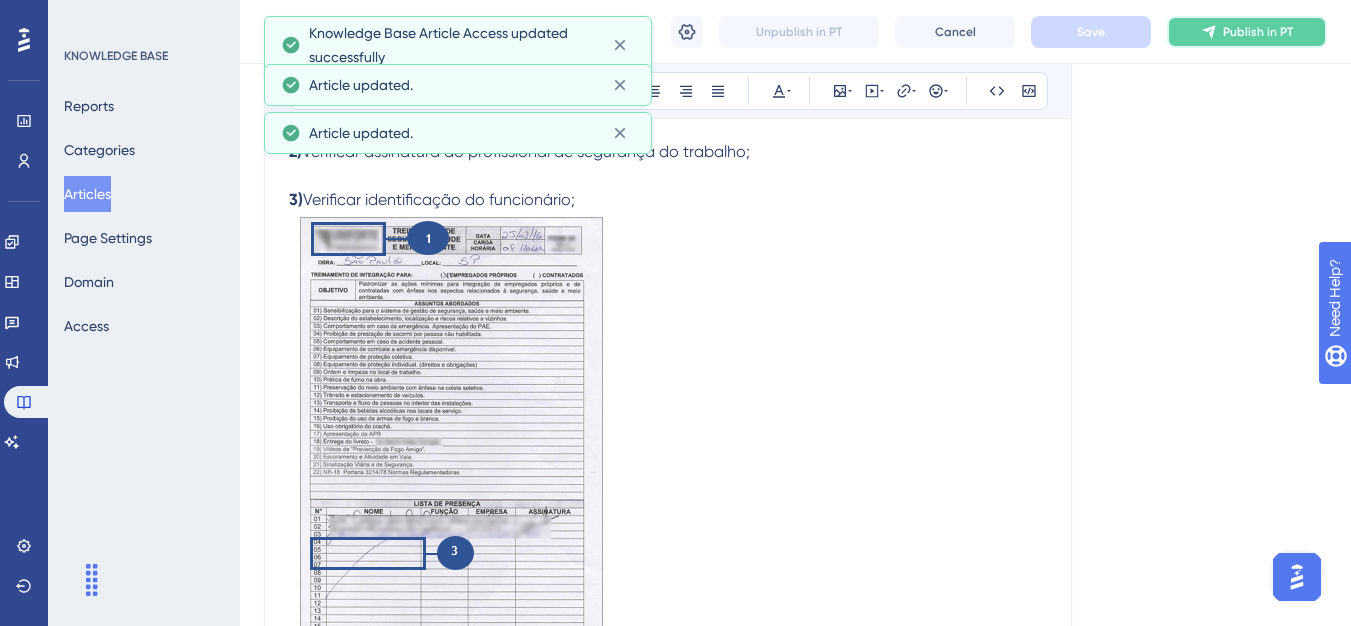 click on "Publish in PT" at bounding box center (1247, 32) 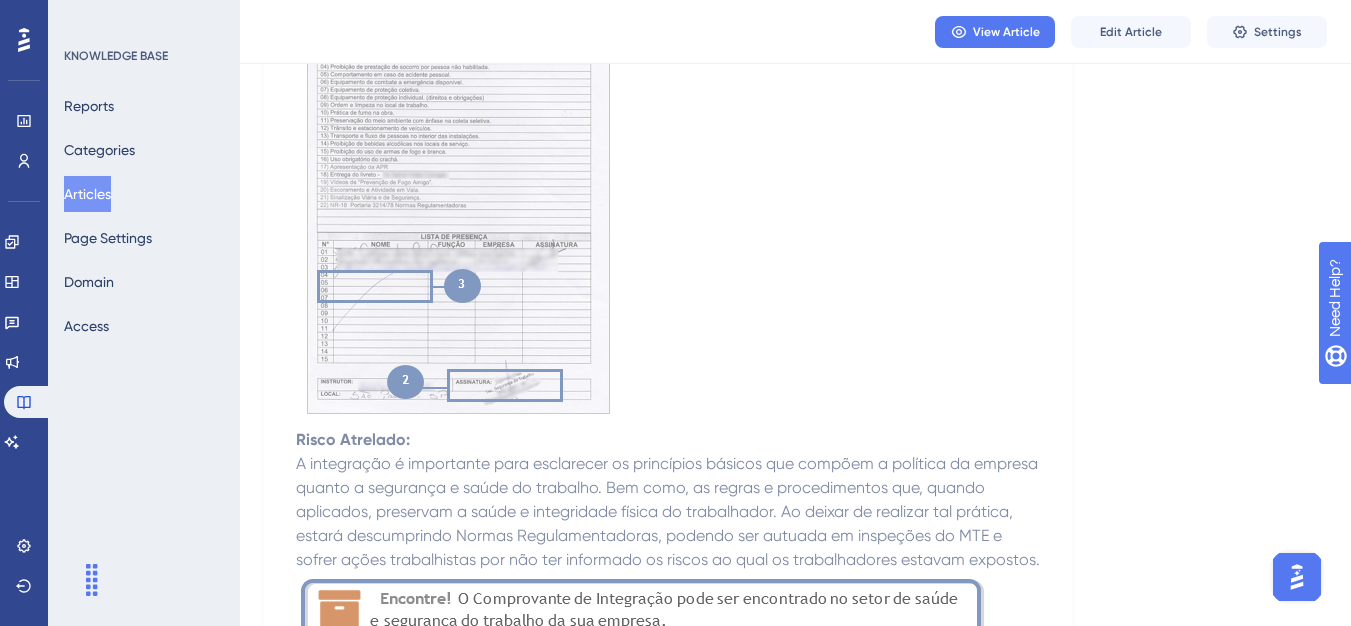 scroll, scrollTop: 797, scrollLeft: 0, axis: vertical 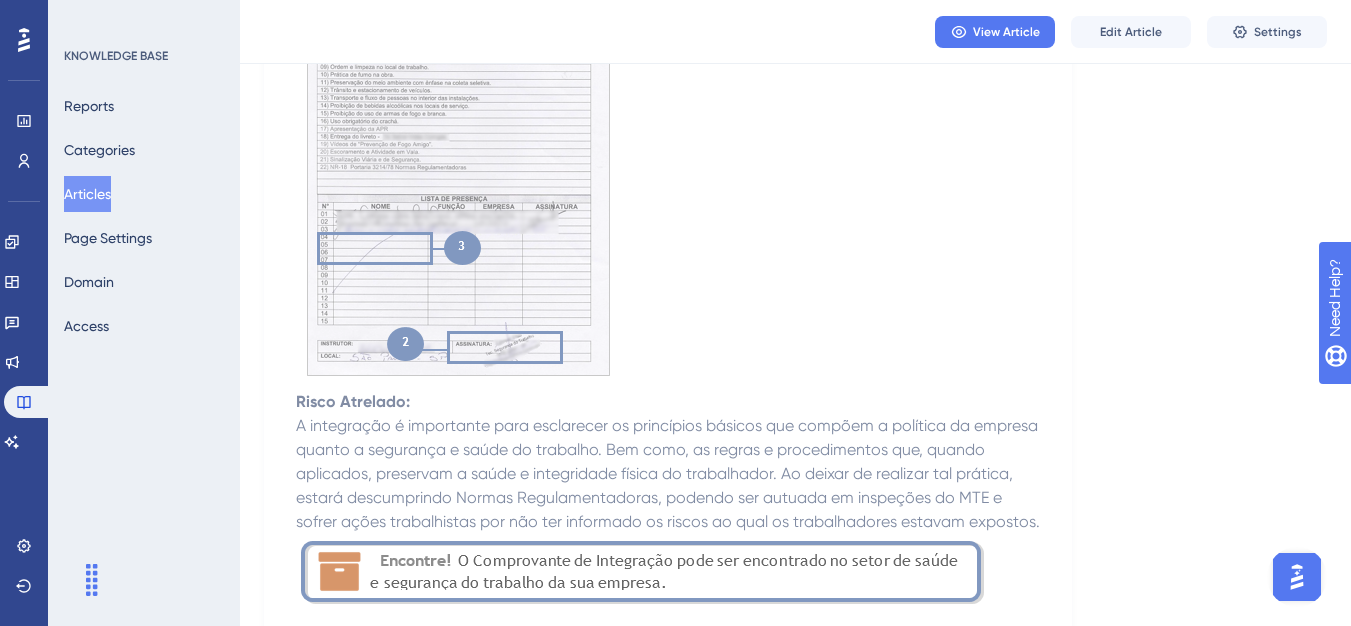 click on "Articles" at bounding box center (87, 194) 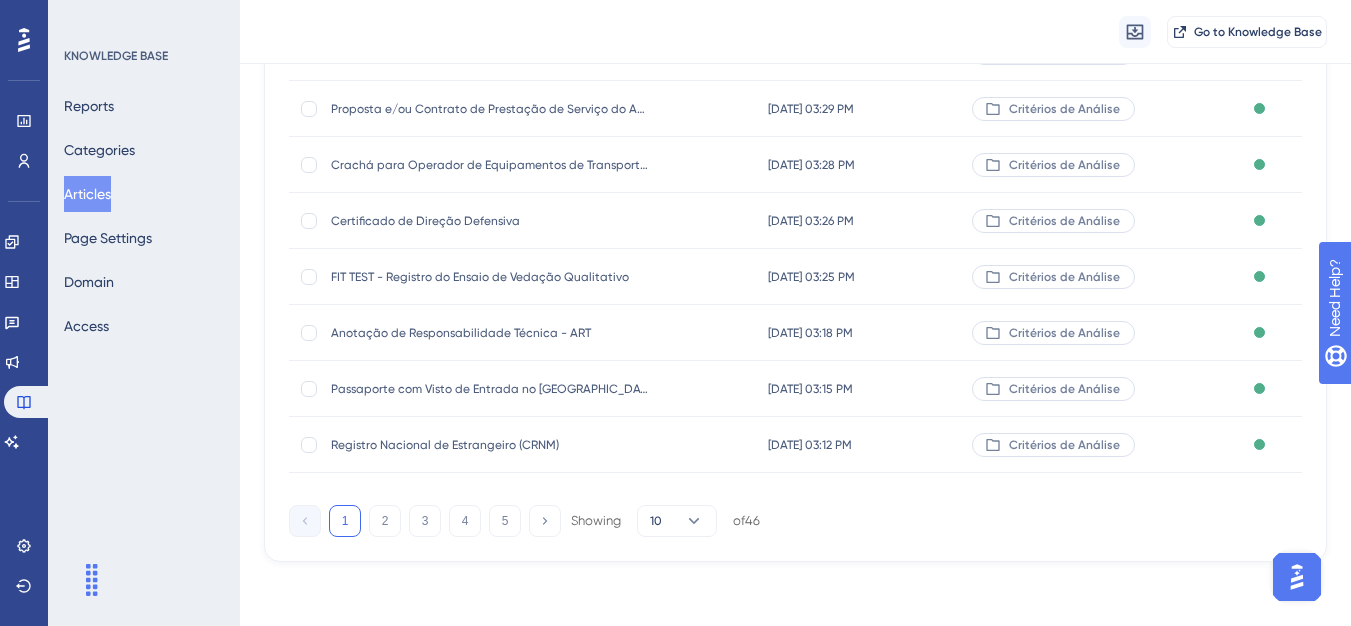 scroll, scrollTop: 0, scrollLeft: 0, axis: both 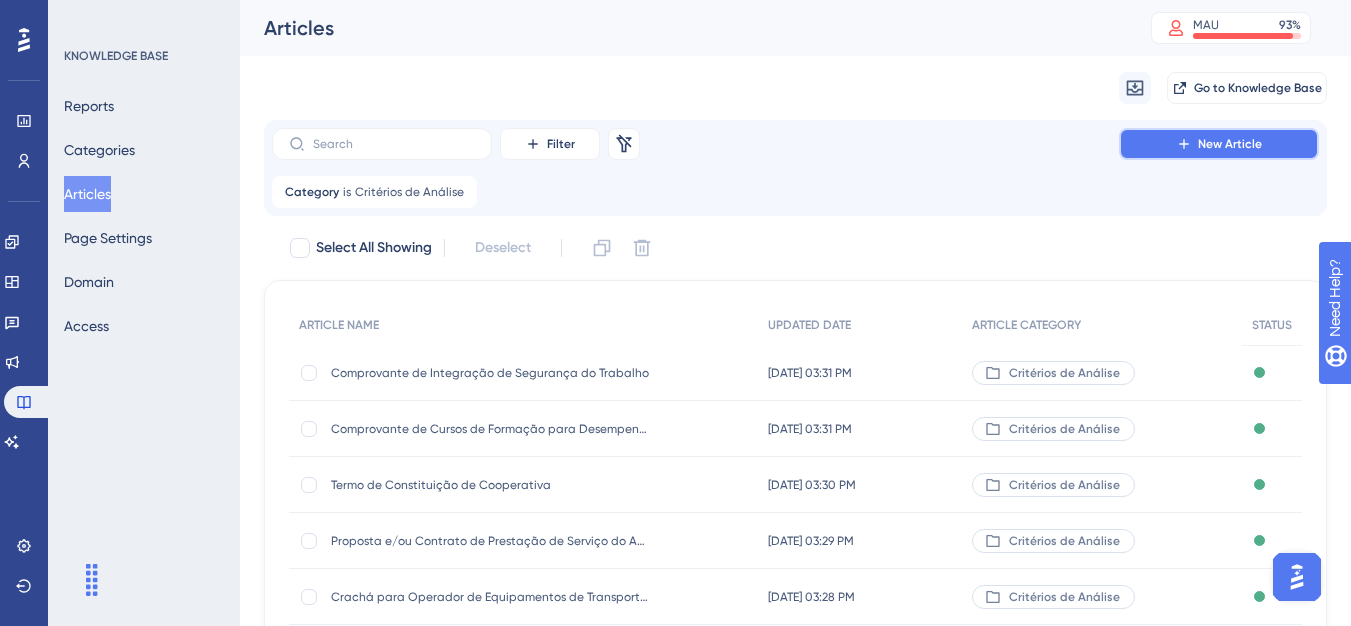 click on "New Article" at bounding box center [1230, 144] 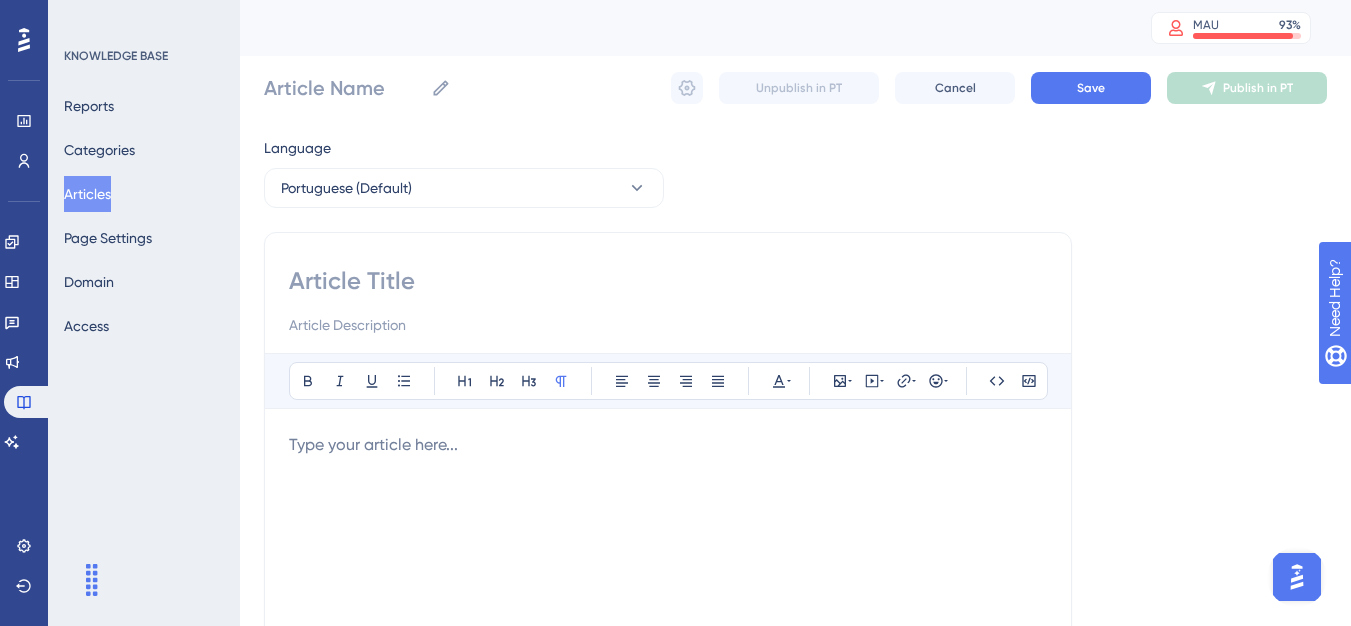 click at bounding box center [668, 281] 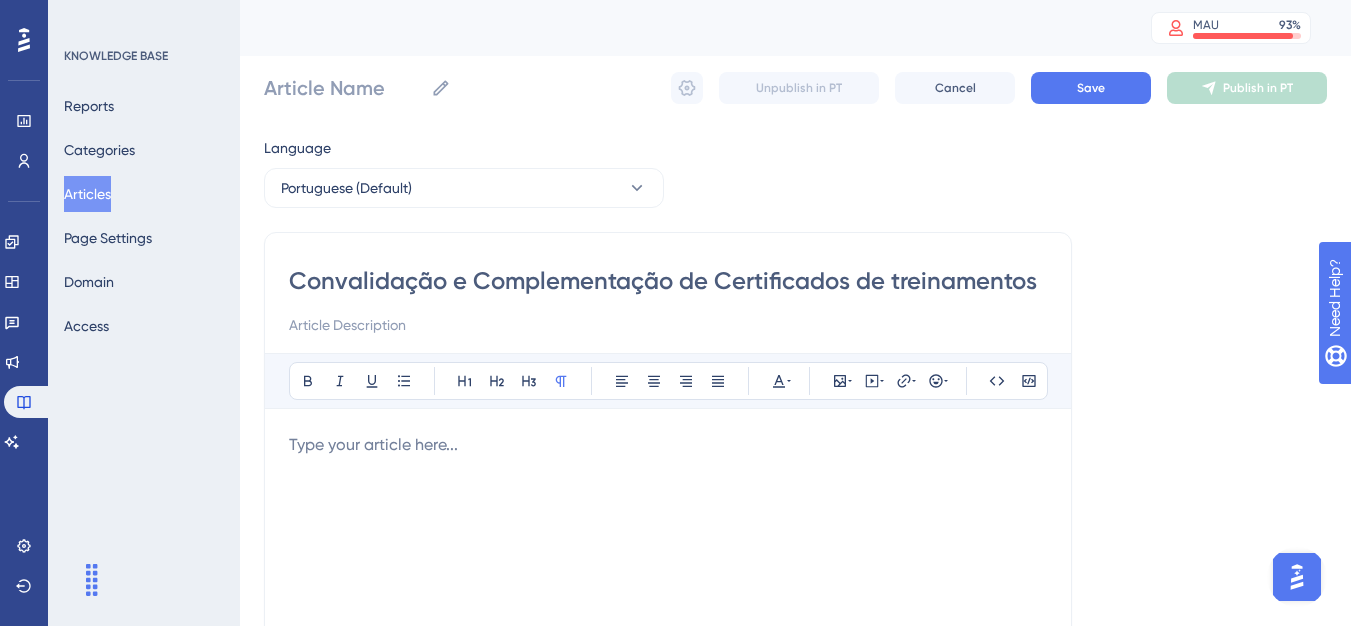 type on "Convalidação e Complementação de Certificados de treinamentos" 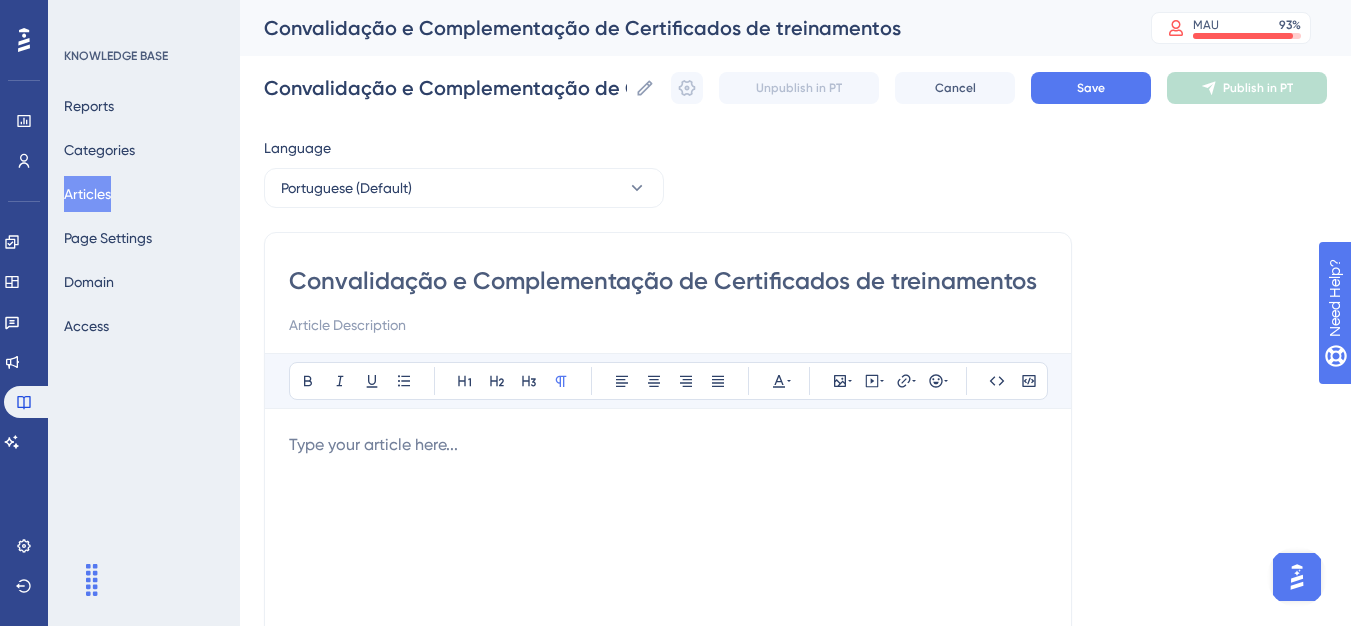 type on "Convalidação e Complementação de Certificados de treinamentos" 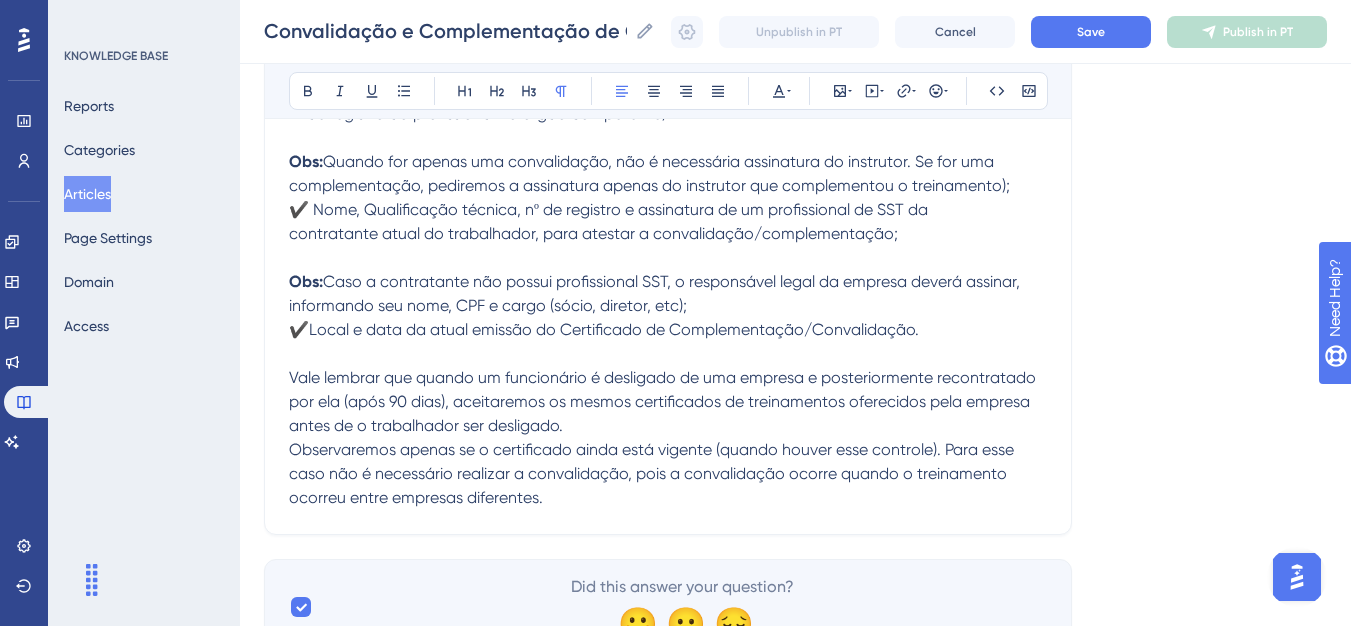 scroll, scrollTop: 1688, scrollLeft: 0, axis: vertical 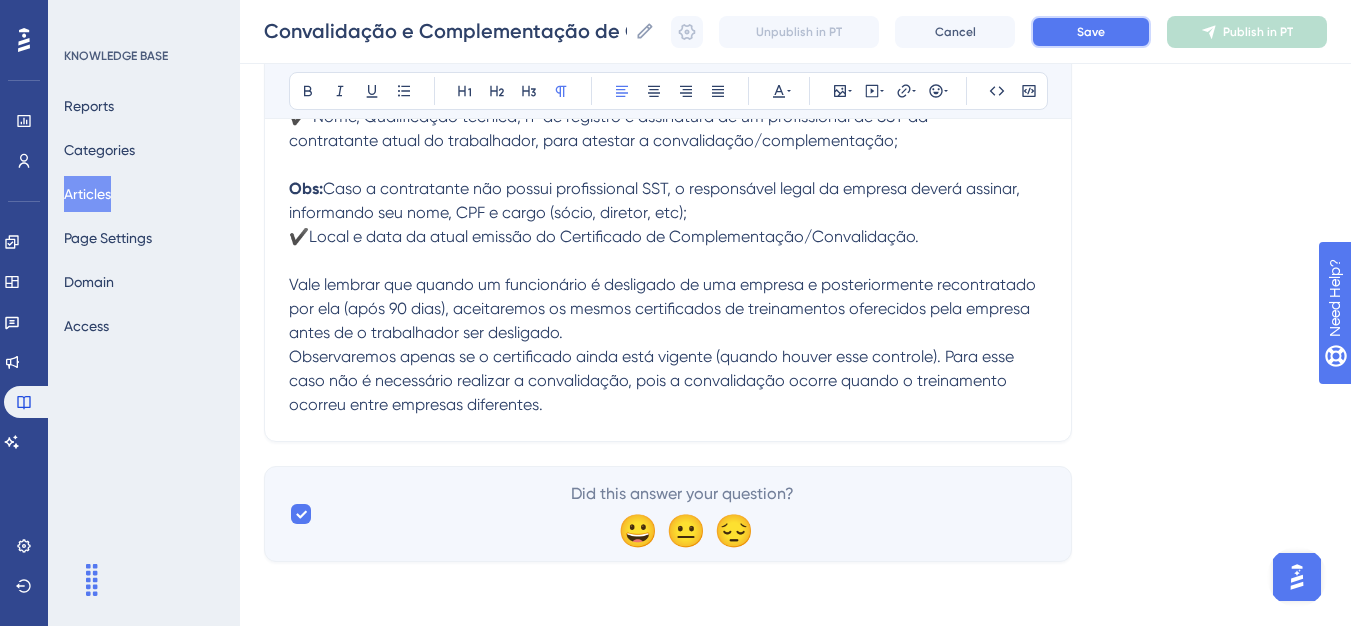 click on "Save" at bounding box center (1091, 32) 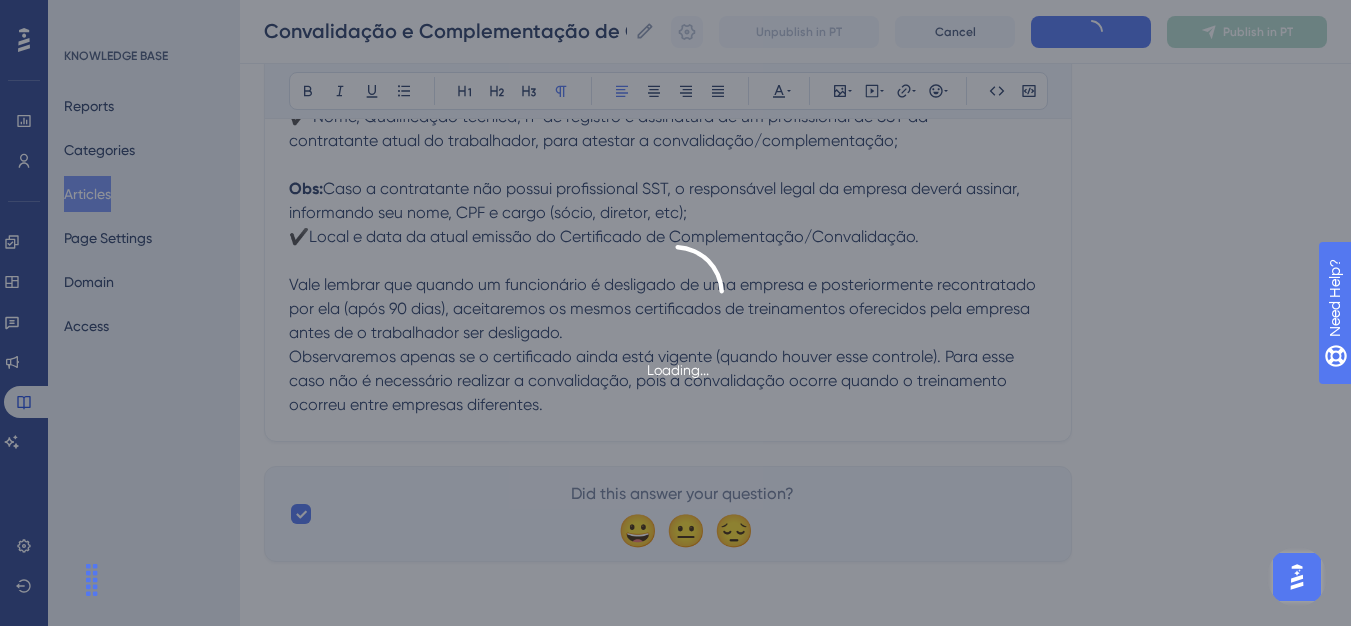 type on "Convalidação e Complementação de Certificados de treinamentos" 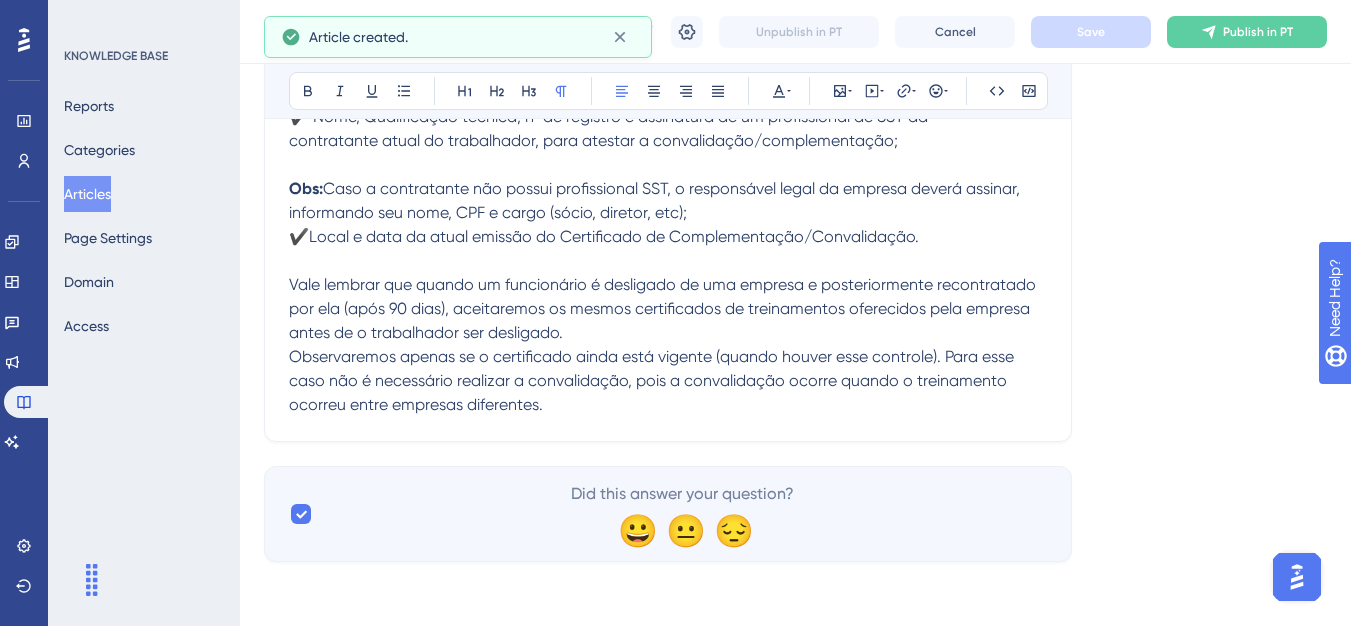 scroll, scrollTop: 1461, scrollLeft: 0, axis: vertical 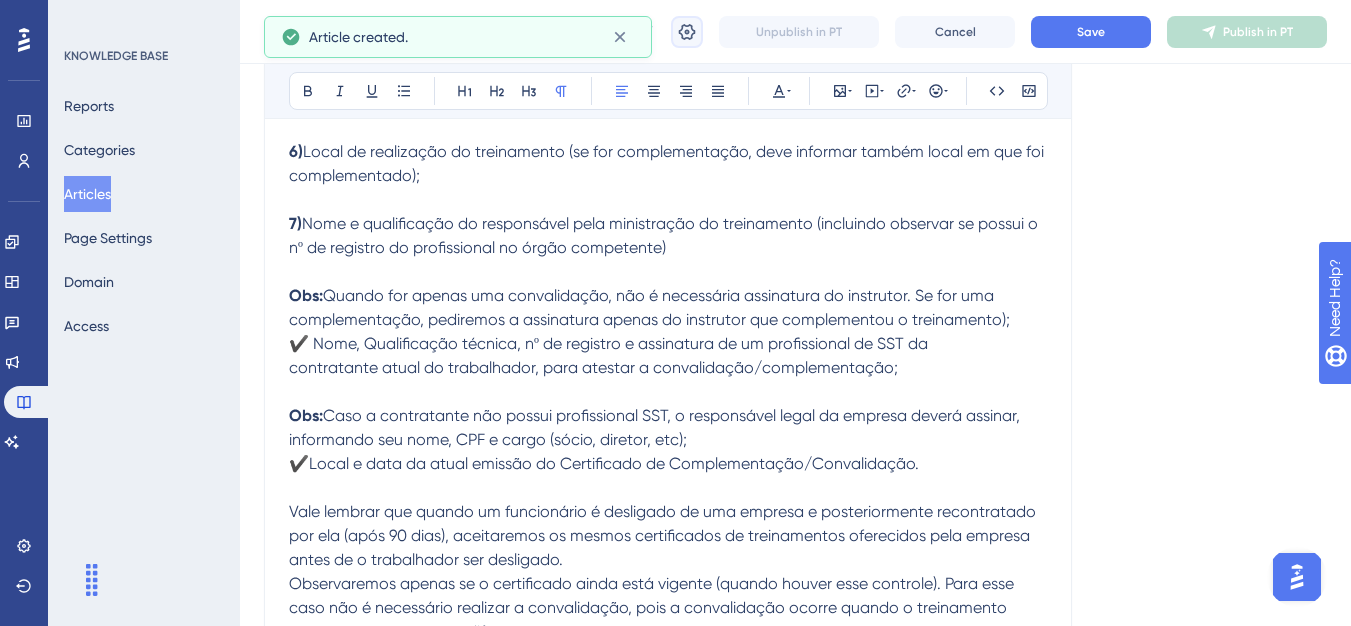 click 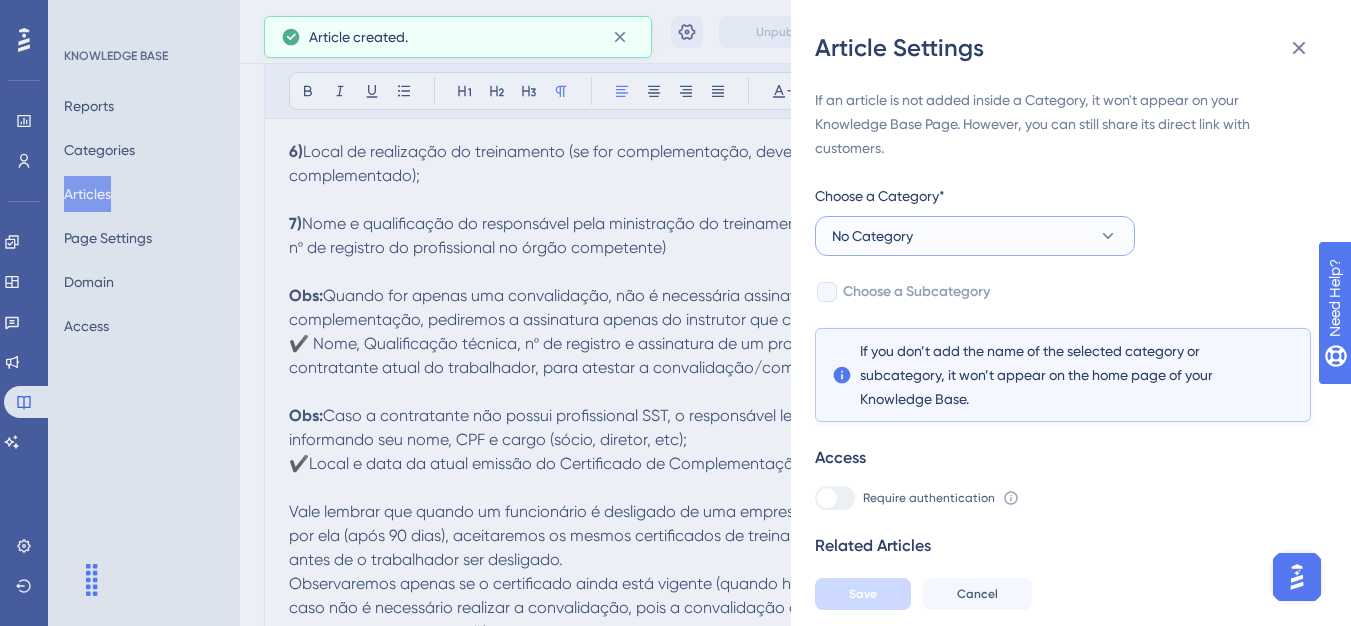 click on "No Category" at bounding box center (975, 236) 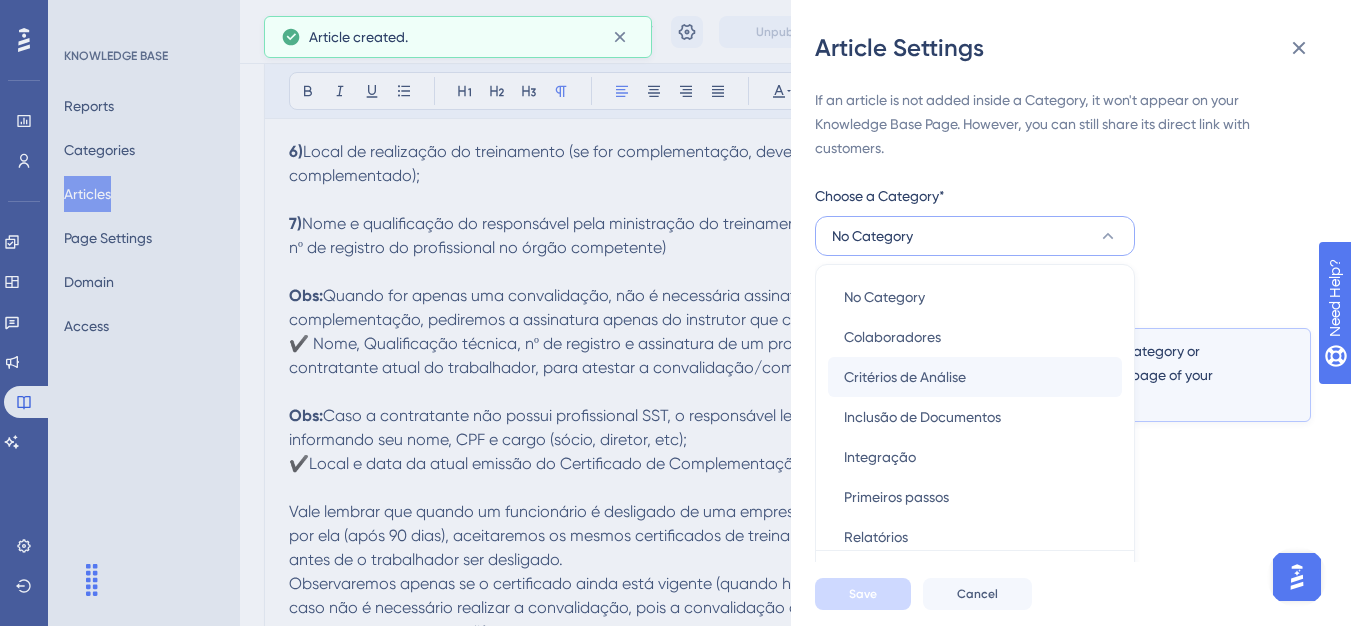 scroll, scrollTop: 49, scrollLeft: 0, axis: vertical 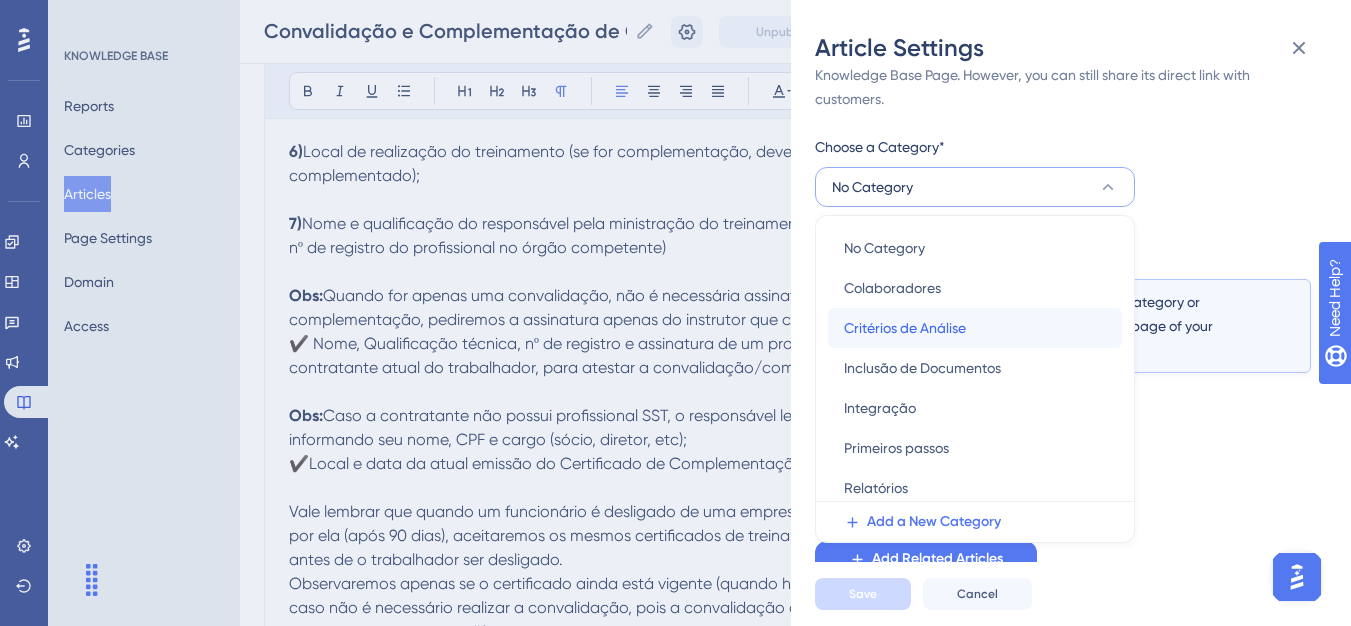 click on "Critérios de Análise" at bounding box center [905, 328] 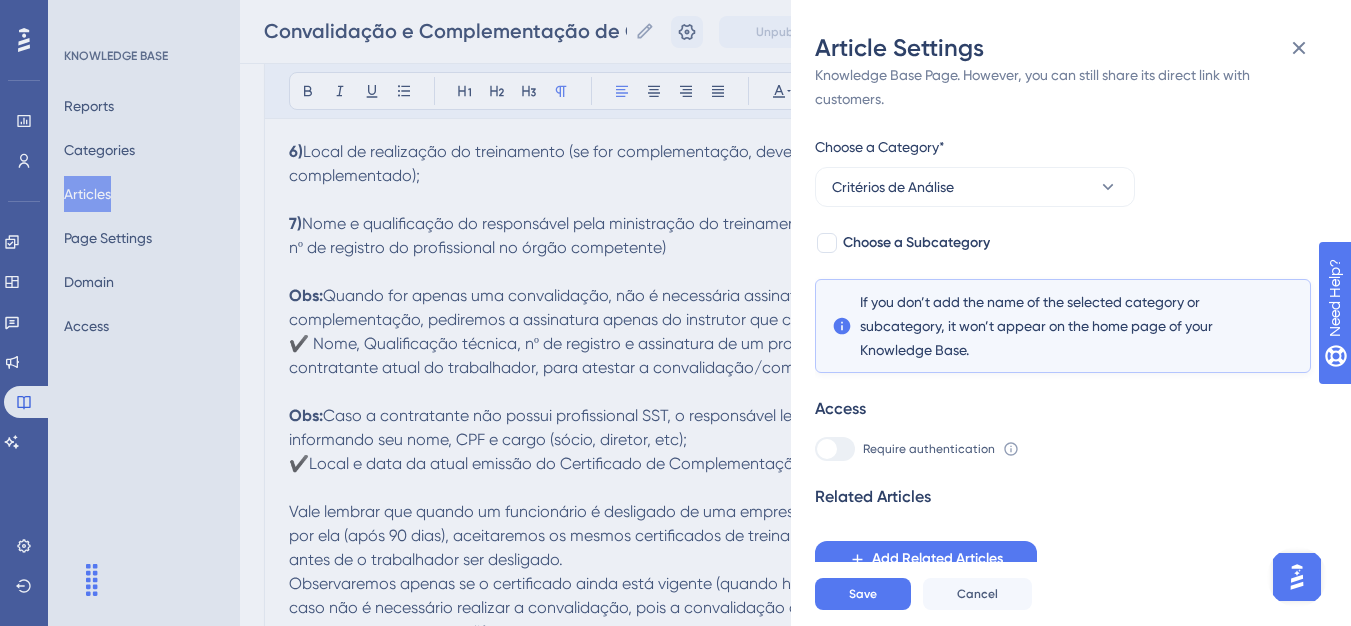 click on "If an article is not added inside a Category, it won't appear on your Knowledge Base Page. However, you can still share its direct link with customers. Choose a Category* Critérios de Análise Choose a Subcategory If you don’t add the name of the selected category or subcategory, it won’t appear on the home page of your Knowledge Base. Access Require authentication To change this setting you should manage your access preferences  under the Access tab. Learn more Related Articles Add Related Articles" at bounding box center (1063, 308) 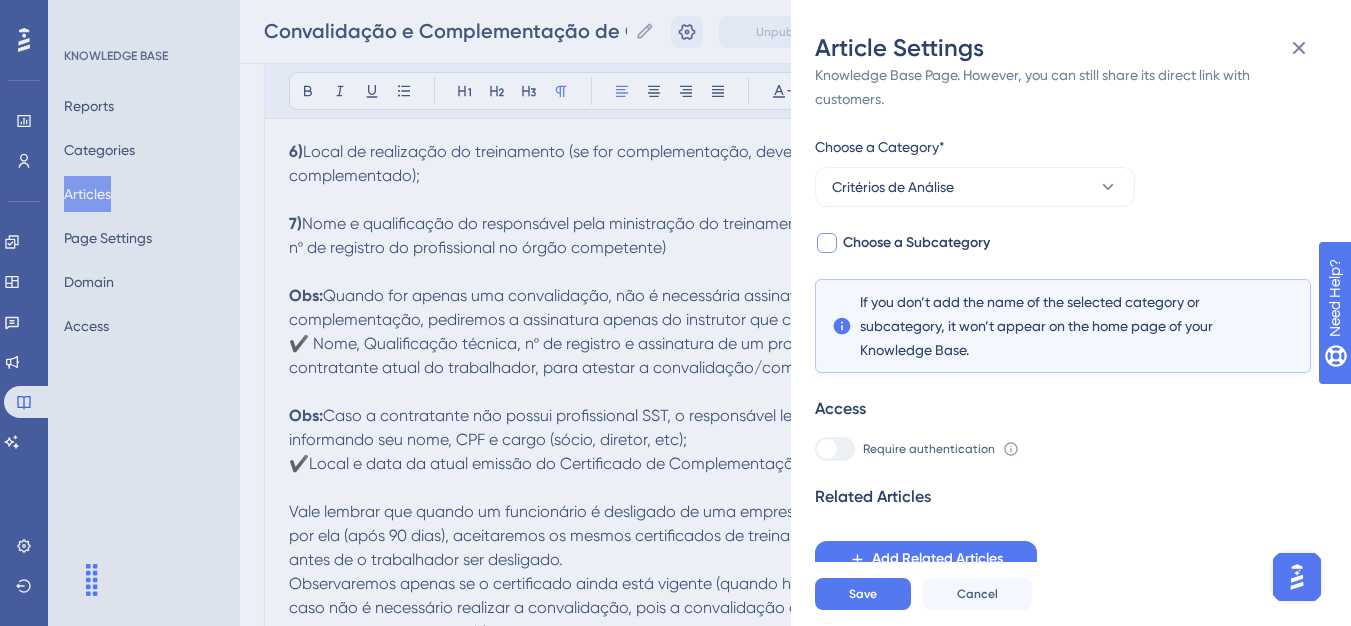 click on "Choose a Subcategory" at bounding box center (916, 243) 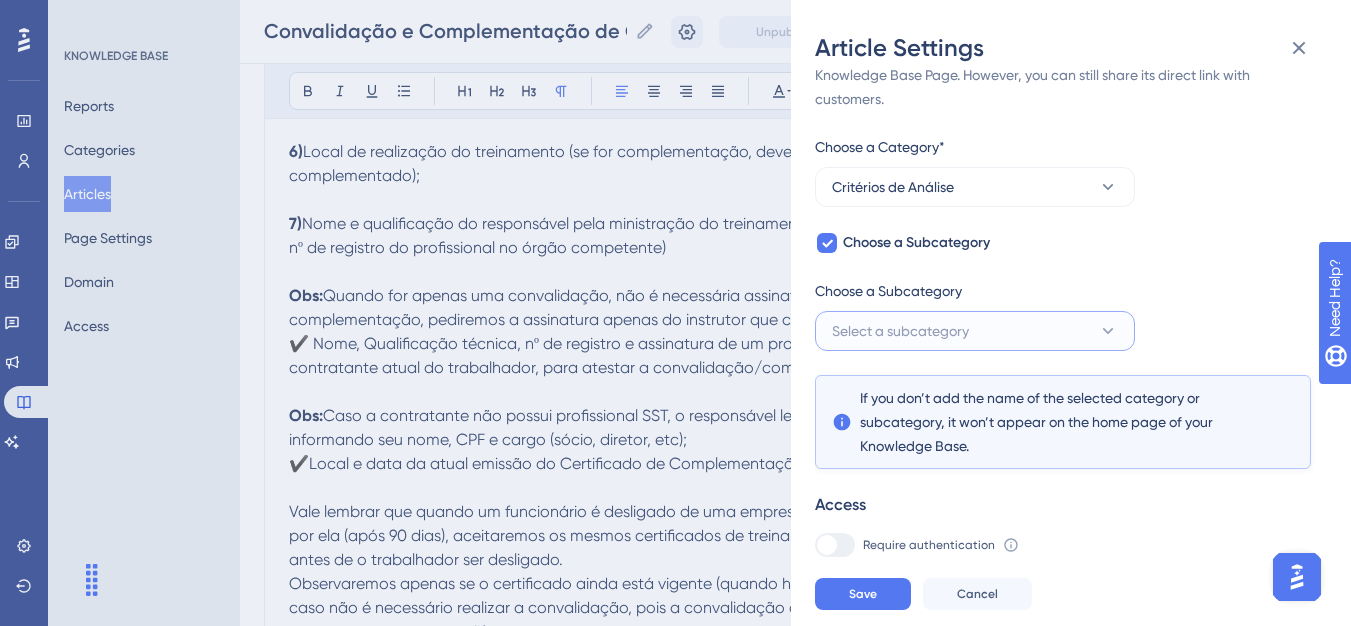 click on "Select a subcategory" at bounding box center (900, 331) 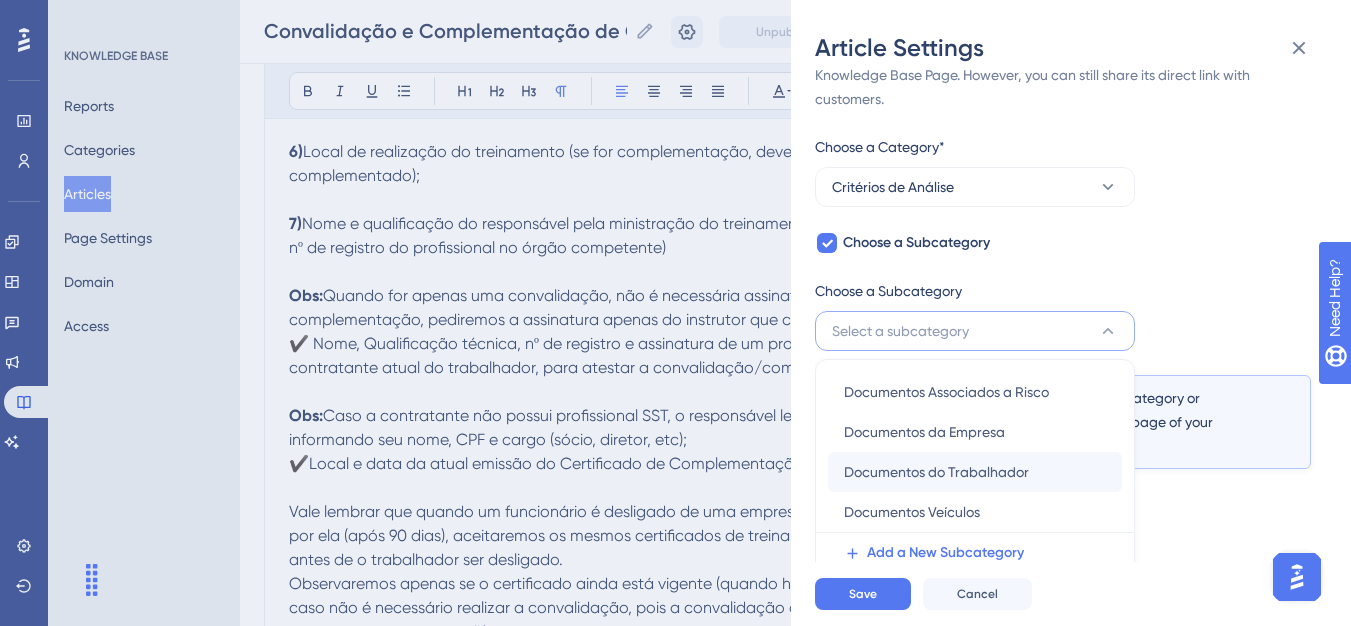 scroll, scrollTop: 145, scrollLeft: 0, axis: vertical 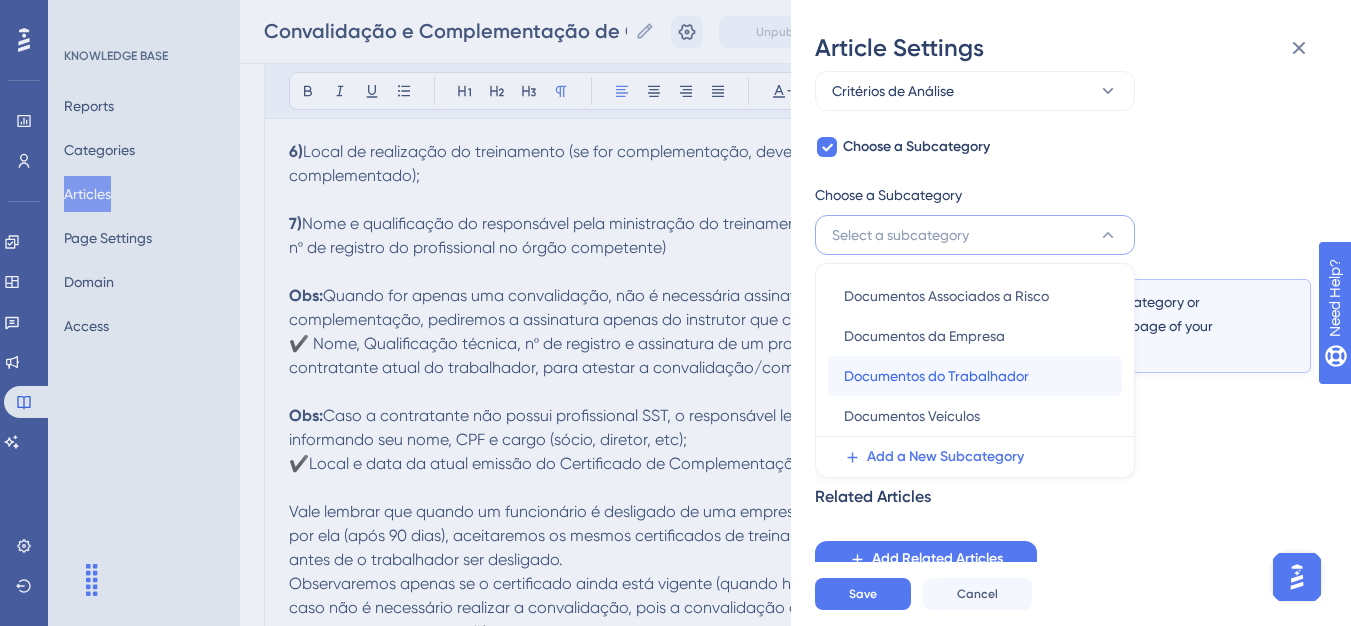 click on "Documentos do Trabalhador" at bounding box center [936, 376] 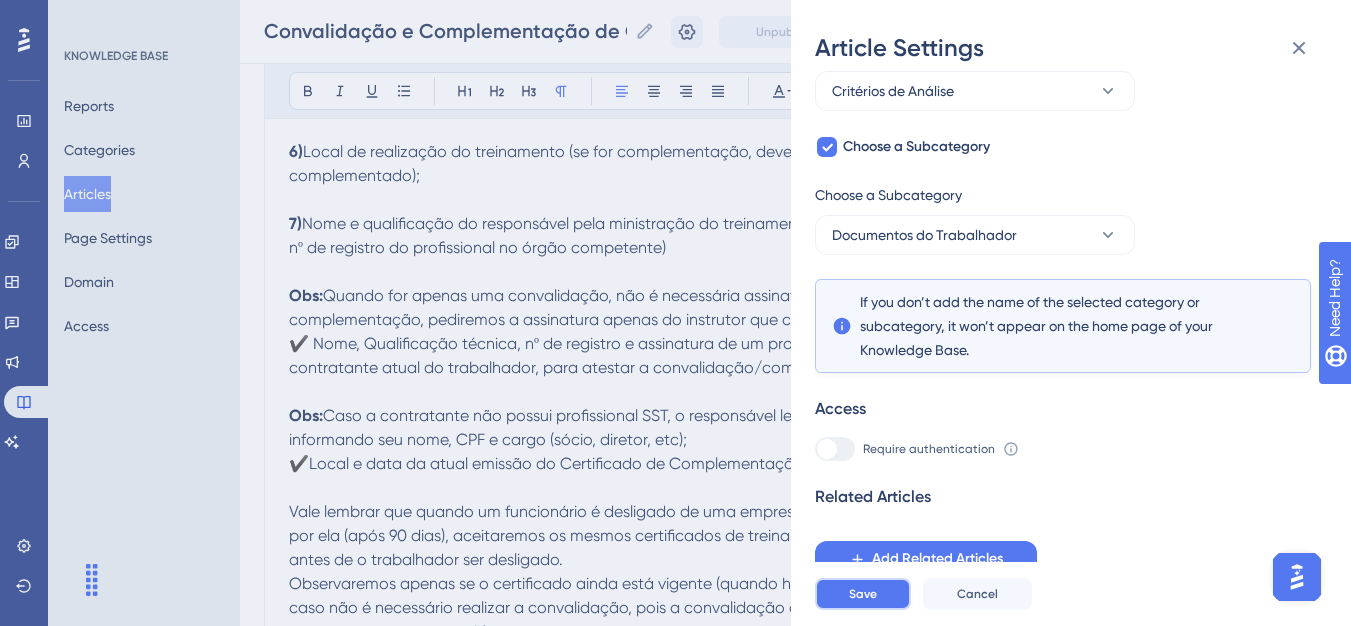 click on "Save" at bounding box center (863, 594) 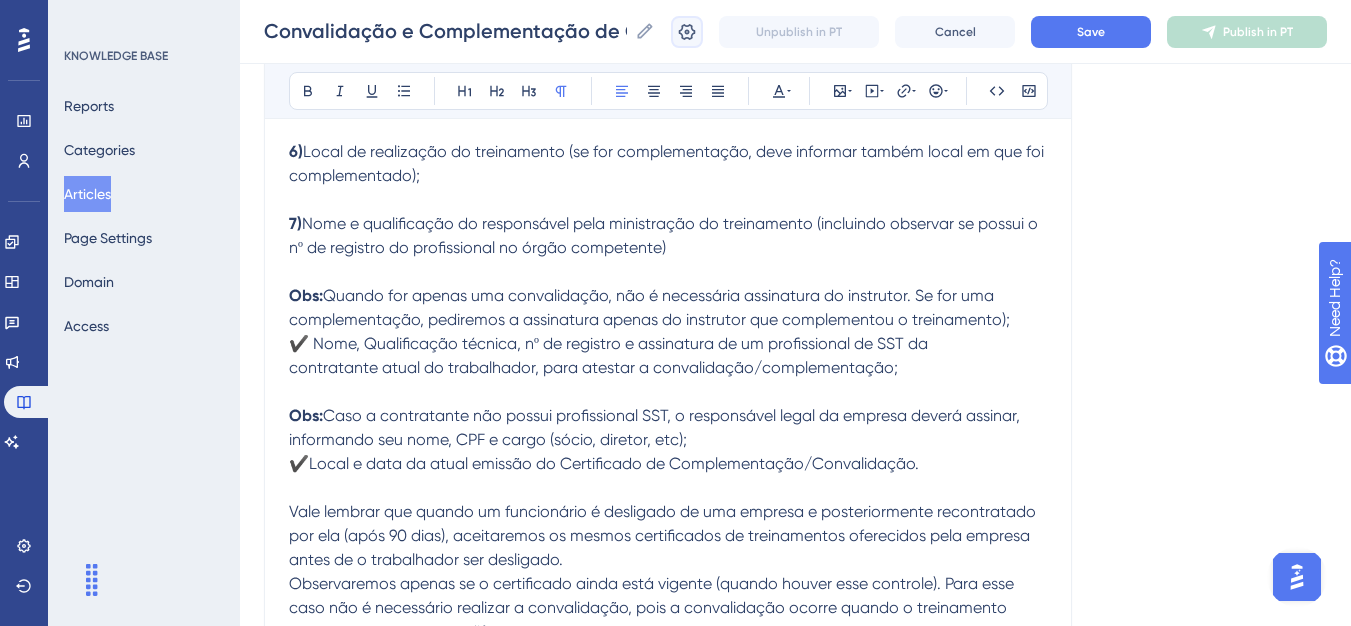 click at bounding box center [687, 32] 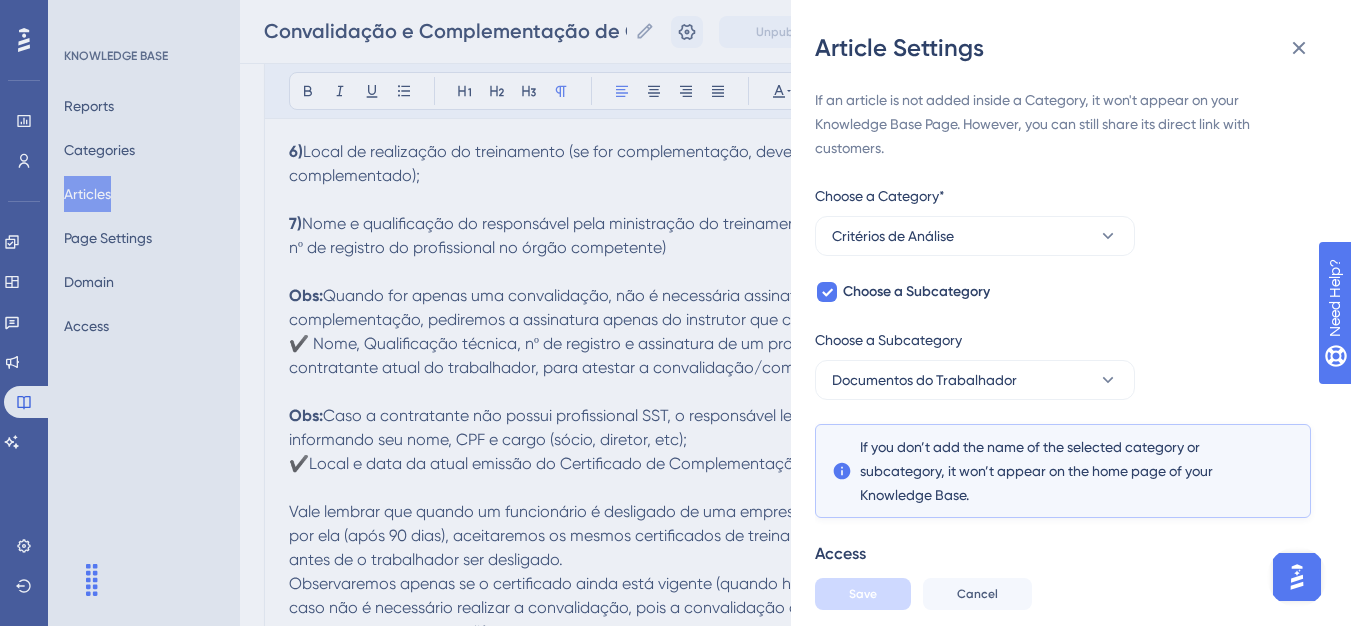 scroll, scrollTop: 0, scrollLeft: 0, axis: both 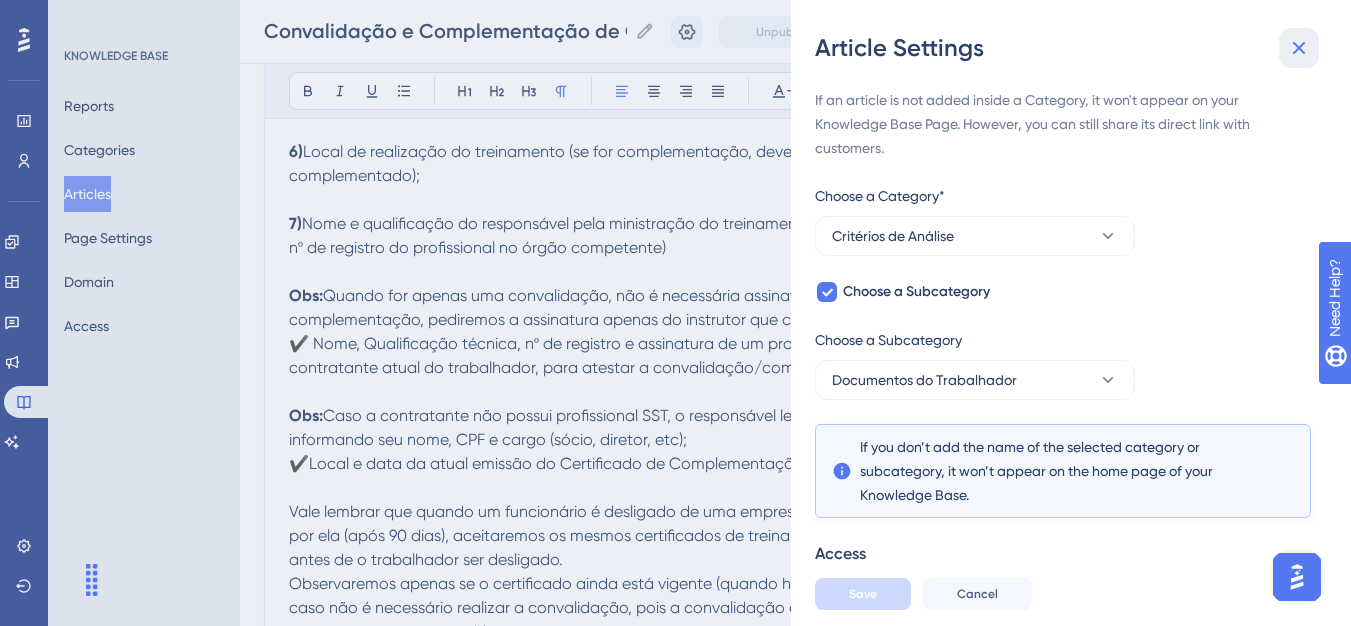 click at bounding box center (1299, 48) 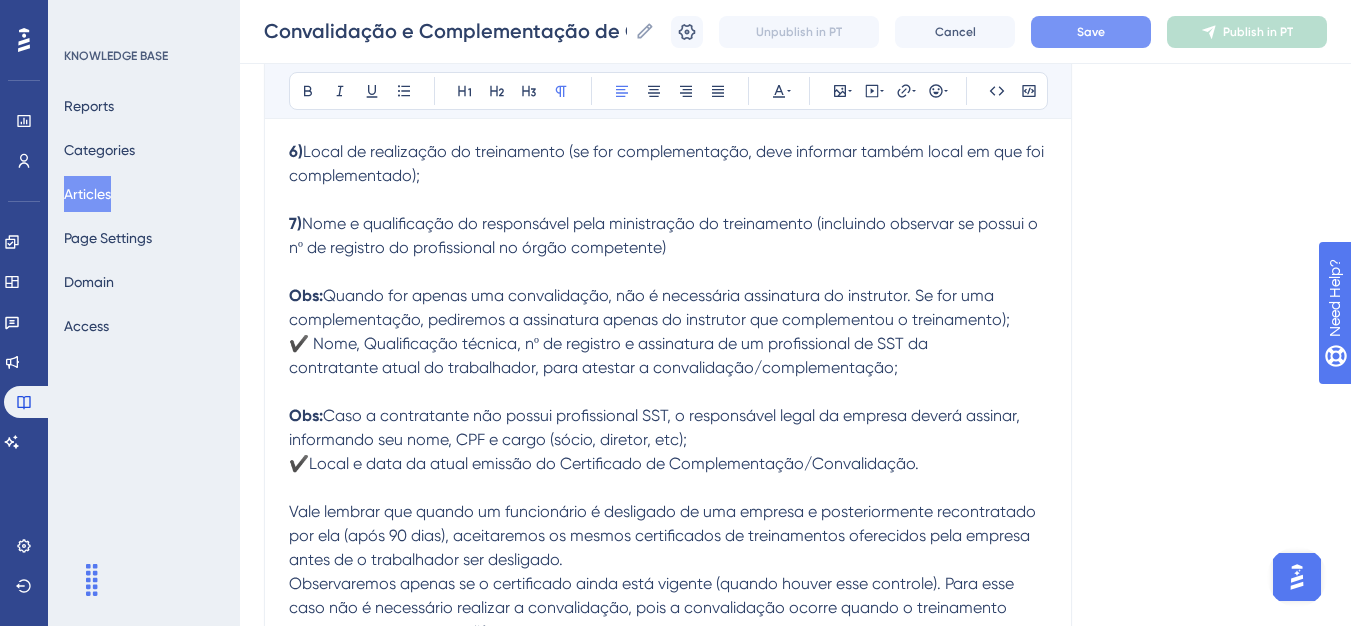 click on "Save" at bounding box center (1091, 32) 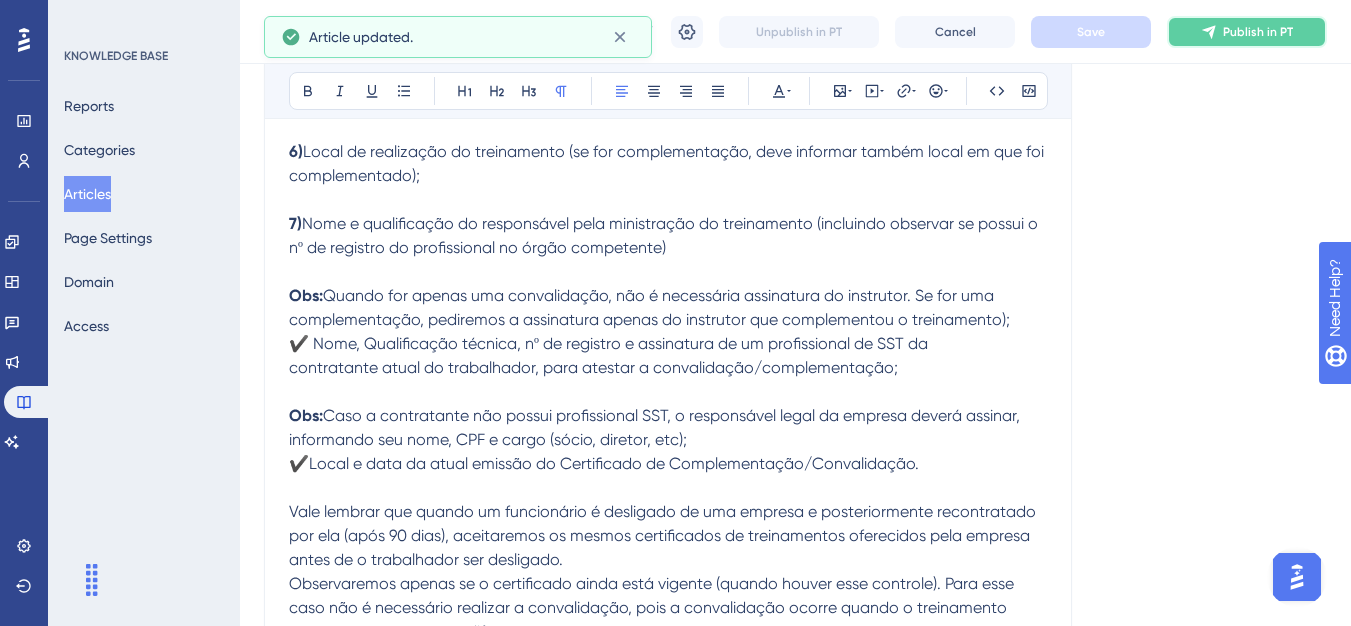 click 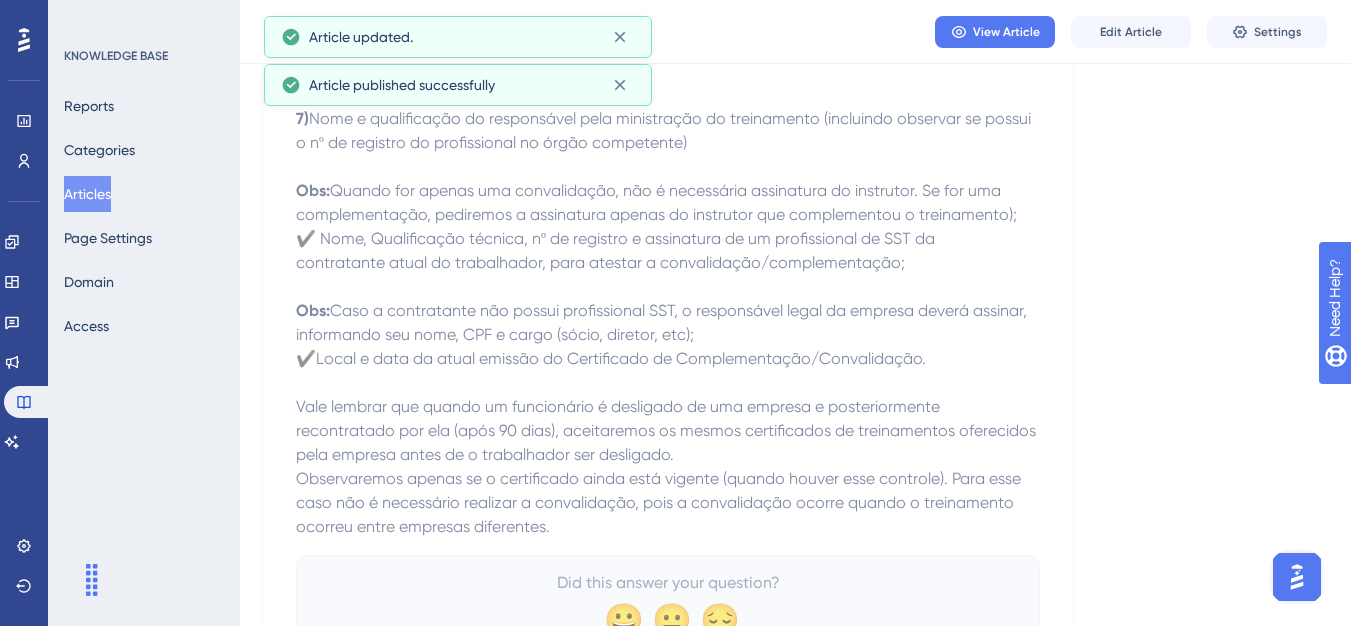 drag, startPoint x: 107, startPoint y: 184, endPoint x: 199, endPoint y: 184, distance: 92 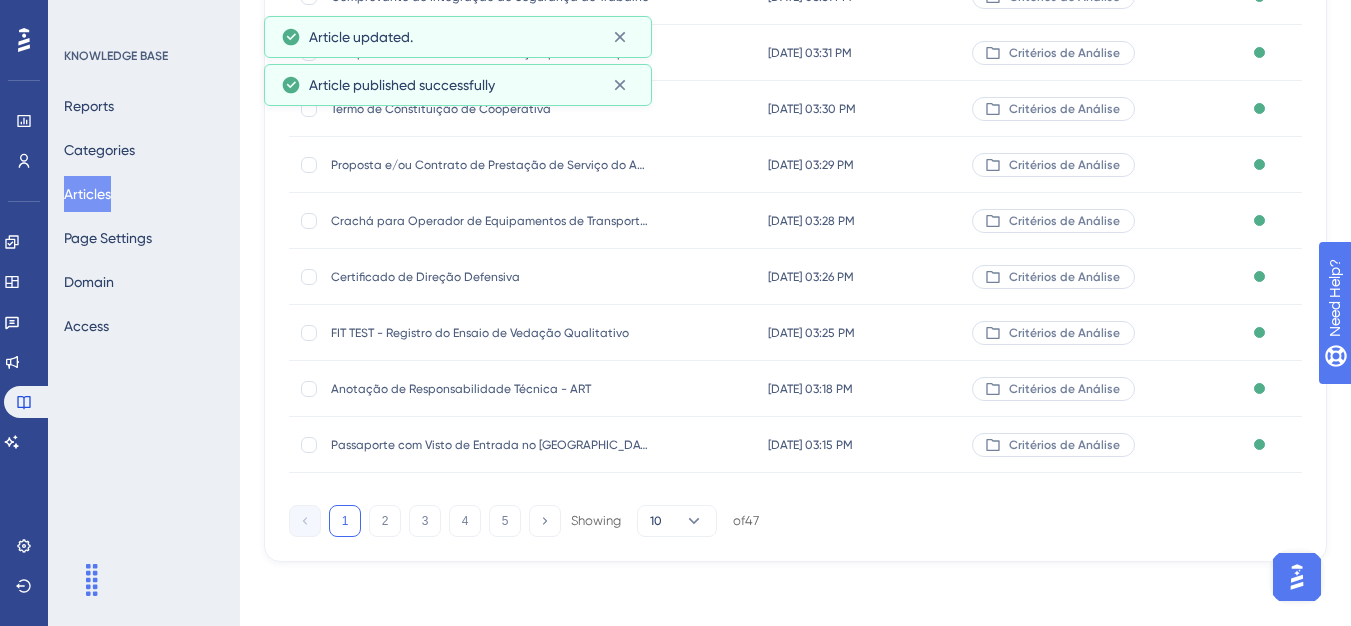 scroll, scrollTop: 0, scrollLeft: 0, axis: both 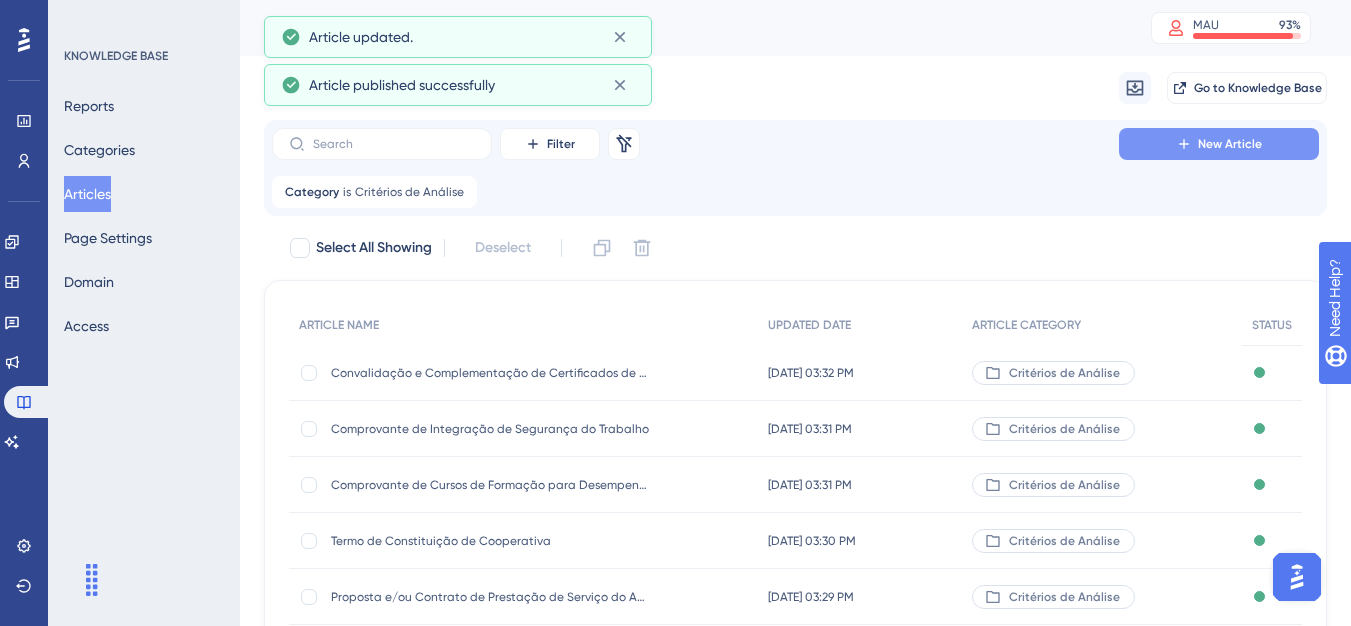 click on "Filter Remove Filters New Article Category is Critérios de Análise Critérios de Análise Remove" at bounding box center [795, 168] 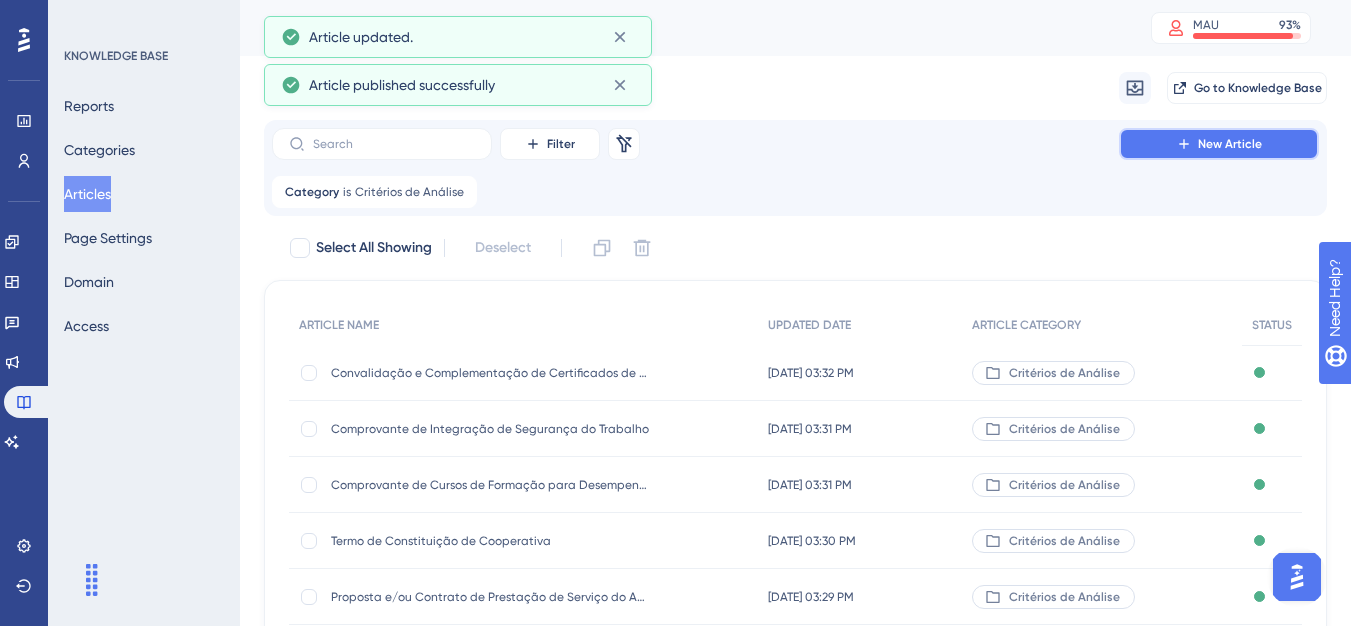 click on "New Article" at bounding box center [1219, 144] 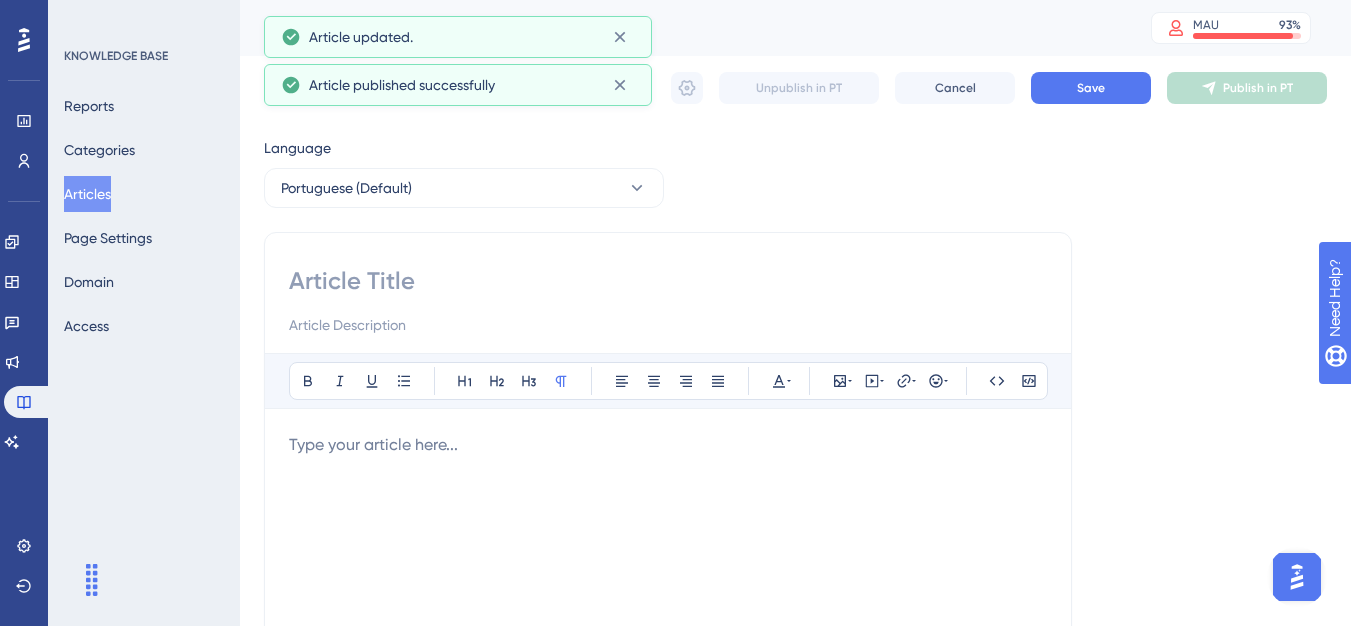 click at bounding box center [668, 281] 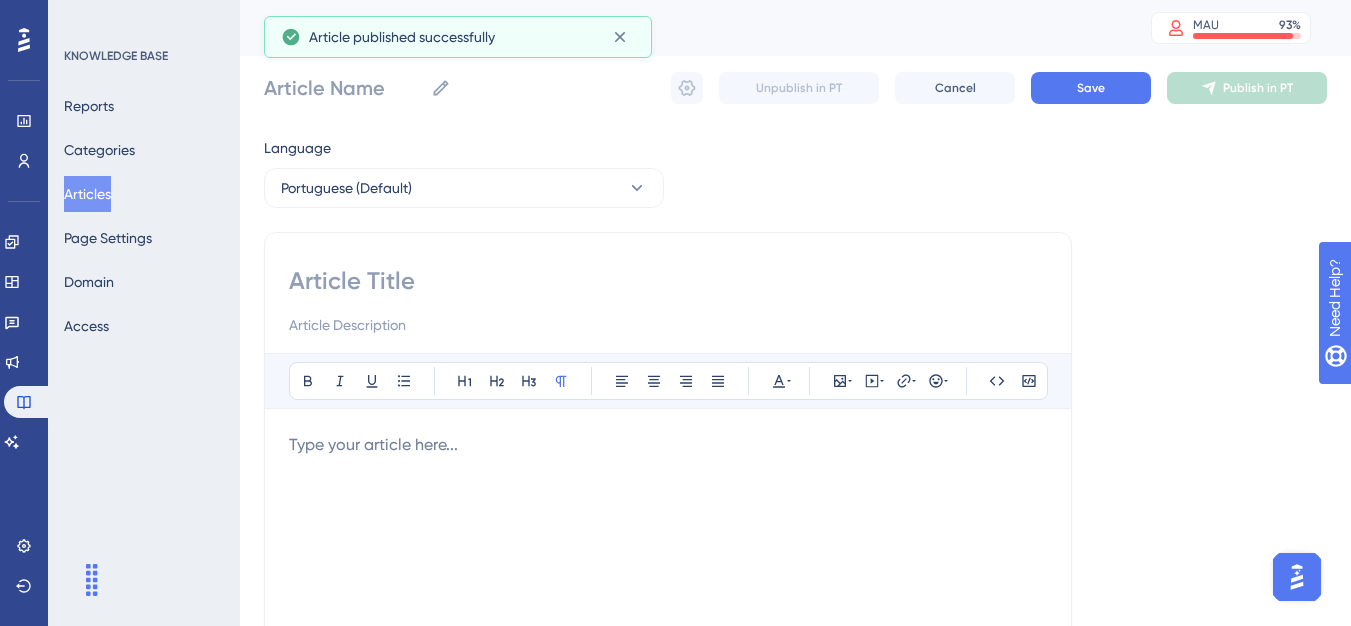 paste on "Certificado dos Treinamentos de Segurança do Trabalho (Treinamentos Operacionais Específicos e Treinamentos Normativos)" 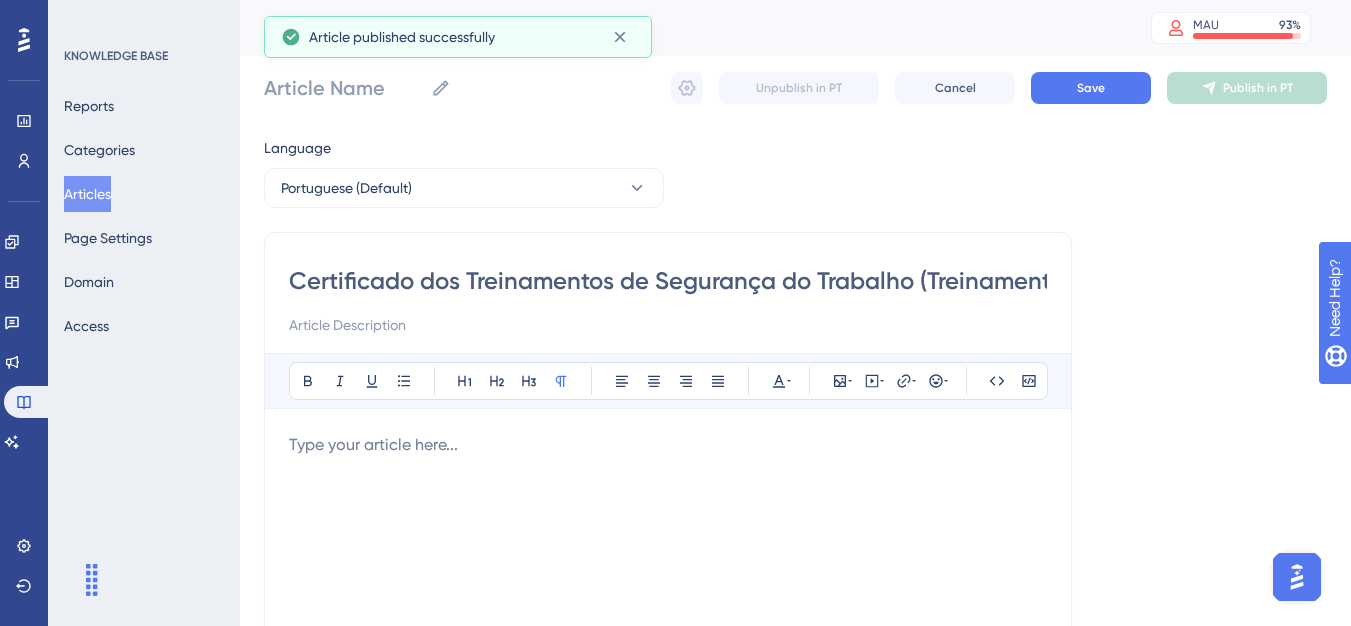 scroll, scrollTop: 0, scrollLeft: 630, axis: horizontal 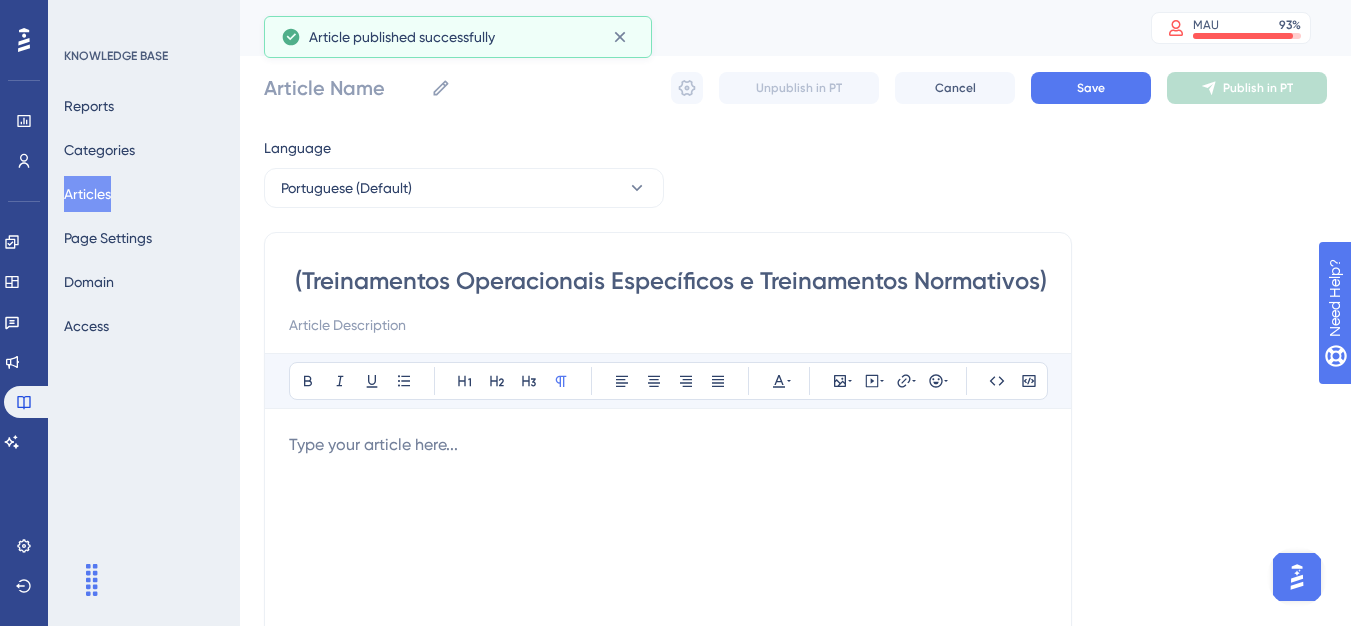 type on "Certificado dos Treinamentos de Segurança do Trabalho (Treinamentos Operacionais Específicos e Treinamentos Normativos)" 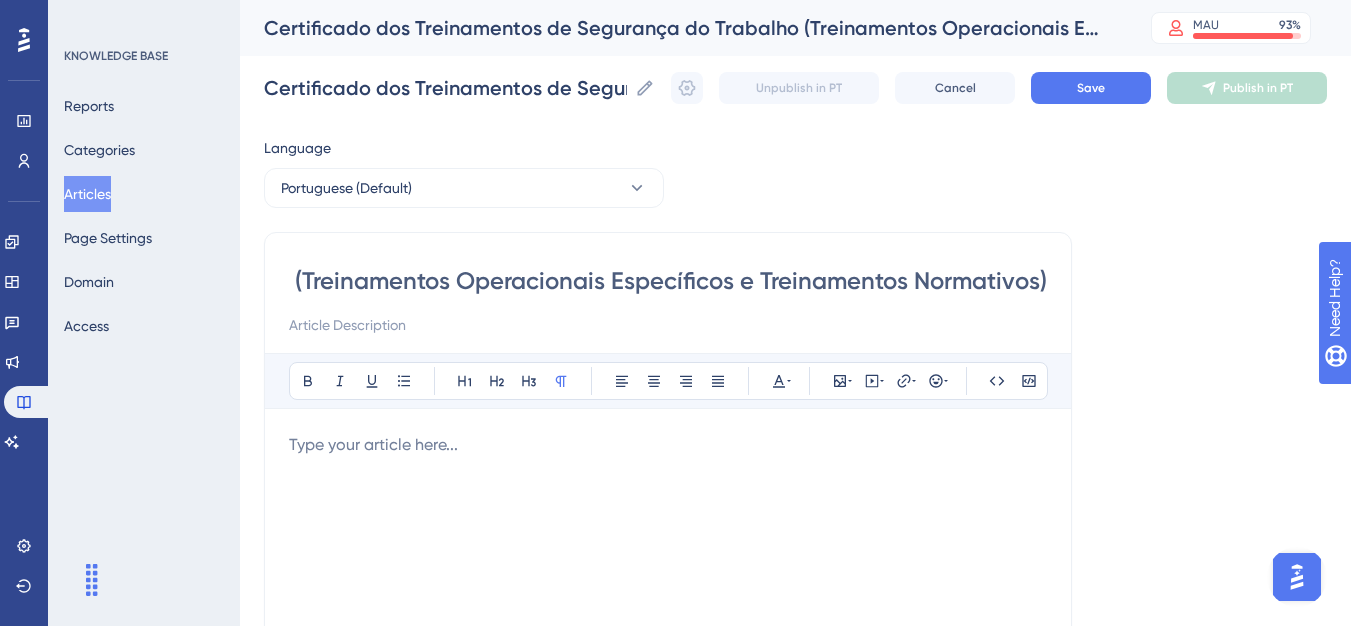 type on "Certificado dos Treinamentos de Segurança do Trabalho (Treinamentos Operacionais Específicos e Treinamentos Normativos)" 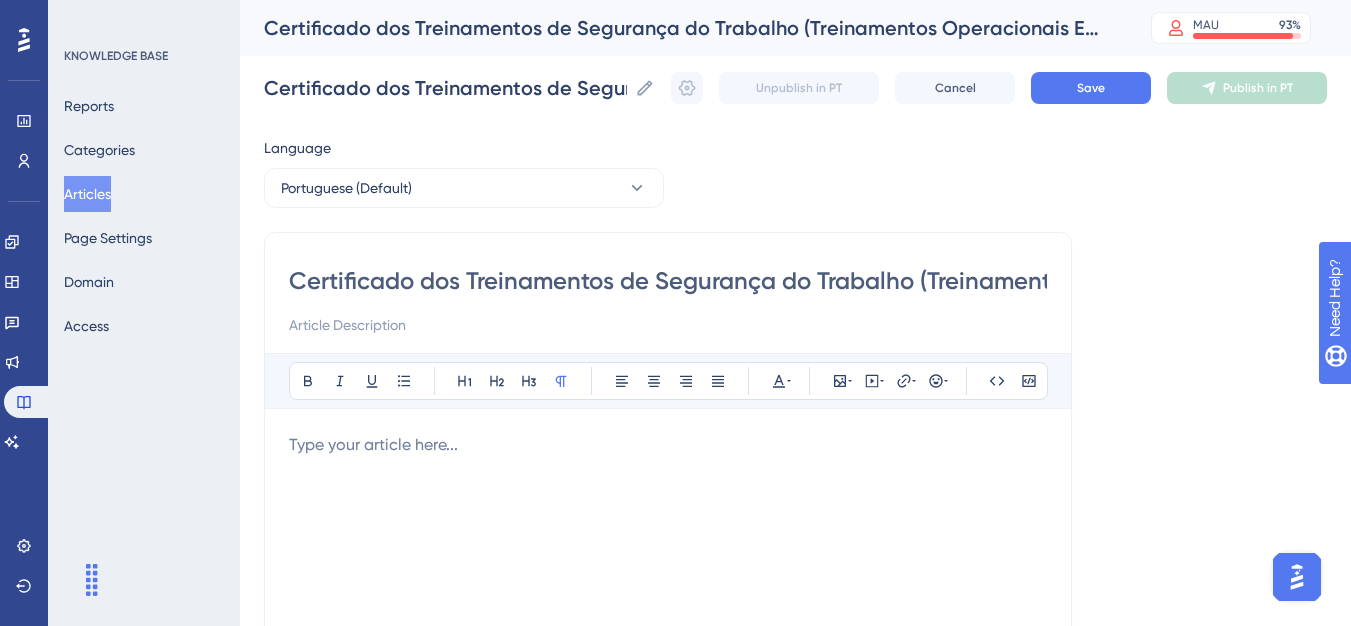click at bounding box center (668, 445) 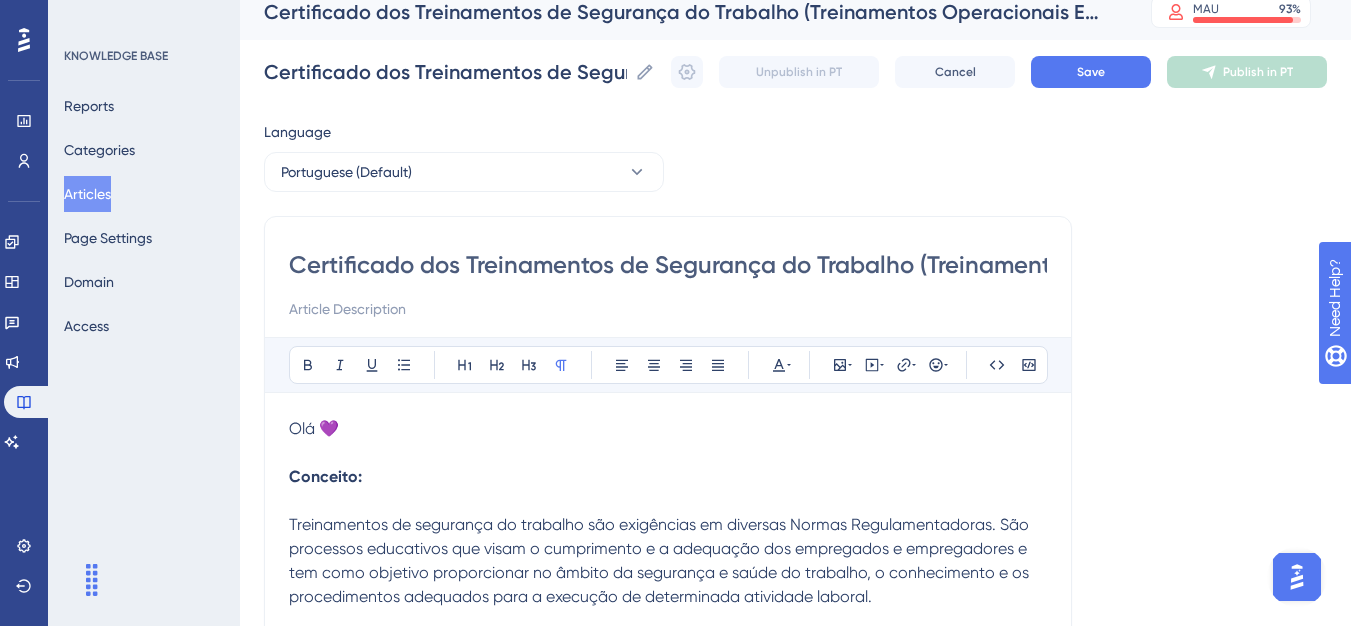 scroll, scrollTop: 0, scrollLeft: 0, axis: both 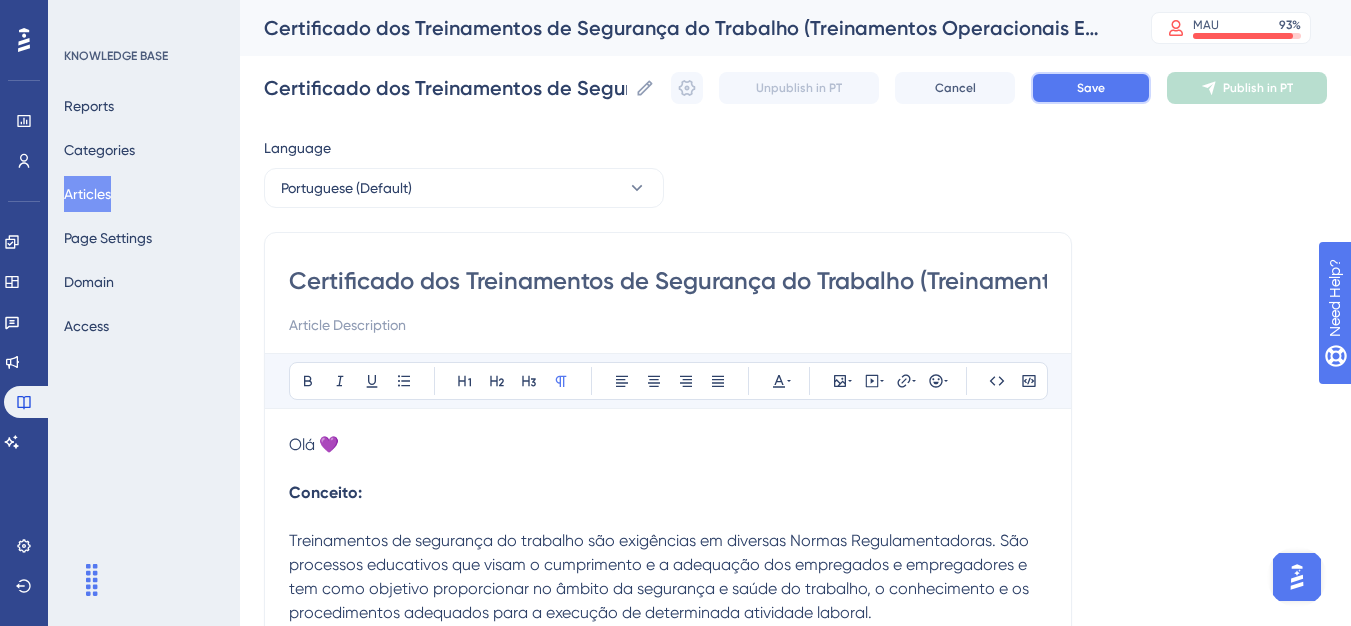 click on "Save" at bounding box center [1091, 88] 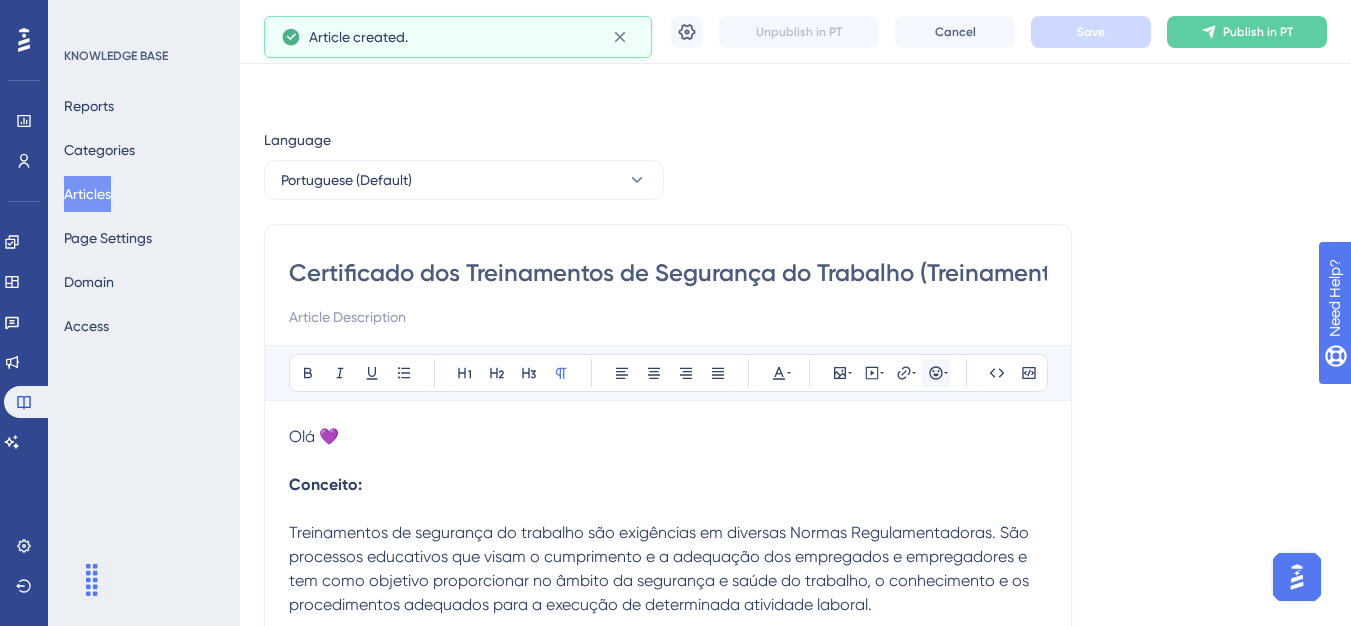 scroll, scrollTop: 845, scrollLeft: 0, axis: vertical 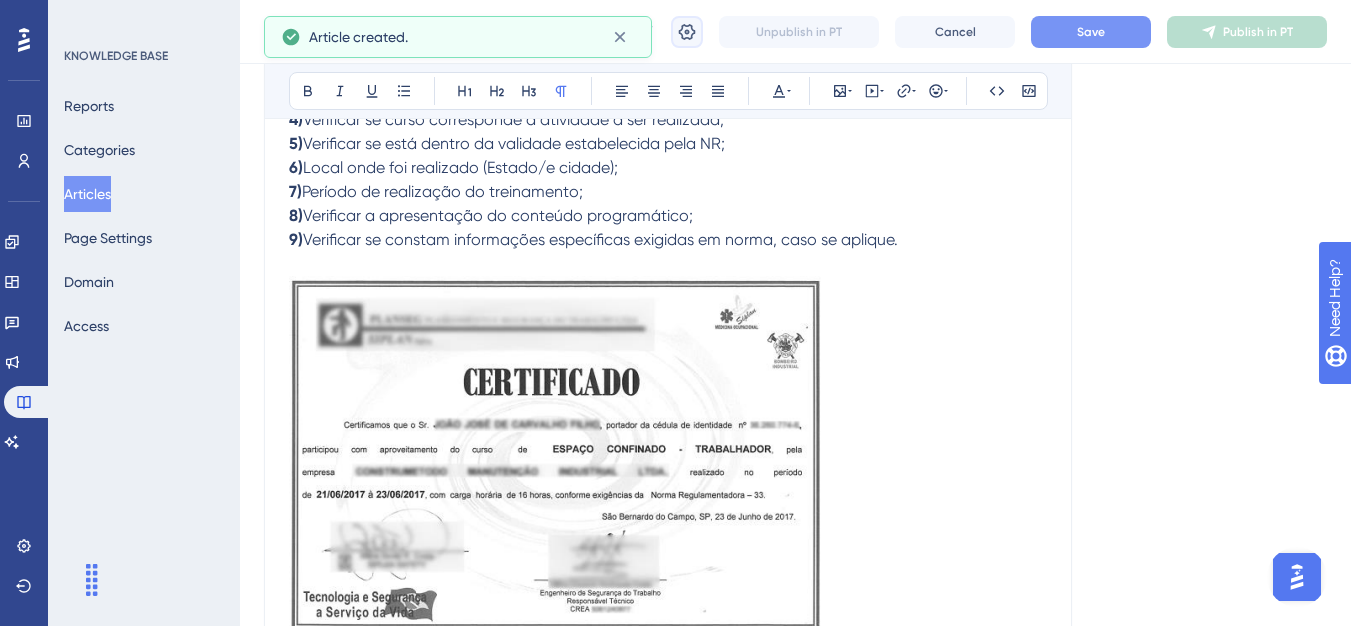 click 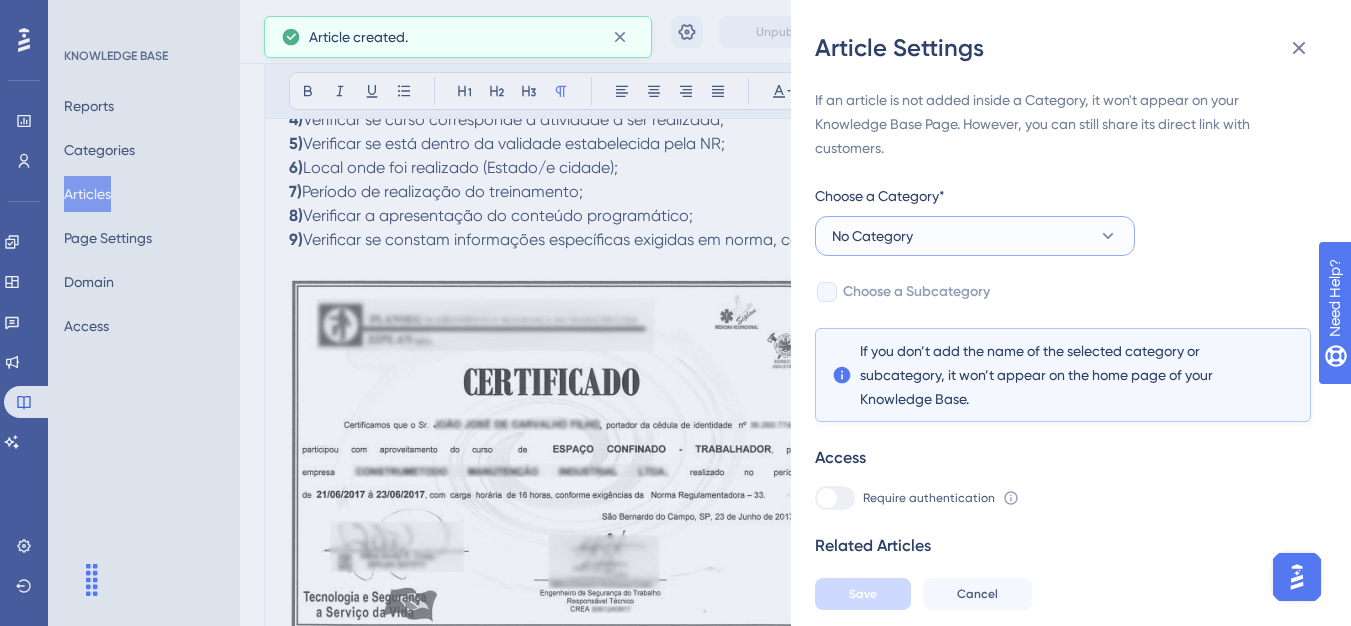 drag, startPoint x: 1111, startPoint y: 251, endPoint x: 1096, endPoint y: 247, distance: 15.524175 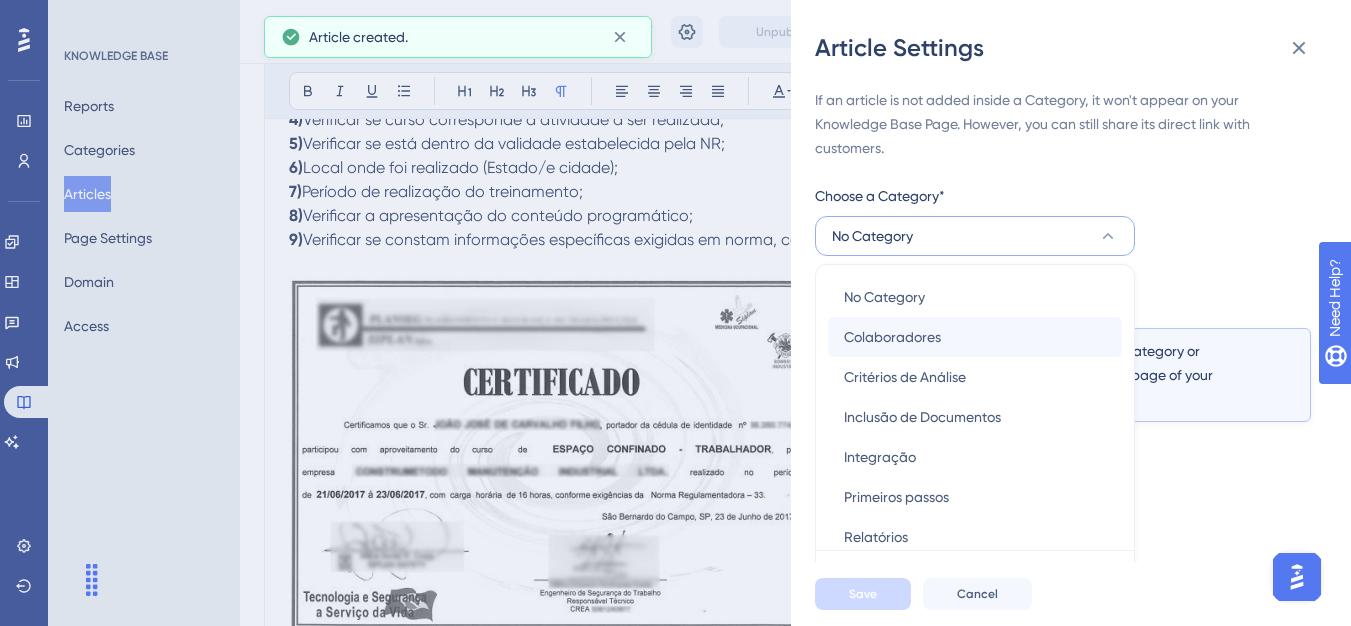 scroll, scrollTop: 49, scrollLeft: 0, axis: vertical 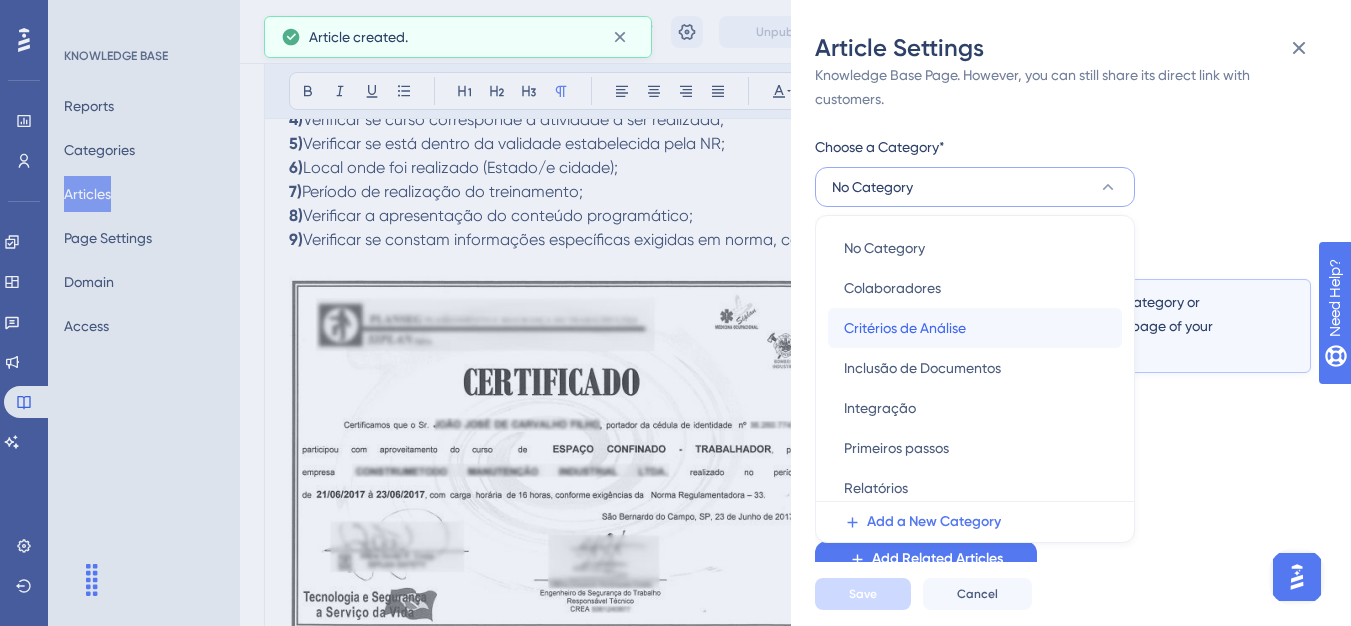 click on "Critérios de Análise" at bounding box center (905, 328) 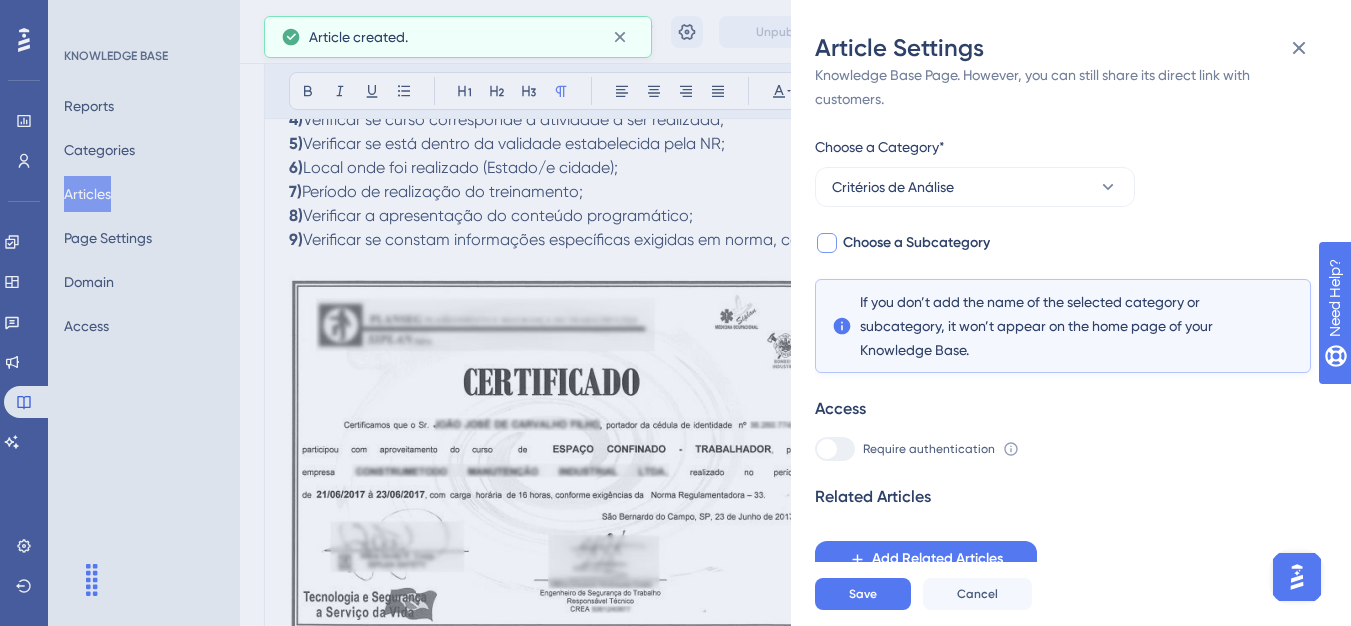 click on "Choose a Subcategory" at bounding box center (916, 243) 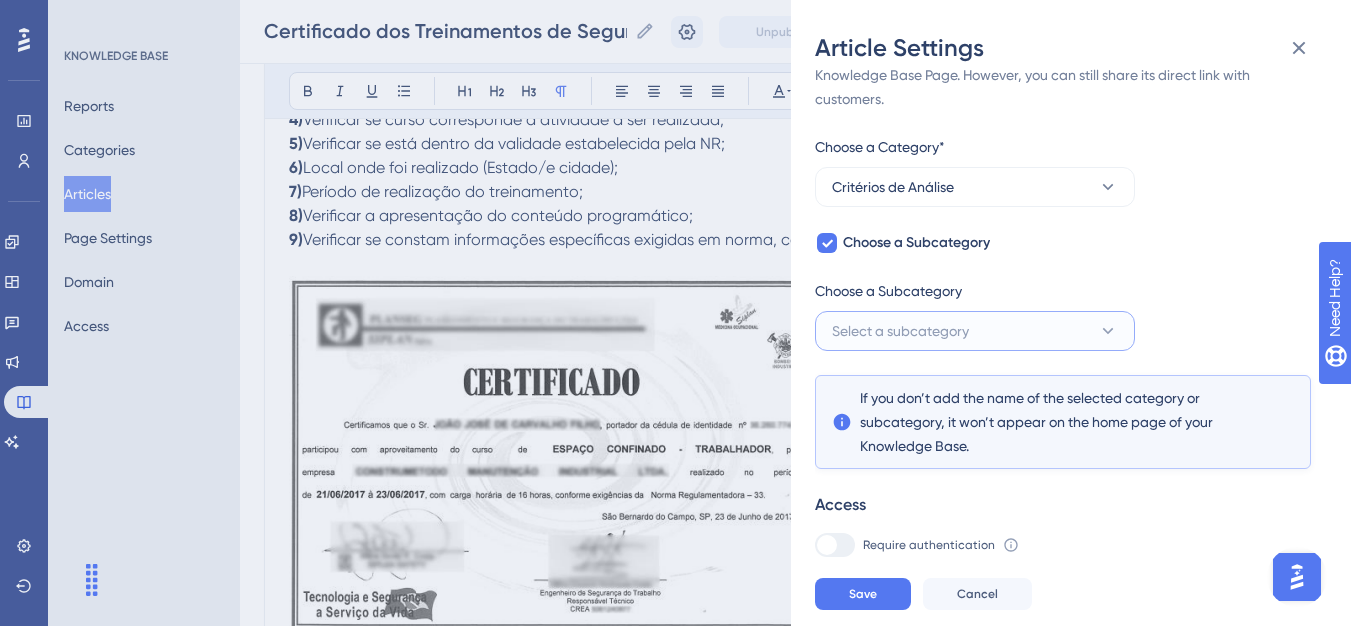 click on "Select a subcategory" at bounding box center [900, 331] 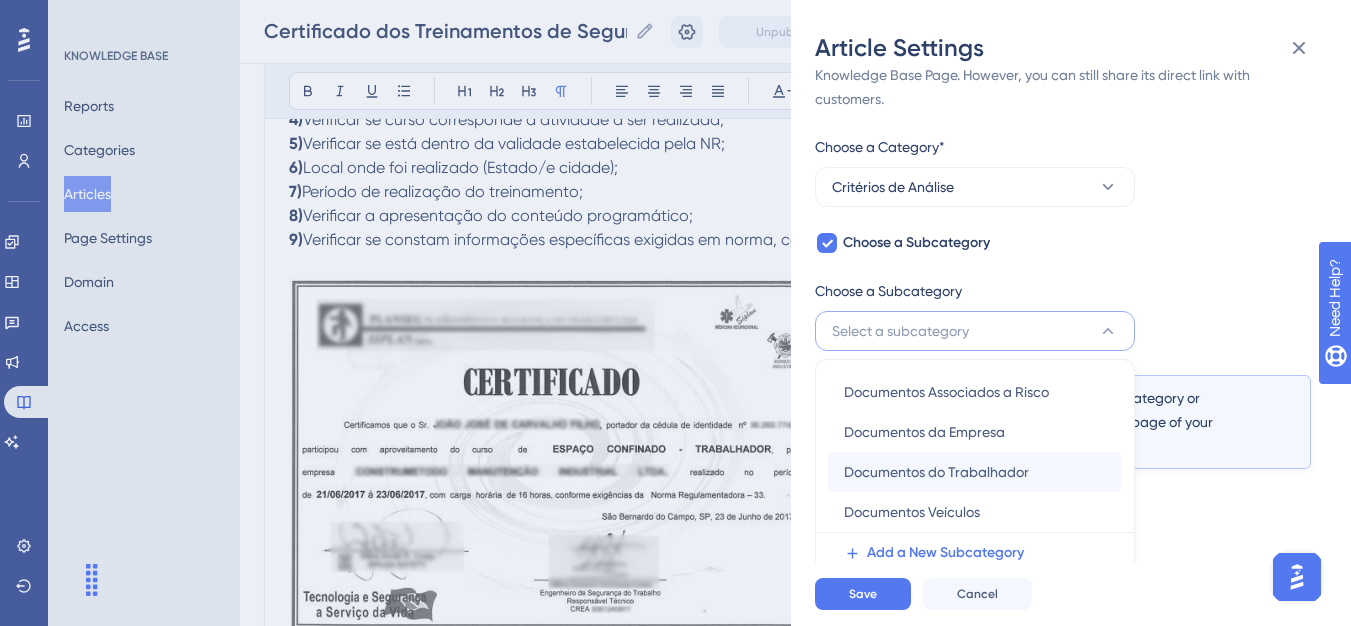 scroll, scrollTop: 145, scrollLeft: 0, axis: vertical 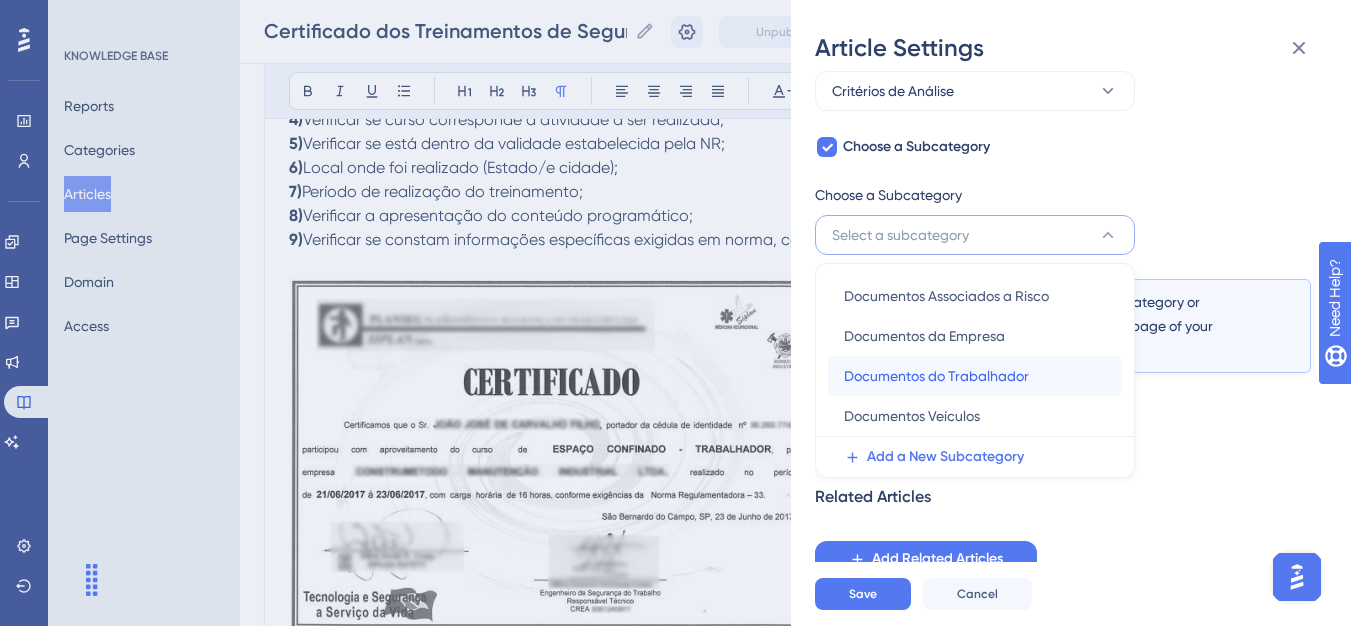click on "Documentos do Trabalhador" at bounding box center [936, 376] 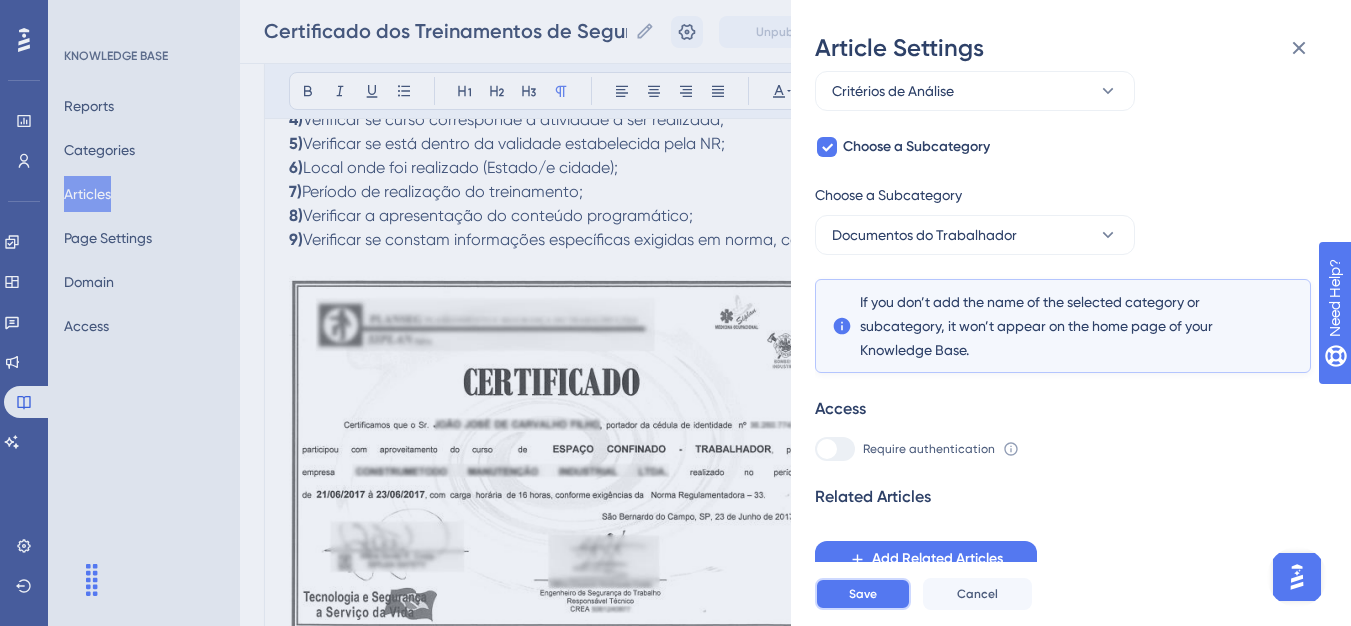 click on "Save" at bounding box center [863, 594] 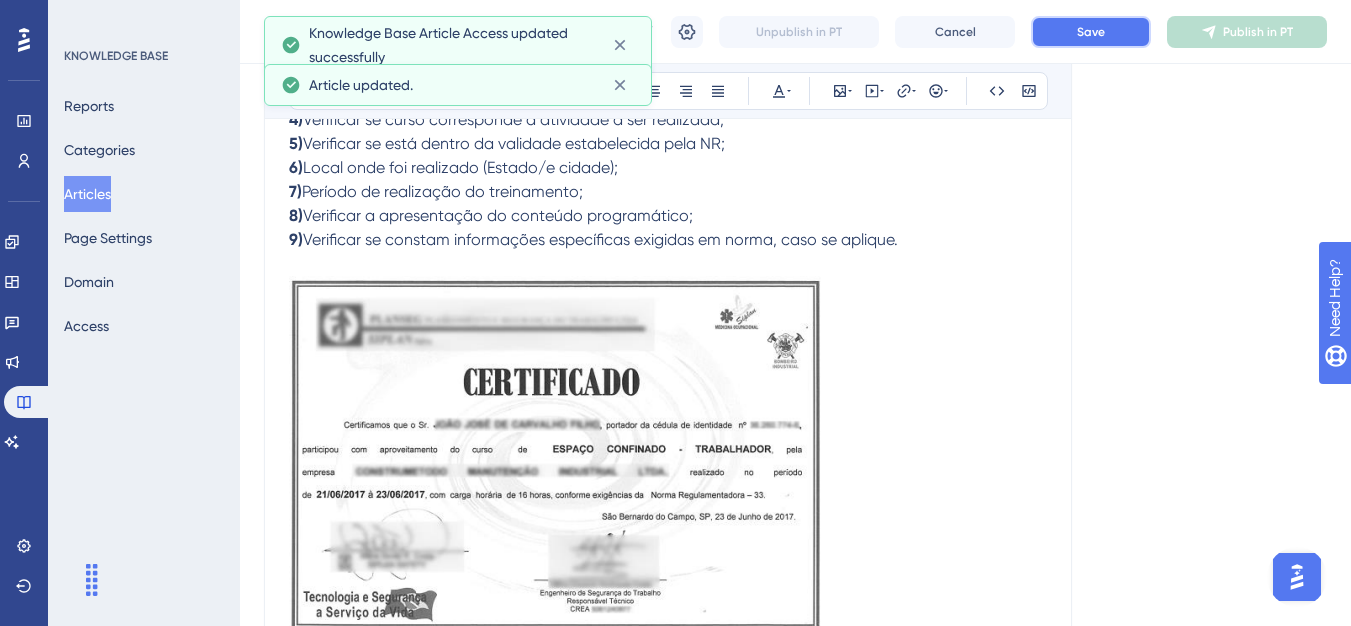 click on "Save" at bounding box center [1091, 32] 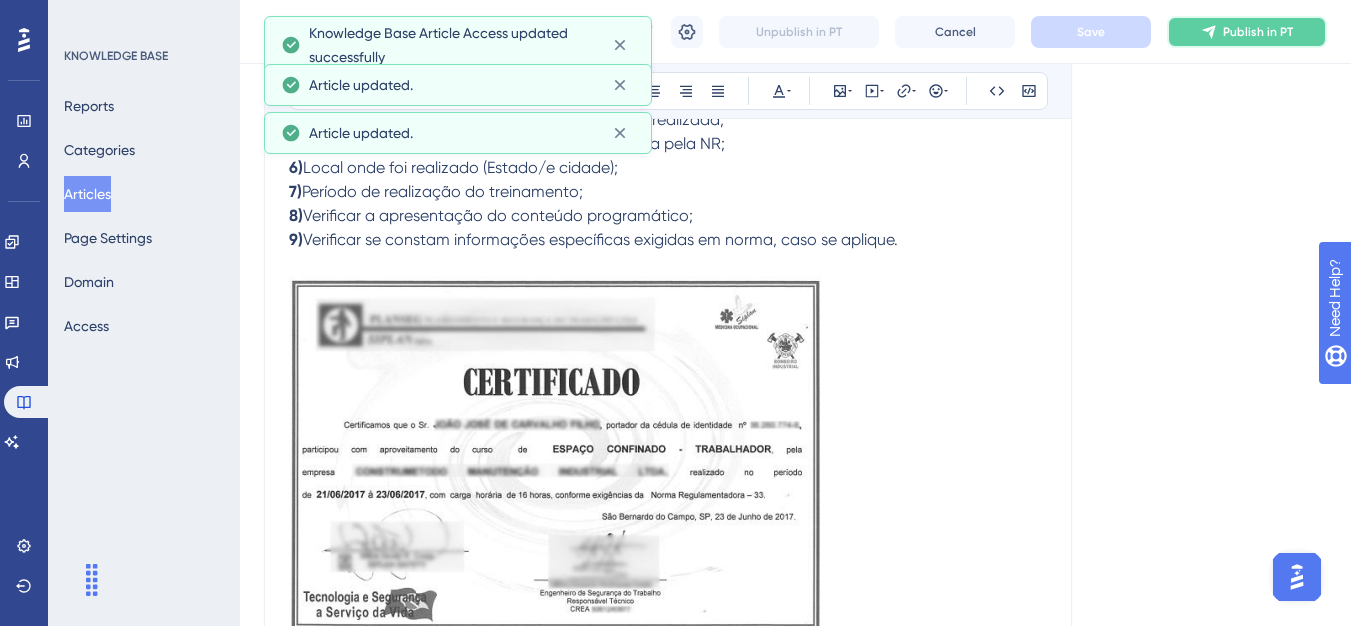 click on "Publish in PT" at bounding box center (1247, 32) 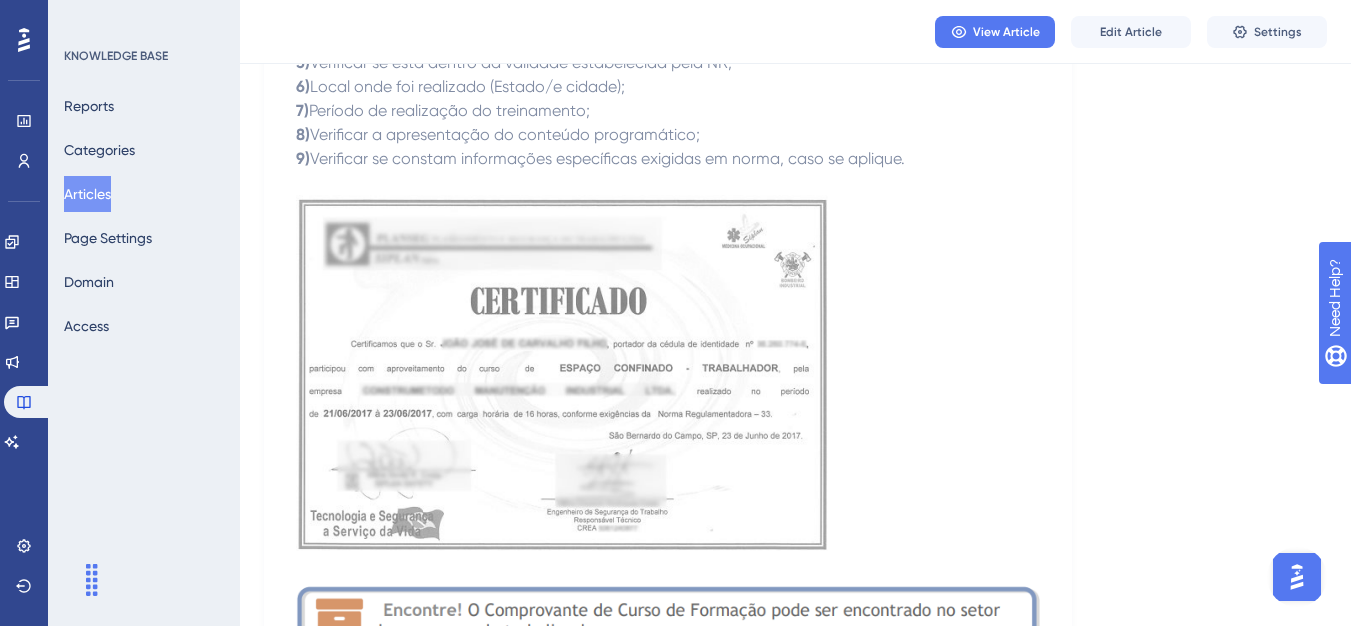 drag, startPoint x: 97, startPoint y: 202, endPoint x: 110, endPoint y: 192, distance: 16.40122 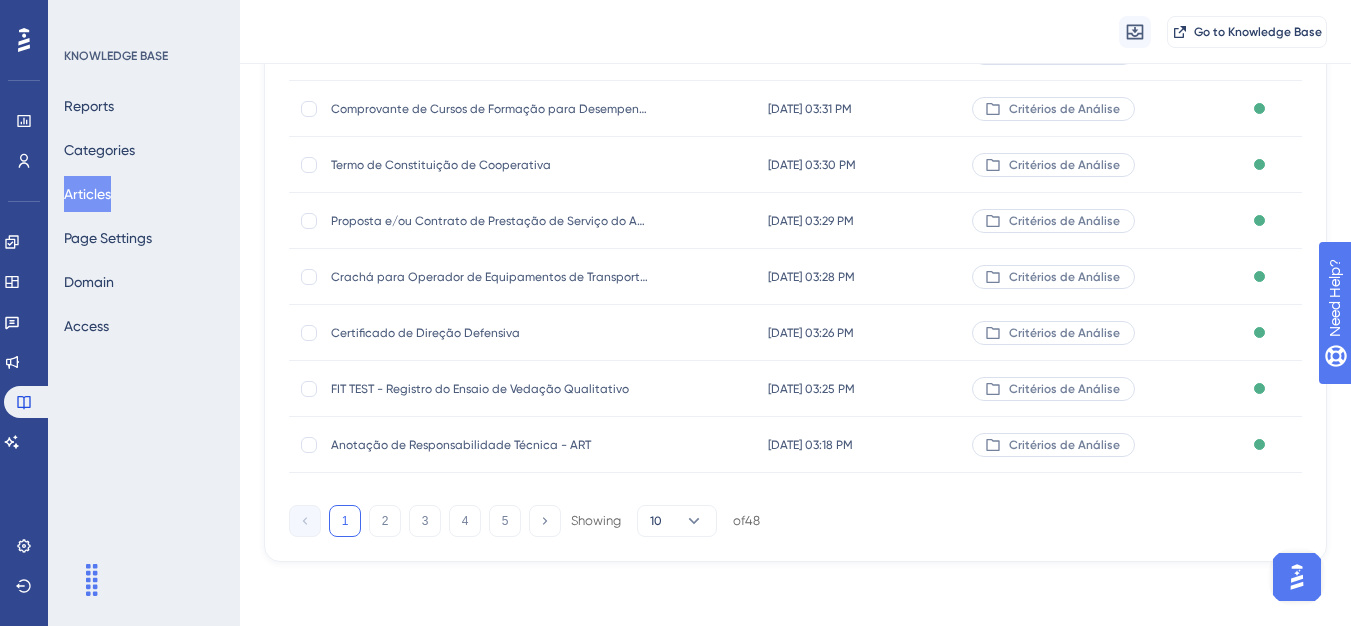 scroll, scrollTop: 0, scrollLeft: 0, axis: both 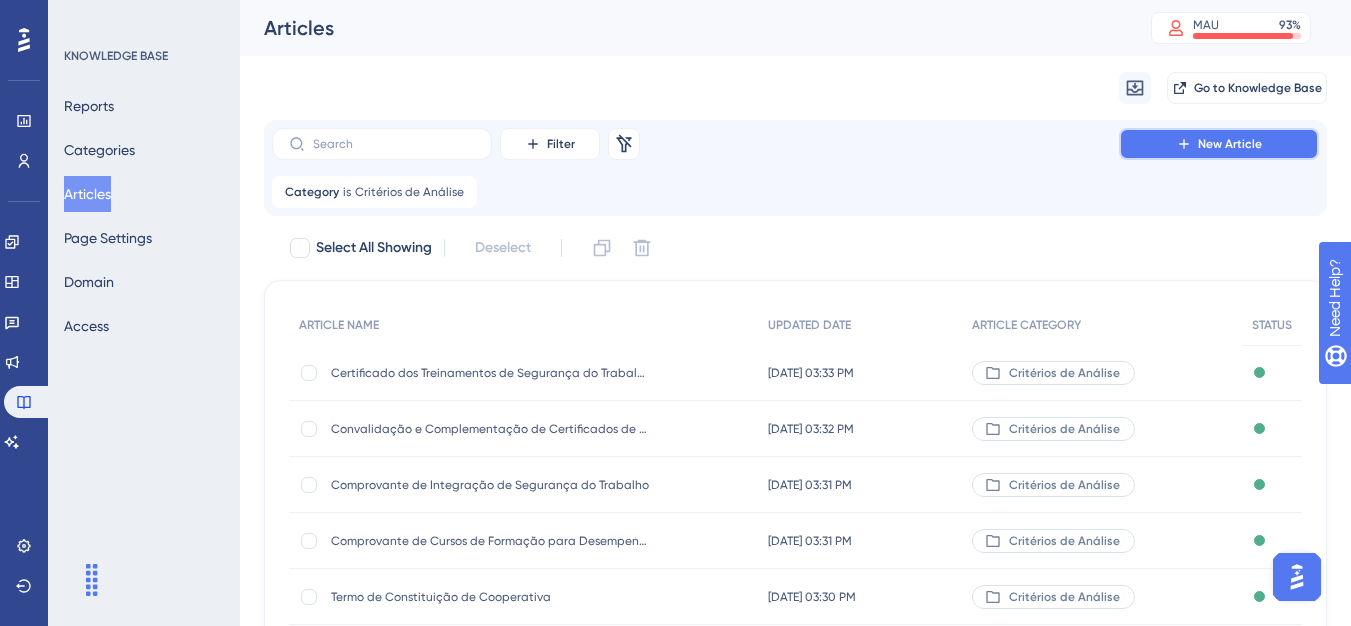 click on "New Article" at bounding box center [1219, 144] 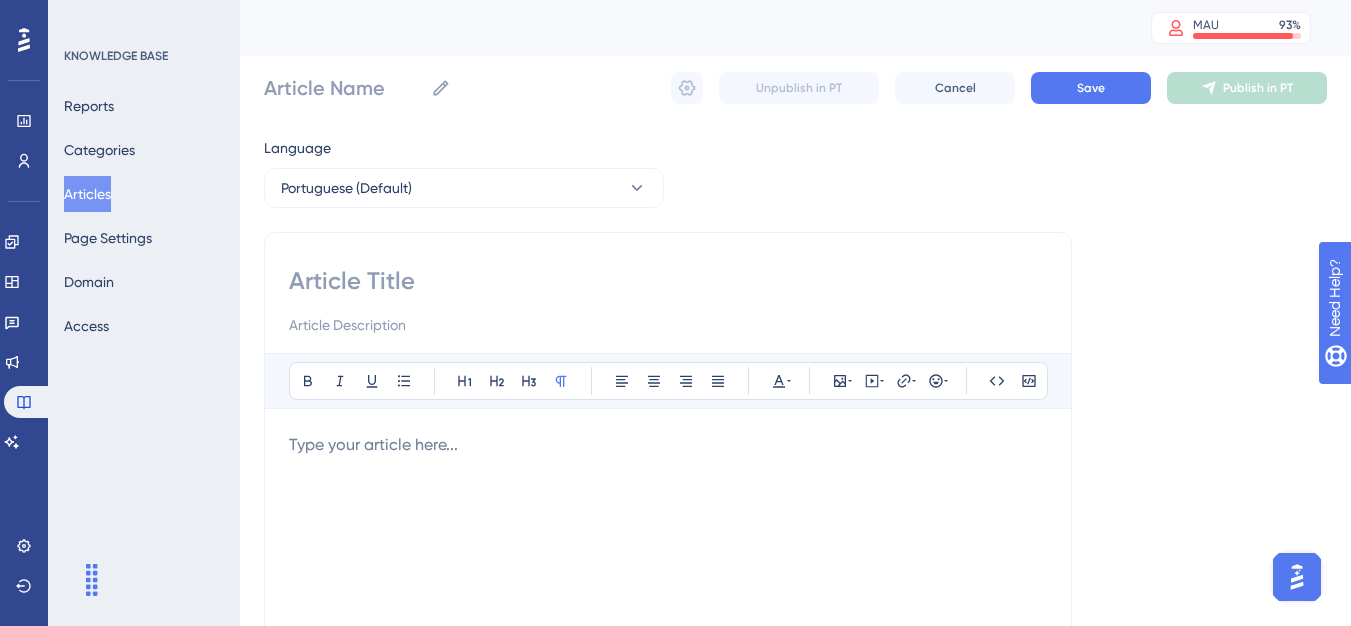 click at bounding box center [668, 281] 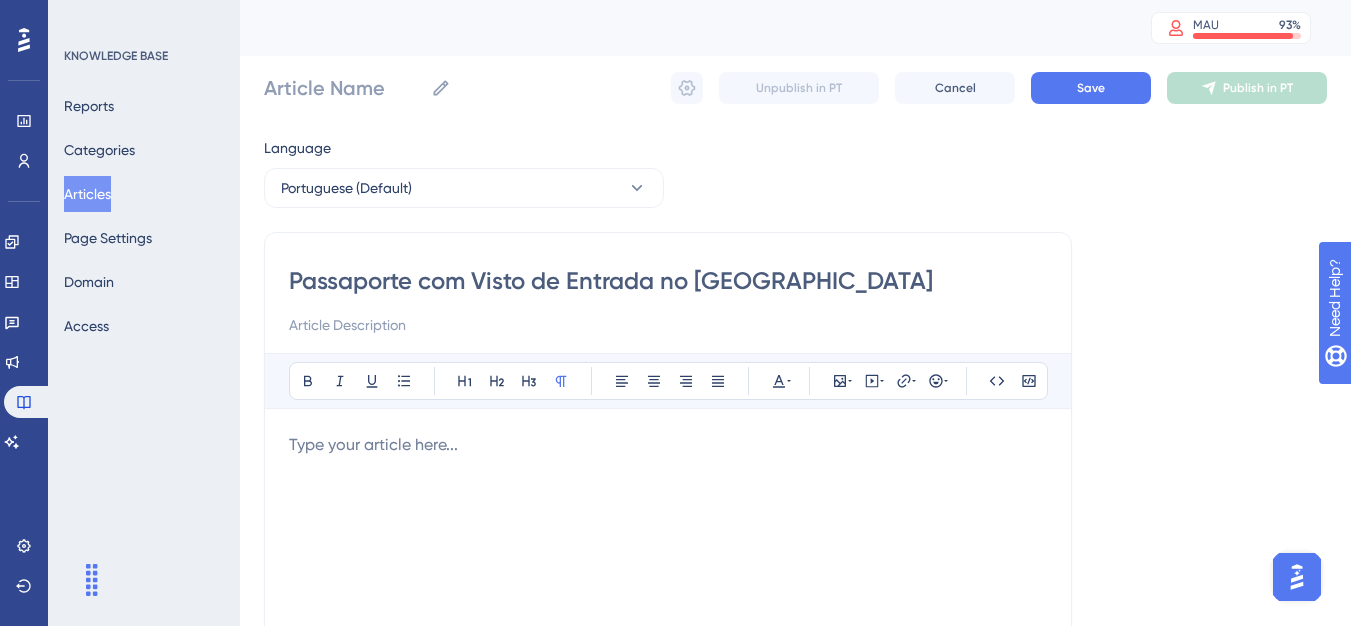 type on "Passaporte com Visto de Entrada no [GEOGRAPHIC_DATA]" 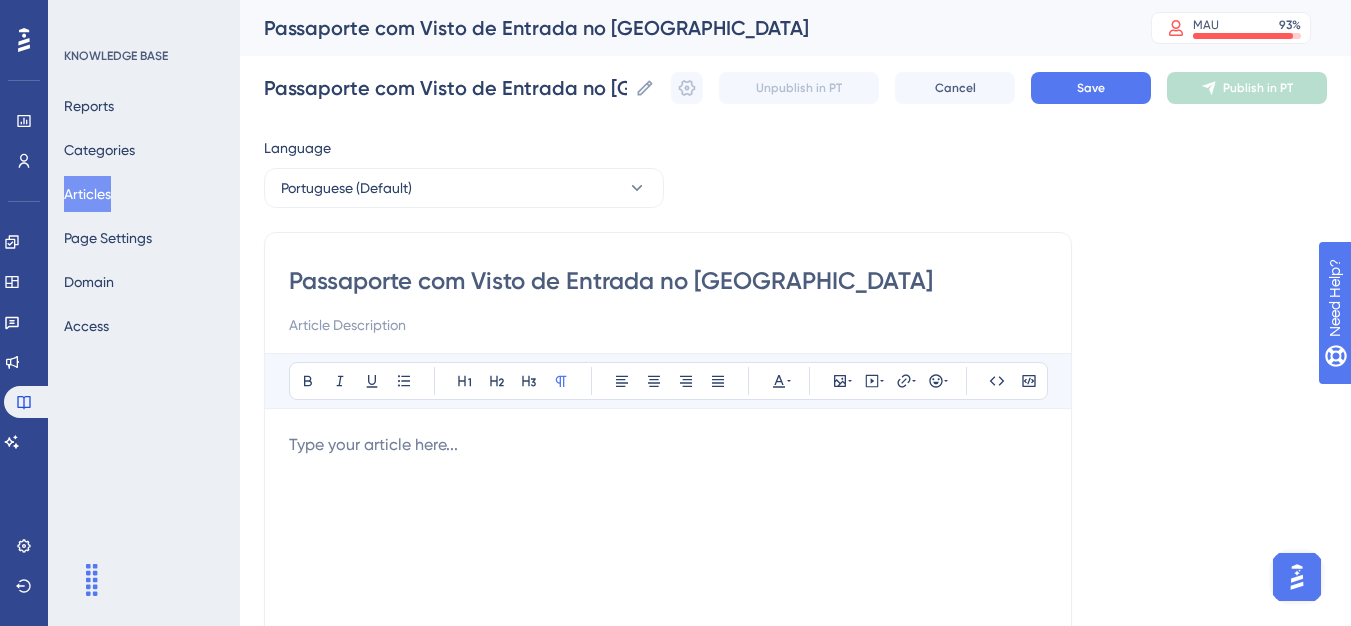 type on "Passaporte com Visto de Entrada no [GEOGRAPHIC_DATA]" 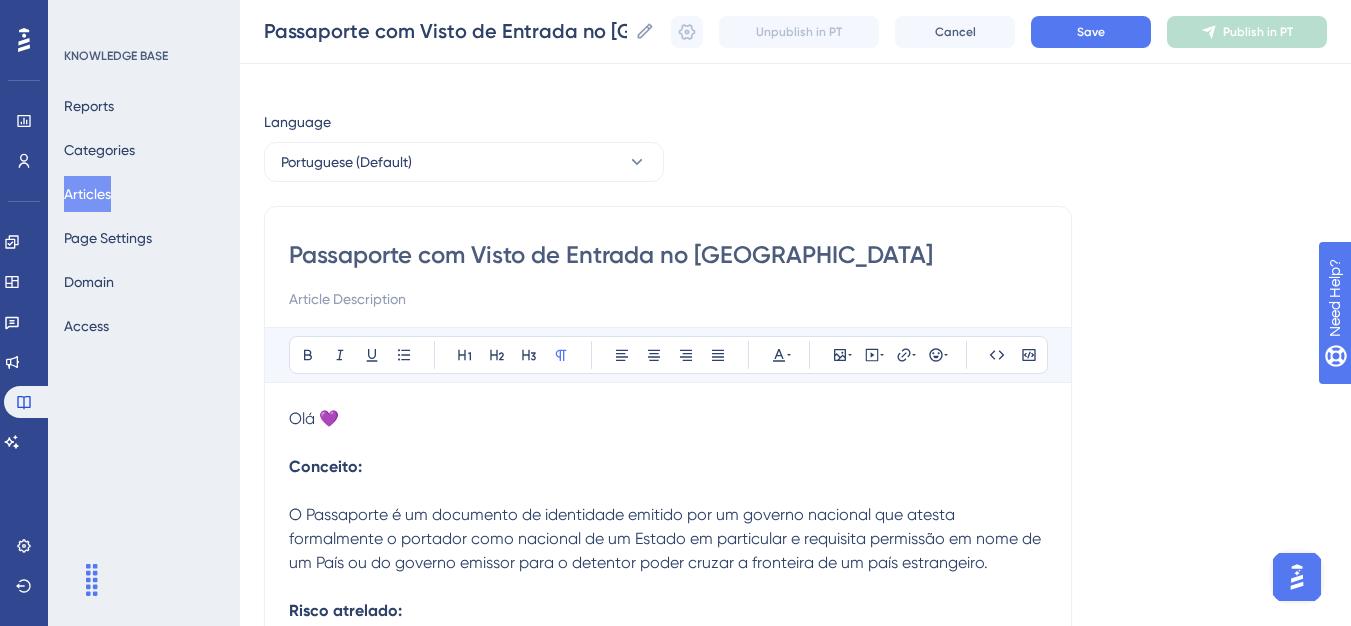 scroll, scrollTop: 0, scrollLeft: 0, axis: both 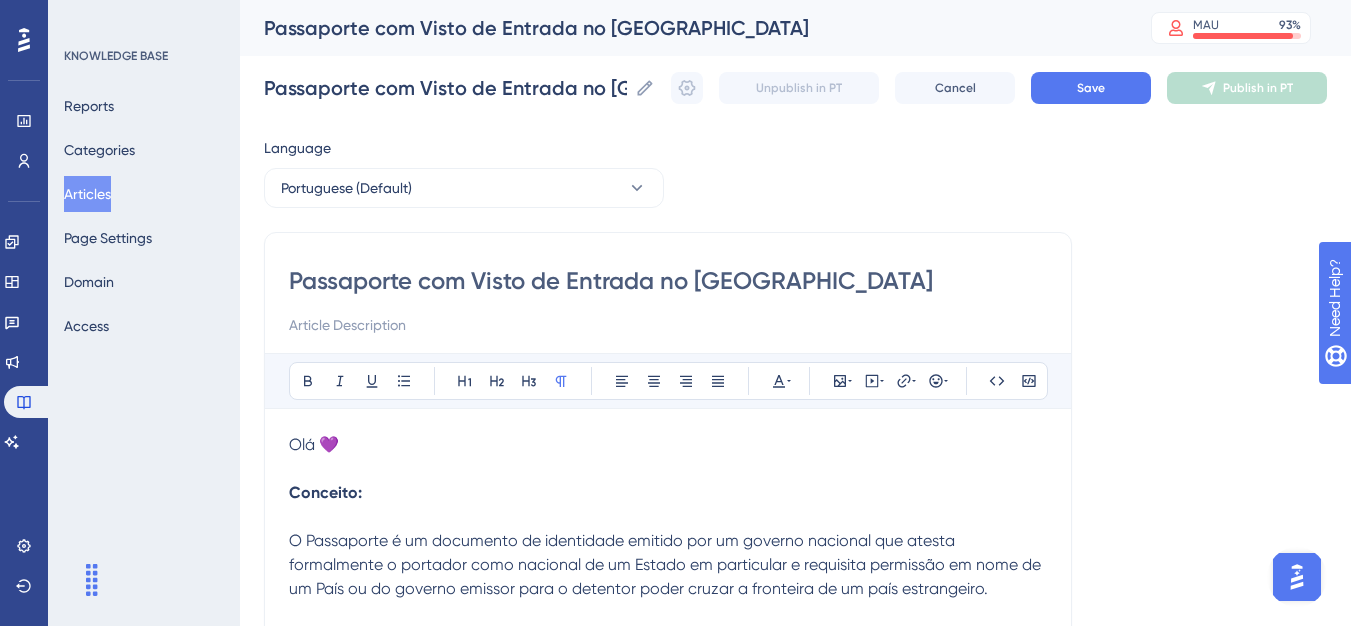 click on "Passaporte com Visto de Entrada no [GEOGRAPHIC_DATA] Passaporte com Visto de Entrada no [GEOGRAPHIC_DATA] Unpublish in PT Cancel Save Publish in PT" at bounding box center (795, 88) 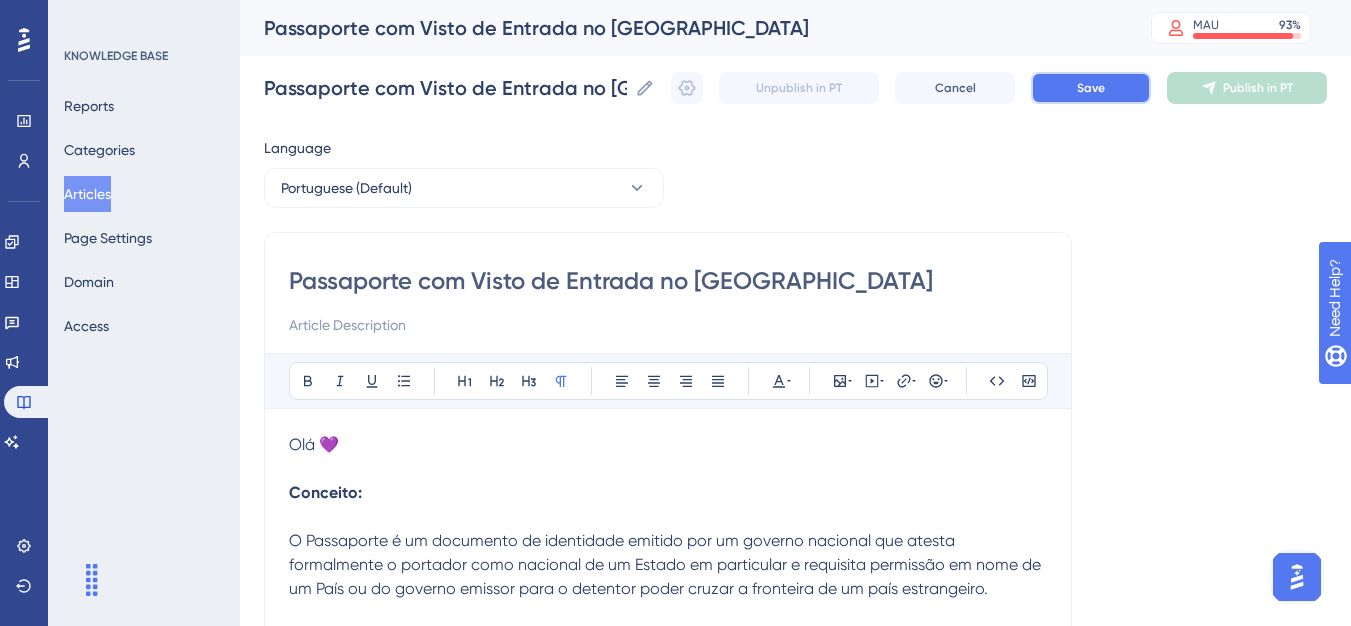 click on "Save" at bounding box center [1091, 88] 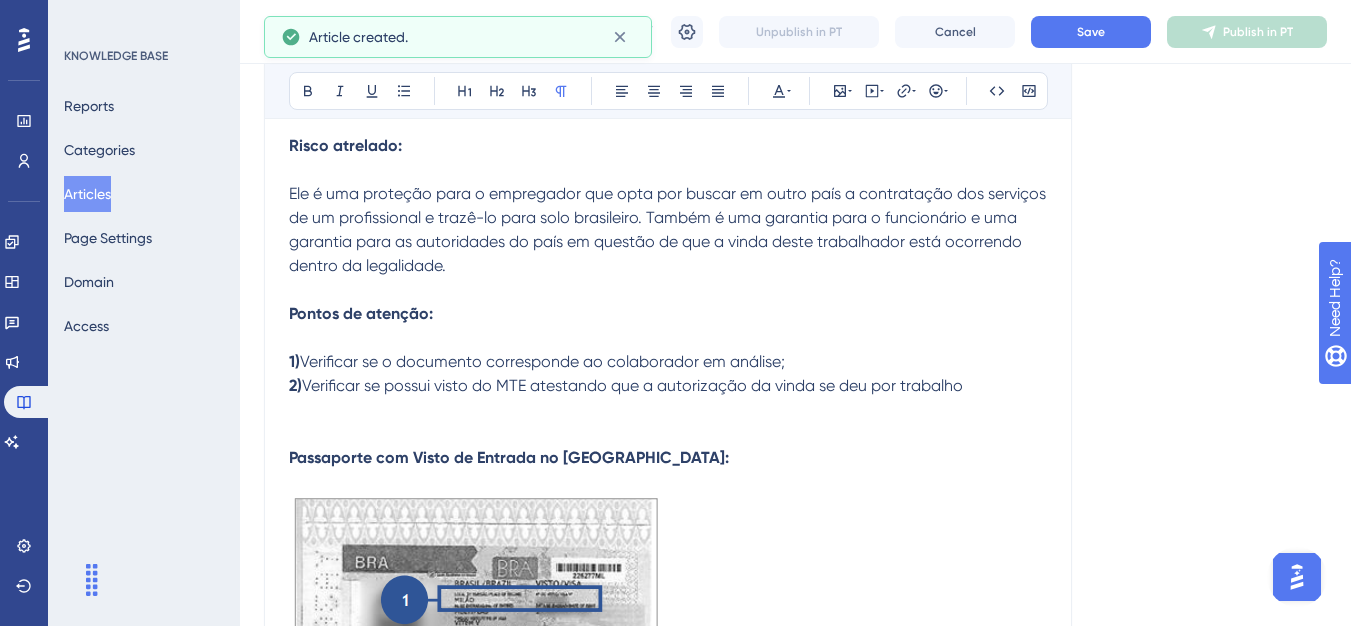 scroll, scrollTop: 329, scrollLeft: 0, axis: vertical 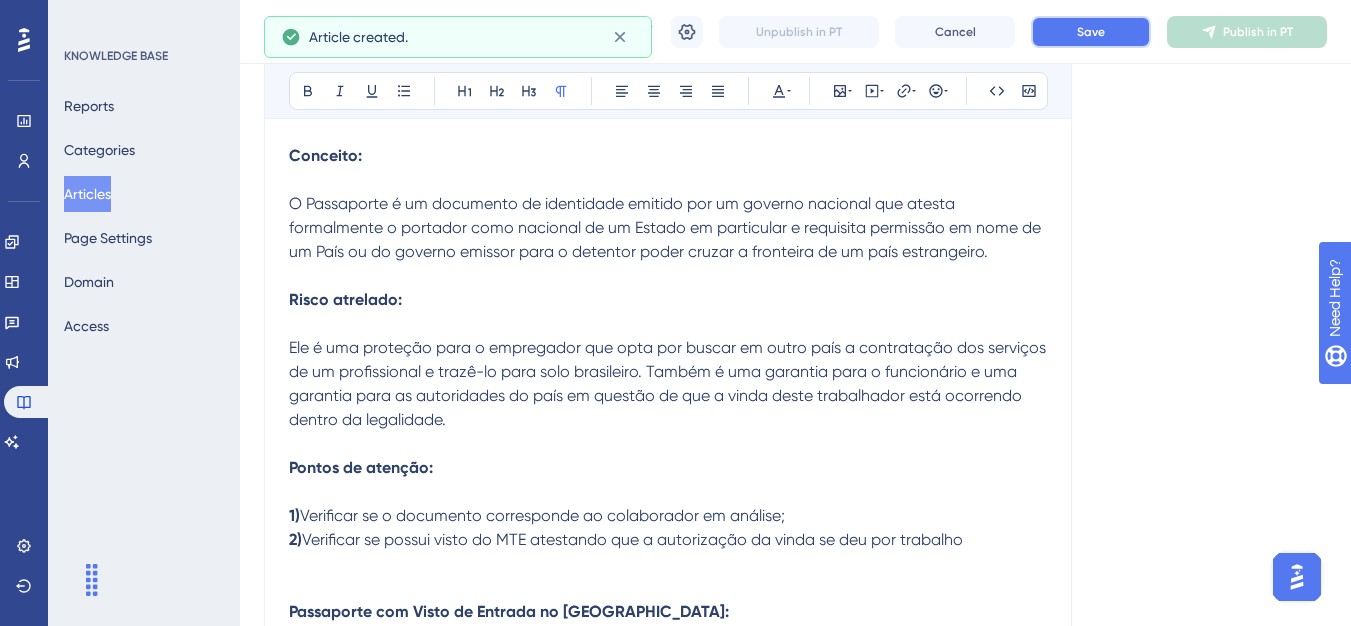 click on "Save" at bounding box center (1091, 32) 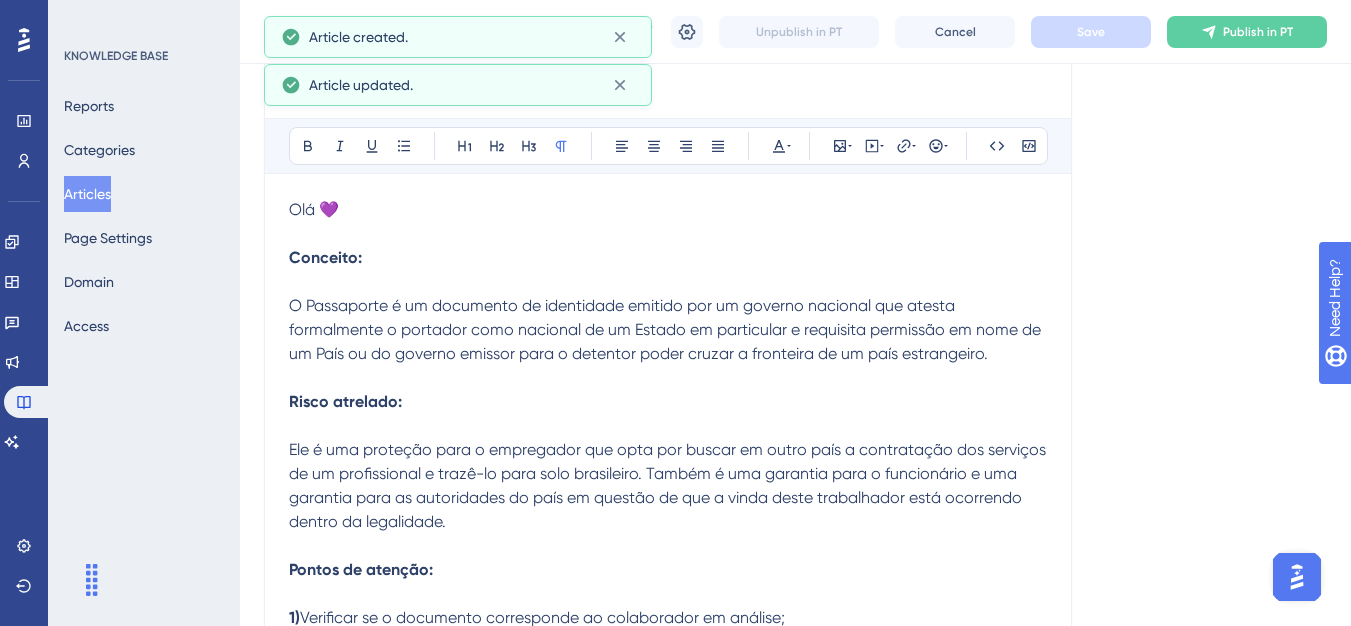 scroll, scrollTop: 129, scrollLeft: 0, axis: vertical 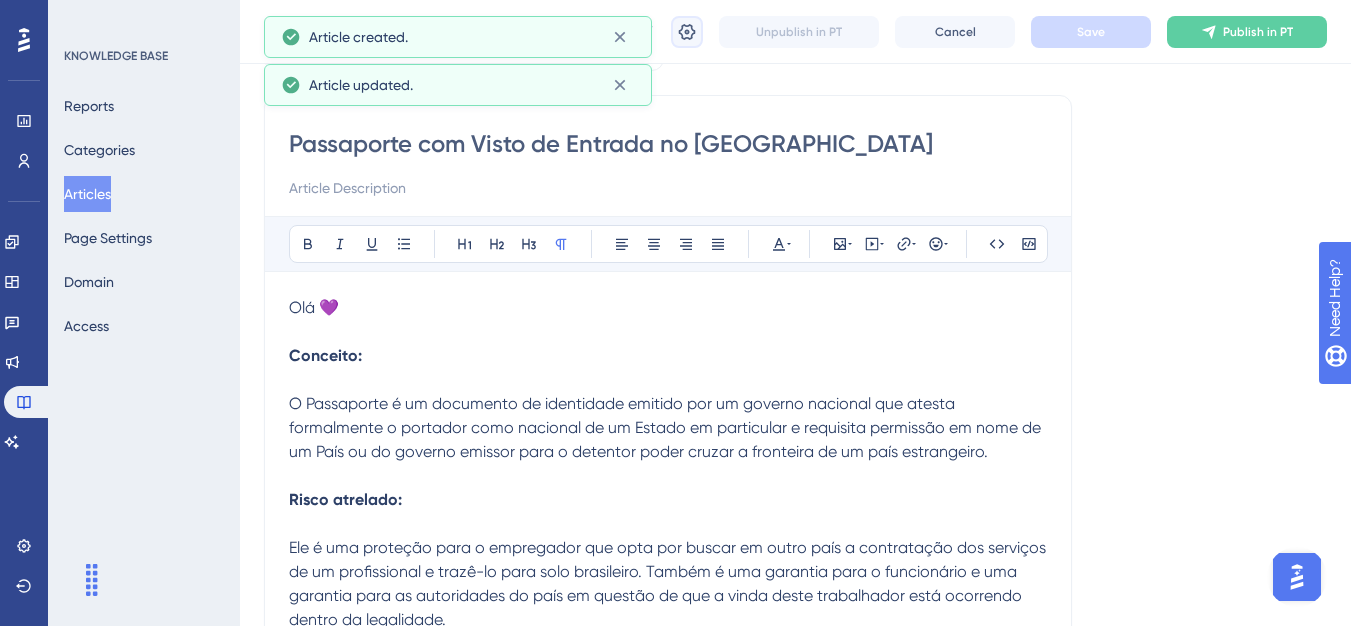 click 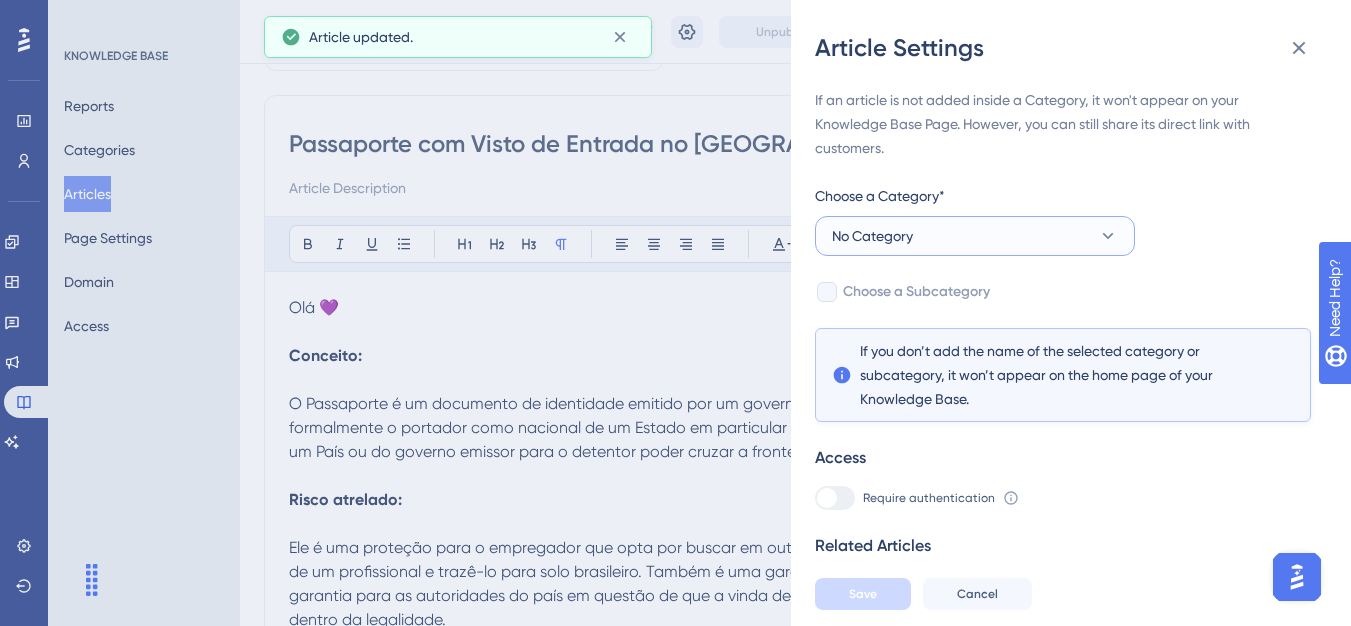 click on "No Category" at bounding box center (975, 236) 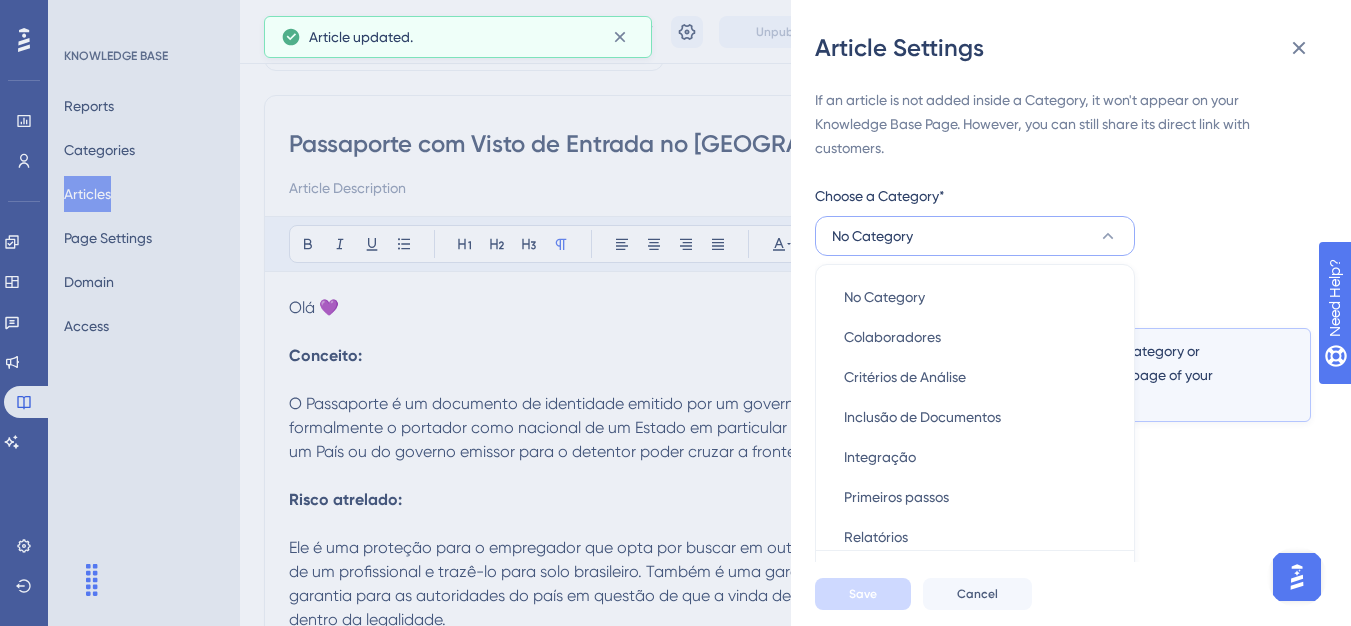 scroll, scrollTop: 49, scrollLeft: 0, axis: vertical 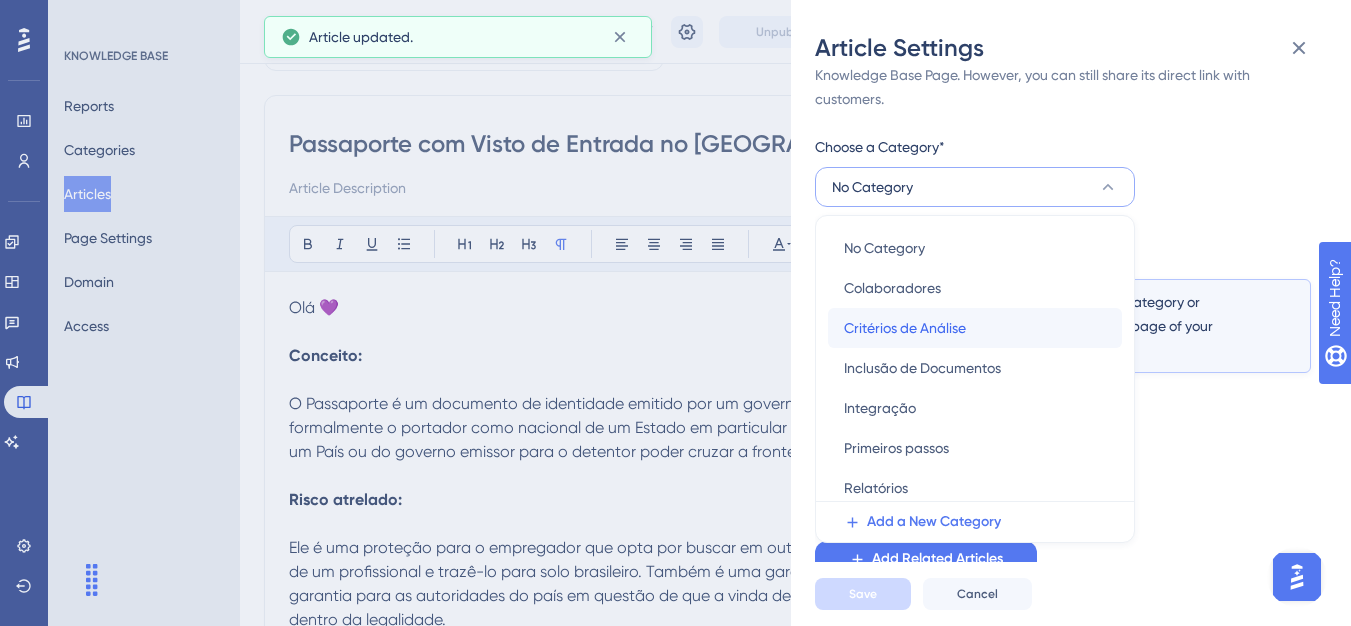 click on "Critérios de Análise" at bounding box center (905, 328) 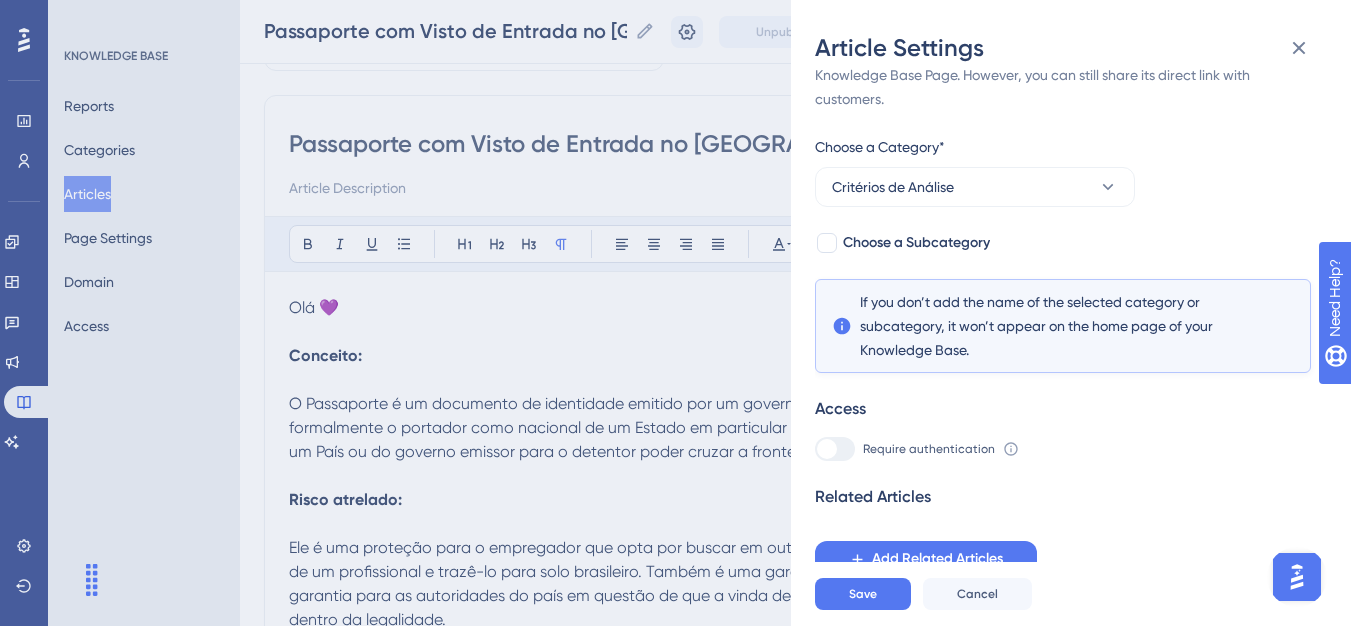 click on "If an article is not added inside a Category, it won't appear on your Knowledge Base Page. However, you can still share its direct link with customers. Choose a Category* Critérios de Análise Choose a Subcategory If you don’t add the name of the selected category or subcategory, it won’t appear on the home page of your Knowledge Base. Access Require authentication To change this setting you should manage your access preferences  under the Access tab. Learn more Related Articles Add Related Articles" at bounding box center (1063, 308) 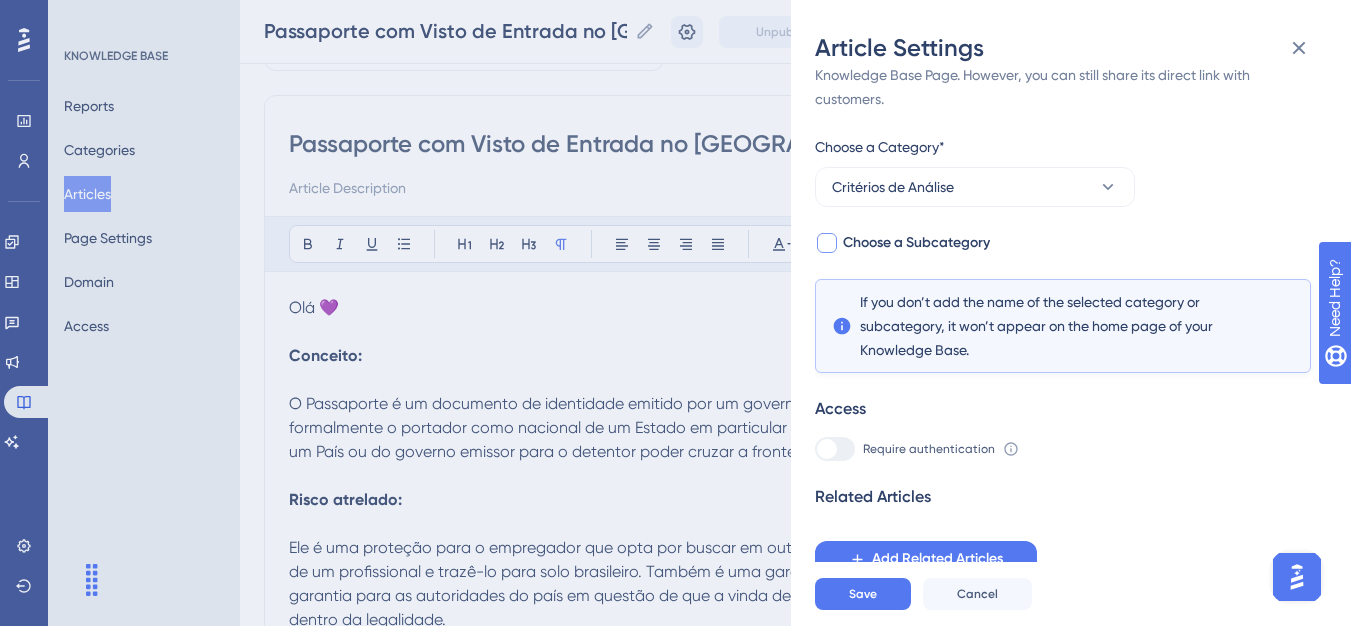 click on "Choose a Subcategory" at bounding box center (916, 243) 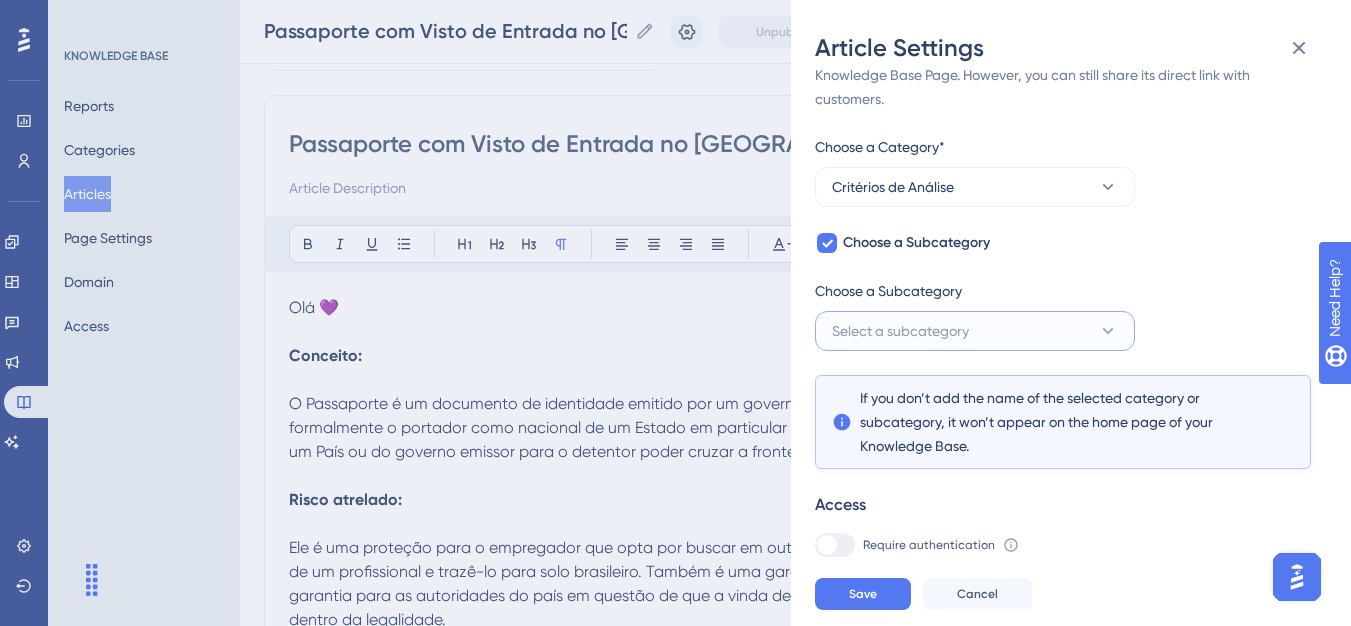 click on "Select a subcategory" at bounding box center [975, 331] 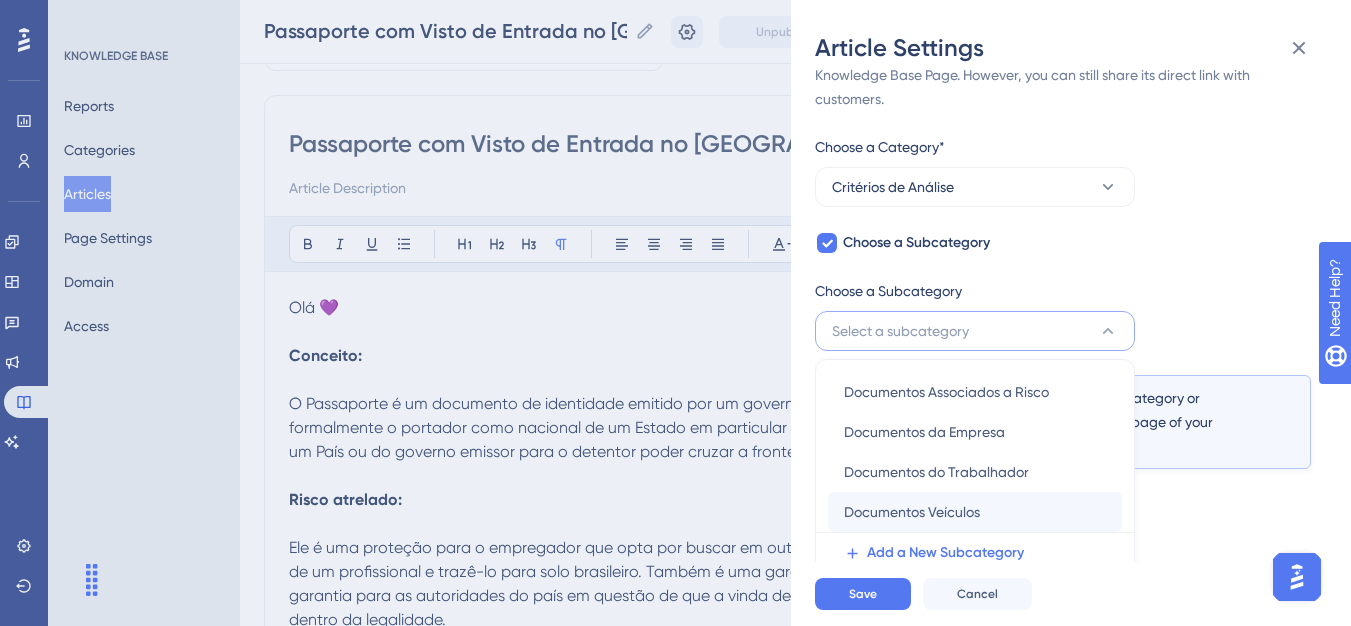 scroll, scrollTop: 145, scrollLeft: 0, axis: vertical 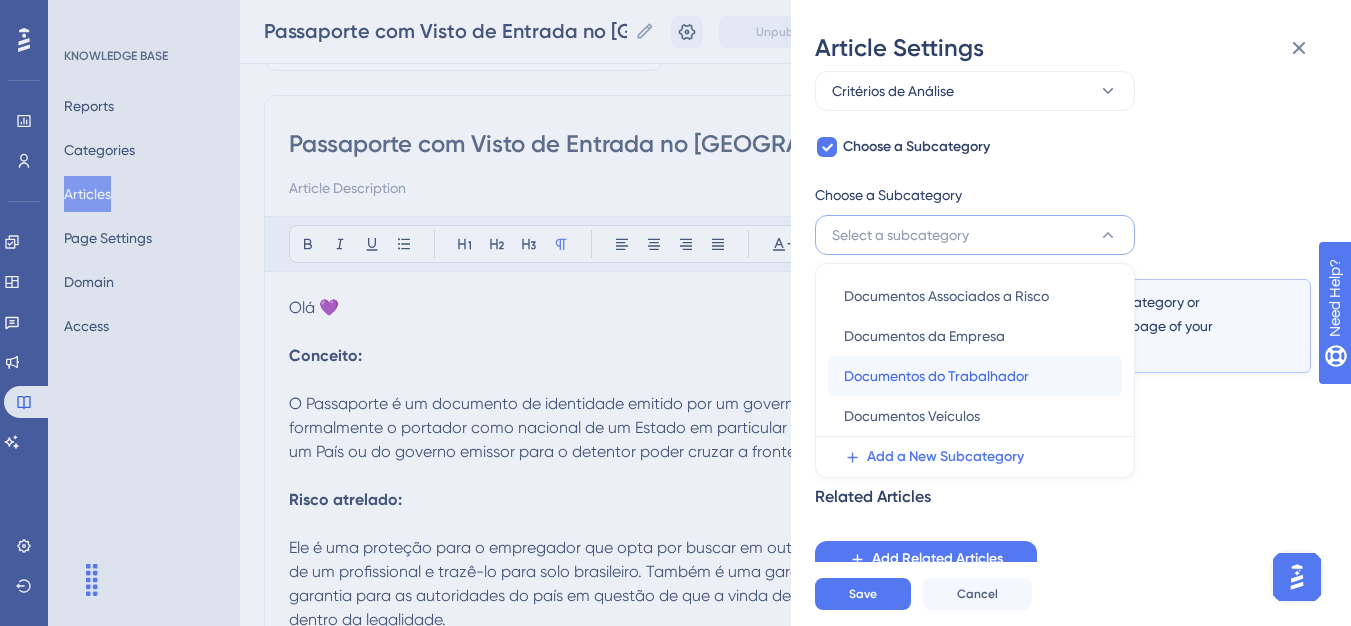 click on "Documentos do Trabalhador" at bounding box center [936, 376] 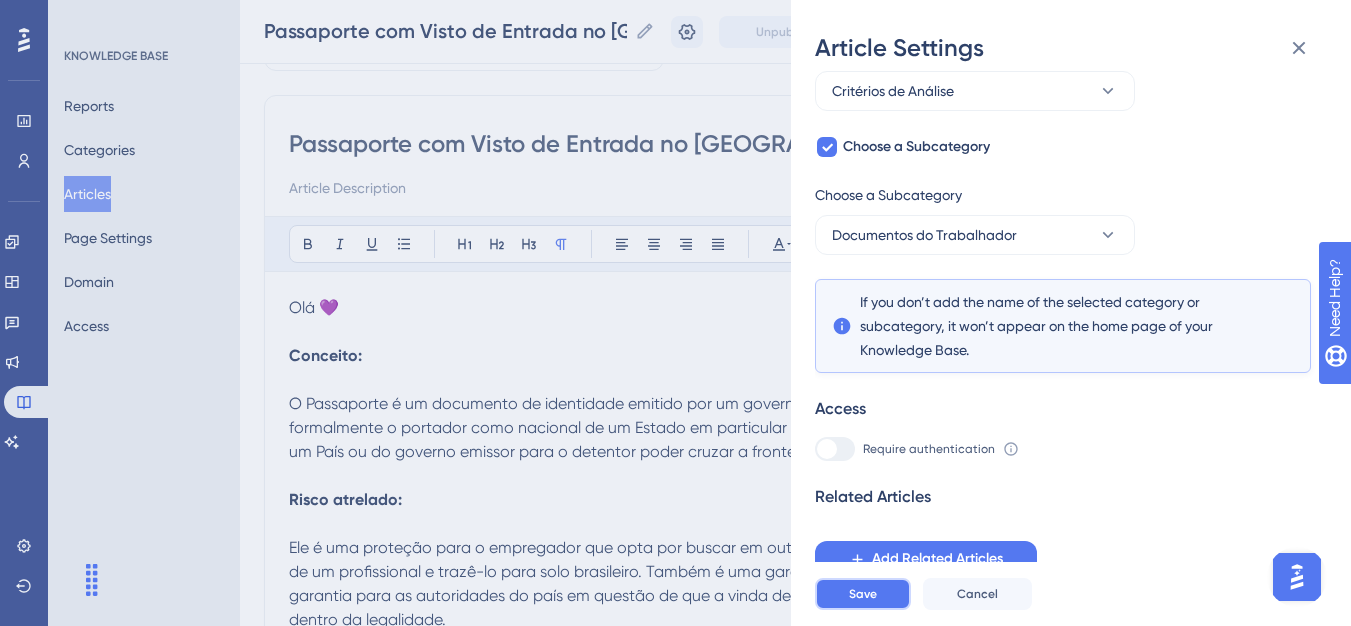 click on "Save" at bounding box center (863, 594) 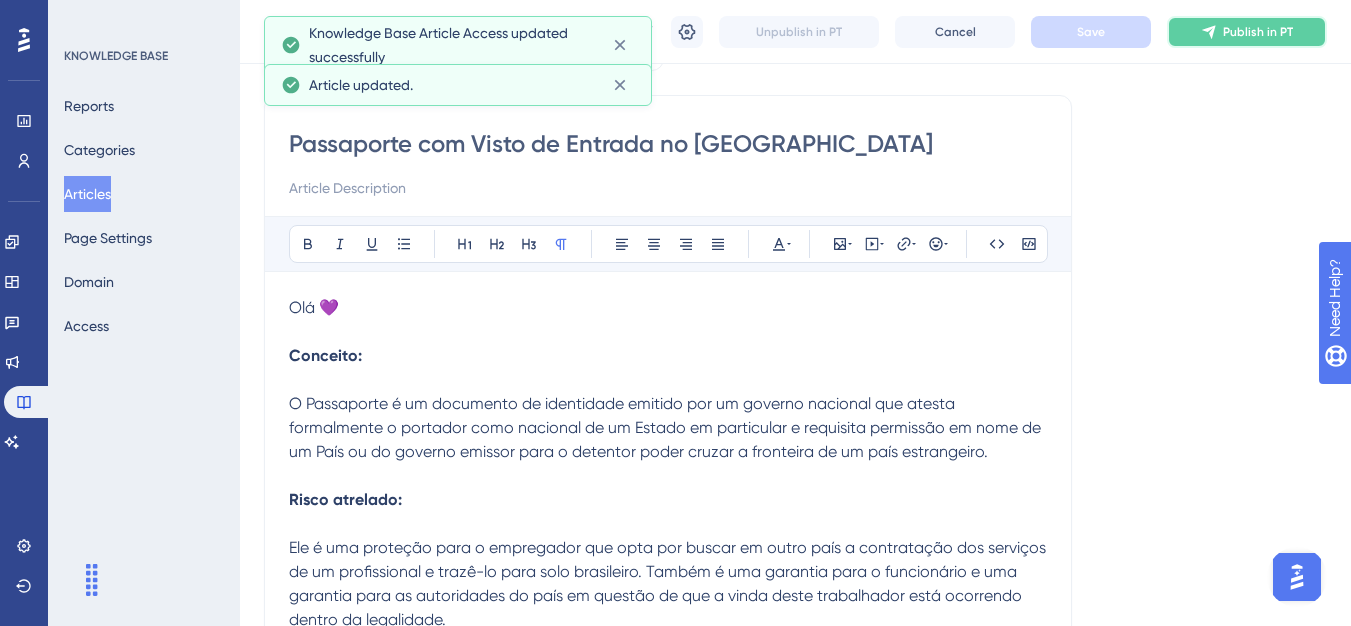 click on "Publish in PT" at bounding box center [1247, 32] 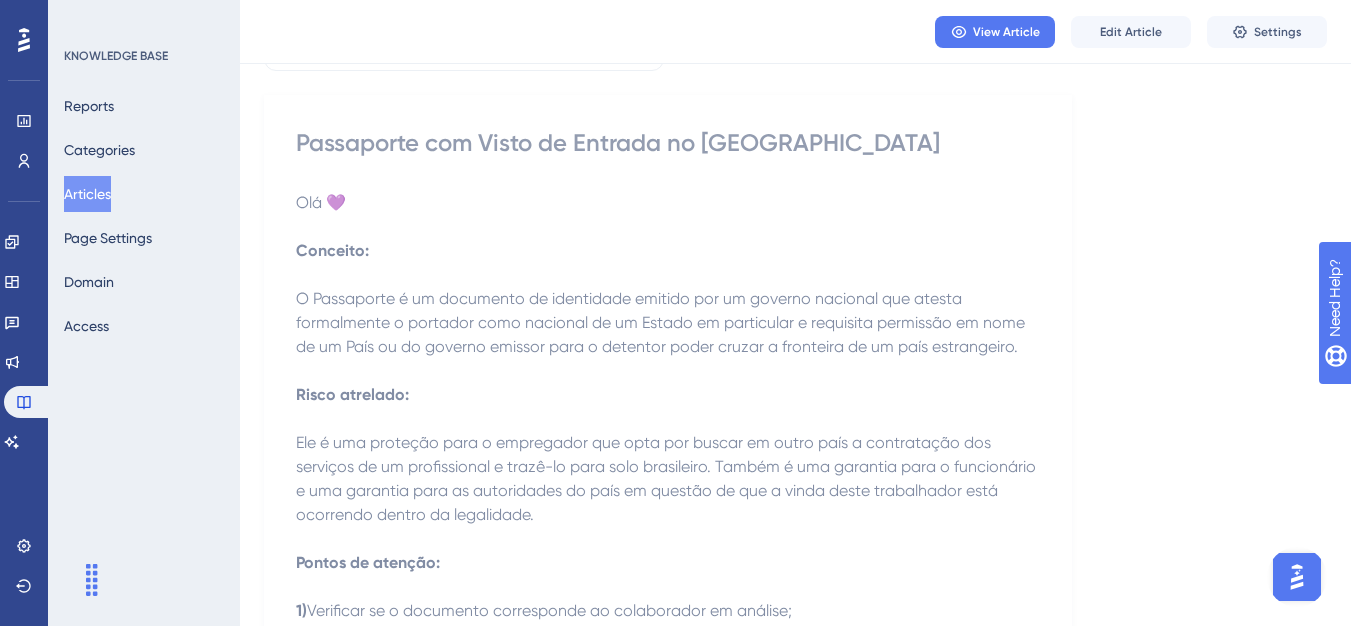 click on "Articles" at bounding box center [87, 194] 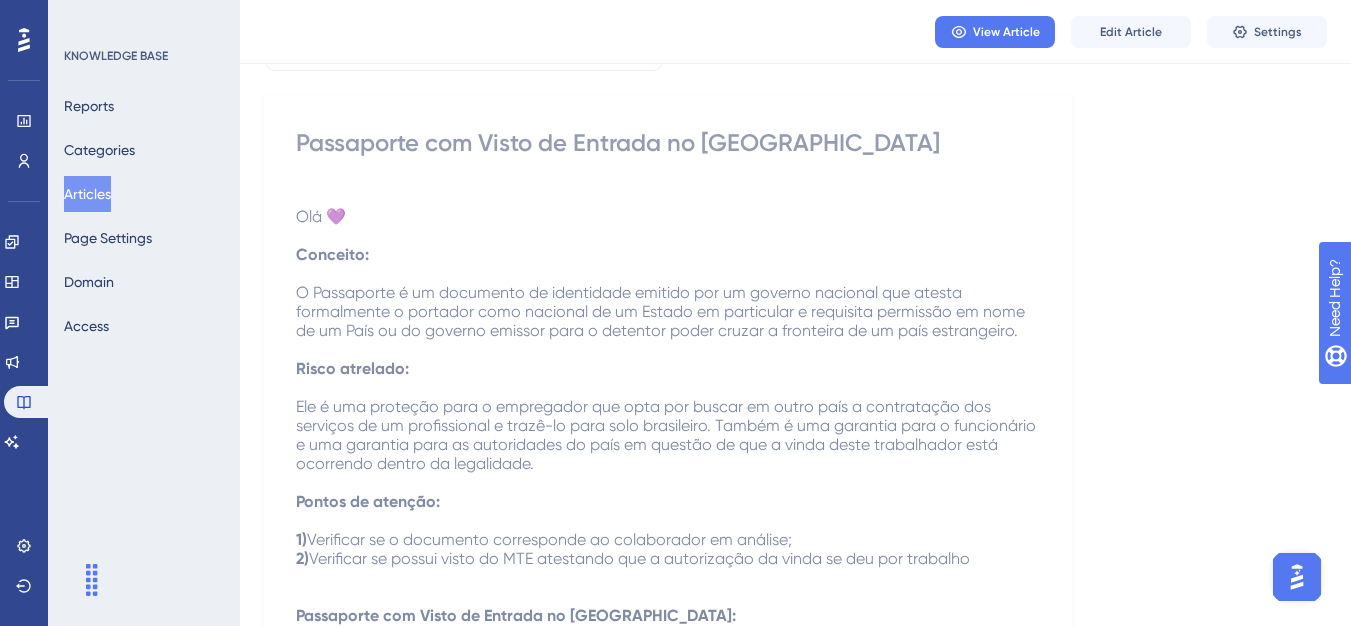 scroll, scrollTop: 0, scrollLeft: 0, axis: both 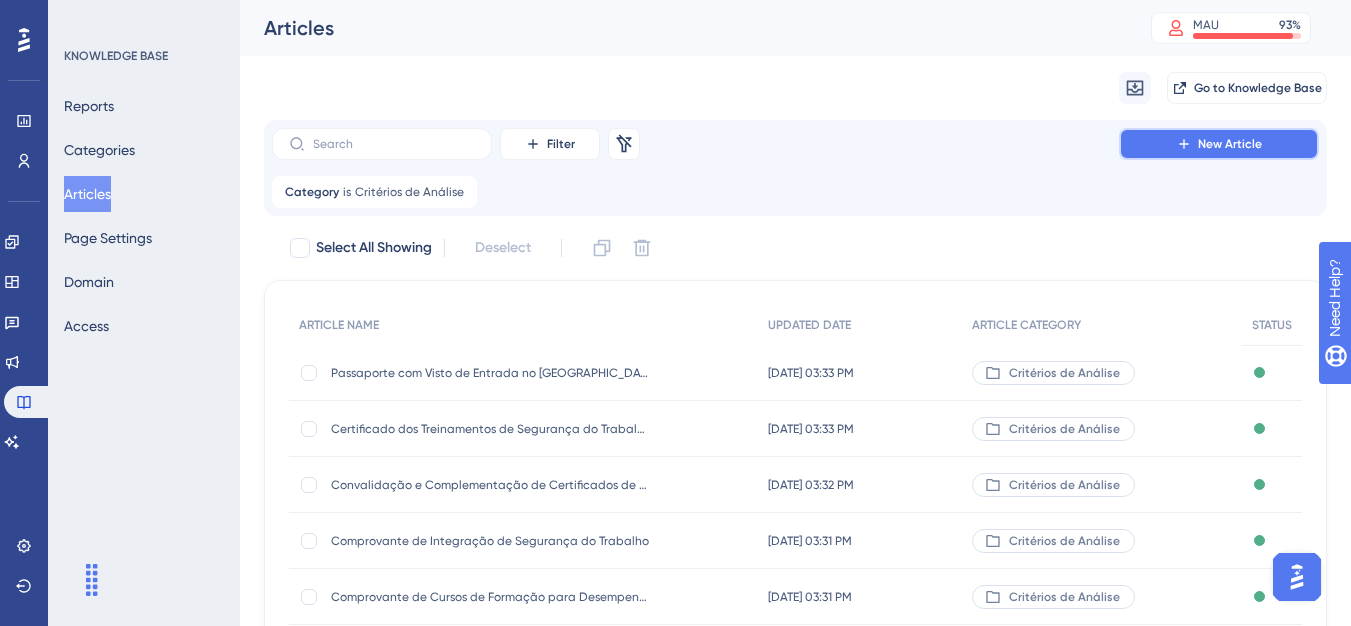 click 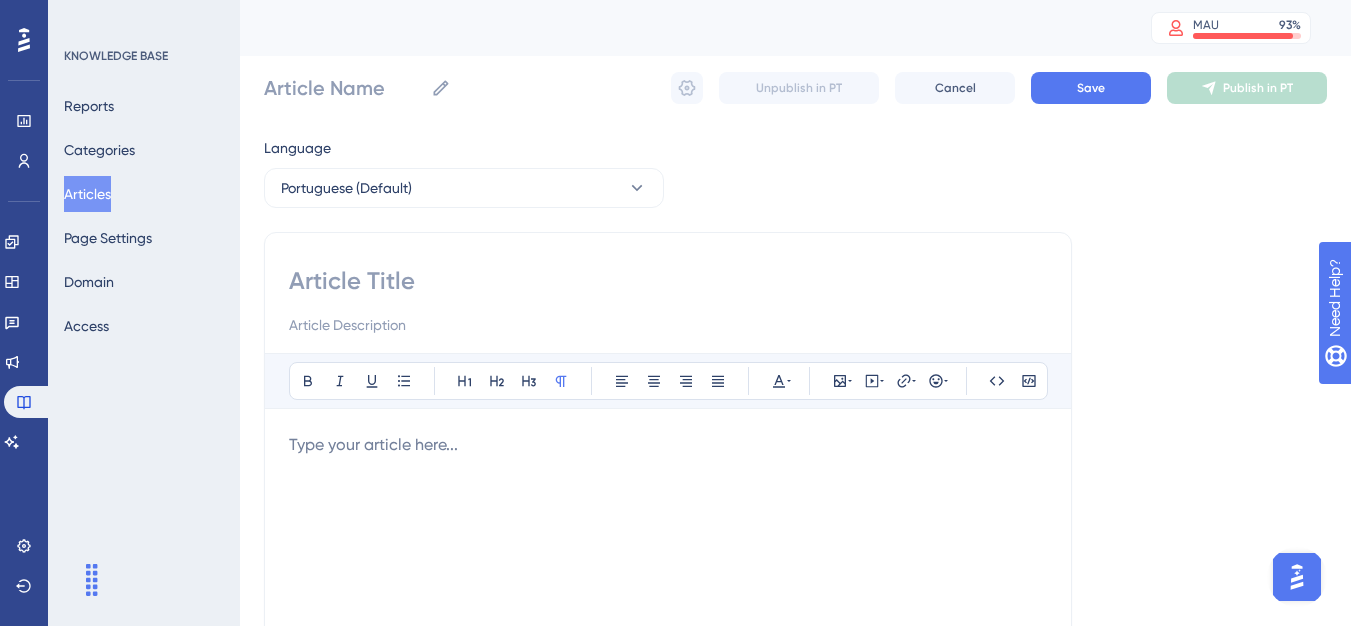 click at bounding box center (668, 281) 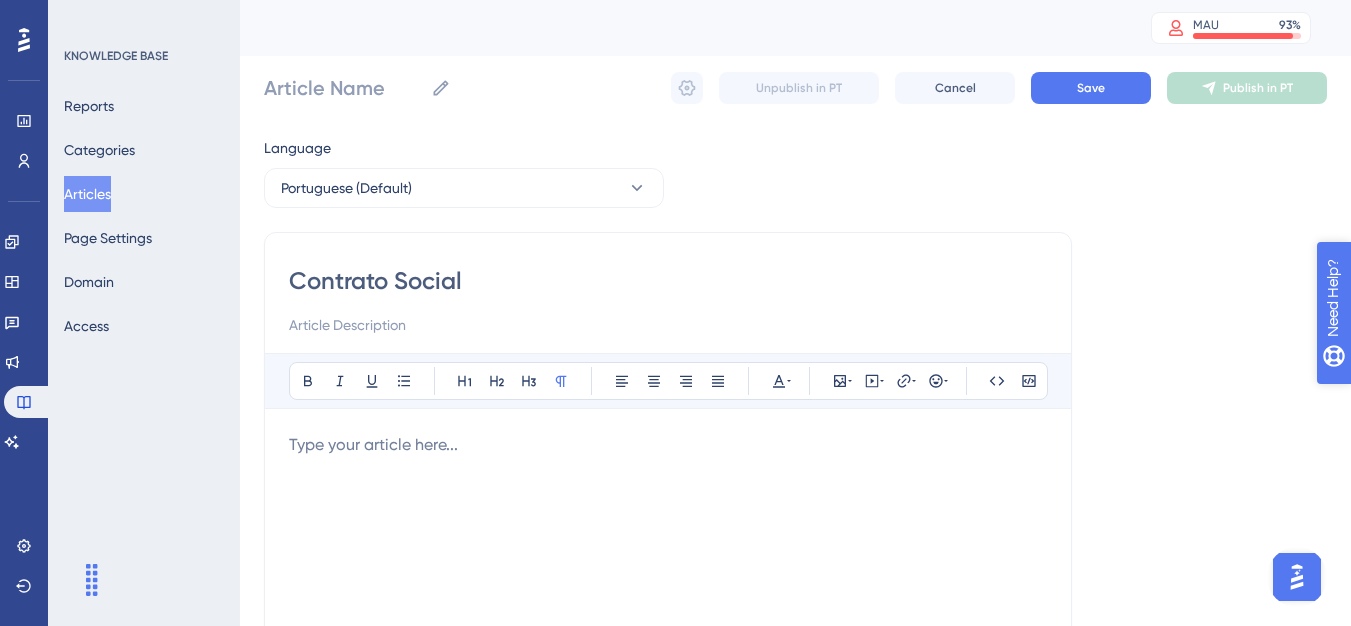 type on "Contrato Social" 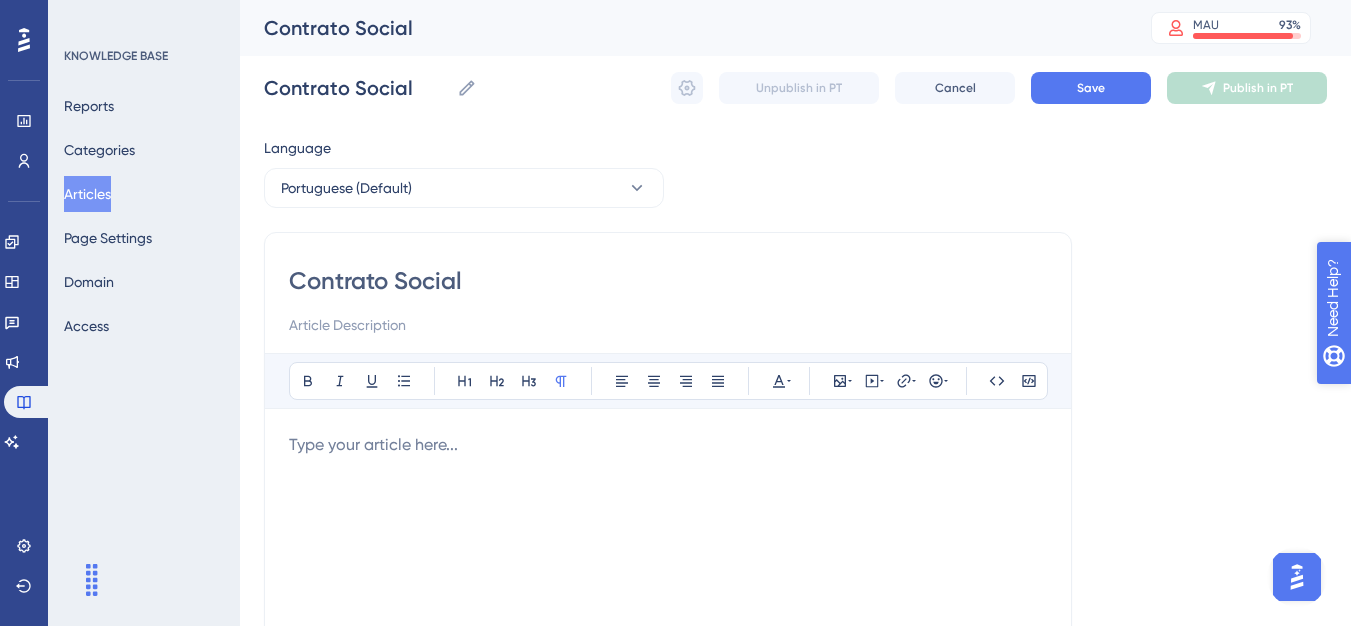 type on "Contrato Social" 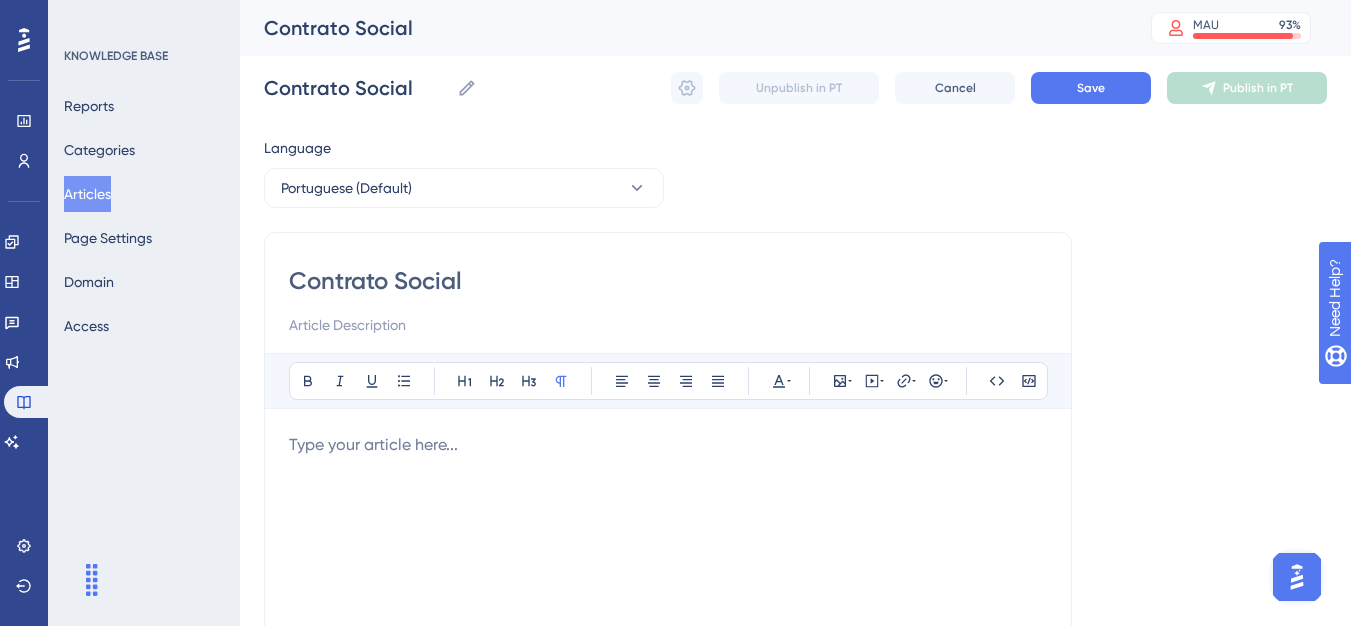 click at bounding box center (668, 445) 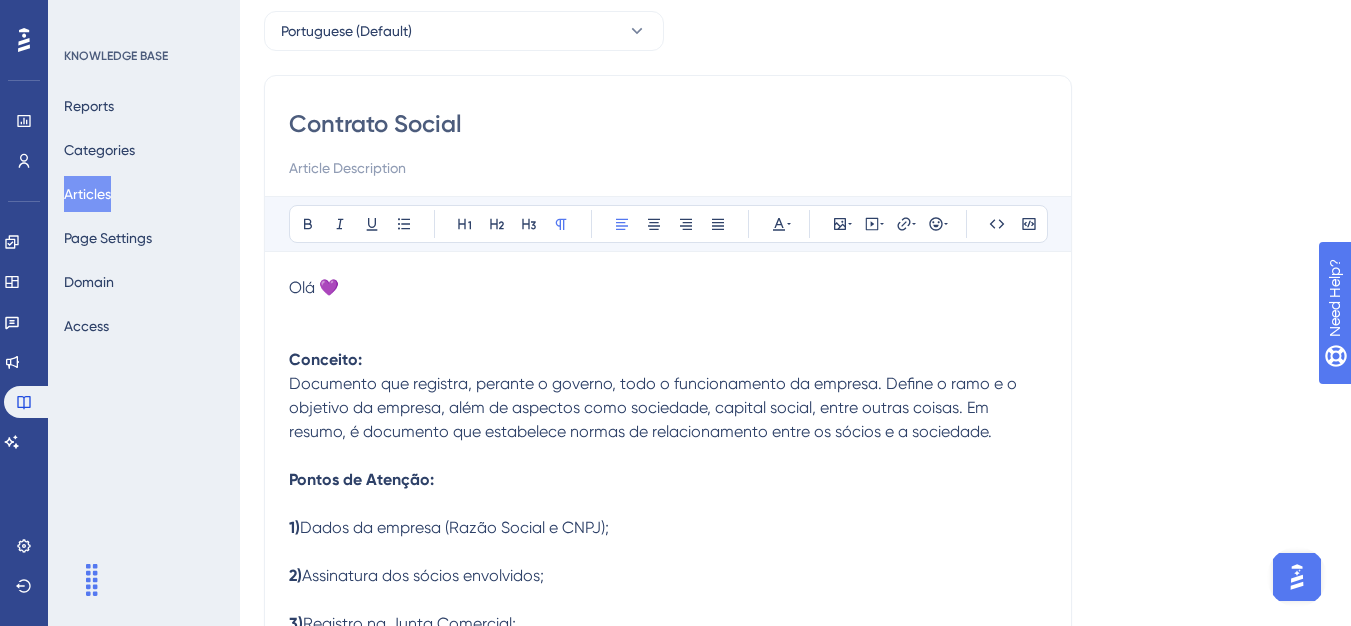 scroll, scrollTop: 1, scrollLeft: 0, axis: vertical 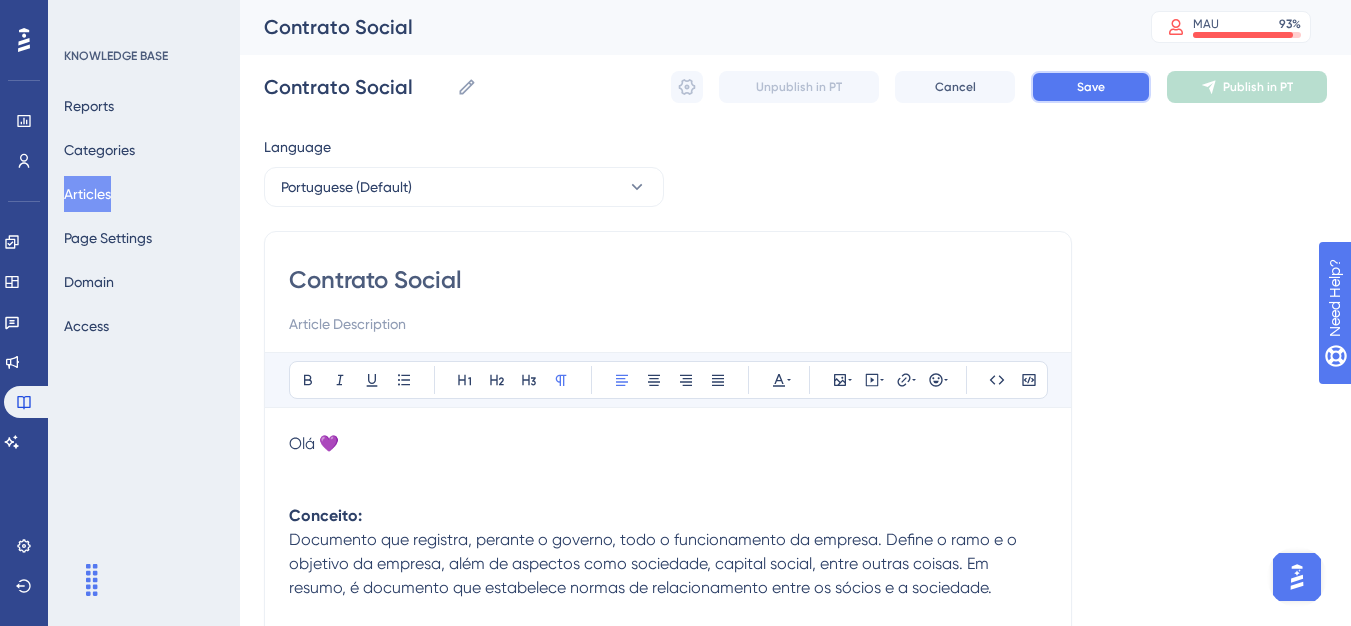 click on "Save" at bounding box center [1091, 87] 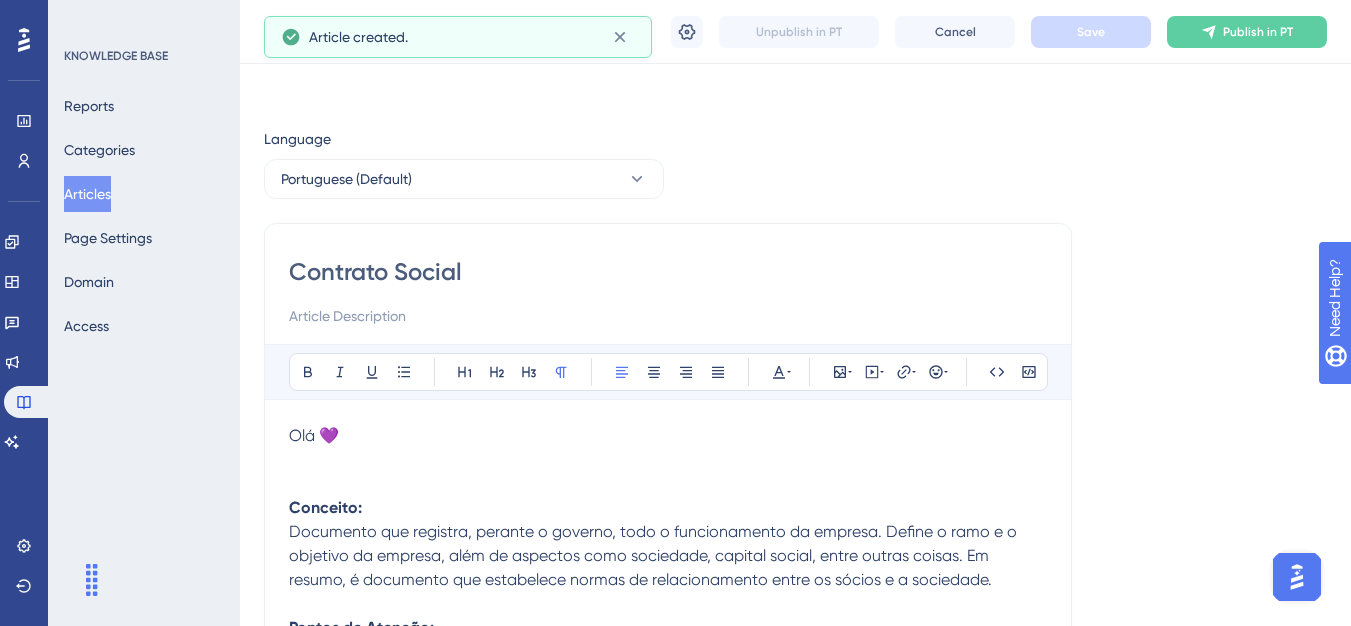 scroll, scrollTop: 701, scrollLeft: 0, axis: vertical 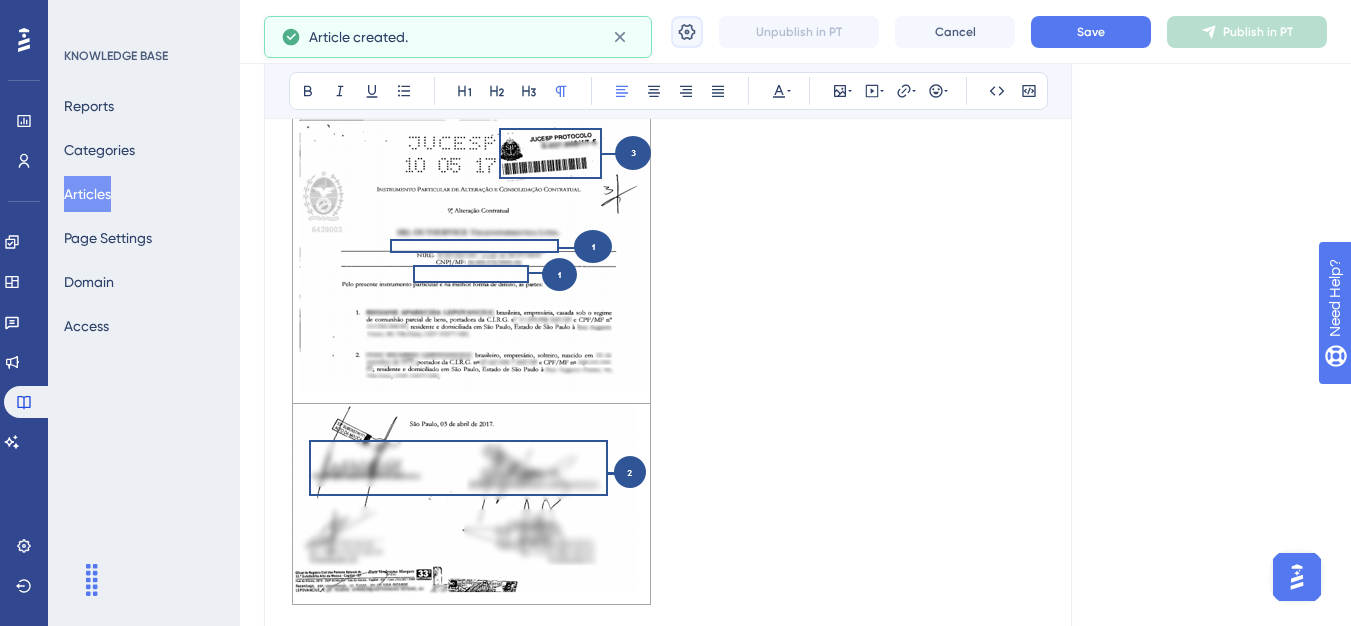 click at bounding box center (687, 32) 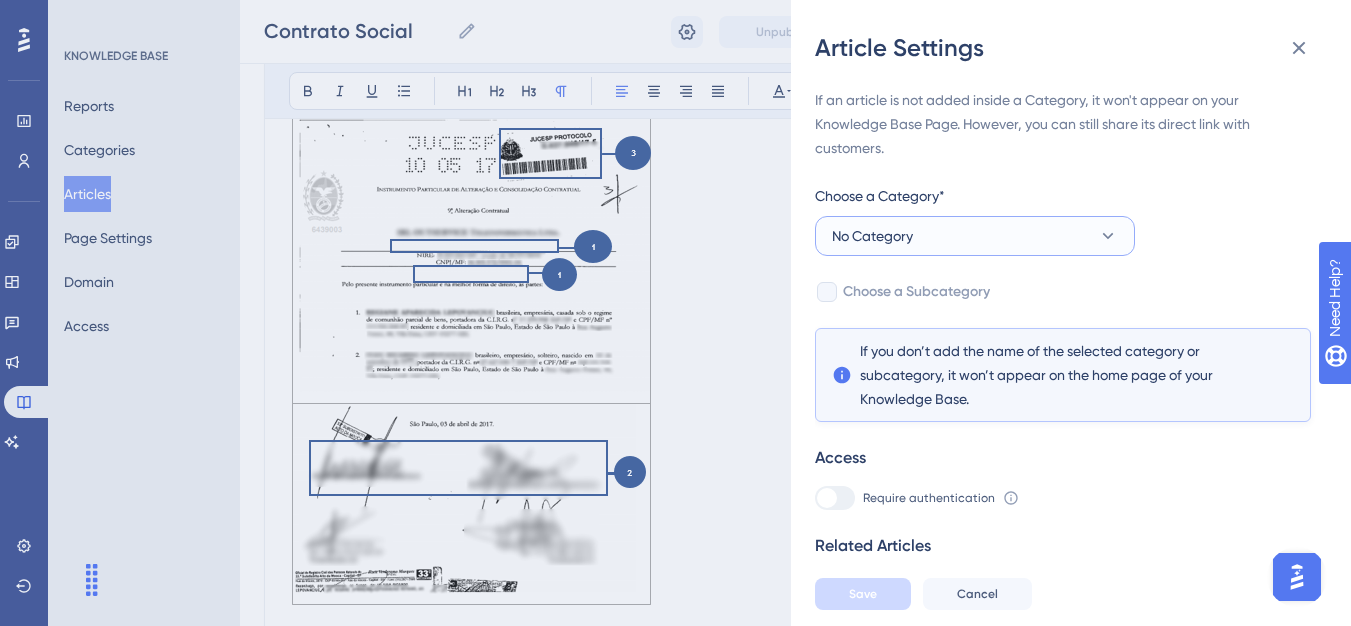 click on "No Category" at bounding box center (872, 236) 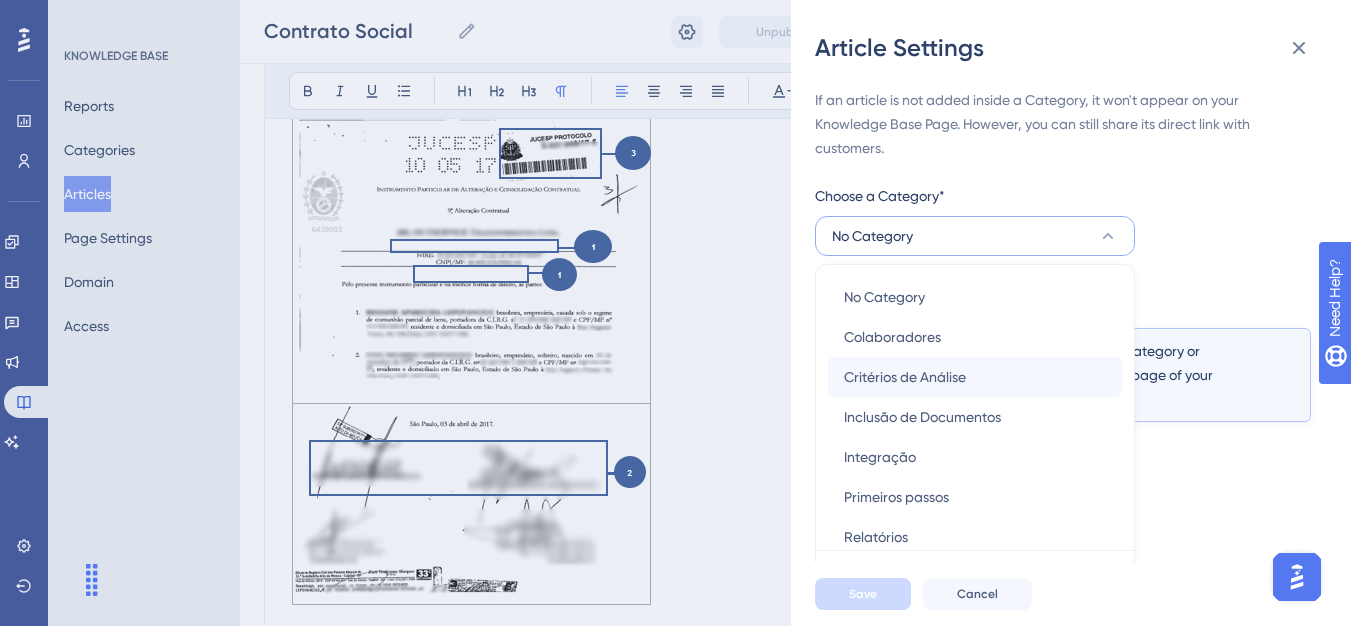 scroll, scrollTop: 49, scrollLeft: 0, axis: vertical 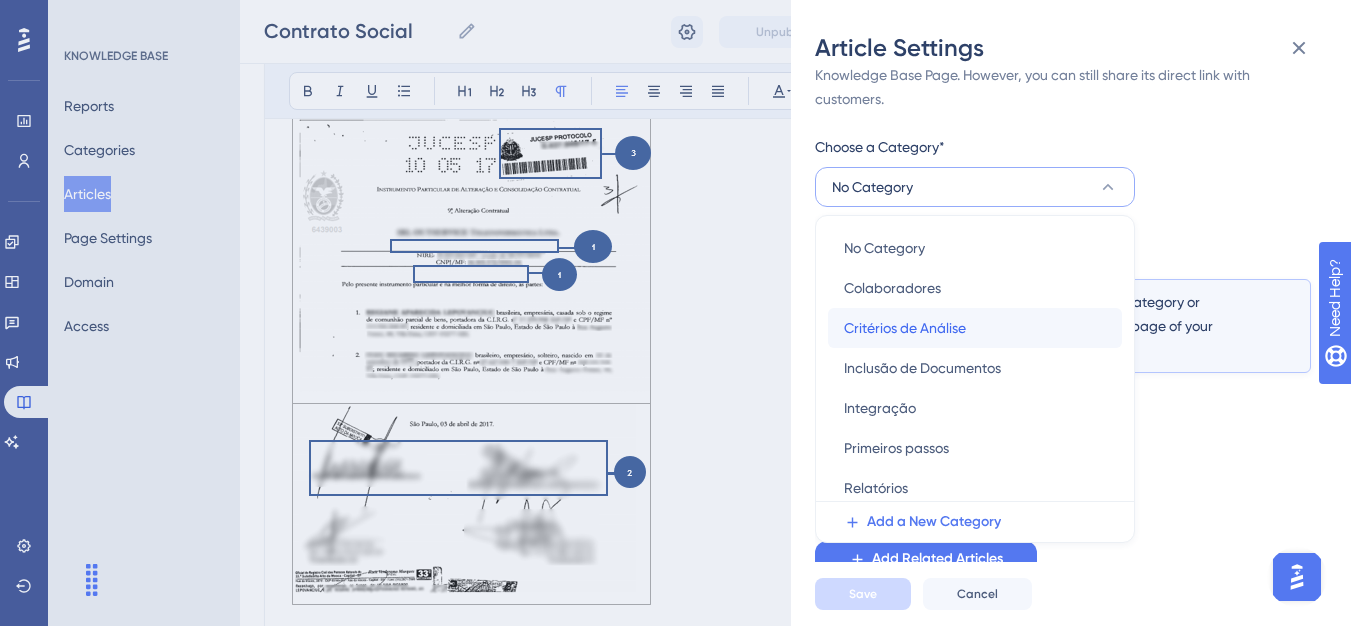 click on "Critérios de Análise" at bounding box center [905, 328] 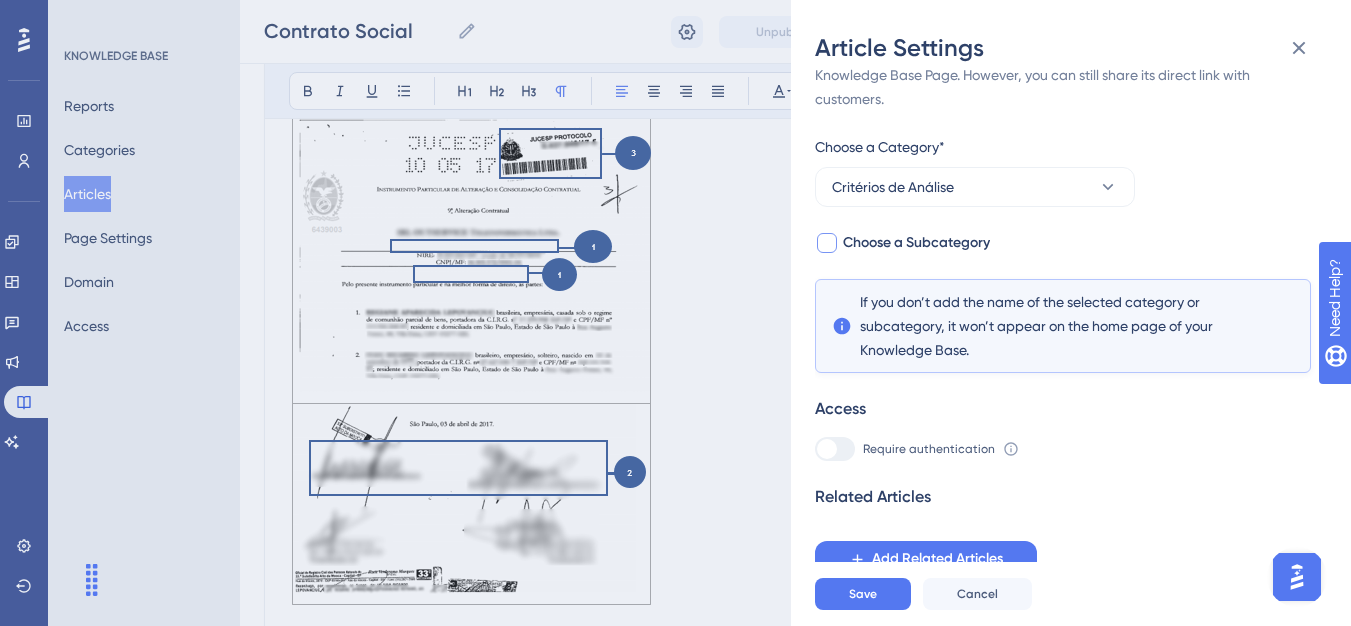 click on "Choose a Subcategory" at bounding box center (916, 243) 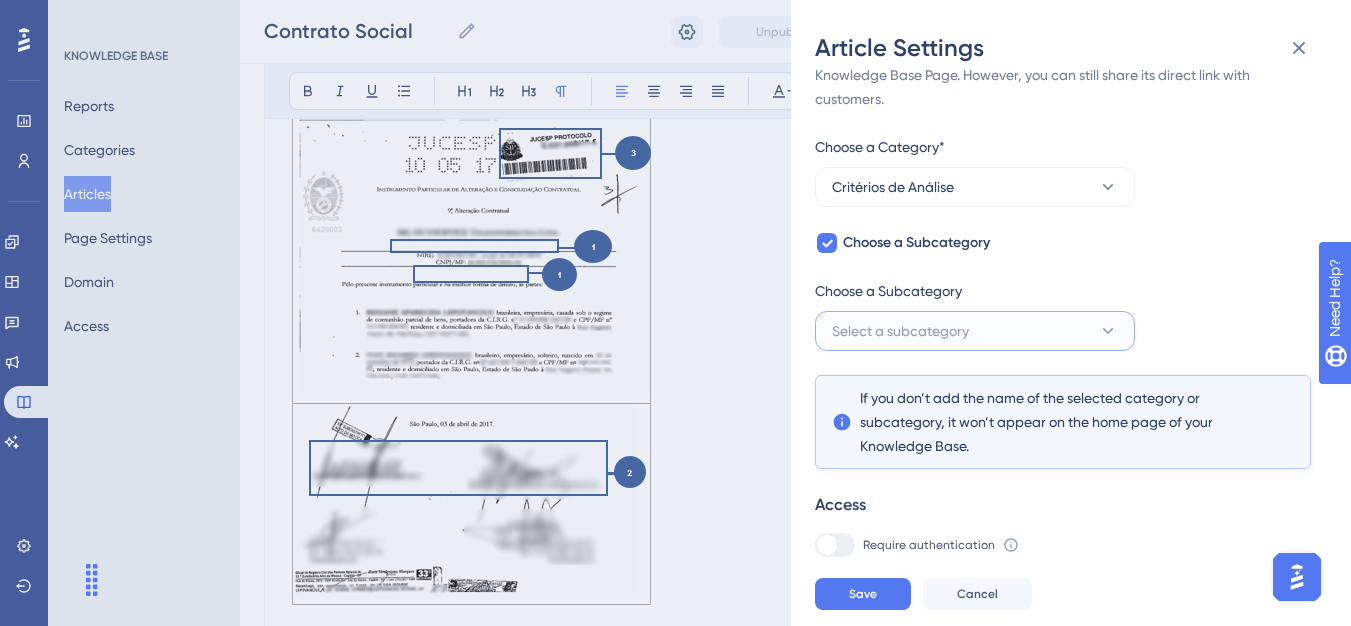 click on "Select a subcategory" at bounding box center [975, 331] 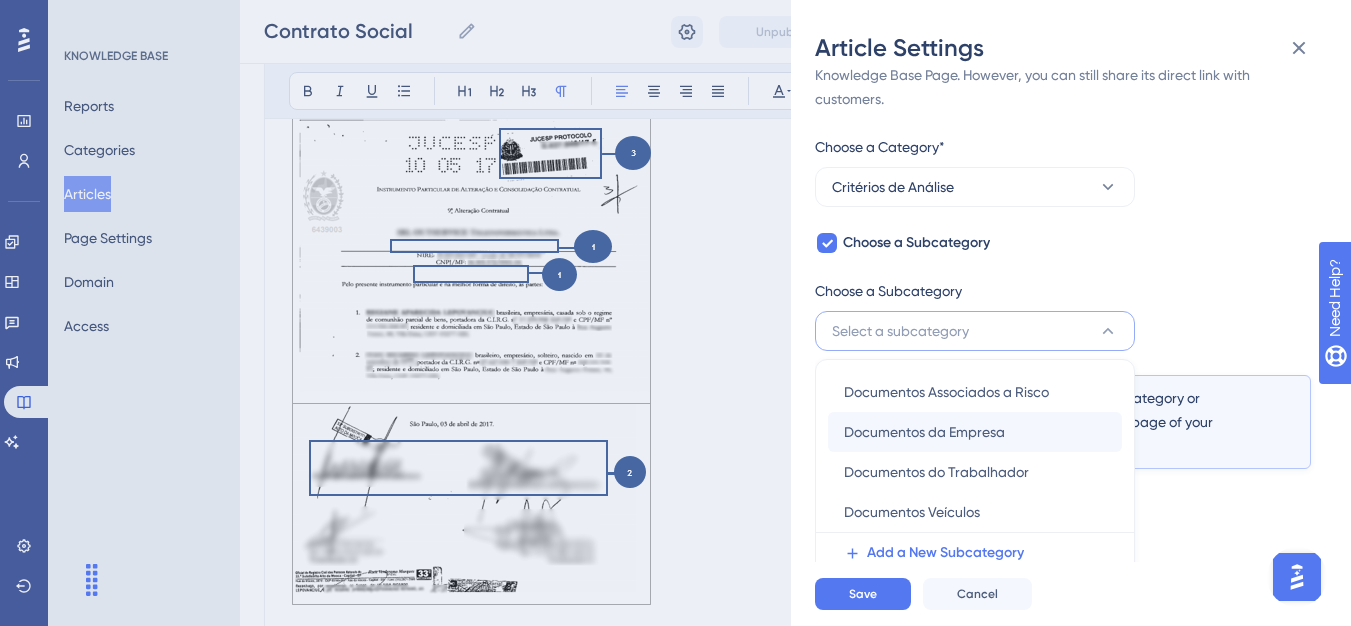 scroll, scrollTop: 145, scrollLeft: 0, axis: vertical 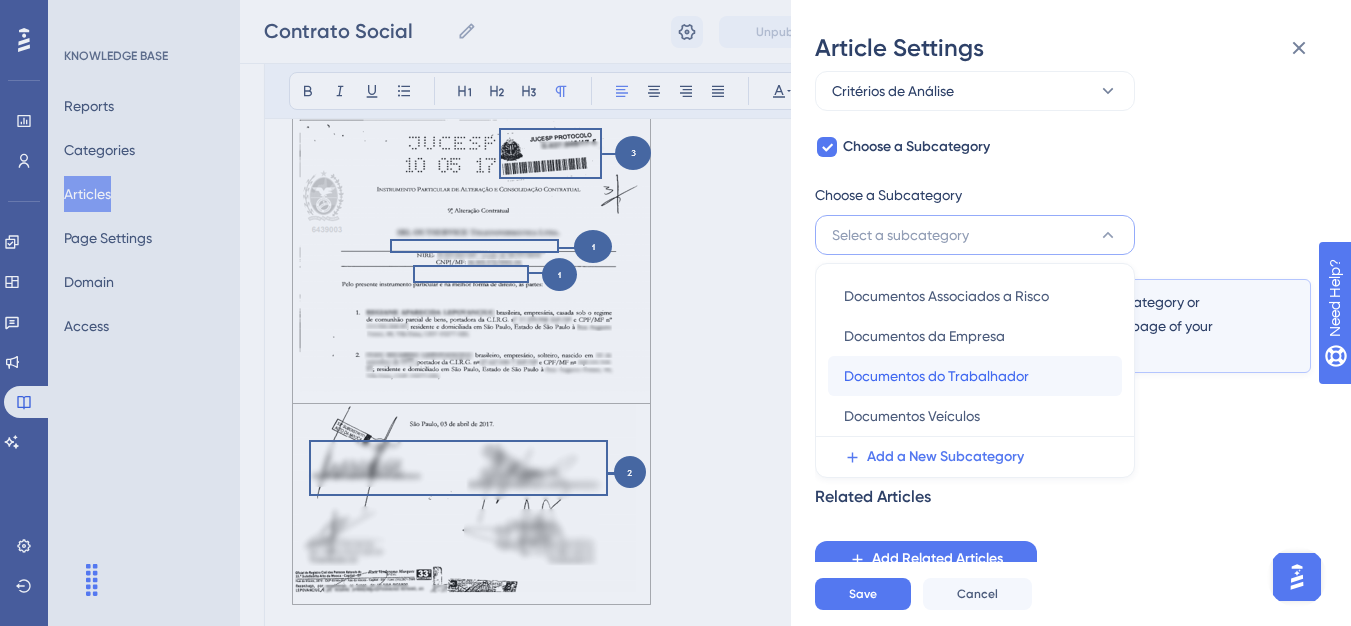 click on "Documentos do Trabalhador" at bounding box center [936, 376] 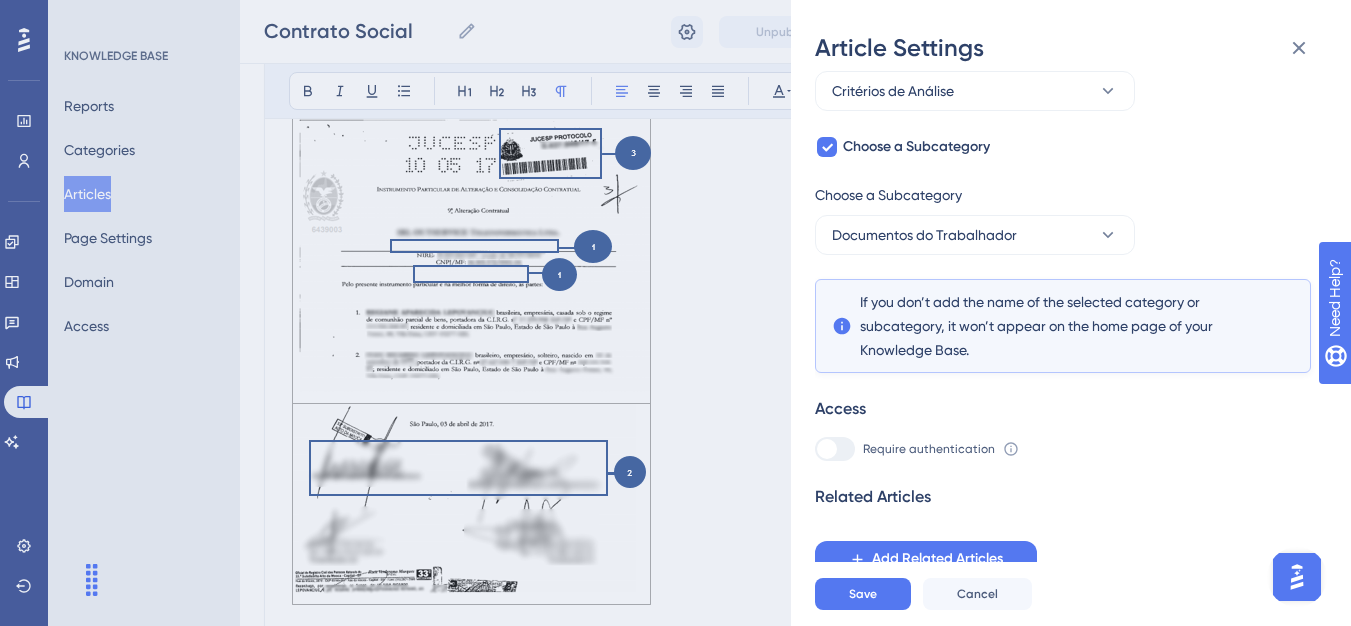 click on "Save Cancel" at bounding box center (1095, 594) 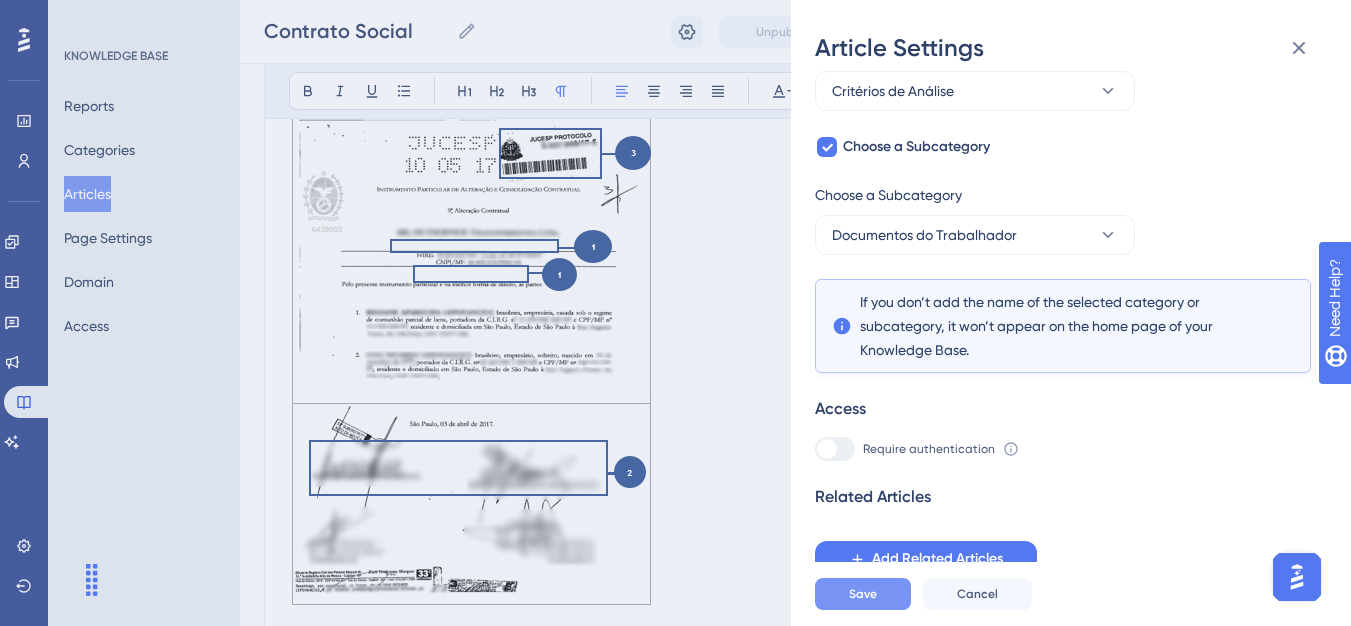 click on "Save" at bounding box center [863, 594] 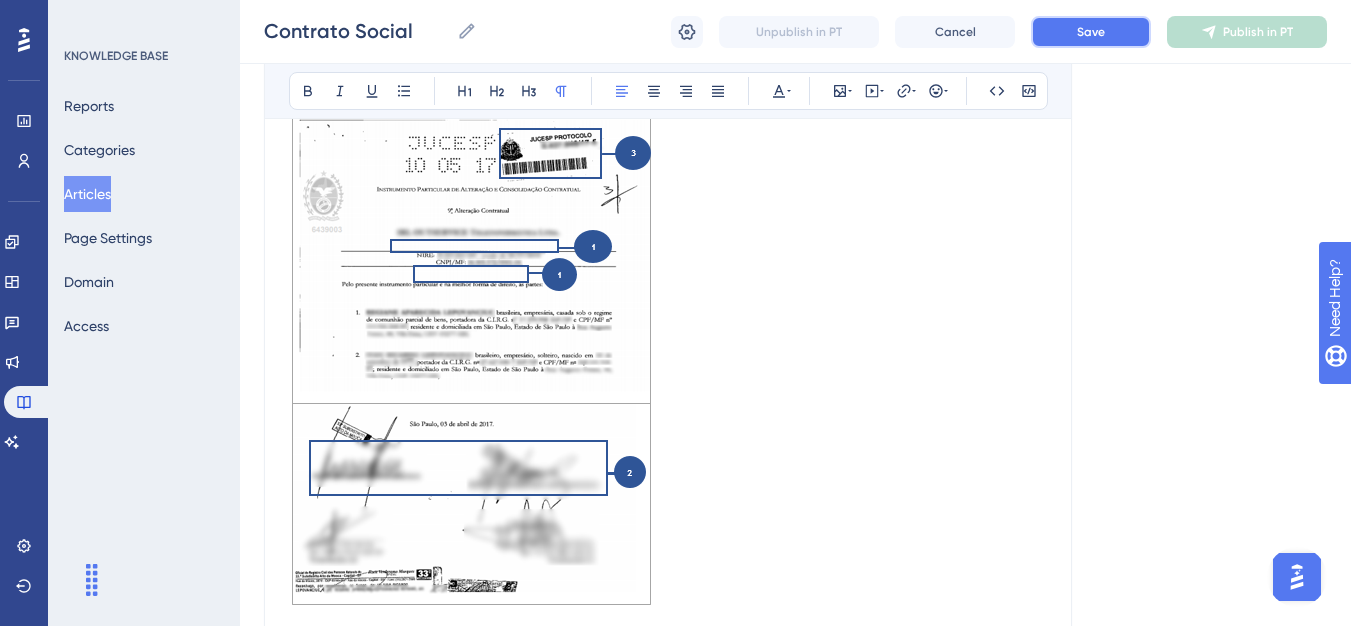 click on "Save" at bounding box center [1091, 32] 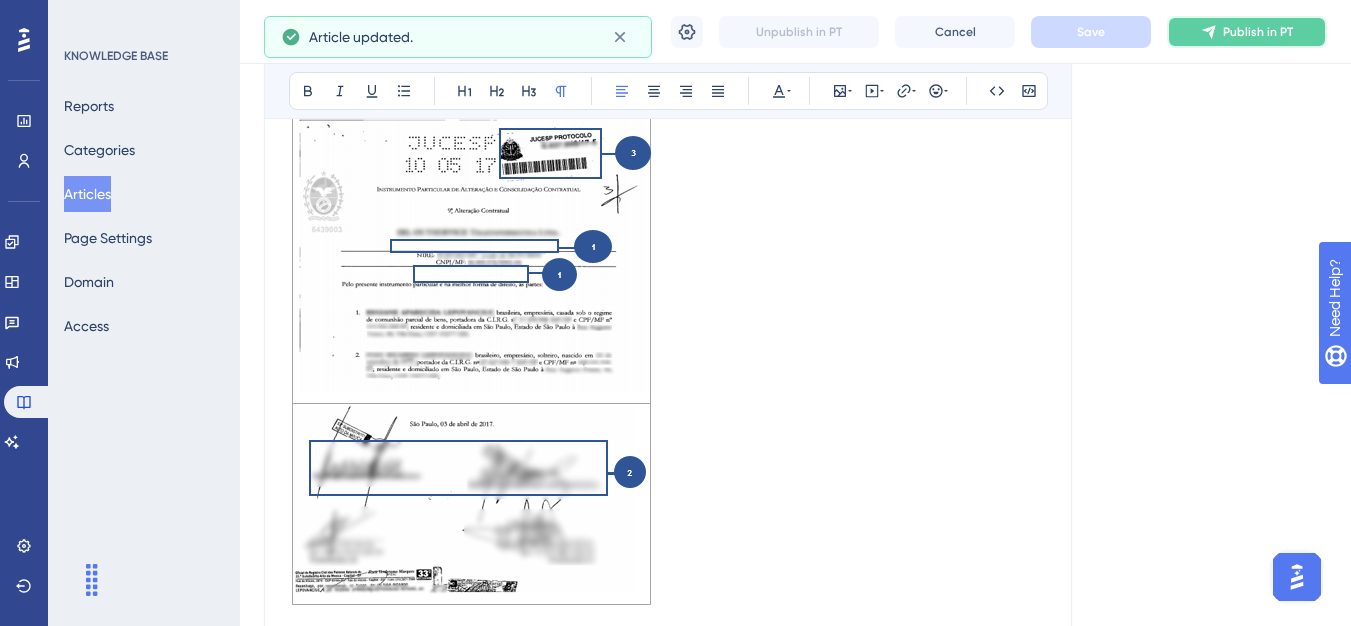 click on "Publish in PT" at bounding box center [1247, 32] 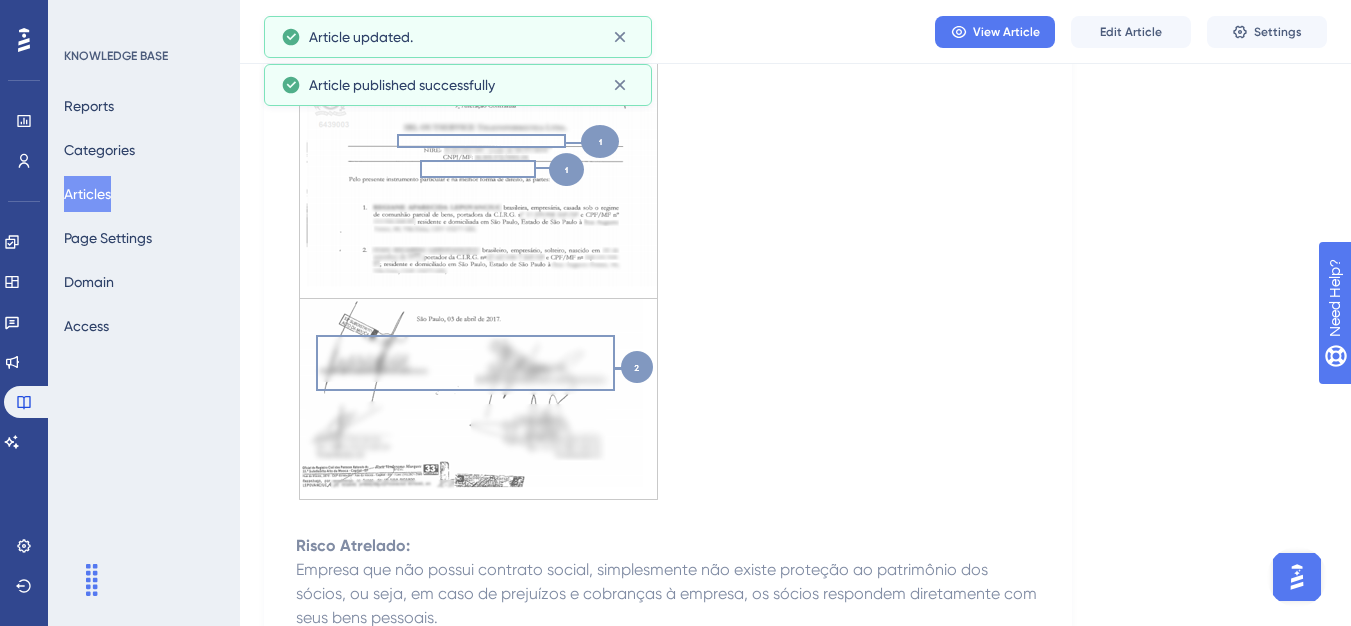 click on "Articles" at bounding box center (87, 194) 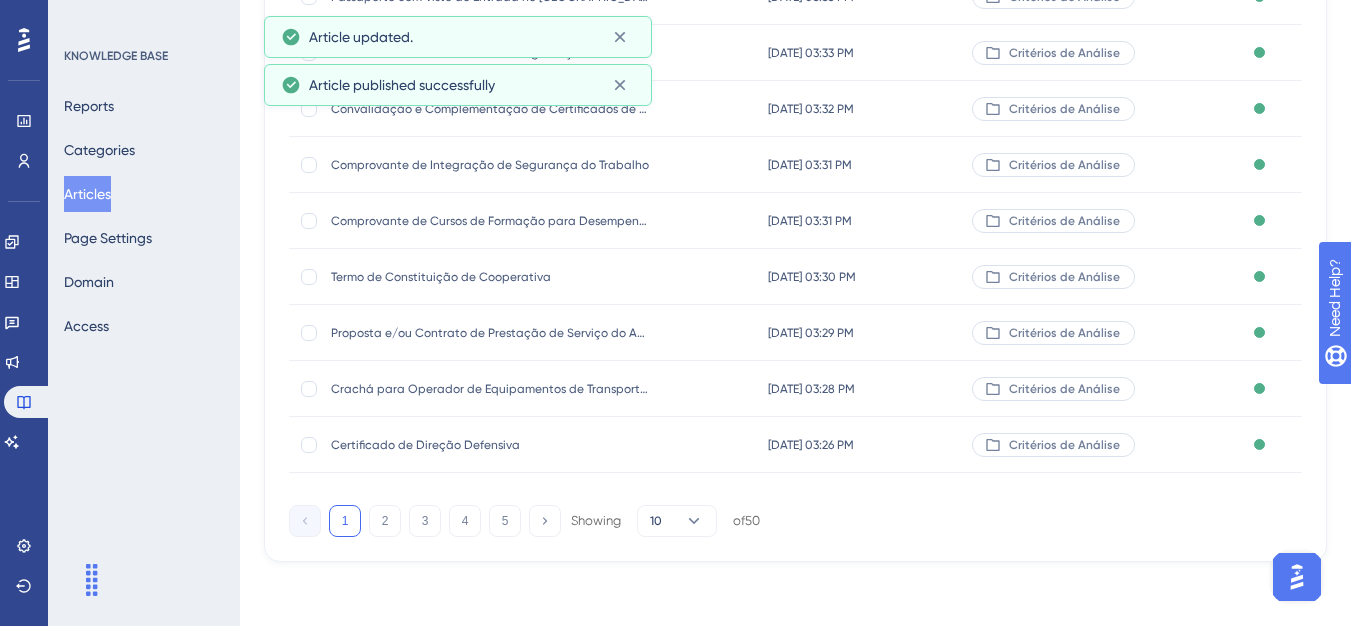 scroll, scrollTop: 0, scrollLeft: 0, axis: both 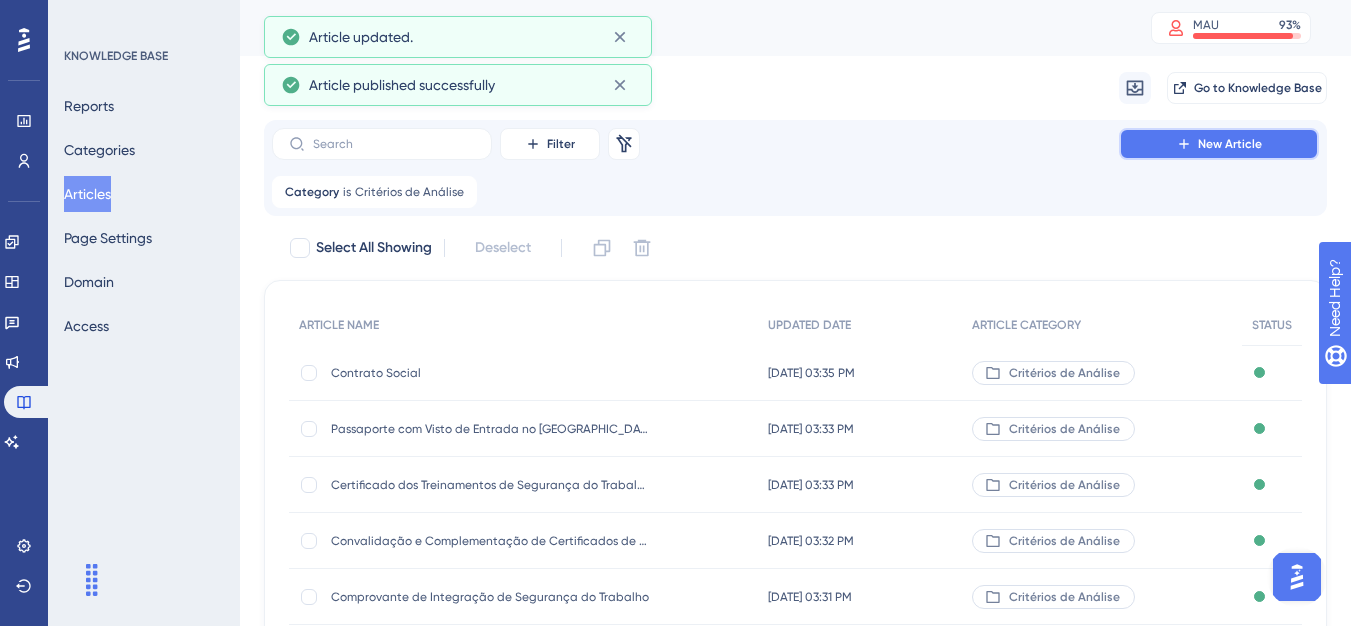 click on "New Article" at bounding box center [1219, 144] 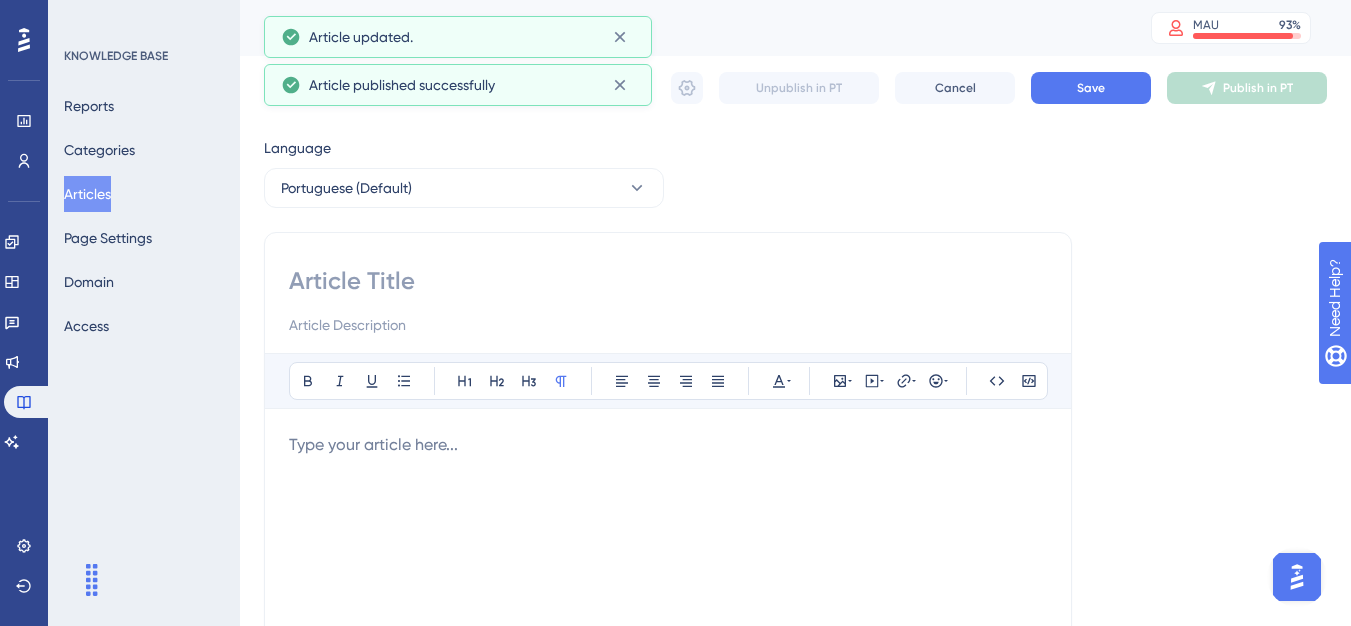 click at bounding box center (668, 281) 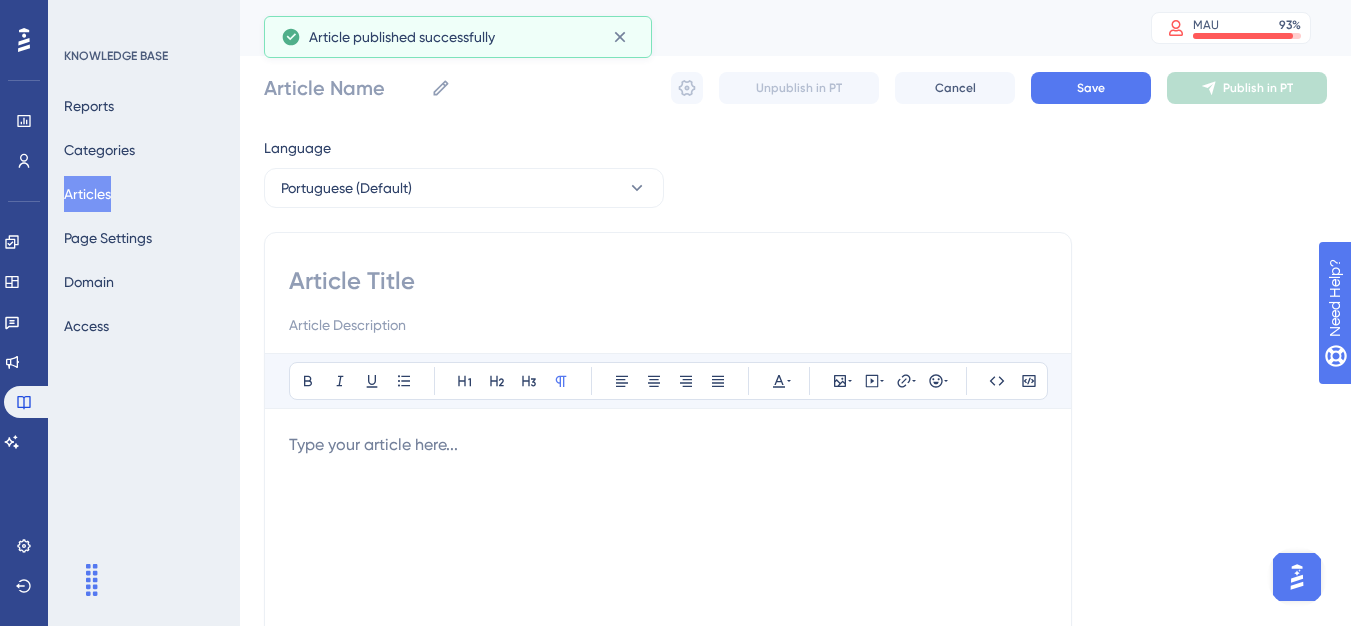 paste on "Carta de Anuência" 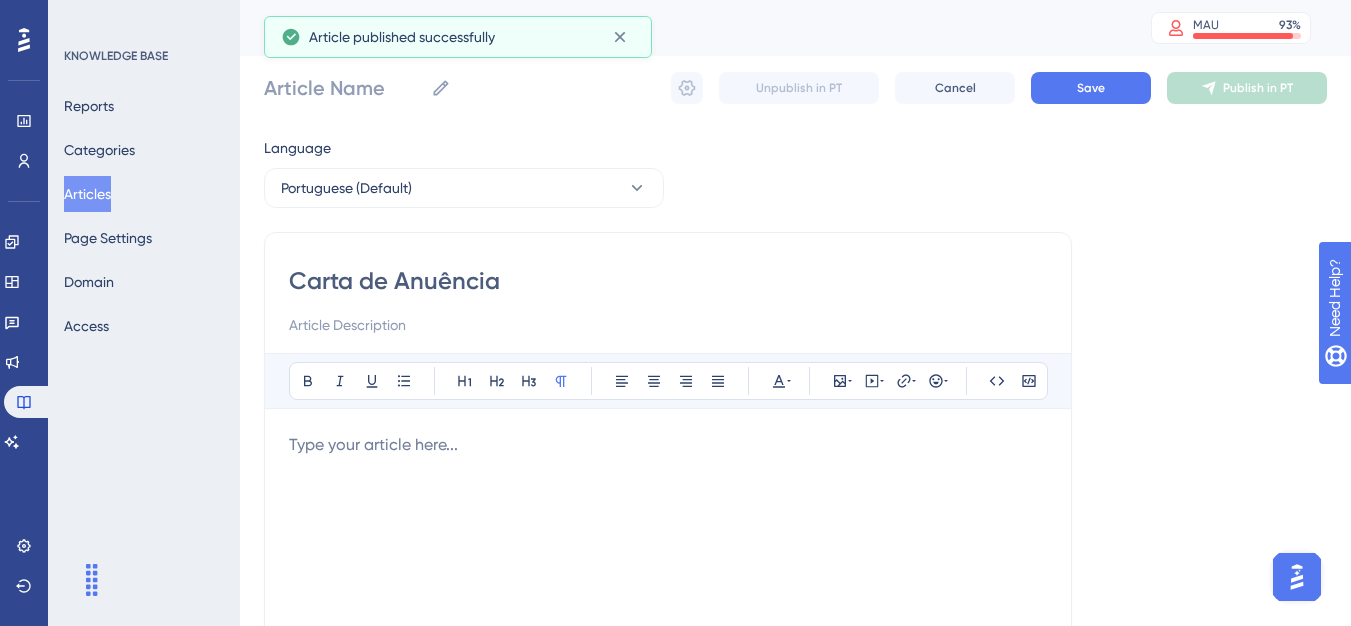 type on "Carta de Anuência" 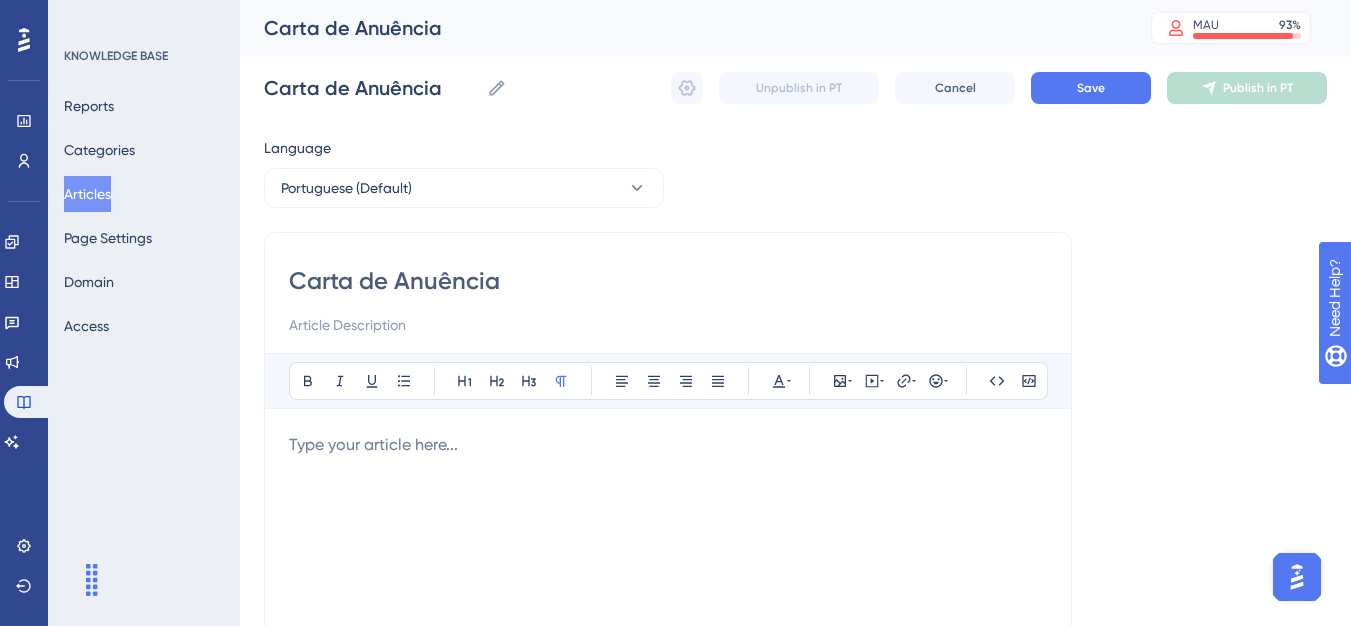 type on "Carta de Anuência" 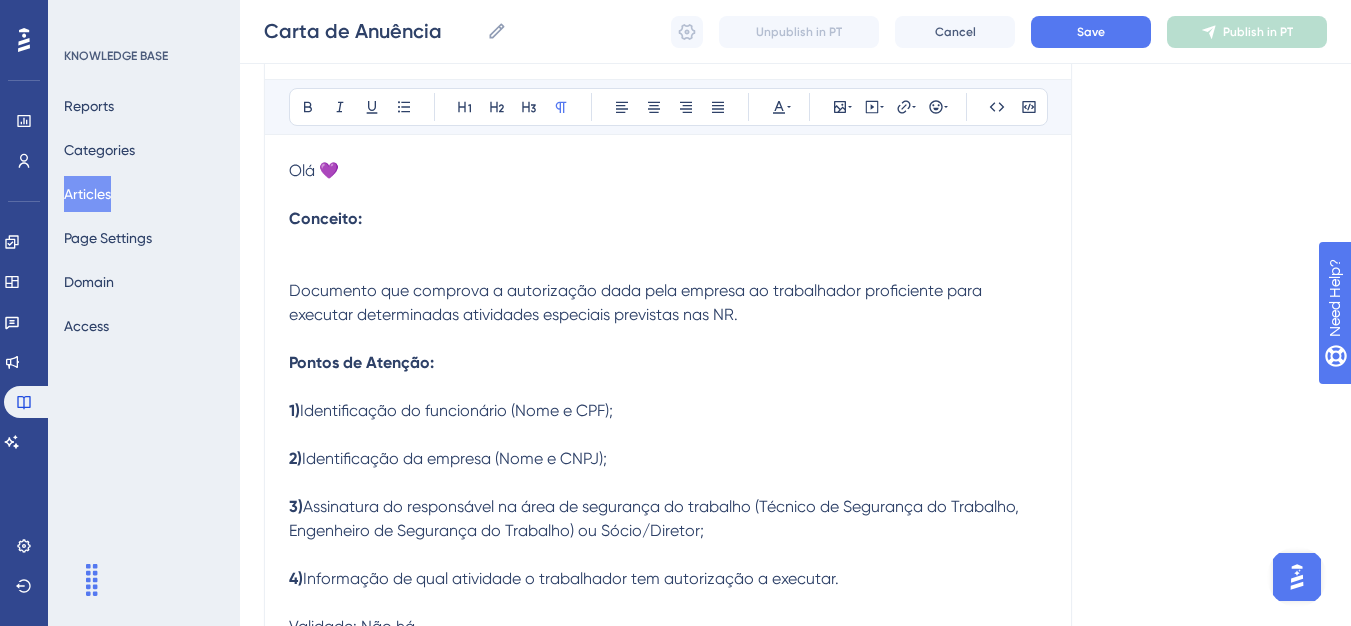 scroll, scrollTop: 137, scrollLeft: 0, axis: vertical 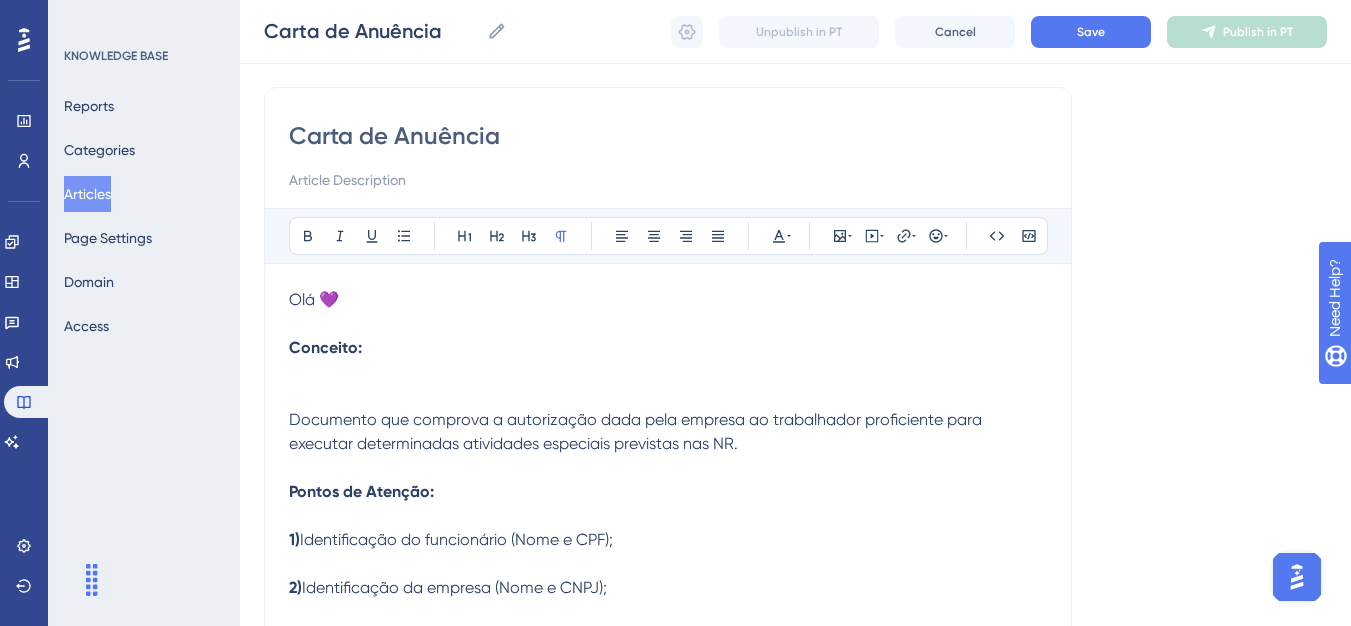 click on "Olá 💜 Conceito:" at bounding box center (668, 348) 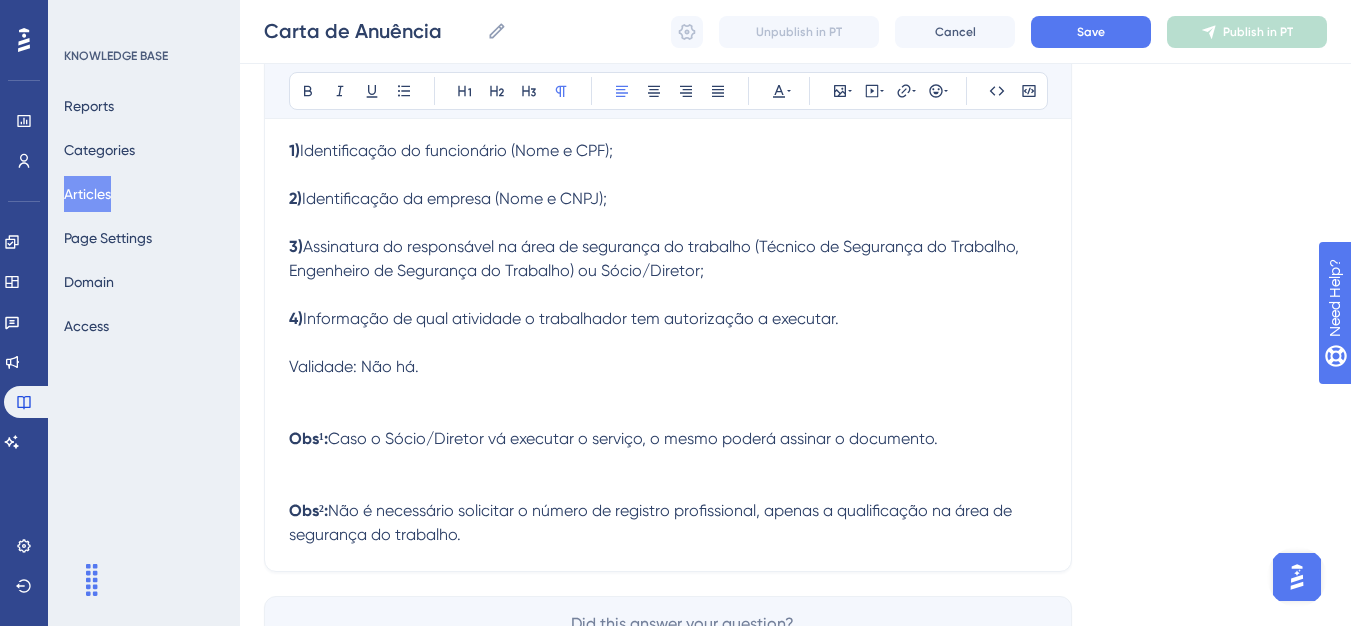 scroll, scrollTop: 537, scrollLeft: 0, axis: vertical 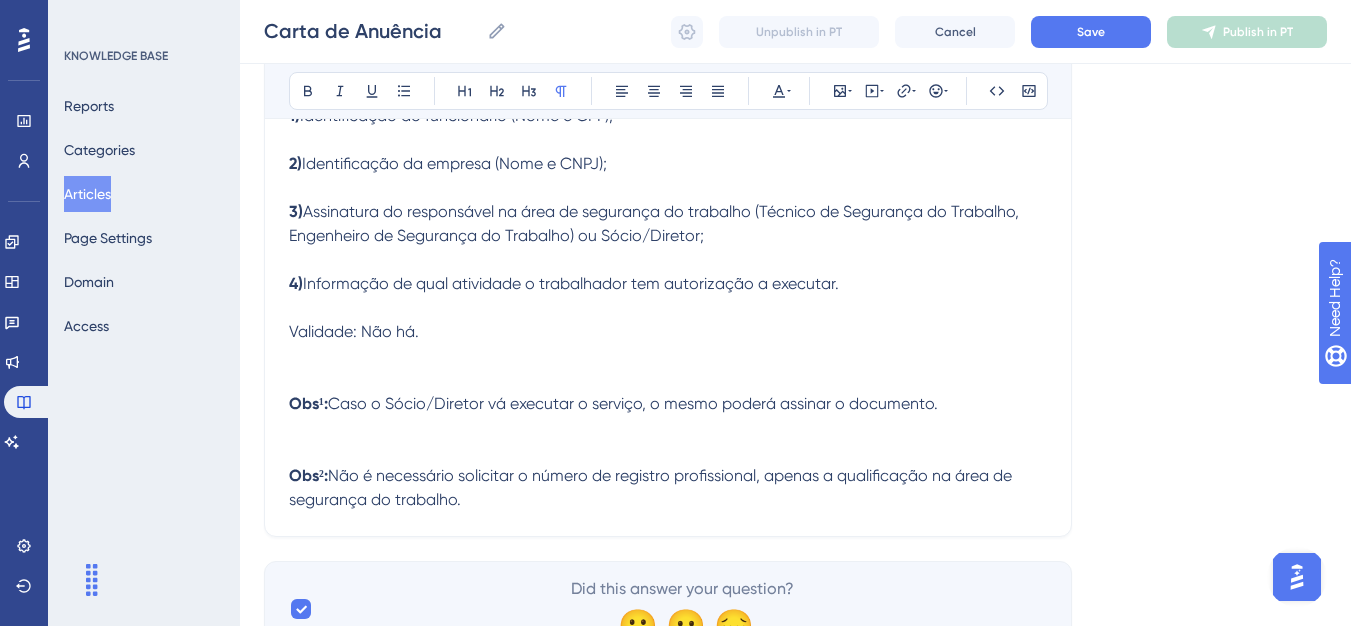 click on "Documento que comprova a autorização dada pela empresa ao trabalhador proficiente para executar determinadas atividades especiais previstas nas NR.  Pontos de Atenção: 1)  Identificação do funcionário (Nome e CPF); 2)  Identificação da empresa (Nome e CNPJ); 3)  Assinatura do responsável na área de segurança do trabalho (Técnico de Segurança do Trabalho, Engenheiro de Segurança do Trabalho) ou Sócio/Diretor; 4)  Informação de qual atividade o trabalhador tem autorização a executar. Validade: Não há." at bounding box center (668, 188) 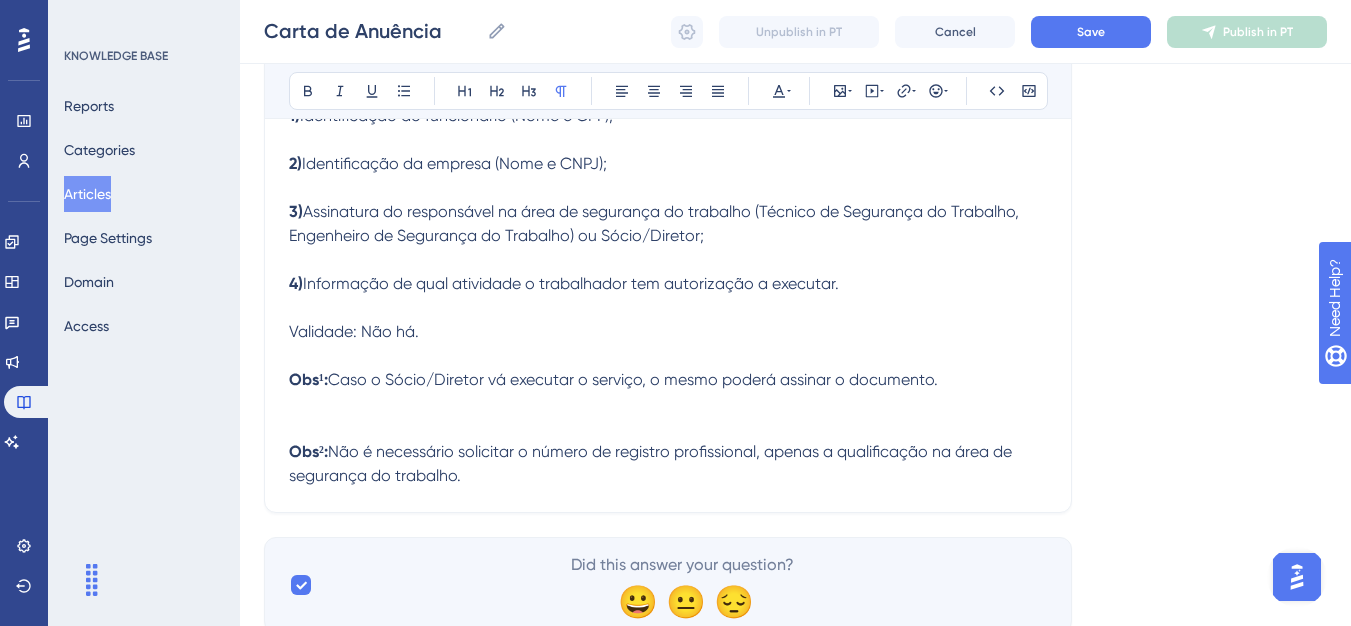 click on "Obs¹:  Caso o Sócio/Diretor vá executar o serviço, o mesmo poderá assinar o documento." at bounding box center (668, 404) 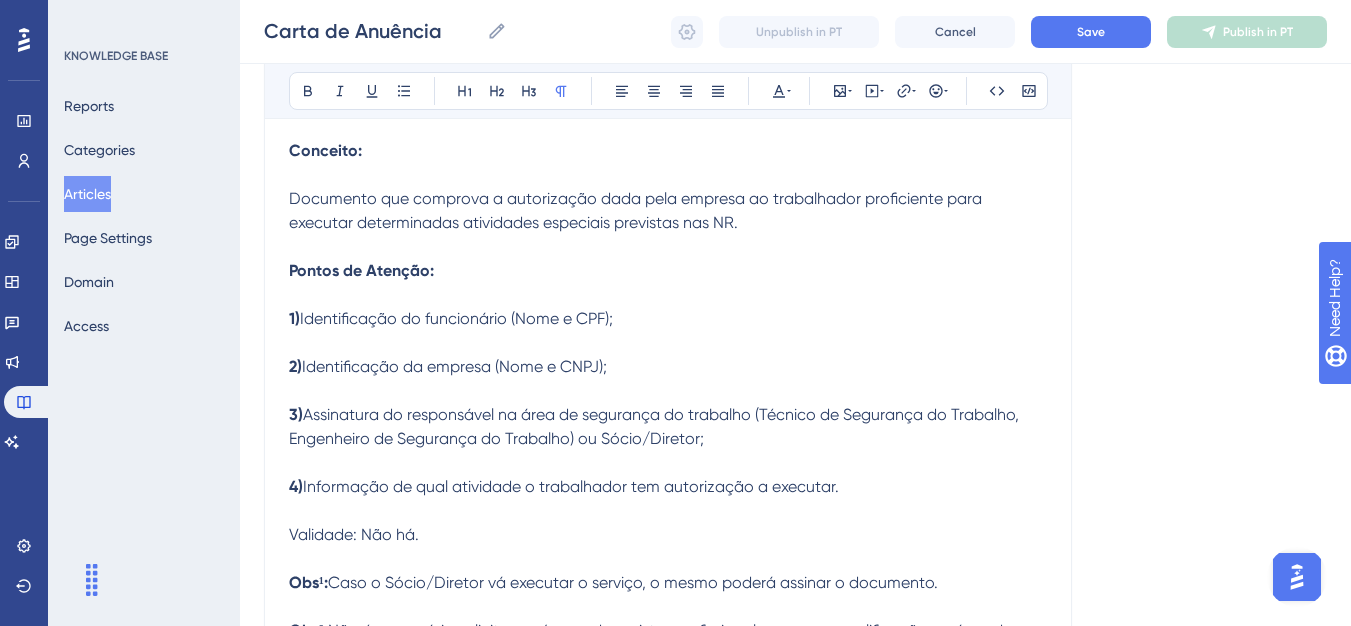 scroll, scrollTop: 137, scrollLeft: 0, axis: vertical 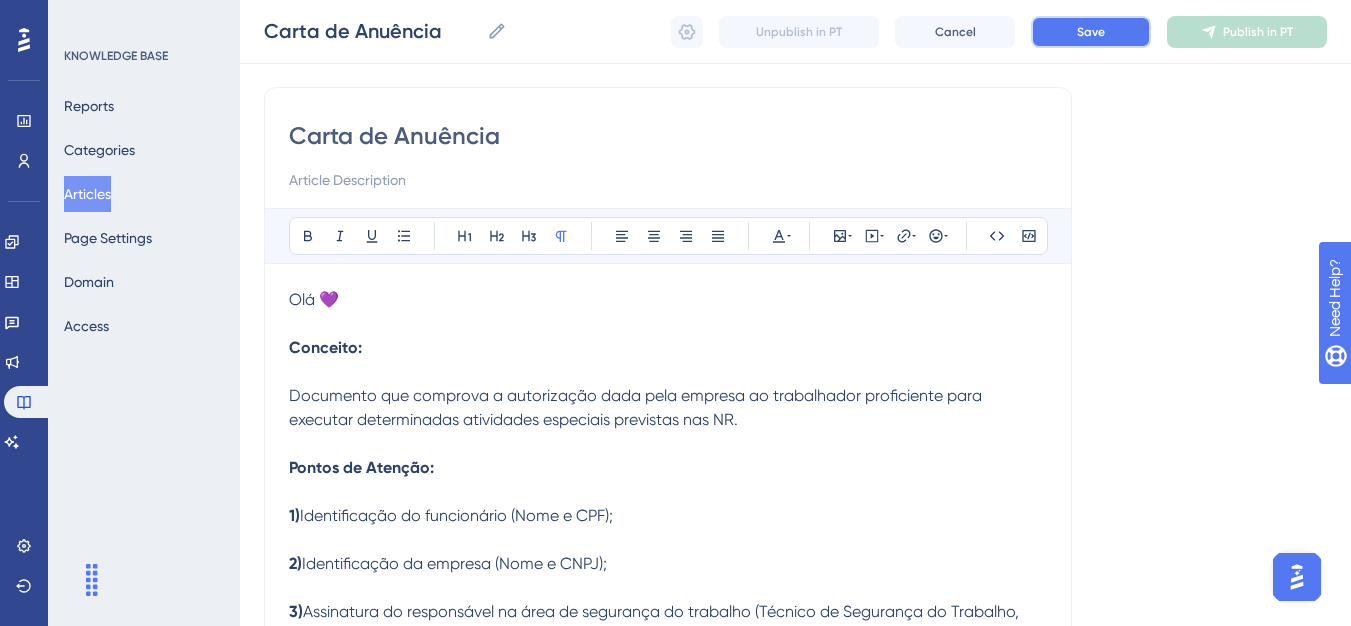 click on "Save" at bounding box center (1091, 32) 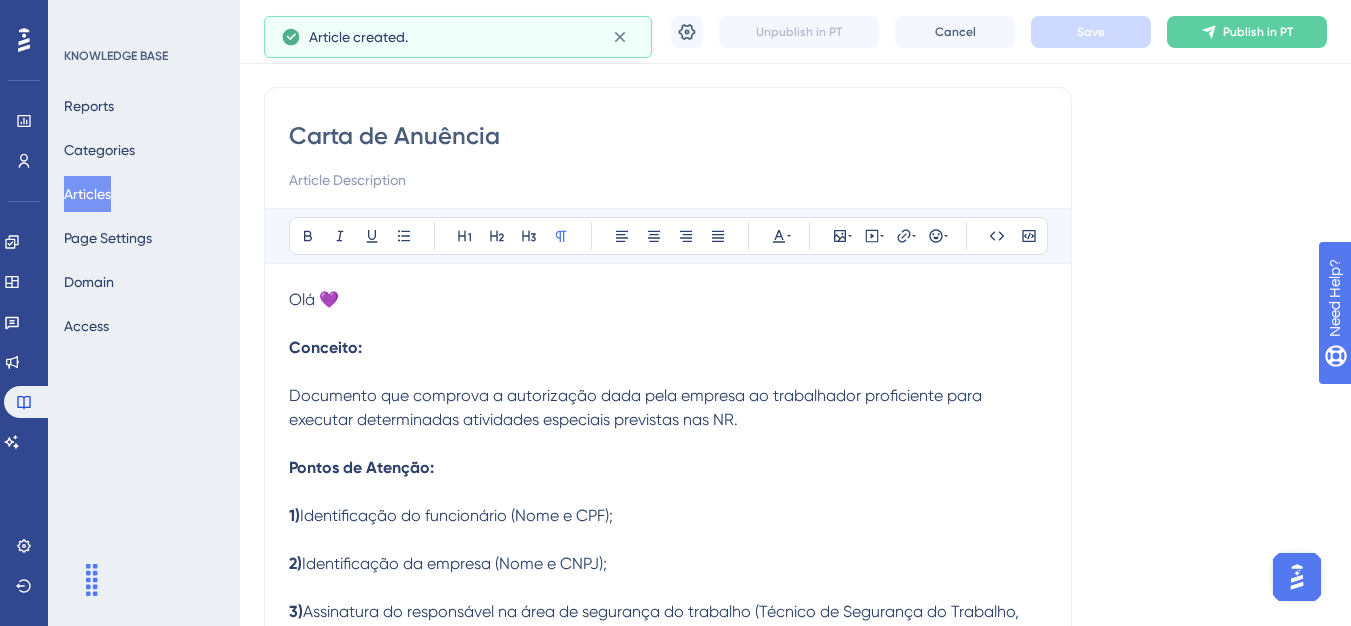 scroll, scrollTop: 357, scrollLeft: 0, axis: vertical 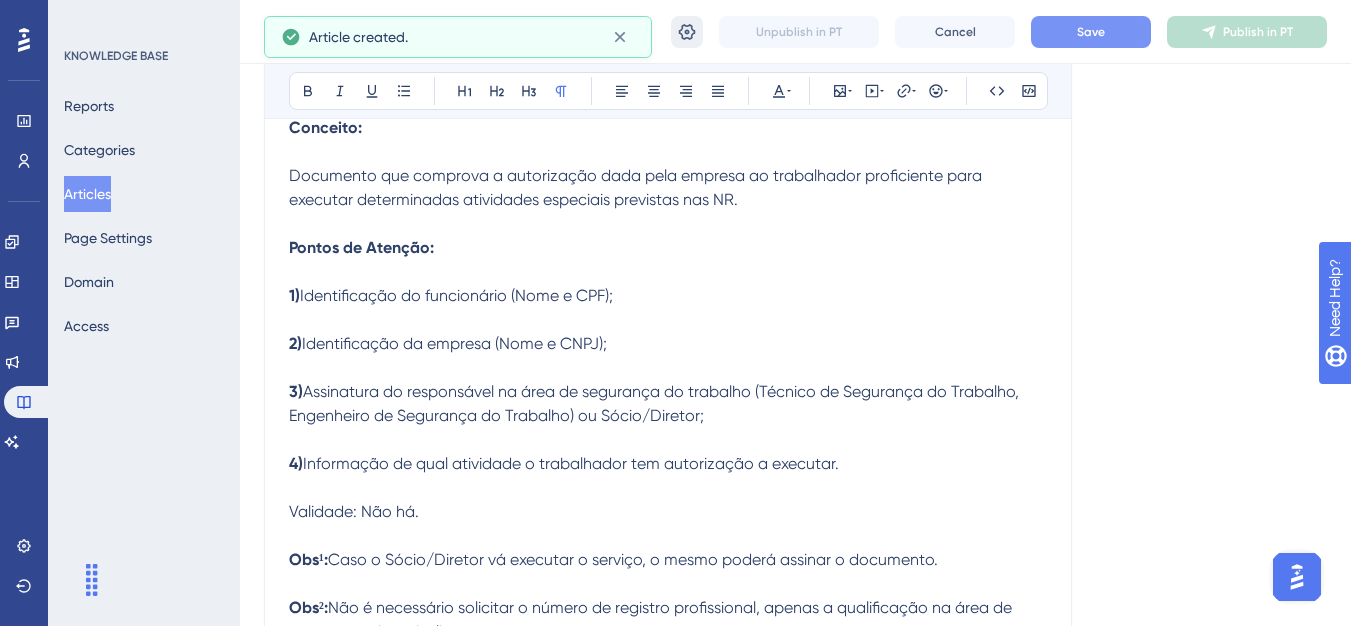 click at bounding box center (687, 32) 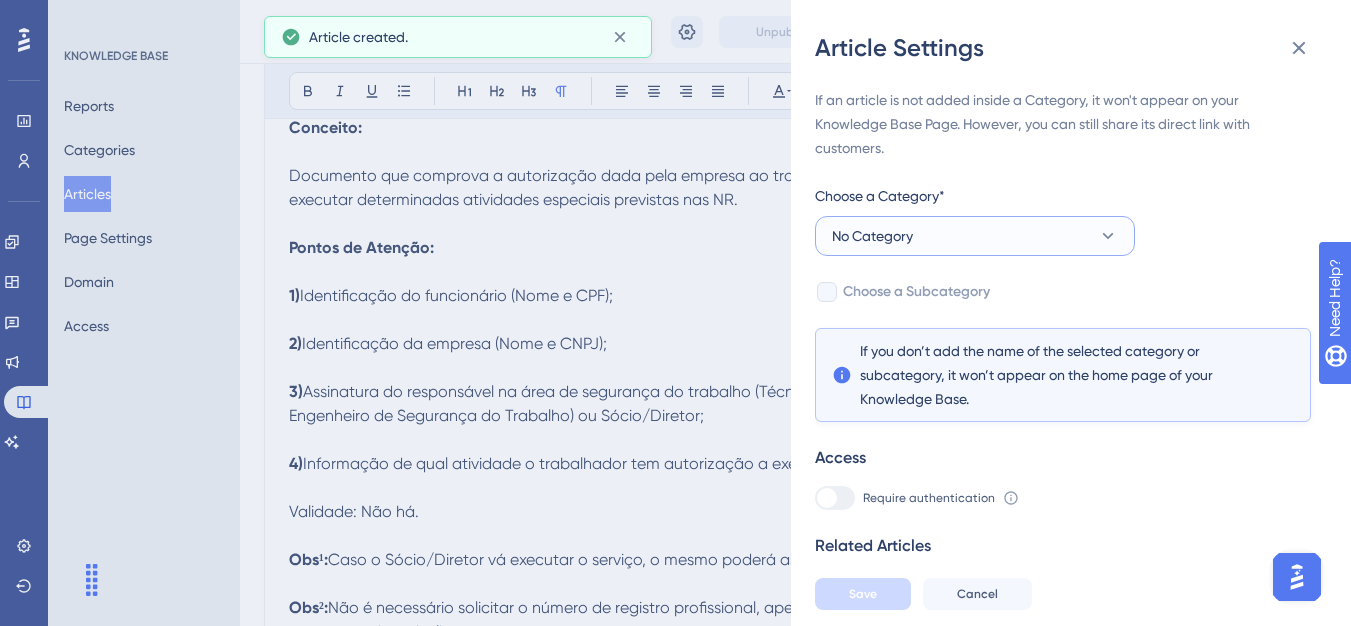 click on "No Category" at bounding box center (975, 236) 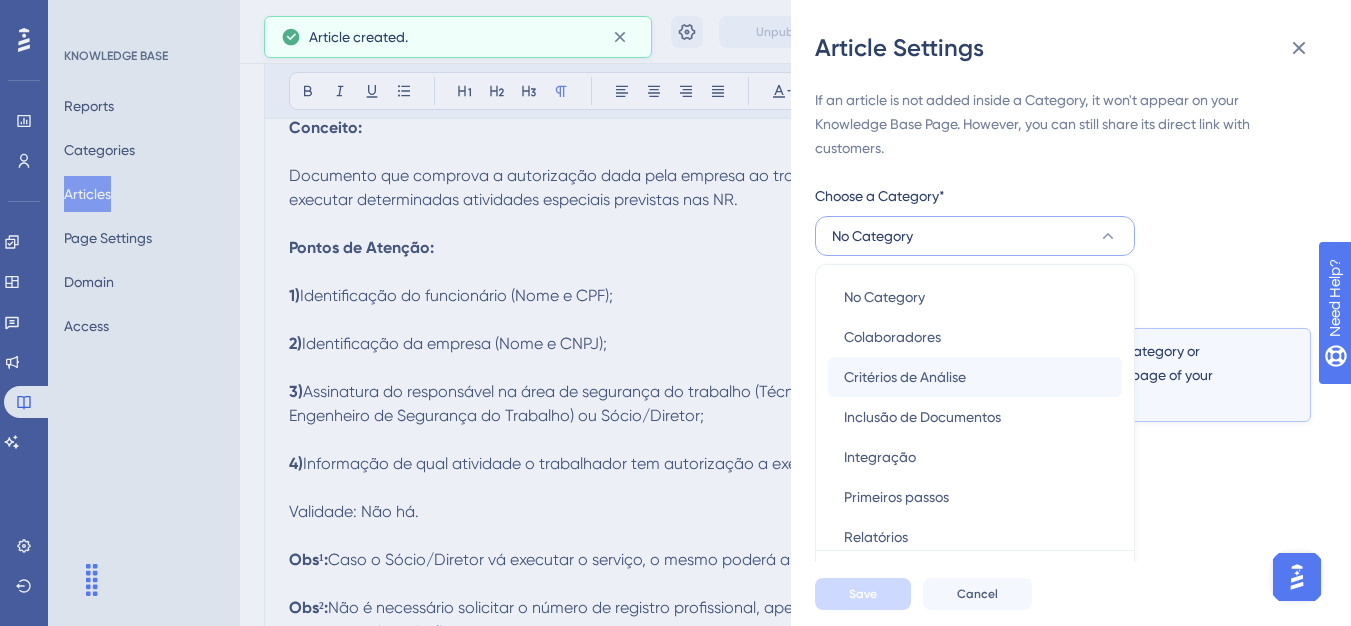 scroll, scrollTop: 49, scrollLeft: 0, axis: vertical 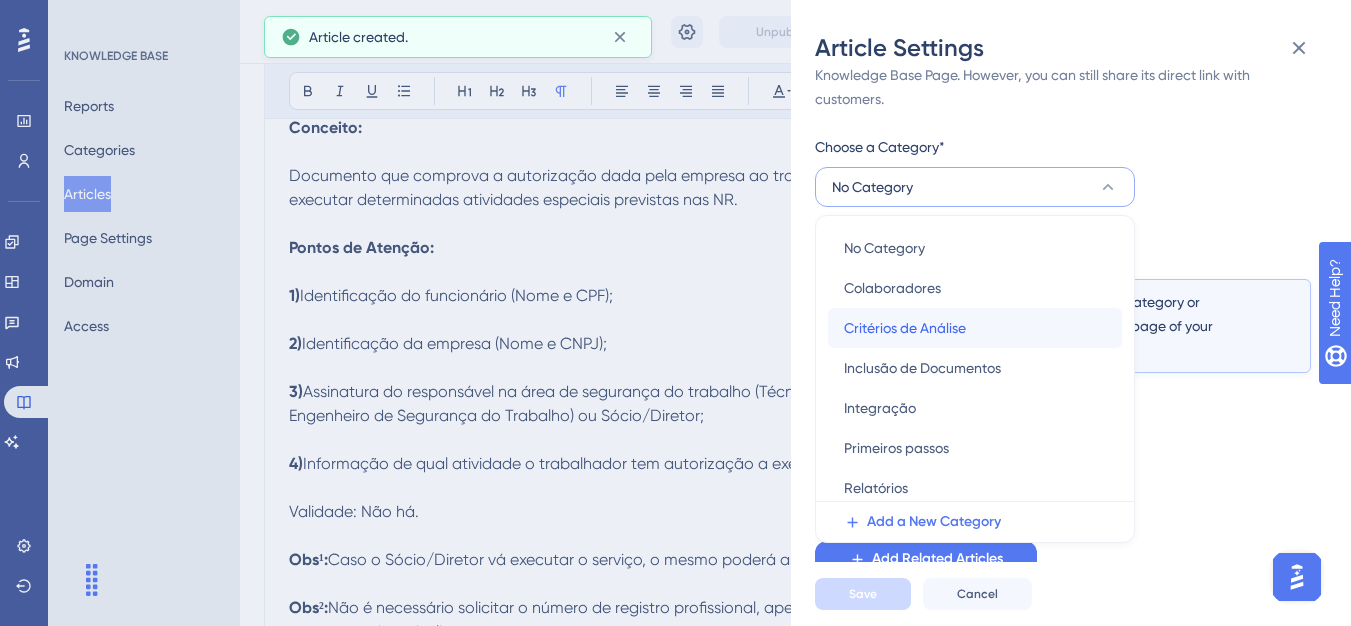 click on "Critérios de Análise" at bounding box center [905, 328] 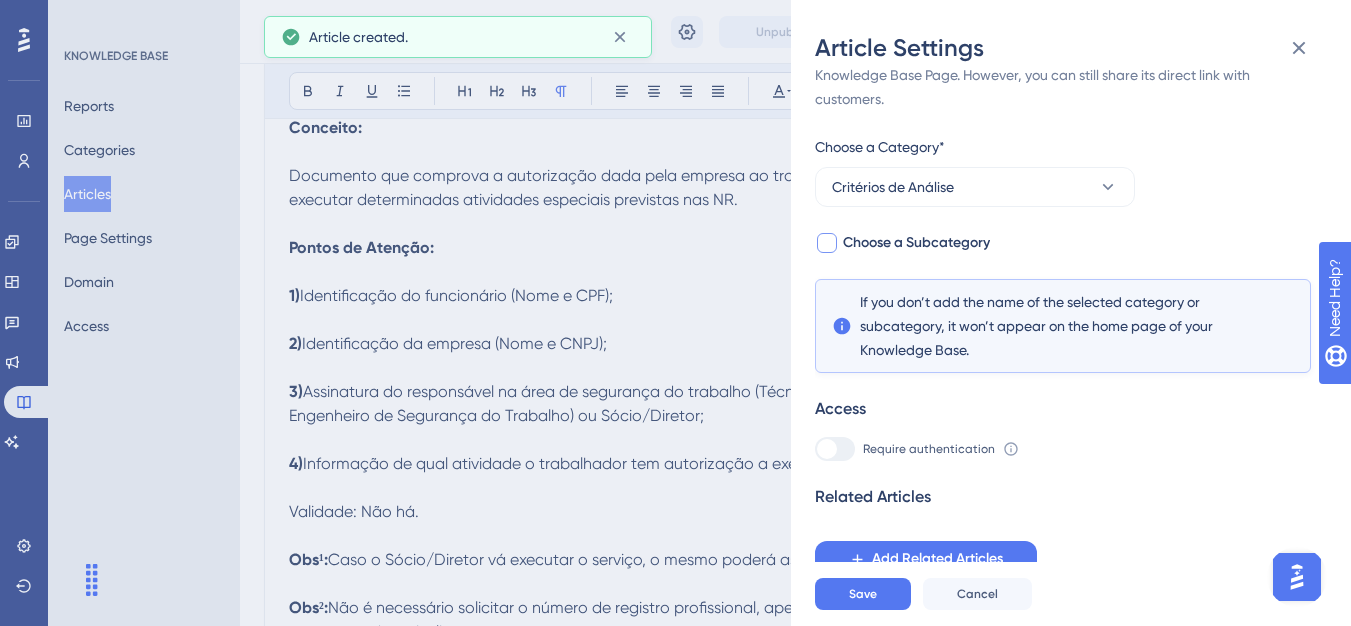 click on "Choose a Subcategory" at bounding box center [916, 243] 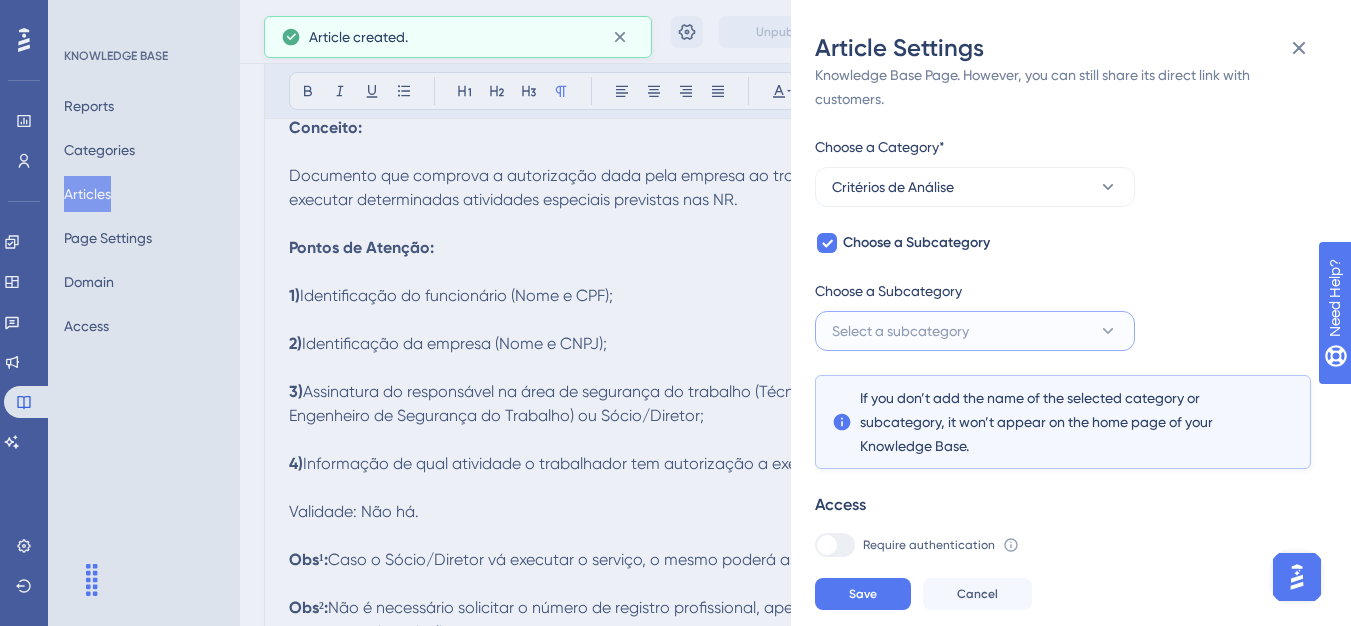 click on "Select a subcategory" at bounding box center [900, 331] 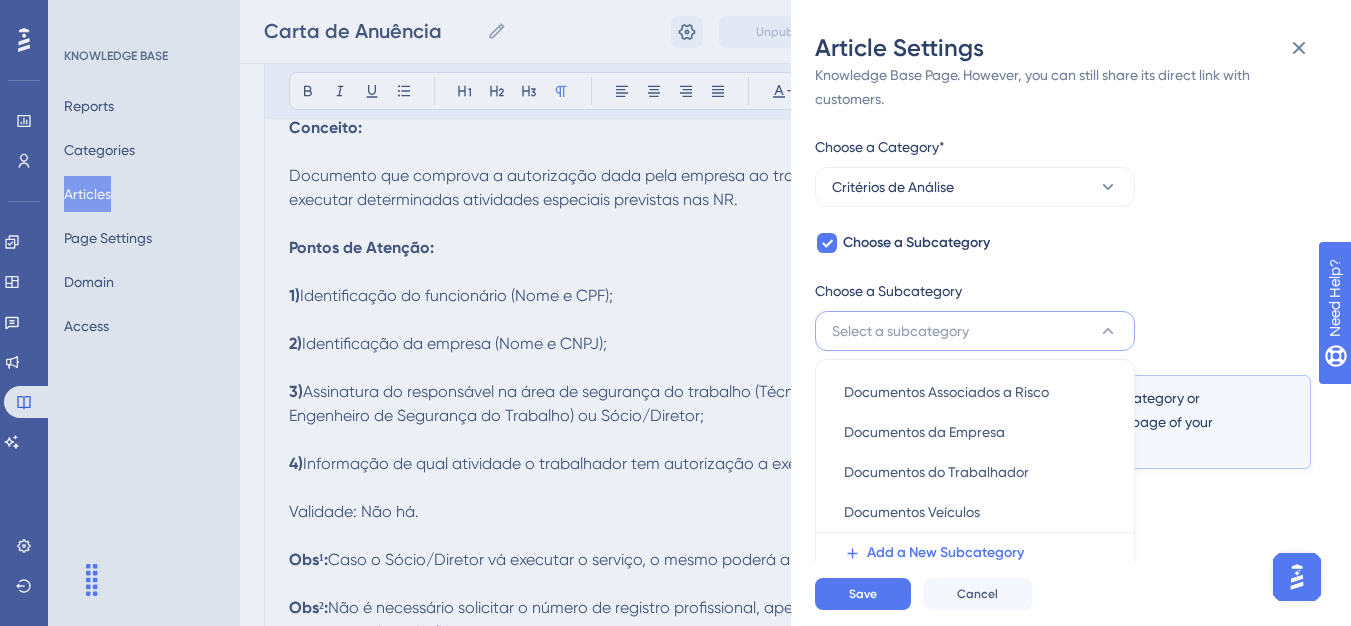 scroll, scrollTop: 145, scrollLeft: 0, axis: vertical 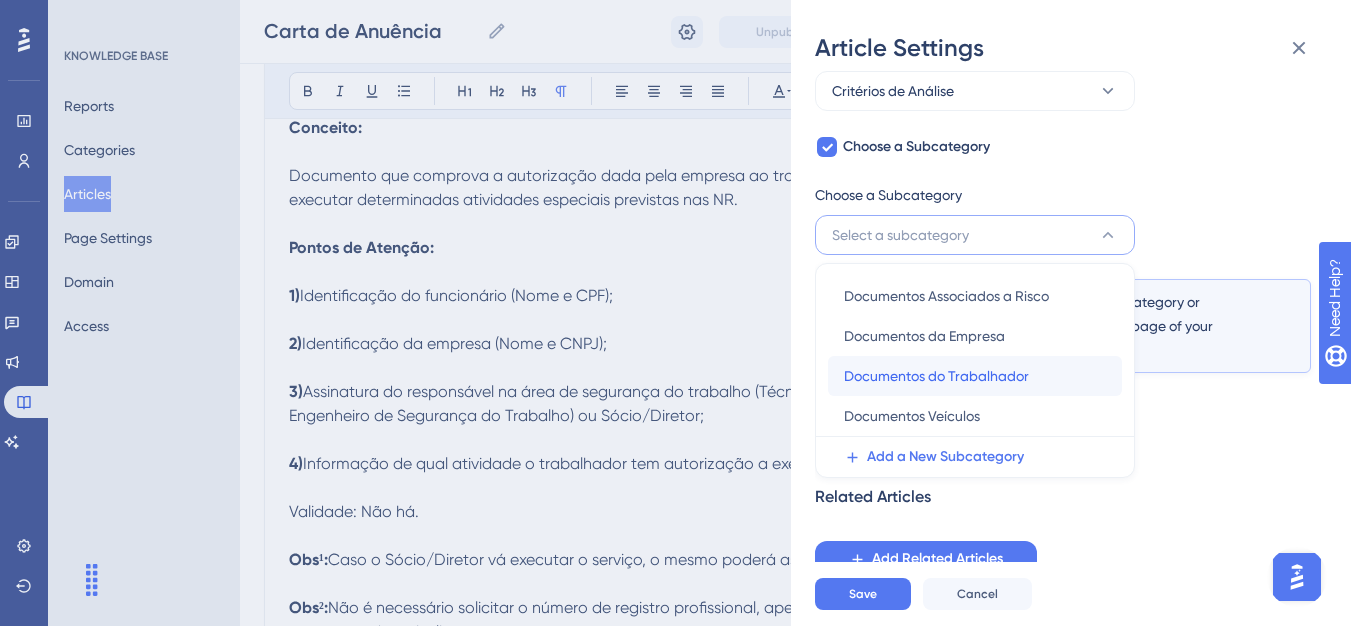 click on "Documentos do Trabalhador" at bounding box center [936, 376] 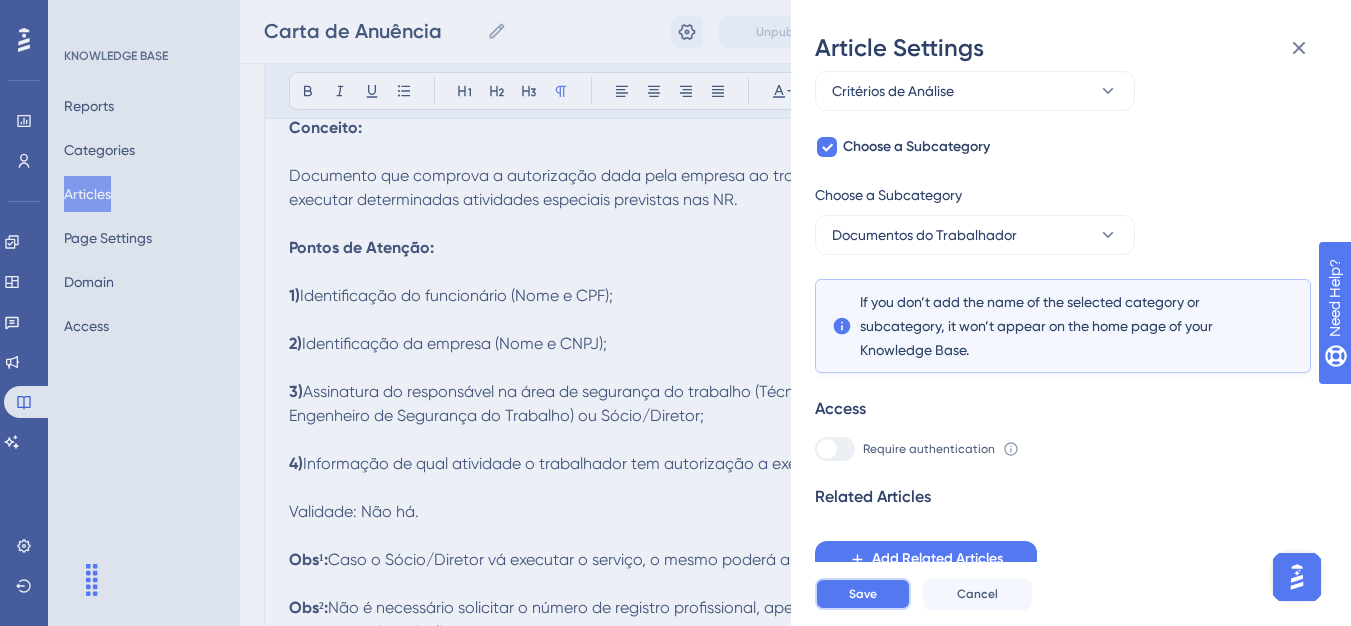 click on "Save" at bounding box center (863, 594) 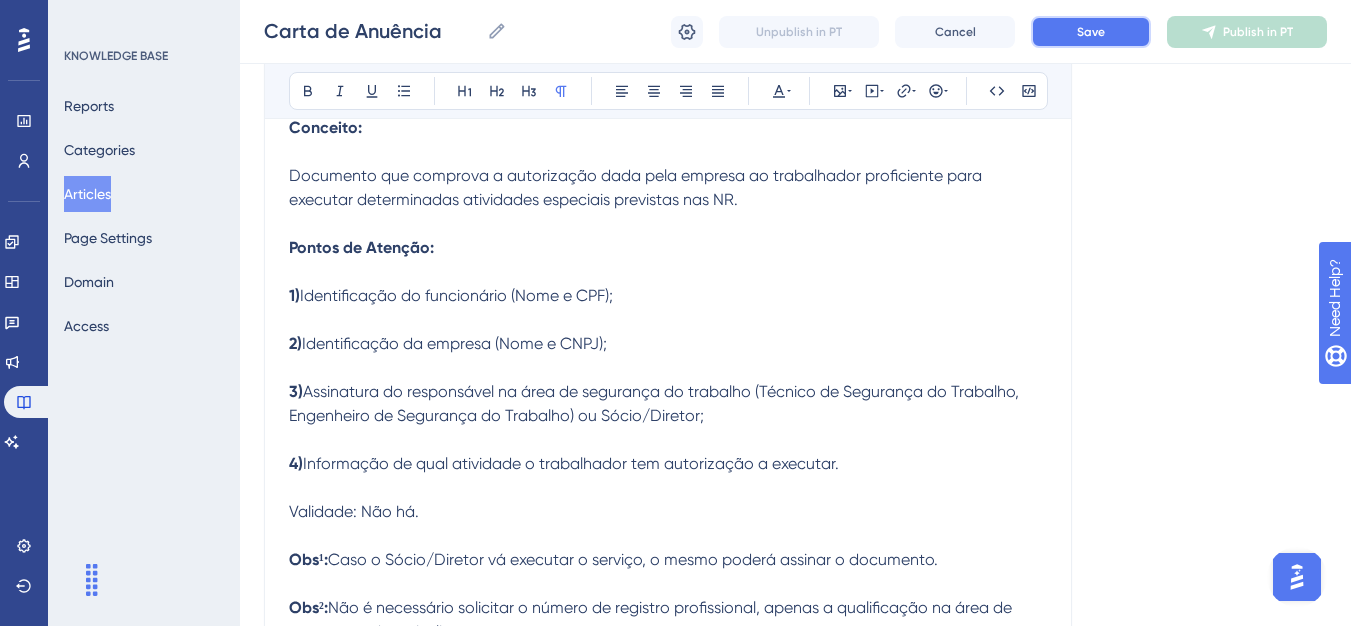 click on "Save" at bounding box center (1091, 32) 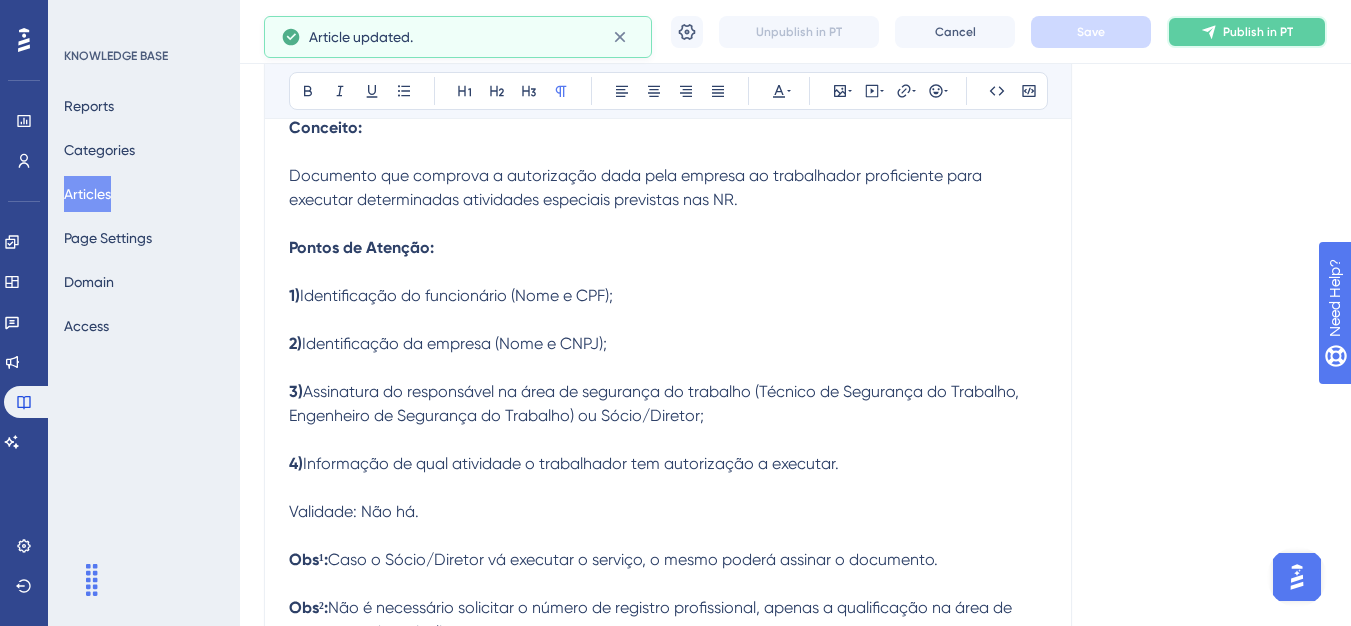 click on "Publish in PT" at bounding box center [1247, 32] 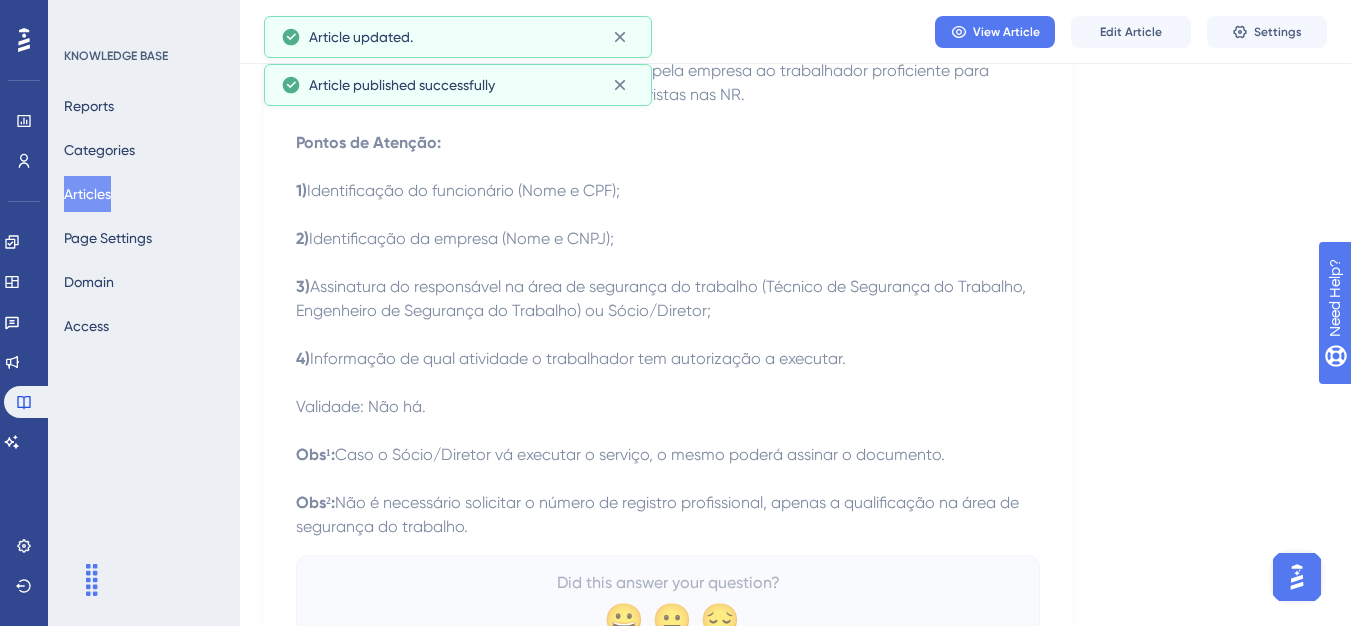 click on "Articles" at bounding box center [87, 194] 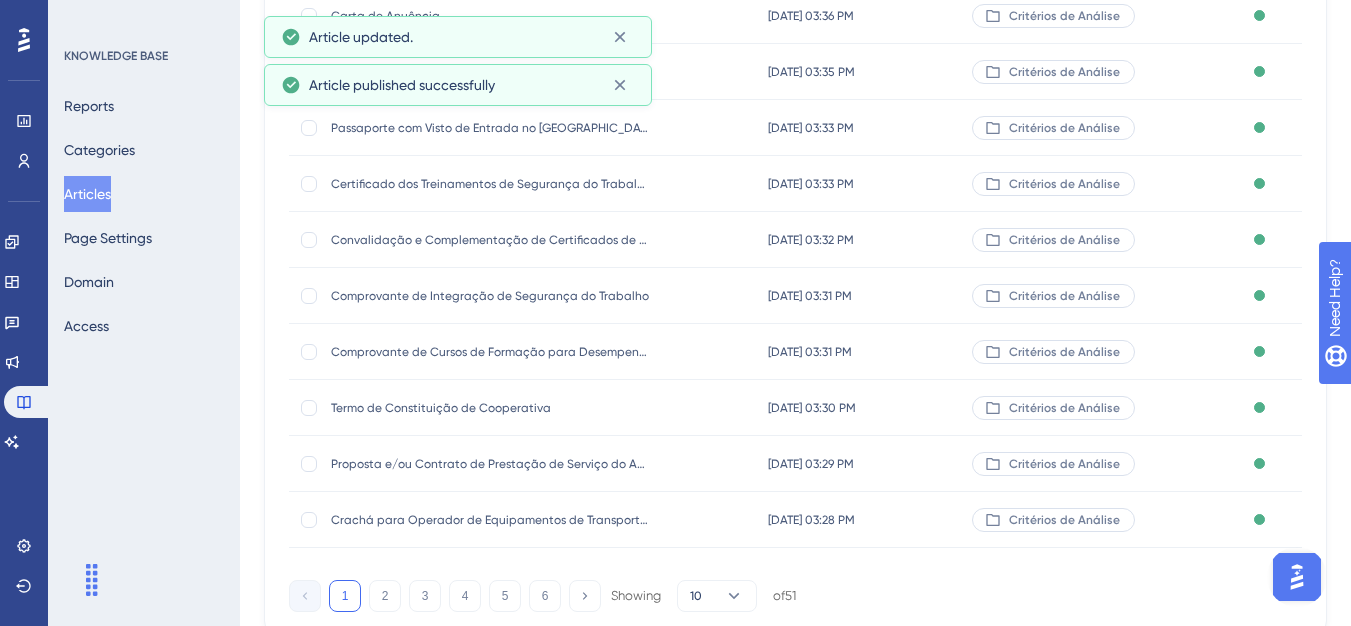 scroll, scrollTop: 0, scrollLeft: 0, axis: both 